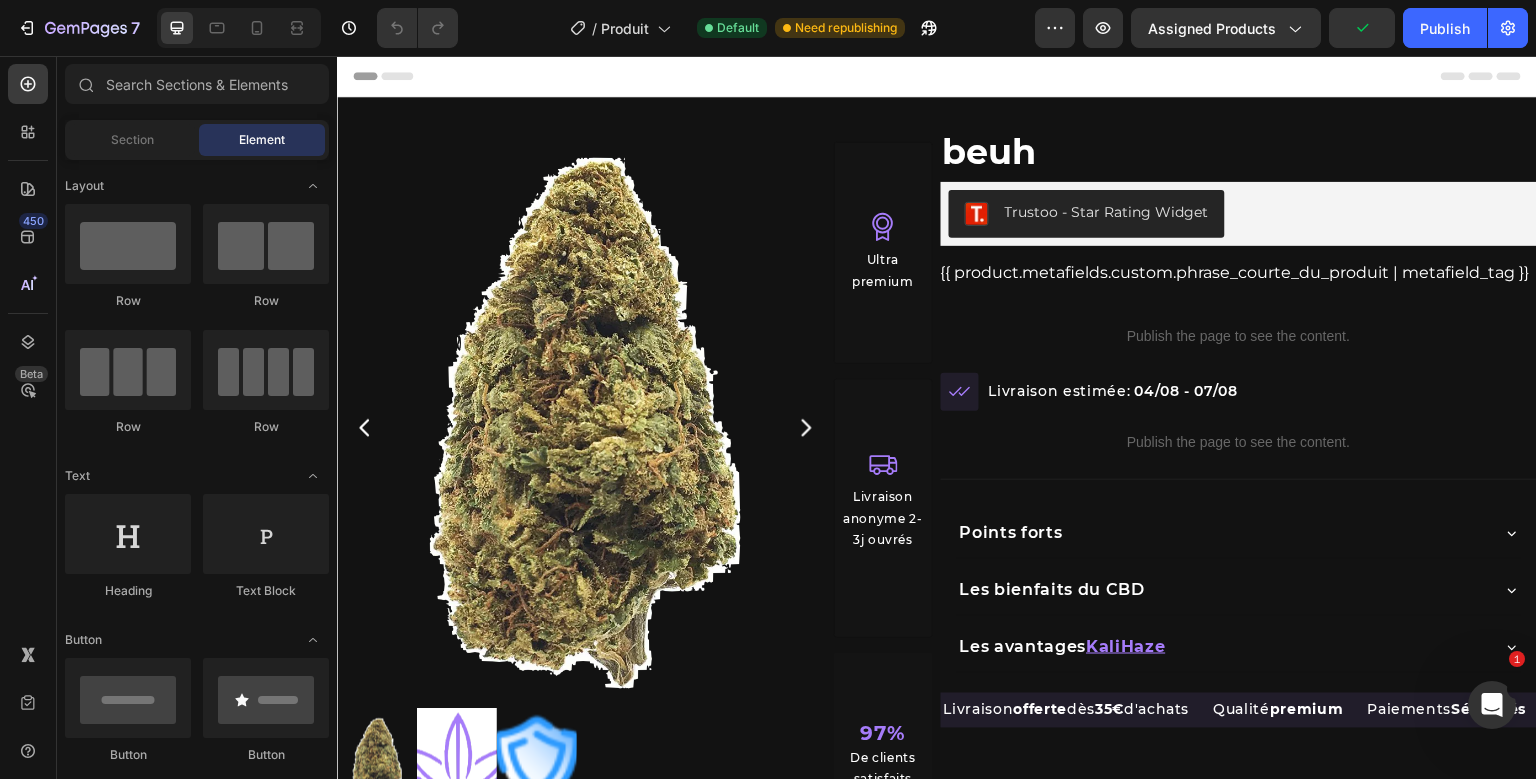 scroll, scrollTop: 0, scrollLeft: 0, axis: both 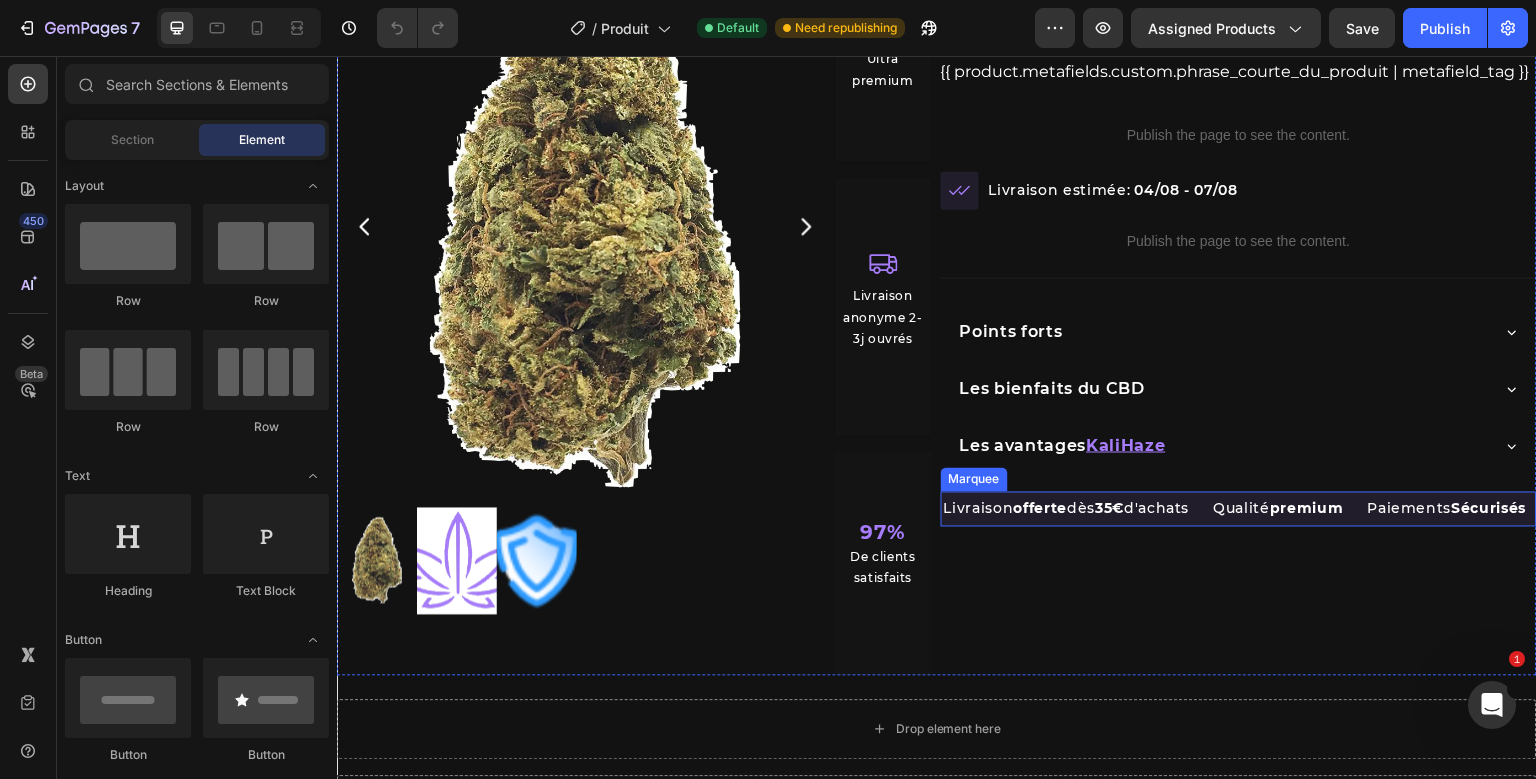 click on "Livraison  offerte  dès  35€  d'achats Text Block" at bounding box center (1077, 509) 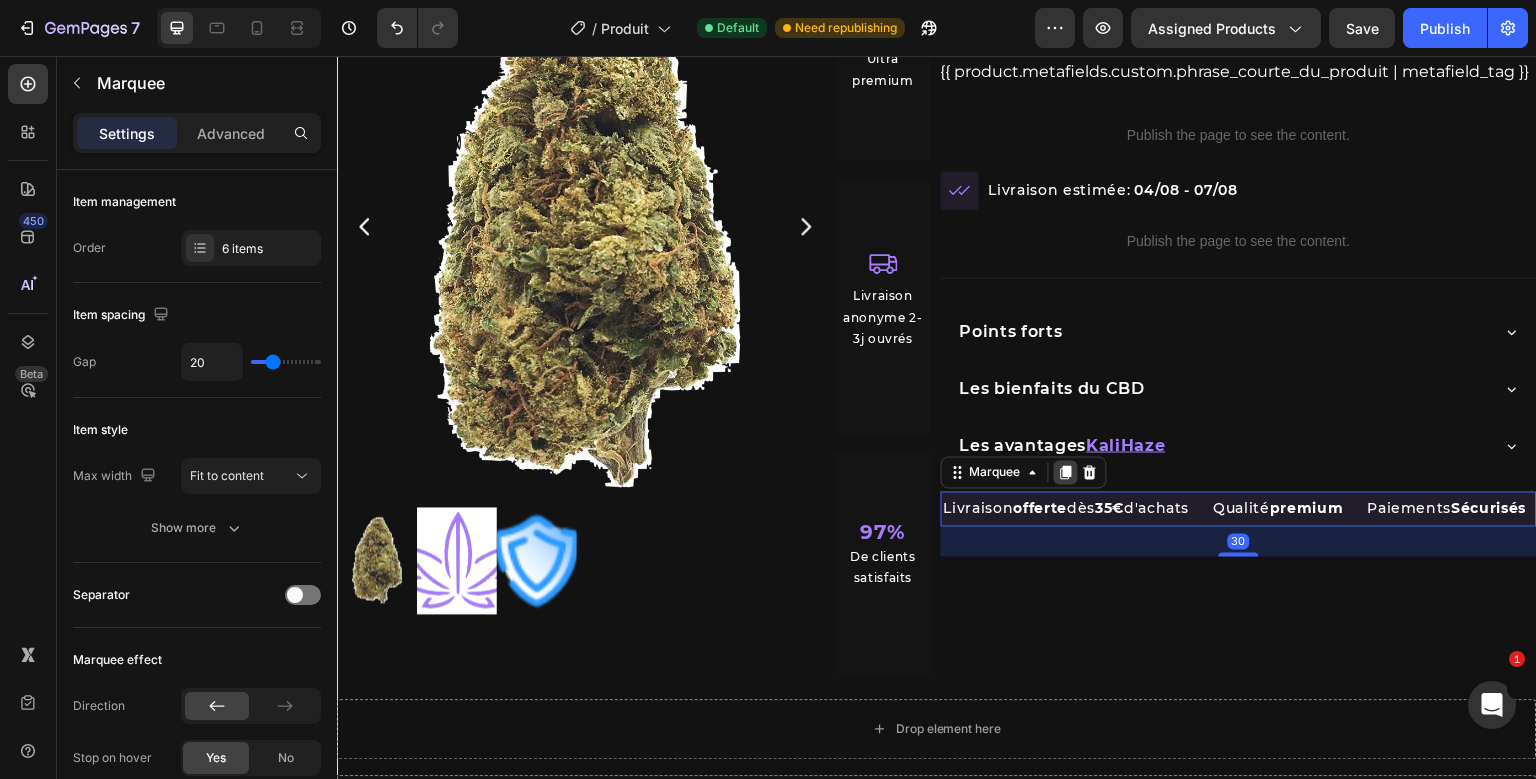 click 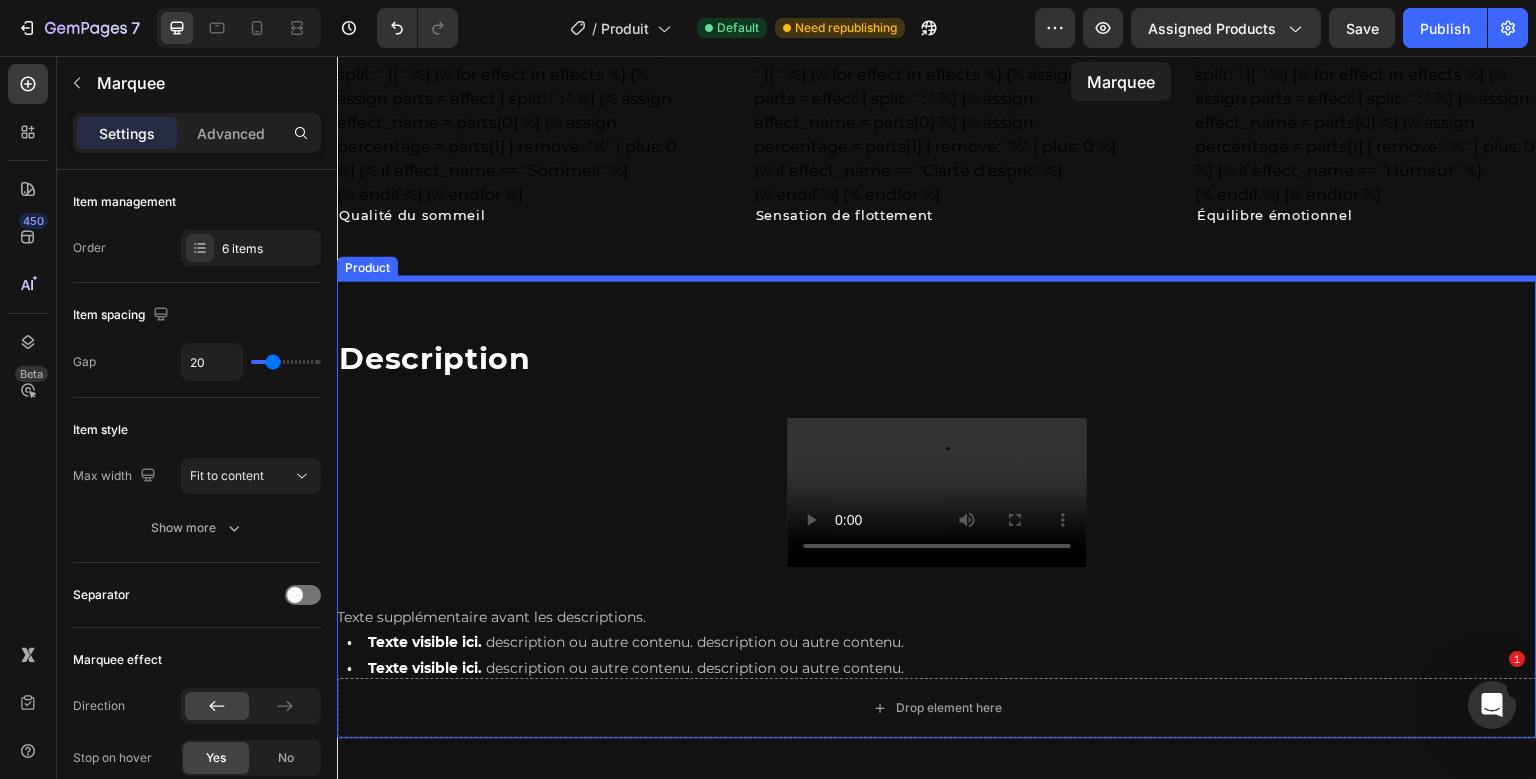 scroll, scrollTop: 3946, scrollLeft: 0, axis: vertical 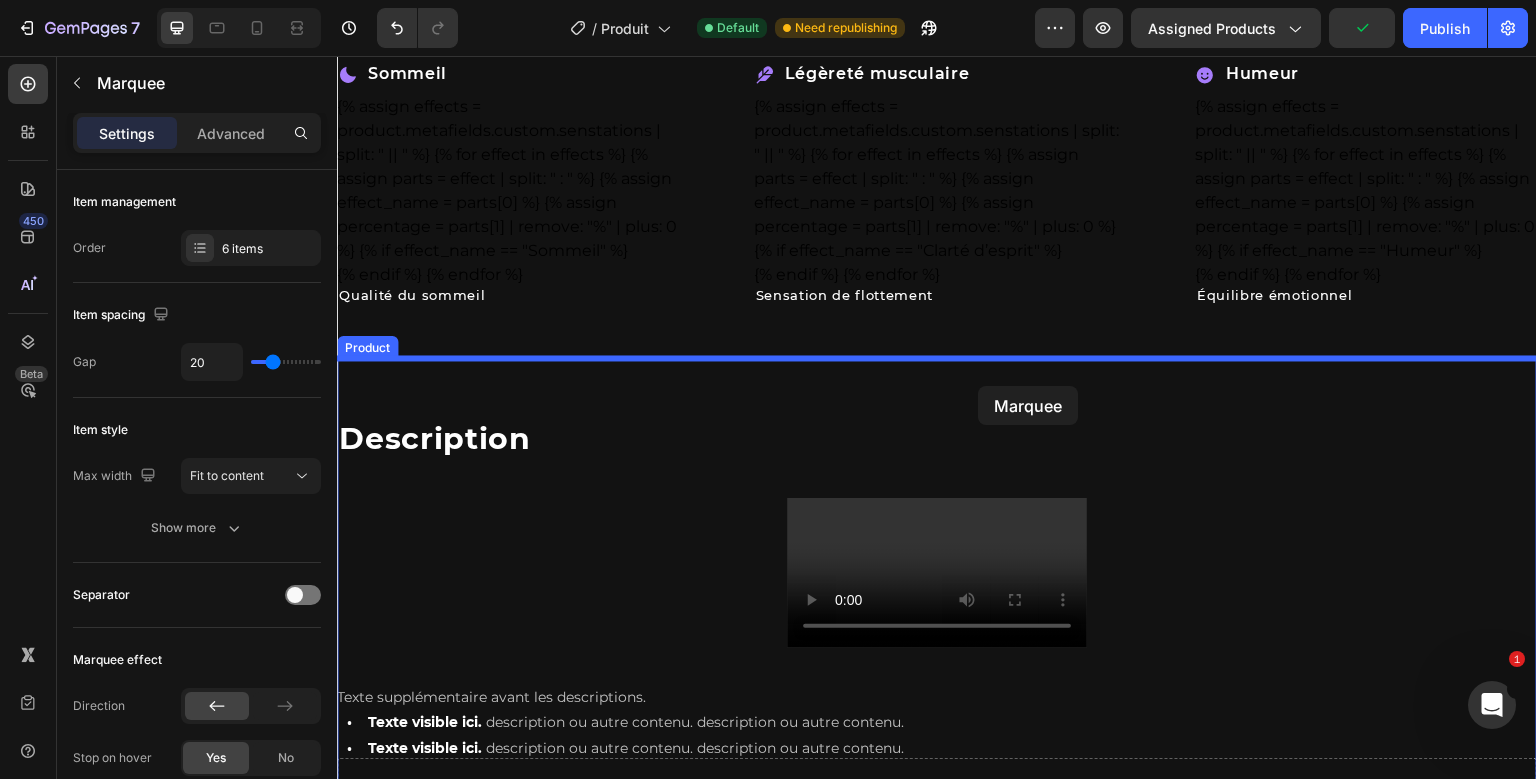 drag, startPoint x: 956, startPoint y: 535, endPoint x: 978, endPoint y: 386, distance: 150.6154 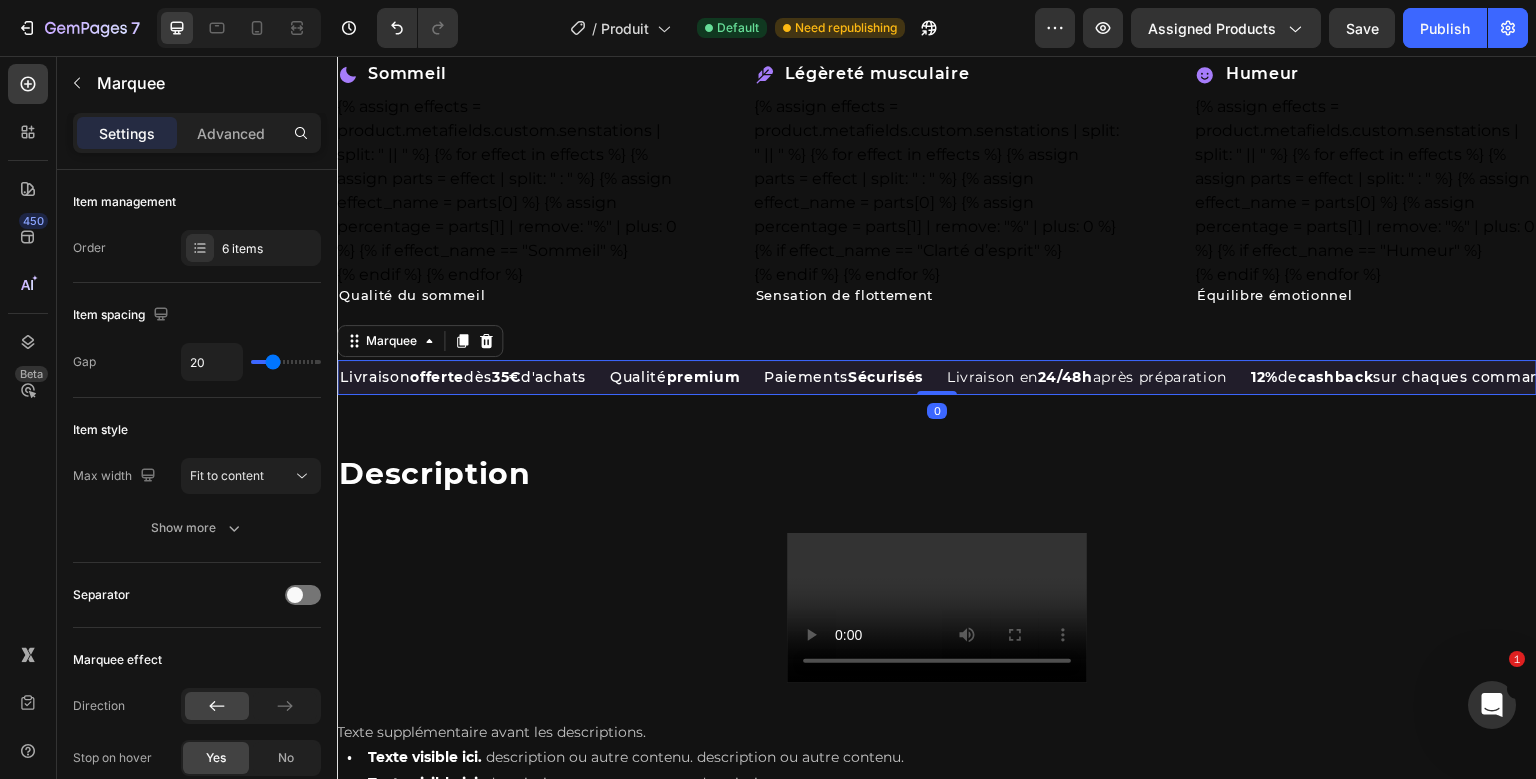 drag, startPoint x: 933, startPoint y: 420, endPoint x: 943, endPoint y: 356, distance: 64.77654 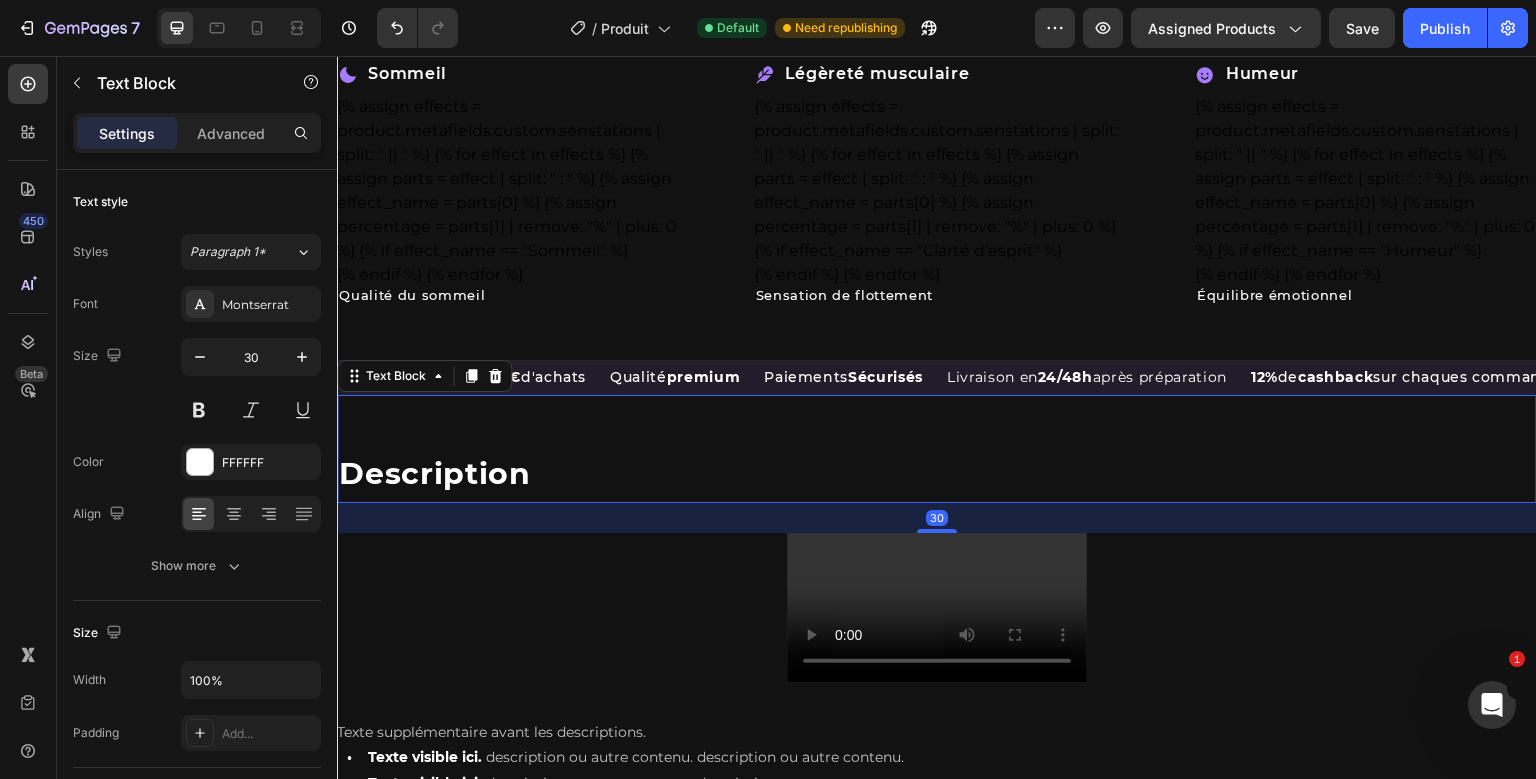 click on "Livraison  offerte  dès  35€  d'achats Text Block Qualité  premium Text Block Paiements  Sécurisés Text BlockLivraison en  24/48h  après préparation Text Block 12%  de  cashback  sur chaques commandes Text Block Colis  discret Text BlockLivraison  offerte  dès  35€  d'achats Text Block Qualité  premium Text Block Paiements  Sécurisés Text BlockLivraison en  24/48h  après préparation Text Block 12%  de  cashback  sur chaques commandes Text Block Colis  discret Text Block Marquee Description Text Block   30
Texte supplémentaire avant les descriptions.
•					Texte visible ici.
description ou autre contenu. description ou autre contenu.
•					Texte visible ici.
description ou autre contenu. description ou autre contenu.
Product Description" at bounding box center (937, 577) 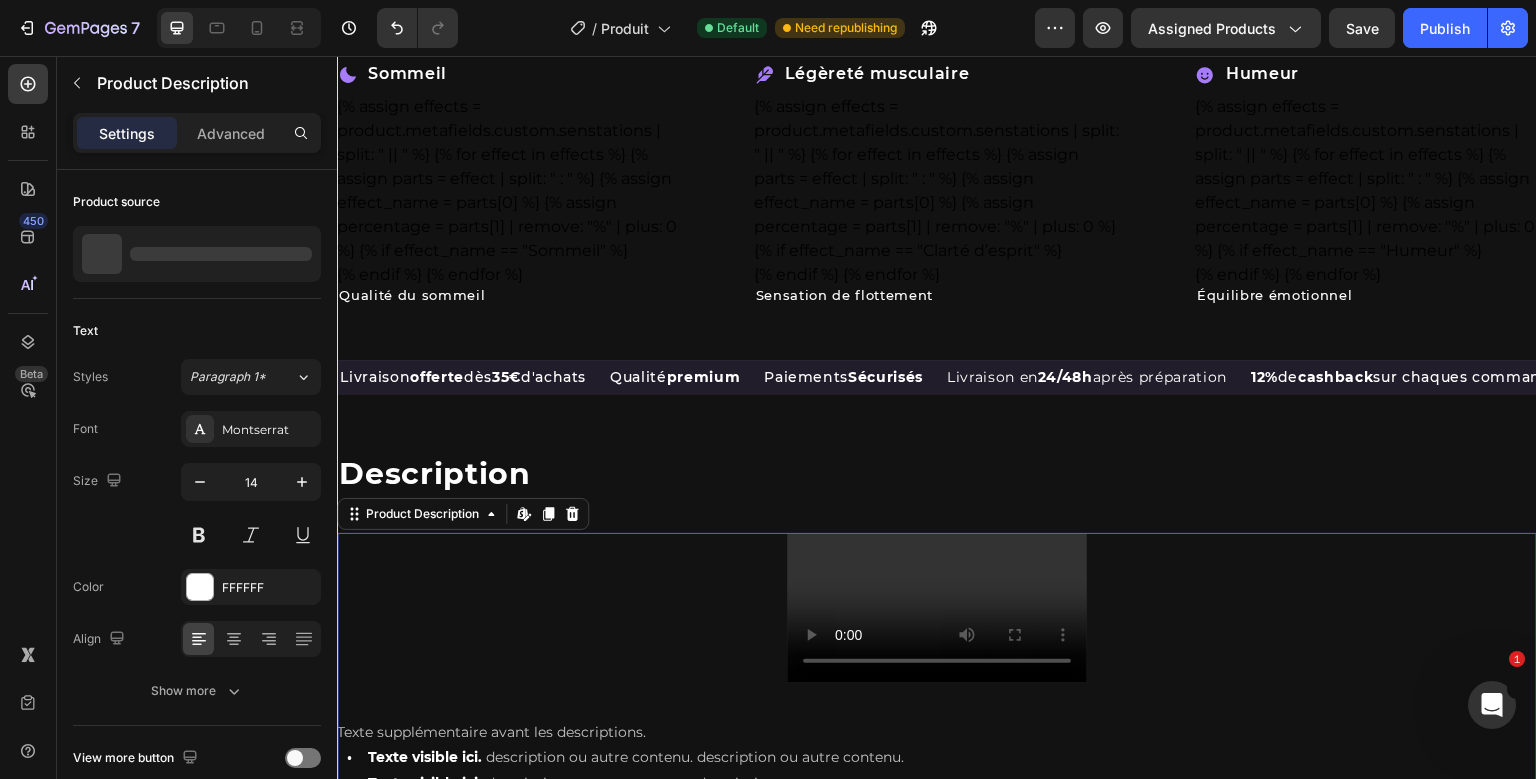 click on "Livraison  offerte  dès  35€  d'achats Text Block Qualité  premium Text Block Paiements  Sécurisés Text BlockLivraison en  24/48h  après préparation Text Block 12%  de  cashback  sur chaques commandes Text Block Colis  discret Text BlockLivraison  offerte  dès  35€  d'achats Text Block Qualité  premium Text Block Paiements  Sécurisés Text BlockLivraison en  24/48h  après préparation Text Block 12%  de  cashback  sur chaques commandes Text Block Colis  discret Text Block Marquee Description Text Block
Texte supplémentaire avant les descriptions.
•					Texte visible ici.
description ou autre contenu. description ou autre contenu.
•					Texte visible ici.
description ou autre contenu. description ou autre contenu.
Product Description   Edit content in Shopify 0" at bounding box center [937, 577] 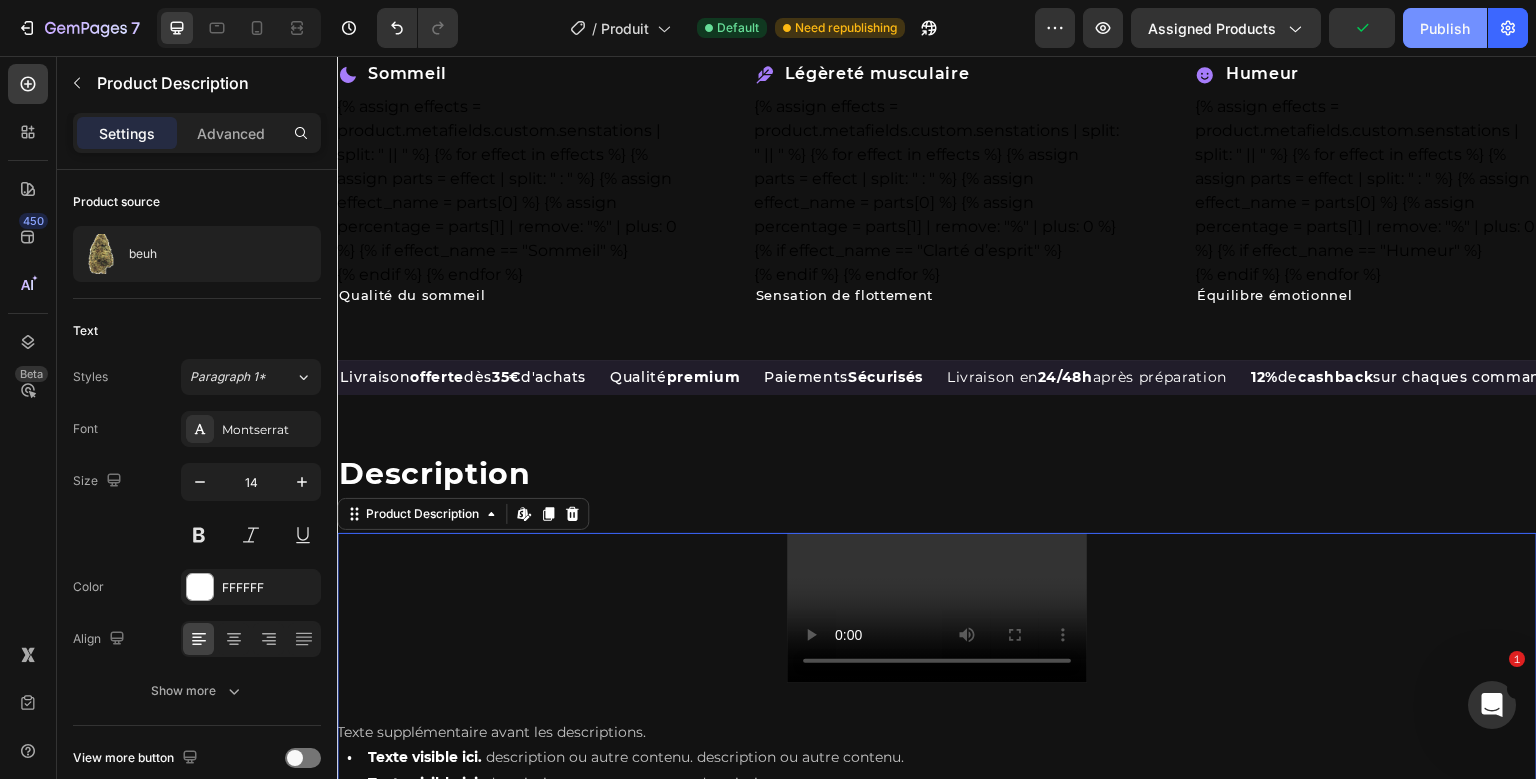 click on "Publish" 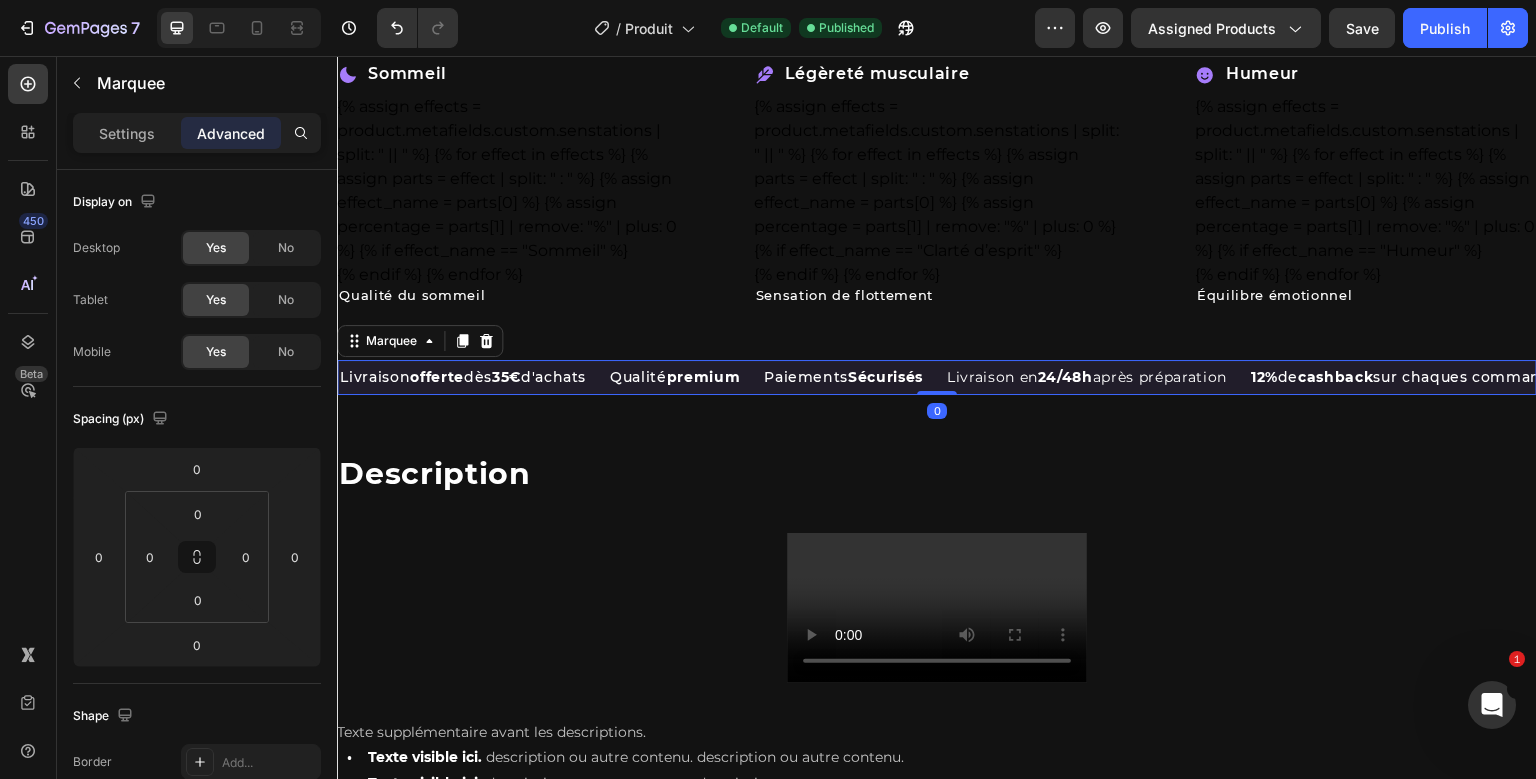 click on "Livraison  offerte  dès  [PRICE]  d'achats Text Block Qualité  premium Text Block Paiements  Sécurisés Text BlockLivraison en  24/48h  après préparation Text Block 12%  de  cashback  sur chaques commandes Text Block Colis  discret Text BlockLivraison  offerte  dès  [PRICE]  d'achats Text Block Qualité  premium Text Block Paiements  Sécurisés Text BlockLivraison en  24/48h  après préparation Text Block 12%  de  cashback  sur chaques commandes Text Block Colis  discret Text Block Marquee   0" at bounding box center [937, 377] 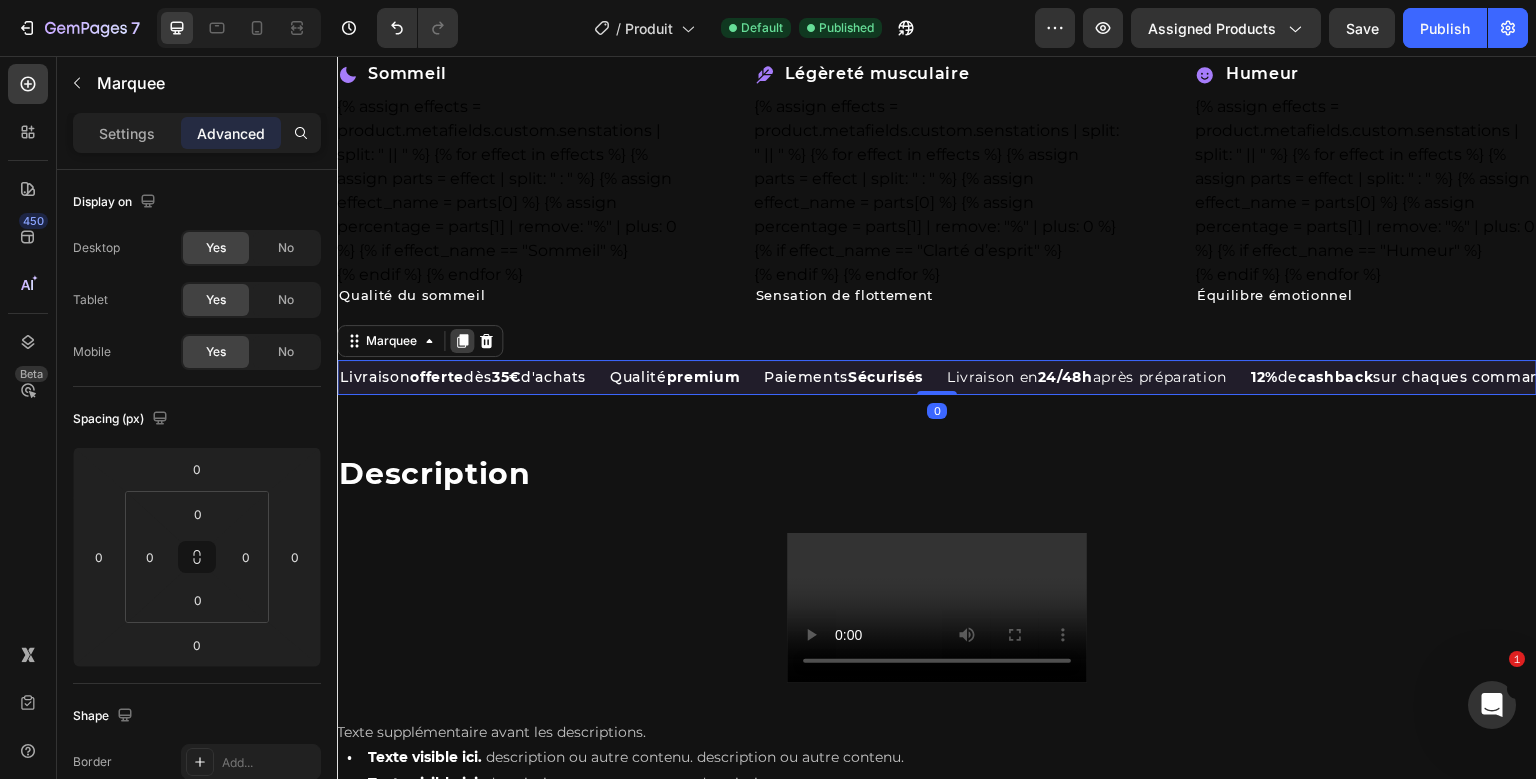 click 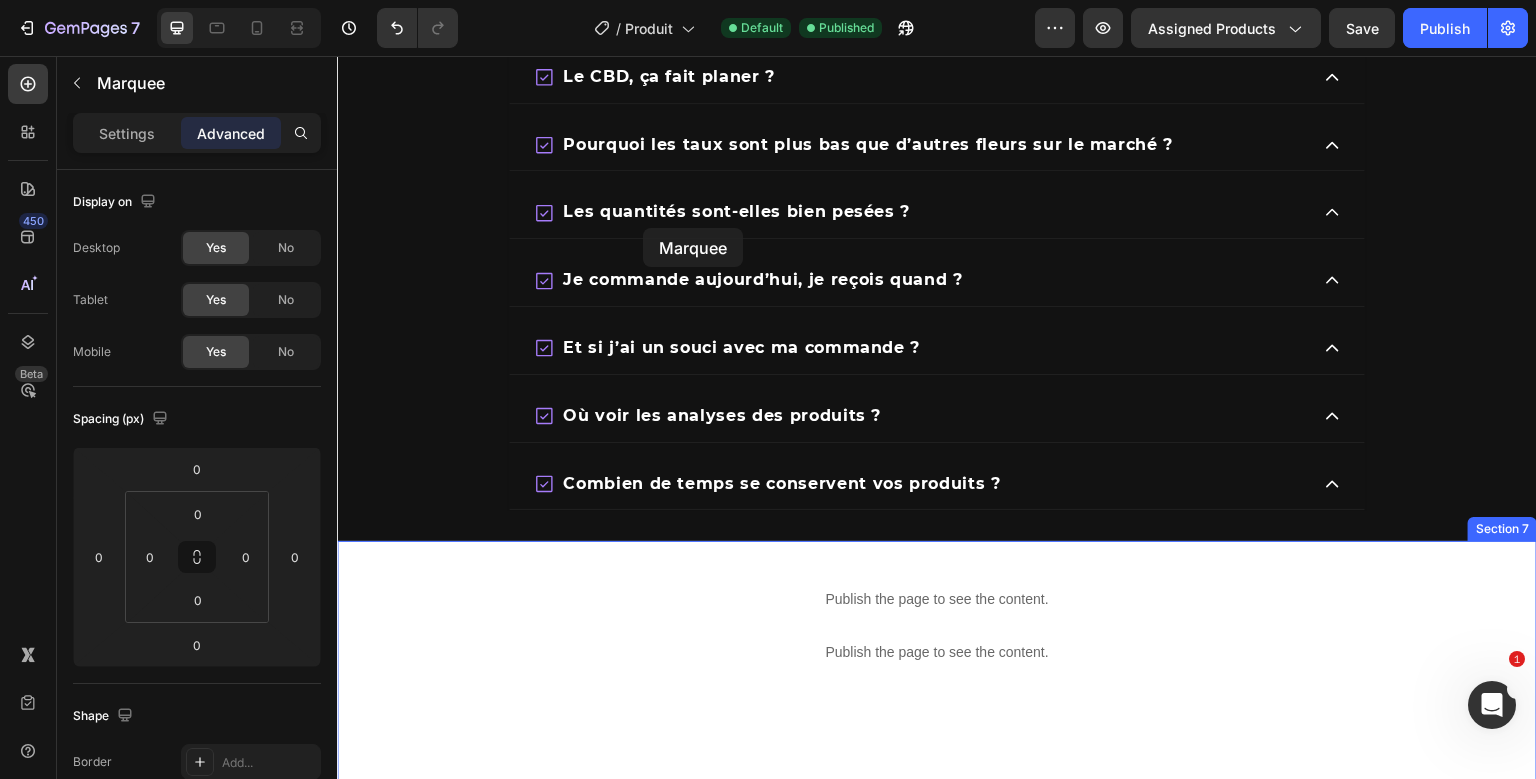 scroll, scrollTop: 6919, scrollLeft: 0, axis: vertical 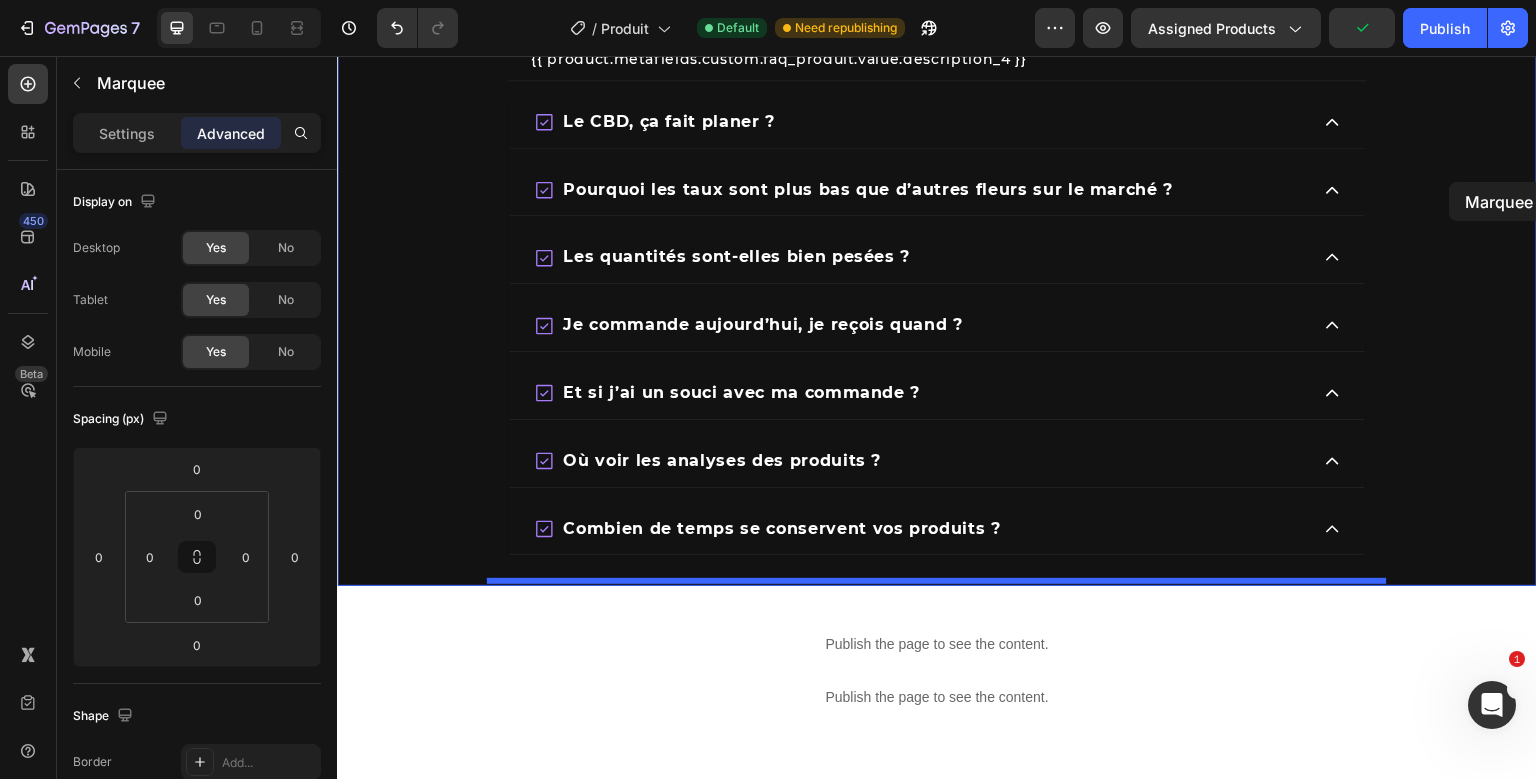 drag, startPoint x: 352, startPoint y: 381, endPoint x: 1447, endPoint y: 253, distance: 1102.4559 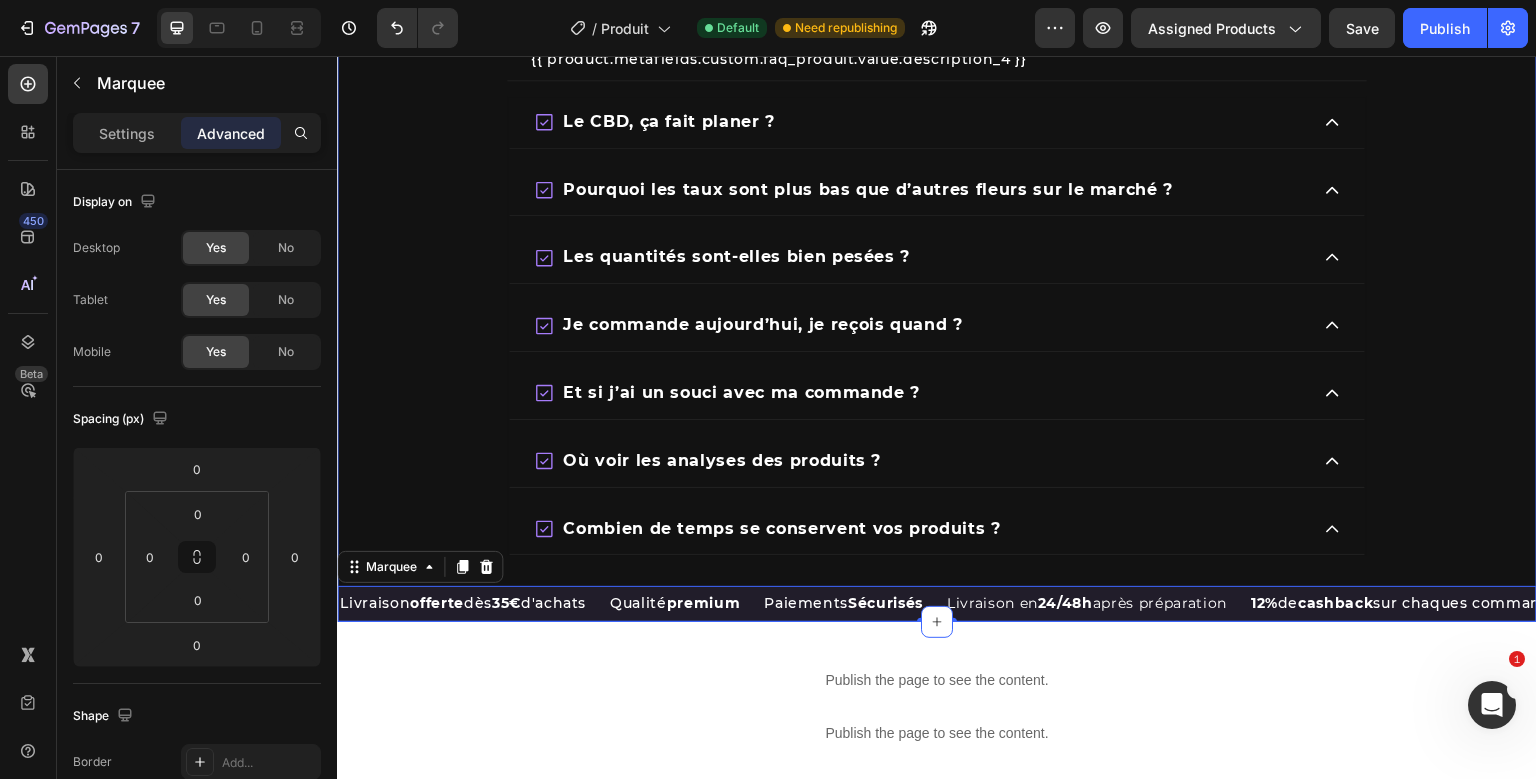 click on "Faq —  {{ product.title }}  CBD
Custom Code
{{ product.metafields.custom.faq_produit.value.Titre_1 }}
{{ product.metafields.custom.faq_produit.value.description_1 }}
Custom Code                Title Line
{{ product.metafields.custom.faq_produit.value.titre_2 }}" at bounding box center [937, -2615] 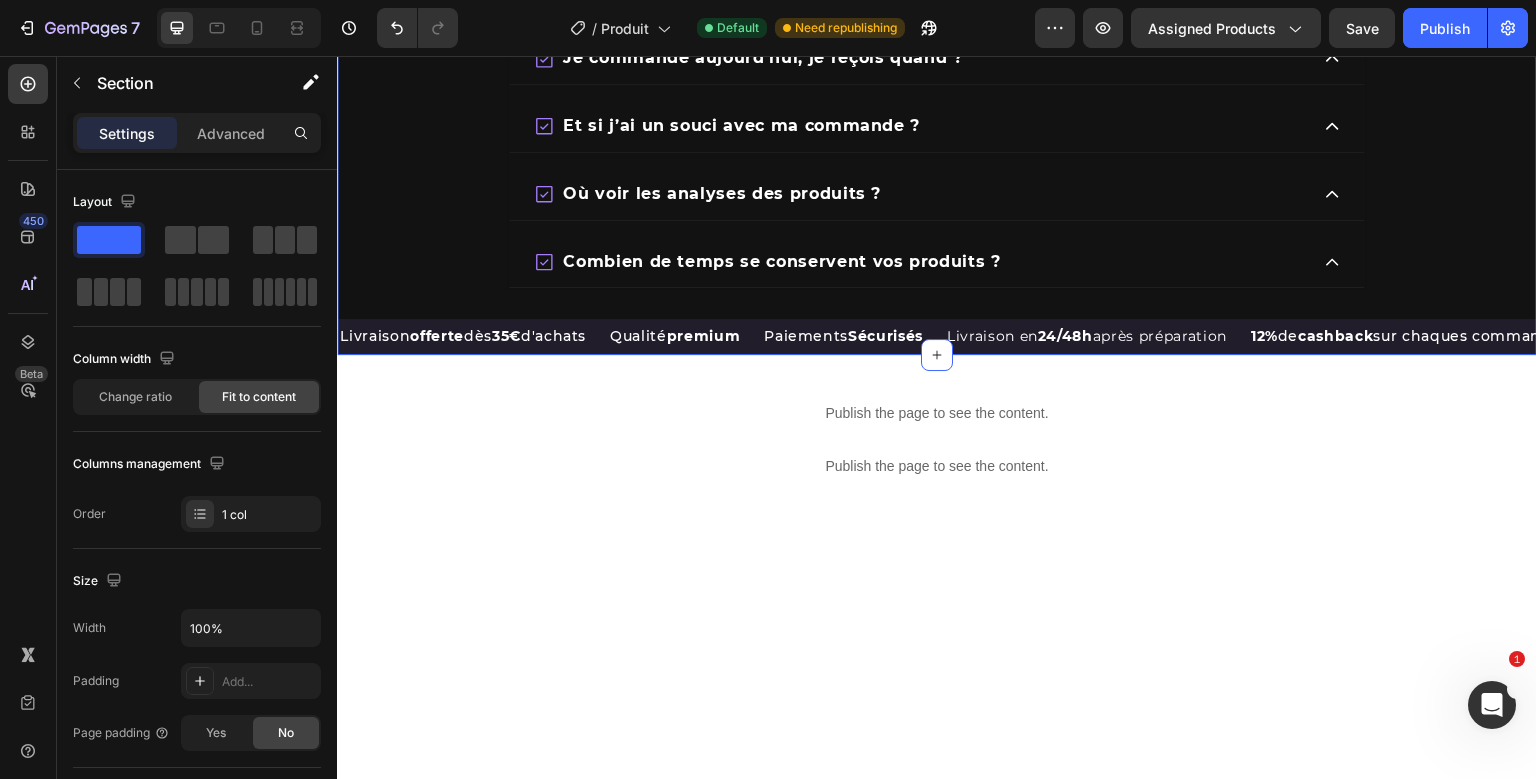 scroll, scrollTop: 7184, scrollLeft: 0, axis: vertical 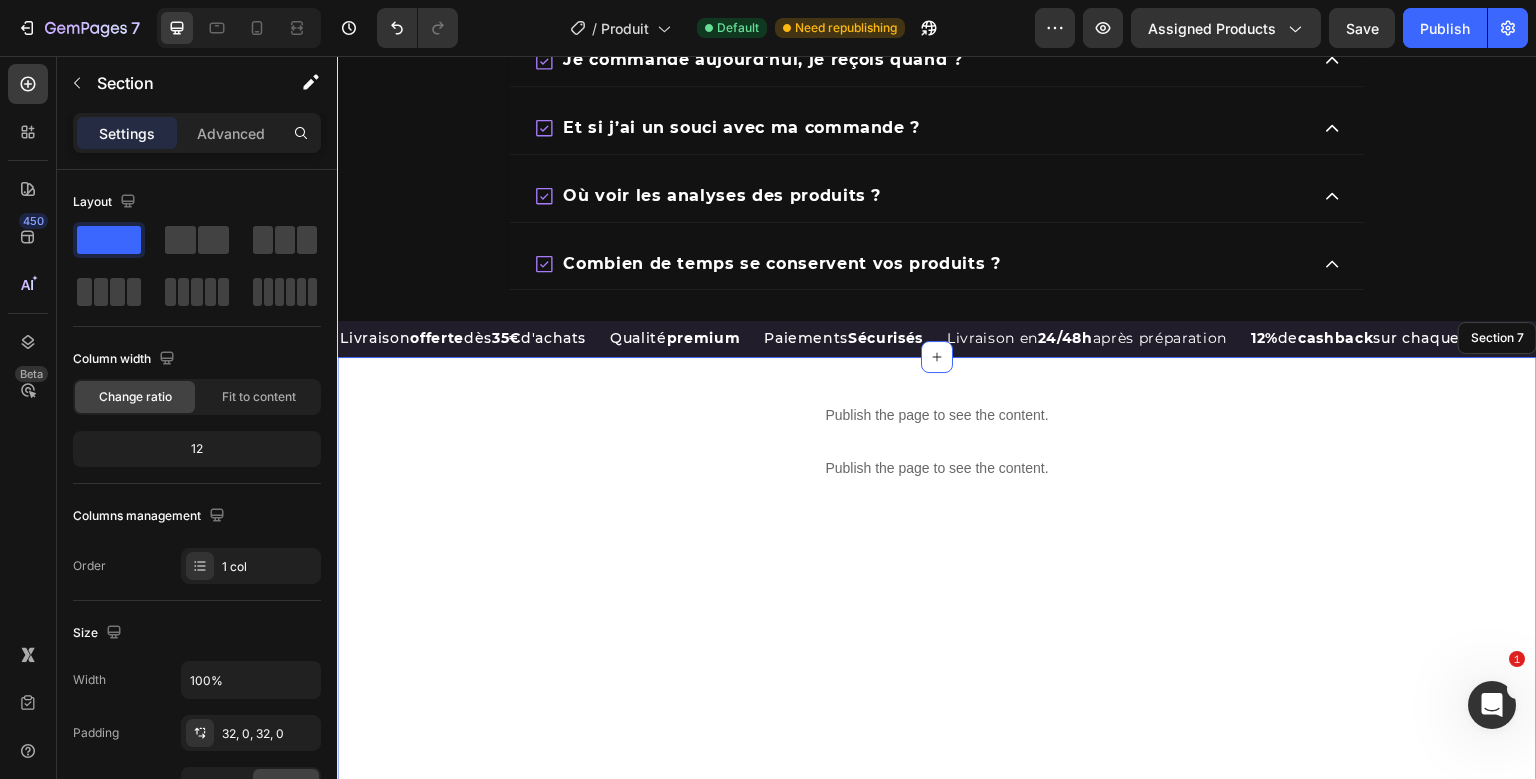 click on "Publish the page to see the content.
Custom Code
Publish the page to see the content.
Custom Code
{% assign arguments = product.metafields.custom.arguments | split: " || " %}
{% for argument in arguments %}
{% assign title = "" %}
{% assign description = "" %}
{% if argument contains " : " %}
{% assign parts = argument | split: " : " %}
{% assign title = parts[0] %}
{% assign description = parts[1] %}
{% else %}
{% assign title = argument %}
{% assign description = "" %}
{% endif %}
{{ title | strip }}.
{{ description | strip }}
{% endfor %}
Custom Code
Icon Apaise l’anxiété et le stress Heading Row
Icon Favorise un meilleur sommeil Heading Row
Icon Soulage les douleurs naturellement Heading Row Row
Drop element here Icon" at bounding box center [937, 780] 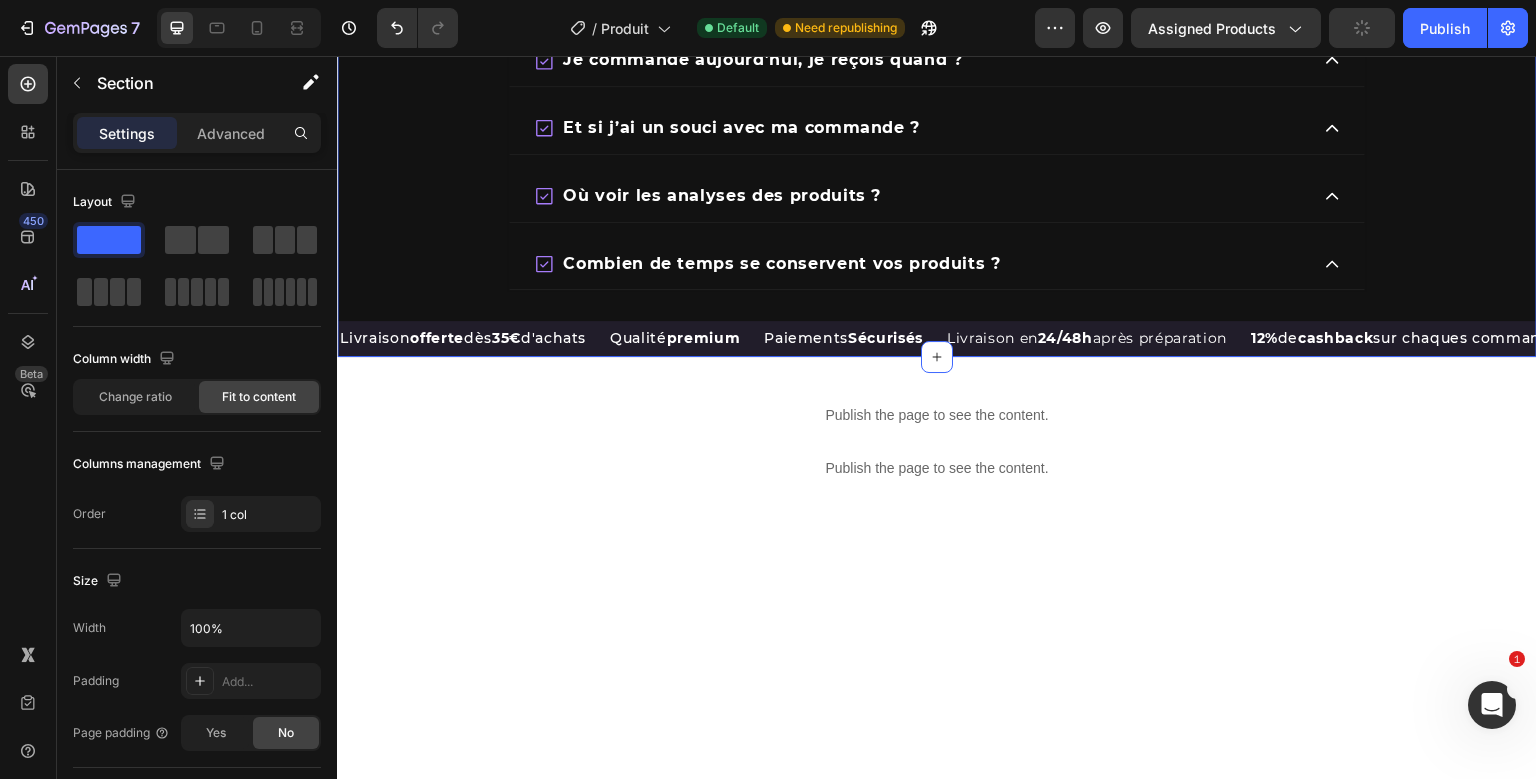 click on "Faq —  {{ product.title }}  CBD
Custom Code
{{ product.metafields.custom.faq_produit.value.Titre_1 }}
{{ product.metafields.custom.faq_produit.value.description_1 }}
Custom Code                Title Line
{{ product.metafields.custom.faq_produit.value.titre_2 }}" at bounding box center (937, -2880) 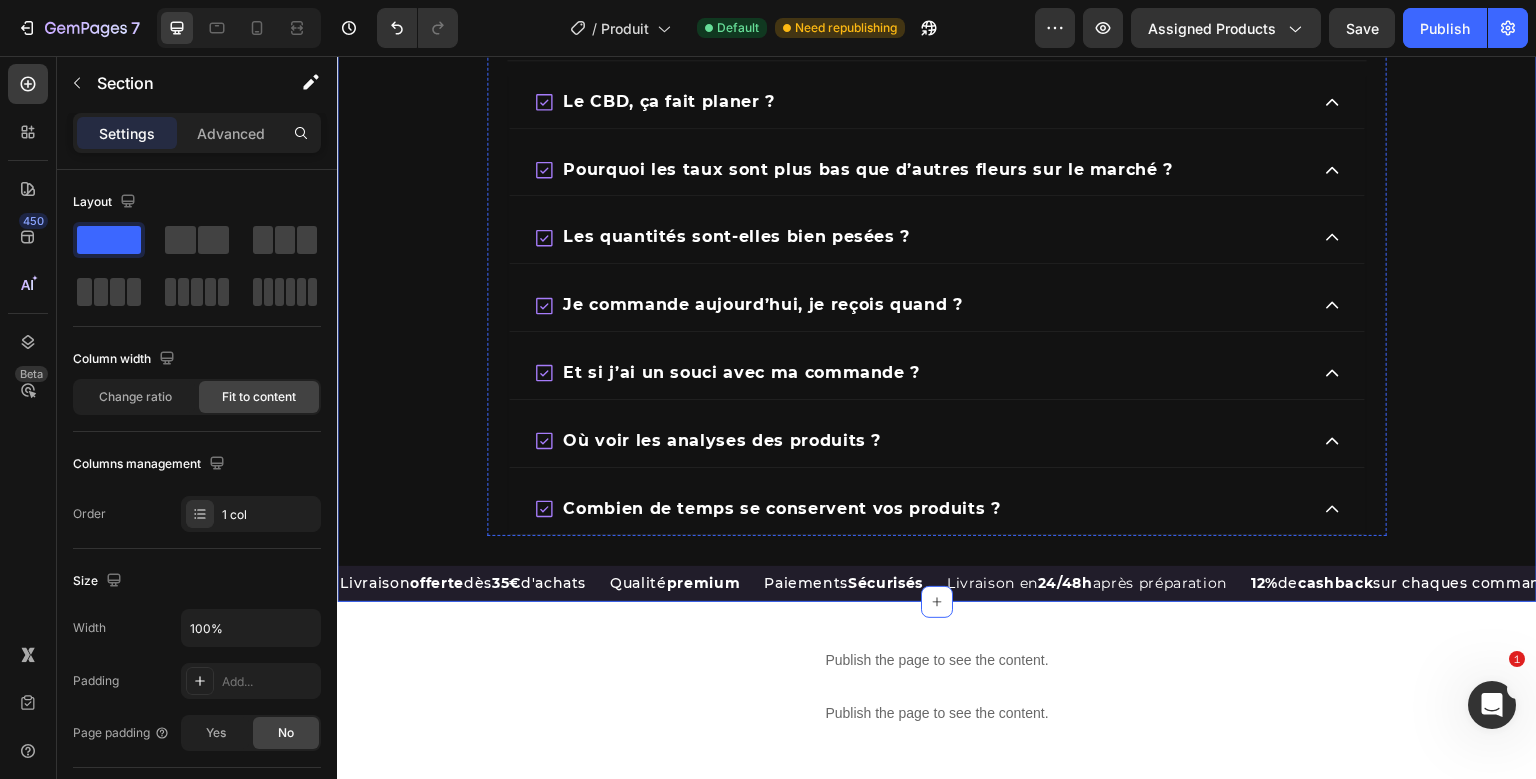 scroll, scrollTop: 6931, scrollLeft: 0, axis: vertical 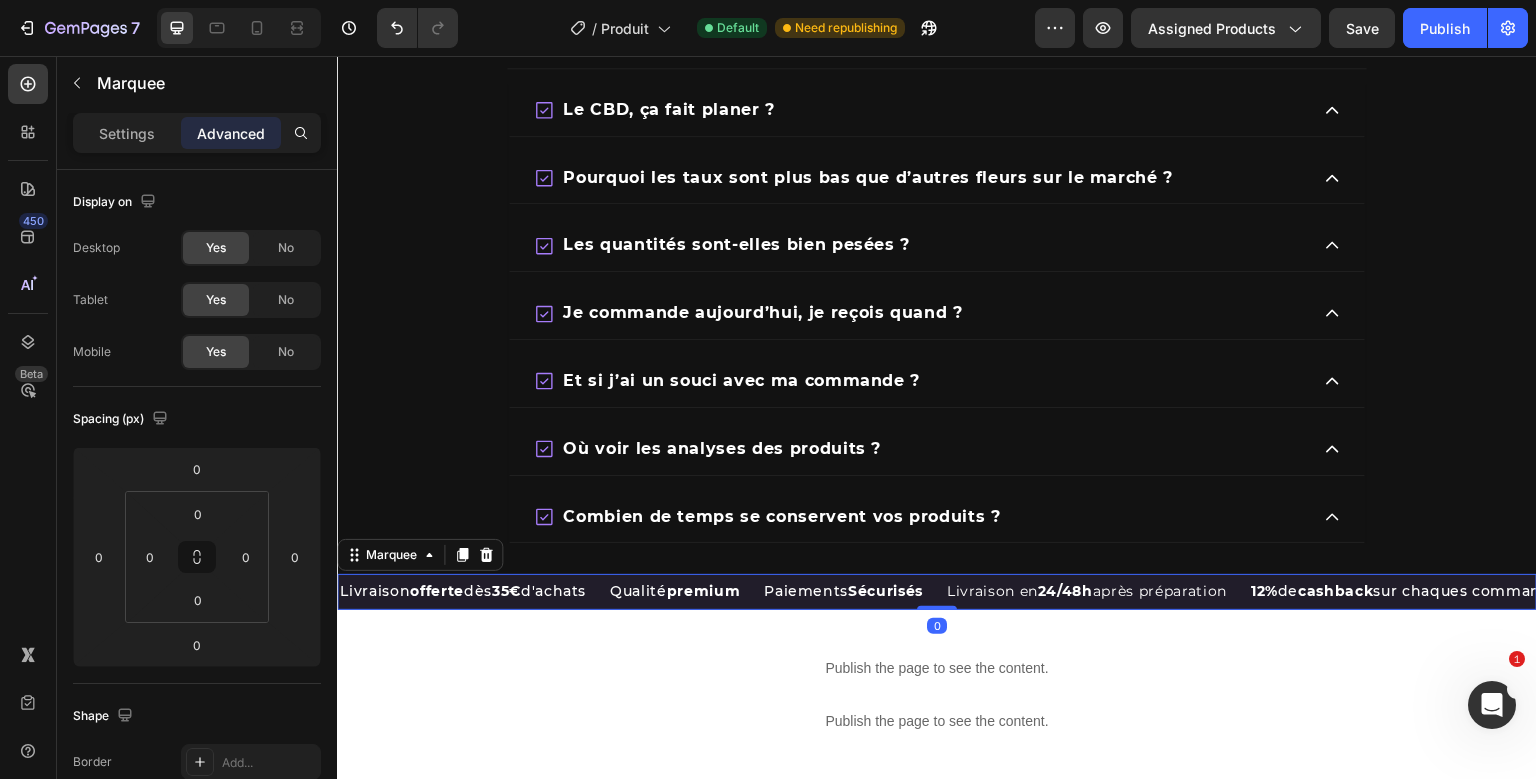 click on "Livraison  offerte  dès  [PRICE]  d'achats Text Block Qualité  premium Text Block Paiements  Sécurisés Text BlockLivraison en  24/48h  après préparation Text Block 12%  de  cashback  sur chaques commandes Text Block Colis  discret Text BlockLivraison  offerte  dès  [PRICE]  d'achats Text Block Qualité  premium Text Block Paiements  Sécurisés Text BlockLivraison en  24/48h  après préparation Text Block 12%  de  cashback  sur chaques commandes Text Block Colis  discret Text Block Marquee   0" at bounding box center [937, 591] 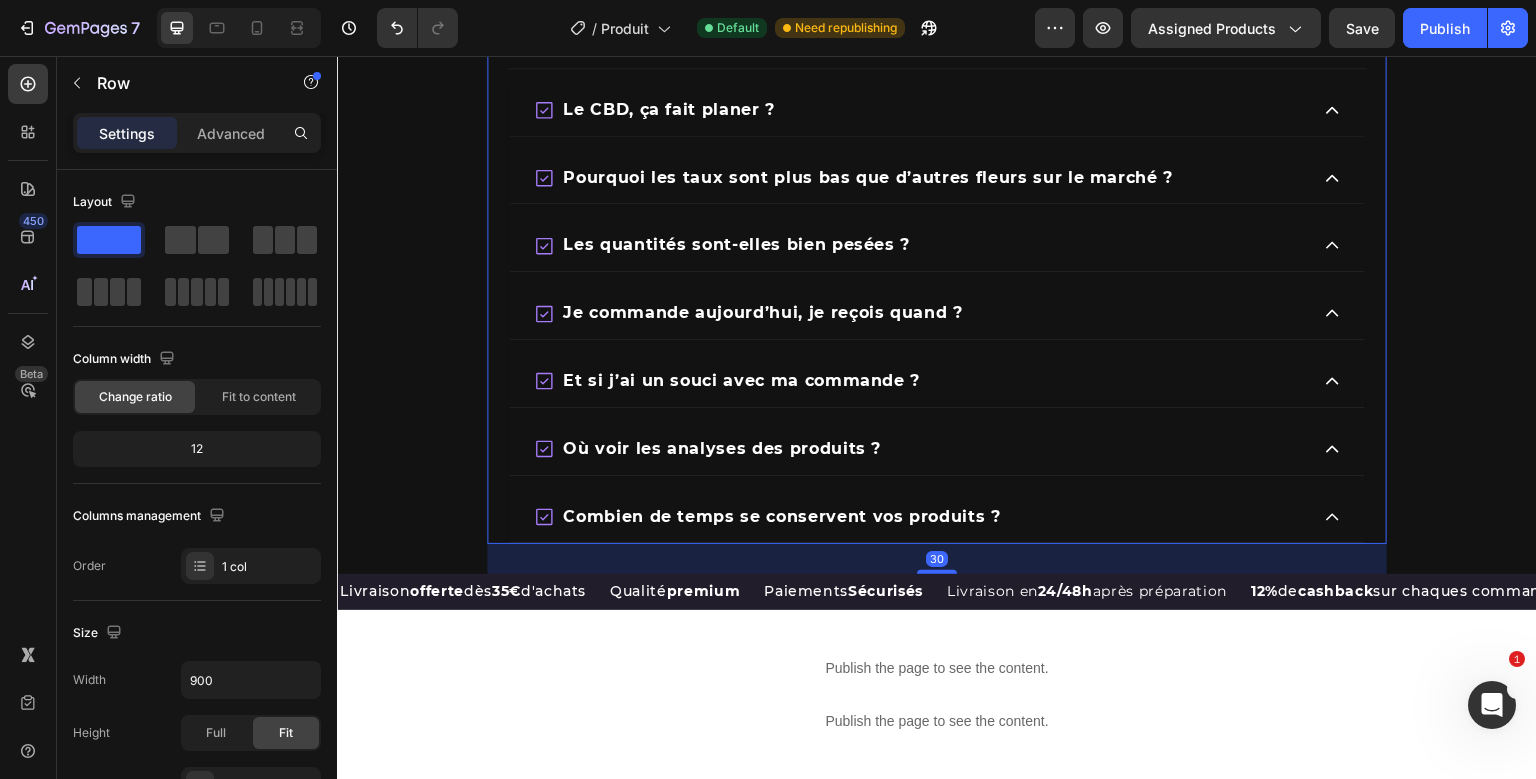 click on "Faq —  {{ product.title }}  CBD
Custom Code
{{ product.metafields.custom.faq_produit.value.Titre_1 }}
{{ product.metafields.custom.faq_produit.value.description_1 }}
Custom Code                Title Line
{{ product.metafields.custom.faq_produit.value.titre_2 }}" at bounding box center [937, 70] 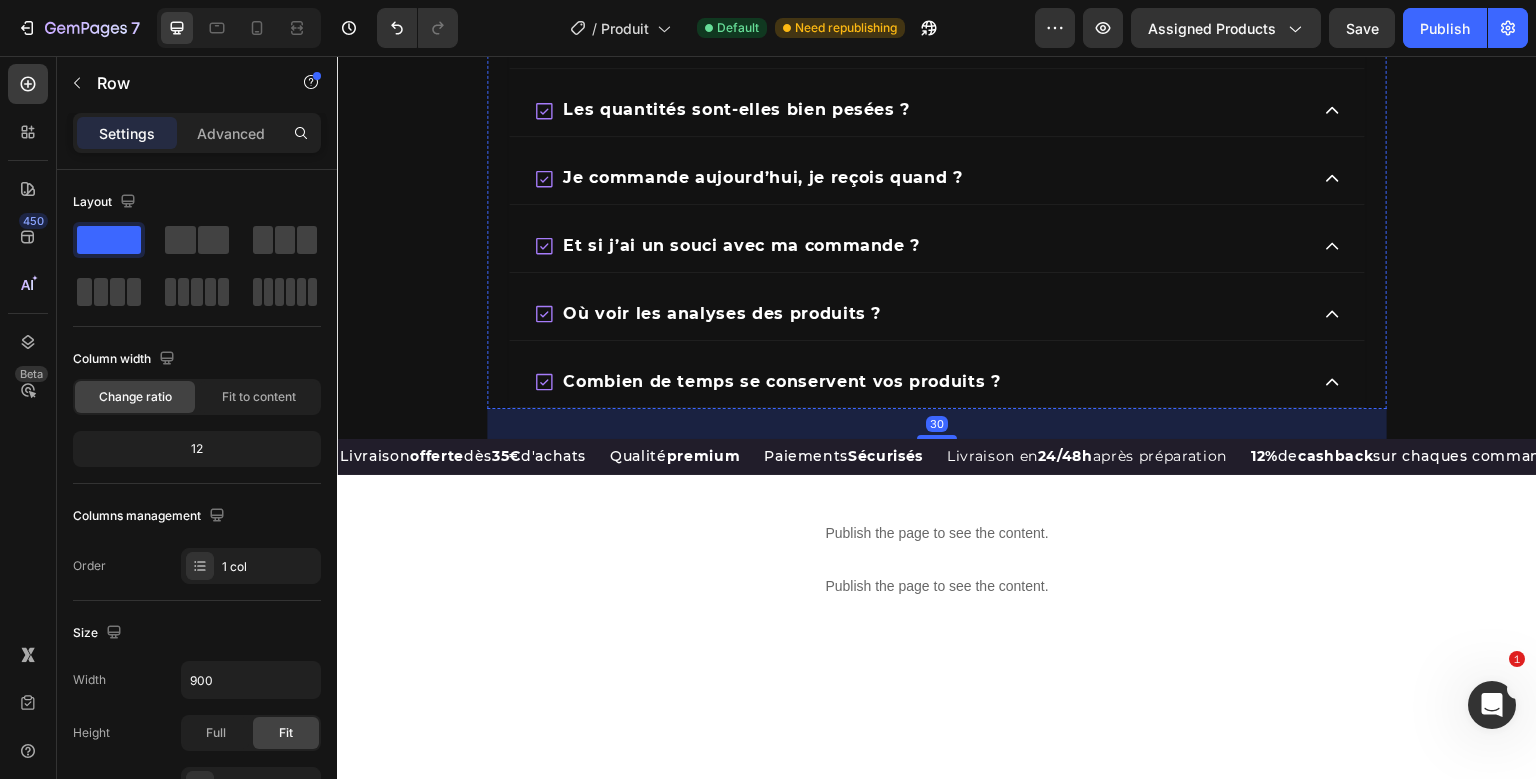 scroll, scrollTop: 7035, scrollLeft: 0, axis: vertical 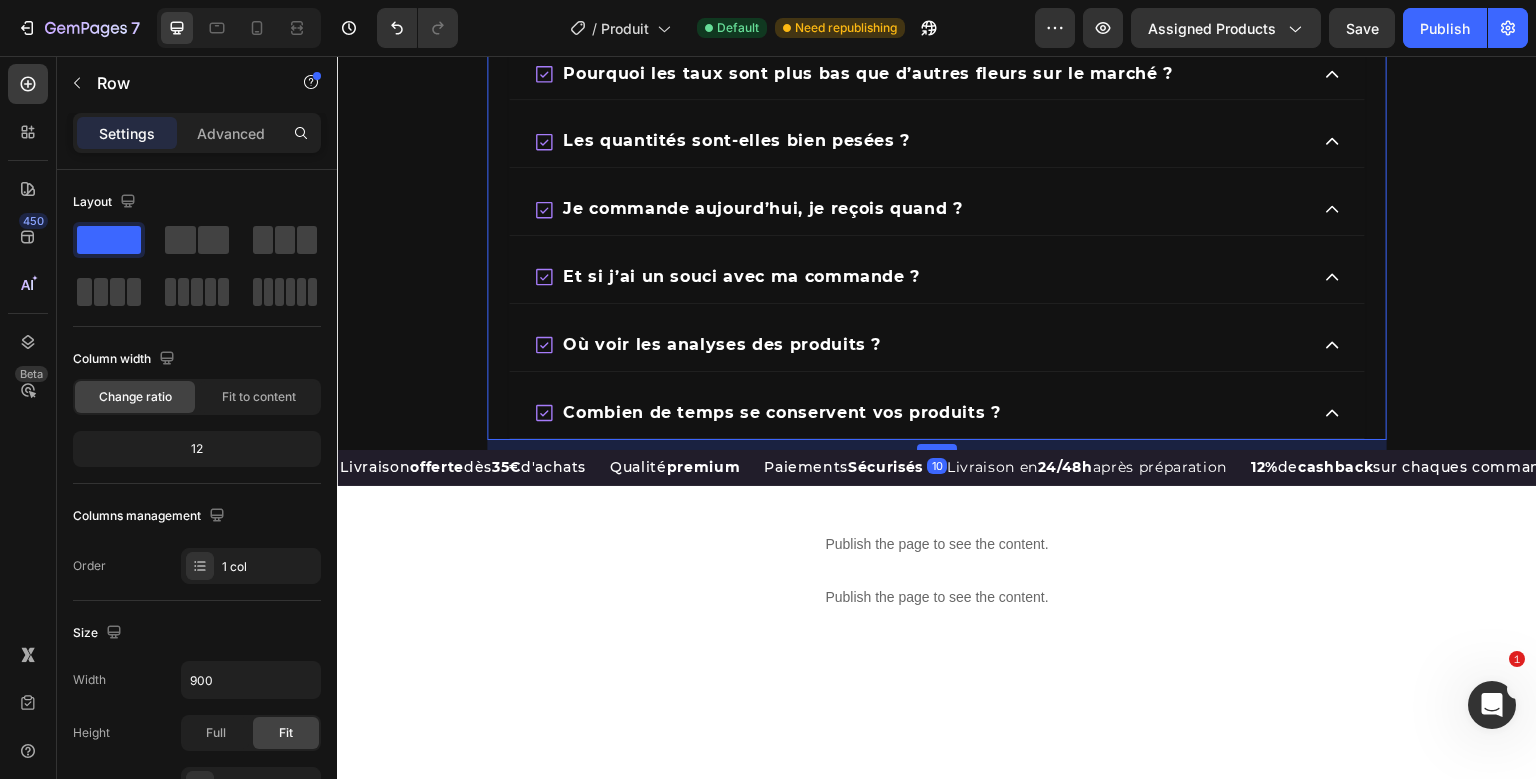 drag, startPoint x: 950, startPoint y: 464, endPoint x: 952, endPoint y: 444, distance: 20.09975 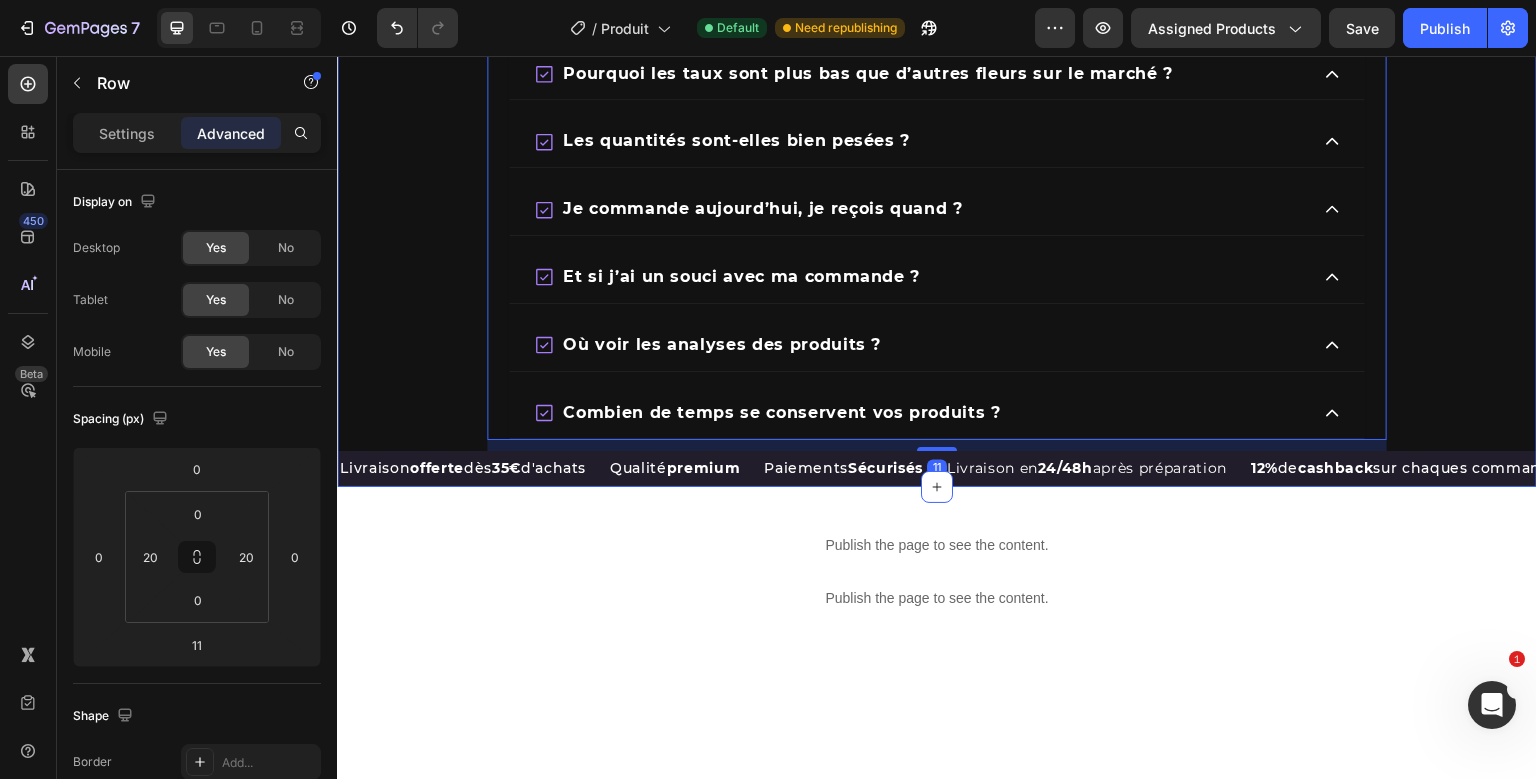 click on "Faq —  {{ product.title }}  CBD
Custom Code
{{ product.metafields.custom.faq_produit.value.Titre_1 }}
{{ product.metafields.custom.faq_produit.value.description_1 }}
Custom Code                Title Line
{{ product.metafields.custom.faq_produit.value.titre_2 }}" at bounding box center [937, -2741] 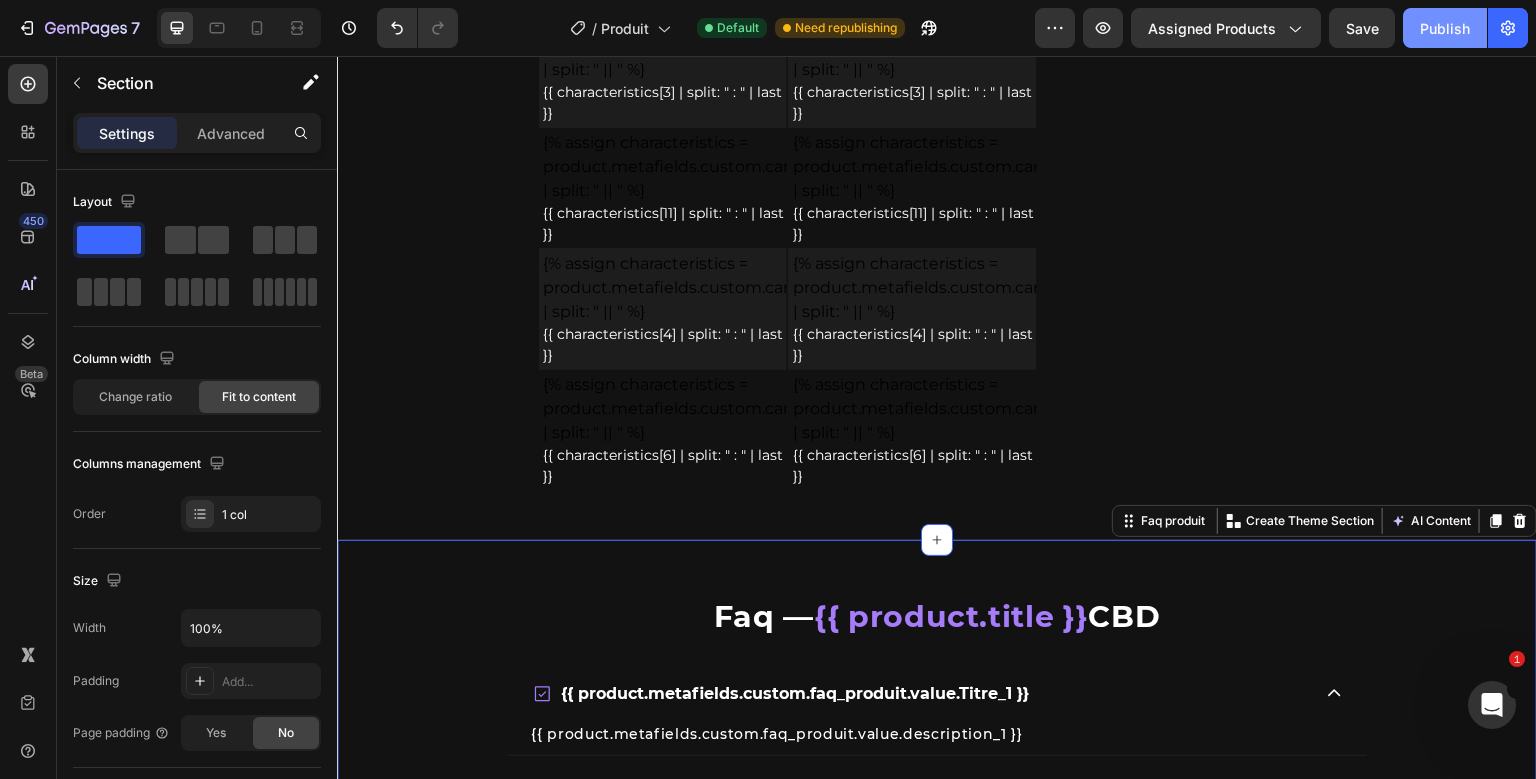 scroll, scrollTop: 5920, scrollLeft: 0, axis: vertical 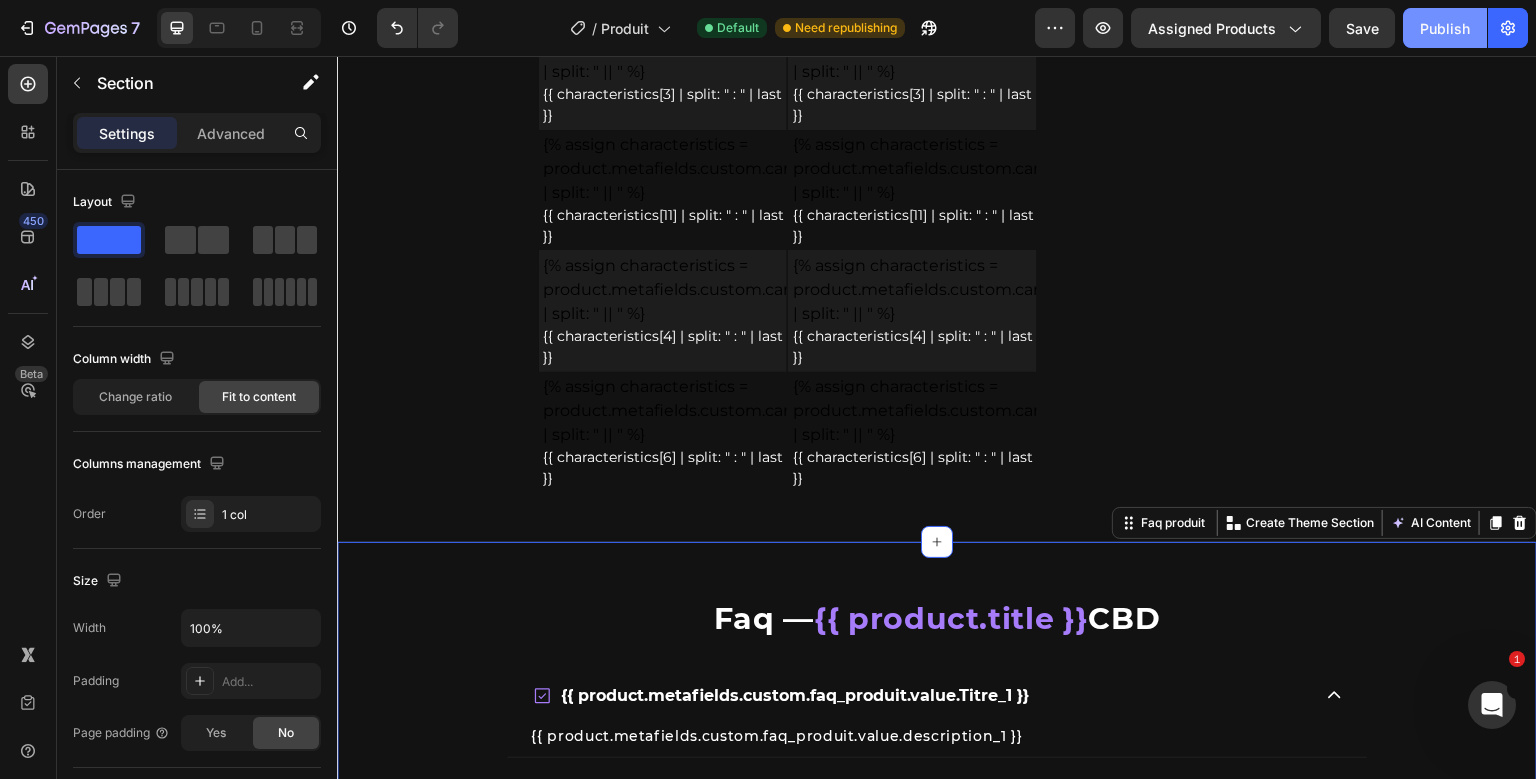 click on "Publish" at bounding box center [1445, 28] 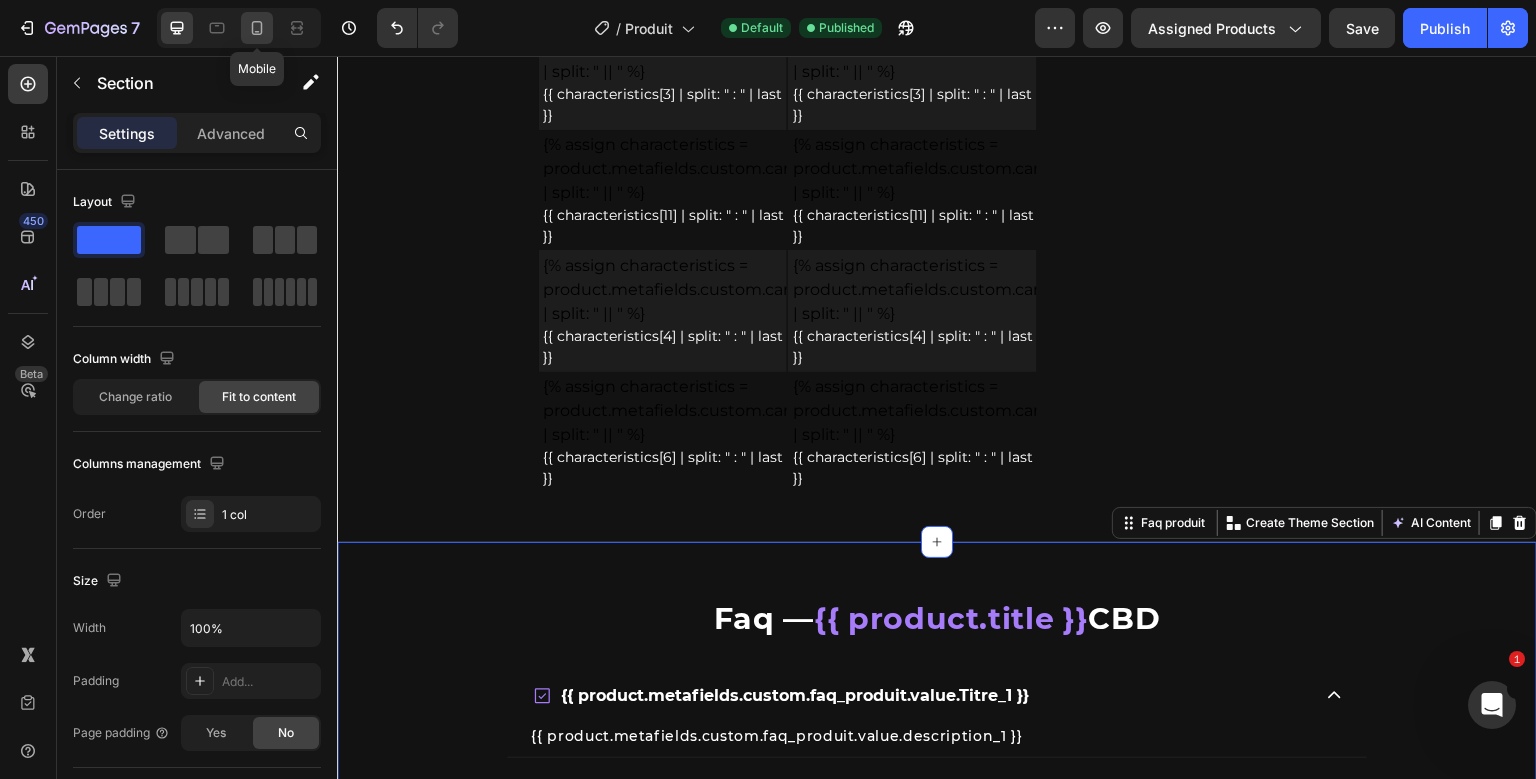 click 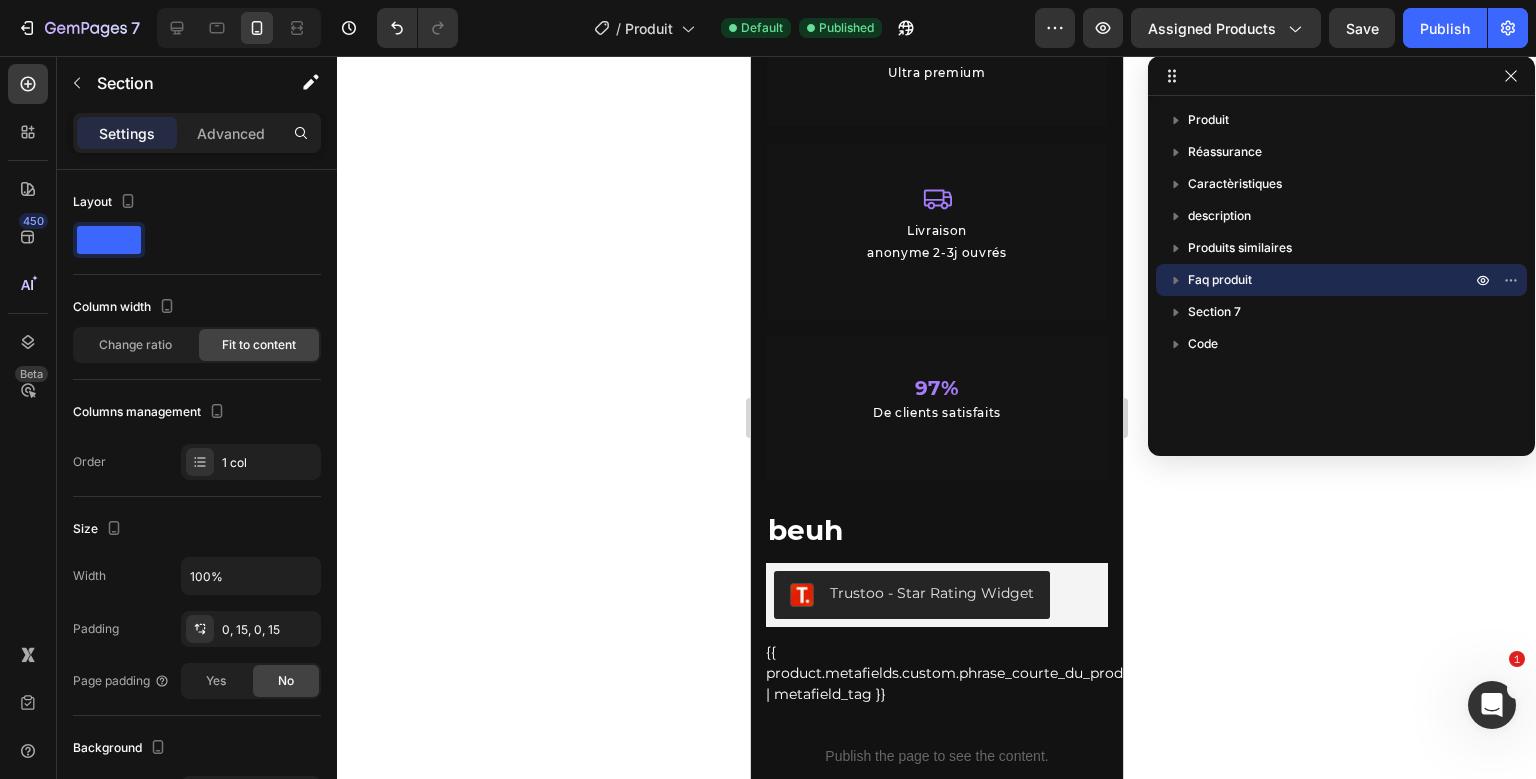 scroll, scrollTop: 0, scrollLeft: 0, axis: both 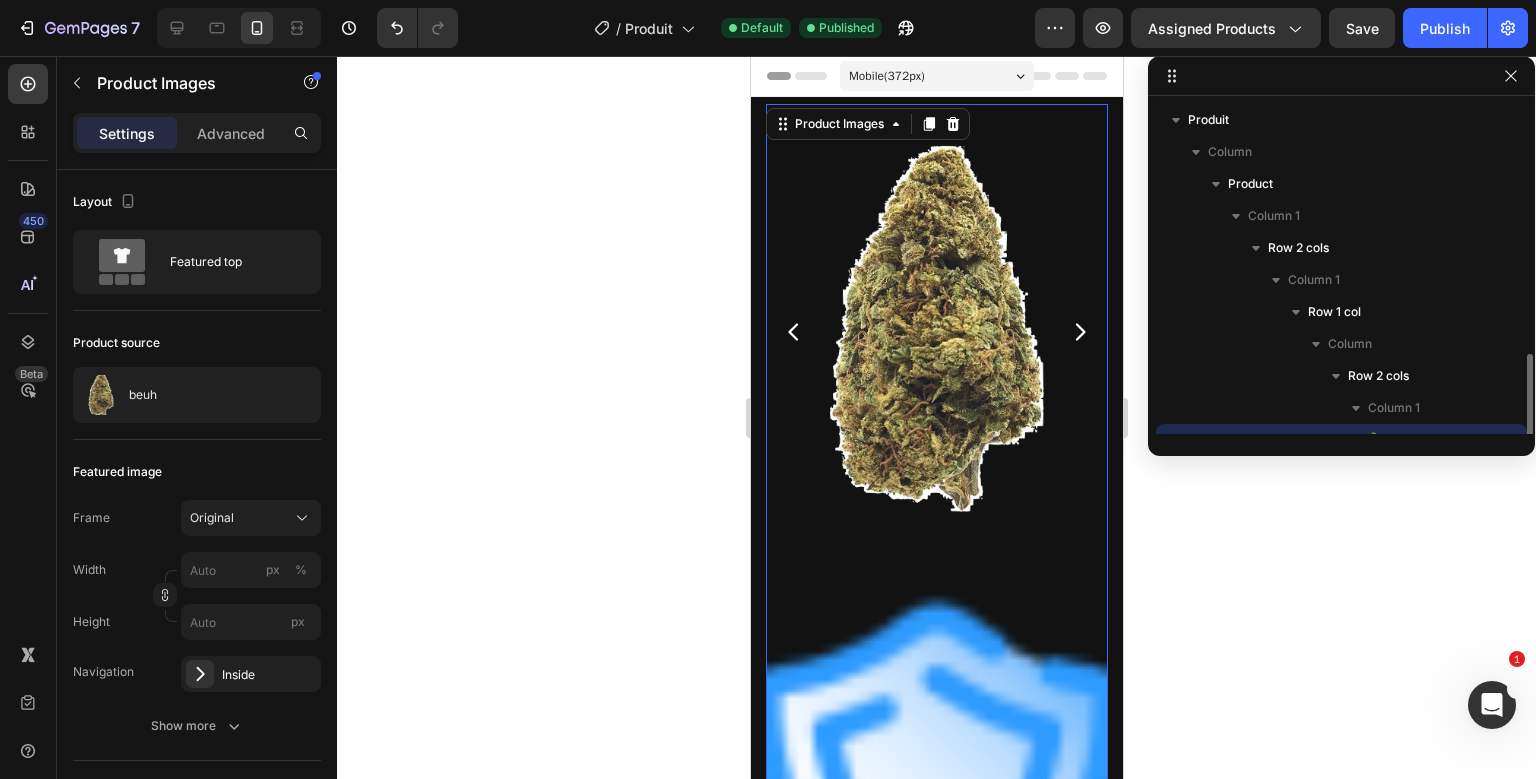click at bounding box center (936, 332) 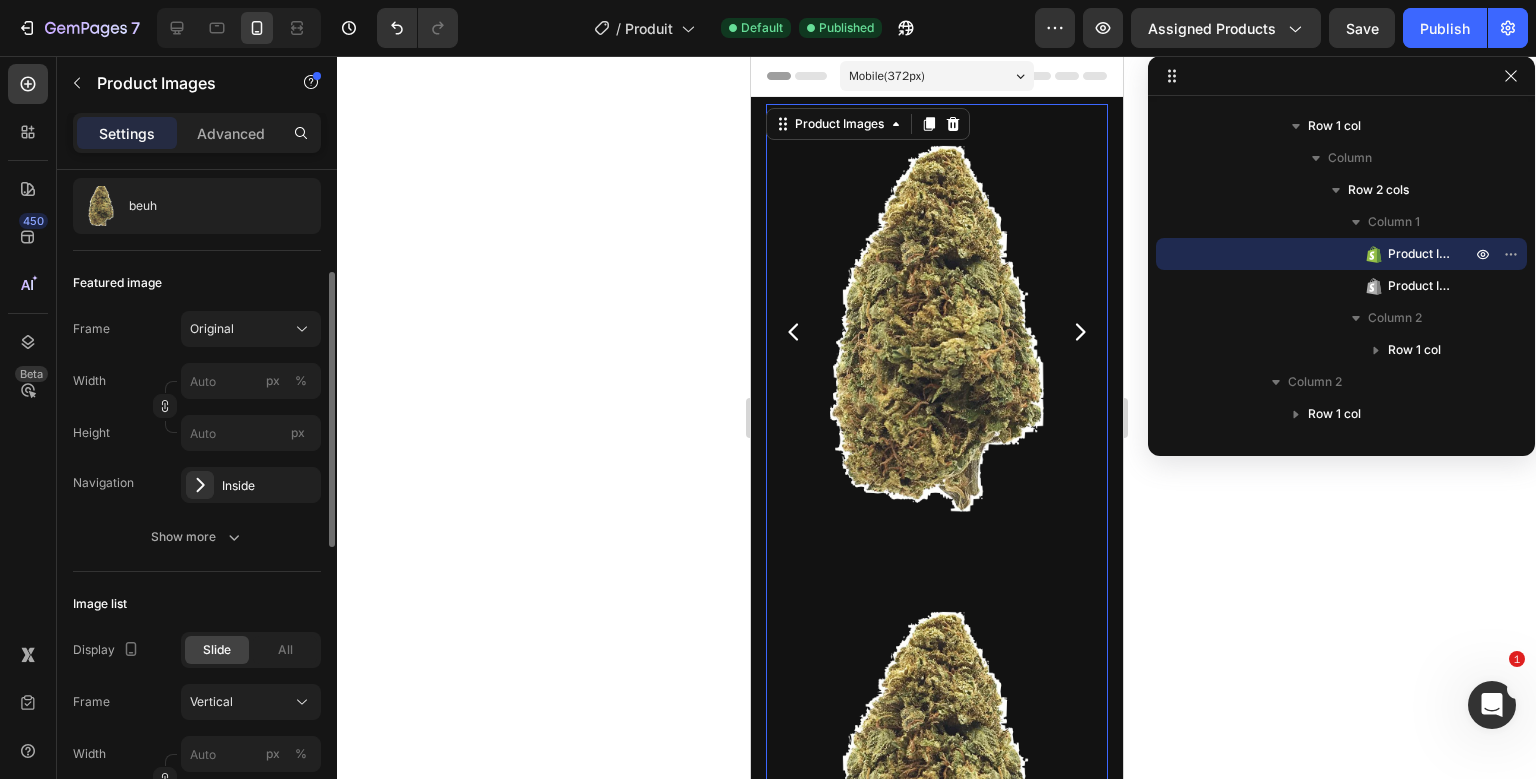 scroll, scrollTop: 185, scrollLeft: 0, axis: vertical 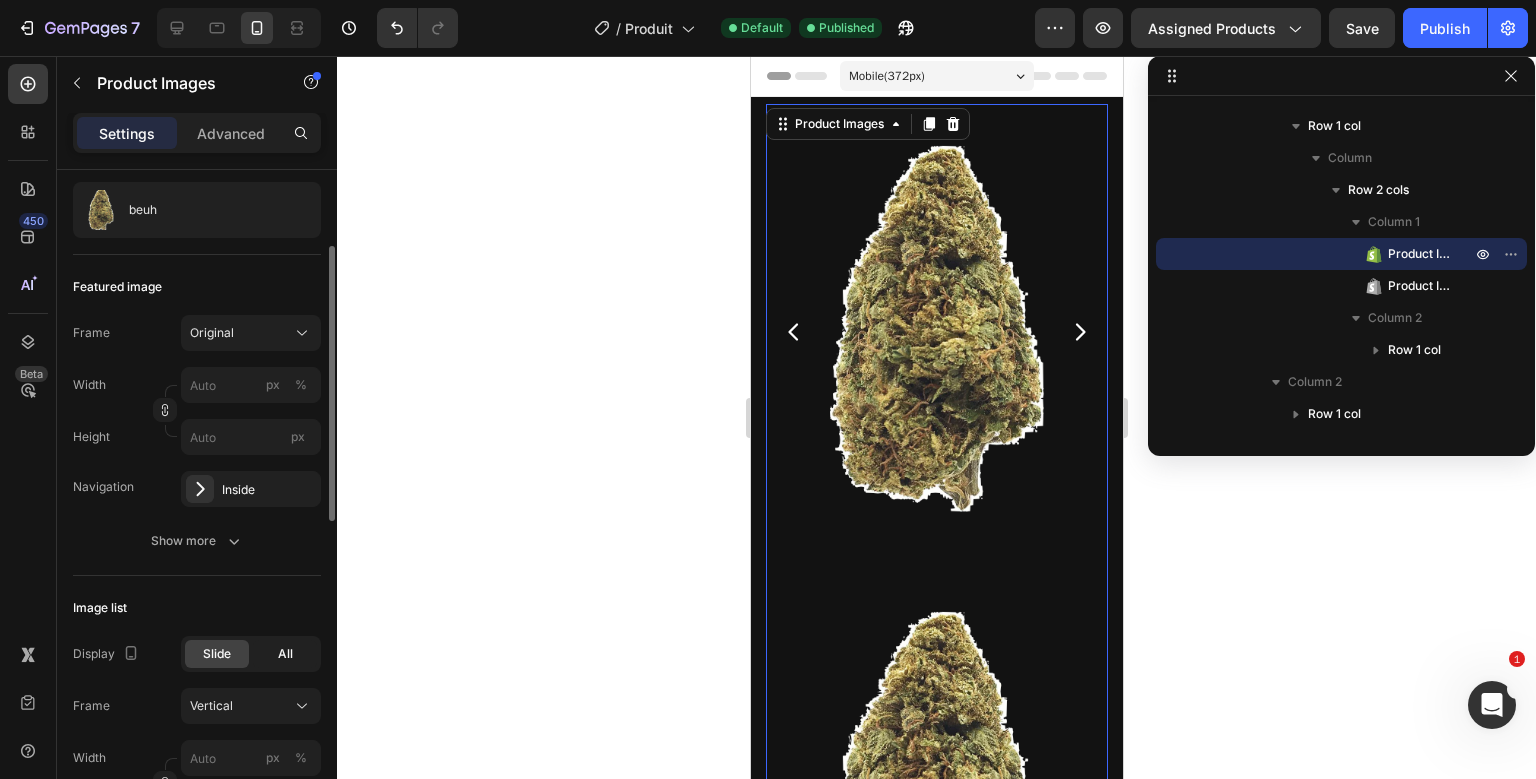 click on "All" 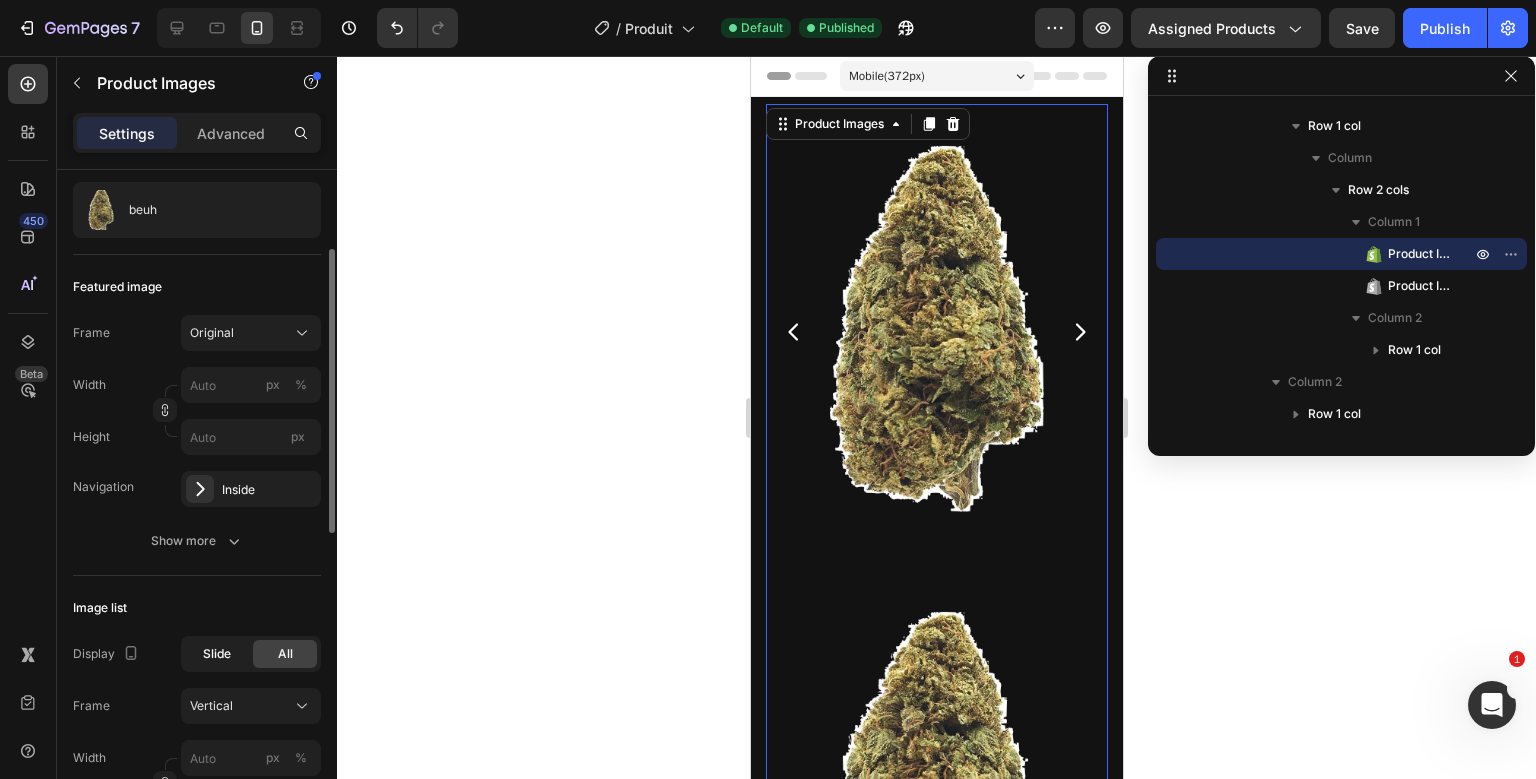 click on "Slide" 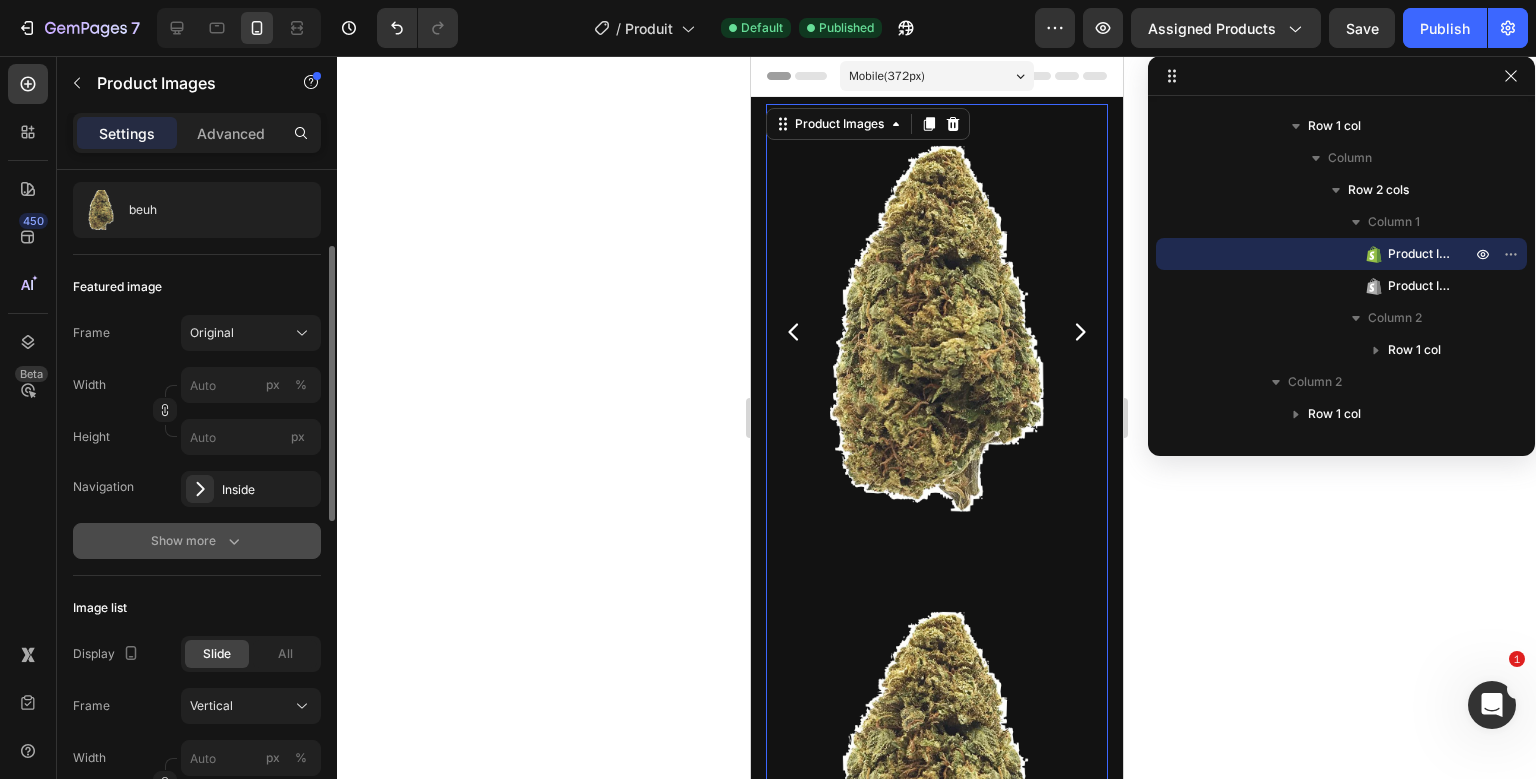click on "Show more" at bounding box center (197, 541) 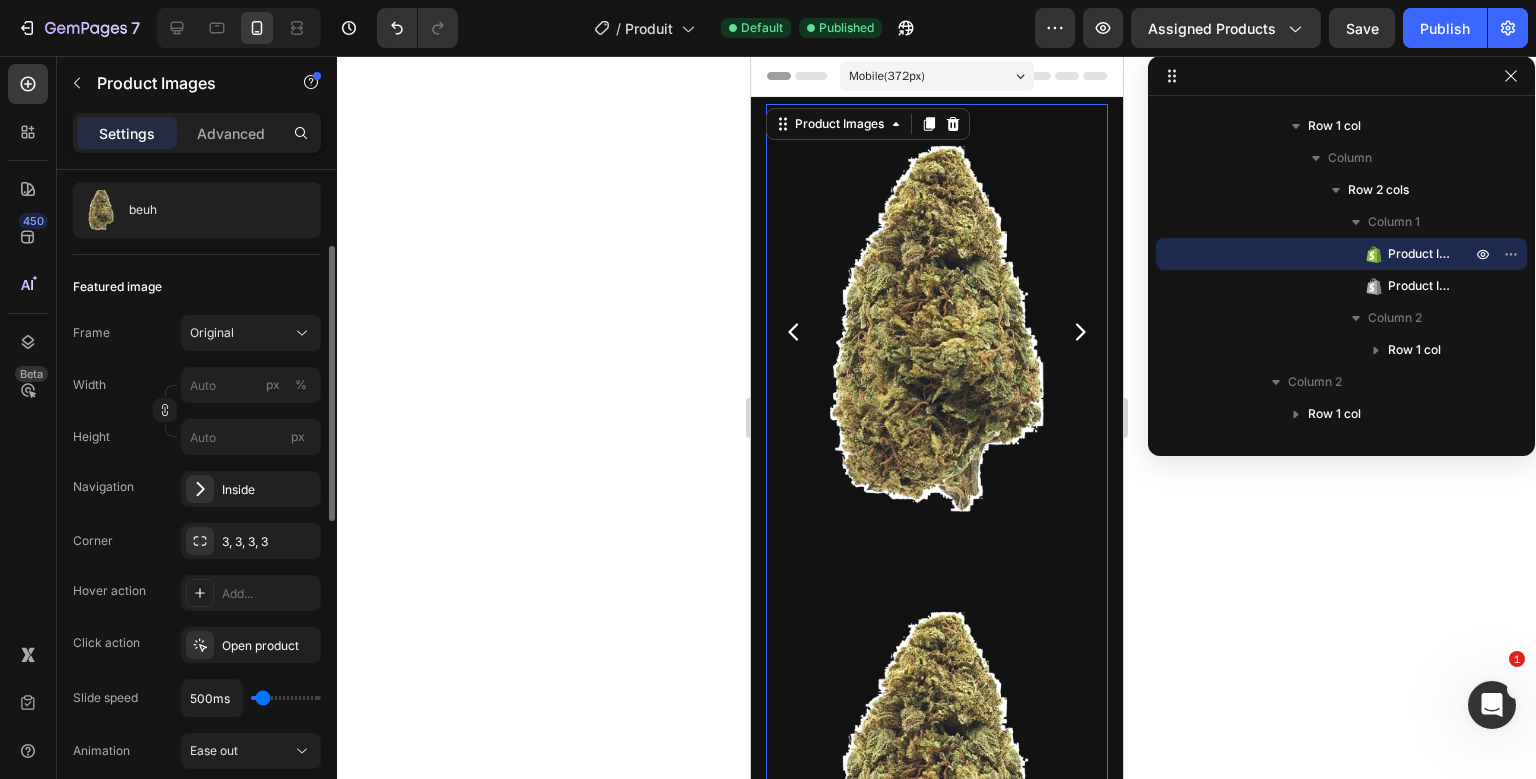 scroll, scrollTop: 0, scrollLeft: 0, axis: both 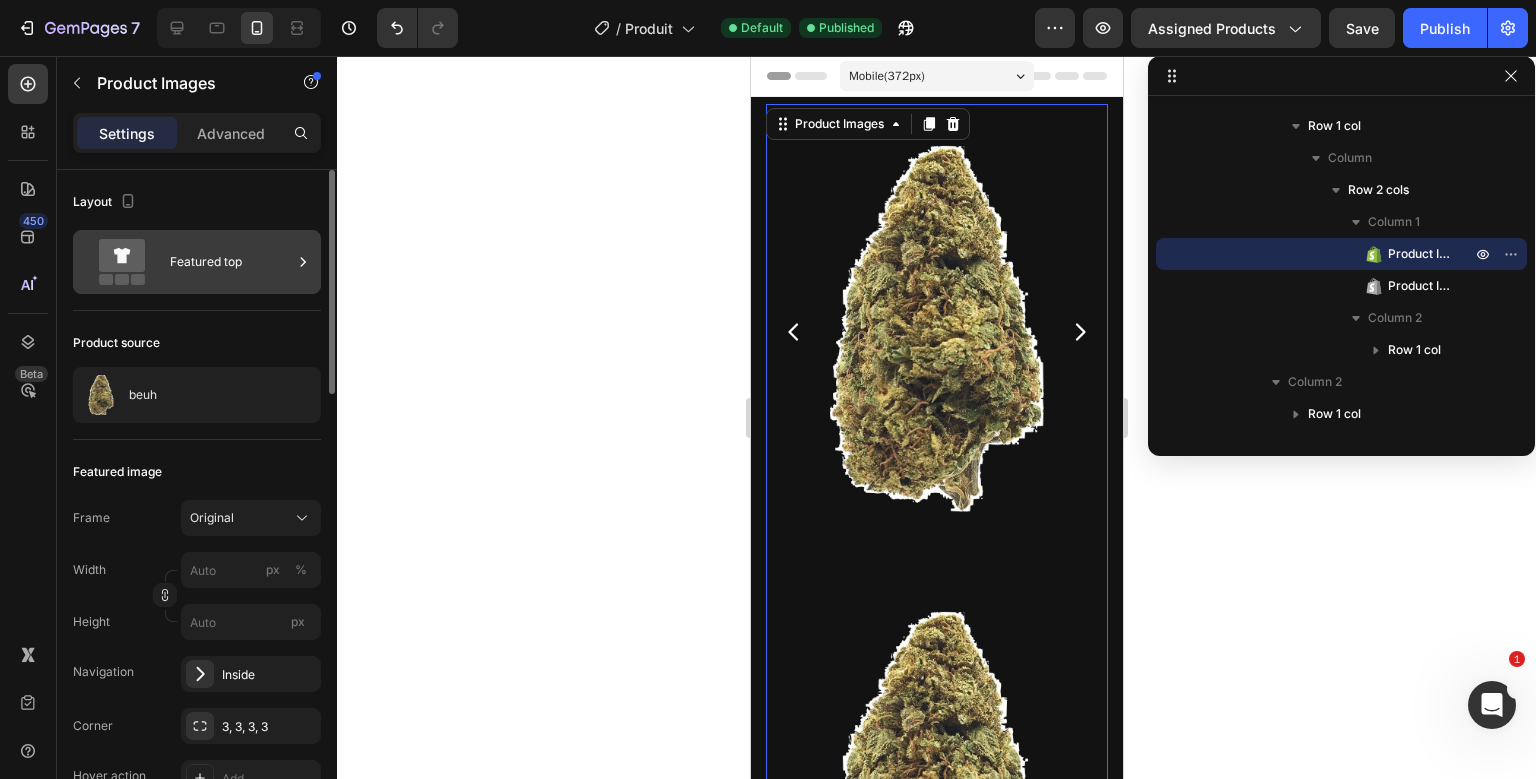 click on "Featured top" at bounding box center (231, 262) 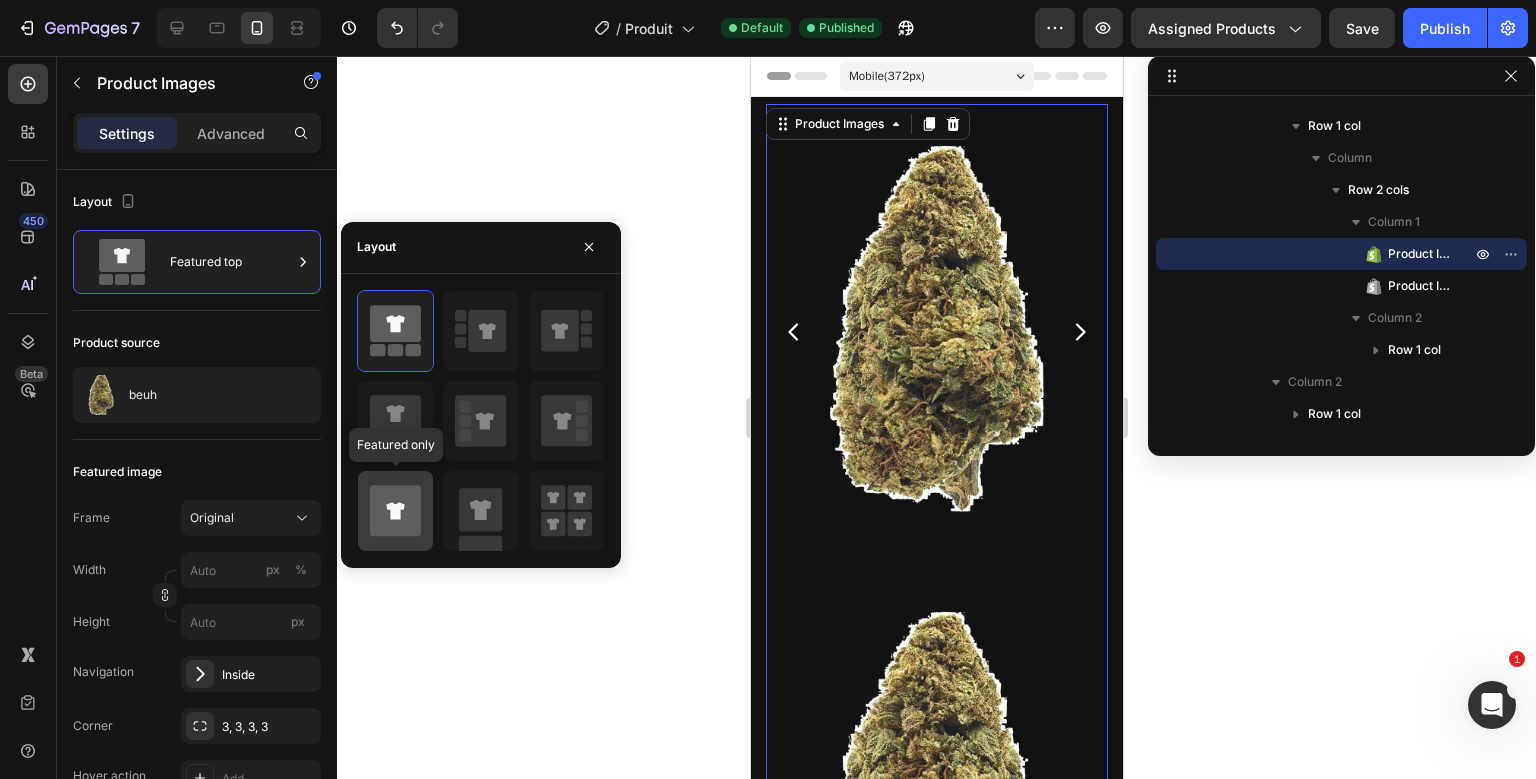 click 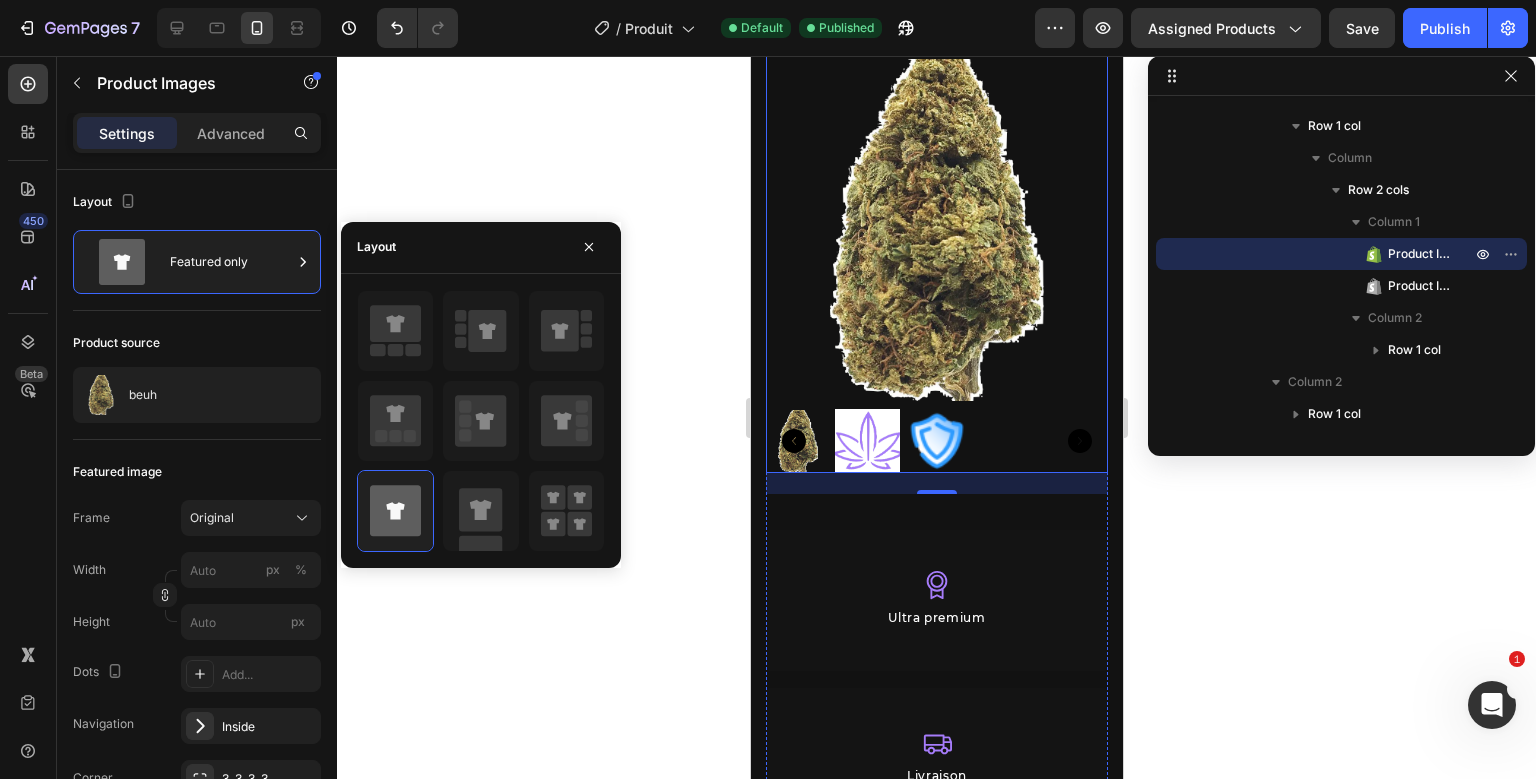 scroll, scrollTop: 473, scrollLeft: 0, axis: vertical 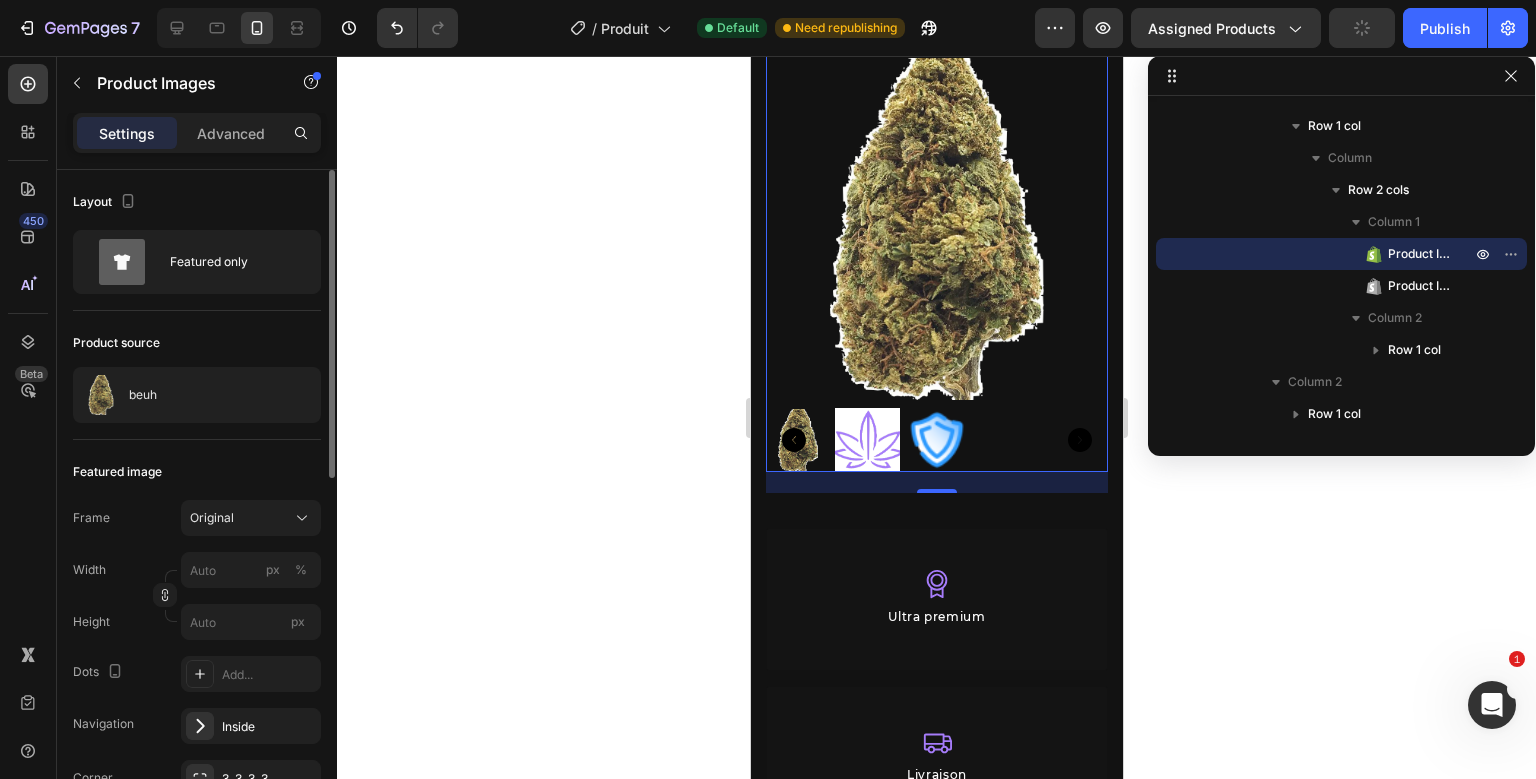 click on "Product source beuh" 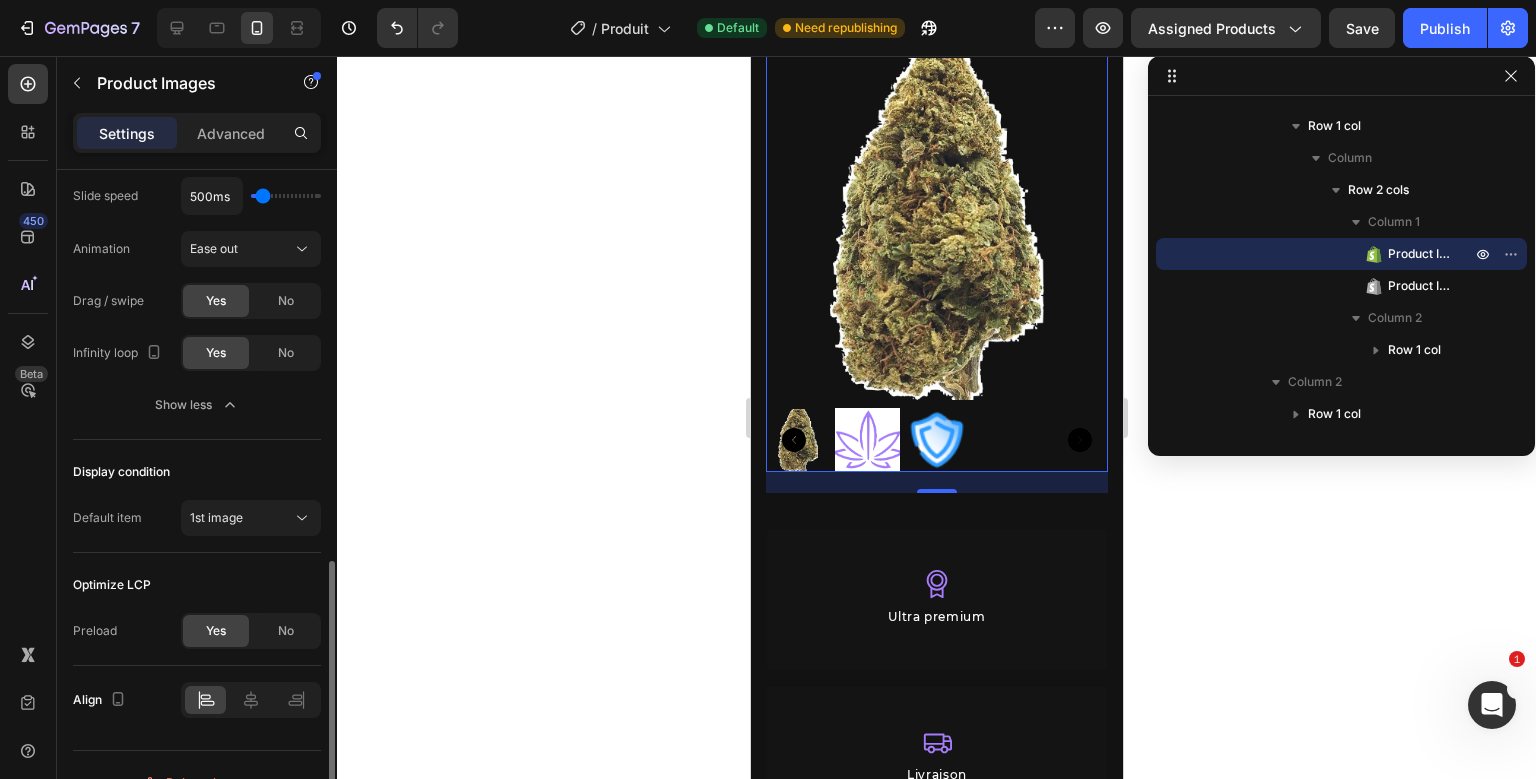 scroll, scrollTop: 772, scrollLeft: 0, axis: vertical 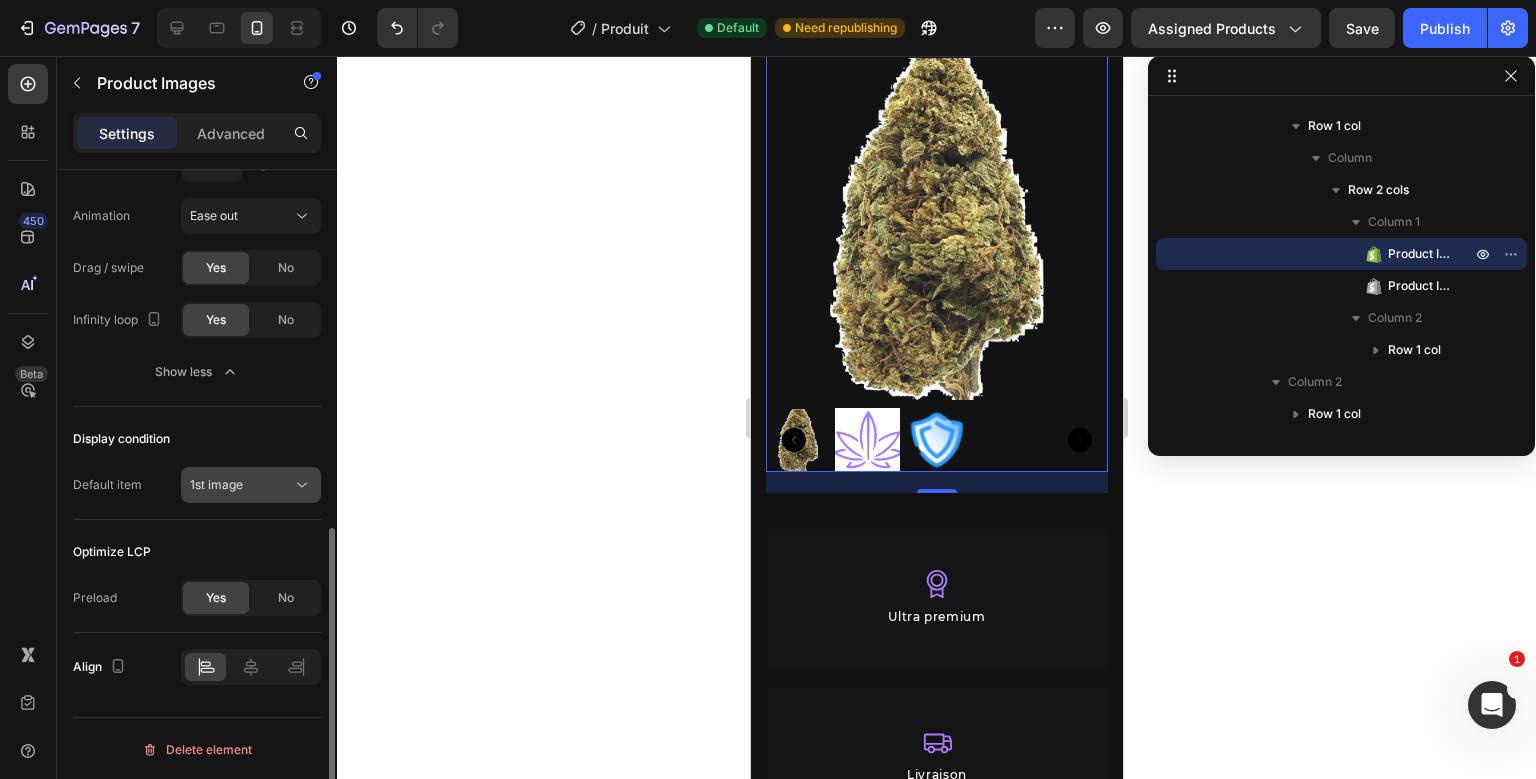click 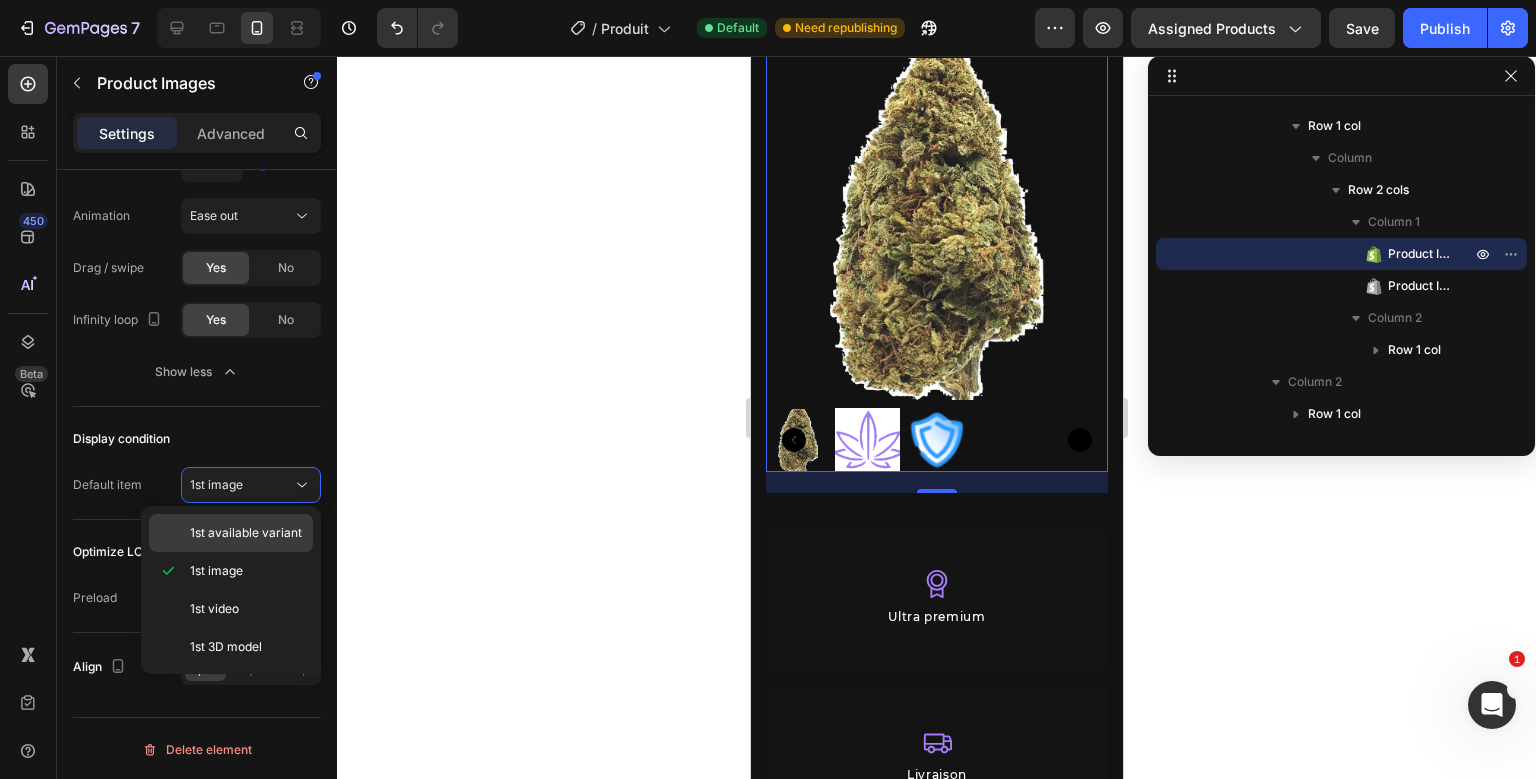 click on "1st available variant" 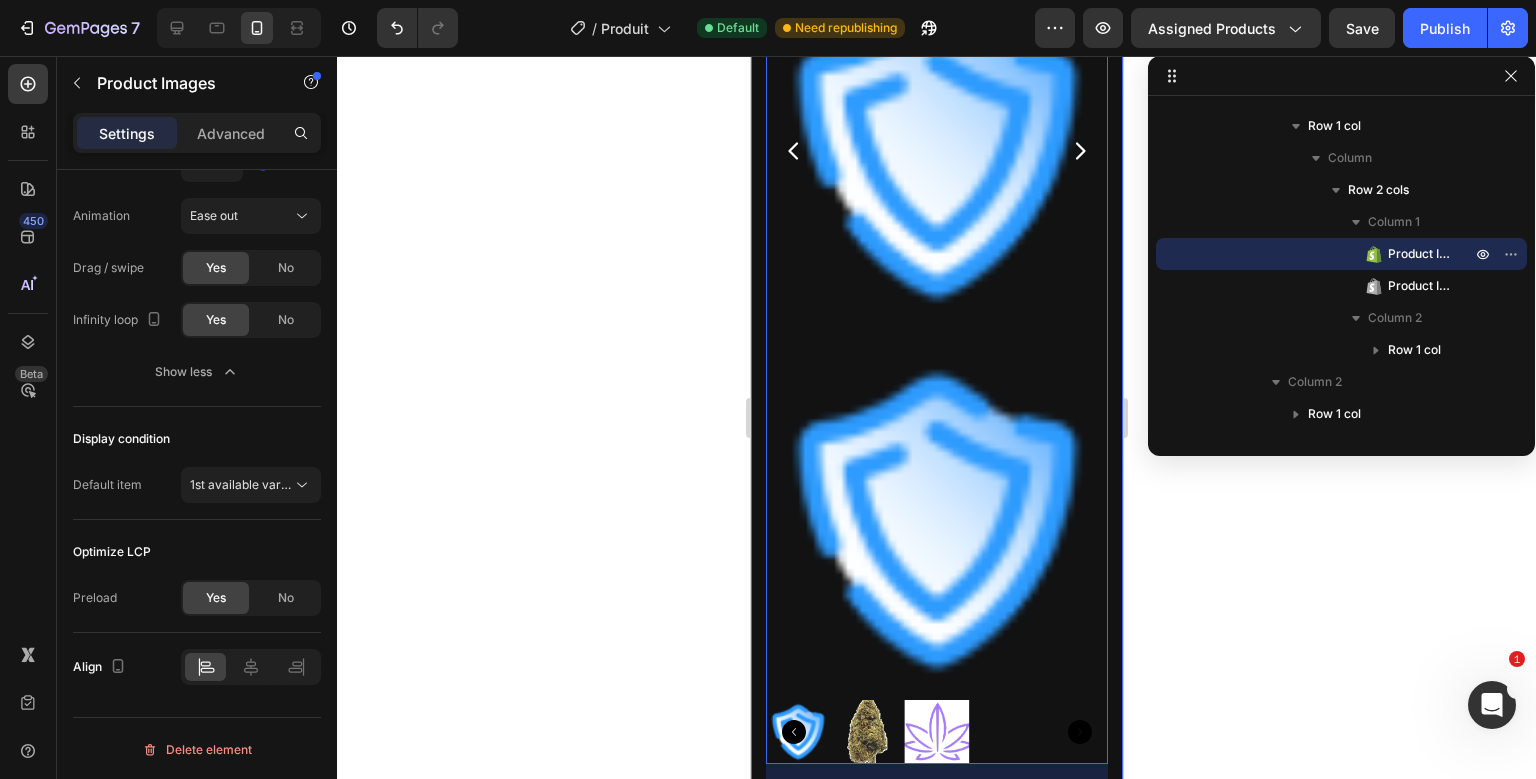 scroll, scrollTop: 210, scrollLeft: 0, axis: vertical 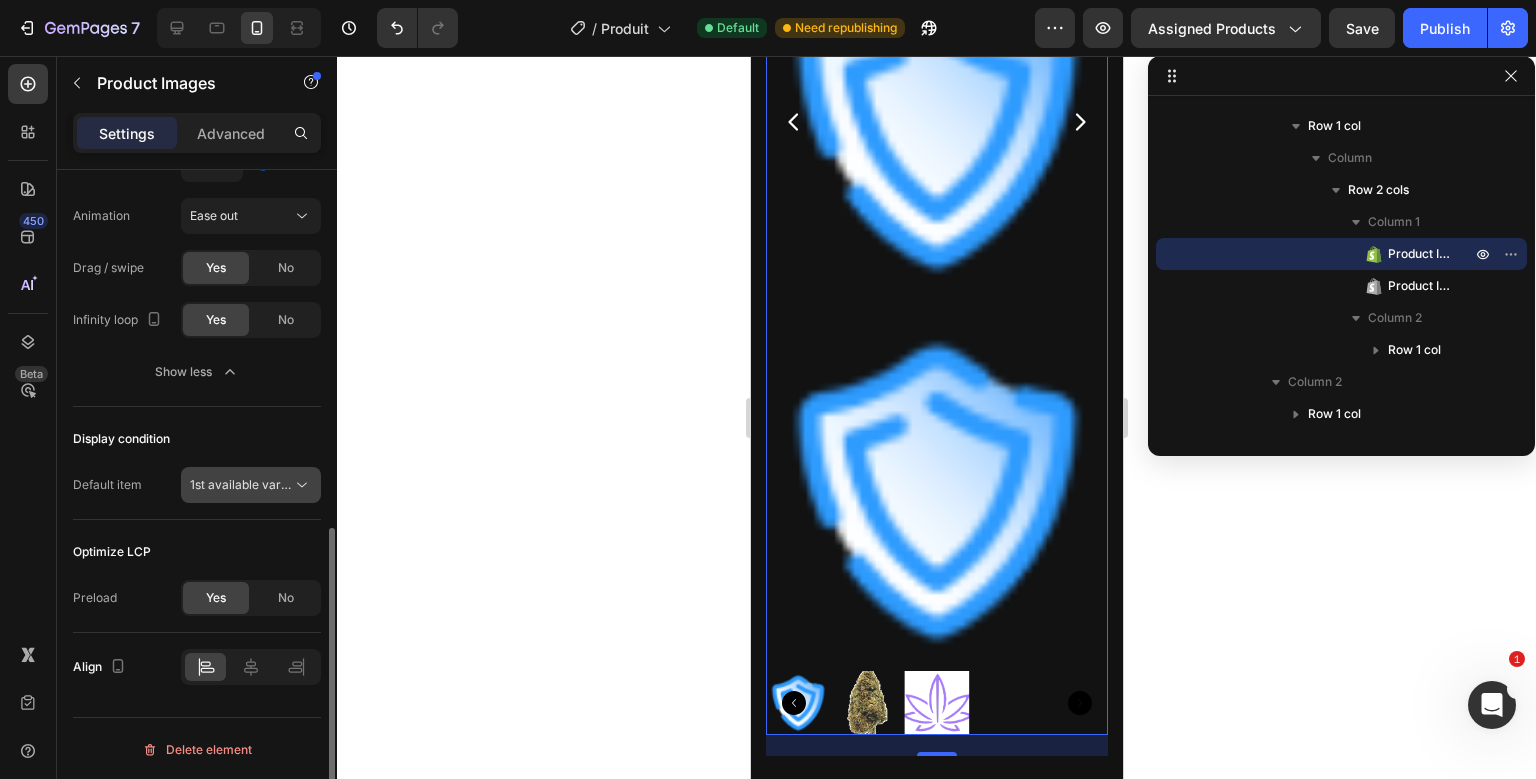 click on "1st available variant" 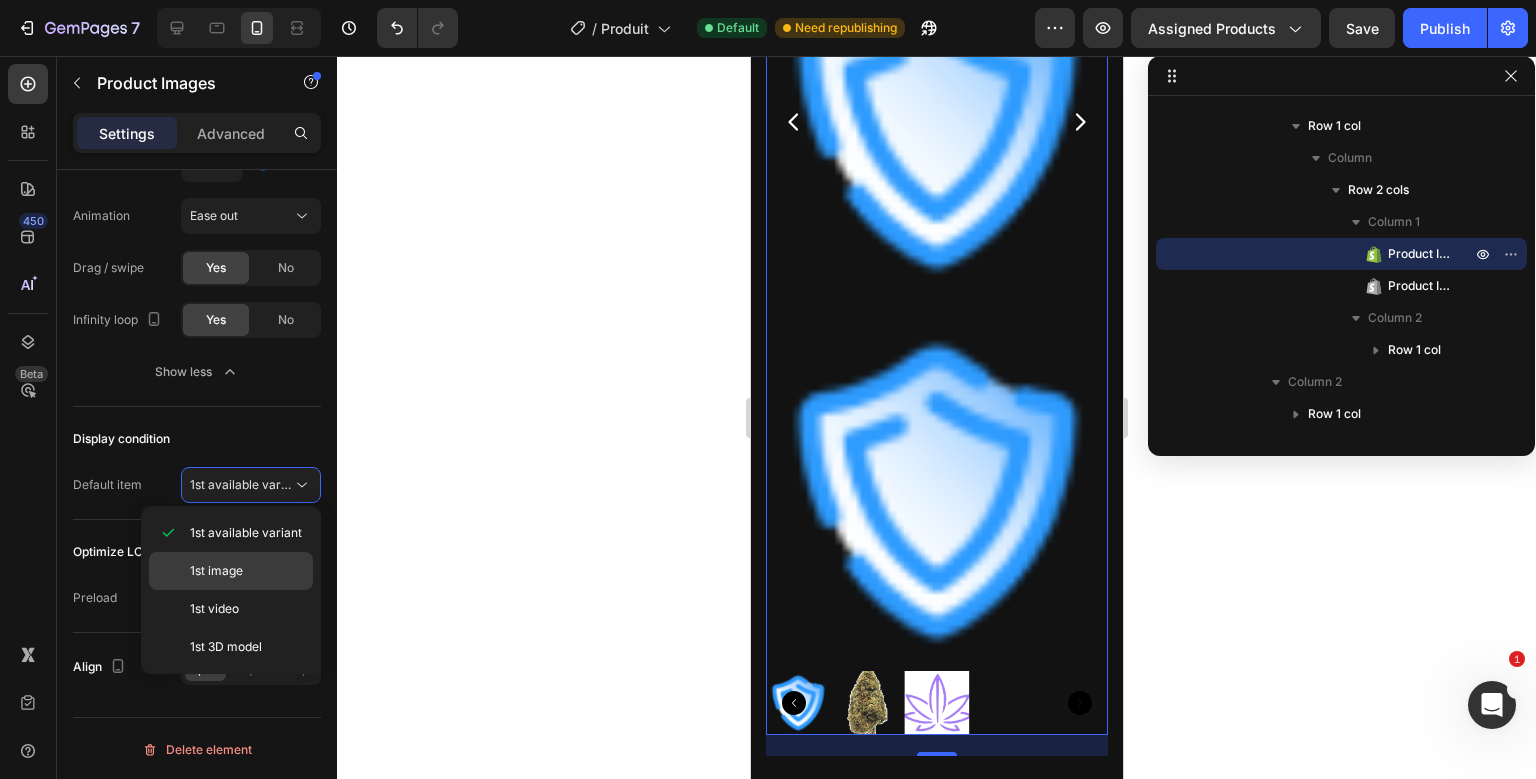 click on "1st image" 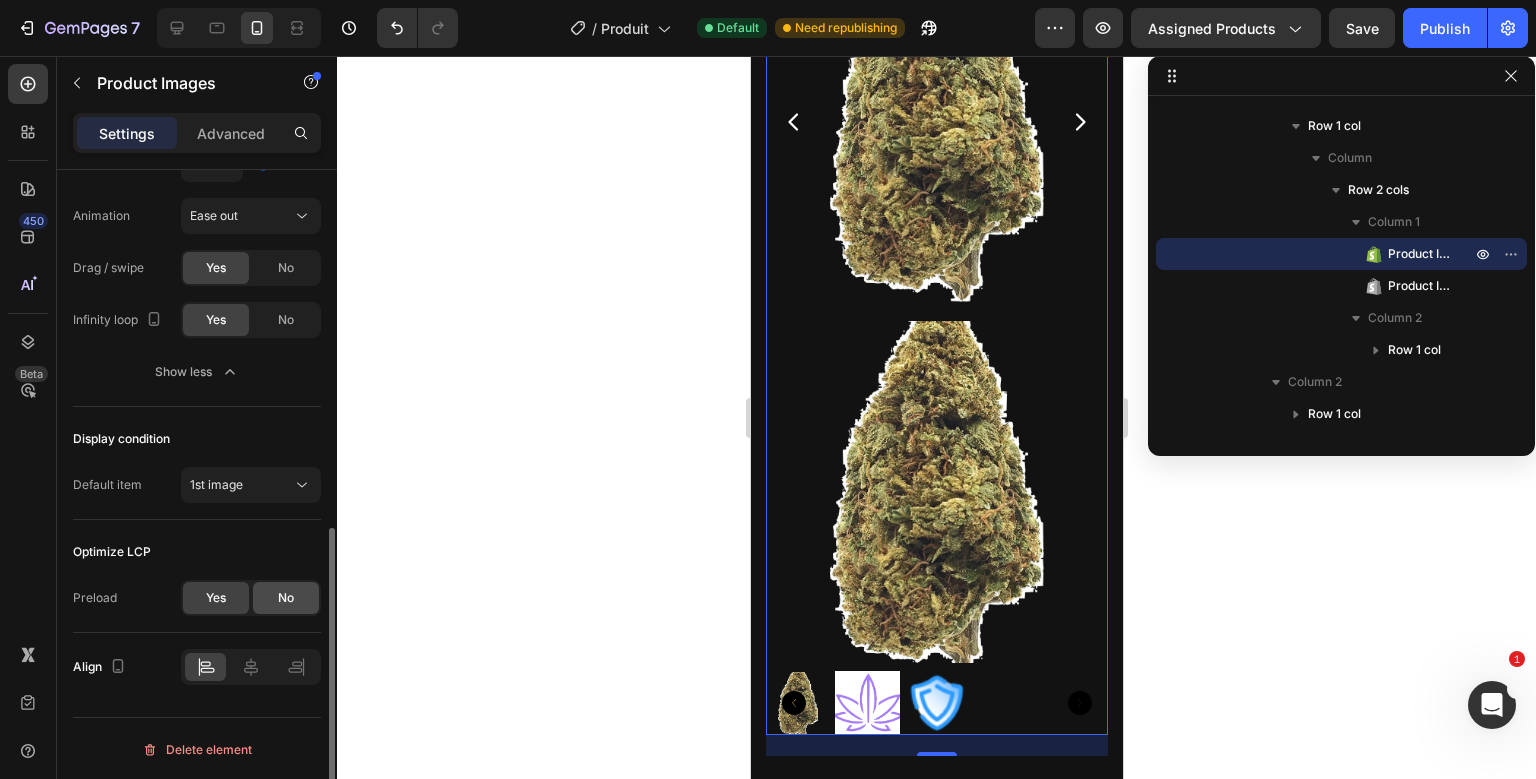 click on "No" 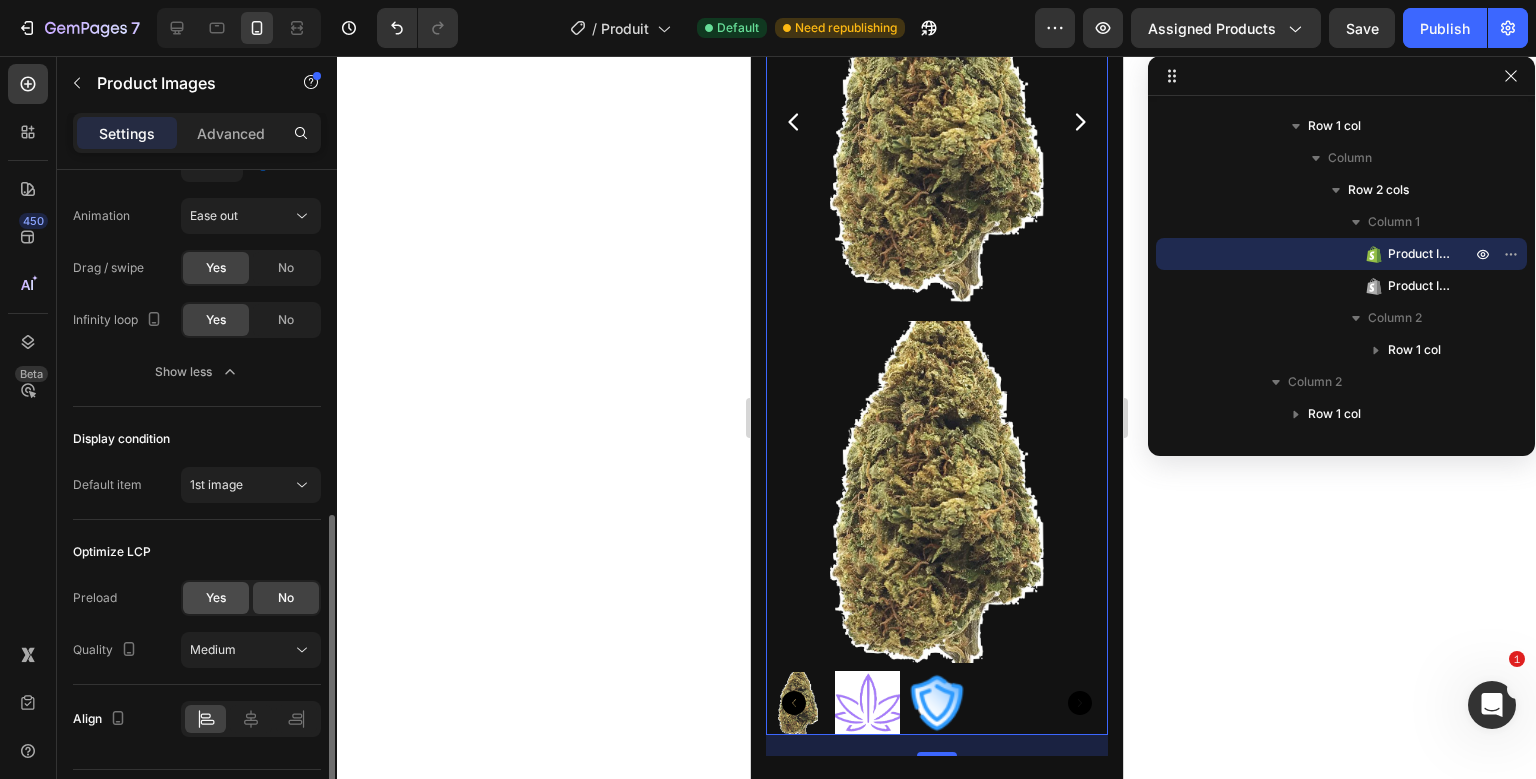 click on "Yes" 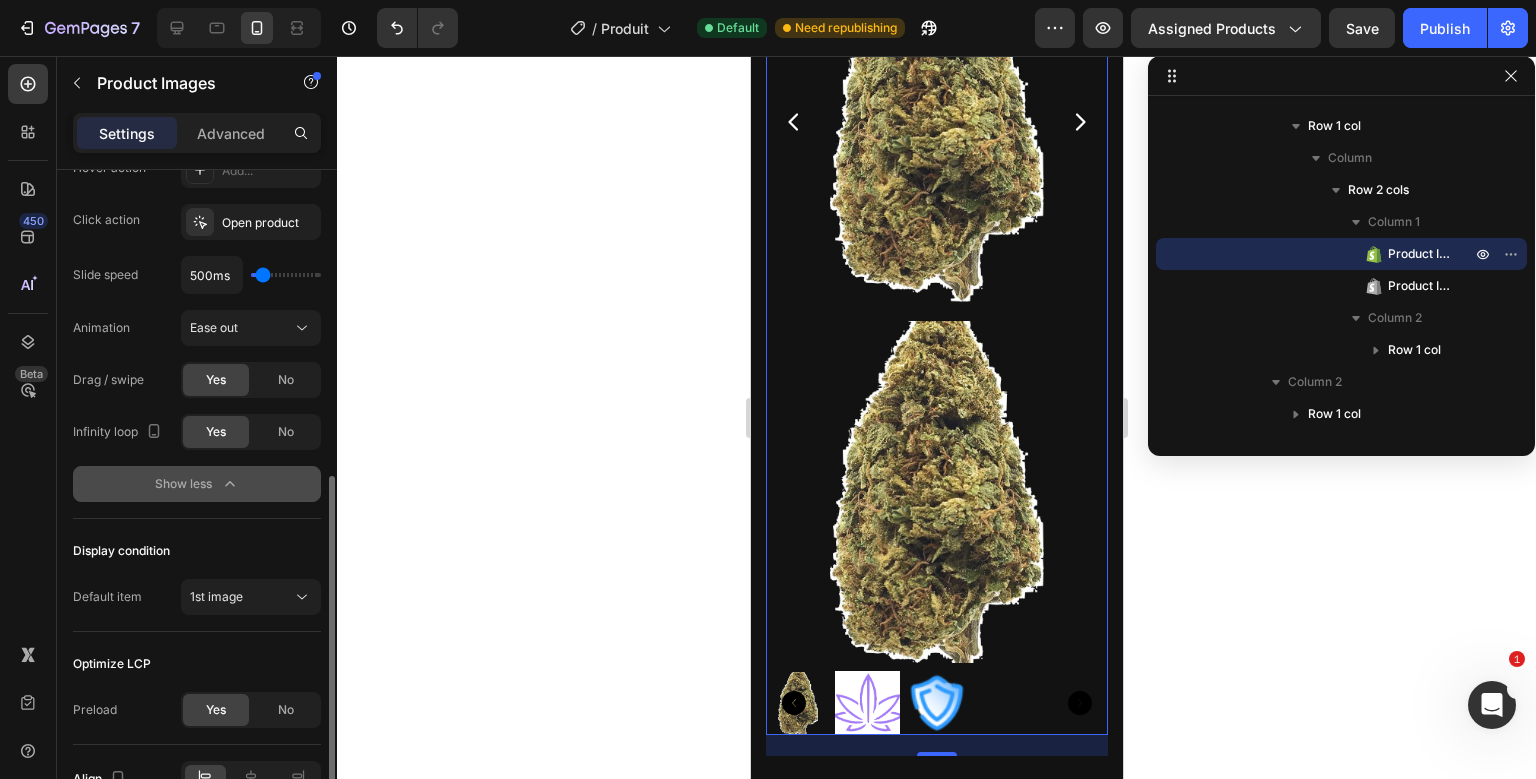 click 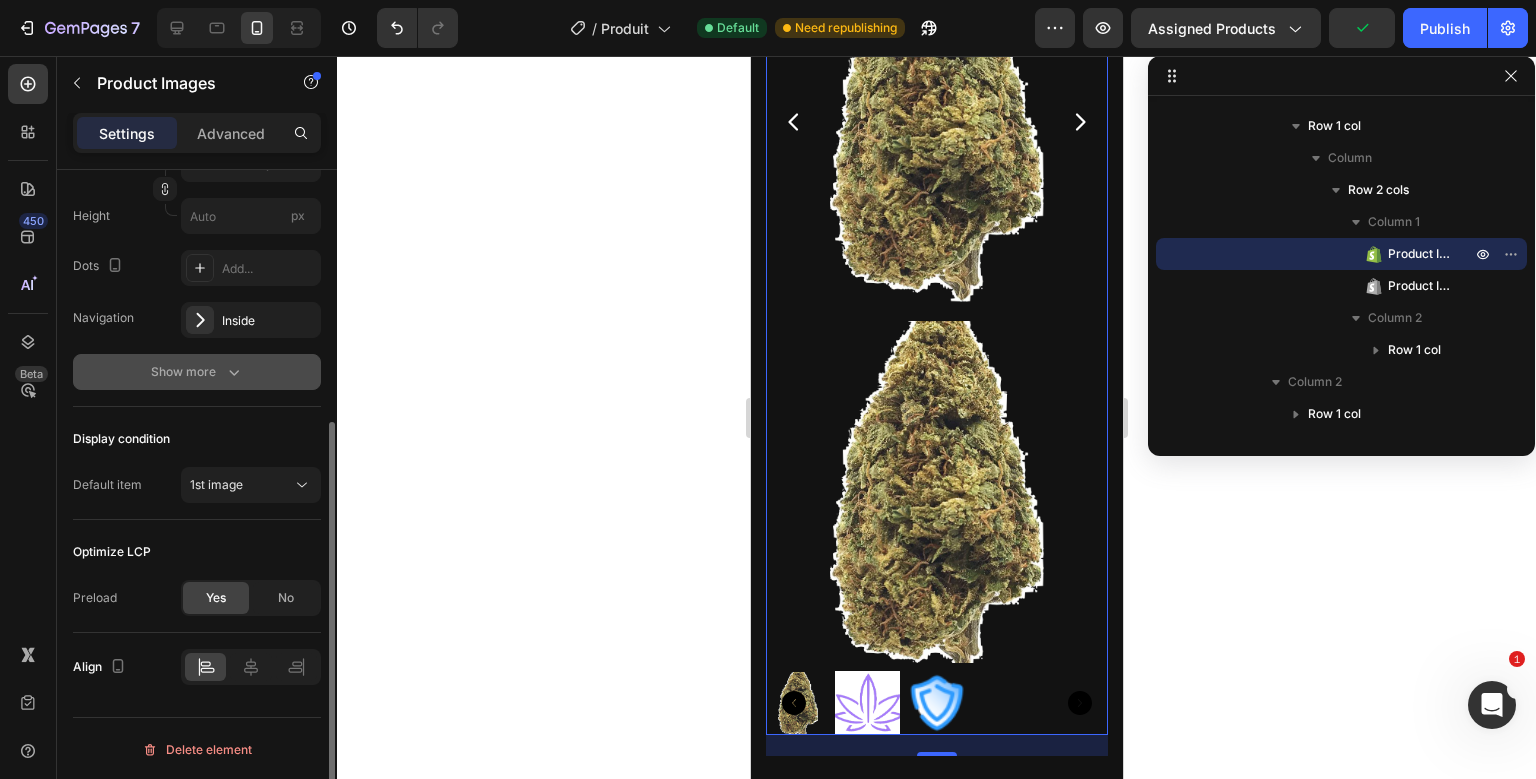 click 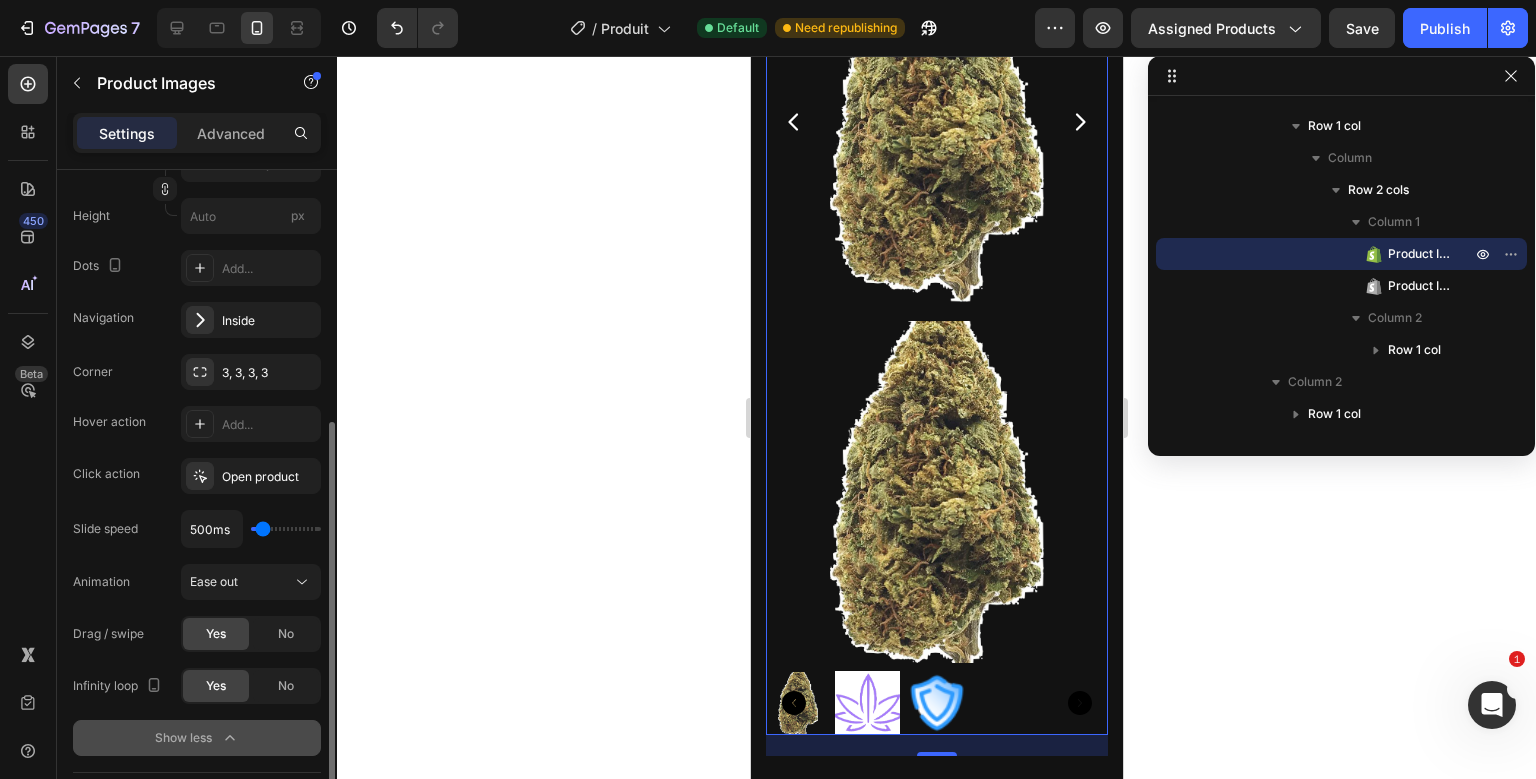 type on "100ms" 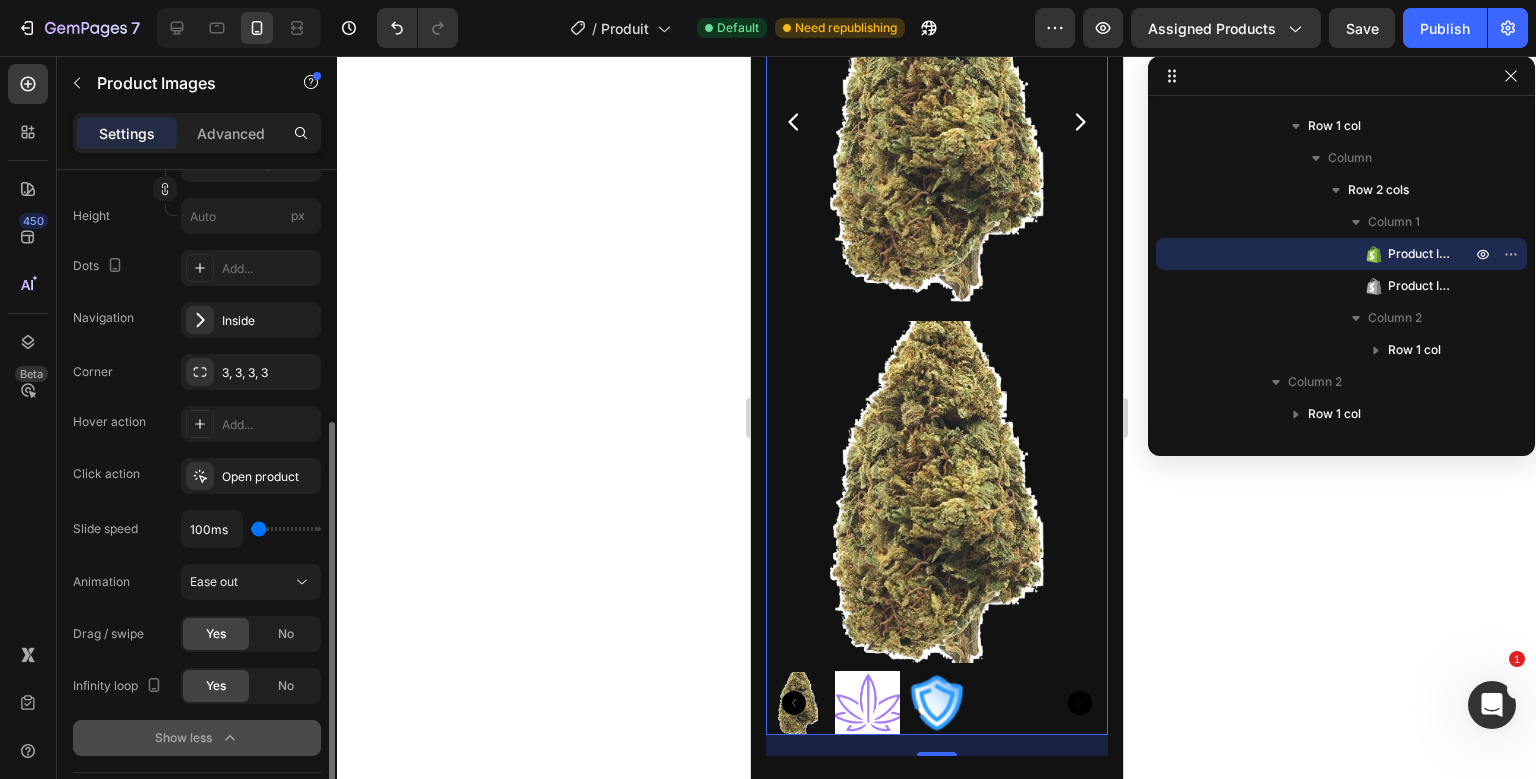 drag, startPoint x: 260, startPoint y: 531, endPoint x: 233, endPoint y: 542, distance: 29.15476 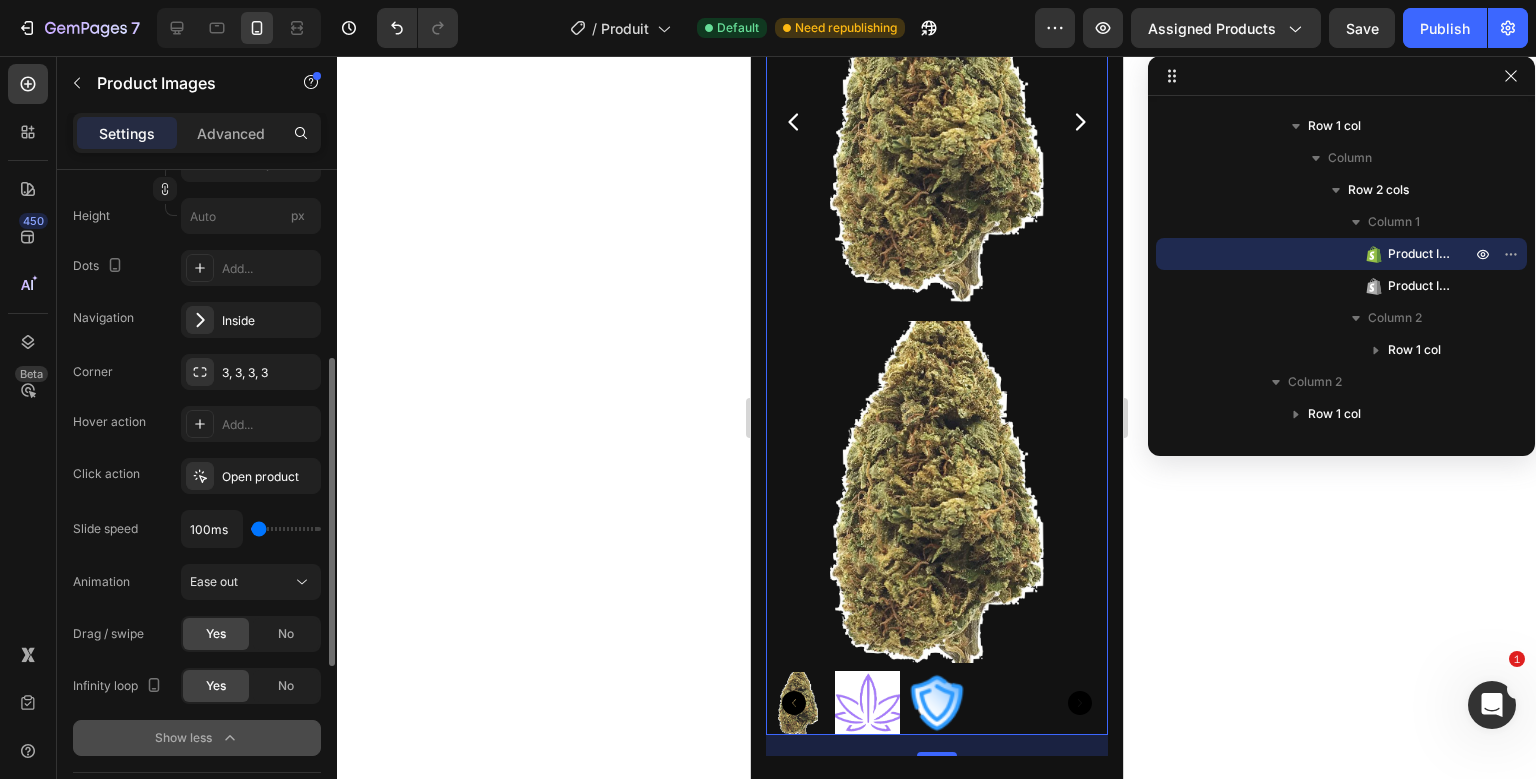 type on "500ms" 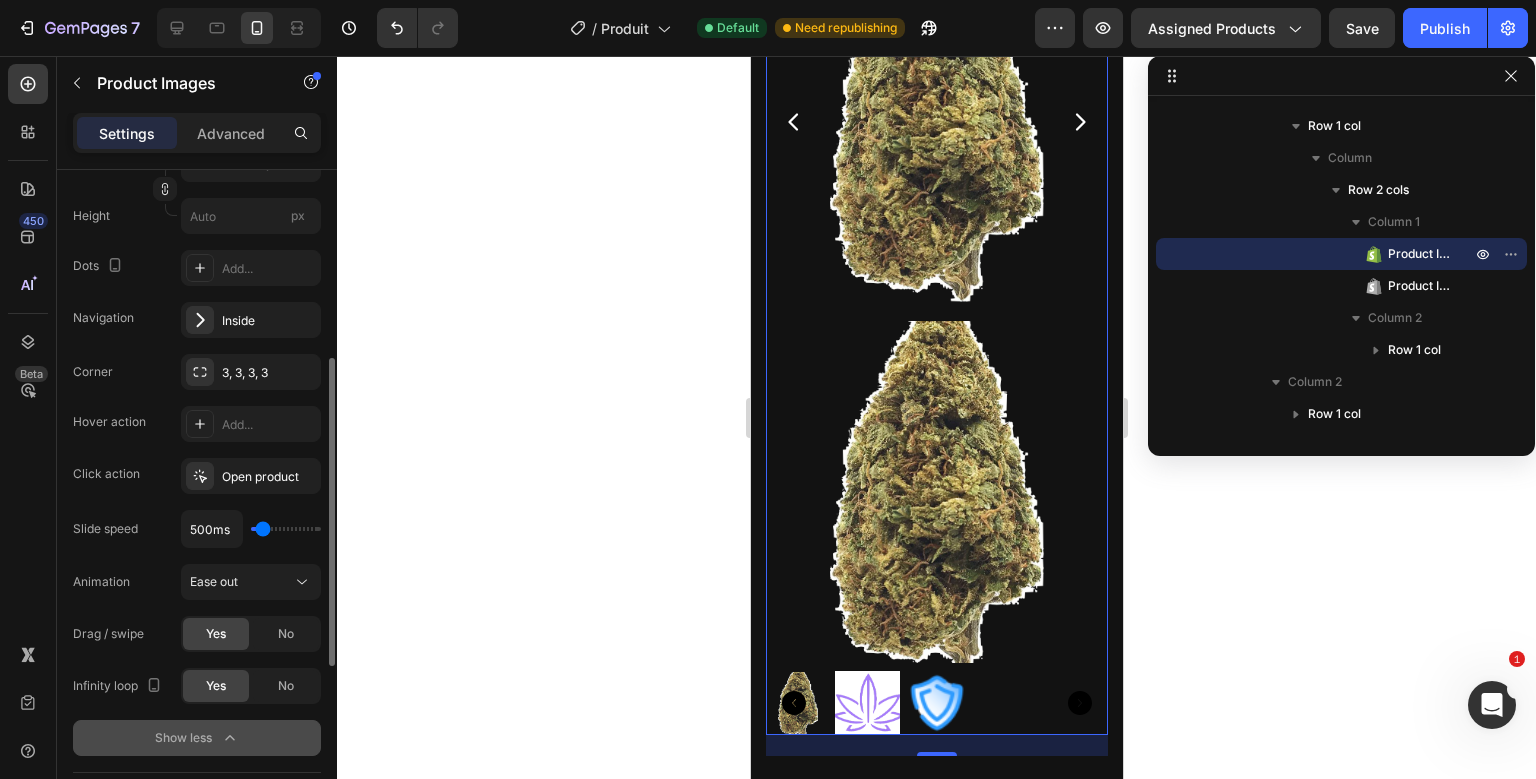 type on "650ms" 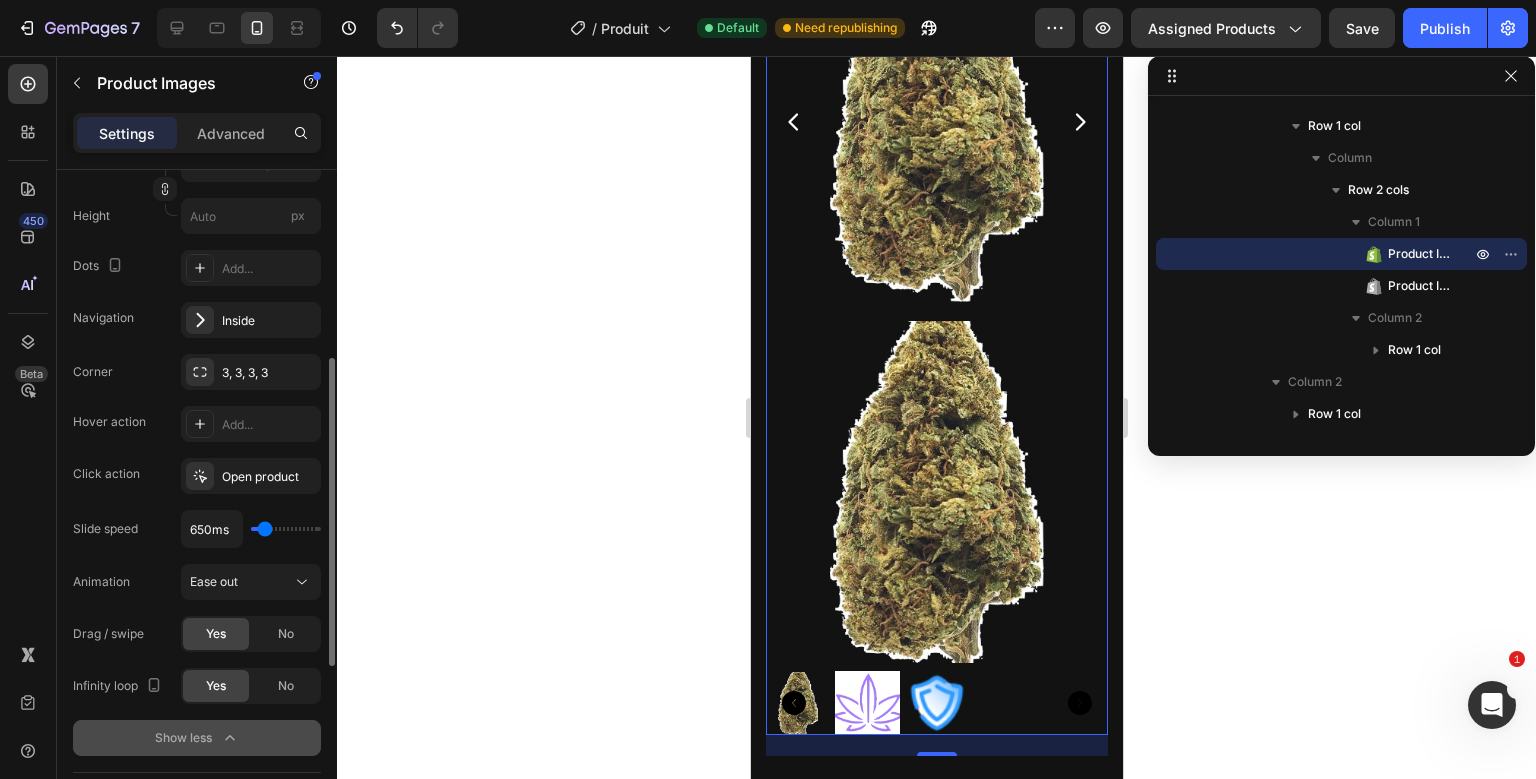 type on "800ms" 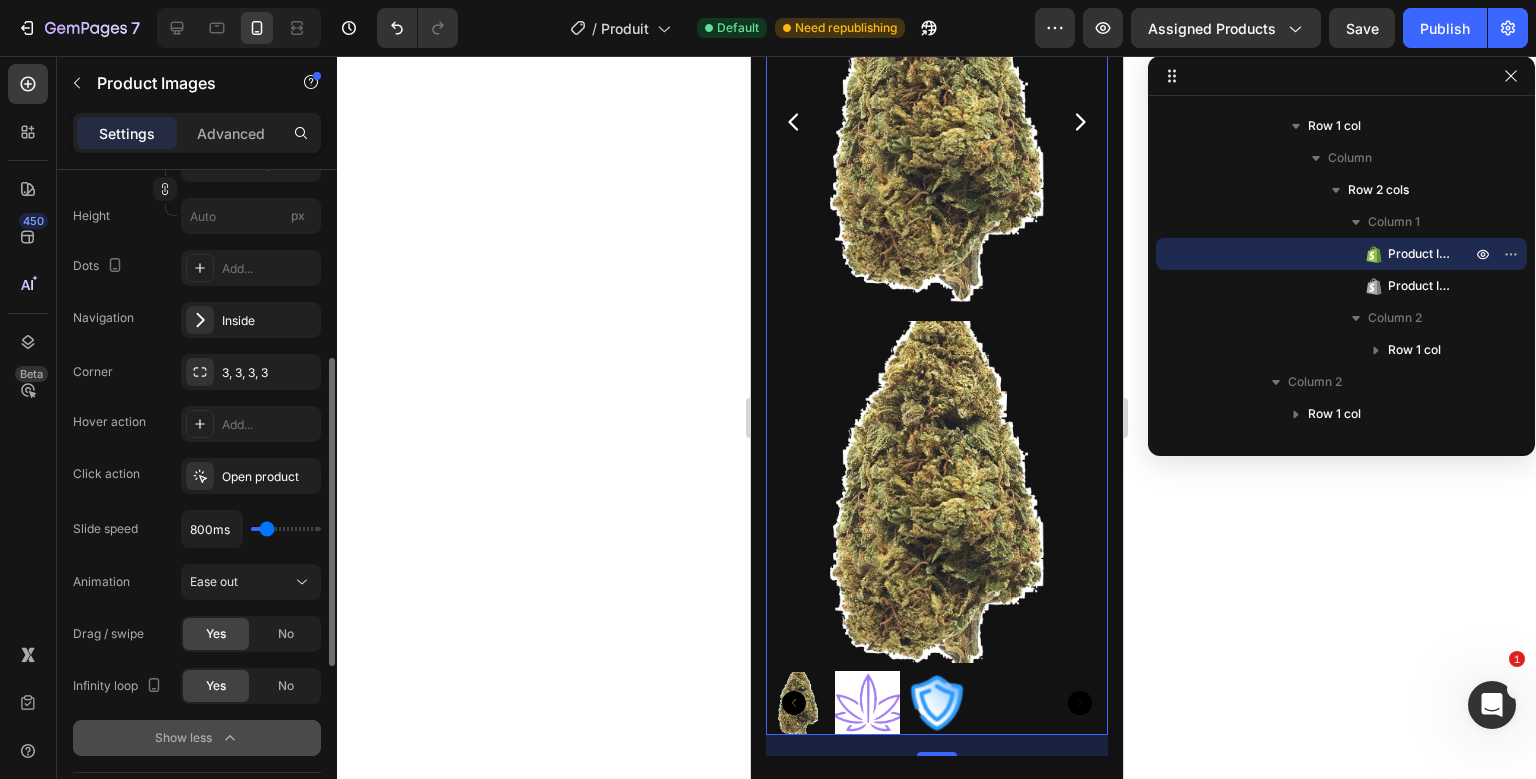 type on "850ms" 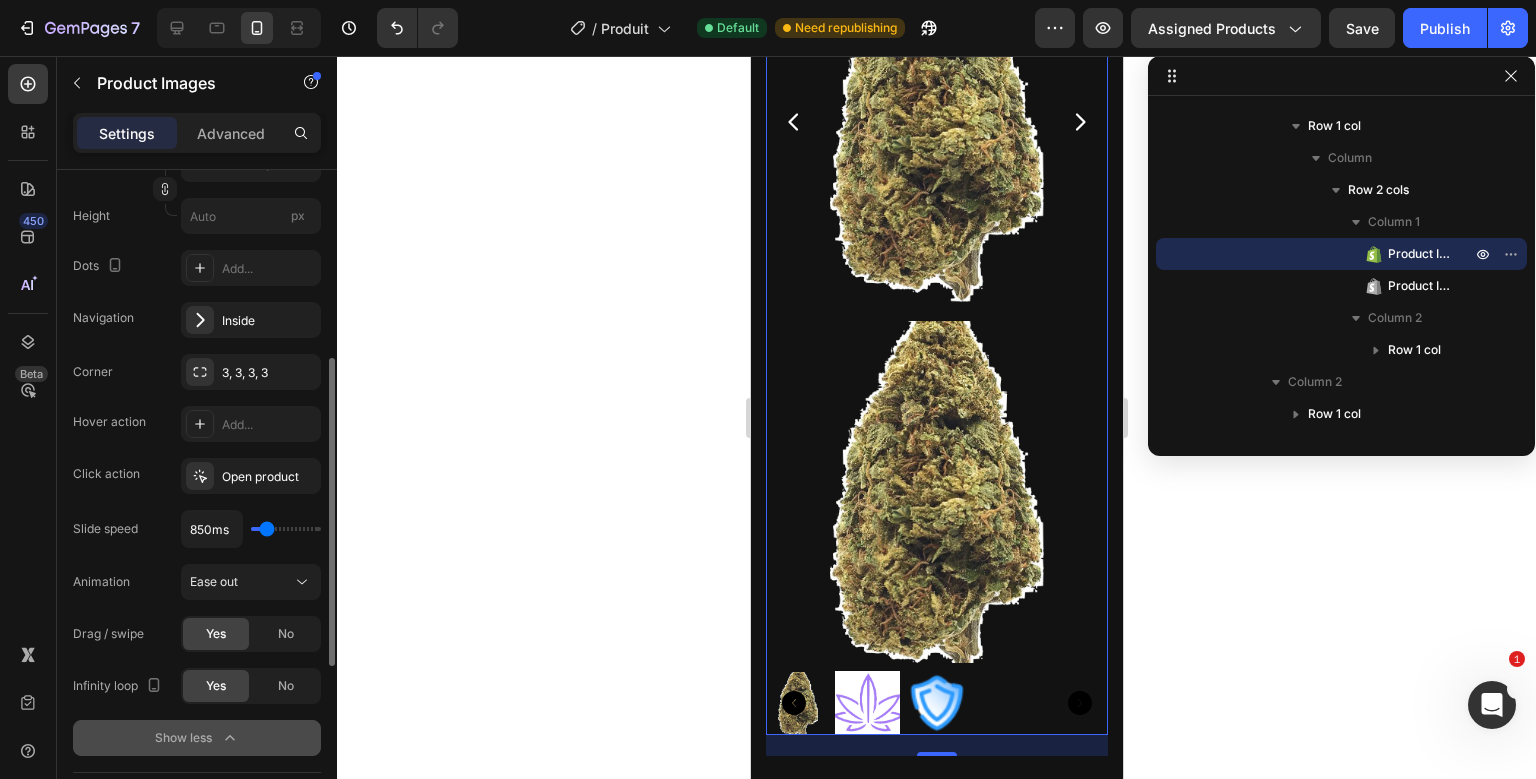 type on "800ms" 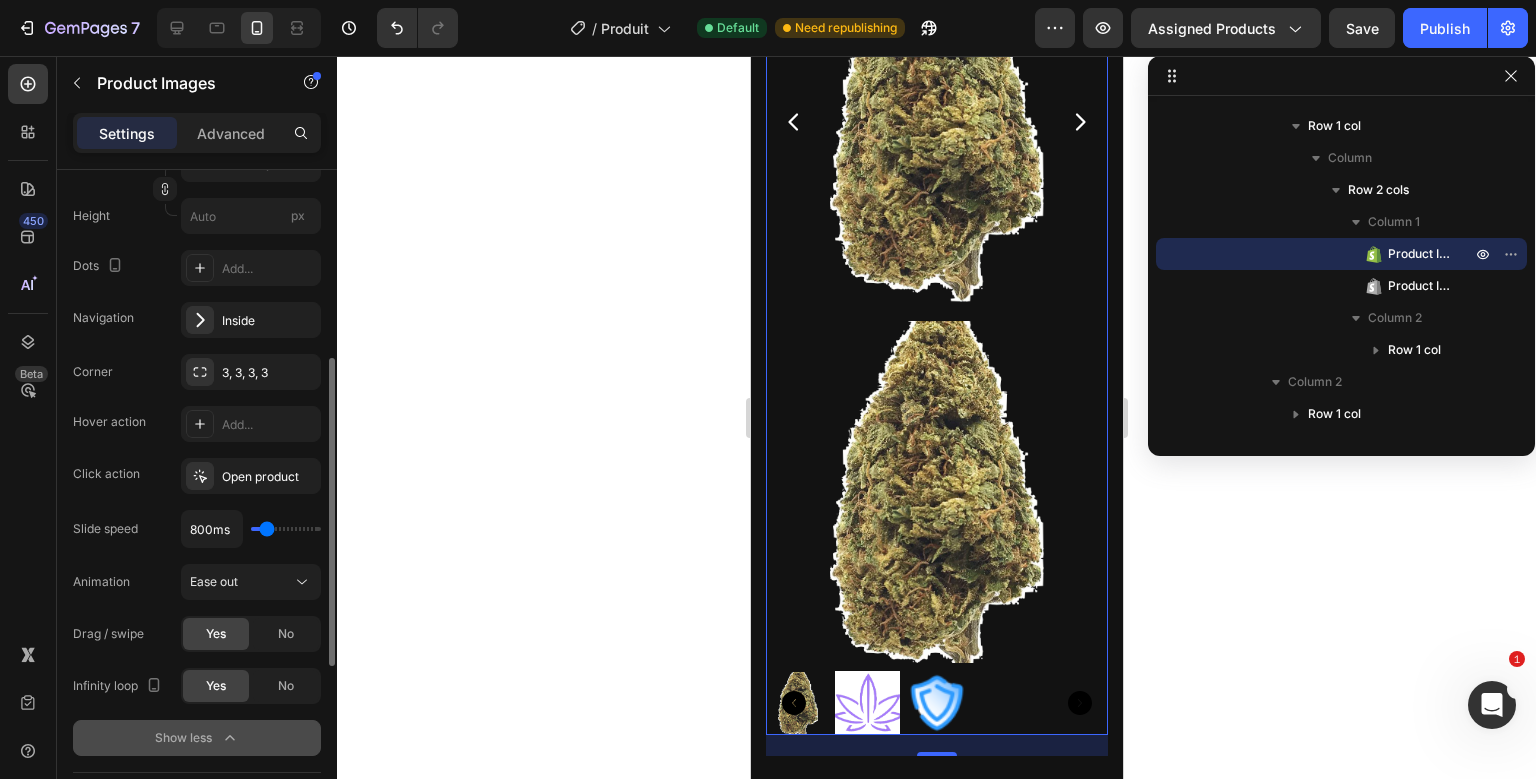 type on "700ms" 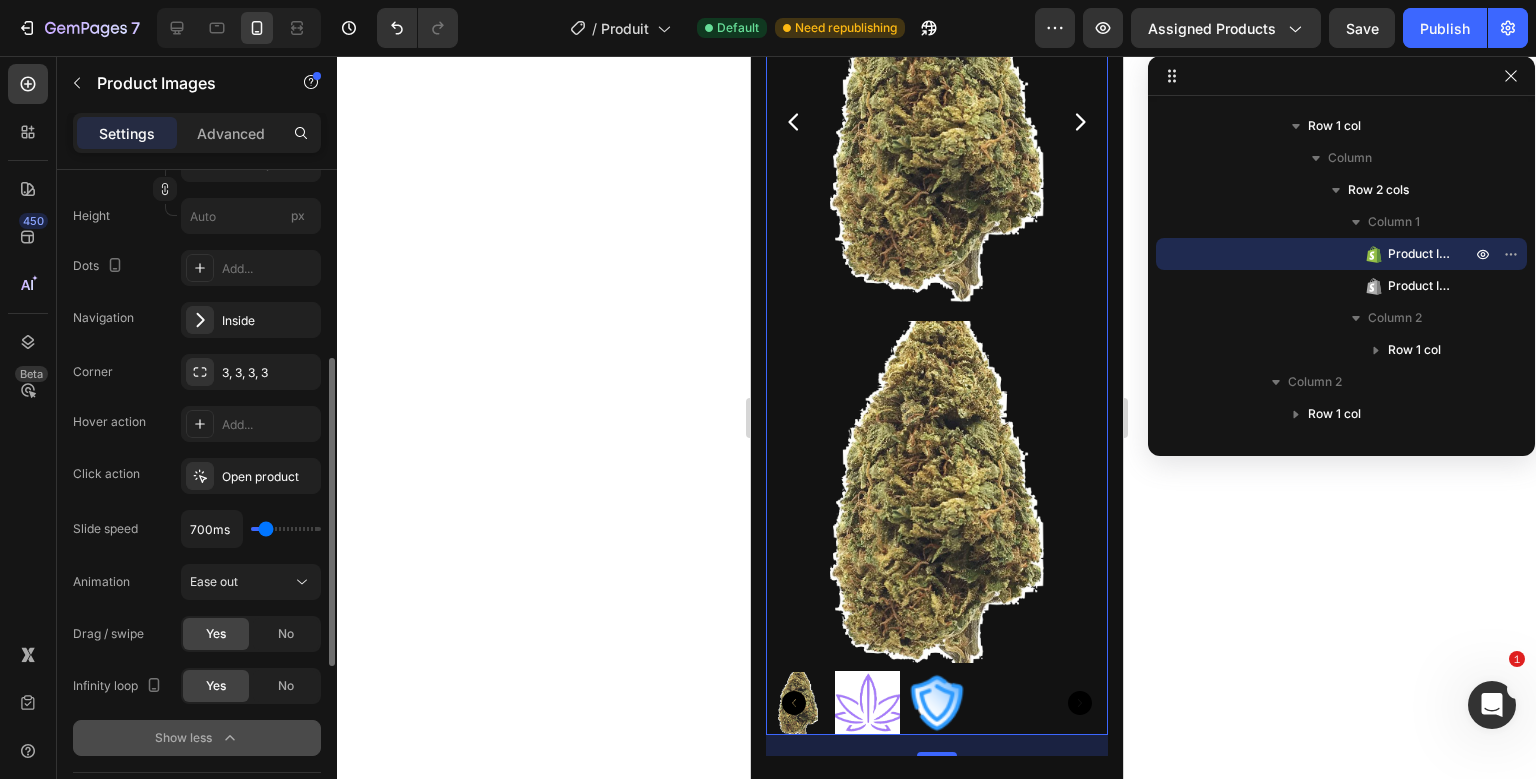 type on "650ms" 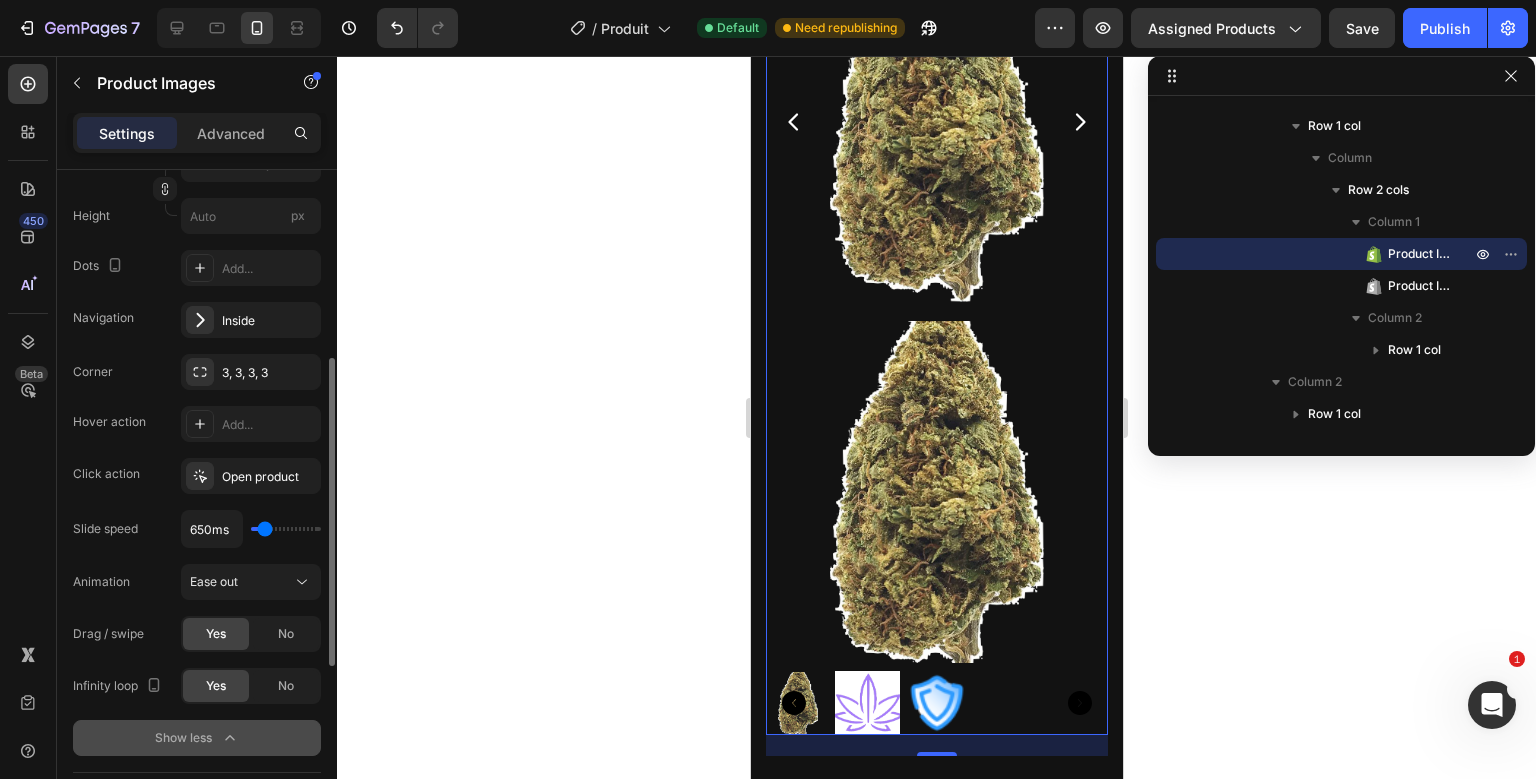 type on "550ms" 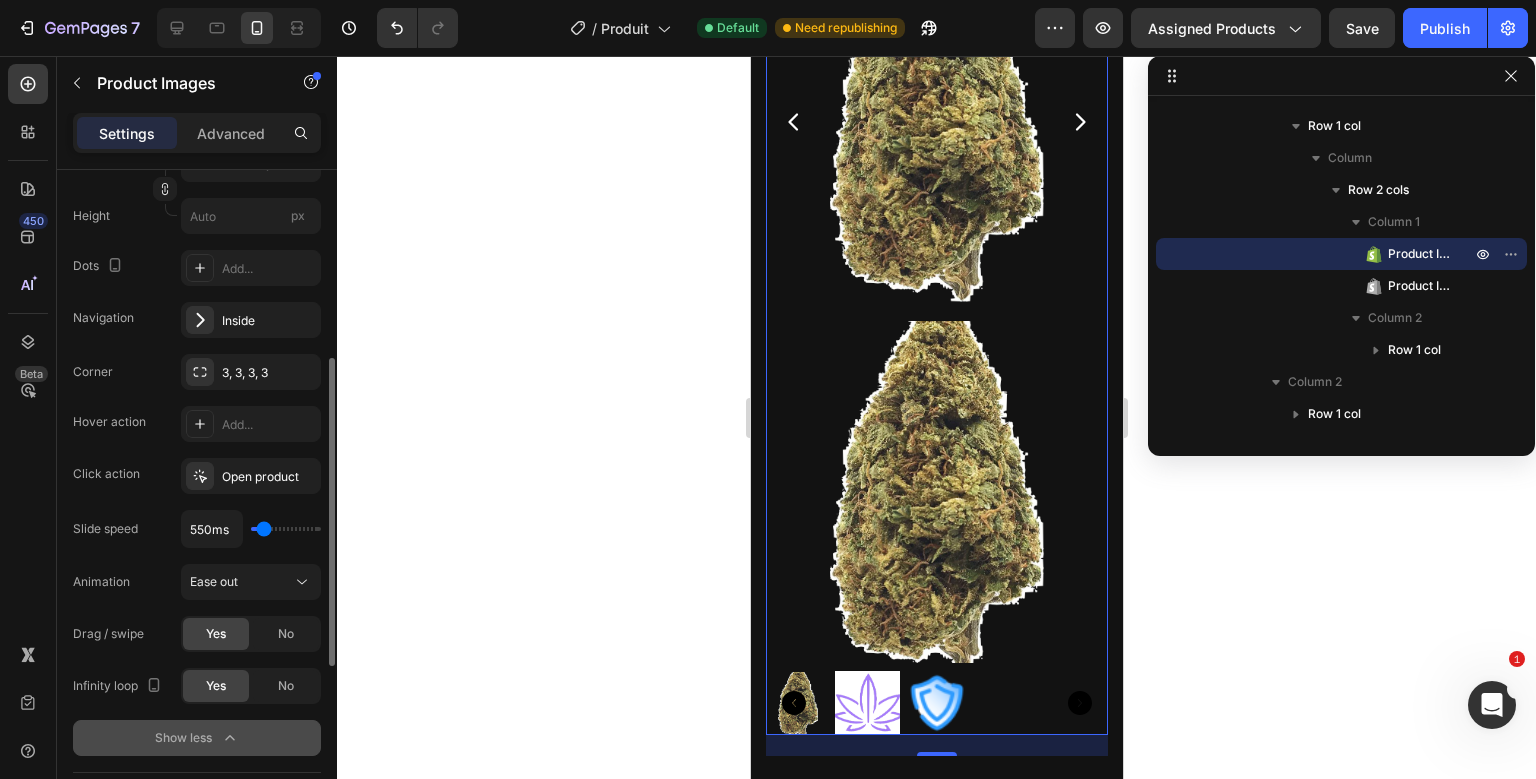 type on "500ms" 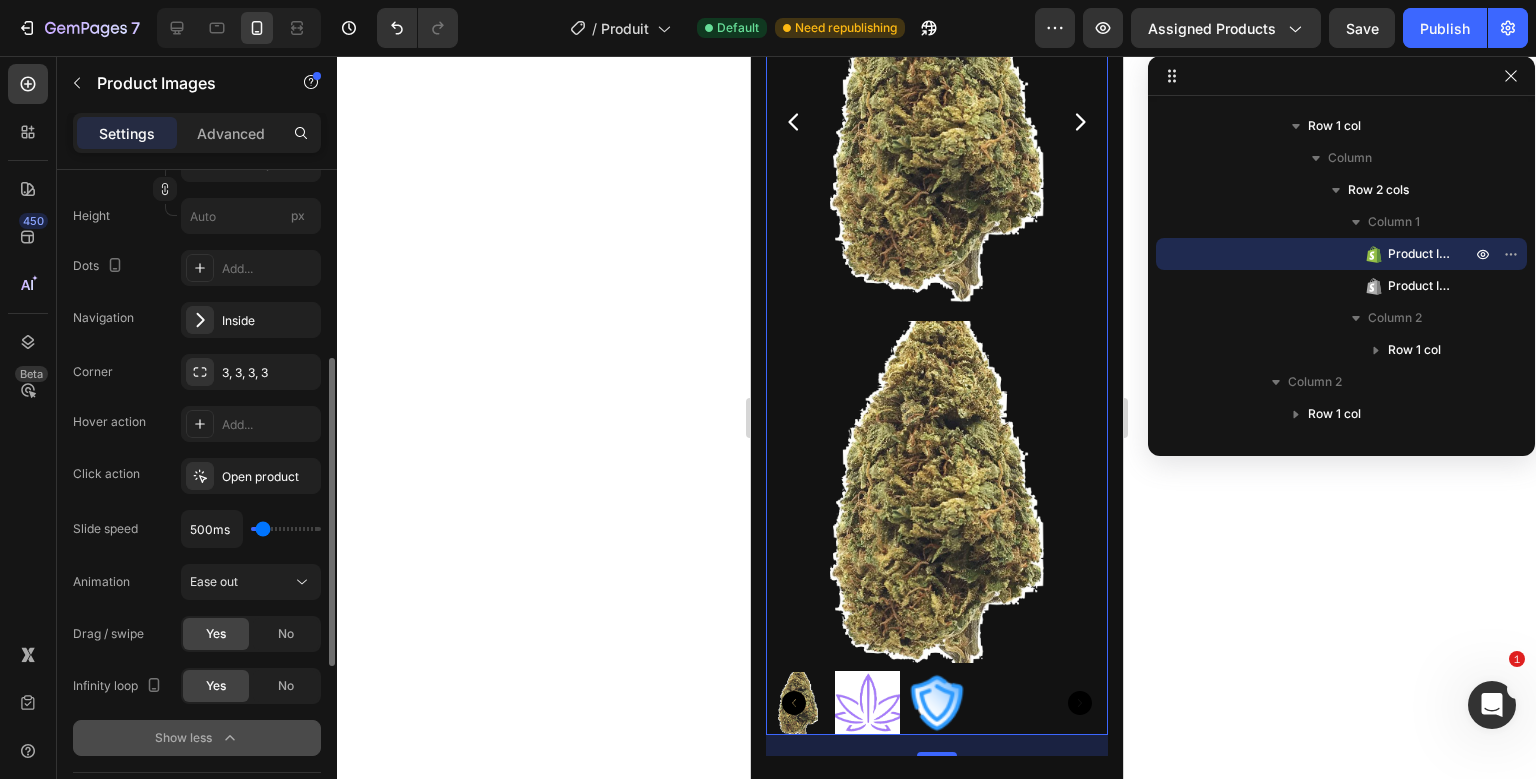type on "550" 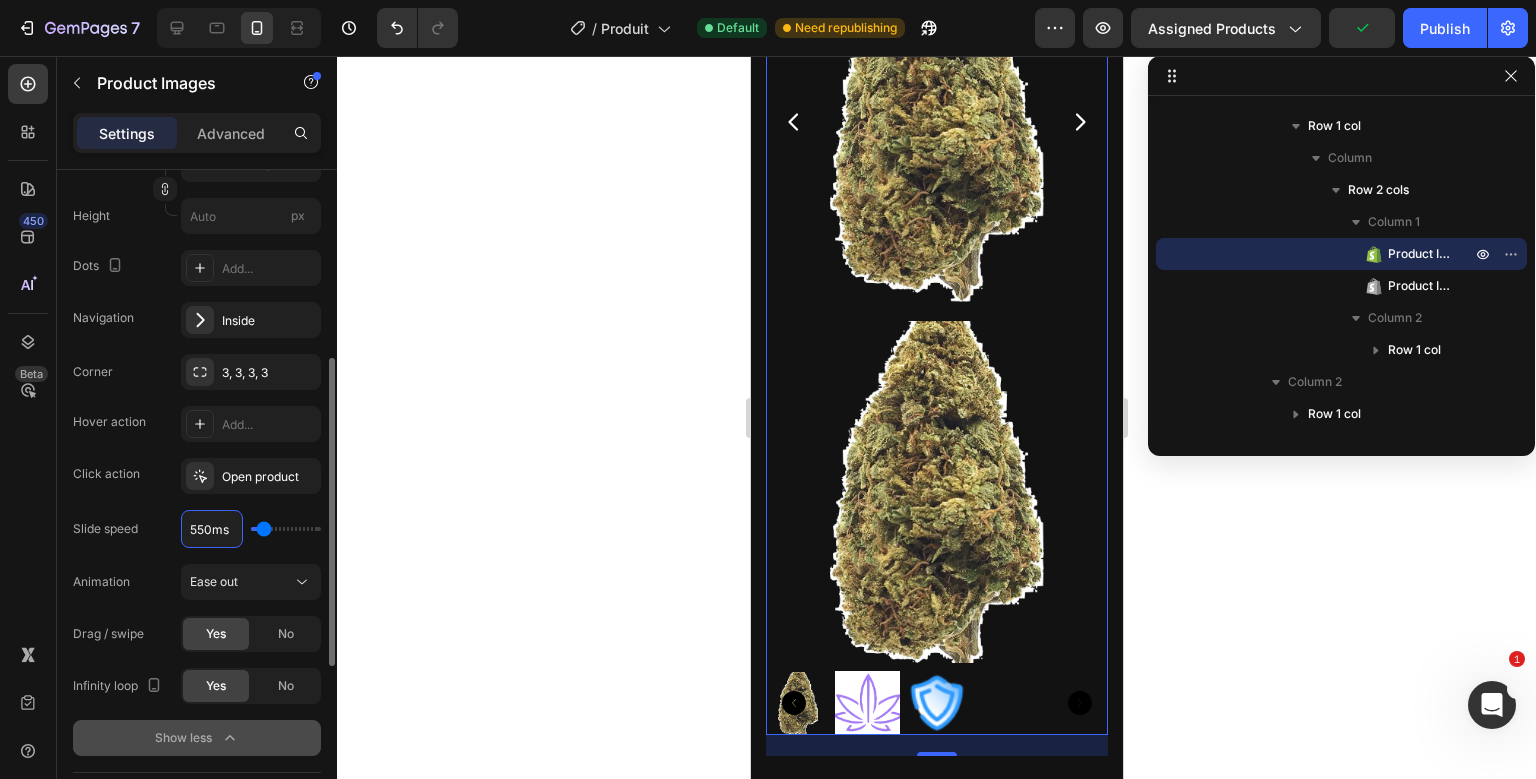 click on "550ms" at bounding box center [212, 529] 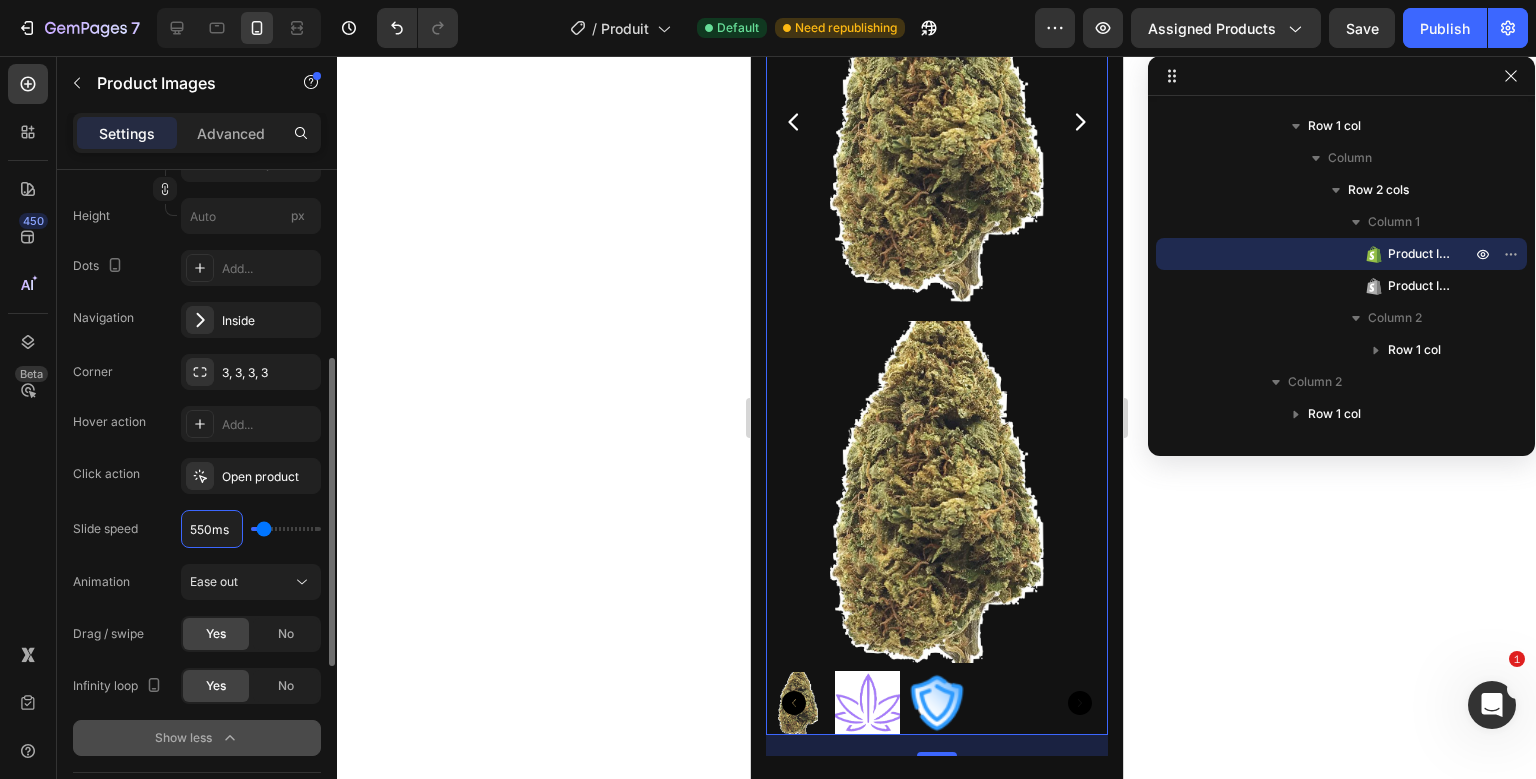 click on "550ms" at bounding box center (212, 529) 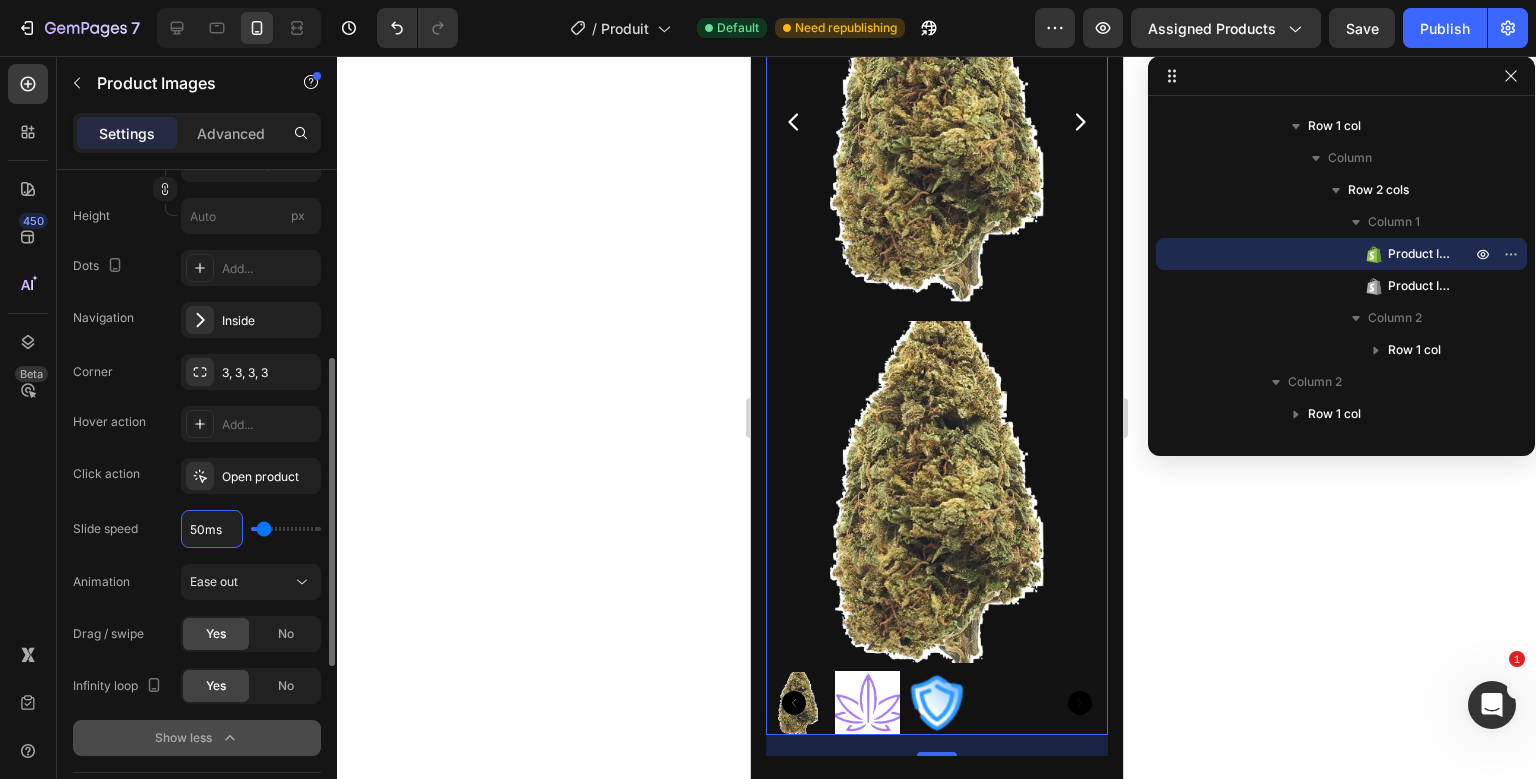 type on "500ms" 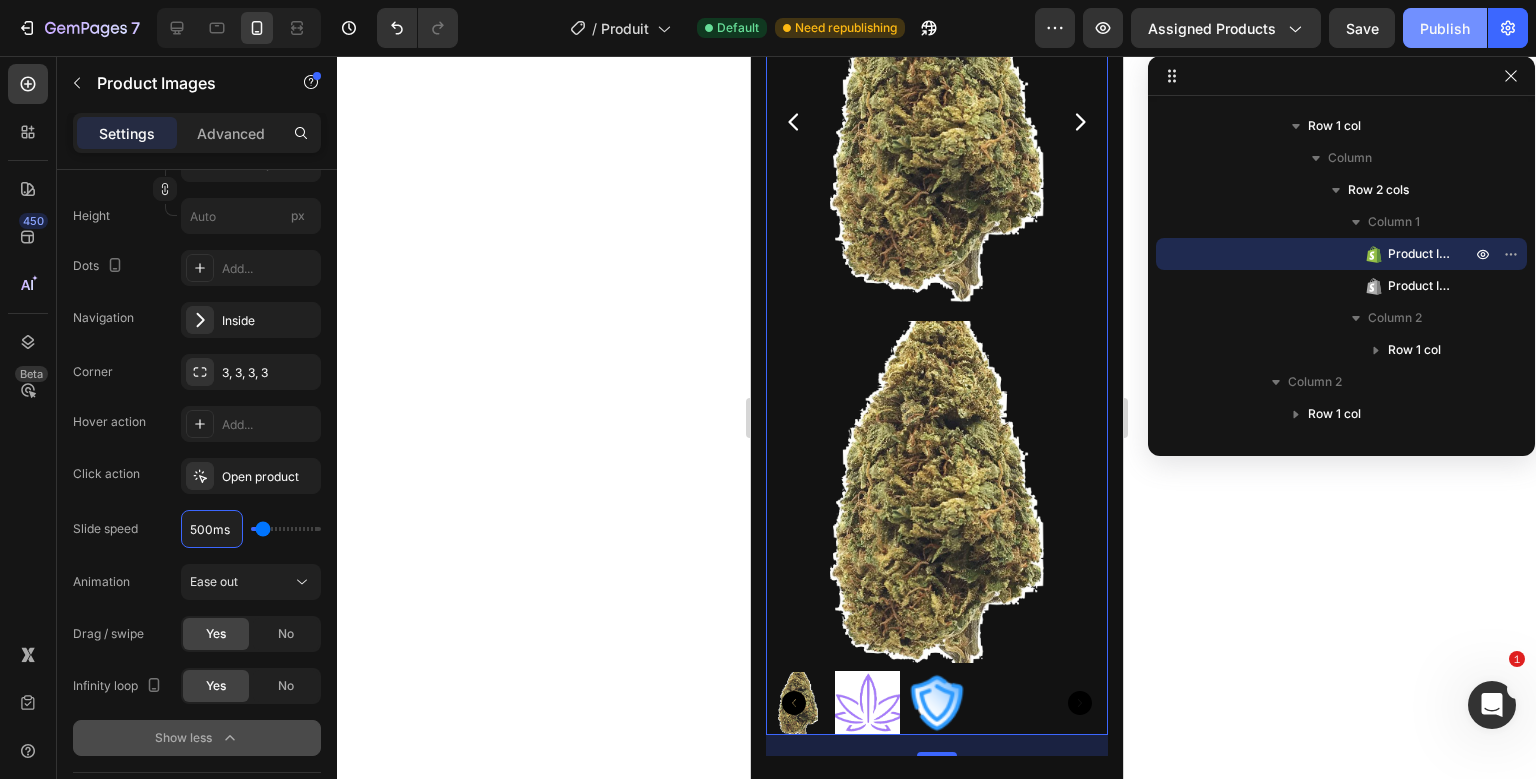 type on "500ms" 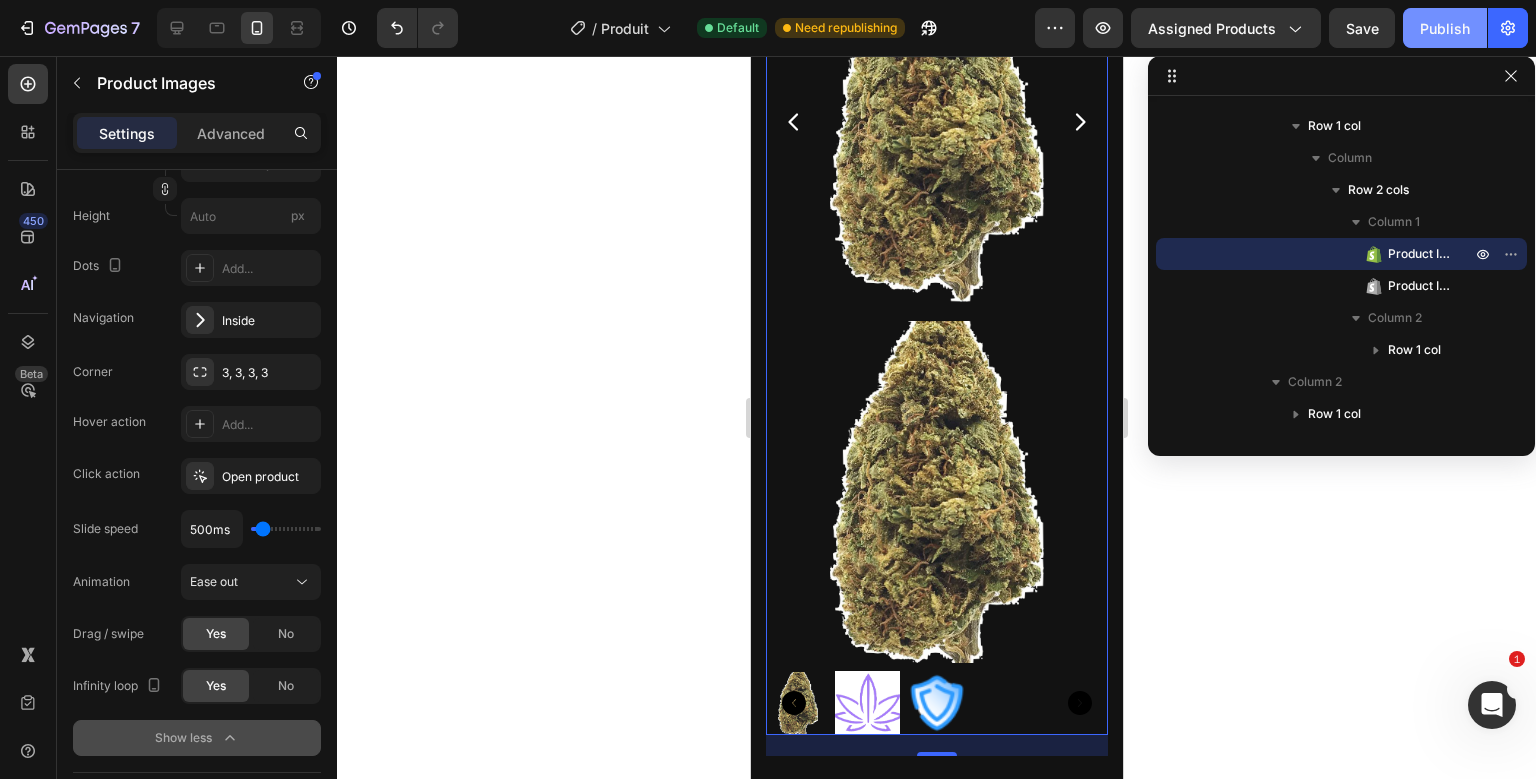 click on "Publish" 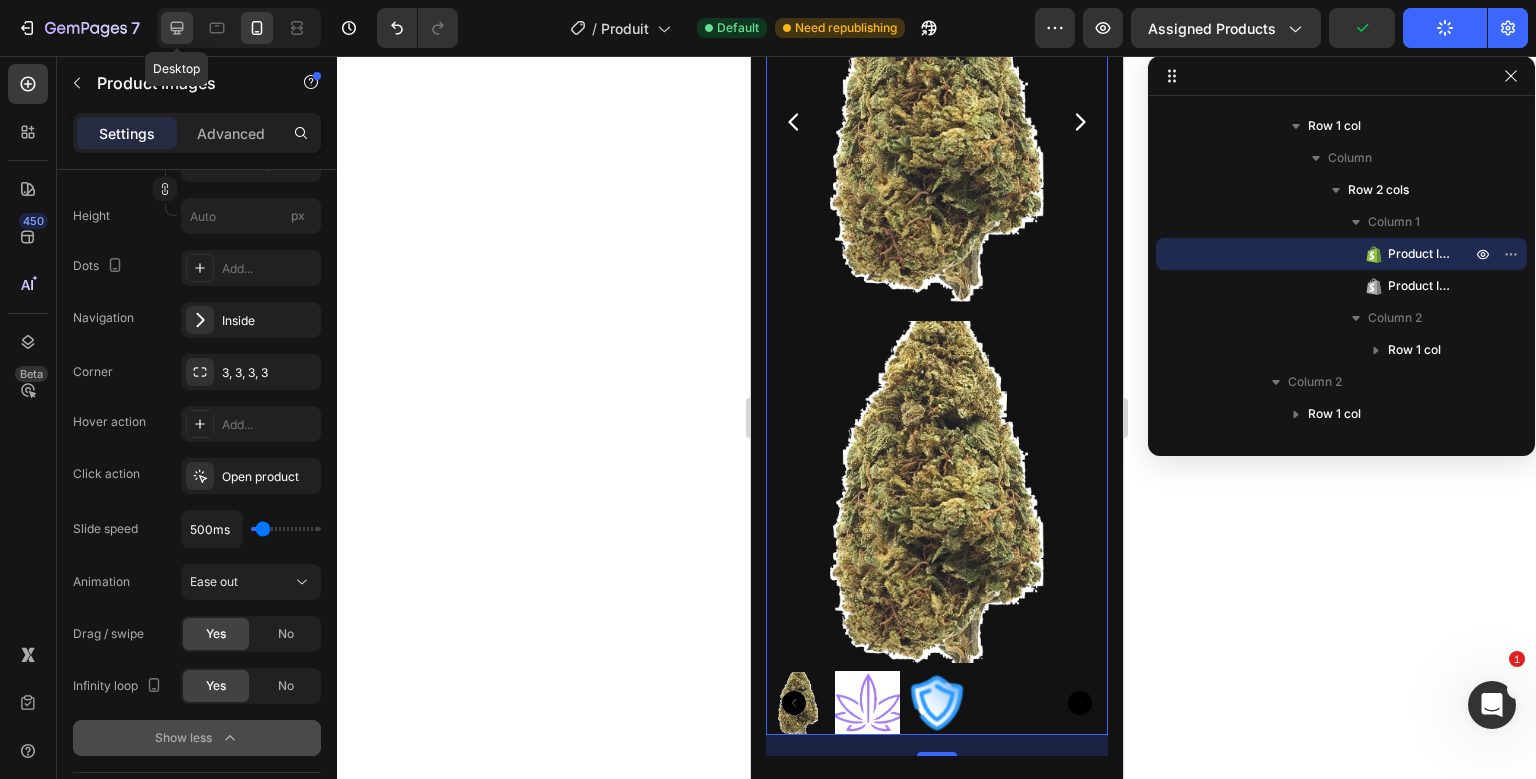 click 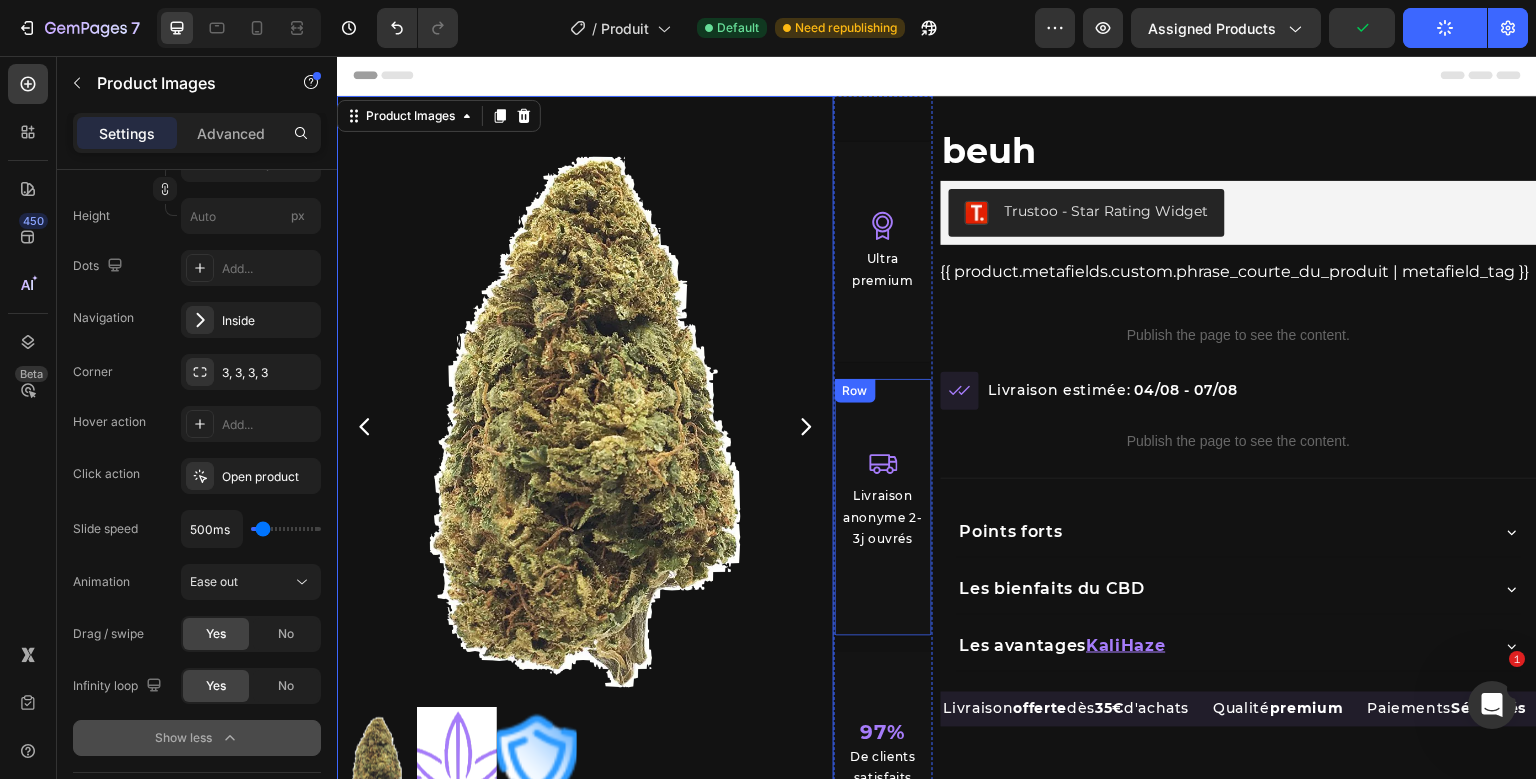 scroll, scrollTop: 0, scrollLeft: 0, axis: both 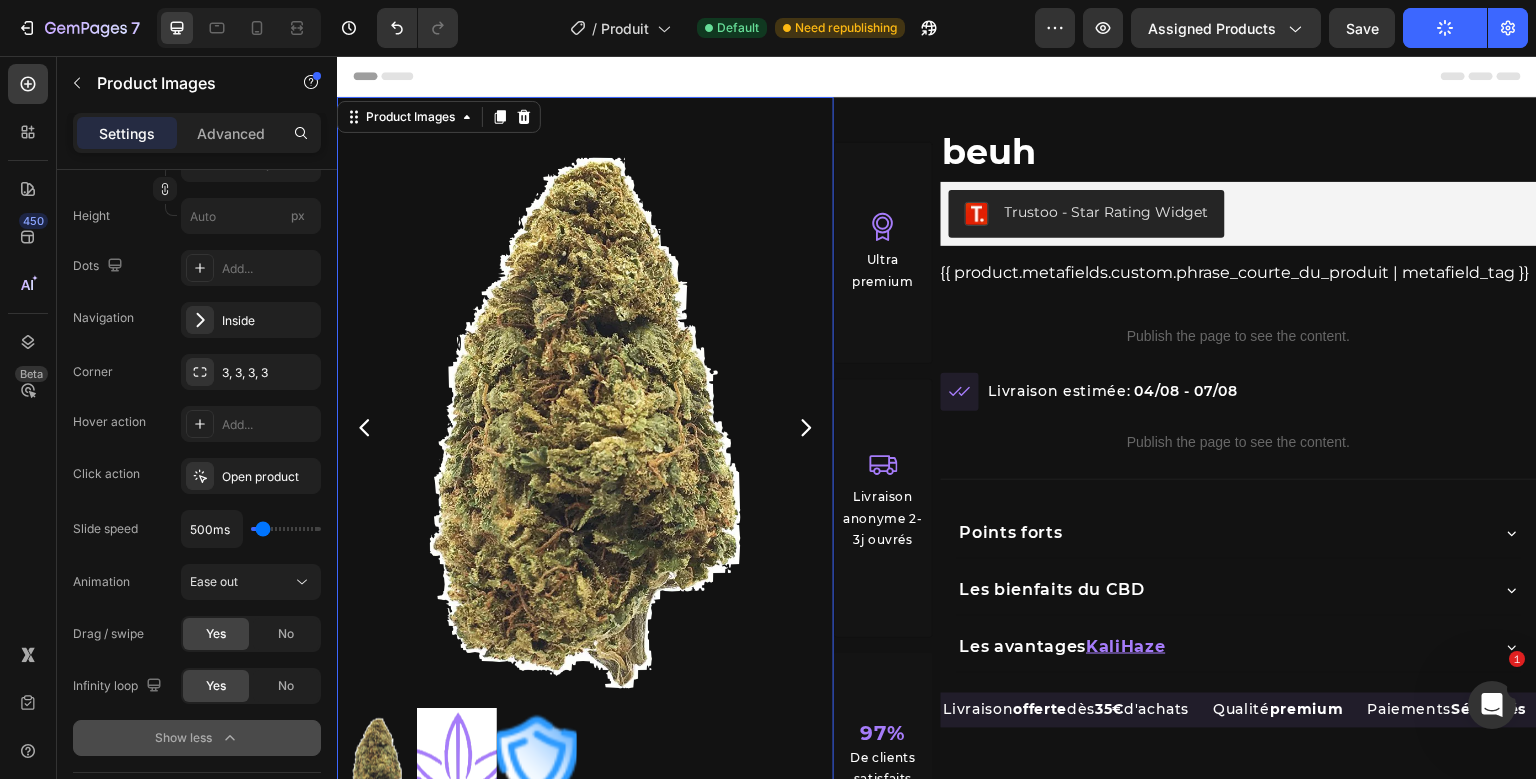 click on "Product Images   21 Product Images" at bounding box center [585, 487] 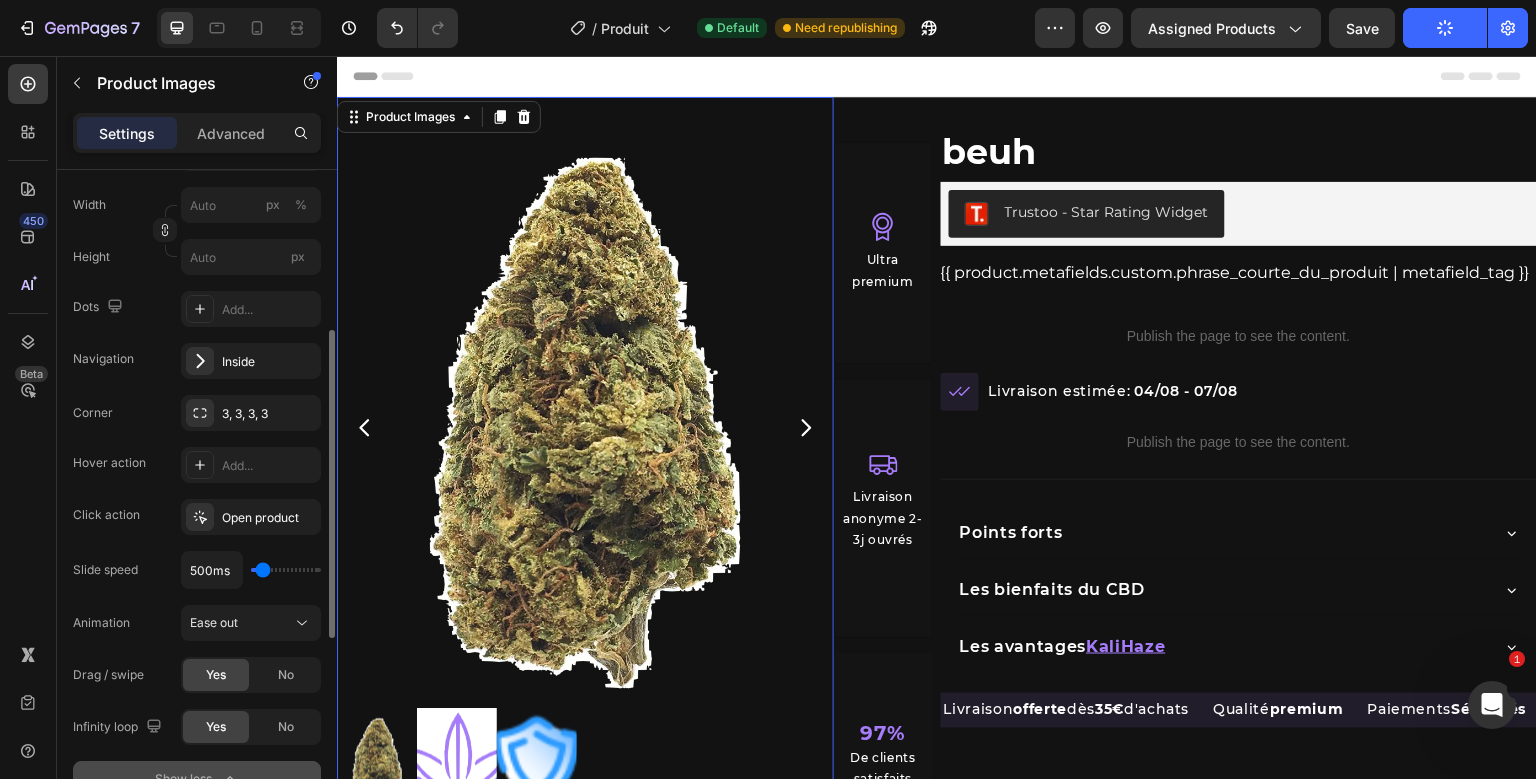 scroll, scrollTop: 348, scrollLeft: 0, axis: vertical 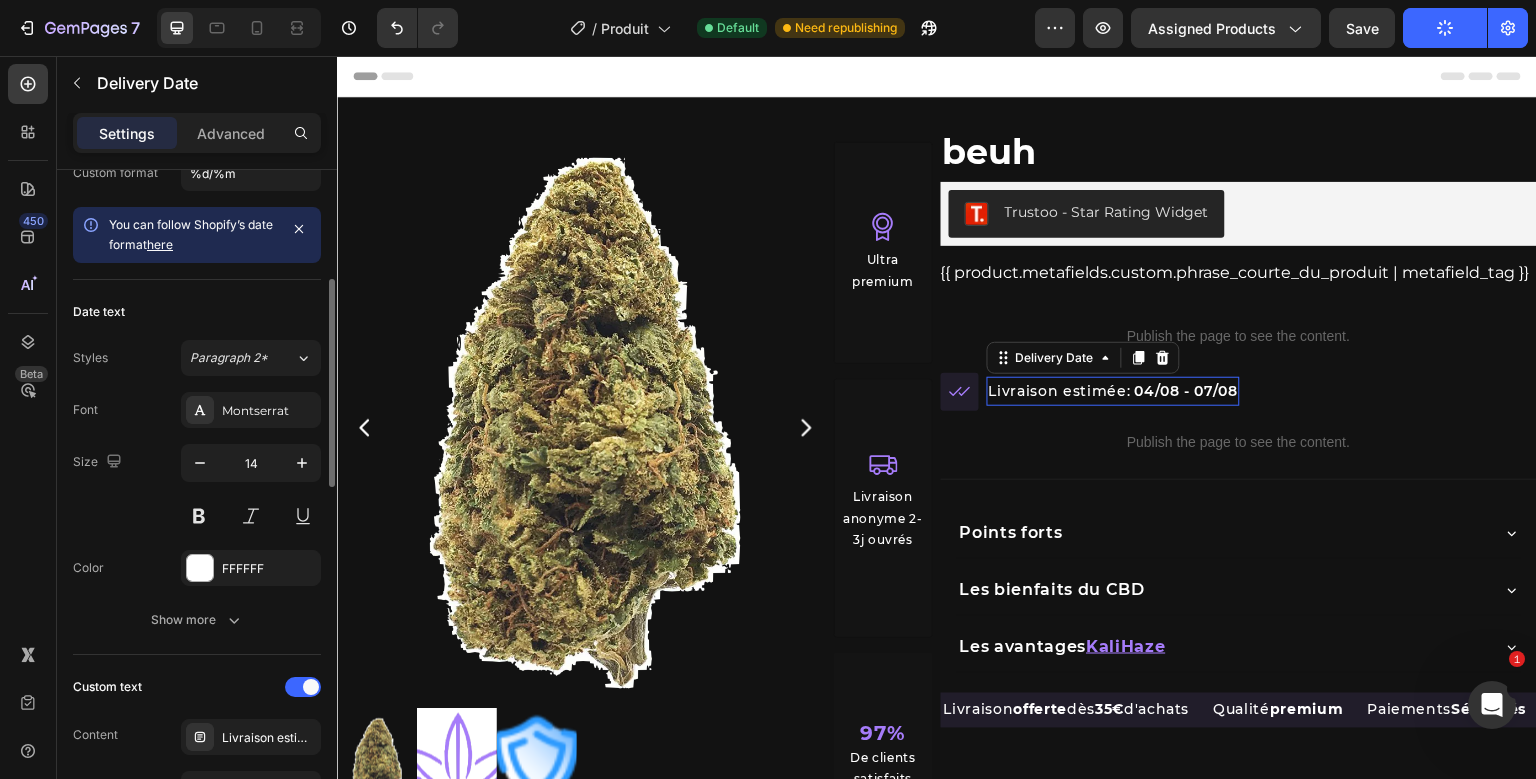 click on "Livraison estimée:
04/08 - 07/08
Delivery Date   0" at bounding box center (1113, 392) 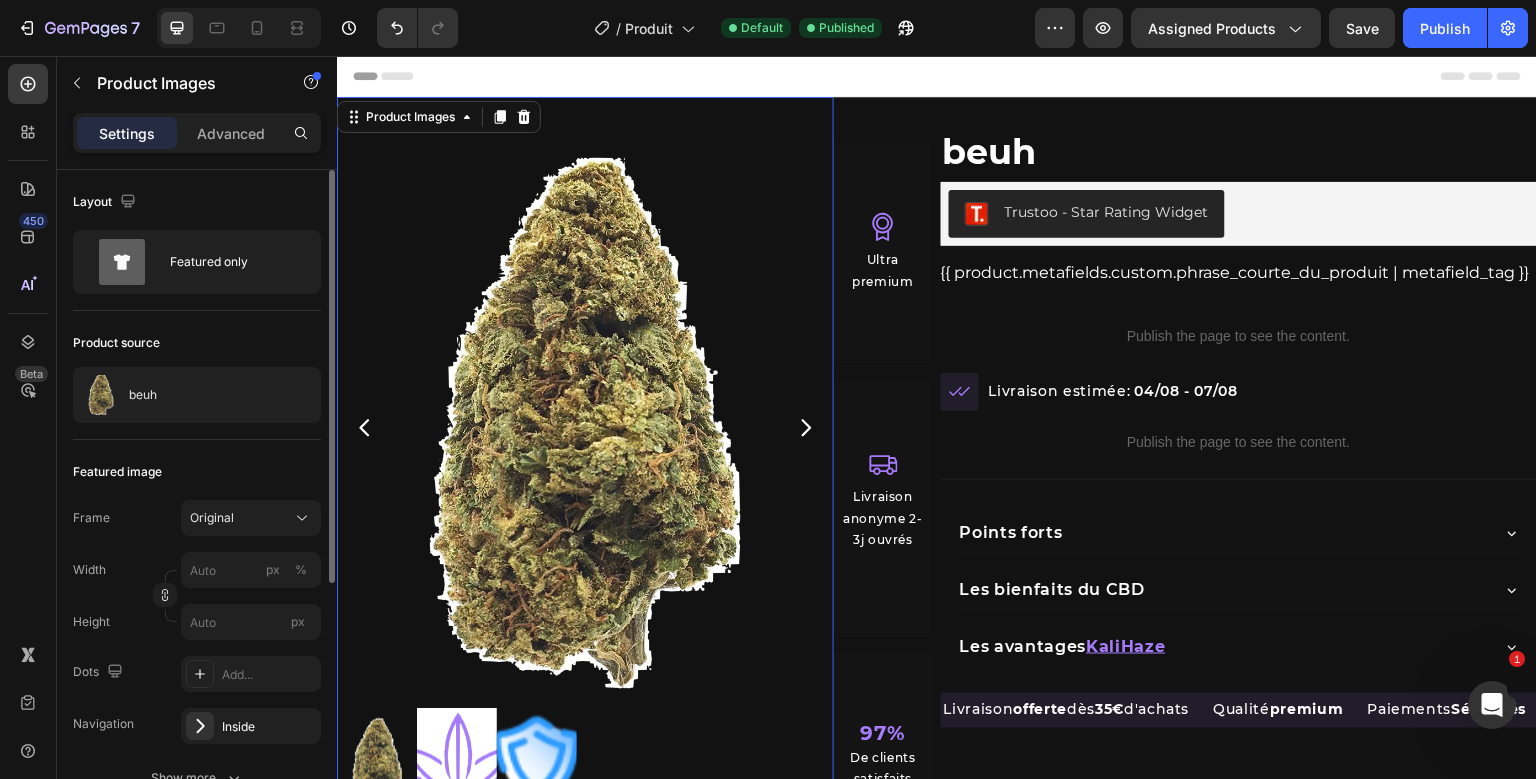 click on "Product Images   0 Product Images" at bounding box center [585, 487] 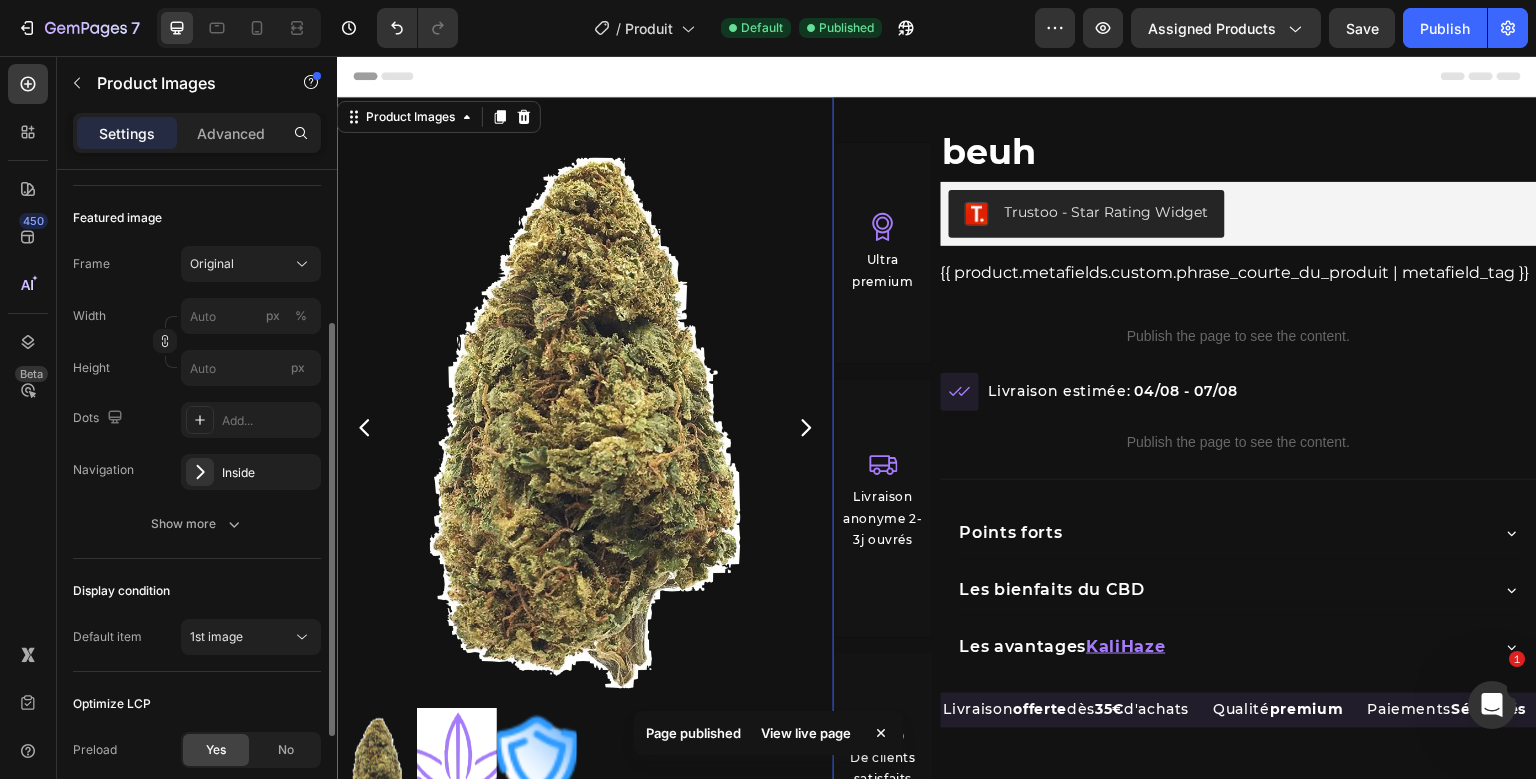 scroll, scrollTop: 273, scrollLeft: 0, axis: vertical 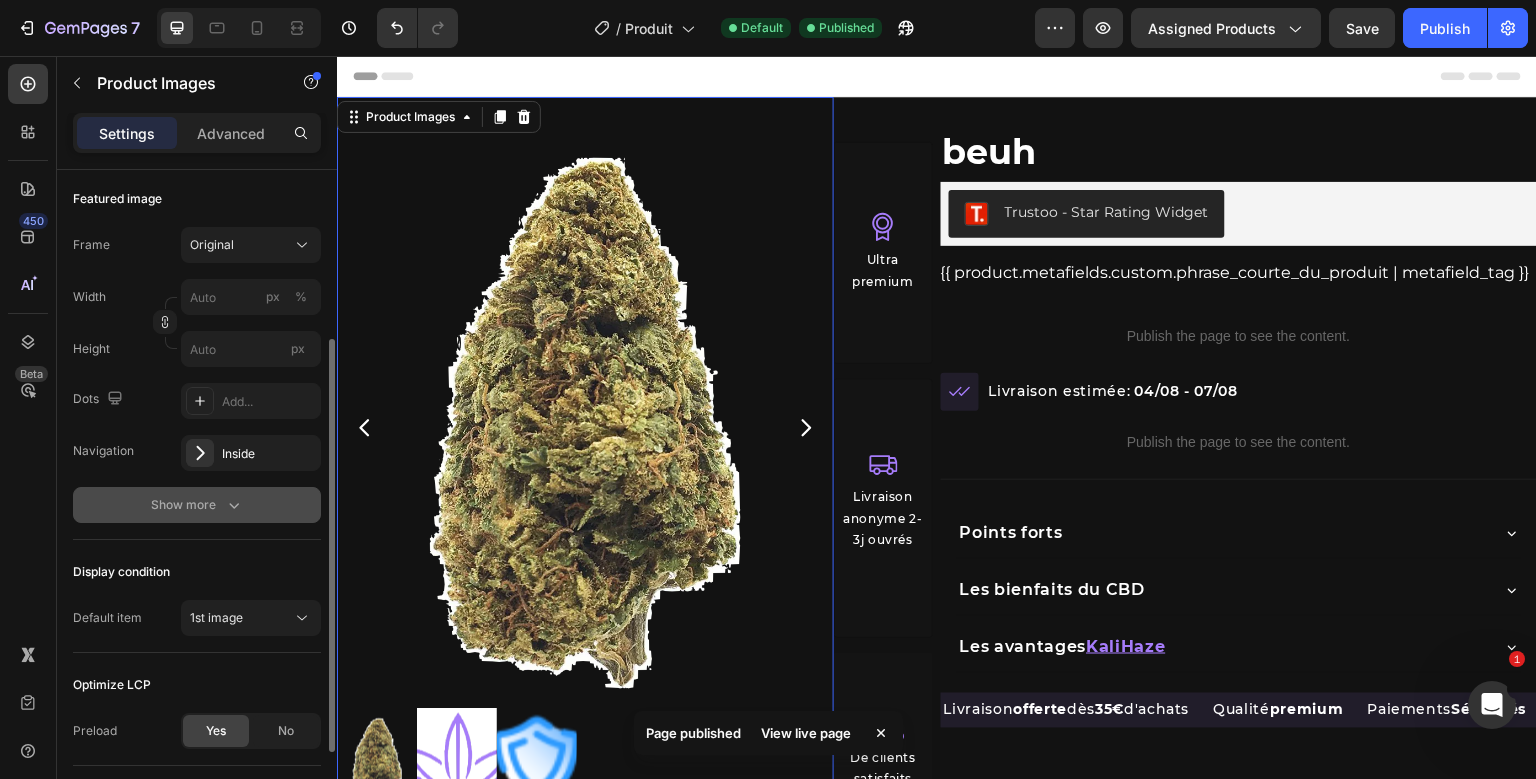 click on "Show more" at bounding box center [197, 505] 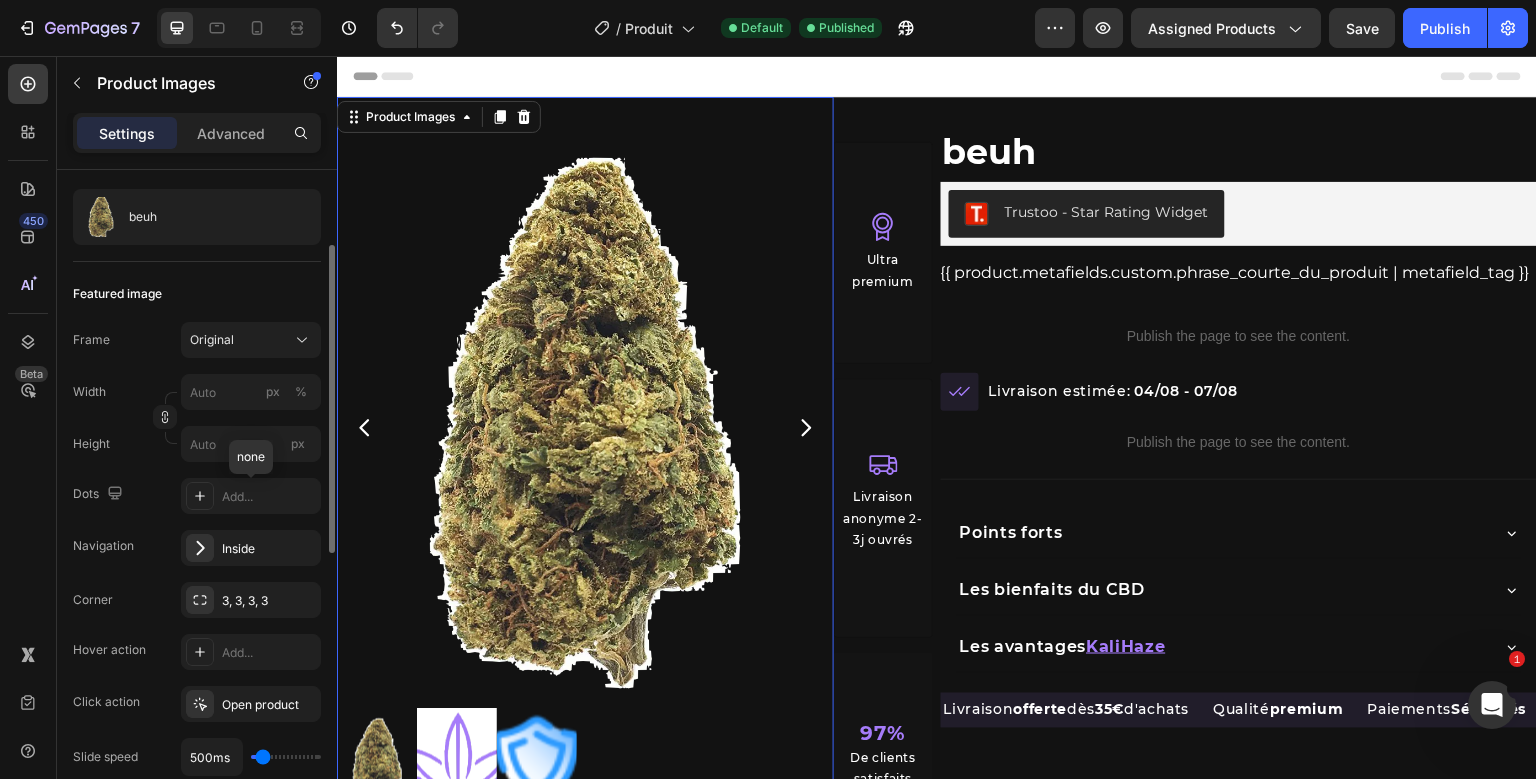 scroll, scrollTop: 180, scrollLeft: 0, axis: vertical 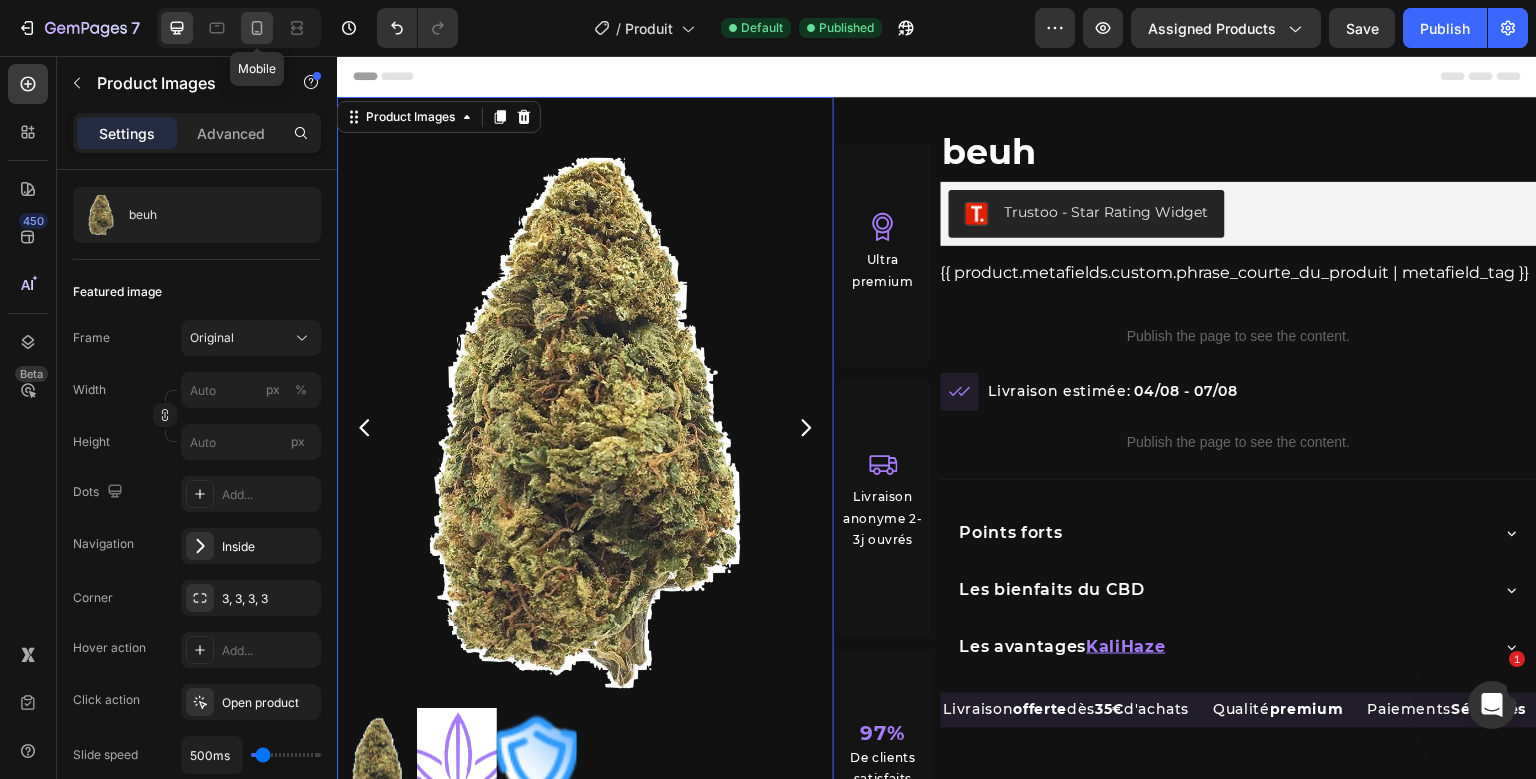 click 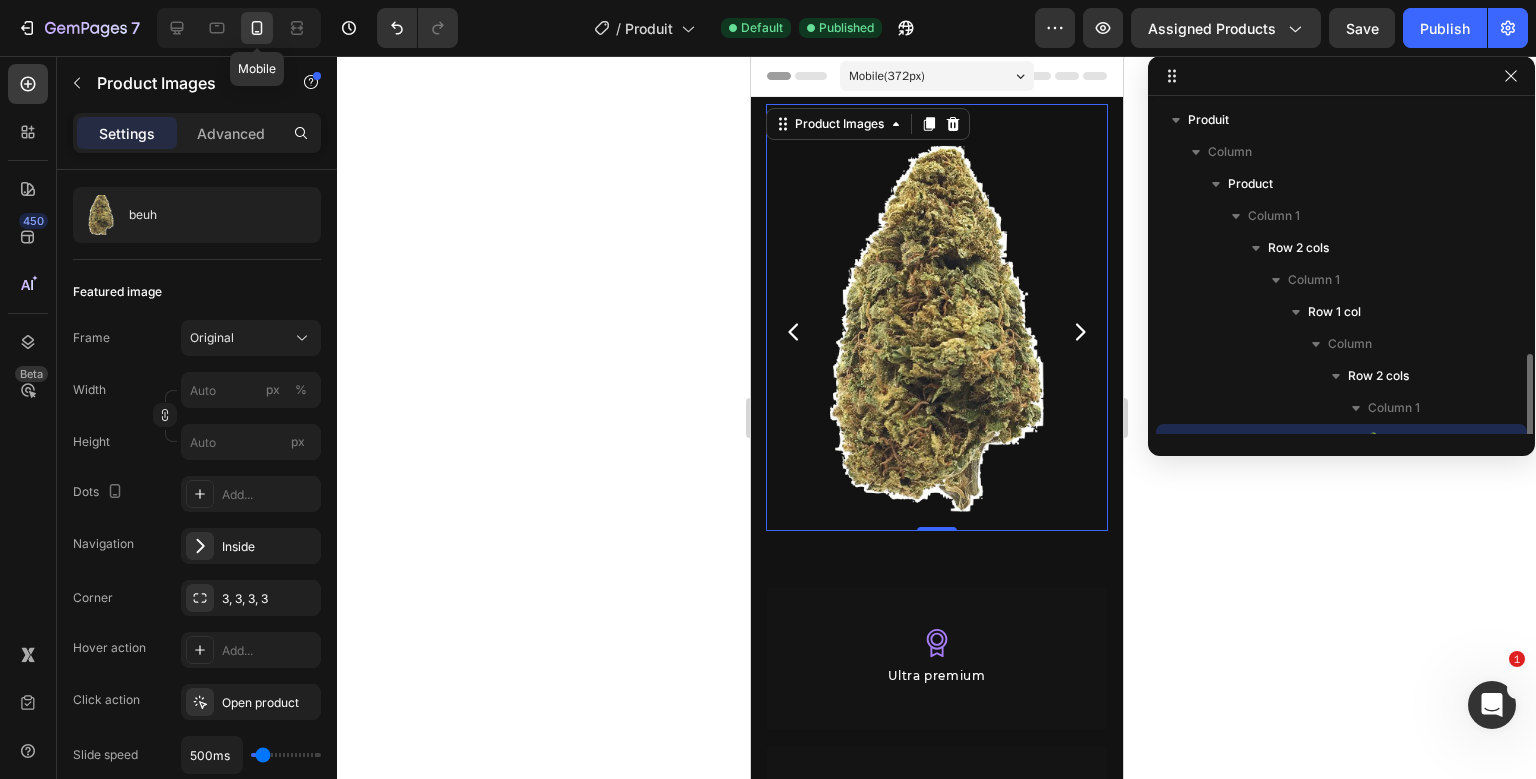scroll, scrollTop: 186, scrollLeft: 0, axis: vertical 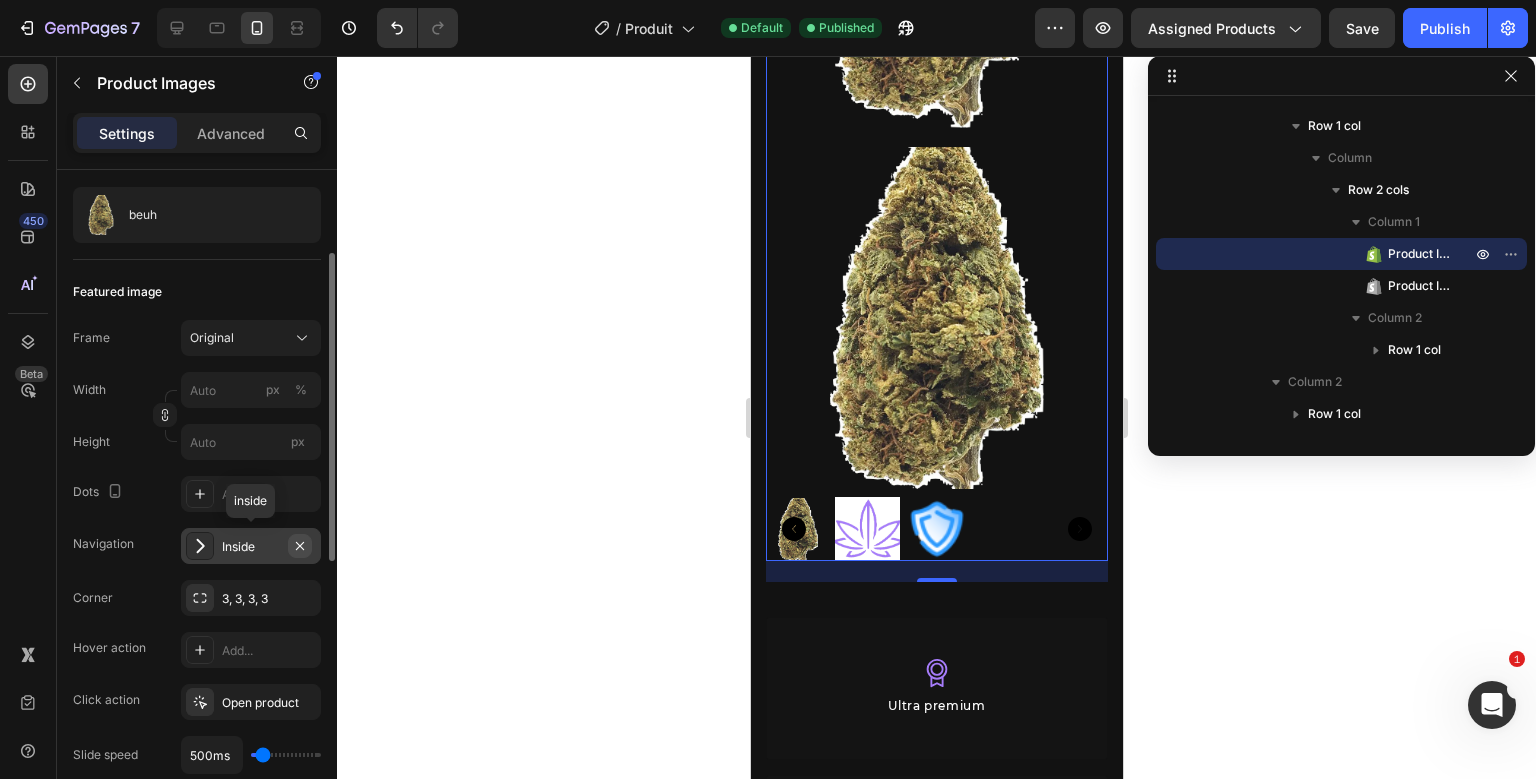 click 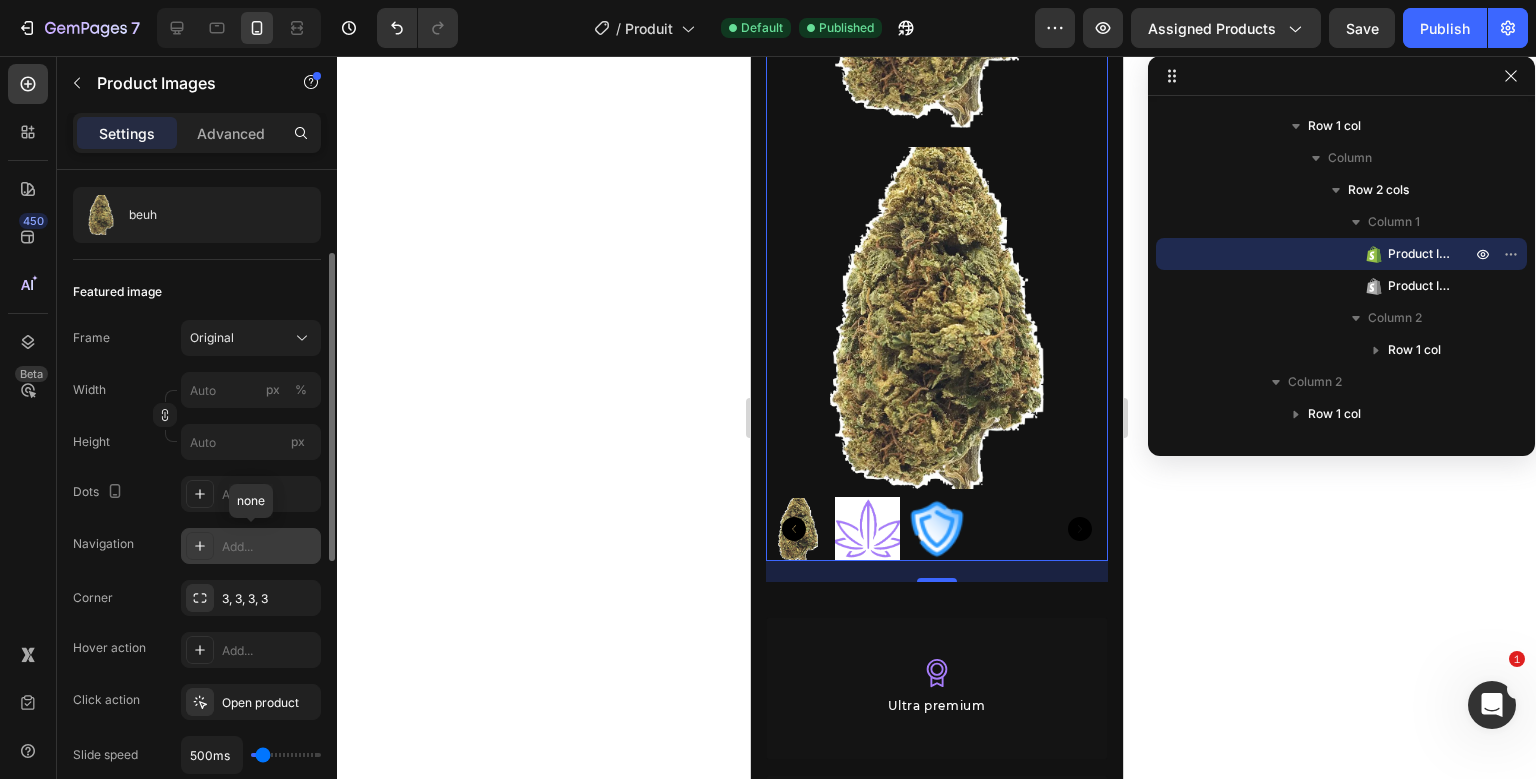 click on "Add..." at bounding box center (269, 547) 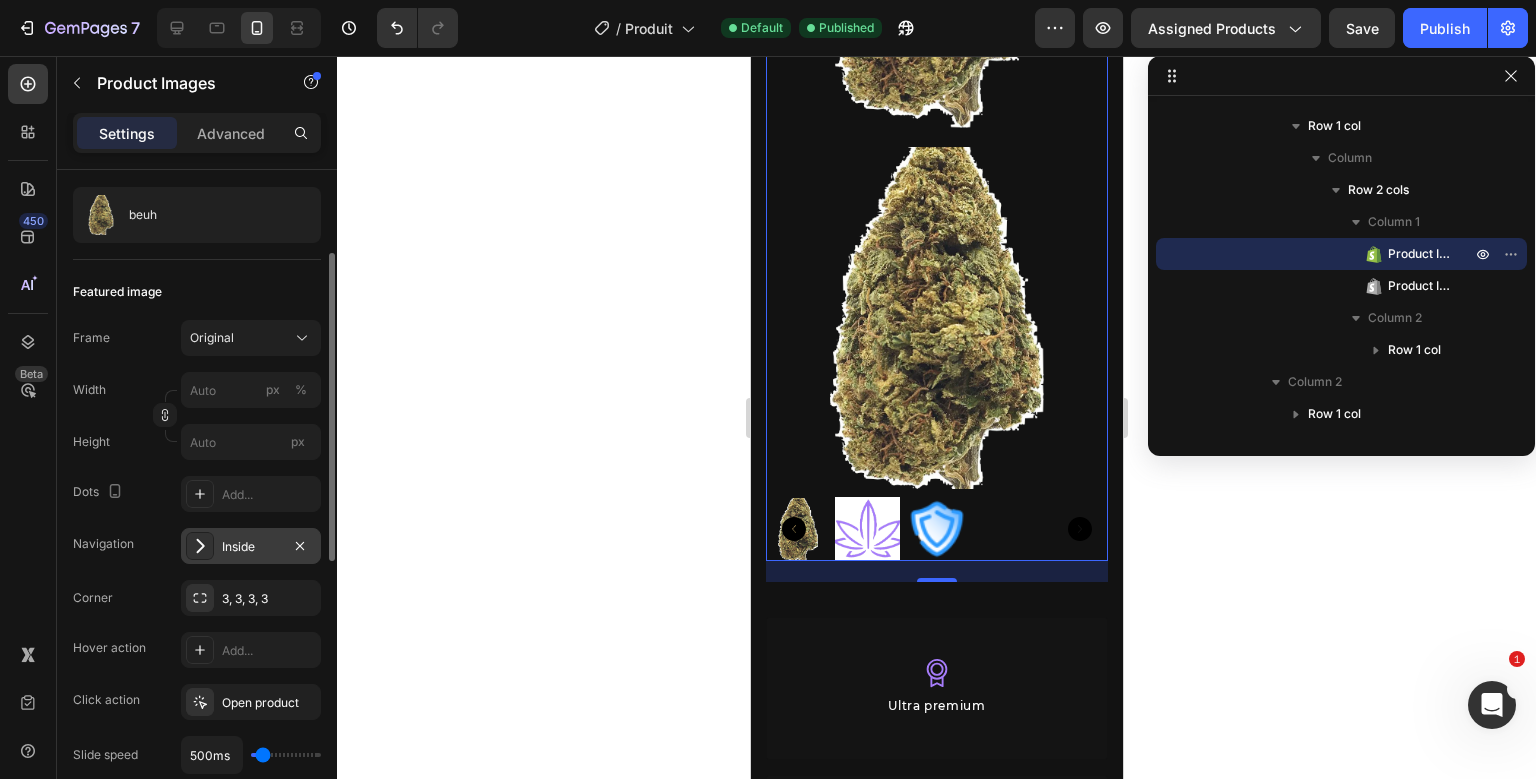 click on "Dots Add..." at bounding box center [197, 494] 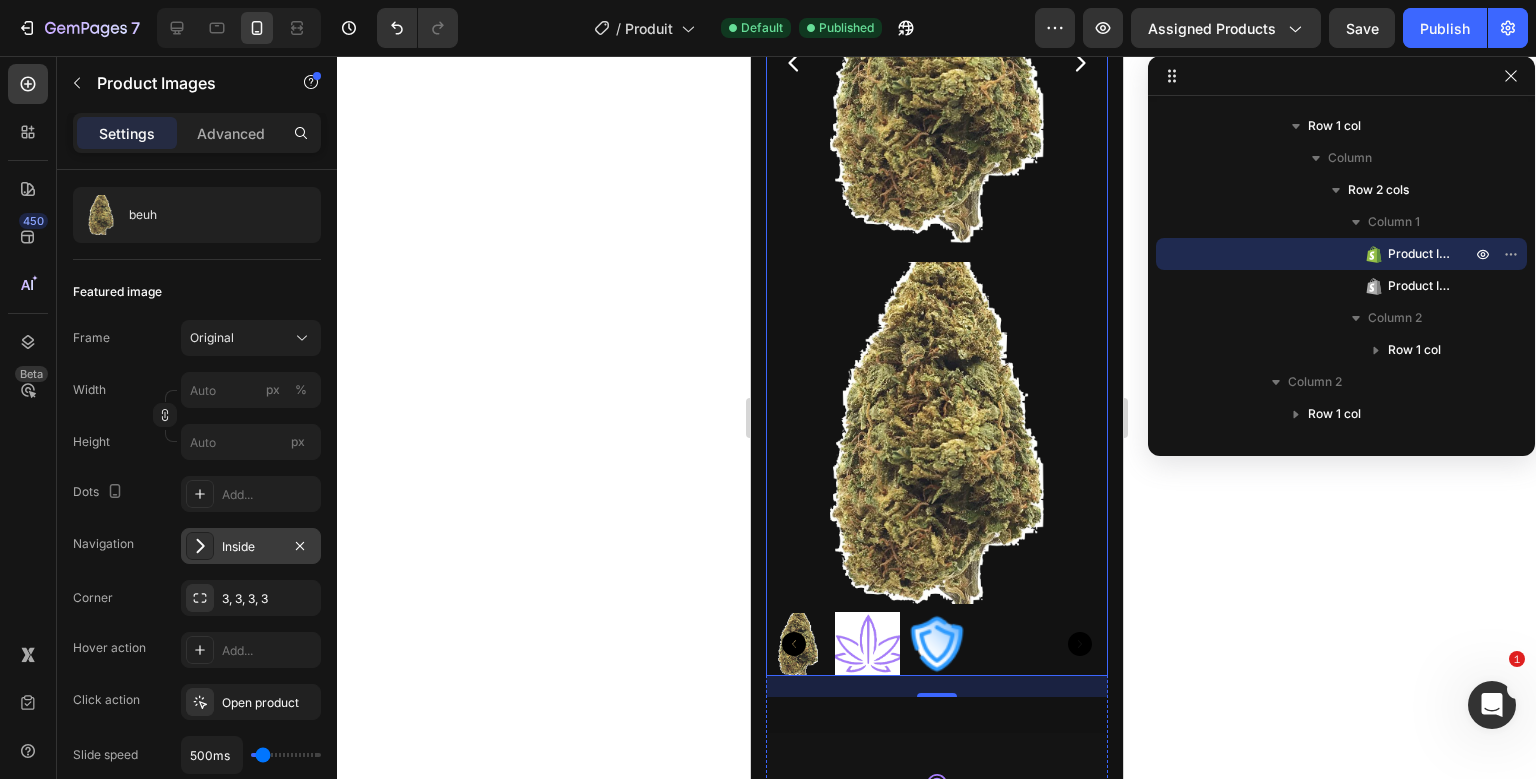 scroll, scrollTop: 284, scrollLeft: 0, axis: vertical 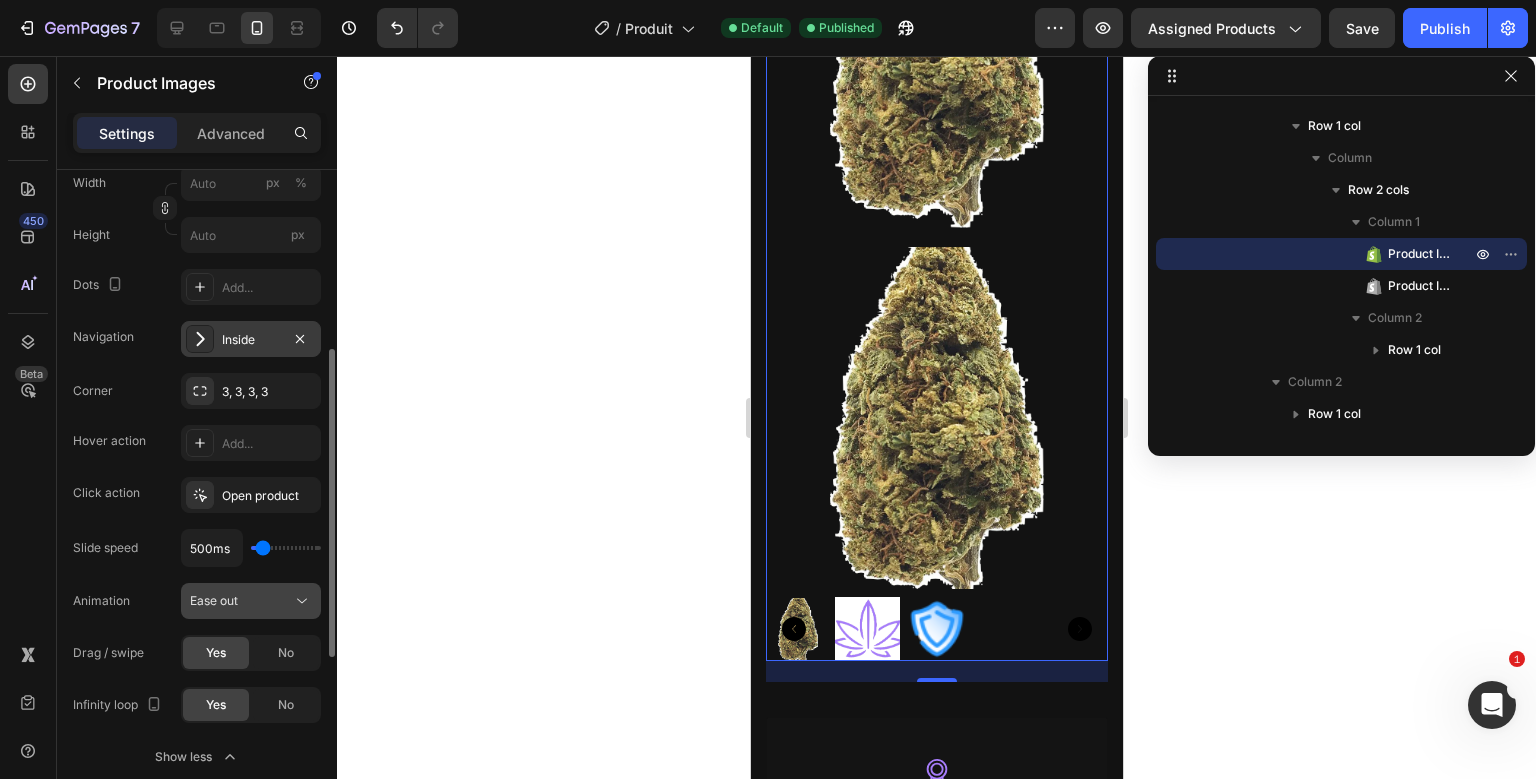 click on "Ease out" 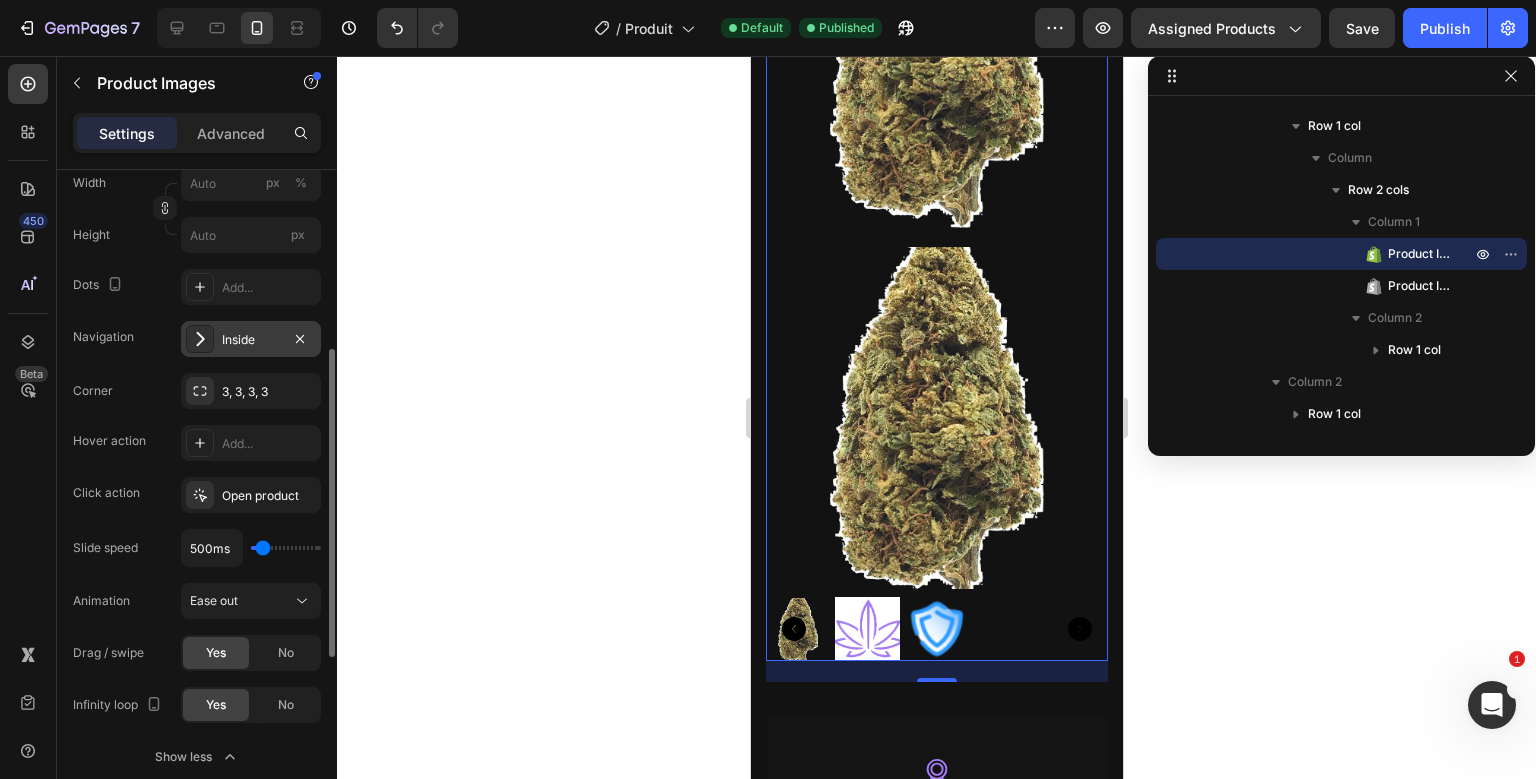 click on "Animation Ease out" at bounding box center (197, 601) 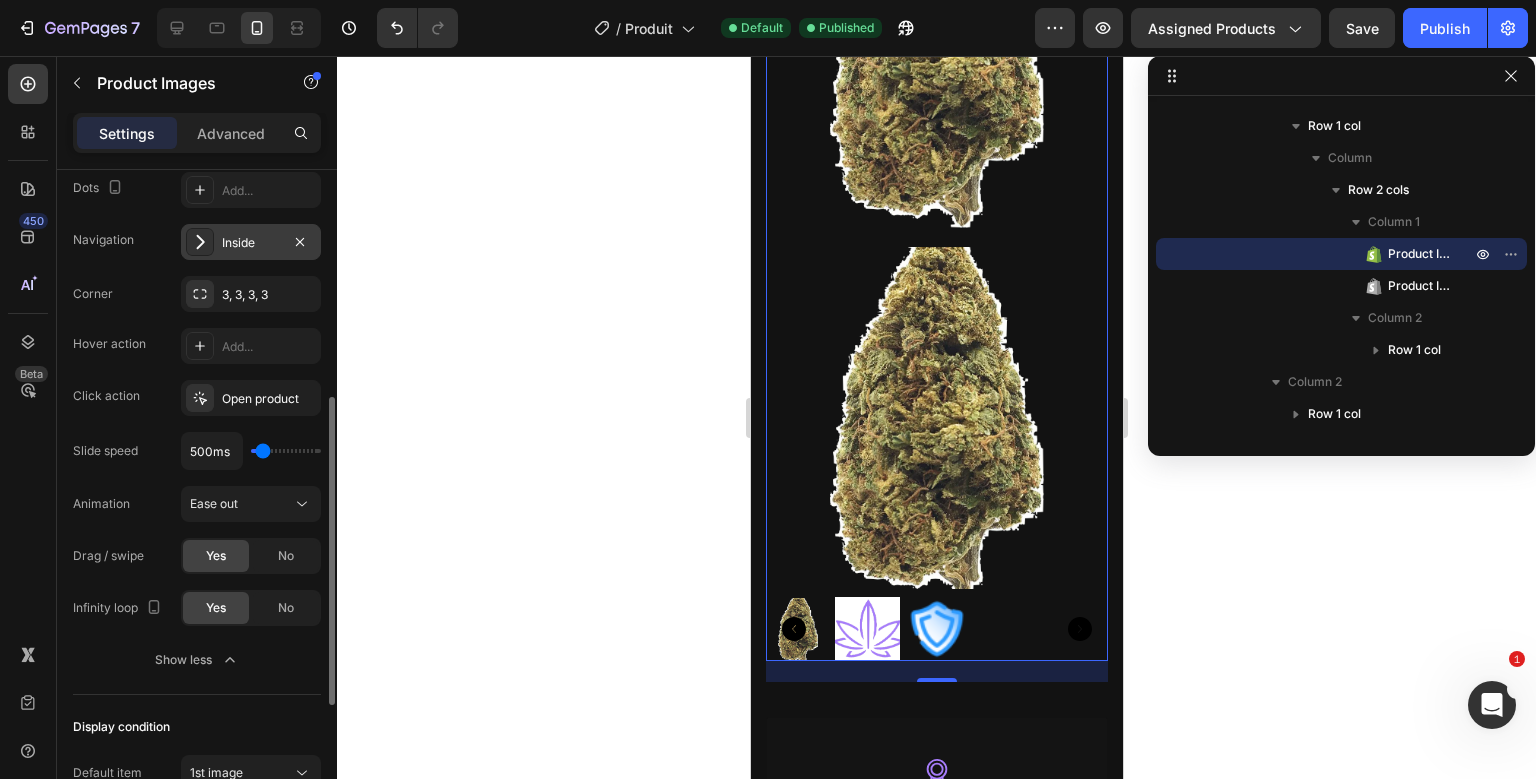 scroll, scrollTop: 492, scrollLeft: 0, axis: vertical 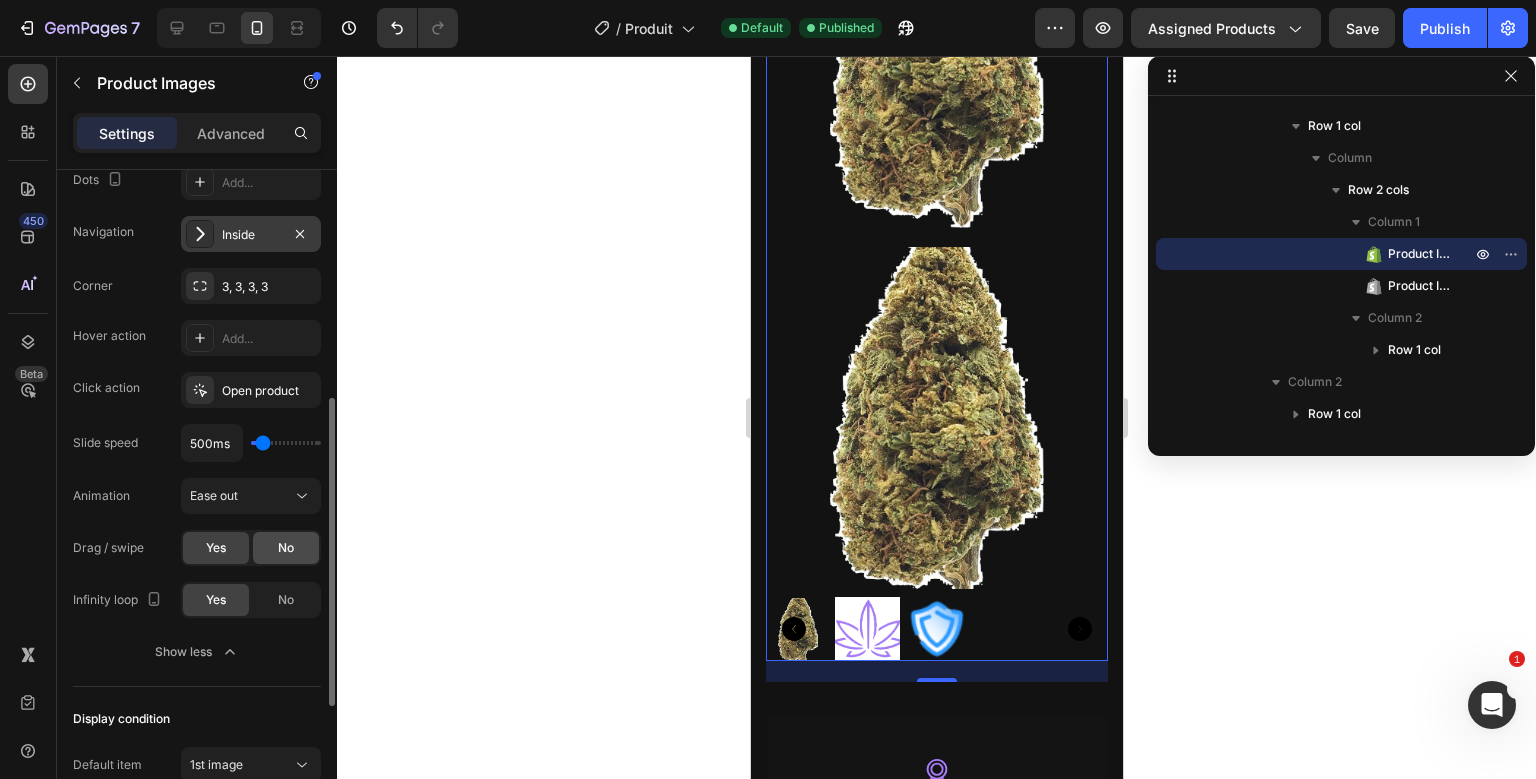 click on "No" 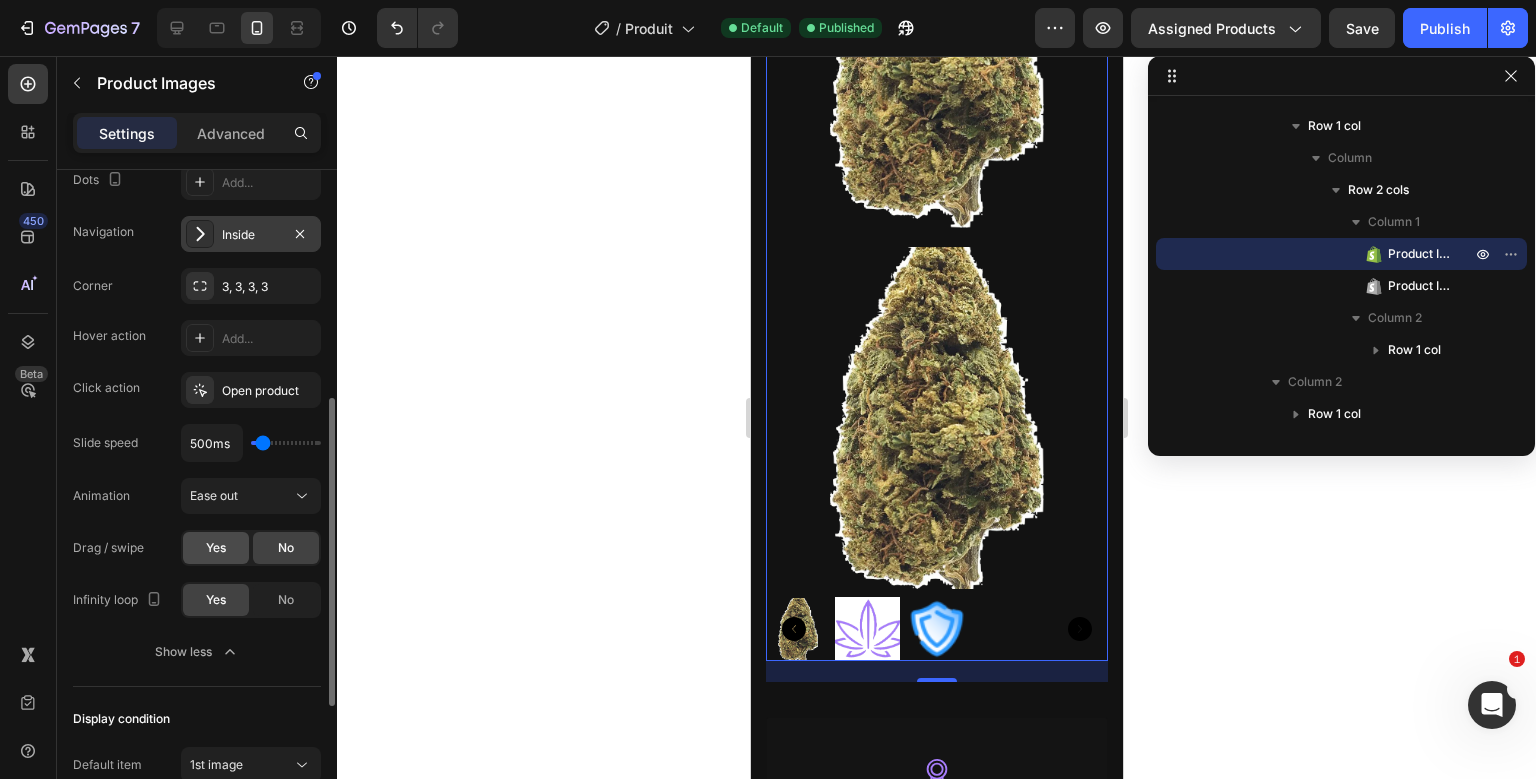 click on "Yes" 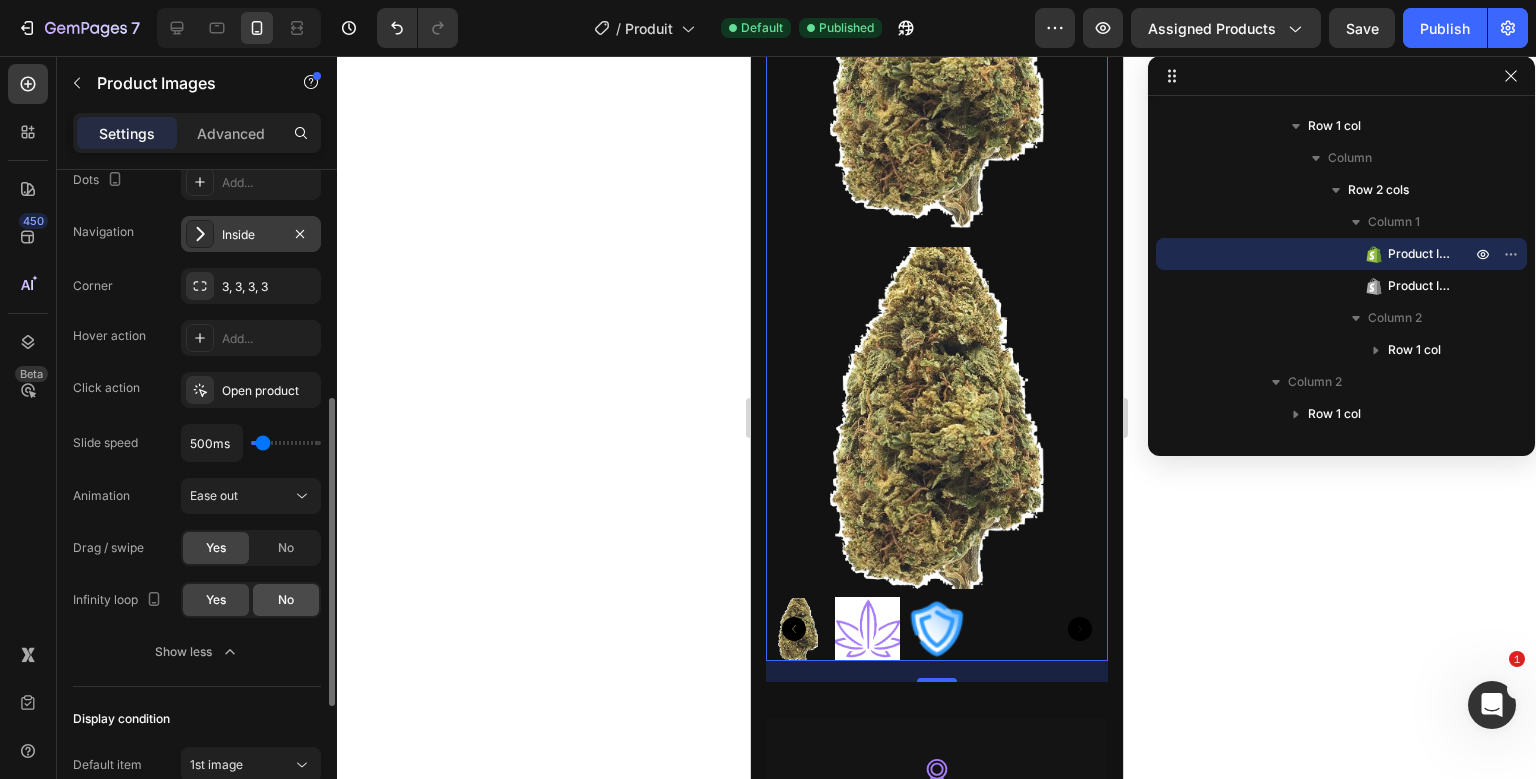 click on "No" 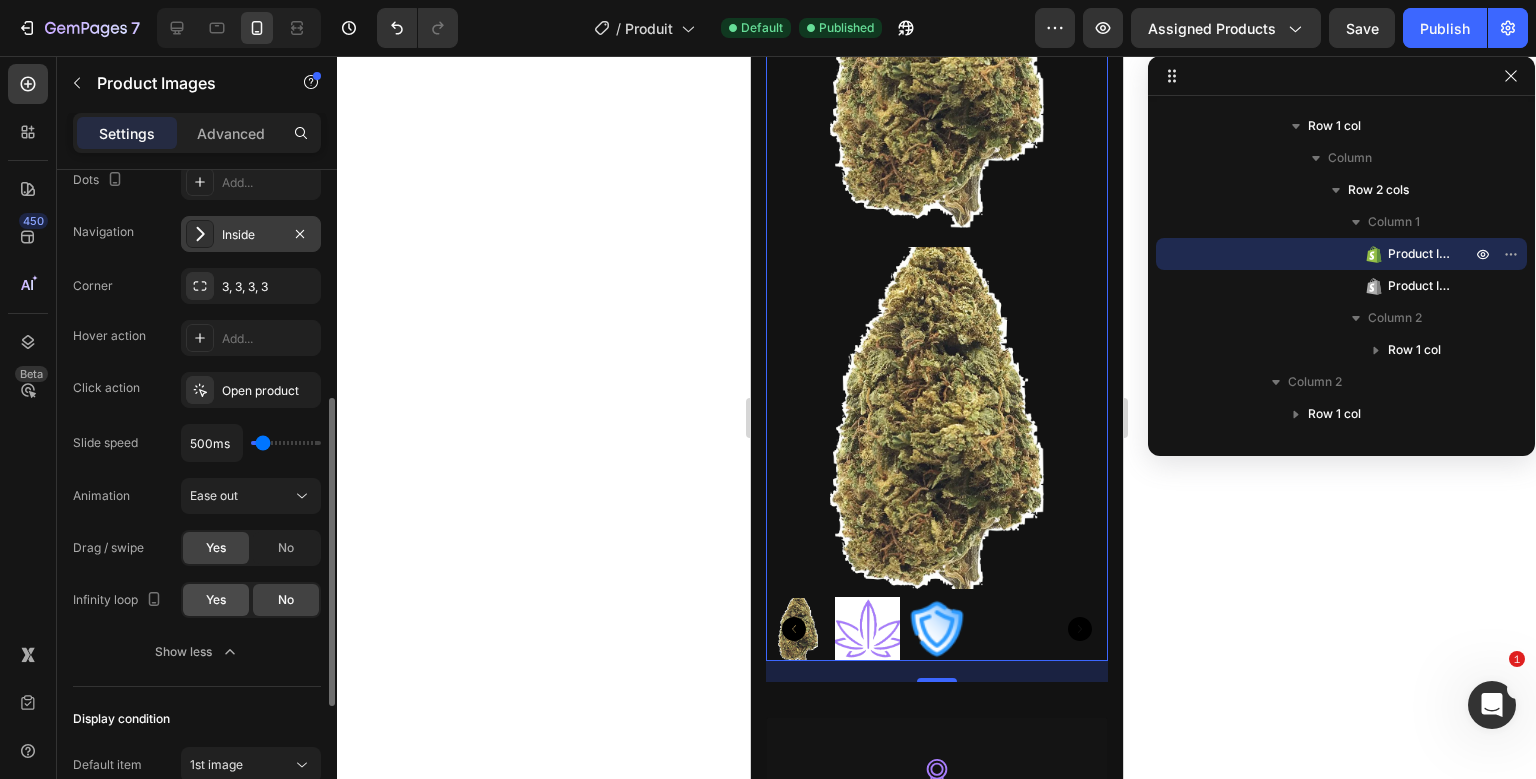click on "Yes" 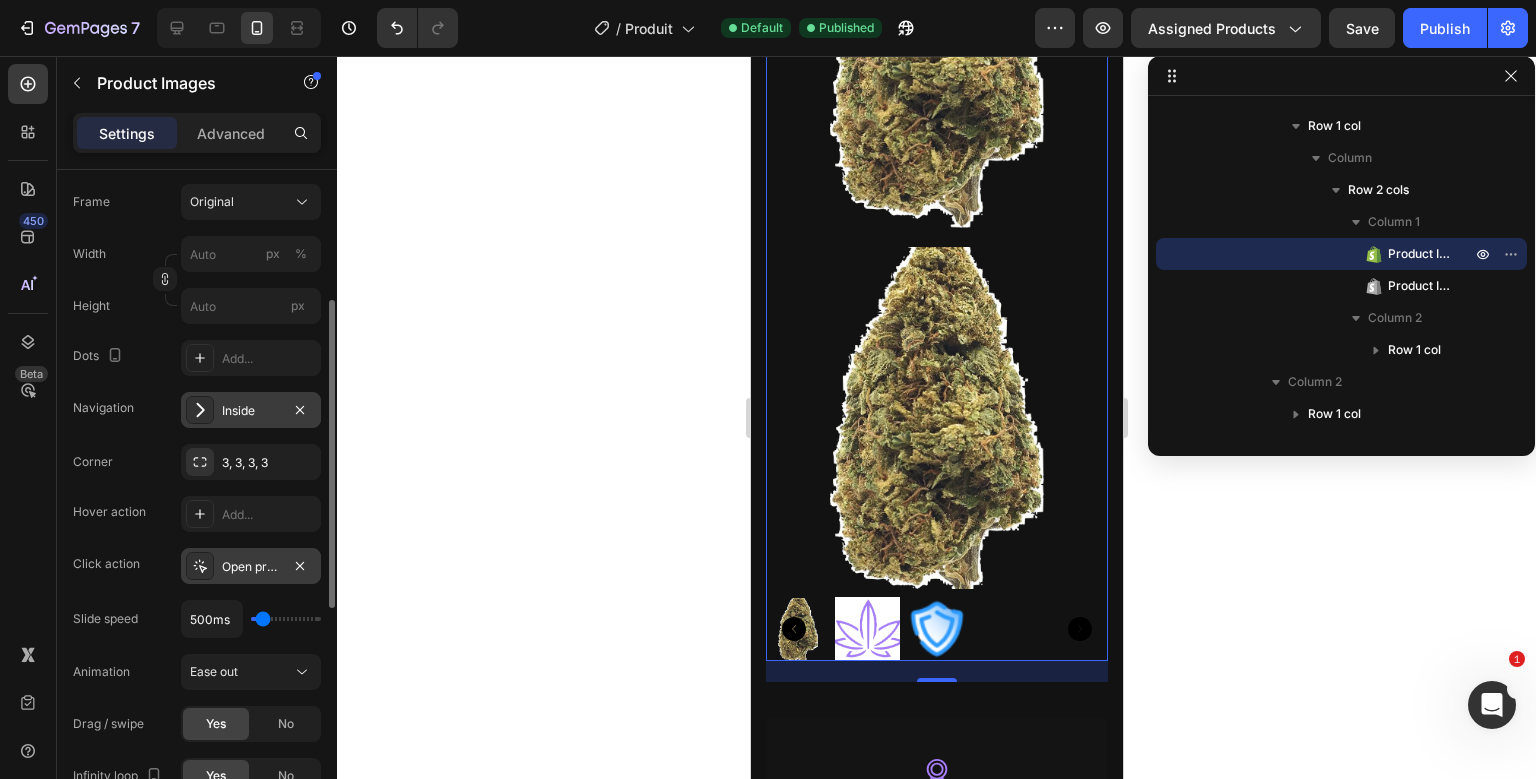 scroll, scrollTop: 304, scrollLeft: 0, axis: vertical 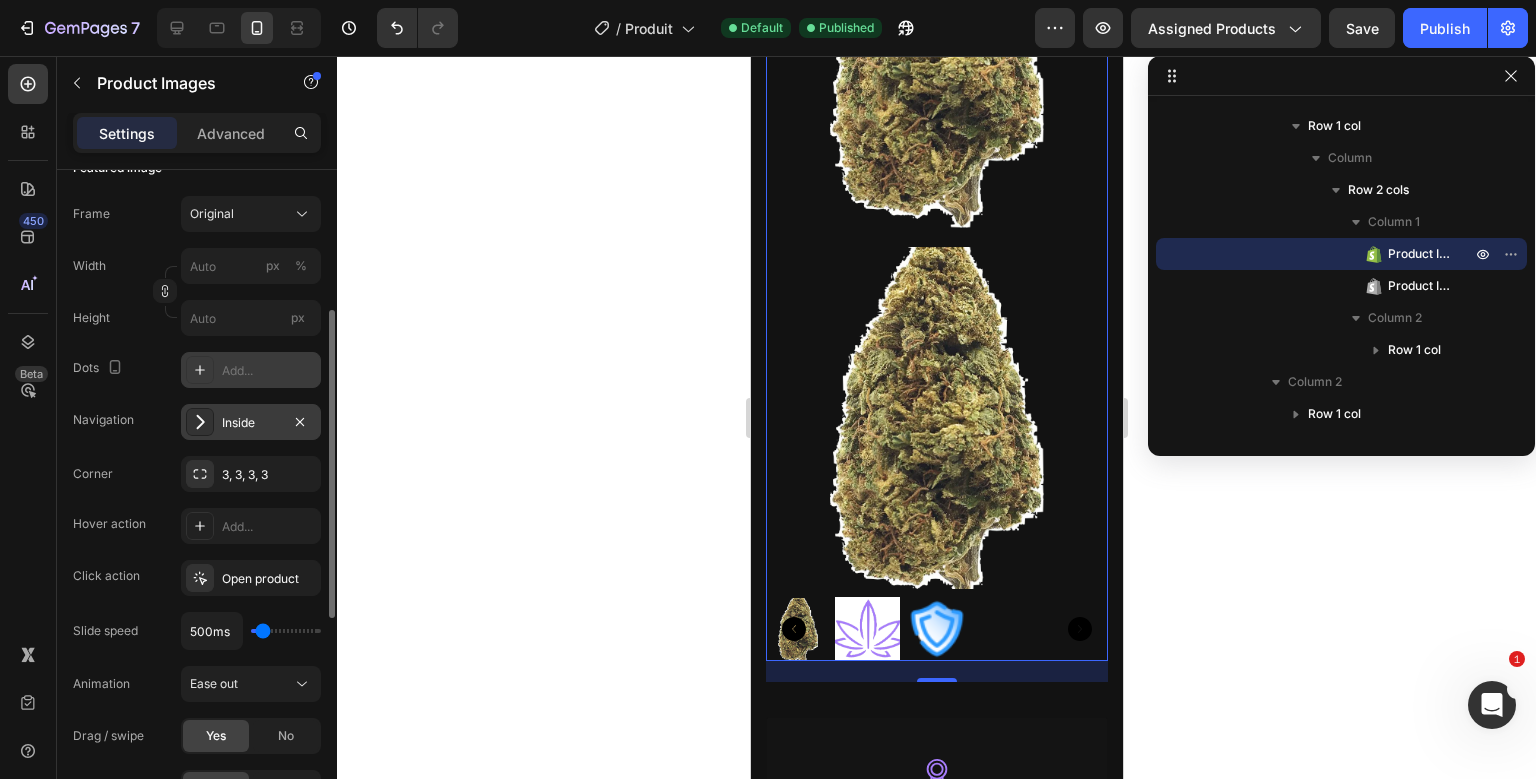 click on "Add..." at bounding box center [251, 370] 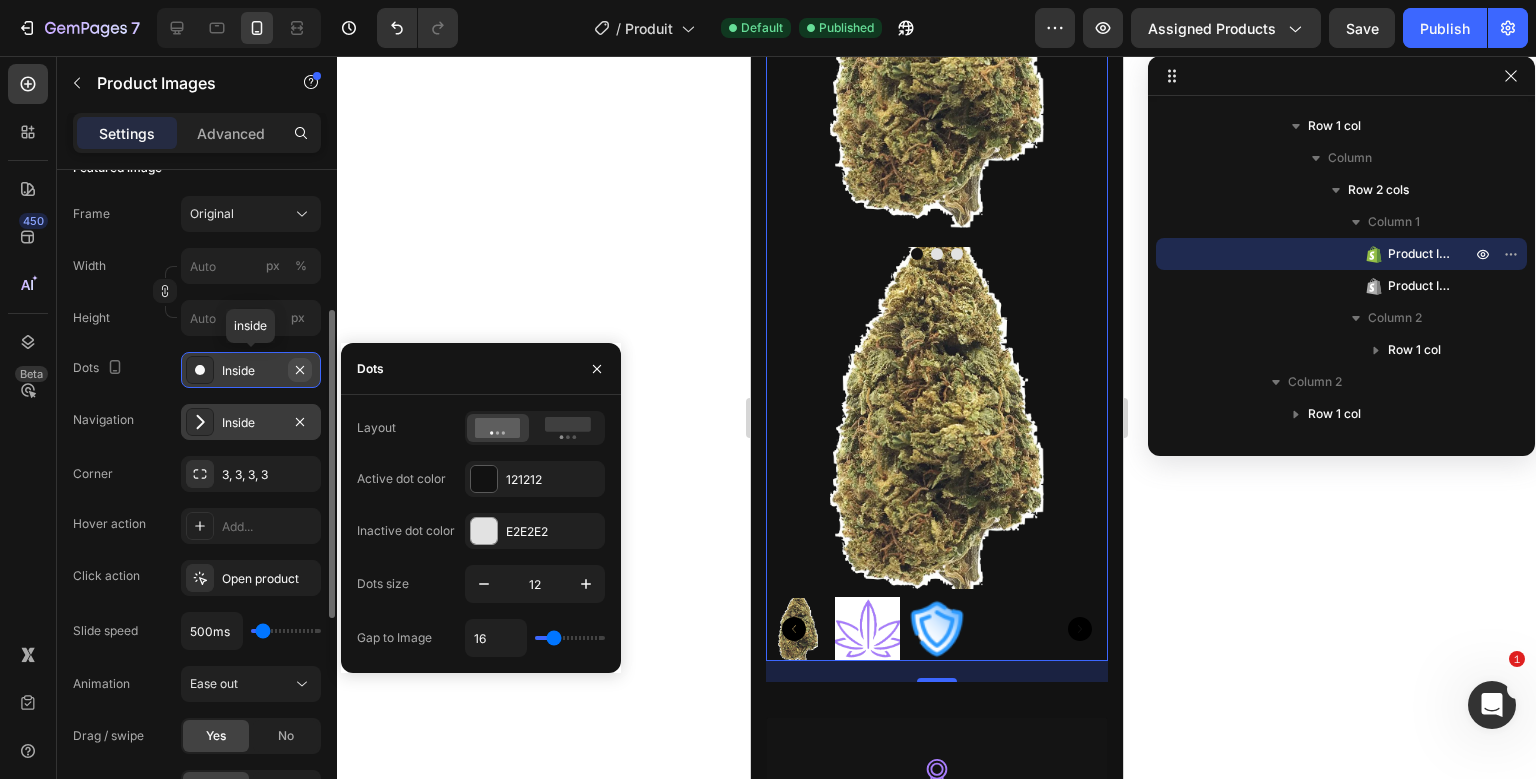 click 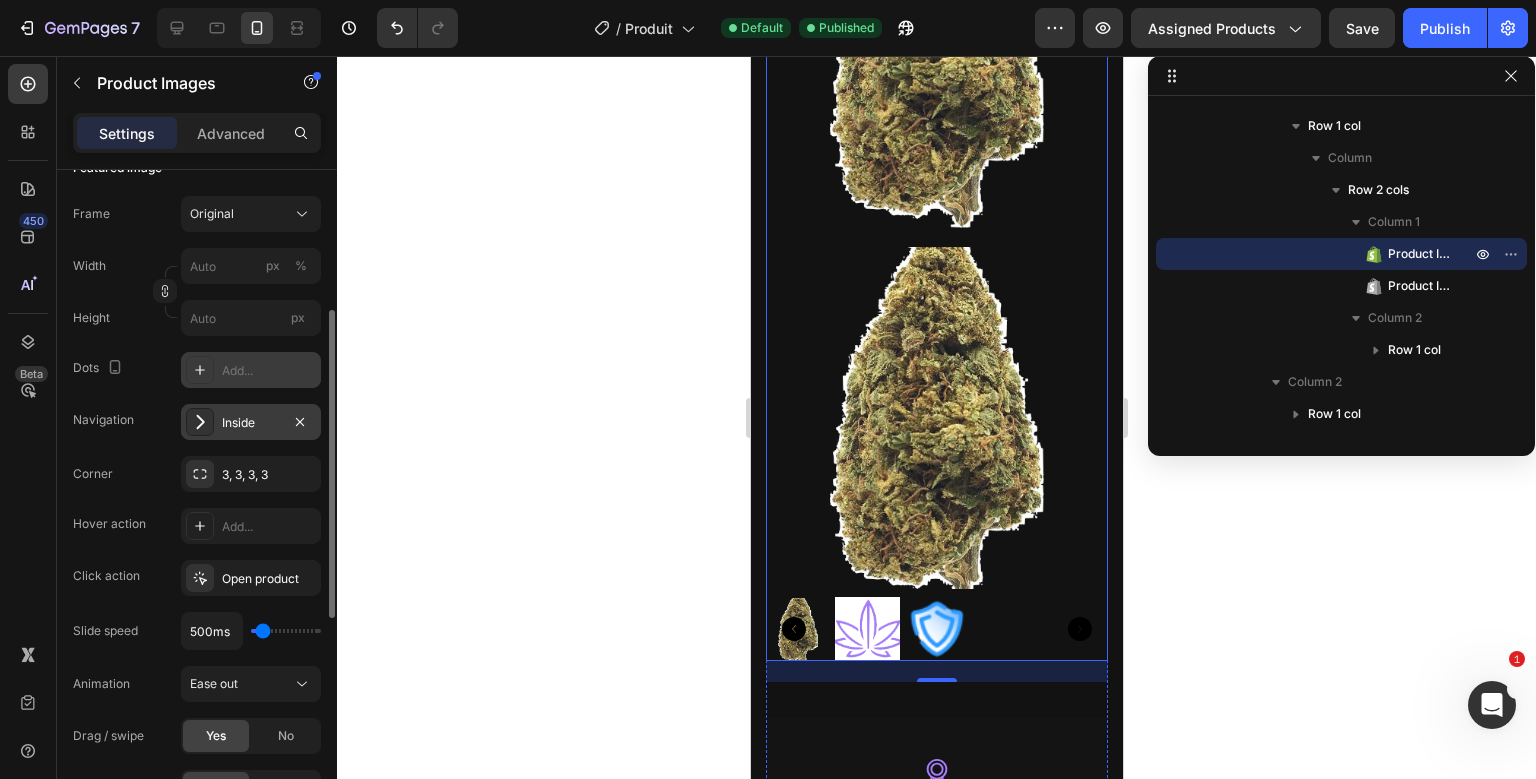 click on "Product Images   0
Product Images" at bounding box center (936, 240) 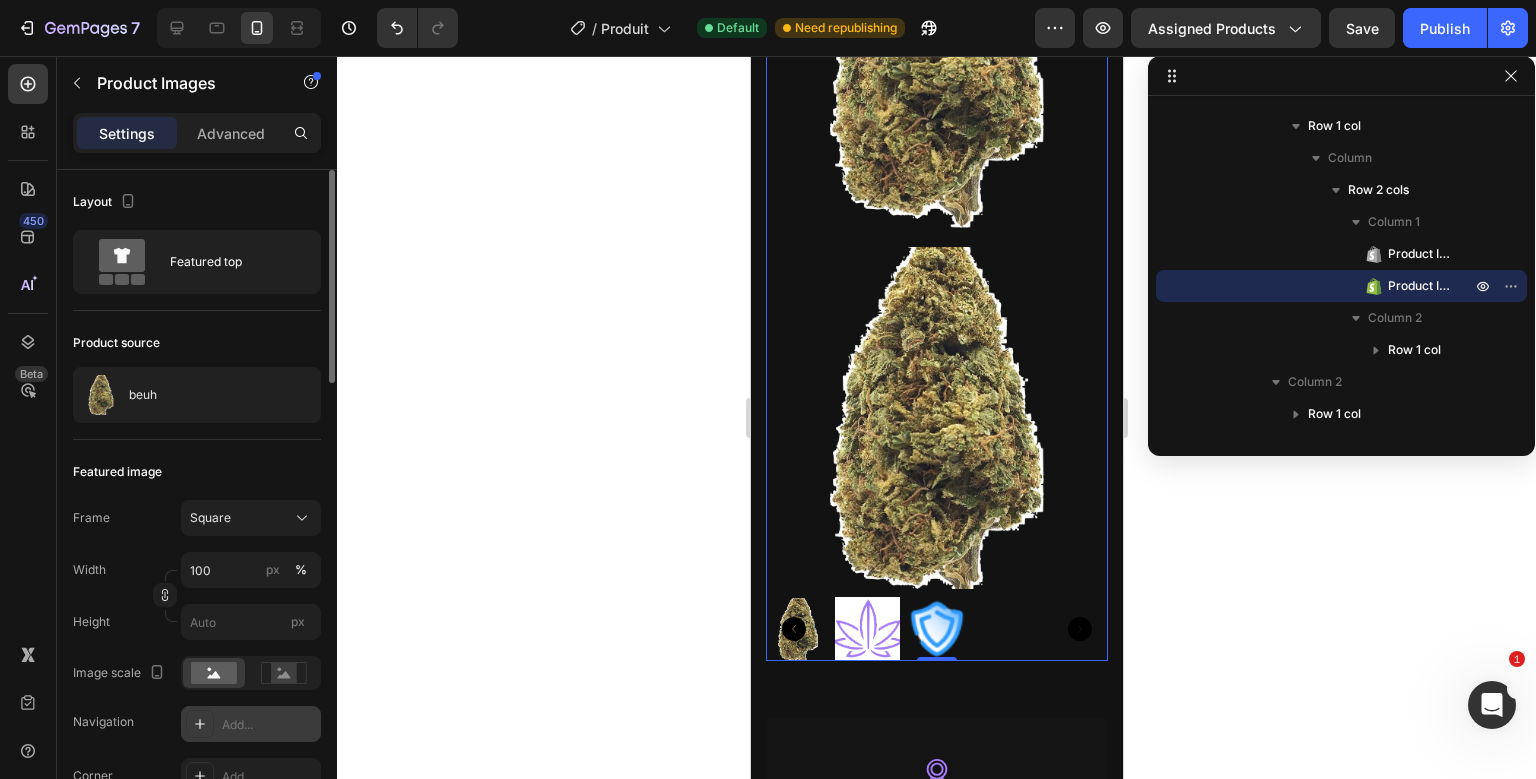 scroll, scrollTop: 21, scrollLeft: 0, axis: vertical 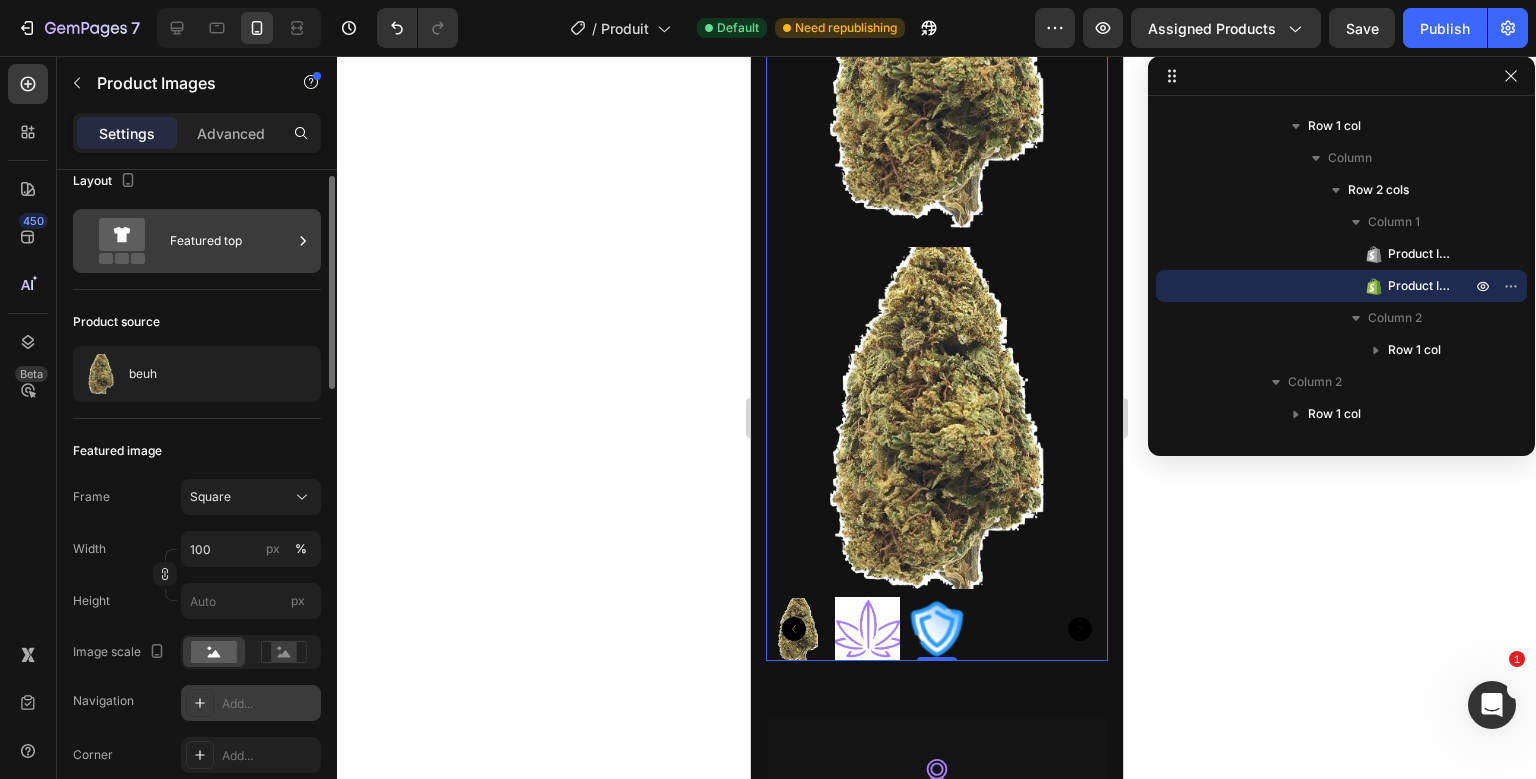 click on "Featured top" at bounding box center (231, 241) 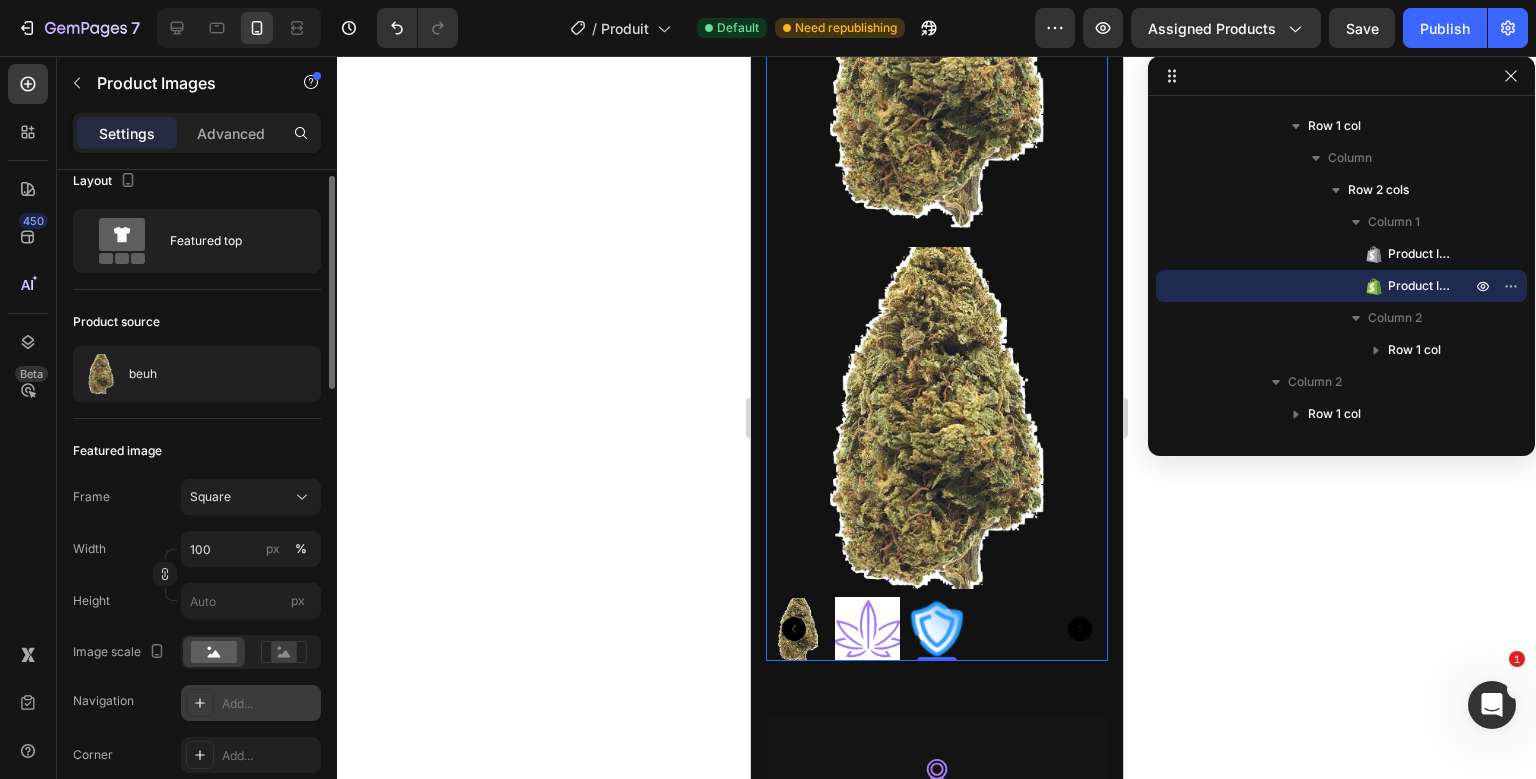 click on "Featured image Frame Square Width 100 px % Height px Image scale Navigation Add... Corner Add... Hover action Add... Click action Add... Slide speed 500ms Animation Ease out Drag / swipe Yes No Infinity loop Yes No Show less" 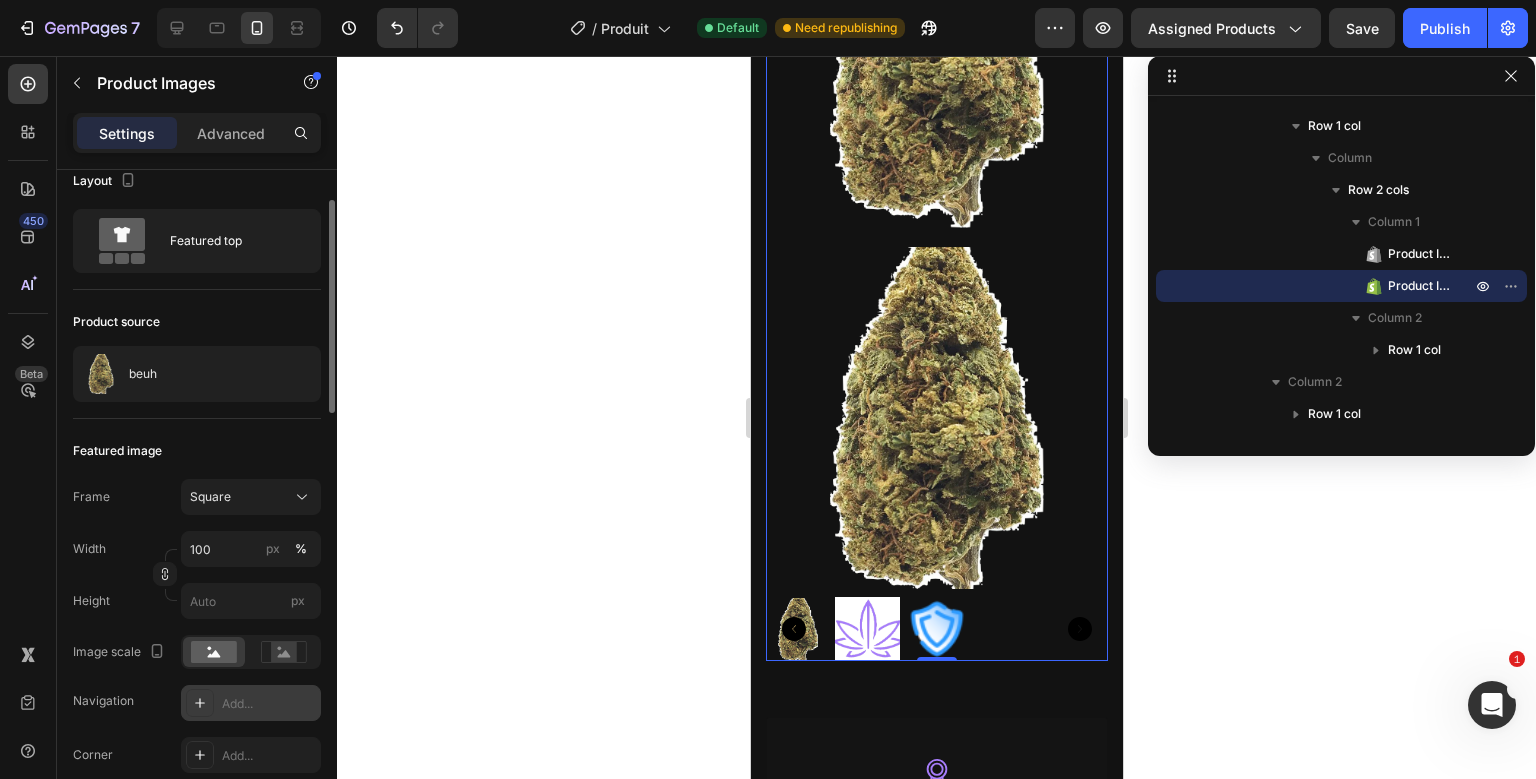 scroll, scrollTop: 88, scrollLeft: 0, axis: vertical 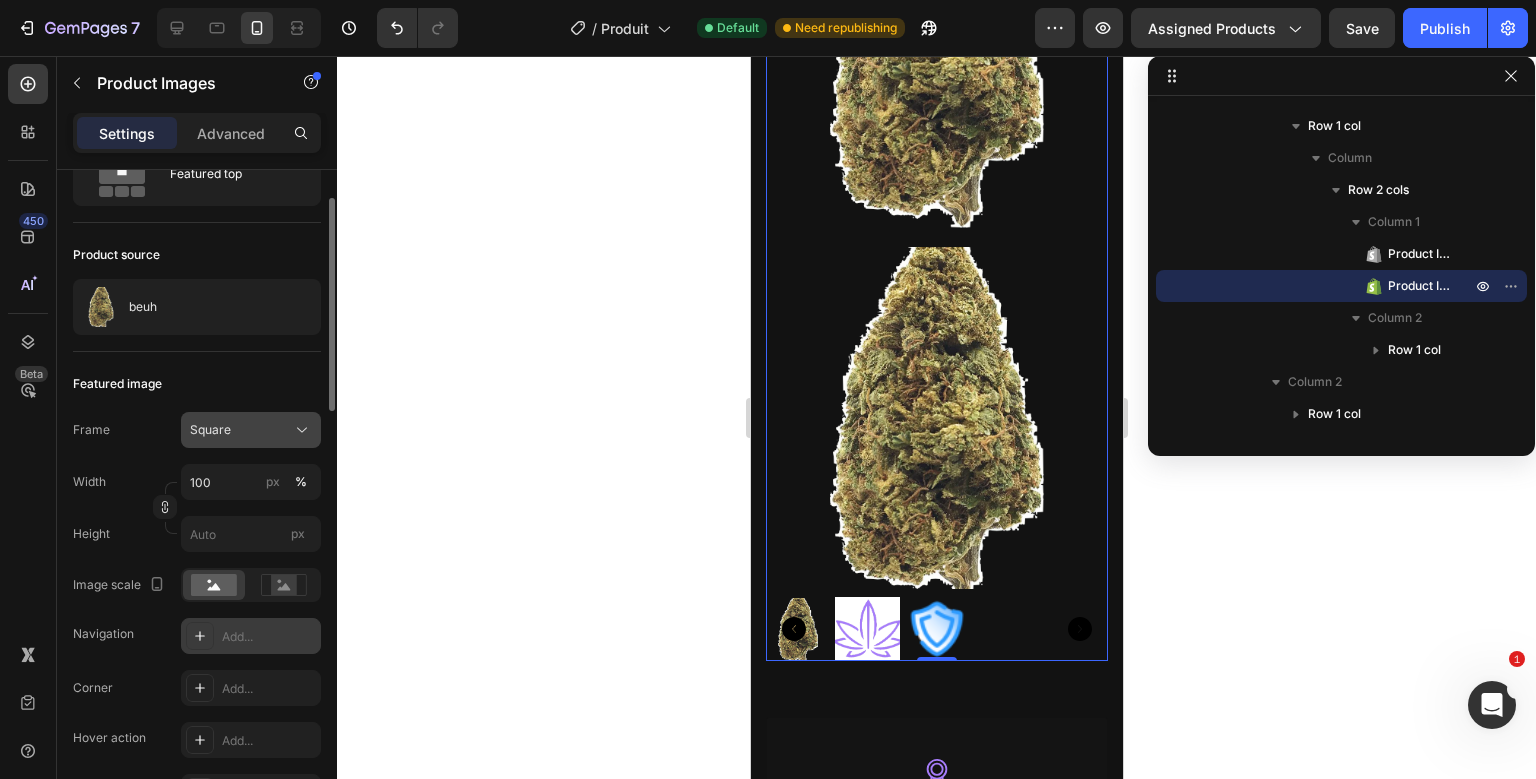 click on "Square" 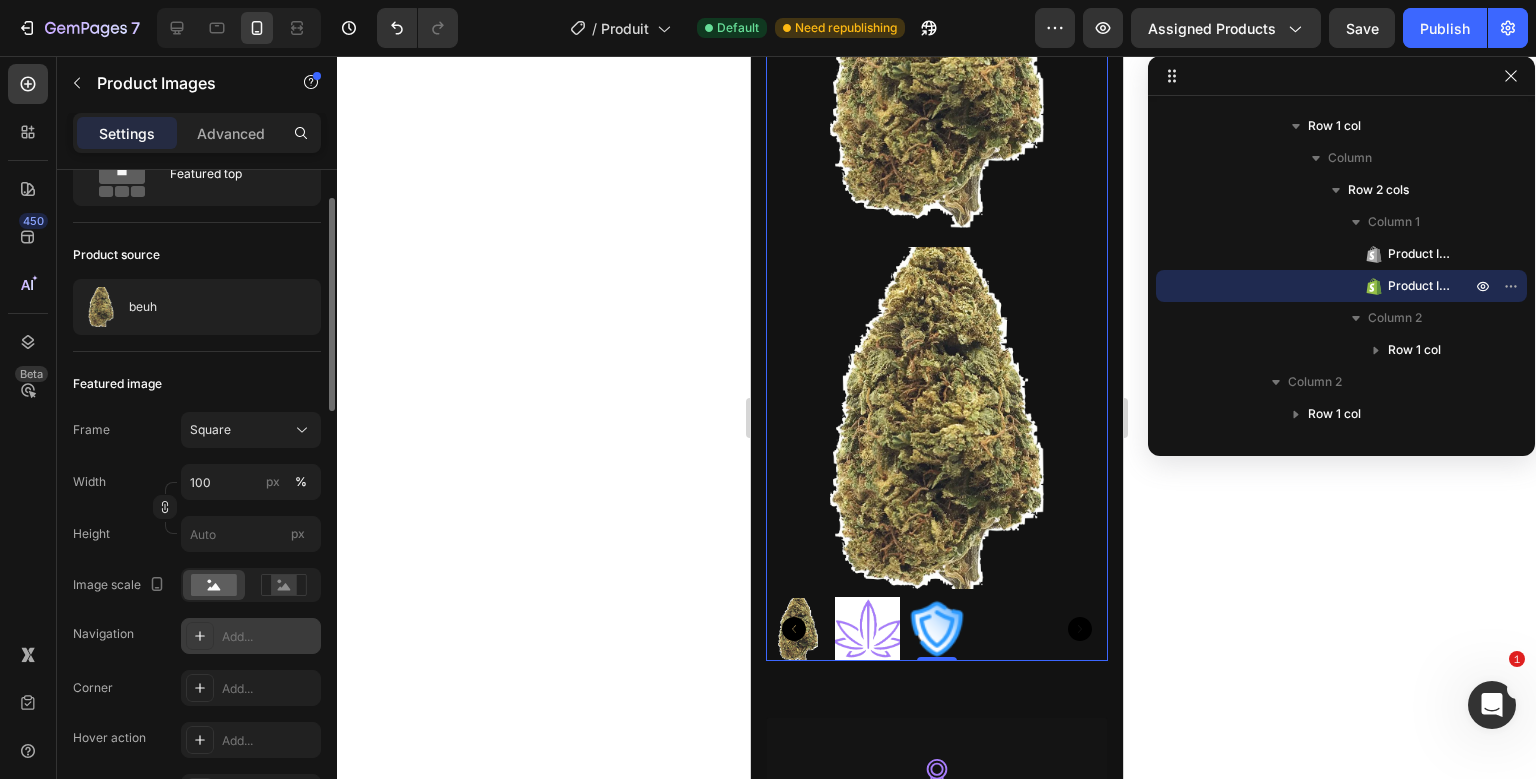 click on "Featured image" at bounding box center (197, 384) 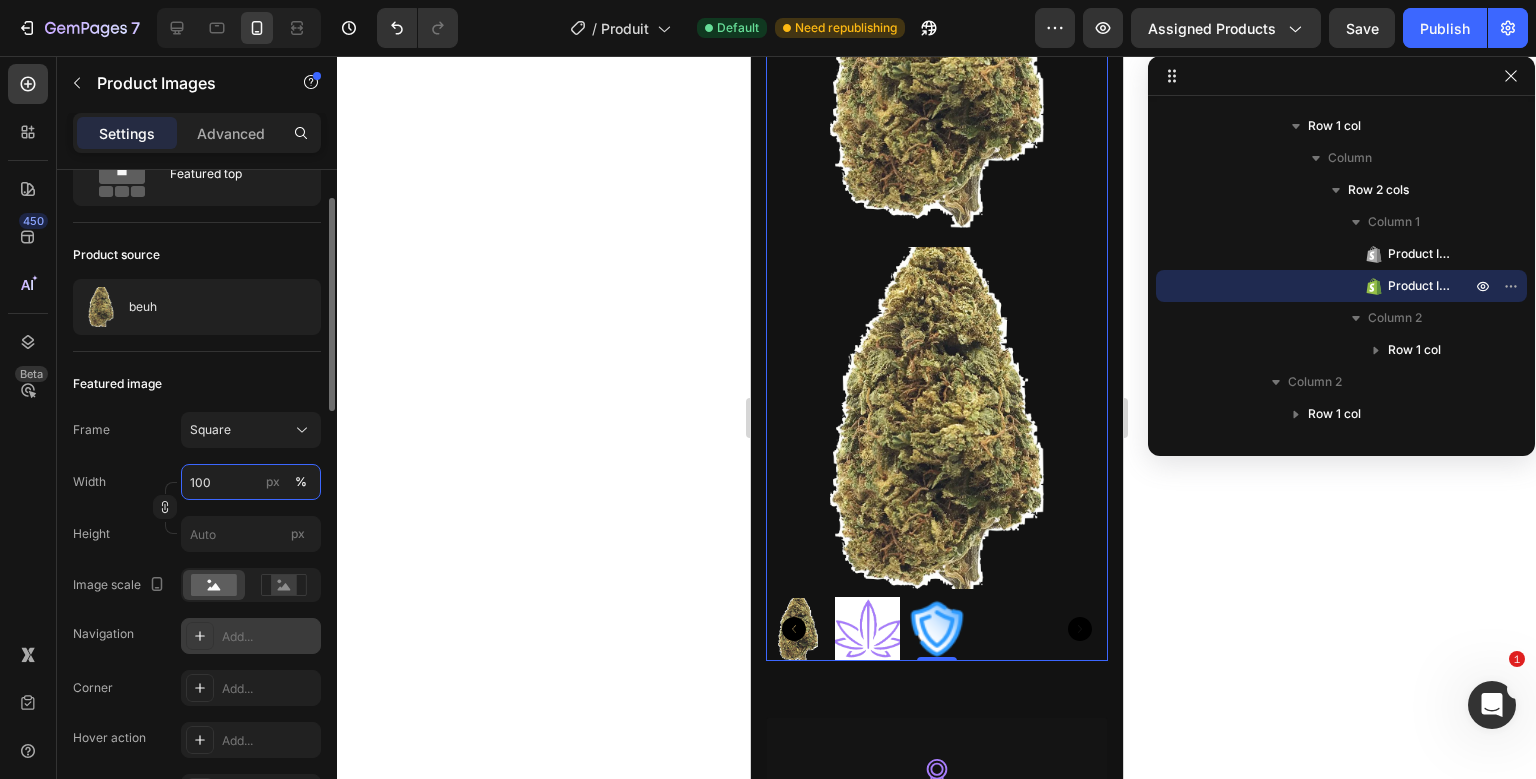 click on "100" at bounding box center (251, 482) 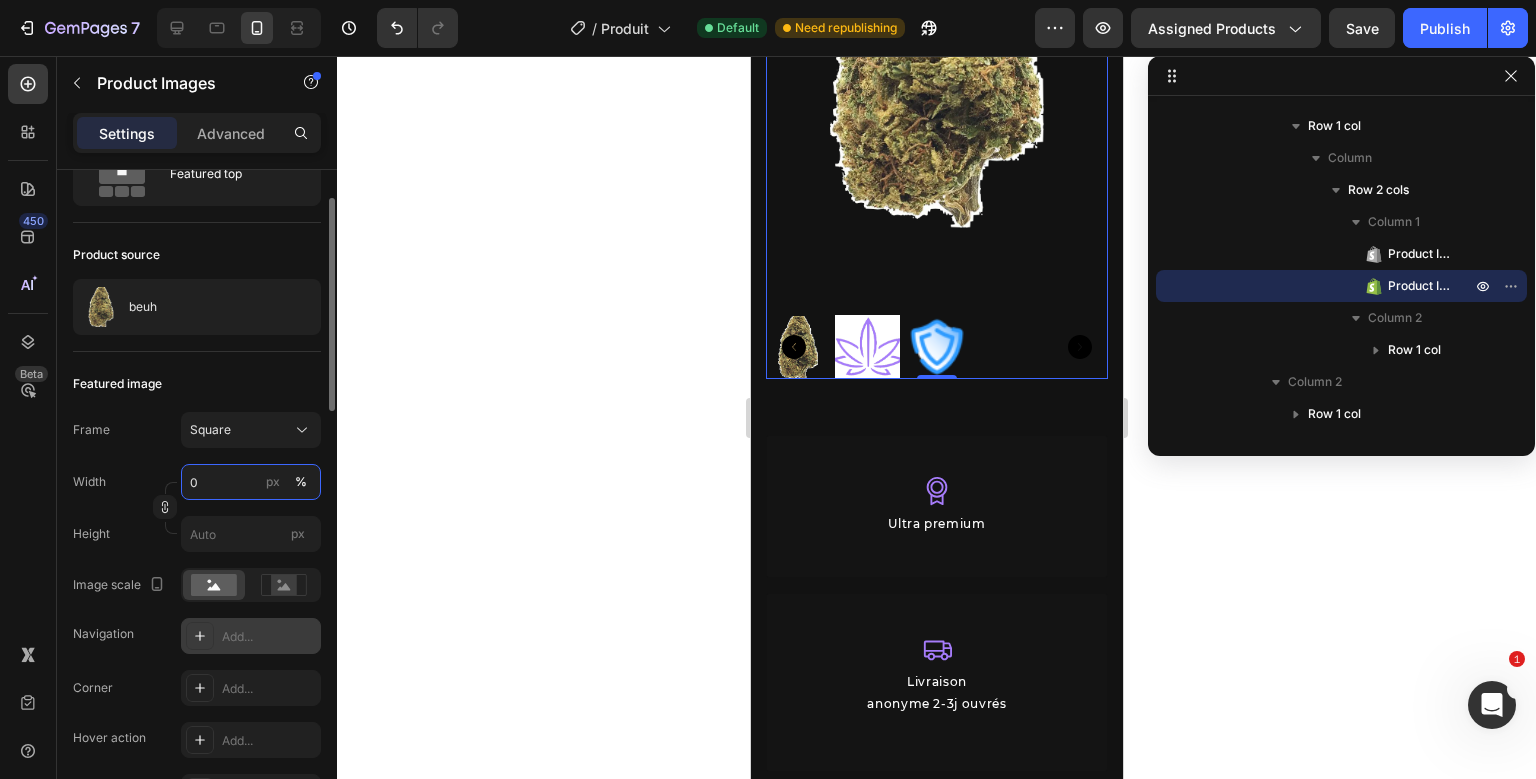 type on "0" 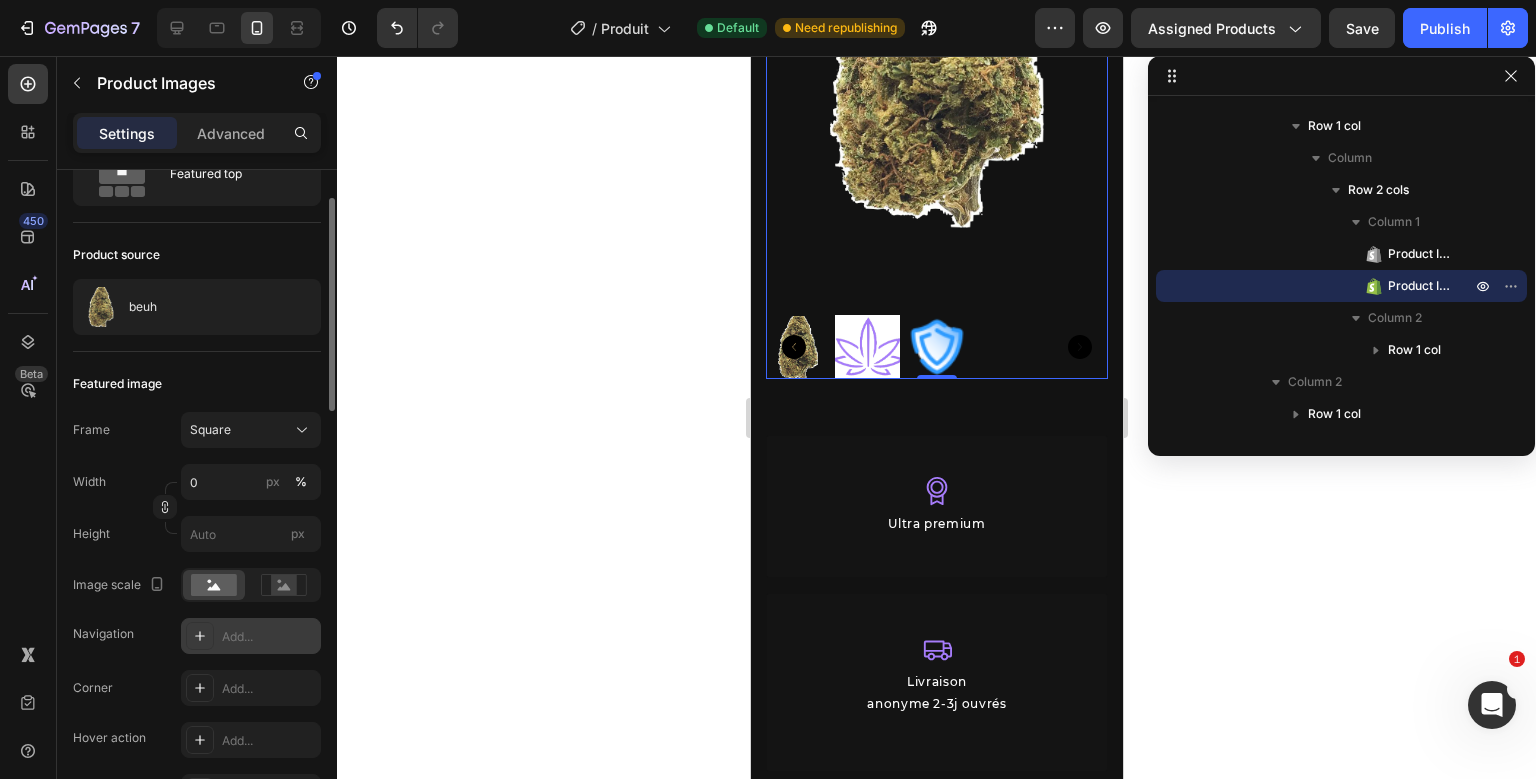 click on "Featured image" at bounding box center (197, 384) 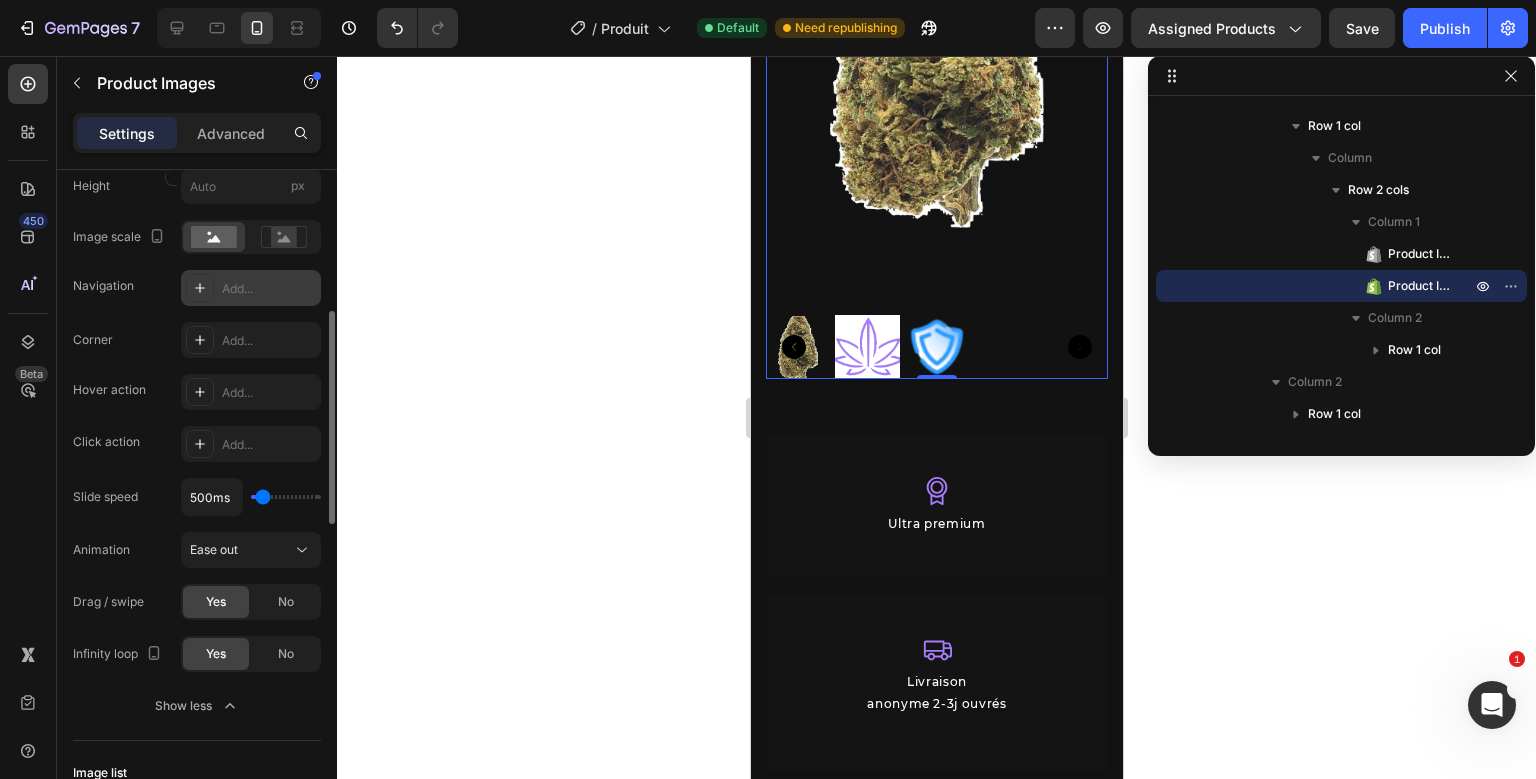 scroll, scrollTop: 439, scrollLeft: 0, axis: vertical 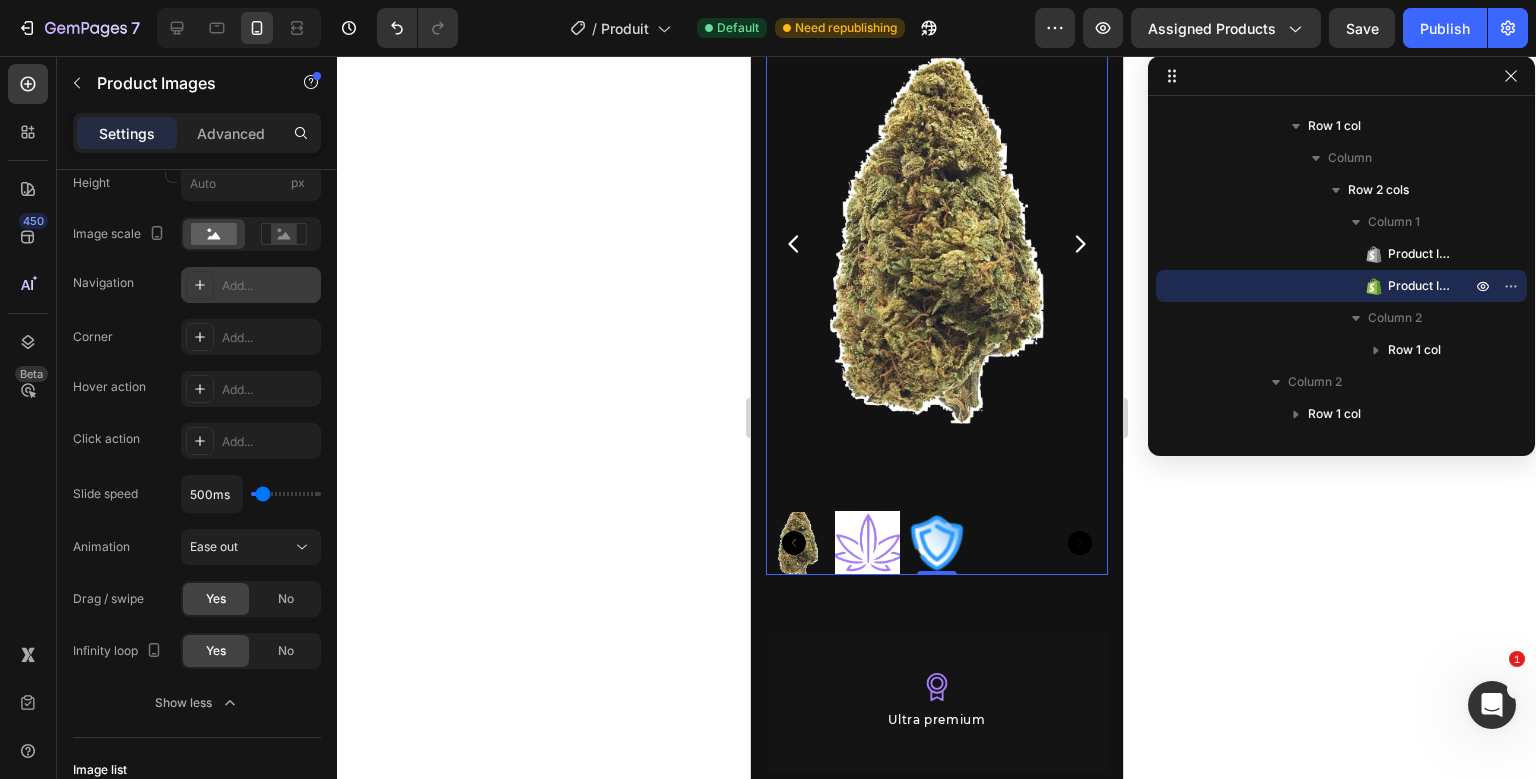 click on "Product Images
Product Images   0" at bounding box center (936, 295) 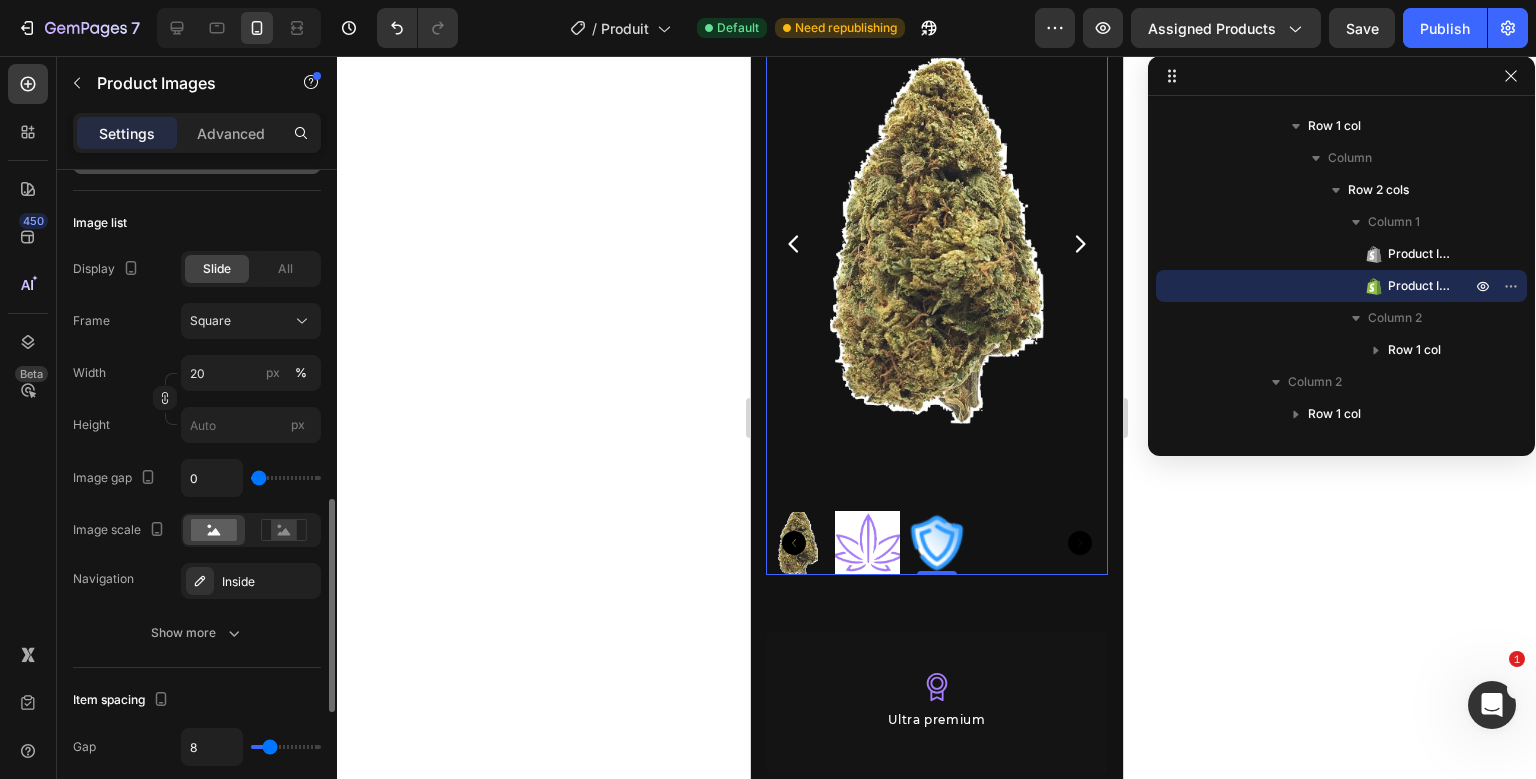 scroll, scrollTop: 1004, scrollLeft: 0, axis: vertical 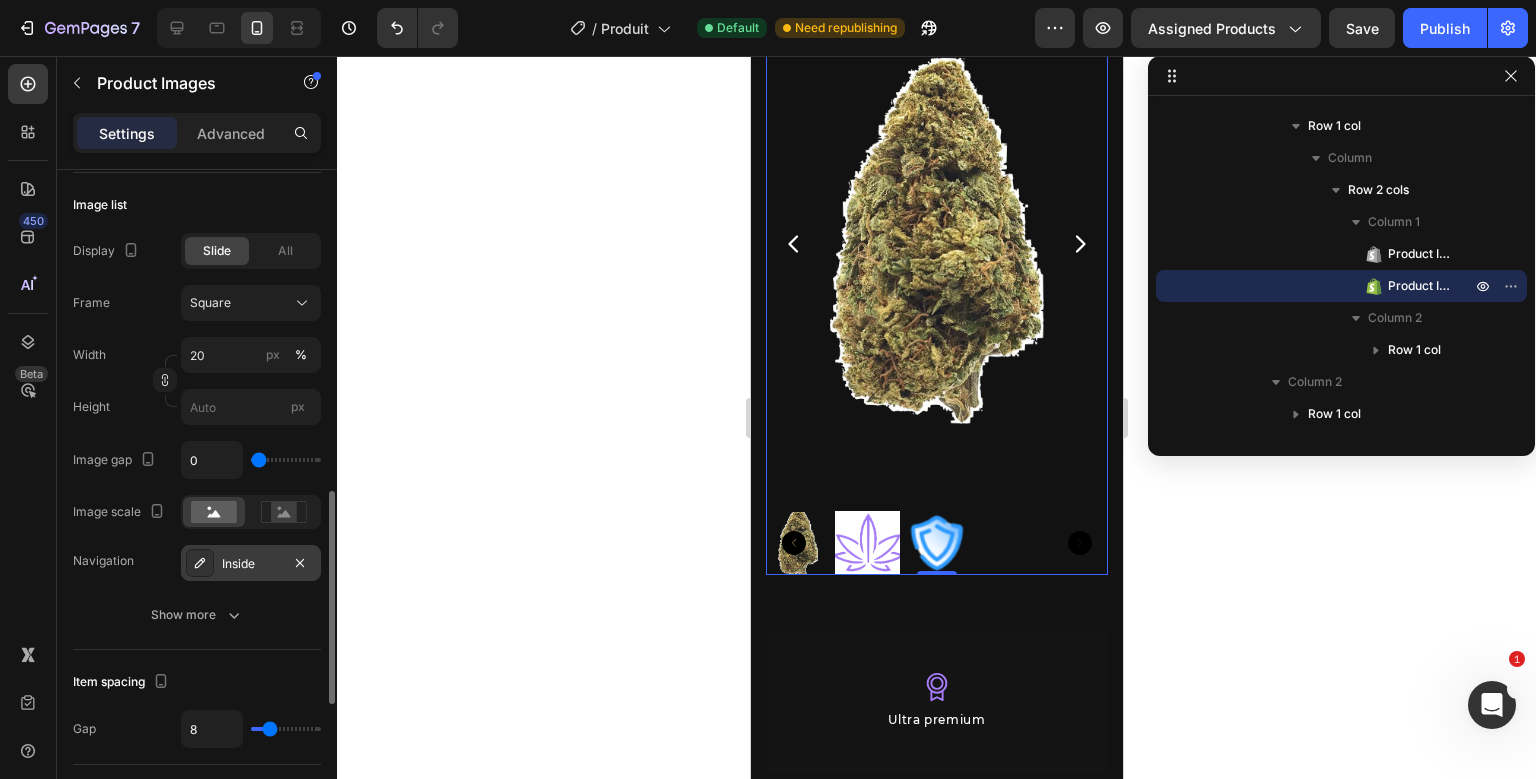 click on "Inside" at bounding box center (251, 564) 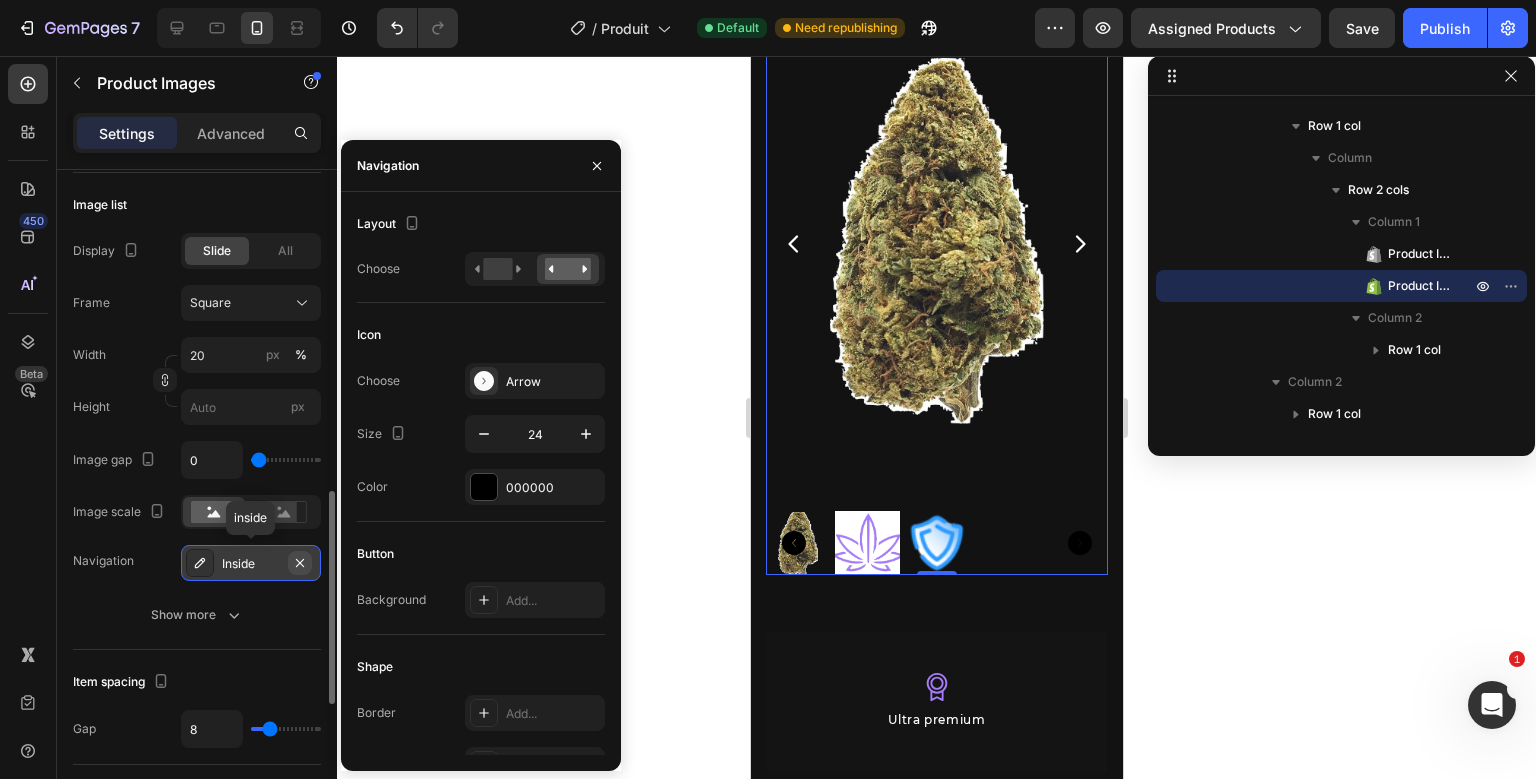 click 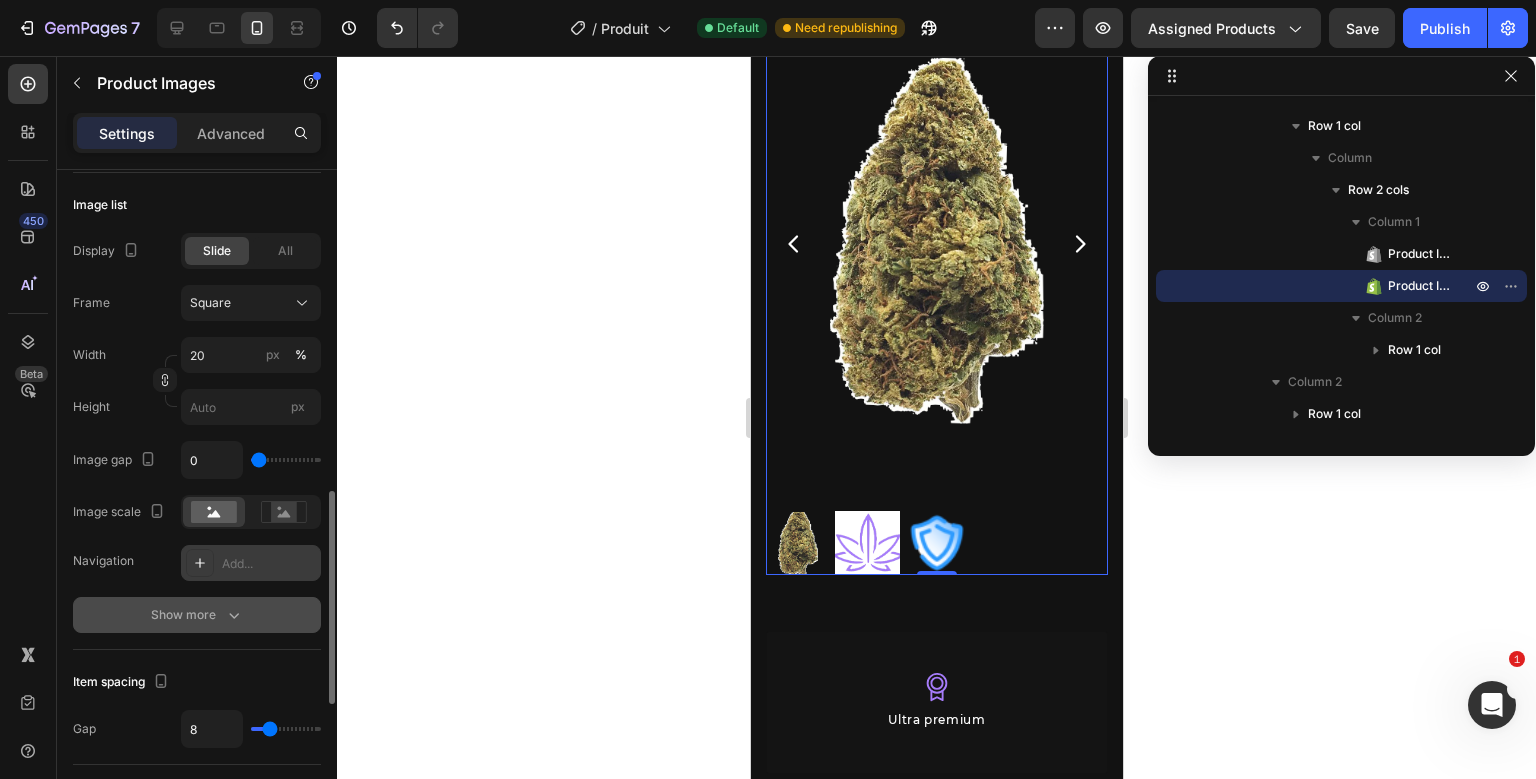 click on "Show more" at bounding box center (197, 615) 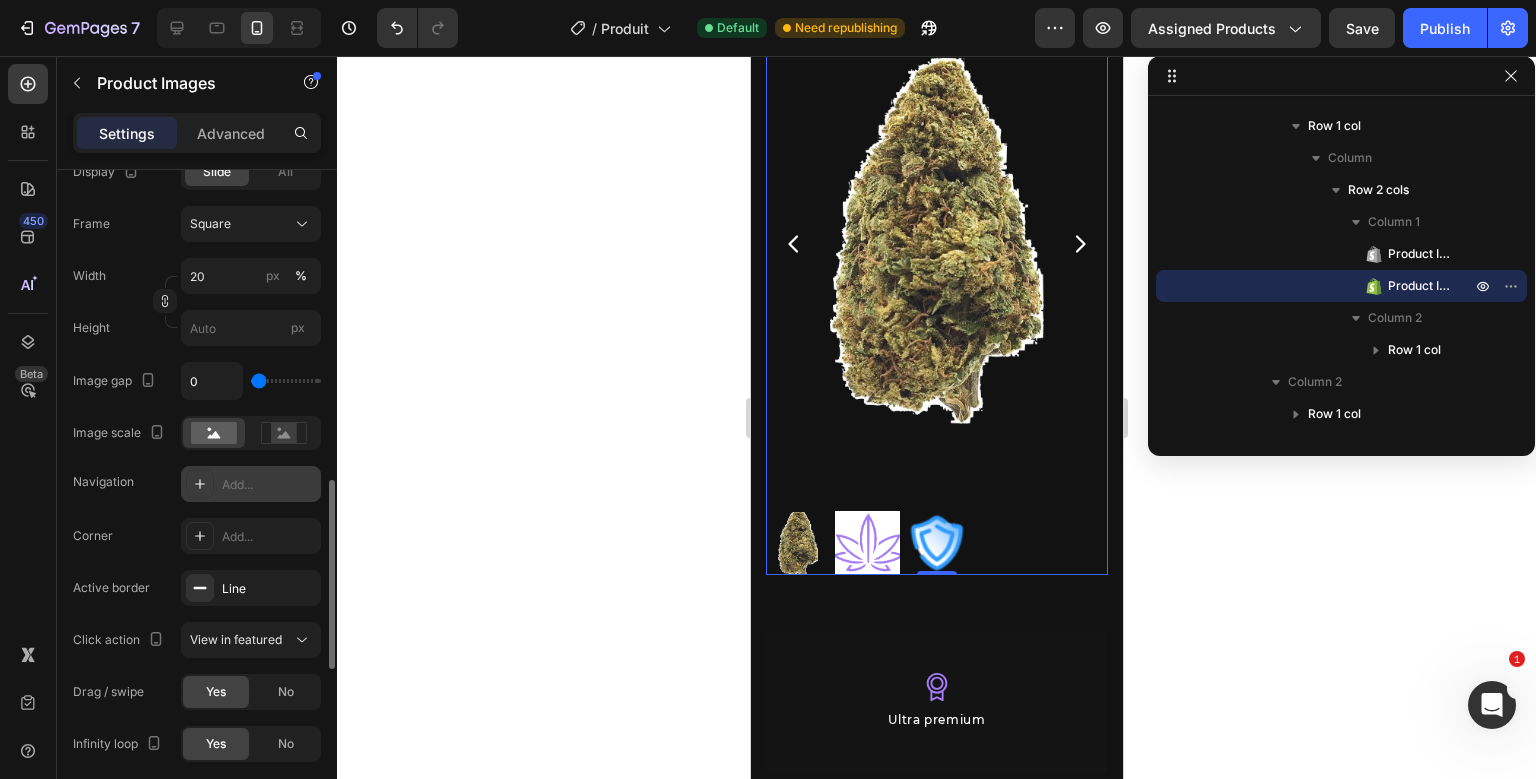 scroll, scrollTop: 1085, scrollLeft: 0, axis: vertical 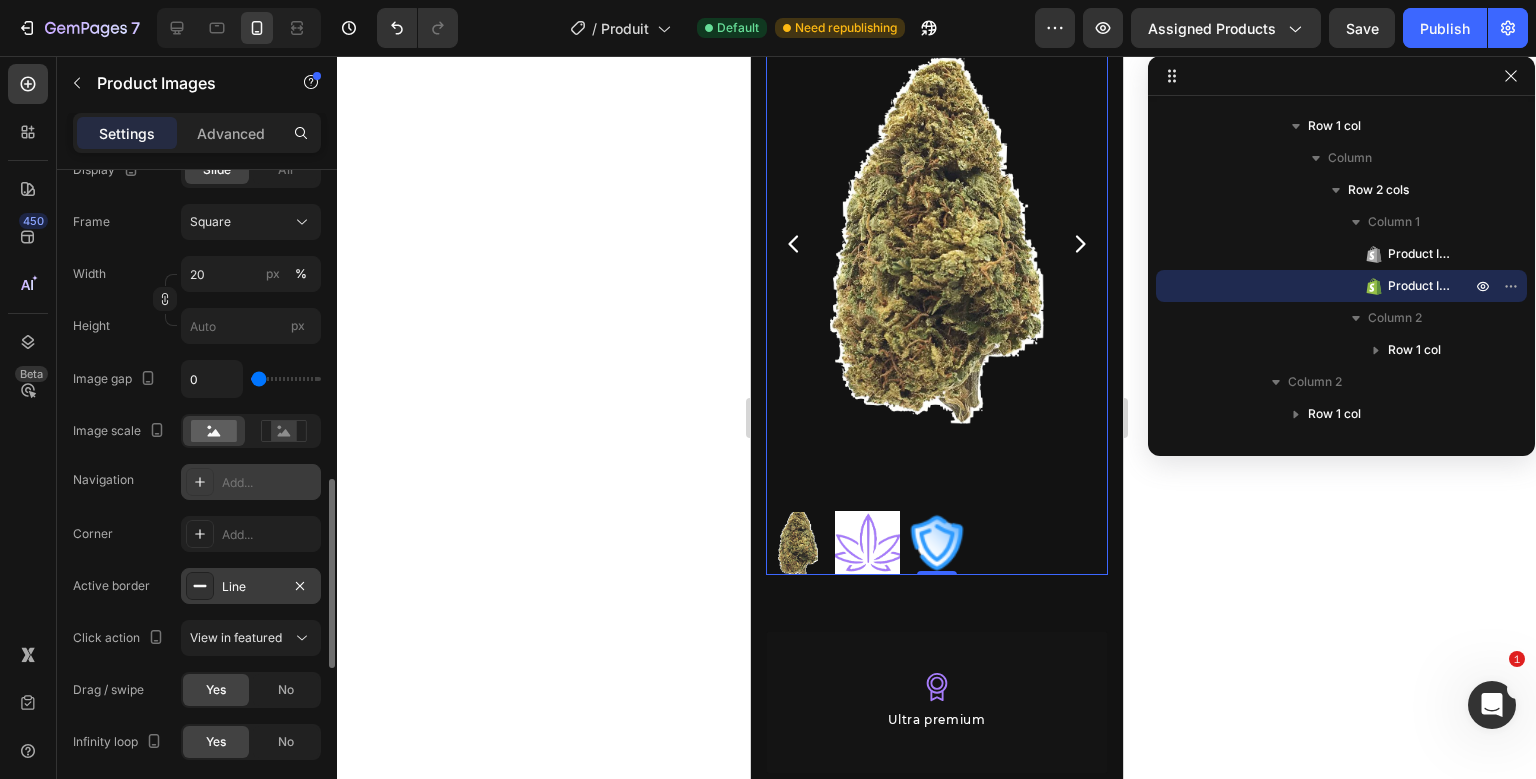 click 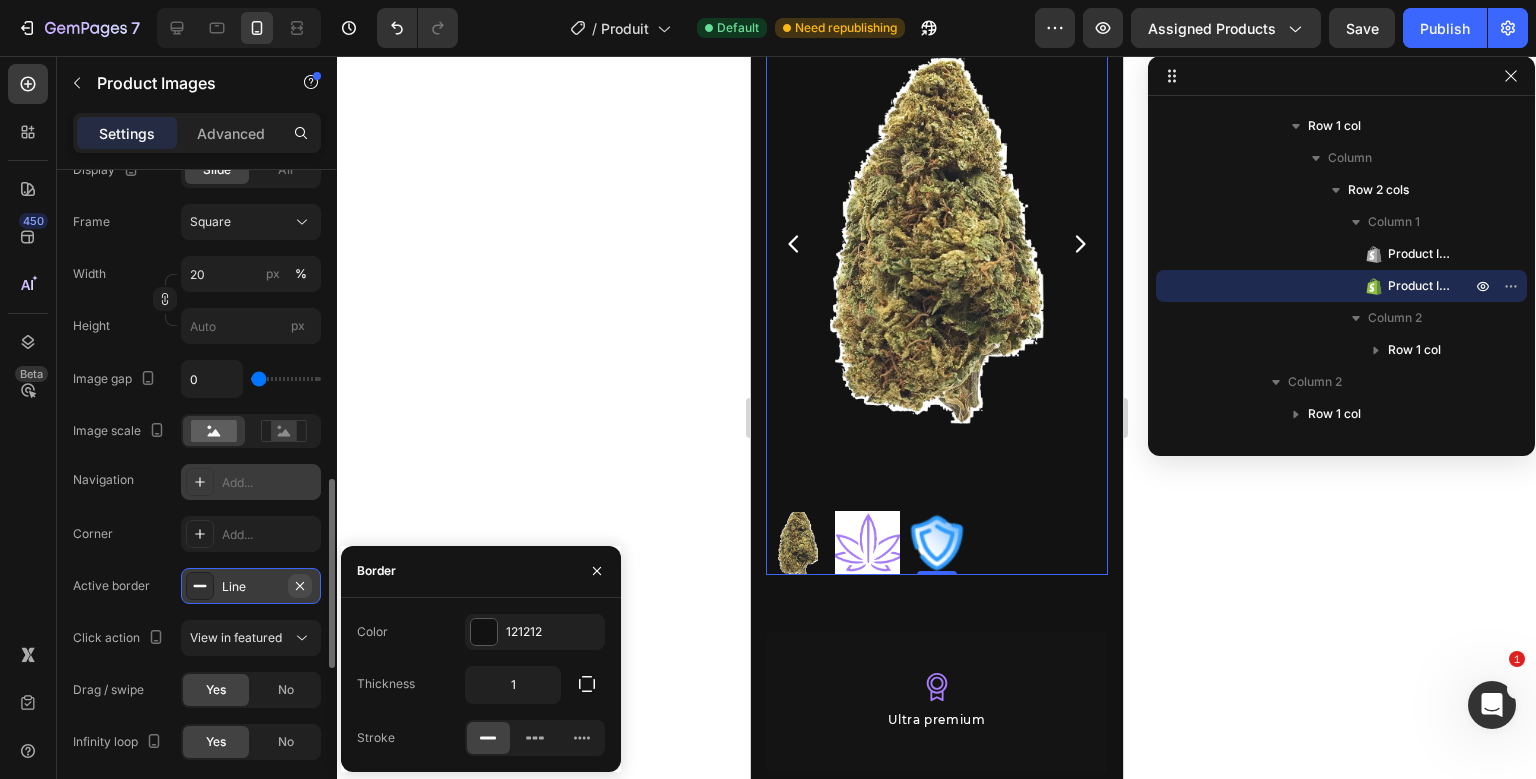 click 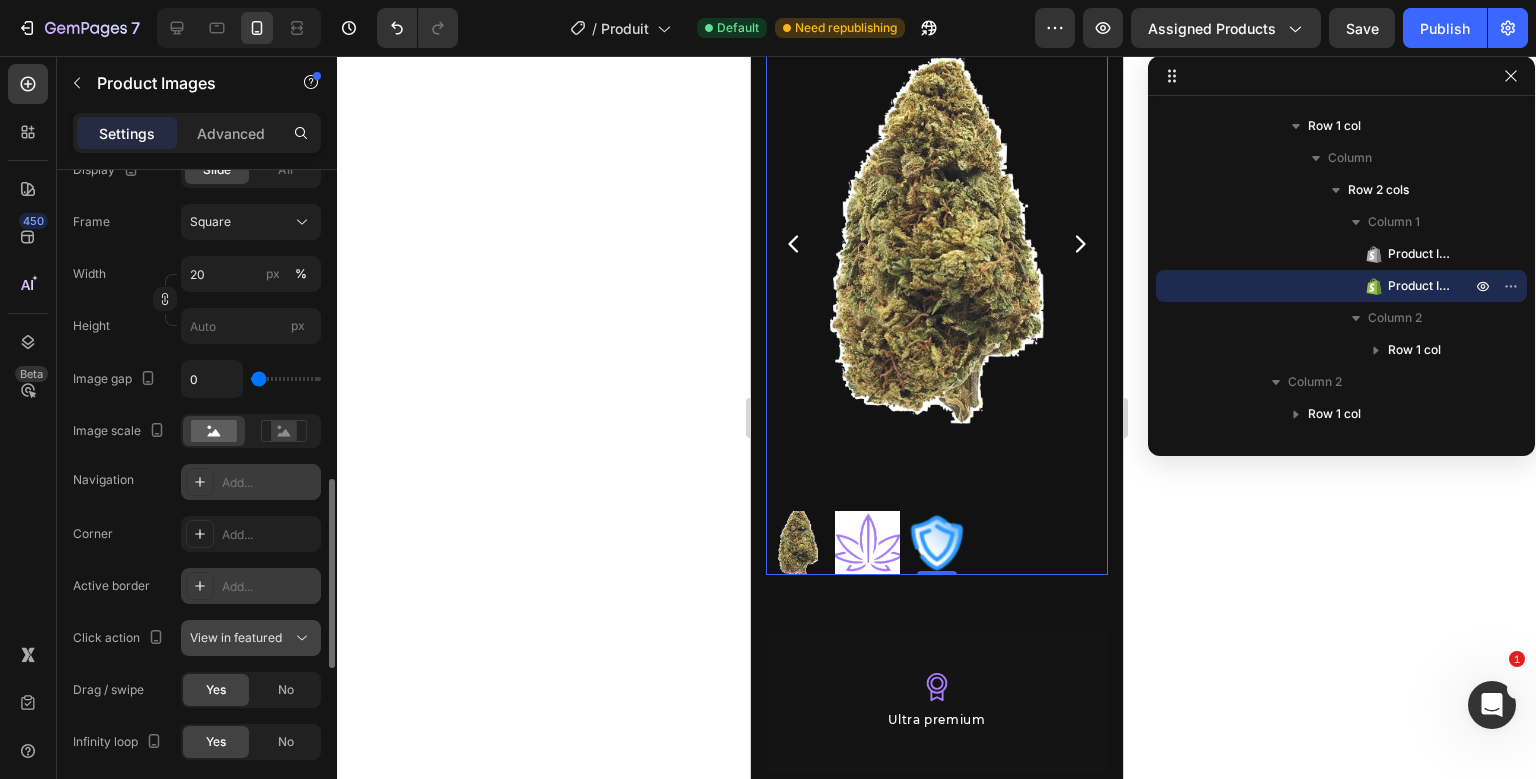 click on "View in featured" at bounding box center [251, 638] 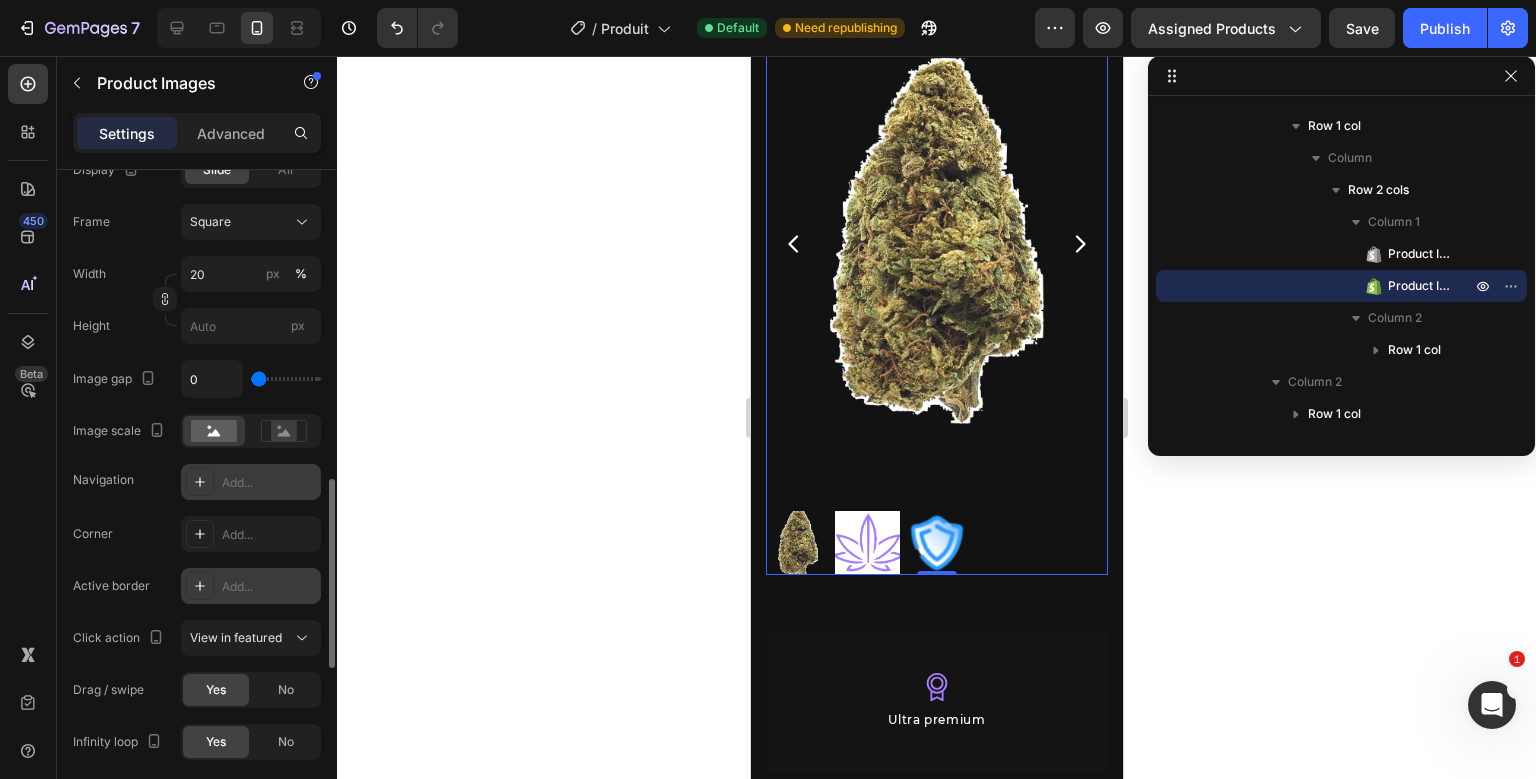 click on "Click action View in featured" at bounding box center (197, 638) 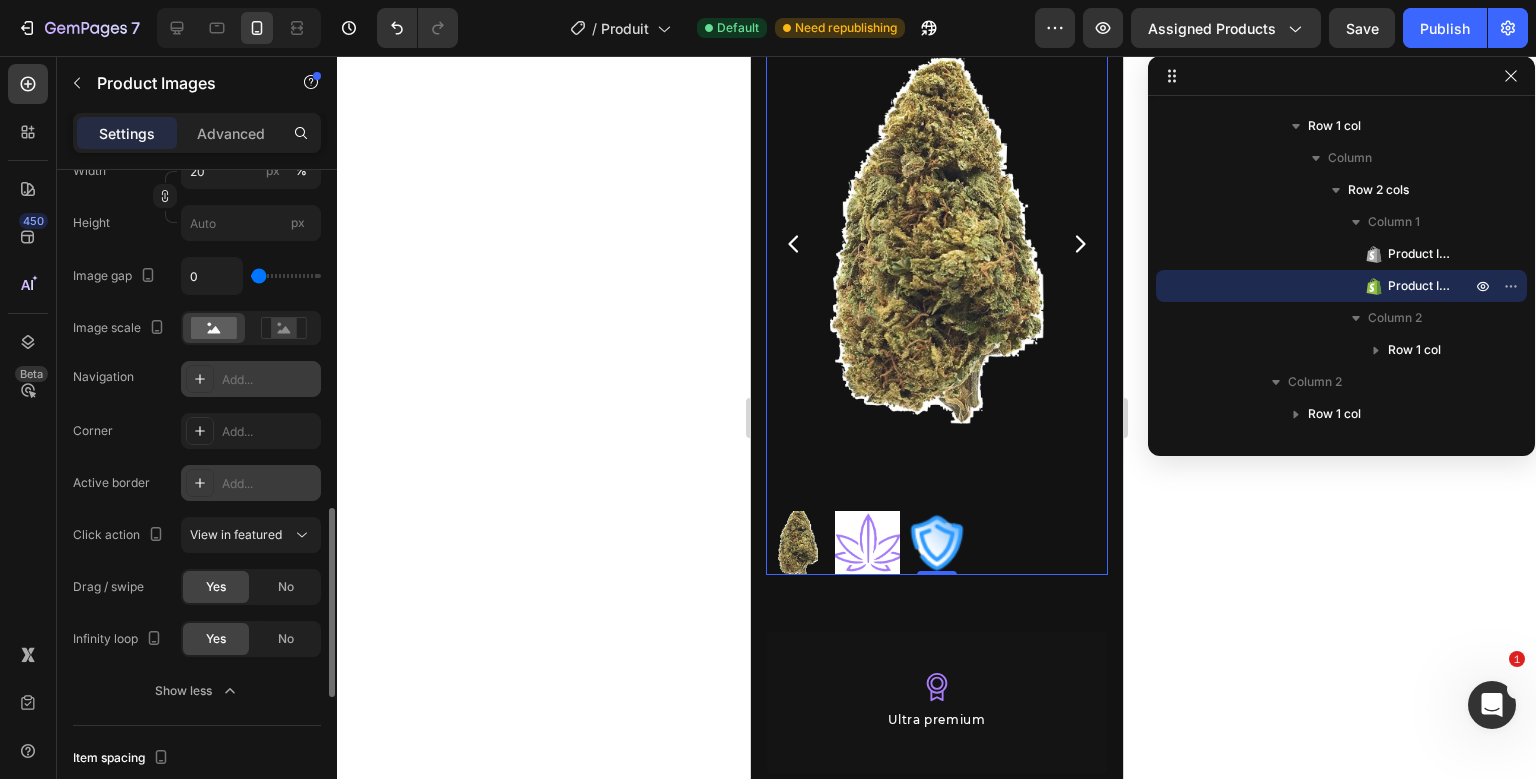 scroll, scrollTop: 1188, scrollLeft: 0, axis: vertical 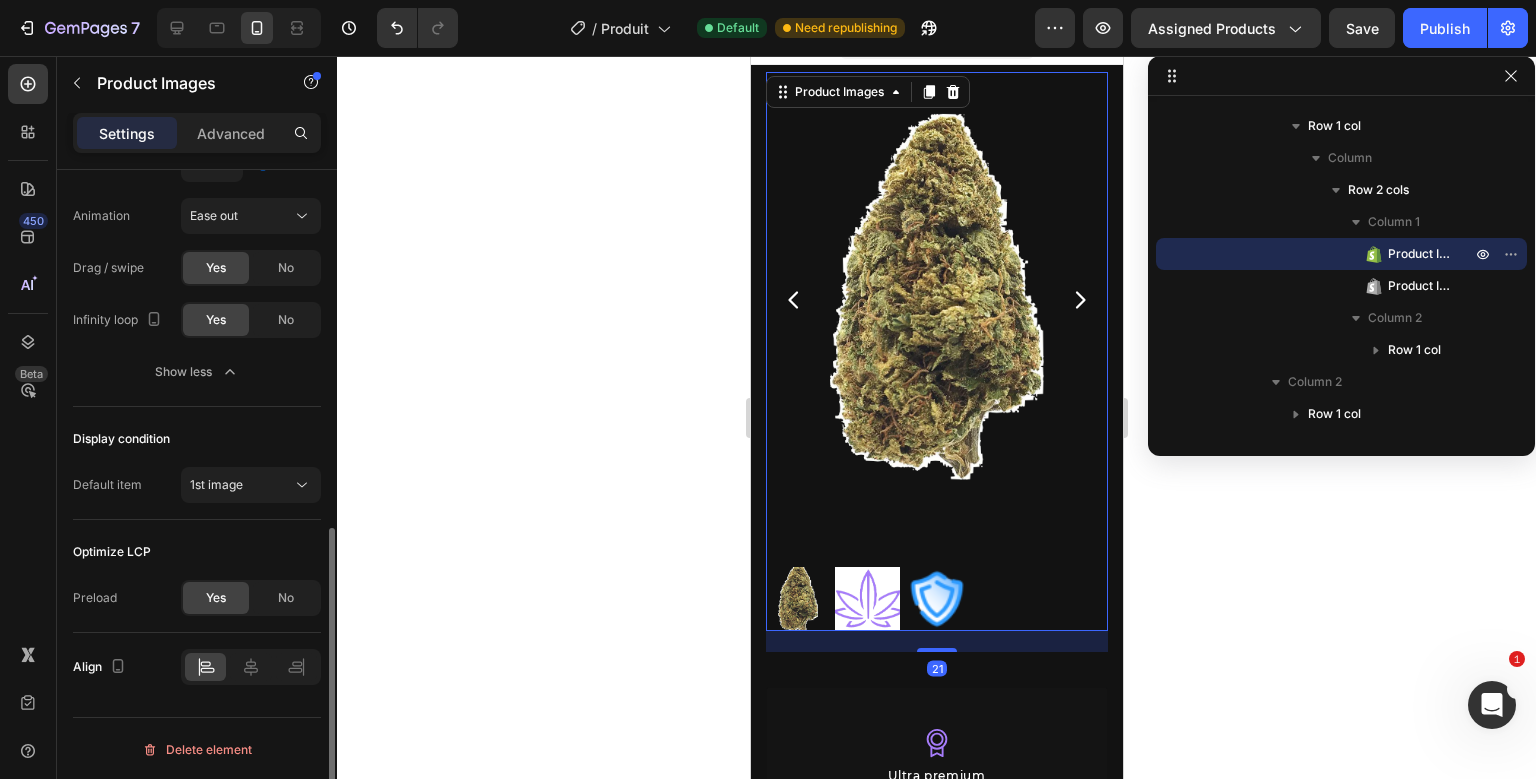 click on "Product Images   21 Product Images" at bounding box center (936, 351) 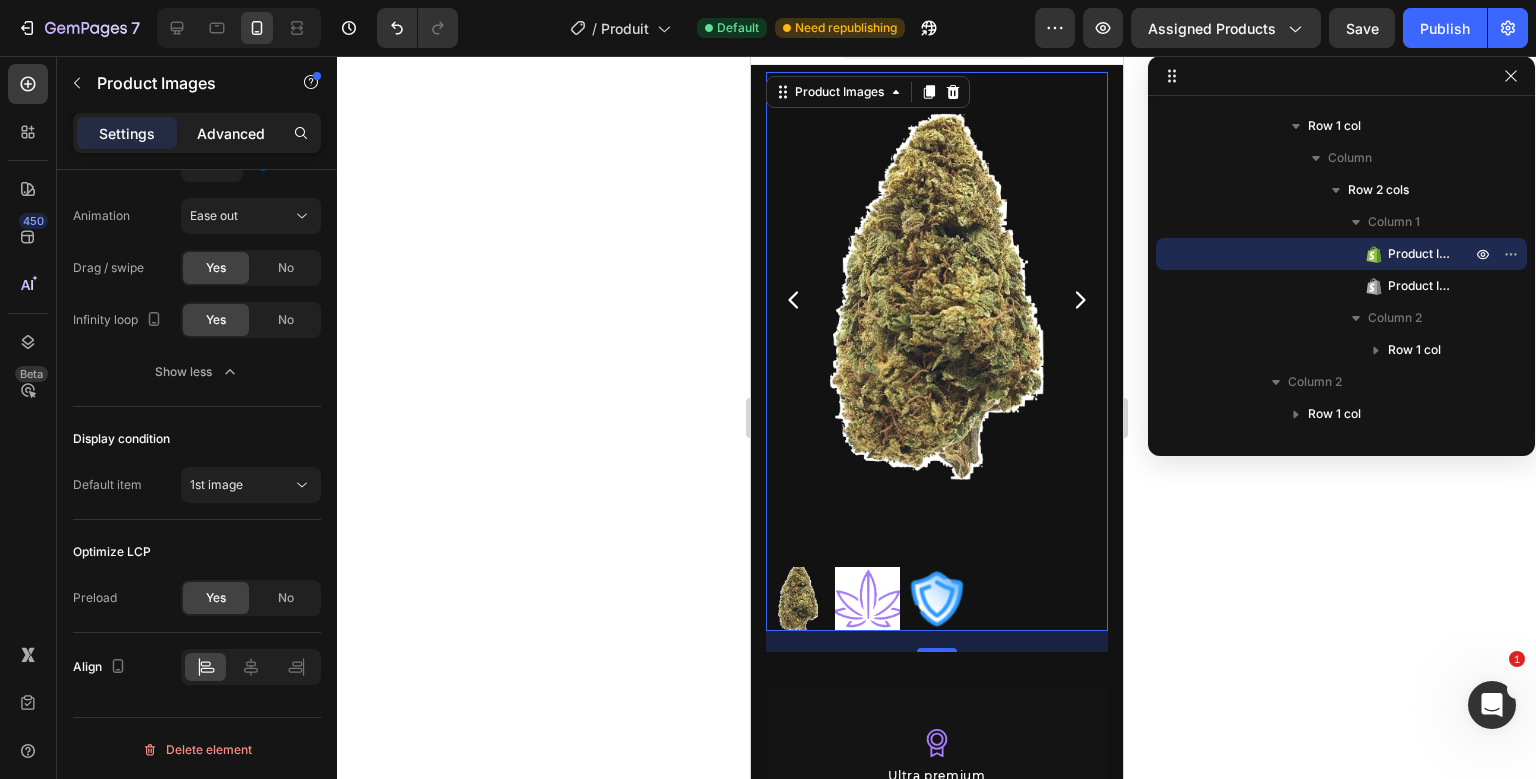 click on "Advanced" at bounding box center [231, 133] 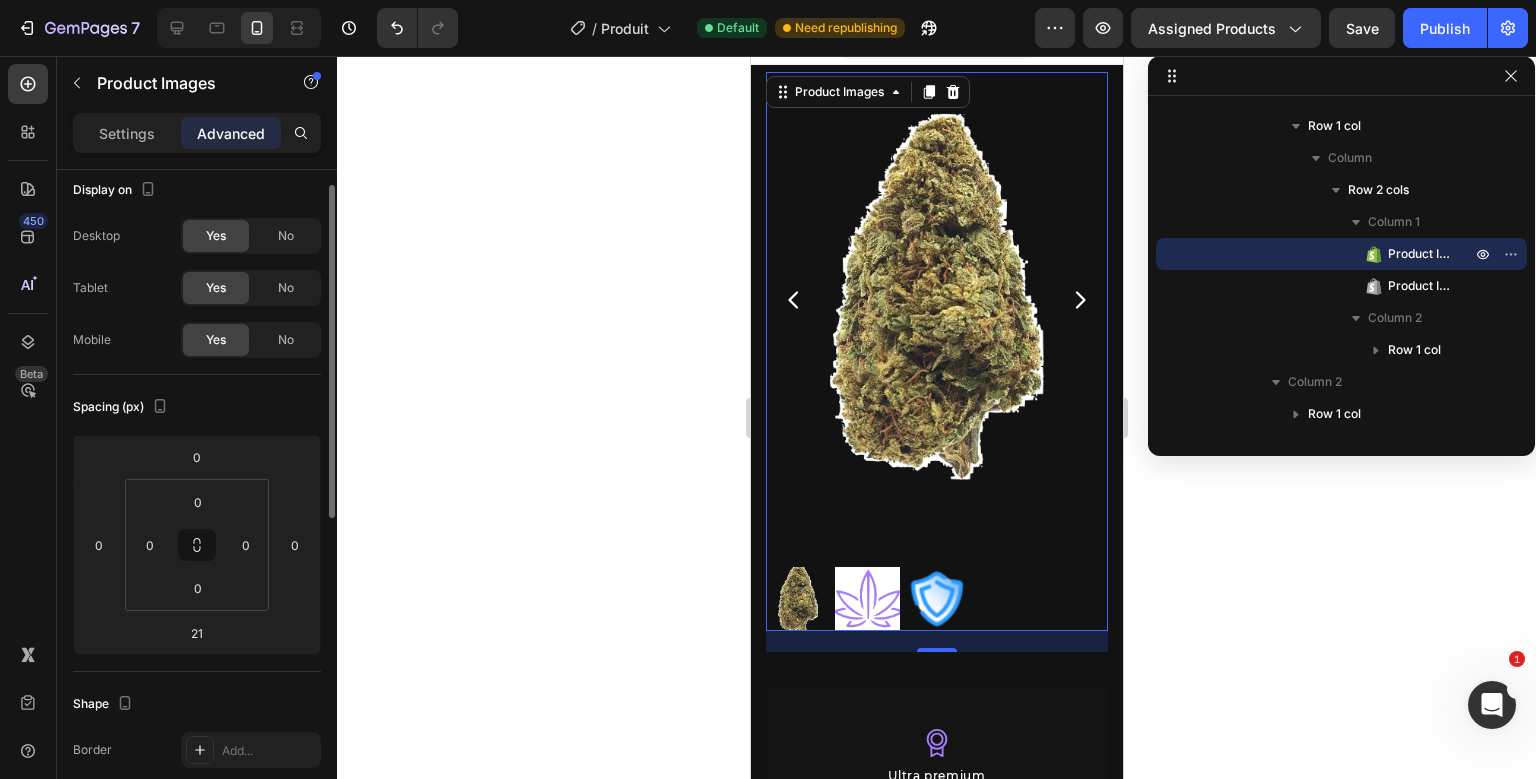 scroll, scrollTop: 0, scrollLeft: 0, axis: both 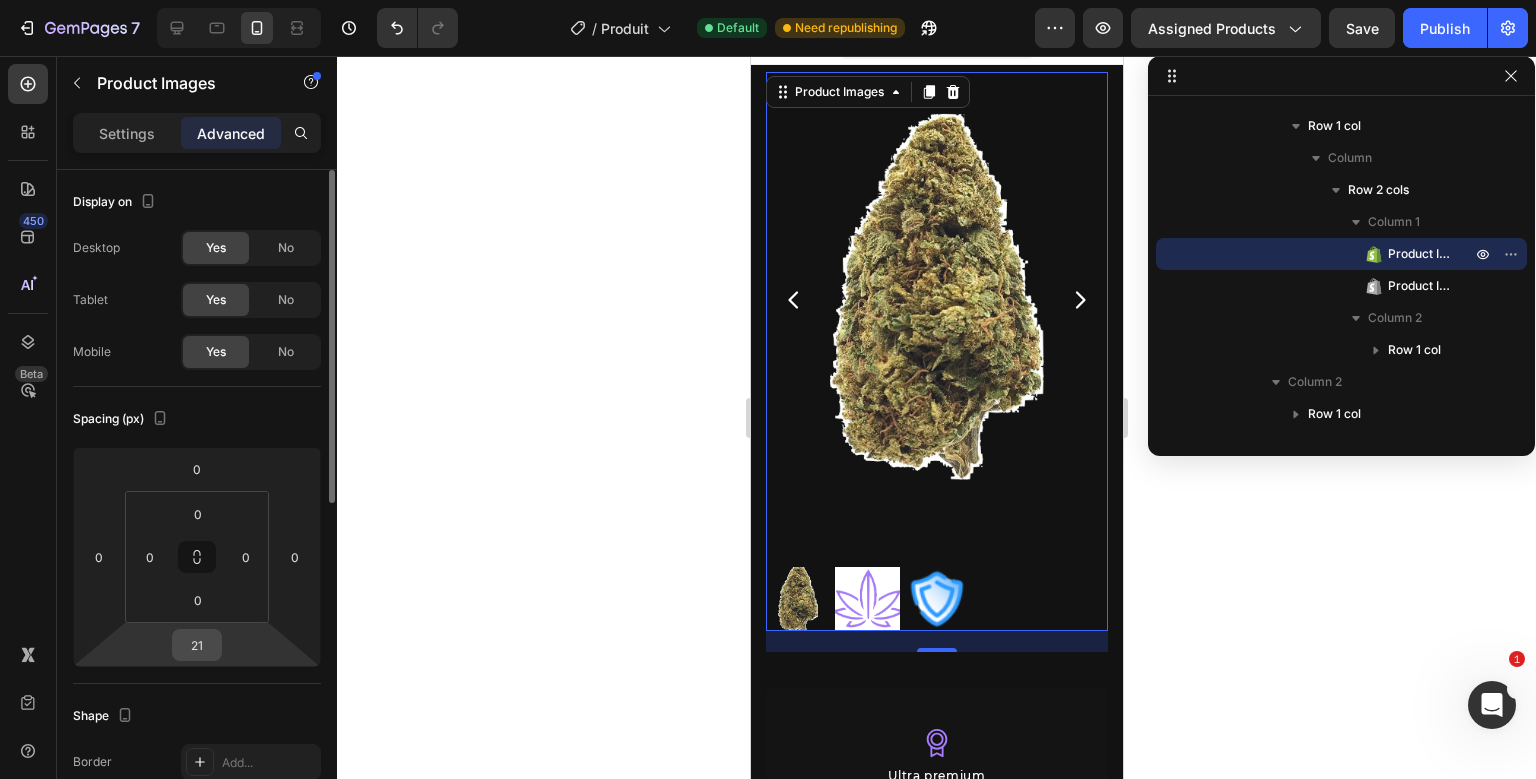 click on "21" at bounding box center [197, 645] 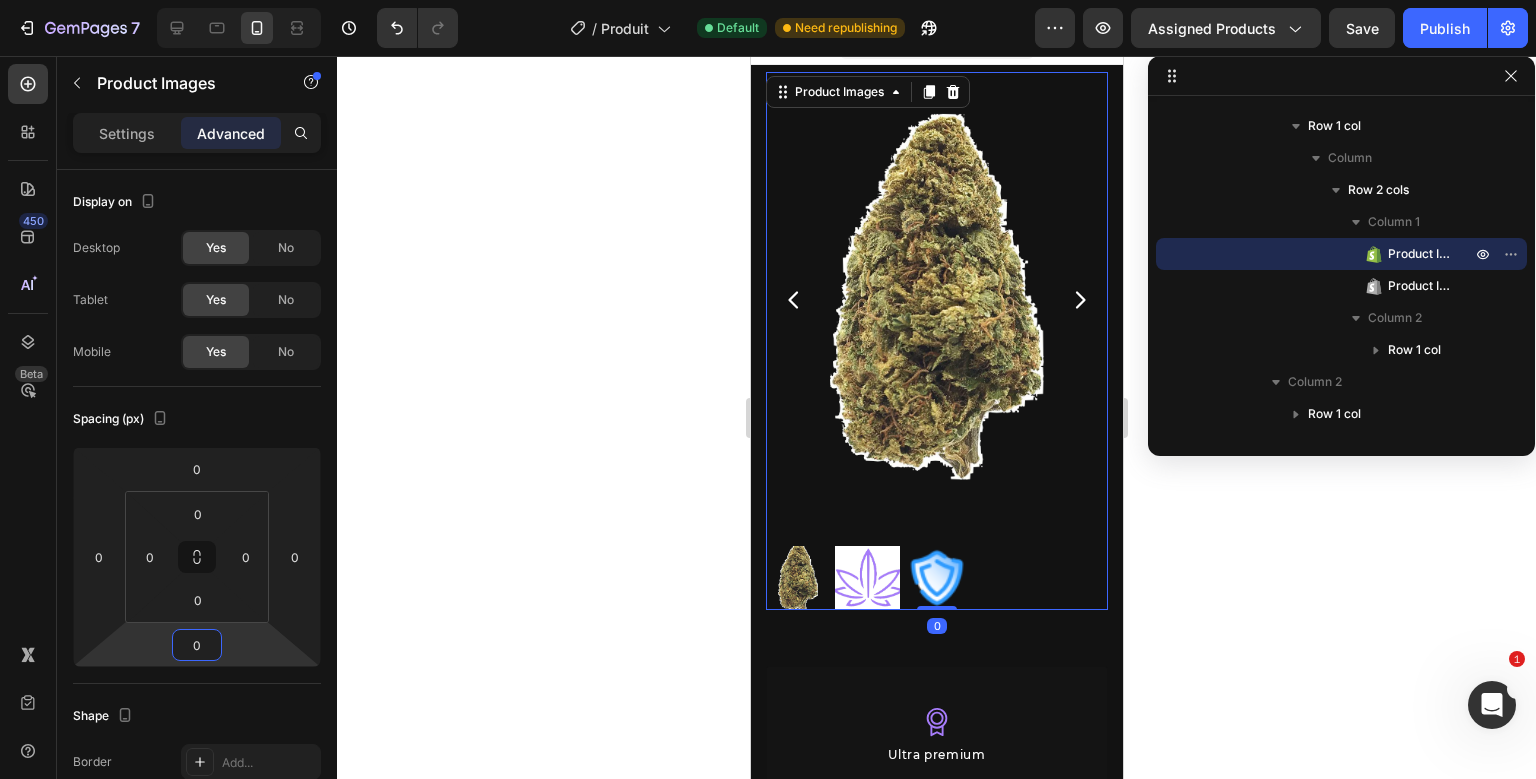 type on "0" 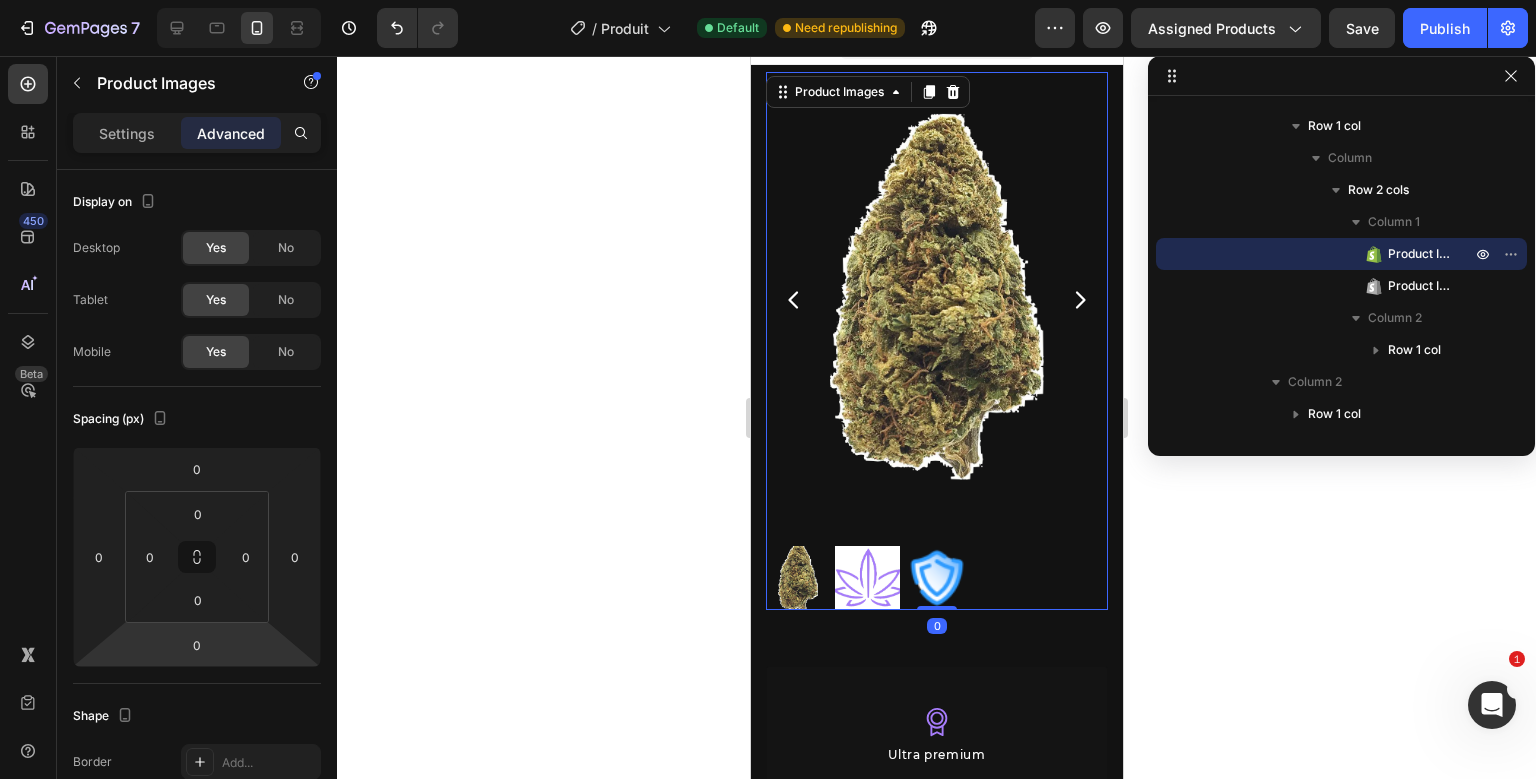 click on "Spacing (px)" at bounding box center [197, 419] 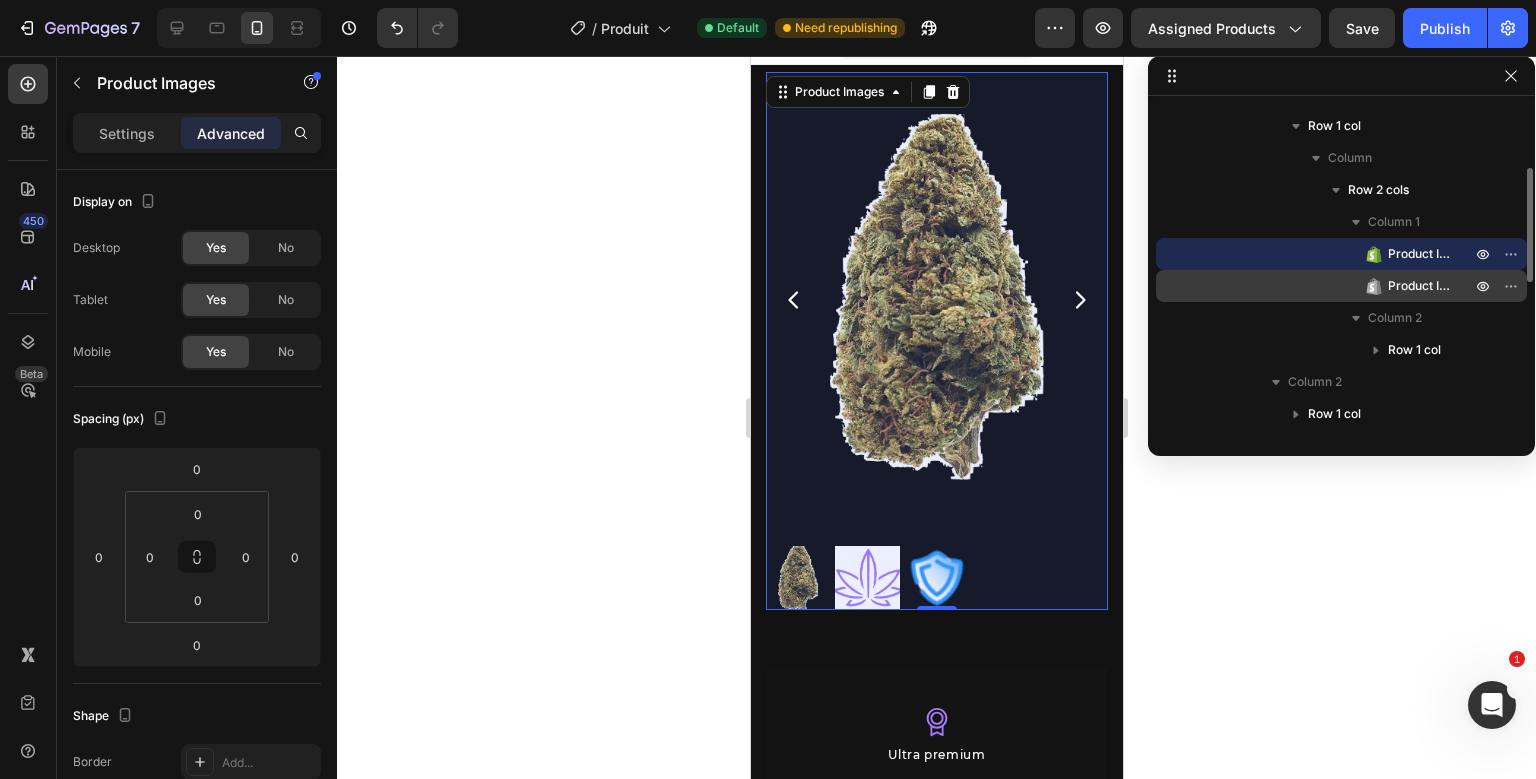 click on "Product Images" at bounding box center [1419, 286] 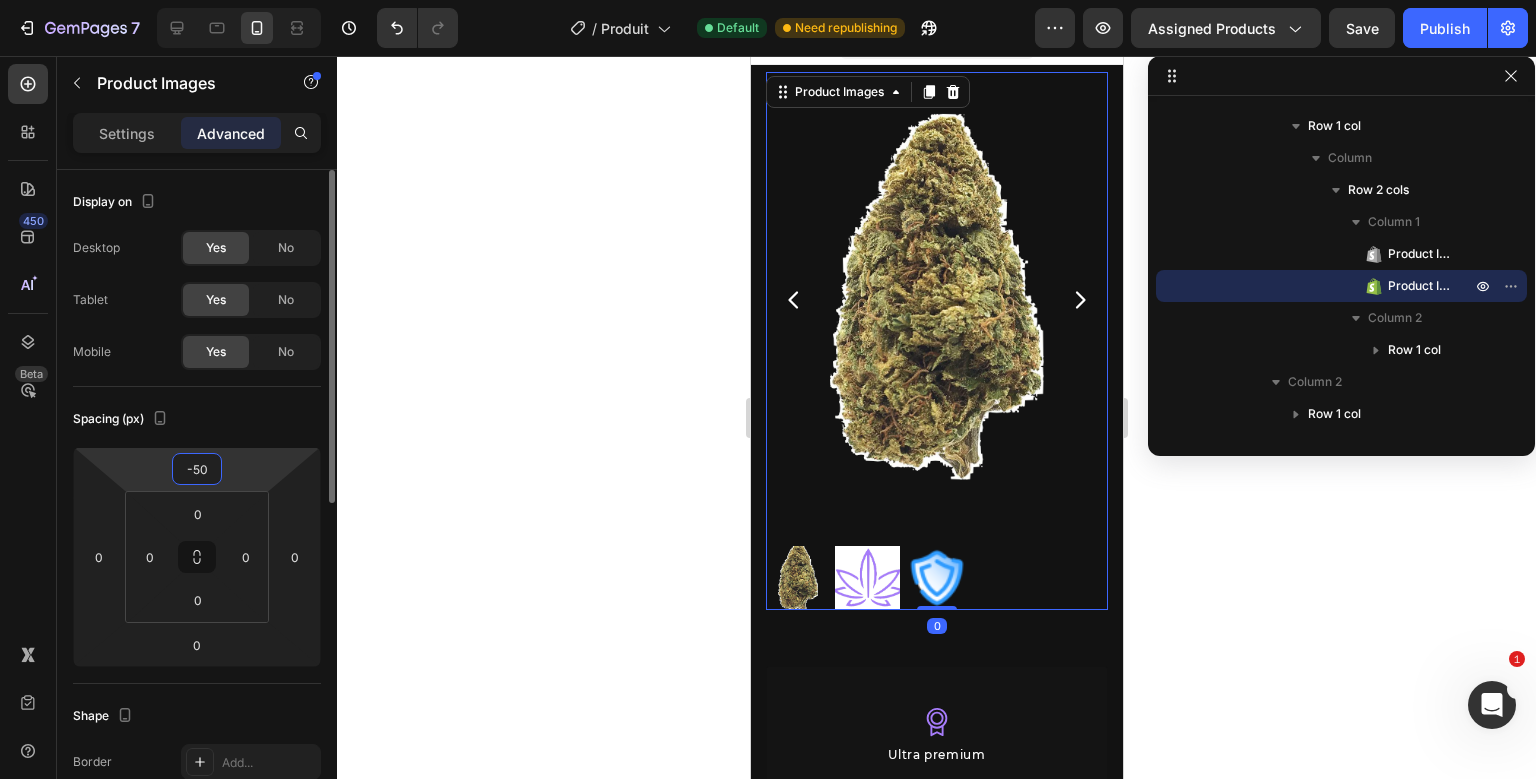 click on "-50" at bounding box center (197, 469) 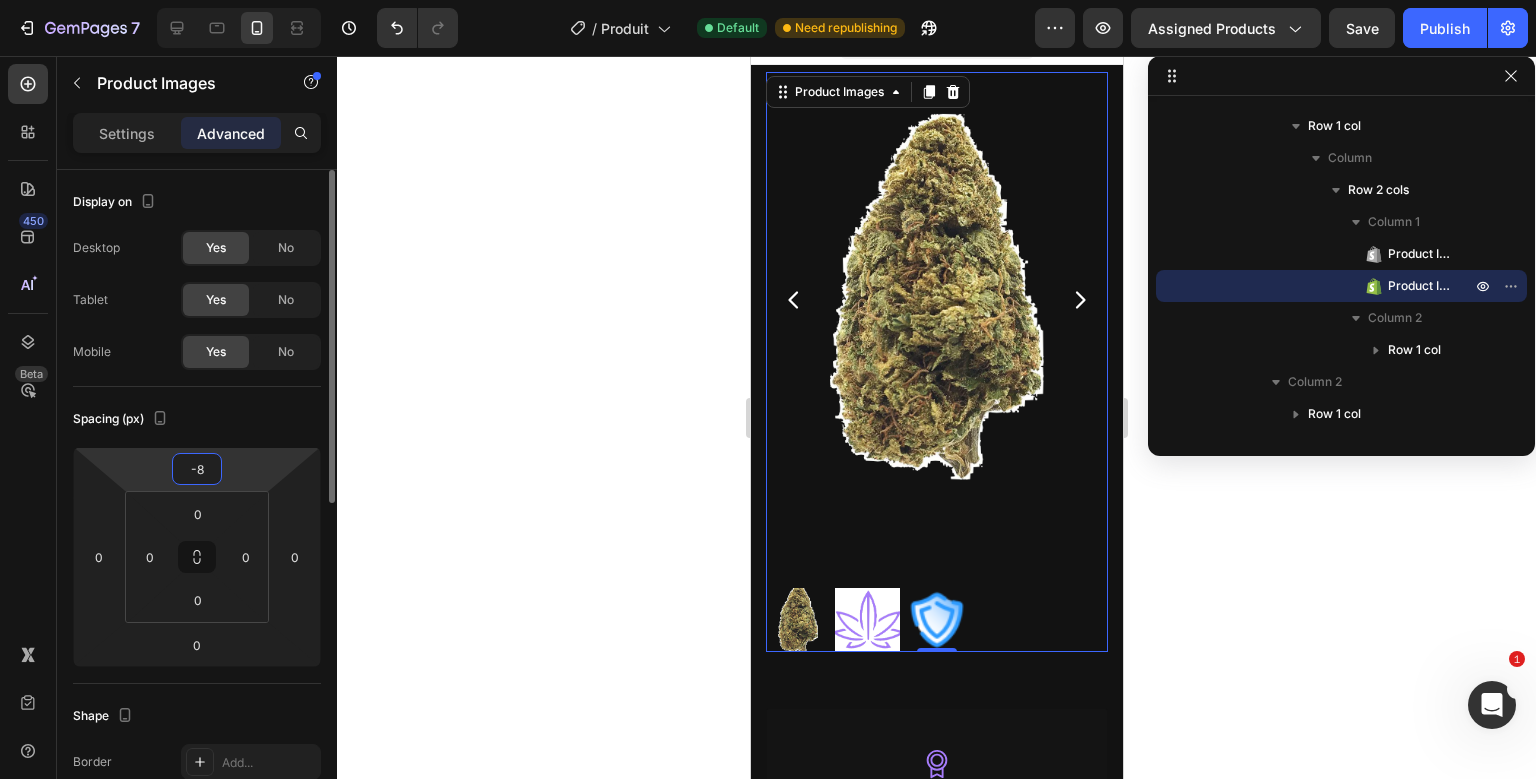 type on "-80" 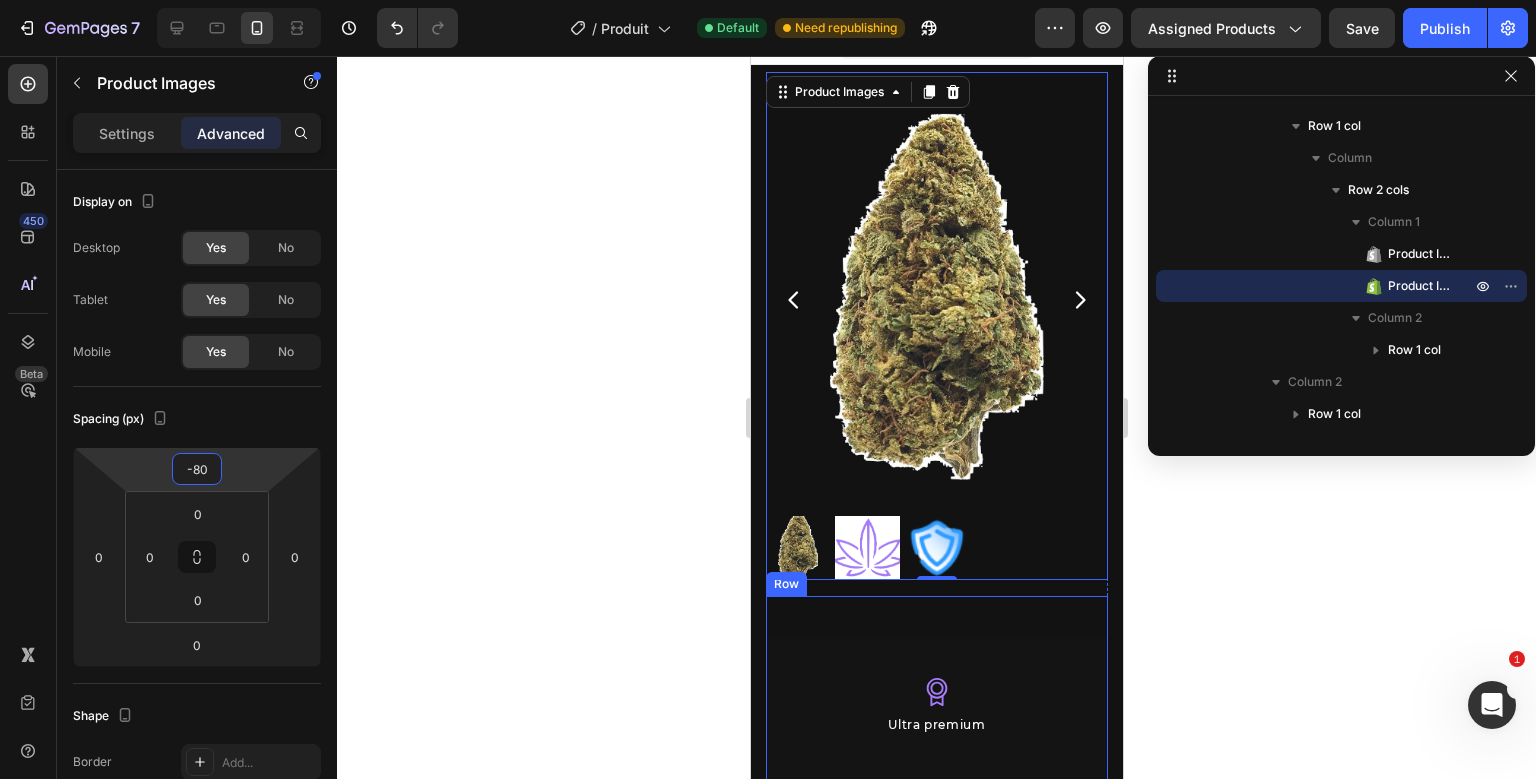 click on "Icon Ultra premium Text Block Row
Icon Livraison anonyme 2-3j ouvrés Text Block Row 97% De clients satisfaits Text Block Row Row" at bounding box center [936, 864] 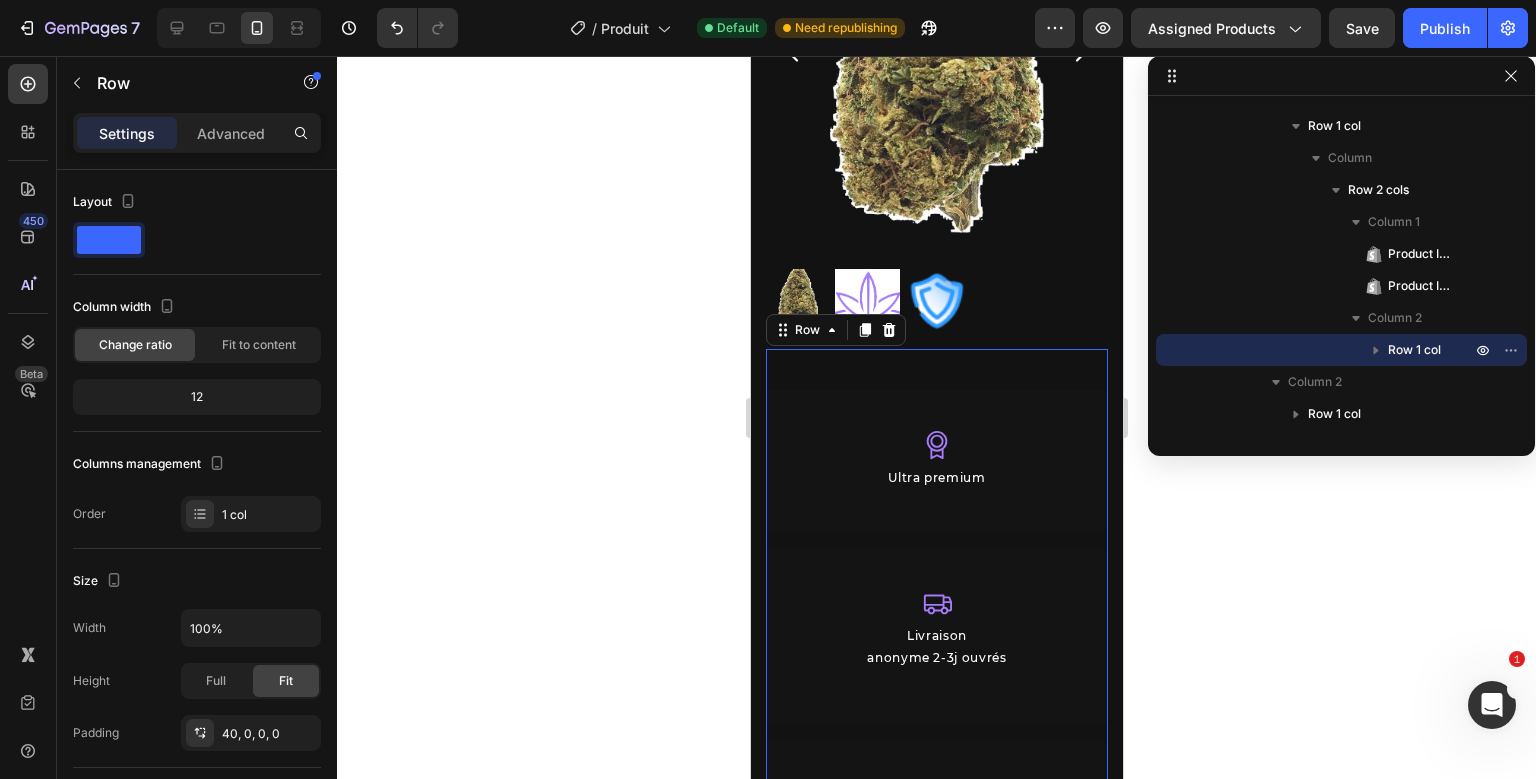 scroll, scrollTop: 291, scrollLeft: 0, axis: vertical 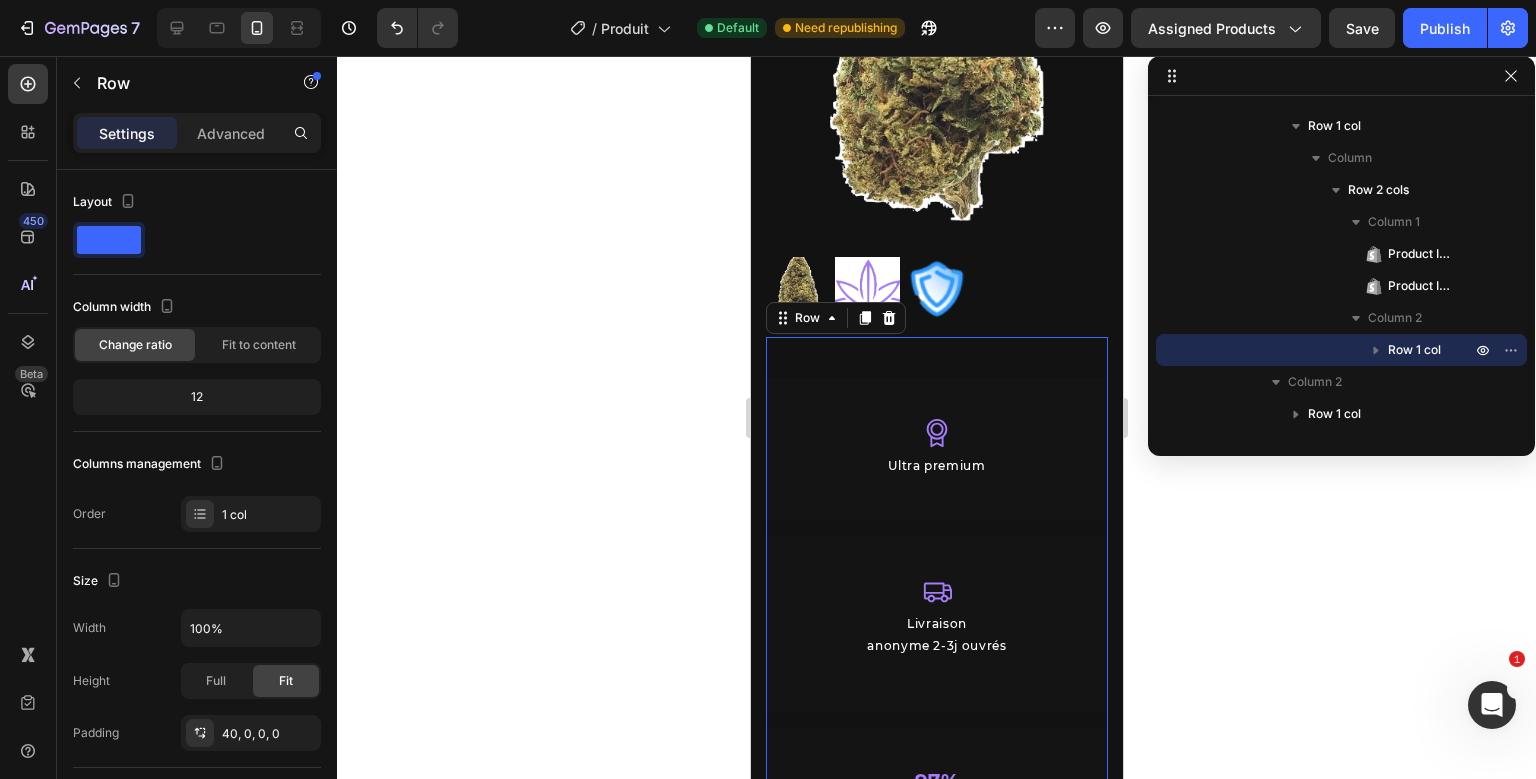 click on "Icon Ultra premium Text Block Row
Icon Livraison anonyme 2-3j ouvrés Text Block Row 97% De clients satisfaits Text Block Row   0" at bounding box center [936, 605] 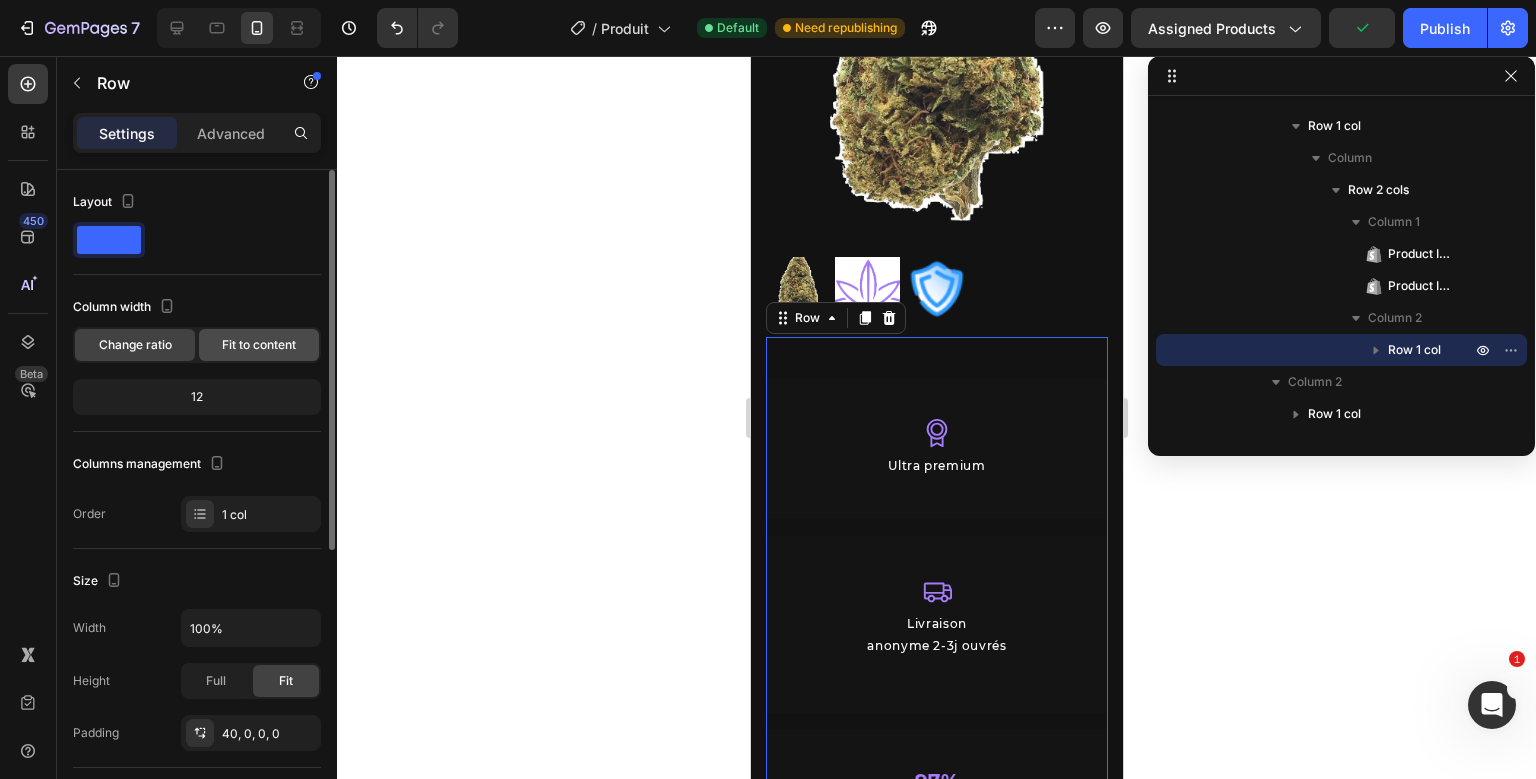 click on "Fit to content" 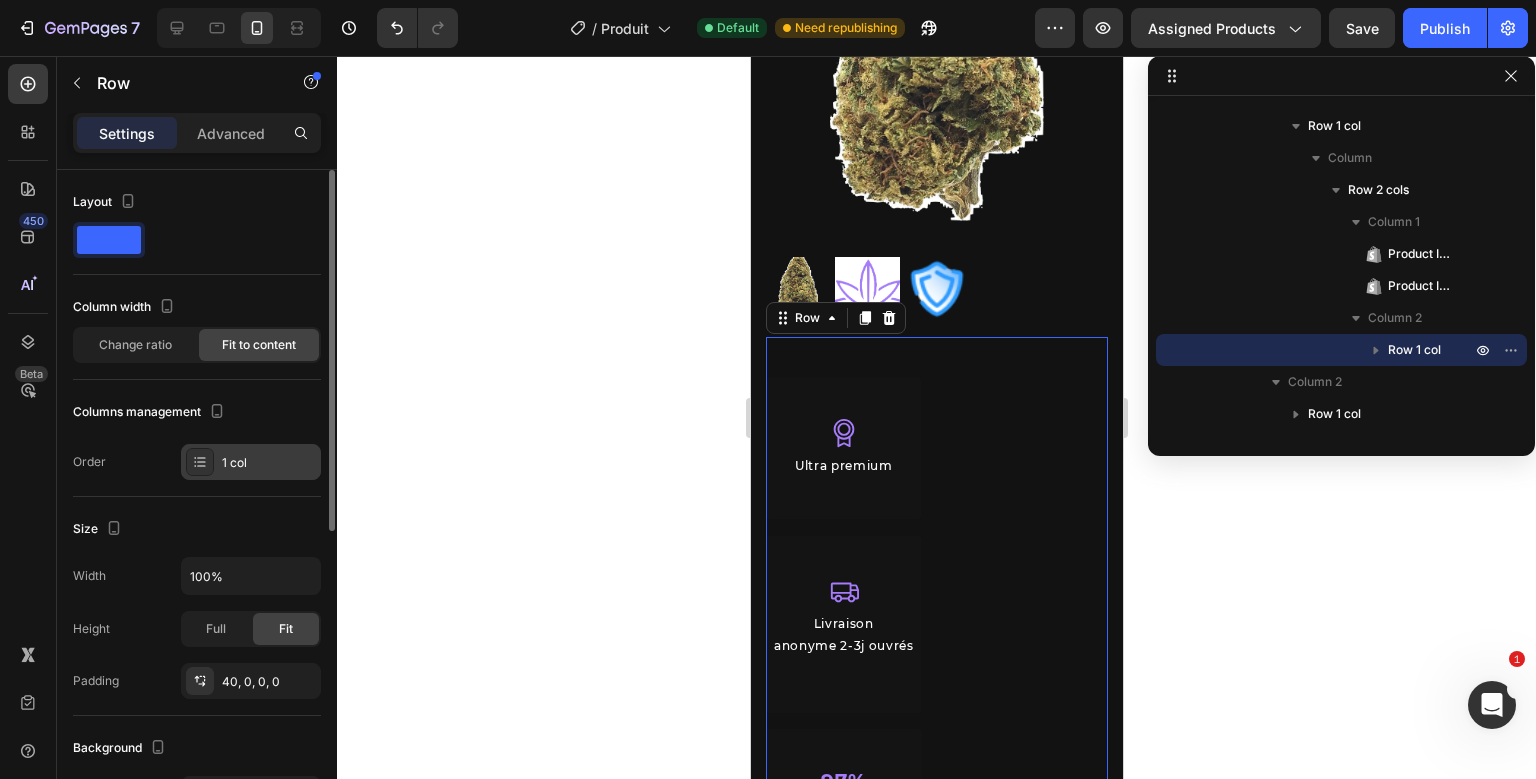 click on "1 col" at bounding box center [251, 462] 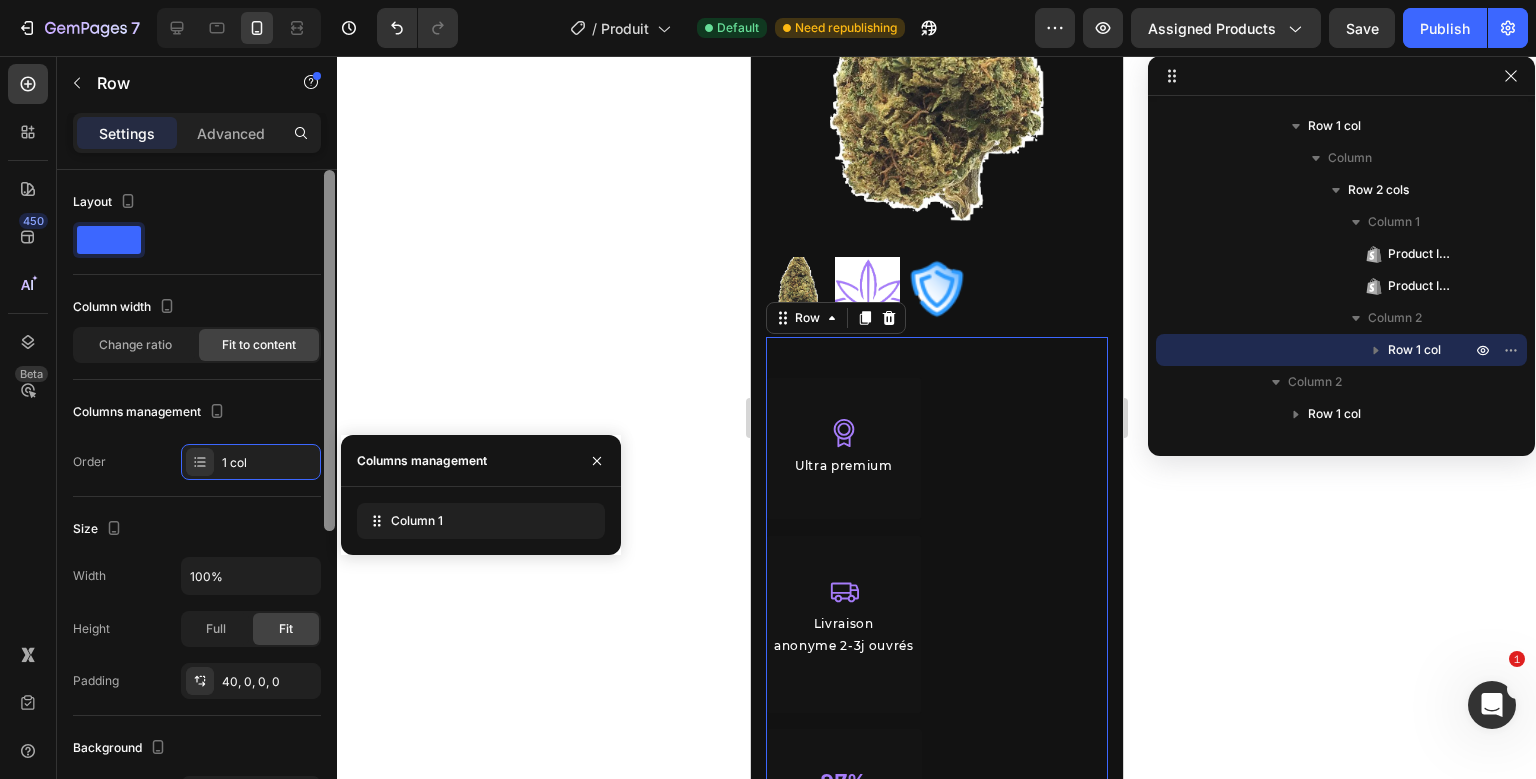 click at bounding box center [329, 350] 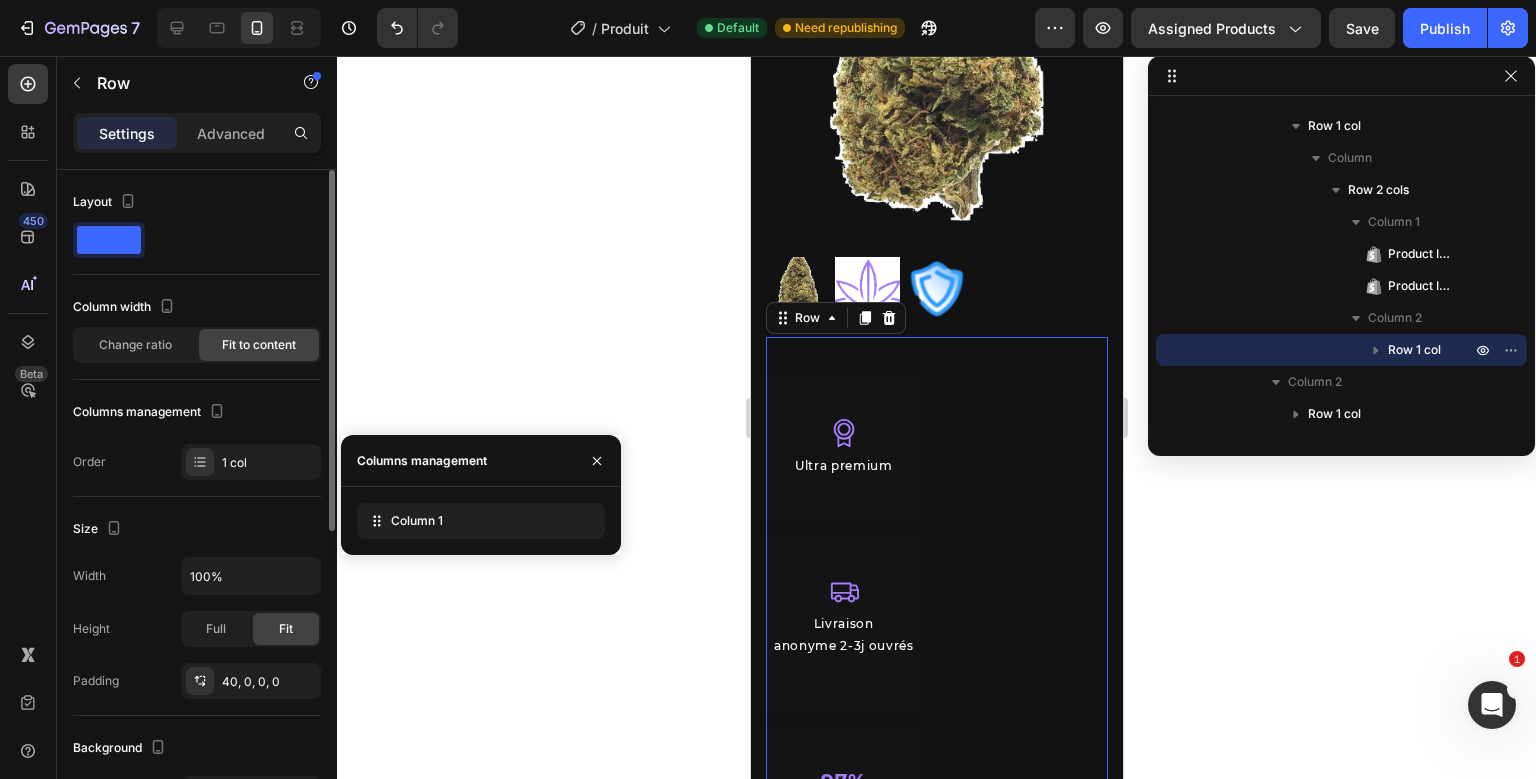 click on "Columns management" at bounding box center [197, 412] 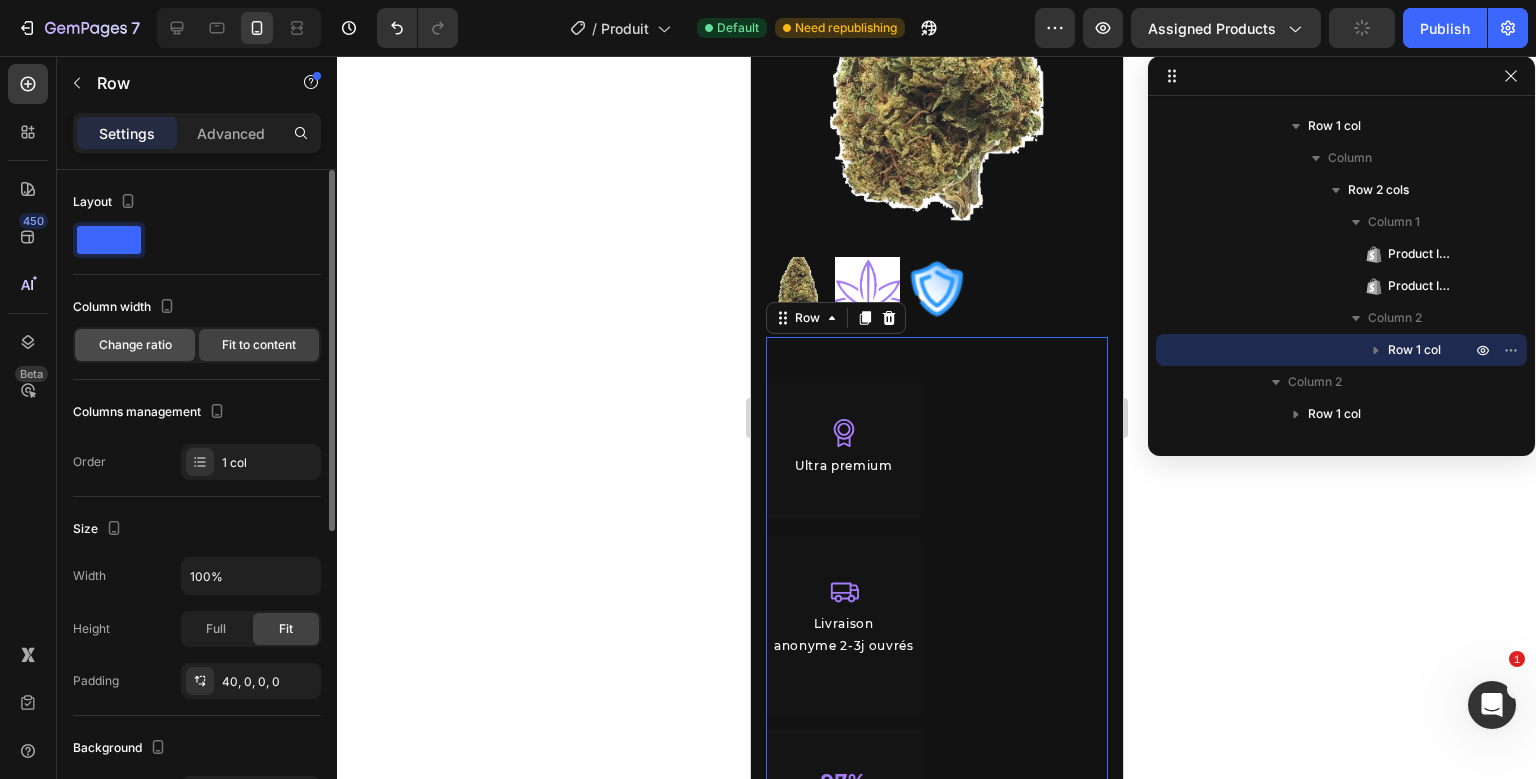 click on "Change ratio" 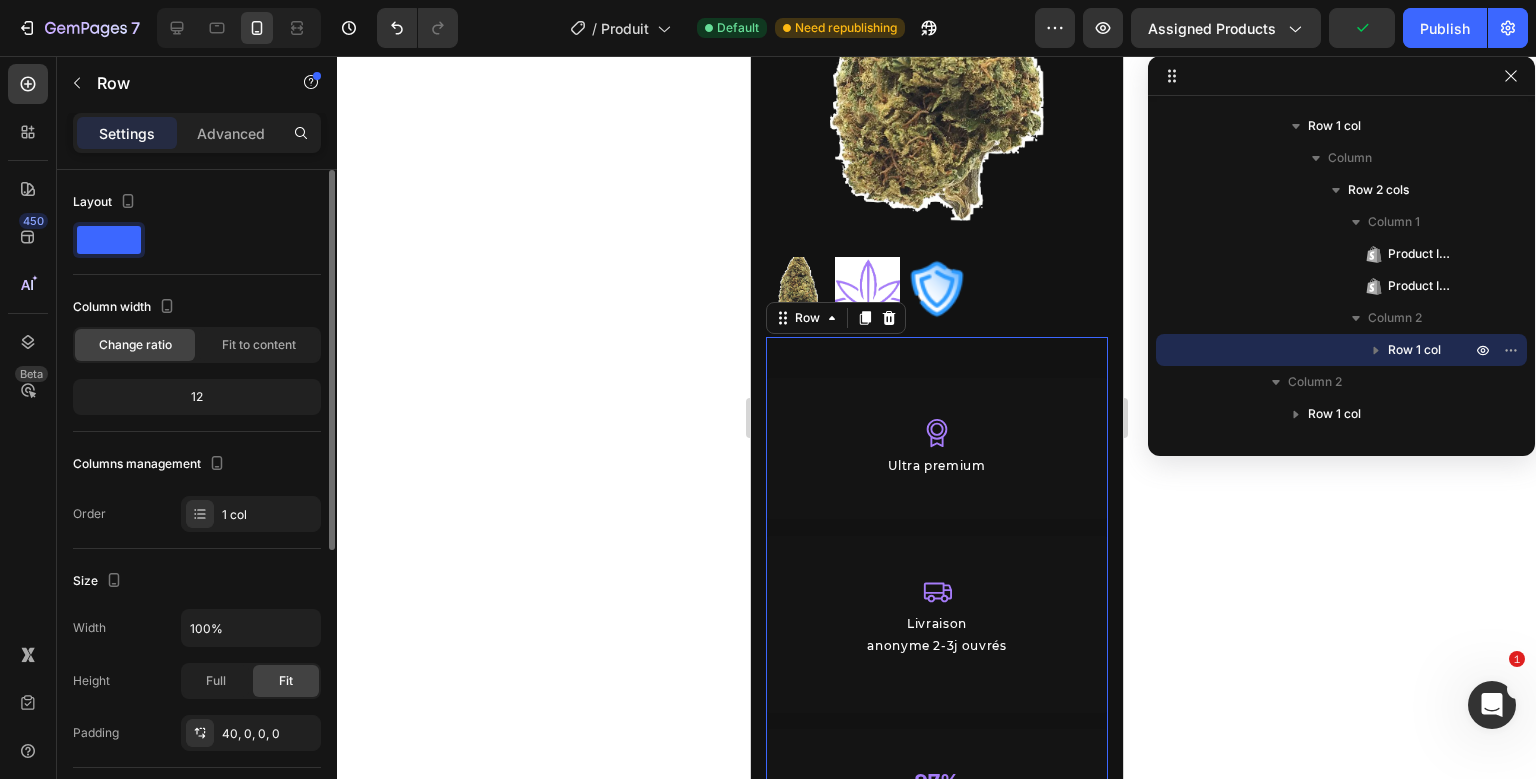 drag, startPoint x: 206, startPoint y: 410, endPoint x: 206, endPoint y: 390, distance: 20 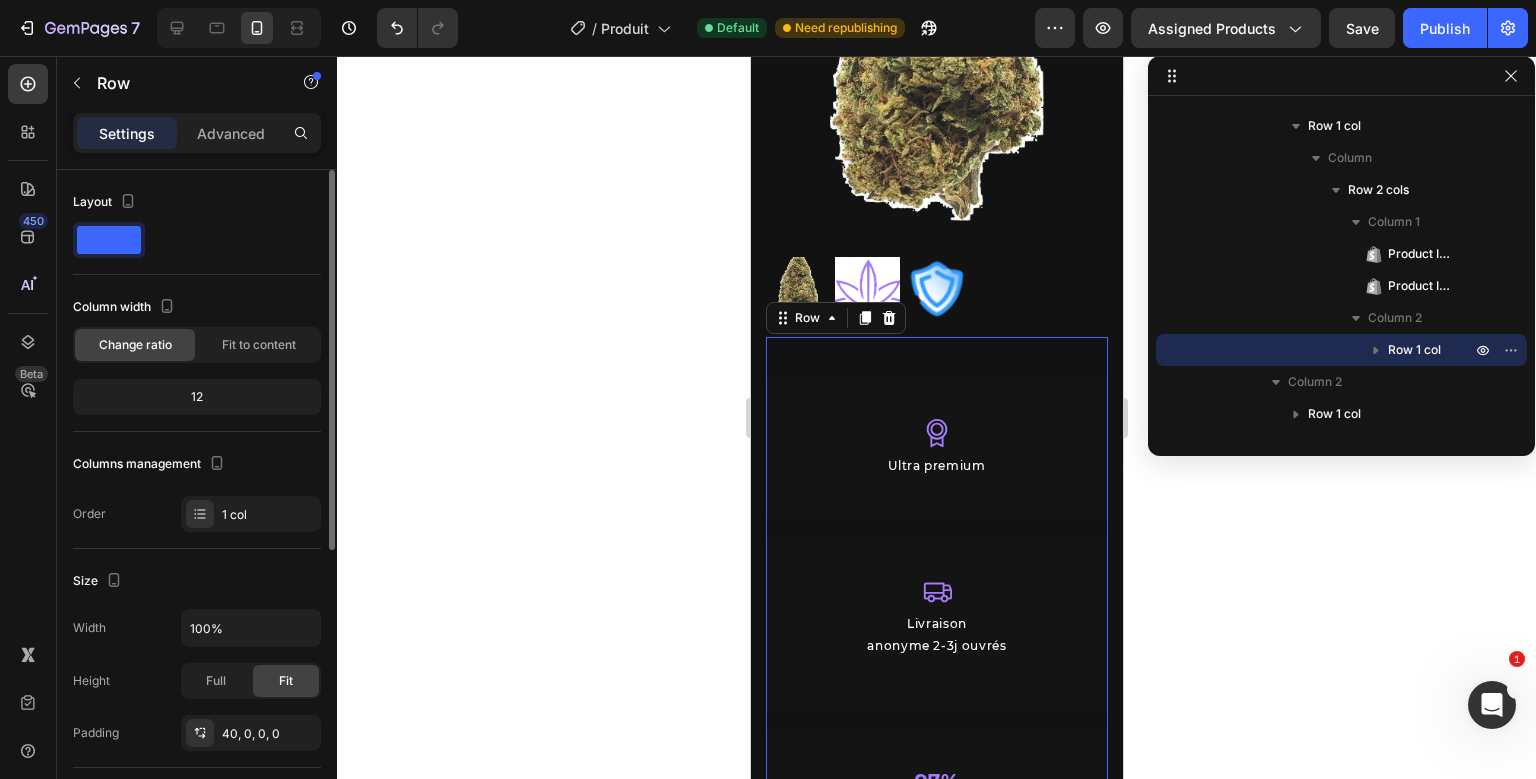 click on "12" 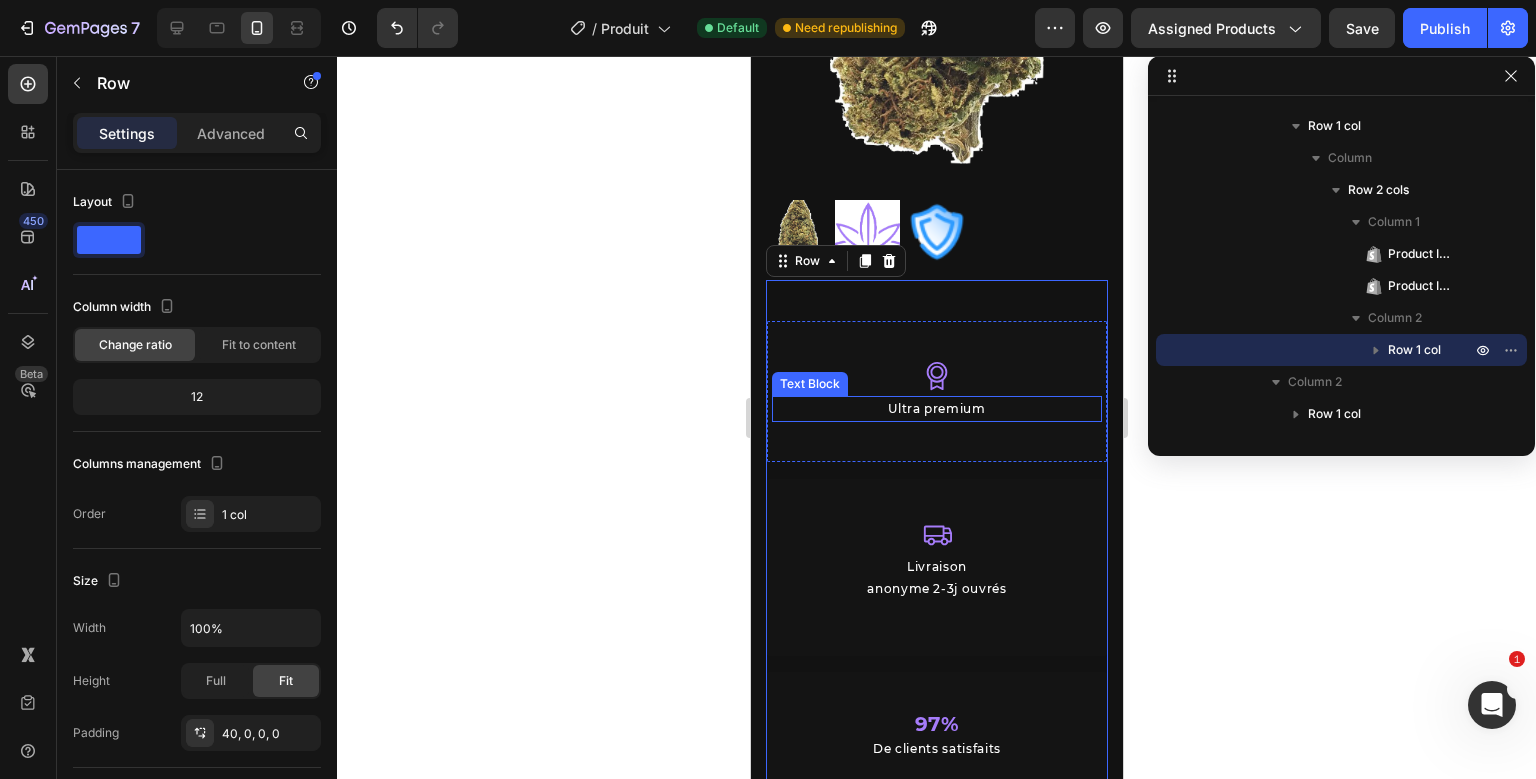 scroll, scrollTop: 325, scrollLeft: 0, axis: vertical 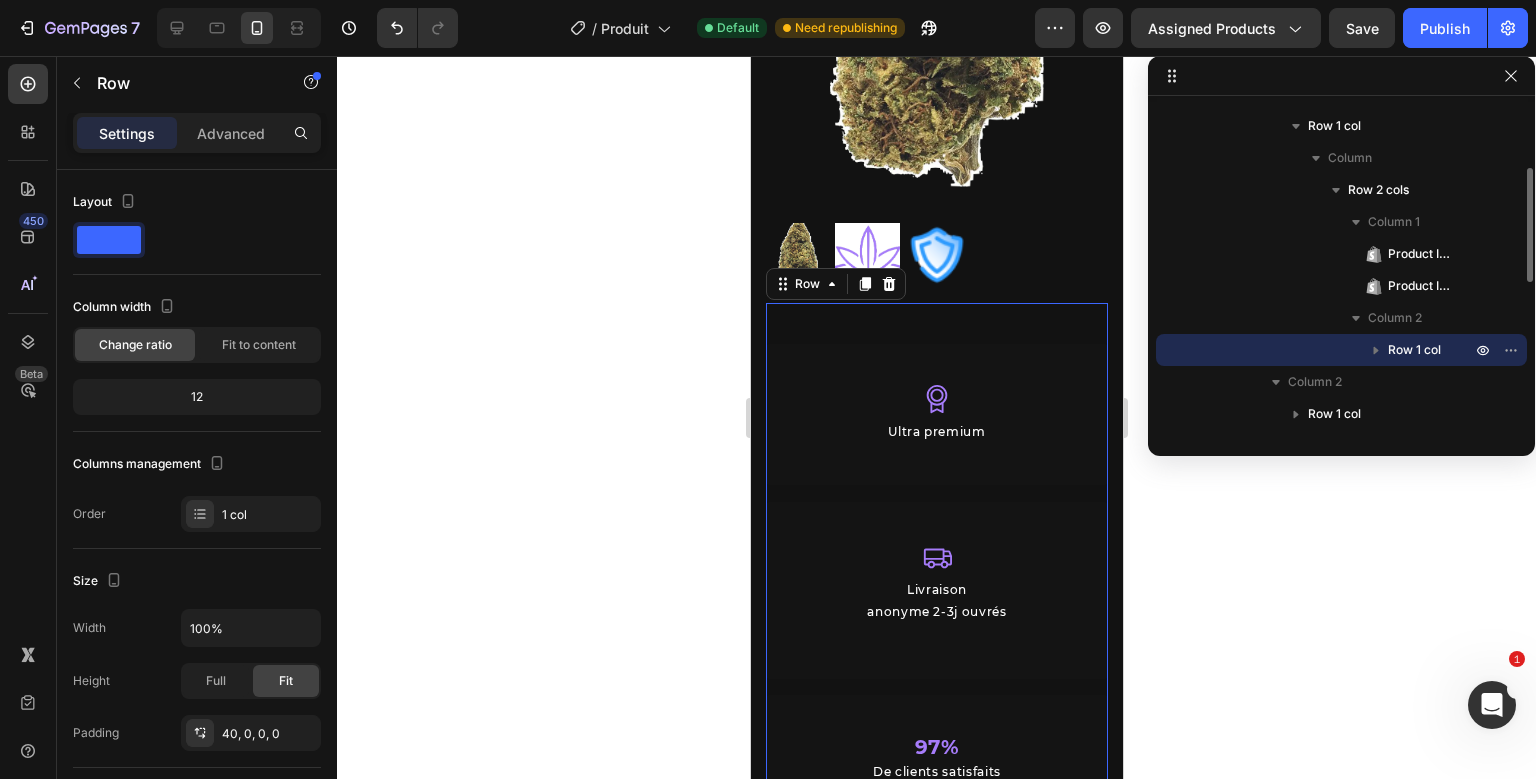 click at bounding box center [1376, 350] 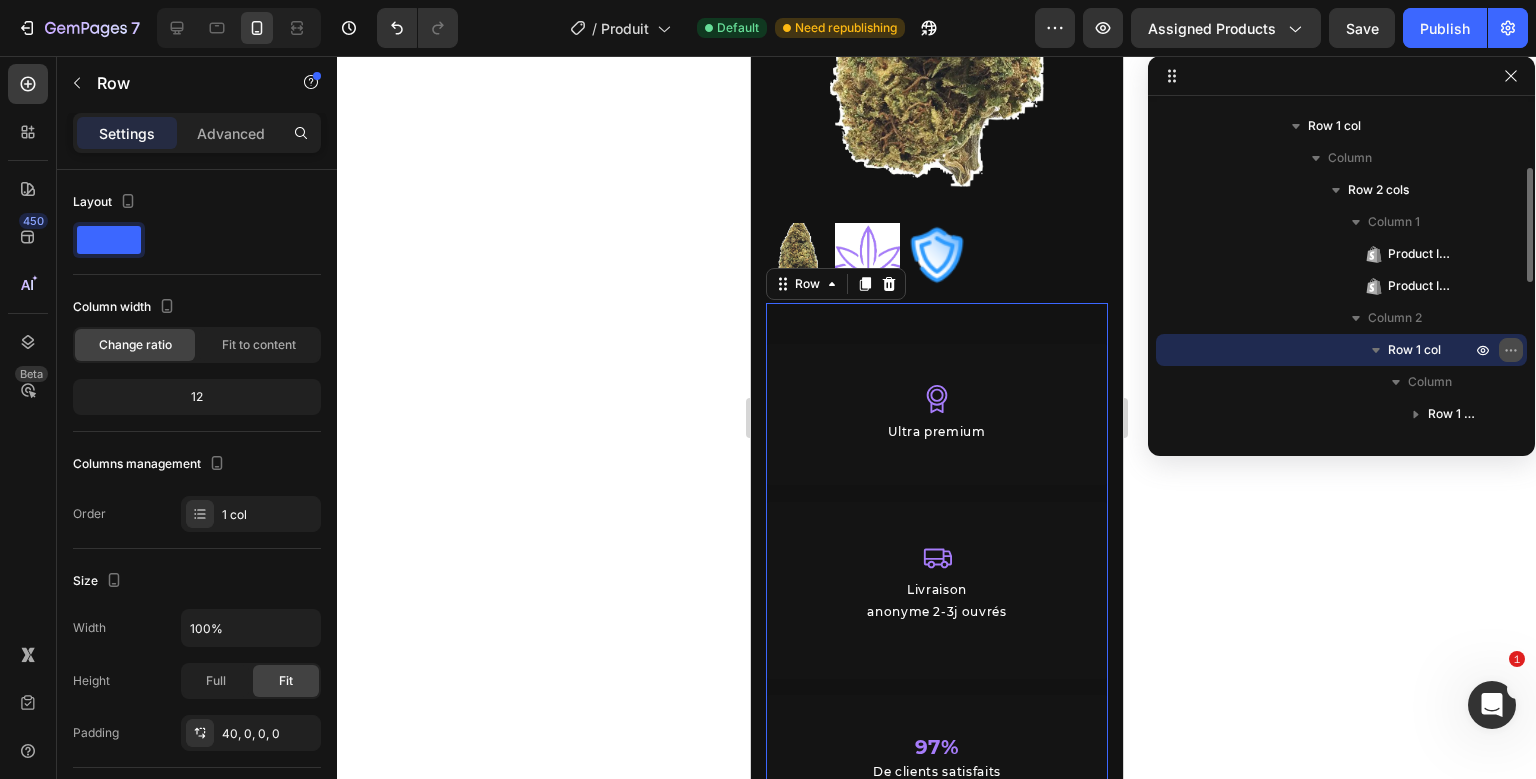 click 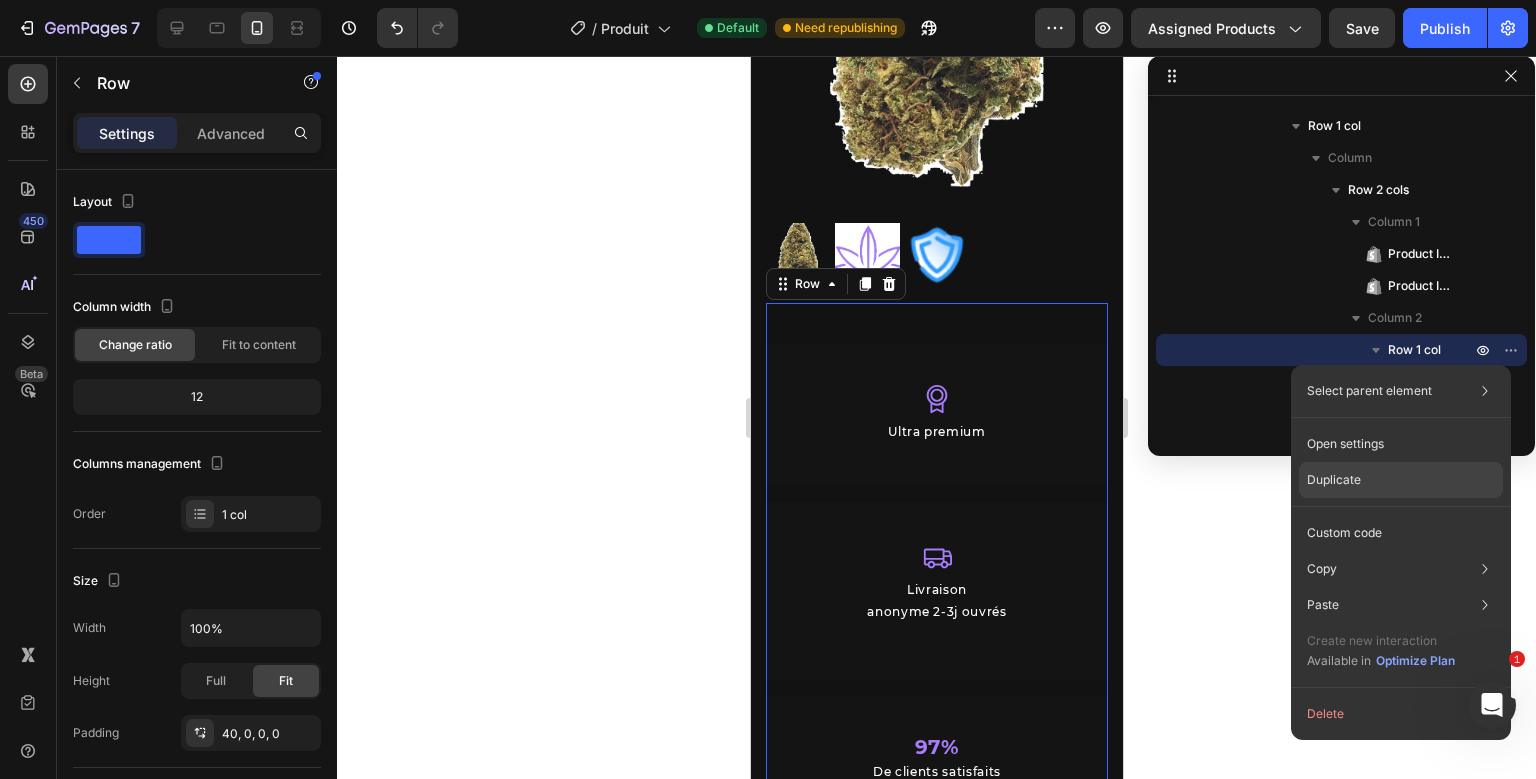 click on "Duplicate" 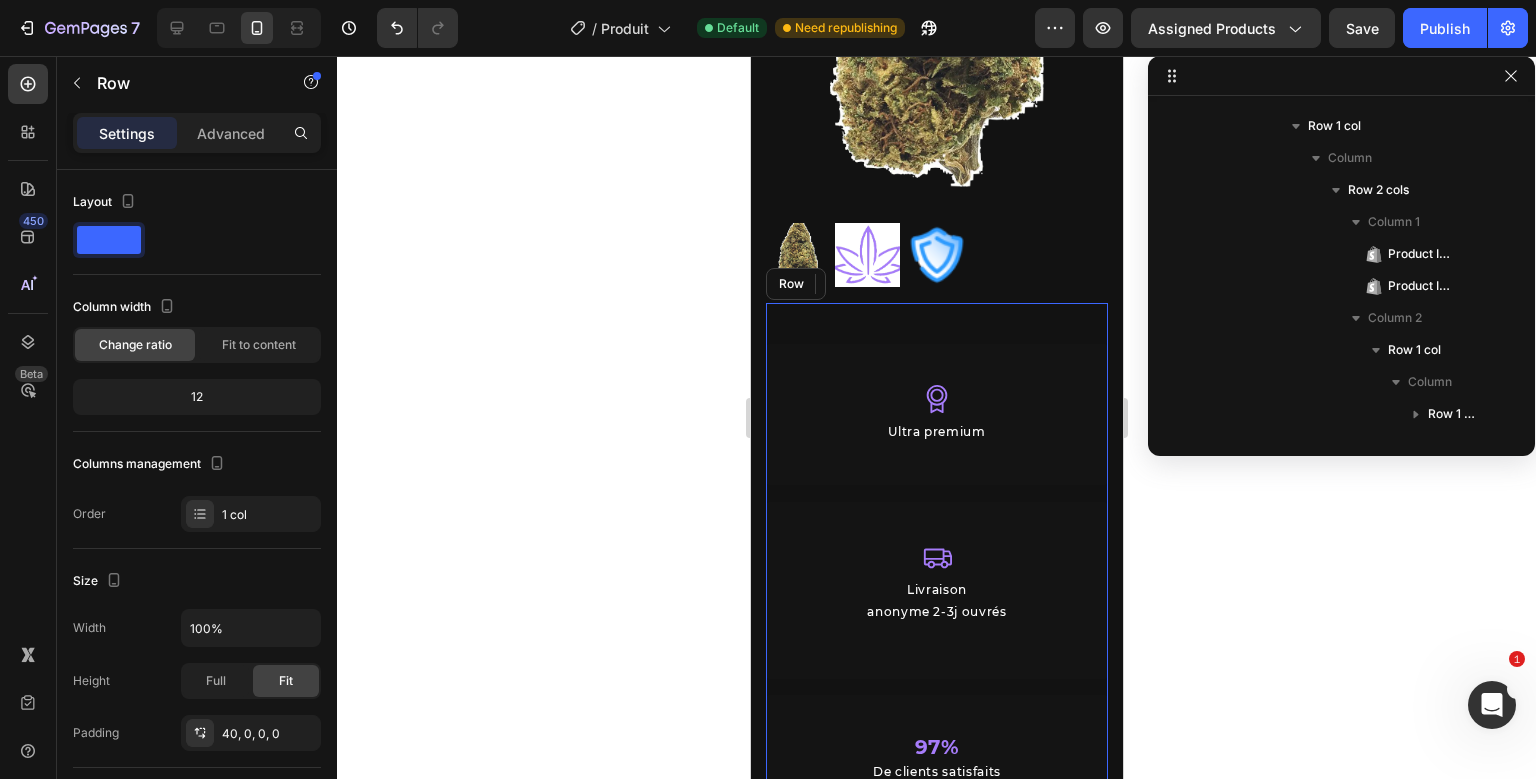scroll, scrollTop: 442, scrollLeft: 0, axis: vertical 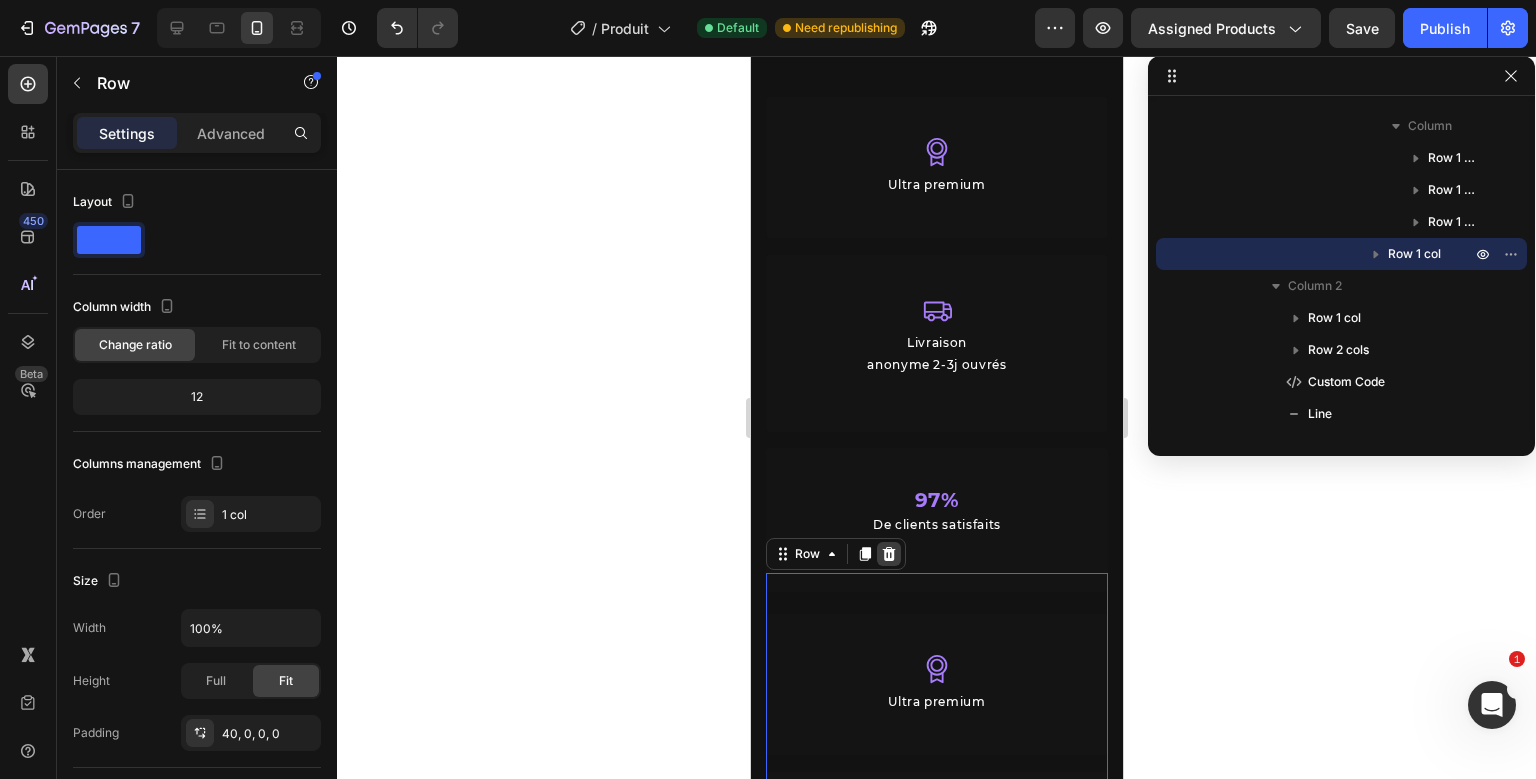 click 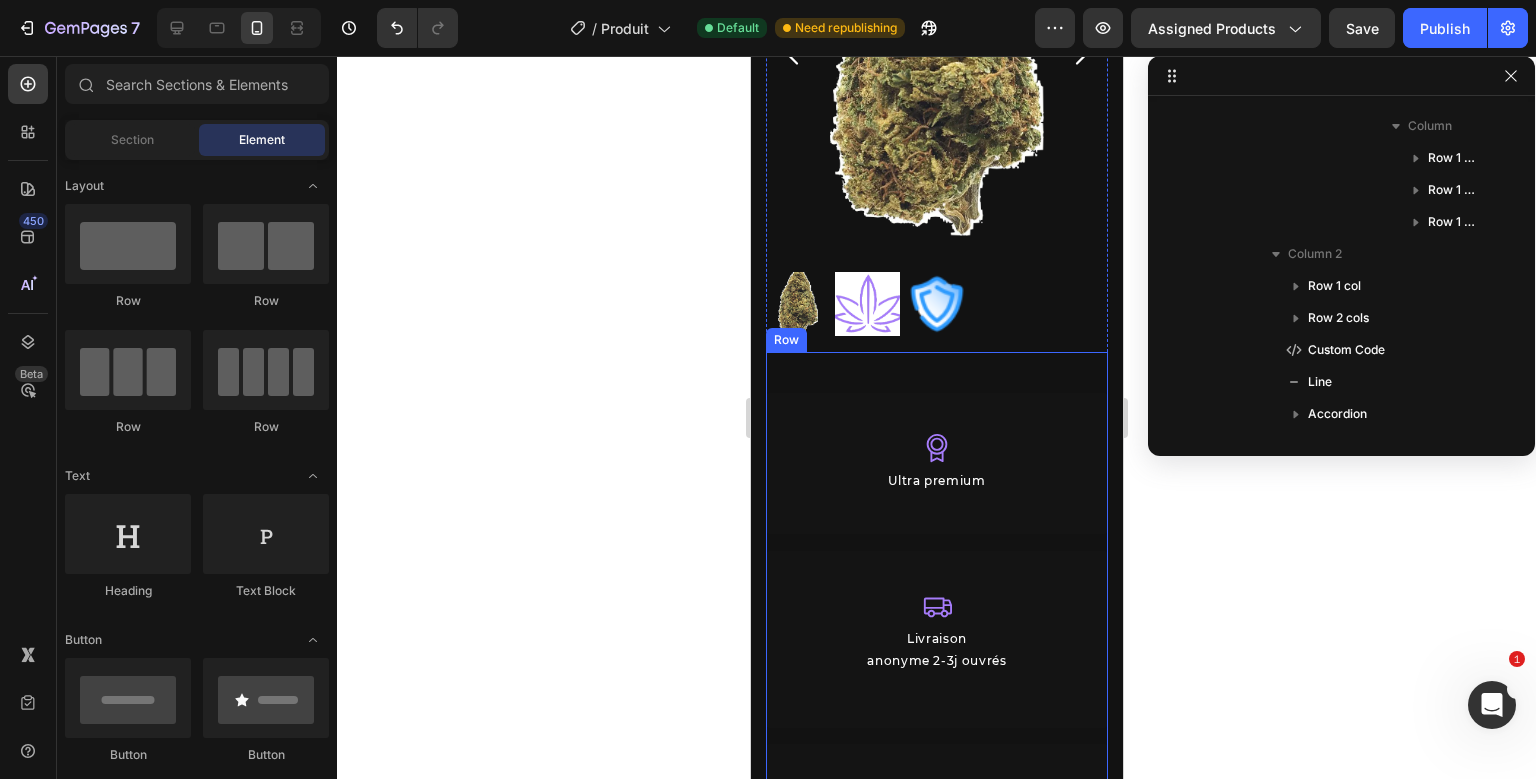 scroll, scrollTop: 235, scrollLeft: 0, axis: vertical 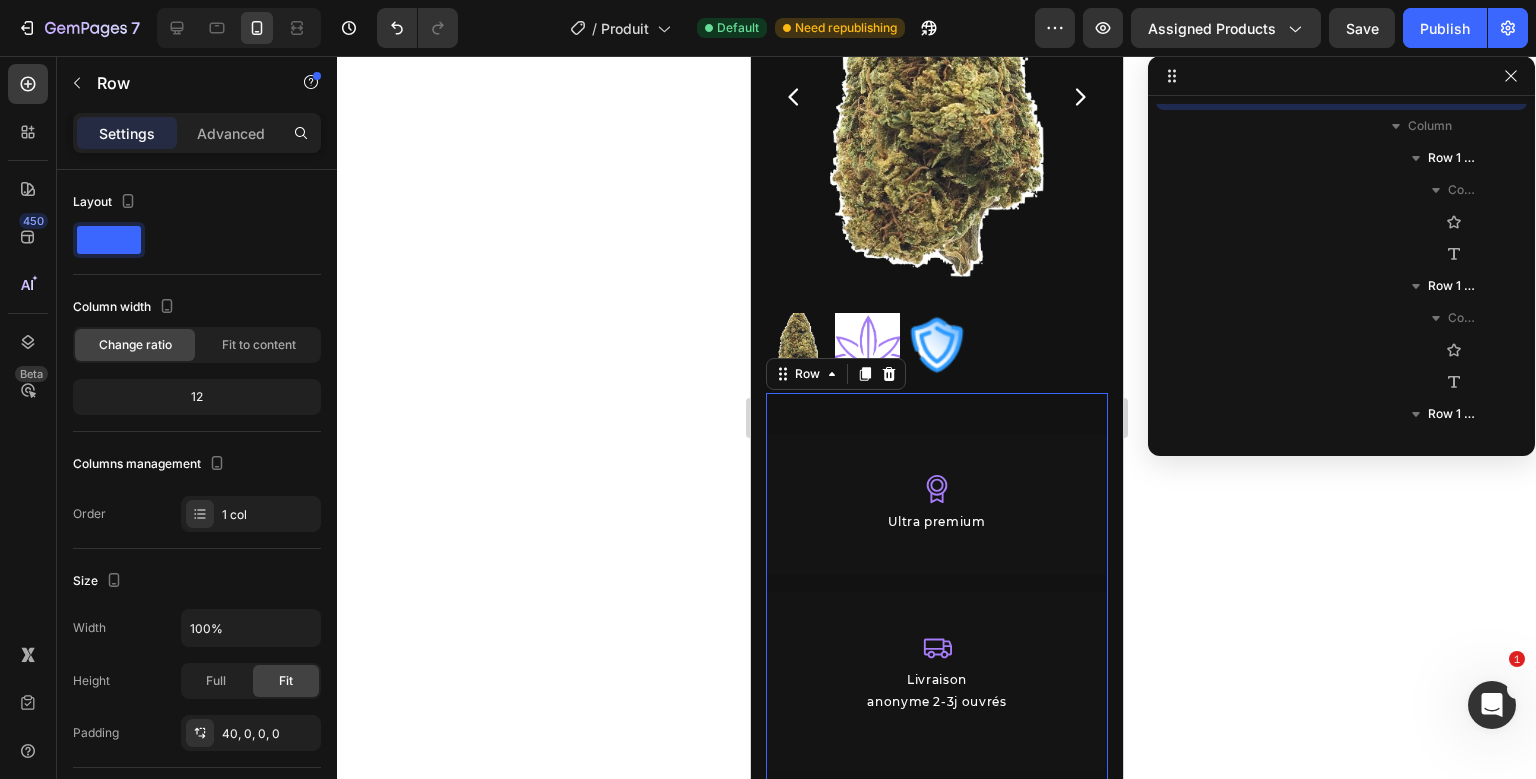 click on "Icon Ultra premium Text Block Row
Icon Livraison anonyme 2-3j ouvrés Text Block Row 97% De clients satisfaits Text Block Row   0" at bounding box center (936, 661) 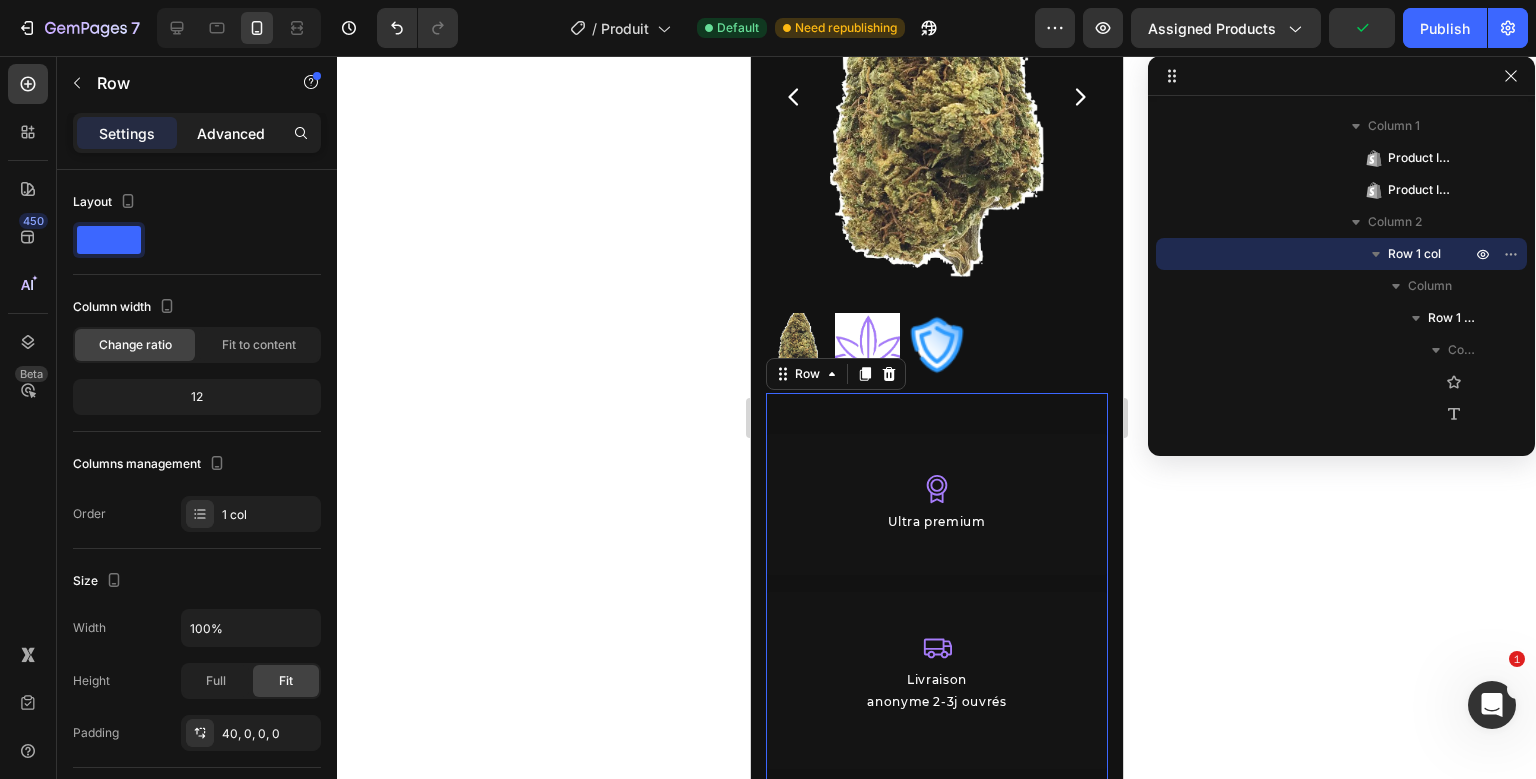 drag, startPoint x: 229, startPoint y: 153, endPoint x: 246, endPoint y: 136, distance: 24.04163 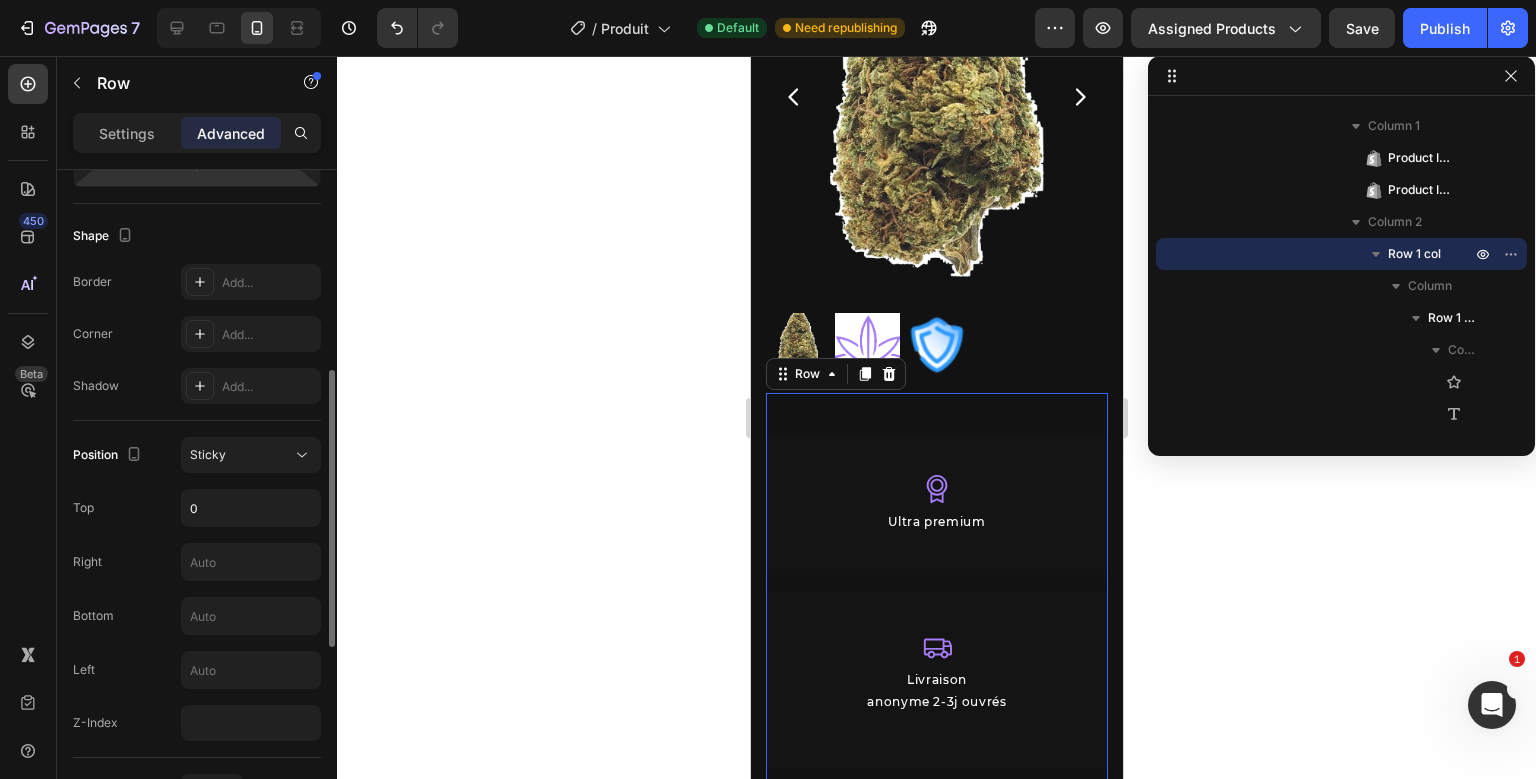 scroll, scrollTop: 480, scrollLeft: 0, axis: vertical 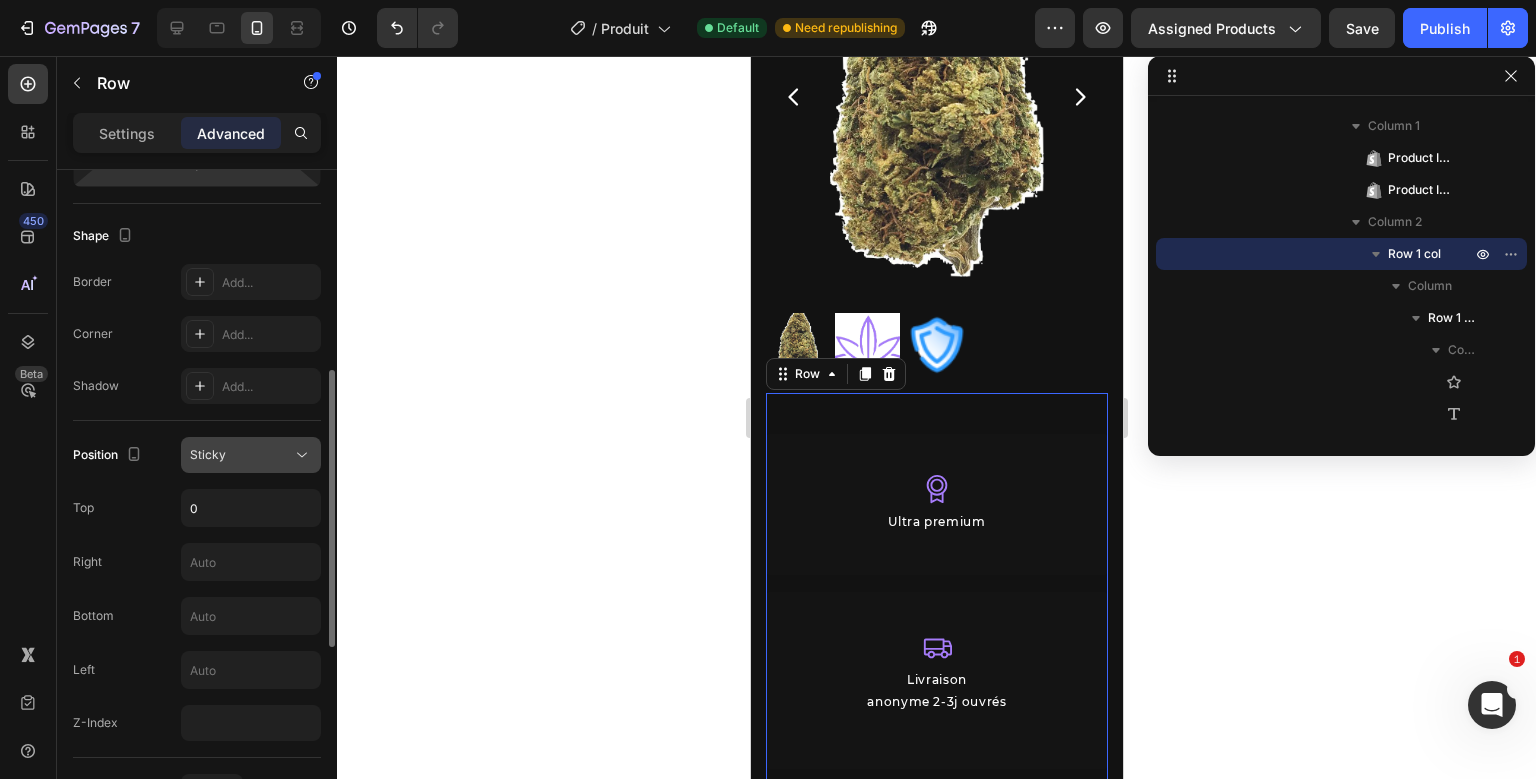 click on "Sticky" at bounding box center [251, 455] 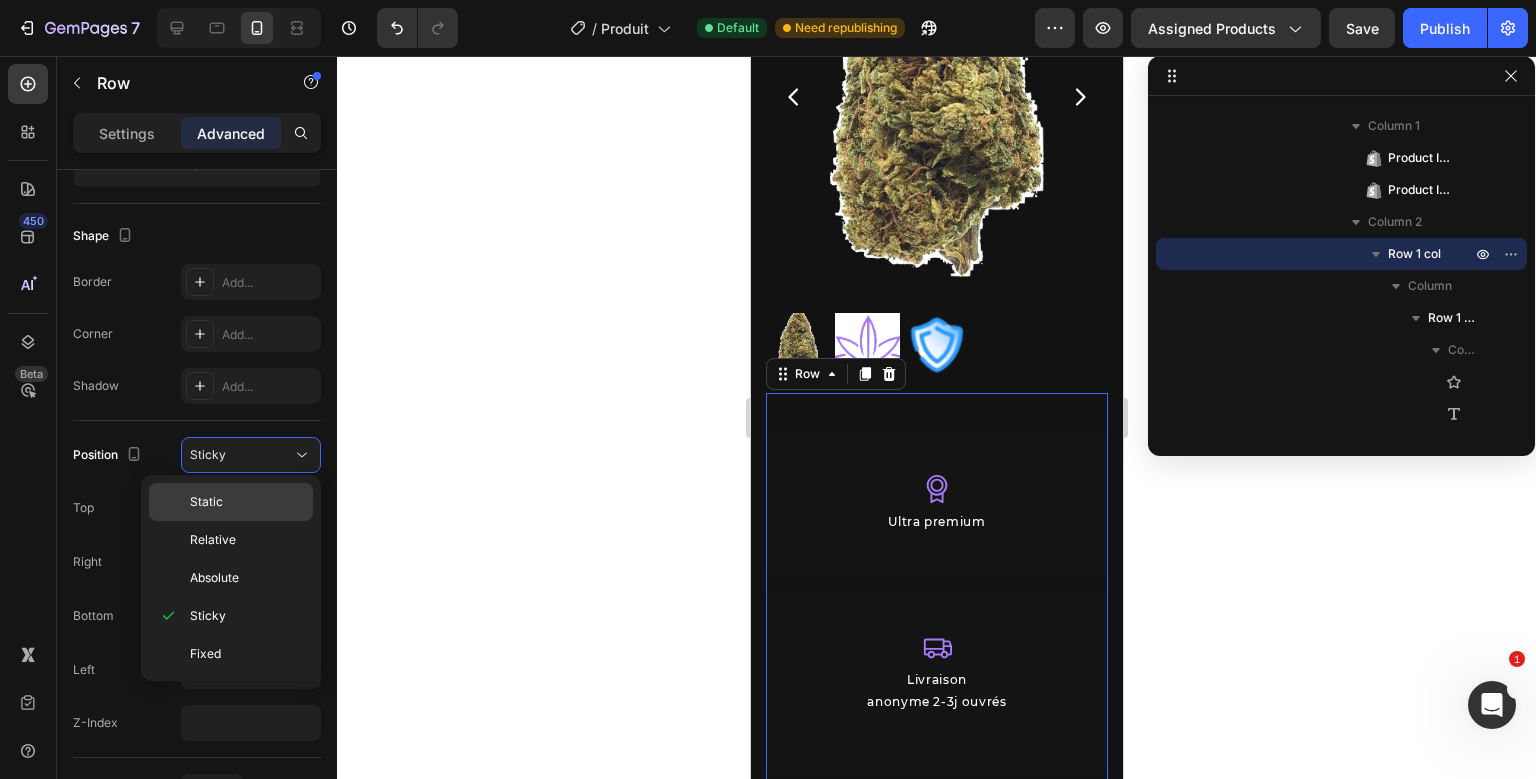 click on "Static" at bounding box center (206, 502) 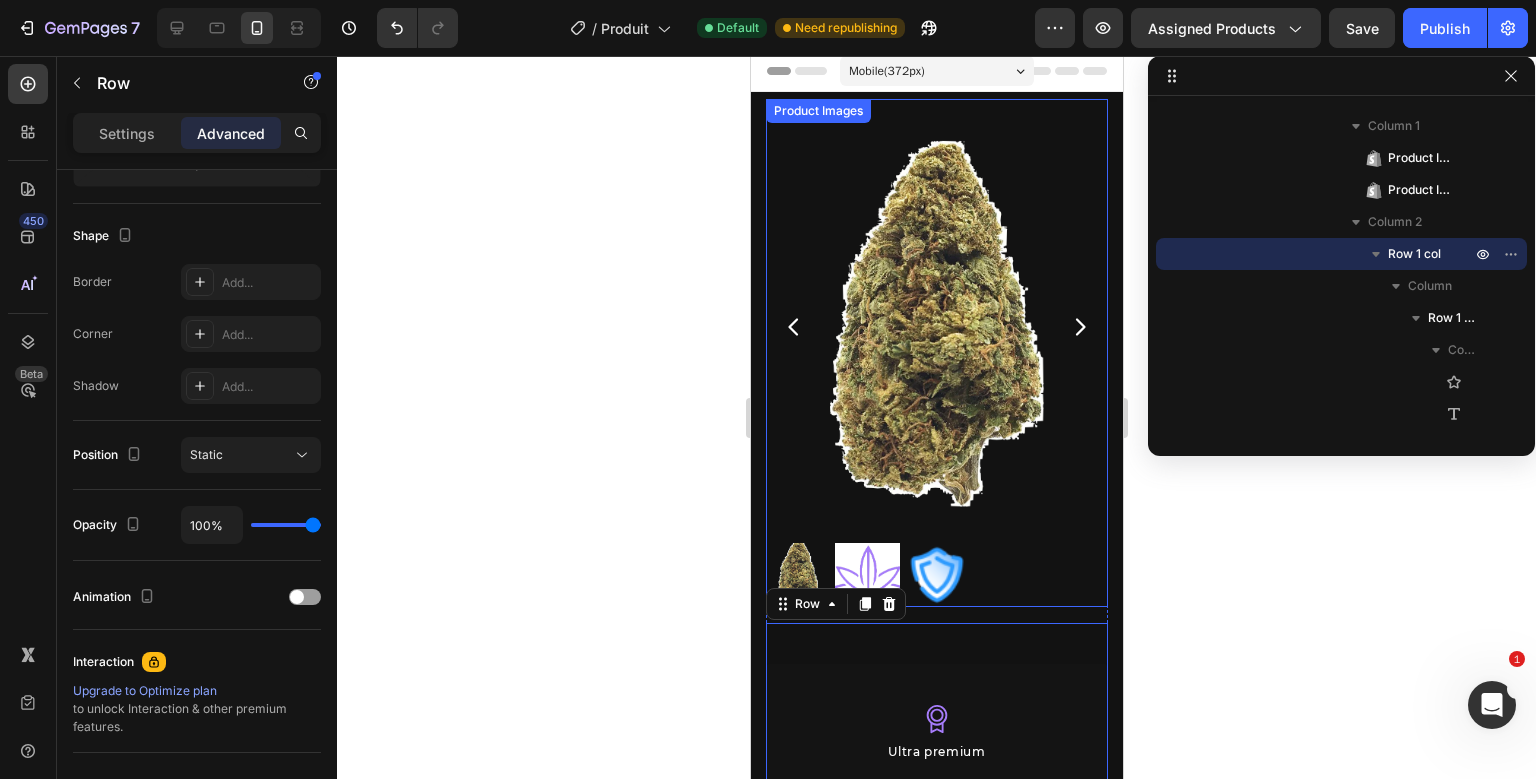 scroll, scrollTop: 3, scrollLeft: 0, axis: vertical 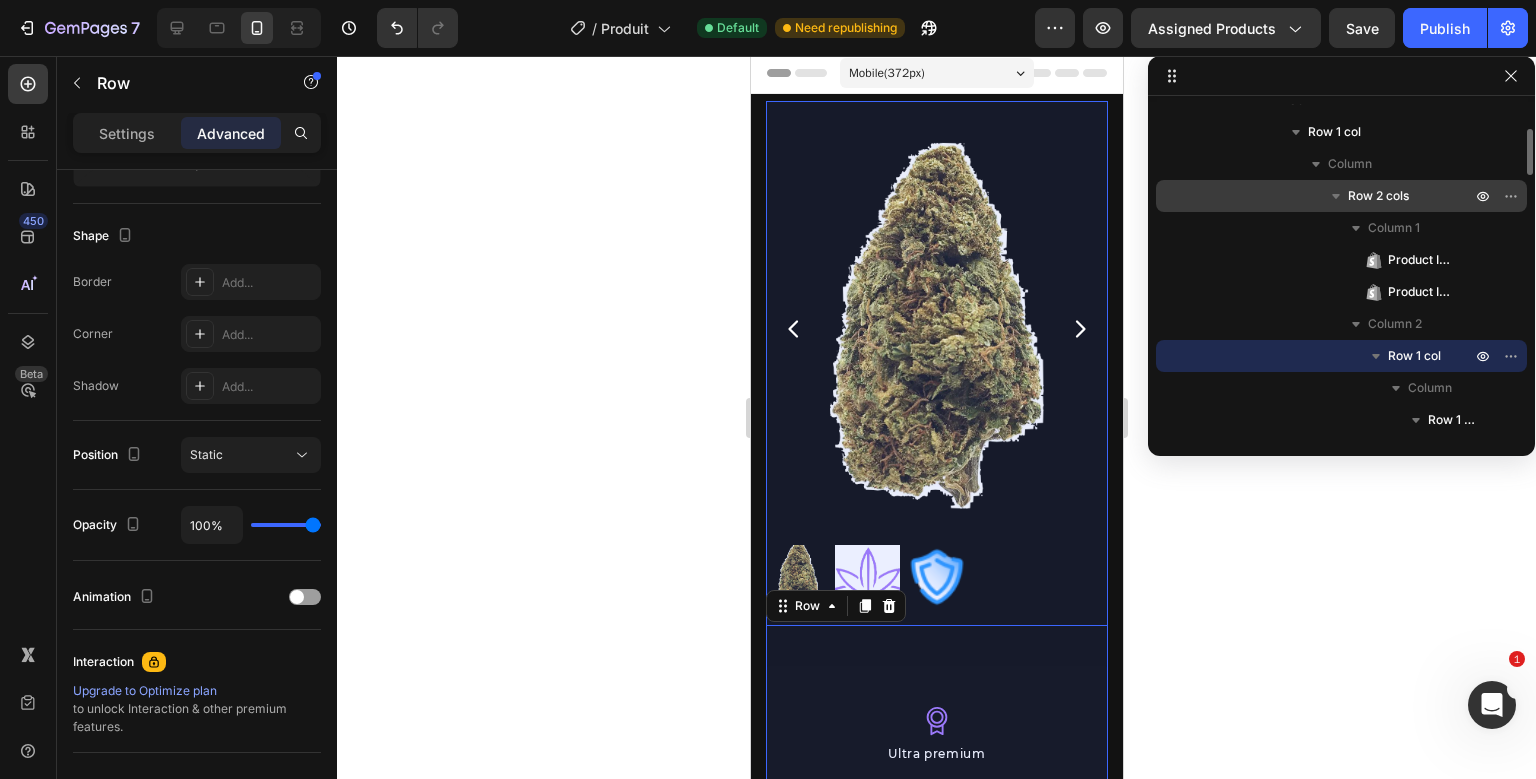 click on "Row 2 cols" at bounding box center [1378, 196] 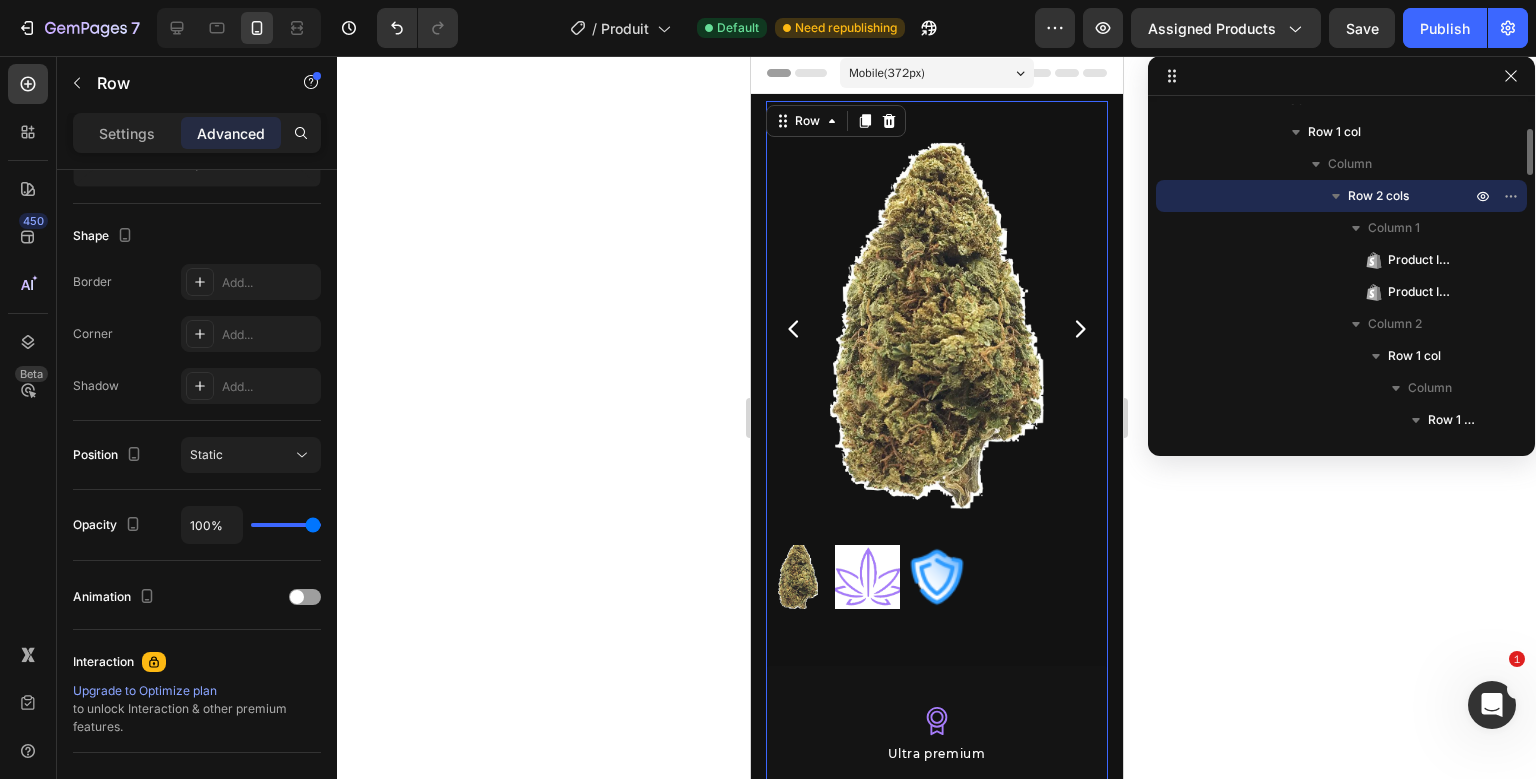 scroll, scrollTop: 480, scrollLeft: 0, axis: vertical 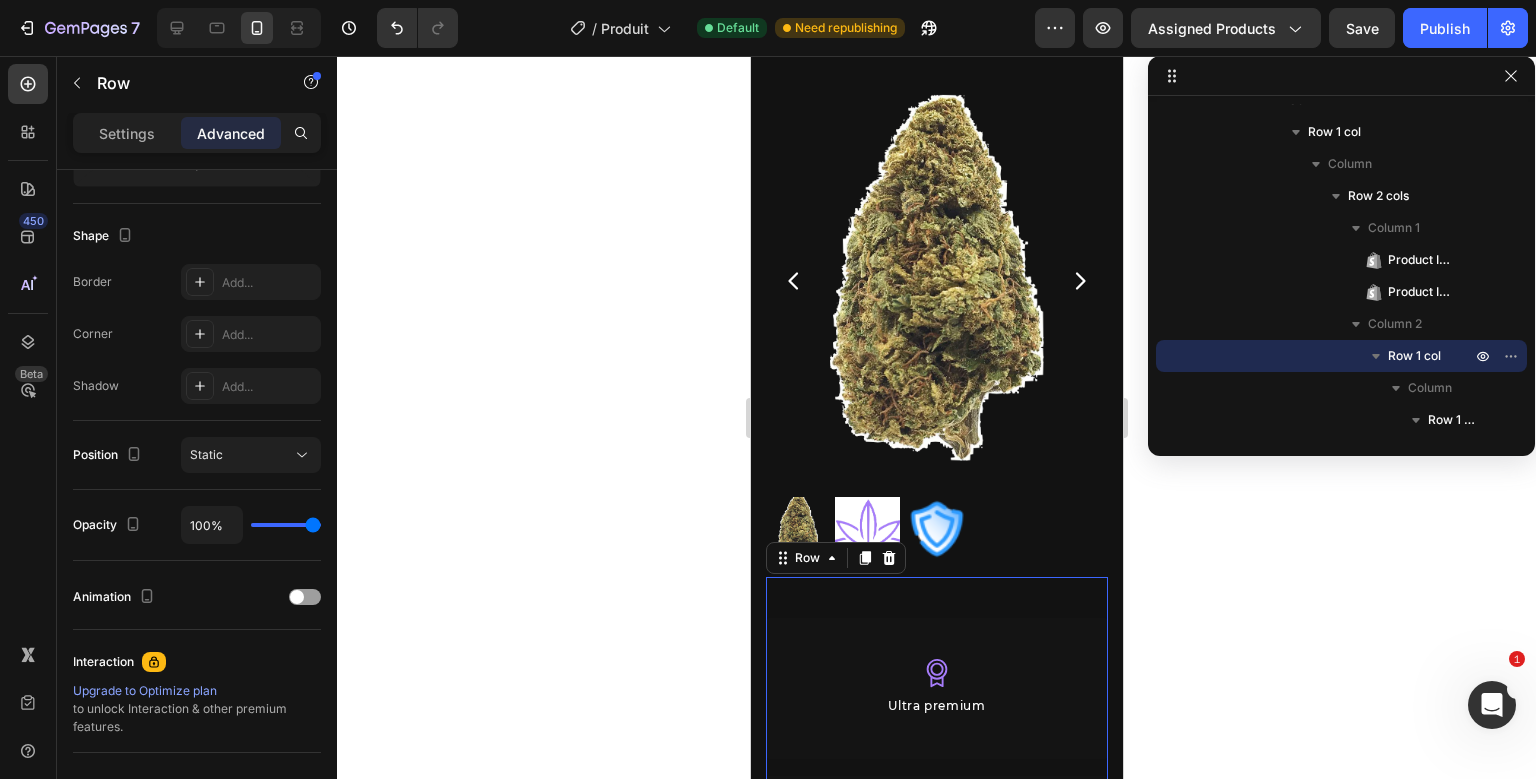 click on "Icon Ultra premium Text Block Row
Icon Livraison anonyme 2-3j ouvrés Text Block Row 97% De clients satisfaits Text Block Row   0" at bounding box center (936, 845) 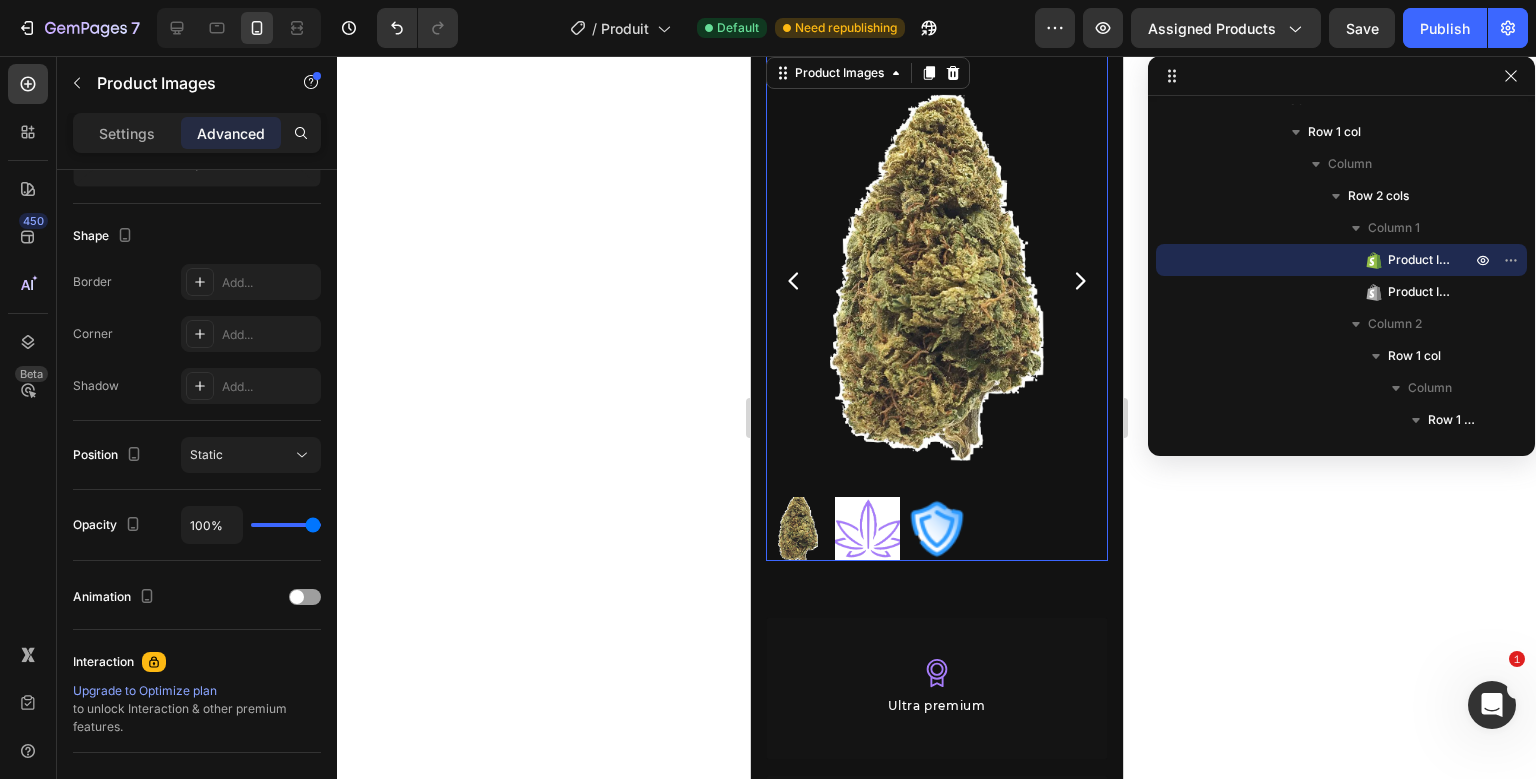 scroll, scrollTop: 0, scrollLeft: 0, axis: both 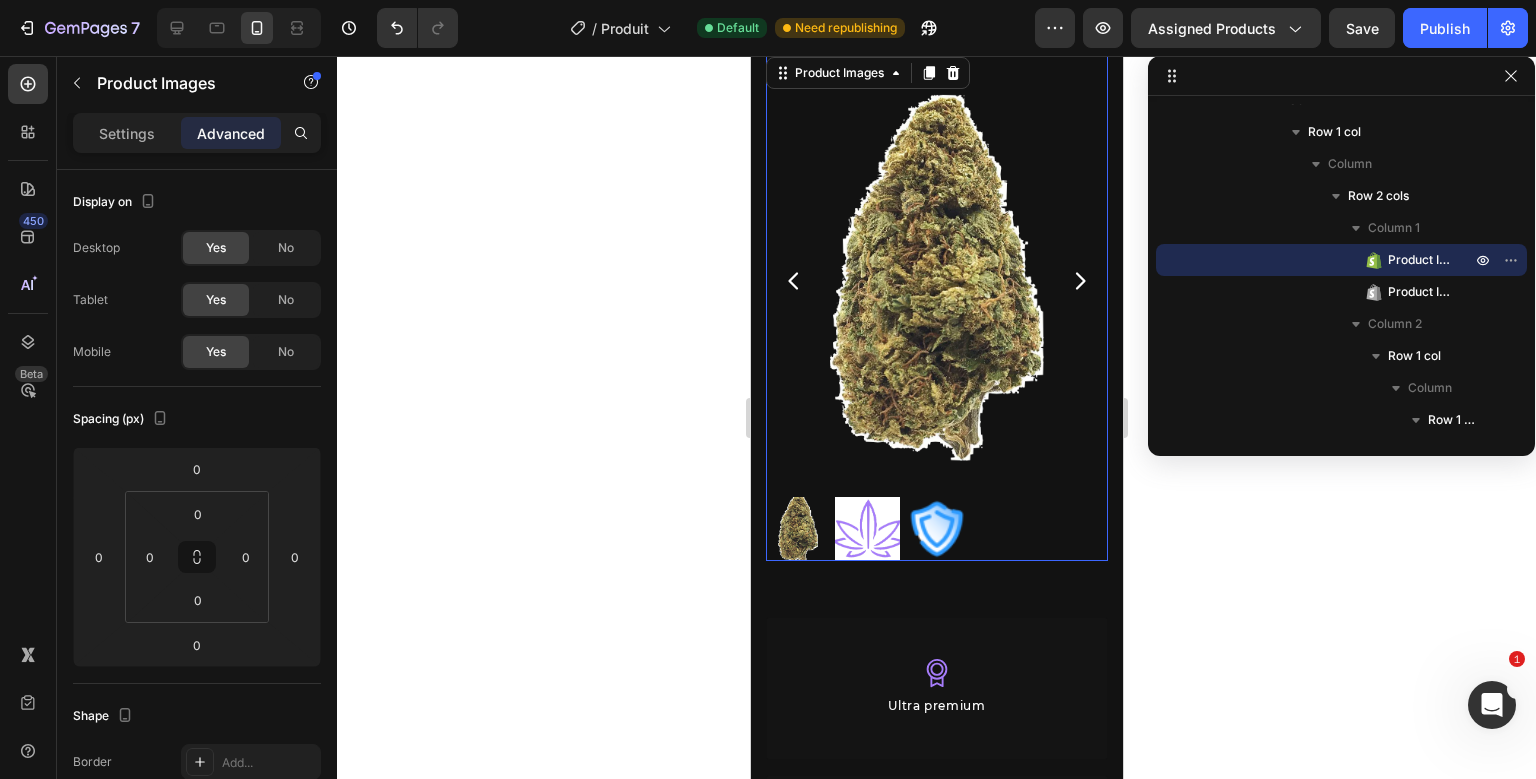 click on "Product Images   0 Product Images" at bounding box center (936, 307) 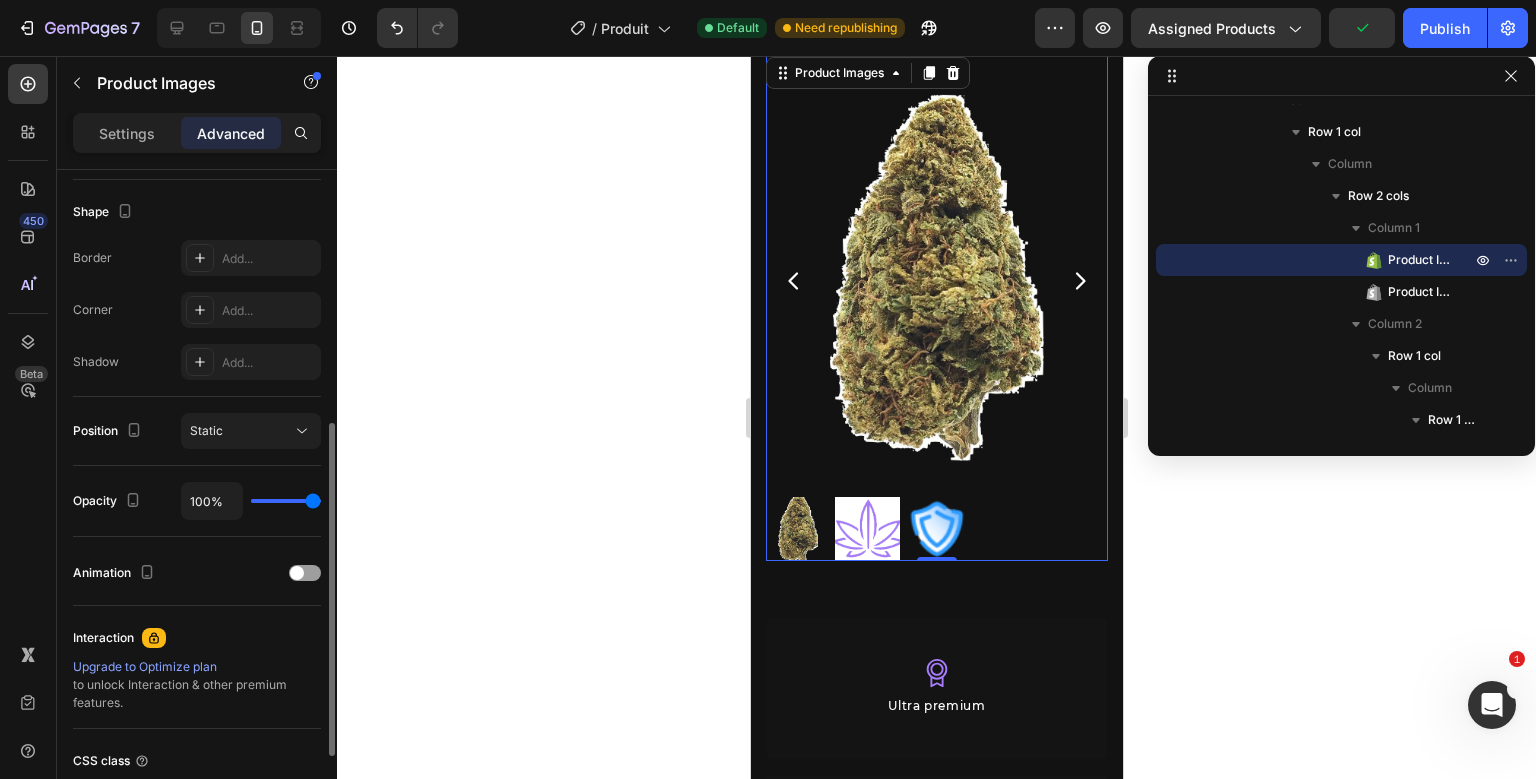 scroll, scrollTop: 505, scrollLeft: 0, axis: vertical 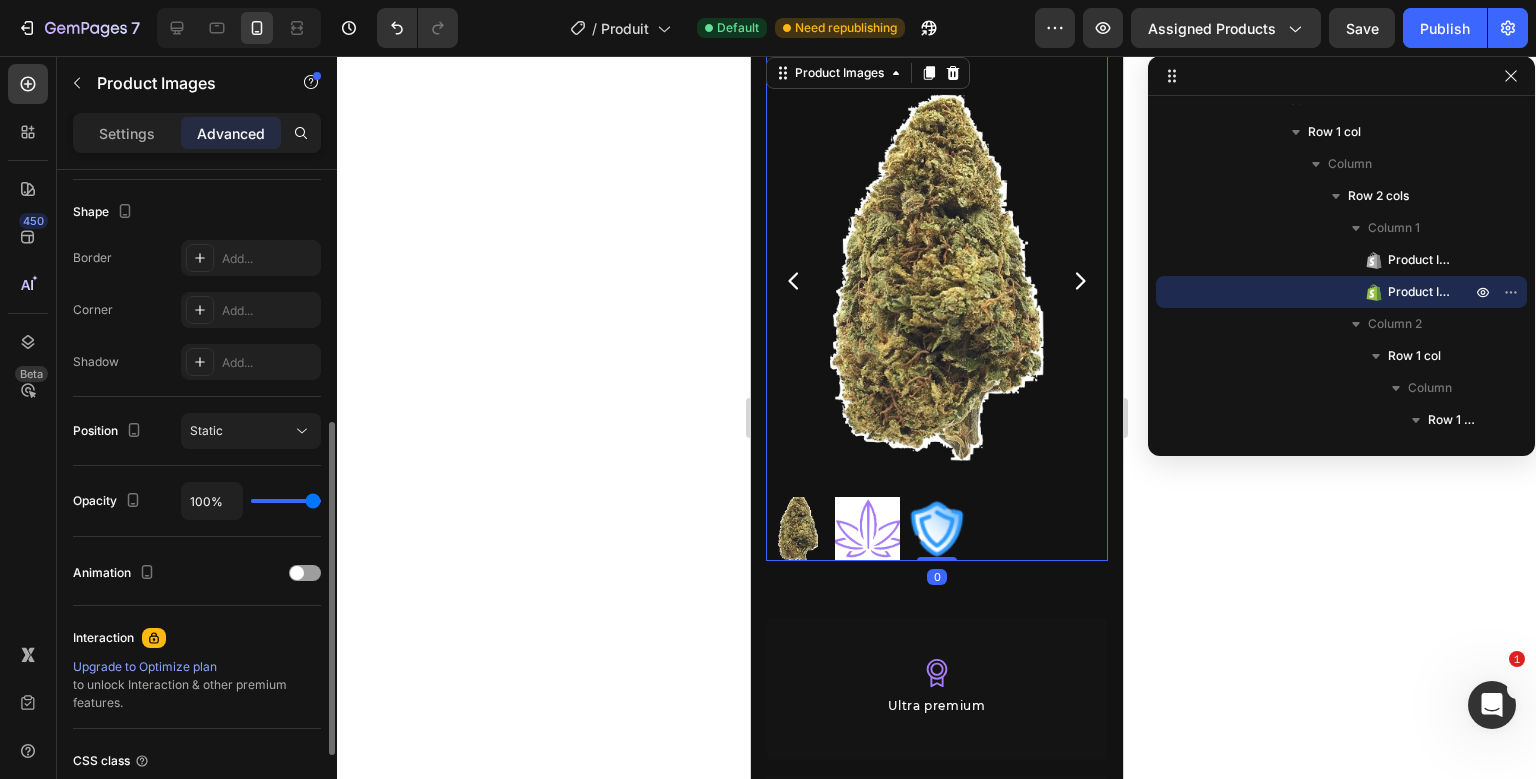 click on "Product Images Product Images   0" at bounding box center [936, 307] 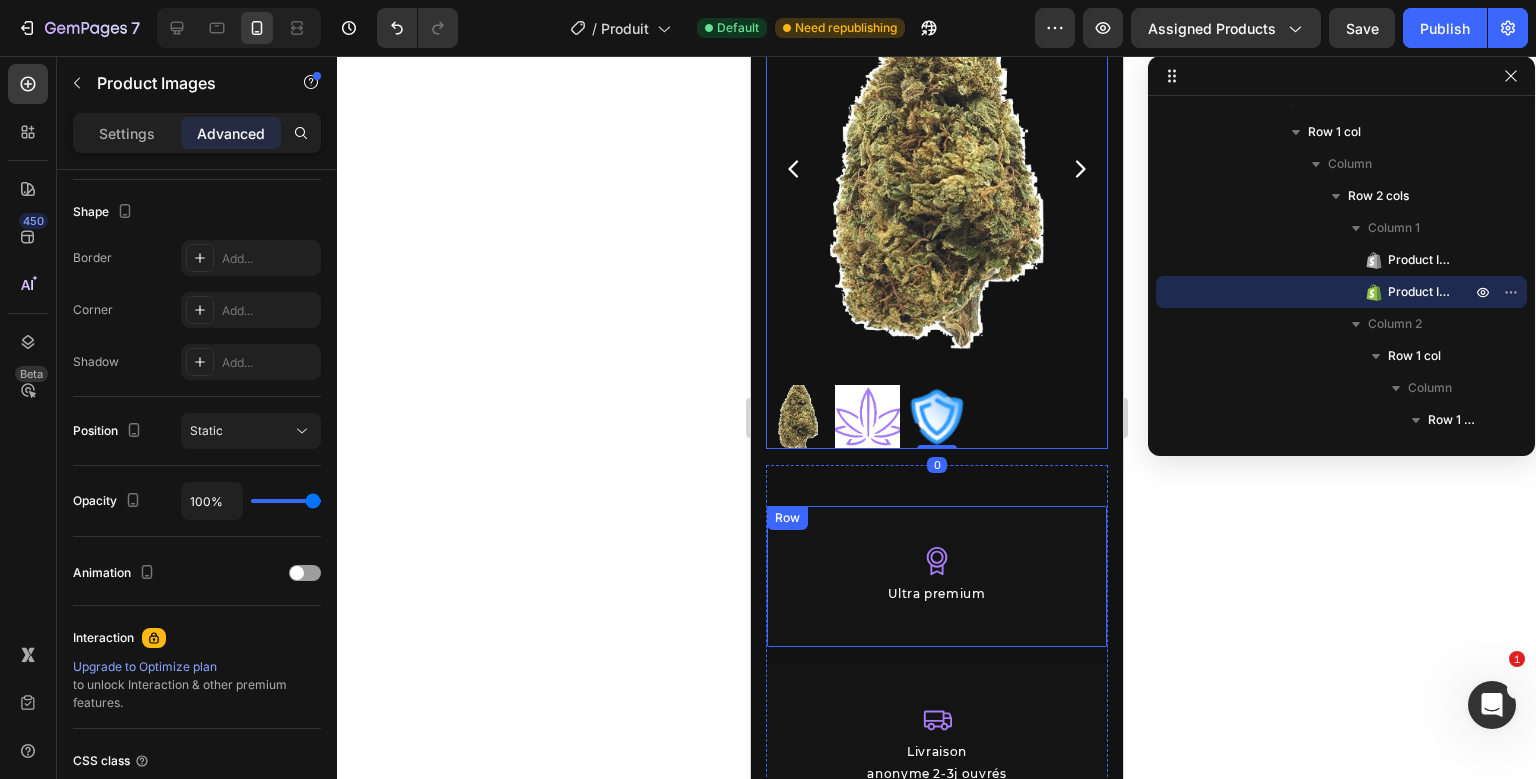 scroll, scrollTop: 165, scrollLeft: 0, axis: vertical 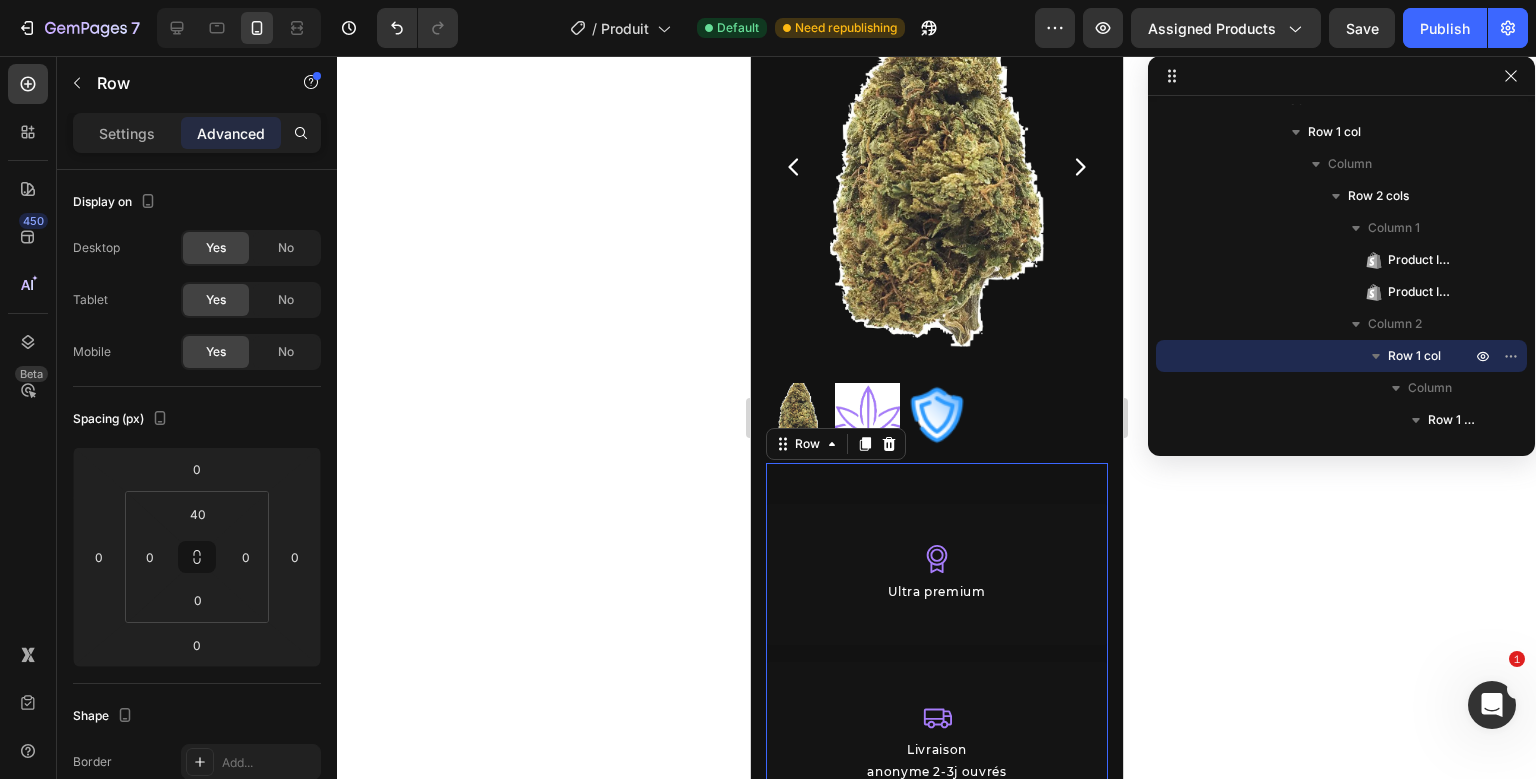 click on "Icon Ultra premium Text Block Row
Icon Livraison anonyme 2-3j ouvrés Text Block Row 97% De clients satisfaits Text Block Row   0" at bounding box center (936, 731) 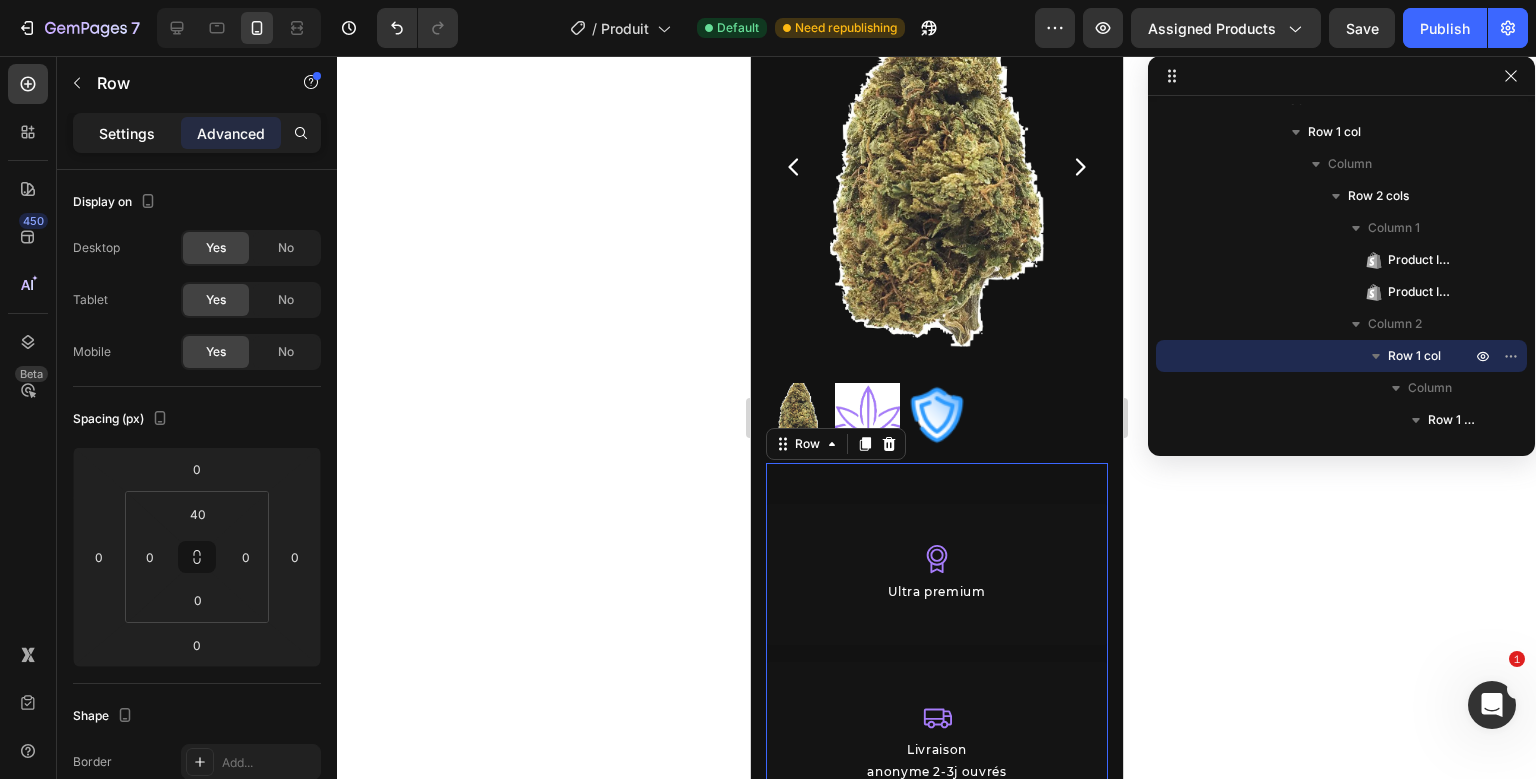 click on "Settings" at bounding box center [127, 133] 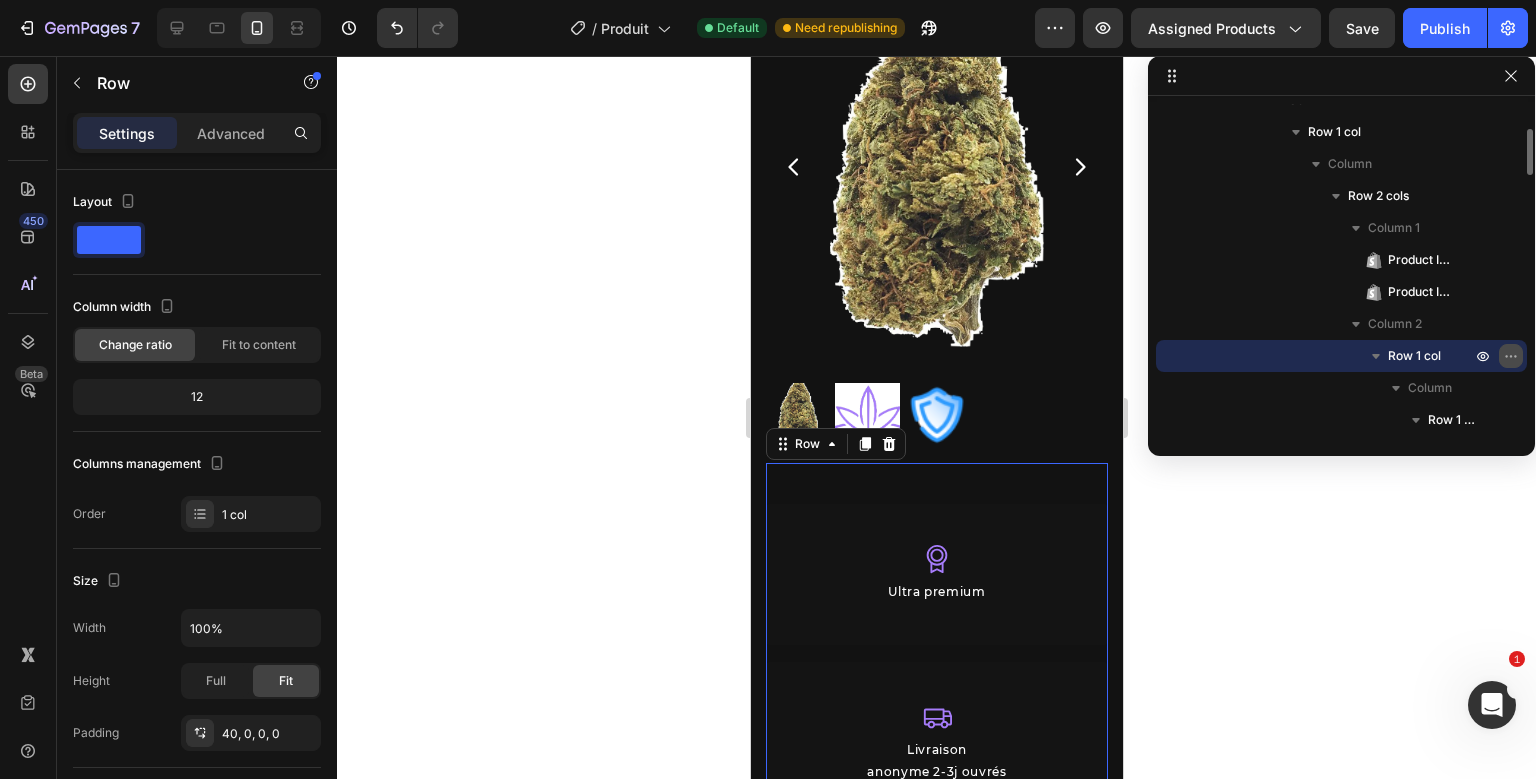 click 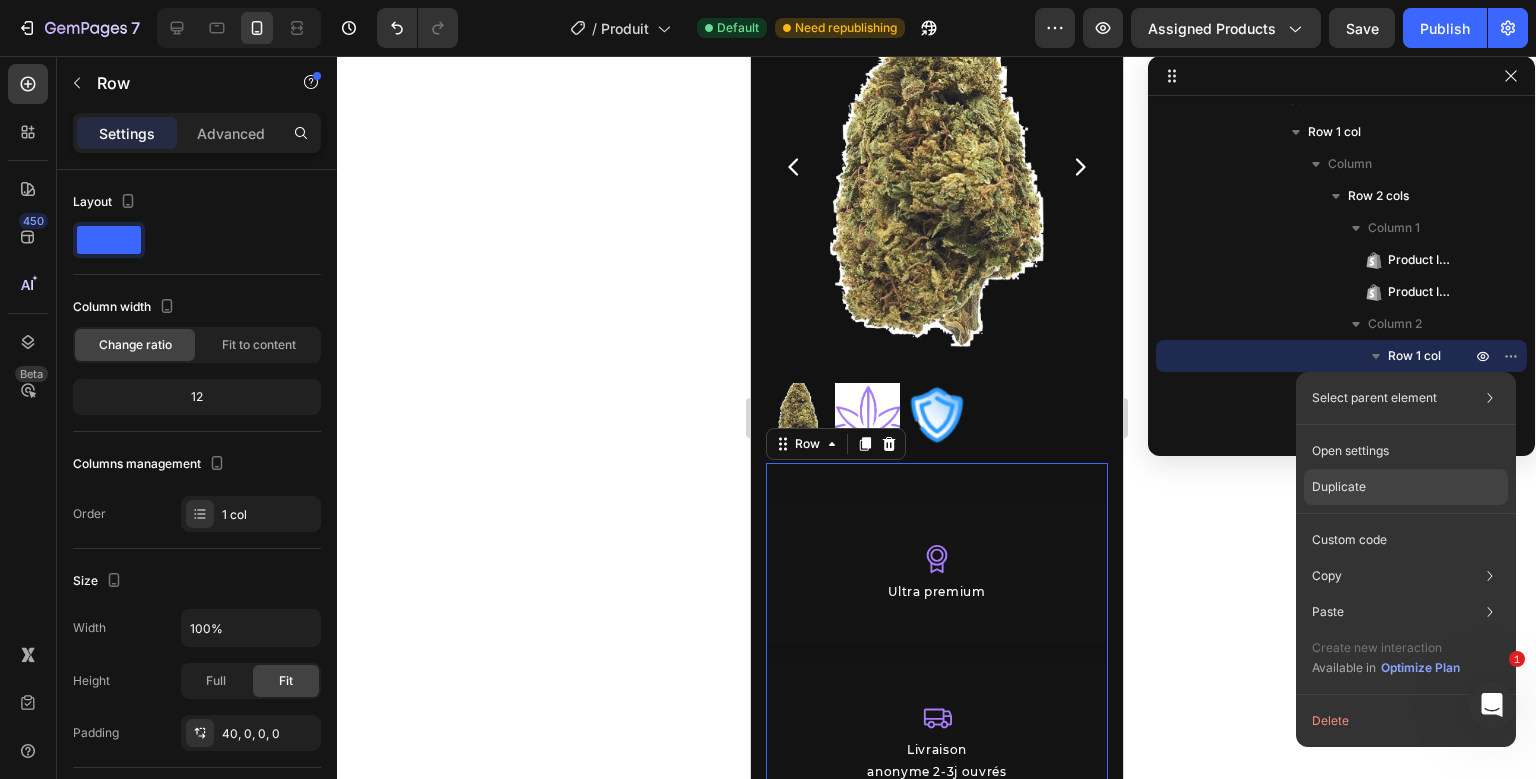 click on "Duplicate" 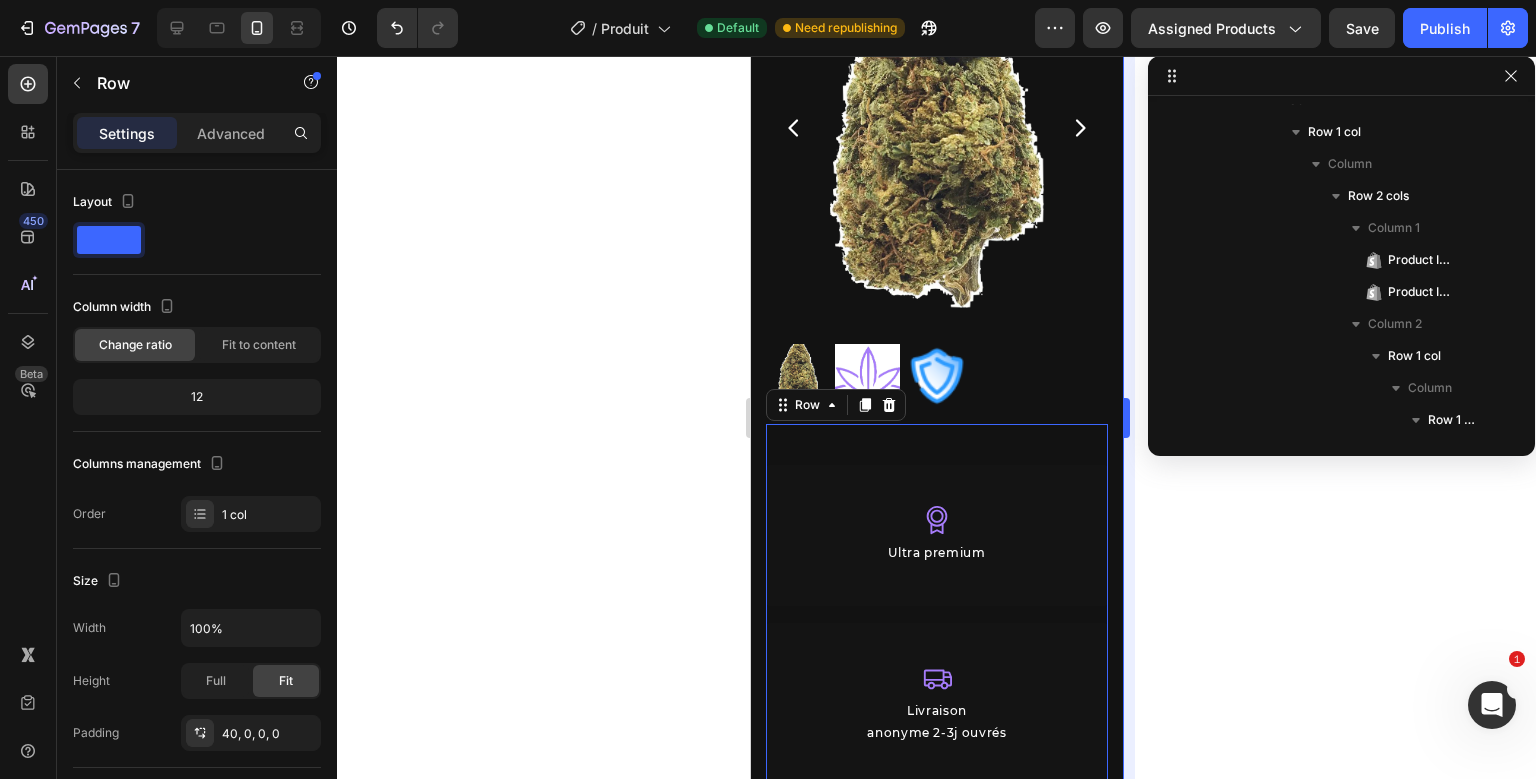 scroll, scrollTop: 810, scrollLeft: 0, axis: vertical 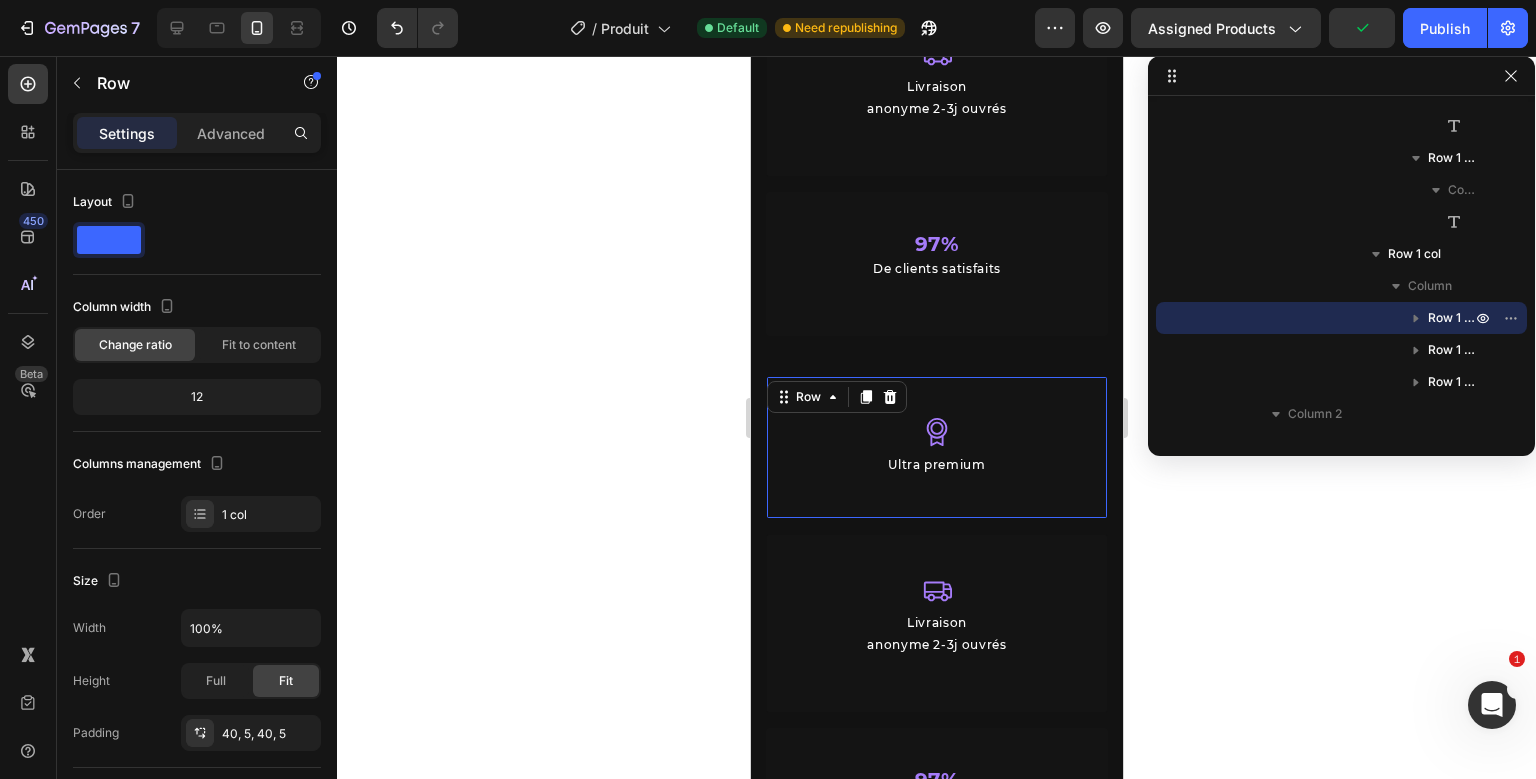click on "Icon Ultra premium Text Block Row   15
Icon Livraison anonyme 2-3j ouvrés Text Block Row 97% De clients satisfaits Text Block Row" at bounding box center (936, 624) 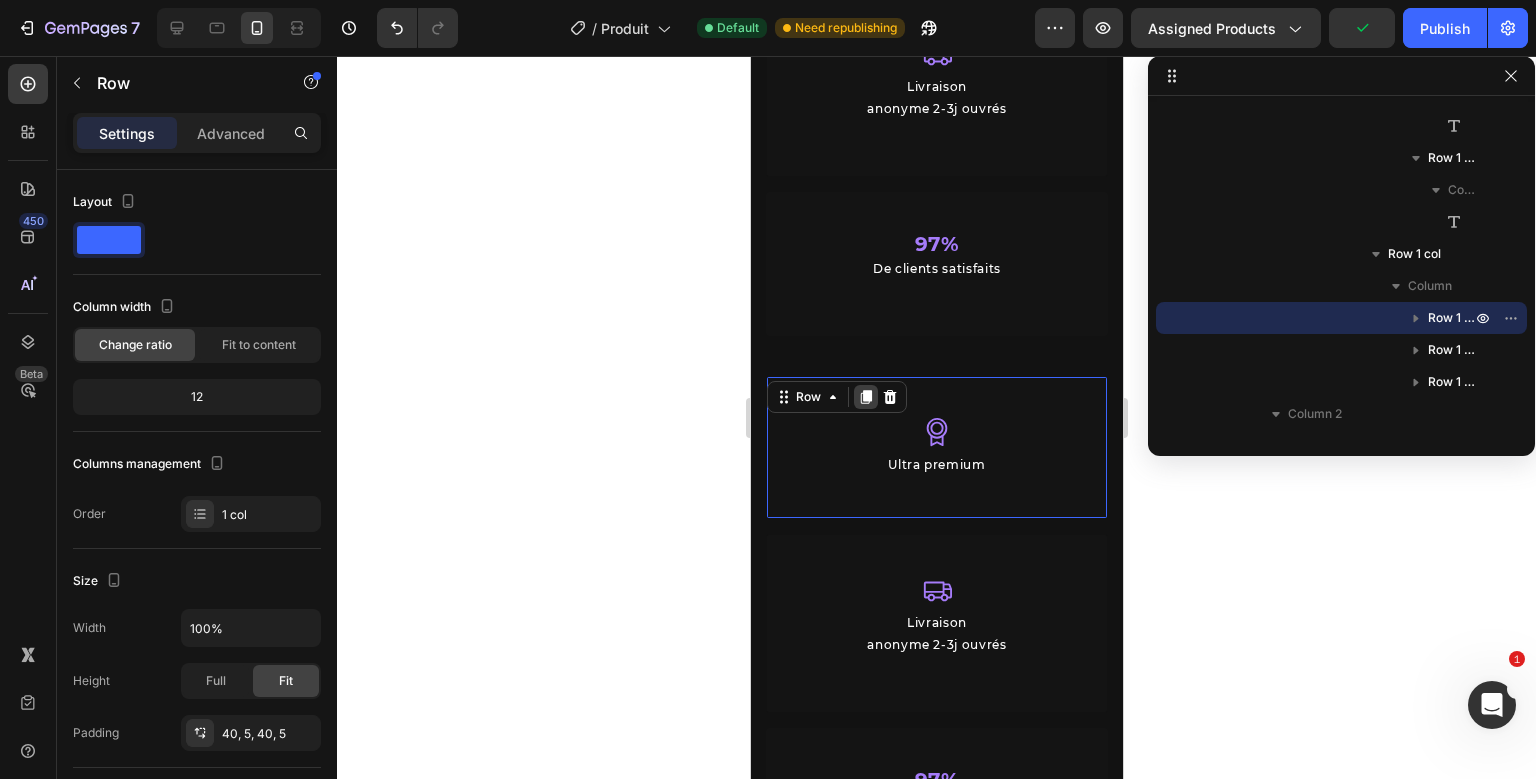 click at bounding box center (865, 397) 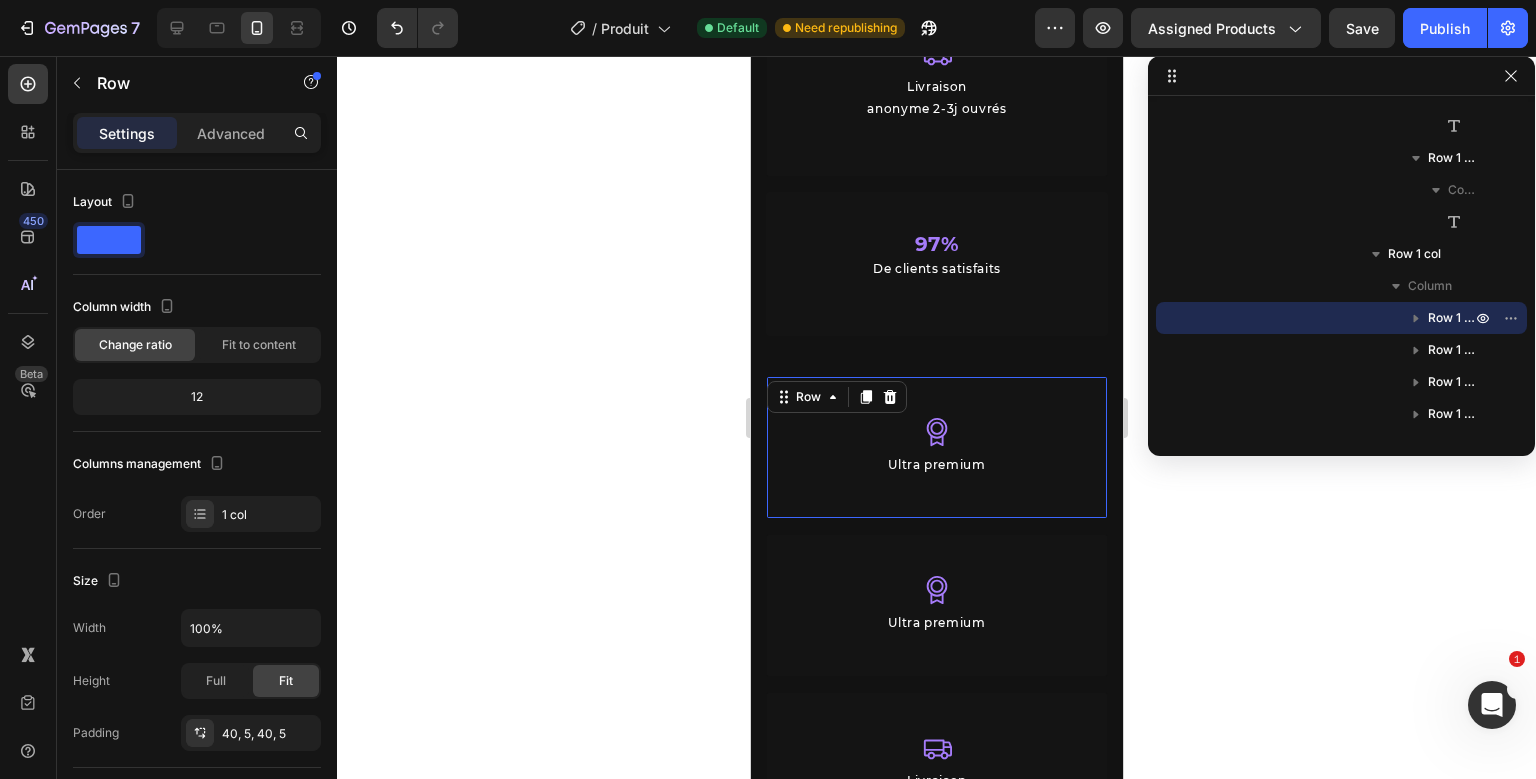 click on "Icon Ultra premium Text Block Row   15
Icon Ultra premium Text Block Row
Icon Livraison anonyme 2-3j ouvrés Text Block Row 97% De clients satisfaits Text Block Row" at bounding box center (936, 703) 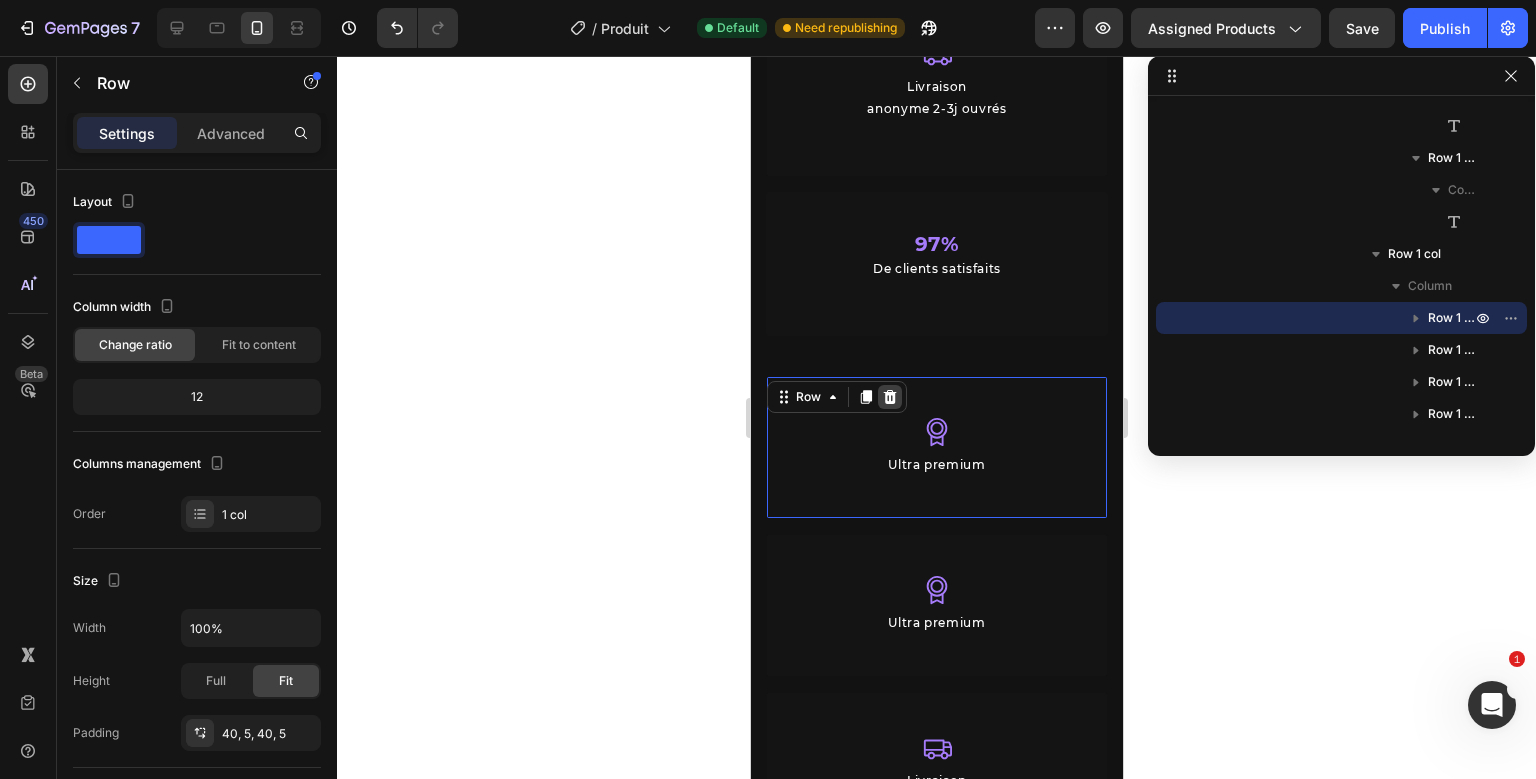 click 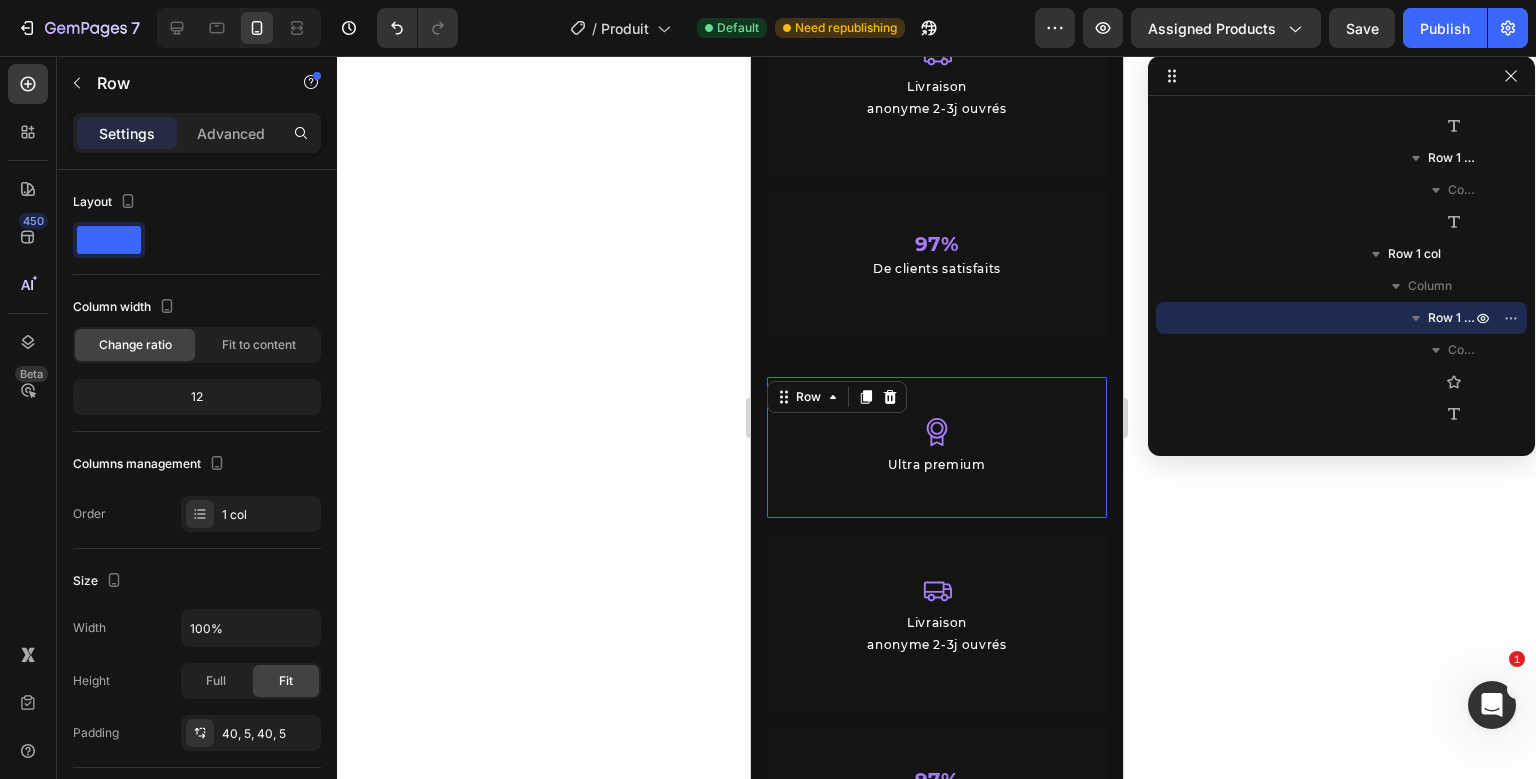 click on "Icon Ultra premium Text Block Row   15
Icon Livraison anonyme 2-3j ouvrés Text Block Row 97% De clients satisfaits Text Block Row" at bounding box center (936, 624) 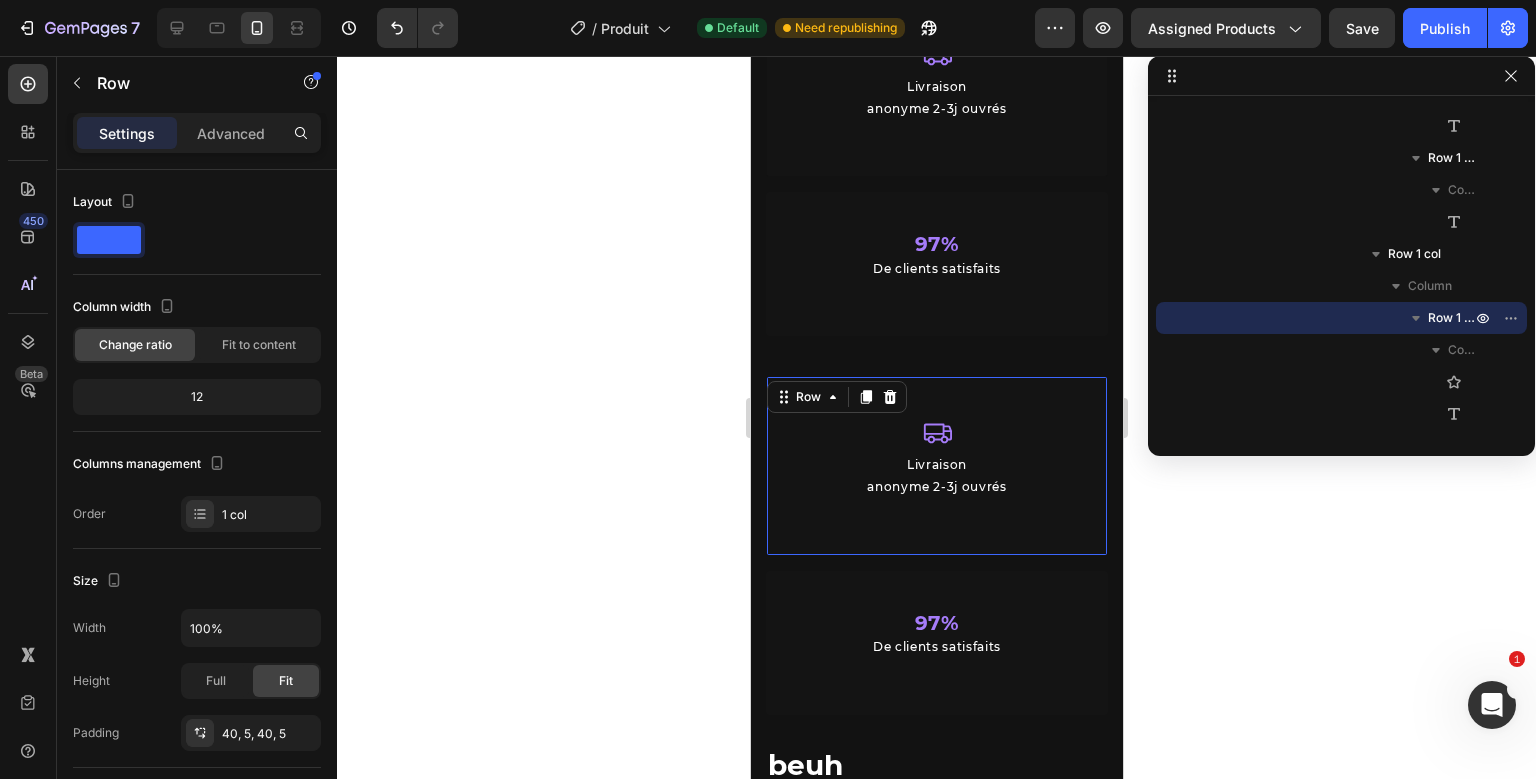 click on "Icon Livraison anonyme 2-3j ouvrés Text Block Row   15 97% De clients satisfaits Text Block Row" at bounding box center [936, 545] 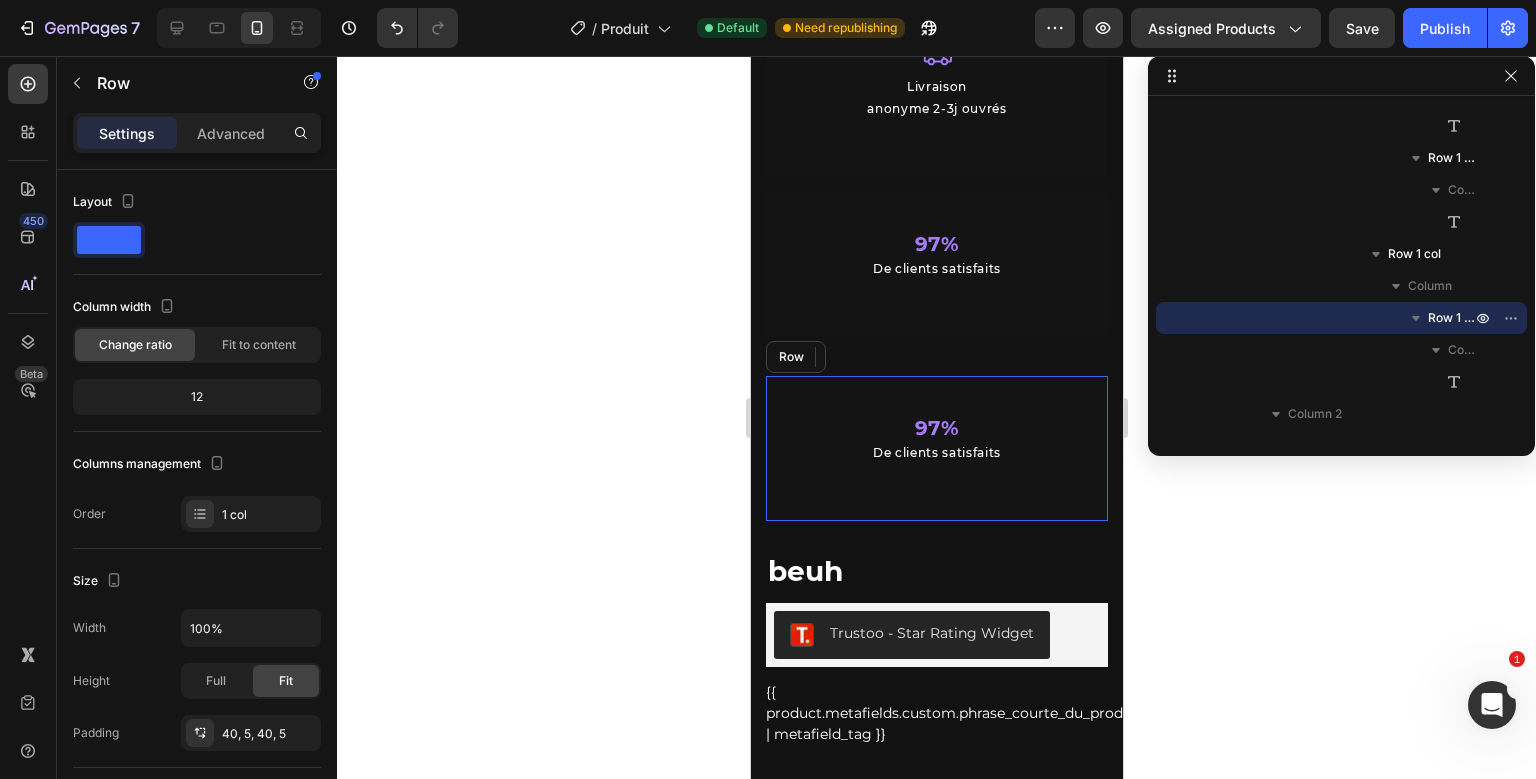 click on "97% De clients satisfaits Text Block Row" at bounding box center (936, 448) 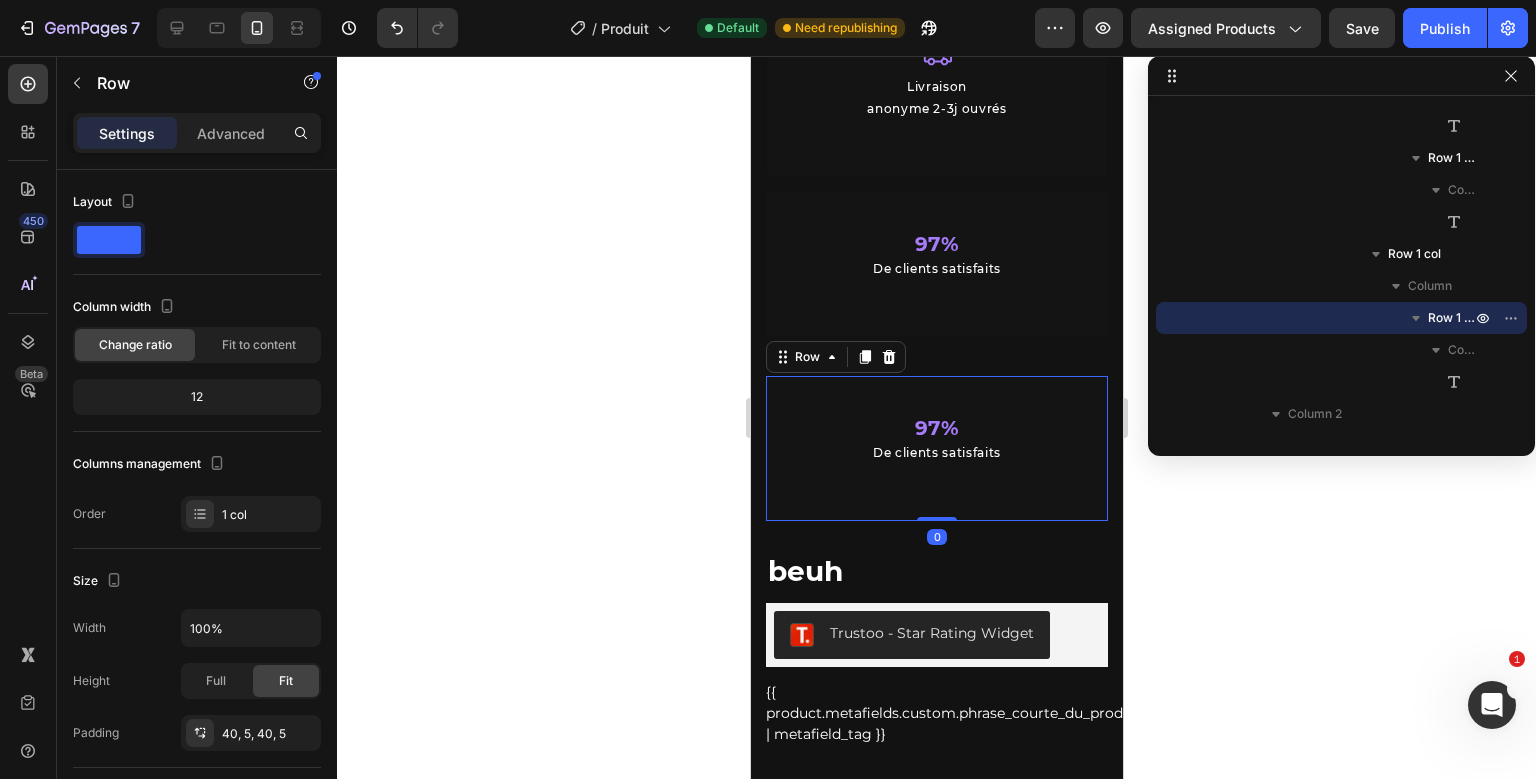 click on "97% De clients satisfaits Text Block Row   0" at bounding box center [936, 448] 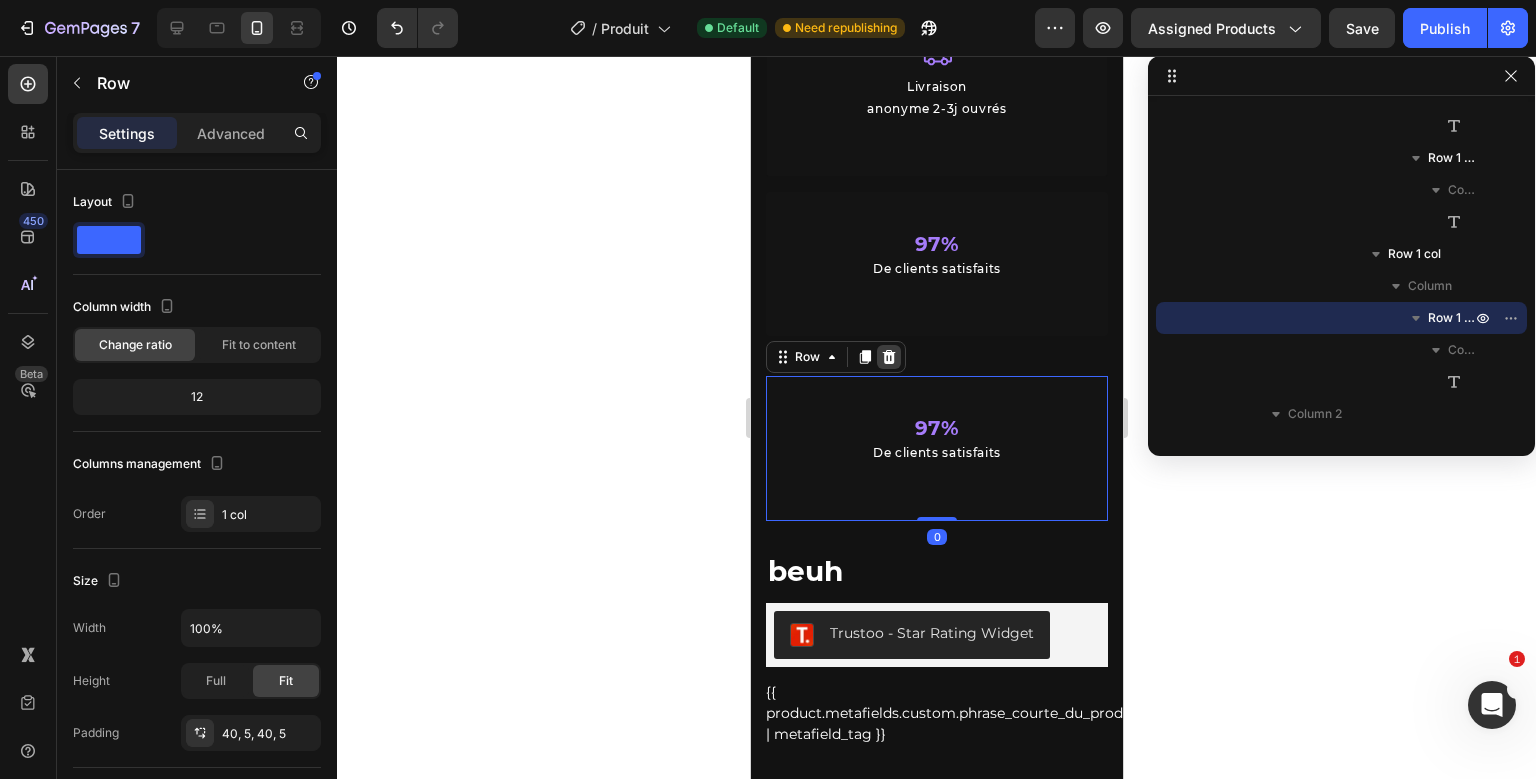 click 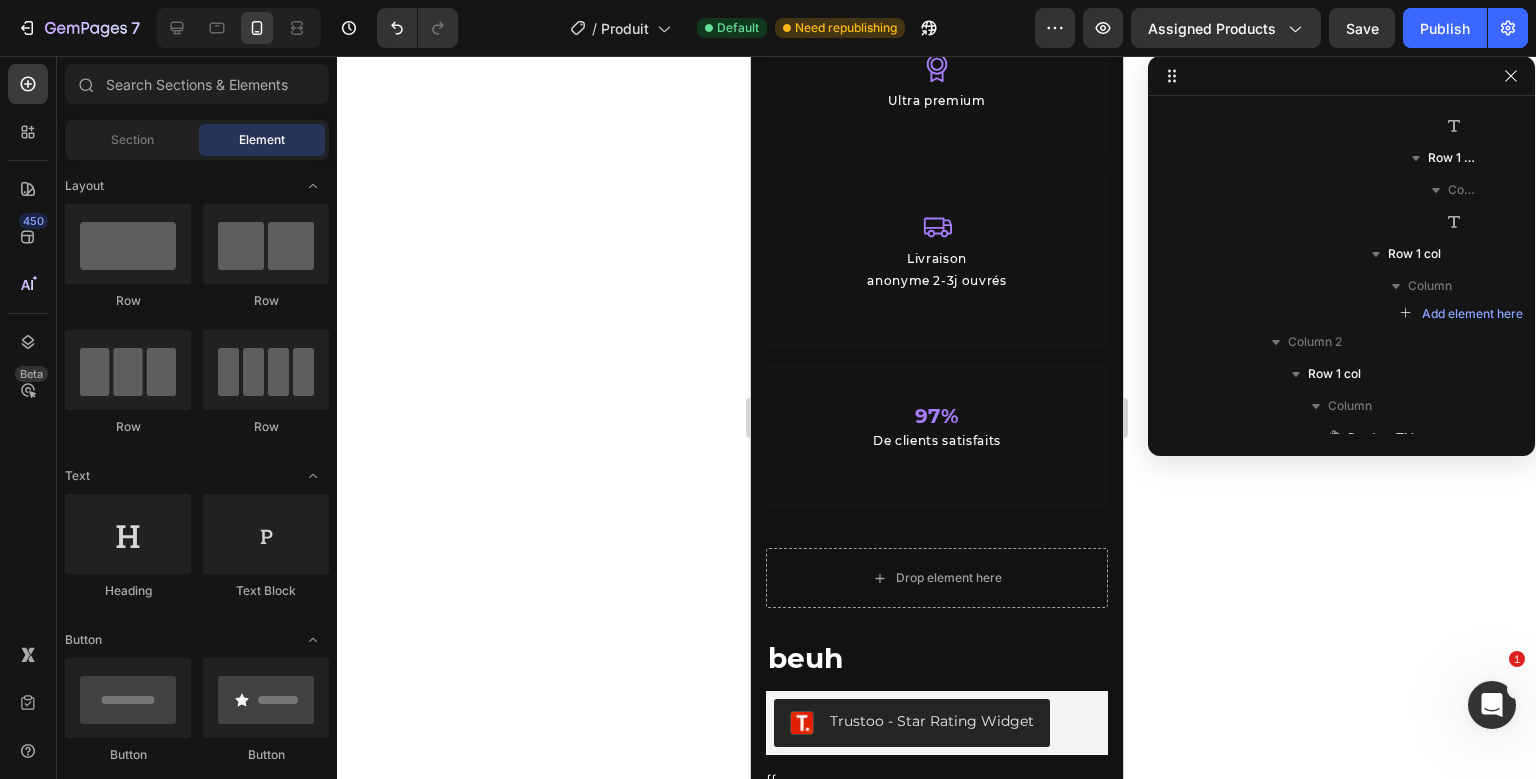 scroll, scrollTop: 667, scrollLeft: 0, axis: vertical 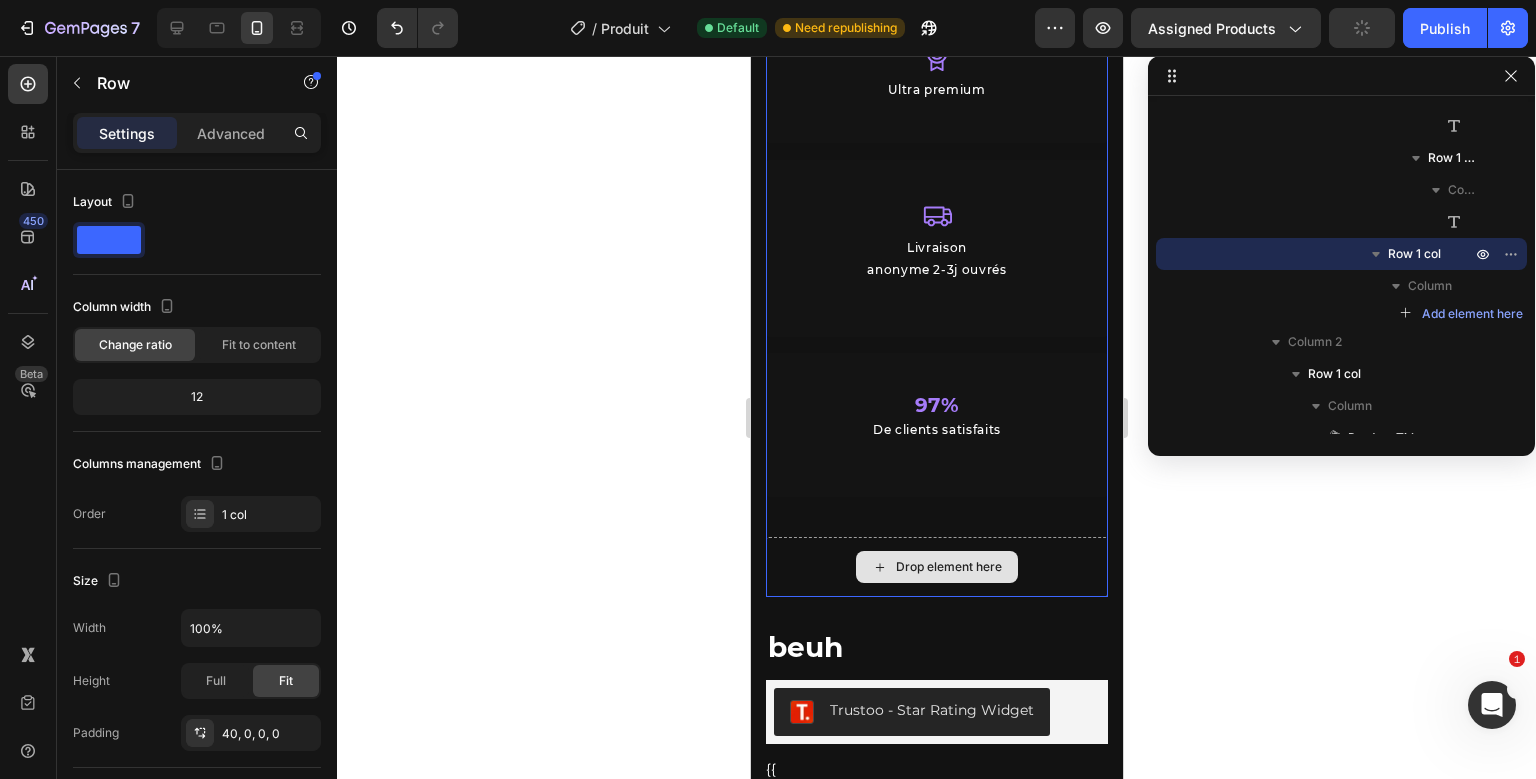 click on "Icon Ultra premium Text Block Row
Icon Livraison anonyme 2-3j ouvrés Text Block Row 97% De clients satisfaits Text Block Row Row
Drop element here Row   0" at bounding box center [936, 279] 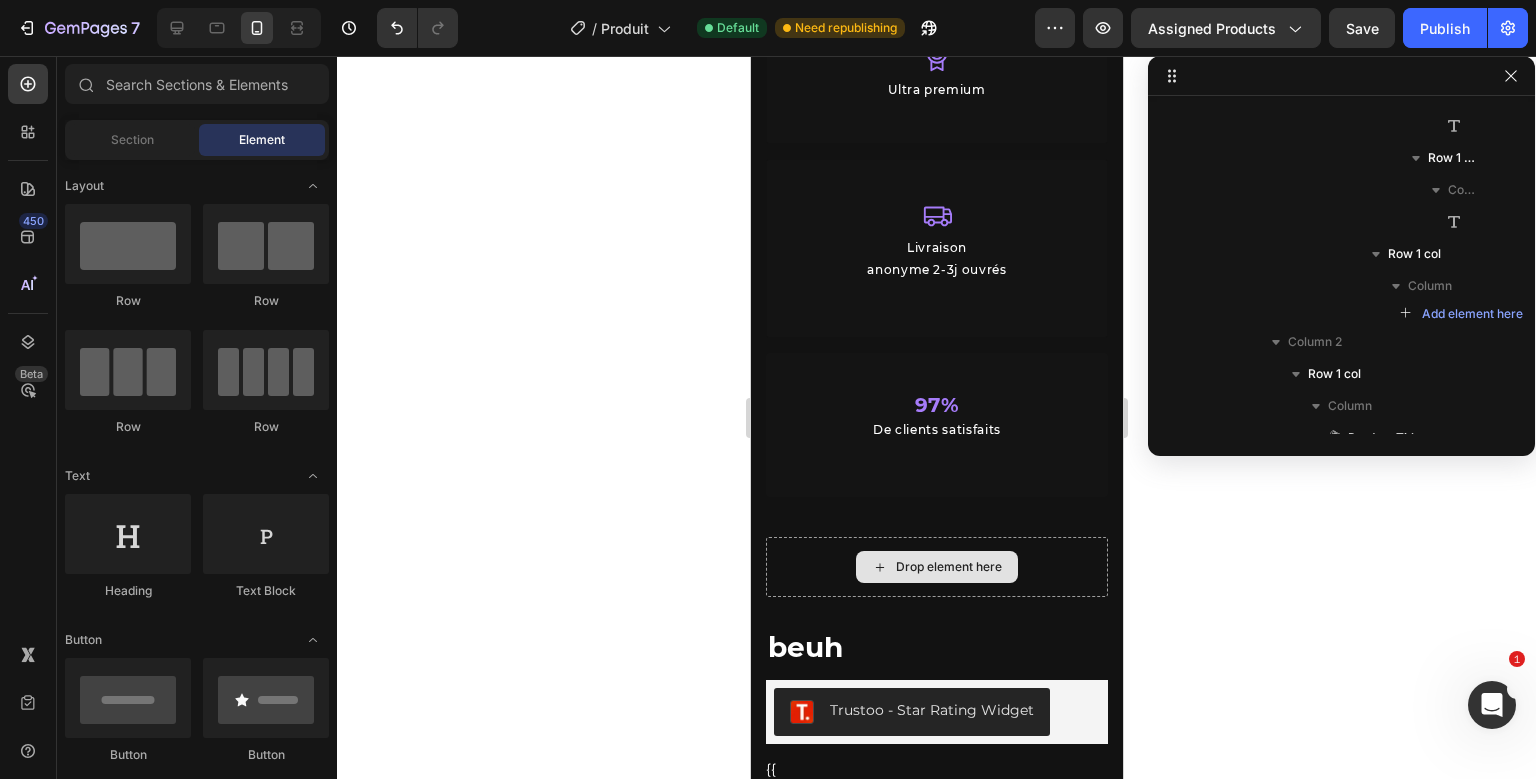 click on "Icon Ultra premium Text Block Row
Icon Livraison anonyme 2-3j ouvrés Text Block Row 97% De clients satisfaits Text Block Row Row
Drop element here Row   0" at bounding box center [936, 279] 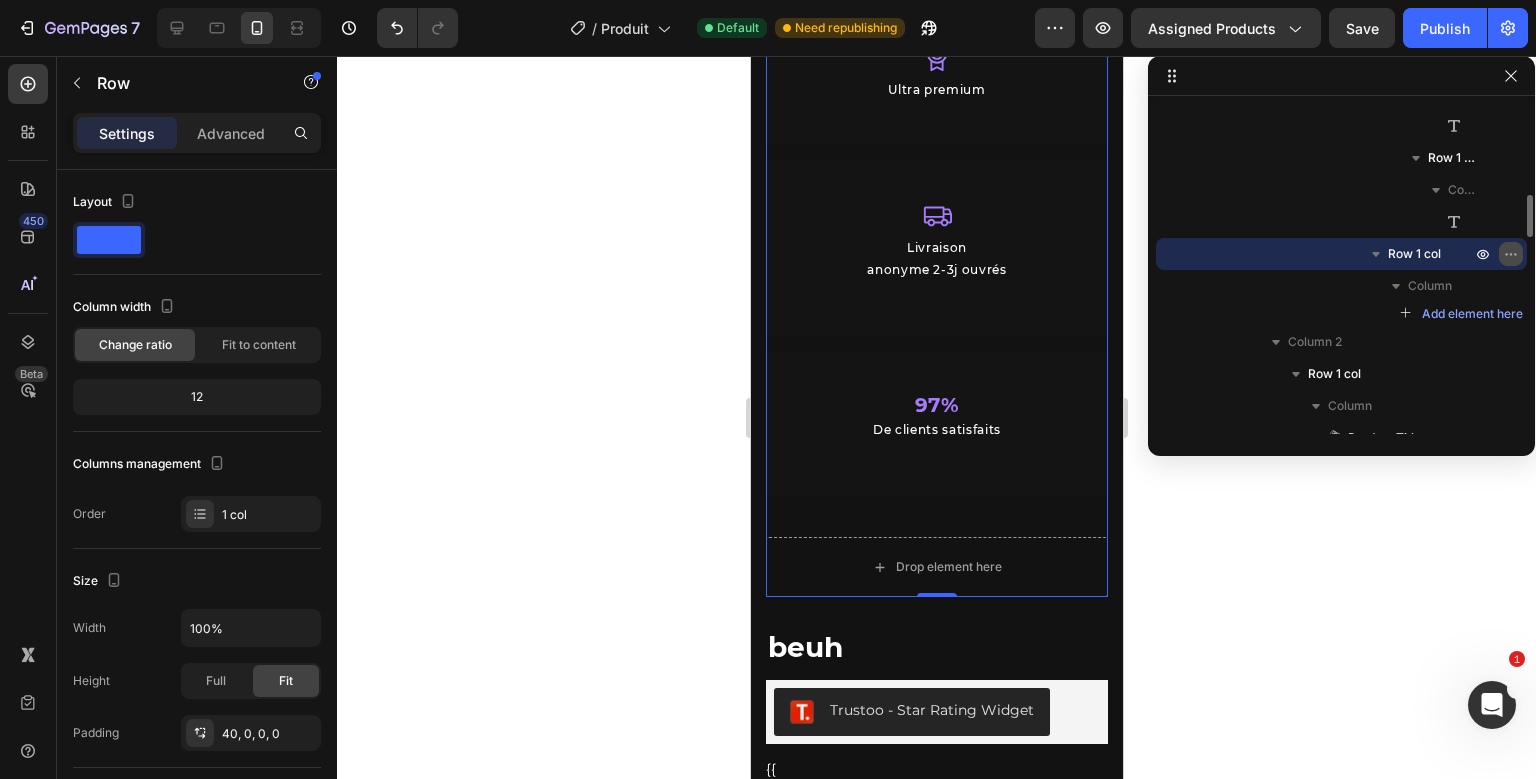click 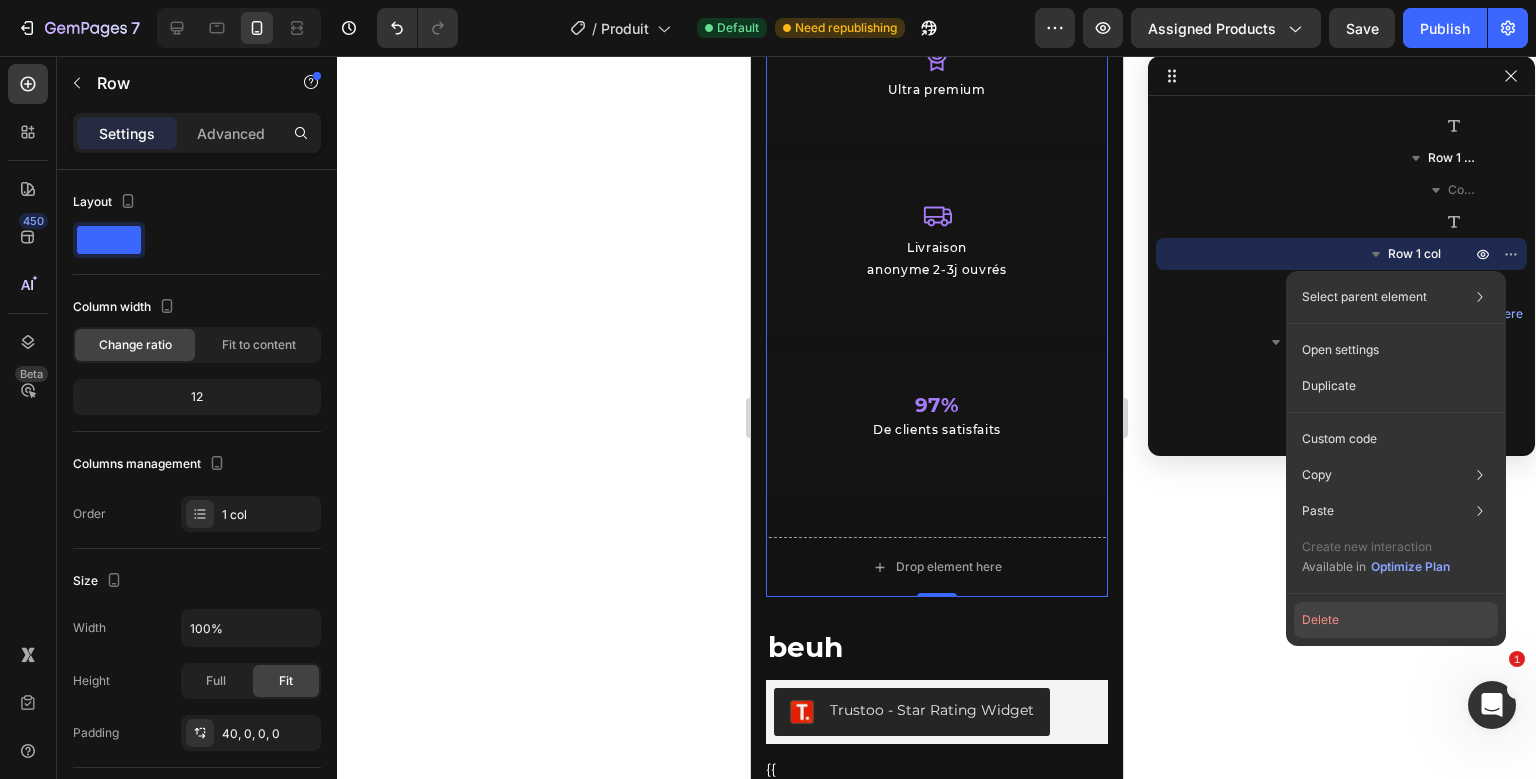 click on "Delete" 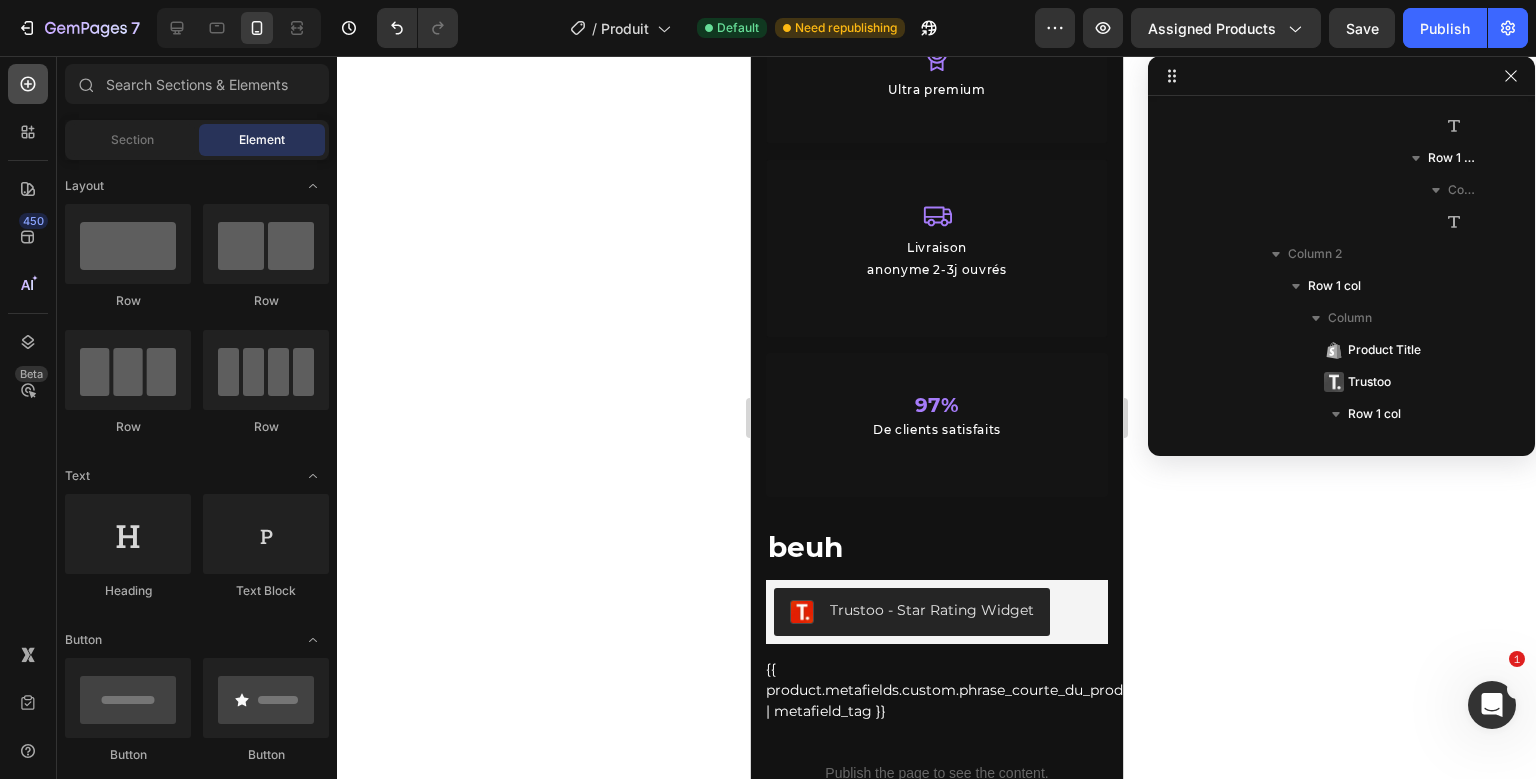 click 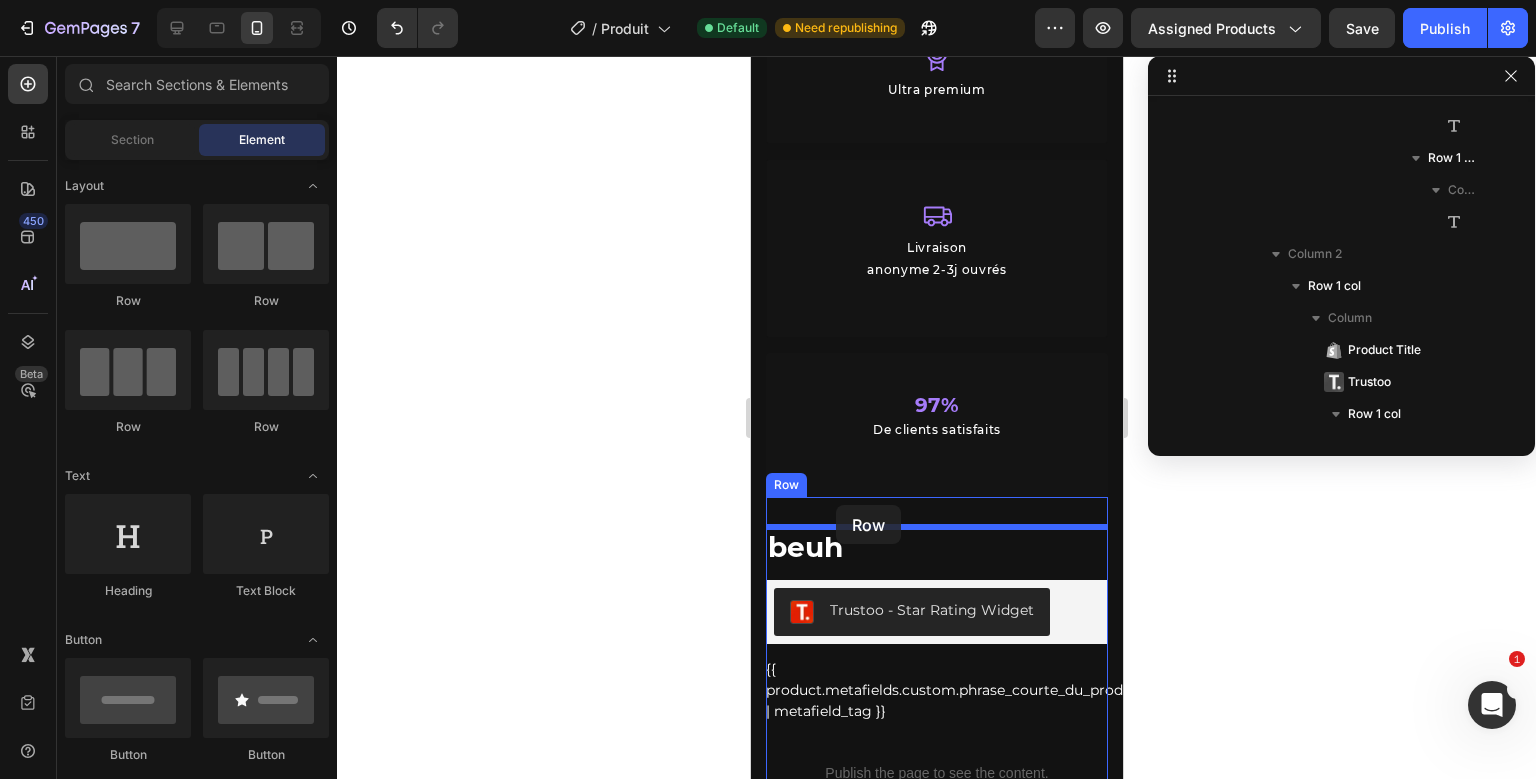drag, startPoint x: 900, startPoint y: 298, endPoint x: 835, endPoint y: 505, distance: 216.96544 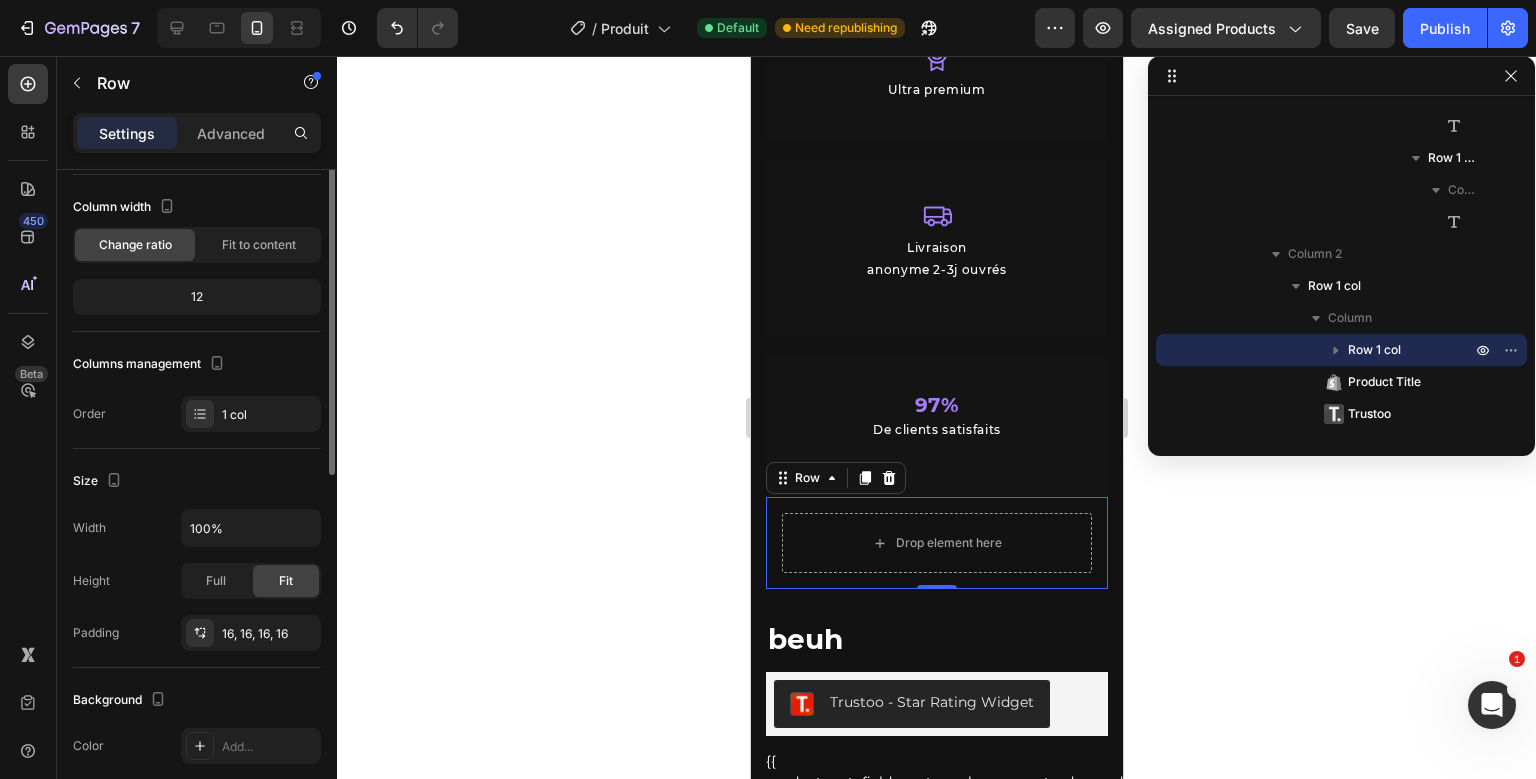 scroll, scrollTop: 0, scrollLeft: 0, axis: both 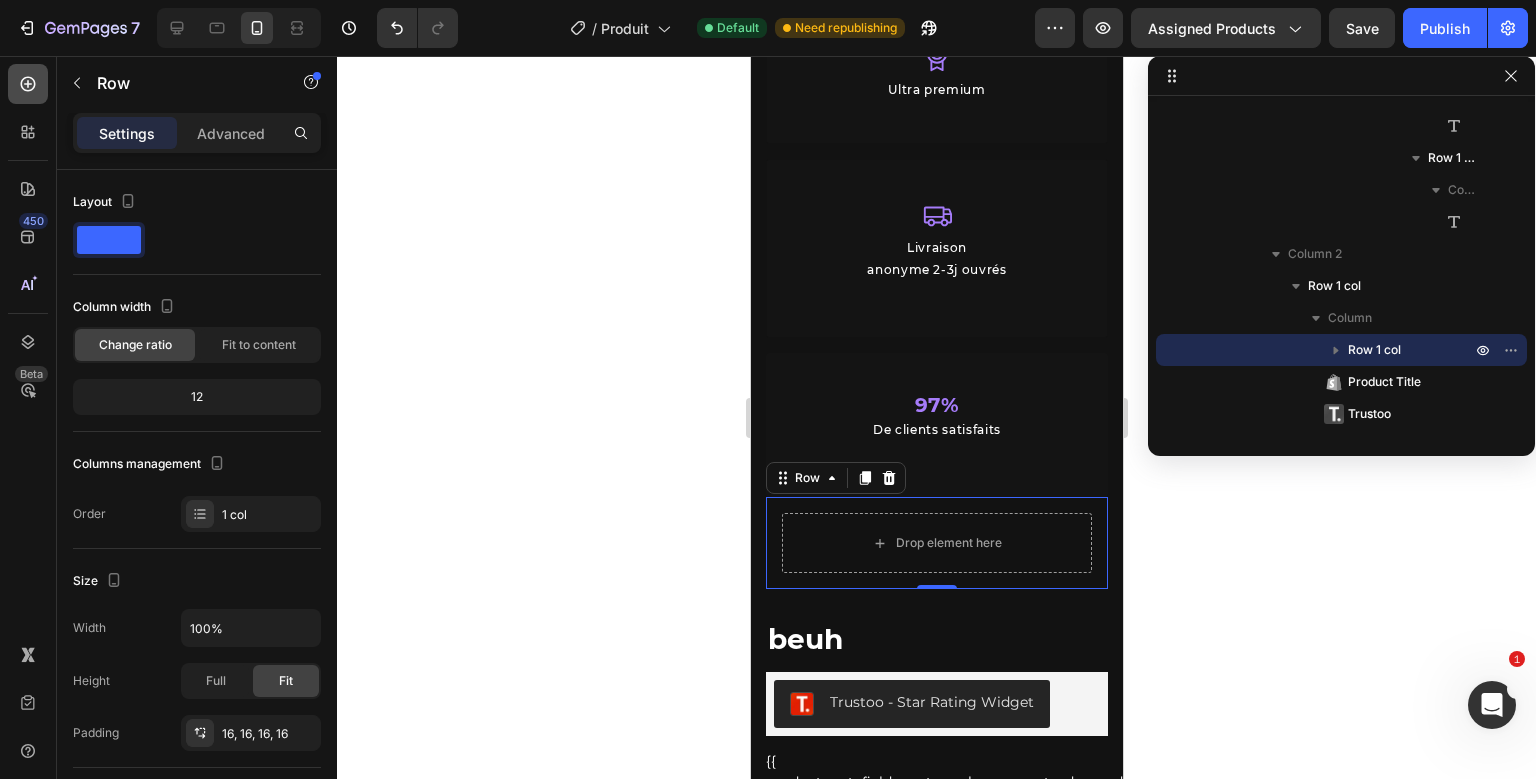 click 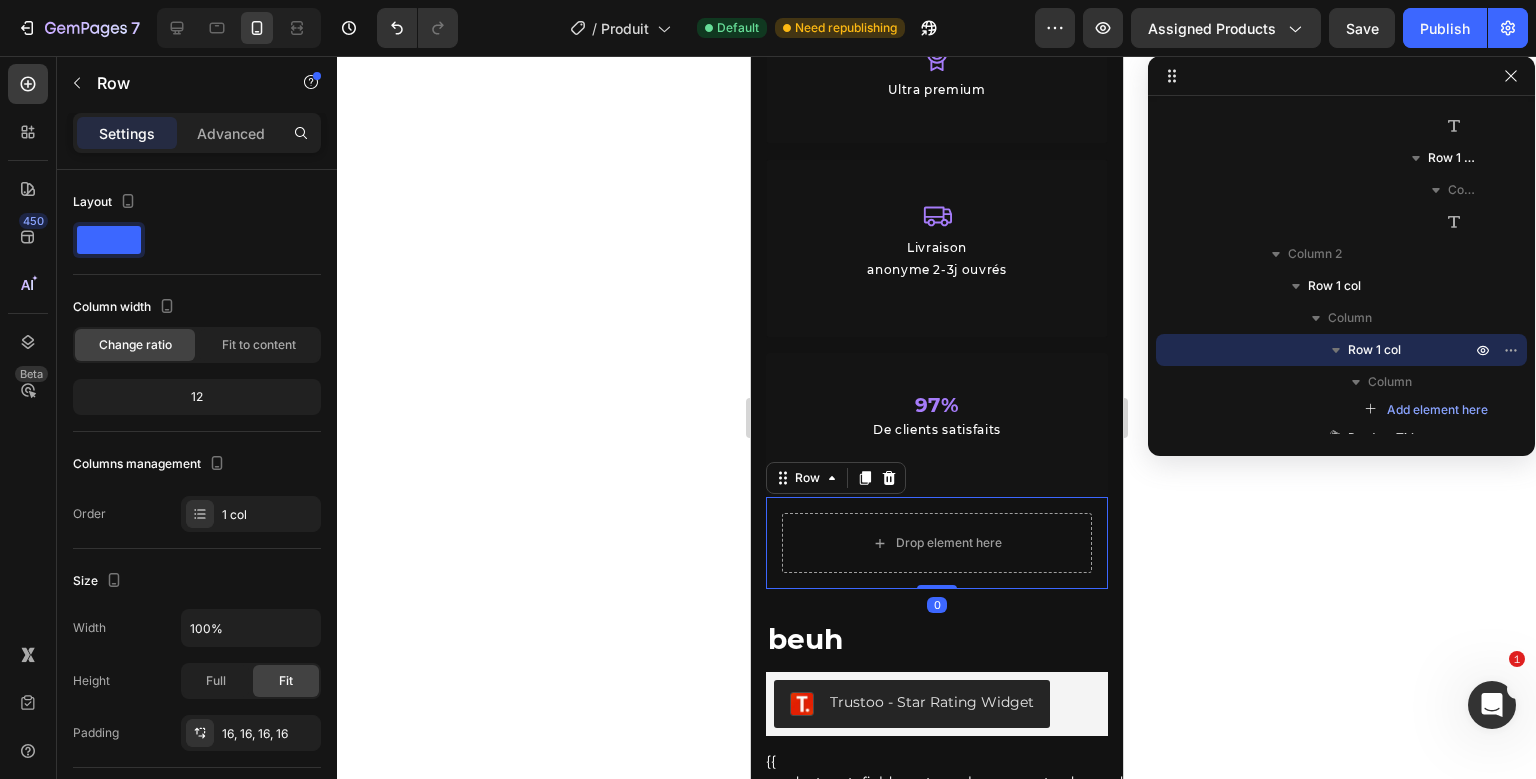 click on "Drop element here Row   0 beuh Product Title Trustoo - Star Rating Widget Trustoo
{{ product.metafields.custom.phrase_courte_du_produit | metafield_tag }}
Custom Code Row
Publish the page to see the content.
Custom Code" at bounding box center (936, 699) 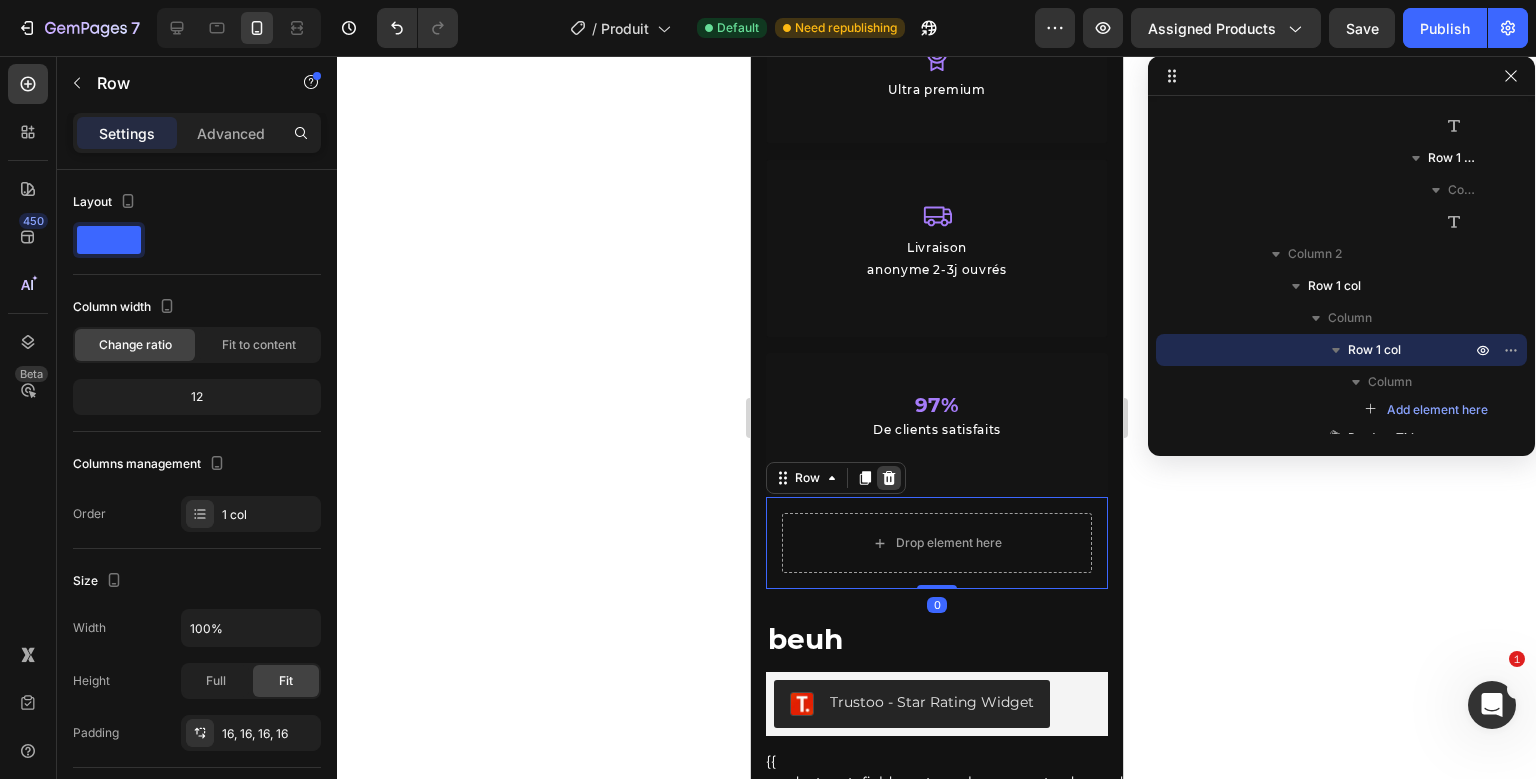 click 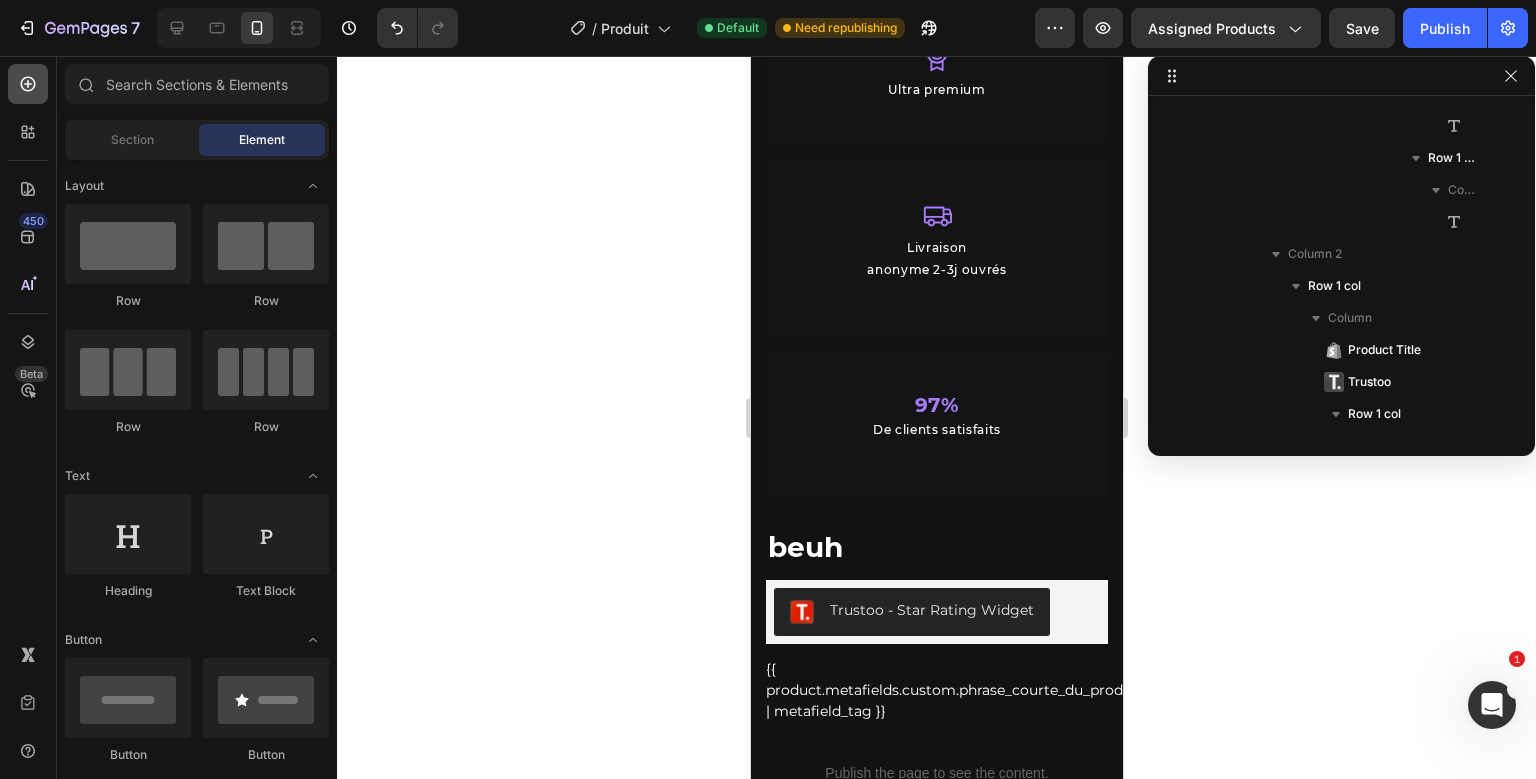 click 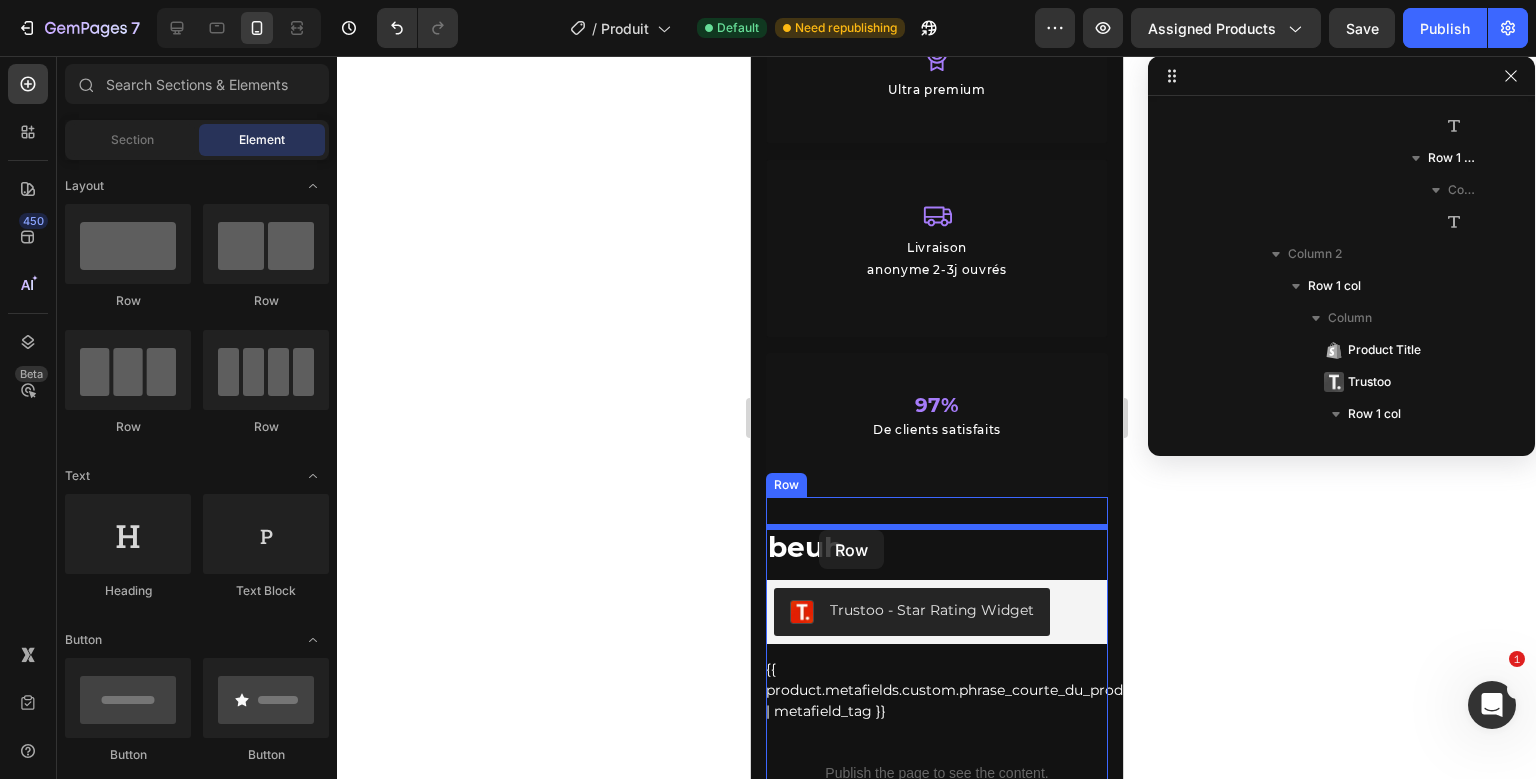 drag, startPoint x: 885, startPoint y: 419, endPoint x: 816, endPoint y: 522, distance: 123.97581 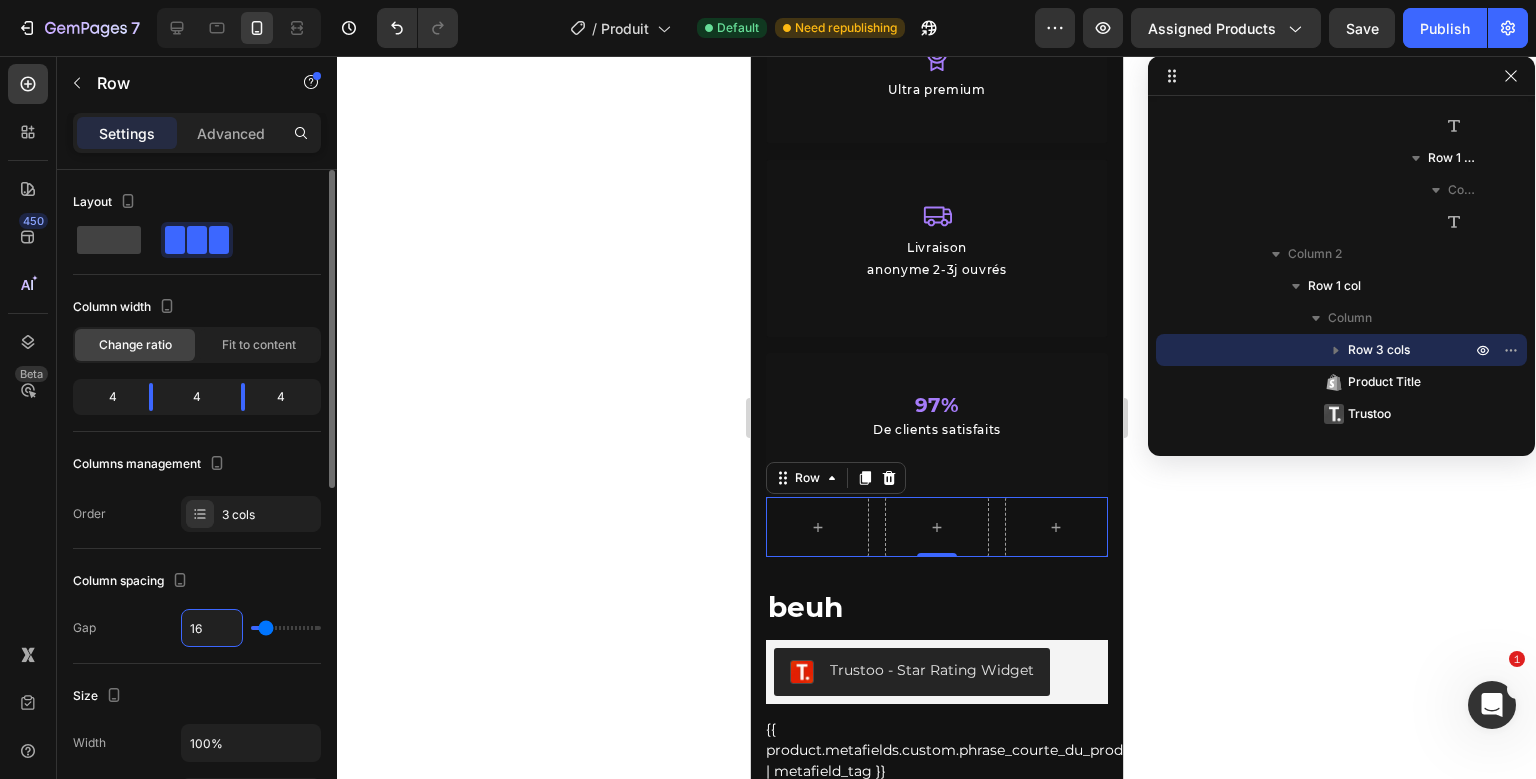 click on "16" at bounding box center [212, 628] 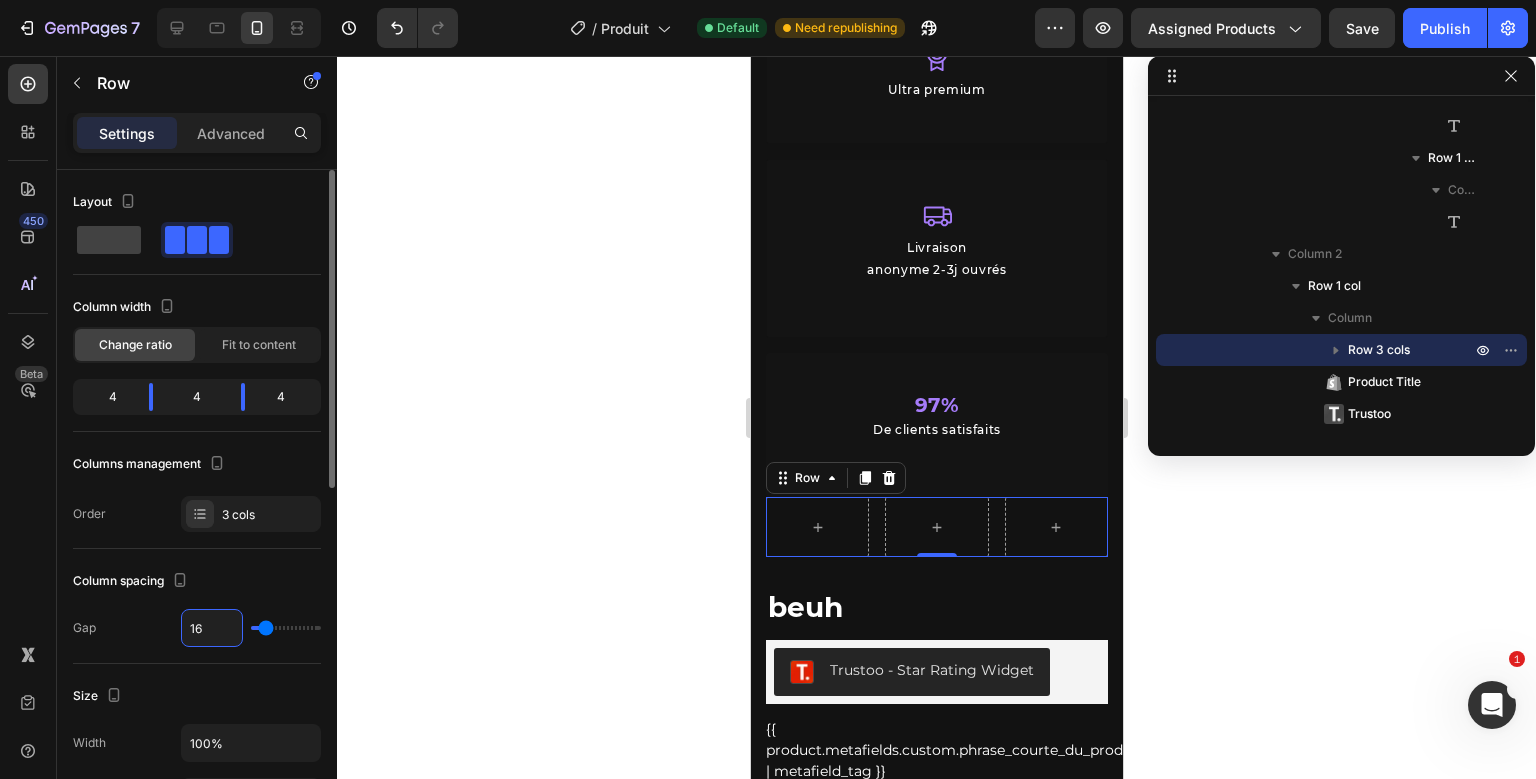 type on "3" 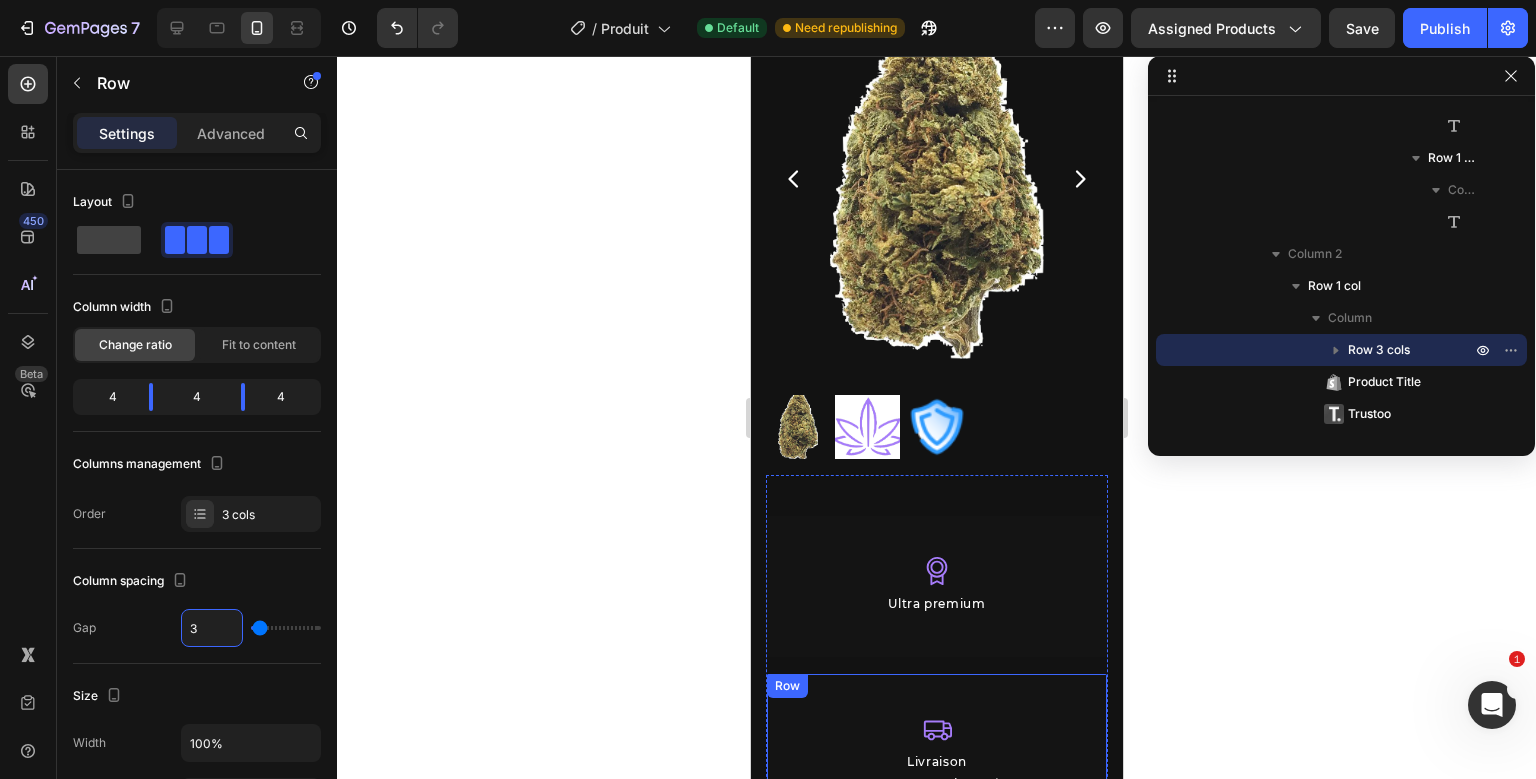 scroll, scrollTop: 152, scrollLeft: 0, axis: vertical 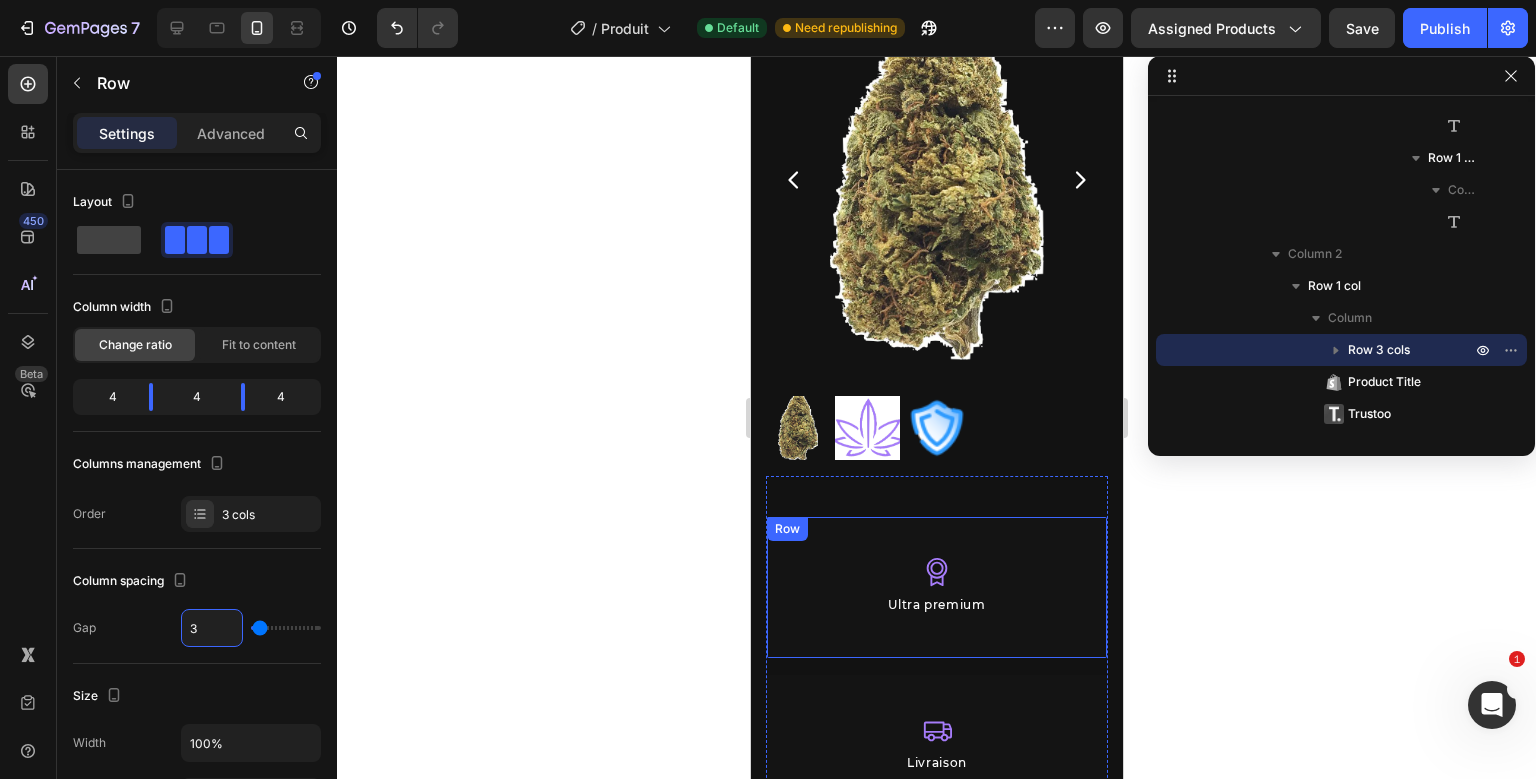 click on "Icon Ultra premium Text Block Row" at bounding box center [936, 587] 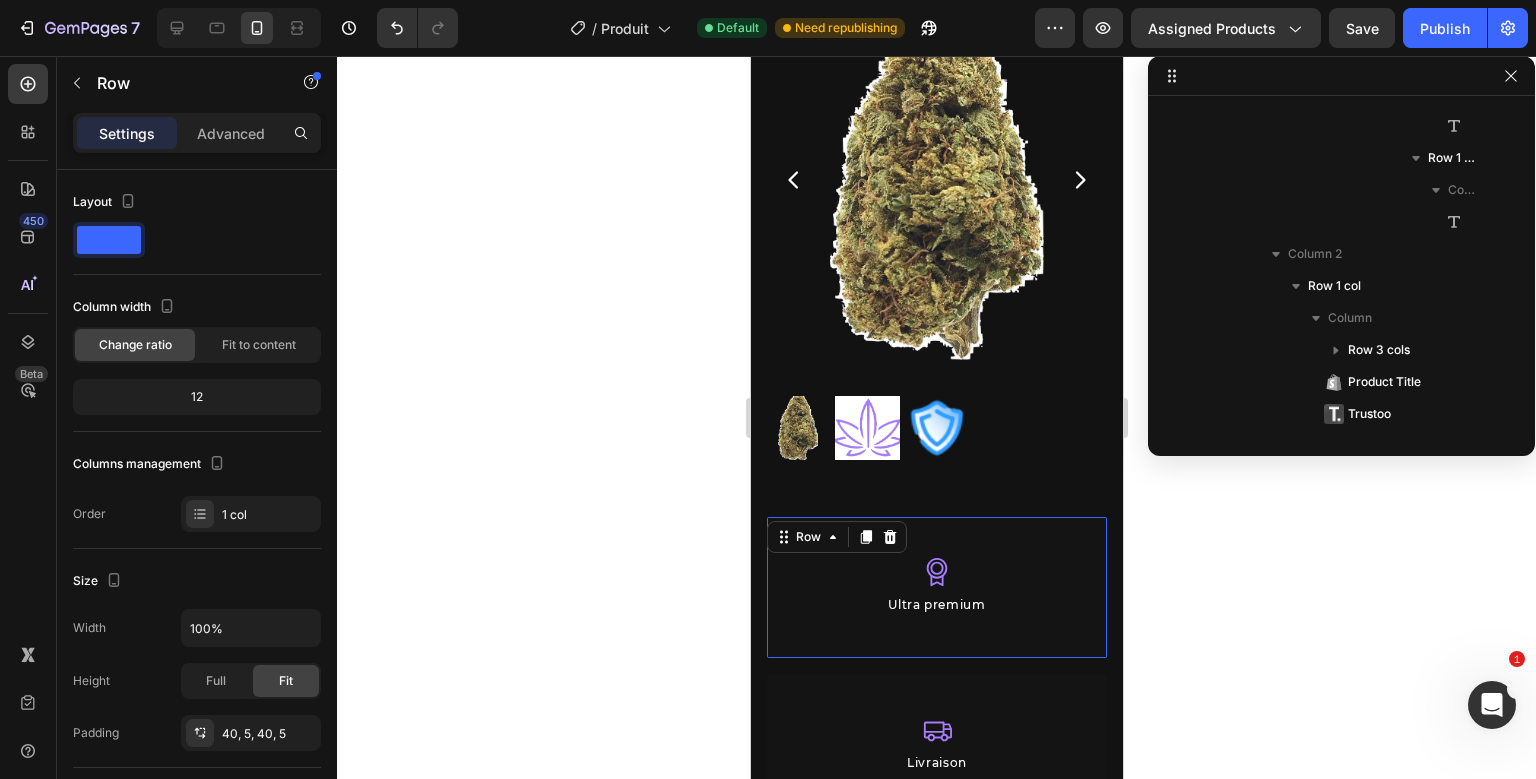 scroll, scrollTop: 346, scrollLeft: 0, axis: vertical 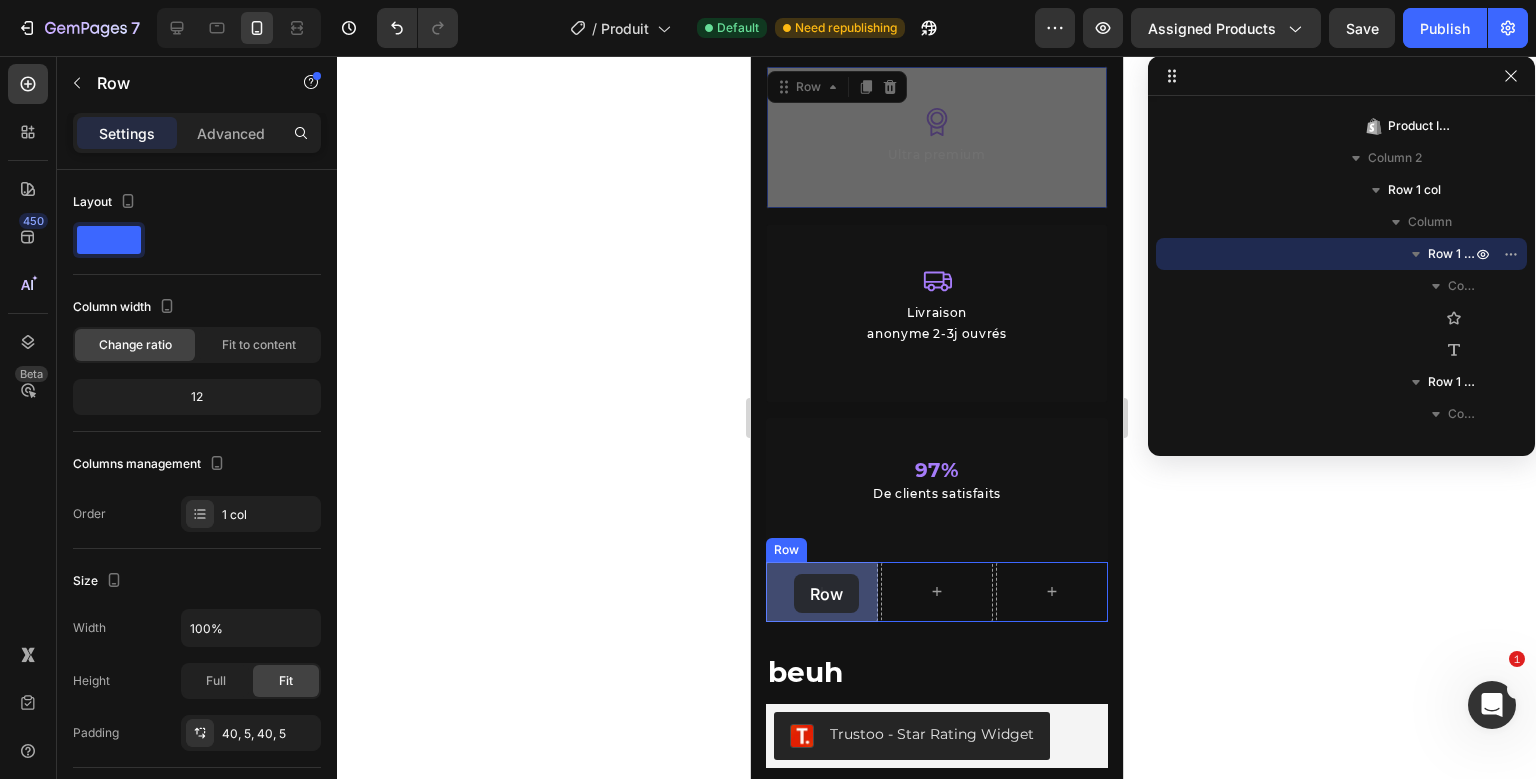 drag, startPoint x: 776, startPoint y: 536, endPoint x: 793, endPoint y: 574, distance: 41.62932 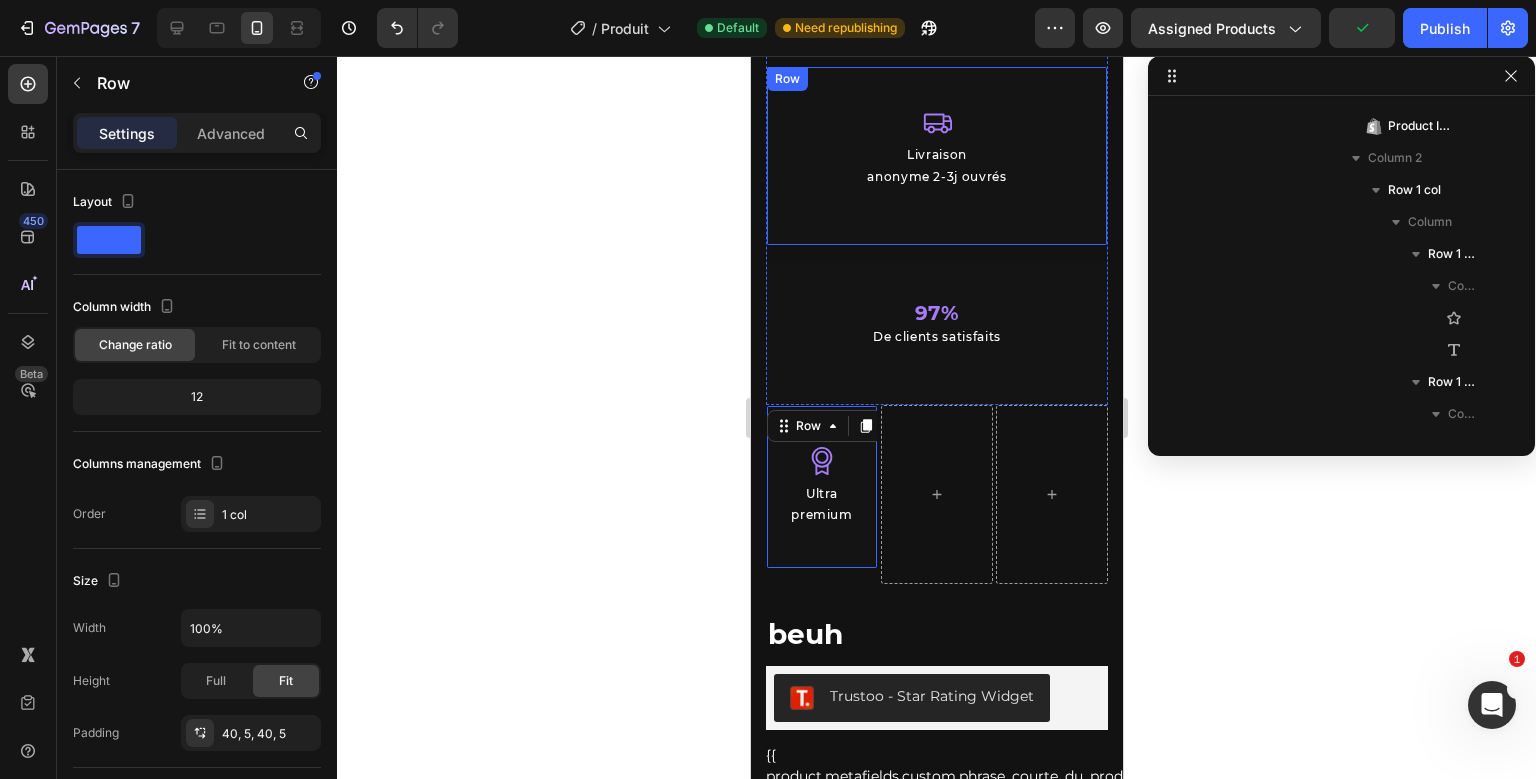 click on "Icon Livraison anonyme 2-3j ouvrés Text Block Row 97% De clients satisfaits Text Block Row" at bounding box center [936, 235] 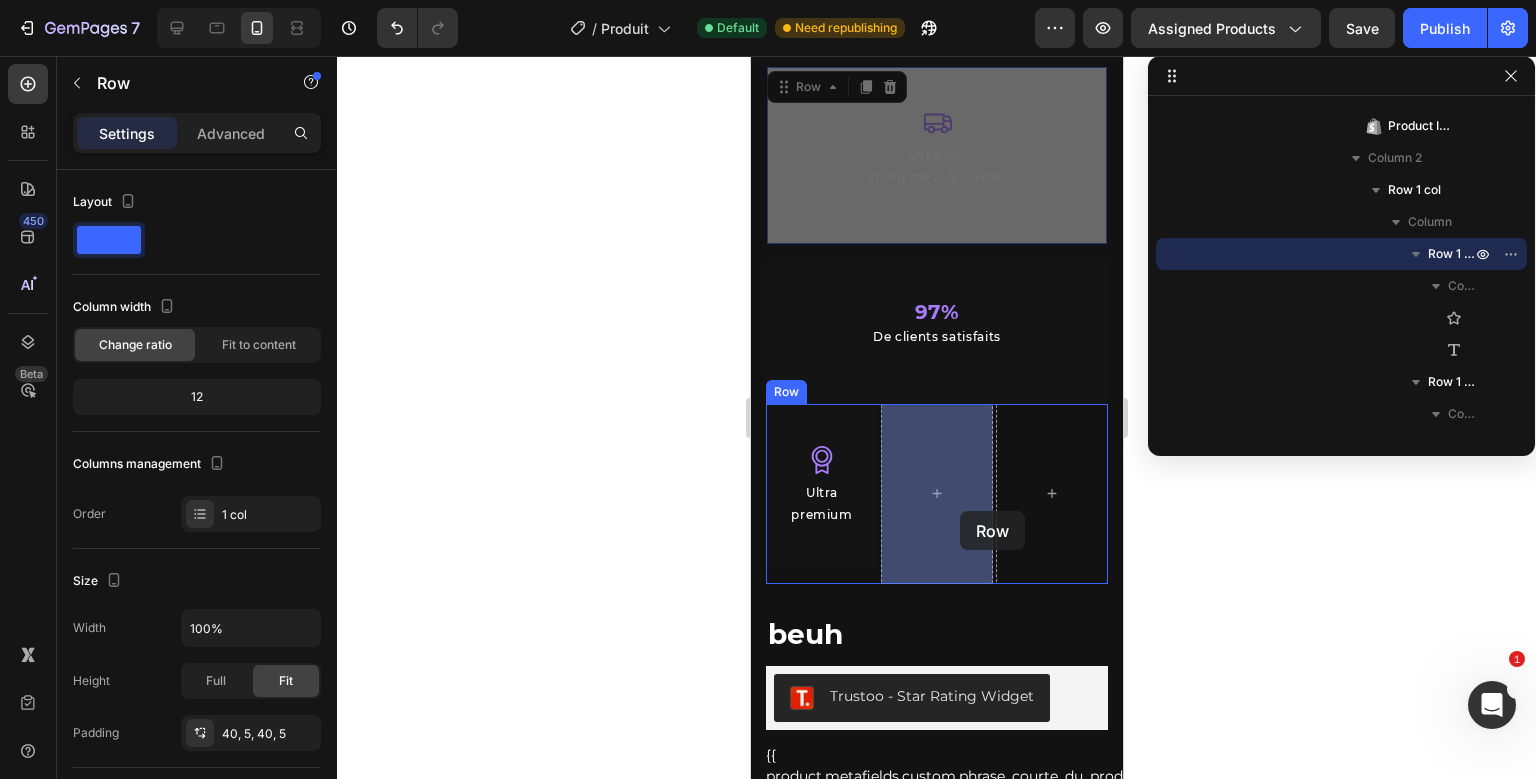 drag, startPoint x: 785, startPoint y: 90, endPoint x: 978, endPoint y: 519, distance: 470.4147 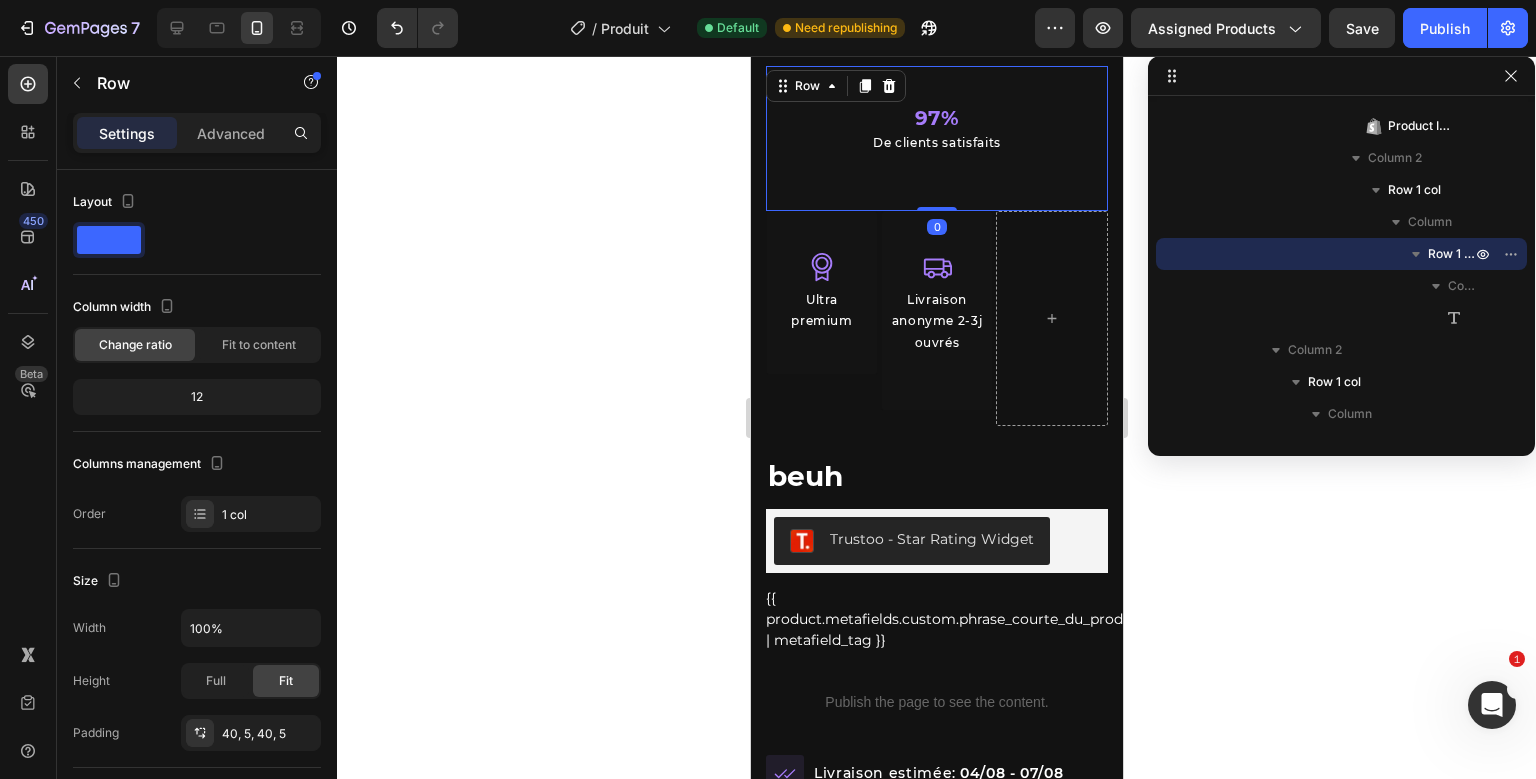 click on "97% De clients satisfaits Text Block Row   0" at bounding box center (936, 138) 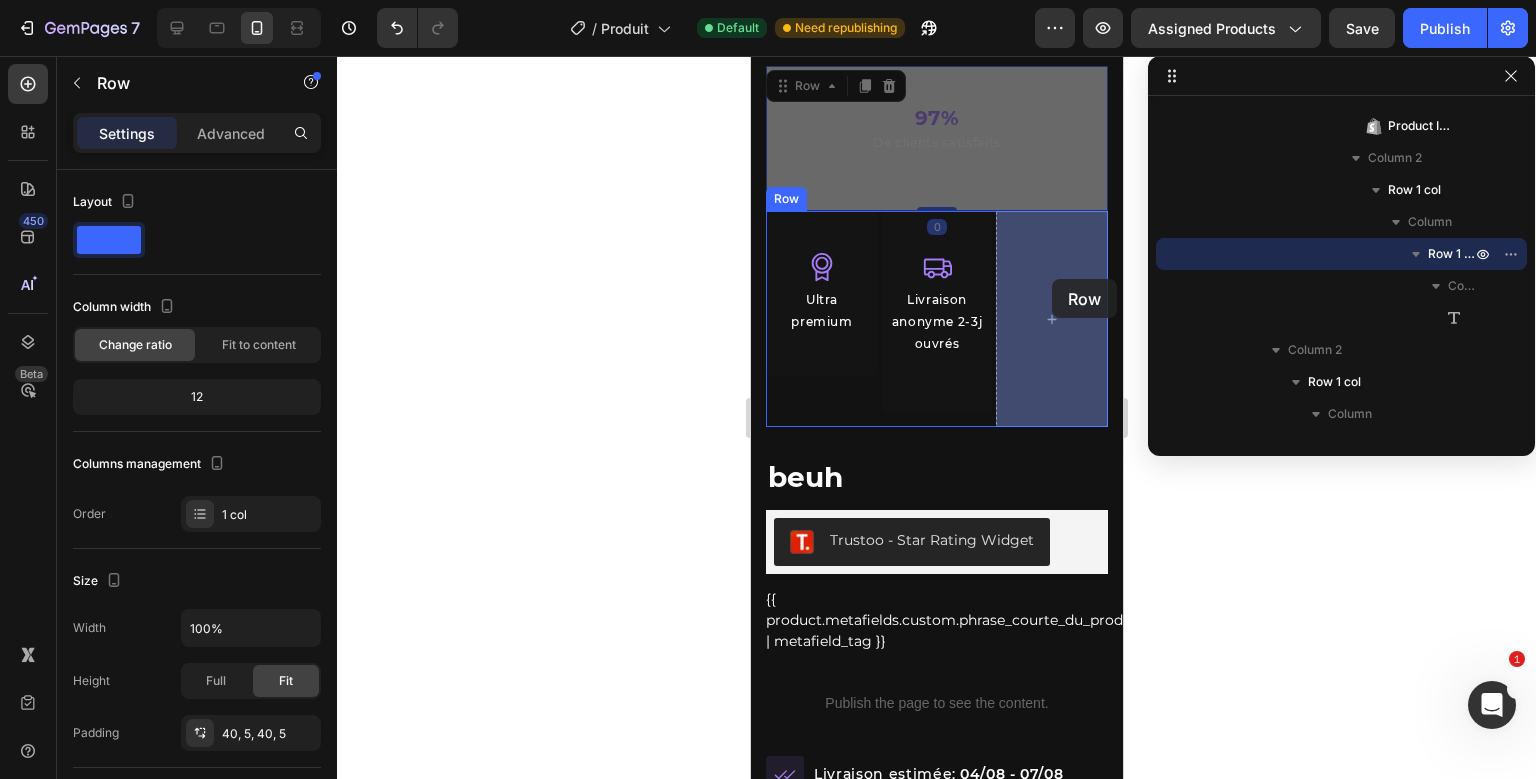drag, startPoint x: 782, startPoint y: 84, endPoint x: 1051, endPoint y: 279, distance: 332.2439 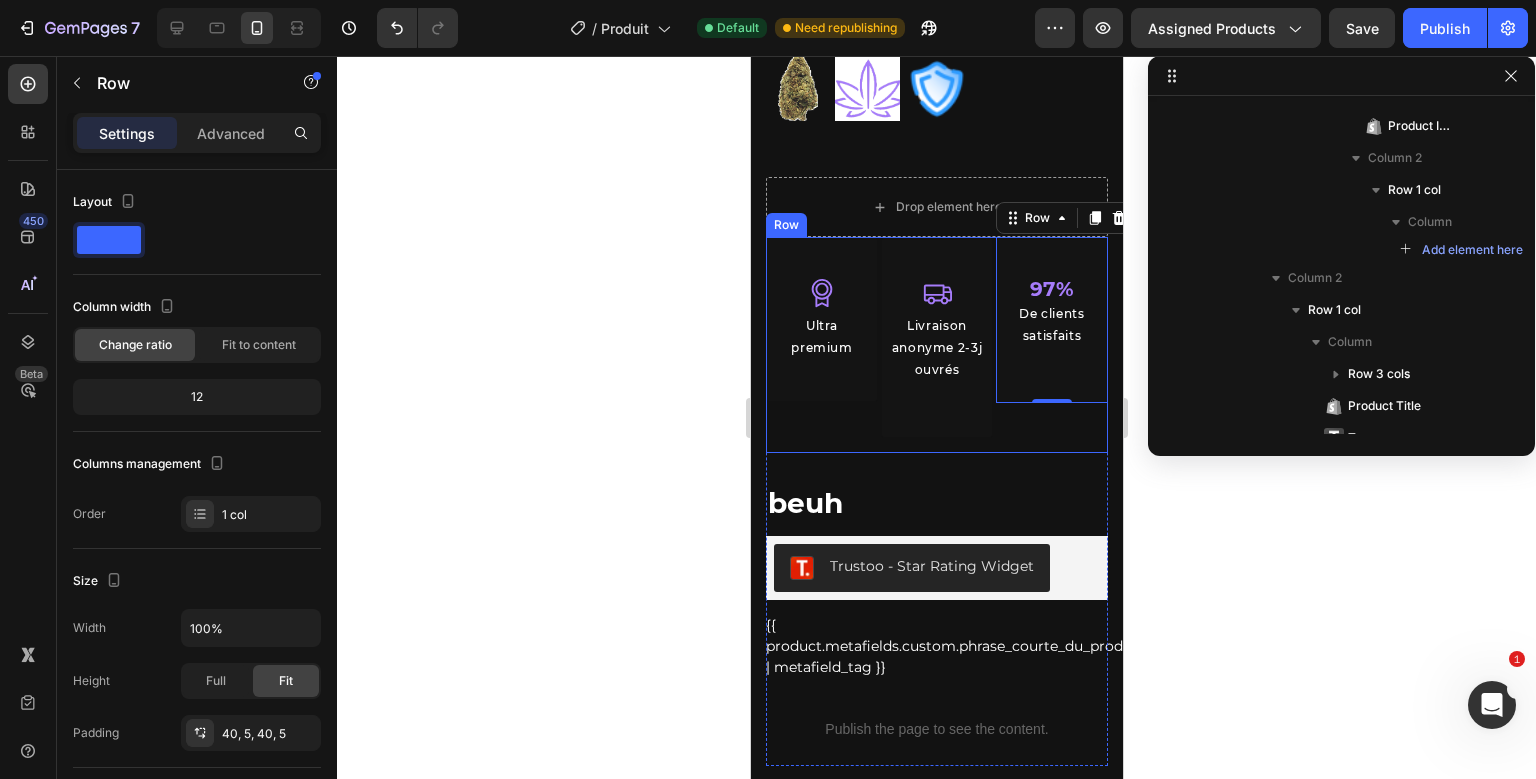 scroll, scrollTop: 440, scrollLeft: 0, axis: vertical 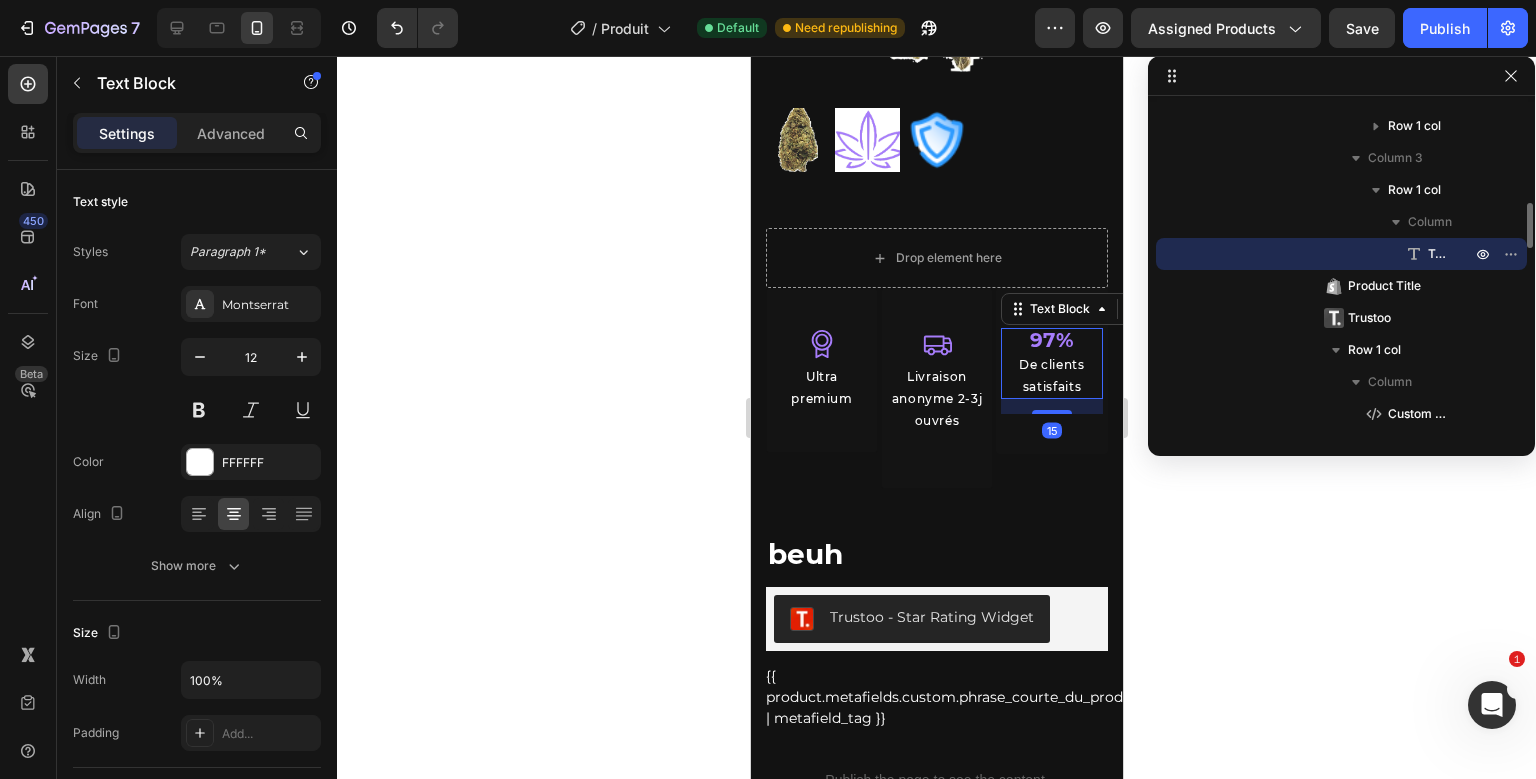 click on "97% De clients satisfaits Text Block   15" at bounding box center [1051, 371] 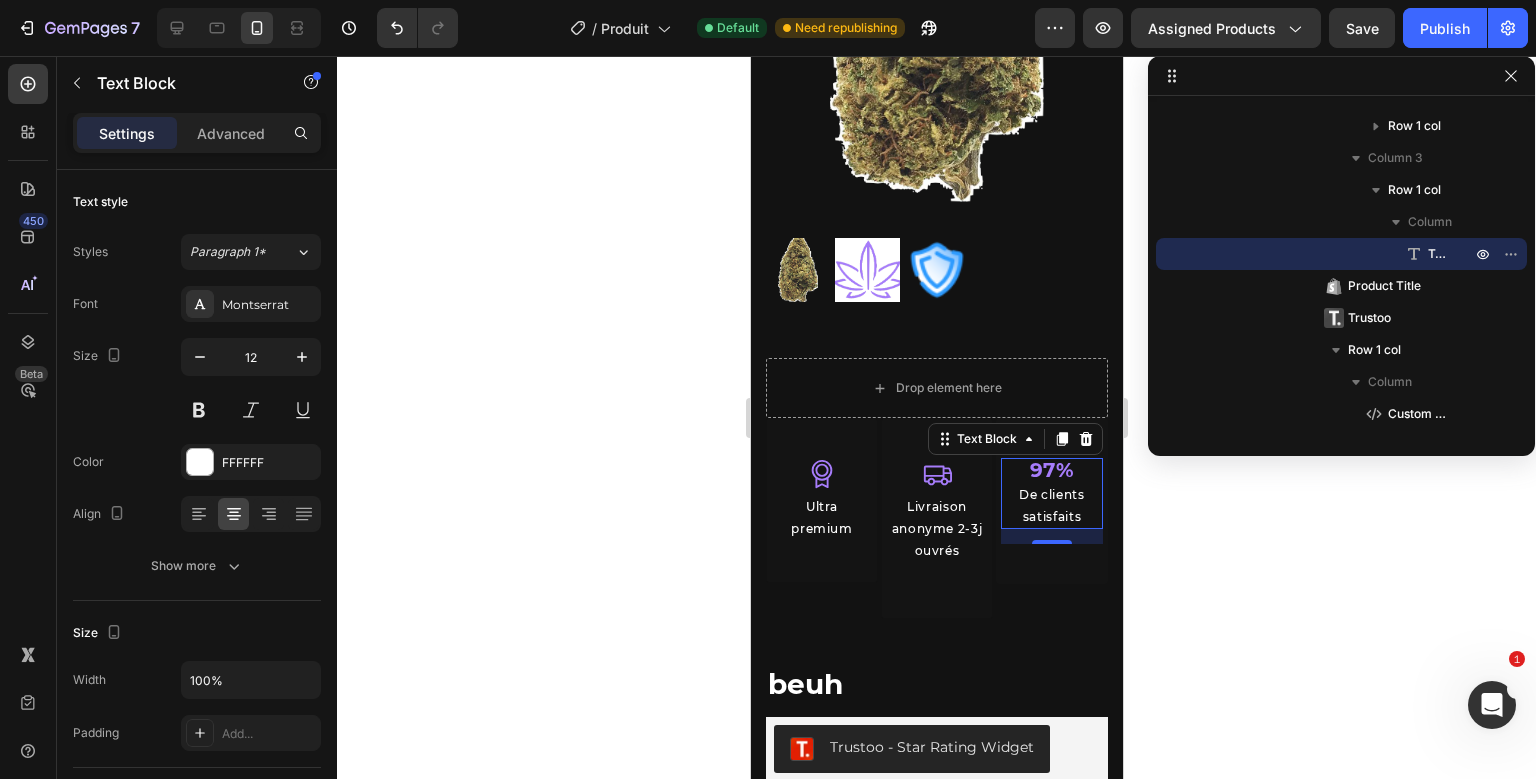 scroll, scrollTop: 307, scrollLeft: 0, axis: vertical 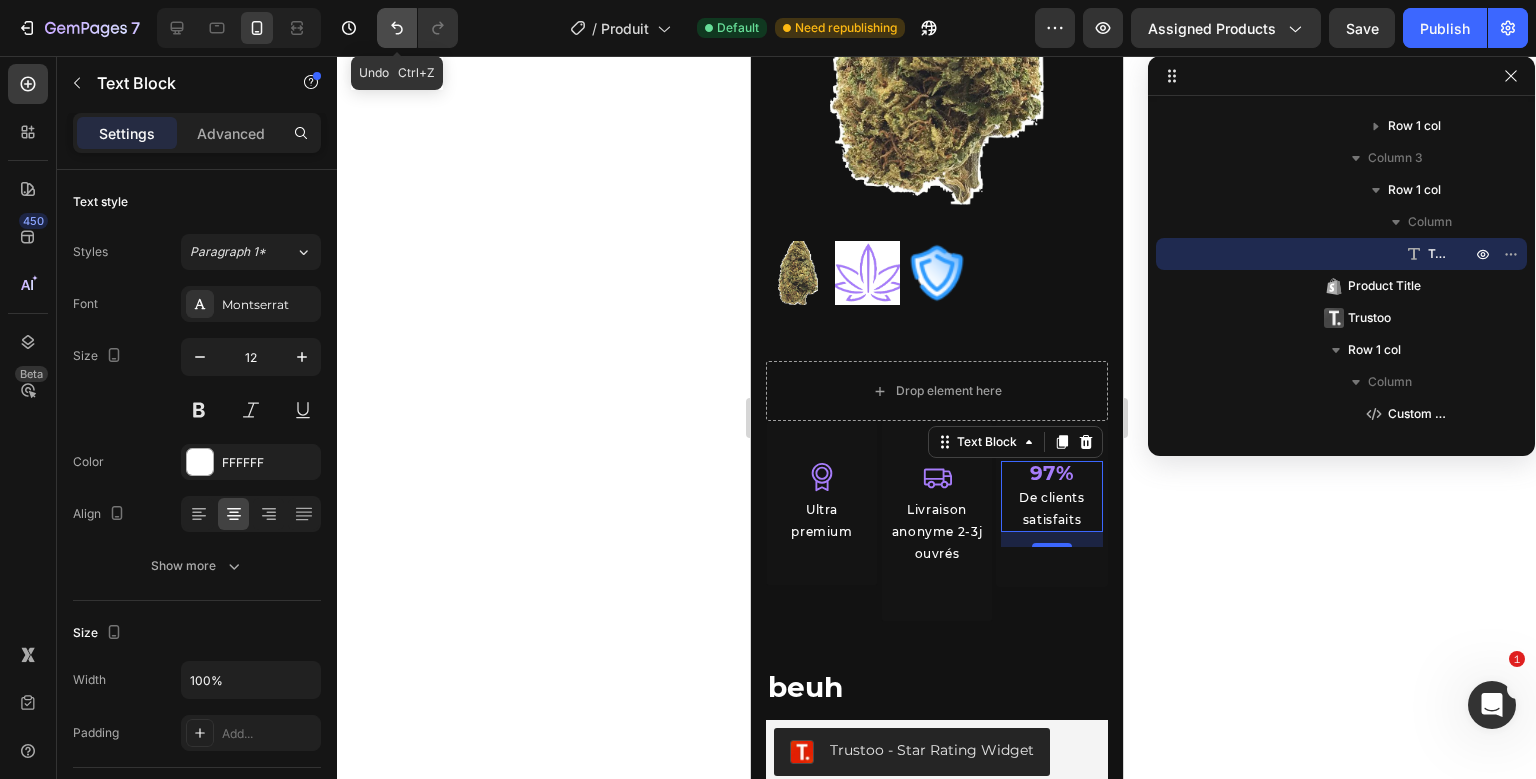 click 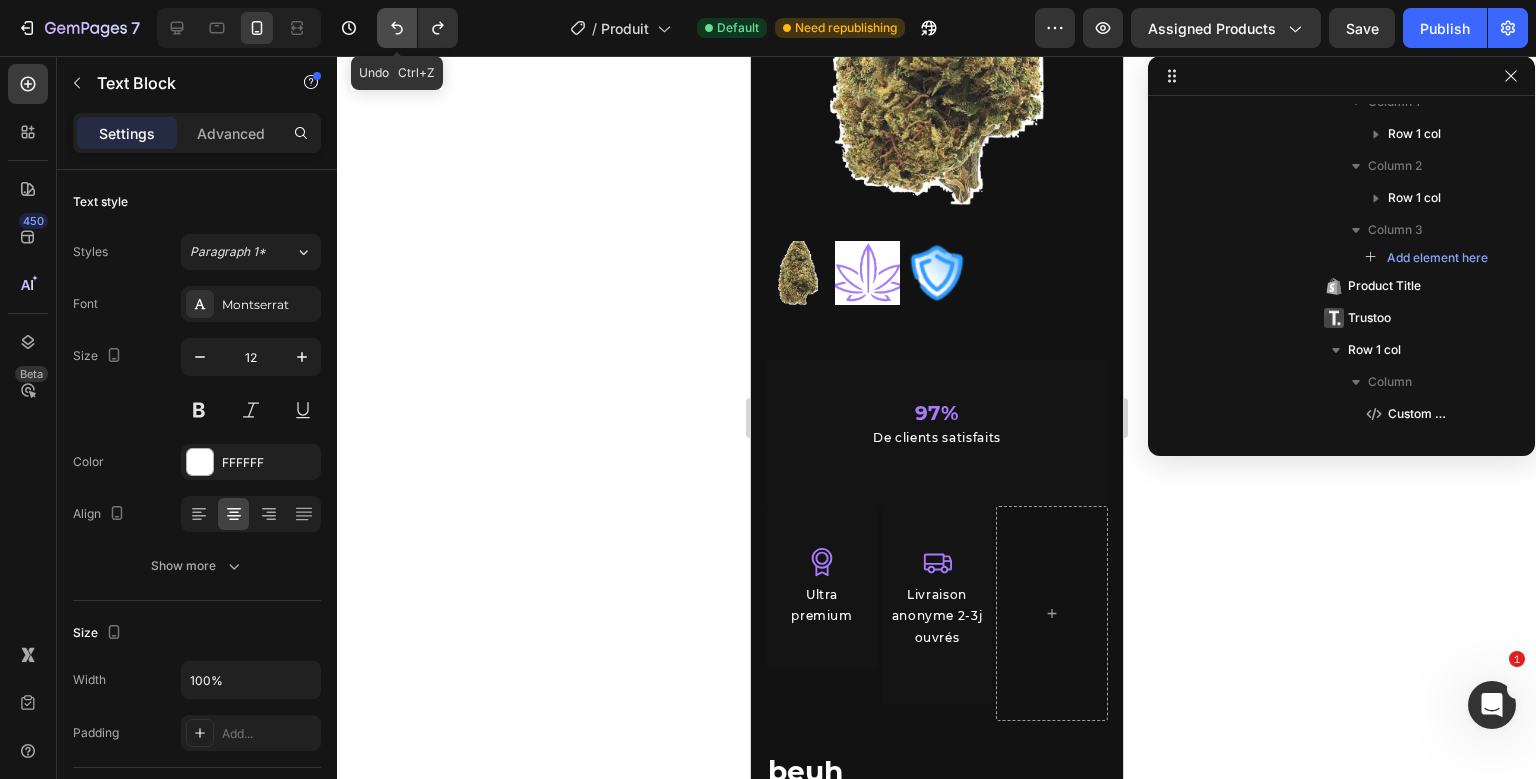 click 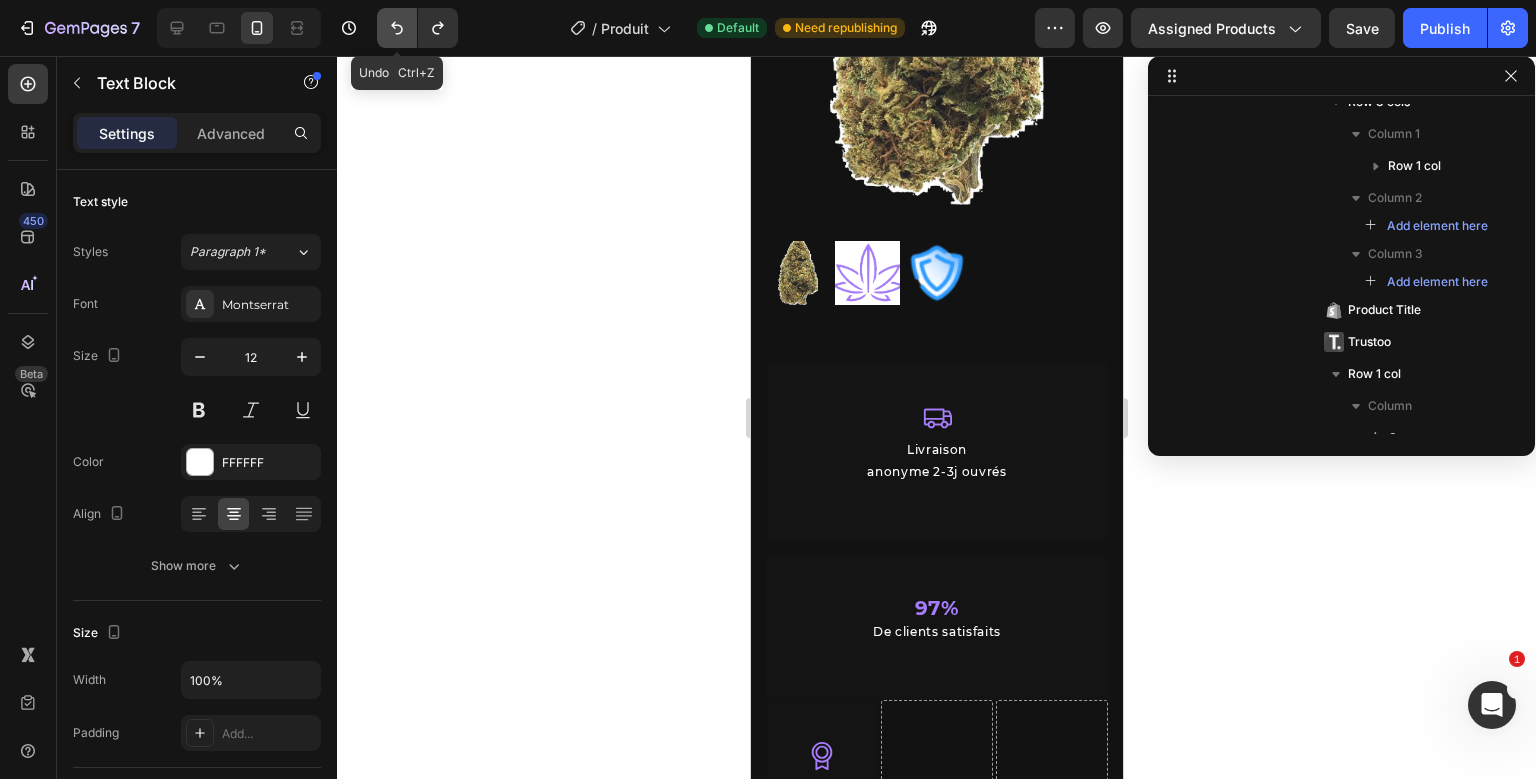 click 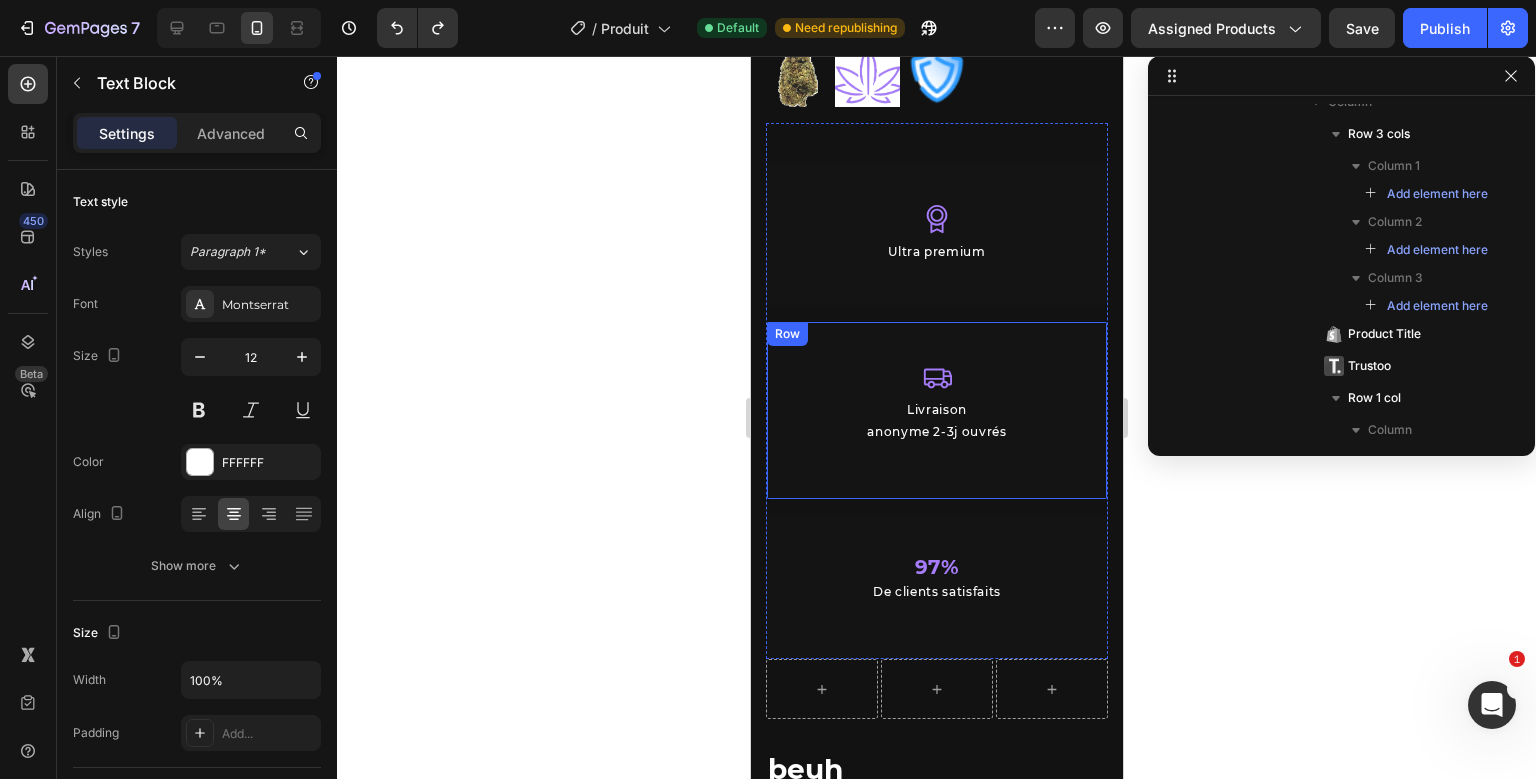 scroll, scrollTop: 504, scrollLeft: 0, axis: vertical 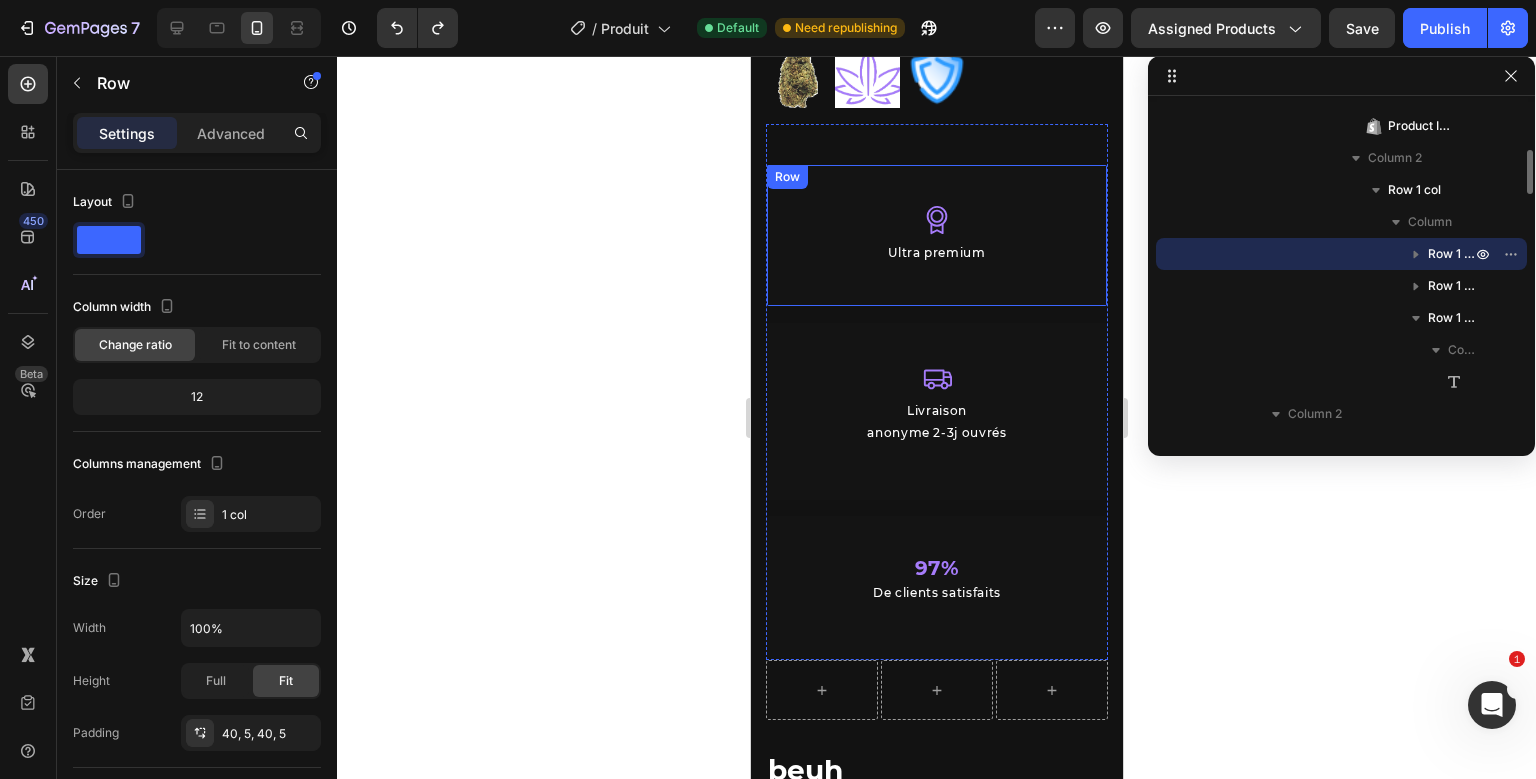 click on "Icon Ultra premium Text Block Row
Icon Livraison anonyme 2-3j ouvrés Text Block Row 97% De clients satisfaits Text Block Row" at bounding box center [936, 412] 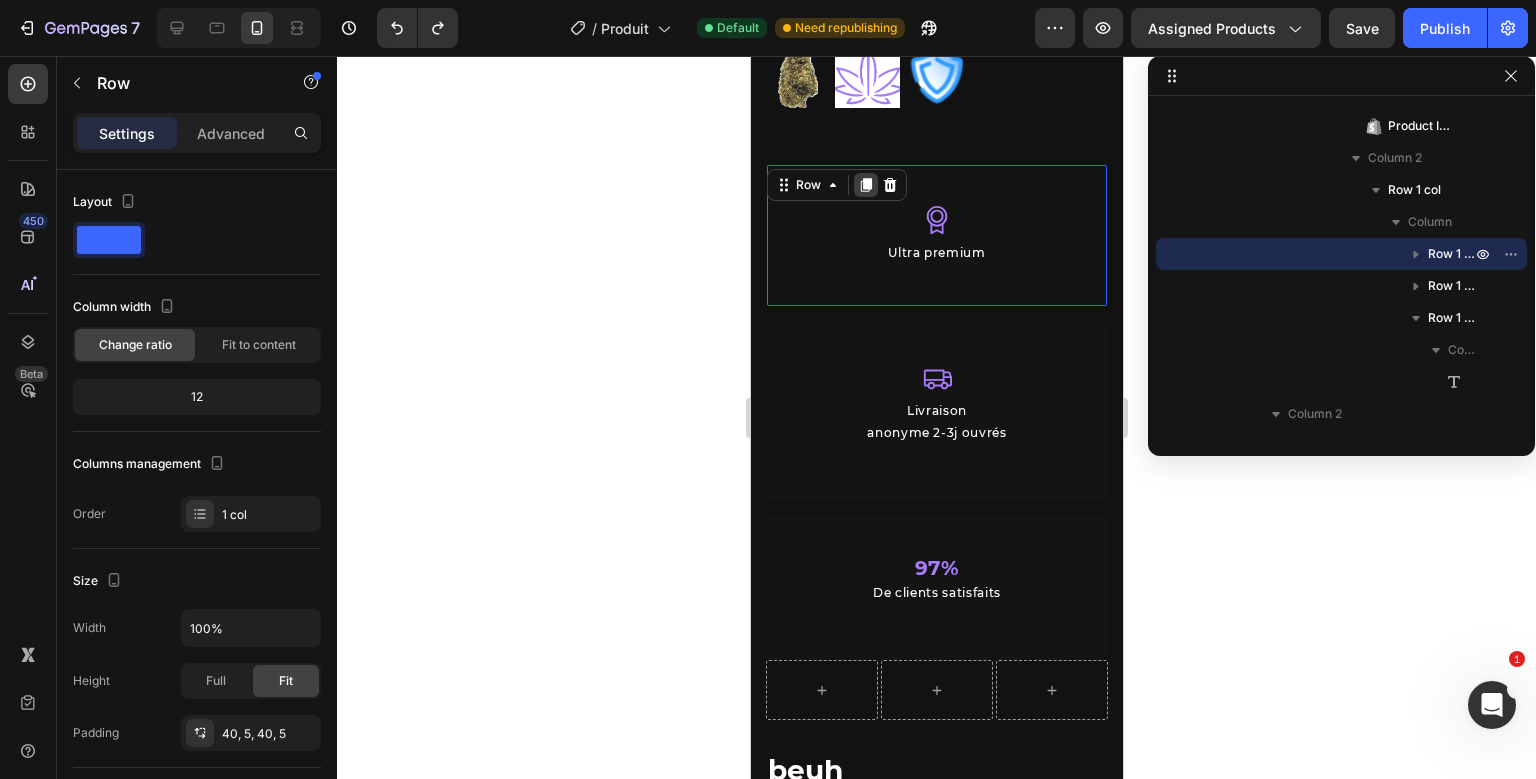 click 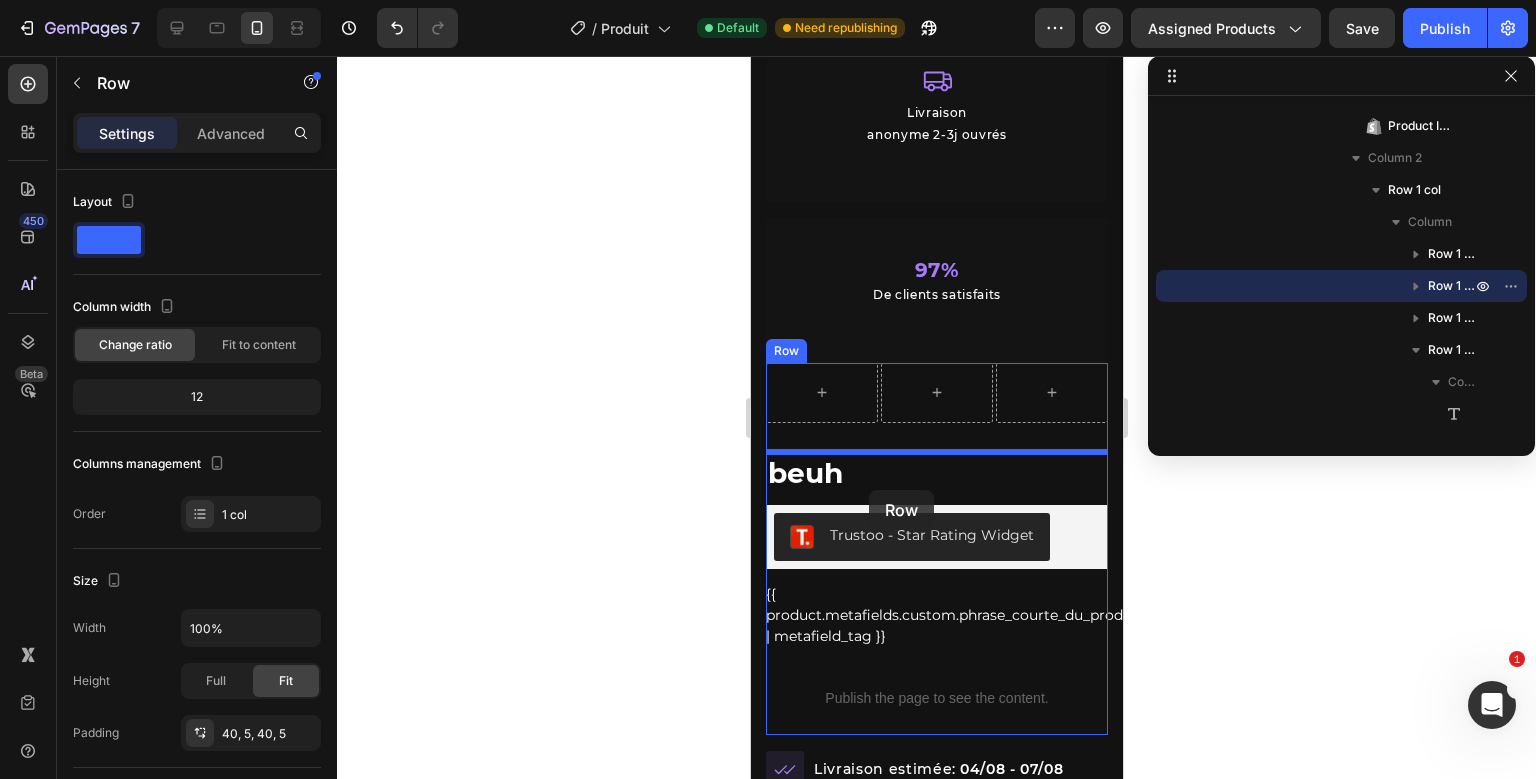 scroll, scrollTop: 963, scrollLeft: 0, axis: vertical 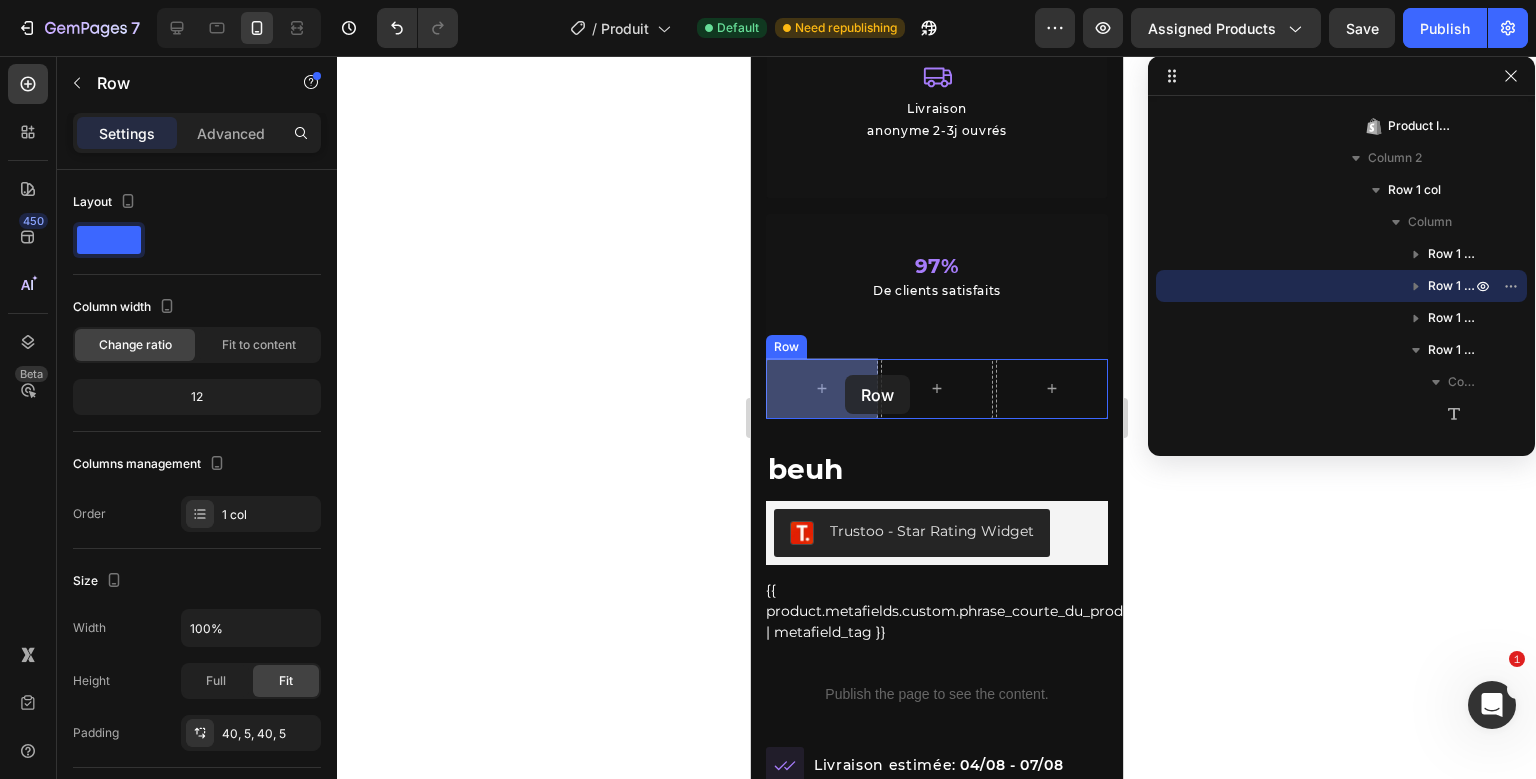 drag, startPoint x: 779, startPoint y: 333, endPoint x: 841, endPoint y: 381, distance: 78.40918 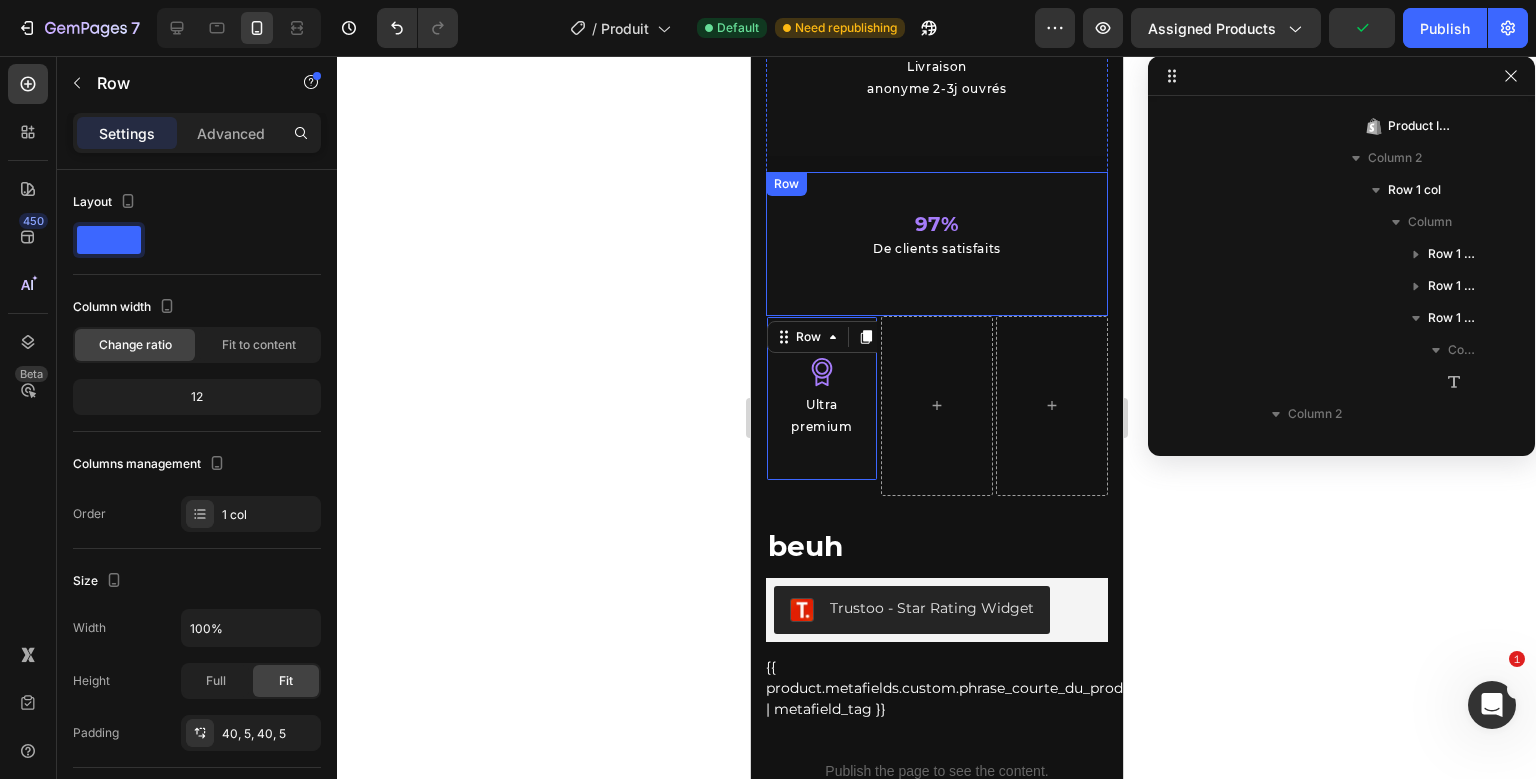 scroll, scrollTop: 767, scrollLeft: 0, axis: vertical 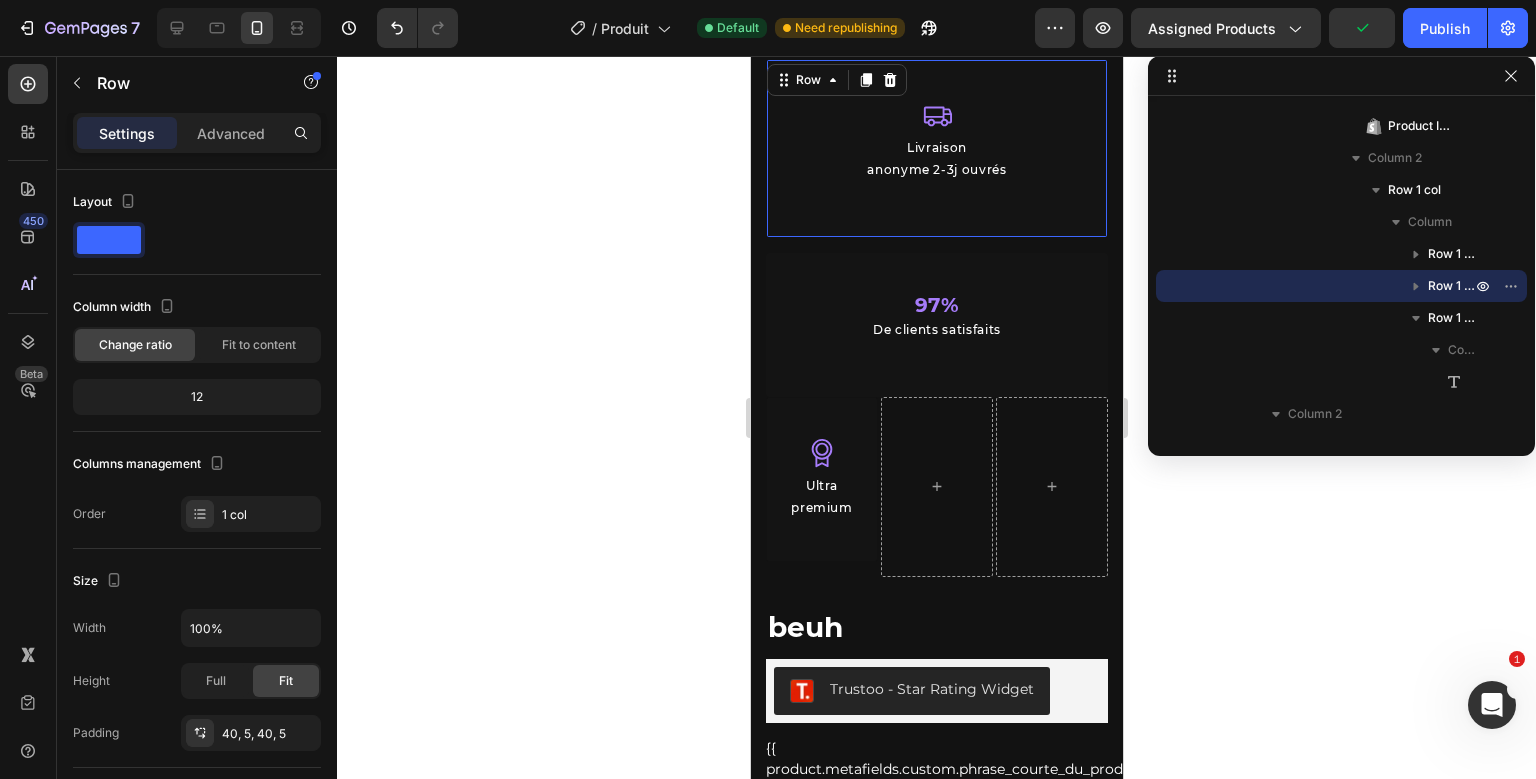 click on "Icon Ultra premium Text Block Row
Icon Livraison anonyme 2-3j ouvrés Text Block Row   15 97% De clients satisfaits Text Block Row" at bounding box center [936, 149] 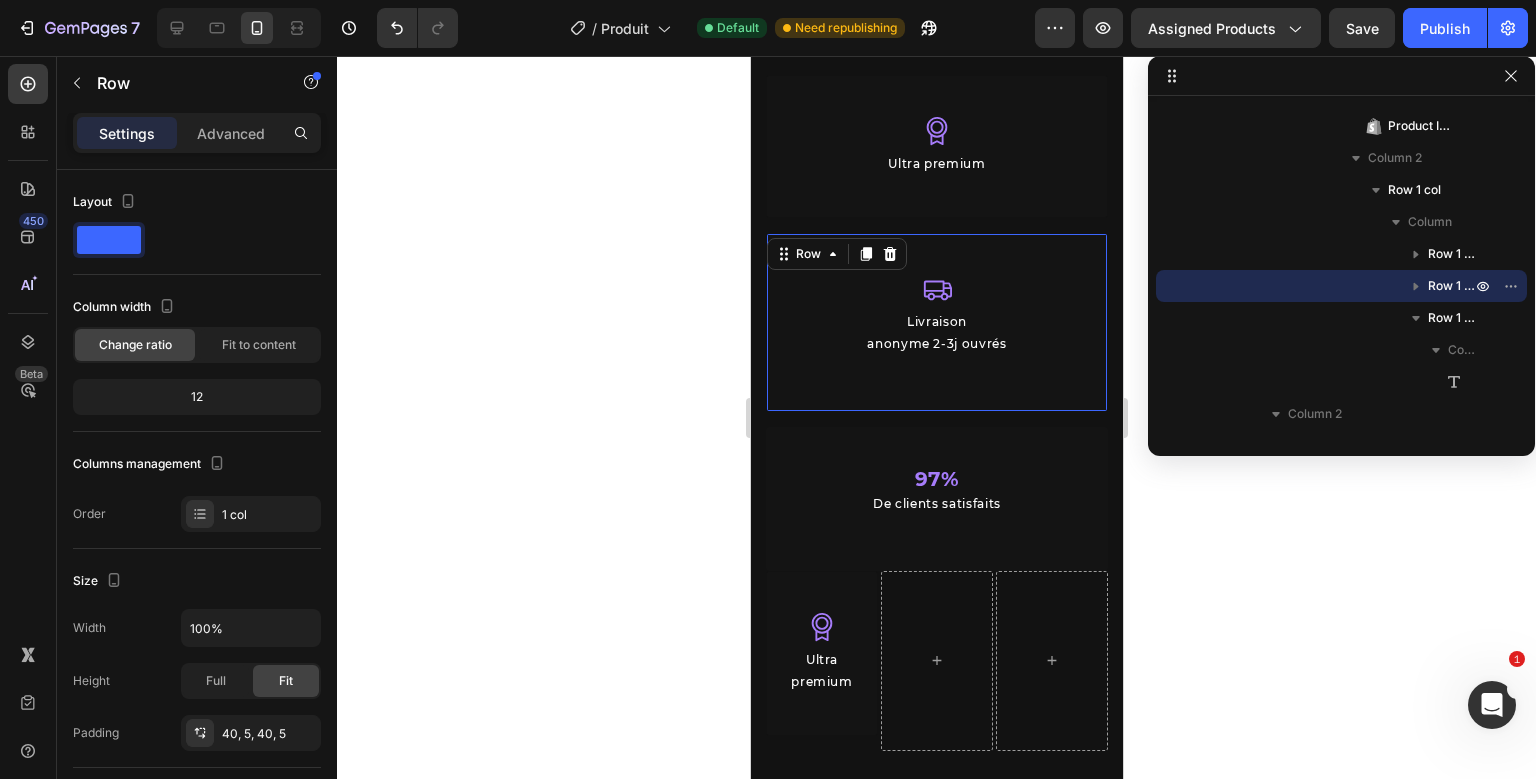 scroll, scrollTop: 594, scrollLeft: 0, axis: vertical 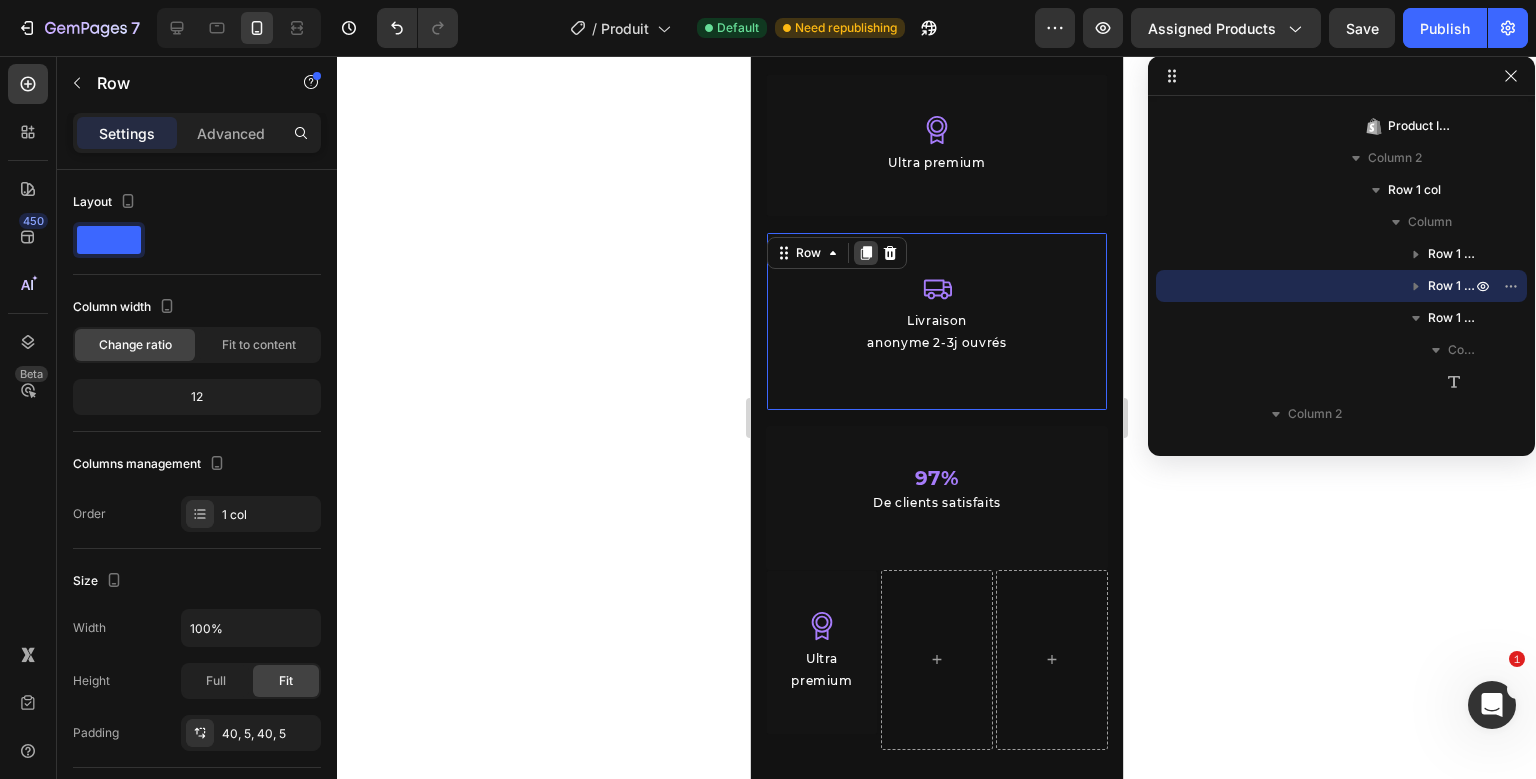 click 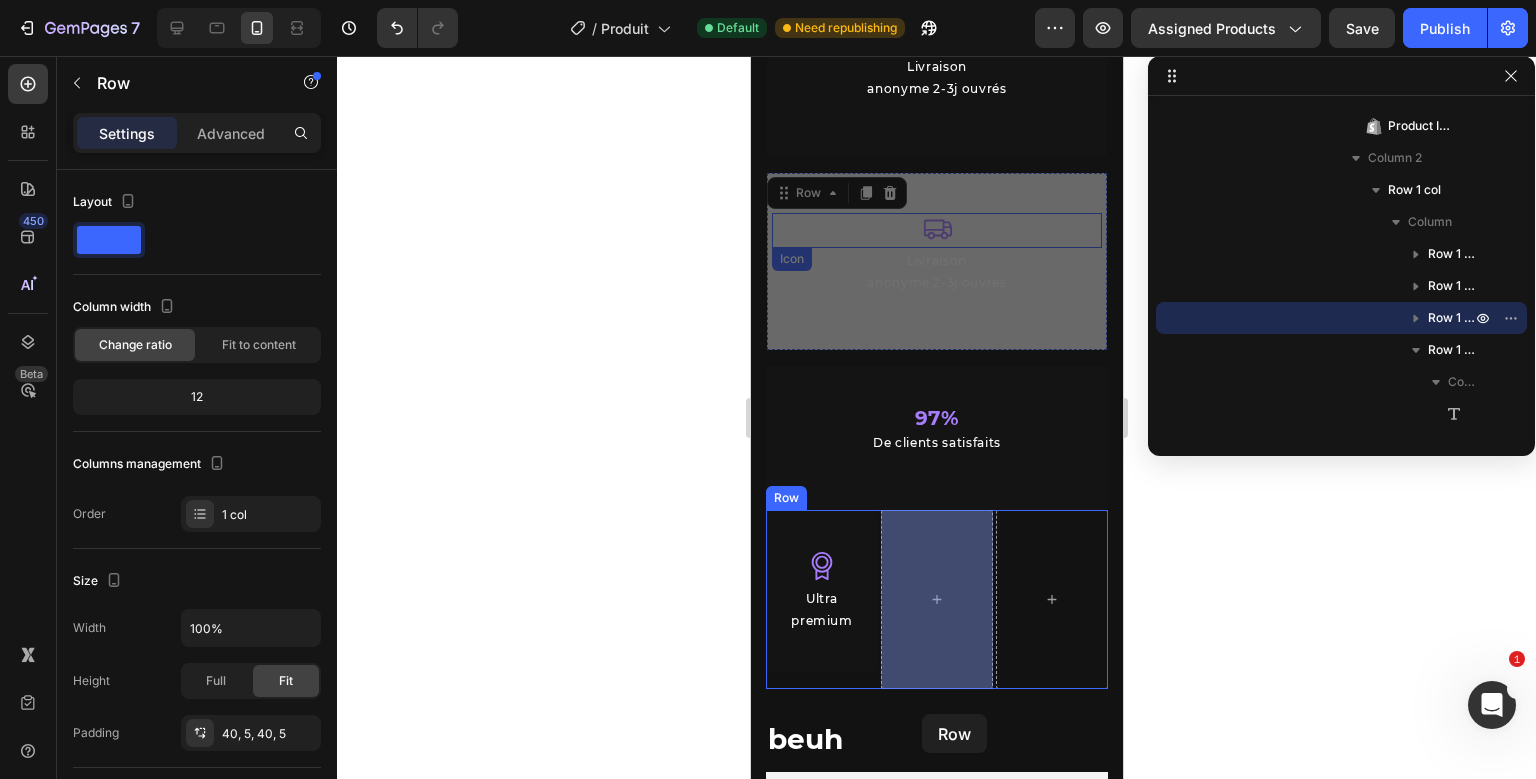 drag, startPoint x: 787, startPoint y: 443, endPoint x: 921, endPoint y: 714, distance: 302.31937 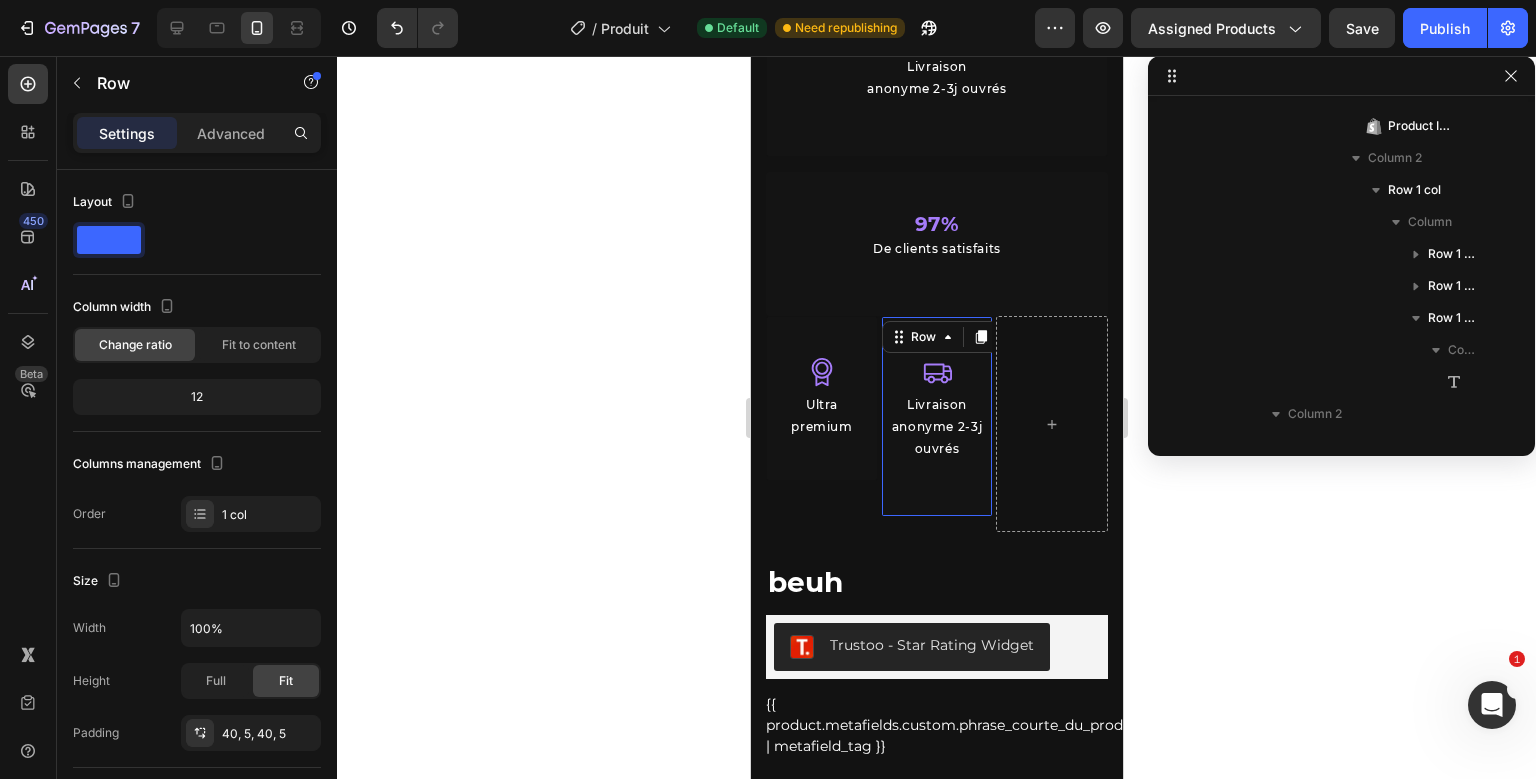 scroll, scrollTop: 868, scrollLeft: 0, axis: vertical 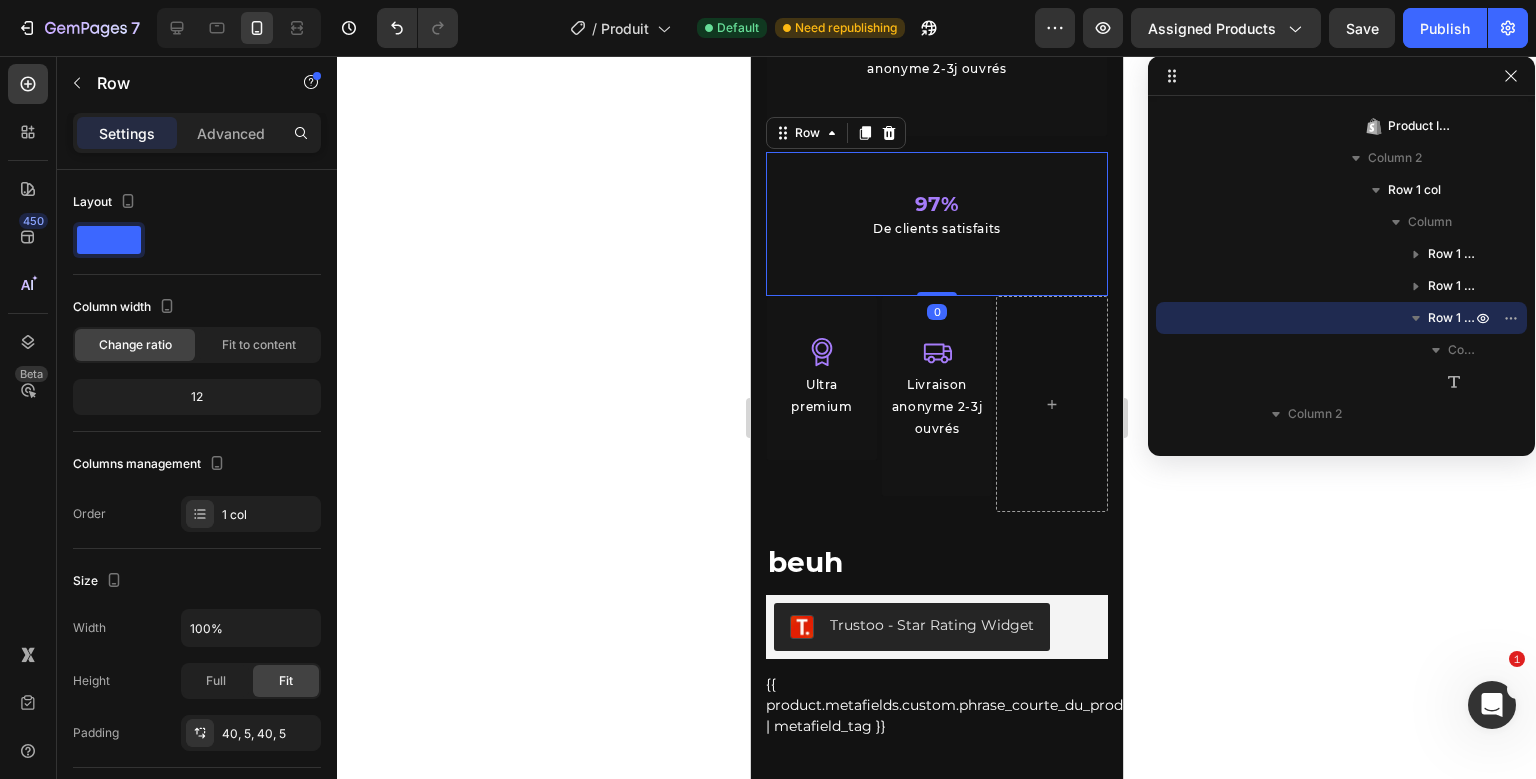 click on "Icon Ultra premium Text Block Row
Icon Livraison anonyme 2-3j ouvrés Text Block Row 97% De clients satisfaits Text Block Row   0" at bounding box center (936, 48) 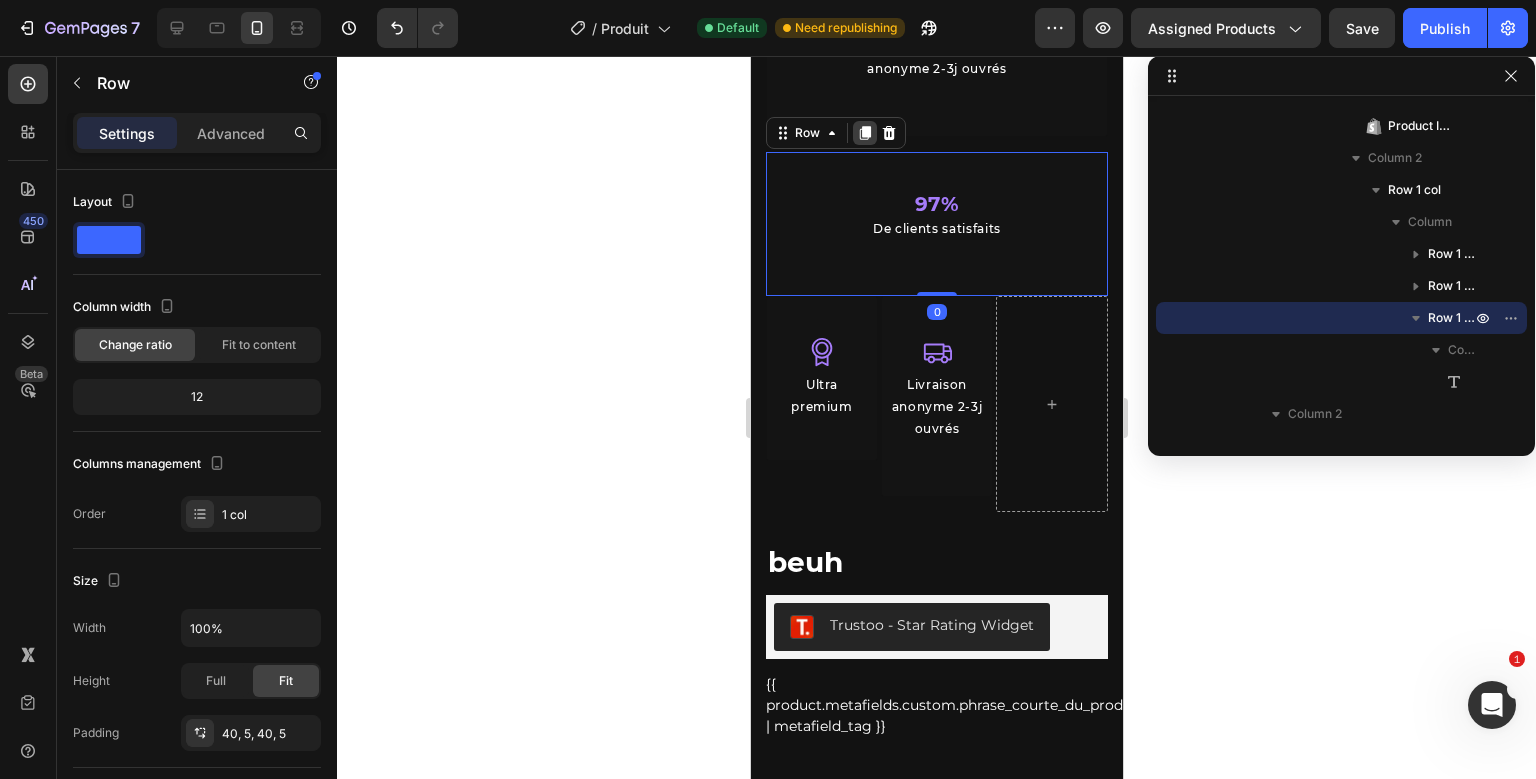 click 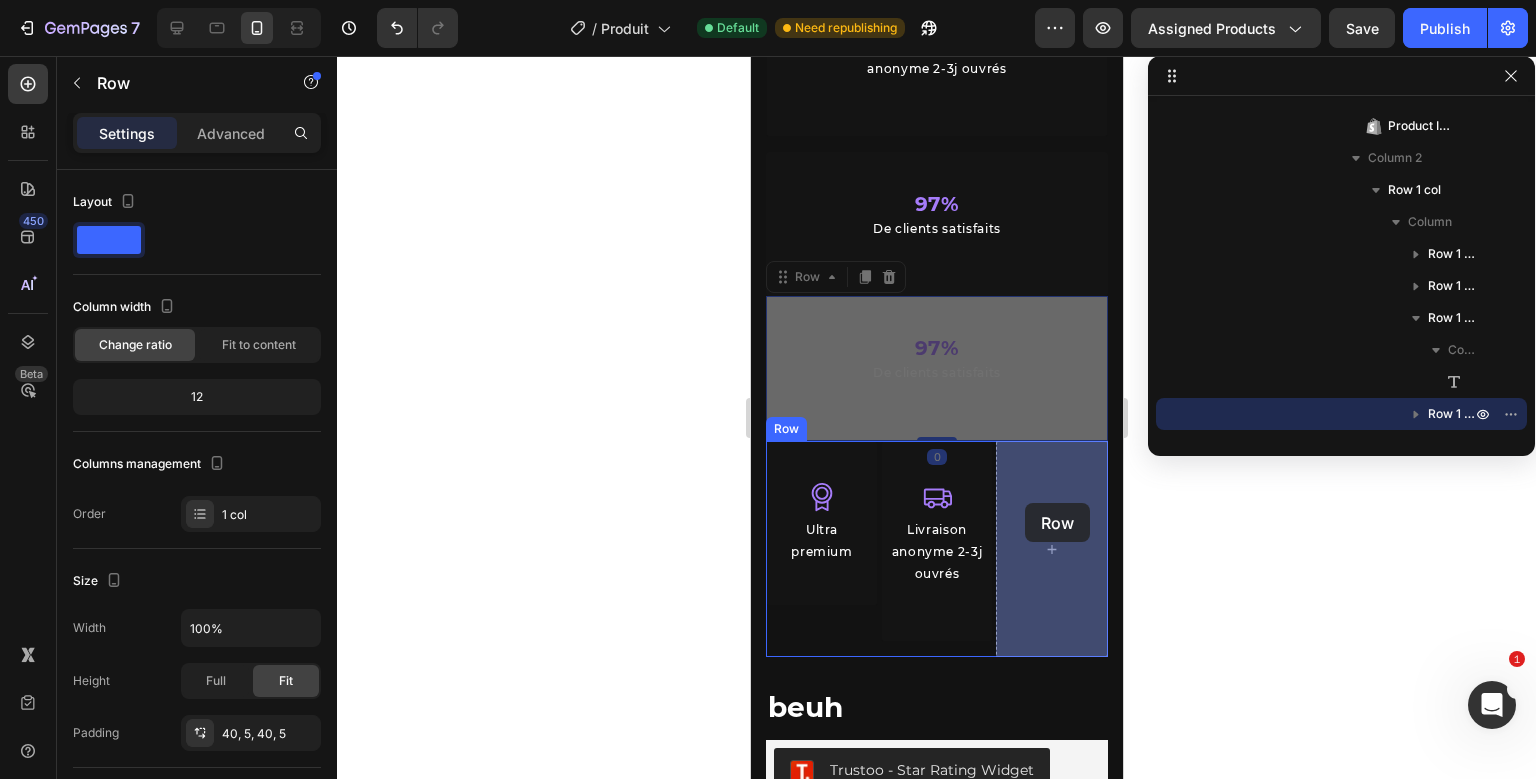 drag, startPoint x: 785, startPoint y: 279, endPoint x: 1024, endPoint y: 503, distance: 327.5622 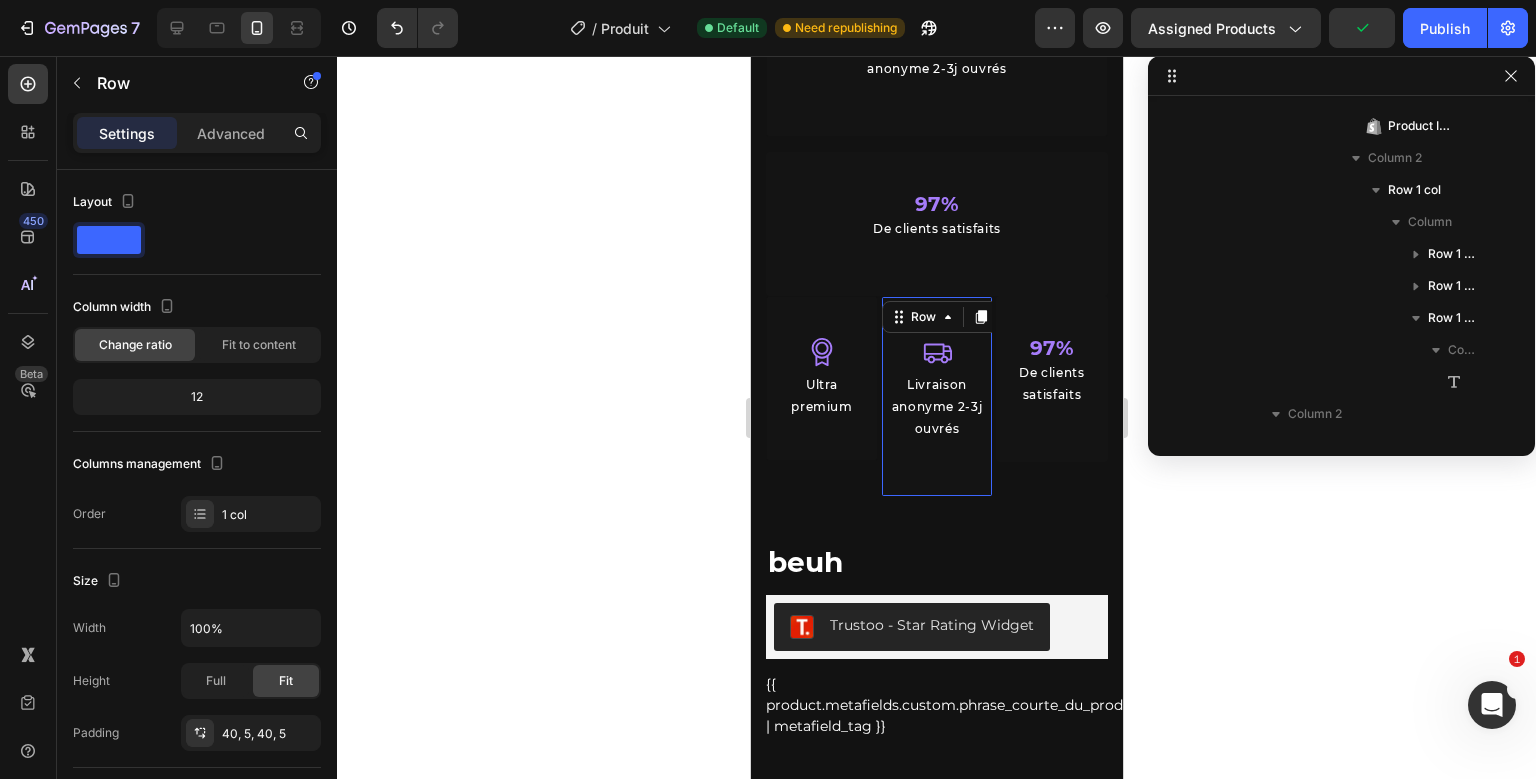 scroll, scrollTop: 730, scrollLeft: 0, axis: vertical 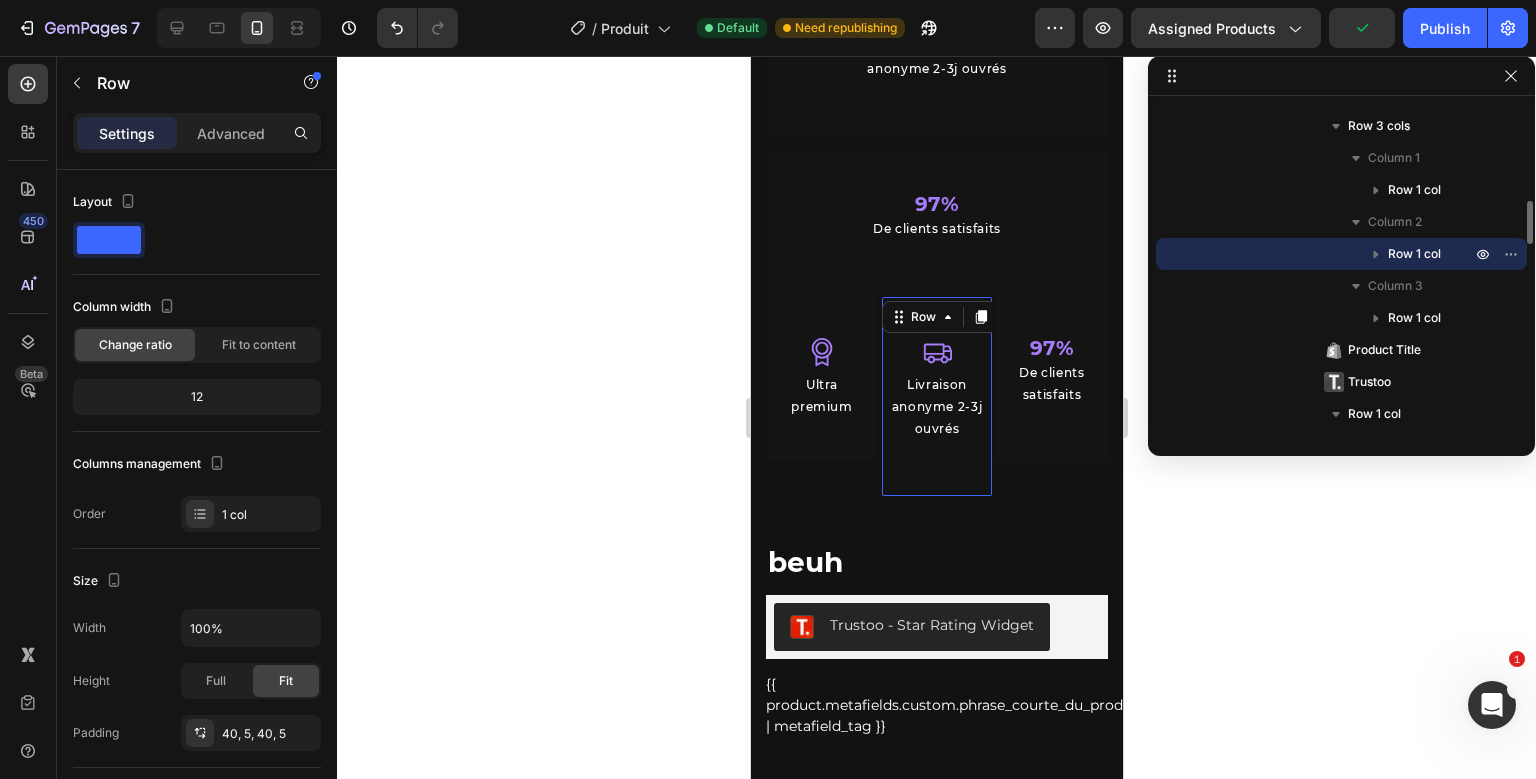 click on "Icon Livraison anonyme 2-3j ouvrés Text Block Row   15" at bounding box center (936, 404) 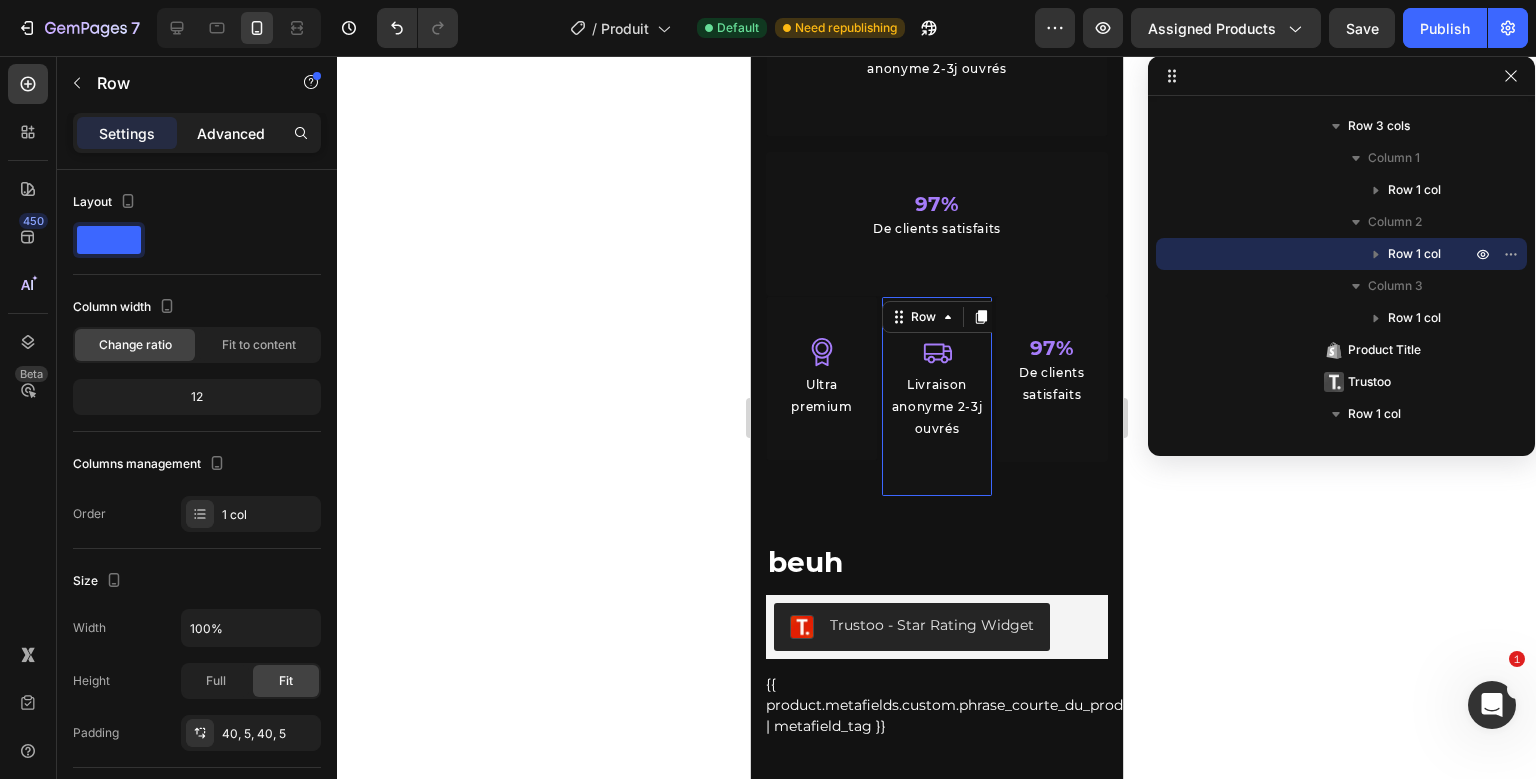 click on "Advanced" at bounding box center (231, 133) 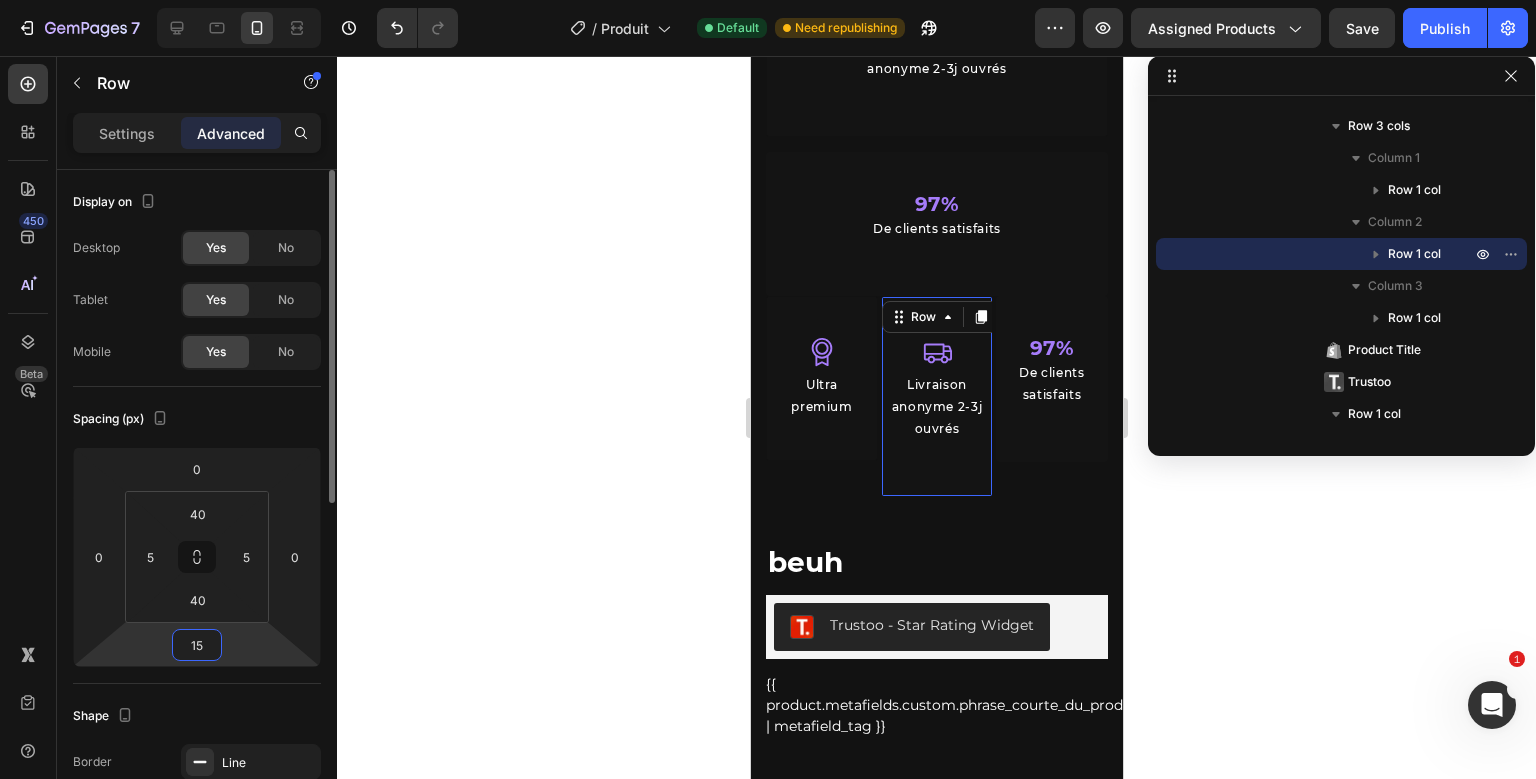 click on "15" at bounding box center [197, 645] 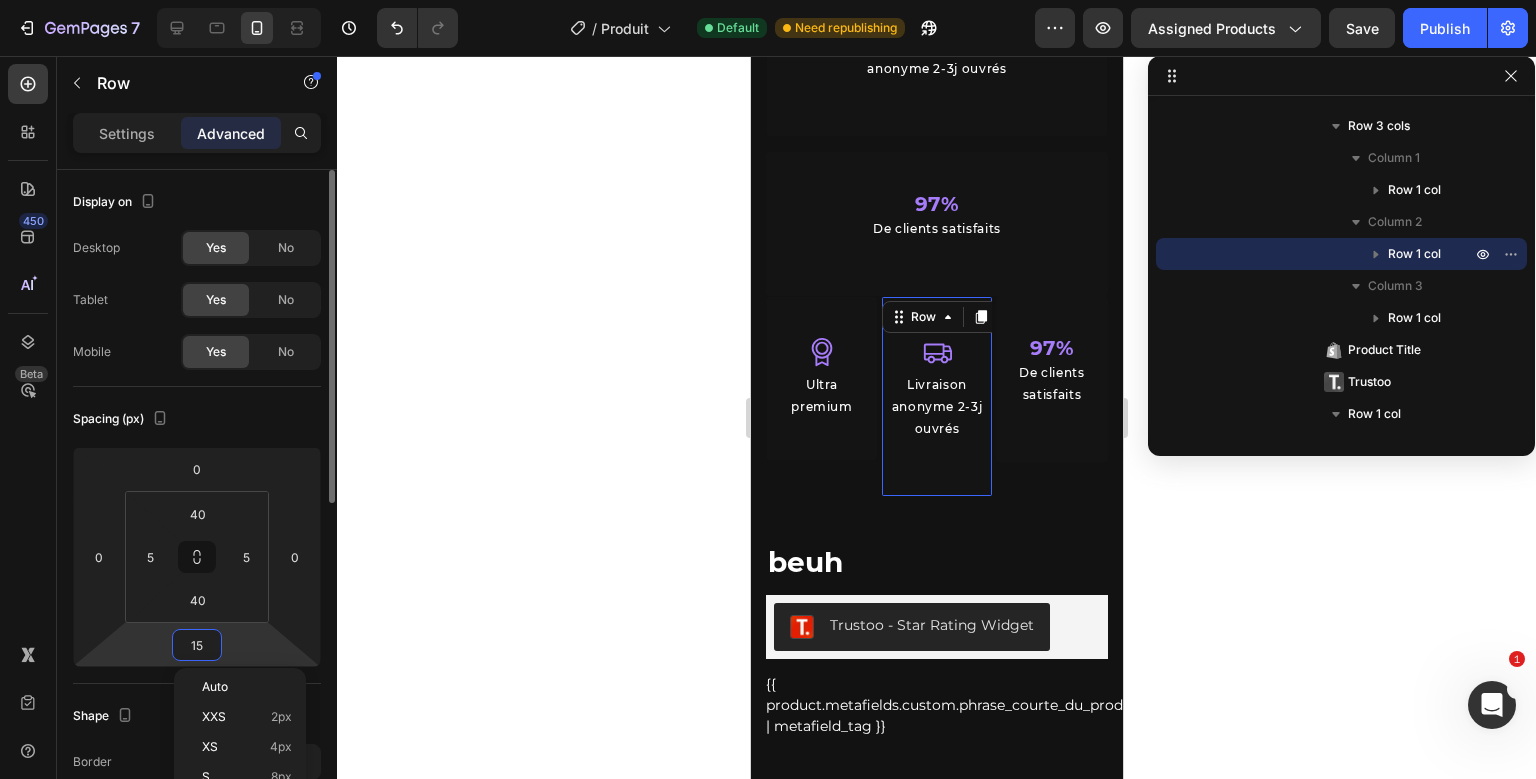 type on "0" 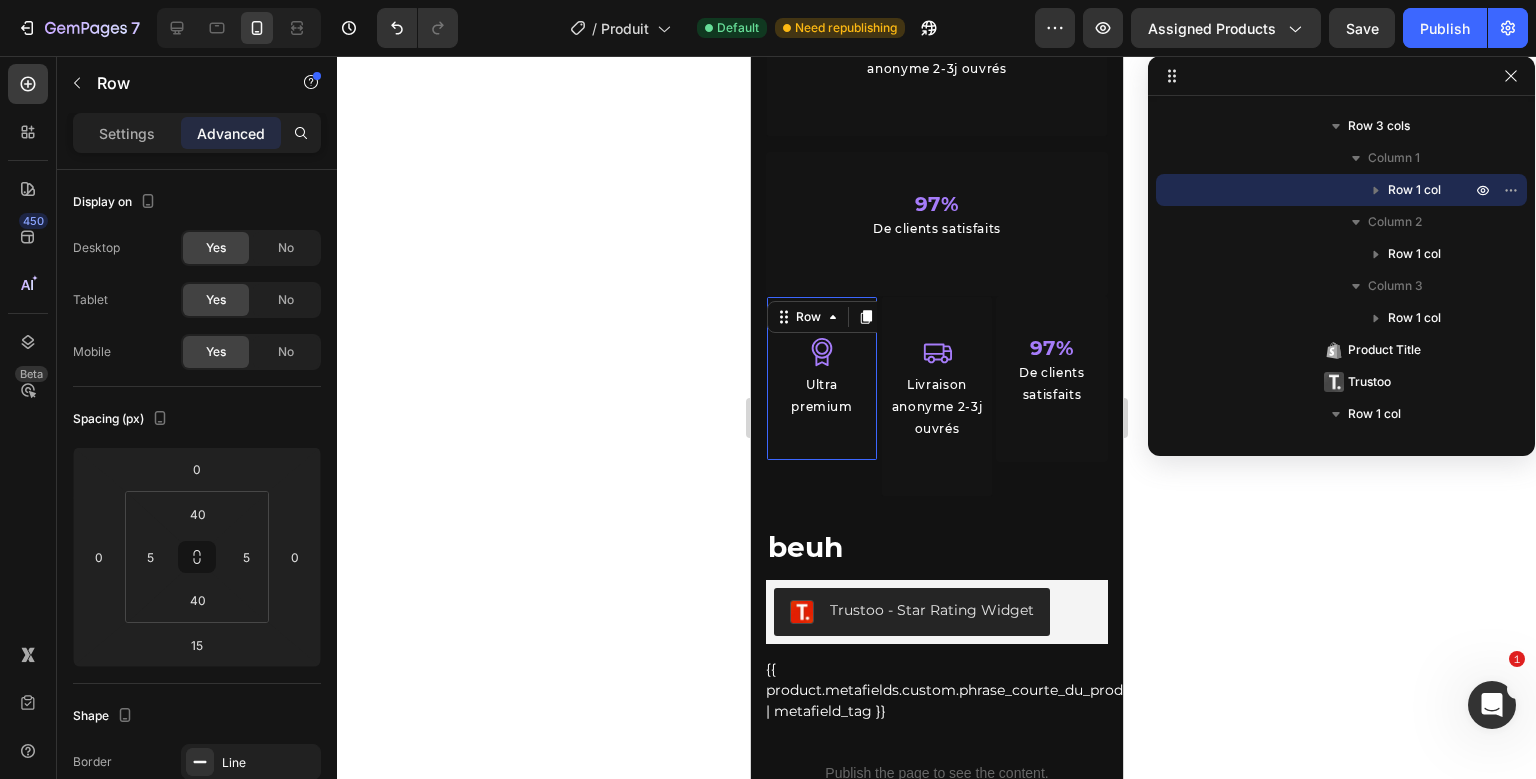 click on "Icon Ultra premium Text Block Row   15" at bounding box center [821, 378] 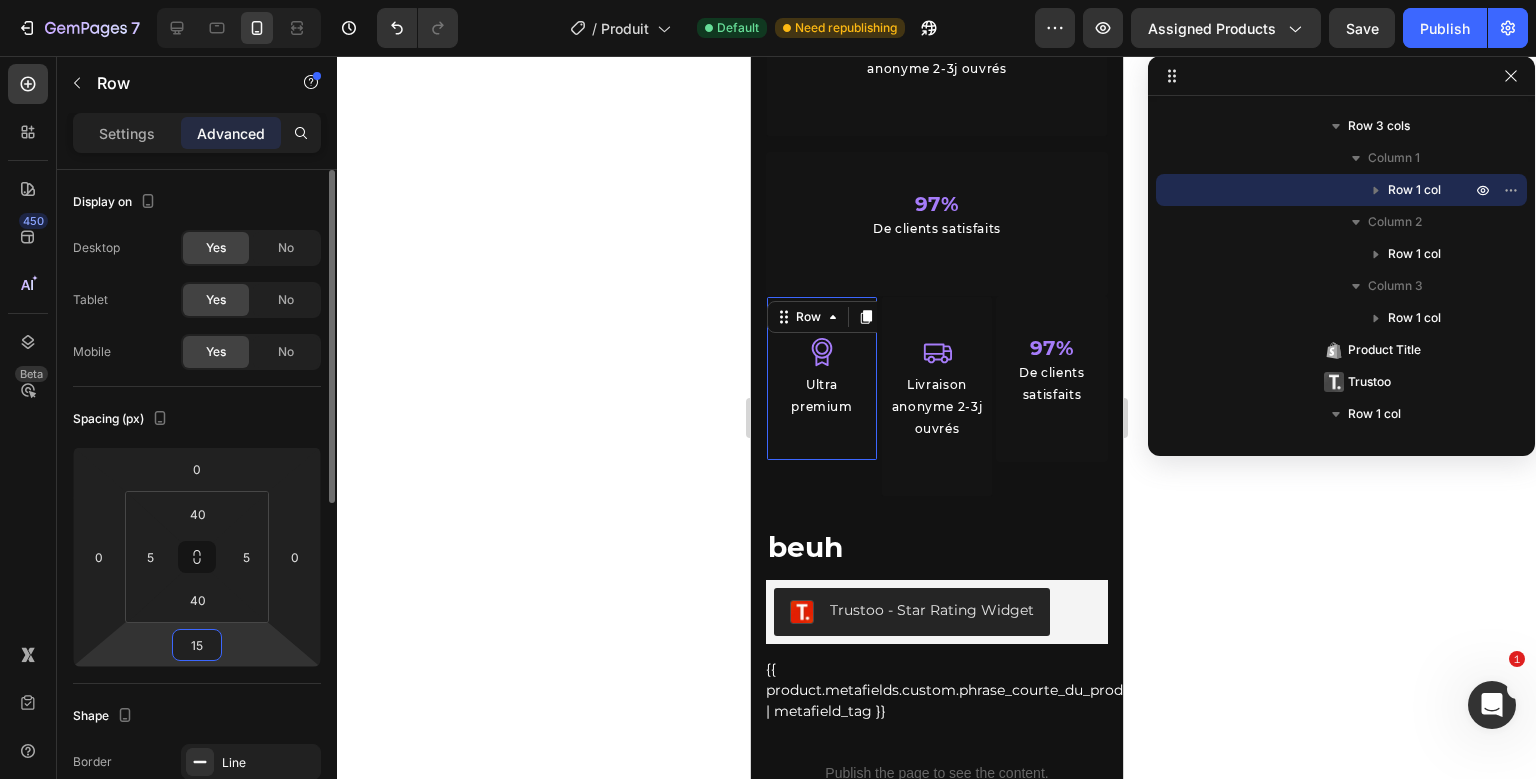 click on "15" at bounding box center [197, 645] 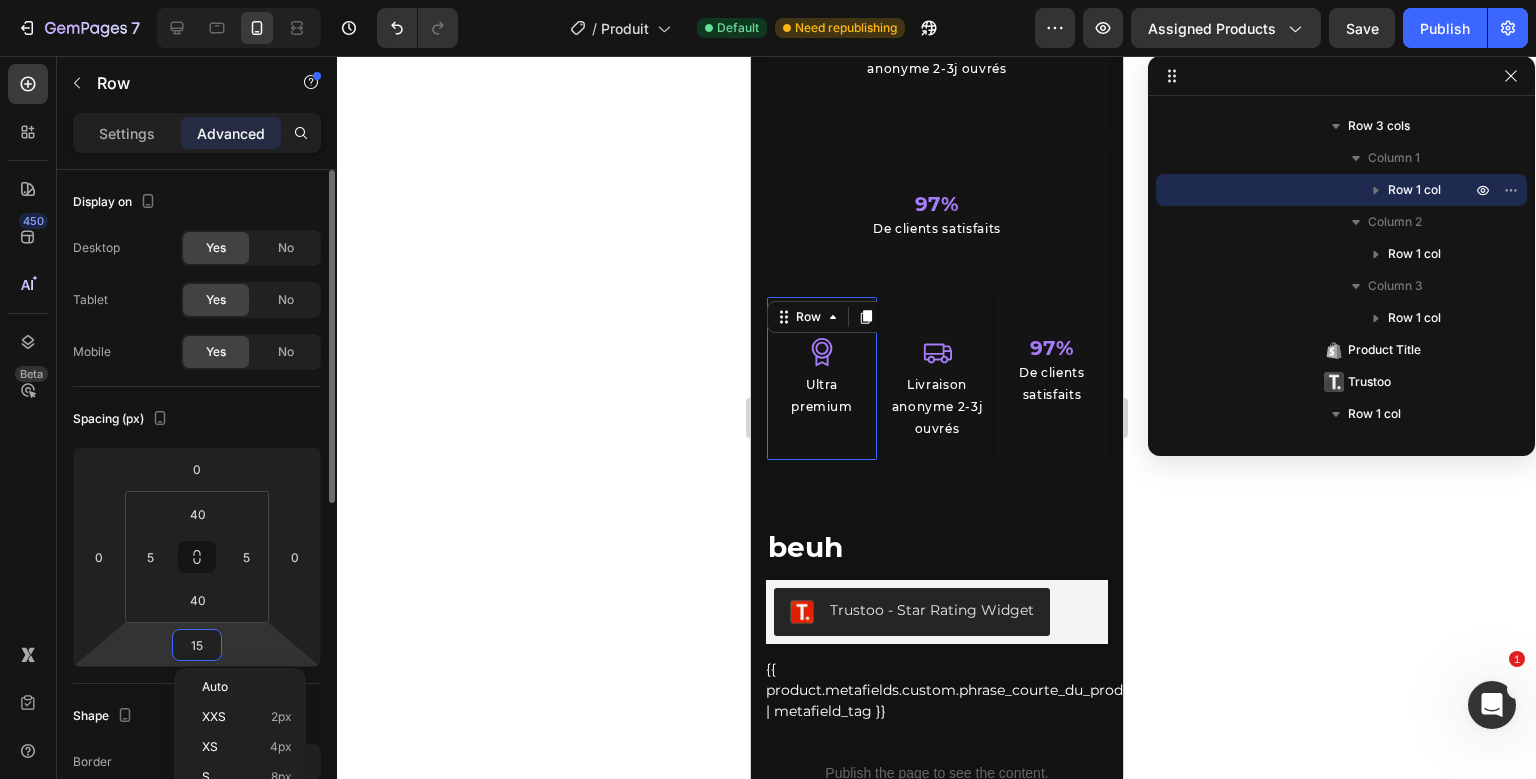 type on "0" 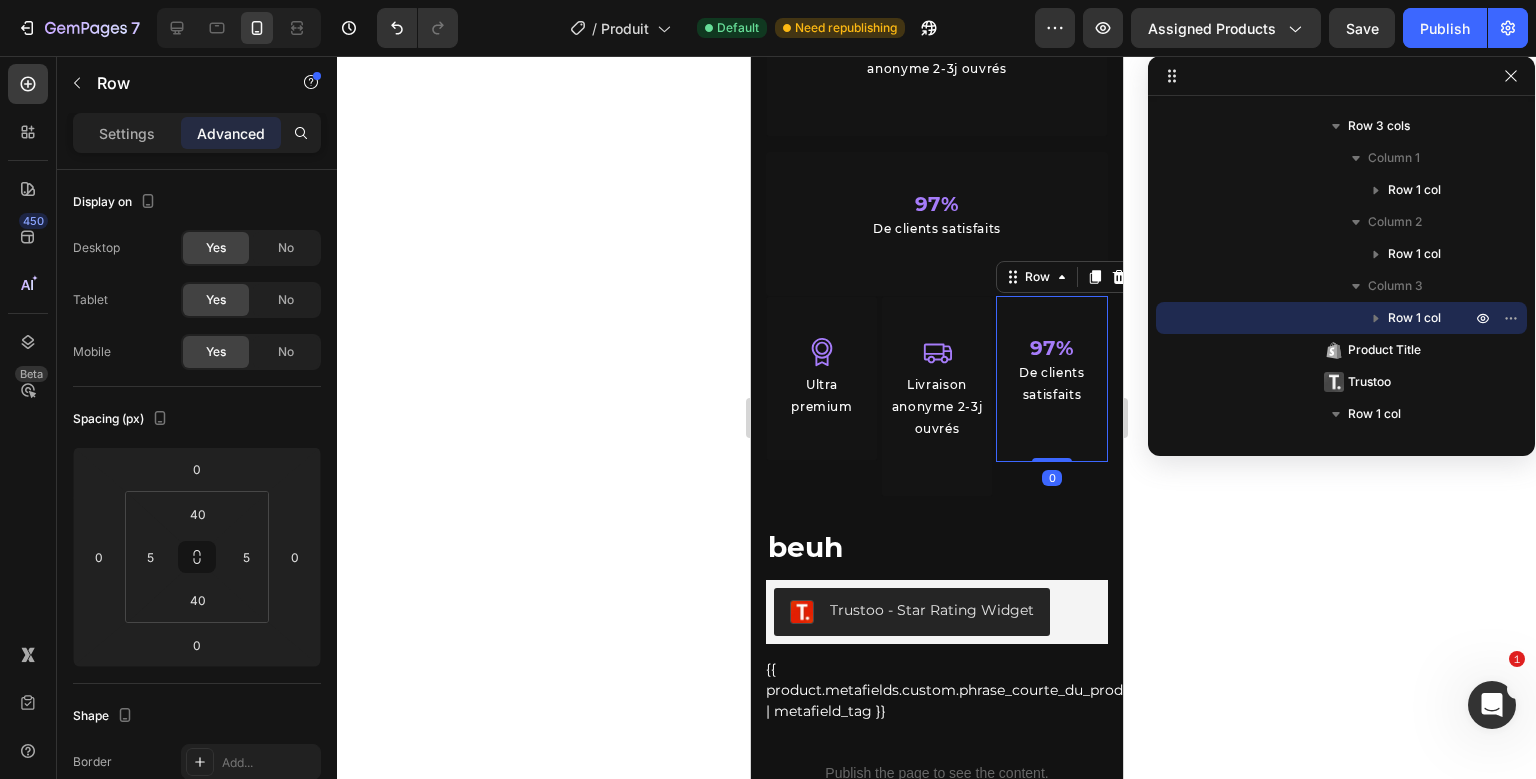 click on "97% De clients satisfaits Text Block Row   0" at bounding box center (1051, 379) 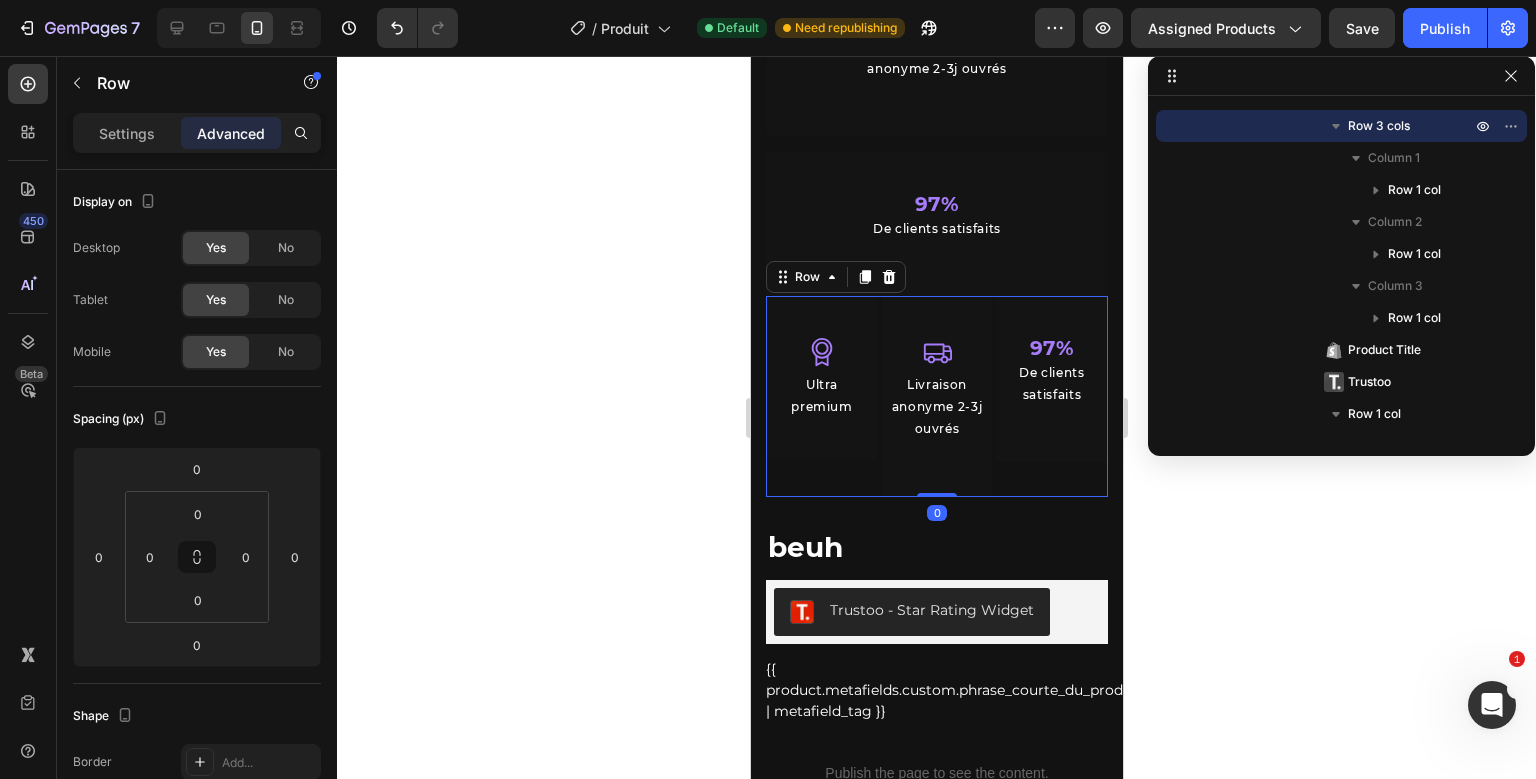 click on "Icon Ultra premium Text Block Row
Icon Livraison anonyme 2-3j ouvrés Text Block Row 97% De clients satisfaits Text Block Row Row   0 beuh Product Title Trustoo - Star Rating Widget Trustoo
{{ product.metafields.custom.phrase_courte_du_produit | metafield_tag }}
Custom Code Row
Publish the page to see the content.
Custom Code" at bounding box center (936, 552) 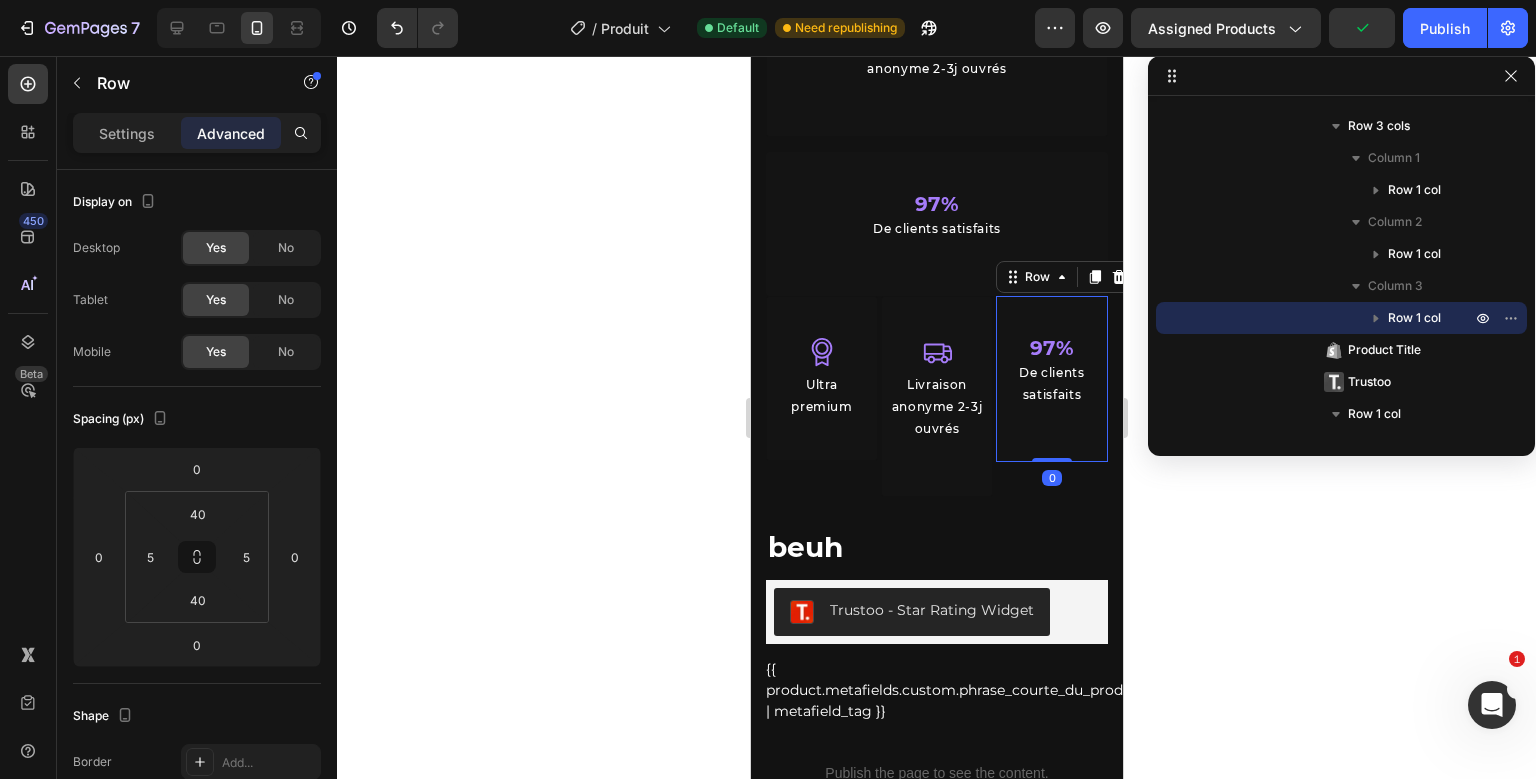 click on "97% De clients satisfaits Text Block Row   0" at bounding box center (1051, 396) 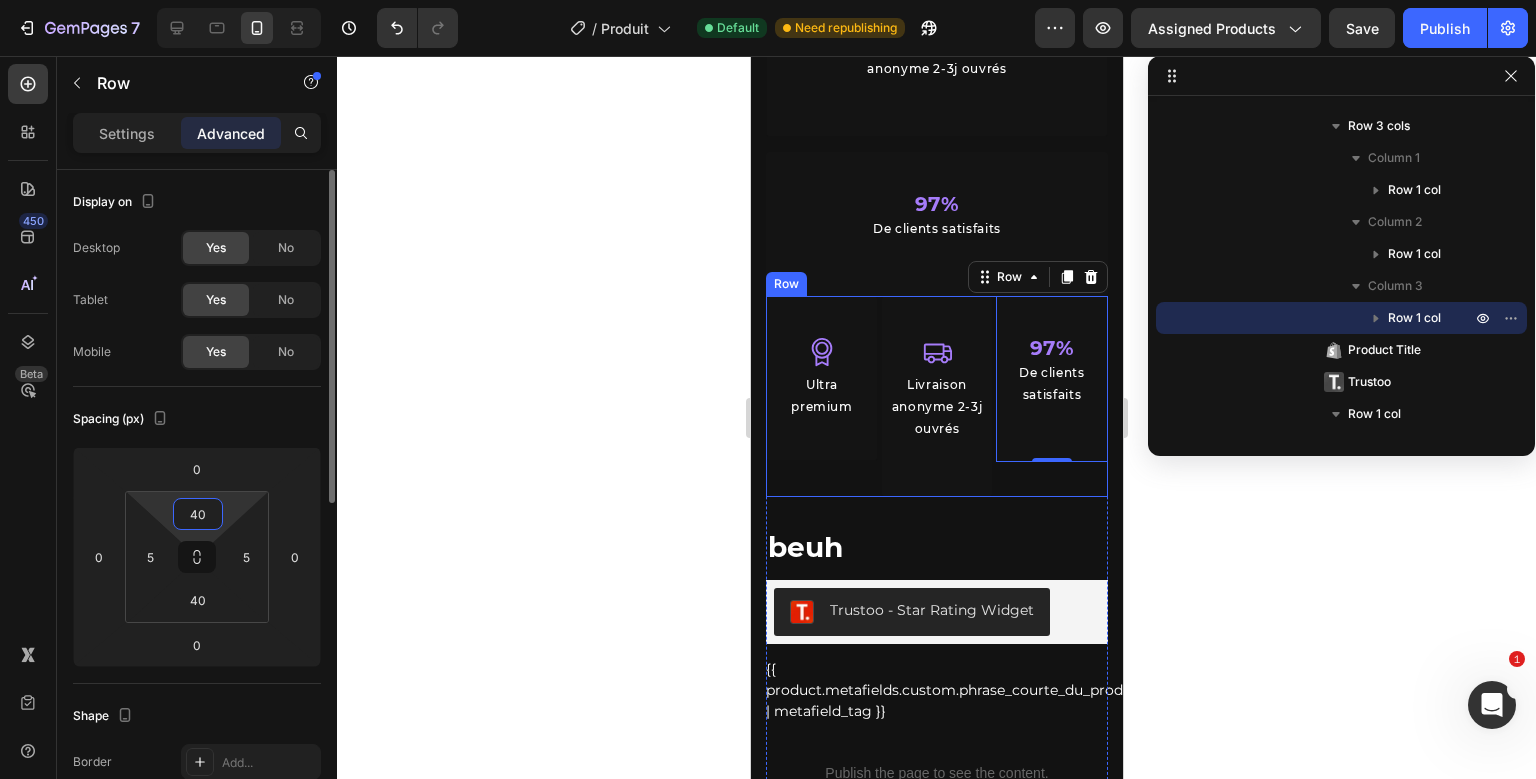click on "40" at bounding box center (198, 514) 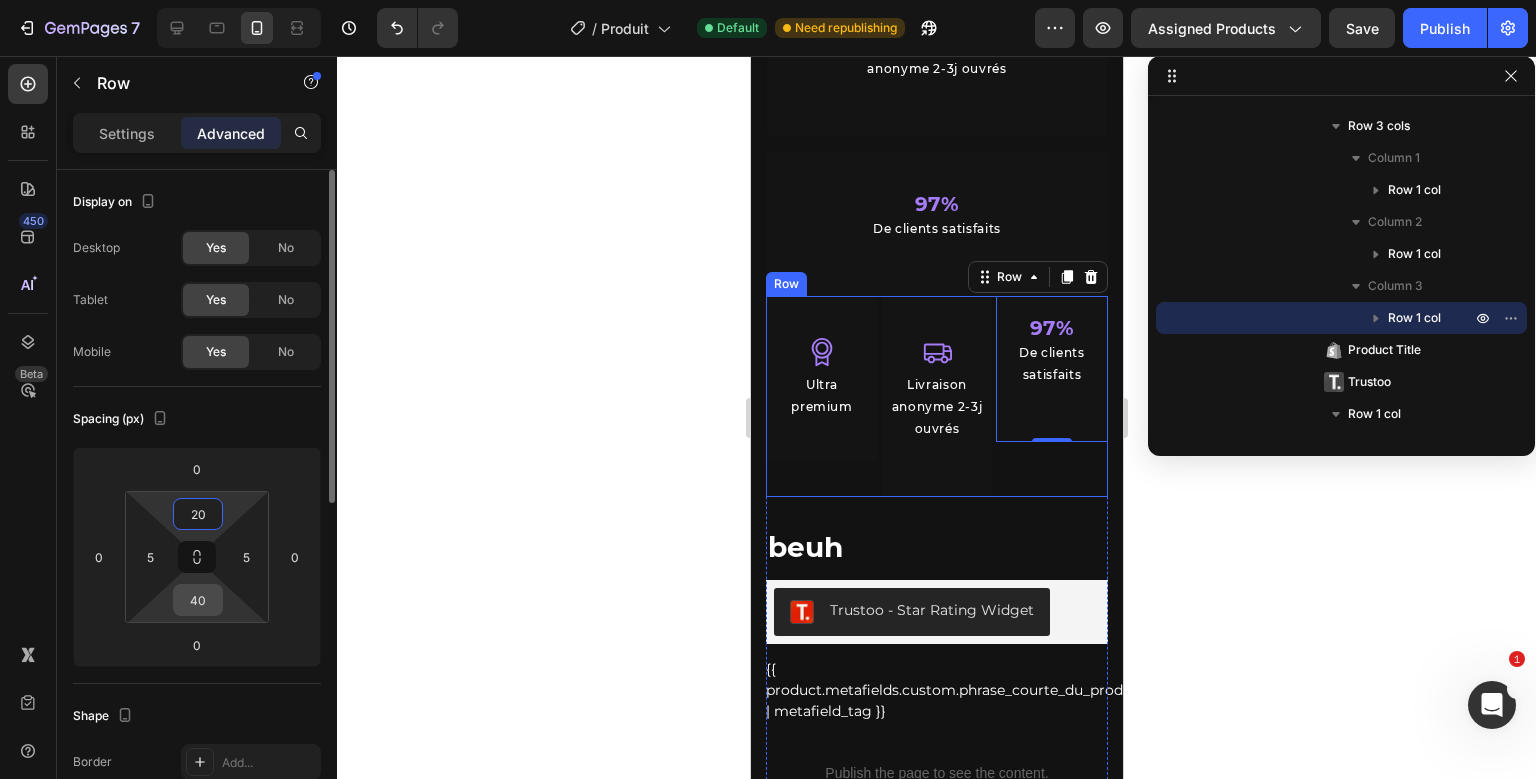 type on "20" 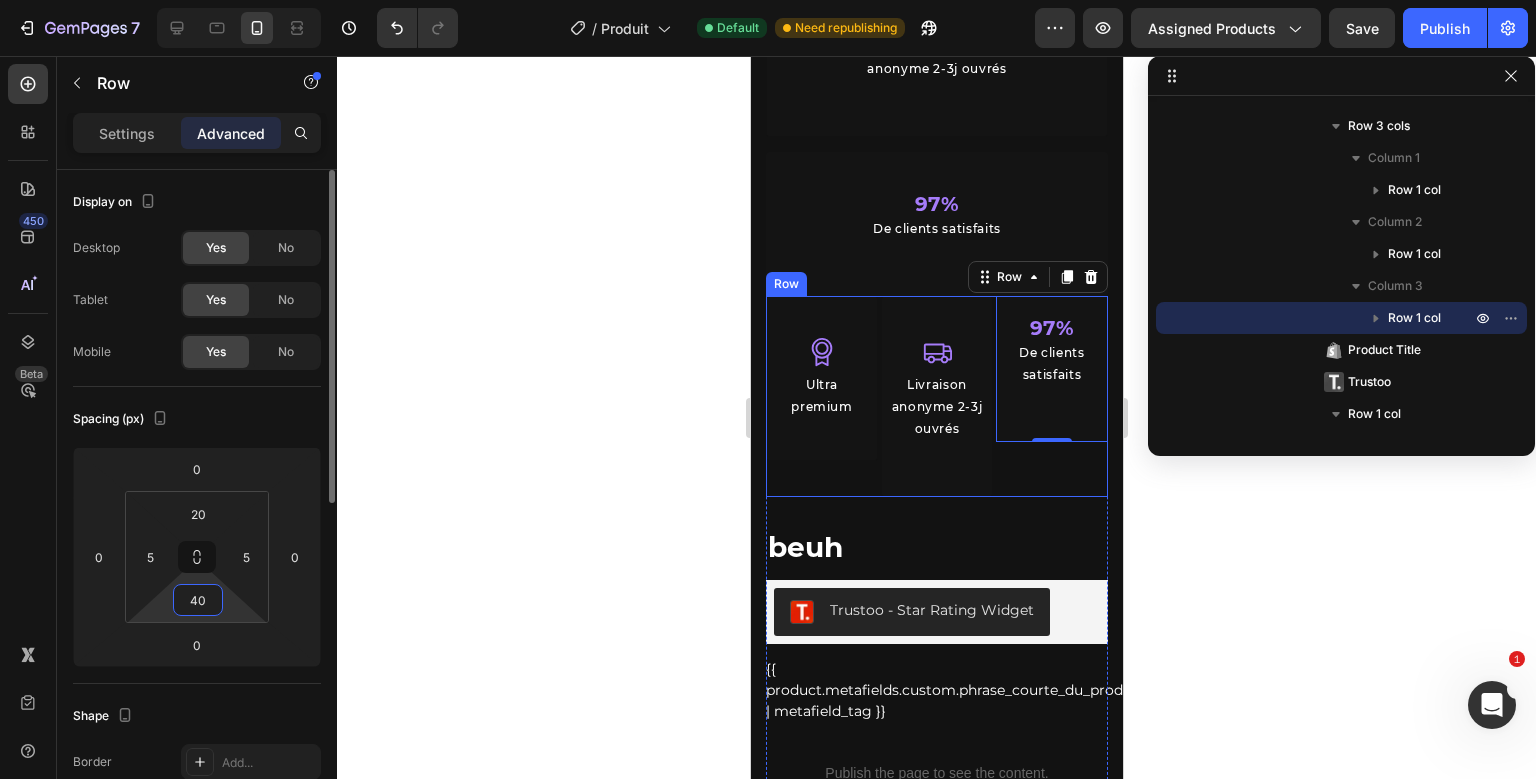 click on "40" at bounding box center [198, 600] 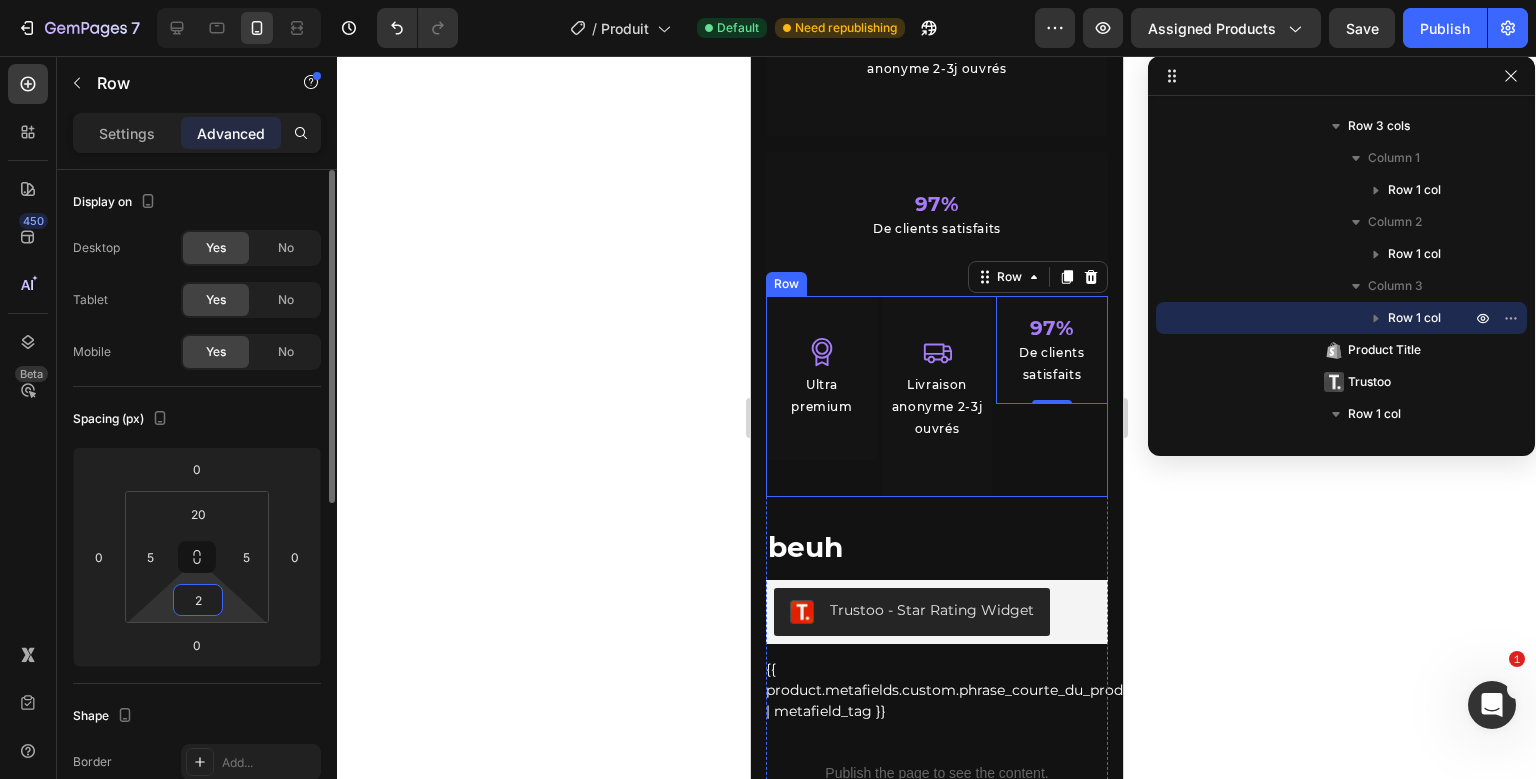 type on "20" 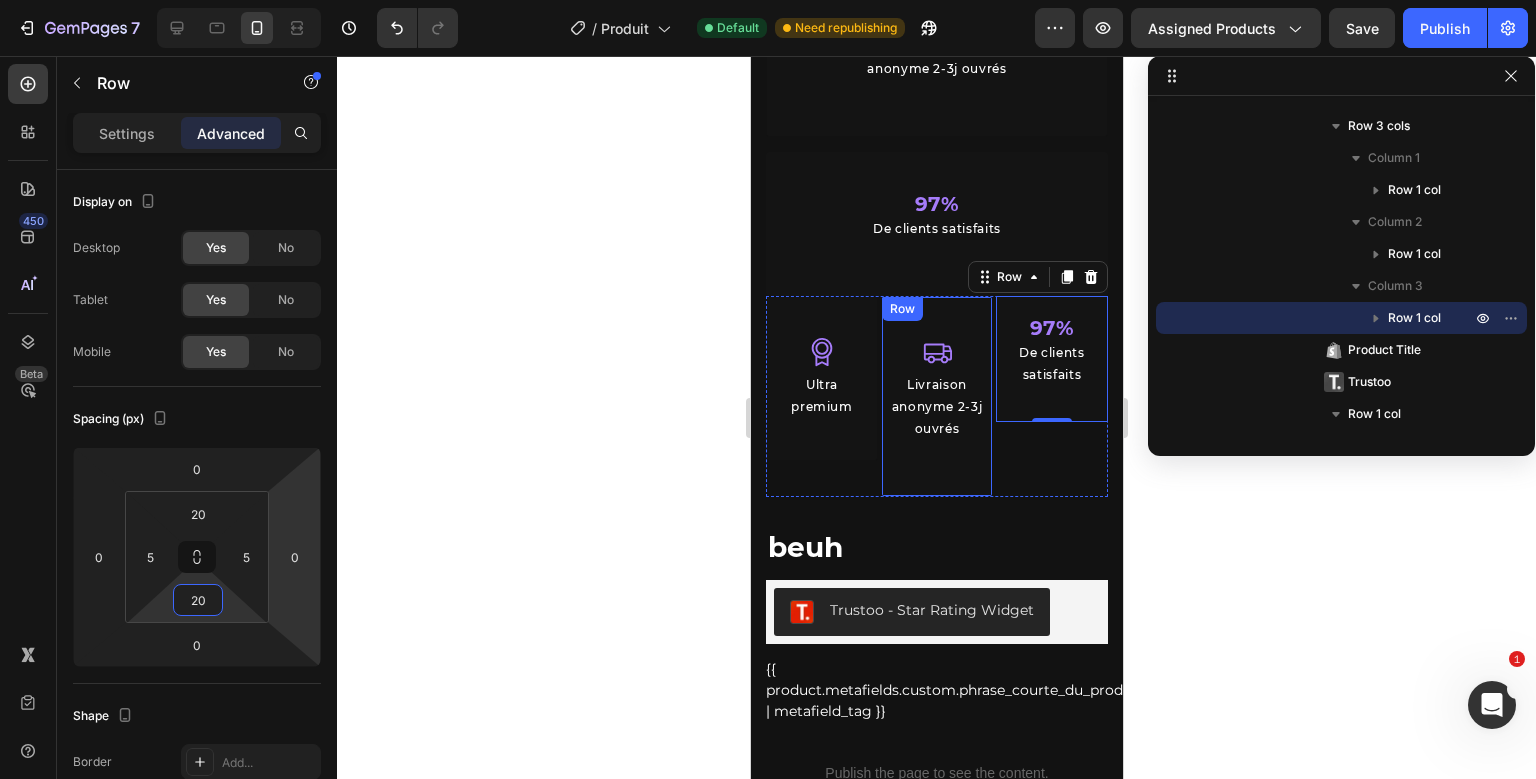 click on "Icon Livraison anonyme 2-3j ouvrés Text Block Row" at bounding box center [936, 396] 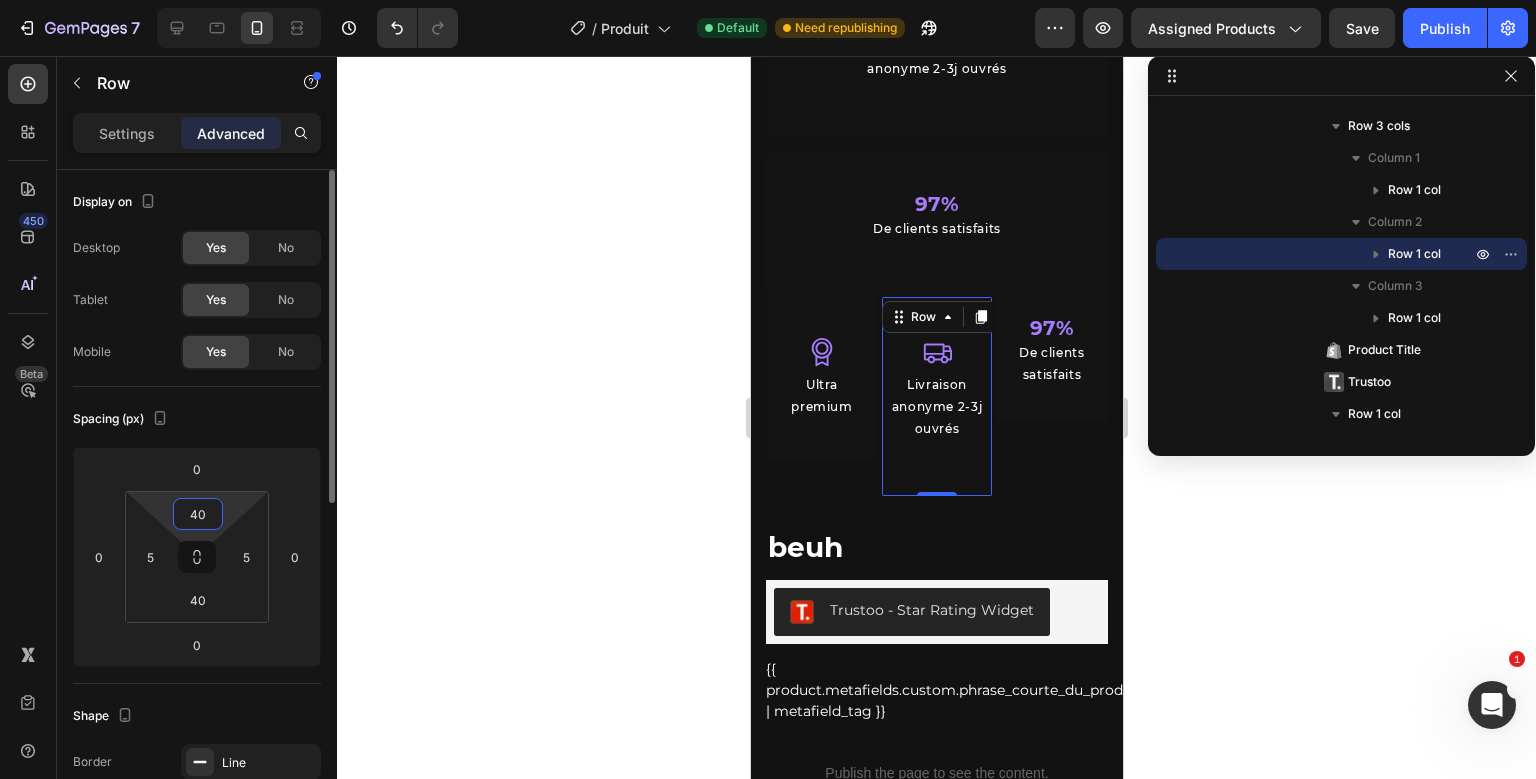 click on "40" at bounding box center [198, 514] 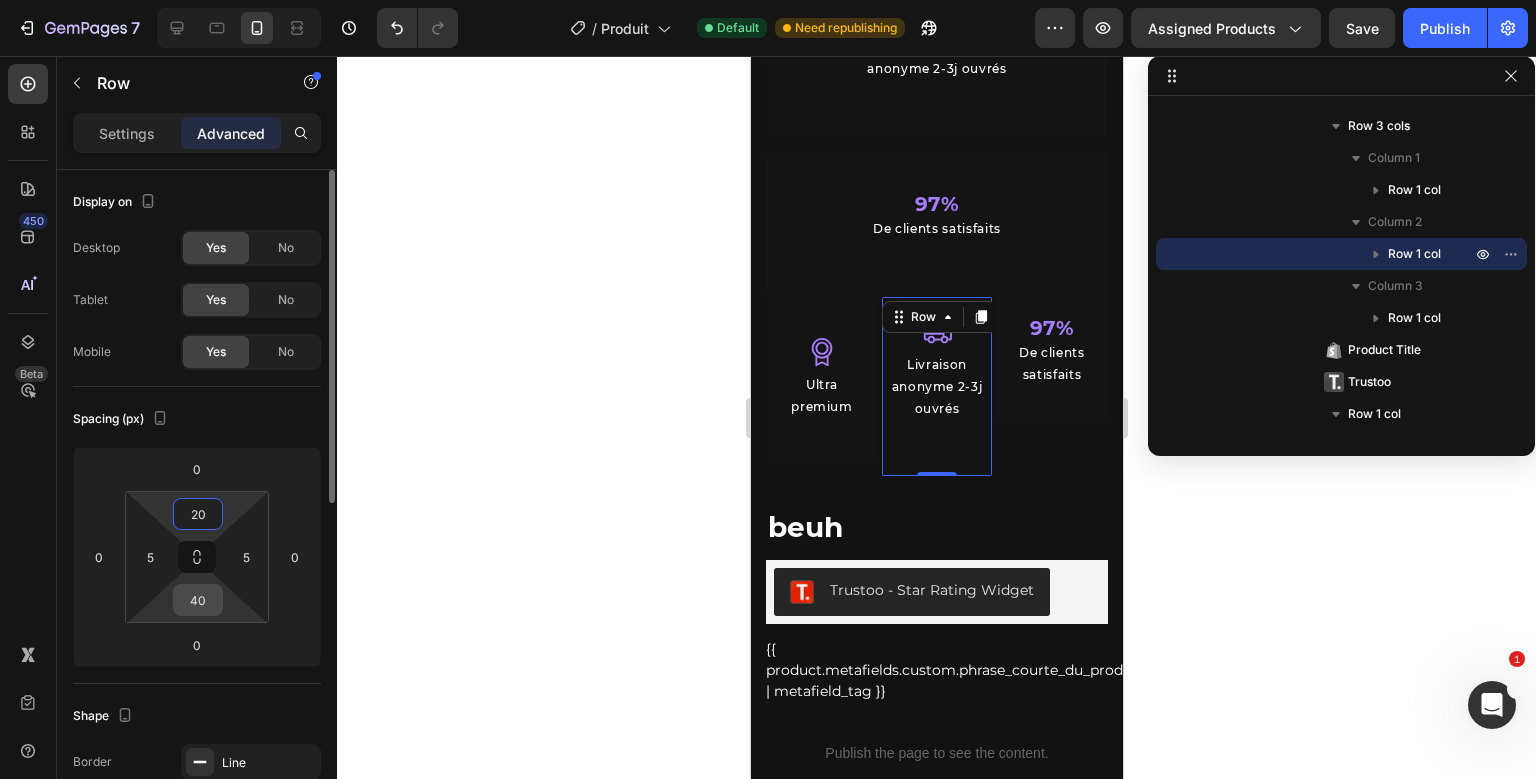 type on "20" 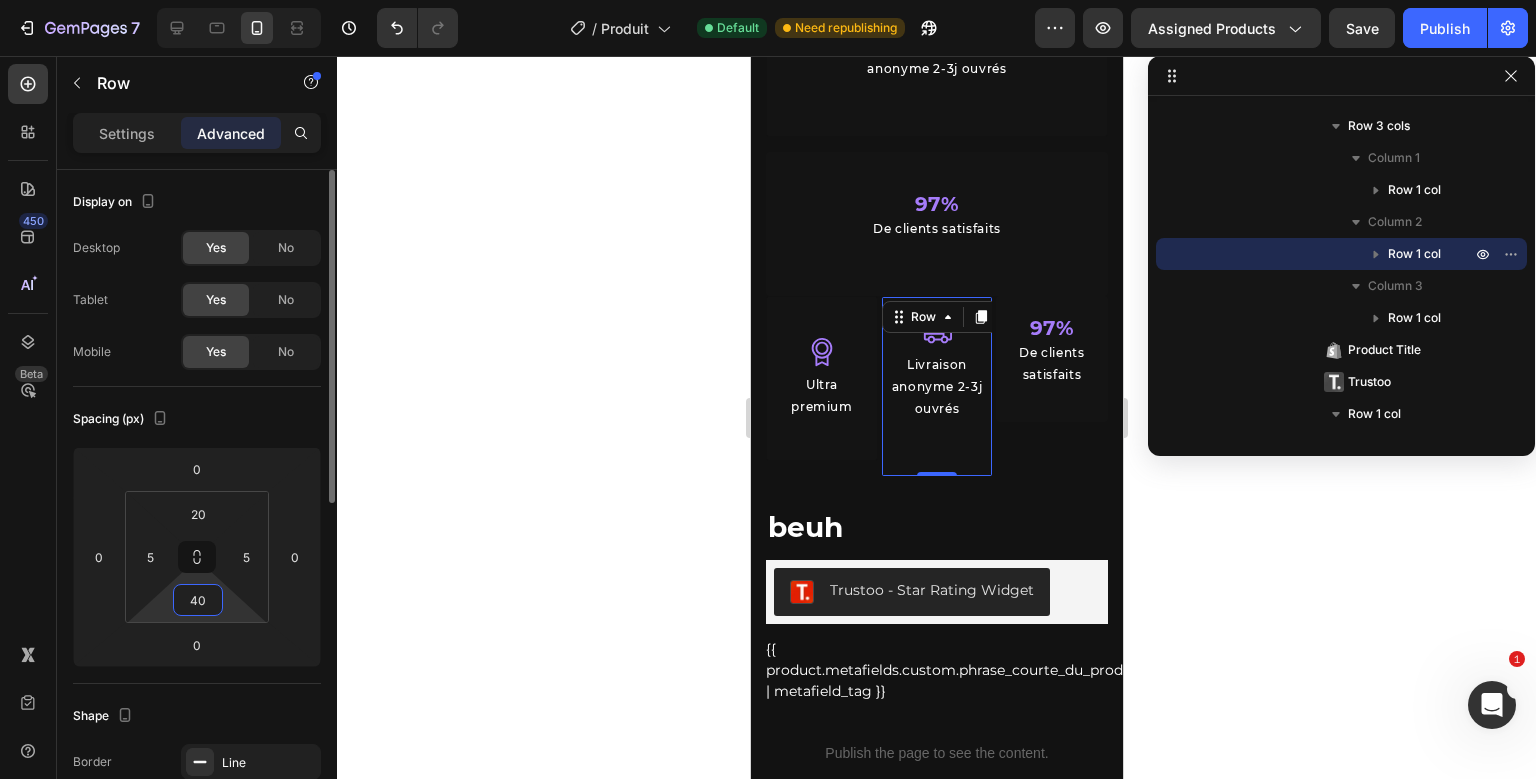 click on "40" at bounding box center [198, 600] 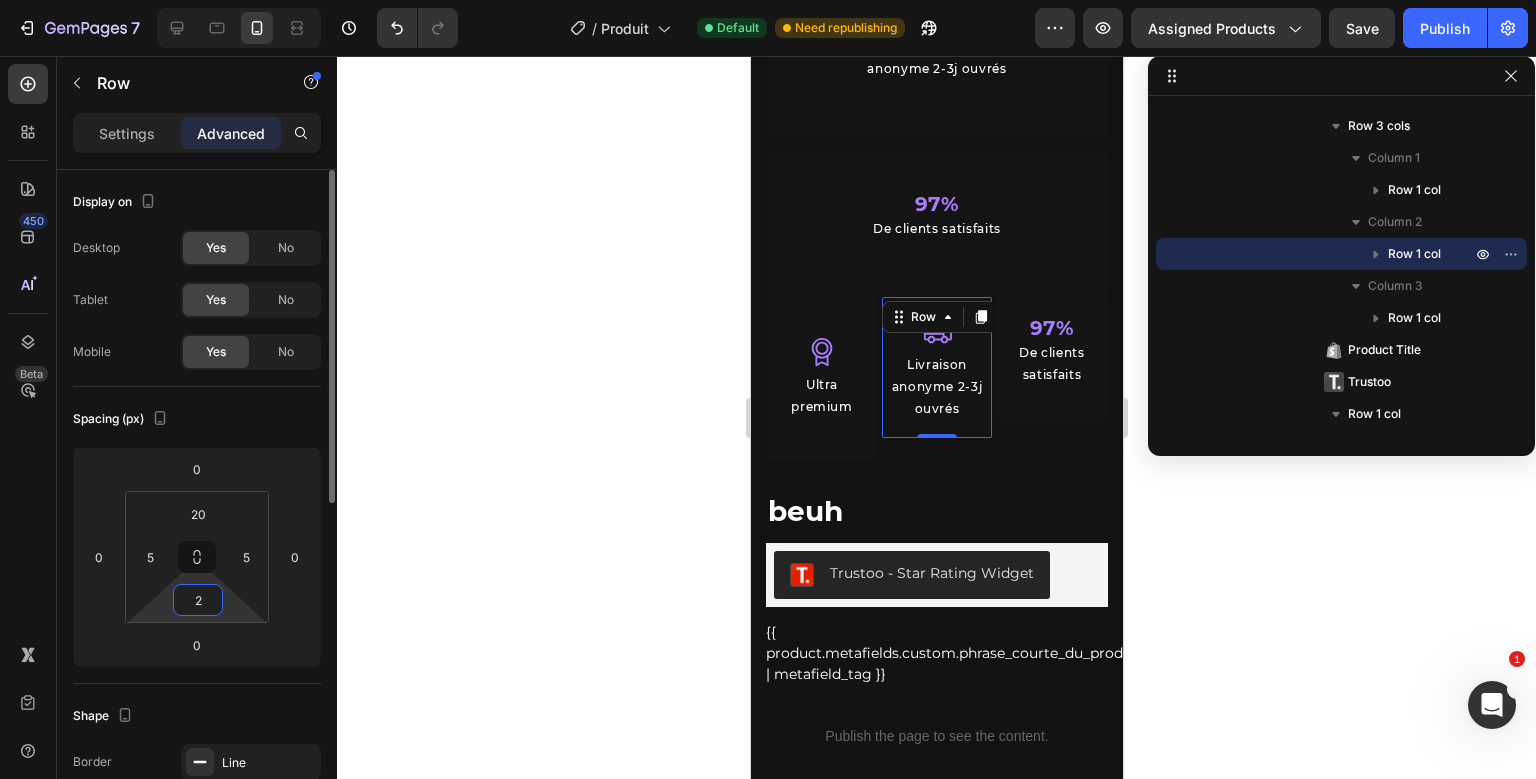 type on "20" 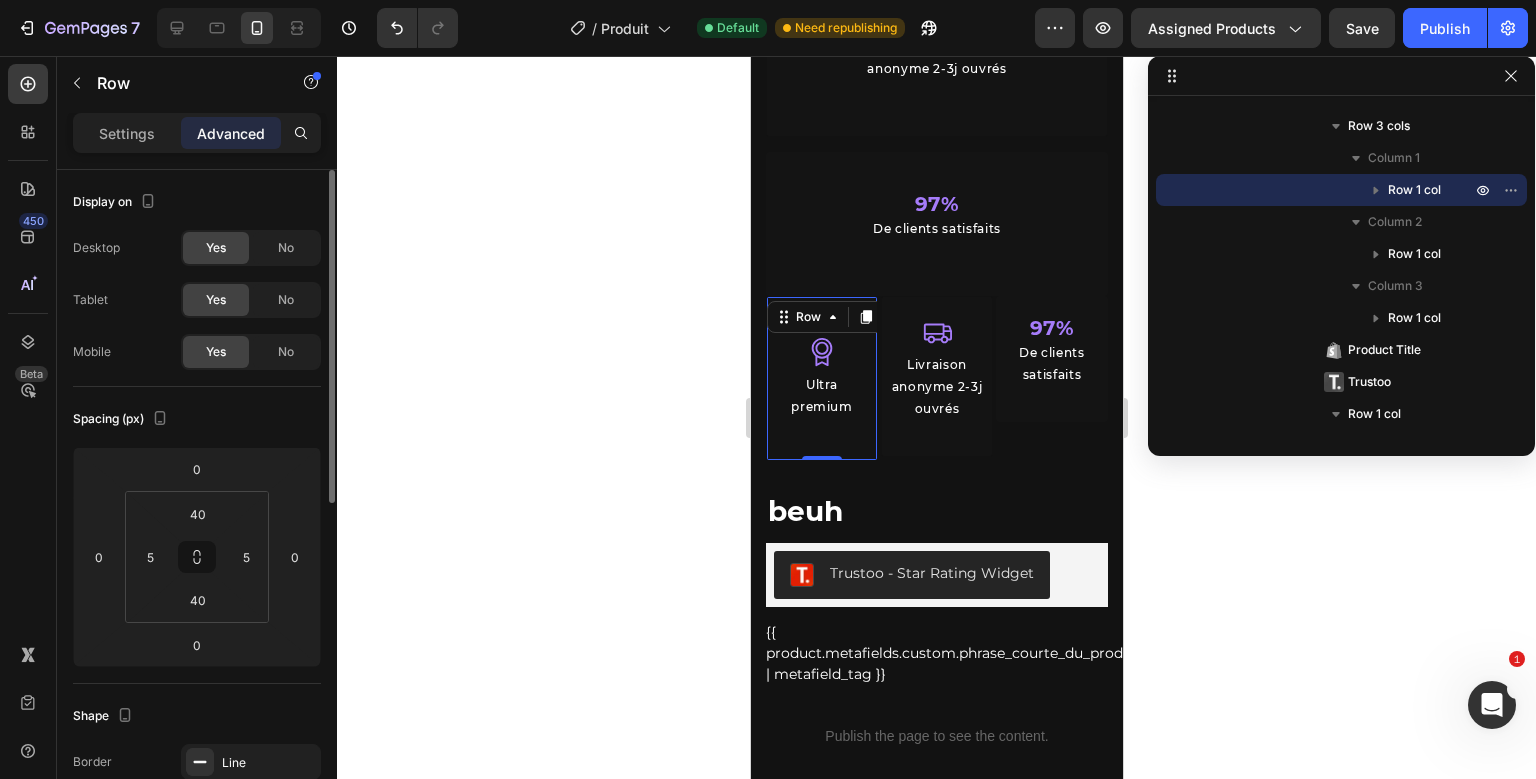 click on "Icon Ultra premium Text Block Row   0" at bounding box center [821, 378] 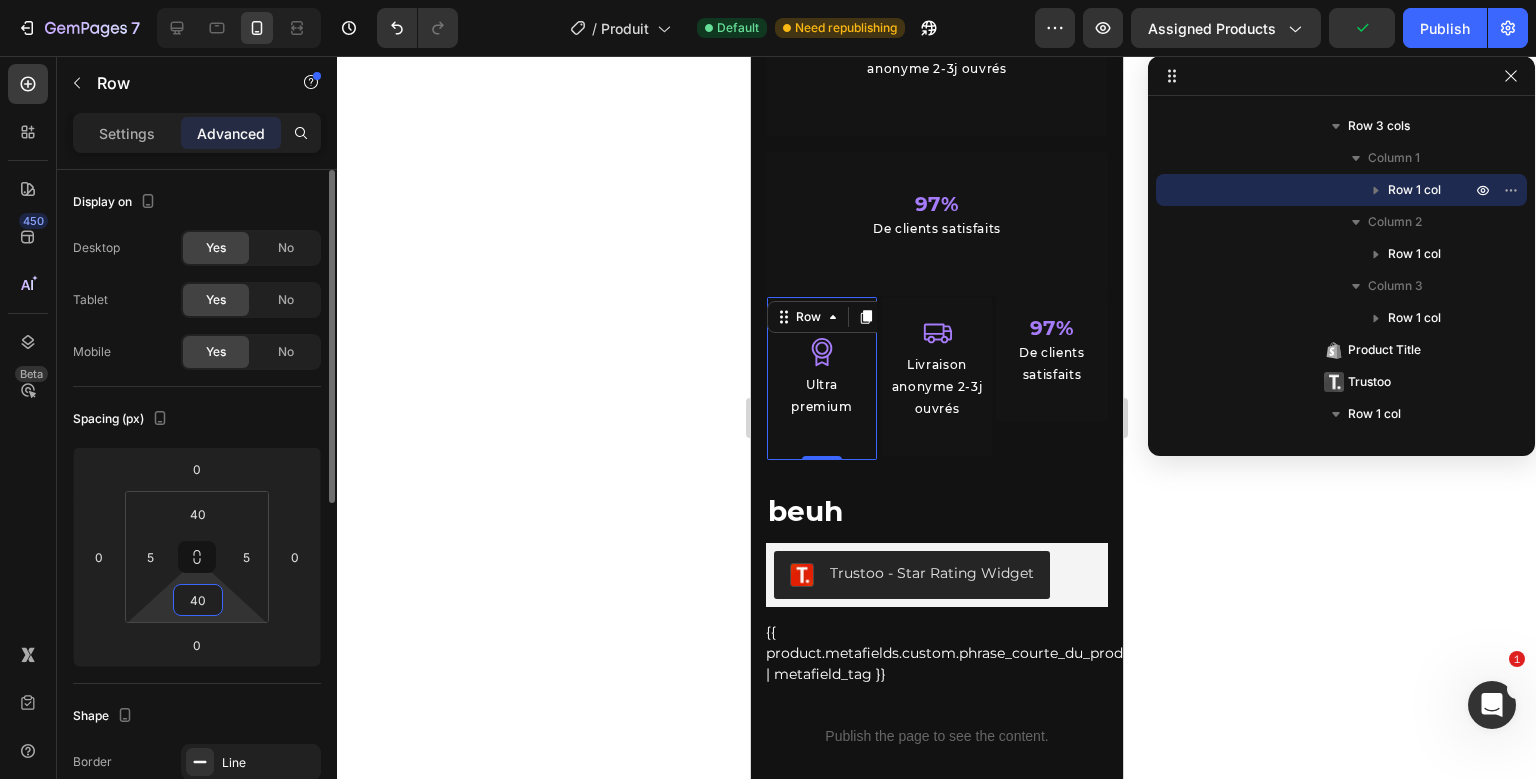 click on "40" at bounding box center (198, 600) 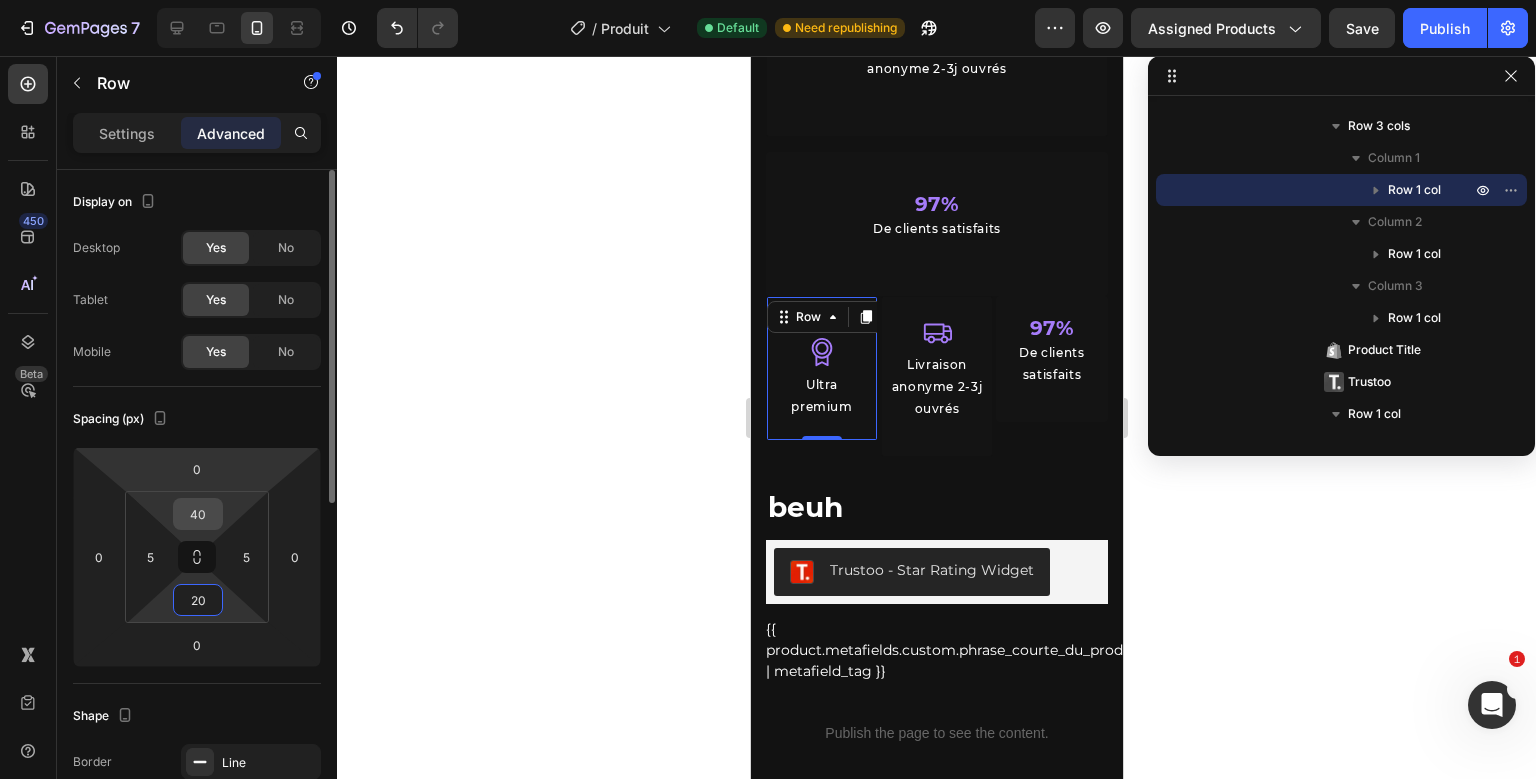 type on "20" 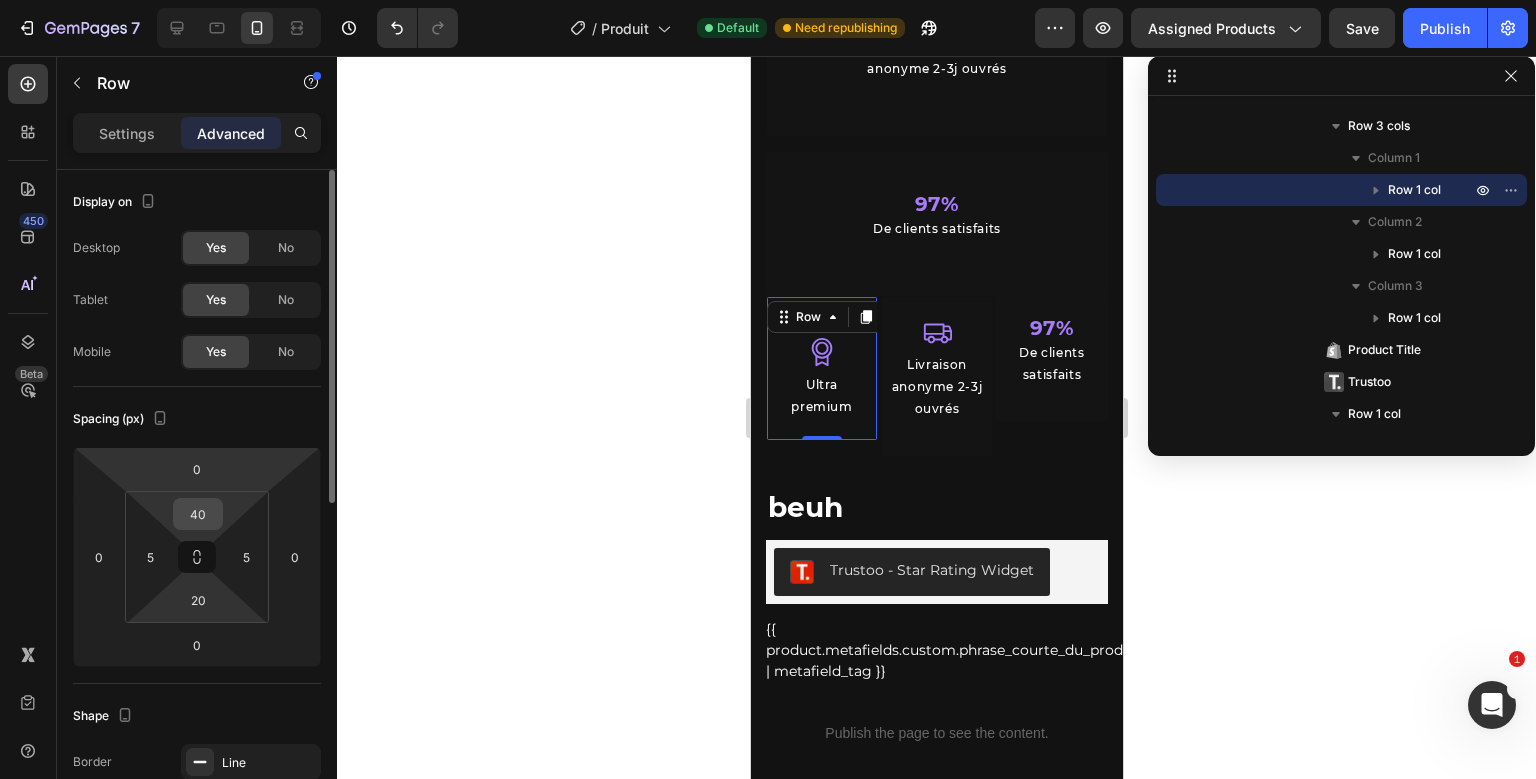 drag, startPoint x: 201, startPoint y: 529, endPoint x: 206, endPoint y: 519, distance: 11.18034 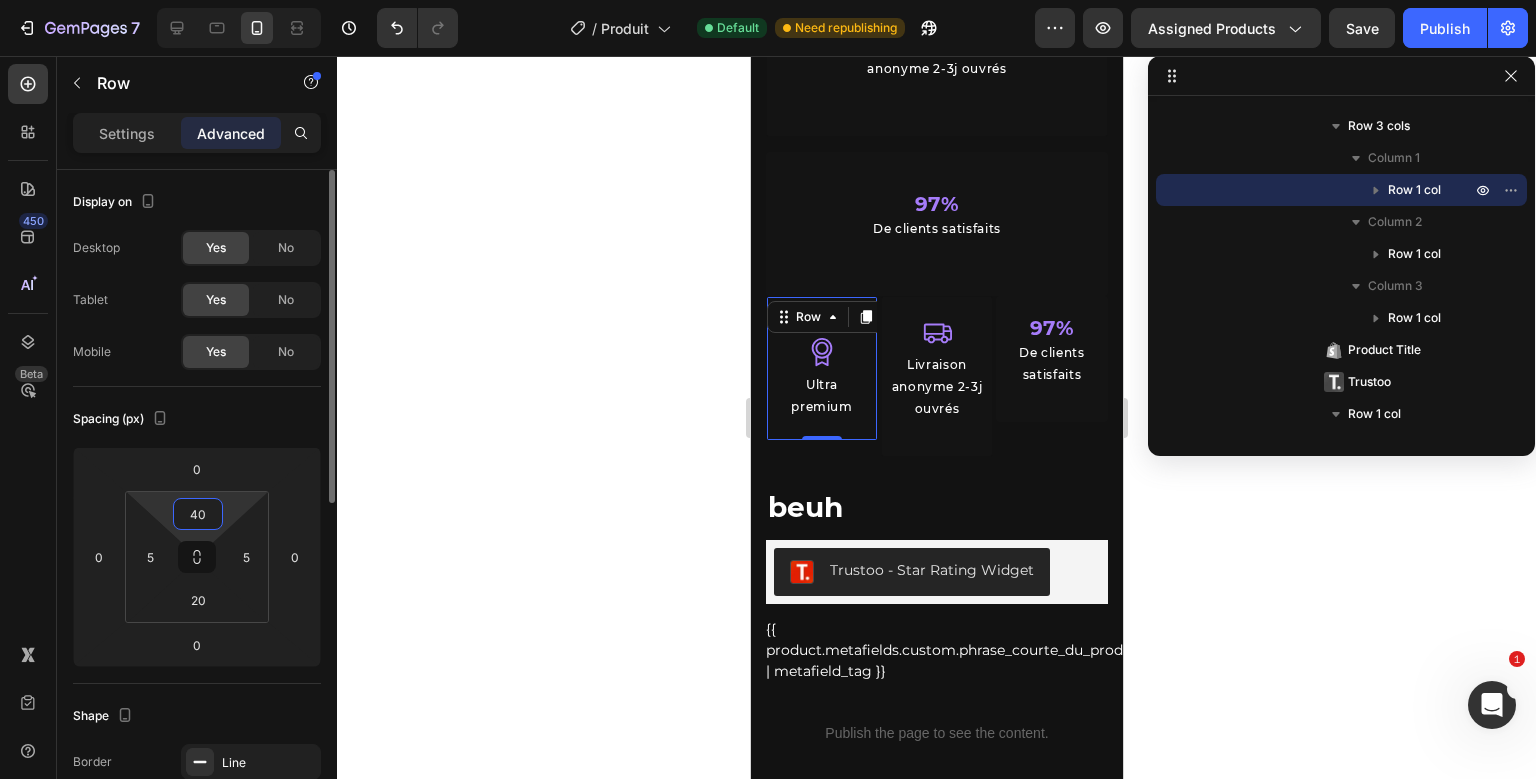 click on "40" at bounding box center (198, 514) 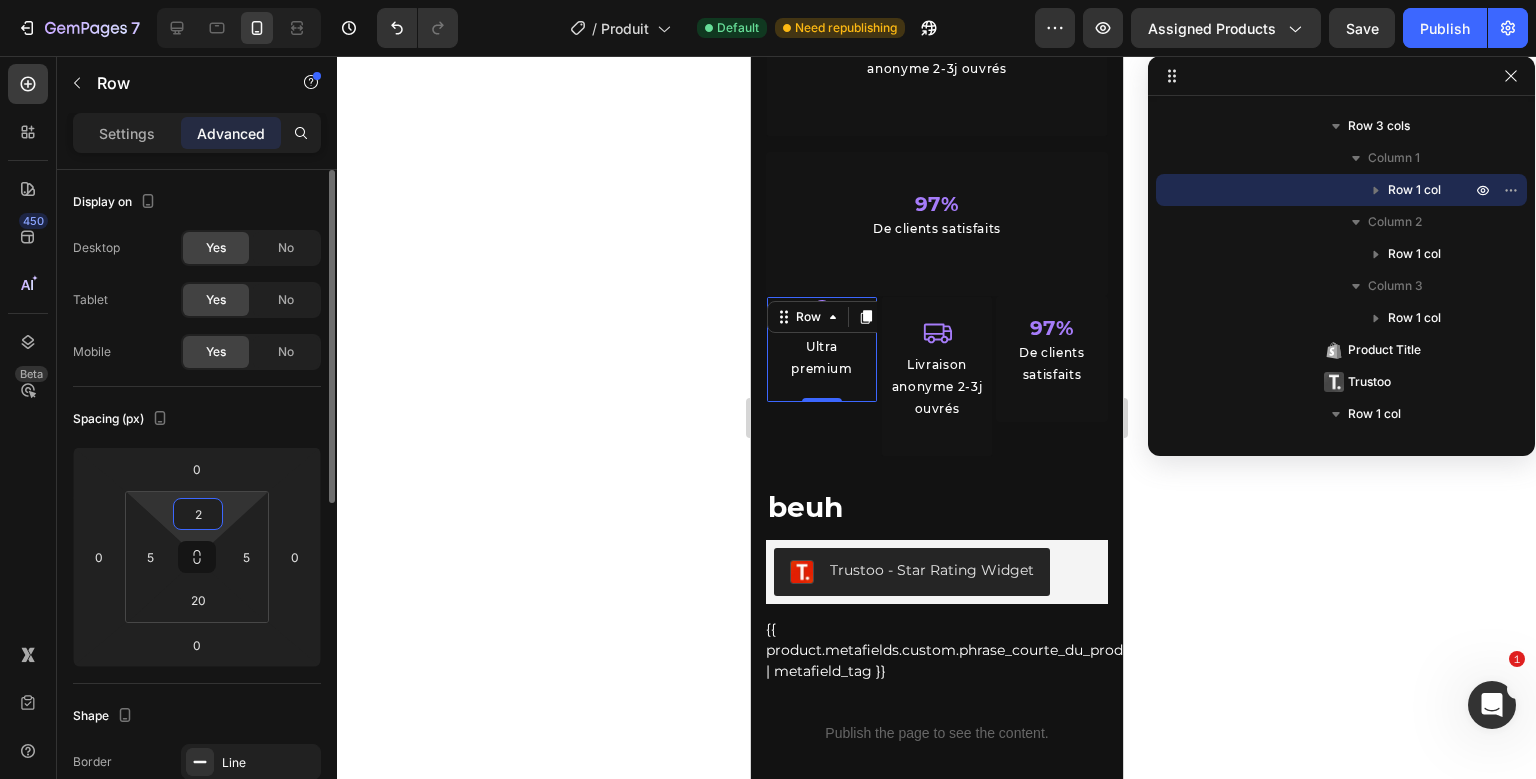 type on "20" 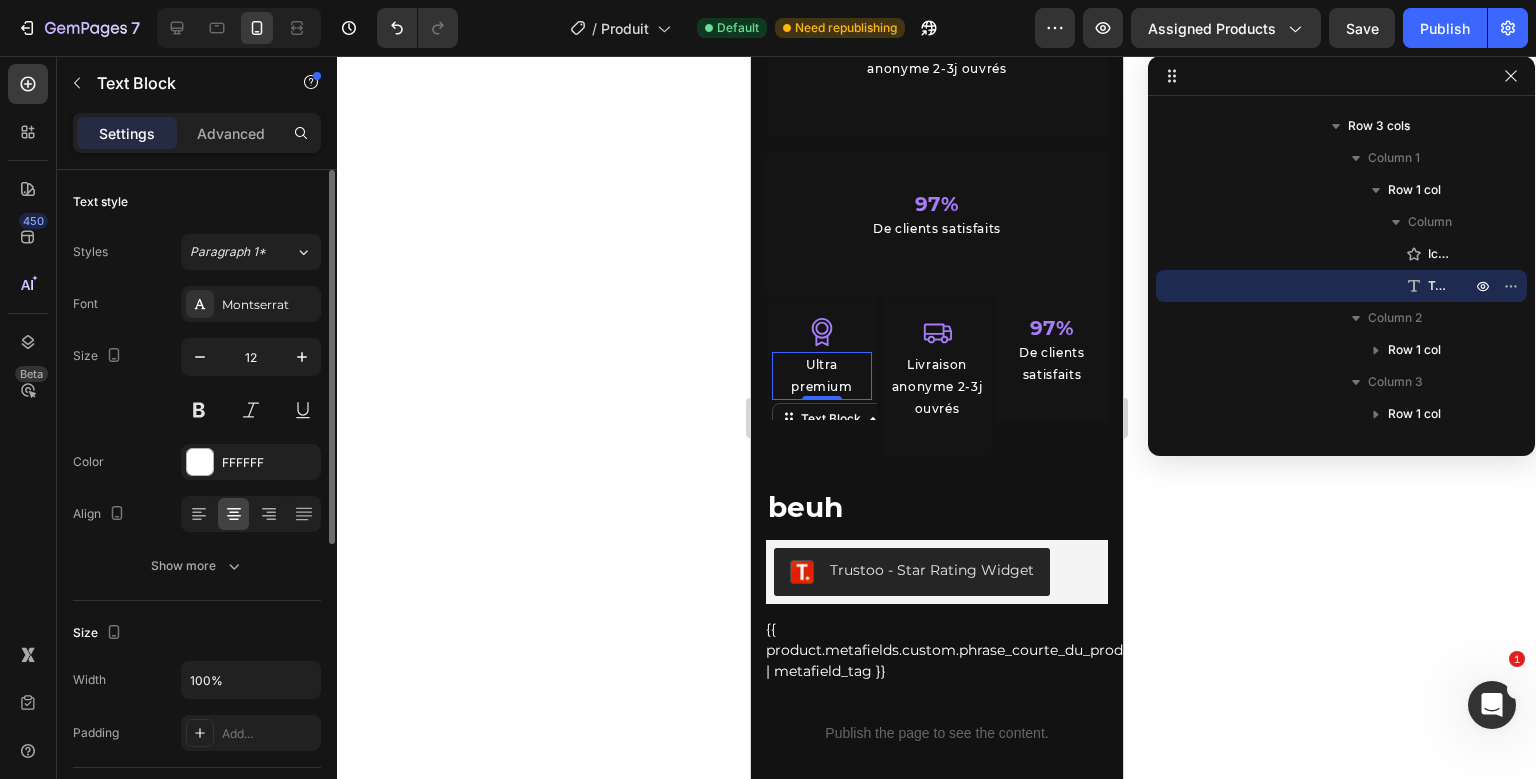 click on "Ultra premium" at bounding box center (821, 375) 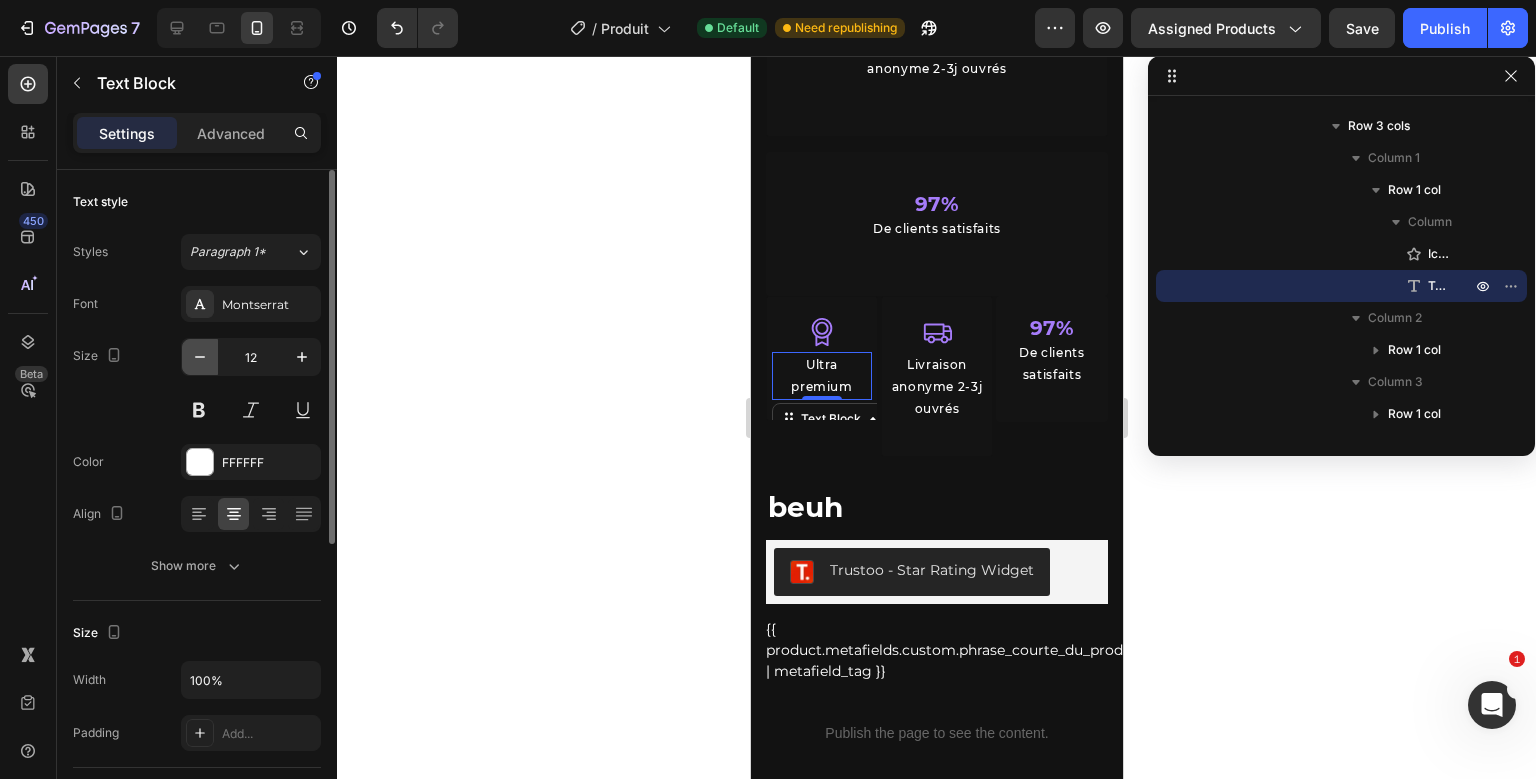 click at bounding box center (200, 357) 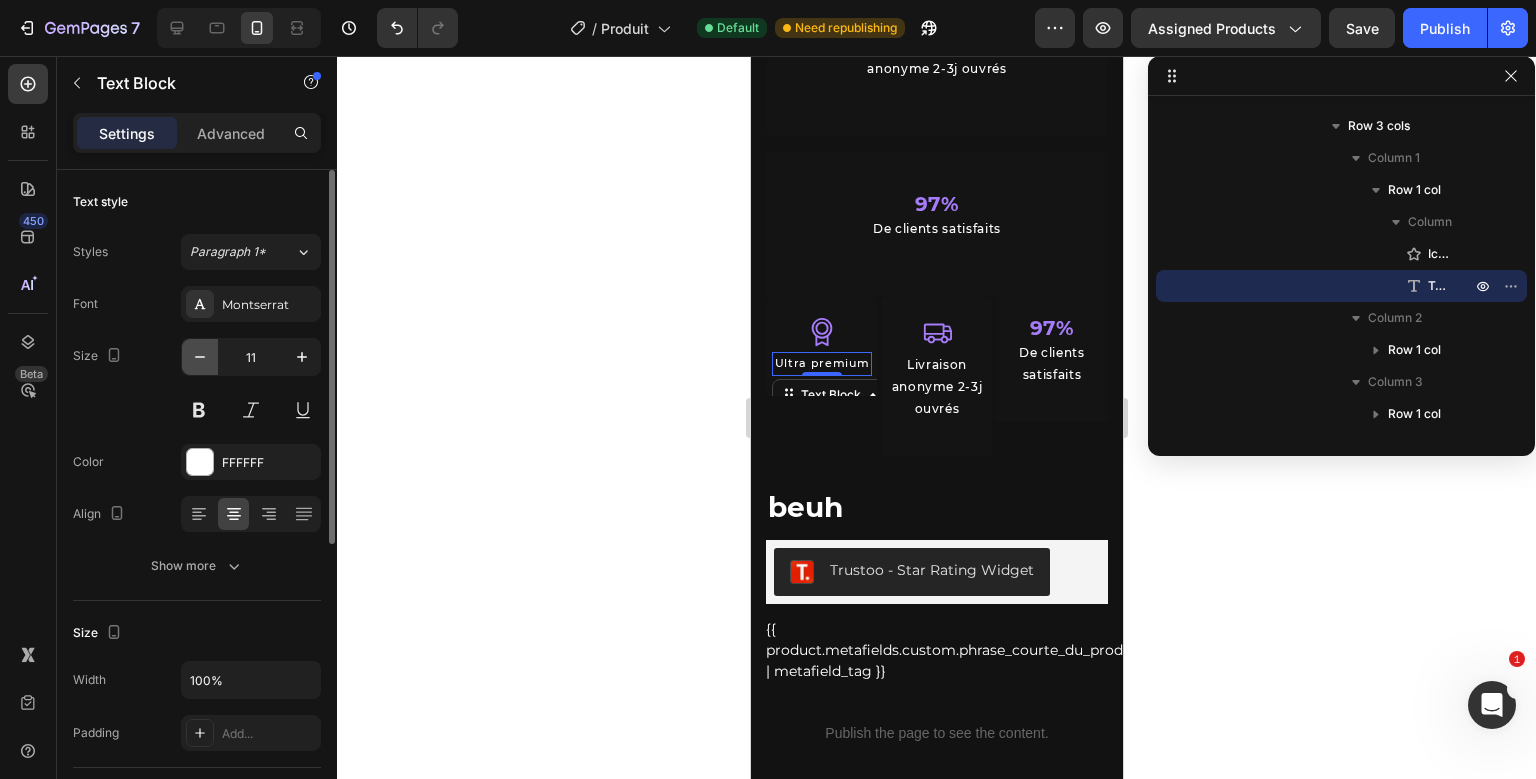 click at bounding box center (200, 357) 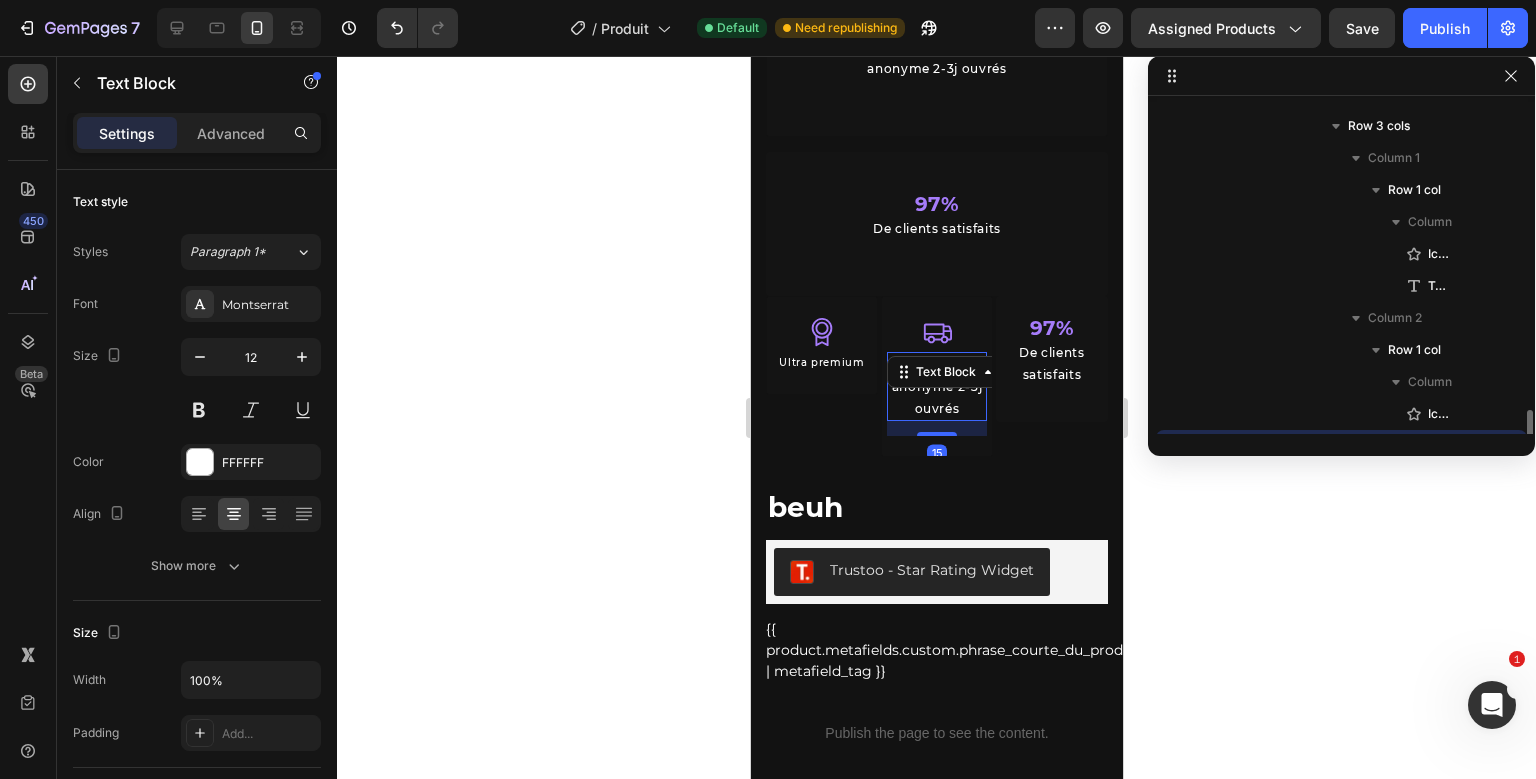 scroll, scrollTop: 922, scrollLeft: 0, axis: vertical 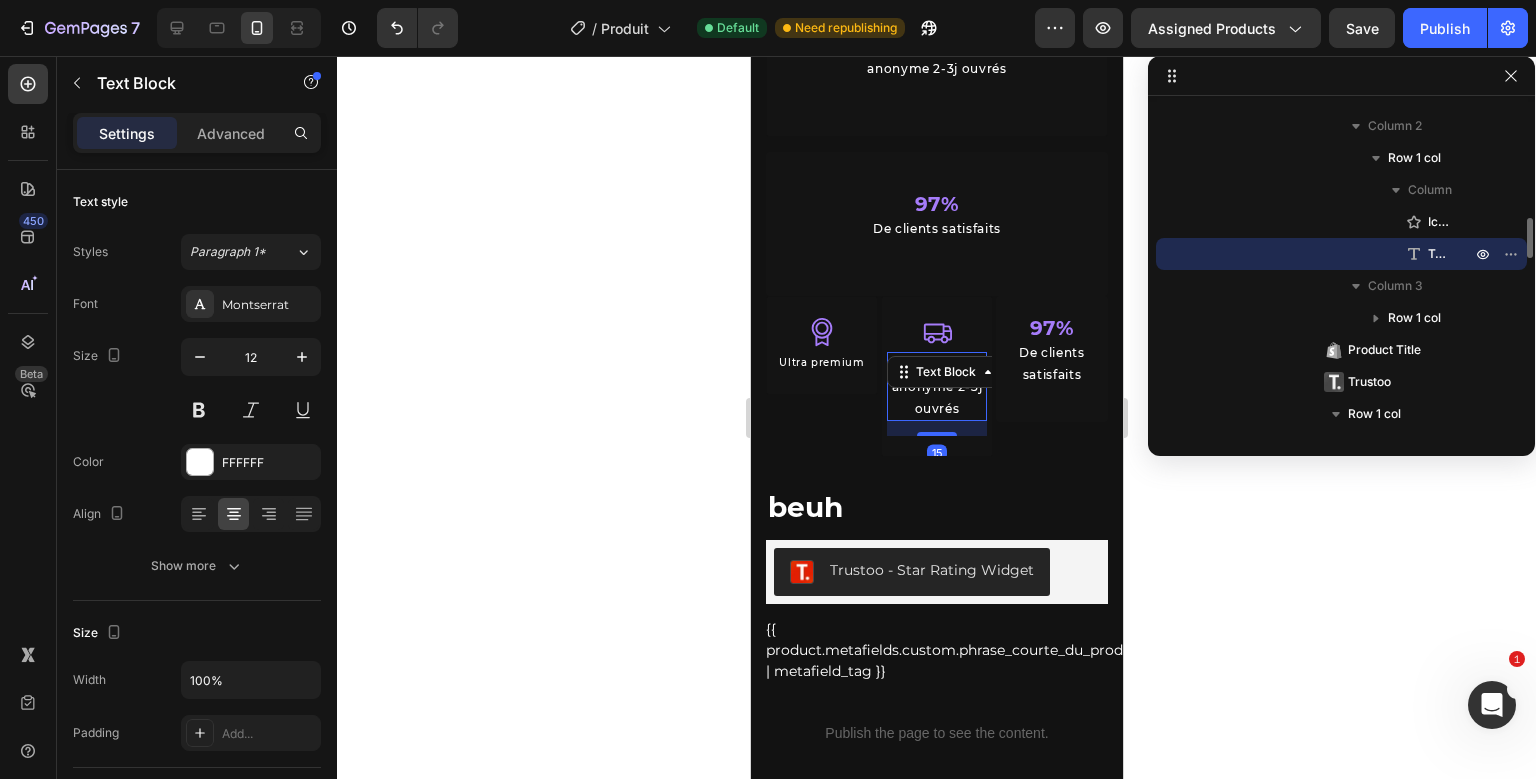 click on "Icon Livraison anonyme 2-3j ouvrés Text Block   15" at bounding box center (936, 376) 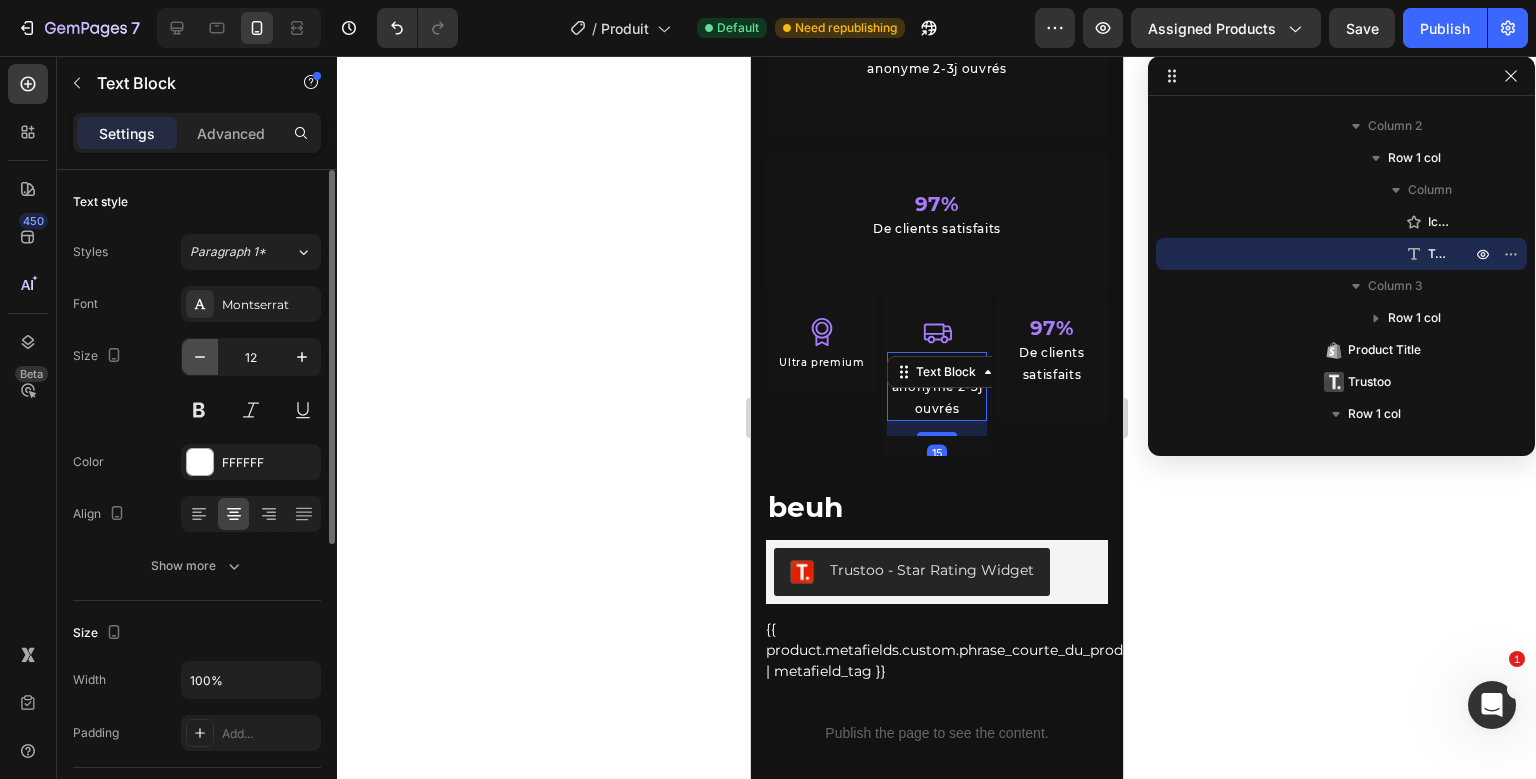 click 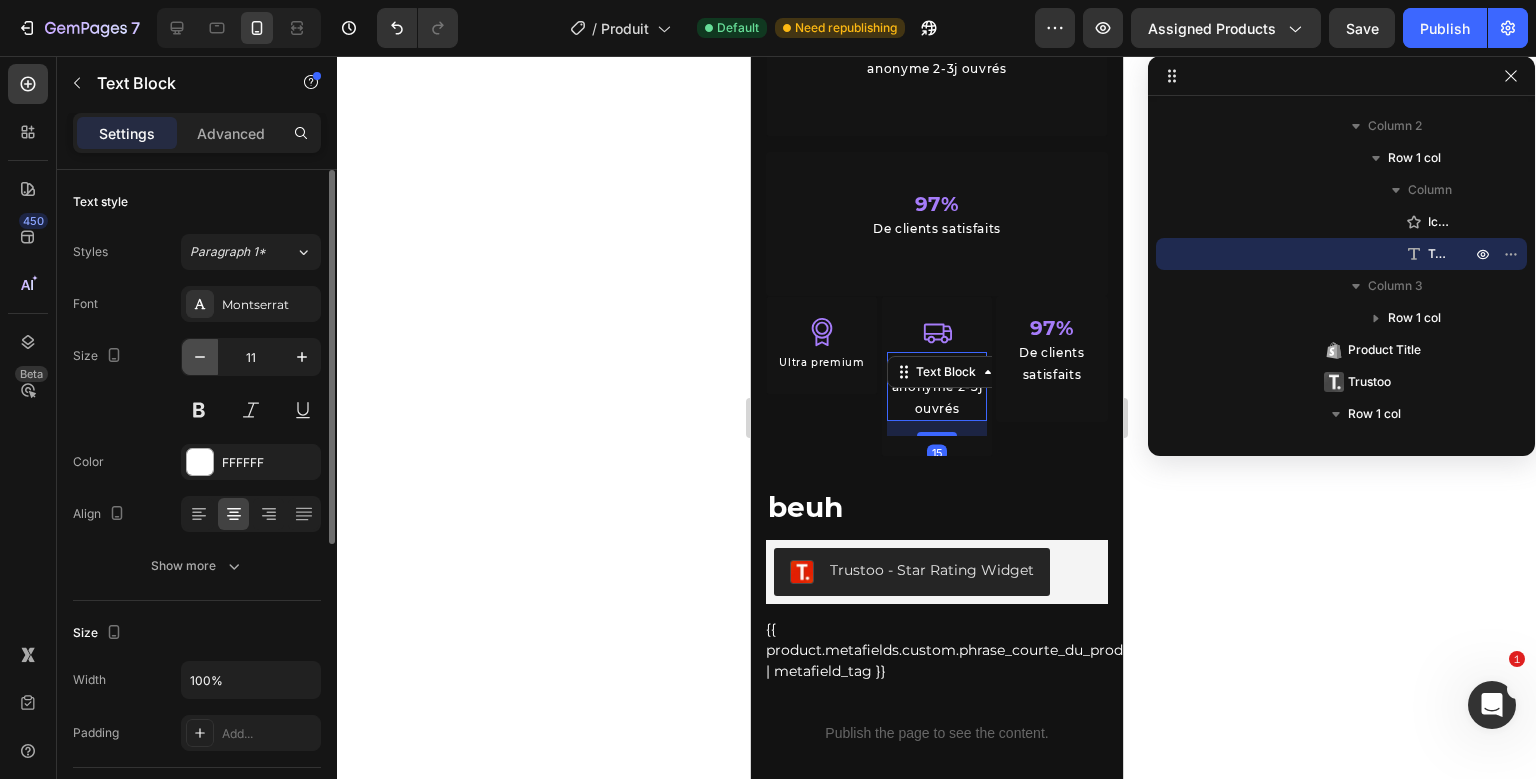 click 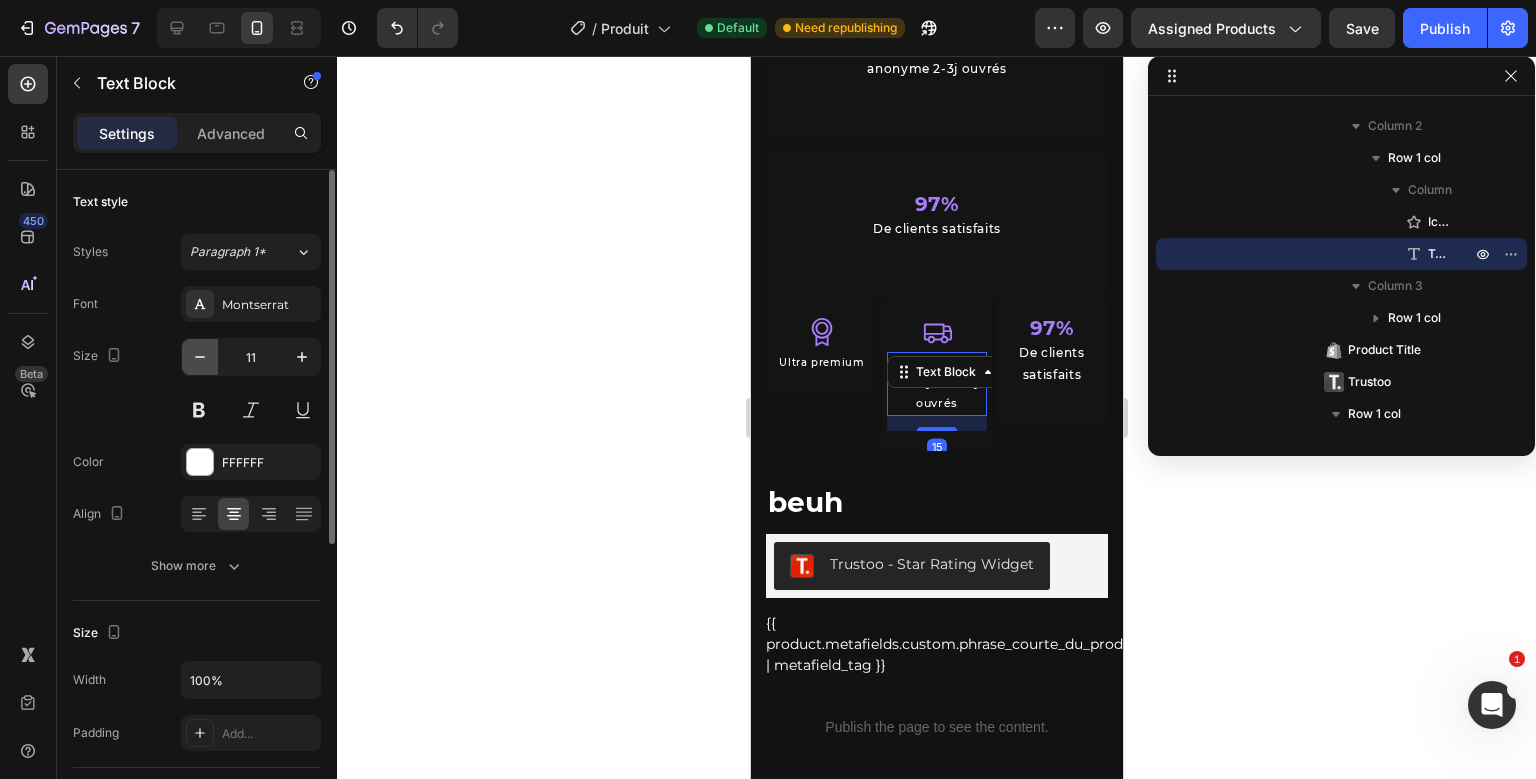 type on "10" 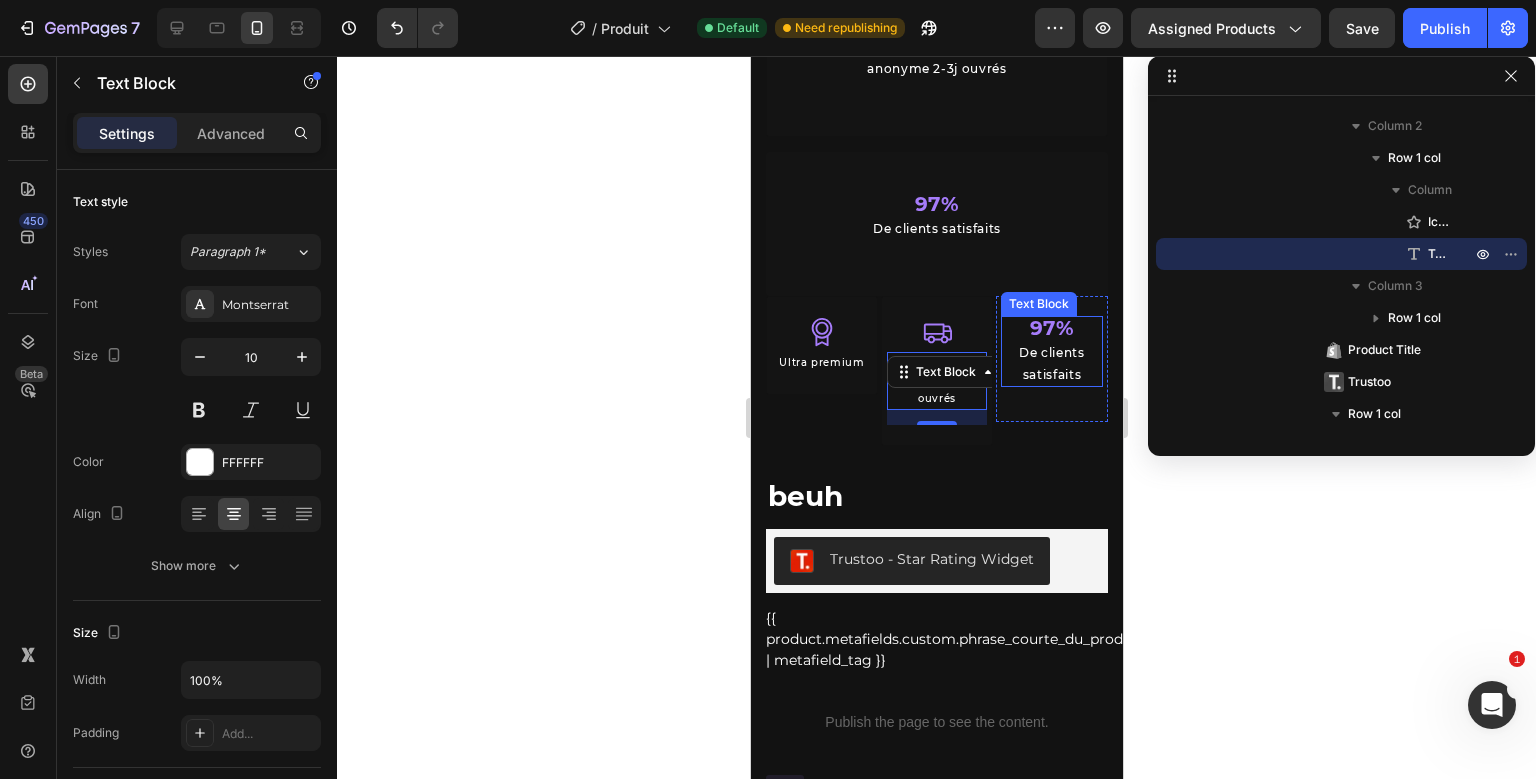 click on "97% De clients satisfaits Text Block" at bounding box center (1051, 359) 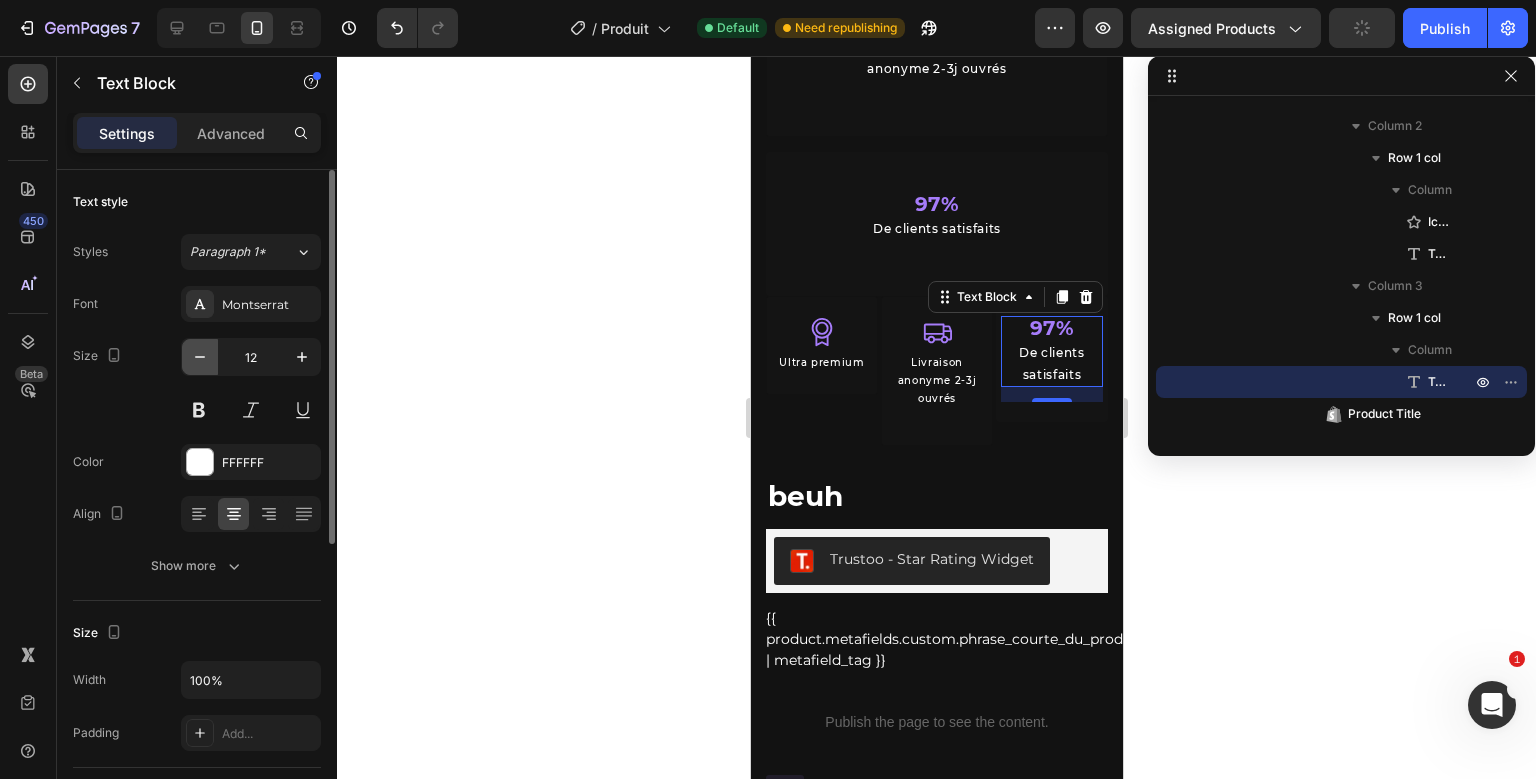 click 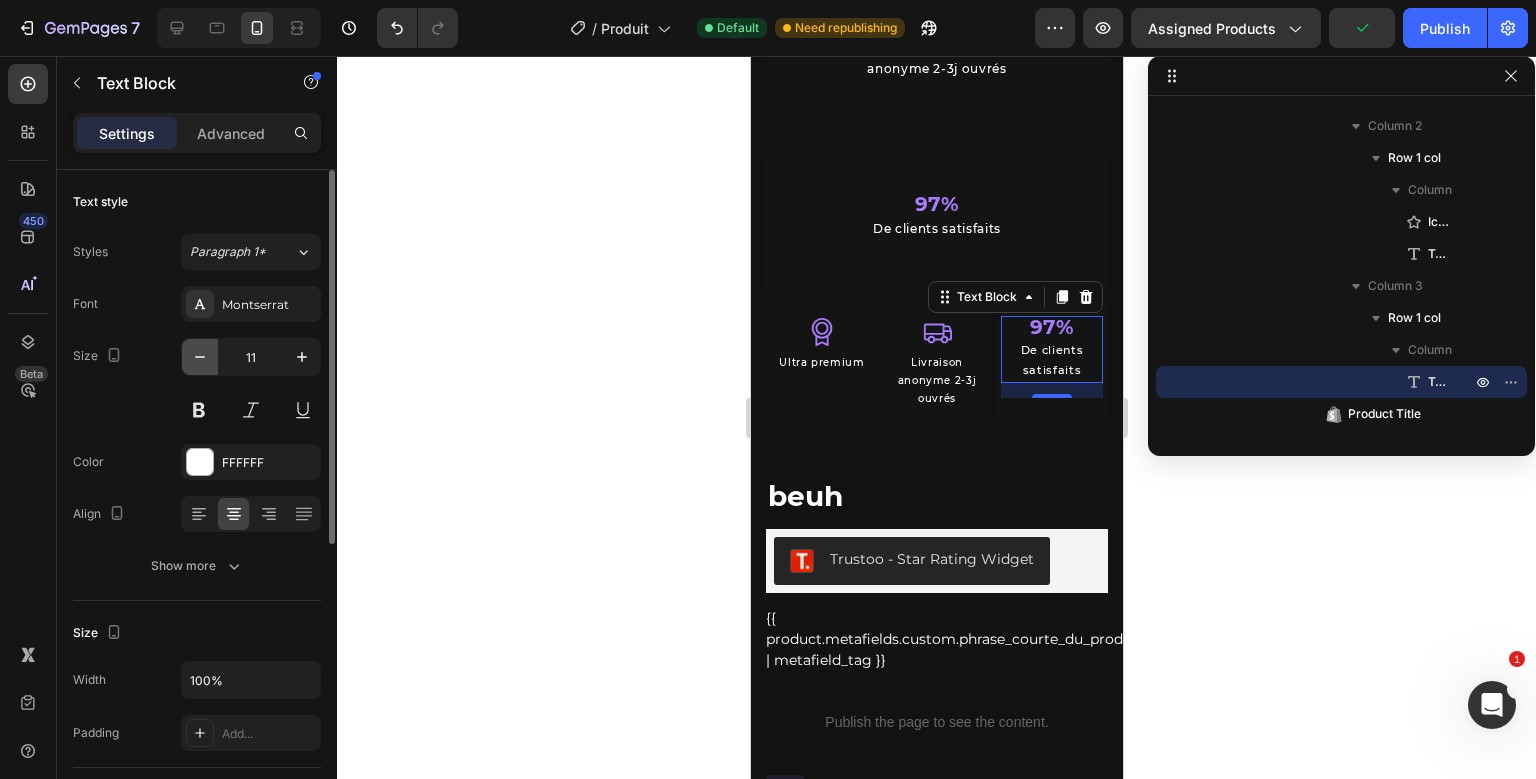 click 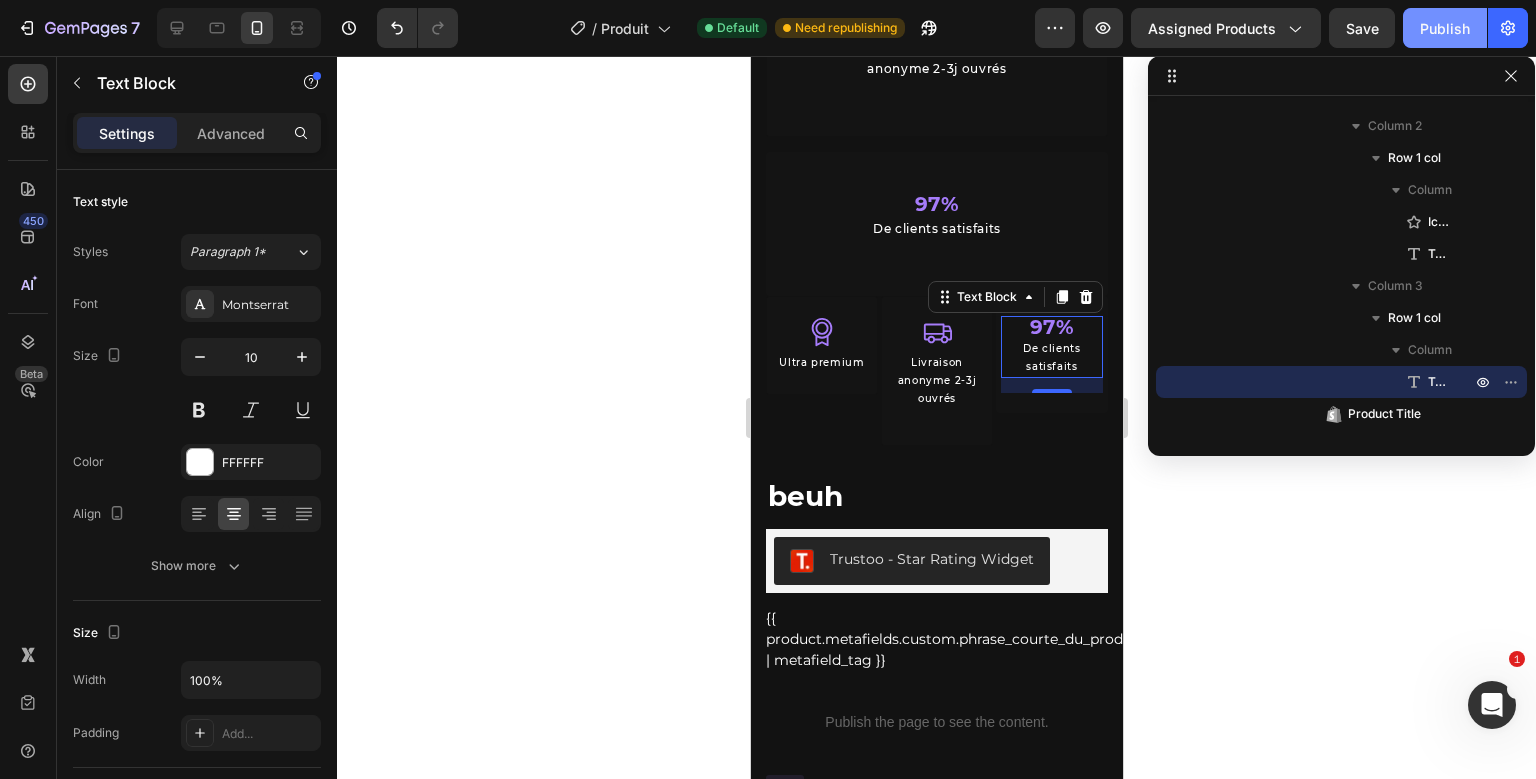click on "Publish" 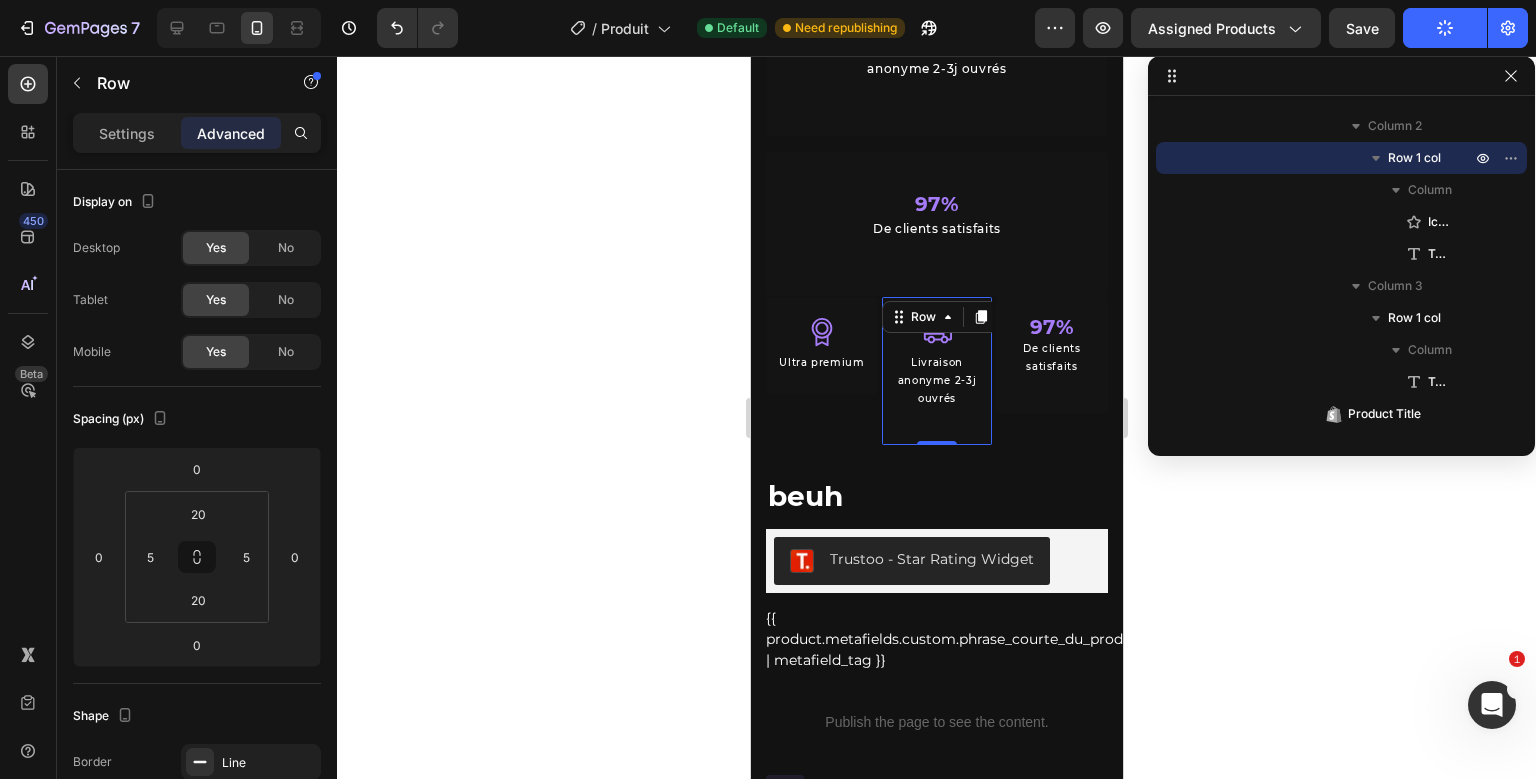 click on "Icon Livraison anonyme 2-3j ouvrés Text Block Row   0" at bounding box center (936, 371) 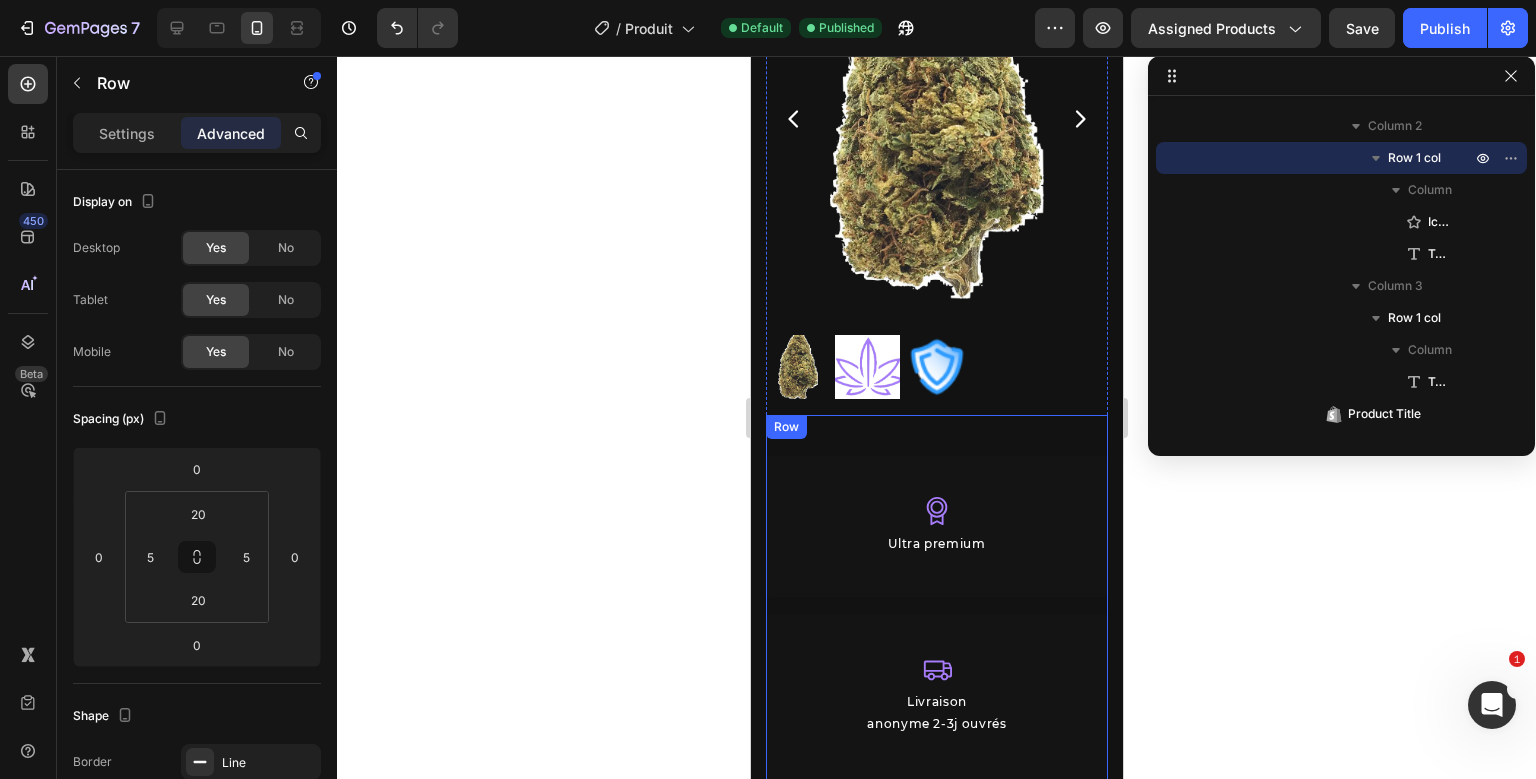 scroll, scrollTop: 211, scrollLeft: 0, axis: vertical 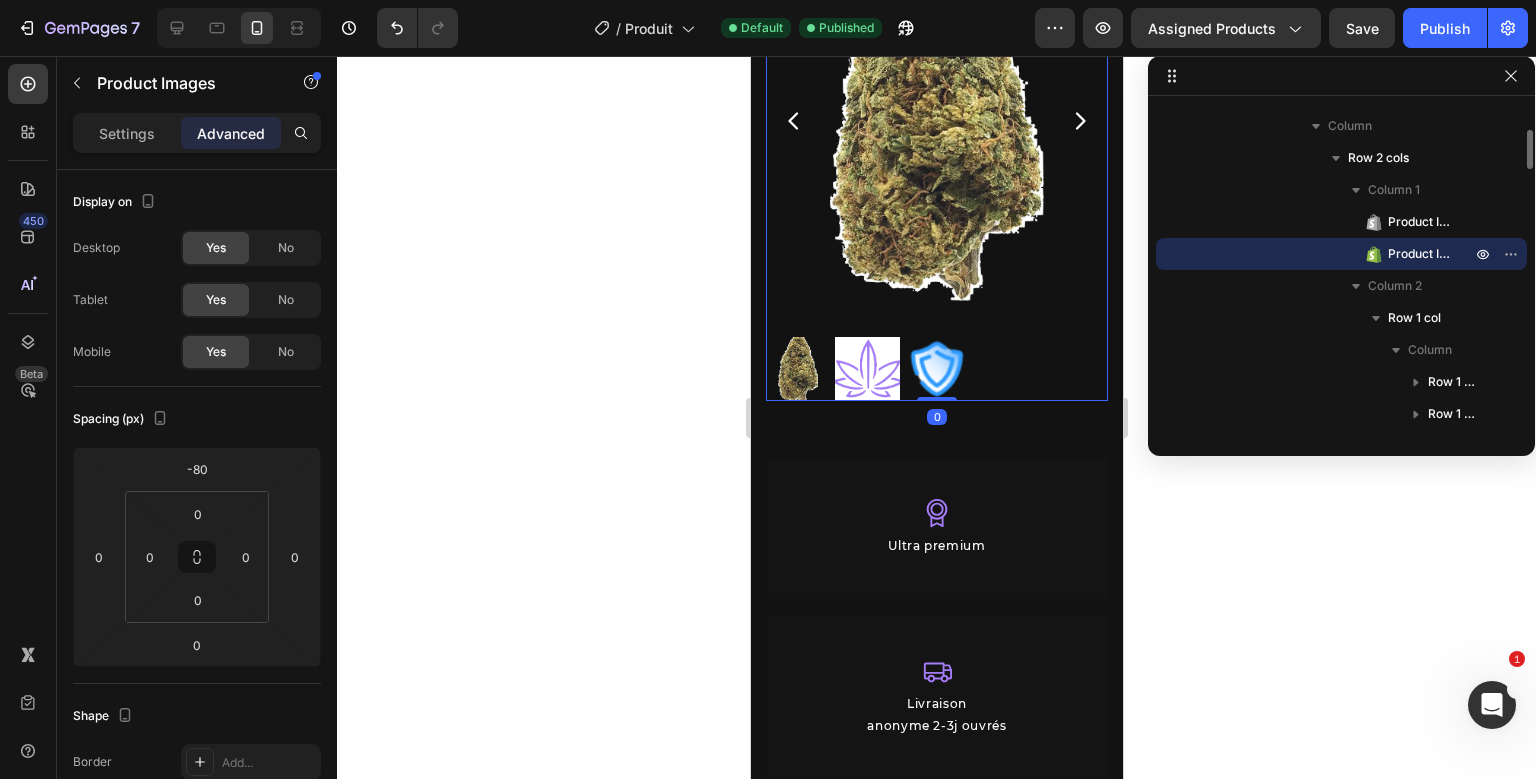 click on "Product Images Product Images   0" at bounding box center [936, 147] 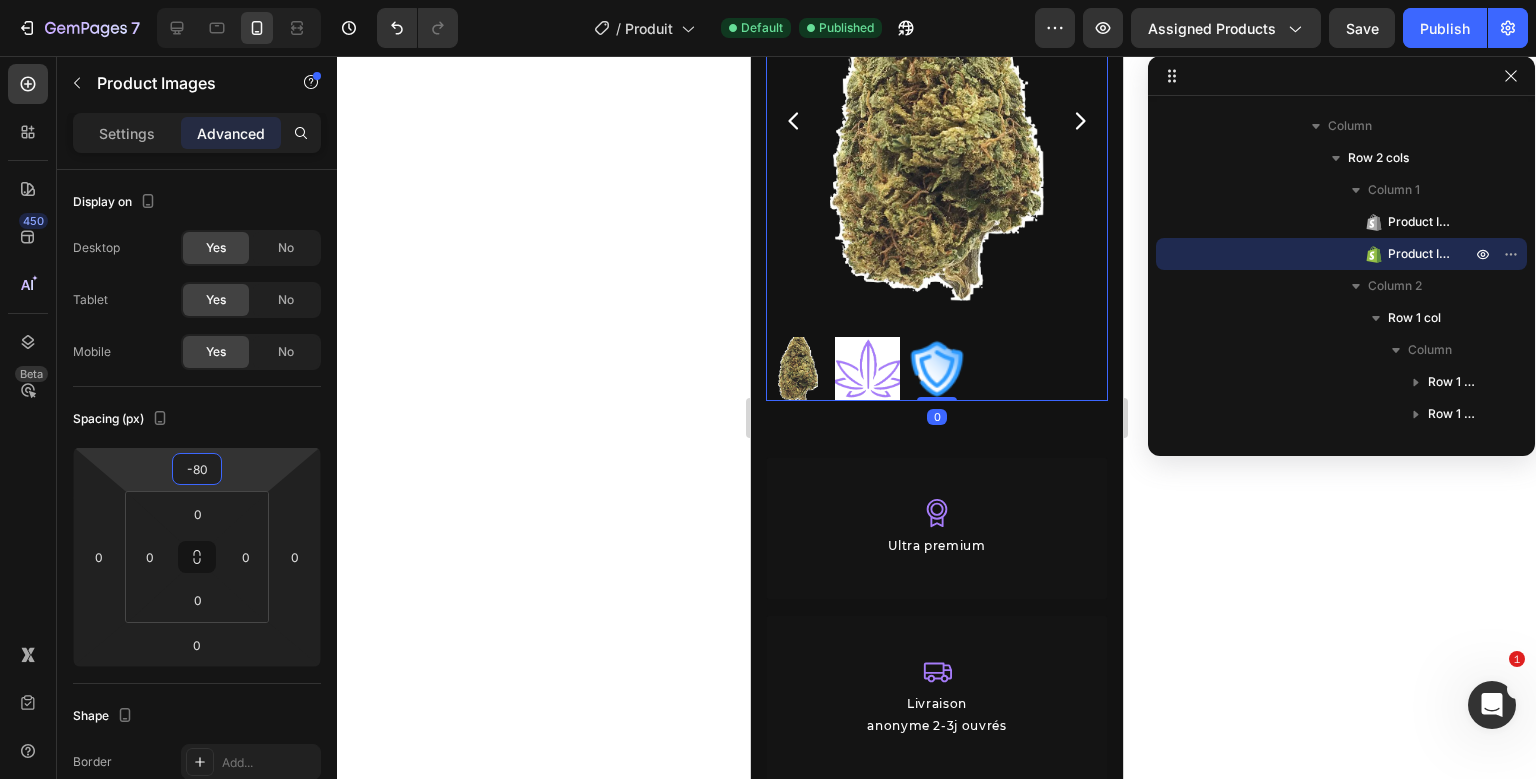 click on "-80" at bounding box center [197, 469] 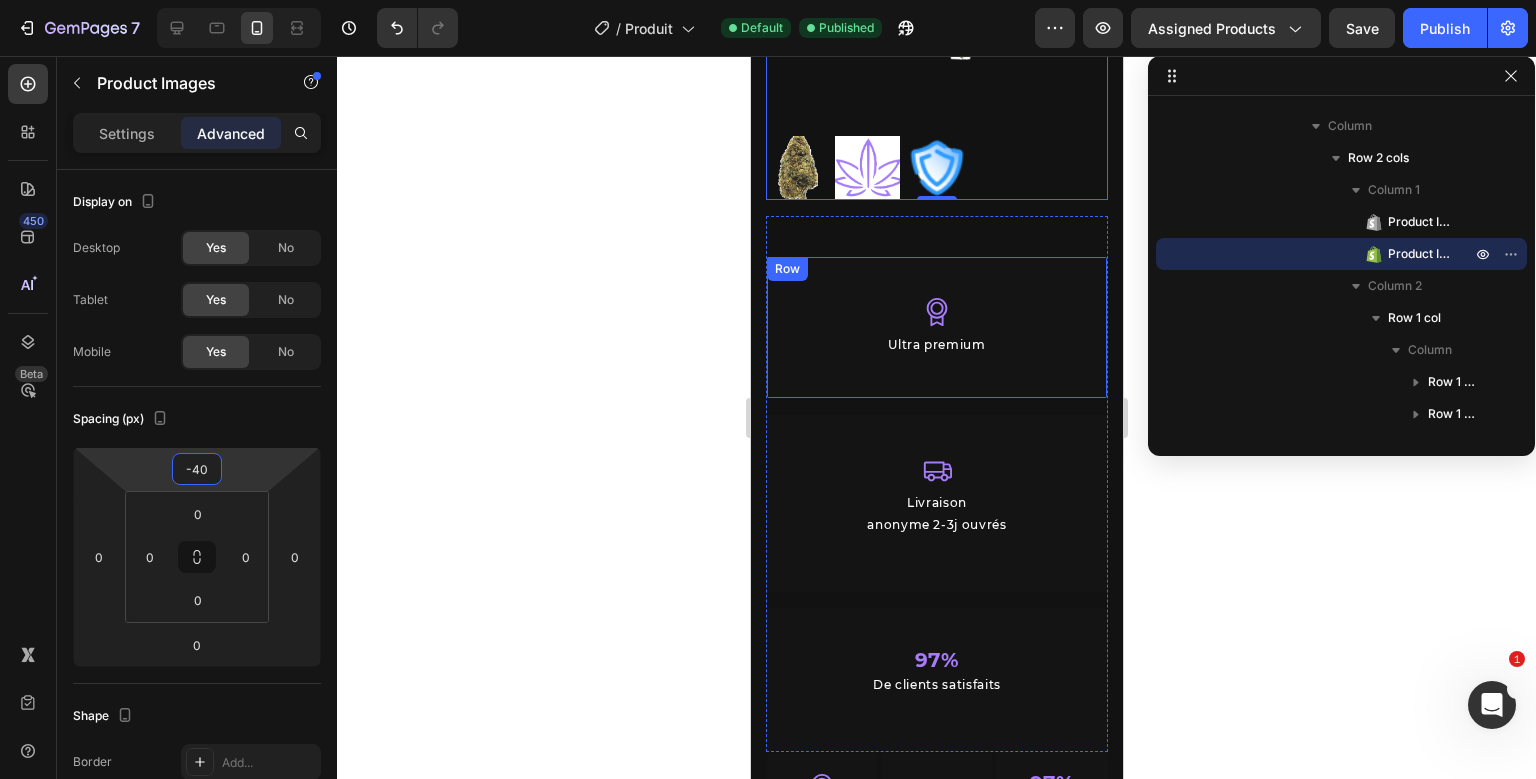 scroll, scrollTop: 360, scrollLeft: 0, axis: vertical 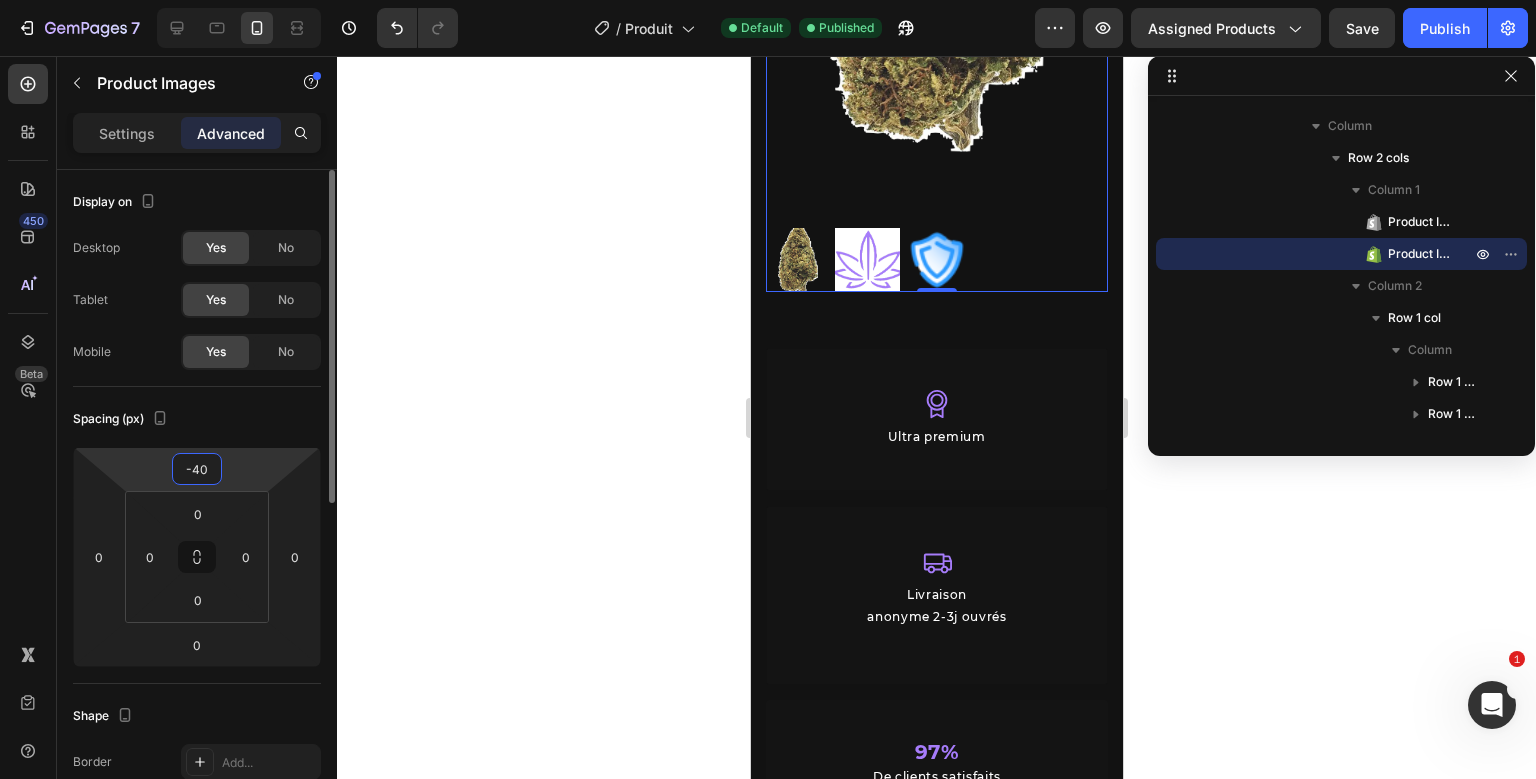 type on "-4" 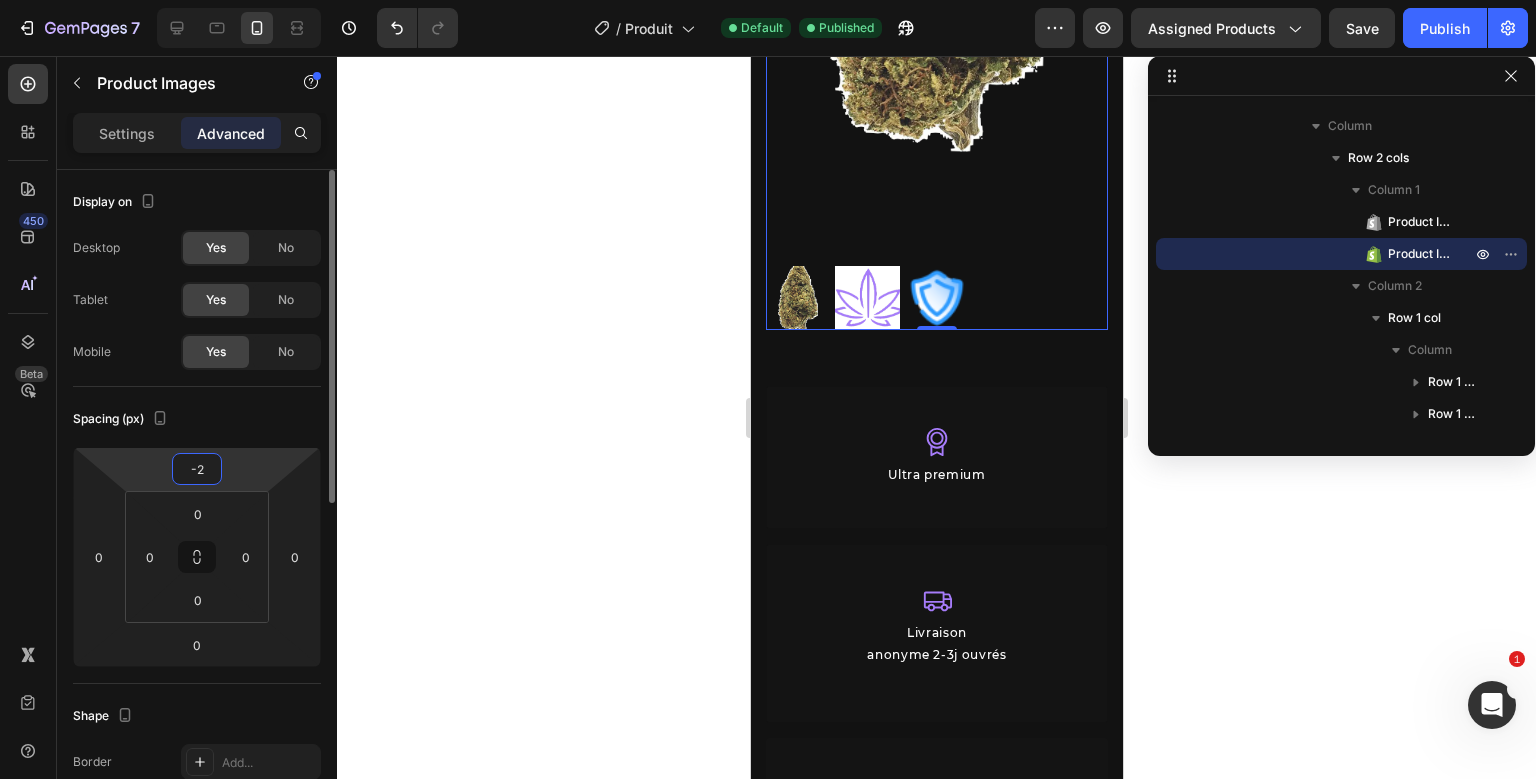 type on "-20" 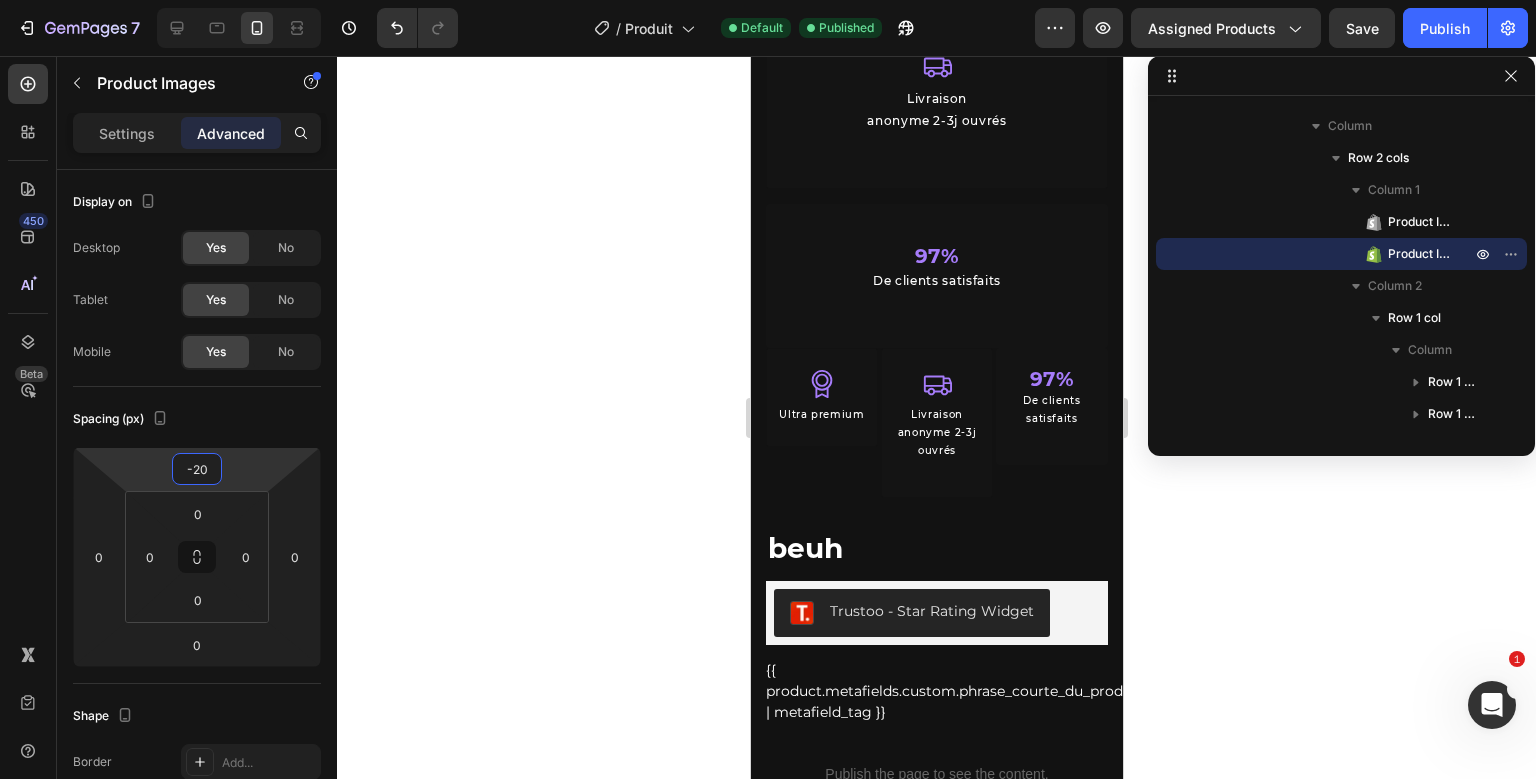 scroll, scrollTop: 876, scrollLeft: 0, axis: vertical 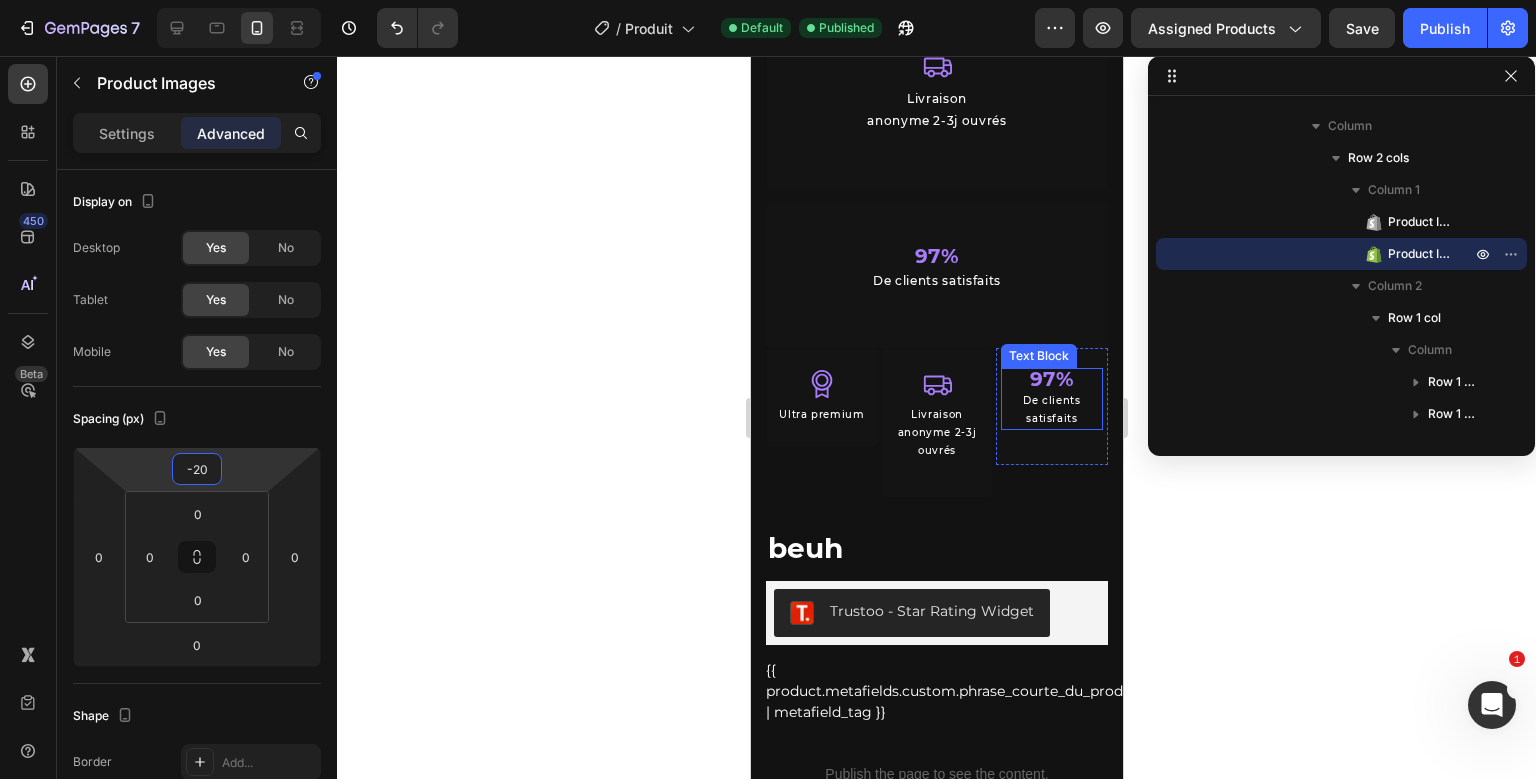 click on "De clients satisfaits" at bounding box center [1051, 410] 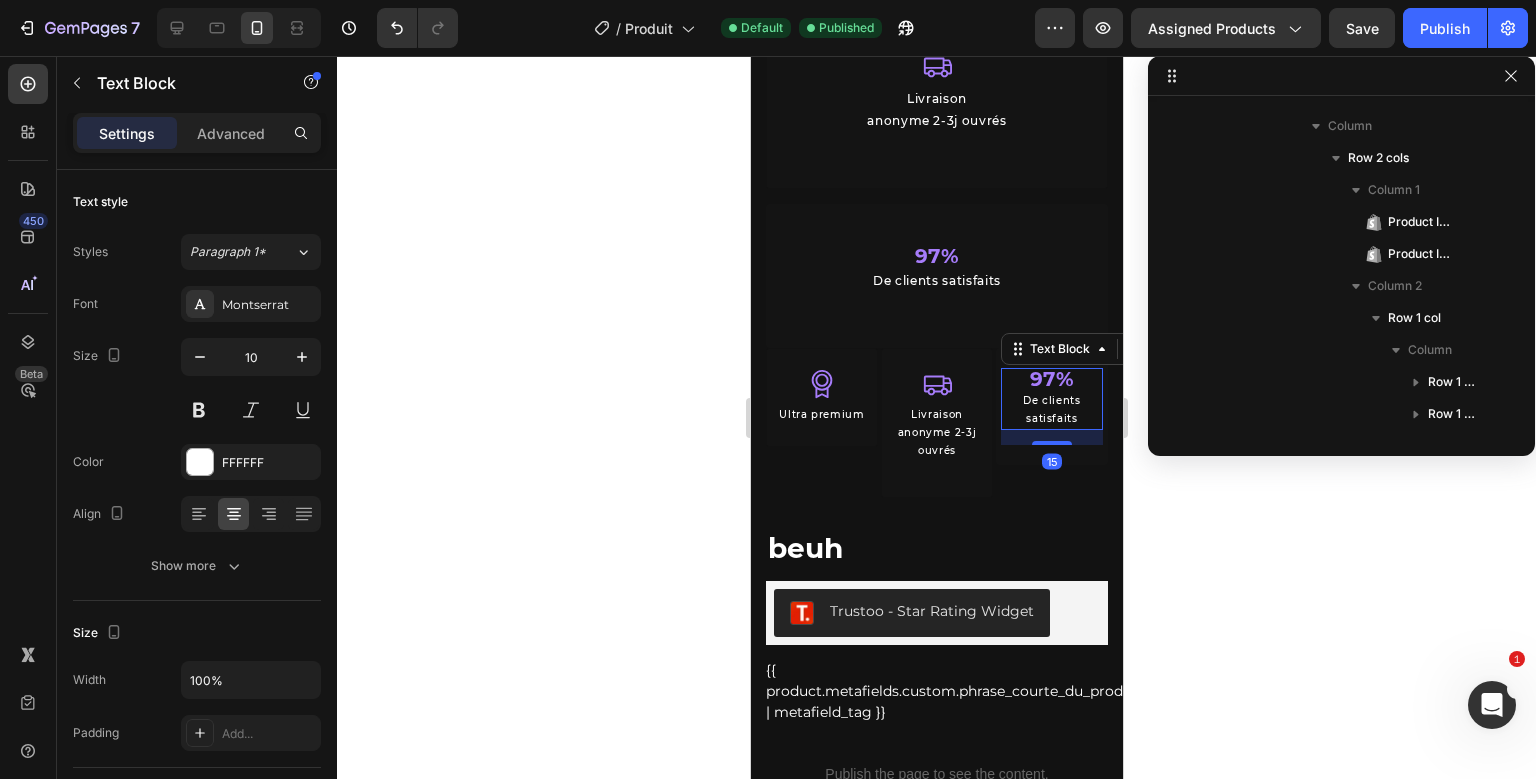 scroll, scrollTop: 1050, scrollLeft: 0, axis: vertical 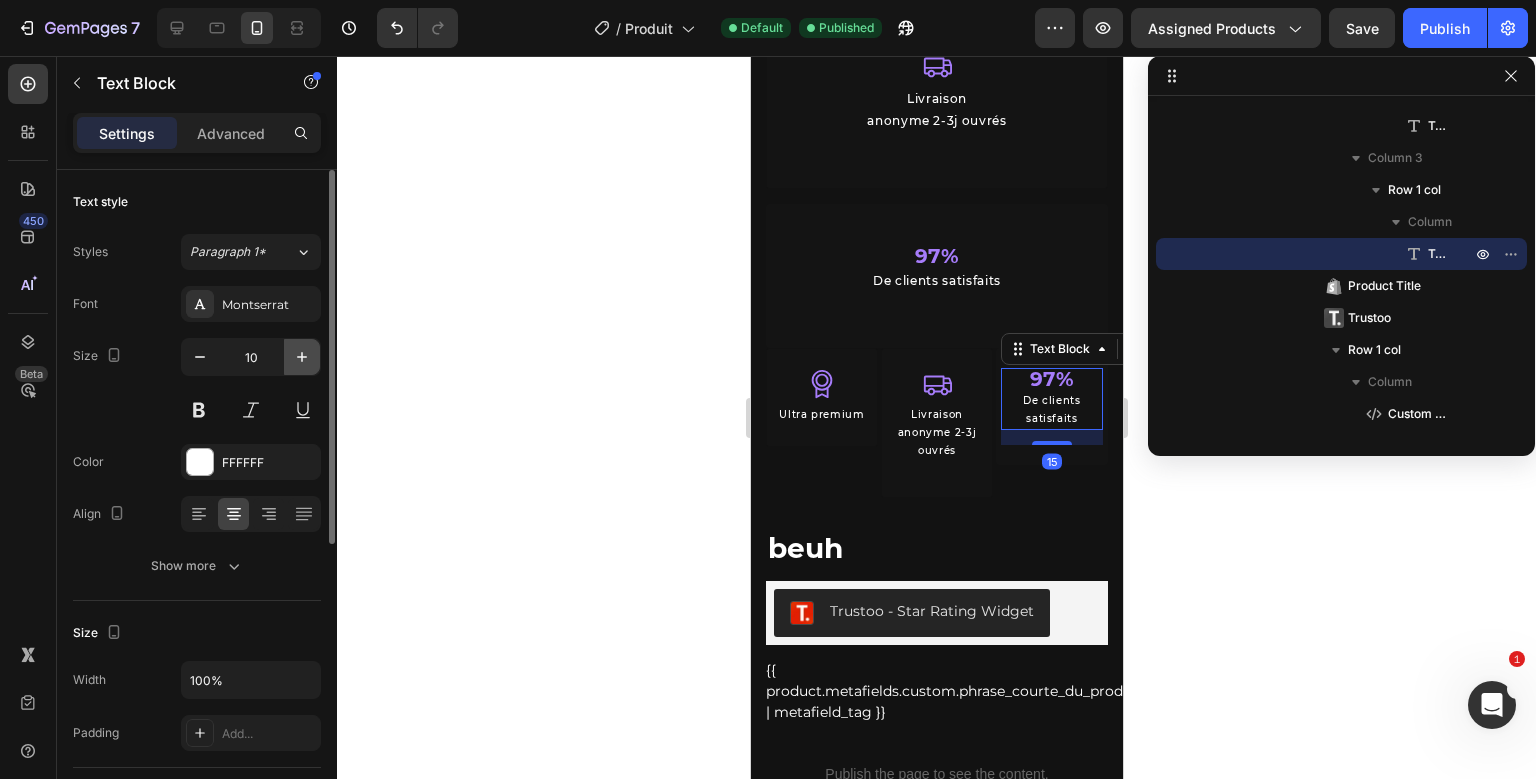 click at bounding box center [302, 357] 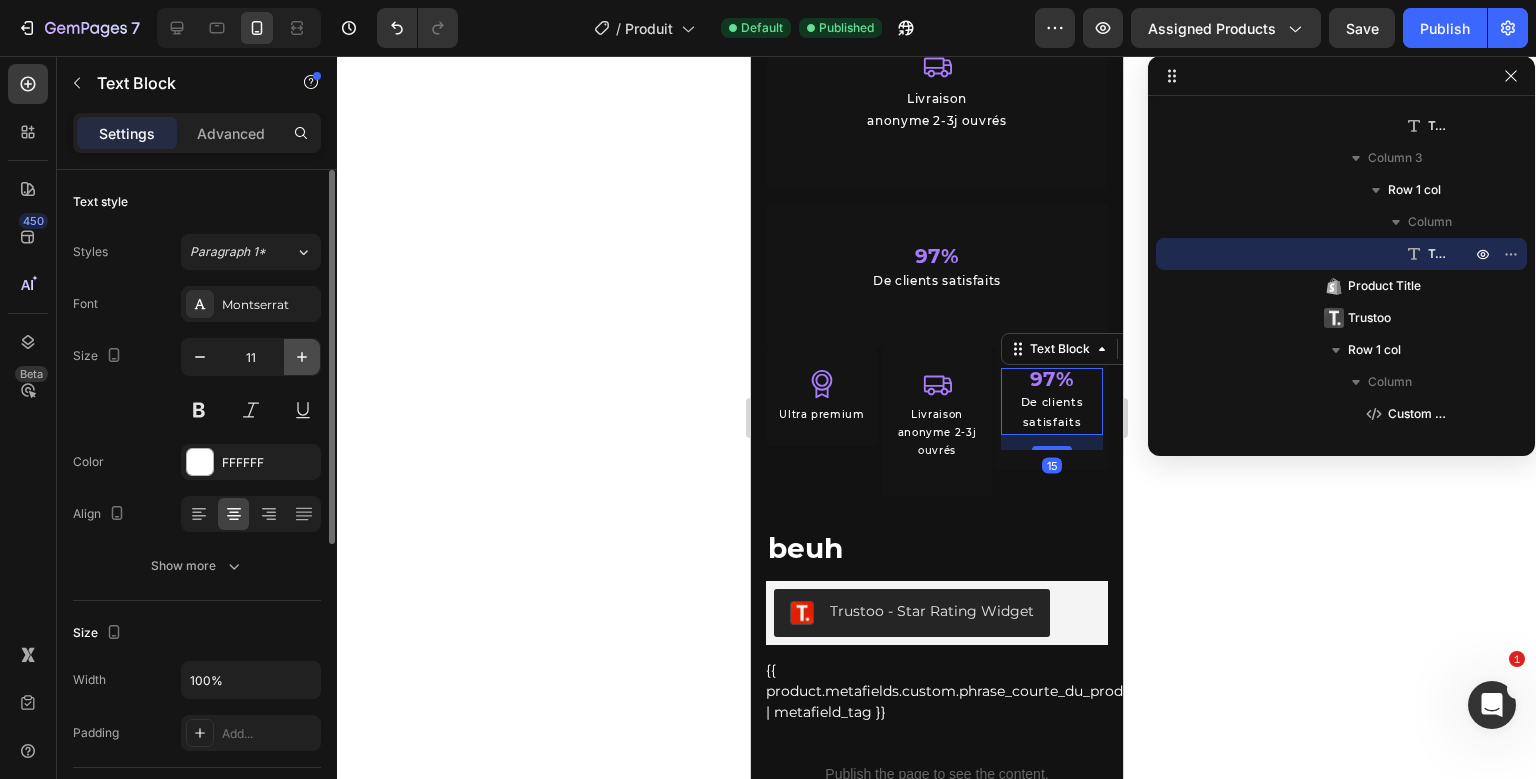 drag, startPoint x: 294, startPoint y: 339, endPoint x: 9, endPoint y: 352, distance: 285.29633 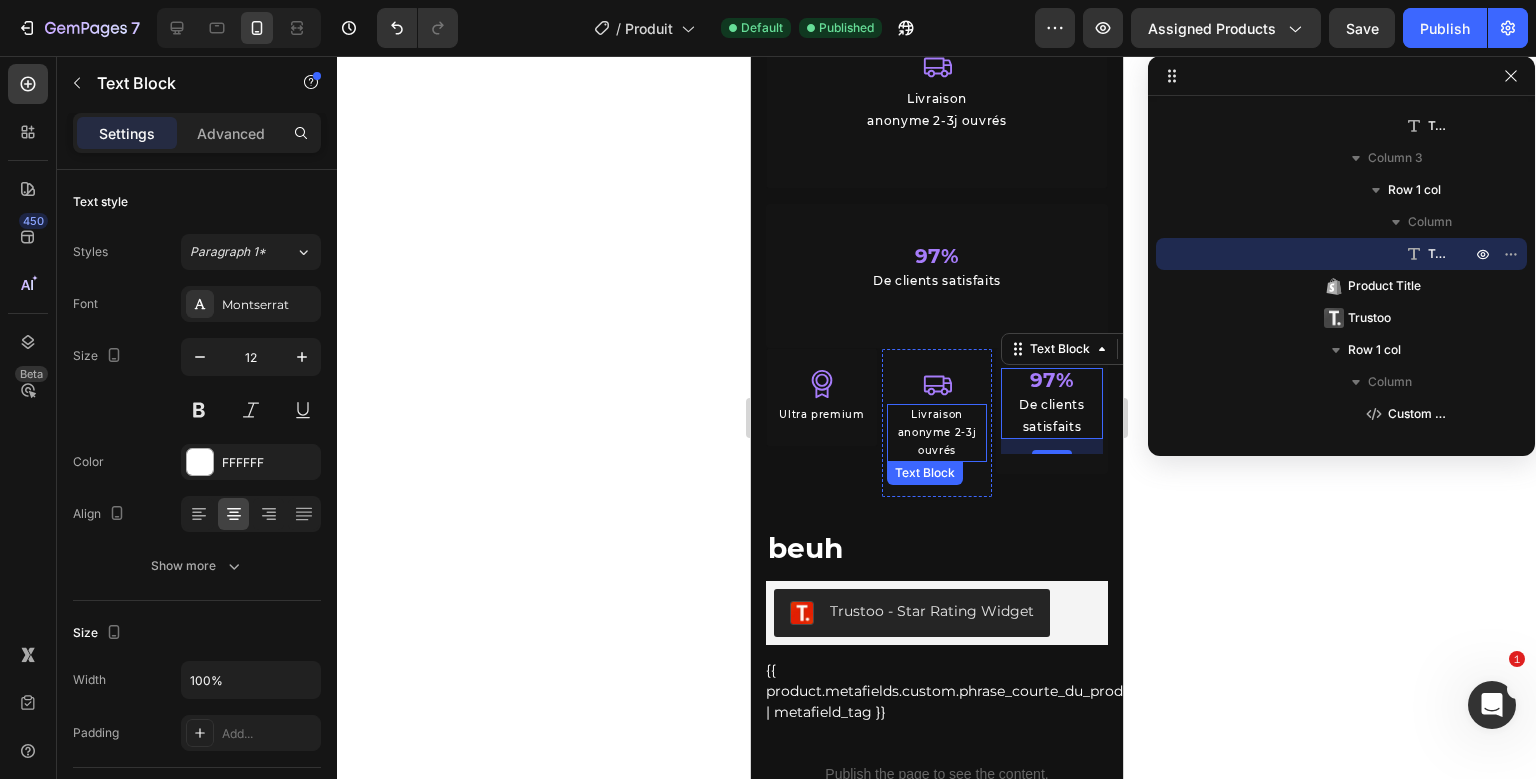 click on "Icon Livraison anonyme 2-3j ouvrés Text Block" at bounding box center (936, 423) 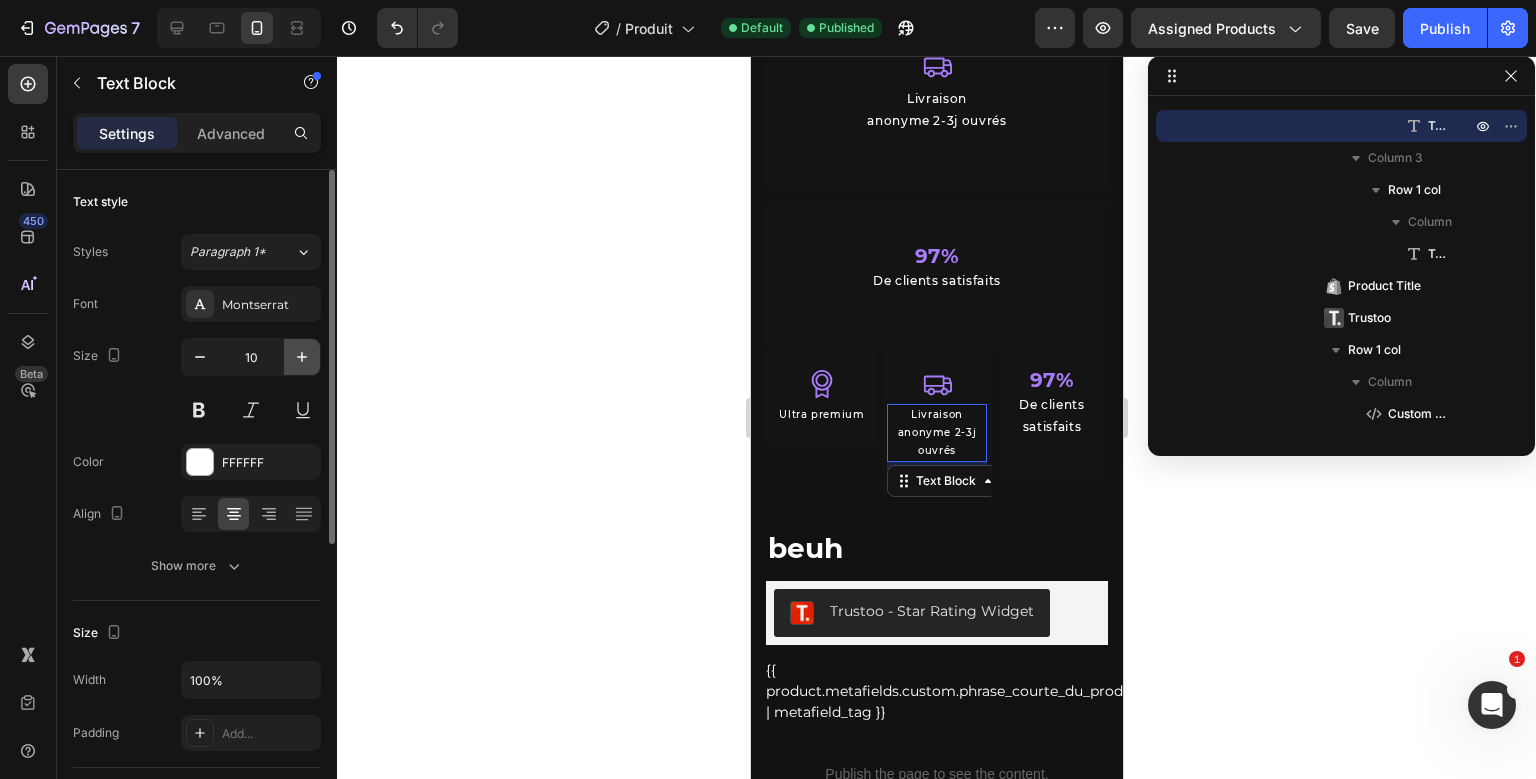 click 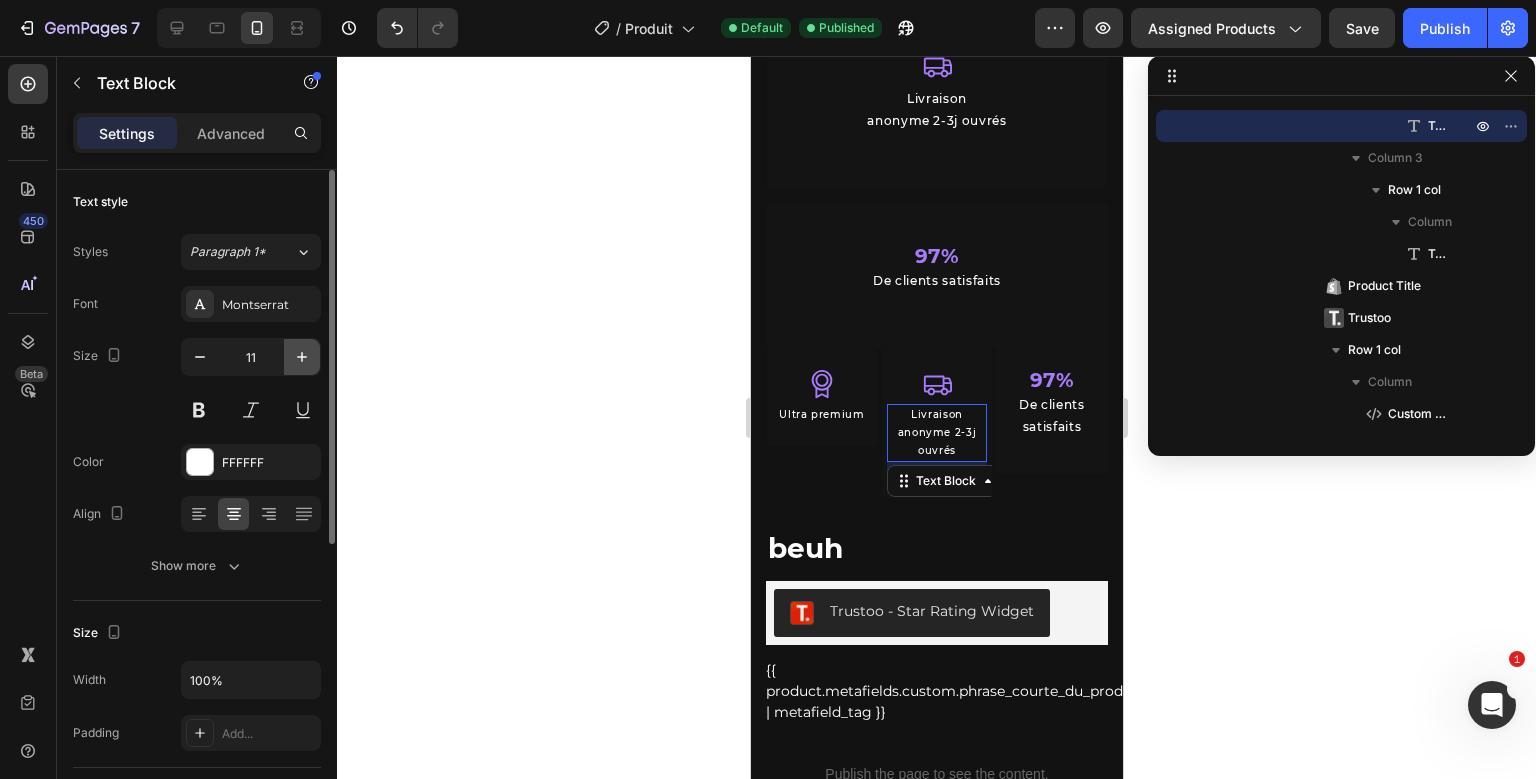 click 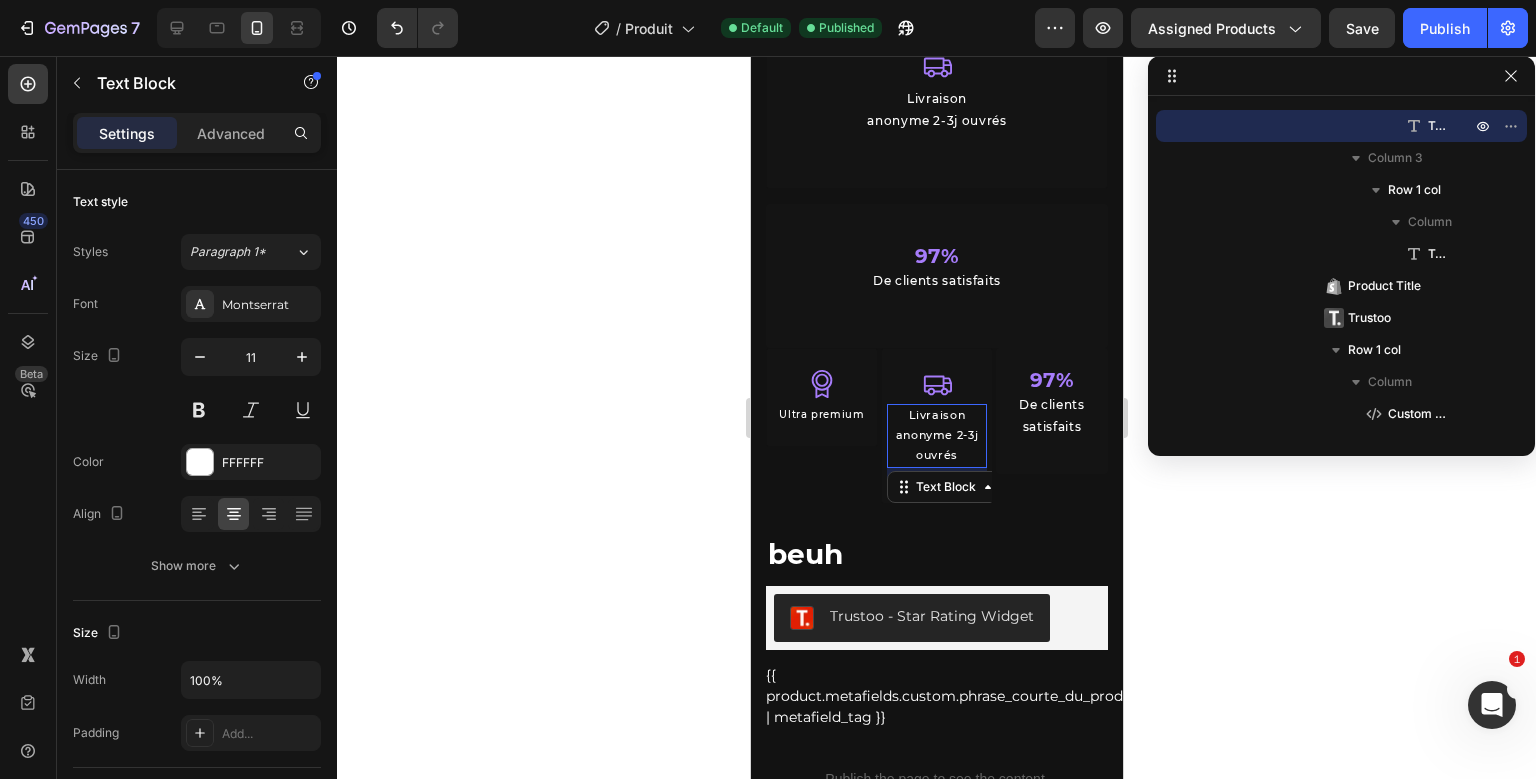 type on "12" 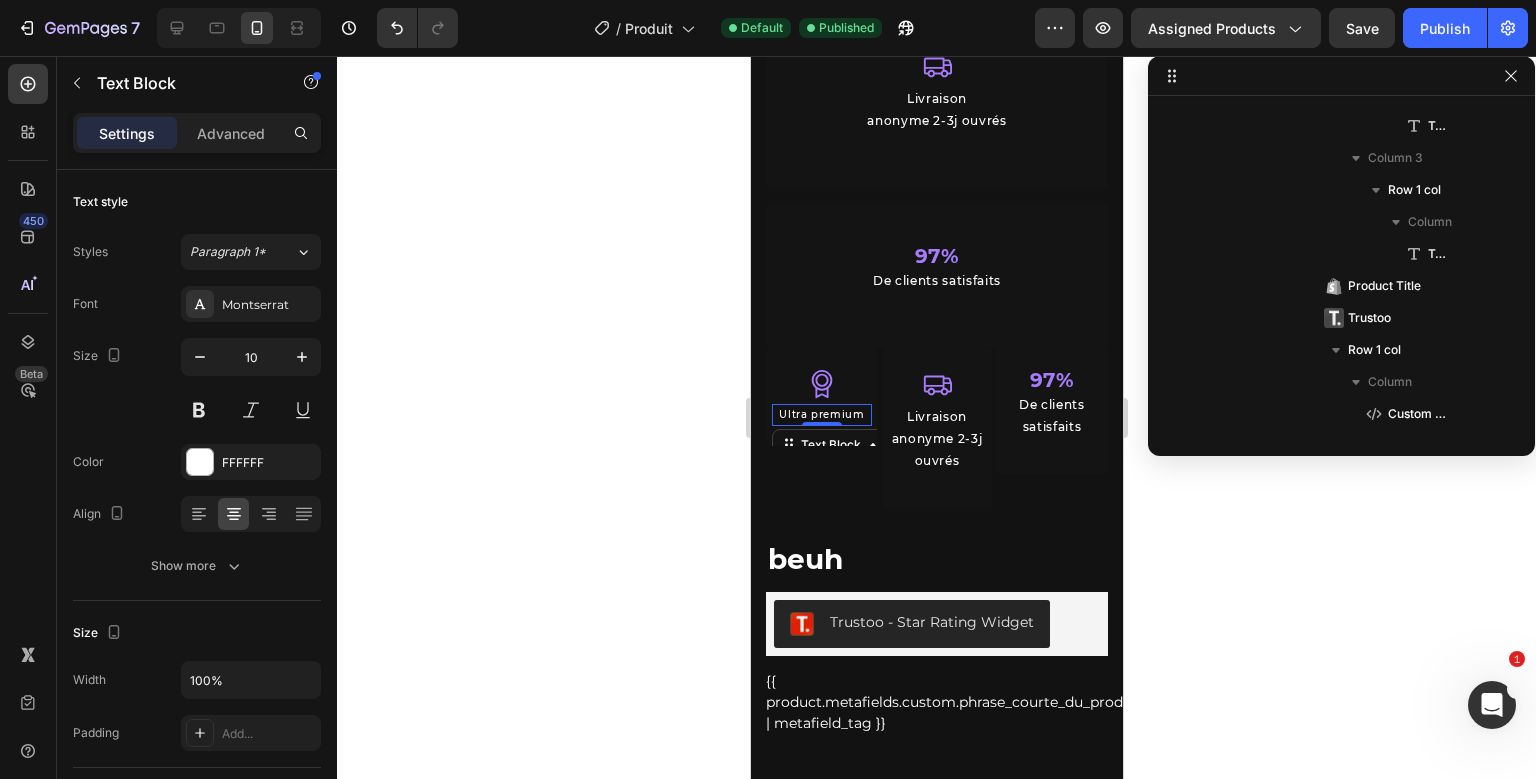 scroll, scrollTop: 762, scrollLeft: 0, axis: vertical 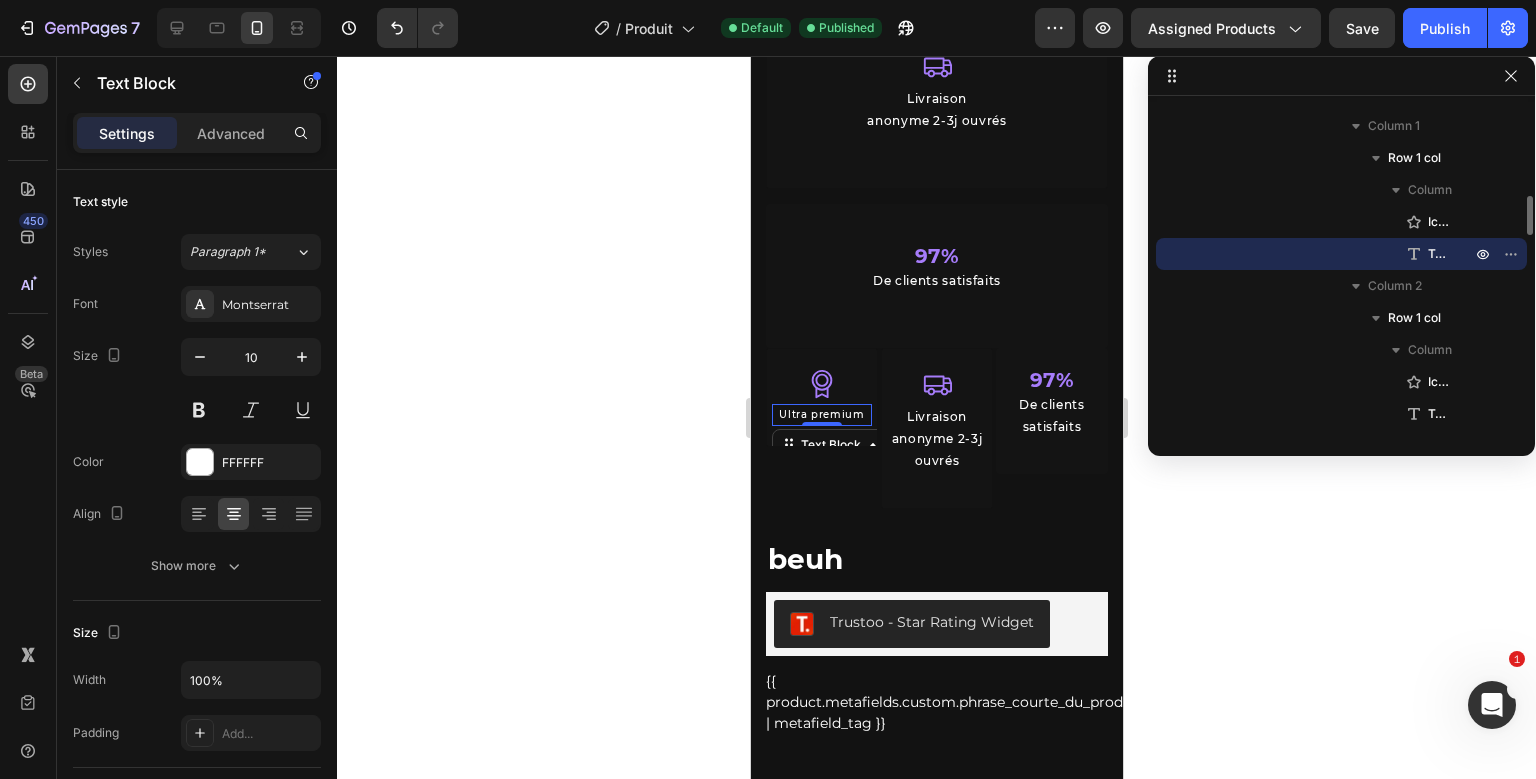 click on "Icon Ultra premium Text Block   0" at bounding box center (821, 397) 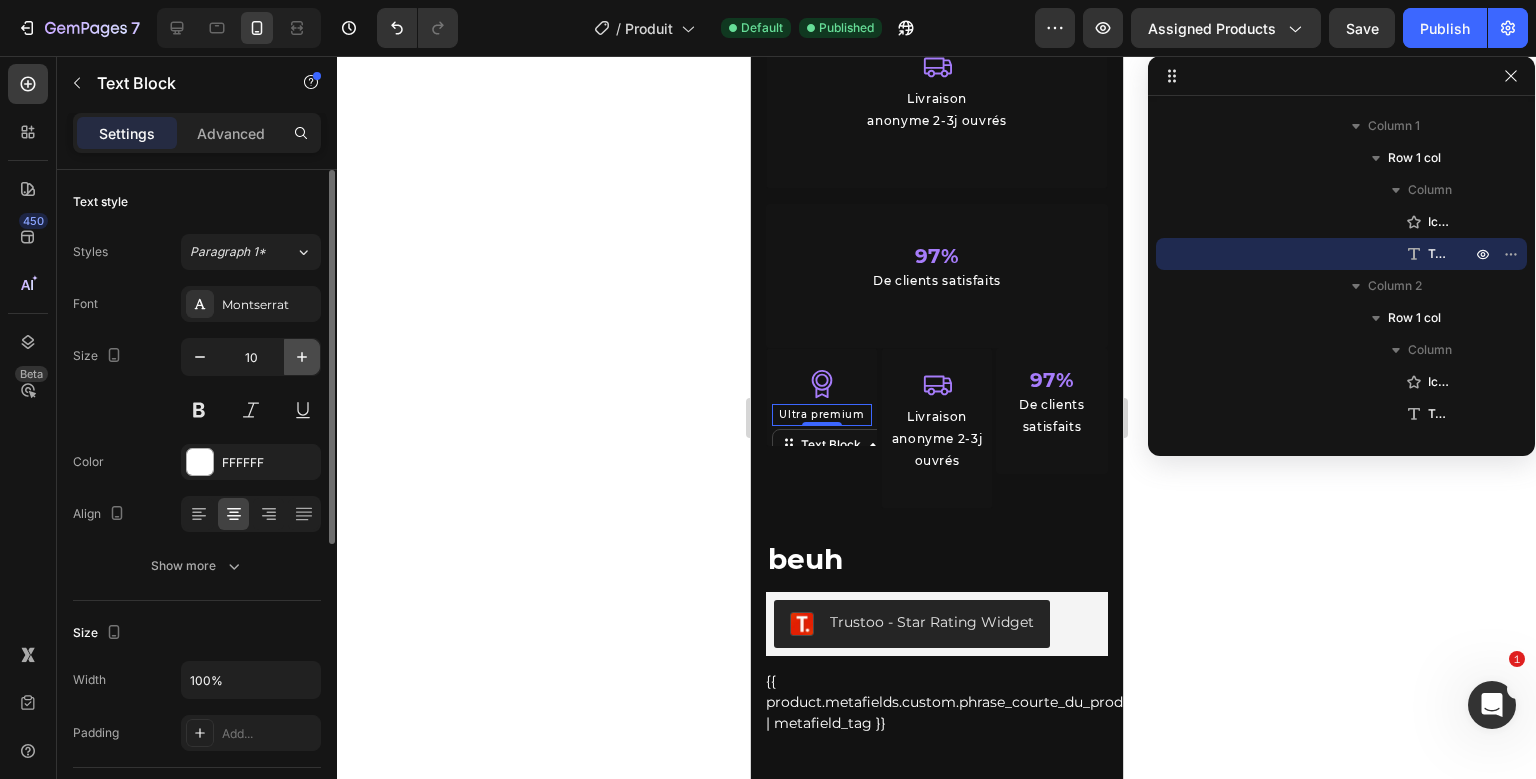 click 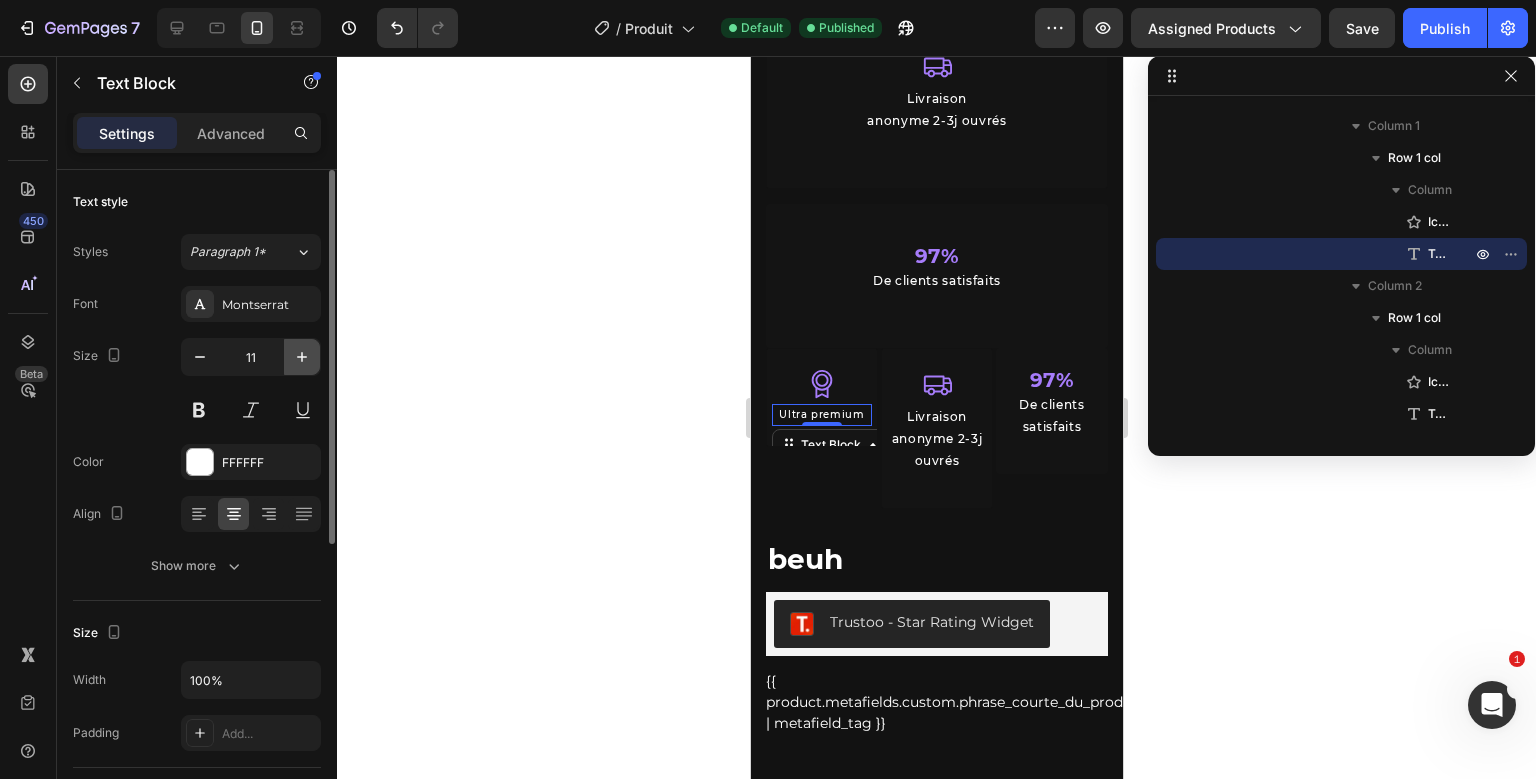 click 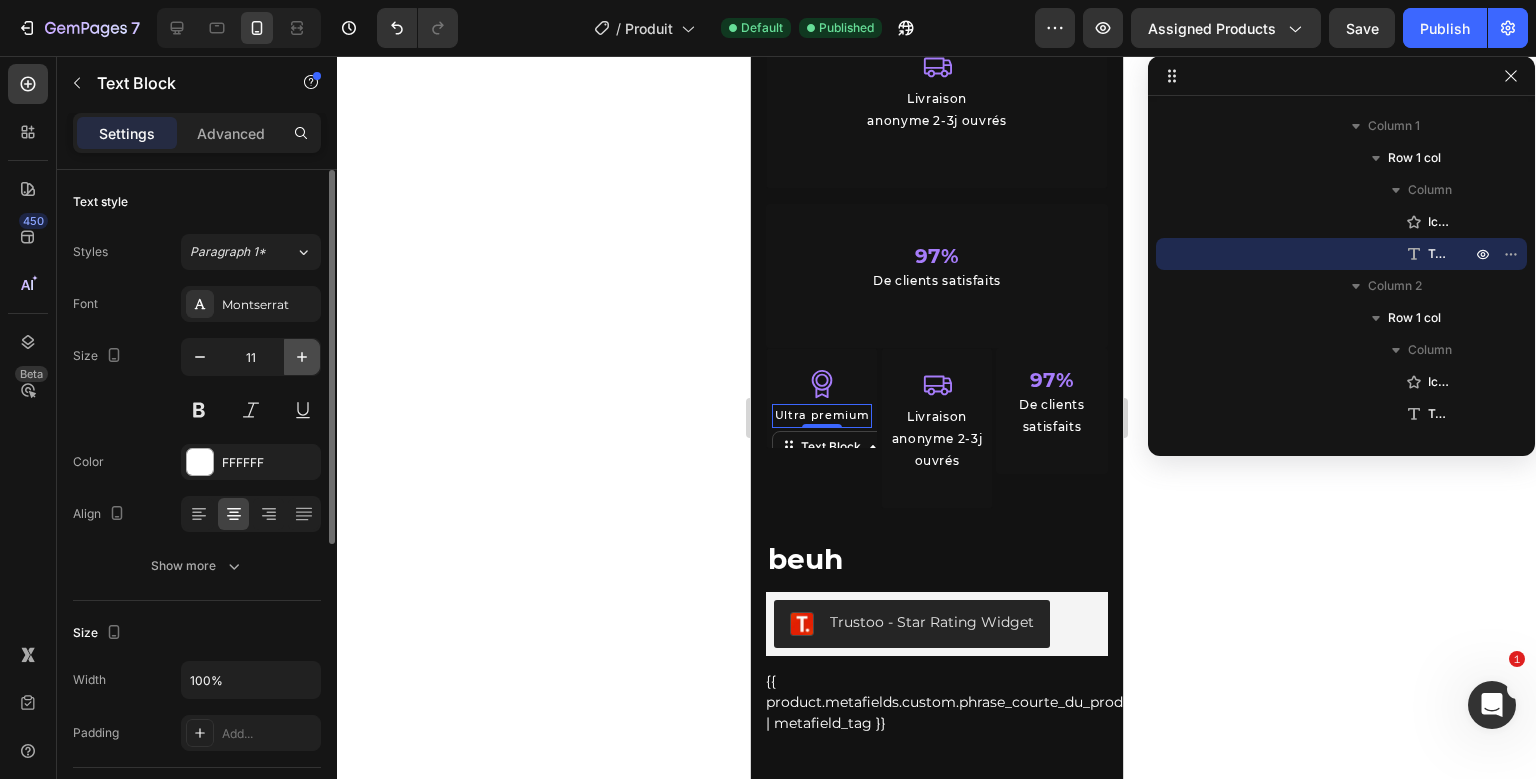 type on "12" 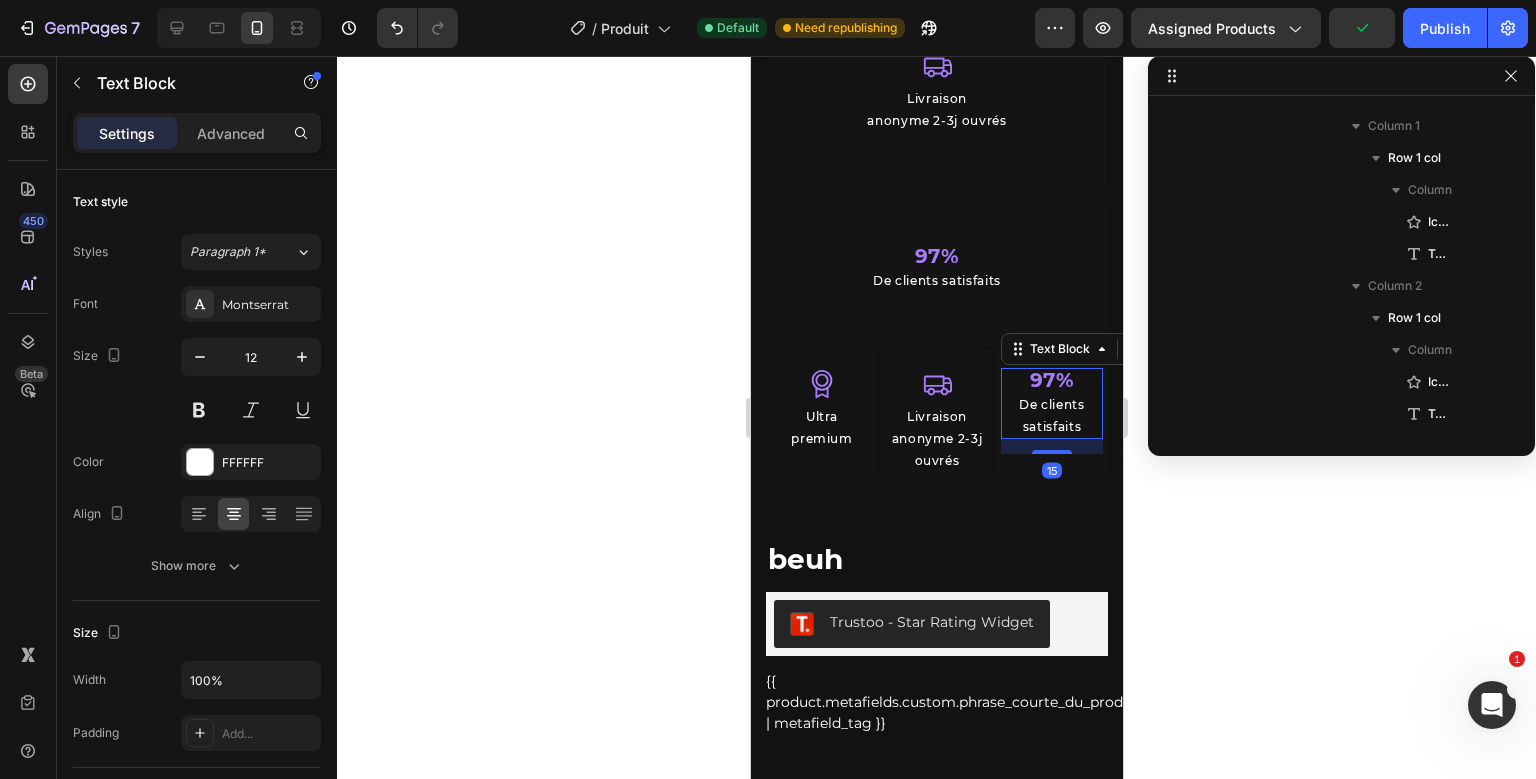 scroll, scrollTop: 1050, scrollLeft: 0, axis: vertical 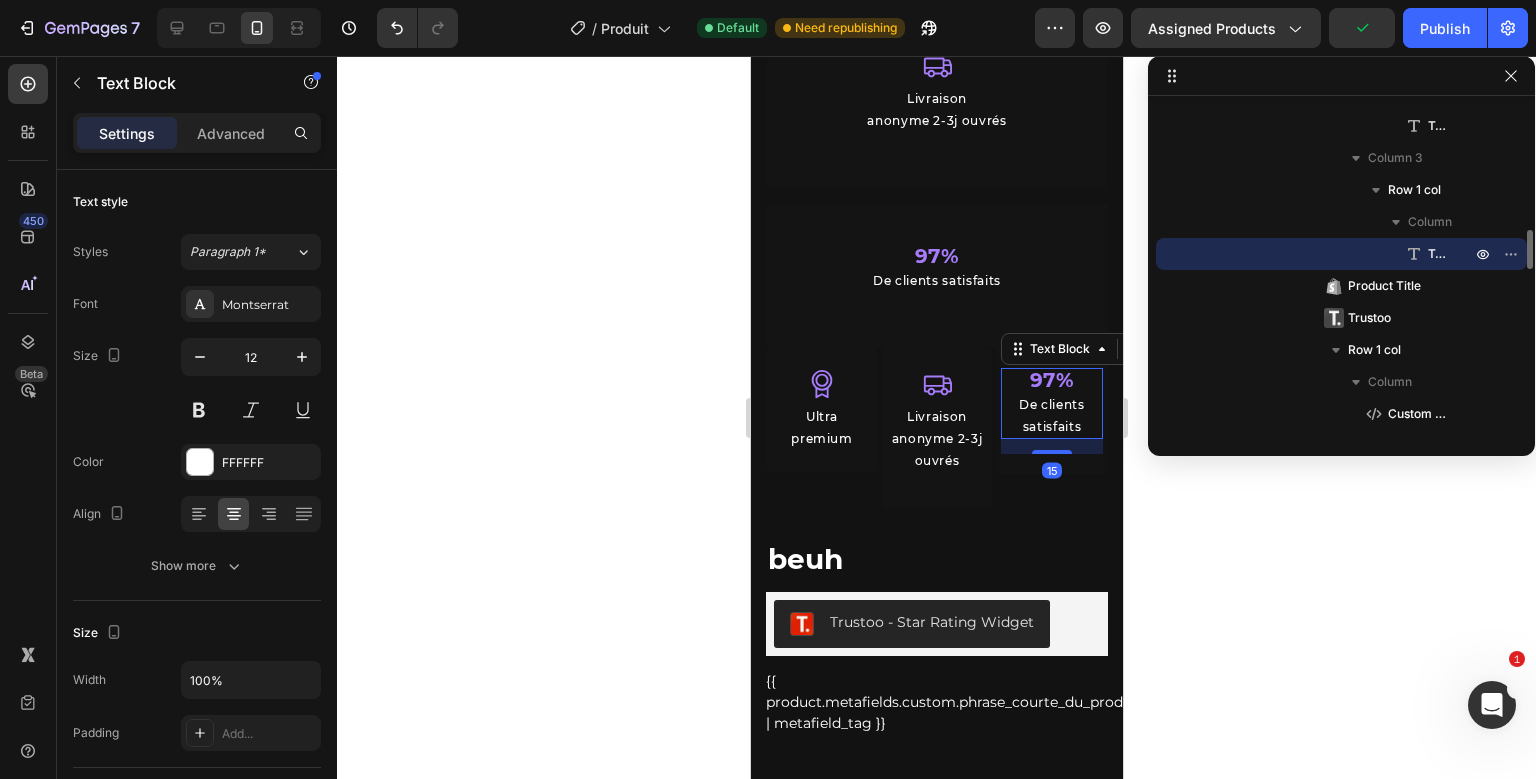 click on "97% De clients satisfaits Text Block   15" at bounding box center [1051, 411] 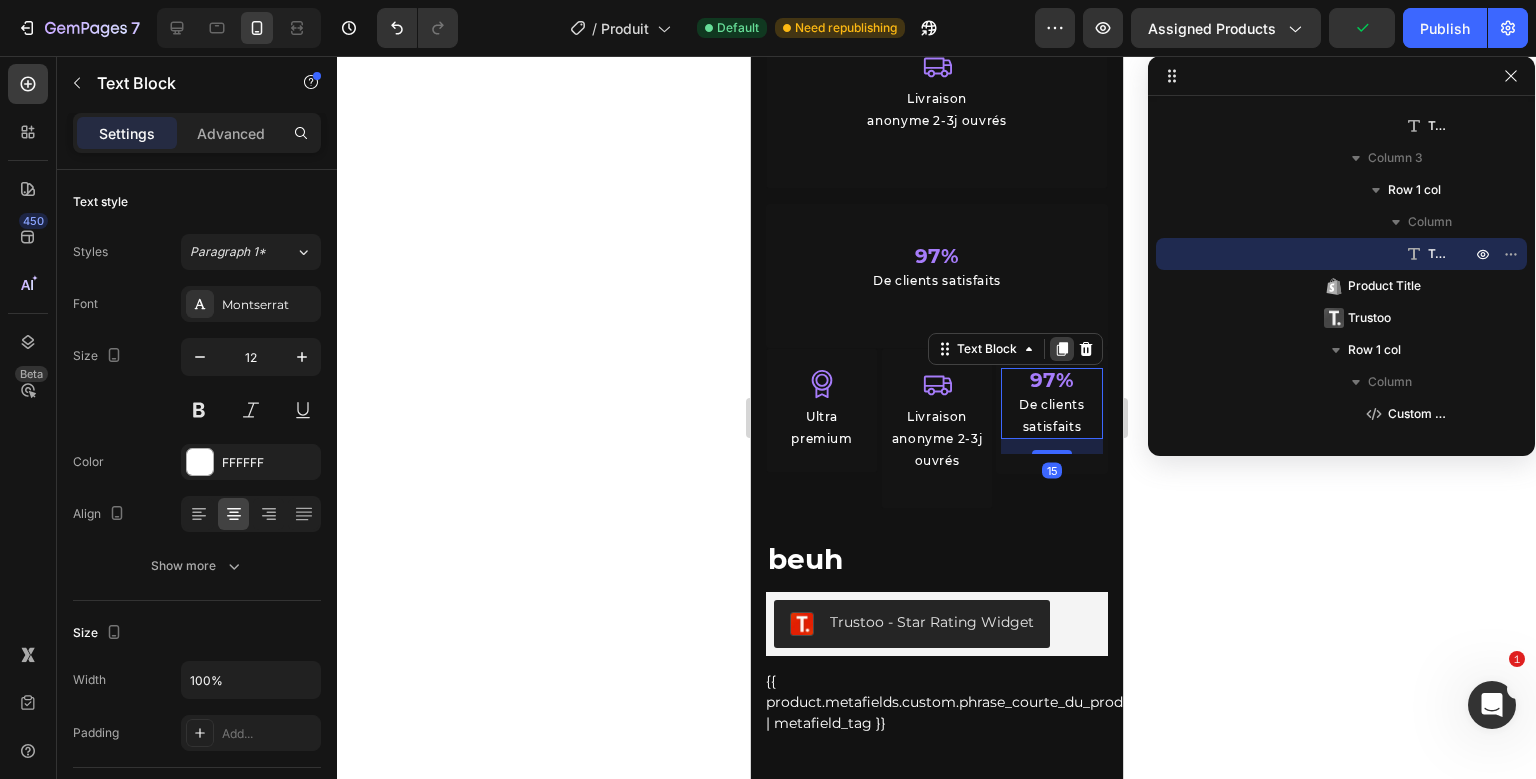 click 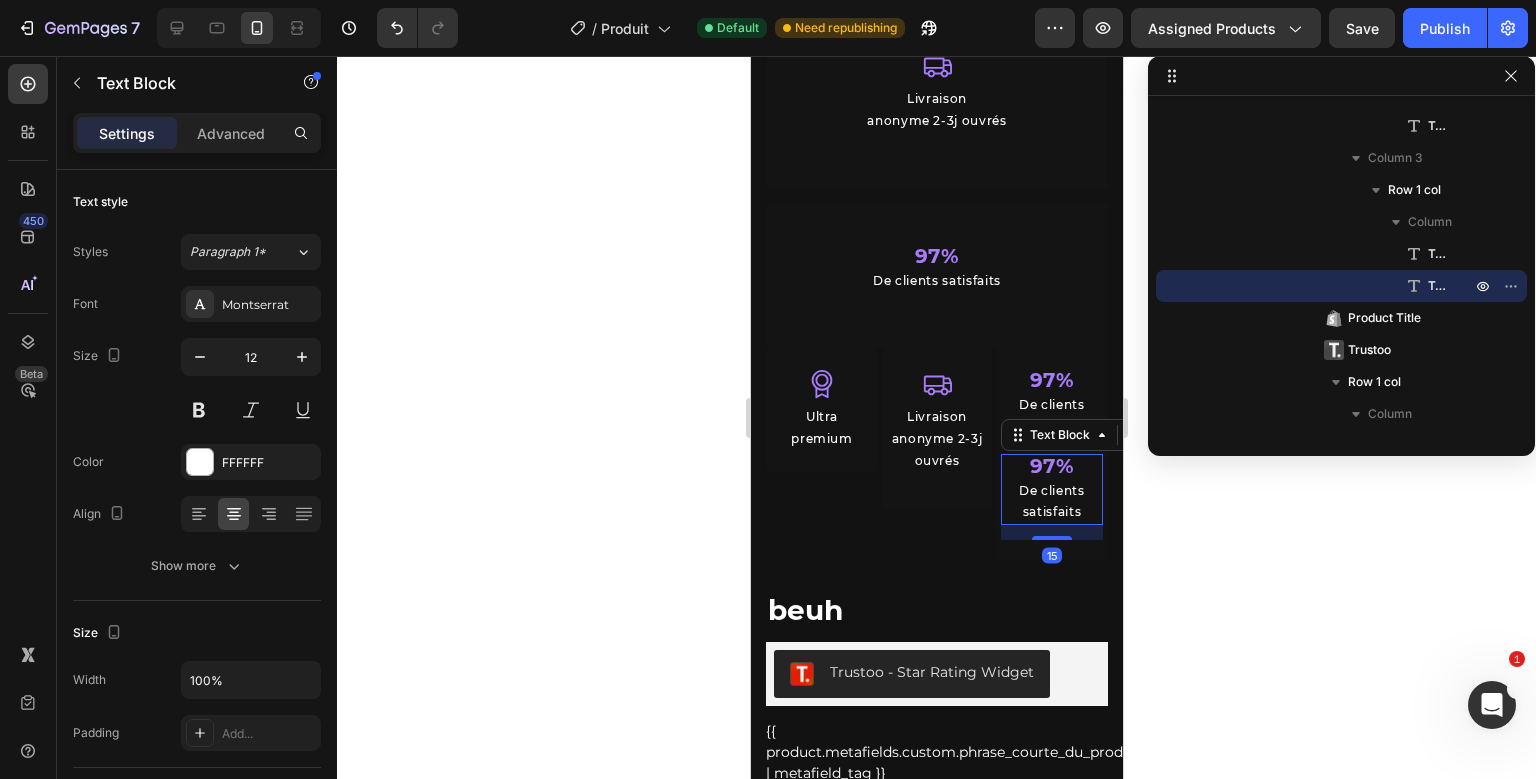 click on "De clients satisfaits" at bounding box center (1051, 501) 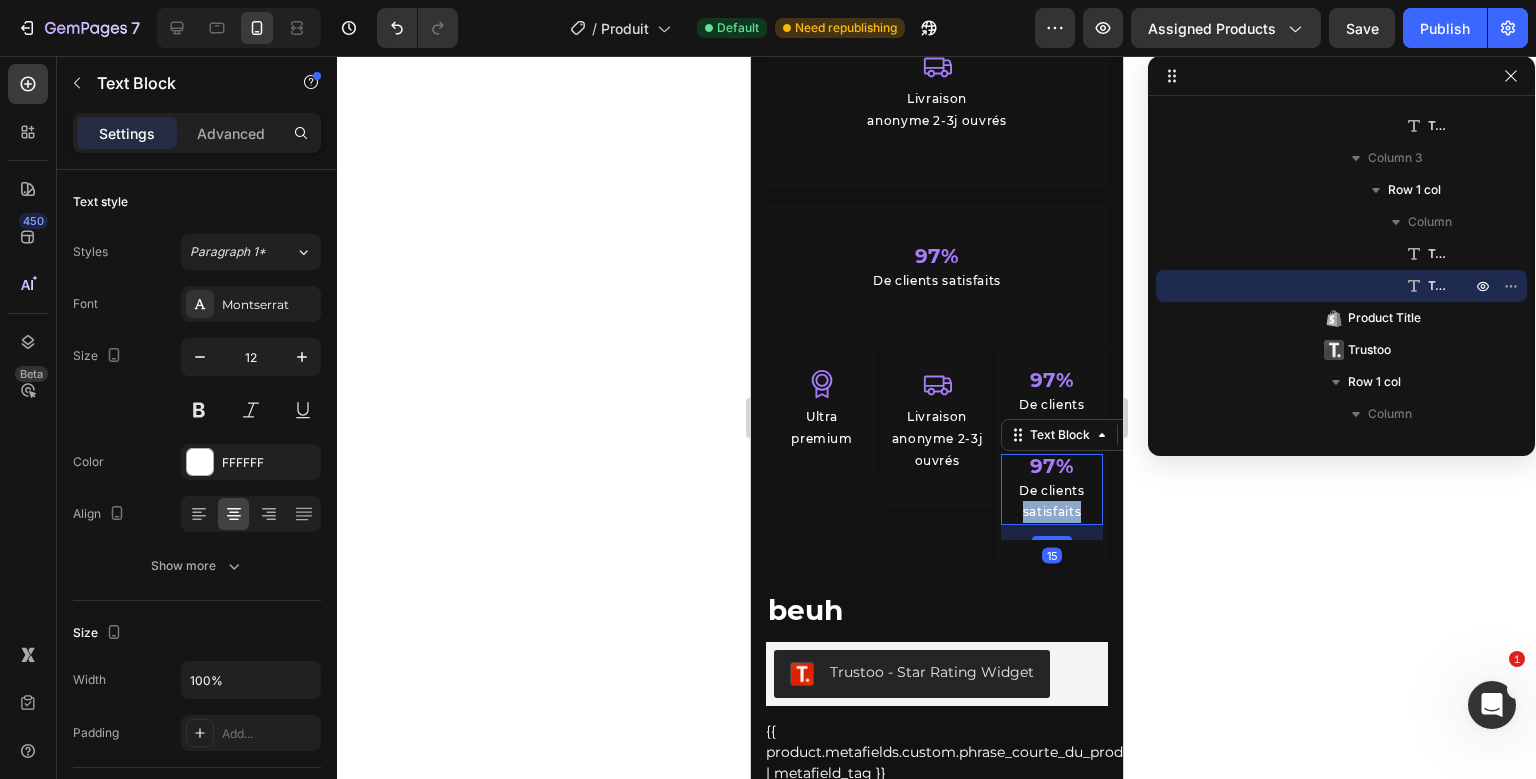 click on "De clients satisfaits" at bounding box center (1051, 501) 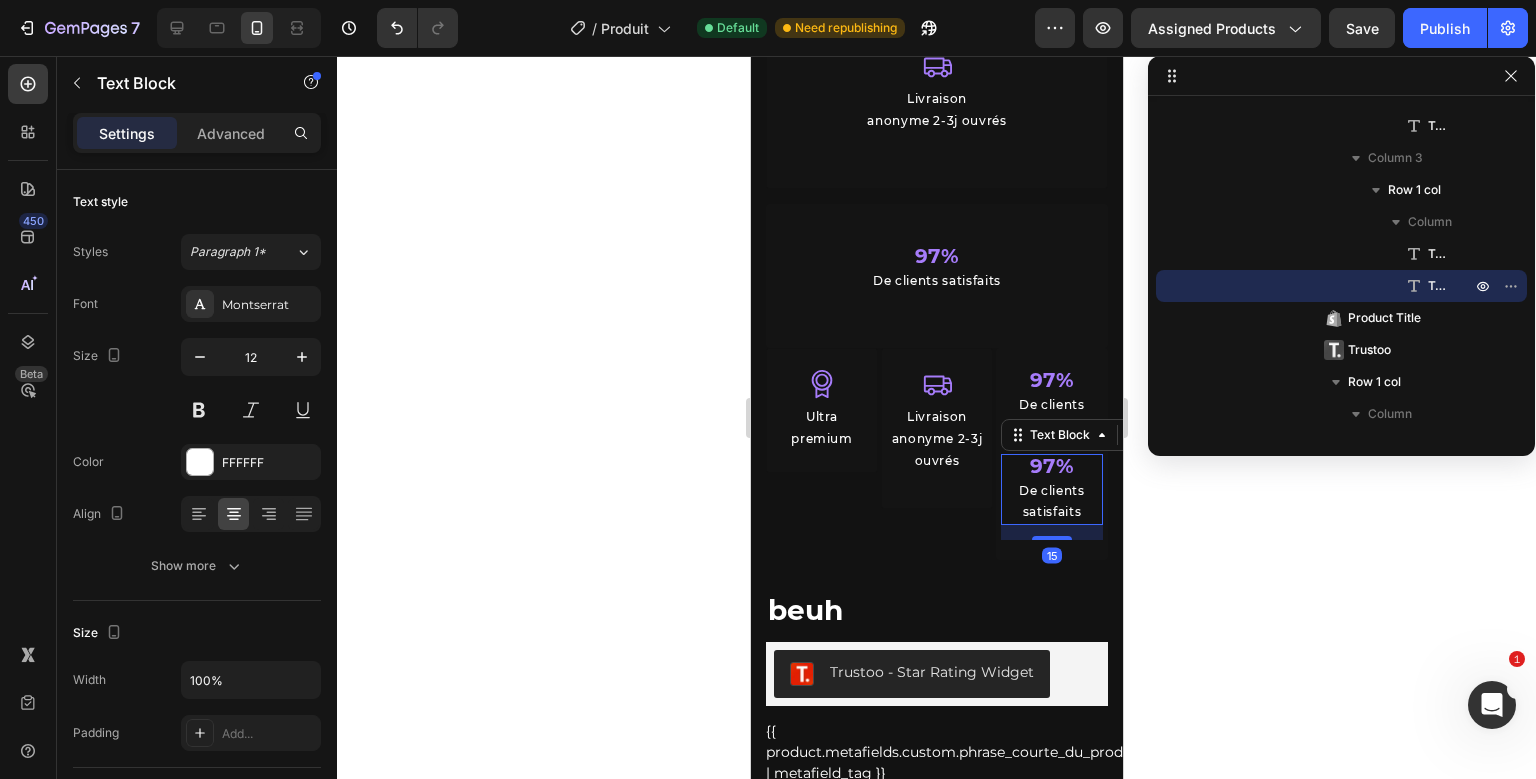 click on "De clients satisfaits" at bounding box center [1051, 501] 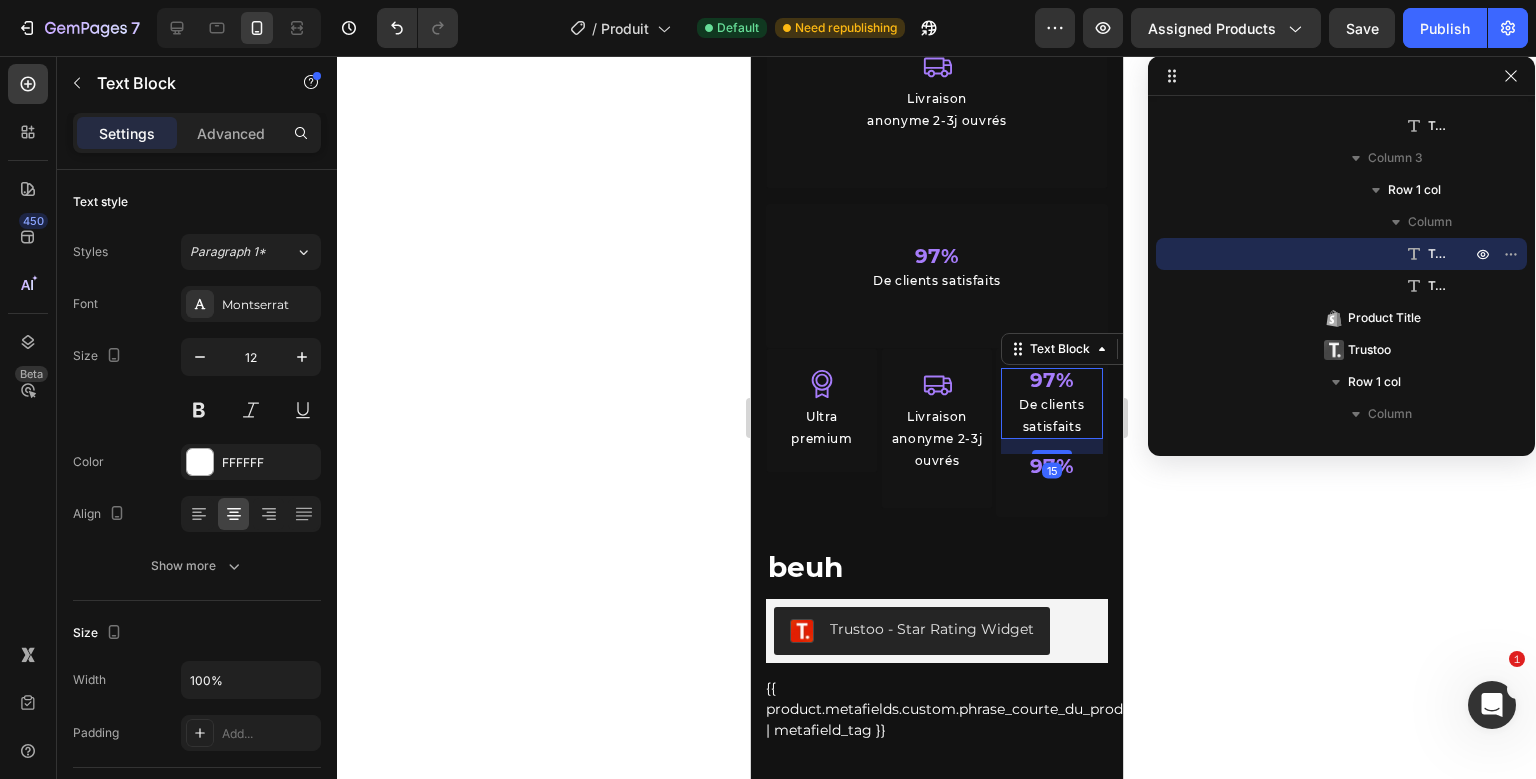 click on "97%" at bounding box center [1051, 380] 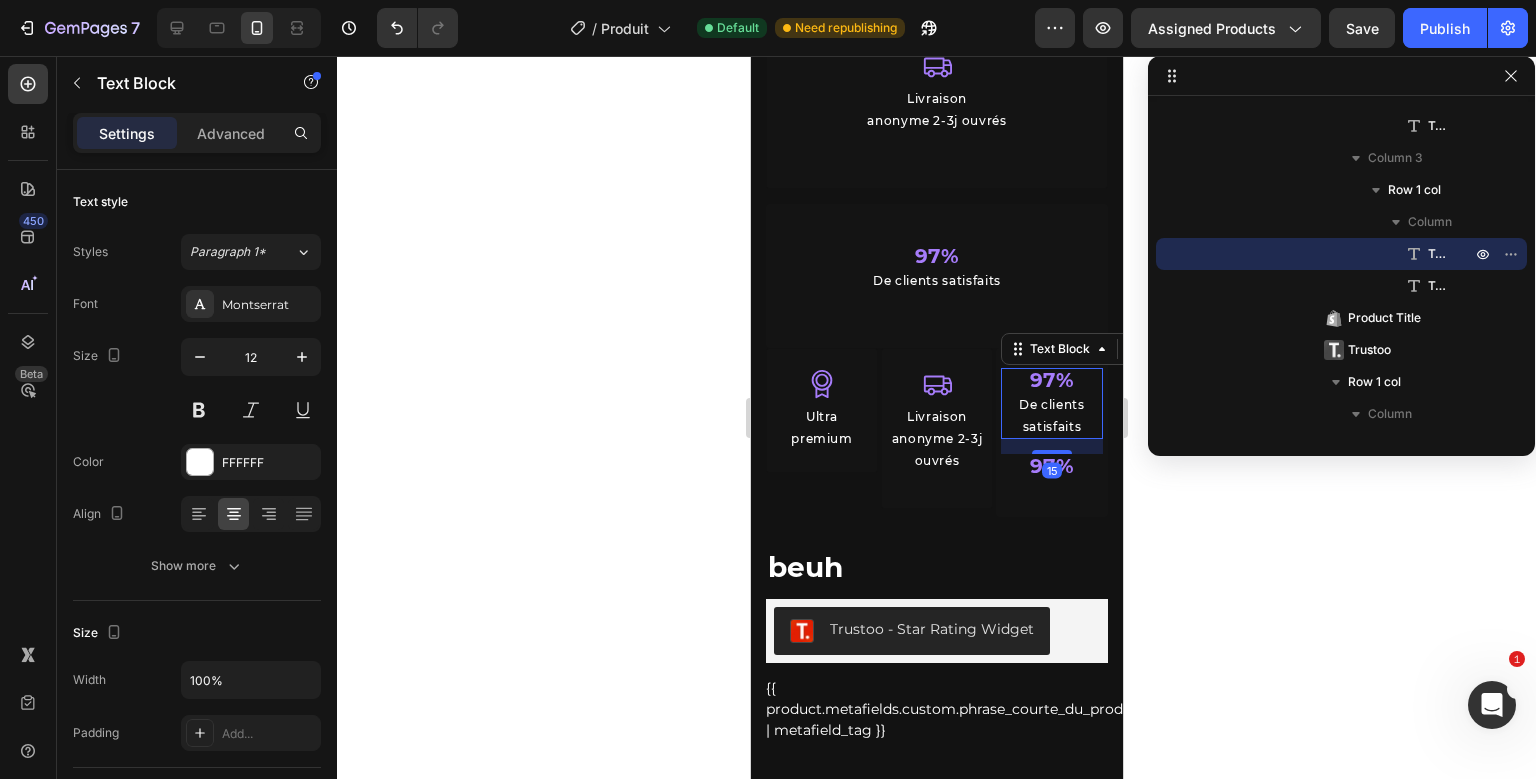 click on "97%" at bounding box center (1051, 380) 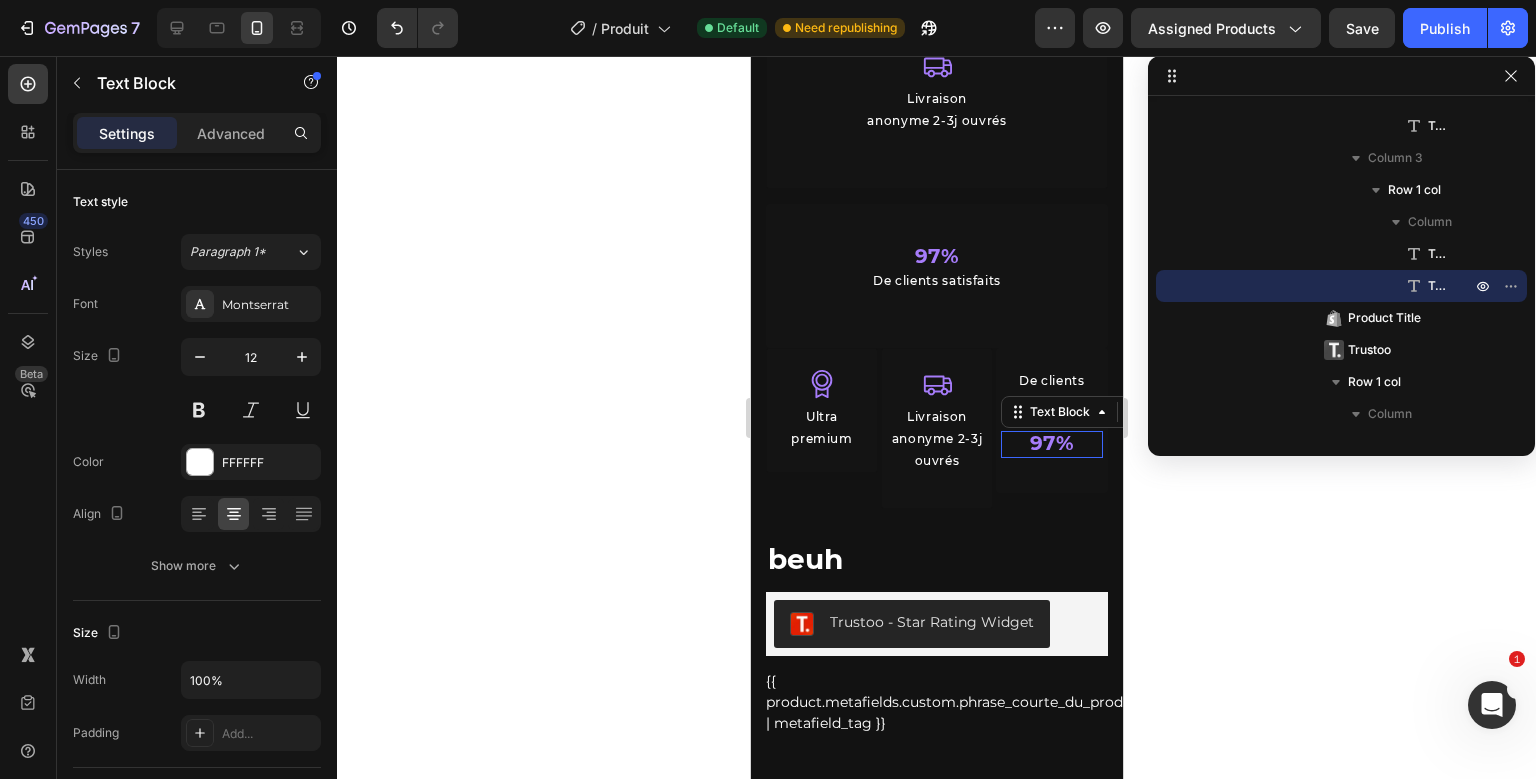 click on "De clients satisfaits Text Block 97% Text Block   0" at bounding box center [1051, 420] 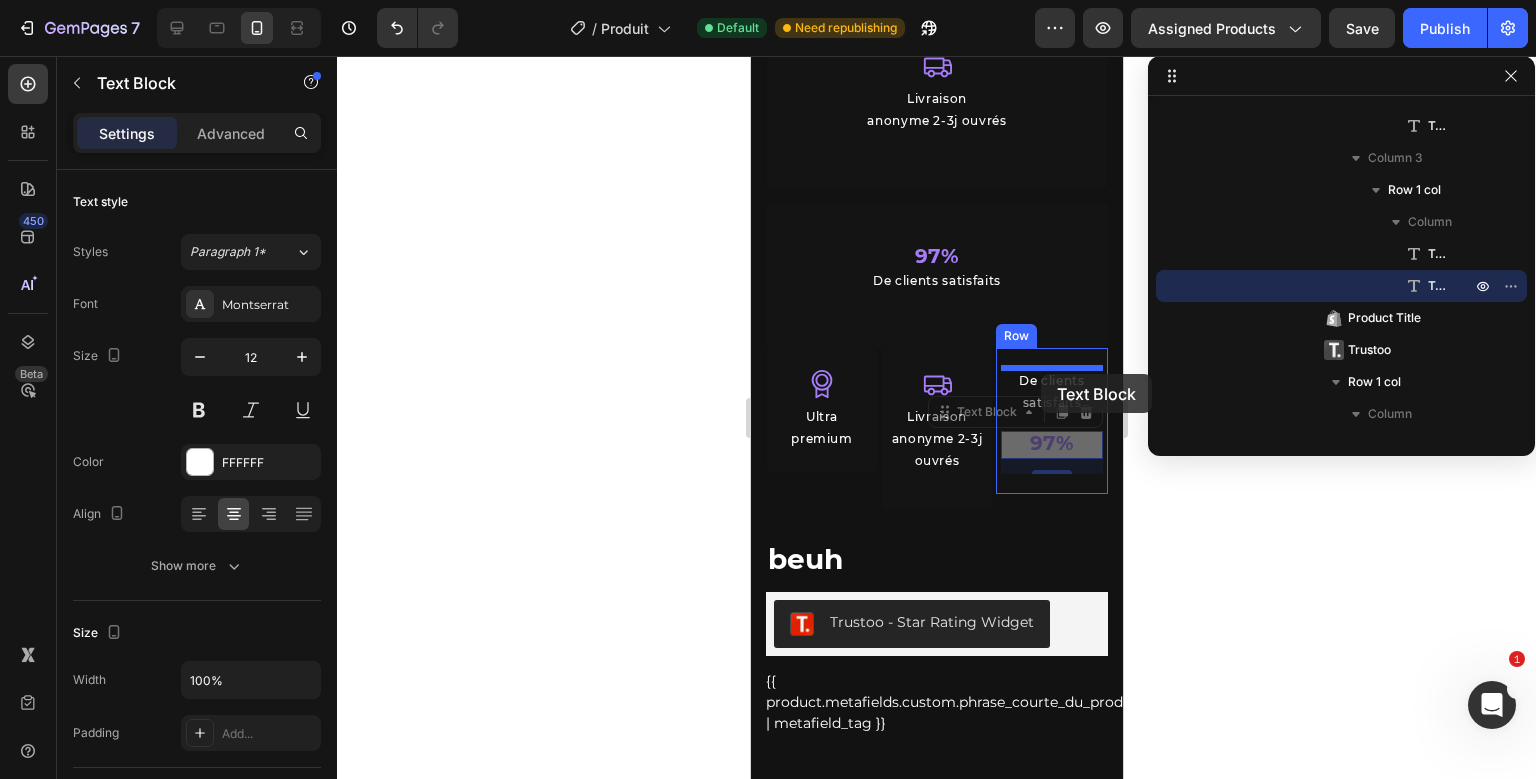drag, startPoint x: 943, startPoint y: 409, endPoint x: 1040, endPoint y: 374, distance: 103.121284 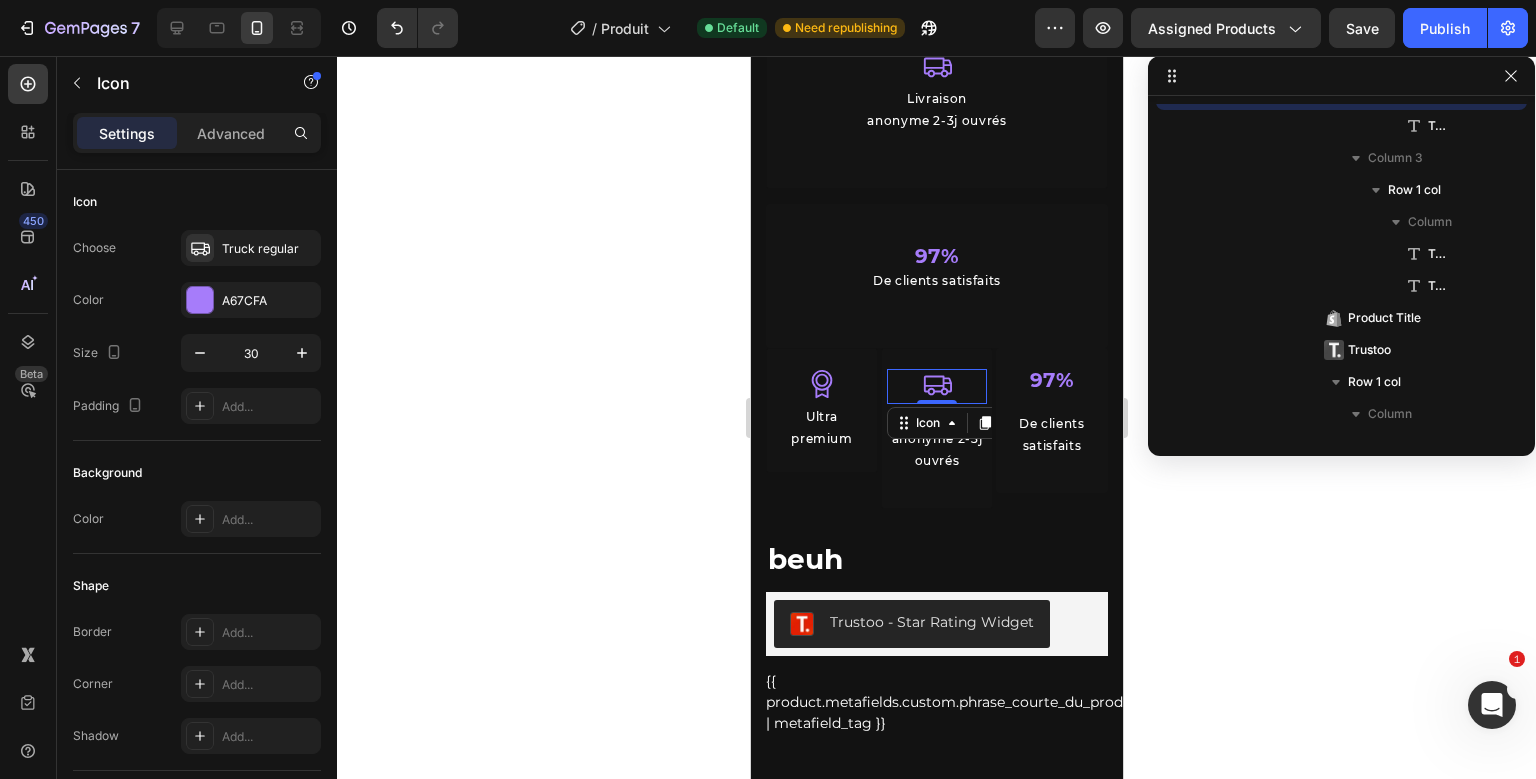 scroll, scrollTop: 890, scrollLeft: 0, axis: vertical 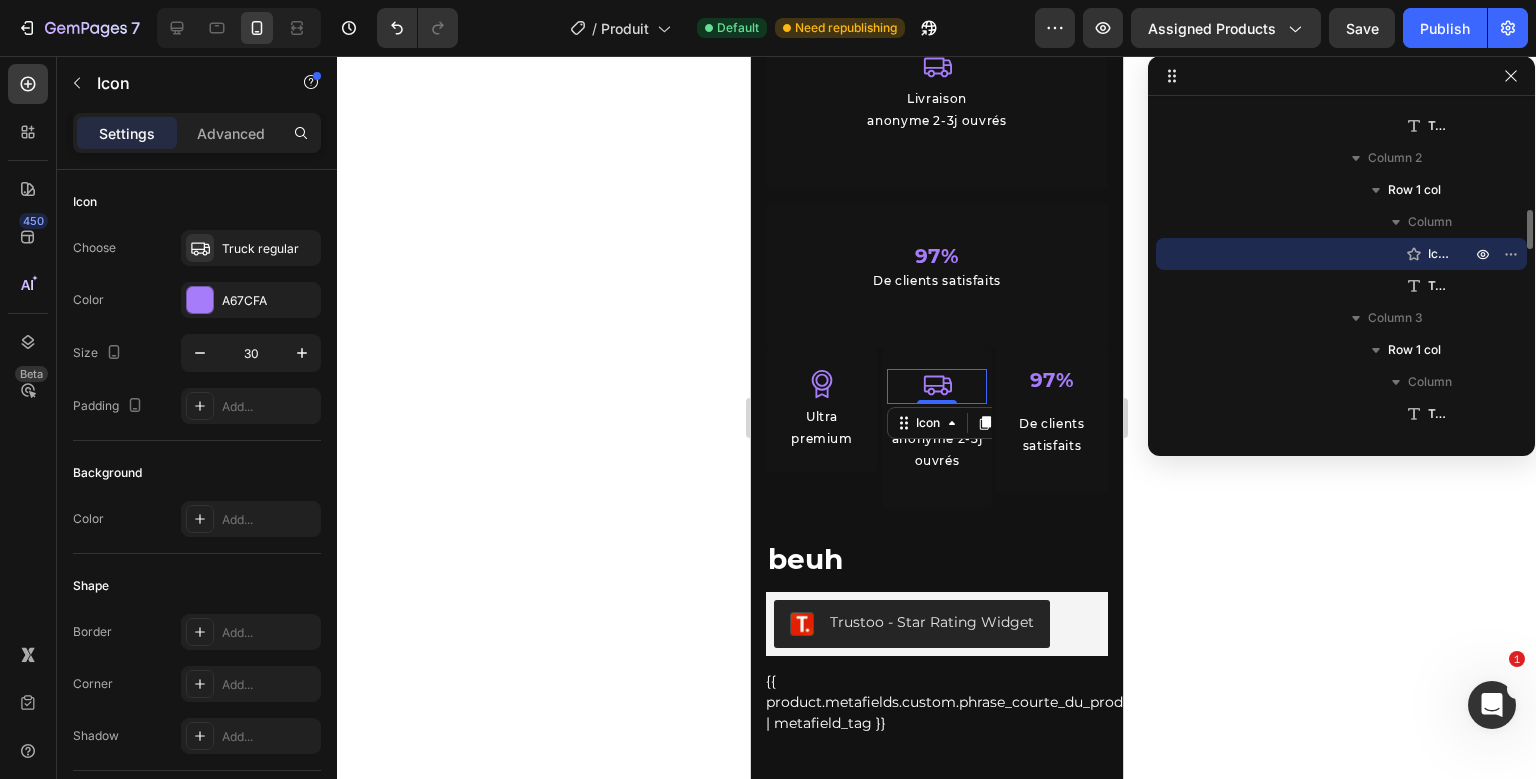 click on "Icon   0 Livraison anonyme 2-3j ouvrés Text Block" at bounding box center [936, 428] 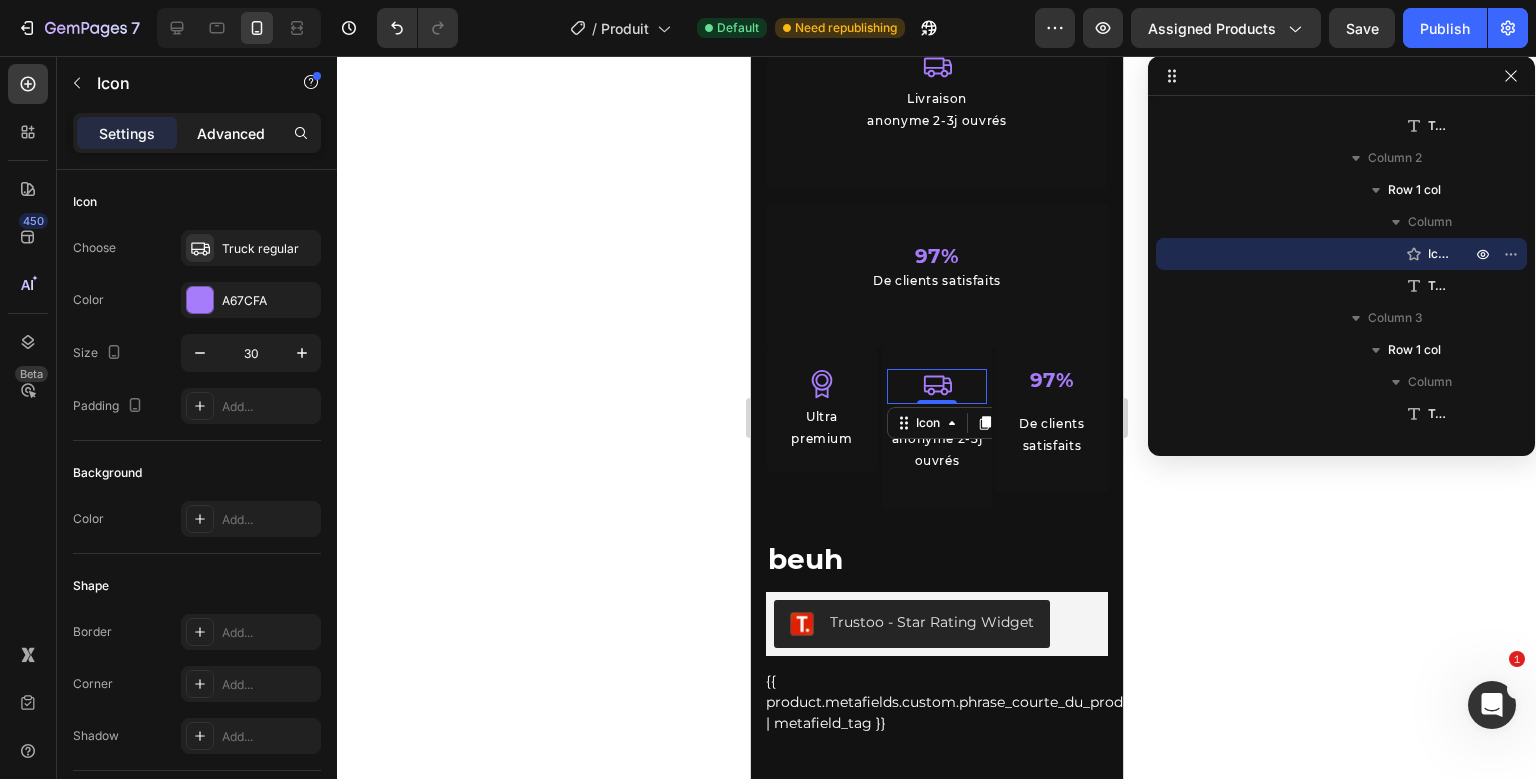 click on "Advanced" at bounding box center (231, 133) 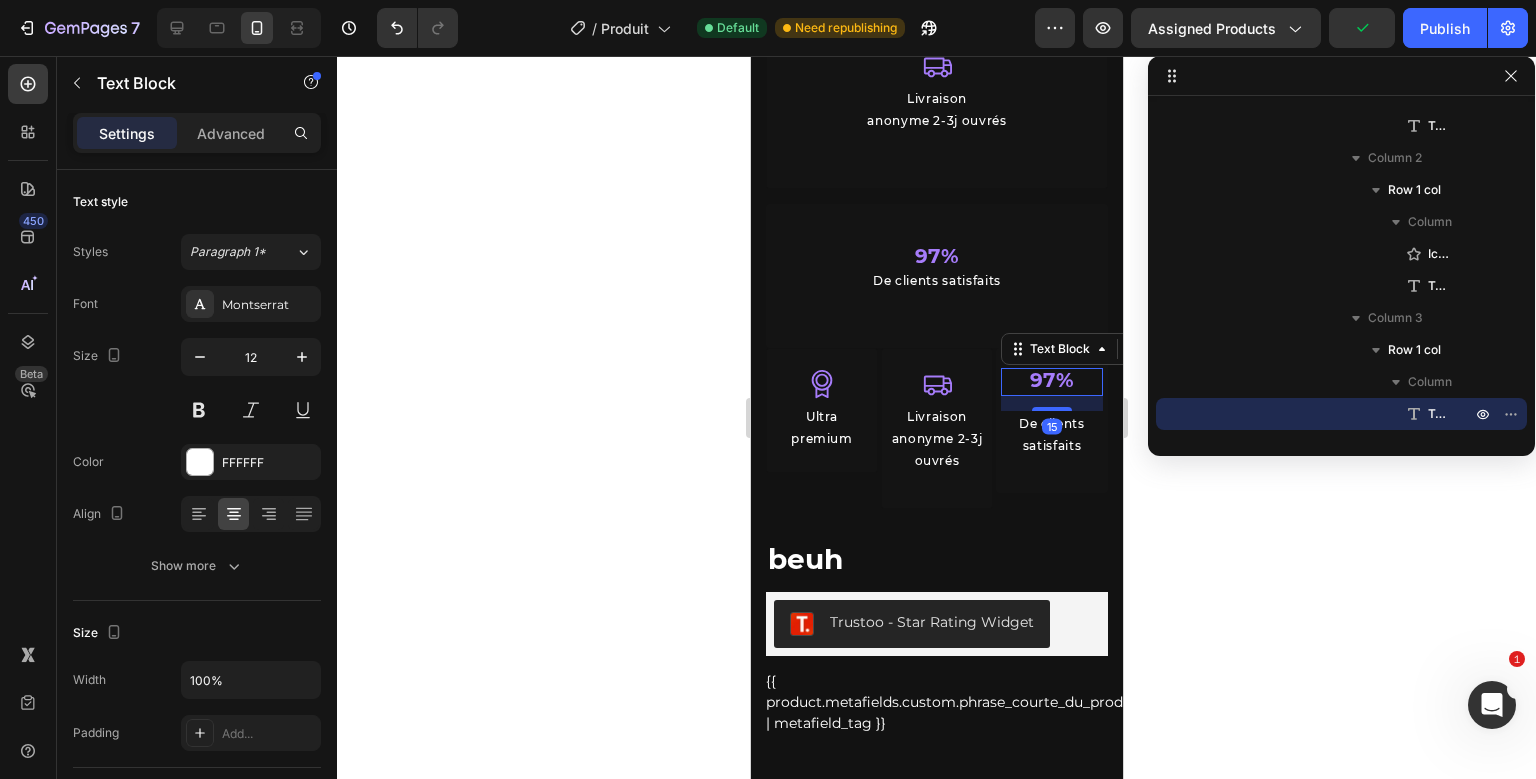 click on "97%" at bounding box center [1051, 380] 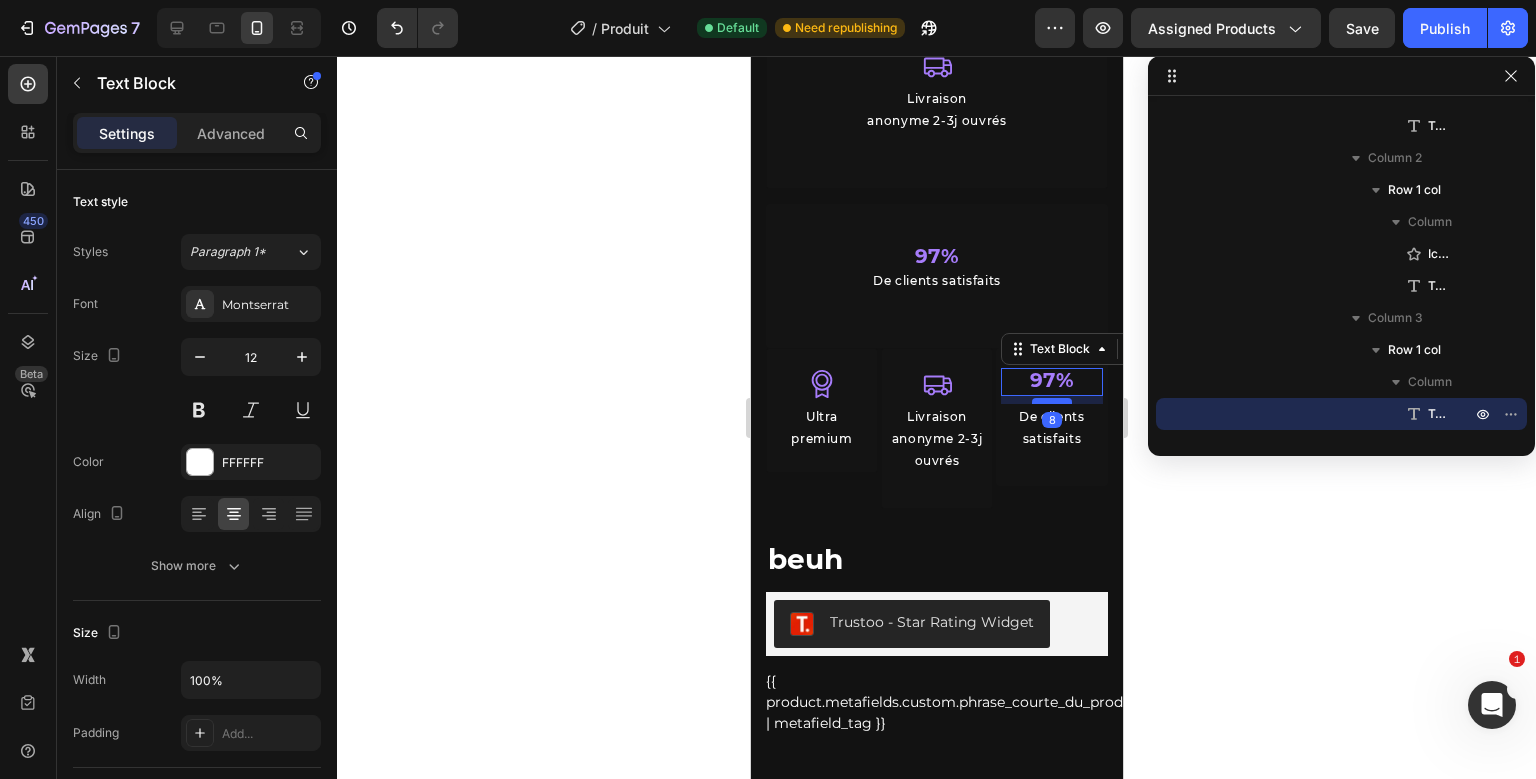 click at bounding box center (1051, 401) 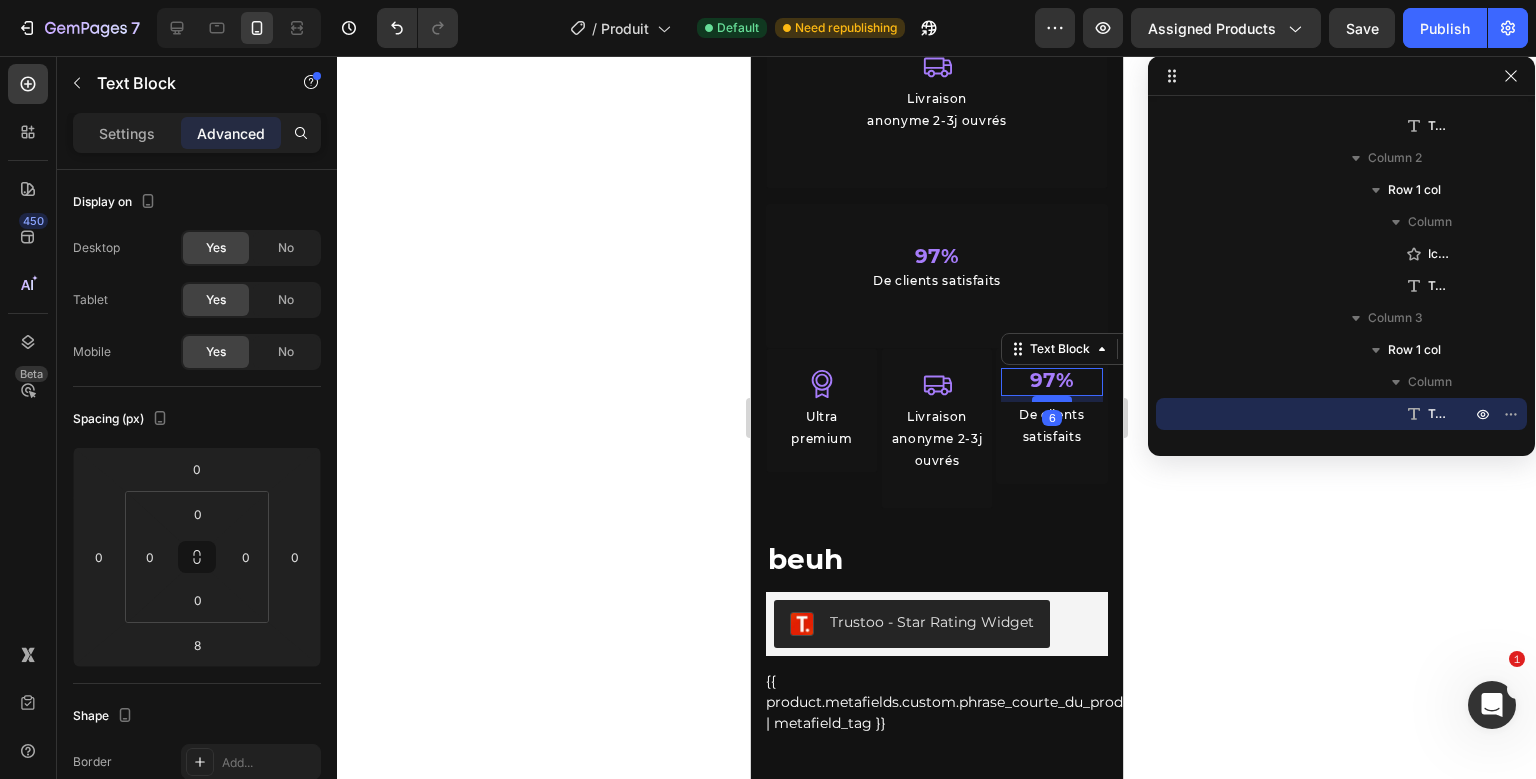 click at bounding box center [1051, 399] 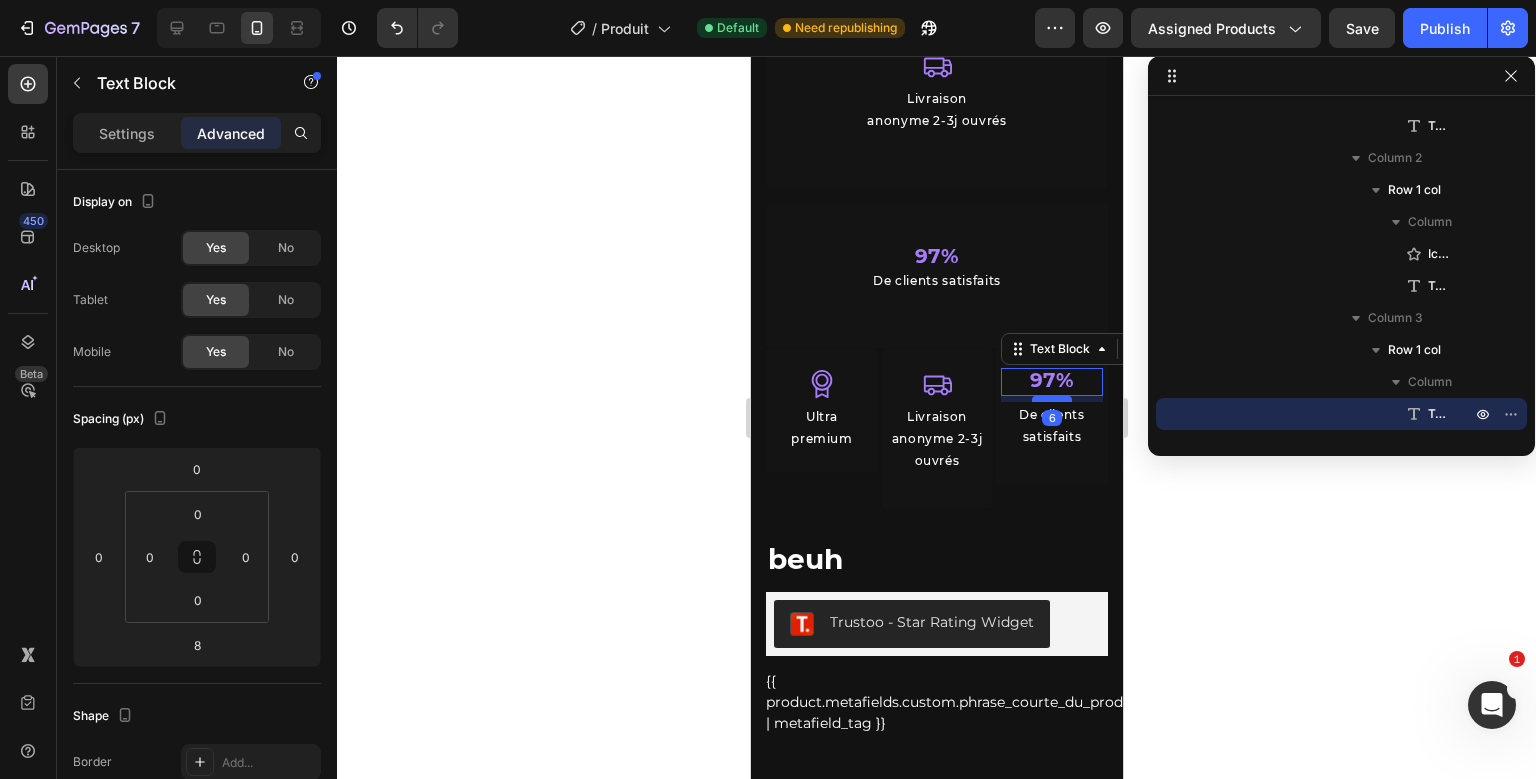 type on "6" 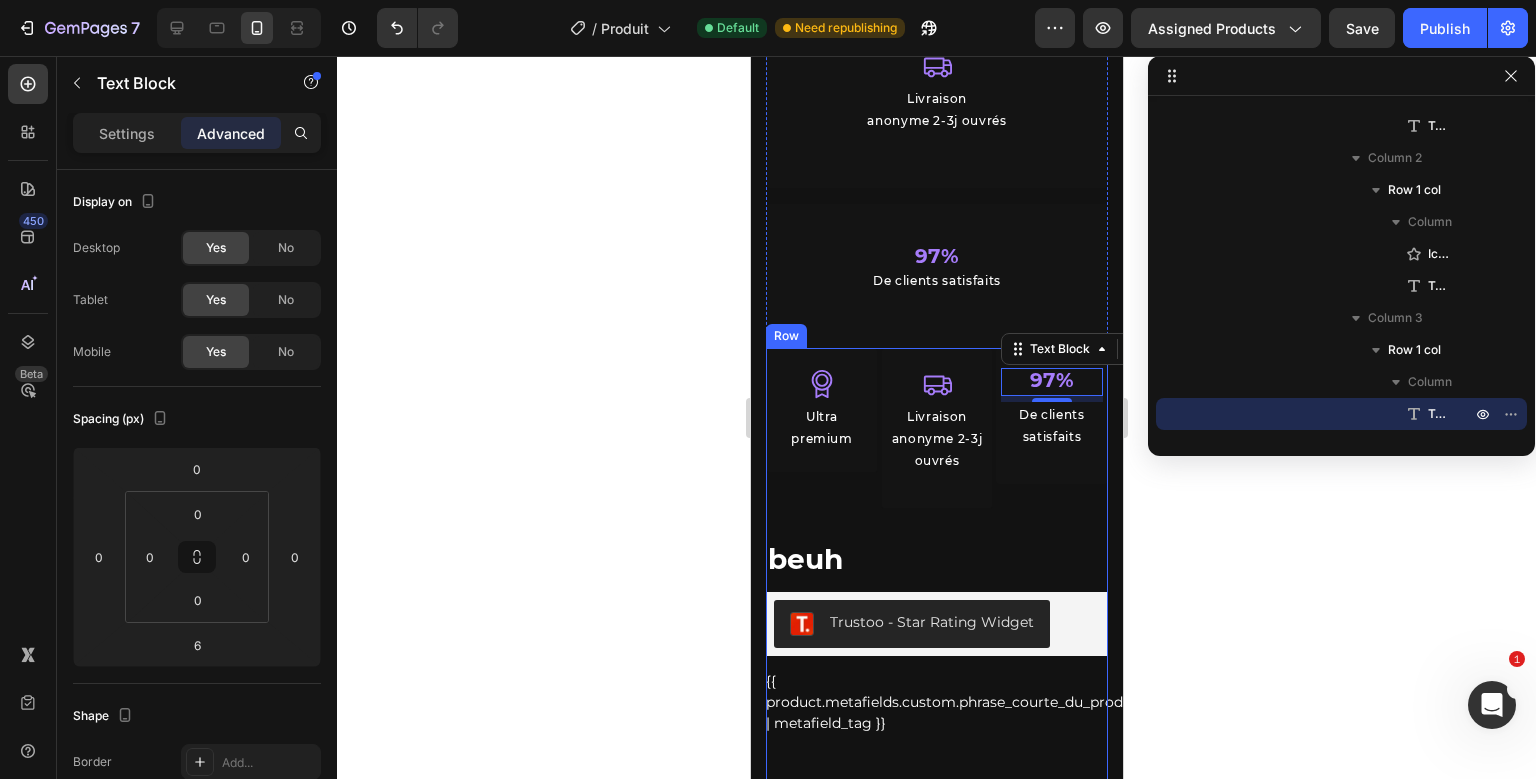 scroll, scrollTop: 538, scrollLeft: 0, axis: vertical 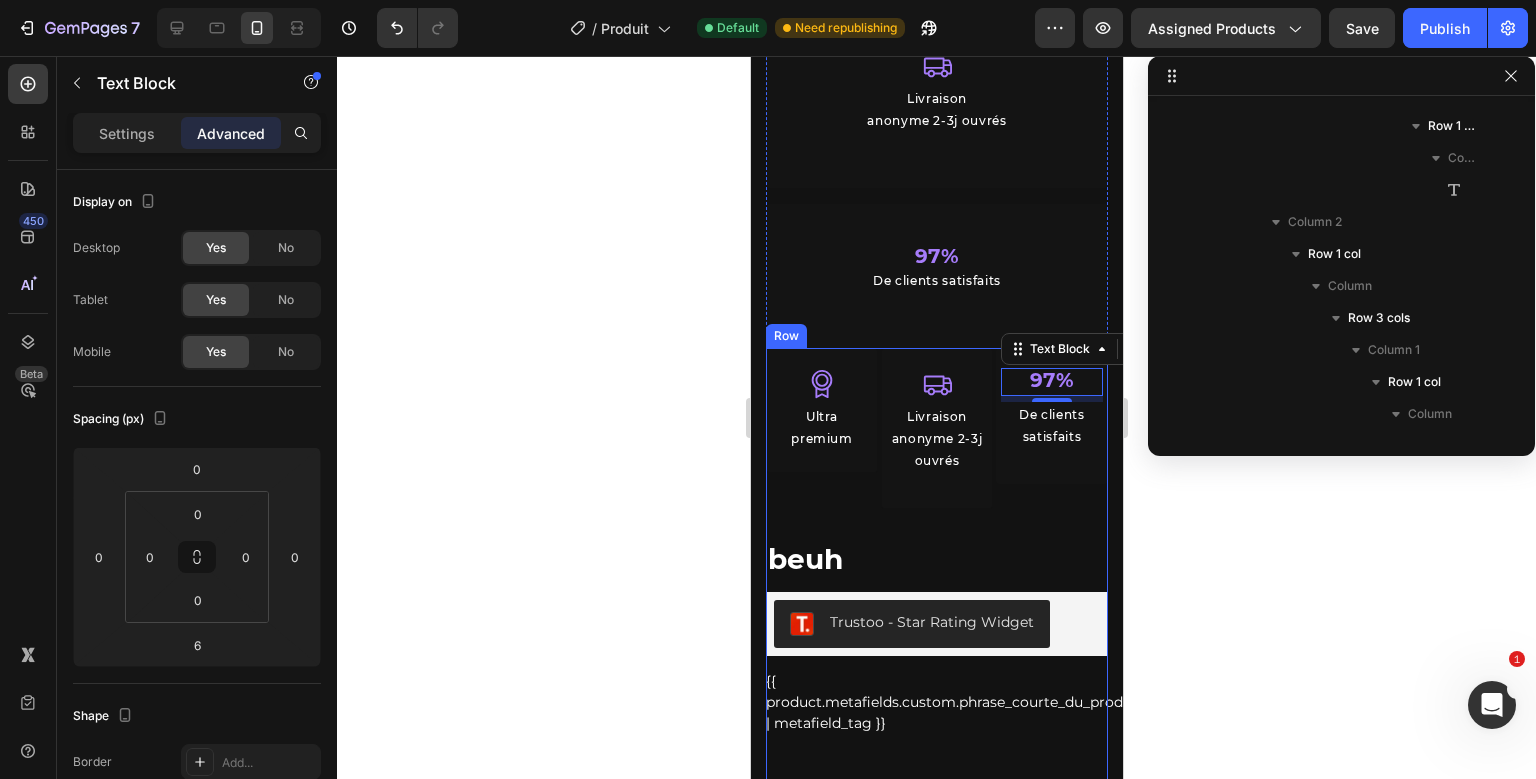 click on "Icon Ultra premium Text Block Row
Icon Livraison anonyme 2-3j ouvrés Text Block Row 97% Text Block   6 De clients satisfaits Text Block Row Row beuh Product Title Trustoo - Star Rating Widget Trustoo
{{ product.metafields.custom.phrase_courte_du_product | metafield_tag }}
Custom Code Row
Publish the page to see the content.
Custom Code Row
Icon Row
Livraison estimée:
[DATE] - [DATE]
Delivery Date Row
Publish the page to see the content.
Custom Code                Title Line
Points forts
Les bienfaits du CBD
Les avantages  KaliHaze Accordion Livraison  offerte  dès  35€  d'achats Text Block Qualité  premium Text Block Paiements  Sécurisés Text BlockLivraison en  24/48h  après préparation 12%" at bounding box center (936, 785) 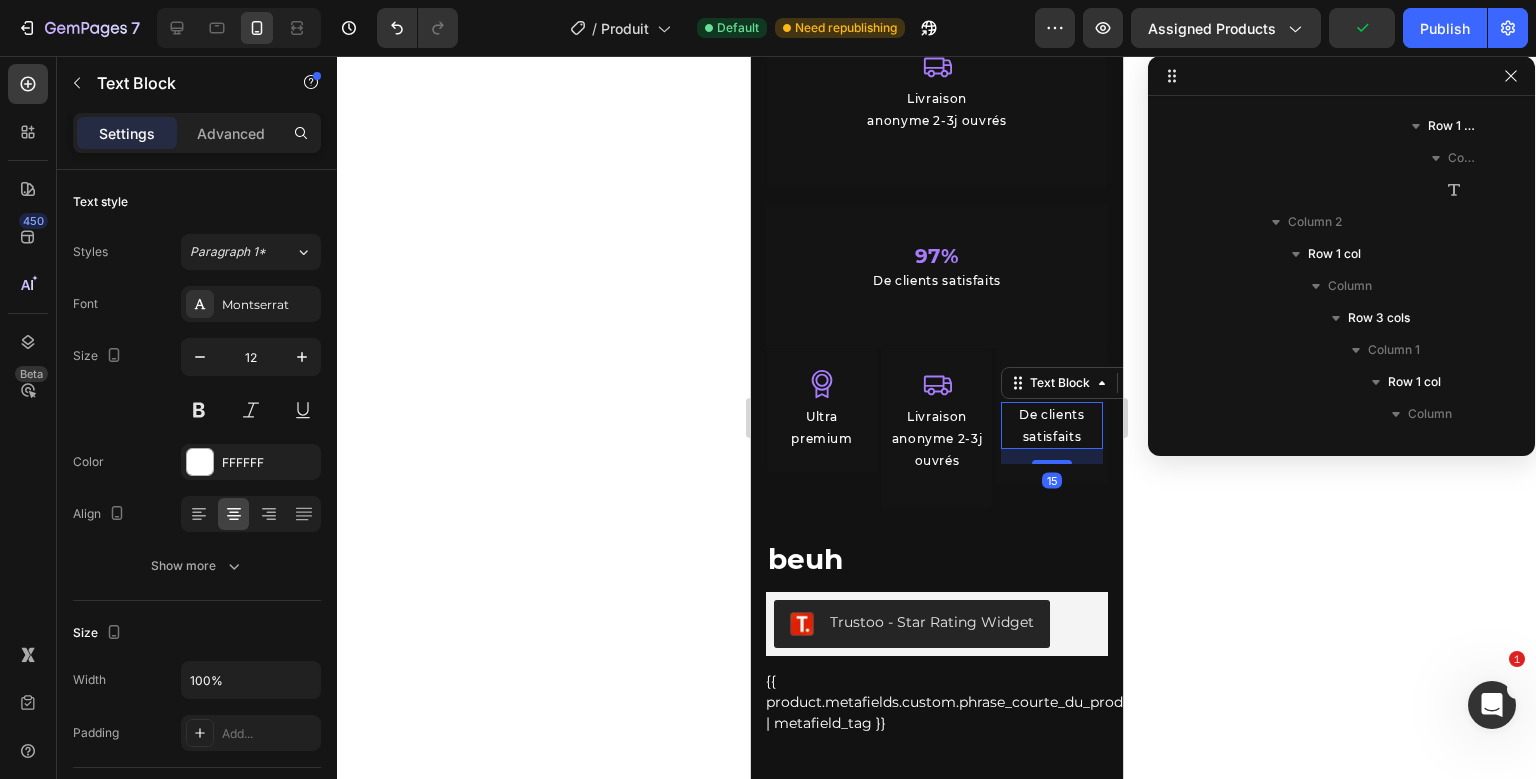 scroll, scrollTop: 1082, scrollLeft: 0, axis: vertical 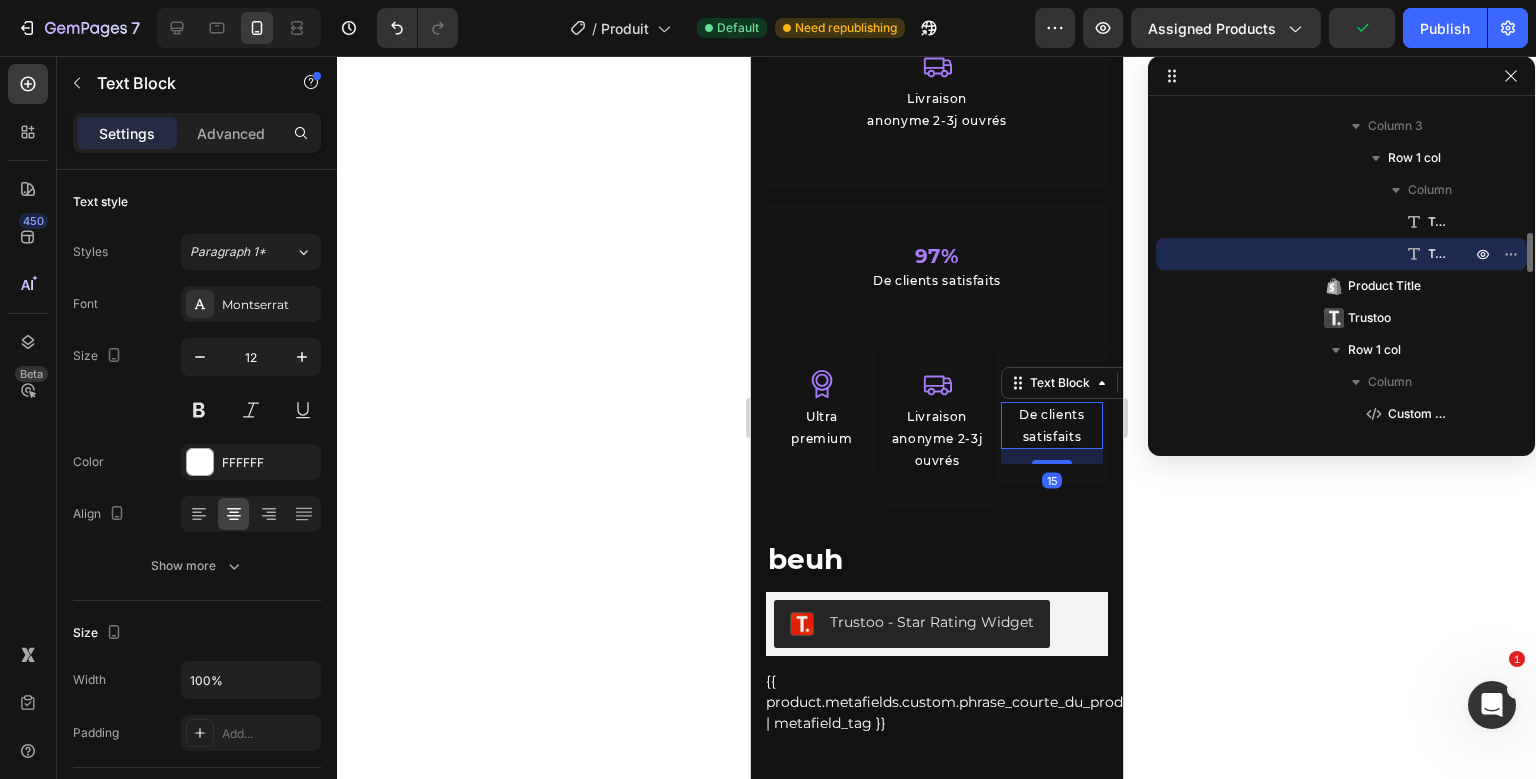 click on "97% Text Block De clients satisfaits Text Block   15" at bounding box center (1051, 416) 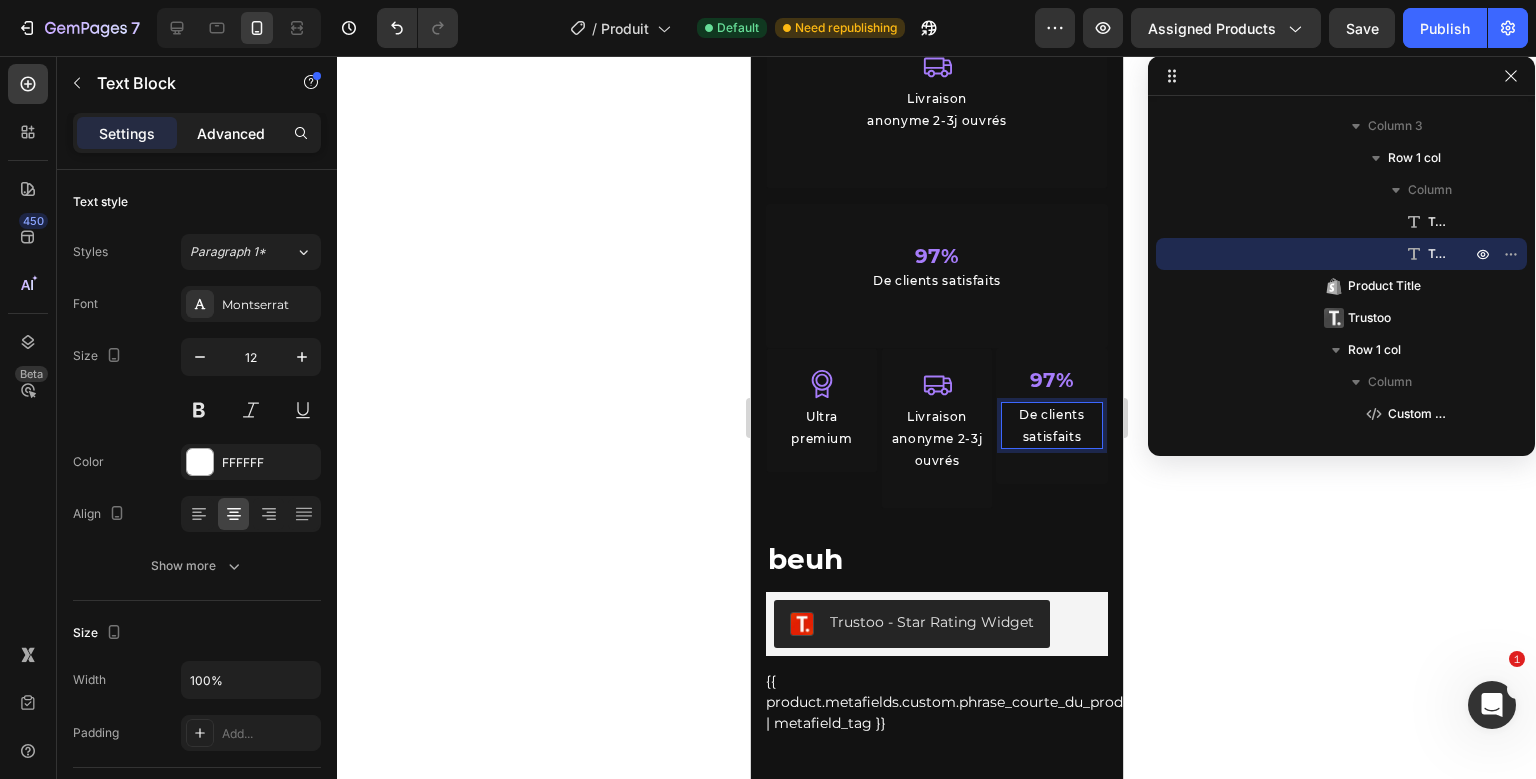 click on "Advanced" at bounding box center [231, 133] 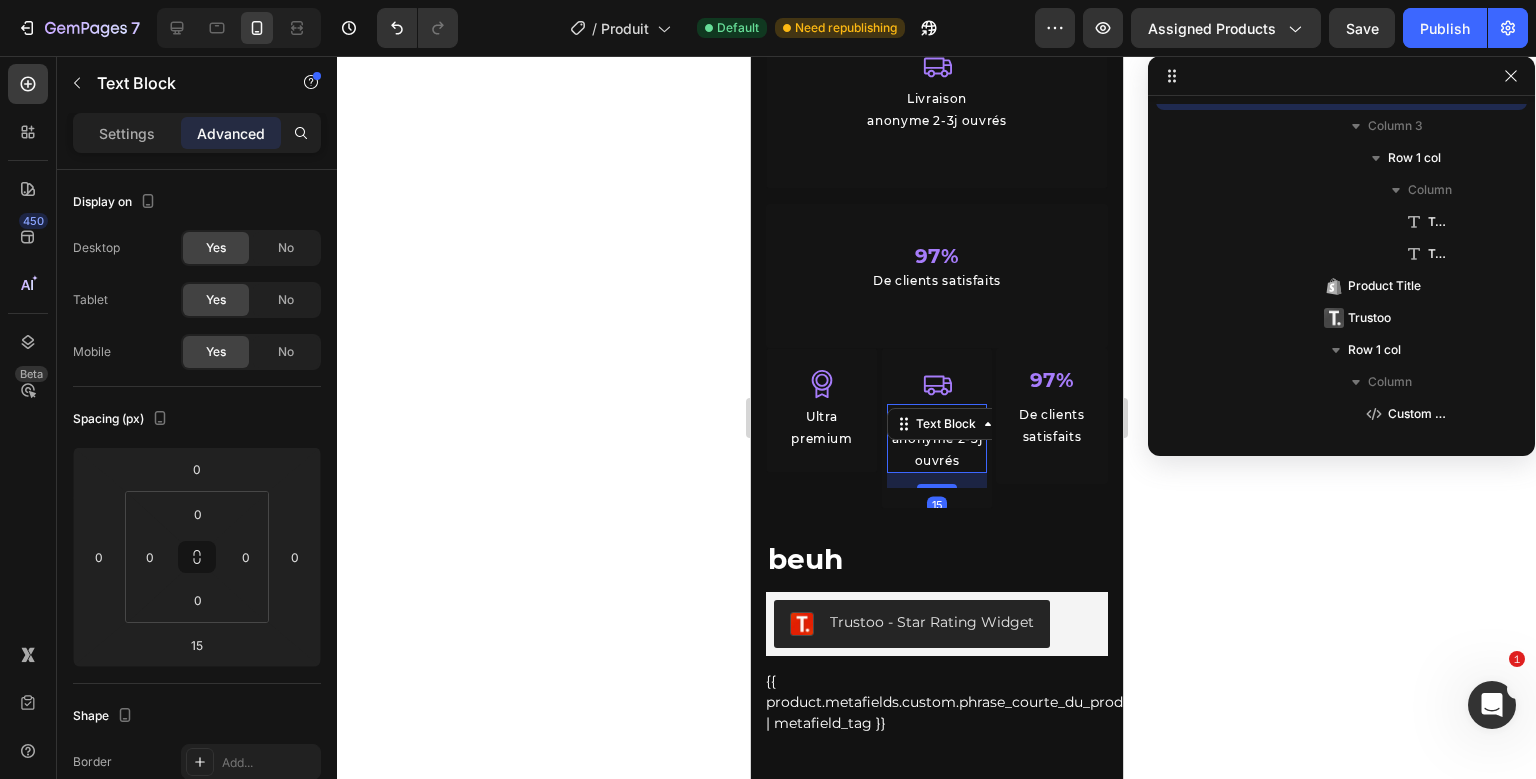 scroll, scrollTop: 922, scrollLeft: 0, axis: vertical 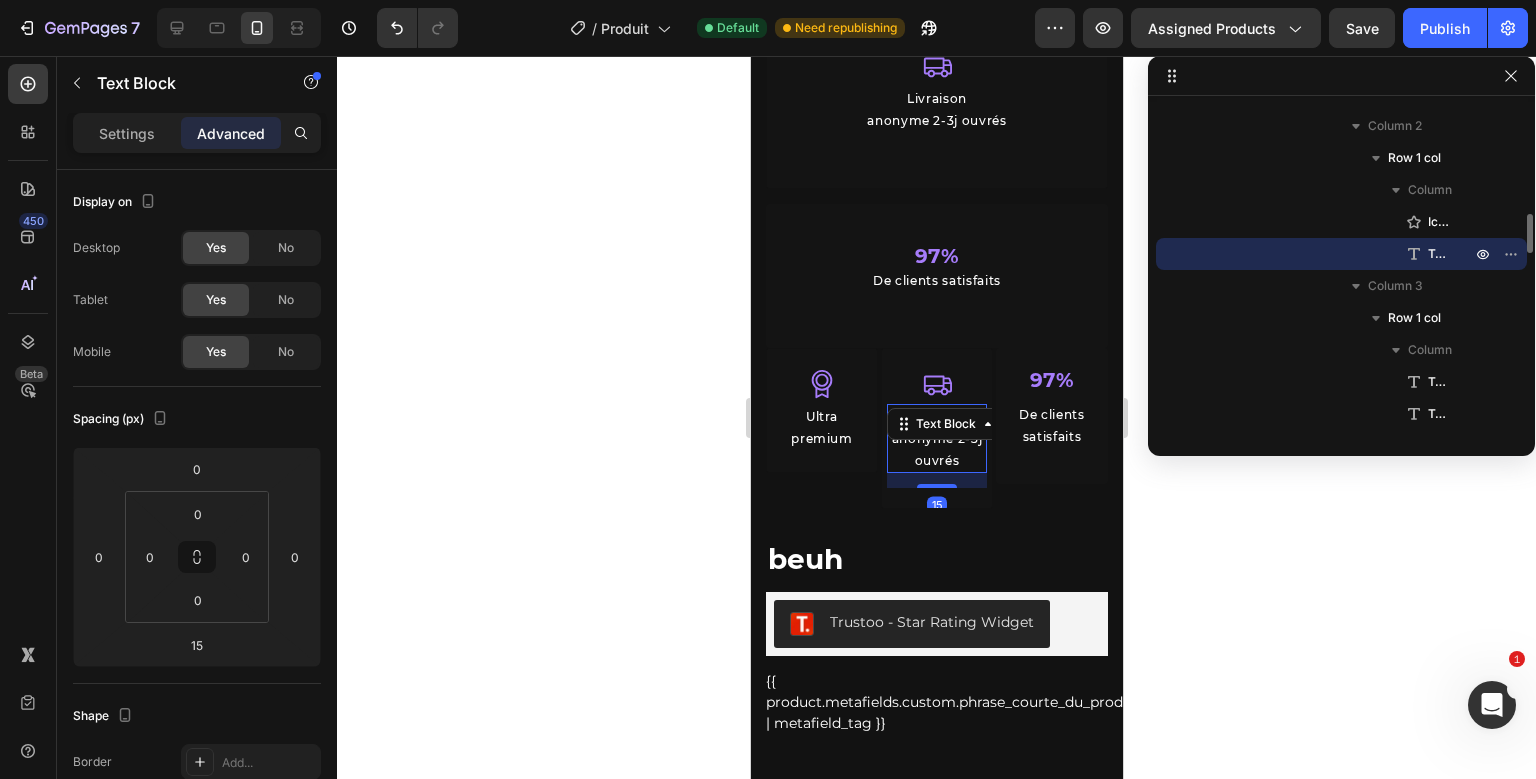 click on "Icon Livraison anonyme 2-3j ouvrés Text Block   15" at bounding box center (936, 428) 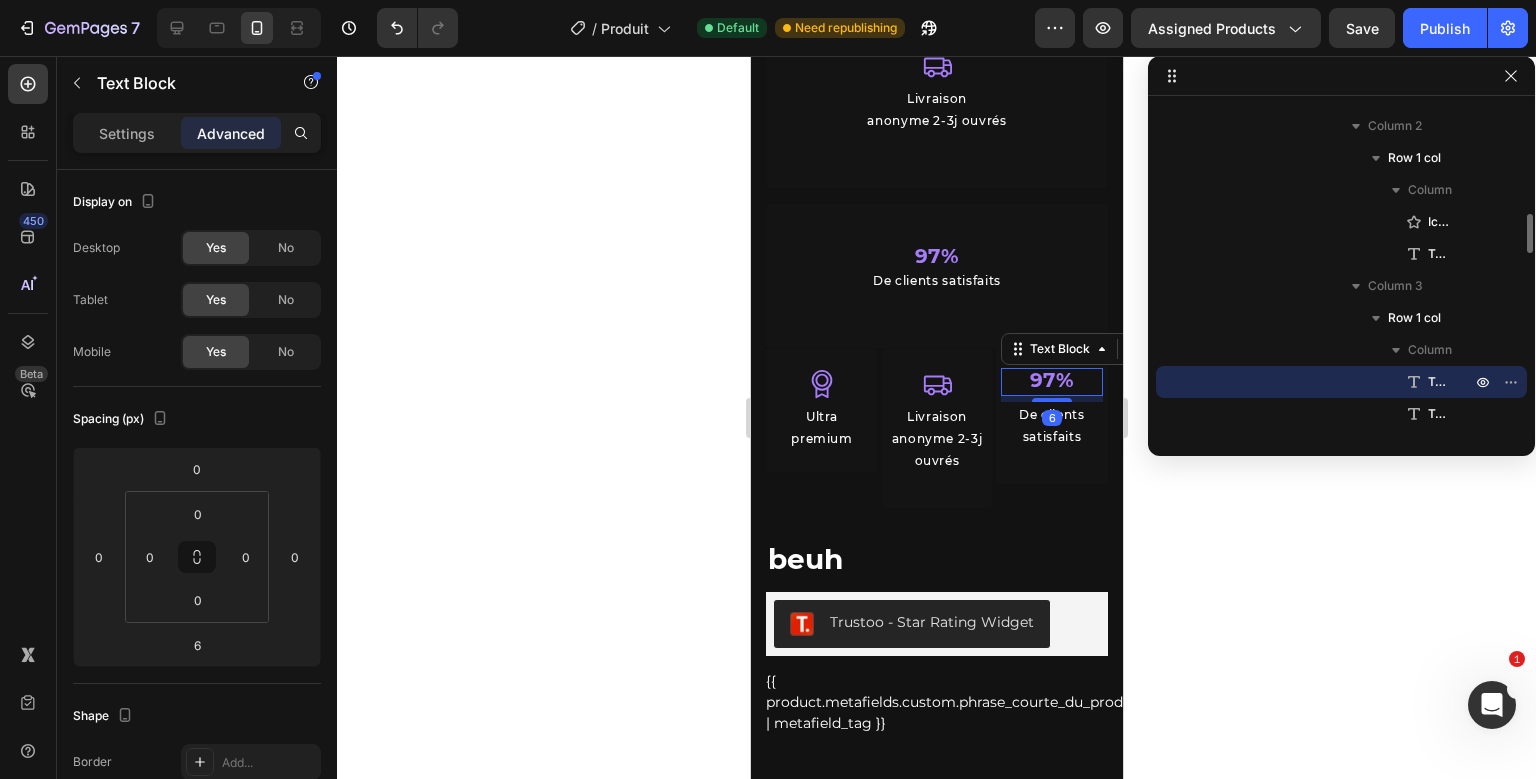 click on "97% Text Block   6 De clients satisfaits Text Block" at bounding box center [1051, 416] 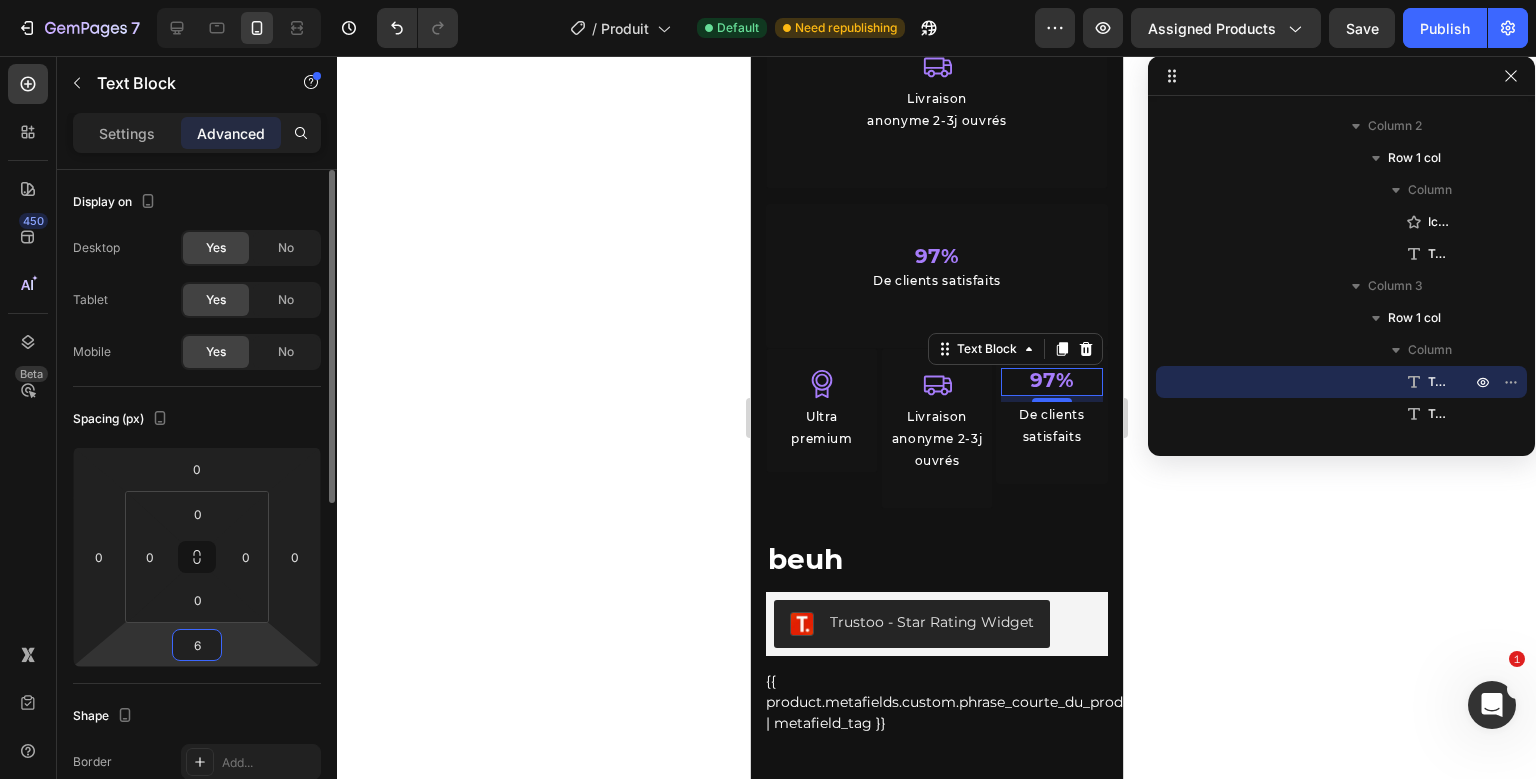 click on "6" at bounding box center (197, 645) 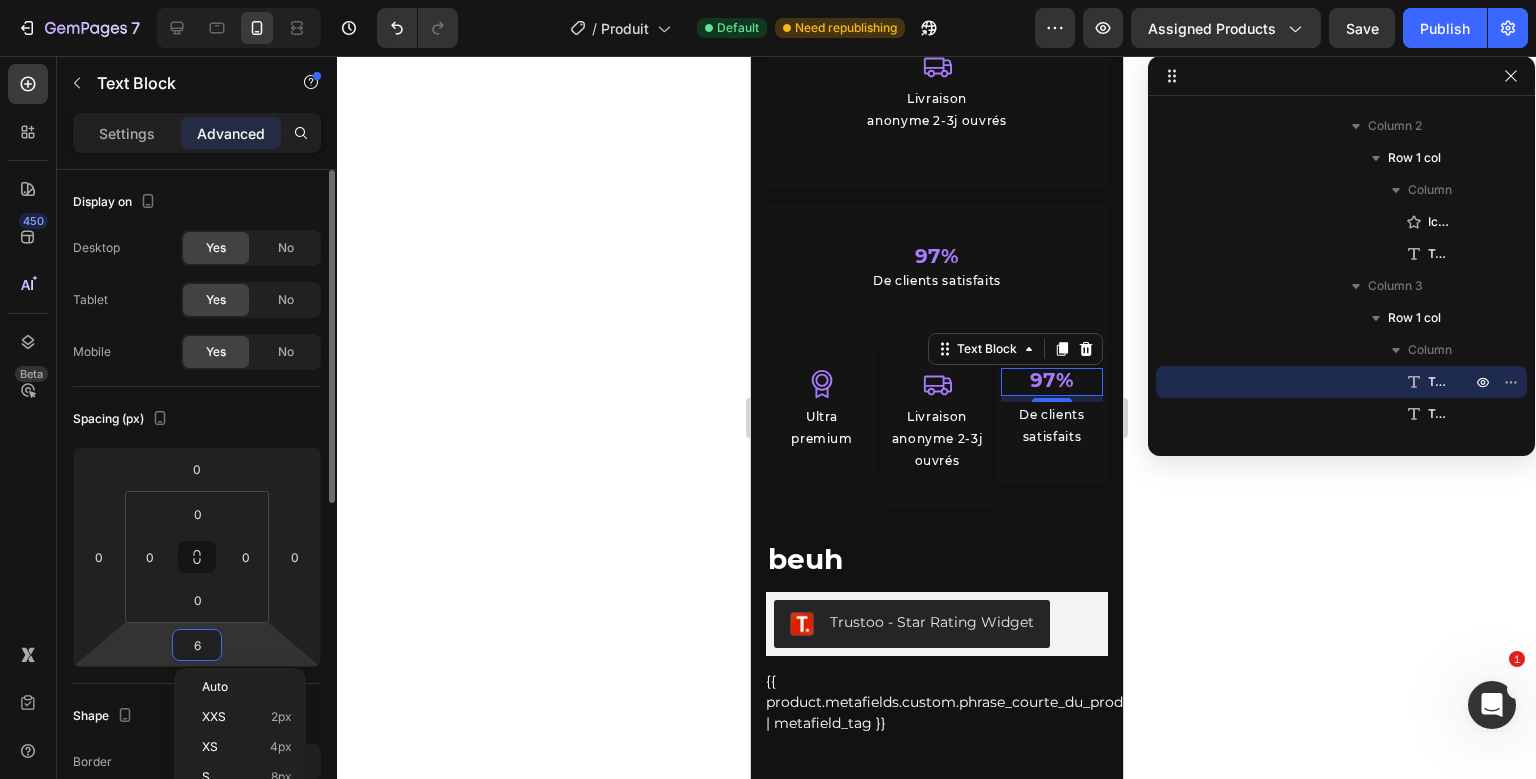type on "7" 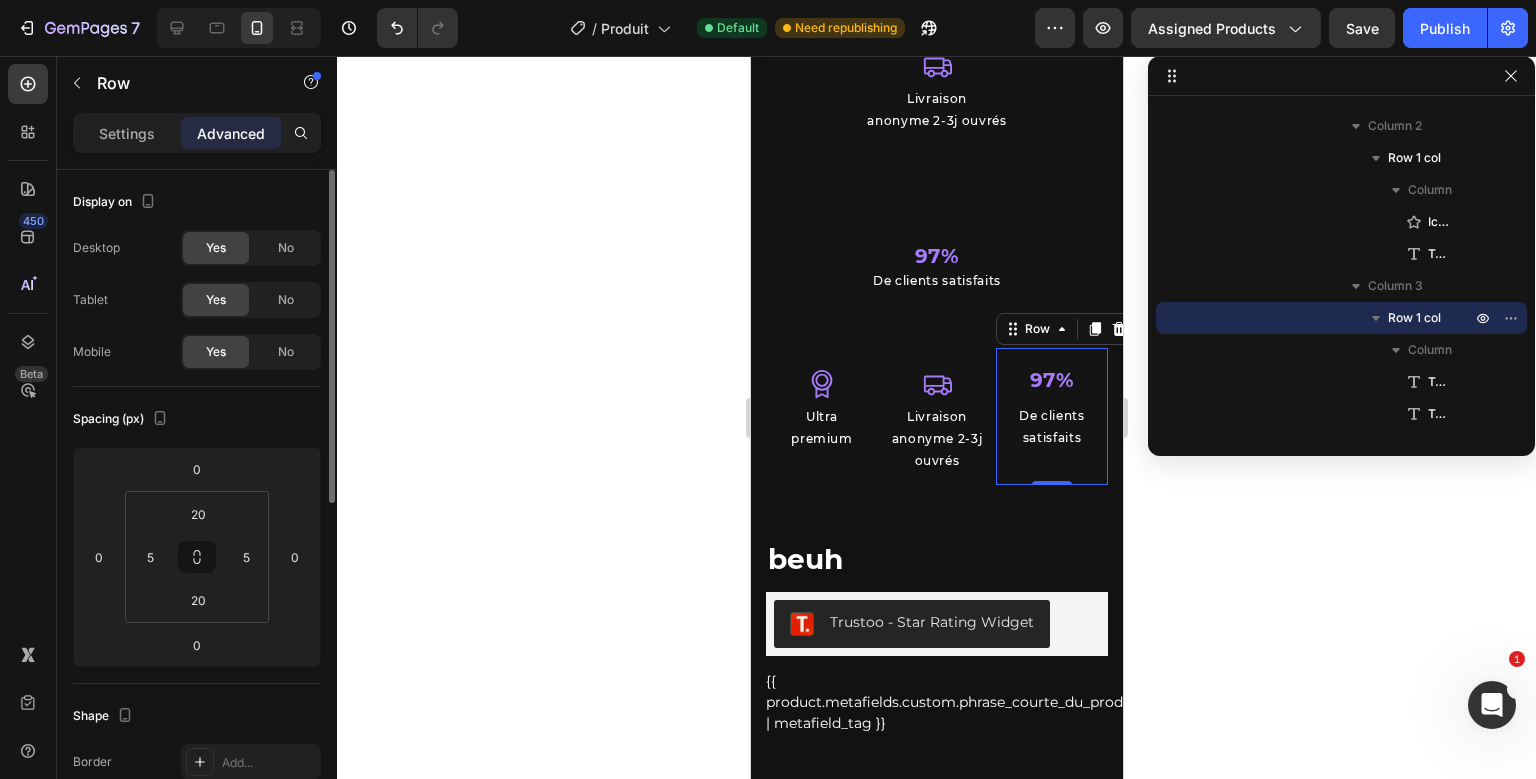click on "97% Text Block De clients satisfaits Text Block" at bounding box center (1051, 416) 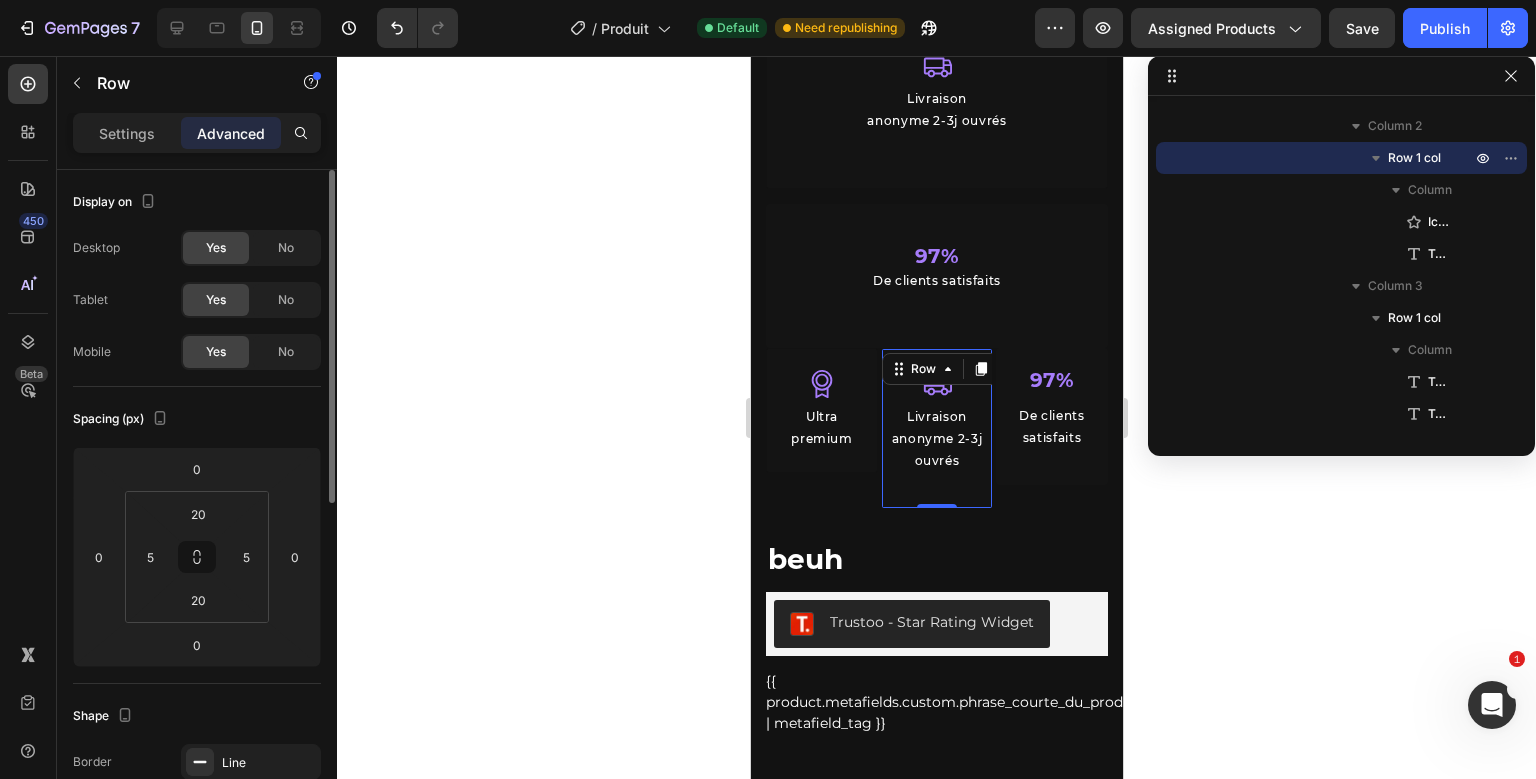 click on "Icon Livraison anonyme 2-3j ouvrés Text Block Row   0" at bounding box center (936, 428) 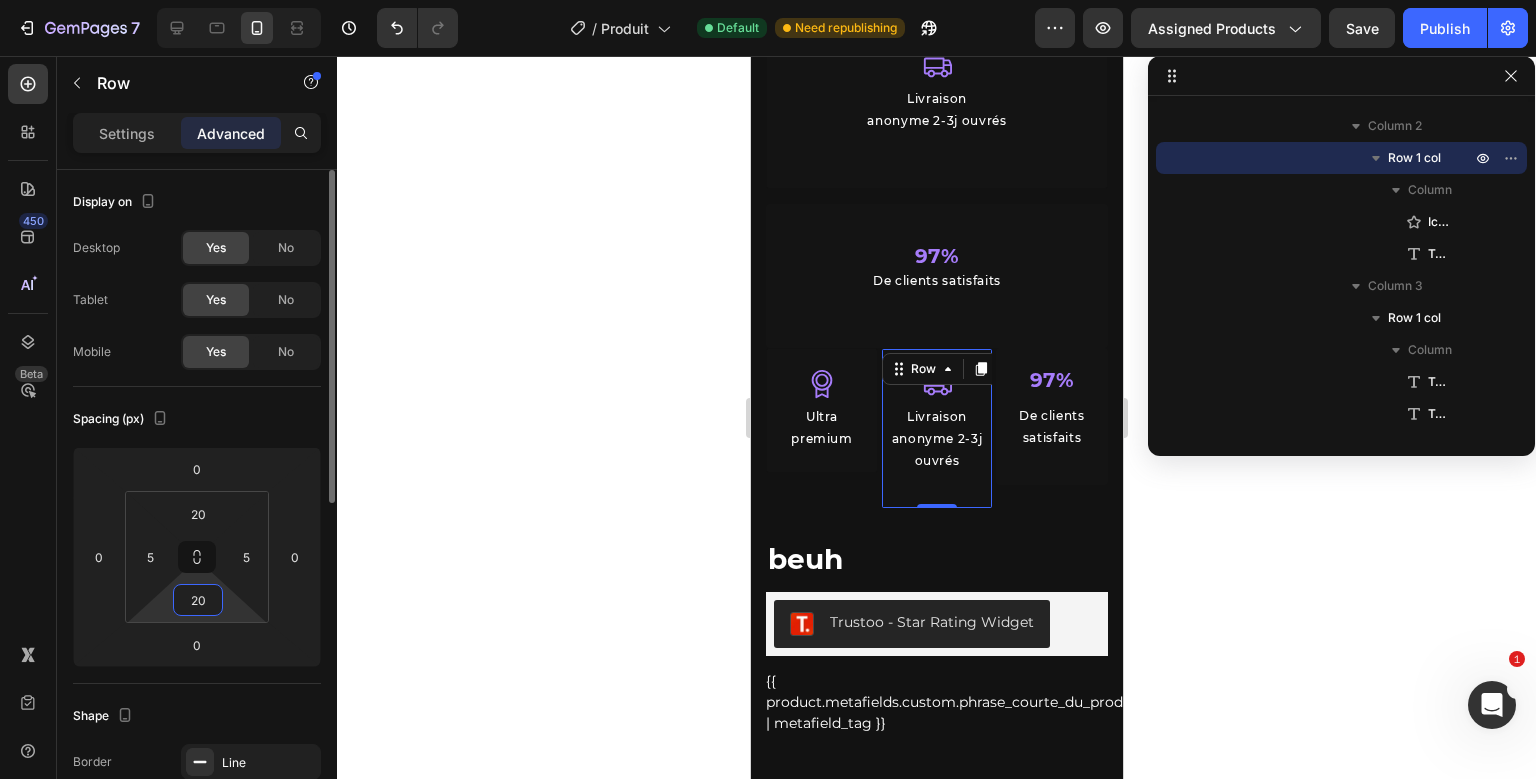 click on "20" at bounding box center [198, 600] 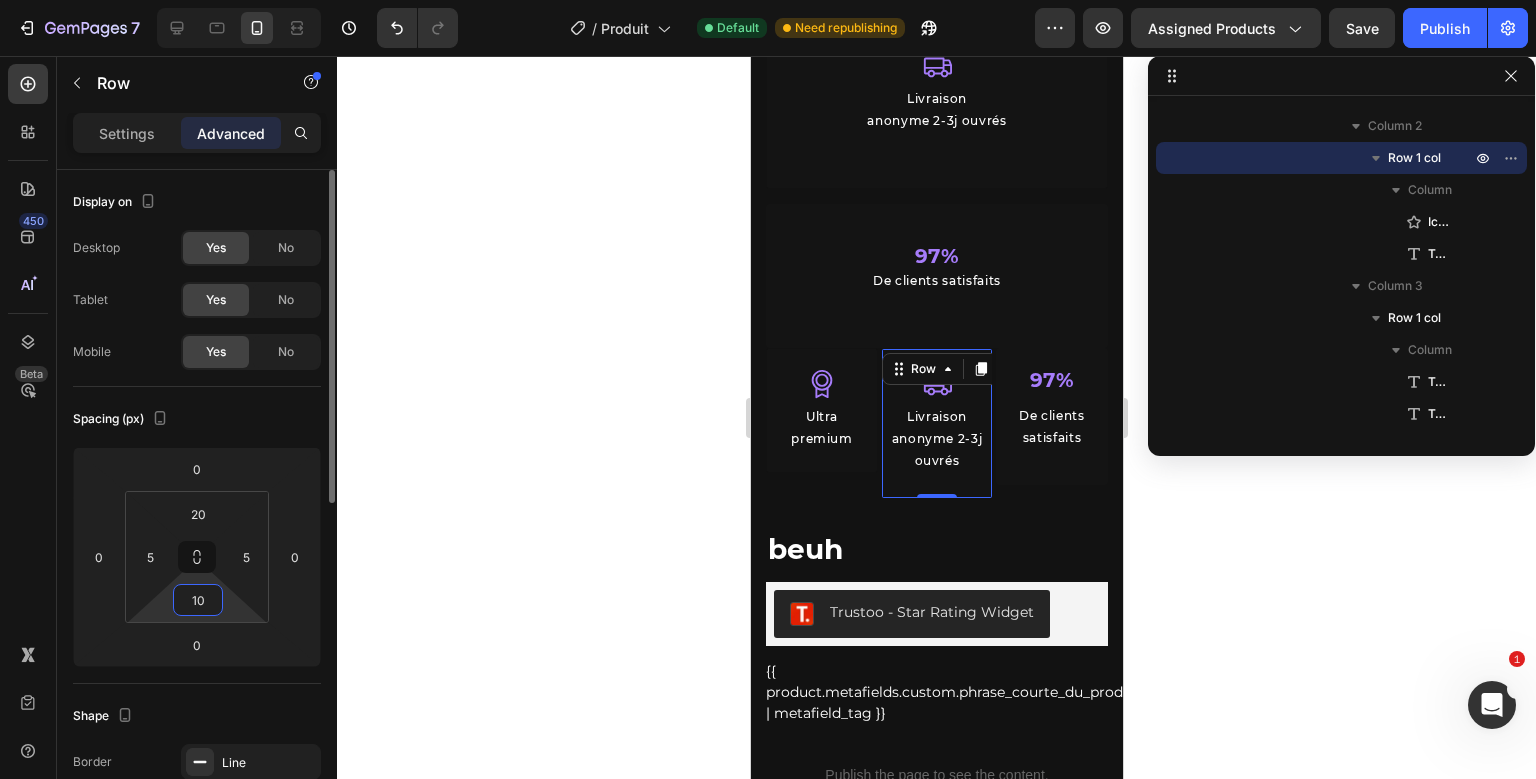 type on "1" 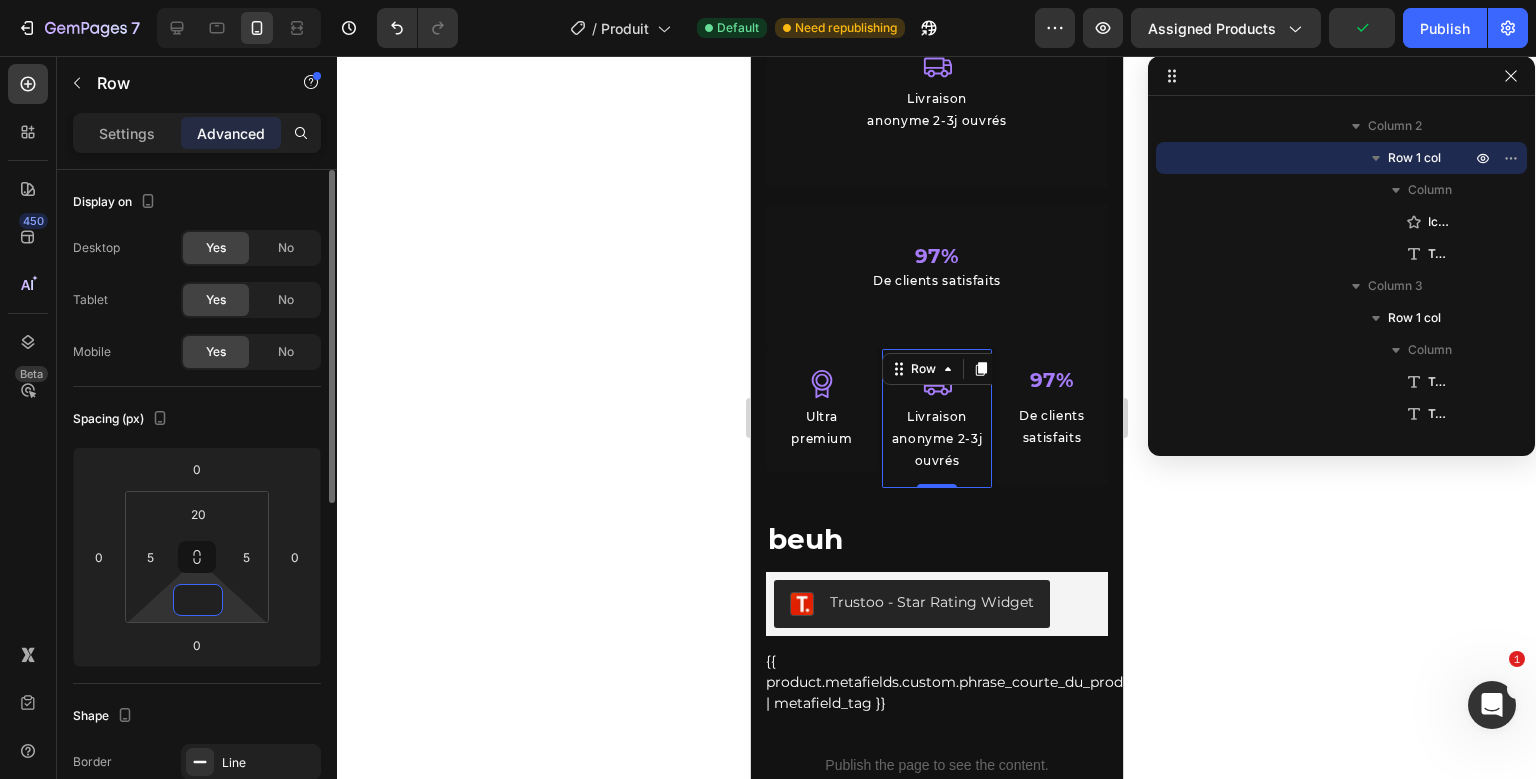 type on "0" 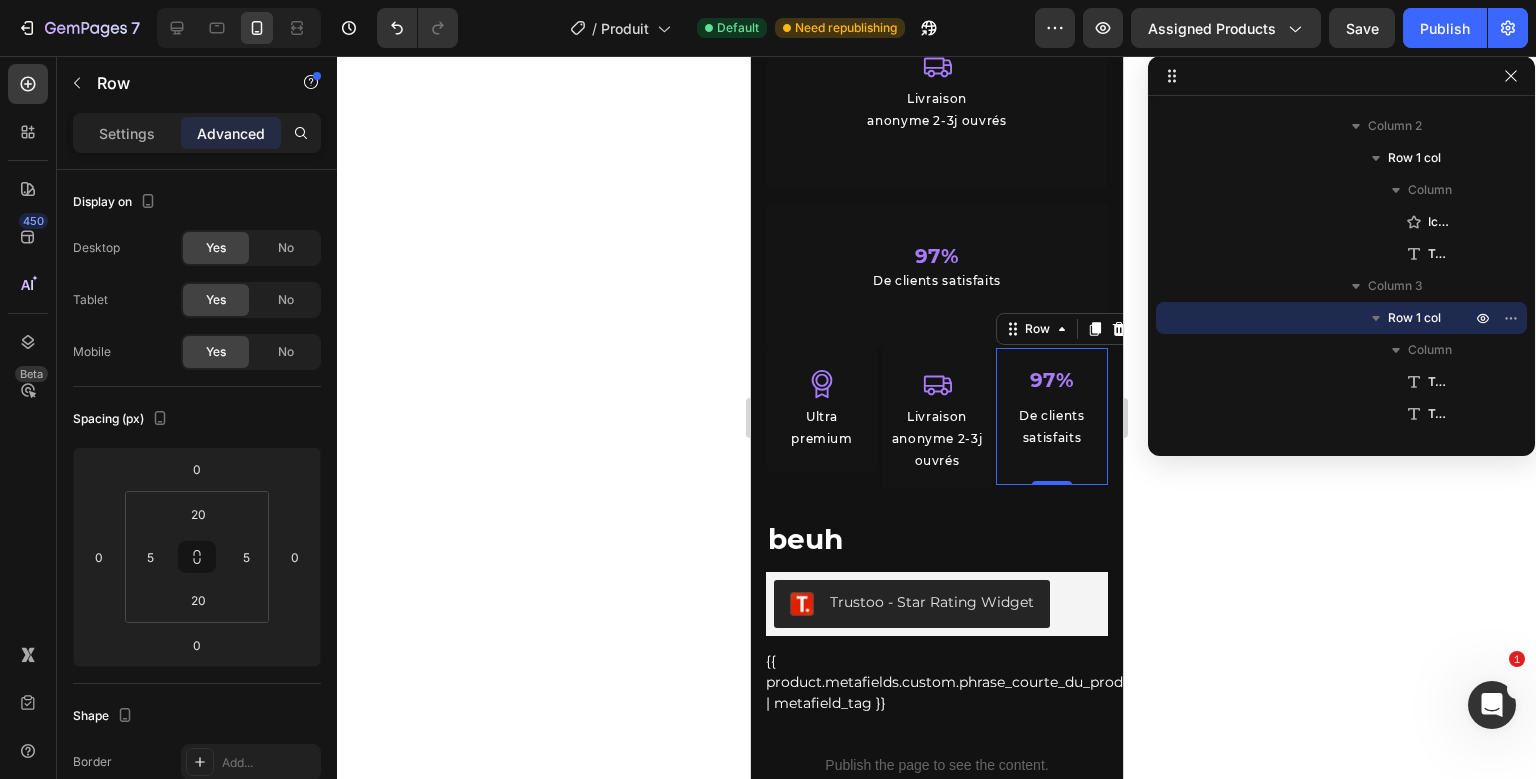 click on "97% Text Block De clients satisfaits Text Block" at bounding box center (1051, 416) 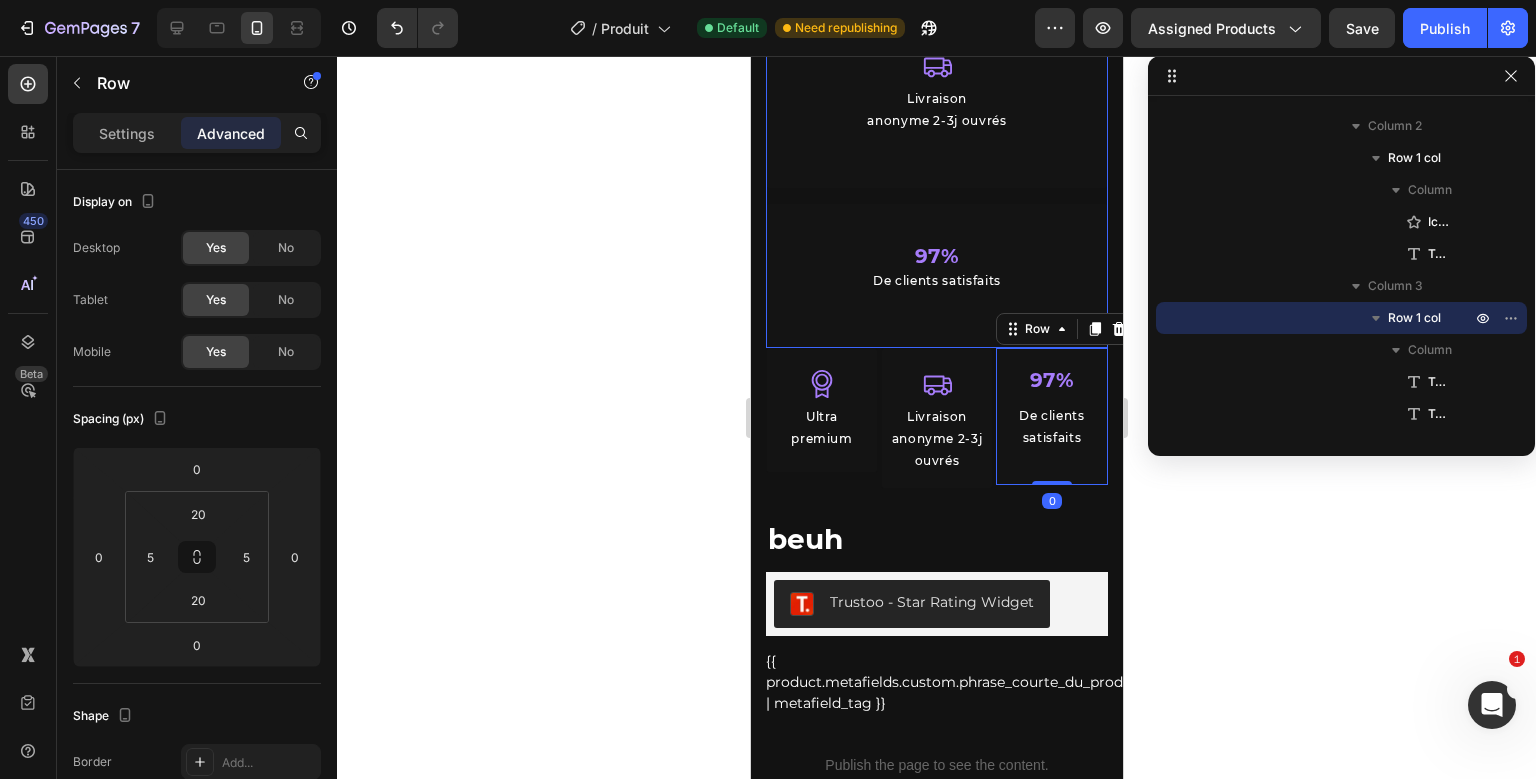 scroll, scrollTop: 282, scrollLeft: 0, axis: vertical 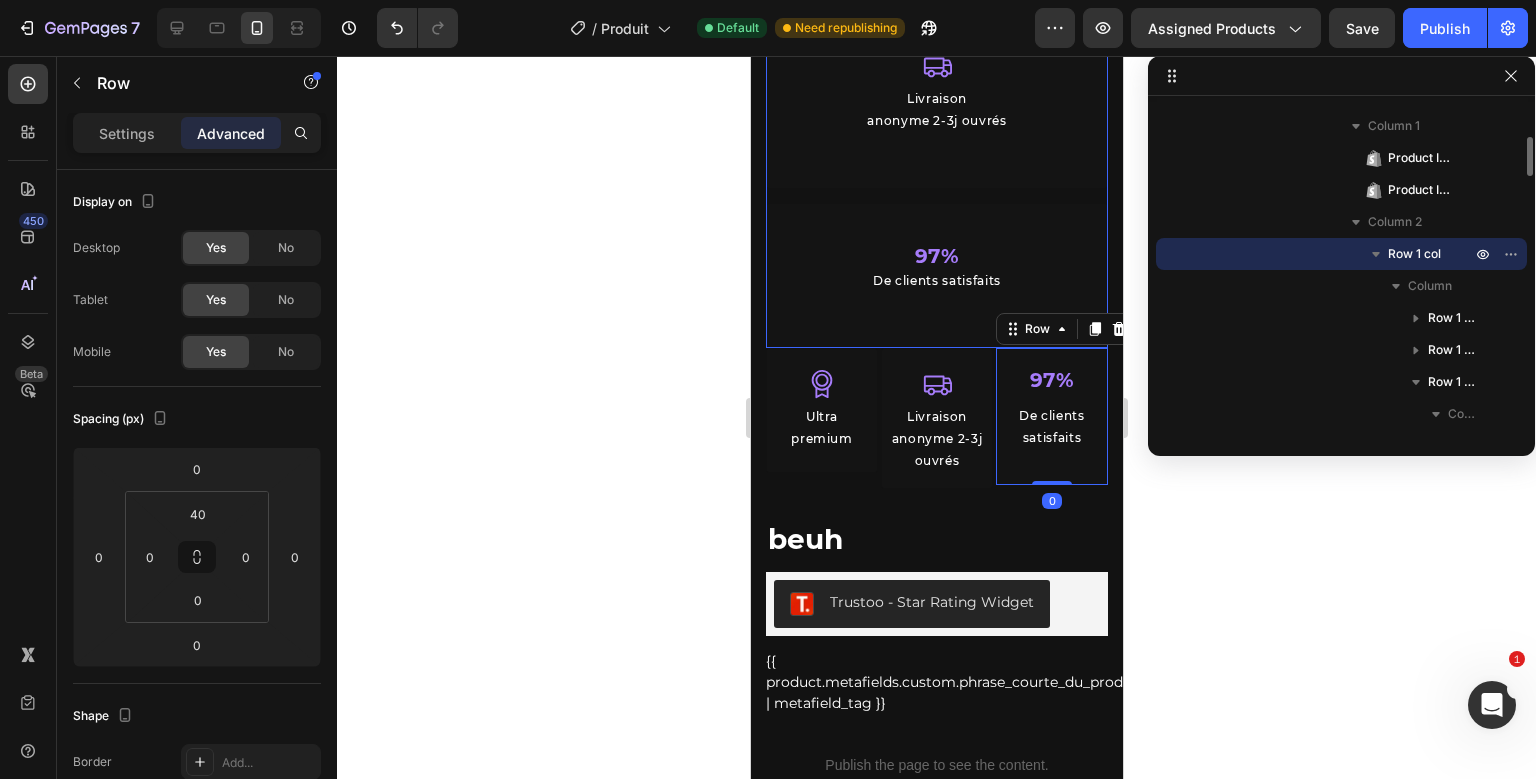 click on "Icon Ultra premium Text Block Row
Icon Livraison anonyme 2-3j ouvrés Text Block Row 97% De clients satisfaits Text Block Row Row" at bounding box center [936, 80] 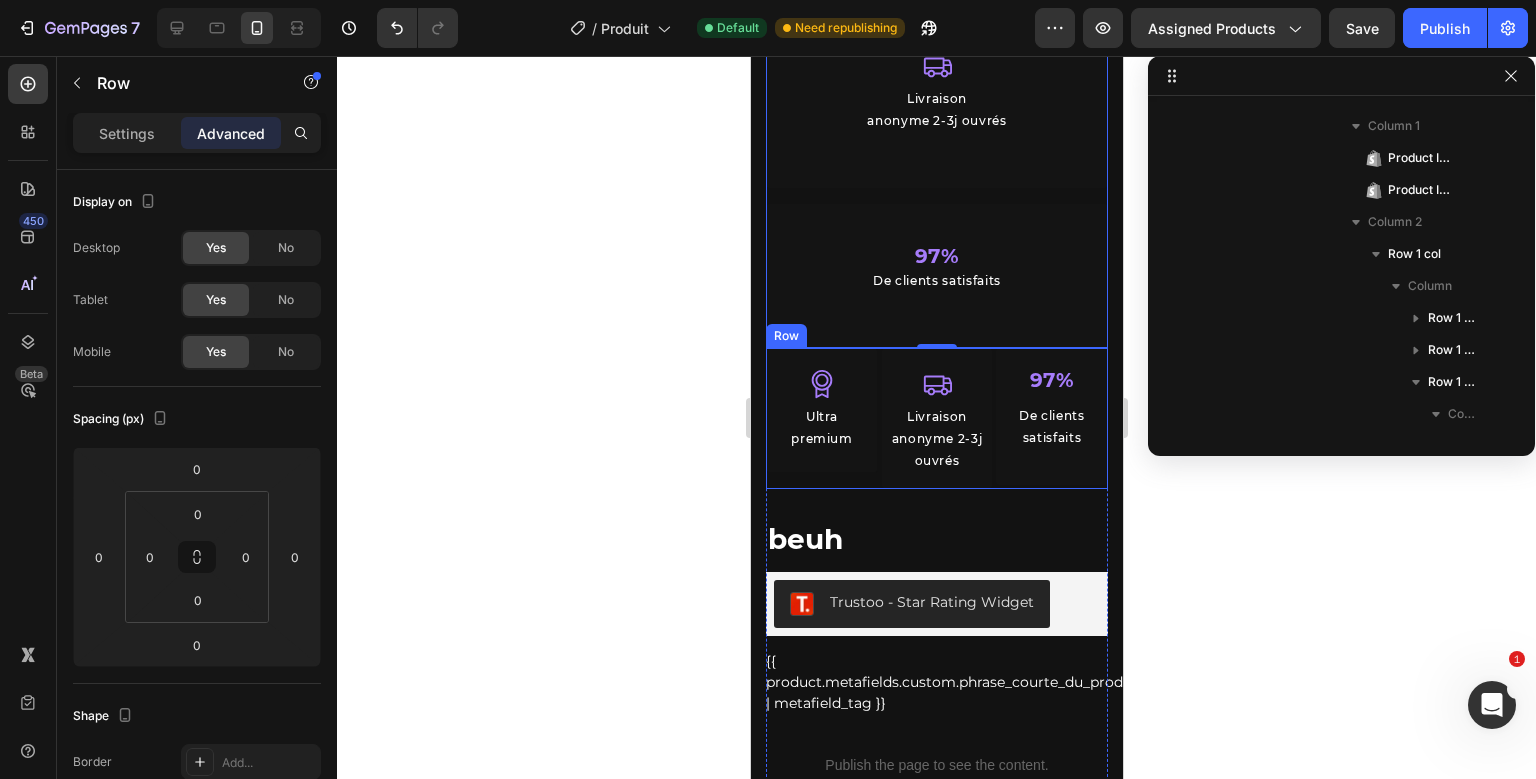 scroll, scrollTop: 602, scrollLeft: 0, axis: vertical 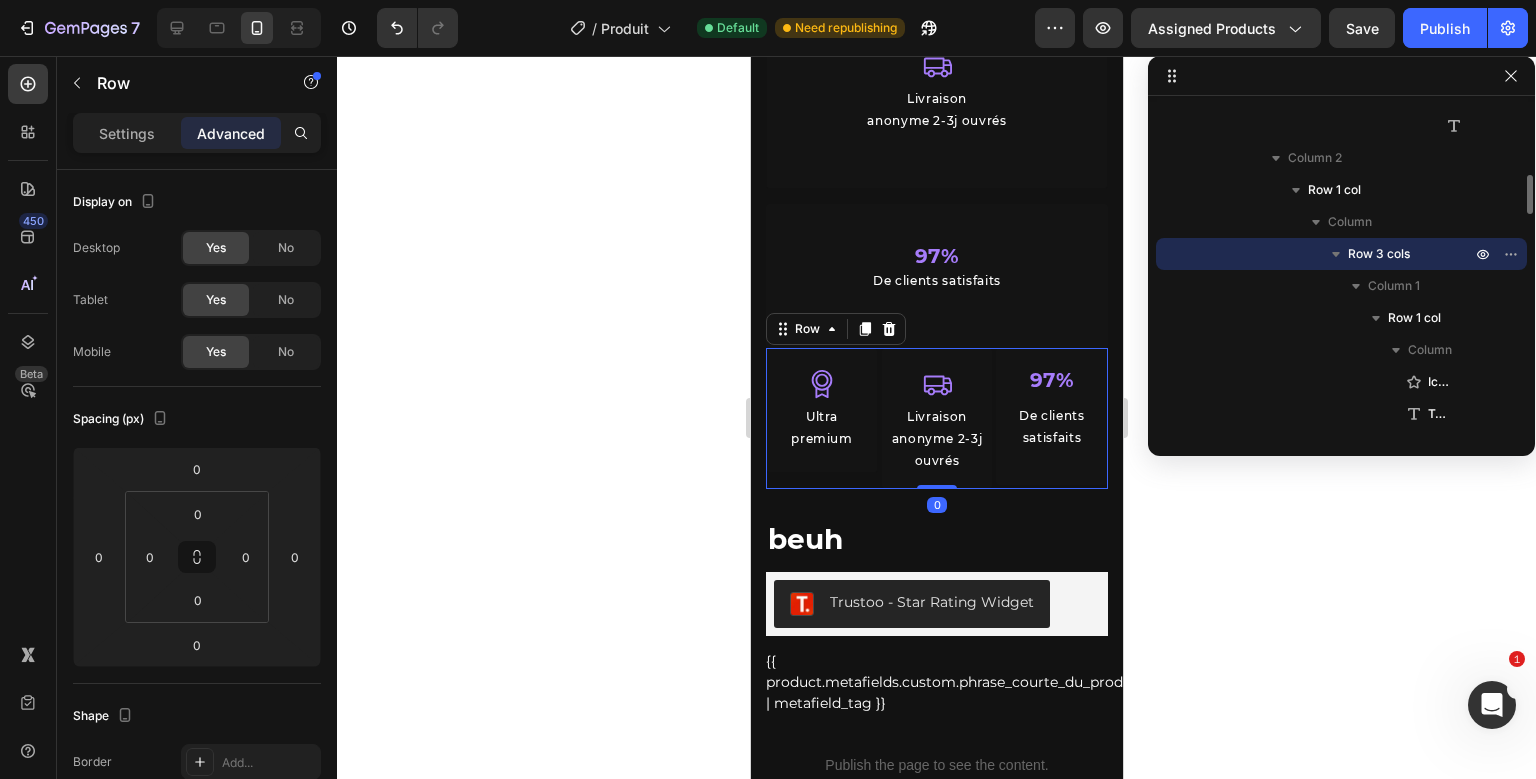 click on "Icon Ultra premium Text Block Row
Icon Livraison anonyme 2-3j ouvrés Text Block Row 97% Text Block De clients satisfaits Text Block Row Row   0 beuh Product Title Trustoo - Star Rating Widget Trustoo
{{ product.metafields.custom.phrase_courte_du_produit | metafield_tag }}
Custom Code Row
Publish the page to see the content.
Custom Code" at bounding box center [936, 574] 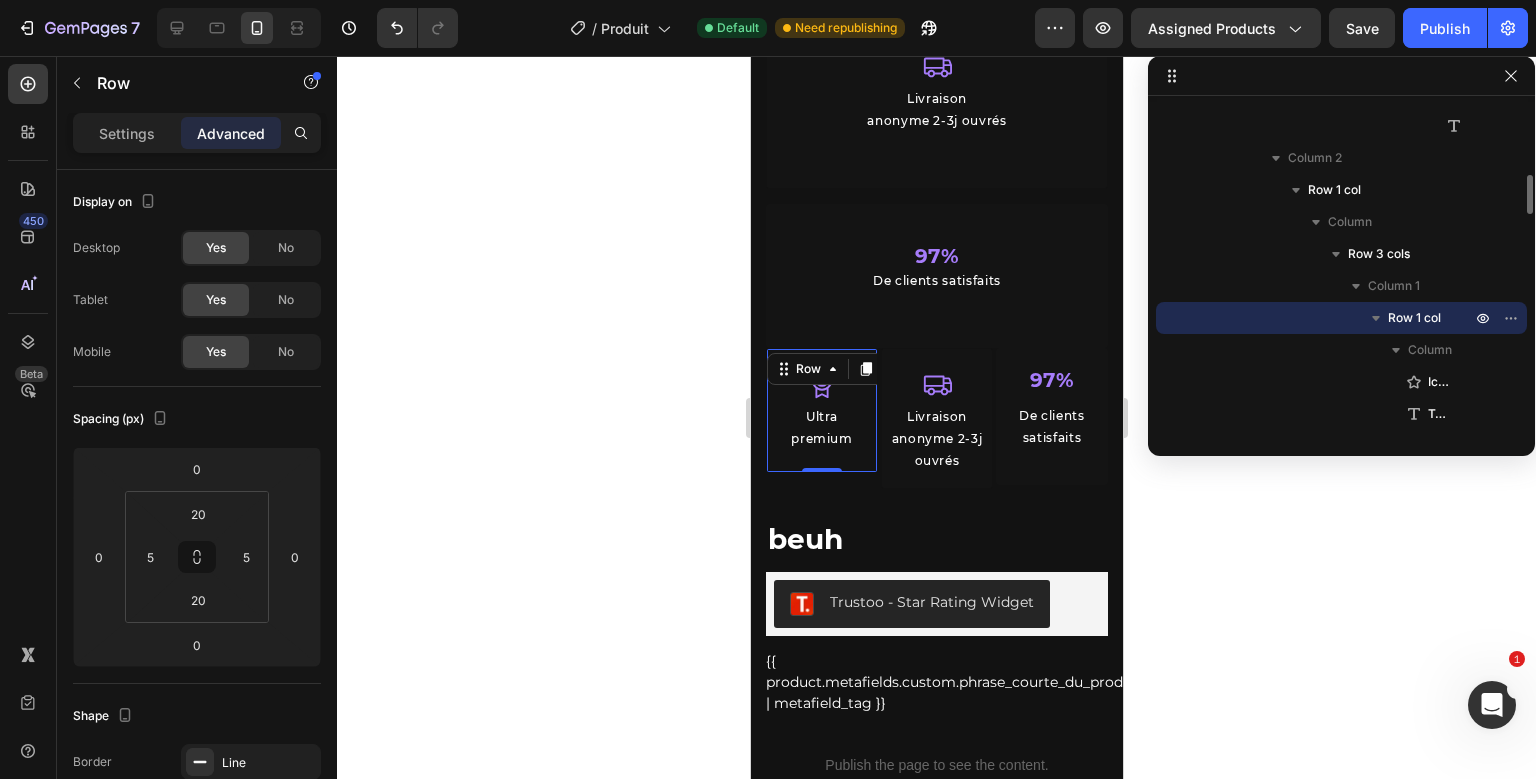 click on "Icon Ultra premium Text Block Row   0" at bounding box center (821, 418) 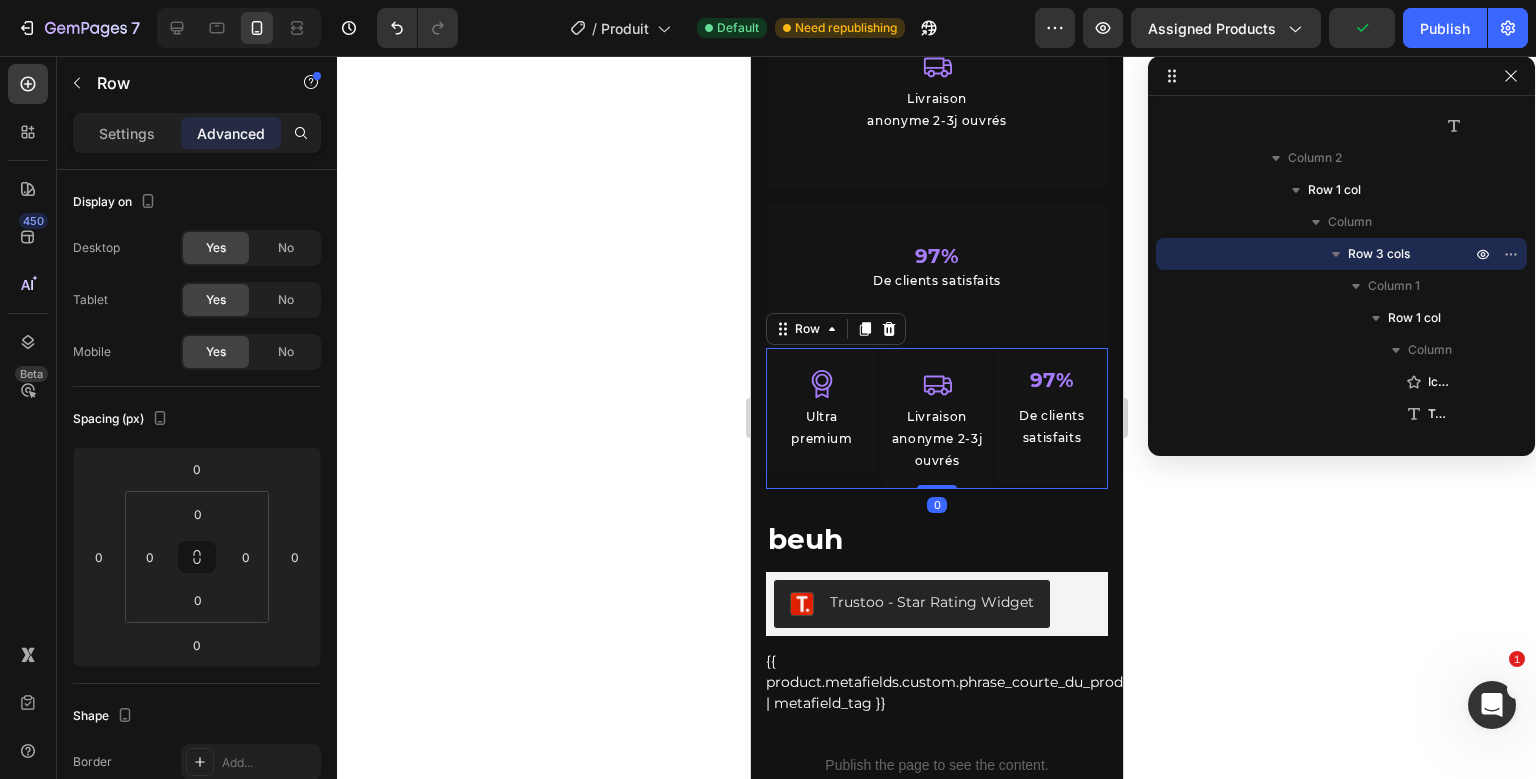 click on "Icon Ultra premium Text Block Row
Icon Livraison anonyme 2-3j ouvrés Text Block Row 97% Text Block De clients satisfaits Text Block Row Row   0 beuh Product Title Trustoo - Star Rating Widget Trustoo
{{ product.metafields.custom.phrase_courte_du_produit | metafield_tag }}
Custom Code Row
Publish the page to see the content.
Custom Code" at bounding box center (936, 574) 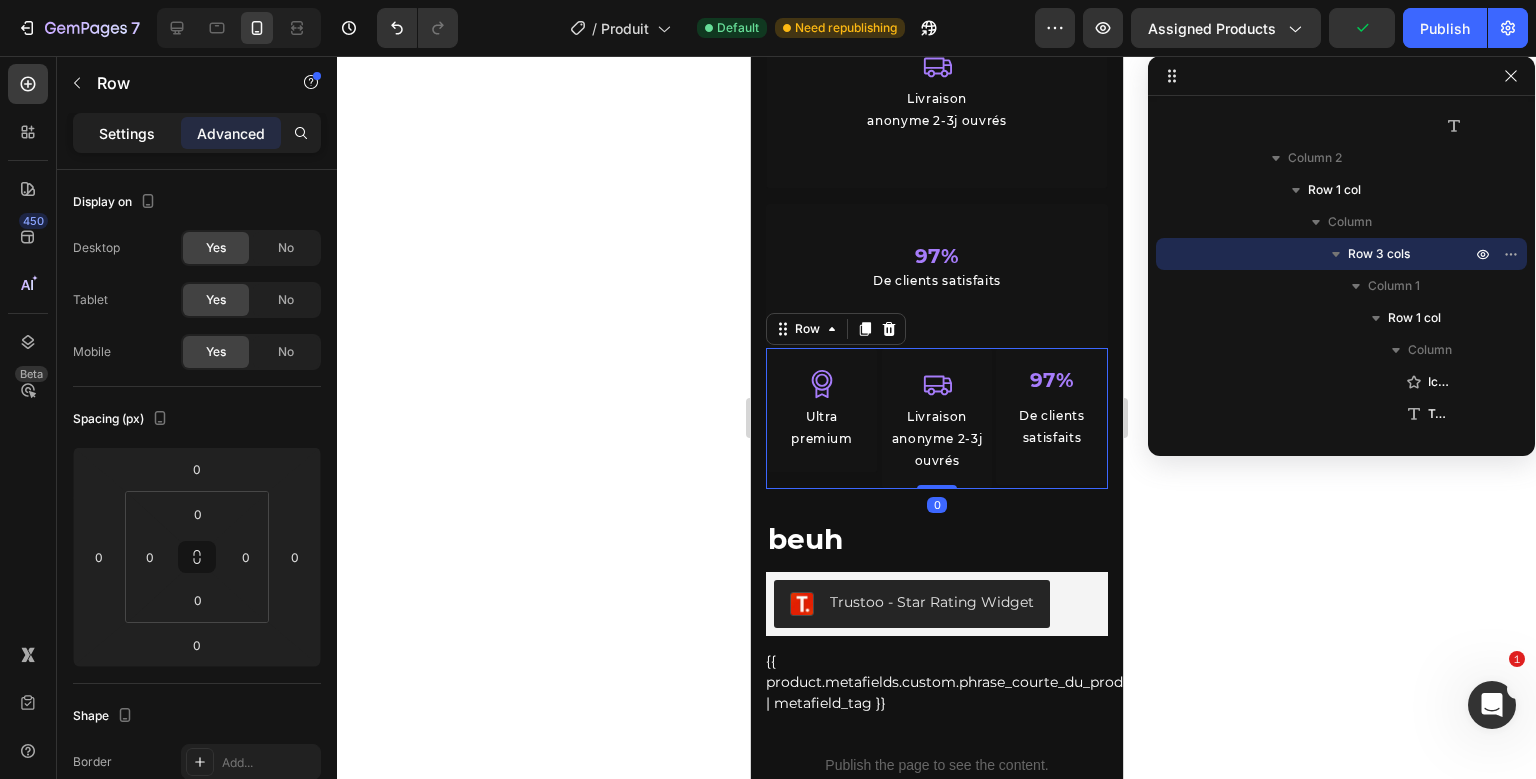 click on "Settings" 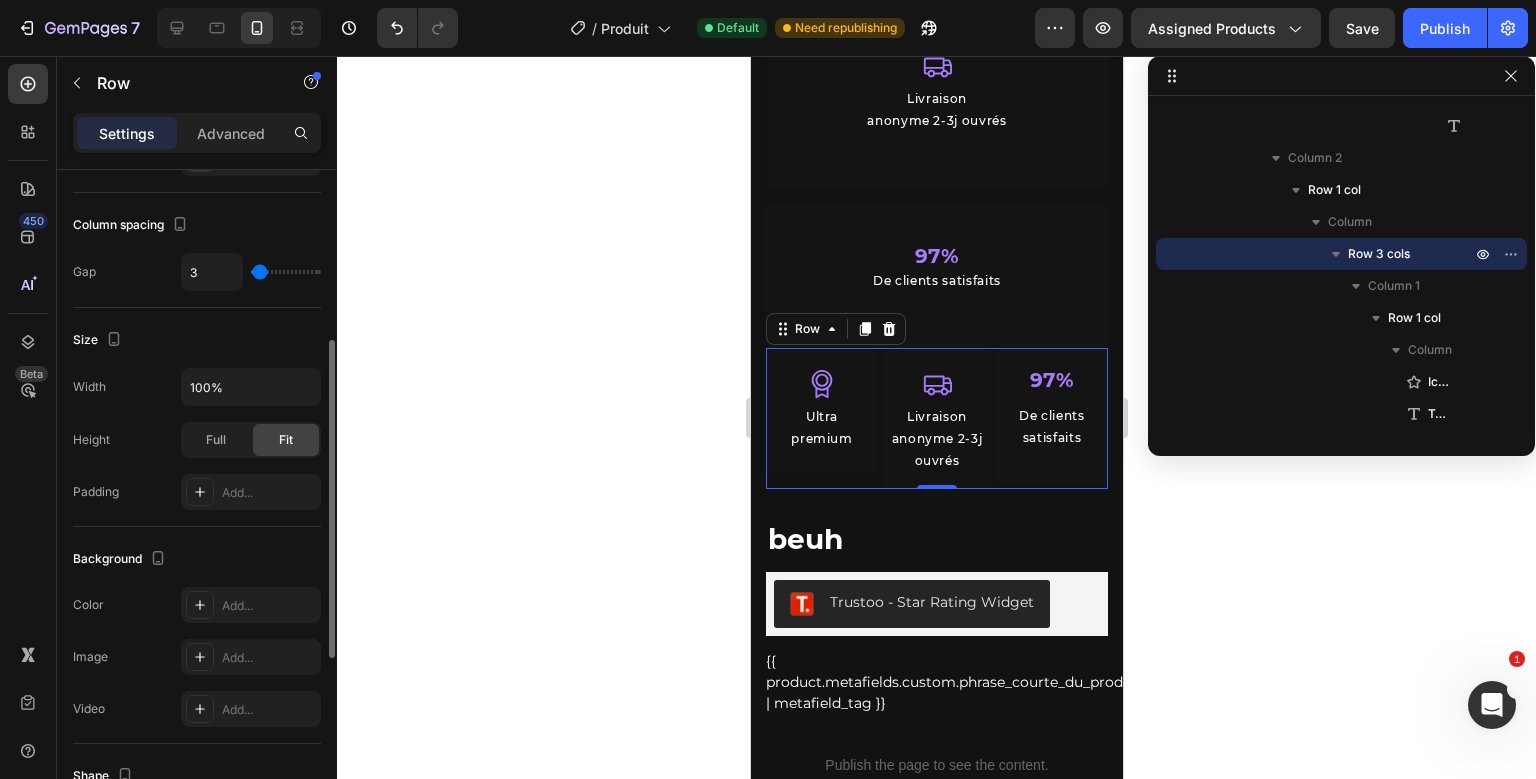 scroll, scrollTop: 355, scrollLeft: 0, axis: vertical 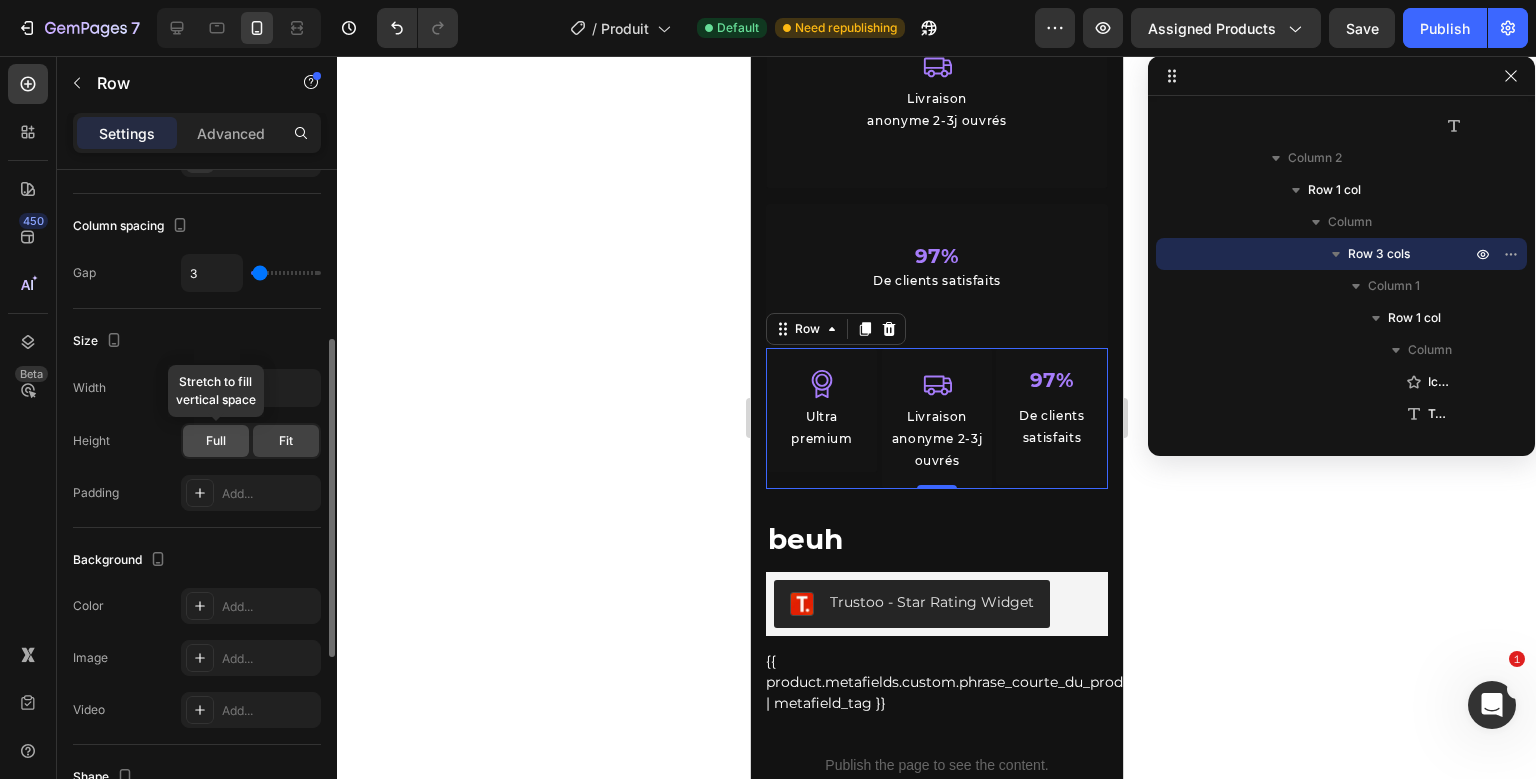 click on "Full" 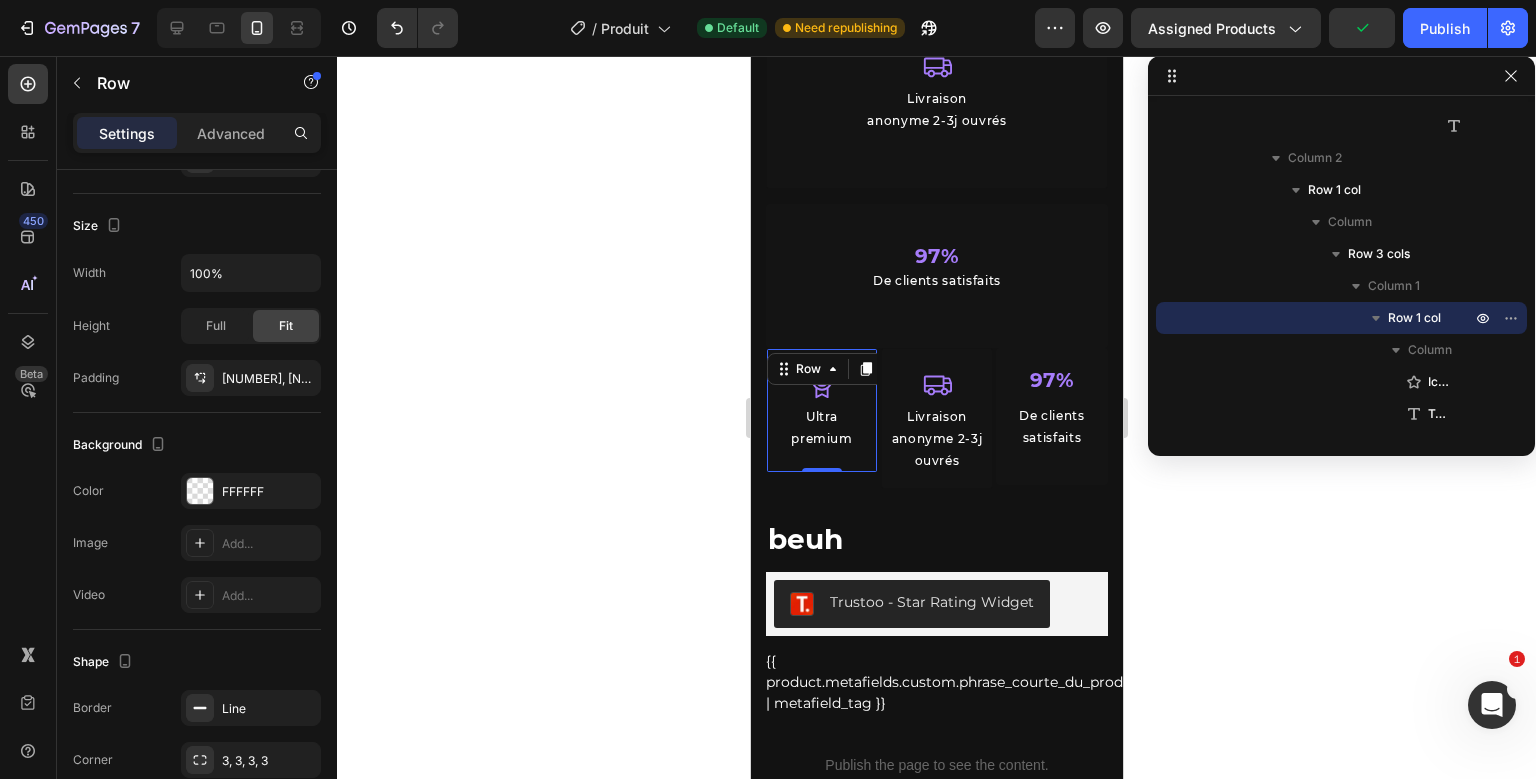 click on "Icon Ultra premium Text Block Row   0" at bounding box center (821, 418) 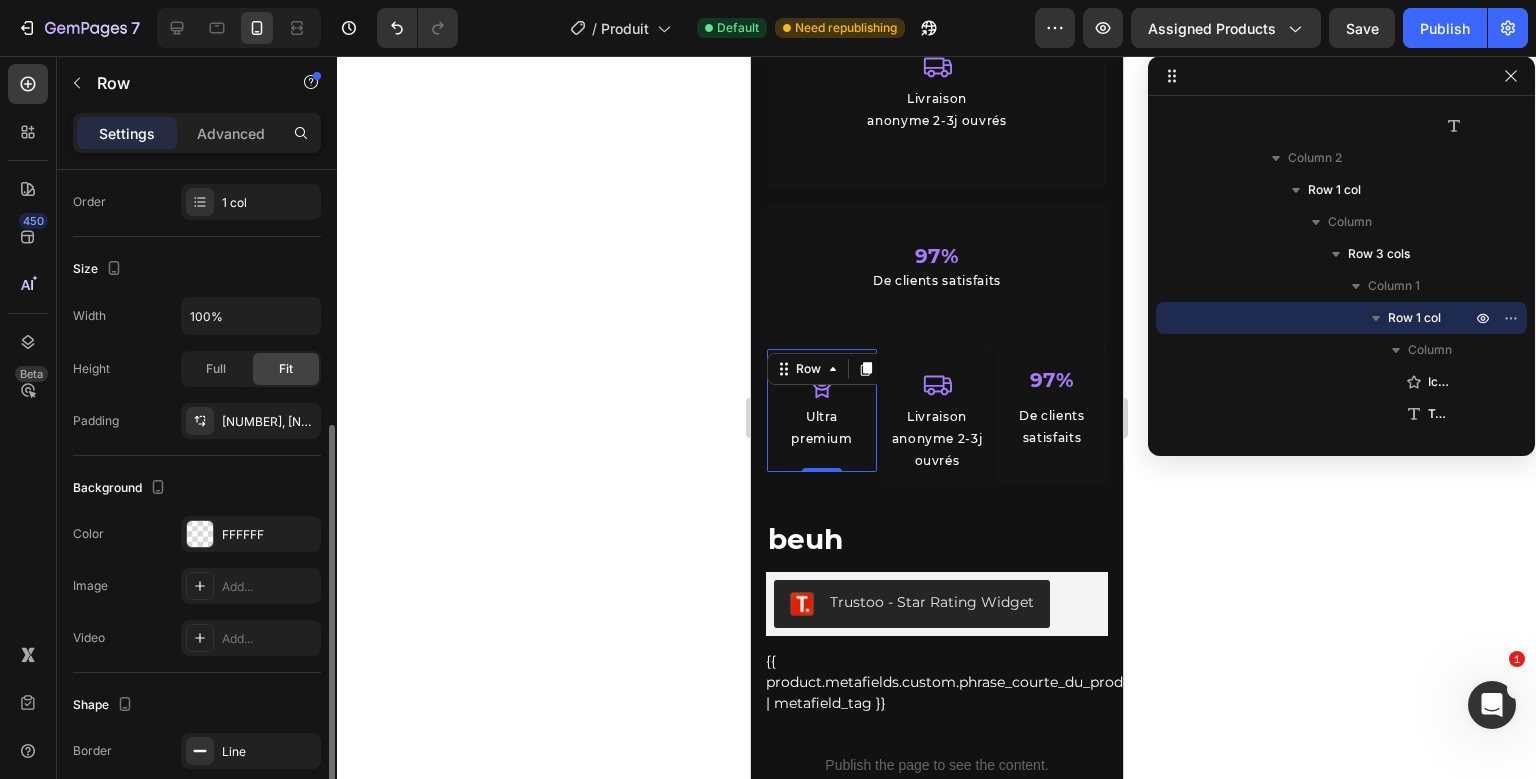 scroll, scrollTop: 312, scrollLeft: 0, axis: vertical 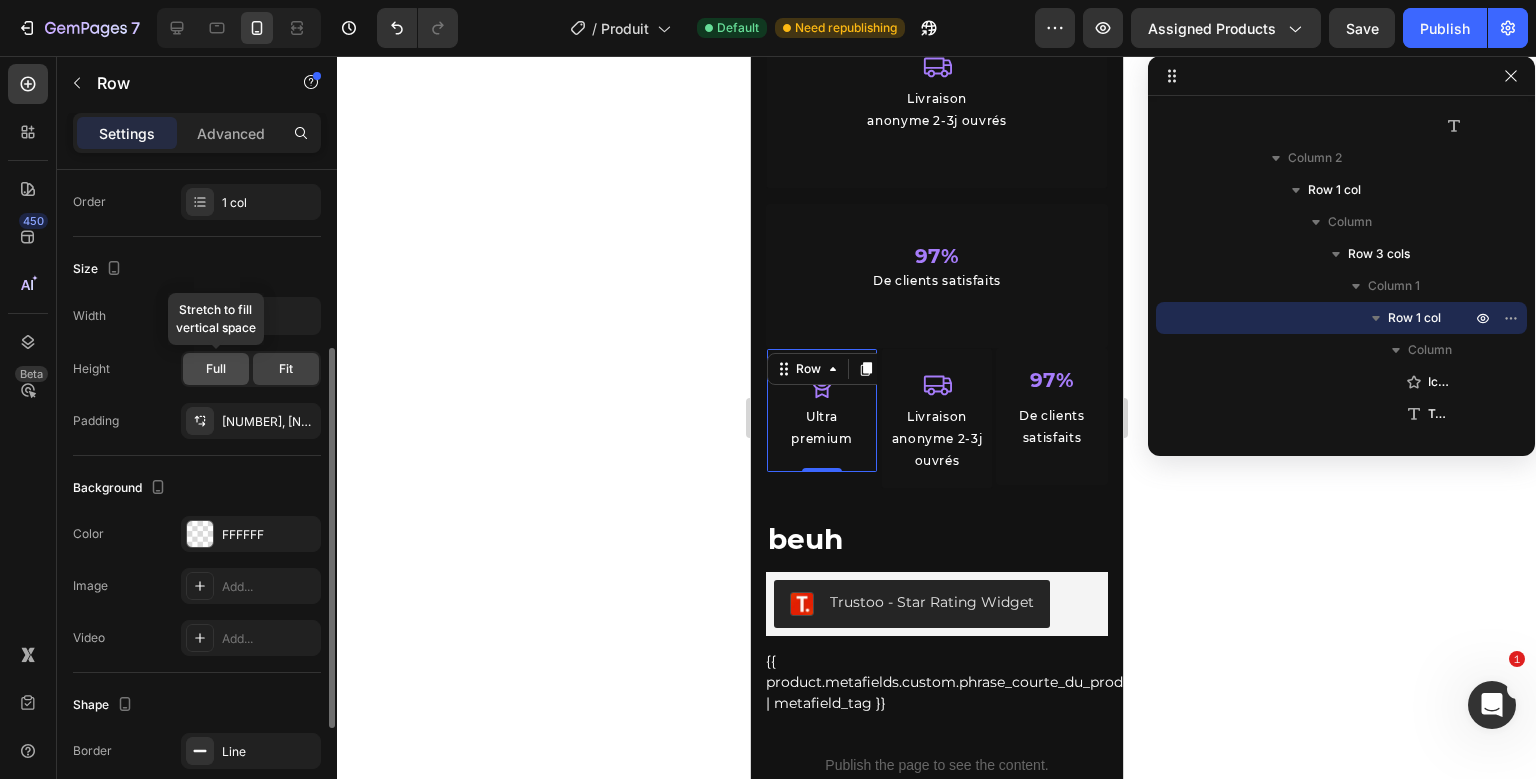 click on "Full" 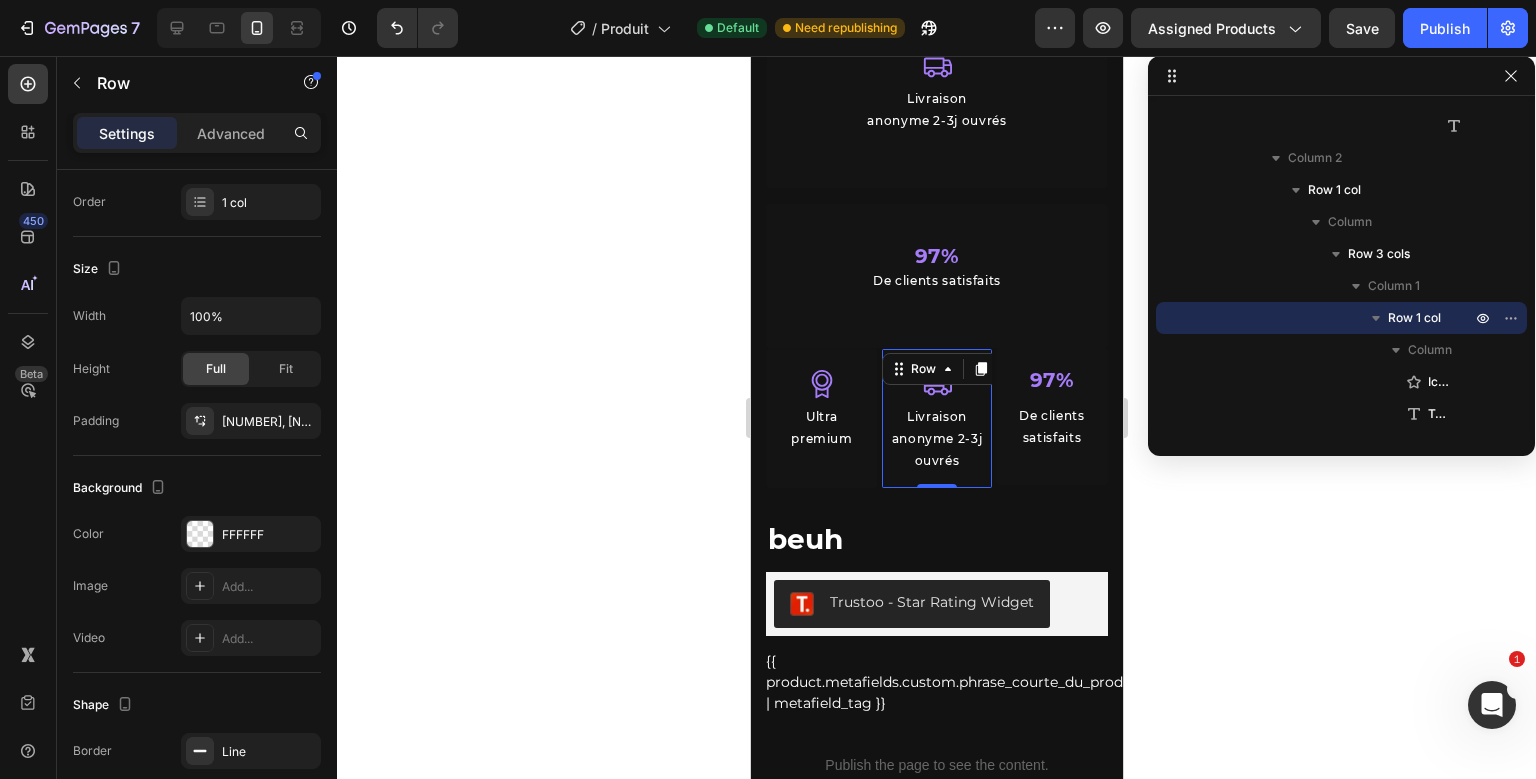 scroll, scrollTop: 826, scrollLeft: 0, axis: vertical 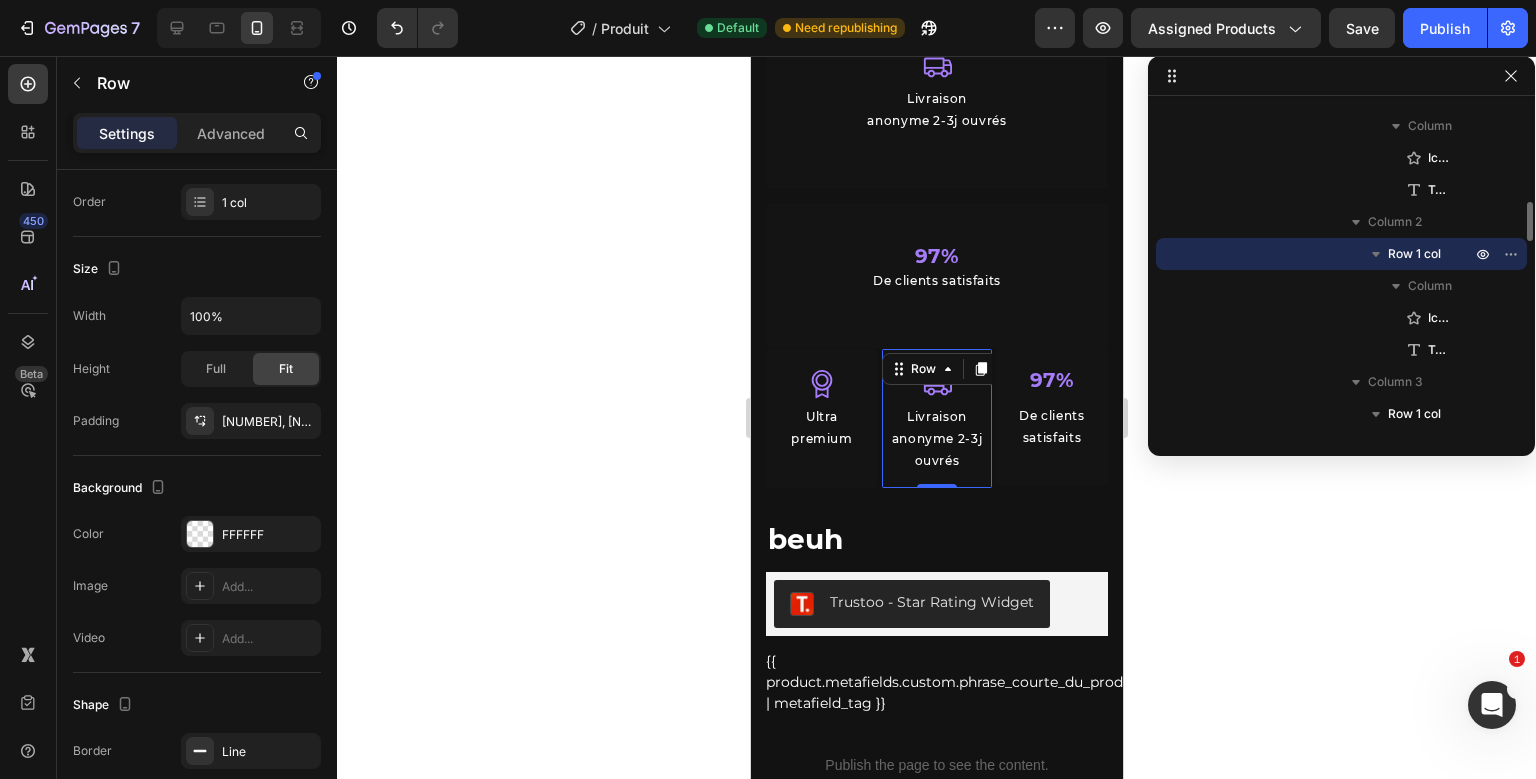 click on "Icon Livraison anonyme 2-3j ouvrés Text Block Row   0" at bounding box center (936, 418) 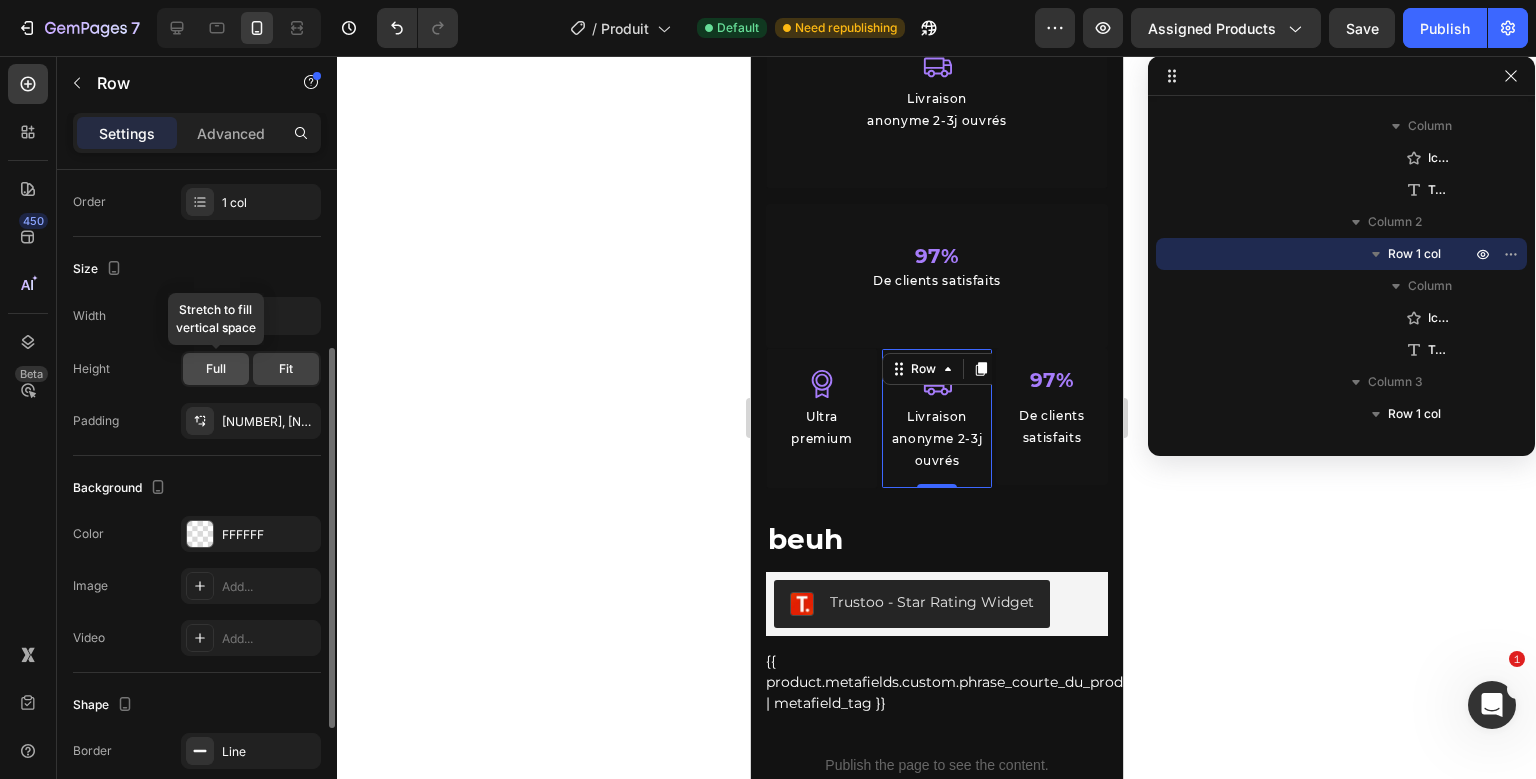 click on "Full" 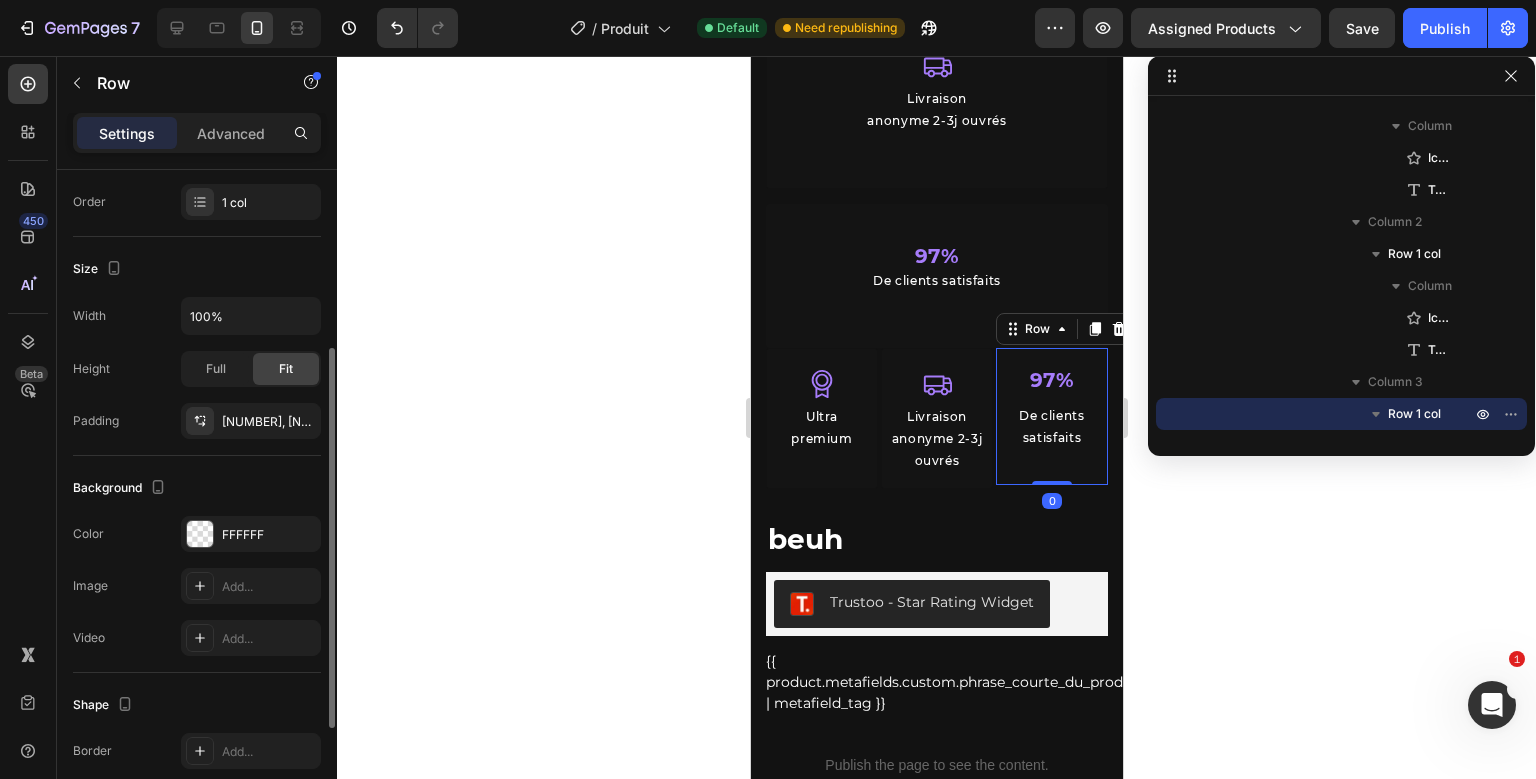 click on "97% Text Block De clients satisfaits Text Block Row   0" at bounding box center (1051, 418) 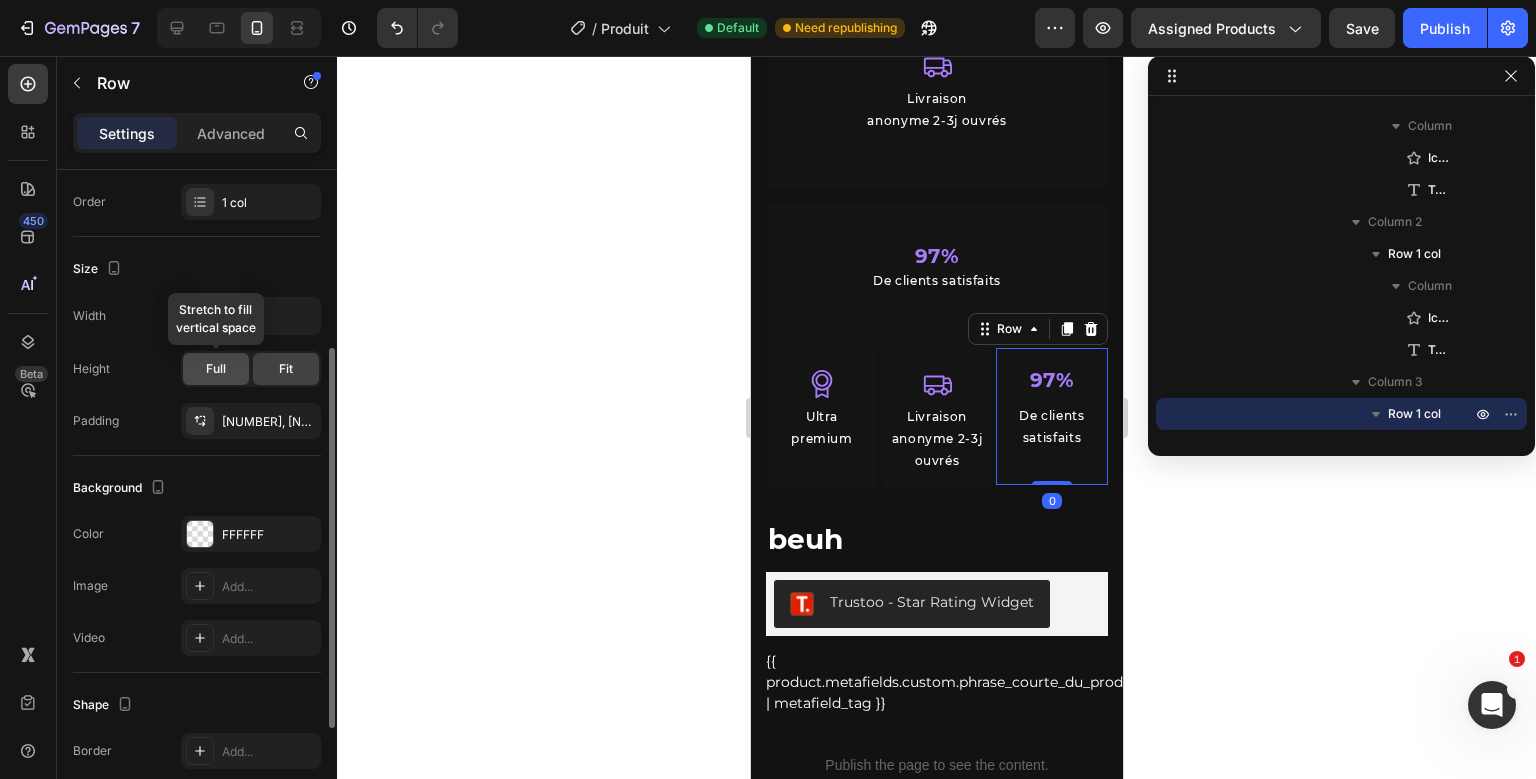 click on "Full" 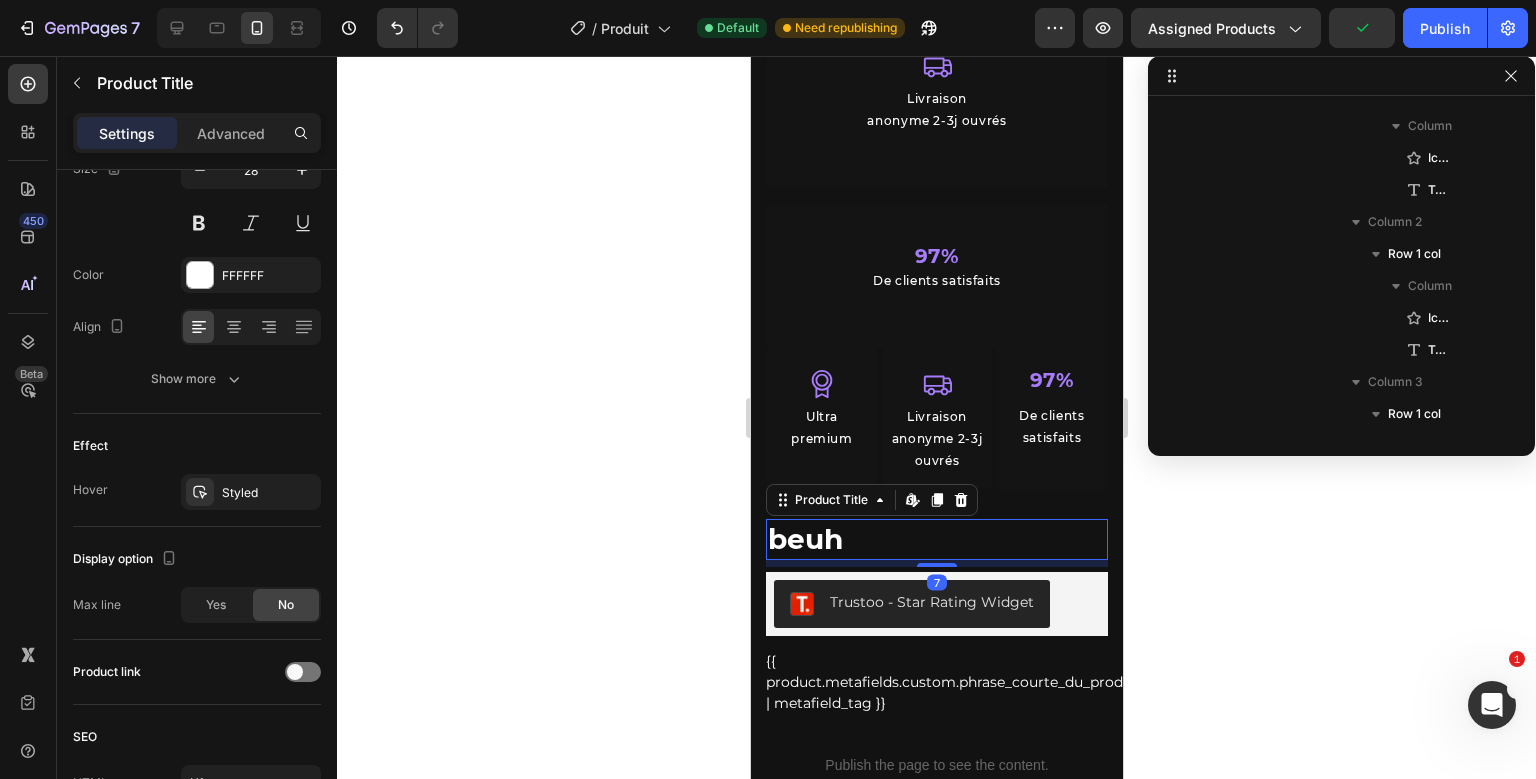 scroll, scrollTop: 1114, scrollLeft: 0, axis: vertical 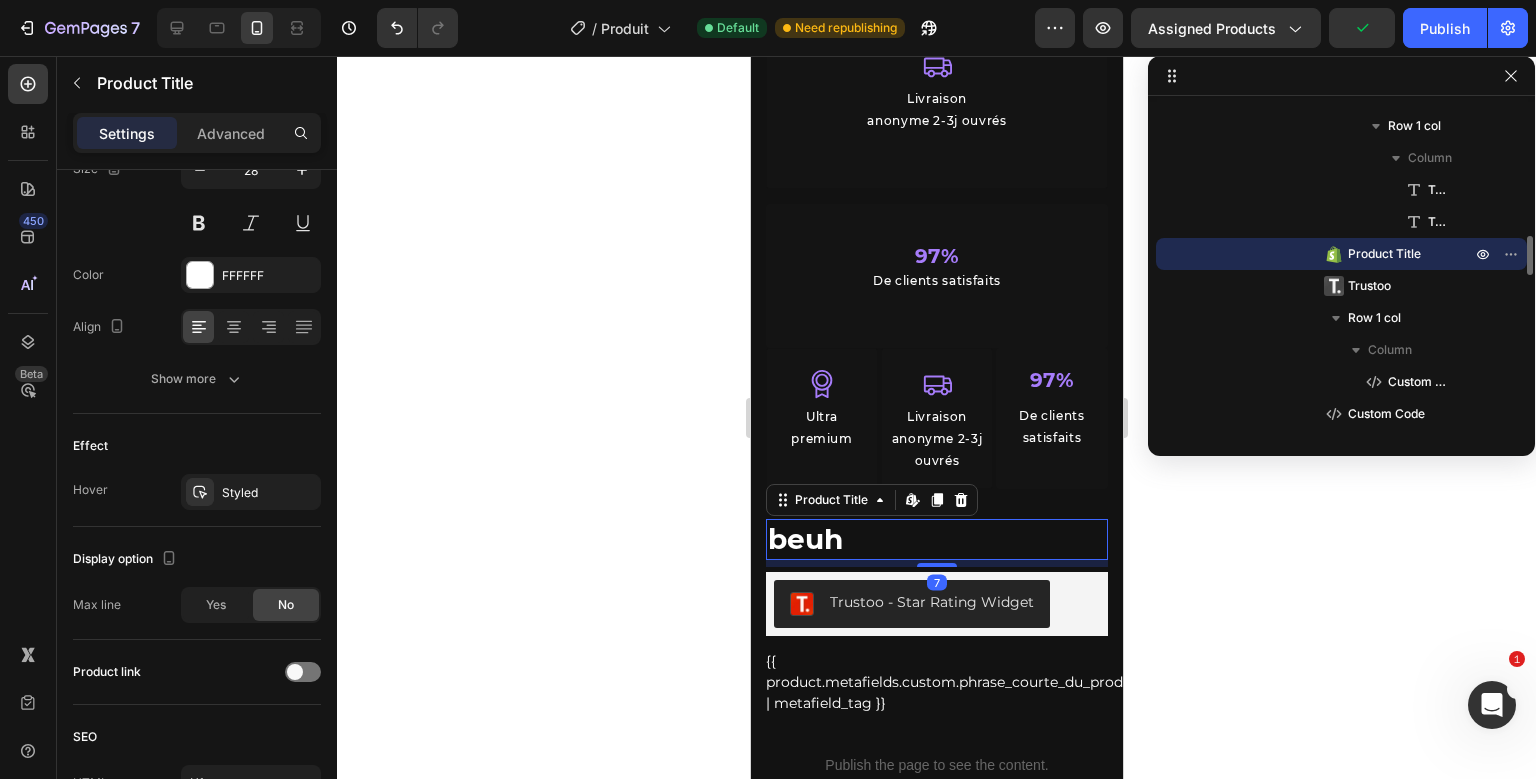 click on "Icon Ultra premium Text Block Row
Icon Livraison anonyme 2-3j ouvrés Text Block Row 97% Text Block De clients satisfaits Text Block Row Row beuh Product Title   Edit content in Shopify 7 Trustoo - Star Rating Widget Trustoo
{{ product.metafields.custom.phrase_courte_du_produit | metafield_tag }}
Custom Code Row
Publish the page to see the content.
Custom Code" at bounding box center [936, 574] 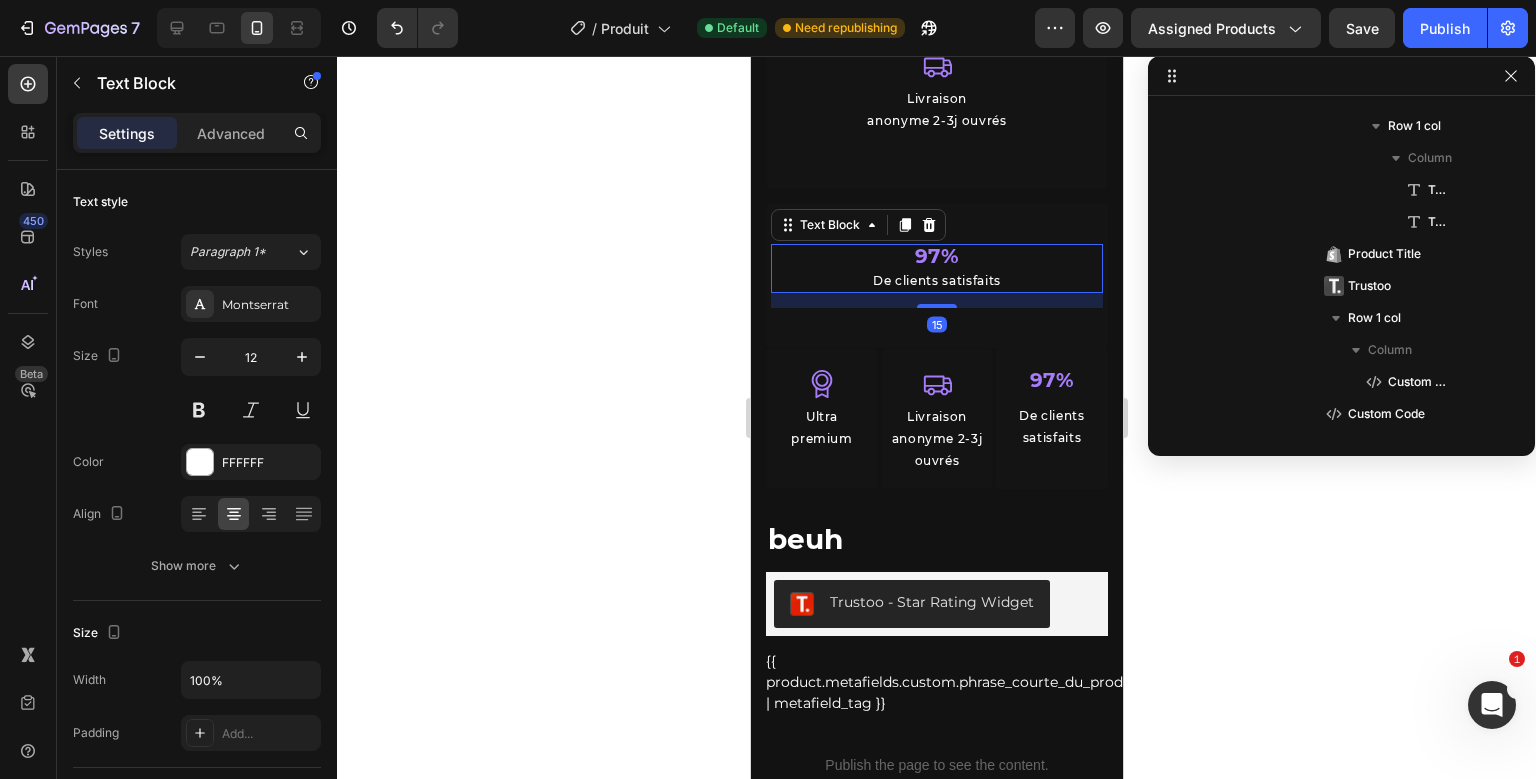 scroll, scrollTop: 474, scrollLeft: 0, axis: vertical 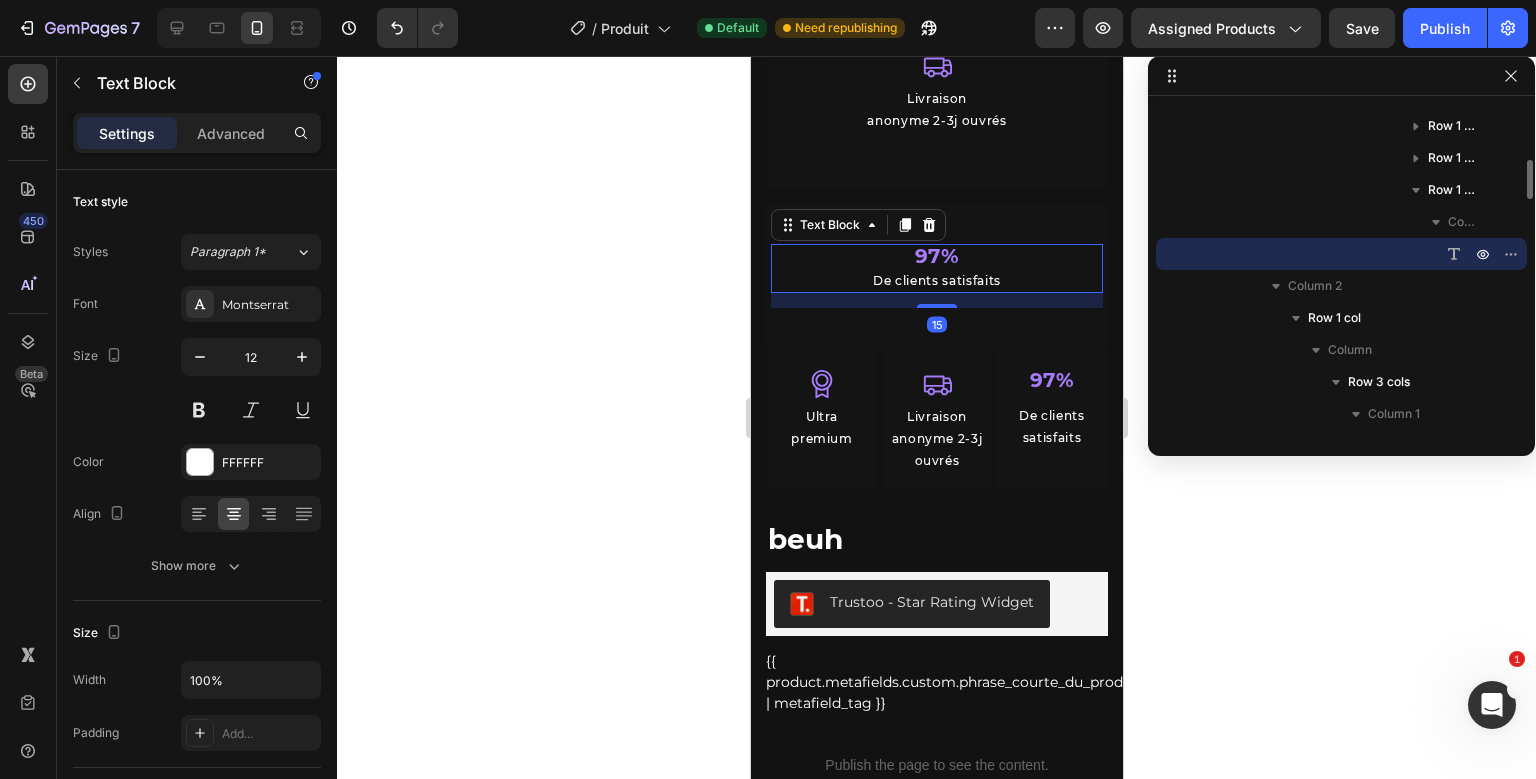 click on "97% De clients satisfaits Text Block   15" at bounding box center [936, 276] 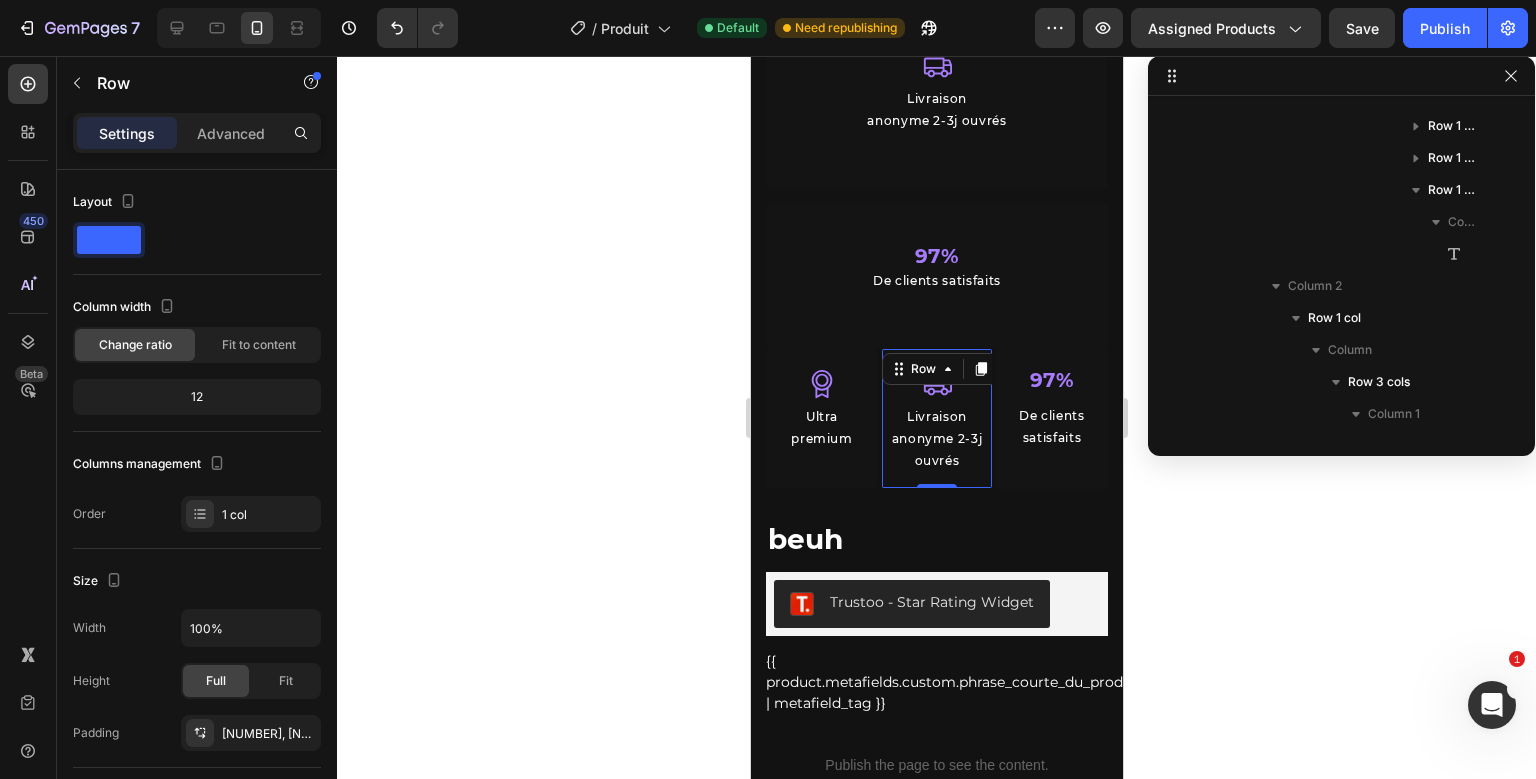 scroll, scrollTop: 826, scrollLeft: 0, axis: vertical 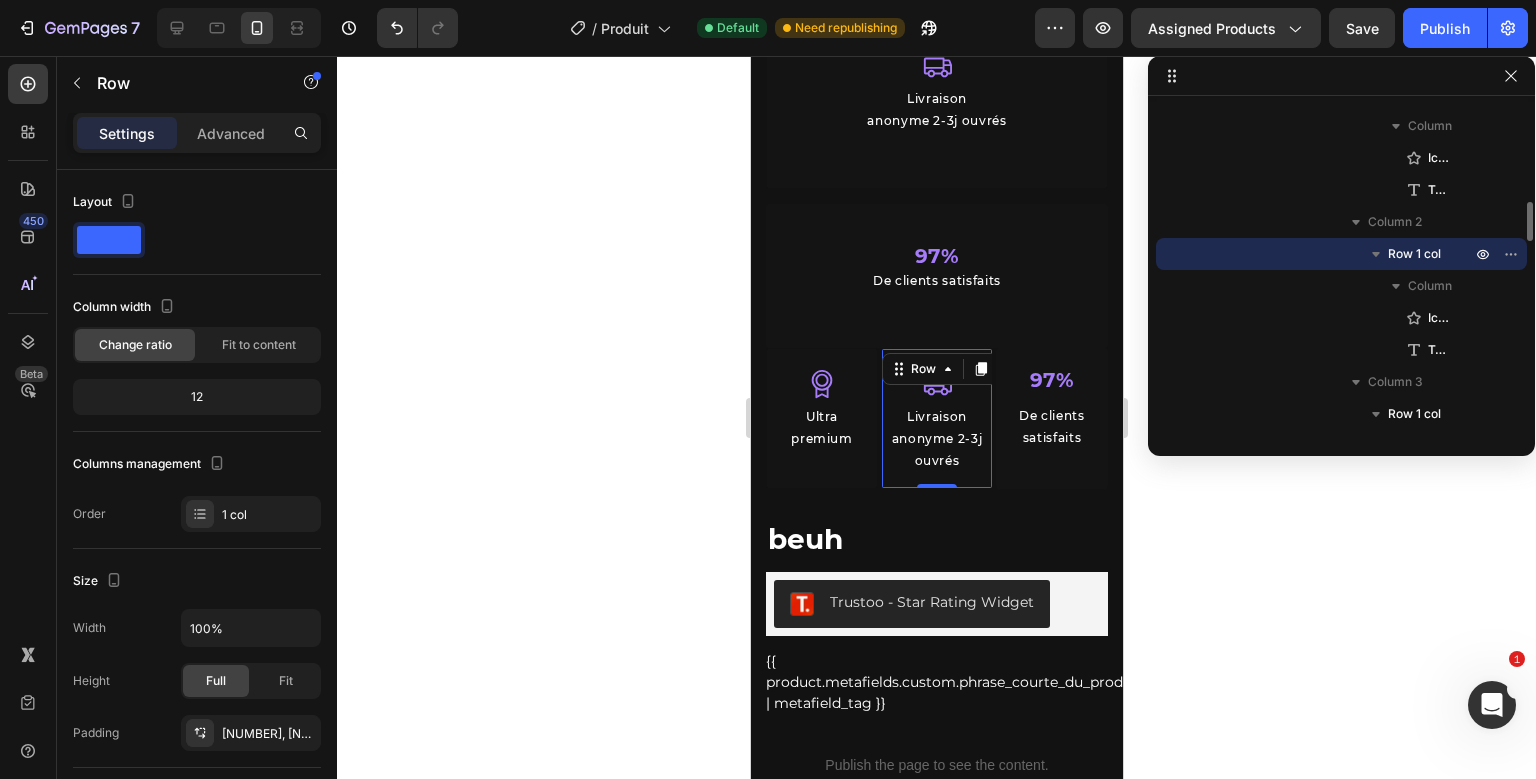 click on "Icon Livraison anonyme 2-3j ouvrés Text Block Row   0" at bounding box center [936, 418] 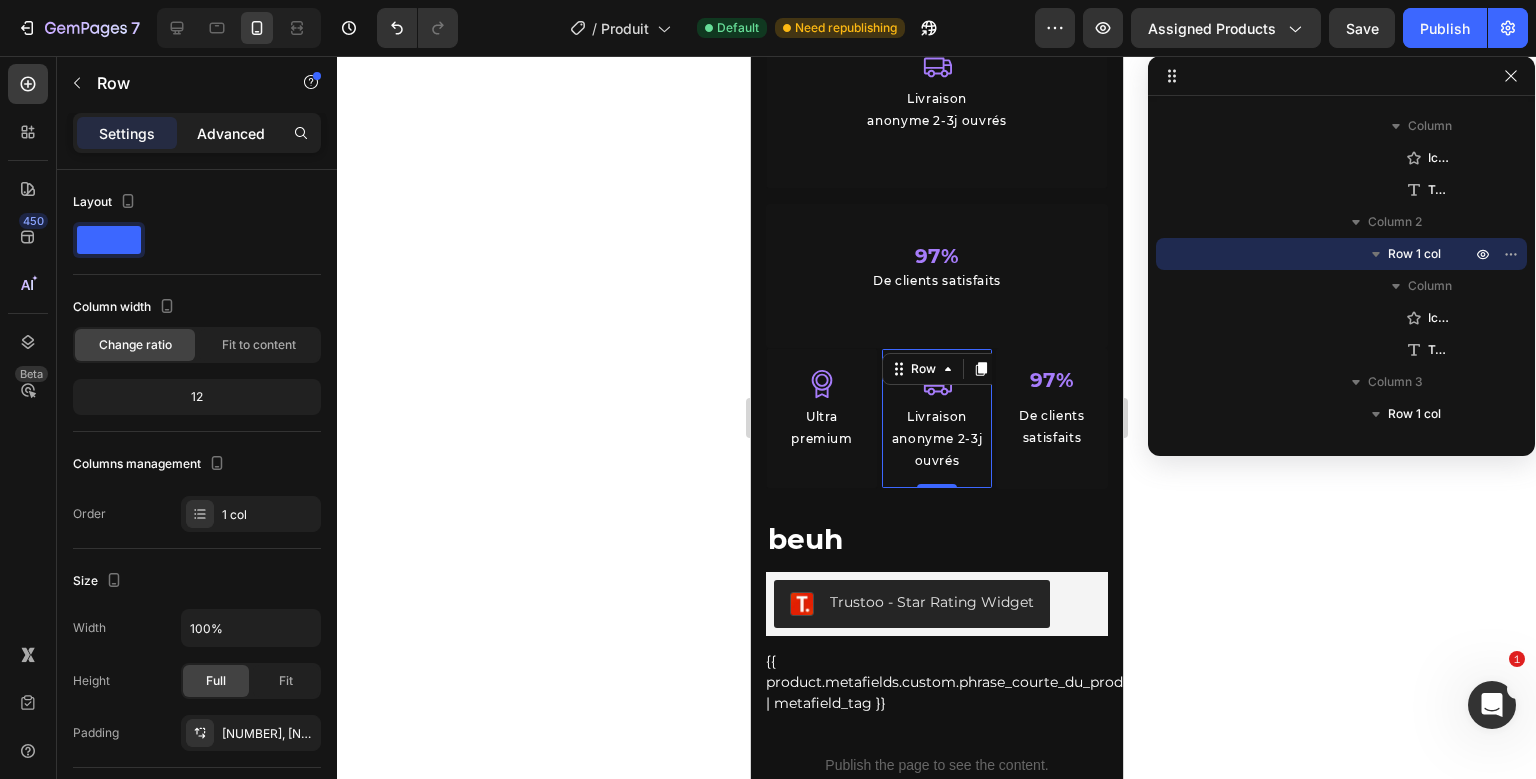 click on "Advanced" at bounding box center (231, 133) 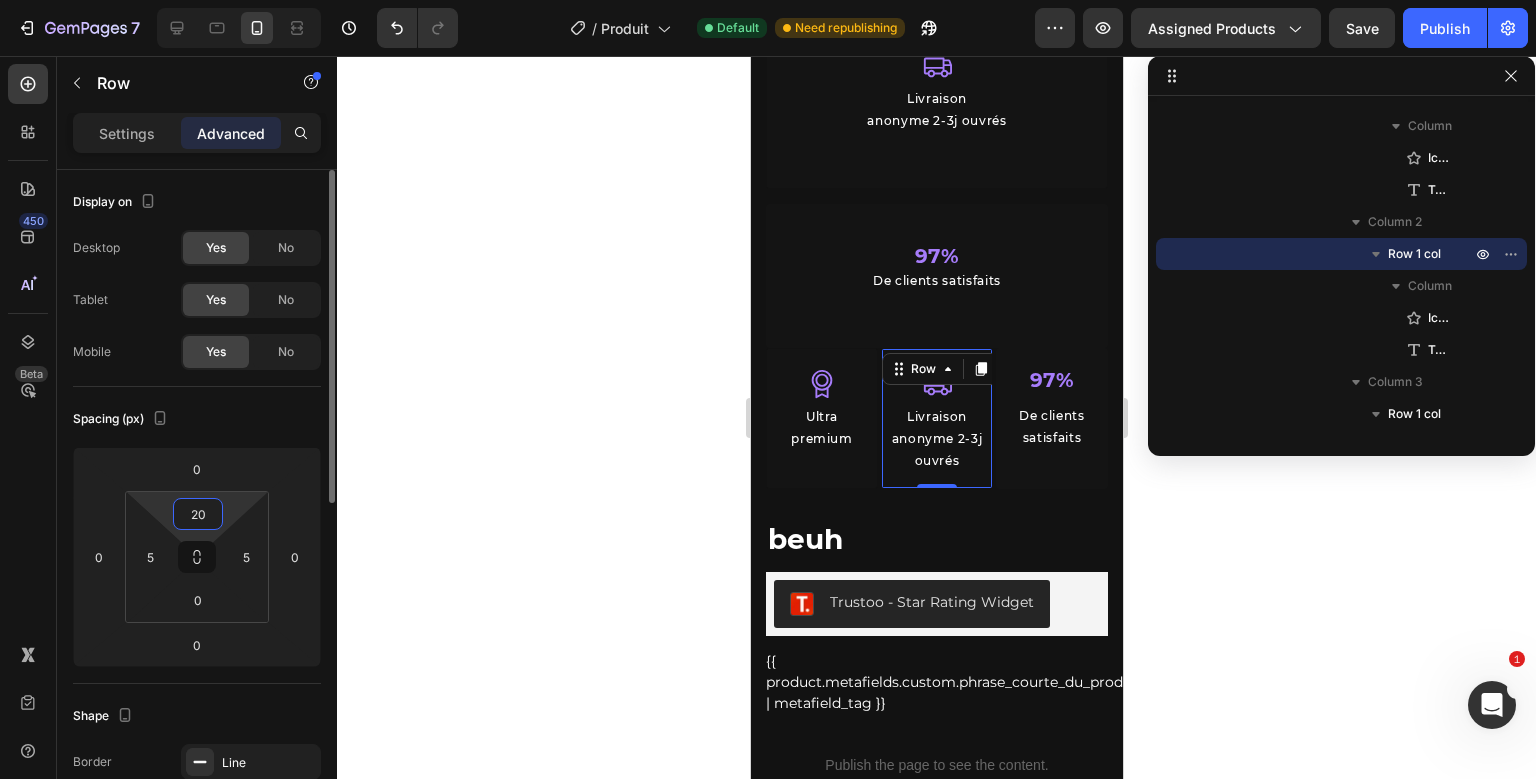 click on "20" at bounding box center (198, 514) 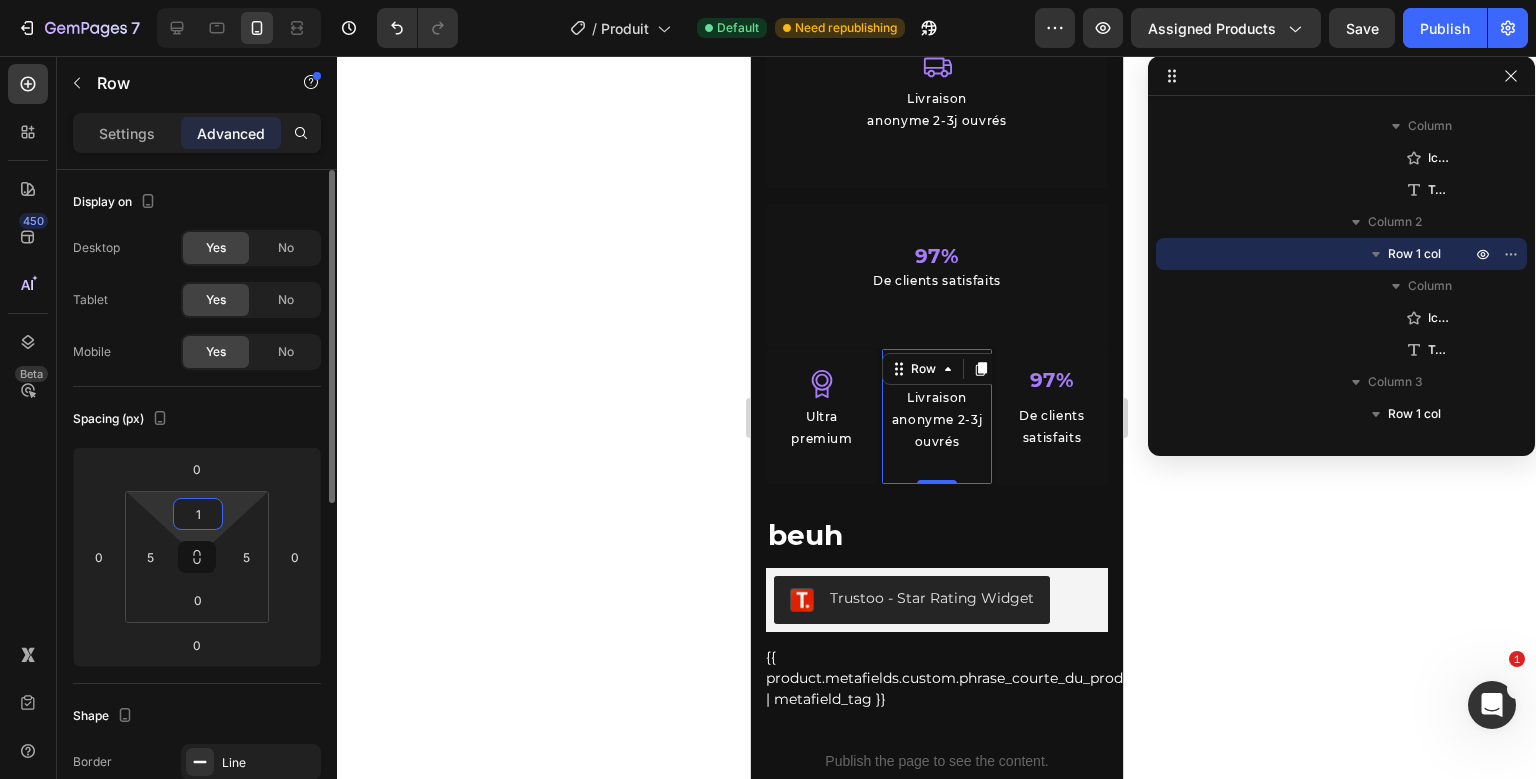 type on "10" 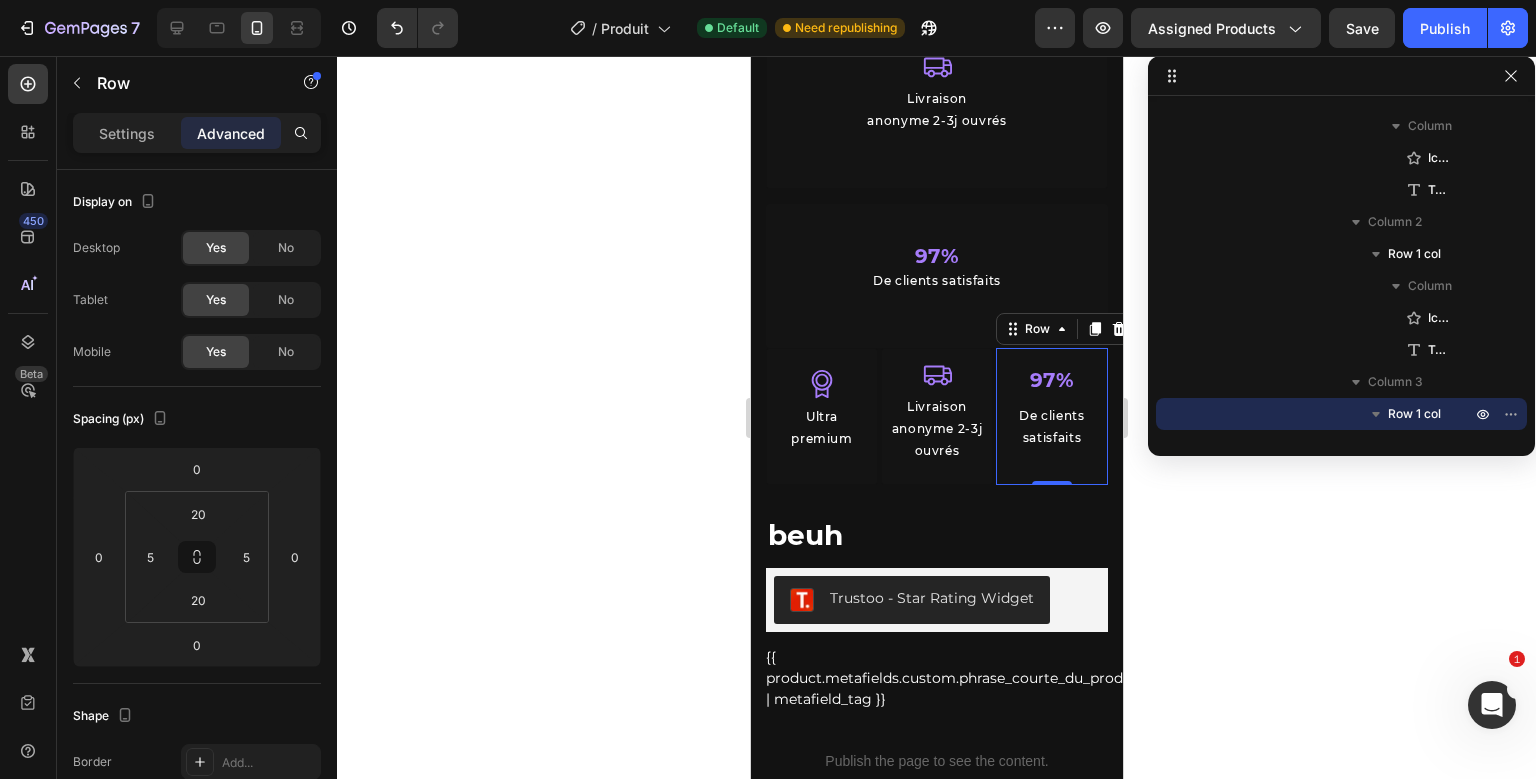click on "97% Text Block De clients satisfaits Text Block Row   0" at bounding box center (1051, 416) 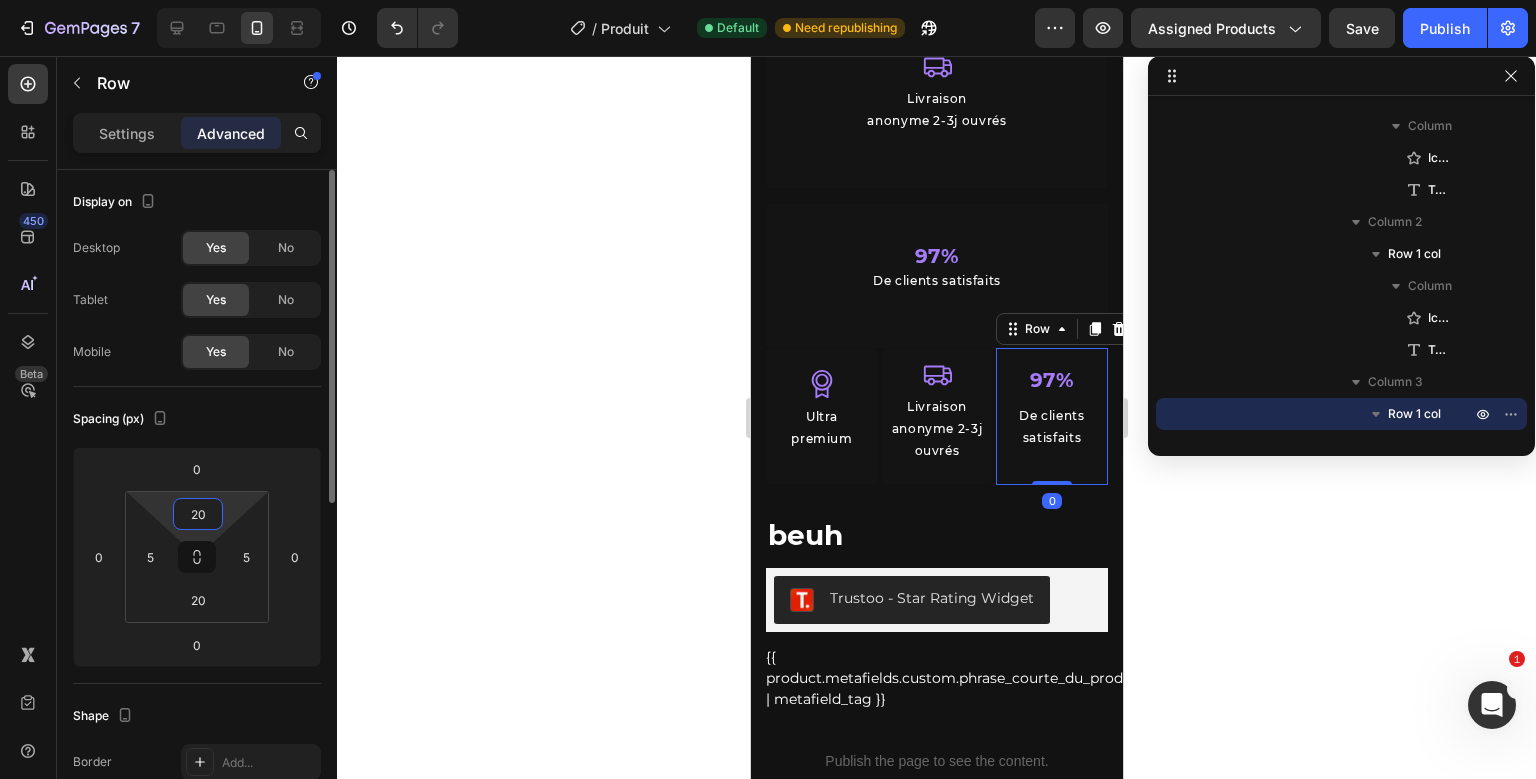 click on "20" at bounding box center [198, 514] 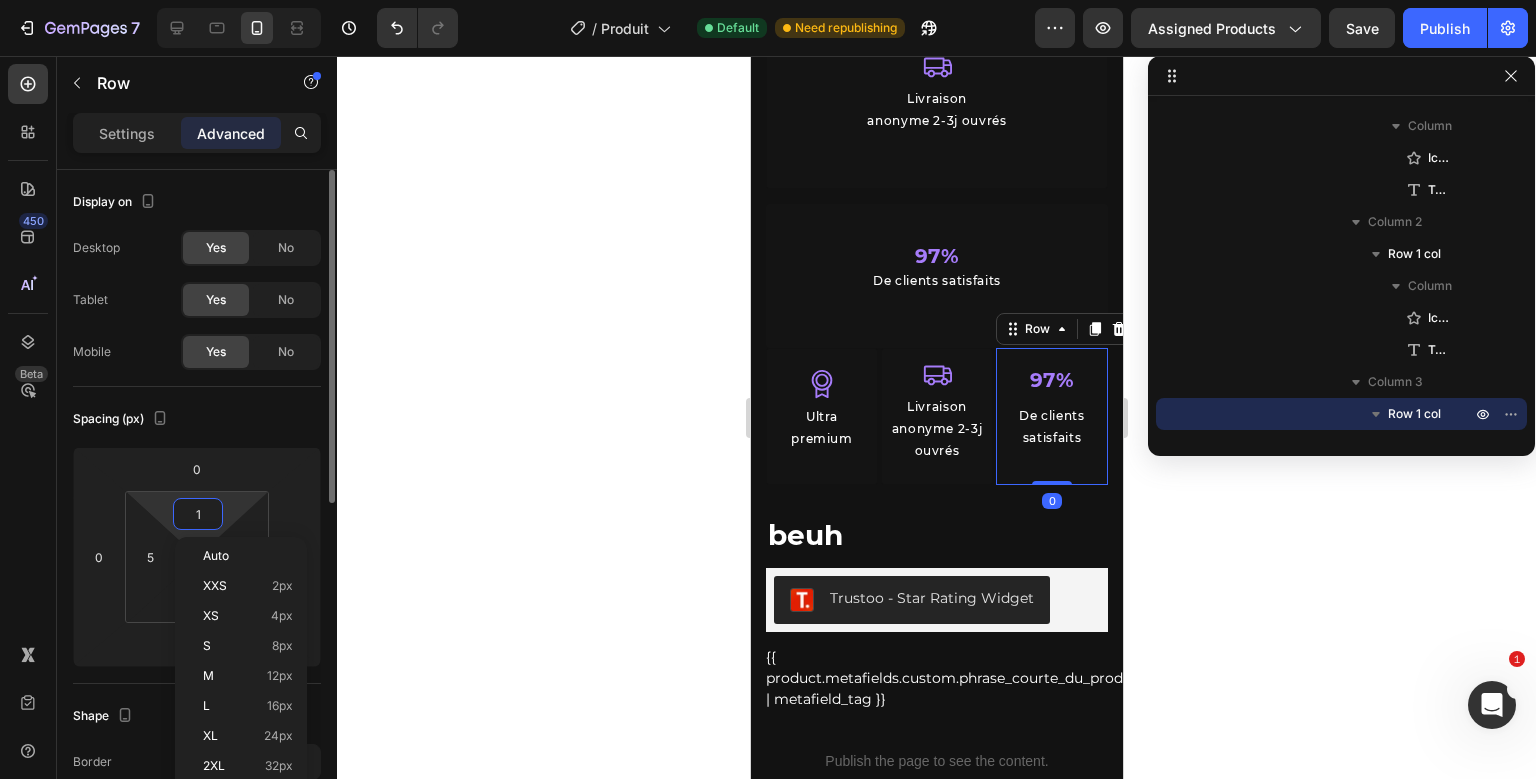 type on "10" 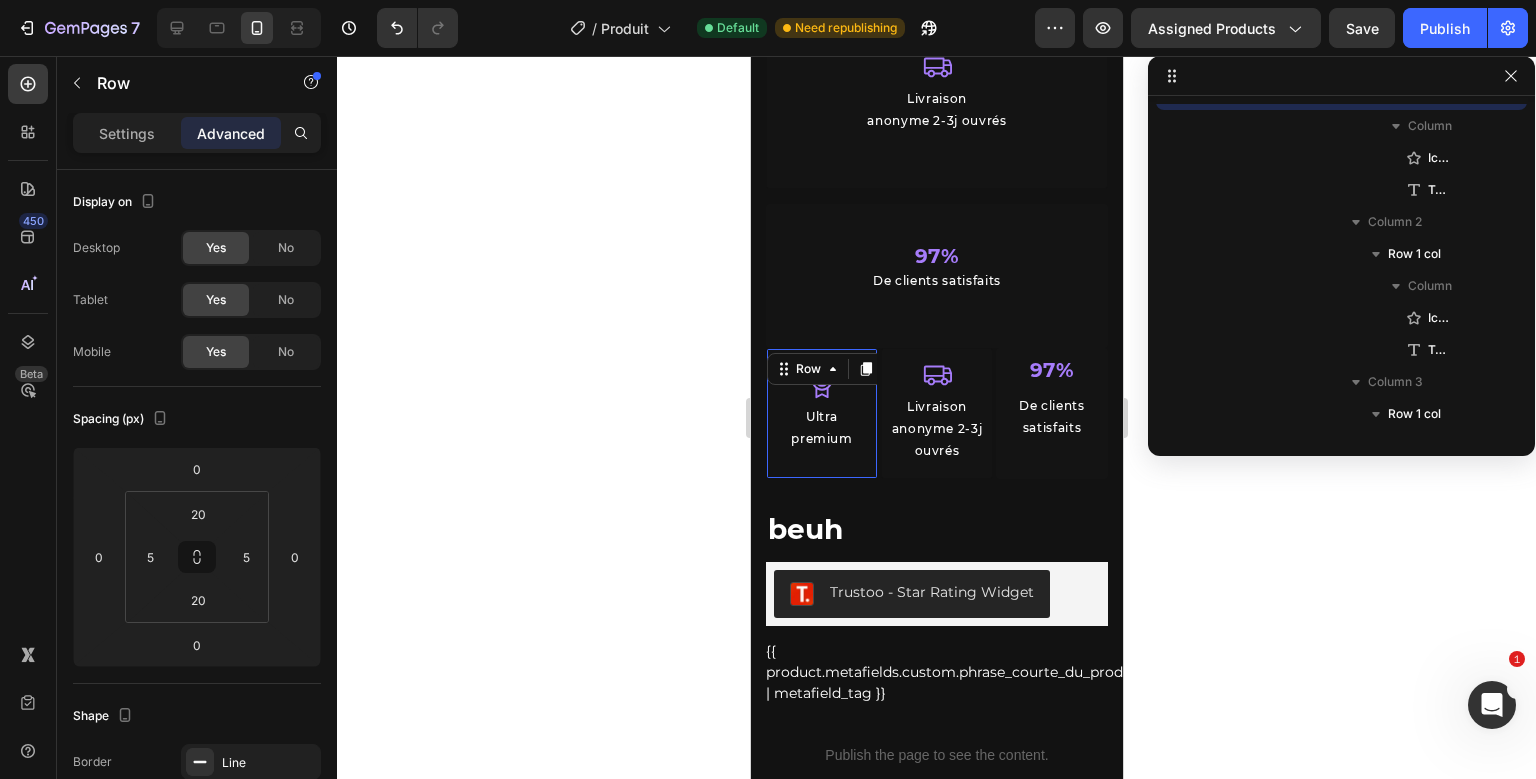 scroll, scrollTop: 666, scrollLeft: 0, axis: vertical 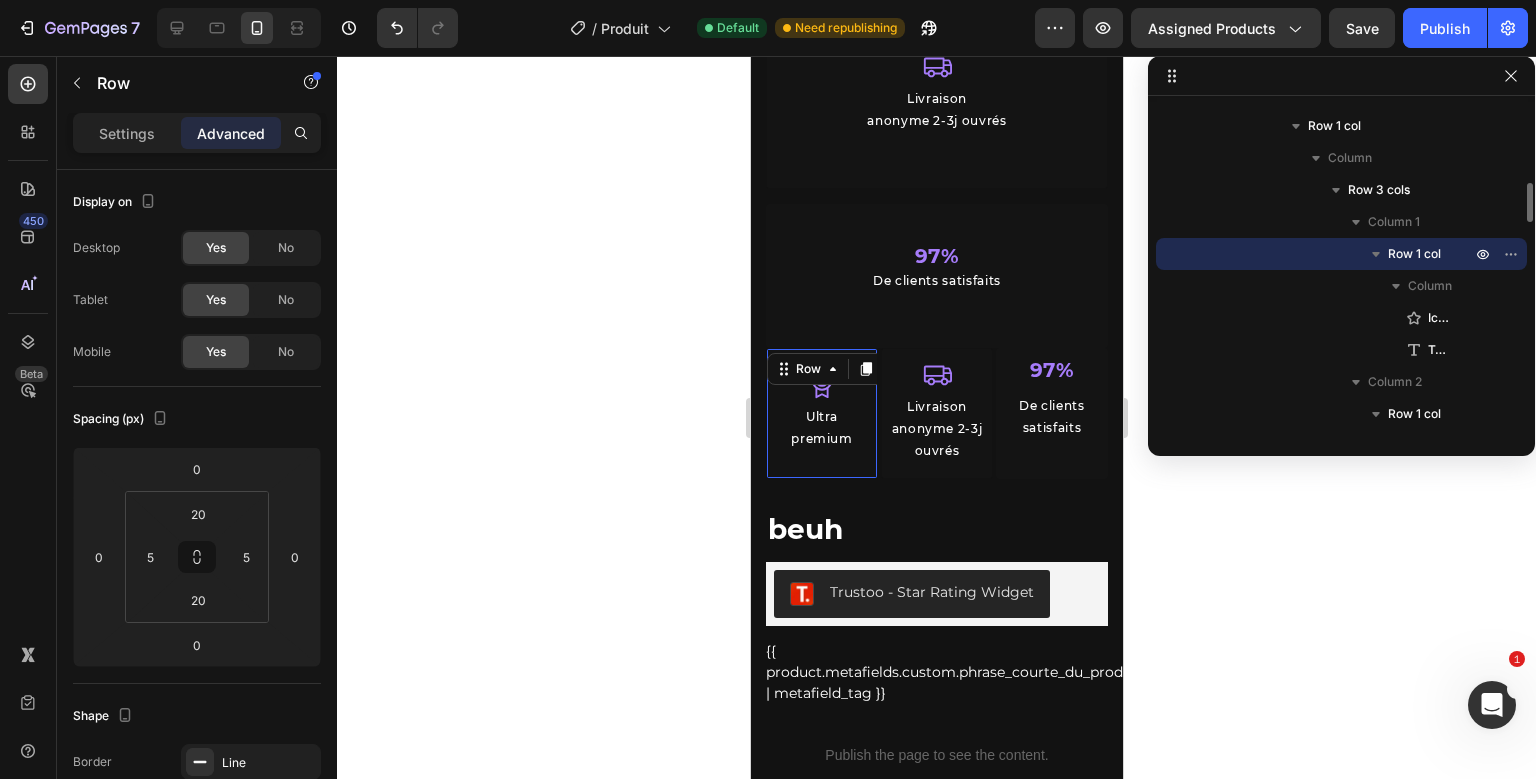click on "Icon Ultra premium Text Block Row   0" at bounding box center (821, 413) 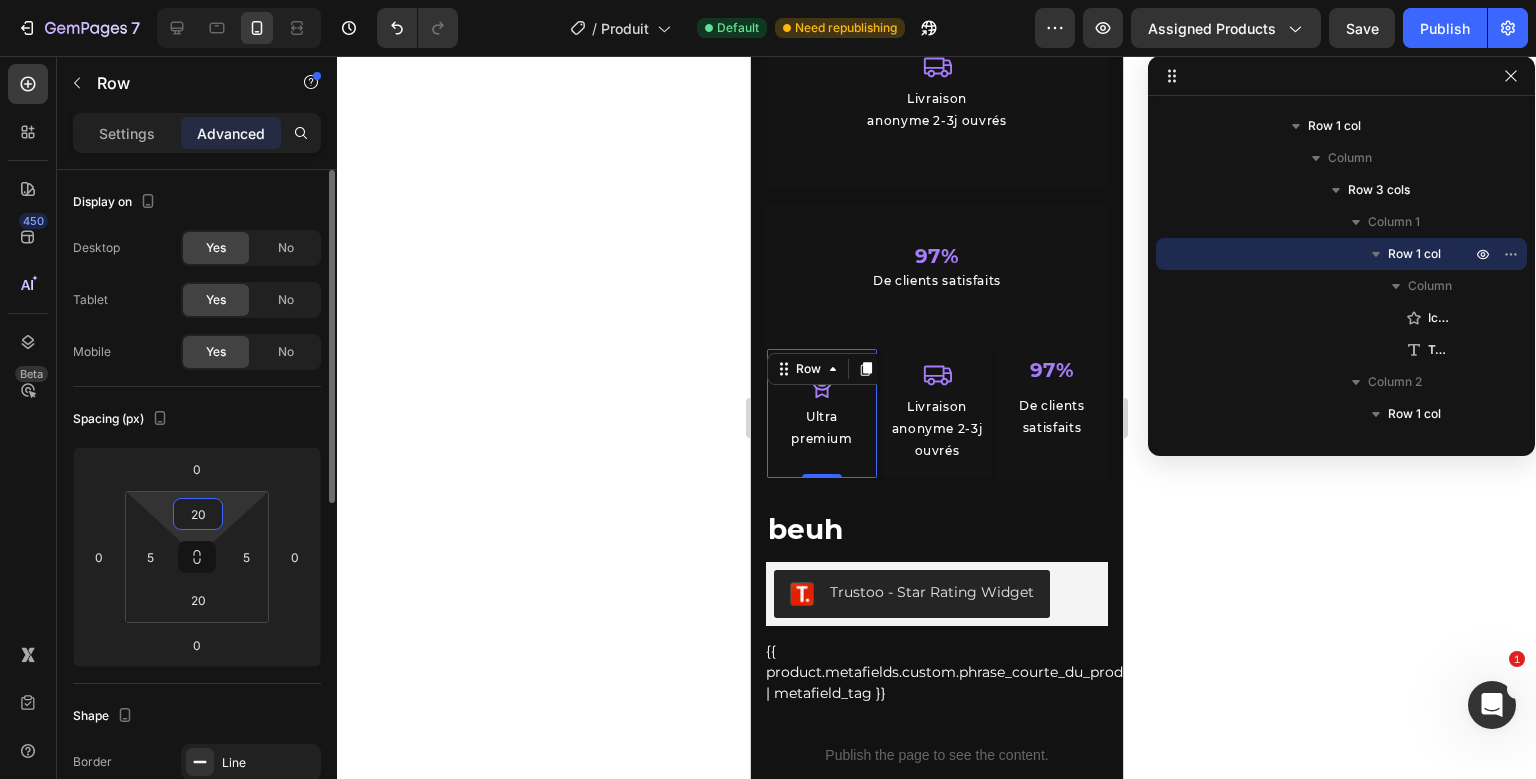 click on "20" at bounding box center (198, 514) 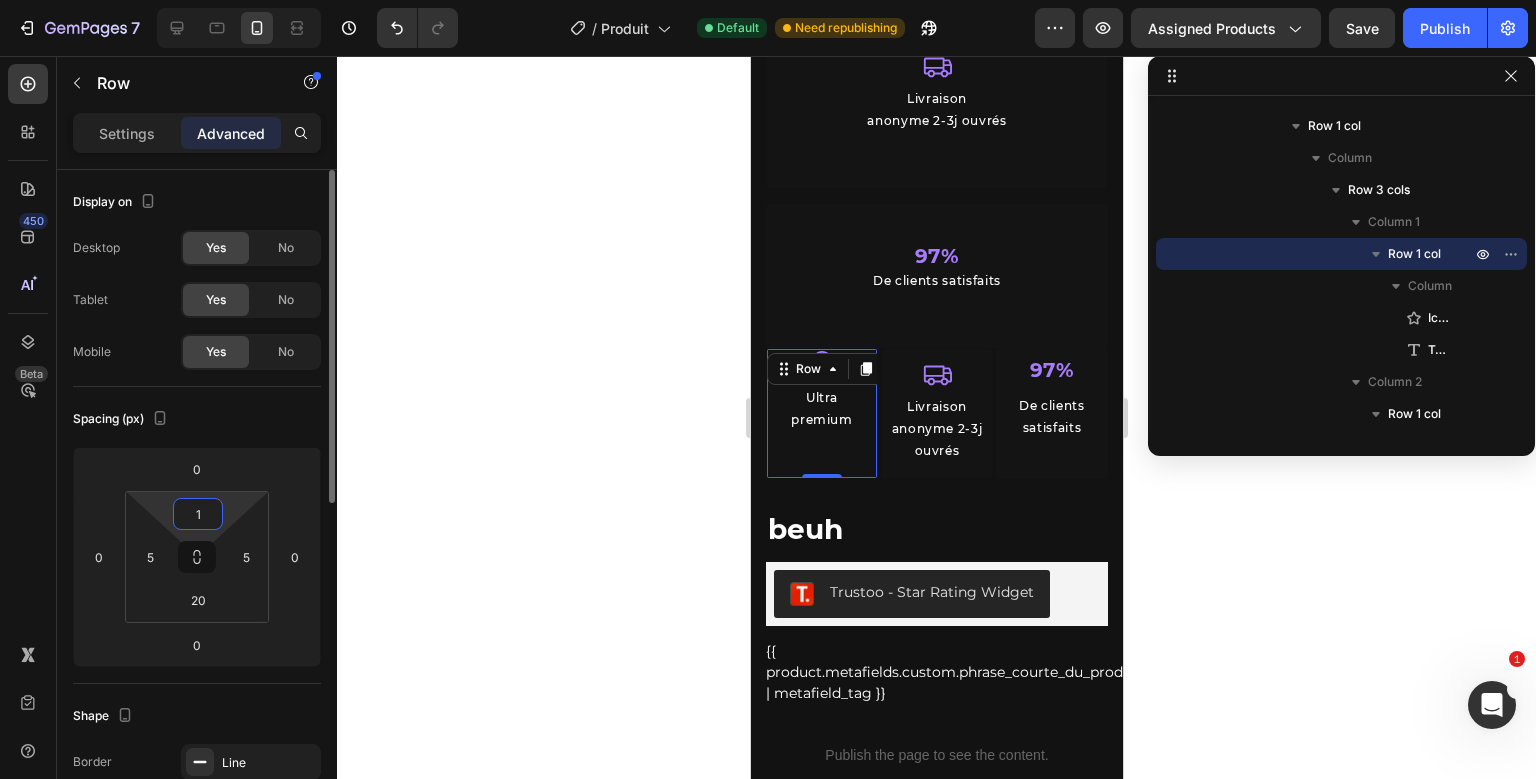 type on "10" 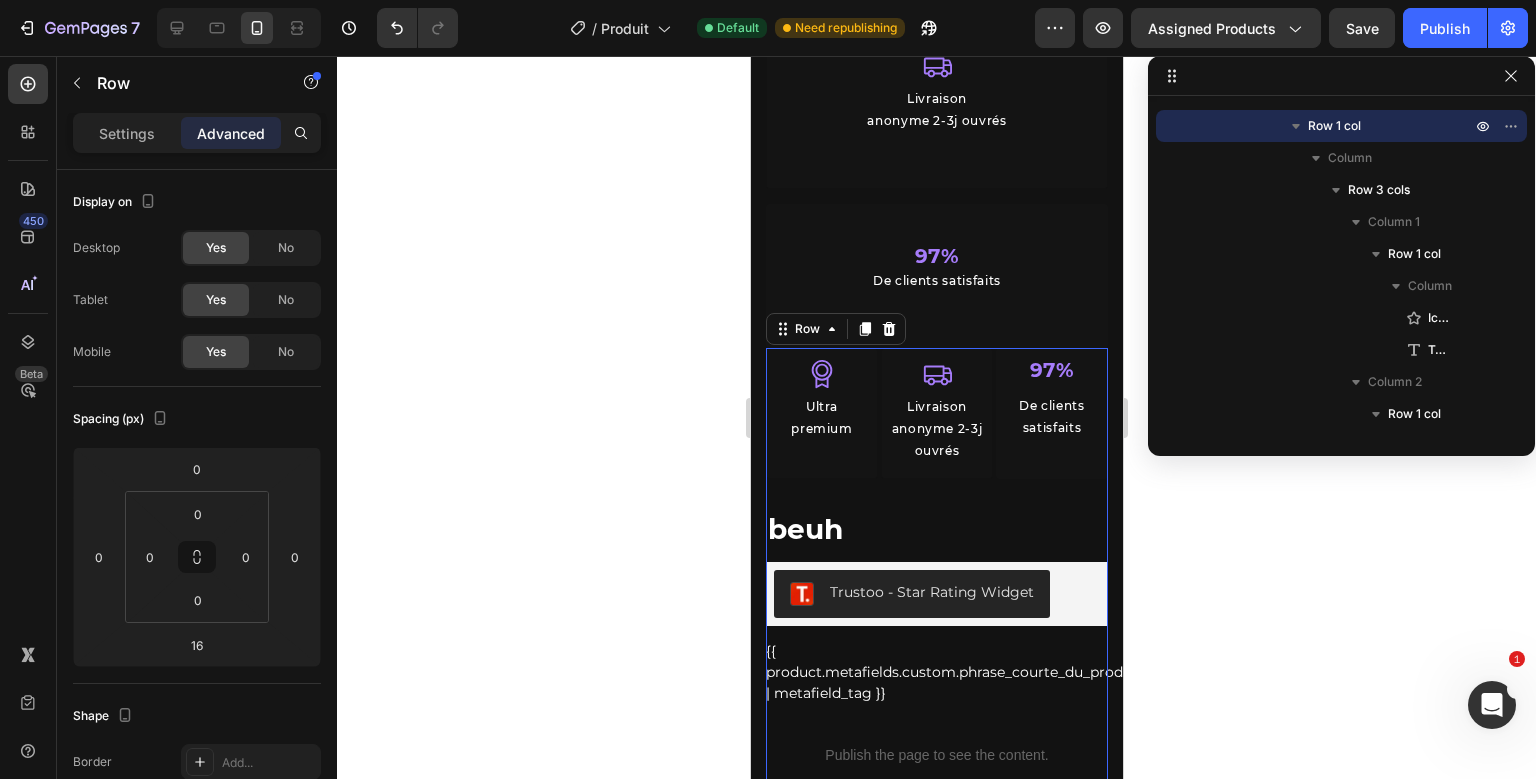 click on "Icon Ultra premium Text Block Row
Icon Livraison anonyme 2-3j ouvrés Text Block Row 97% Text Block De clients satisfaits Text Block Row Row beuh Product Title Trustoo - Star Rating Widget Trustoo
{{ product.metafields.custom.phrase_courte_du_produit | metafield_tag }}
Custom Code Row
Publish the page to see the content.
Custom Code" at bounding box center (936, 569) 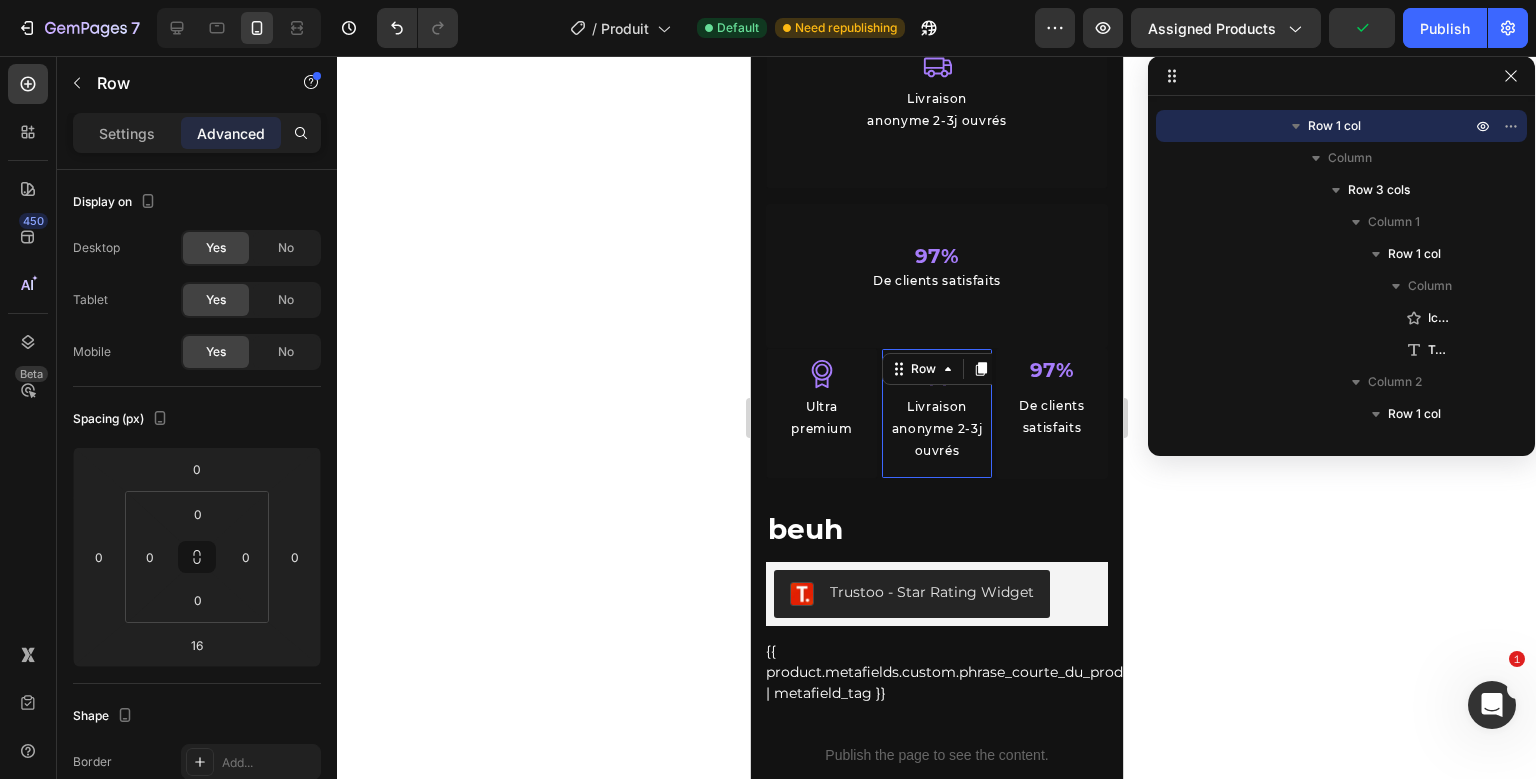 click on "Icon Livraison anonyme 2-3j ouvrés Text Block Row   0" at bounding box center [936, 413] 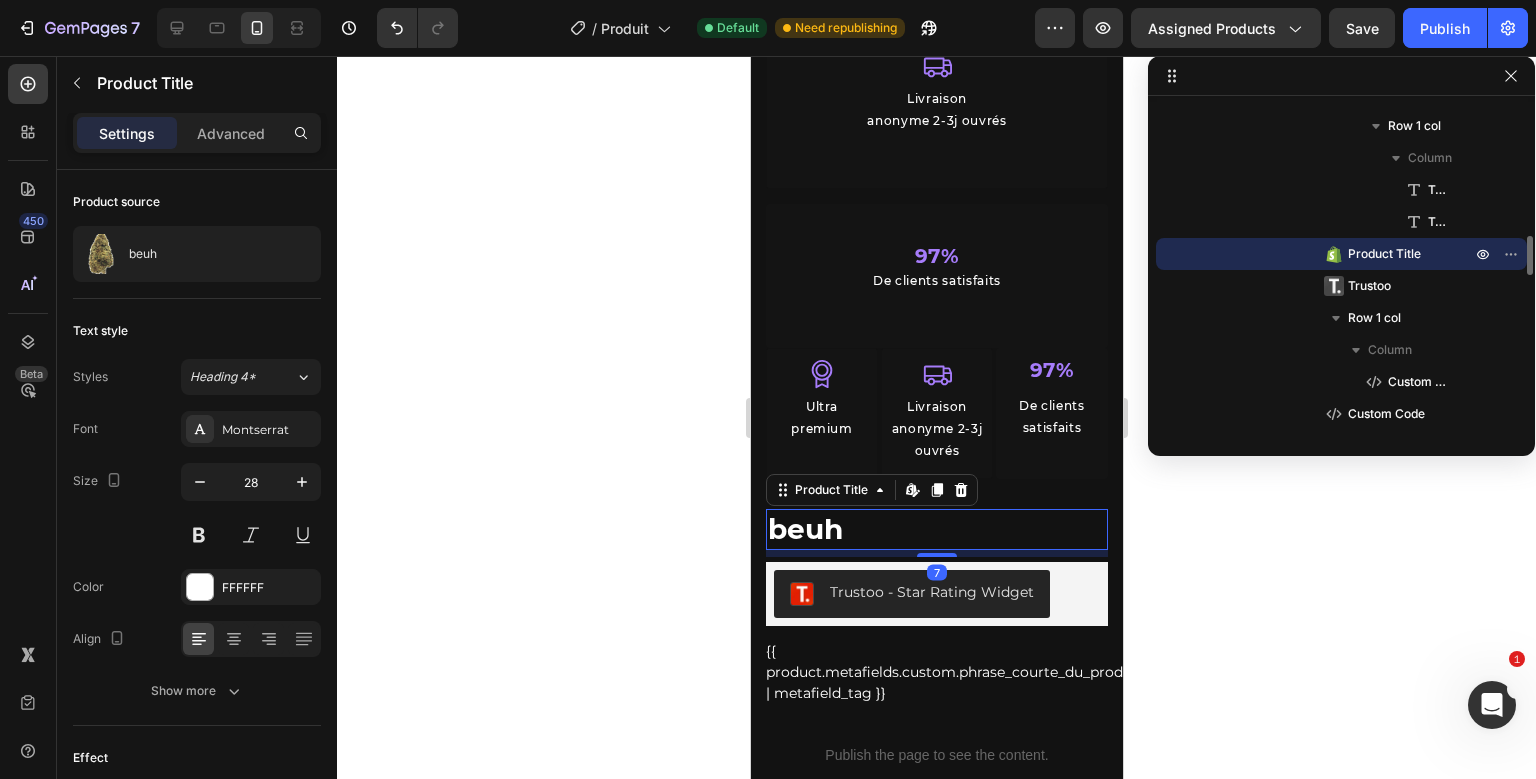 click on "Icon Ultra premium Text Block Row
Icon Livraison anonyme 2-3j ouvrés Text Block Row 97% Text Block De clients satisfaits Text Block Row Row beuh Product Title   Edit content in Shopify 7 Trustoo - Star Rating Widget Trustoo
{{ product.metafields.custom.phrase_courte_du_produit | metafield_tag }}
Custom Code Row
Publish the page to see the content.
Custom Code" at bounding box center [936, 569] 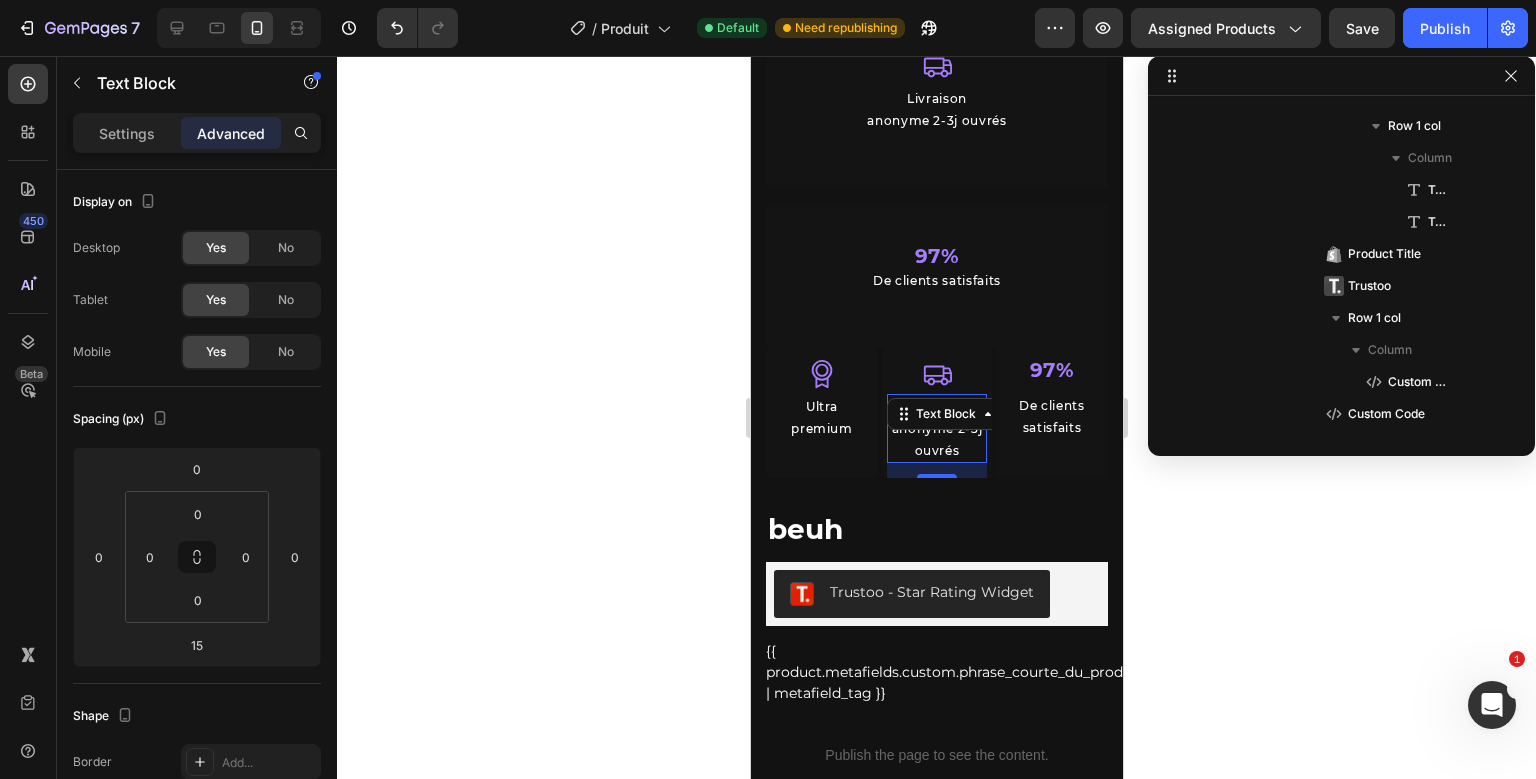 scroll, scrollTop: 922, scrollLeft: 0, axis: vertical 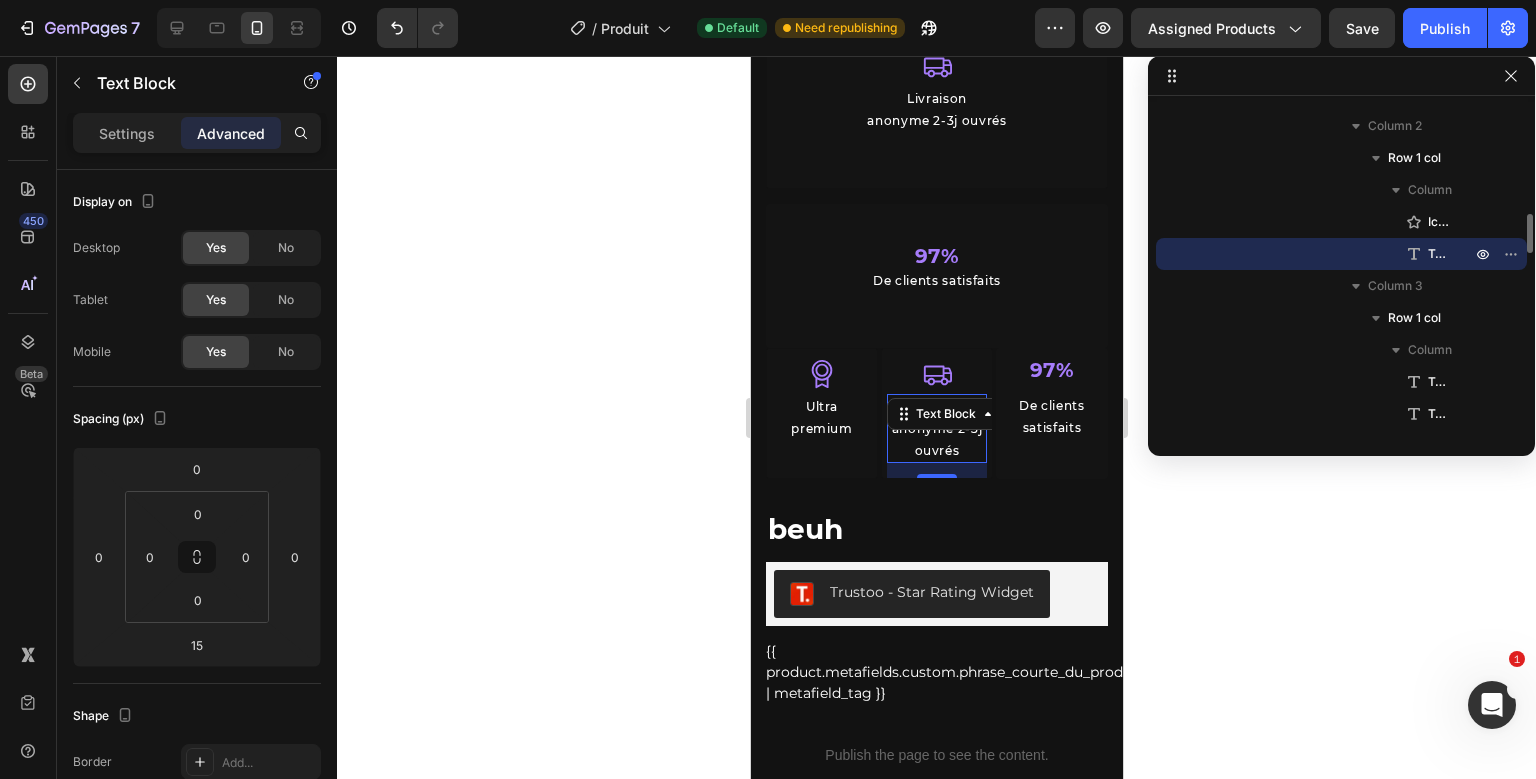 click on "Icon Livraison anonyme 2-3j ouvrés Text Block   15" at bounding box center [936, 418] 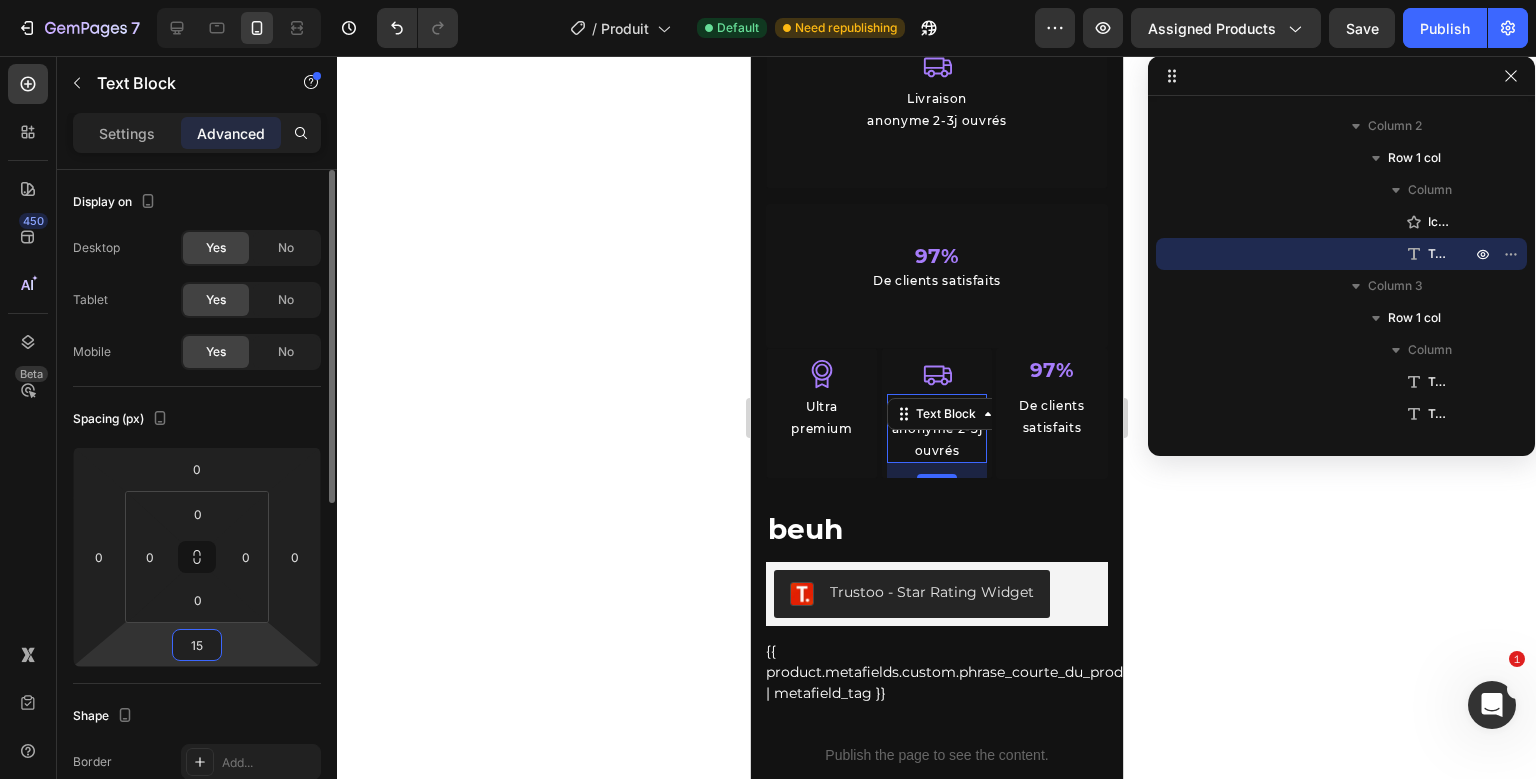 click on "15" at bounding box center (197, 645) 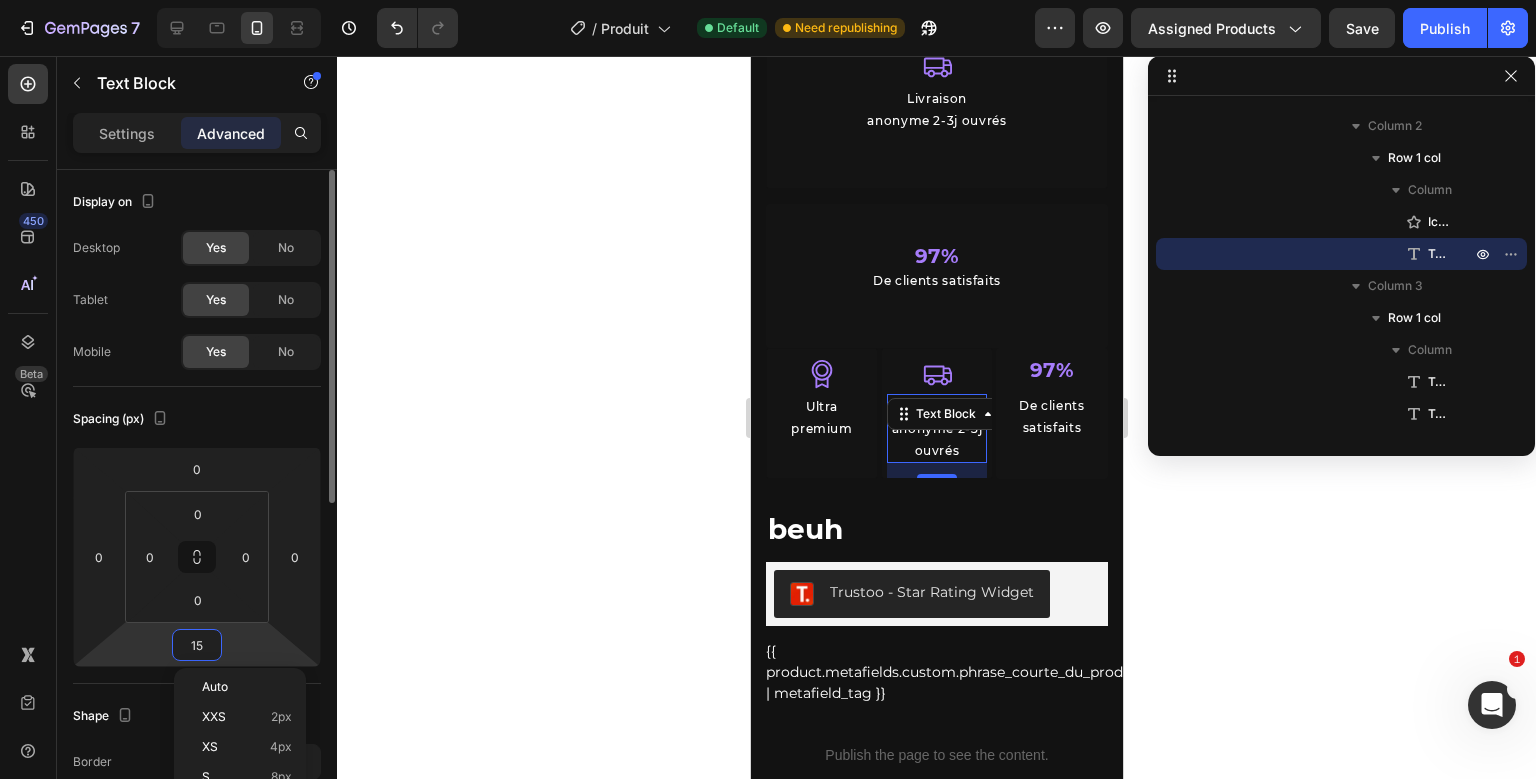 type on "0" 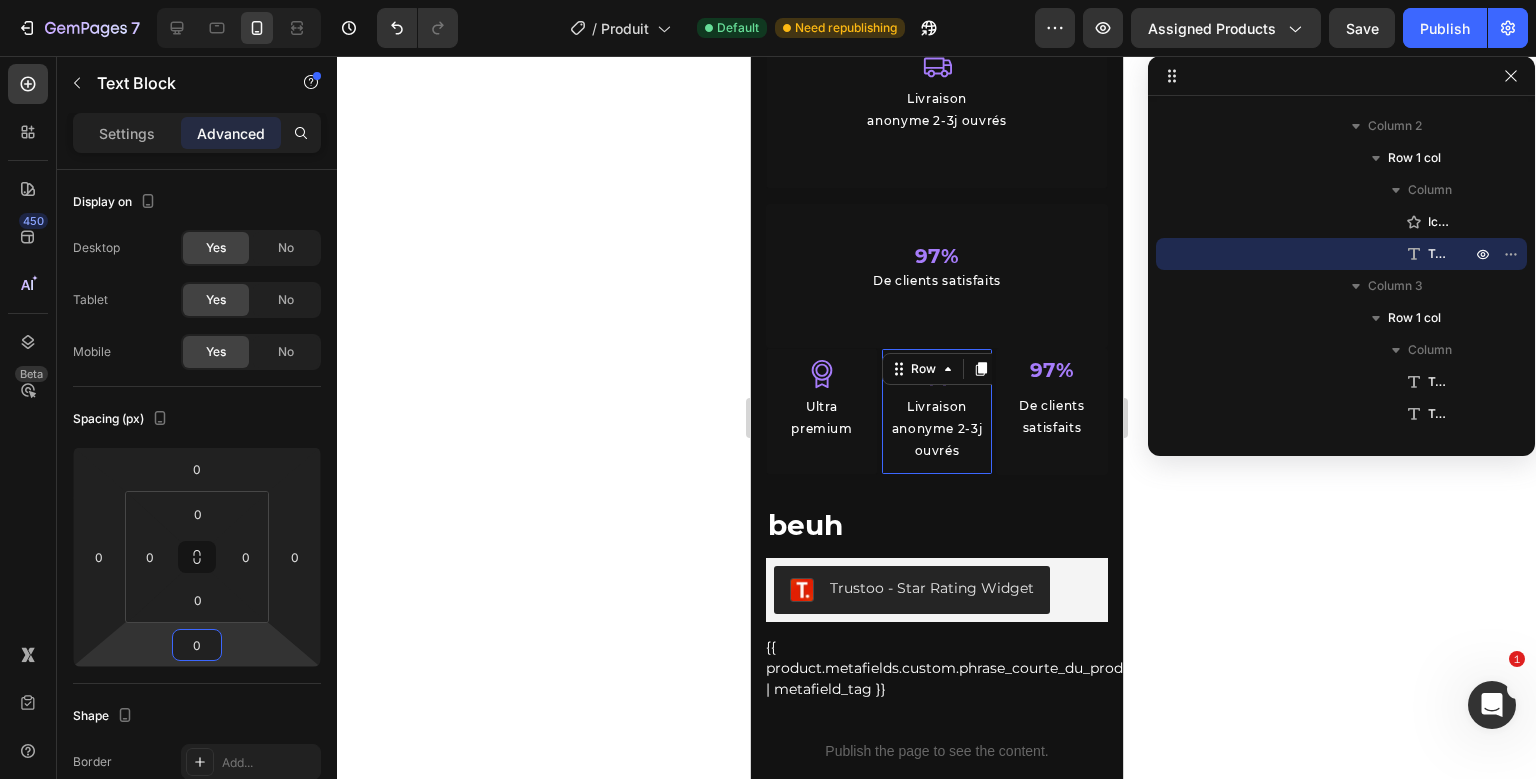 click on "Icon Livraison anonyme 2-3j ouvrés Text Block" at bounding box center (936, 416) 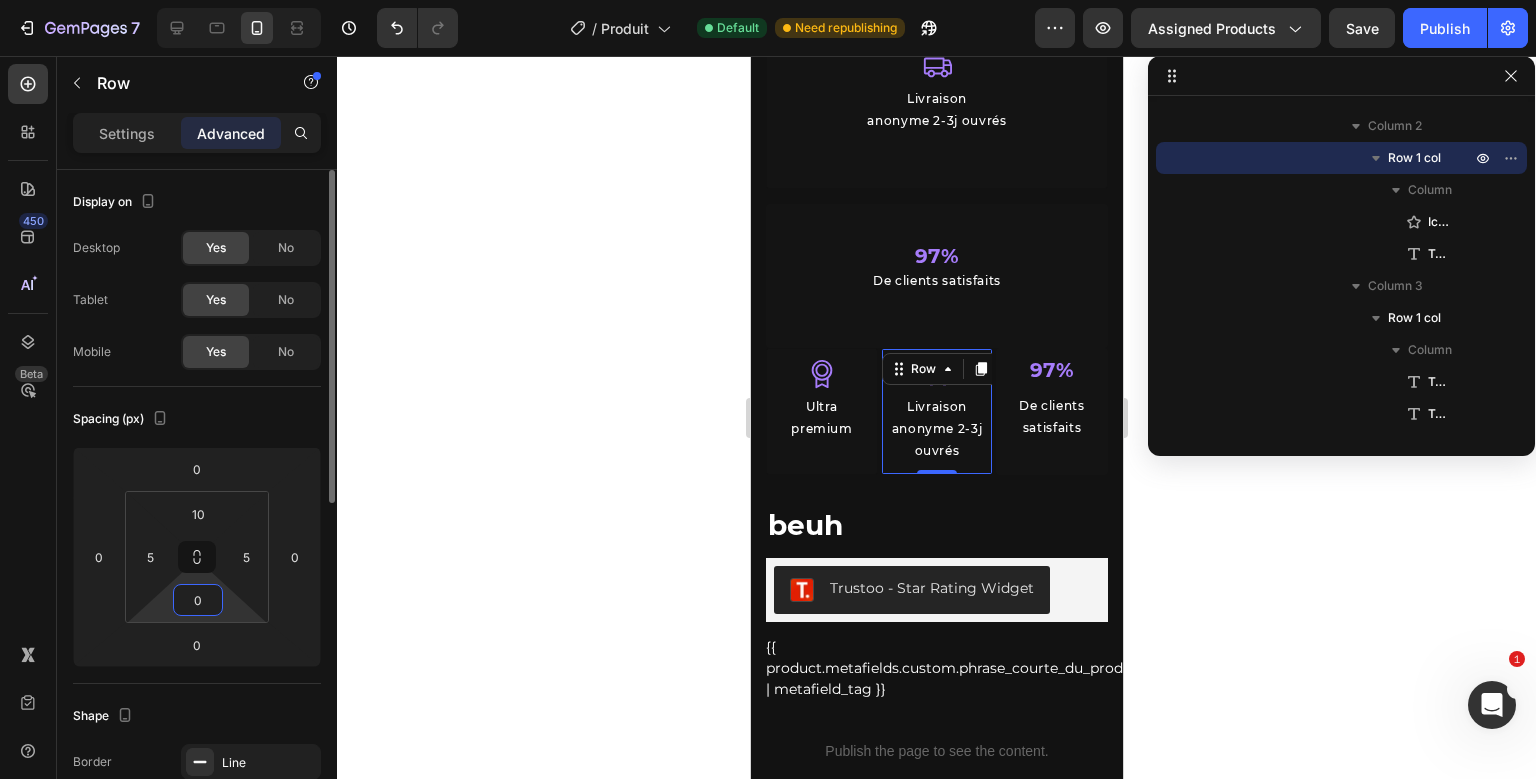 click on "0" at bounding box center [198, 600] 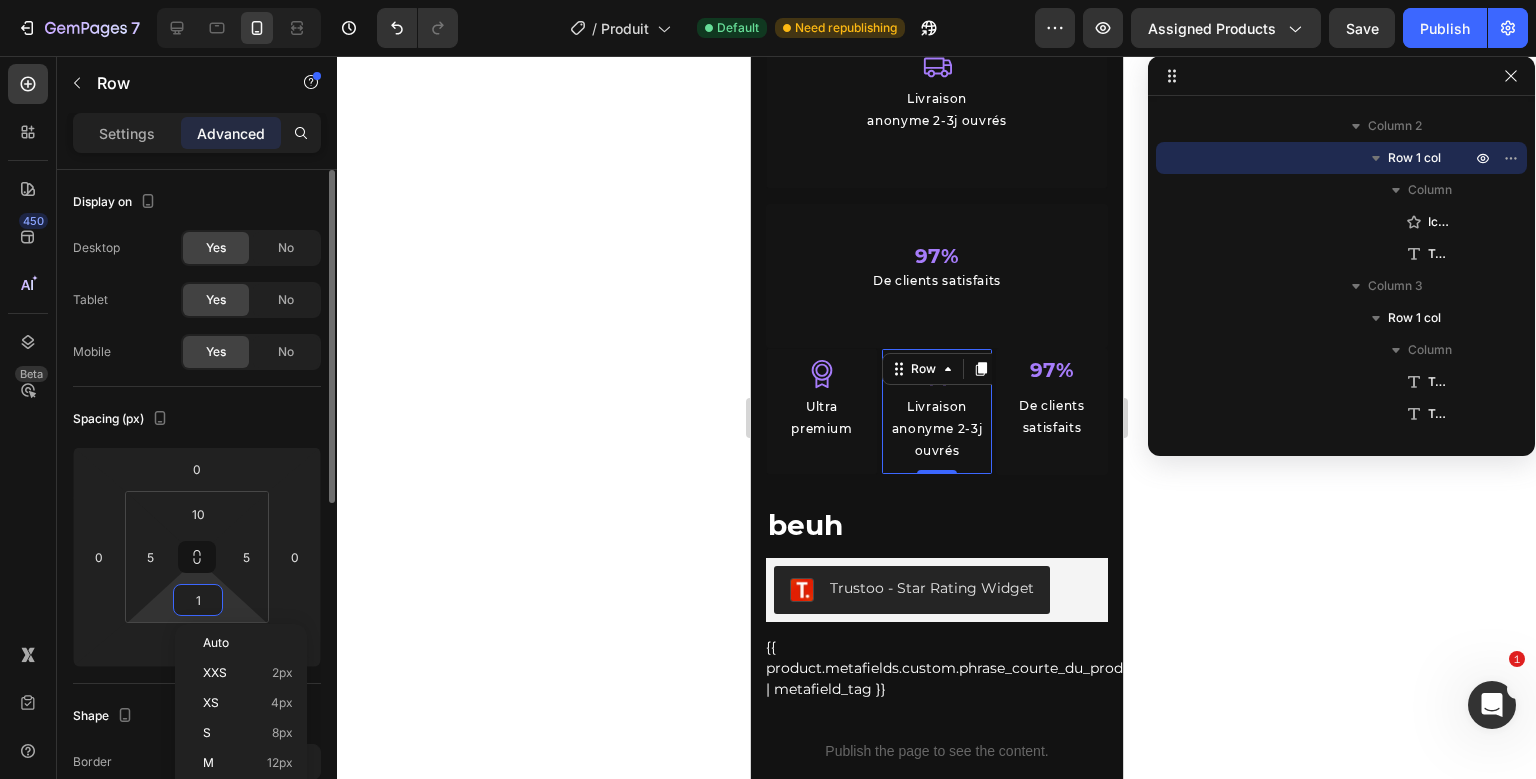 type on "10" 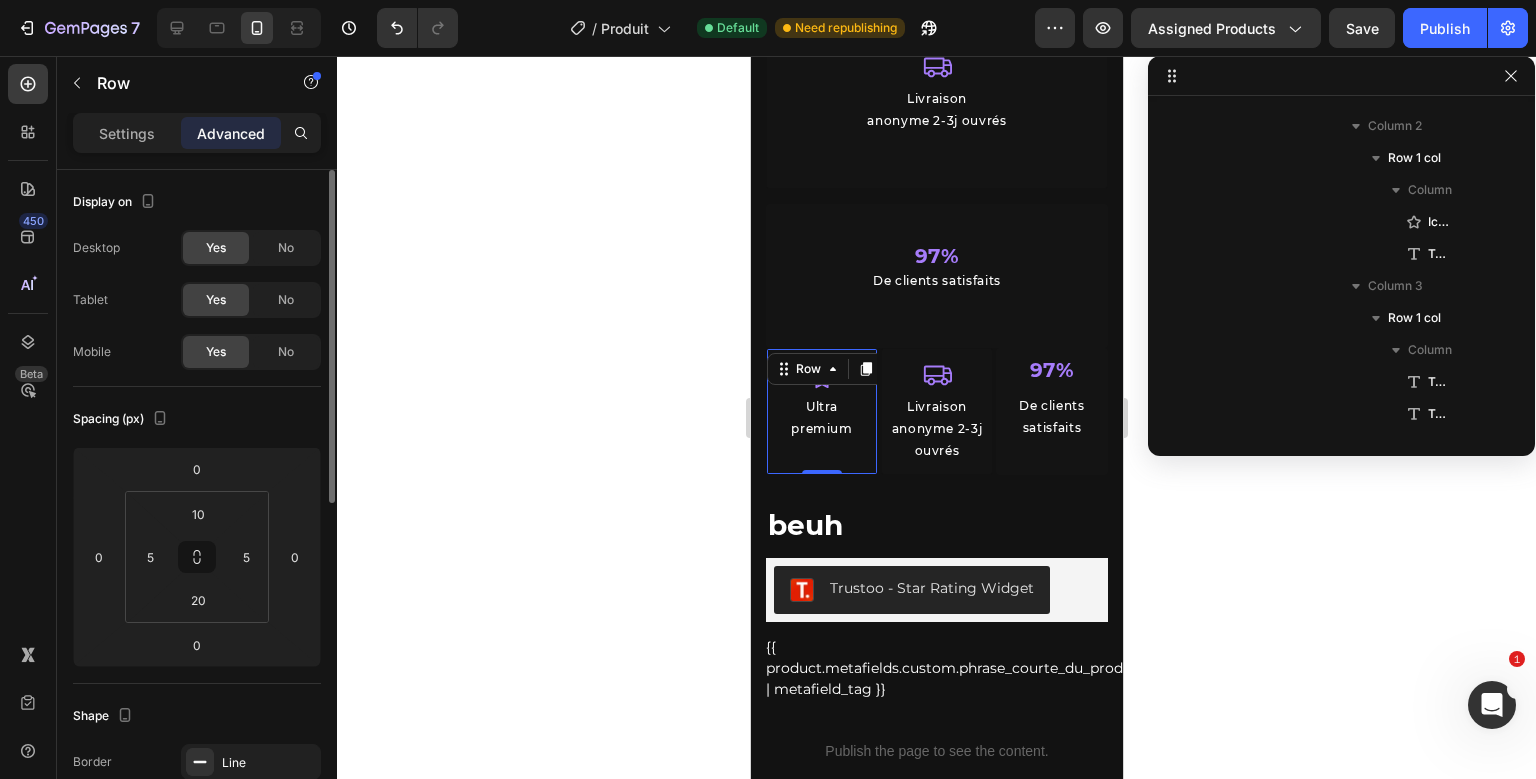 click on "Icon Ultra premium Text Block Row   0" at bounding box center (821, 411) 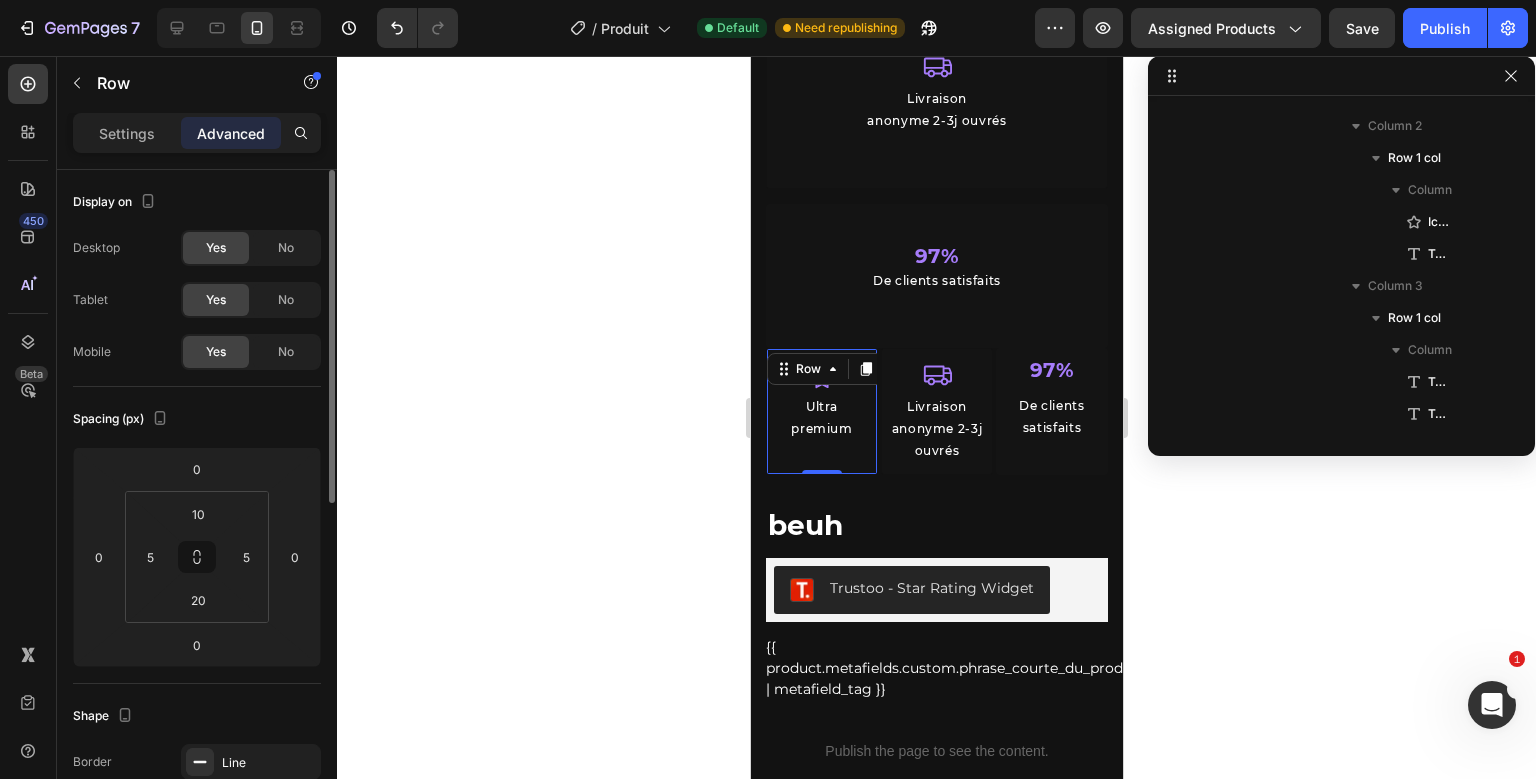 scroll, scrollTop: 666, scrollLeft: 0, axis: vertical 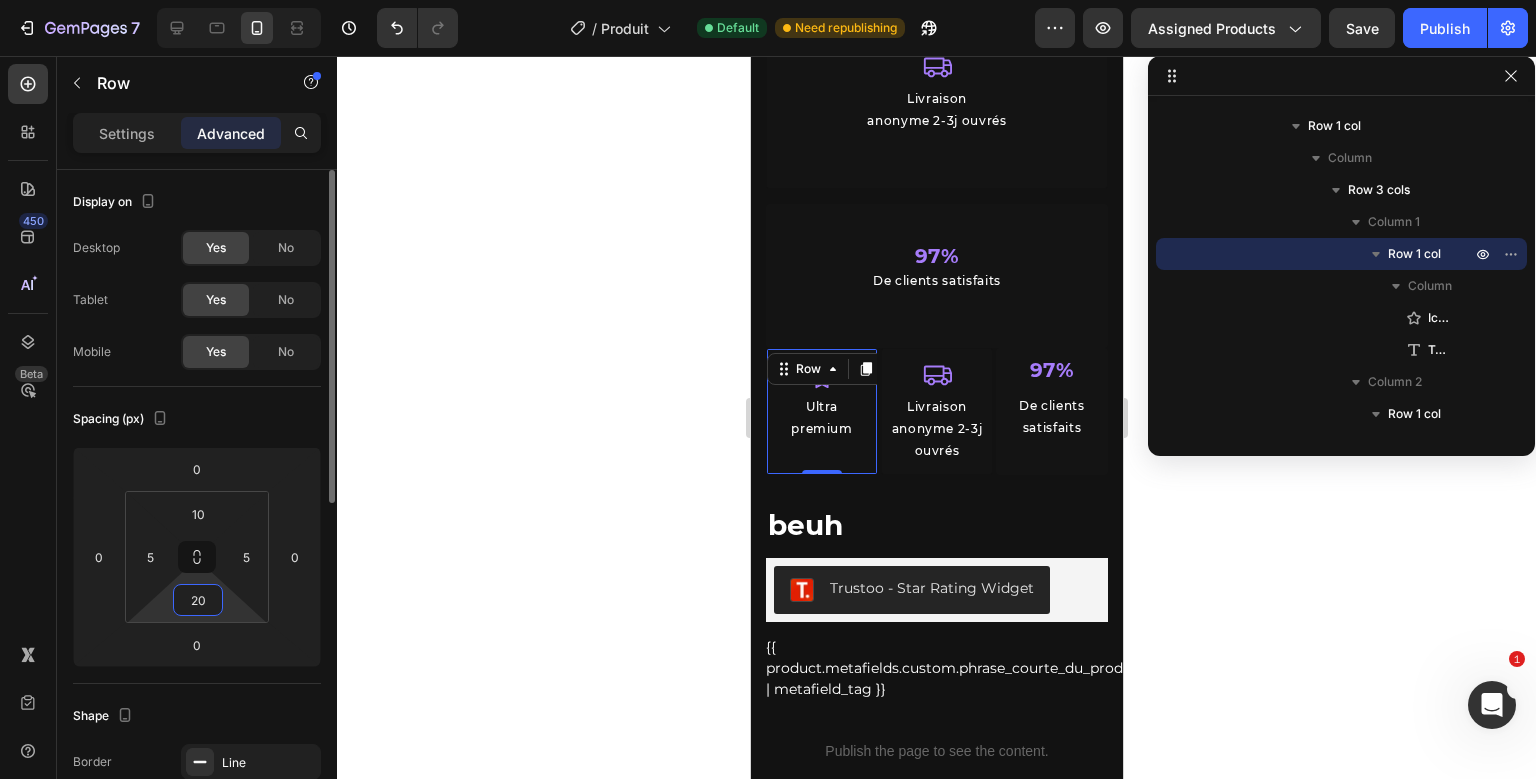 click on "20" at bounding box center (198, 600) 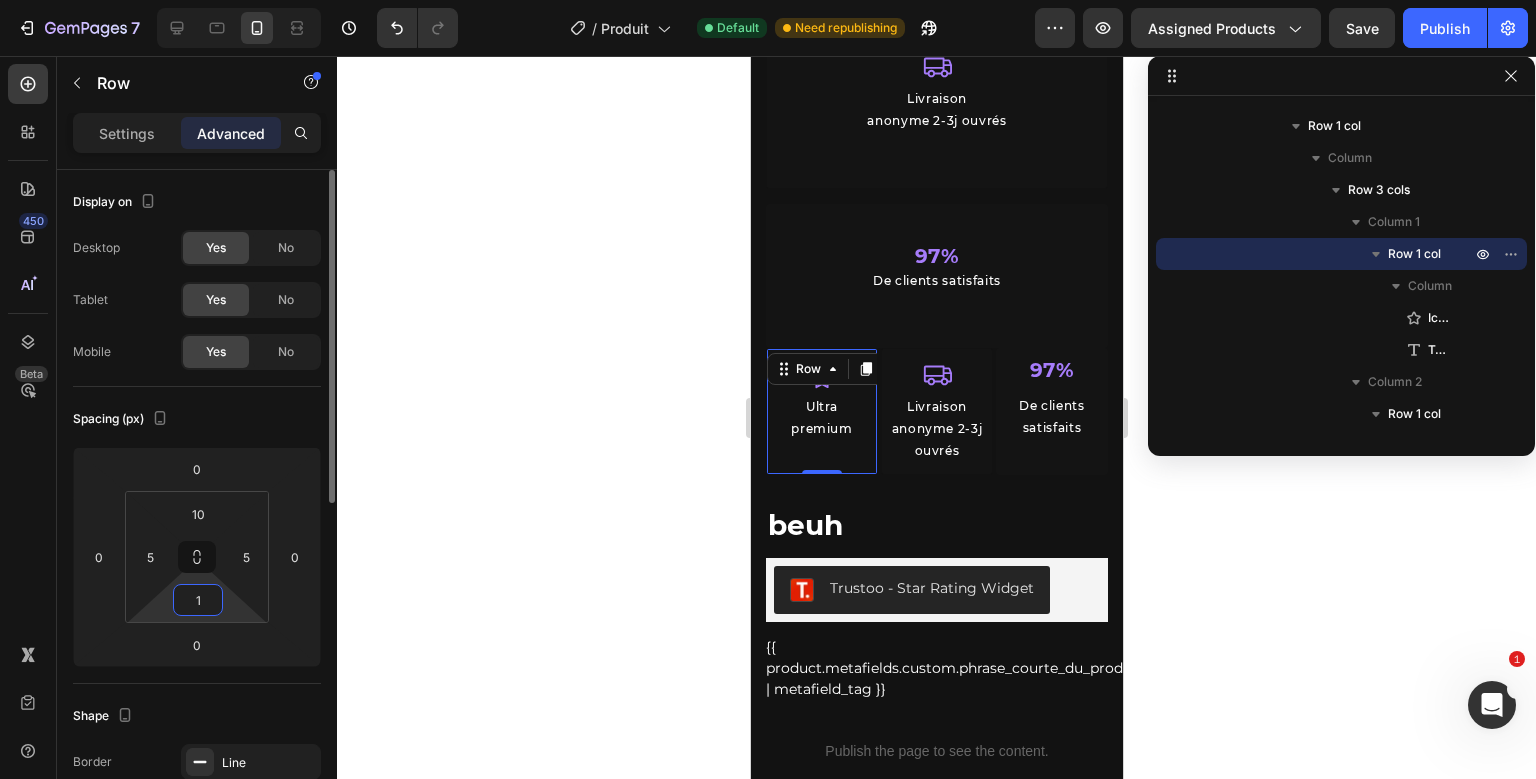 type on "10" 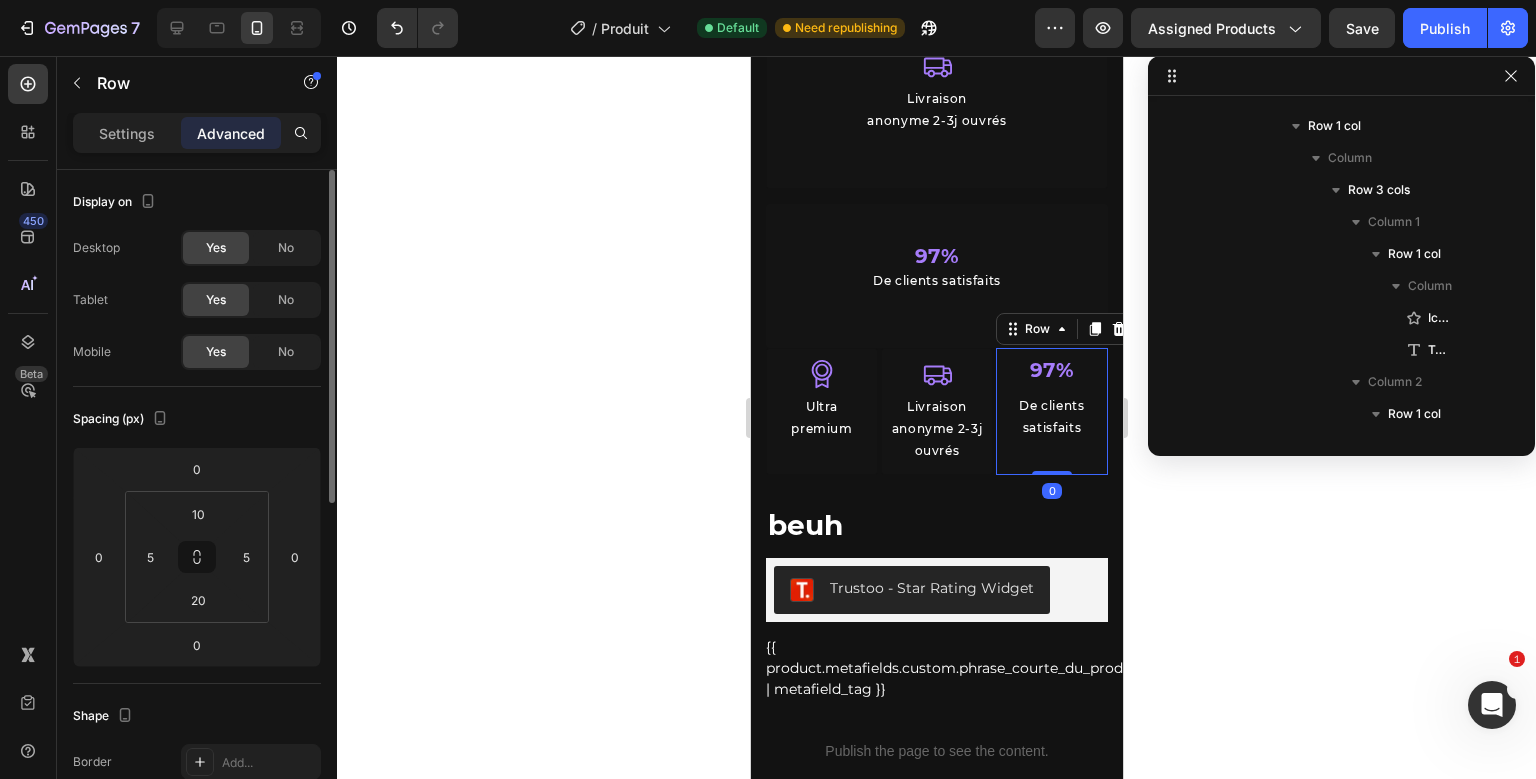scroll, scrollTop: 986, scrollLeft: 0, axis: vertical 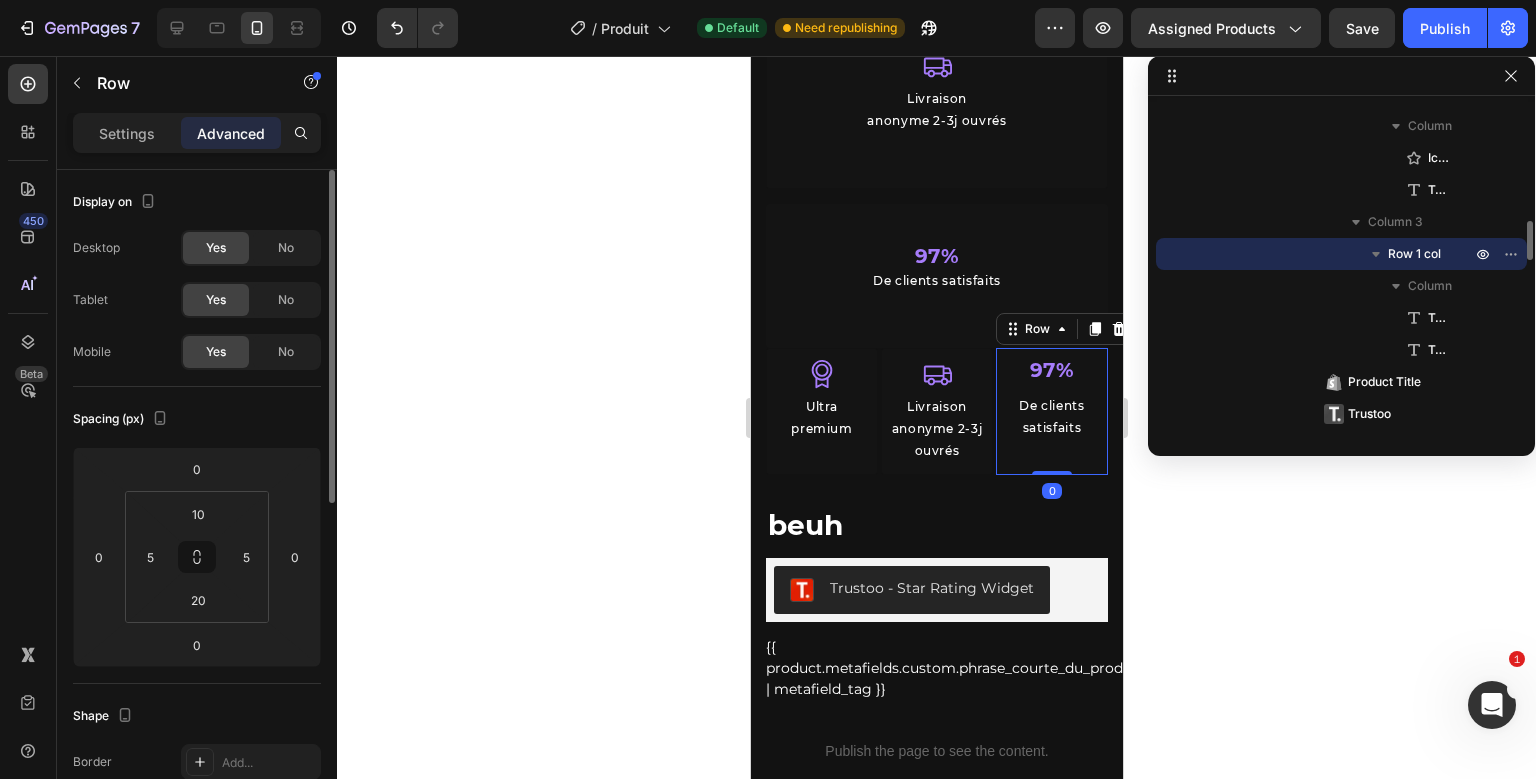 click on "97% Text Block De clients satisfaits Text Block Row   0" at bounding box center (1051, 411) 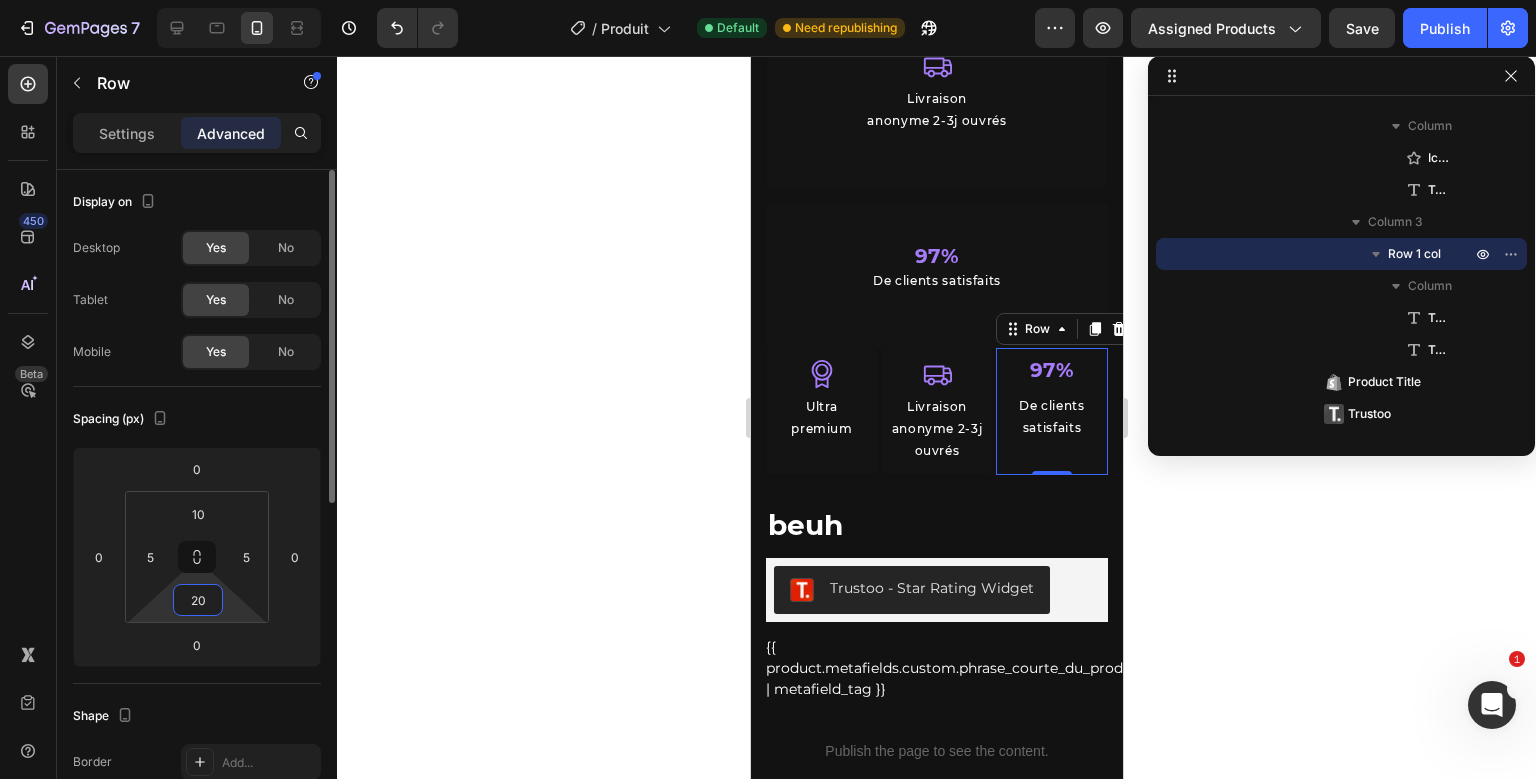 click on "20" at bounding box center [198, 600] 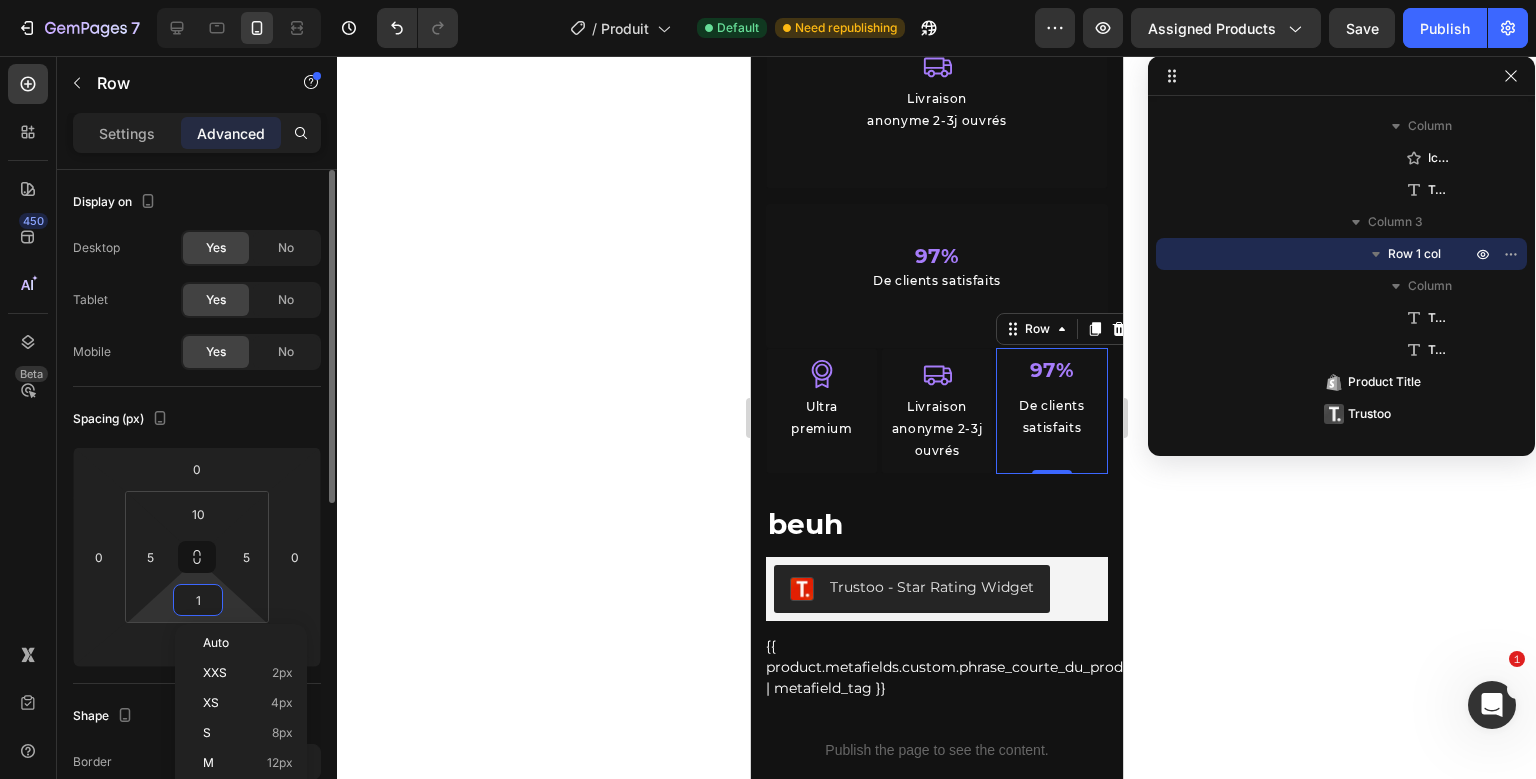 type on "10" 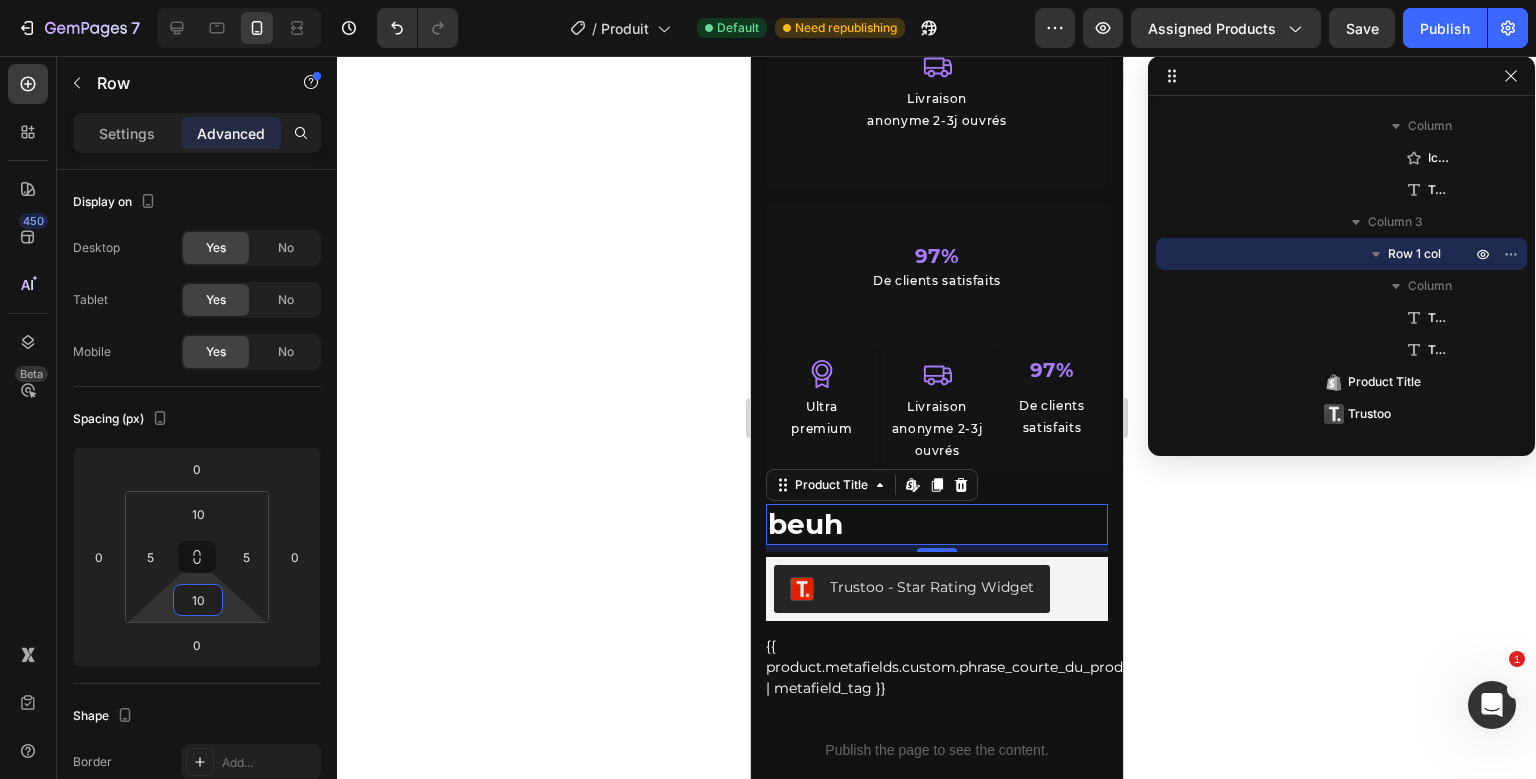 click on "beuh" at bounding box center [936, 524] 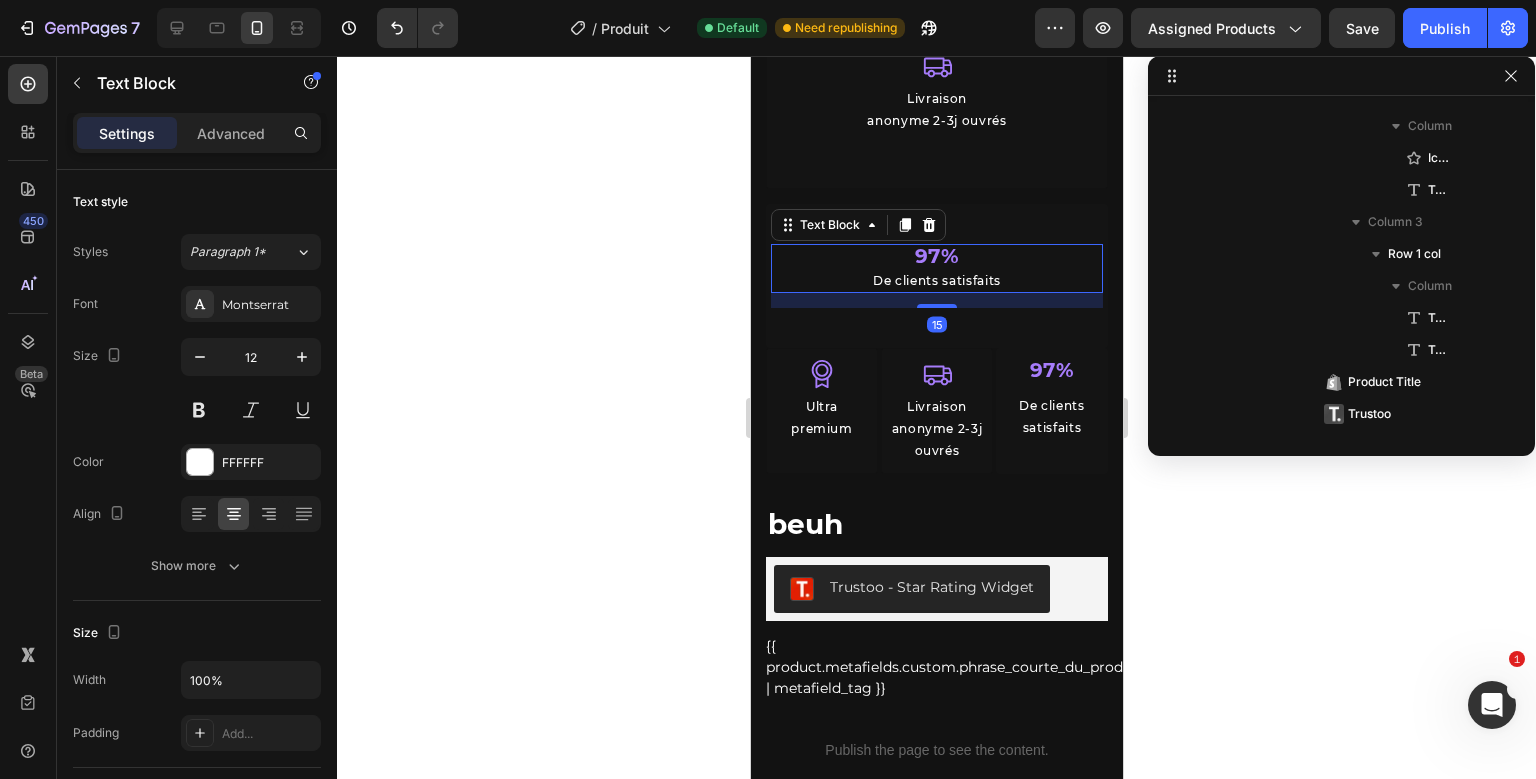 scroll, scrollTop: 474, scrollLeft: 0, axis: vertical 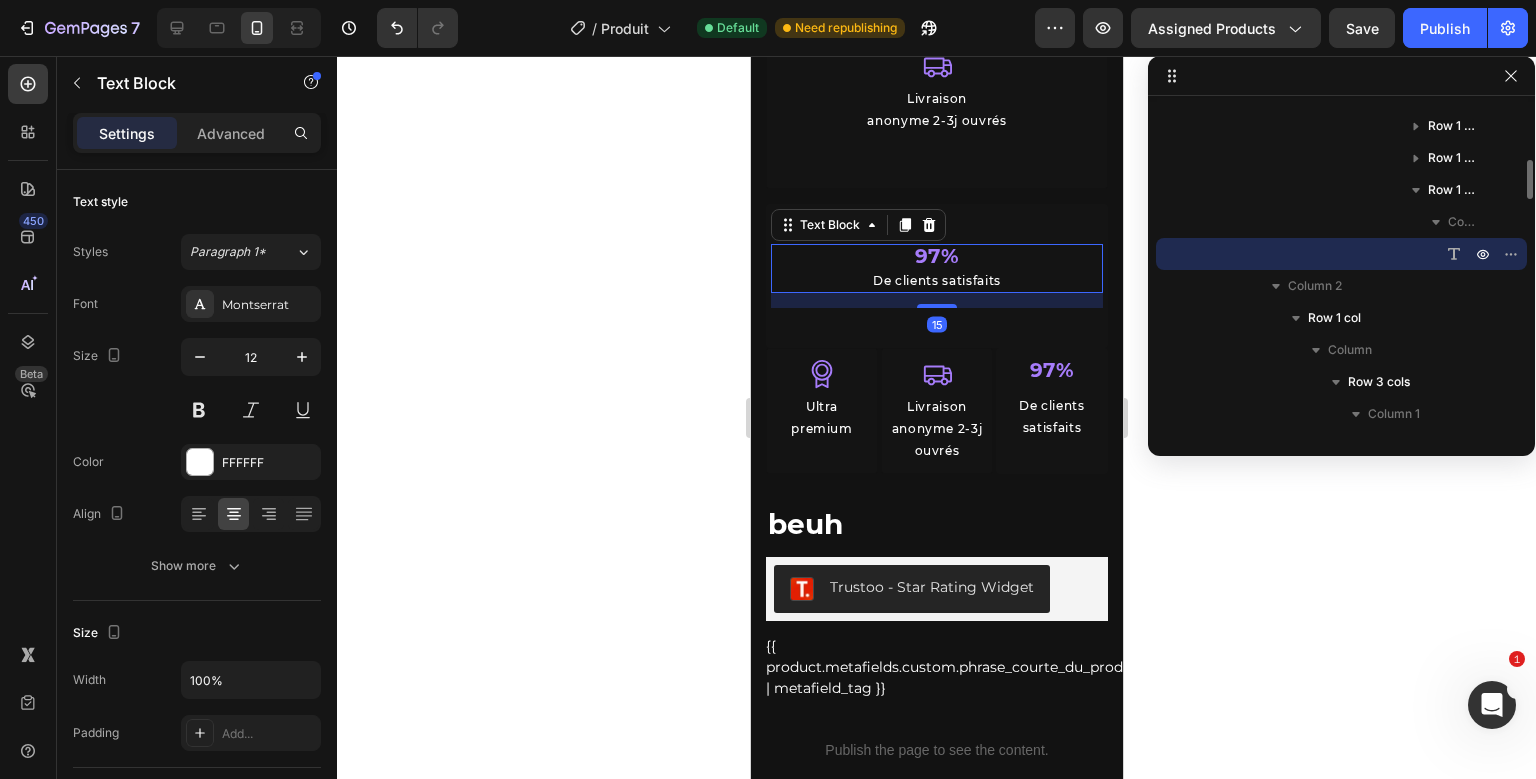 click on "97% De clients satisfaits Text Block   15" at bounding box center (936, 276) 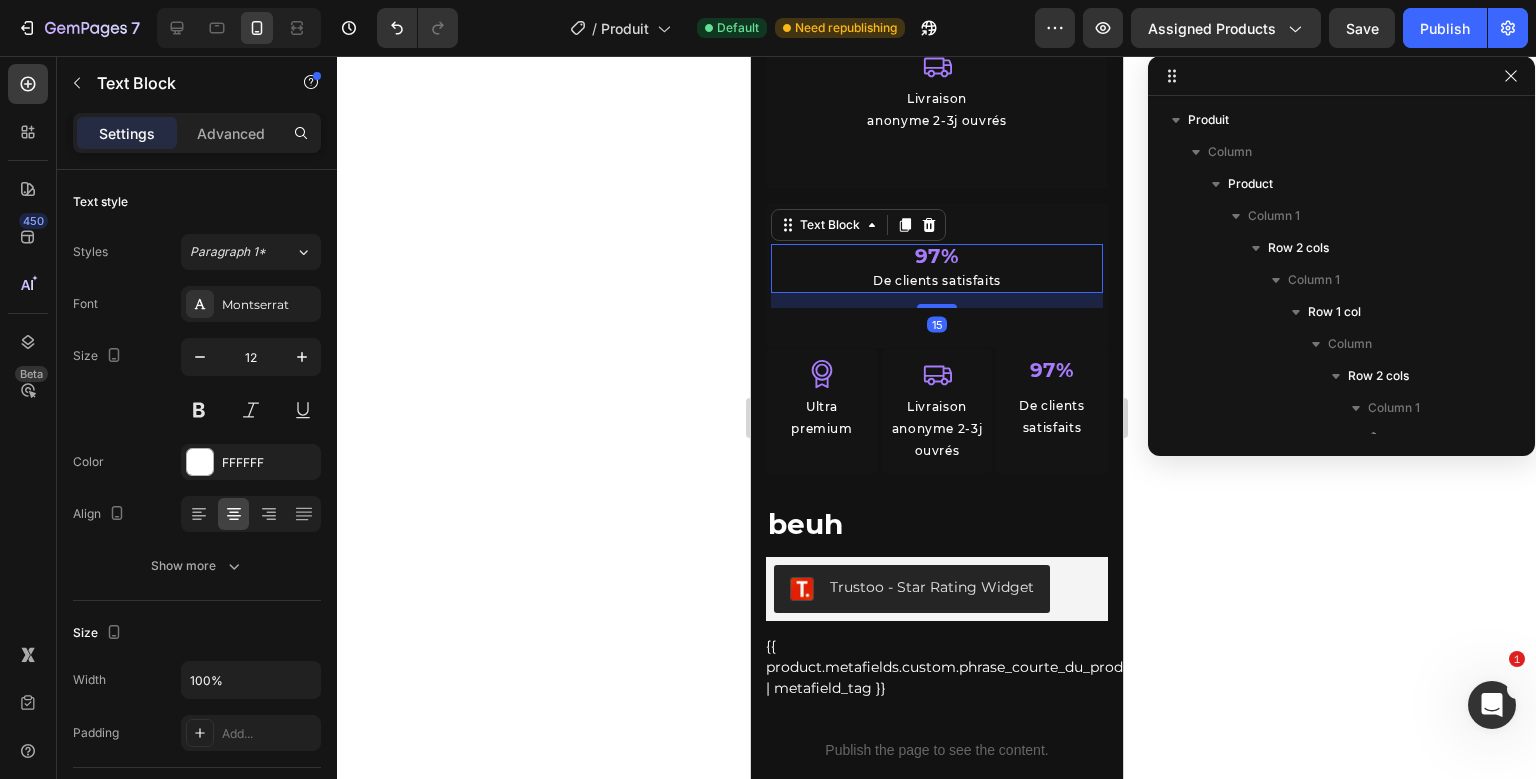 scroll, scrollTop: 0, scrollLeft: 0, axis: both 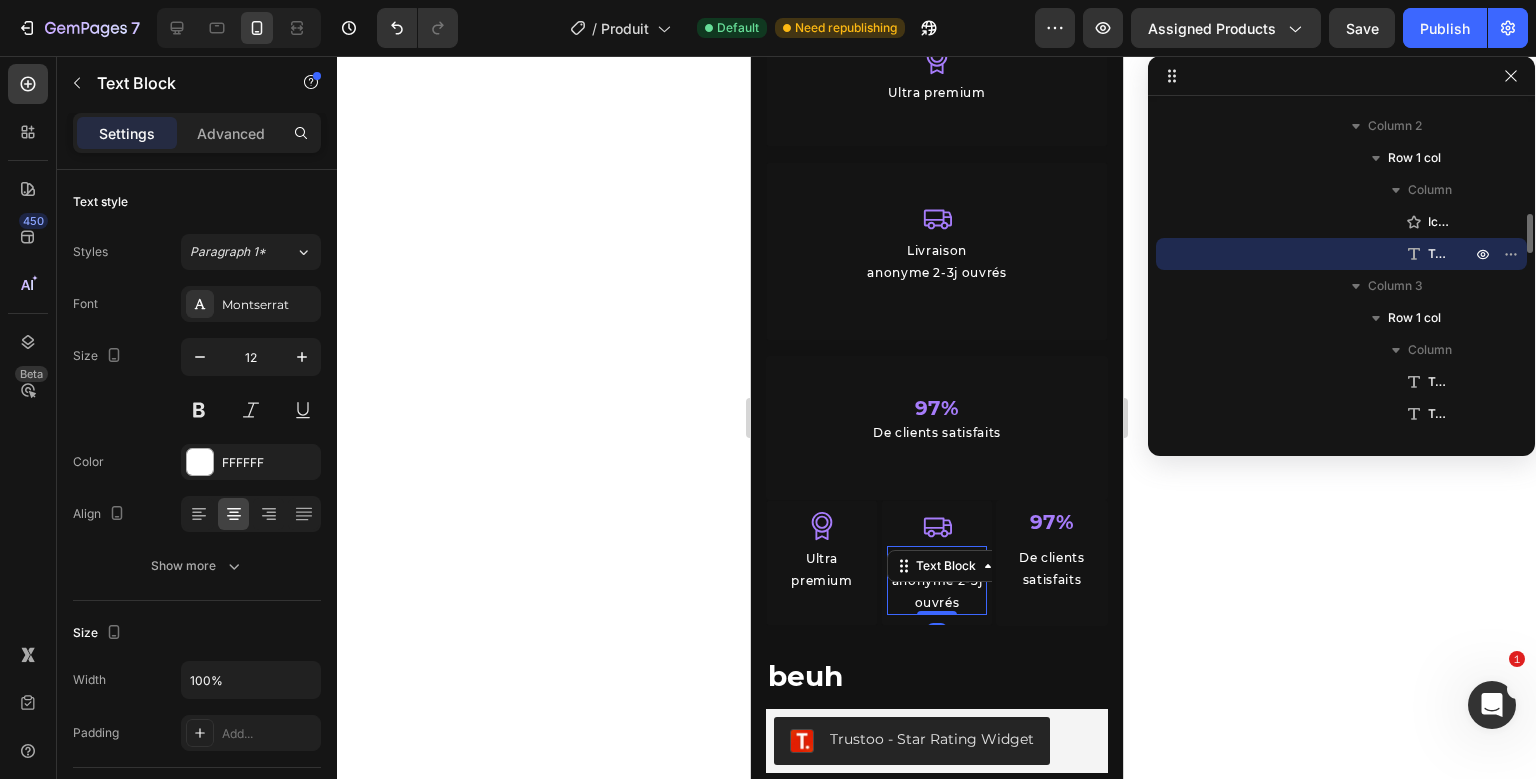 click on "Icon Livraison anonyme 2-3j ouvrés Text Block   0" at bounding box center [936, 563] 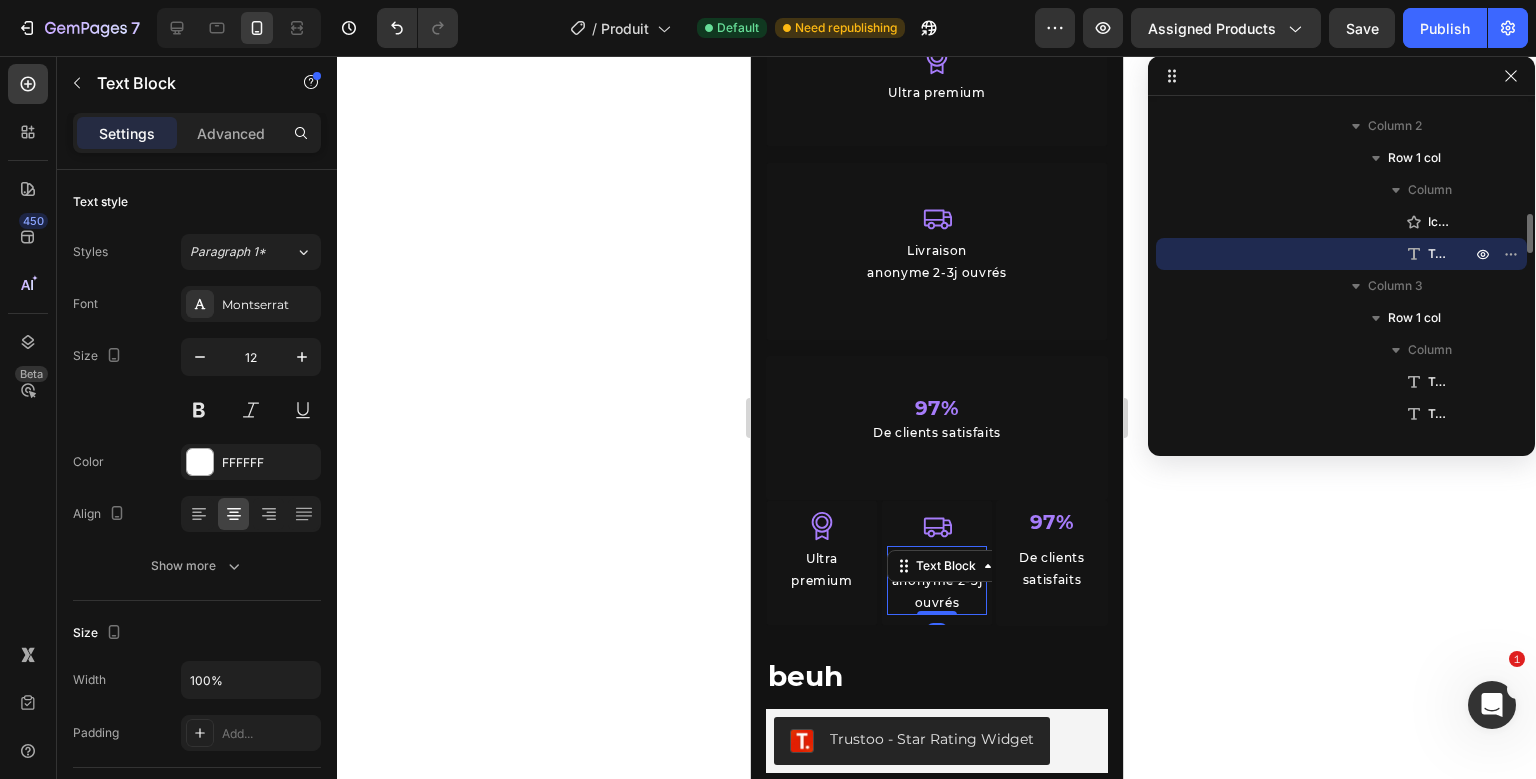click on "Icon Livraison anonyme 2-3j ouvrés Text Block   0" at bounding box center (936, 563) 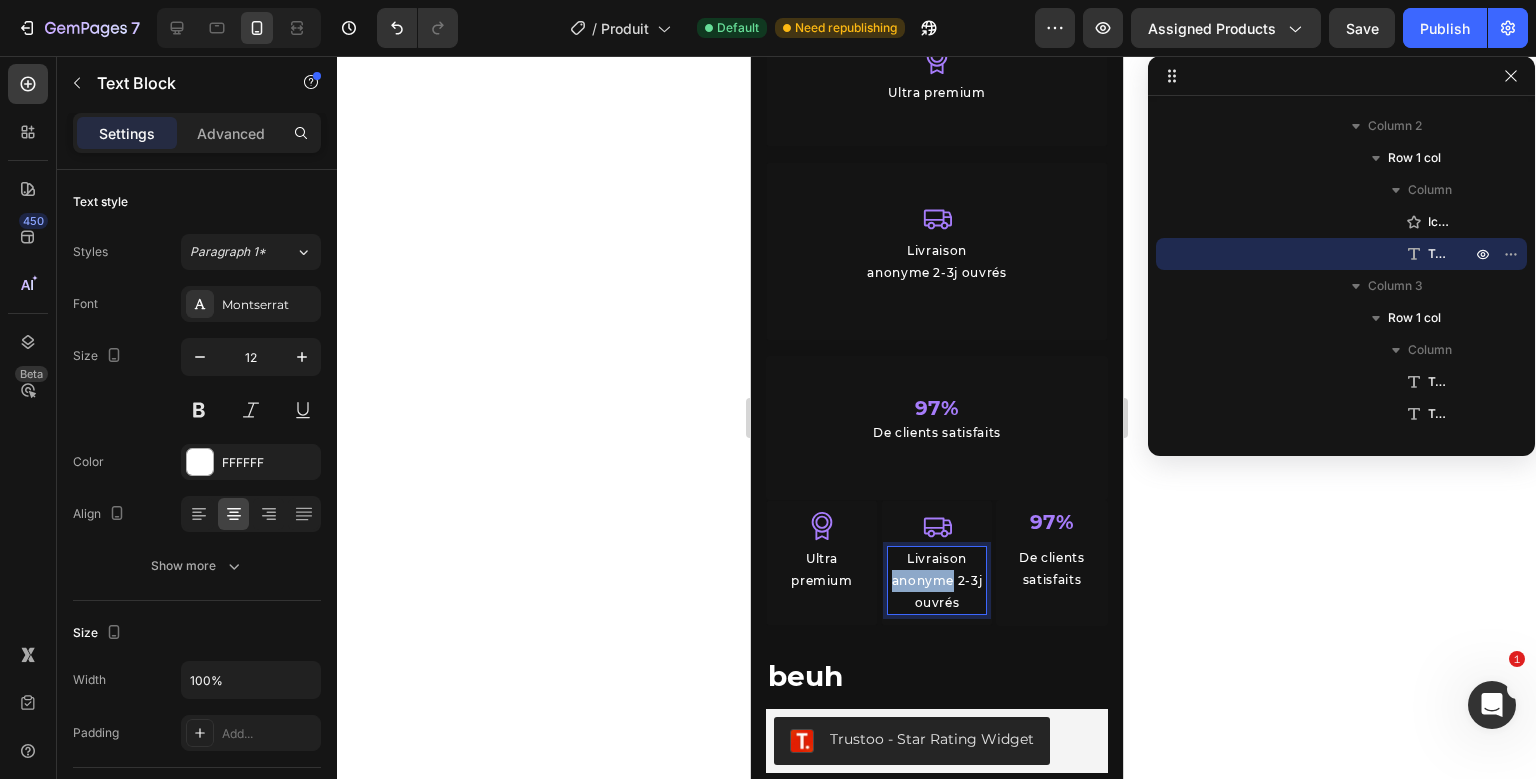 drag, startPoint x: 952, startPoint y: 582, endPoint x: 892, endPoint y: 585, distance: 60.074955 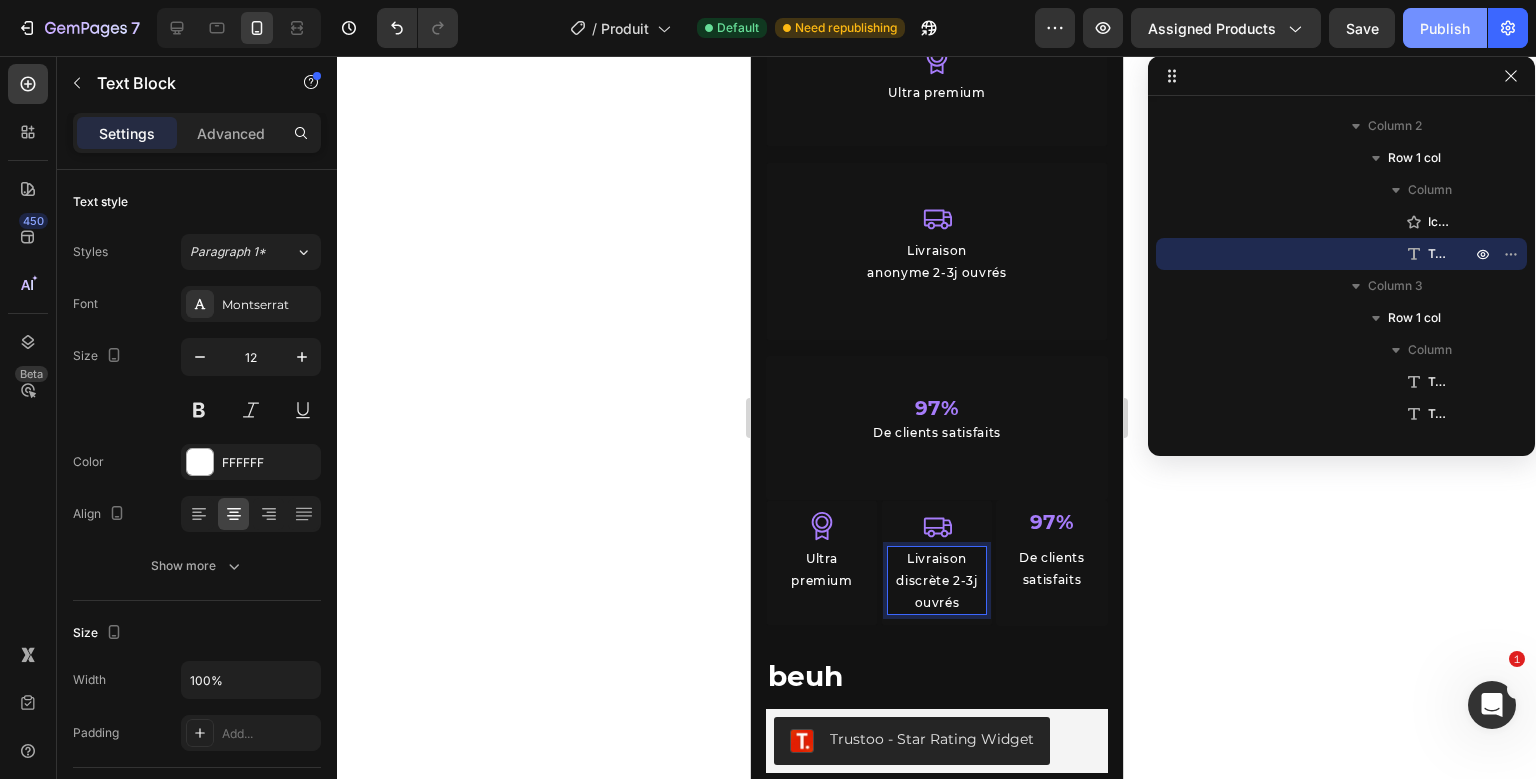 click on "Publish" at bounding box center [1445, 28] 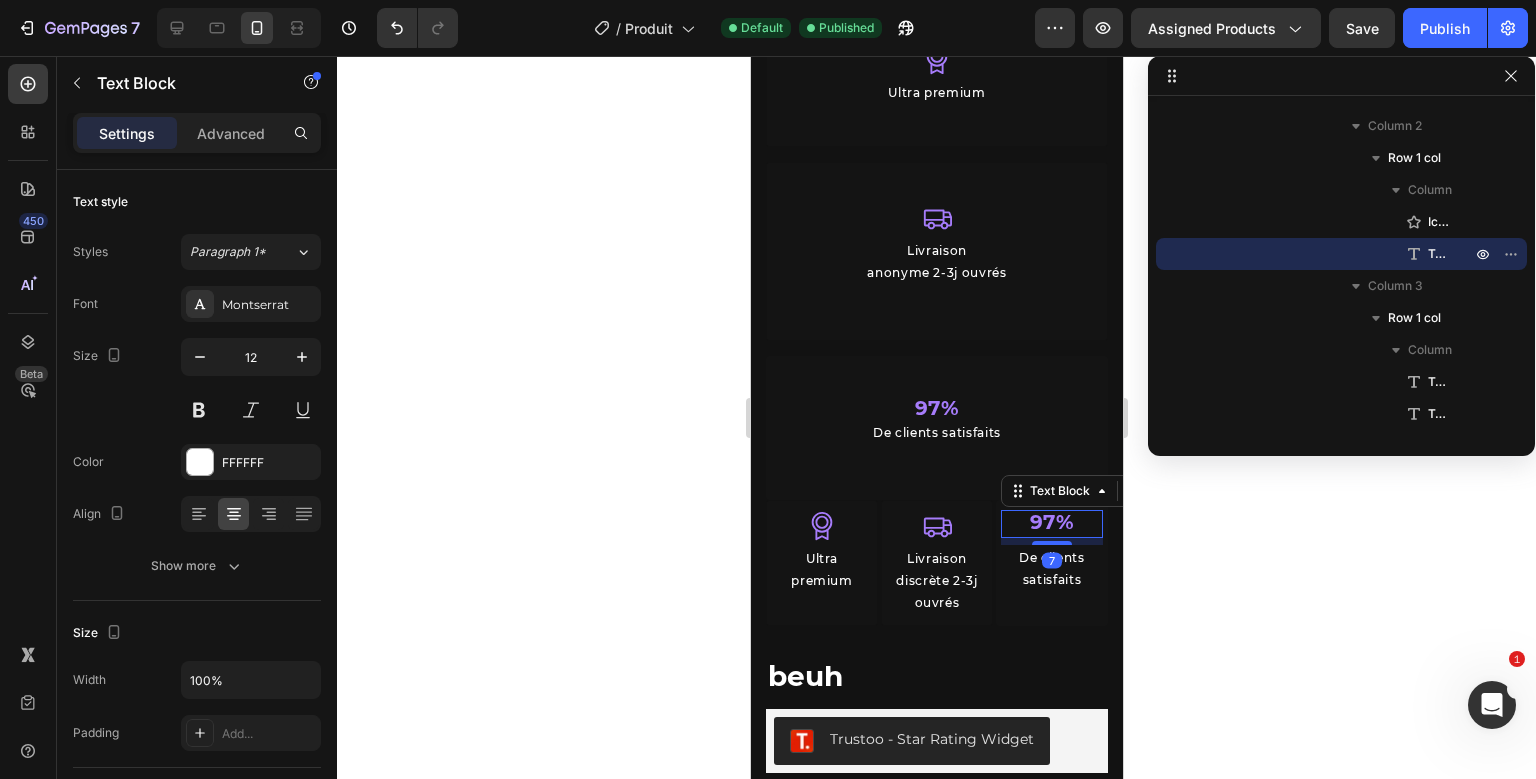 click on "97% Text Block   7 De clients satisfaits Text Block" at bounding box center [1051, 563] 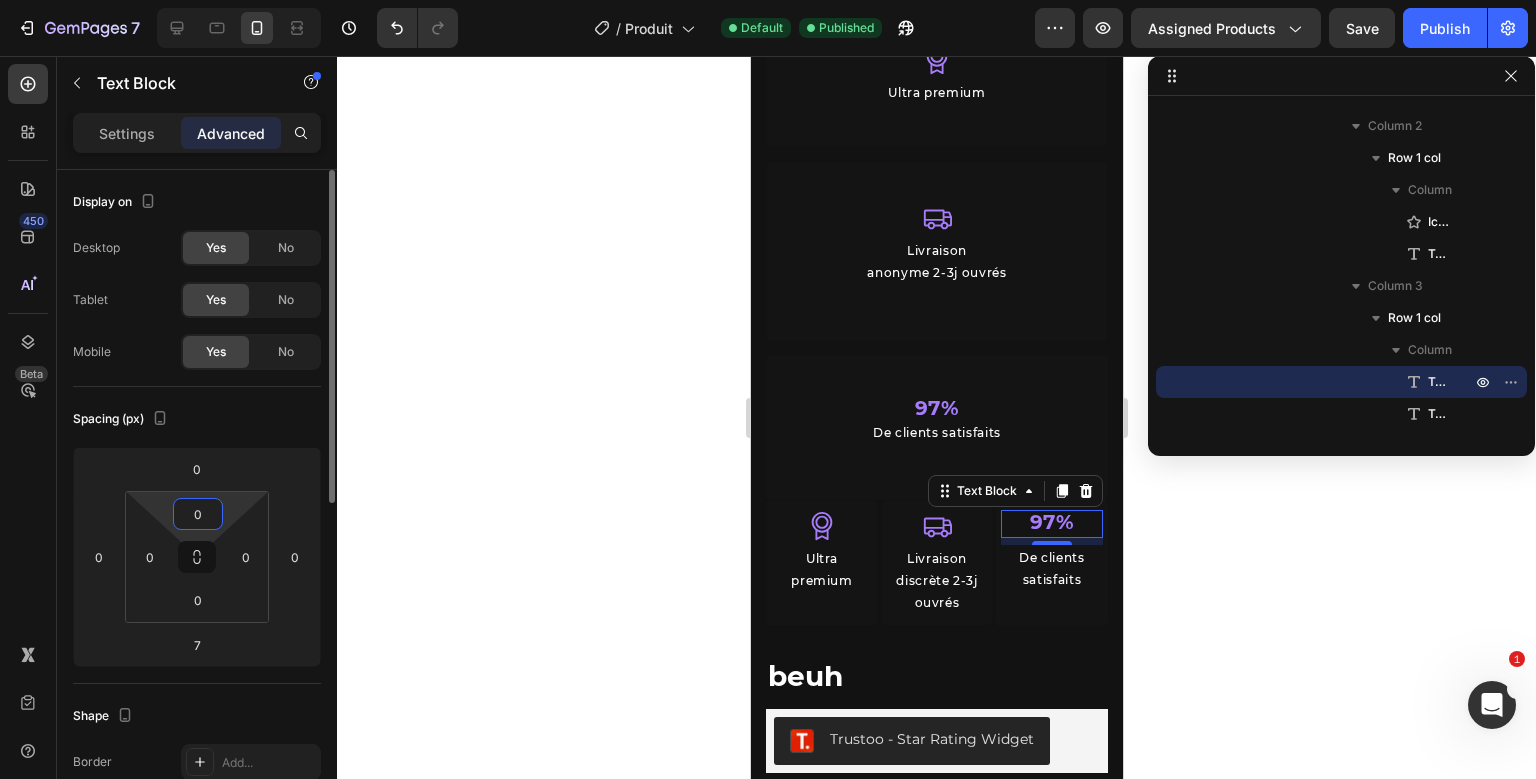 click on "0" at bounding box center (198, 514) 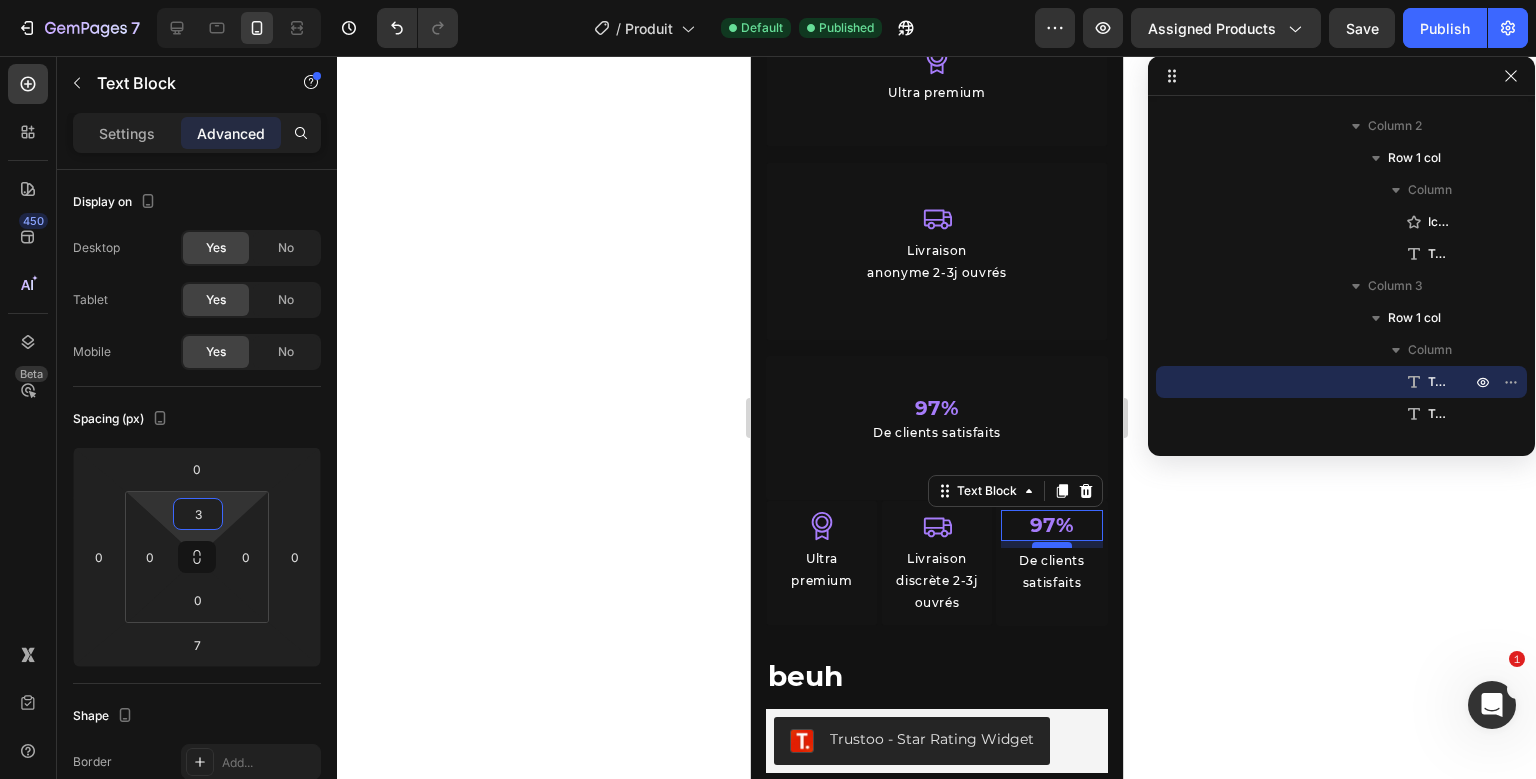 type on "3" 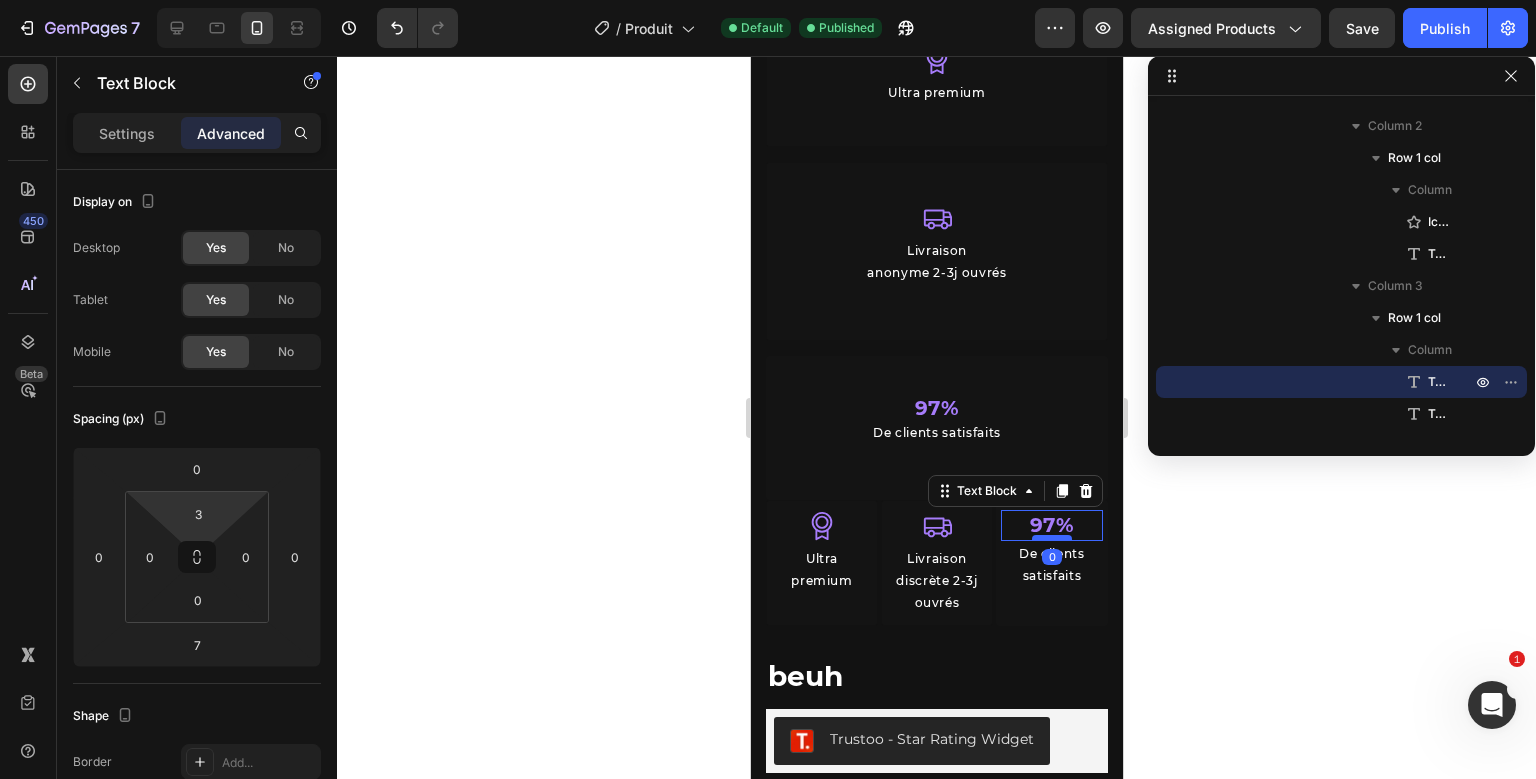 click at bounding box center [1051, 538] 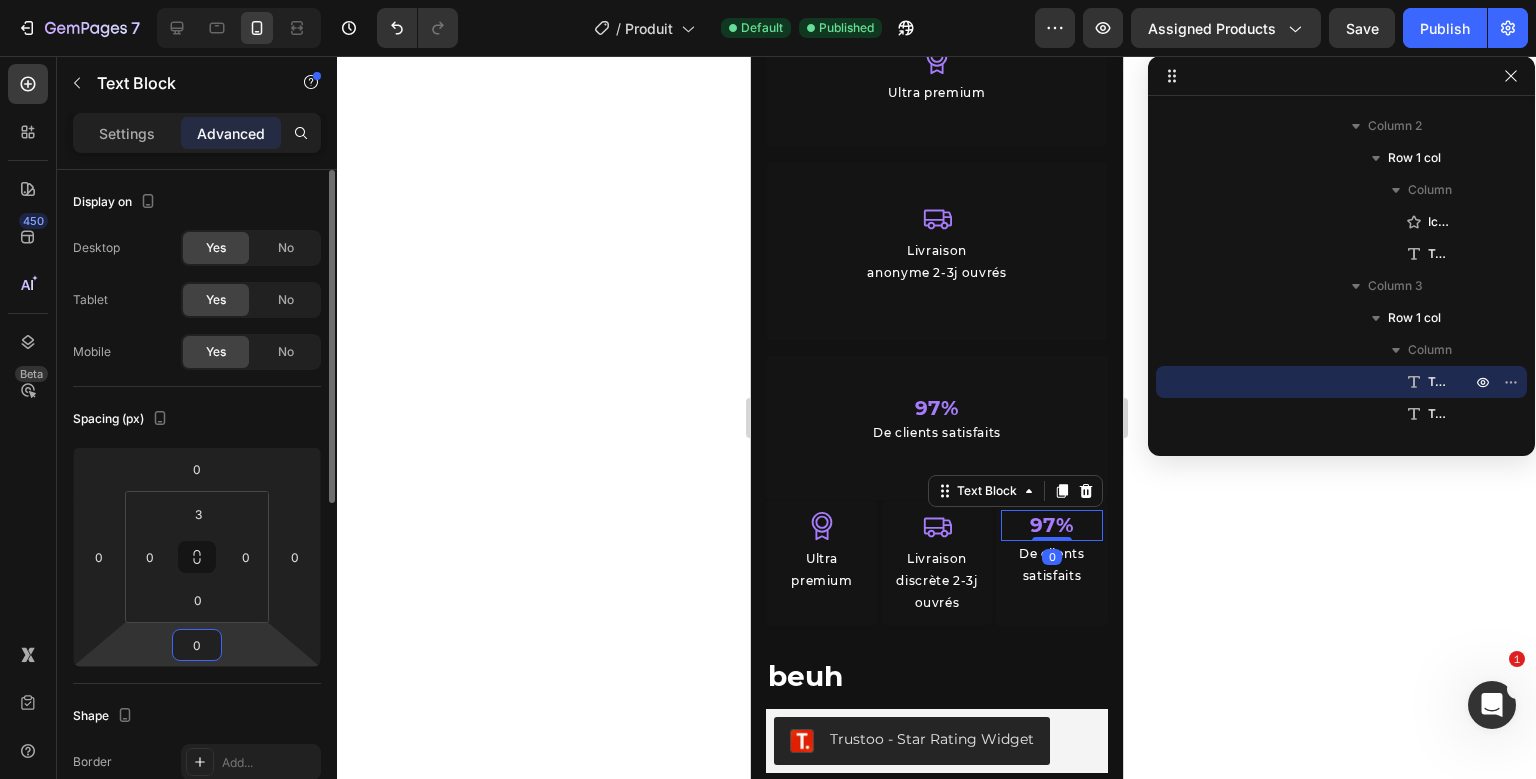 click on "0" at bounding box center (197, 645) 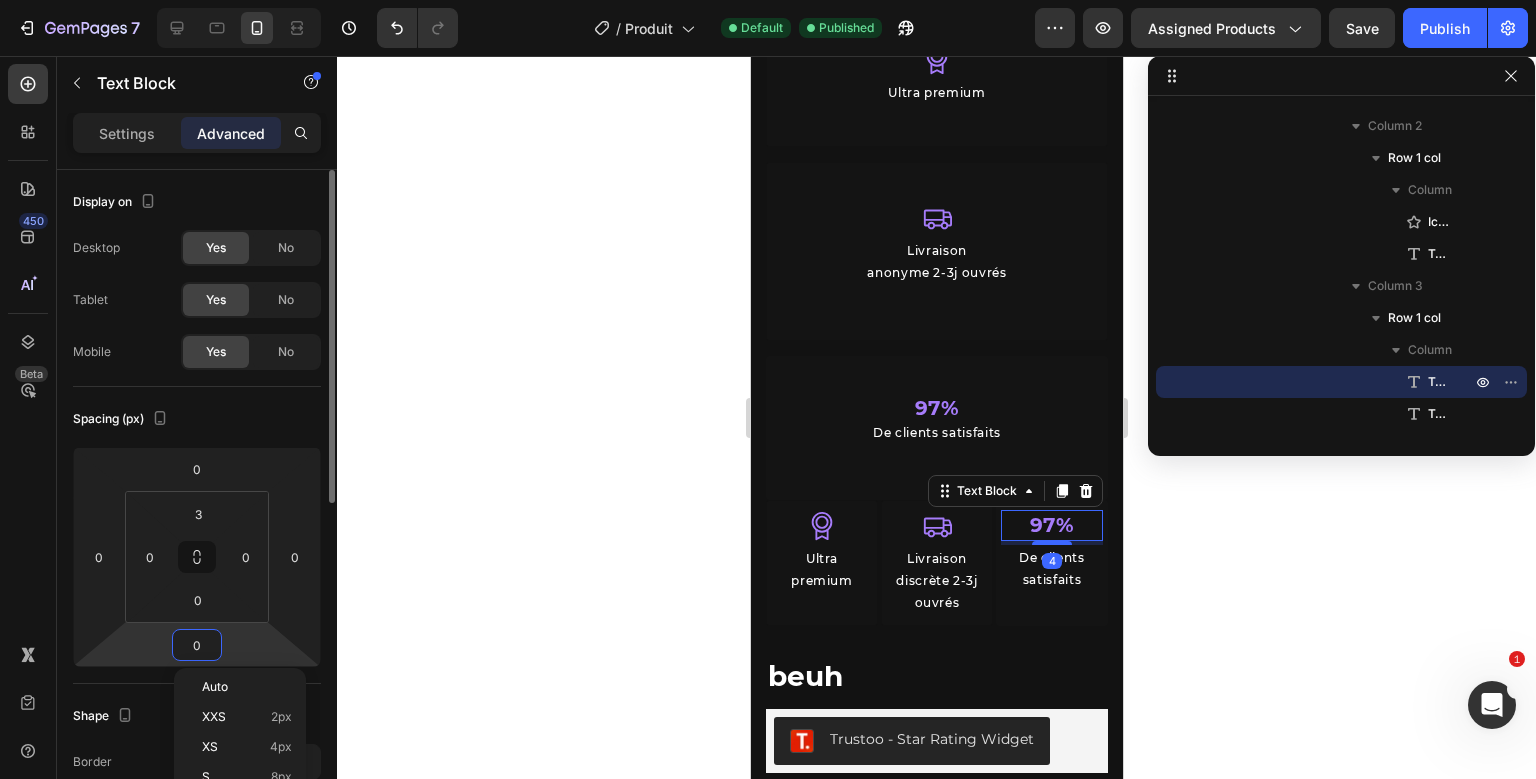 type on "4" 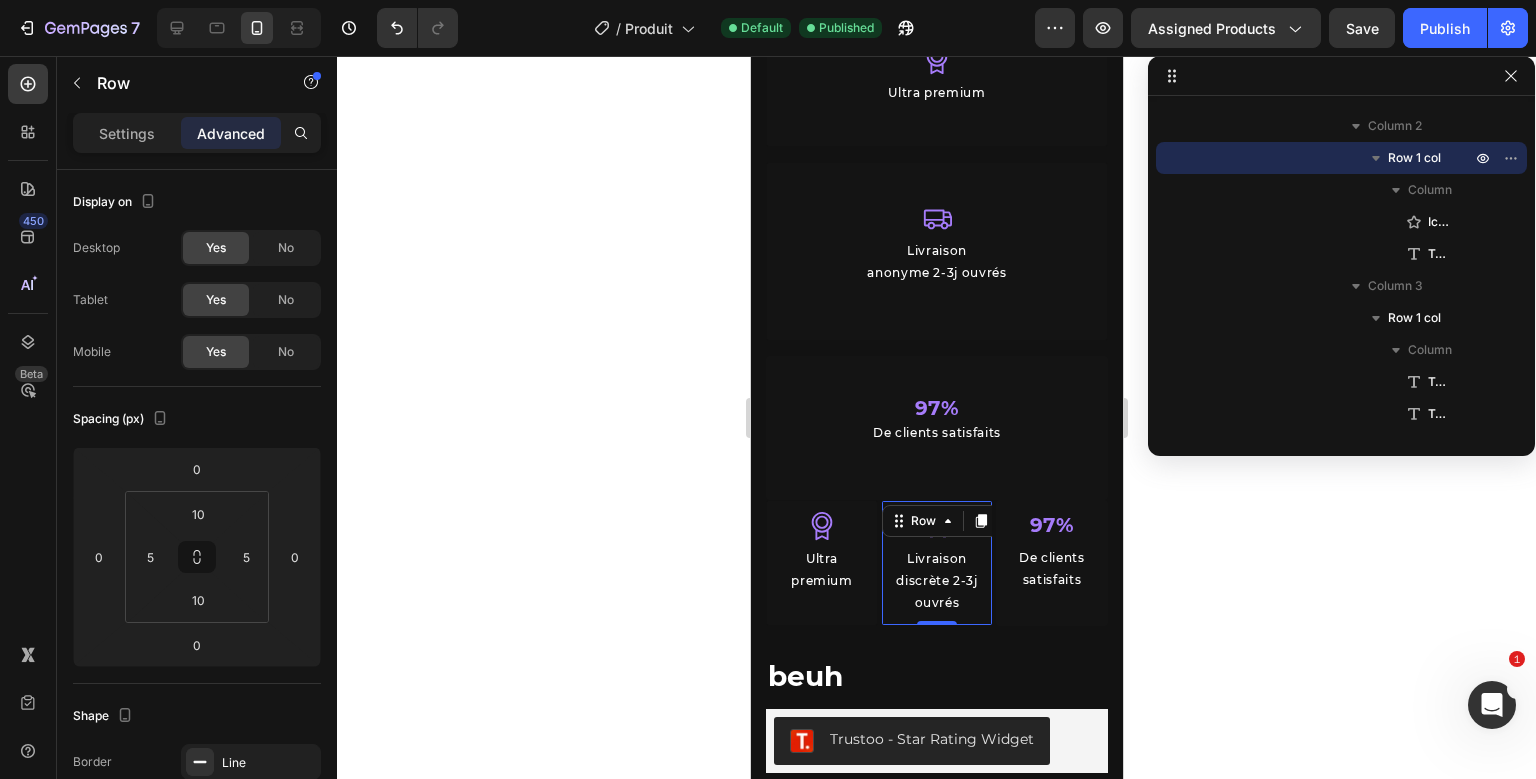 click on "Icon Livraison discrète 2-3j ouvrés Text Block Row   0" at bounding box center (936, 563) 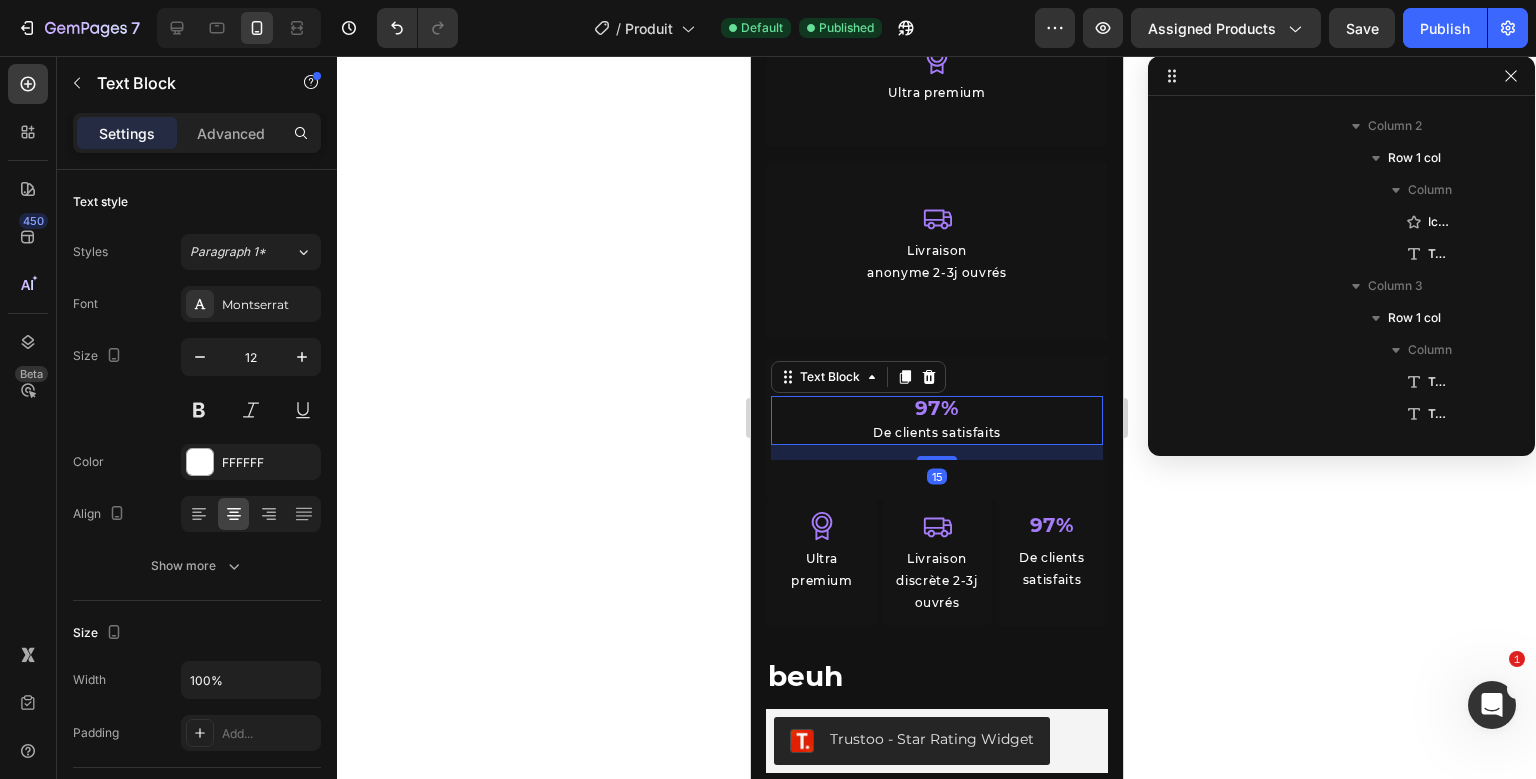 scroll, scrollTop: 474, scrollLeft: 0, axis: vertical 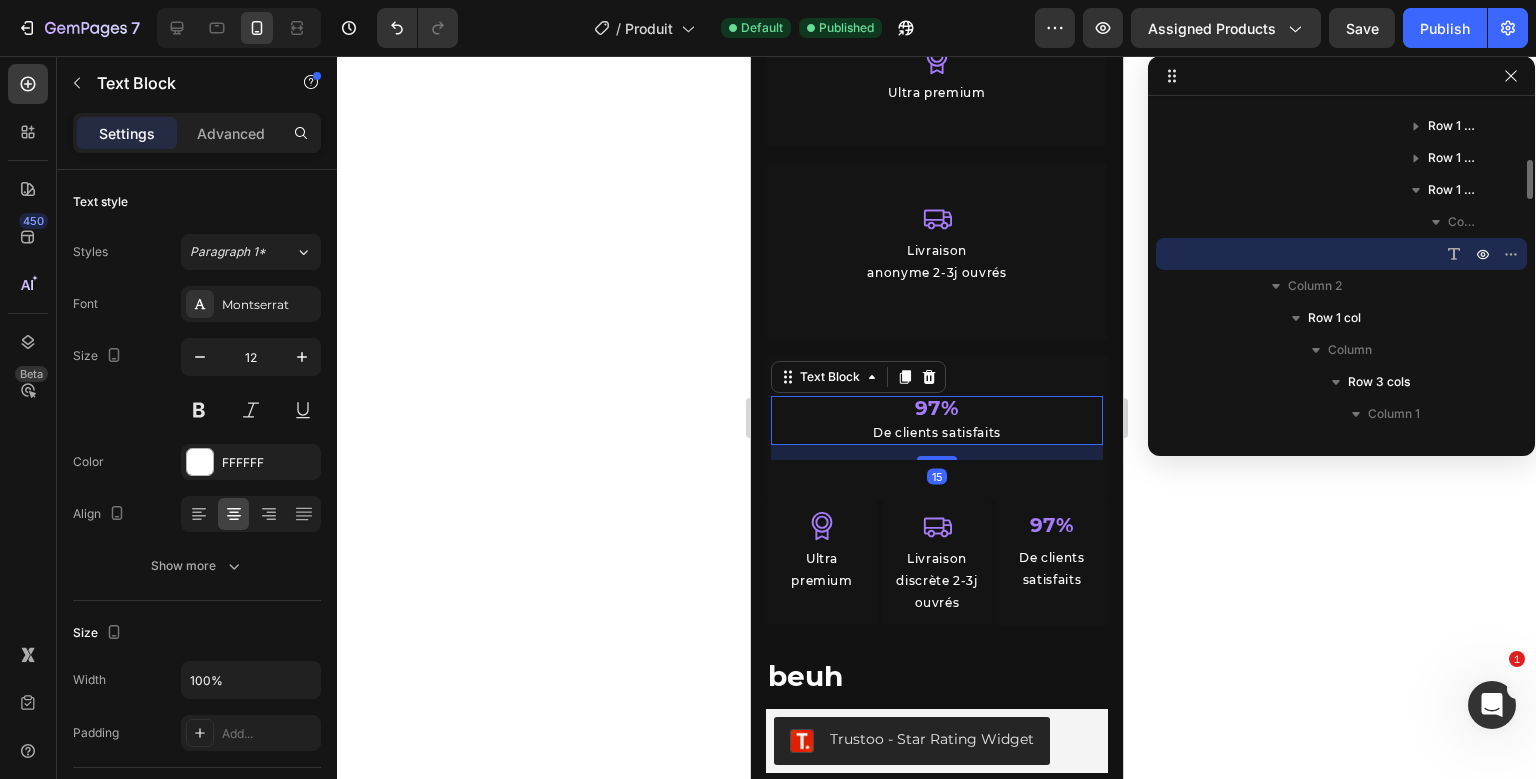 click on "97% De clients satisfaits Text Block   15" at bounding box center [936, 428] 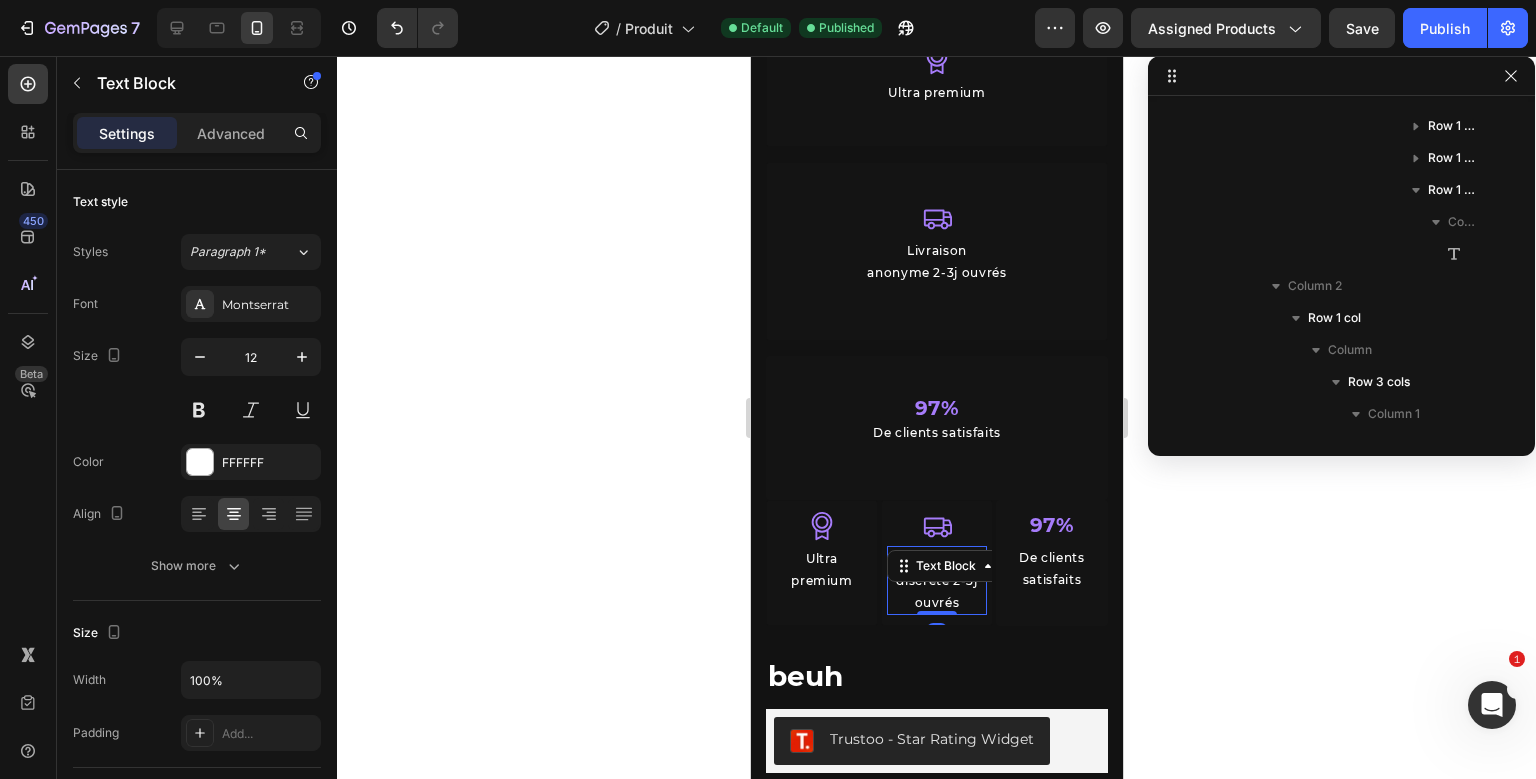 scroll, scrollTop: 922, scrollLeft: 0, axis: vertical 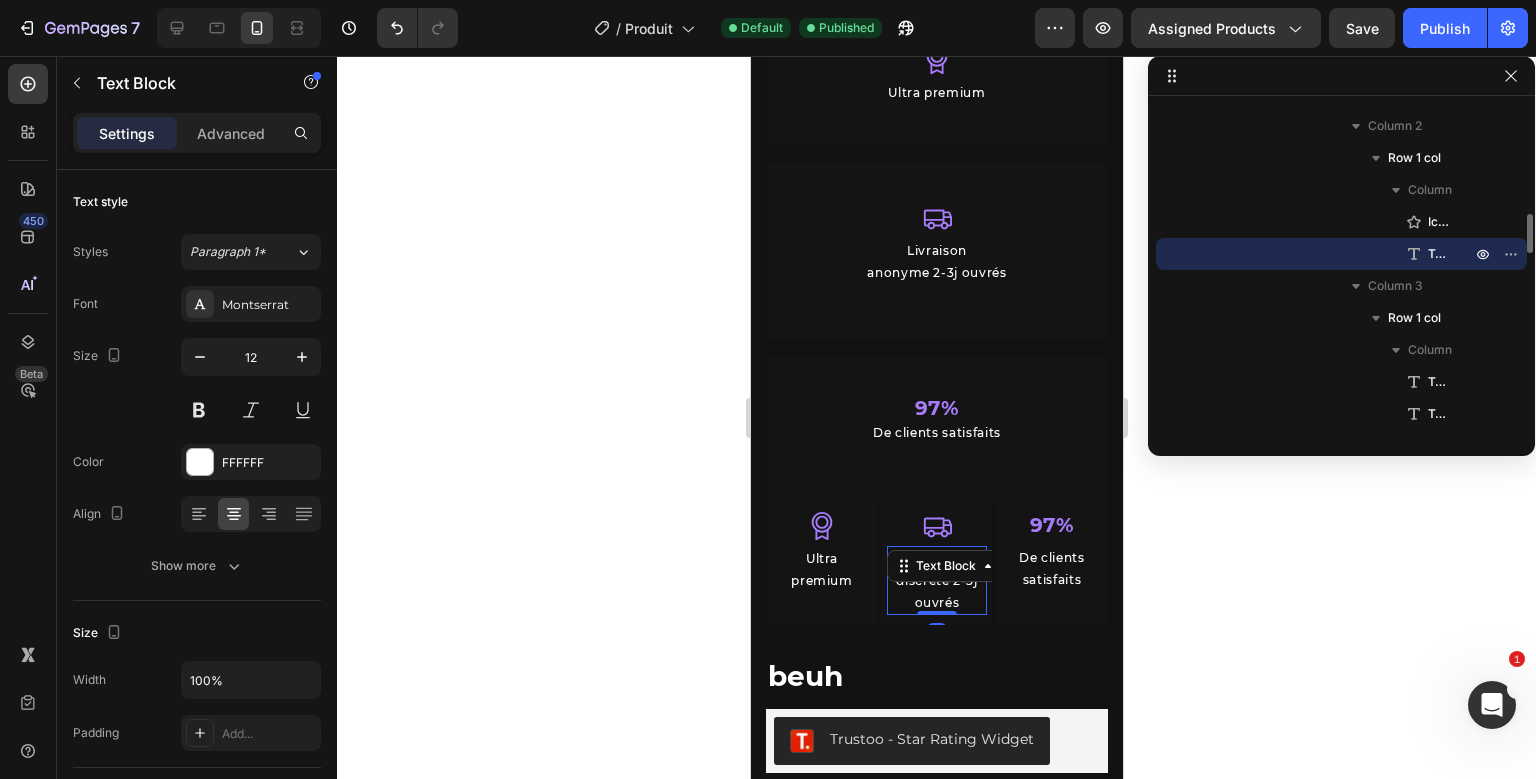 click on "Icon Livraison discrète 2-3j ouvrés Text Block   0" at bounding box center (936, 563) 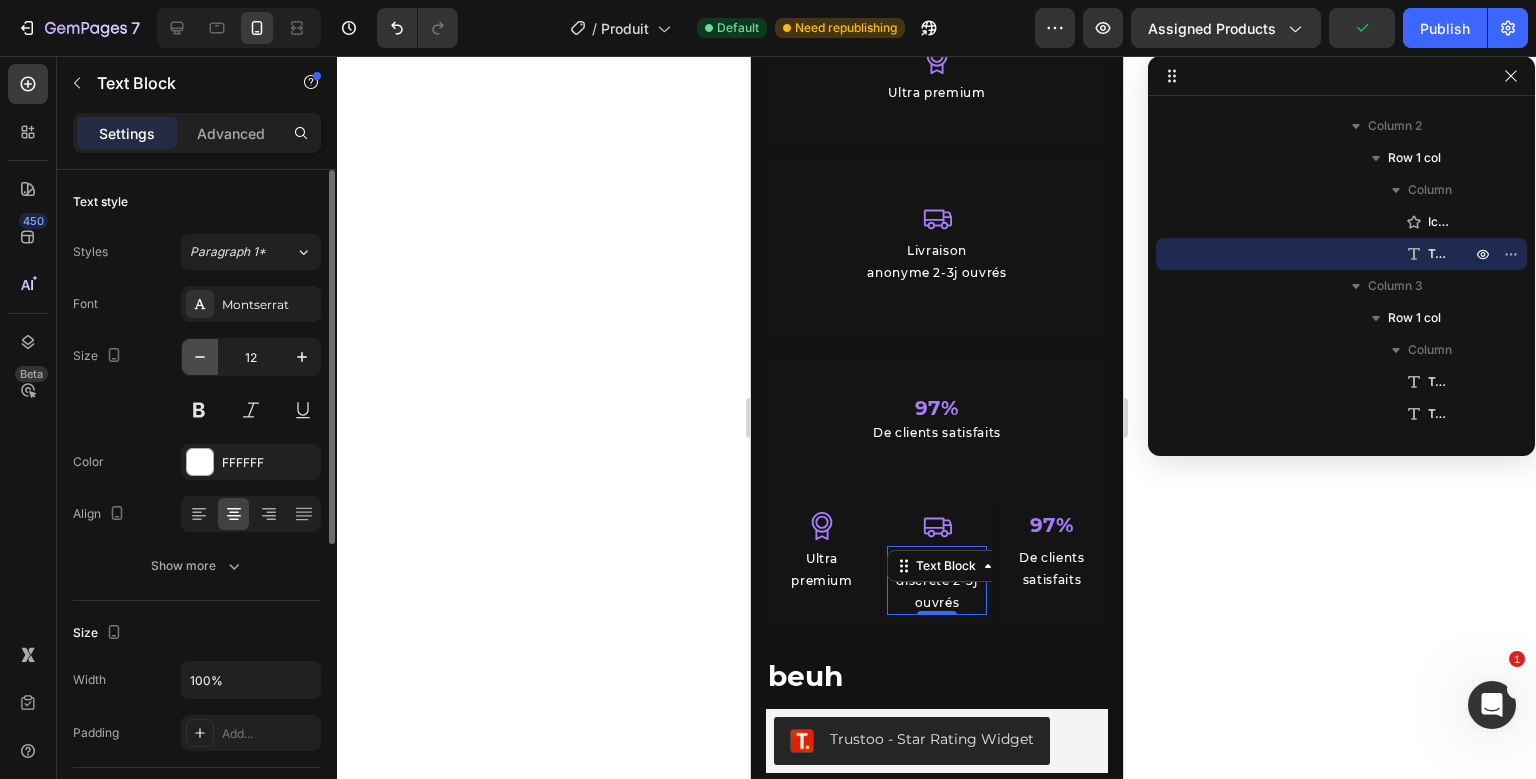 click at bounding box center [200, 357] 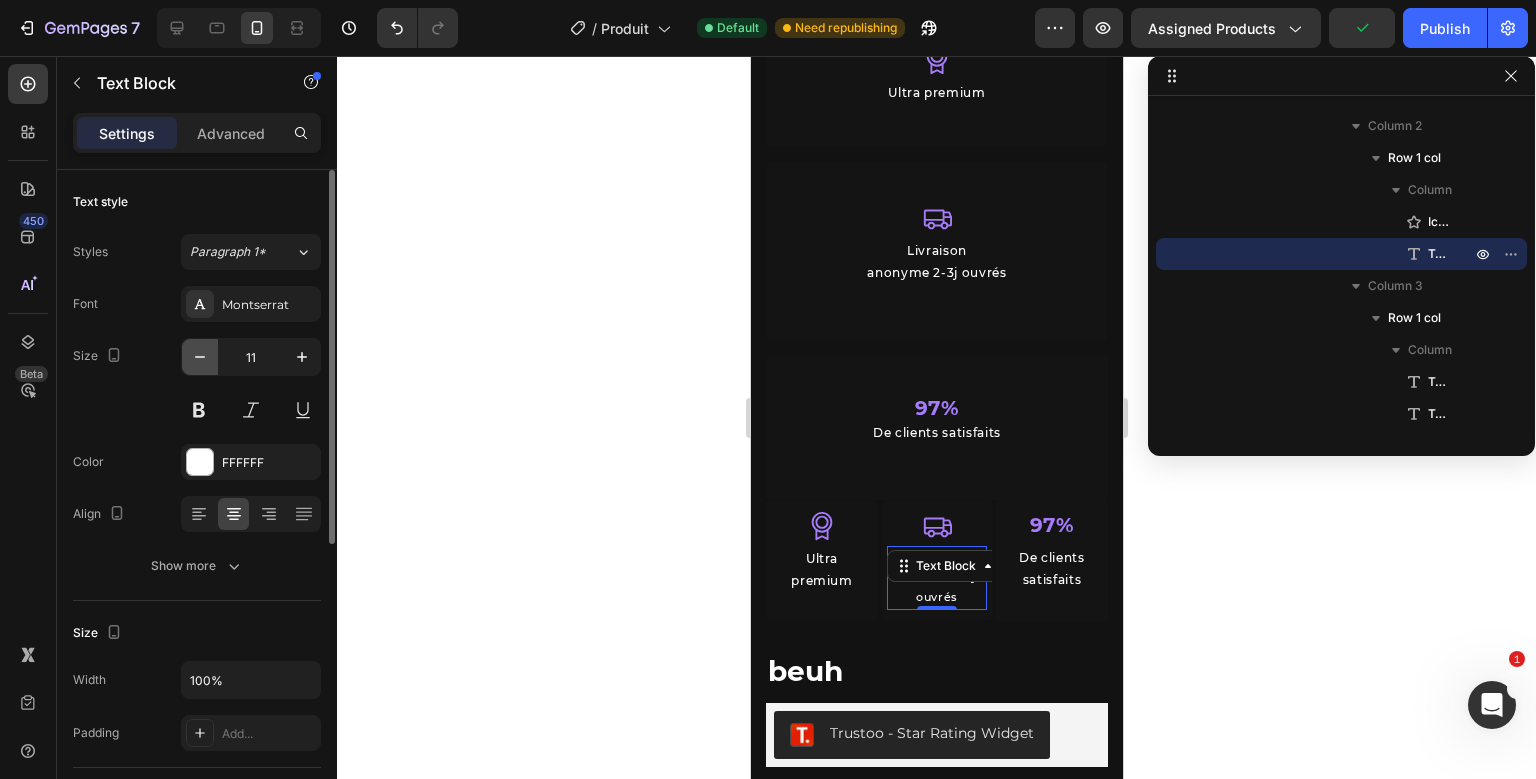 click at bounding box center (200, 357) 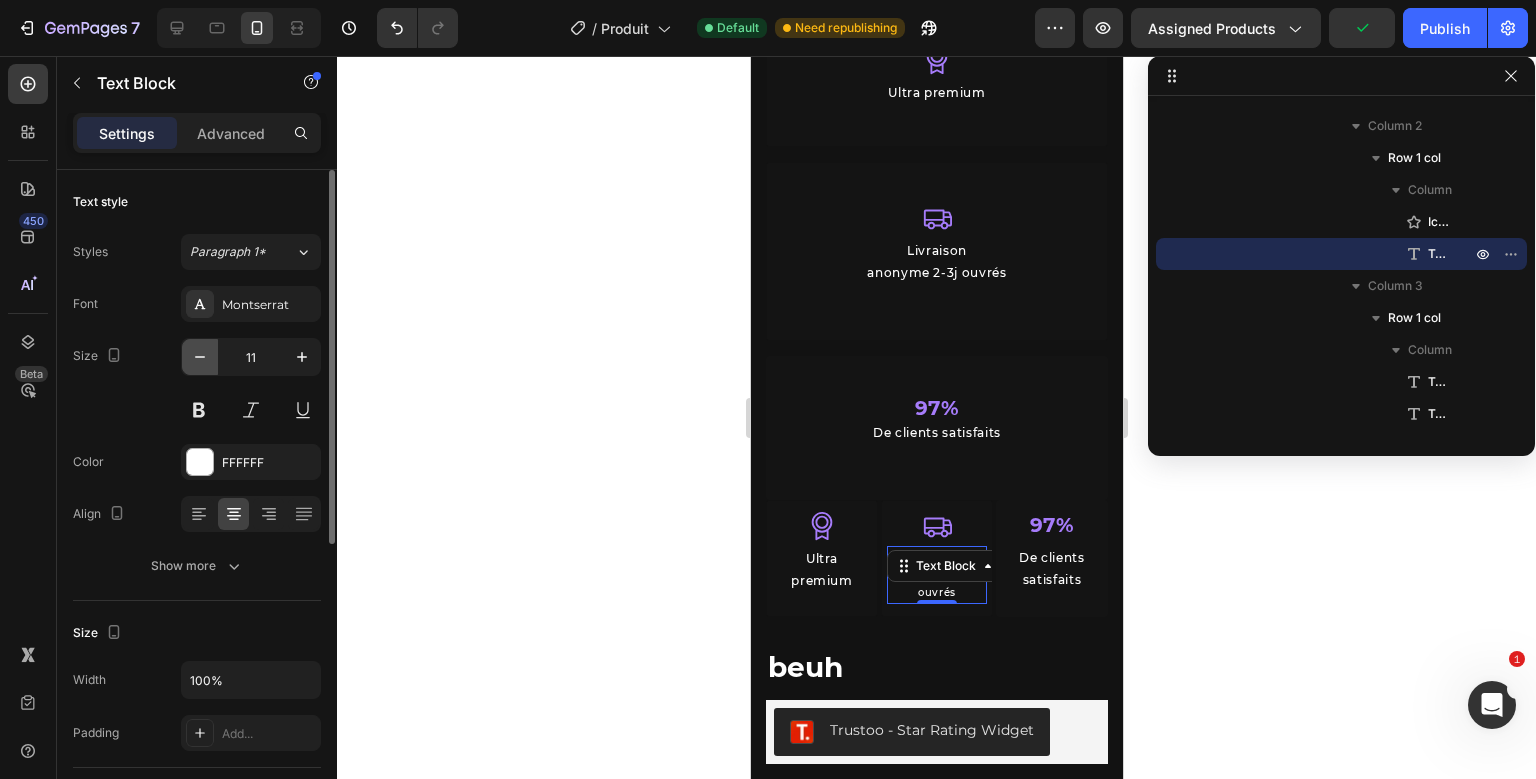 type on "10" 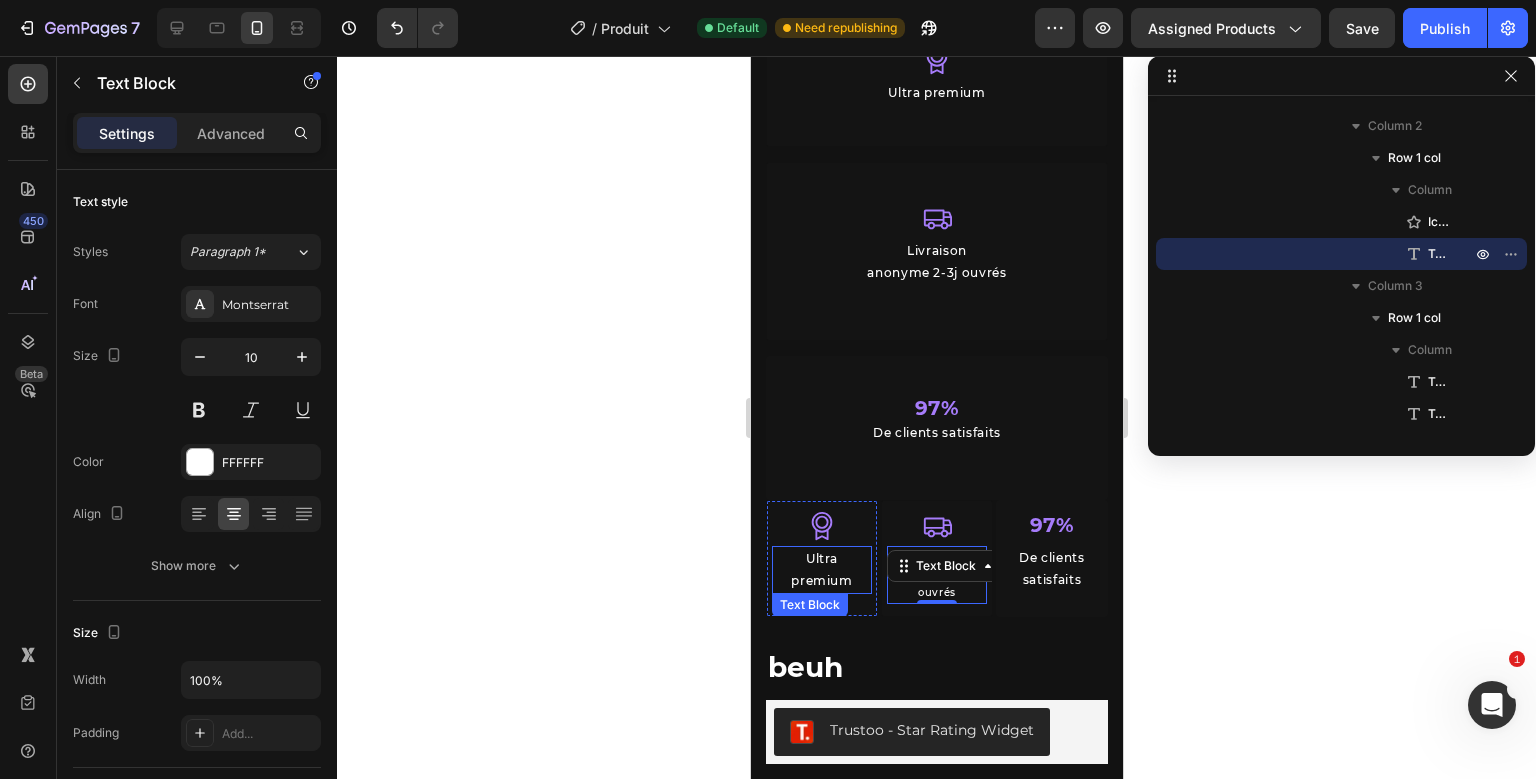 click on "Icon Ultra premium Text Block" at bounding box center [821, 558] 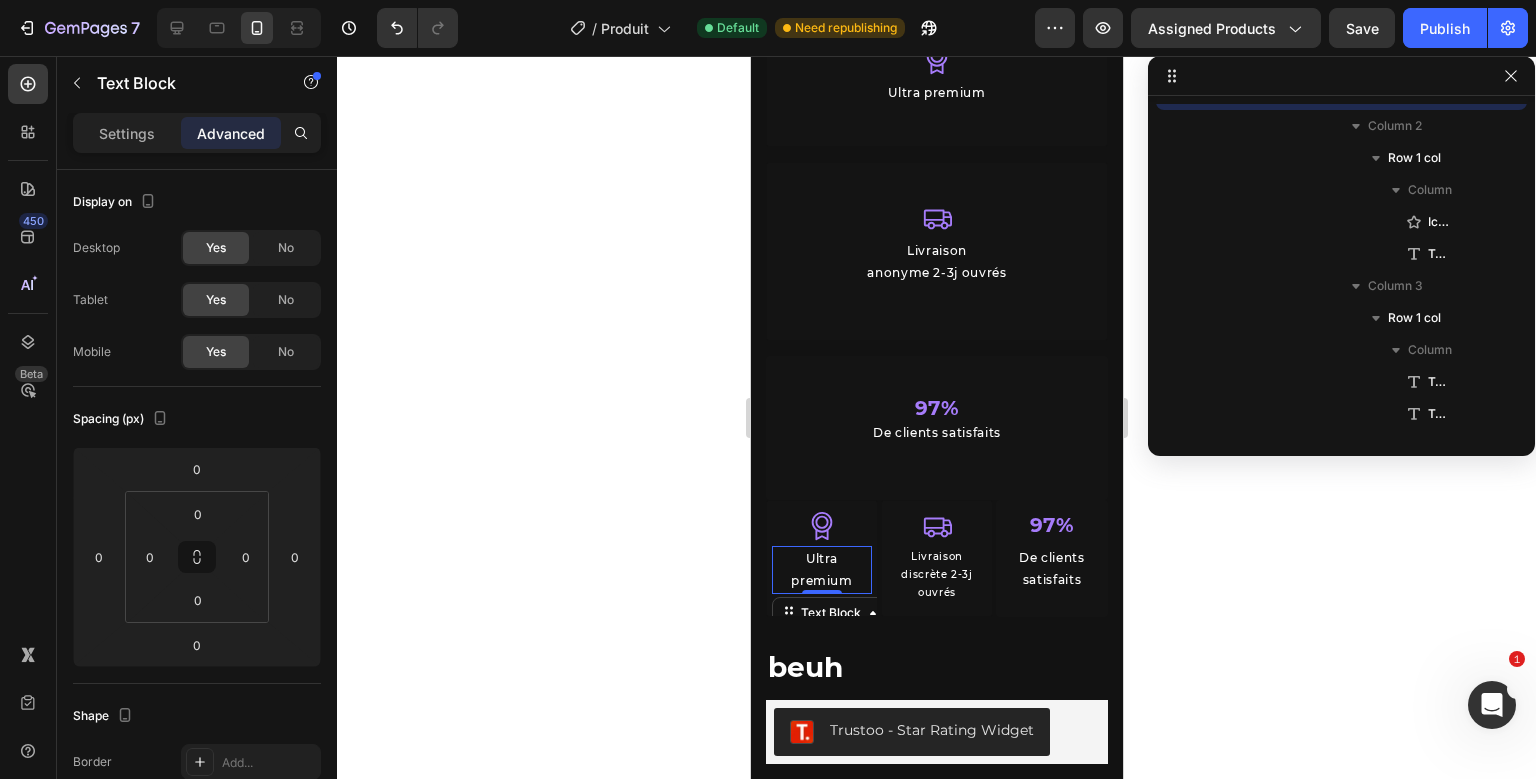 scroll, scrollTop: 762, scrollLeft: 0, axis: vertical 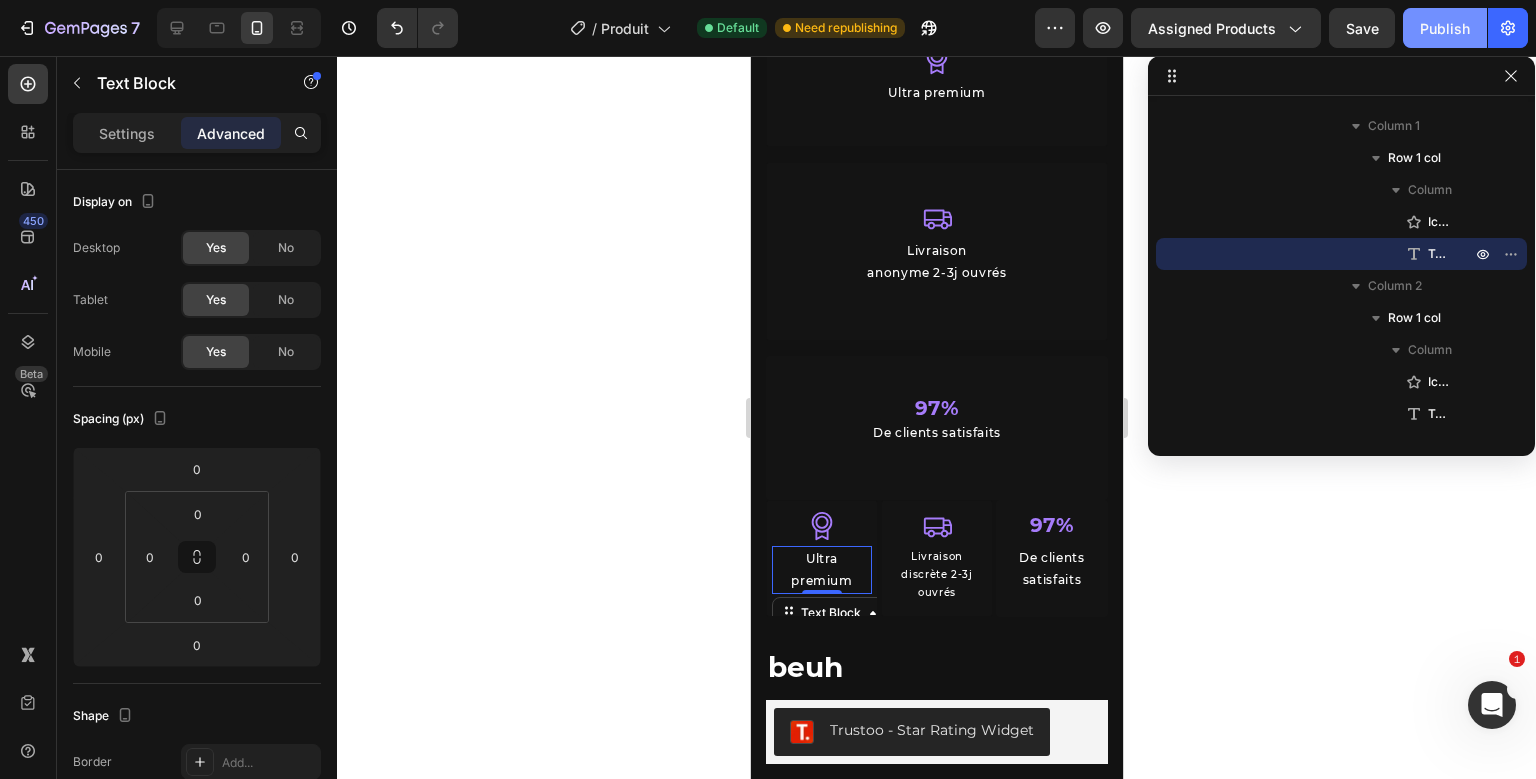 click on "Publish" at bounding box center (1445, 28) 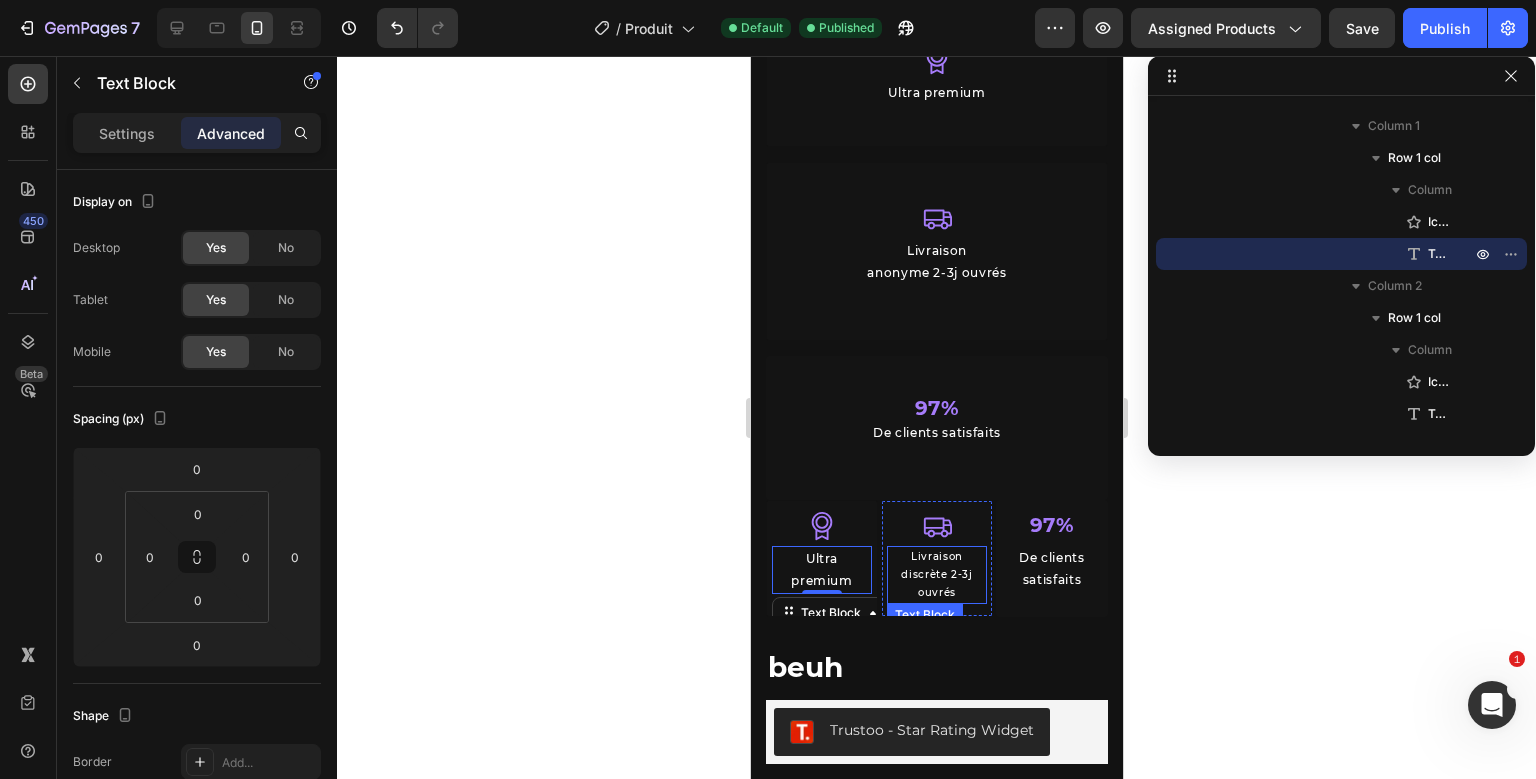click on "Icon Livraison discrète 2-3j ouvrés Text Block" at bounding box center (936, 558) 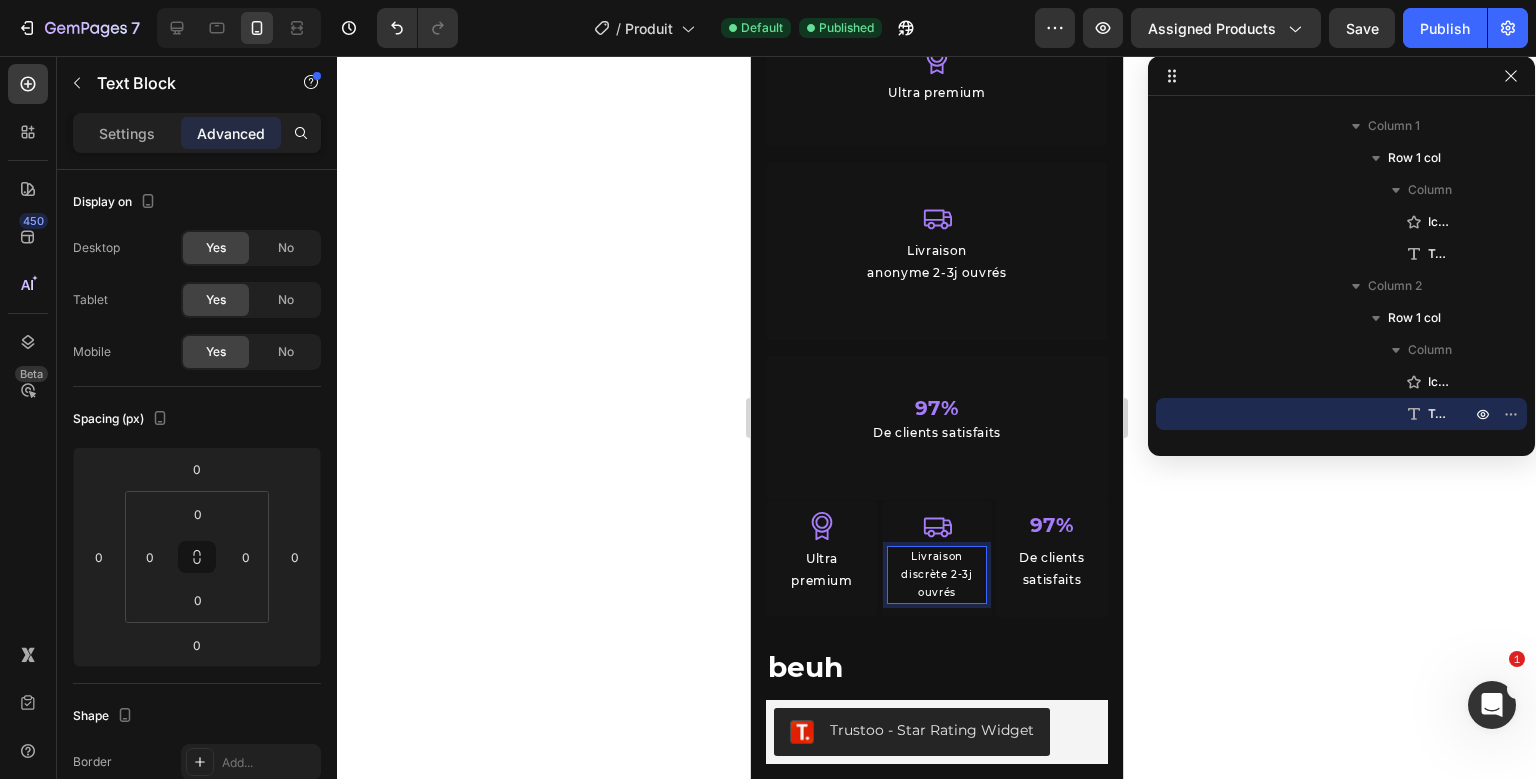 click on "discrète 2-3j ouvrés" at bounding box center [936, 584] 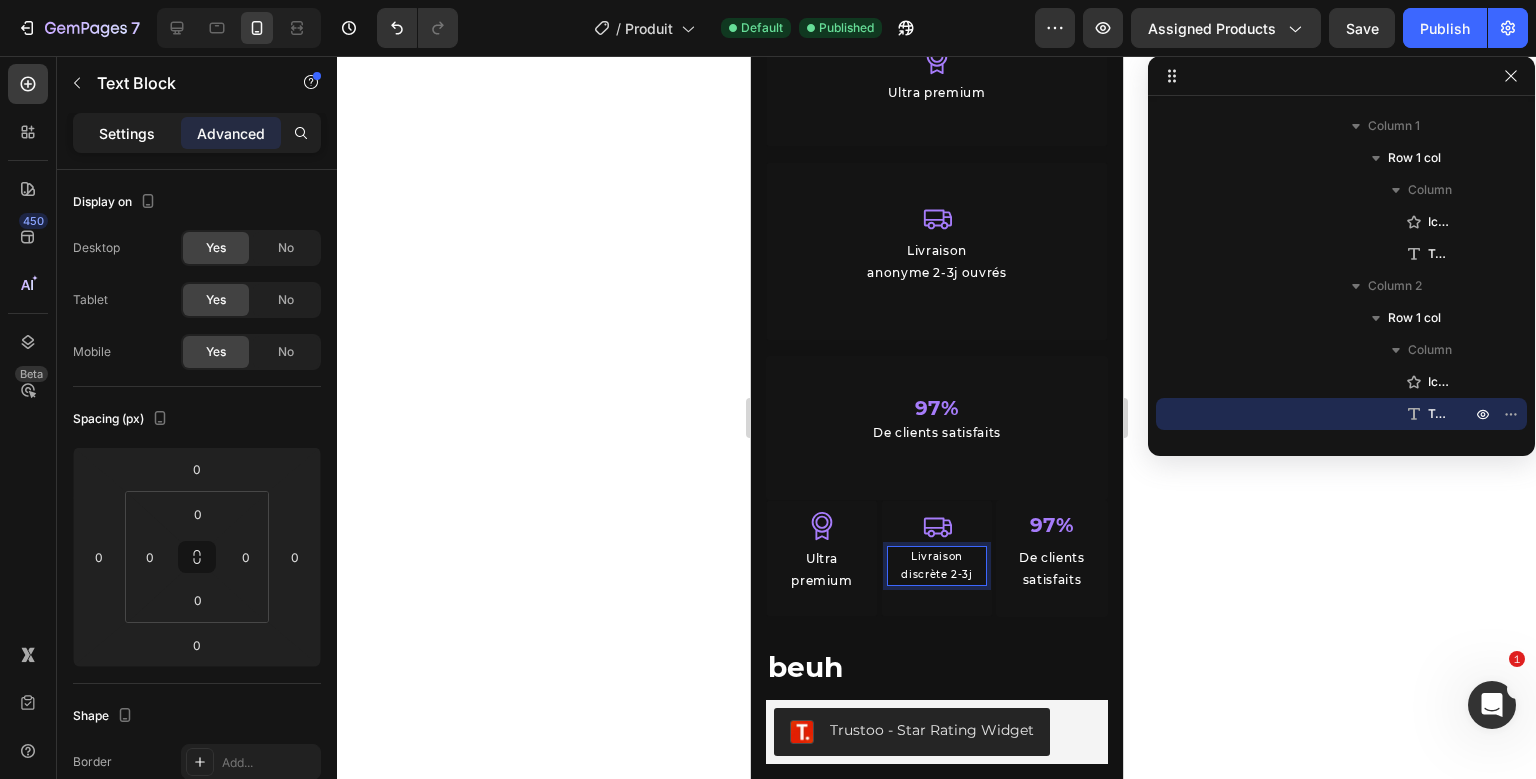 click on "Settings" at bounding box center [127, 133] 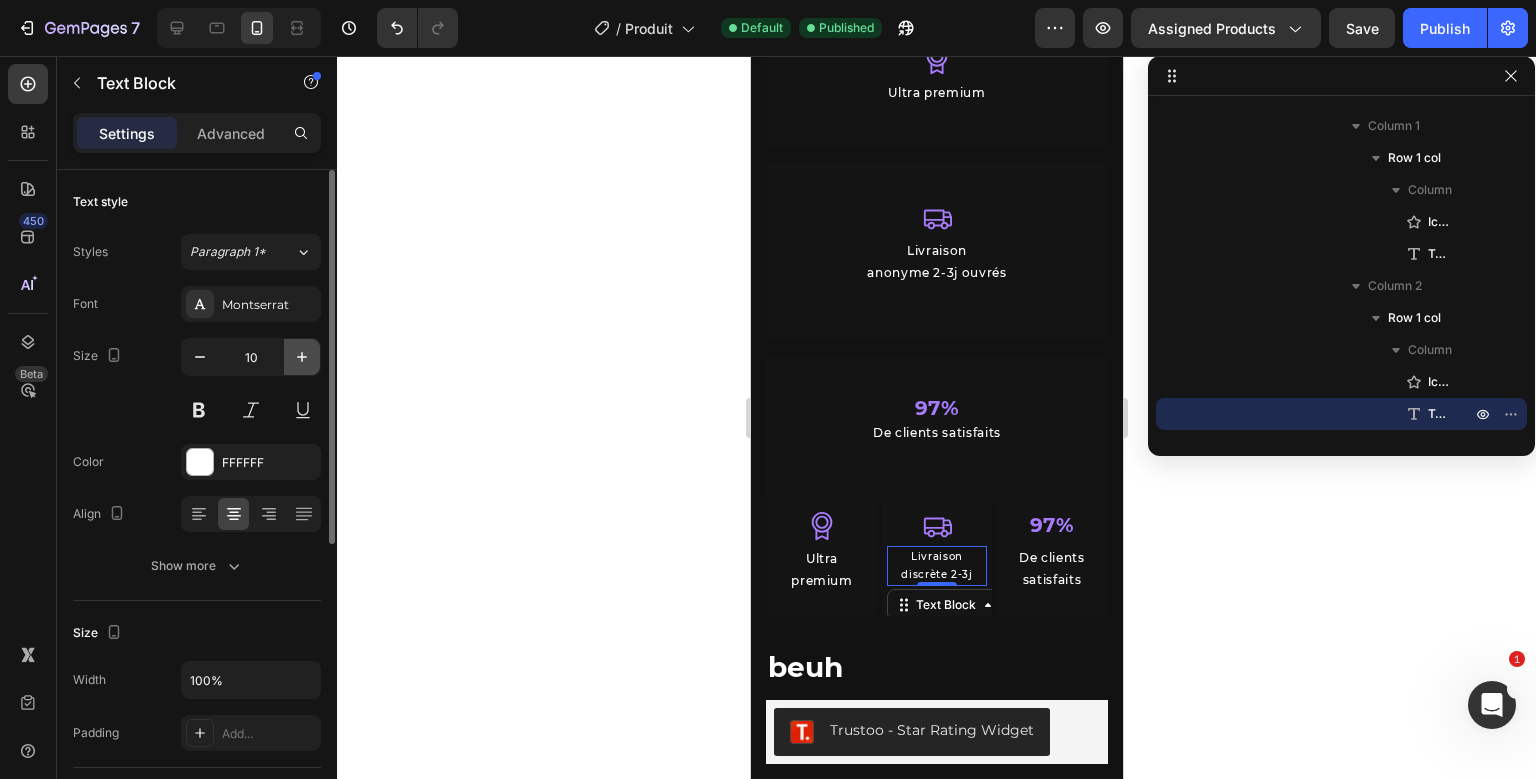 click at bounding box center (302, 357) 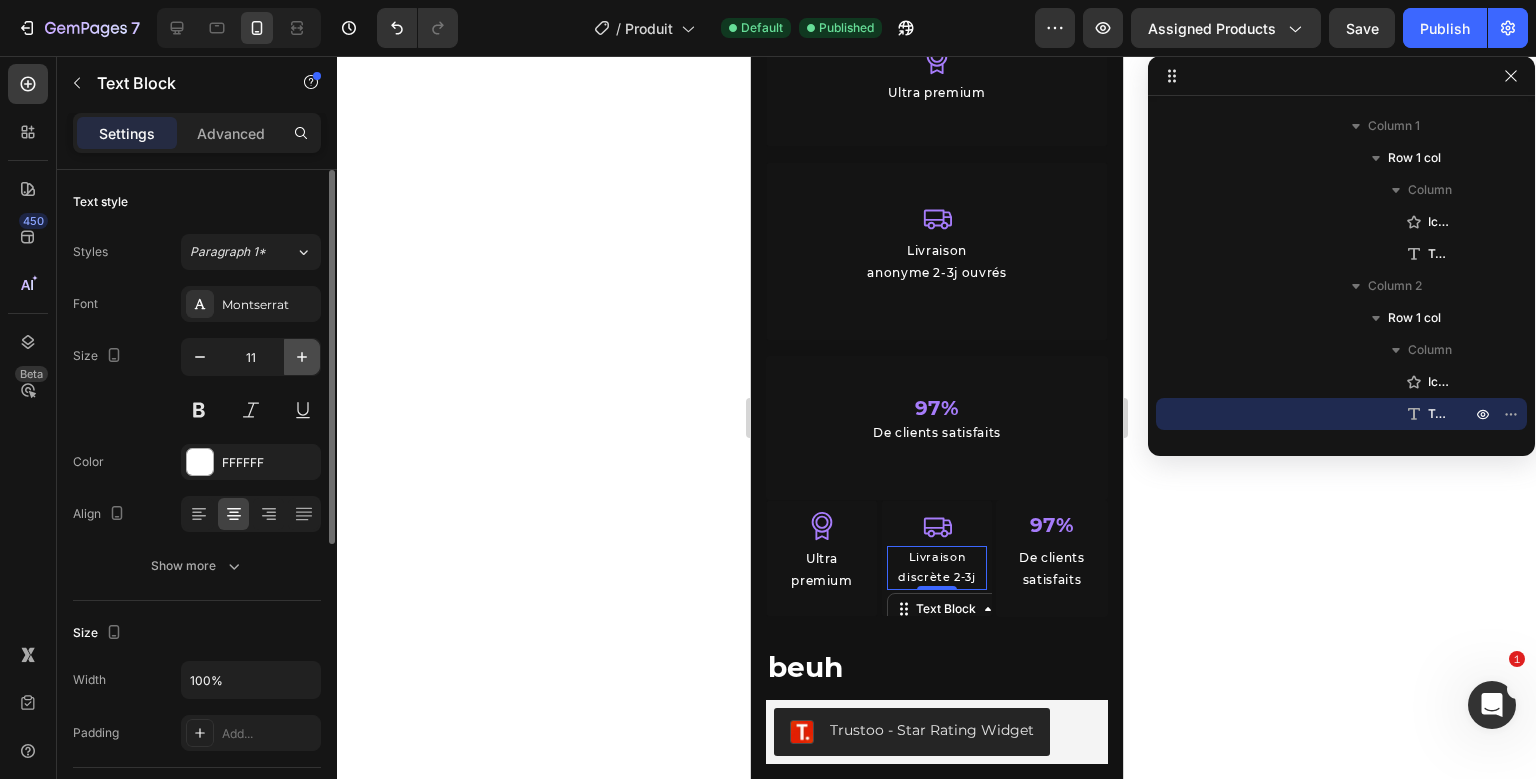 click at bounding box center (302, 357) 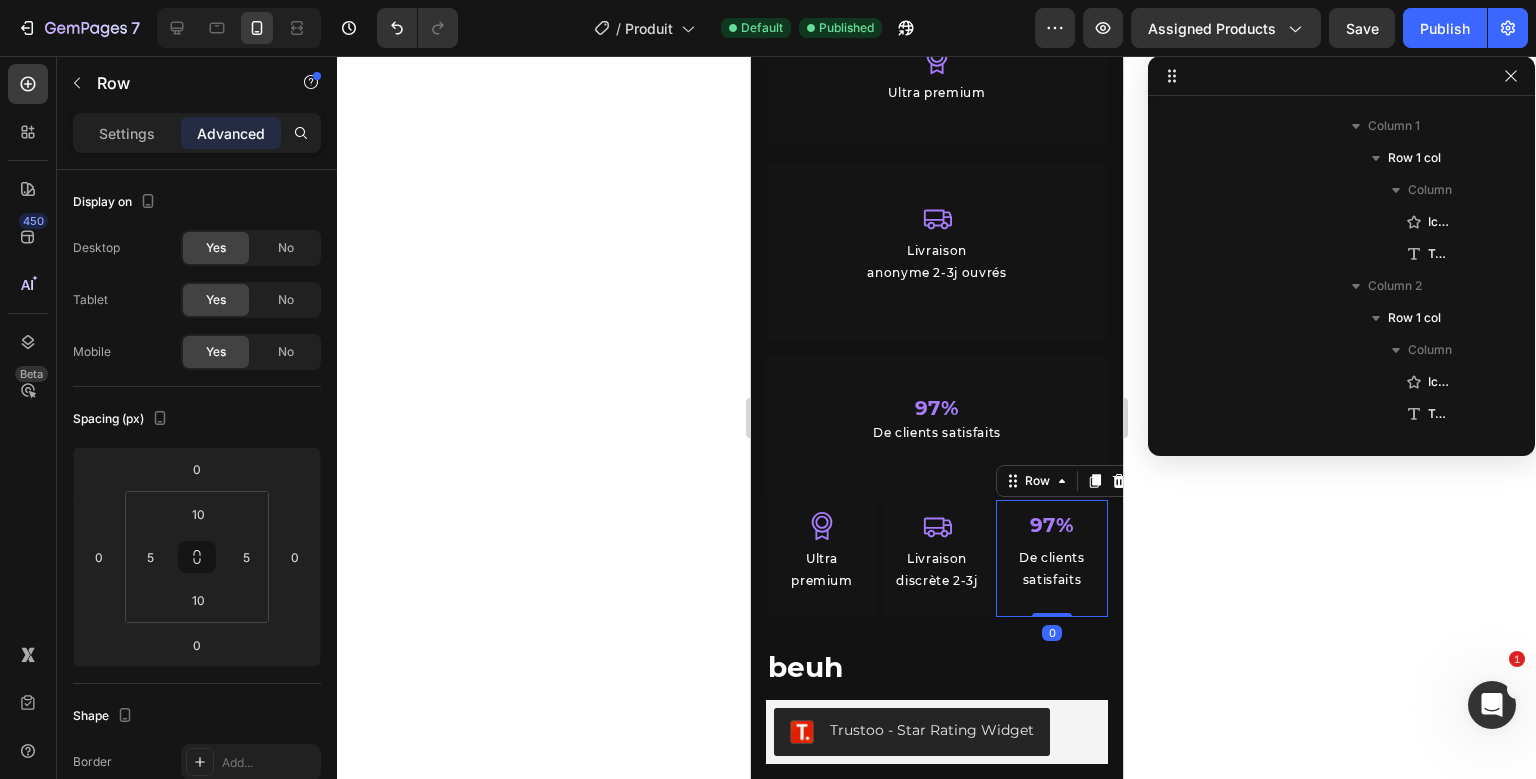 scroll, scrollTop: 986, scrollLeft: 0, axis: vertical 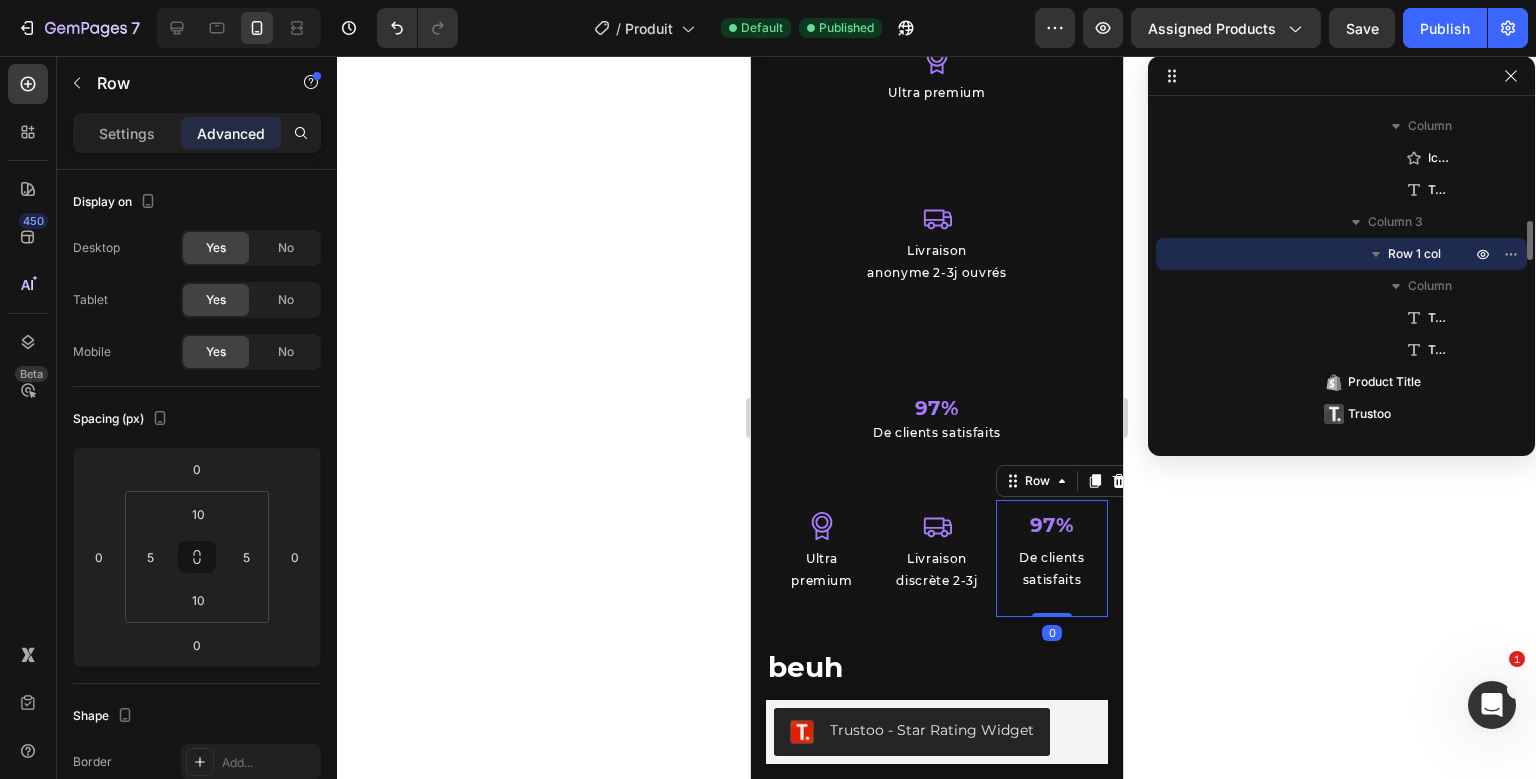 click on "97% Text Block De clients satisfaits Text Block Row   0" at bounding box center [1051, 558] 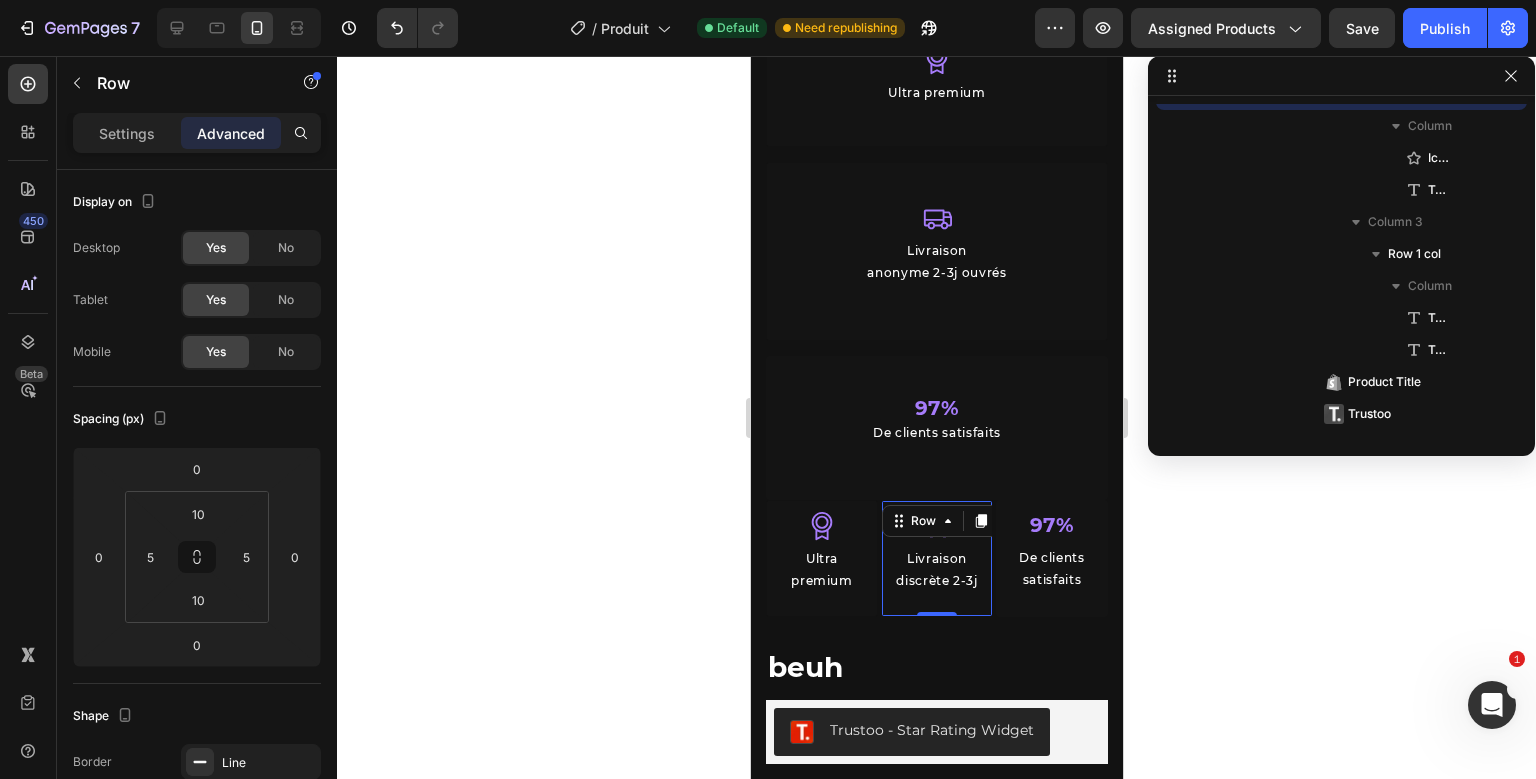 scroll, scrollTop: 826, scrollLeft: 0, axis: vertical 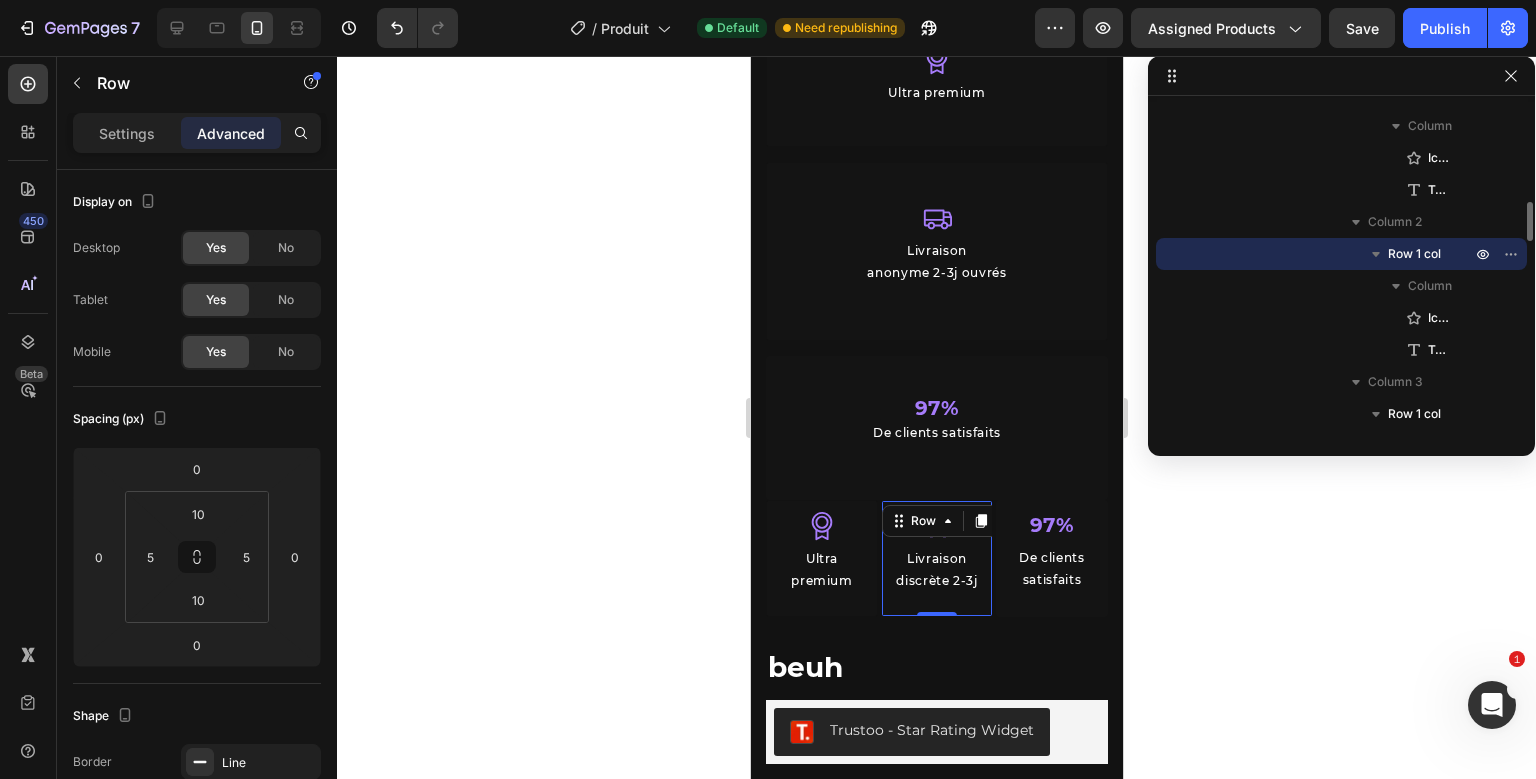 click on "Icon Livraison discrète 2-3j Text Block Row   0" at bounding box center (936, 558) 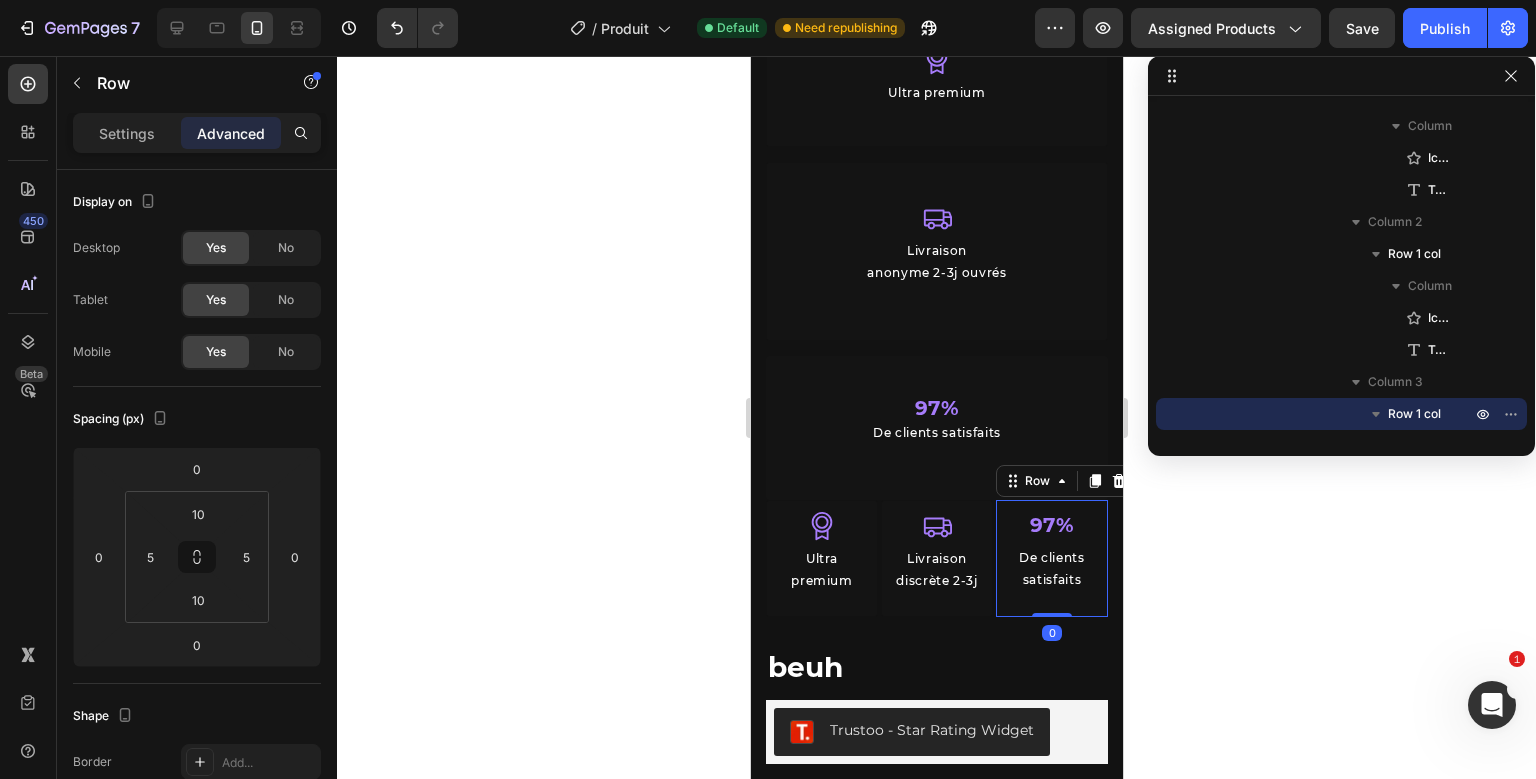 click on "97% Text Block De clients satisfaits Text Block Row   0" at bounding box center [1051, 558] 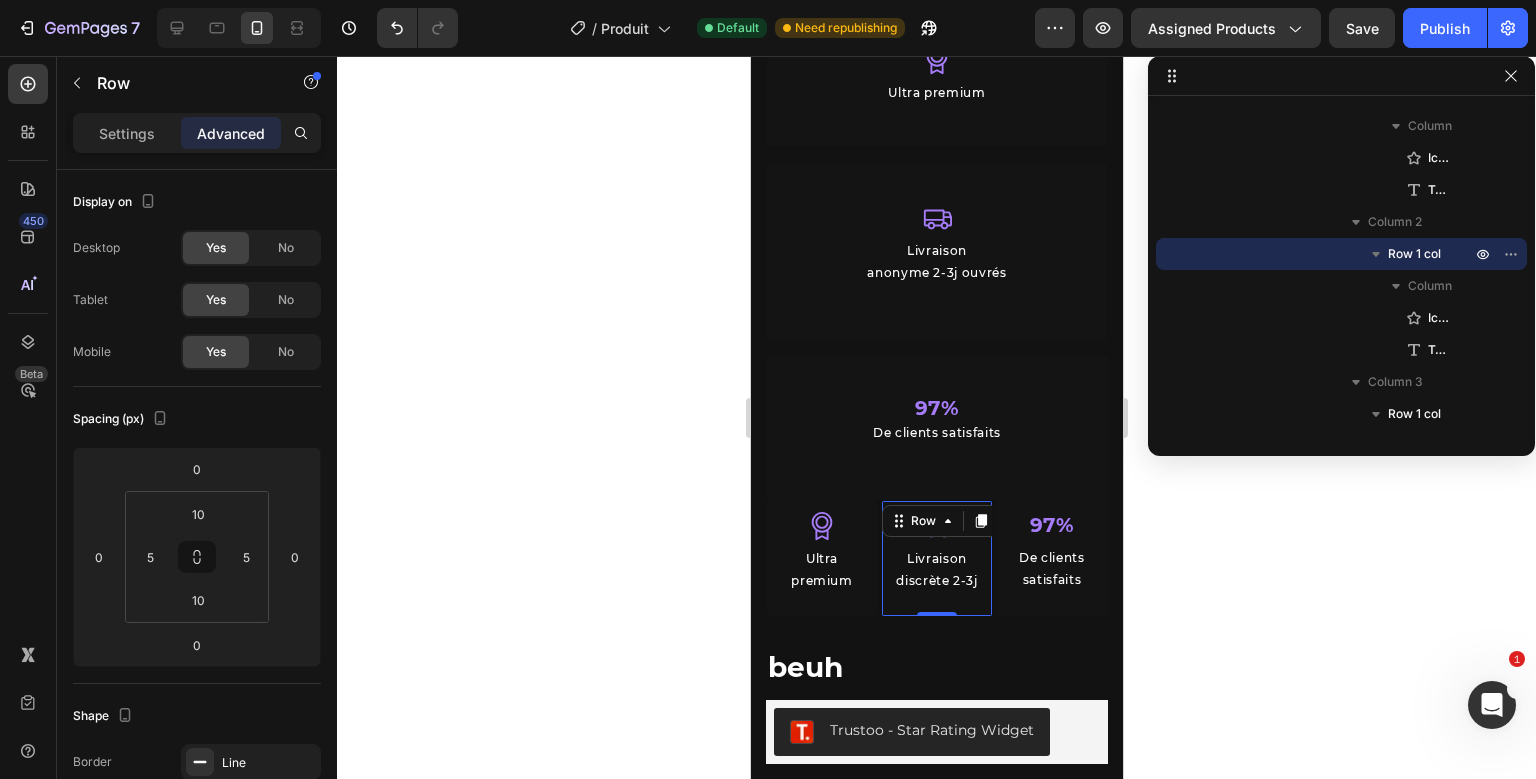 click on "Icon Livraison discrète 2-3j Text Block Row   0" at bounding box center [936, 558] 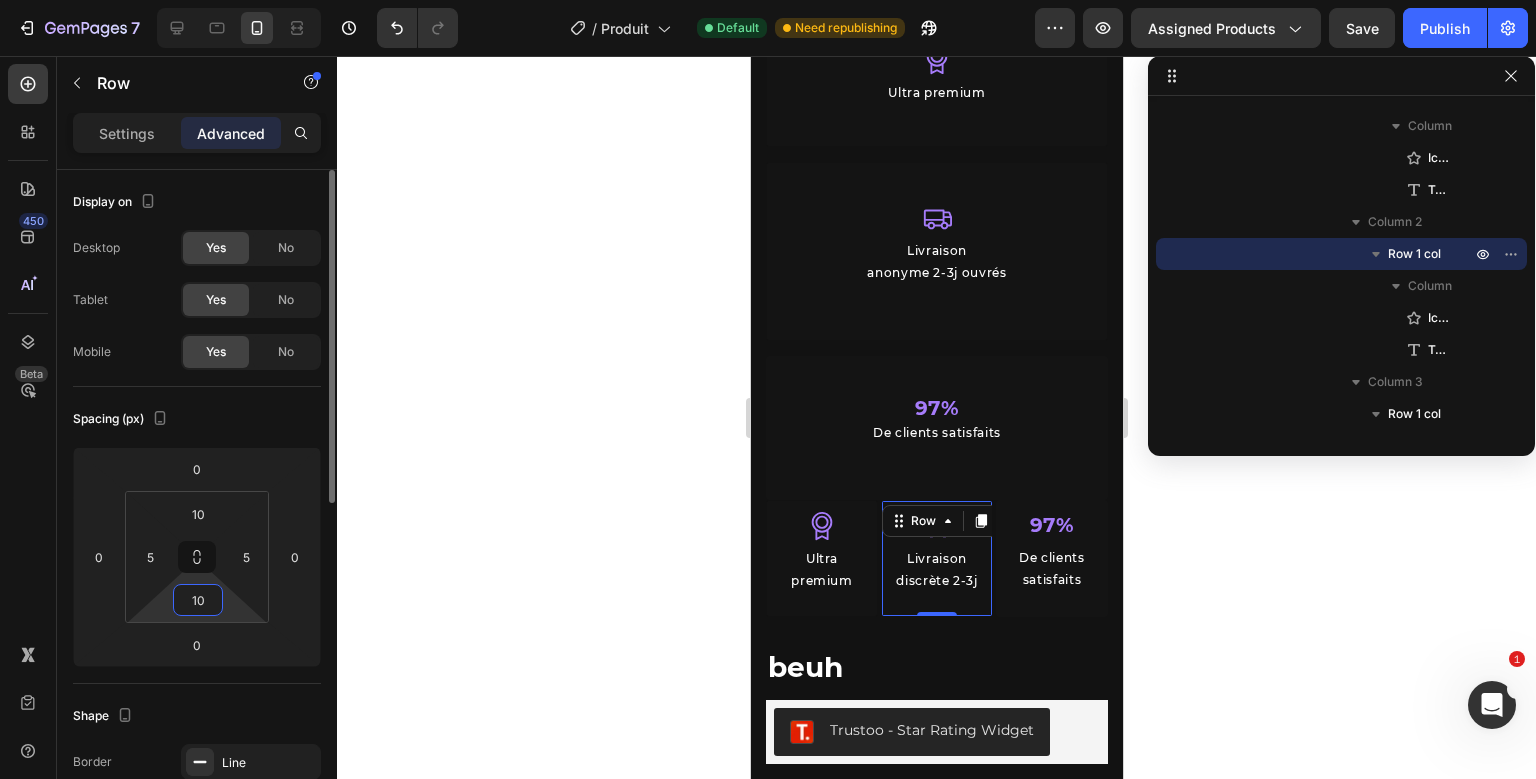 click on "10" at bounding box center (198, 600) 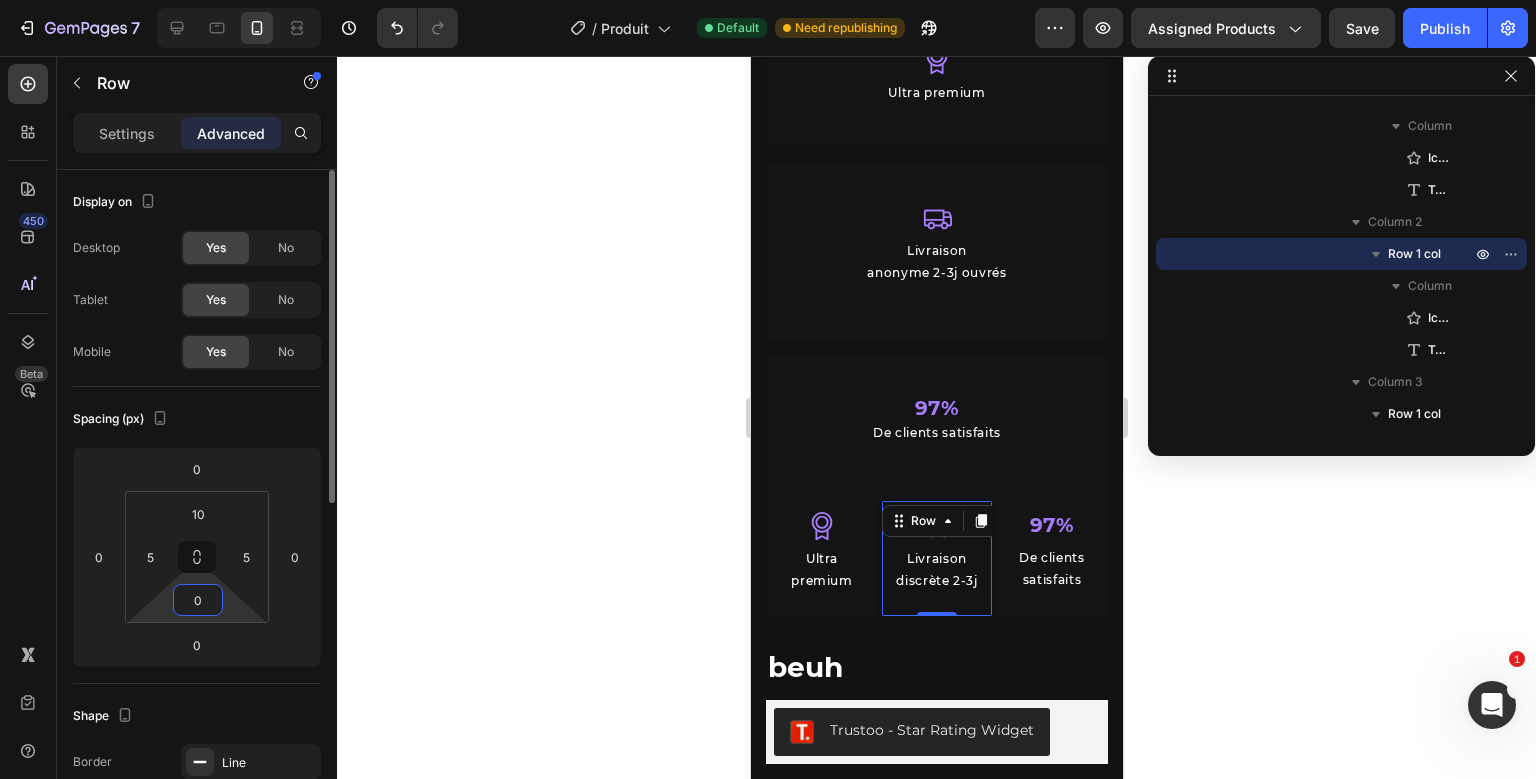 type on "0" 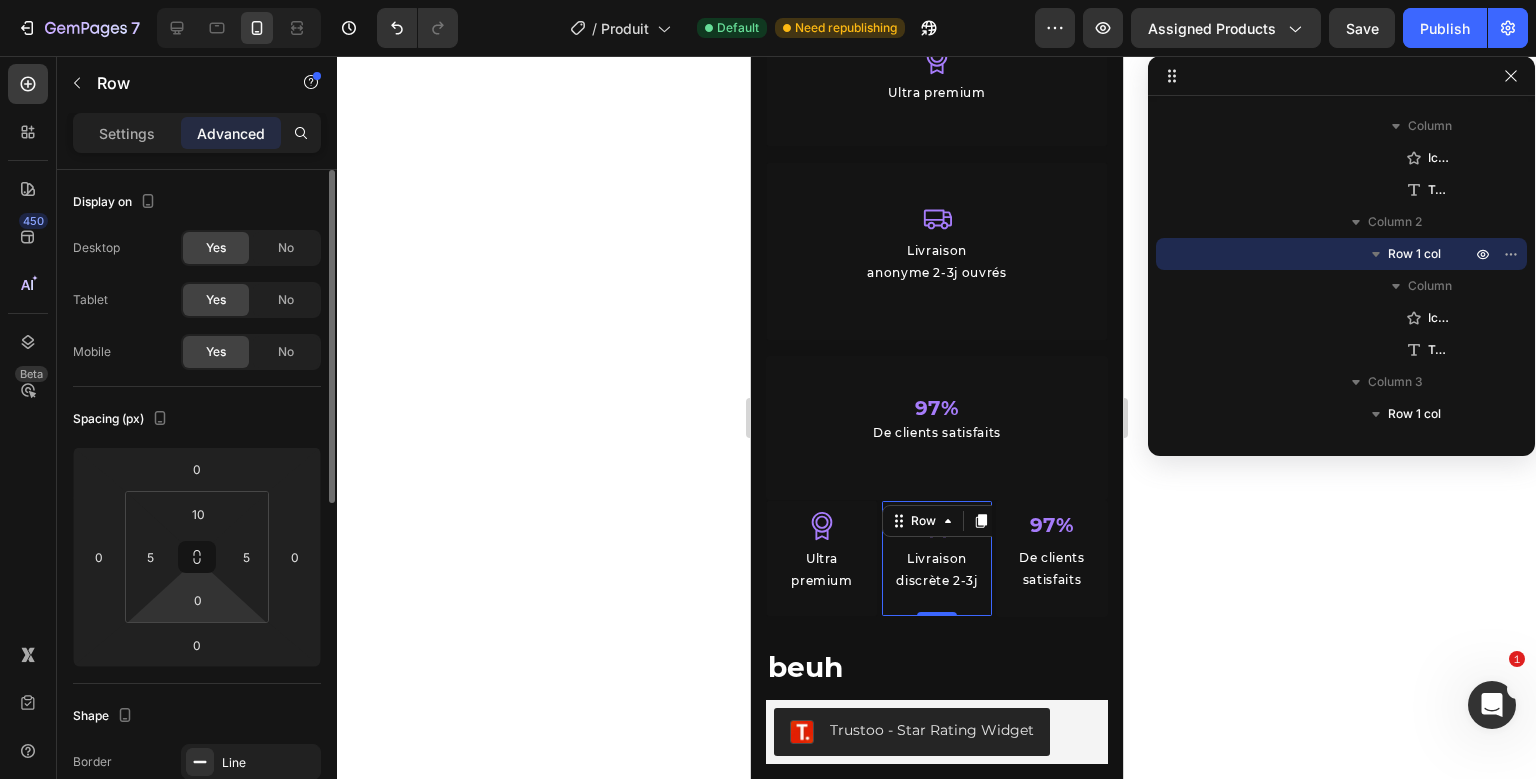 click on "Spacing (px) 0 0 0 0 10 5 0 5" 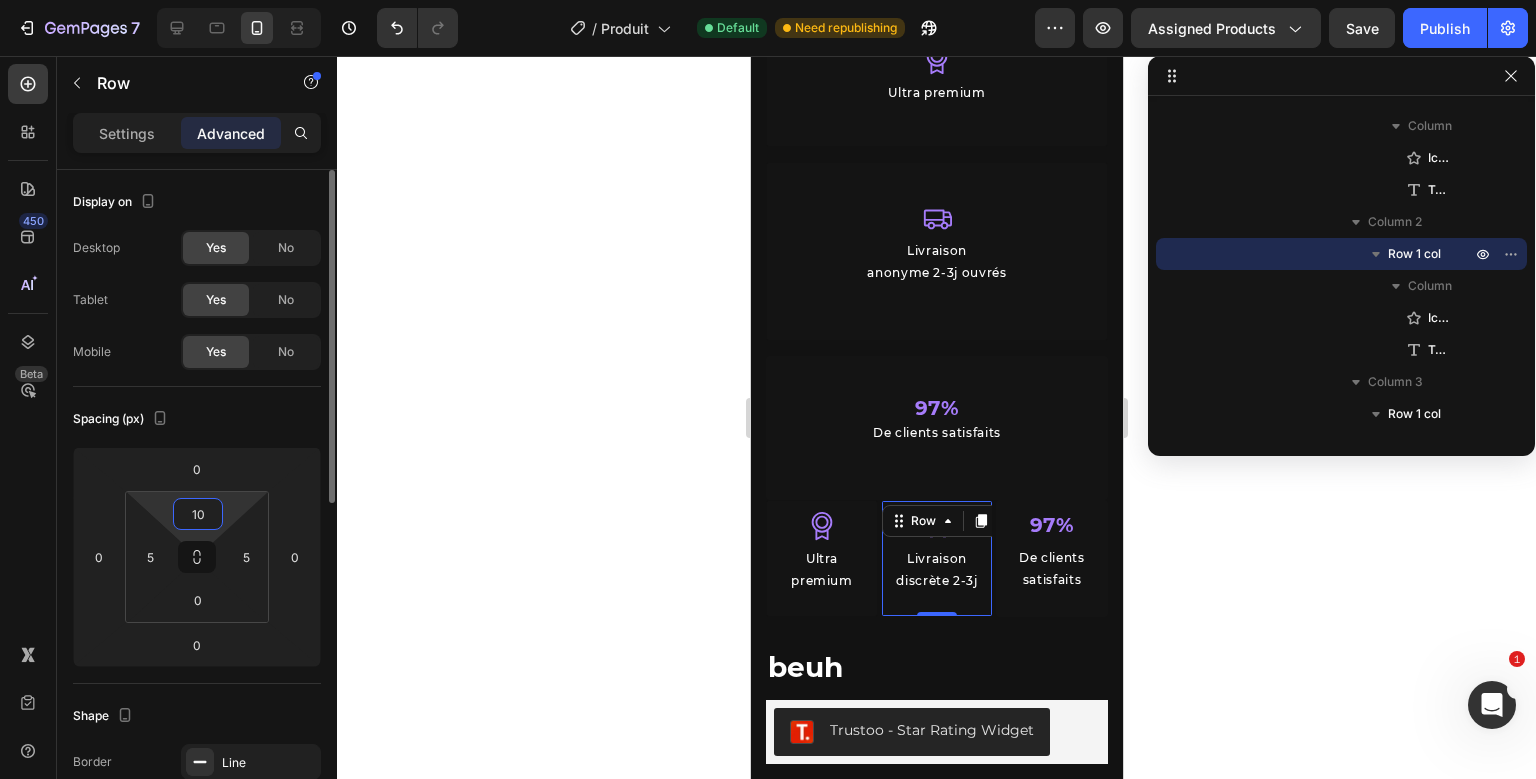 click on "10" at bounding box center [198, 514] 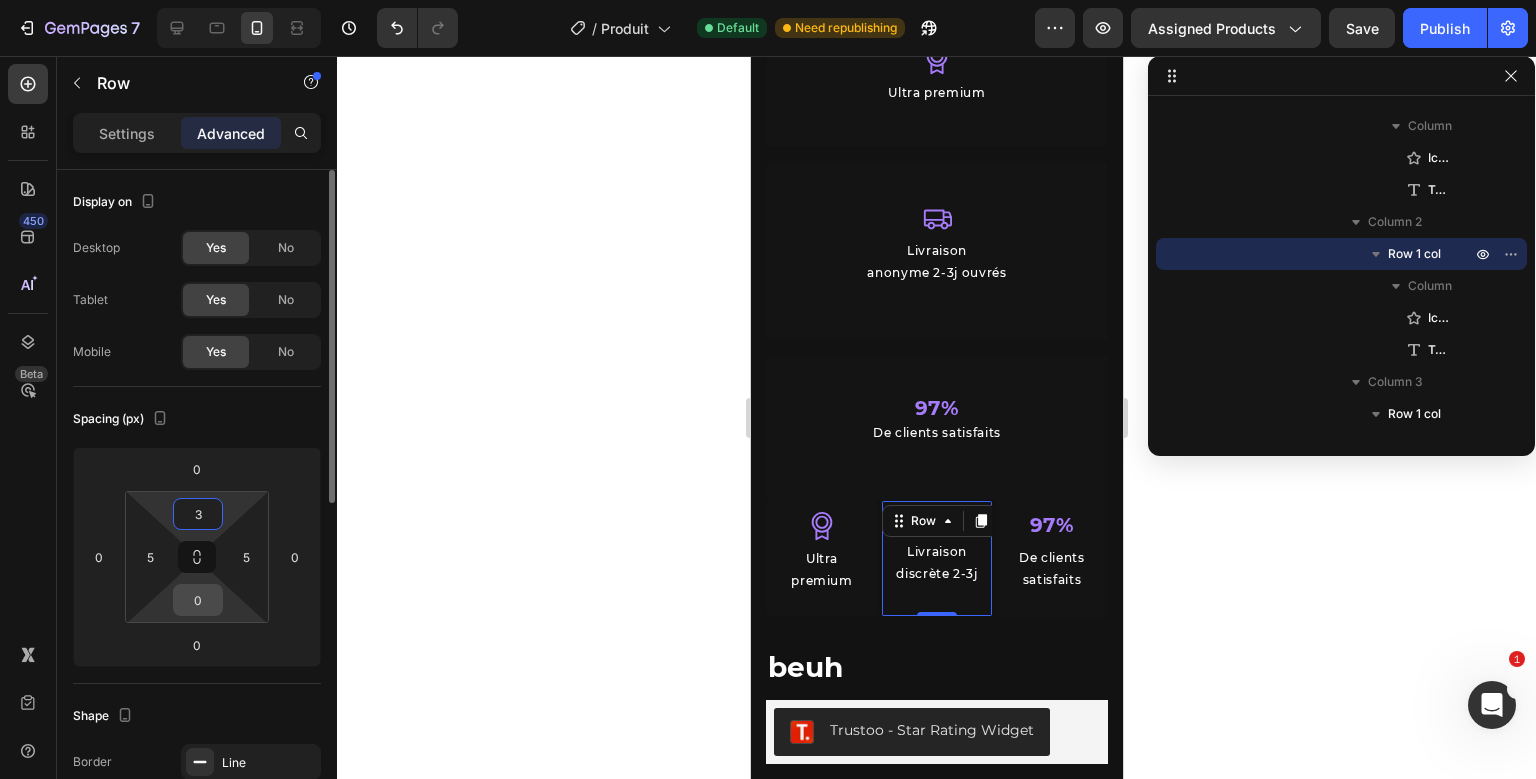 type on "3" 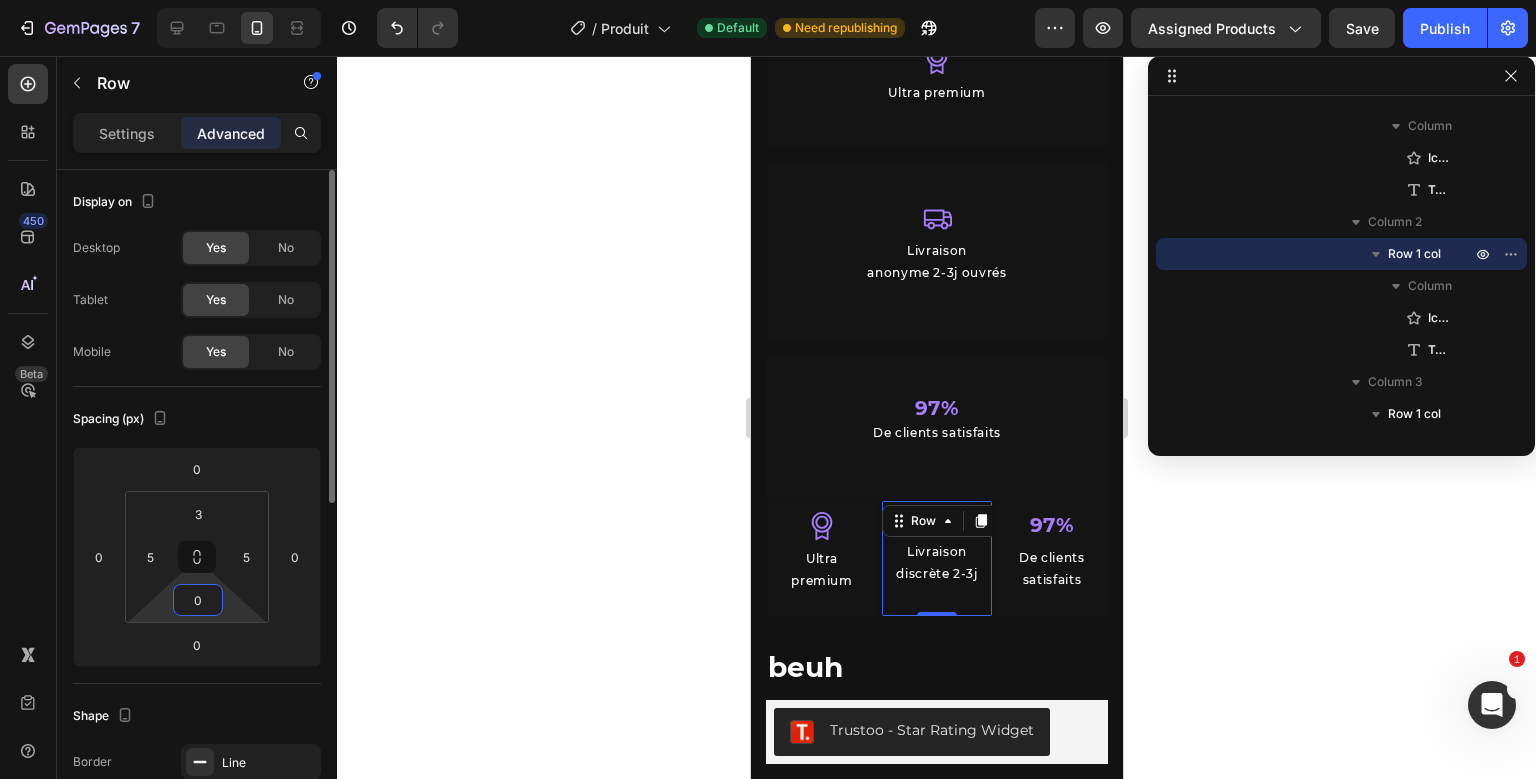 click on "0" at bounding box center [198, 600] 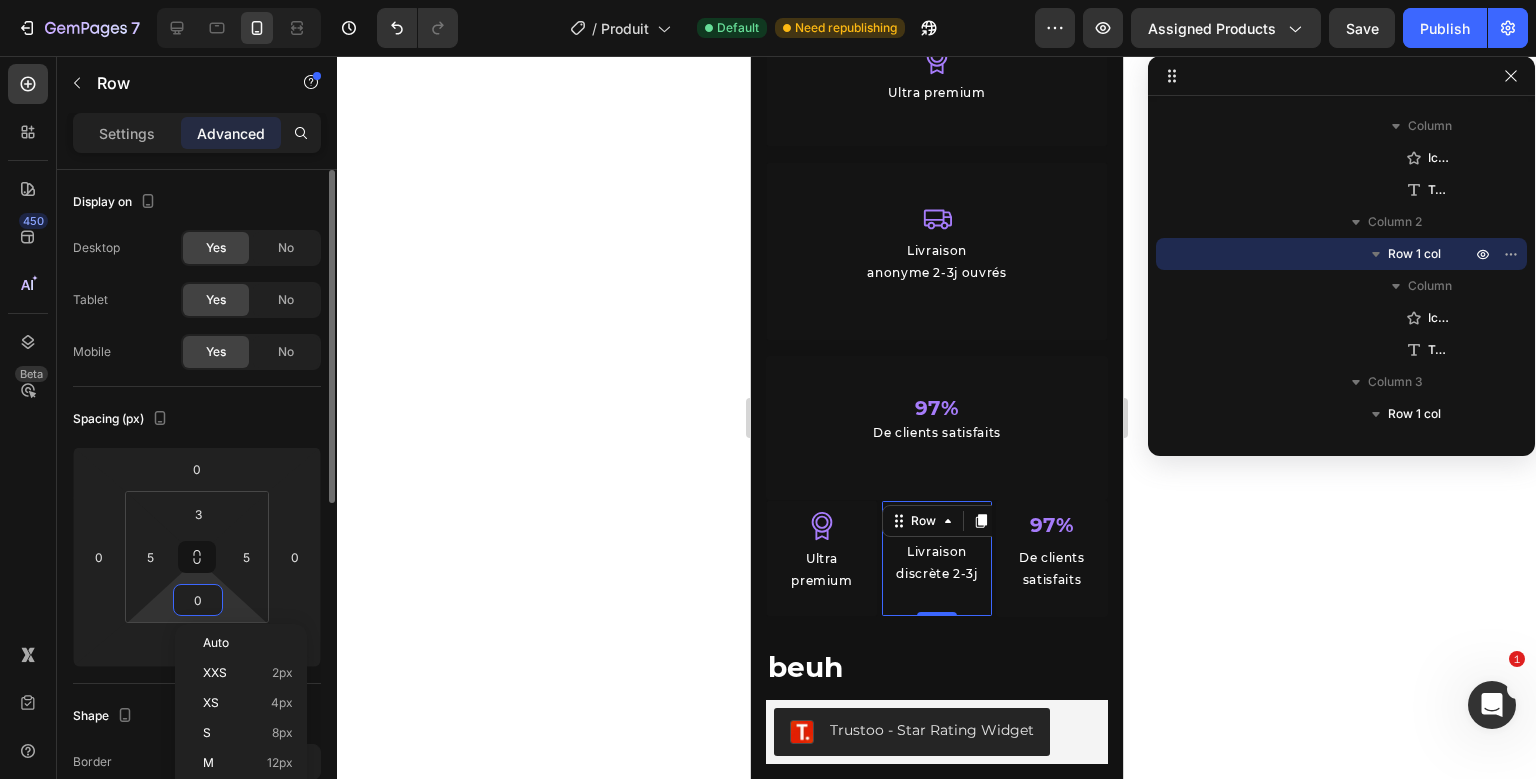 type on "3" 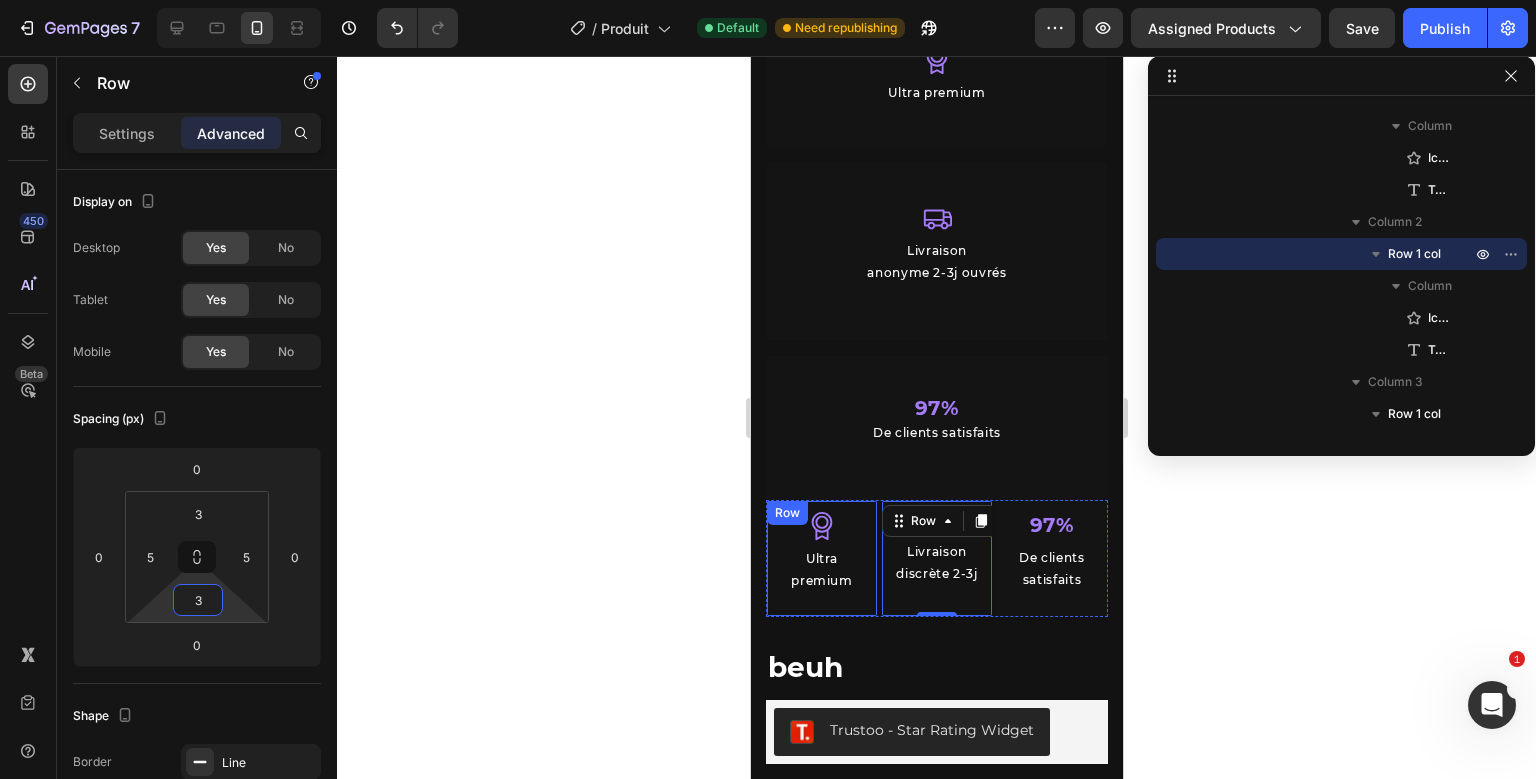 scroll, scrollTop: 666, scrollLeft: 0, axis: vertical 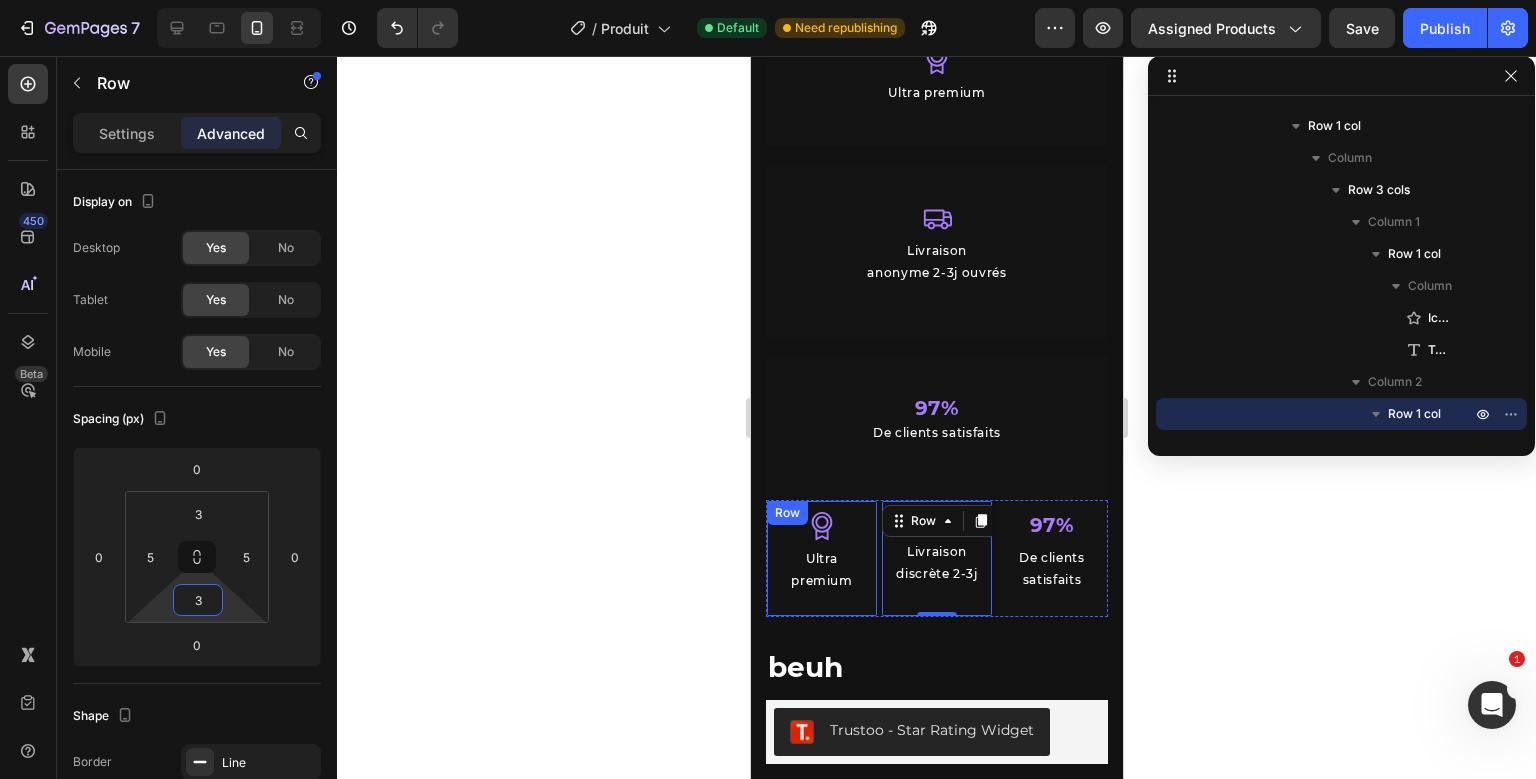 click on "Icon Ultra premium Text Block Row" at bounding box center [821, 558] 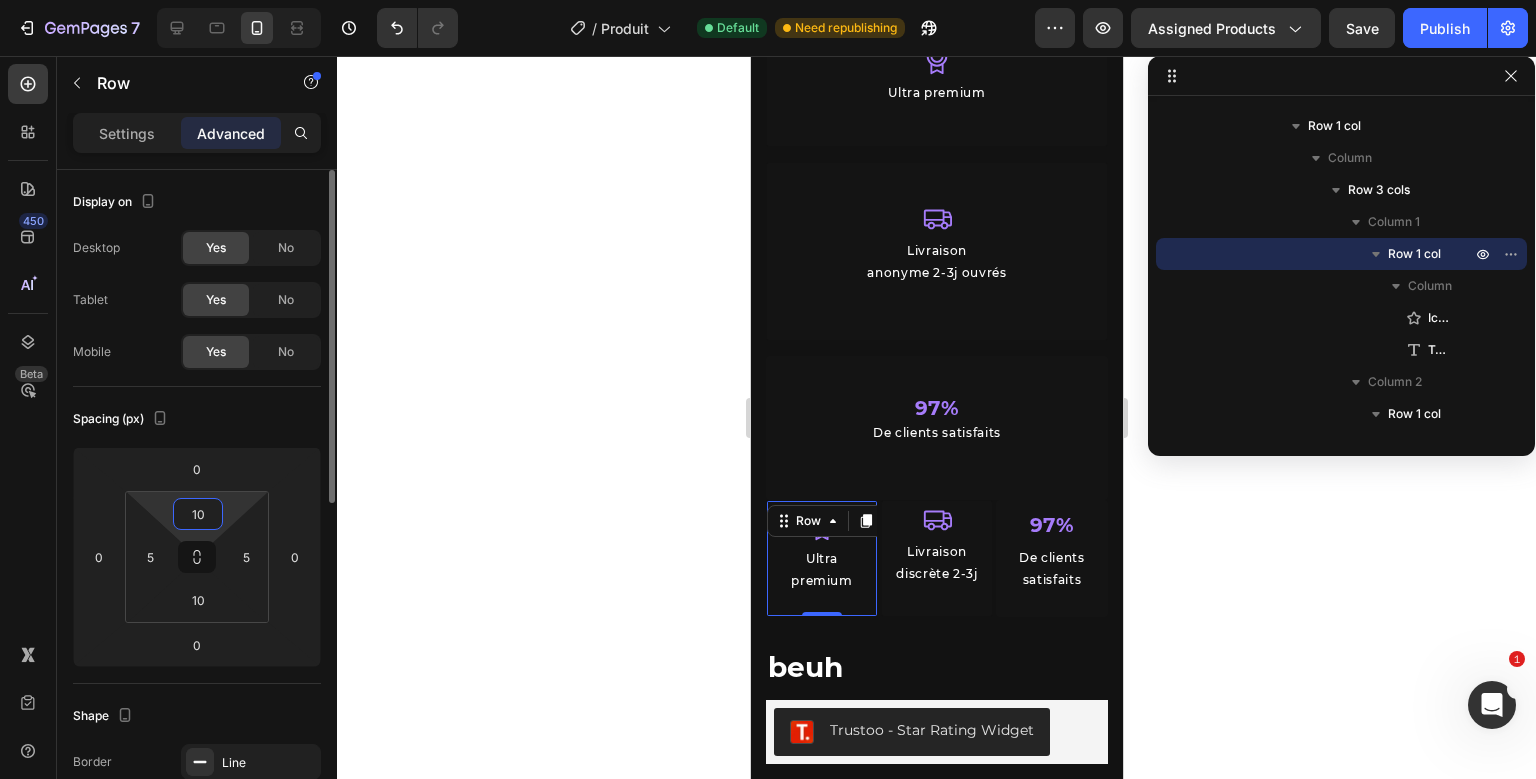 click on "10" at bounding box center [198, 514] 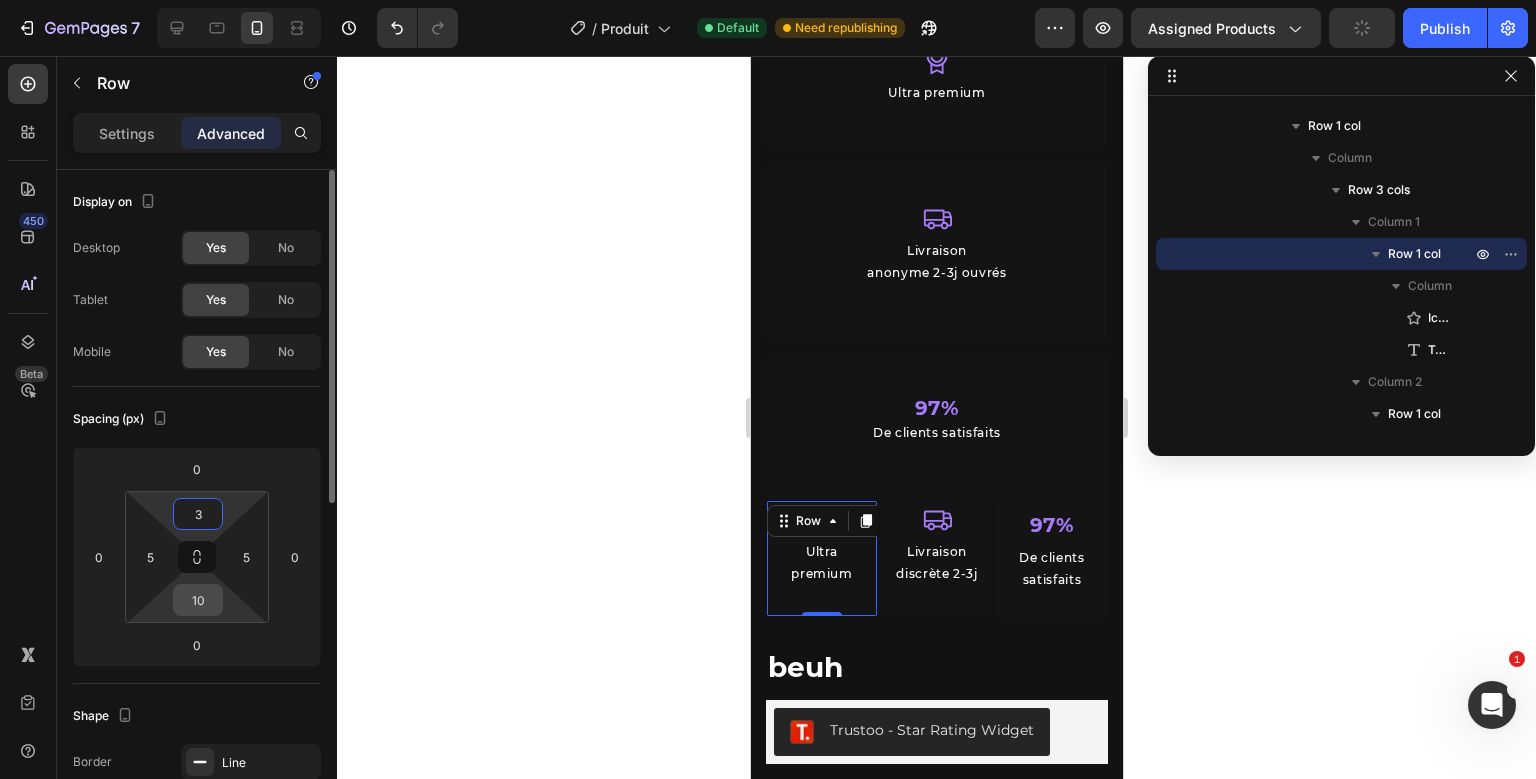 type on "3" 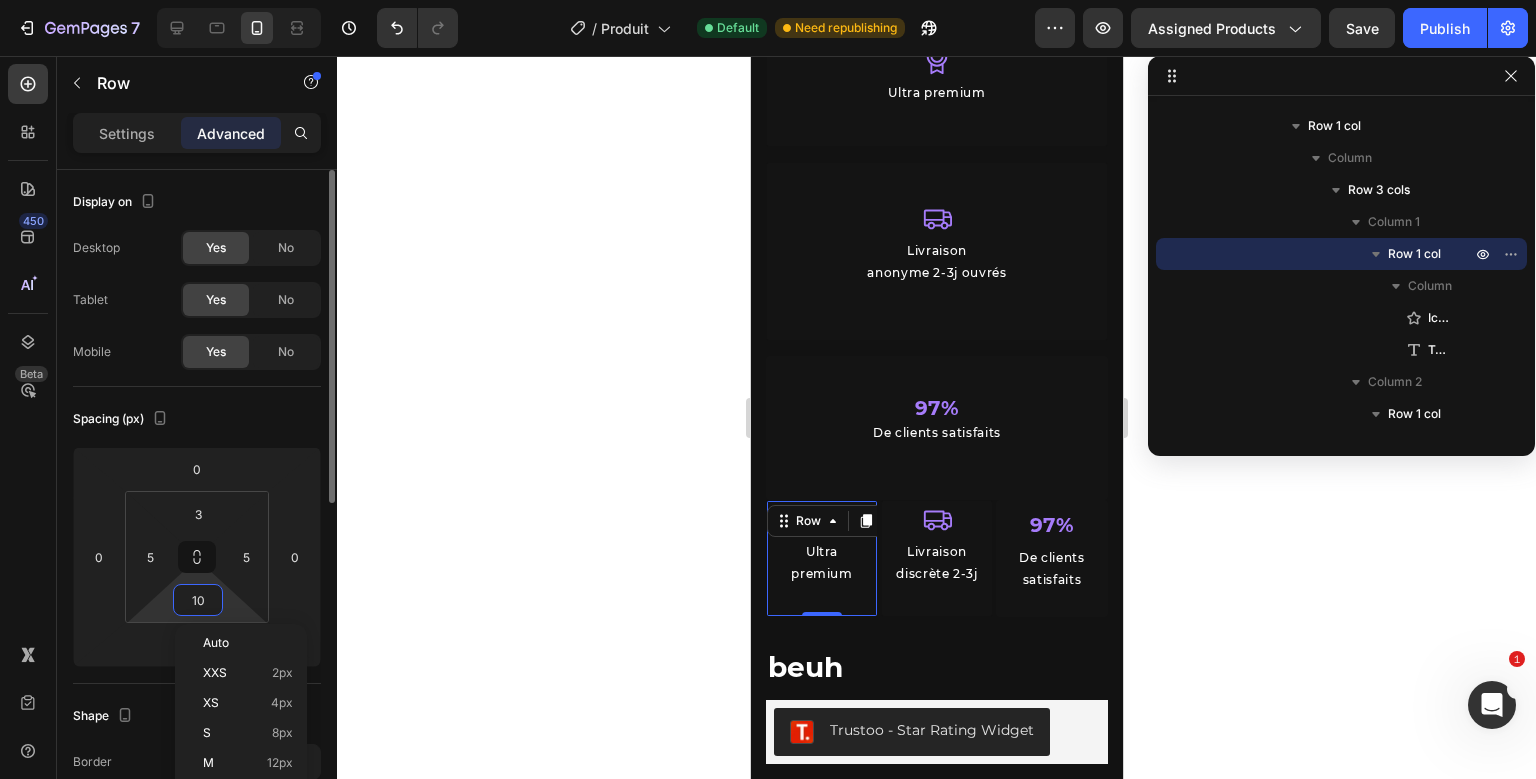 type on "3" 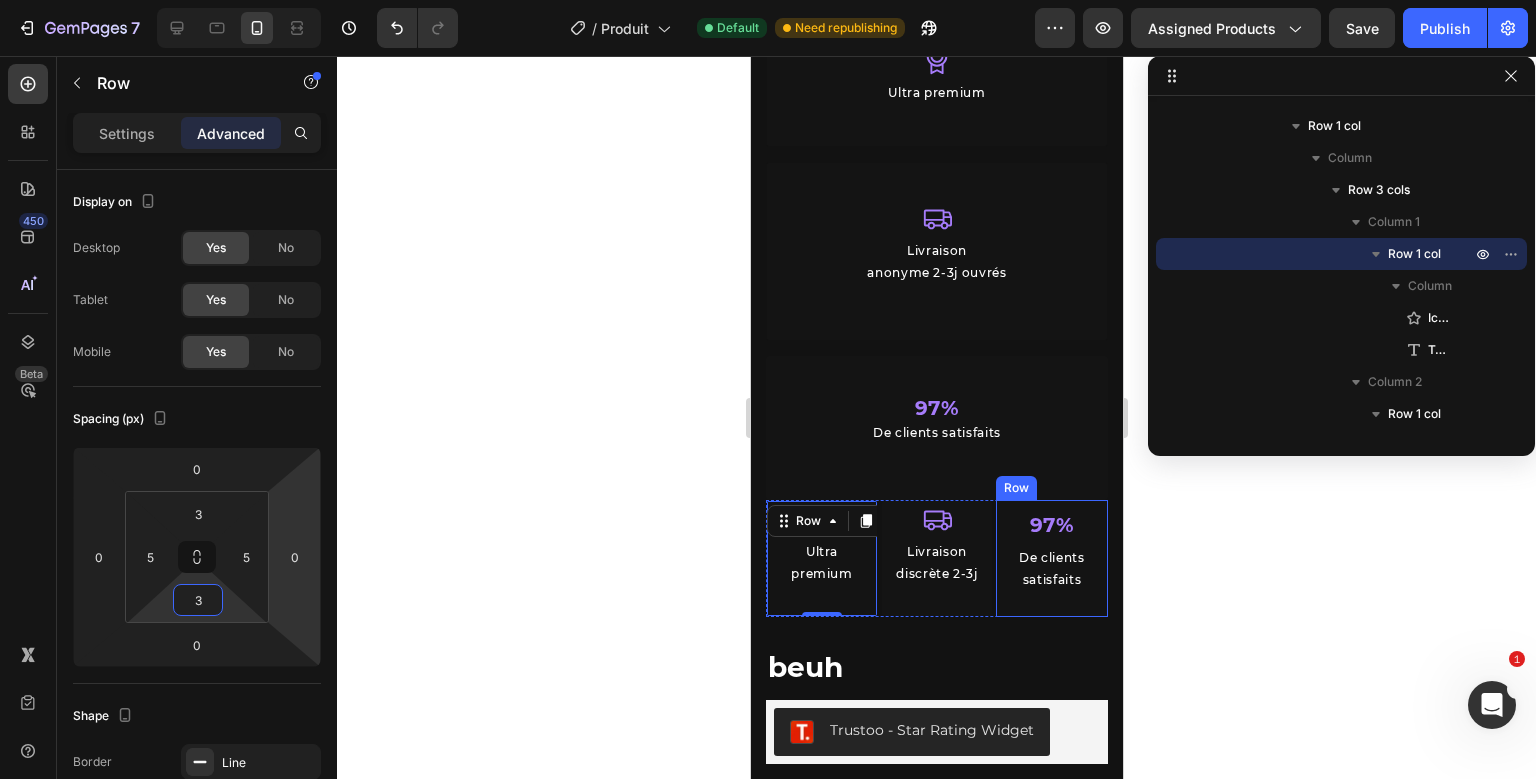 scroll, scrollTop: 986, scrollLeft: 0, axis: vertical 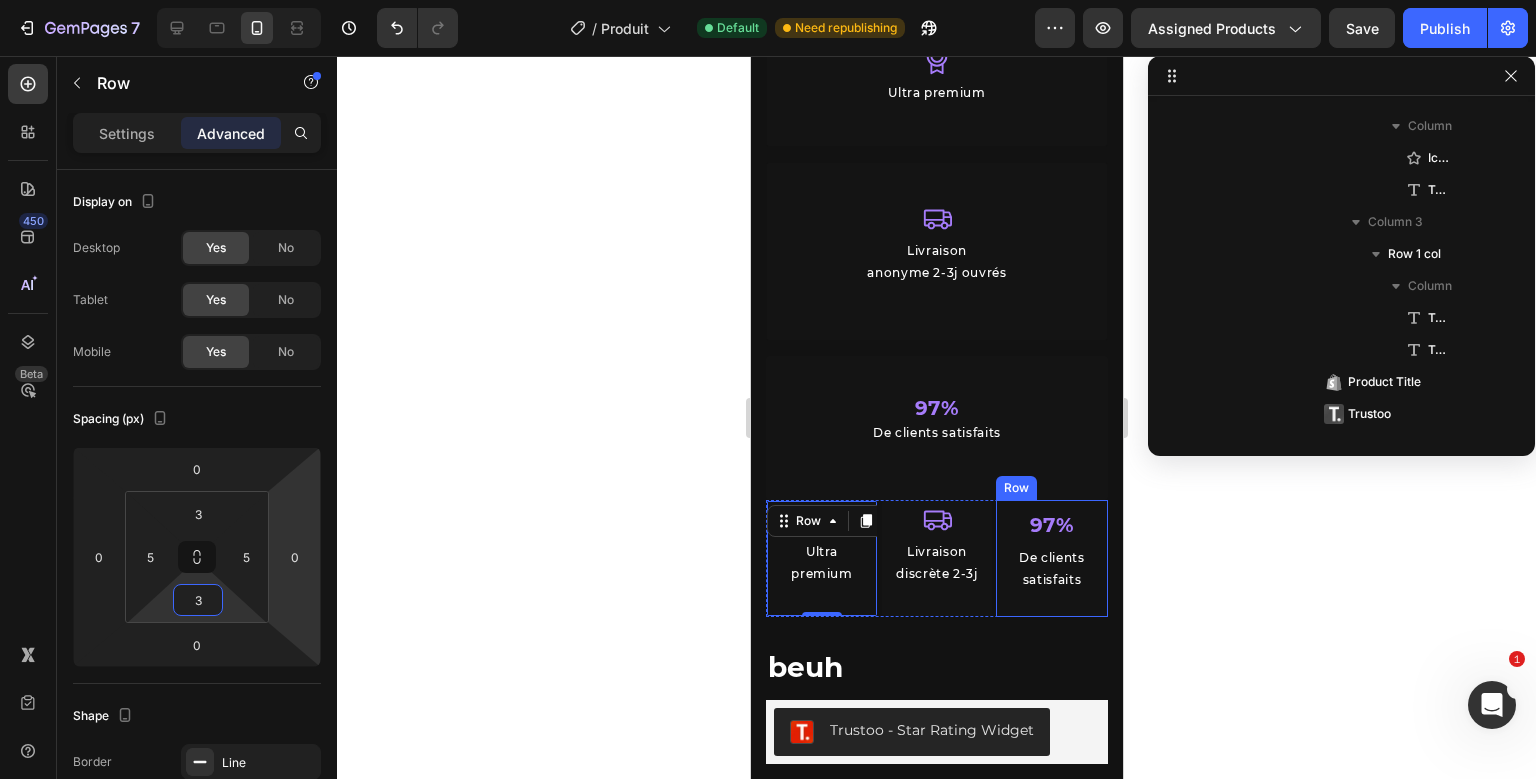 click on "97% Text Block De clients satisfaits Text Block" at bounding box center (1051, 558) 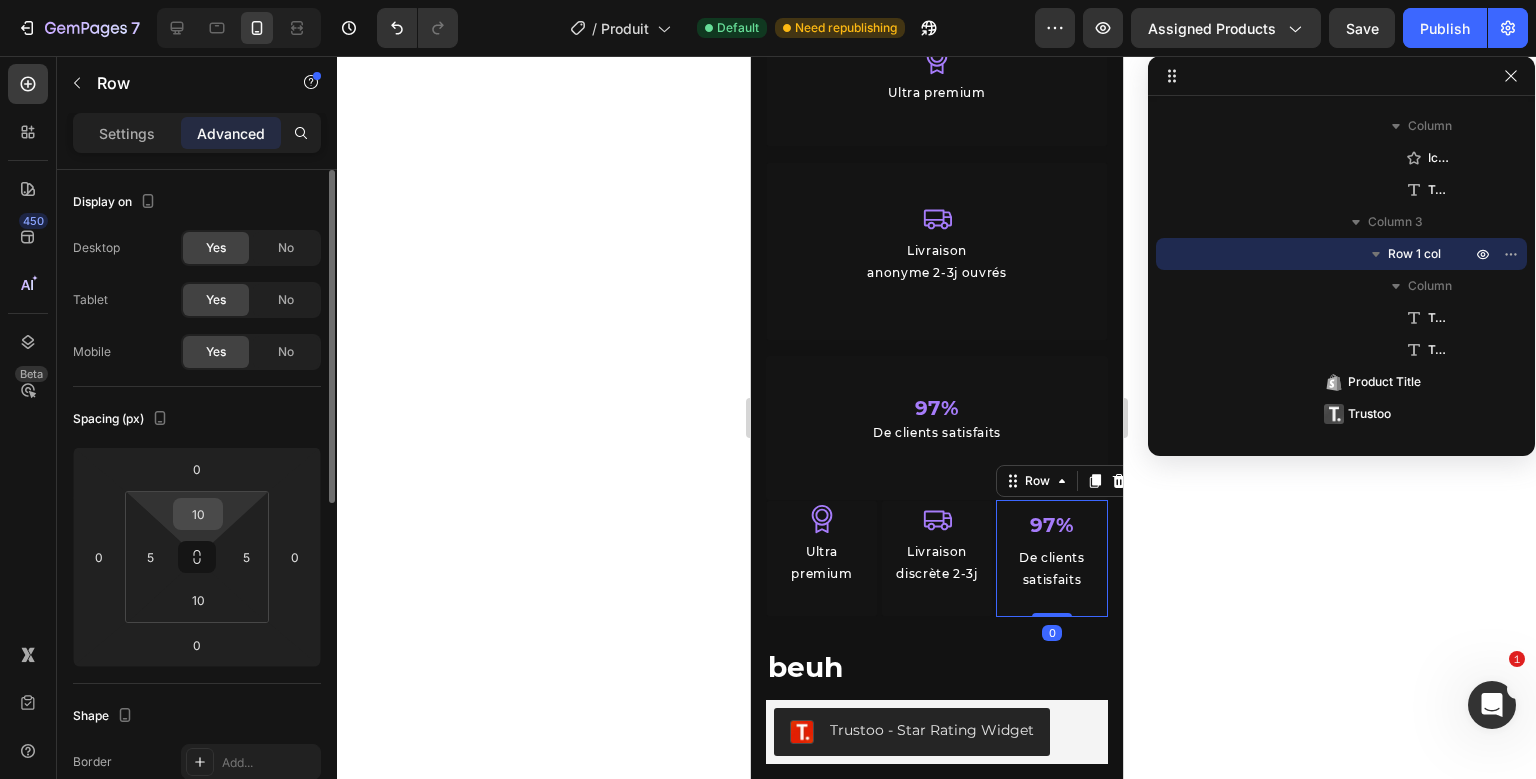 click on "10" at bounding box center [198, 514] 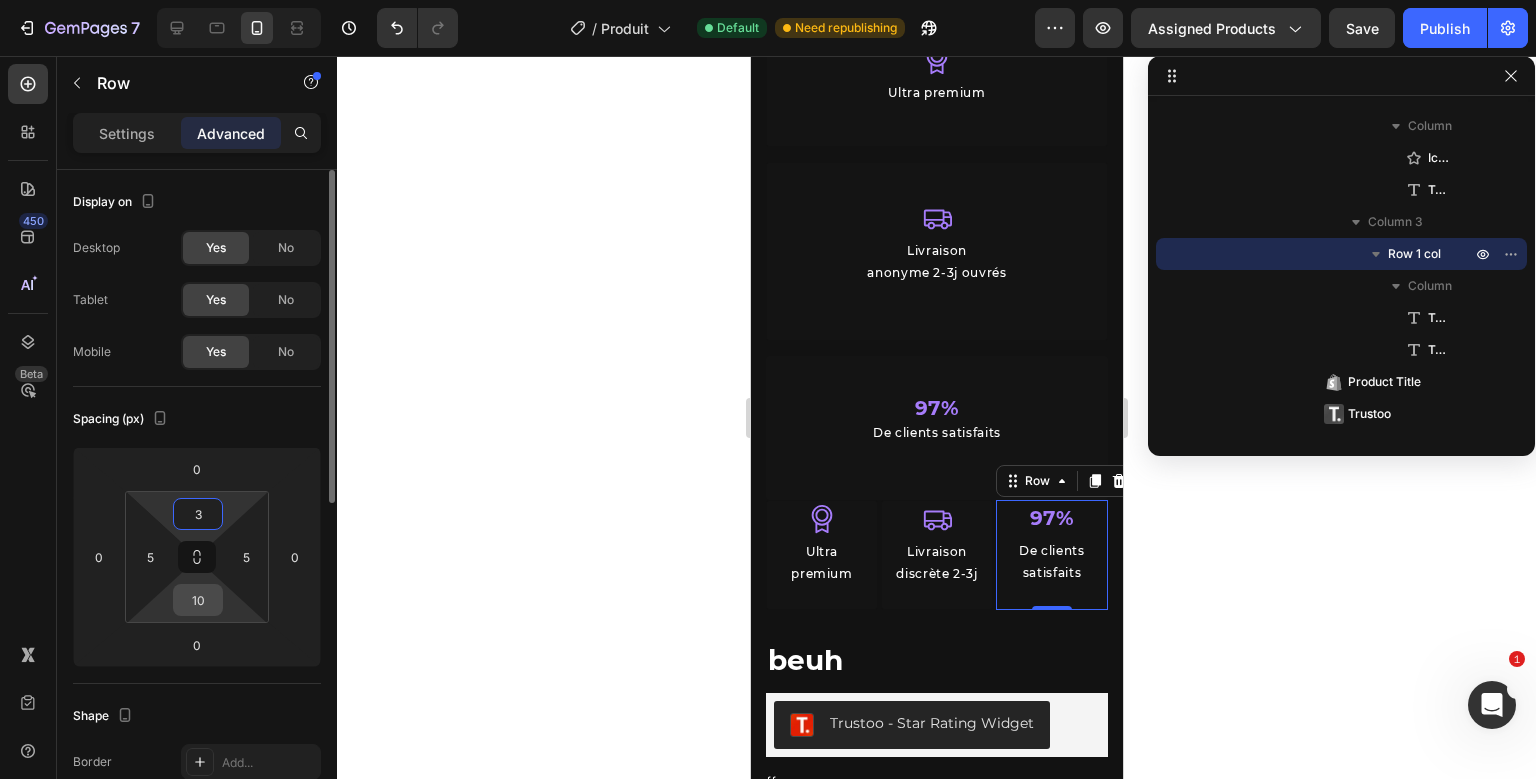 type on "3" 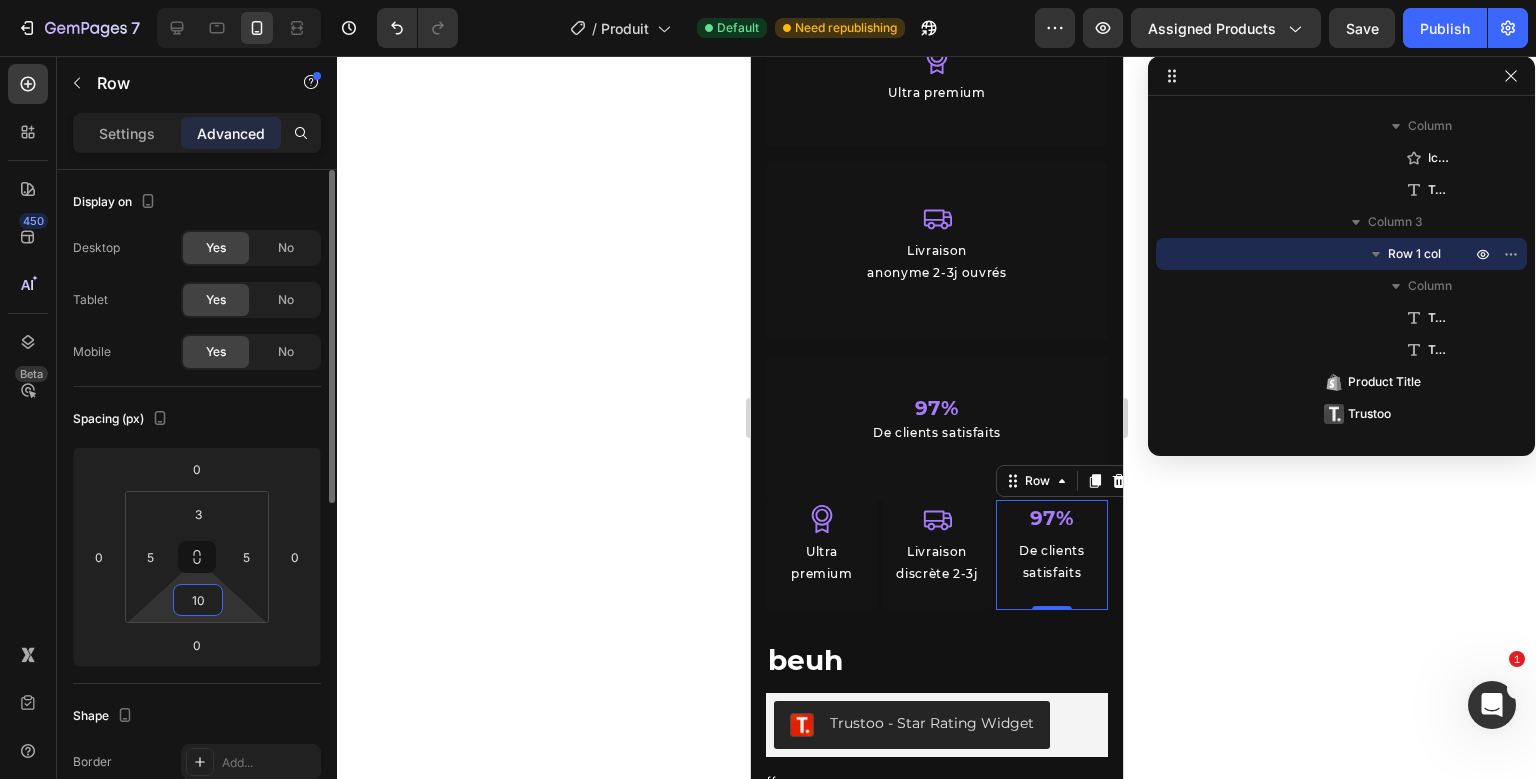 click on "10" at bounding box center (198, 600) 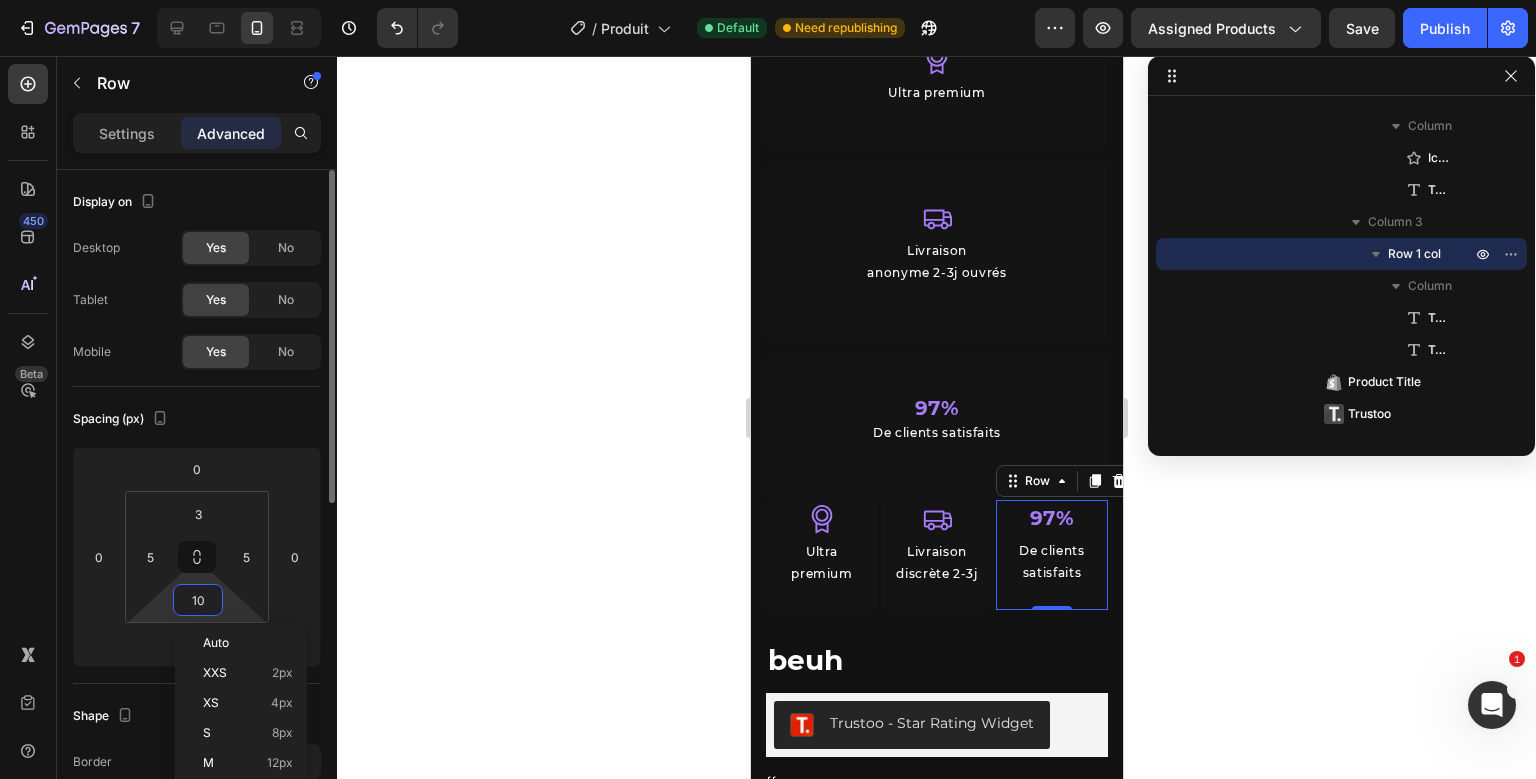 type on "3" 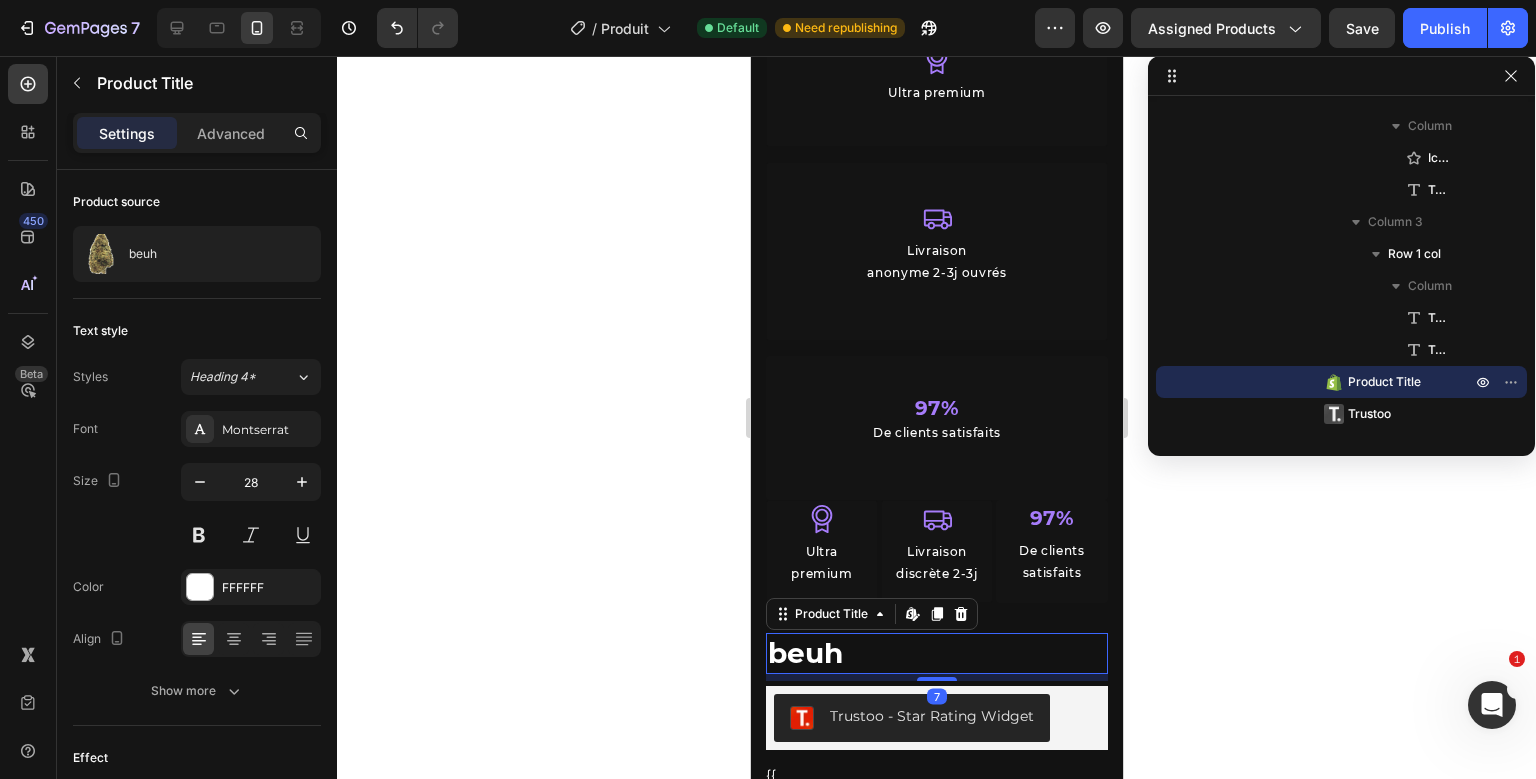 click on "beuh" at bounding box center (936, 653) 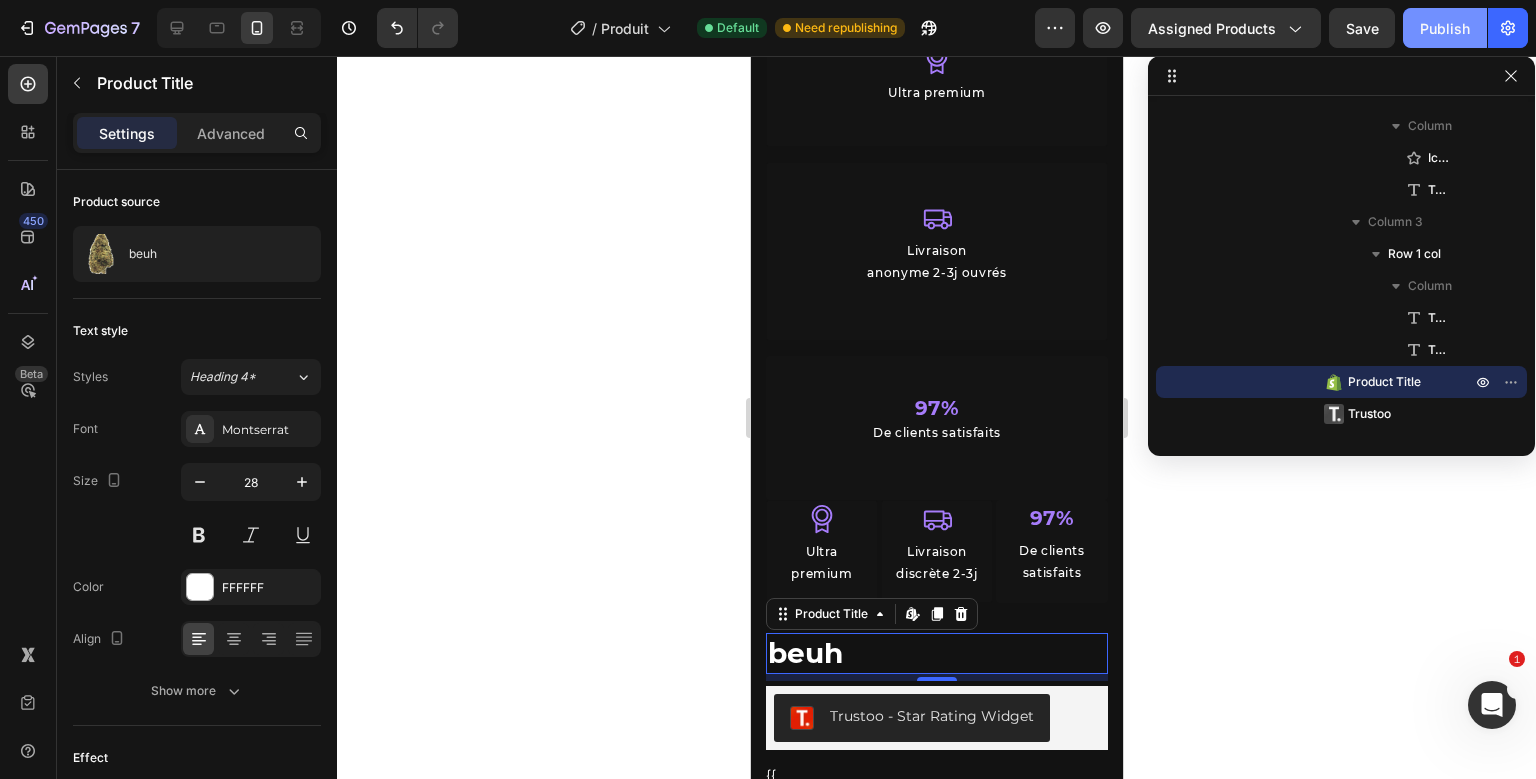 click on "Publish" 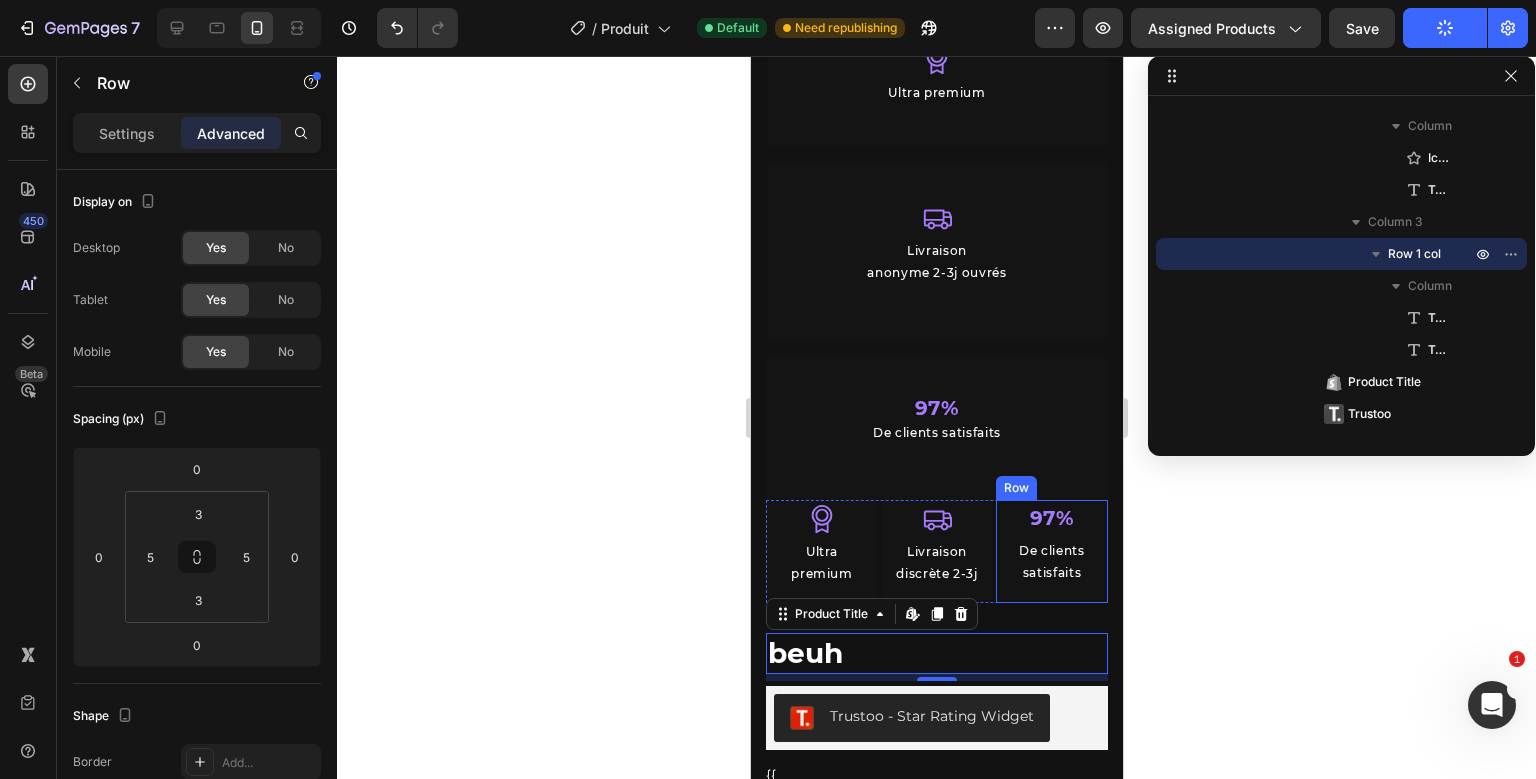 click on "97% Text Block De clients satisfaits Text Block Row" at bounding box center (1051, 551) 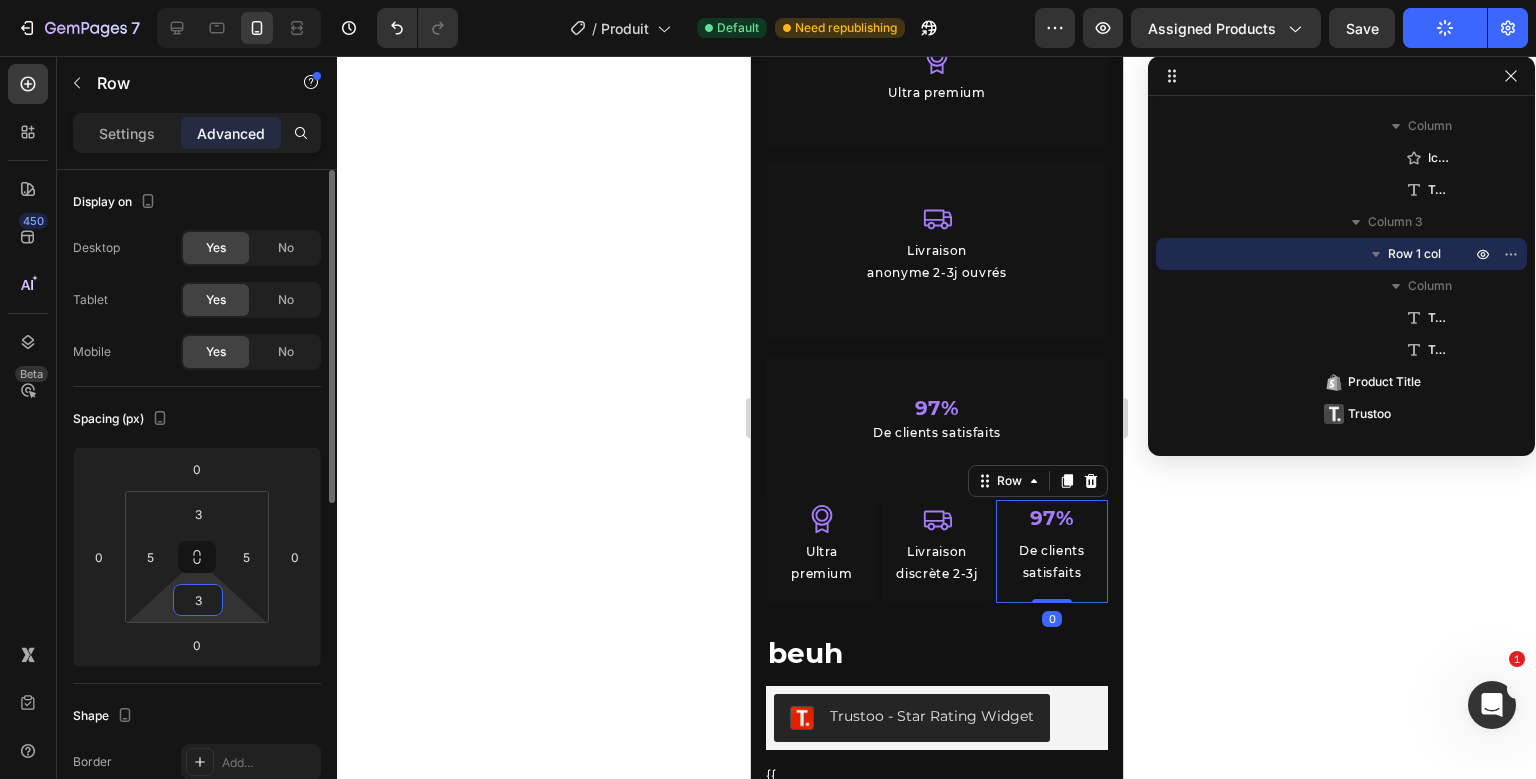 click on "3" at bounding box center (198, 600) 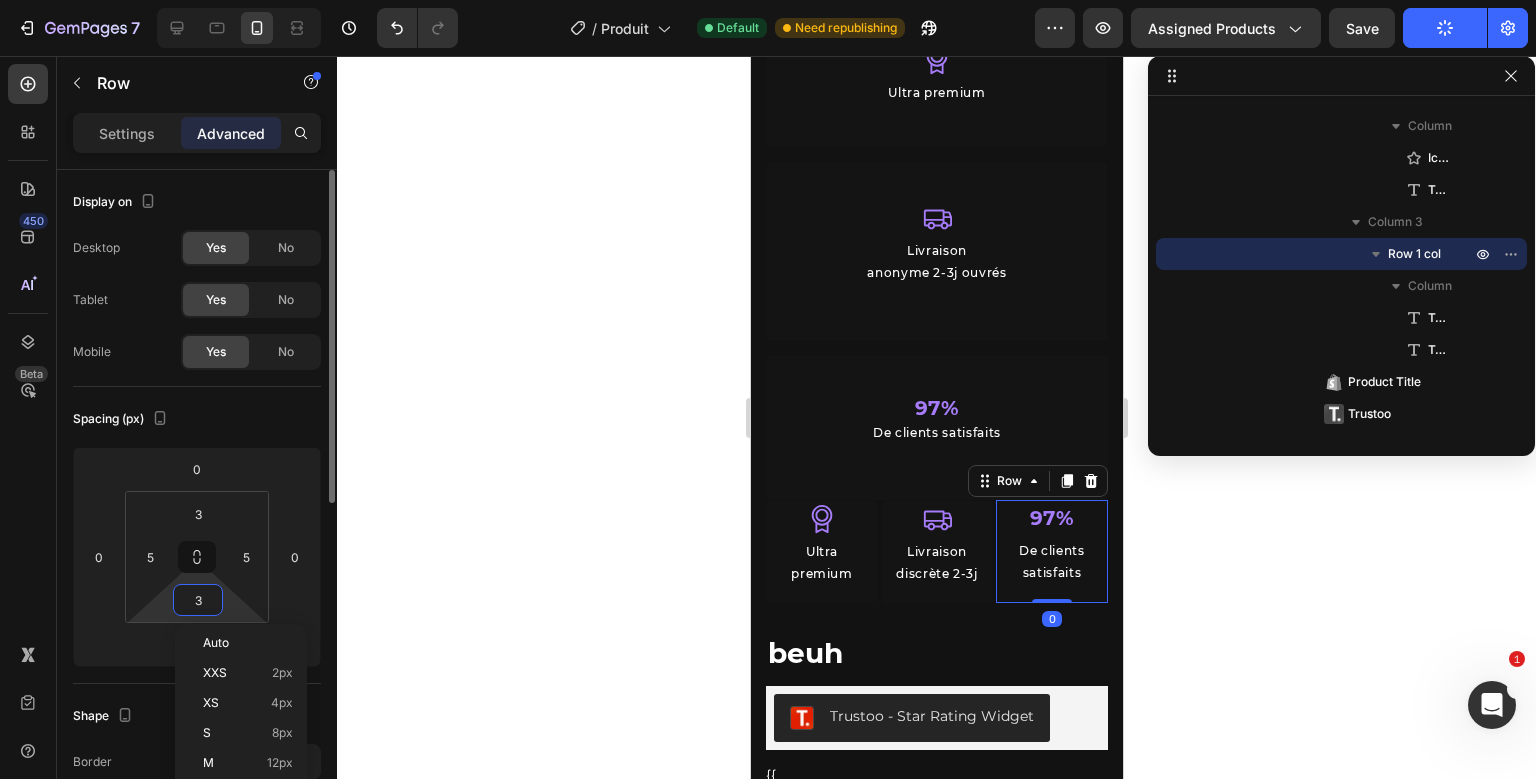 type on "0" 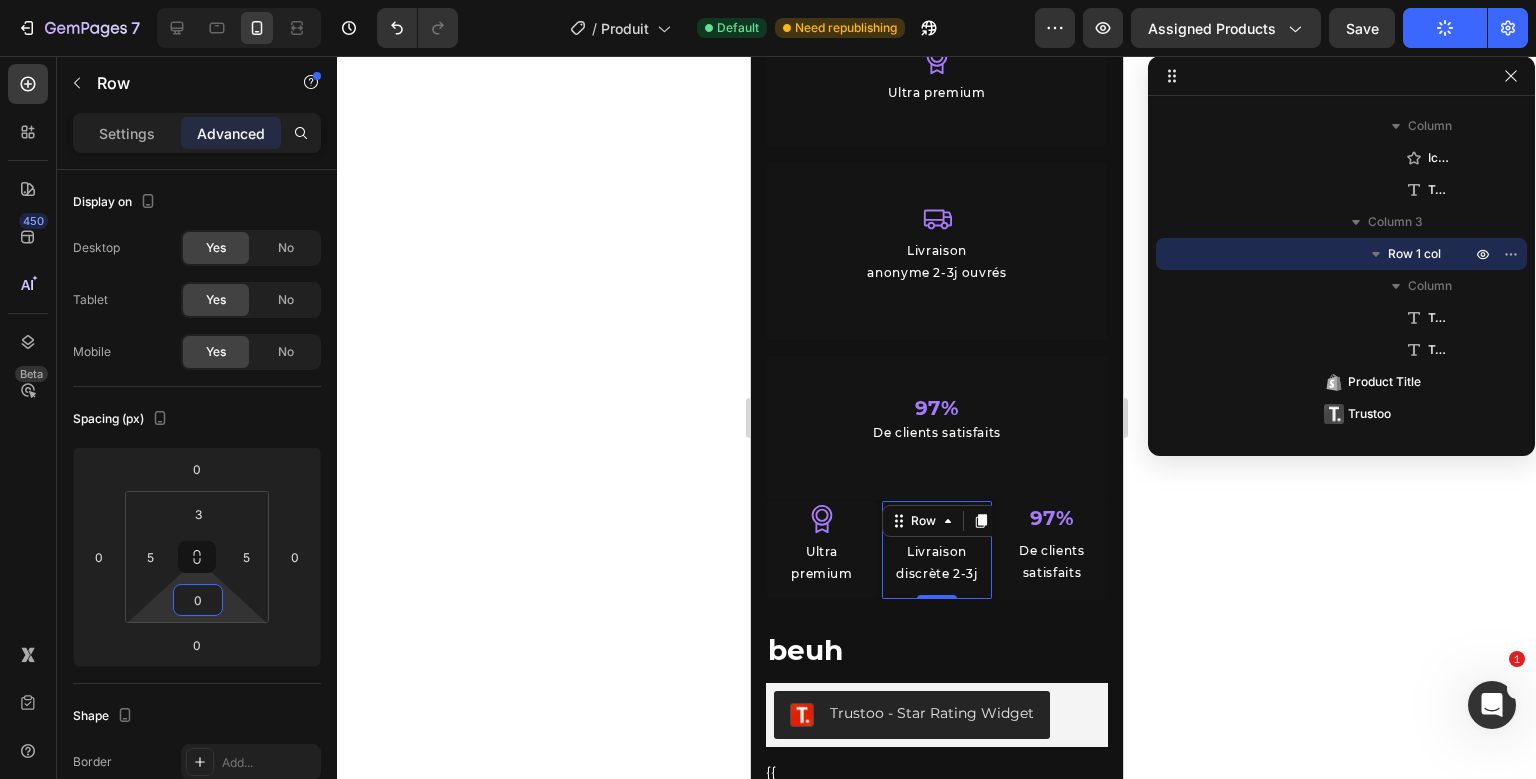 click on "Icon Livraison discrète 2-3j Text Block" at bounding box center [936, 550] 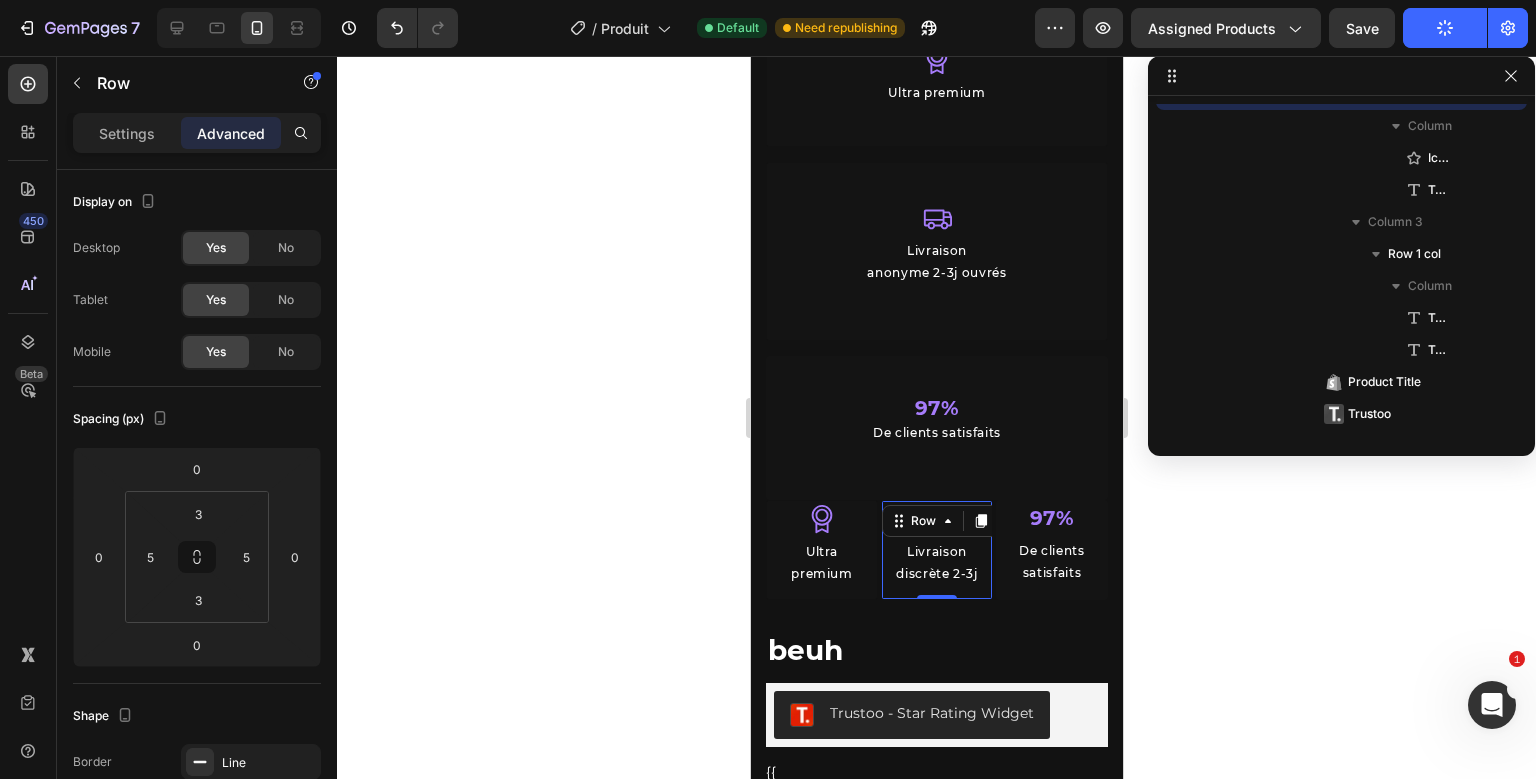 scroll, scrollTop: 826, scrollLeft: 0, axis: vertical 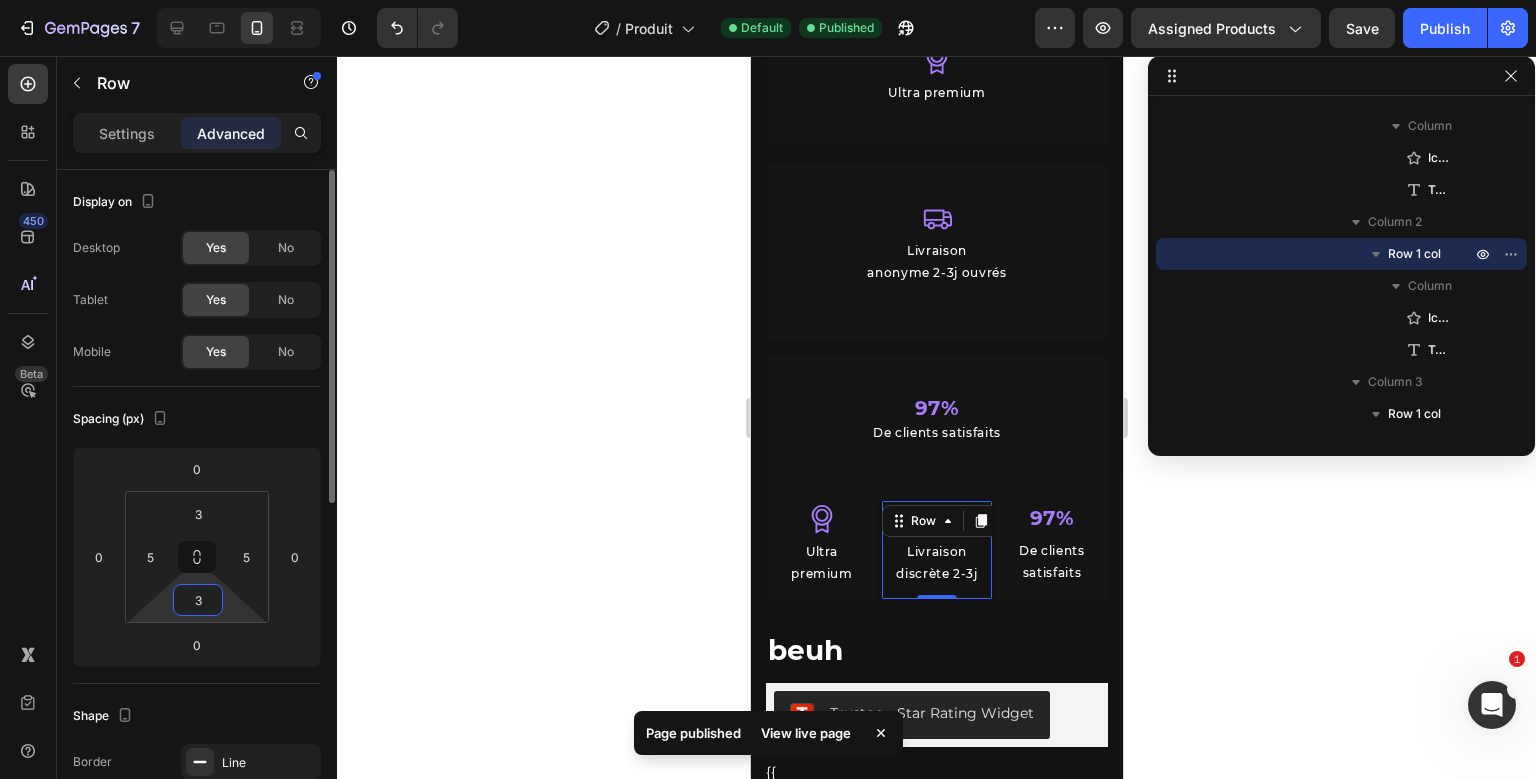 click on "3" at bounding box center [198, 600] 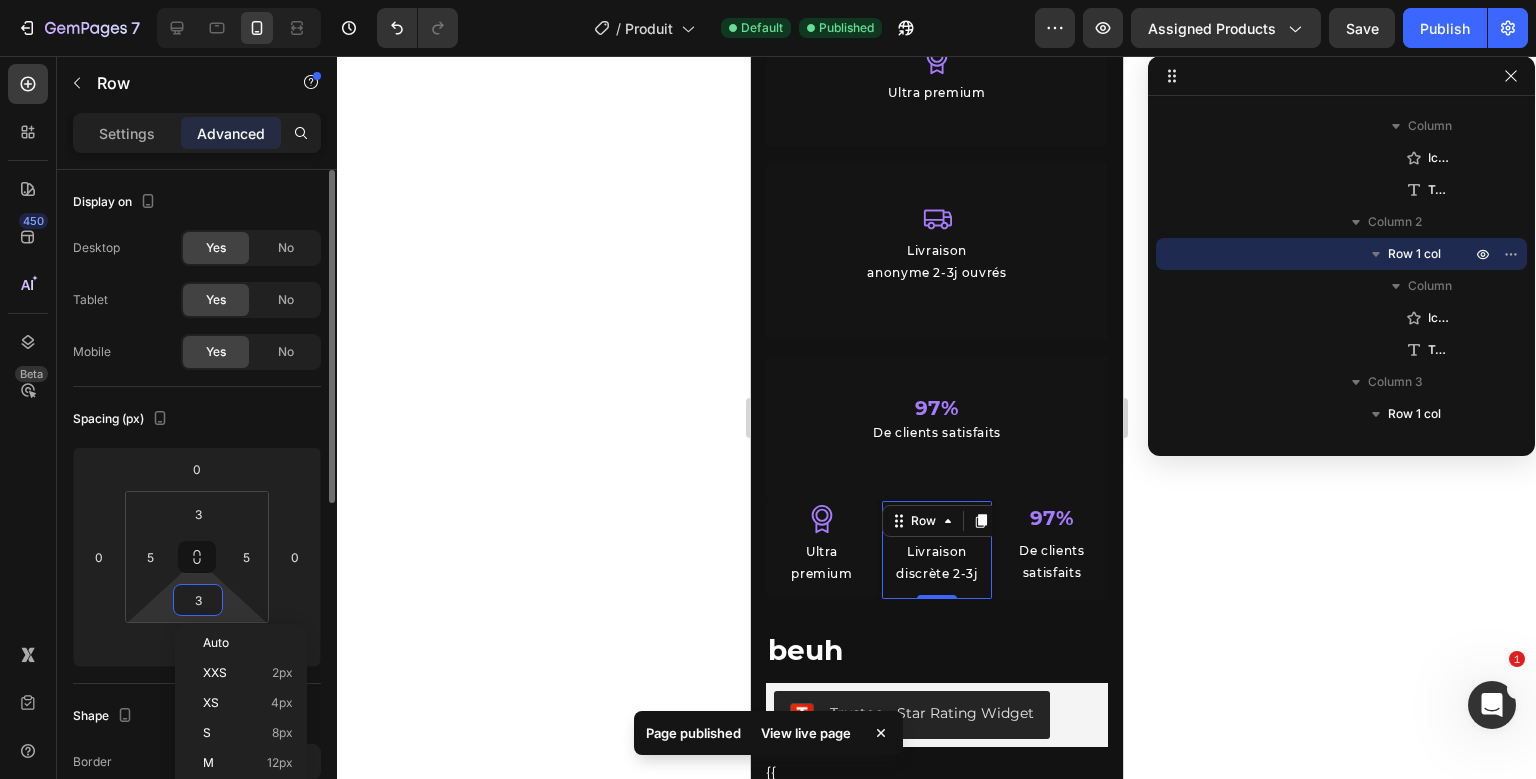 type on "0" 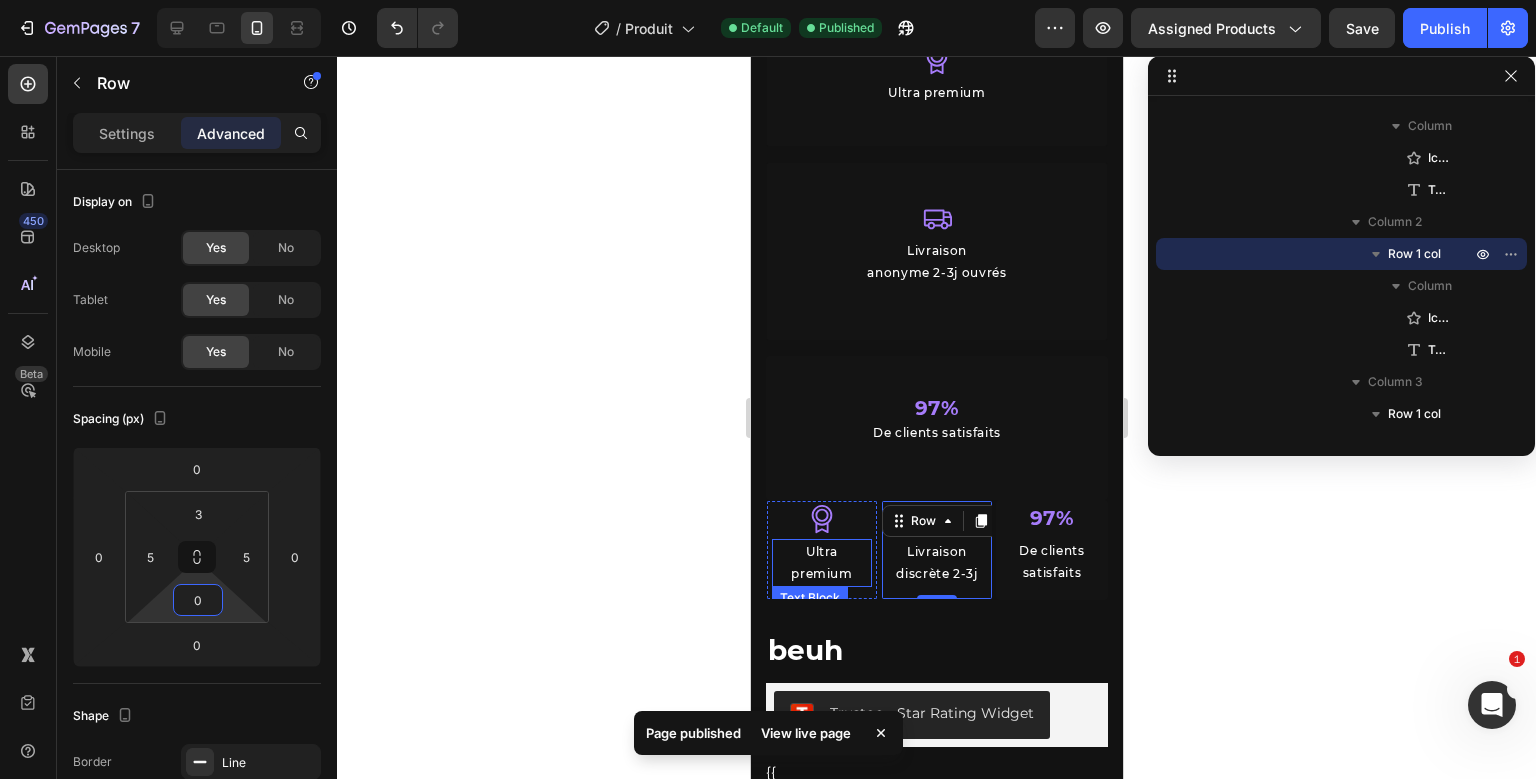 click on "Ultra premium" at bounding box center (821, 562) 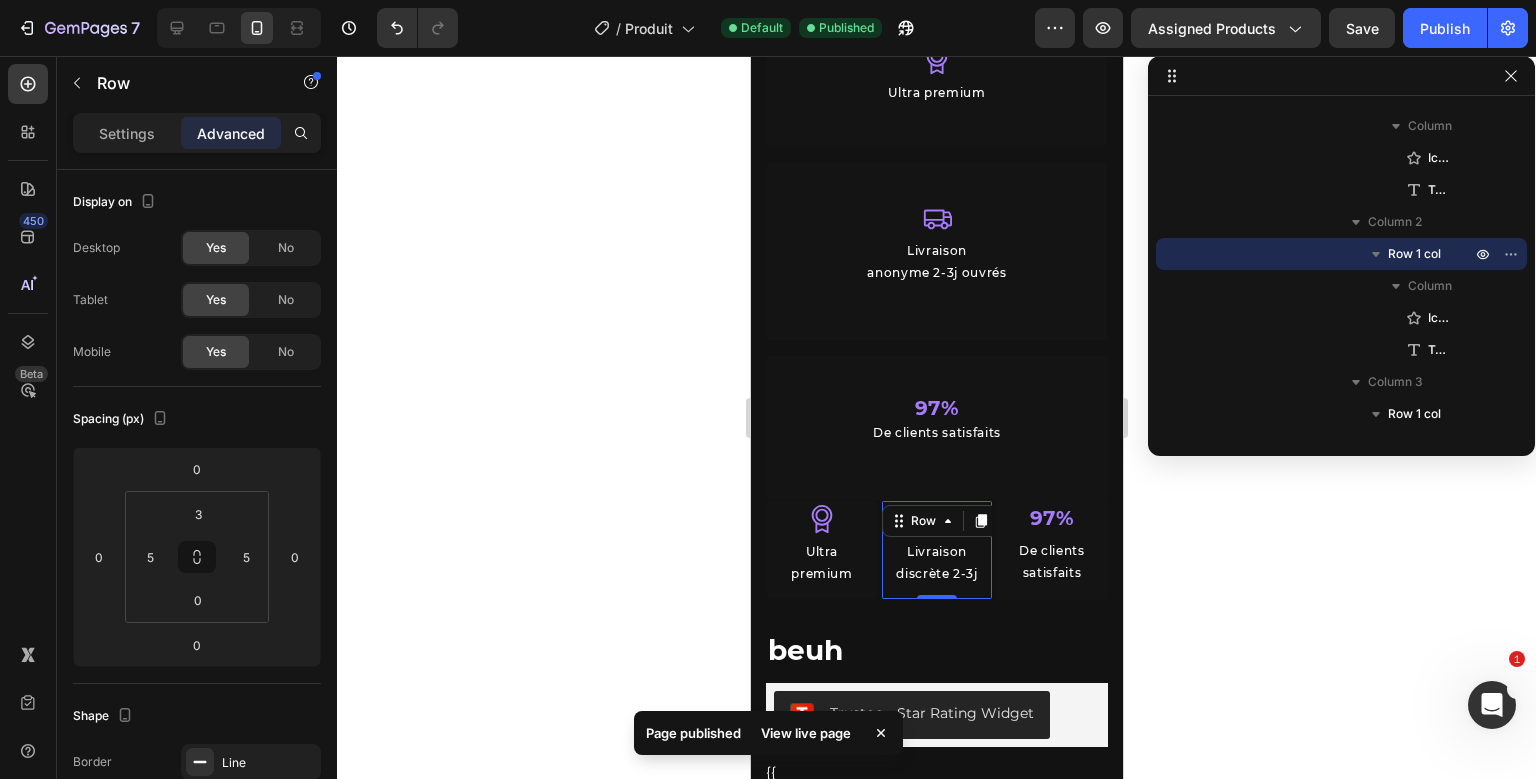 click on "Icon Livraison discrète 2-3j Text Block Row   0" at bounding box center [936, 550] 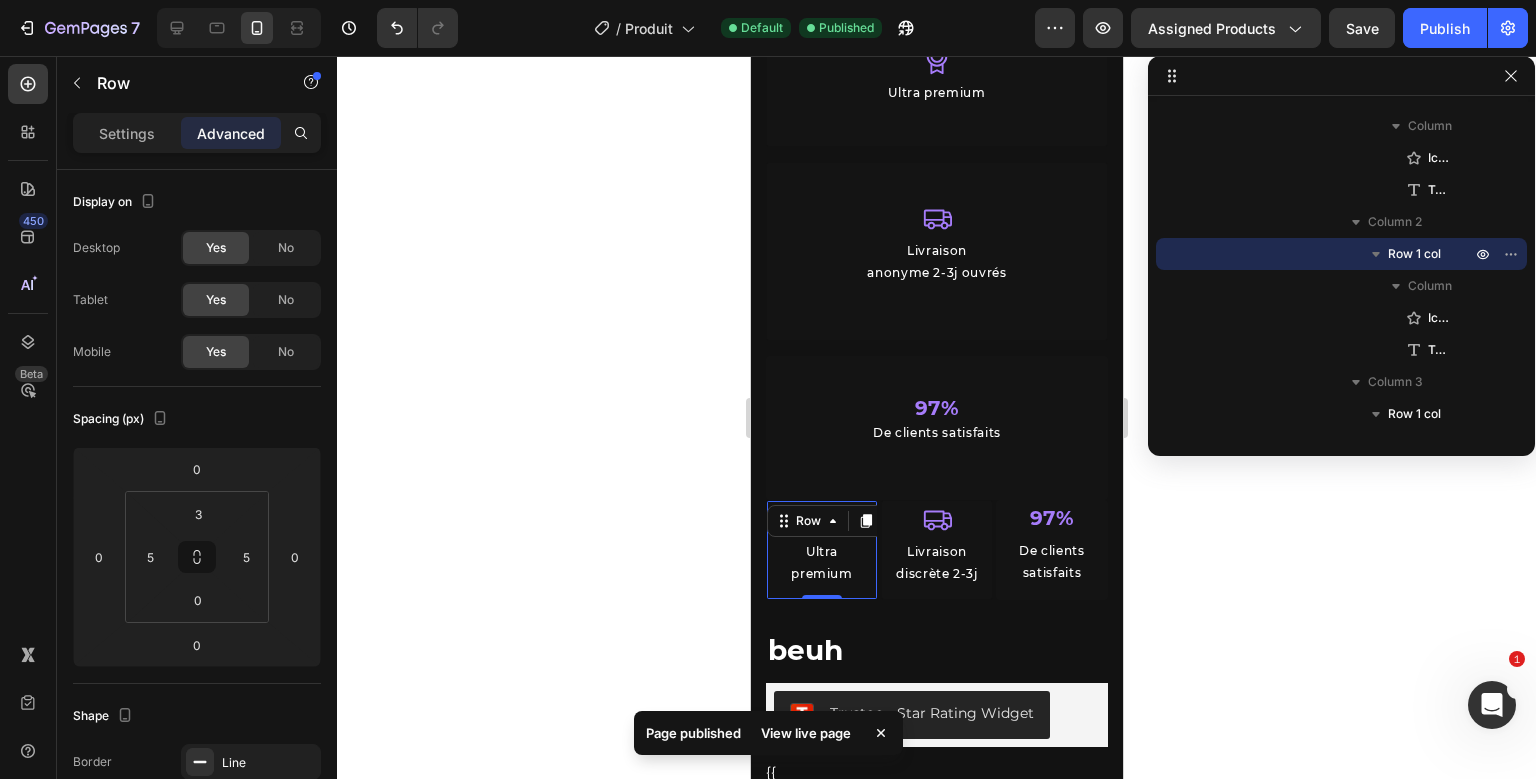 scroll, scrollTop: 666, scrollLeft: 0, axis: vertical 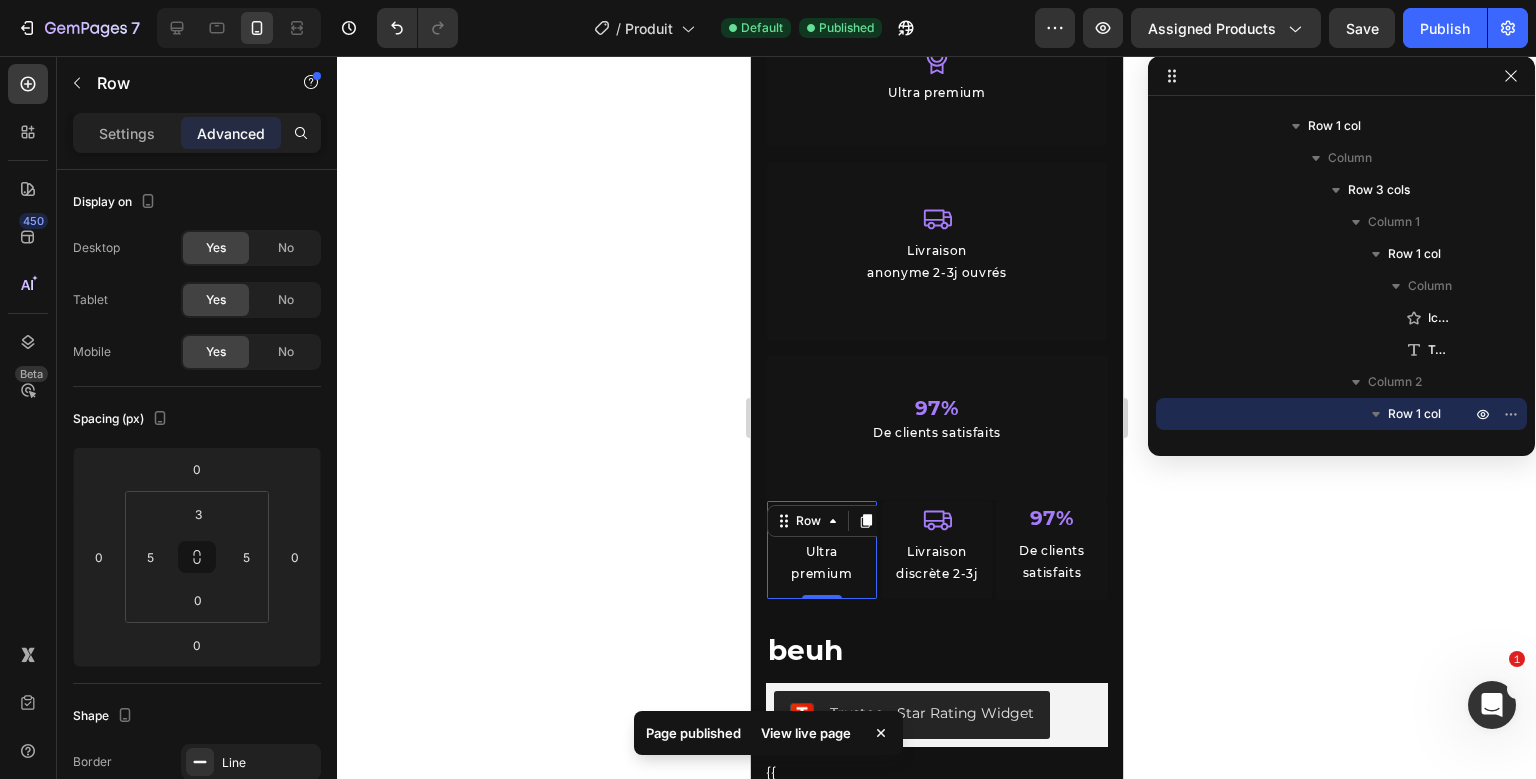click on "Icon Ultra premium Text Block Row   0" at bounding box center [821, 550] 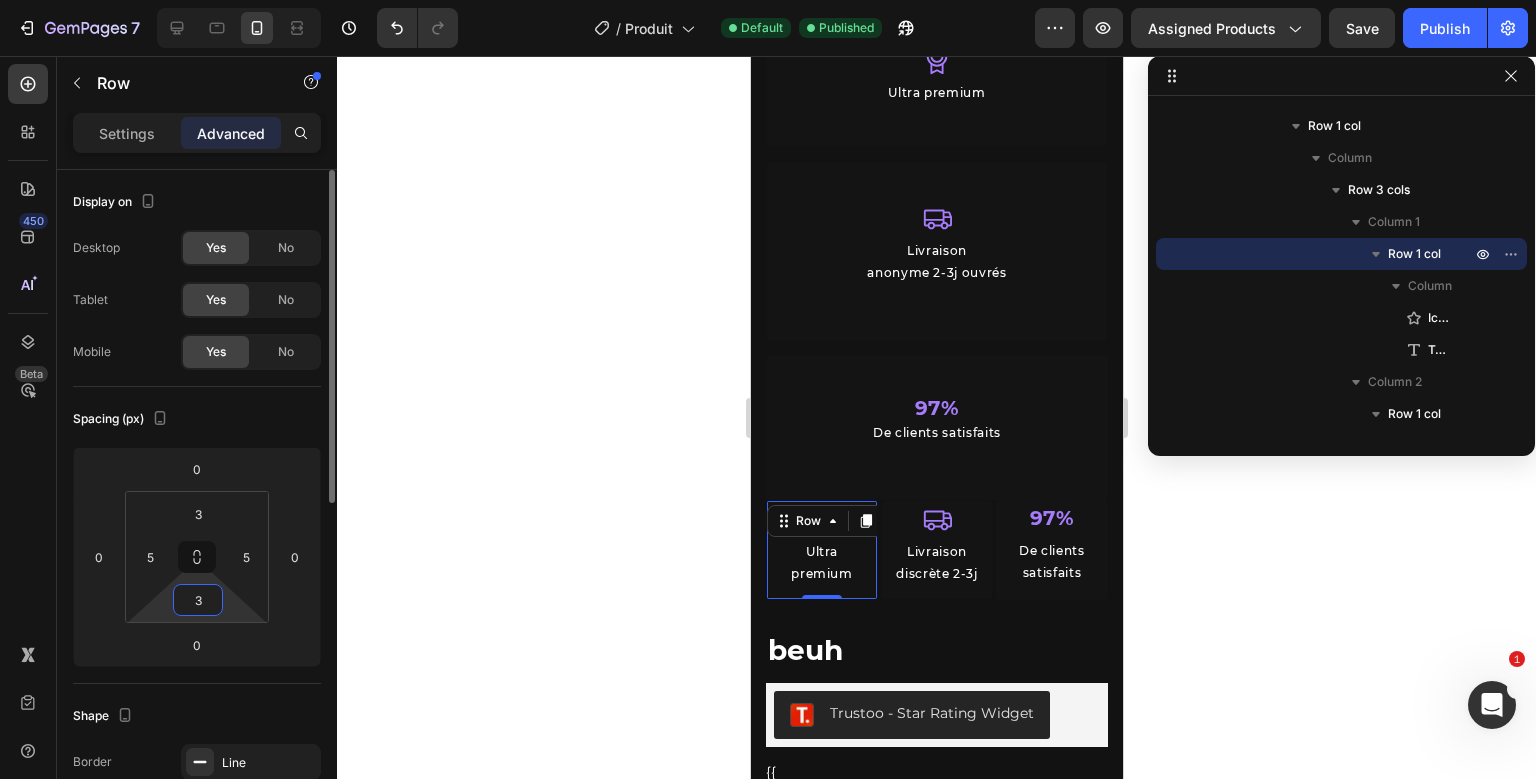 click on "3" at bounding box center [198, 600] 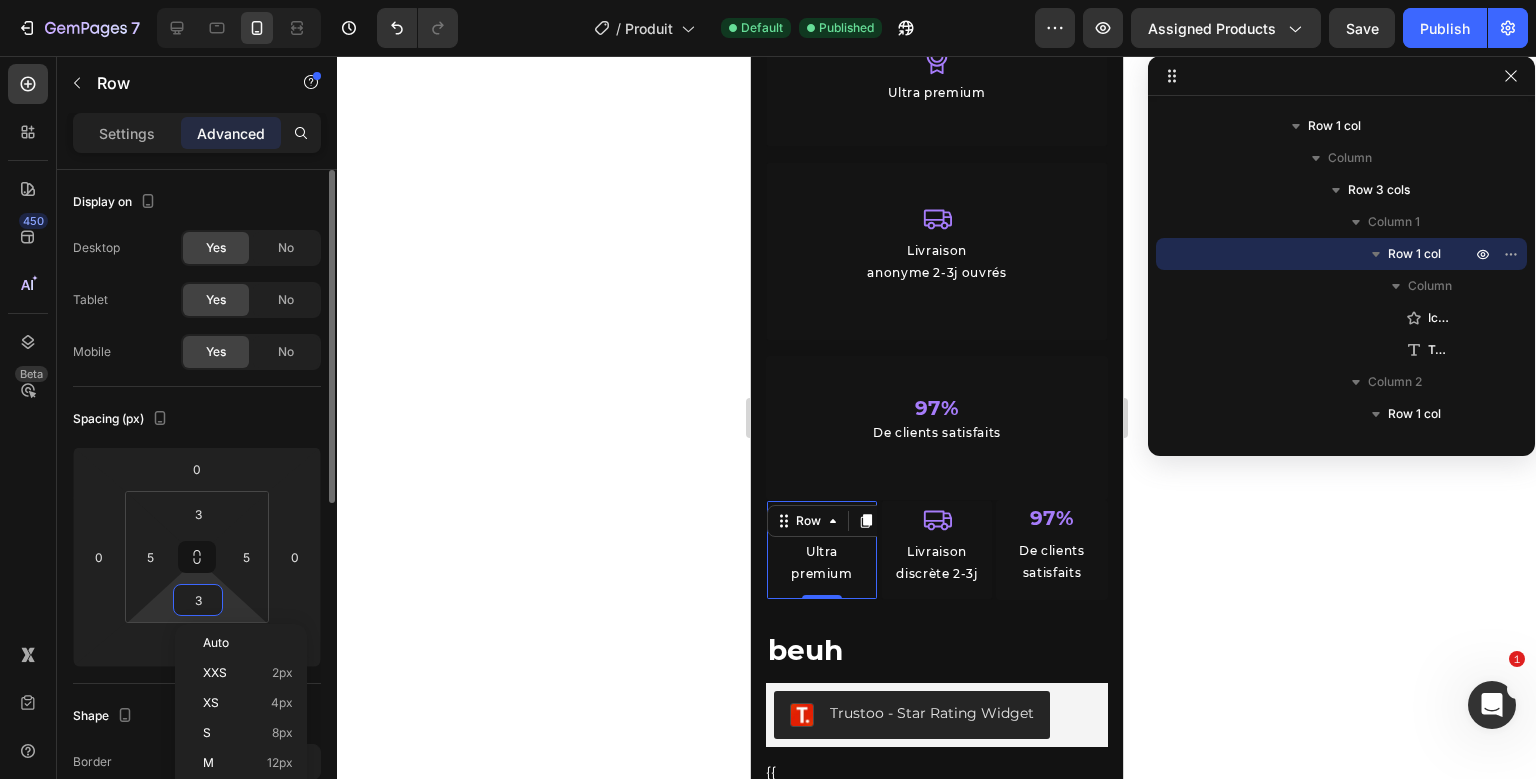 type on "0" 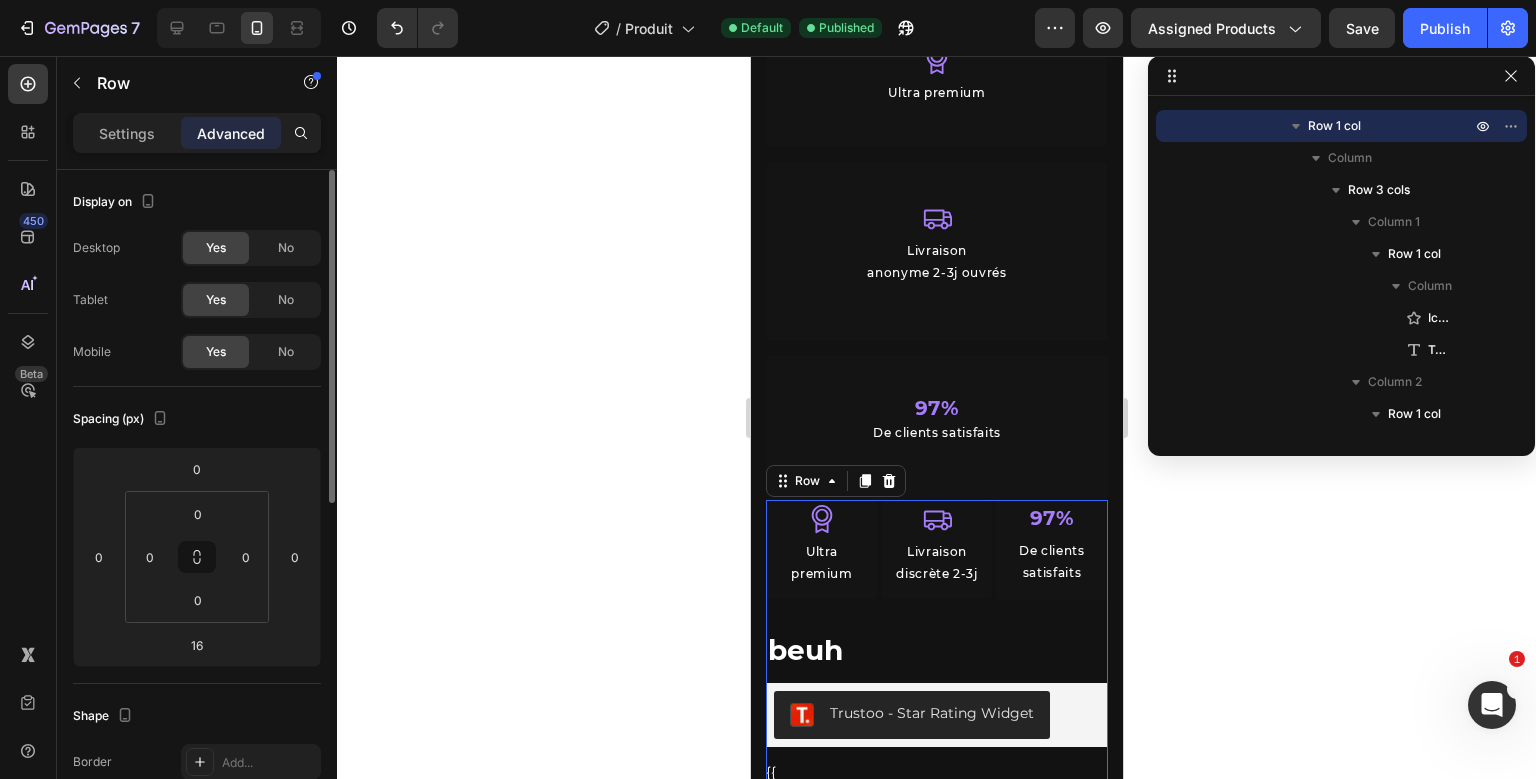 click on "Icon Ultra premium Text Block Row
Icon Livraison discrète 2-3j Text Block Row 97% Text Block De clients satisfaits Text Block Row Row beuh Product Title Trustoo - Star Rating Widget Trustoo
{{ product.metafields.custom.phrase_courte_du_produit | metafield_tag }}
Custom Code Row
Publish the page to see the content.
Custom Code" at bounding box center (936, 706) 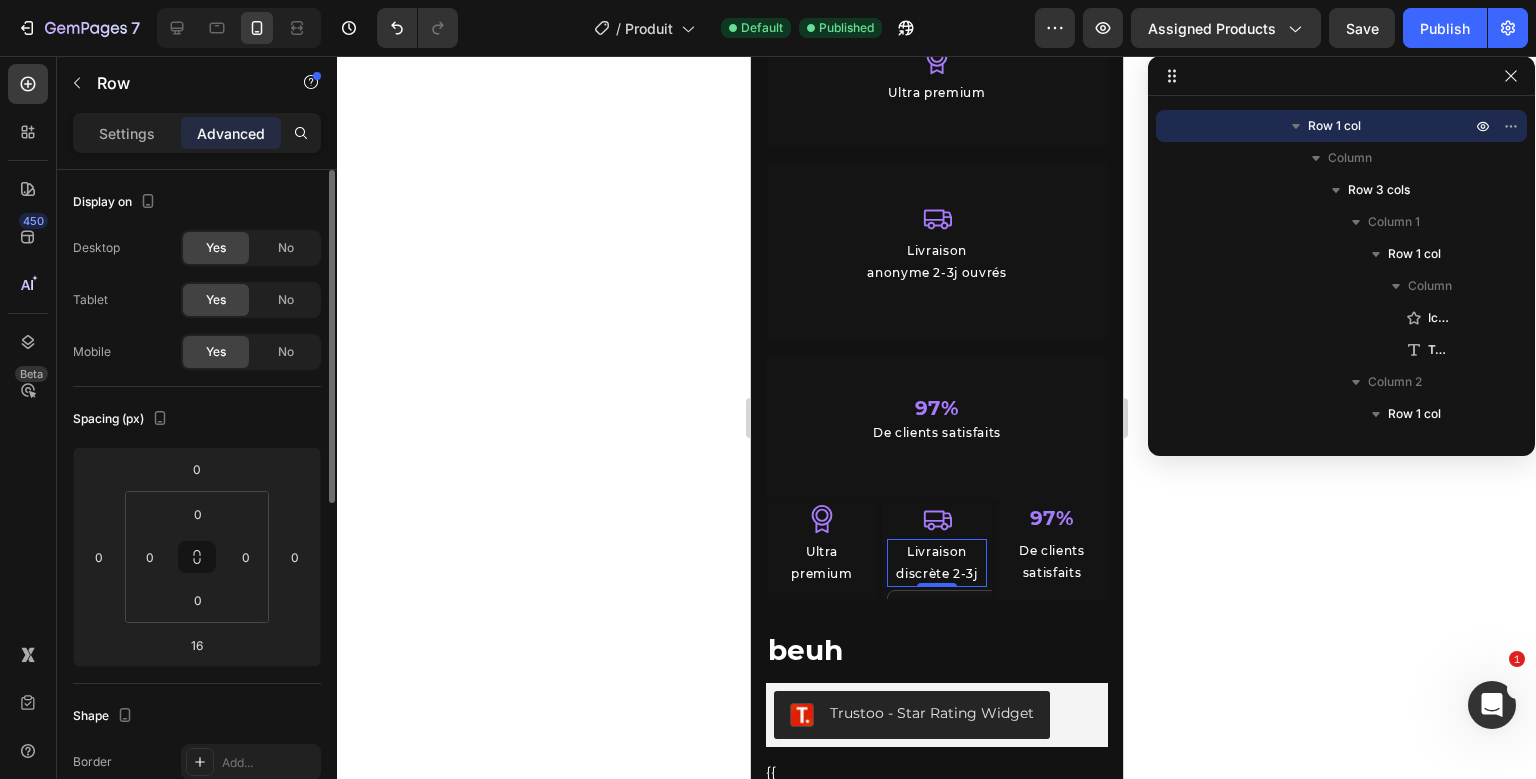 scroll, scrollTop: 922, scrollLeft: 0, axis: vertical 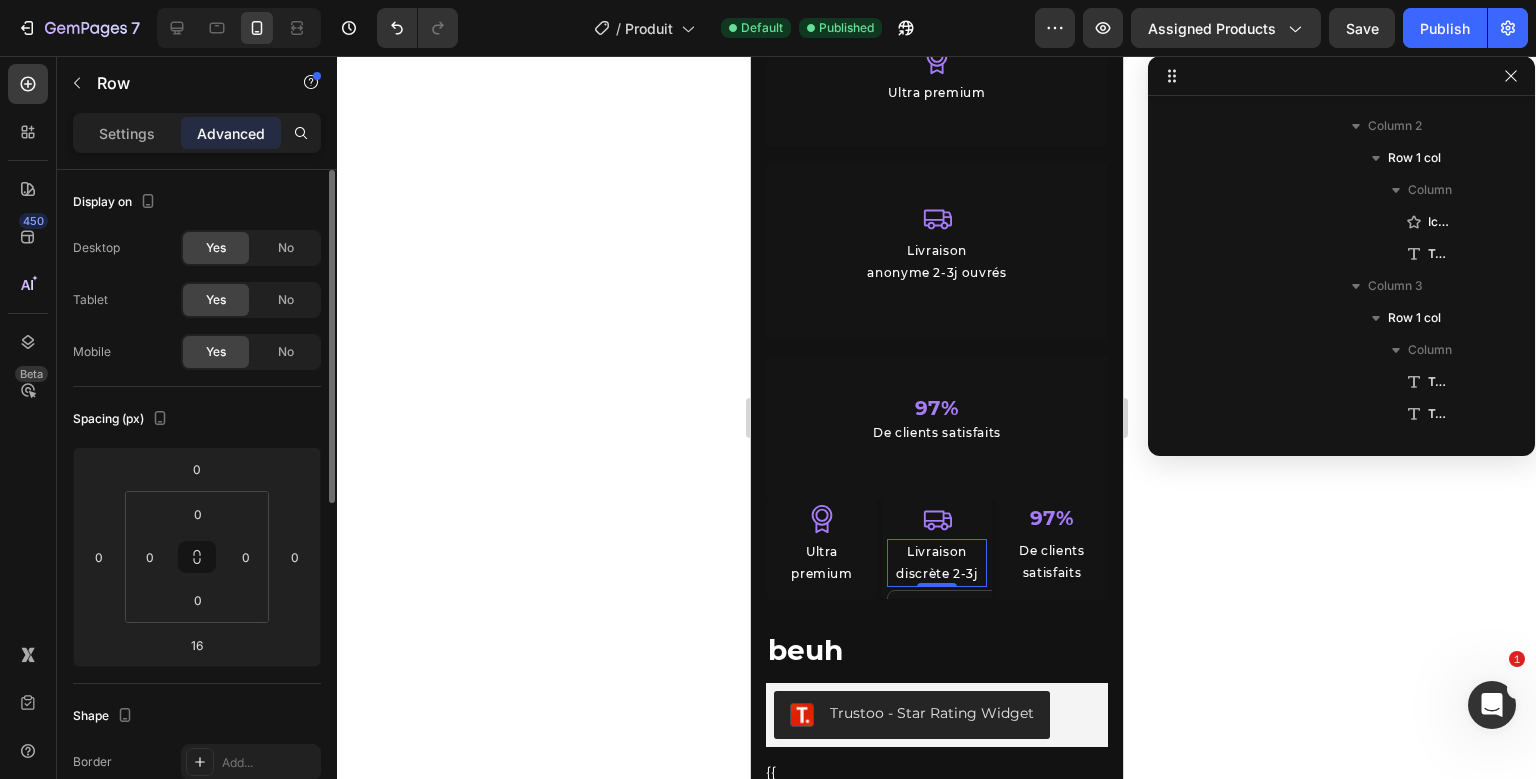 click on "Icon Livraison discrète 2-3j Text Block   0" at bounding box center (936, 551) 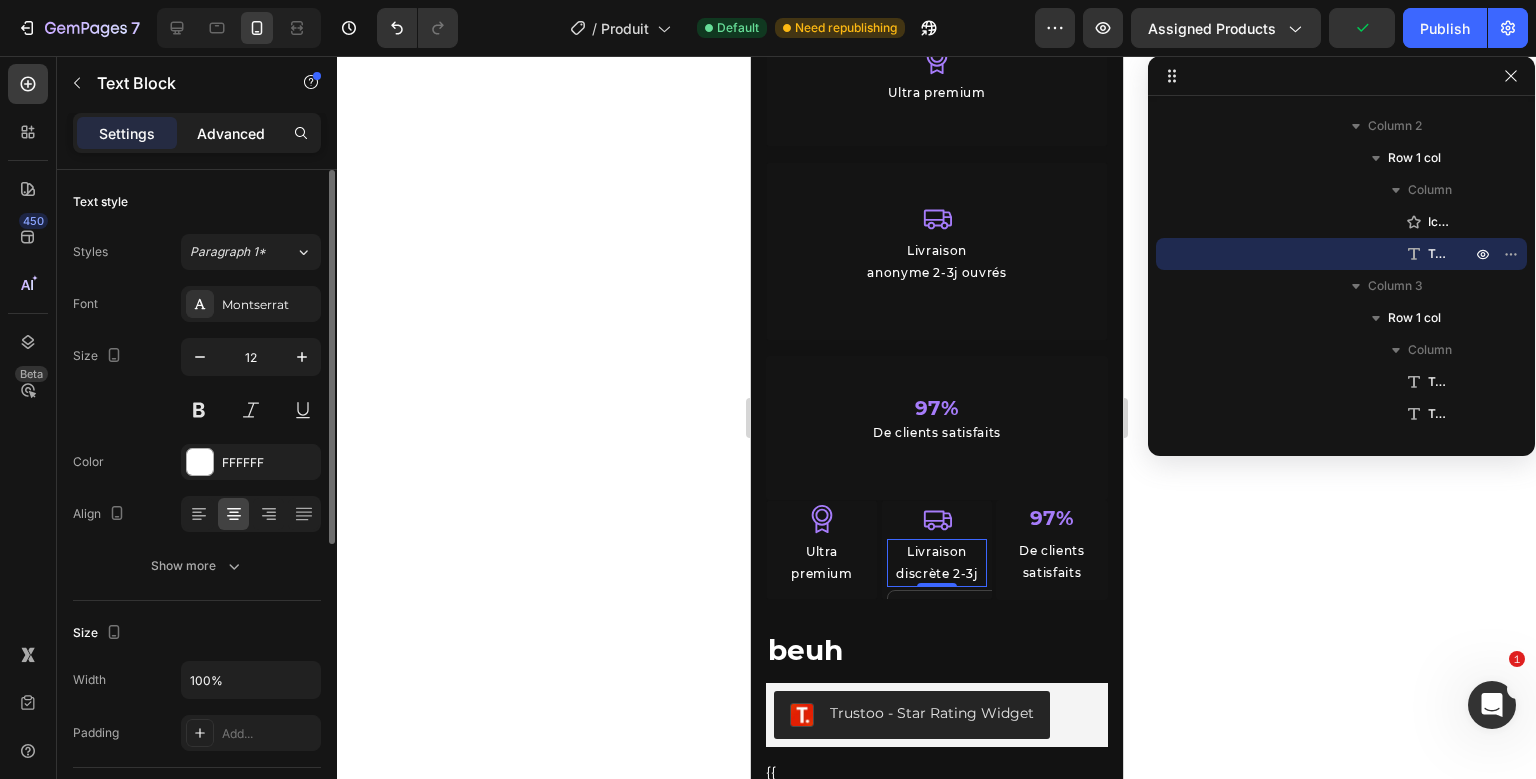 click on "Advanced" at bounding box center (231, 133) 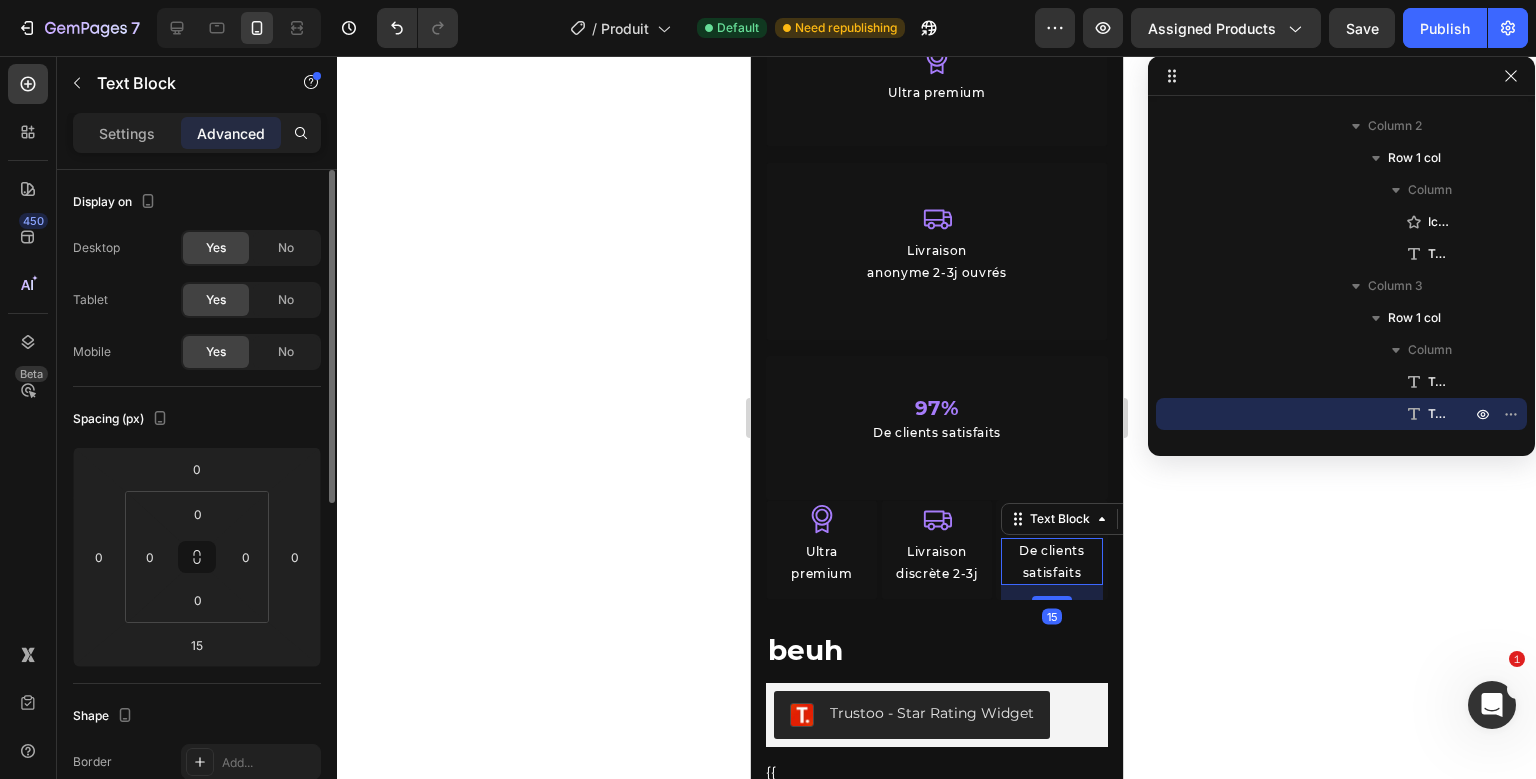 click on "97% Text Block De clients satisfaits Text Block   15" at bounding box center (1051, 551) 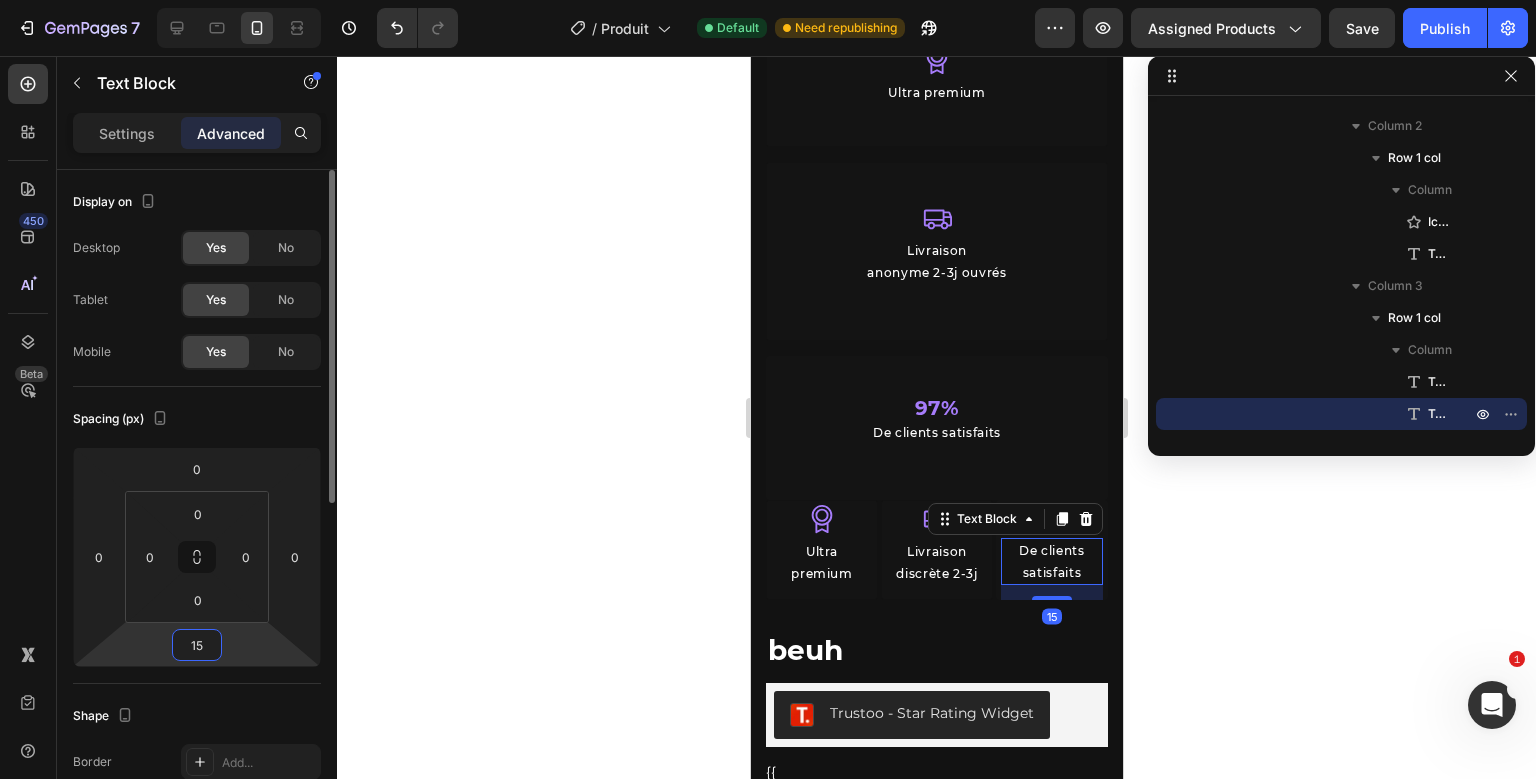 click on "15" at bounding box center [197, 645] 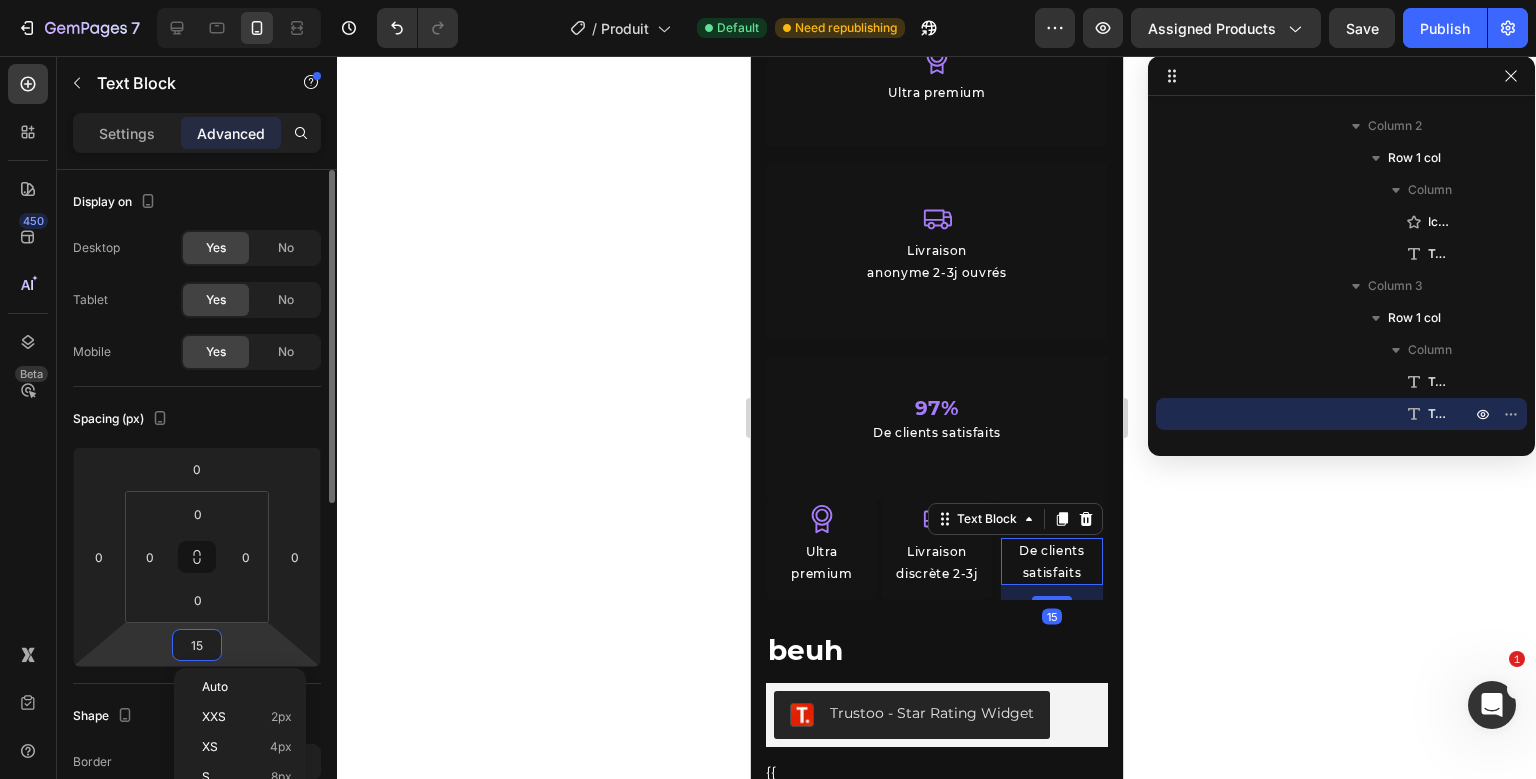 type on "0" 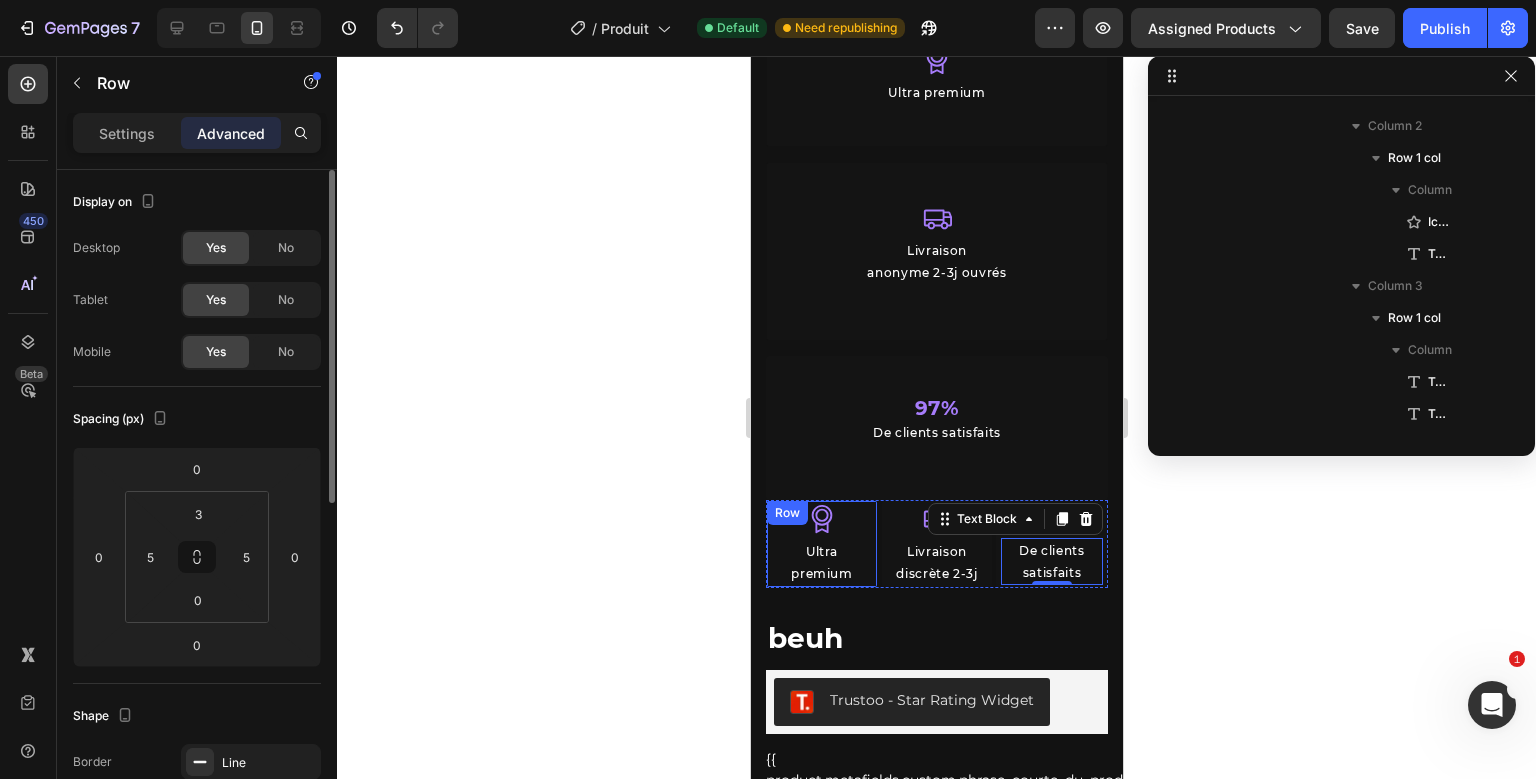 click on "Icon Ultra premium Text Block Row" at bounding box center (821, 543) 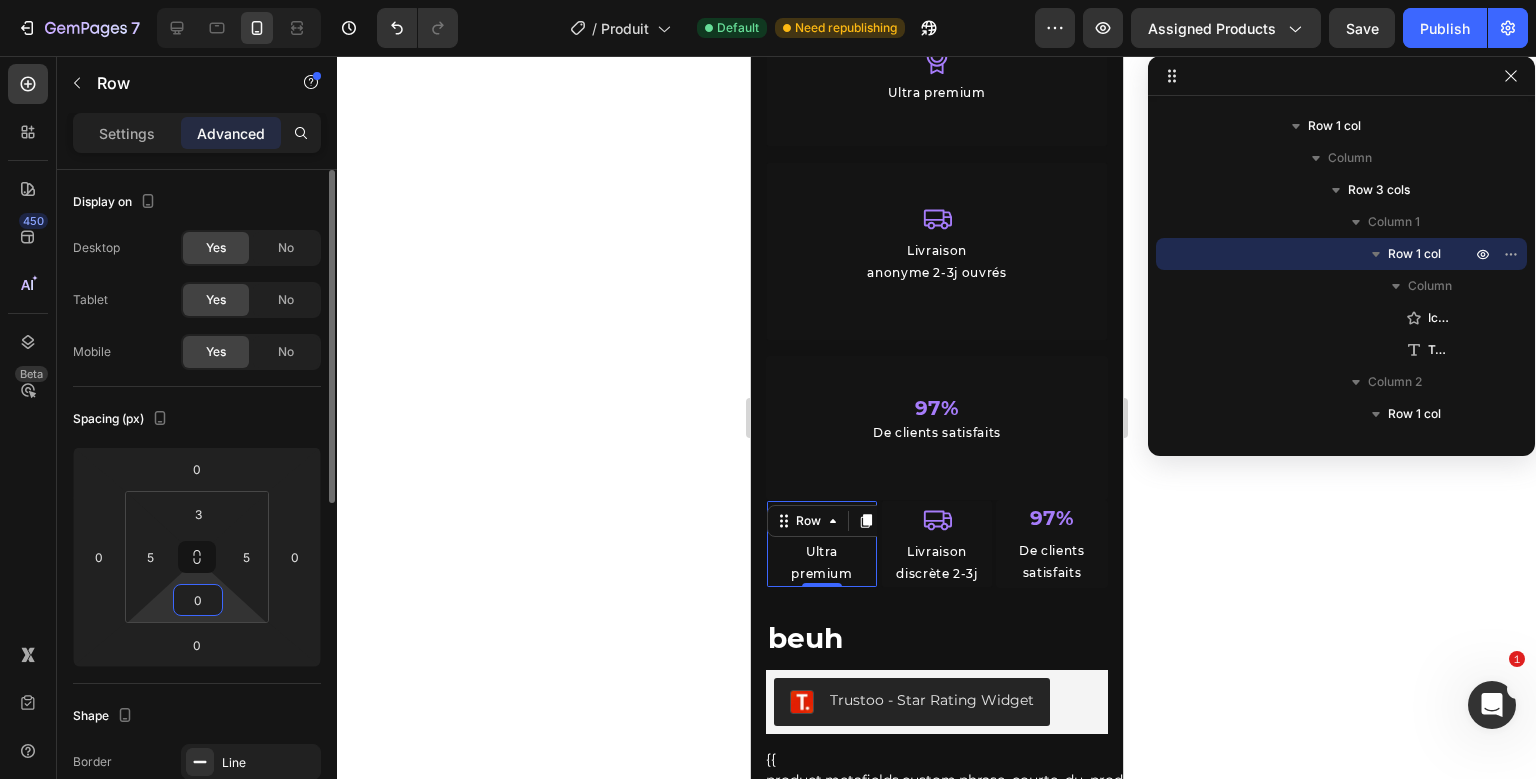 click on "0" at bounding box center (198, 600) 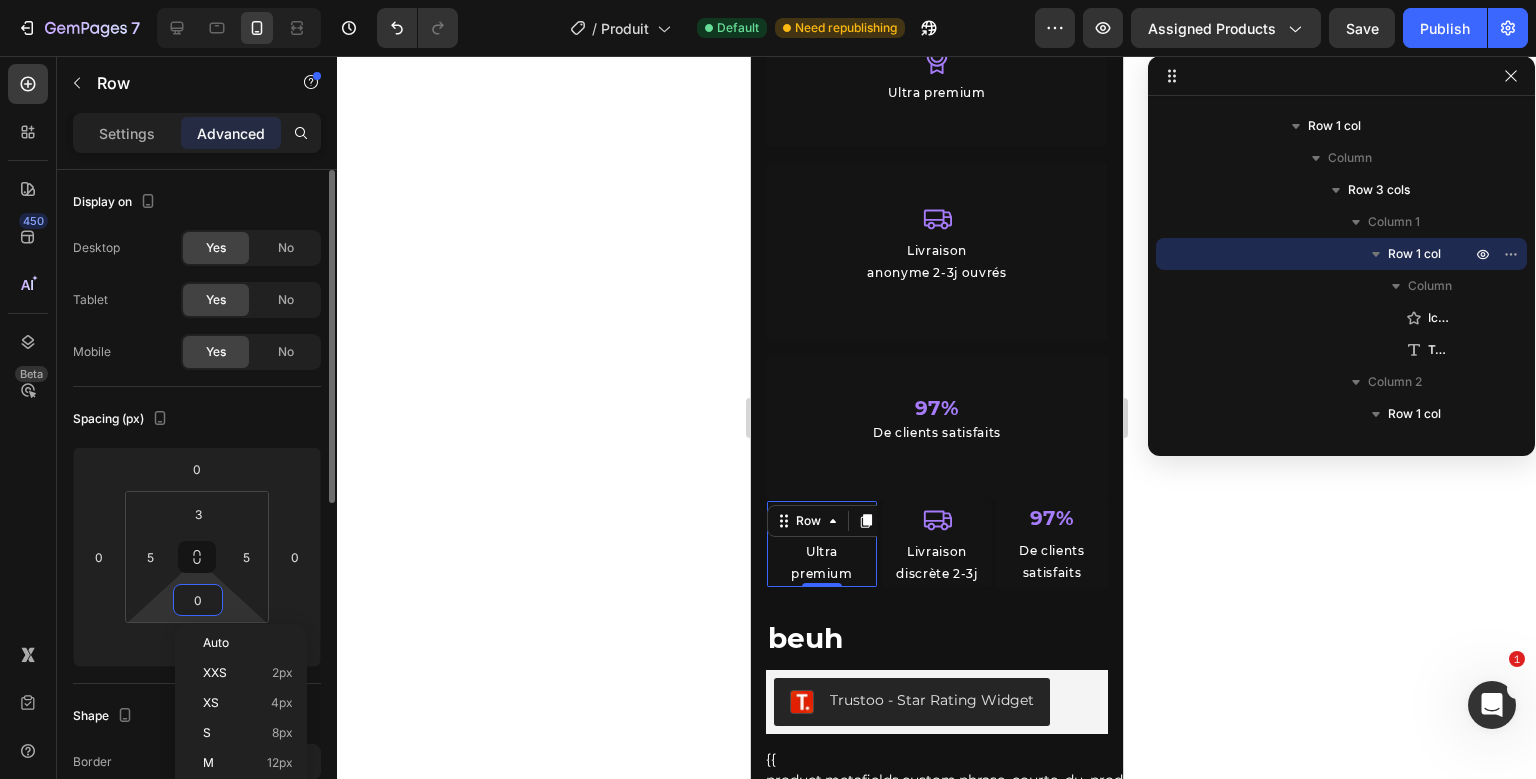 type on "3" 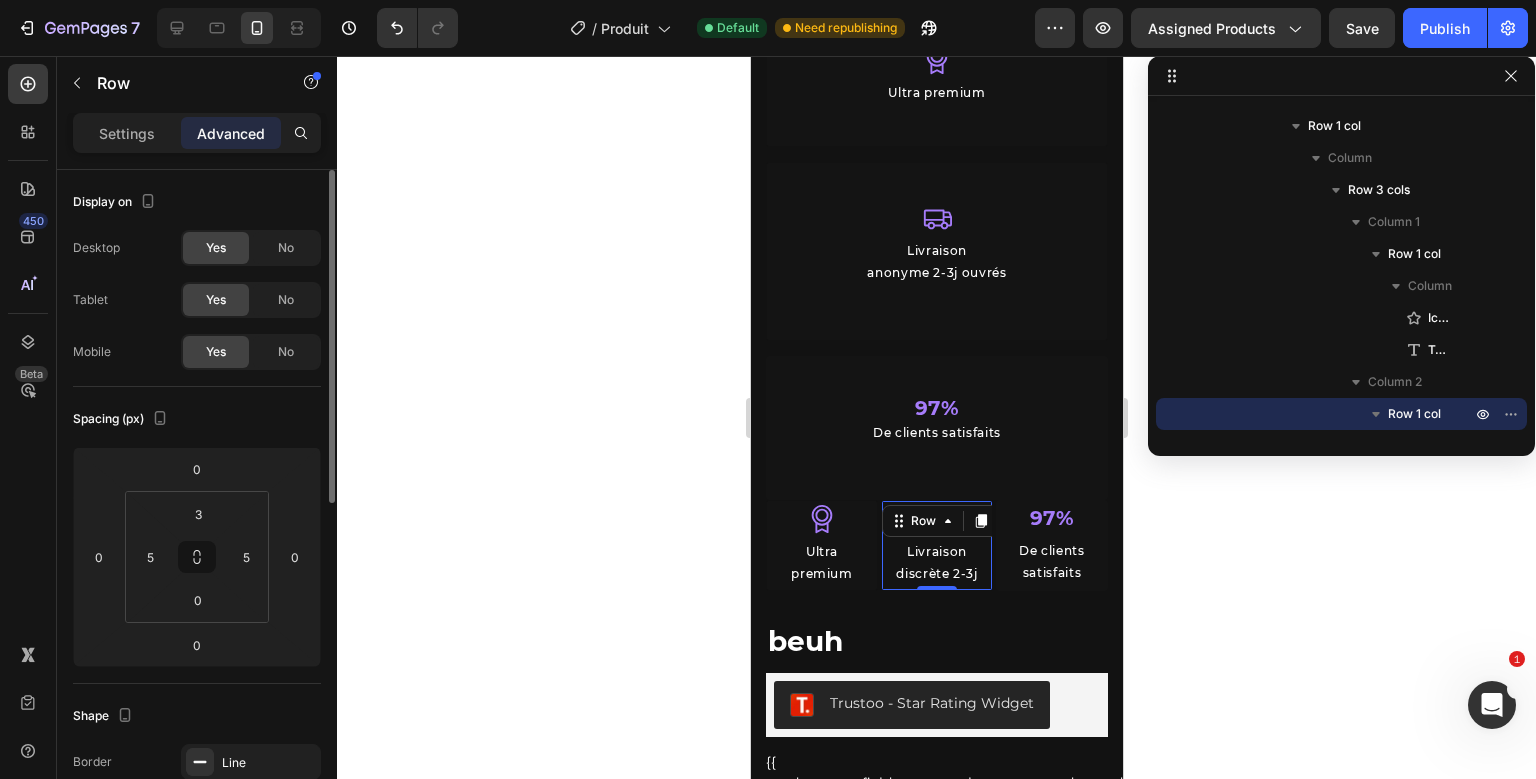 click on "Icon Livraison discrète 2-3j Text Block Row   0" at bounding box center [936, 545] 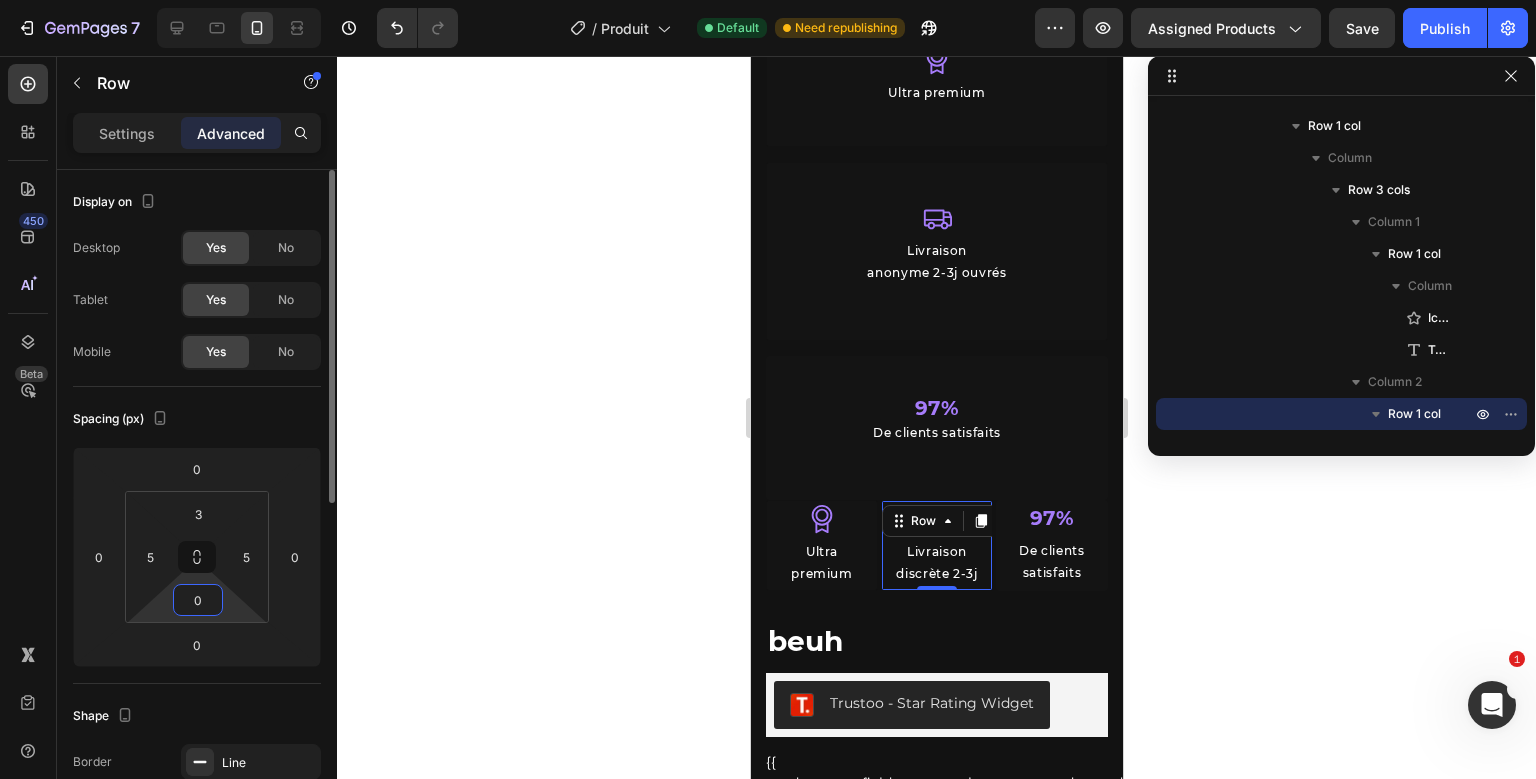 click on "0" at bounding box center [198, 600] 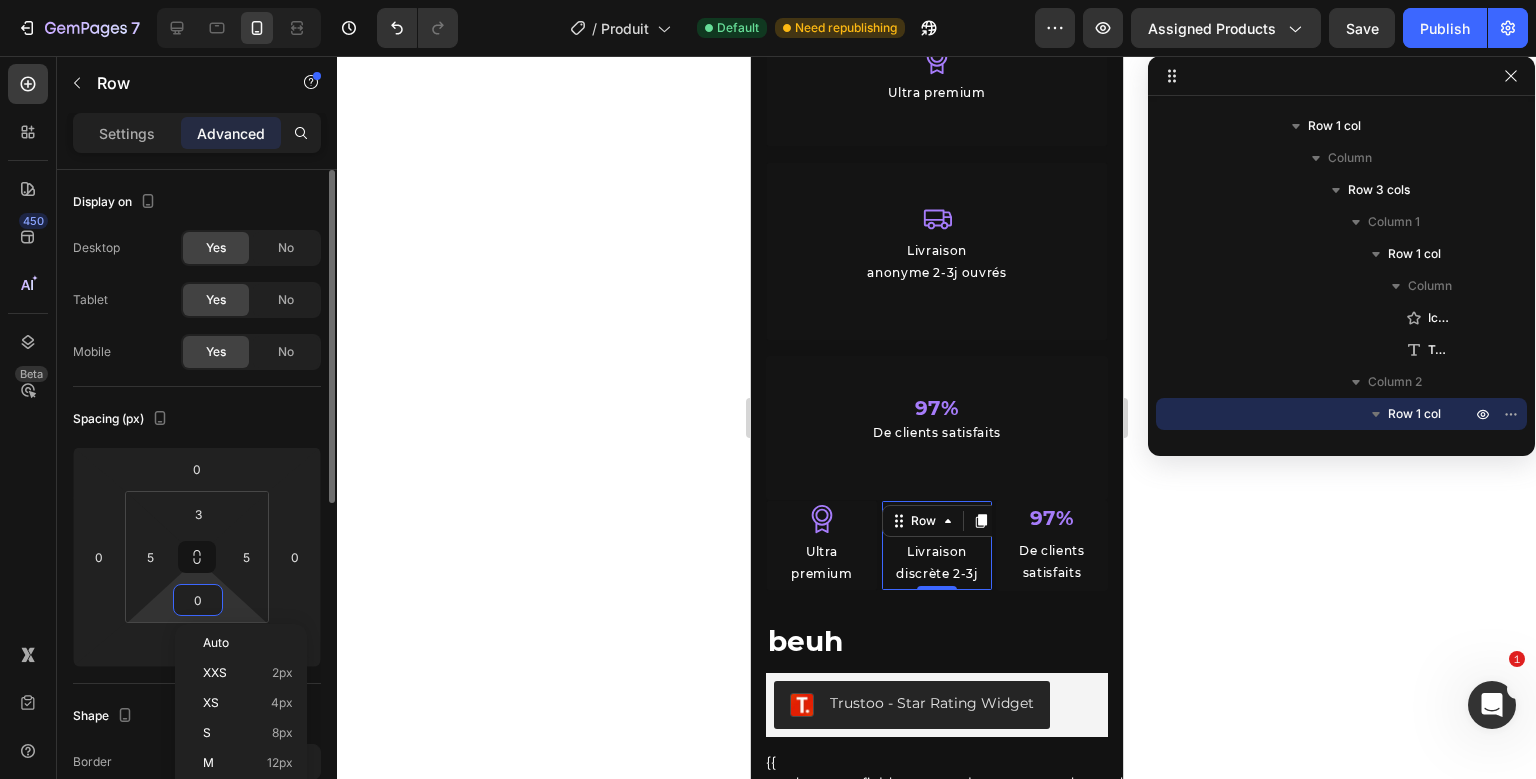 type on "3" 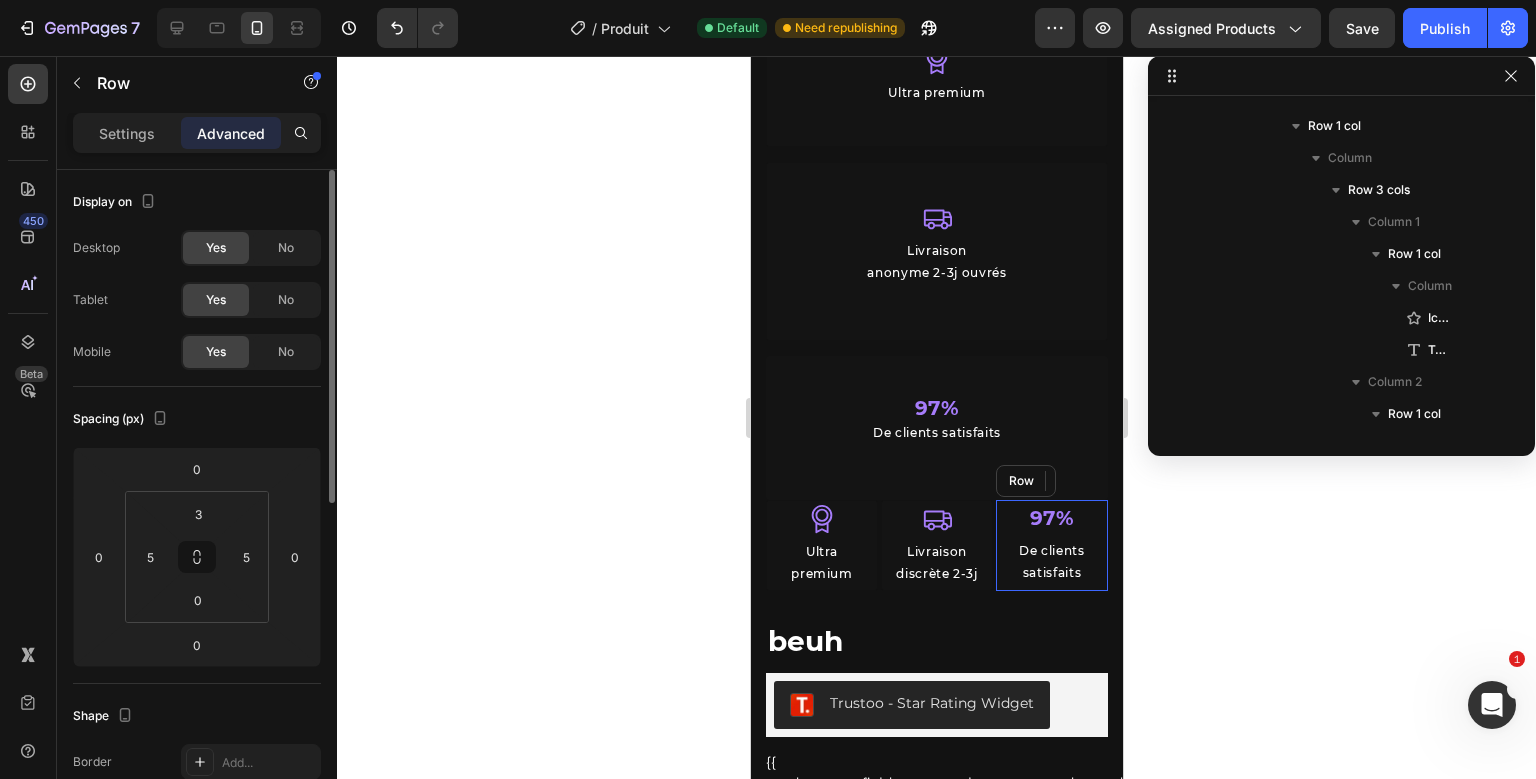 scroll, scrollTop: 986, scrollLeft: 0, axis: vertical 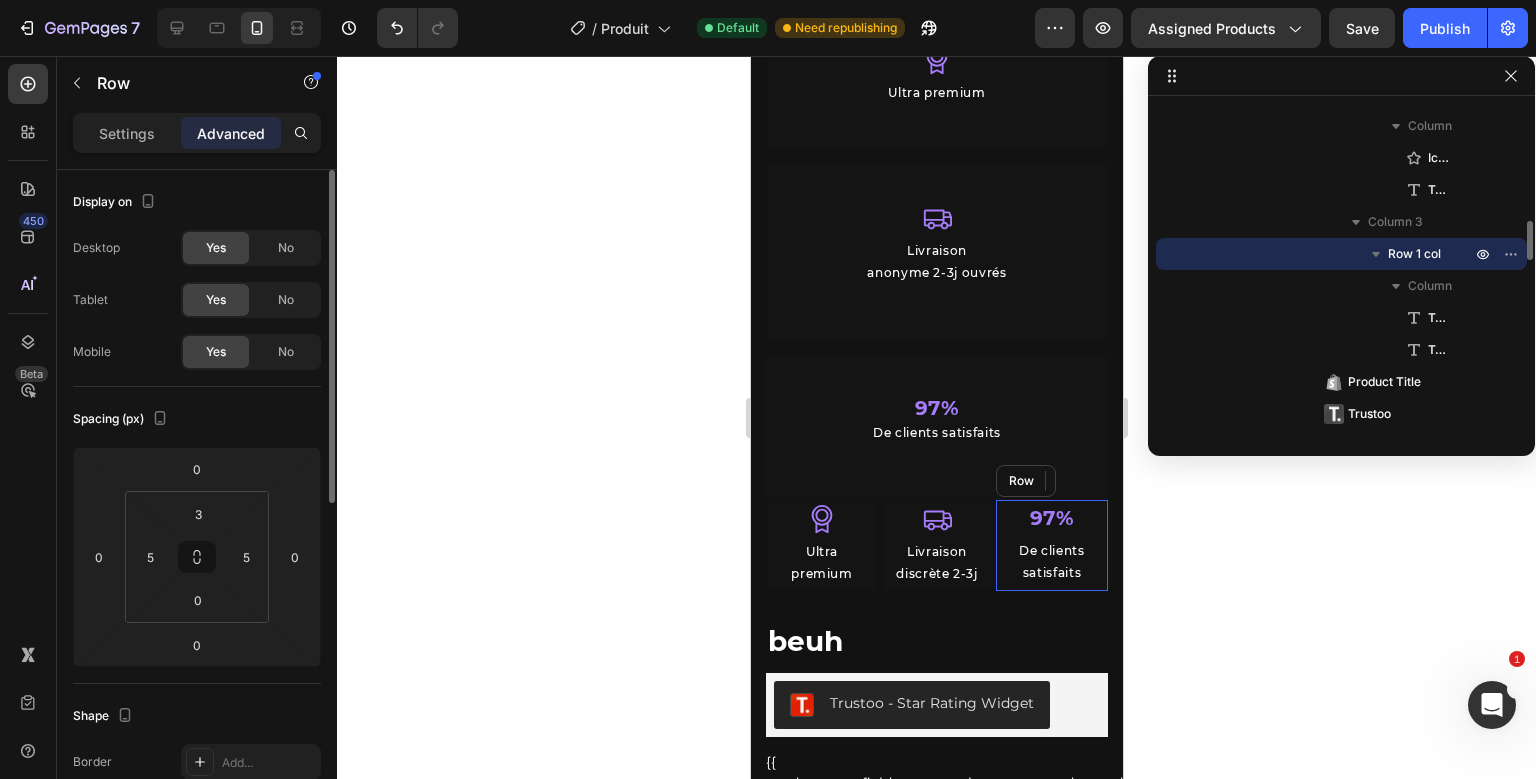 click on "97% Text Block De clients satisfaits Text Block Row" at bounding box center (1051, 545) 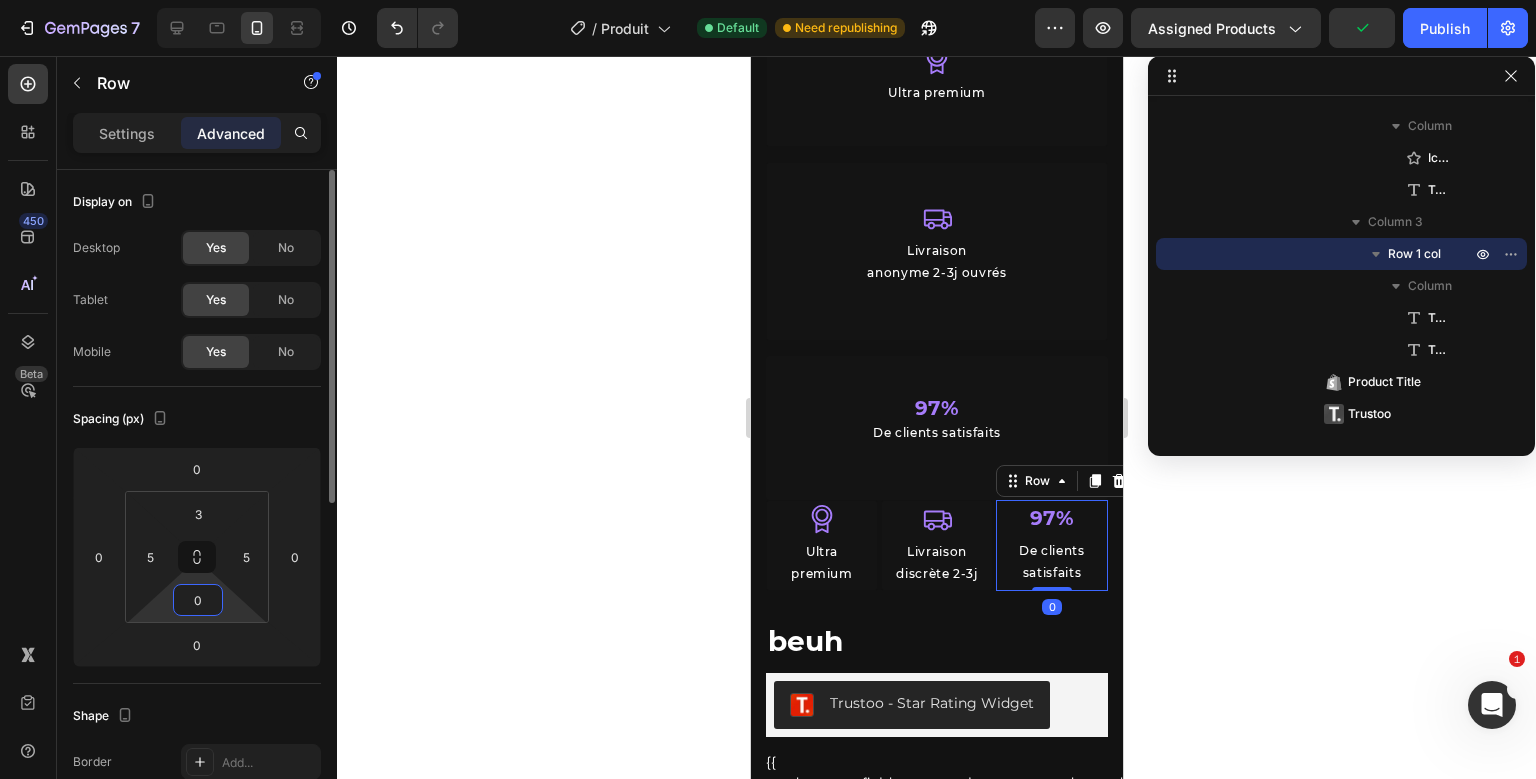 click on "0" at bounding box center [198, 600] 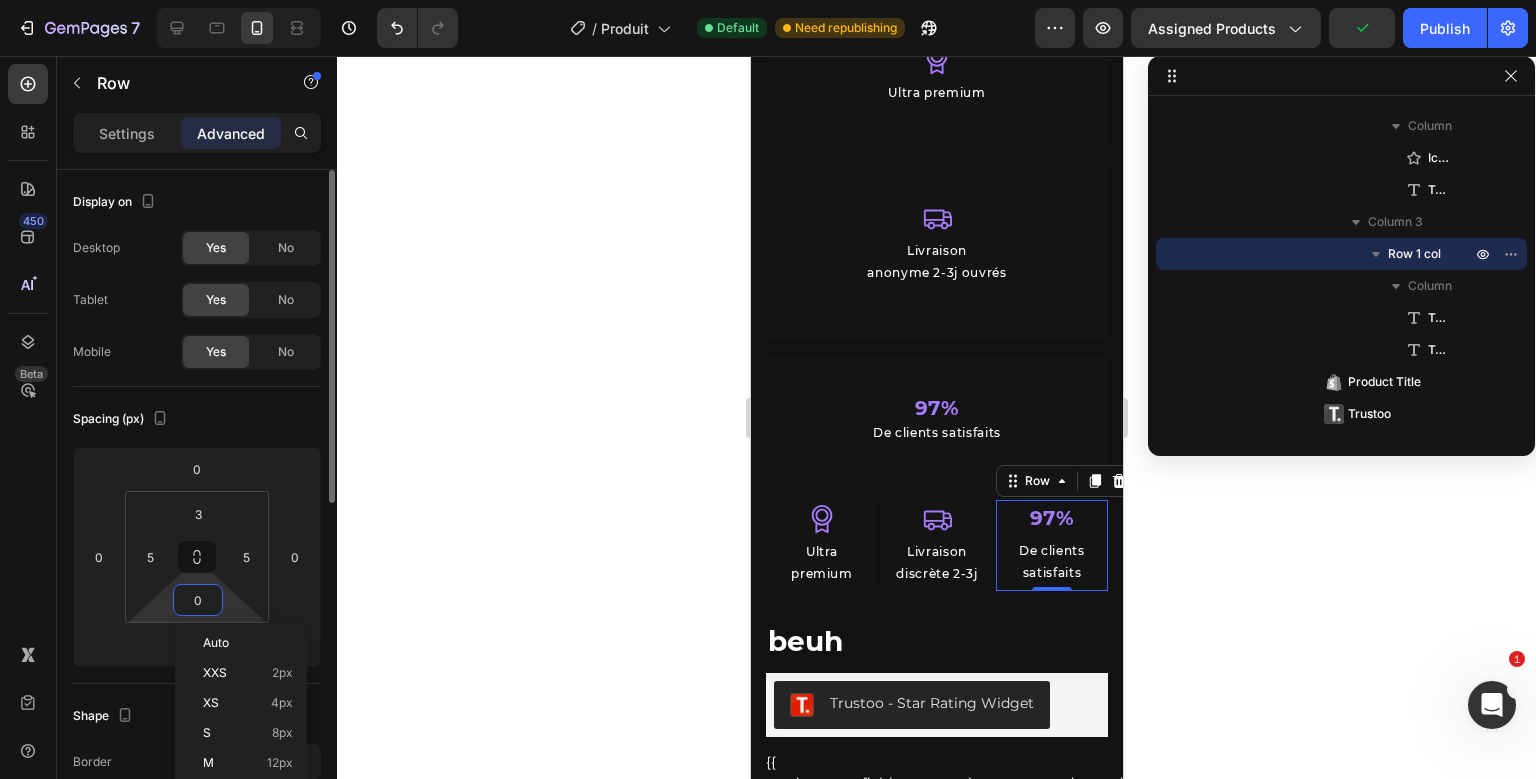 type on "3" 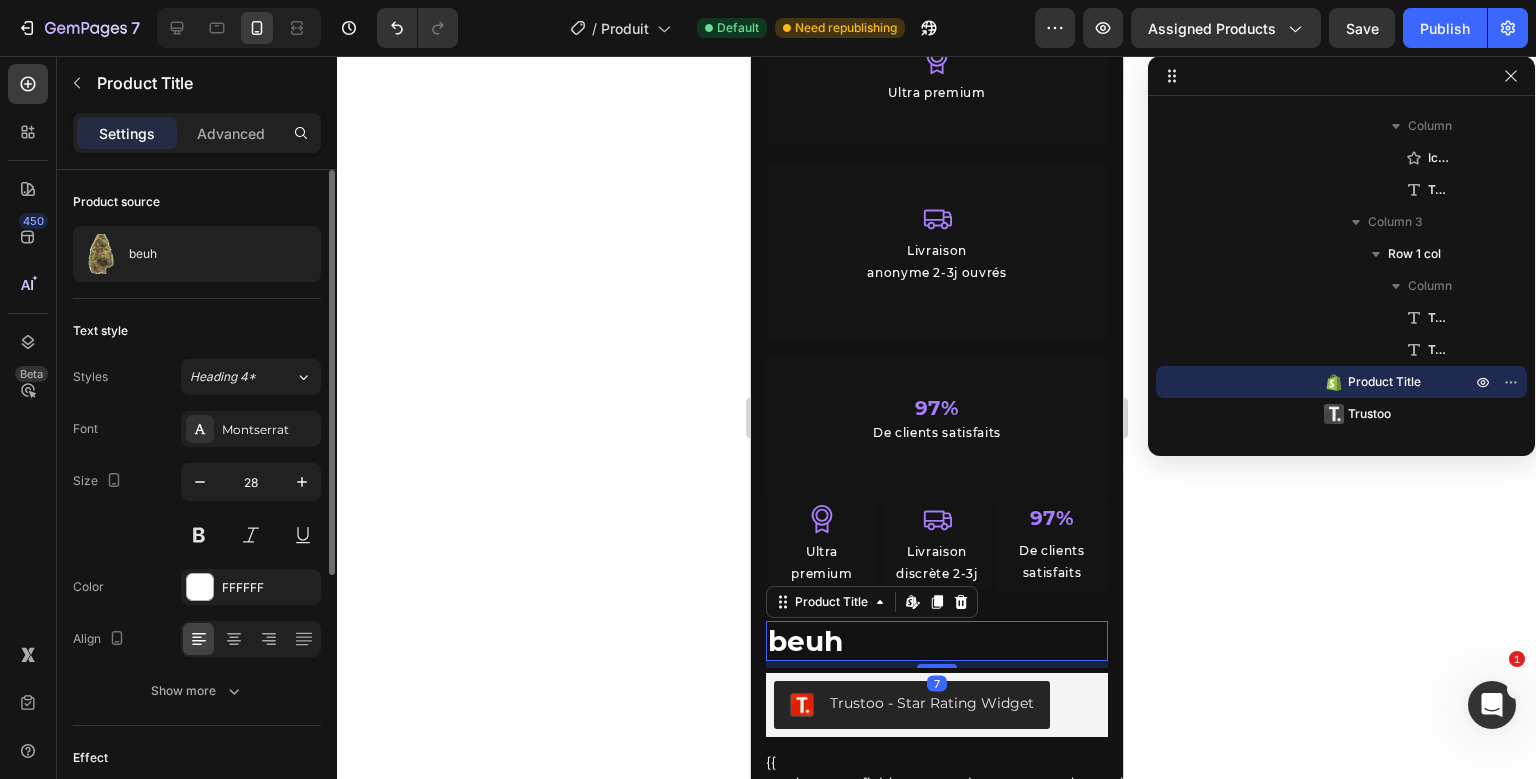 click on "beuh" at bounding box center (936, 641) 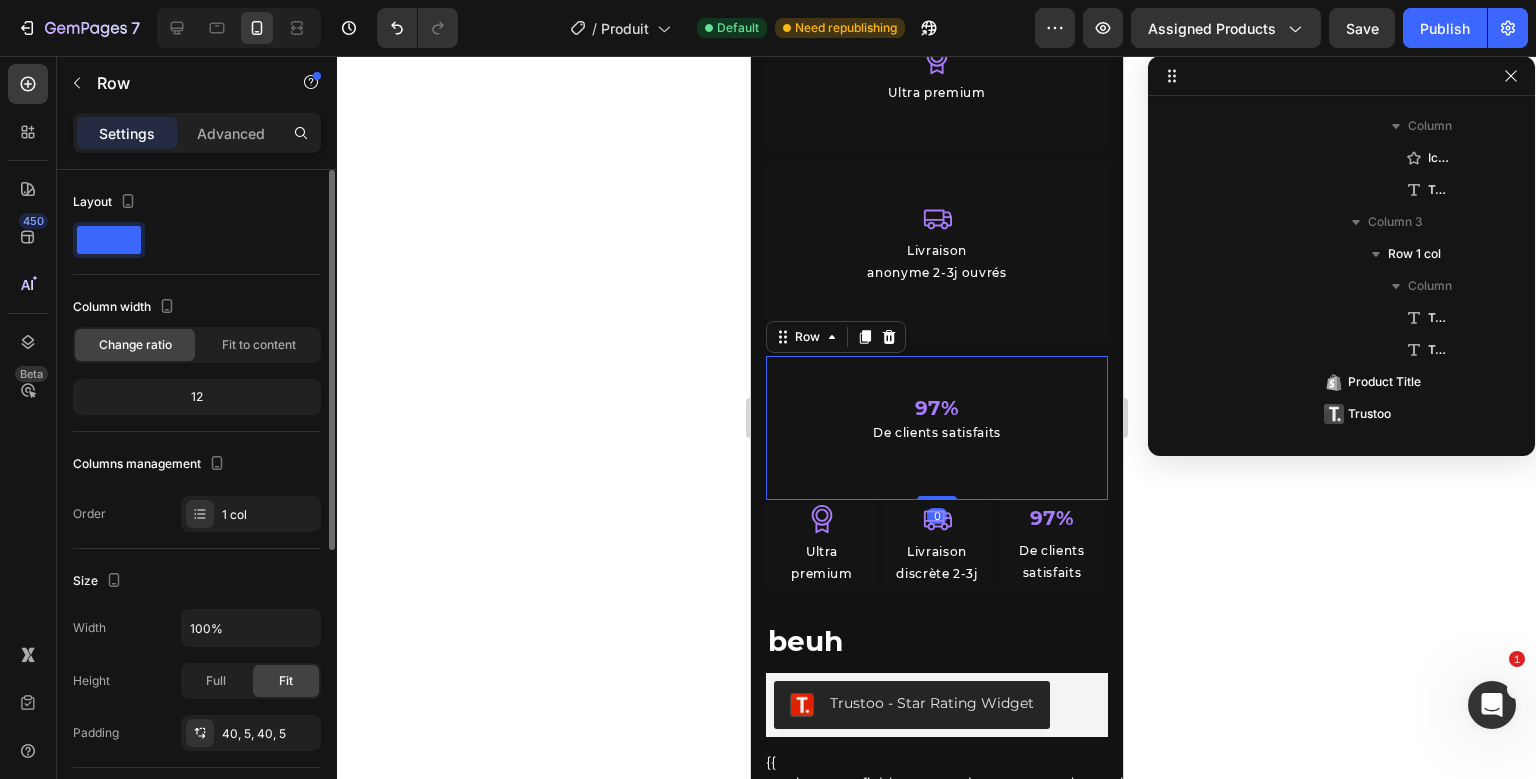 scroll, scrollTop: 410, scrollLeft: 0, axis: vertical 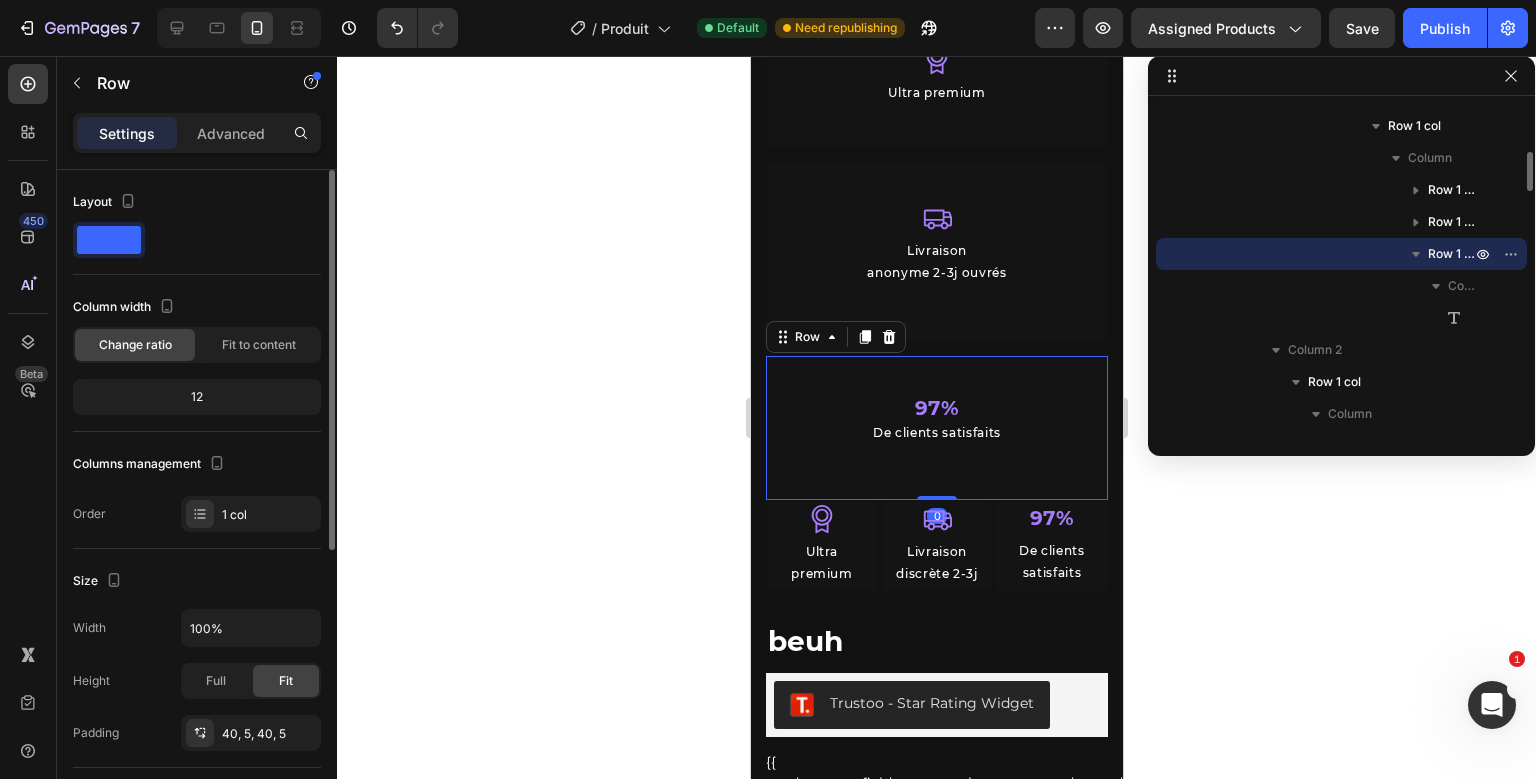 click on "Icon Ultra premium Text Block Row
Icon Livraison anonyme 2-3j ouvrés Text Block Row 97% De clients satisfaits Text Block Row   0" at bounding box center [936, 252] 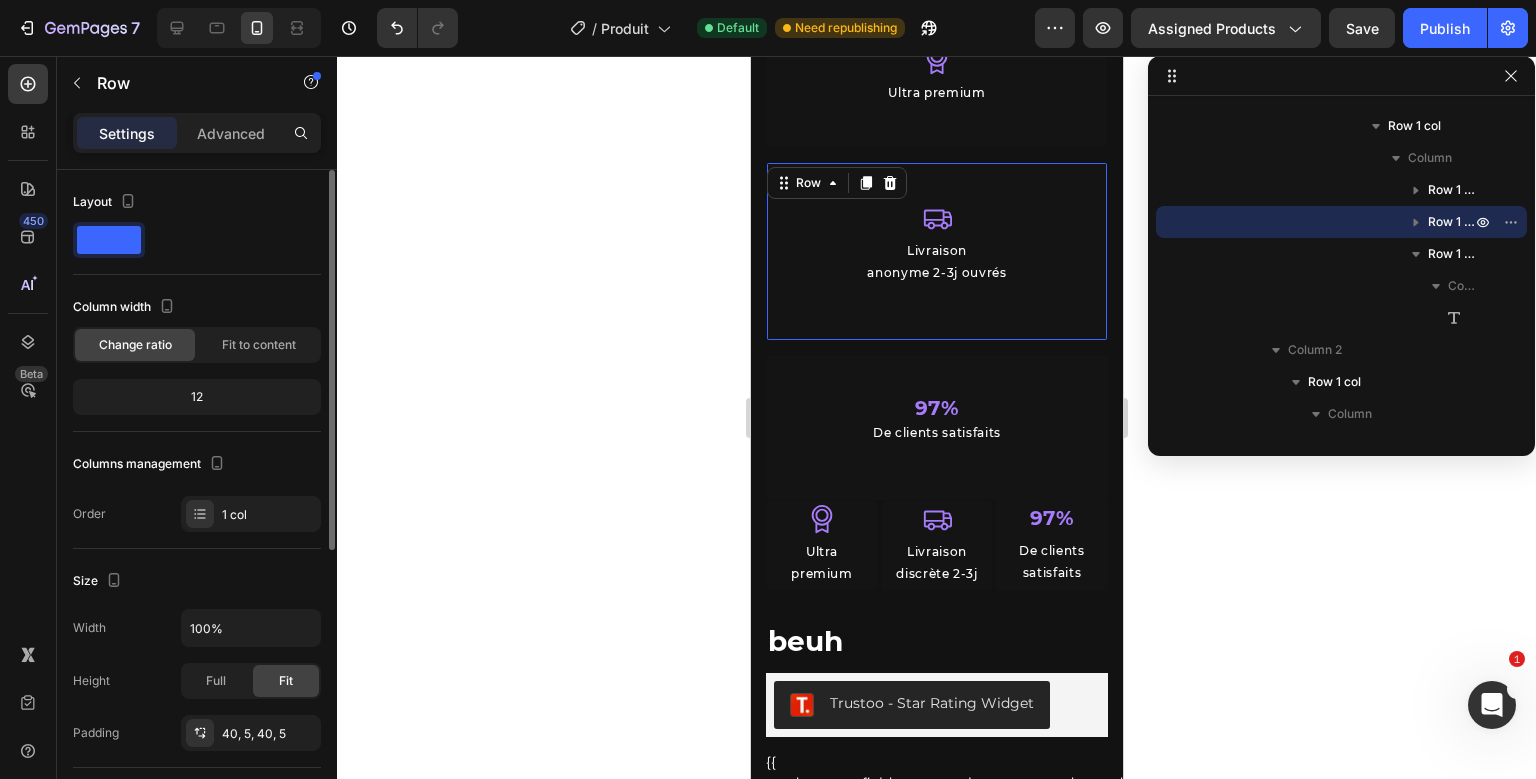 click on "Icon Ultra premium Text Block Row
Icon Livraison anonyme 2-3j ouvrés Text Block Row   15 97% De clients satisfaits Text Block Row" at bounding box center [936, 252] 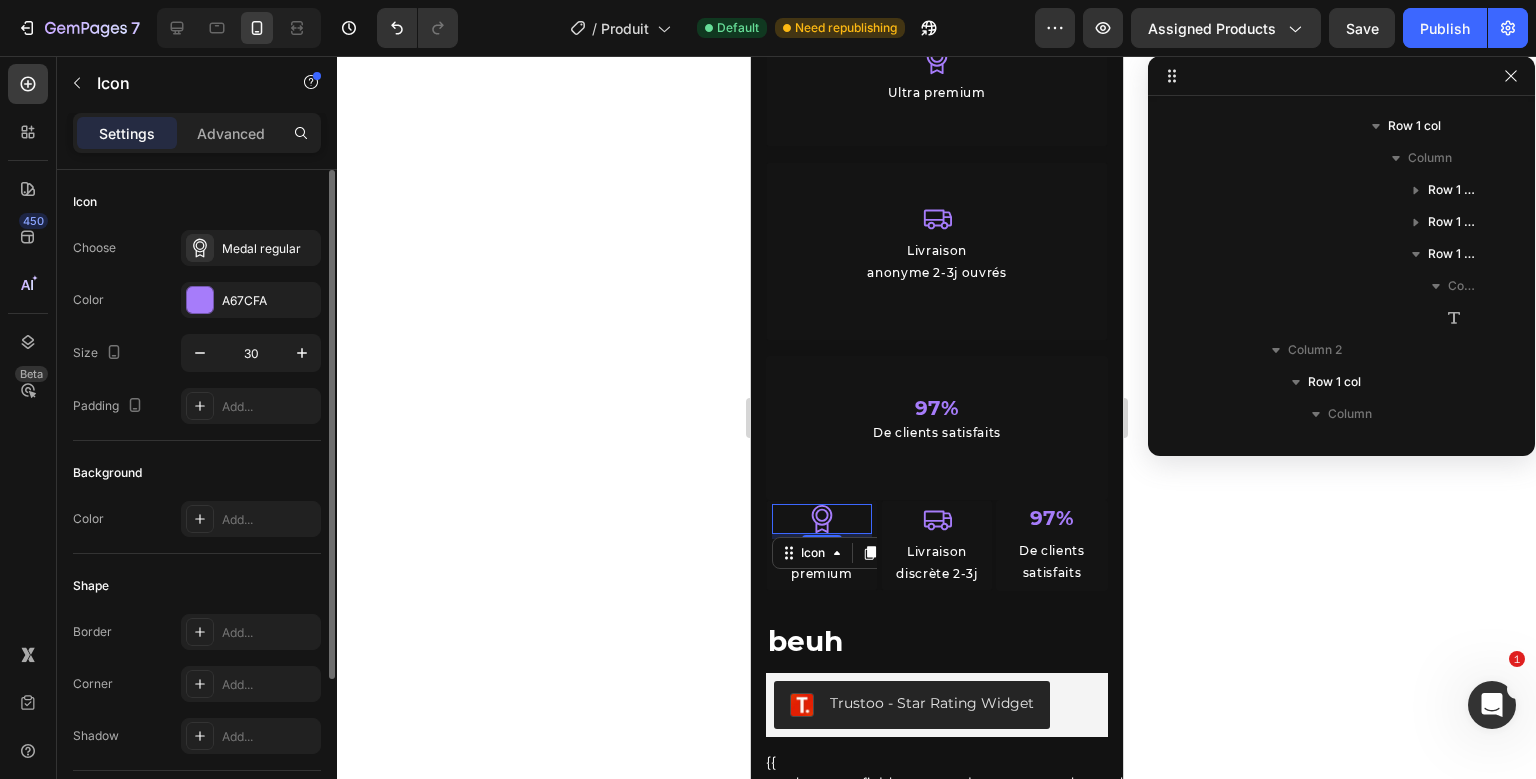 scroll, scrollTop: 730, scrollLeft: 0, axis: vertical 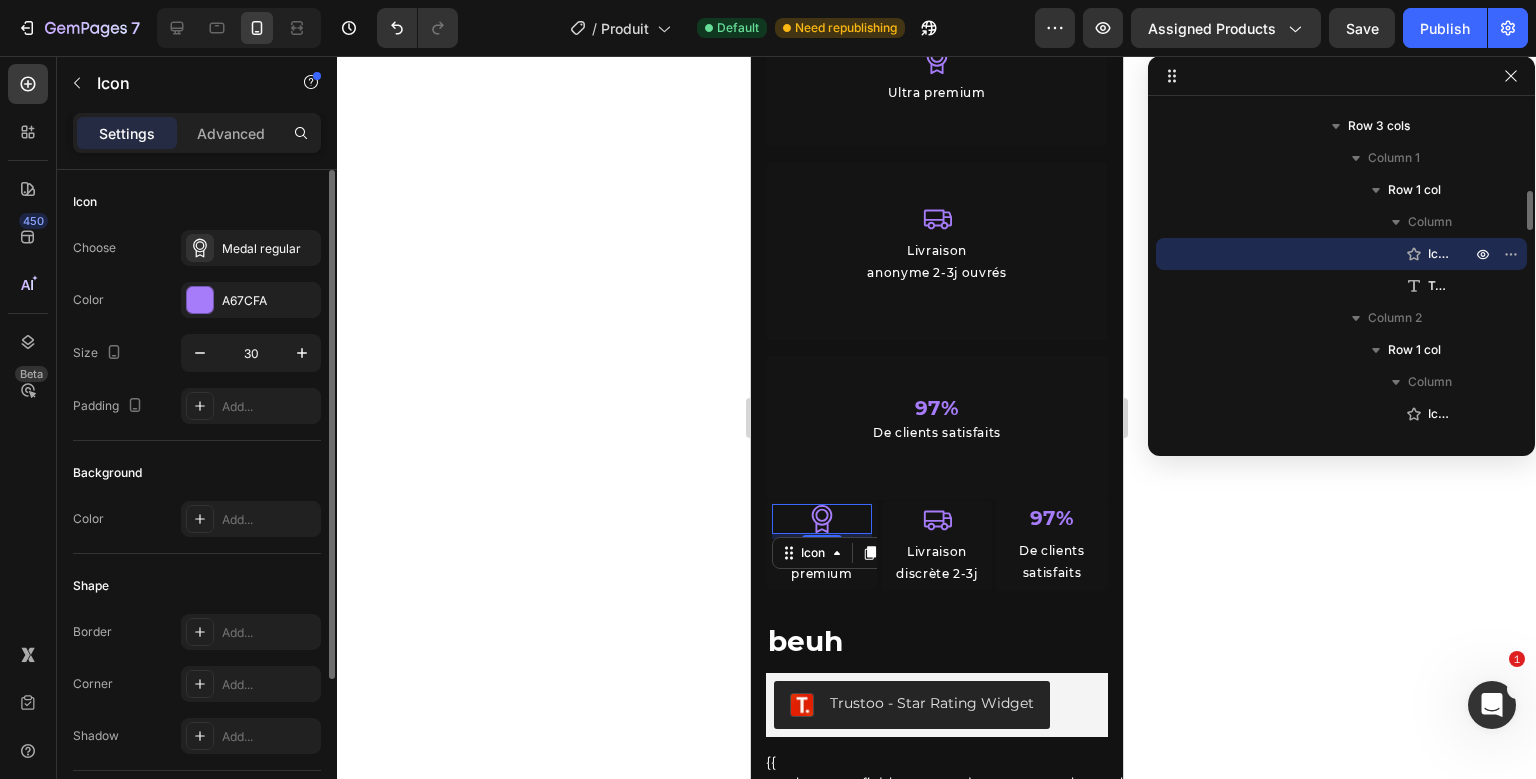 click on "Icon   5 Ultra premium Text Block" at bounding box center [821, 545] 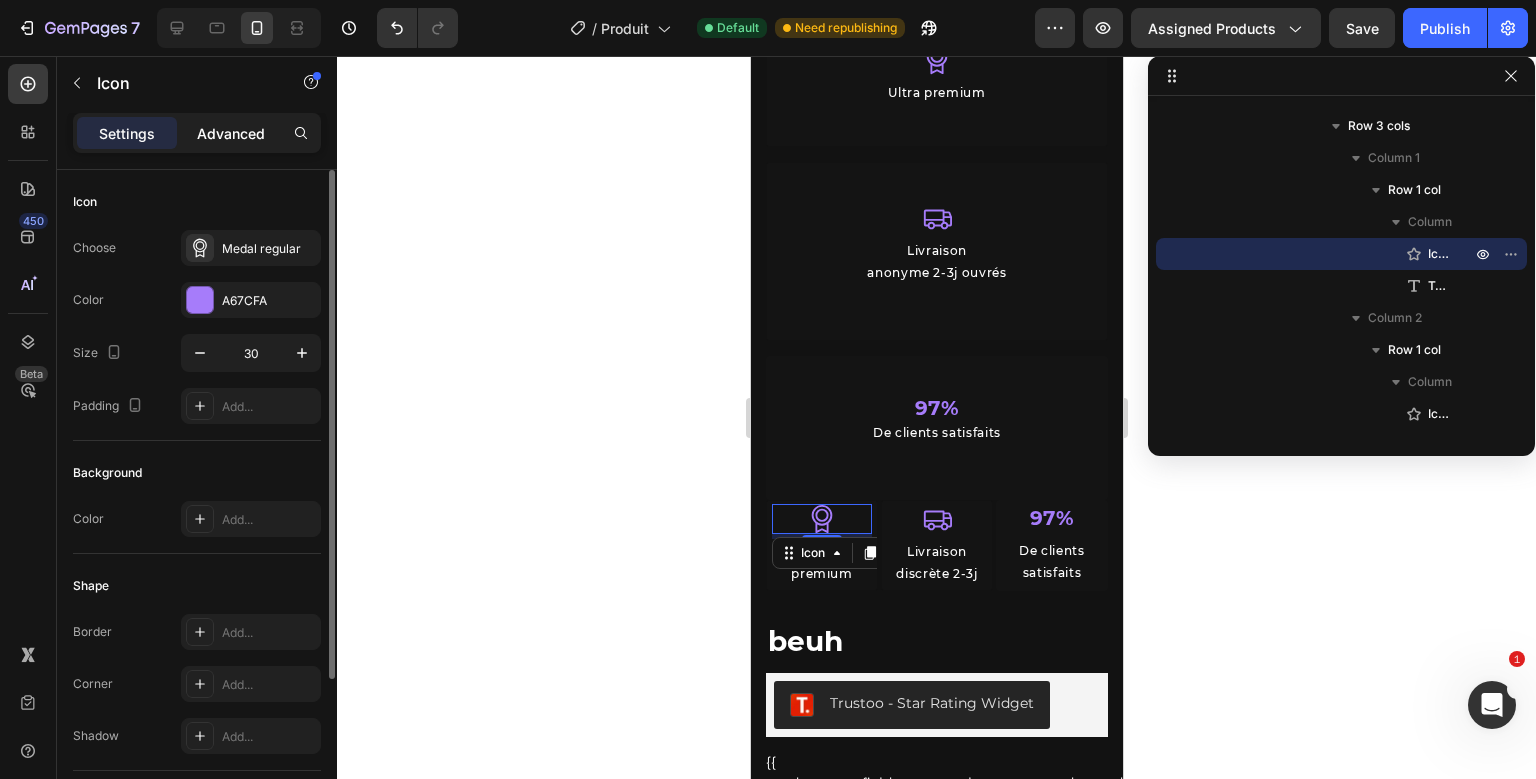 click on "Advanced" at bounding box center [231, 133] 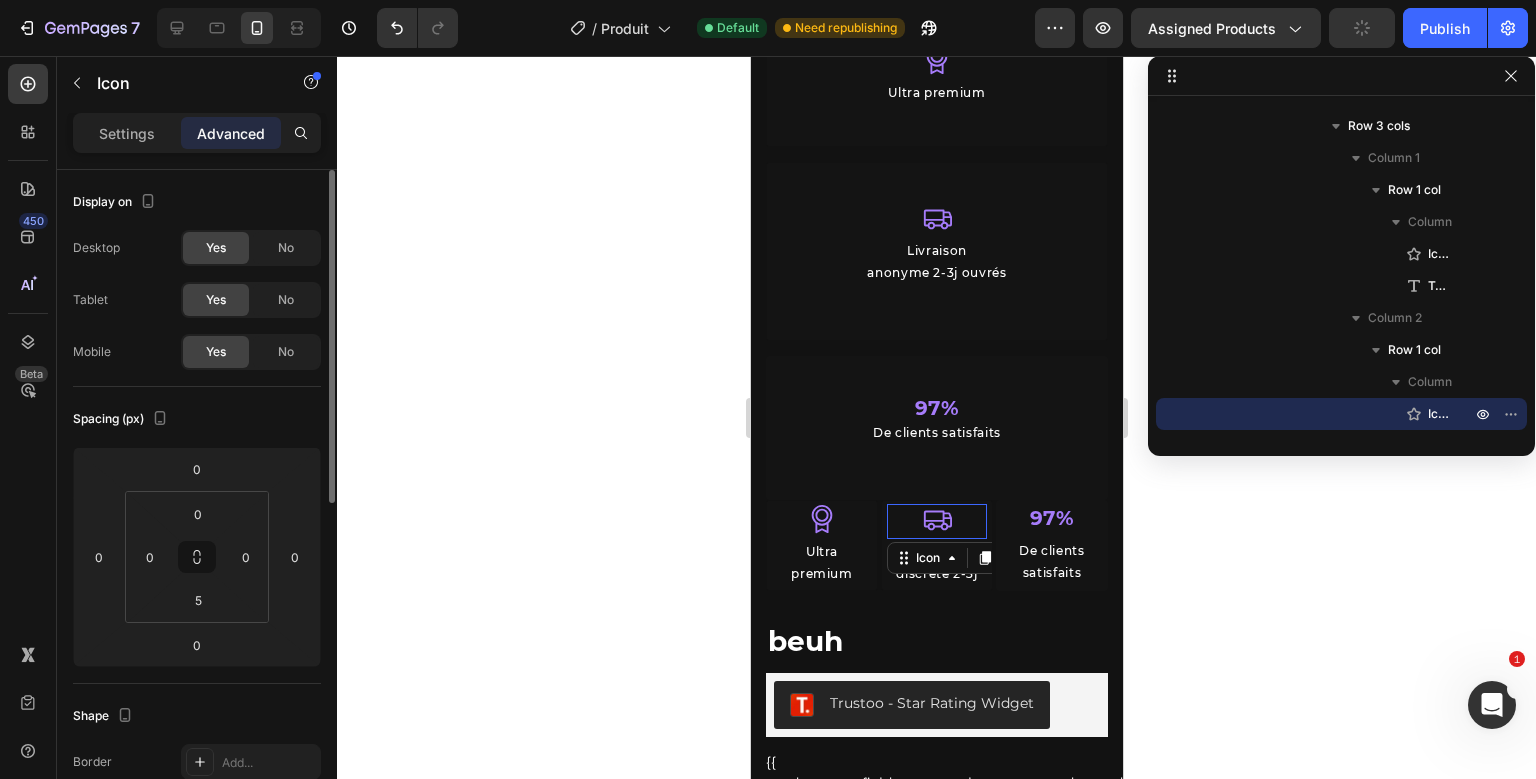 click on "Icon   0 Livraison discrète 2-3j Text Block" at bounding box center (936, 545) 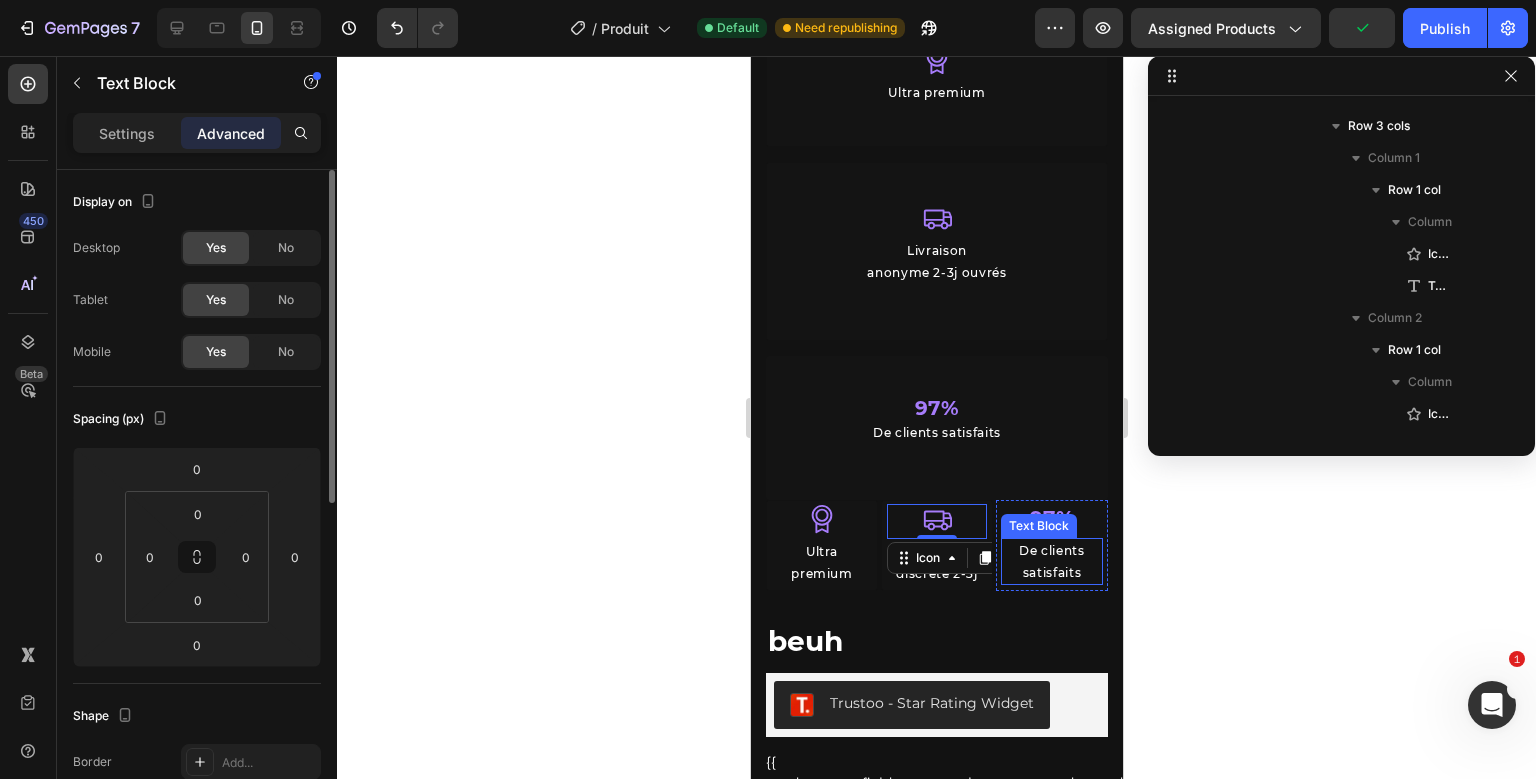 scroll, scrollTop: 1082, scrollLeft: 0, axis: vertical 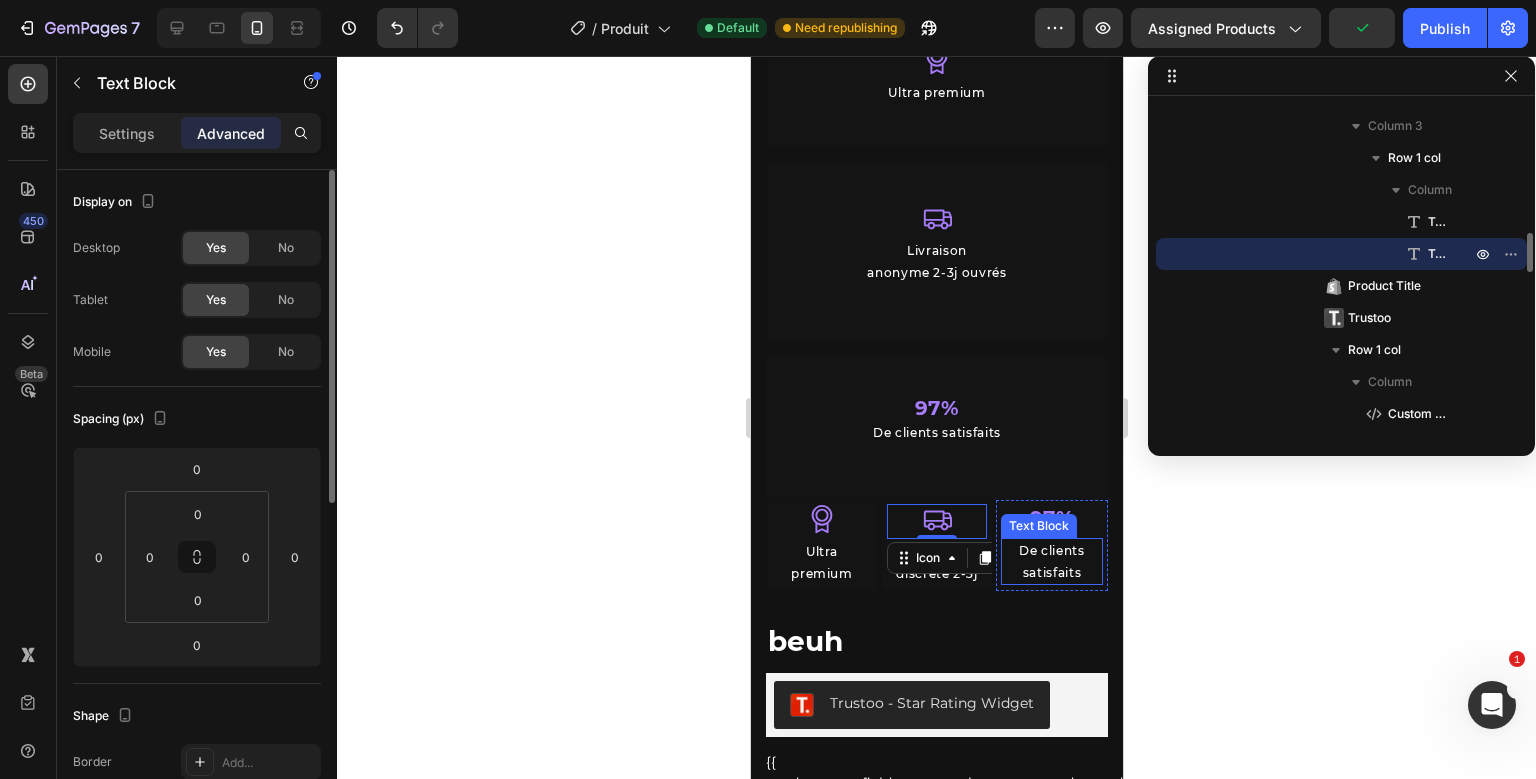 click on "97% Text Block De clients satisfaits Text Block" at bounding box center [1051, 545] 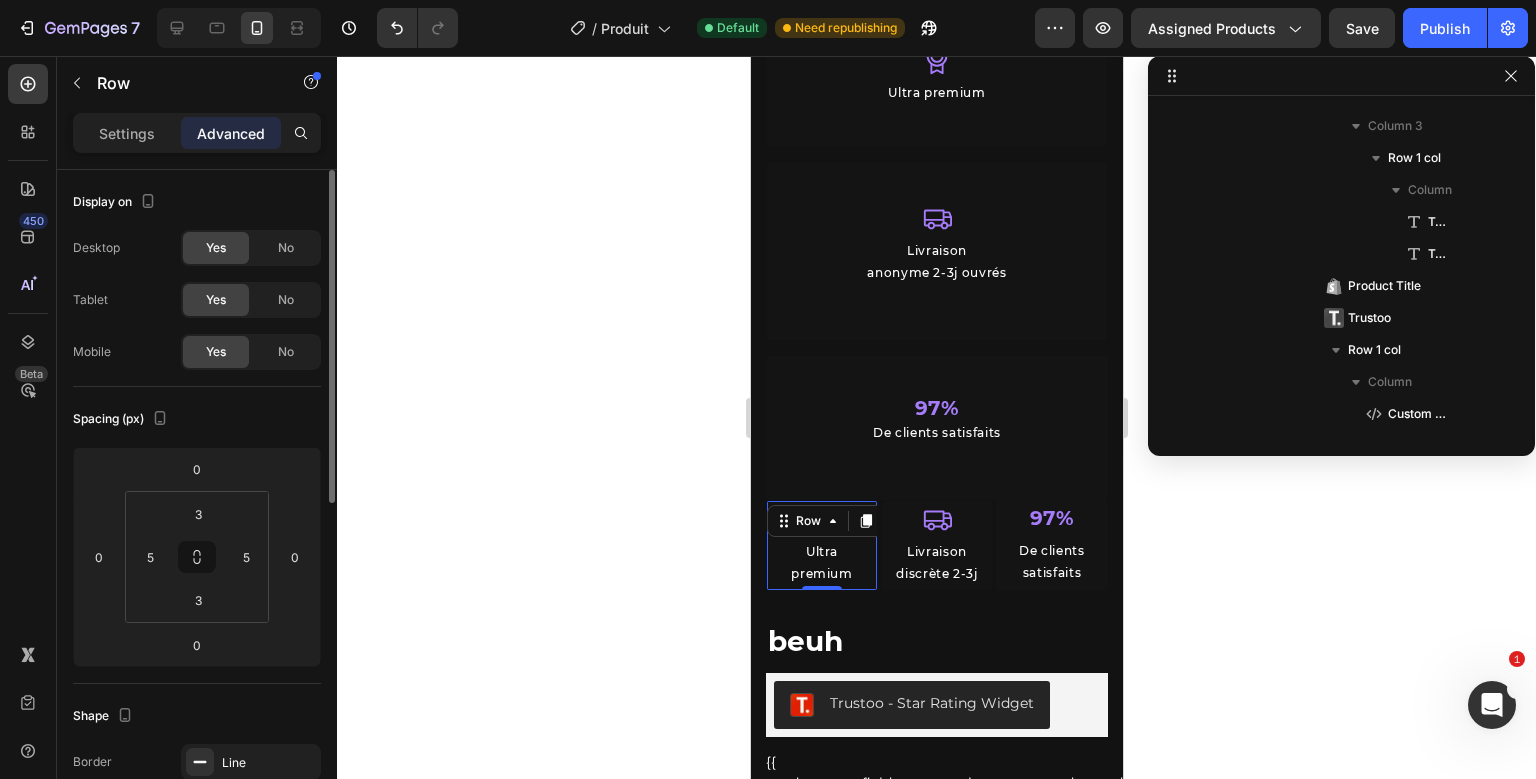 scroll, scrollTop: 666, scrollLeft: 0, axis: vertical 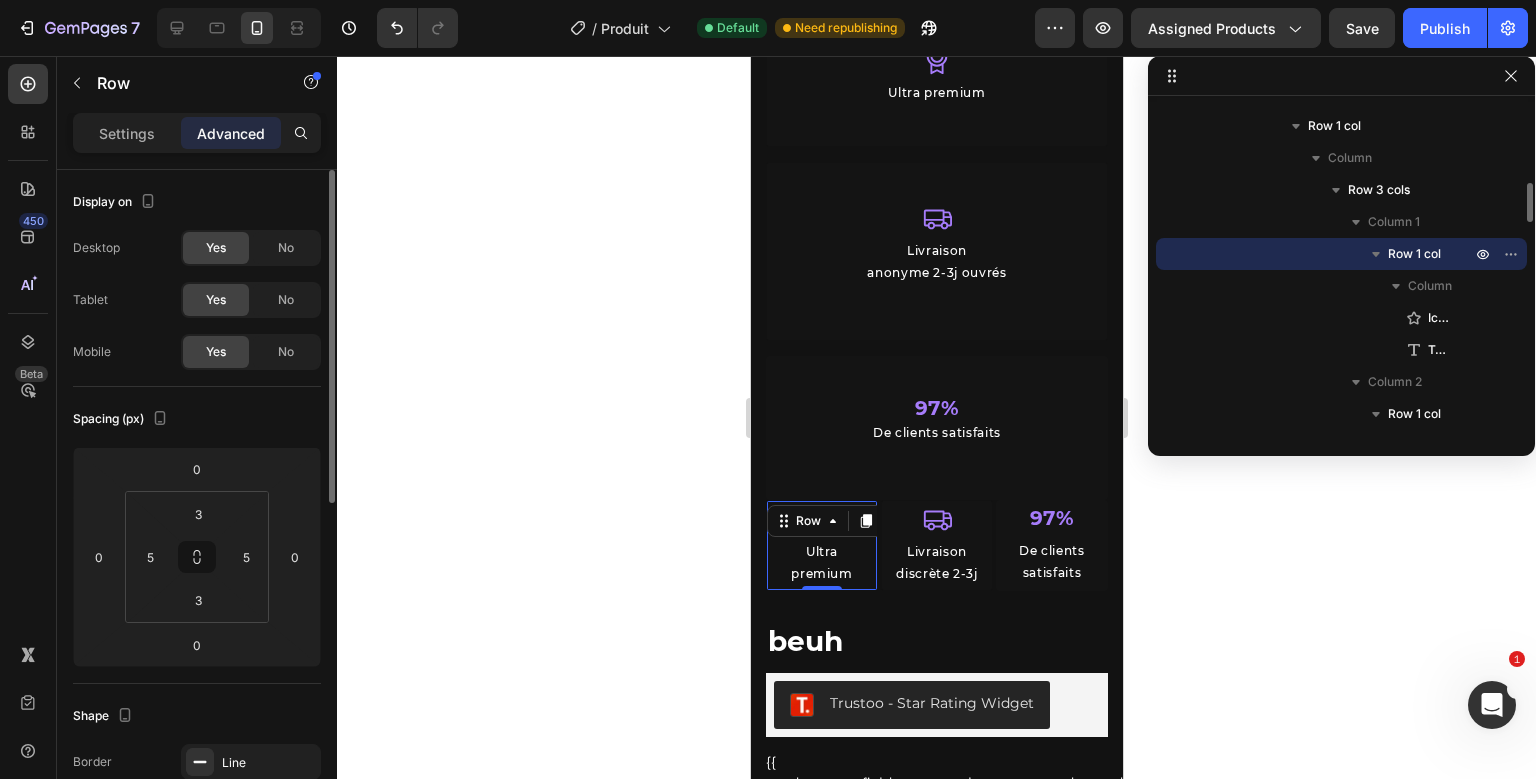 click on "Icon Ultra premium Text Block Row   0" at bounding box center [821, 545] 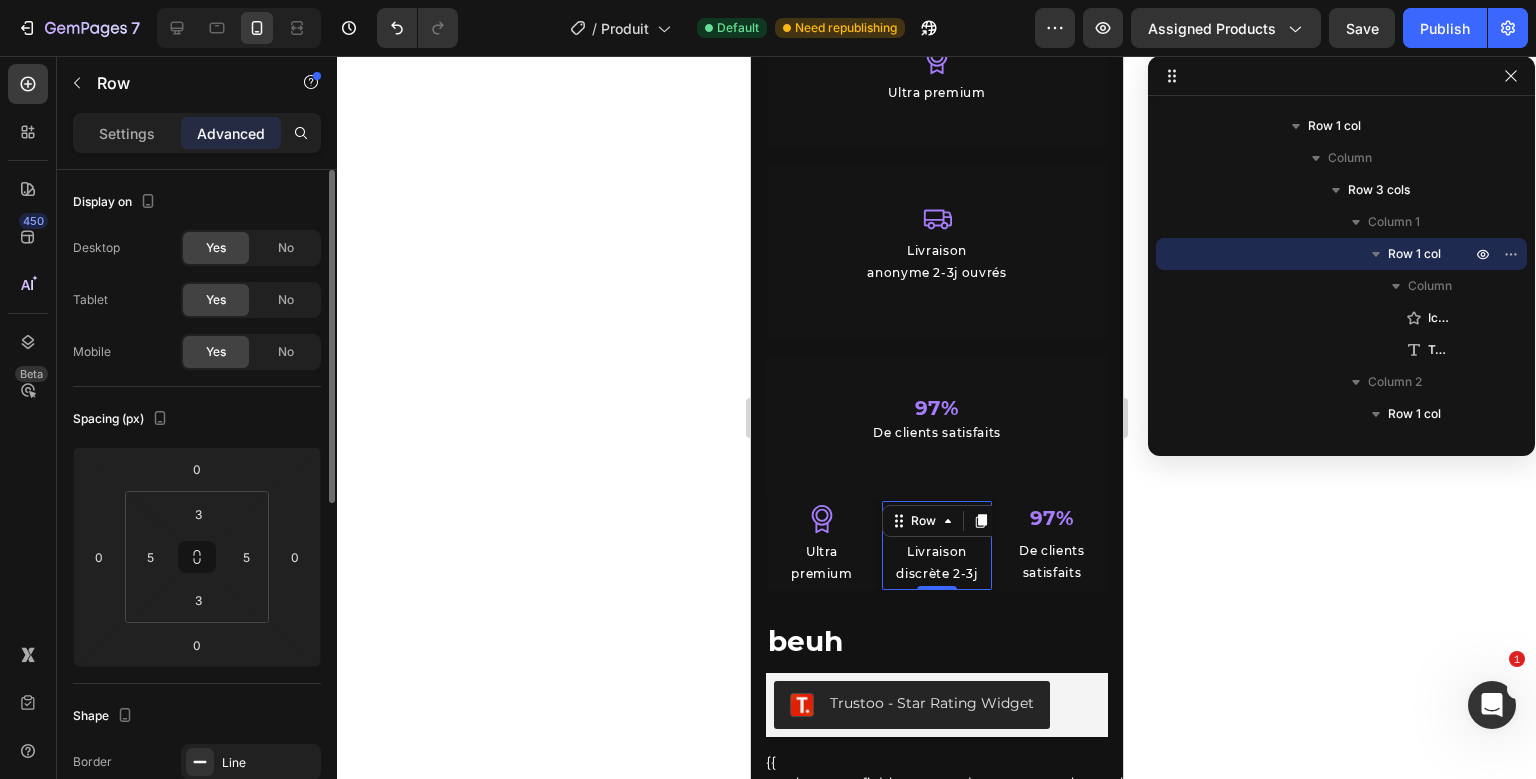 click on "Icon Livraison discrète 2-3j Text Block Row   0" at bounding box center [936, 545] 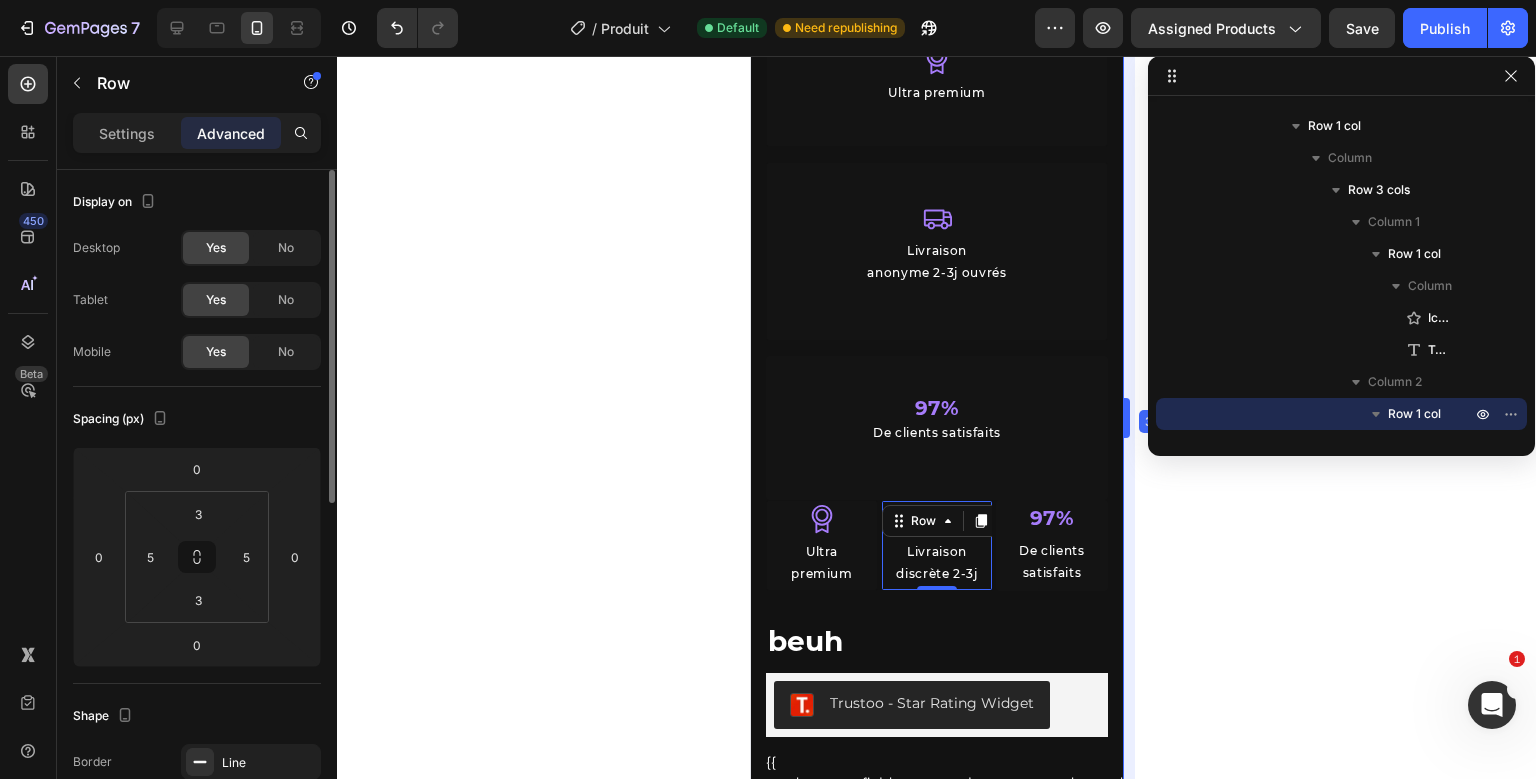 click on "7  Version history  /  Produit Default Need republishing Preview Assigned Products  Save   Publish  450 Beta Sections(18) Elements(84) Section Element Hero Section Product Detail Brands Trusted Badges Guarantee Product Breakdown How to use Testimonials Compare Bundle FAQs Social Proof Brand Story Product List Collection Blog List Contact Sticky Add to Cart Custom Footer Browse Library 450 Layout
Row
Row
Row
Row Text
Heading
Text Block Button
Button
Button Media
Image
Image" at bounding box center (768, 0) 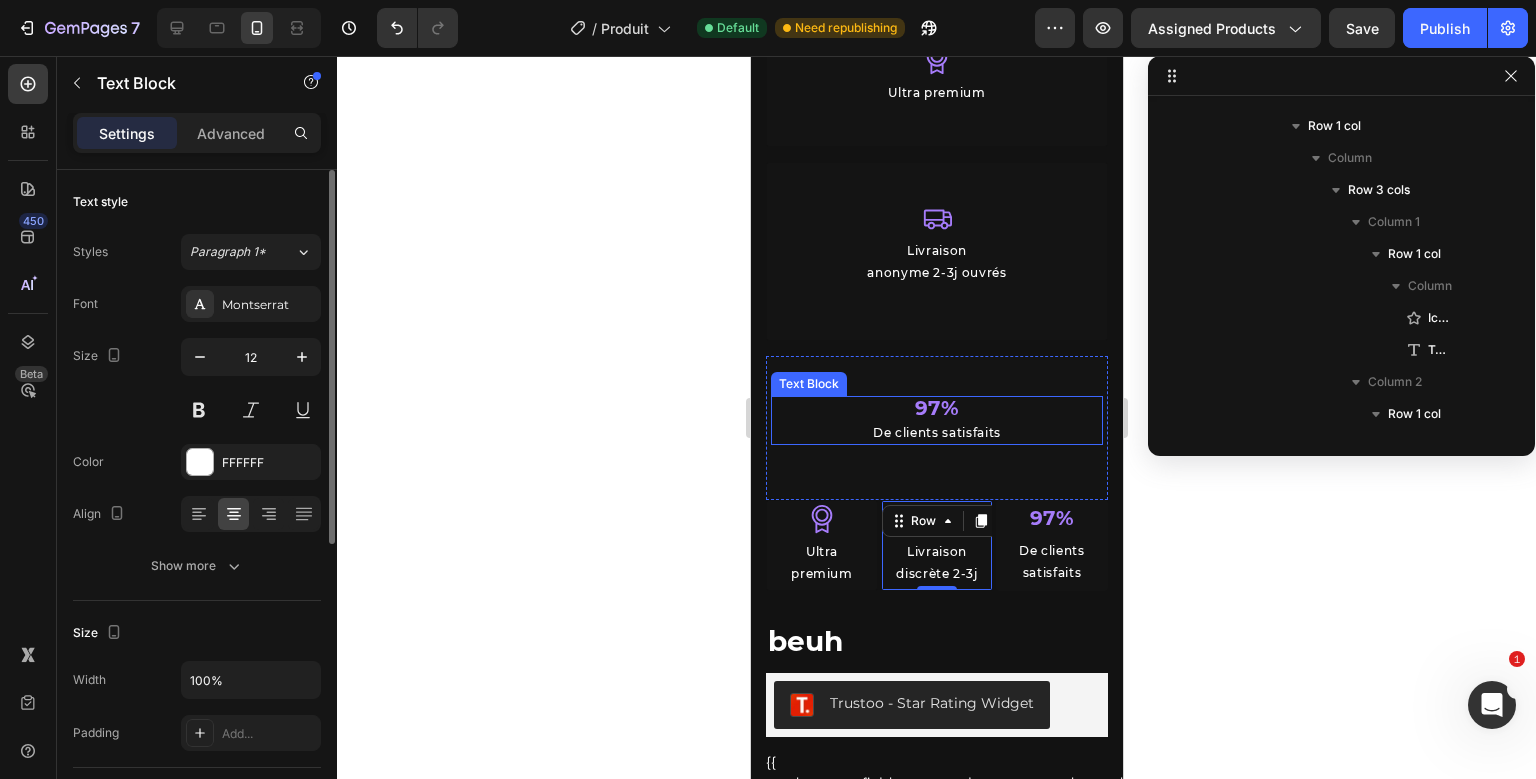 scroll, scrollTop: 474, scrollLeft: 0, axis: vertical 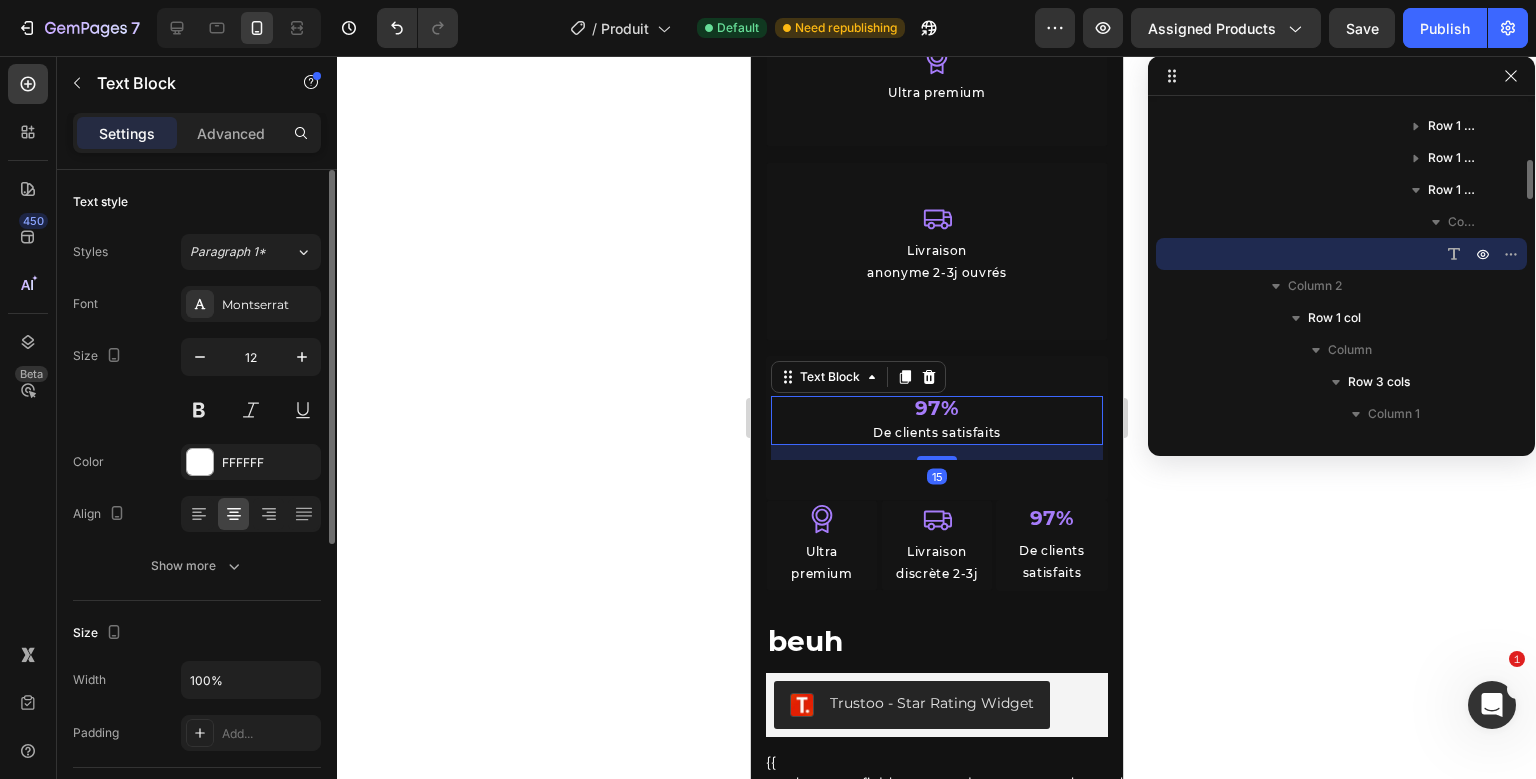 click on "97% De clients satisfaits Text Block   15" at bounding box center [936, 428] 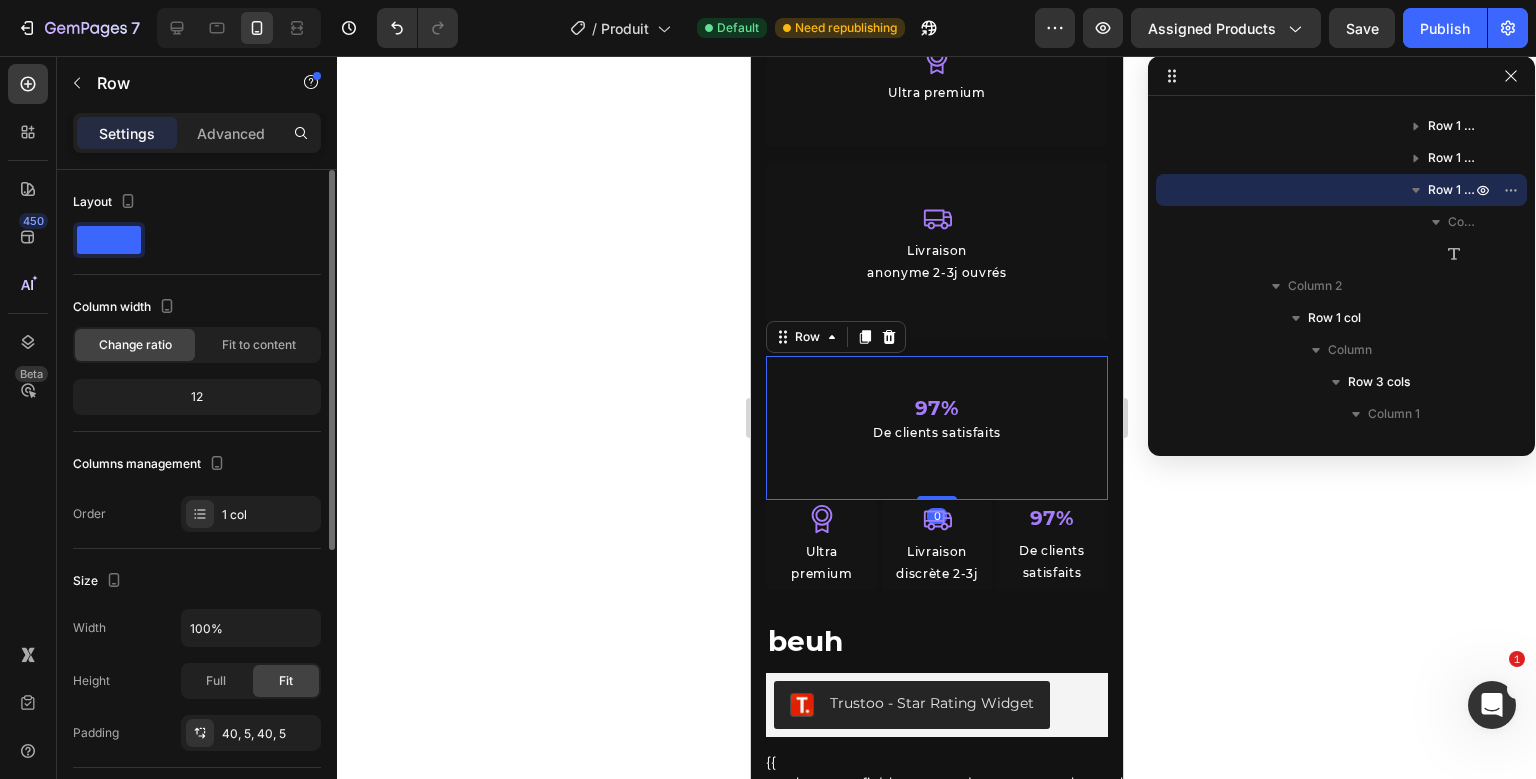 click on "Icon Ultra premium Text Block Row
Icon Livraison anonyme 2-3j ouvrés Text Block Row 97% De clients satisfaits Text Block Row   0" at bounding box center (936, 252) 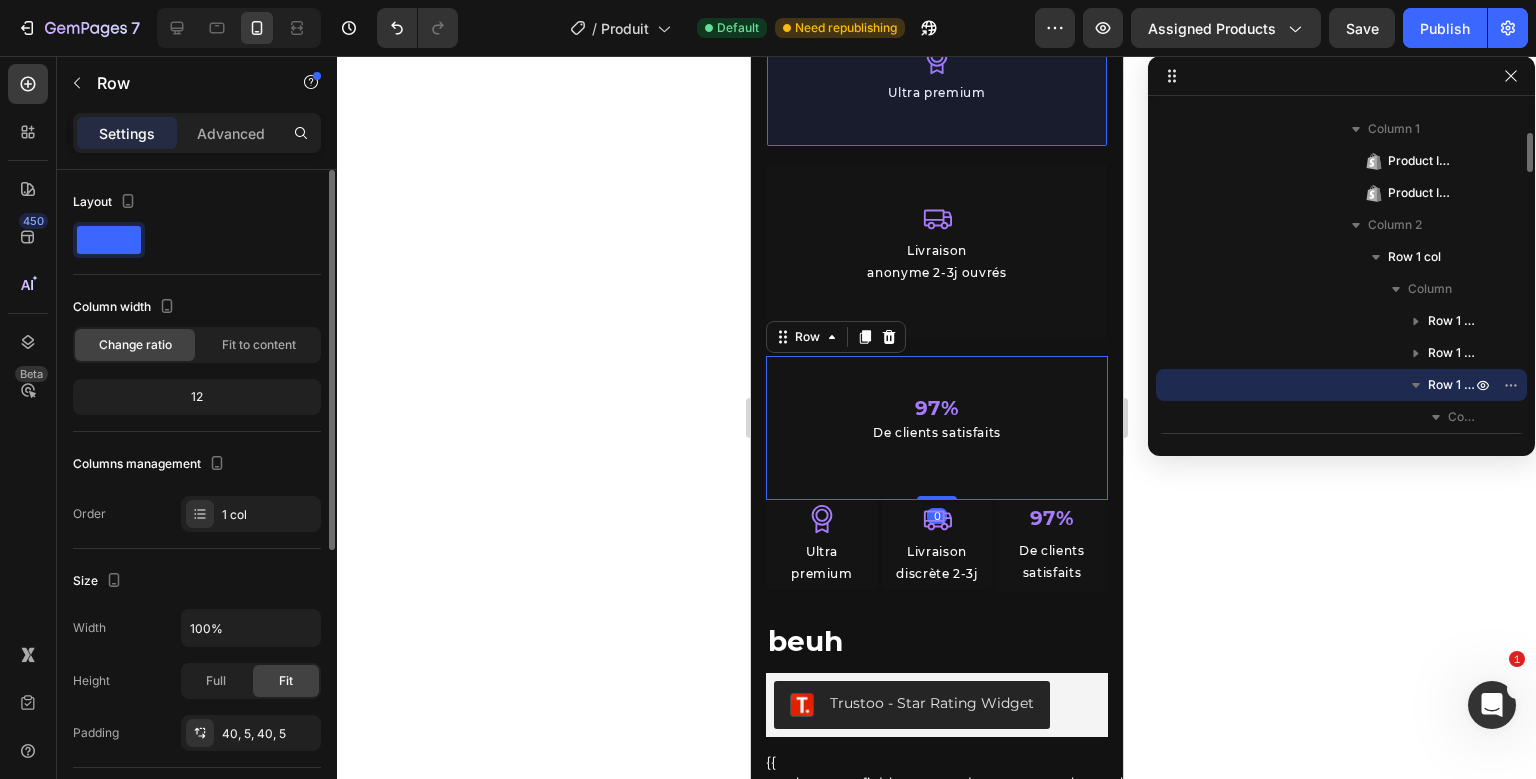scroll, scrollTop: 276, scrollLeft: 0, axis: vertical 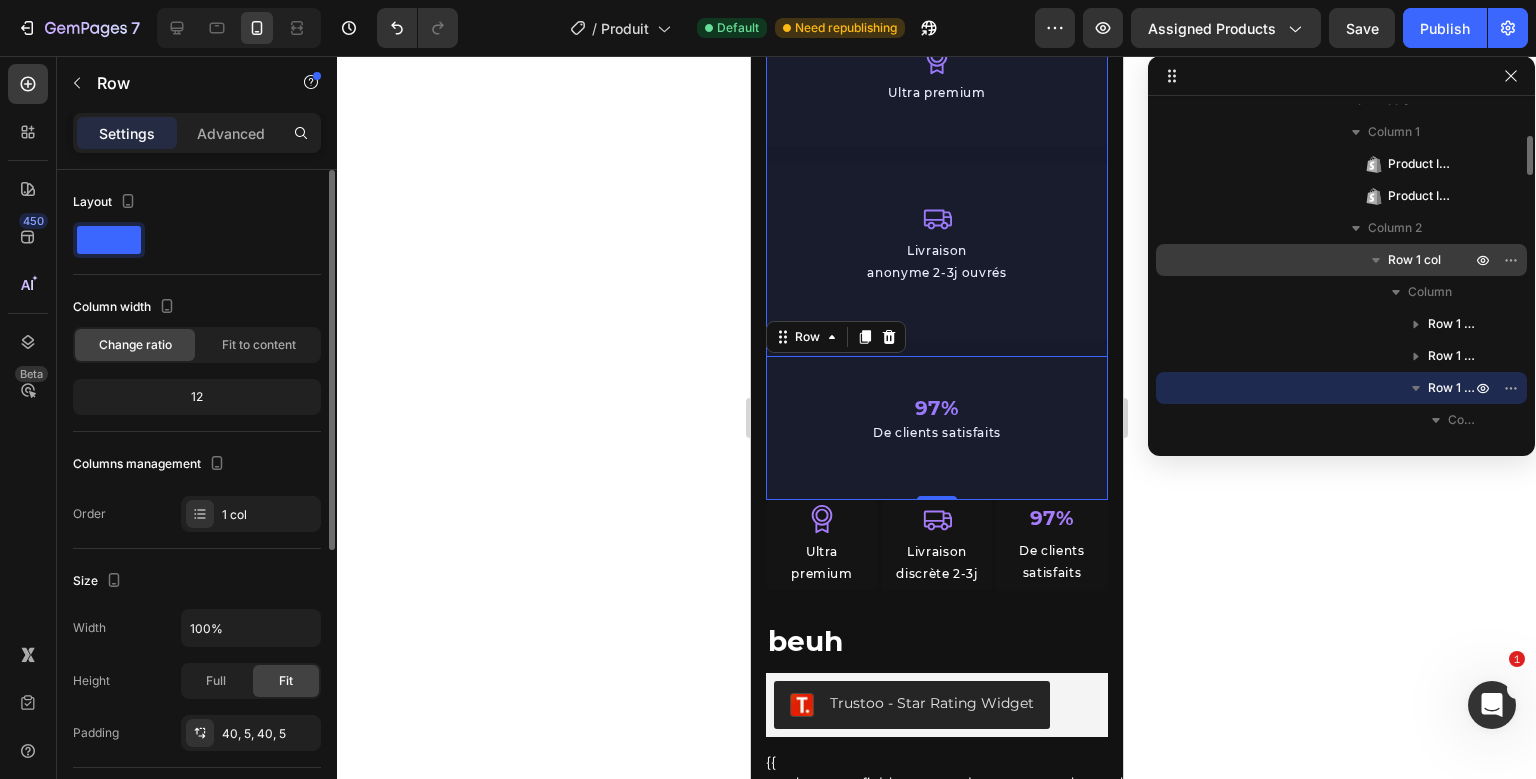 click on "Row 1 col" at bounding box center (1414, 260) 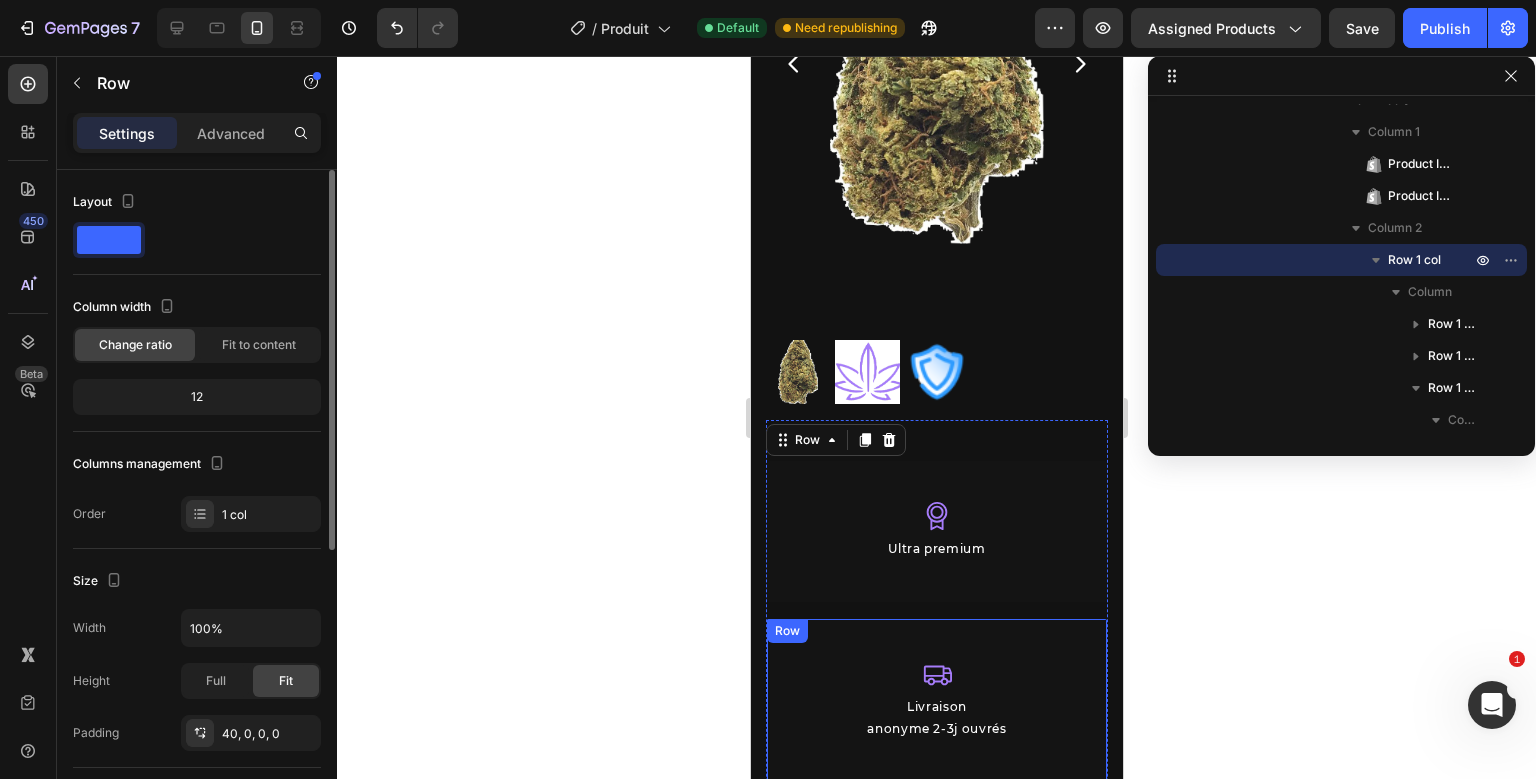 scroll, scrollTop: 266, scrollLeft: 0, axis: vertical 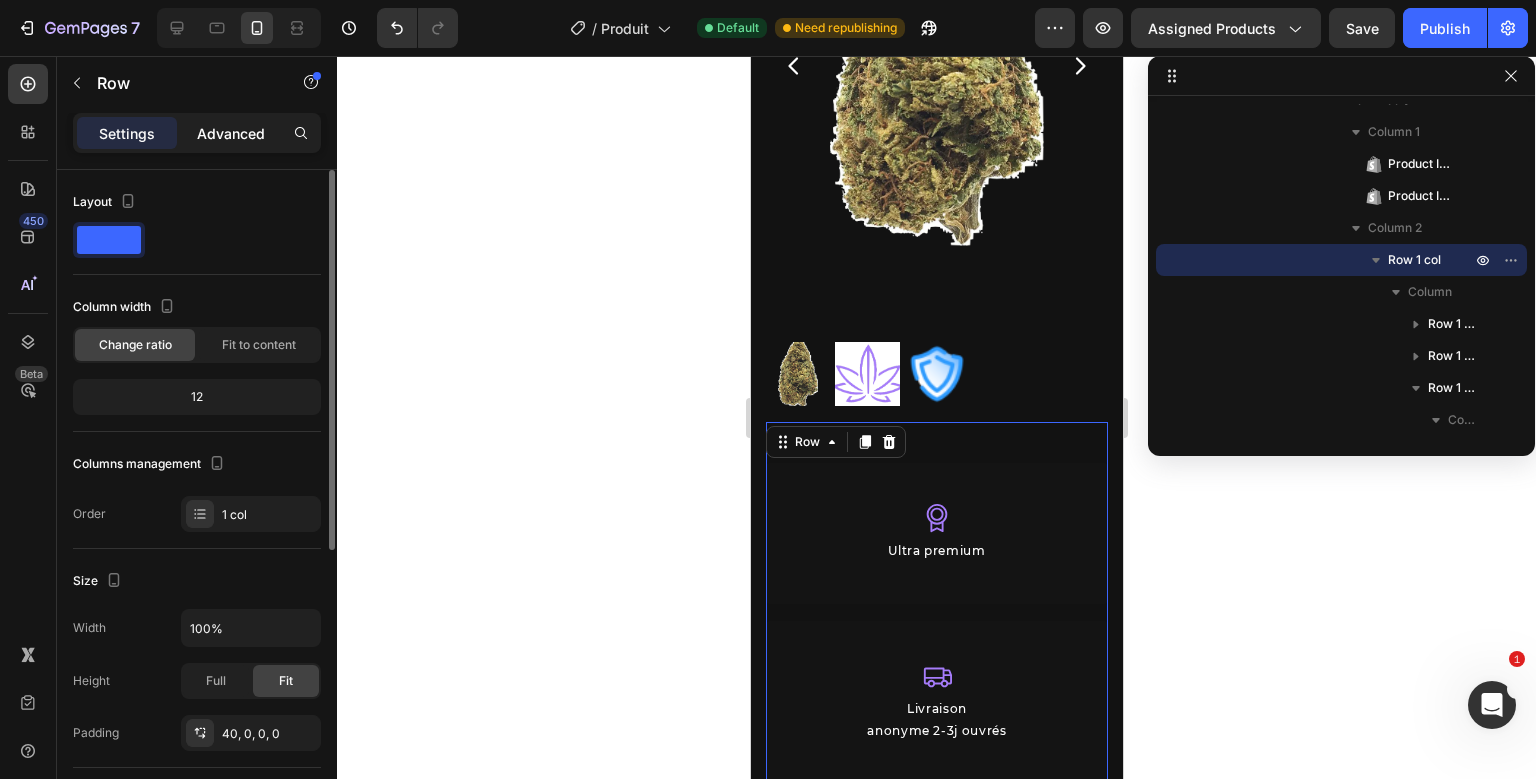 click on "Advanced" 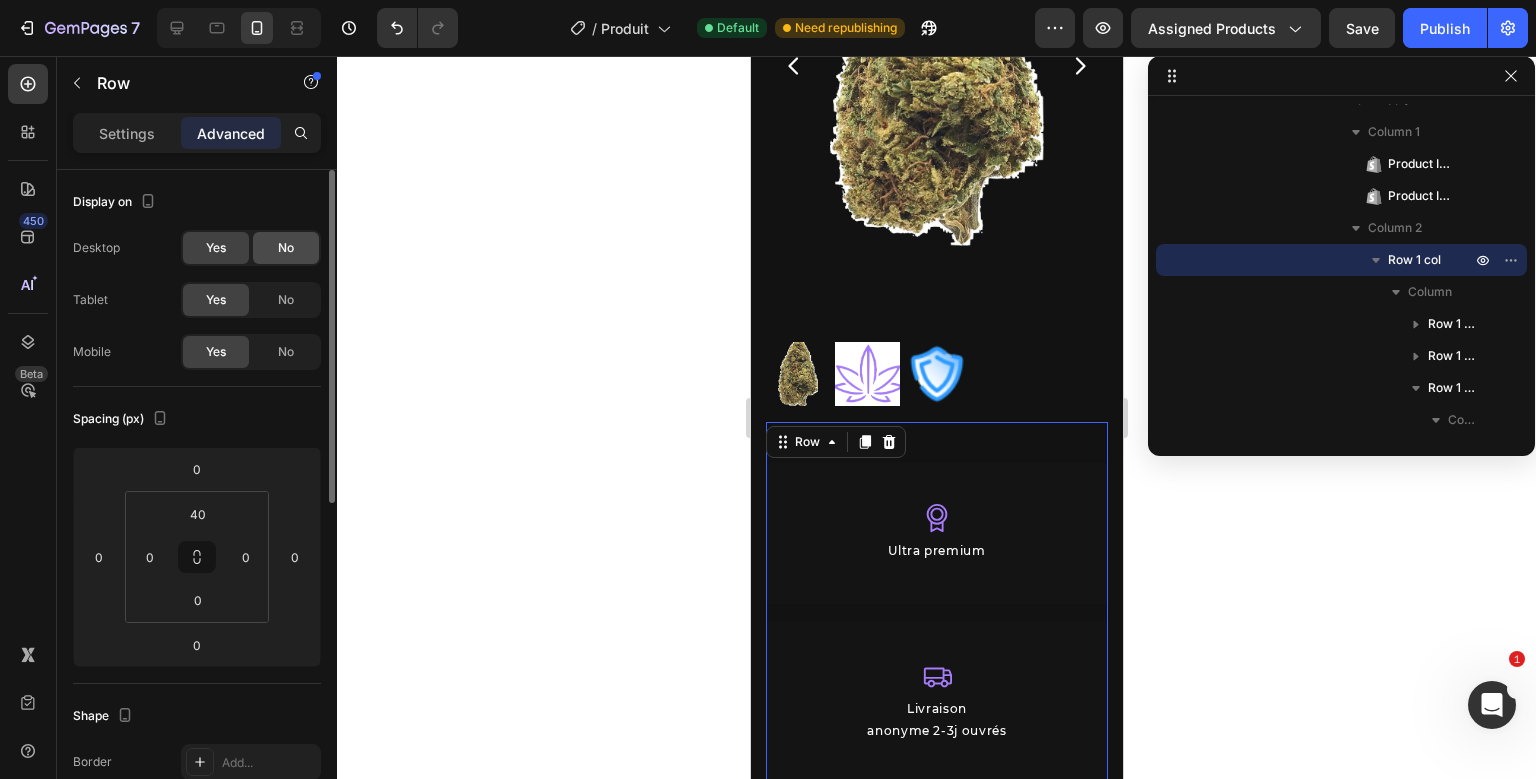 click on "No" 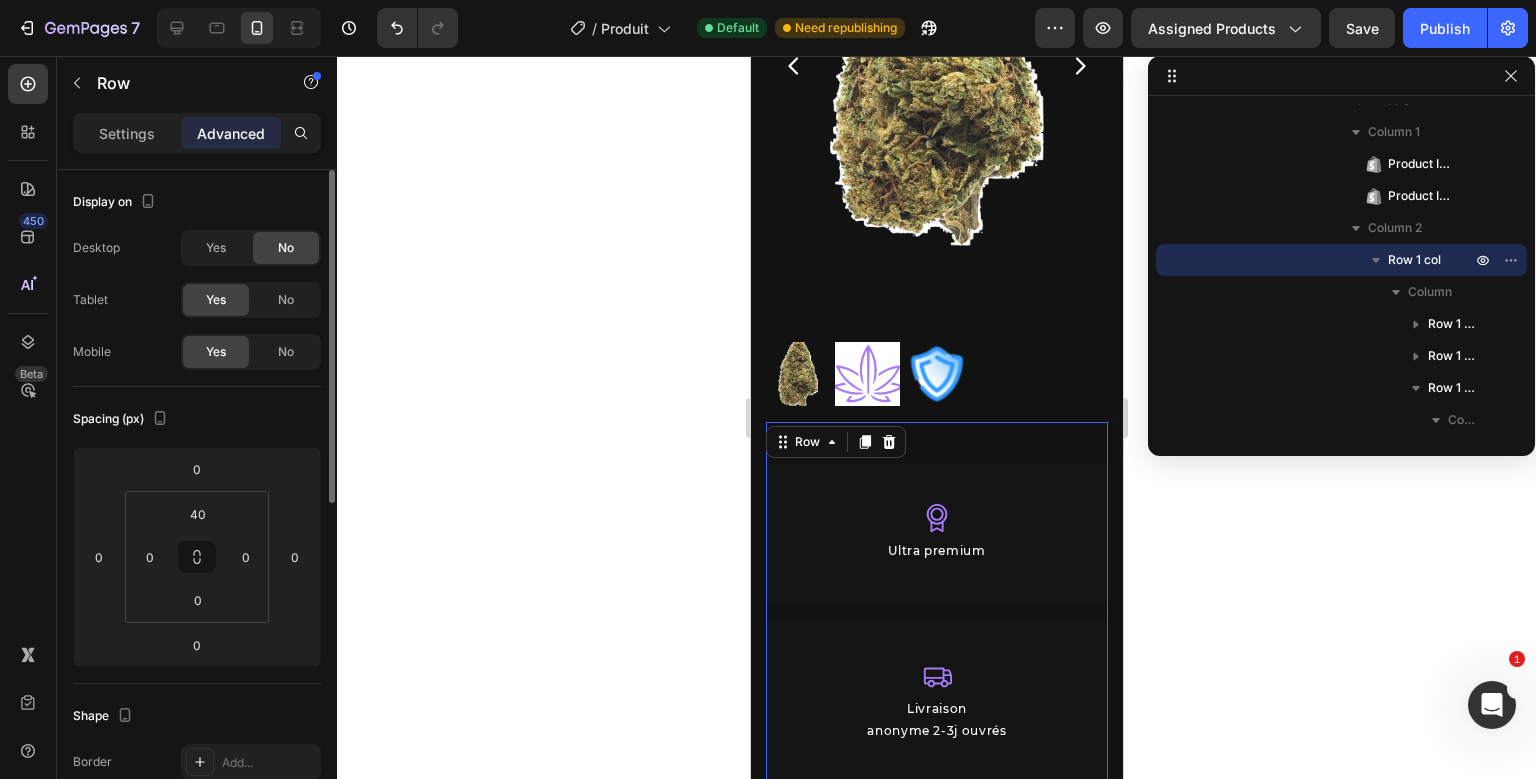 click on "No" 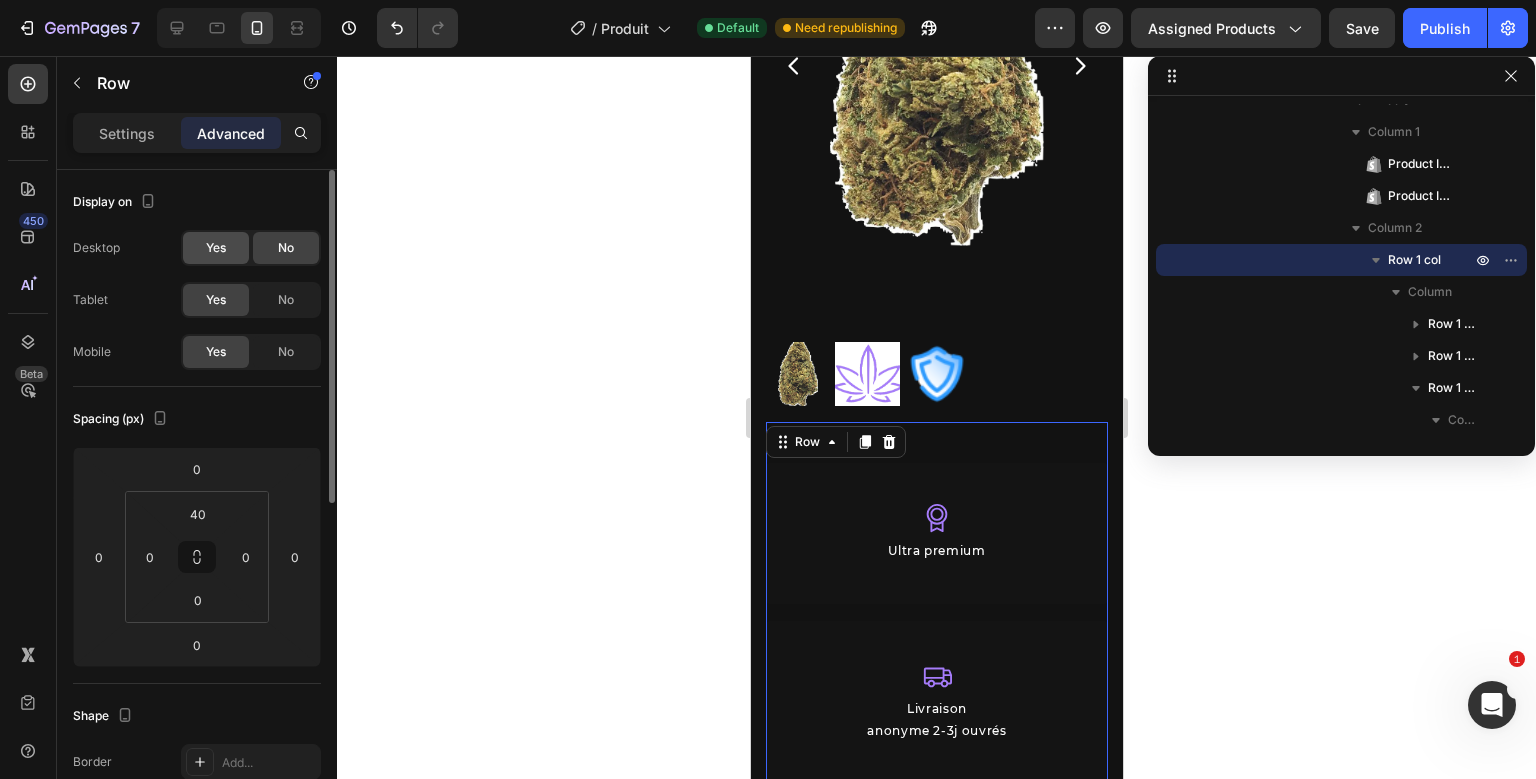click on "Yes" 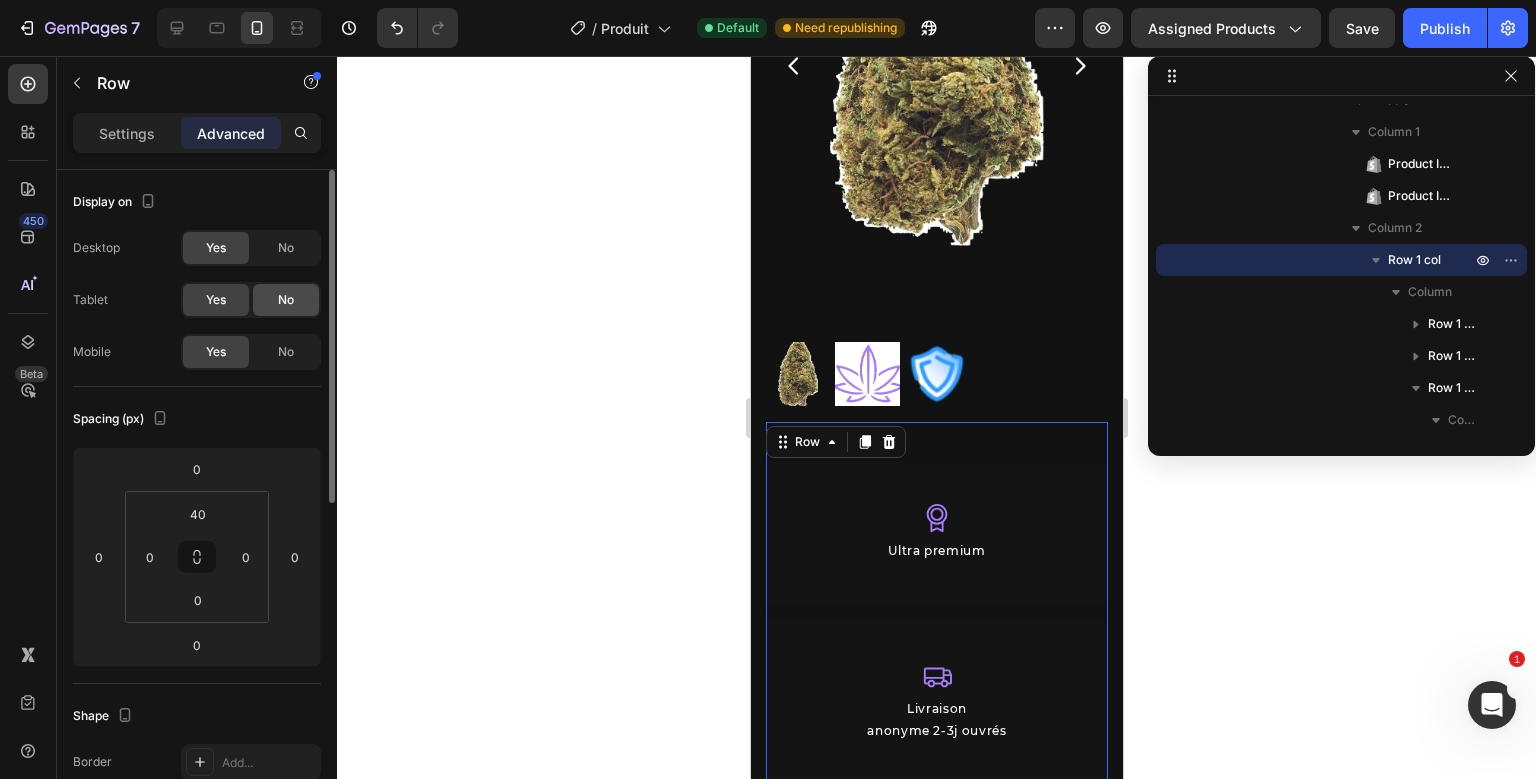 click on "No" 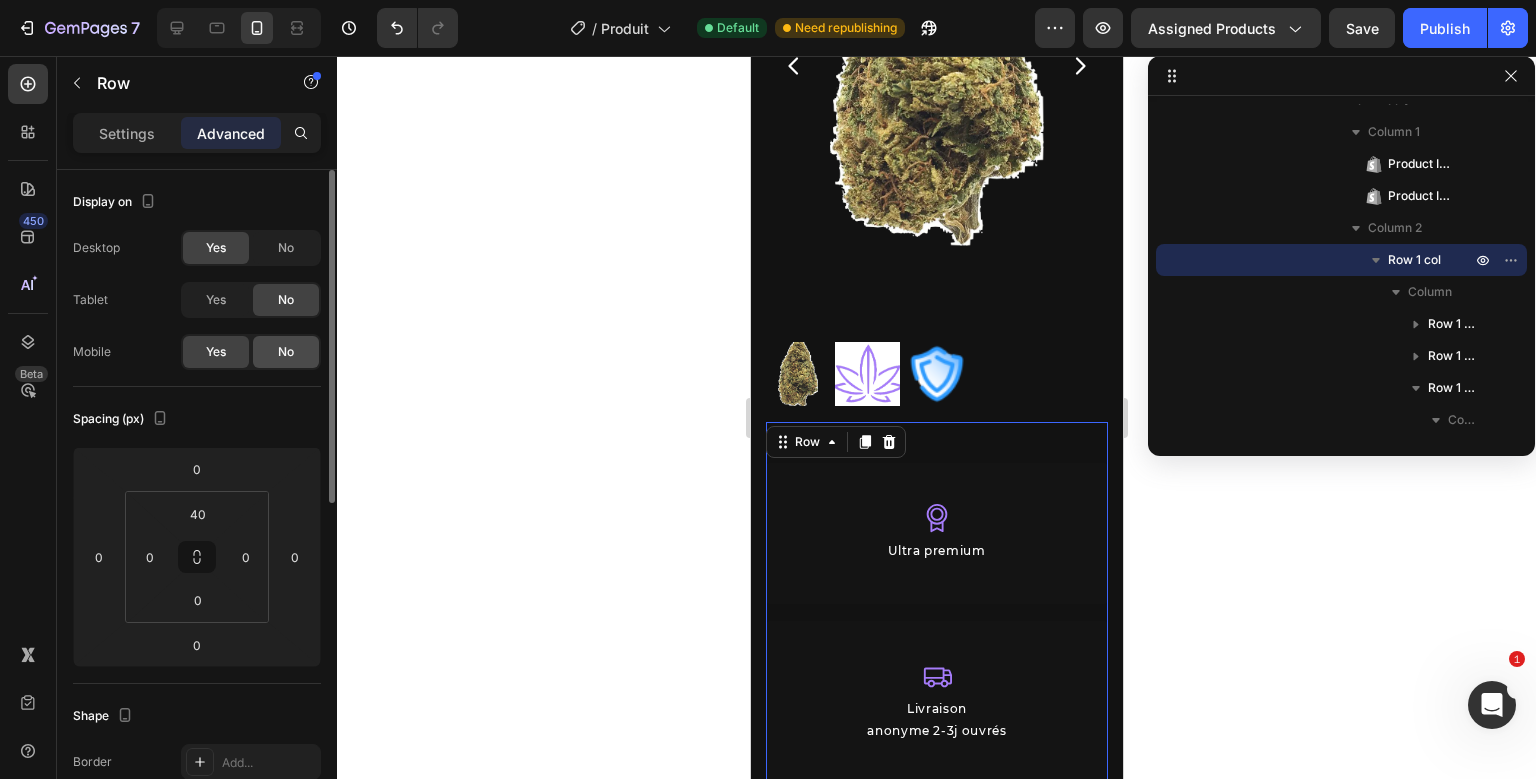 click on "No" 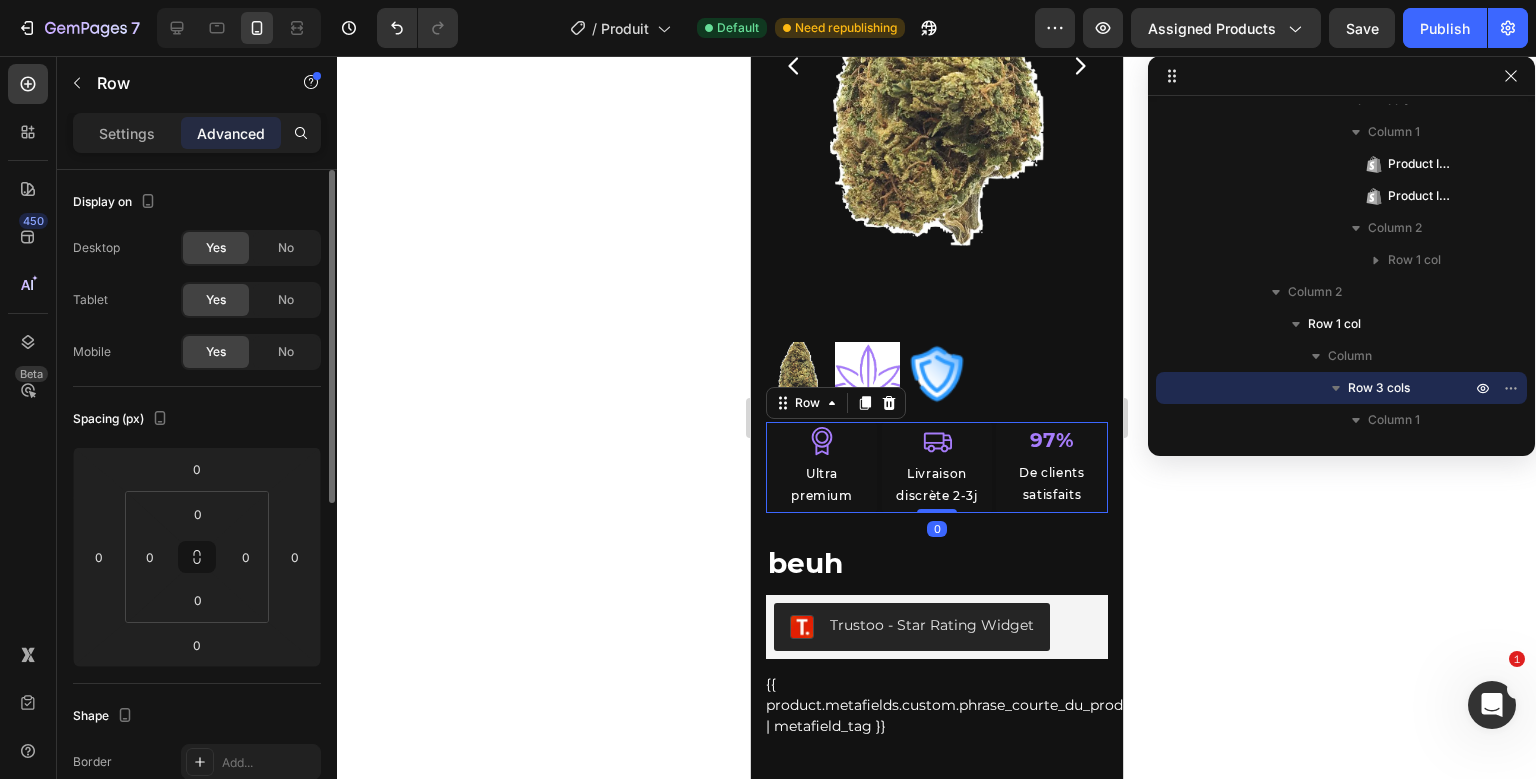 click on "Icon Ultra premium Text Block Row
Icon Livraison discrète 2-3j Text Block Row 97% Text Block De clients satisfaits Text Block Row Row   0 beuh Product Title Trustoo - Star Rating Widget Trustoo
{{ product.metafields.custom.phrase_courte_du_produit | metafield_tag }}
Custom Code Row
Publish the page to see the content.
Custom Code" at bounding box center [936, 623] 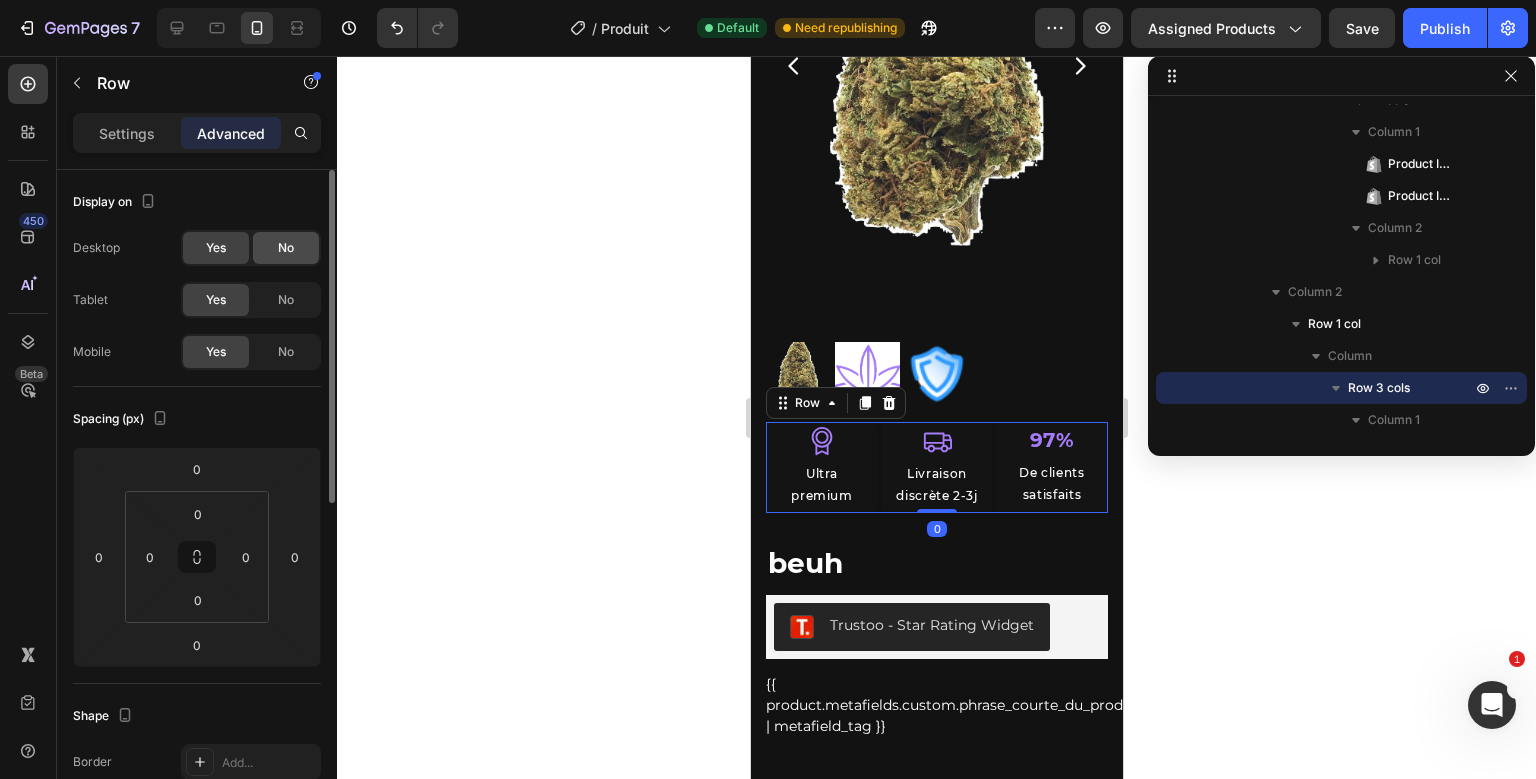 click on "No" 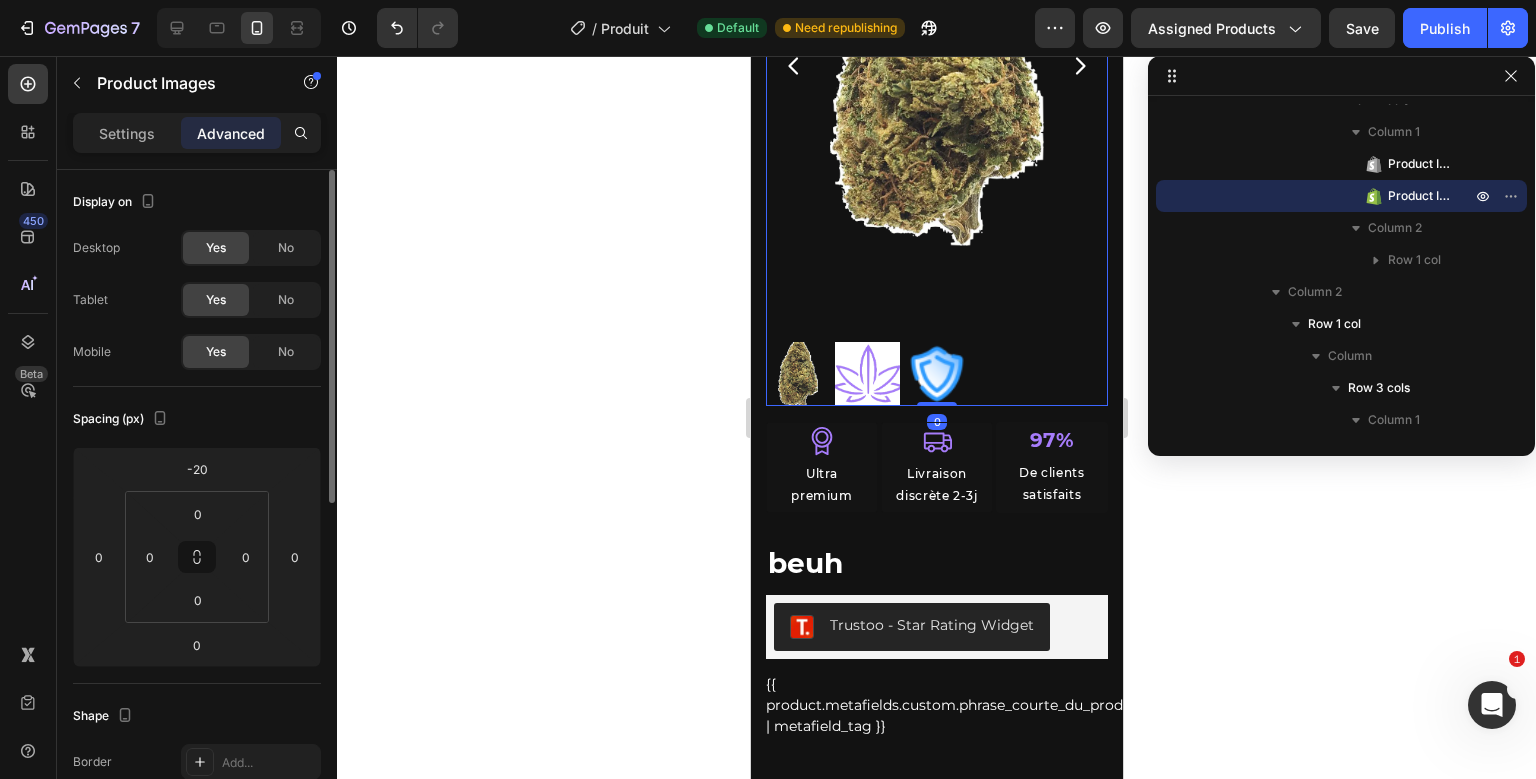 click on "Product Images Product Images   0" at bounding box center (936, 122) 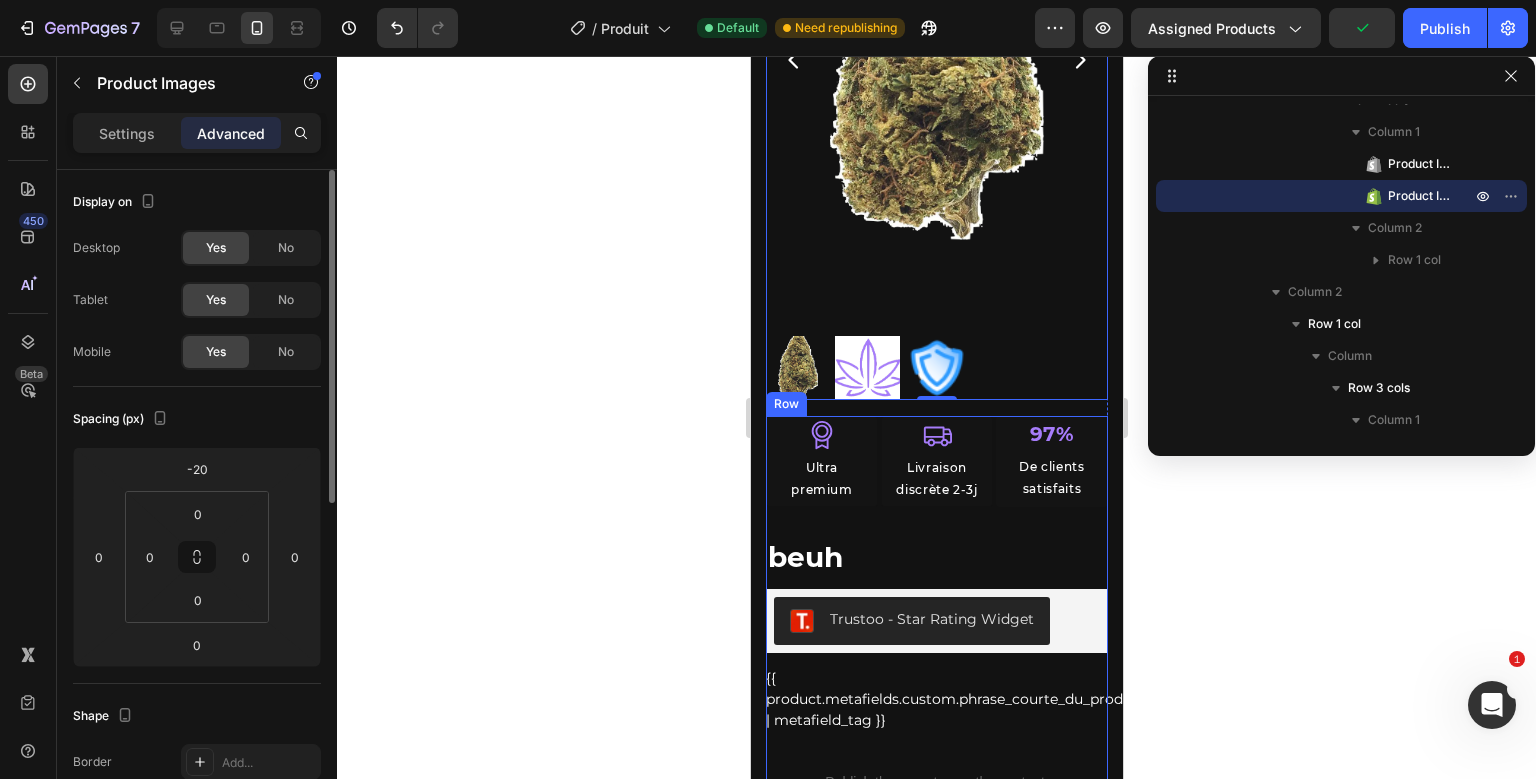 scroll, scrollTop: 252, scrollLeft: 0, axis: vertical 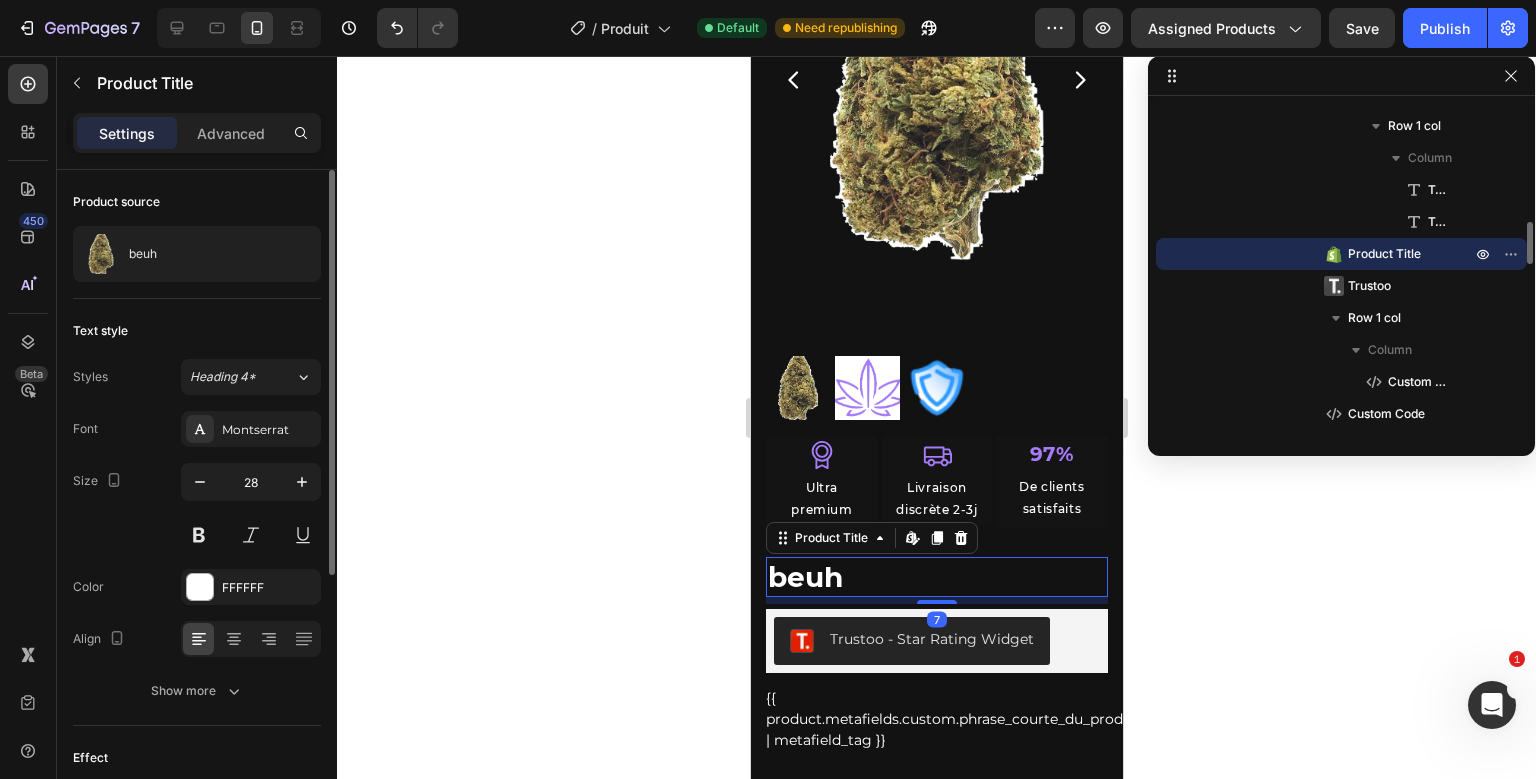 click on "Icon Ultra premium Text Block Row
Icon Livraison discrète 2-3j Text Block Row 97% Text Block De clients satisfaits Text Block Row Row beuh Product Title   Edit content in Shopify 7 Trustoo - Star Rating Widget Trustoo
{{ product.metafields.custom.phrase_courte_du_produit | metafield_tag }}
Custom Code Row
Publish the page to see the content.
Custom Code" at bounding box center [936, 637] 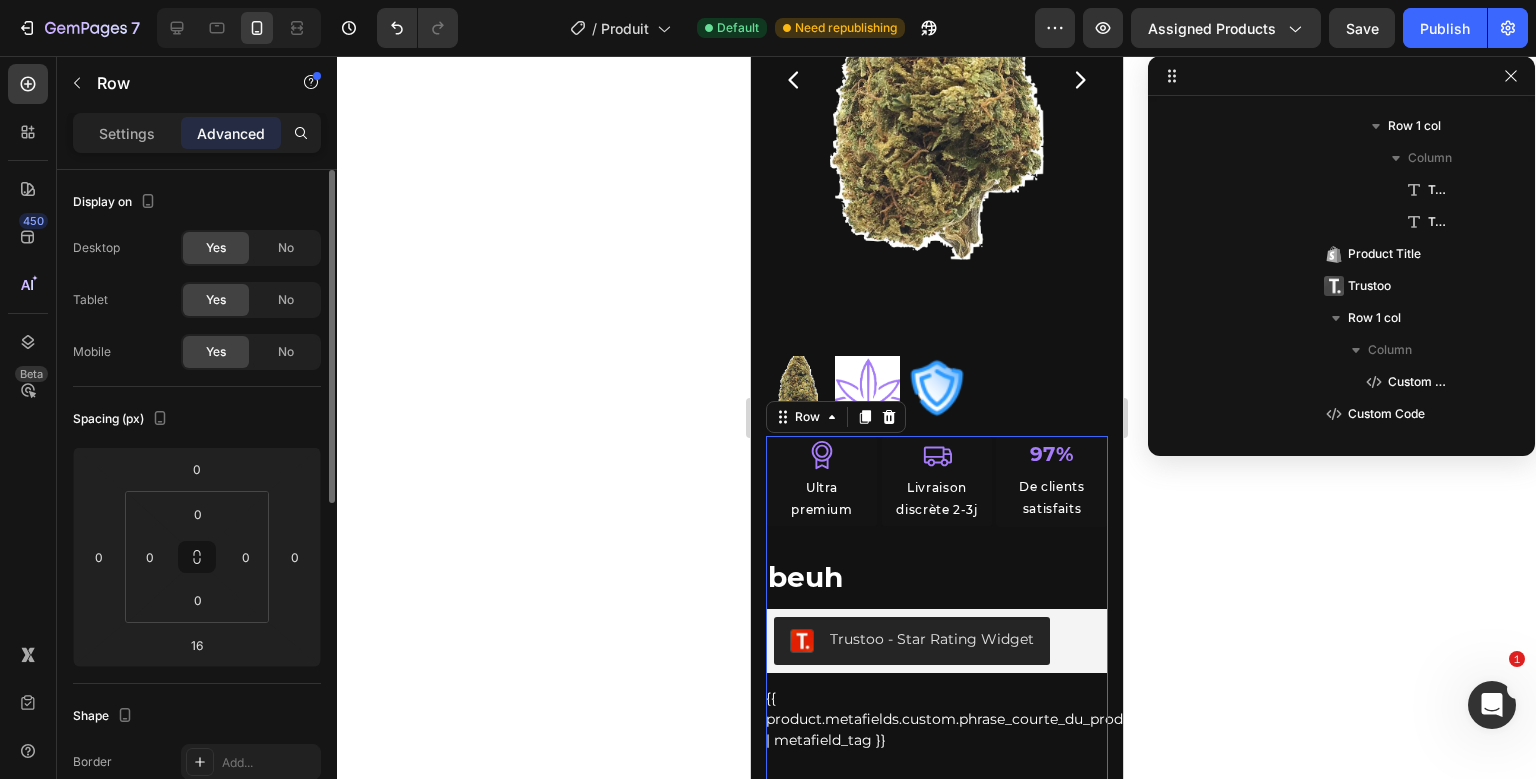 scroll, scrollTop: 346, scrollLeft: 0, axis: vertical 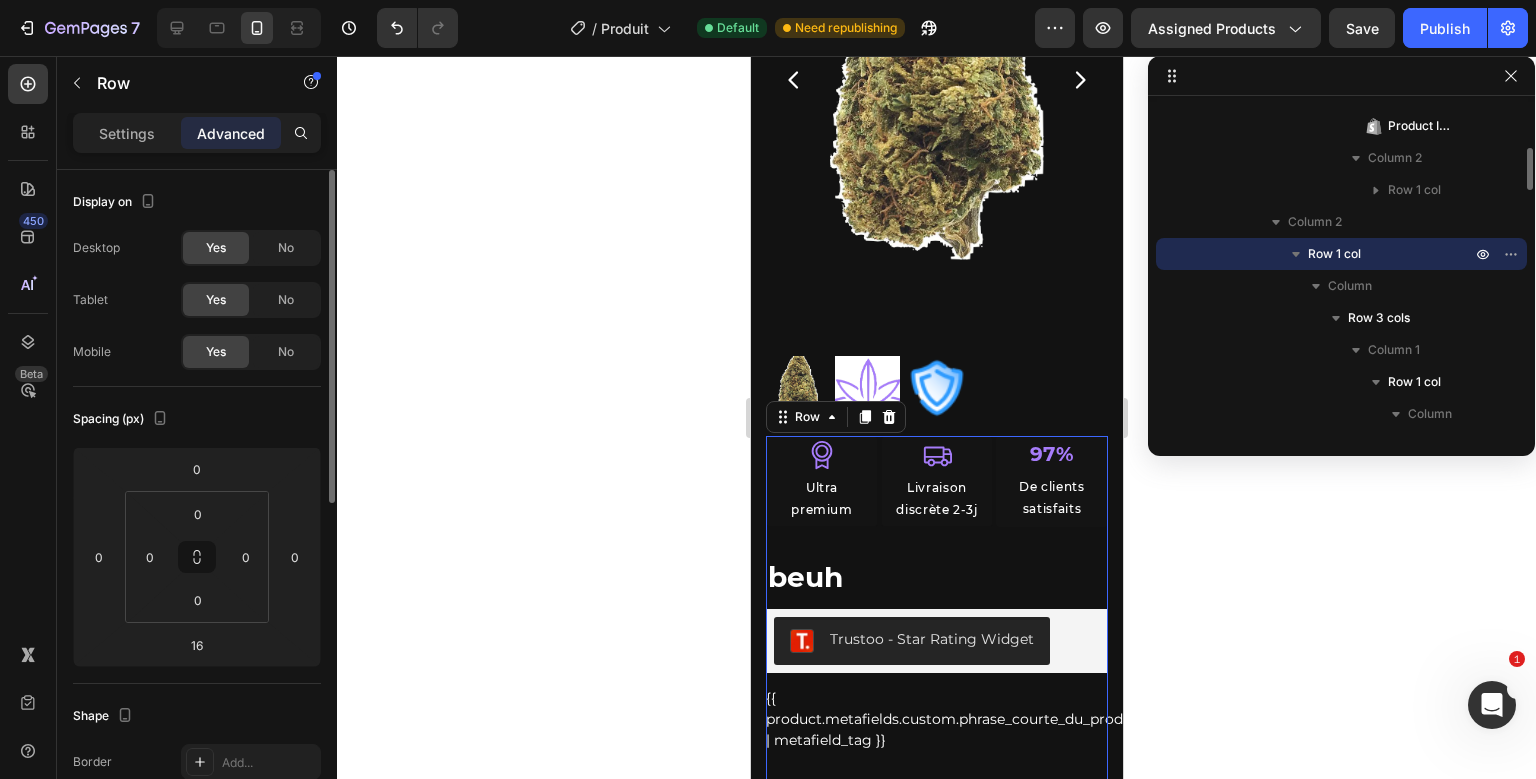click on "Icon Ultra premium Text Block Row
Icon Livraison discrète 2-3j Text Block Row 97% Text Block De clients satisfaits Text Block Row Row beuh Product Title Trustoo - Star Rating Widget Trustoo
{{ product.metafields.custom.phrase_courte_du_produit | metafield_tag }}
Custom Code Row
Publish the page to see the content.
Custom Code Row   16
Icon Row
Livraison estimée:
04/08 - 07/08
Delivery Date Row
Publish the page to see the content.
Custom Code                Title Line
Points forts
Les bienfaits du CBD
Les avantages  KaliHaze Accordion Livraison  offerte  dès  35€  d'achats Text Block Qualité  premium Text Block Paiements  Sécurisés Text Block Livraison en  24/48h  après préparation 12%  de" at bounding box center (936, 838) 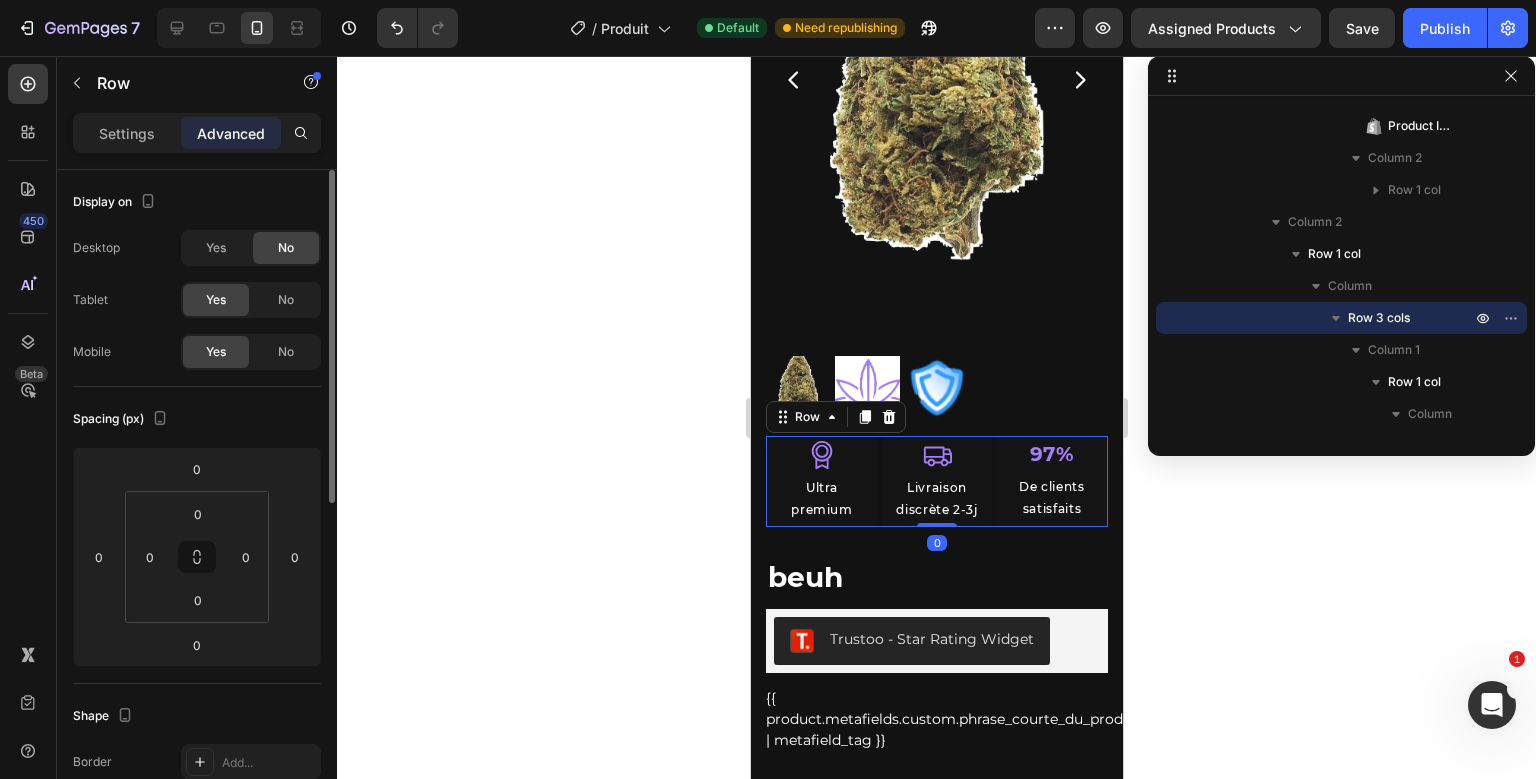 click on "Icon Ultra premium Text Block Row
Icon Livraison discrète 2-3j Text Block Row 97% Text Block De clients satisfaits Text Block Row Row   0 beuh Product Title Trustoo - Star Rating Widget Trustoo
{{ product.metafields.custom.phrase_courte_du_produit | metafield_tag }}
Custom Code Row
Publish the page to see the content.
Custom Code" at bounding box center [936, 637] 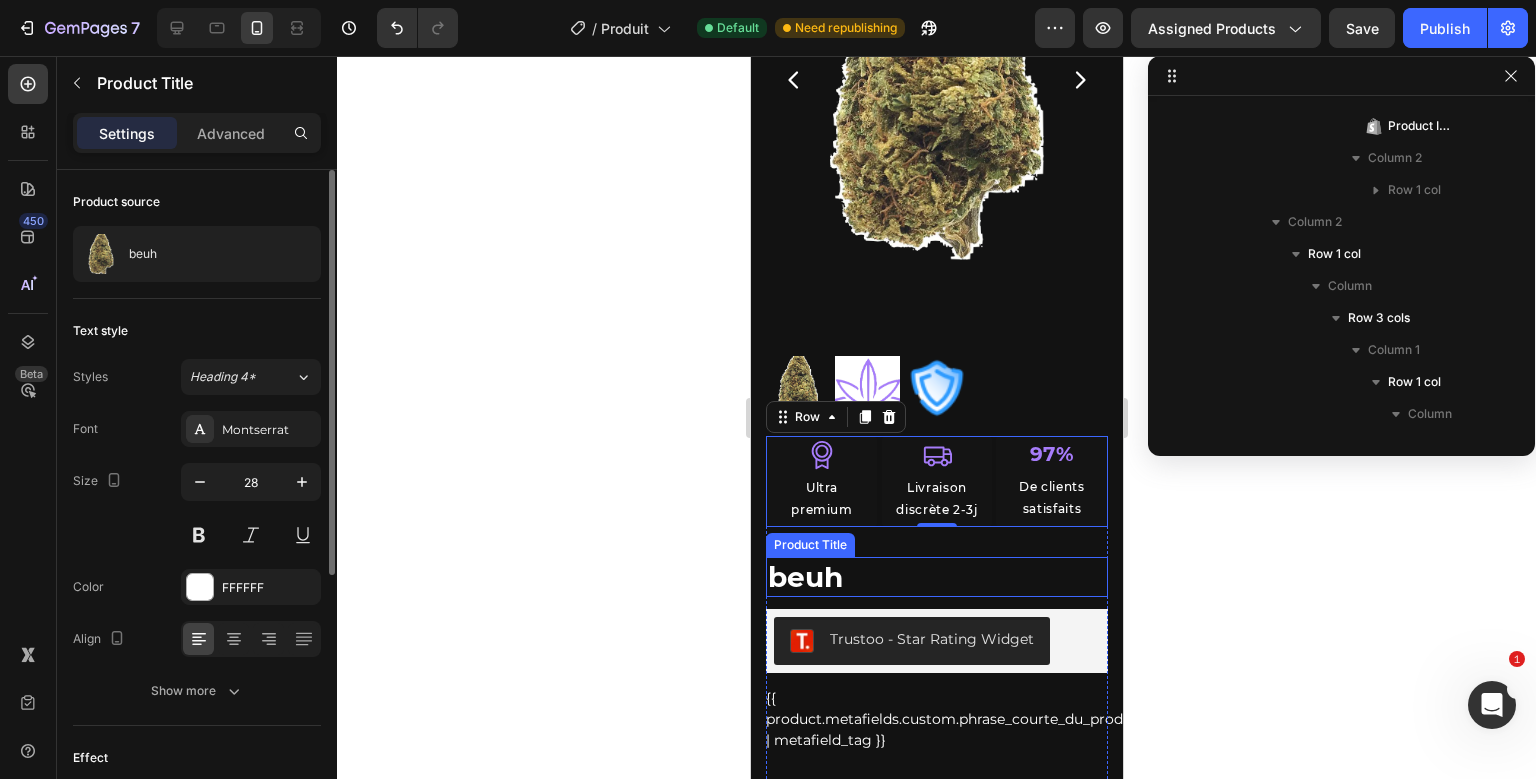 scroll, scrollTop: 922, scrollLeft: 0, axis: vertical 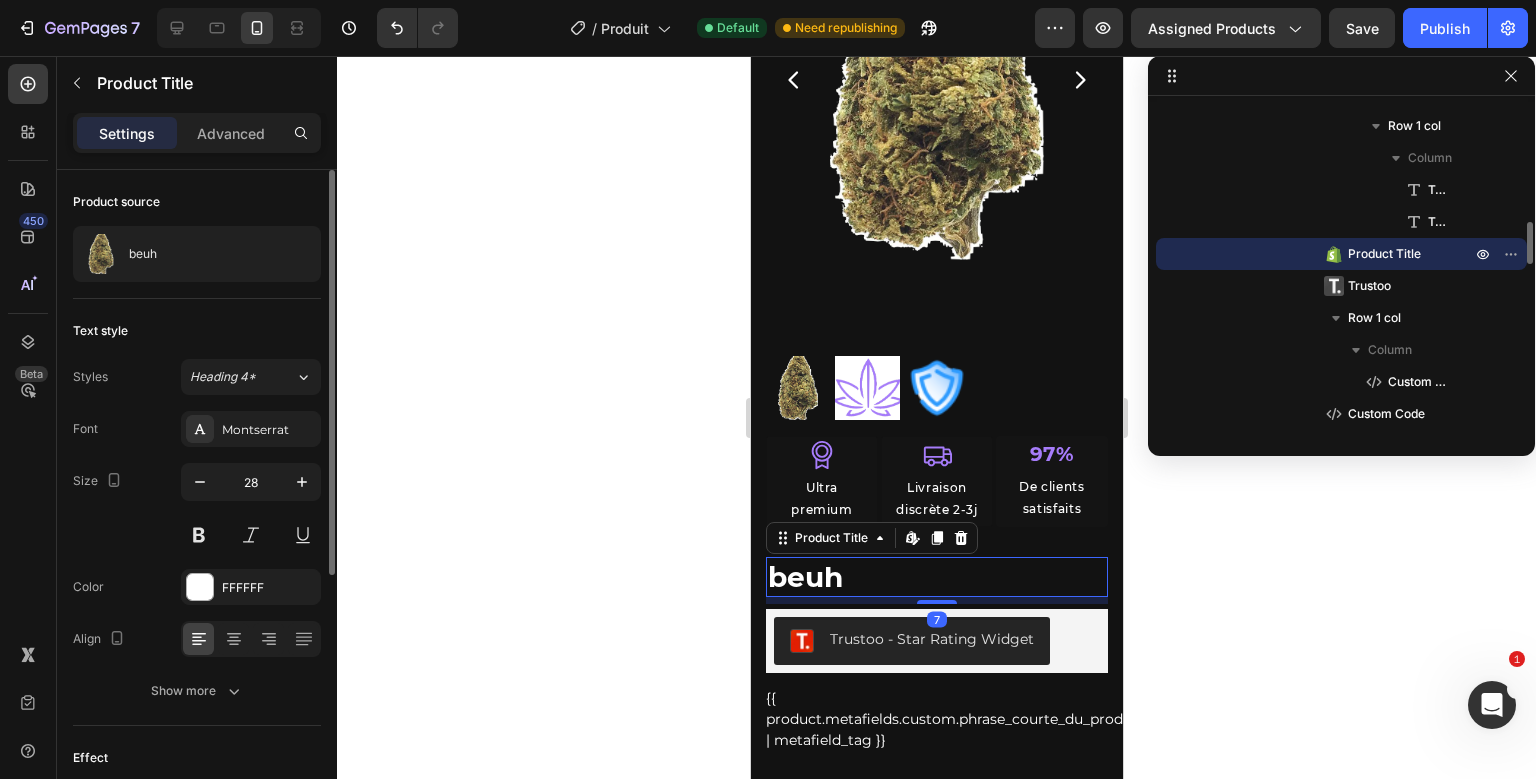 click on "Icon Ultra premium Text Block Row
Icon Livraison discrète 2-3j Text Block Row 97% Text Block De clients satisfaits Text Block Row Row beuh Product Title   Edit content in Shopify 7 Trustoo - Star Rating Widget Trustoo
{{ product.metafields.custom.phrase_courte_du_produit | metafield_tag }}
Custom Code Row
Publish the page to see the content.
Custom Code" at bounding box center [936, 637] 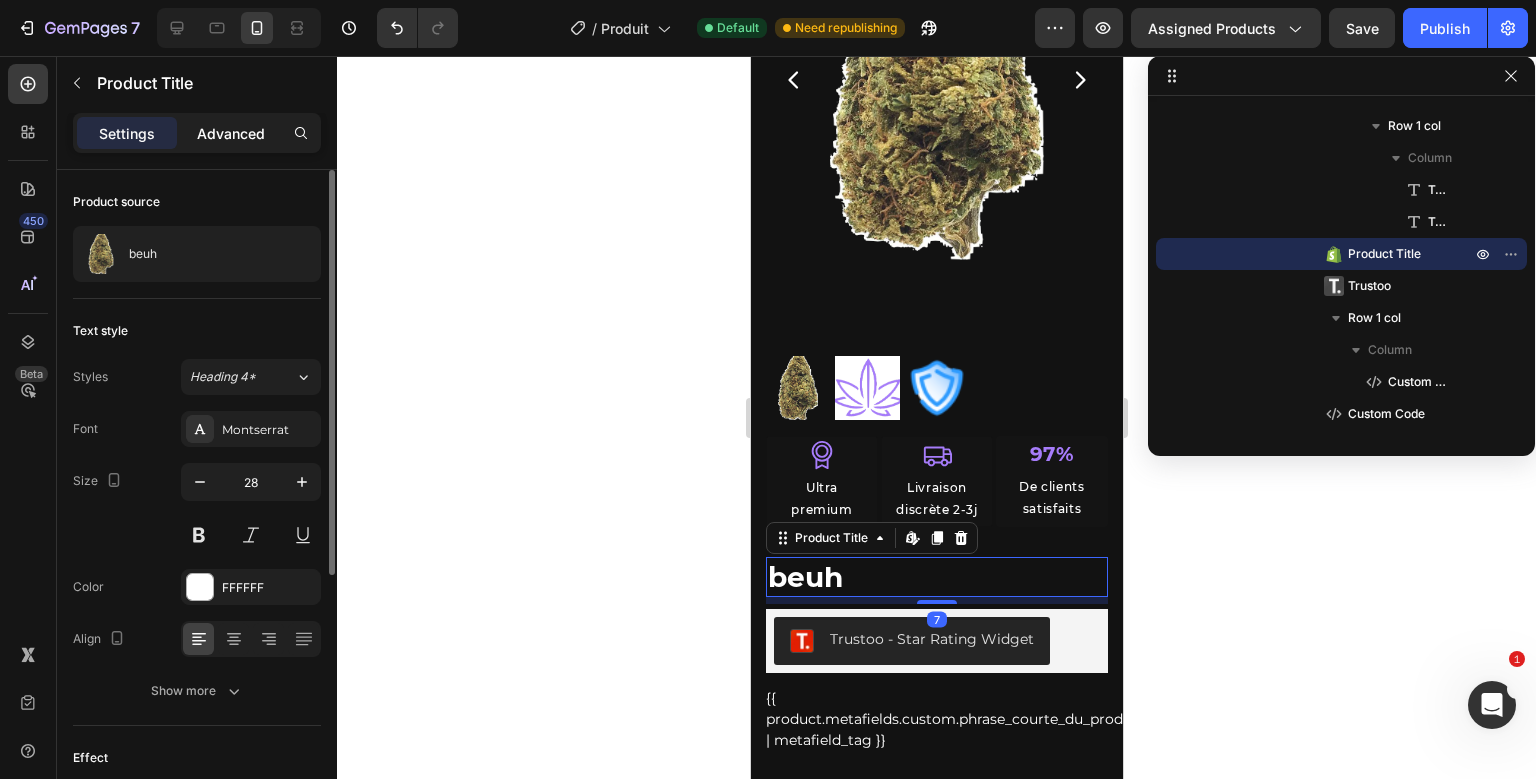click on "Advanced" 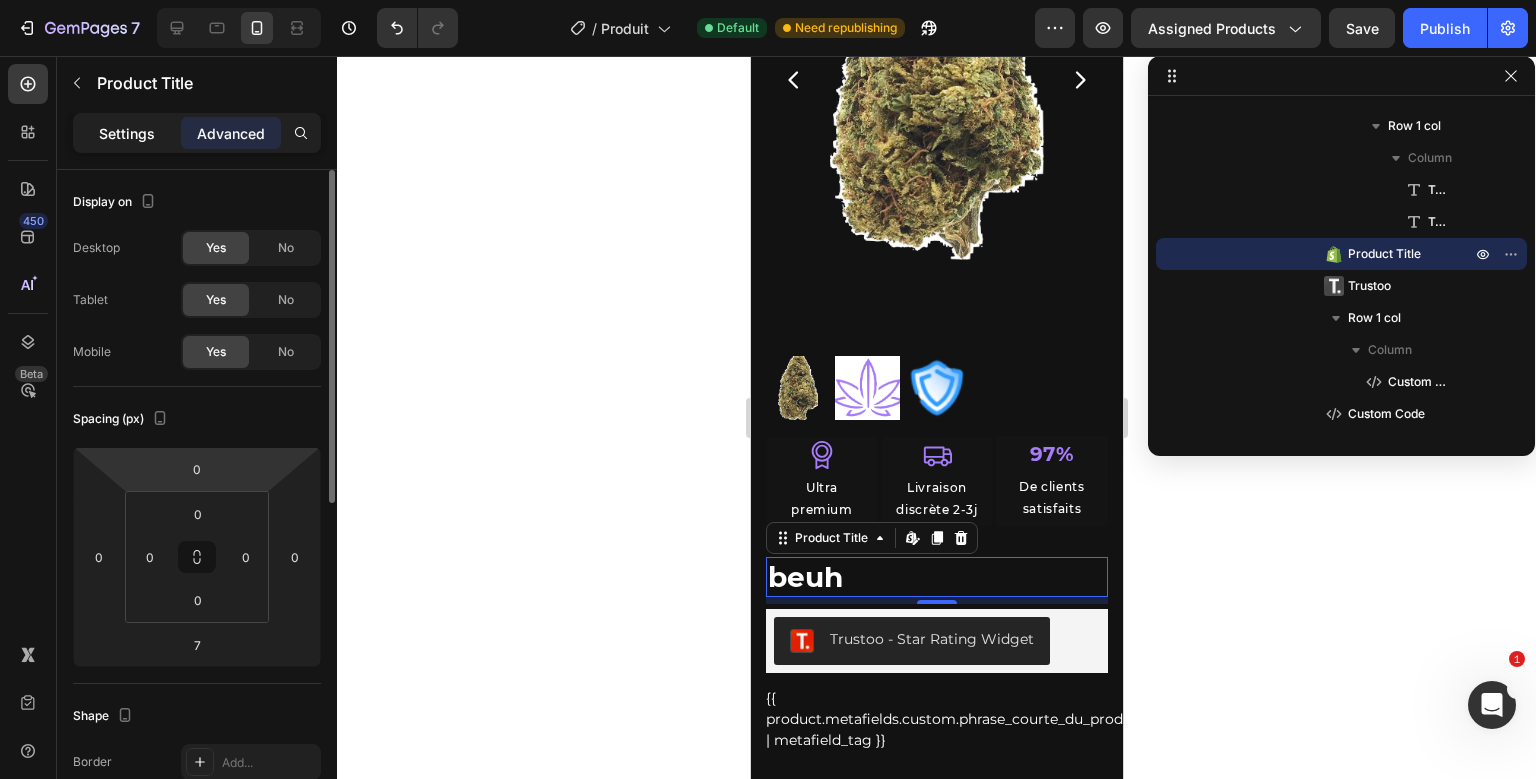 click on "Settings" at bounding box center [127, 133] 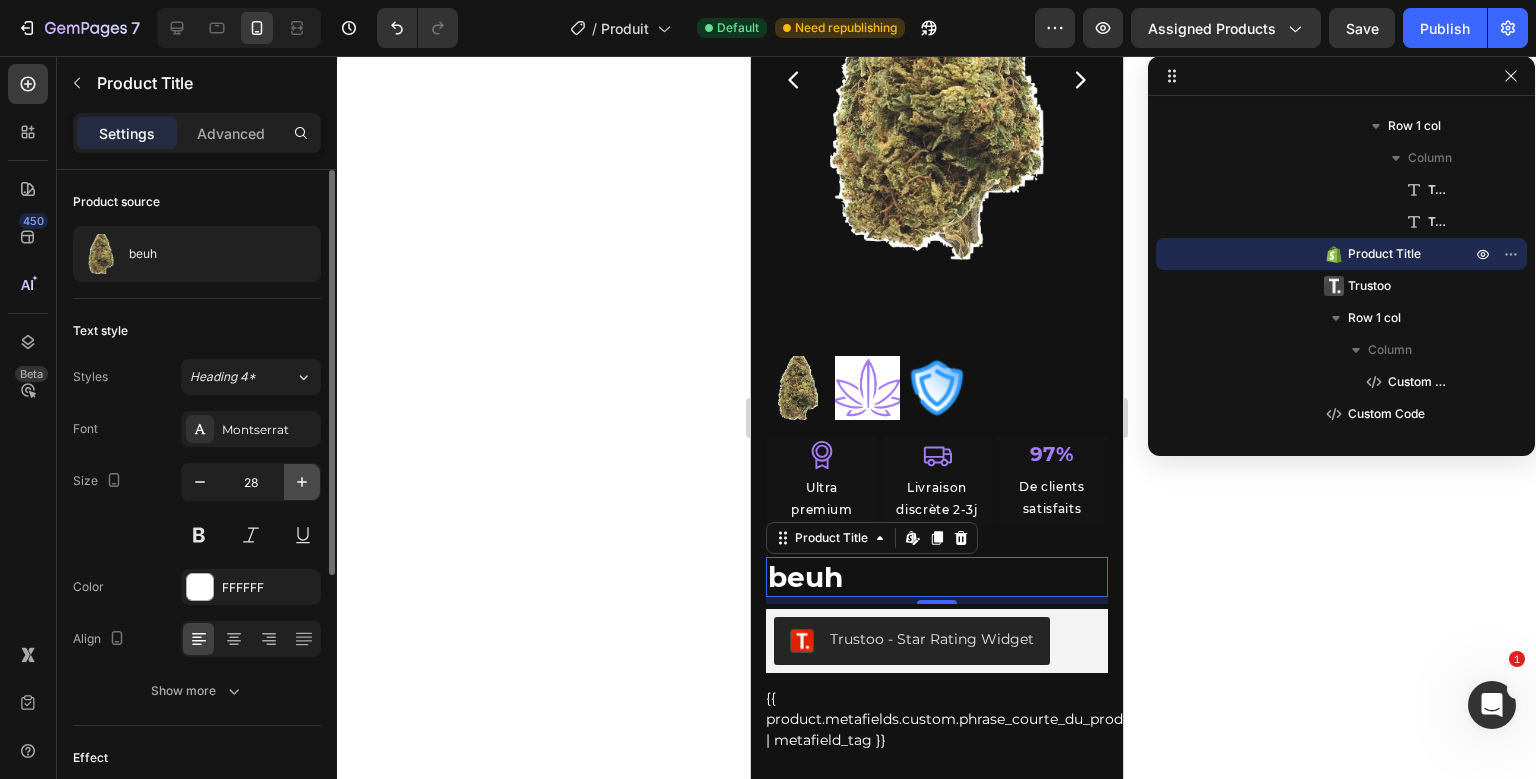 click at bounding box center [302, 482] 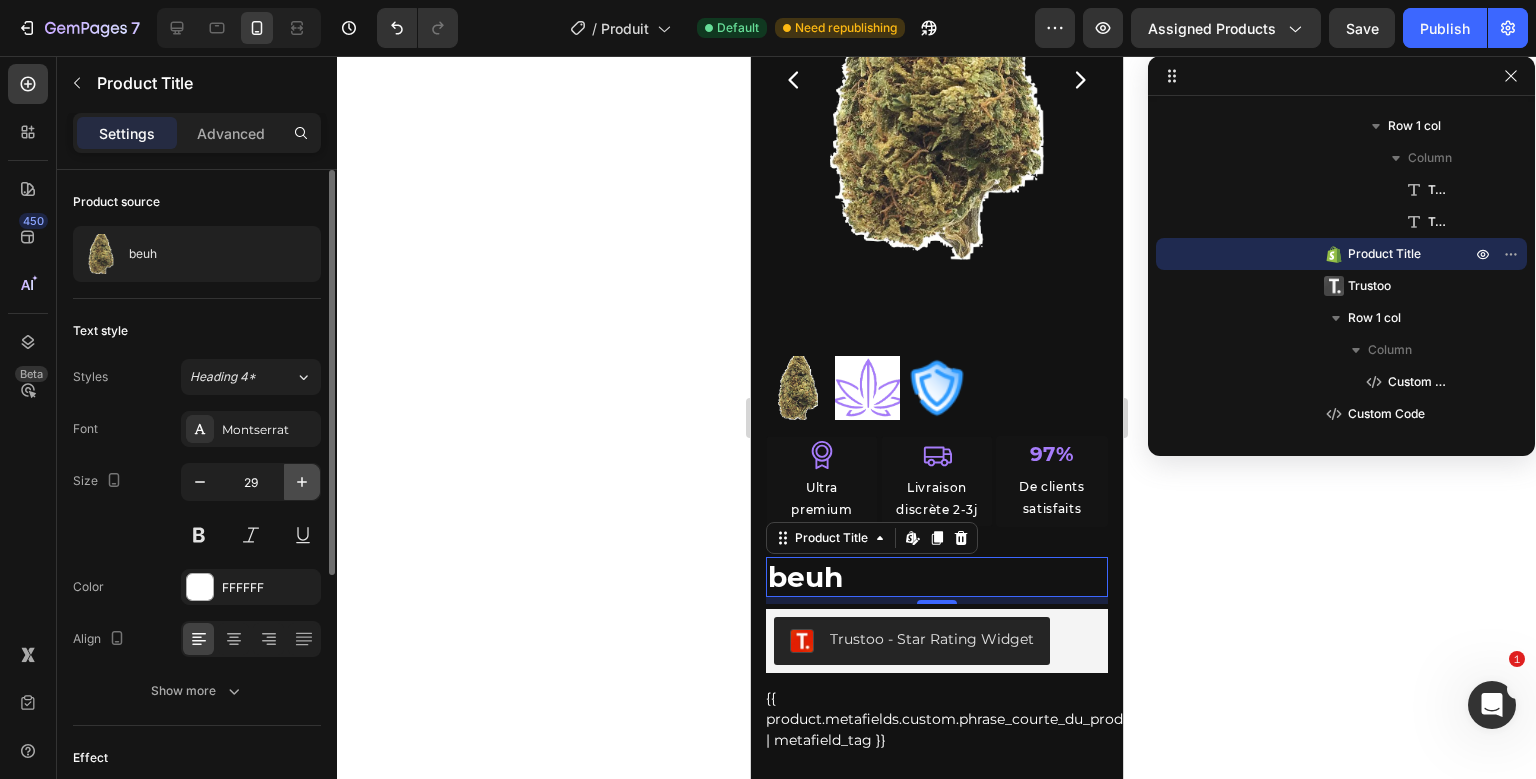 click at bounding box center (302, 482) 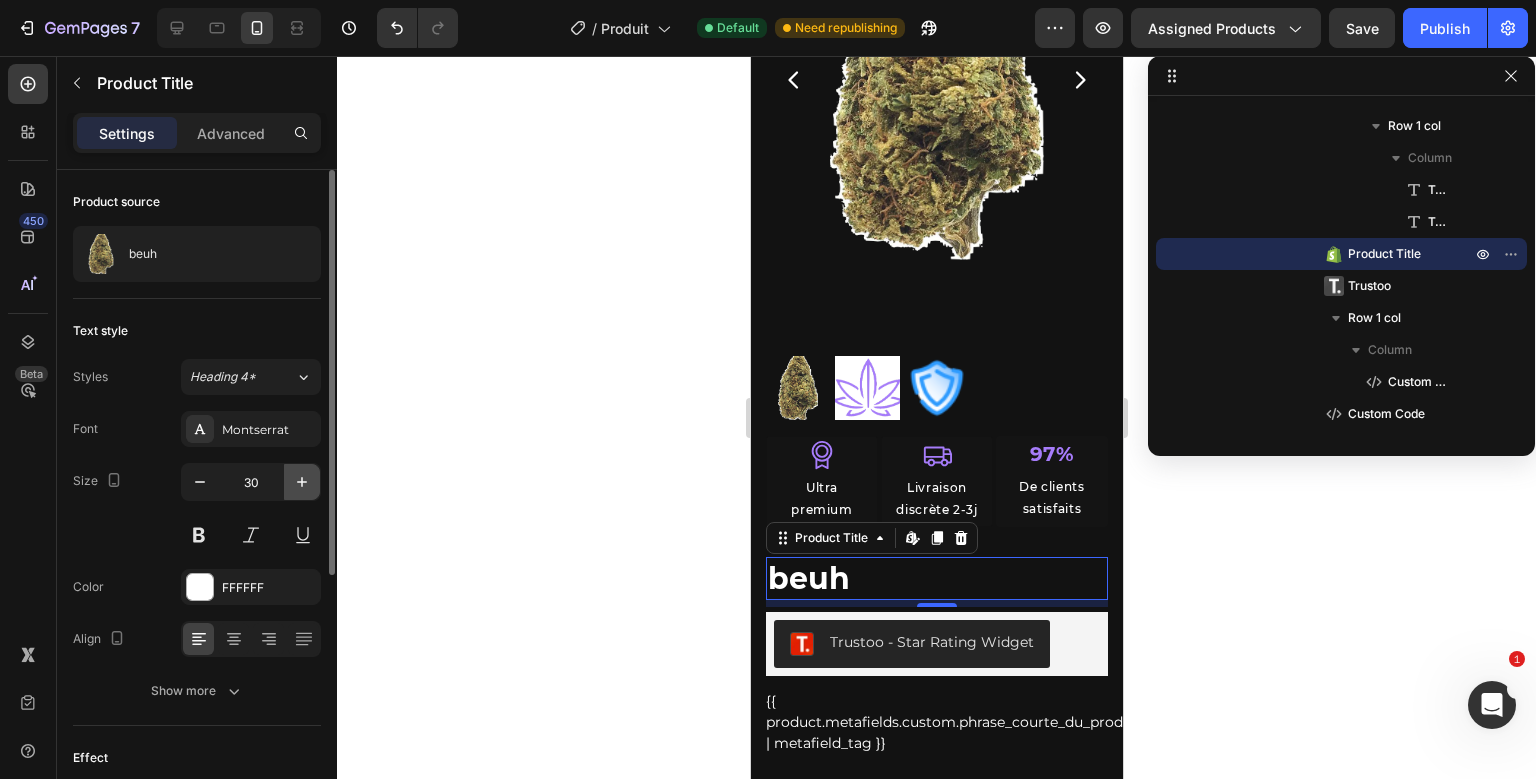 click at bounding box center (302, 482) 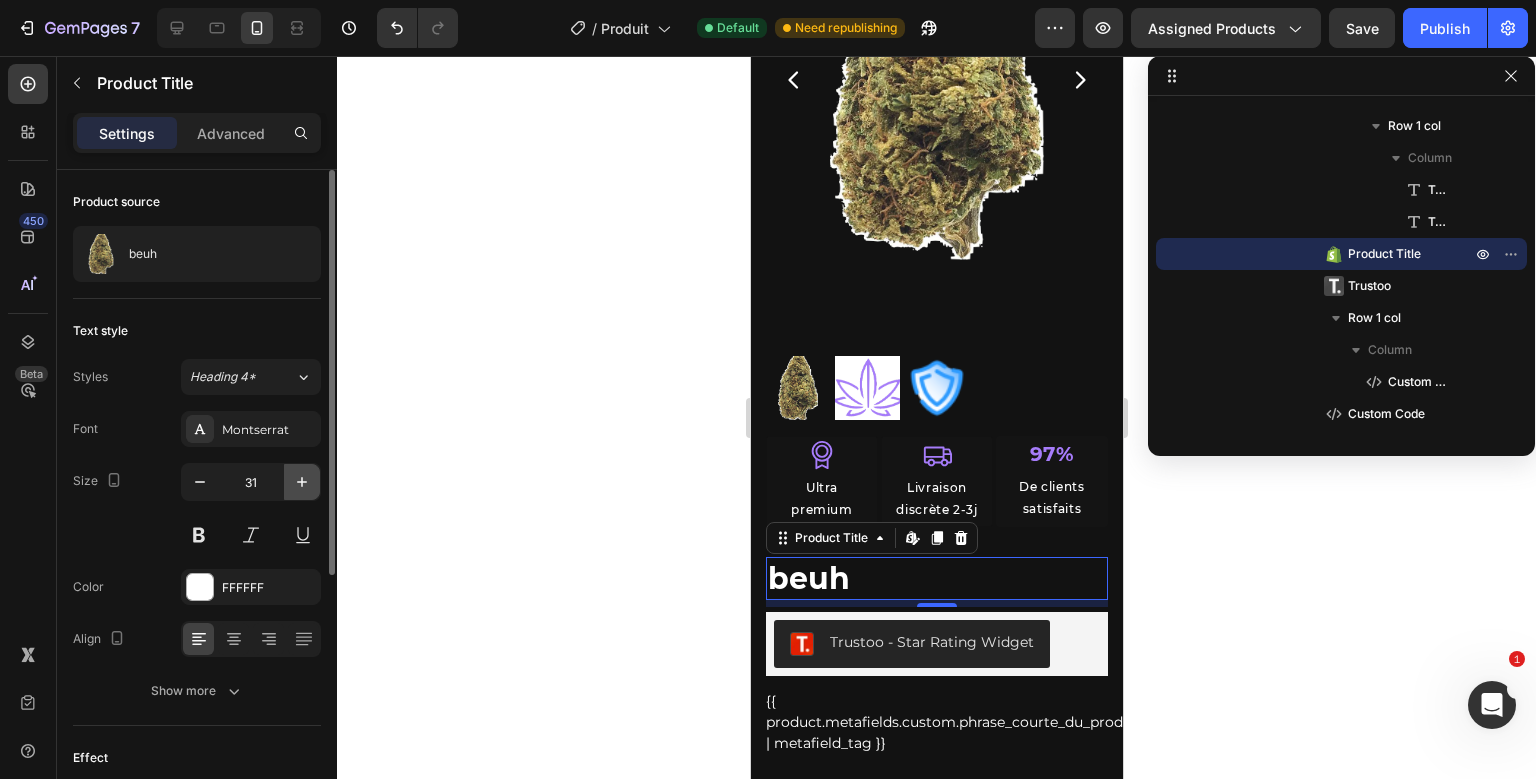 click at bounding box center [302, 482] 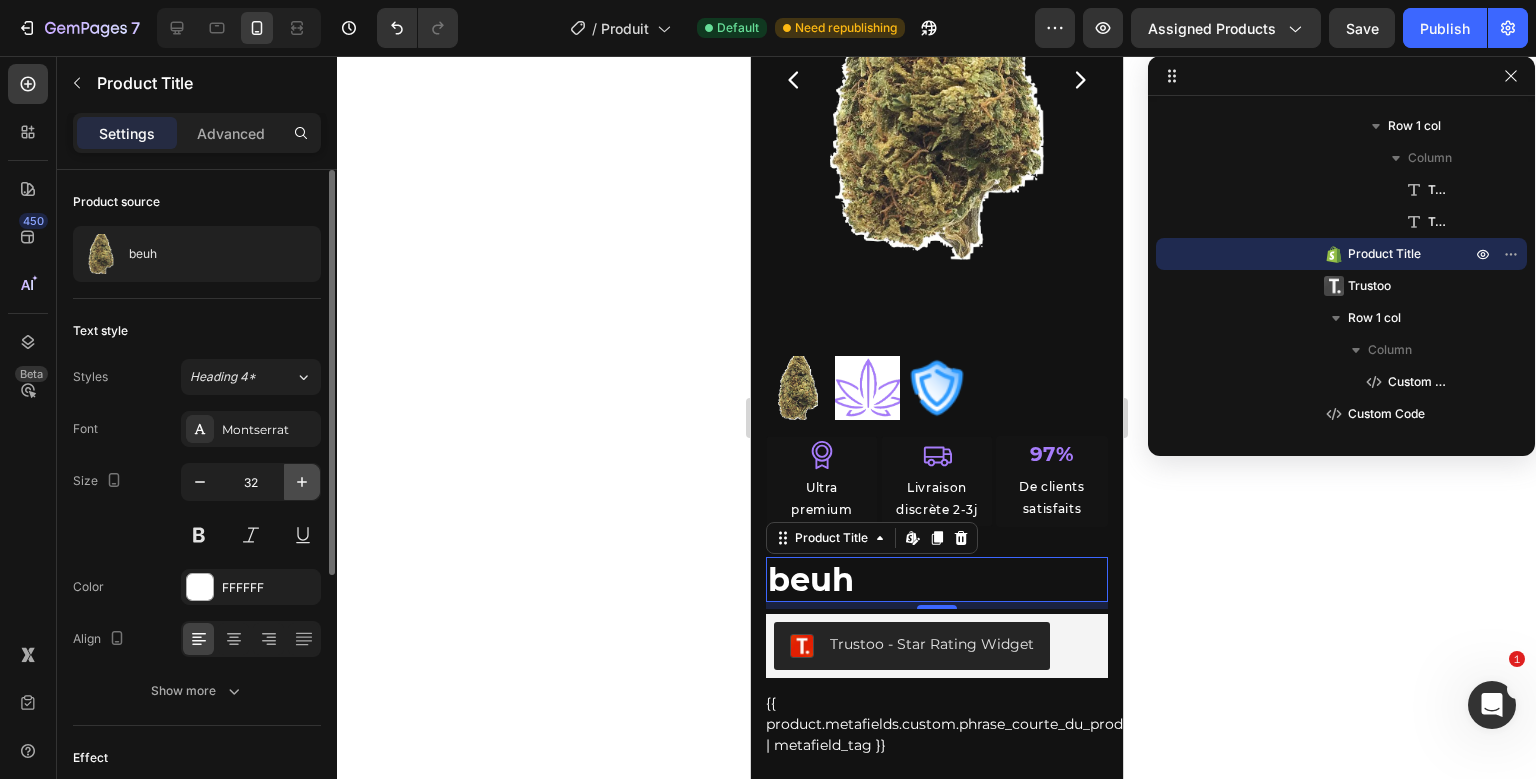 click at bounding box center [302, 482] 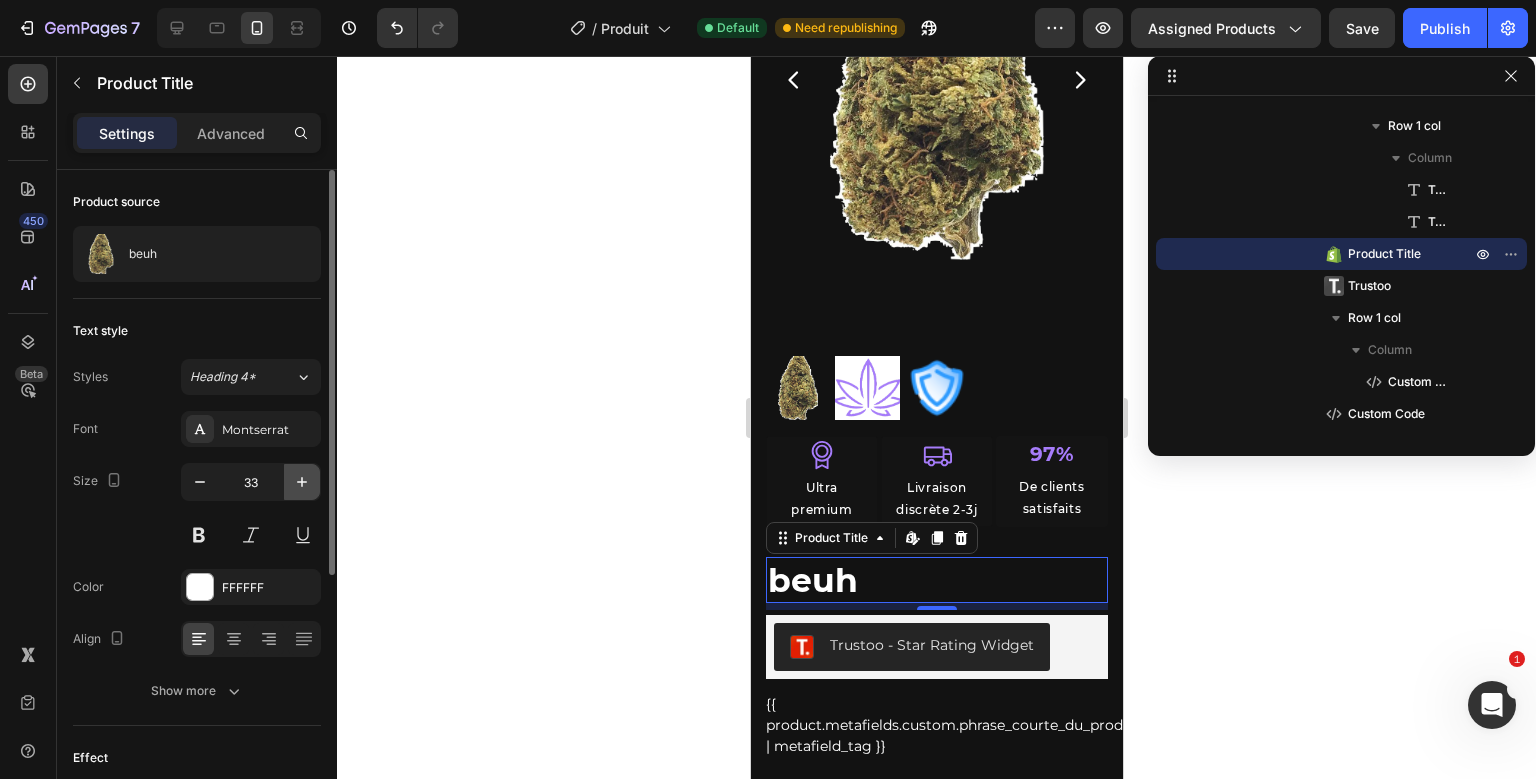 click at bounding box center (302, 482) 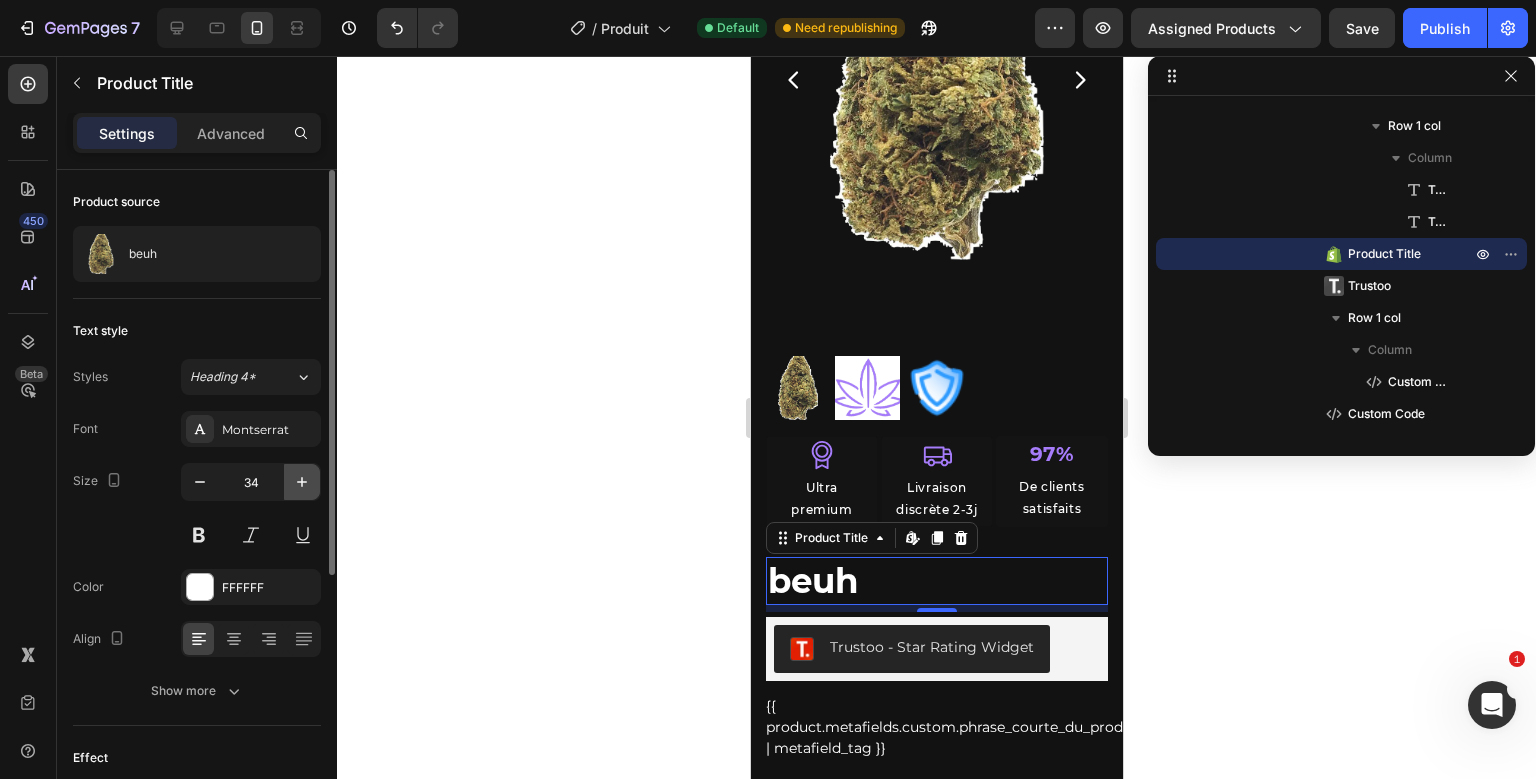 click at bounding box center (302, 482) 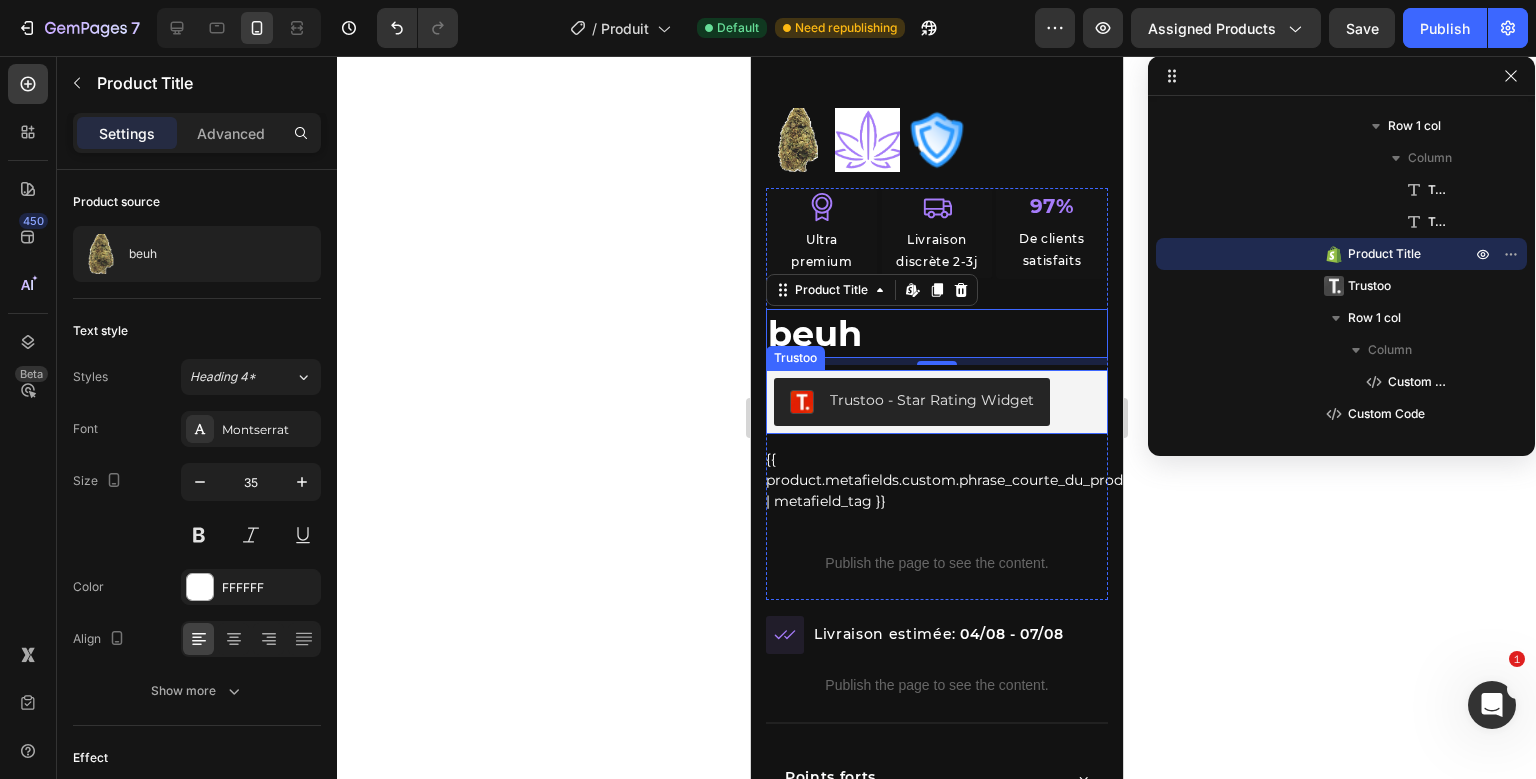 scroll, scrollTop: 504, scrollLeft: 0, axis: vertical 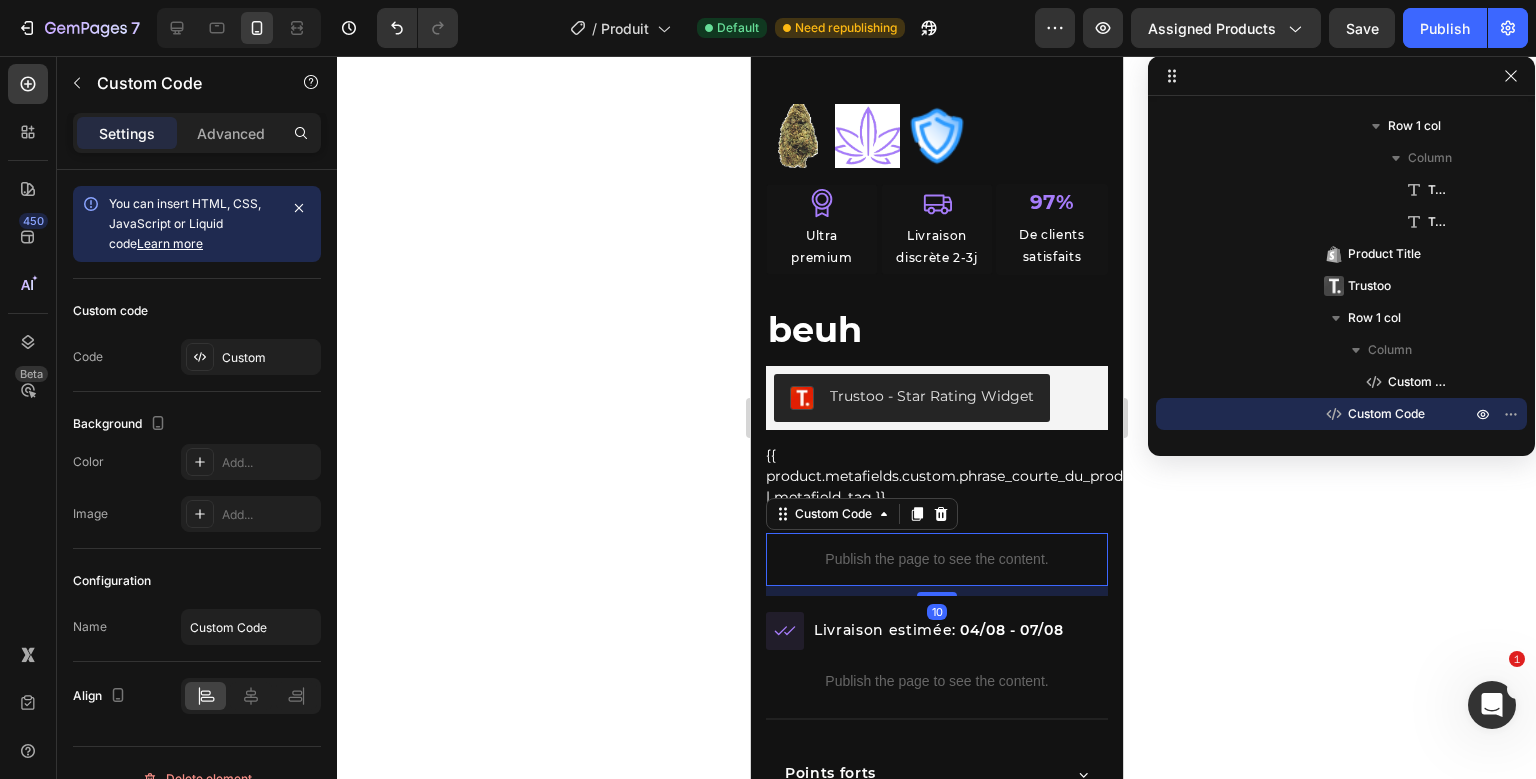 click on "Icon Ultra premium Text Block Row
Icon Livraison discrète 2-3j Text Block Row 97% Text Block De clients satisfaits Text Block Row Row beuh Product Title Trustoo - Star Rating Widget Trustoo
{{ product.metafields.custom.phrase_courte_du_produit | metafield_tag }}
Custom Code Row
Publish the page to see the content.
Custom Code   10" at bounding box center [936, 390] 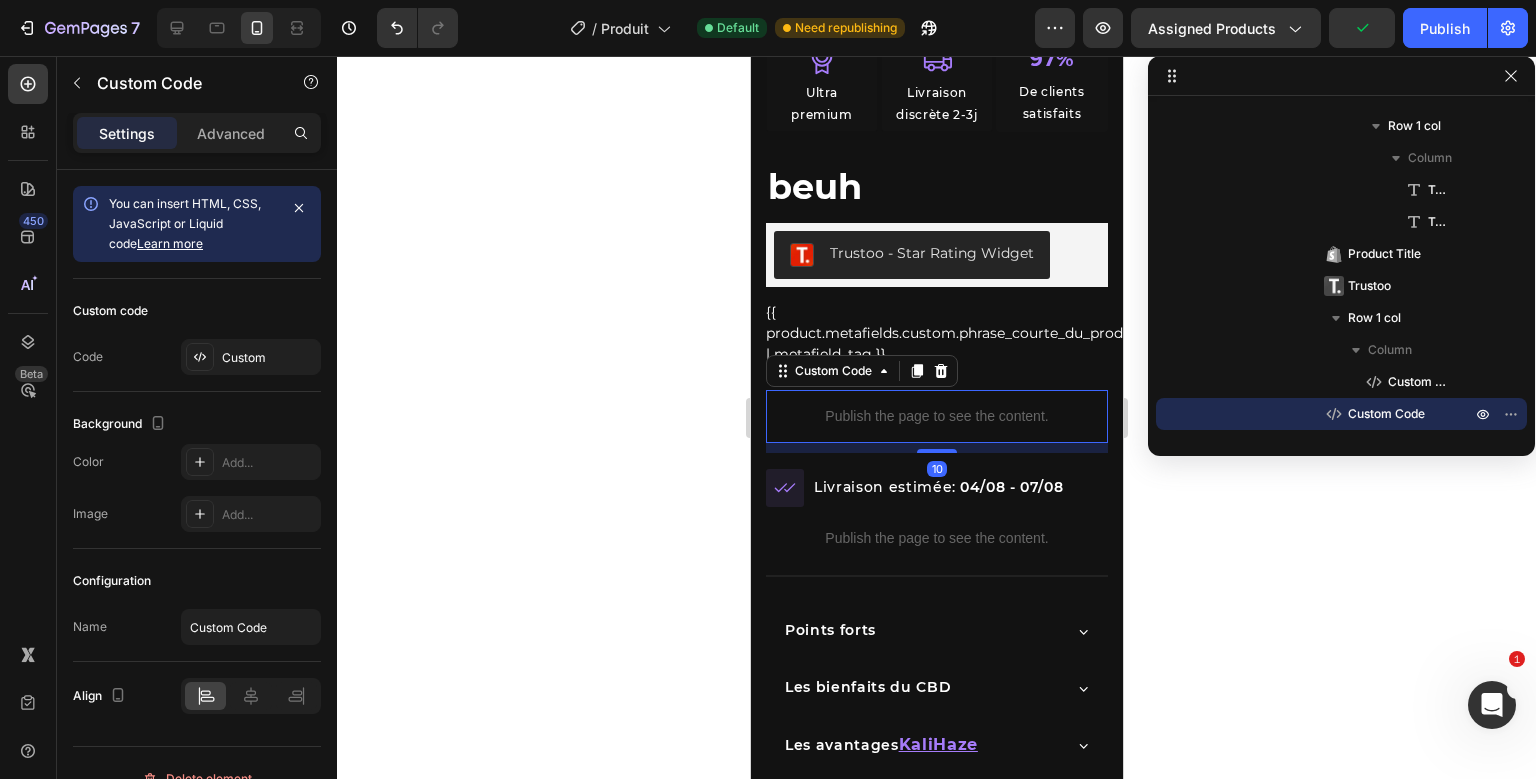 scroll, scrollTop: 646, scrollLeft: 0, axis: vertical 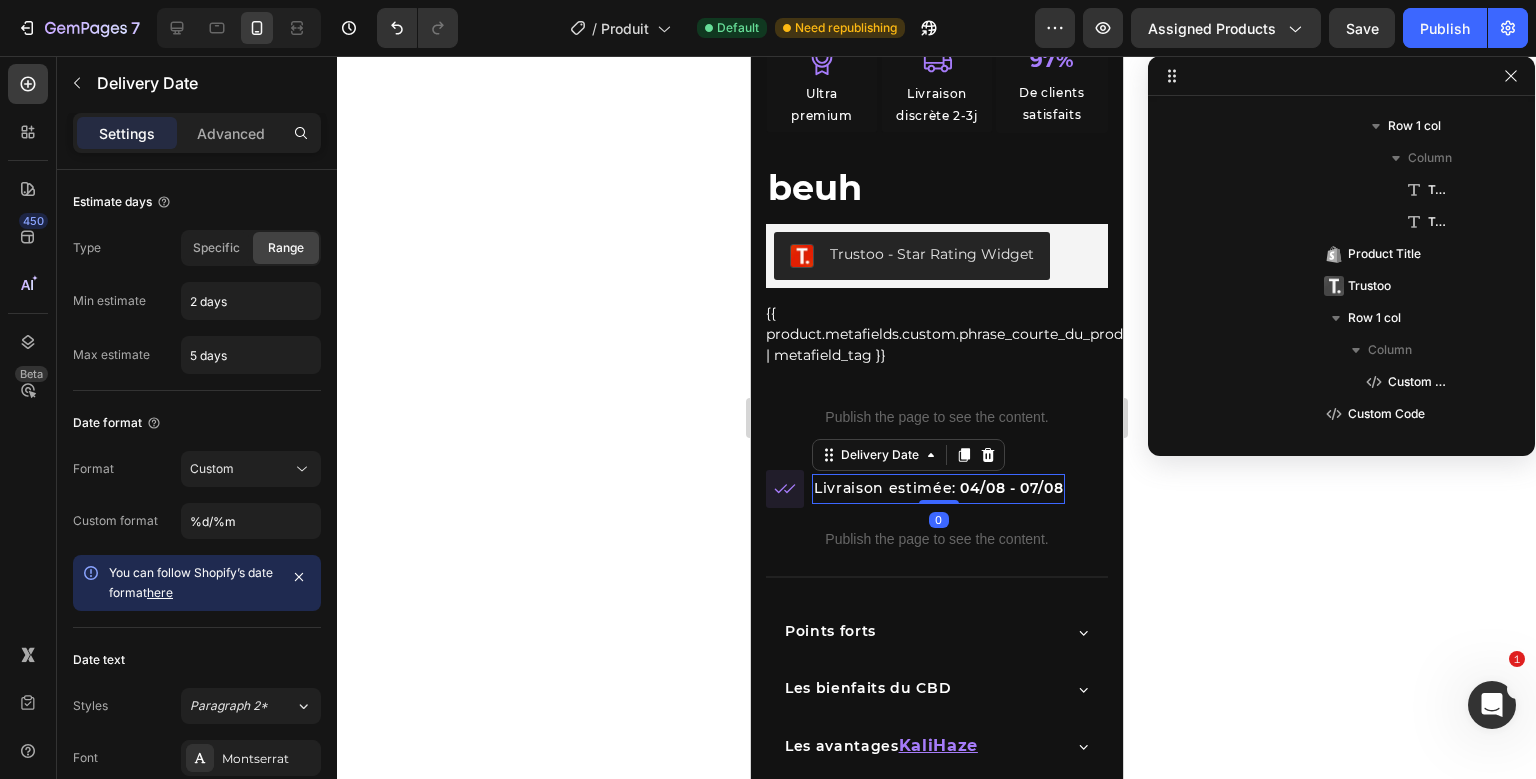click on "Livraison estimée:
04/08 - 07/08
Delivery Date   0" at bounding box center [937, 489] 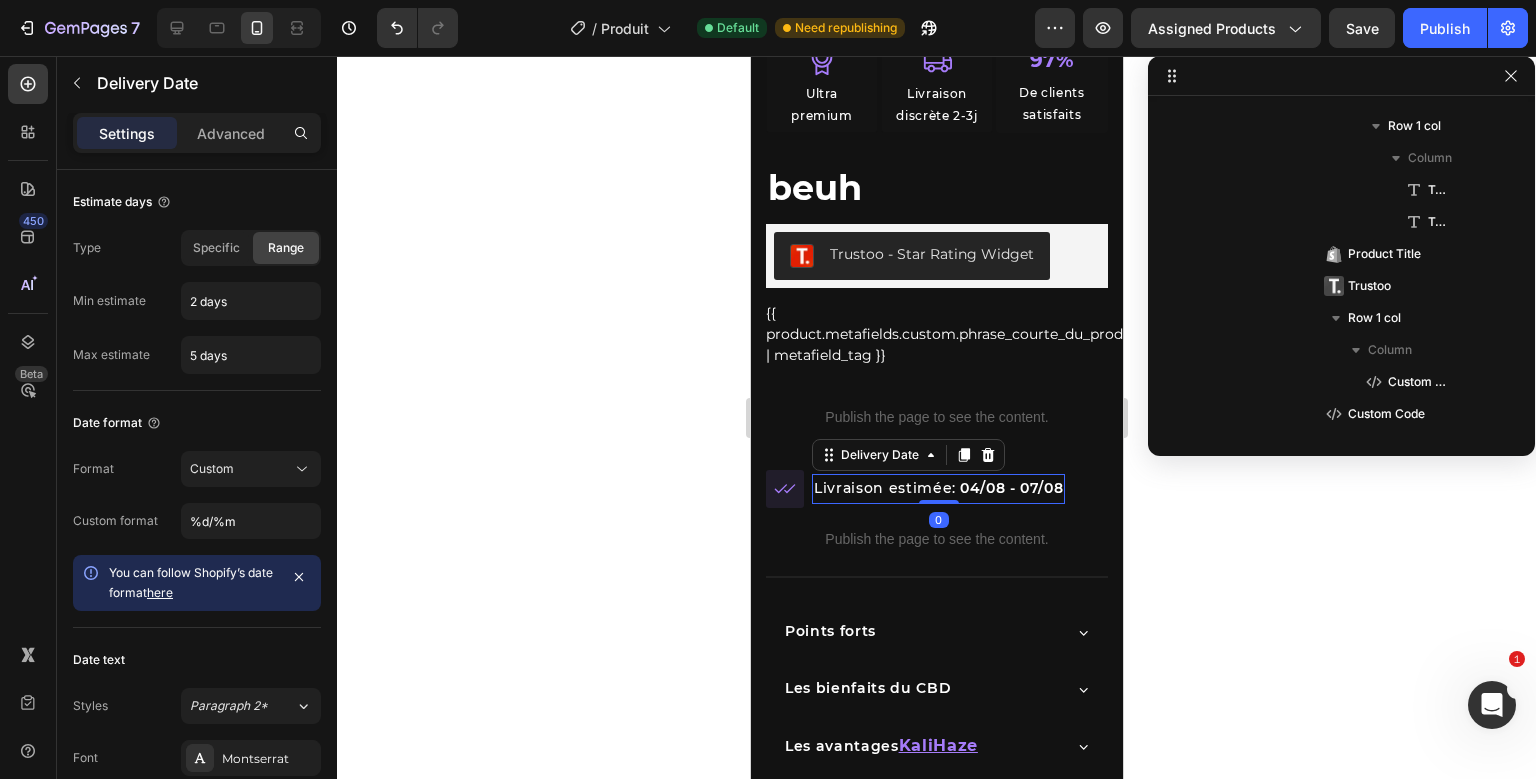 scroll, scrollTop: 1306, scrollLeft: 0, axis: vertical 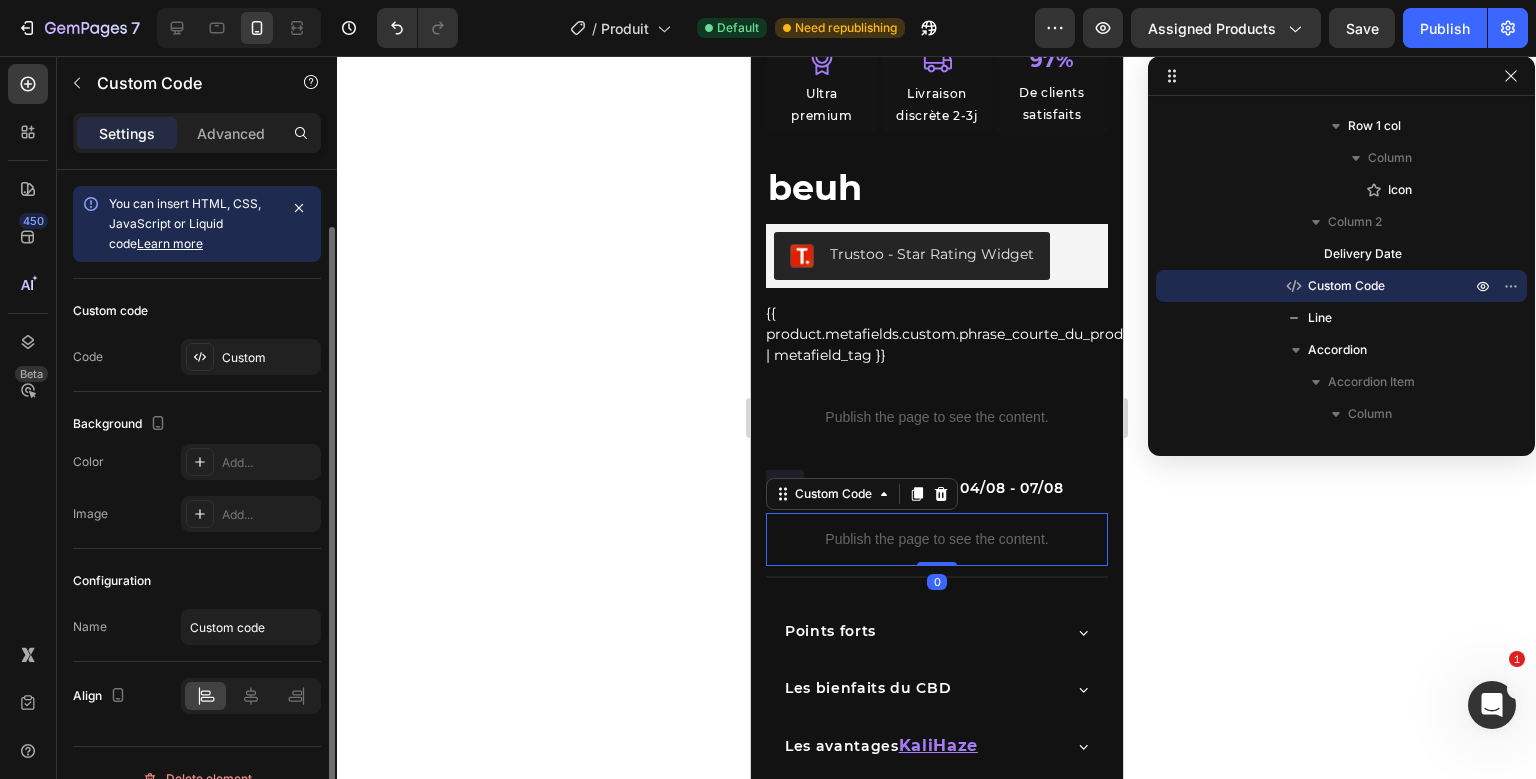 click on "Icon Ultra premium Text Block Row
Icon Livraison discrète 2-3j Text Block Row 97% Text Block De clients satisfaits Text Block Row Row beuh Product Title Trustoo - Star Rating Widget Trustoo
{{ product.metafields.custom.phrase_courte_du_produit | metafield_tag }}
Custom Code Row
Publish the page to see the content.
Custom Code Row
Icon Row
Livraison estimée:
04/08 - 07/08
Delivery Date Row
Publish the page to see the content.
Custom Code   0                Title Line
Points forts
Les bienfaits du CBD
Les avantages  KaliHaze Accordion Livraison  offerte  dès  35€  d'achats Text Block Qualité  premium Text Block Paiements  Sécurisés Text Block Livraison en  24/48h  après préparation Text Block" at bounding box center (936, 449) 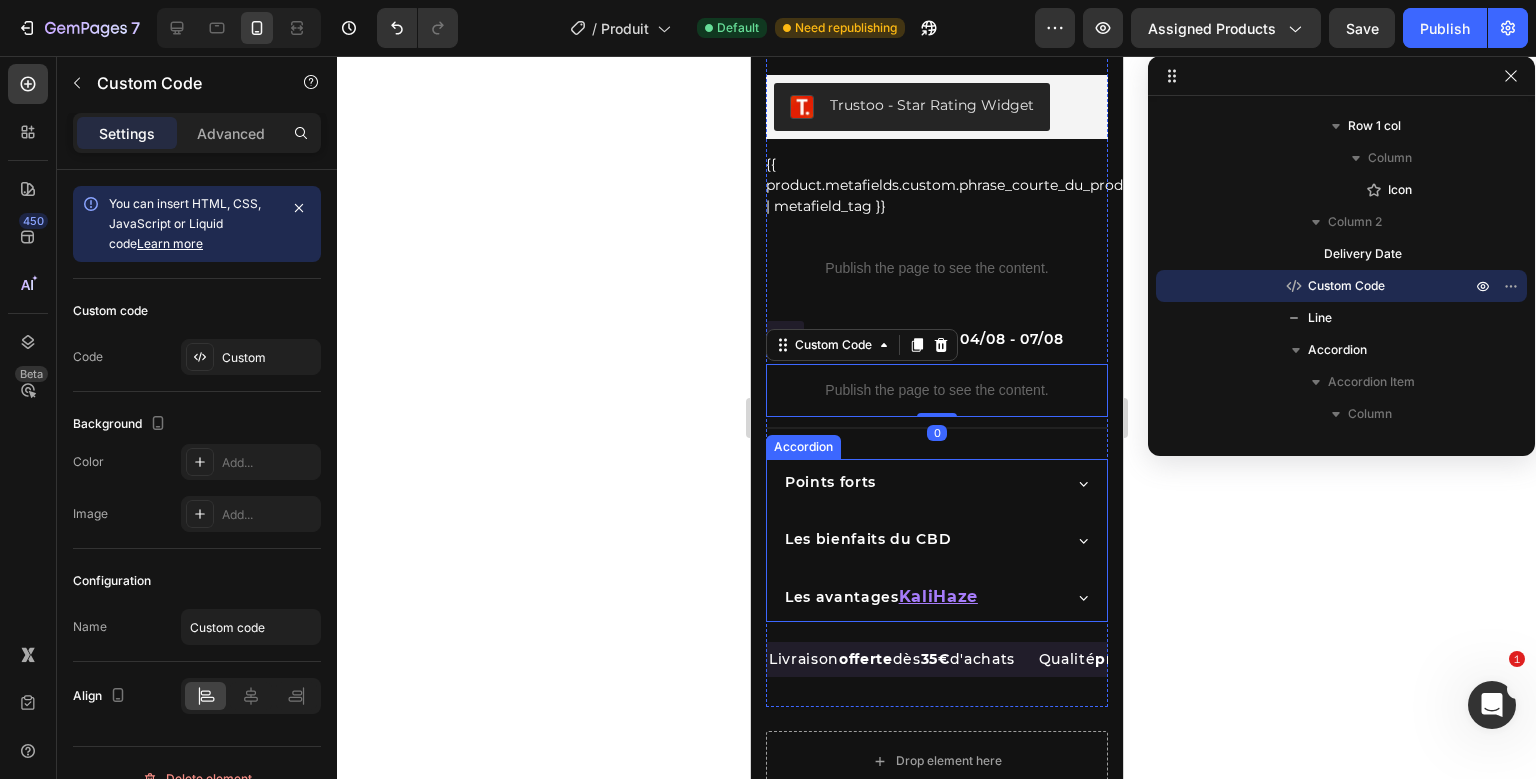 scroll, scrollTop: 794, scrollLeft: 0, axis: vertical 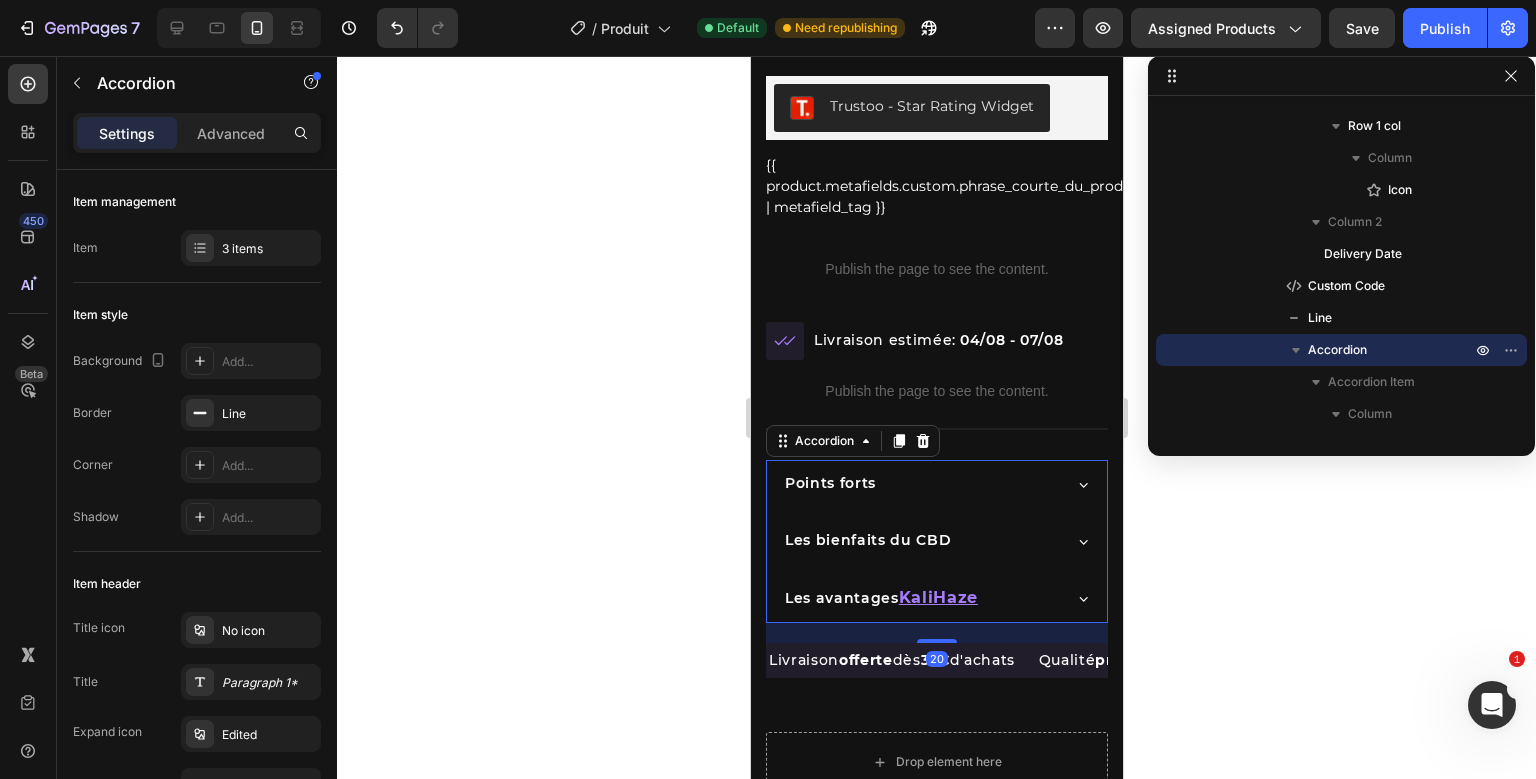 click on "Icon Ultra premium Text Block Row
Icon Livraison discrète 2-3j Text Block Row 97% Text Block De clients satisfaits Text Block Row Row beuh Product Title Trustoo - Star Rating Widget Trustoo
{{ product.metafields.custom.phrase_courte_du_produit | metafield_tag }}
Custom Code Row
Publish the page to see the content.
Custom Code Row
Icon Row
Livraison estimée:
04/08 - 07/08
Delivery Date Row
Publish the page to see the content.
Custom Code                Title Line
Points forts
Les bienfaits du CBD
Les avantages  KaliHaze Accordion   20 Livraison  offerte  dès  35€  d'achats Text Block Qualité  premium Text Block Paiements  Sécurisés Text Block Livraison en  24/48h  après préparation 12%  de" at bounding box center (936, 301) 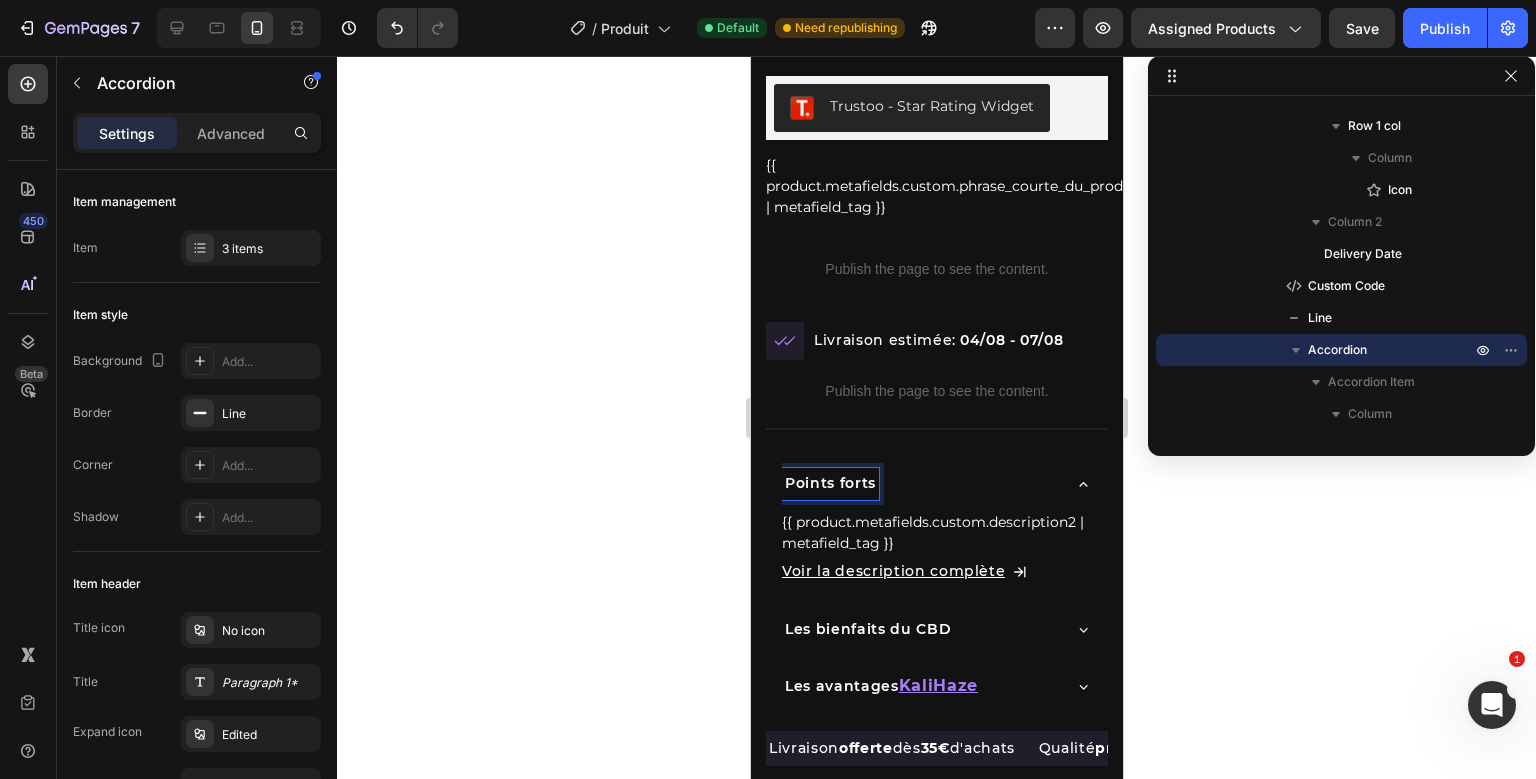 click on "Icon Ultra premium Text Block Row
Icon Livraison discrète 2-3j Text Block Row 97% Text Block De clients satisfaits Text Block Row Row beuh Product Title Trustoo - Star Rating Widget Trustoo
{{ product.metafields.custom.phrase_courte_du_produit | metafield_tag }}
Custom Code Row
Publish the page to see the content.
Custom Code Row
Icon Row
Livraison estimée:
04/08 - 07/08
Delivery Date Row
Publish the page to see the content.
Custom Code                Title Line
Points forts
{{ product.metafields.custom.description2 | metafield_tag }}
Custom Code
Voir la description complète Button
Les bienfaits du CBD
Les avantages  KaliHaze Accordion   20 Livraison  offerte  dès  35€  d'achats 12%" at bounding box center [936, 345] 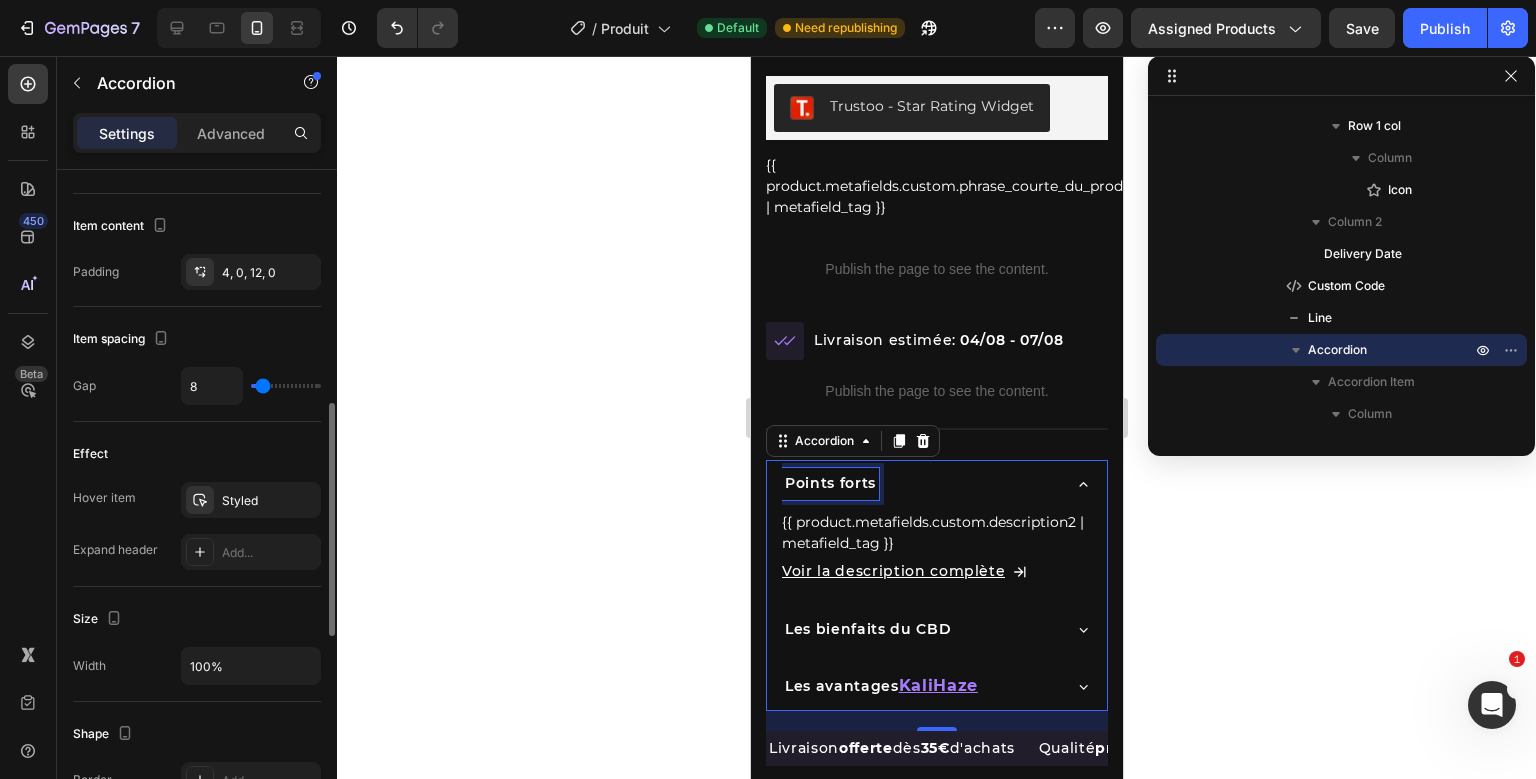 scroll, scrollTop: 821, scrollLeft: 0, axis: vertical 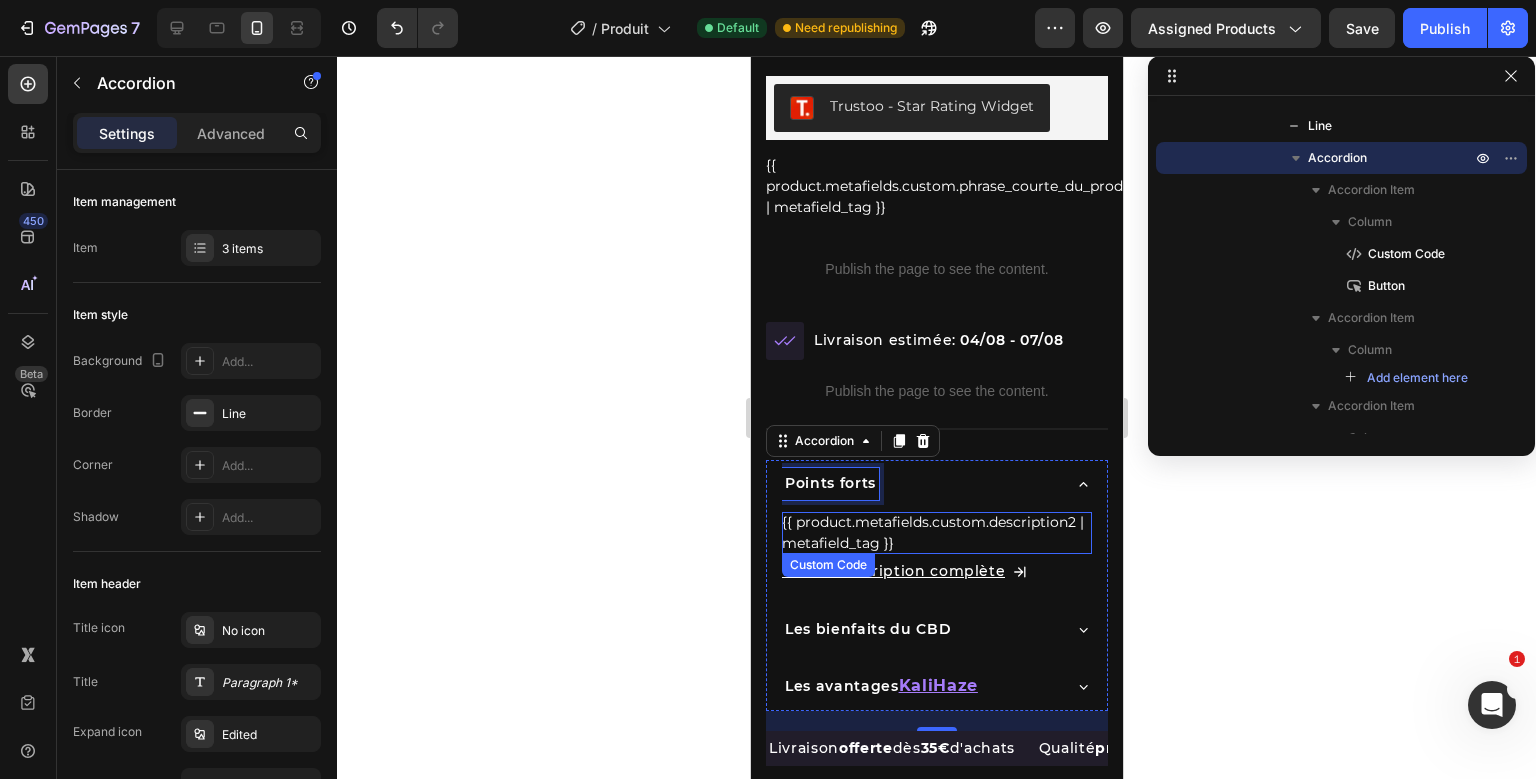 click on "{{ product.metafields.custom.description2 | metafield_tag }}
Custom Code
Voir la description complète Button" at bounding box center (936, 548) 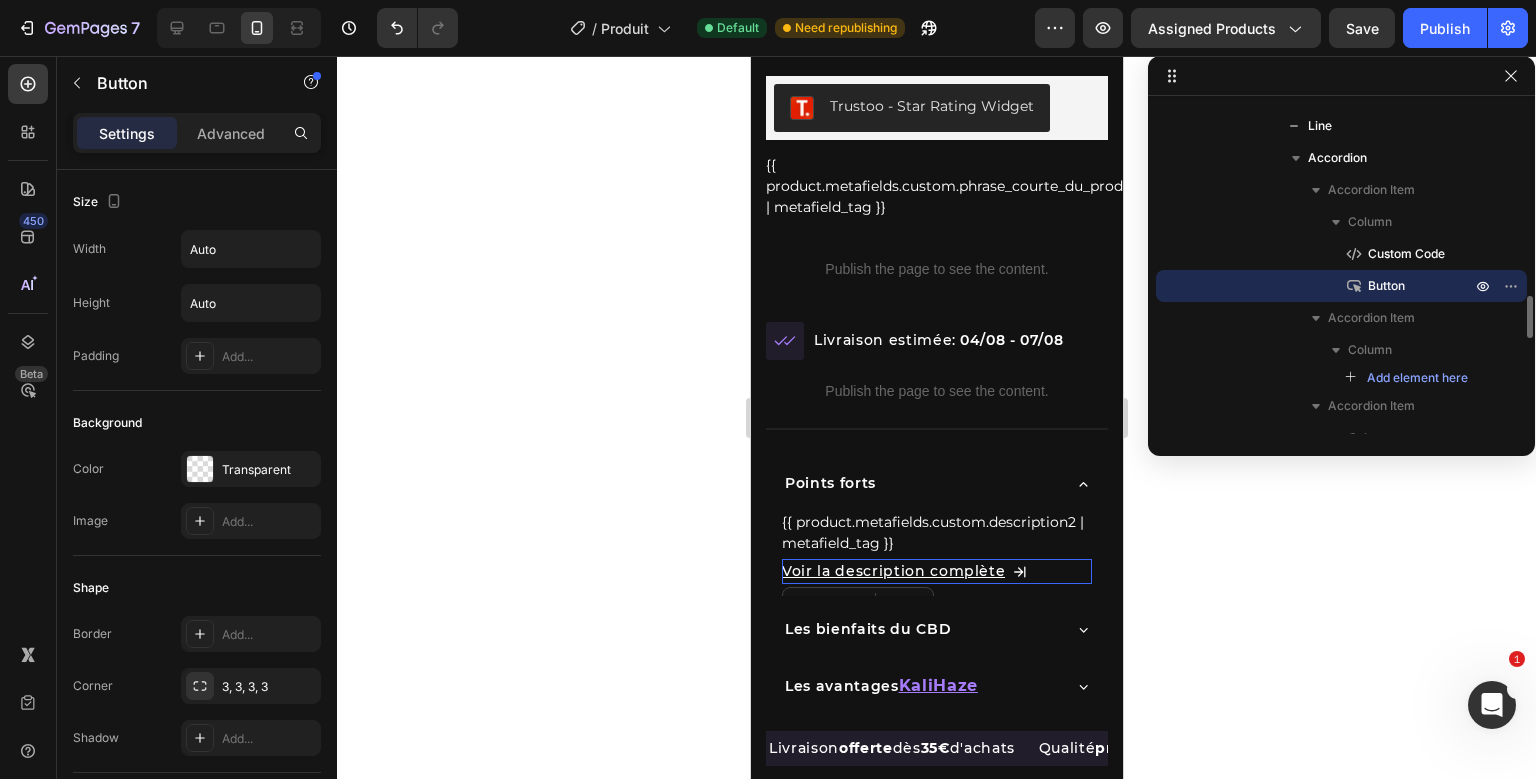click on "Voir la description complète Button   0" at bounding box center (936, 569) 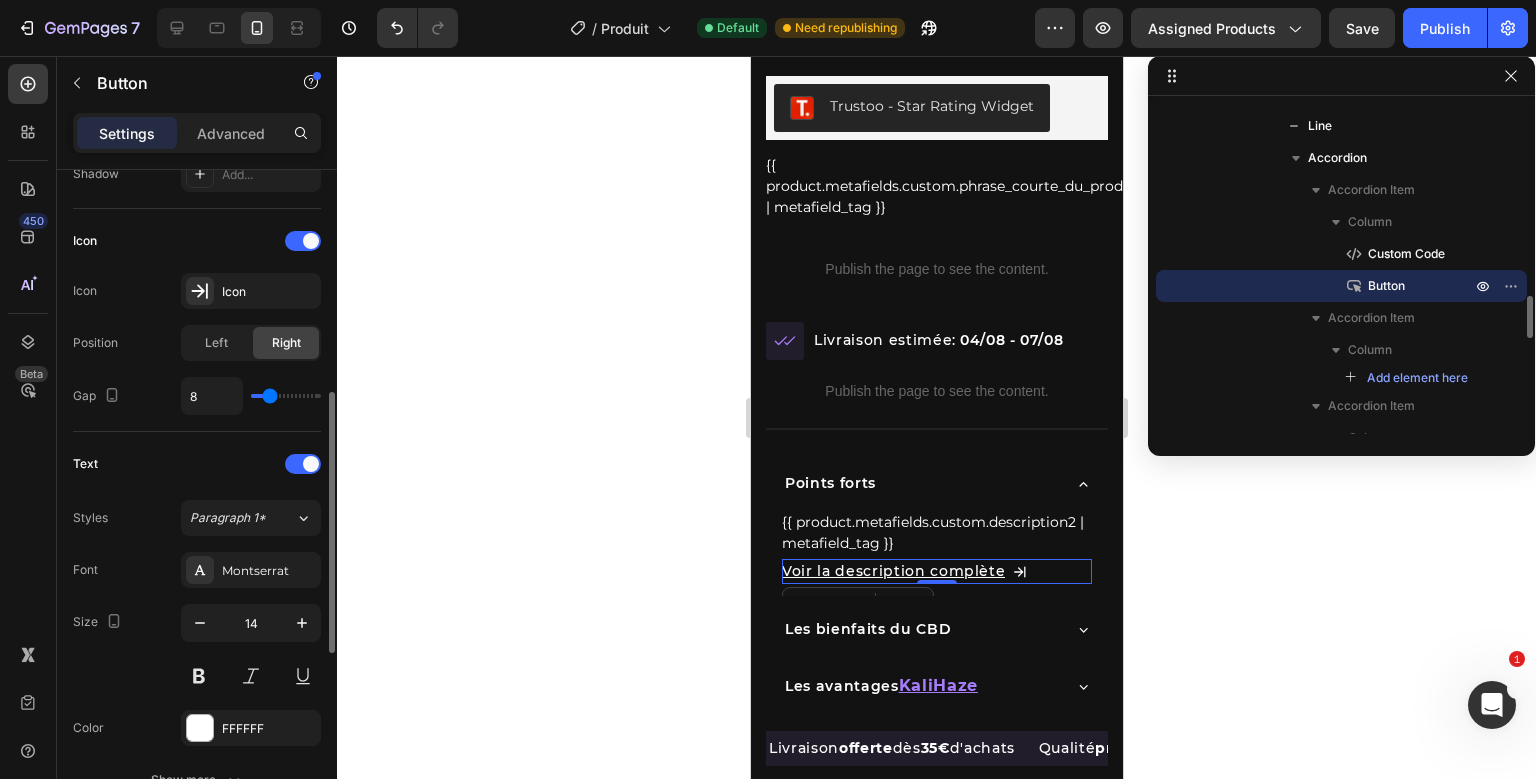 scroll, scrollTop: 637, scrollLeft: 0, axis: vertical 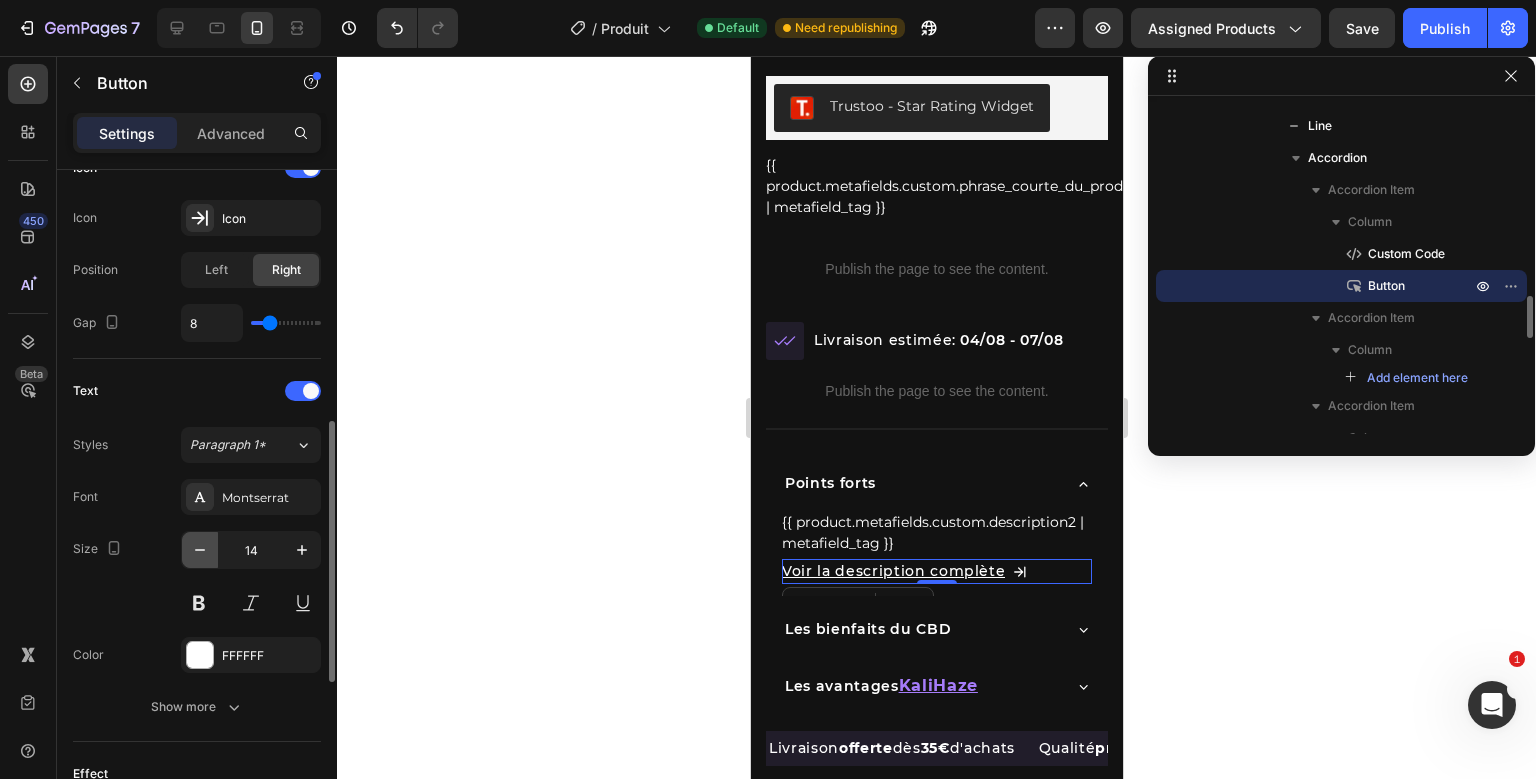 click 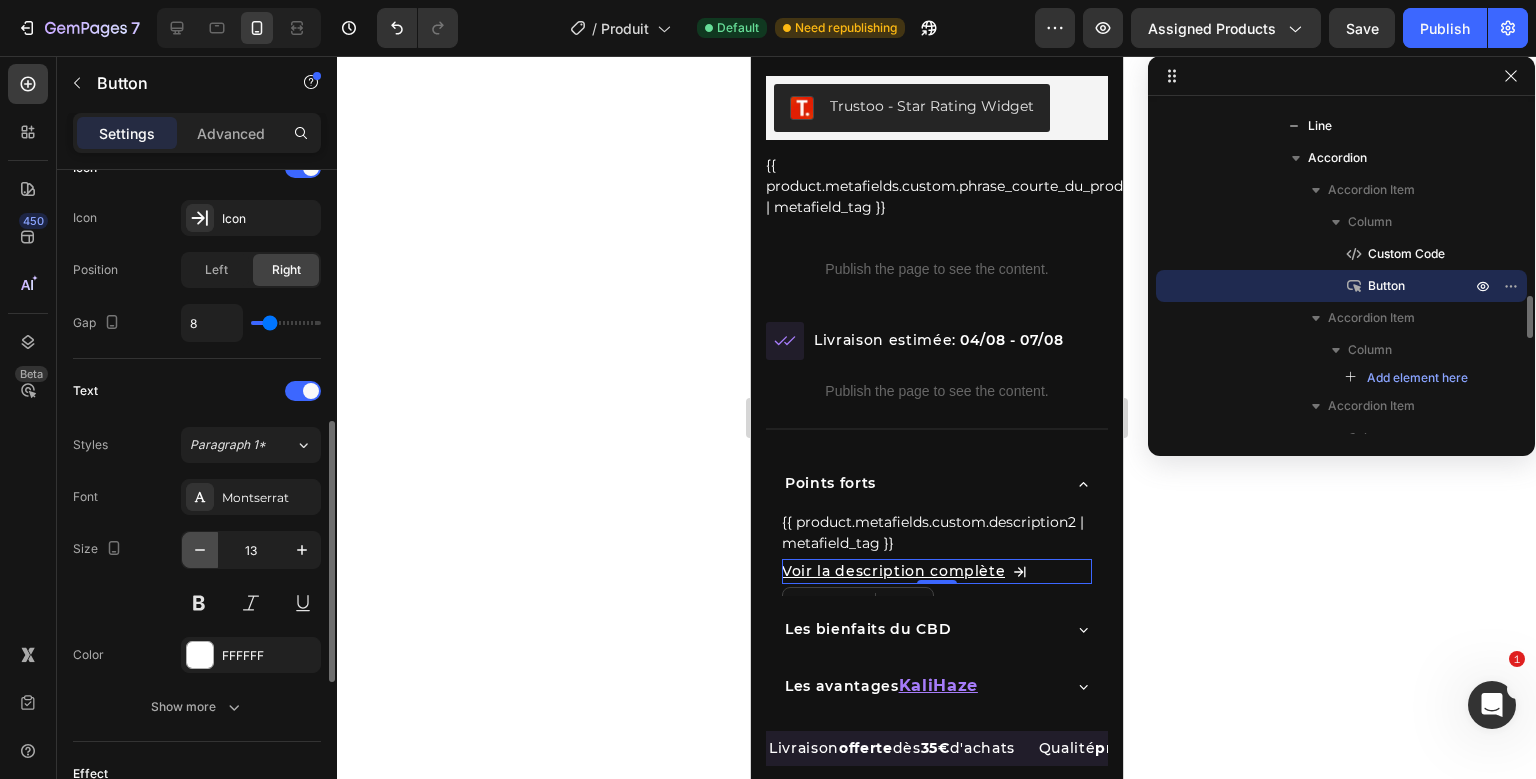 click 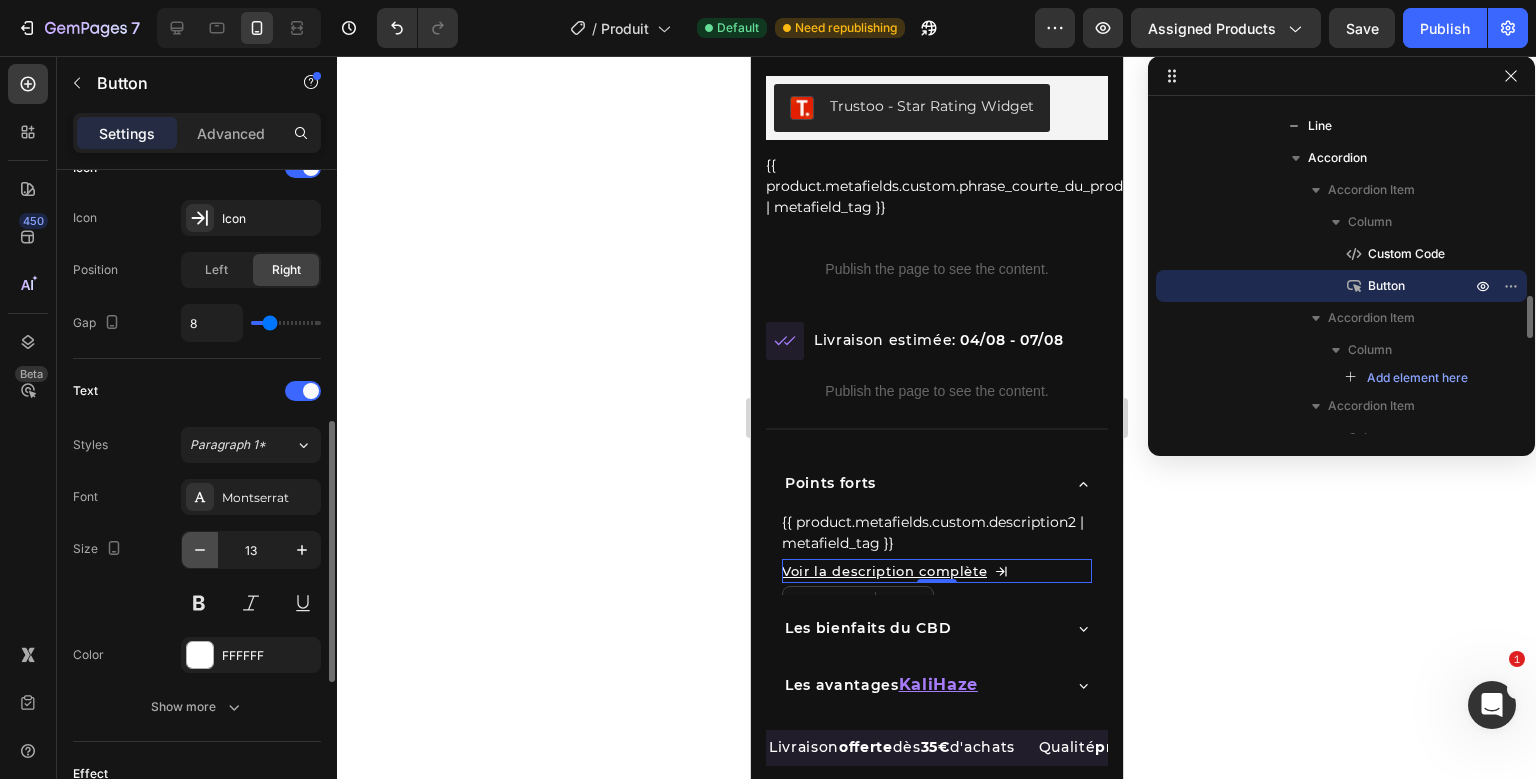 type on "12" 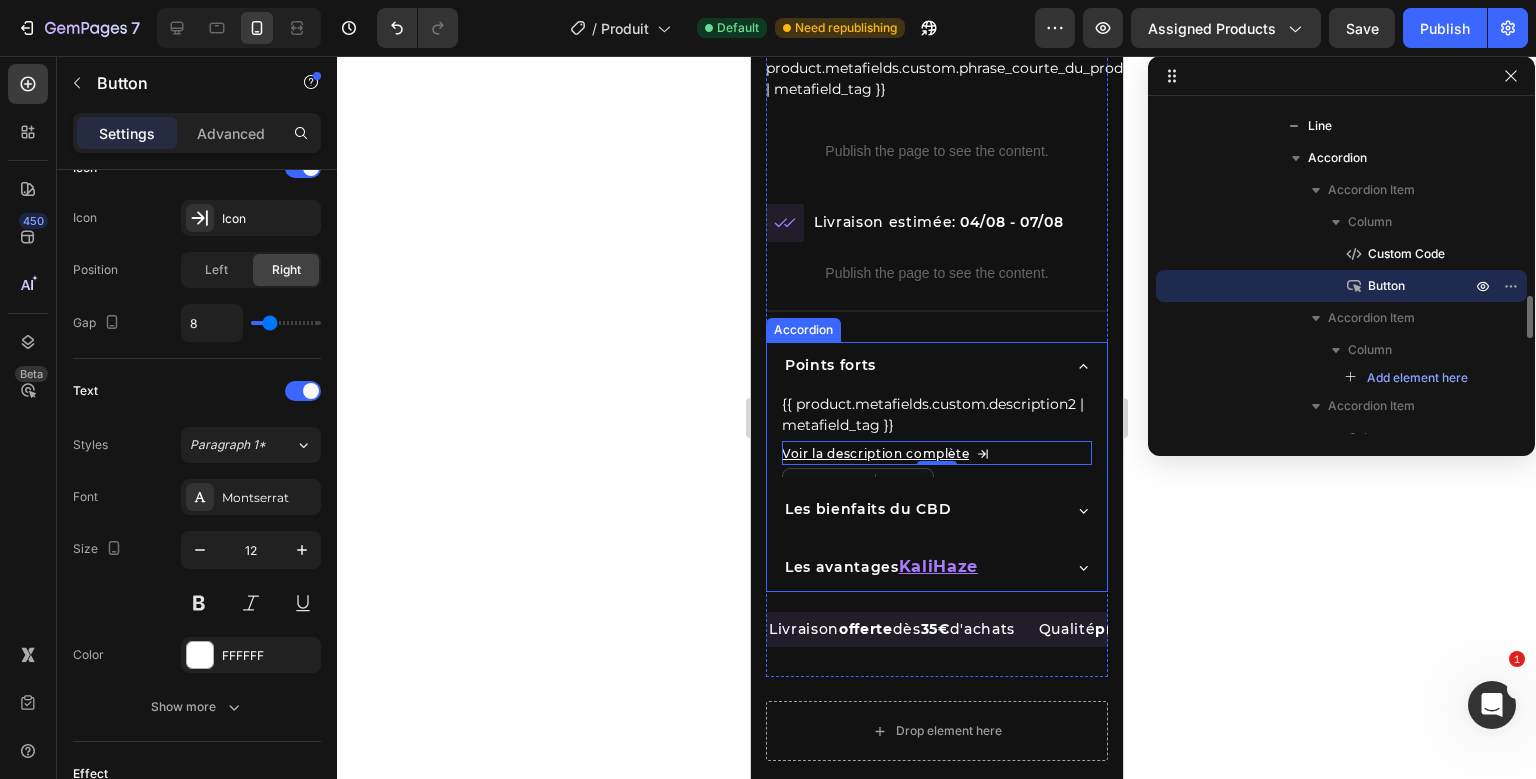 scroll, scrollTop: 918, scrollLeft: 0, axis: vertical 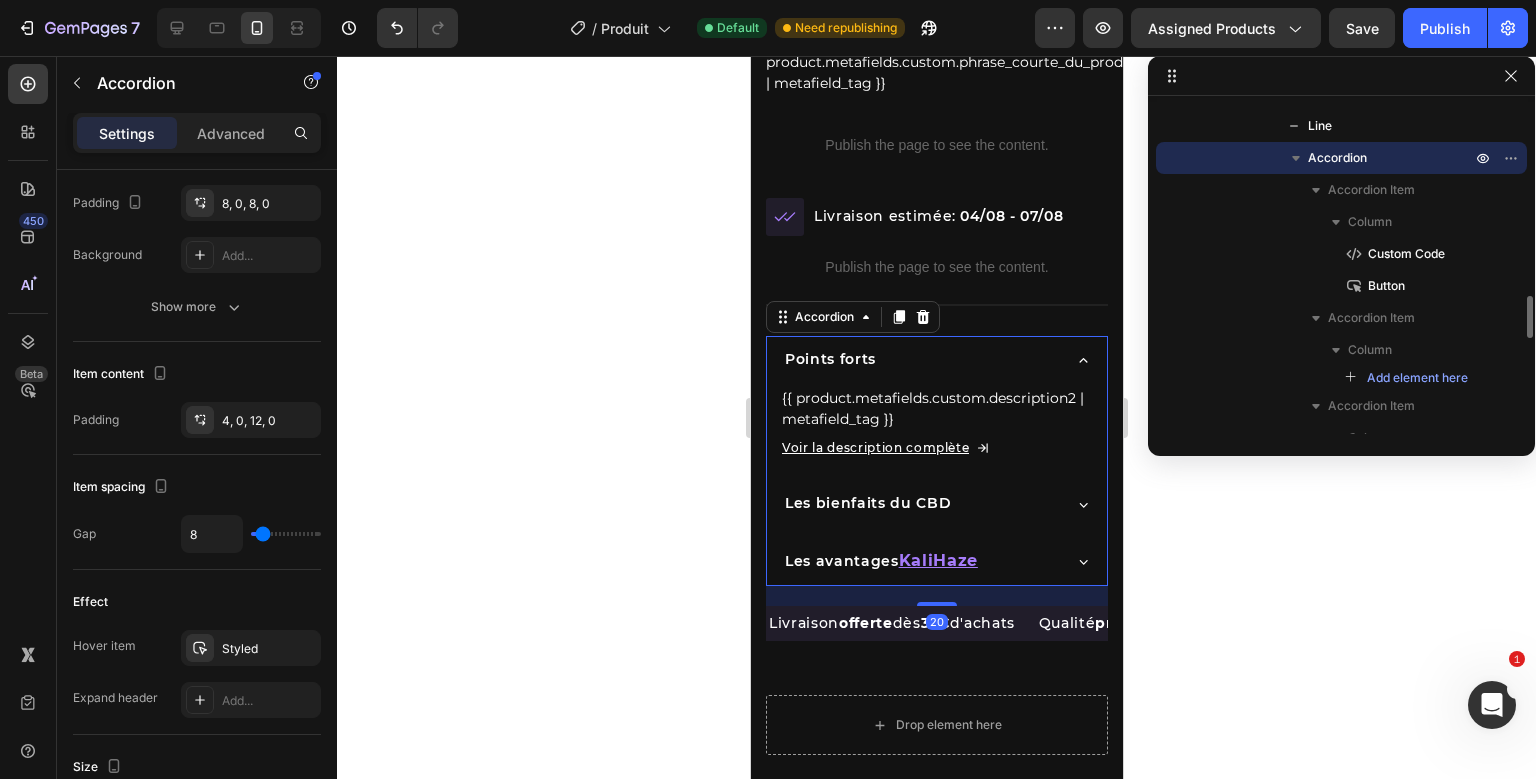 click on "Icon Ultra premium Text Block Row
Icon Livraison discrète 2-3j Text Block Row 97% Text Block De clients satisfaits Text Block Row Row beuh Product Title Trustoo - Star Rating Widget Trustoo
{{ product.metafields.custom.phrase_courte_du_produit | metafield_tag }}
Custom Code Row
Publish the page to see the content.
Custom Code Row
Icon Row
Livraison estimée:
04/08 - 07/08
Delivery Date Row
Publish the page to see the content.
Custom Code                Title Line
Points forts
{{ product.metafields.custom.description2 | metafield_tag }}
Custom Code
Voir la description complète Button
Les bienfaits du CBD
Les avantages  KaliHaze Accordion   20 Livraison  offerte  dès  35€  d'achats 12%" at bounding box center (936, 220) 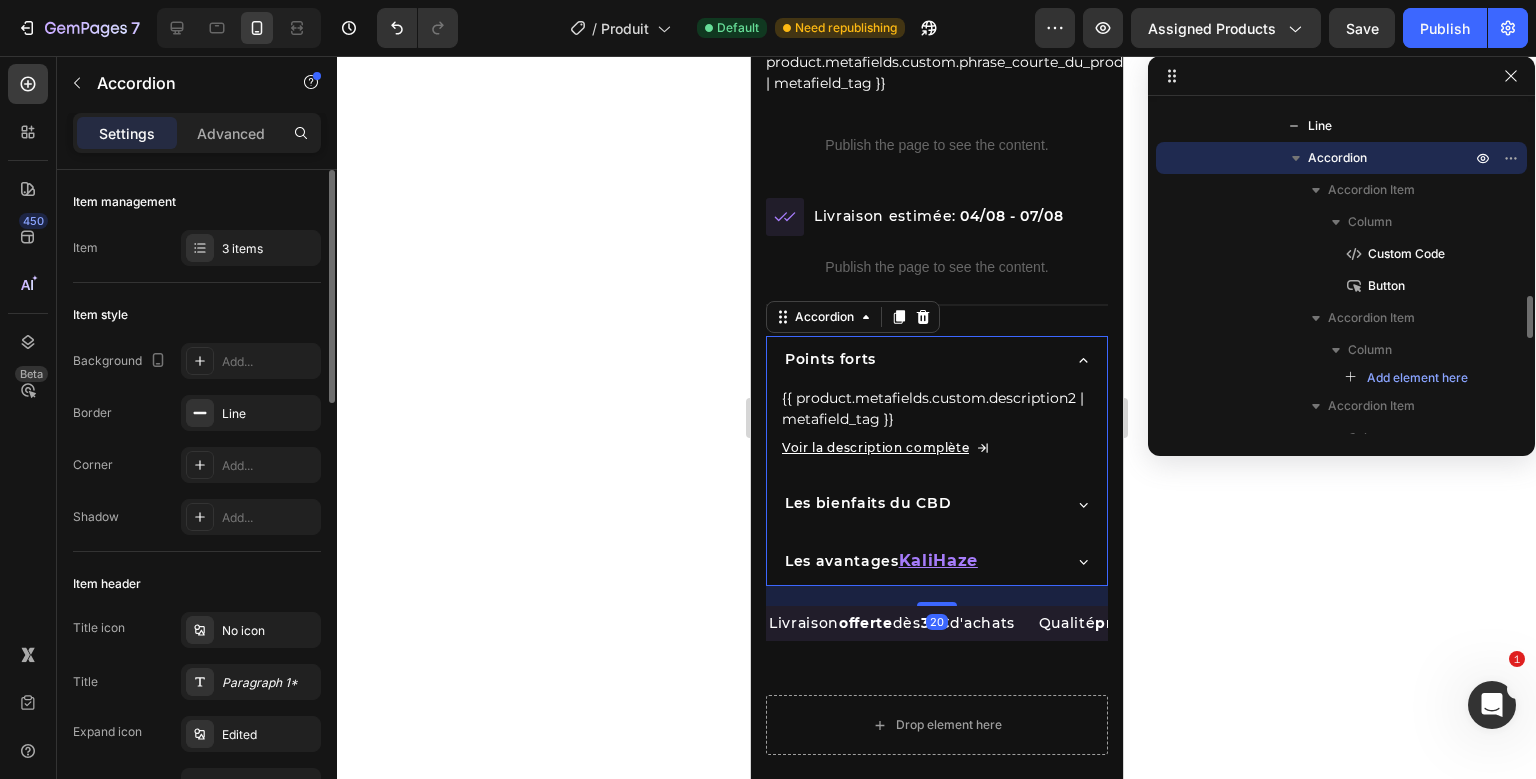 click on "Les bienfaits du CBD" at bounding box center (919, 503) 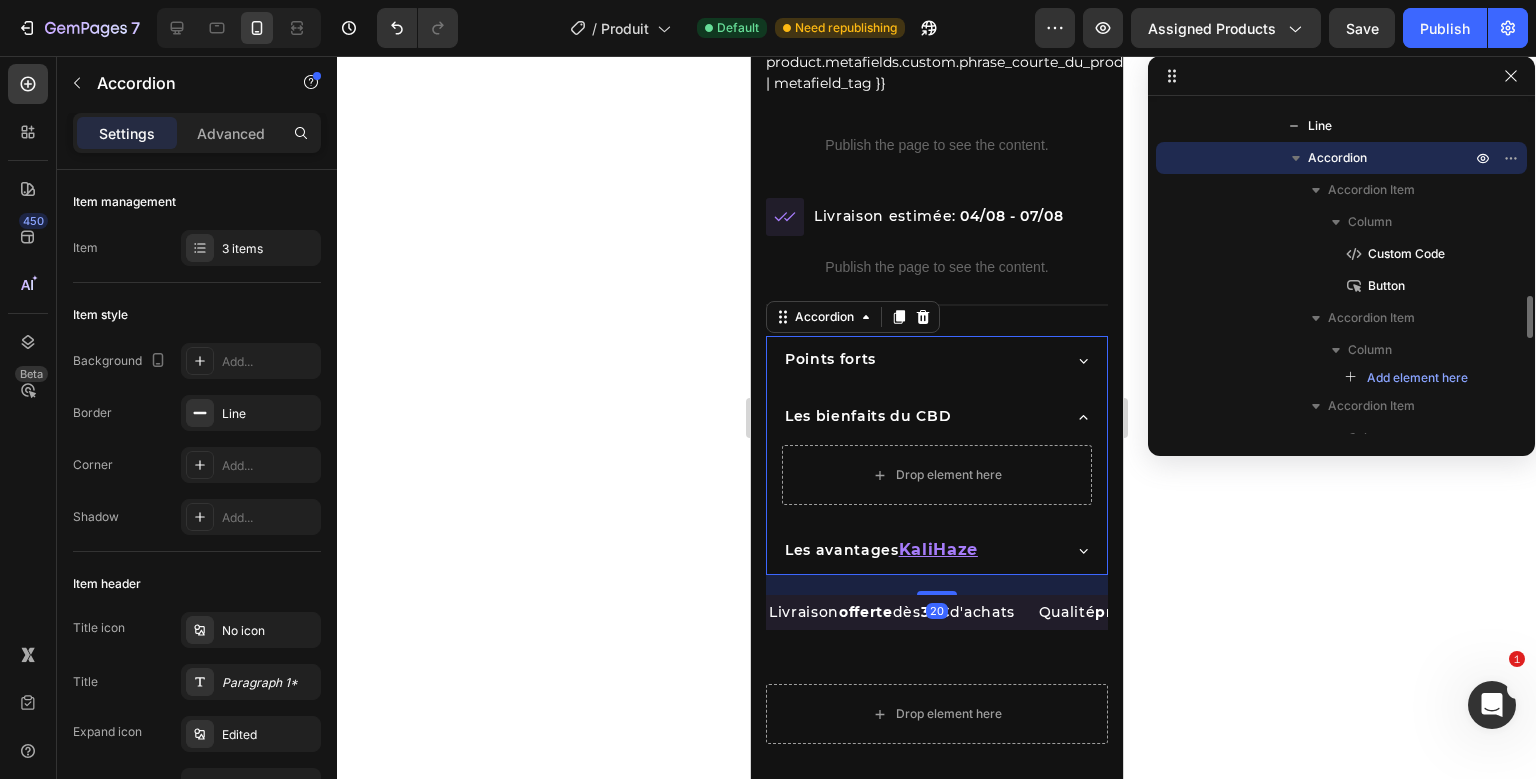 click on "Les avantages  KaliHaze" at bounding box center [919, 550] 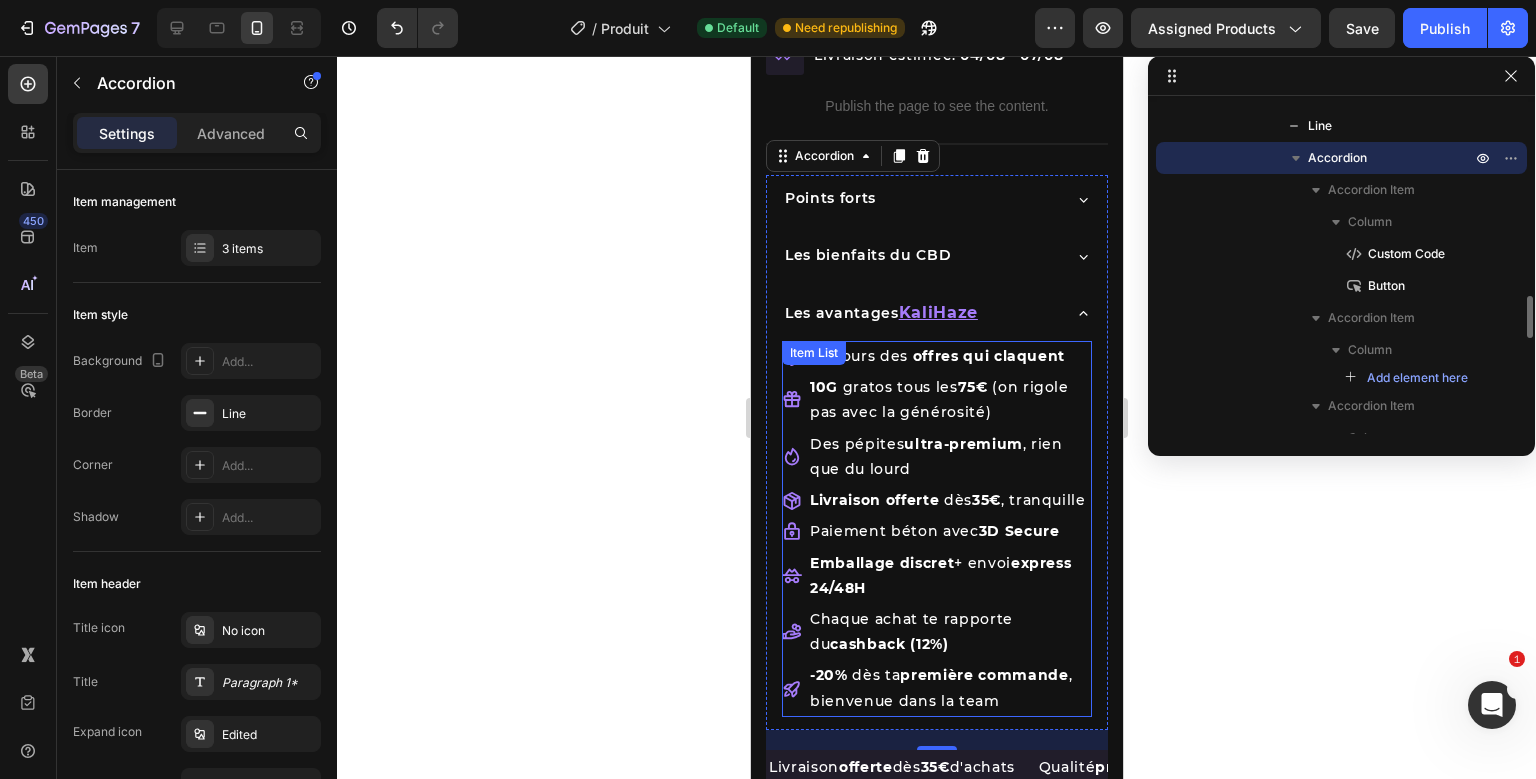 scroll, scrollTop: 1064, scrollLeft: 0, axis: vertical 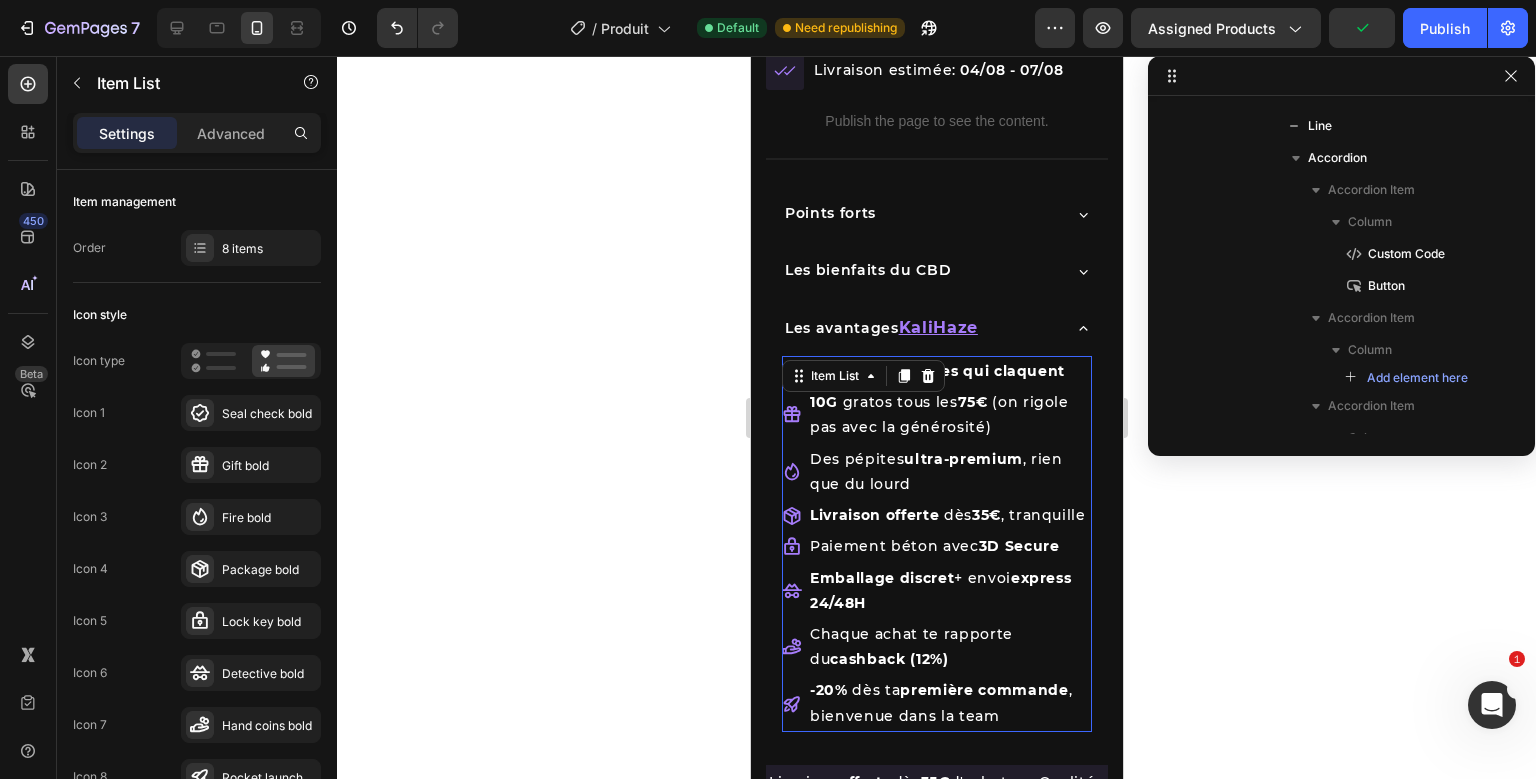 click on "Toujours des   offres qui claquent
10G   gratos tous les  75€   (on rigole pas avec la générosité)
Des pépites  ultra-premium , rien que du lourd
Livraison offerte   dès  35€ , tranquille
Paiement béton avec  3D Secure
Emballage discret  + envoi  express 24/48H
Chaque achat te rapporte du  cashback (12%)
-20%   dès ta  première commande , bienvenue dans la team Item List   0" at bounding box center [936, 544] 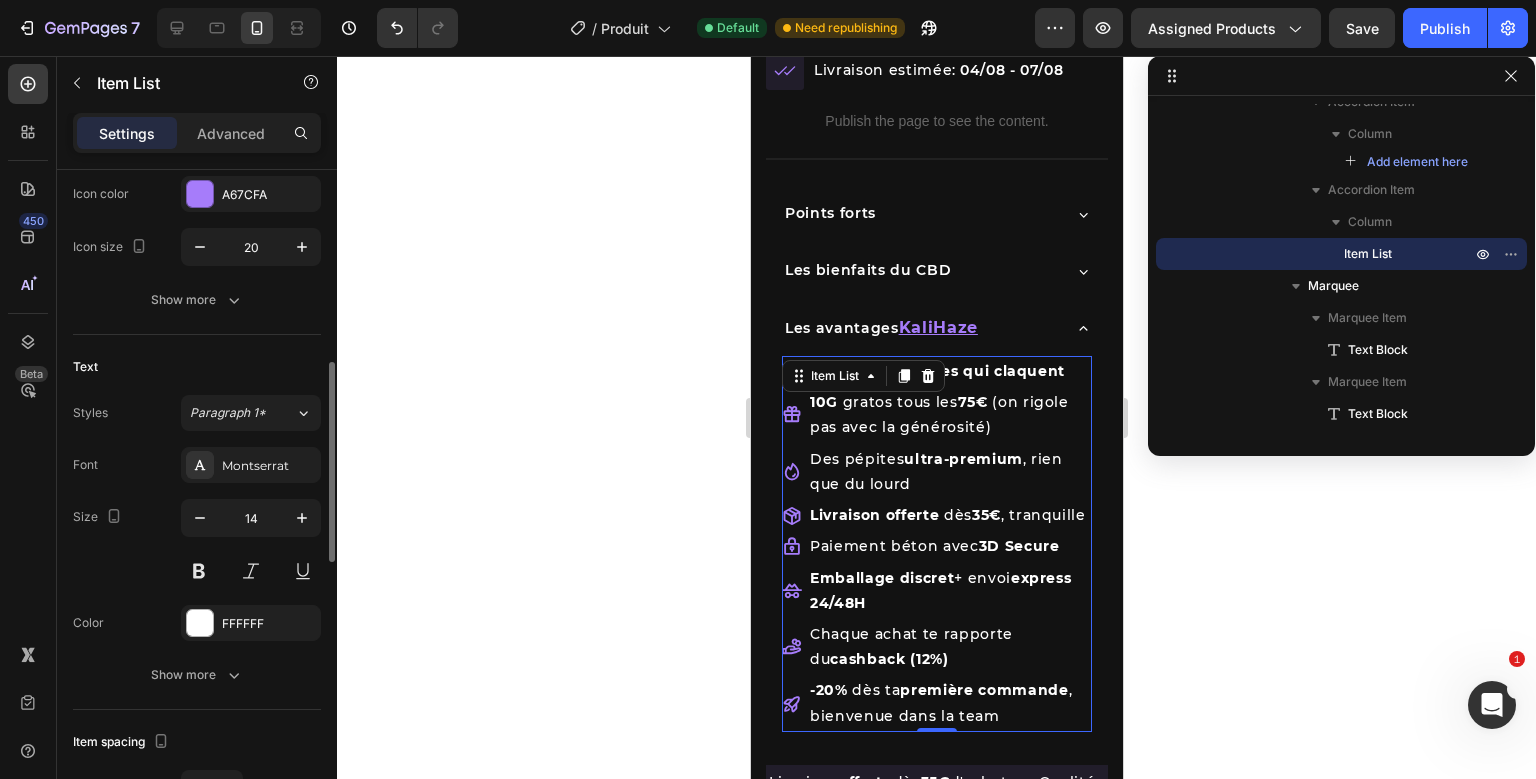 scroll, scrollTop: 634, scrollLeft: 0, axis: vertical 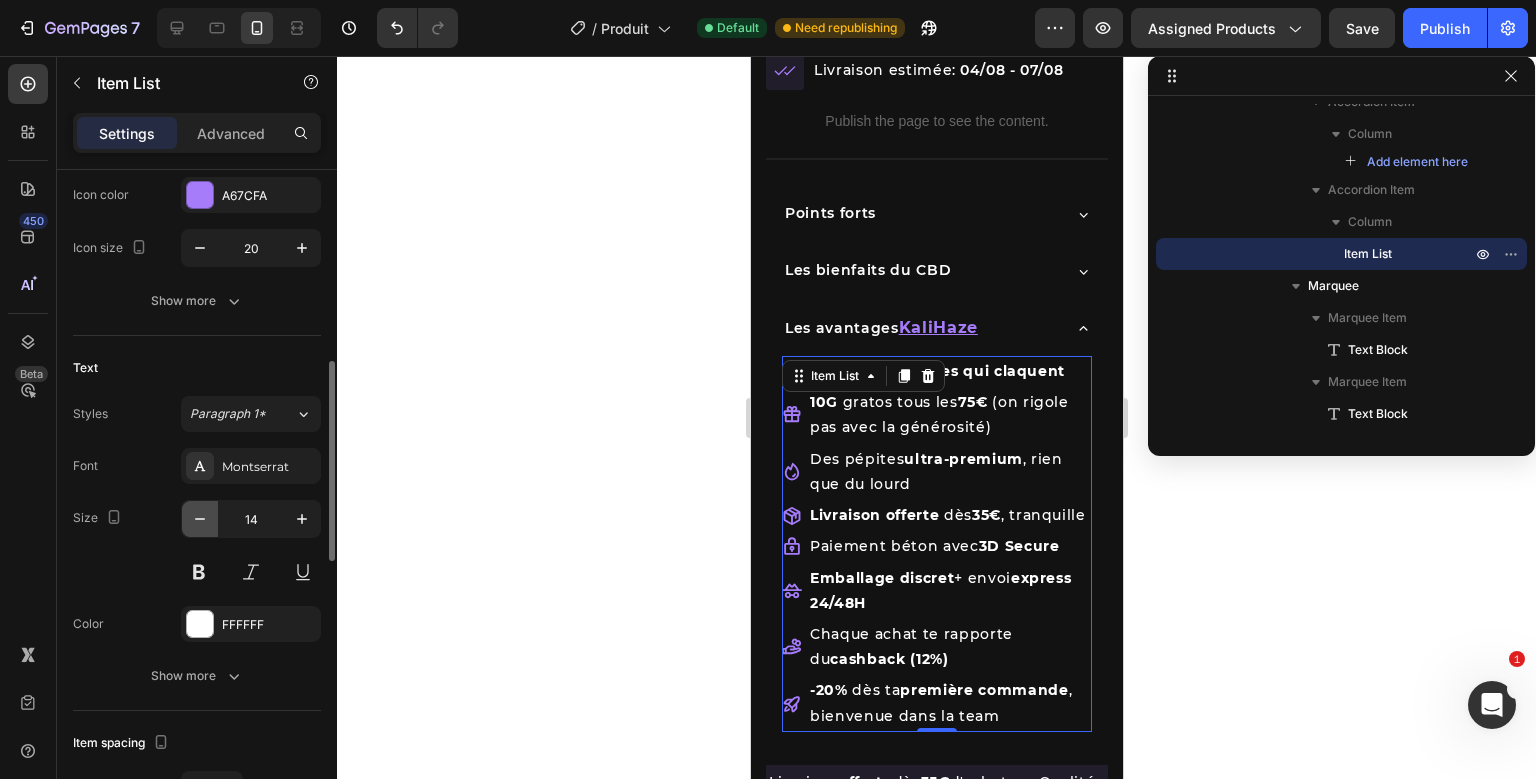 click 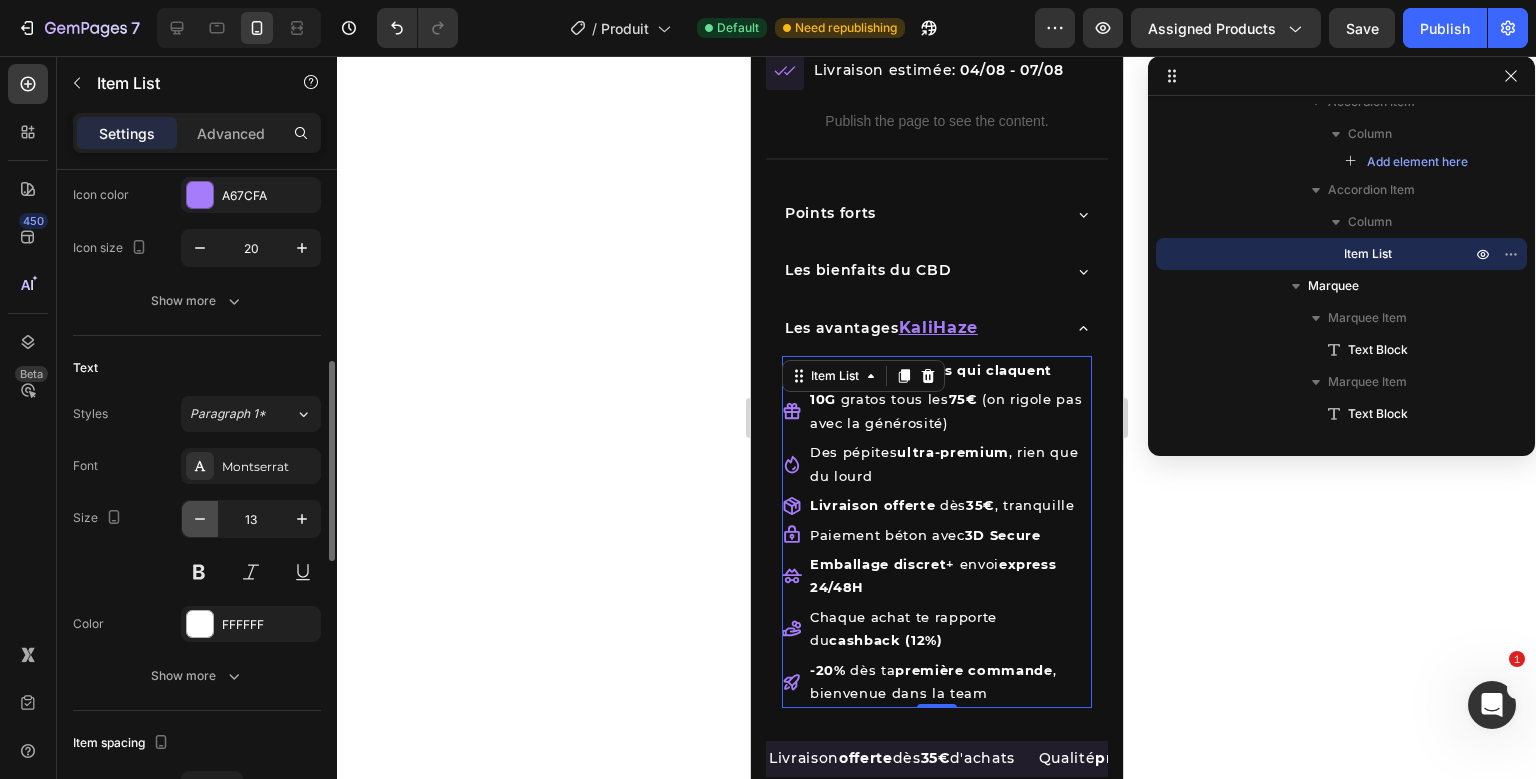 click 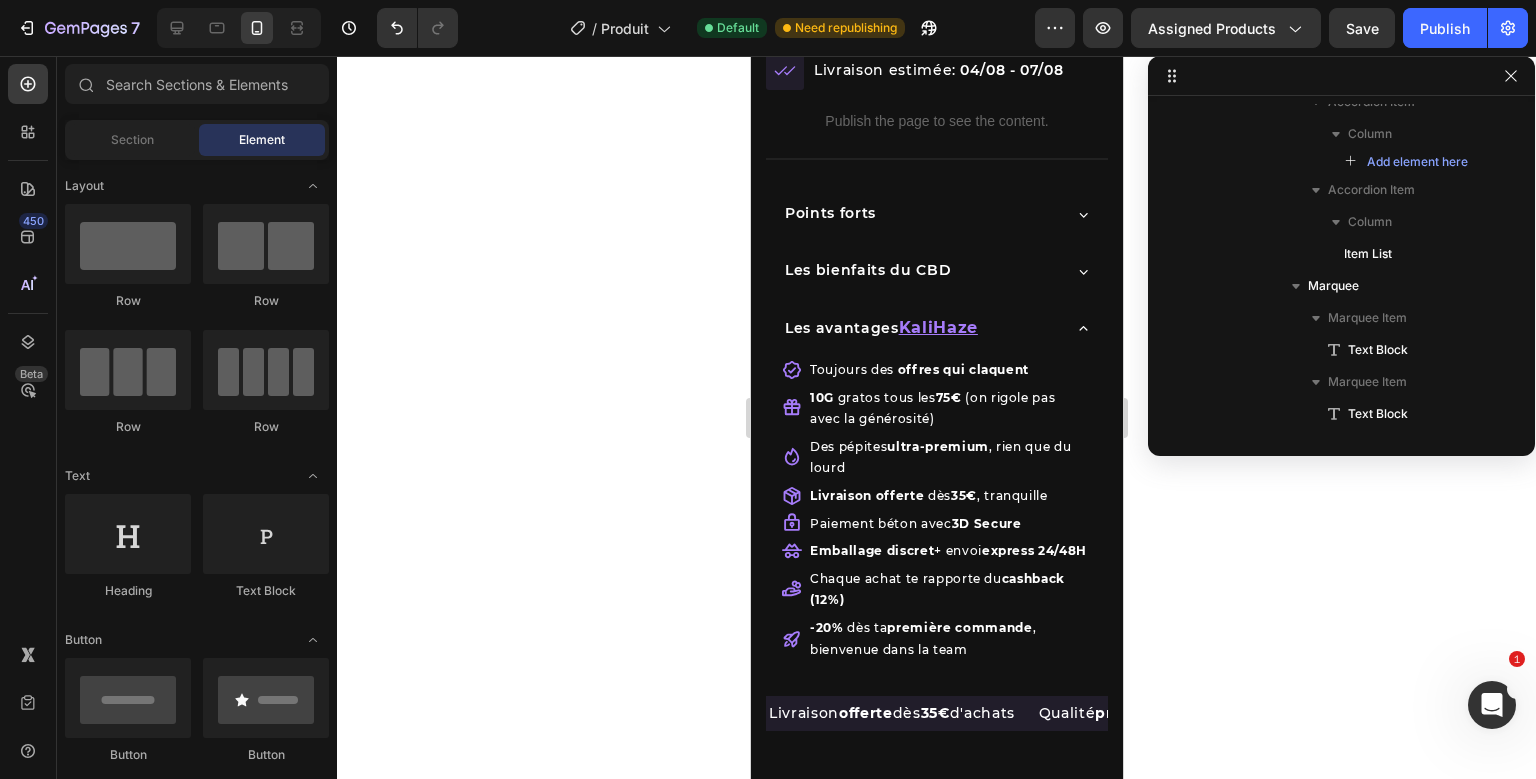 scroll, scrollTop: 1752, scrollLeft: 0, axis: vertical 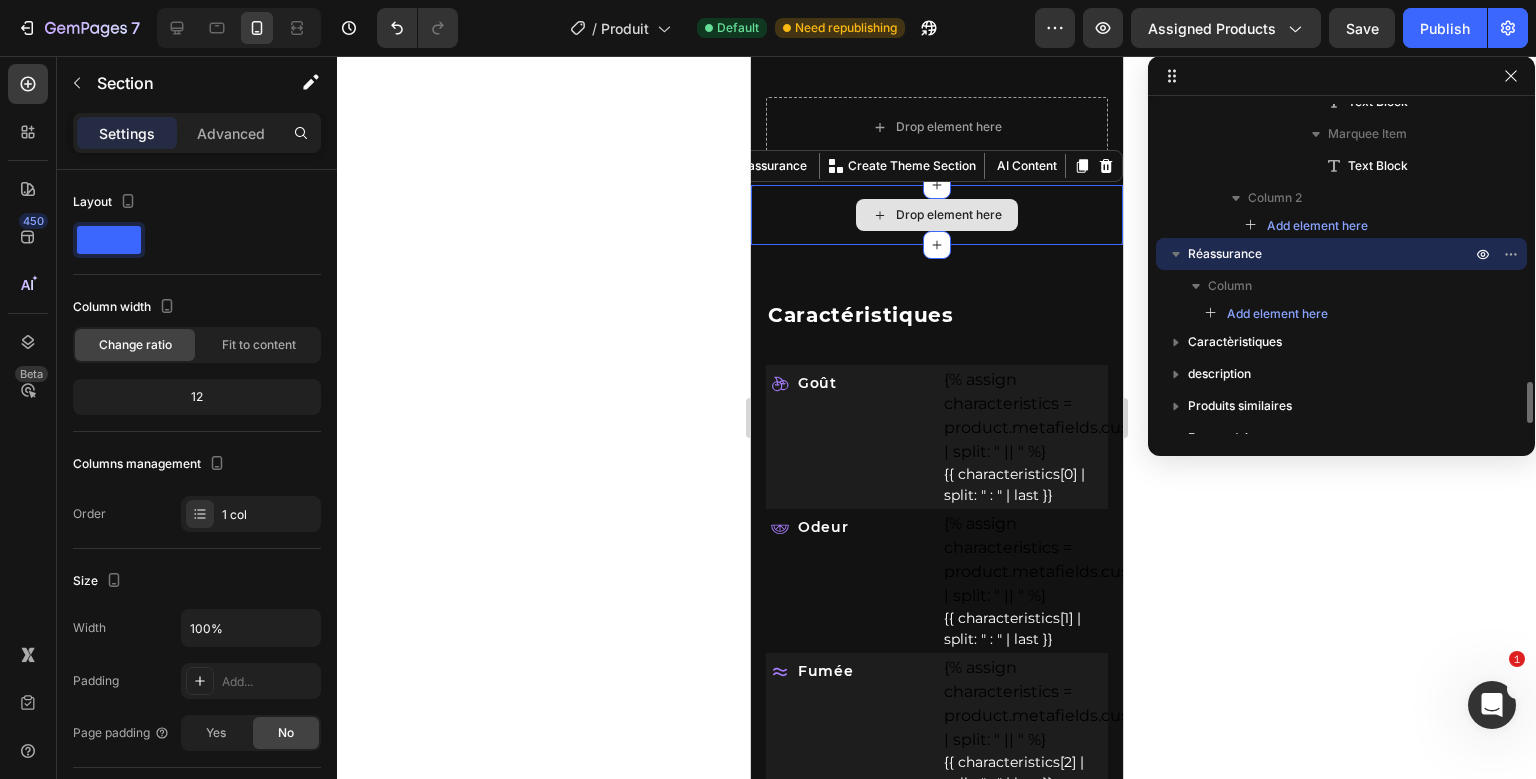 click on "Drop element here Réassurance   Create Theme Section AI Content Write with GemAI What would you like to describe here? Tone and Voice Persuasive Product Shipping Protection Show more Generate" at bounding box center [936, 215] 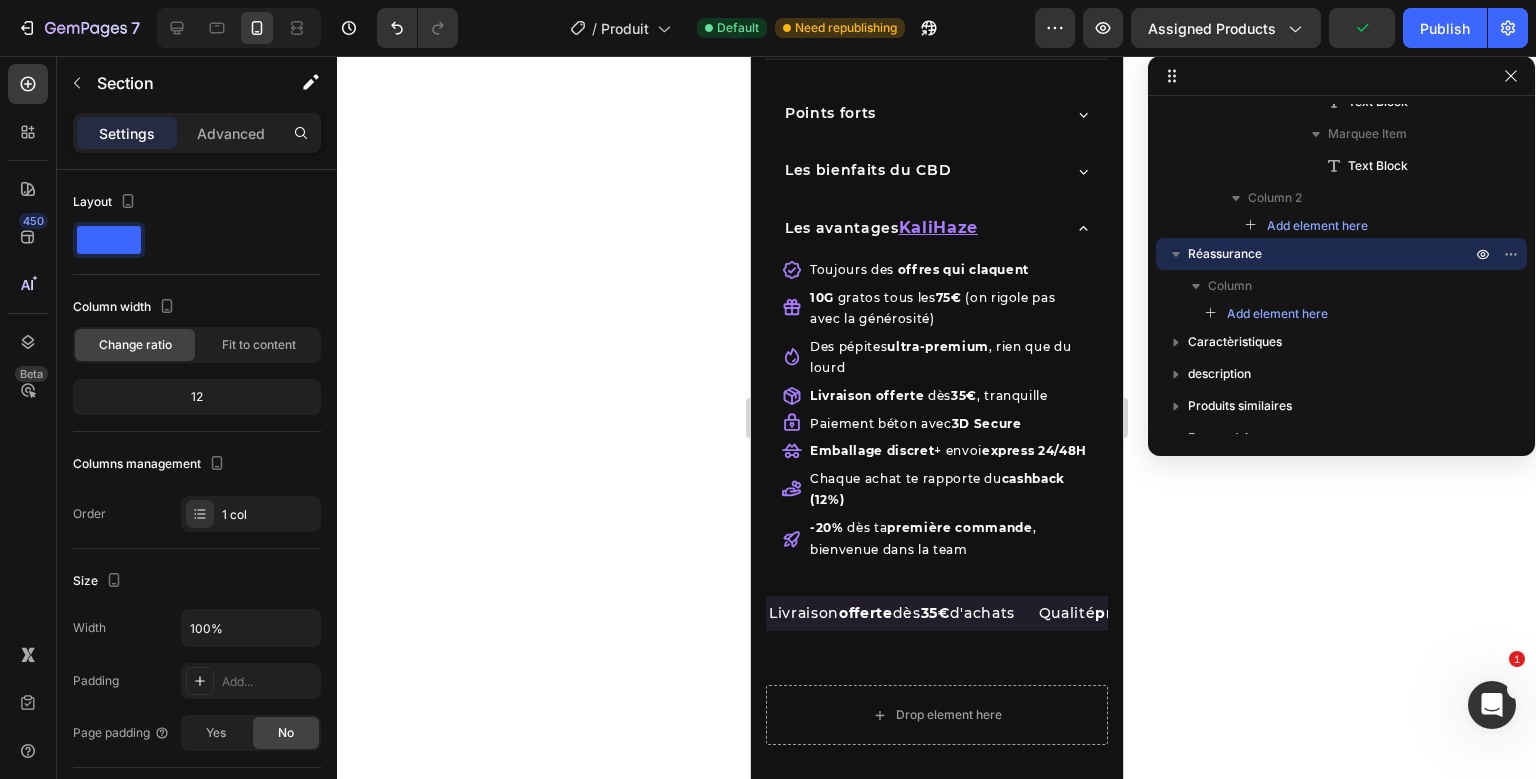 scroll, scrollTop: 1163, scrollLeft: 0, axis: vertical 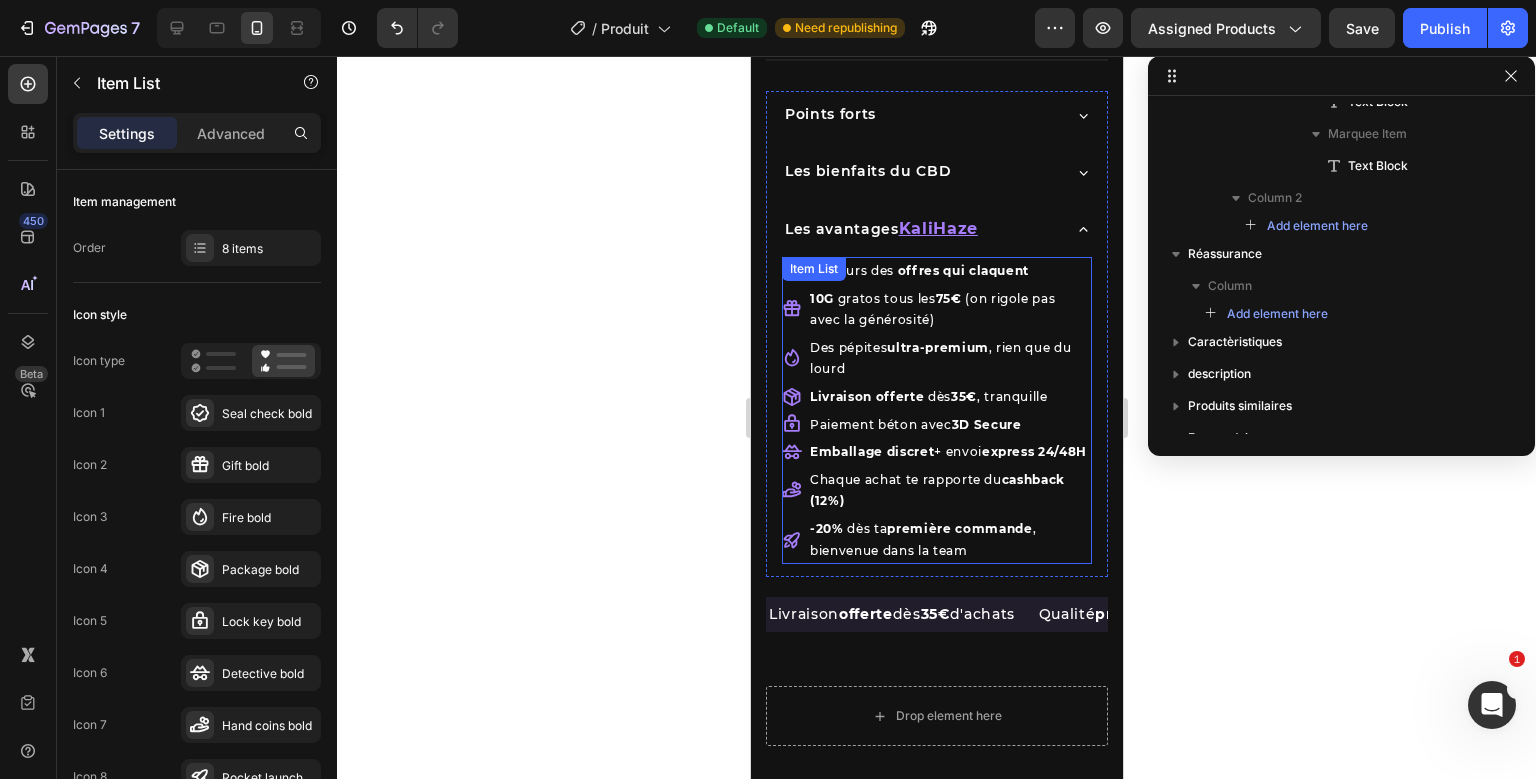 click on "10G   gratos tous les  75€   (on rigole pas avec la générosité)" at bounding box center (948, 309) 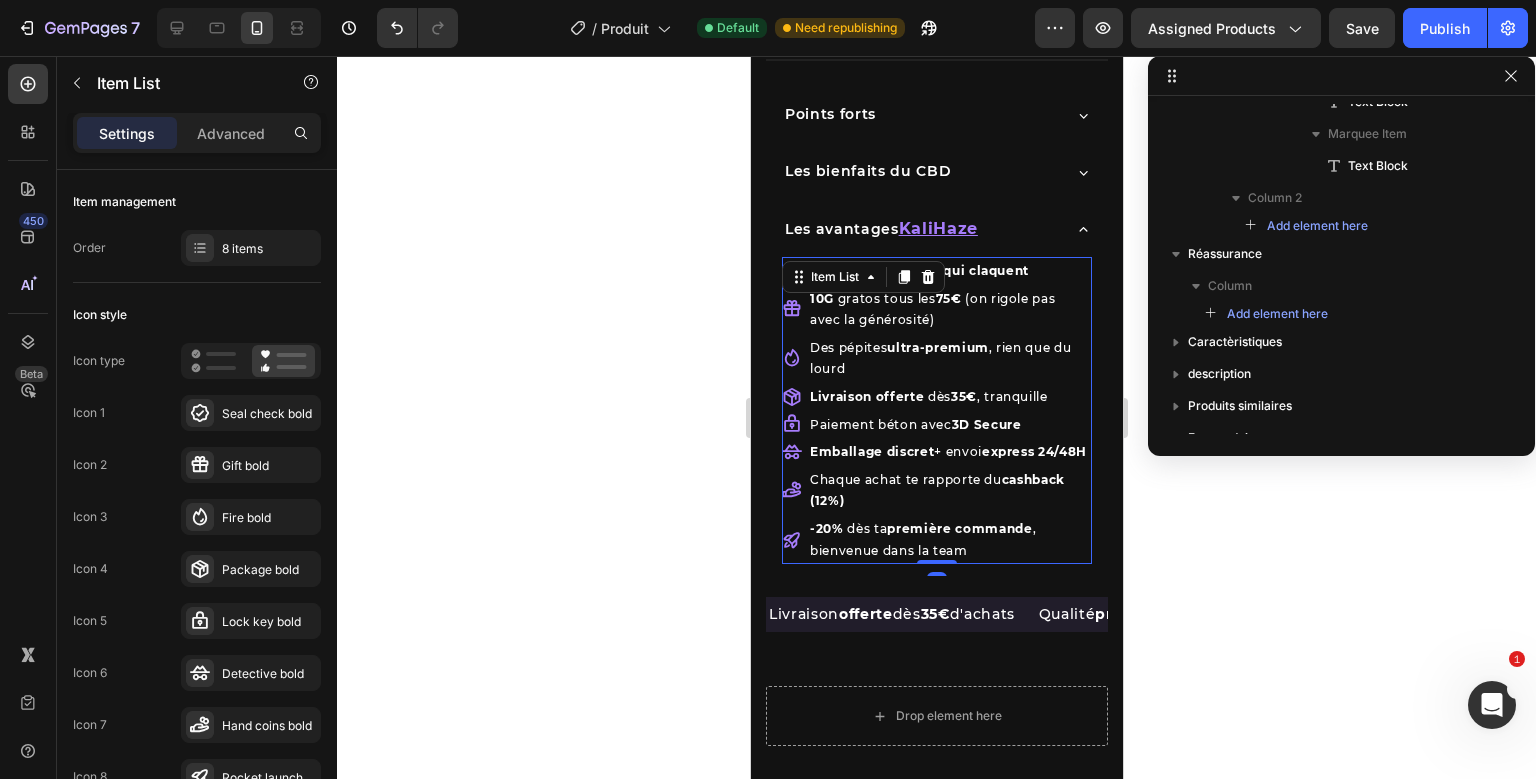 scroll, scrollTop: 1714, scrollLeft: 0, axis: vertical 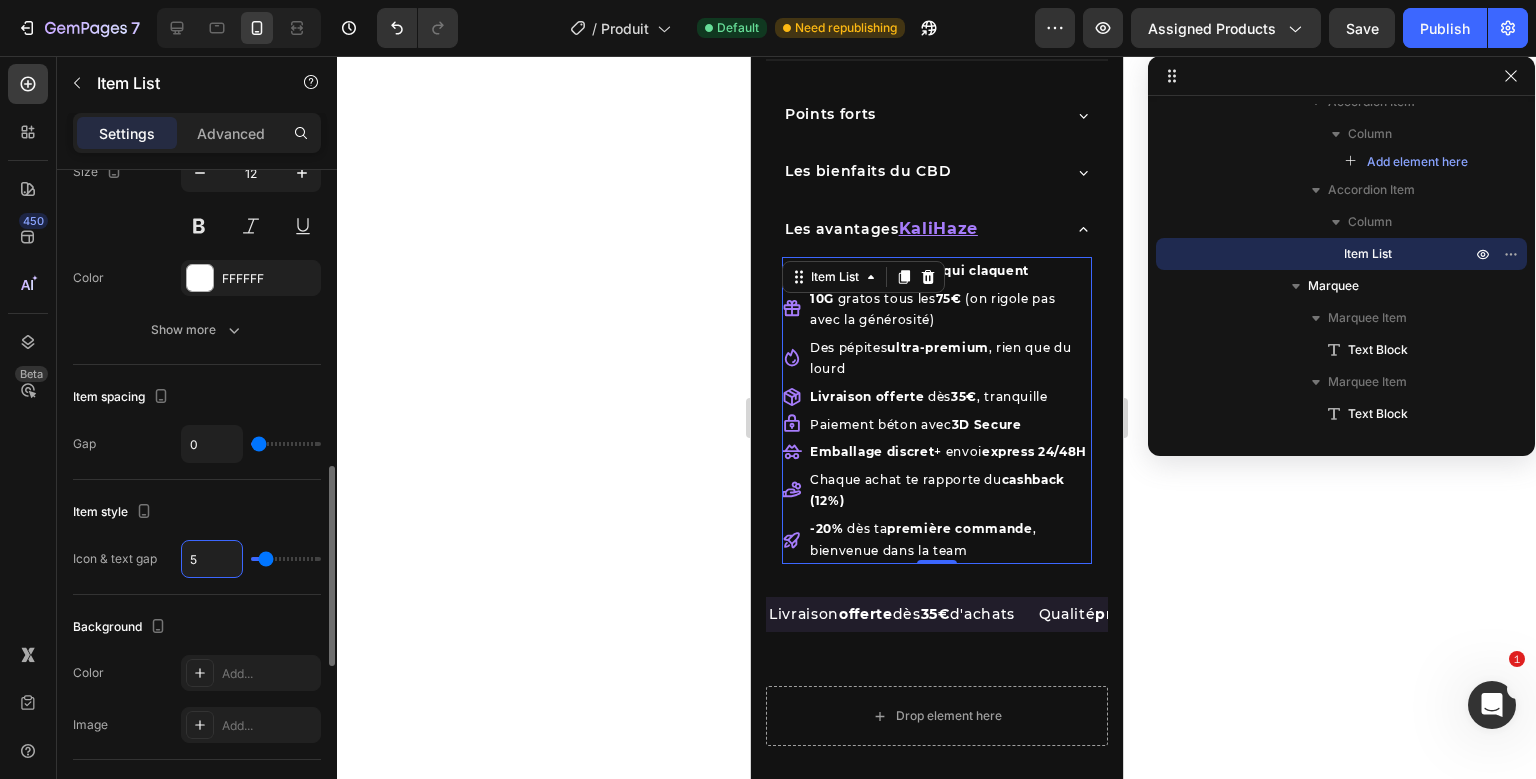 click on "5" at bounding box center (212, 559) 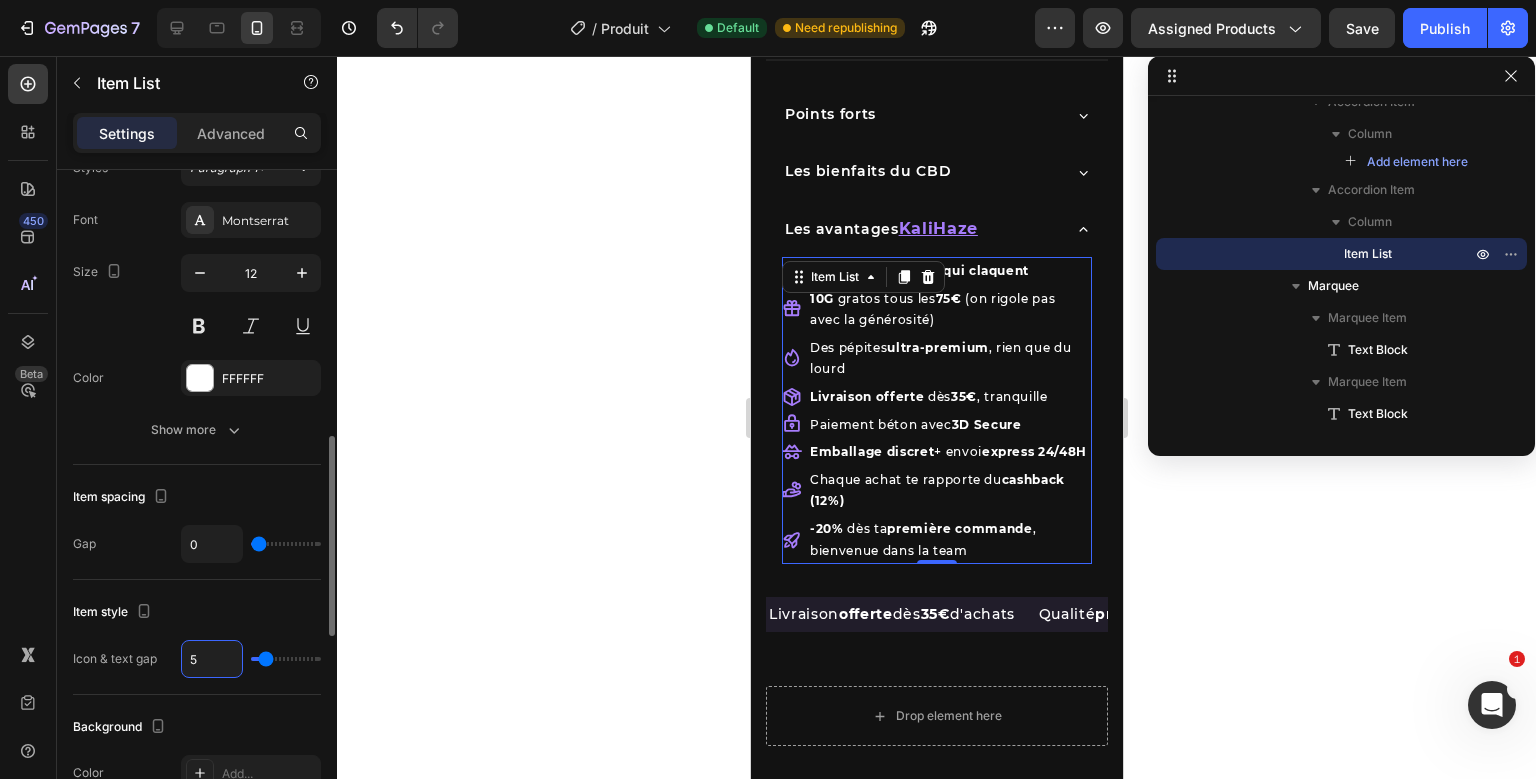 scroll, scrollTop: 880, scrollLeft: 0, axis: vertical 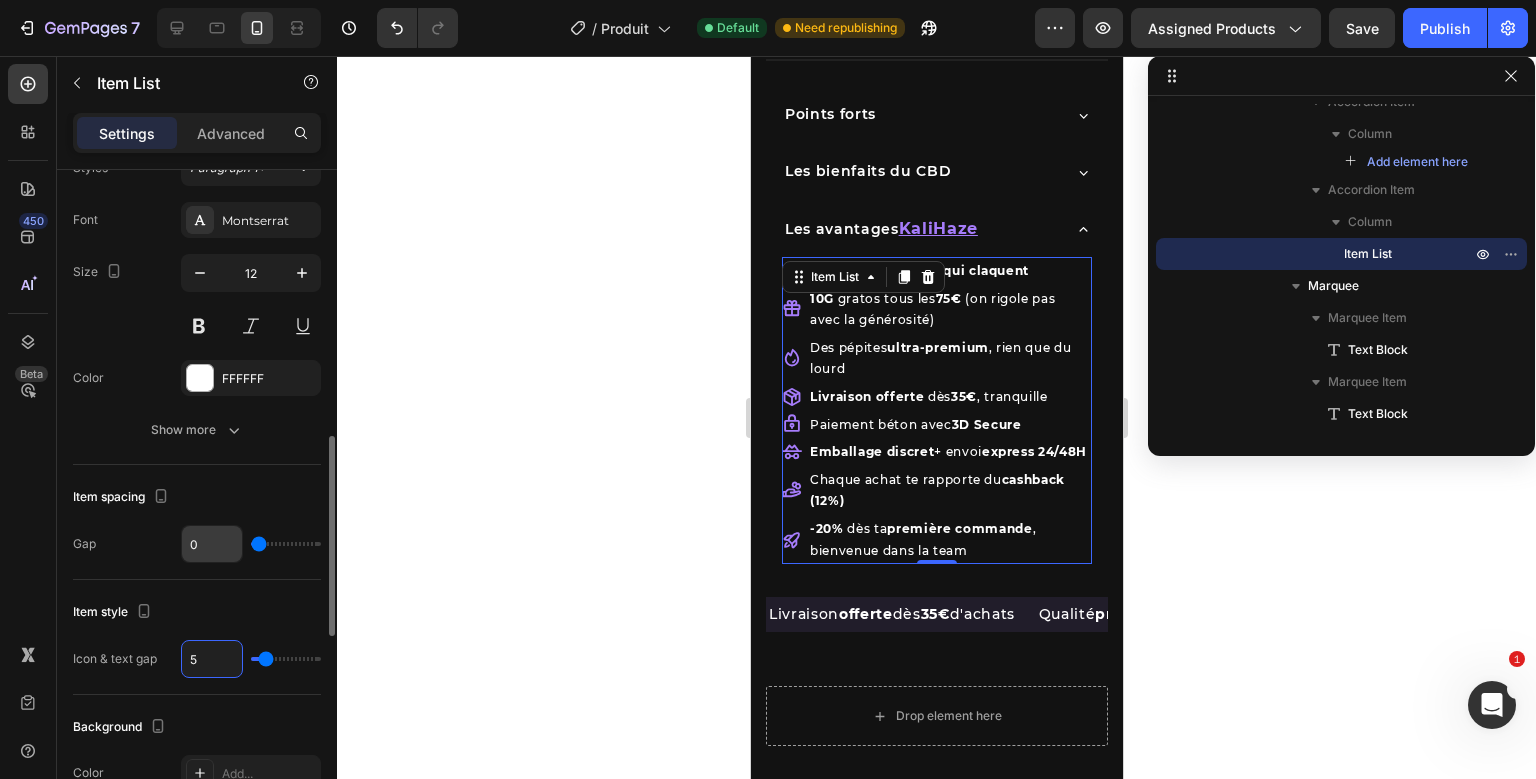 click on "0" at bounding box center [212, 544] 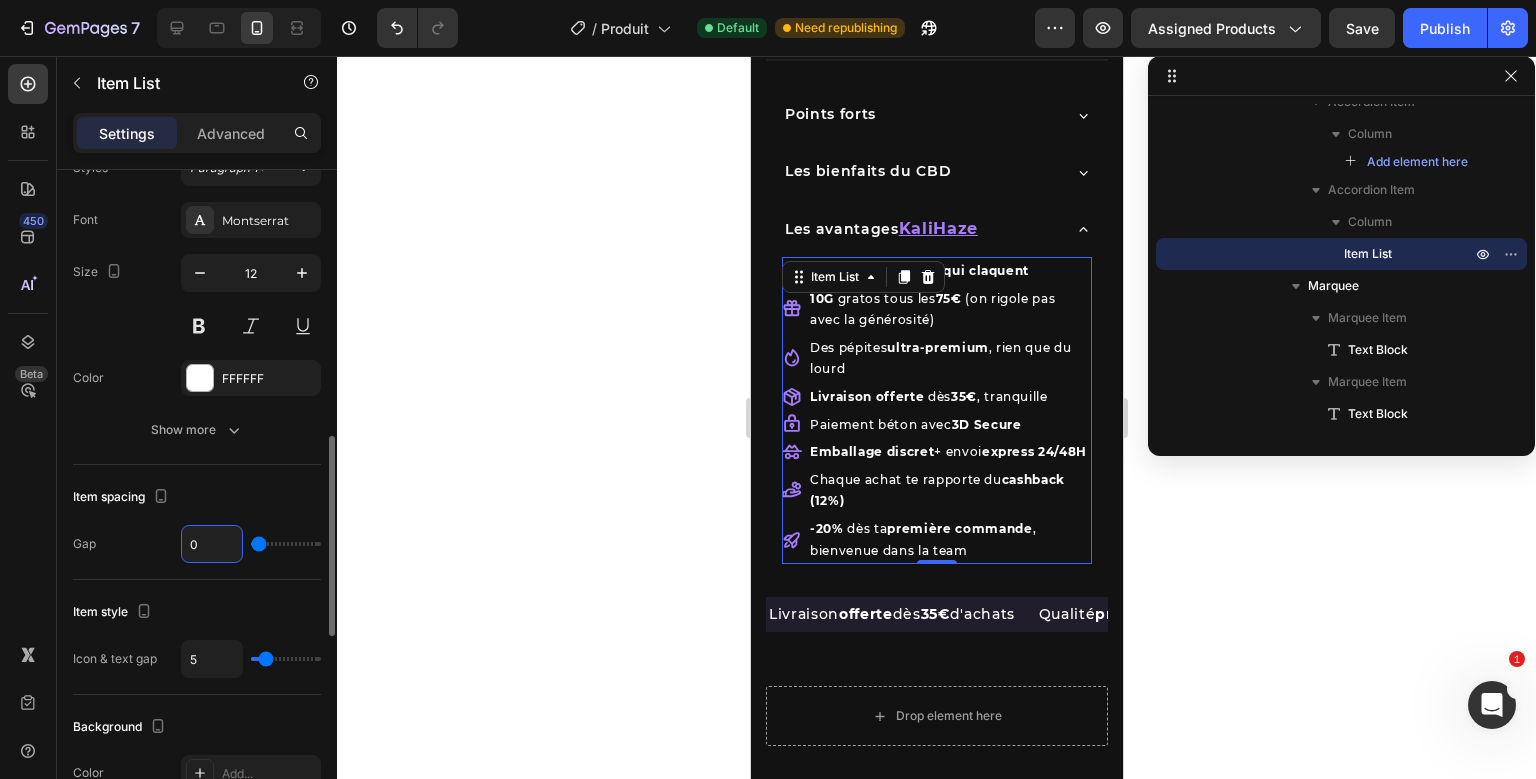 type on "5" 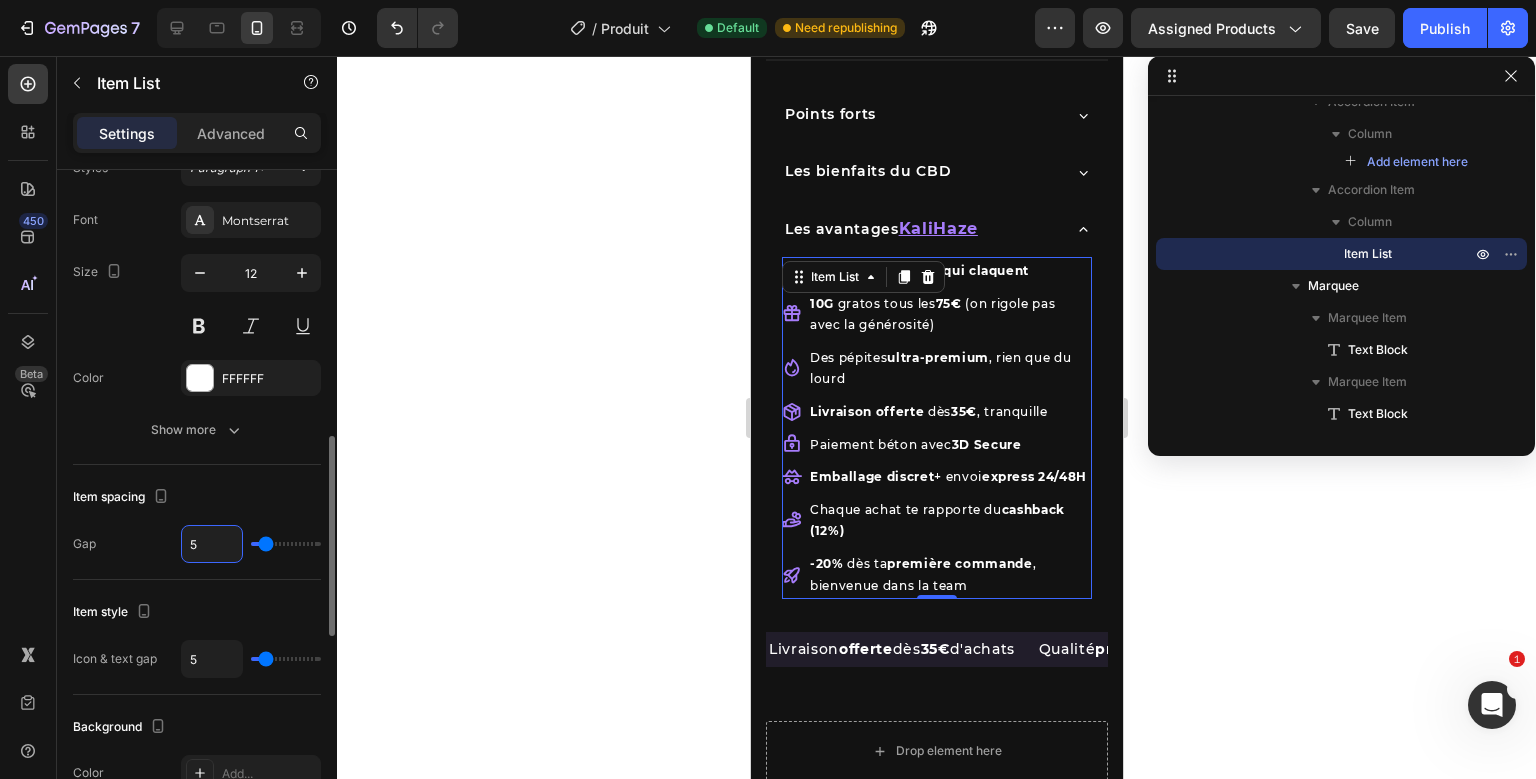 type 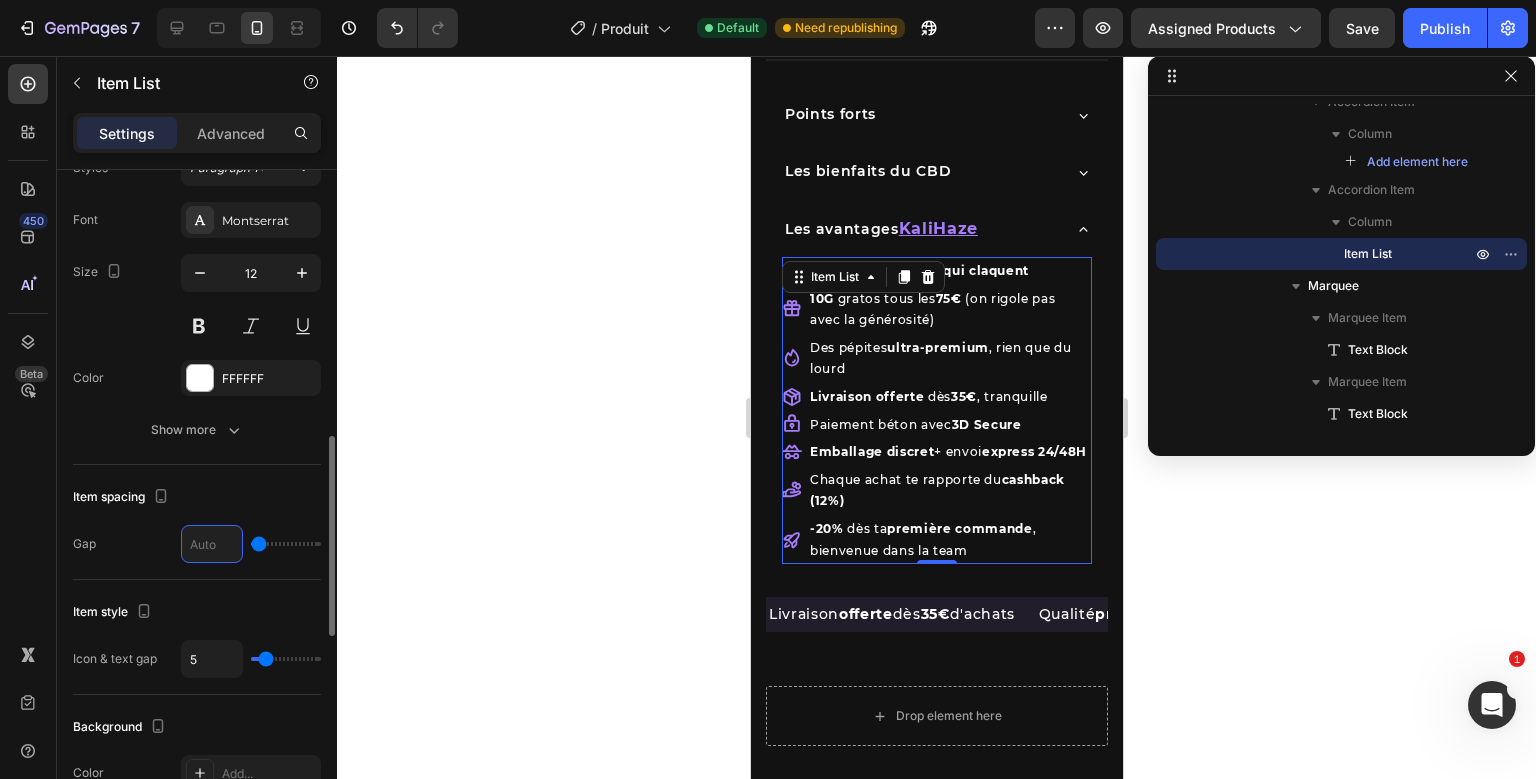 type on "3" 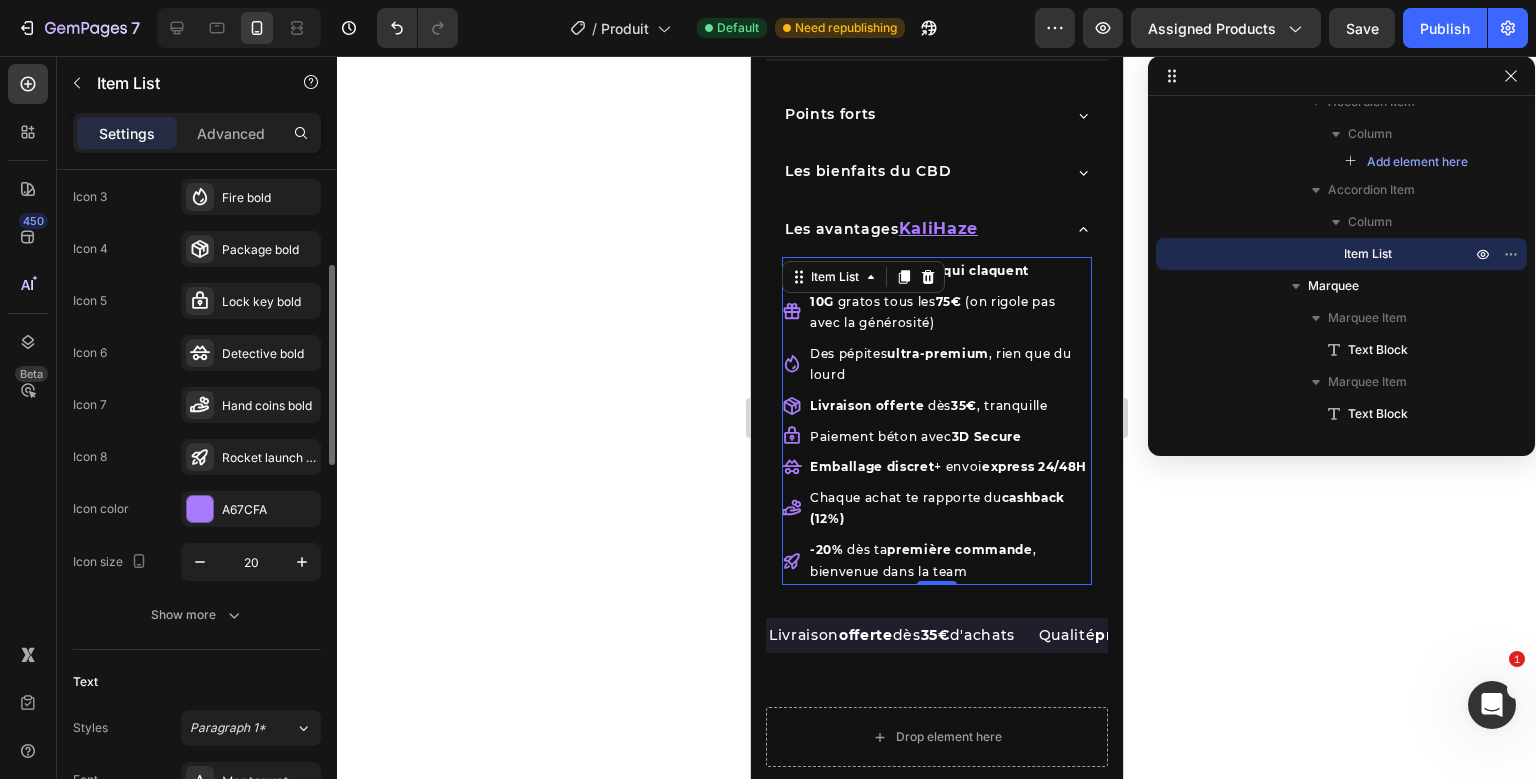 scroll, scrollTop: 324, scrollLeft: 0, axis: vertical 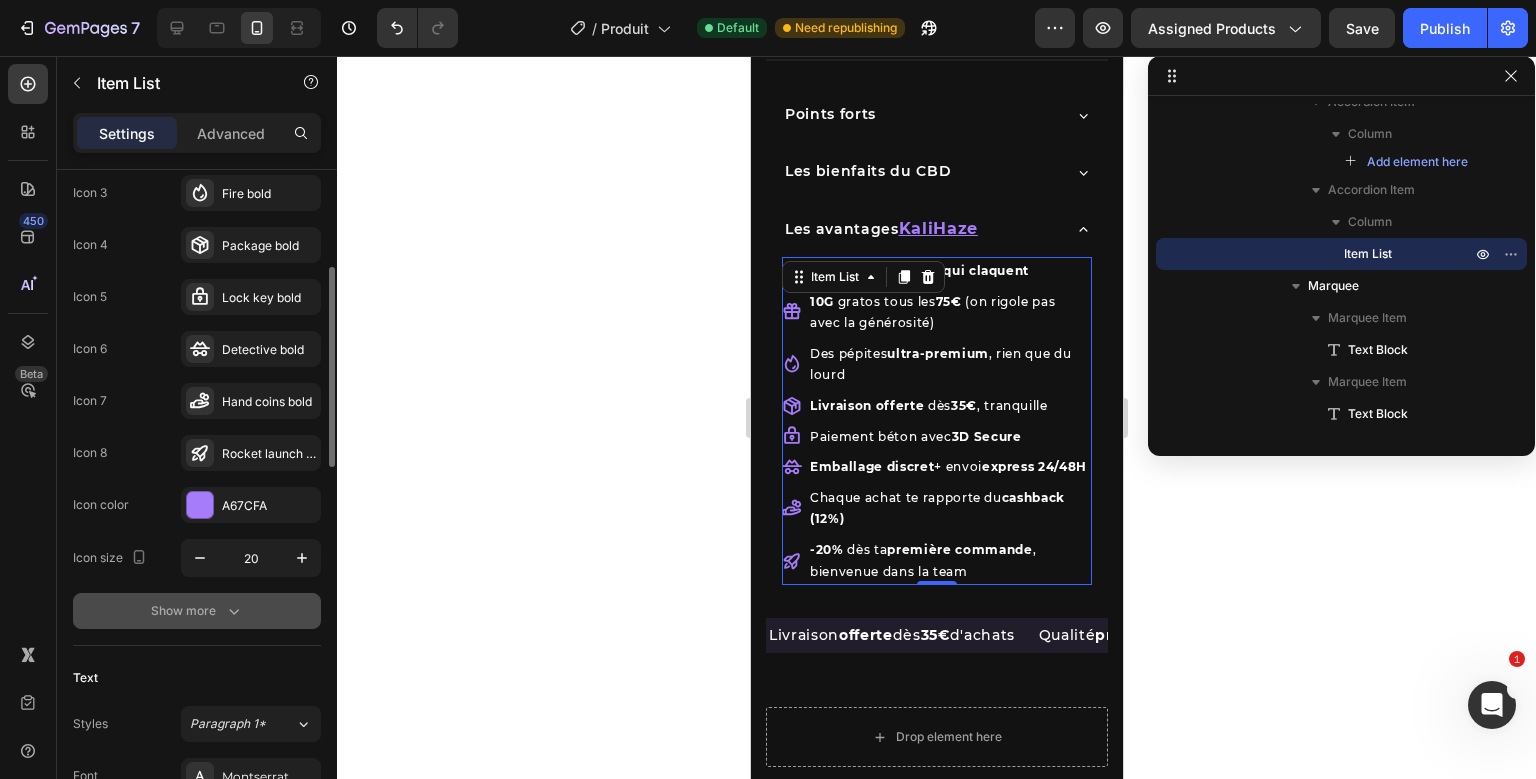 type on "3" 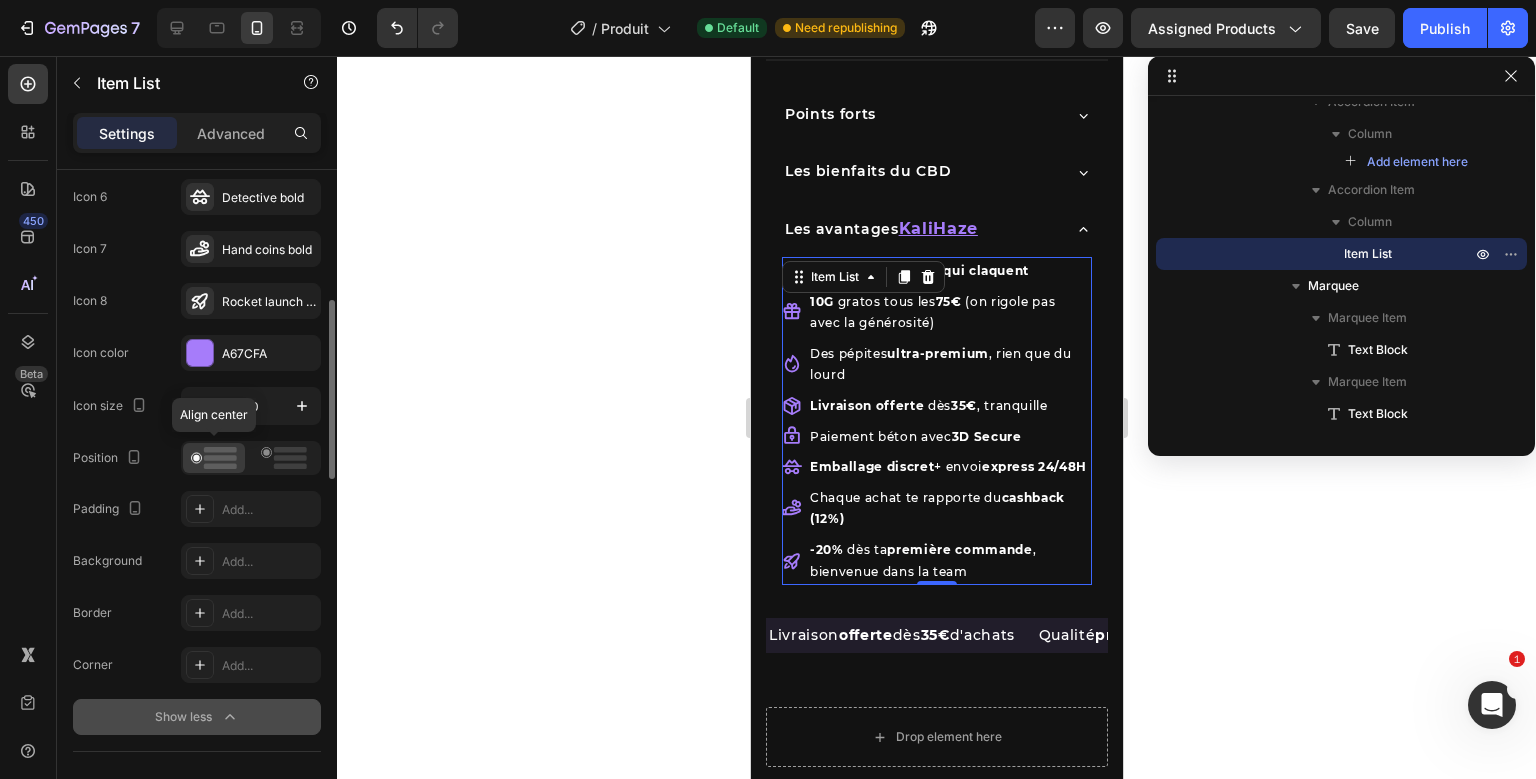 scroll, scrollTop: 477, scrollLeft: 0, axis: vertical 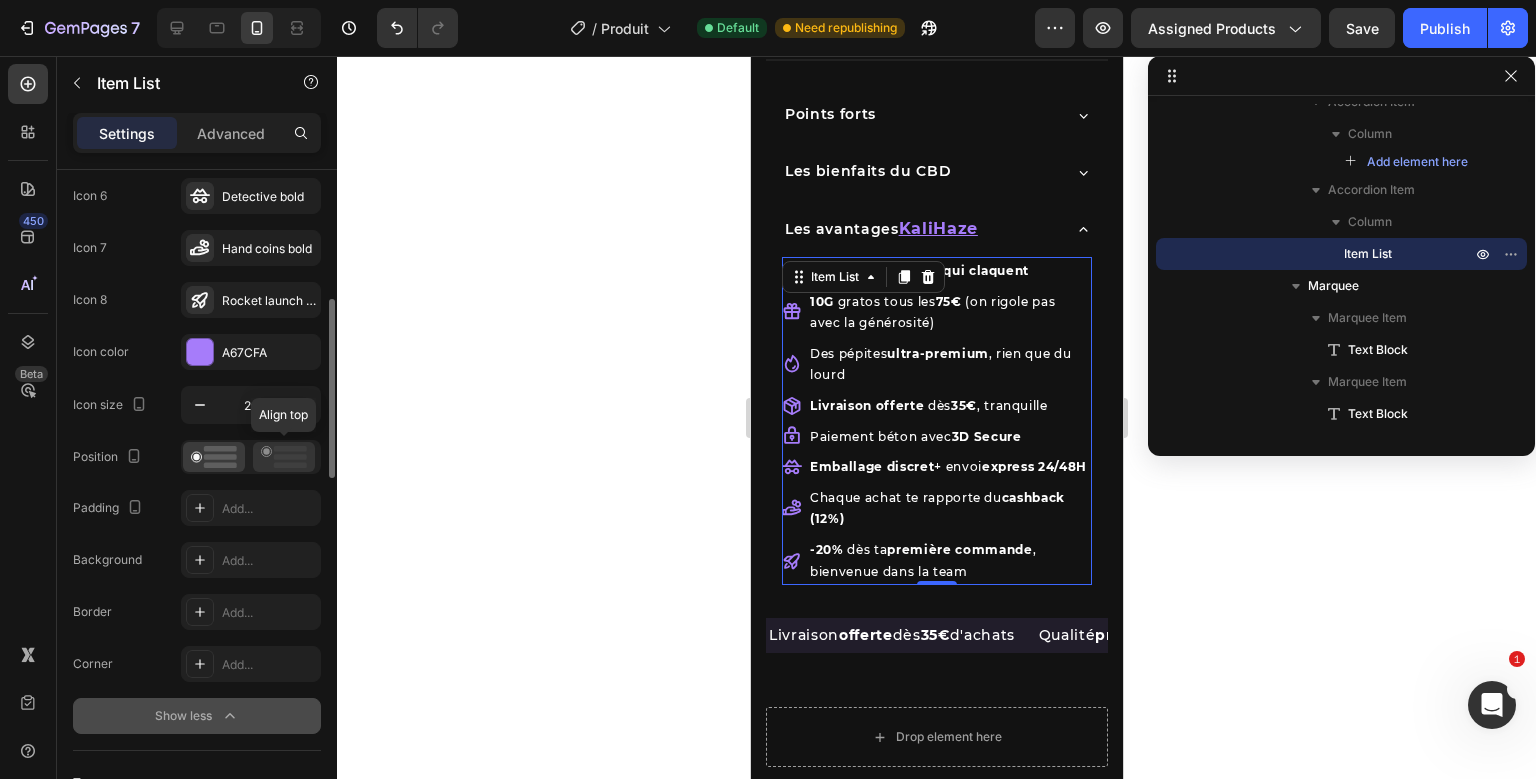 click 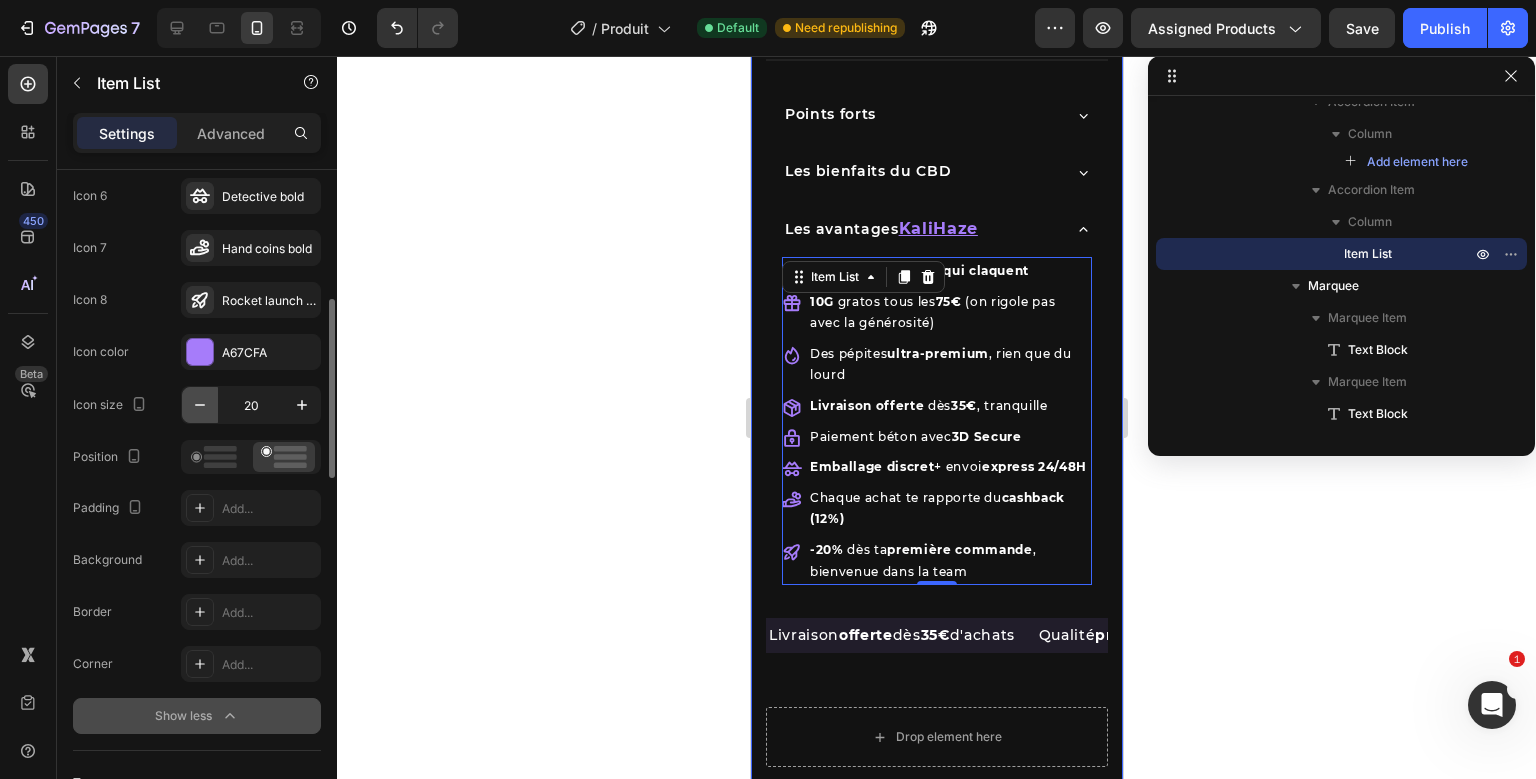 click at bounding box center (200, 405) 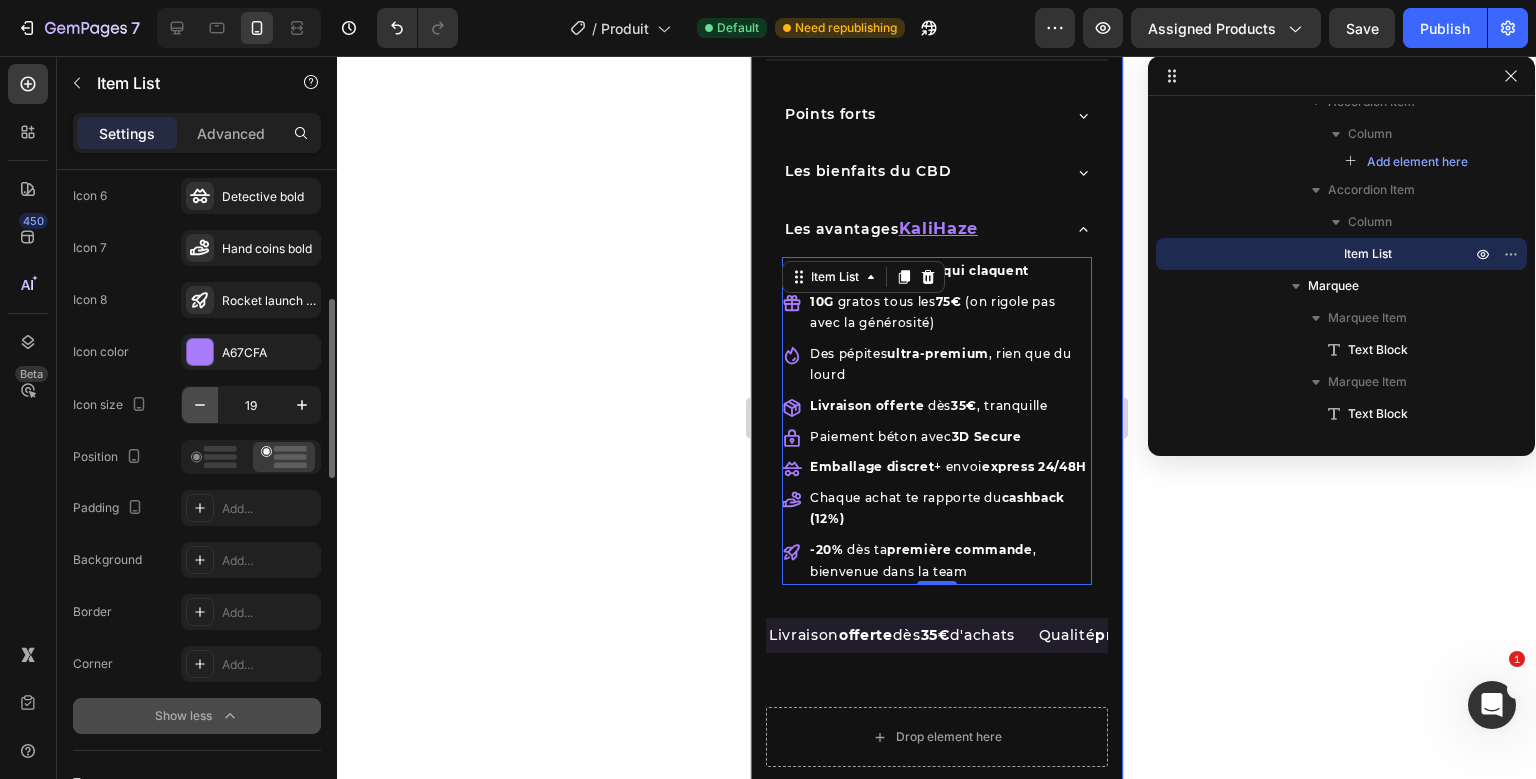 click at bounding box center (200, 405) 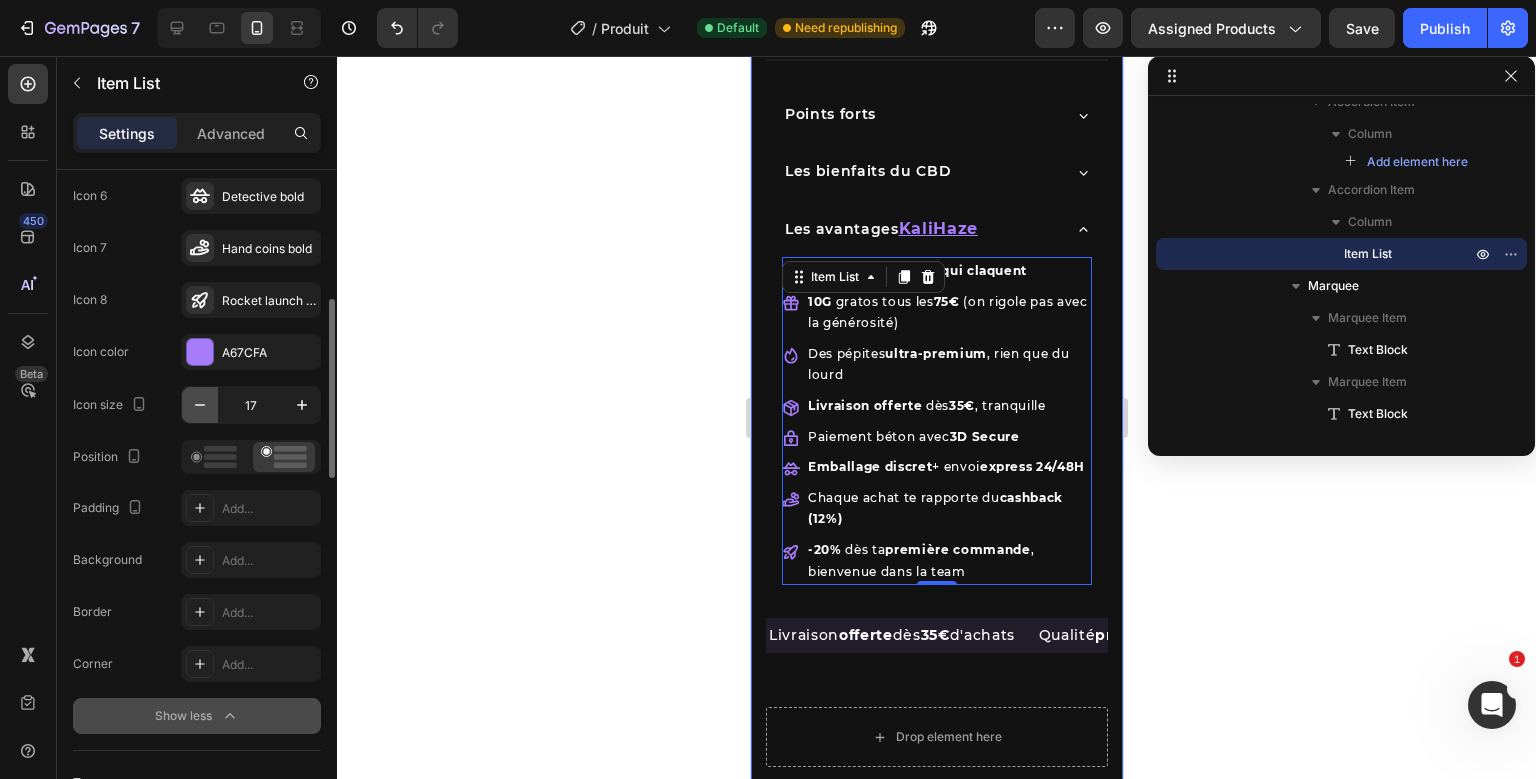 click at bounding box center [200, 405] 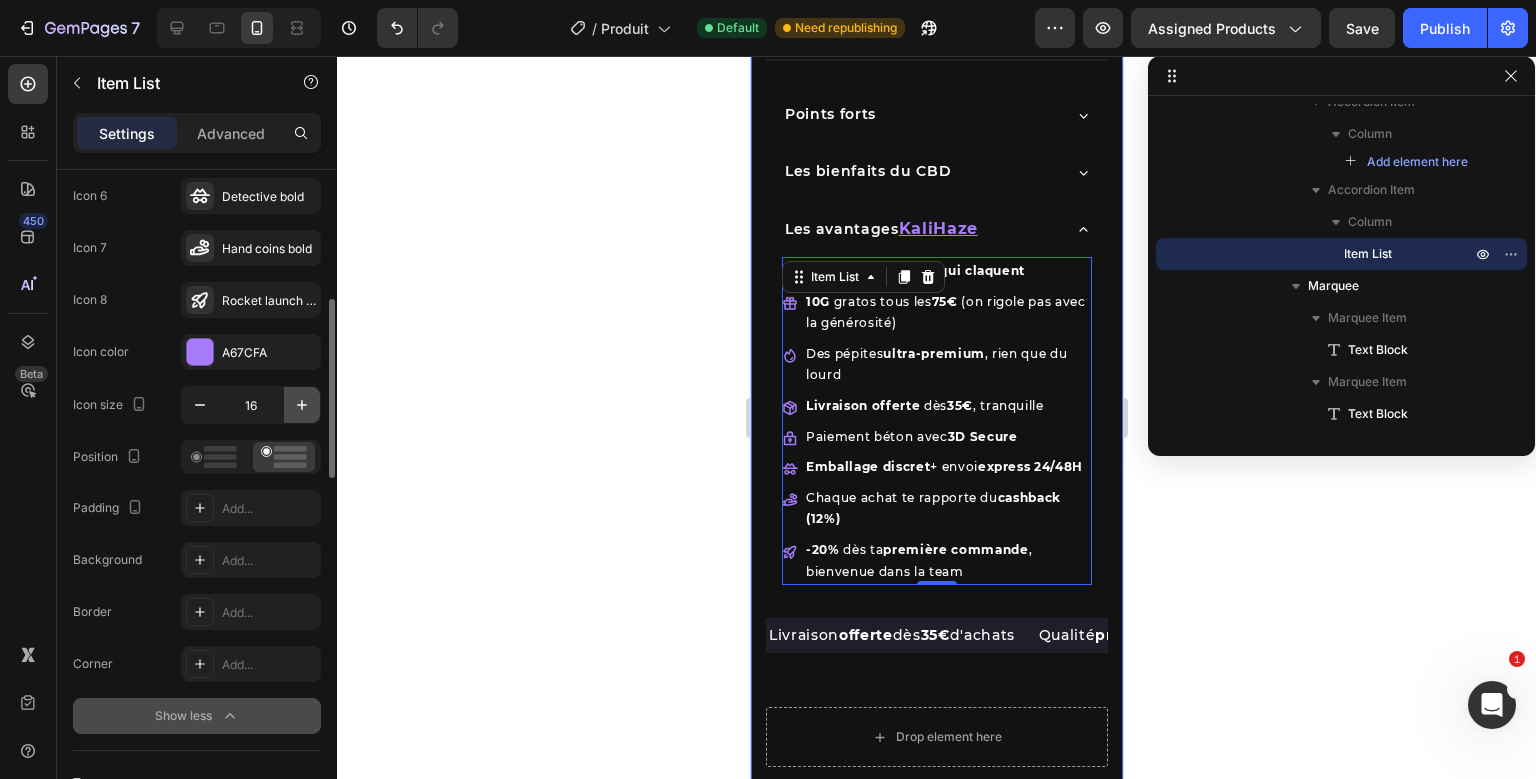 click 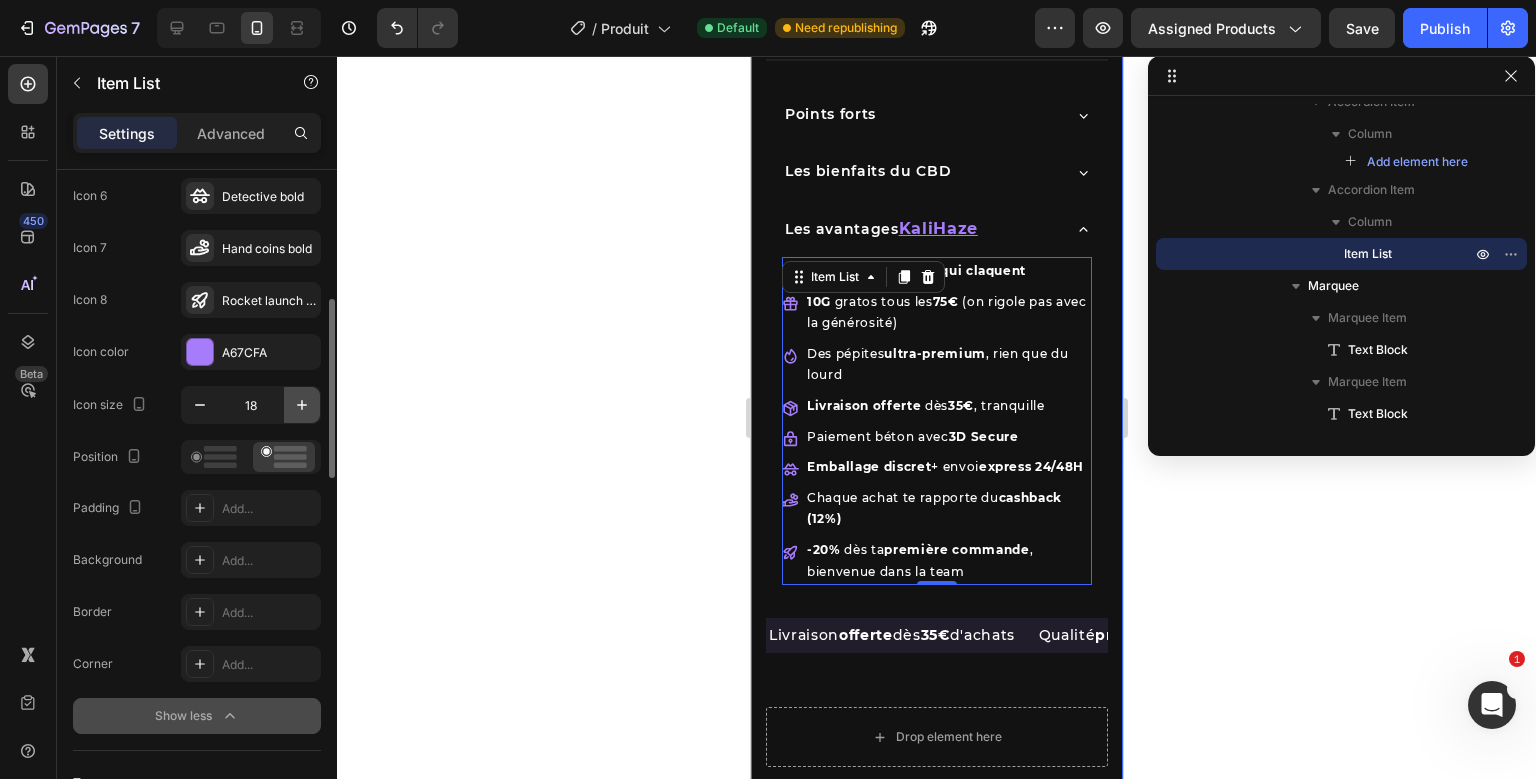click 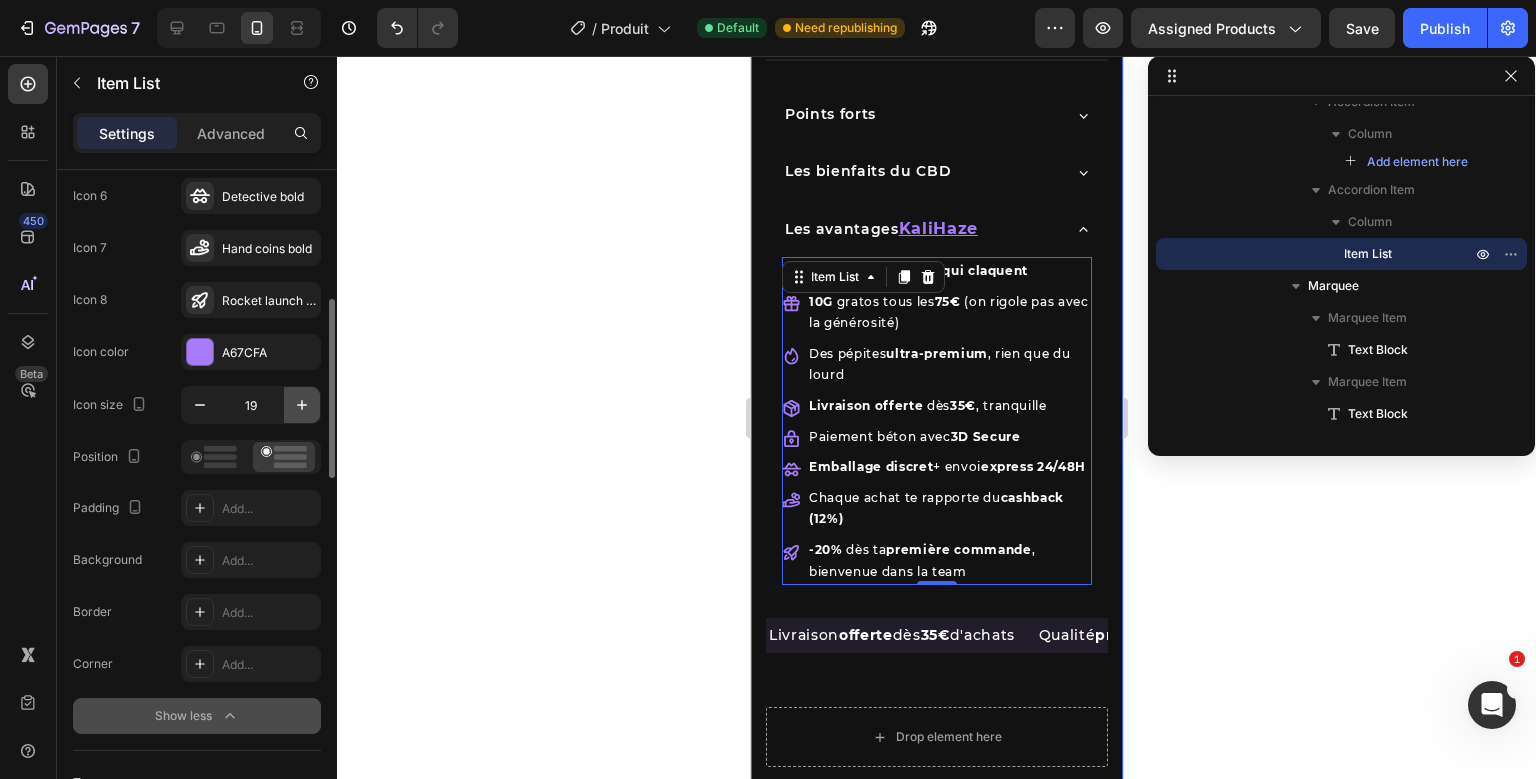click 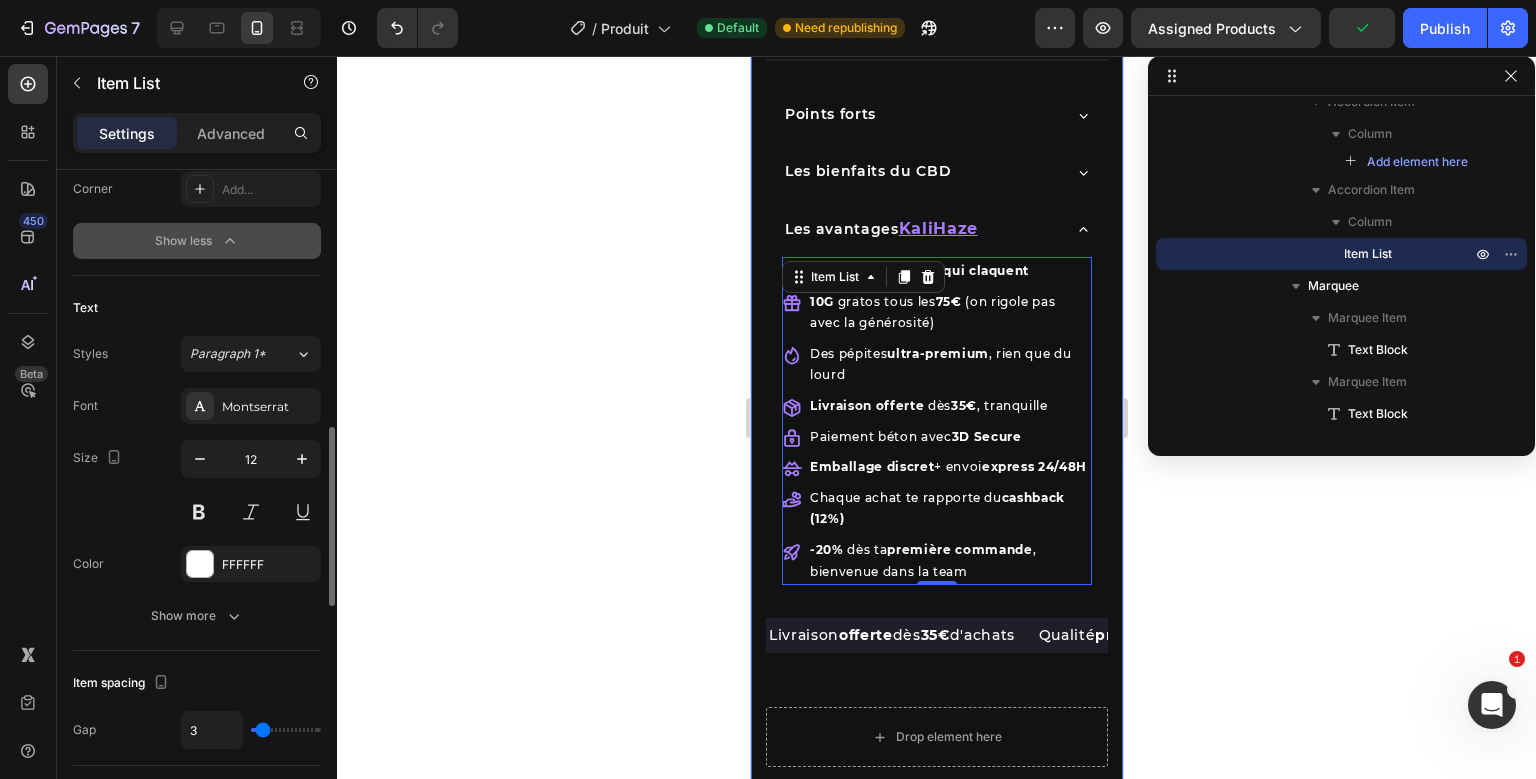 scroll, scrollTop: 953, scrollLeft: 0, axis: vertical 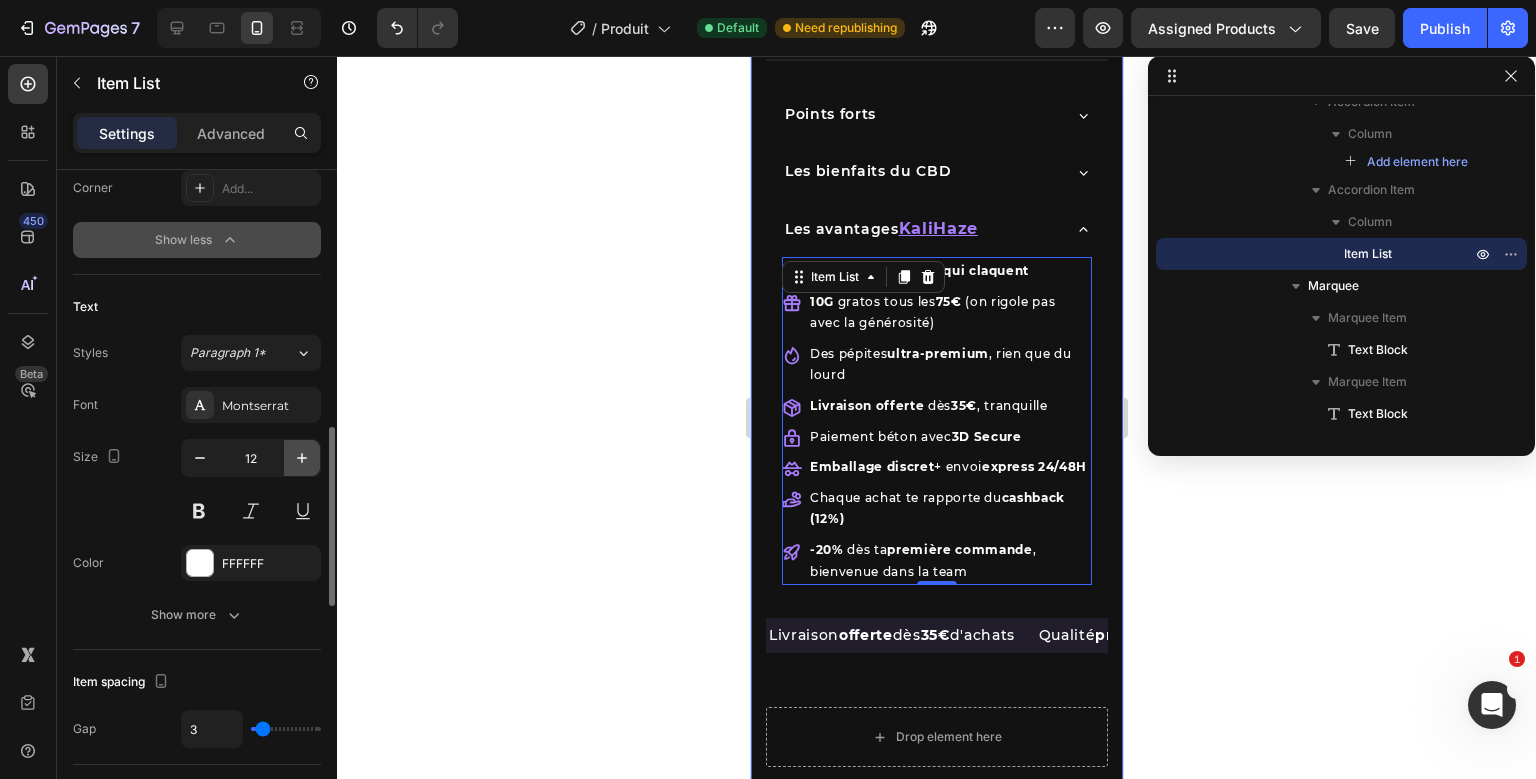 click 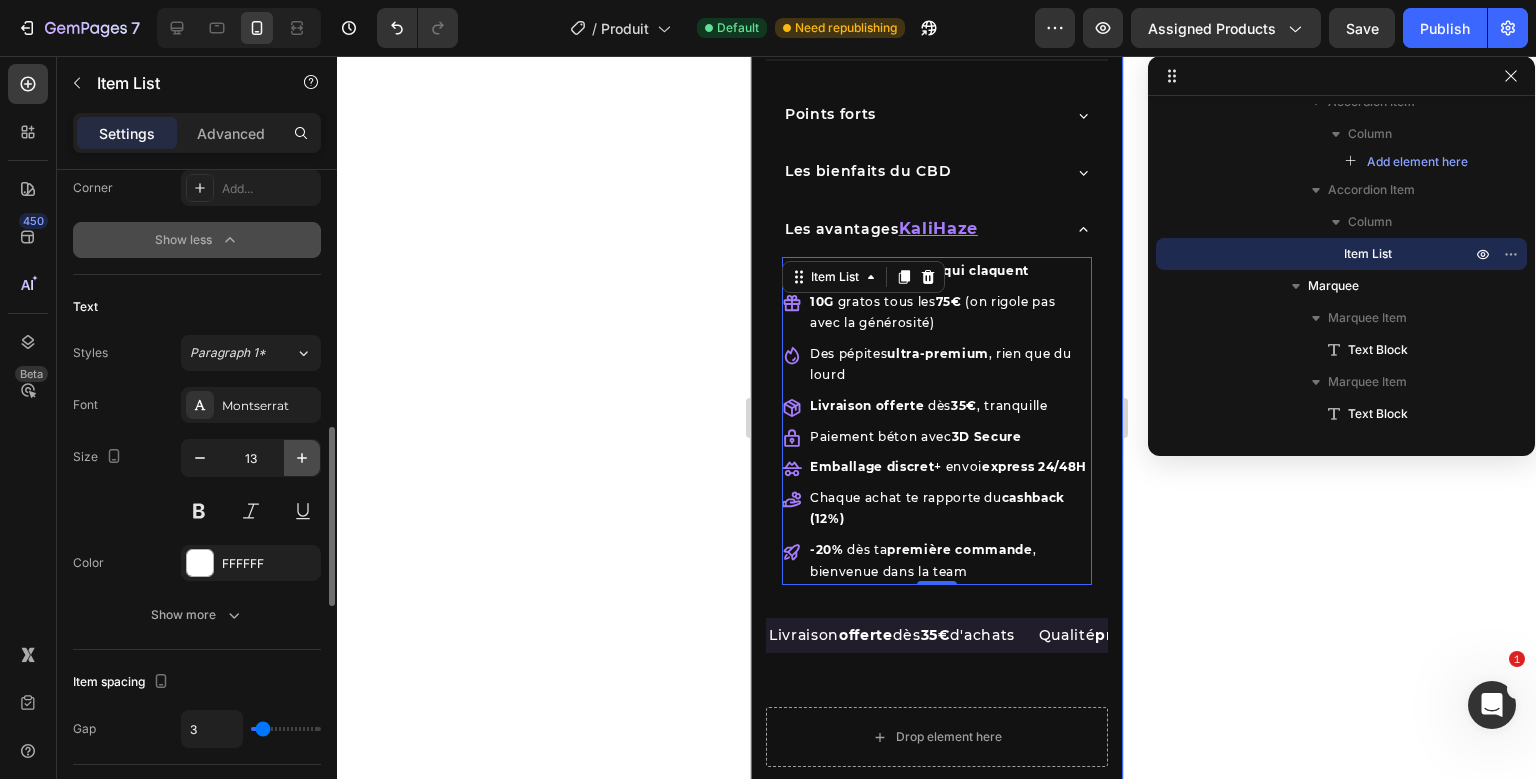 click 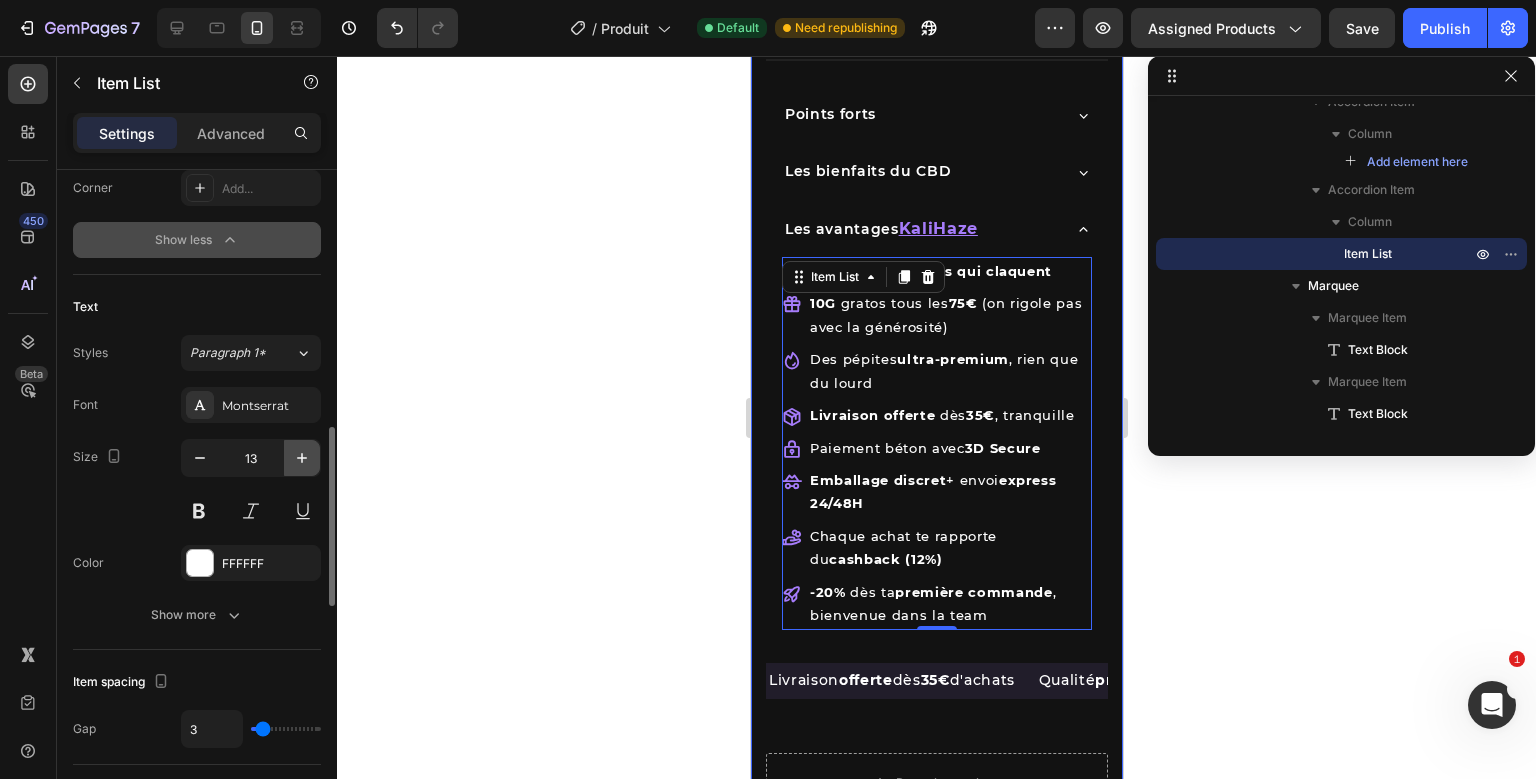 type on "14" 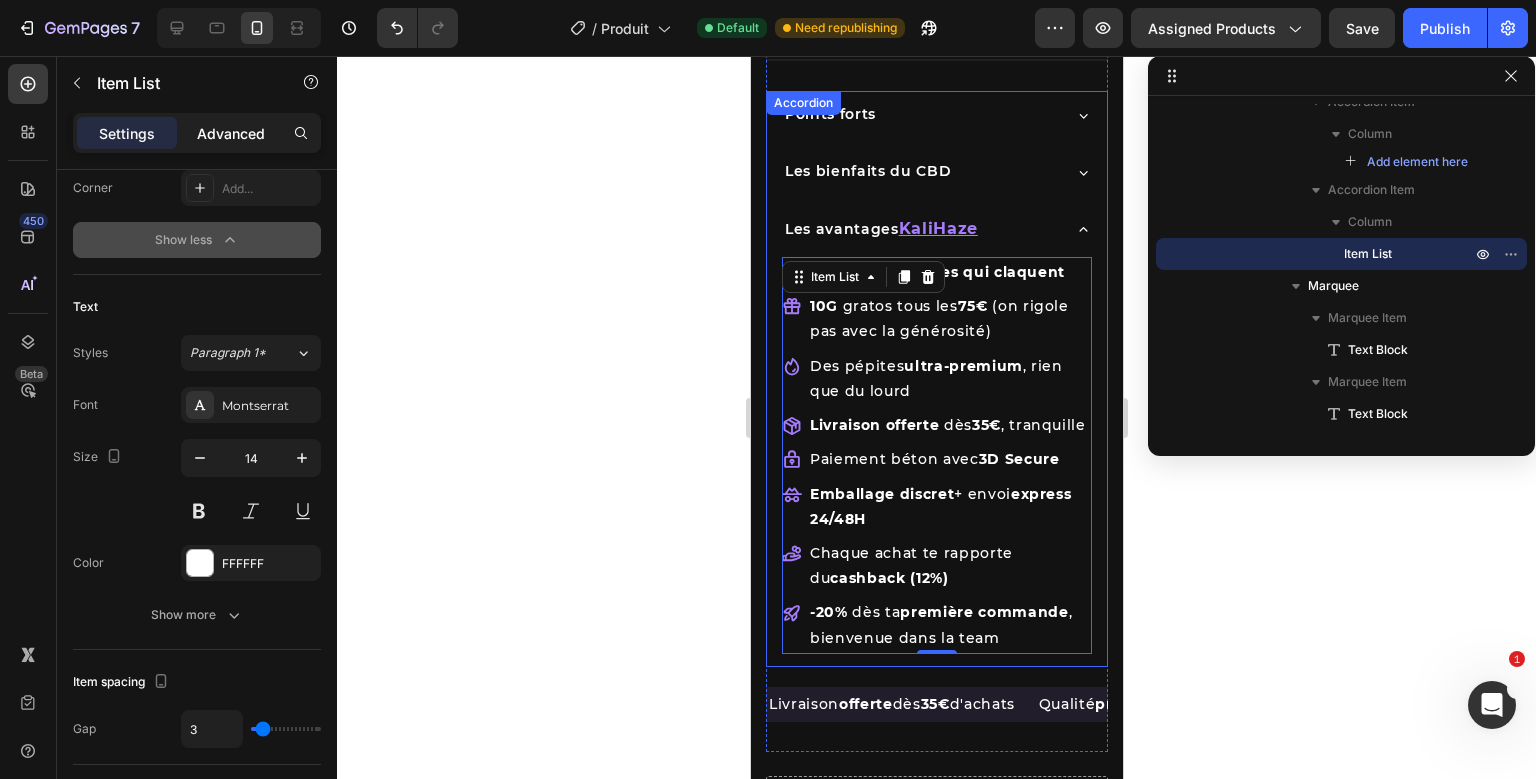 click on "Advanced" at bounding box center [231, 133] 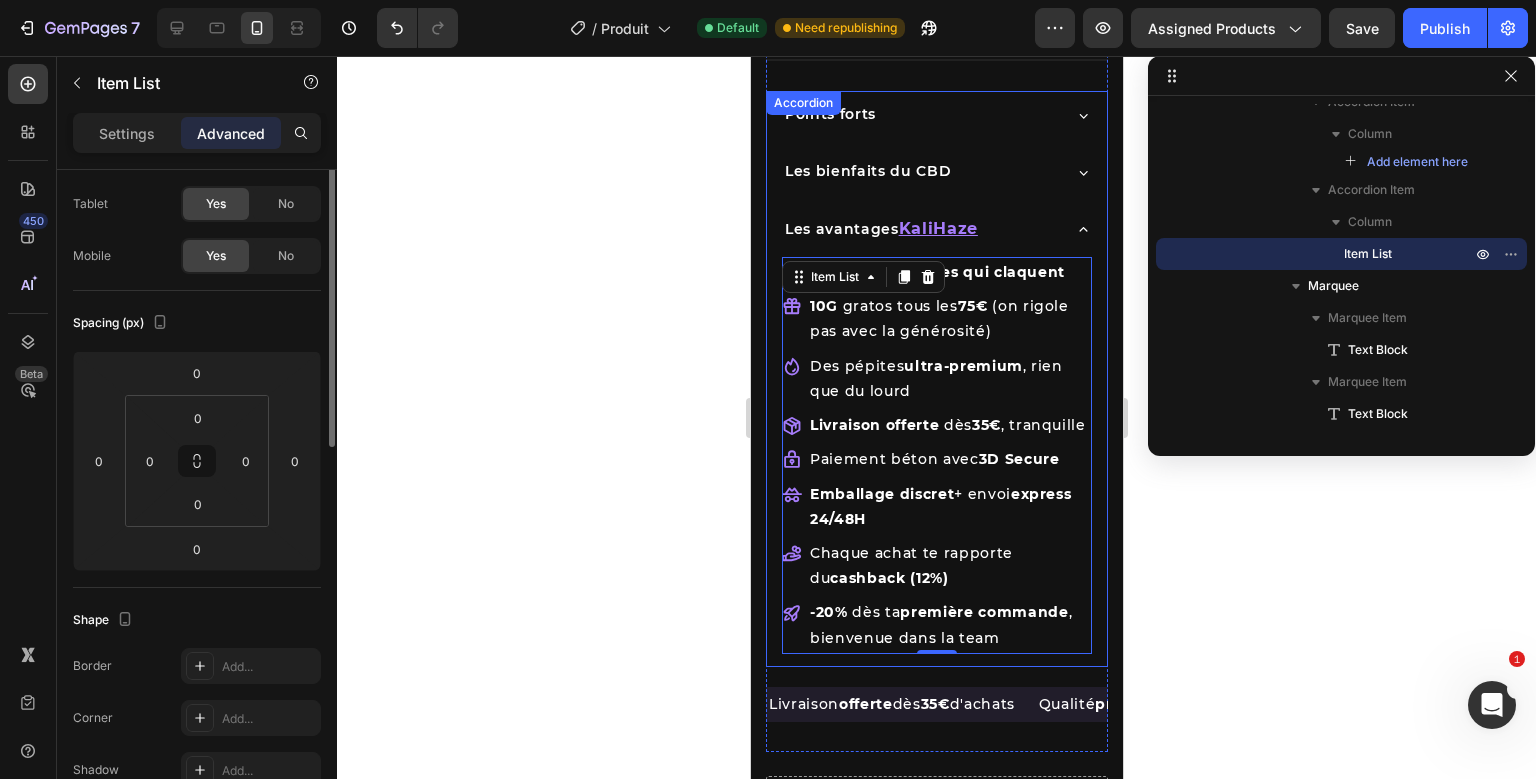 scroll, scrollTop: 0, scrollLeft: 0, axis: both 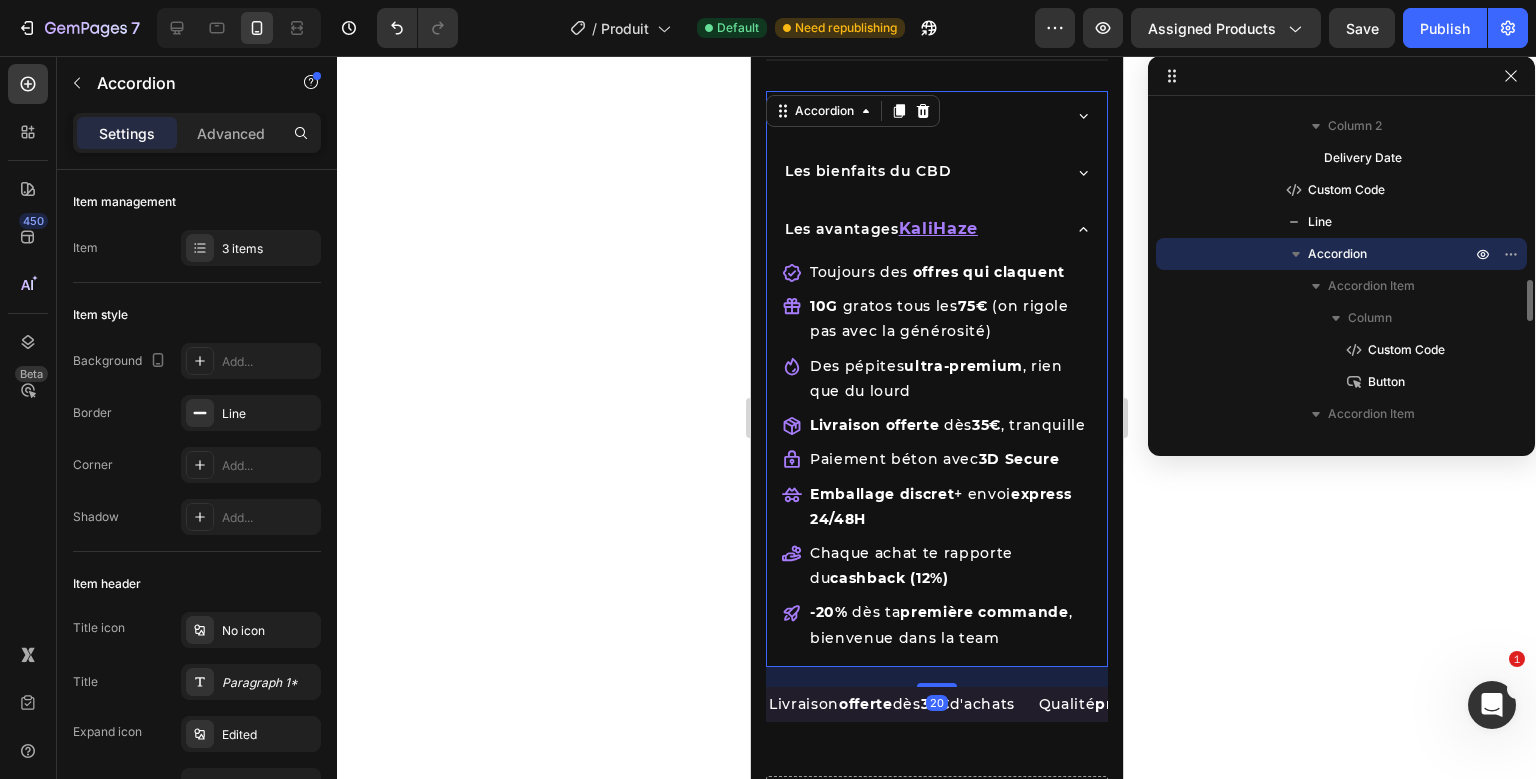 click on "Icon Ultra premium Text Block Row
Icon Livraison discrète 2-3j Text Block Row 97% Text Block De clients satisfaits Text Block Row Row beuh Product Title Trustoo - Star Rating Widget Trustoo
{{ product.metafields.custom.phrase_courte_du_produit | metafield_tag }}
Custom Code Row
Publish the page to see the content.
Custom Code Row
Icon Row
Livraison estimée:
04/08 - 07/08
Delivery Date Row
Publish the page to see the content.
Custom Code                Title Line
Points forts
Les bienfaits du CBD
Les avantages  KaliHaze
Toujours des   offres qui claquent
10G   gratos tous les  75€   (on rigole pas avec la générosité)
Des pépites  ultra-premium" at bounding box center [936, 138] 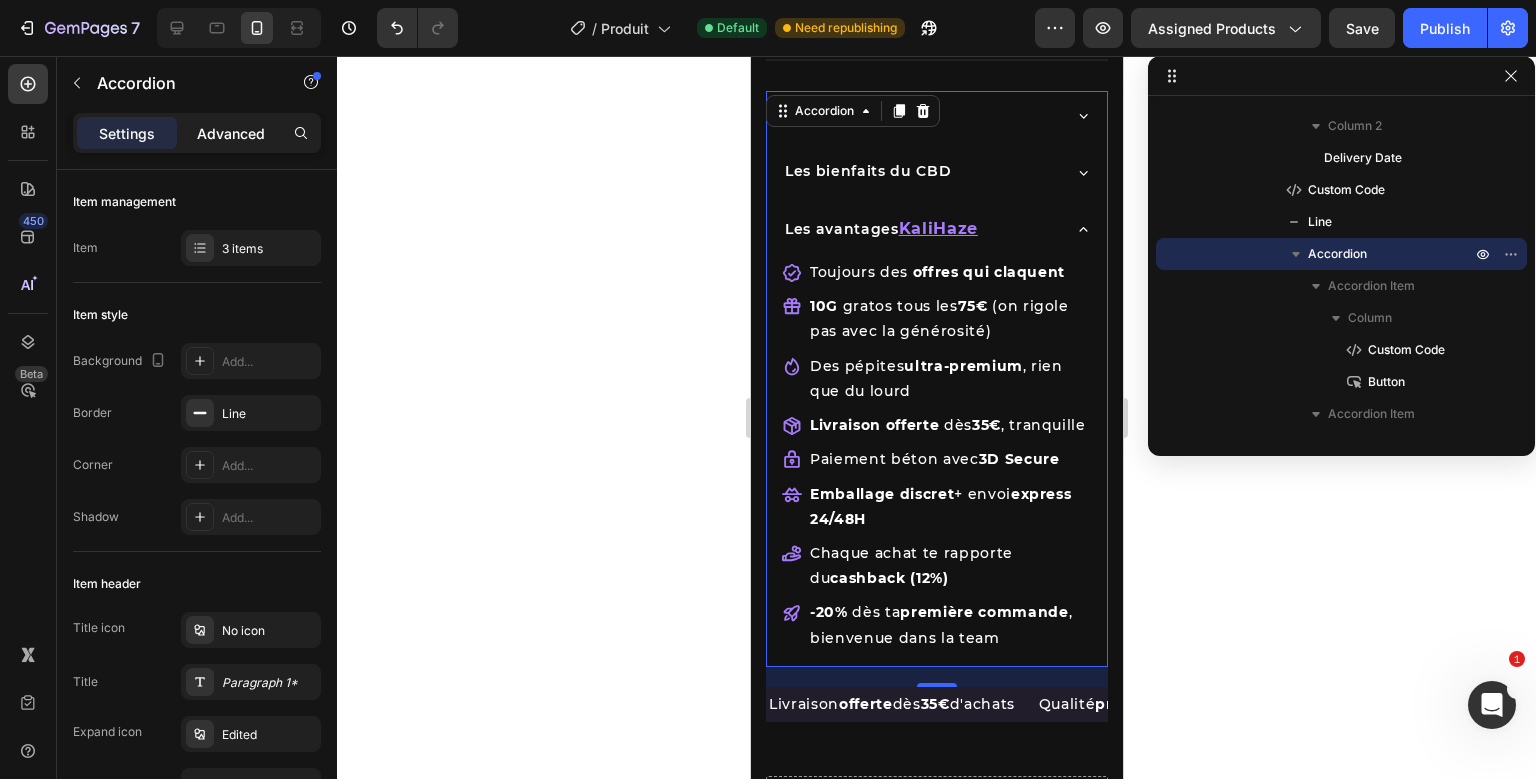 click on "Advanced" at bounding box center [231, 133] 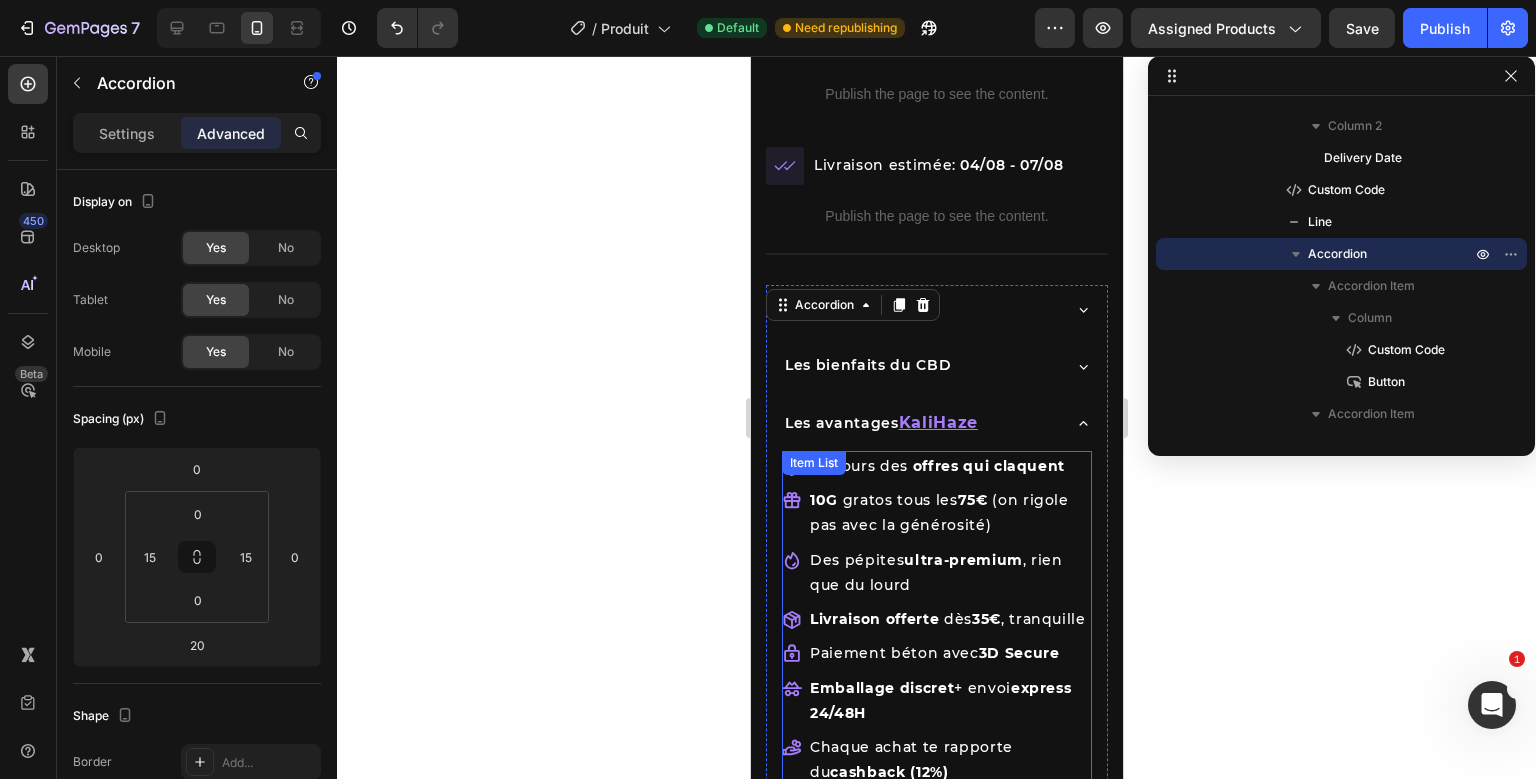 scroll, scrollTop: 973, scrollLeft: 0, axis: vertical 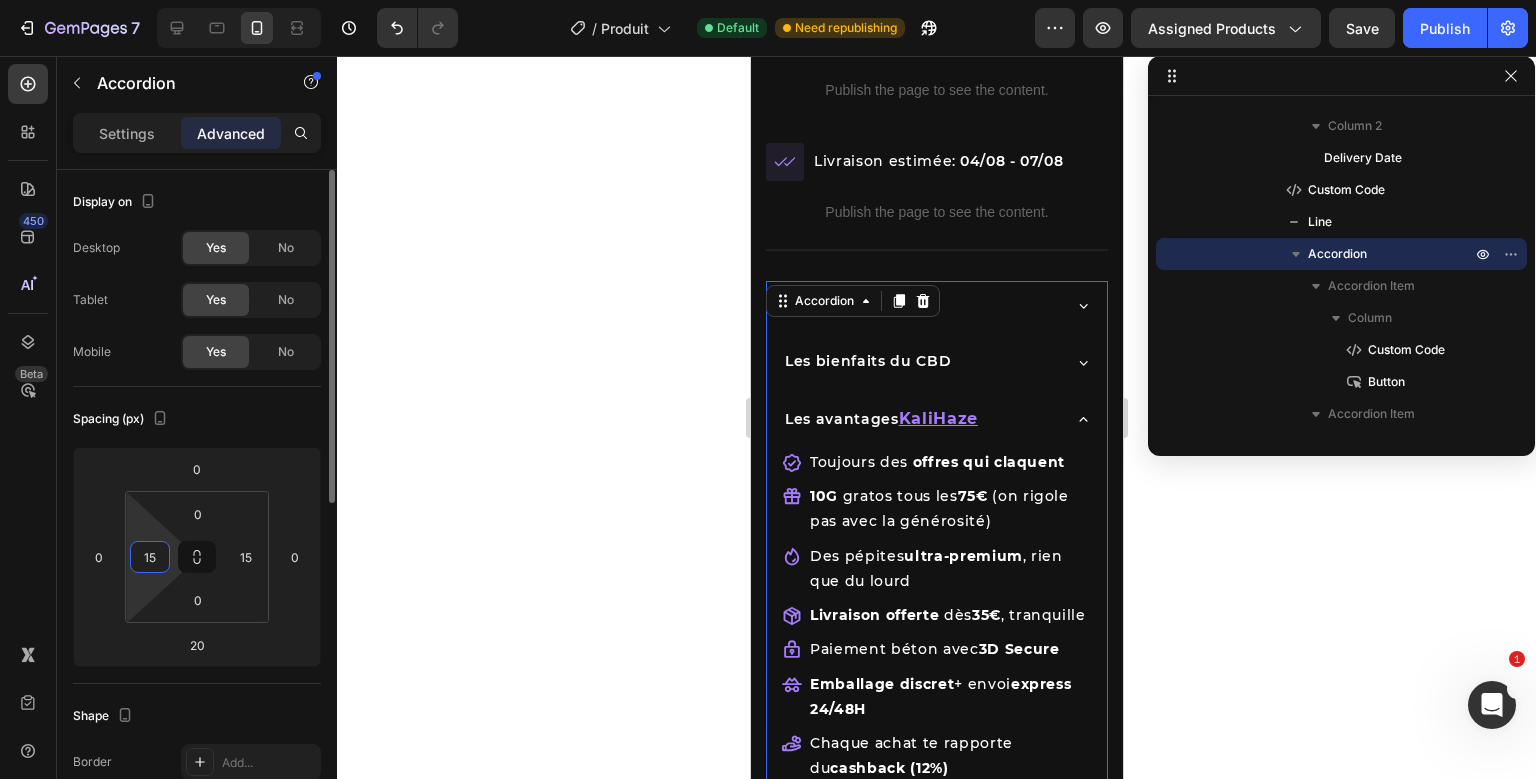 click on "15" at bounding box center (150, 557) 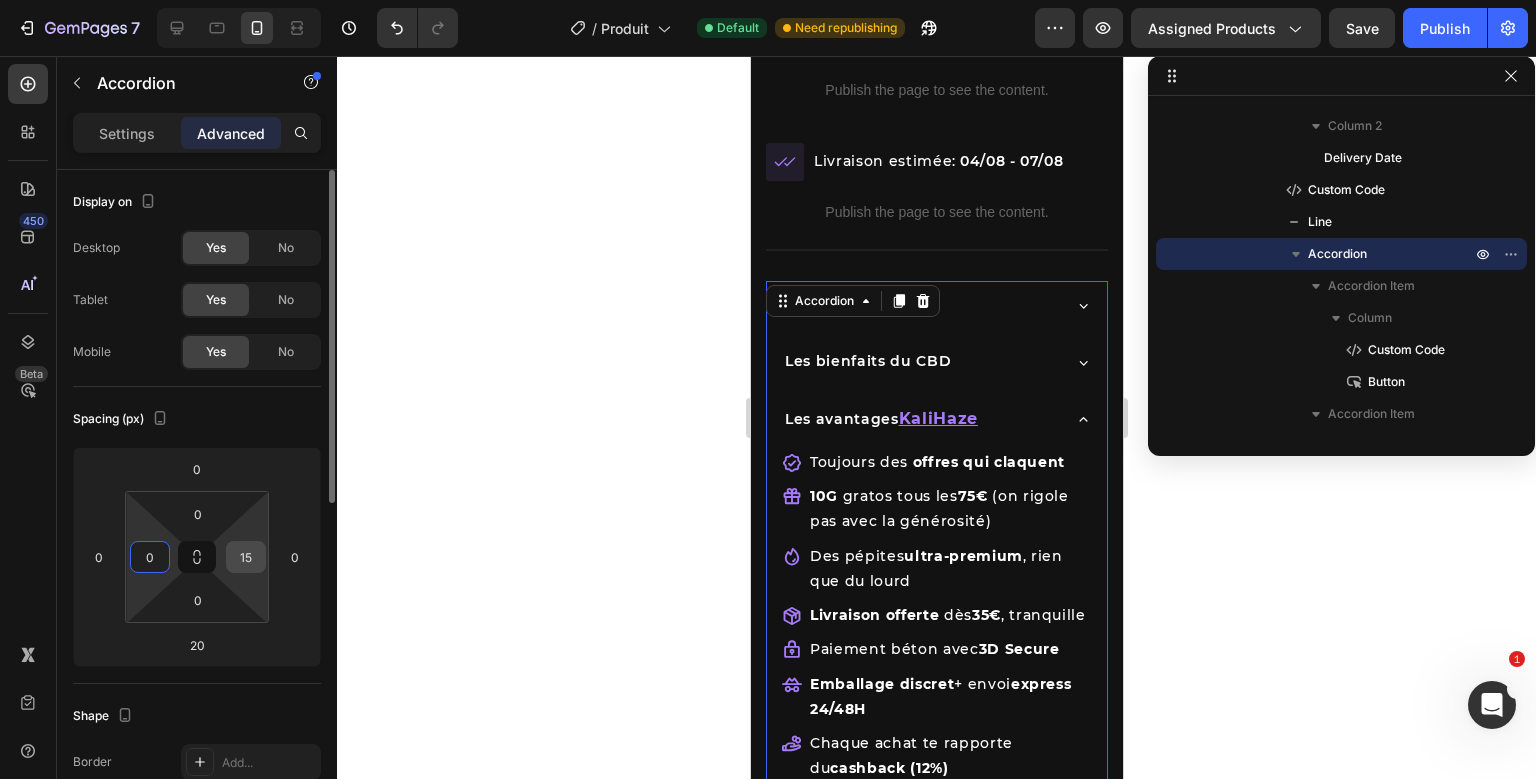 type on "0" 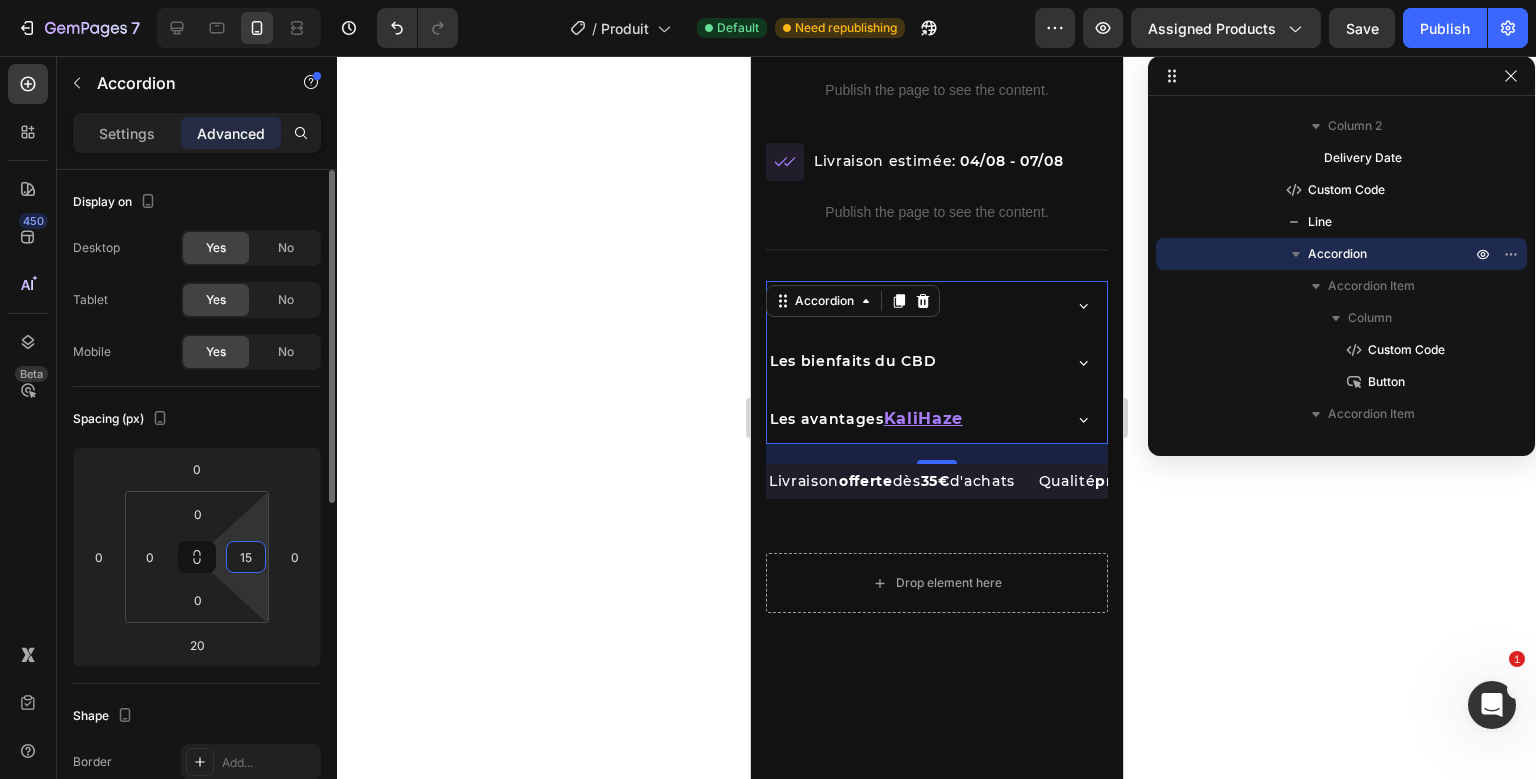click on "15" at bounding box center (246, 557) 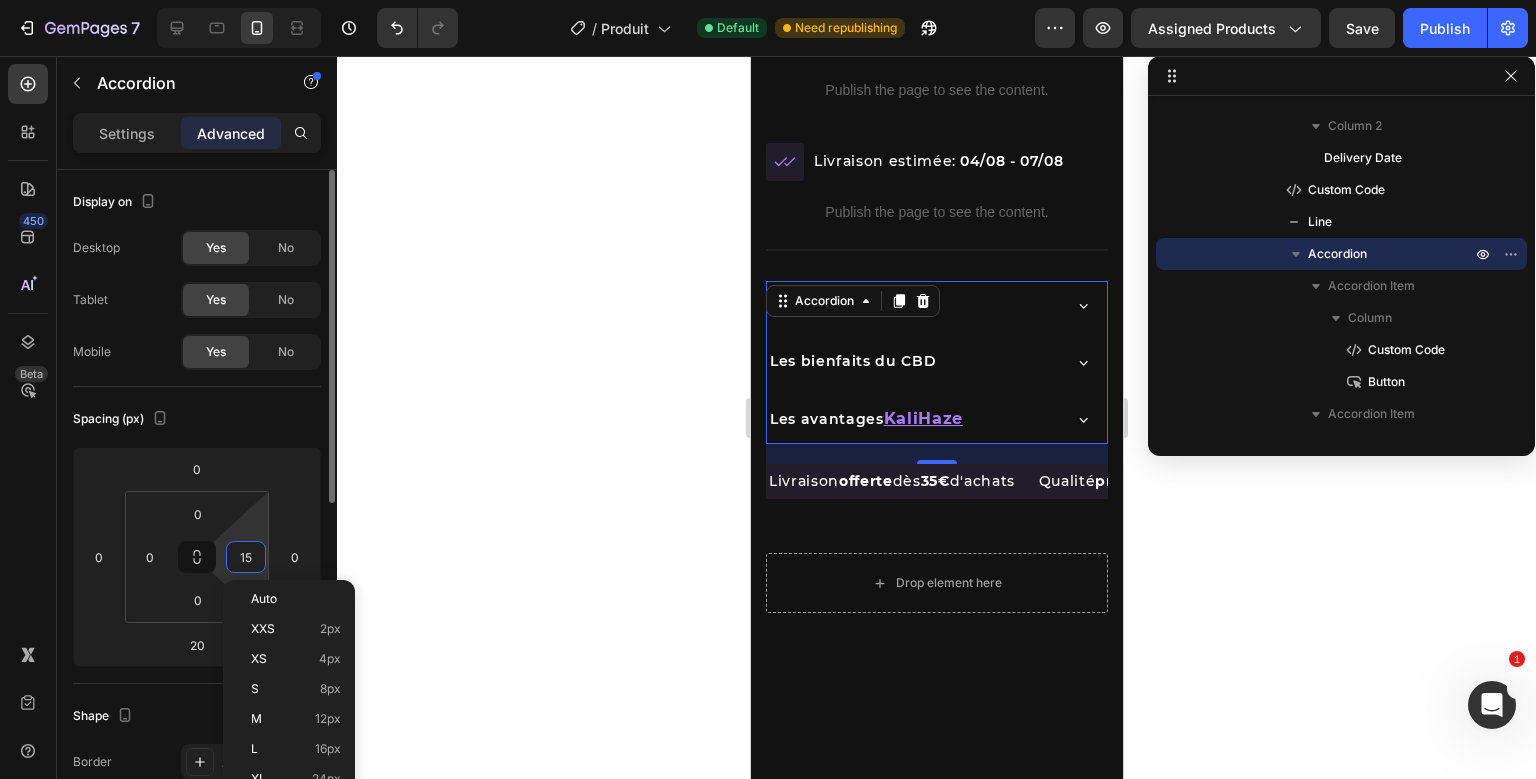 type on "0" 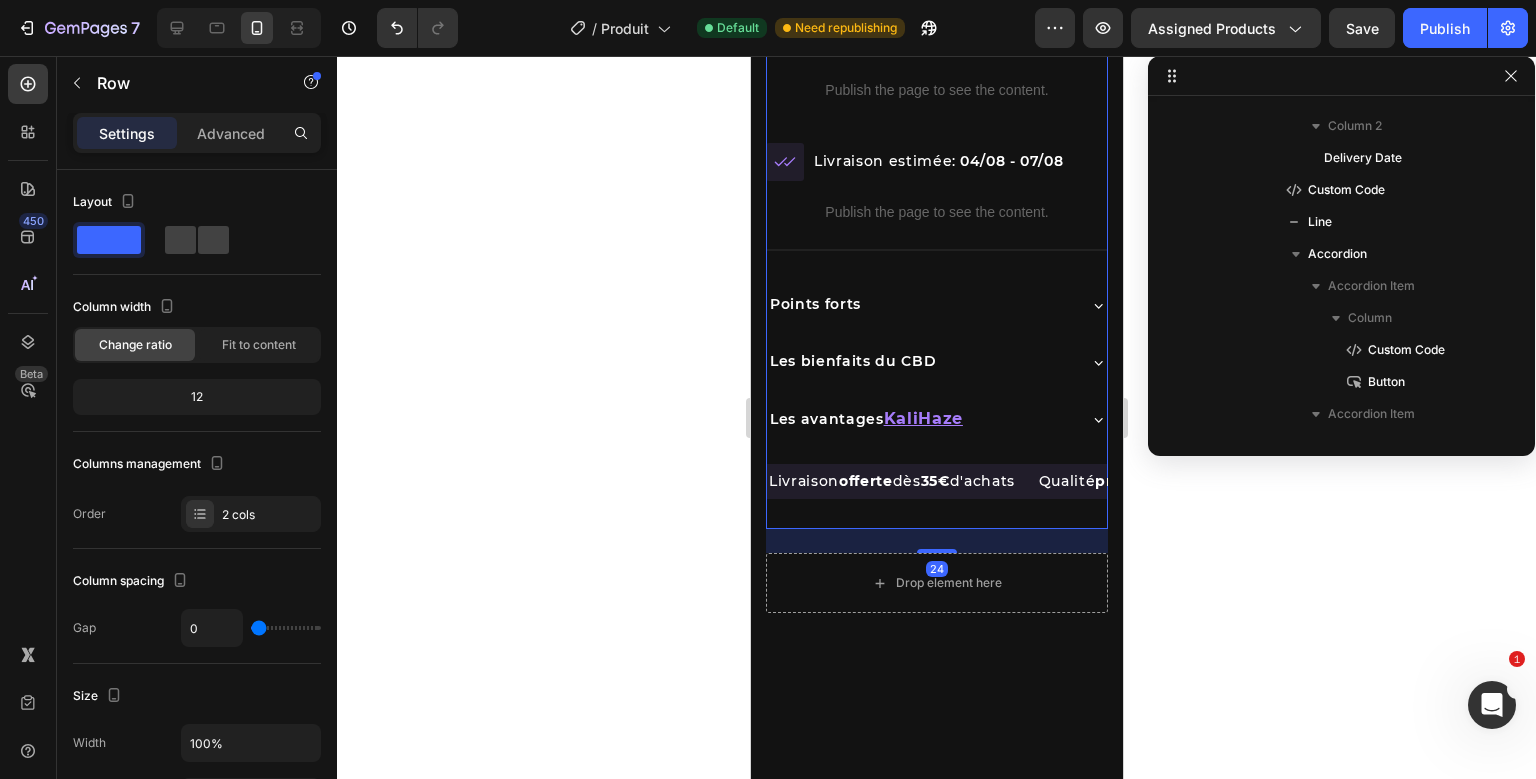 click on "Livraison  offerte  dès  35€  d'achats Text Block Qualité  premium Text Block Paiements  Sécurisés Text Block Livraison en  24/48h  après préparation Text Block 12%  de  cashback  sur chaques commandes Text Block Colis  discret Text Block Livraison  offerte  dès  35€  d'achats Text Block Qualité  premium Text Block Paiements  Sécurisés Text Block Livraison en  24/48h  après préparation Text Block 12%  de  cashback  sur chaques commandes Text Block Colis  discret Text Block Marquee" at bounding box center [936, 496] 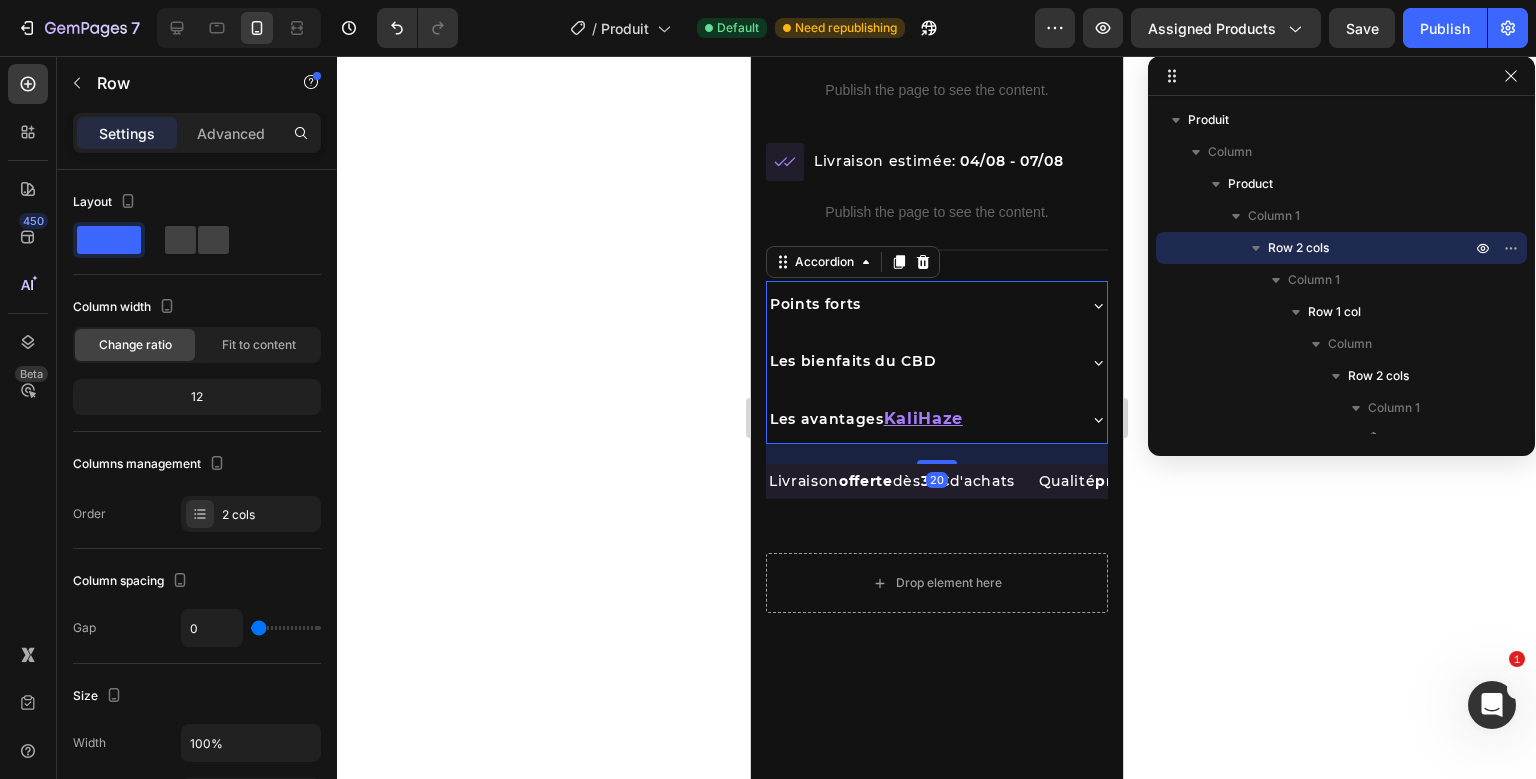 scroll, scrollTop: 1402, scrollLeft: 0, axis: vertical 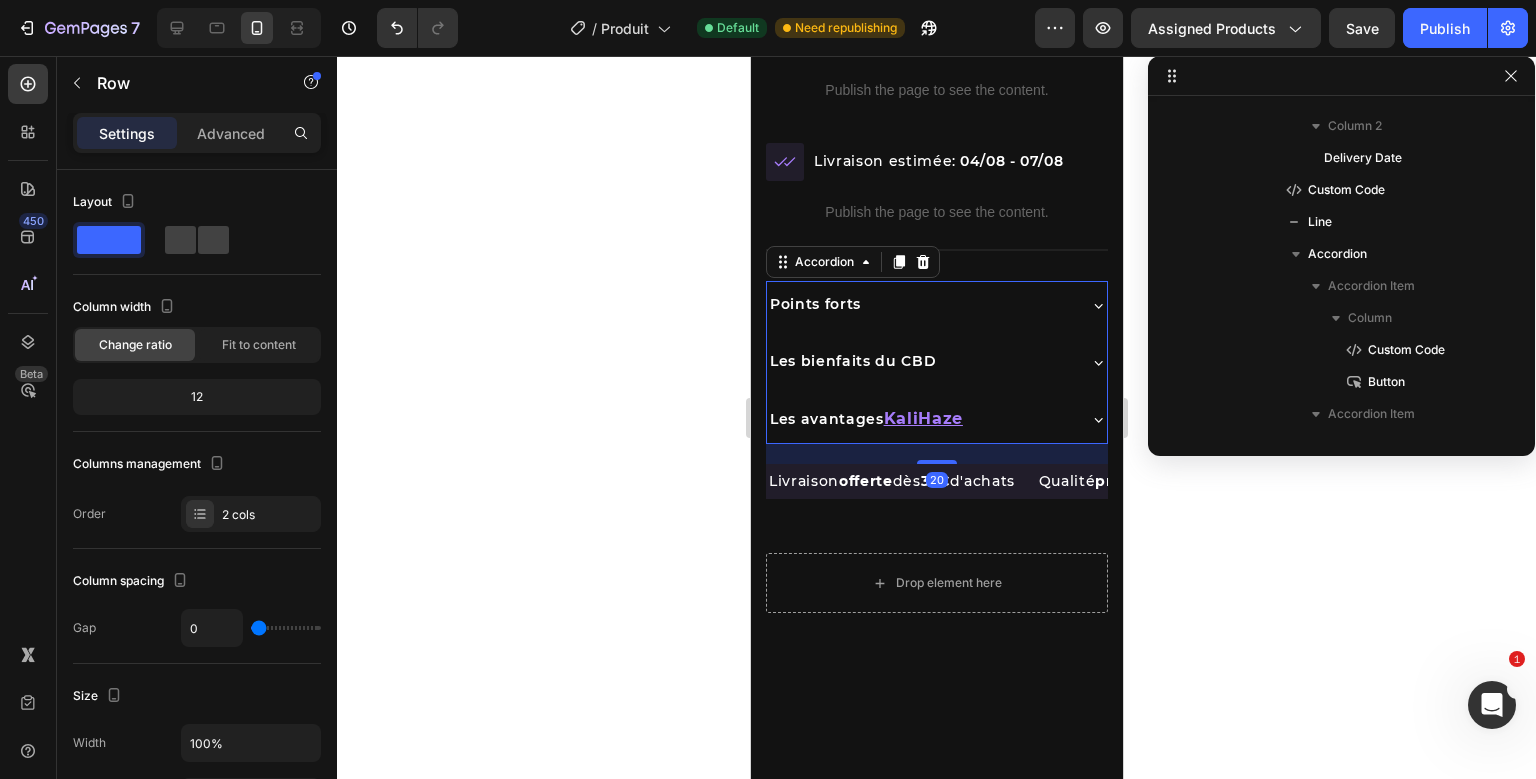 click on "Icon Ultra premium Text Block Row
Icon Livraison discrète 2-3j Text Block Row 97% Text Block De clients satisfaits Text Block Row Row beuh Product Title Trustoo - Star Rating Widget Trustoo
{{ product.metafields.custom.phrase_courte_du_produit | metafield_tag }}
Custom Code Row
Publish the page to see the content.
Custom Code Row
Icon Row
Livraison estimée:
04/08 - 07/08
Delivery Date Row
Publish the page to see the content.
Custom Code                Title Line
Points forts
Les bienfaits du CBD
Les avantages  KaliHaze Accordion   20 Livraison  offerte  dès  35€  d'achats Text Block Qualité  premium Text Block Paiements  Sécurisés Text Block Livraison en  24/48h  après préparation 12%  de" at bounding box center [936, 122] 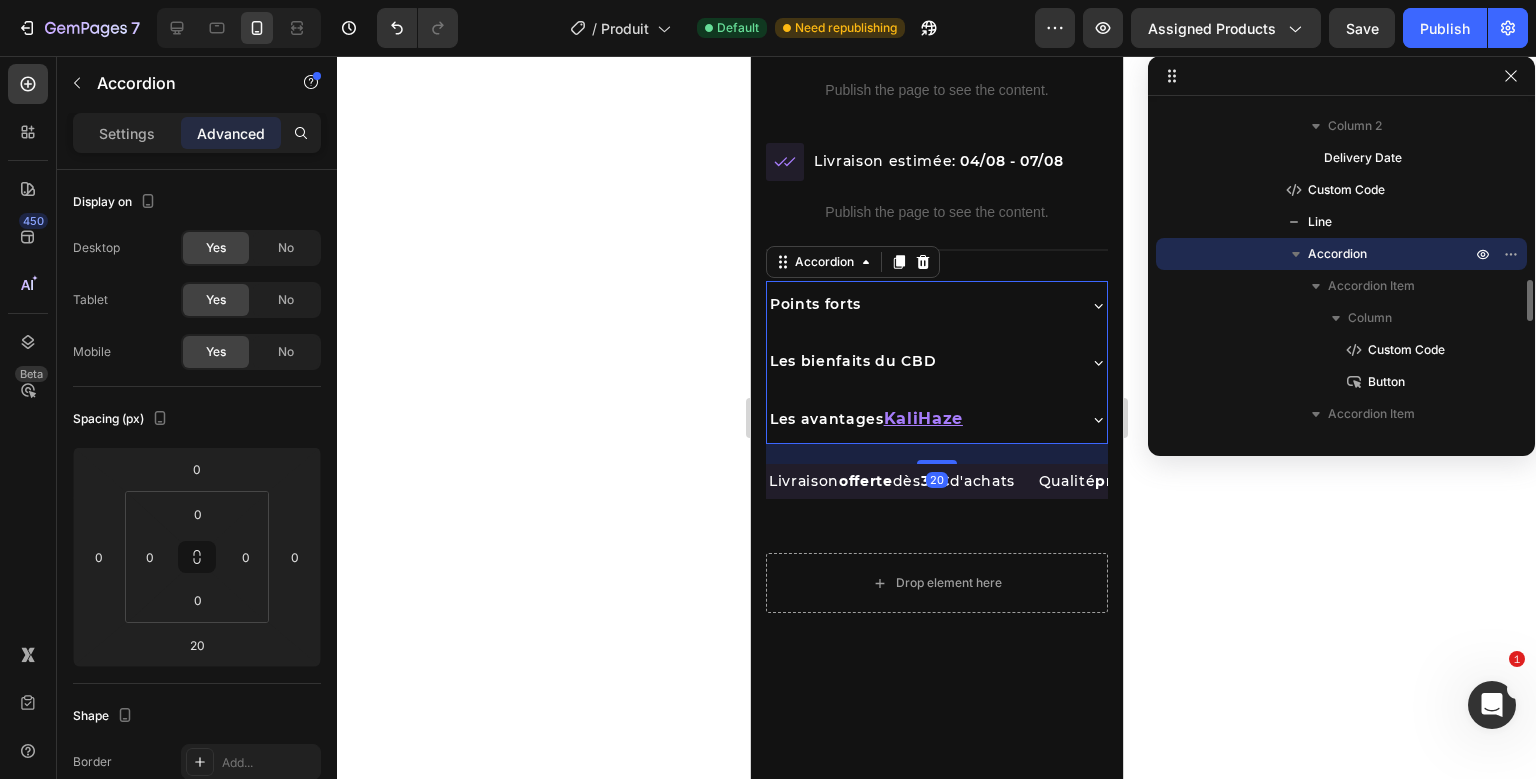 click on "Les avantages  KaliHaze" at bounding box center [919, 419] 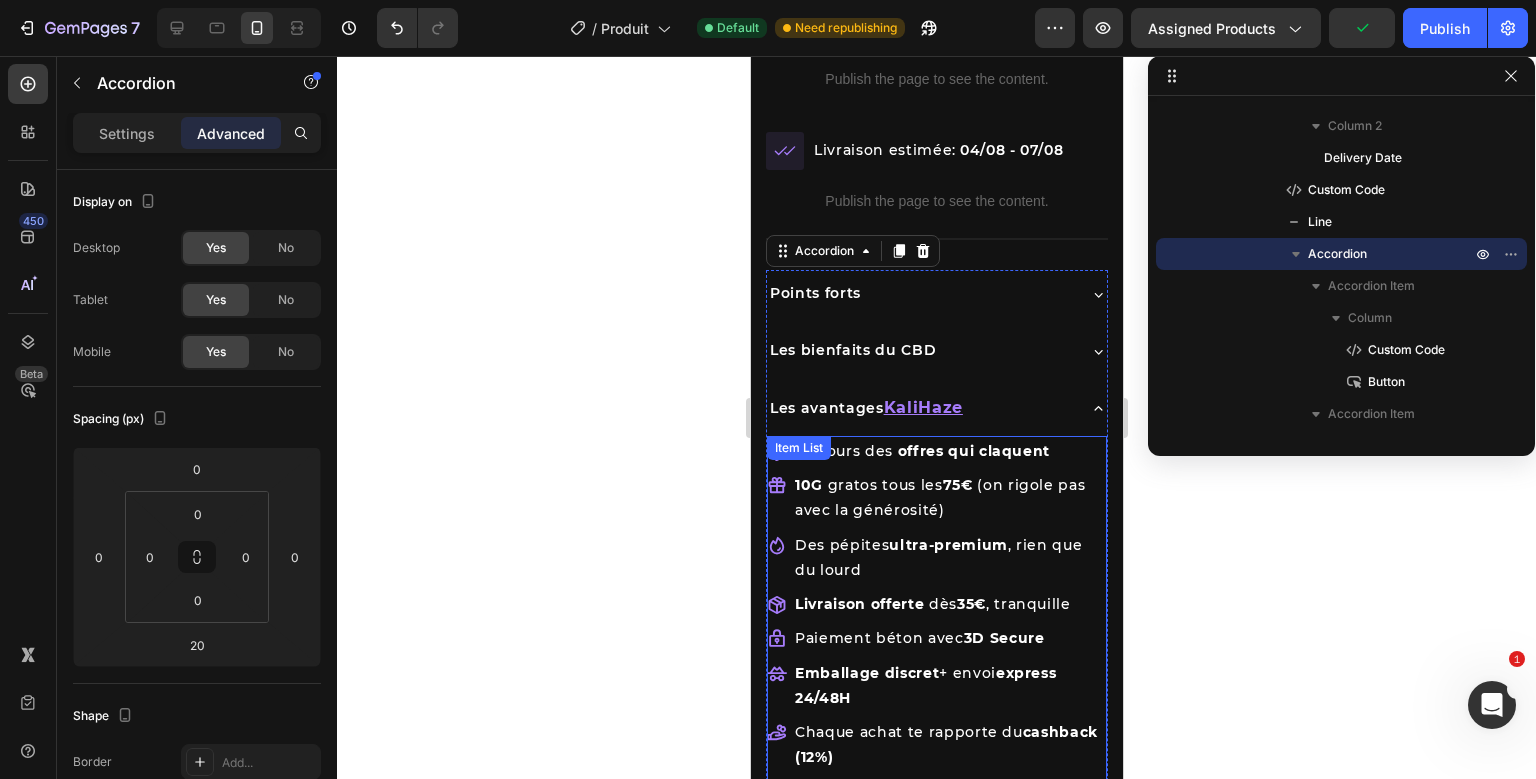 scroll, scrollTop: 984, scrollLeft: 0, axis: vertical 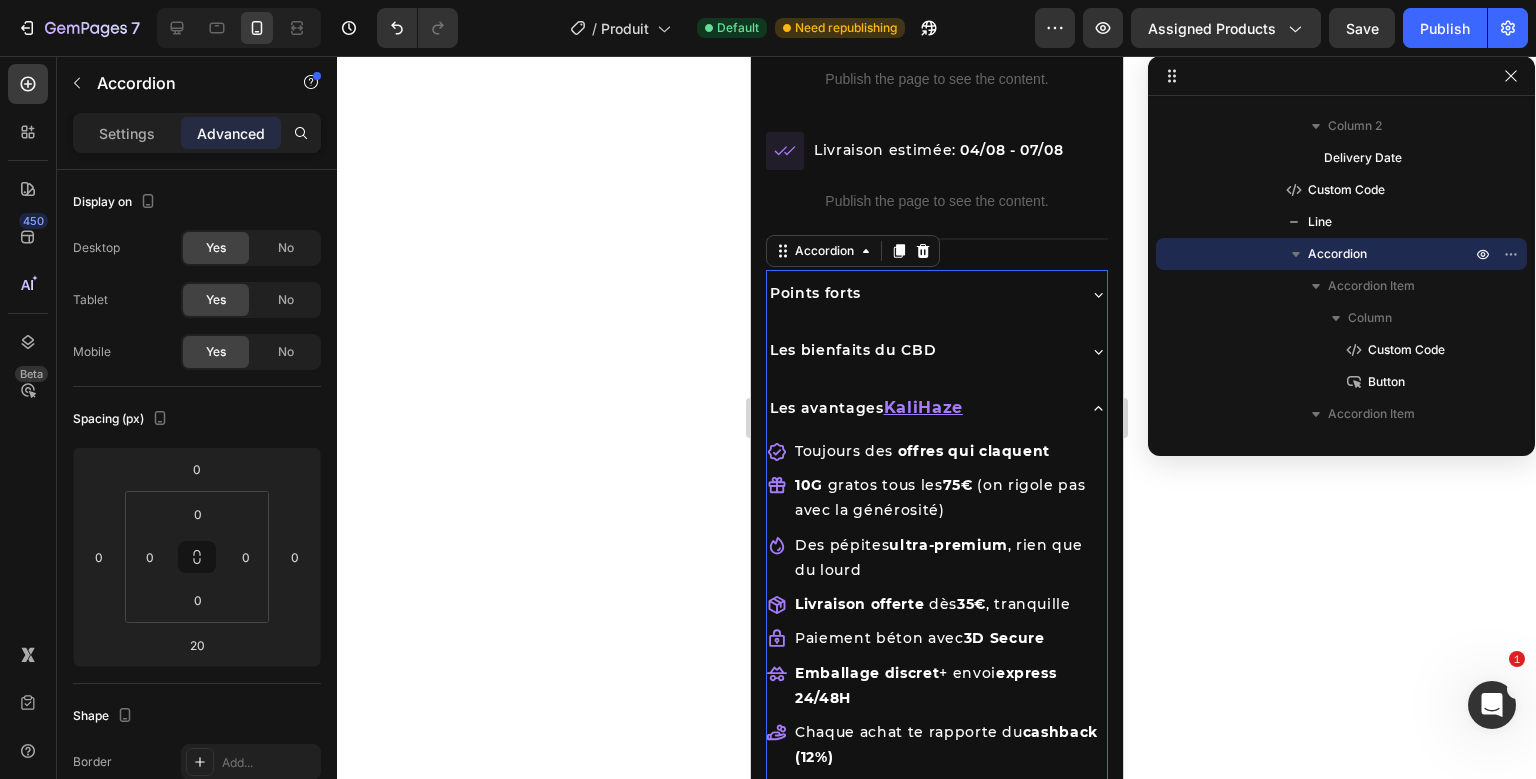 click on "Les avantages  KaliHaze" at bounding box center [919, 408] 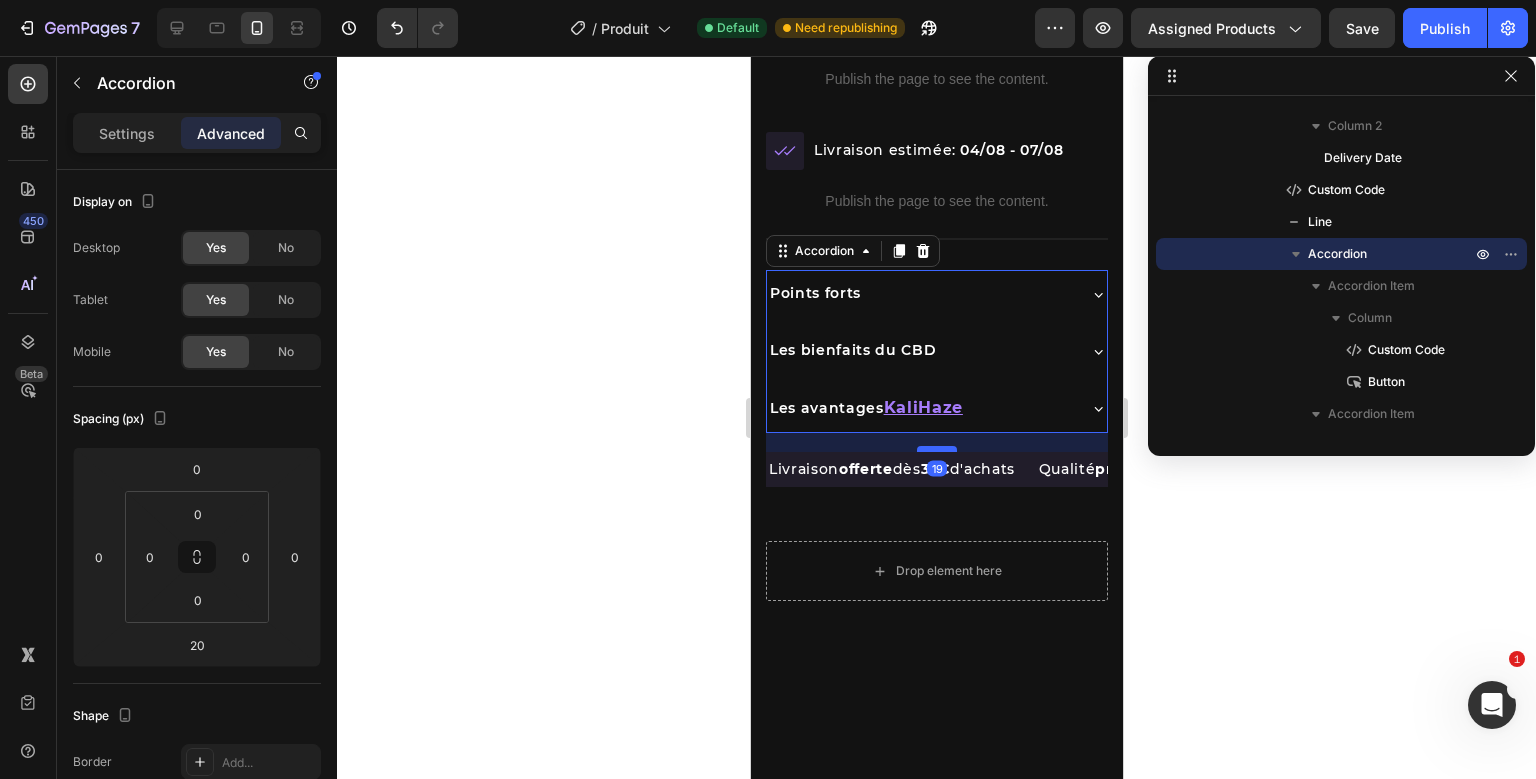 click at bounding box center (936, 449) 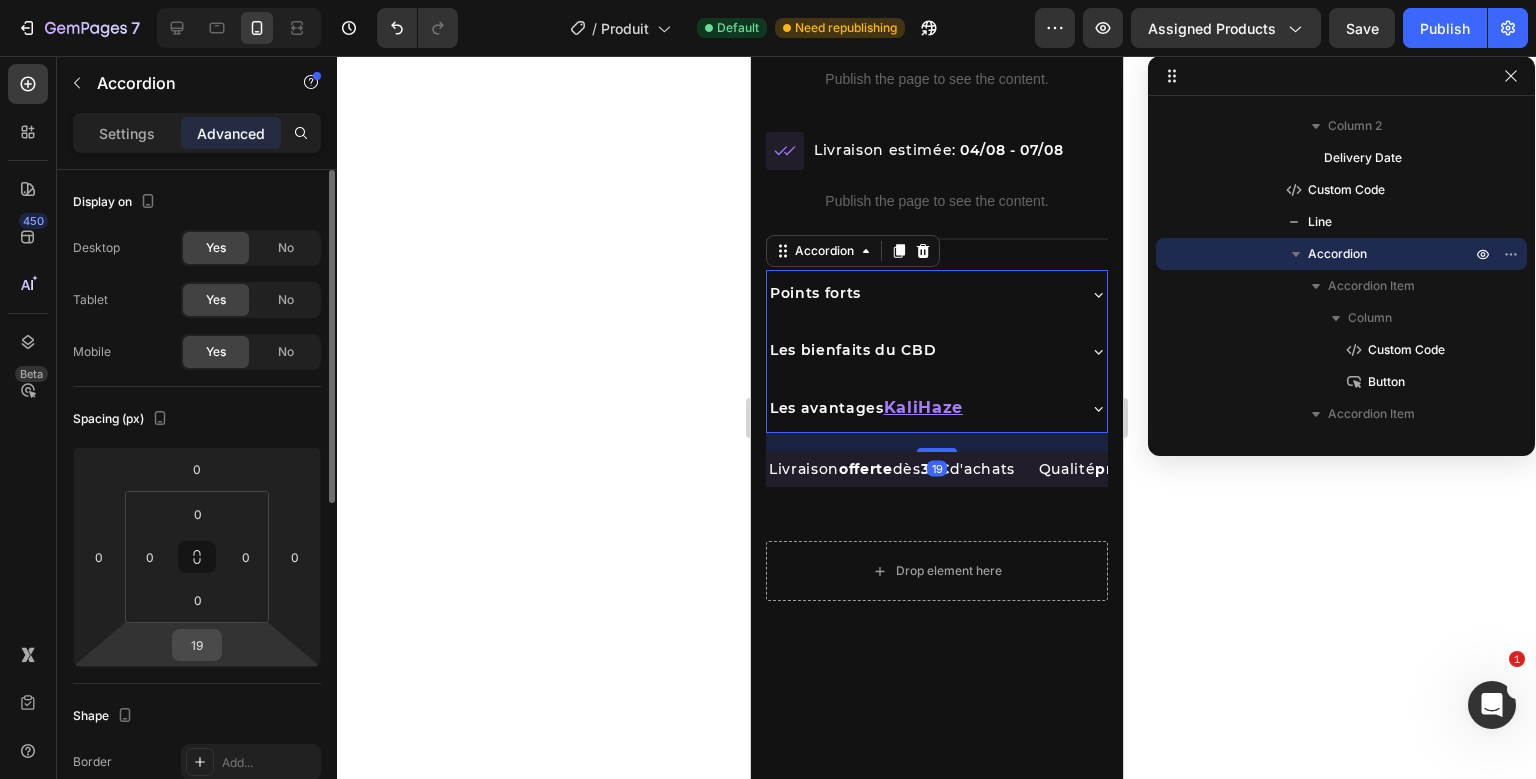 click on "19" at bounding box center (197, 645) 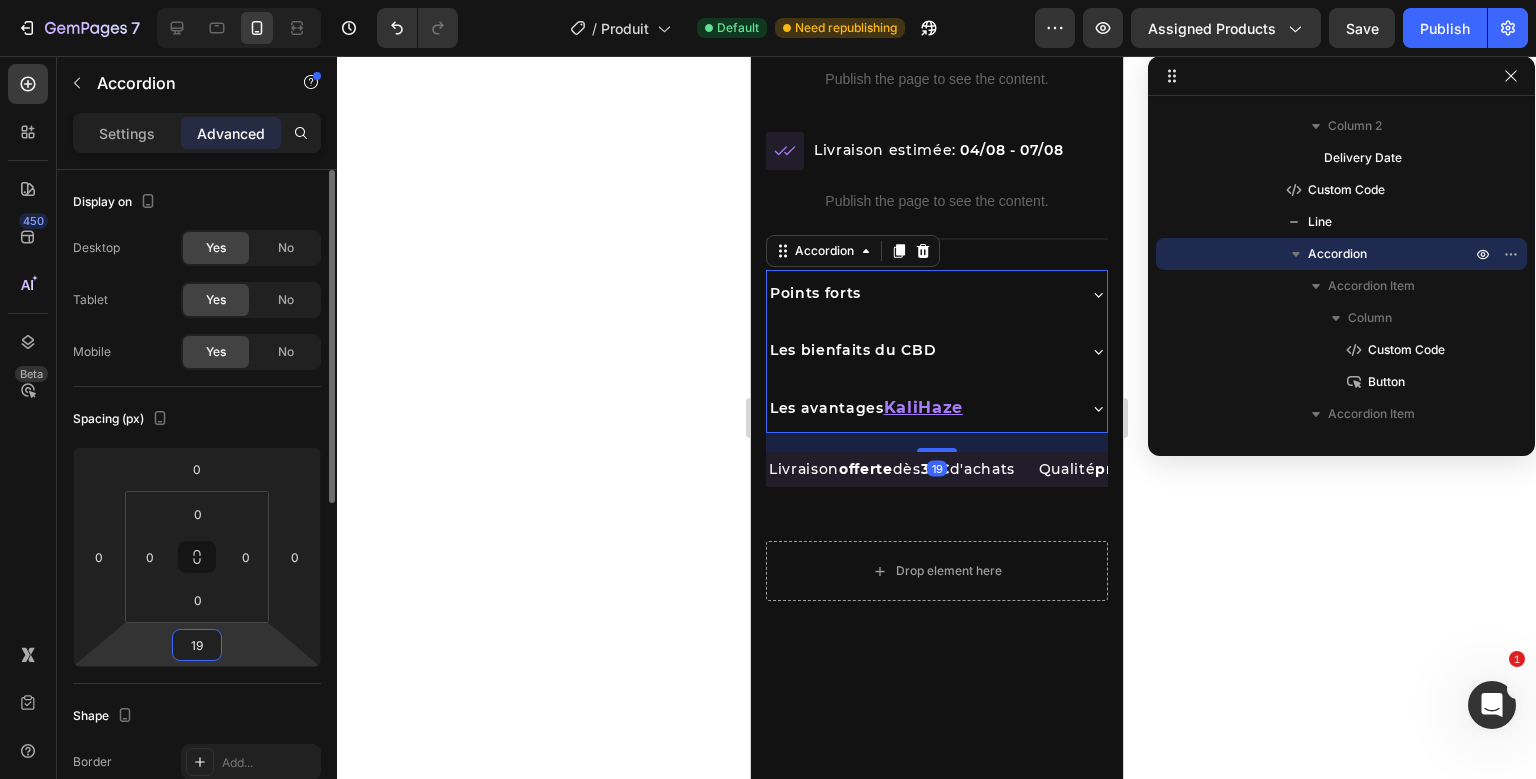 click on "19" at bounding box center [197, 645] 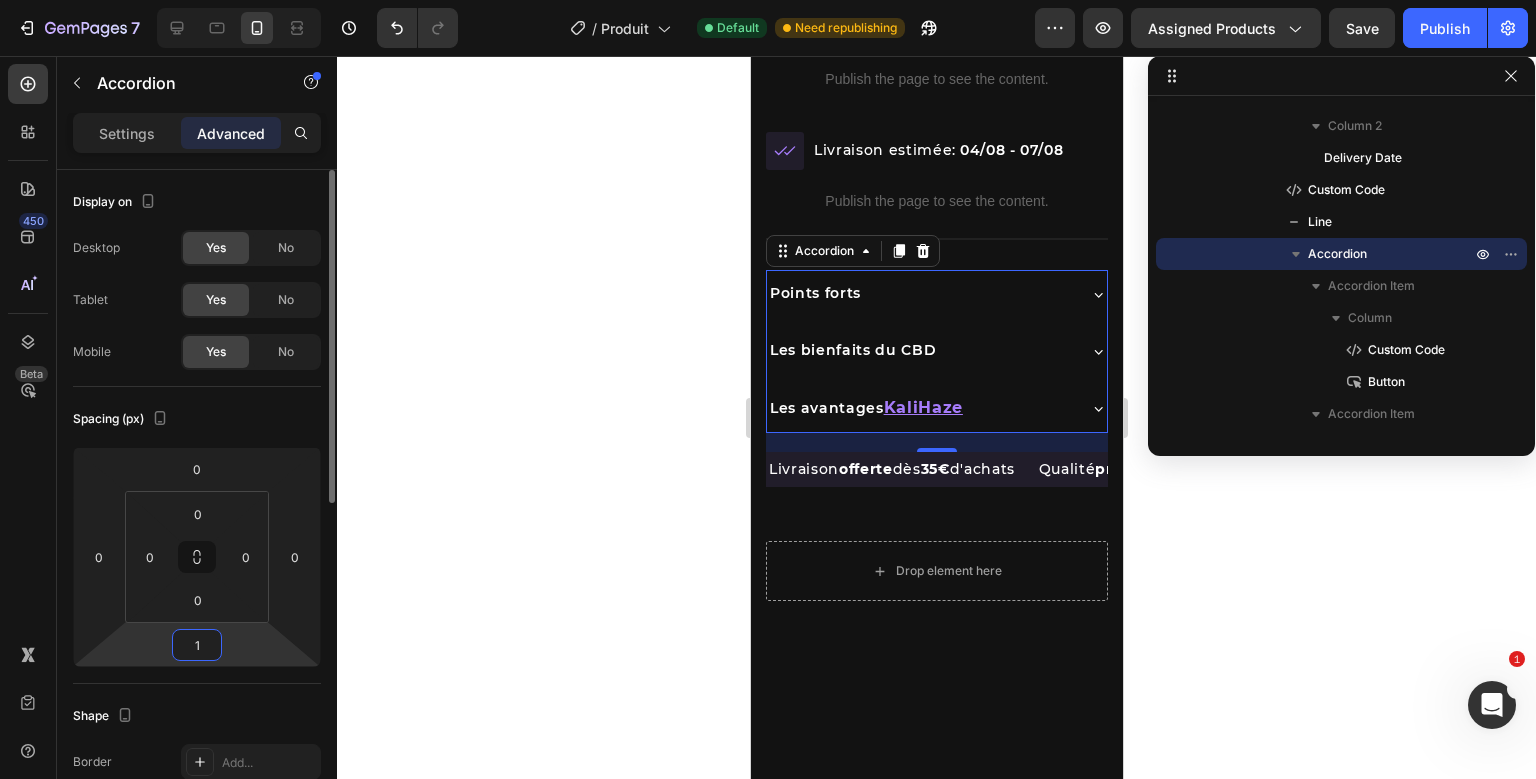 type on "10" 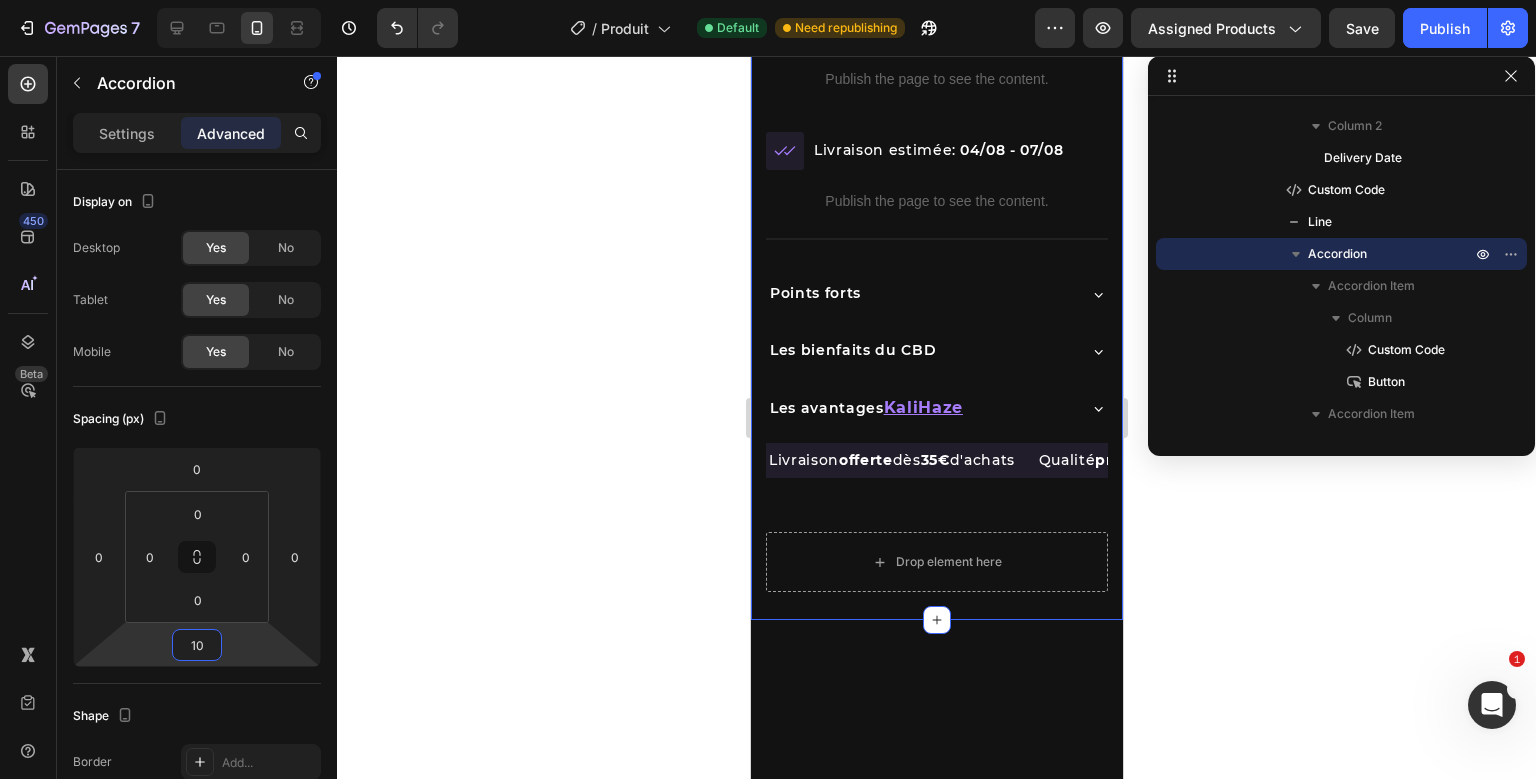 click on "Product Images Product Images
Icon Ultra premium Text Block Row
Icon Livraison anonyme 2-3j ouvrés Text Block Row 97% De clients satisfaits Text Block Row Row Row Row
Icon Ultra premium Text Block Row
Icon Livraison discrète 2-3j Text Block Row 97% Text Block De clients satisfaits Text Block Row Row beuh Product Title Trustoo - Star Rating Widget Trustoo
{{ product.metafields.custom.phrase_courte_du_produit | metafield_tag }}
Custom Code Row
Publish the page to see the content.
Custom Code Row
Icon Row
Livraison estimée:
04/08 - 07/08
Delivery Date Row
Publish the page to see the content.
Custom Code                Title Line
Points forts
Les bienfaits du CBD" at bounding box center (936, -134) 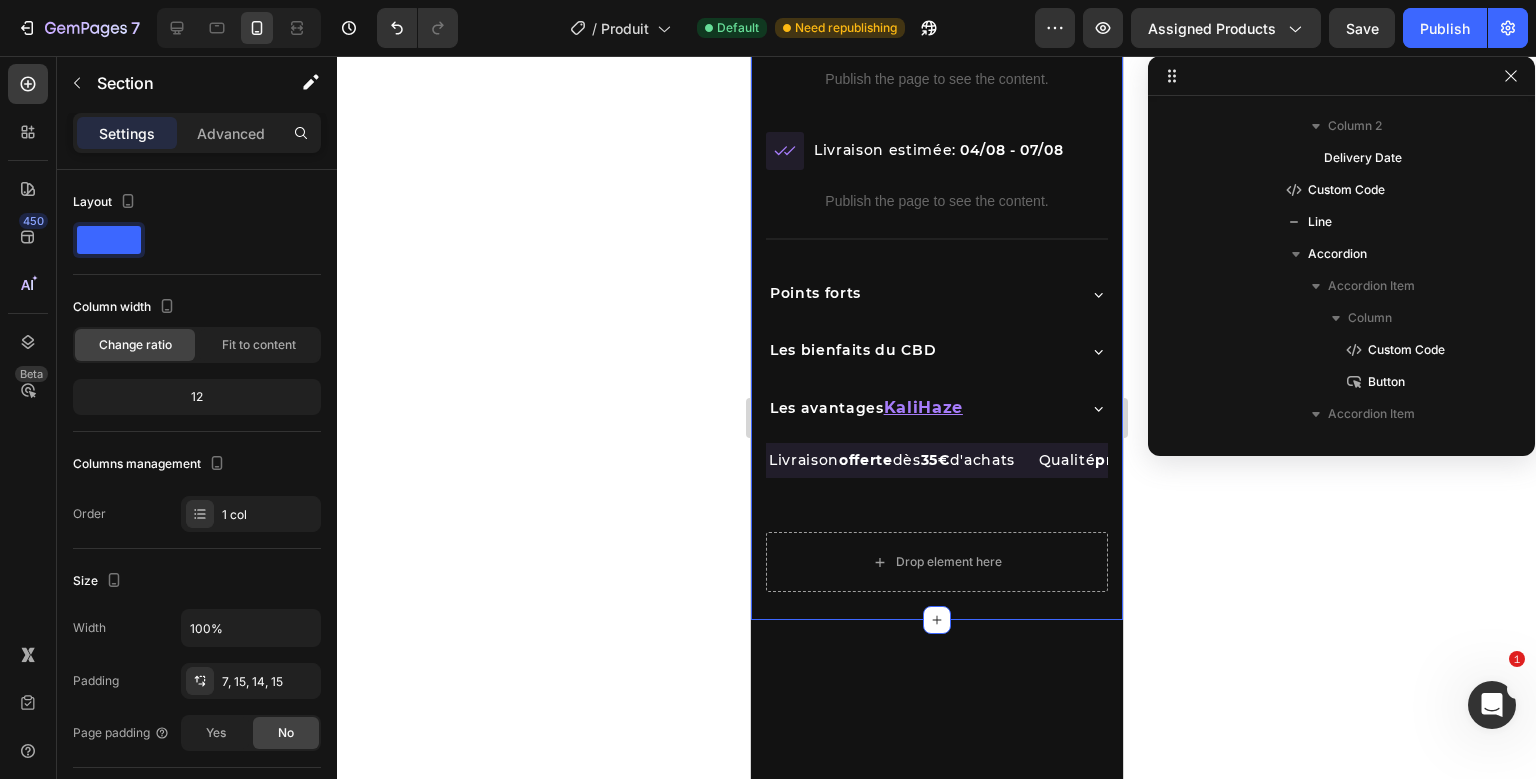scroll, scrollTop: 0, scrollLeft: 0, axis: both 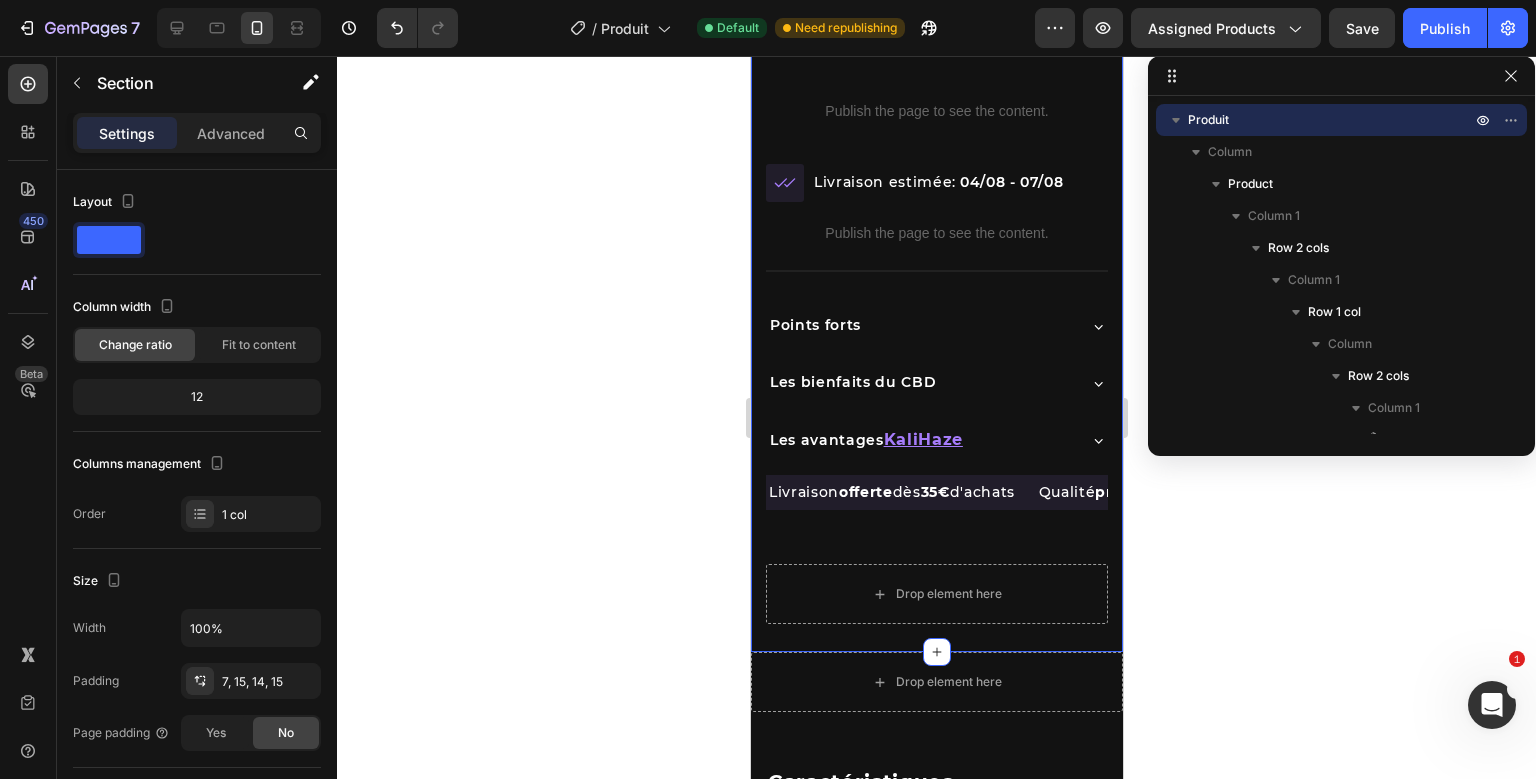 click on "Product Images Product Images
Icon Ultra premium Text Block Row
Icon Livraison anonyme 2-3j ouvrés Text Block Row 97% De clients satisfaits Text Block Row Row Row Row
Icon Ultra premium Text Block Row
Icon Livraison discrète 2-3j Text Block Row 97% Text Block De clients satisfaits Text Block Row Row beuh Product Title Trustoo - Star Rating Widget Trustoo
{{ product.metafields.custom.phrase_courte_du_produit | metafield_tag }}
Custom Code Row
Publish the page to see the content.
Custom Code Row
Icon Row
Livraison estimée:
04/08 - 07/08
Delivery Date Row
Publish the page to see the content.
Custom Code                Title Line
Points forts
Les bienfaits du CBD" at bounding box center [936, -102] 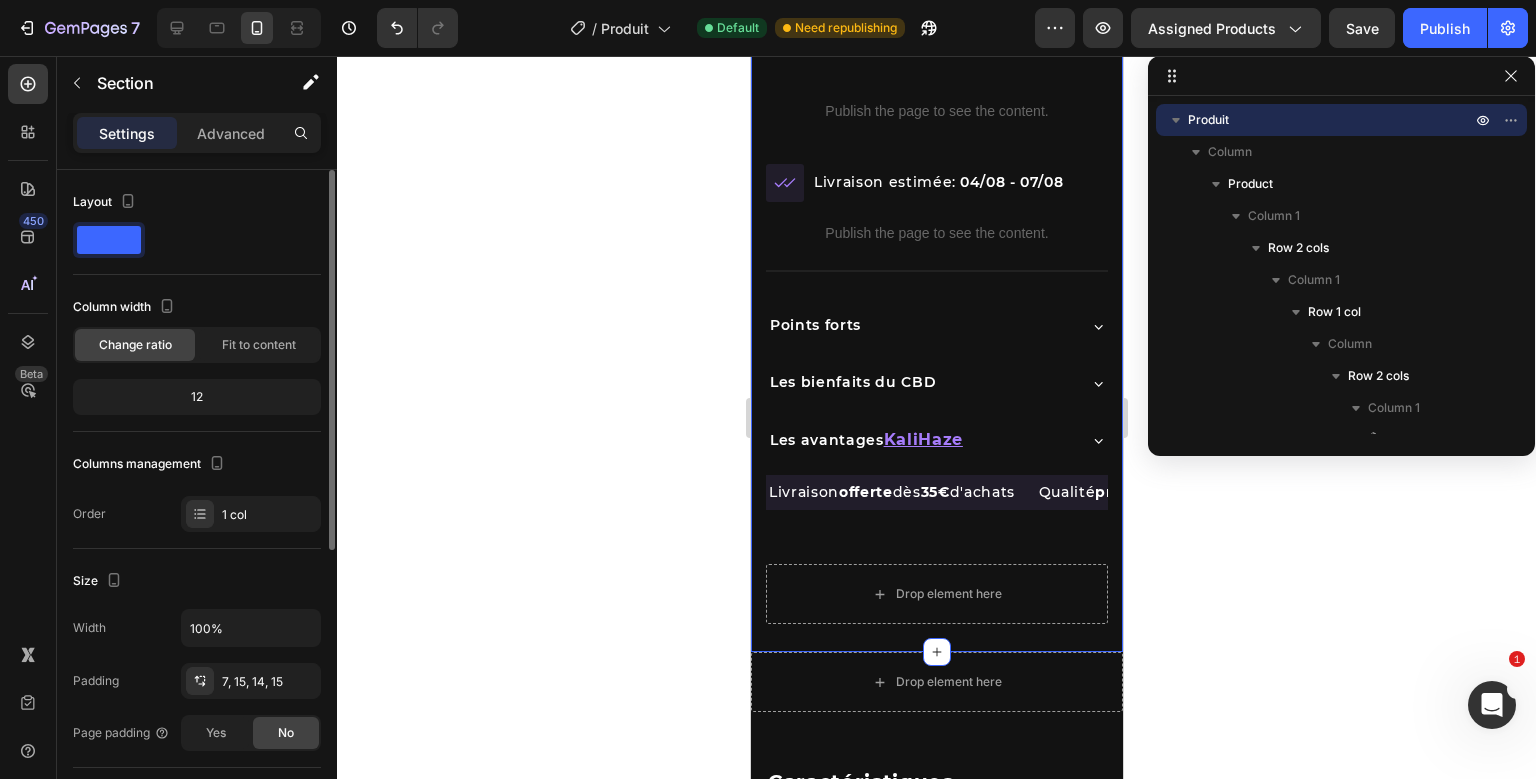 scroll, scrollTop: 0, scrollLeft: 0, axis: both 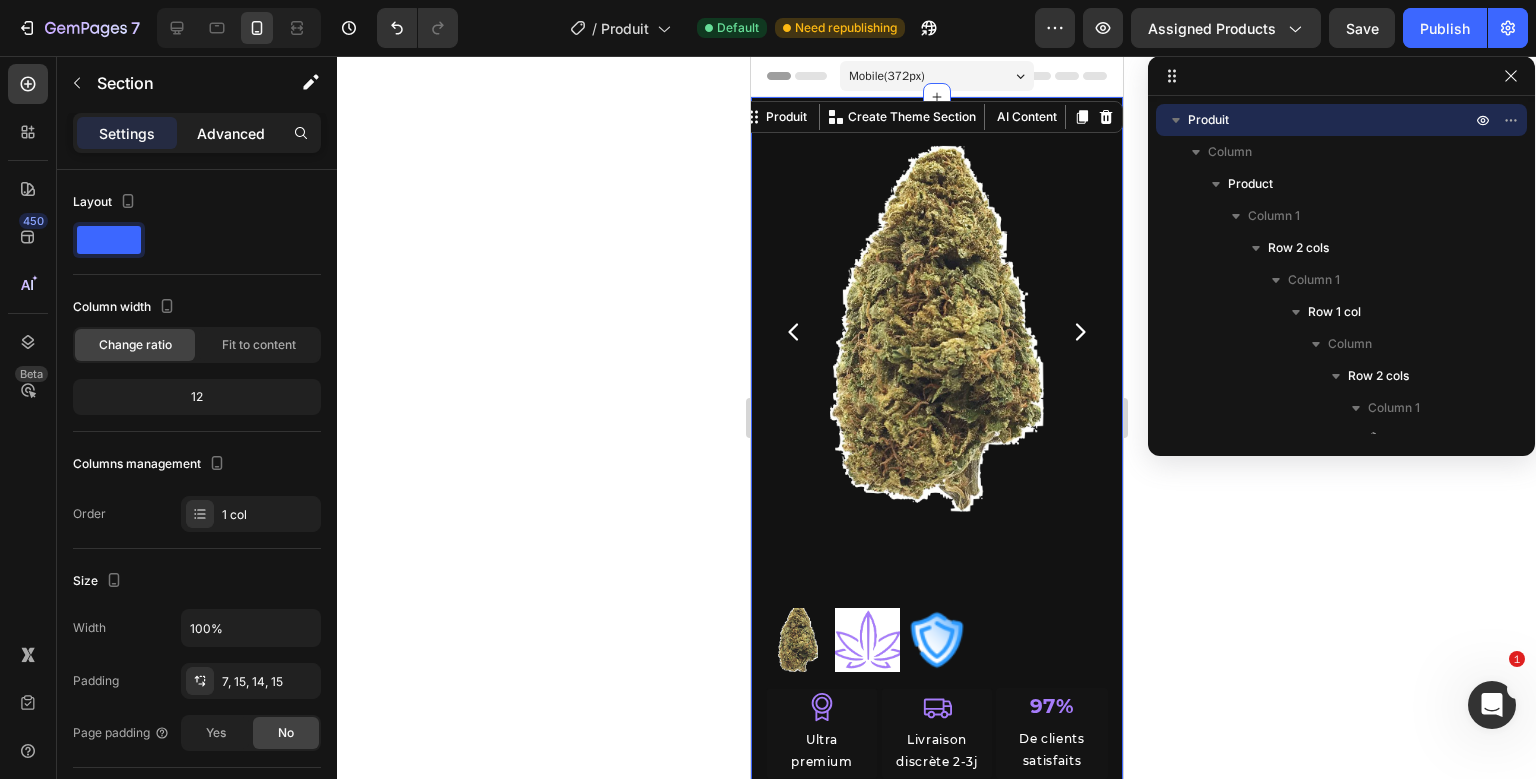 click on "Advanced" at bounding box center (231, 133) 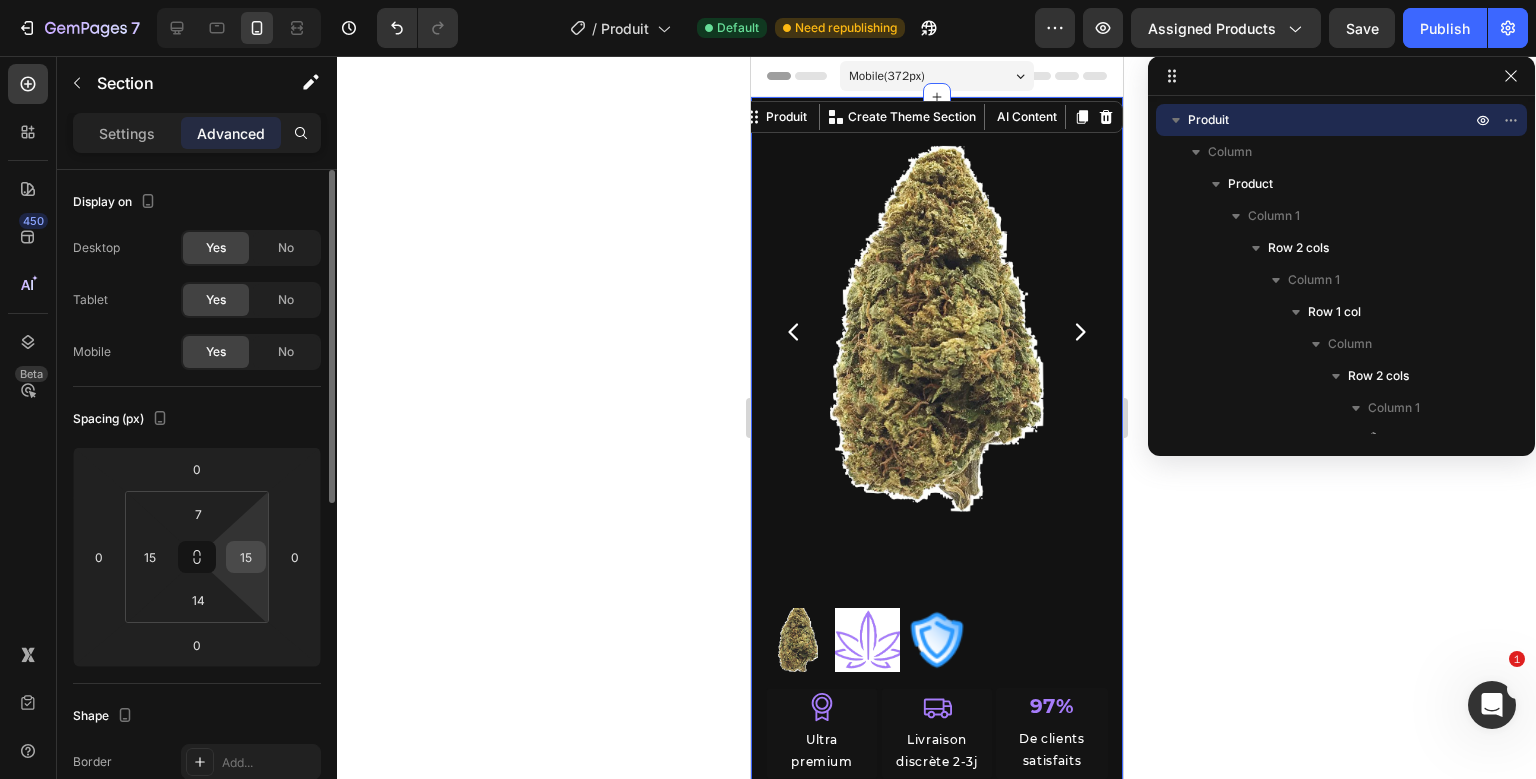 click on "15" at bounding box center [246, 557] 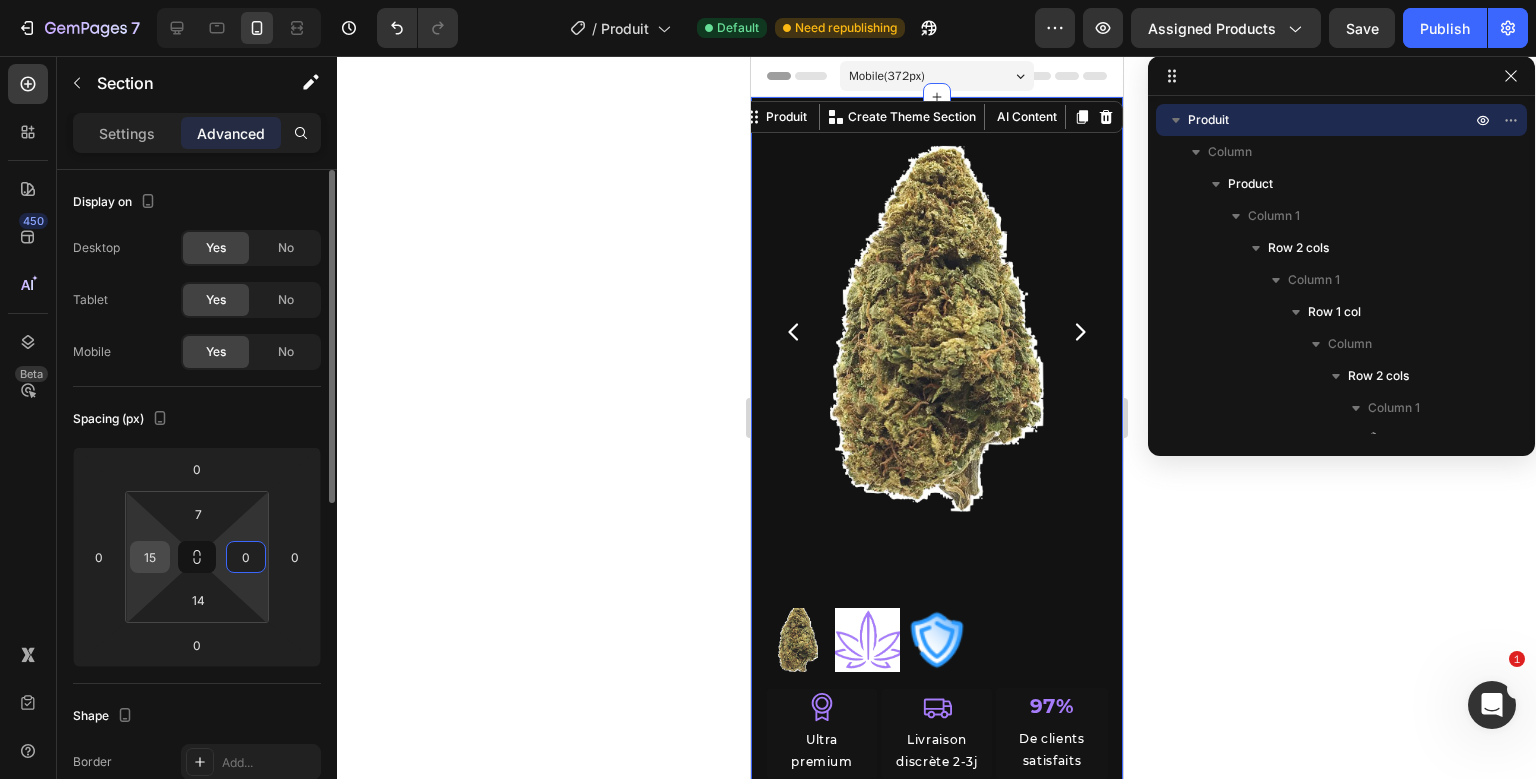 type on "0" 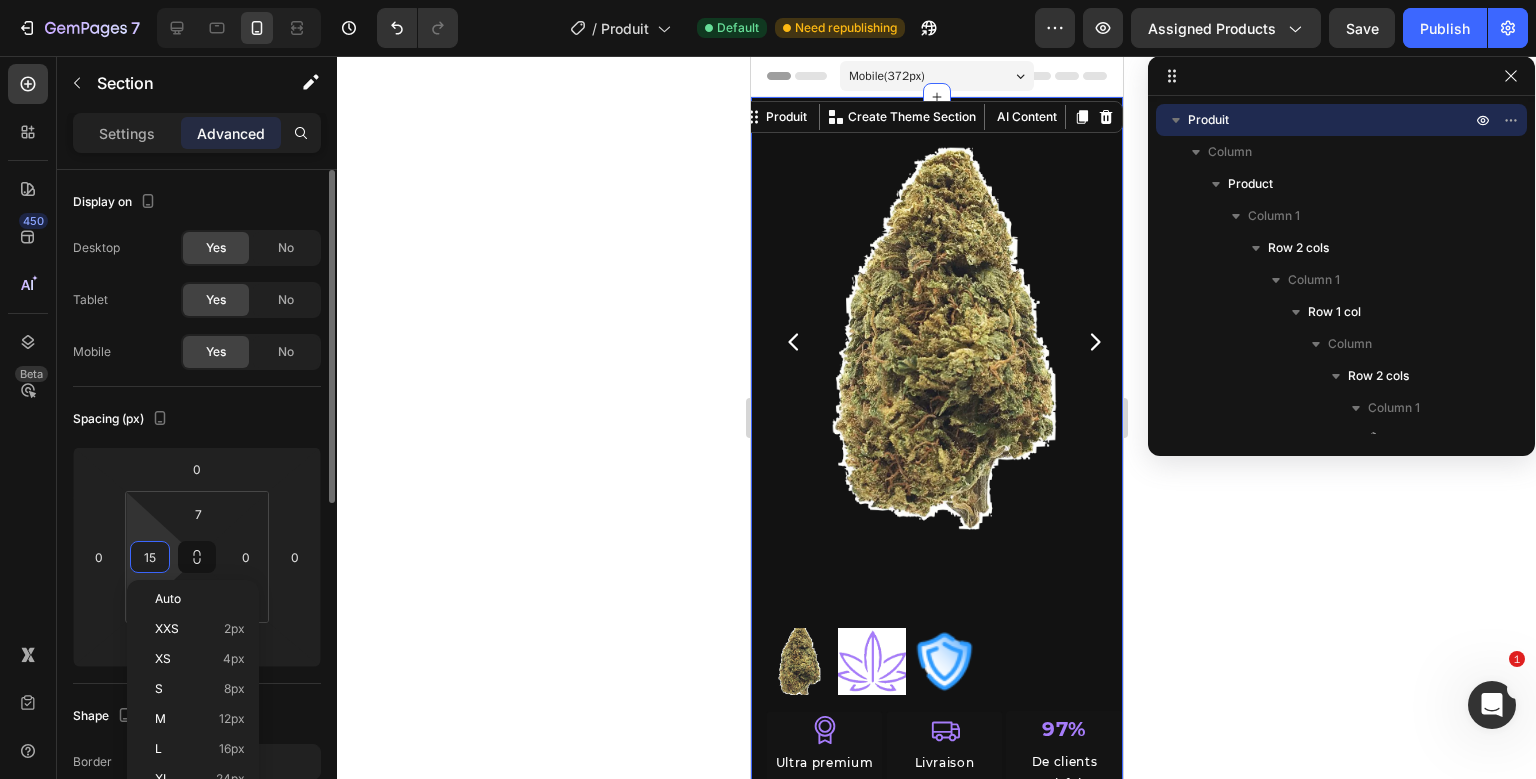 type on "0" 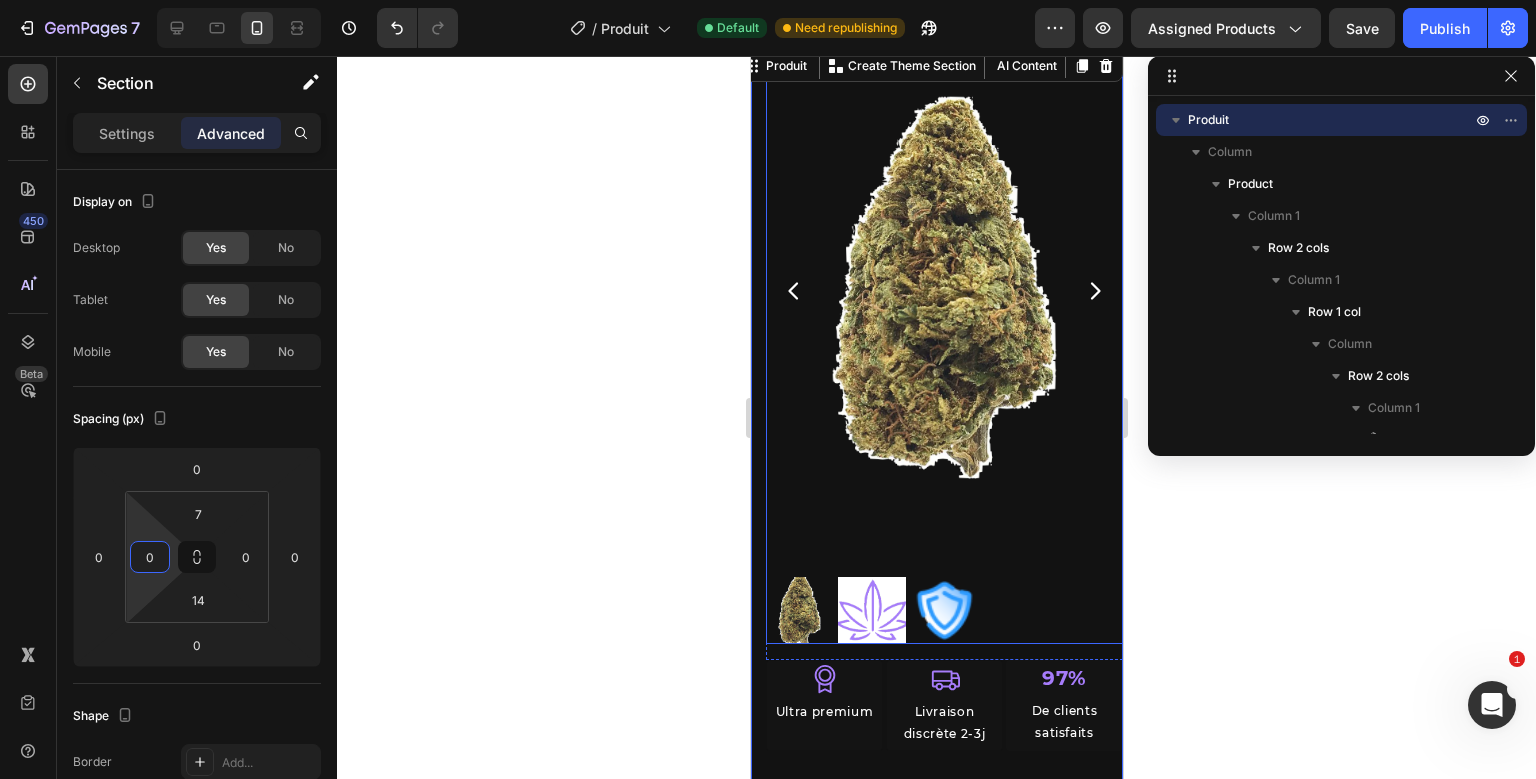 scroll, scrollTop: 92, scrollLeft: 0, axis: vertical 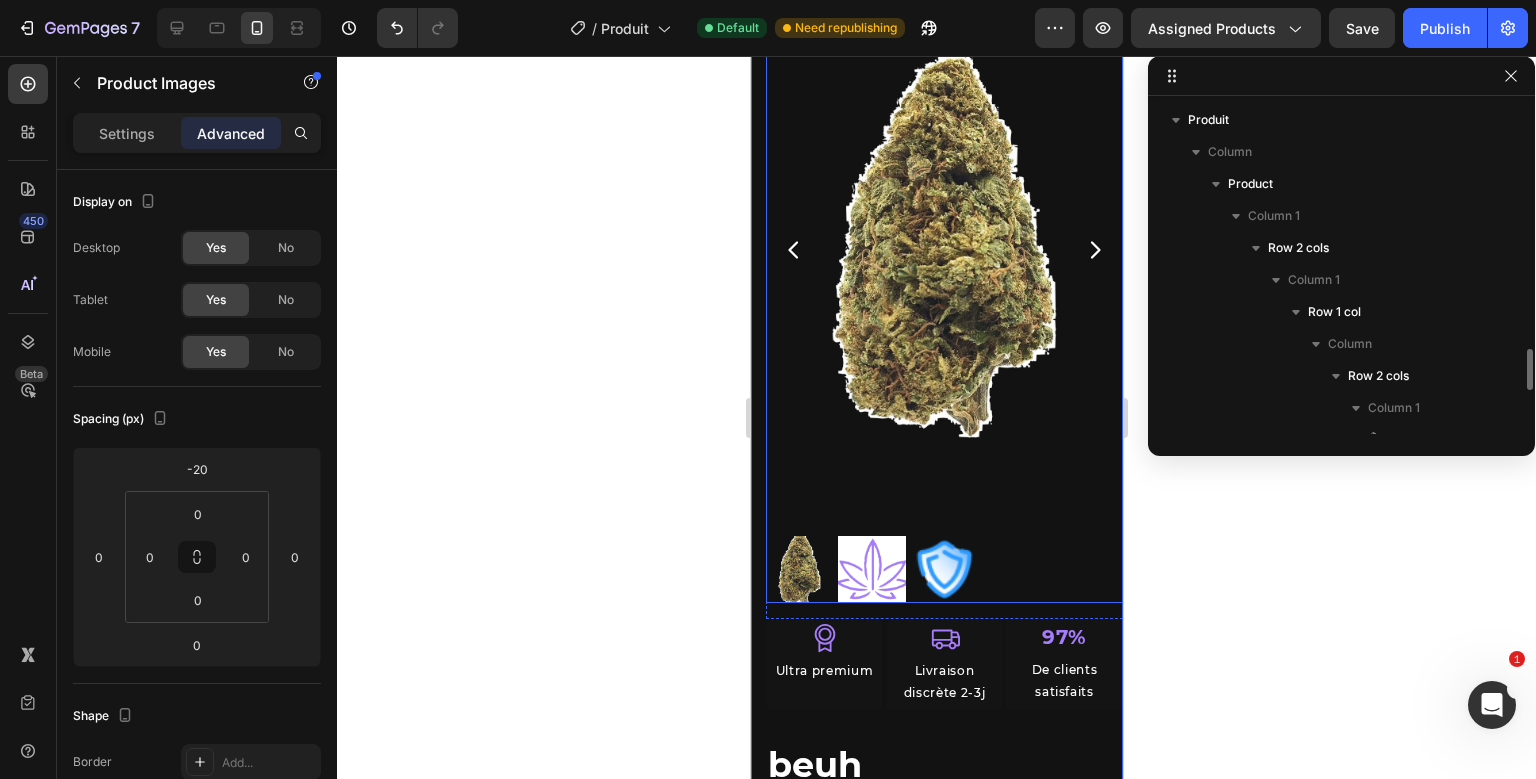 click at bounding box center (798, 569) 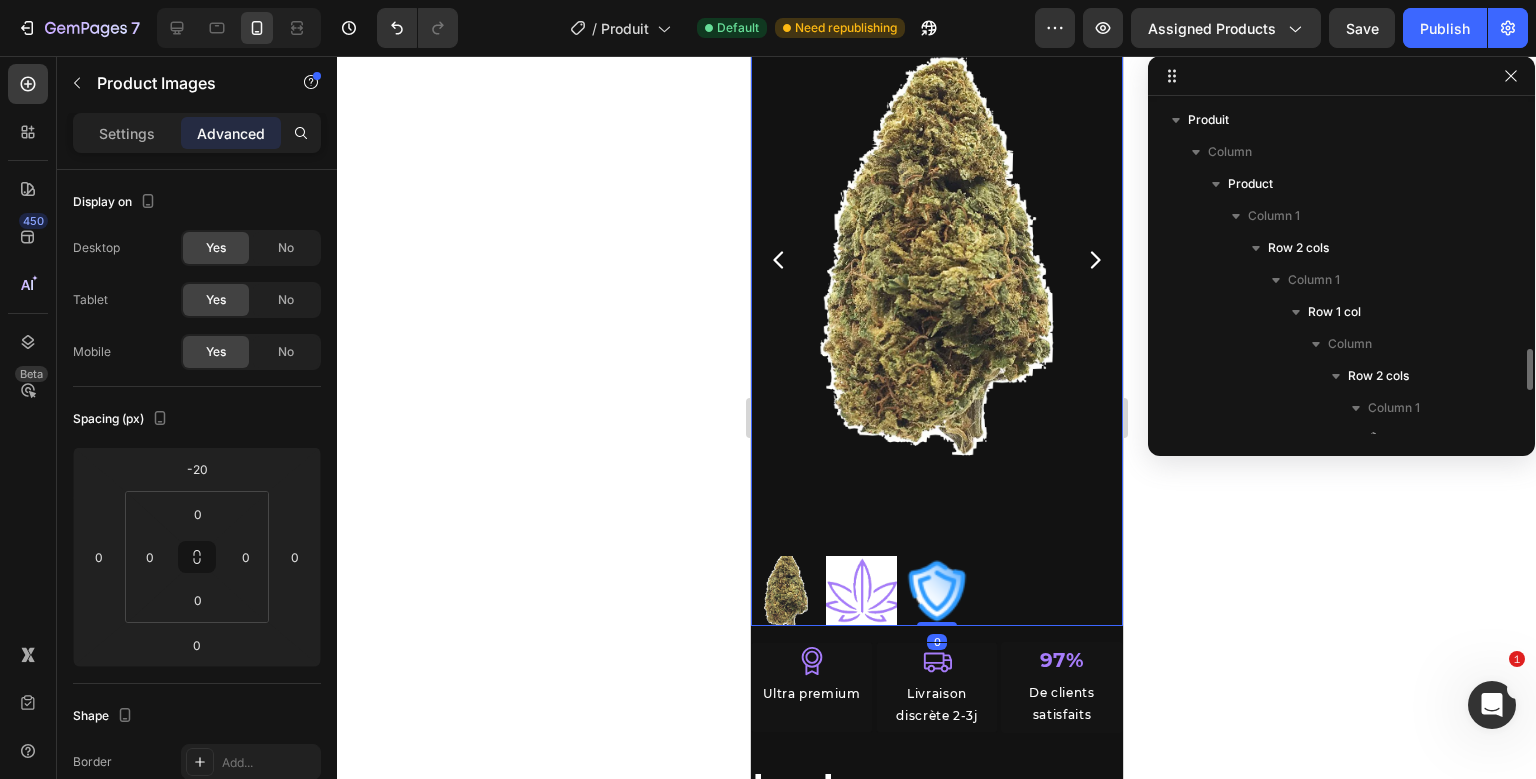 scroll, scrollTop: 218, scrollLeft: 0, axis: vertical 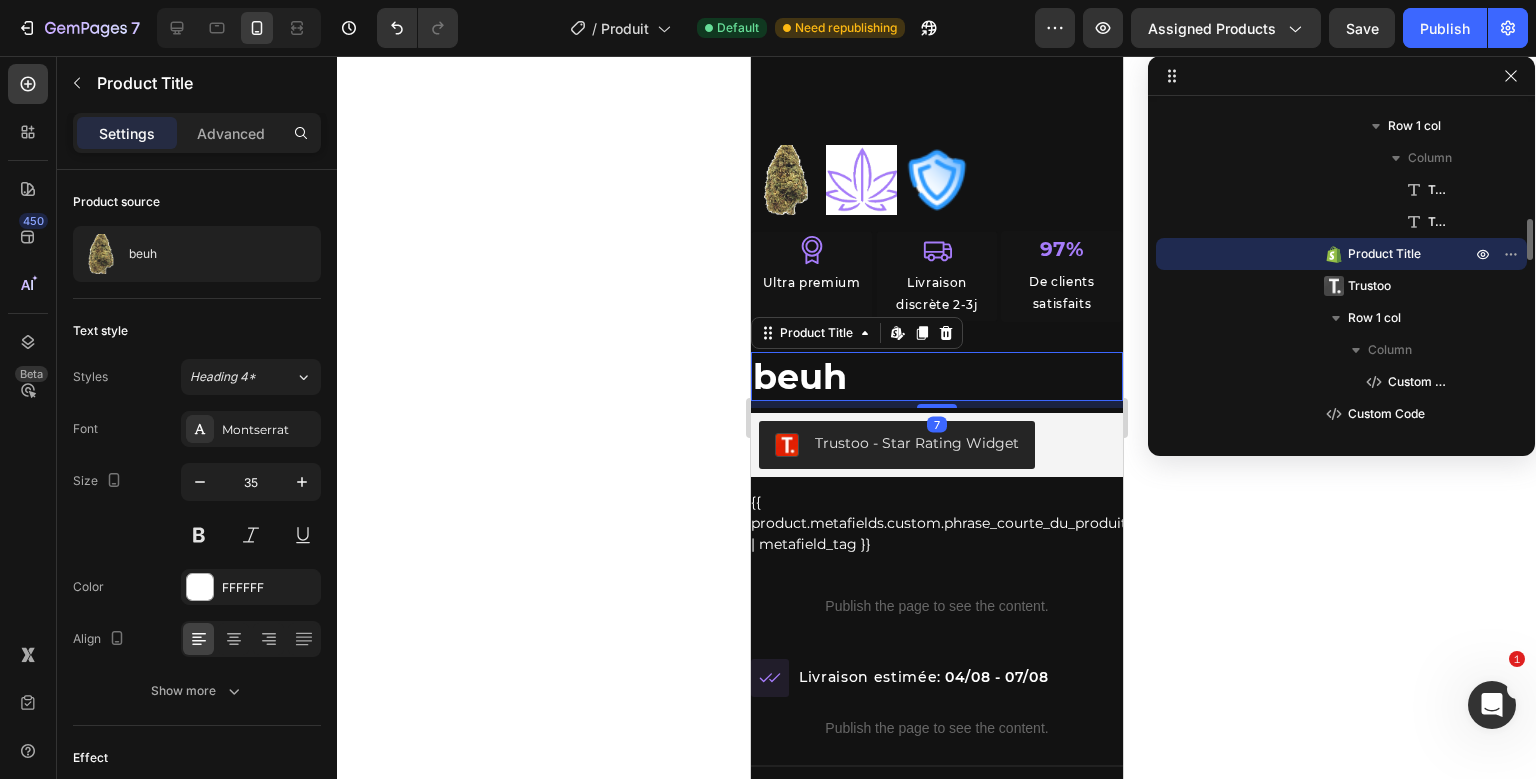 click on "Icon Ultra premium Text Block Row
Icon Livraison discrète 2-3j Text Block Row 97% Text Block De clients satisfaits Text Block Row Row beuh Product Title   Edit content in Shopify 7 Trustoo - Star Rating Widget Trustoo
{{ product.metafields.custom.phrase_courte_du_produit | metafield_tag }}
Custom Code Row
Publish the page to see the content.
Custom Code" at bounding box center (936, 437) 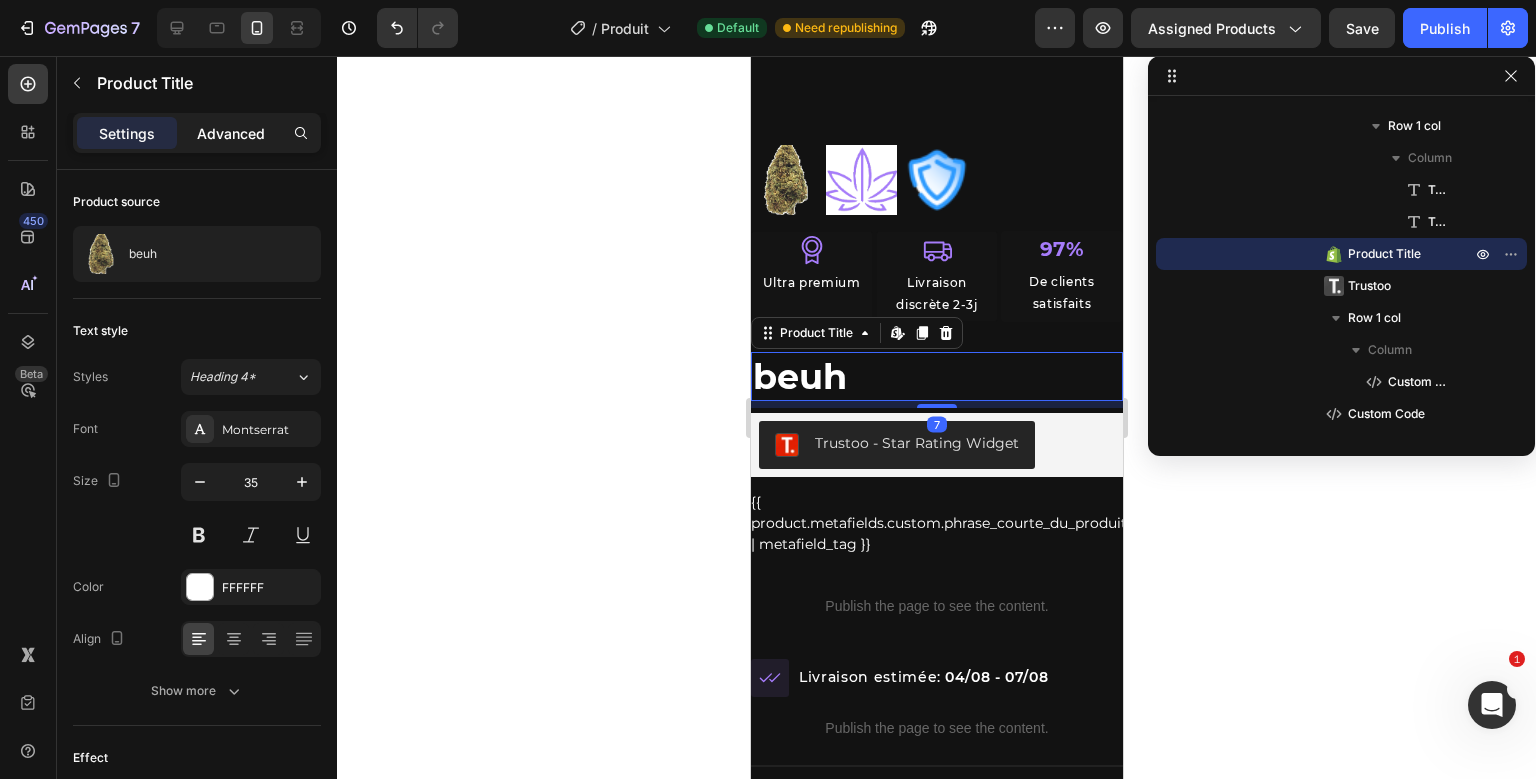 click on "Advanced" at bounding box center [231, 133] 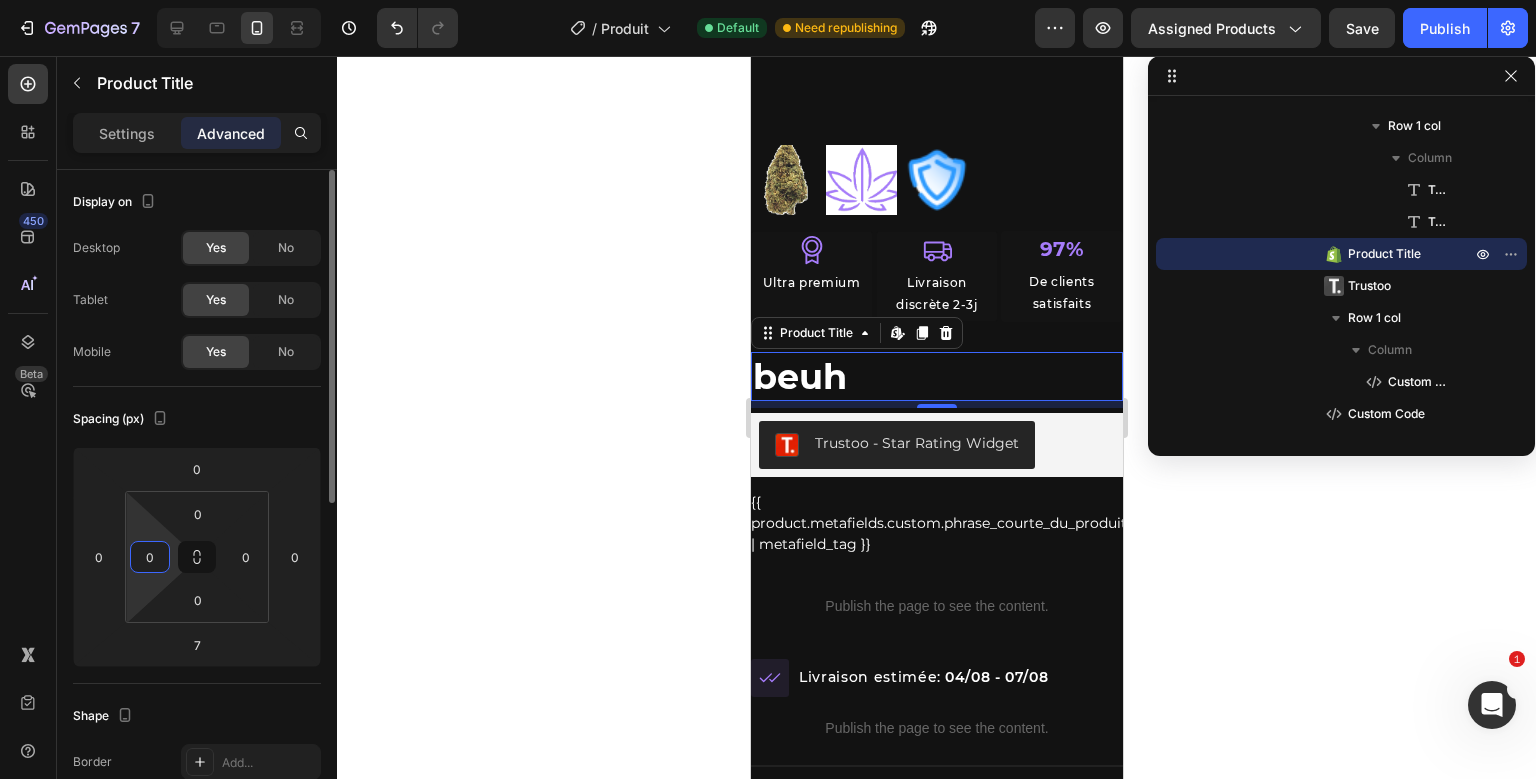 click on "0" at bounding box center (150, 557) 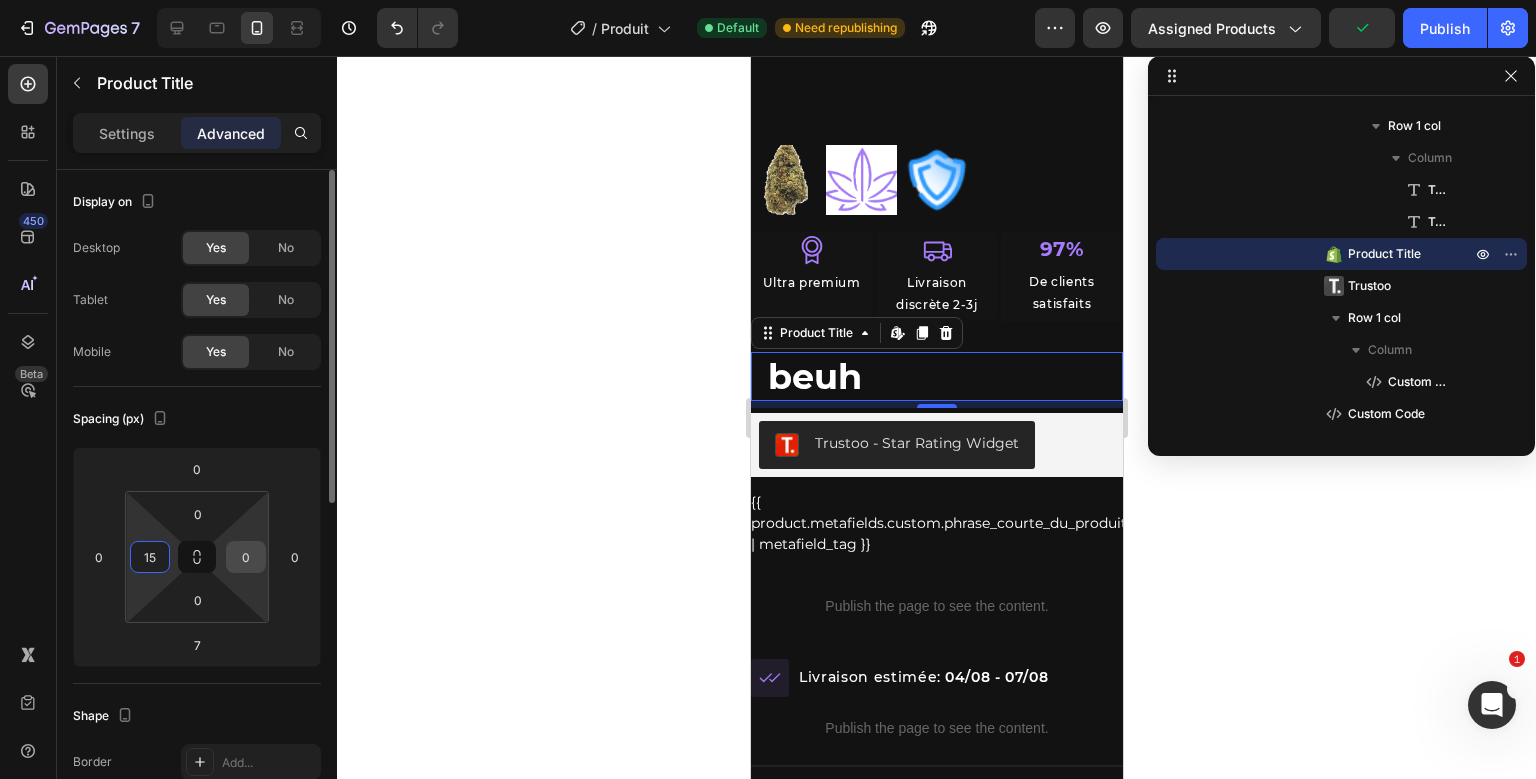 type on "15" 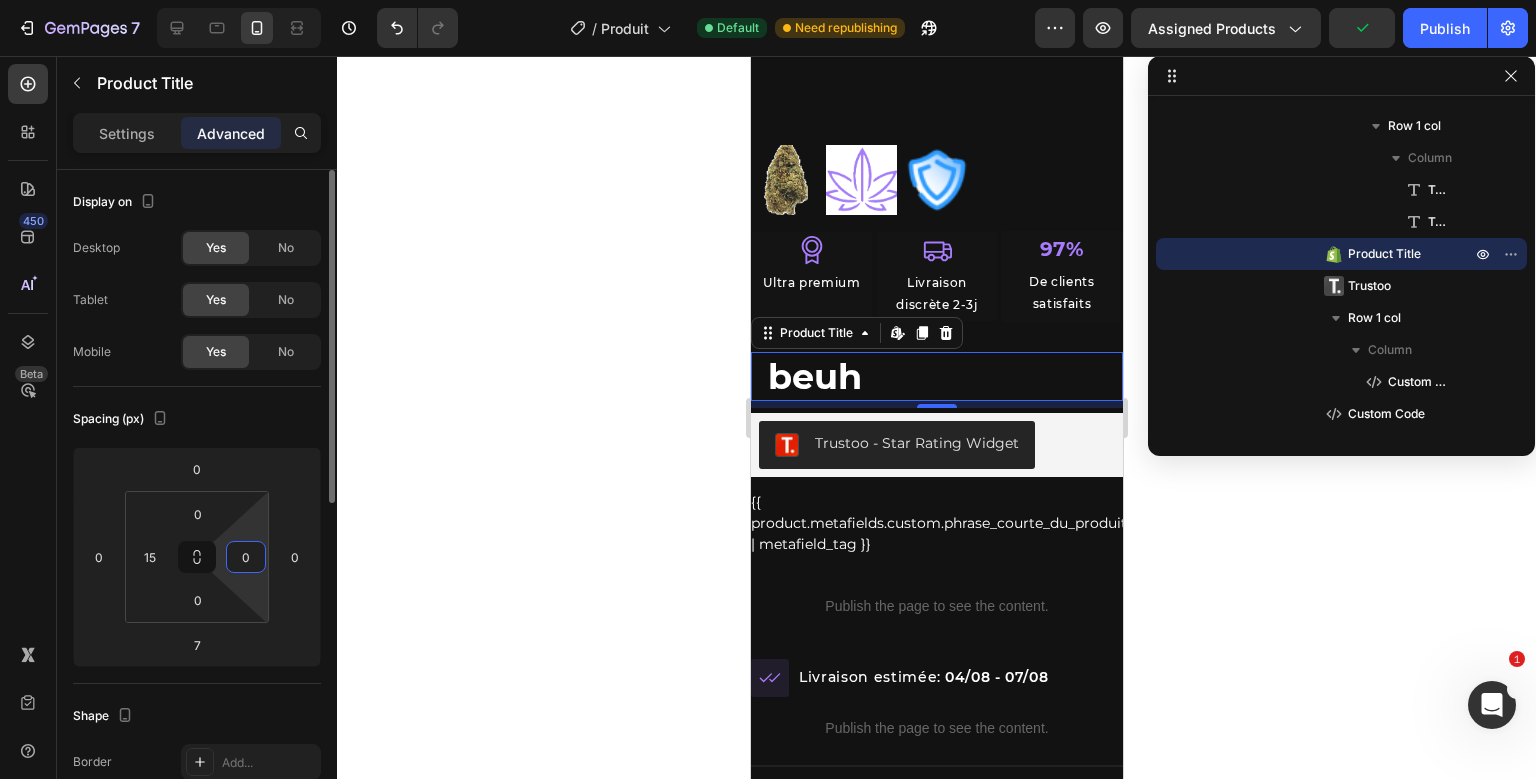 click on "0" at bounding box center [246, 557] 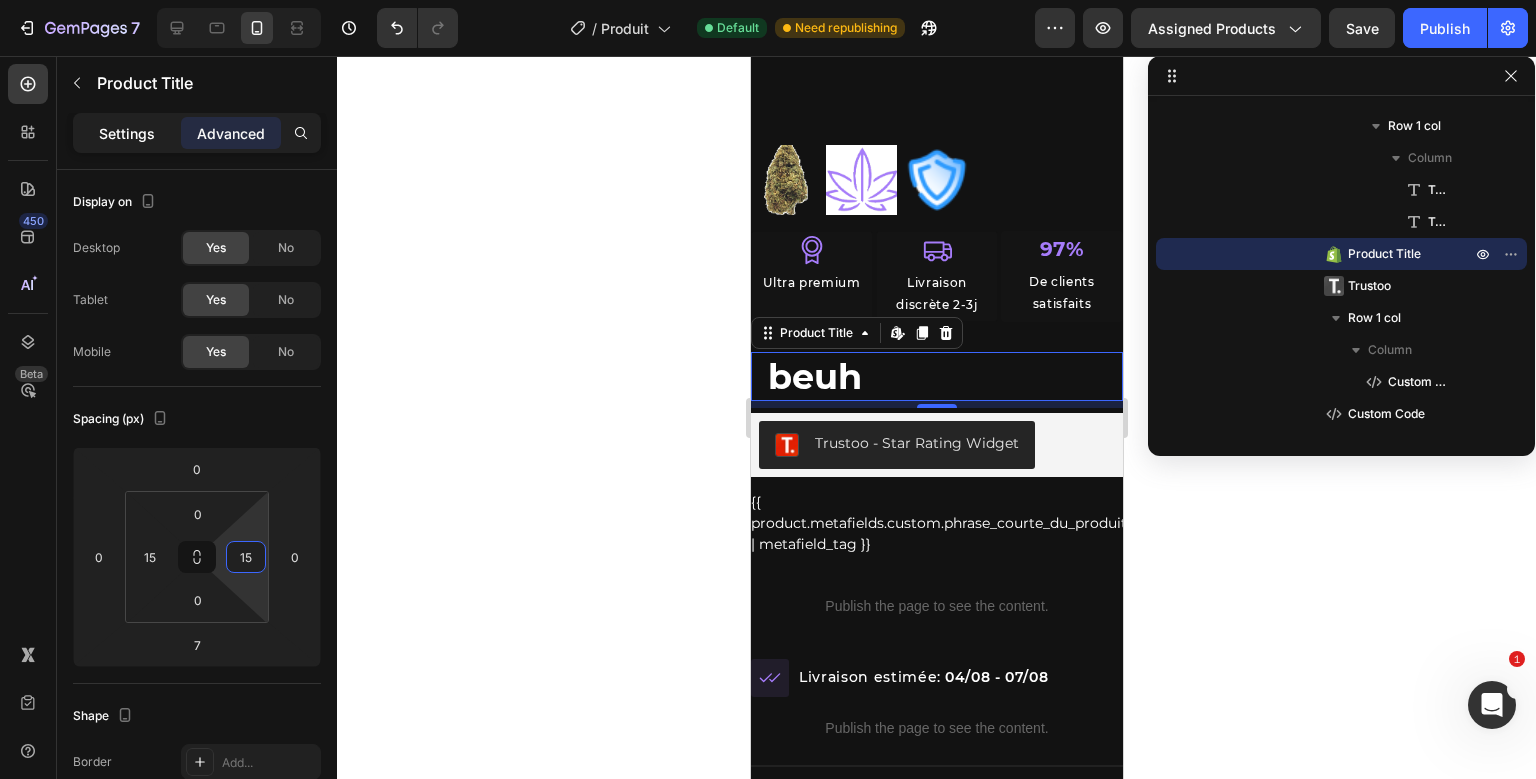 type on "15" 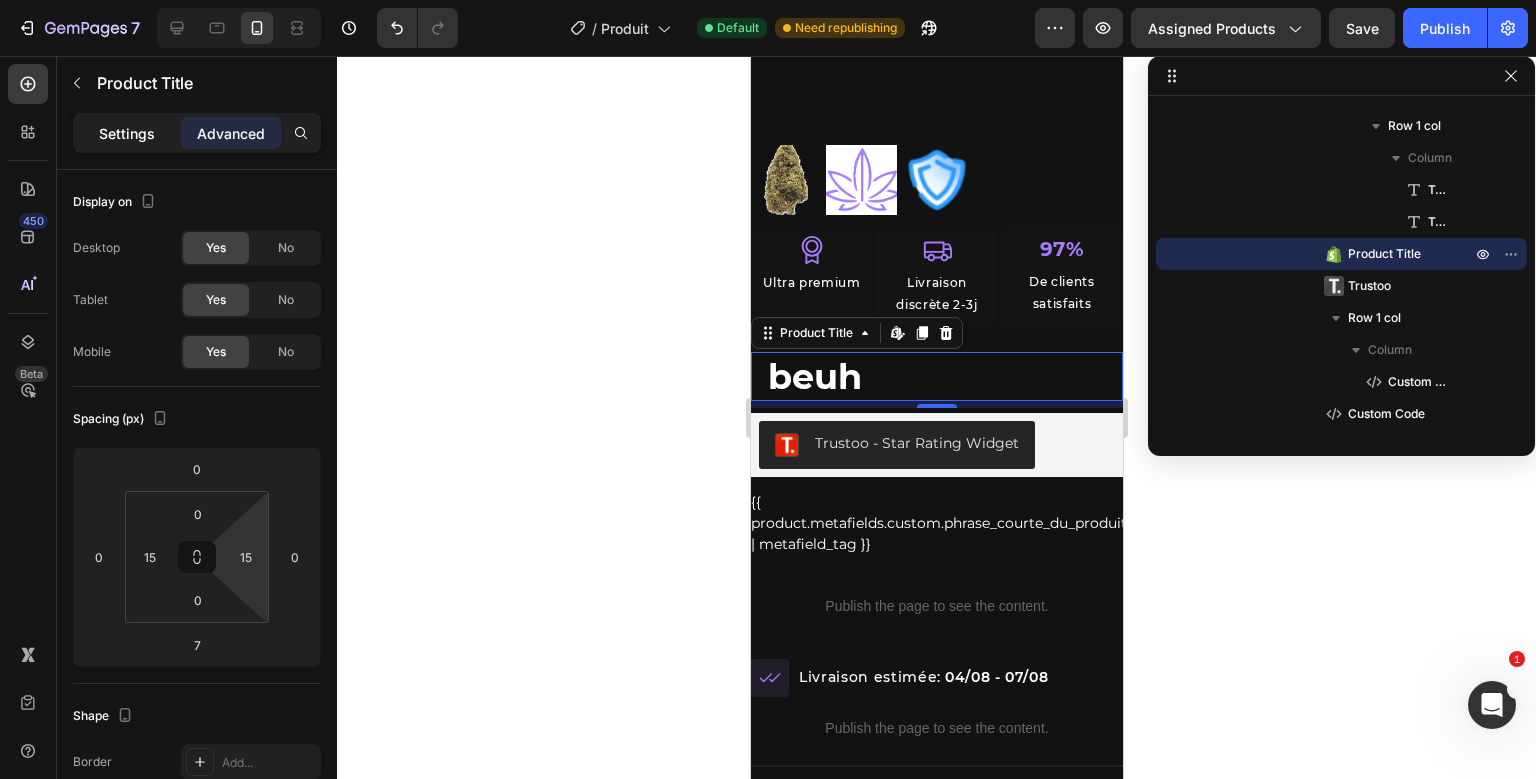 click on "Settings" at bounding box center (127, 133) 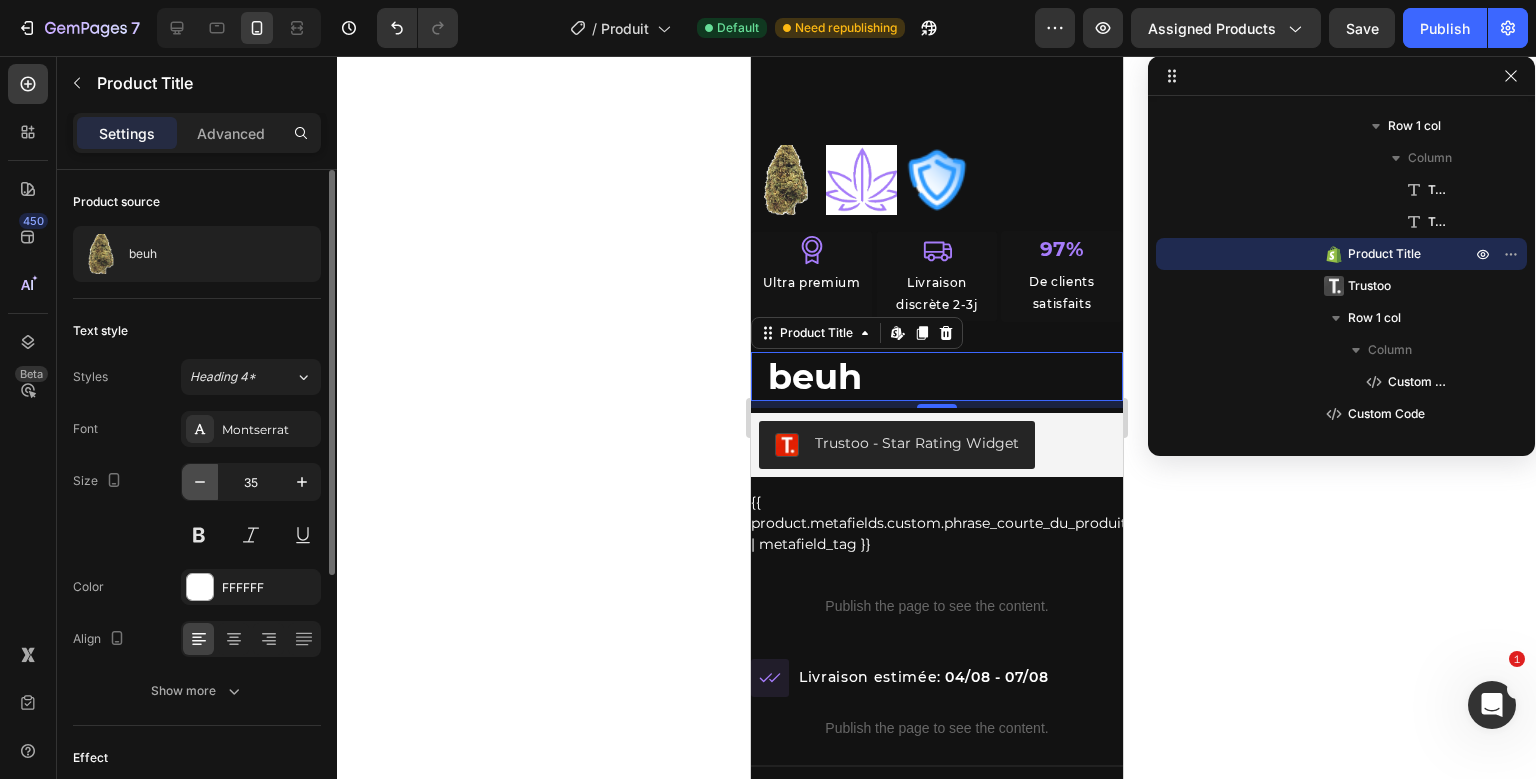 click 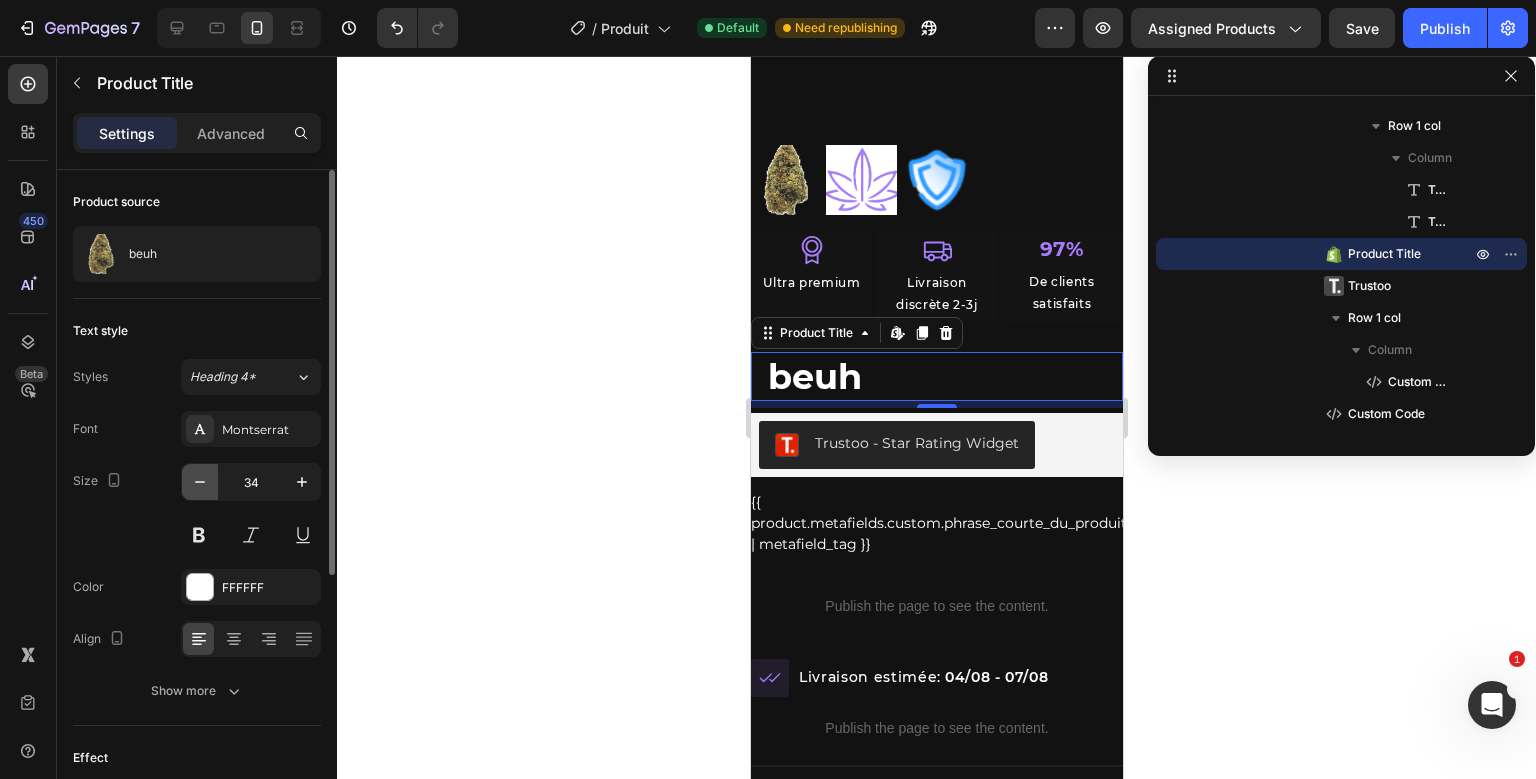 click 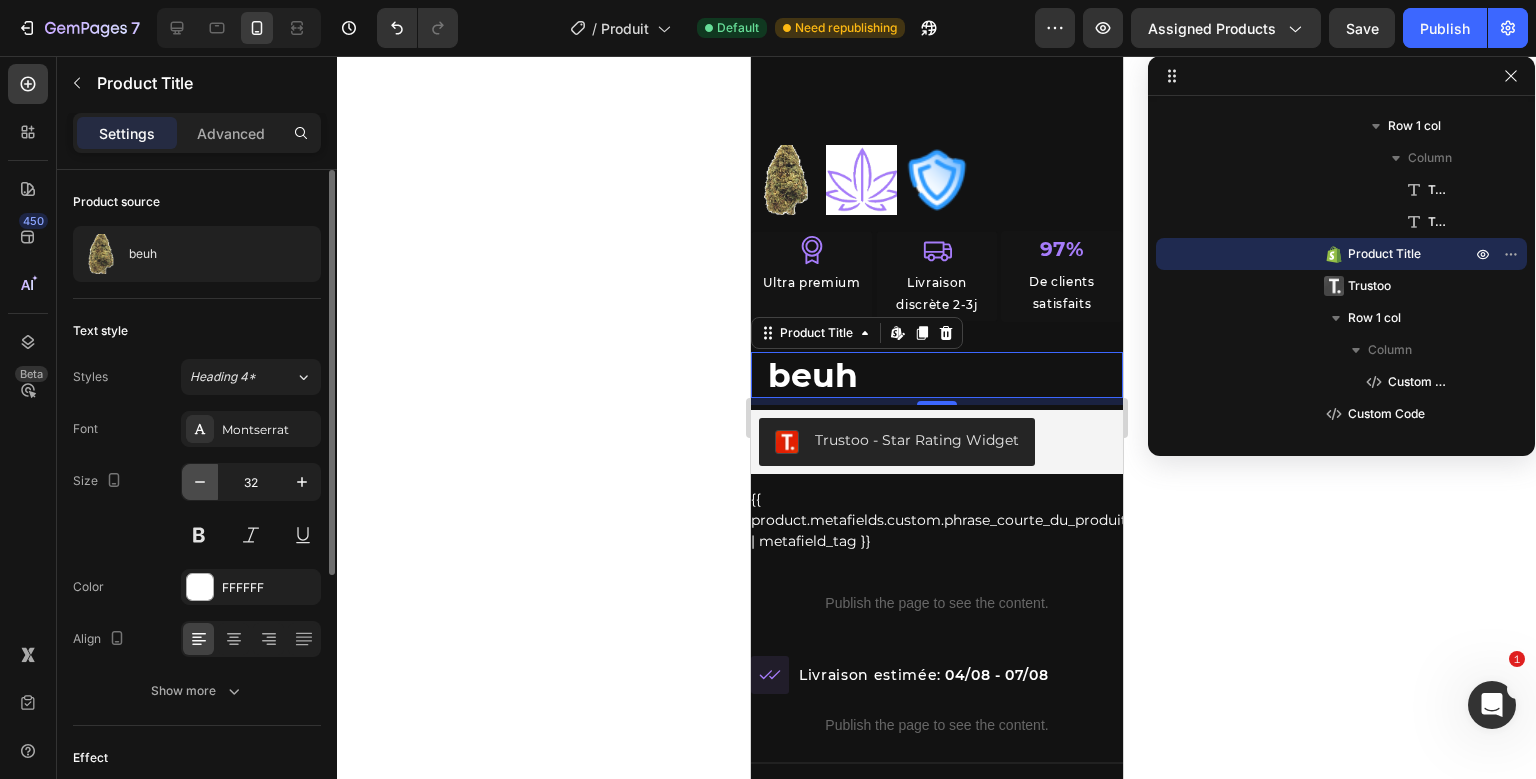 click 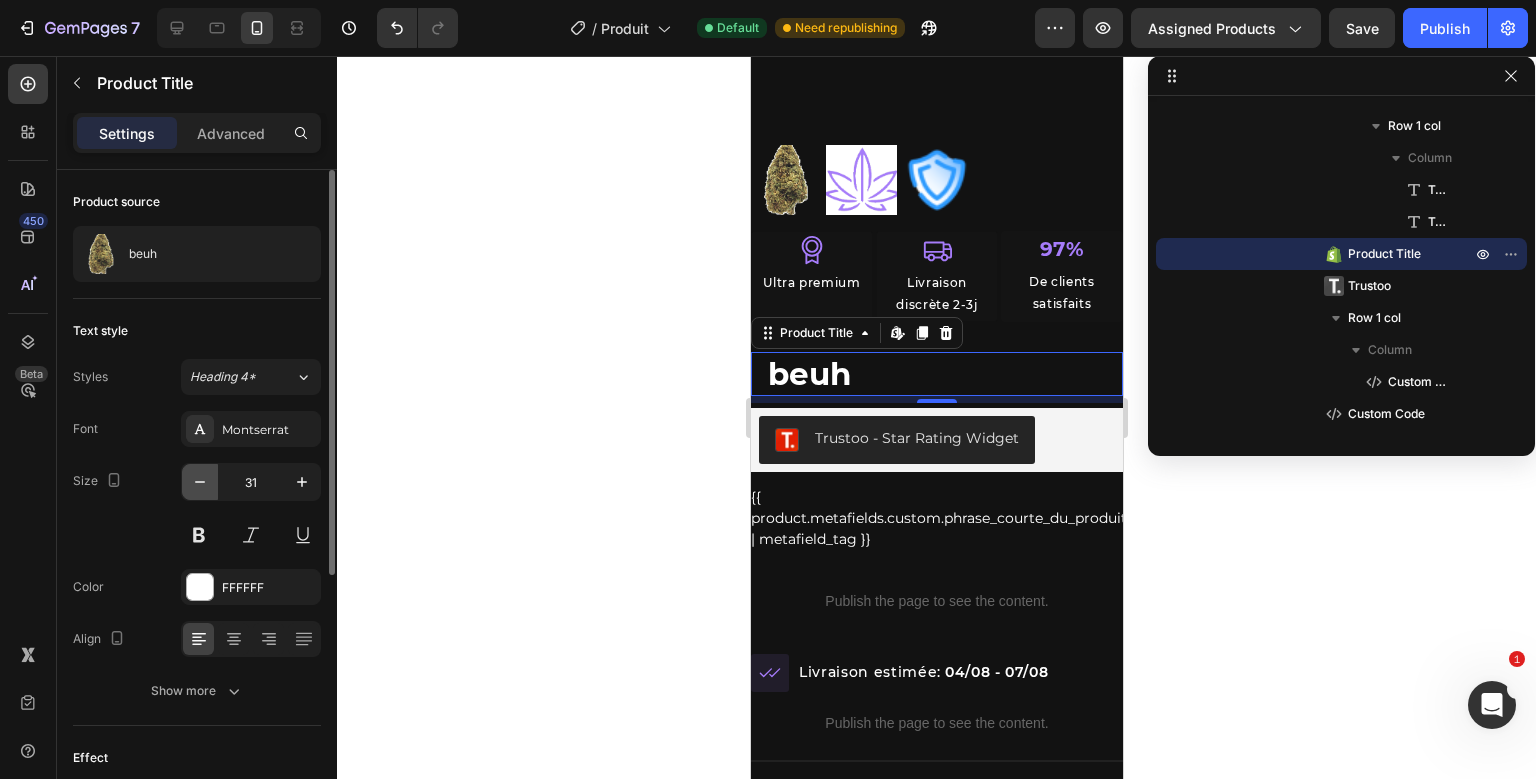 click 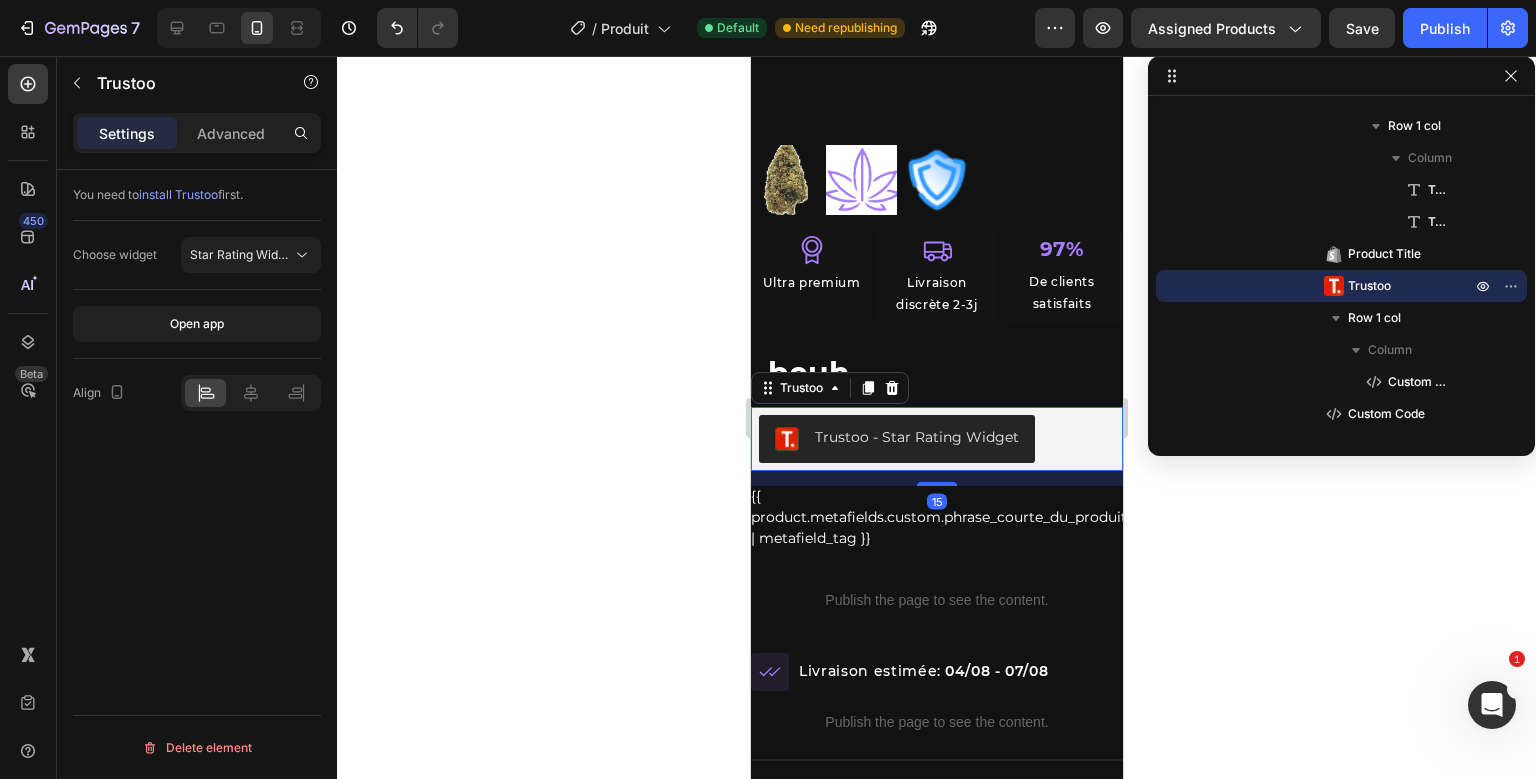 click on "Icon Ultra premium Text Block Row
Icon Livraison discrète 2-3j Text Block Row 97% Text Block De clients satisfaits Text Block Row Row beuh Product Title Trustoo - Star Rating Widget Trustoo   15
{{ product.metafields.custom.phrase_courte_du_produit | metafield_tag }}
Custom Code Row
Publish the page to see the content.
Custom Code" at bounding box center (936, 433) 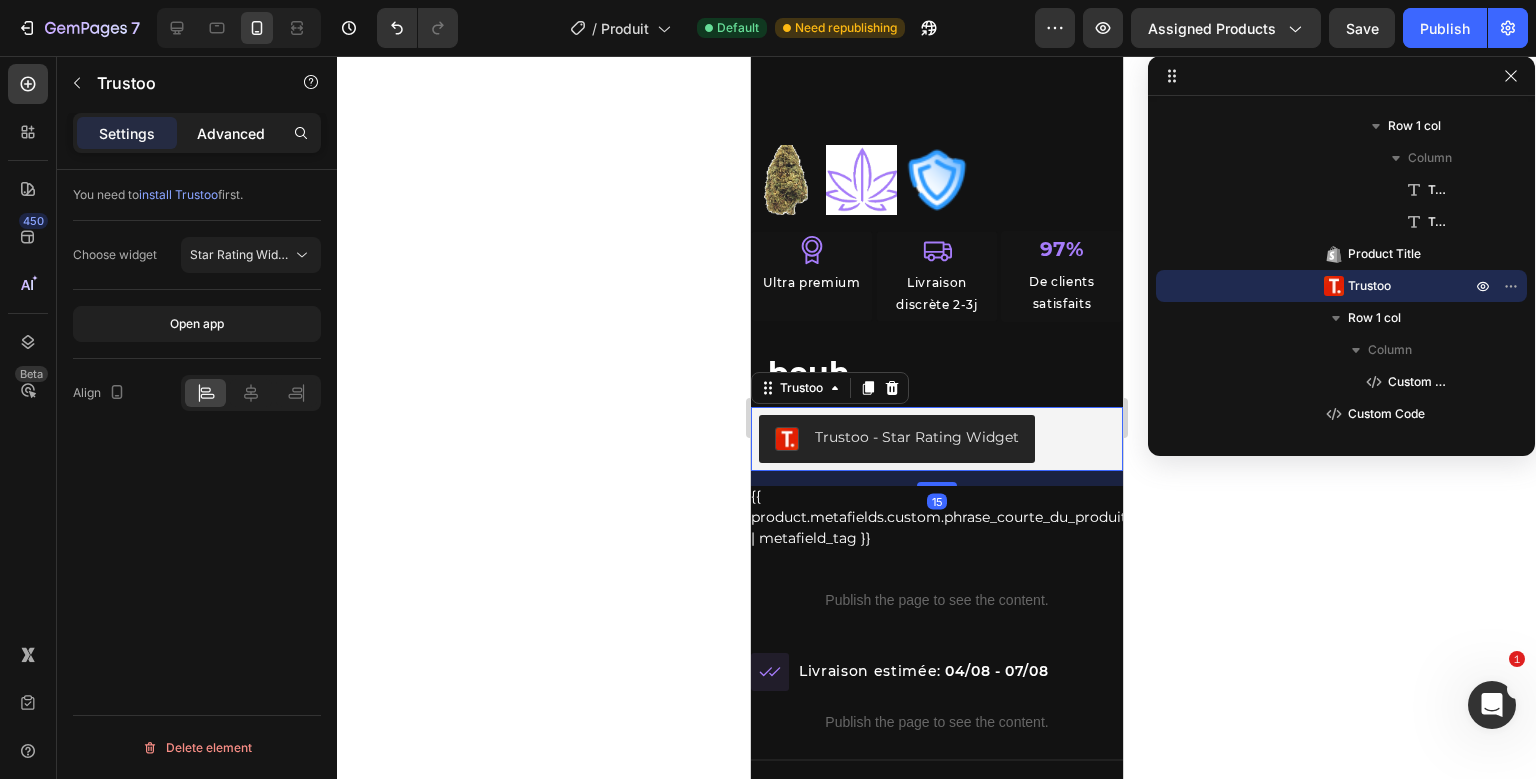 click on "Advanced" 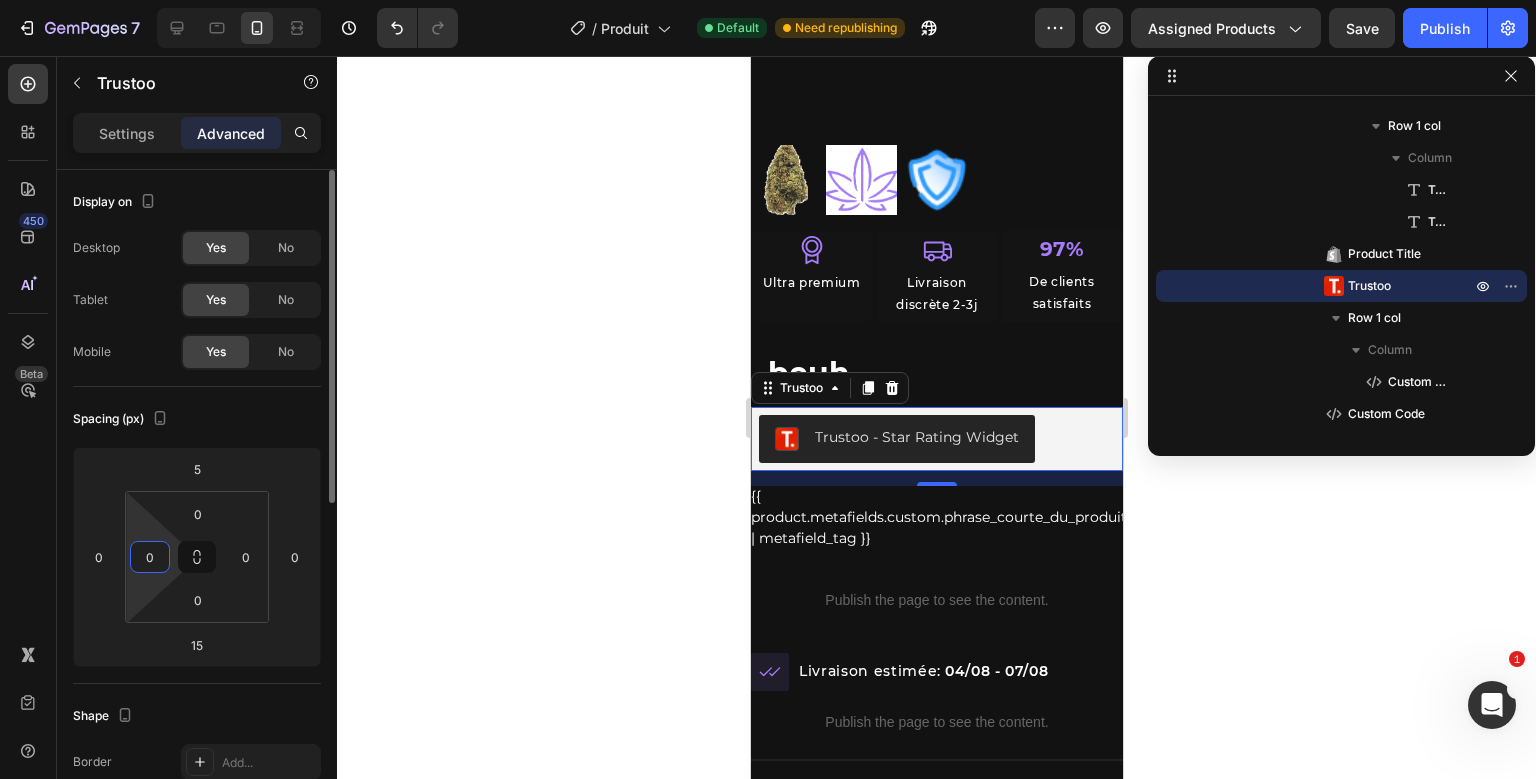 click on "0" at bounding box center (150, 557) 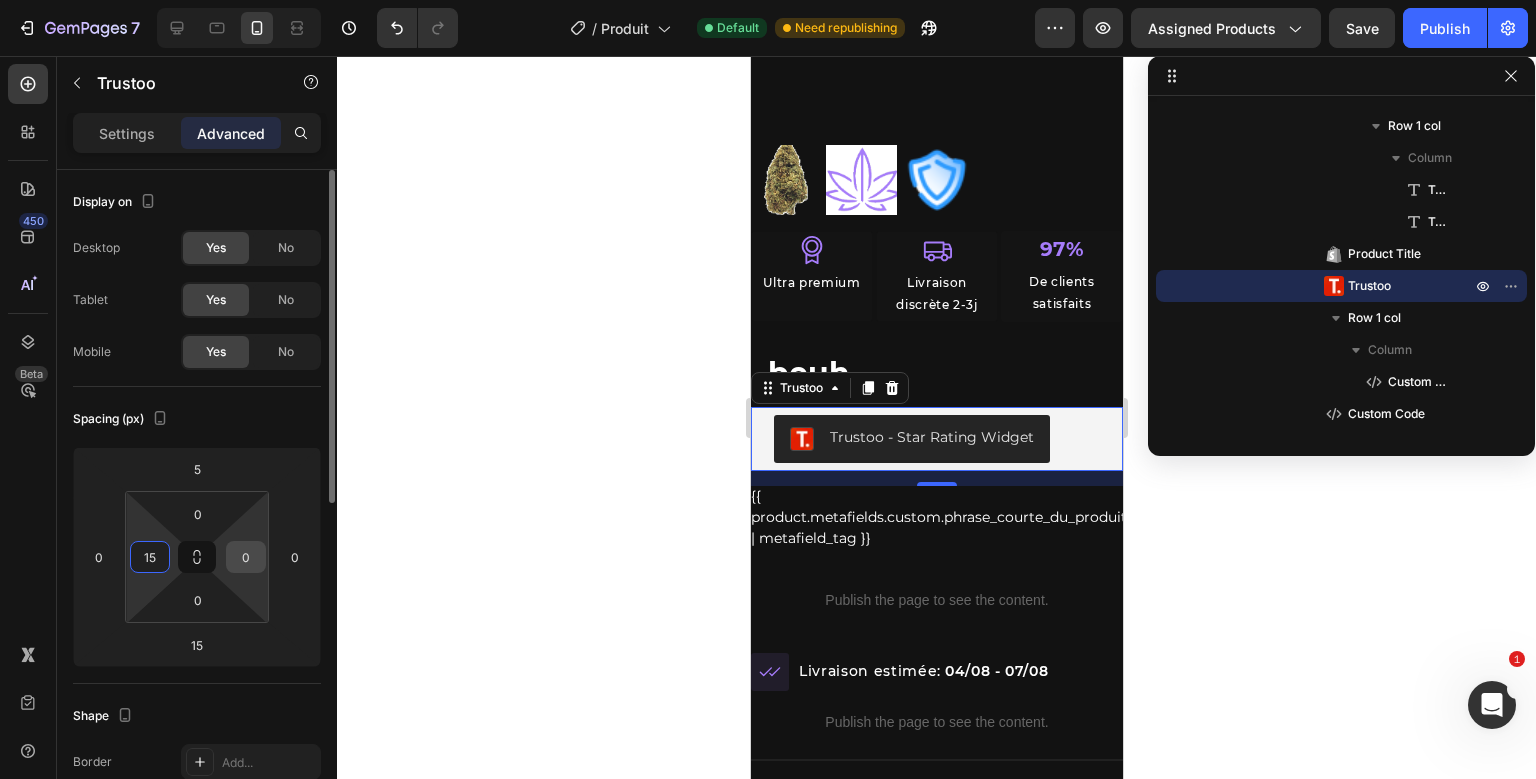 type on "15" 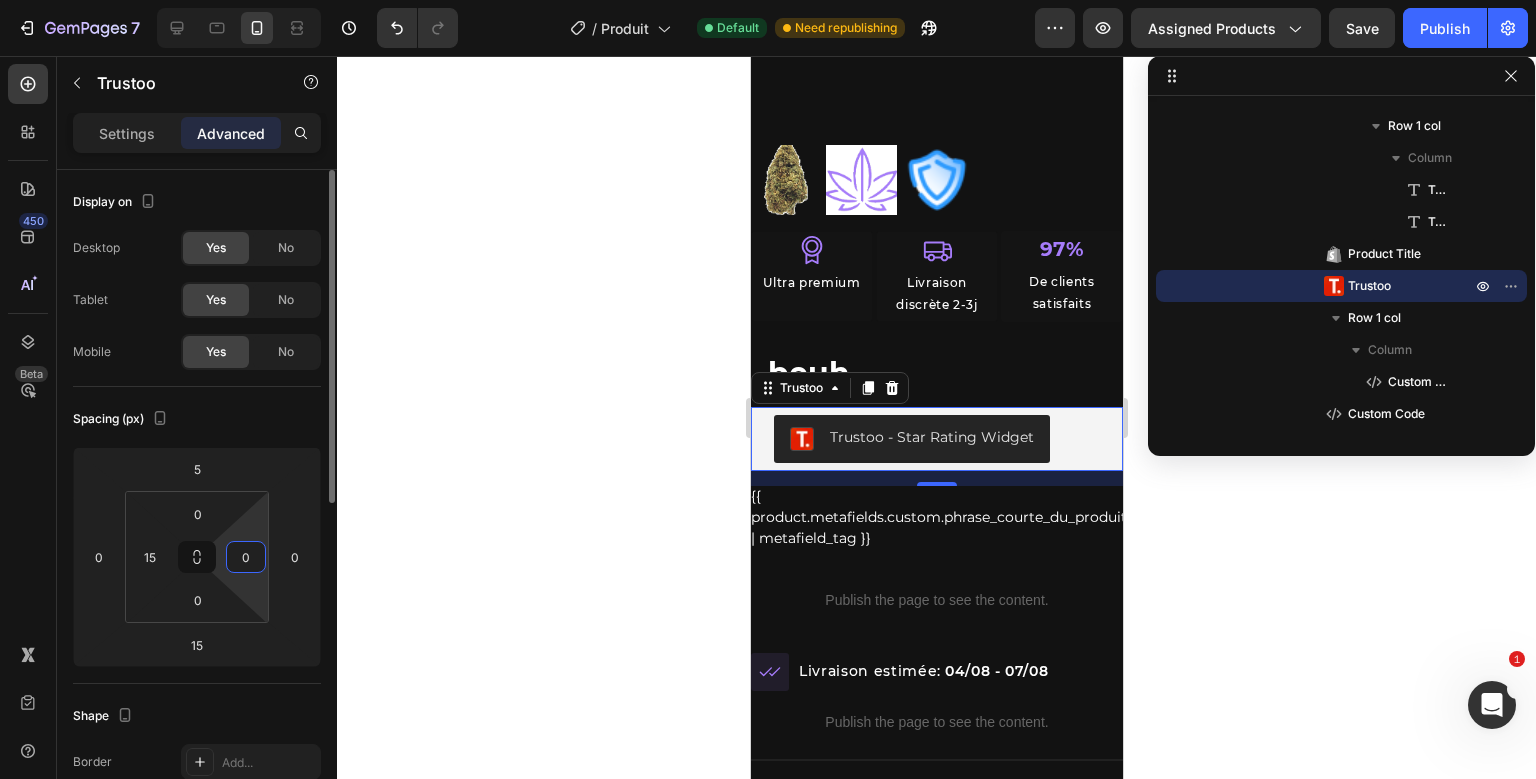 click on "0" at bounding box center (246, 557) 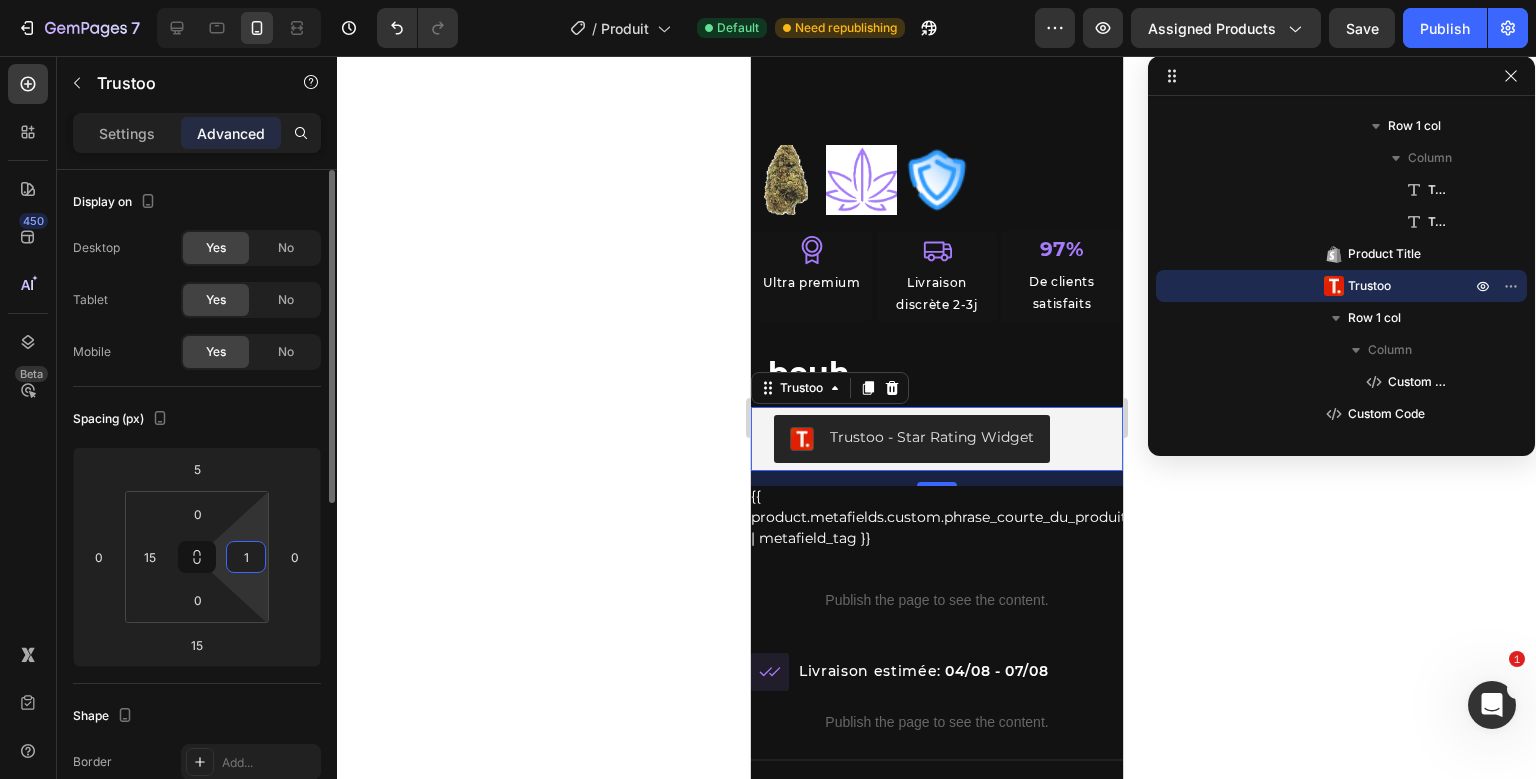 type on "15" 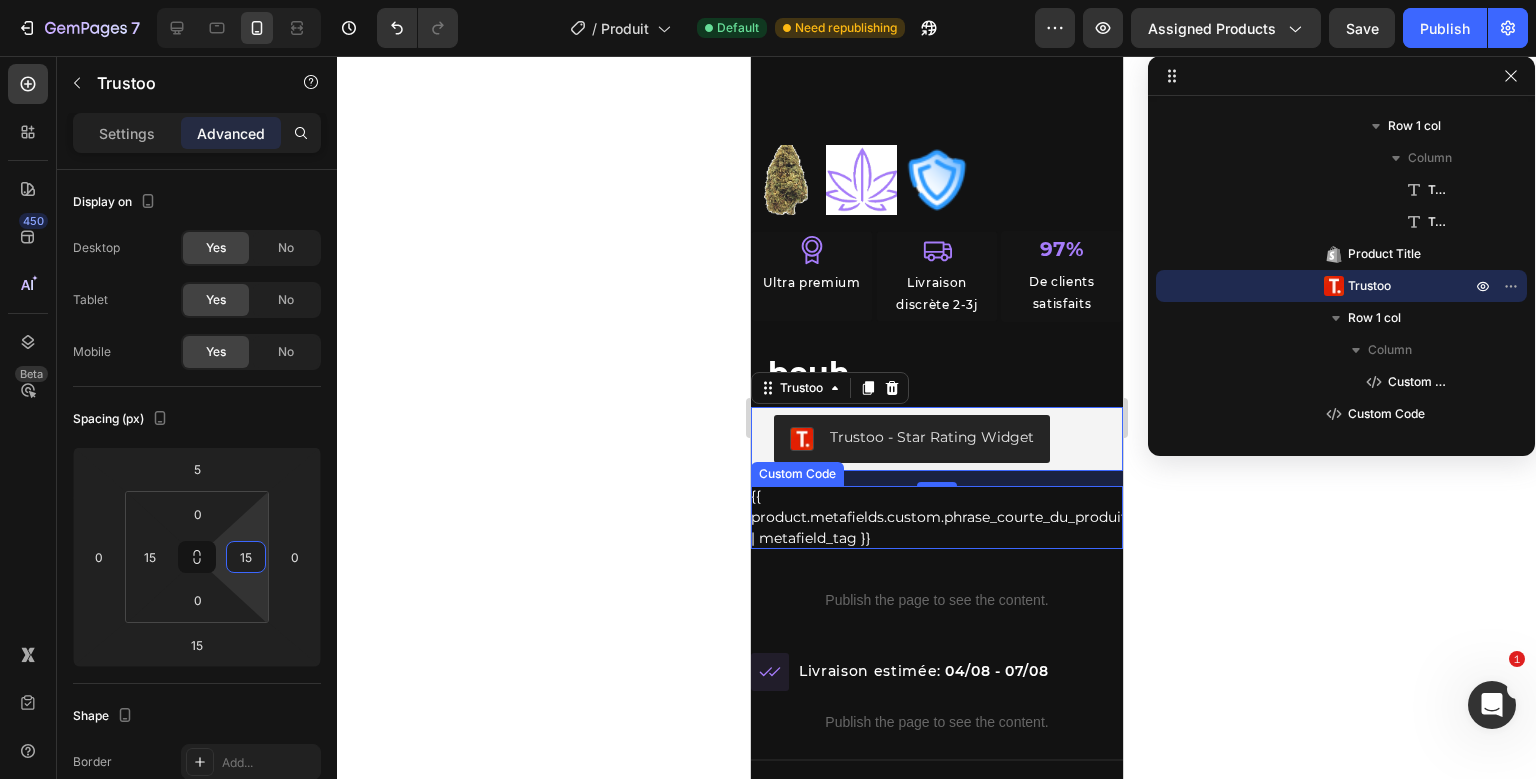 click on "{{ product.metafields.custom.phrase_courte_du_produit | metafield_tag }}" at bounding box center [936, 517] 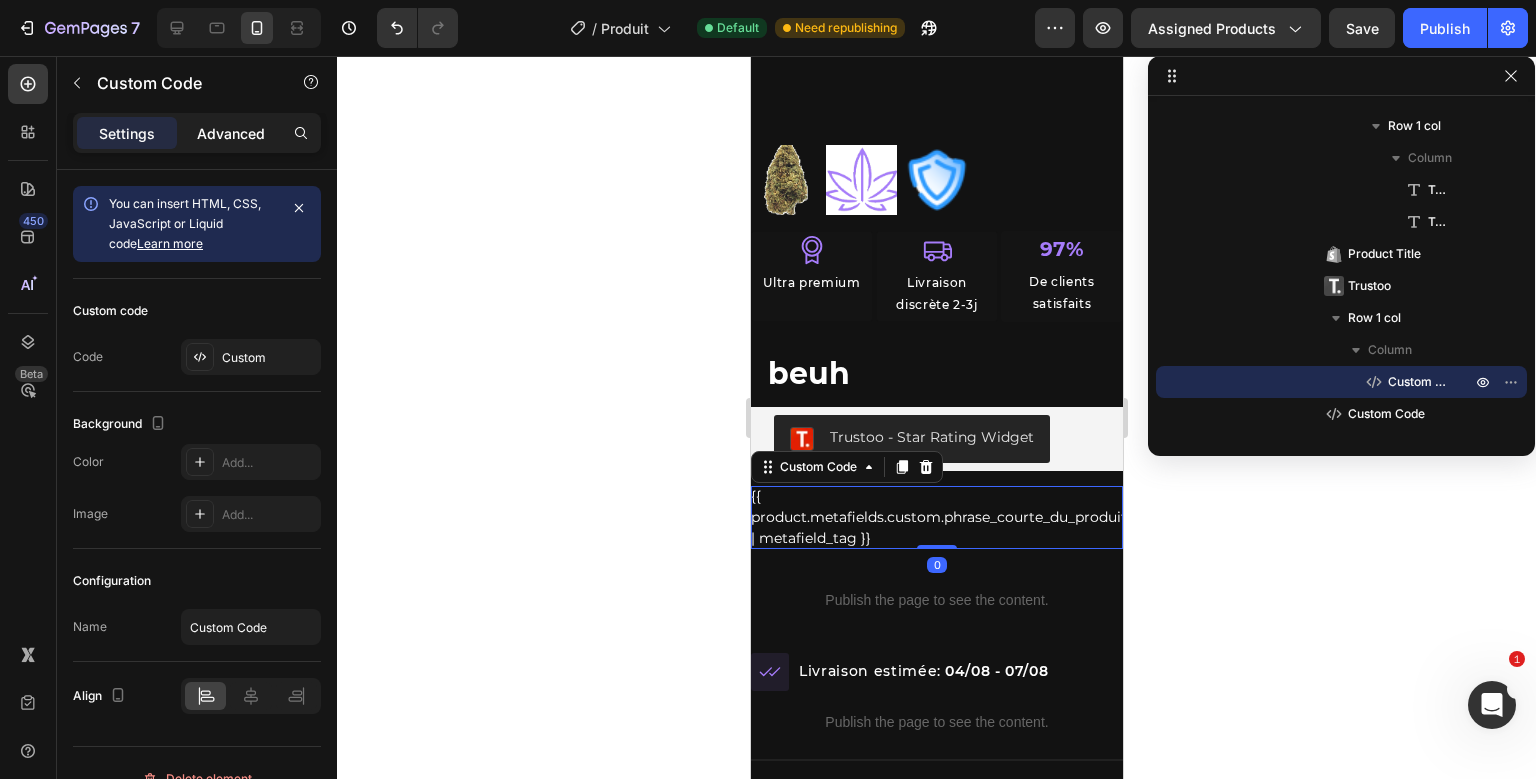 click on "Advanced" 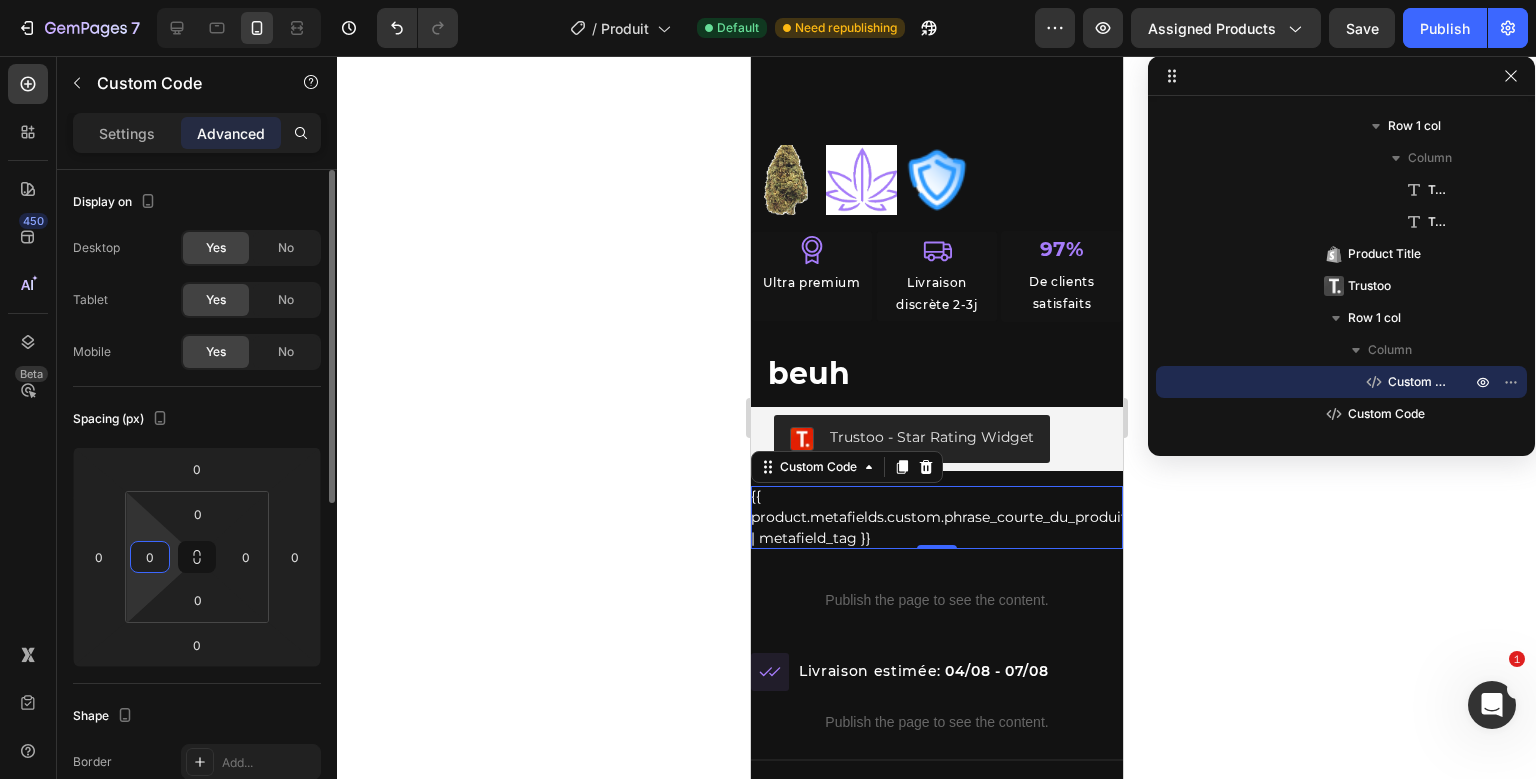 click on "0" at bounding box center [150, 557] 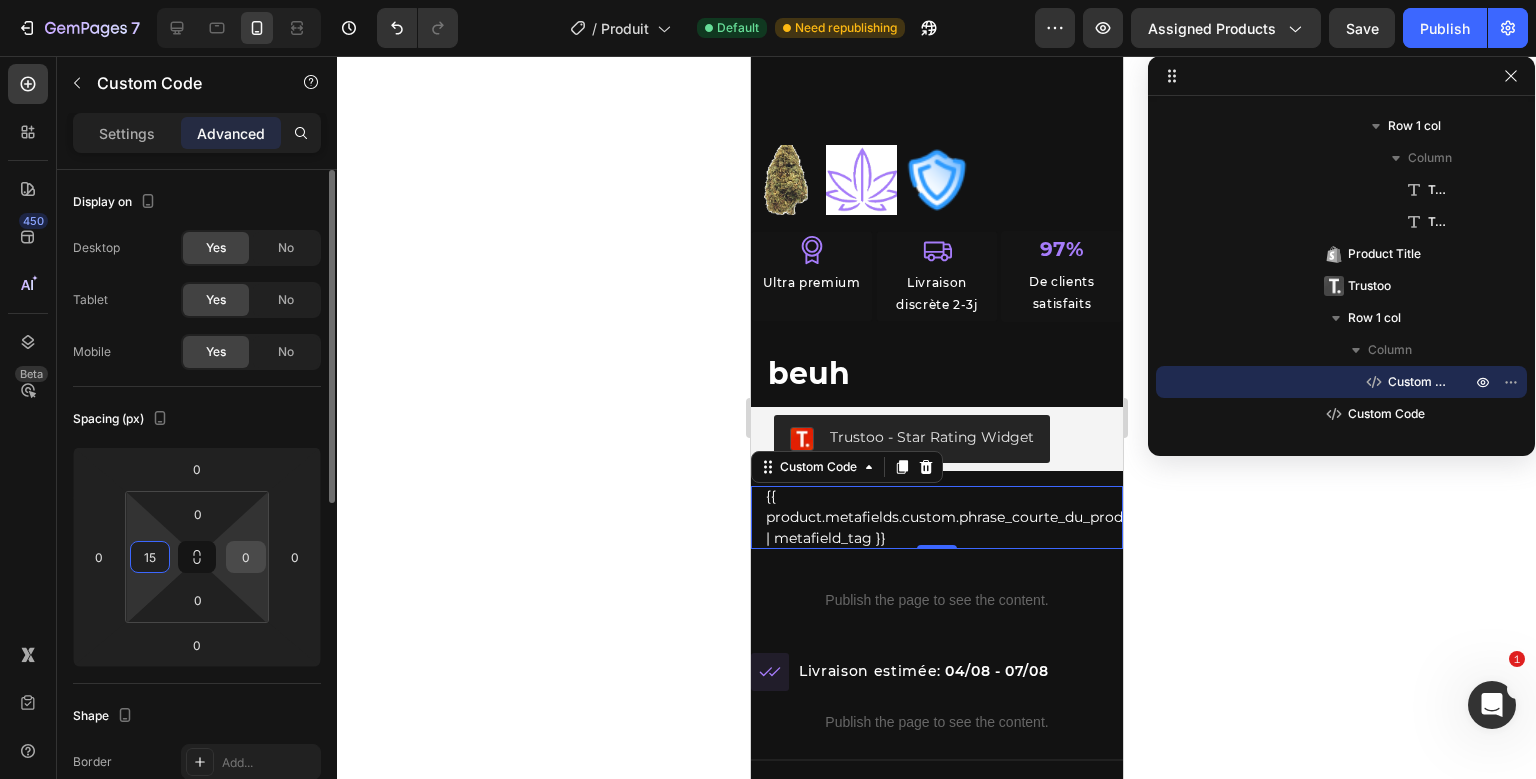 type on "15" 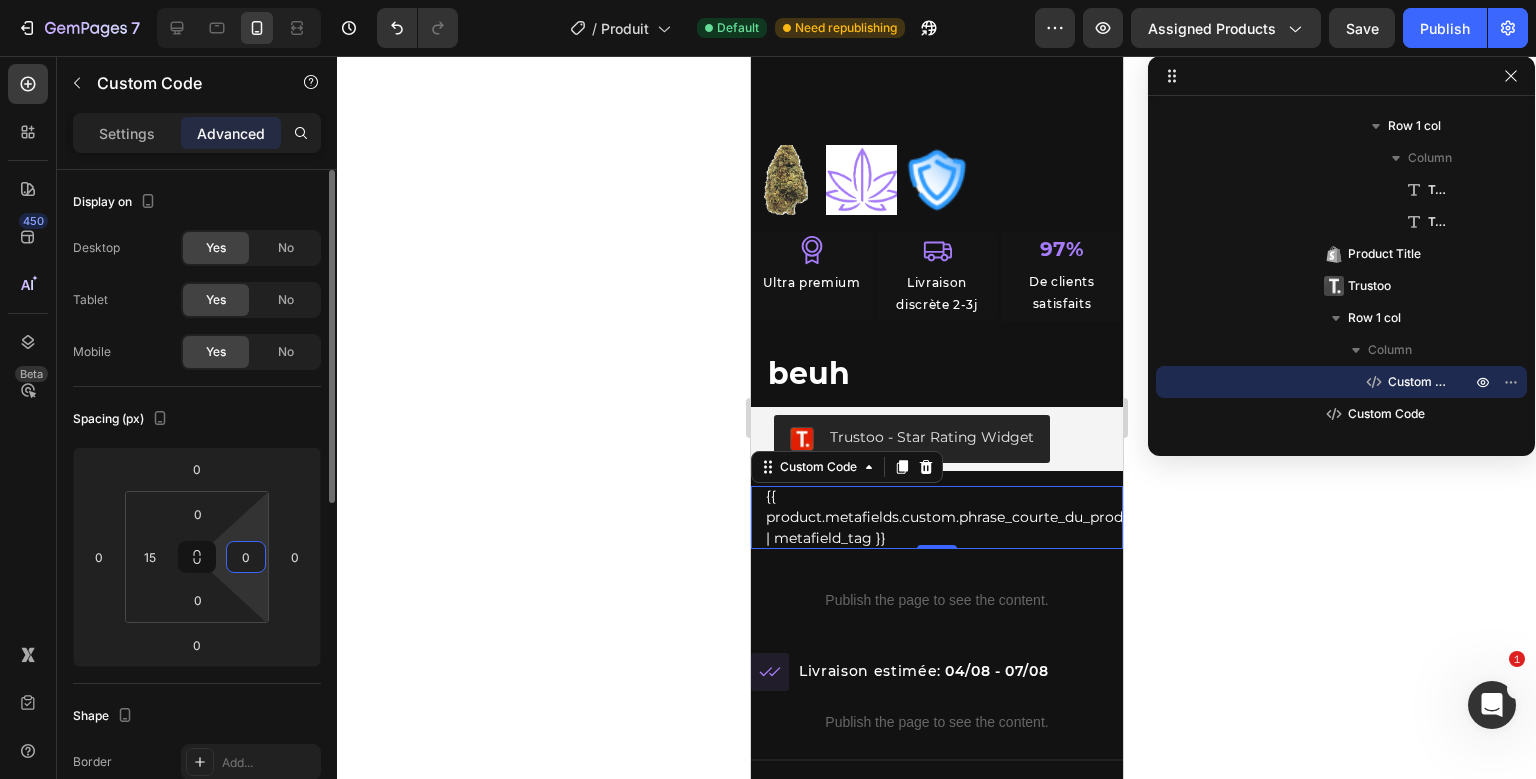 click on "0" at bounding box center [246, 557] 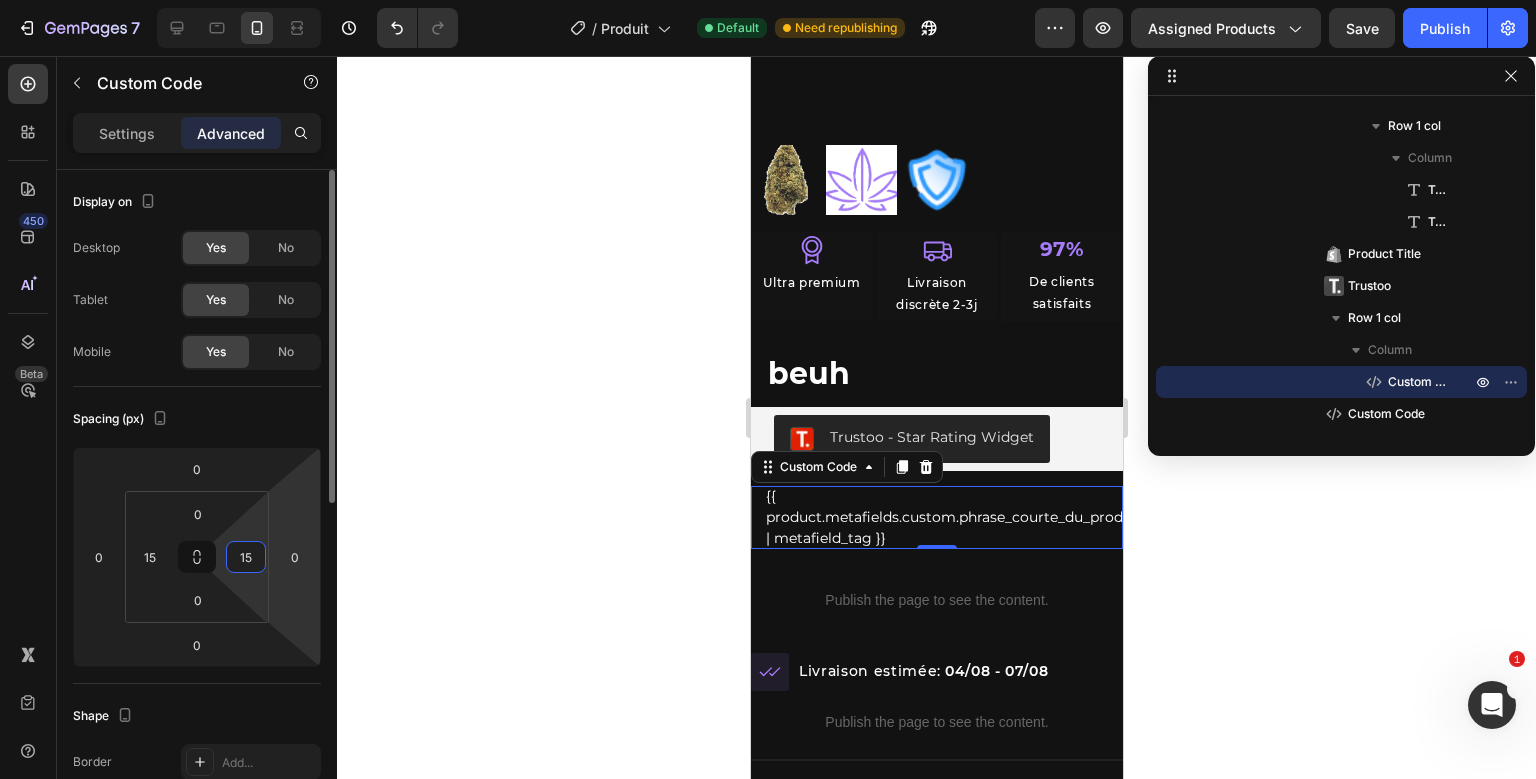 type on "15" 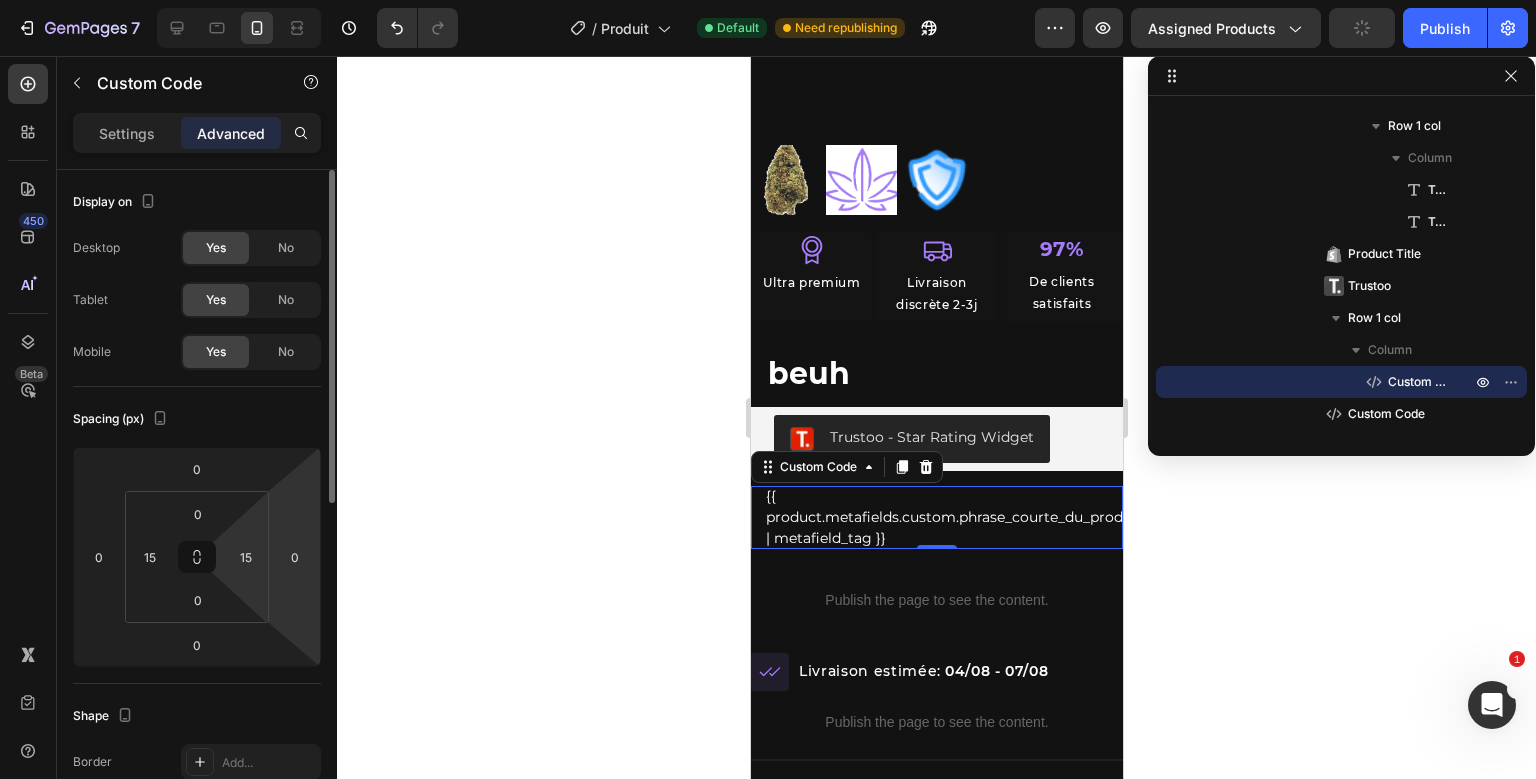 click on "Spacing (px)" at bounding box center (197, 419) 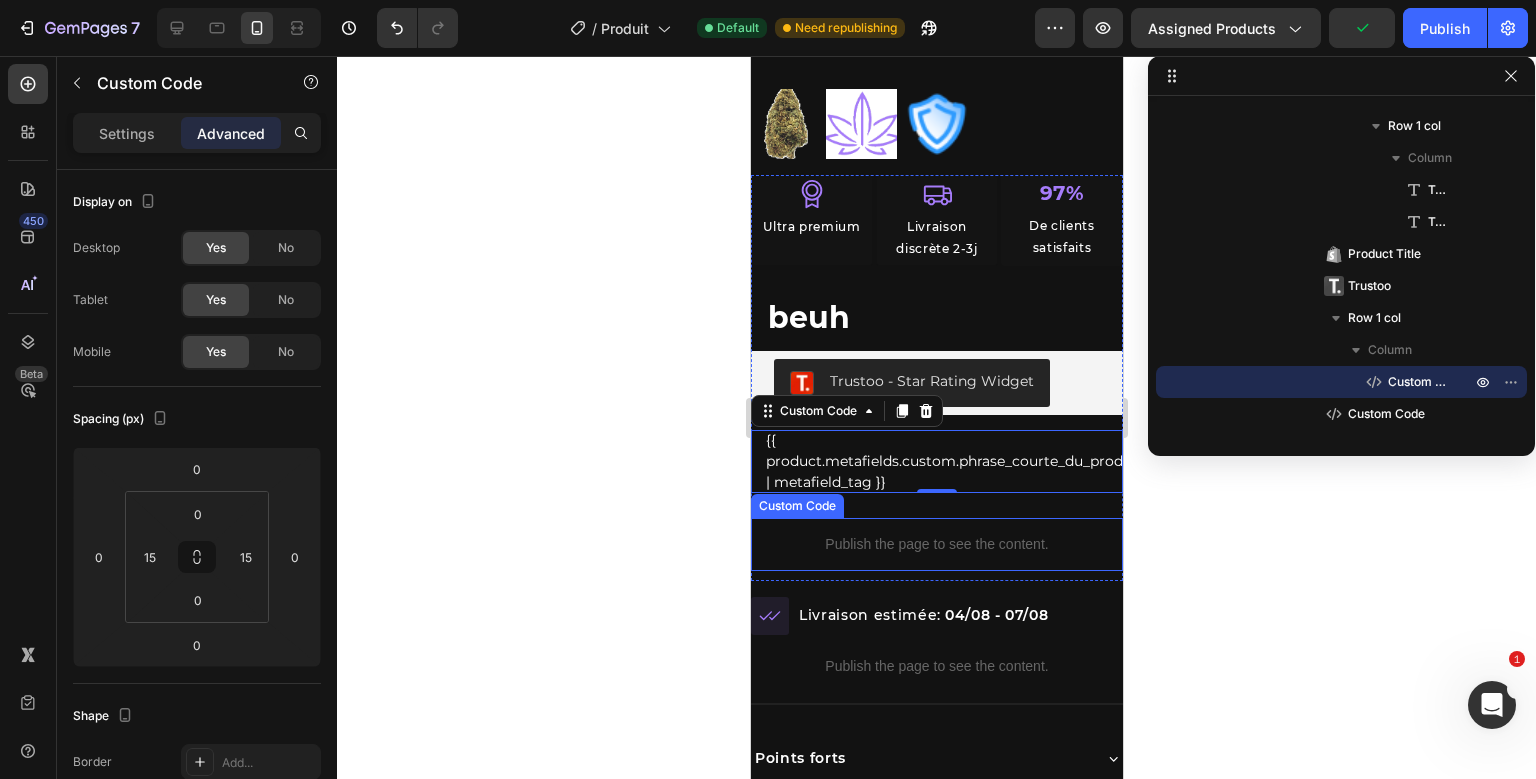 scroll, scrollTop: 570, scrollLeft: 0, axis: vertical 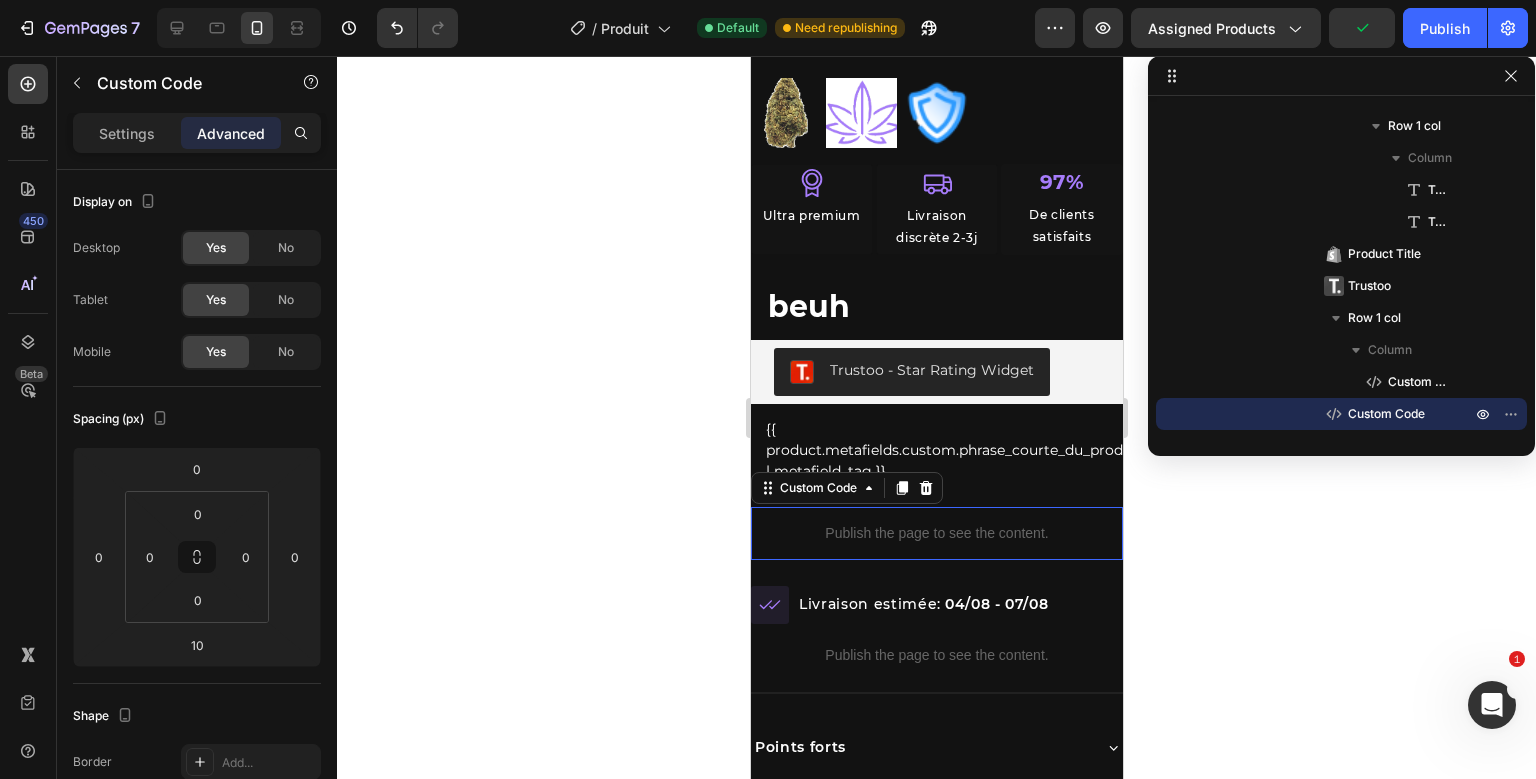 click on "Icon Ultra premium Text Block Row
Icon Livraison discrète 2-3j Text Block Row 97% Text Block De clients satisfaits Text Block Row Row beuh Product Title Trustoo - Star Rating Widget Trustoo
{{ product.metafields.custom.phrase_courte_du_produit | metafield_tag }}
Custom Code Row
Publish the page to see the content.
Custom Code   0" at bounding box center (936, 366) 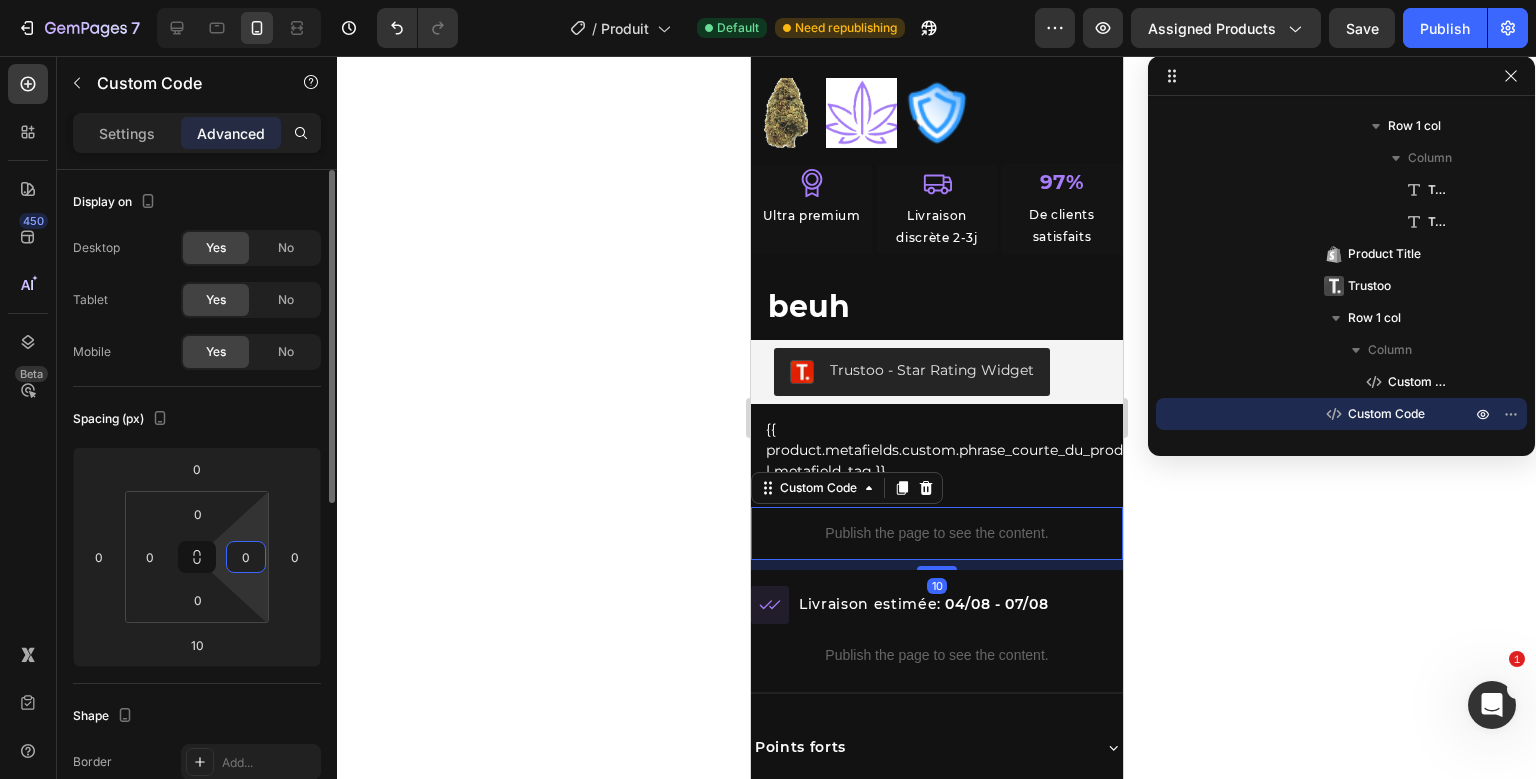 click on "0" at bounding box center (246, 557) 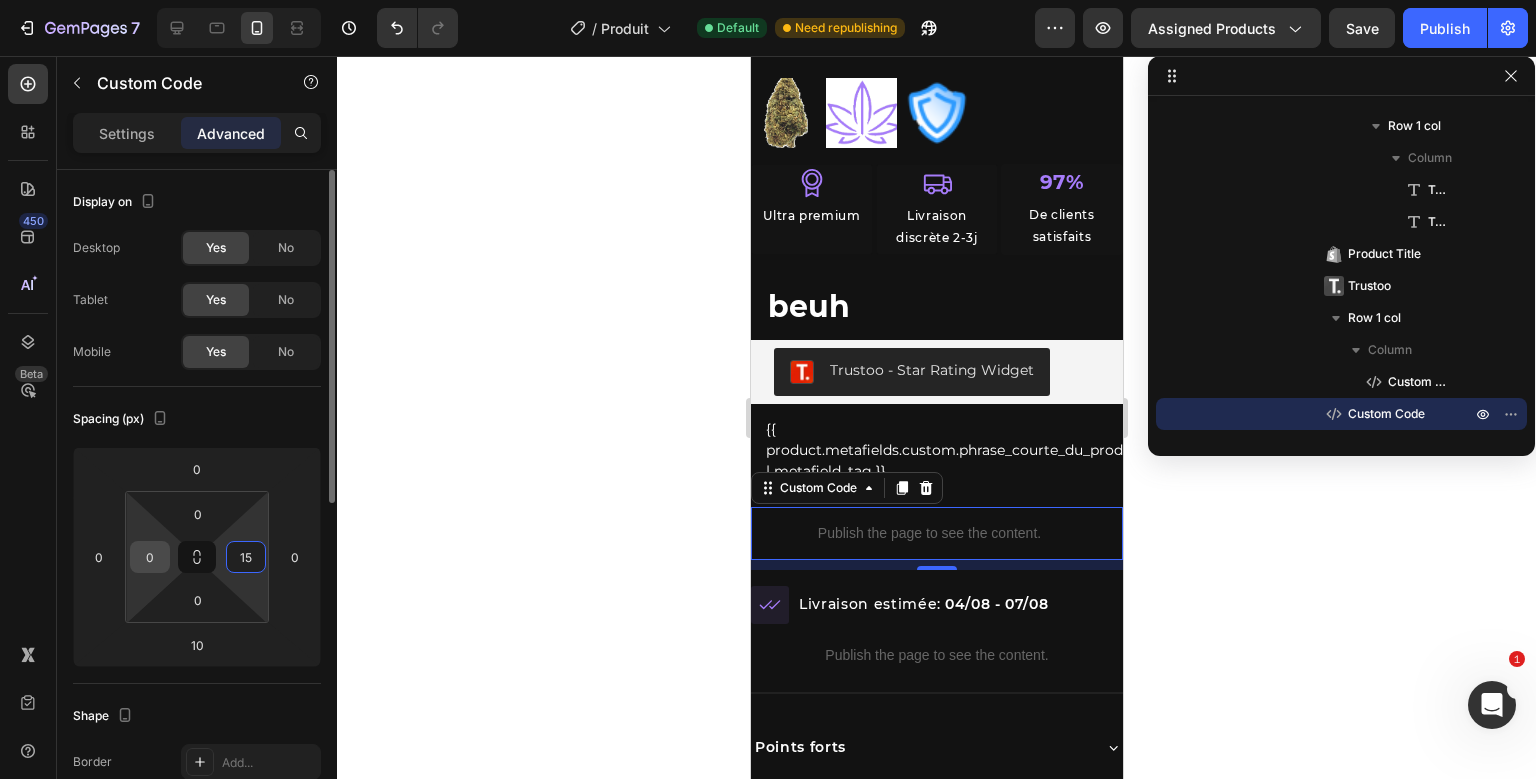 type on "15" 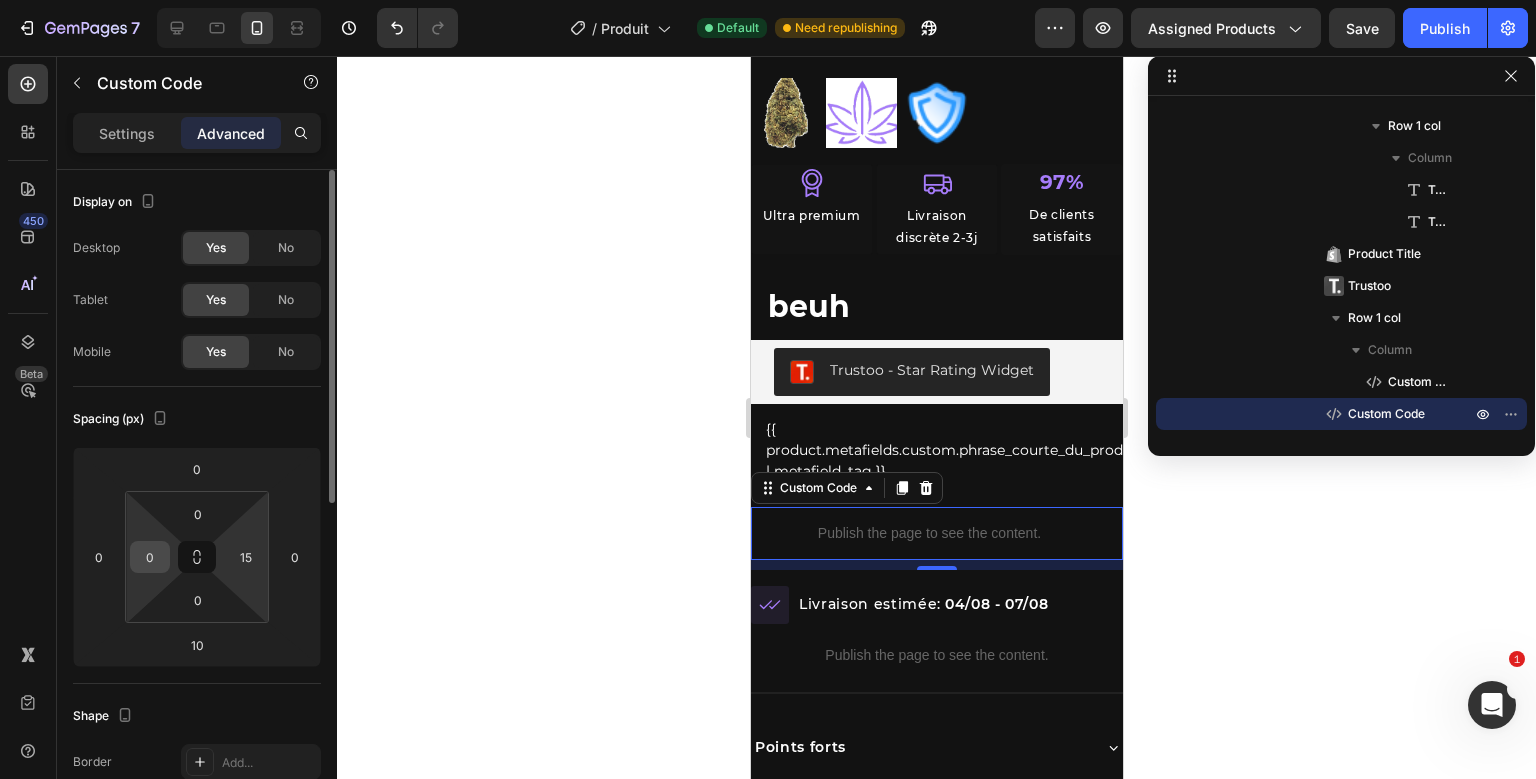 click on "0" at bounding box center (150, 557) 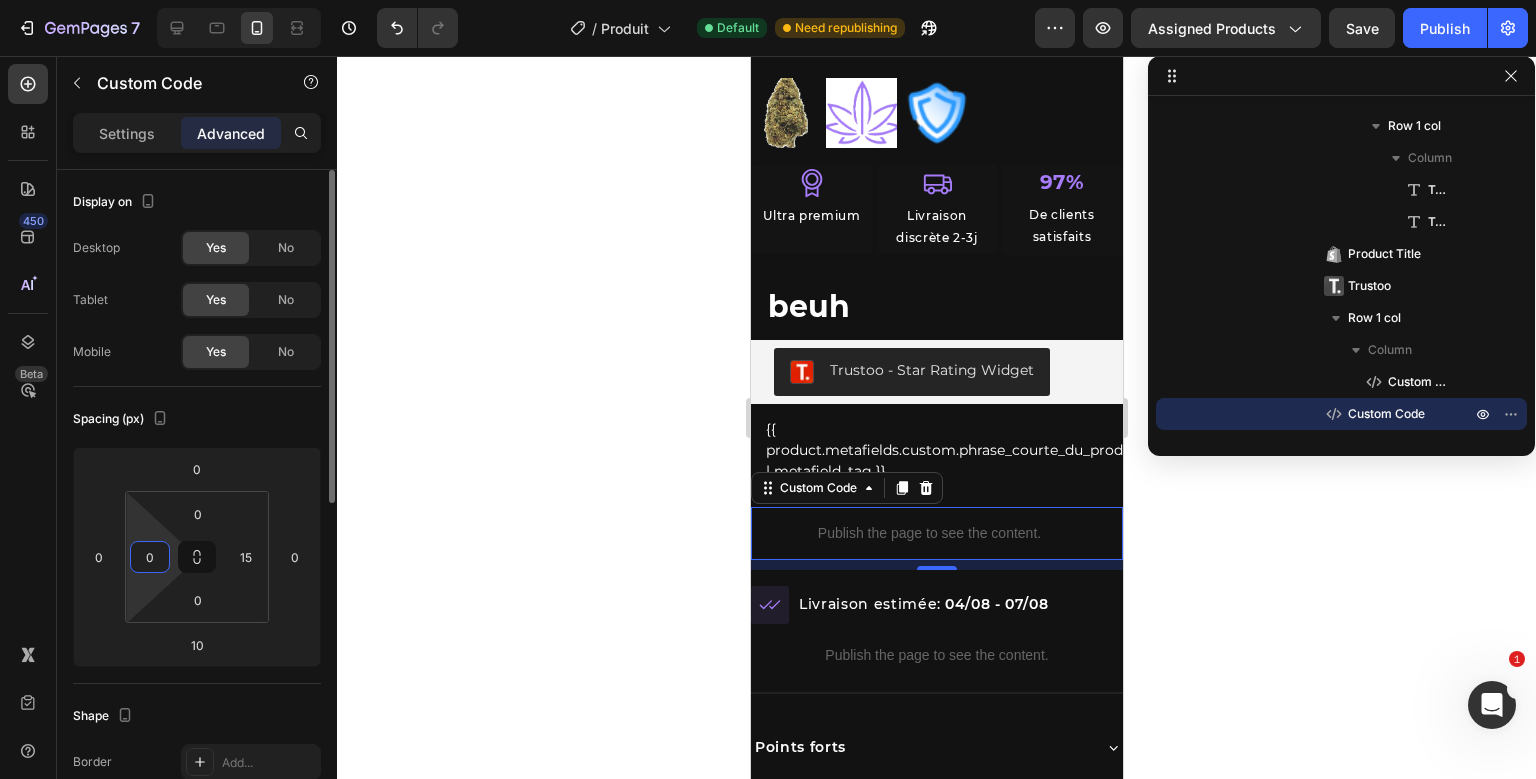 click on "0" at bounding box center [150, 557] 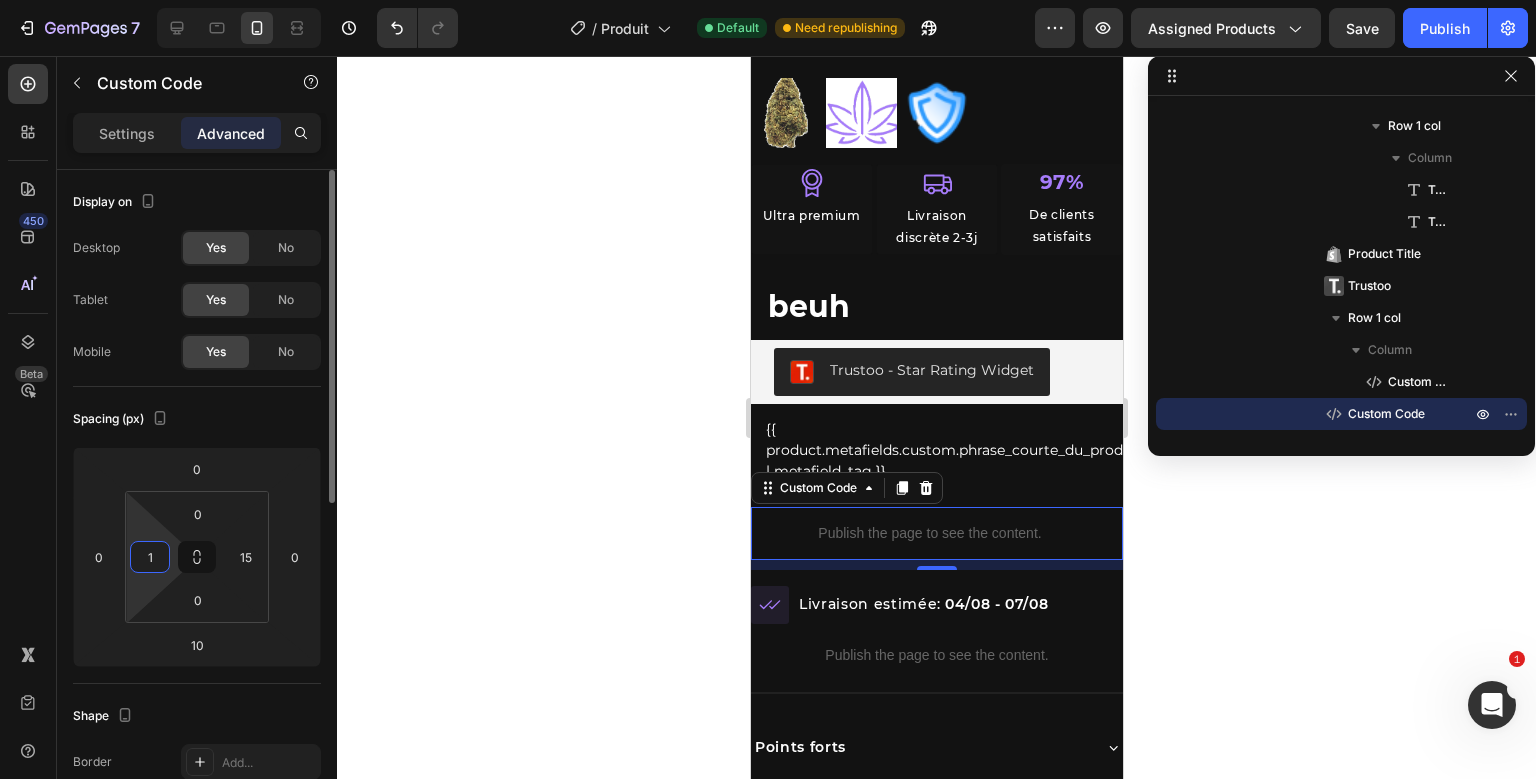 type on "15" 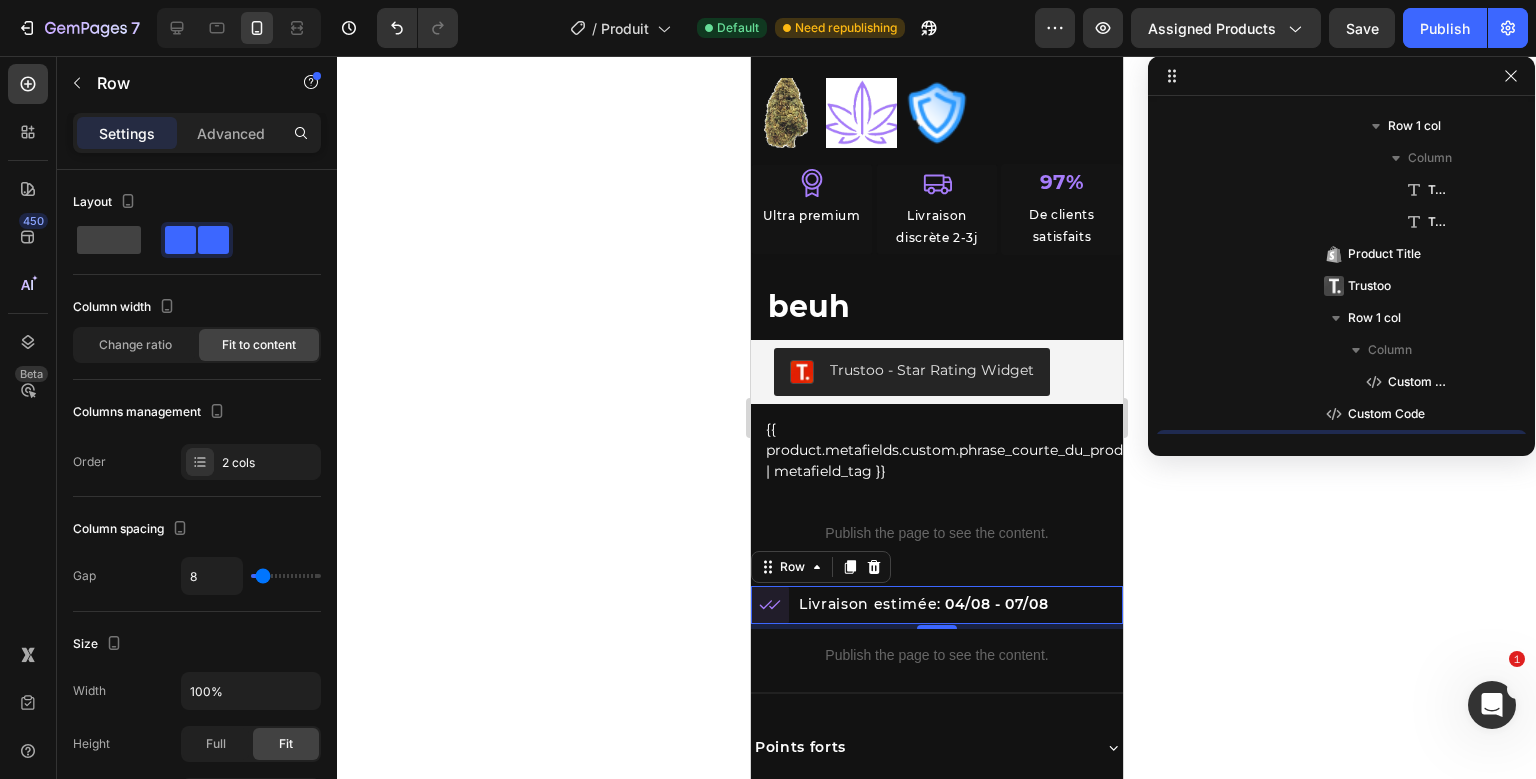 click on "Icon Row
Livraison estimée:
04/08 - 07/08
Delivery Date Row   0" at bounding box center (936, 605) 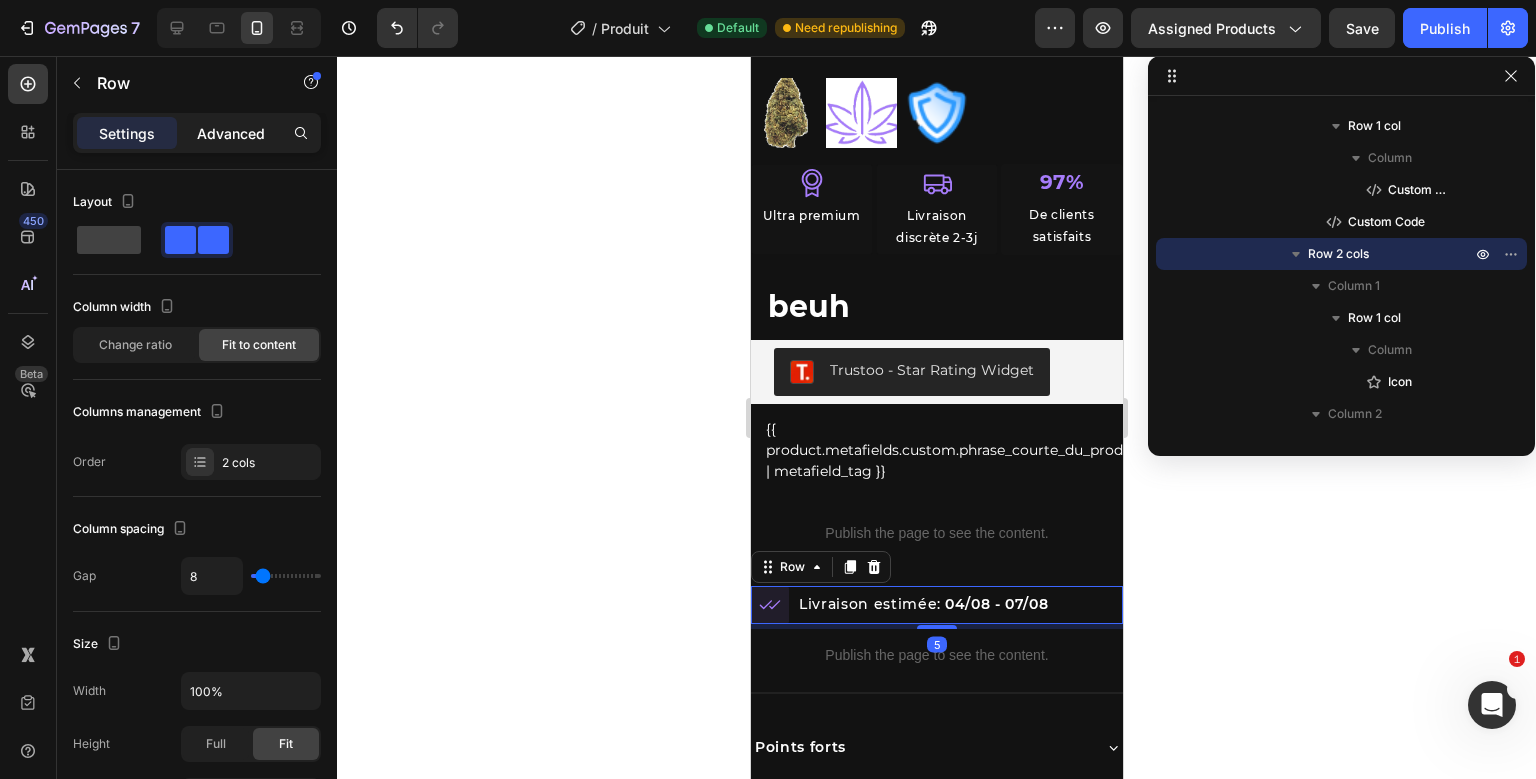 click on "Advanced" 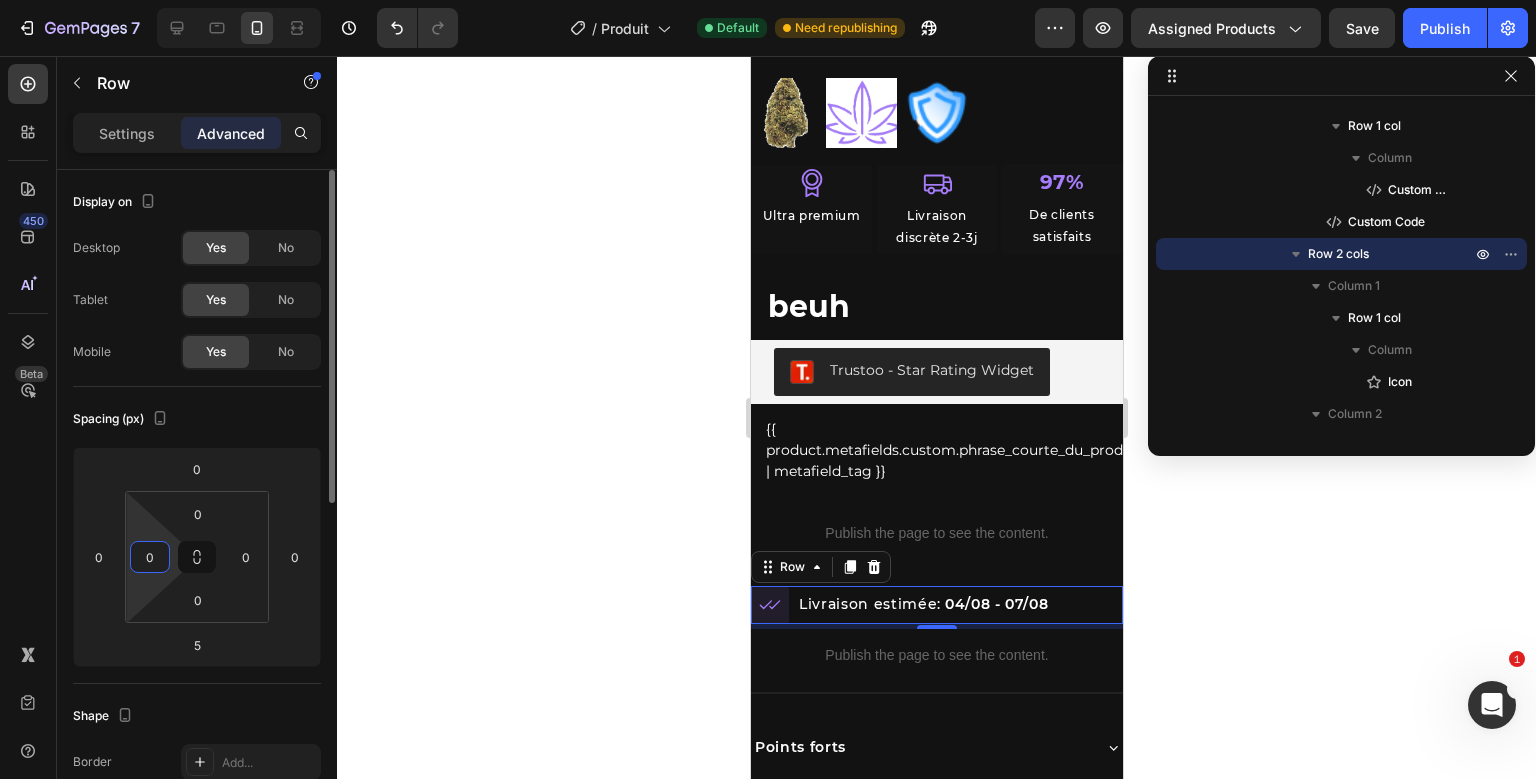 click on "0" at bounding box center (150, 557) 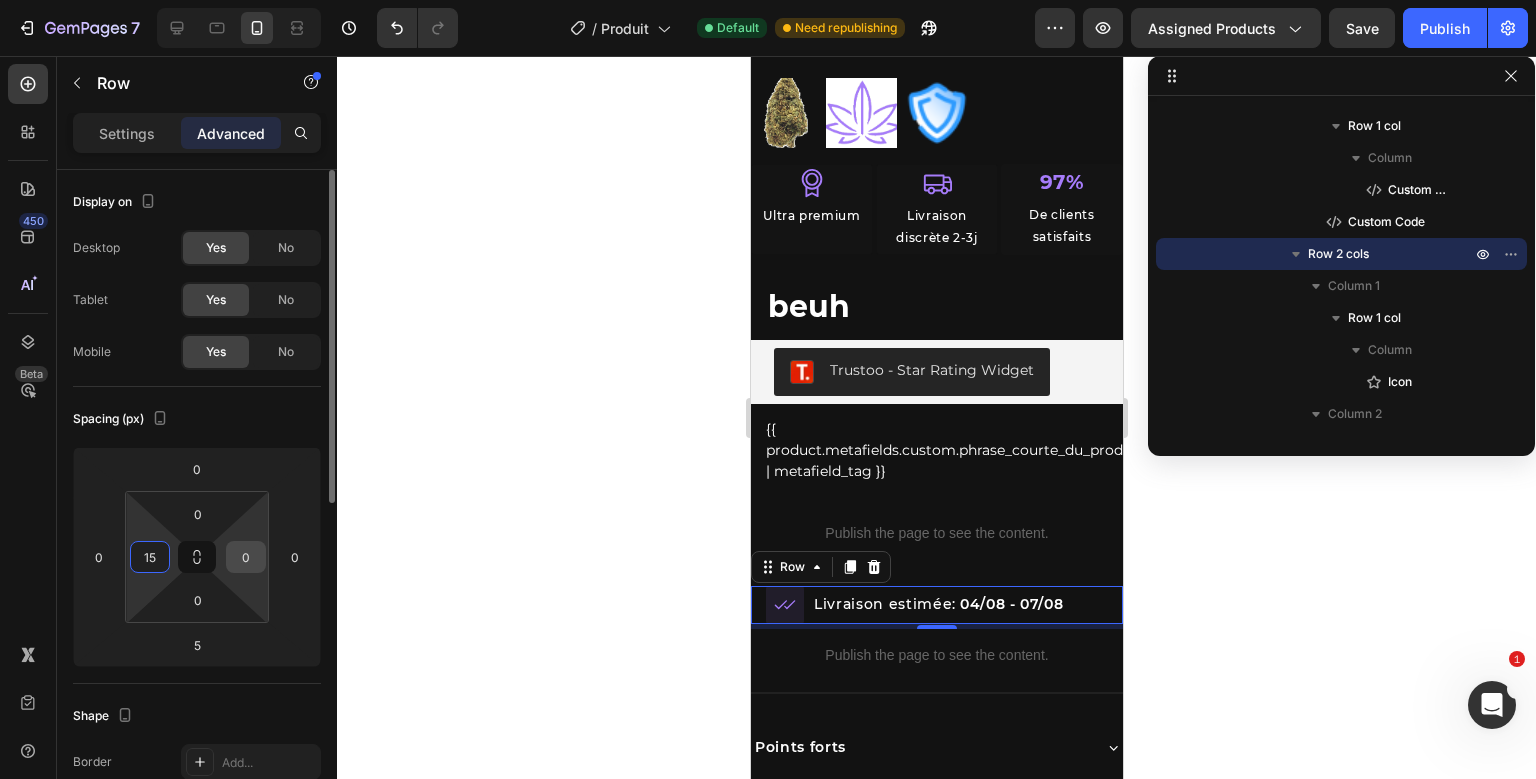 type on "15" 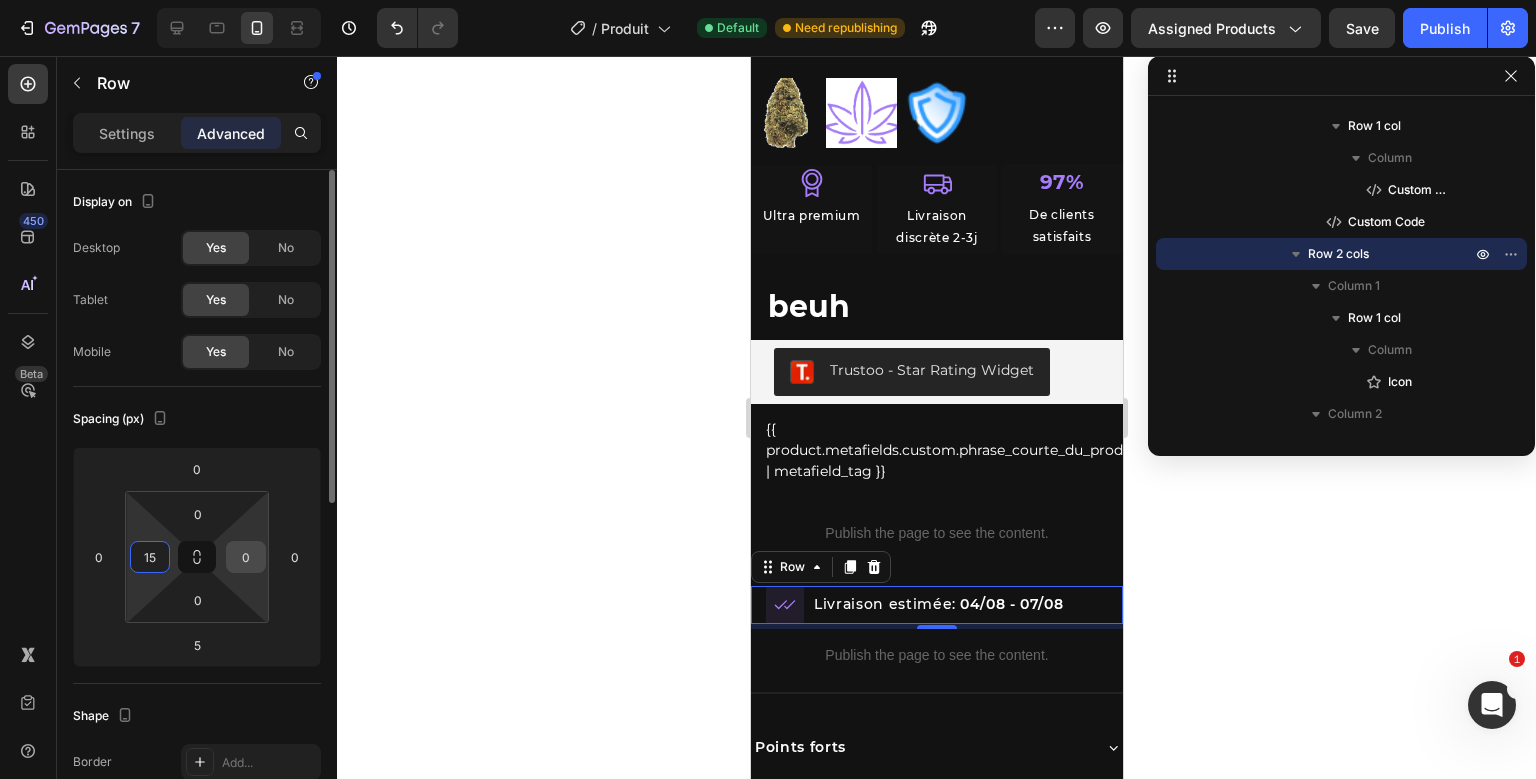 click on "0" at bounding box center [246, 557] 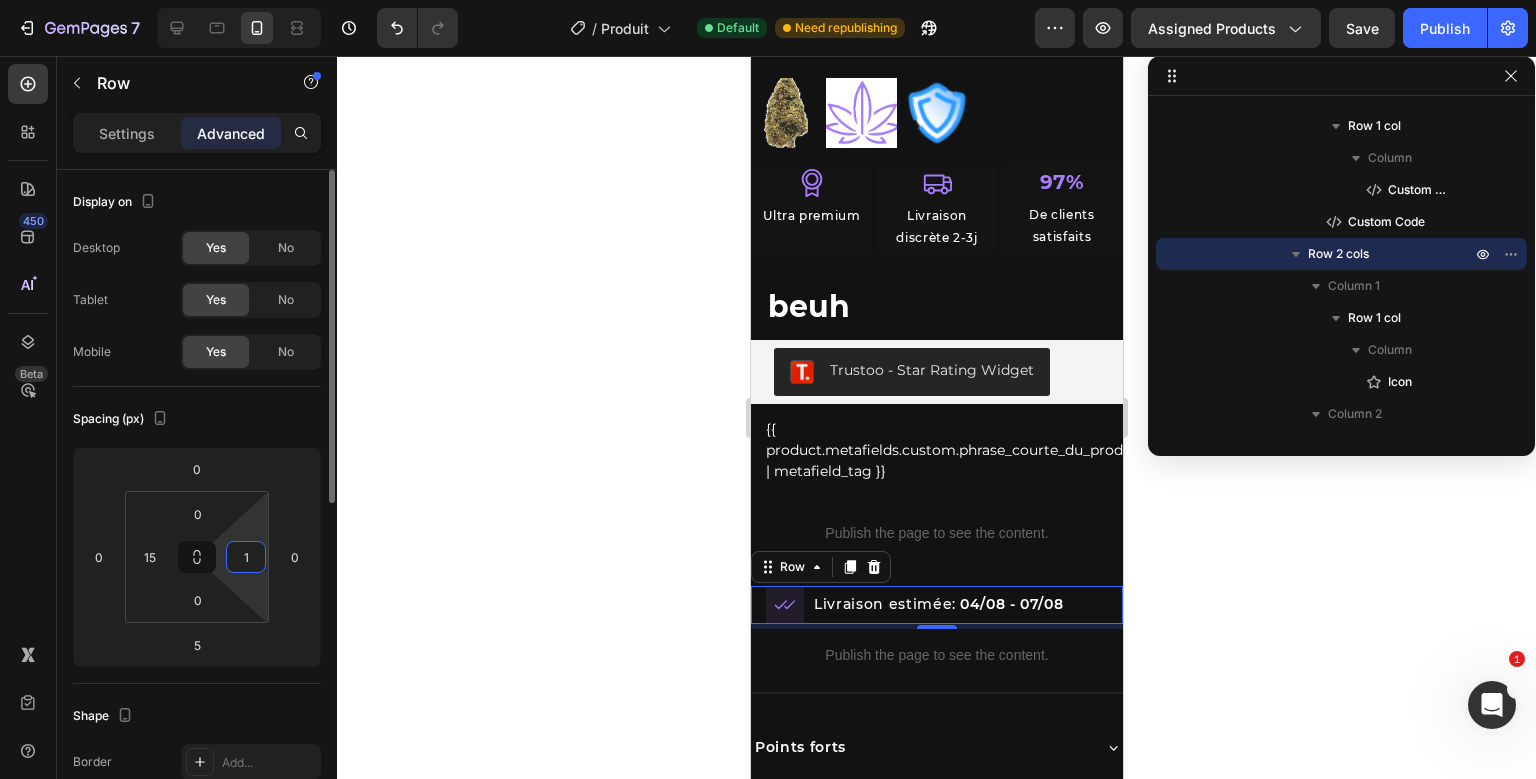 type on "15" 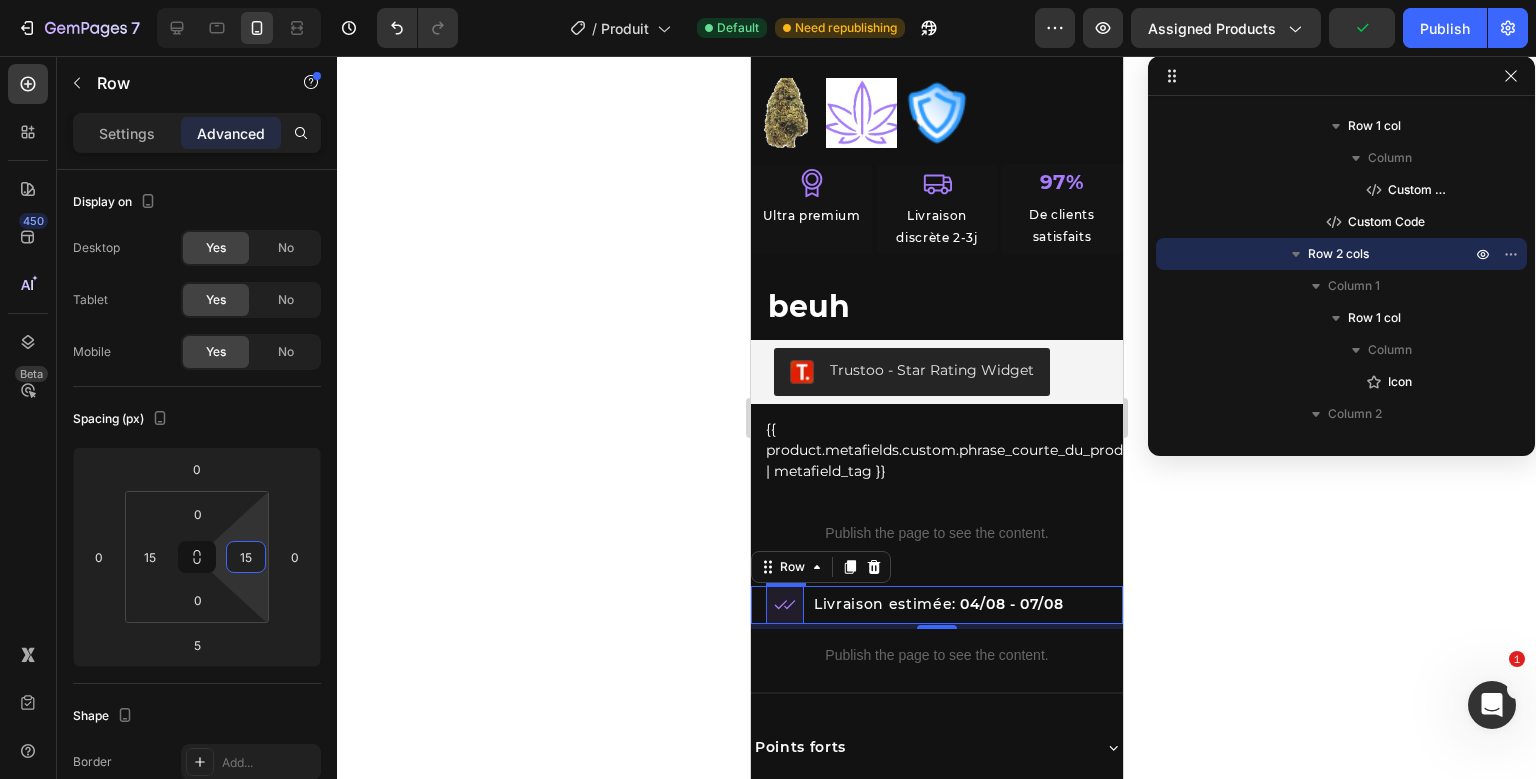 scroll, scrollTop: 665, scrollLeft: 0, axis: vertical 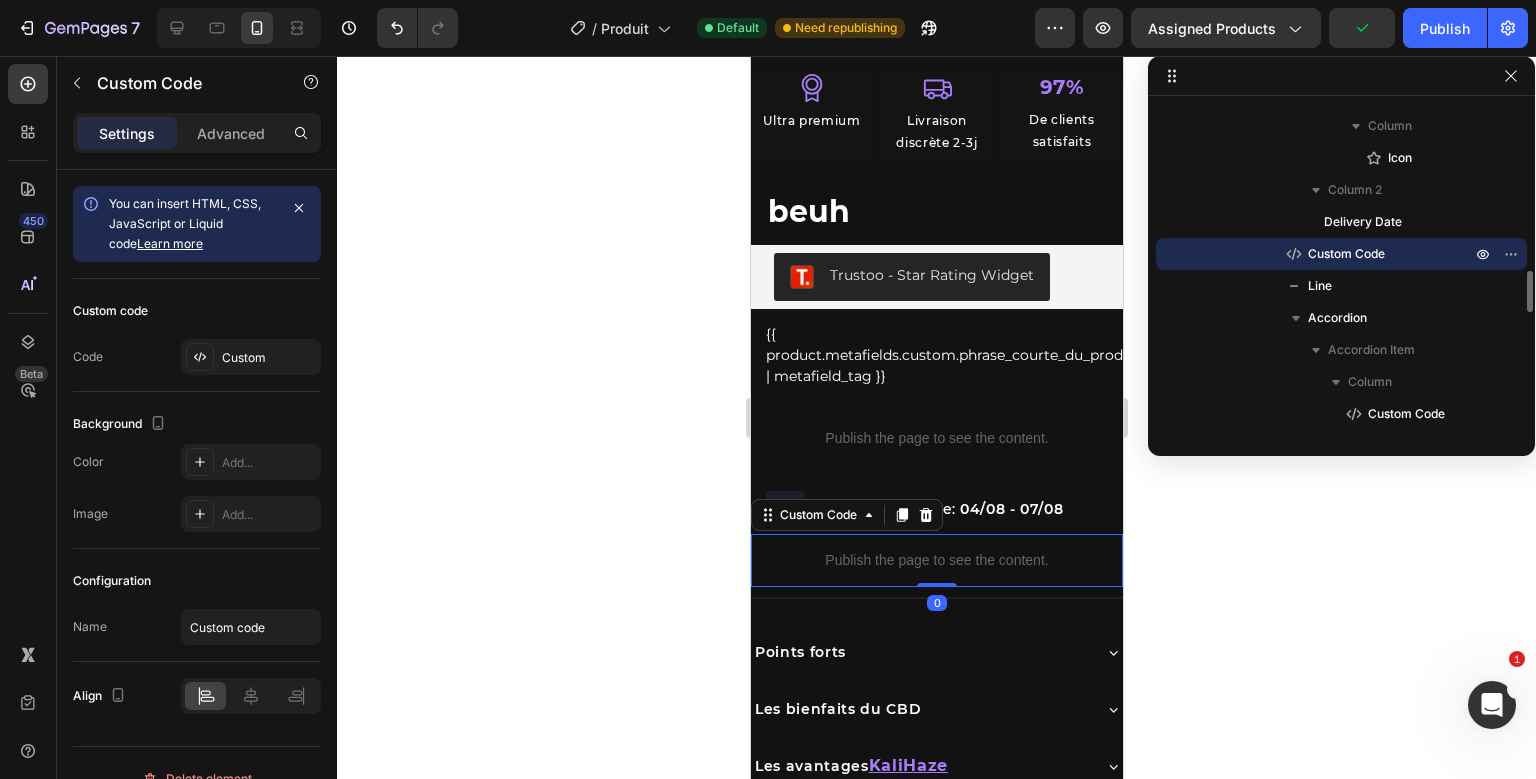 click on "Publish the page to see the content." at bounding box center (936, 560) 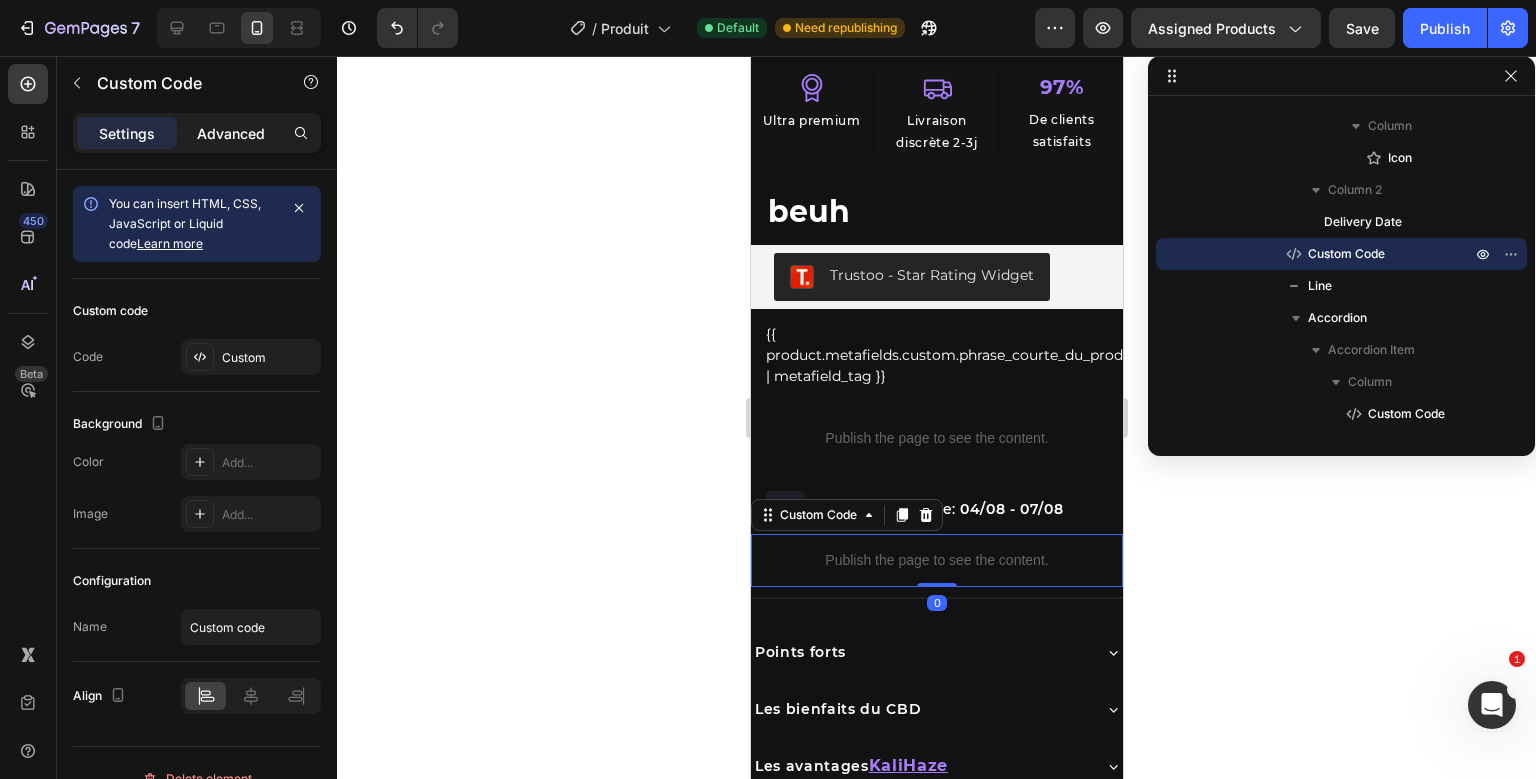 click on "Advanced" 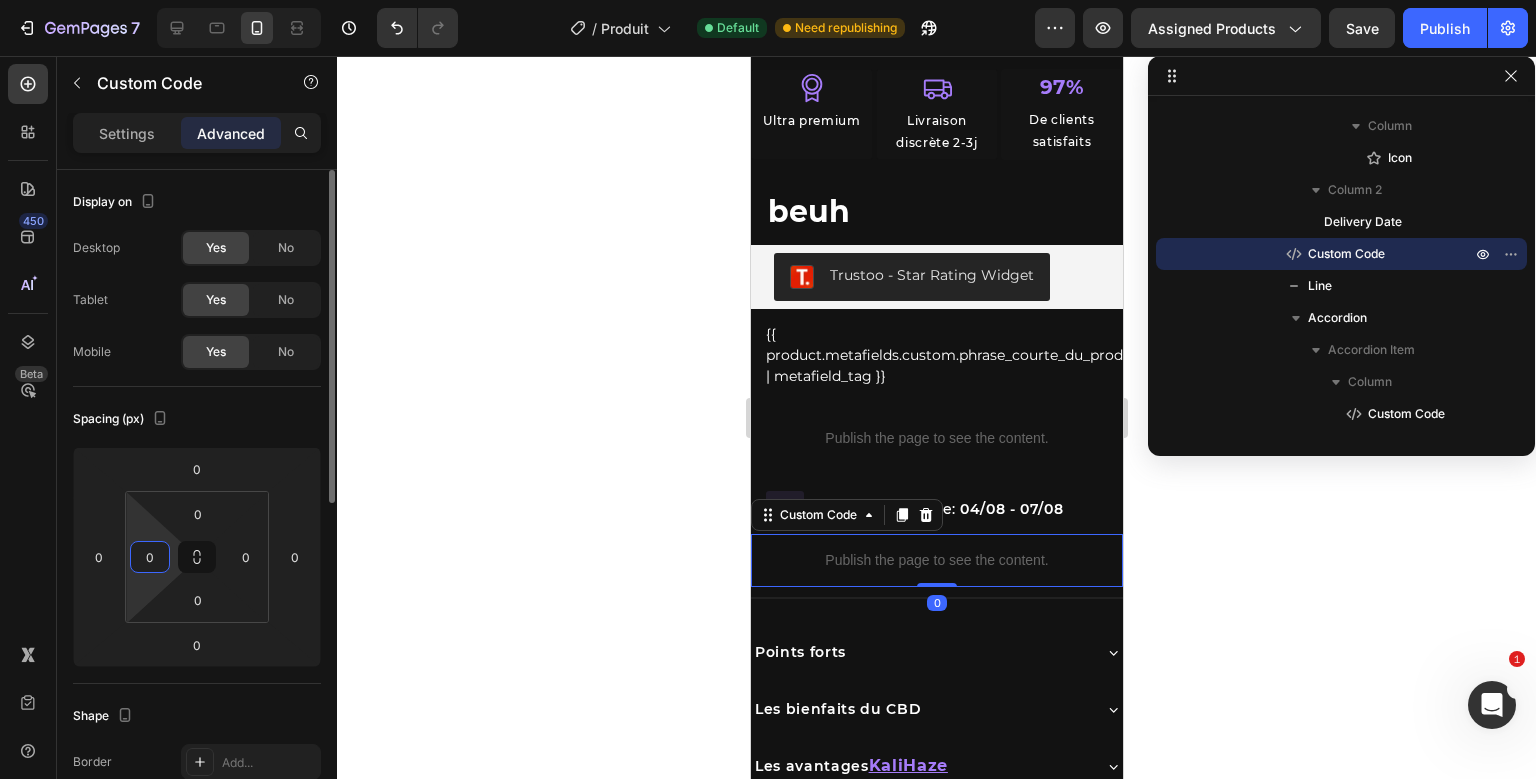 click on "0" at bounding box center (150, 557) 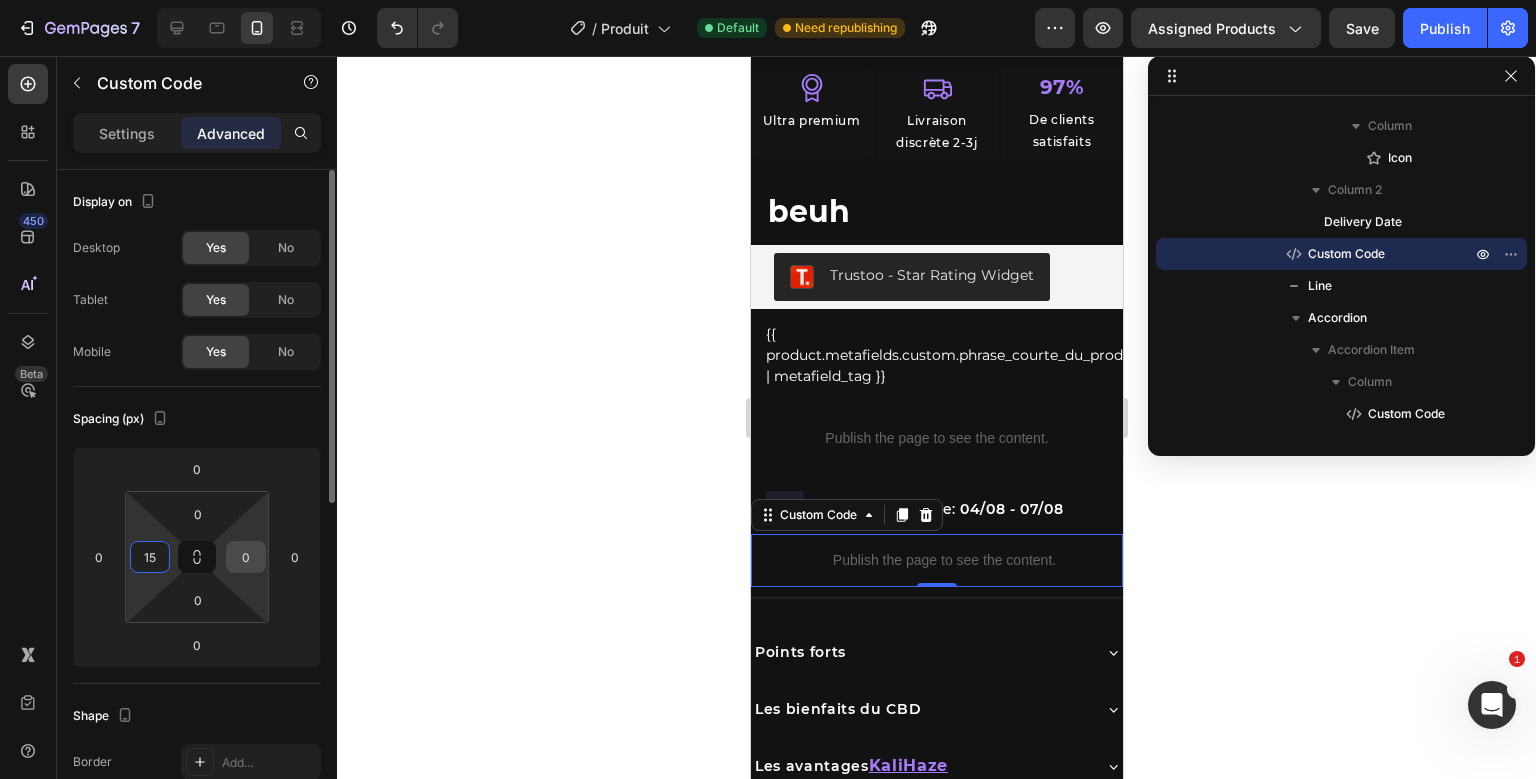 type on "15" 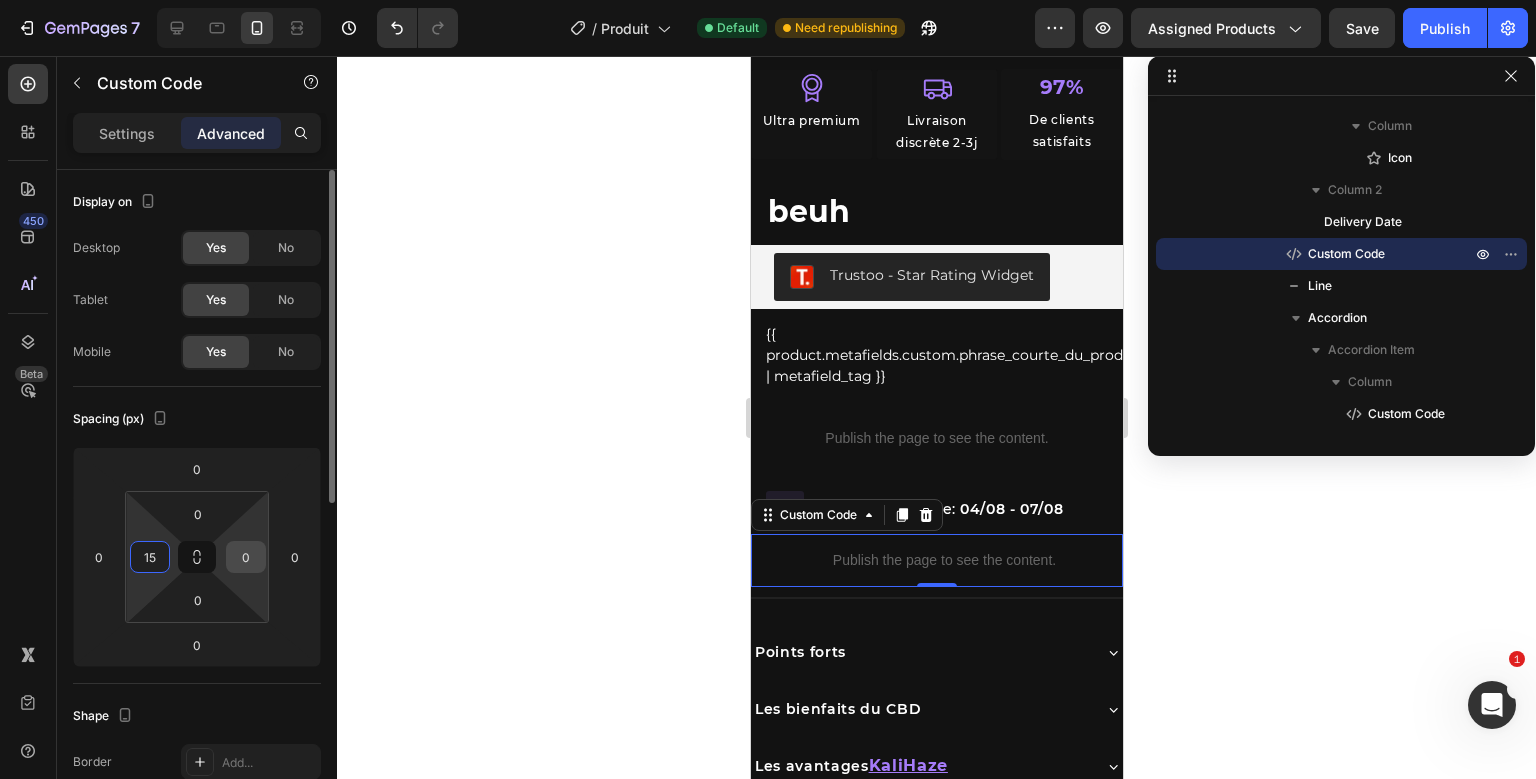 click on "0" at bounding box center (246, 557) 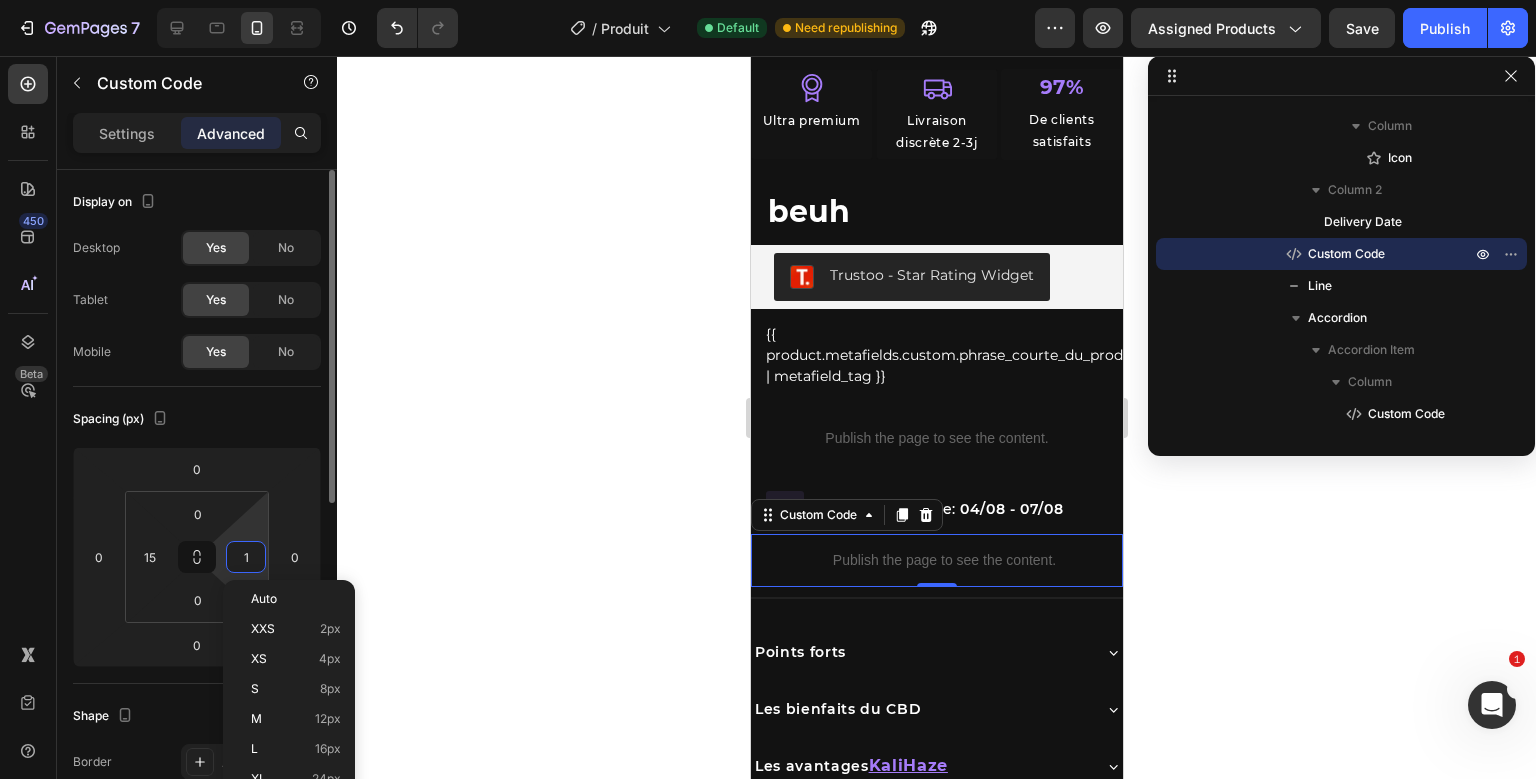type on "15" 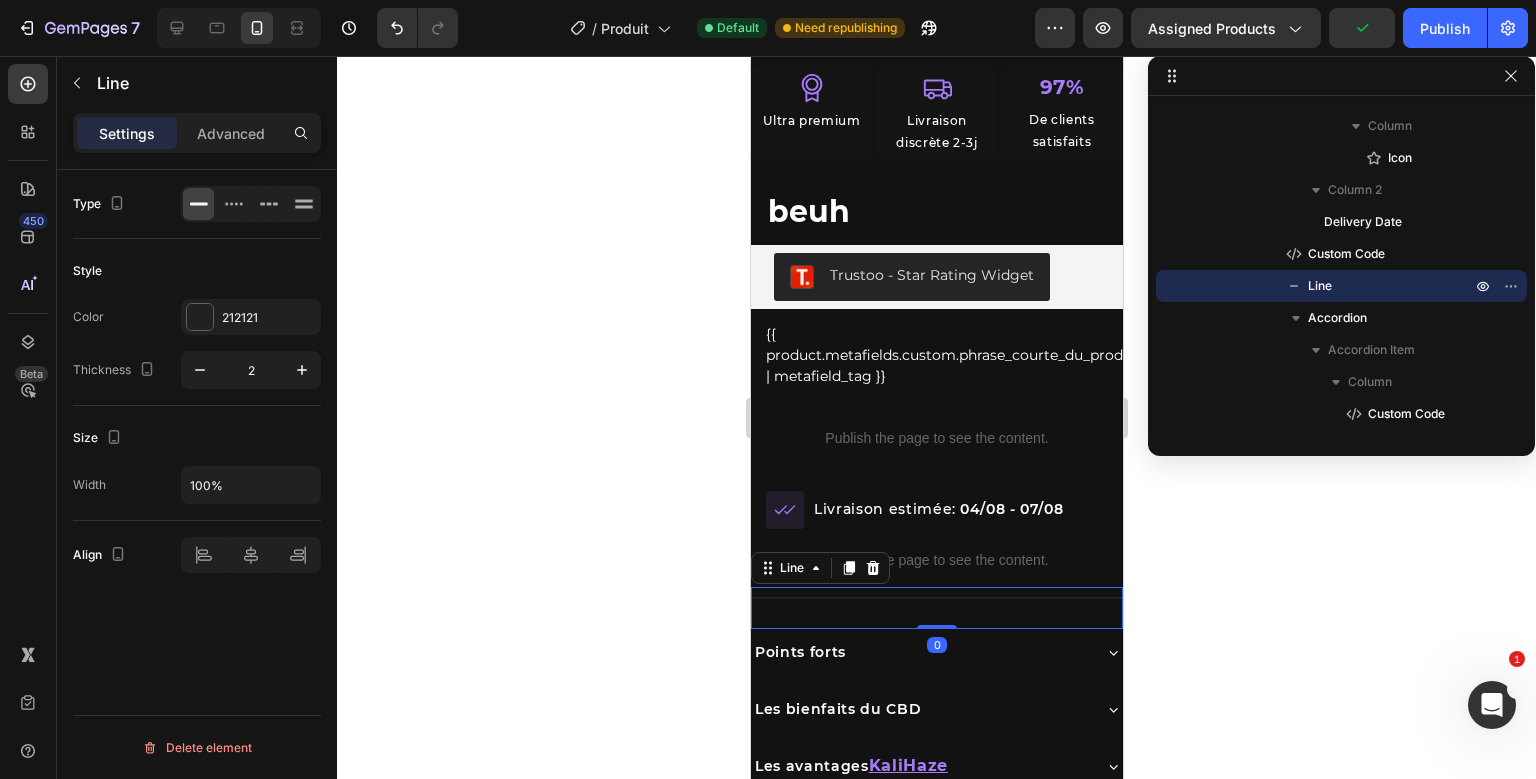click on "Title Line   0" at bounding box center [936, 608] 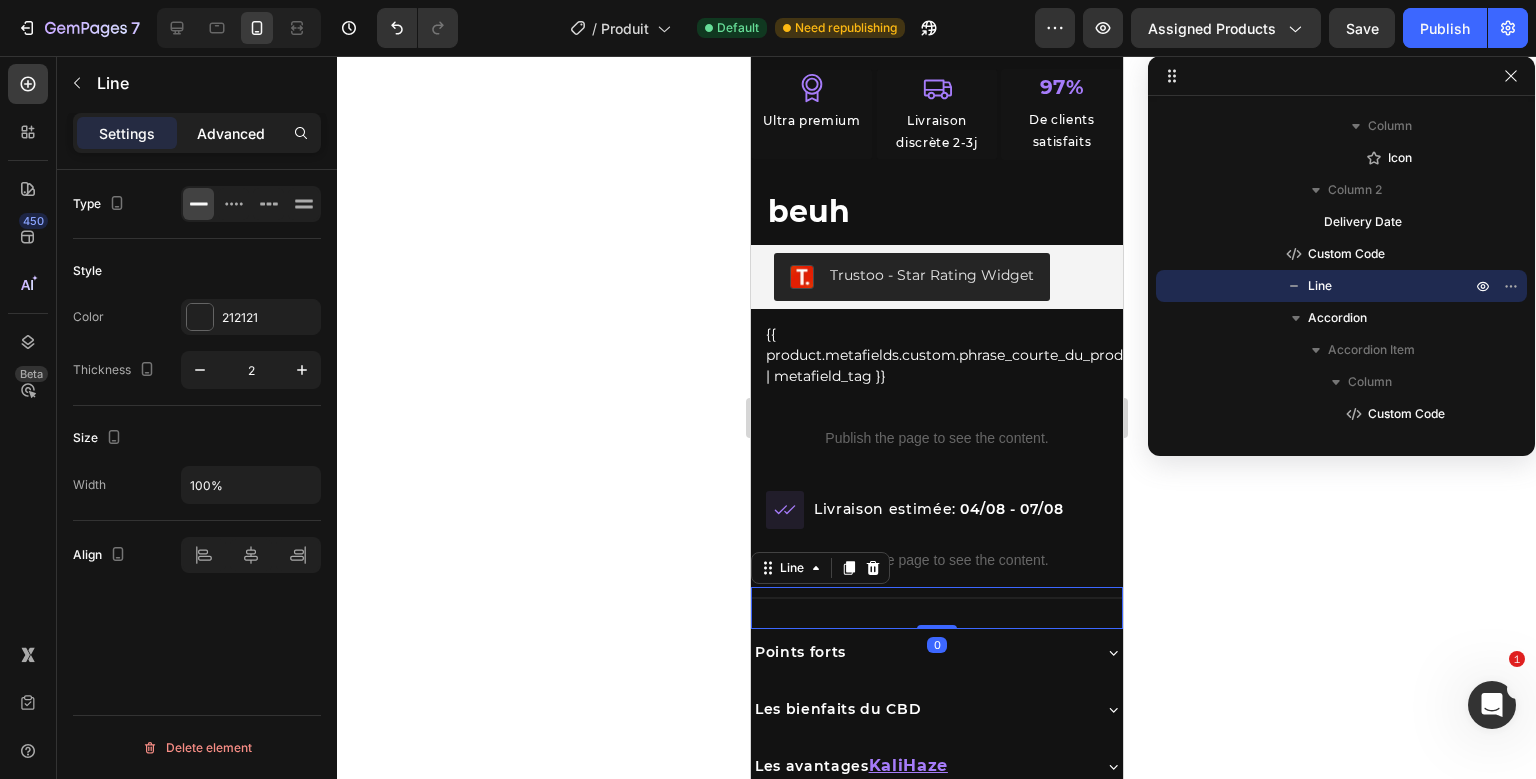 click on "Advanced" at bounding box center (231, 133) 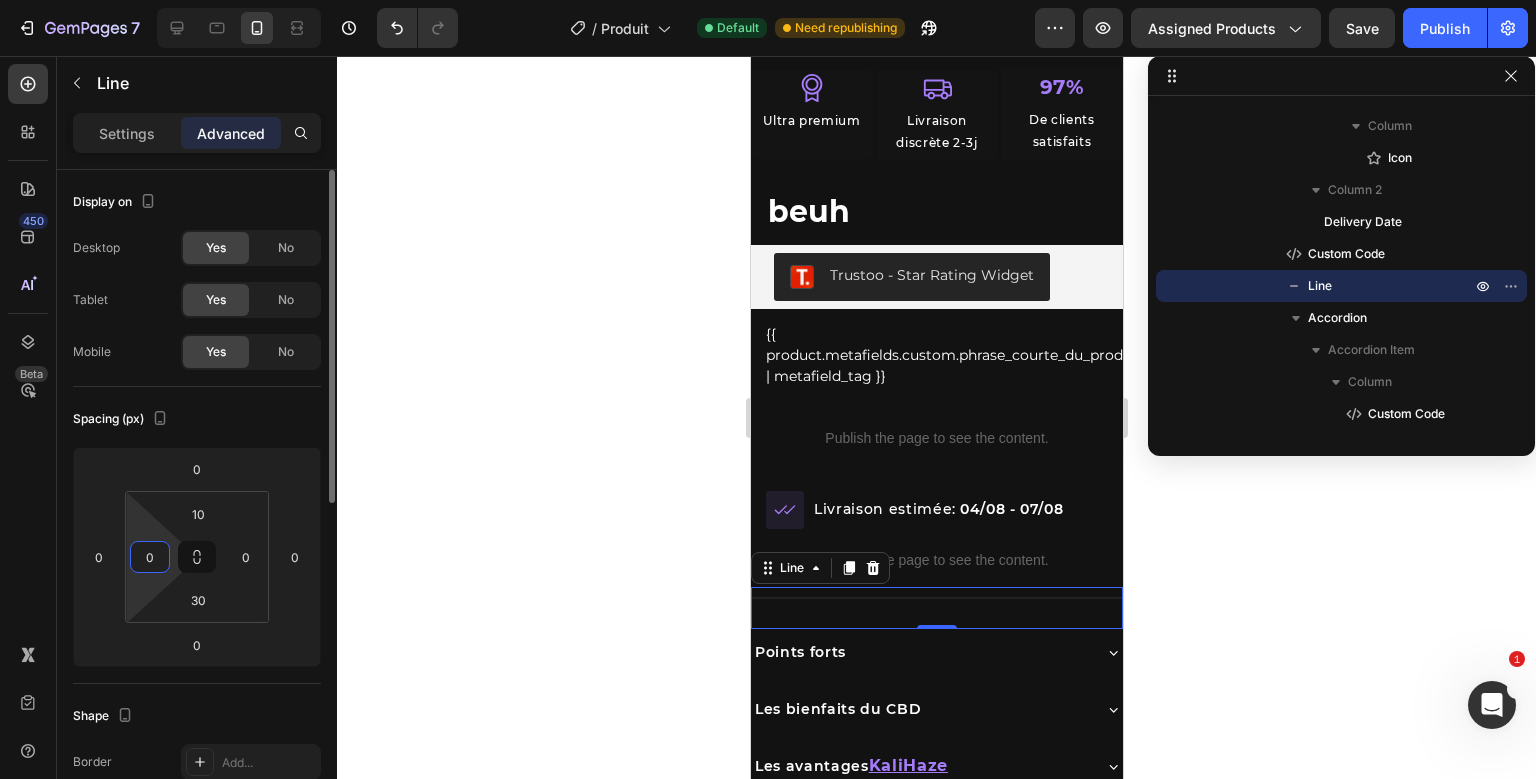 click on "0" at bounding box center [150, 557] 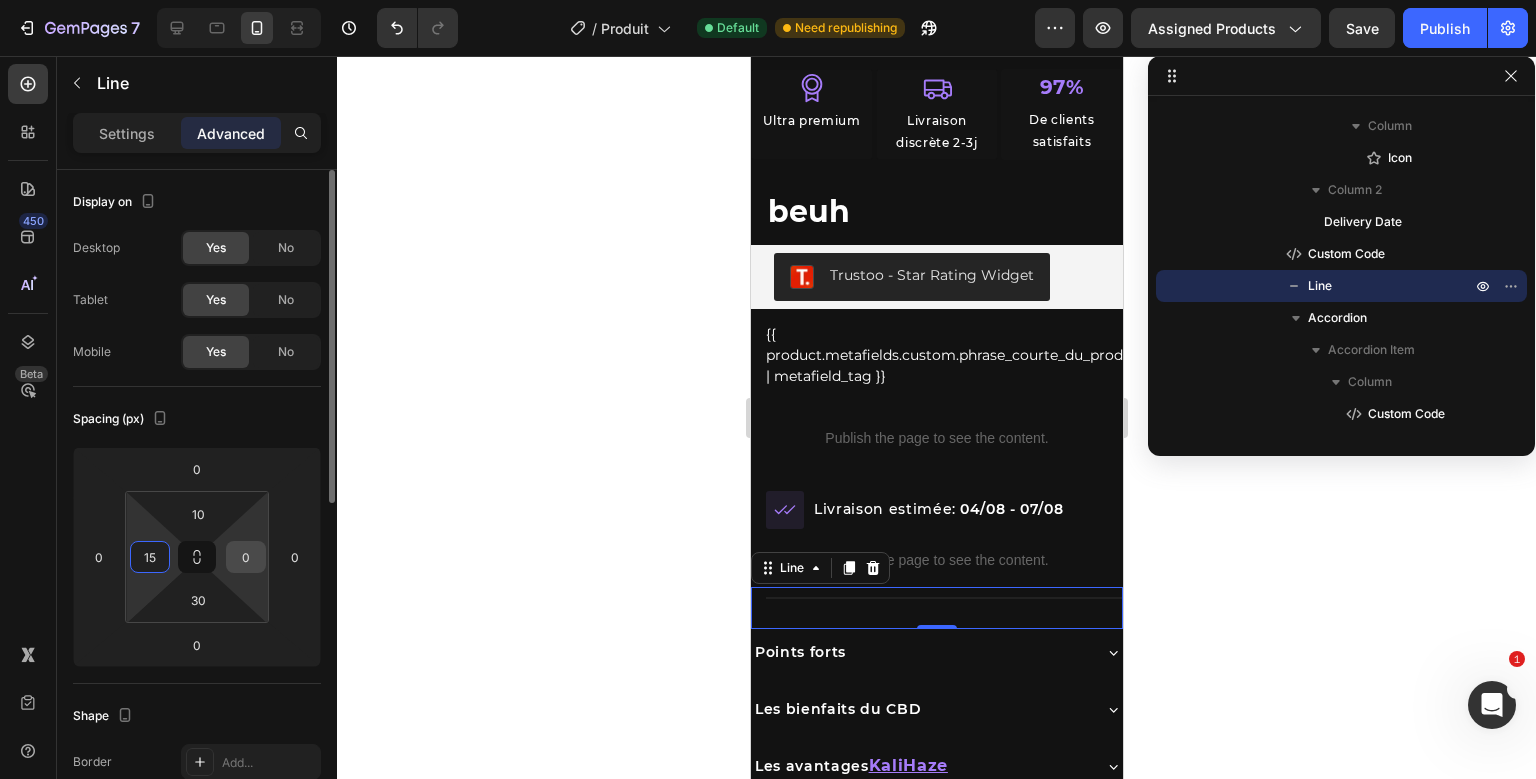 type on "15" 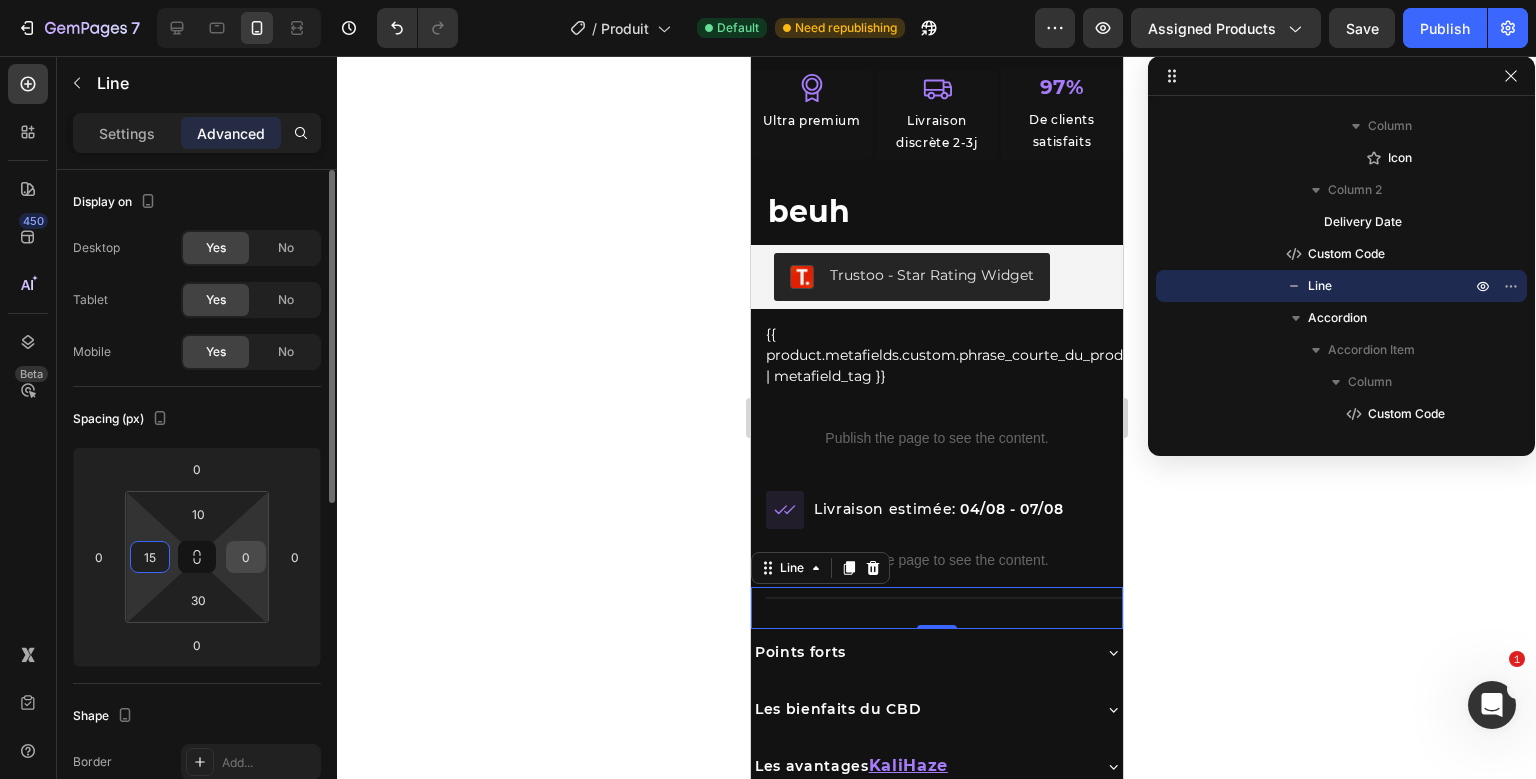 click on "0" at bounding box center [246, 557] 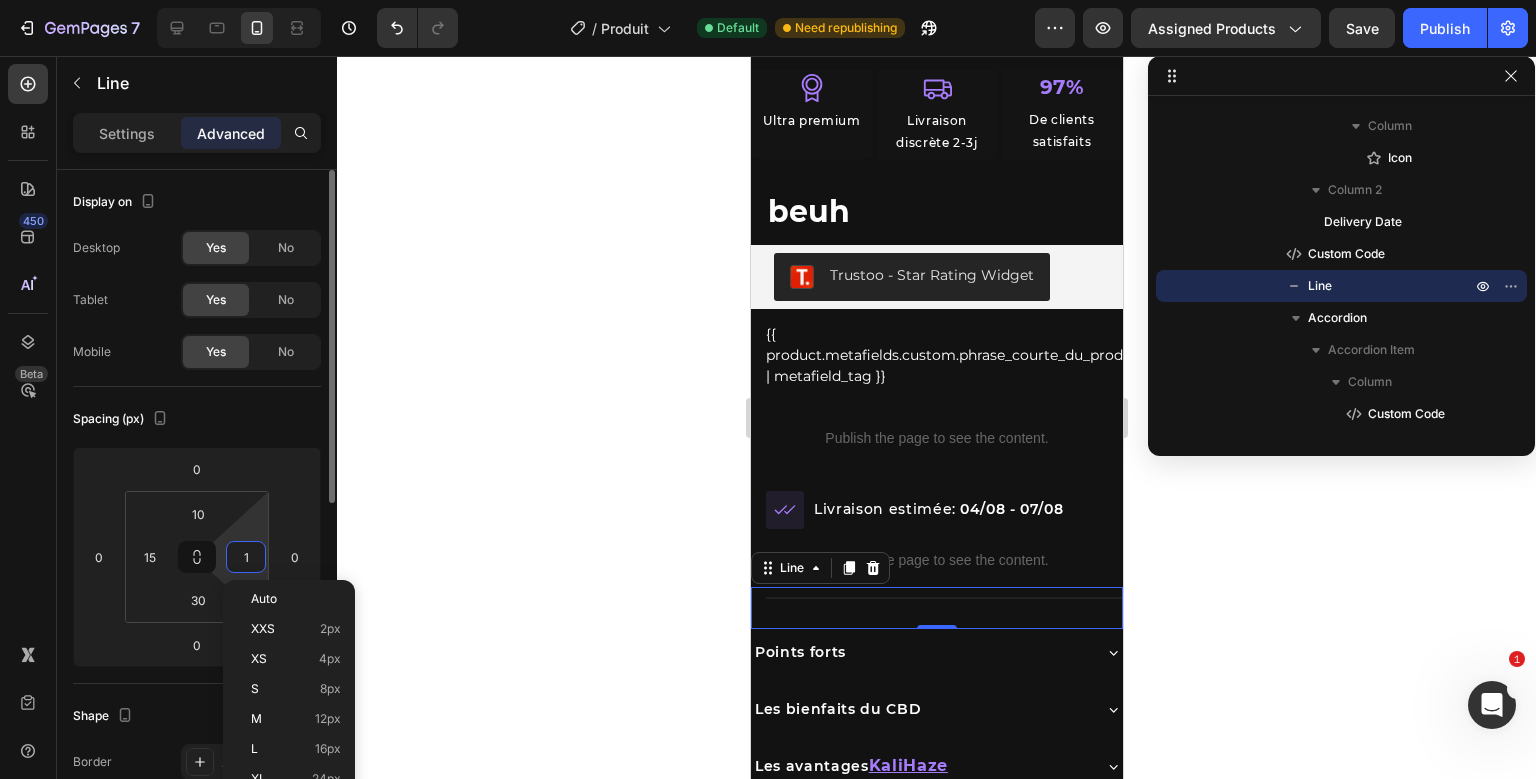 type on "15" 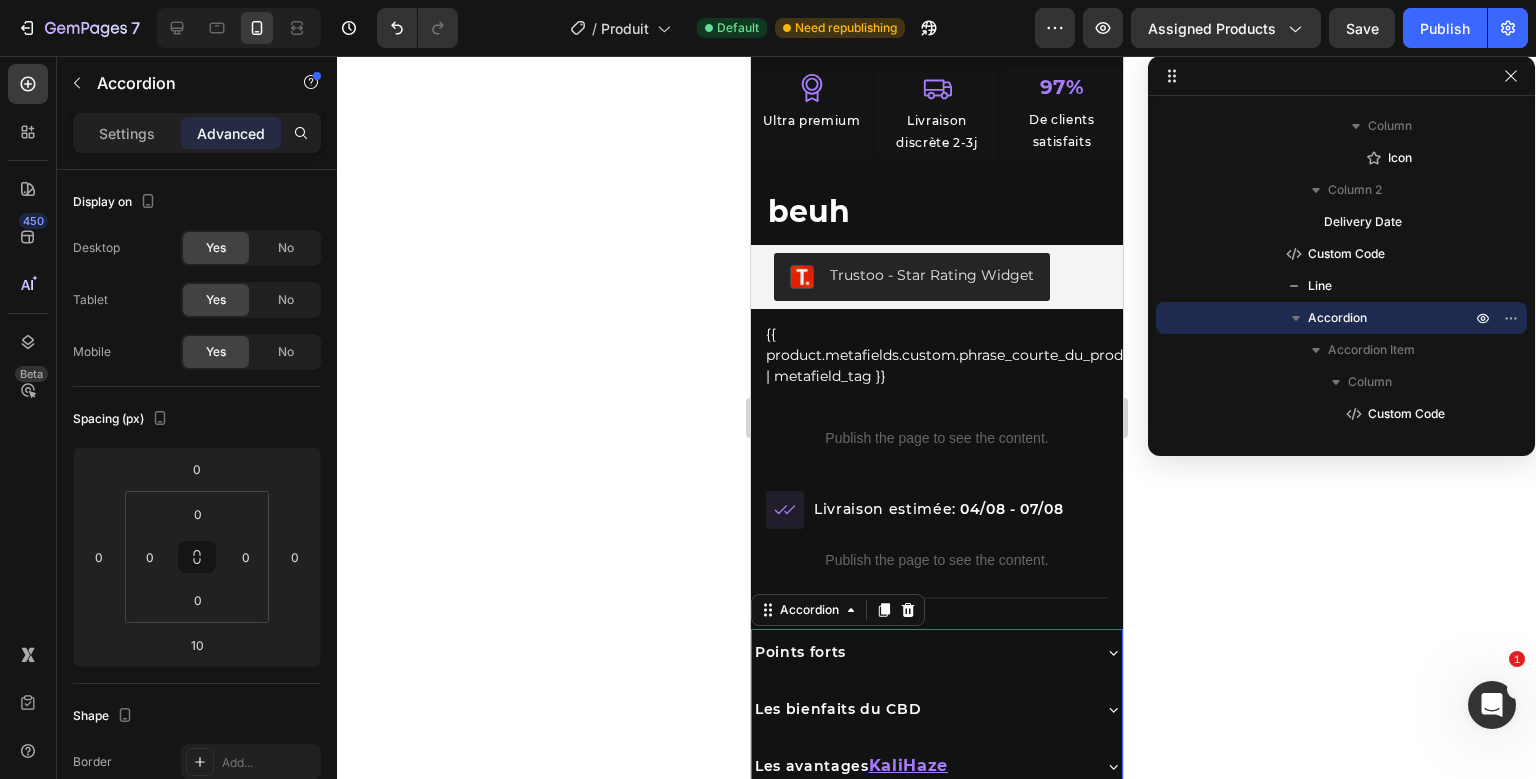 click on "Points forts" at bounding box center (919, 652) 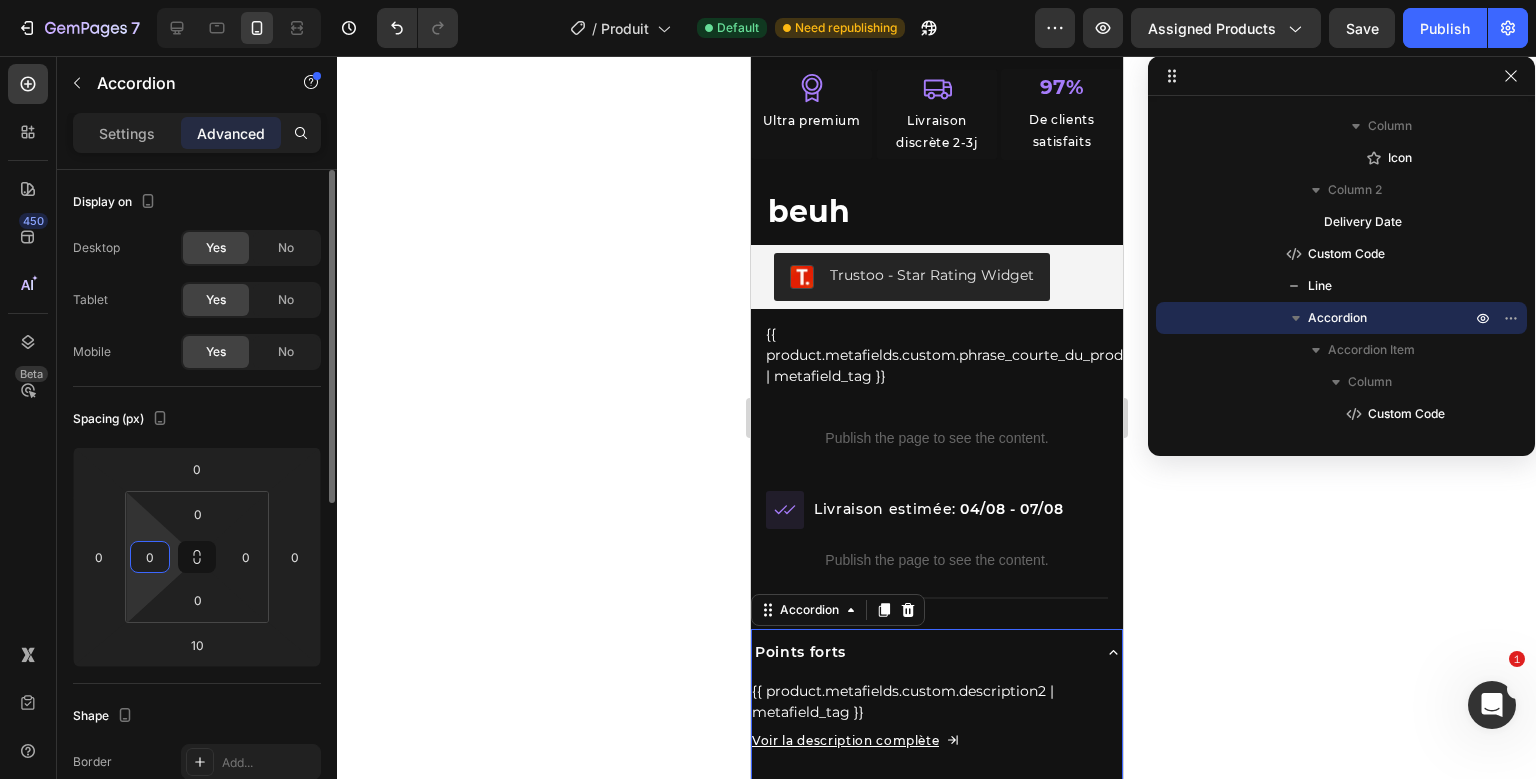 click on "0" at bounding box center (150, 557) 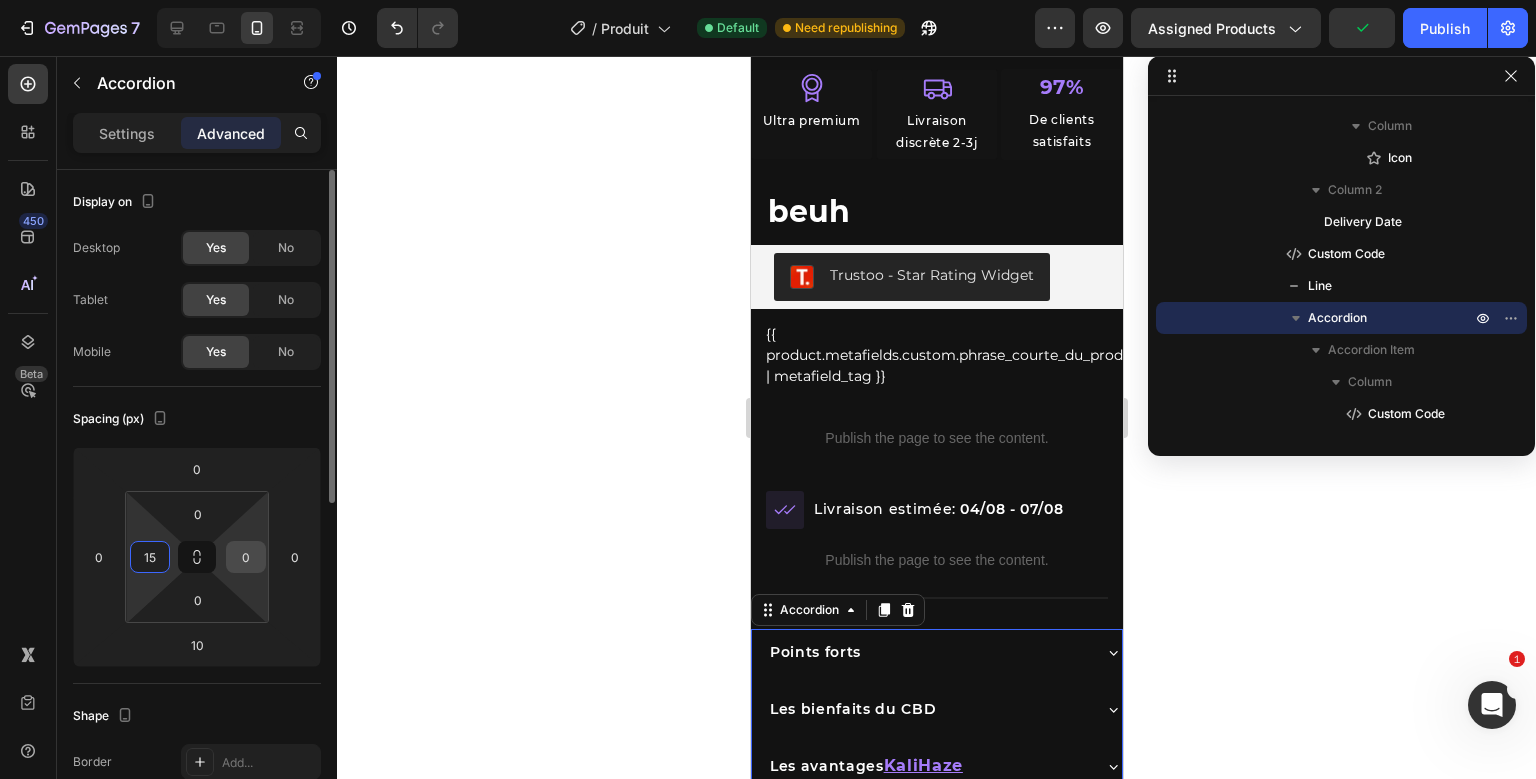 type on "15" 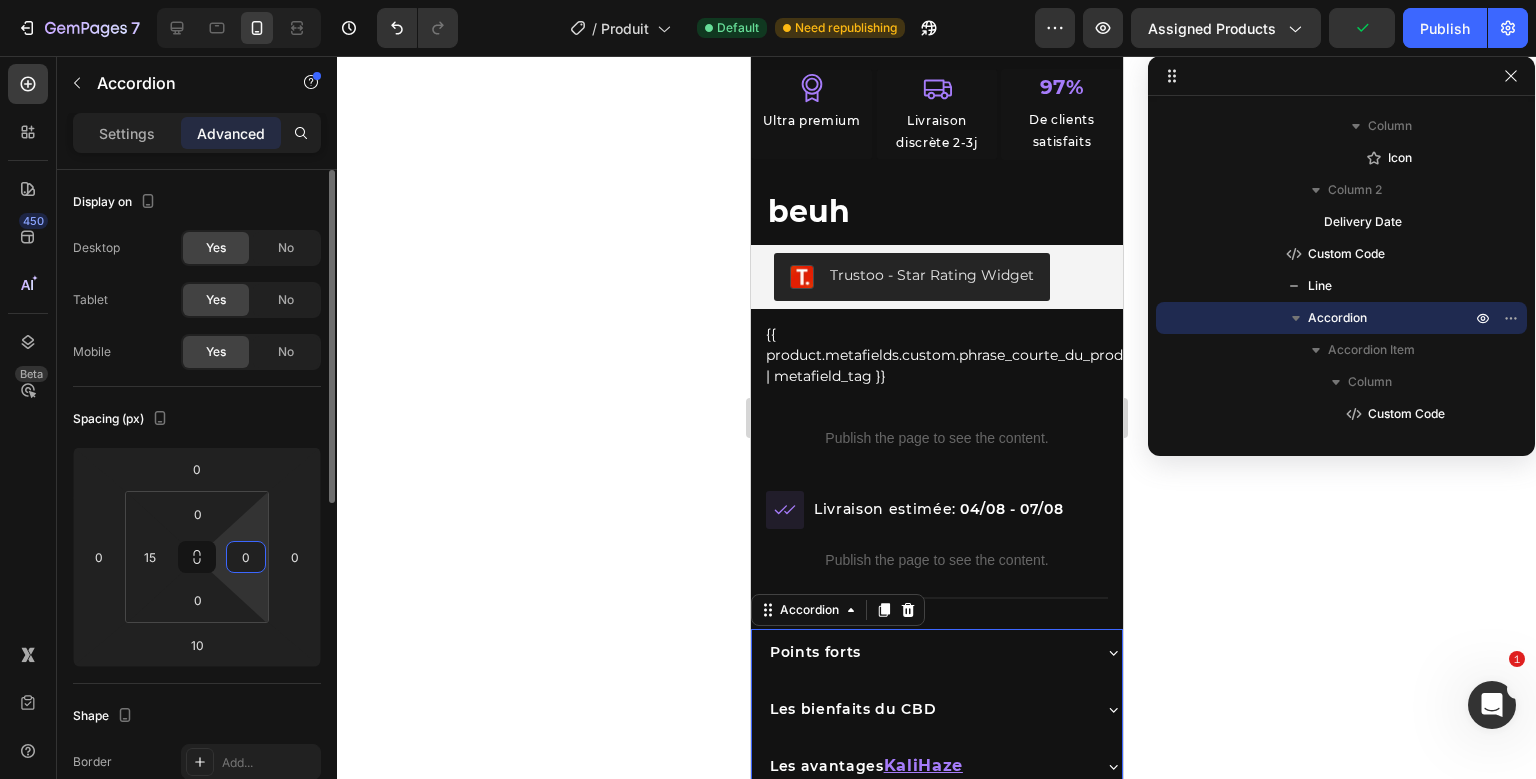 click on "0" at bounding box center [246, 557] 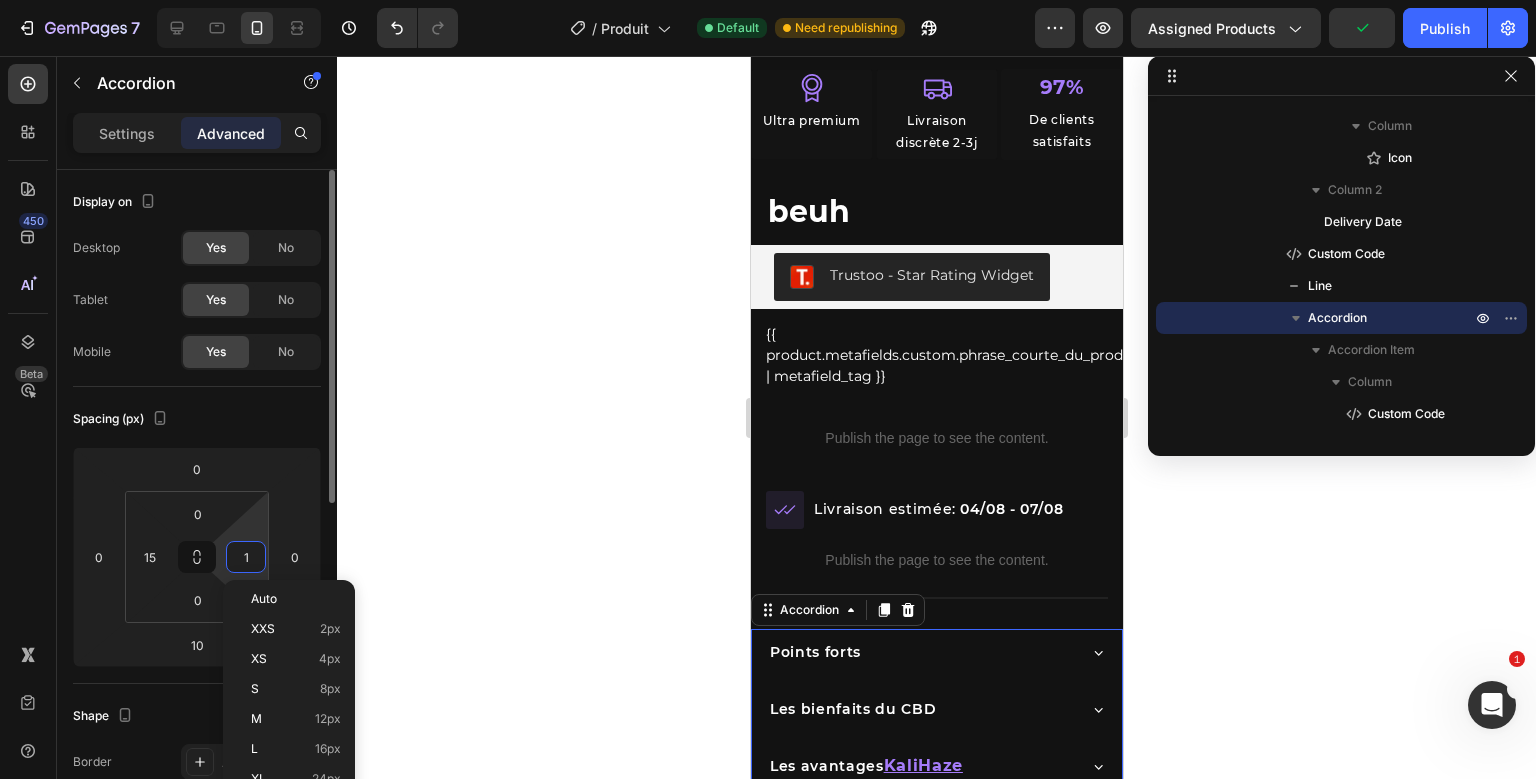 type on "15" 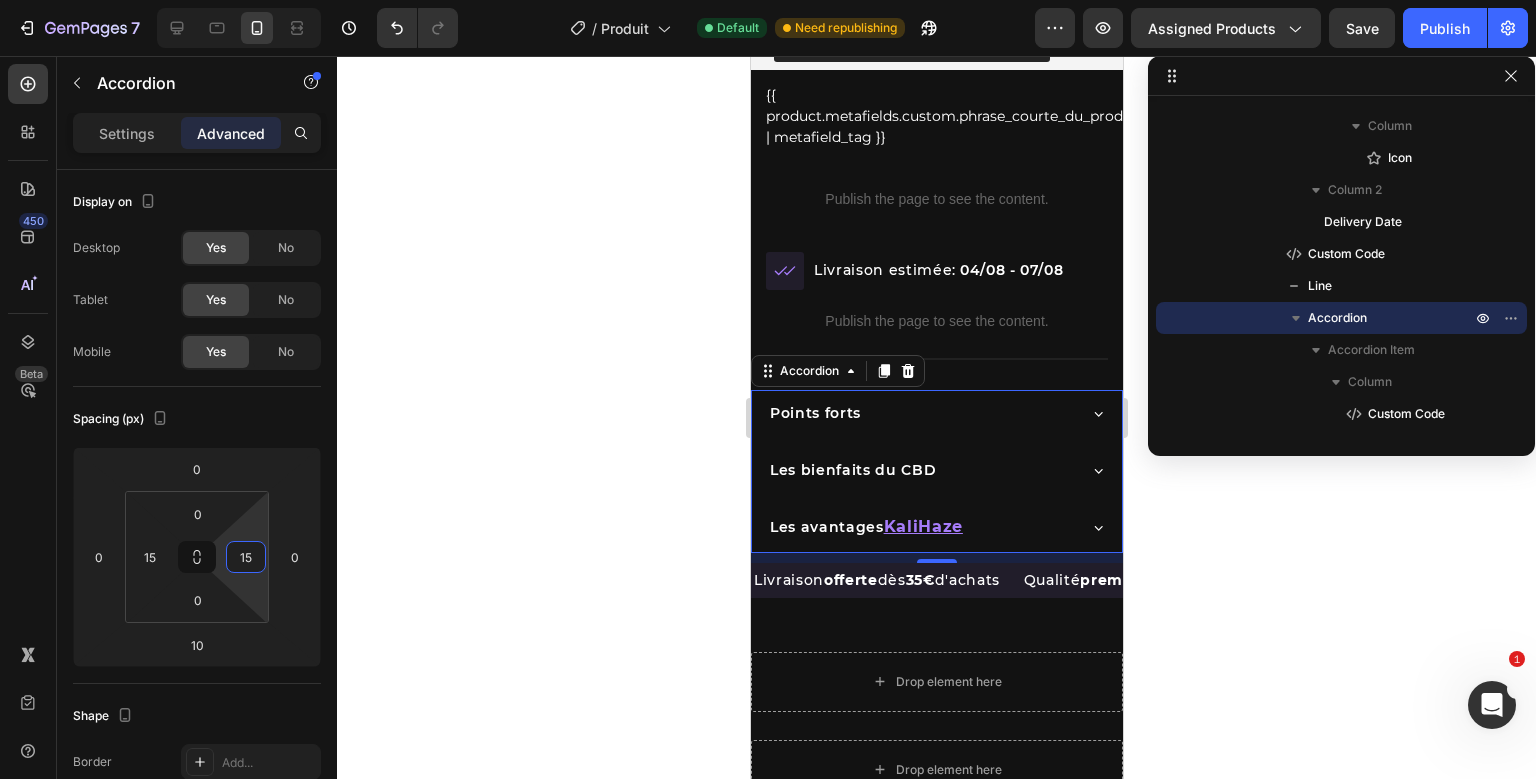 scroll, scrollTop: 984, scrollLeft: 0, axis: vertical 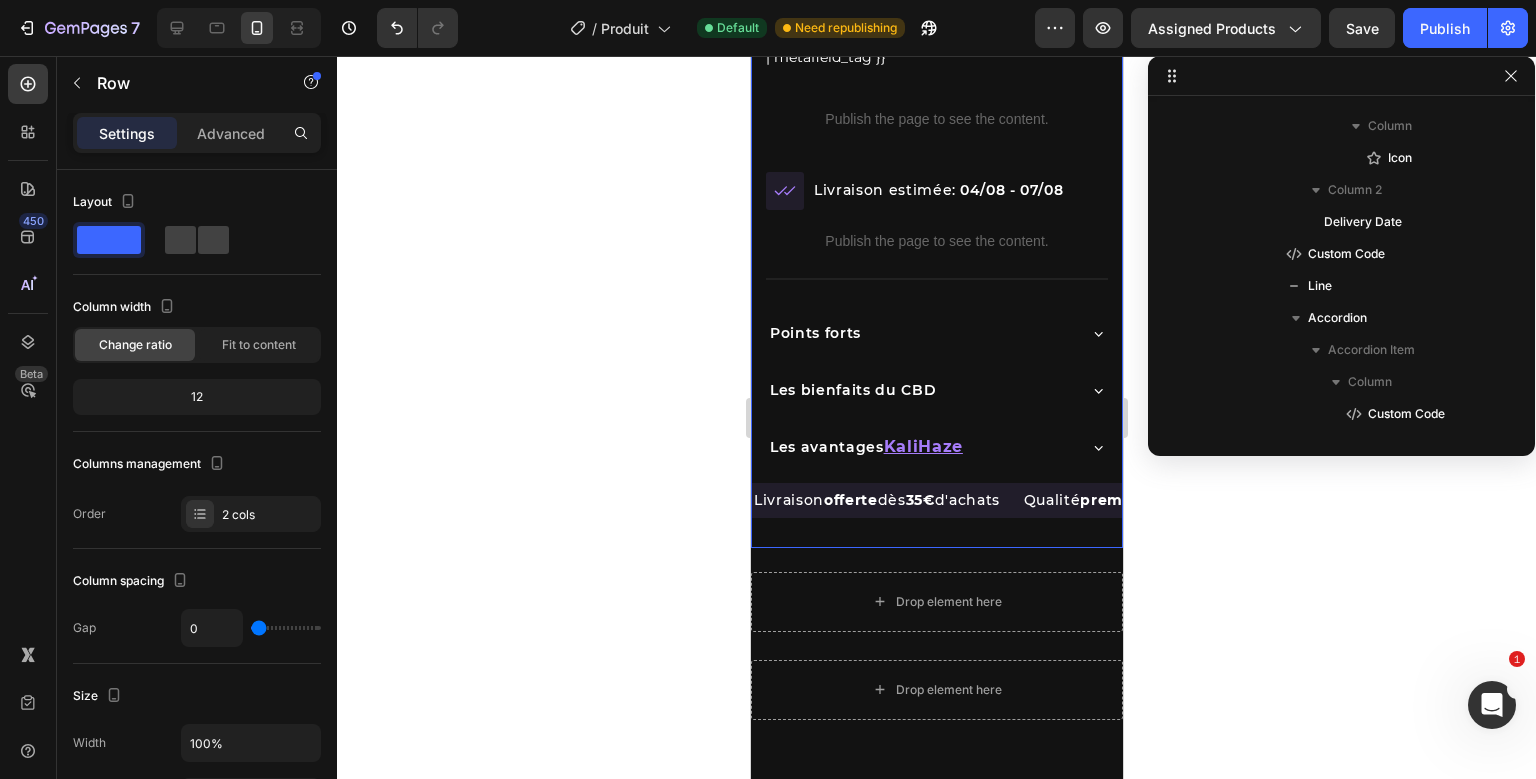 click on "Livraison  offerte  dès  35€  d'achats Text Block Qualité  premium Text Block Paiements  Sécurisés Text Block Livraison en  24/48h  après préparation Text Block 12%  de  cashback  sur chaques commandes Text Block Colis  discret Text Block Livraison  offerte  dès  35€  d'achats Text Block Qualité  premium Text Block Paiements  Sécurisés Text Block Livraison en  24/48h  après préparation Text Block 12%  de  cashback  sur chaques commandes Text Block Colis  discret Text Block Marquee" at bounding box center [936, 515] 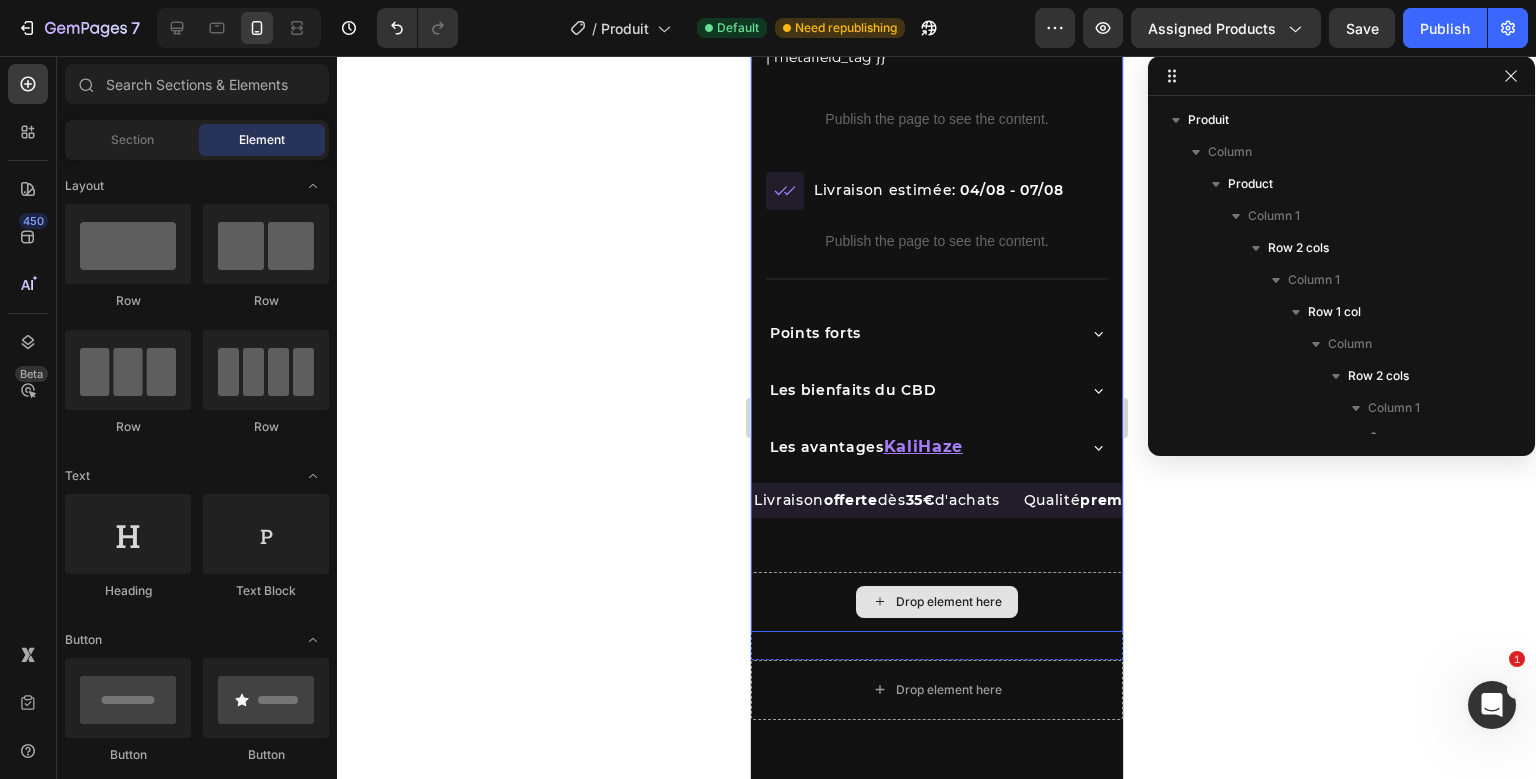 click on "Product Images Product Images
Icon Ultra premium Text Block Row
Icon Livraison anonyme 2-3j ouvrés Text Block Row 97% De clients satisfaits Text Block Row Row Row Row
Icon Ultra premium Text Block Row
Icon Livraison discrète 2-3j Text Block Row 97% Text Block De clients satisfaits Text Block Row Row beuh Product Title Trustoo - Star Rating Widget Trustoo
{{ product.metafields.custom.phrase_courte_du_produit | metafield_tag }}
Custom Code Row
Publish the page to see the content.
Custom Code Row
Icon Row
Livraison estimée:
04/08 - 07/08
Delivery Date Row
Publish the page to see the content.
Custom Code                Title Line
Points forts
Les bienfaits du CBD" at bounding box center (936, -117) 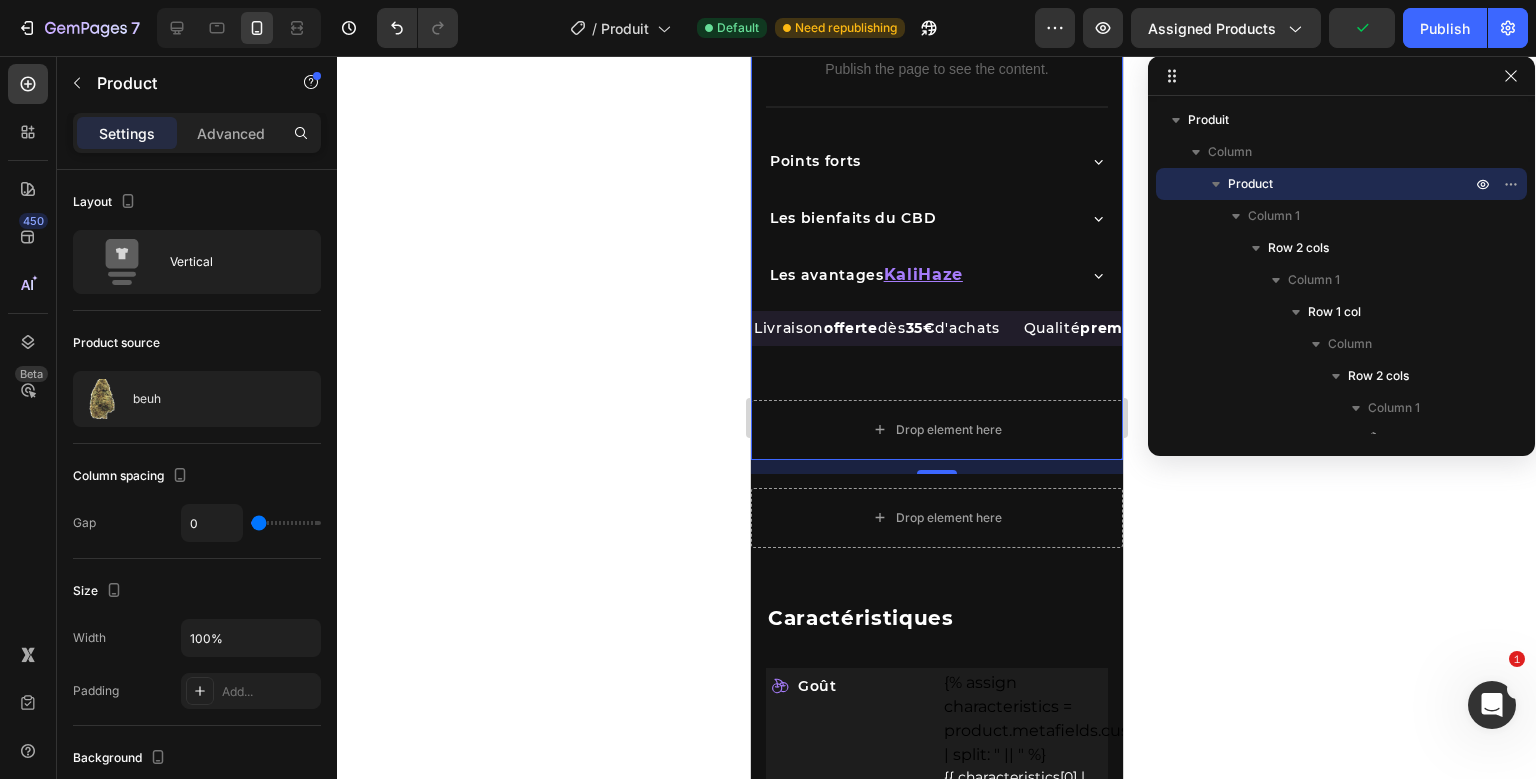 scroll, scrollTop: 1154, scrollLeft: 0, axis: vertical 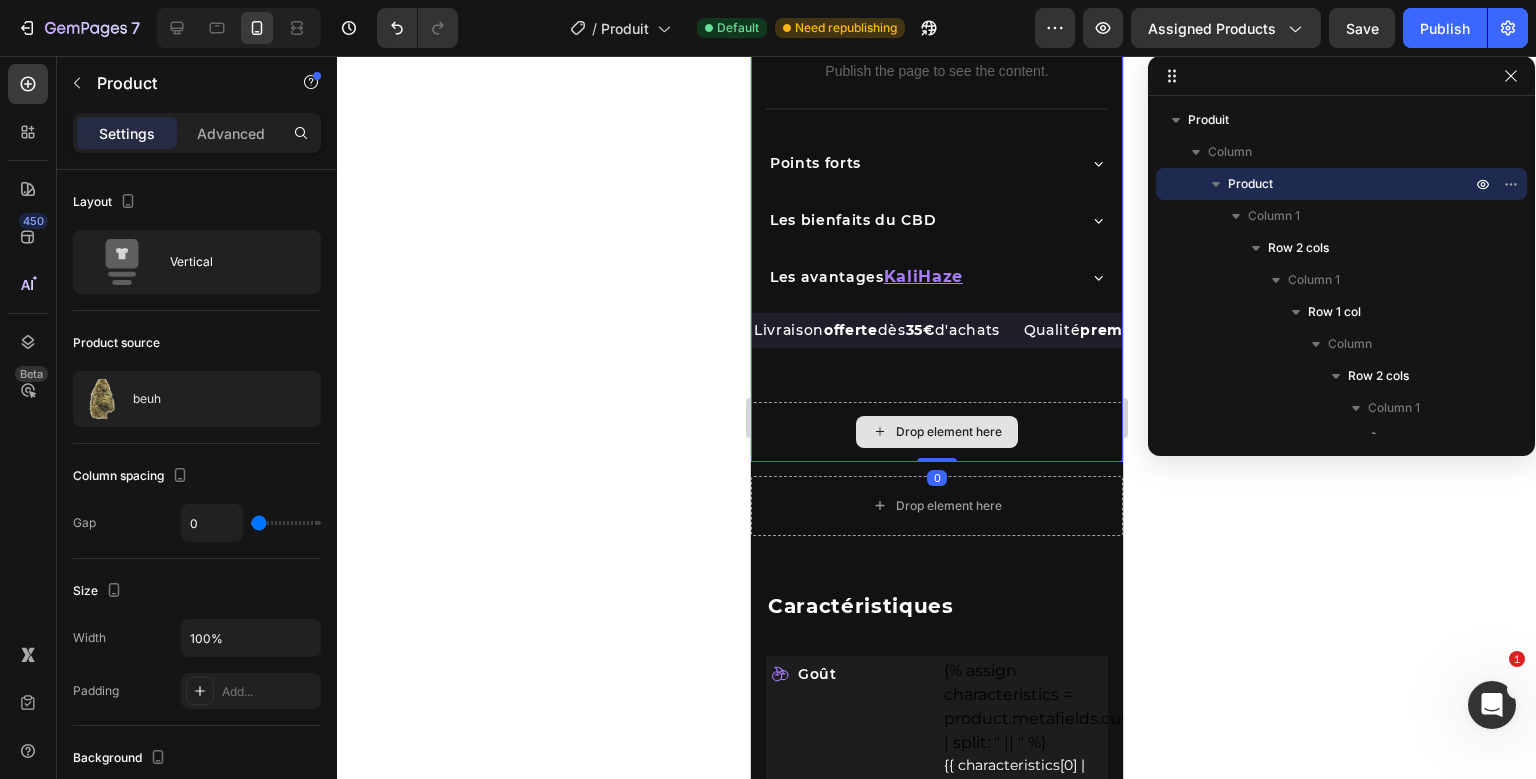 drag, startPoint x: 937, startPoint y: 470, endPoint x: 939, endPoint y: 438, distance: 32.06244 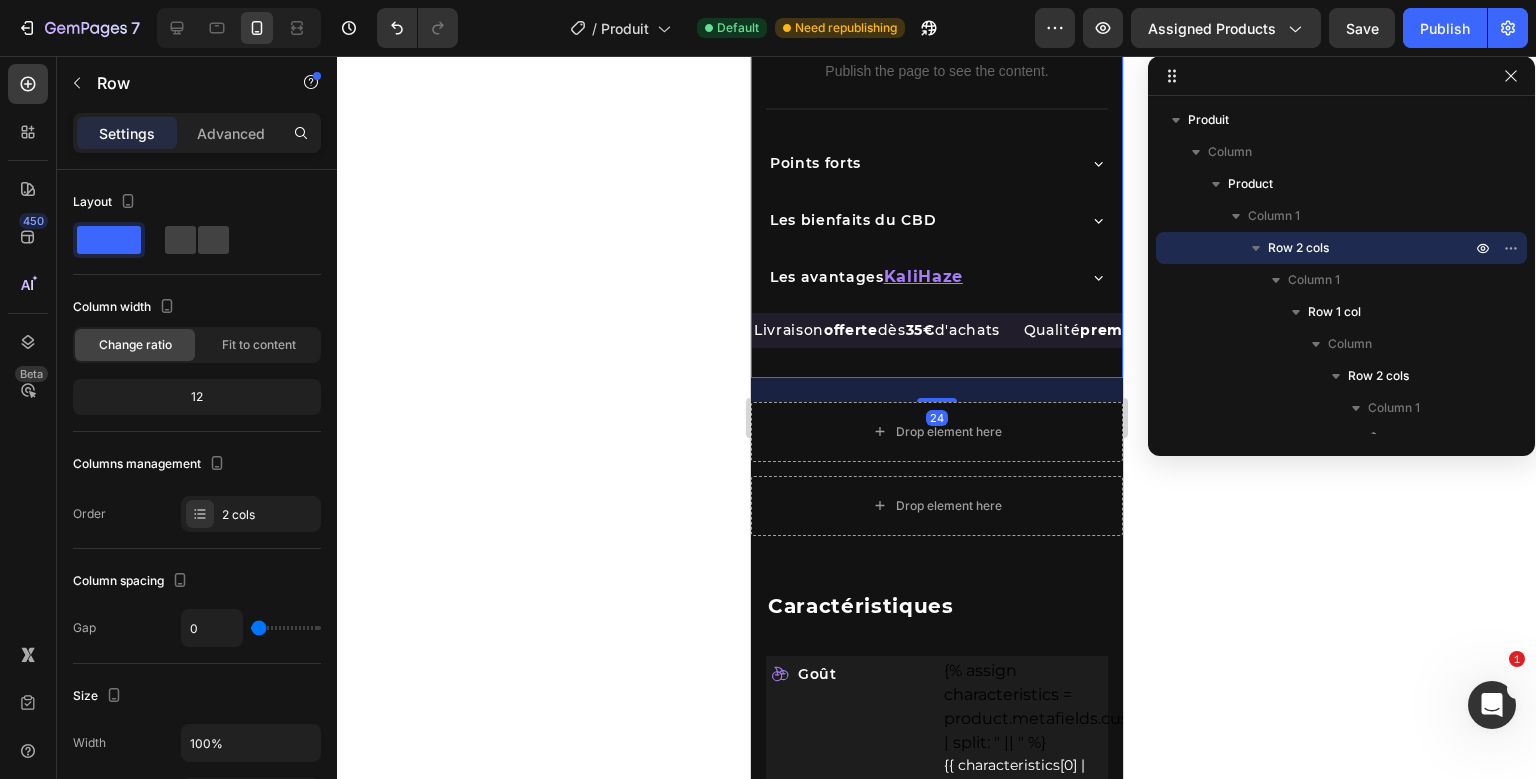 click on "Product Images Product Images
Icon Ultra premium Text Block Row
Icon Livraison anonyme 2-3j ouvrés Text Block Row 97% De clients satisfaits Text Block Row Row Row Row
Icon Ultra premium Text Block Row
Icon Livraison discrète 2-3j Text Block Row 97% Text Block De clients satisfaits Text Block Row Row beuh Product Title Trustoo - Star Rating Widget Trustoo
{{ product.metafields.custom.phrase_courte_du_produit | metafield_tag }}
Custom Code Row
Publish the page to see the content.
Custom Code Row
Icon Row
Livraison estimée:
04/08 - 07/08
Delivery Date Row
Publish the page to see the content.
Custom Code                Title Line
Points forts
Les bienfaits du CBD" at bounding box center [936, -324] 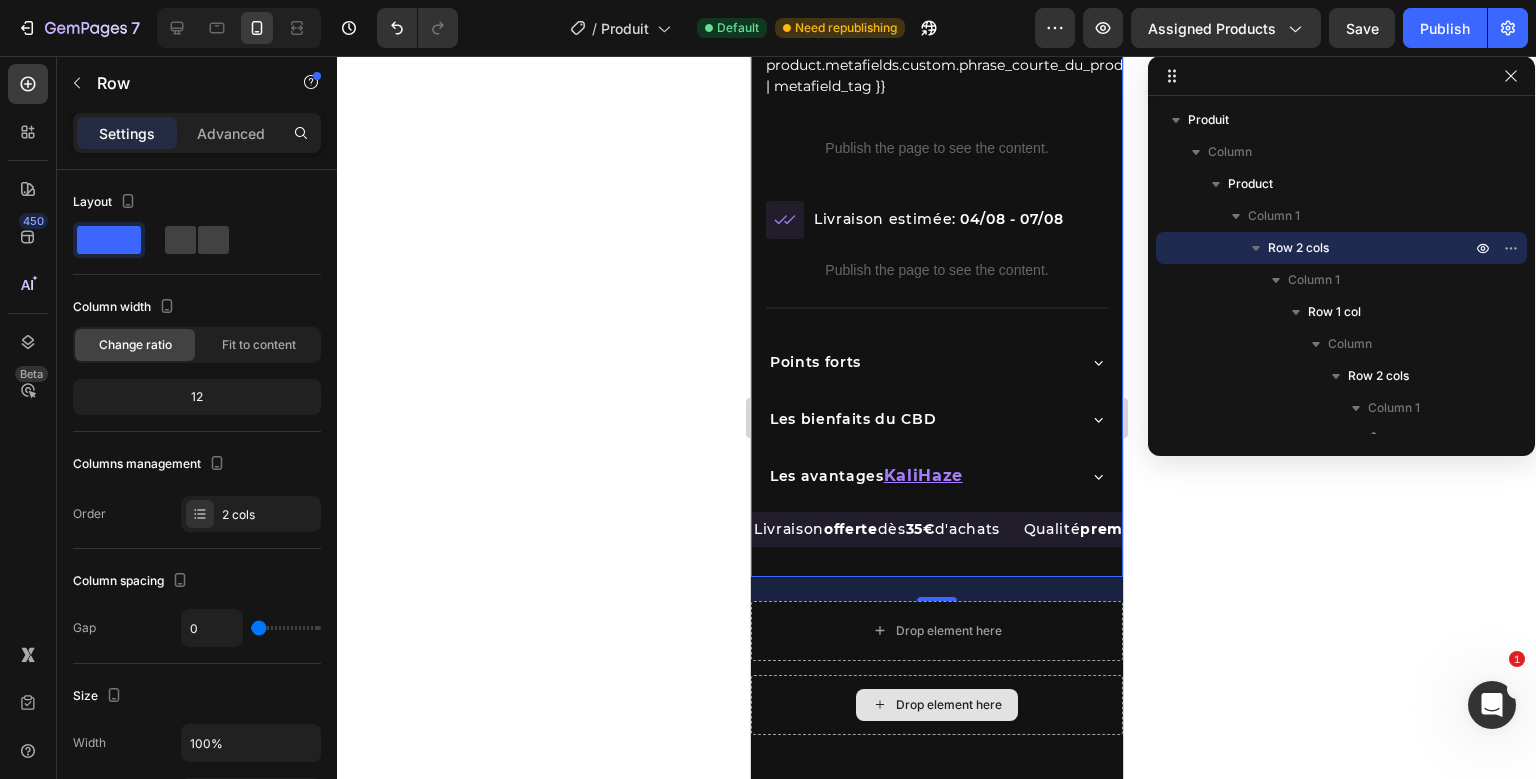 scroll, scrollTop: 971, scrollLeft: 0, axis: vertical 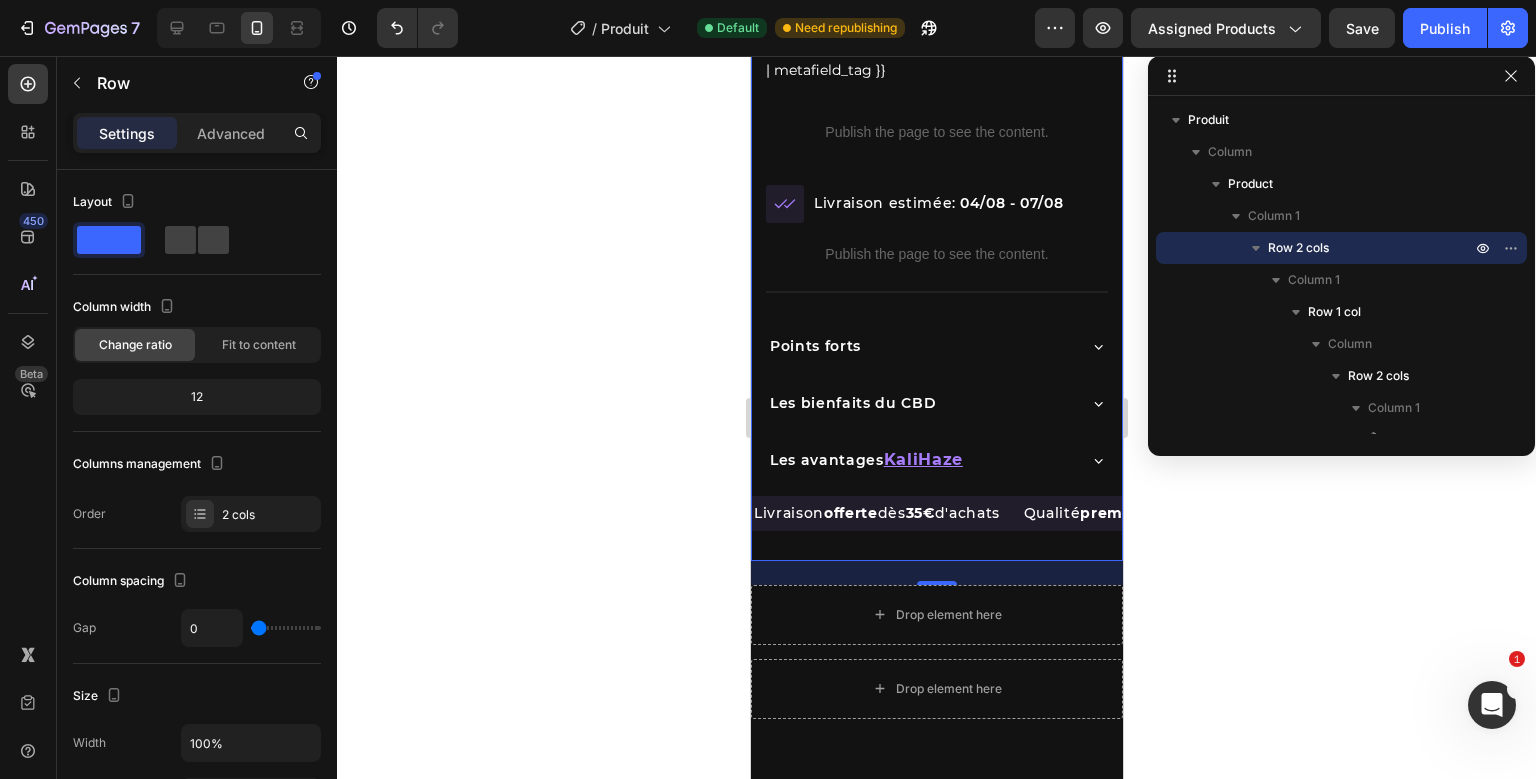 drag, startPoint x: 928, startPoint y: 582, endPoint x: 932, endPoint y: 524, distance: 58.137768 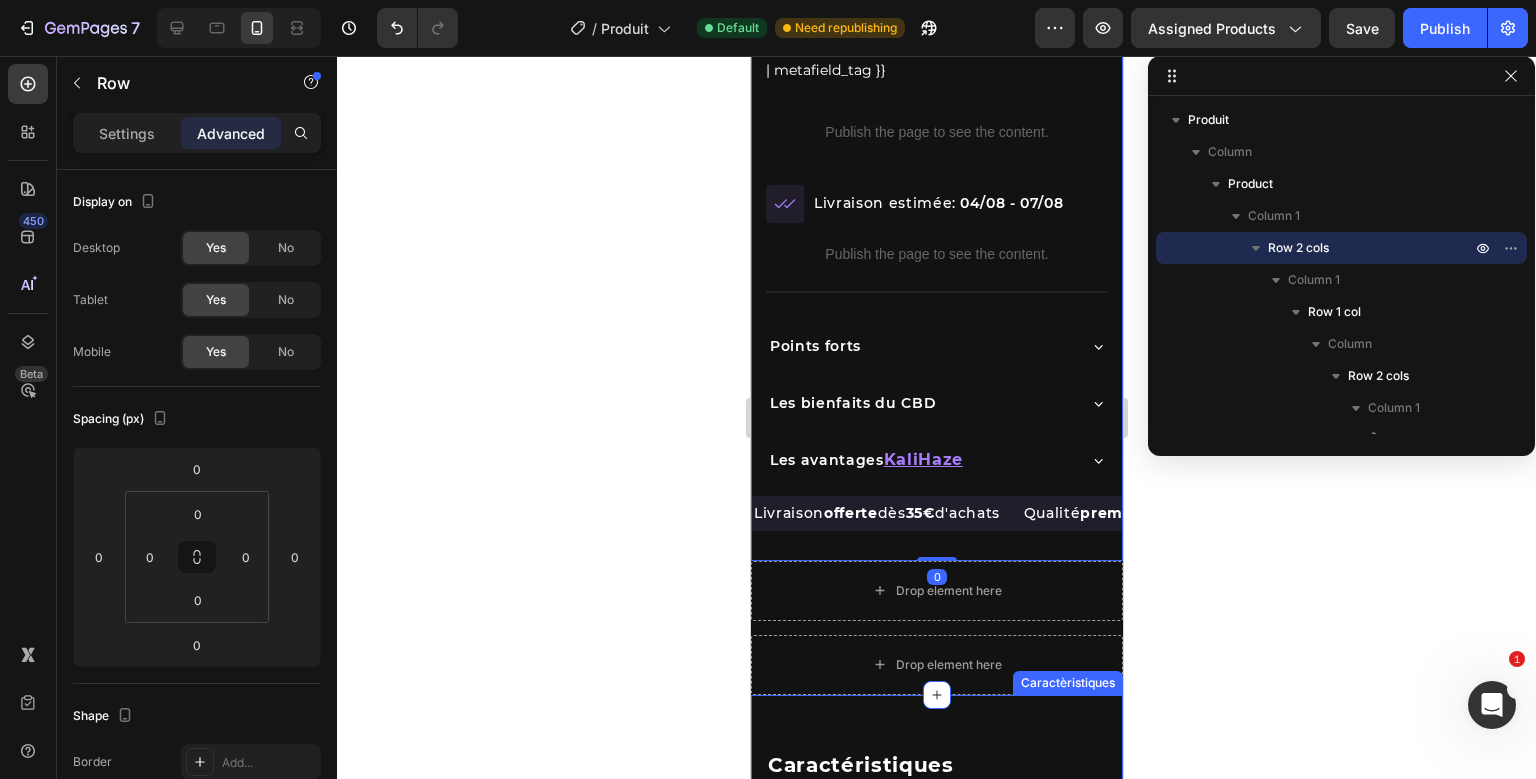 scroll, scrollTop: 1103, scrollLeft: 0, axis: vertical 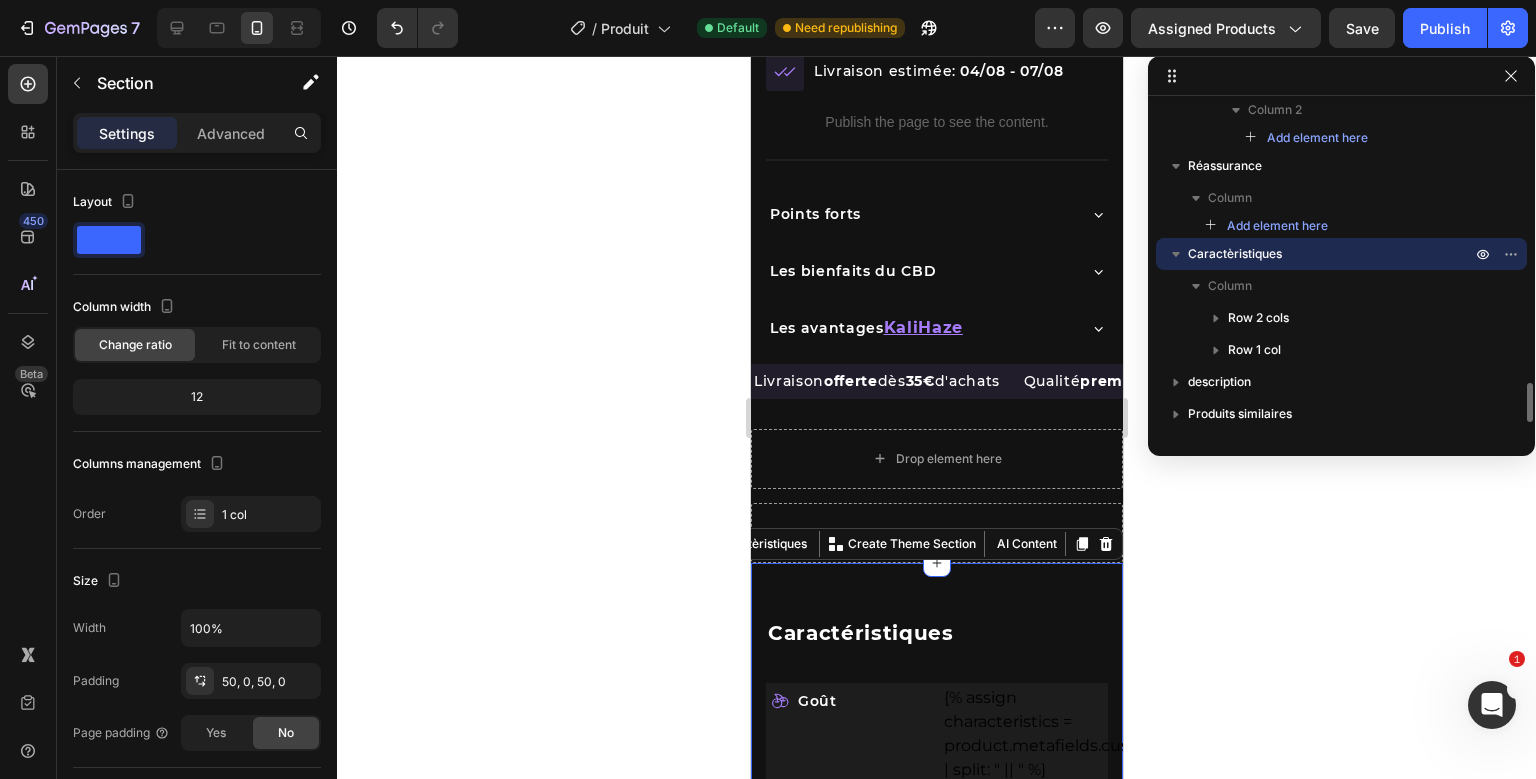 click on "Caractéristiques Text Block
Goût Item List {% assign characteristics = product.metafields.custom.caracteristiques | split: " || " %}
{{ characteristics[0] | split: " : " | last }}
Custom Code Row
Odeur Item List {% assign characteristics = product.metafields.custom.caracteristiques | split: " || " %}
{{ characteristics[1] | split: " : " | last }}
Custom Code Row
Fumée Item List {% assign characteristics = product.metafields.custom.caracteristiques | split: " || " %}
{{ characteristics[2] | split: " : " | last }}
Custom Code Row
CBD Item List {% assign characteristics = product.metafields.custom.caracteristiques | split: " || " %}
{{ characteristics[4] | split: " : " | last }}
Custom Code Row
THC Item List {% assign characteristics = product.metafields.custom.caracteristiques | split: " || " %}
{{ characteristics[5] | split: " : " | last }}" at bounding box center (936, 3532) 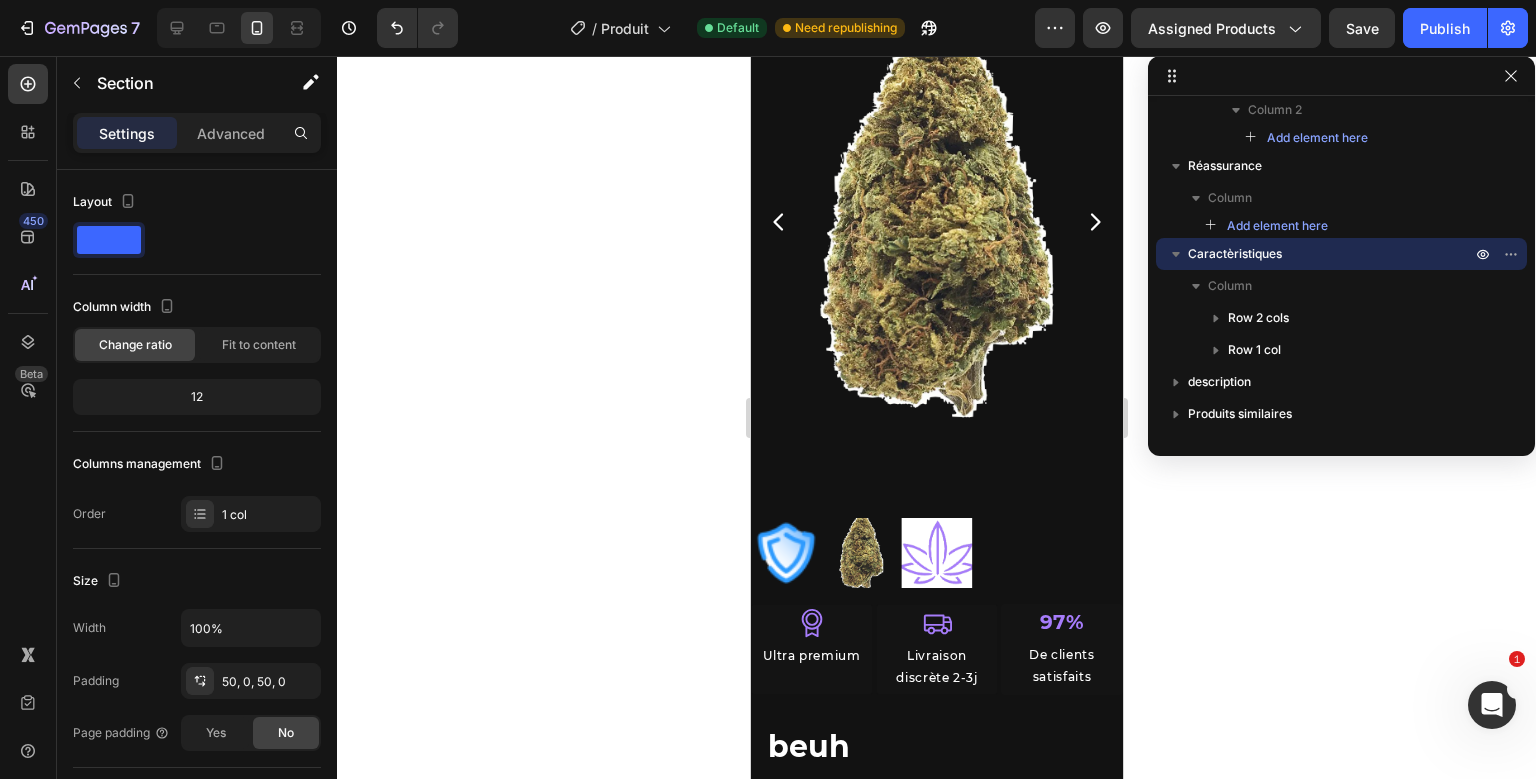 scroll, scrollTop: 128, scrollLeft: 0, axis: vertical 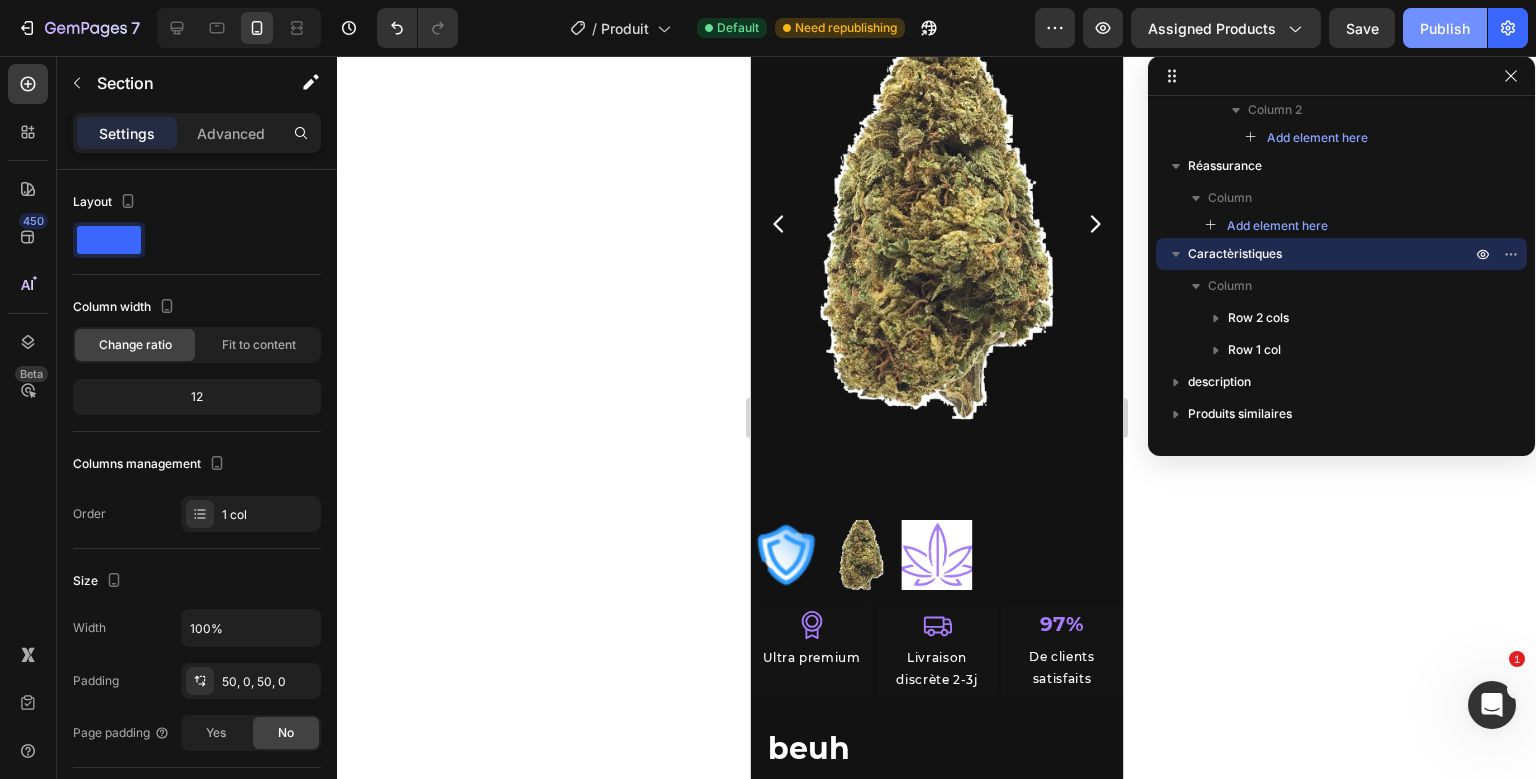 click on "Publish" 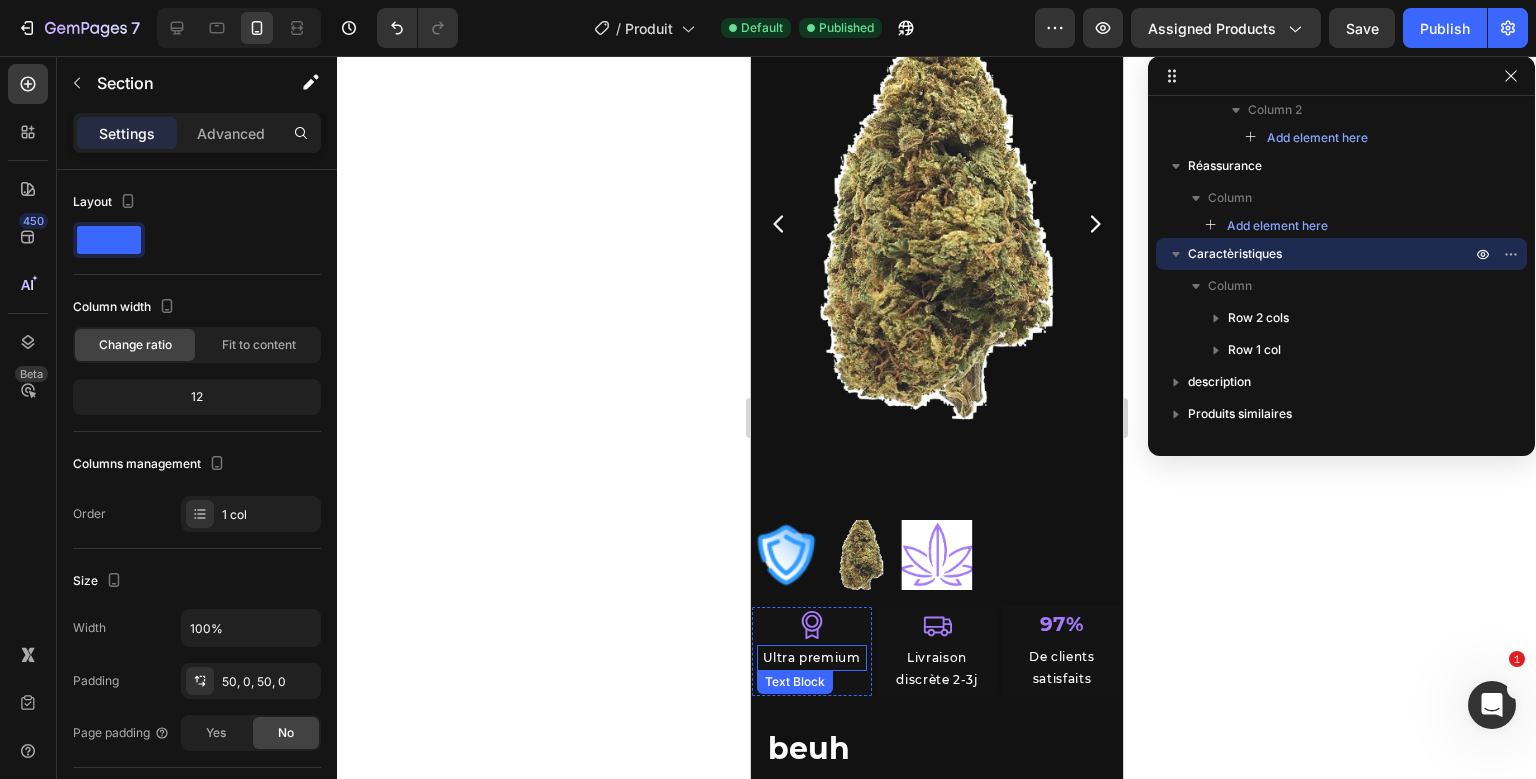 click on "Icon Ultra premium Text Block" at bounding box center [811, 651] 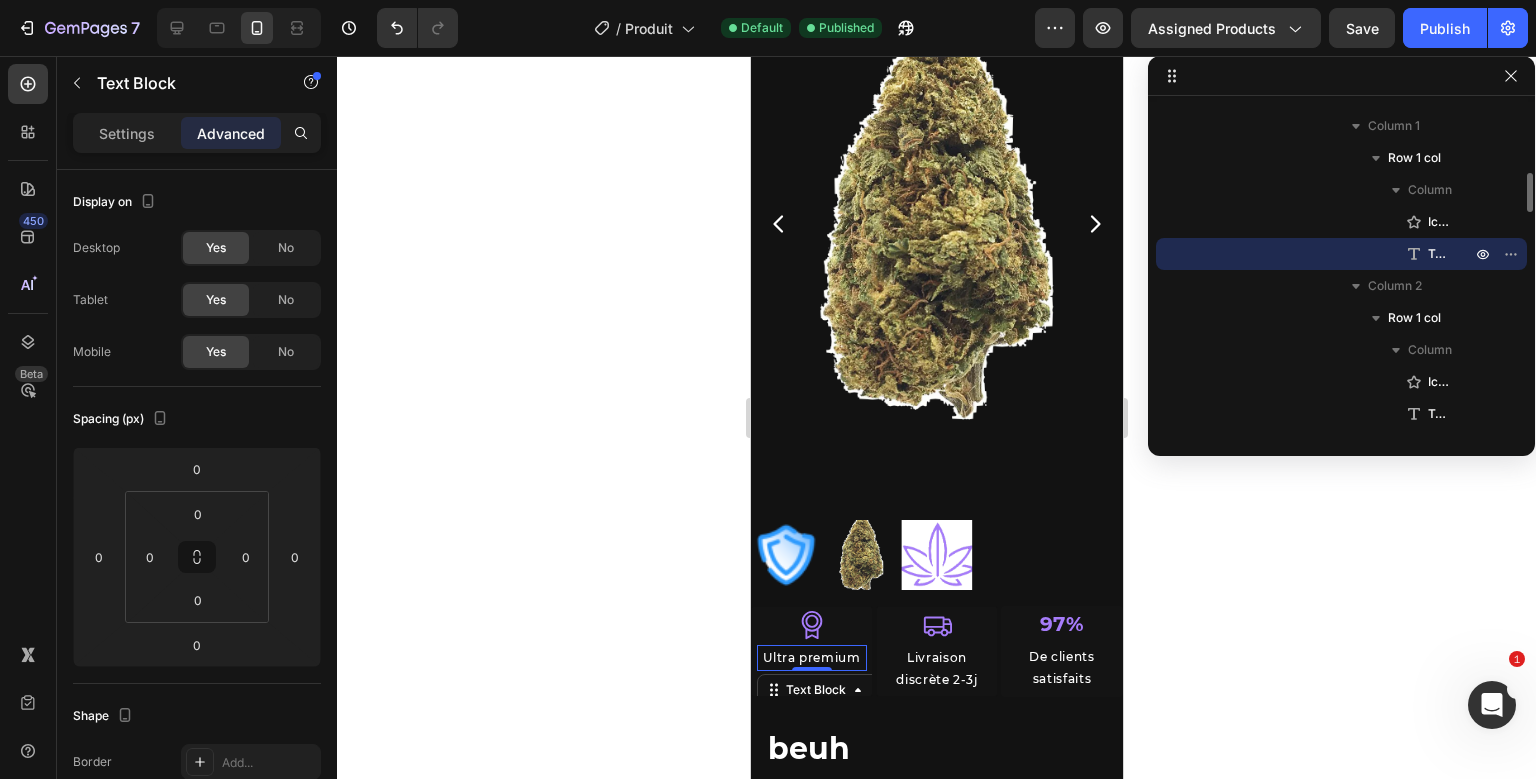click on "Icon Ultra premium Text Block   0" at bounding box center (811, 651) 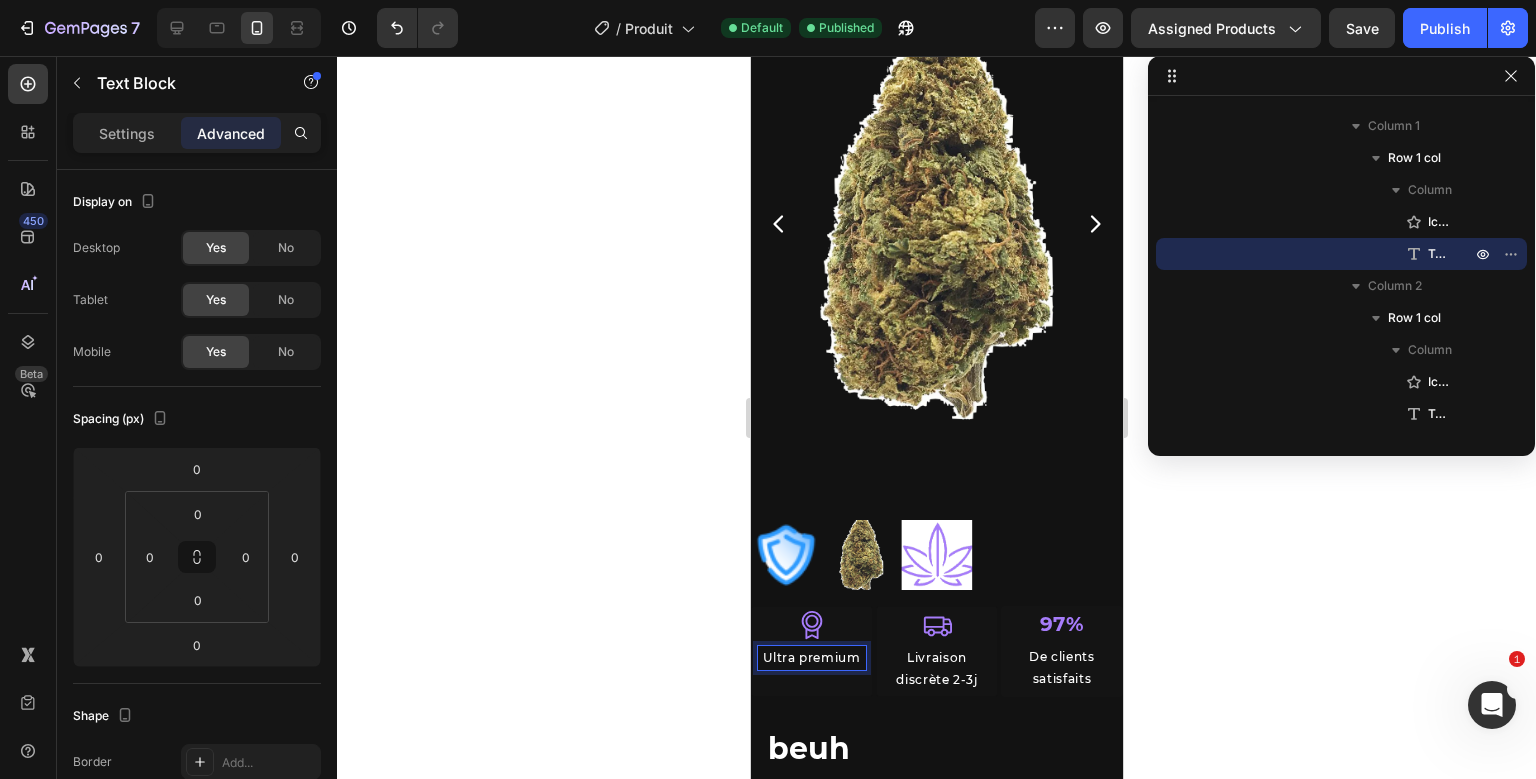 click on "Ultra premium" at bounding box center (811, 658) 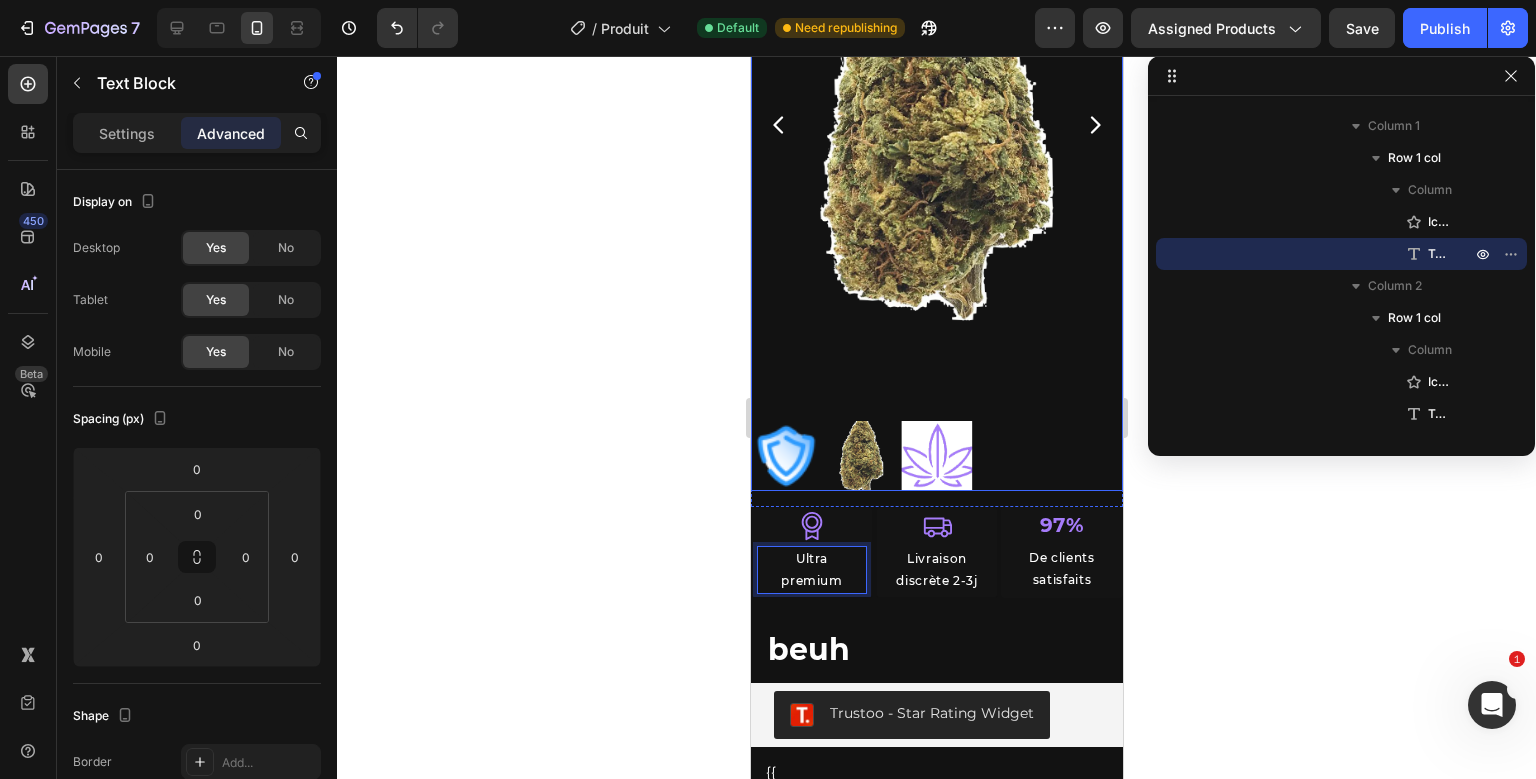 scroll, scrollTop: 231, scrollLeft: 0, axis: vertical 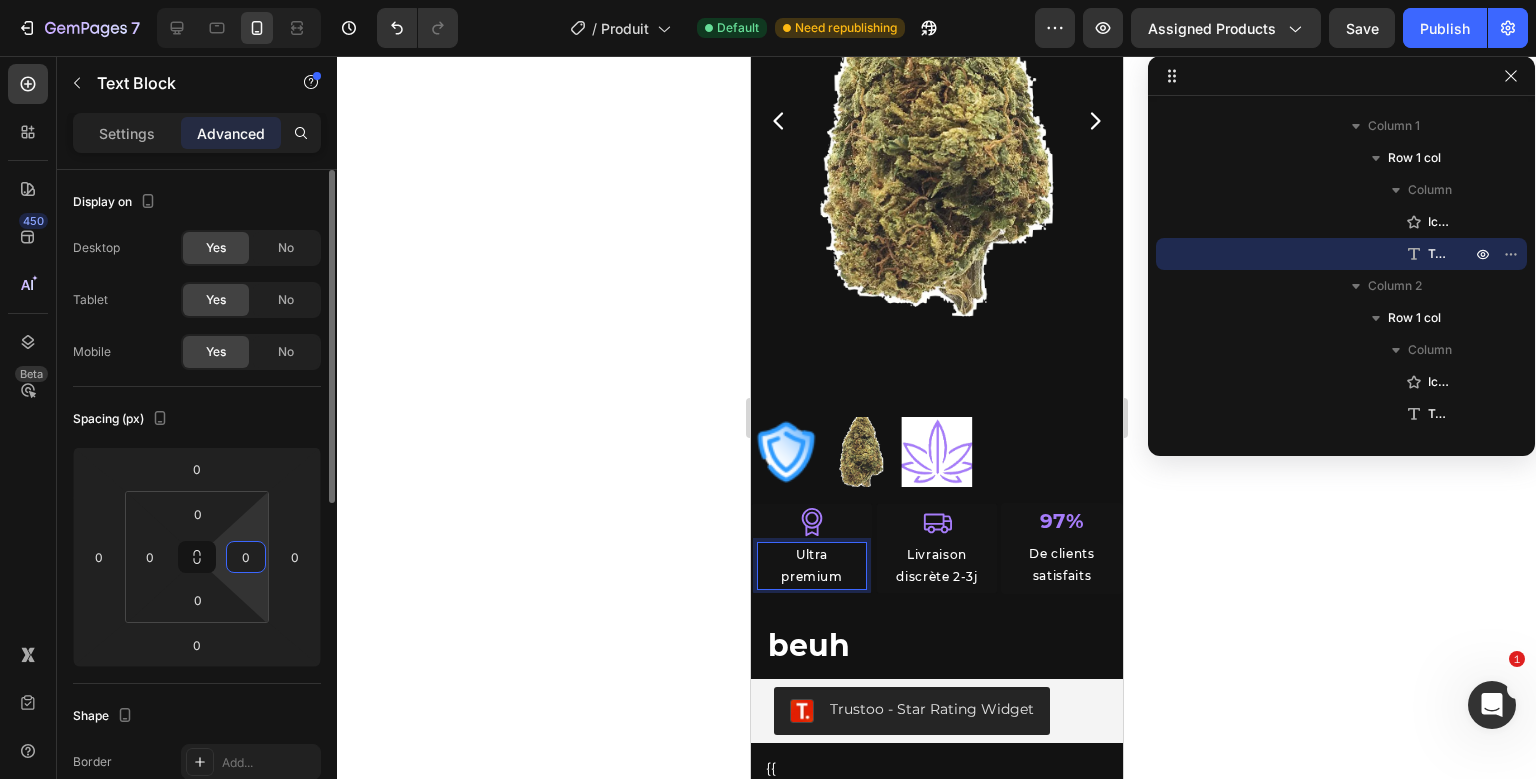click on "0" at bounding box center (246, 557) 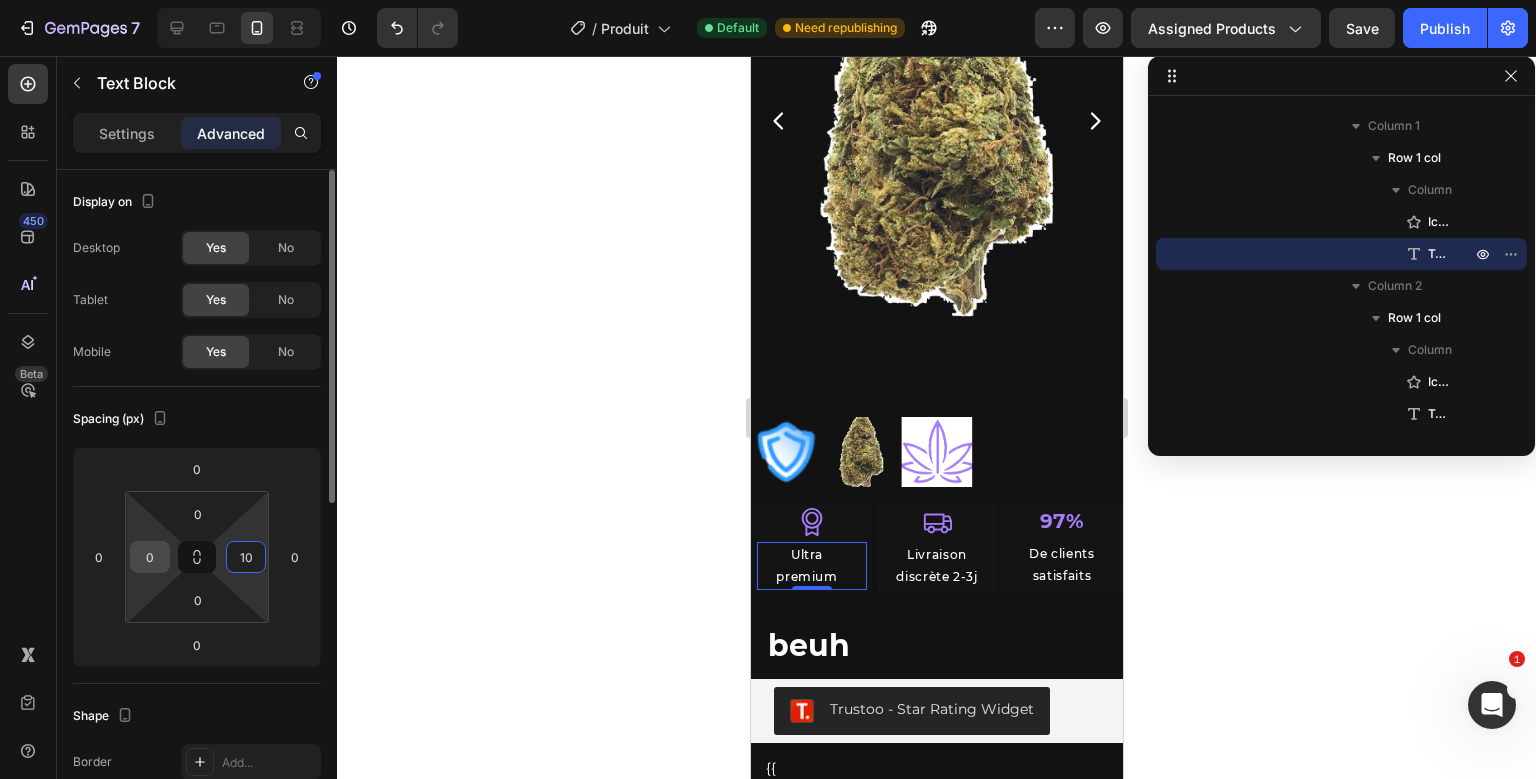 type on "10" 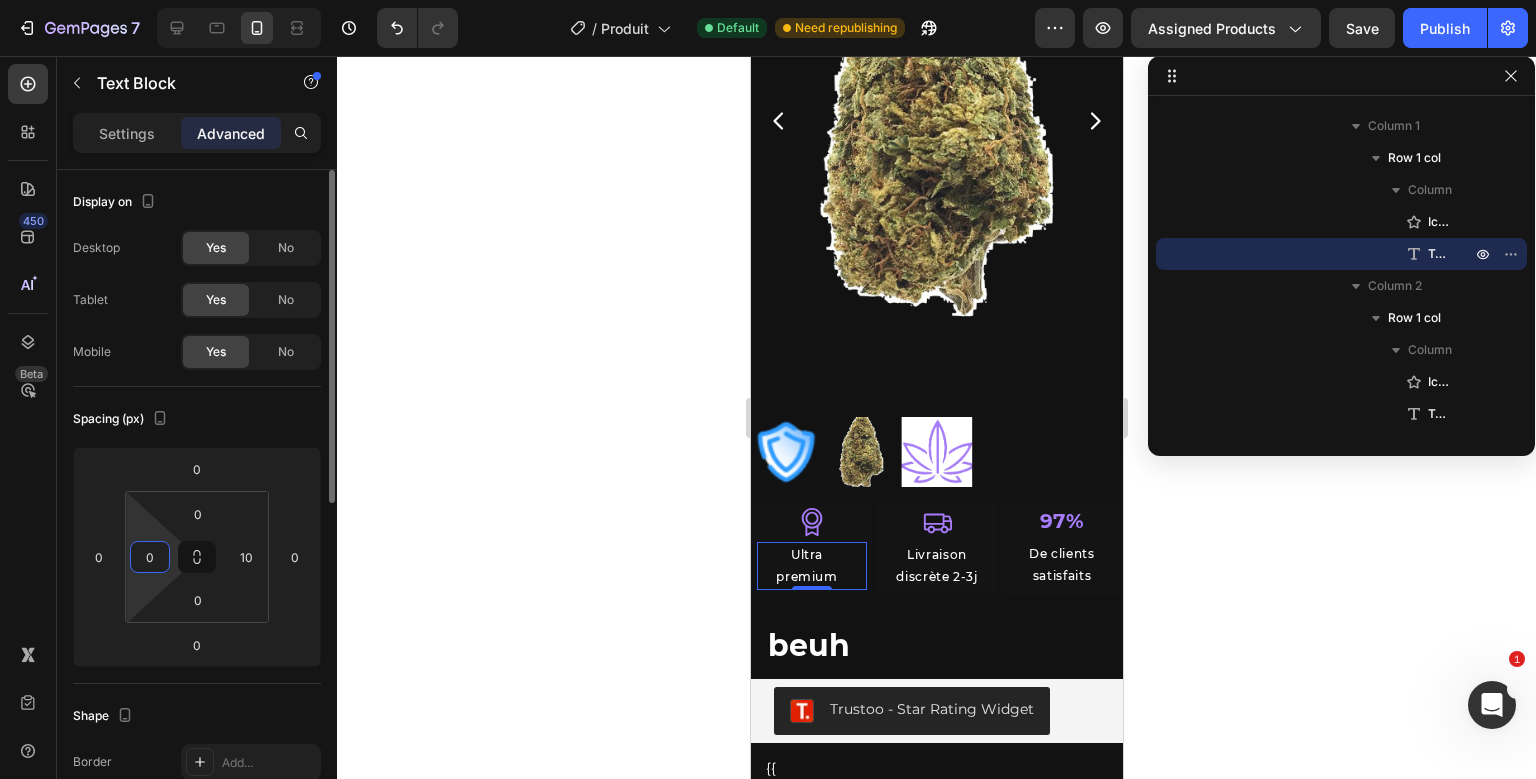 click on "0" at bounding box center [150, 557] 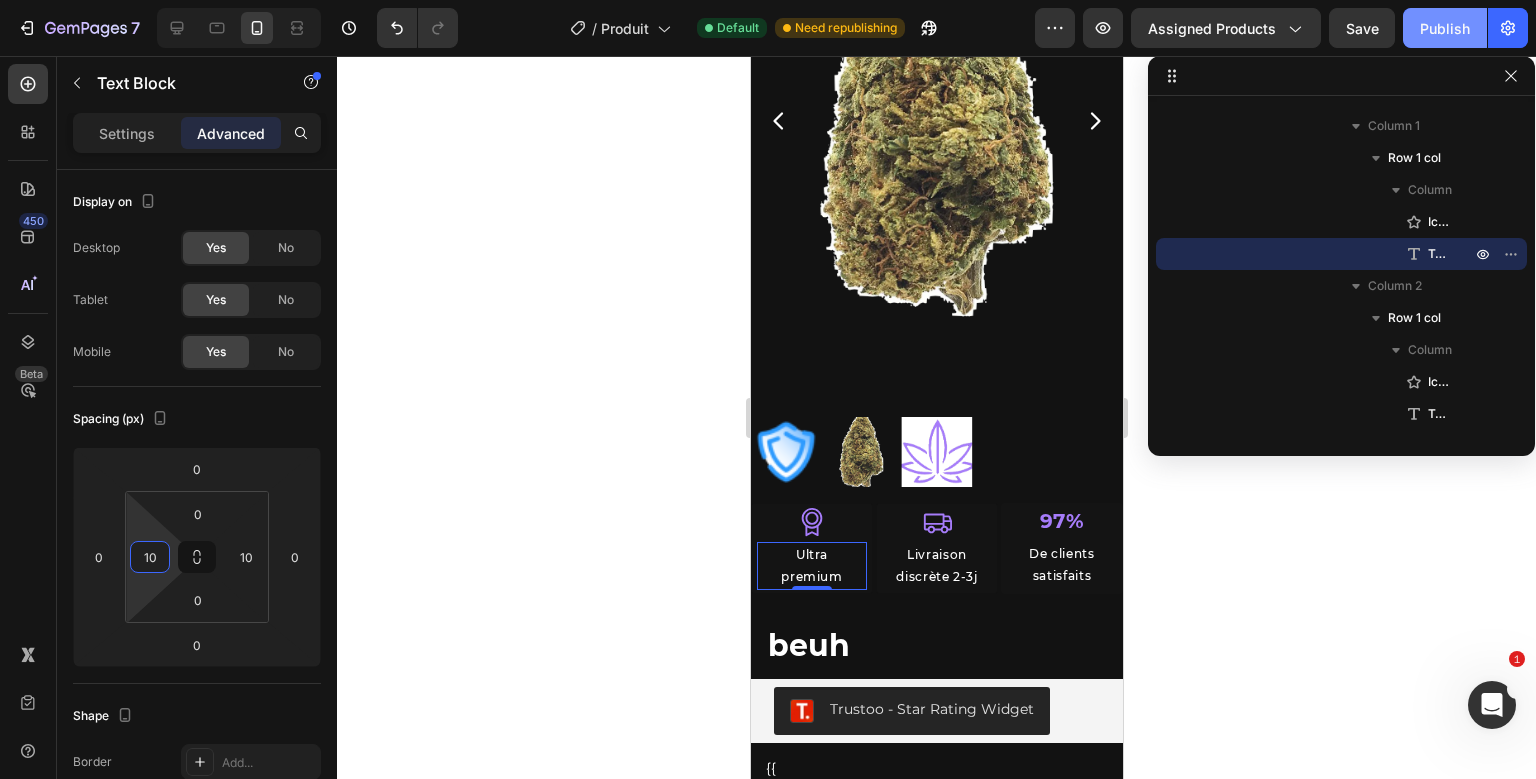 type on "10" 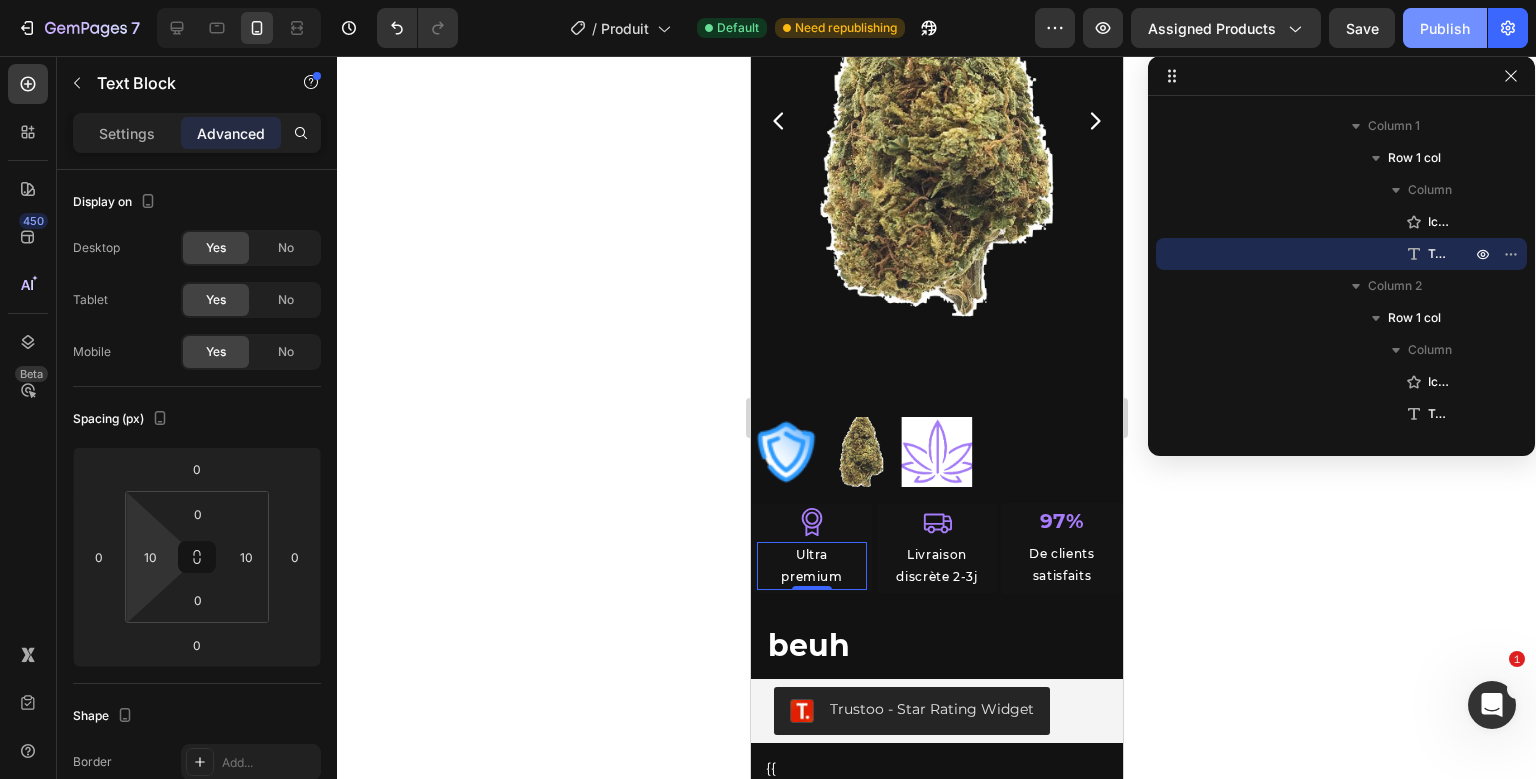 click on "Publish" at bounding box center [1445, 28] 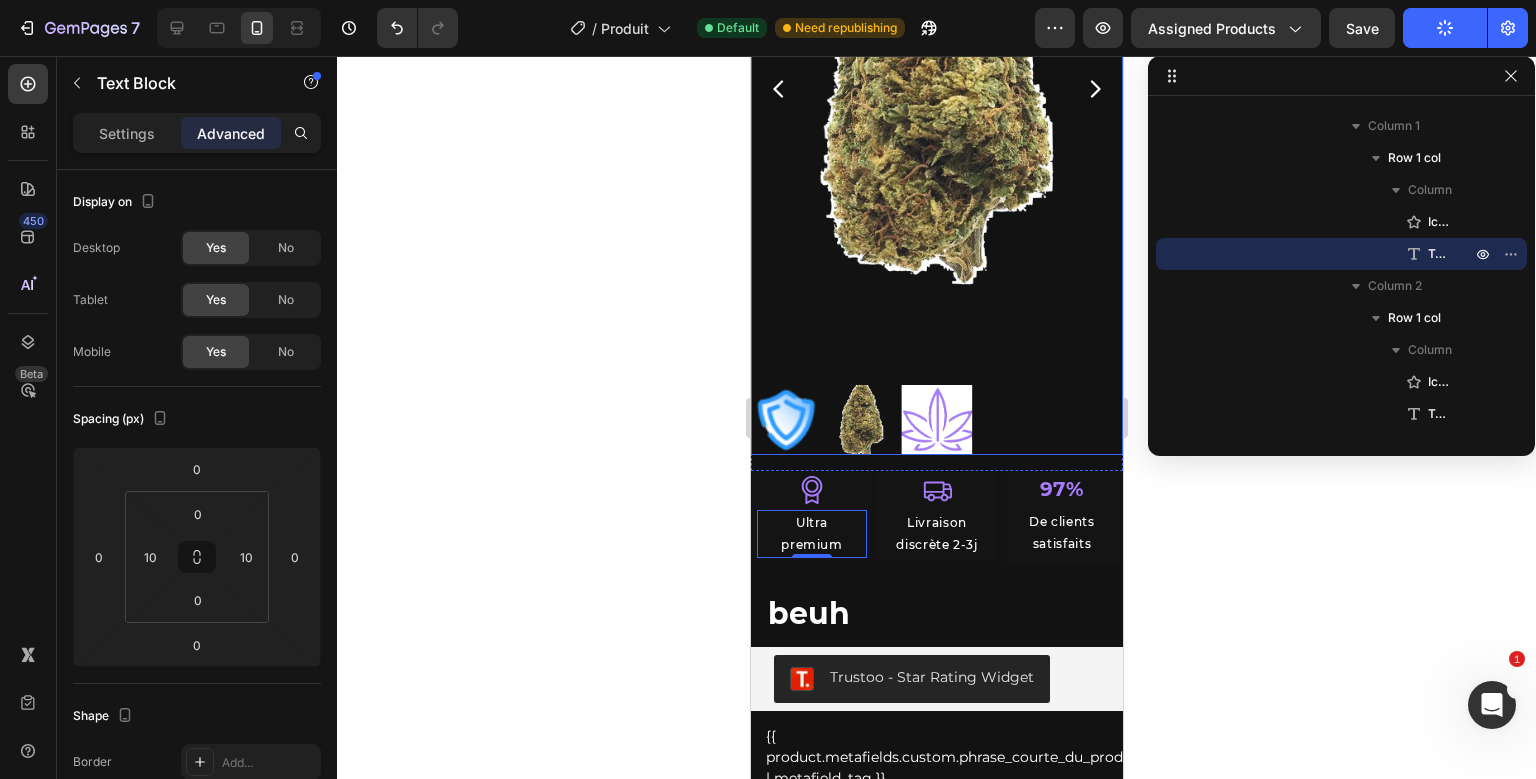 scroll, scrollTop: 258, scrollLeft: 0, axis: vertical 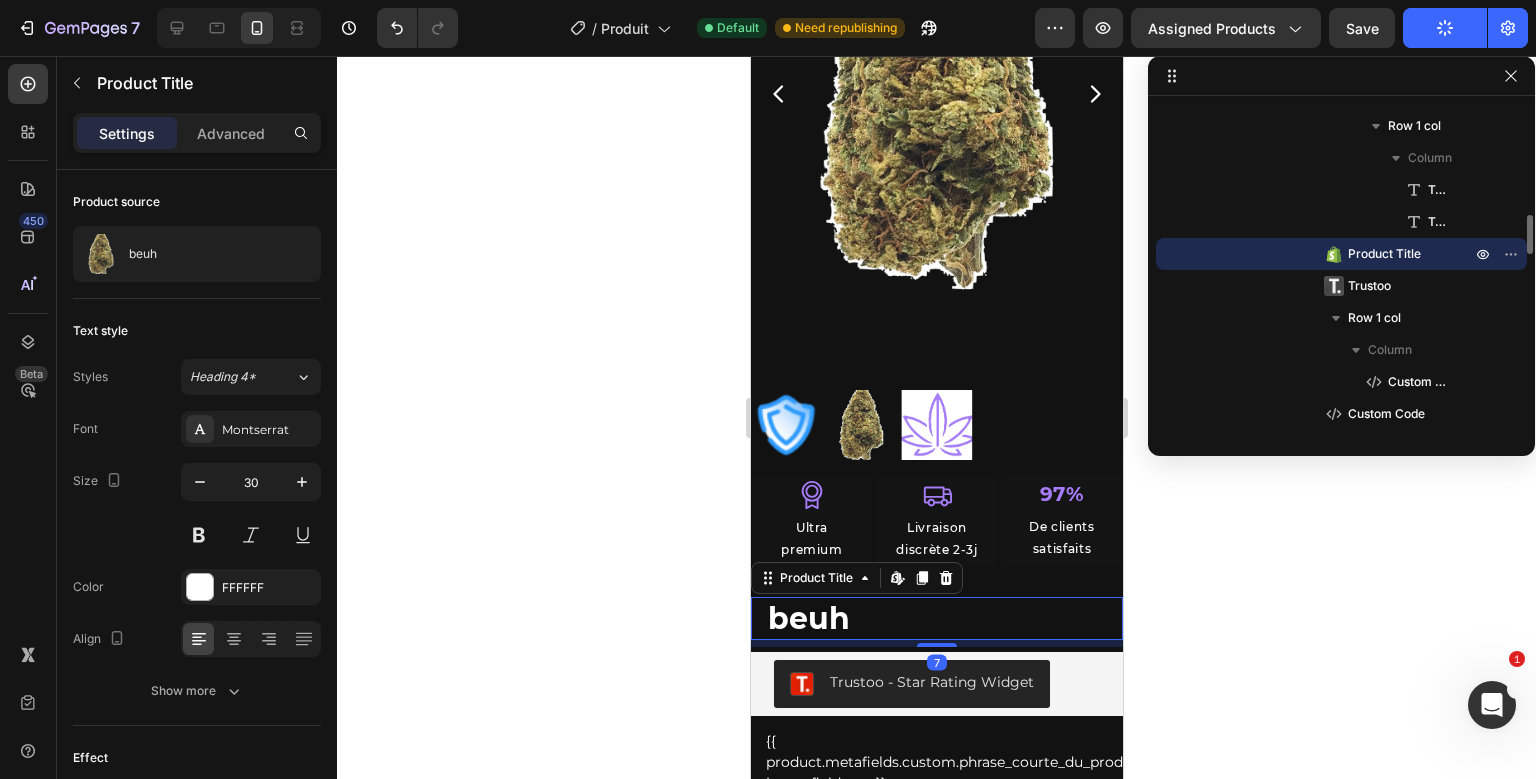 click on "Icon Ultra  premium Text Block Row
Icon Livraison discrète 2-3j Text Block Row 97% Text Block De clients satisfaits Text Block Row Row beuh Product Title   Edit content in Shopify 7 Trustoo - Star Rating Widget Trustoo
{{ product.metafields.custom.phrase_courte_du_produit | metafield_tag }}
Custom Code Row
Publish the page to see the content.
Custom Code" at bounding box center [936, 678] 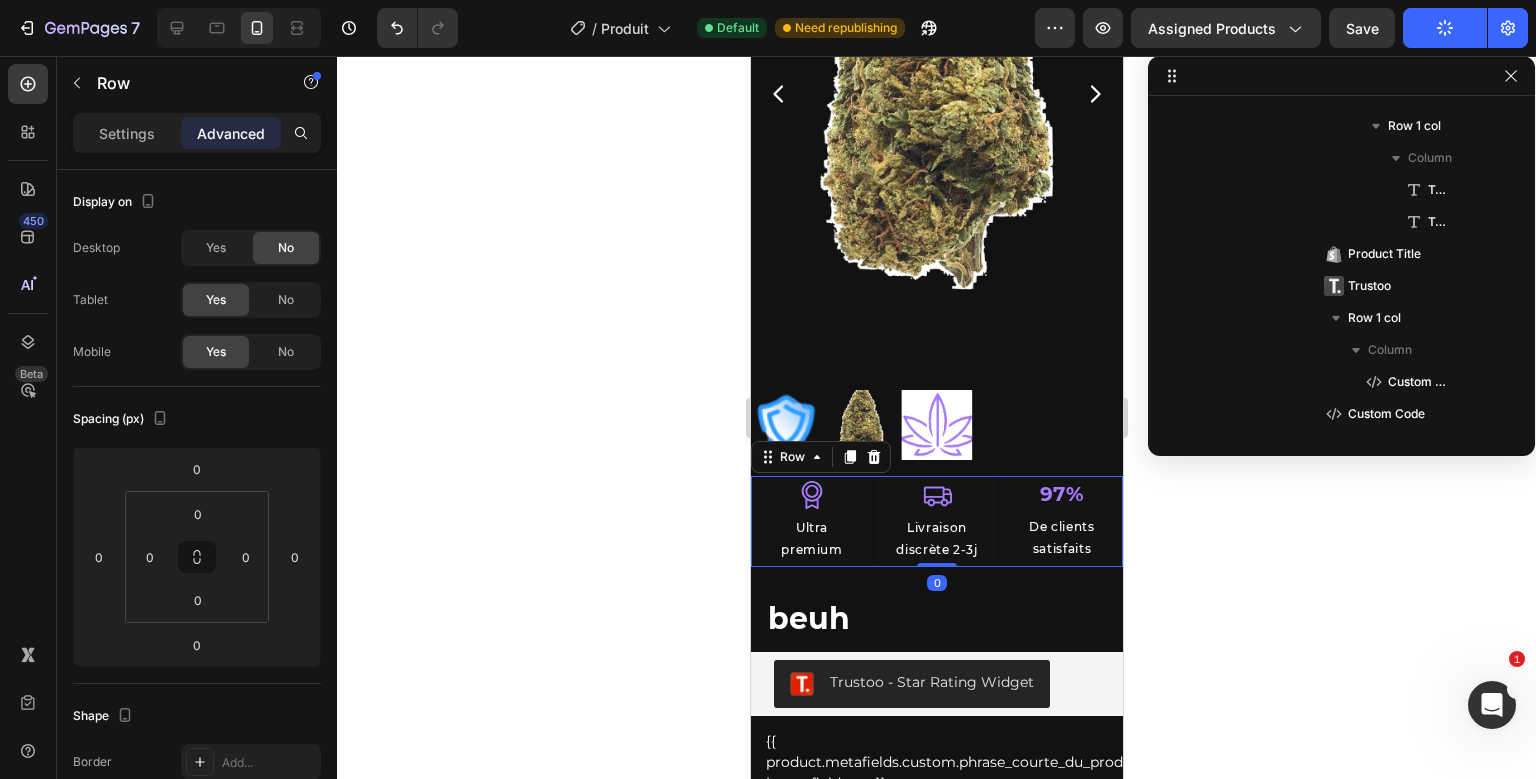 scroll, scrollTop: 410, scrollLeft: 0, axis: vertical 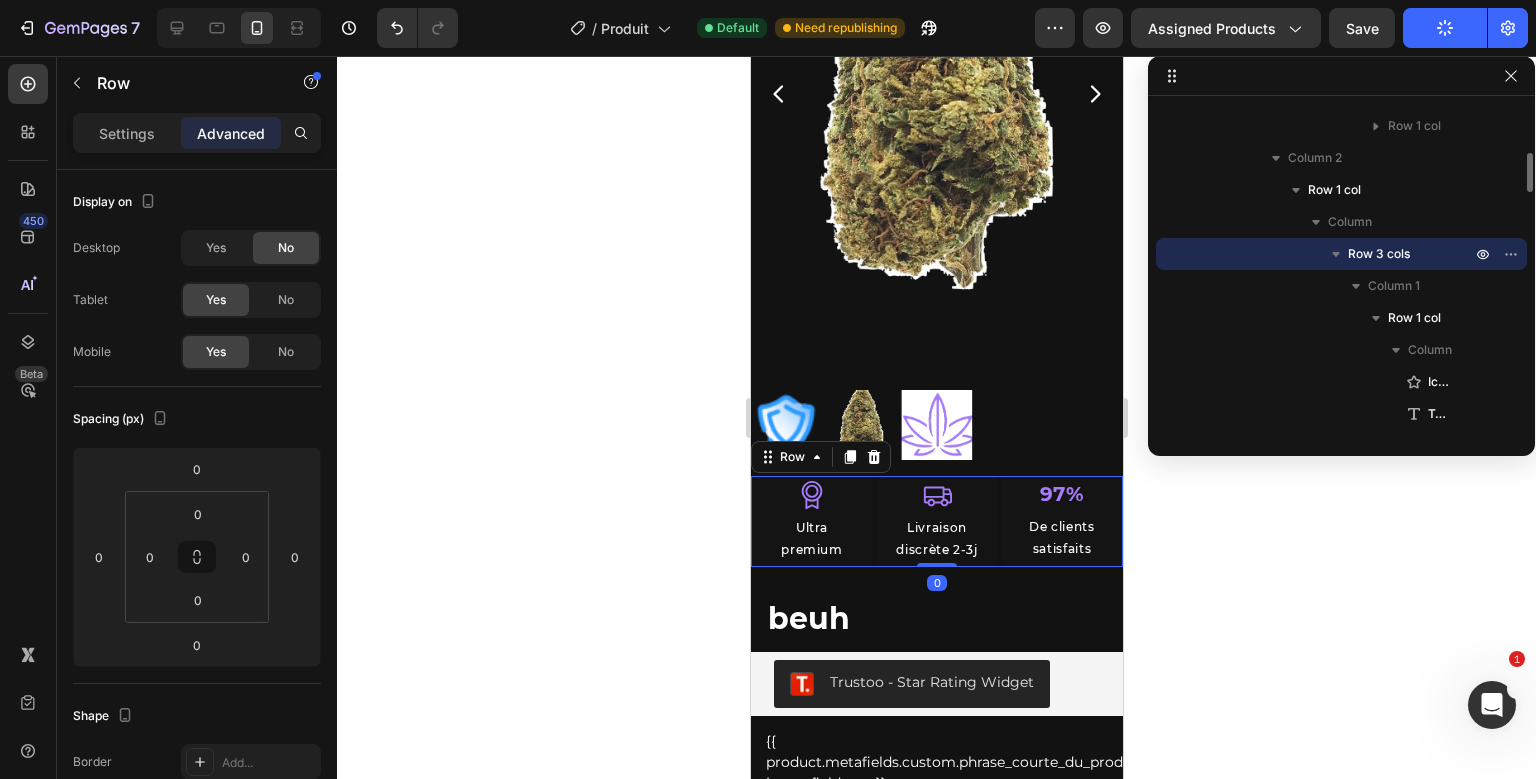 click on "Icon Ultra  premium Text Block Row
Icon Livraison discrète 2-3j Text Block Row 97% Text Block De clients satisfaits Text Block Row Row   0 beuh Product Title Trustoo - Star Rating Widget Trustoo
{{ product.metafields.custom.phrase_courte_du_produit | metafield_tag }}
Custom Code Row
Publish the page to see the content.
Custom Code" at bounding box center [936, 678] 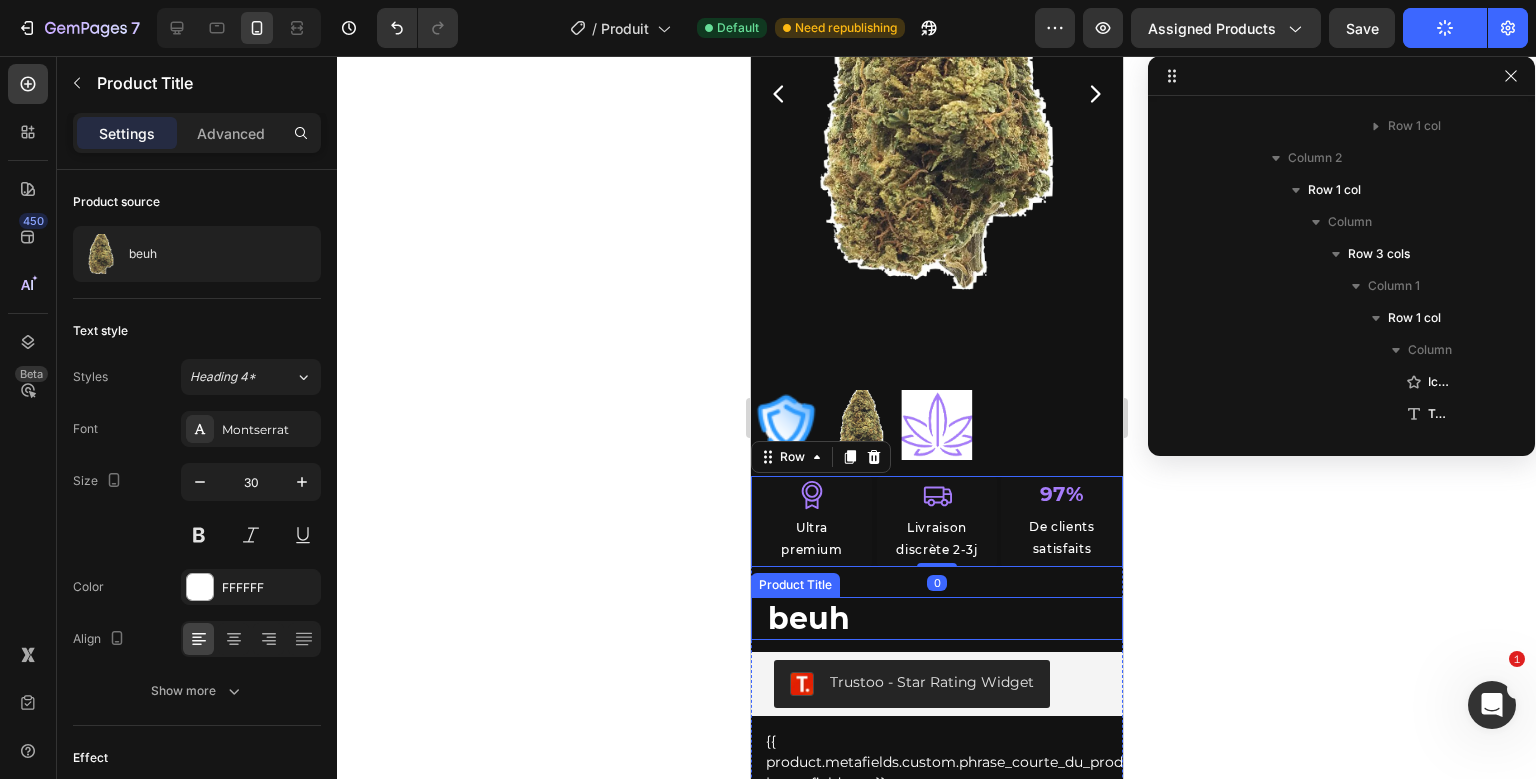 scroll, scrollTop: 922, scrollLeft: 0, axis: vertical 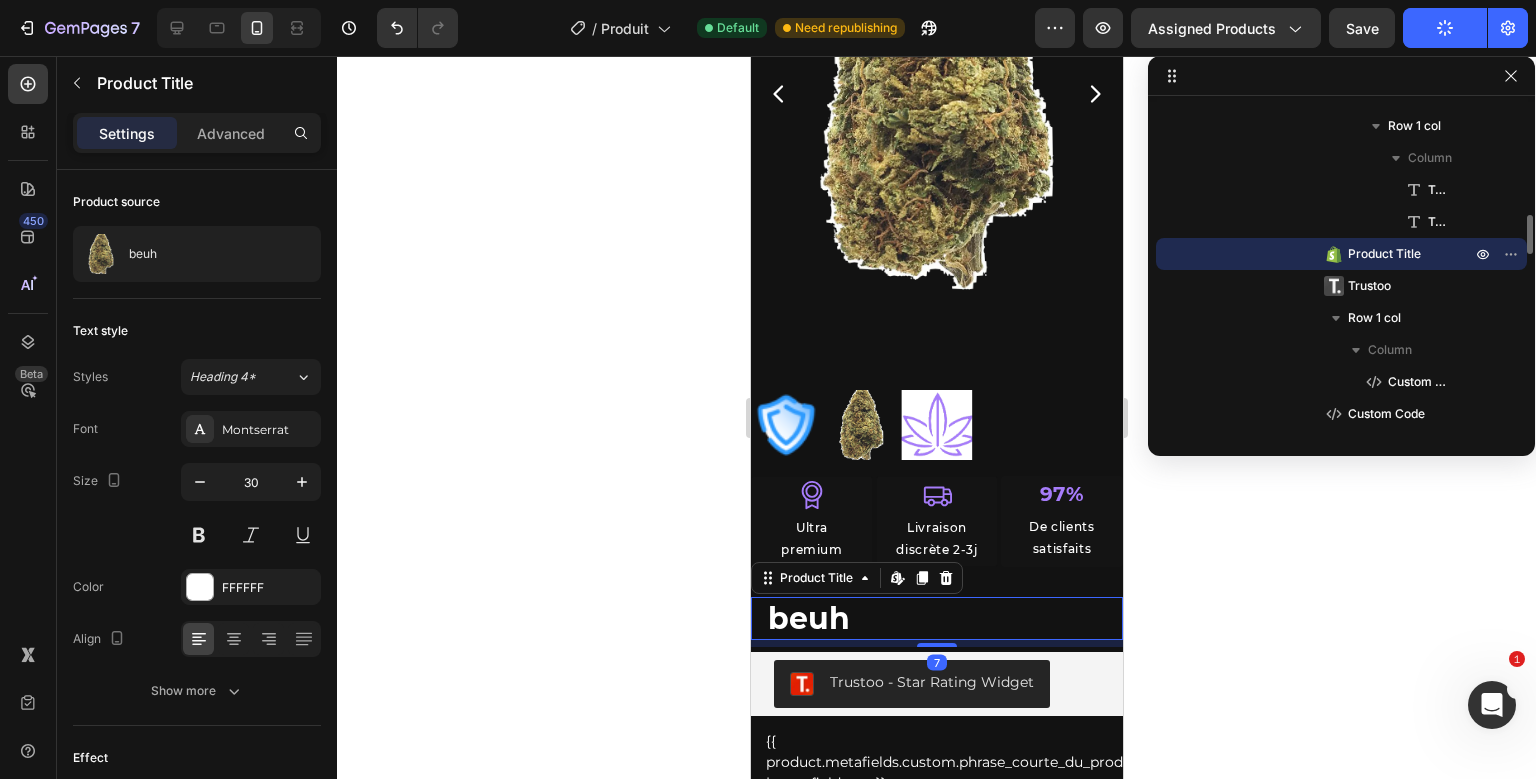 click on "Icon Ultra  premium Text Block Row
Icon Livraison discrète 2-3j Text Block Row 97% Text Block De clients satisfaits Text Block Row Row beuh Product Title   Edit content in Shopify 7 Trustoo - Star Rating Widget Trustoo
{{ product.metafields.custom.phrase_courte_du_produit | metafield_tag }}
Custom Code Row
Publish the page to see the content.
Custom Code" at bounding box center [936, 678] 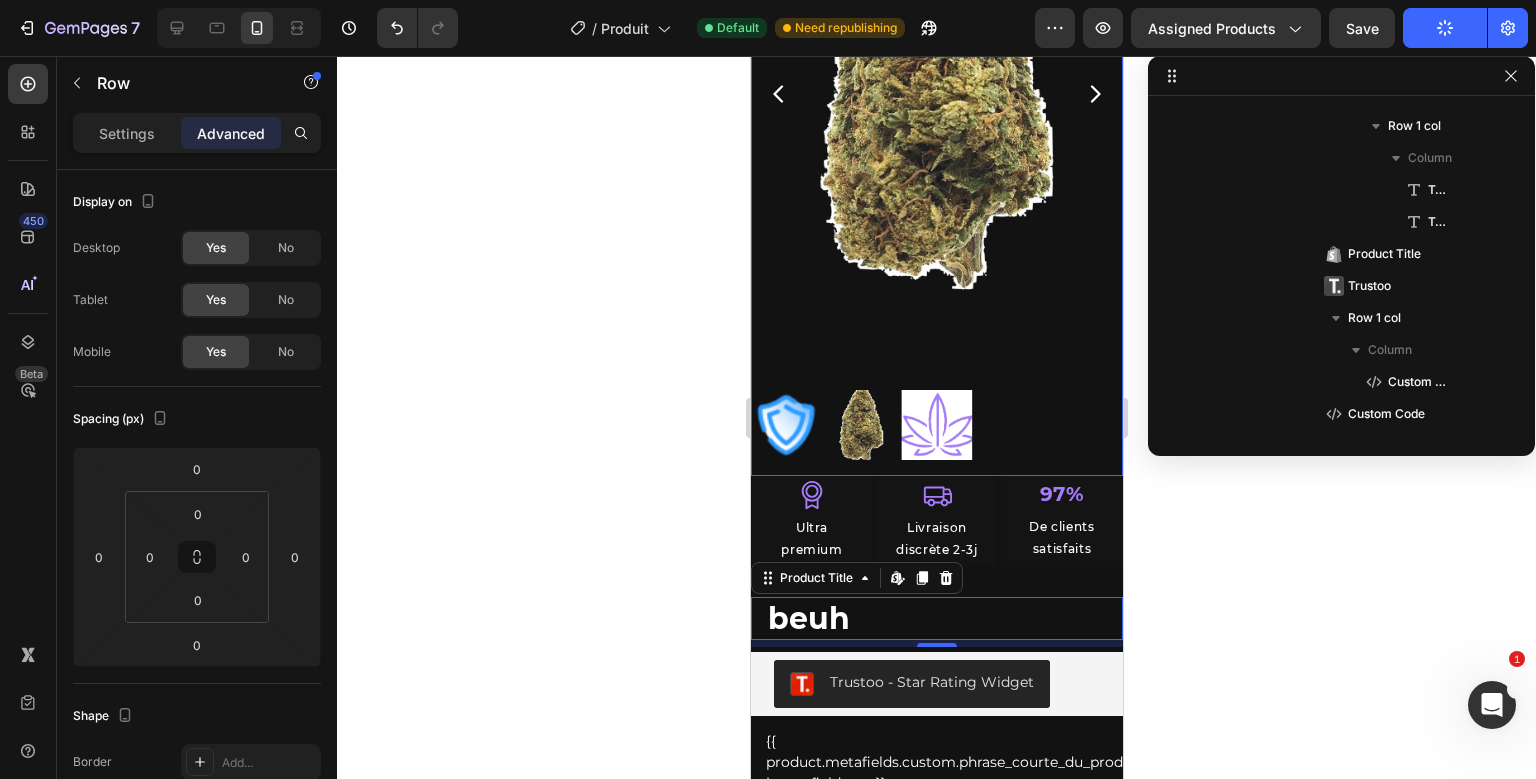 scroll, scrollTop: 122, scrollLeft: 0, axis: vertical 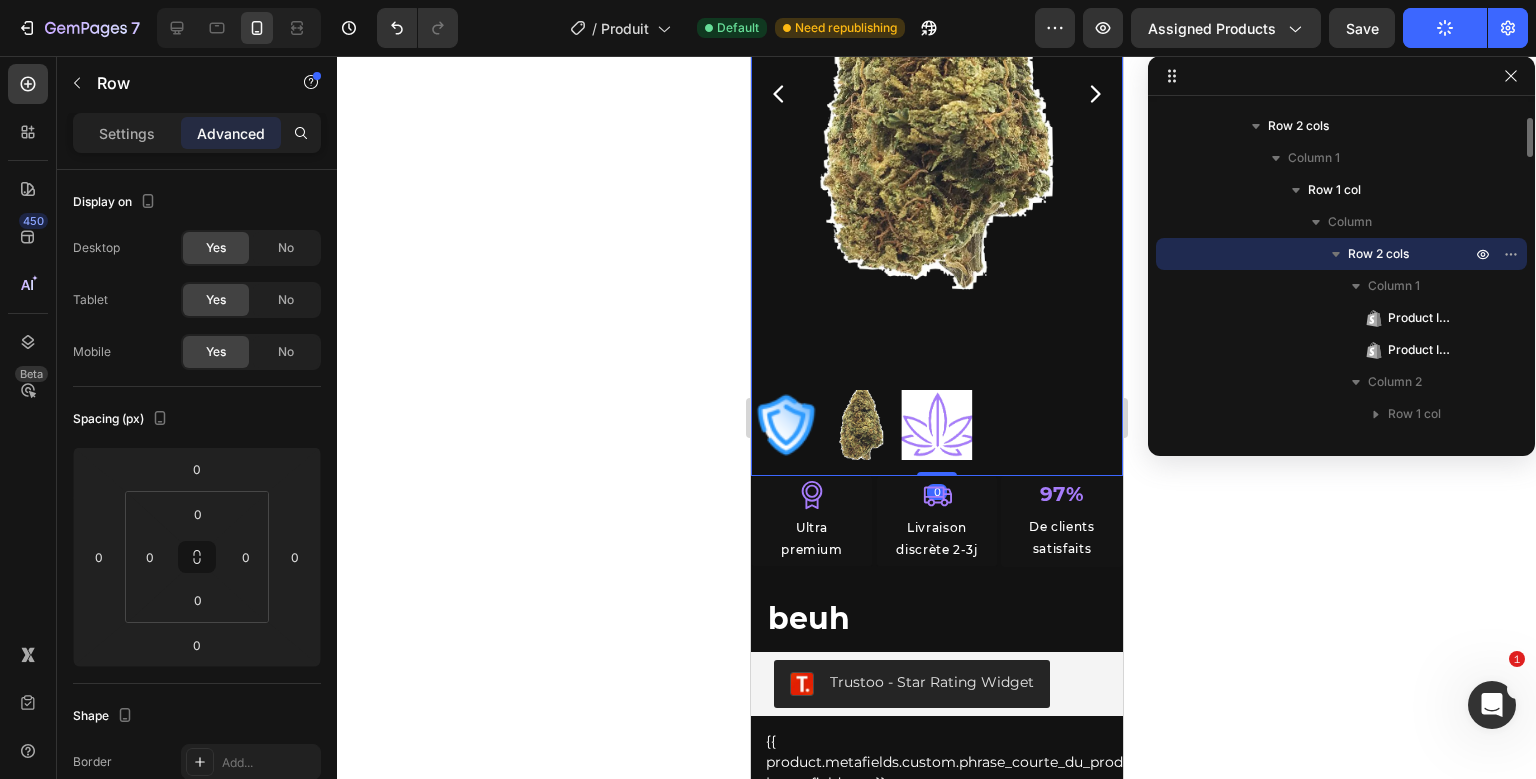click on "Product Images Product Images
Icon Ultra premium Text Block Row
Icon Livraison anonyme 2-3j ouvrés Text Block Row 97% De clients satisfaits Text Block Row Row Row   0" at bounding box center [936, 161] 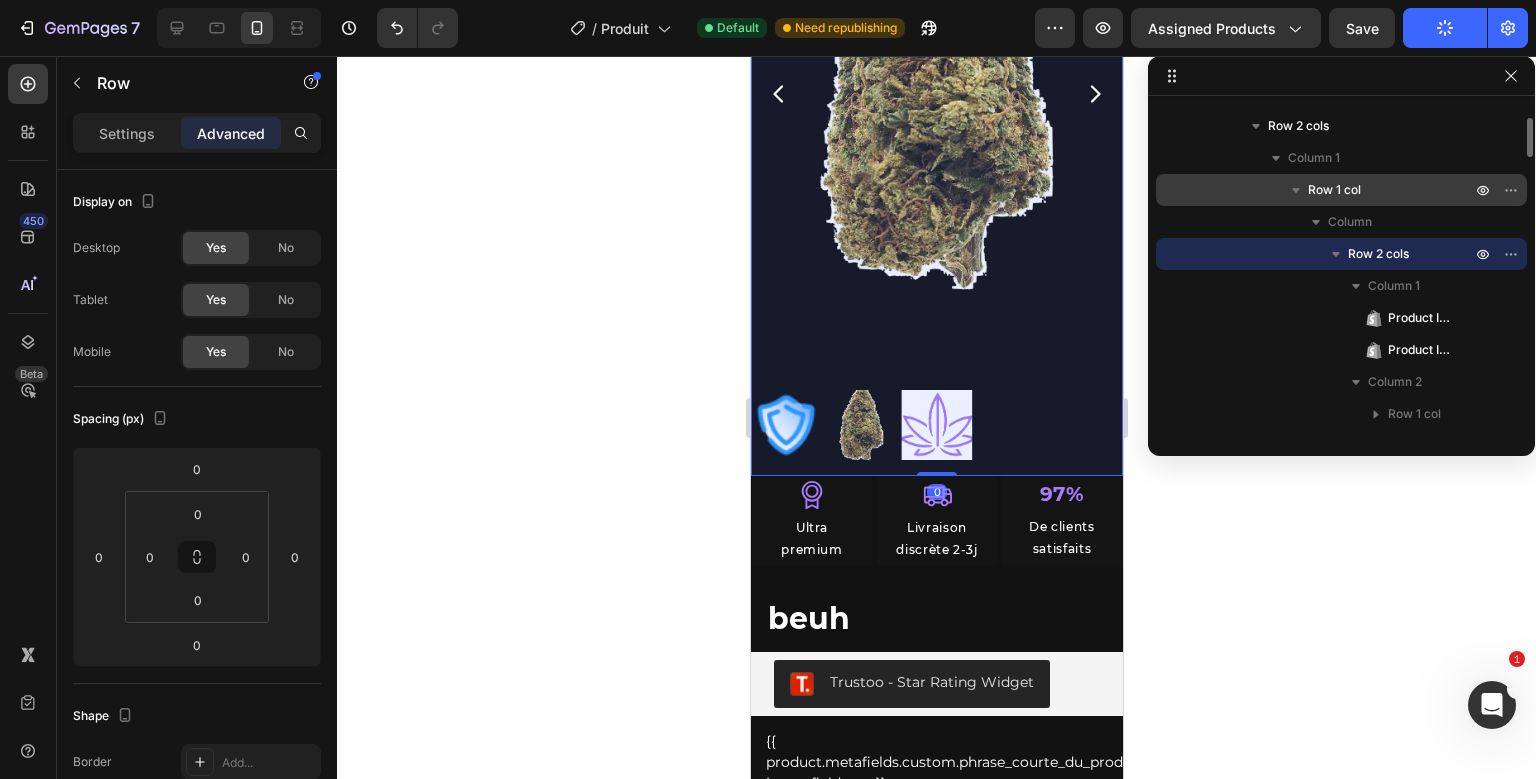 click on "Row 1 col" at bounding box center [1391, 190] 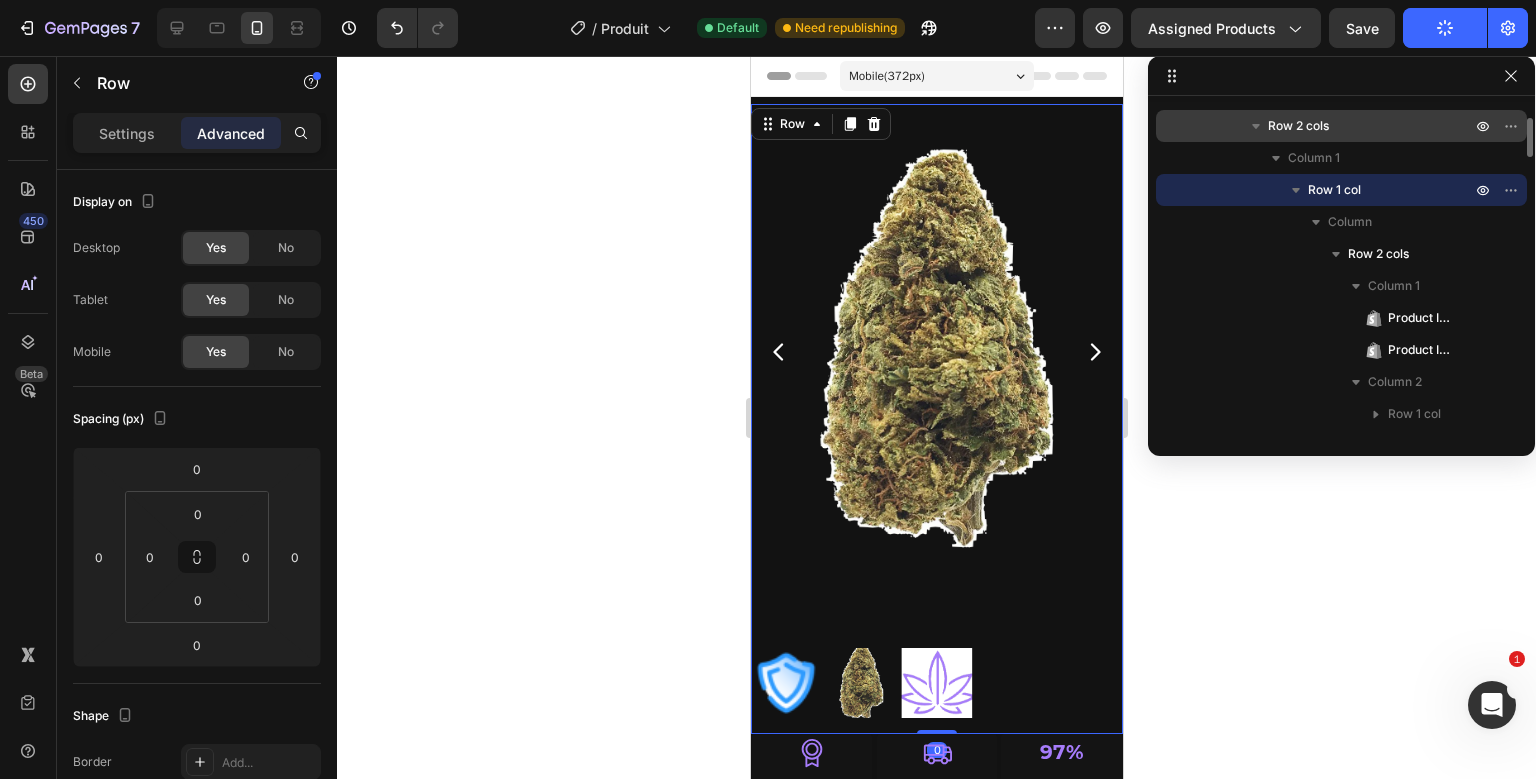 scroll, scrollTop: 0, scrollLeft: 0, axis: both 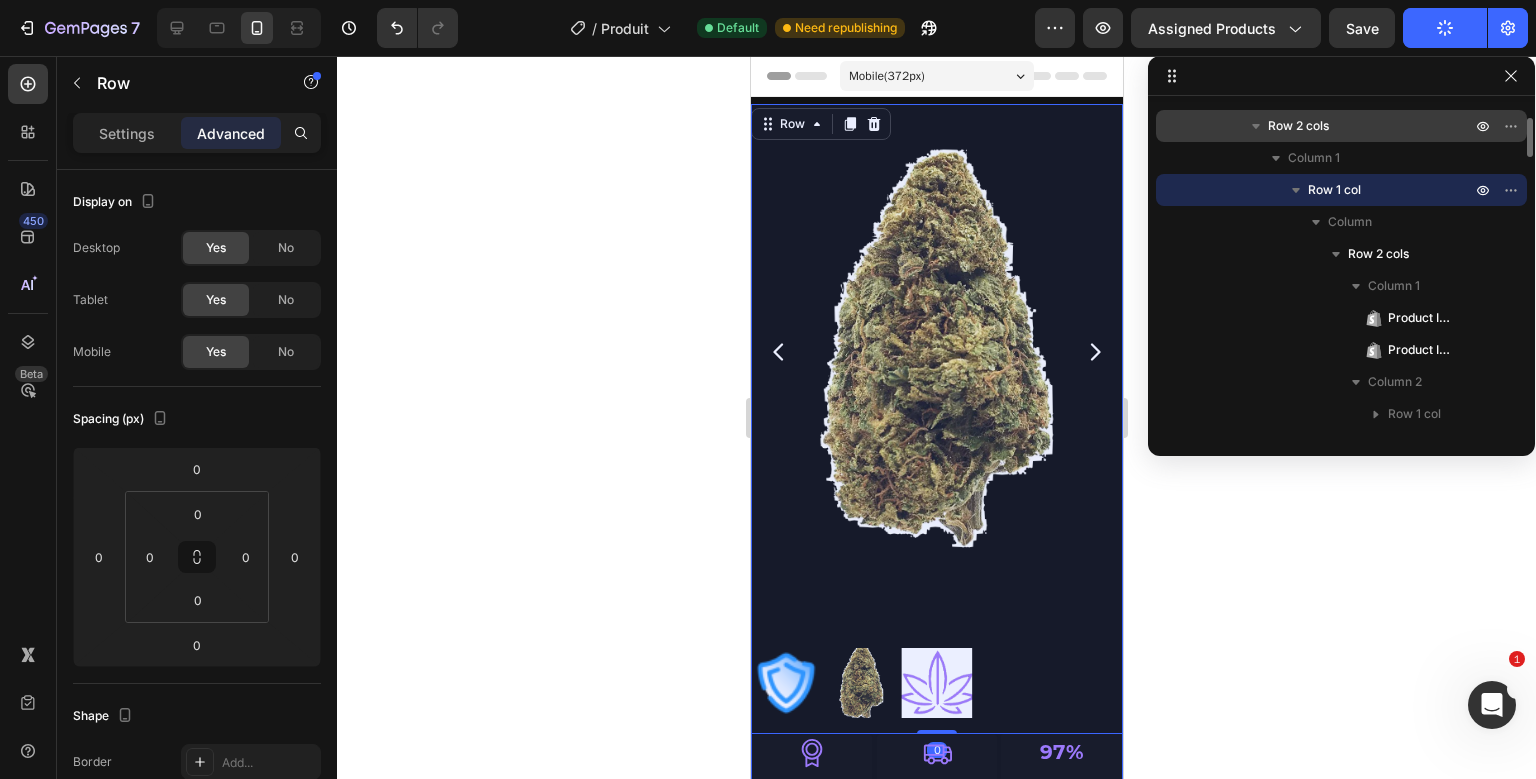 click on "Row 2 cols" at bounding box center [1371, 126] 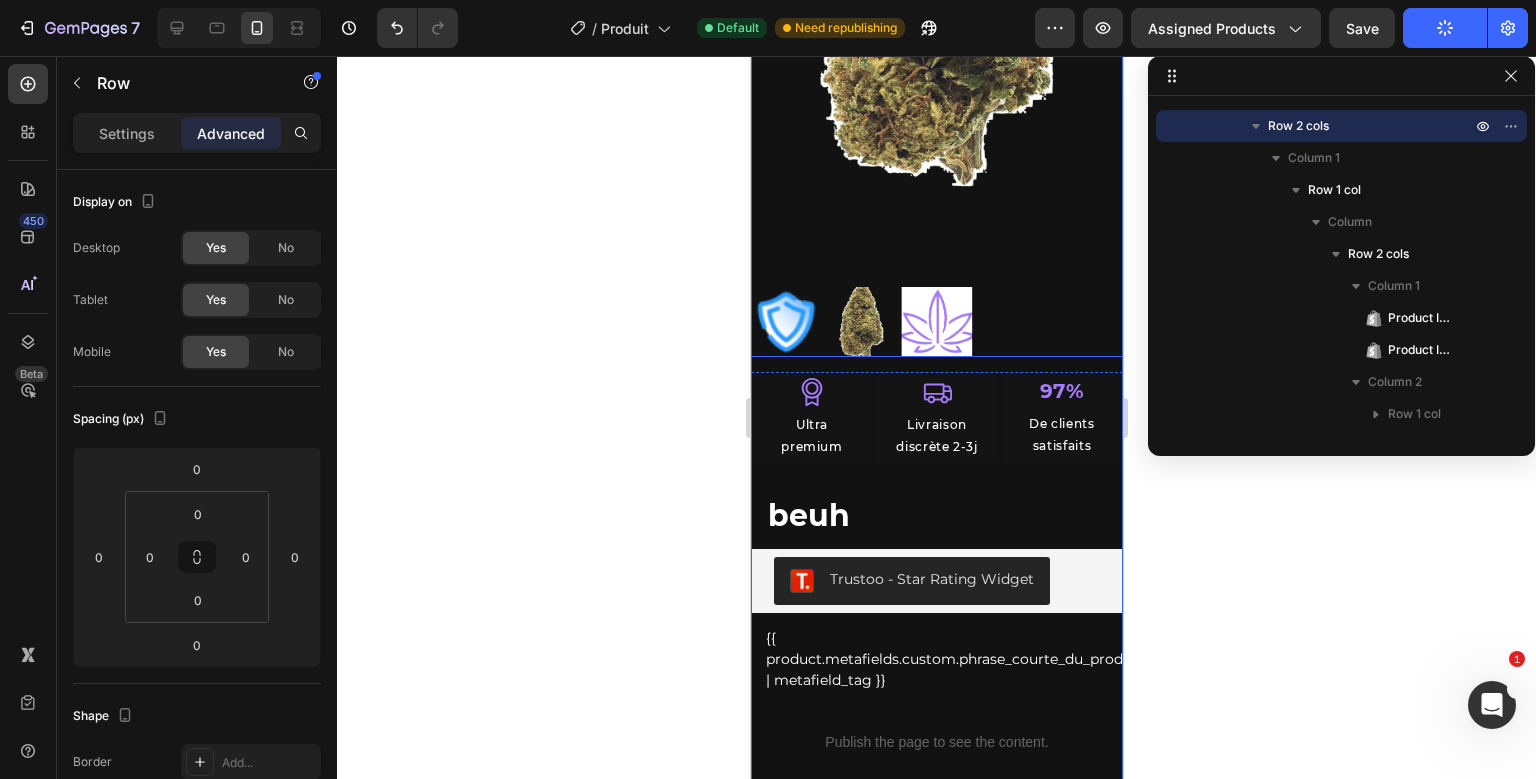 scroll, scrollTop: 364, scrollLeft: 0, axis: vertical 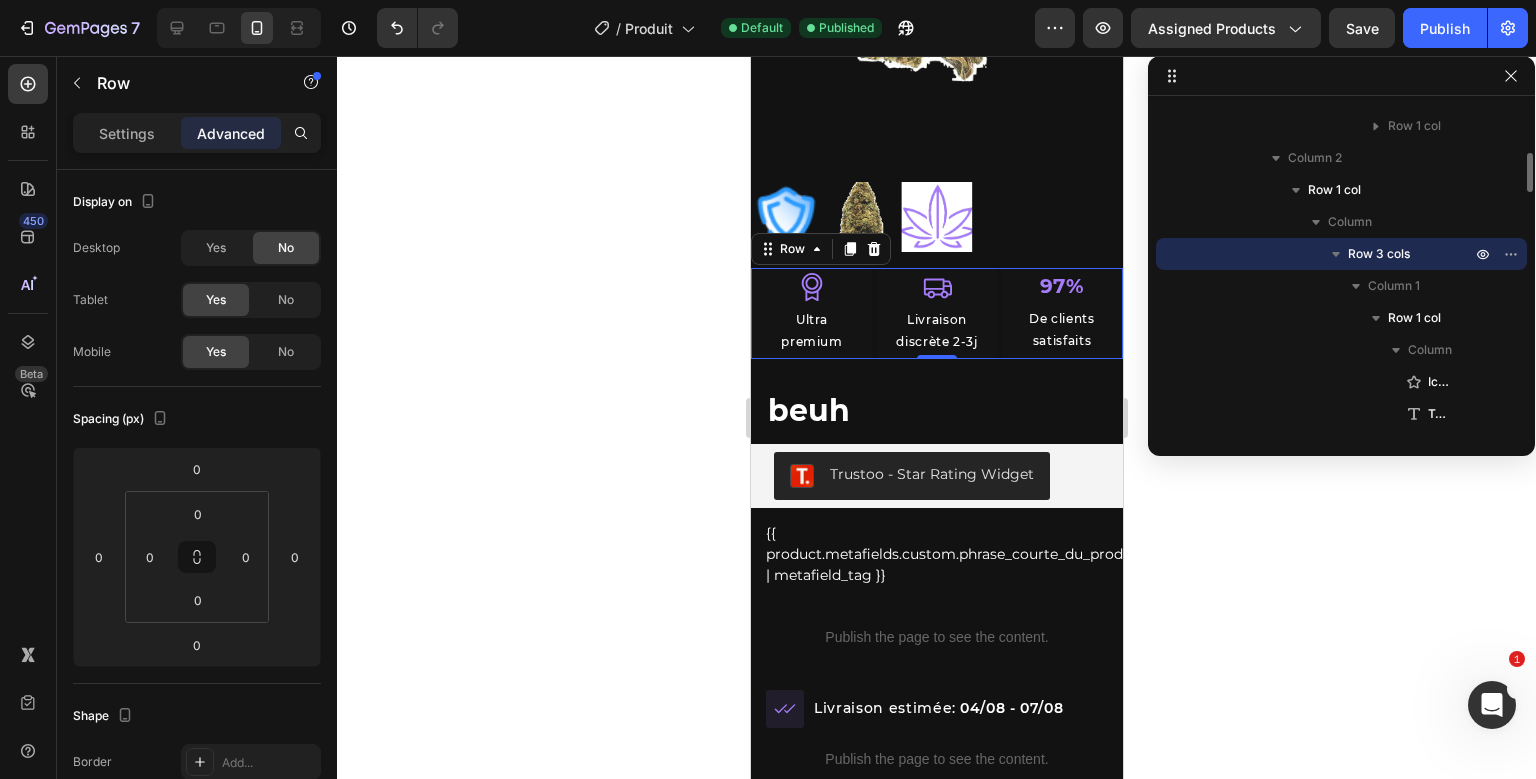 click on "Icon Ultra  premium Text Block Row
Icon Livraison discrète 2-3j Text Block Row 97% Text Block De clients satisfaits Text Block Row Row   0 beuh Product Title Trustoo - Star Rating Widget Trustoo
{{ product.metafields.custom.phrase_courte_du_produit | metafield_tag }}
Custom Code Row
Publish the page to see the content.
Custom Code" at bounding box center (936, 470) 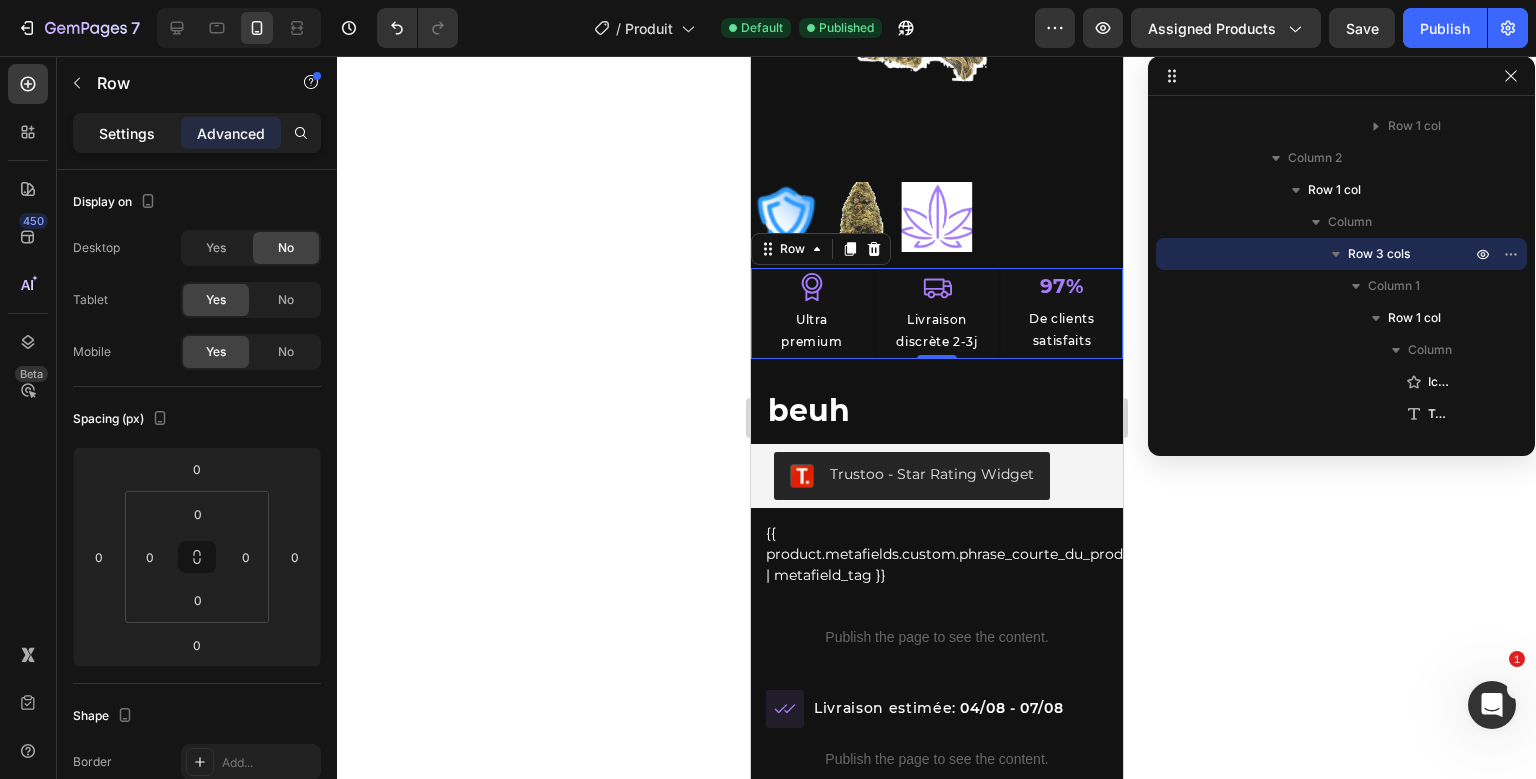 click on "Settings" 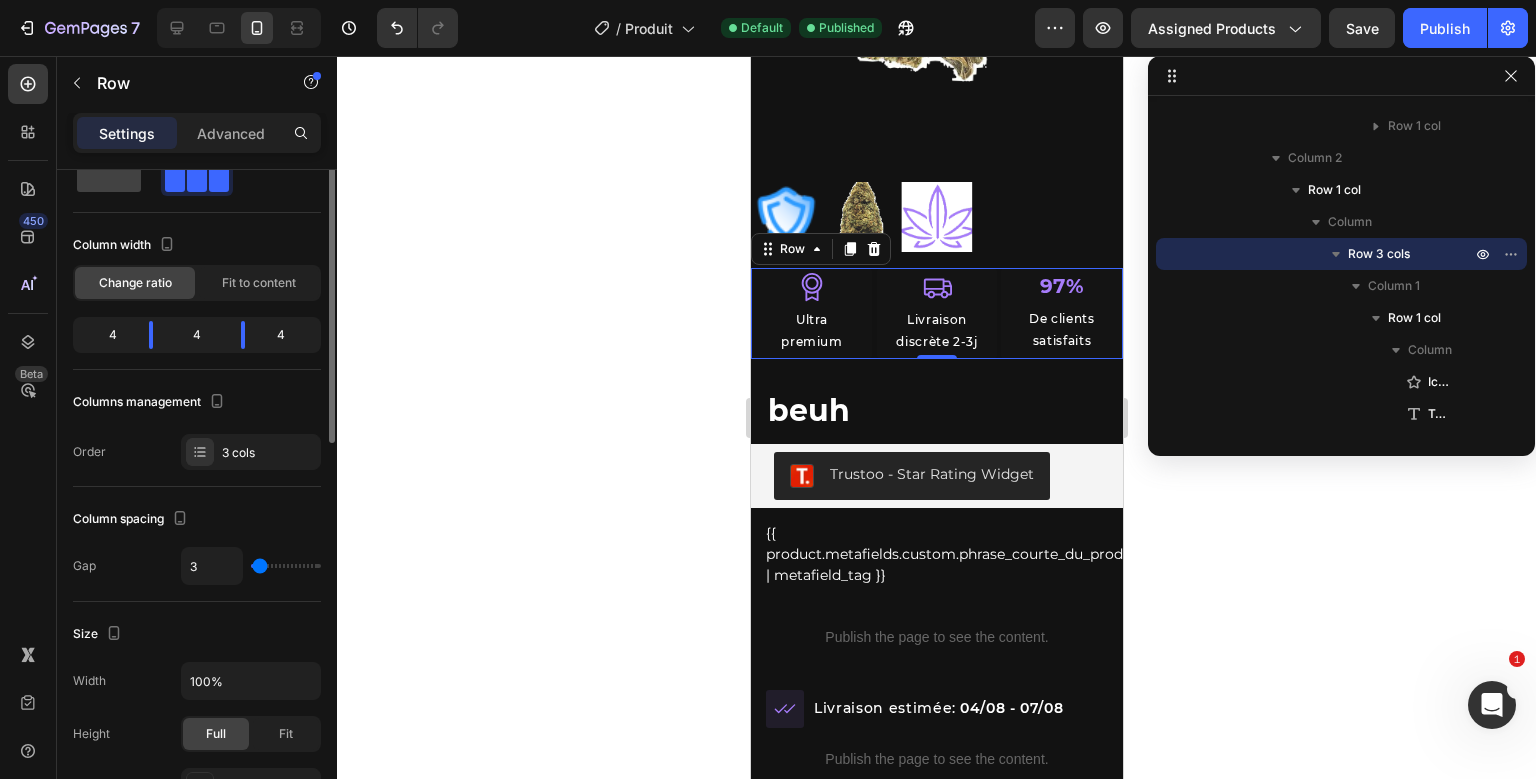 scroll, scrollTop: 64, scrollLeft: 0, axis: vertical 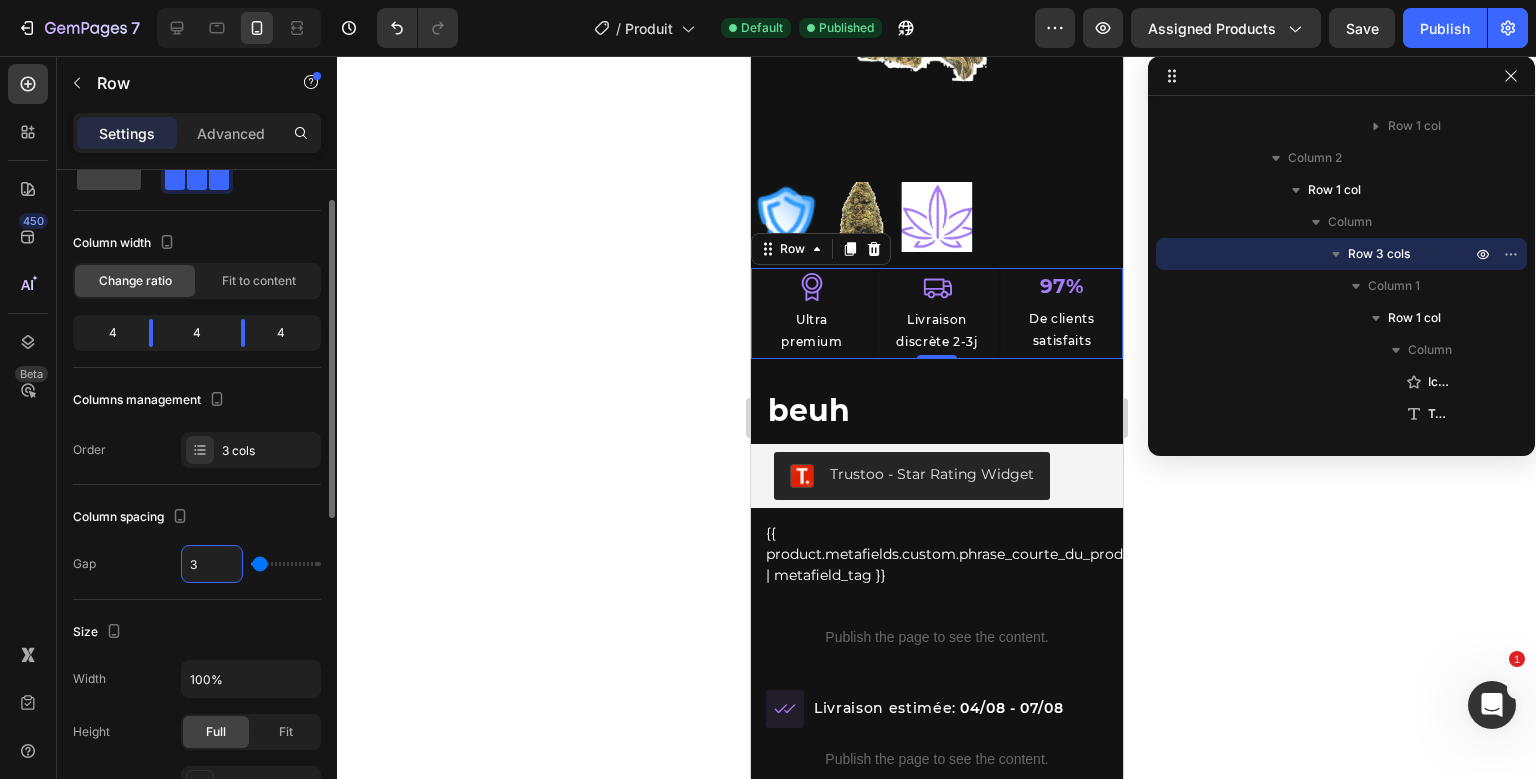 click on "3" at bounding box center [212, 564] 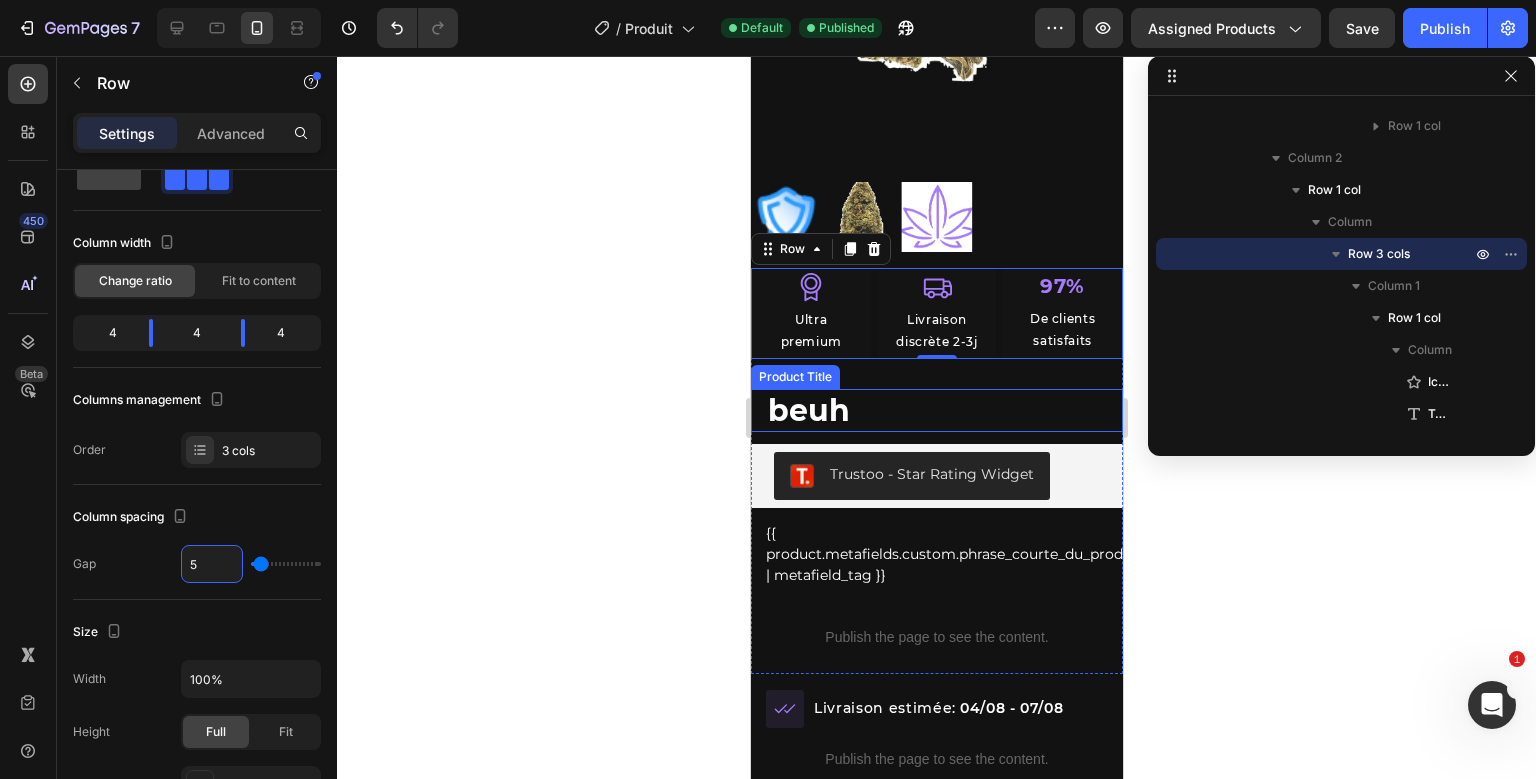 click on "beuh" at bounding box center (936, 410) 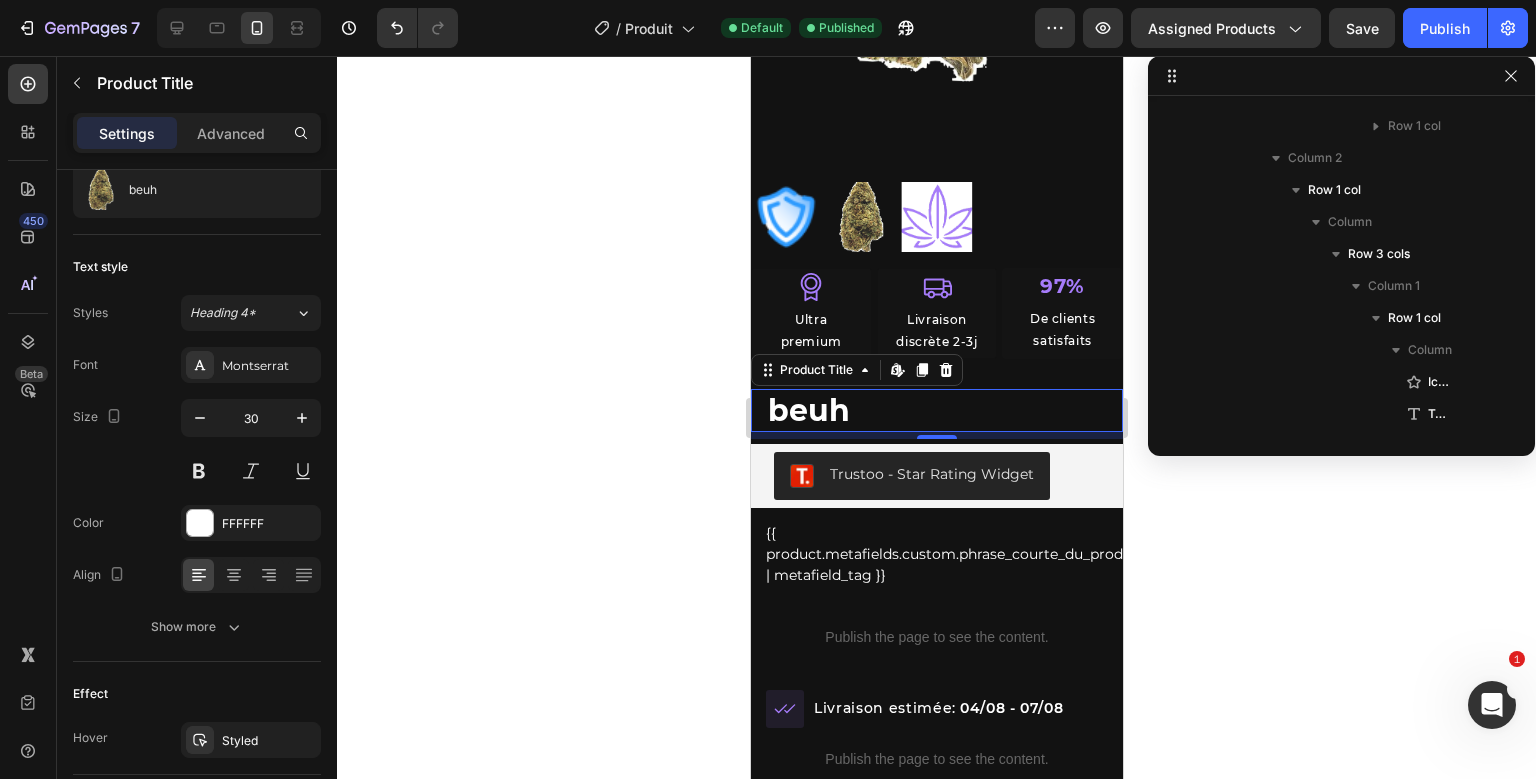 scroll, scrollTop: 922, scrollLeft: 0, axis: vertical 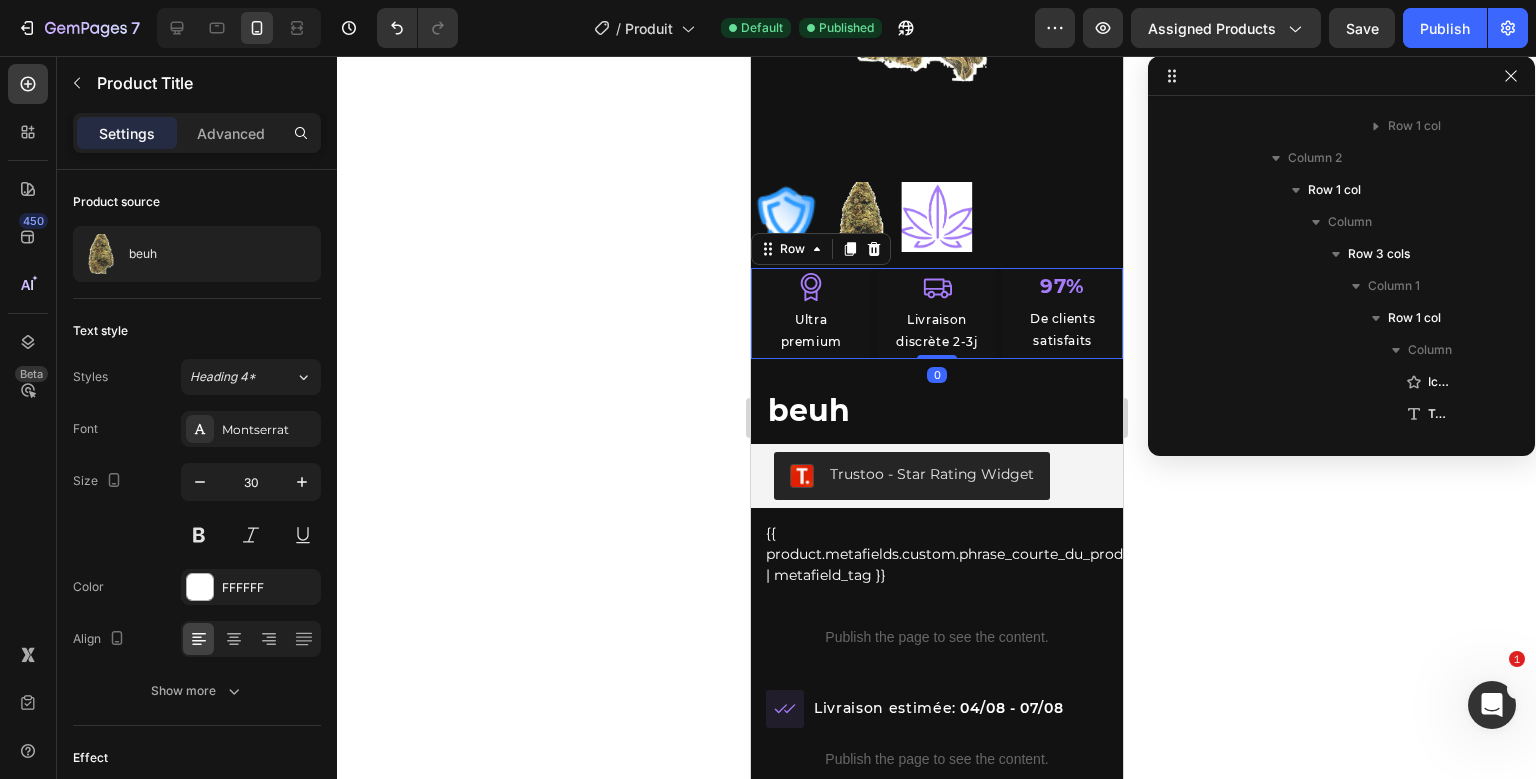 click on "Icon Ultra  premium Text Block Row
Icon Livraison discrète 2-3j Text Block Row 97% Text Block De clients satisfaits Text Block Row Row   0 beuh Product Title Trustoo - Star Rating Widget Trustoo
{{ product.metafields.custom.phrase_courte_du_produit | metafield_tag }}
Custom Code Row
Publish the page to see the content.
Custom Code" at bounding box center [936, 470] 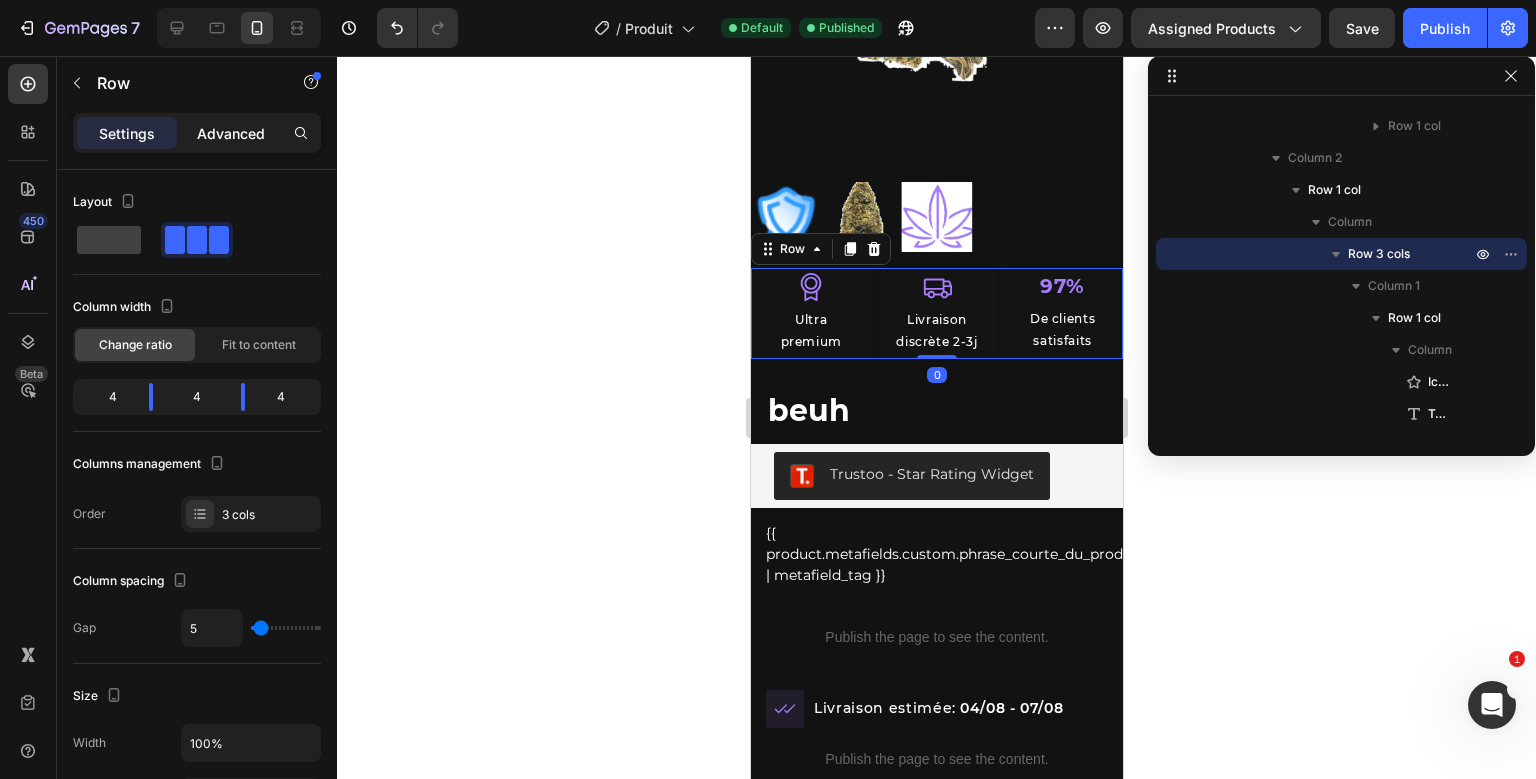 click on "Advanced" at bounding box center [231, 133] 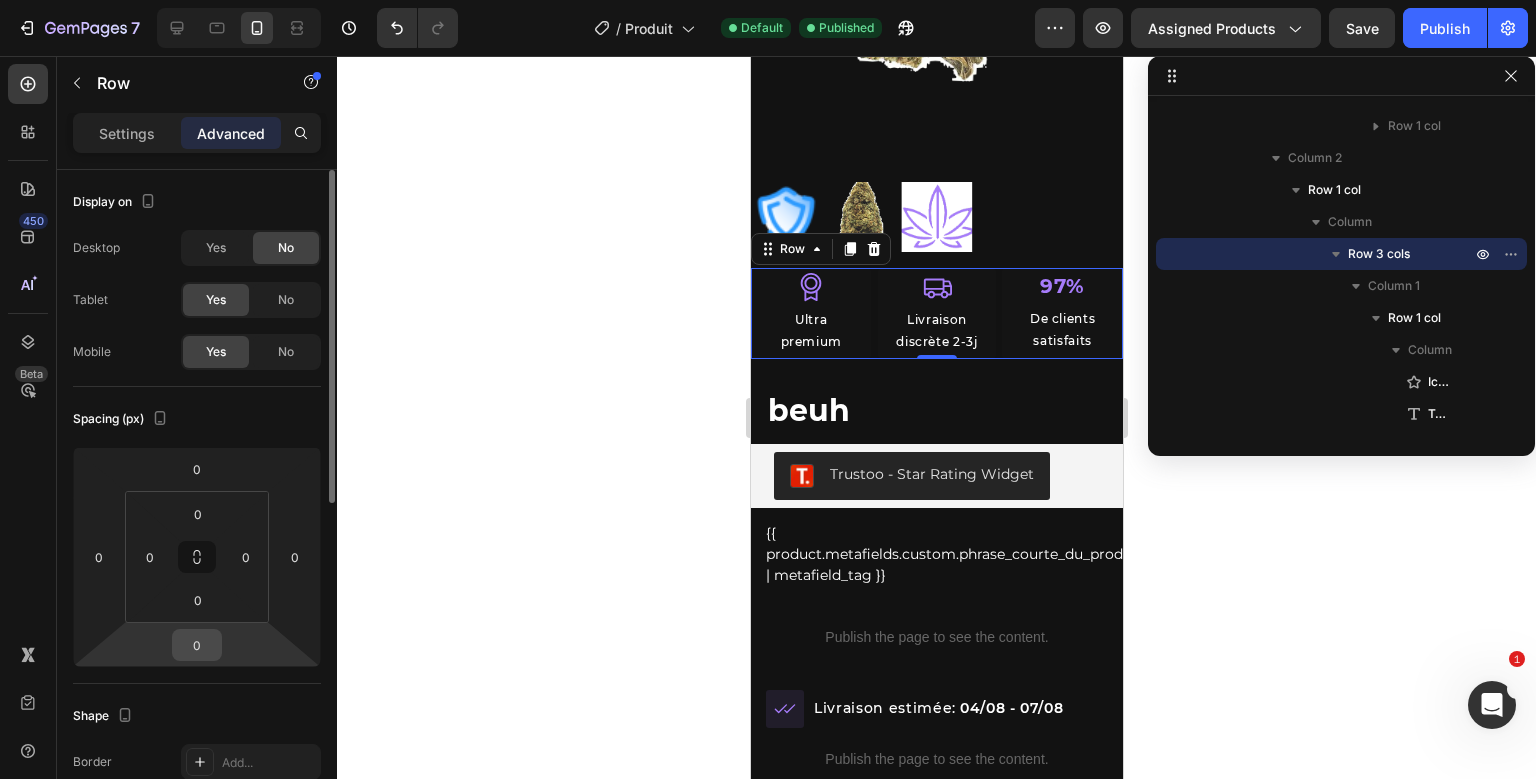 click on "0" at bounding box center [197, 645] 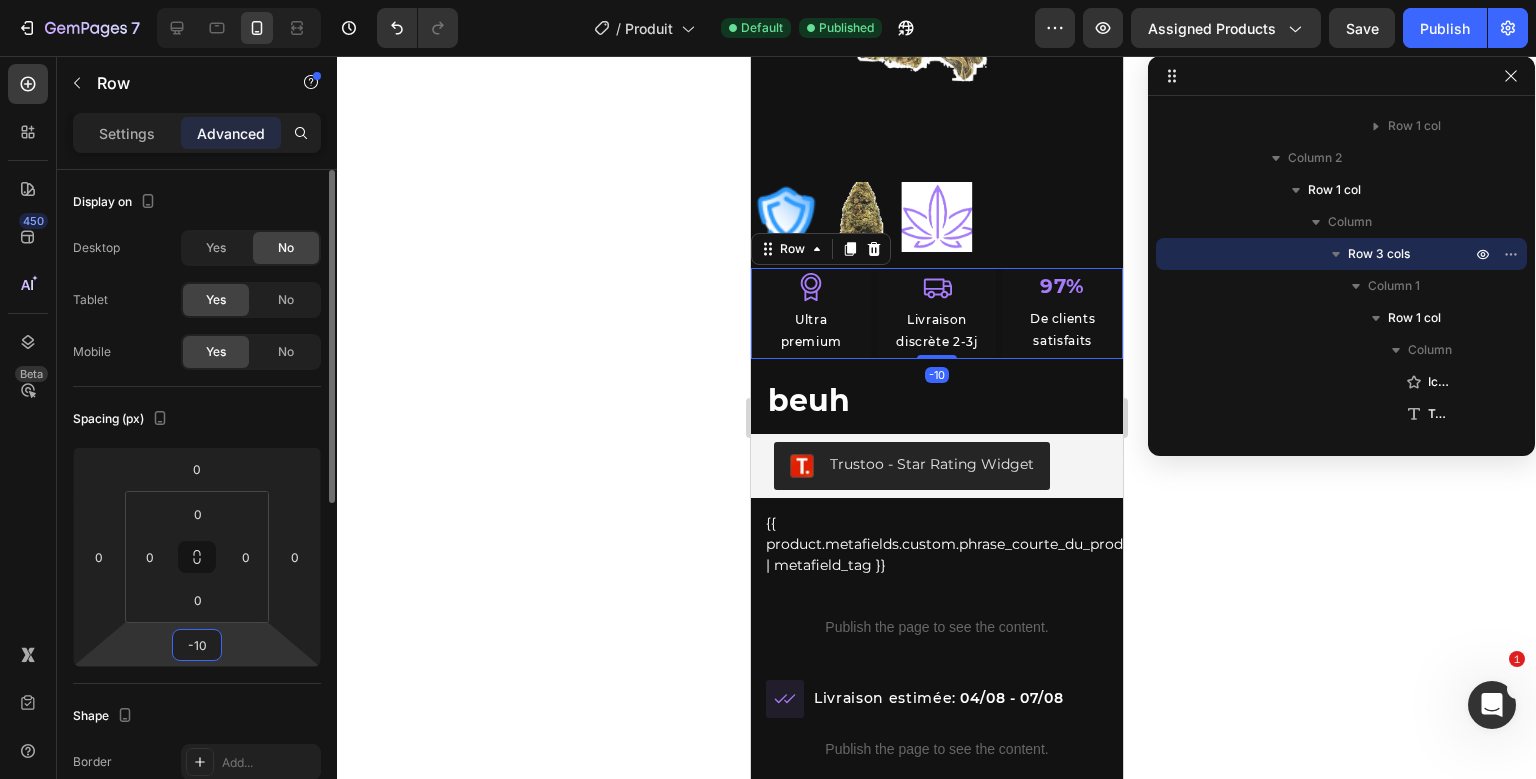 type on "-1" 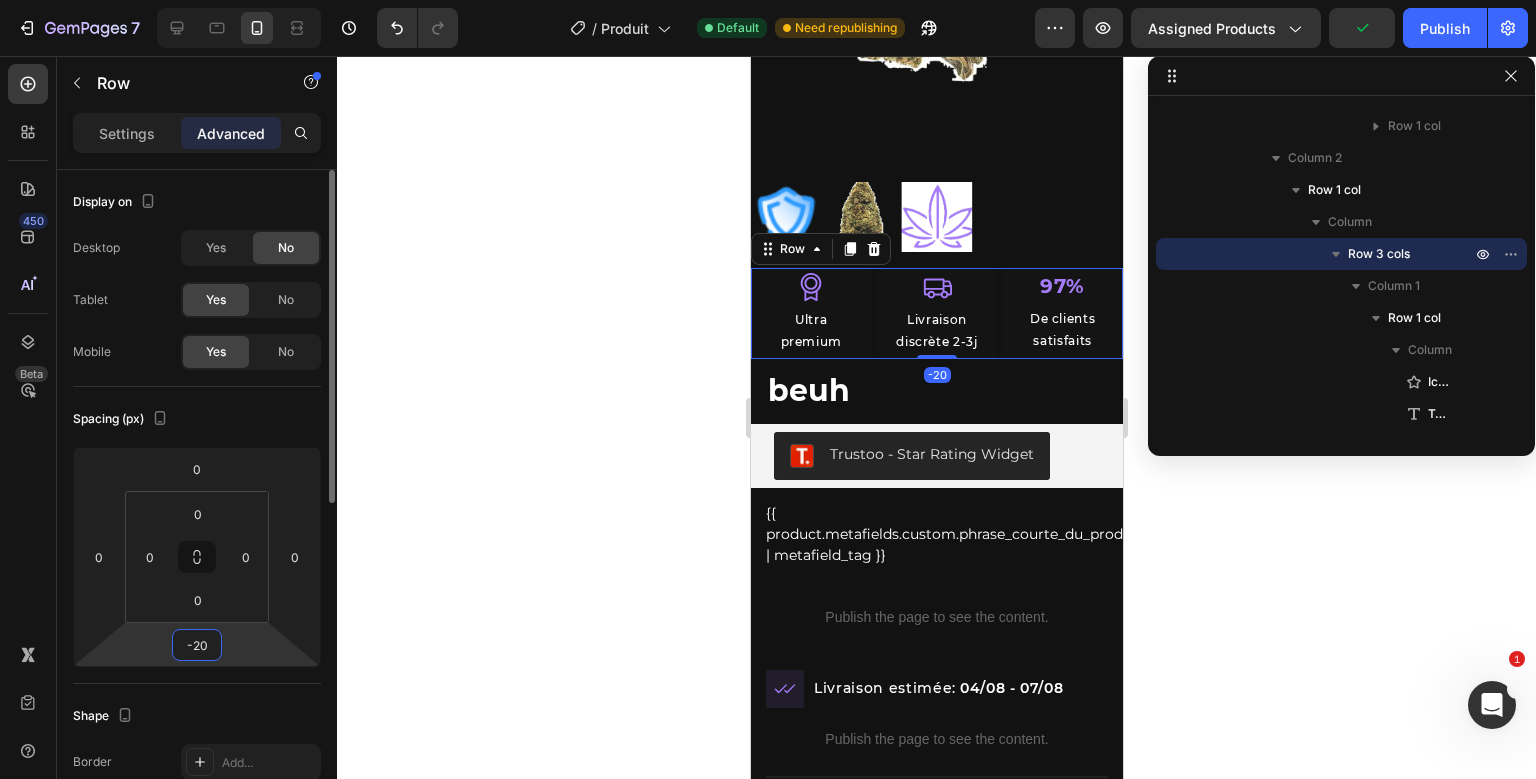 type on "-2" 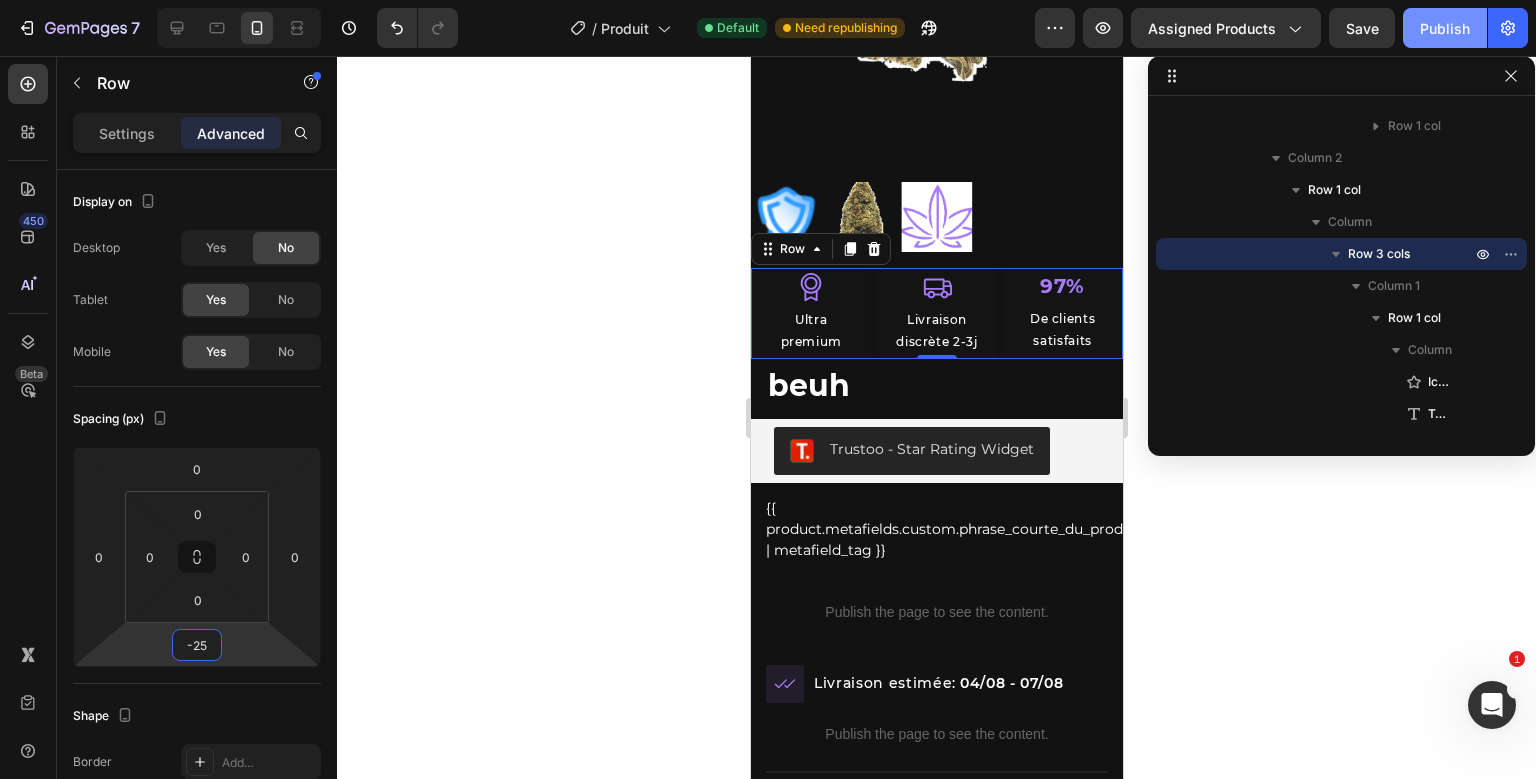 type on "-25" 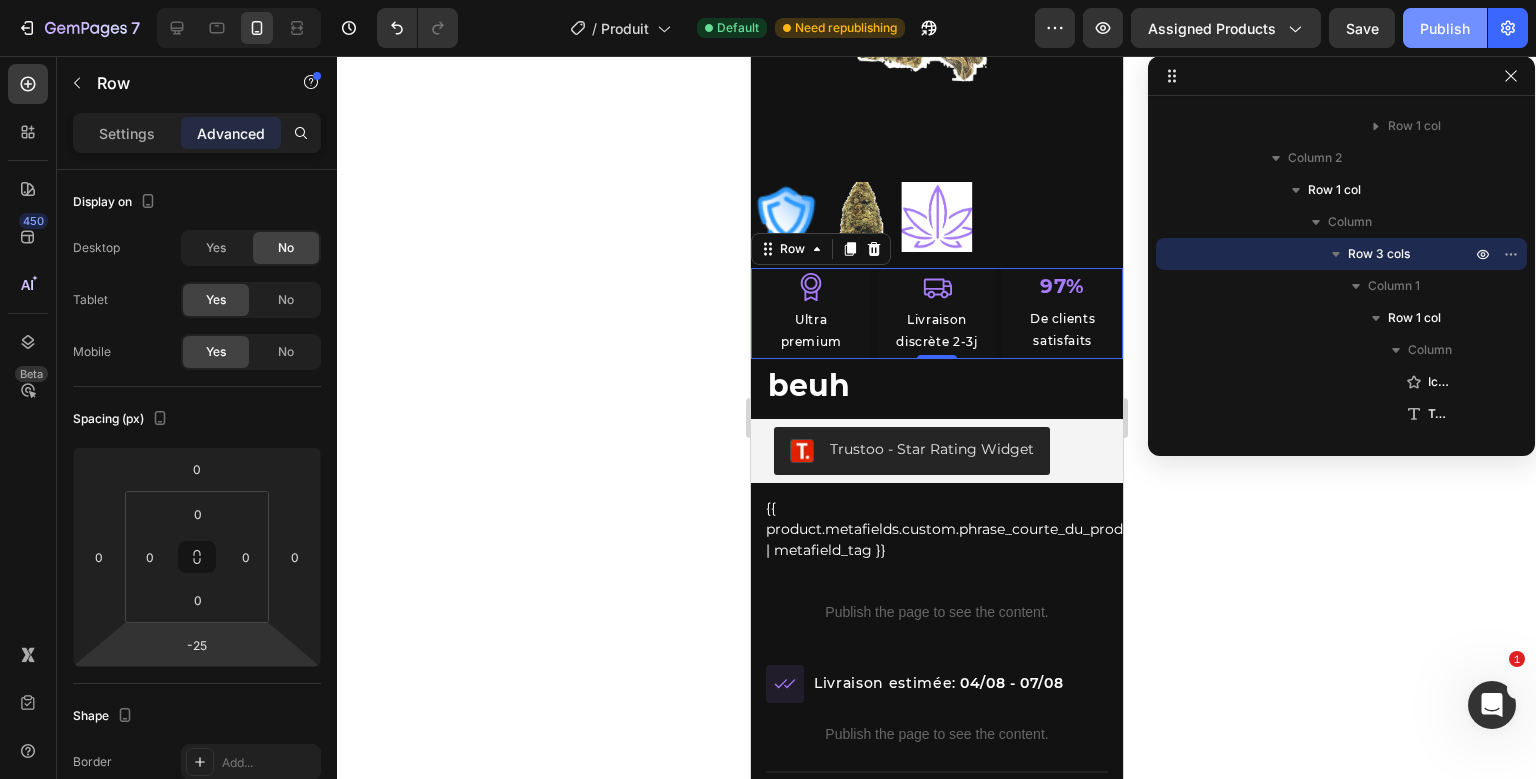 click on "Publish" 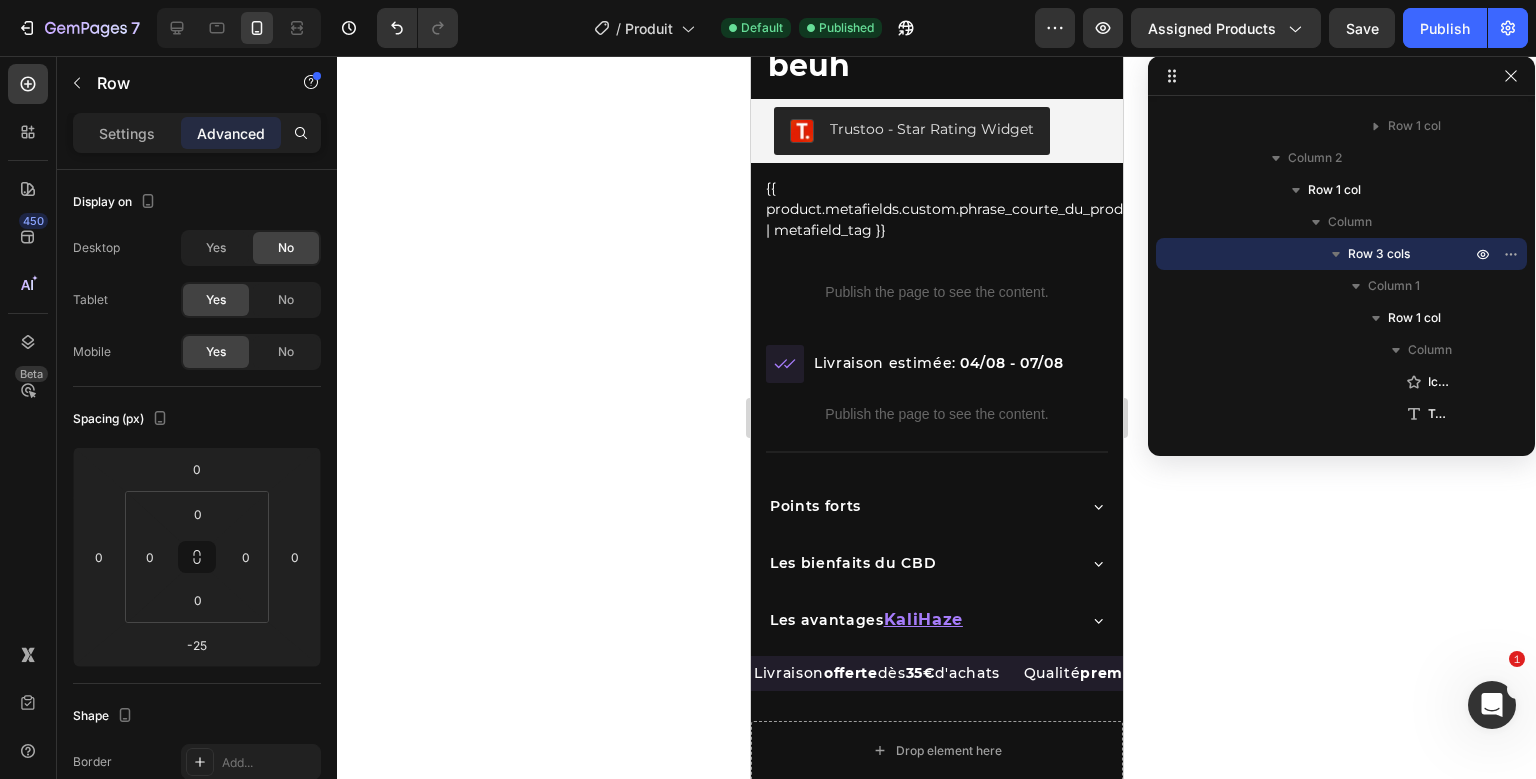 scroll, scrollTop: 785, scrollLeft: 0, axis: vertical 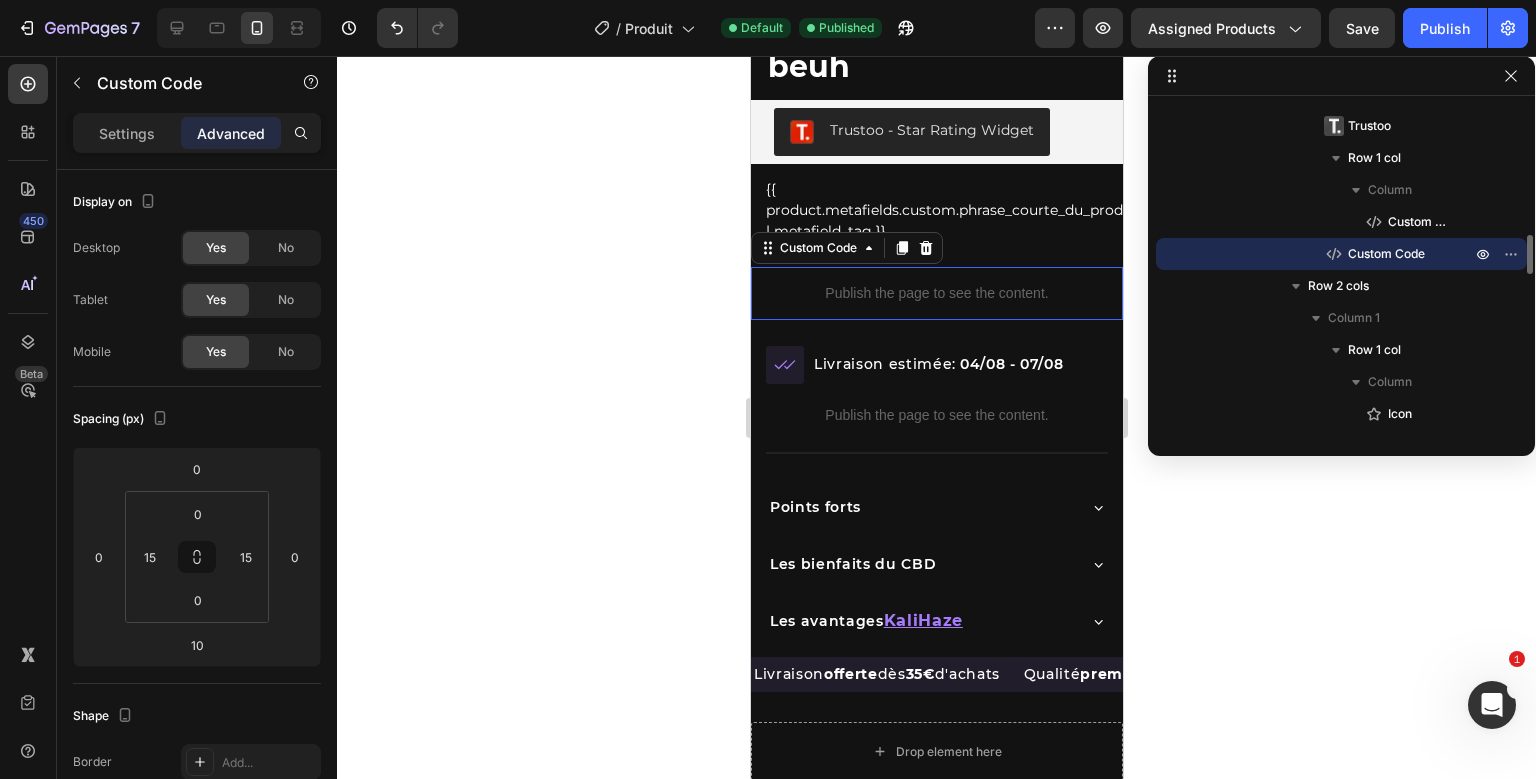 click on "Icon Ultra  premium Text Block Row
Icon Livraison discrète 2-3j Text Block Row 97% Text Block De clients satisfaits Text Block Row Row beuh Product Title Trustoo - Star Rating Widget Trustoo
{{ product.metafields.custom.phrase_courte_du_produit | metafield_tag }}
Custom Code Row
Publish the page to see the content.
Custom Code   0" at bounding box center (936, 139) 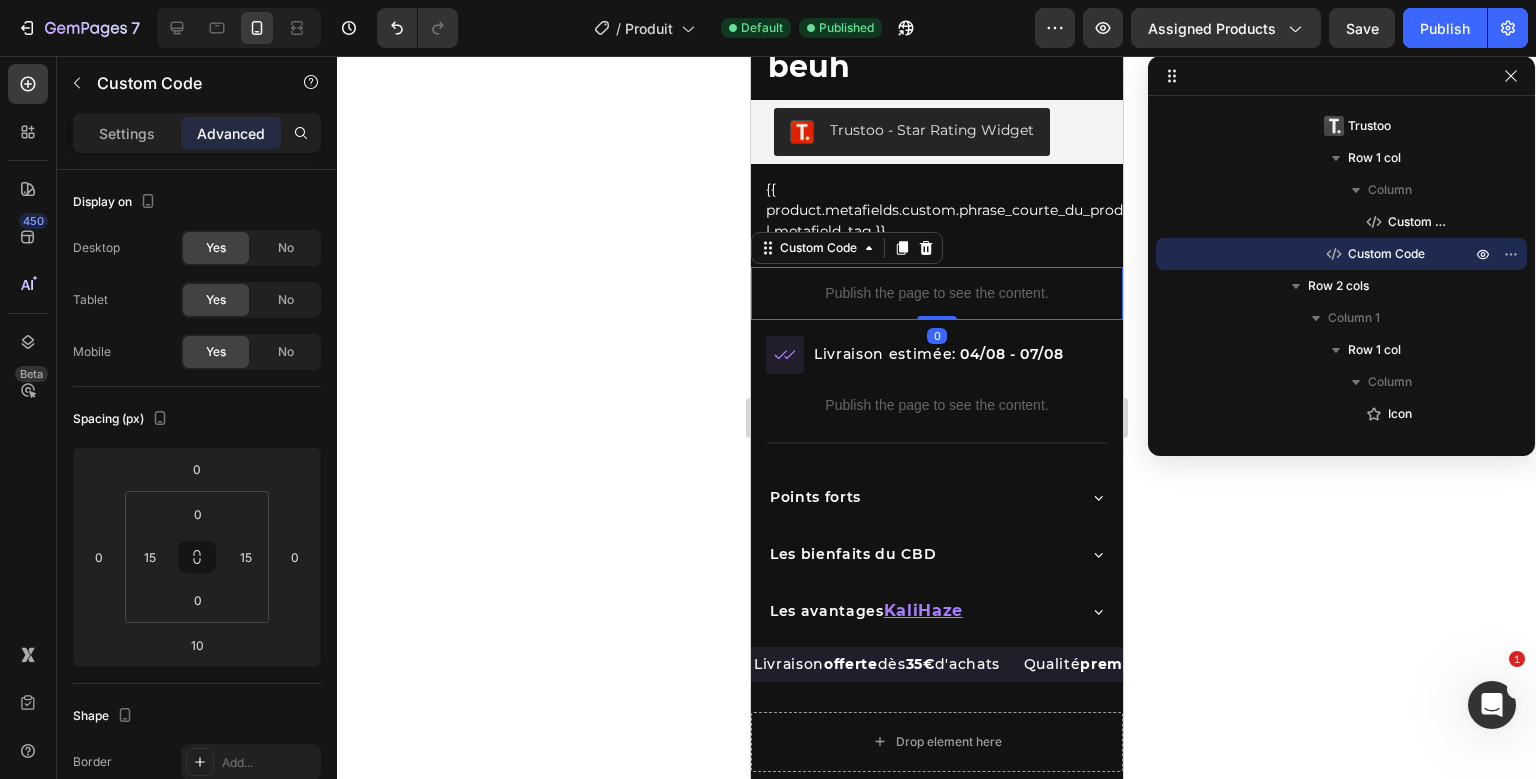 drag, startPoint x: 940, startPoint y: 323, endPoint x: 940, endPoint y: 310, distance: 13 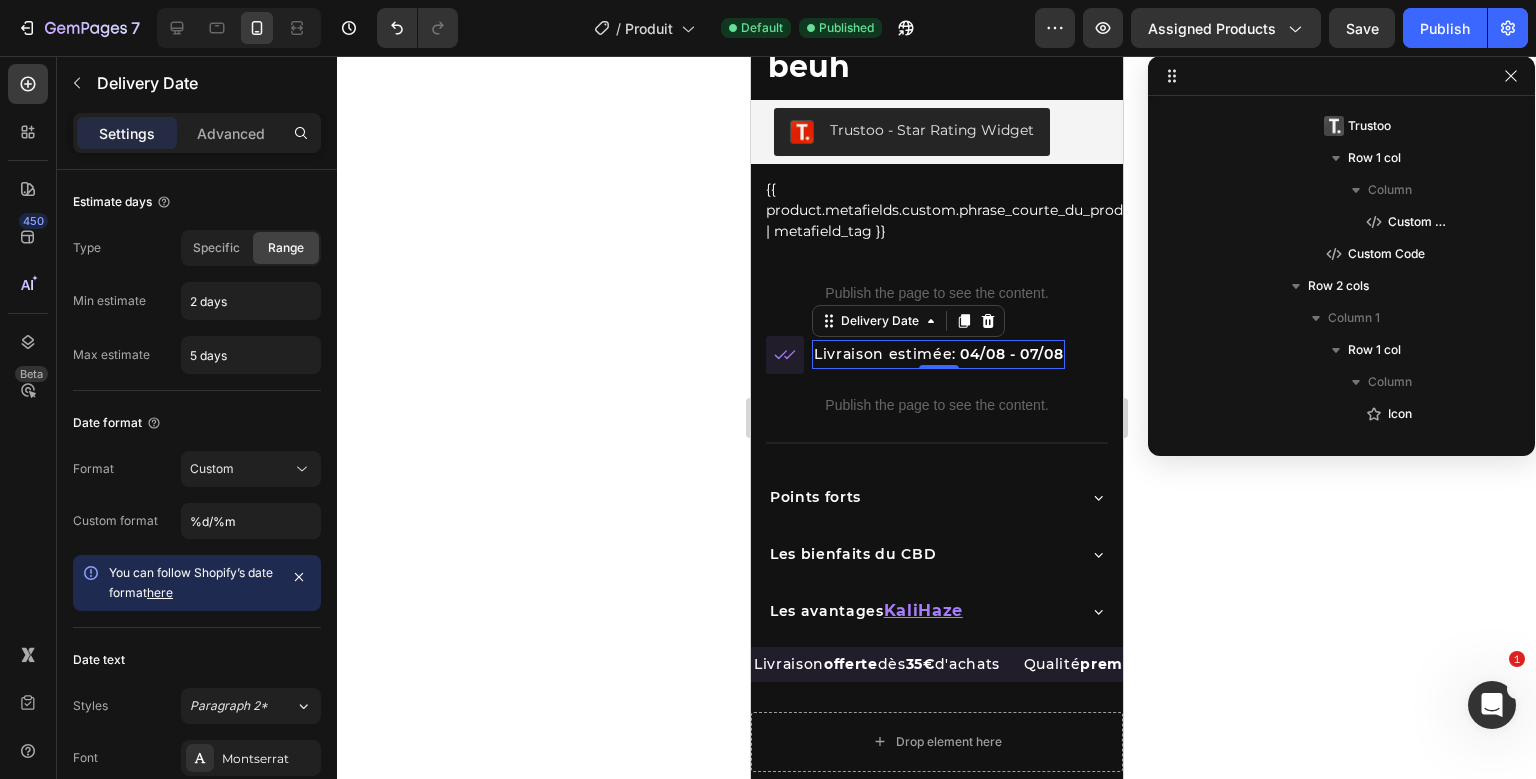 click on "Livraison estimée:
04/08 - 07/08
Delivery Date   0" at bounding box center (937, 355) 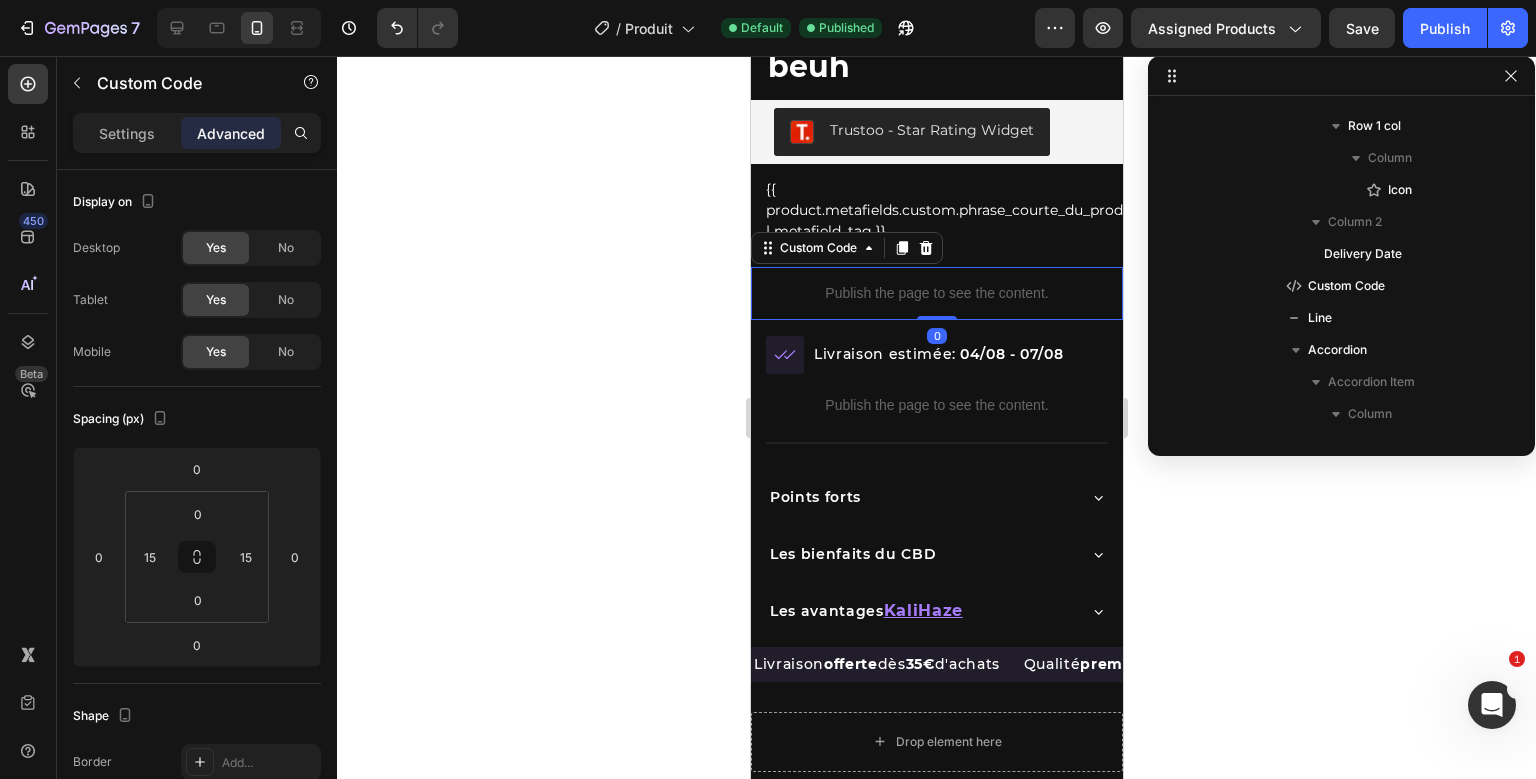scroll, scrollTop: 1082, scrollLeft: 0, axis: vertical 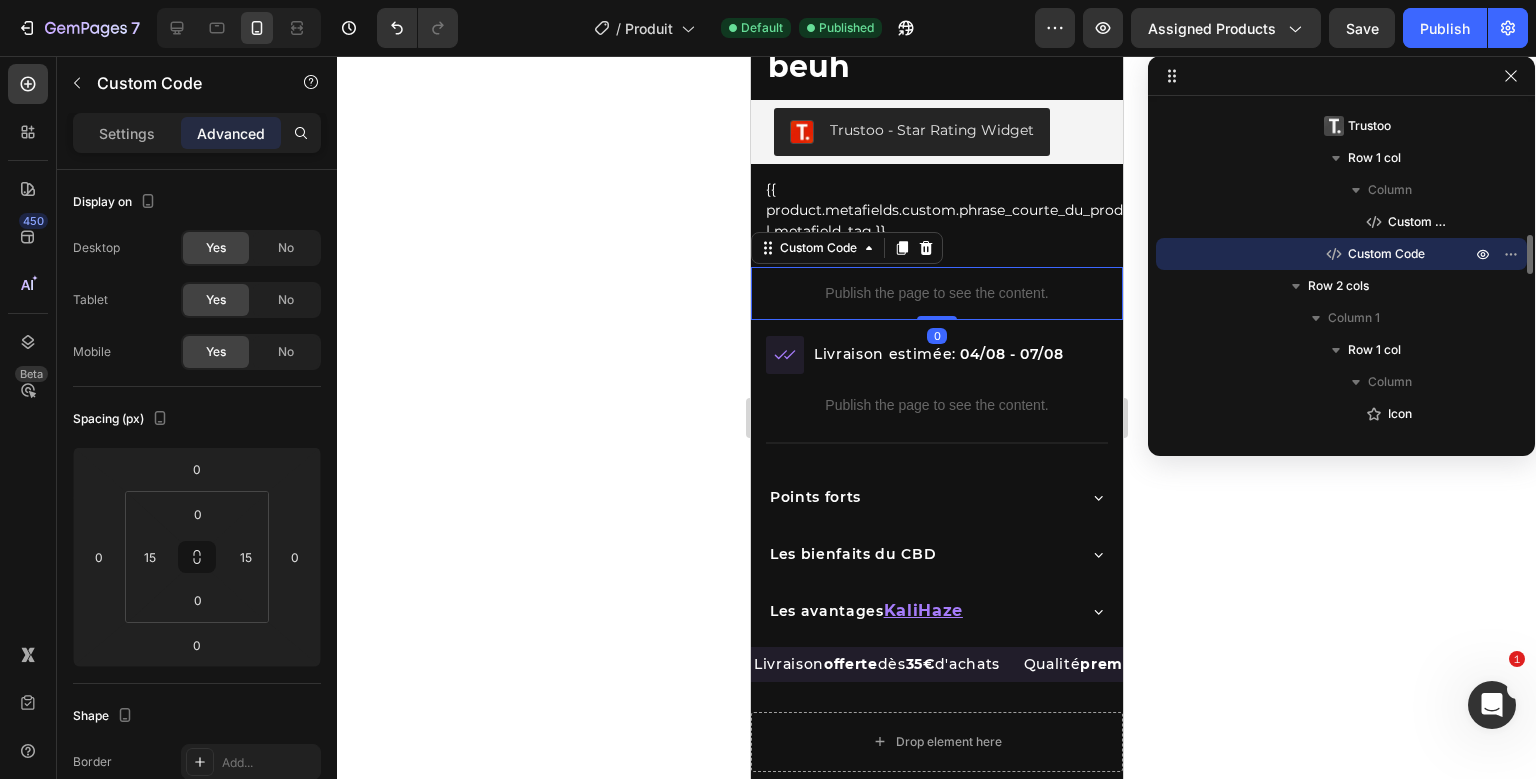 click on "Icon Ultra  premium Text Block Row
Icon Livraison discrète 2-3j Text Block Row 97% Text Block De clients satisfaits Text Block Row Row beuh Product Title Trustoo - Star Rating Widget Trustoo
{{ product.metafields.custom.phrase_courte_du_produit | metafield_tag }}
Custom Code Row
Publish the page to see the content.
Custom Code   0" at bounding box center [936, 134] 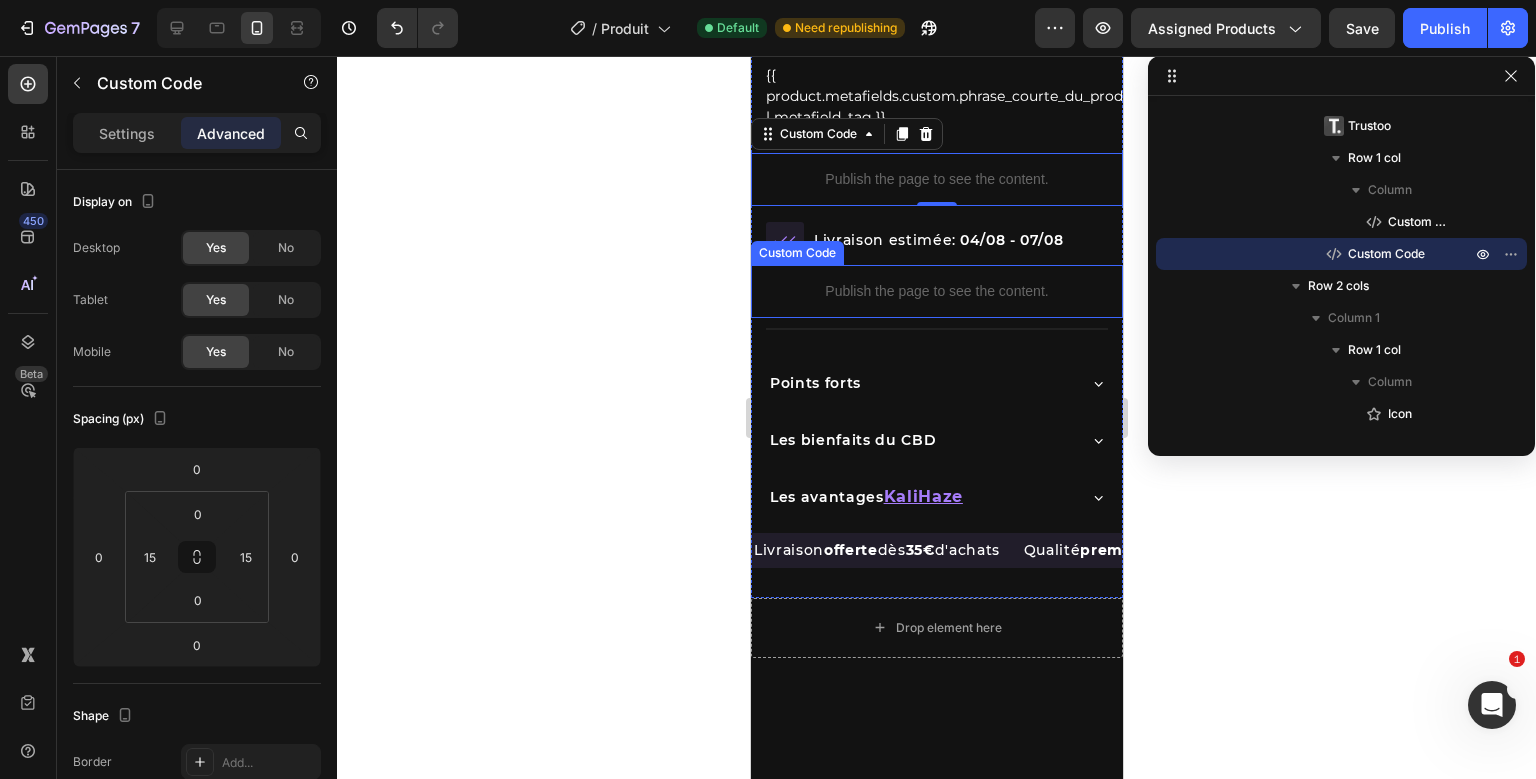 scroll, scrollTop: 776, scrollLeft: 0, axis: vertical 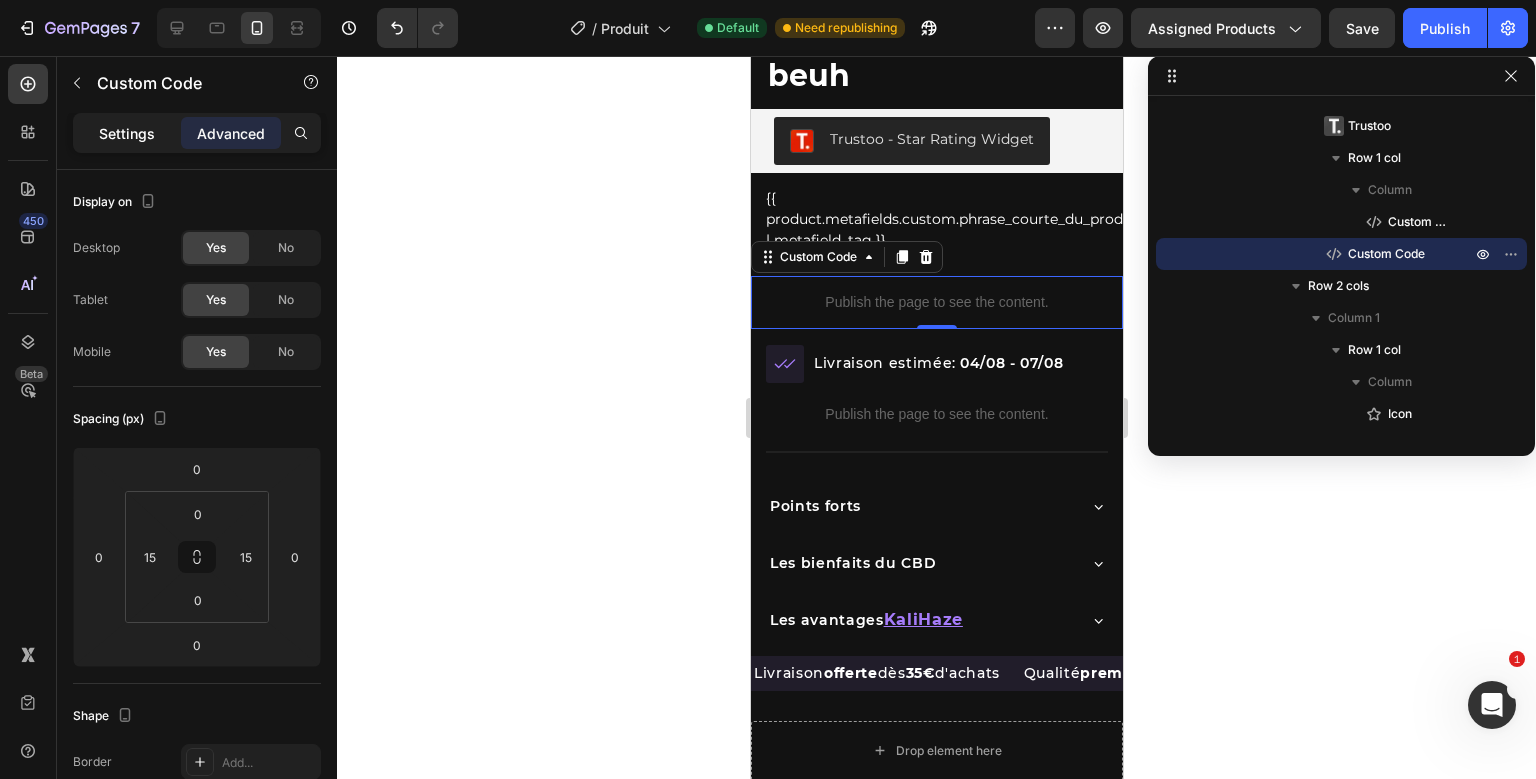 click on "Settings" at bounding box center [127, 133] 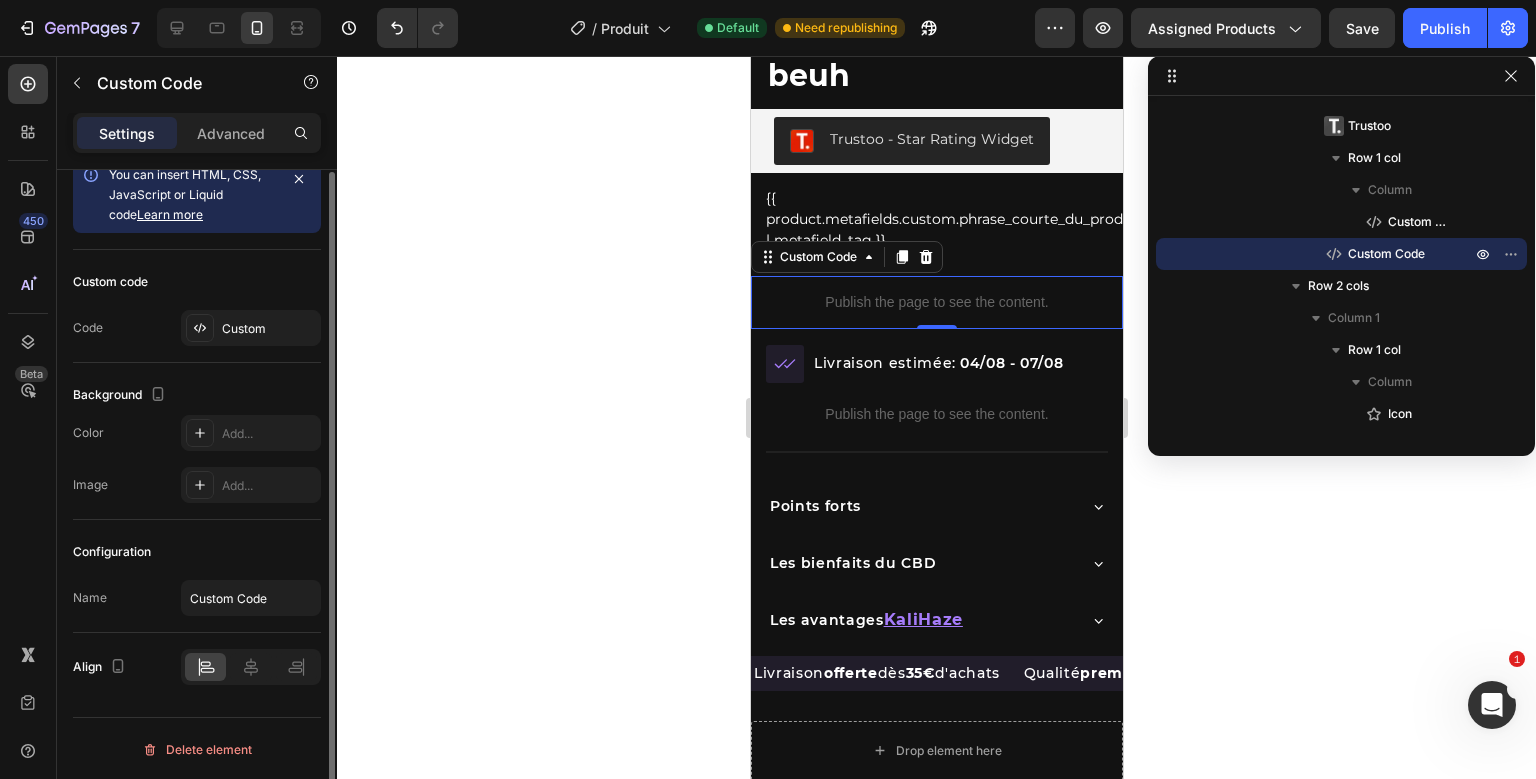 scroll, scrollTop: 0, scrollLeft: 0, axis: both 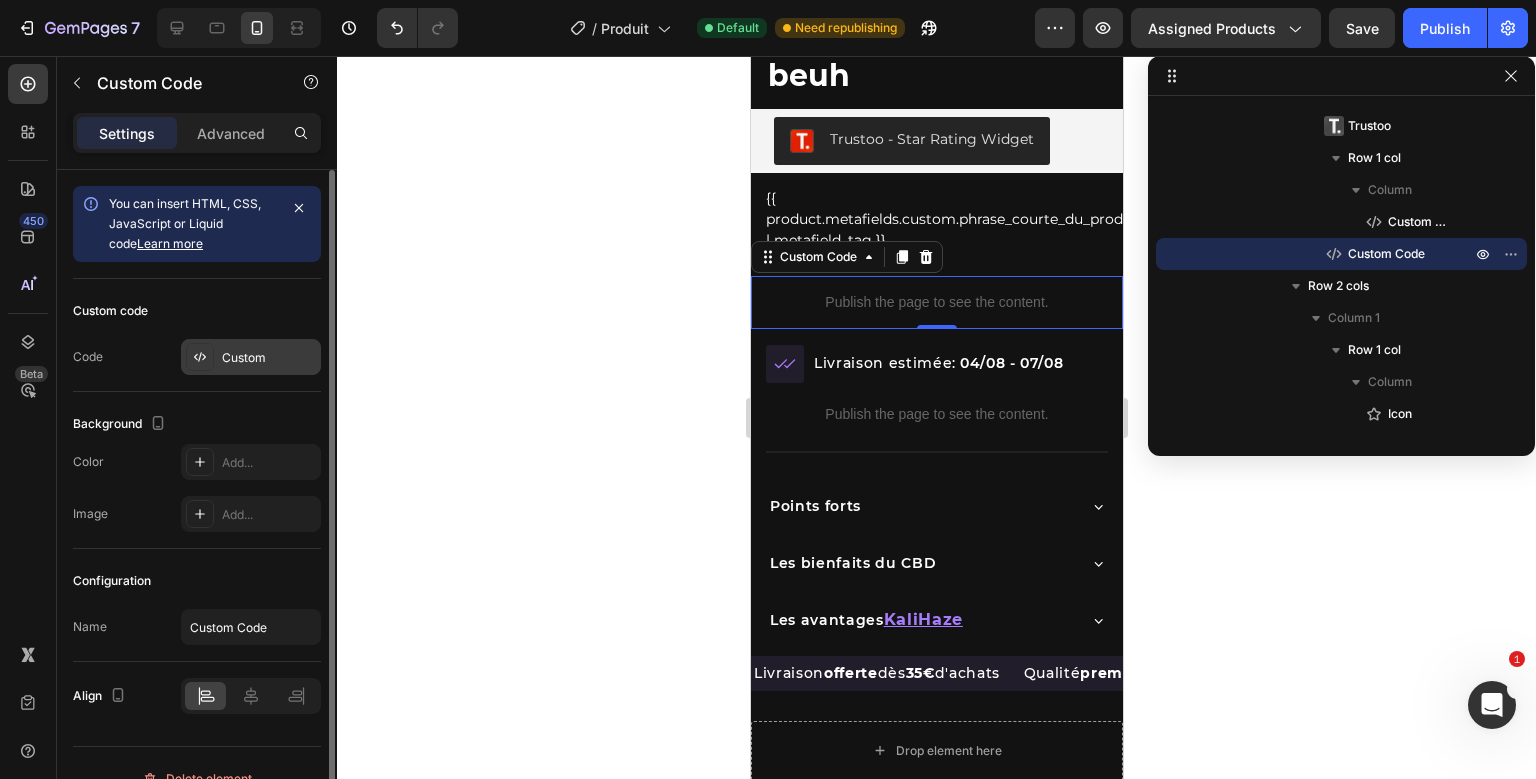 click on "Custom" at bounding box center [269, 358] 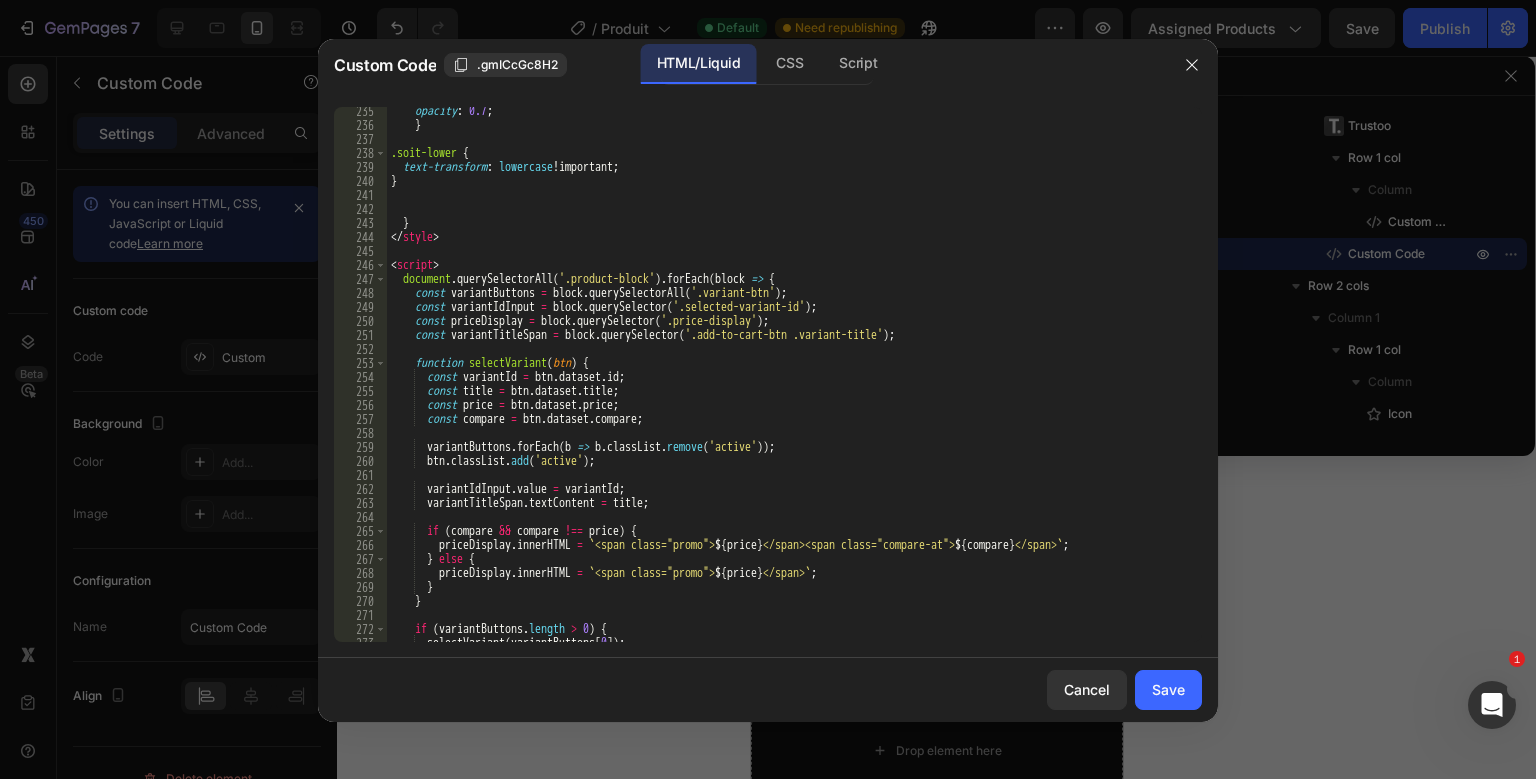 scroll, scrollTop: 3412, scrollLeft: 0, axis: vertical 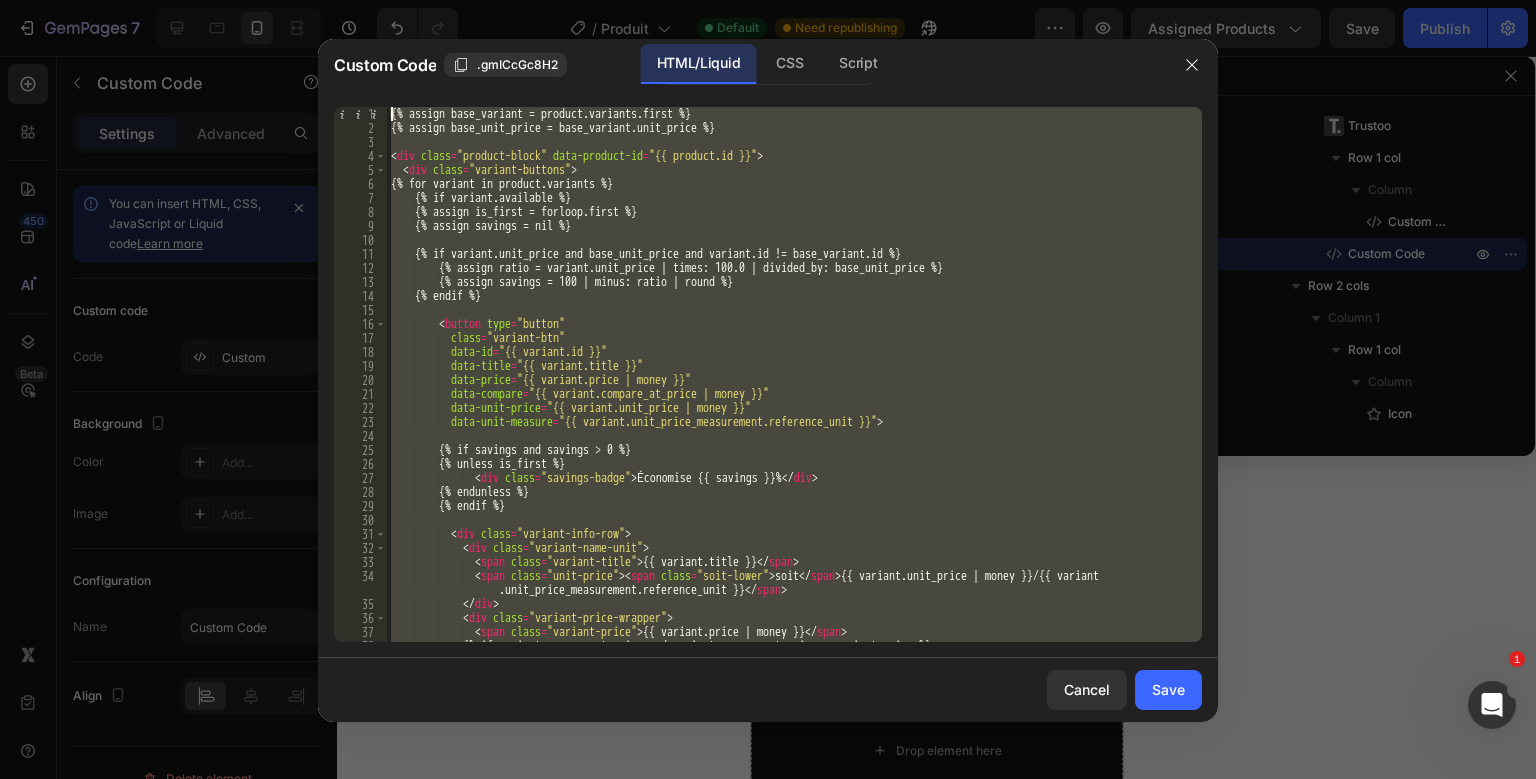 drag, startPoint x: 473, startPoint y: 642, endPoint x: 372, endPoint y: 52, distance: 598.5825 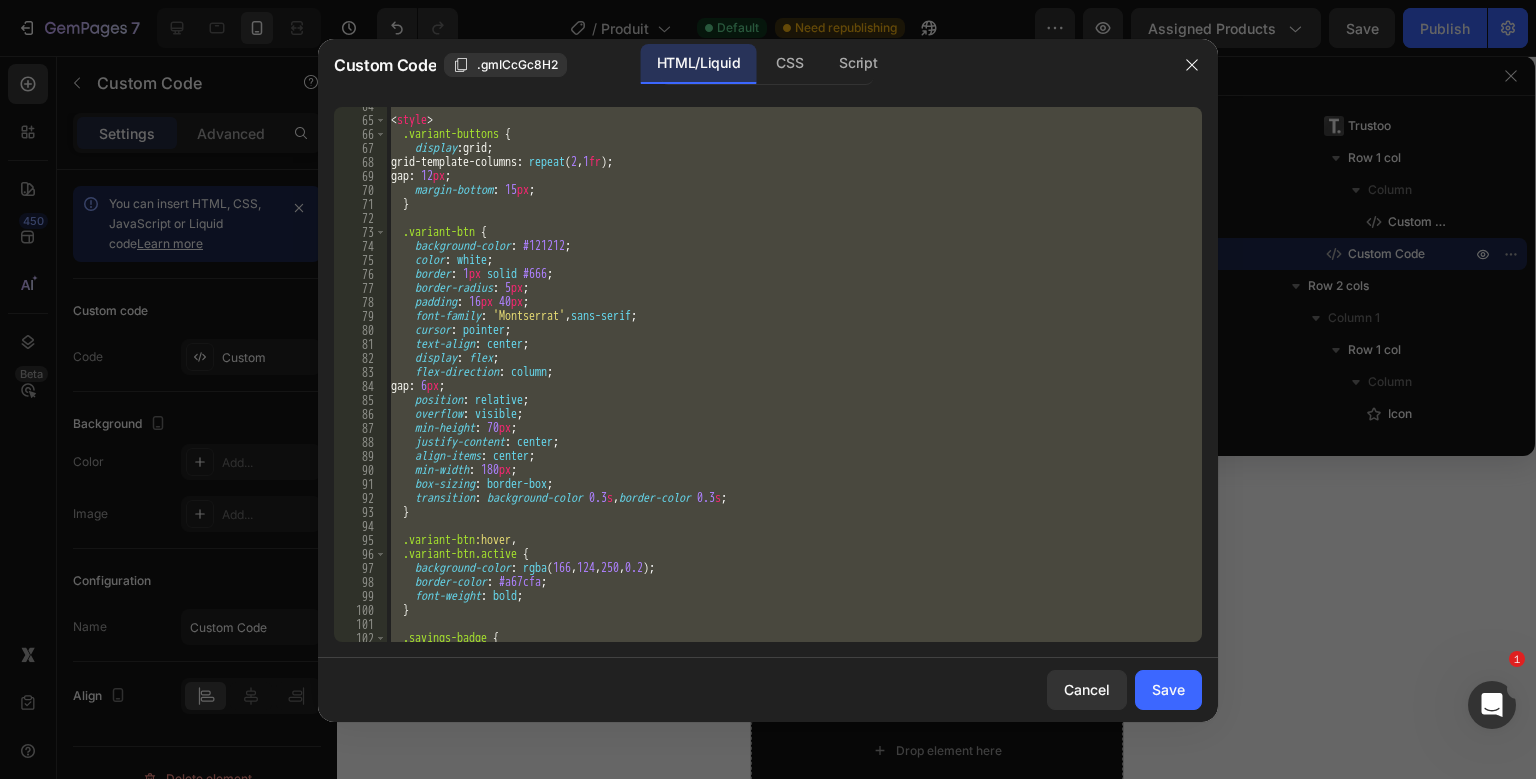 click on "< style >    .variant-buttons   {      display :  grid ;     grid-template-columns :   repeat ( 2 ,  1 fr ) ;     gap :   12 px ;      margin-bottom :   15 px ;    }    .variant-btn   {      background-color :   #121212 ;      color :   white ;      border :   1 px   solid   #666 ;      border-radius :   5 px ;      padding :   16 px   40 px ;      font-family :   ' Montserrat ' ,  sans-serif ;      cursor :   pointer ;      text-align :   center ;      display :   flex ;      flex-direction :   column ;     gap :   6 px ;      position :   relative ;      overflow :   visible ;      min-height :   70 px ;      justify-content :   center ;      align-items :   center ;      min-width :   180 px ;      box-sizing :   border-box ;      transition :   background-color   0.3 s ,  border-color   0.3 s ;    }    .variant-btn :hover ,    .variant-btn.active   {      background-color :   rgba ( 166 ,  124 ,  250 ,  0.2 ) ;      border-color :   #a67cfa ;      font-weight :   bold ;    }    .savings-badge   {      :" at bounding box center (794, 374) 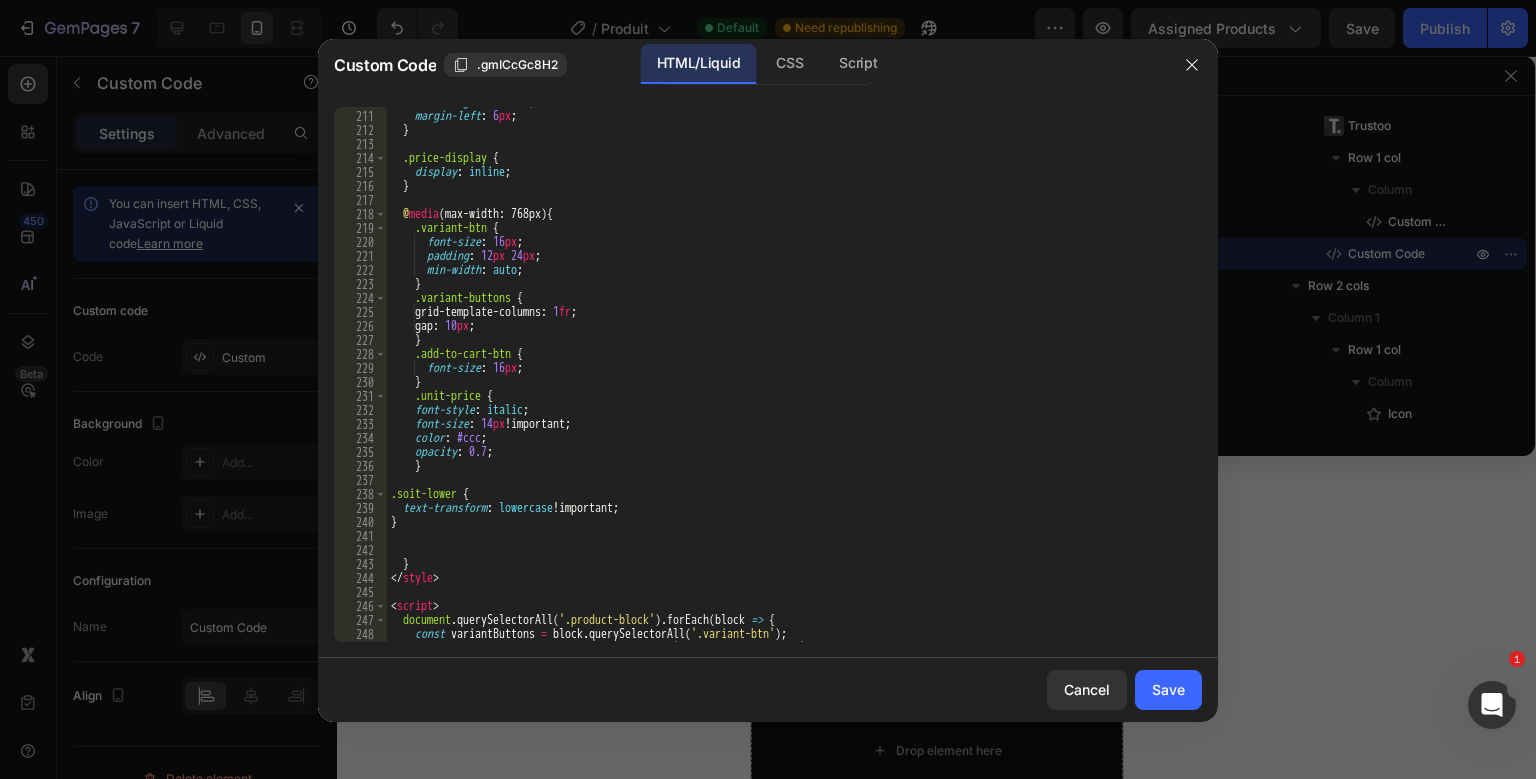 scroll, scrollTop: 2948, scrollLeft: 0, axis: vertical 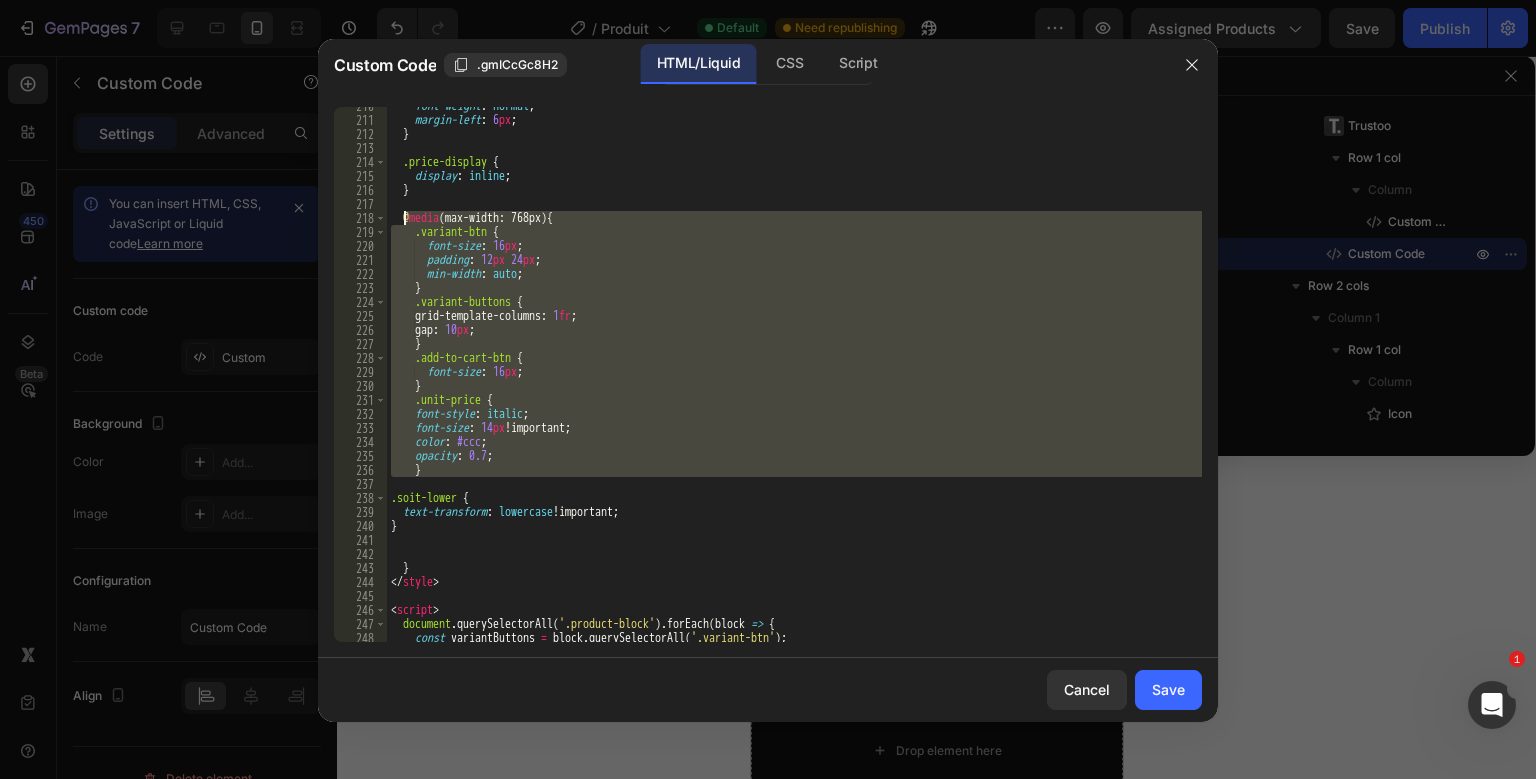 drag, startPoint x: 446, startPoint y: 478, endPoint x: 403, endPoint y: 217, distance: 264.51843 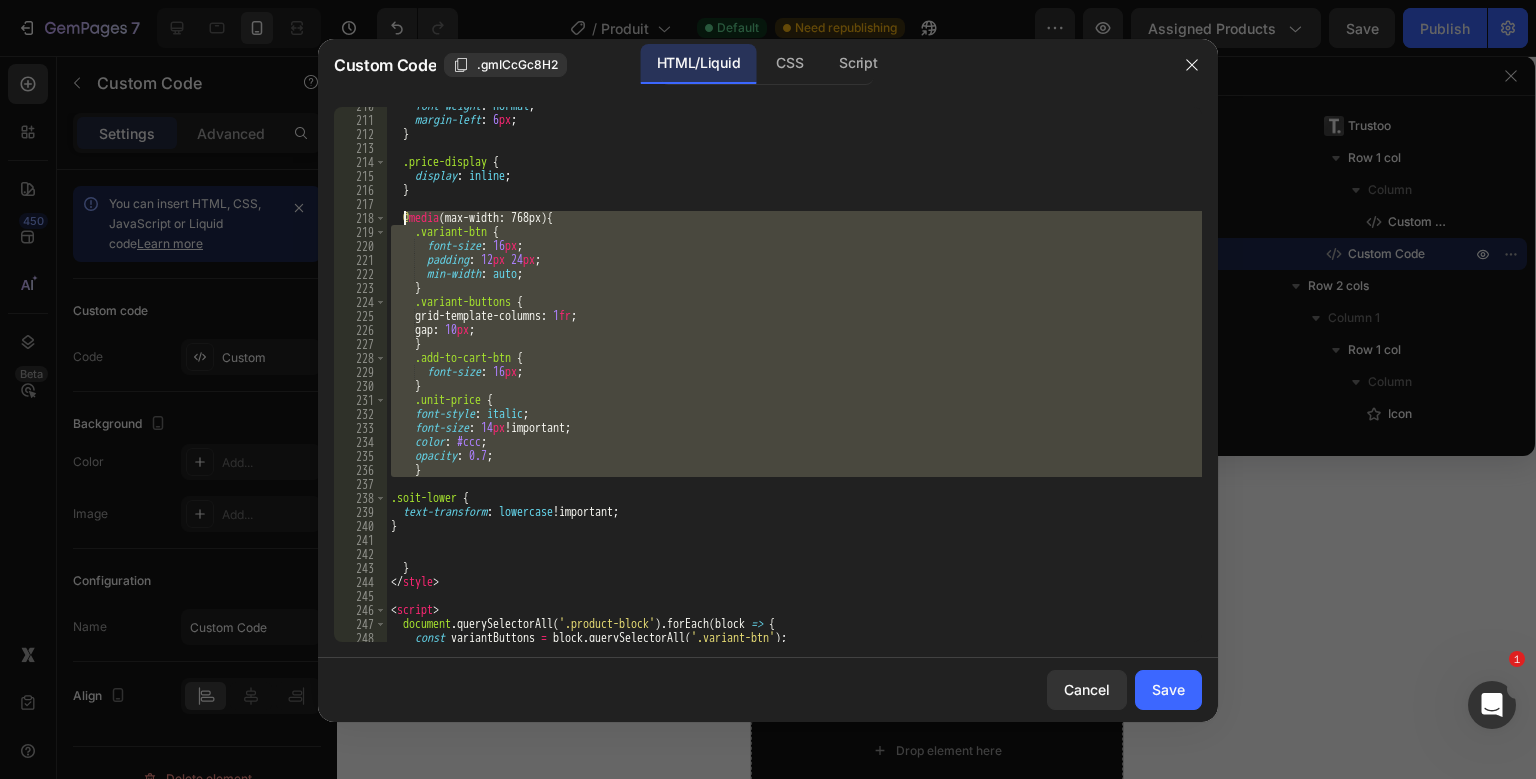 paste 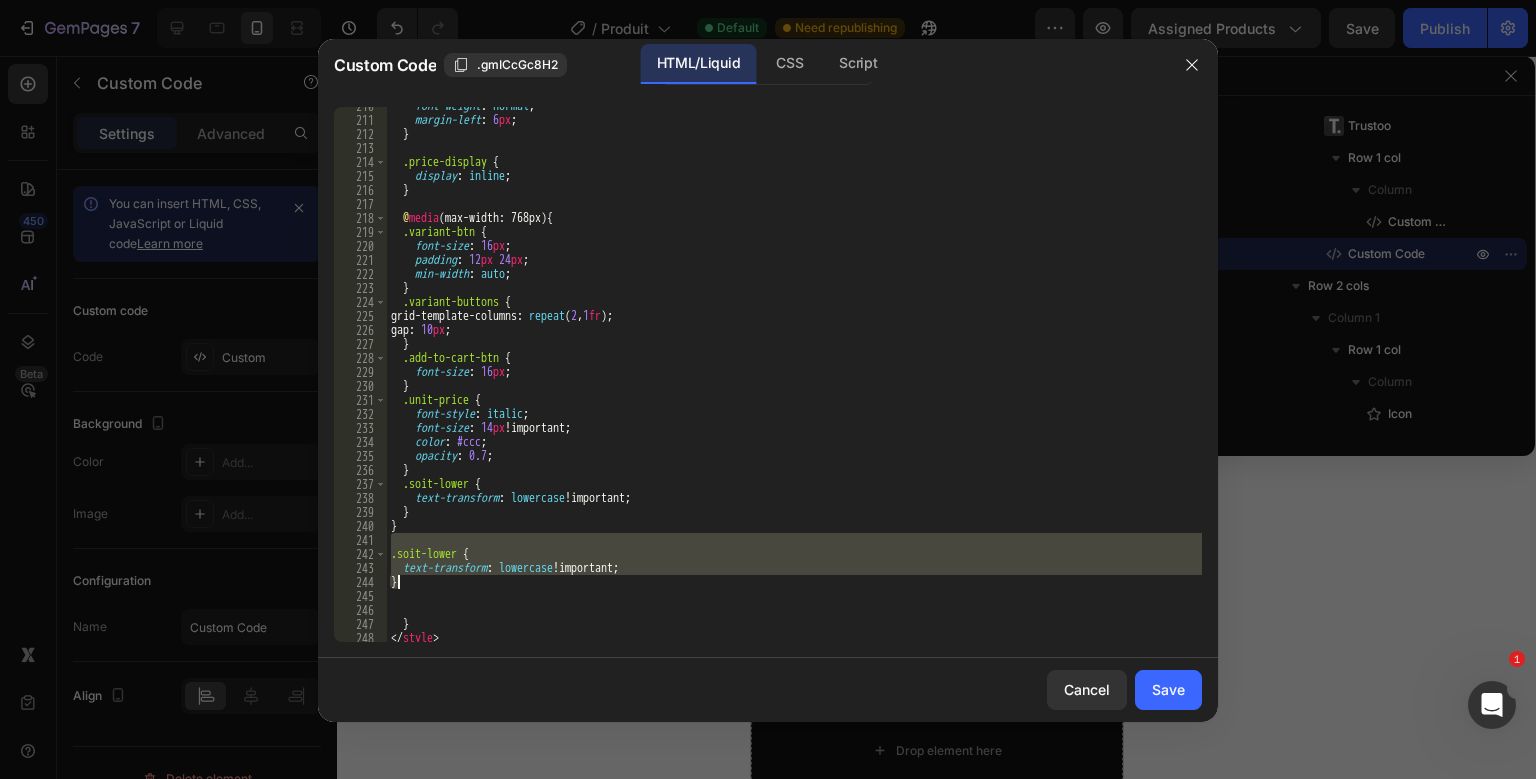 drag, startPoint x: 402, startPoint y: 542, endPoint x: 426, endPoint y: 585, distance: 49.24429 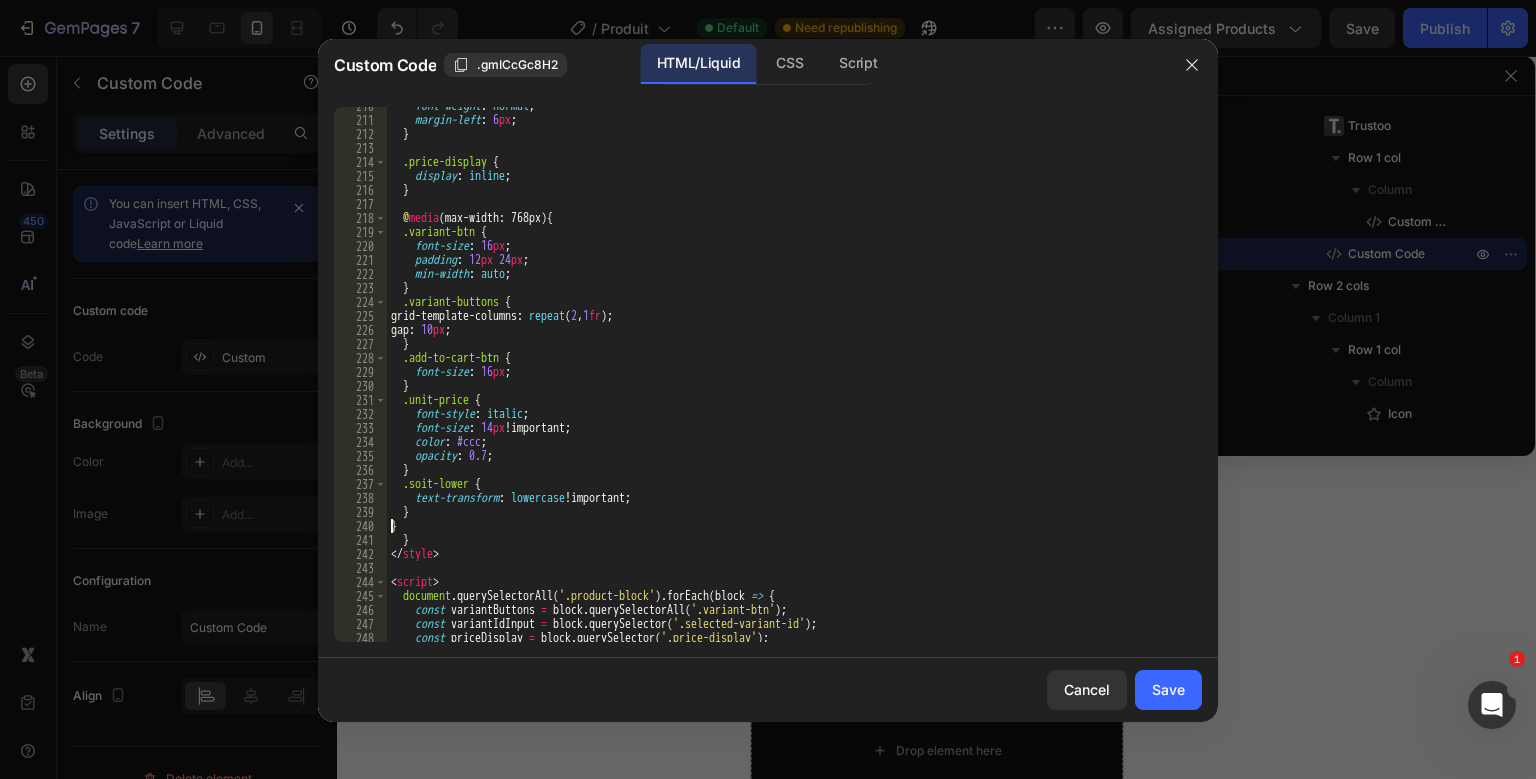 click on "font-weight :   normal ;      margin-left :   6 px ;    }    .price-display   {      display :   inline ;    }    @ media  (max-width: 768px)  {    .variant-btn   {      font-size :   16 px ;      padding :   12 px   24 px ;      min-width :   auto ;    }    .variant-buttons   {     grid-template-columns :   repeat ( 2 ,  1 fr ) ;     gap :   10 px ;    }    .add-to-cart-btn   {      font-size :   16 px ;    }    .unit-price   {      font-style :   italic ;      font-size :   14 px  !important ;      color :   #ccc ;      opacity :   0.7 ;    }    .soit-lower   {      text-transform :   lowercase  !important ;    } }    } </ style > < script >    document . querySelectorAll ( '.product-block' ) . forEach ( block   =>   {      const   variantButtons   =   block . querySelectorAll ( '.variant-btn' ) ;      const   variantIdInput   =   block . querySelector ( '.selected-variant-id' ) ;      const   priceDisplay   =   block . querySelector ( '.price-display' ) ;      const   variantTitleSpan   =   block . (" at bounding box center [794, 380] 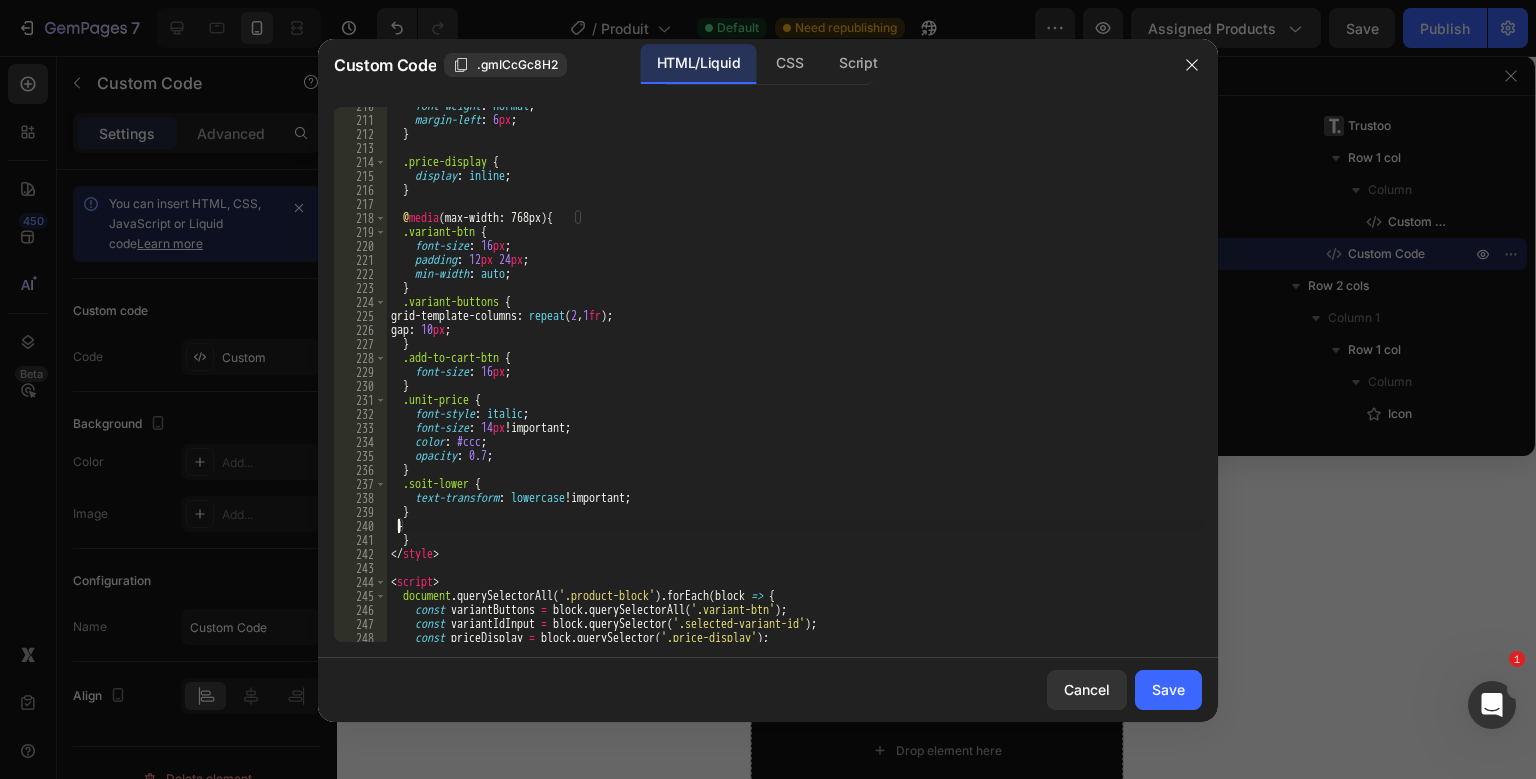 type on "}" 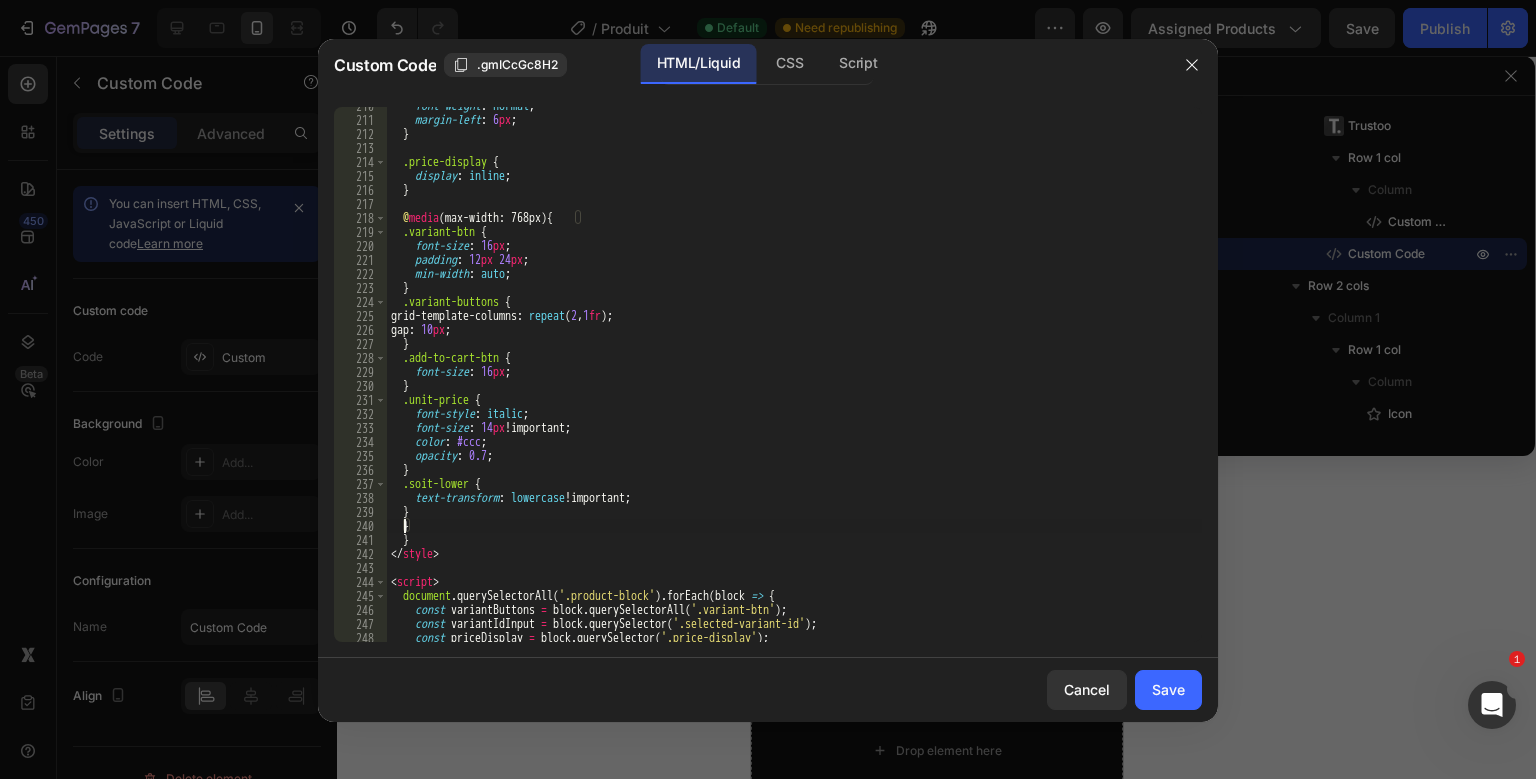 click on "font-weight :   normal ;      margin-left :   6 px ;    }    .price-display   {      display :   inline ;    }    @ media  (max-width: 768px)  {    .variant-btn   {      font-size :   16 px ;      padding :   12 px   24 px ;      min-width :   auto ;    }    .variant-buttons   {     grid-template-columns :   repeat ( 2 ,  1 fr ) ;     gap :   10 px ;    }    .add-to-cart-btn   {      font-size :   16 px ;    }    .unit-price   {      font-style :   italic ;      font-size :   14 px  !important ;      color :   #ccc ;      opacity :   0.7 ;    }    .soit-lower   {      text-transform :   lowercase  !important ;    }    }    } </ style > < script >    document . querySelectorAll ( '.product-block' ) . forEach ( block   =>   {      const   variantButtons   =   block . querySelectorAll ( '.variant-btn' ) ;      const   variantIdInput   =   block . querySelector ( '.selected-variant-id' ) ;      const   priceDisplay   =   block . querySelector ( '.price-display' ) ;      const   variantTitleSpan   =   block ." at bounding box center (794, 380) 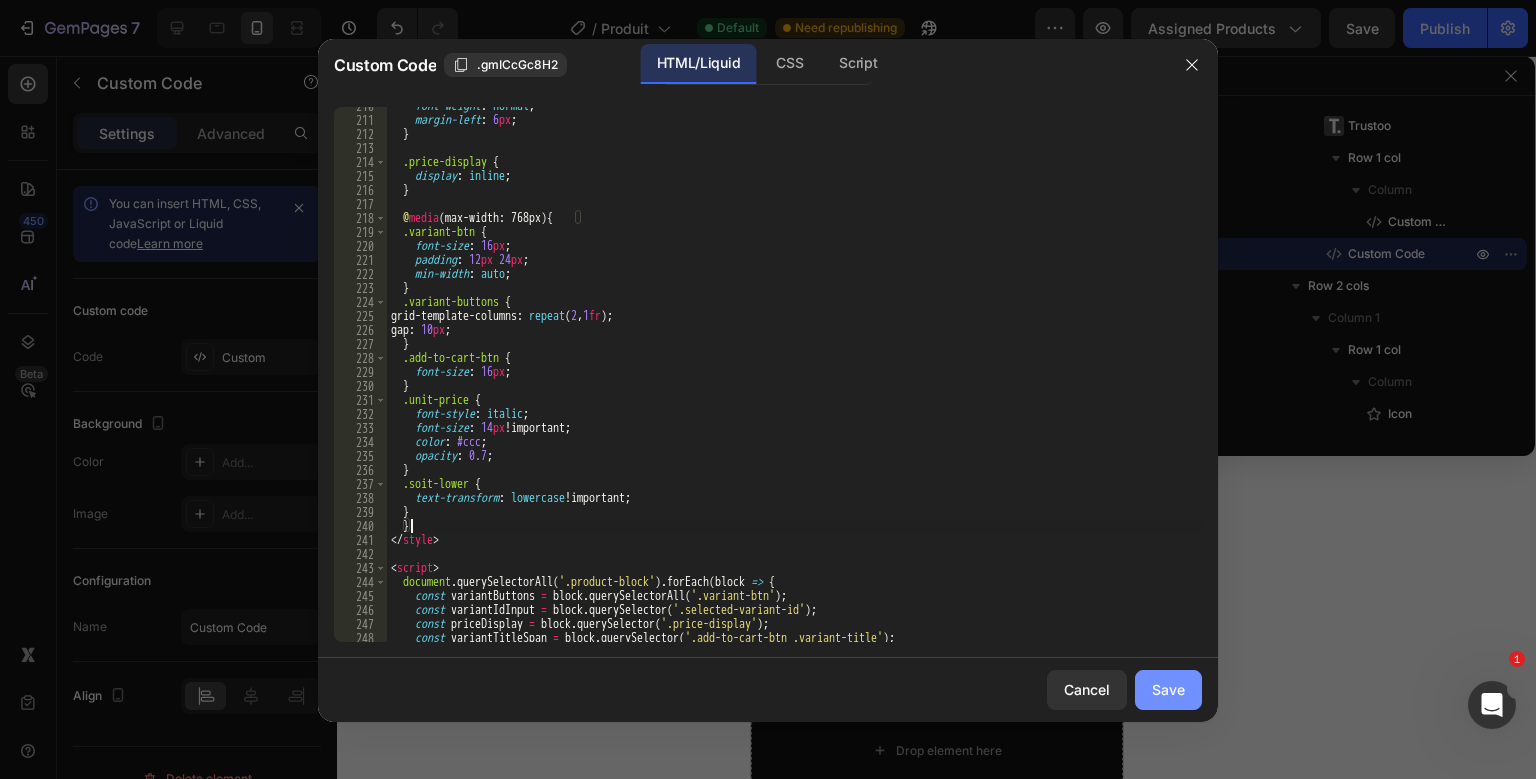 type on "}" 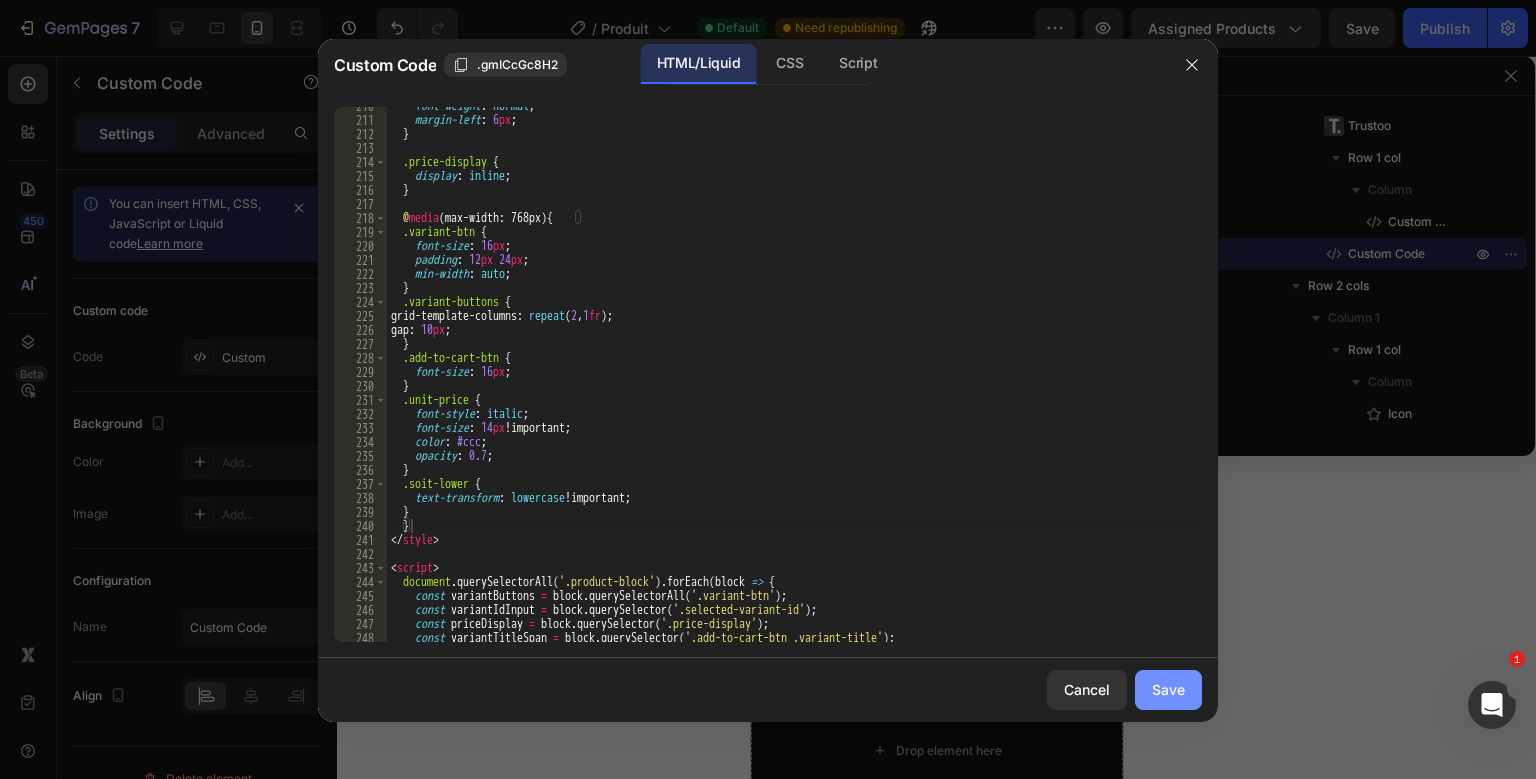 click on "Save" at bounding box center (1168, 689) 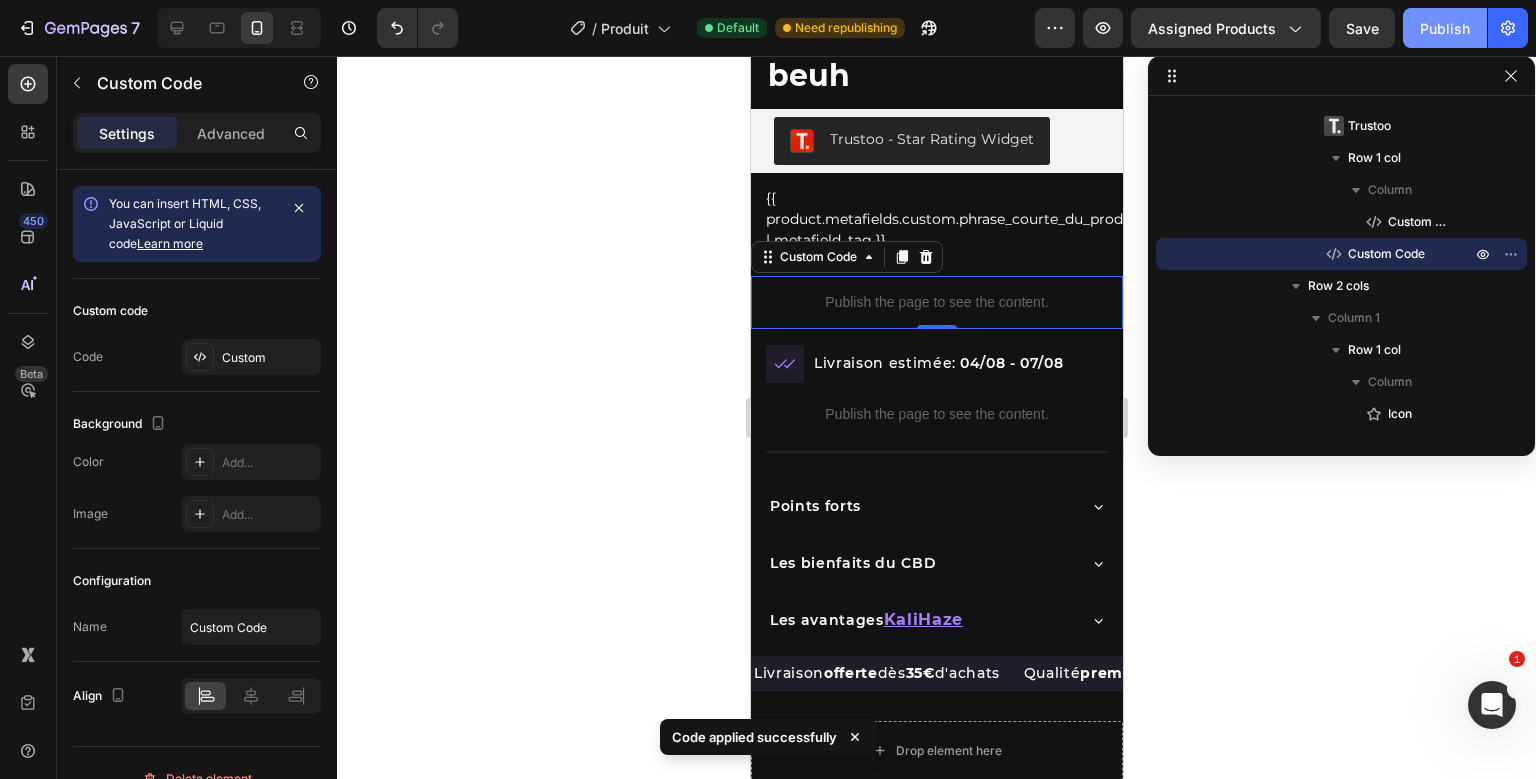 drag, startPoint x: 1439, startPoint y: 53, endPoint x: 1442, endPoint y: 39, distance: 14.3178215 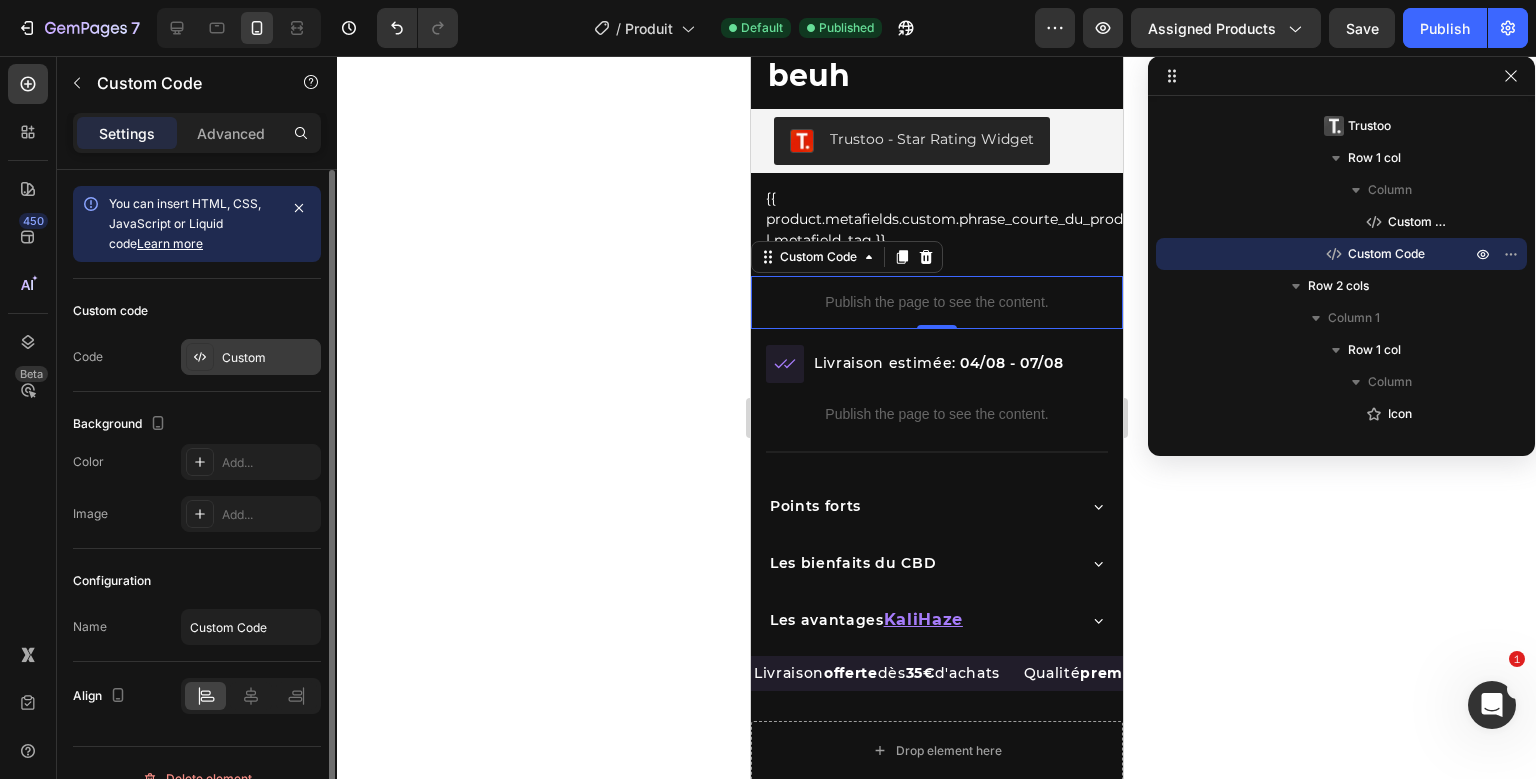 click on "Custom" at bounding box center [251, 357] 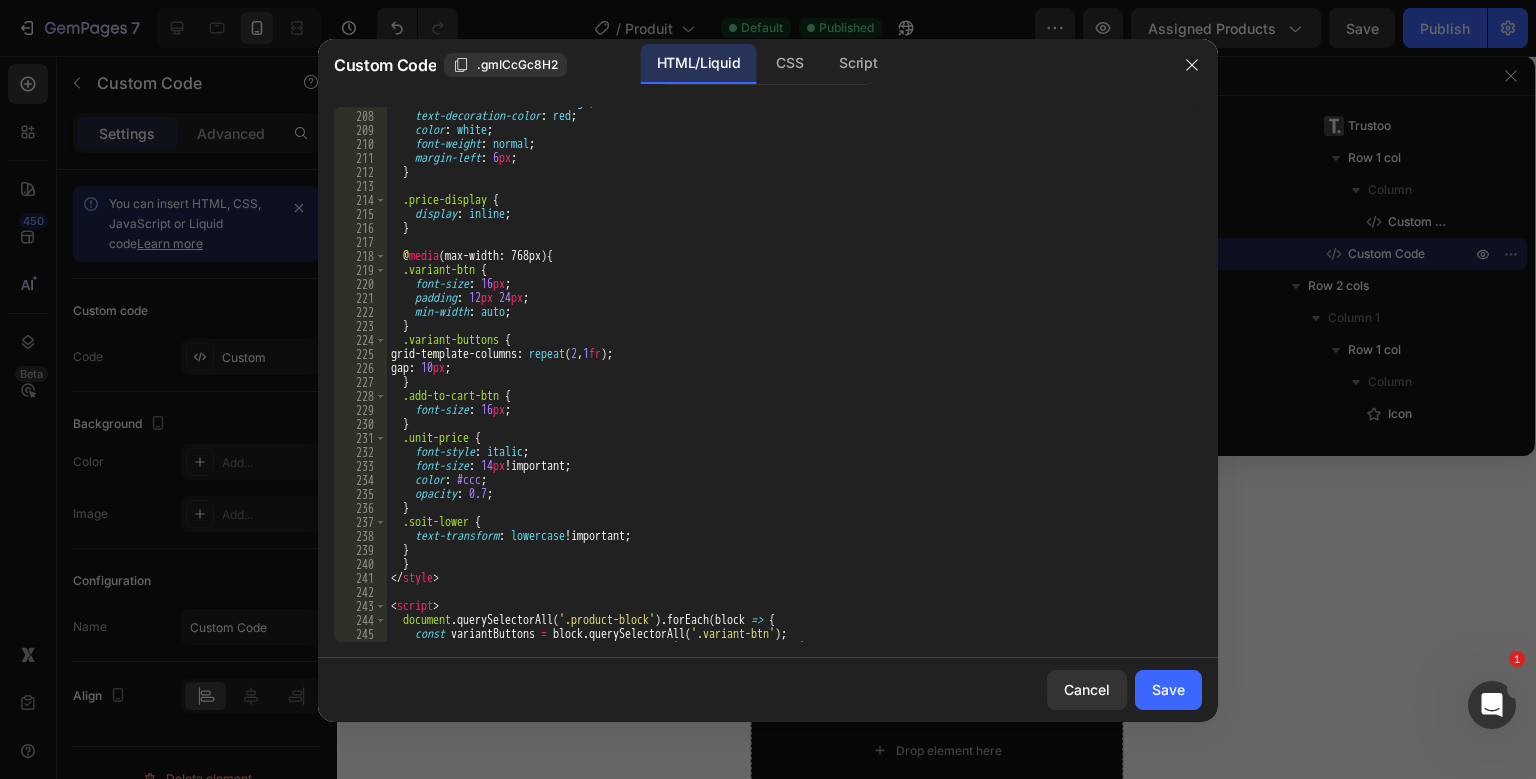 scroll, scrollTop: 2916, scrollLeft: 0, axis: vertical 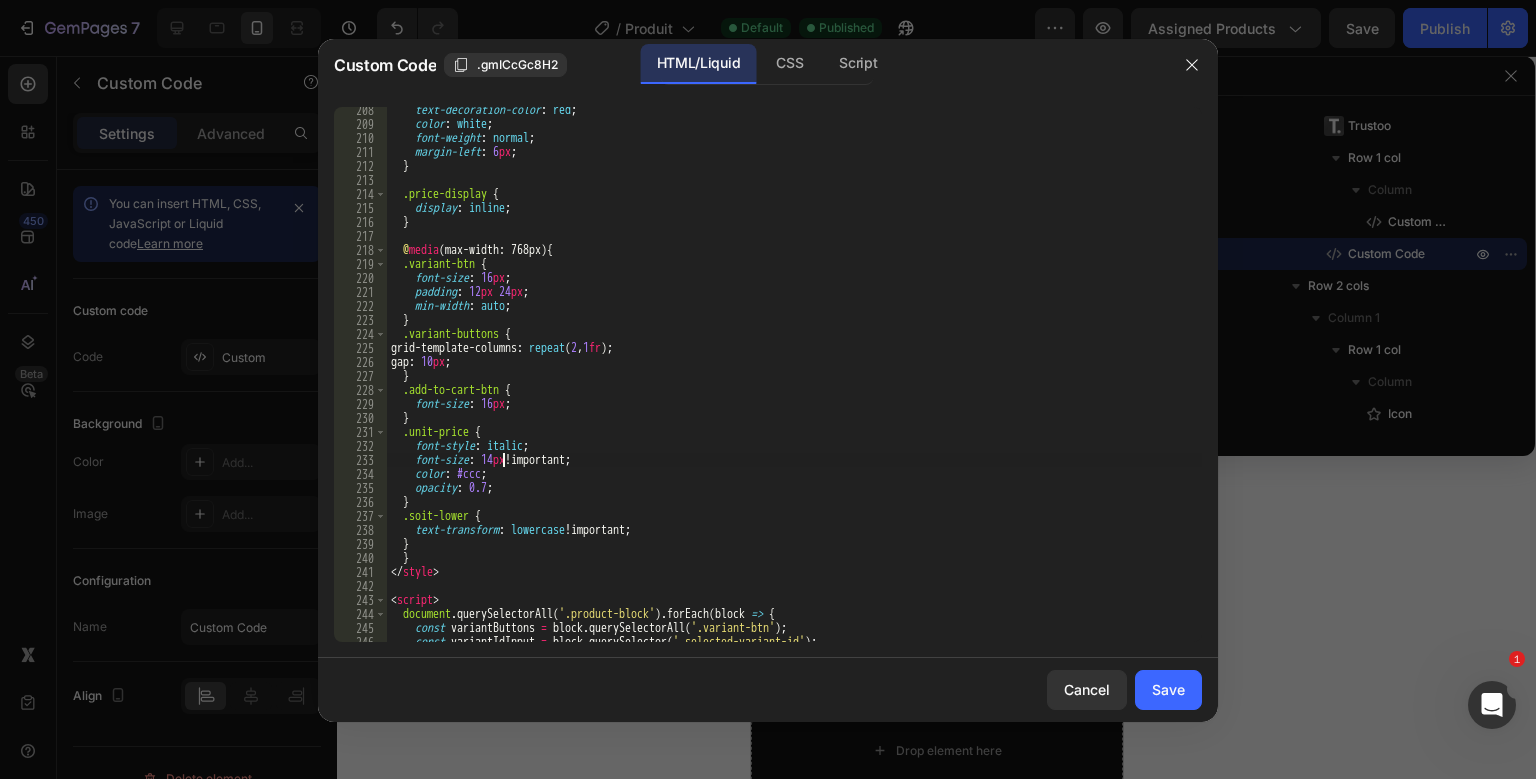 click on "text-decoration-color :   red ;      color :   white ;      font-weight :   normal ;      margin-left :   6 px ;    }    .price-display   {      display :   inline ;    }    @ media  (max-width: 768px)  {    .variant-btn   {      font-size :   16 px ;      padding :   12 px   24 px ;      min-width :   auto ;    }    .variant-buttons   {     grid-template-columns :   repeat ( 2 ,  1 fr ) ;     gap :   10 px ;    }    .add-to-cart-btn   {      font-size :   16 px ;    }    .unit-price   {      font-style :   italic ;      font-size :   14 px  !important ;      color :   #ccc ;      opacity :   0.7 ;    }    .soit-lower   {      text-transform :   lowercase  !important ;    }    } </ style > < script >    document . querySelectorAll ( '.product-block' ) . forEach ( block   =>   {      const   variantButtons   =   block . querySelectorAll ( '.variant-btn' ) ;      const   variantIdInput   =   block . querySelector ( '.selected-variant-id' ) ;      const   priceDisplay   =   block . querySelector ( ) ;" at bounding box center (794, 384) 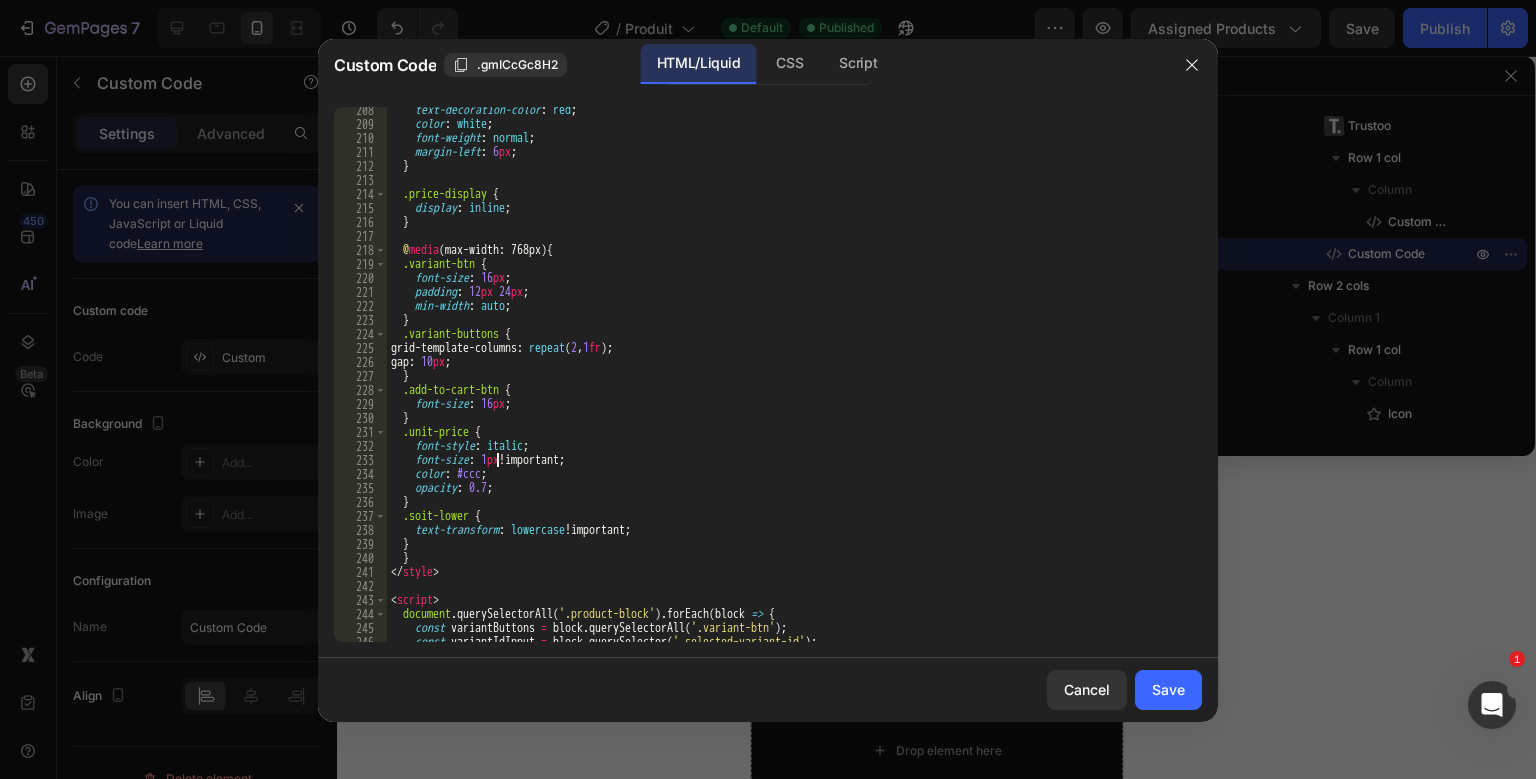 scroll, scrollTop: 0, scrollLeft: 8, axis: horizontal 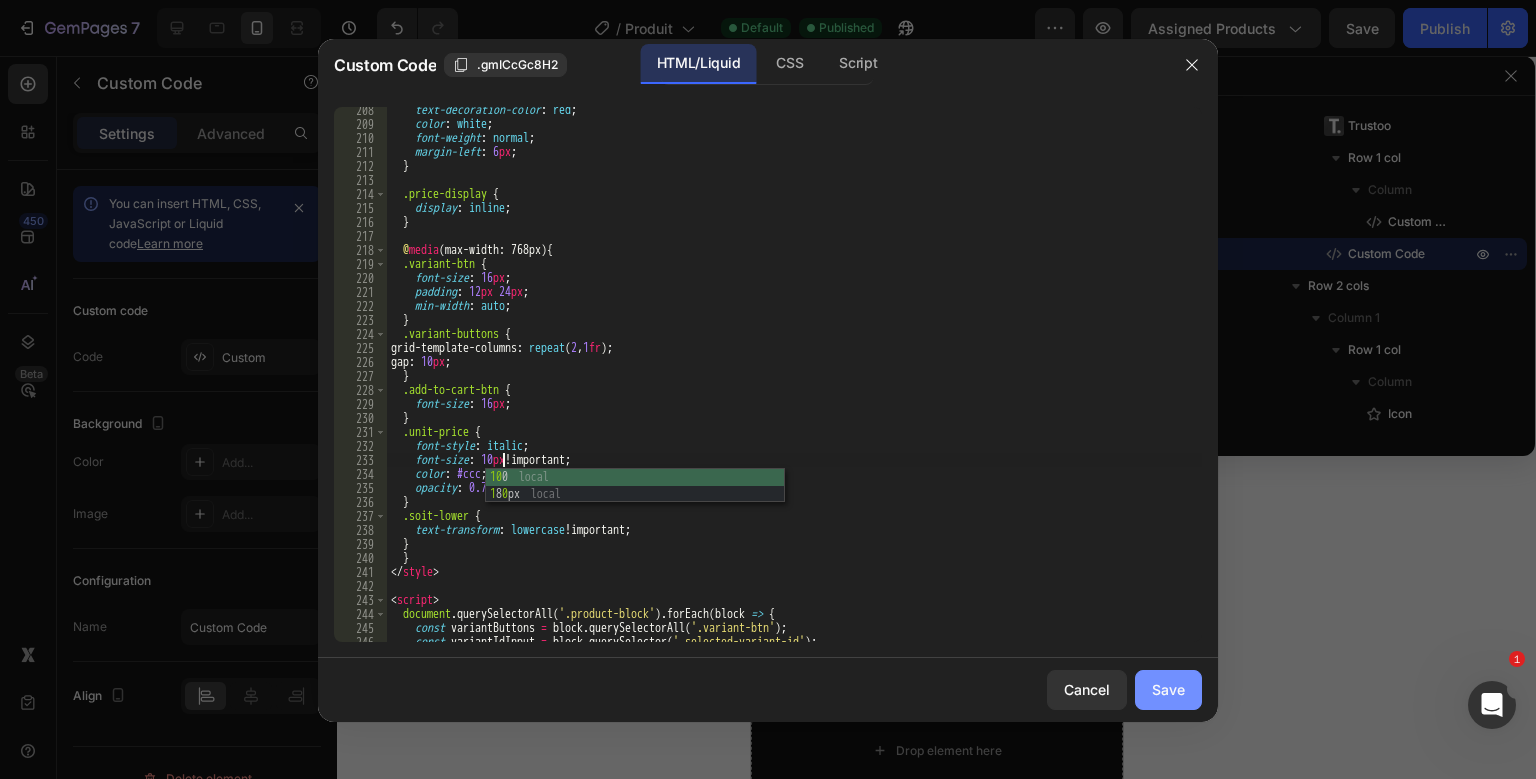 type on "font-size: 10px !important;" 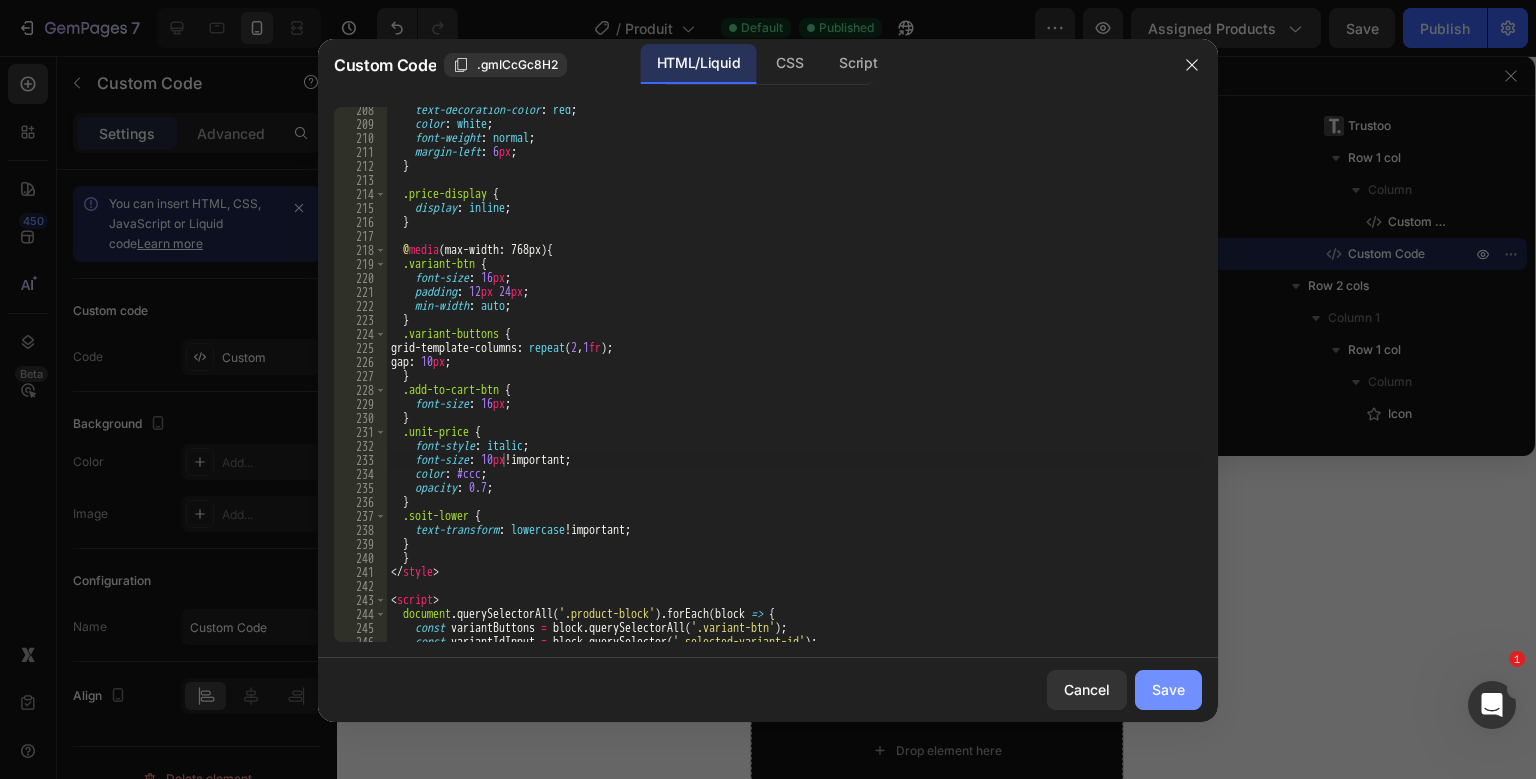 click on "Save" 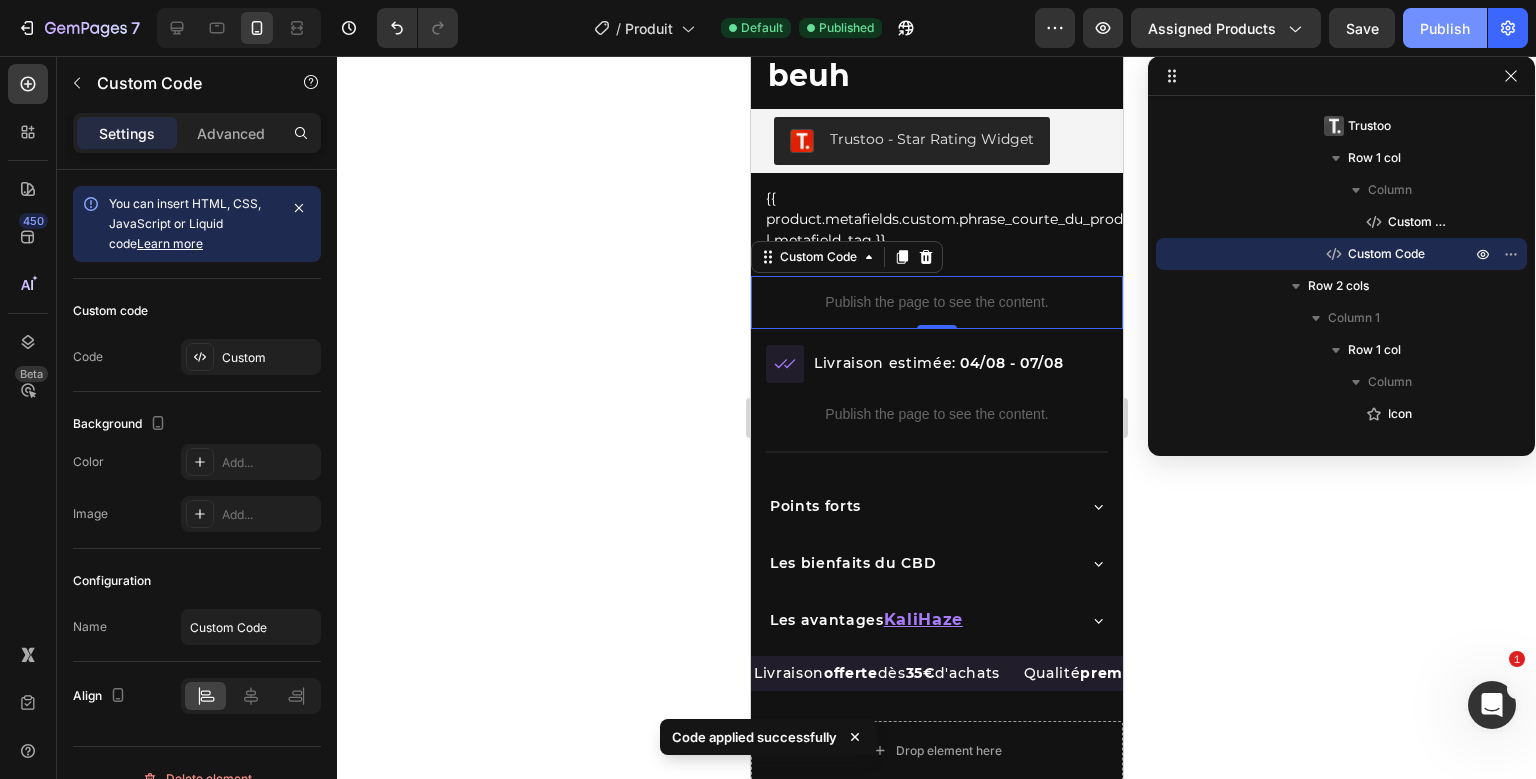 click on "Publish" at bounding box center (1445, 28) 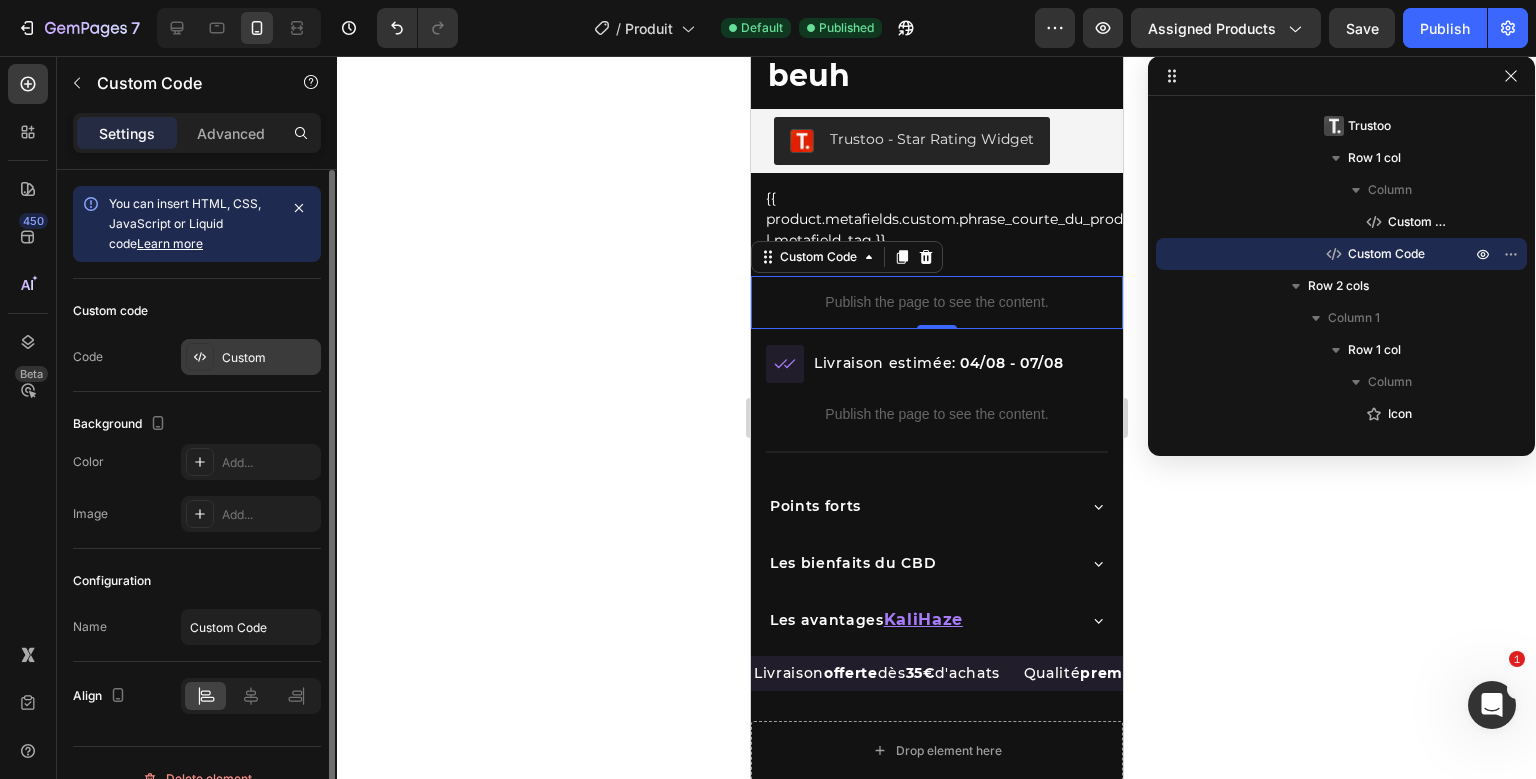 click on "Custom" at bounding box center (269, 358) 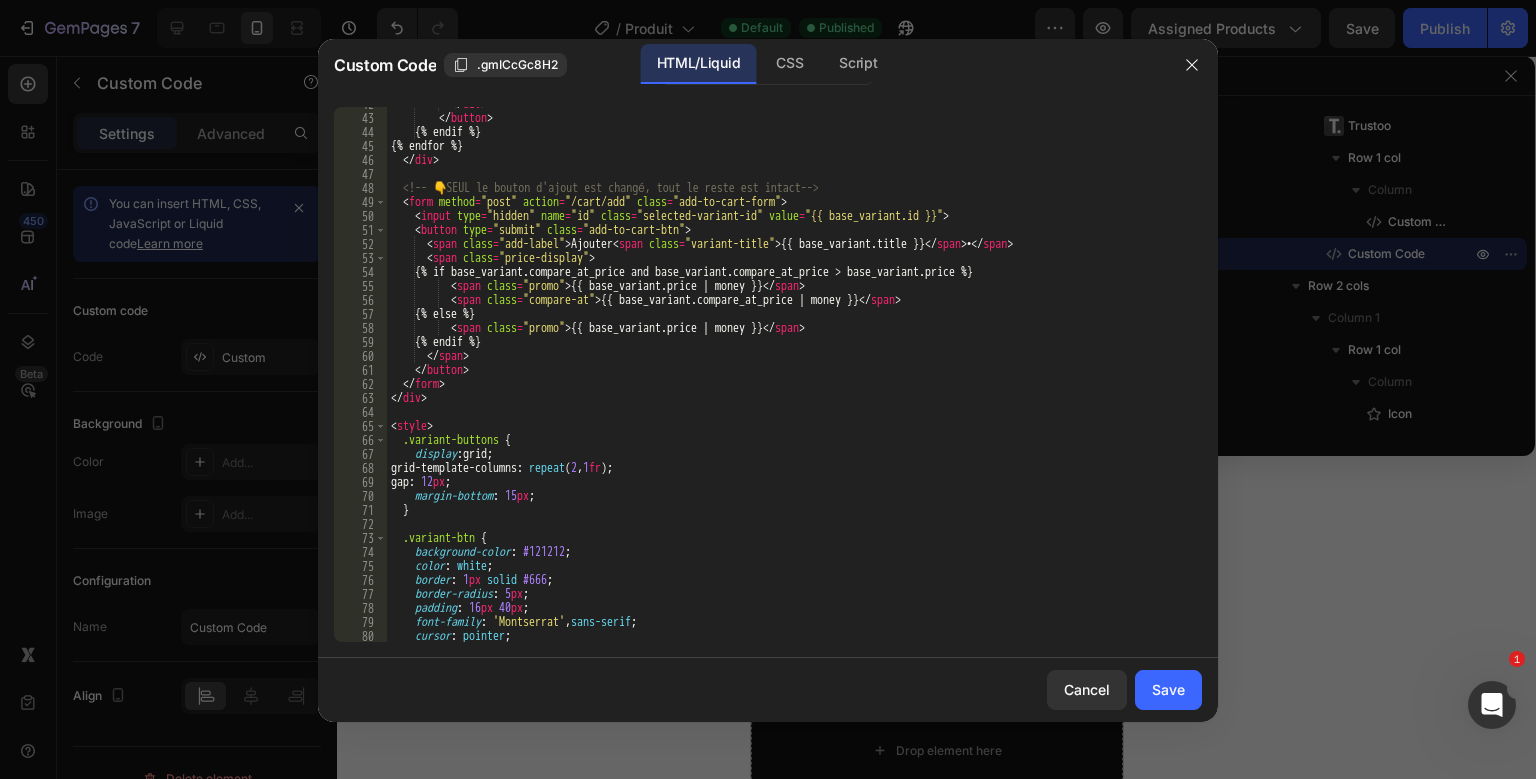 scroll, scrollTop: 599, scrollLeft: 0, axis: vertical 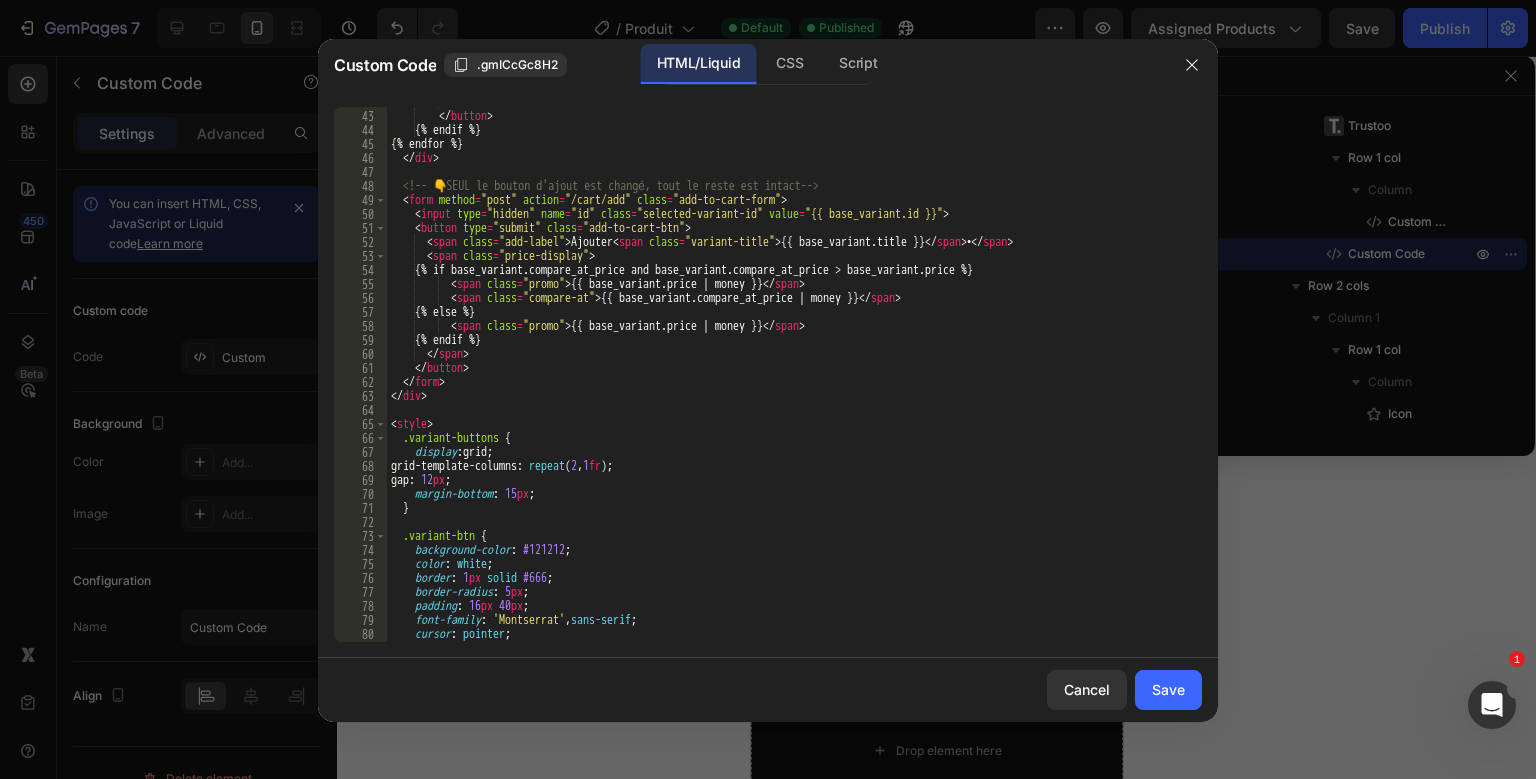 type on "margin-bottom: 15px;" 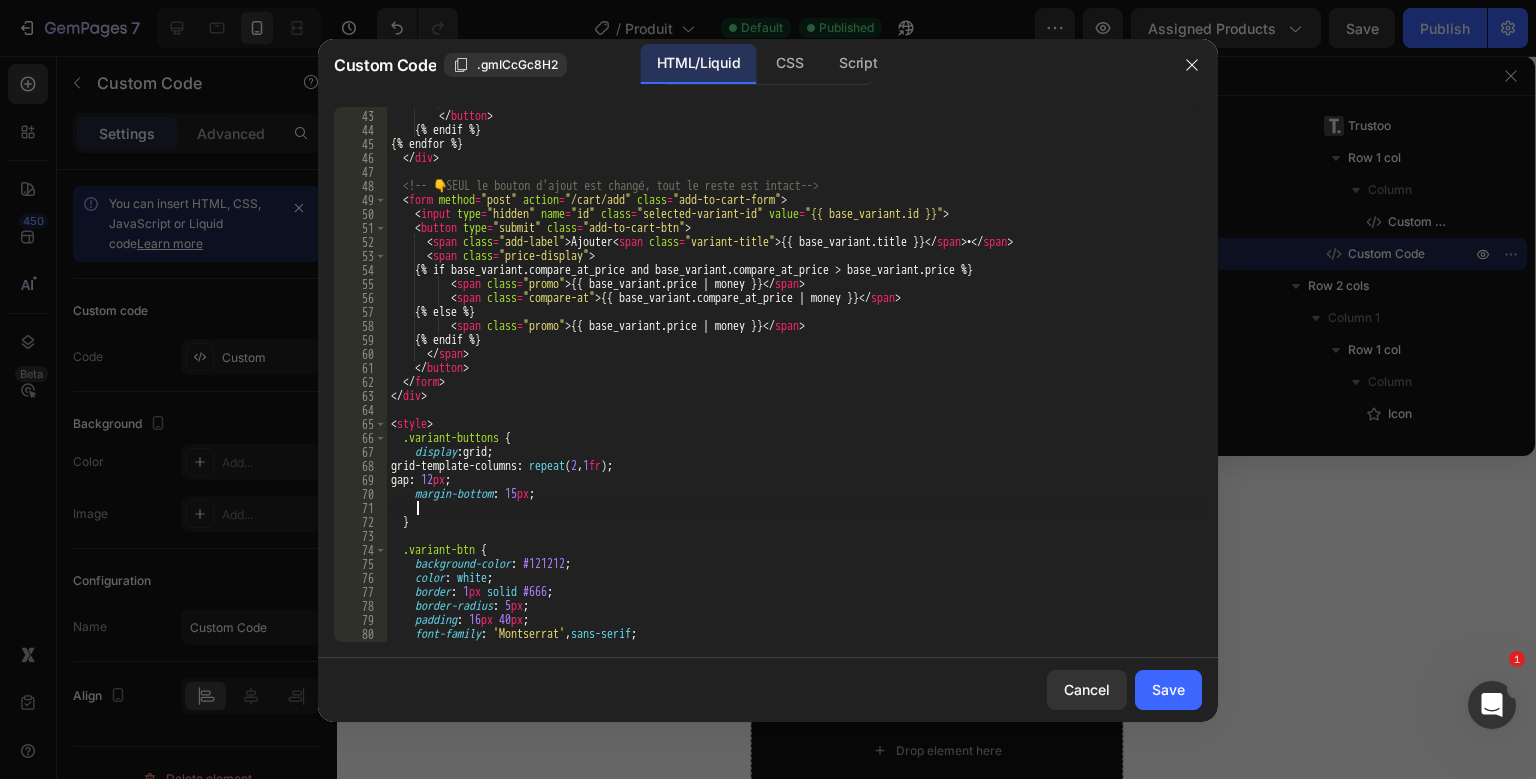 paste 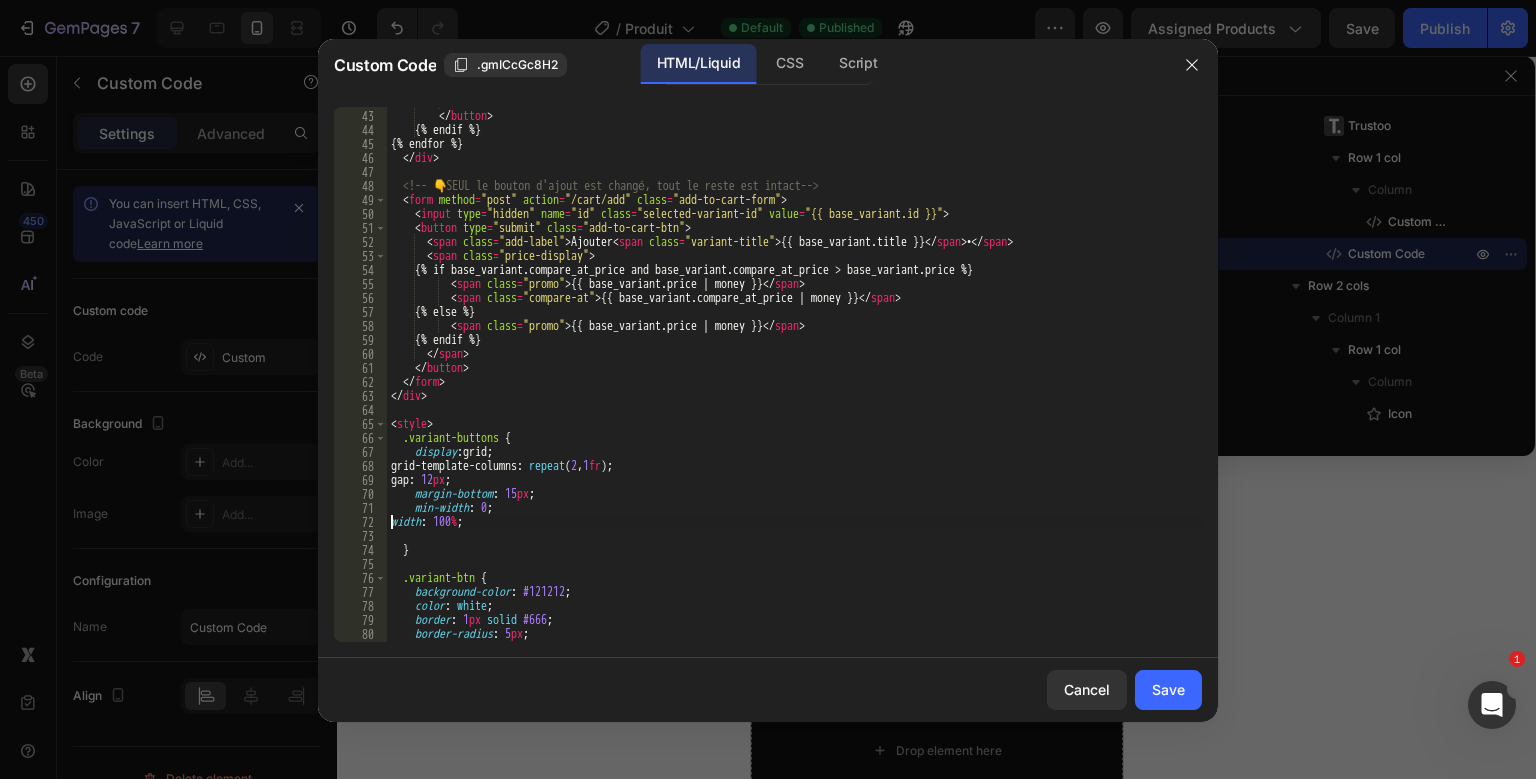 click on "</ div >           </ button >        {% endif %}     {% endfor %}    </ div >    <!--   👇  SEUL le bouton d'ajout est changé, tout le reste est intact  -->    < form   method = "post"   action = "/cart/add"   class = "add-to-cart-form" >      < input   type = "hidden"   name = "id"   class = "selected-variant-id"   value = "{{ base_variant.id }}" >      < button   type = "submit"   class = "add-to-cart-btn" >         < span   class = "add-label" > Ajouter  < span   class = "variant-title" > {{ base_variant.title }} </ span >  • </ span >         < span   class = "price-display" >          {% if base_variant.compare_at_price and base_variant.compare_at_price > base_variant.price %}              < span   class = "promo" > {{ base_variant.price | money }} </ span >              < span   class = "compare-at" > {{ base_variant.compare_at_price | money }} </ span >          {% else %}              < span   class = "promo" > {{ base_variant.price | money }} </ span >          {% endif %}" at bounding box center (794, 376) 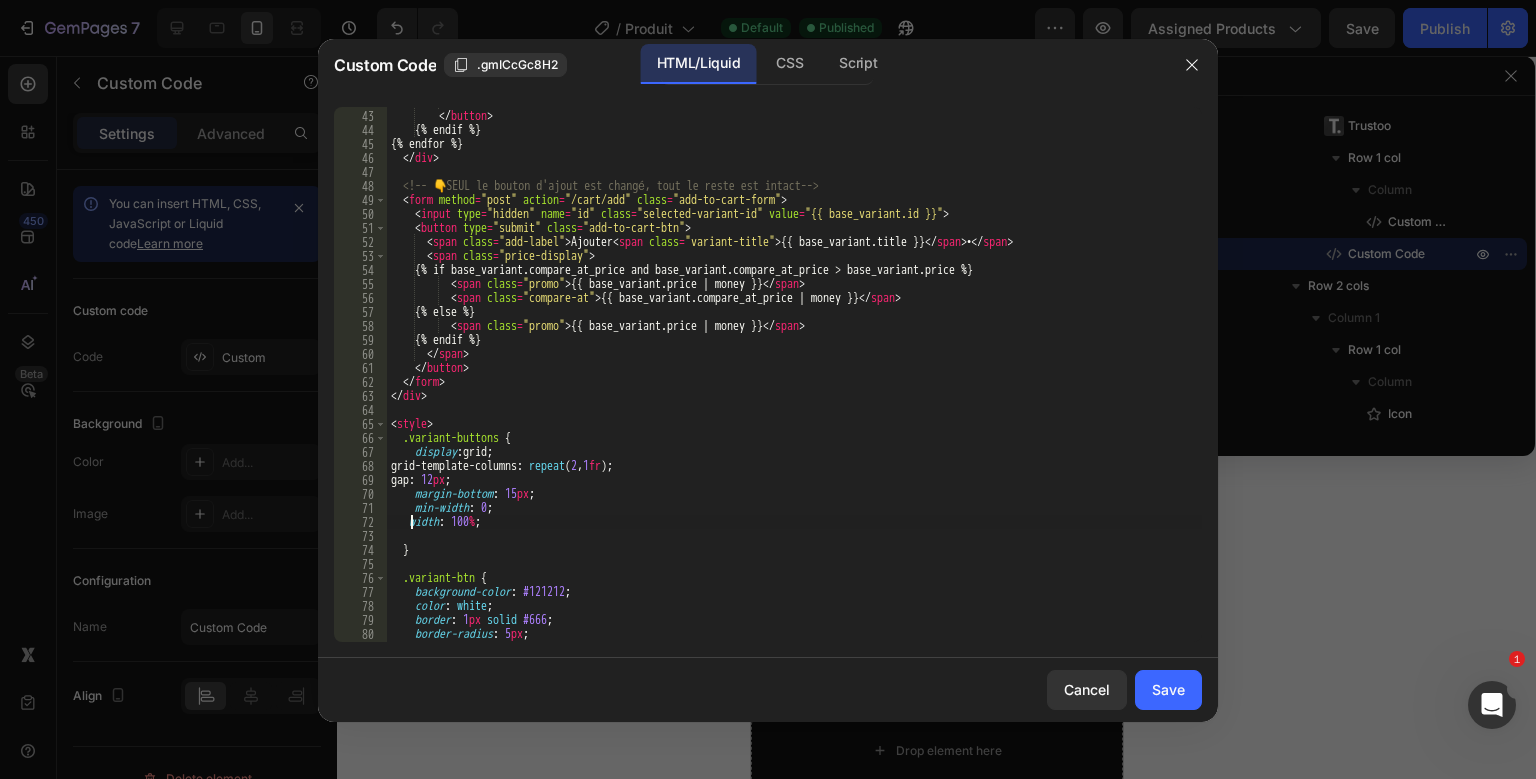 scroll, scrollTop: 0, scrollLeft: 1, axis: horizontal 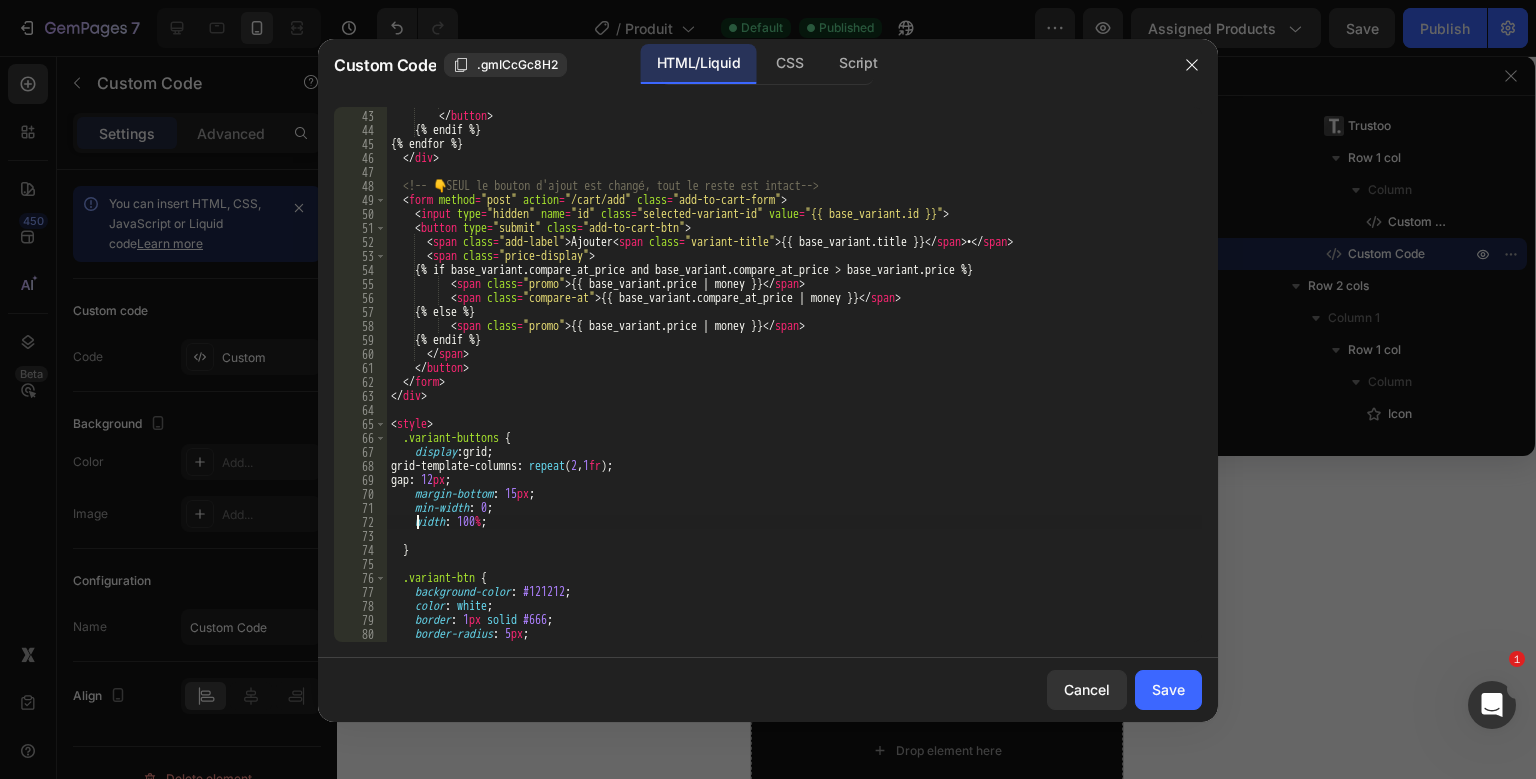 type on "width: 100%;" 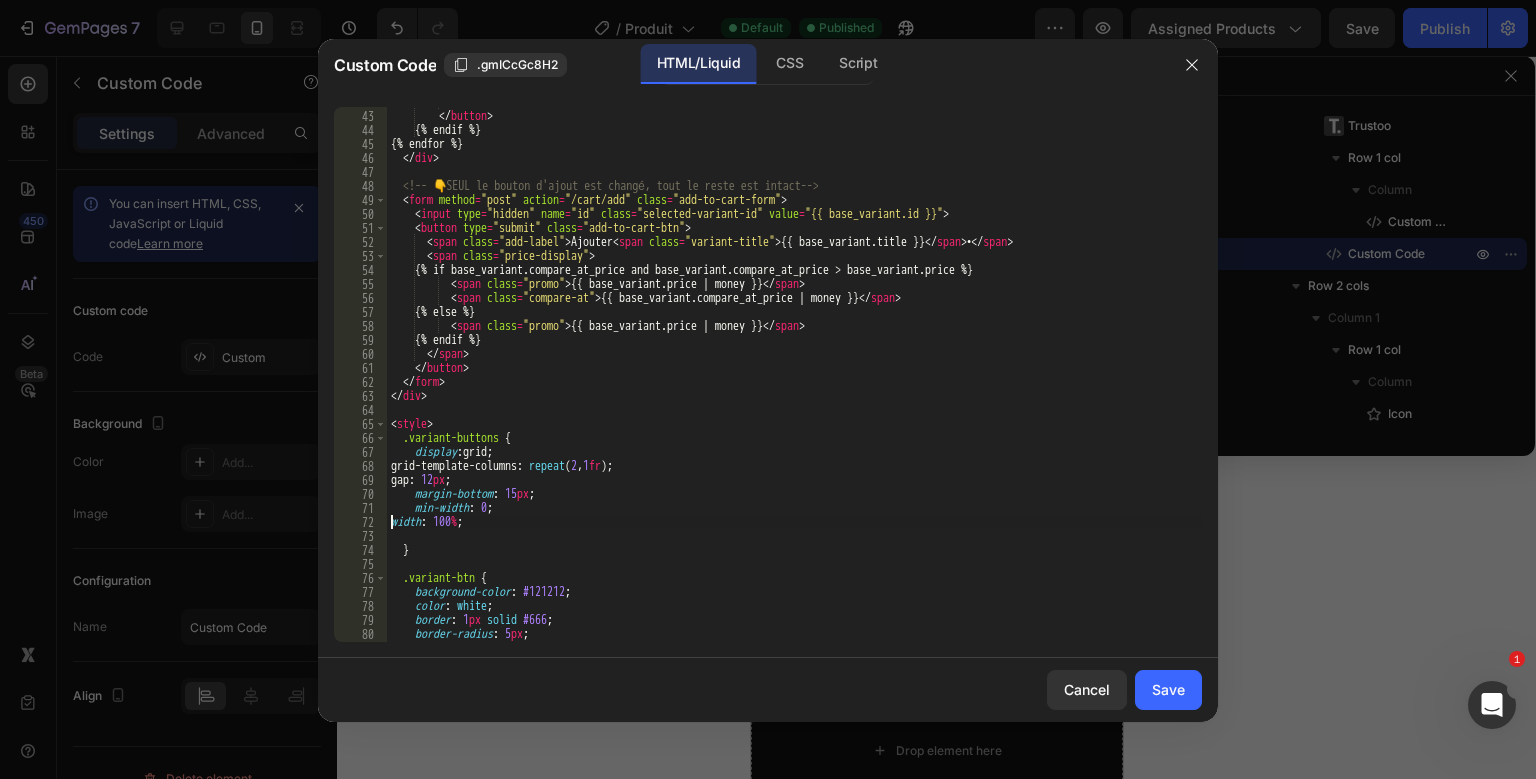 scroll, scrollTop: 0, scrollLeft: 0, axis: both 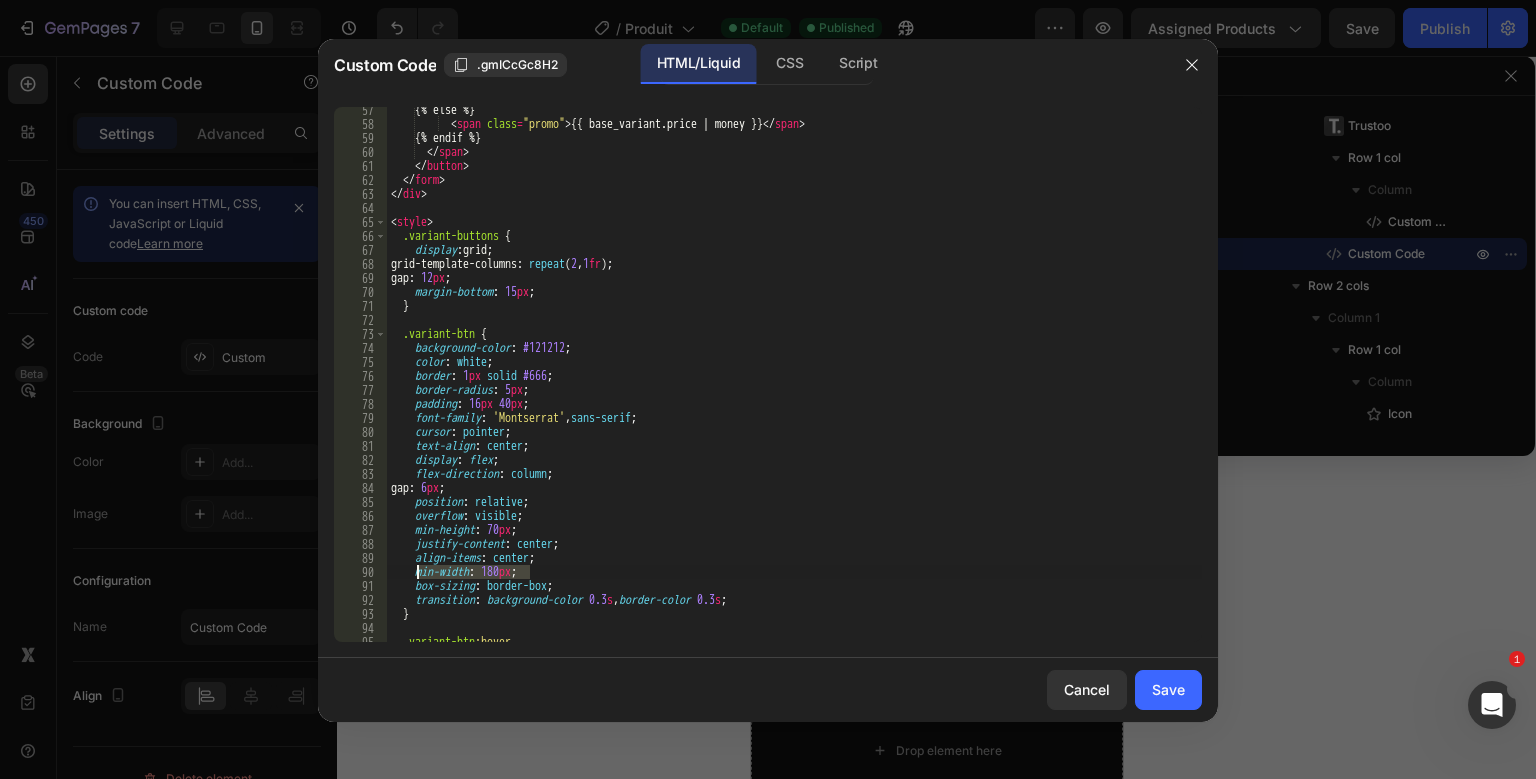 drag, startPoint x: 536, startPoint y: 570, endPoint x: 418, endPoint y: 569, distance: 118.004234 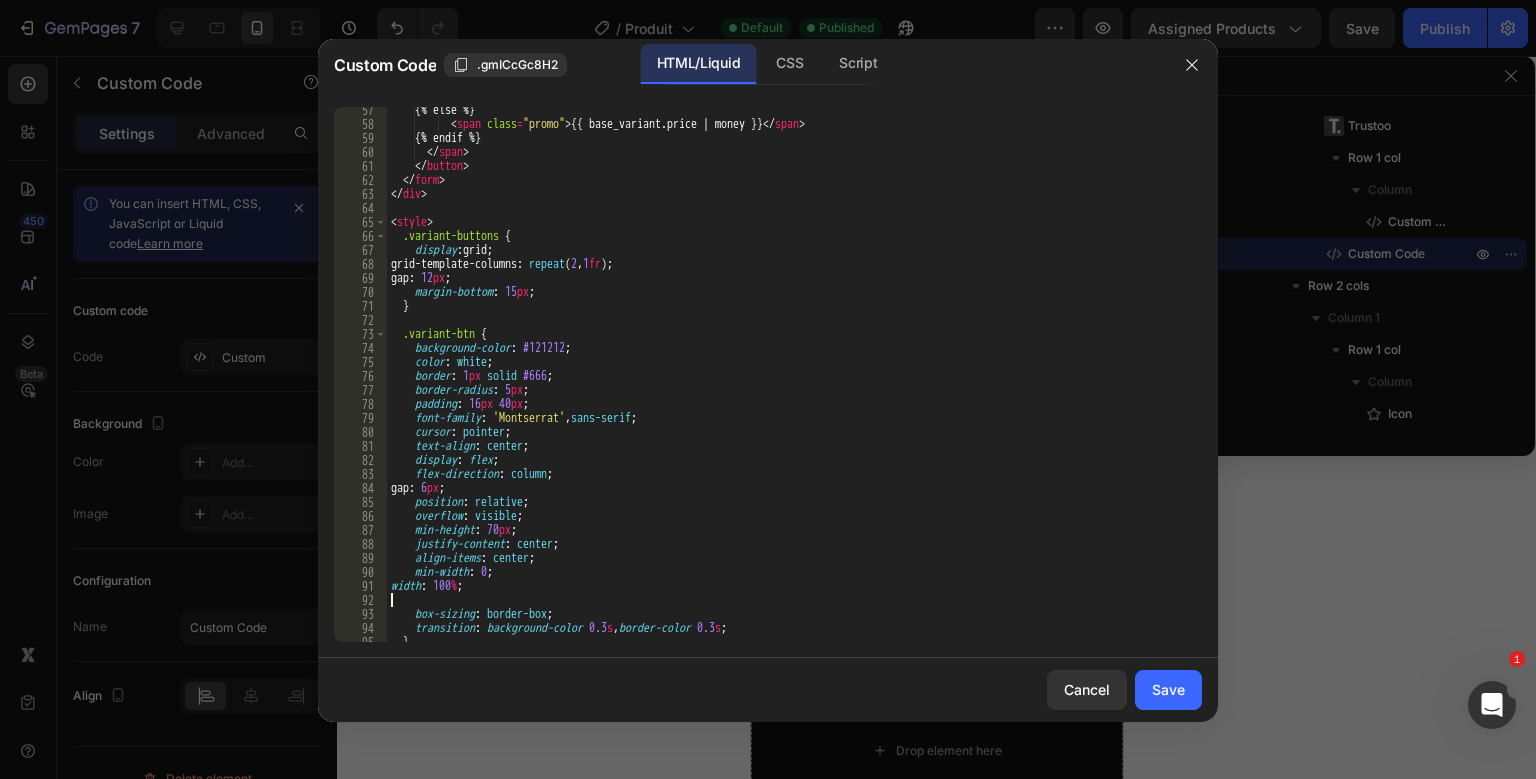 click on "{% else %}              < span   class = "promo" > {{ base_variant.price | money }} </ span >          {% endif %}         </ span >      </ button >    </ form > </ div > < style >    .variant-buttons   {      display :  grid ;     grid-template-columns :   repeat ( 2 ,  1 fr ) ;     gap :   12 px ;      margin-bottom :   15 px ;    }    .variant-btn   {      background-color :   #121212 ;      color :   white ;      border :   1 px   solid   #666 ;      border-radius :   5 px ;      padding :   16 px   40 px ;      font-family :   ' Montserrat ' ,  sans-serif ;      cursor :   pointer ;      text-align :   center ;      display :   flex ;      flex-direction :   column ;     gap :   6 px ;      position :   relative ;      overflow :   visible ;      min-height :   70 px ;      justify-content :   center ;      align-items :   center ;      min-width :   0 ; width :   100 % ;      box-sizing :   border-box ;      transition :   background-color   0.3 s ,  border-color   0.3 s ;    }" at bounding box center [794, 384] 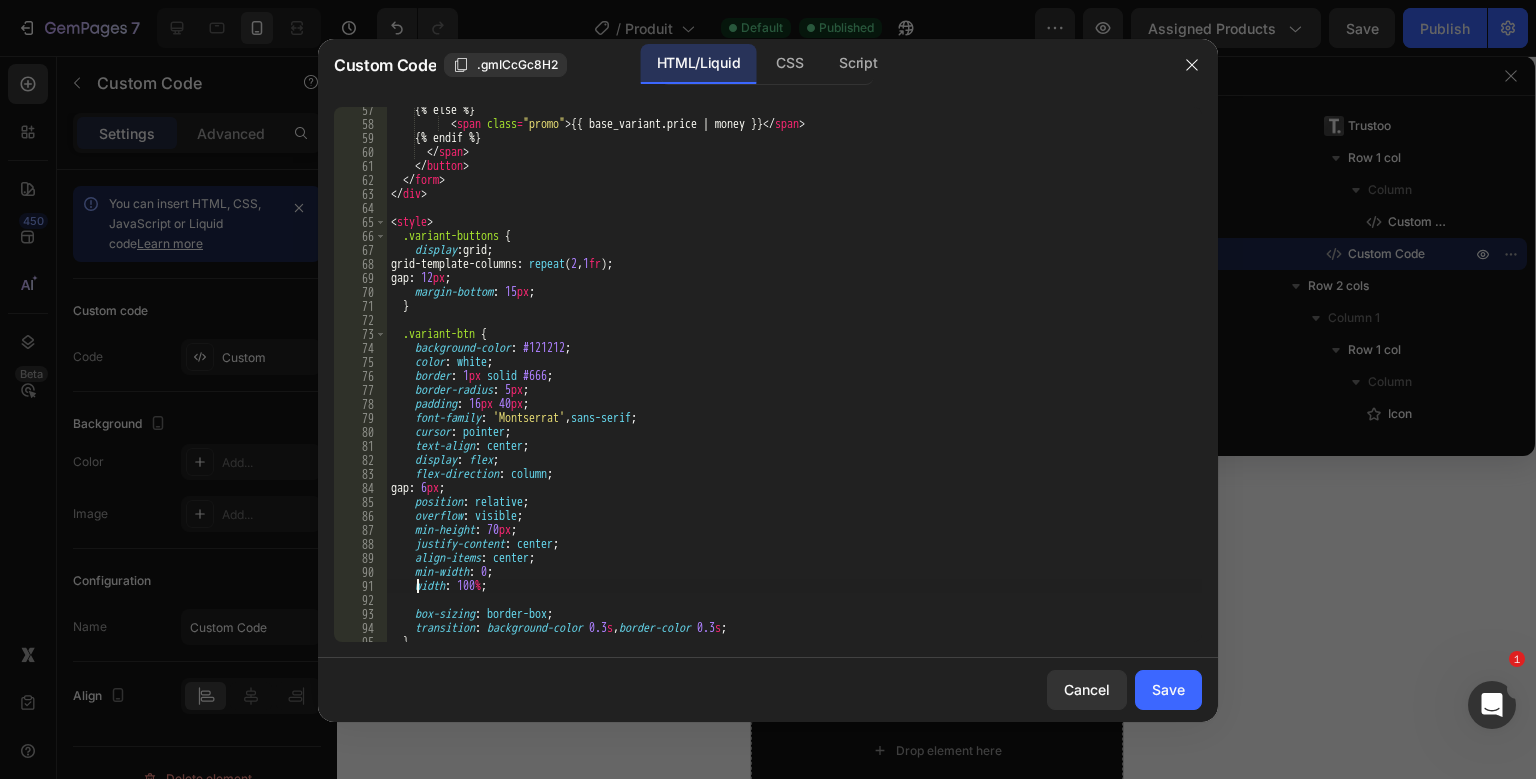 scroll, scrollTop: 0, scrollLeft: 1, axis: horizontal 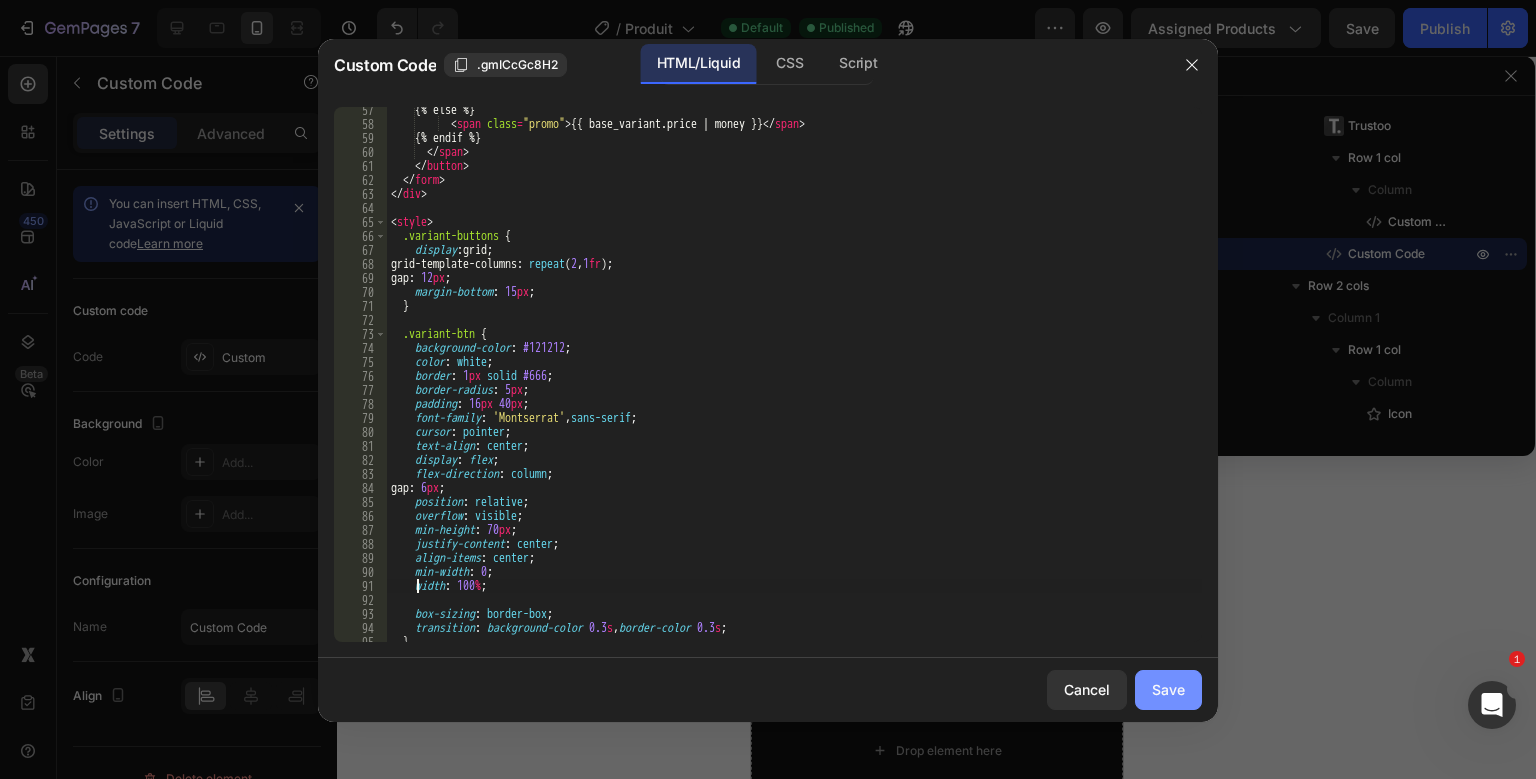 type on "width: 100%;" 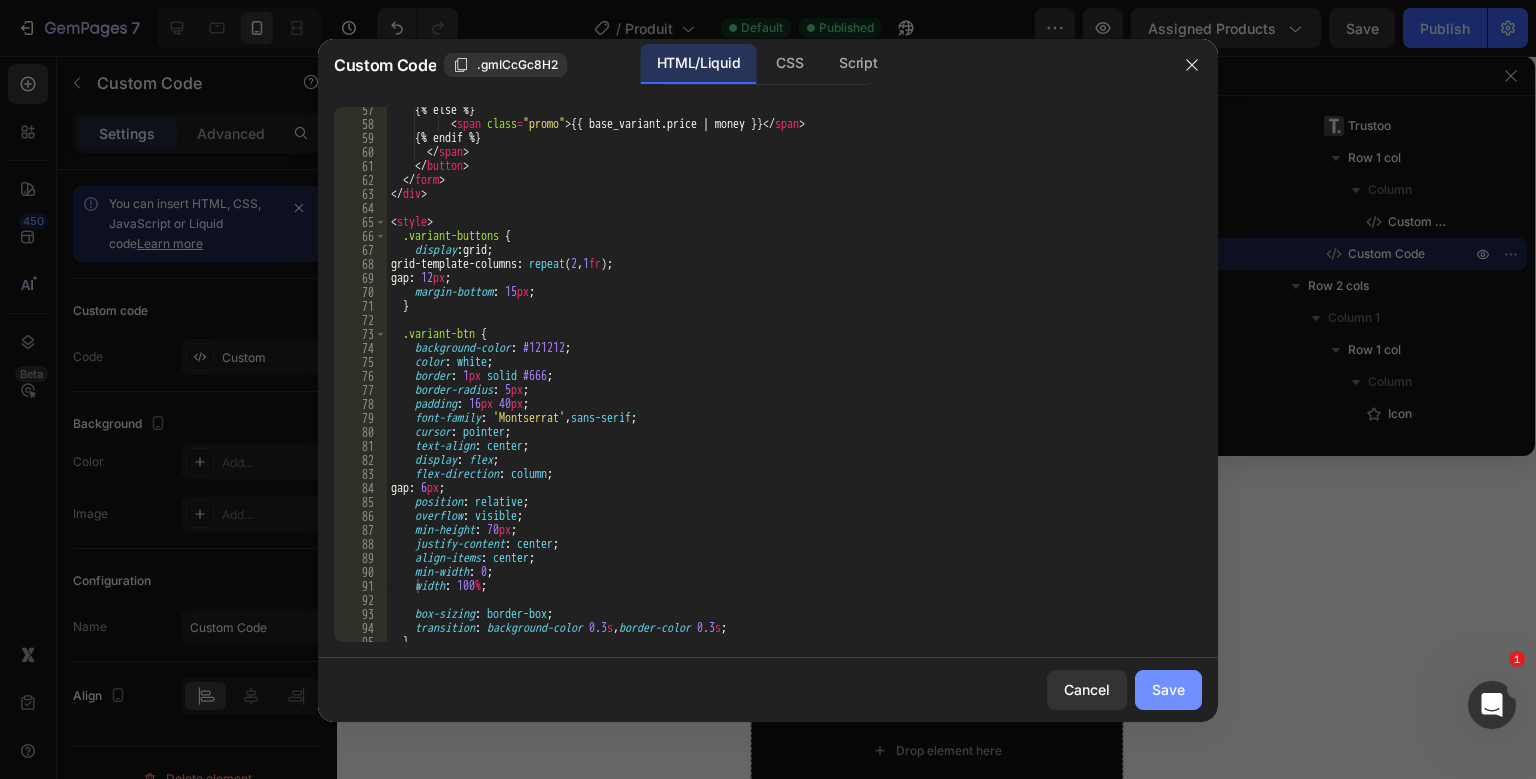 click on "Save" at bounding box center [1168, 689] 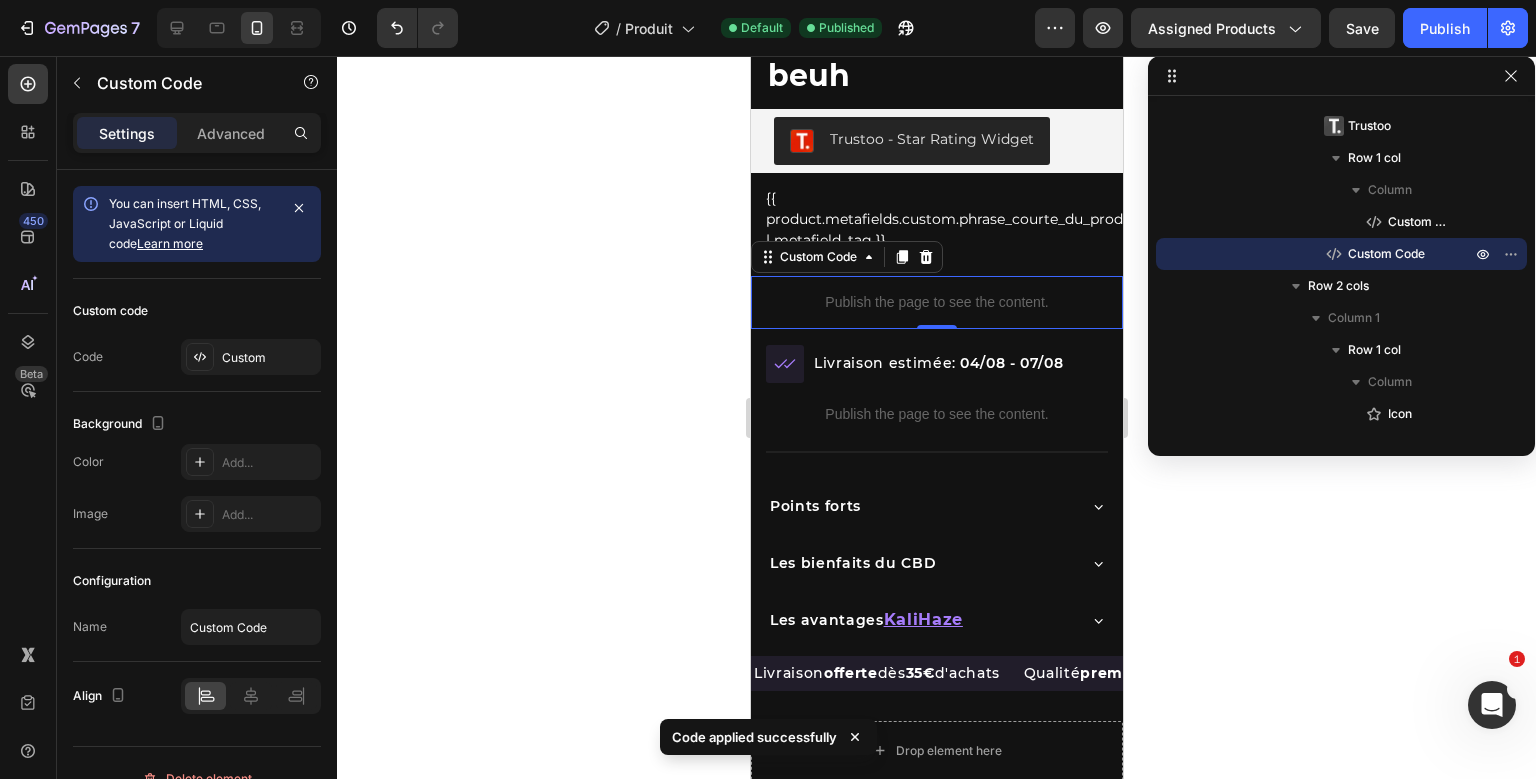 click on "Preview Assigned Products  Save   Publish" at bounding box center [1281, 28] 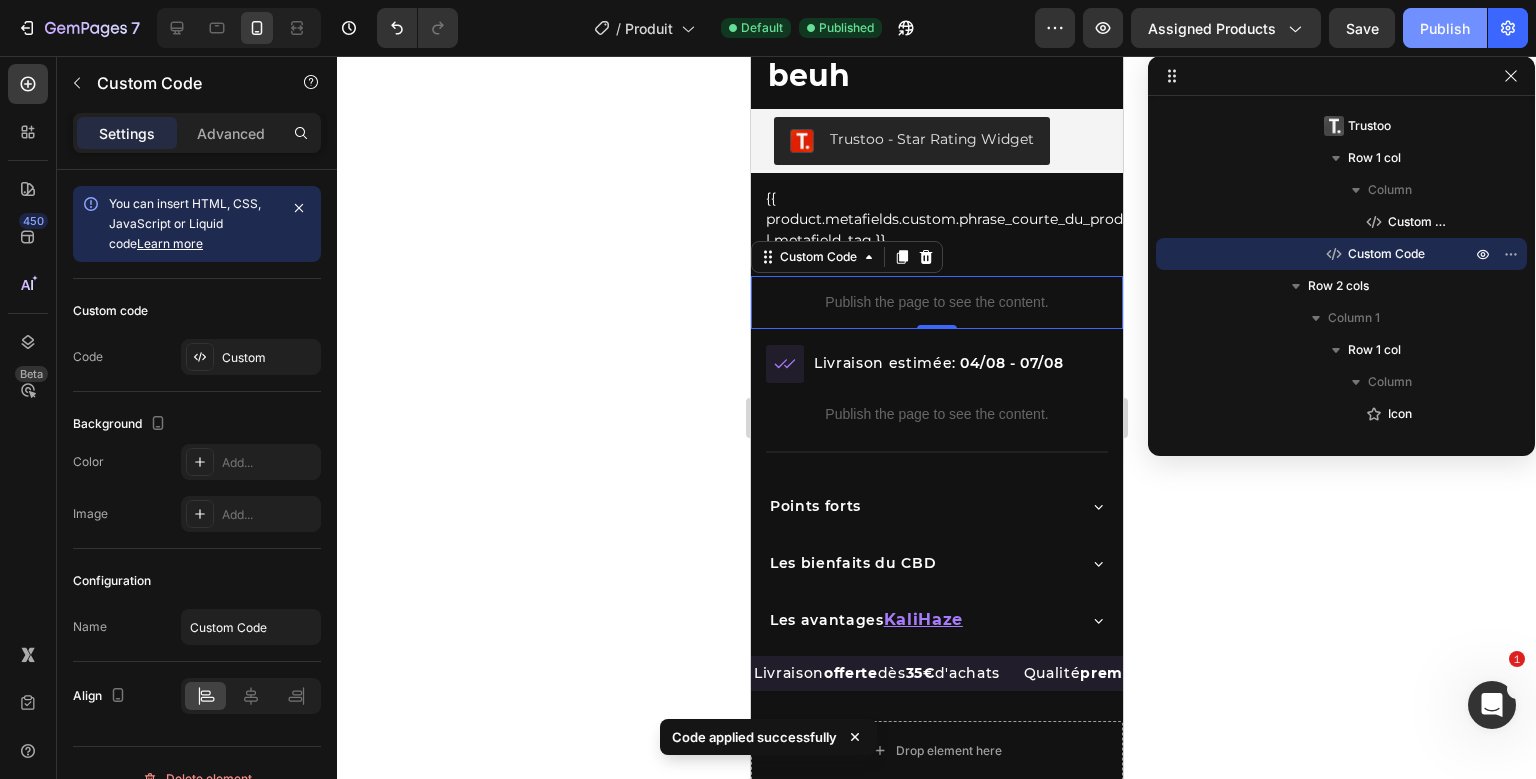 click on "Publish" 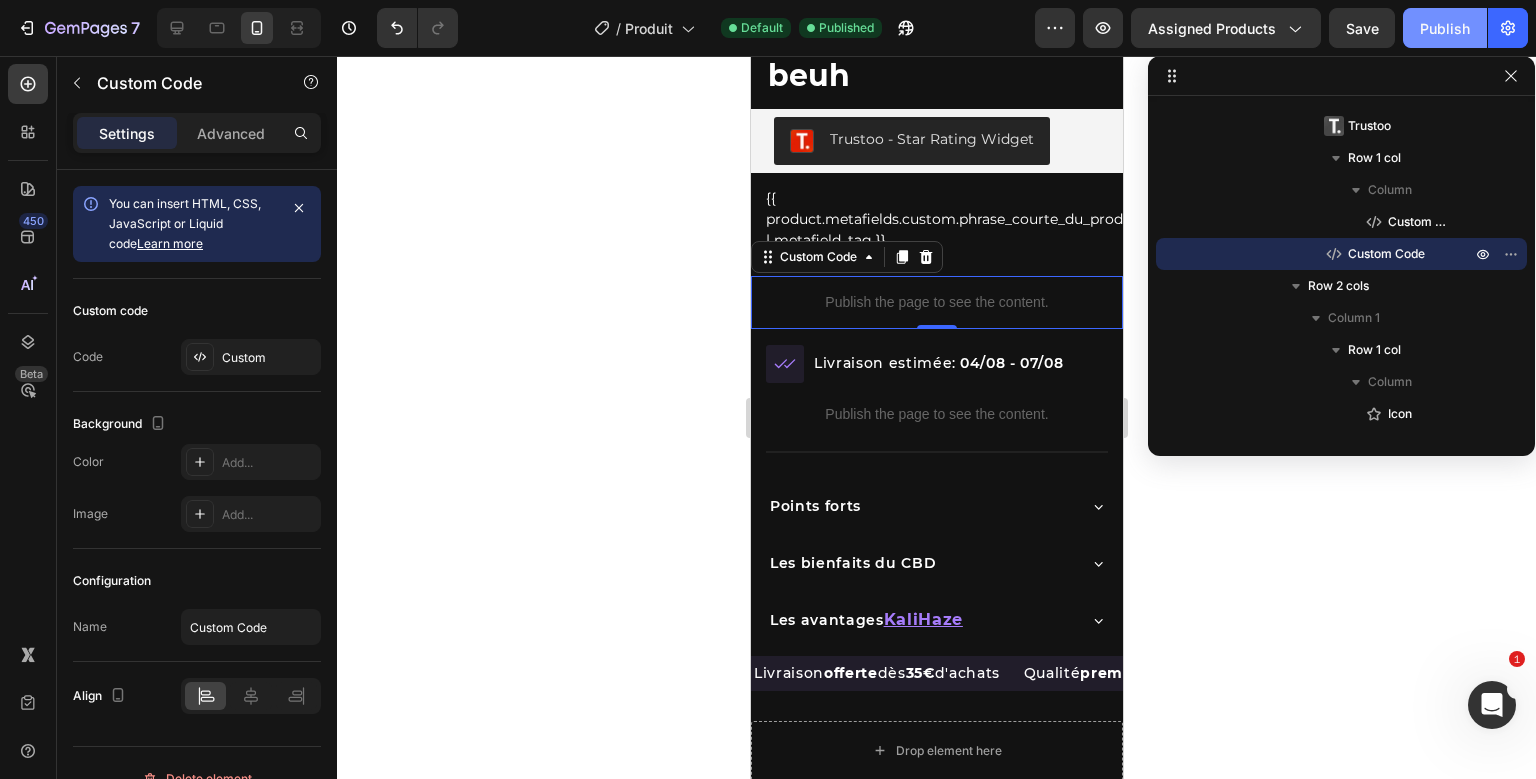 click on "Publish" at bounding box center [1445, 28] 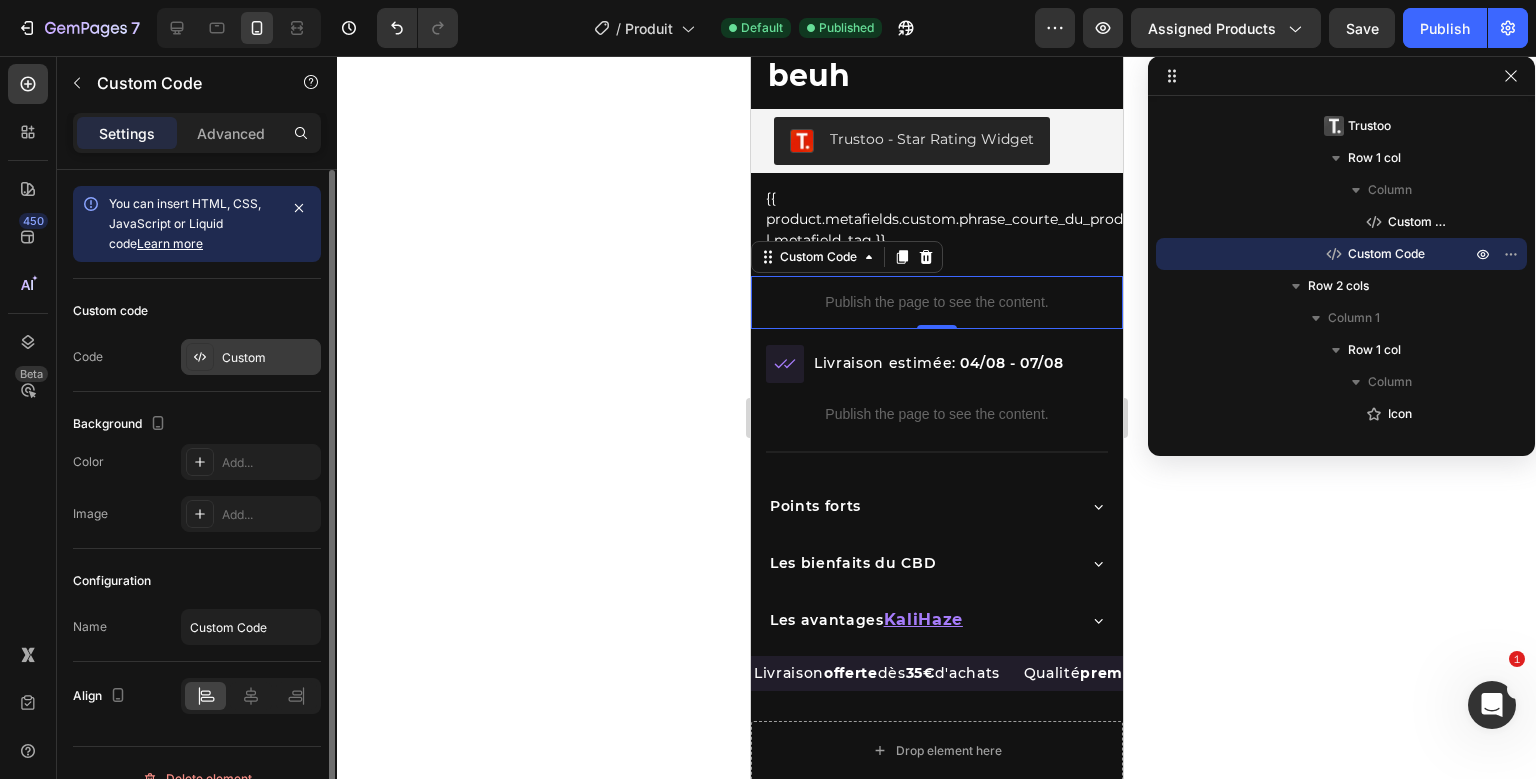 click on "Custom" at bounding box center (269, 358) 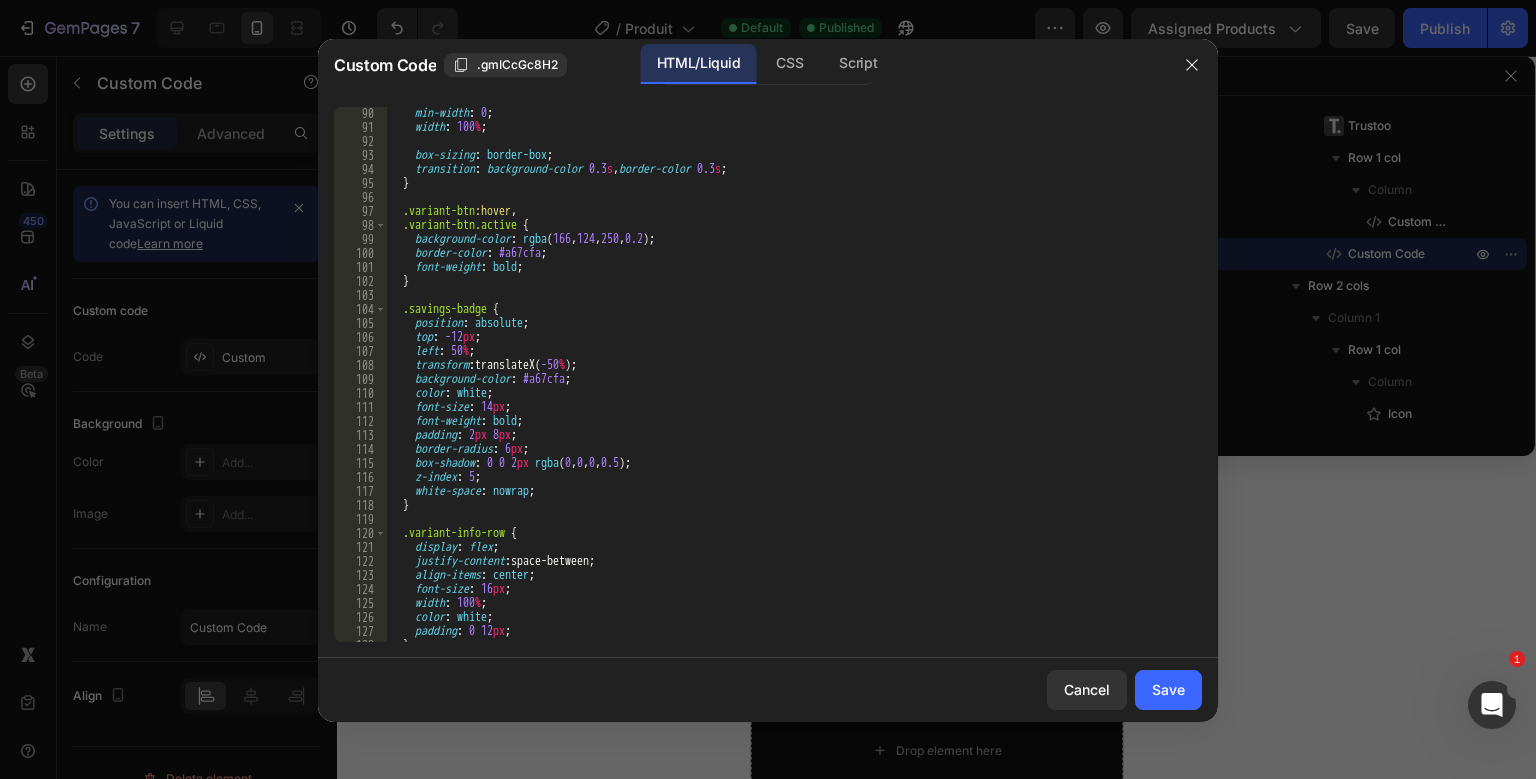 scroll, scrollTop: 1256, scrollLeft: 0, axis: vertical 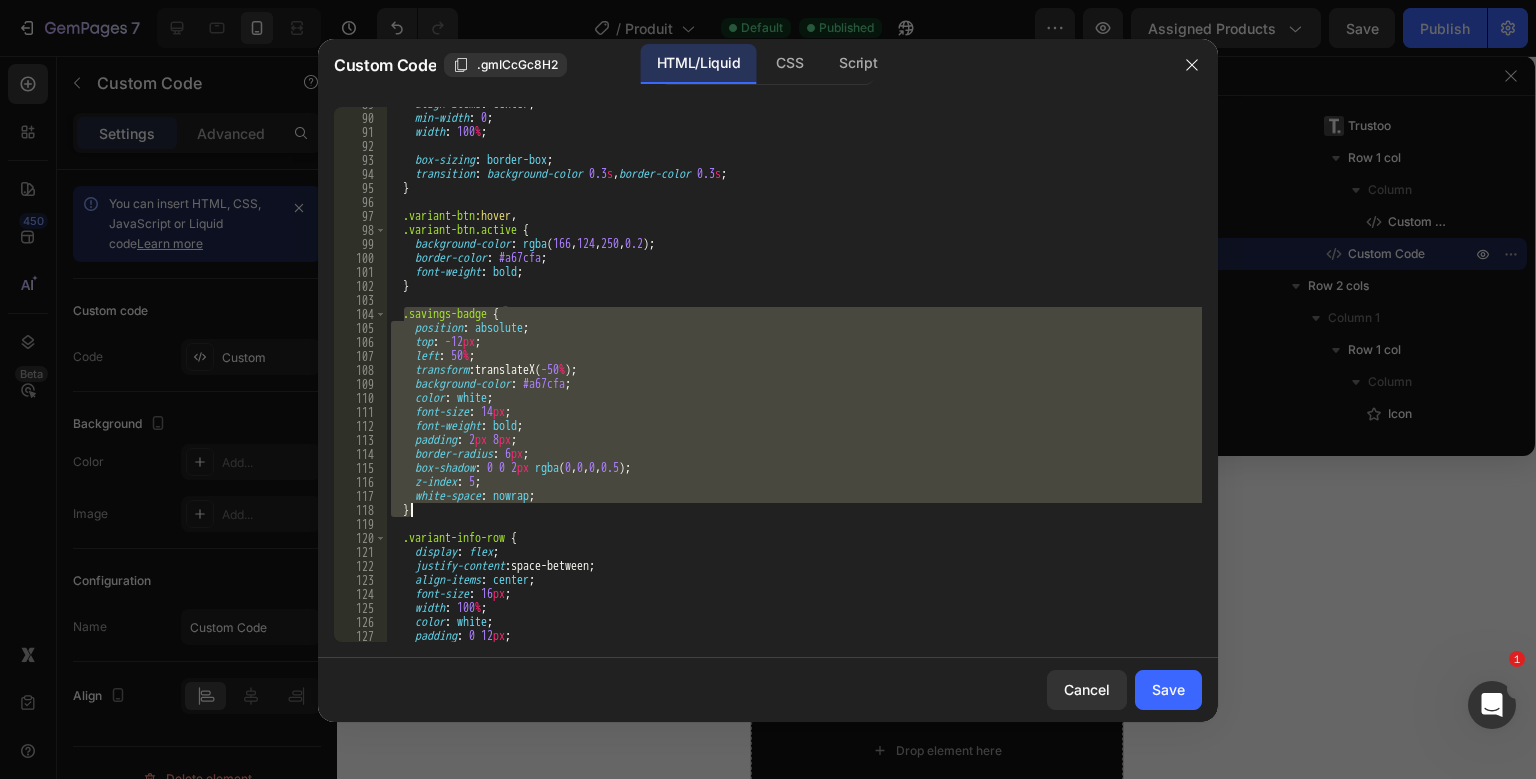 drag, startPoint x: 404, startPoint y: 316, endPoint x: 492, endPoint y: 516, distance: 218.504 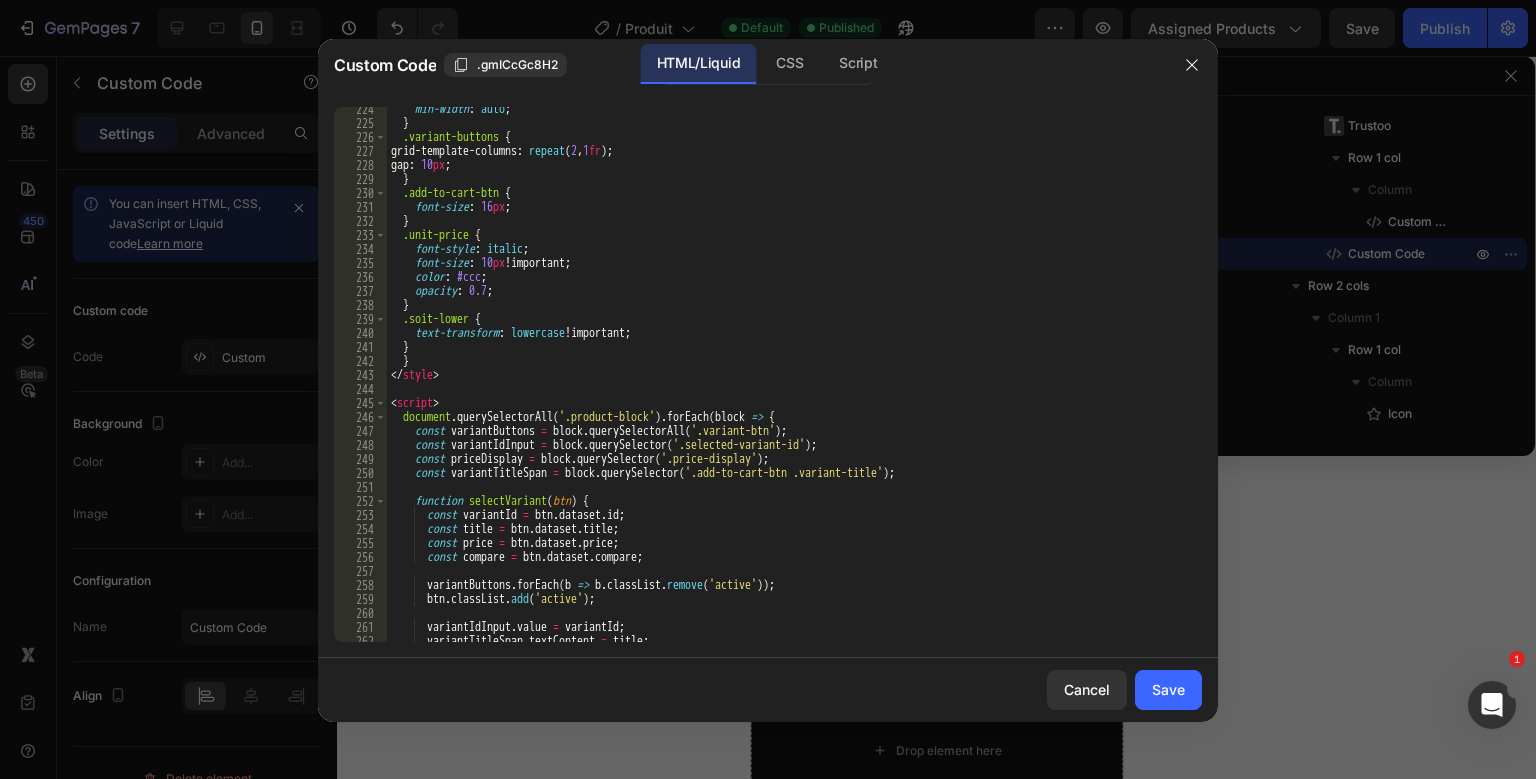 scroll, scrollTop: 3015, scrollLeft: 0, axis: vertical 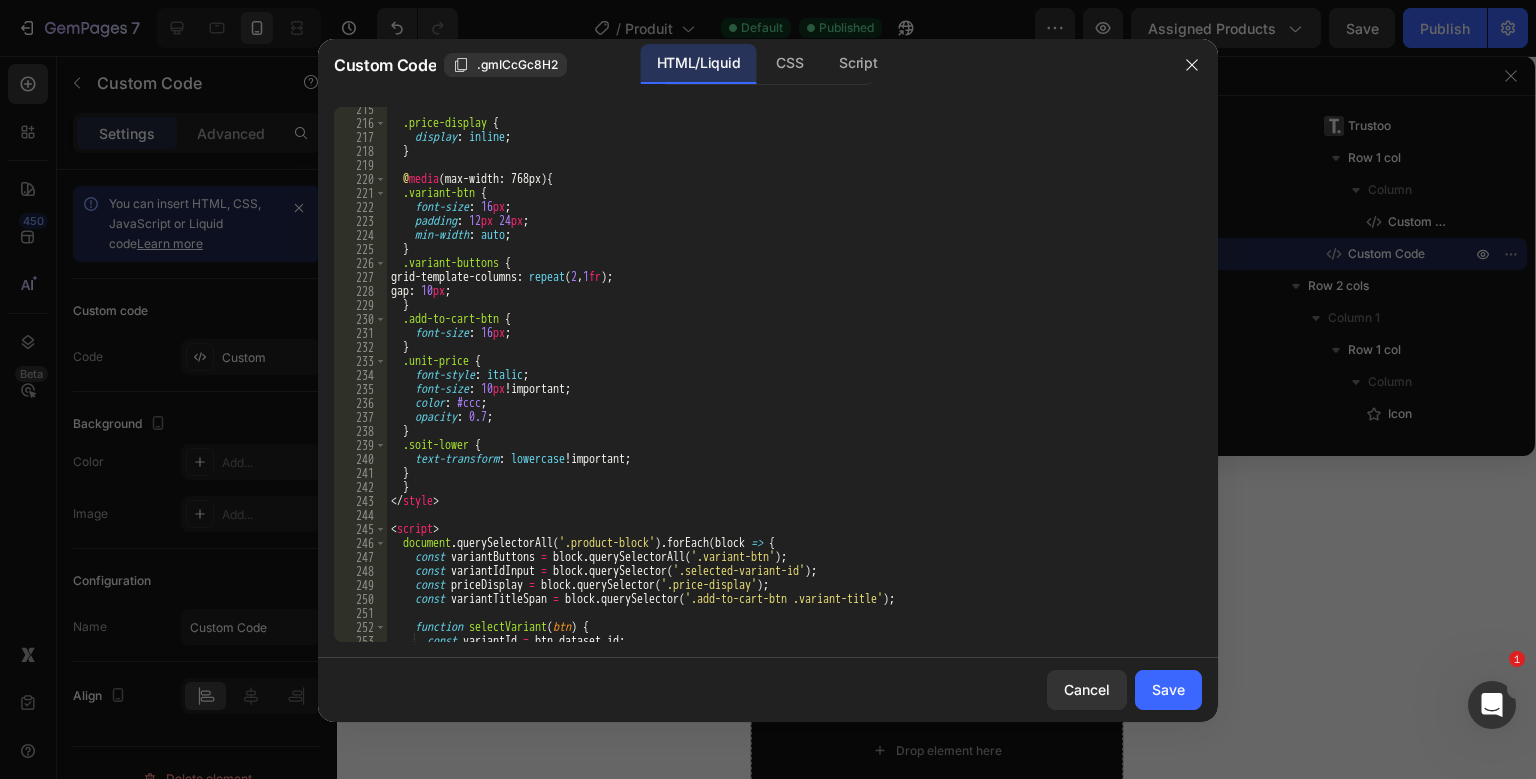click on ".price-display   {      display :   inline ;    }    @ media  (max-width: 768px)  {    .variant-btn   {      font-size :   16 px ;      padding :   12 px   24 px ;      min-width :   auto ;    }    .variant-buttons   {     grid-template-columns :   repeat ( 2 ,  1 fr ) ;     gap :   10 px ;    }    .add-to-cart-btn   {      font-size :   16 px ;    }    .unit-price   {      font-style :   italic ;      font-size :   10 px  !important ;      color :   #ccc ;      opacity :   0.7 ;    }    .soit-lower   {      text-transform :   lowercase  !important ;    }    } </ style > < script >    document . querySelectorAll ( '.product-block' ) . forEach ( block   =>   {      const   variantButtons   =   block . querySelectorAll ( '.variant-btn' ) ;      const   variantIdInput   =   block . querySelector ( '.selected-variant-id' ) ;      const   priceDisplay   =   block . querySelector ( '.price-display' ) ;      const   variantTitleSpan   =   block . querySelector ( '.add-to-cart-btn .variant-title' ) ;      function" at bounding box center (794, 383) 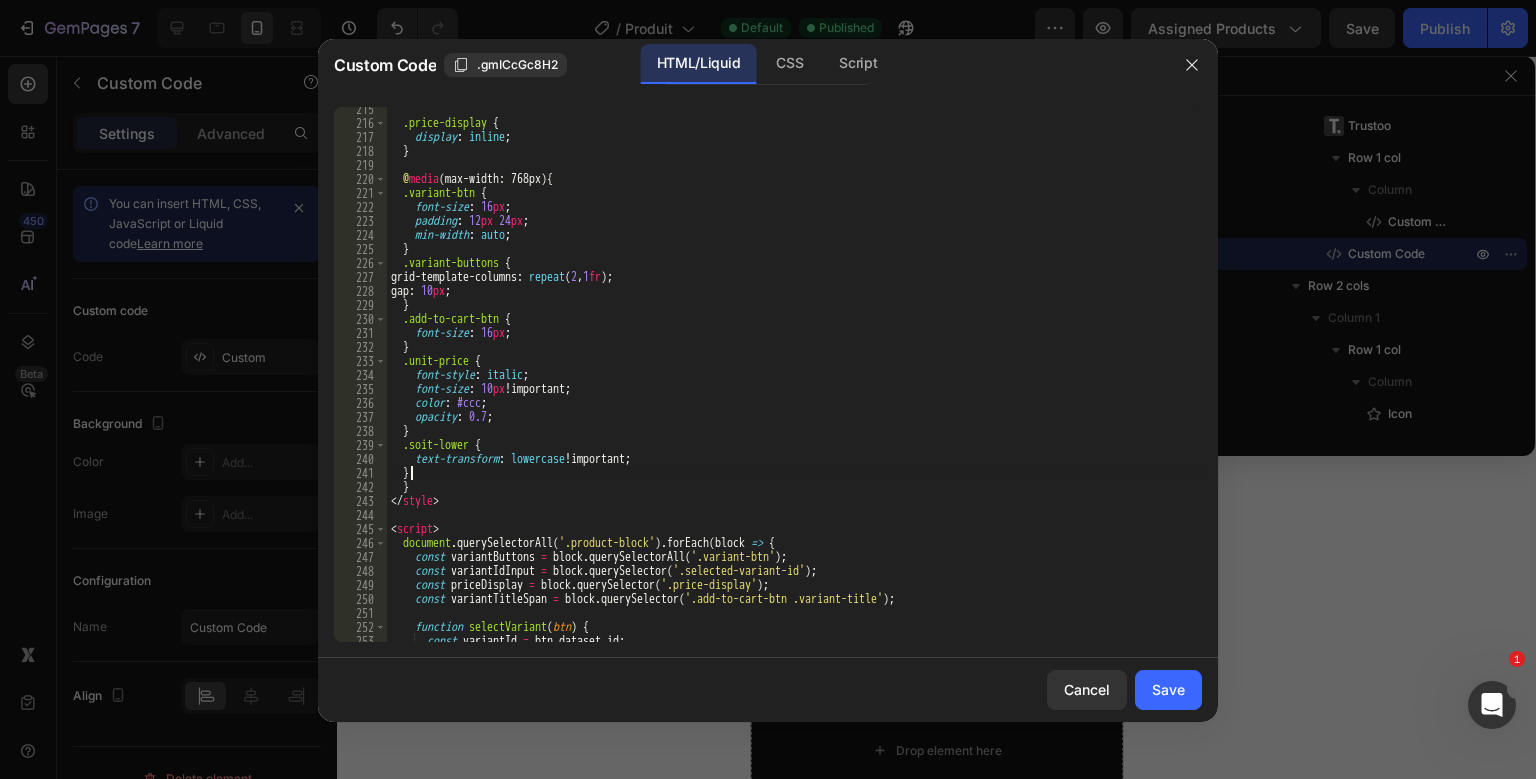 click on ".price-display   {      display :   inline ;    }    @ media  (max-width: 768px)  {    .variant-btn   {      font-size :   16 px ;      padding :   12 px   24 px ;      min-width :   auto ;    }    .variant-buttons   {     grid-template-columns :   repeat ( 2 ,  1 fr ) ;     gap :   10 px ;    }    .add-to-cart-btn   {      font-size :   16 px ;    }    .unit-price   {      font-style :   italic ;      font-size :   10 px  !important ;      color :   #ccc ;      opacity :   0.7 ;    }    .soit-lower   {      text-transform :   lowercase  !important ;    }    } </ style > < script >    document . querySelectorAll ( '.product-block' ) . forEach ( block   =>   {      const   variantButtons   =   block . querySelectorAll ( '.variant-btn' ) ;      const   variantIdInput   =   block . querySelector ( '.selected-variant-id' ) ;      const   priceDisplay   =   block . querySelector ( '.price-display' ) ;      const   variantTitleSpan   =   block . querySelector ( '.add-to-cart-btn .variant-title' ) ;      function" at bounding box center (794, 383) 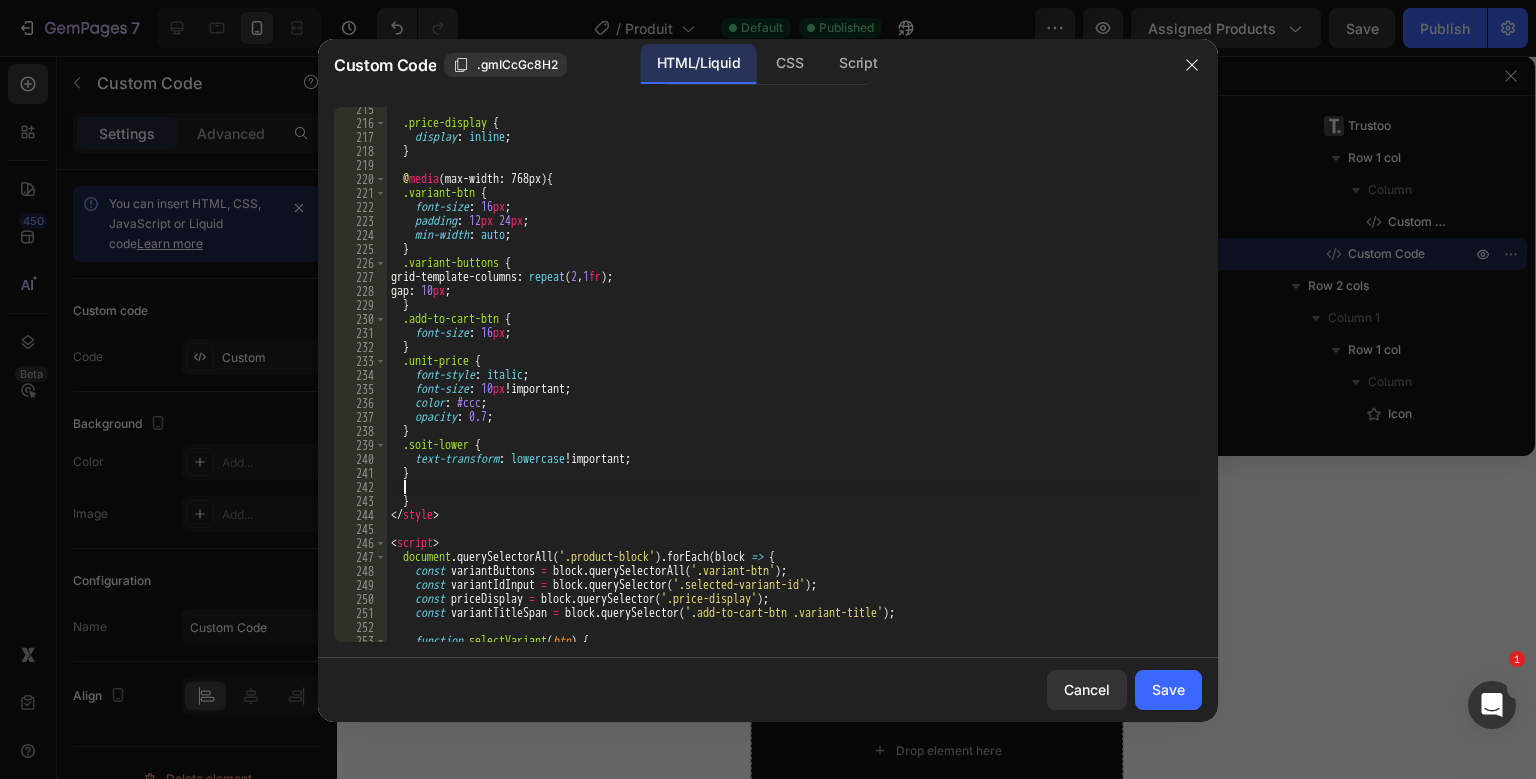 paste on "}" 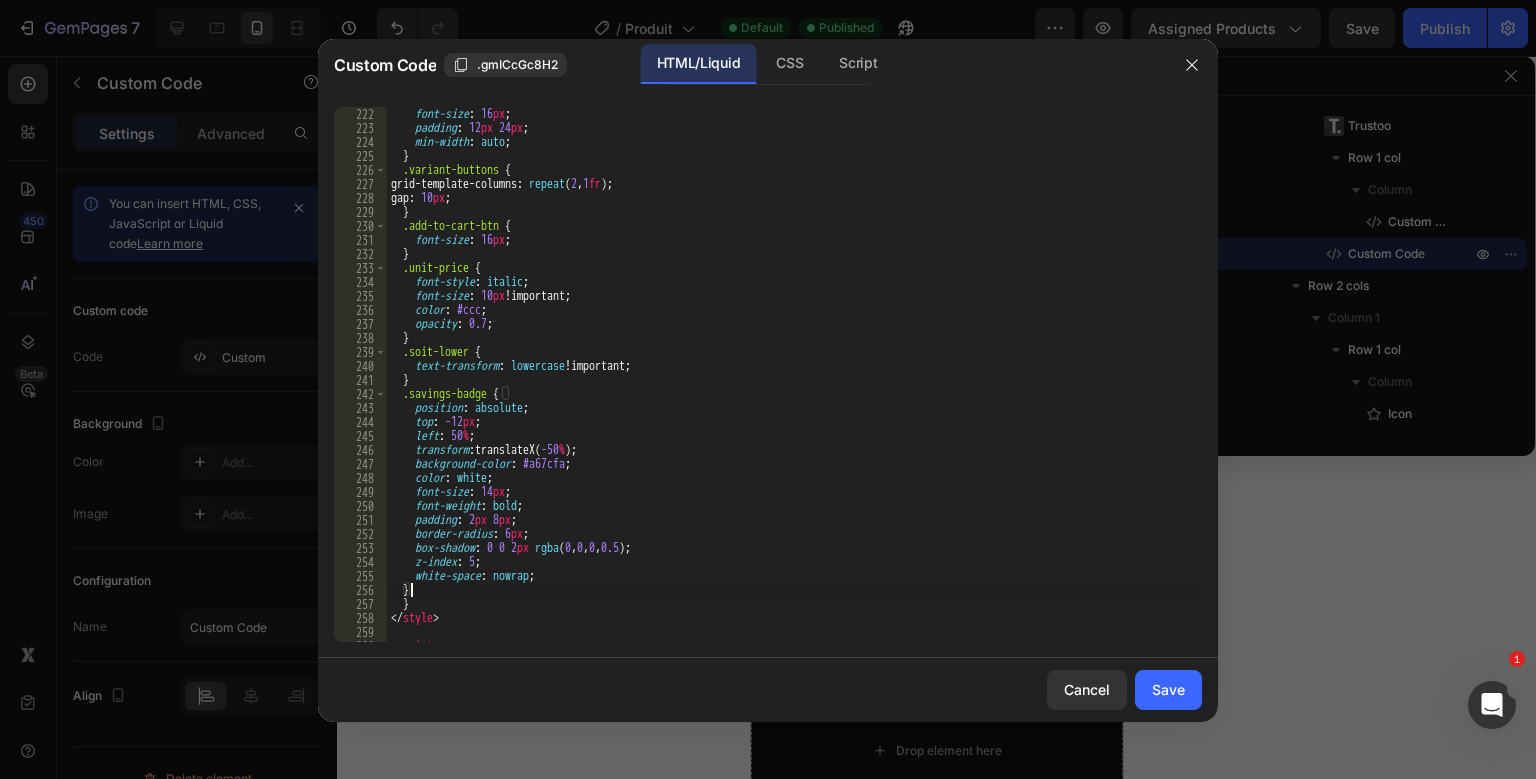 scroll, scrollTop: 3108, scrollLeft: 0, axis: vertical 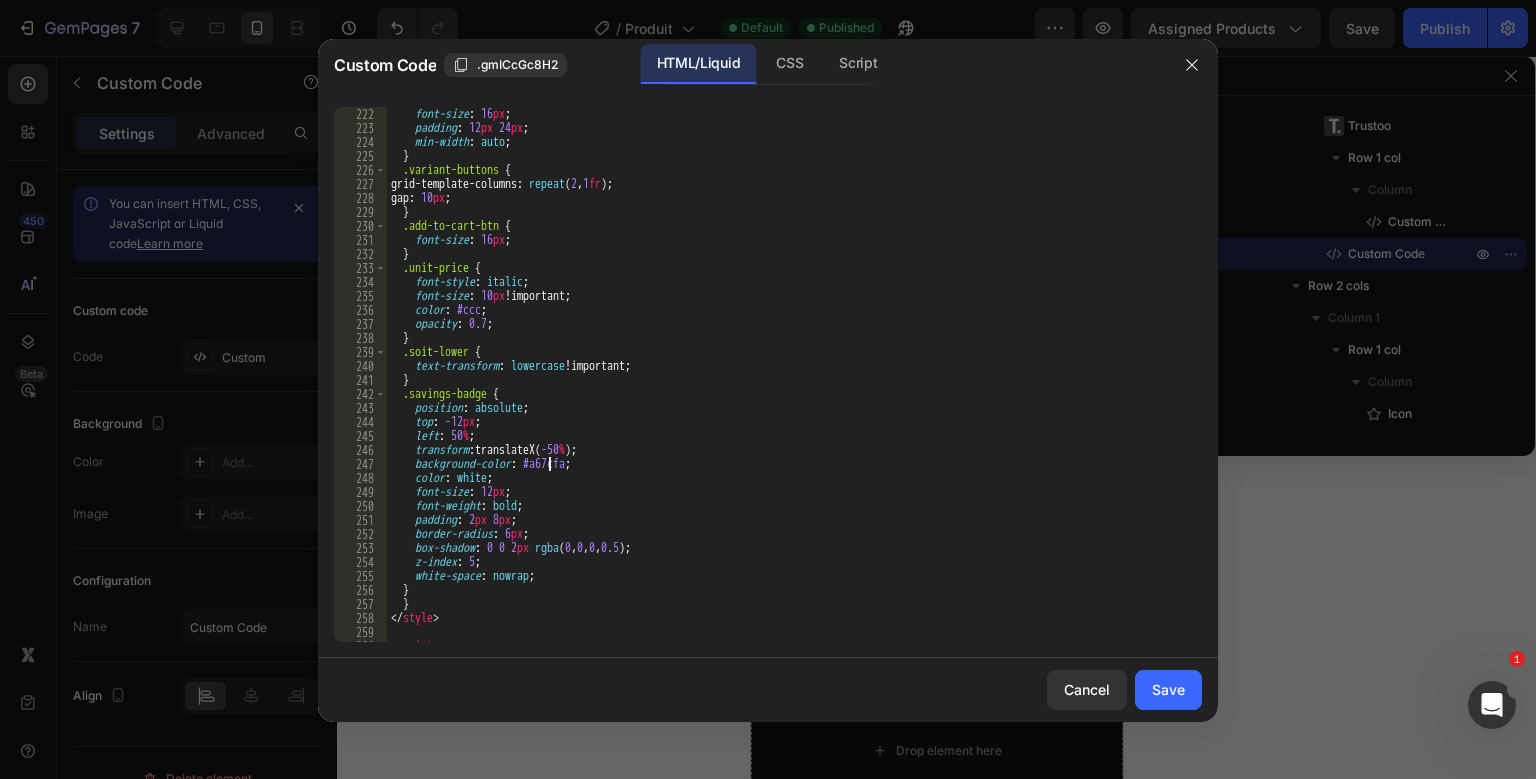 click on ".variant-btn   {      font-size :   16 px ;      padding :   12 px   24 px ;      min-width :   auto ;    }    .variant-buttons   {     grid-template-columns :   repeat ( 2 ,  1 fr ) ;     gap :   10 px ;    }    .add-to-cart-btn   {      font-size :   16 px ;    }    .unit-price   {      font-style :   italic ;      font-size :   10 px  !important ;      color :   #ccc ;      opacity :   0.7 ;    }    .soit-lower   {      text-transform :   lowercase  !important ;    }    .savings-badge   {      position :   absolute ;      top :   -12 px ;      left :   50 % ;      transform :  translateX( -50 % ) ;      background-color :   #a67cfa ;      color :   white ;      font-size :   12 px ;      font-weight :   bold ;      padding :   2 px   8 px ;      border-radius :   6 px ;      box-shadow :   0   0   2 px   rgba ( 0 ,  0 ,  0 ,  0.5 ) ;      z-index :   5 ;      white-space :   nowrap ;    }    } </ style > < script >" at bounding box center [794, 374] 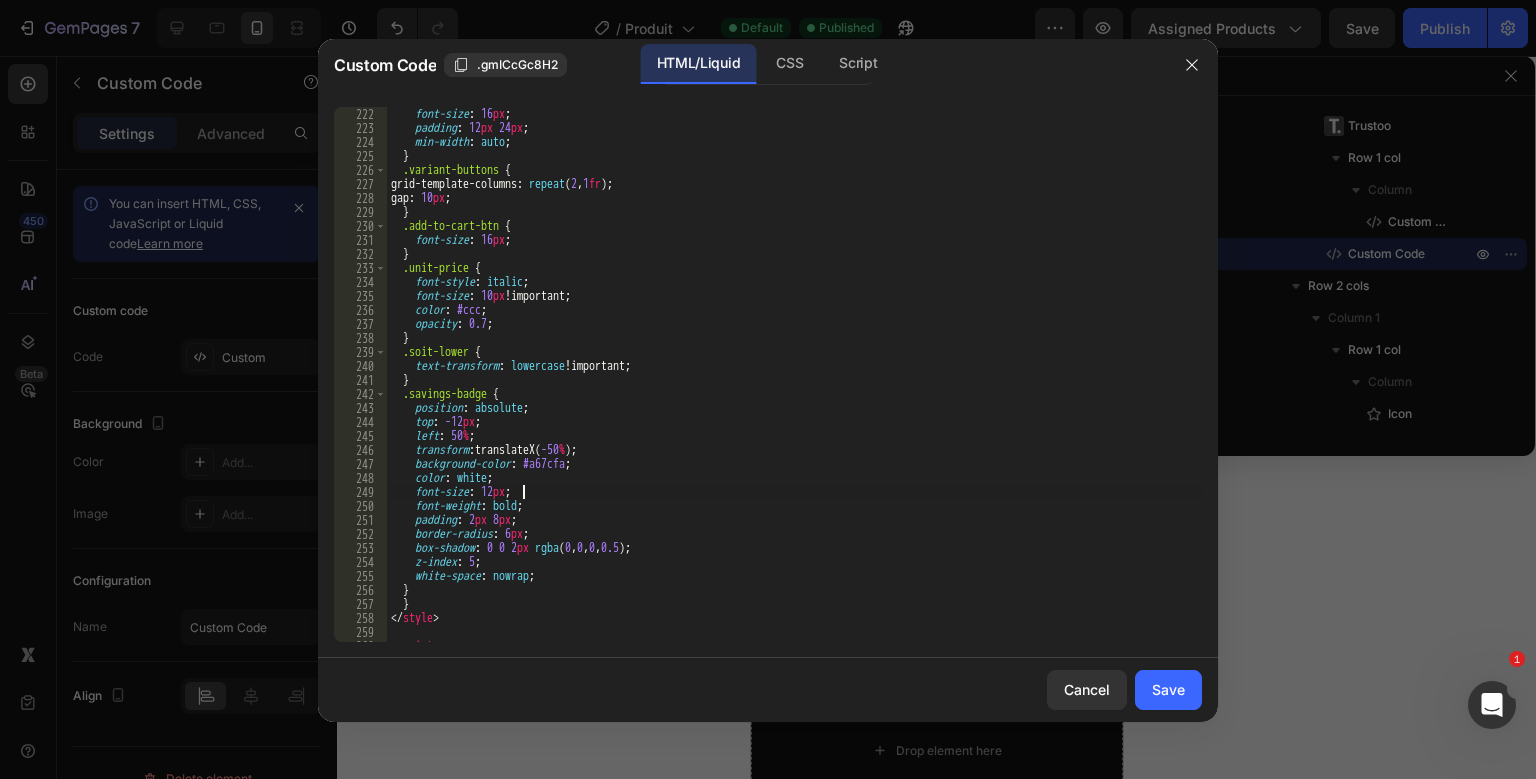 click on ".variant-btn   {      font-size :   16 px ;      padding :   12 px   24 px ;      min-width :   auto ;    }    .variant-buttons   {     grid-template-columns :   repeat ( 2 ,  1 fr ) ;     gap :   10 px ;    }    .add-to-cart-btn   {      font-size :   16 px ;    }    .unit-price   {      font-style :   italic ;      font-size :   10 px  !important ;      color :   #ccc ;      opacity :   0.7 ;    }    .soit-lower   {      text-transform :   lowercase  !important ;    }    .savings-badge   {      position :   absolute ;      top :   -12 px ;      left :   50 % ;      transform :  translateX( -50 % ) ;      background-color :   #a67cfa ;      color :   white ;      font-size :   12 px ;      font-weight :   bold ;      padding :   2 px   8 px ;      border-radius :   6 px ;      box-shadow :   0   0   2 px   rgba ( 0 ,  0 ,  0 ,  0.5 ) ;      z-index :   5 ;      white-space :   nowrap ;    }    } </ style > < script >" at bounding box center [794, 374] 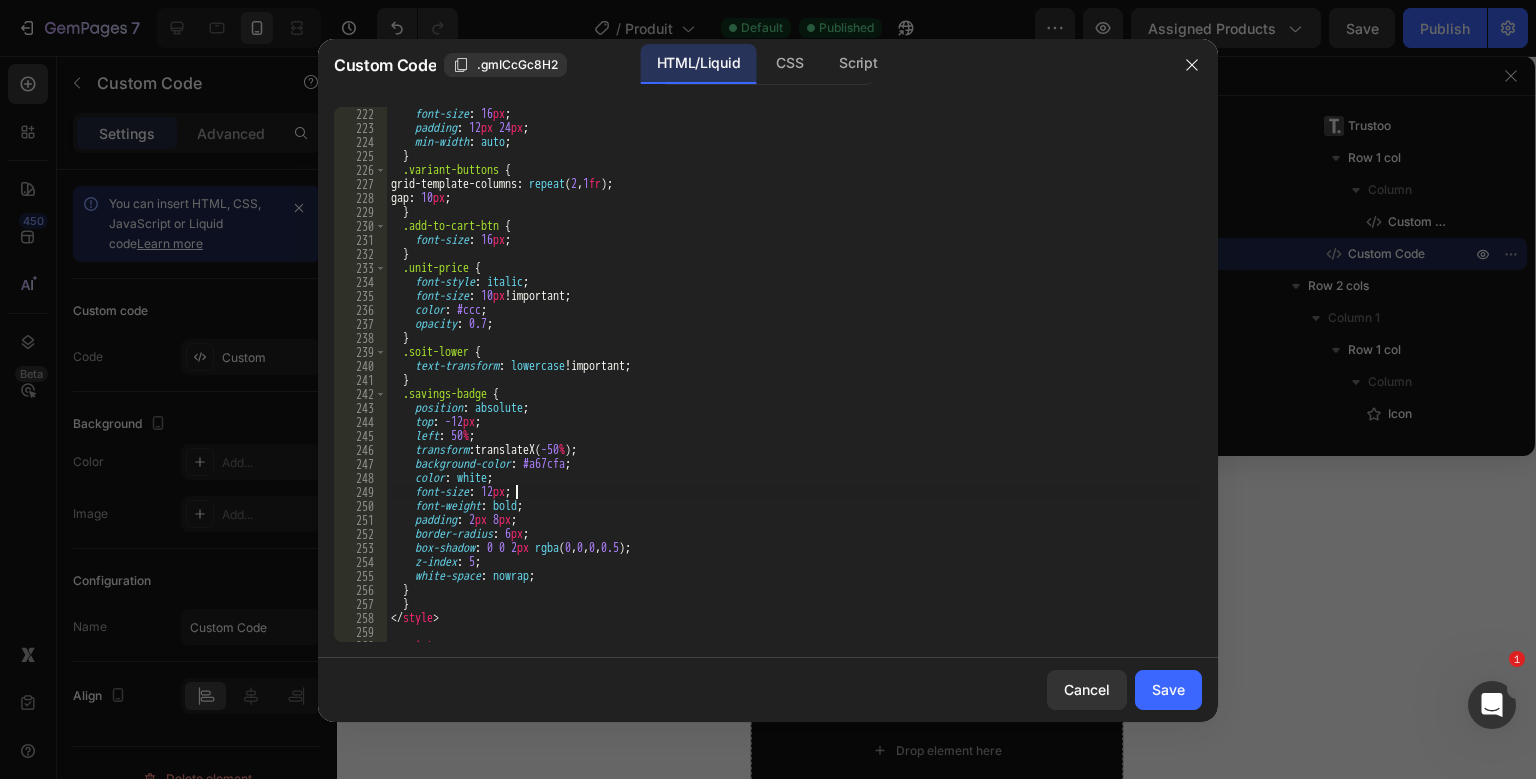 click on ".variant-btn   {      font-size :   16 px ;      padding :   12 px   24 px ;      min-width :   auto ;    }    .variant-buttons   {     grid-template-columns :   repeat ( 2 ,  1 fr ) ;     gap :   10 px ;    }    .add-to-cart-btn   {      font-size :   16 px ;    }    .unit-price   {      font-style :   italic ;      font-size :   10 px  !important ;      color :   #ccc ;      opacity :   0.7 ;    }    .soit-lower   {      text-transform :   lowercase  !important ;    }    .savings-badge   {      position :   absolute ;      top :   -12 px ;      left :   50 % ;      transform :  translateX( -50 % ) ;      background-color :   #a67cfa ;      color :   white ;      font-size :   12 px ;      font-weight :   bold ;      padding :   2 px   8 px ;      border-radius :   6 px ;      box-shadow :   0   0   2 px   rgba ( 0 ,  0 ,  0 ,  0.5 ) ;      z-index :   5 ;      white-space :   nowrap ;    }    } </ style > < script >" at bounding box center (794, 374) 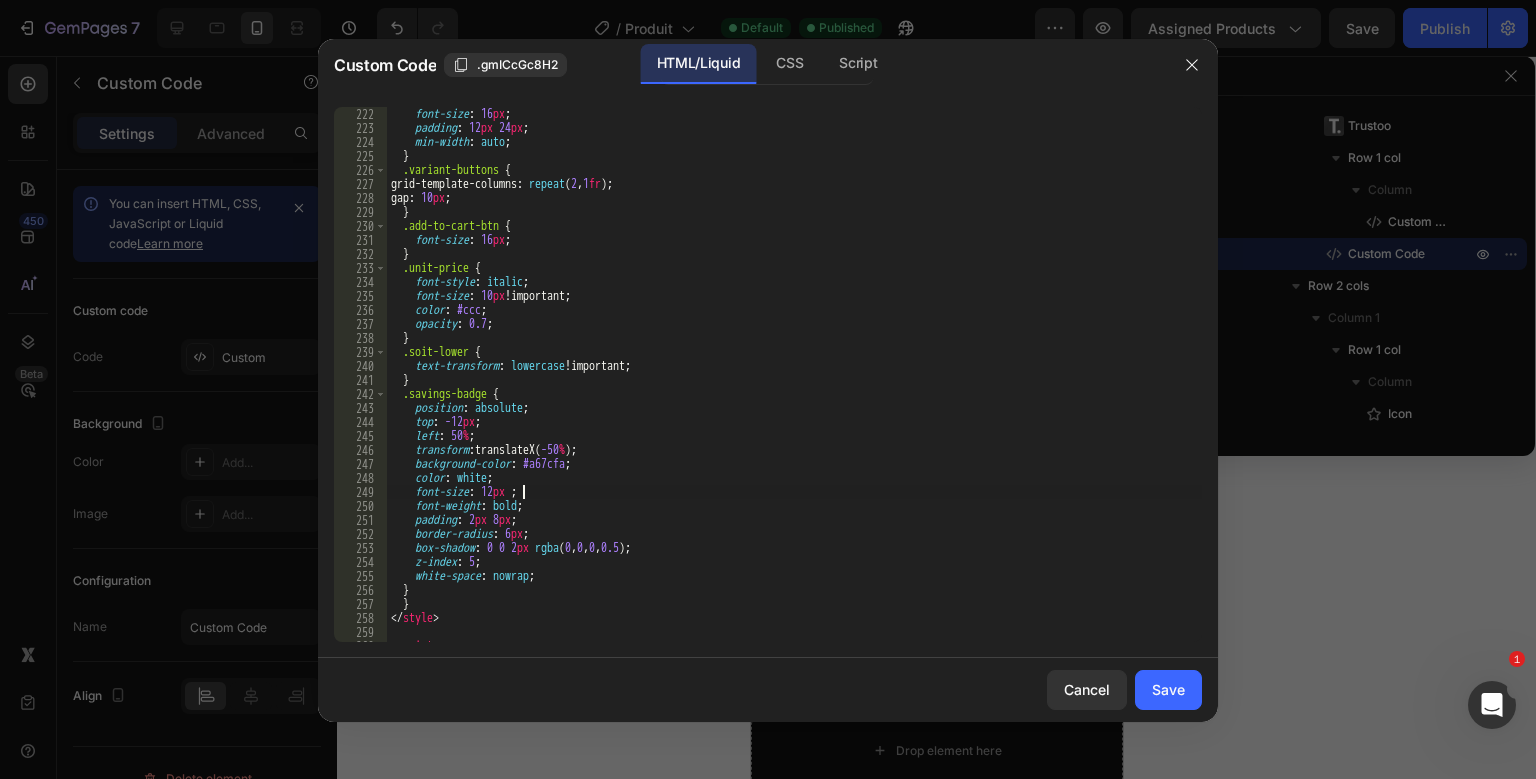 scroll, scrollTop: 0, scrollLeft: 10, axis: horizontal 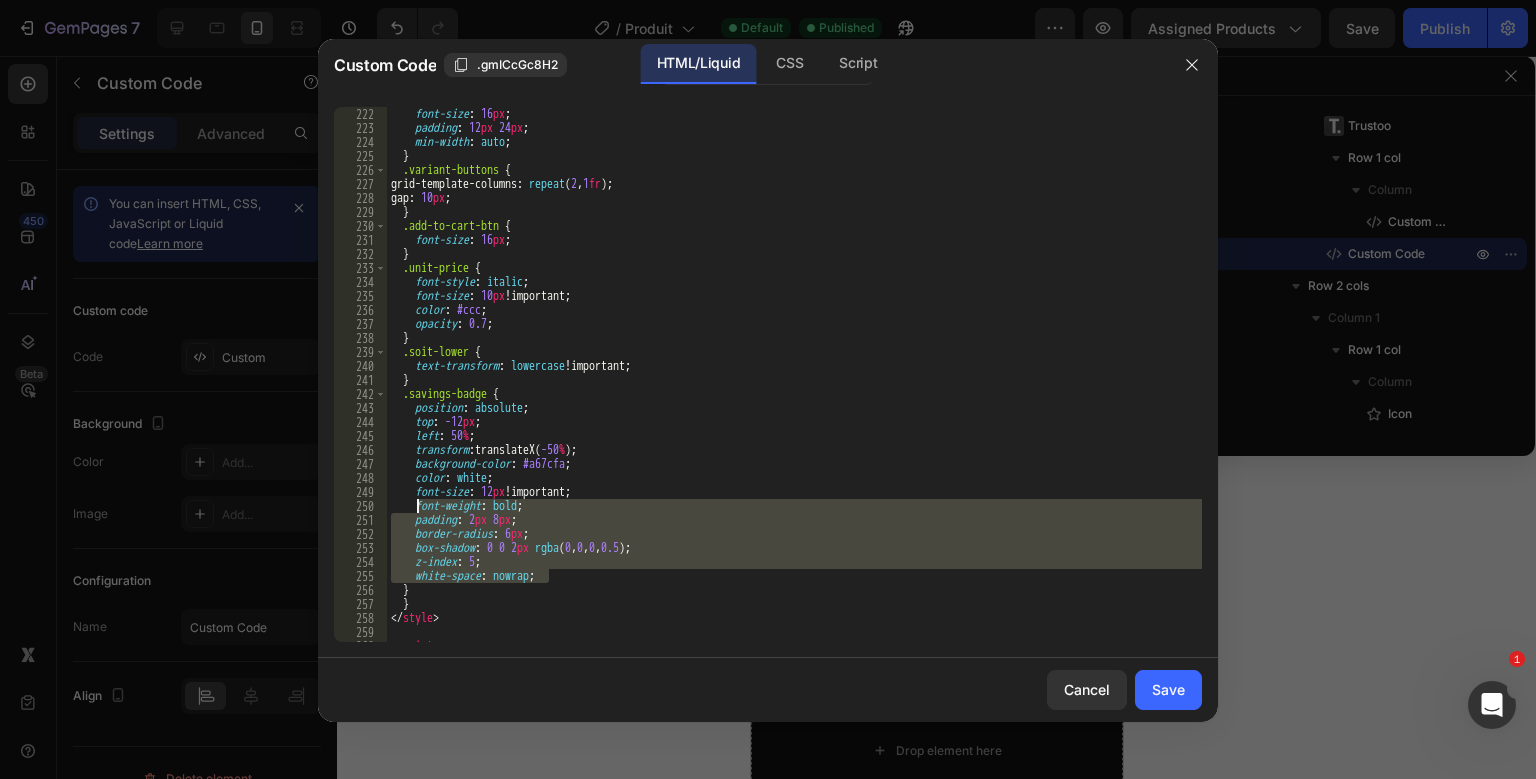 drag, startPoint x: 560, startPoint y: 575, endPoint x: 418, endPoint y: 510, distance: 156.16978 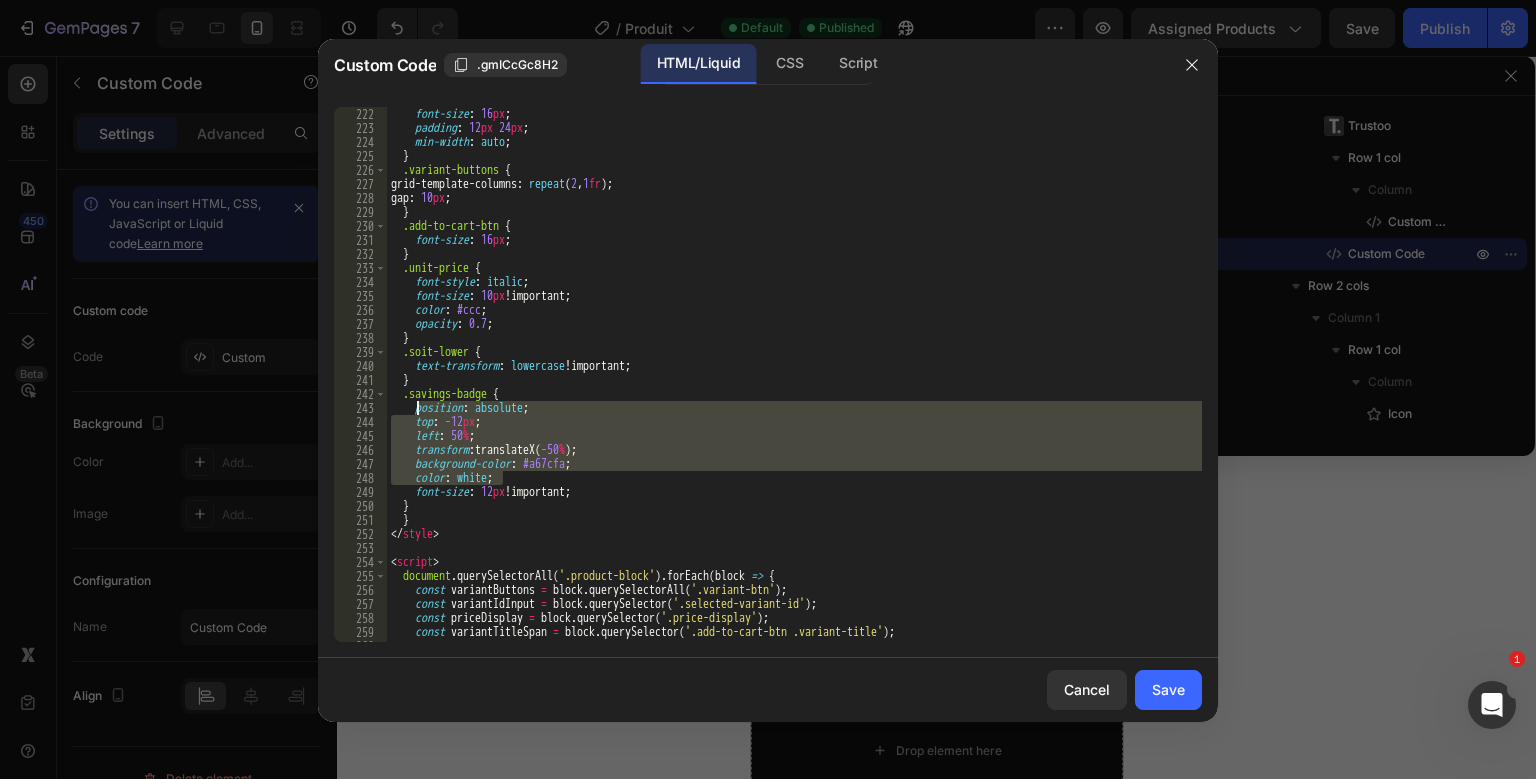 drag, startPoint x: 500, startPoint y: 475, endPoint x: 418, endPoint y: 403, distance: 109.12378 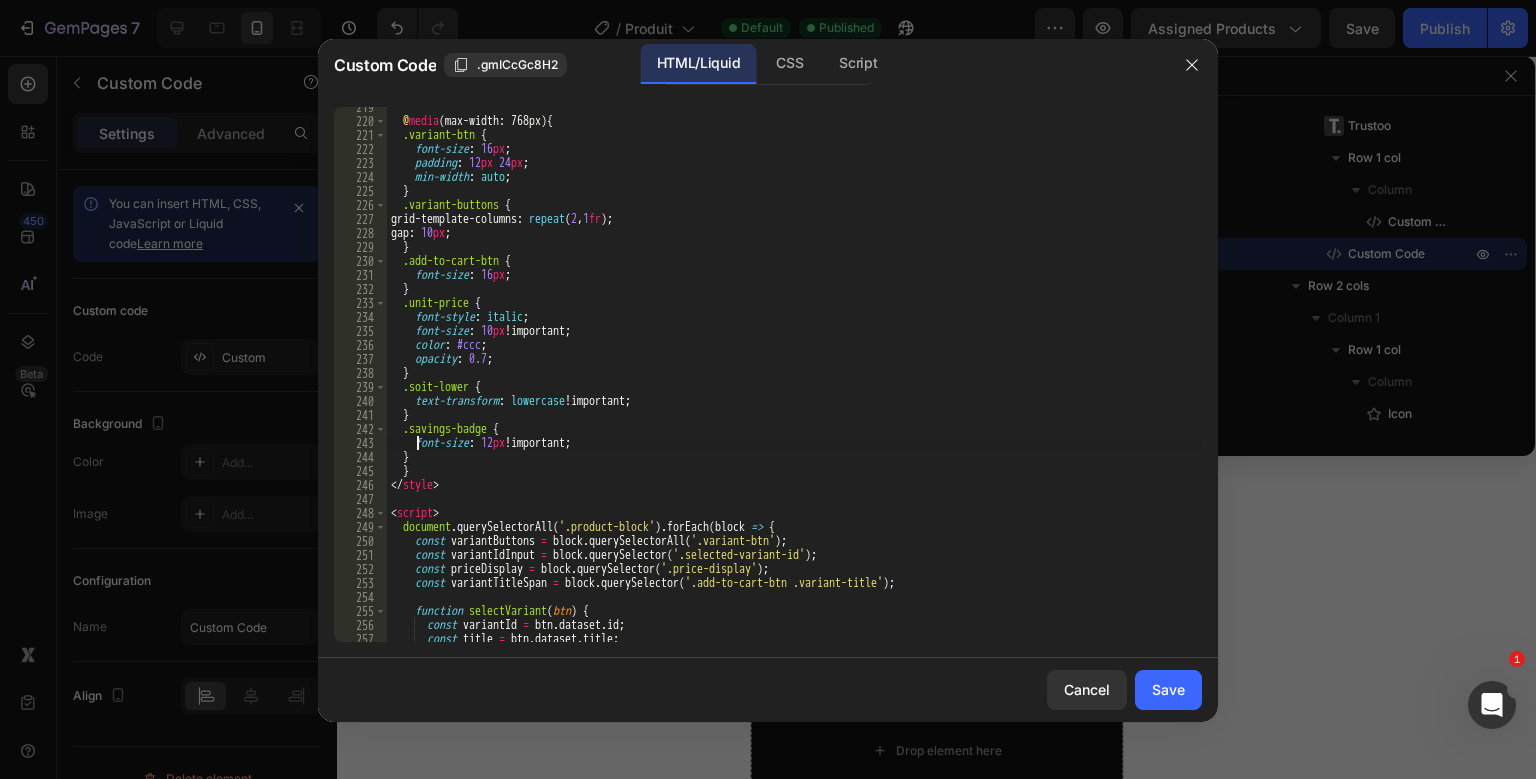 scroll, scrollTop: 3144, scrollLeft: 0, axis: vertical 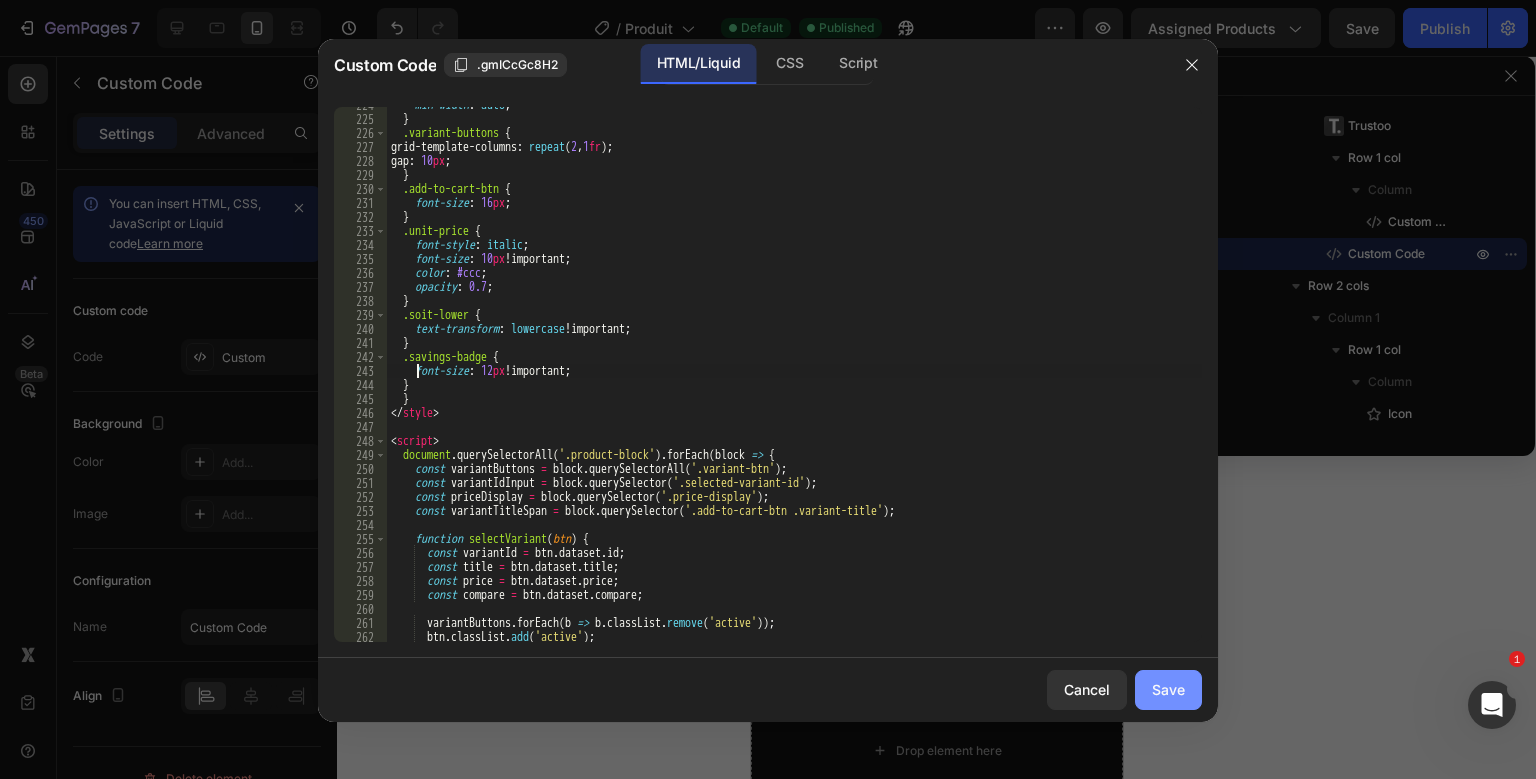 type on "font-size: 12px !important;" 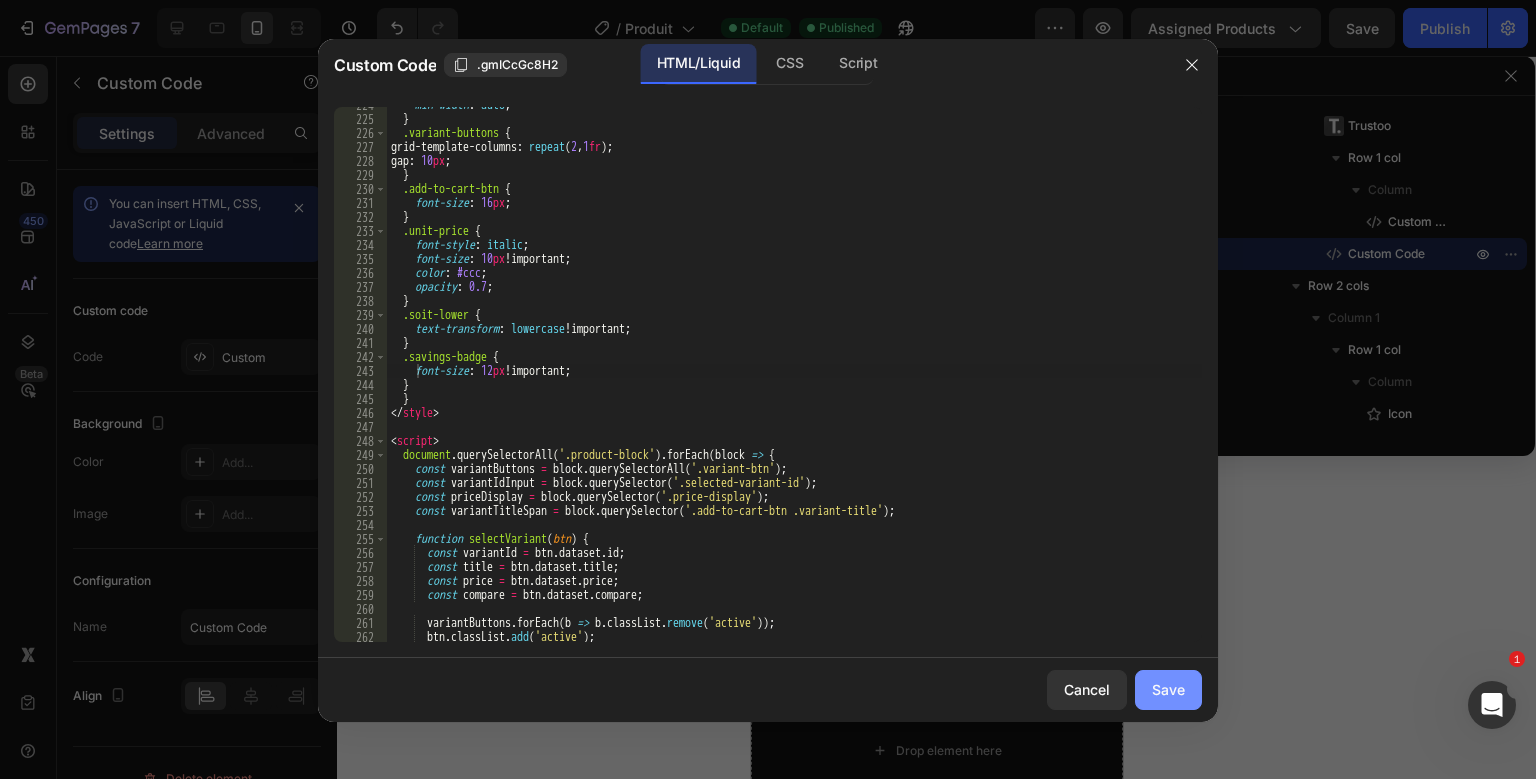 click on "Save" at bounding box center (1168, 689) 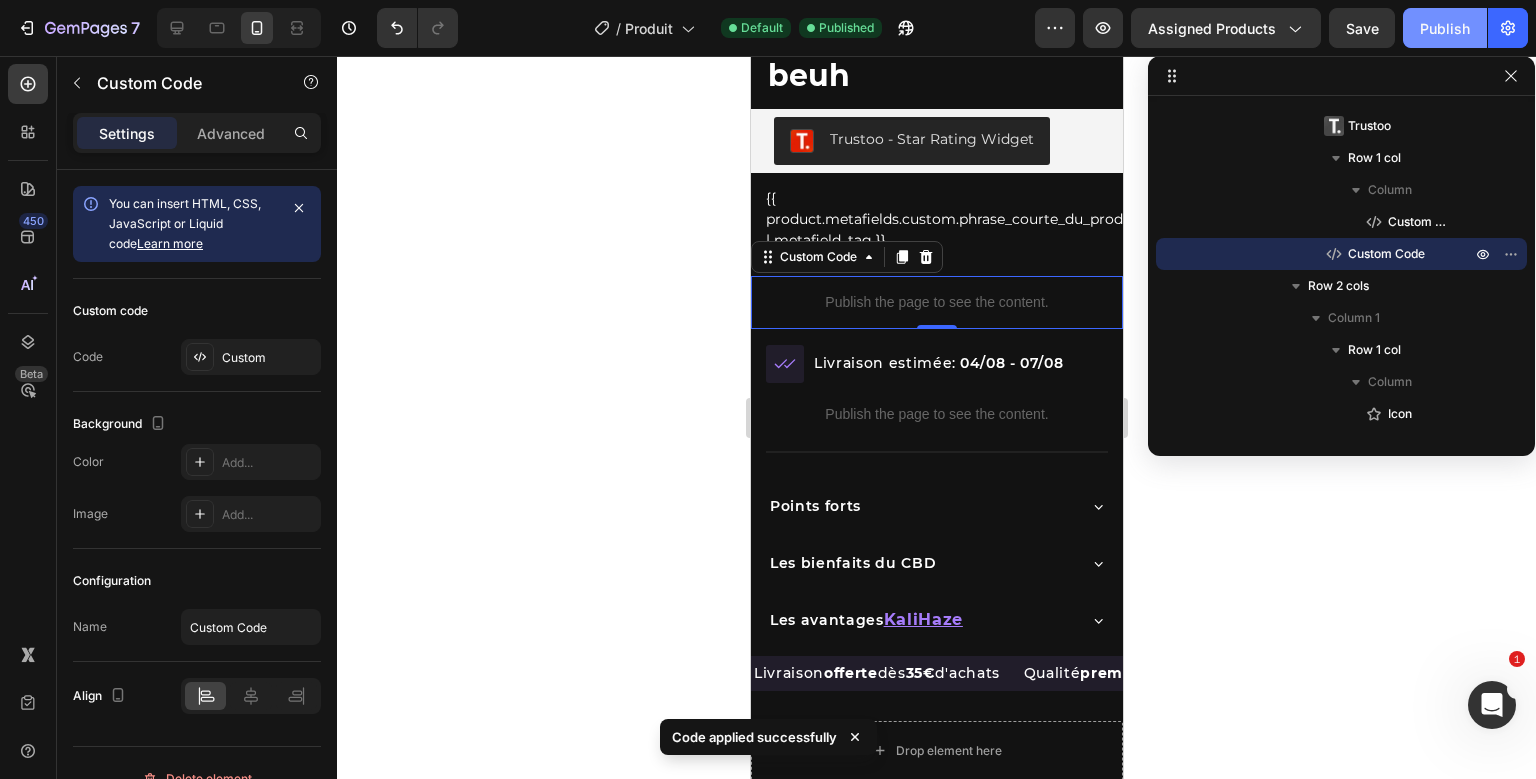 click on "Publish" 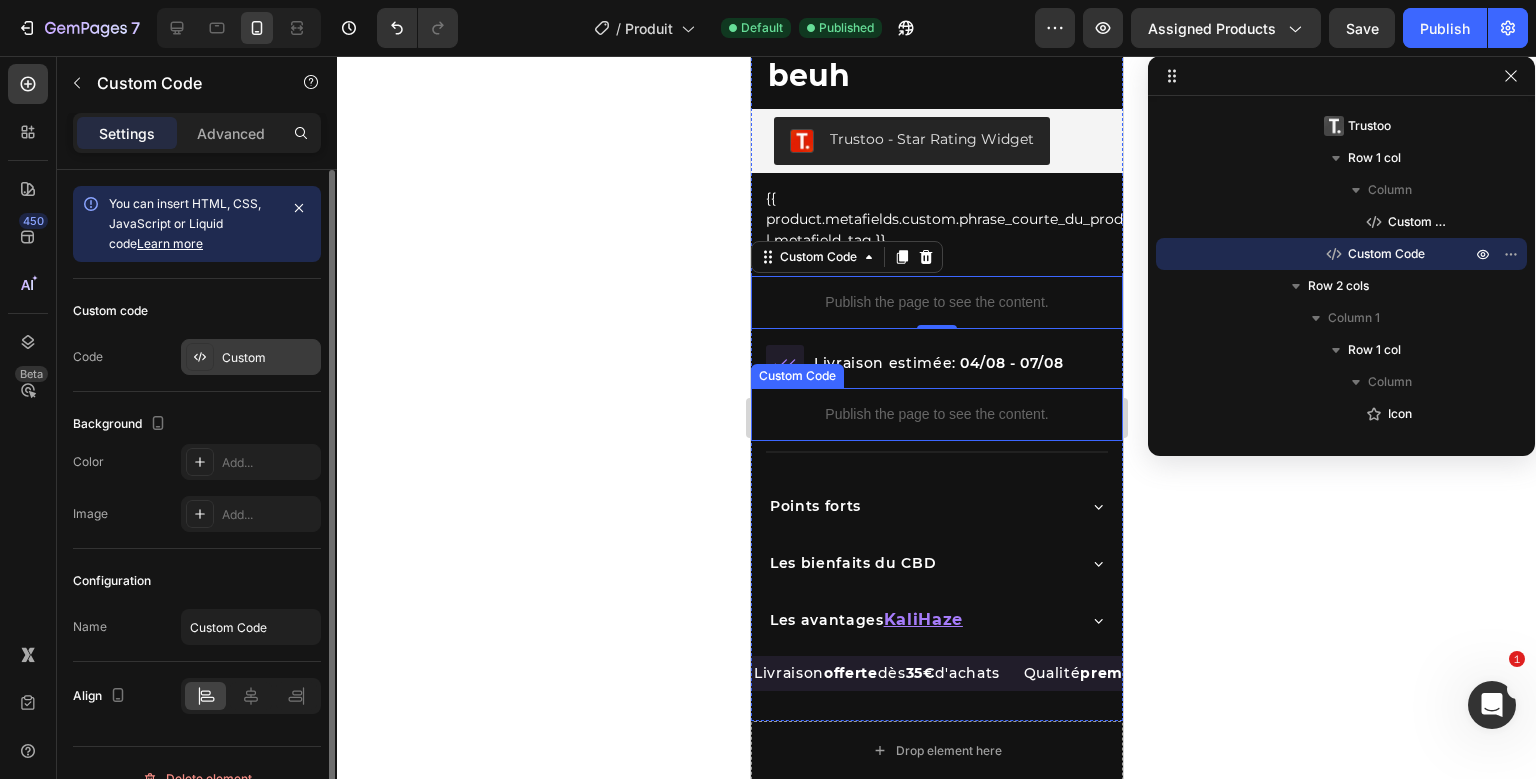 click on "Custom" at bounding box center [251, 357] 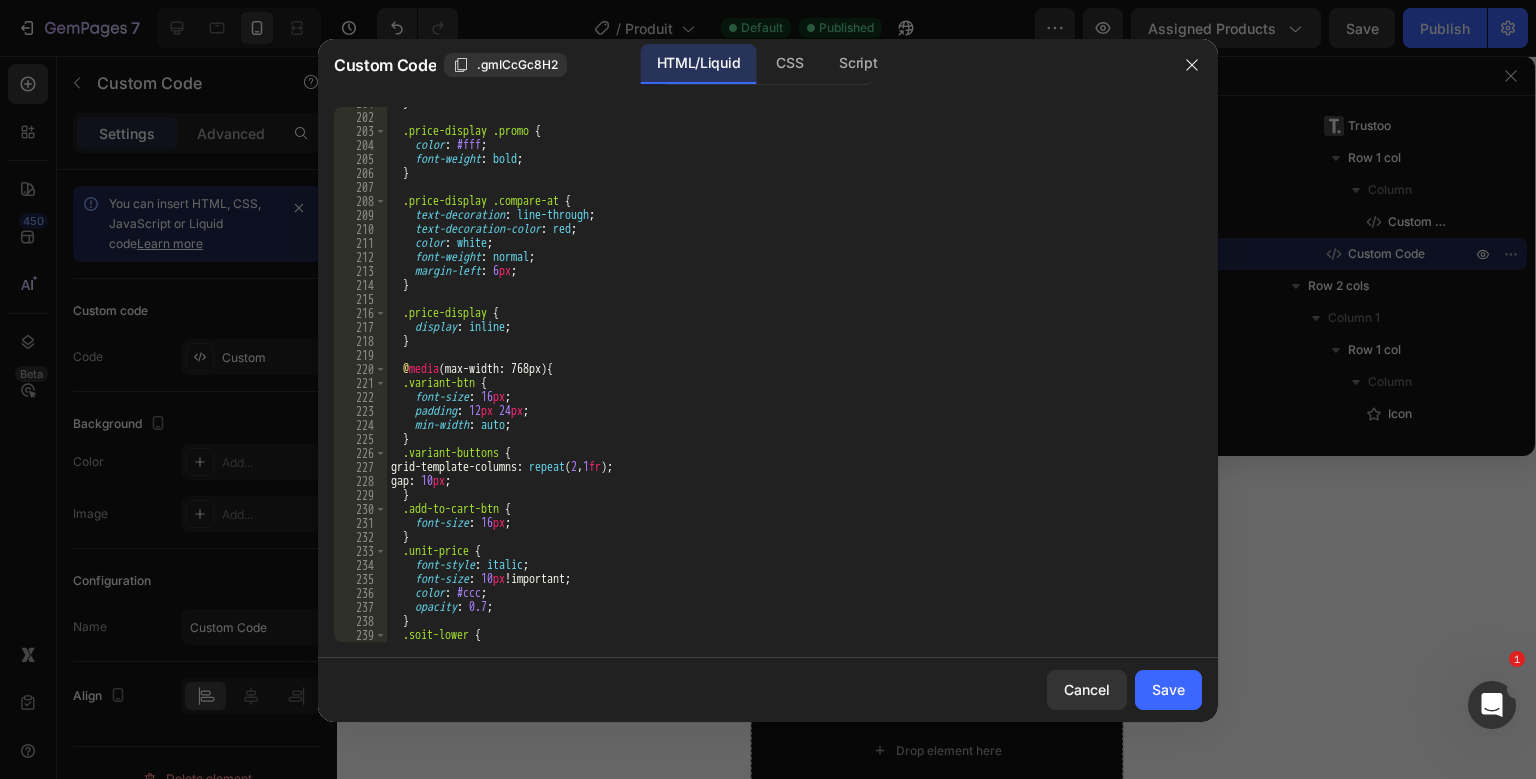 scroll, scrollTop: 2824, scrollLeft: 0, axis: vertical 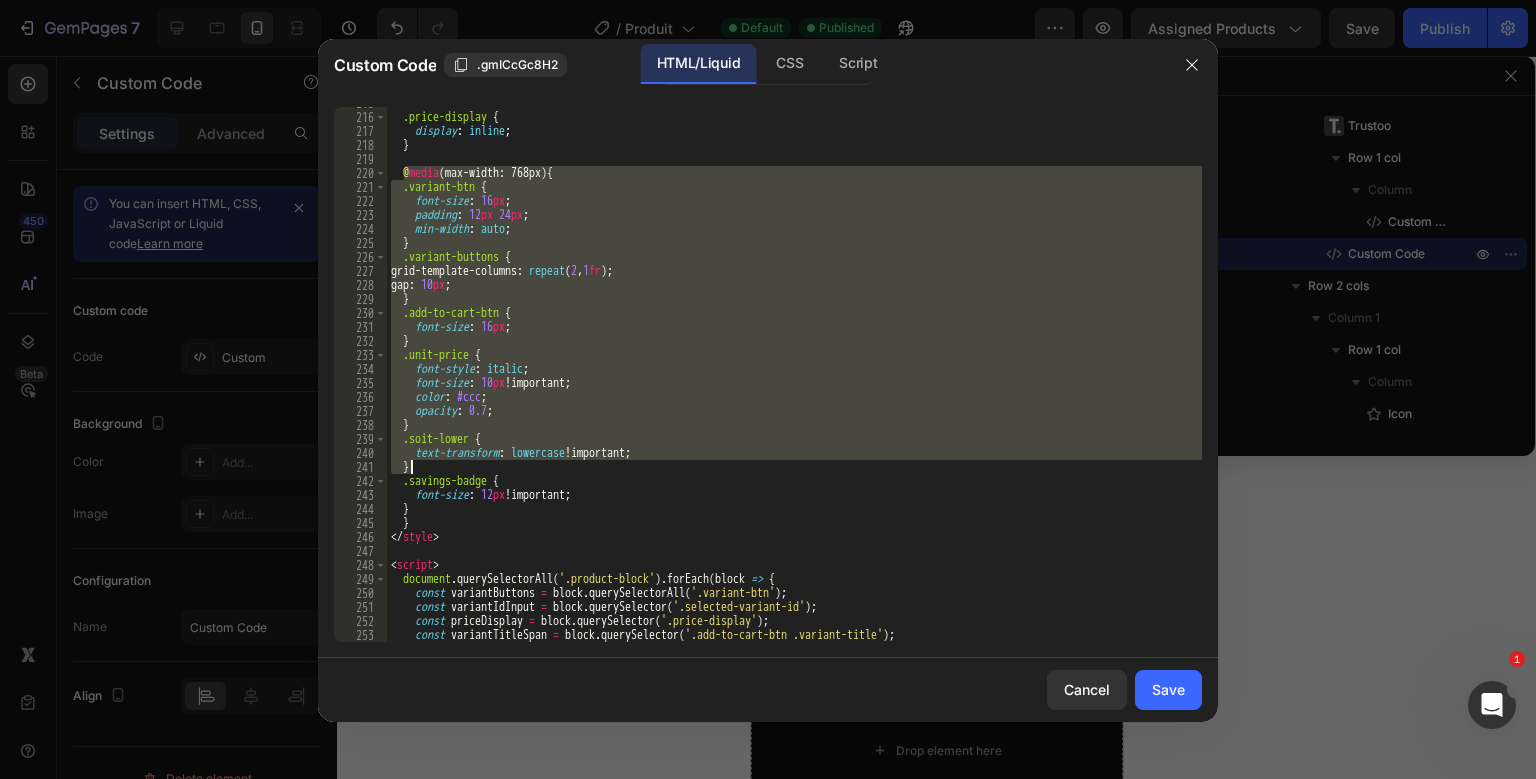 drag, startPoint x: 405, startPoint y: 374, endPoint x: 522, endPoint y: 464, distance: 147.61098 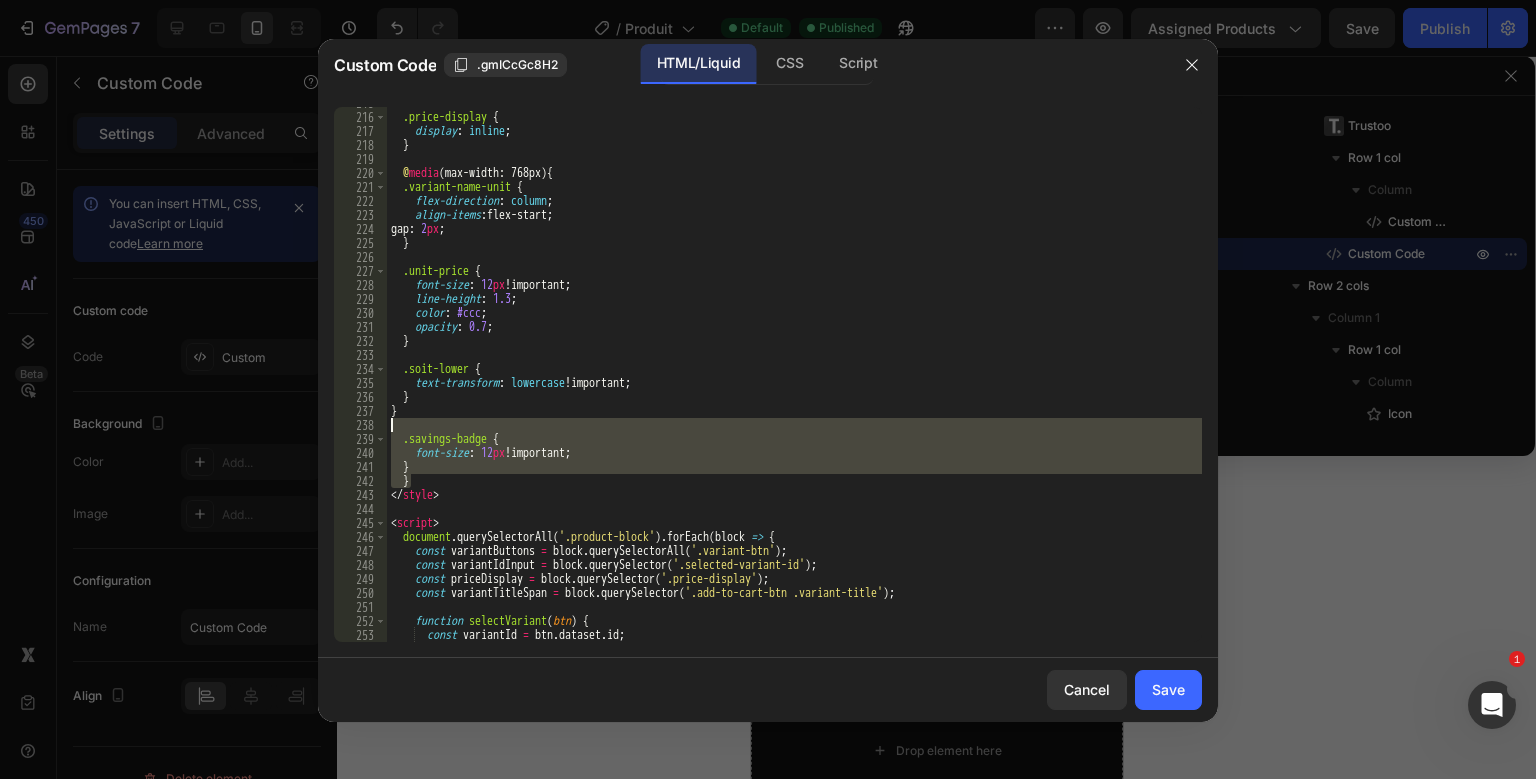 drag, startPoint x: 449, startPoint y: 478, endPoint x: 422, endPoint y: 429, distance: 55.946404 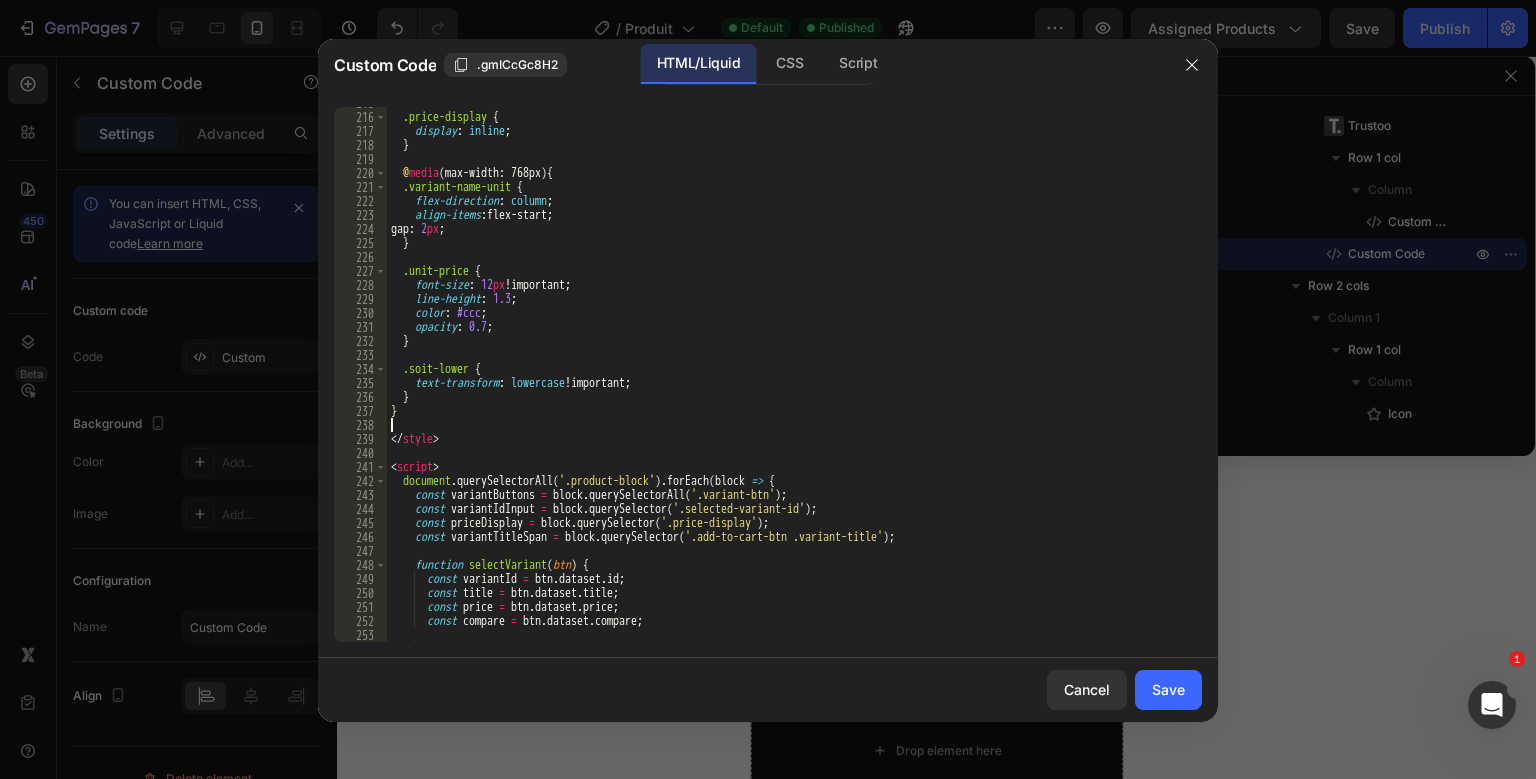 type on "}" 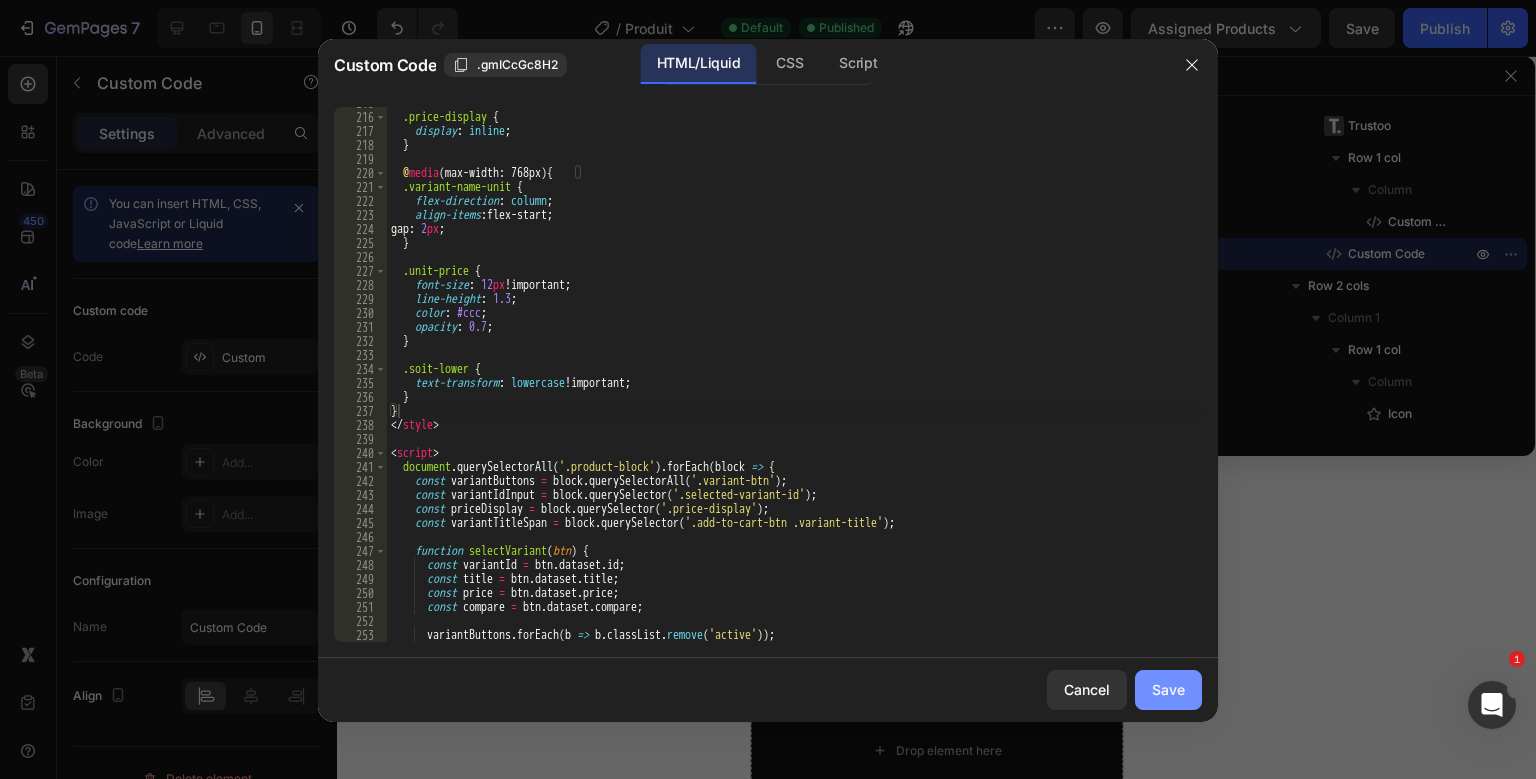 click on "Save" at bounding box center (1168, 689) 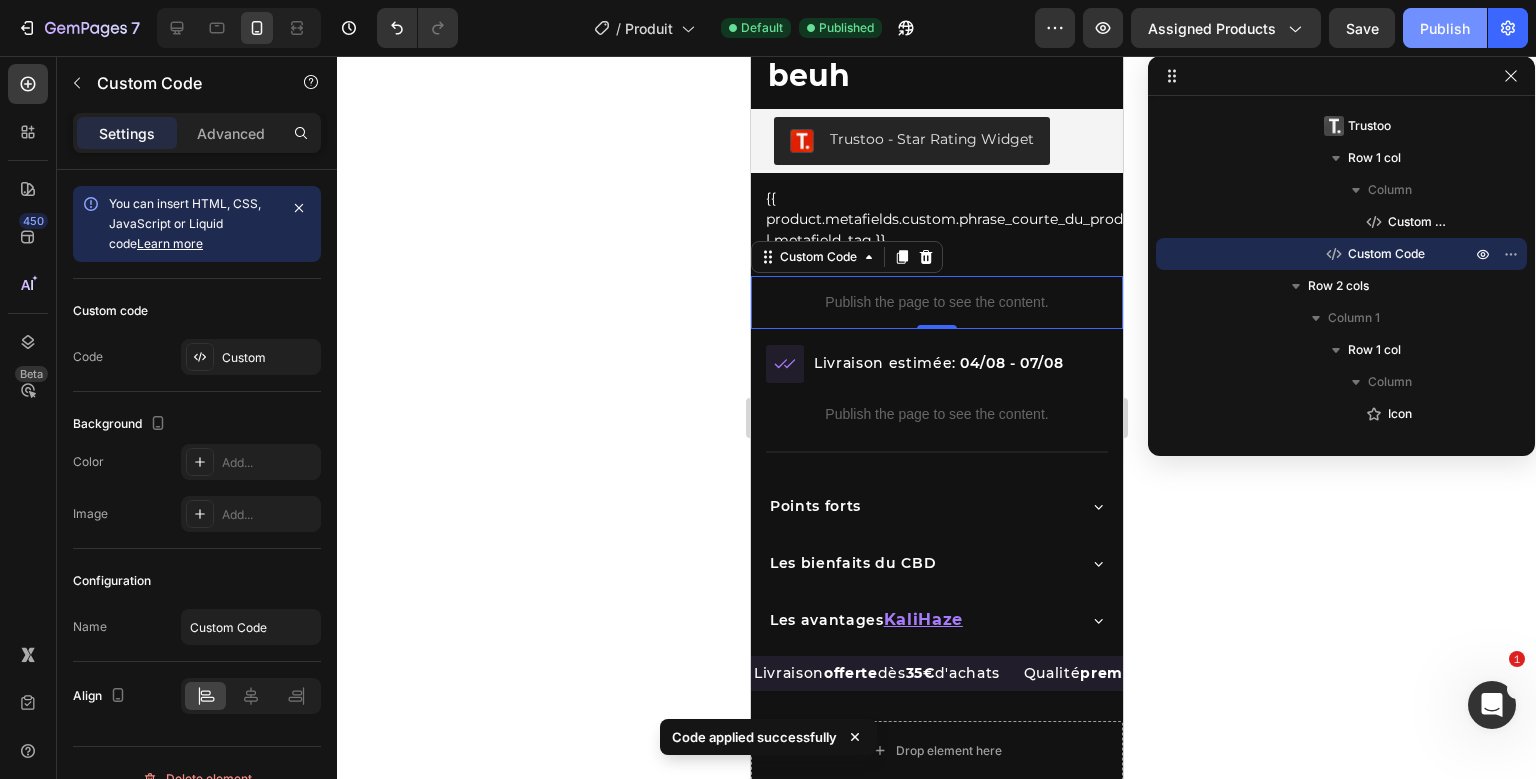 click on "Publish" 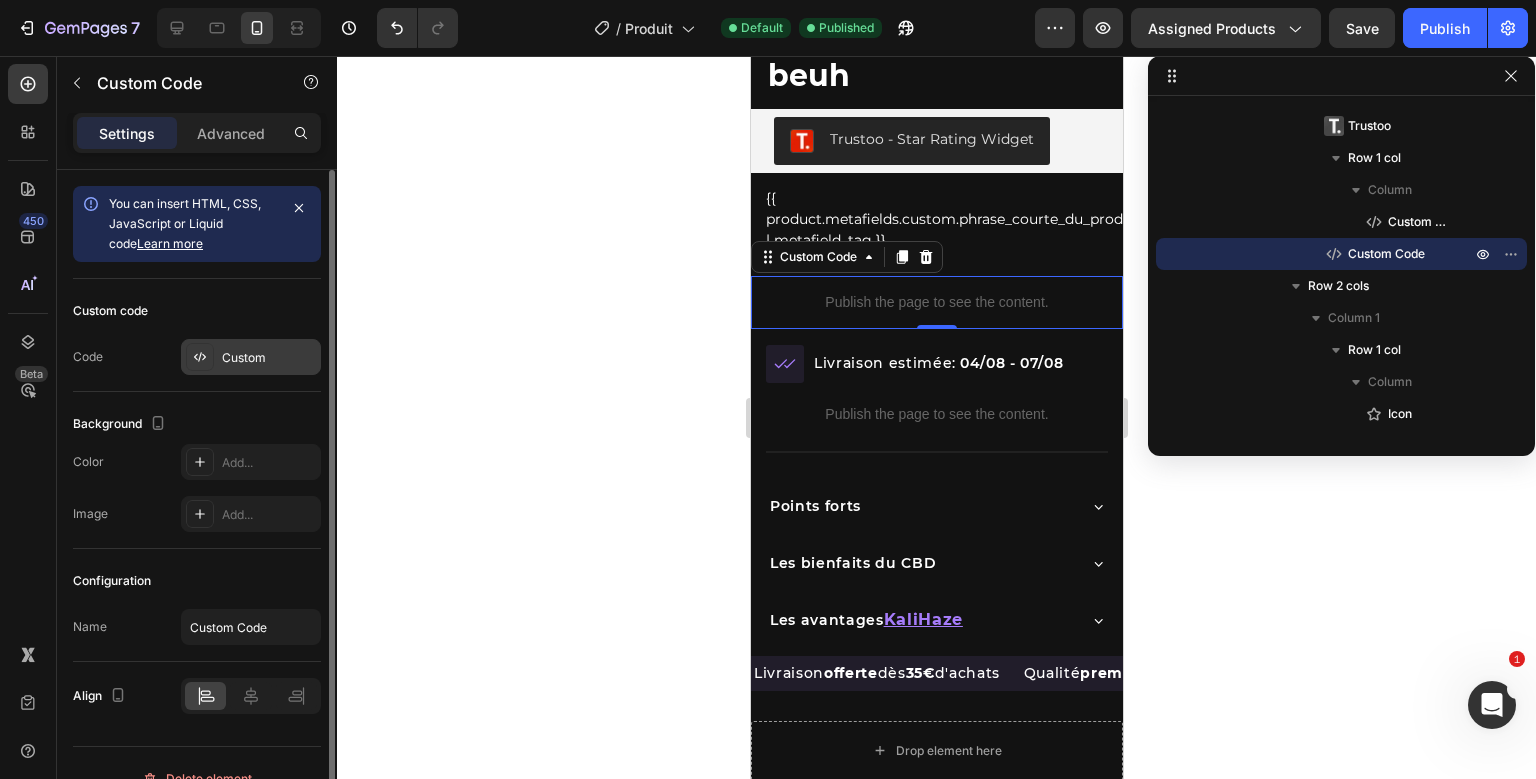 click on "Custom" at bounding box center (269, 358) 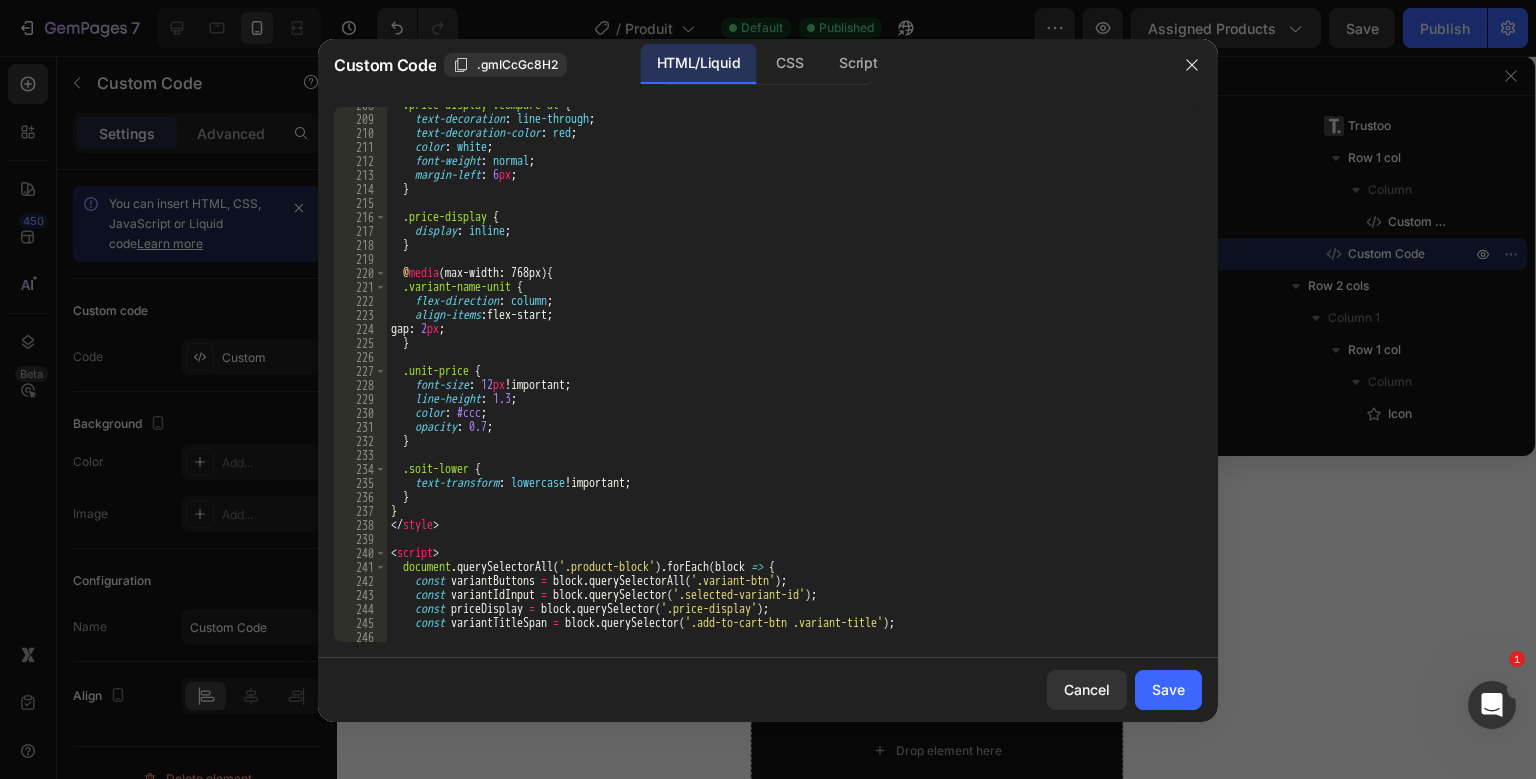 scroll, scrollTop: 2920, scrollLeft: 0, axis: vertical 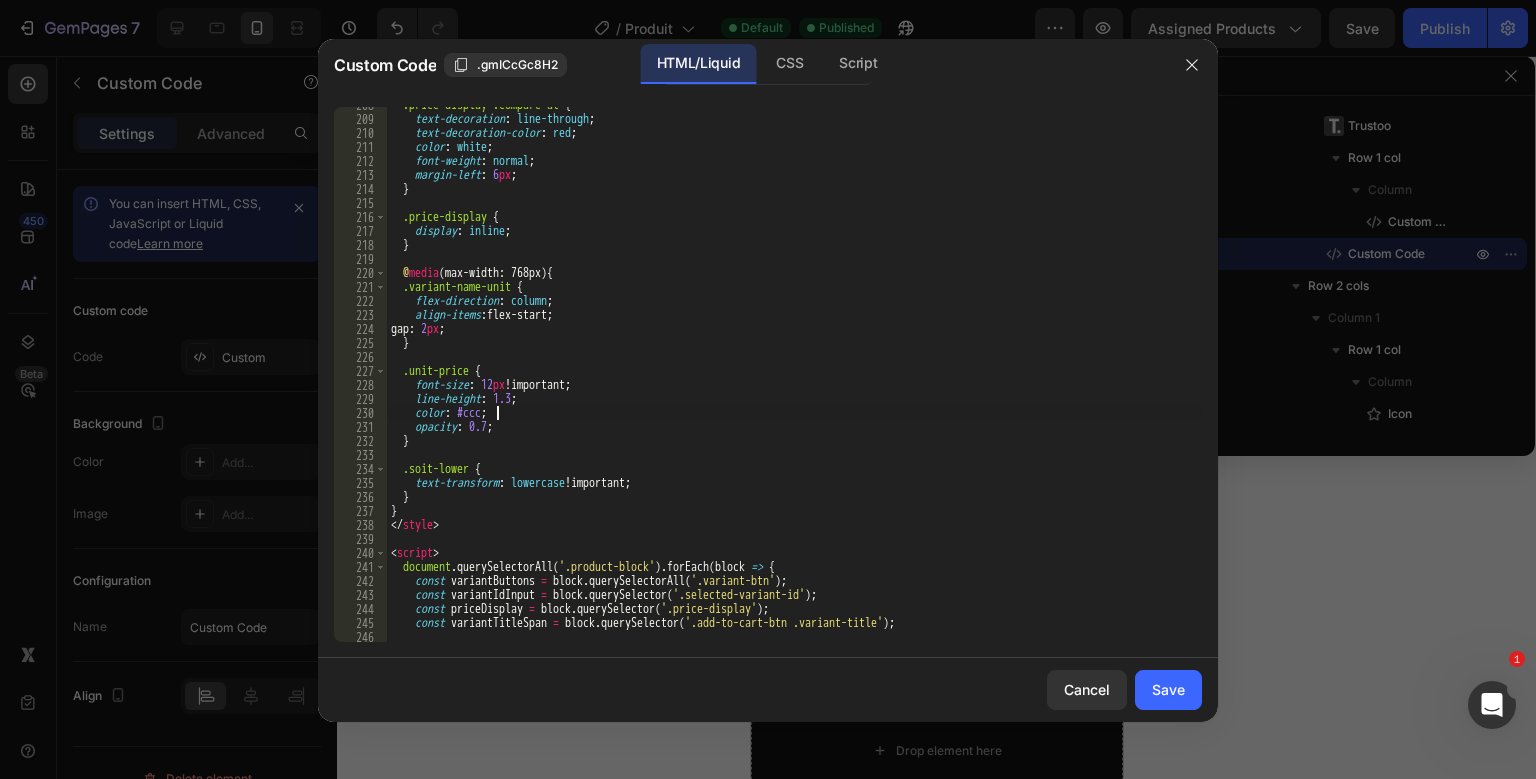 click on ".price-display   .compare-at   {      text-decoration :   line-through ;      text-decoration-color :   red ;      color :   white ;      font-weight :   normal ;      margin-left :   6 px ;    }    .price-display   {      display :   inline ;    }    @ media  (max-width: 768px)  {    .variant-name-unit   {      flex-direction :   column ;      align-items :  flex-start ;     gap :   2 px ;    }    .unit-price   {      font-size :   12 px  !important ;      line-height :   1.3 ;      color :   #ccc ;      opacity :   0.7 ;    }    .soit-lower   {      text-transform :   lowercase  !important ;    } } </ style > < script >    document . querySelectorAll ( '.product-block' ) . forEach ( block   =>   {      const   variantButtons   =   block . querySelectorAll ( '.variant-btn' ) ;      const   variantIdInput   =   block . querySelector ( '.selected-variant-id' ) ;      const   priceDisplay   =   block . querySelector ( '.price-display' ) ;      const   variantTitleSpan   =   block . querySelector ( ) ;" at bounding box center (794, 379) 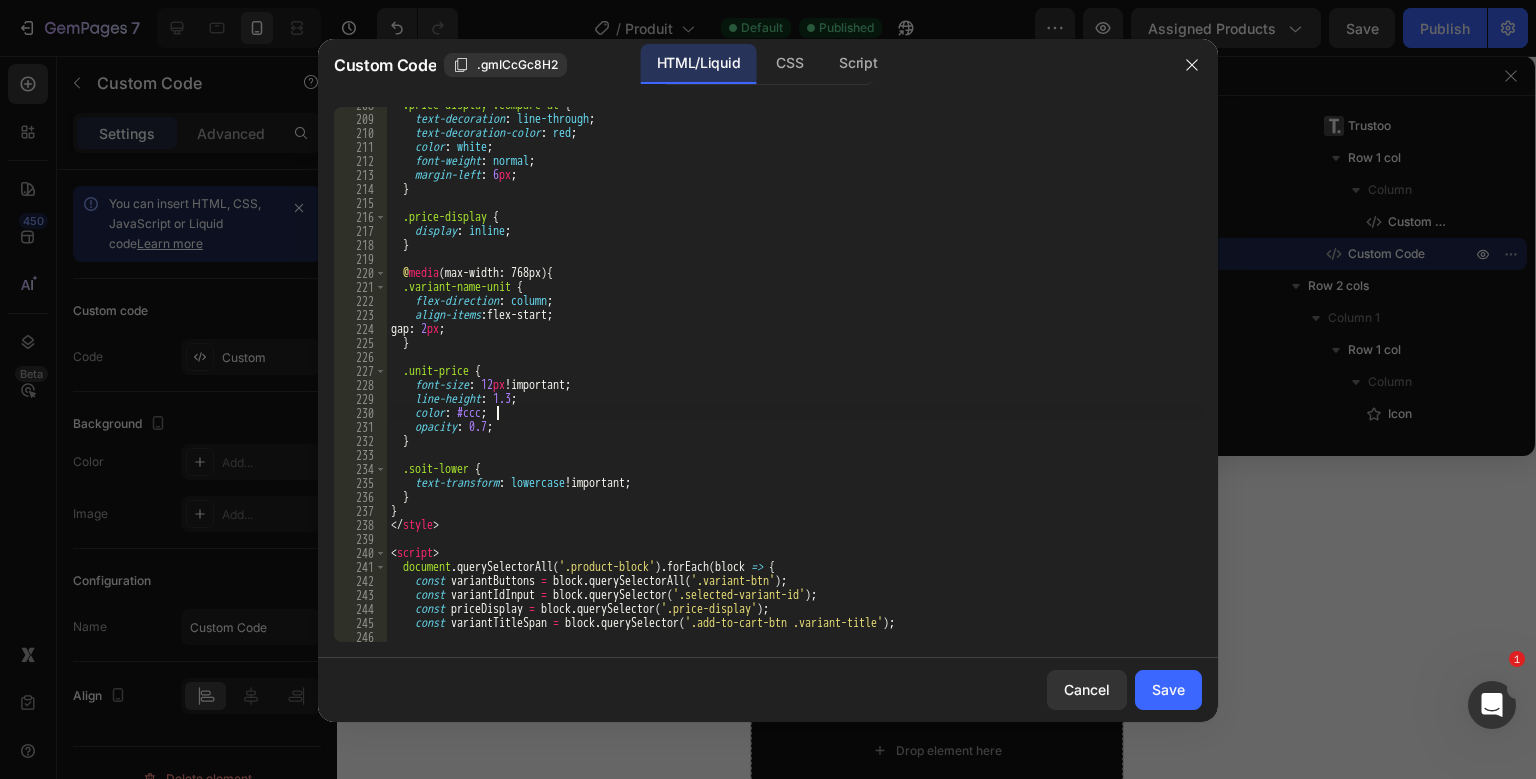 click on ".price-display   .compare-at   {      text-decoration :   line-through ;      text-decoration-color :   red ;      color :   white ;      font-weight :   normal ;      margin-left :   6 px ;    }    .price-display   {      display :   inline ;    }    @ media  (max-width: 768px)  {    .variant-name-unit   {      flex-direction :   column ;      align-items :  flex-start ;     gap :   2 px ;    }    .unit-price   {      font-size :   12 px  !important ;      line-height :   1.3 ;      color :   #ccc ;      opacity :   0.7 ;    }    .soit-lower   {      text-transform :   lowercase  !important ;    } } </ style > < script >    document . querySelectorAll ( '.product-block' ) . forEach ( block   =>   {      const   variantButtons   =   block . querySelectorAll ( '.variant-btn' ) ;      const   variantIdInput   =   block . querySelector ( '.selected-variant-id' ) ;      const   priceDisplay   =   block . querySelector ( '.price-display' ) ;      const   variantTitleSpan   =   block . querySelector ( ) ;" at bounding box center (794, 379) 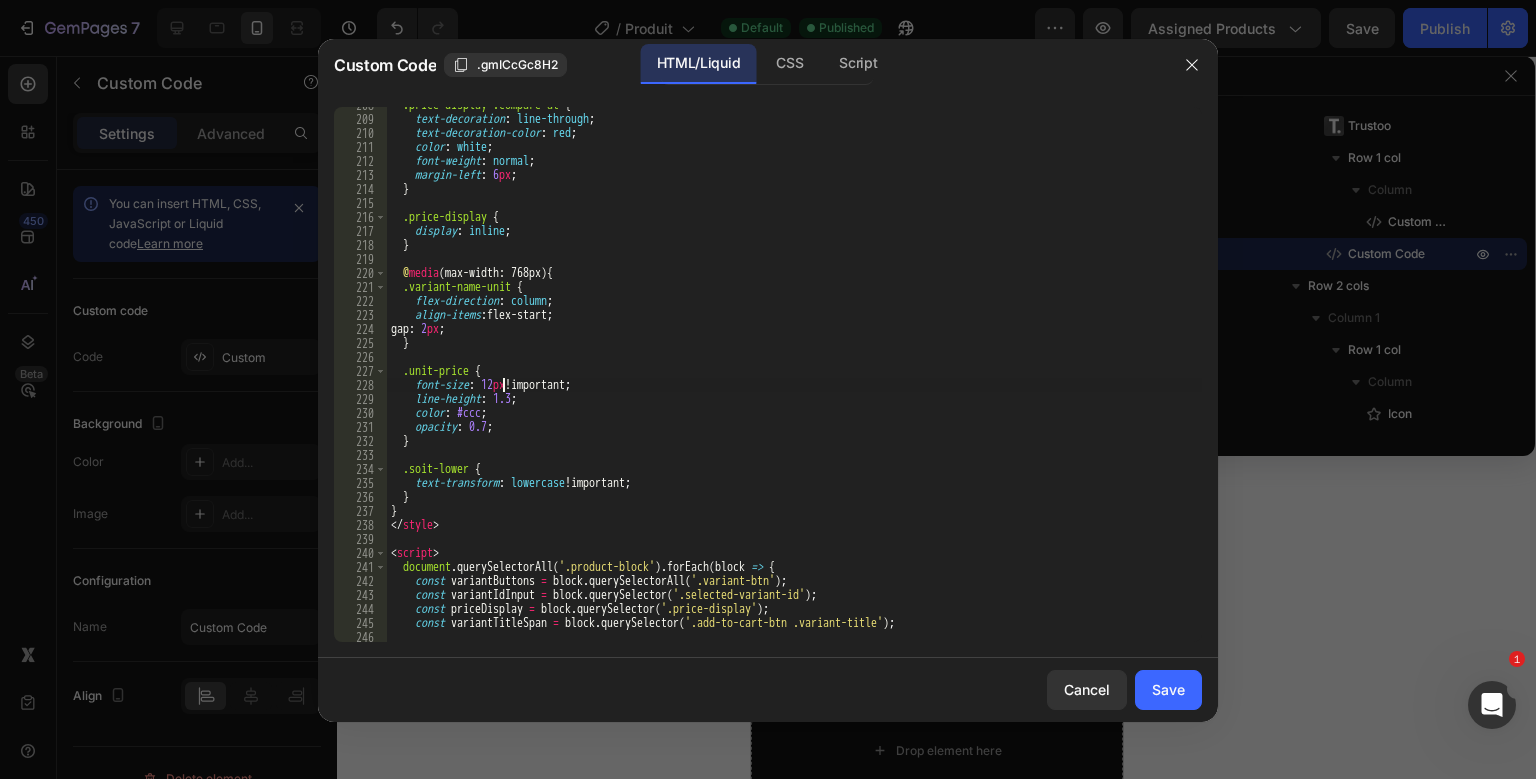 click on ".price-display   .compare-at   {      text-decoration :   line-through ;      text-decoration-color :   red ;      color :   white ;      font-weight :   normal ;      margin-left :   6 px ;    }    .price-display   {      display :   inline ;    }    @ media  (max-width: 768px)  {    .variant-name-unit   {      flex-direction :   column ;      align-items :  flex-start ;     gap :   2 px ;    }    .unit-price   {      font-size :   12 px  !important ;      line-height :   1.3 ;      color :   #ccc ;      opacity :   0.7 ;    }    .soit-lower   {      text-transform :   lowercase  !important ;    } } </ style > < script >    document . querySelectorAll ( '.product-block' ) . forEach ( block   =>   {      const   variantButtons   =   block . querySelectorAll ( '.variant-btn' ) ;      const   variantIdInput   =   block . querySelector ( '.selected-variant-id' ) ;      const   priceDisplay   =   block . querySelector ( '.price-display' ) ;      const   variantTitleSpan   =   block . querySelector ( ) ;" at bounding box center [794, 379] 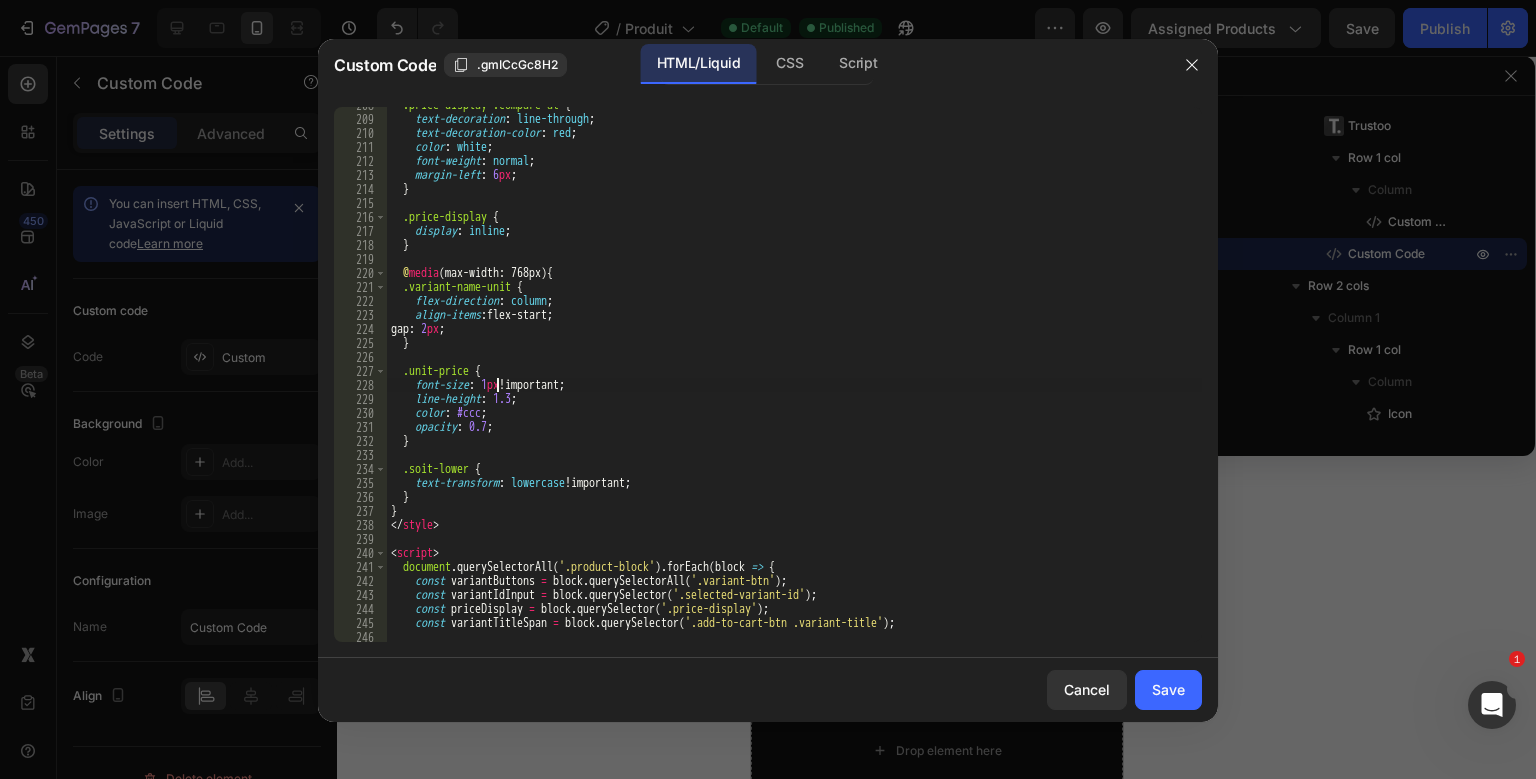 scroll, scrollTop: 0, scrollLeft: 8, axis: horizontal 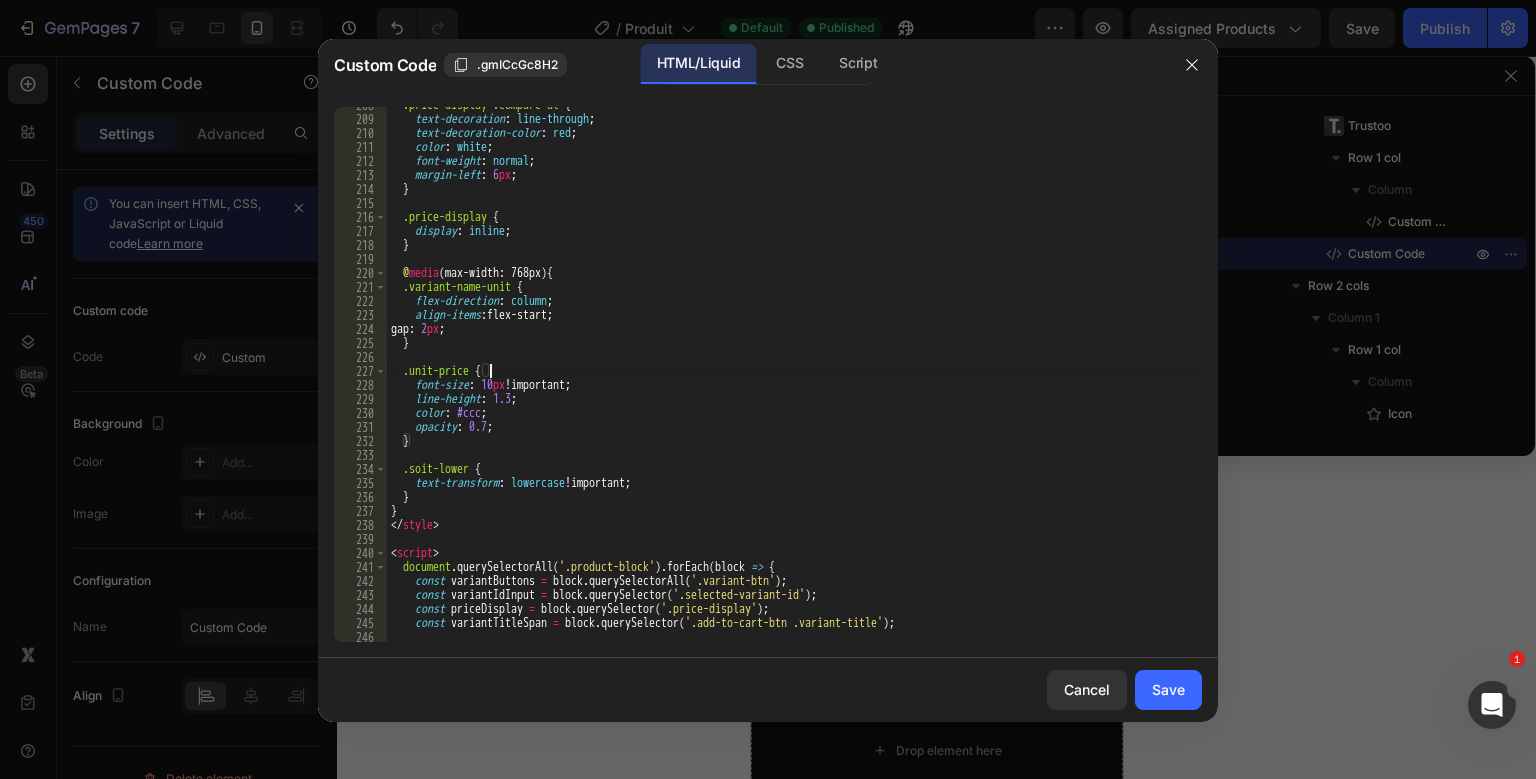 click on ".price-display   .compare-at   {      text-decoration :   line-through ;      text-decoration-color :   red ;      color :   white ;      font-weight :   normal ;      margin-left :   6 px ;    }    .price-display   {      display :   inline ;    }    @ media  (max-width: 768px)  {    .variant-name-unit   {      flex-direction :   column ;      align-items :  flex-start ;     gap :   2 px ;    }    .unit-price   {      font-size :   10 px  !important ;      line-height :   1.3 ;      color :   #ccc ;      opacity :   0.7 ;    }    .soit-lower   {      text-transform :   lowercase  !important ;    } } </ style > < script >    document . querySelectorAll ( '.product-block' ) . forEach ( block   =>   {      const   variantButtons   =   block . querySelectorAll ( '.variant-btn' ) ;      const   variantIdInput   =   block . querySelector ( '.selected-variant-id' ) ;      const   priceDisplay   =   block . querySelector ( '.price-display' ) ;      const   variantTitleSpan   =   block . querySelector ( ) ;" at bounding box center (794, 379) 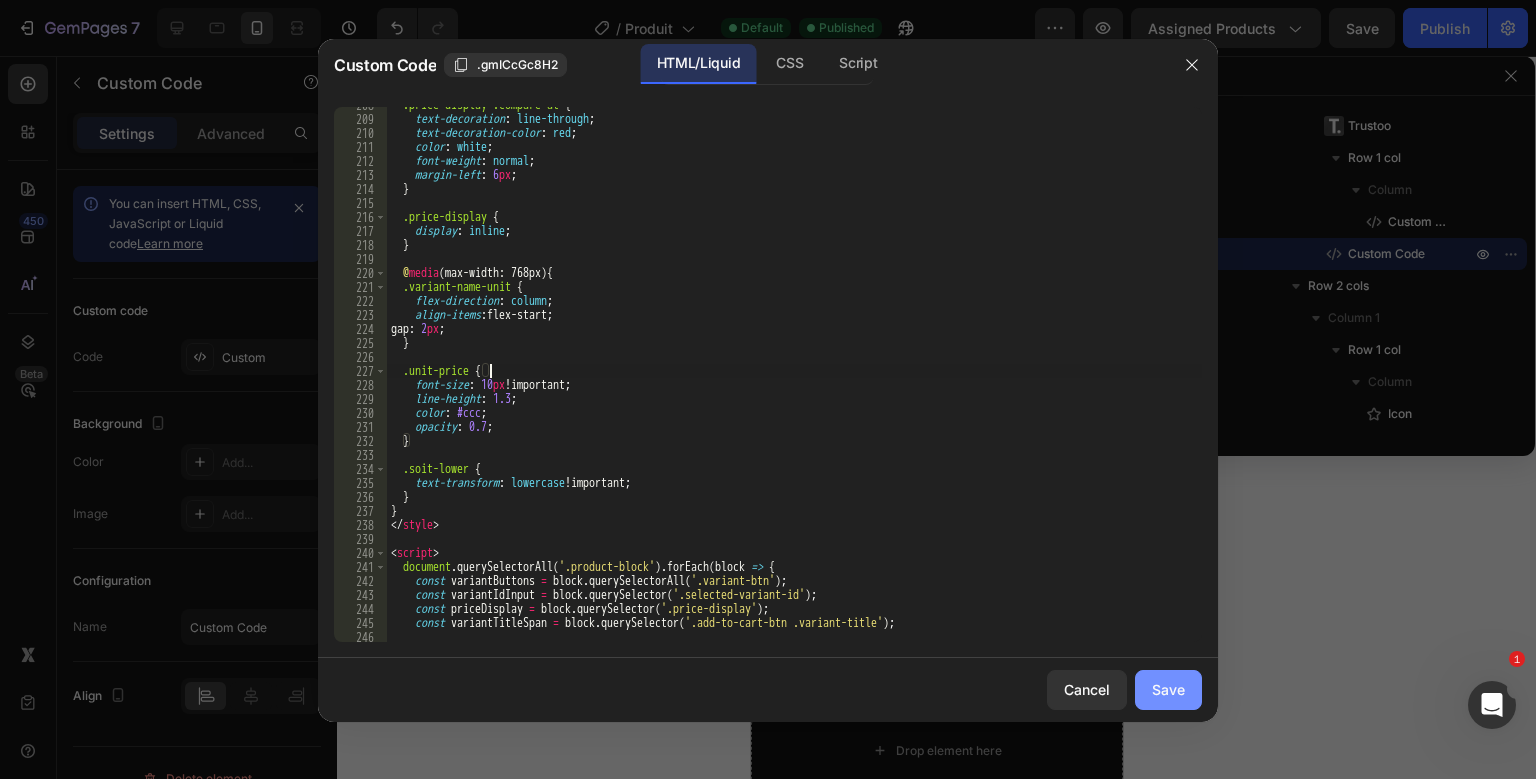 type on ".unit-price {" 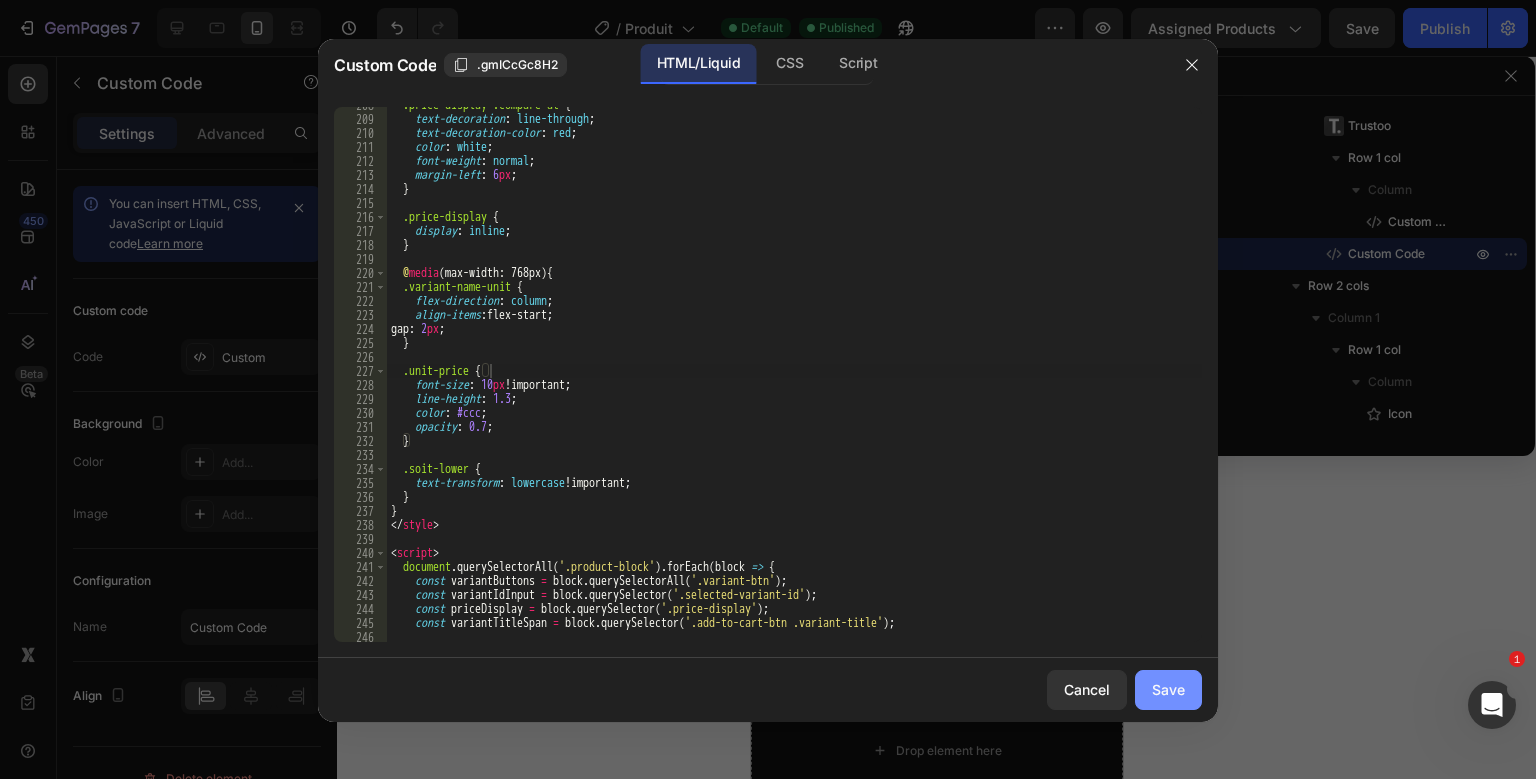 click on "Save" at bounding box center (1168, 689) 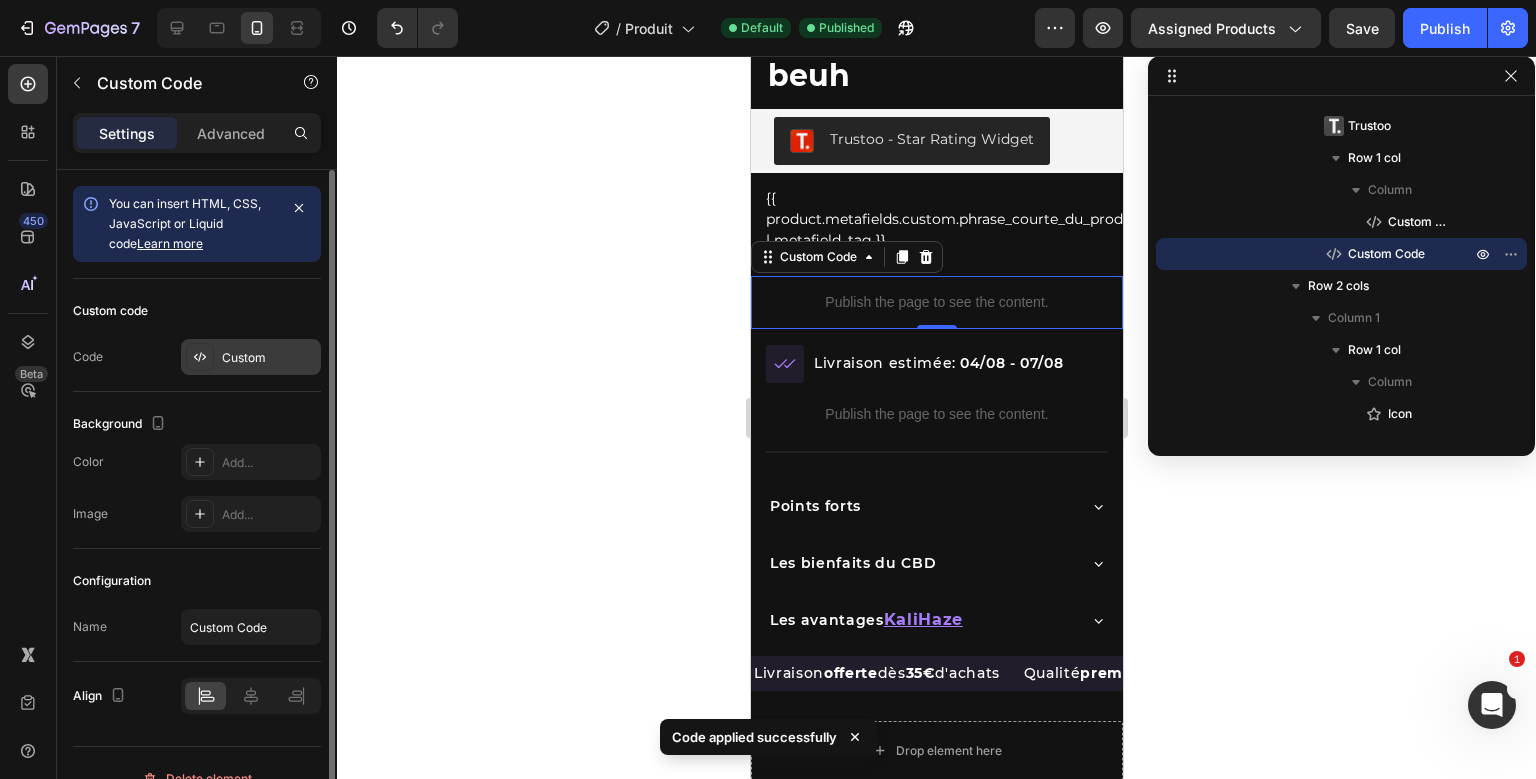 click on "Custom" at bounding box center [251, 357] 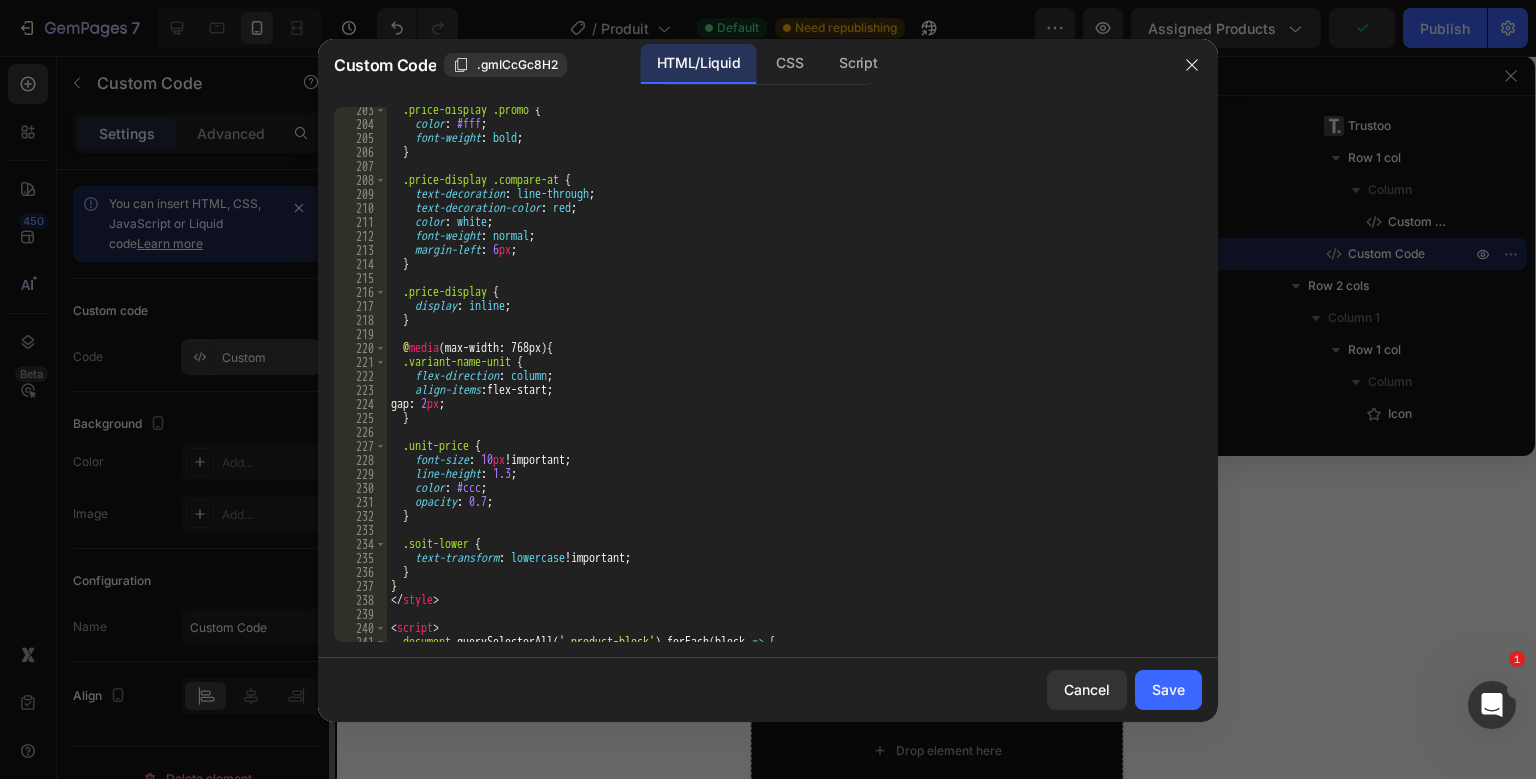 scroll, scrollTop: 2857, scrollLeft: 0, axis: vertical 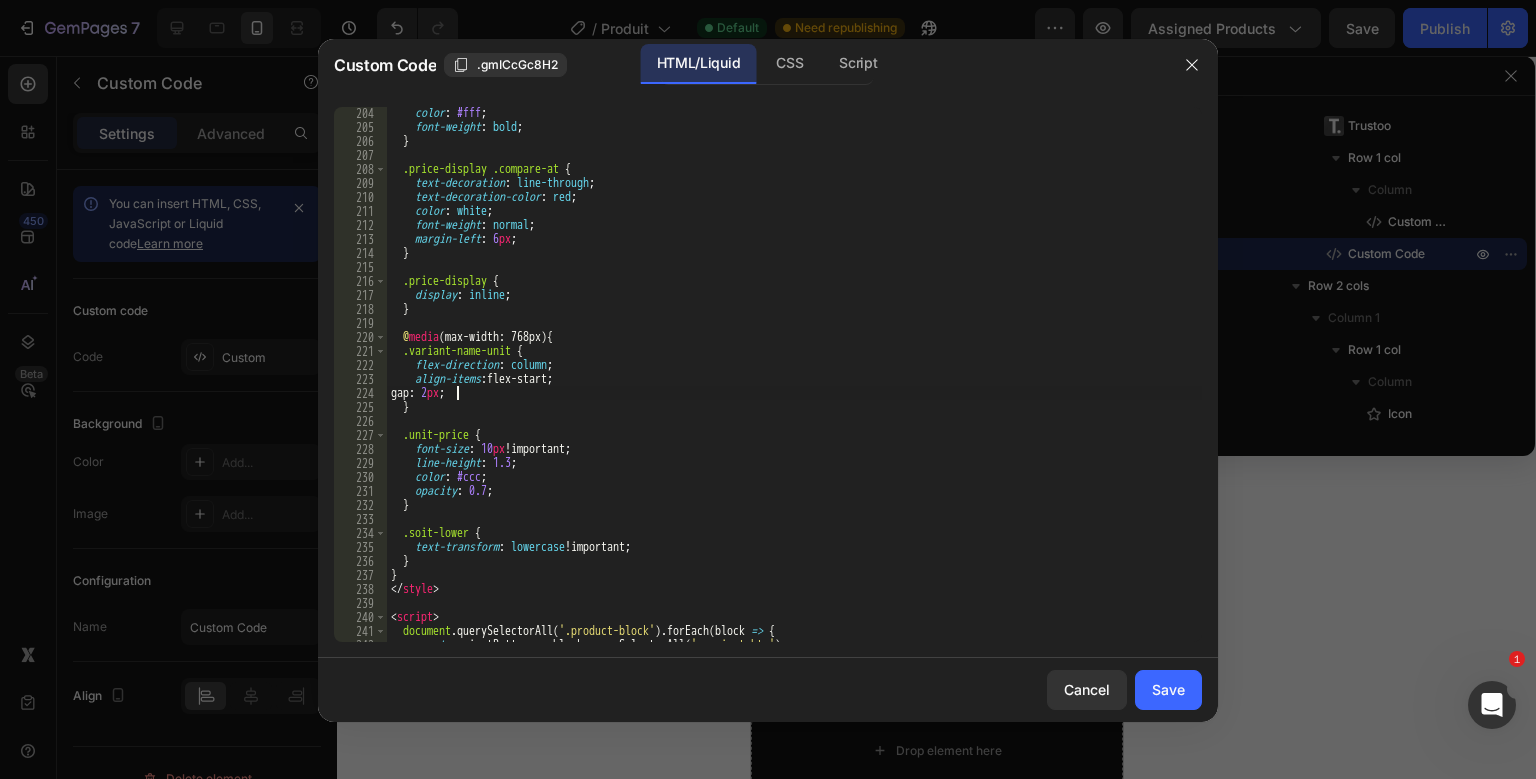 click on "color :   #fff ;      font-weight :   bold ;    }    .price-display   .compare-at   {      text-decoration :   line-through ;      text-decoration-color :   red ;      color :   white ;      font-weight :   normal ;      margin-left :   6 px ;    }    .price-display   {      display :   inline ;    }    @ media  (max-width: 768px)  {    .variant-name-unit   {      flex-direction :   column ;      align-items :  flex-start ;     gap :   2 px ;    }    .unit-price   {      font-size :   10 px  !important ;      line-height :   1.3 ;      color :   #ccc ;      opacity :   0.7 ;    }    .soit-lower   {      text-transform :   lowercase  !important ;    } } </ style > < script >    document . querySelectorAll ( '.product-block' ) . forEach ( block   =>   {      const   variantButtons   =   block . querySelectorAll ( '.variant-btn' ) ;      const   variantIdInput   =   block . querySelector ( '.selected-variant-id' ) ;" at bounding box center (794, 387) 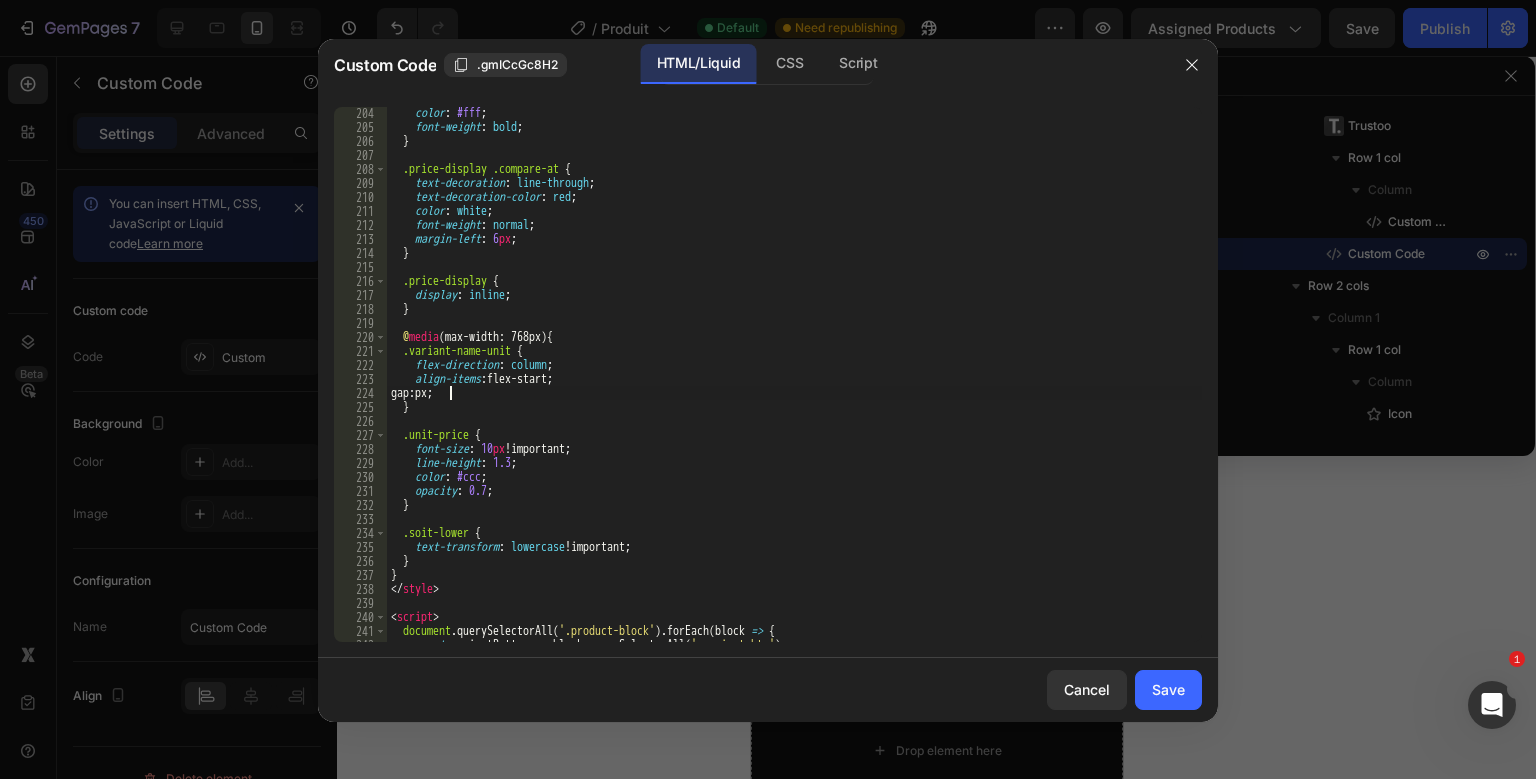 scroll, scrollTop: 0, scrollLeft: 4, axis: horizontal 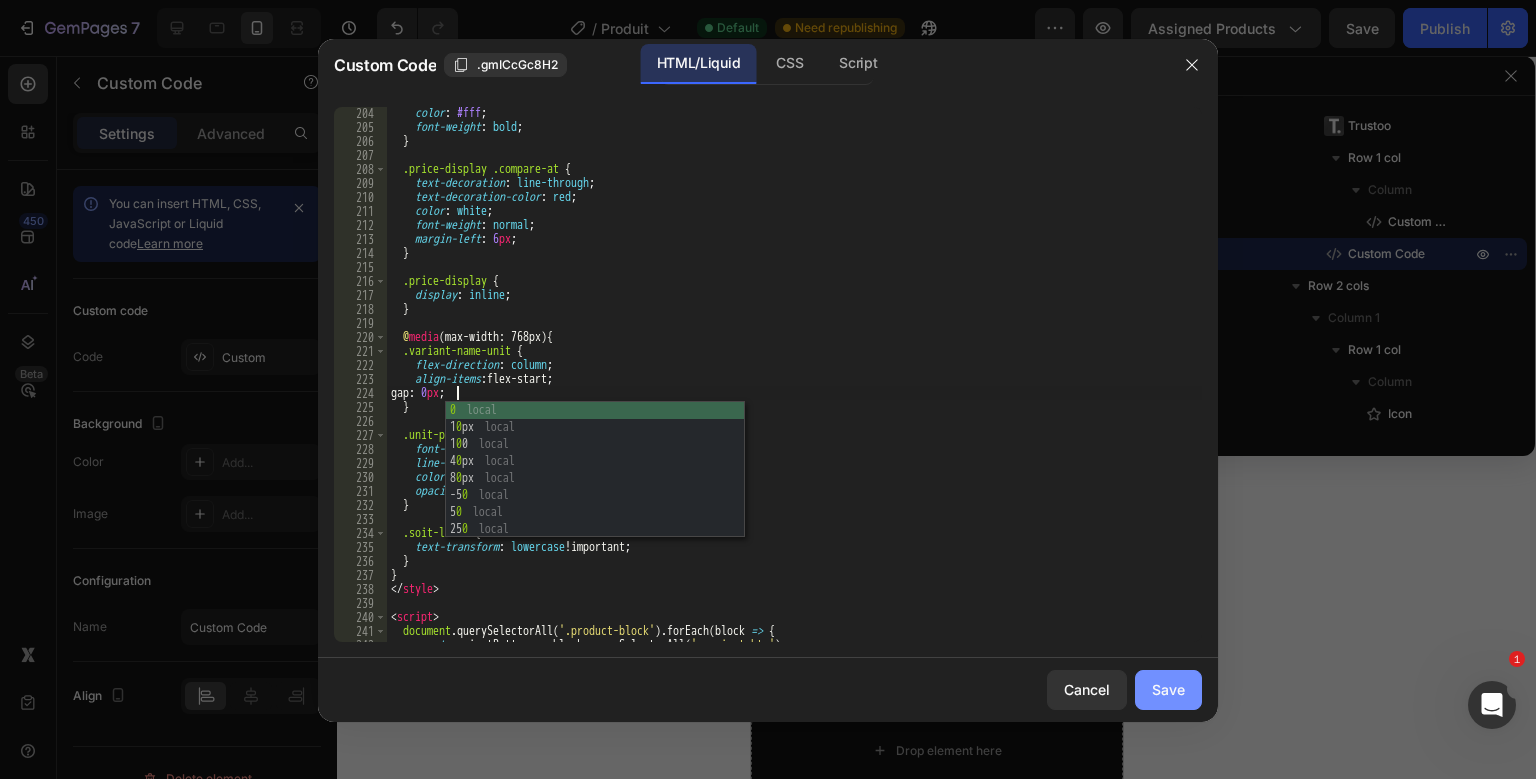 type on "gap: 0px;" 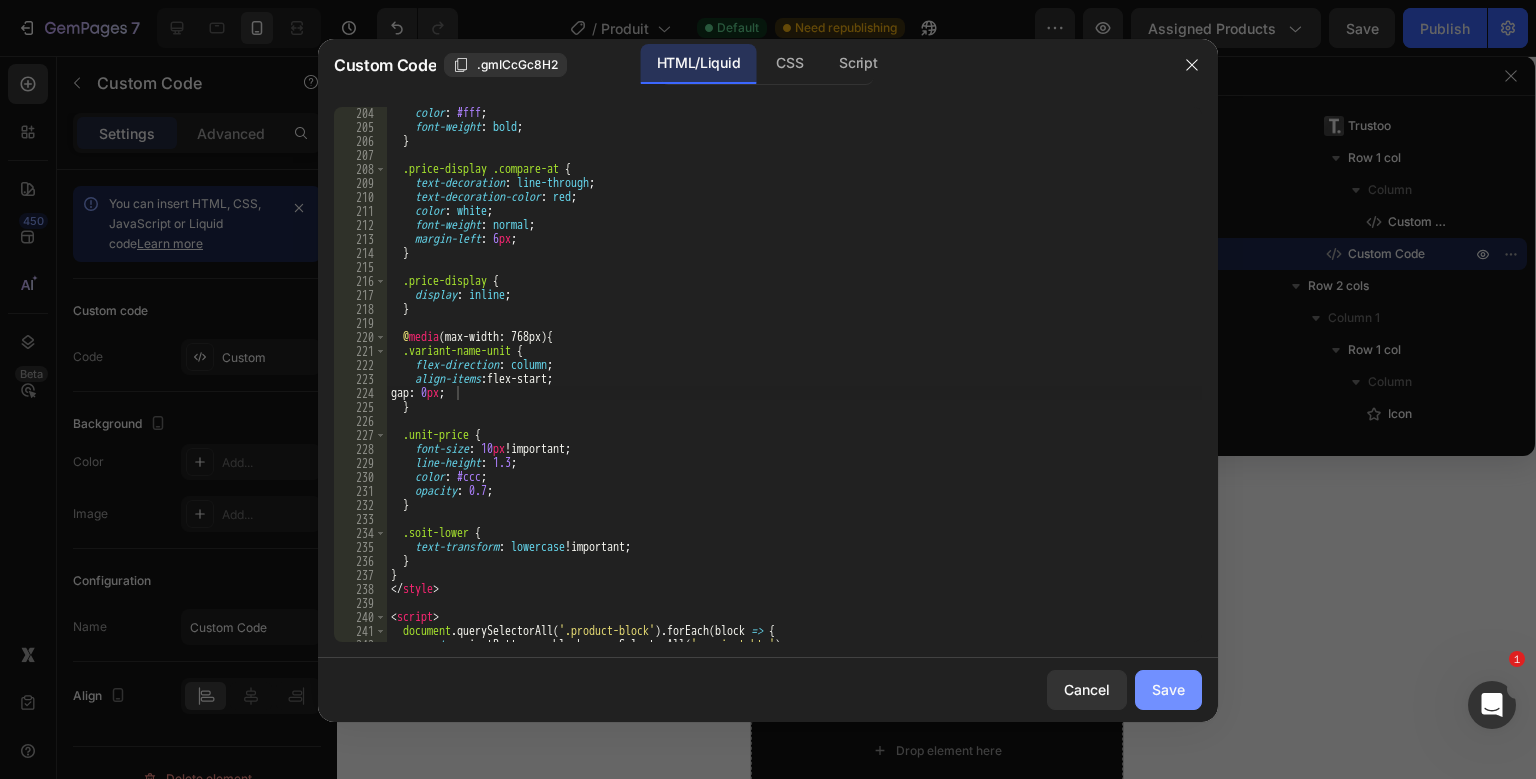 click on "Save" 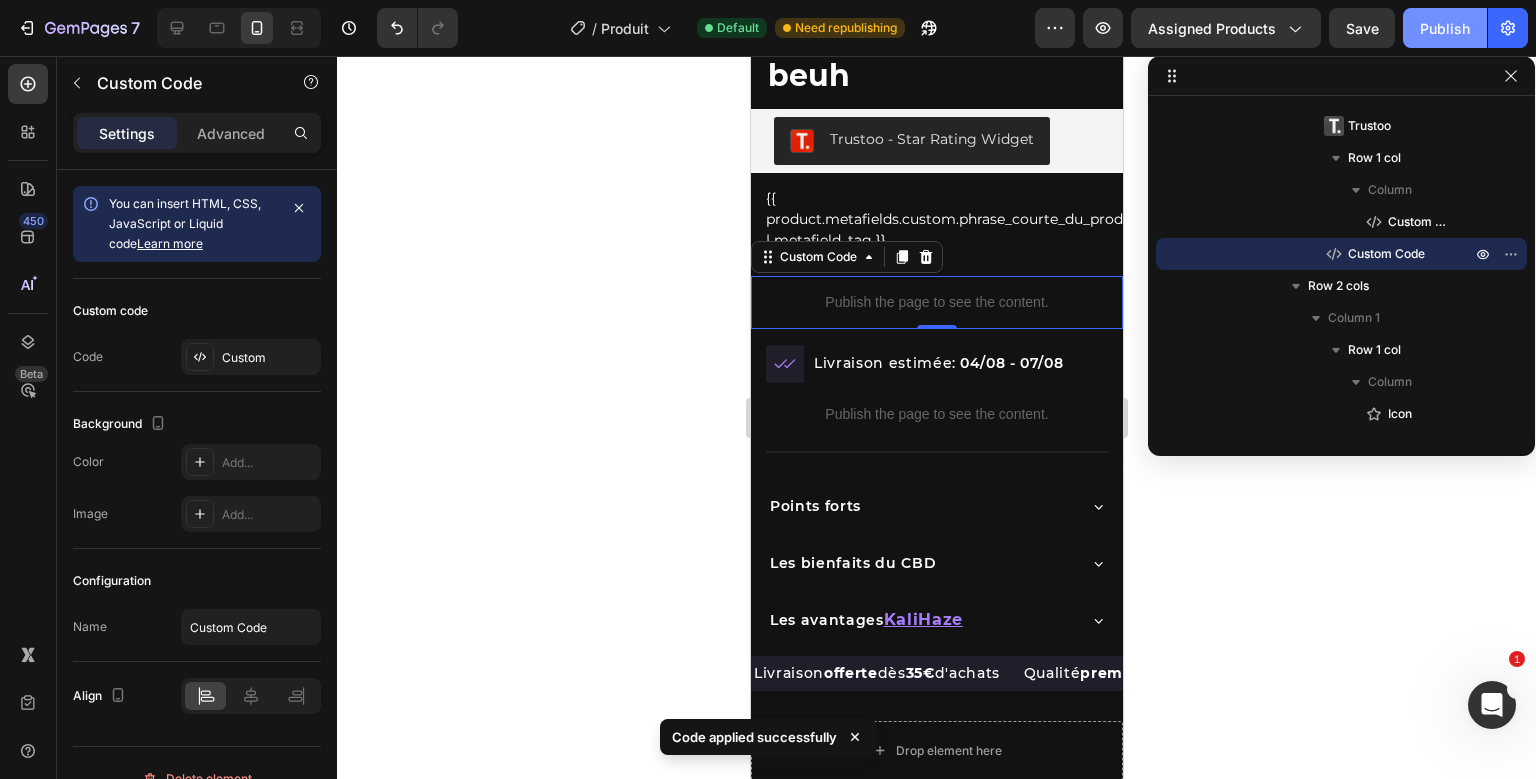 click on "Publish" at bounding box center (1445, 28) 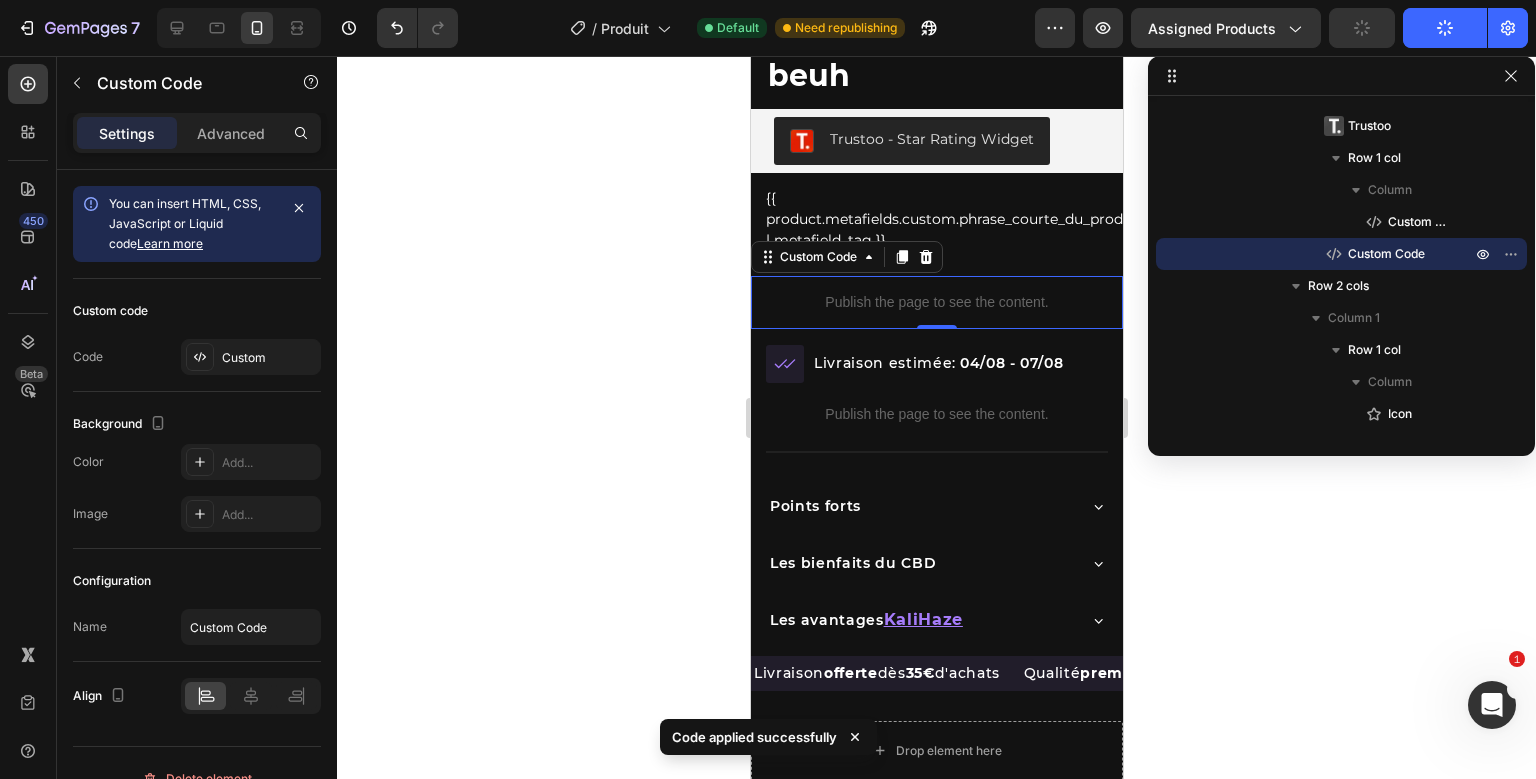 type 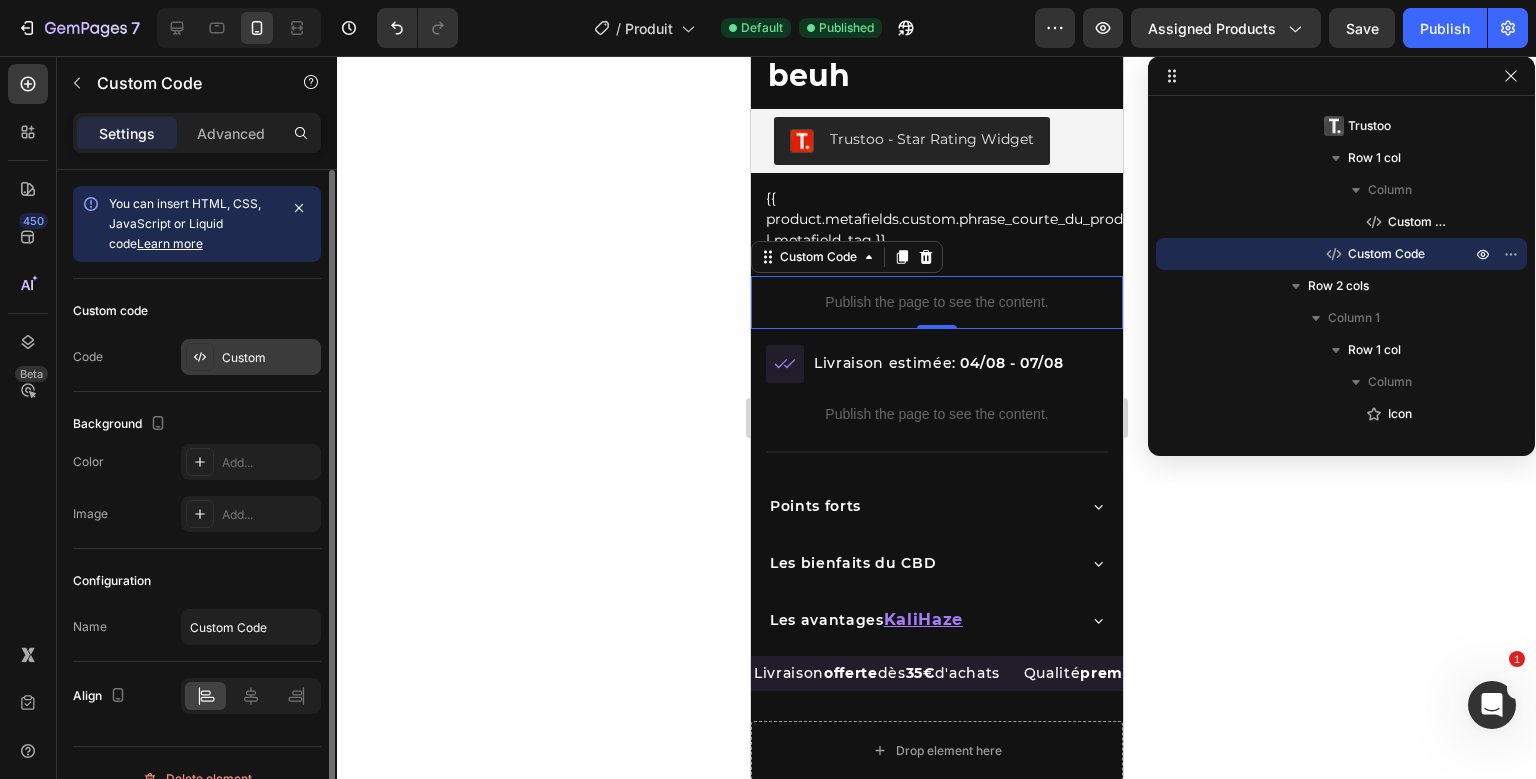 click 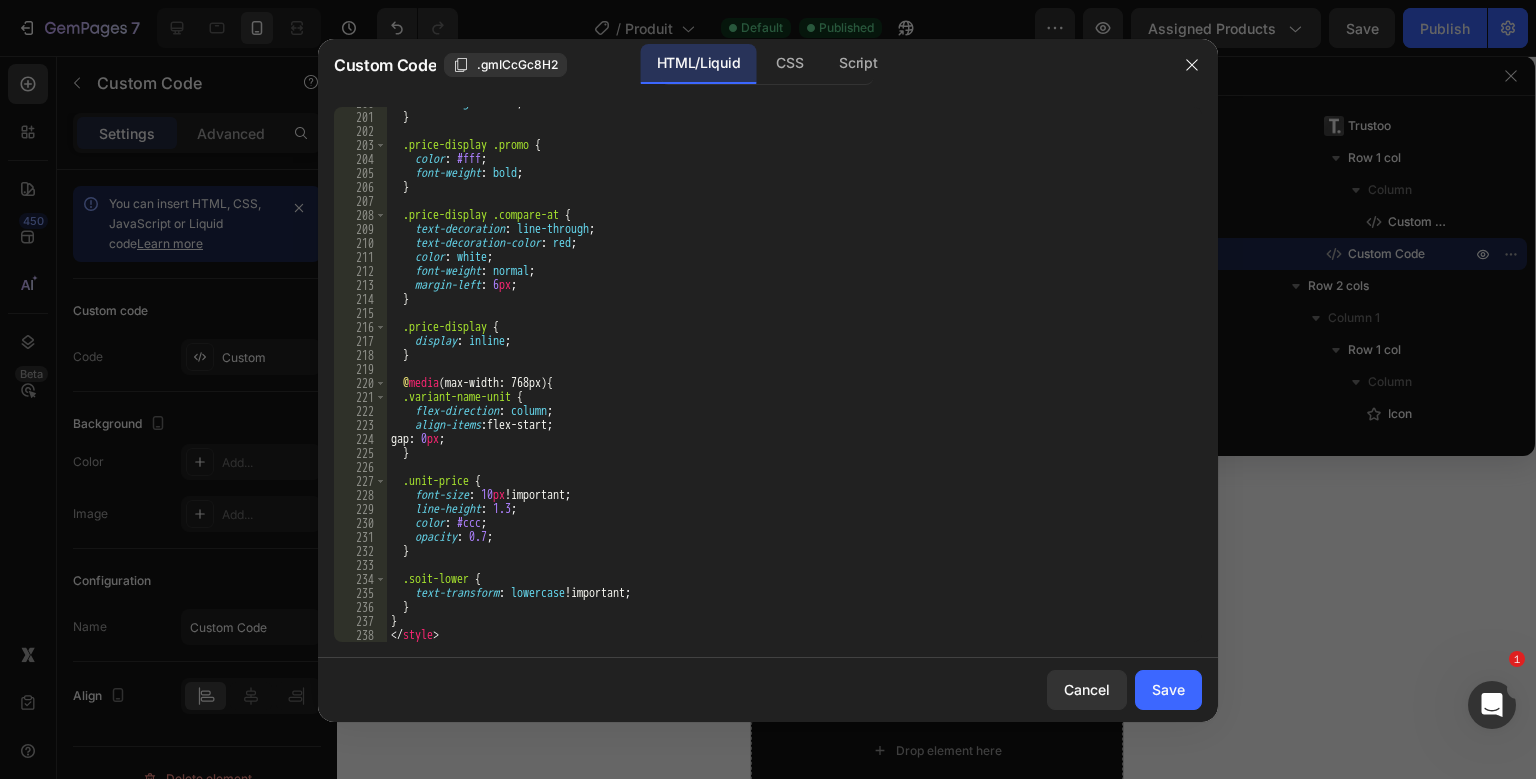 scroll, scrollTop: 2810, scrollLeft: 0, axis: vertical 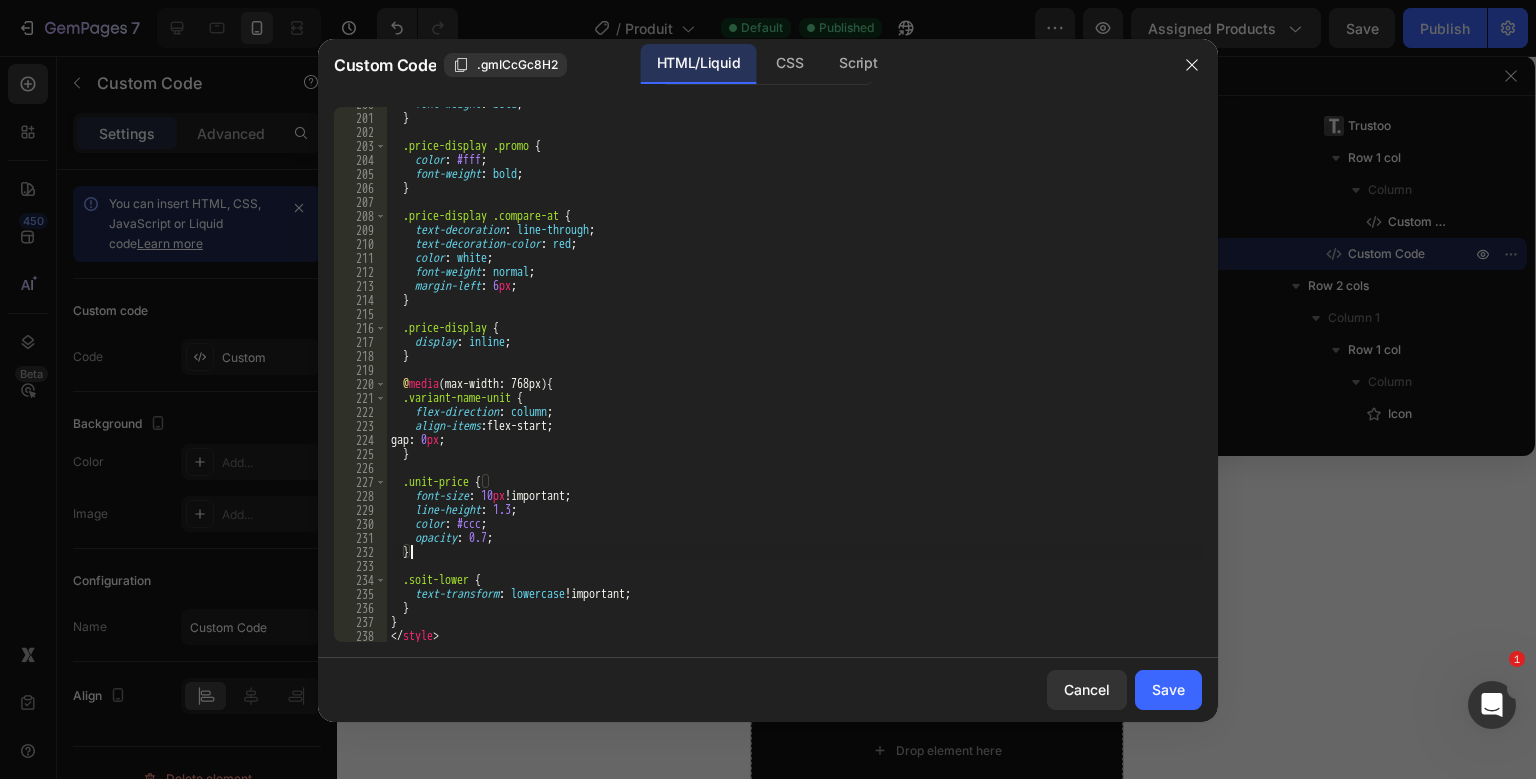 click on "font-weight :   bold ;    }    .price-display   .promo   {      color :   #fff ;      font-weight :   bold ;    }    .price-display   .compare-at   {      text-decoration :   line-through ;      text-decoration-color :   red ;      color :   white ;      font-weight :   normal ;      margin-left :   6 px ;    }    .price-display   {      display :   inline ;    }    @ media  (max-width: 768px)  {    .variant-name-unit   {      flex-direction :   column ;      align-items :  flex-start ;     gap :   0 px ;    }    .unit-price   {      font-size :   10 px  !important ;      line-height :   1.3 ;      color :   #ccc ;      opacity :   0.7 ;    }    .soit-lower   {      text-transform :   lowercase  !important ;    } } </ style >" at bounding box center [794, 378] 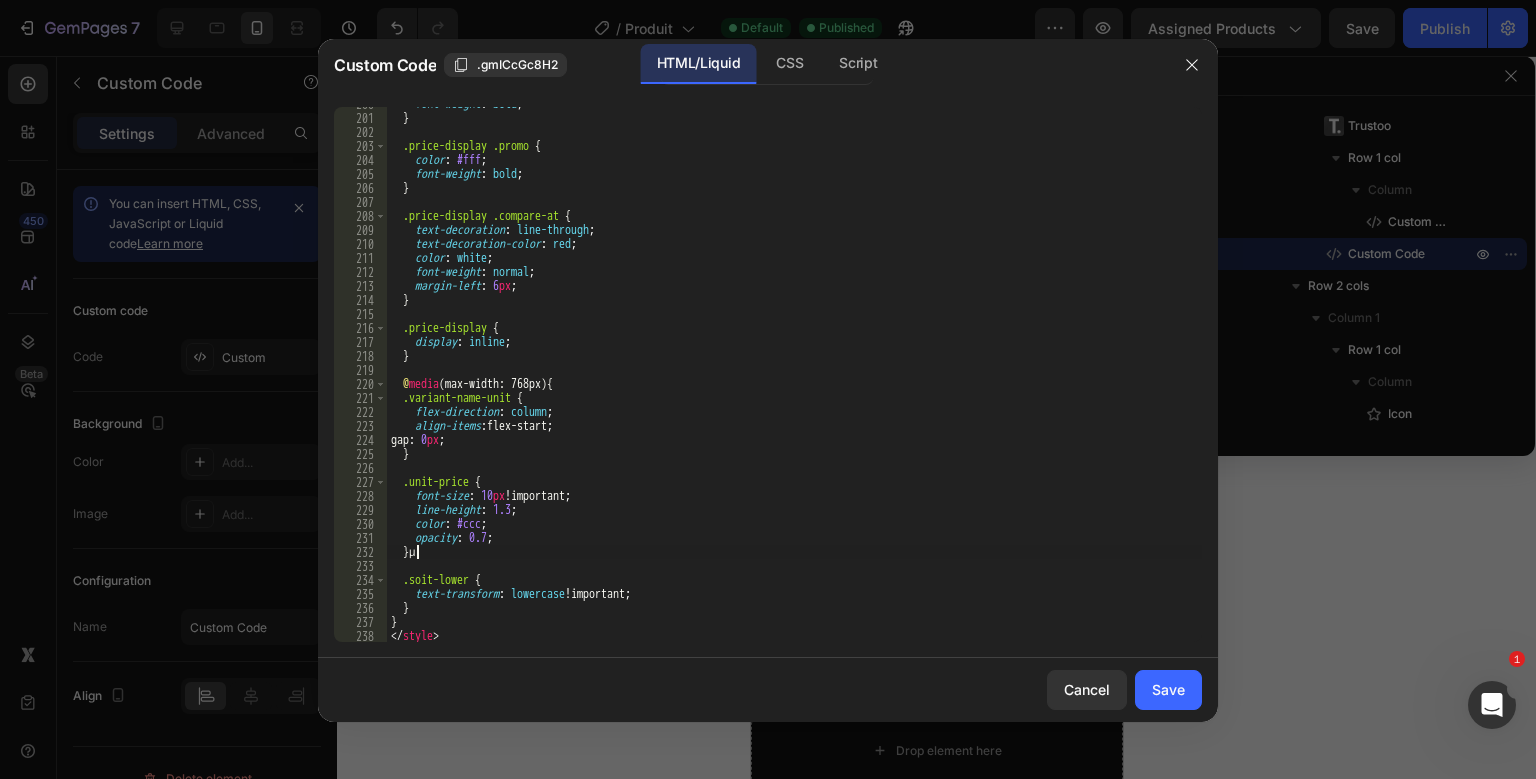 click on "font-weight :   bold ;    }    .price-display   .promo   {      color :   #fff ;      font-weight :   bold ;    }    .price-display   .compare-at   {      text-decoration :   line-through ;      text-decoration-color :   red ;      color :   white ;      font-weight :   normal ;      margin-left :   6 px ;    }    .price-display   {      display :   inline ;    }    @ media  (max-width: 768px)  {    .variant-name-unit   {      flex-direction :   column ;      align-items :  flex-start ;     gap :   0 px ;    }    .unit-price   {      font-size :   10 px  !important ;      line-height :   1.3 ;      color :   #ccc ;      opacity :   0.7 ;    } µ    .soit-lower   {      text-transform :   lowercase  !important ;    } } </ style >" at bounding box center (794, 376) 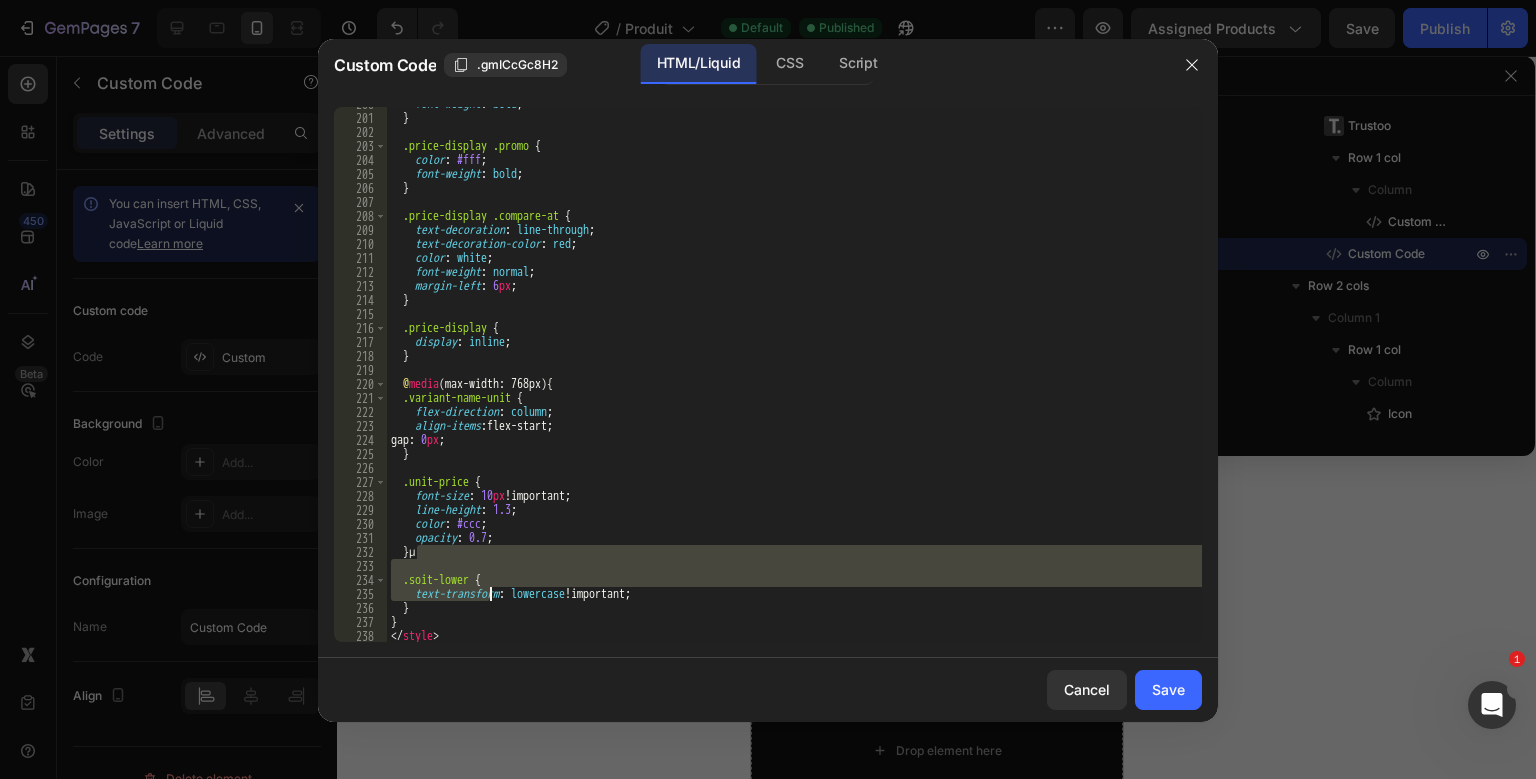 click on "font-weight :   bold ;    }    .price-display   .promo   {      color :   #fff ;      font-weight :   bold ;    }    .price-display   .compare-at   {      text-decoration :   line-through ;      text-decoration-color :   red ;      color :   white ;      font-weight :   normal ;      margin-left :   6 px ;    }    .price-display   {      display :   inline ;    }    @ media  (max-width: 768px)  {    .variant-name-unit   {      flex-direction :   column ;      align-items :  flex-start ;     gap :   0 px ;    }    .unit-price   {      font-size :   10 px  !important ;      line-height :   1.3 ;      color :   #ccc ;      opacity :   0.7 ;    } µ    .soit-lower   {      text-transform :   lowercase  !important ;    } } </ style >" at bounding box center (794, 374) 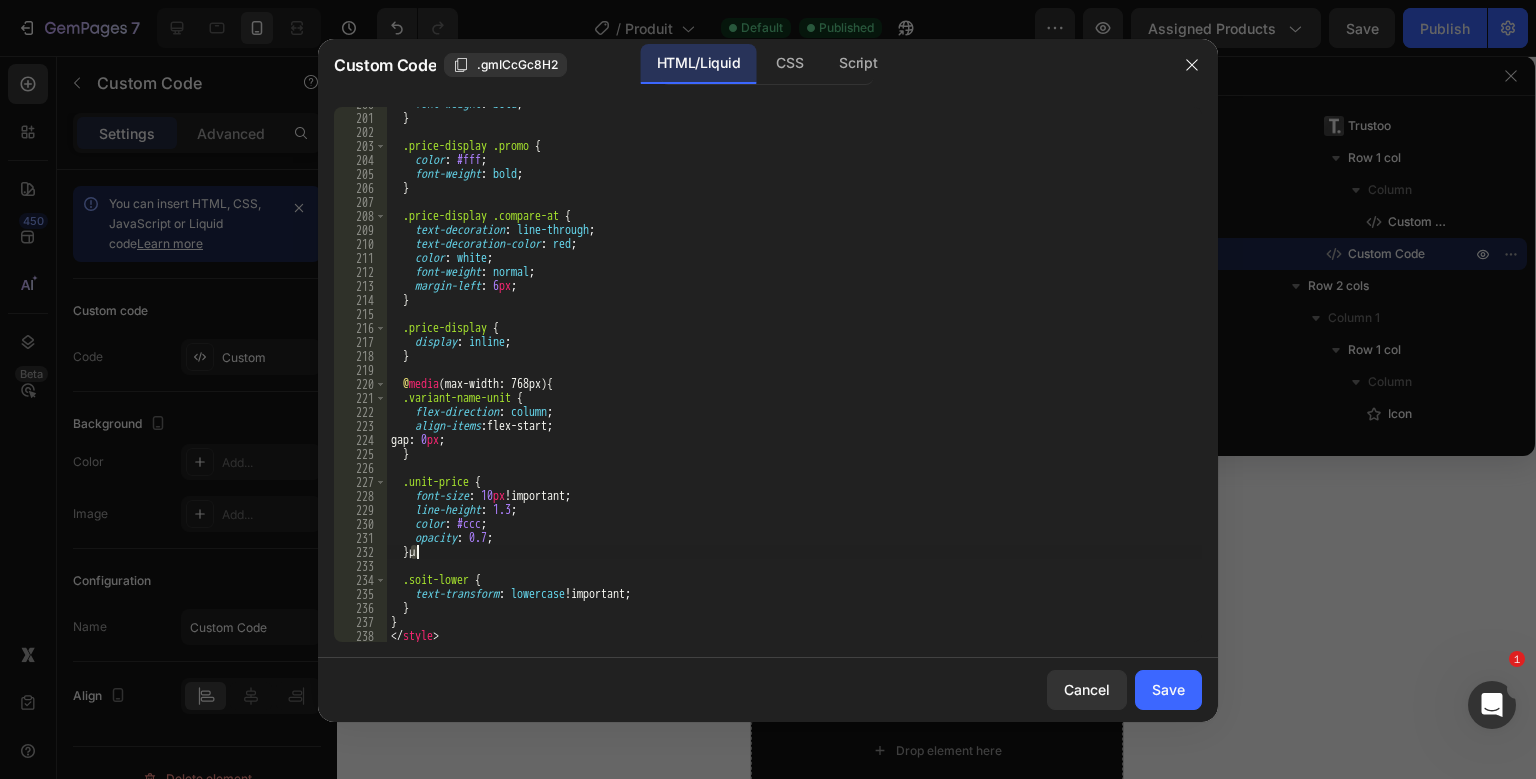 click on "font-weight :   bold ;    }    .price-display   .promo   {      color :   #fff ;      font-weight :   bold ;    }    .price-display   .compare-at   {      text-decoration :   line-through ;      text-decoration-color :   red ;      color :   white ;      font-weight :   normal ;      margin-left :   6 px ;    }    .price-display   {      display :   inline ;    }    @ media  (max-width: 768px)  {    .variant-name-unit   {      flex-direction :   column ;      align-items :  flex-start ;     gap :   0 px ;    }    .unit-price   {      font-size :   10 px  !important ;      line-height :   1.3 ;      color :   #ccc ;      opacity :   0.7 ;    } µ    .soit-lower   {      text-transform :   lowercase  !important ;    } } </ style >" at bounding box center (794, 378) 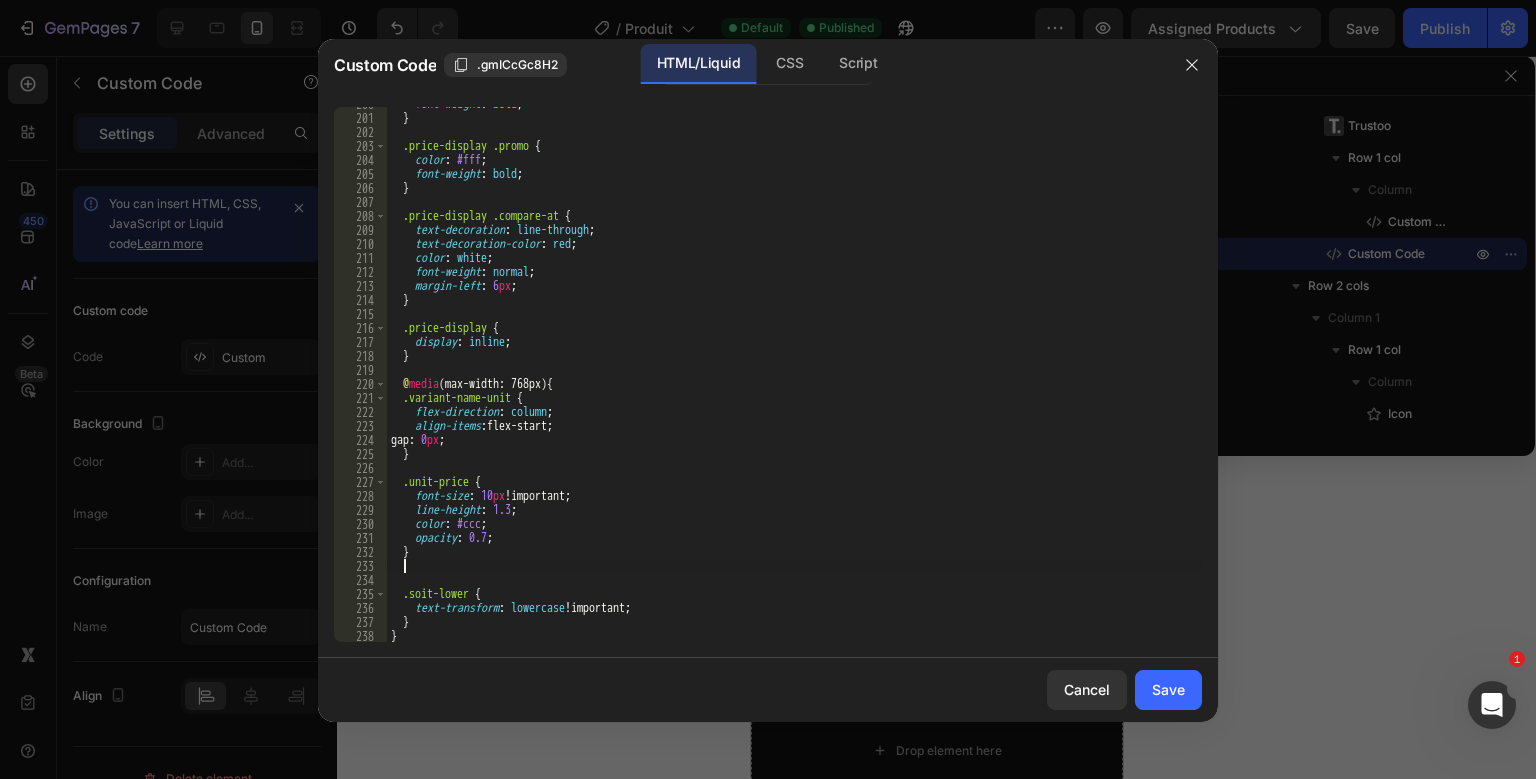 paste on "}" 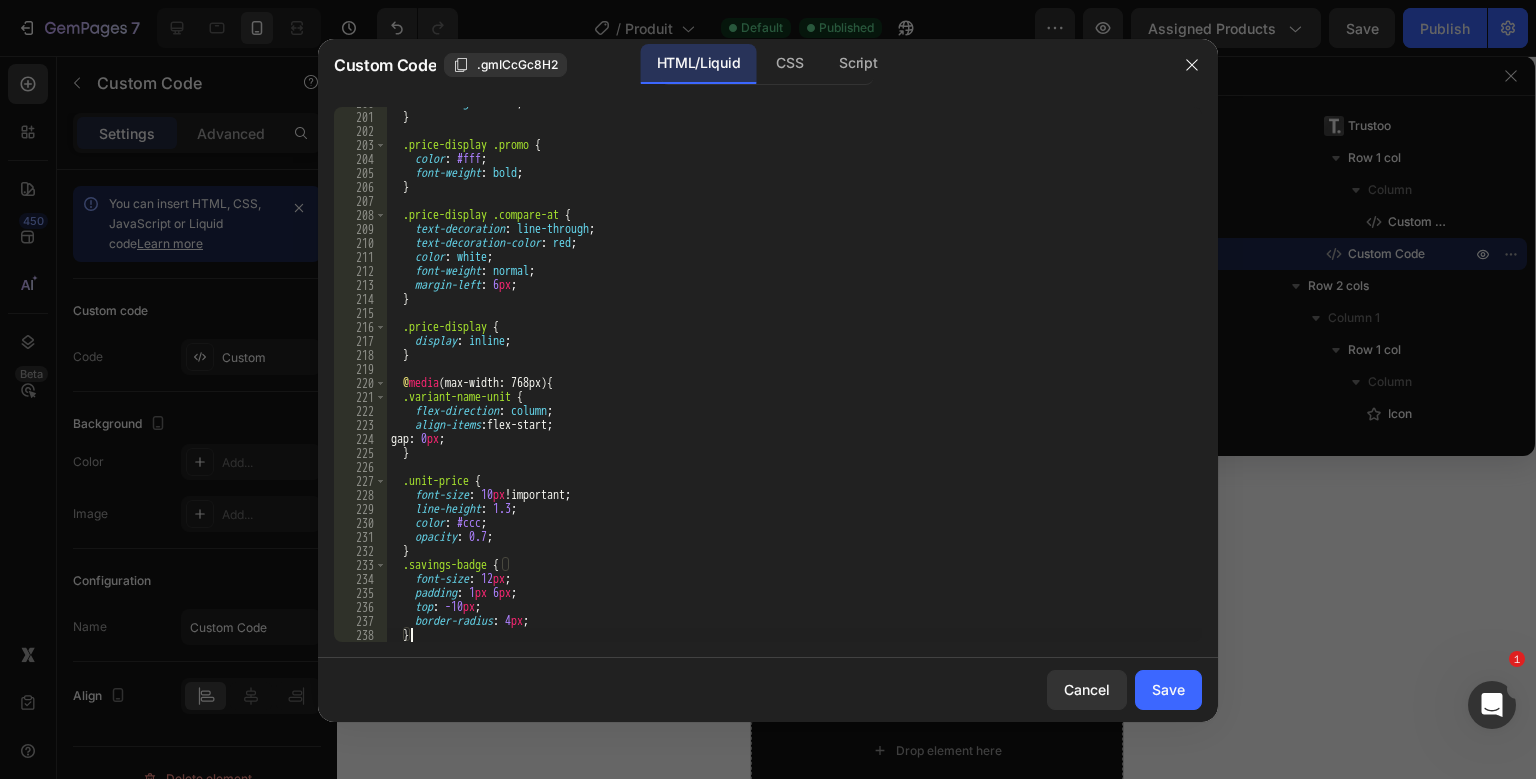 scroll, scrollTop: 0, scrollLeft: 0, axis: both 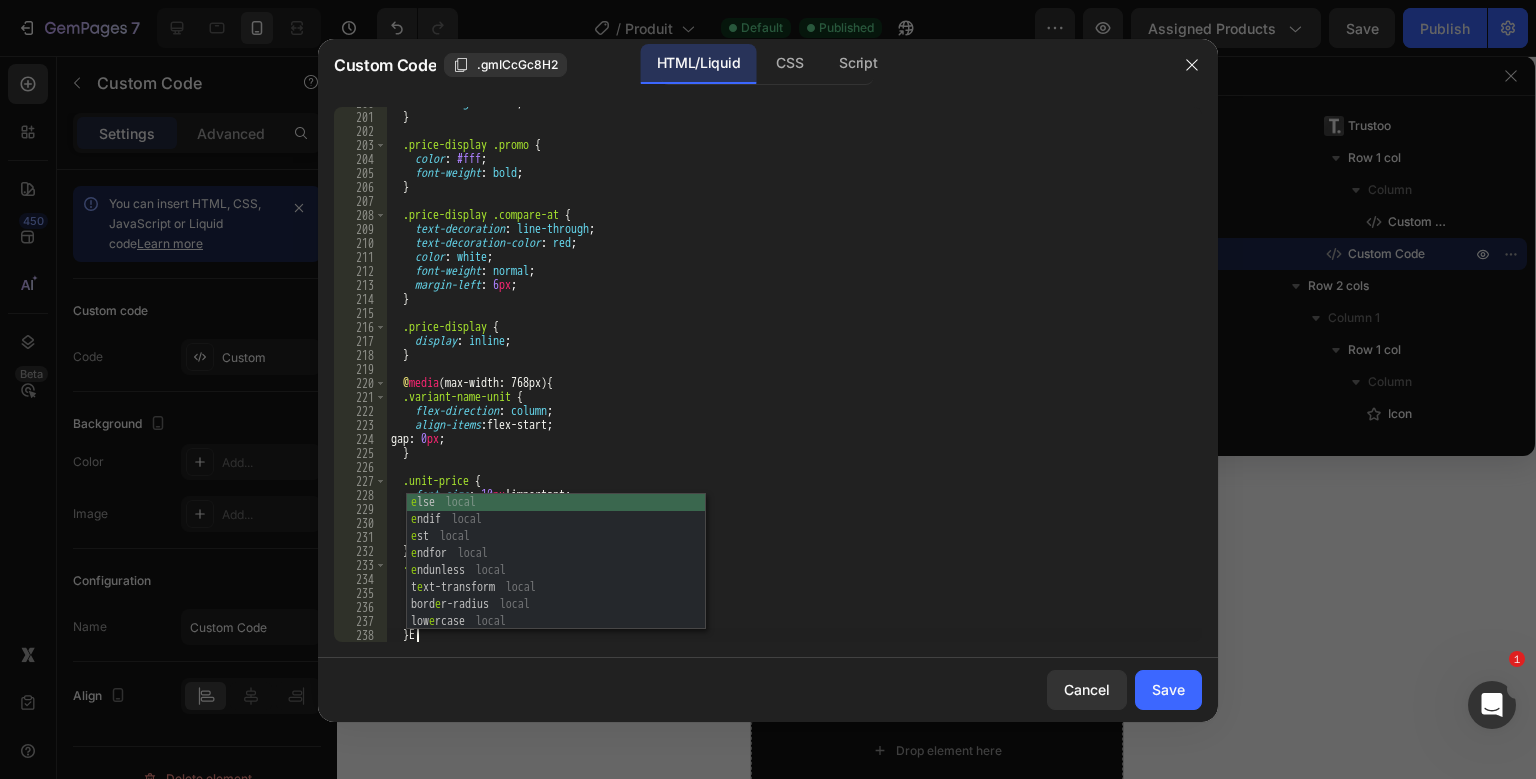 type on "}" 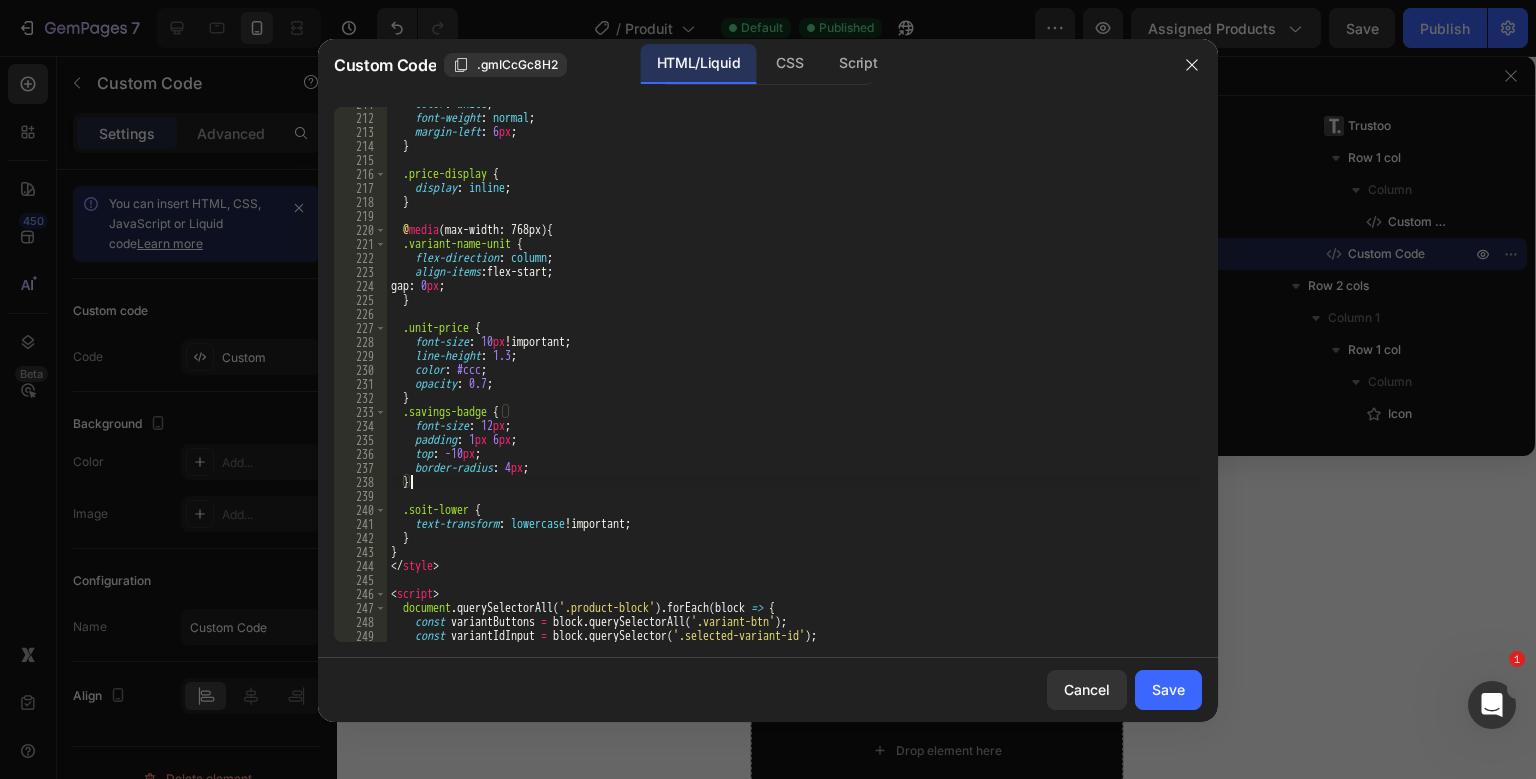 scroll, scrollTop: 2973, scrollLeft: 0, axis: vertical 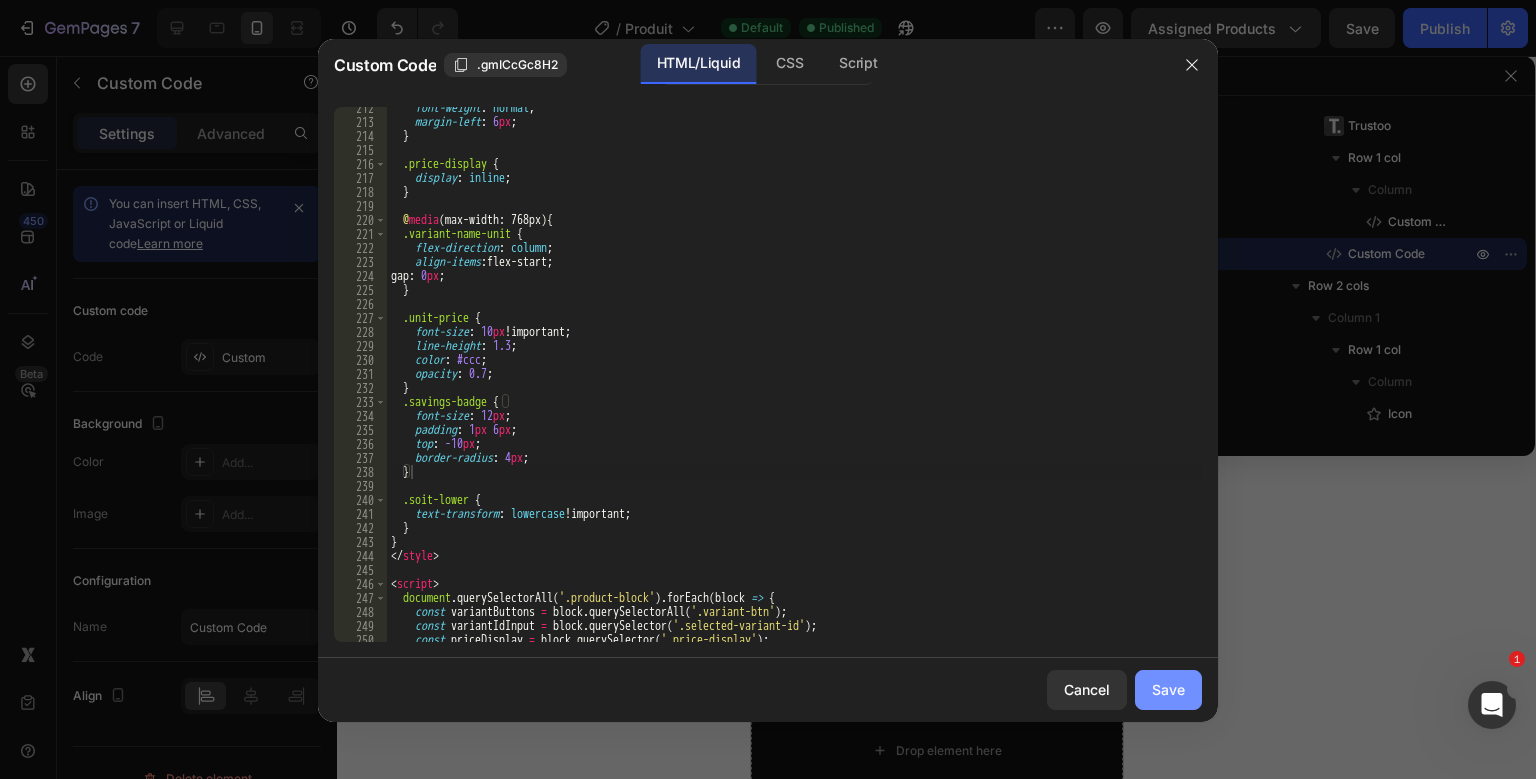click on "Save" at bounding box center [1168, 689] 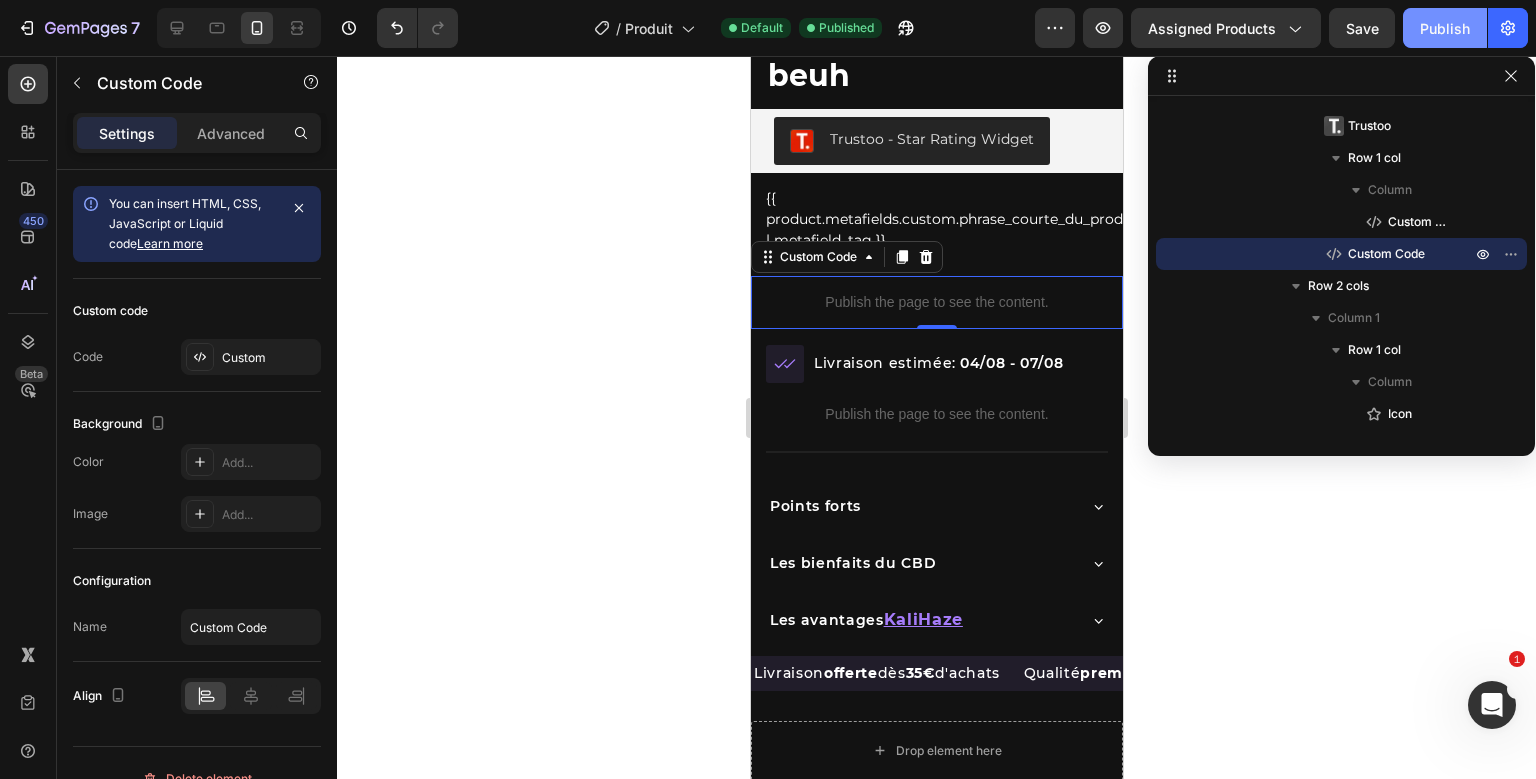 click on "Publish" 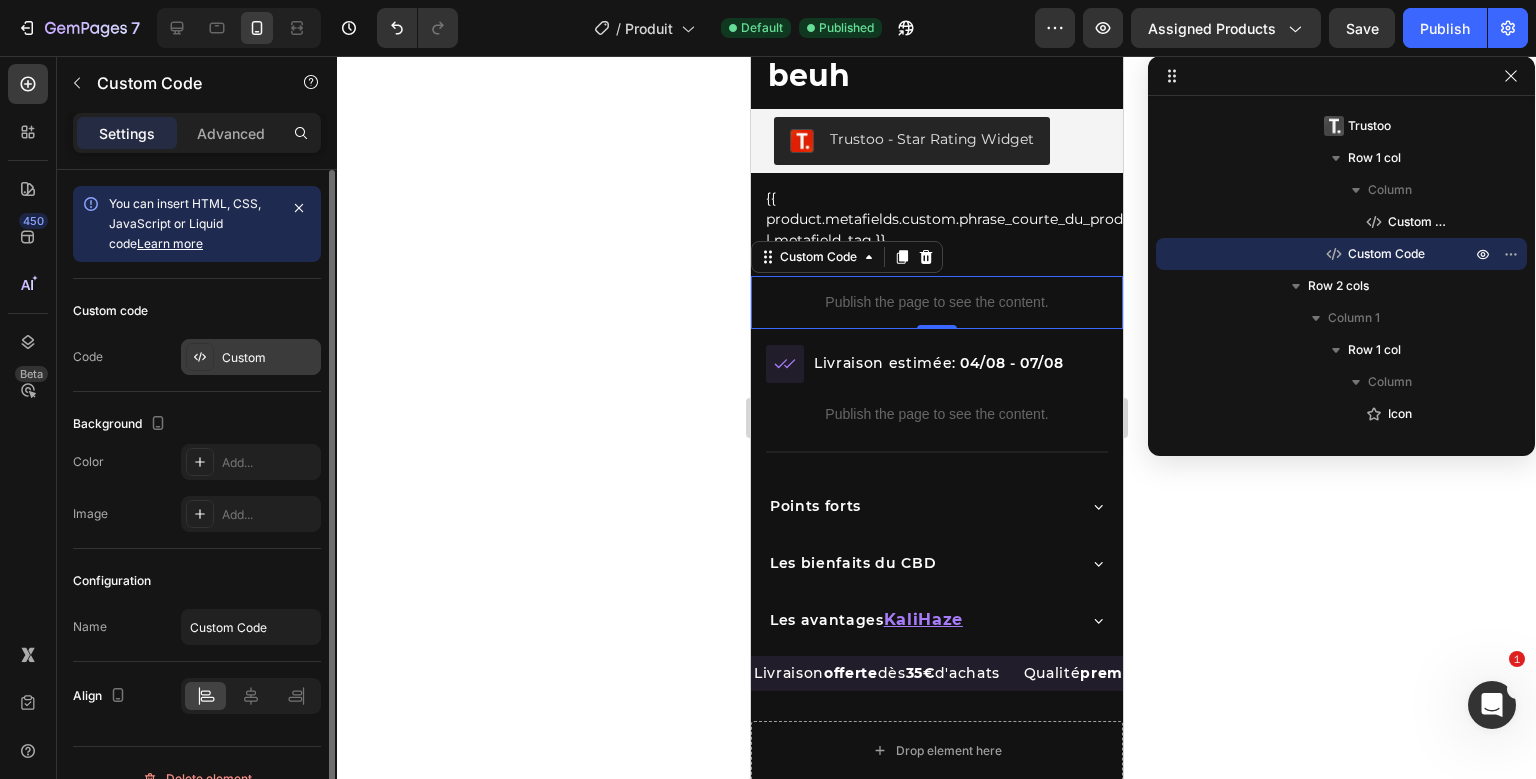 click on "Custom" at bounding box center [251, 357] 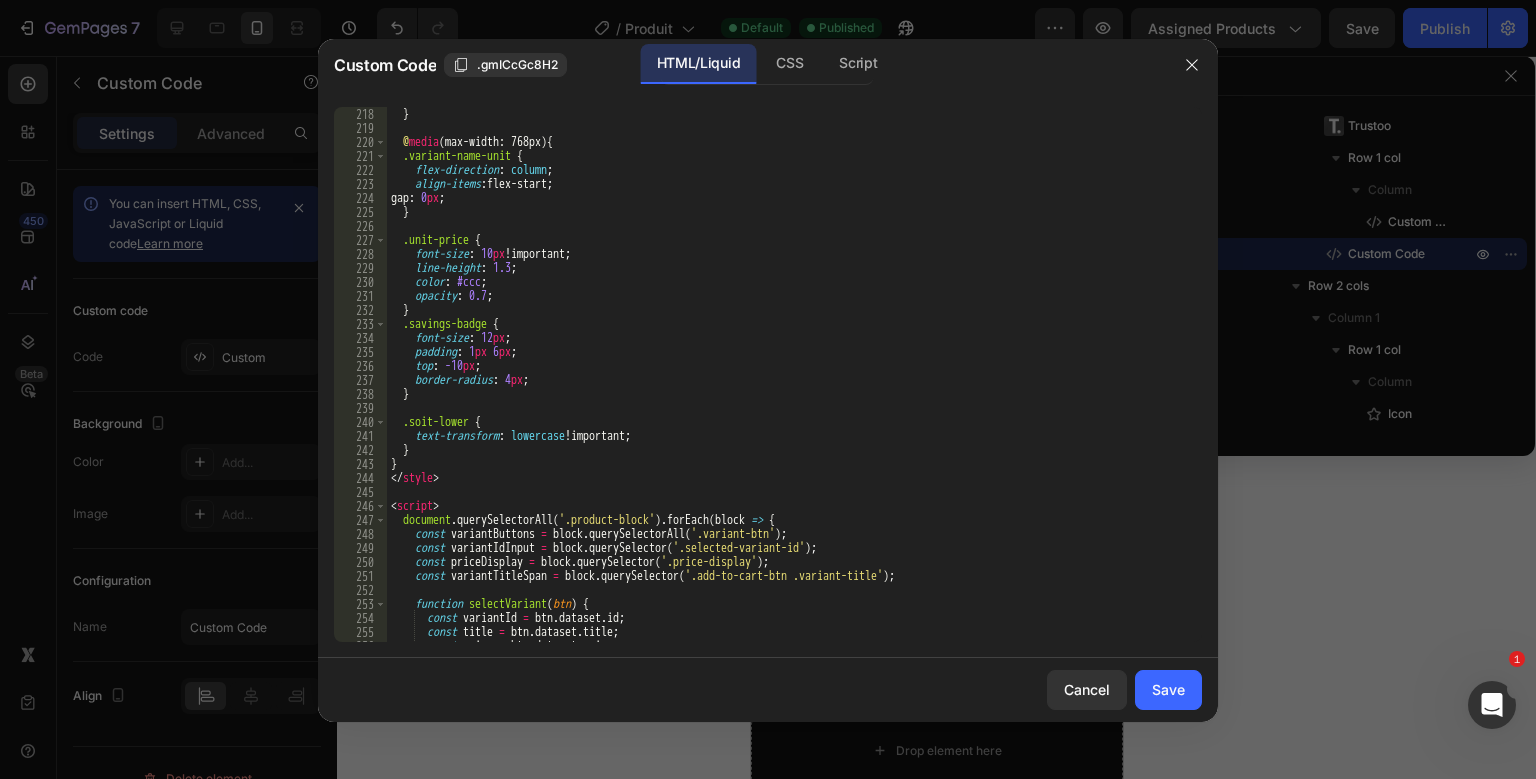 scroll, scrollTop: 2992, scrollLeft: 0, axis: vertical 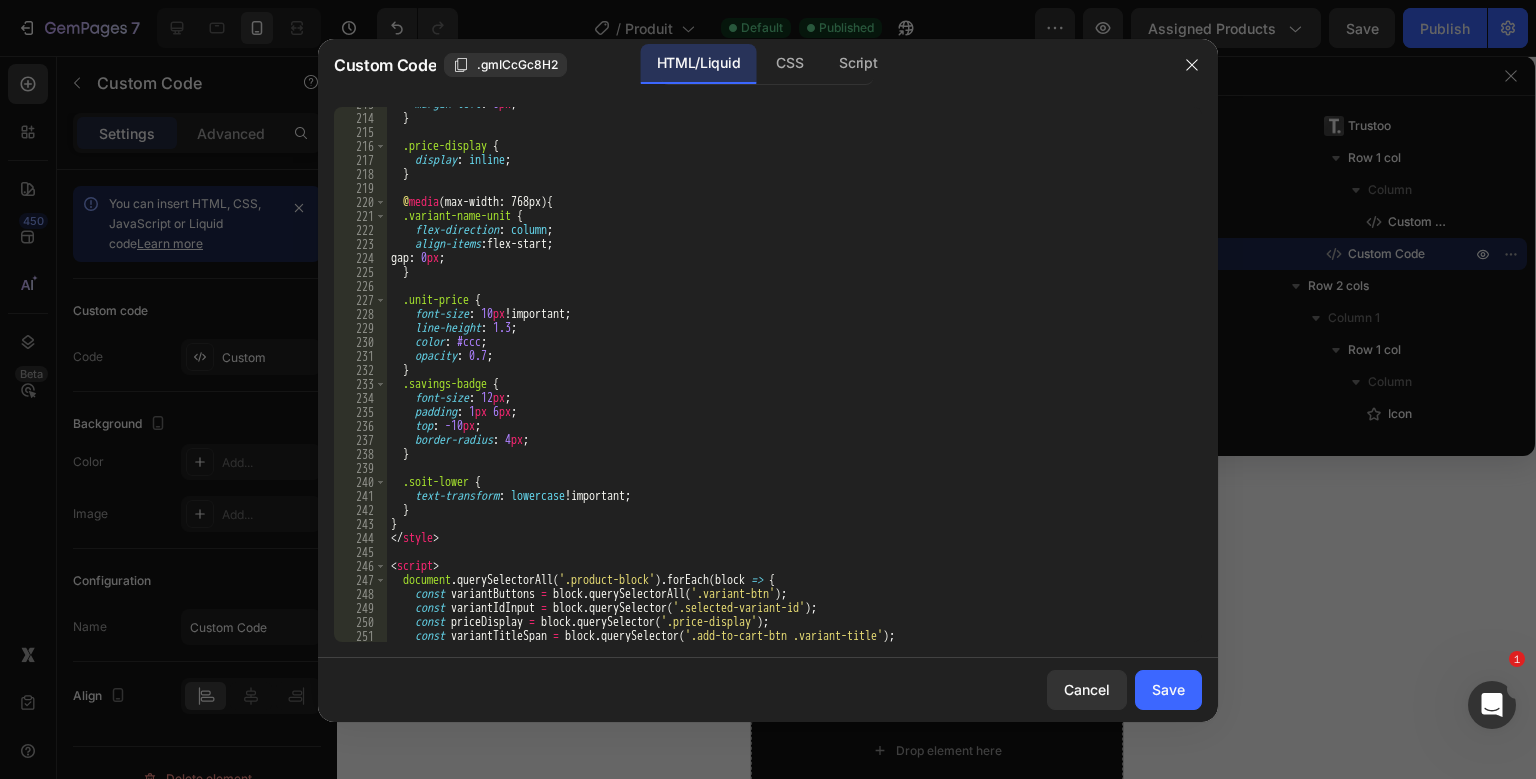 type on "}" 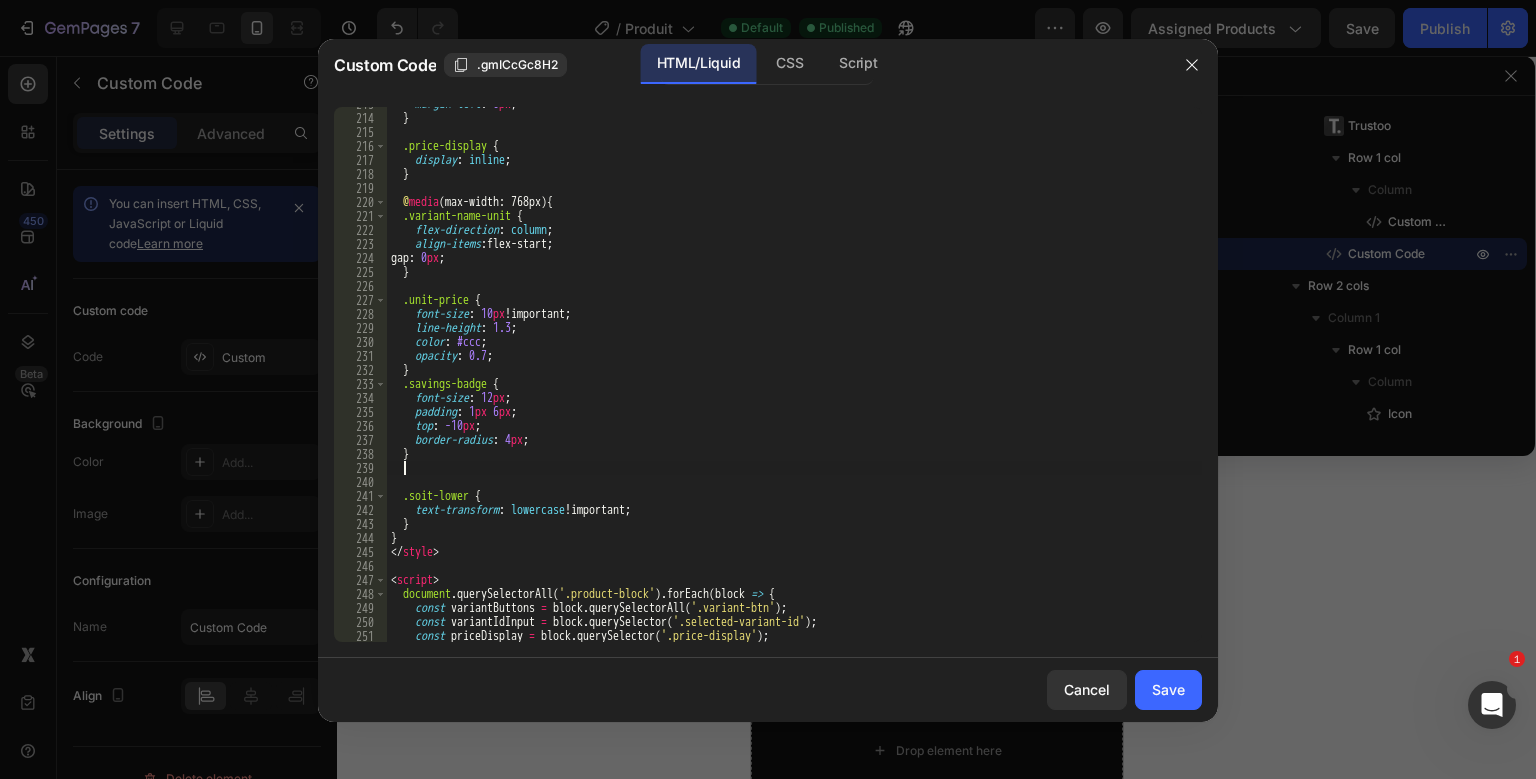 paste 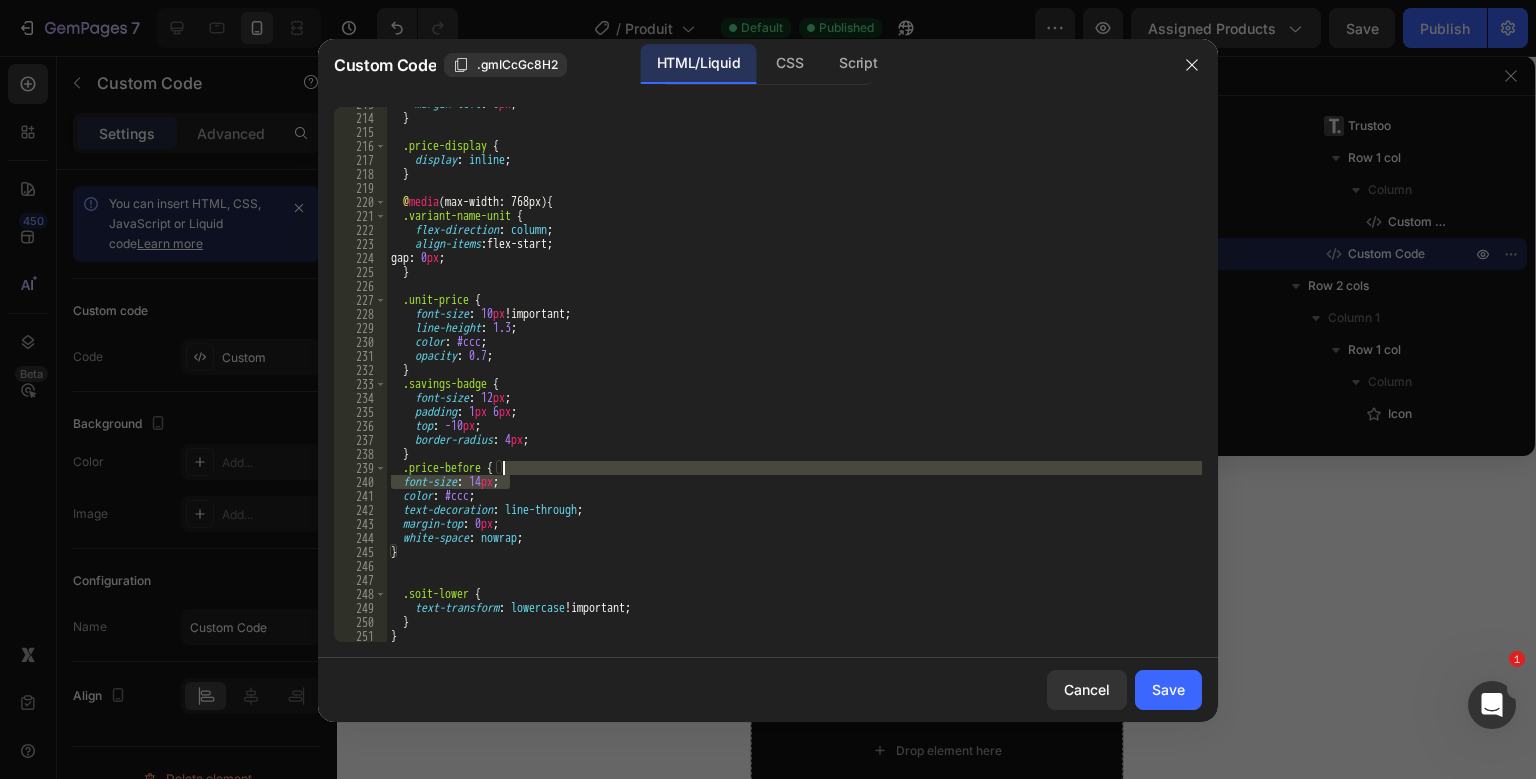 drag, startPoint x: 511, startPoint y: 482, endPoint x: 513, endPoint y: 466, distance: 16.124516 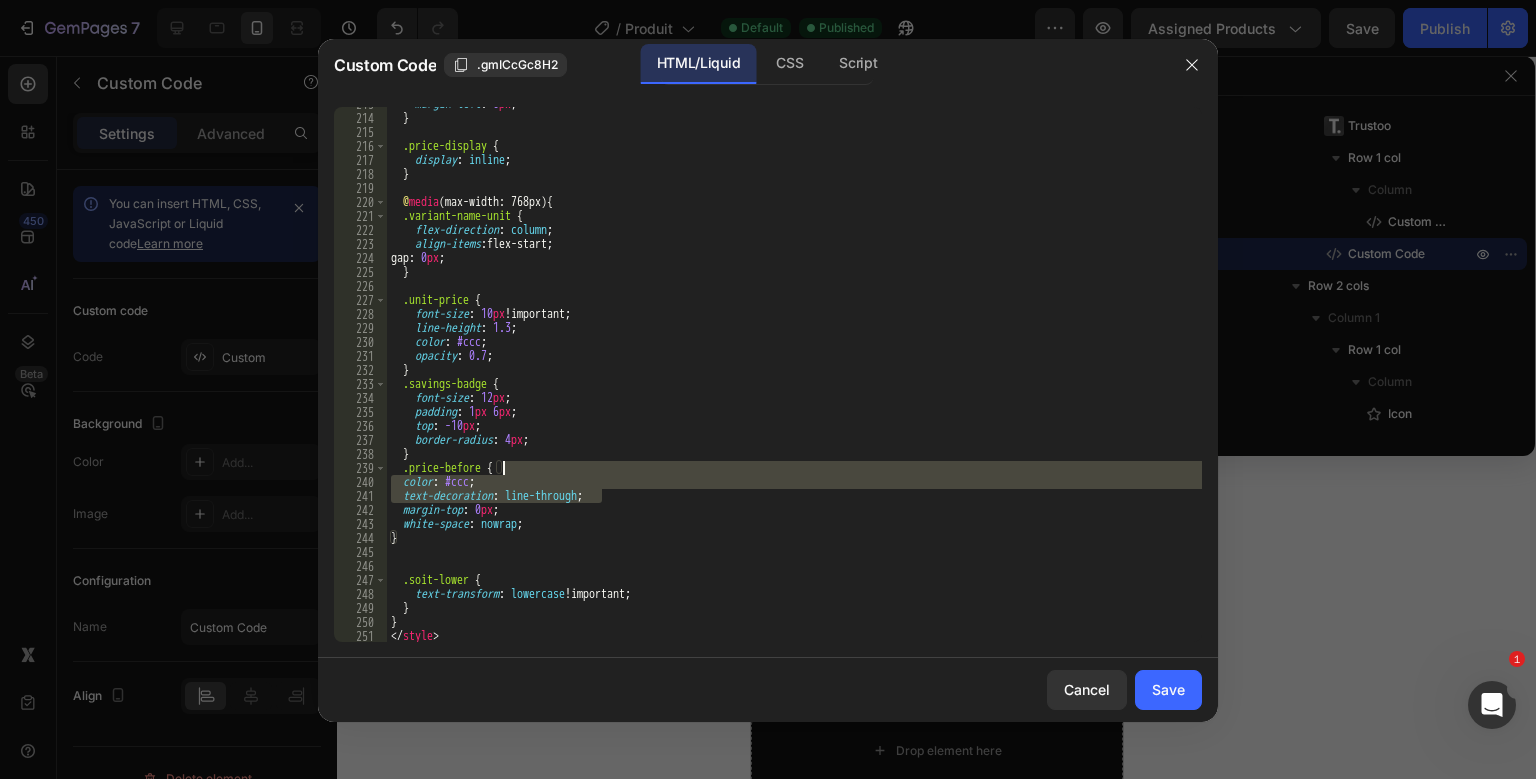 drag, startPoint x: 608, startPoint y: 498, endPoint x: 590, endPoint y: 471, distance: 32.449963 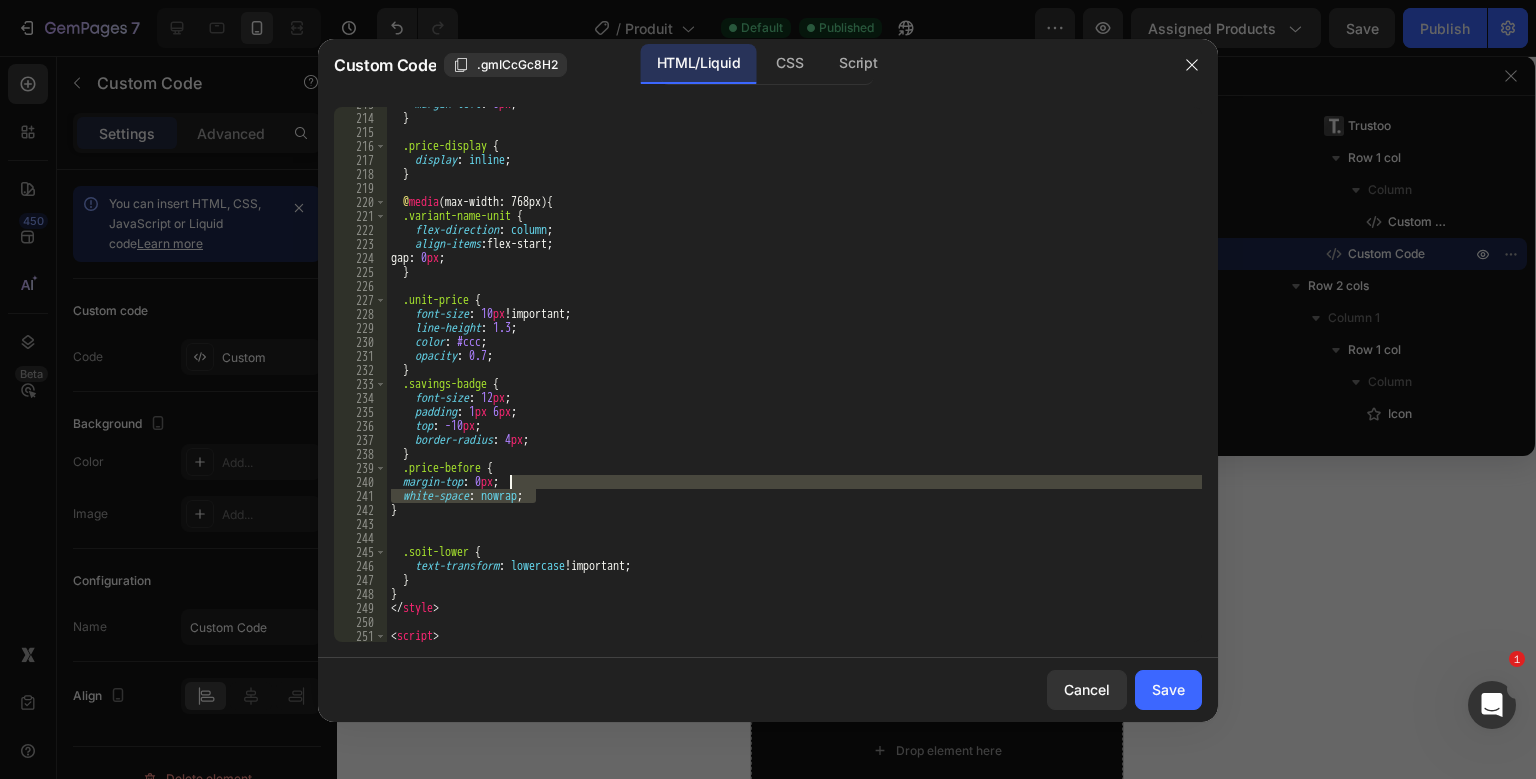 drag, startPoint x: 570, startPoint y: 498, endPoint x: 570, endPoint y: 478, distance: 20 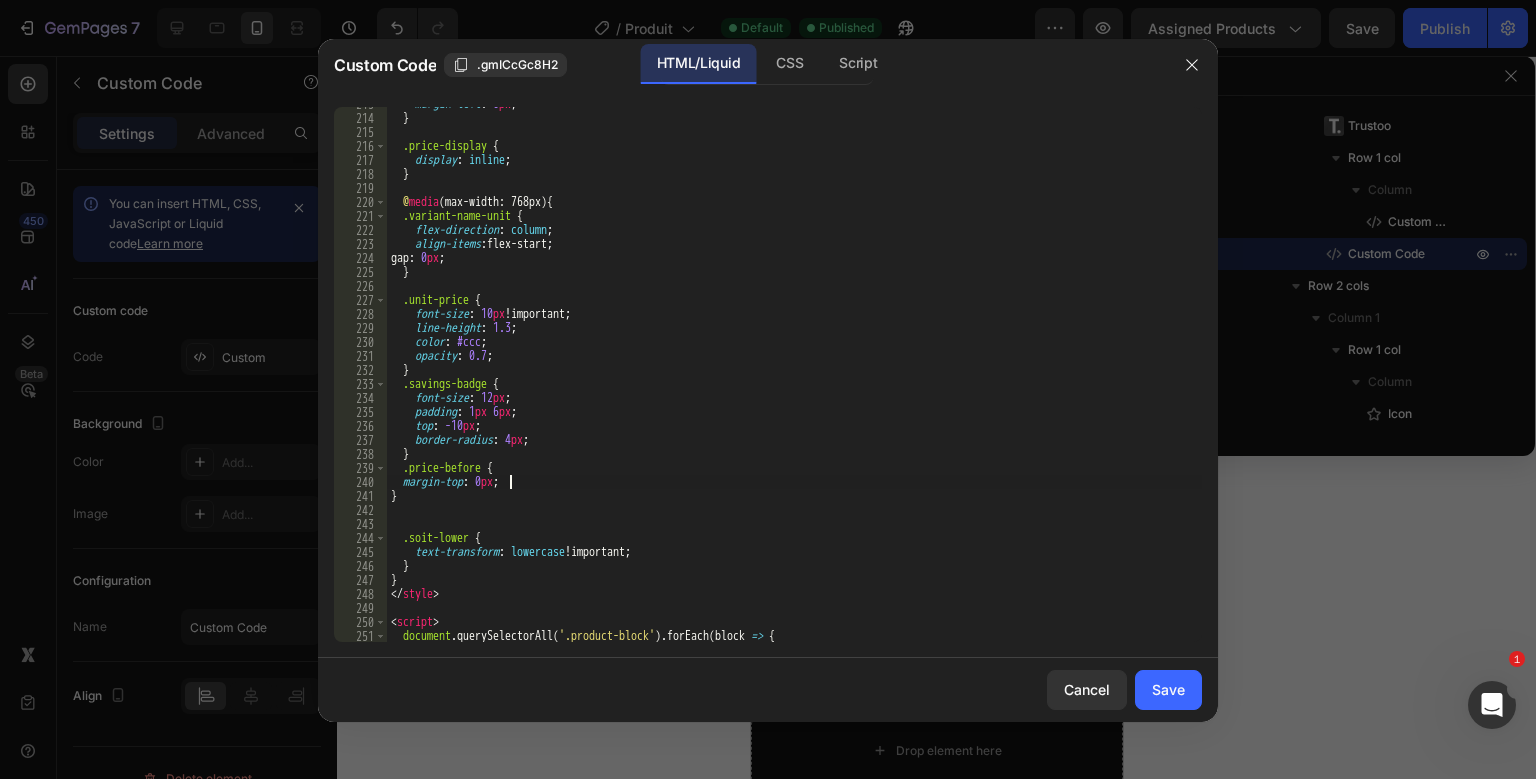 type on "margin-top: 0px;" 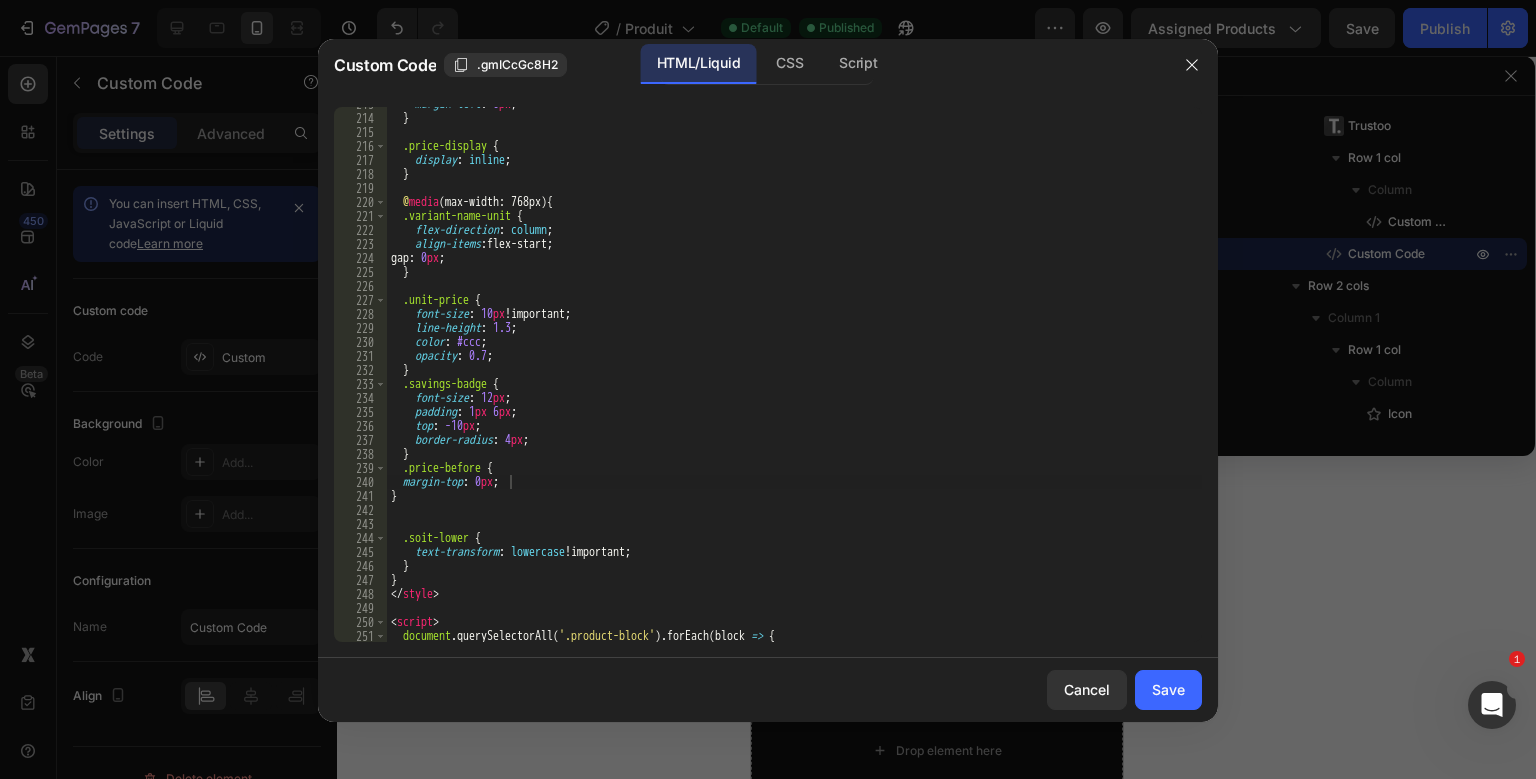 click on "Cancel Save" at bounding box center [768, 690] 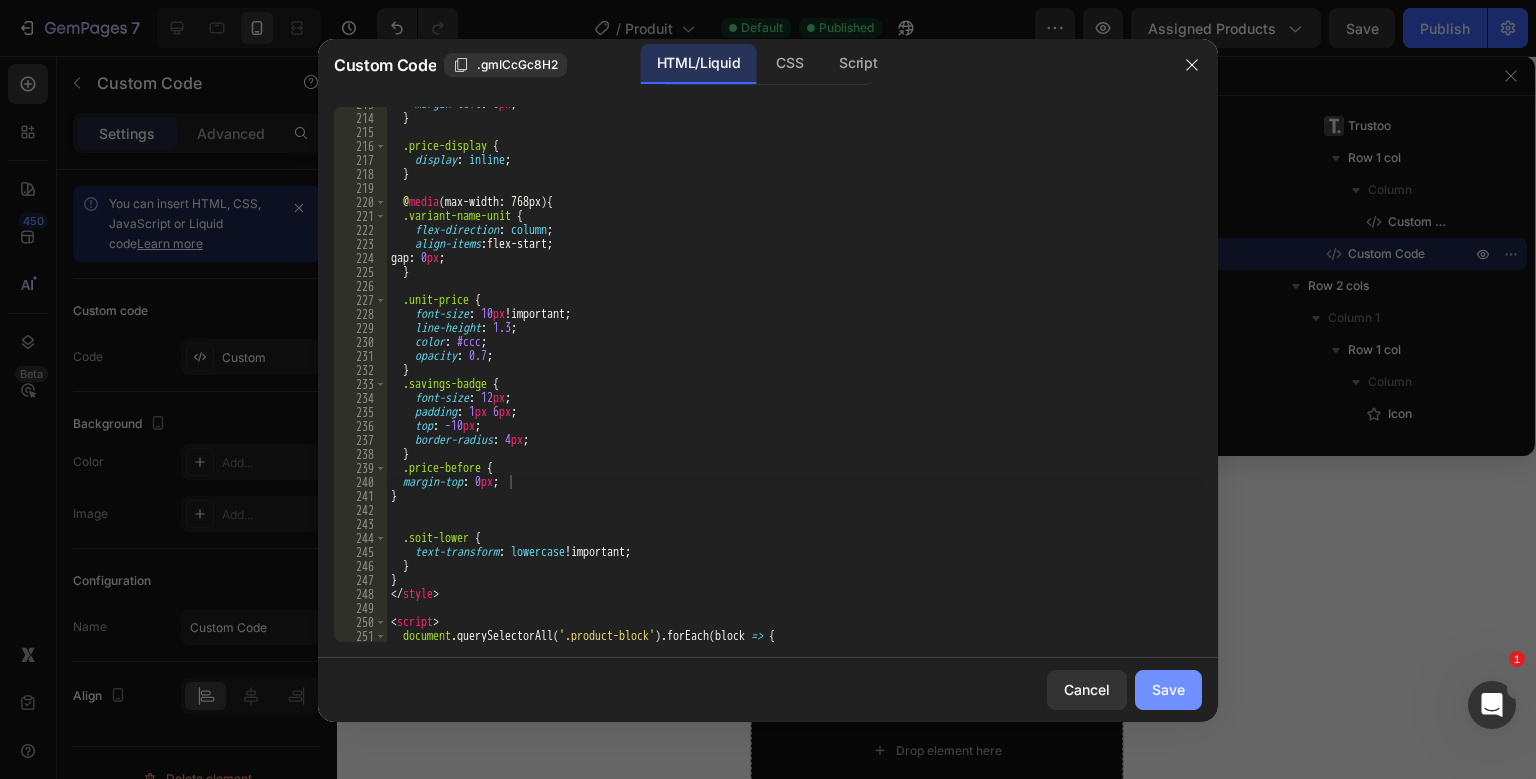 click on "Save" 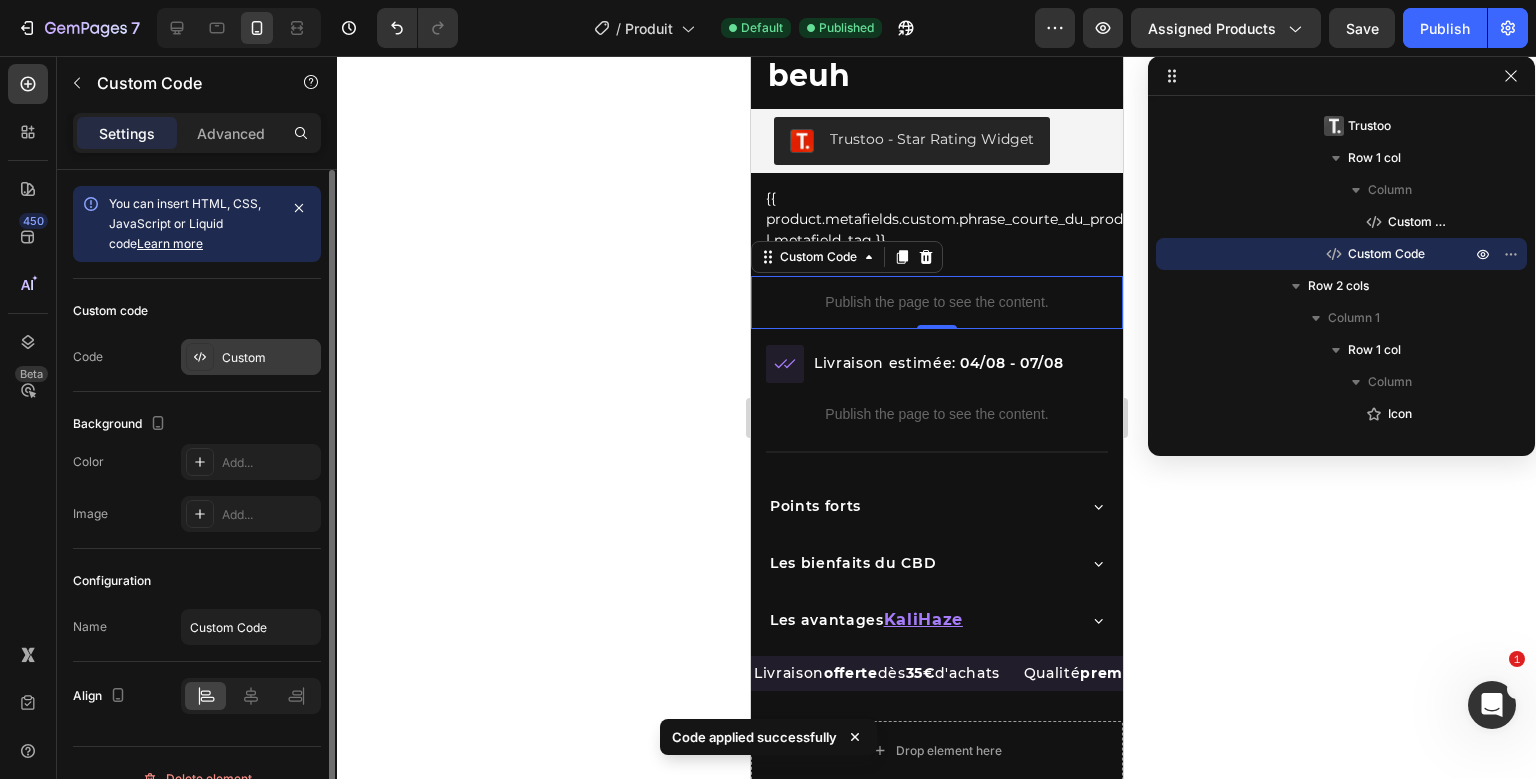 click on "Custom" at bounding box center [269, 358] 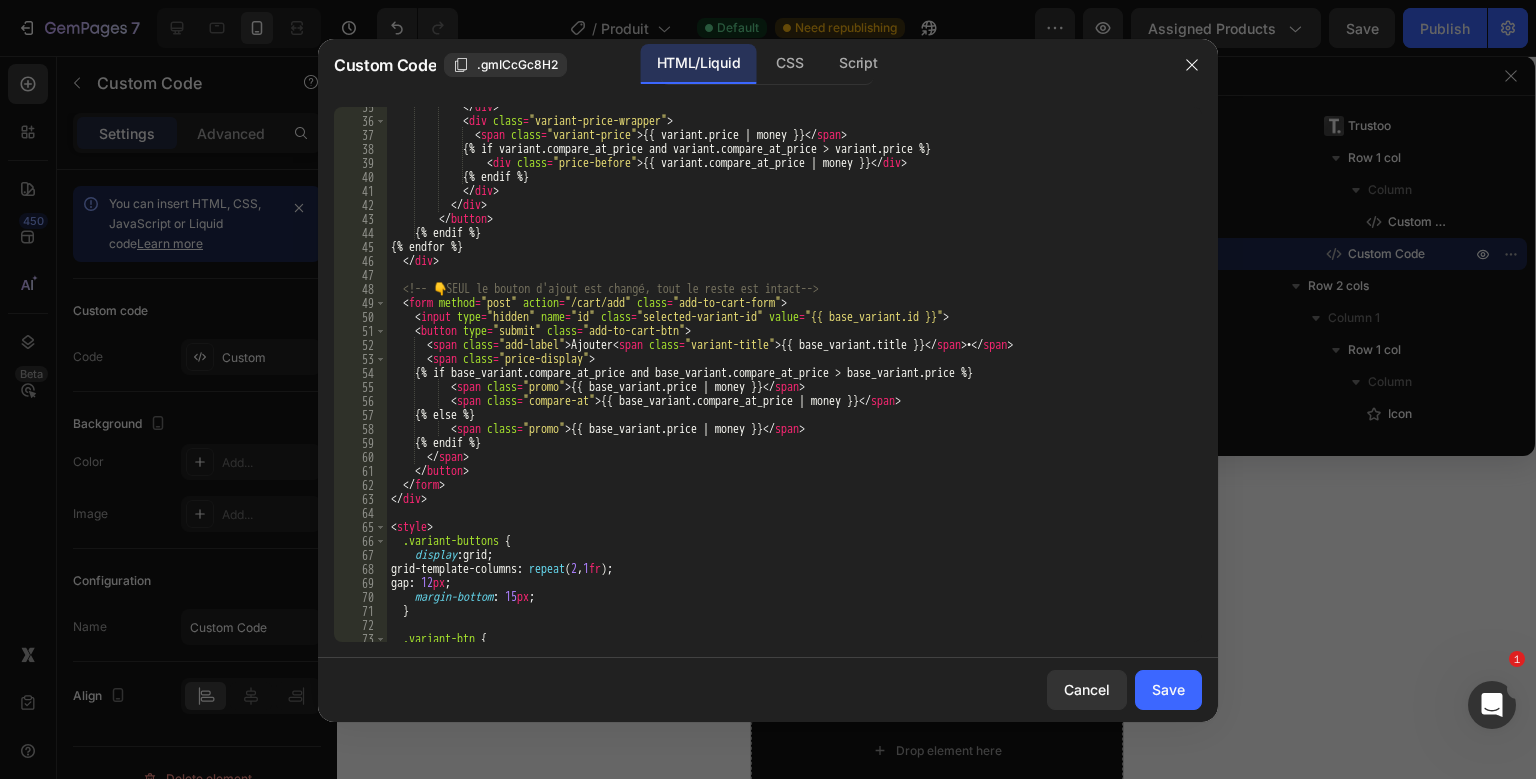 scroll, scrollTop: 0, scrollLeft: 0, axis: both 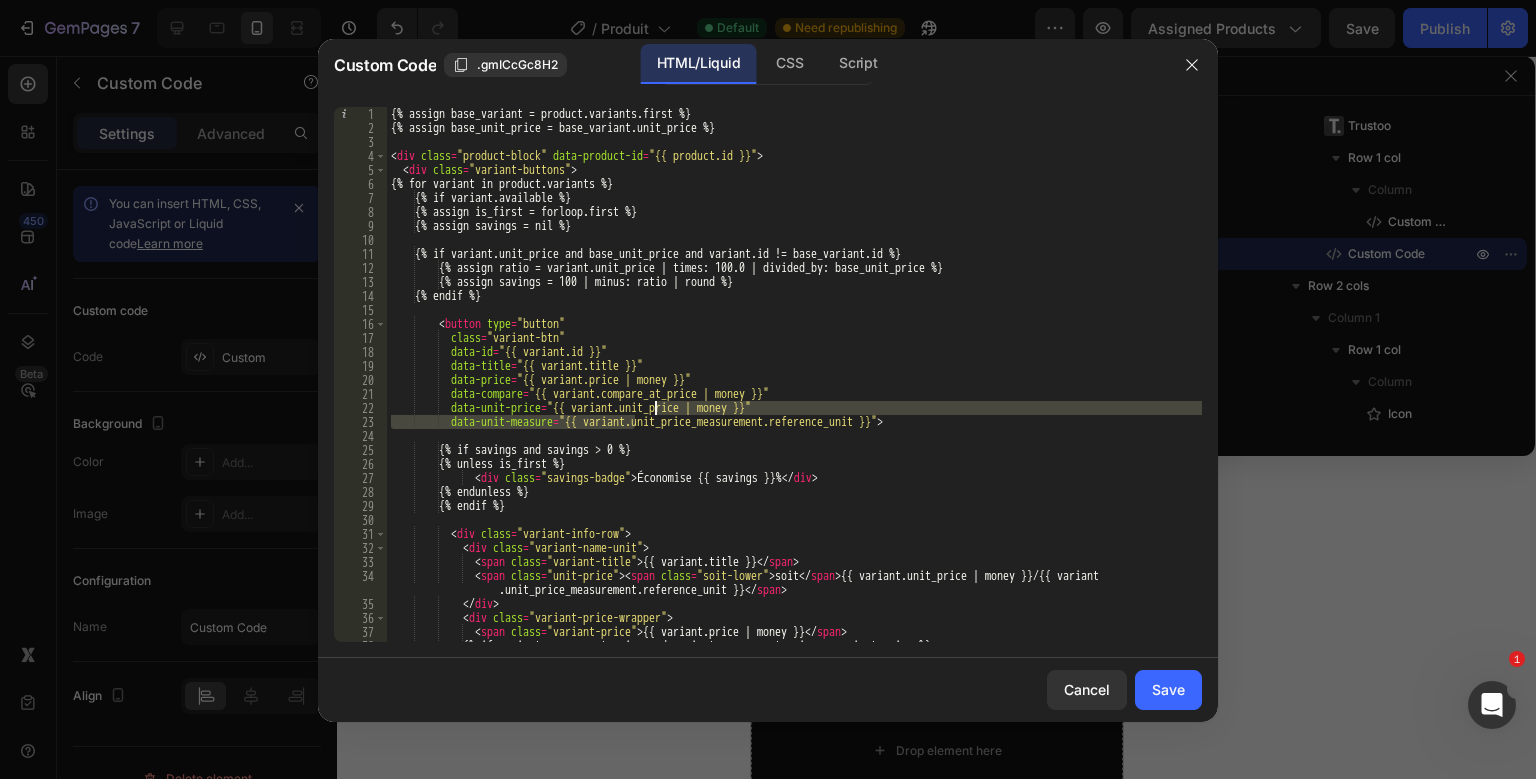 drag, startPoint x: 638, startPoint y: 415, endPoint x: 656, endPoint y: 411, distance: 18.439089 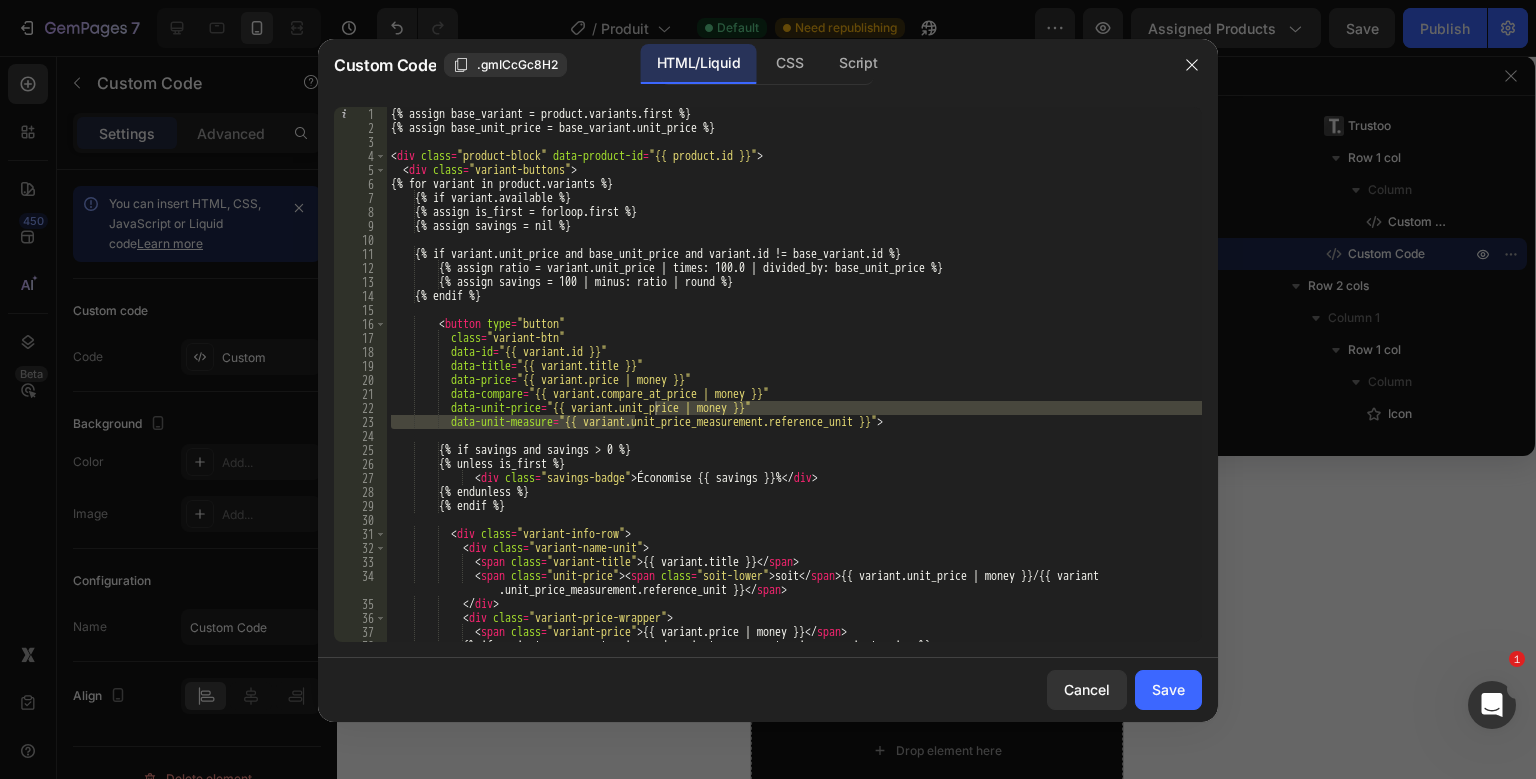 click on "{% assign base_variant = product.variants.first %} {% assign base_unit_price = base_variant.unit_price %} < div   class = "product-block"   data-product-id = "{{ product.id }}" >    < div   class = "variant-buttons" >     {% for variant in product.variants %}        {% if variant.available %}          {% assign is_first = forloop.first %}          {% assign savings = nil %}          {% if variant.unit_price and base_unit_price and variant.id != base_variant.id %}             {% assign ratio = variant.unit_price | times: 100.0 | divided_by: base_unit_price %}             {% assign savings = 100 | minus: ratio | round %}          {% endif %}           < button   type = "button"              class = "variant-btn"              data-id = "{{ variant.id }}"              data-title = "{{ variant.title }}"              data-price = "{{ variant.price | money }}"              data-compare = "{{ variant.compare_at_price | money }}"              data-unit-price = "{{ variant.unit_price | money }}"              = >      <" at bounding box center (794, 374) 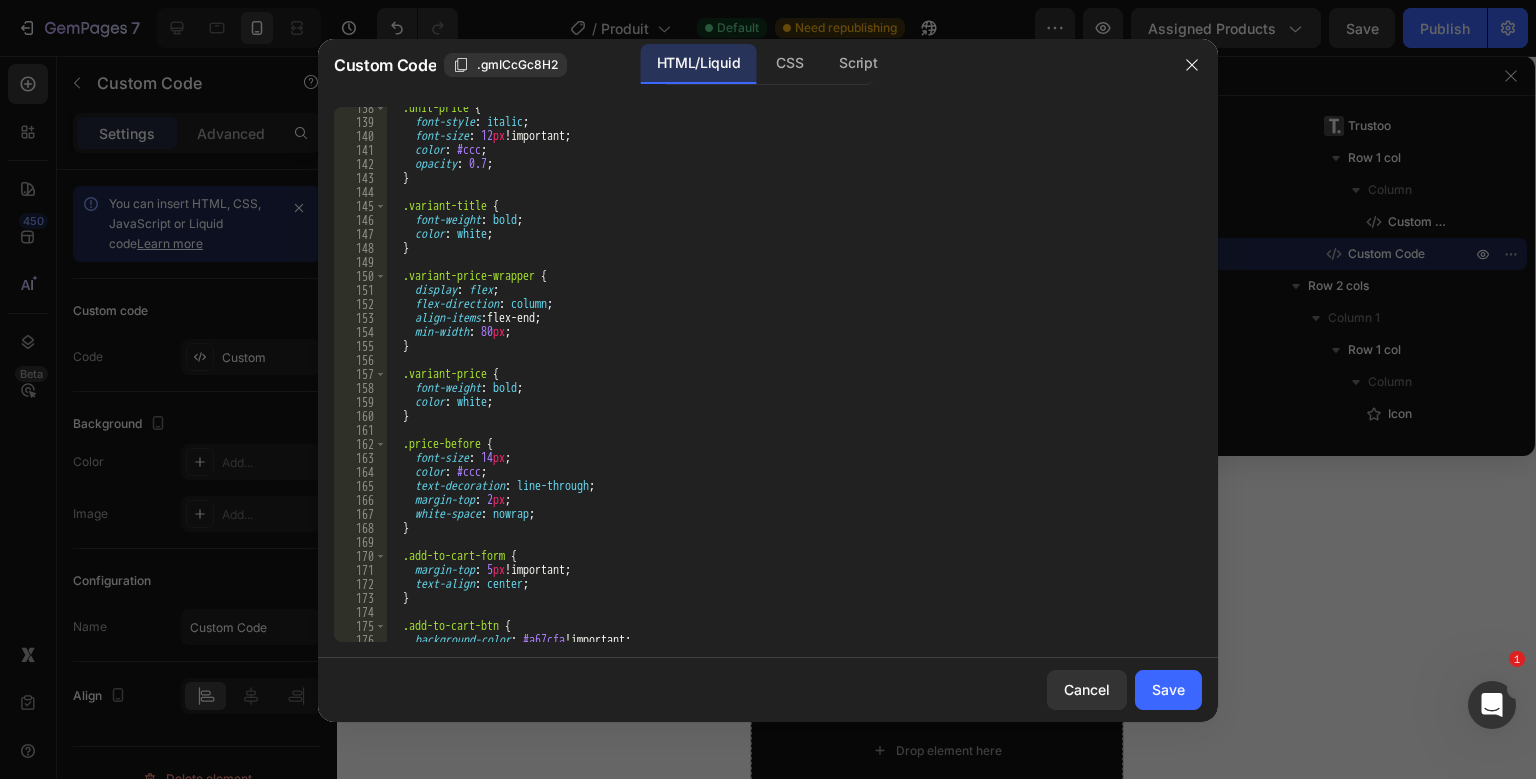 scroll, scrollTop: 1979, scrollLeft: 0, axis: vertical 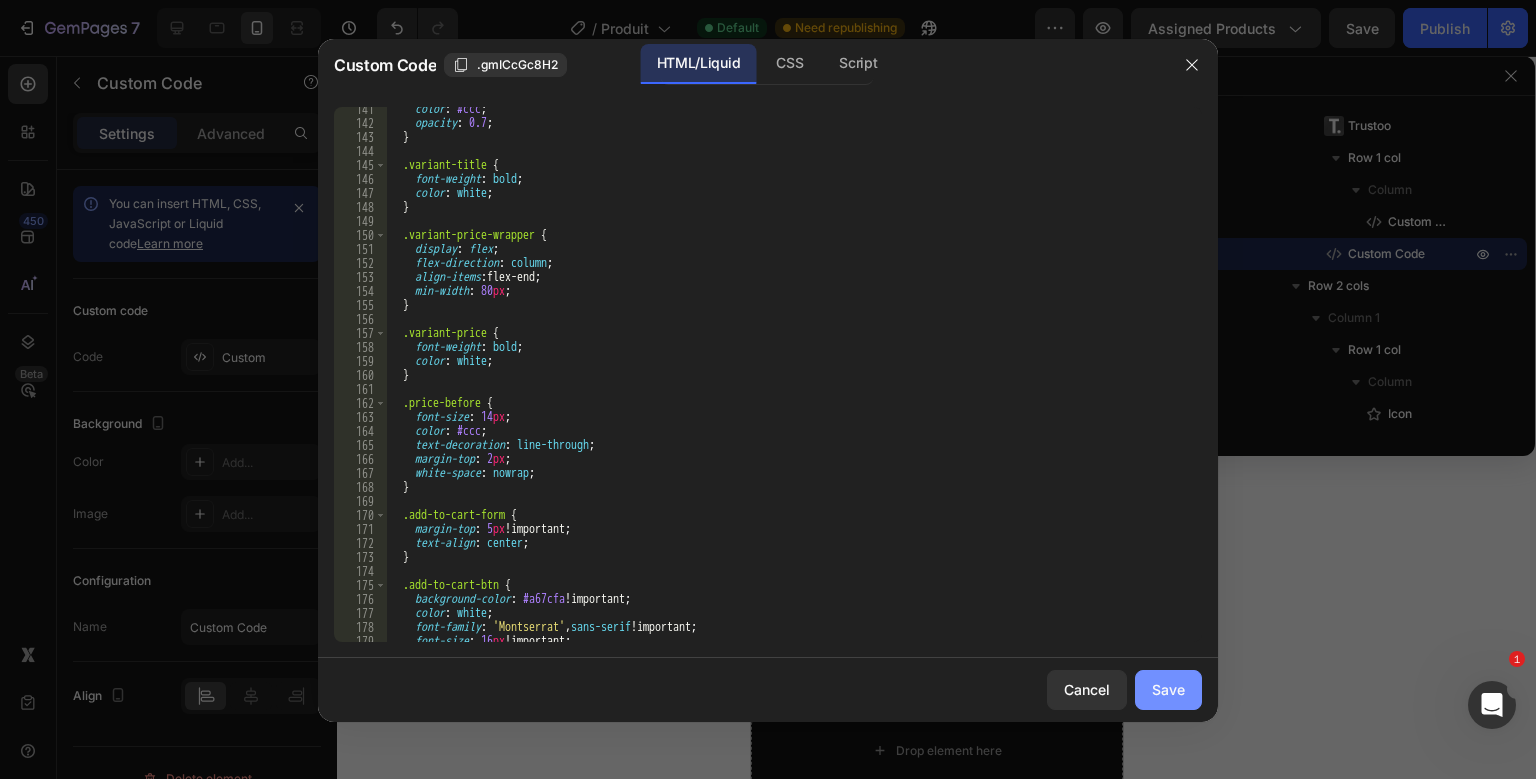 click on "Save" 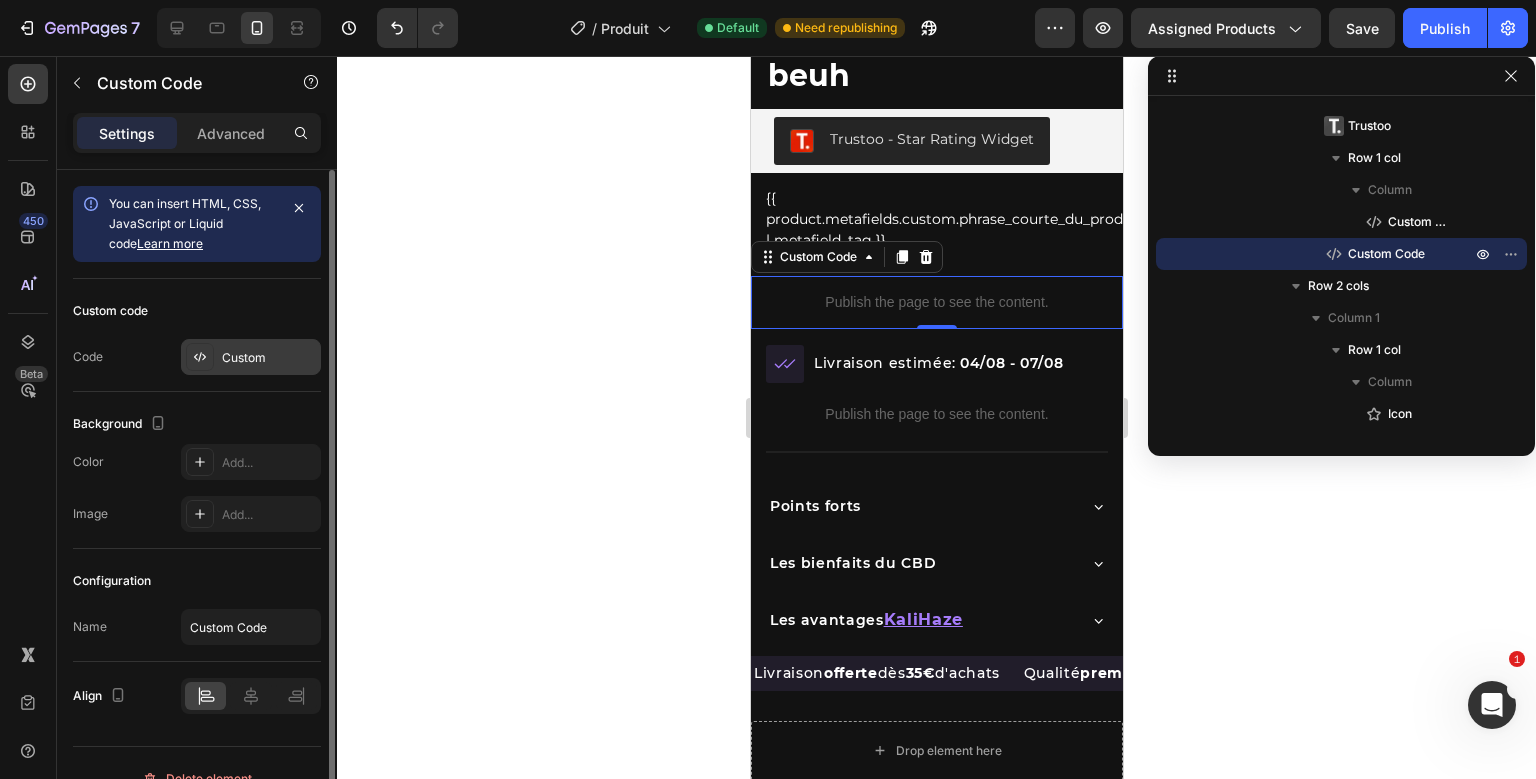 click on "Custom" at bounding box center (269, 358) 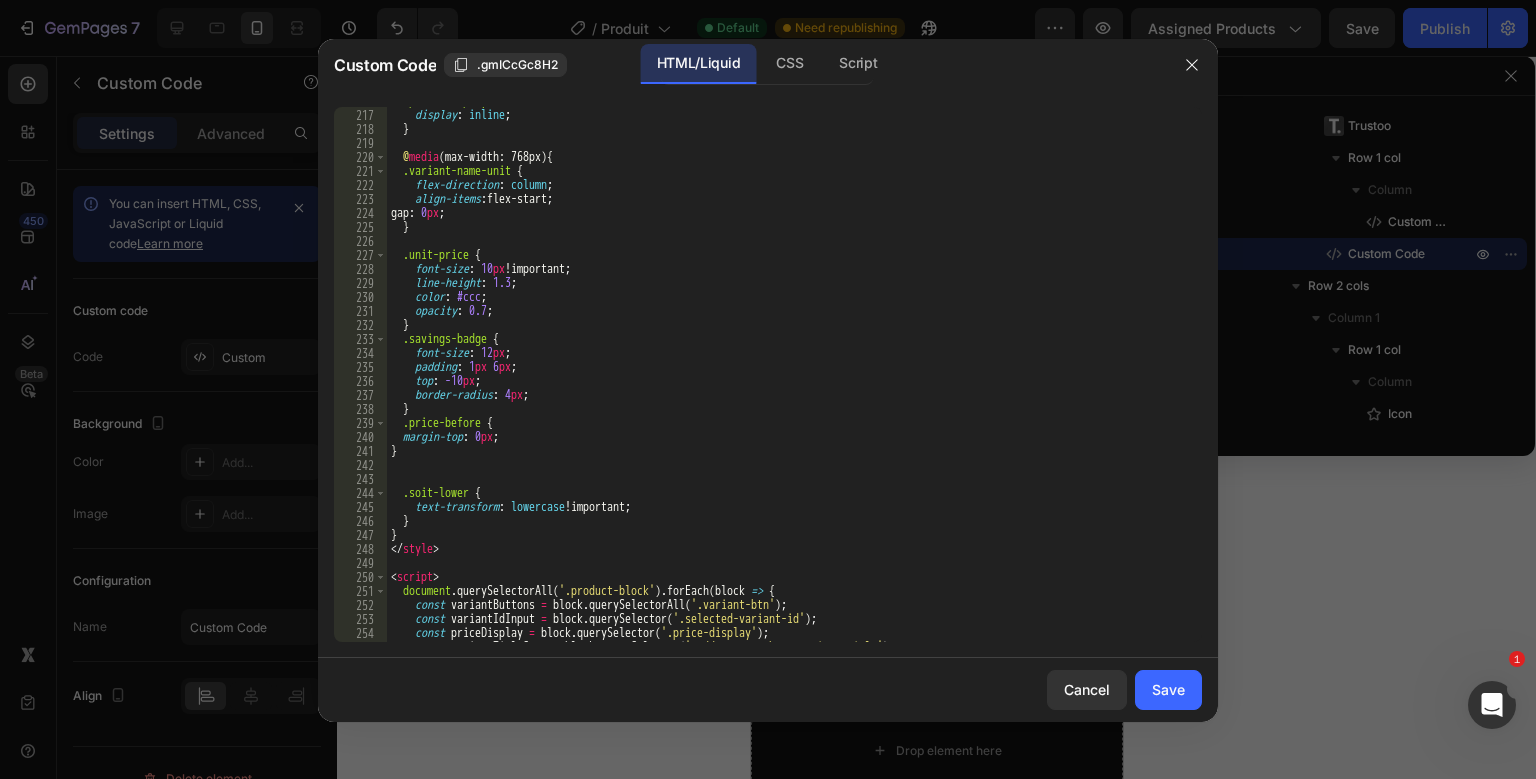 scroll, scrollTop: 3036, scrollLeft: 0, axis: vertical 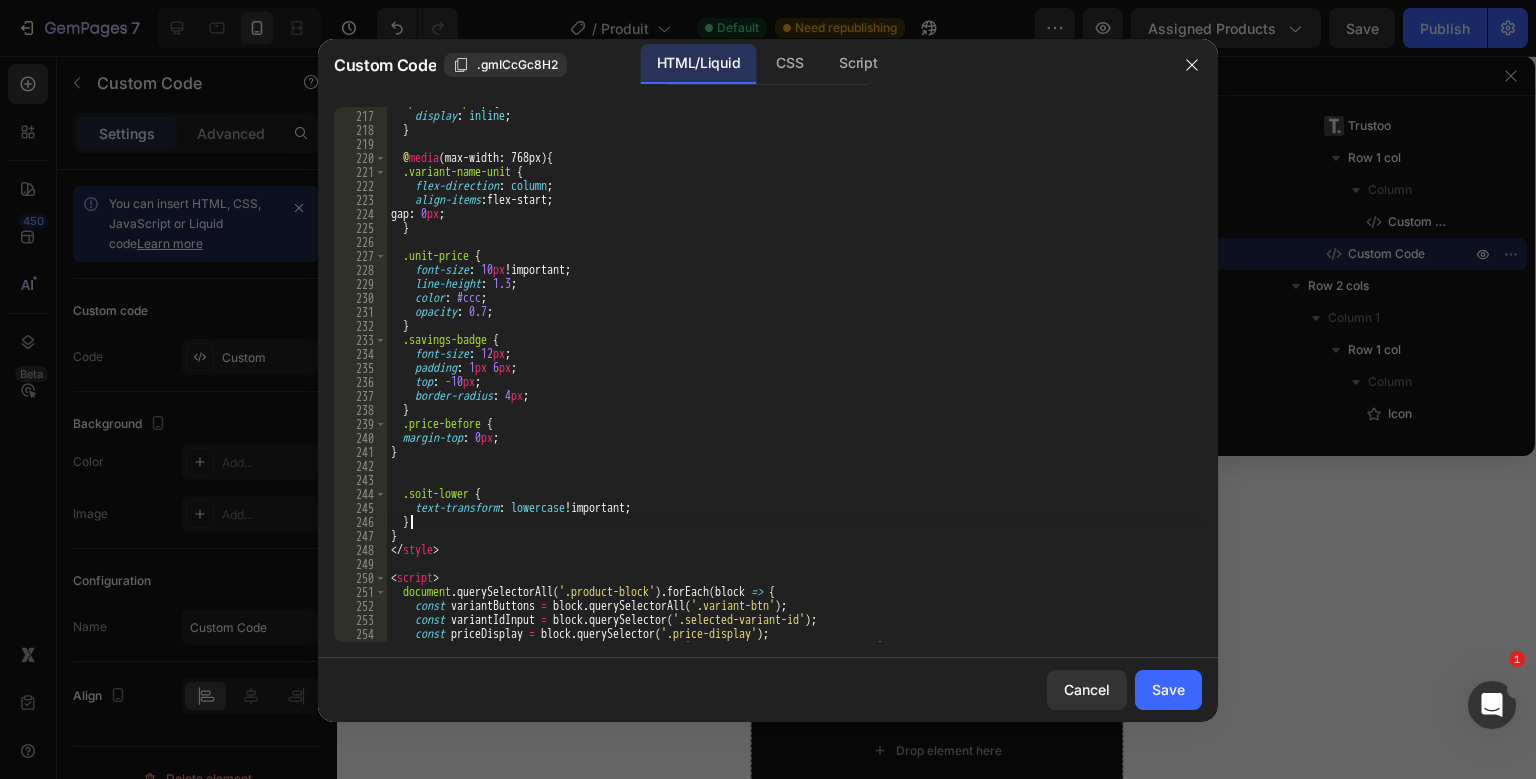type on "}" 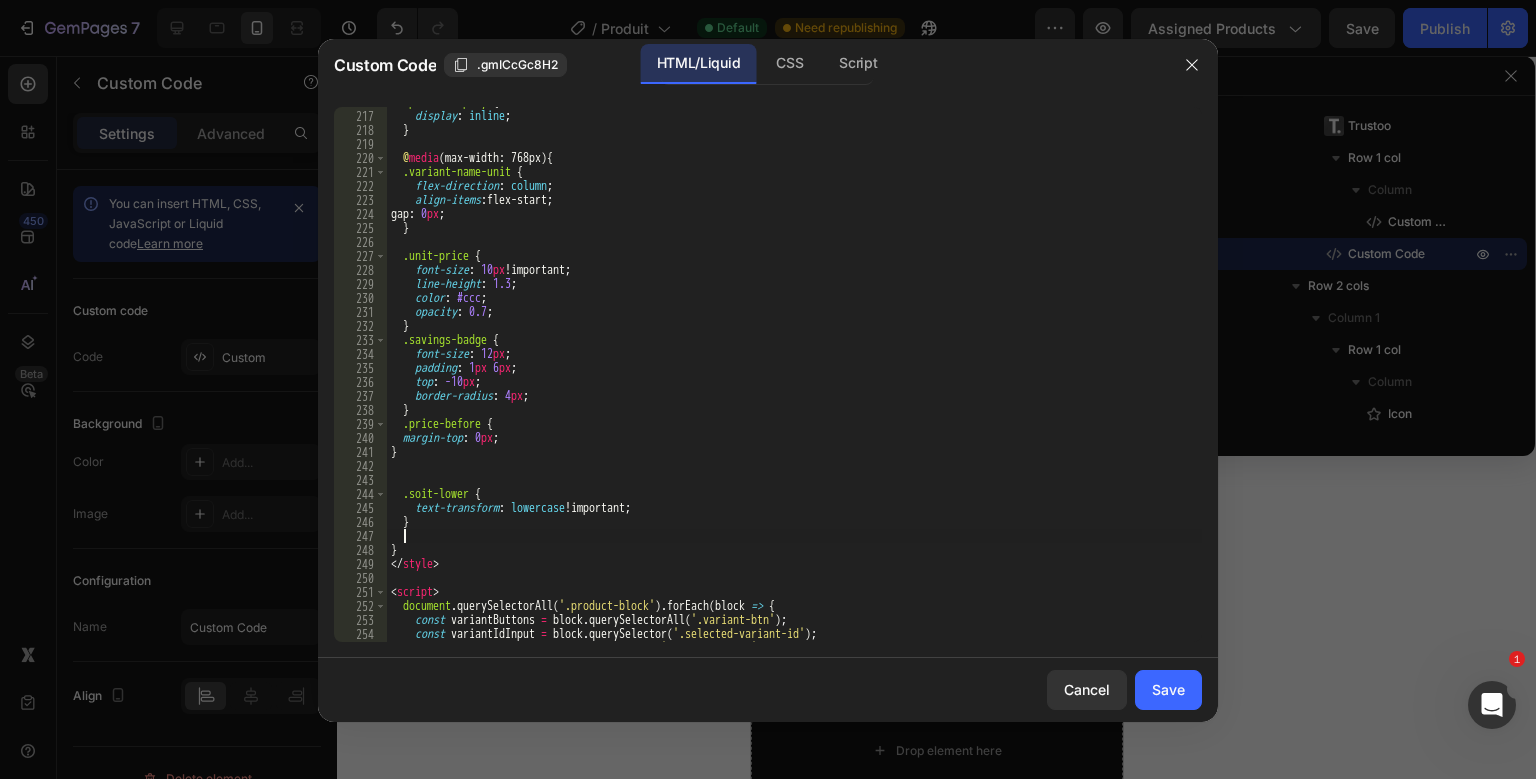 paste on "}" 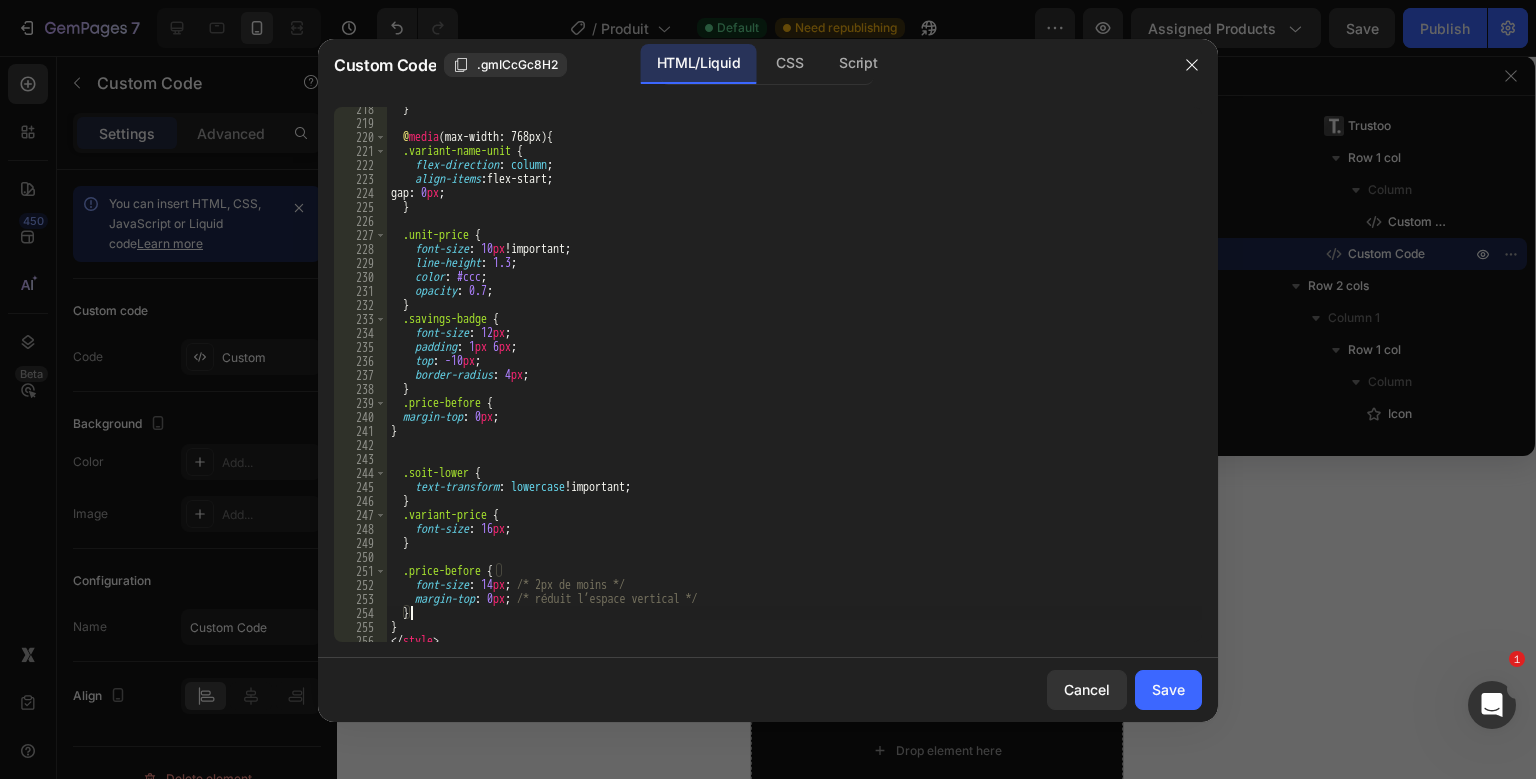 scroll, scrollTop: 3055, scrollLeft: 0, axis: vertical 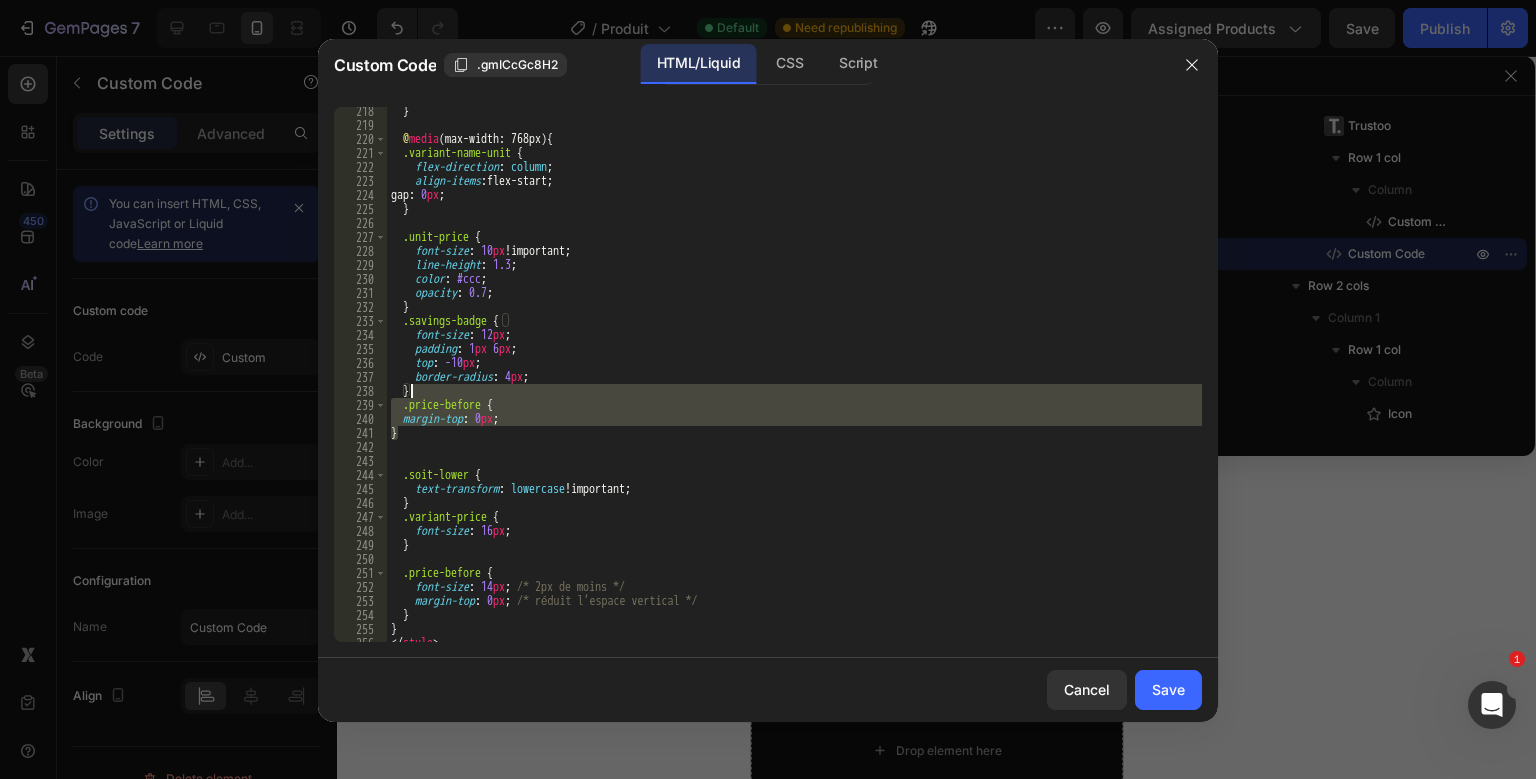 drag, startPoint x: 519, startPoint y: 436, endPoint x: 477, endPoint y: 393, distance: 60.108234 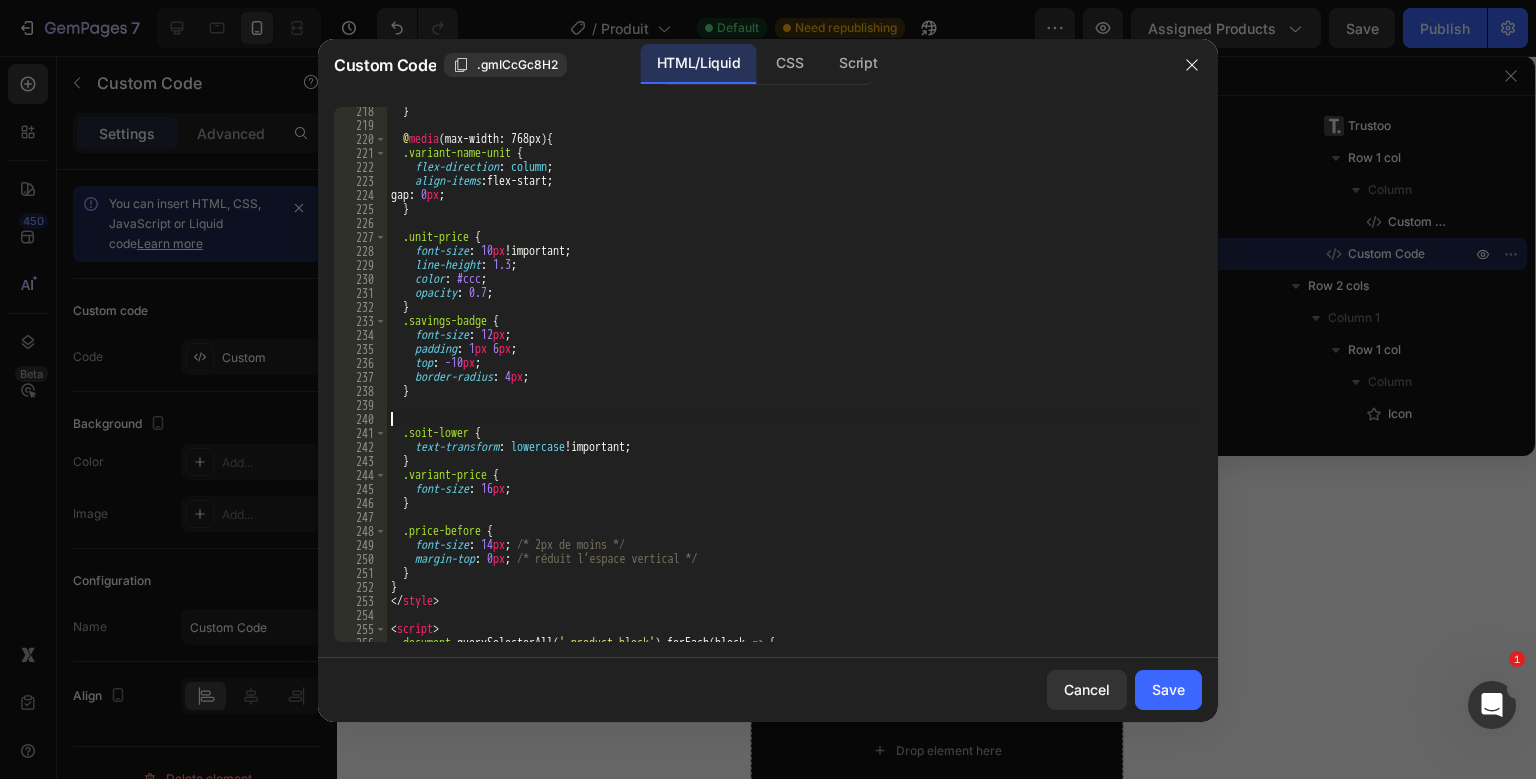 click on "}    @ media  (max-width: 768px)  {    .variant-name-unit   {      flex-direction :   column ;      align-items :  flex-start ;     gap :   0 px ;    }    .unit-price   {      font-size :   10 px  !important ;      line-height :   1.3 ;      color :   #ccc ;      opacity :   0.7 ;    }    .savings-badge   {      font-size :   12 px ;      padding :   1 px   6 px ;      top :   -10 px ;      border-radius :   4 px ;    }    .soit-lower   {      text-transform :   lowercase  !important ;    }    .variant-price   {      font-size :   16 px ;    }    .price-before   {      font-size :   14 px ;   /* 2px de moins */      margin-top :   0 px ;   /* réduit l’espace vertical */    } } </ style > < script >    document . querySelectorAll ( '.product-block' ) . forEach ( block   =>   {      const   variantButtons   =   block . querySelectorAll ( '.variant-btn' ) ;" at bounding box center [794, 385] 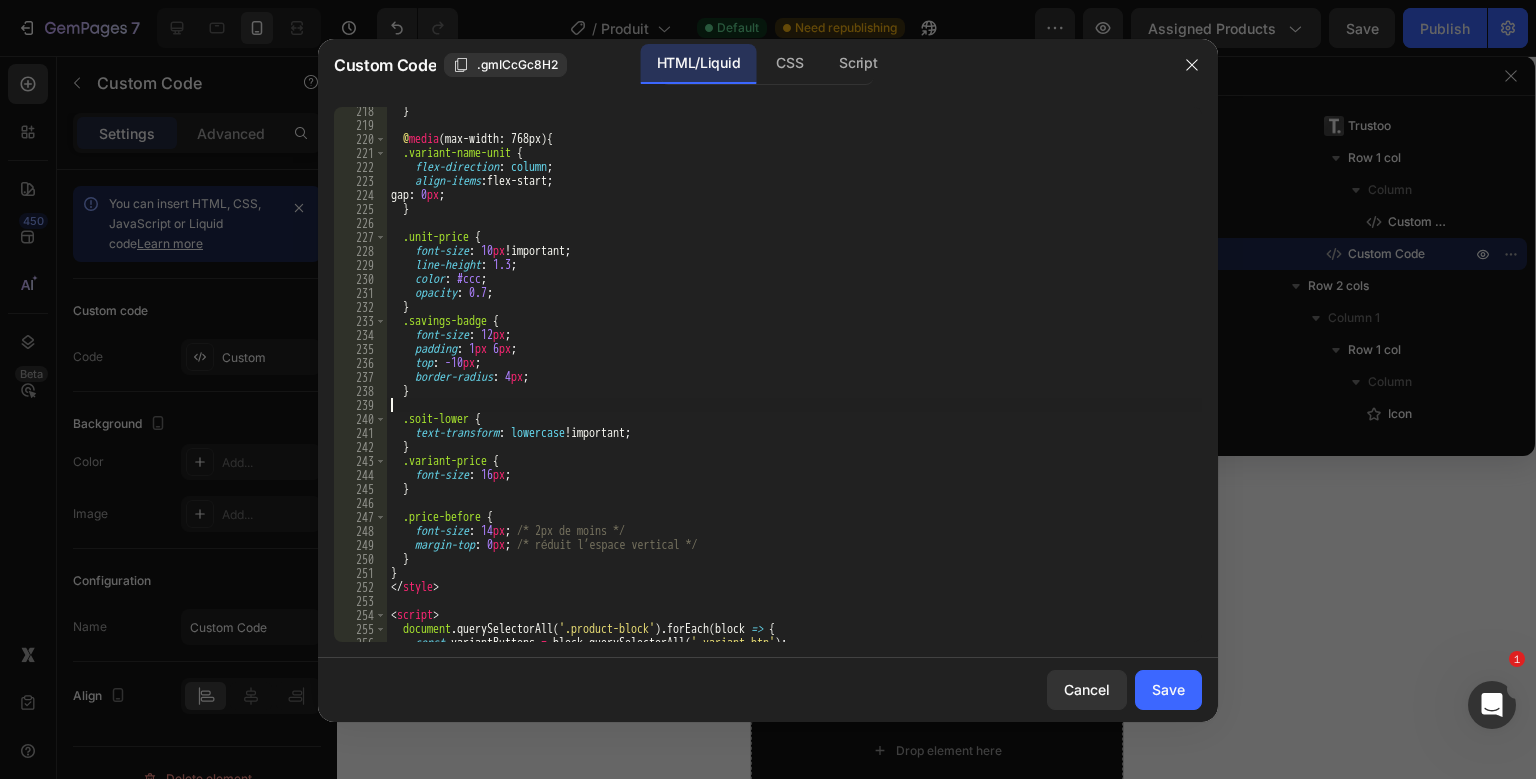 type on "}" 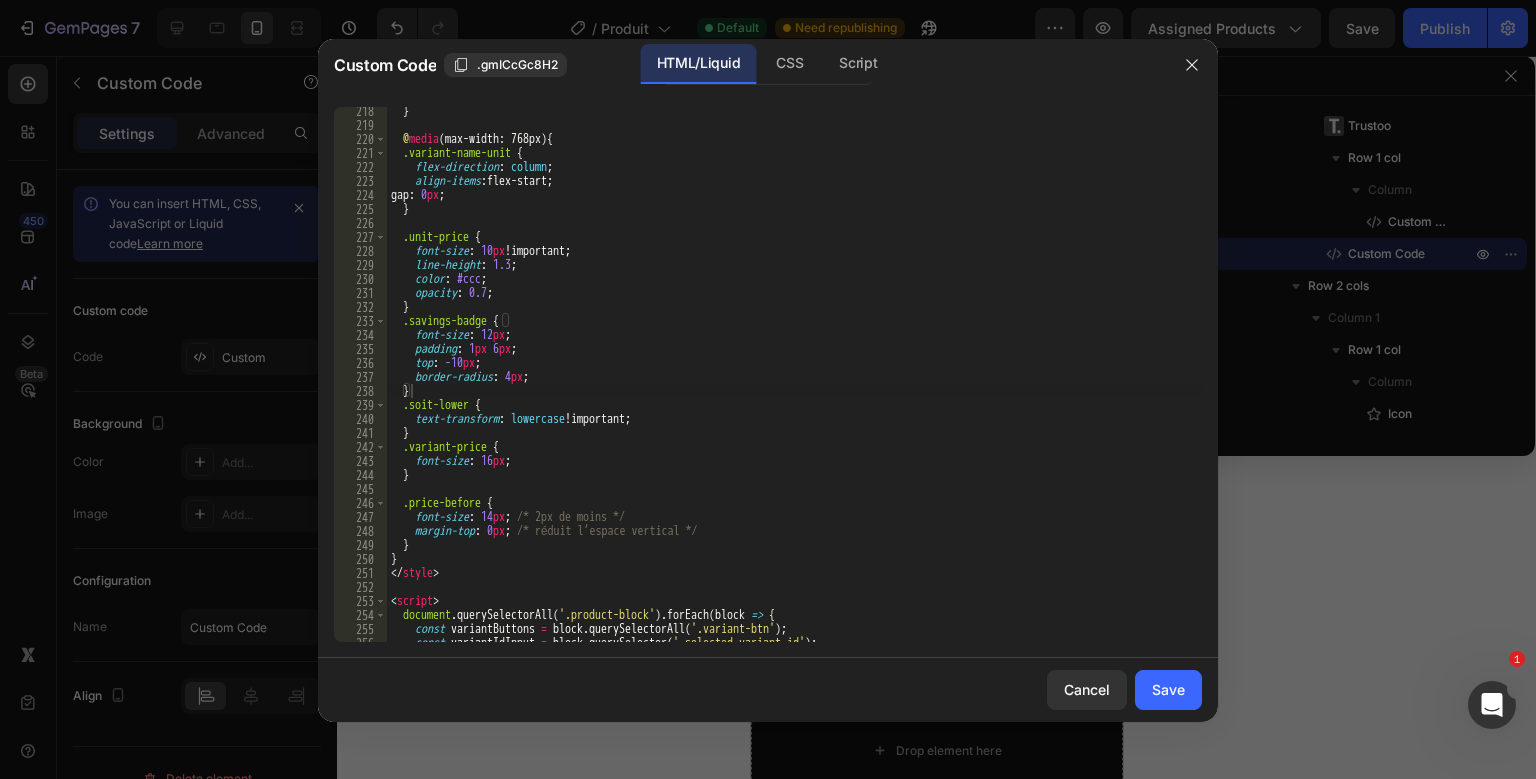 click on "Cancel Save" at bounding box center [768, 690] 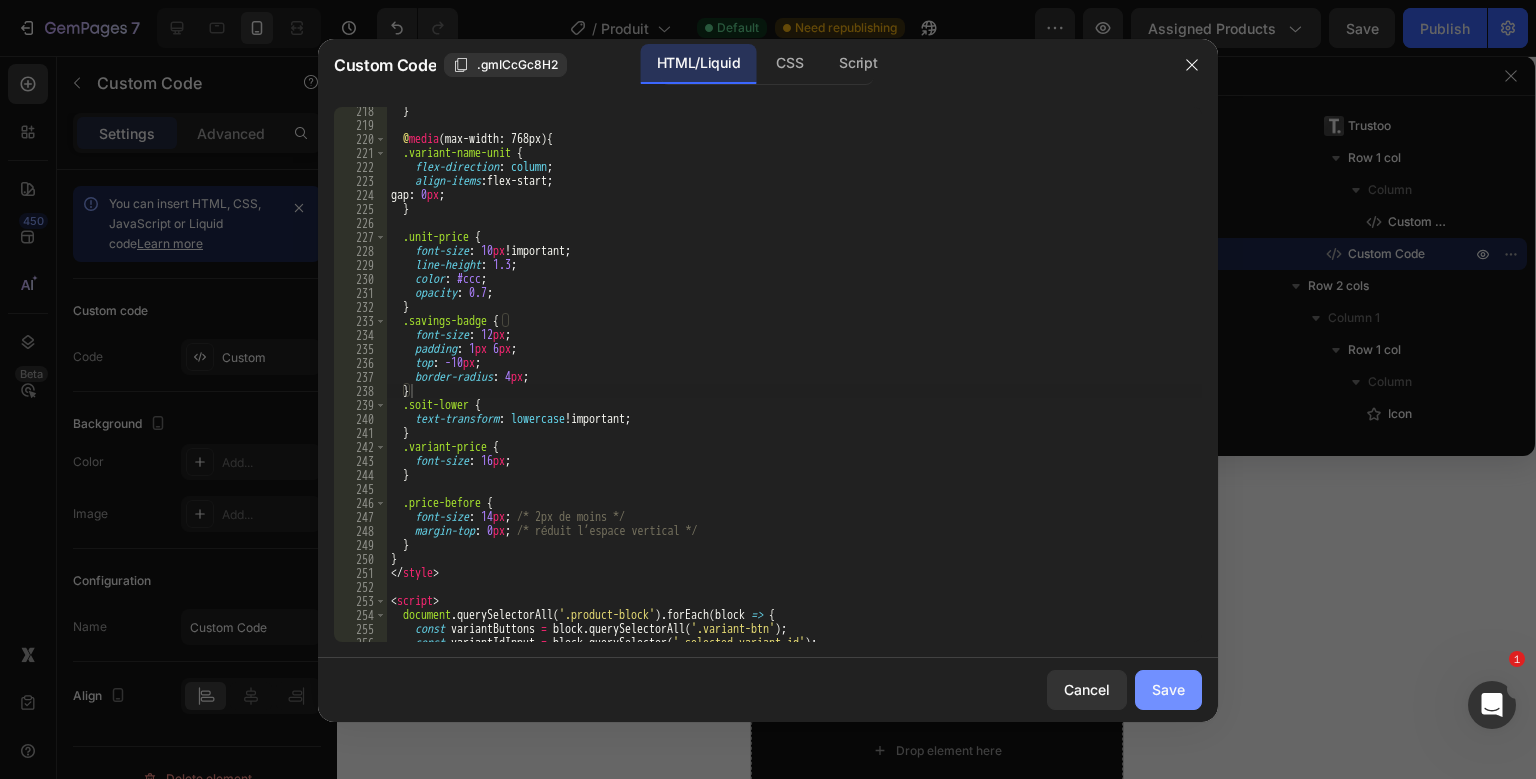 click on "Save" at bounding box center [1168, 689] 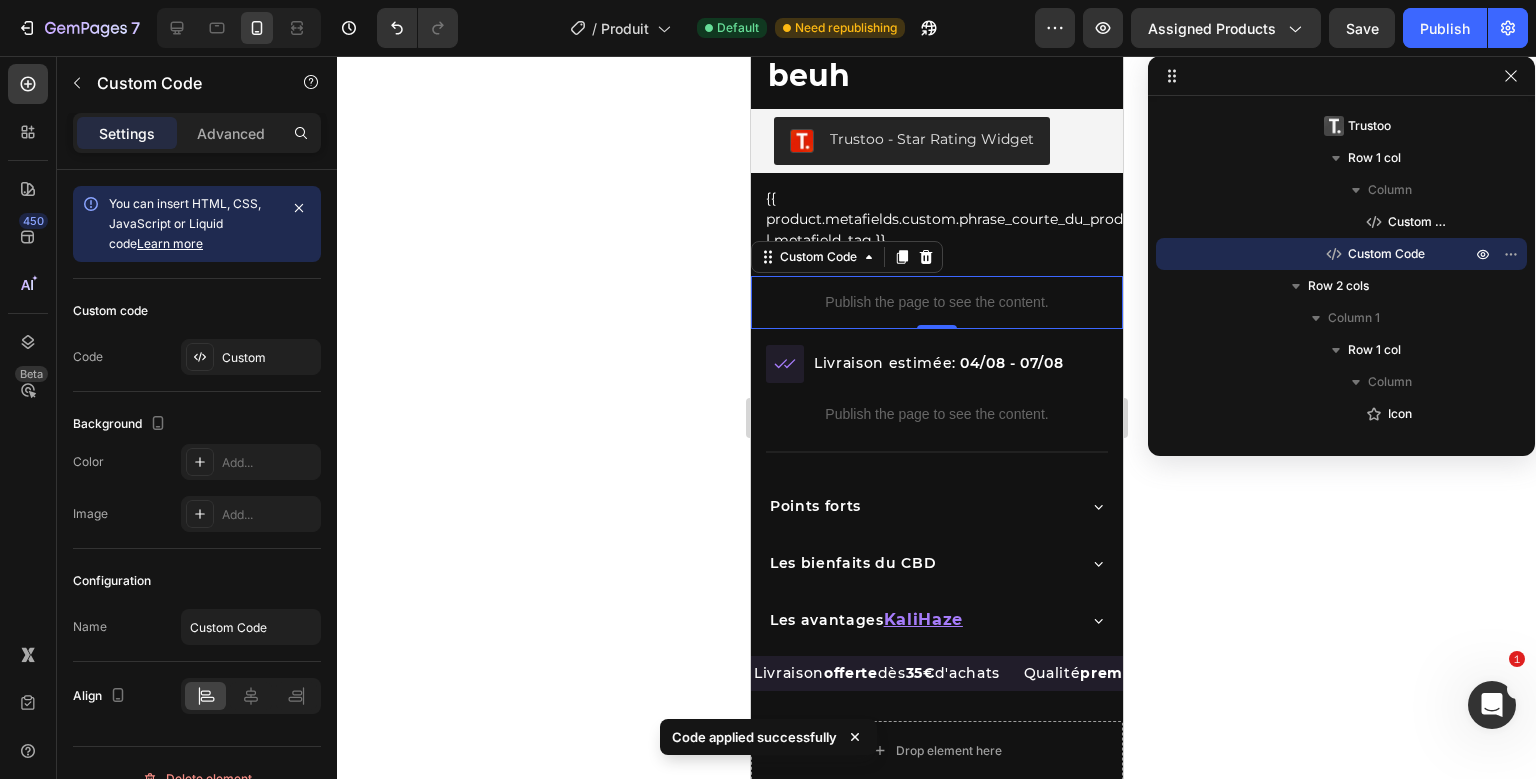 click on "Preview Assigned Products  Save   Publish" at bounding box center [1281, 28] 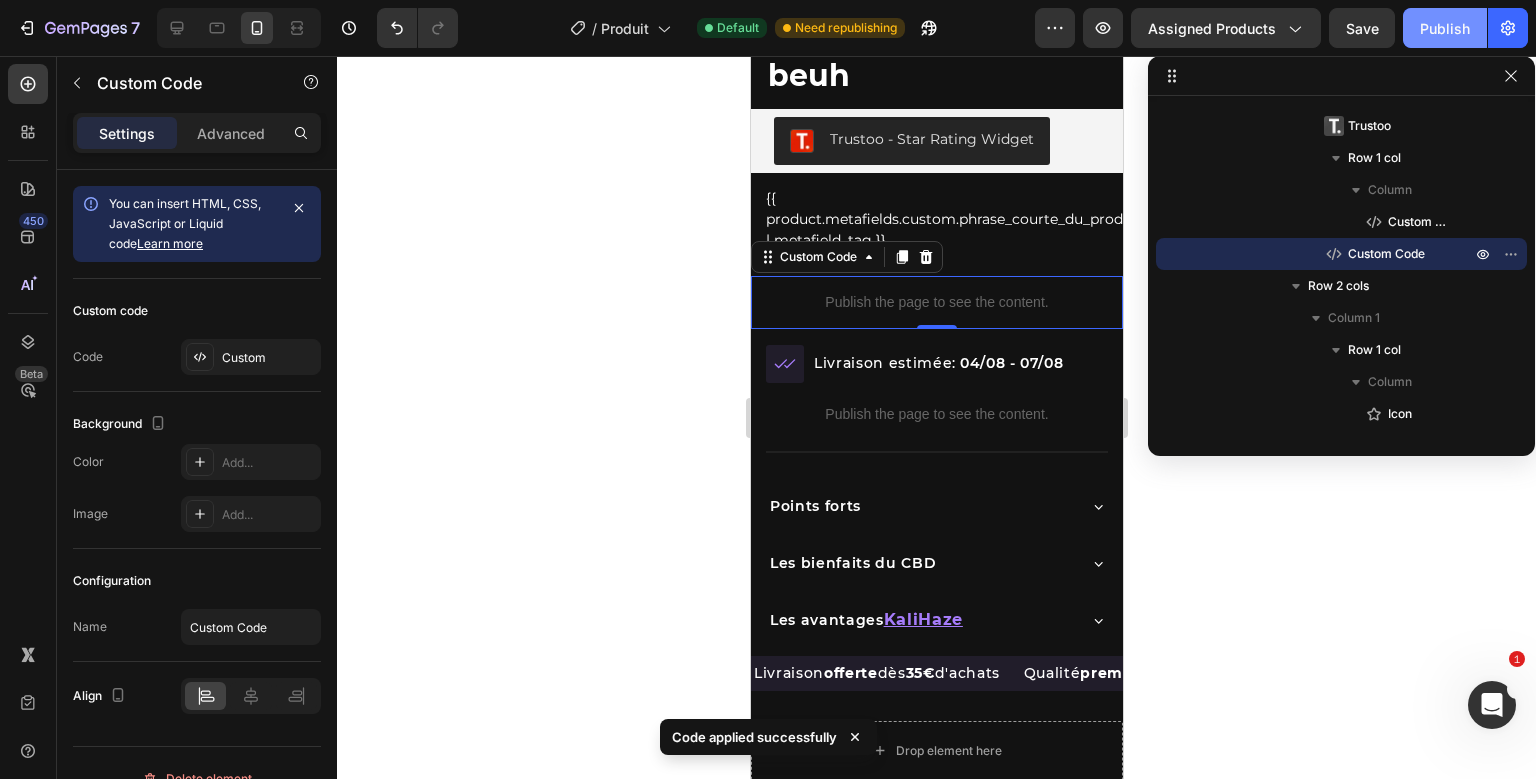 click on "Publish" 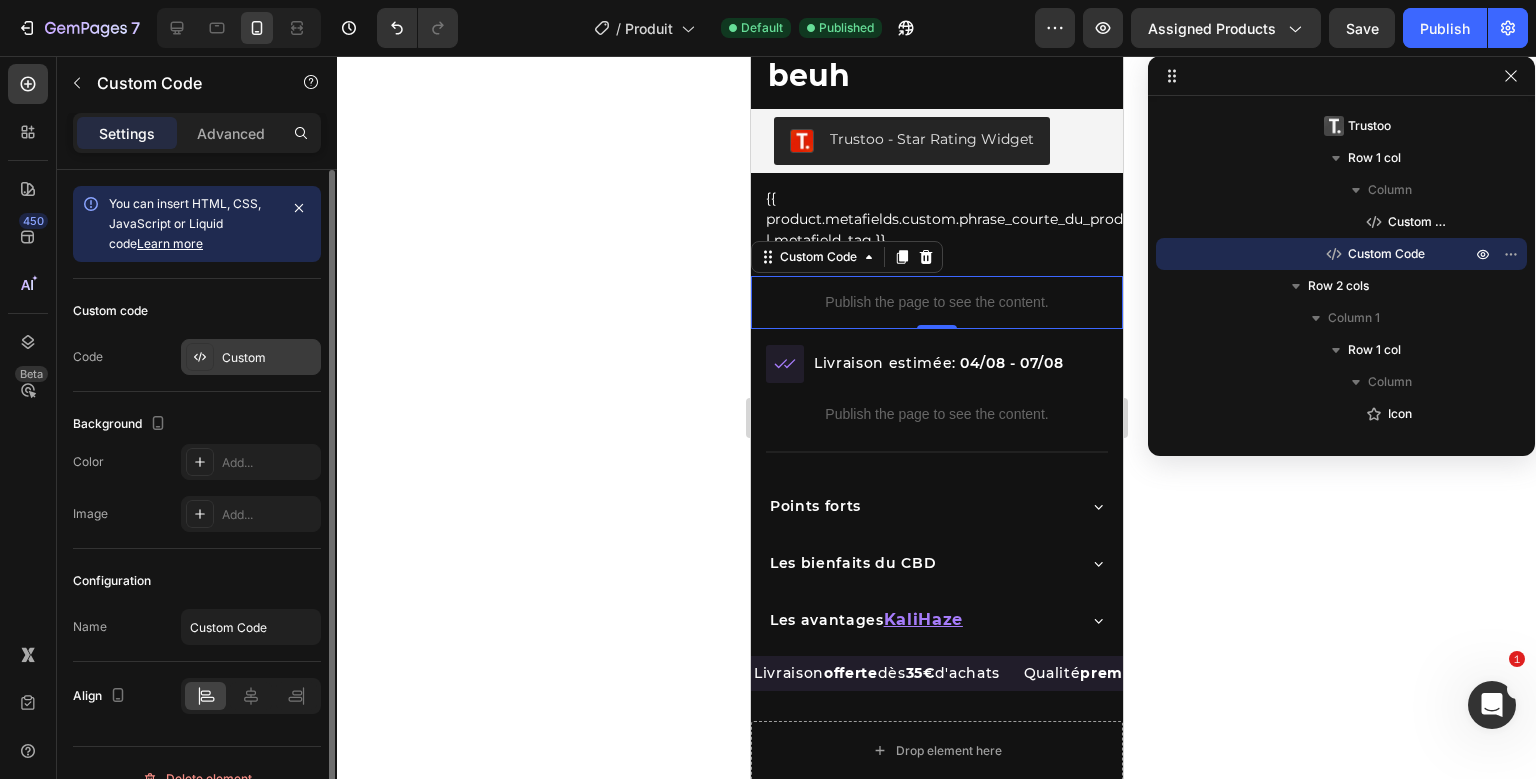 click on "Custom" at bounding box center (269, 358) 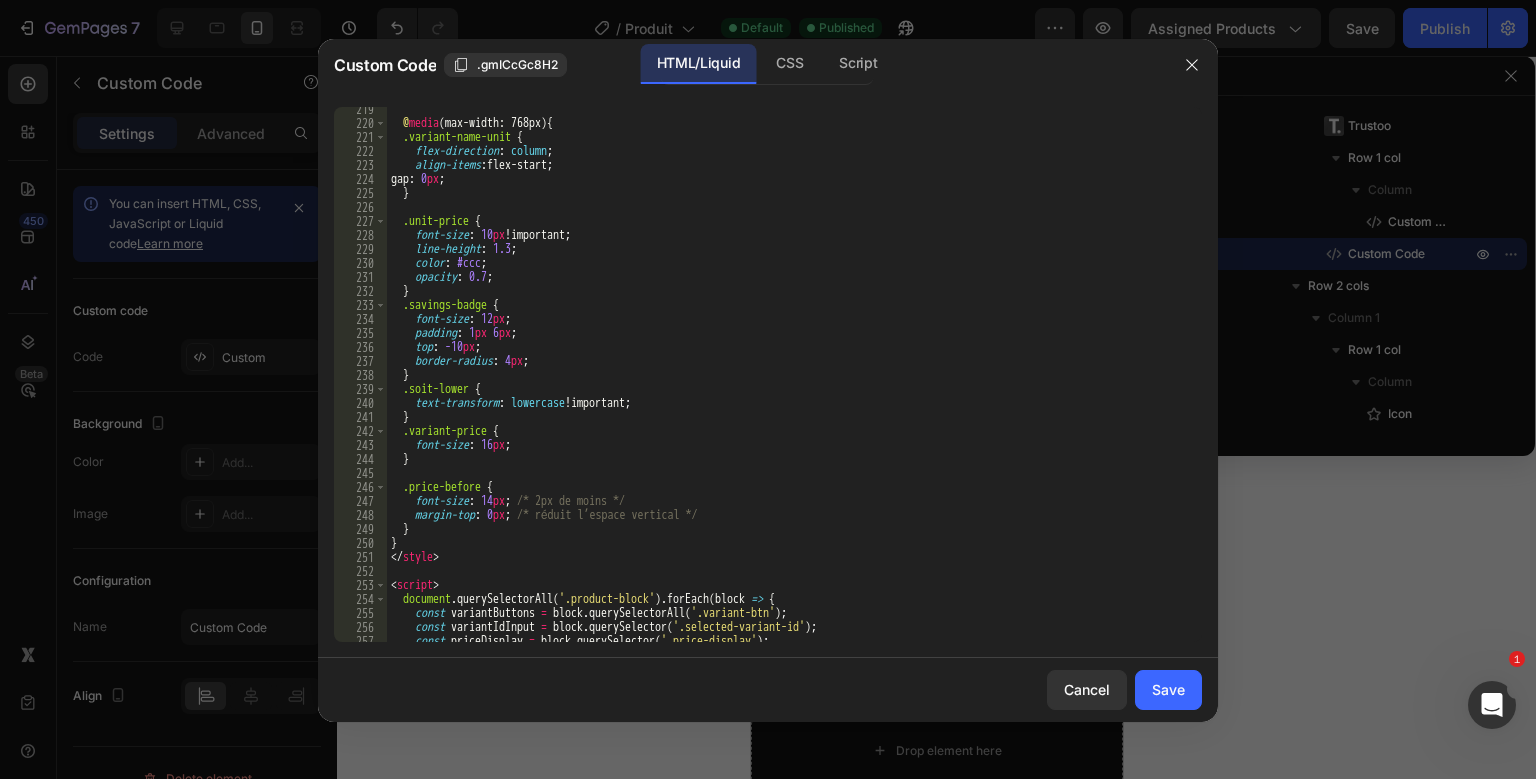scroll, scrollTop: 3062, scrollLeft: 0, axis: vertical 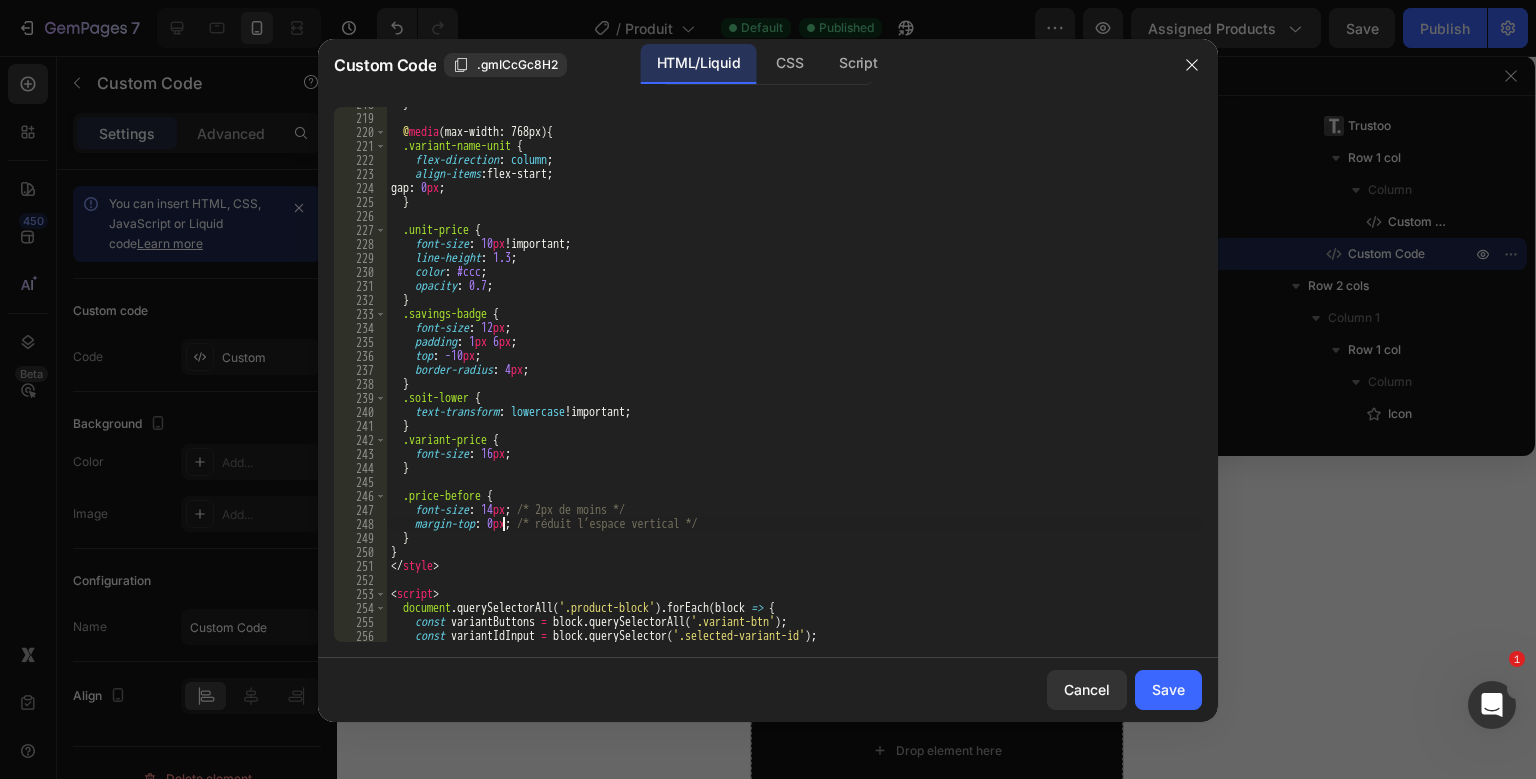 click on "}    @ media  (max-width: 768px)  {    .variant-name-unit   {      flex-direction :   column ;      align-items :  flex-start ;     gap :   0 px ;    }    .unit-price   {      font-size :   10 px  !important ;      line-height :   1.3 ;      color :   #ccc ;      opacity :   0.7 ;    }    .savings-badge   {      font-size :   12 px ;      padding :   1 px   6 px ;      top :   -10 px ;      border-radius :   4 px ;    }    .soit-lower   {      text-transform :   lowercase  !important ;    }    .variant-price   {      font-size :   16 px ;    }    .price-before   {      font-size :   14 px ;   /* 2px de moins */      margin-top :   0 px ;   /* réduit l’espace vertical */    } } </ style > < script >    document . querySelectorAll ( '.product-block' ) . forEach ( block   =>   {      const   variantButtons   =   block . querySelectorAll ( '.variant-btn' ) ;      const   variantIdInput   =   block . querySelector ( '.selected-variant-id' ) ;      const   priceDisplay   =   block . querySelector ( ) ;" at bounding box center (794, 378) 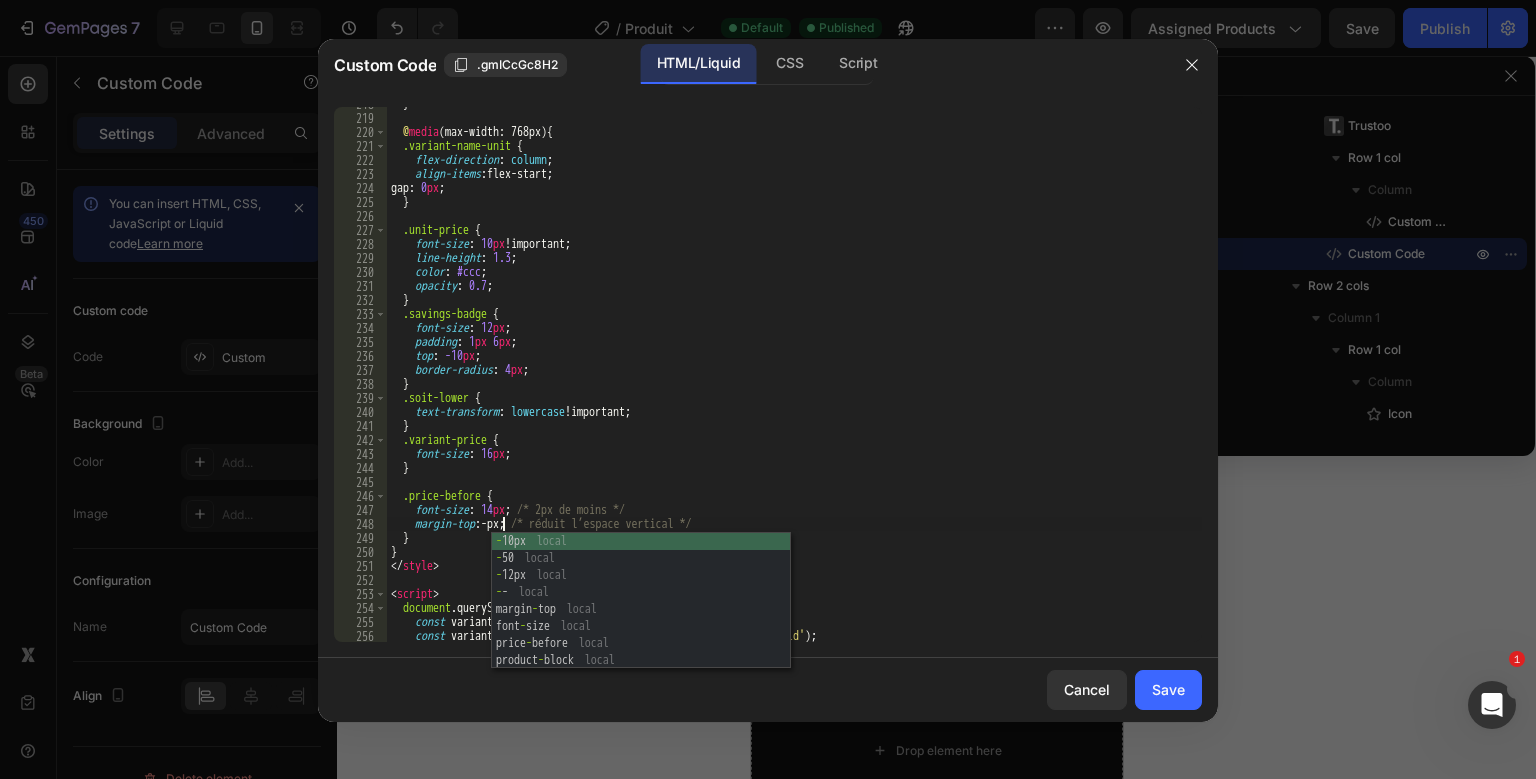 scroll, scrollTop: 0, scrollLeft: 9, axis: horizontal 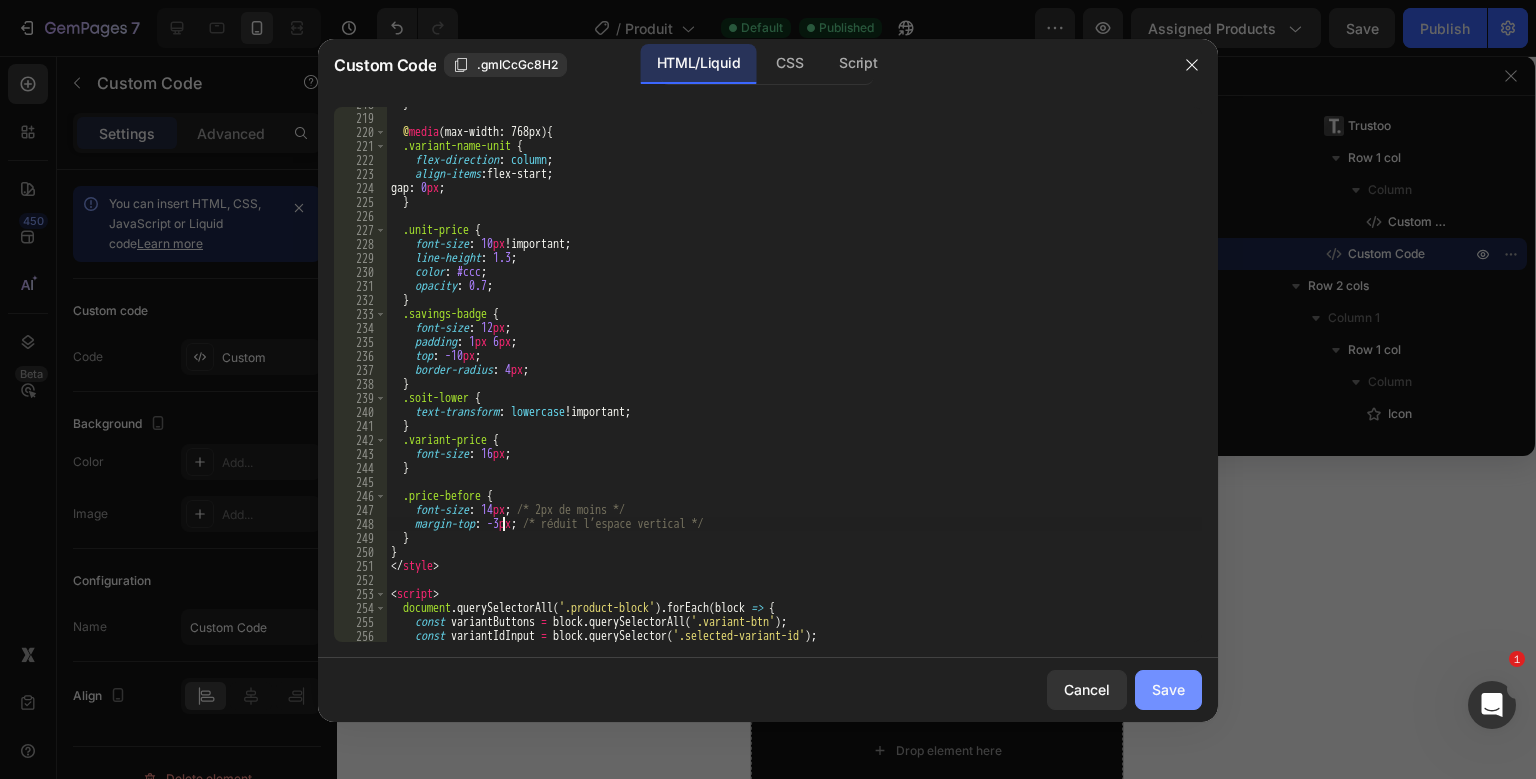 type on "margin-top: -3px; /* réduit l’espace vertical */" 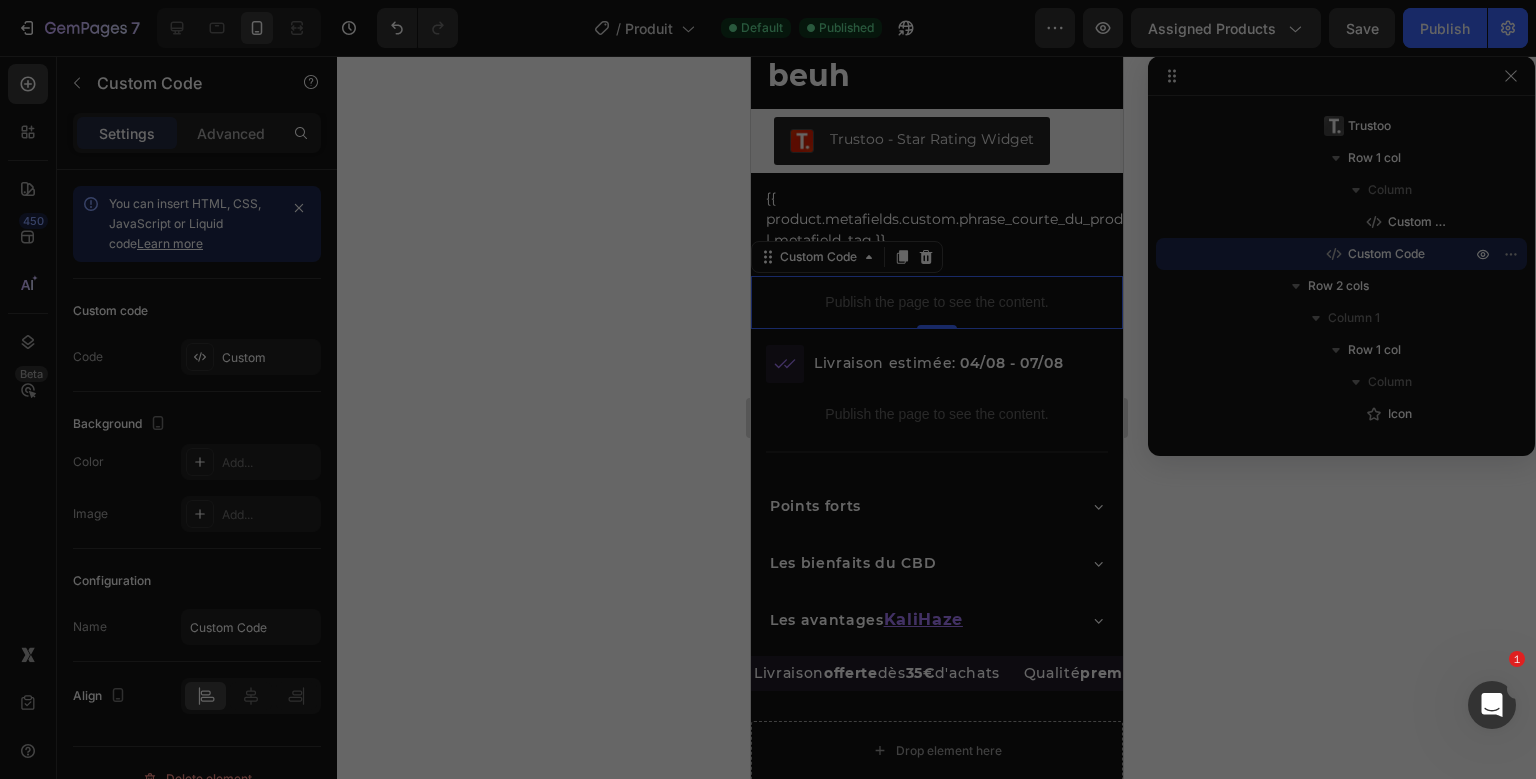 type 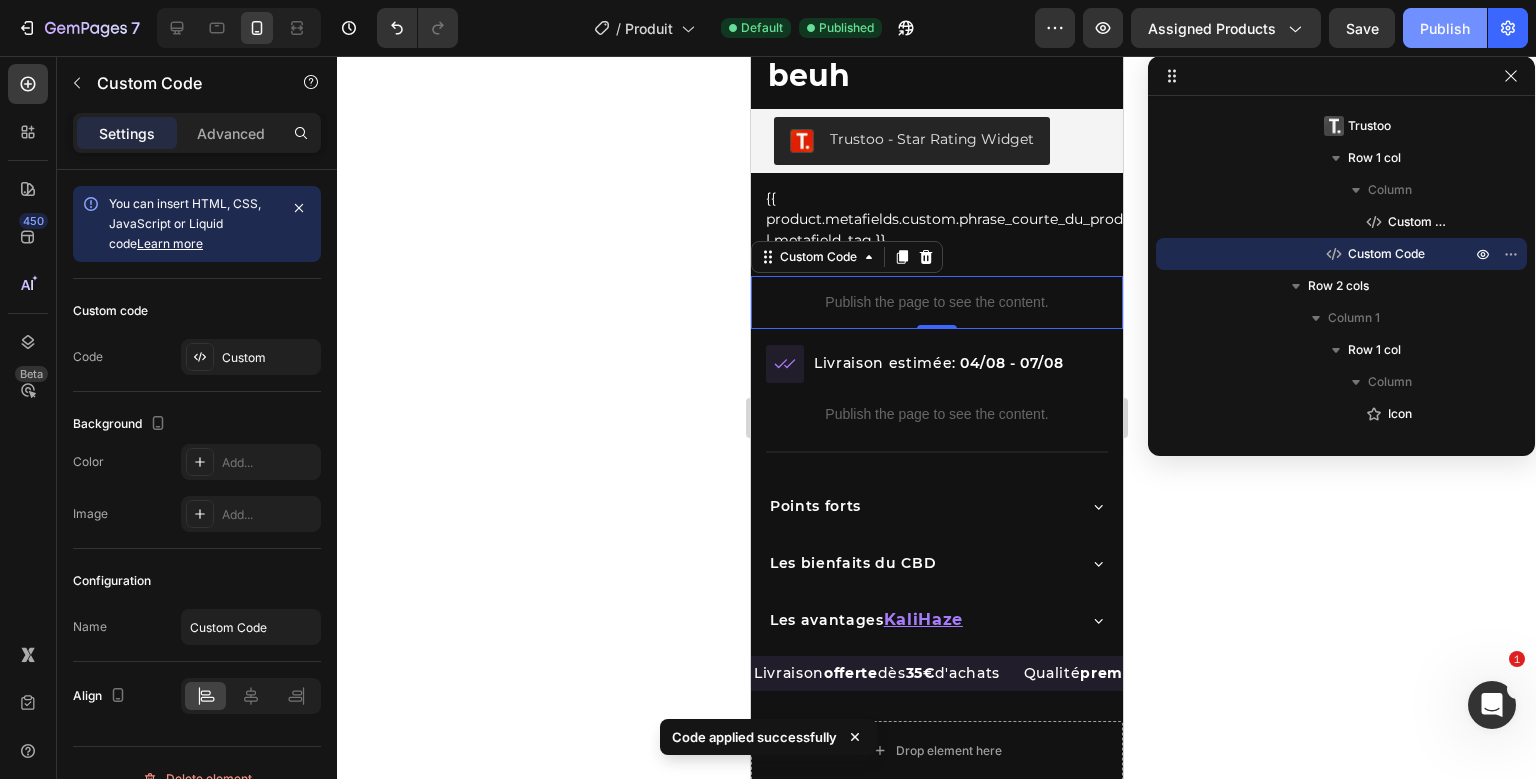 click on "Publish" at bounding box center (1445, 28) 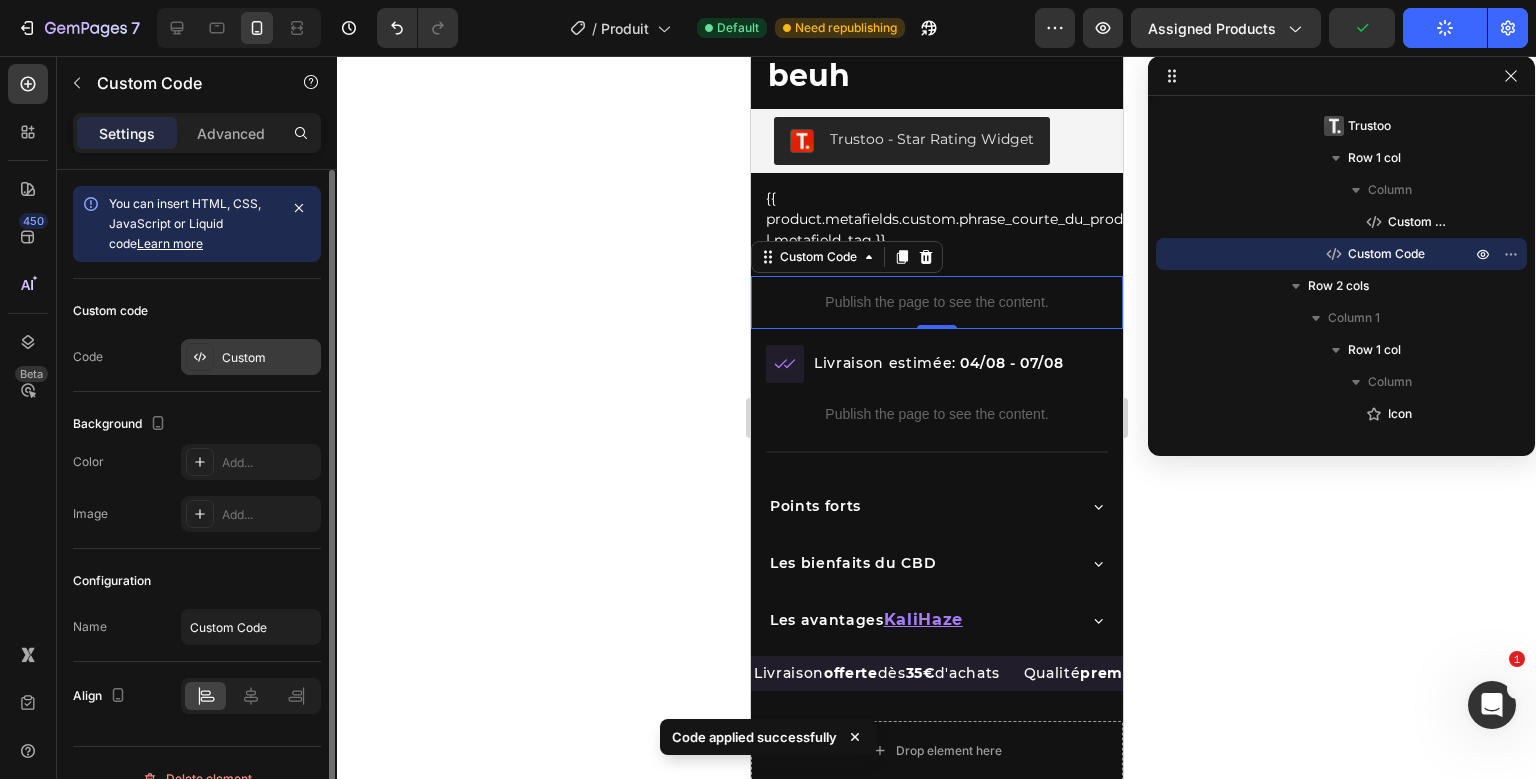 click on "Custom" at bounding box center [269, 358] 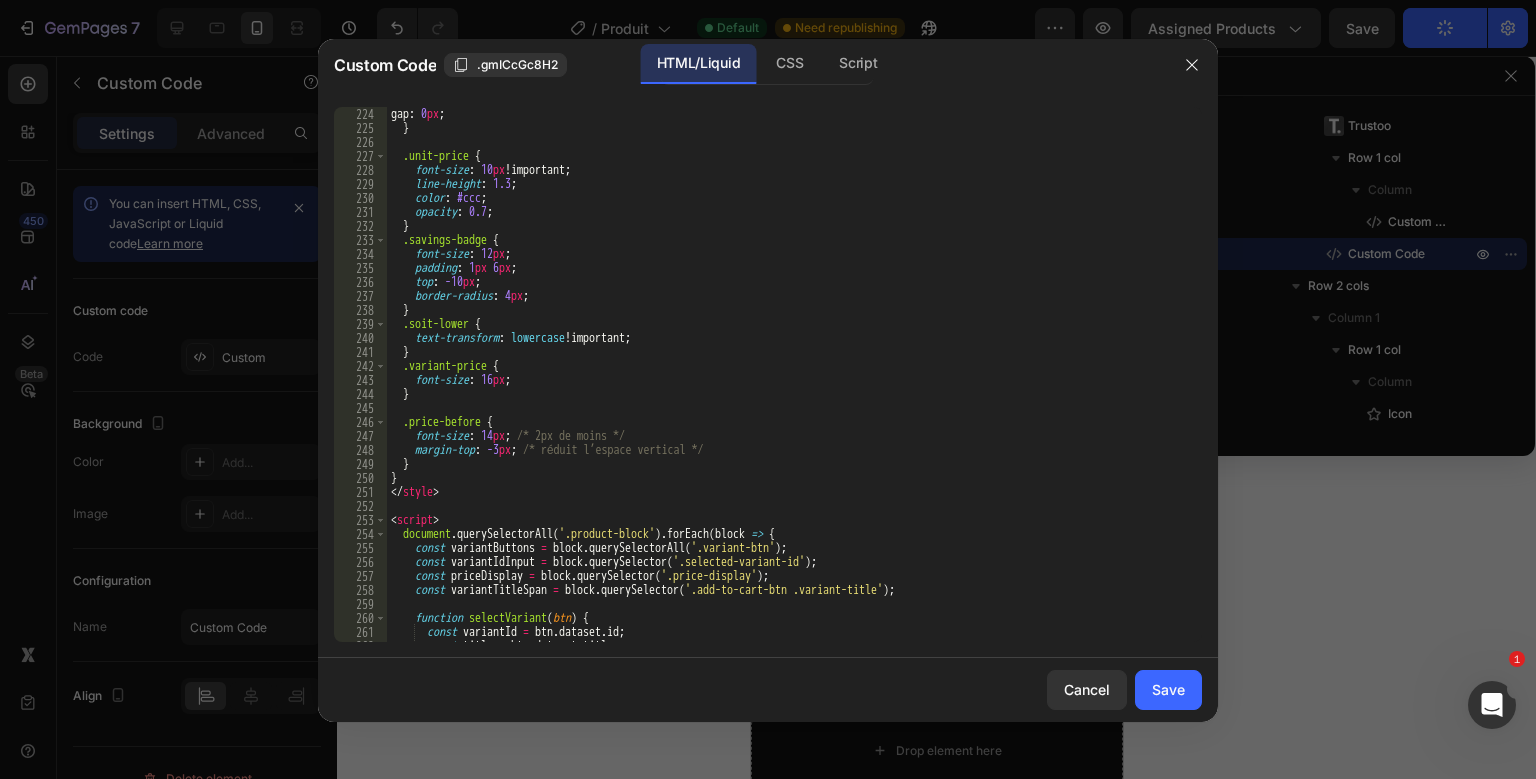 scroll, scrollTop: 3144, scrollLeft: 0, axis: vertical 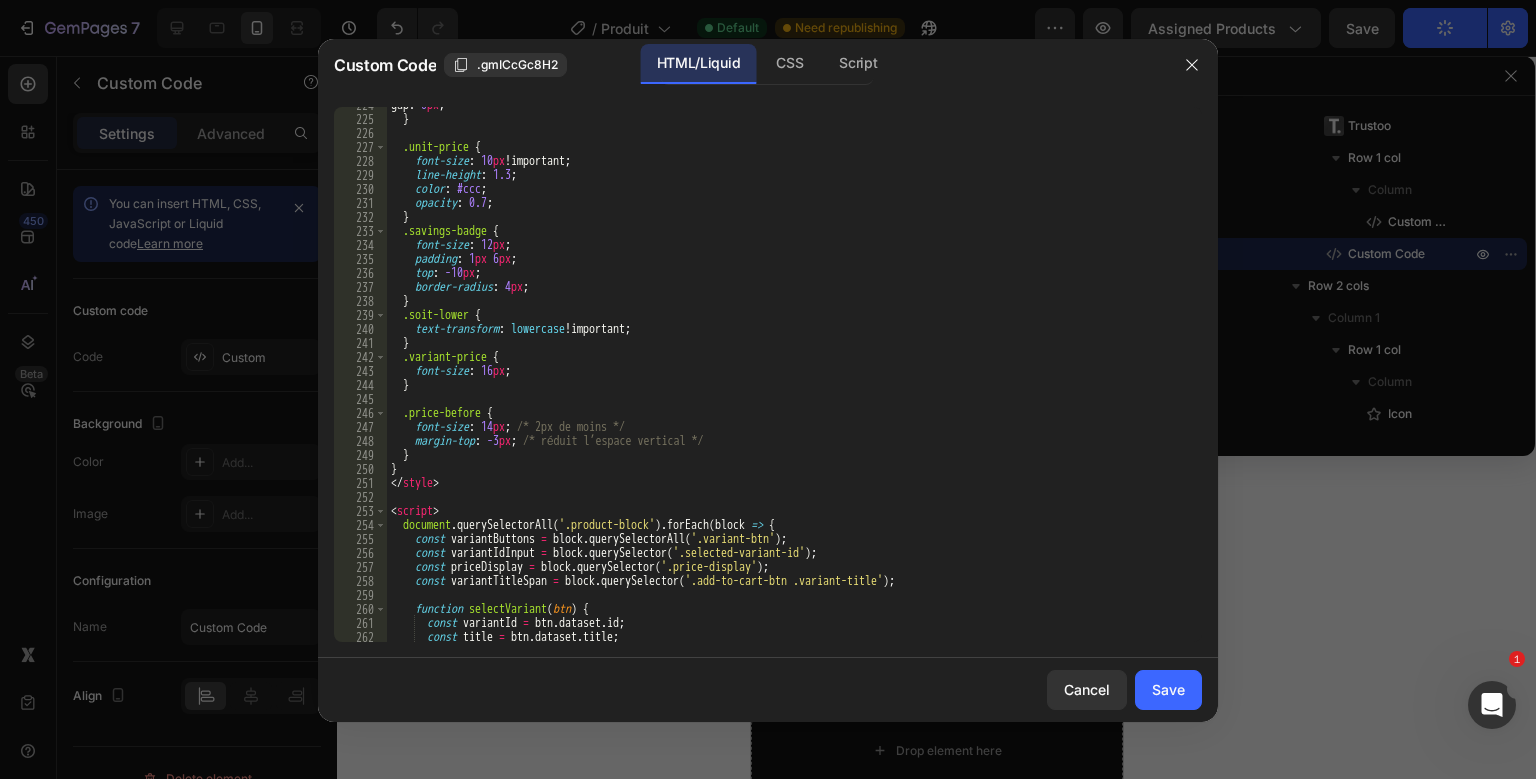 click at bounding box center [768, 389] 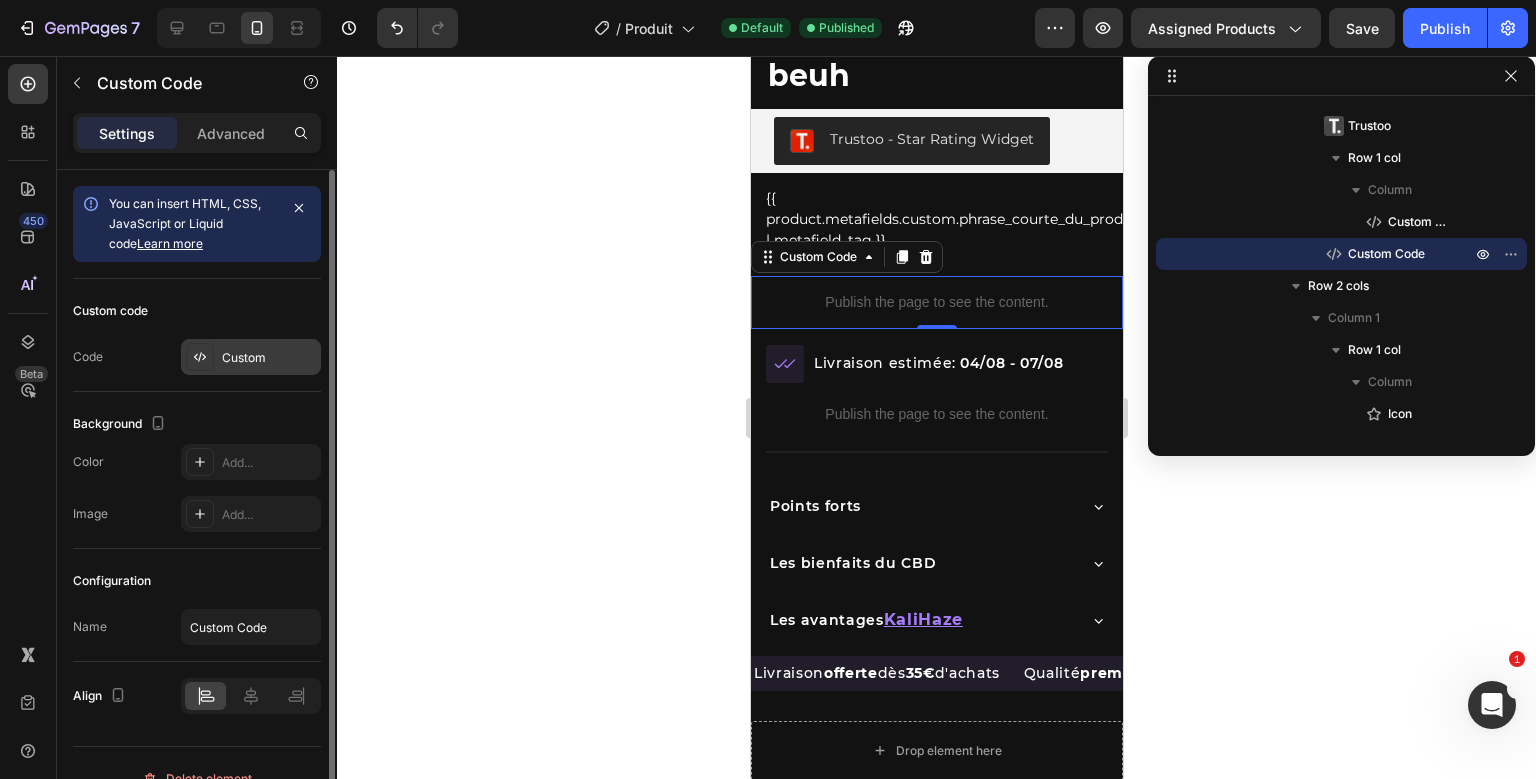 click on "Custom" at bounding box center (251, 357) 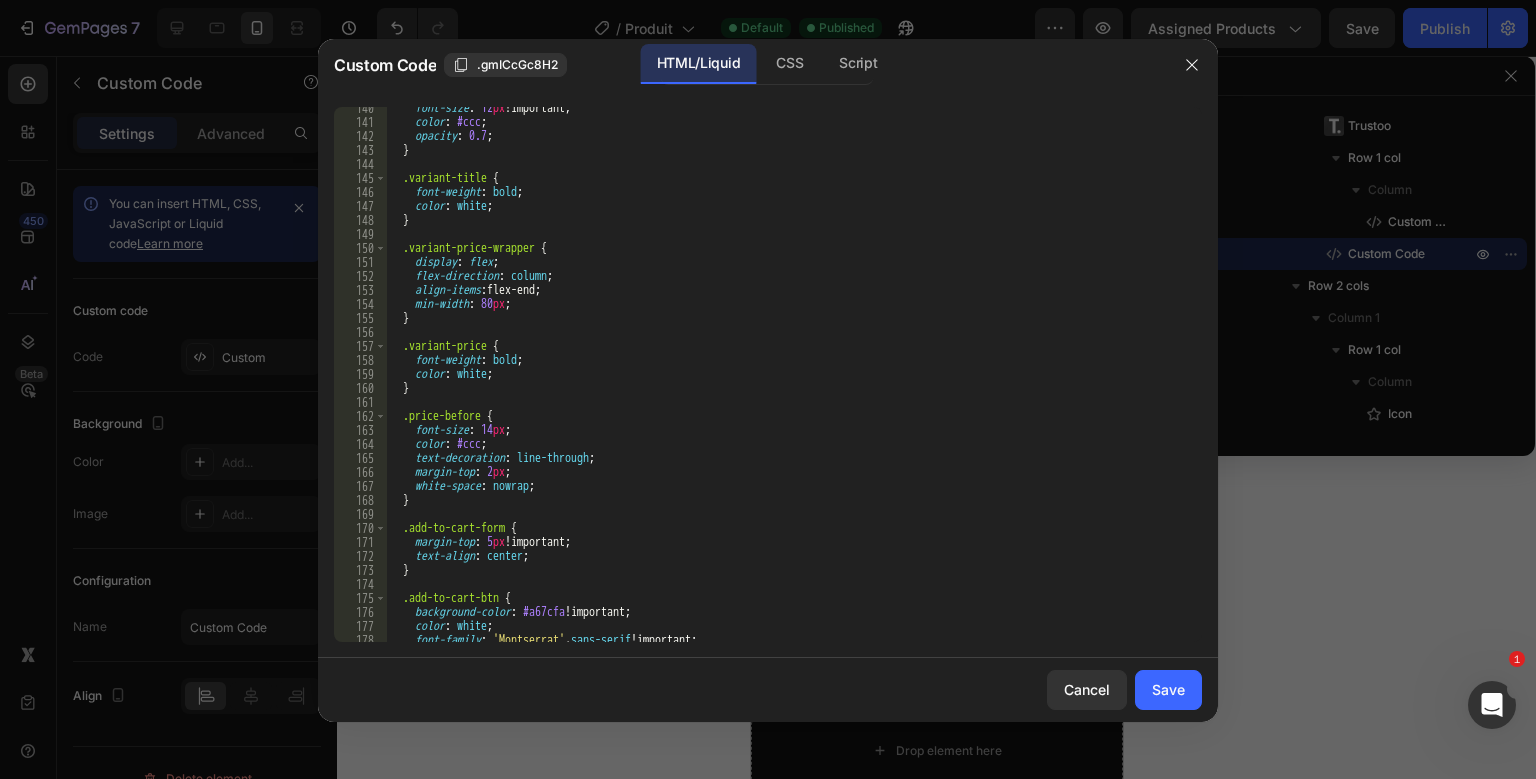 scroll, scrollTop: 1998, scrollLeft: 0, axis: vertical 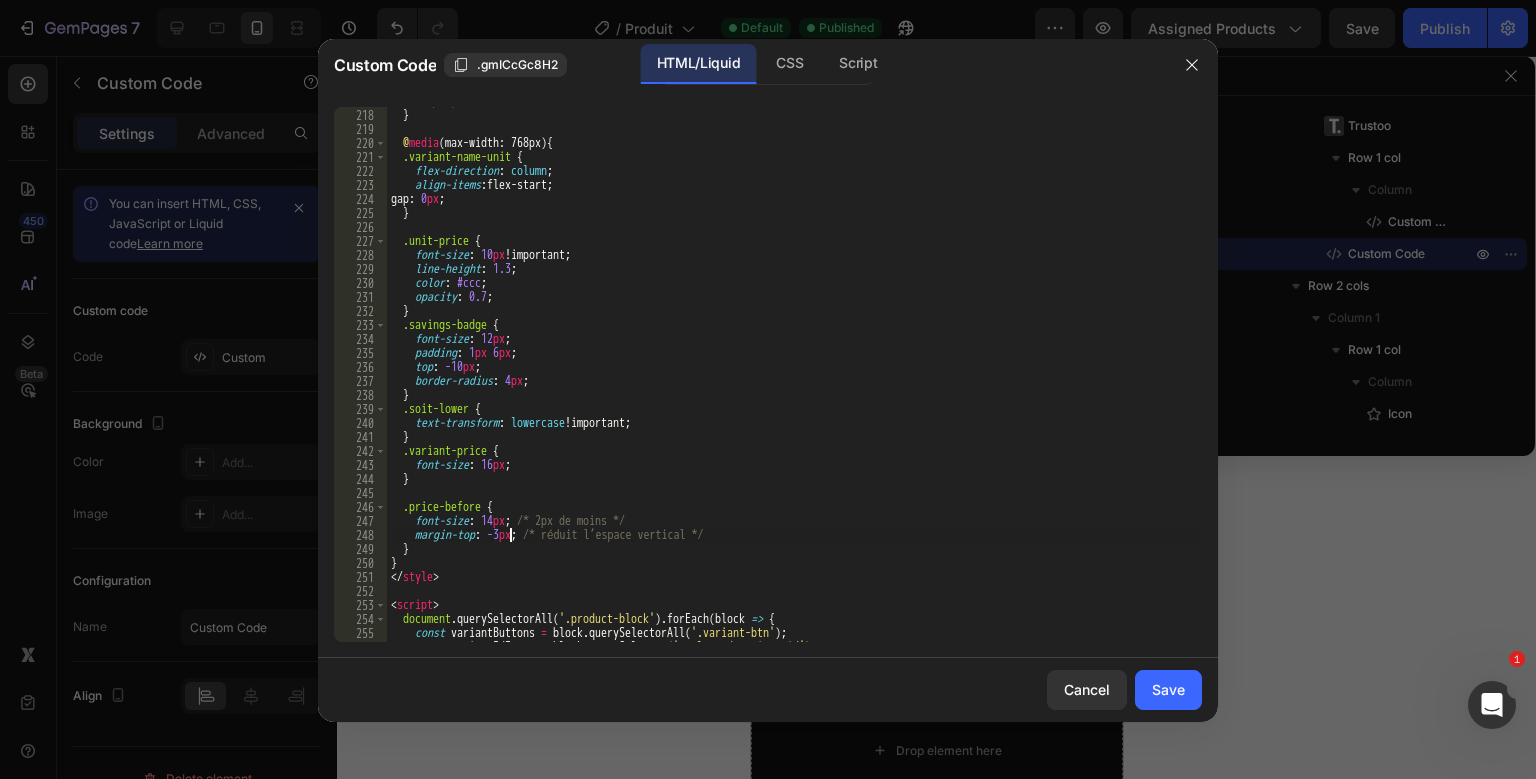 click on "display :   inline ;    }    @ media  (max-width: 768px)  {    .variant-name-unit   {      flex-direction :   column ;      align-items :  flex-start ;     gap :   0 px ;    }    .unit-price   {      font-size :   10 px  !important ;      line-height :   1.3 ;      color :   #ccc ;      opacity :   0.7 ;    }    .savings-badge   {      font-size :   12 px ;      padding :   1 px   6 px ;      top :   -10 px ;      border-radius :   4 px ;    }    .soit-lower   {      text-transform :   lowercase  !important ;    }    .variant-price   {      font-size :   16 px ;    }    .price-before   {      font-size :   14 px ;   /* 2px de moins */      margin-top :   -3 px ;   /* réduit l’espace vertical */    } } </ style > < script >    document . querySelectorAll ( '.product-block' ) . forEach ( block   =>   {      const   variantButtons   =   block . querySelectorAll ( '.variant-btn' ) ;      const   variantIdInput   =   block . querySelector ( '.selected-variant-id' ) ;" at bounding box center (794, 375) 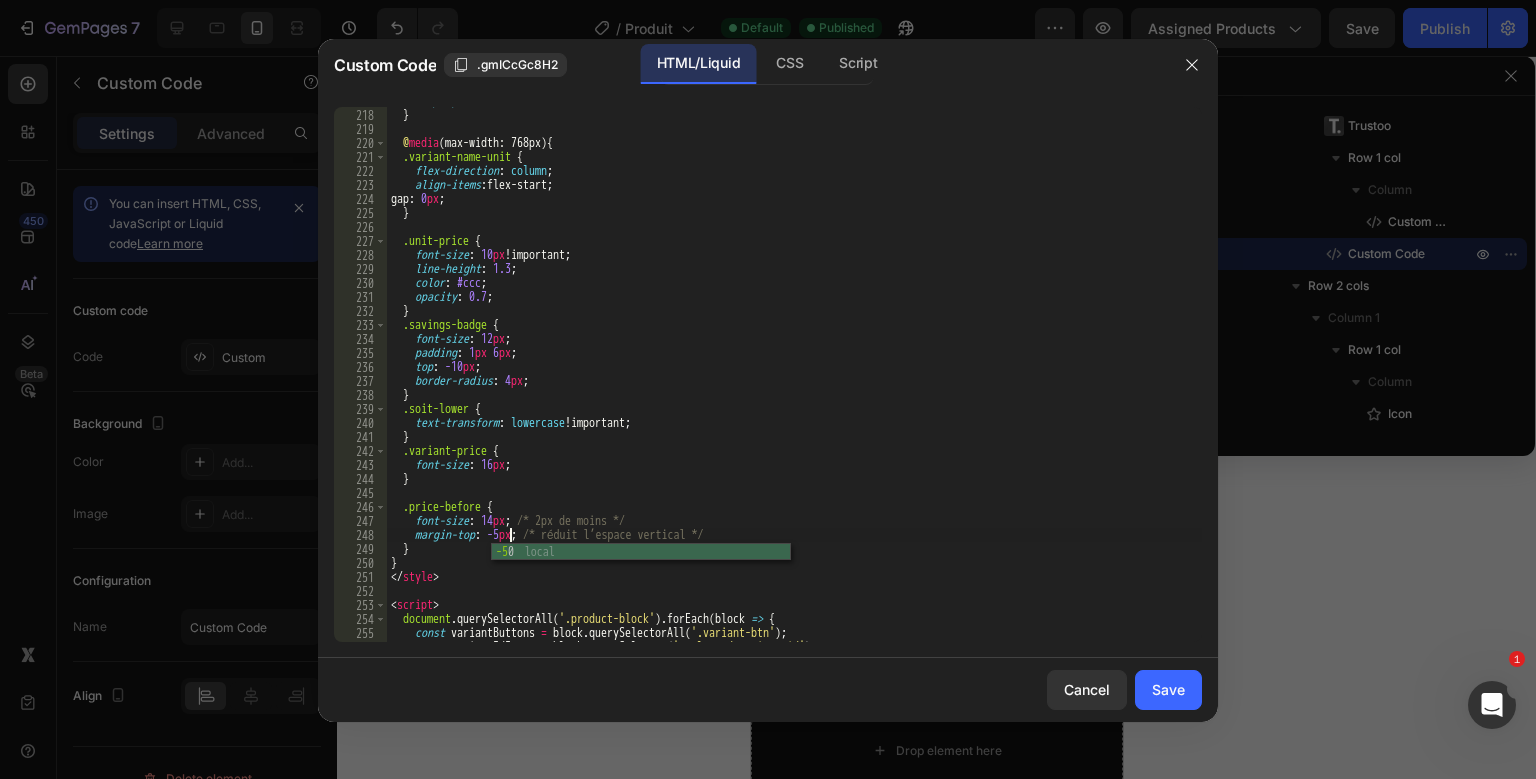 scroll, scrollTop: 0, scrollLeft: 9, axis: horizontal 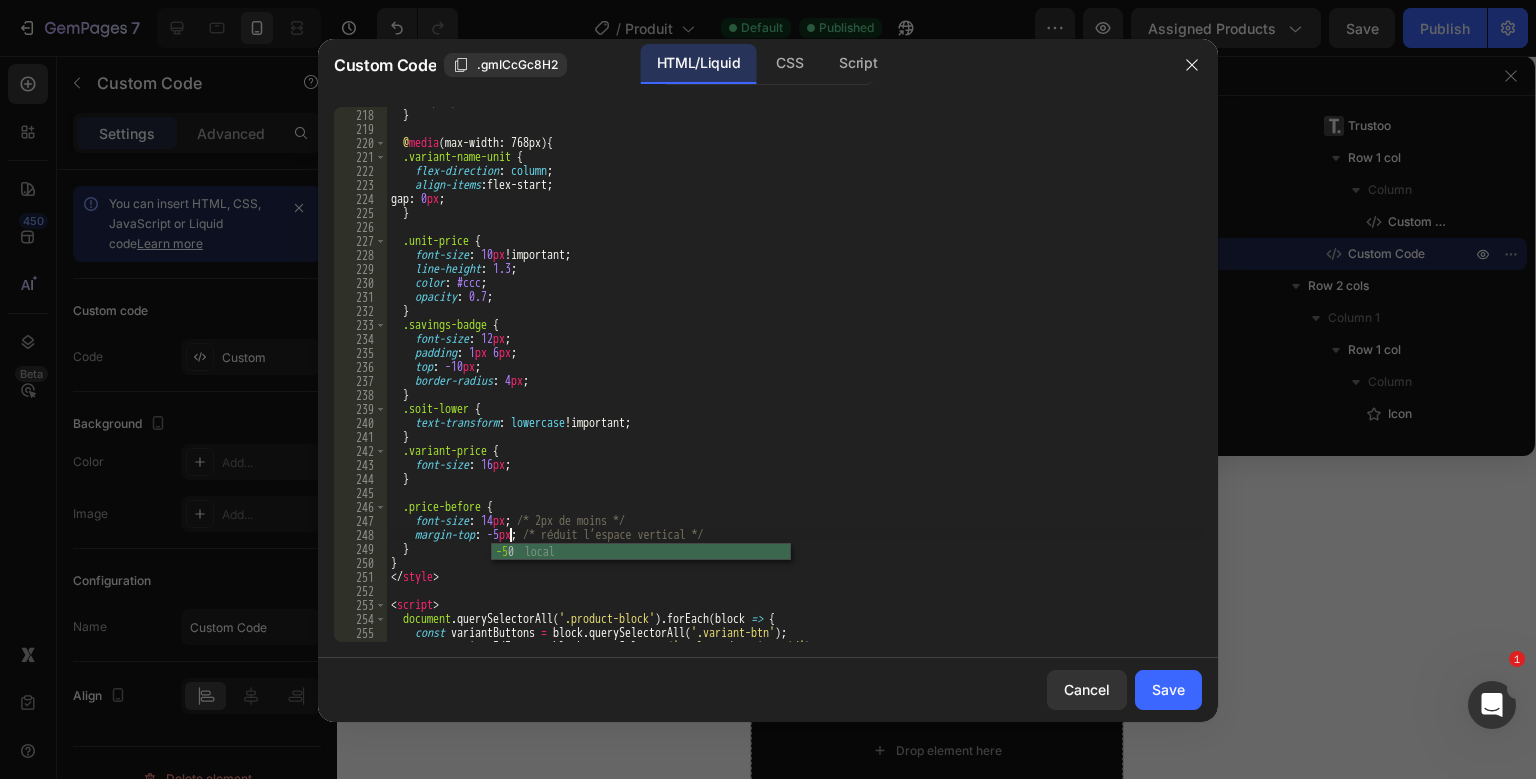 click on "display :   inline ;    }    @ media  (max-width: 768px)  {    .variant-name-unit   {      flex-direction :   column ;      align-items :  flex-start ;     gap :   0 px ;    }    .unit-price   {      font-size :   10 px  !important ;      line-height :   1.3 ;      color :   #ccc ;      opacity :   0.7 ;    }    .savings-badge   {      font-size :   12 px ;      padding :   1 px   6 px ;      top :   -10 px ;      border-radius :   4 px ;    }    .soit-lower   {      text-transform :   lowercase  !important ;    }    .variant-price   {      font-size :   16 px ;    }    .price-before   {      font-size :   14 px ;   /* 2px de moins */      margin-top :   -5 px ;   /* réduit l’espace vertical */    } } </ style > < script >    document . querySelectorAll ( '.product-block' ) . forEach ( block   =>   {      const   variantButtons   =   block . querySelectorAll ( '.variant-btn' ) ;      const   variantIdInput   =   block . querySelector ( '.selected-variant-id' ) ;" at bounding box center [794, 375] 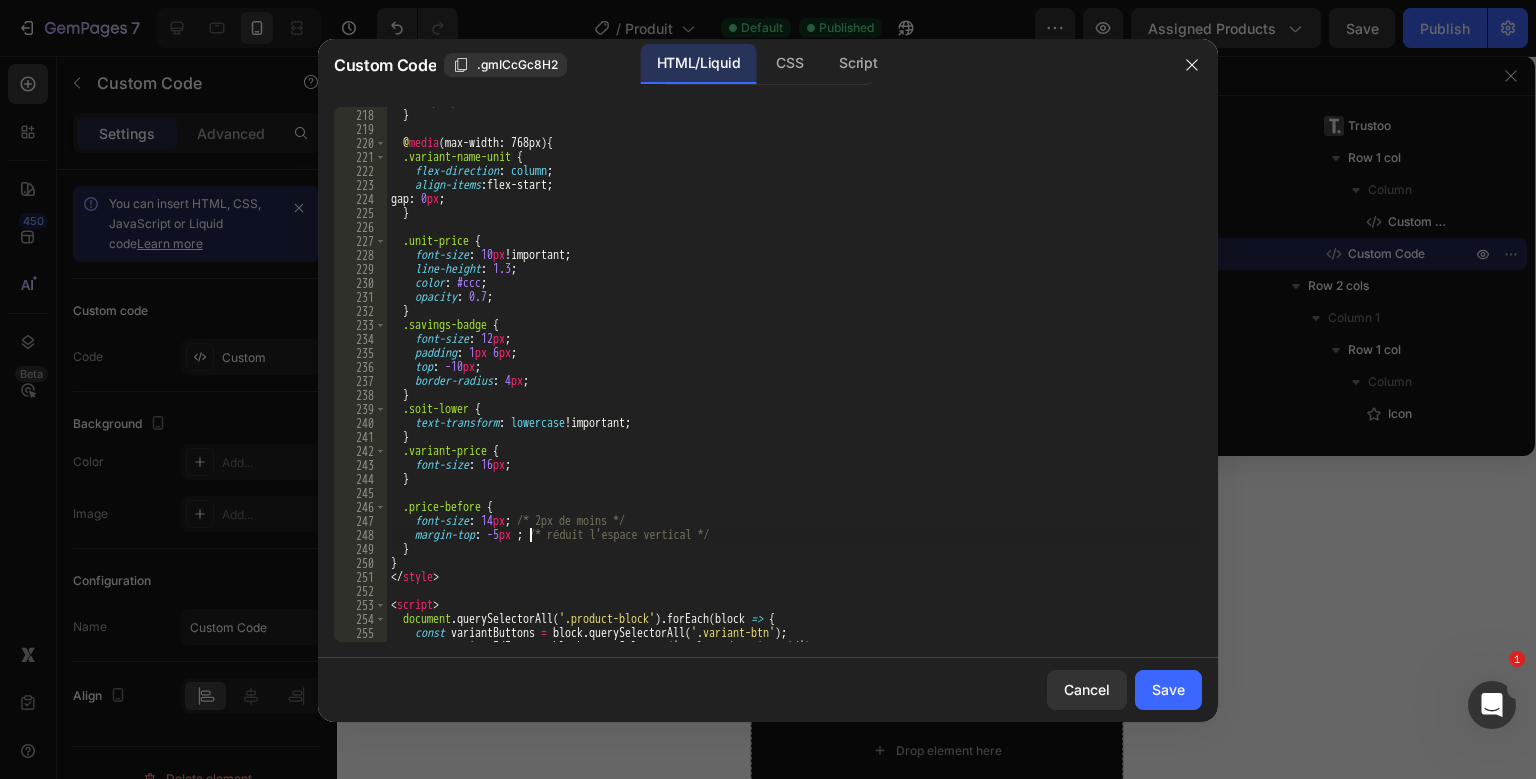 scroll, scrollTop: 0, scrollLeft: 11, axis: horizontal 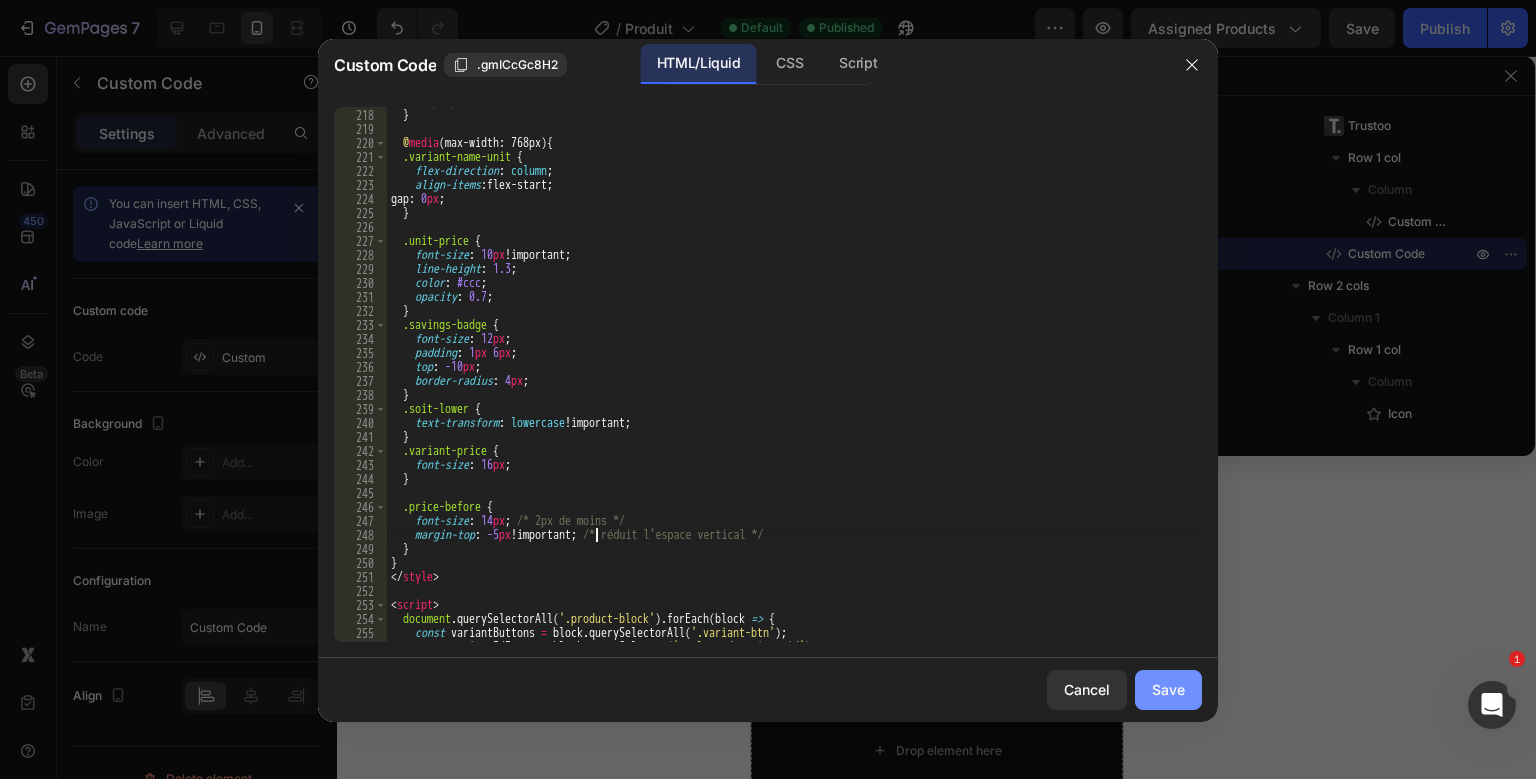 type on "margin-top: -5px !; /* réduit l’espace vertical */" 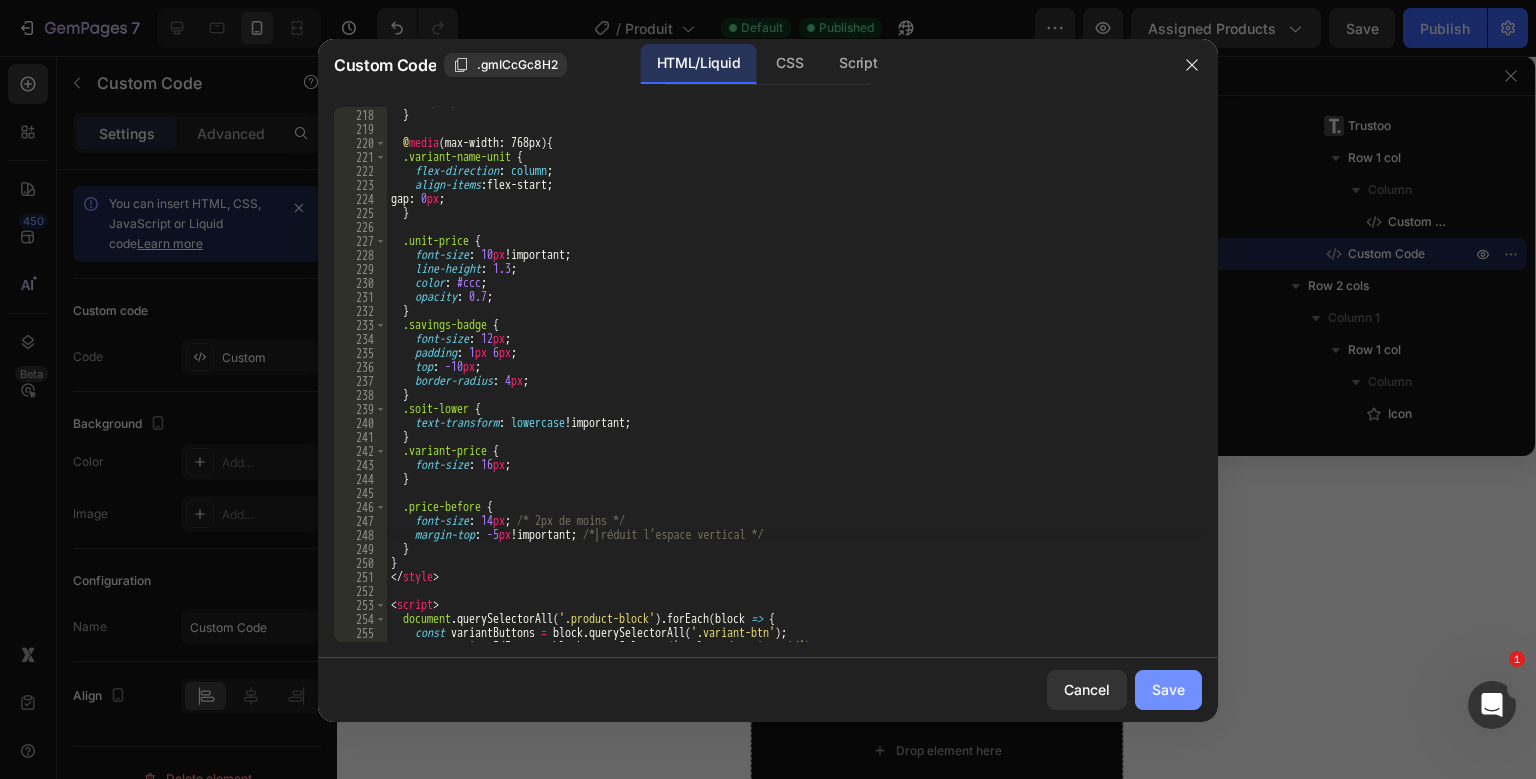 click on "Save" 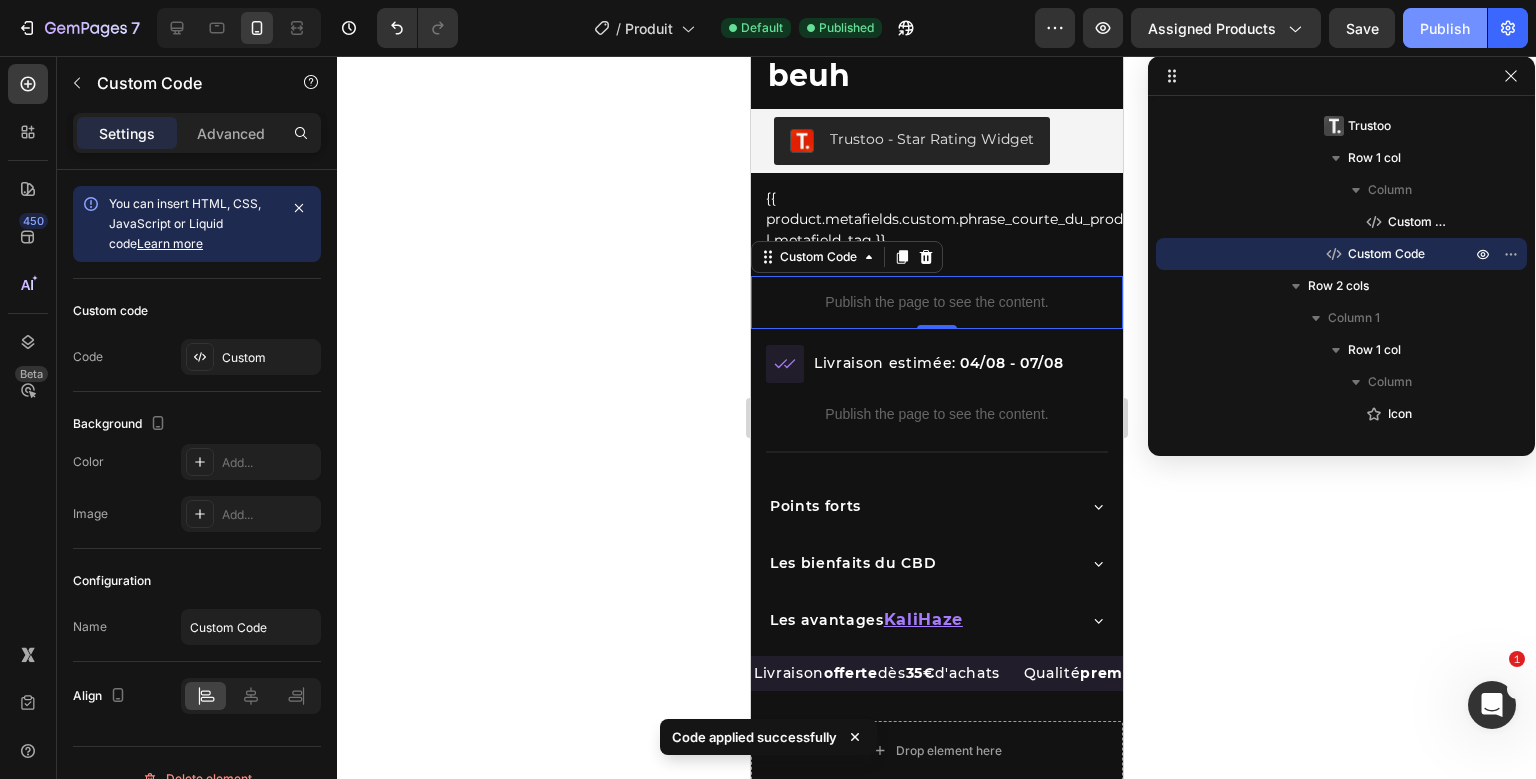 click on "Publish" at bounding box center (1445, 28) 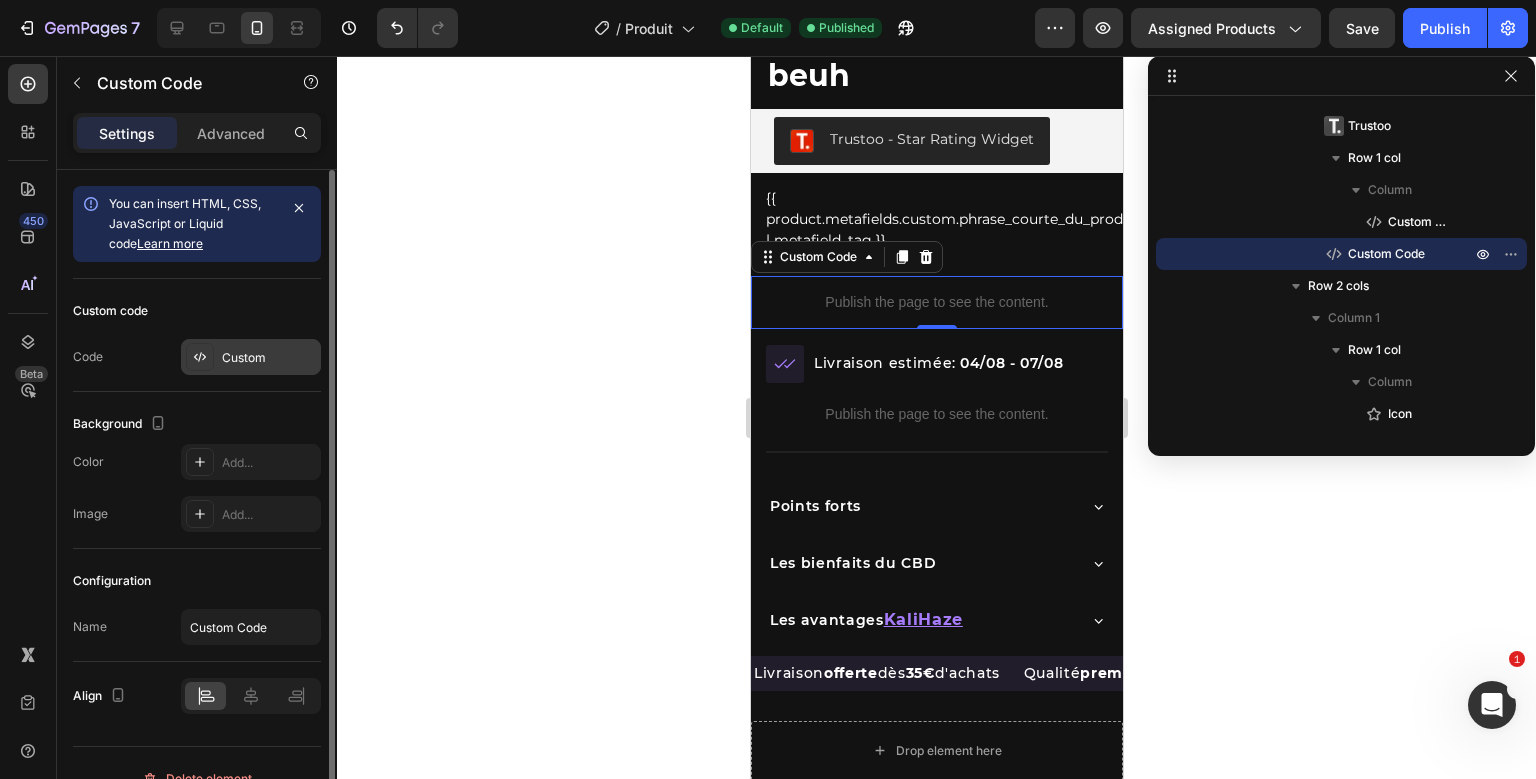 click at bounding box center (200, 357) 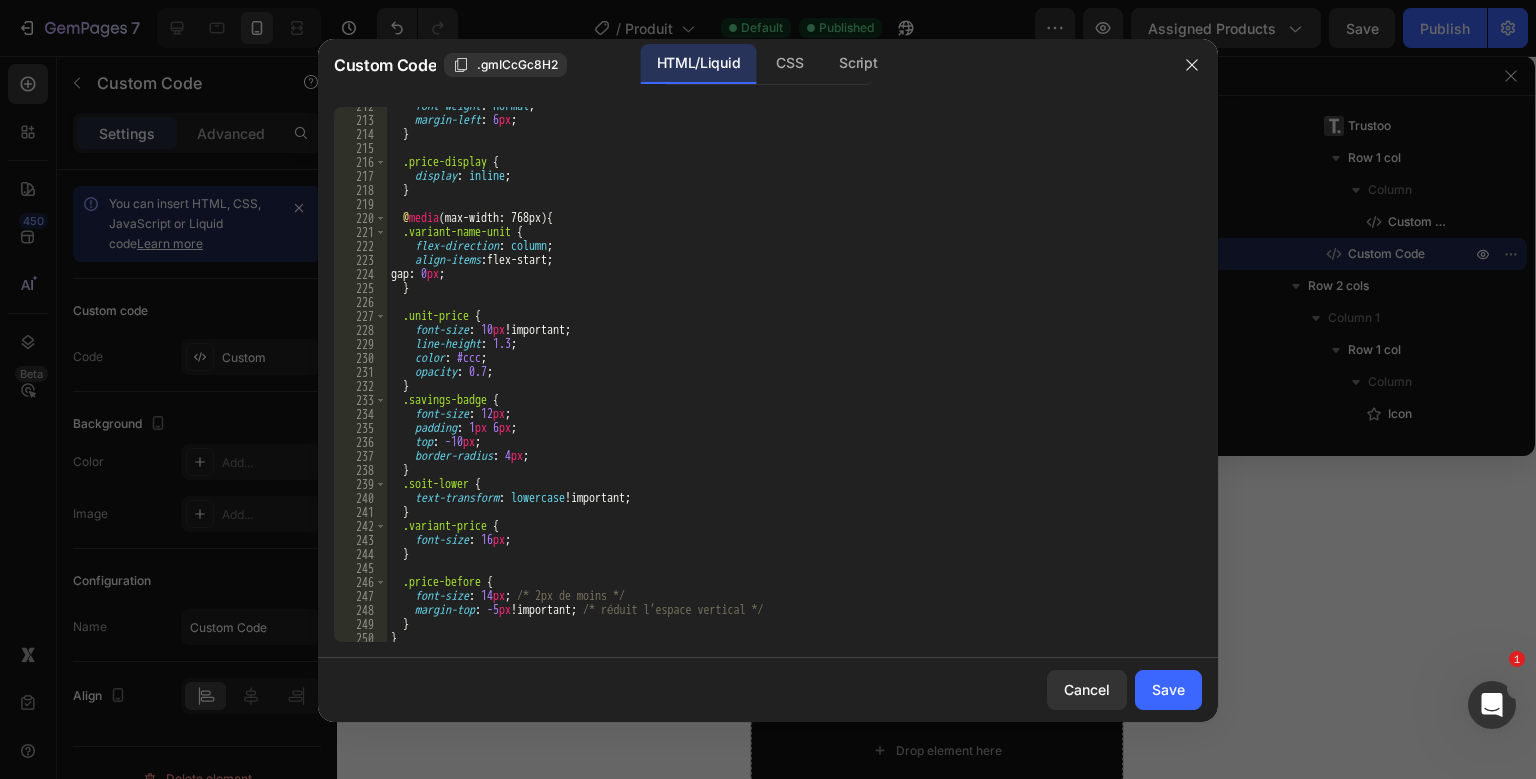 scroll, scrollTop: 2975, scrollLeft: 0, axis: vertical 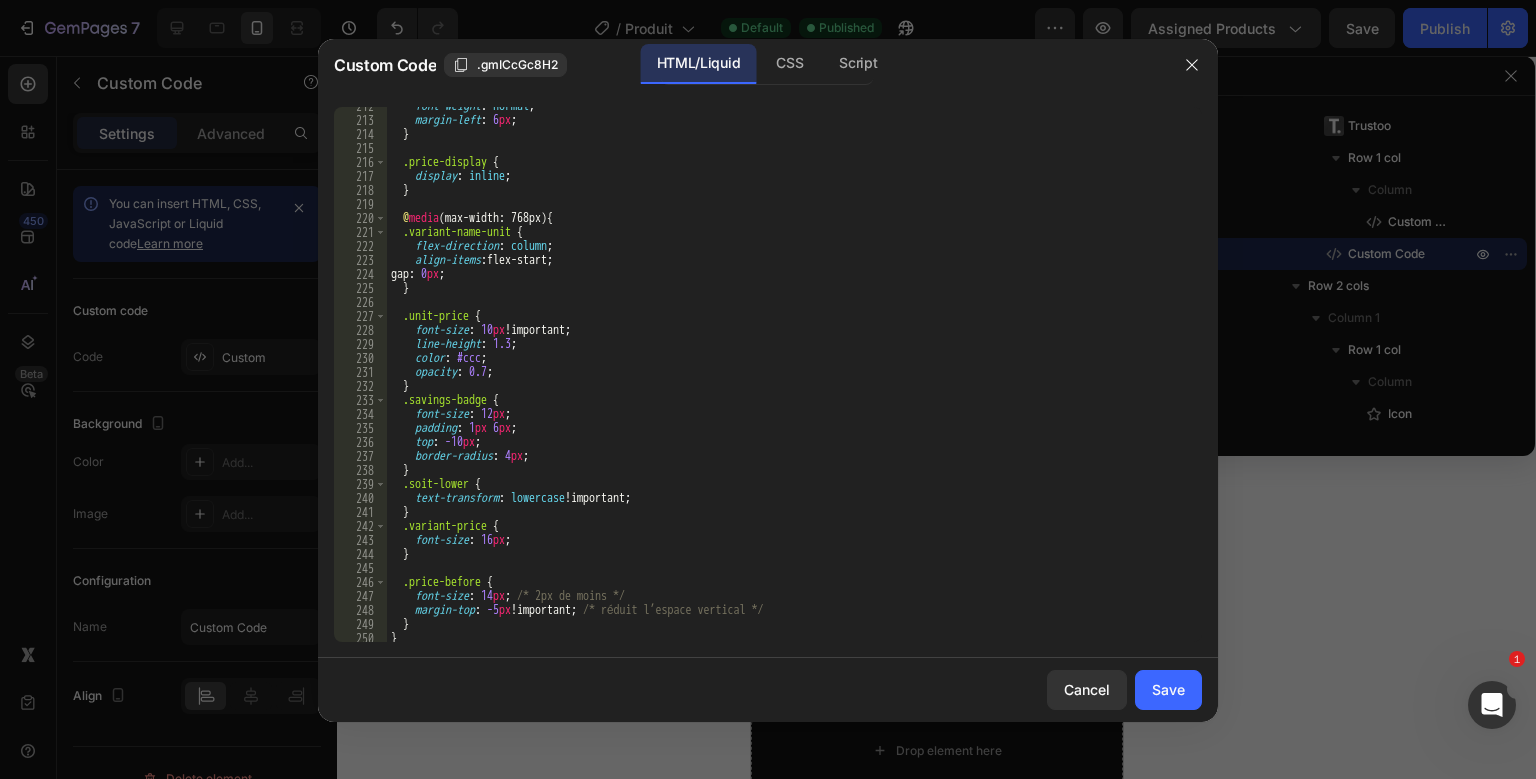 click on "font-weight :   normal ;      margin-left :   6 px ;    }    .price-display   {      display :   inline ;    }    @ media  (max-width: 768px)  {    .variant-name-unit   {      flex-direction :   column ;      align-items :  flex-start ;     gap :   0 px ;    }    .unit-price   {      font-size :   10 px  !important ;      line-height :   1.3 ;      color :   #ccc ;      opacity :   0.7 ;    }    .savings-badge   {      font-size :   12 px ;      padding :   1 px   6 px ;      top :   -10 px ;      border-radius :   4 px ;    }    .soit-lower   {      text-transform :   lowercase  !important ;    }    .variant-price   {      font-size :   16 px ;    }    .price-before   {      font-size :   14 px ;   /* 2px de moins */      margin-top :   -5 px  !important ;   /* réduit l’espace vertical */    } } </ style >" at bounding box center (794, 380) 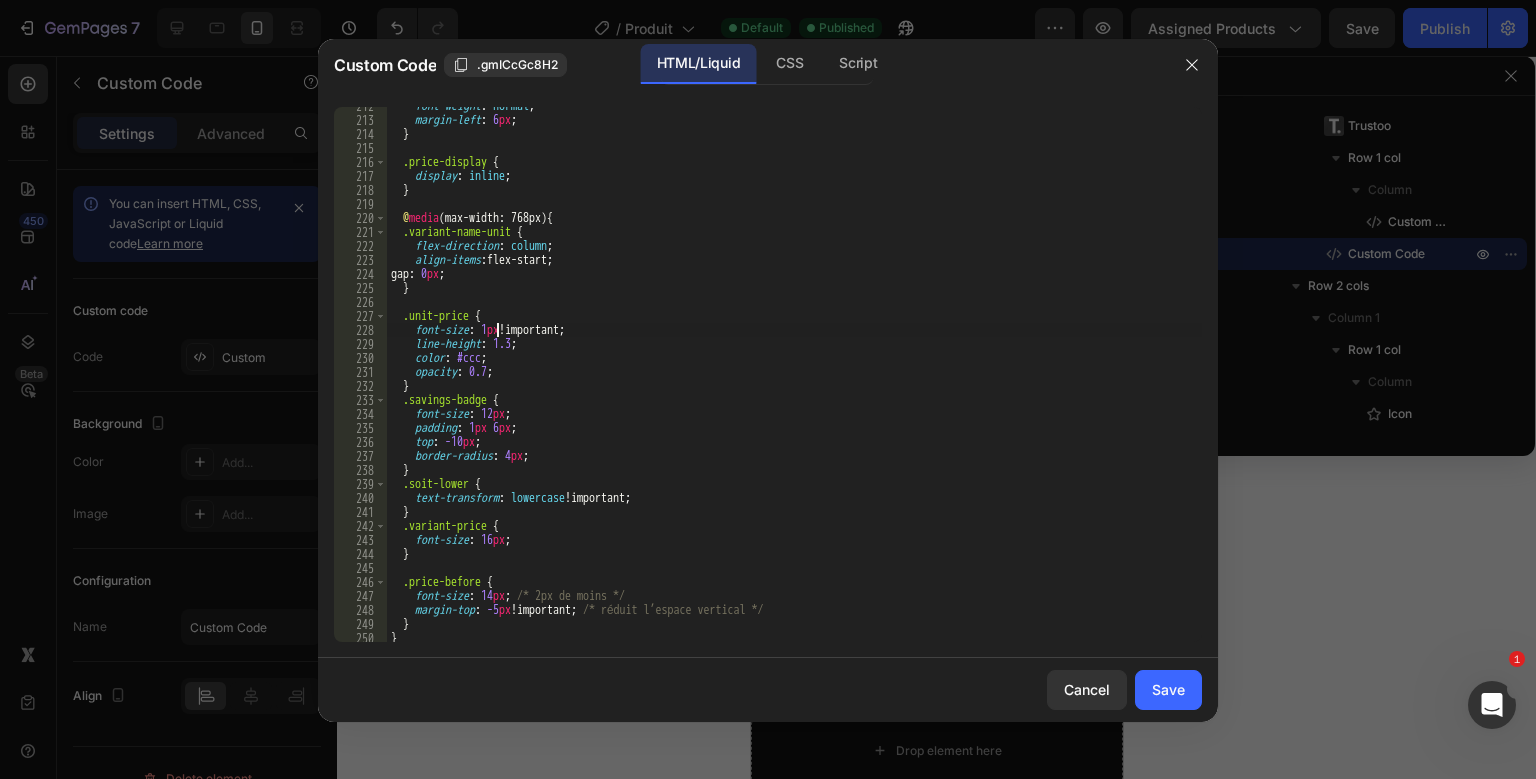 scroll, scrollTop: 0, scrollLeft: 8, axis: horizontal 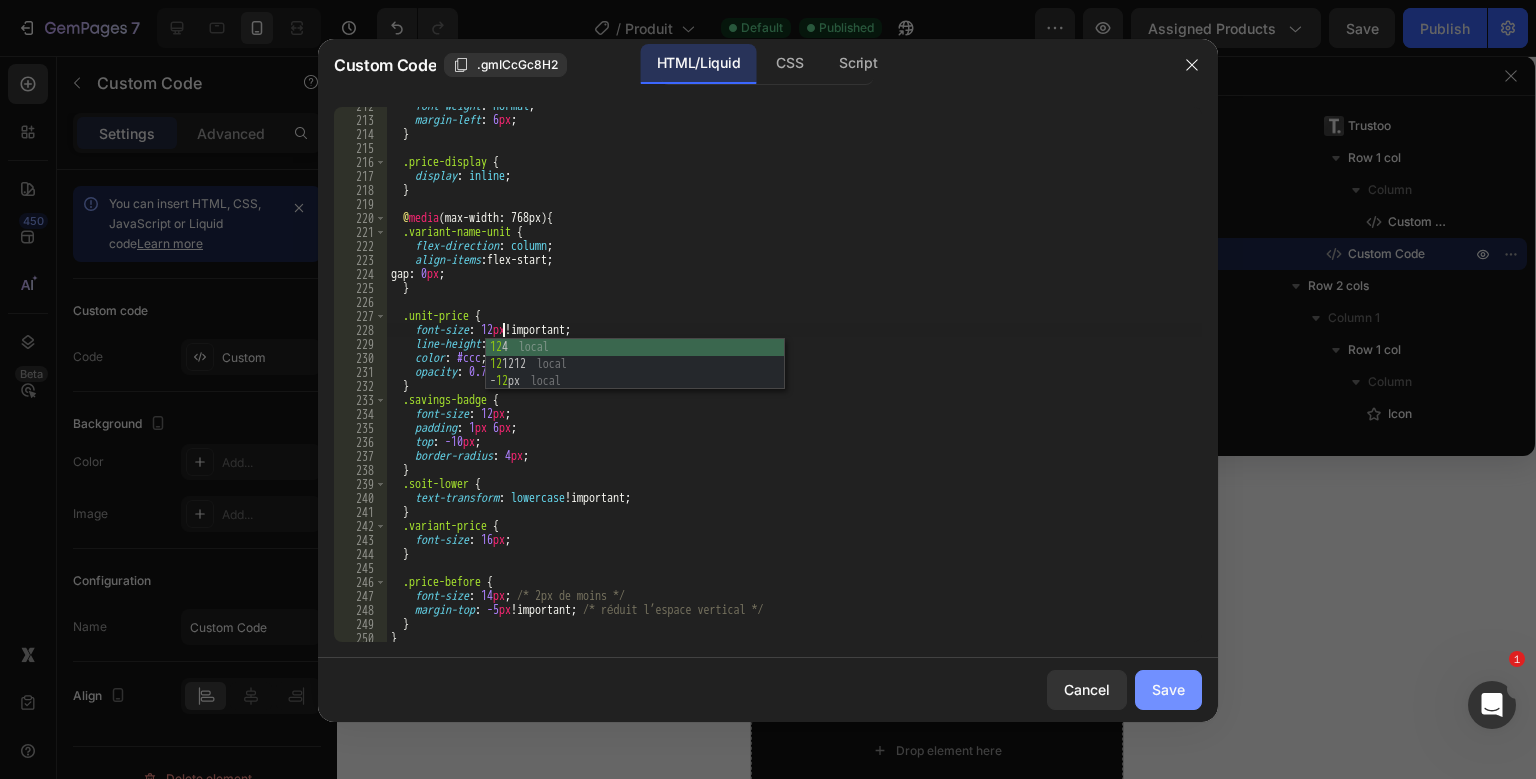 type on "font-size: 12px !important;" 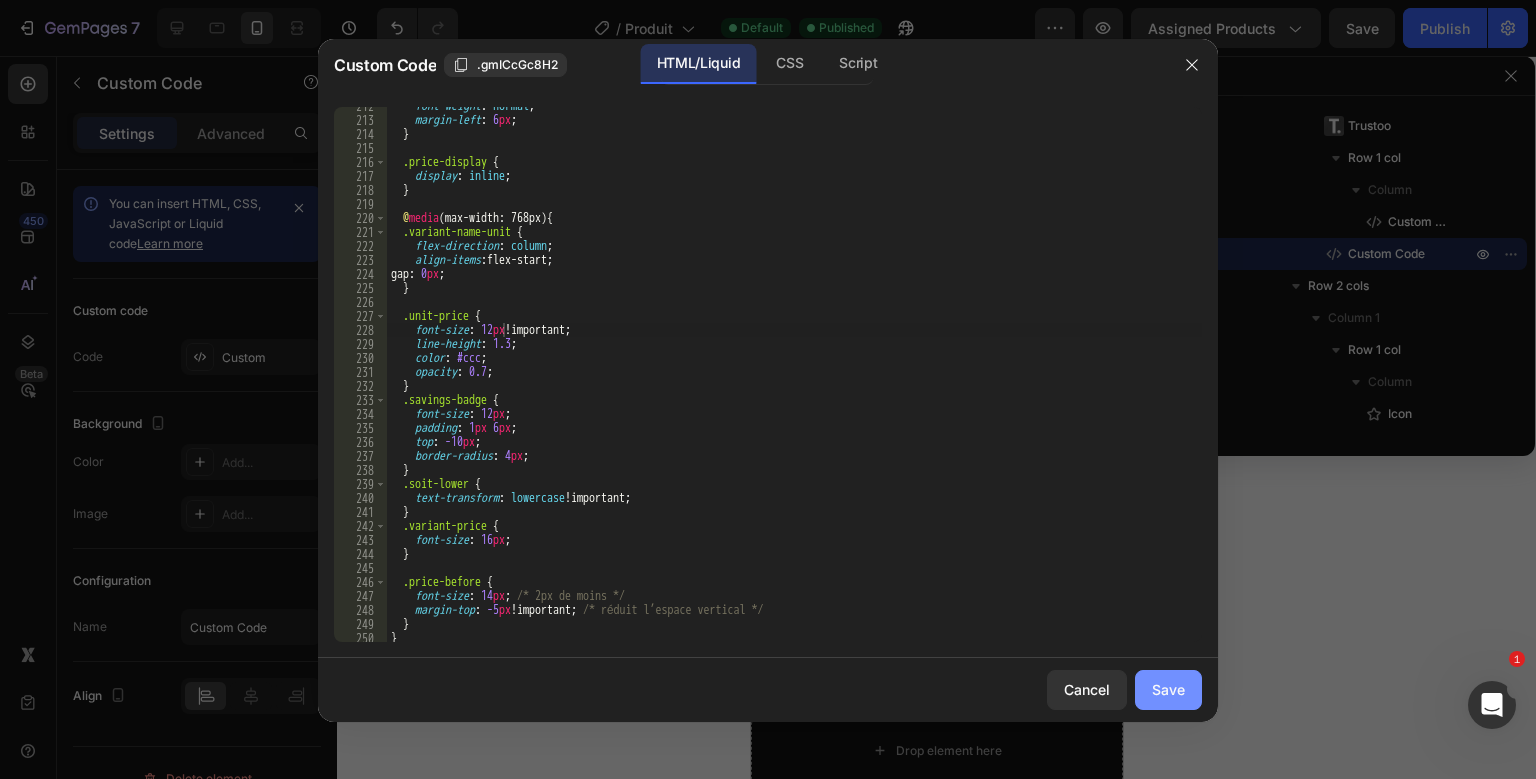 click on "Save" 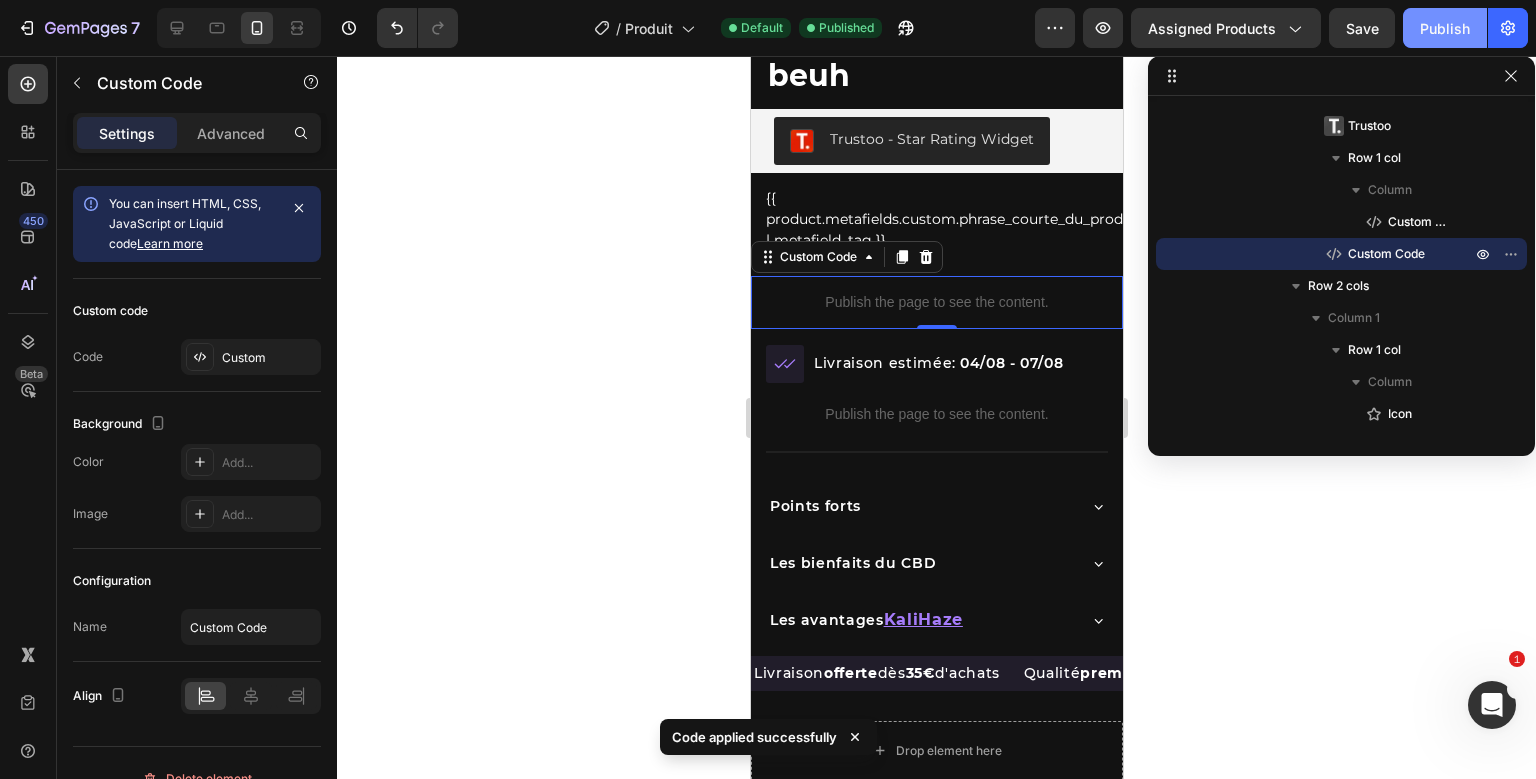 click on "Publish" 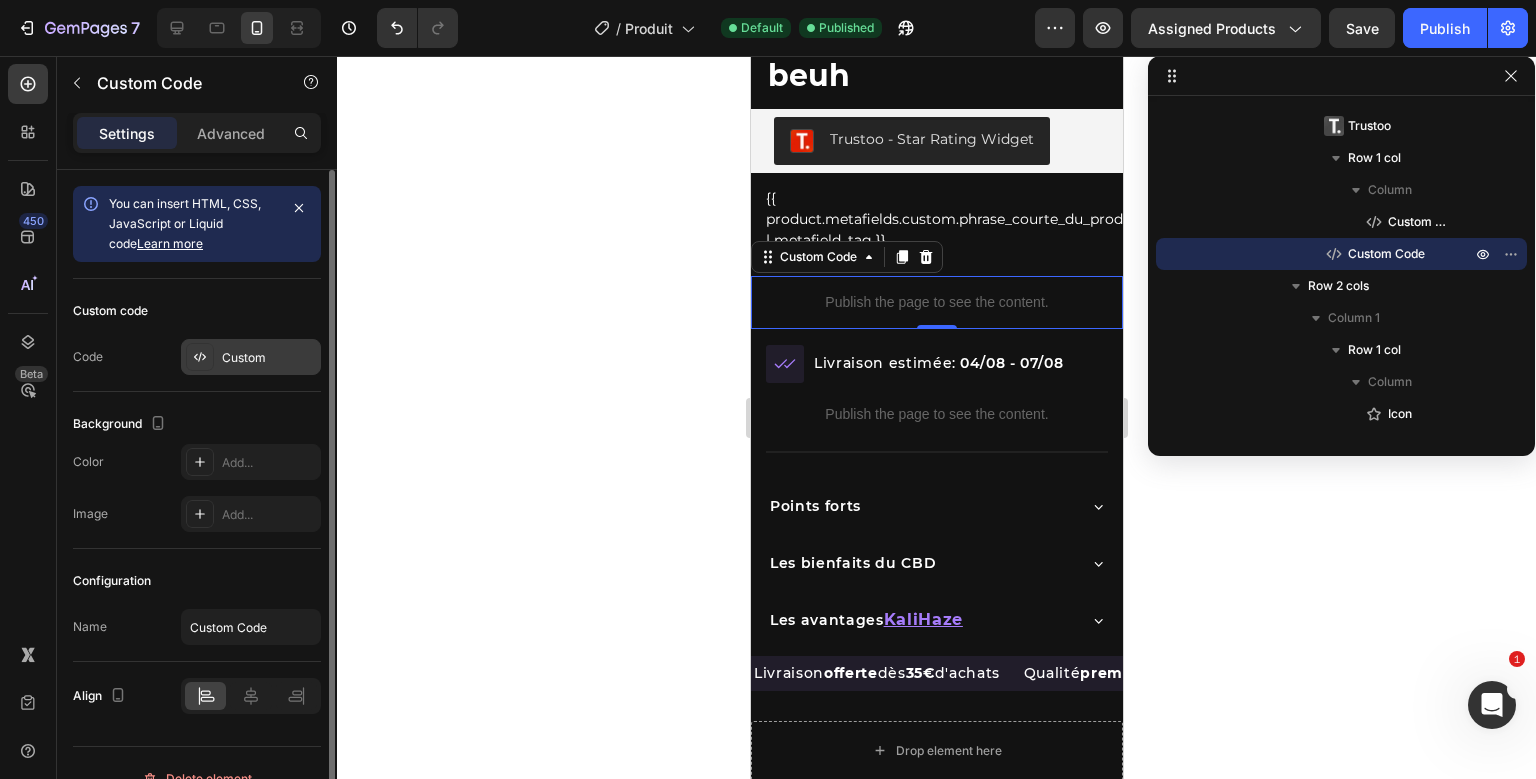 click on "Custom" at bounding box center (269, 358) 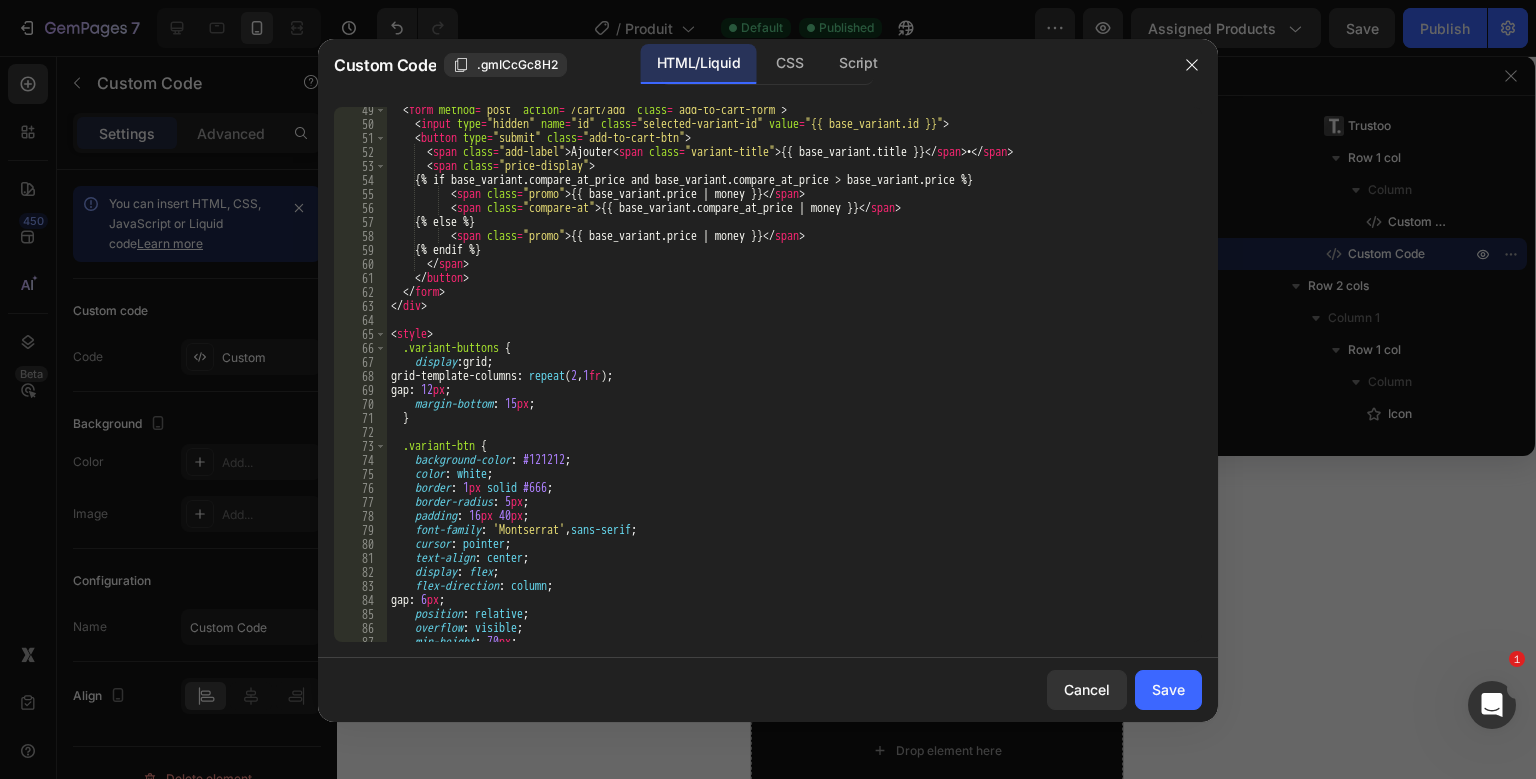 scroll, scrollTop: 701, scrollLeft: 0, axis: vertical 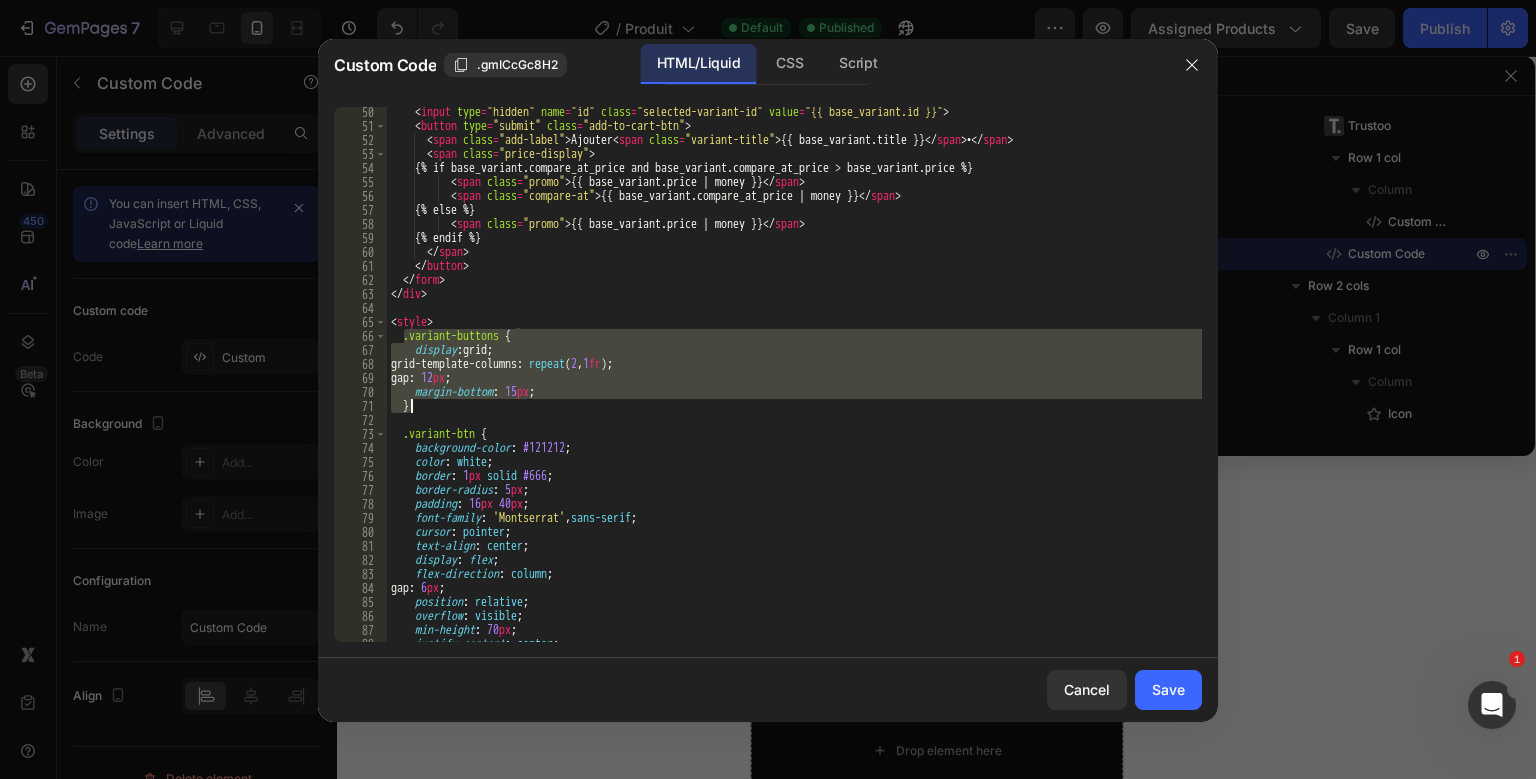 drag, startPoint x: 405, startPoint y: 339, endPoint x: 447, endPoint y: 401, distance: 74.88658 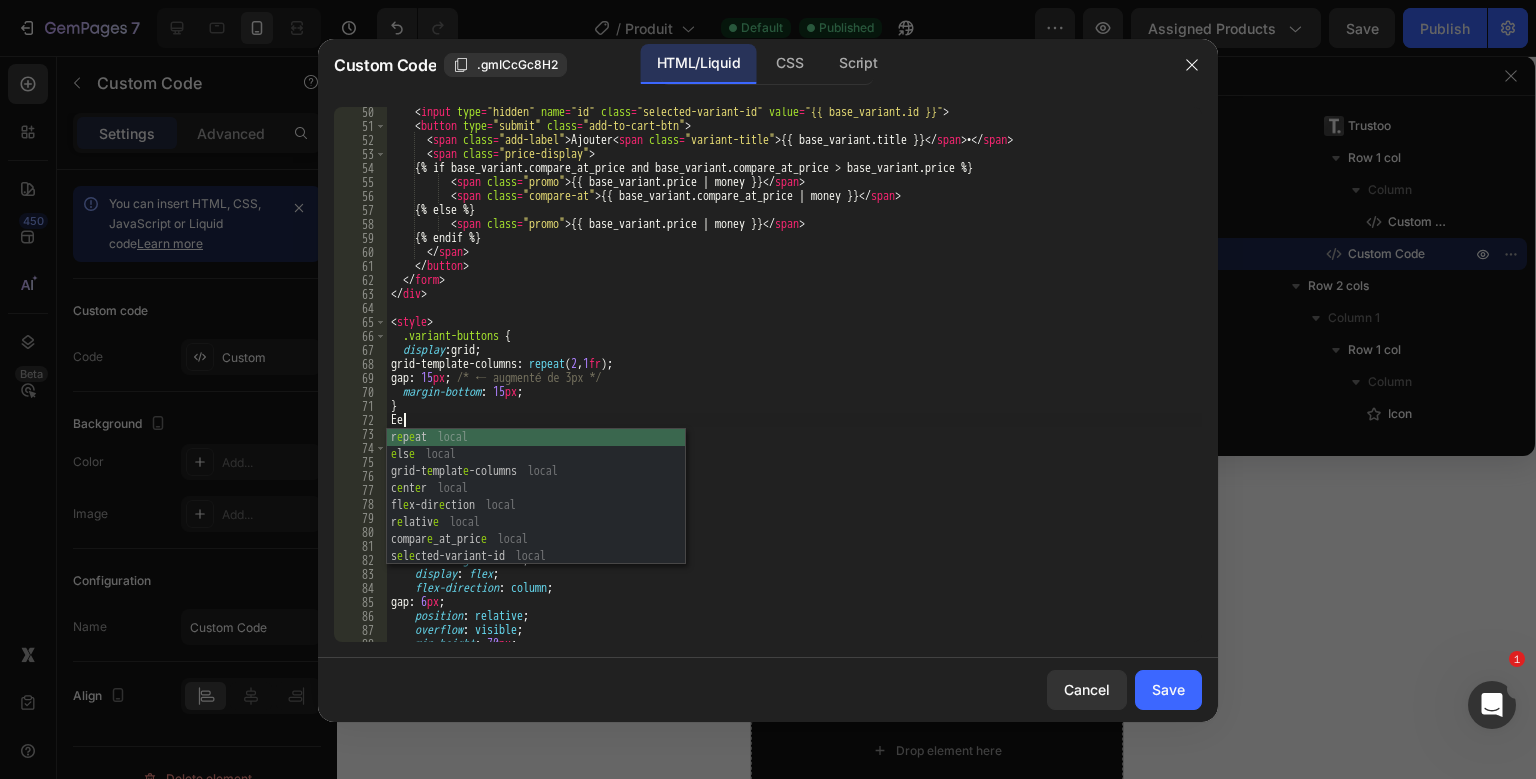 type on "E" 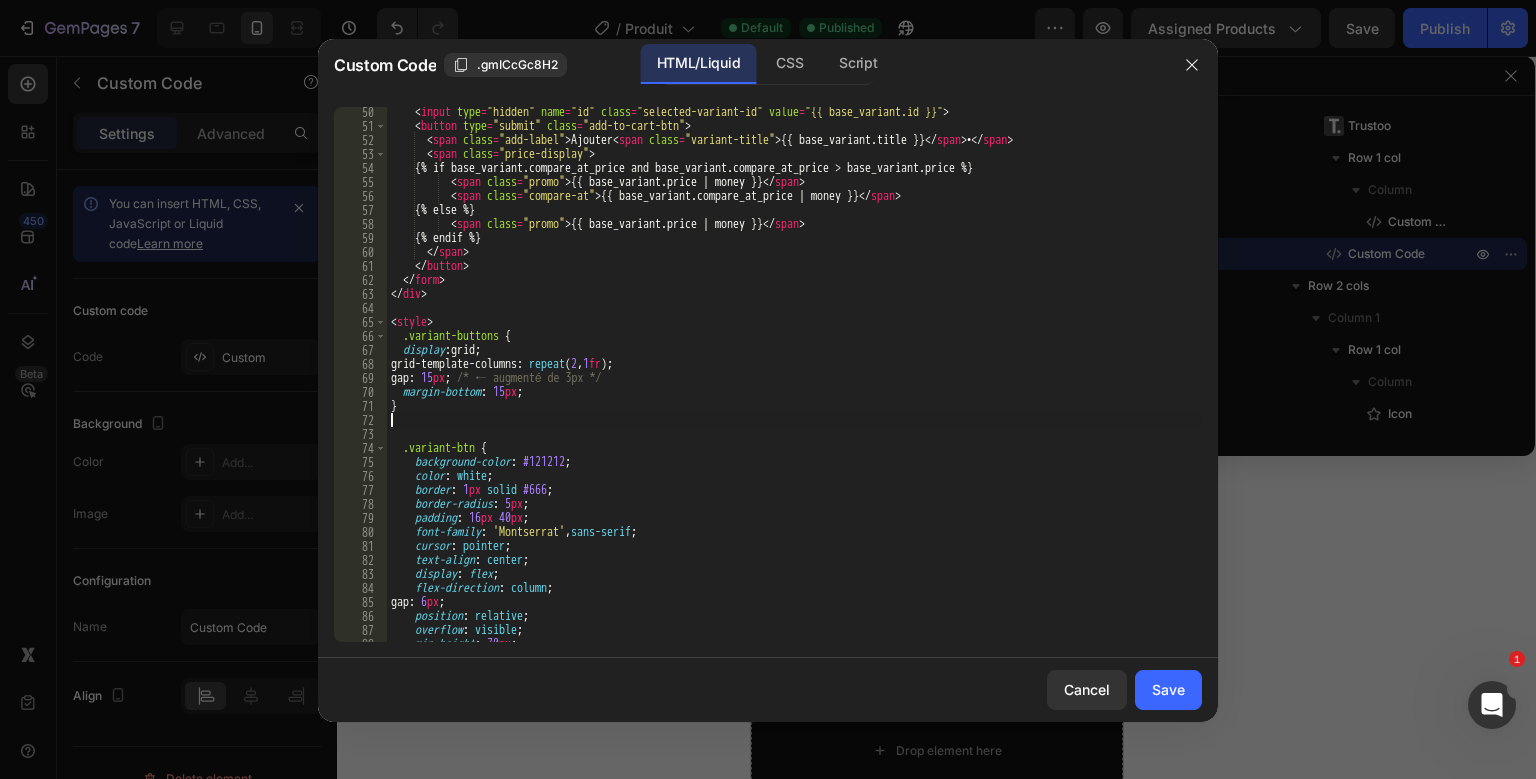 type on "E" 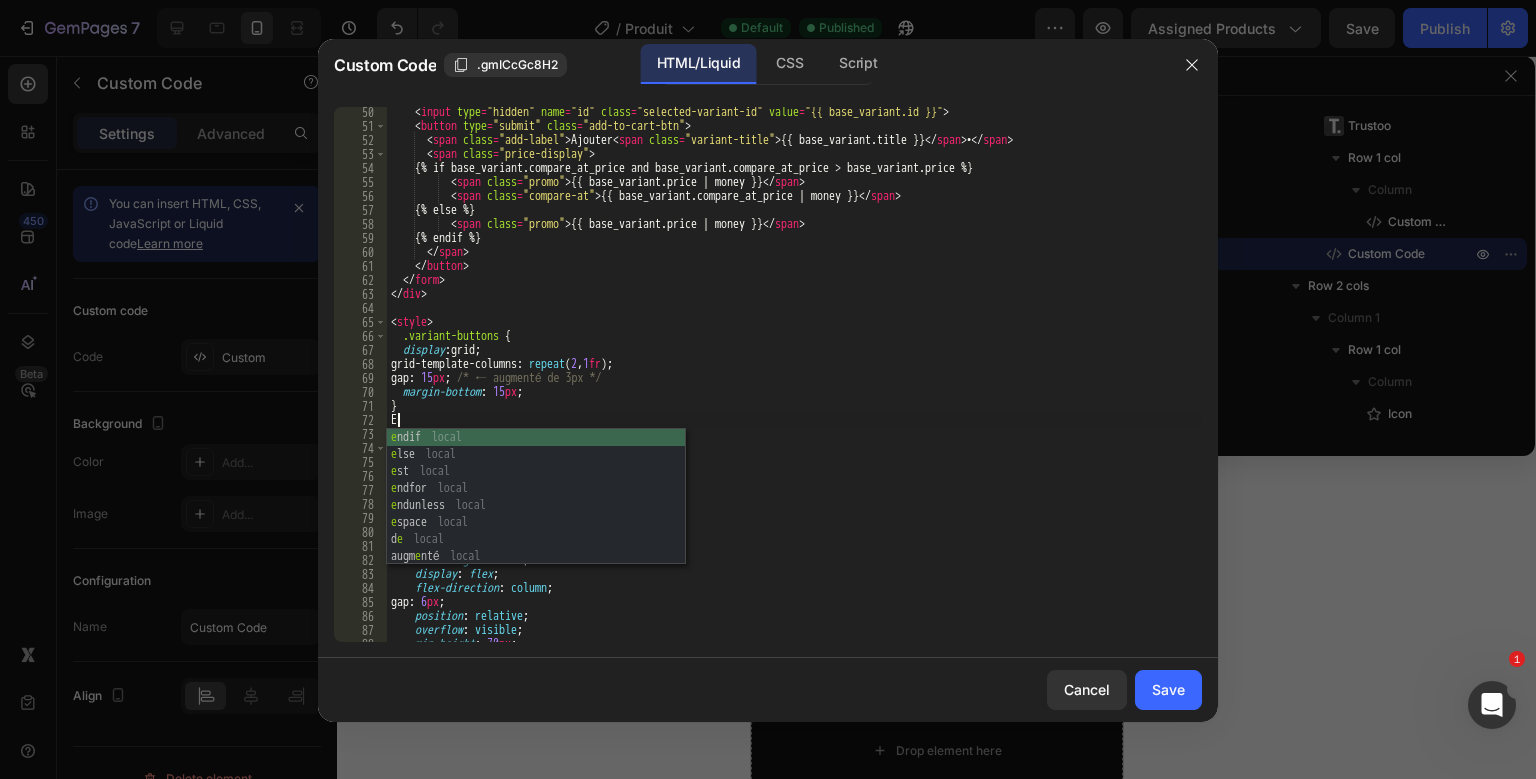 type 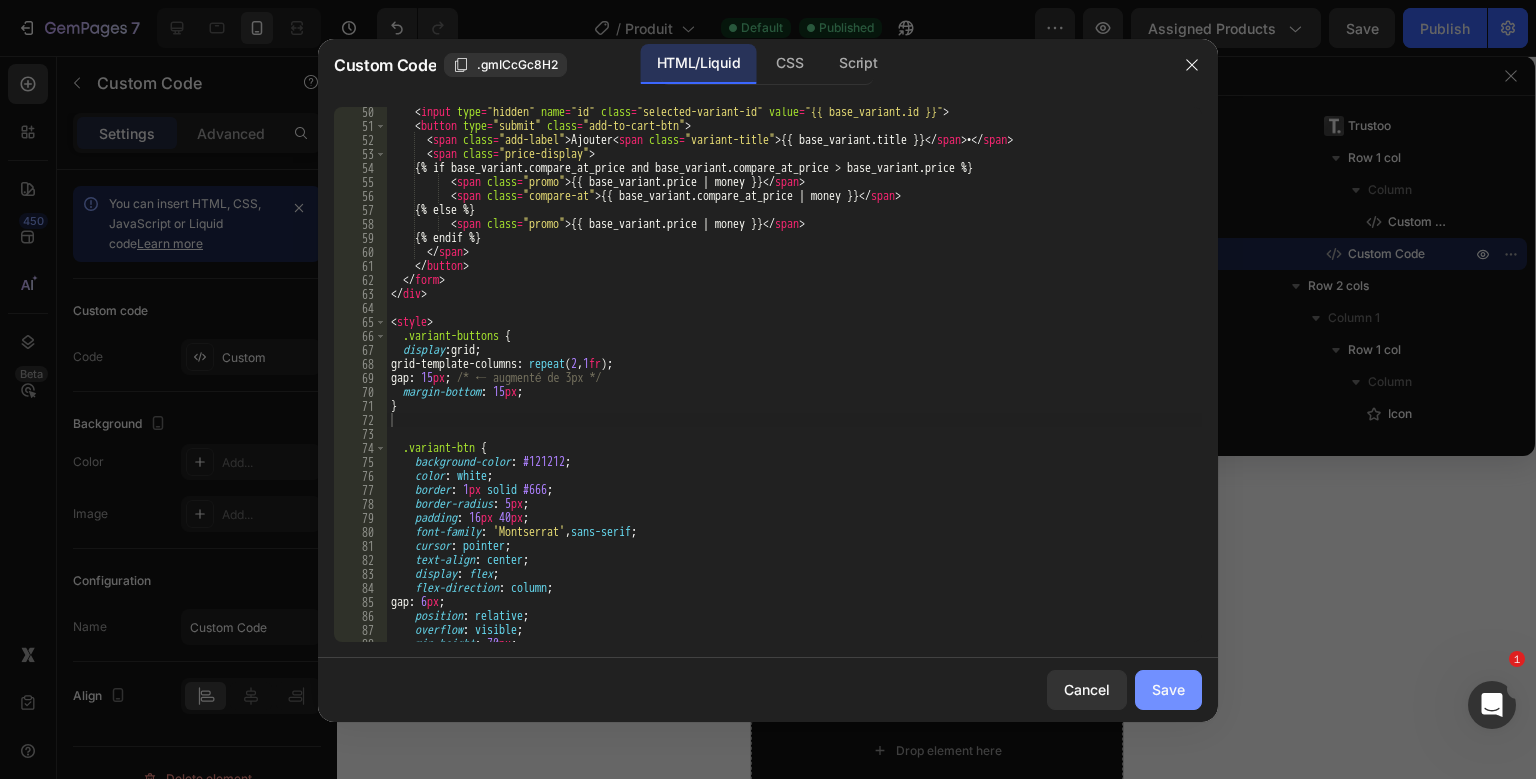 click on "Save" at bounding box center [1168, 689] 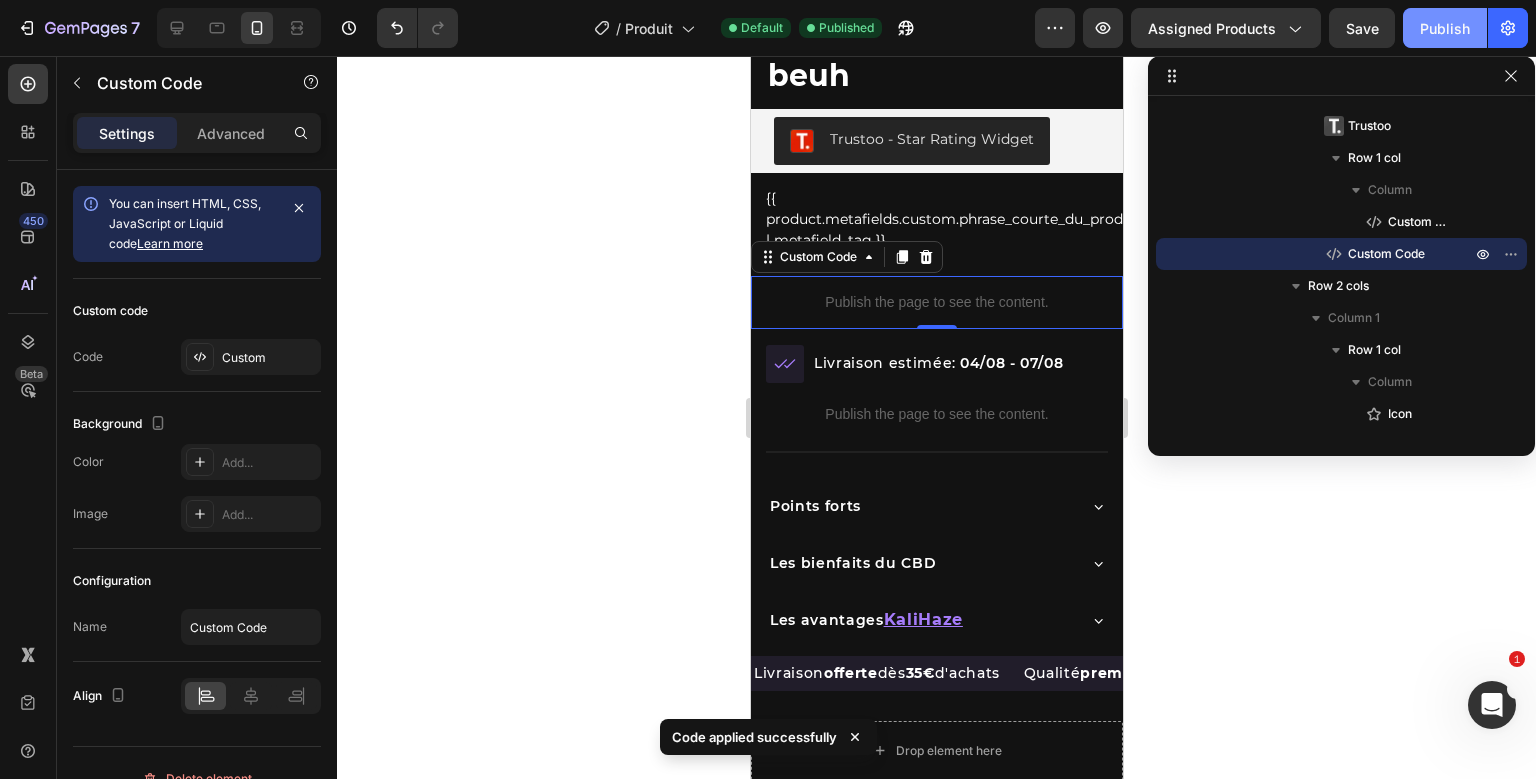 click on "Publish" 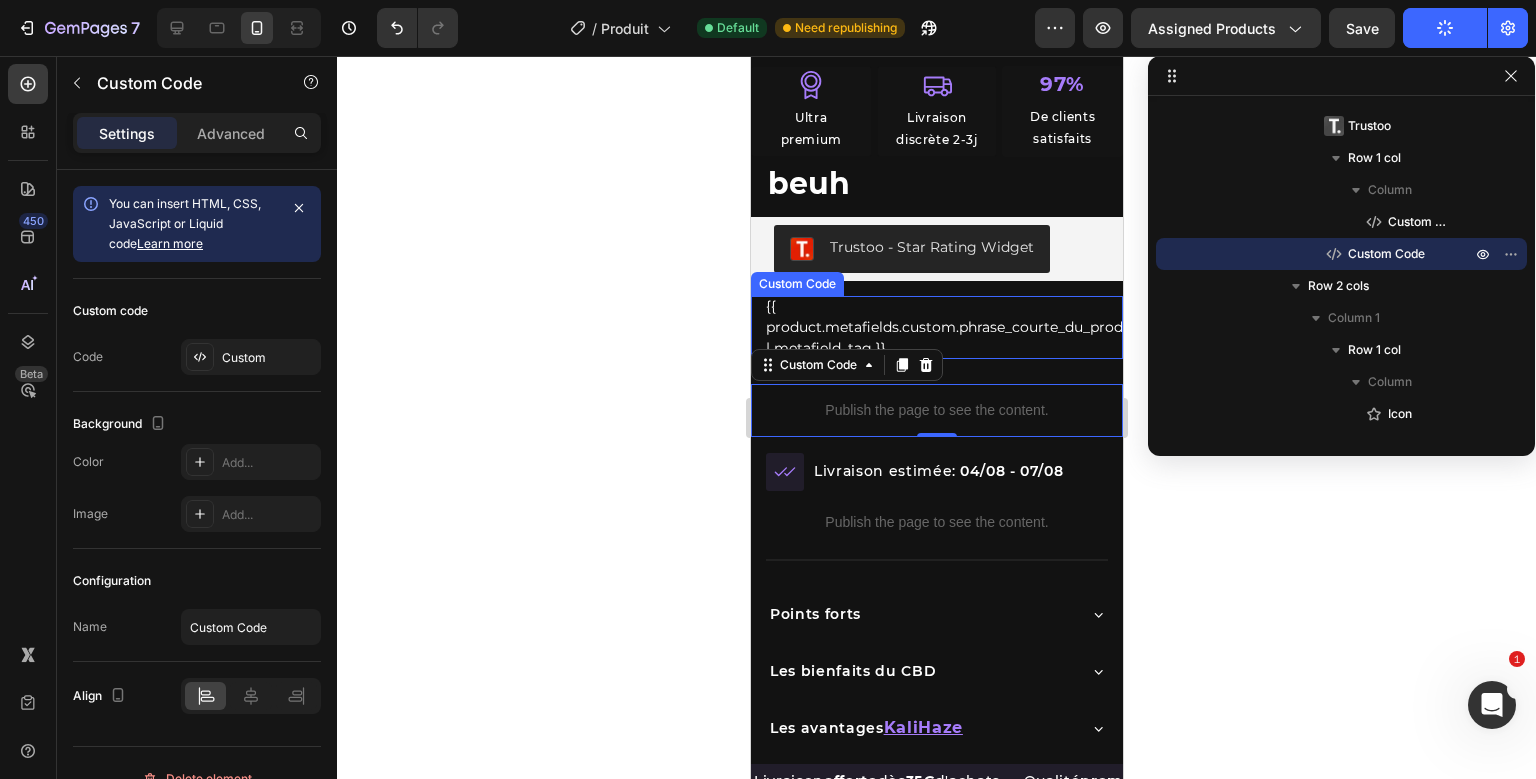 scroll, scrollTop: 665, scrollLeft: 0, axis: vertical 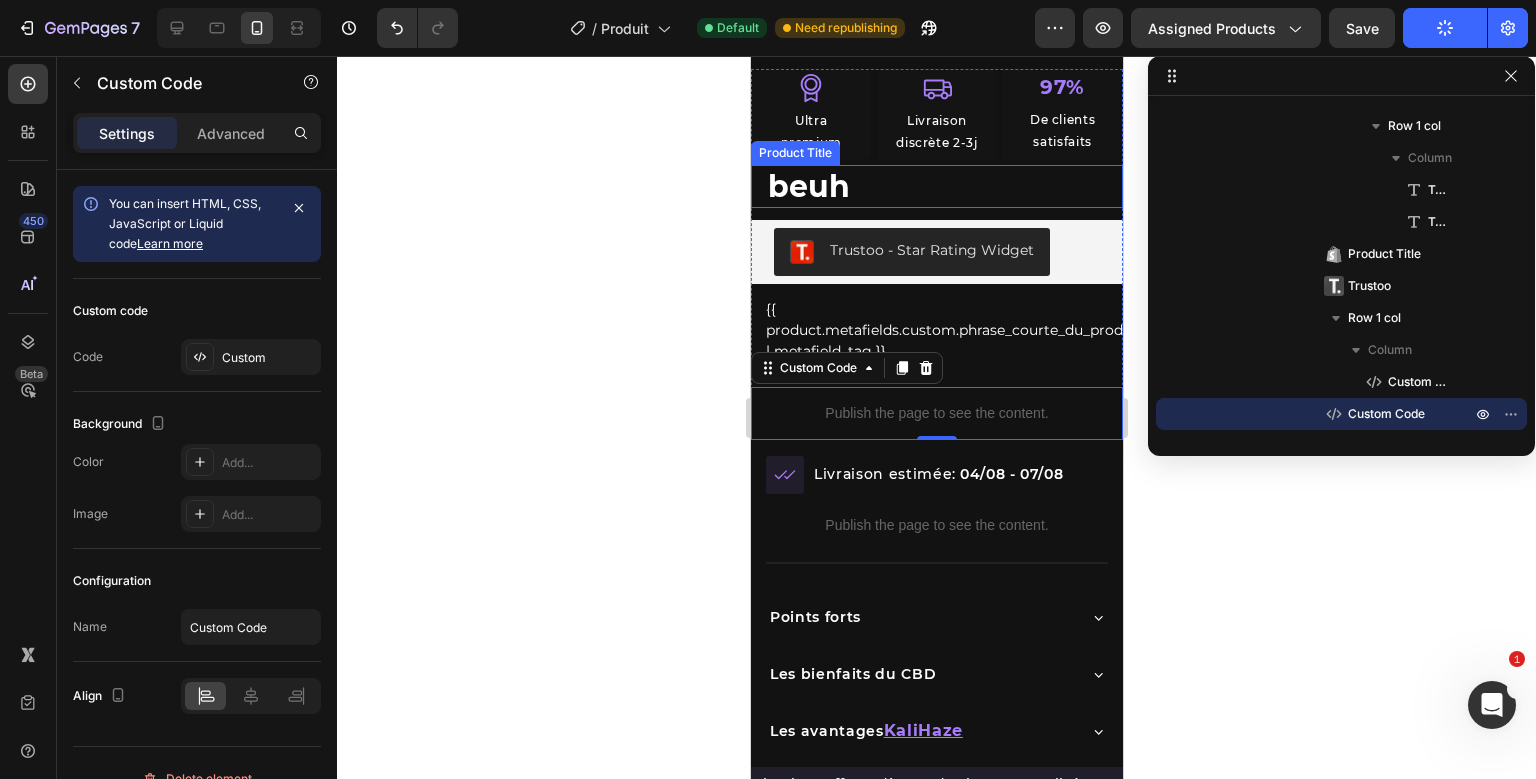 click on "Icon Ultra  premium Text Block Row
Icon Livraison discrète 2-3j Text Block Row 97% Text Block De clients satisfaits Text Block Row Row beuh Product Title Trustoo - Star Rating Widget Trustoo
{{ product.metafields.custom.phrase_courte_du_produit | metafield_tag }}
Custom Code Row
Publish the page to see the content.
Custom Code   0" at bounding box center (936, 254) 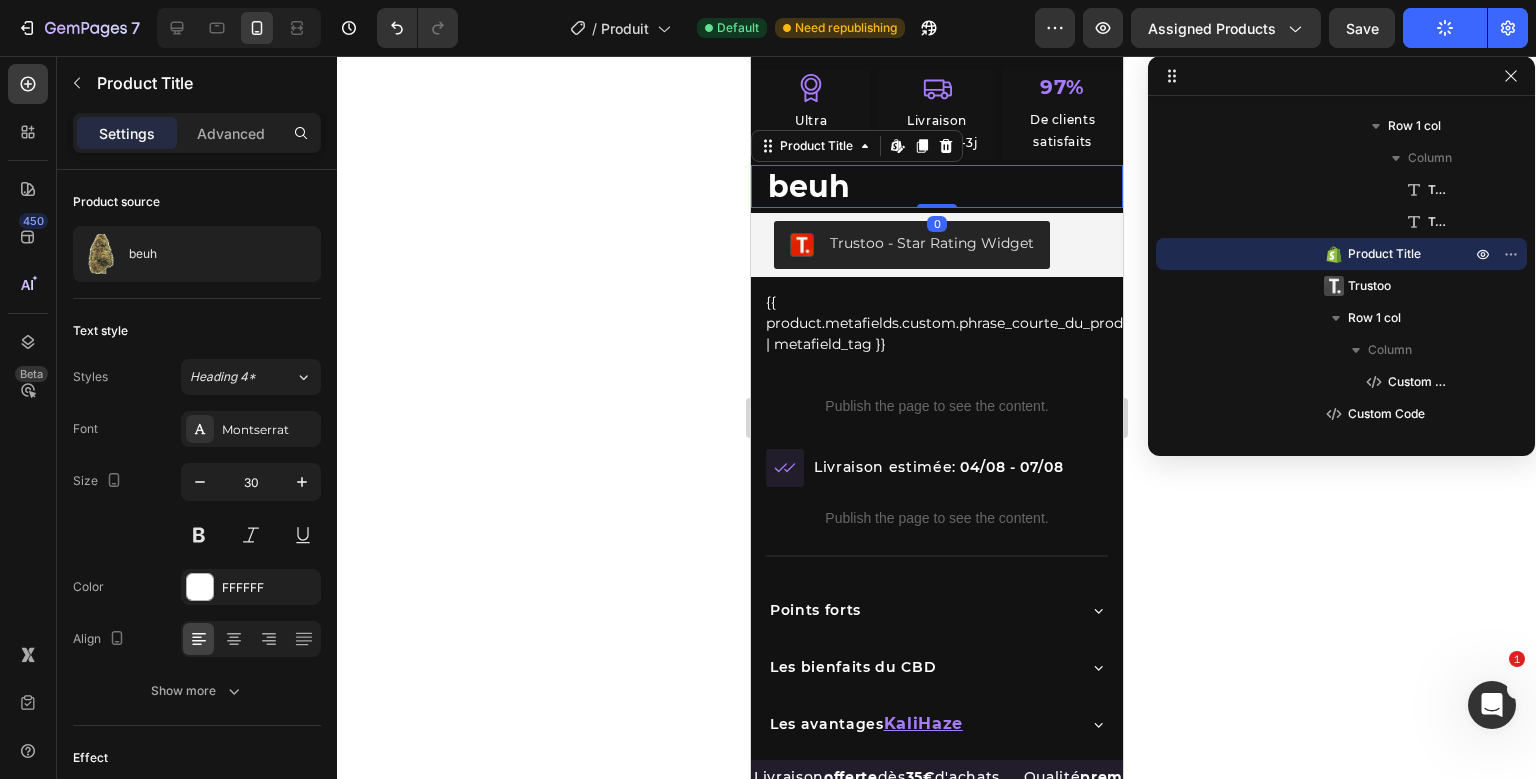 drag, startPoint x: 930, startPoint y: 211, endPoint x: 931, endPoint y: 194, distance: 17.029387 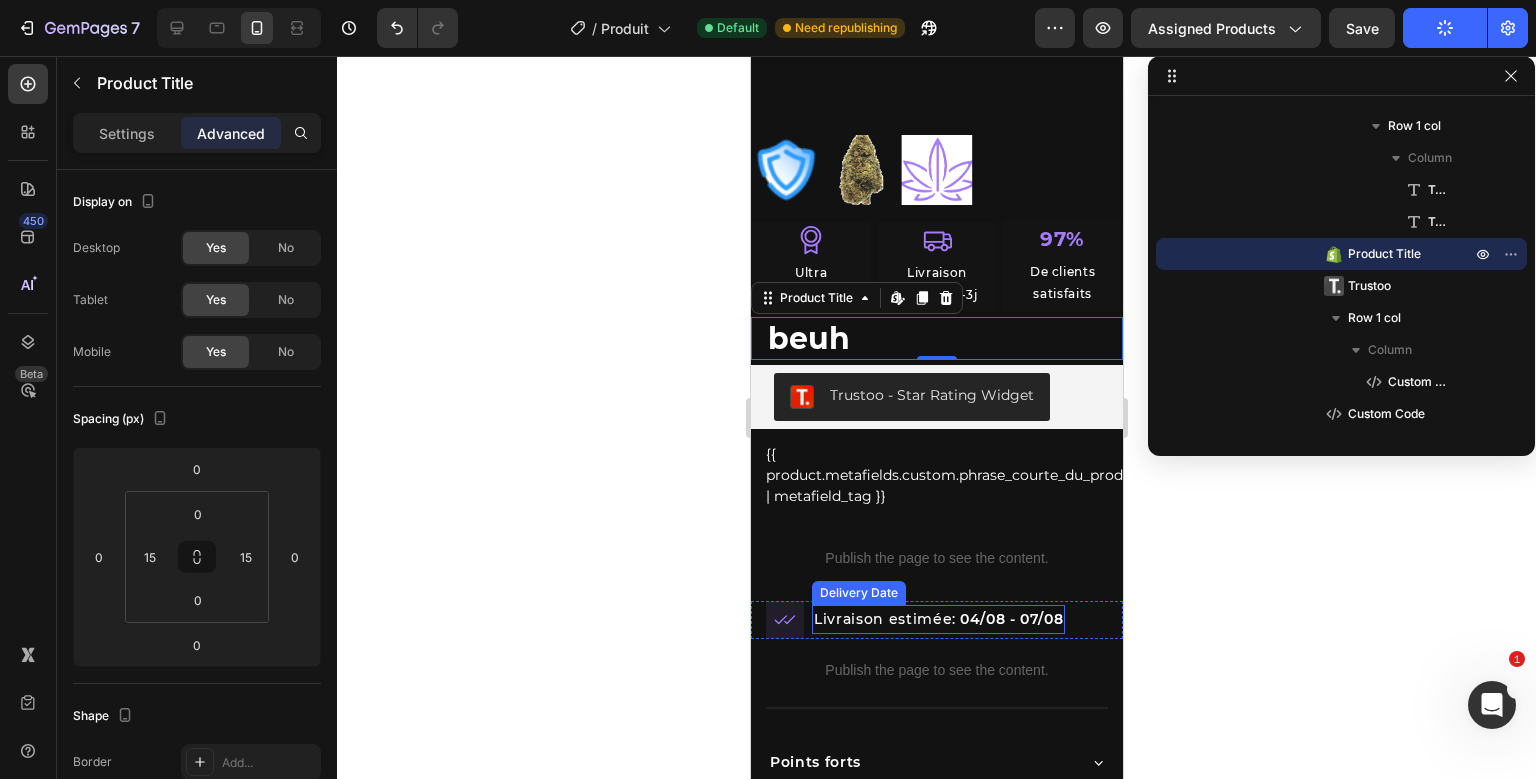 scroll, scrollTop: 505, scrollLeft: 0, axis: vertical 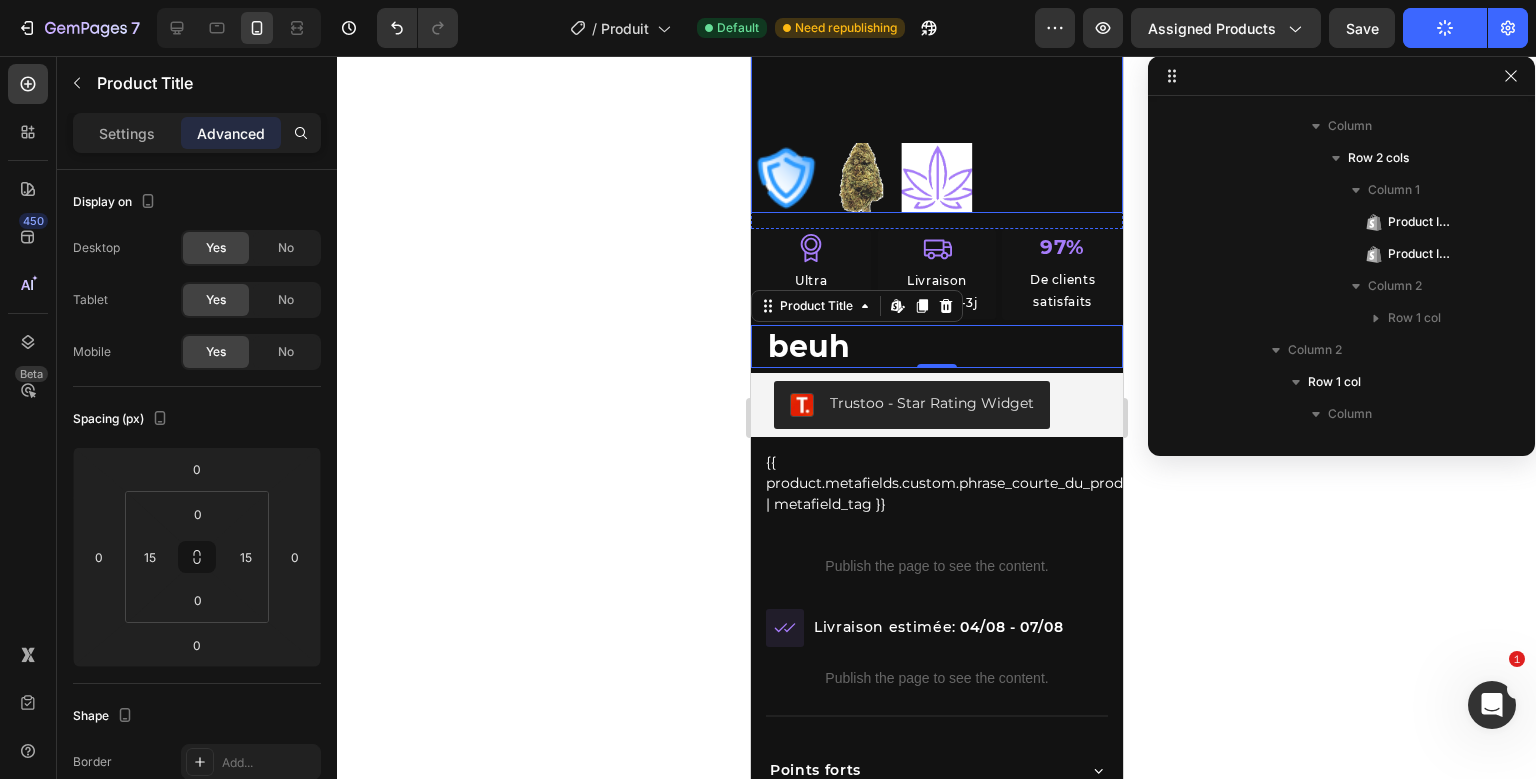 click on "Product Images Product Images" at bounding box center (936, -94) 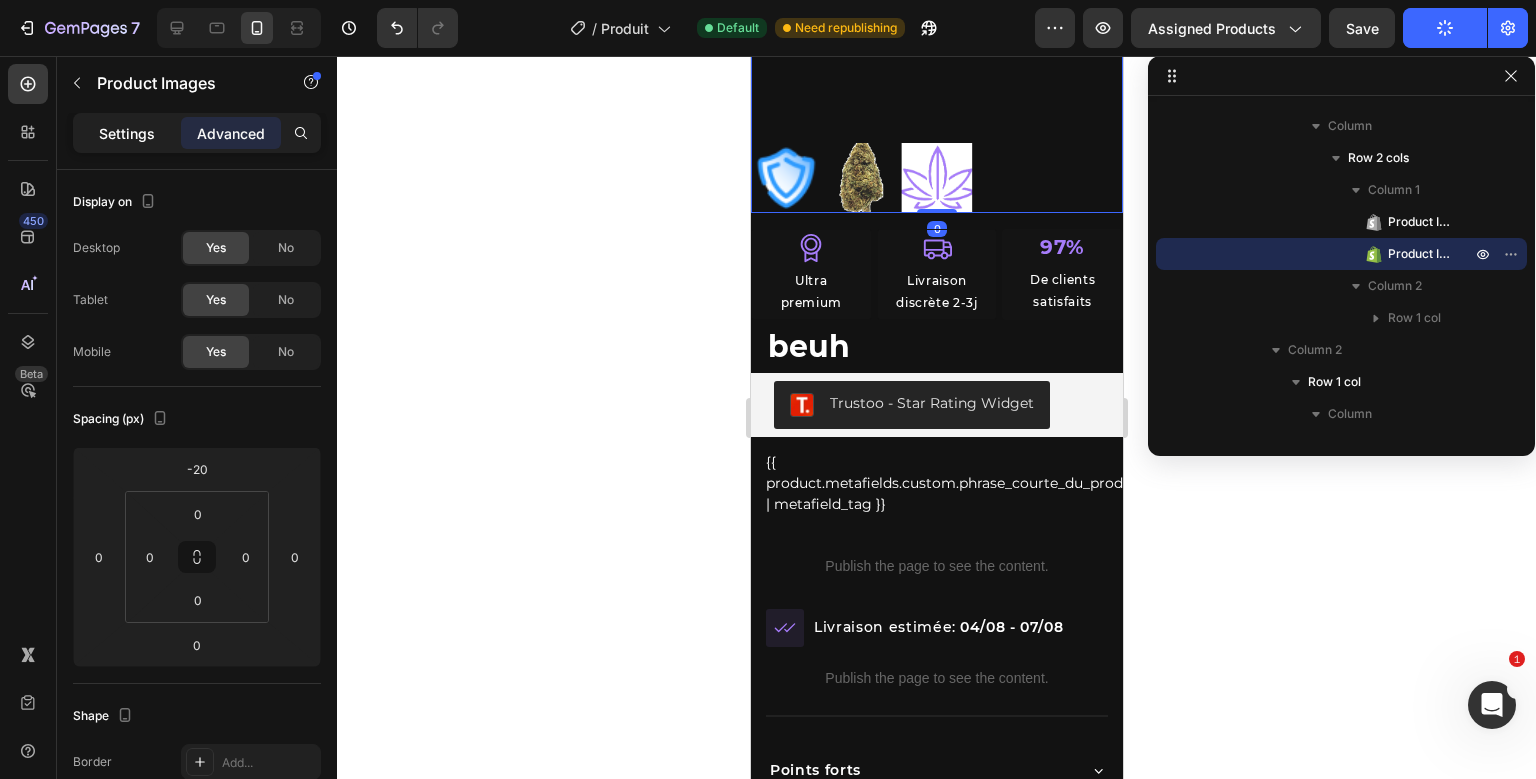 click on "Settings" at bounding box center [127, 133] 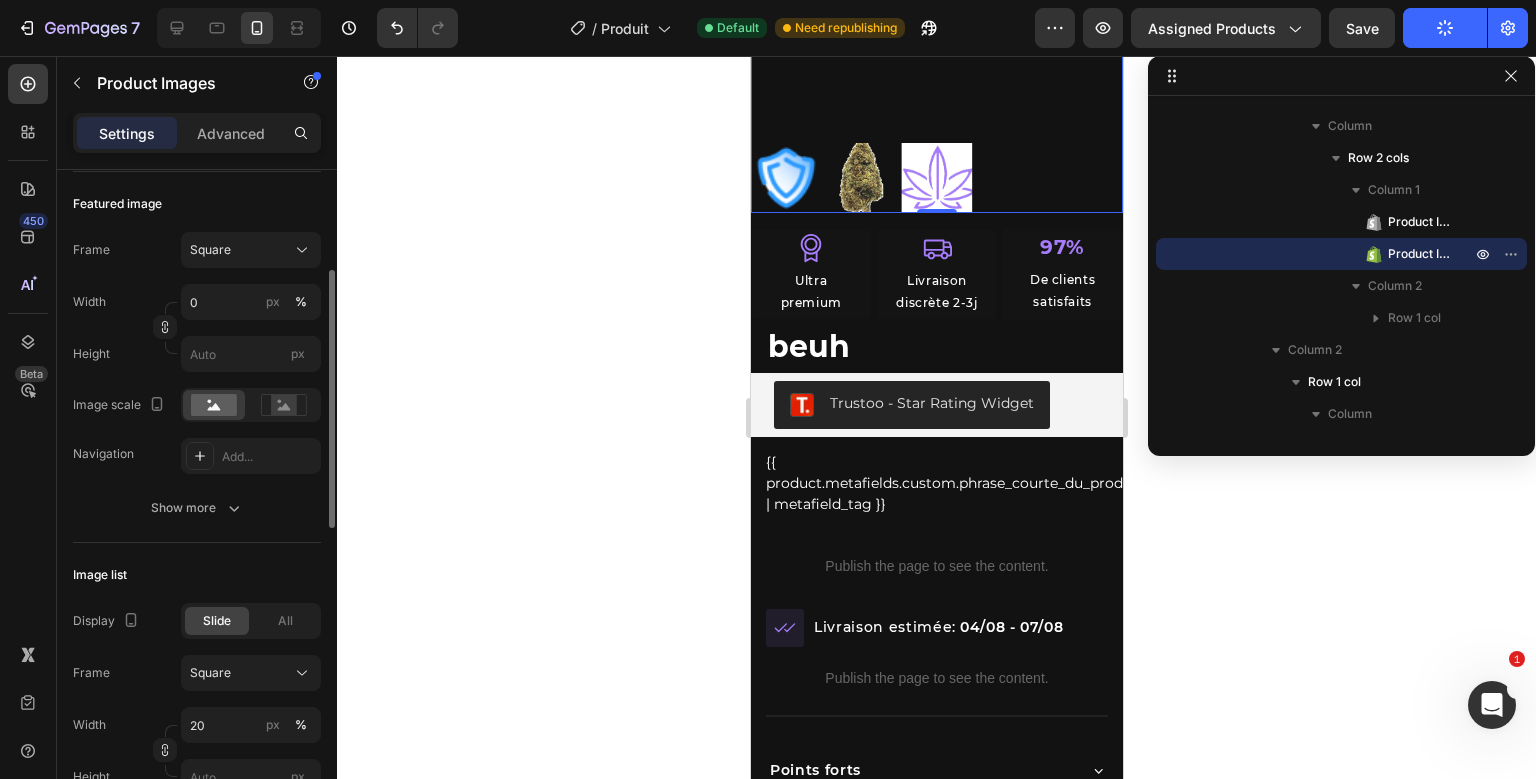 scroll, scrollTop: 264, scrollLeft: 0, axis: vertical 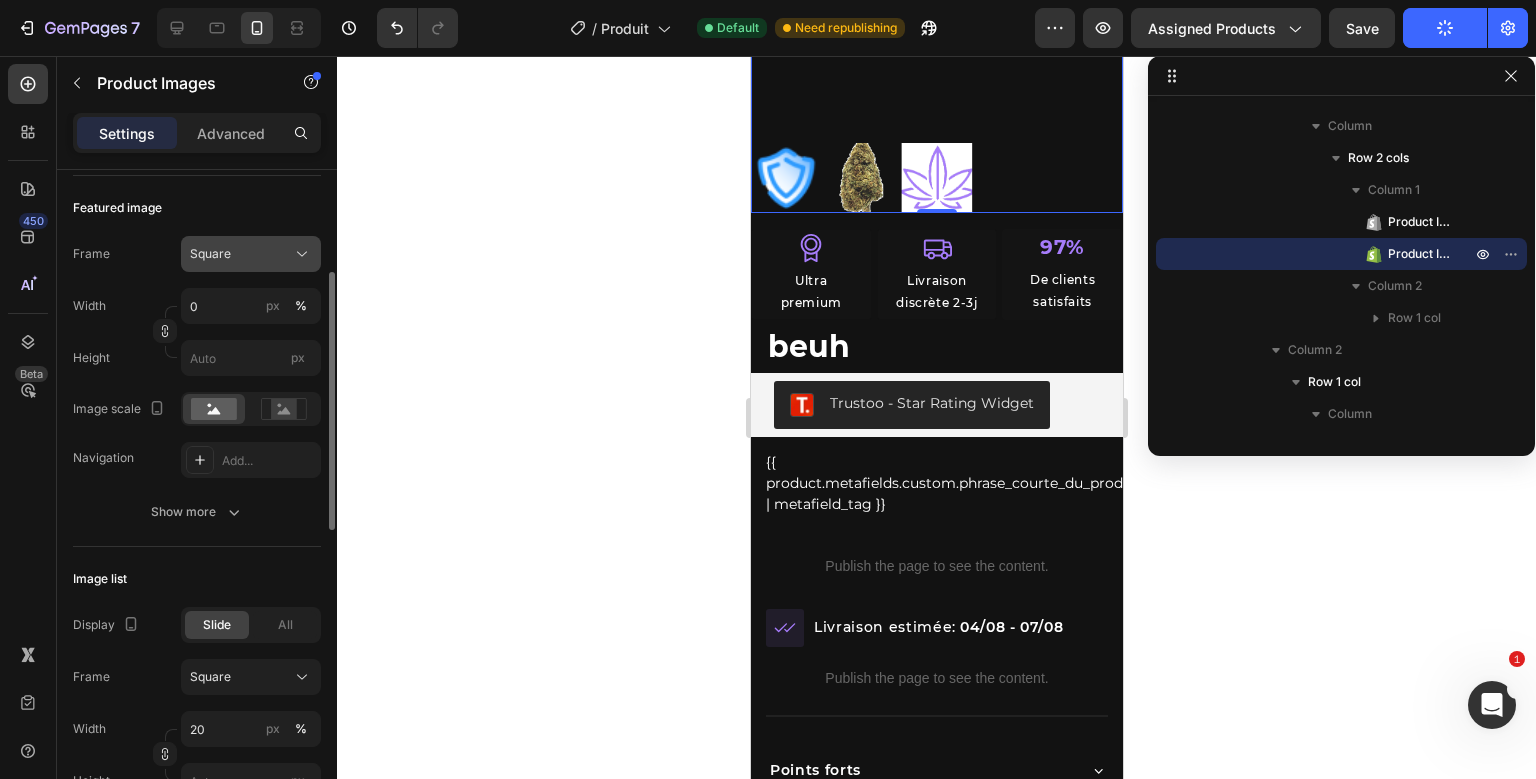 click on "Square" 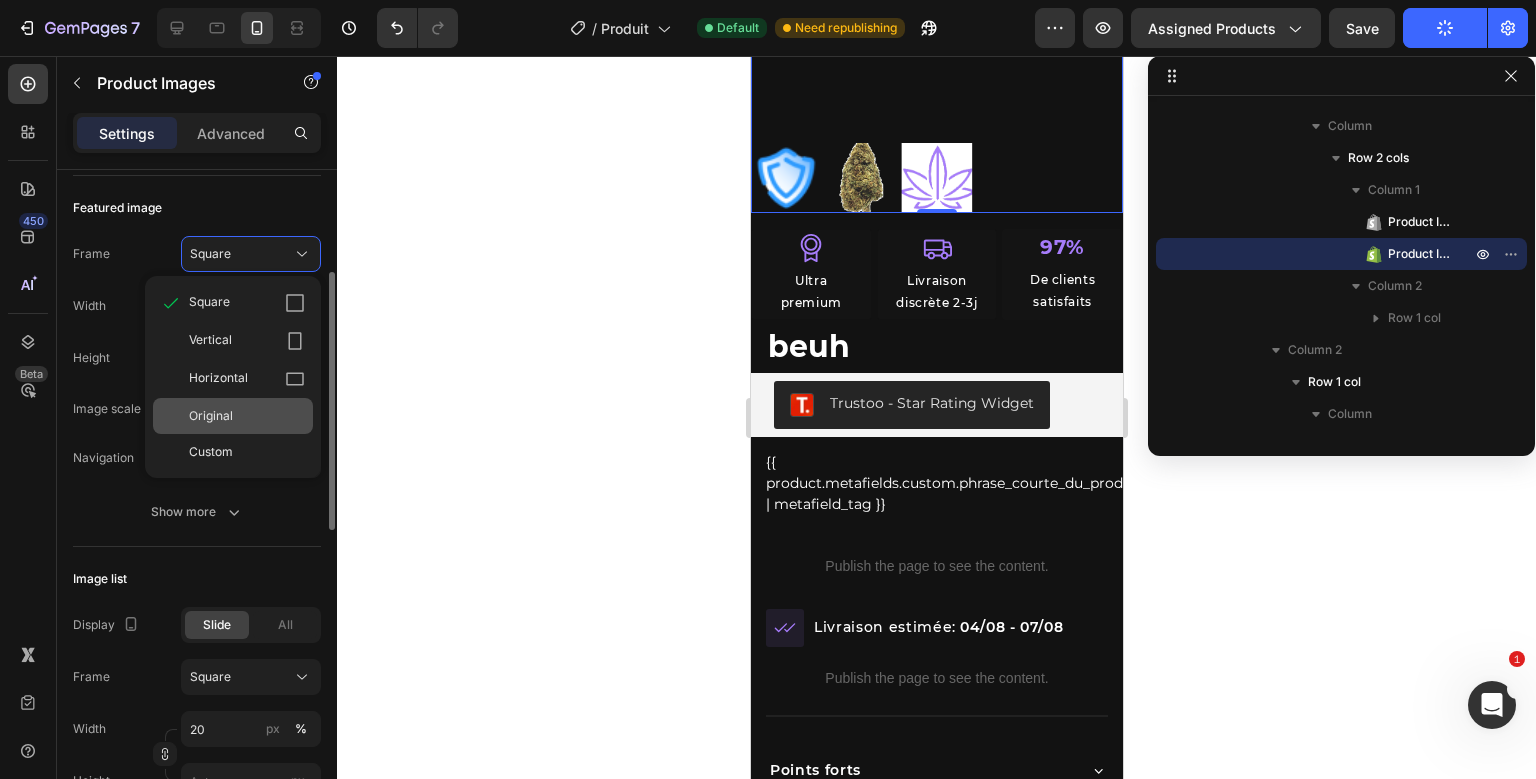 click on "Original" at bounding box center [247, 416] 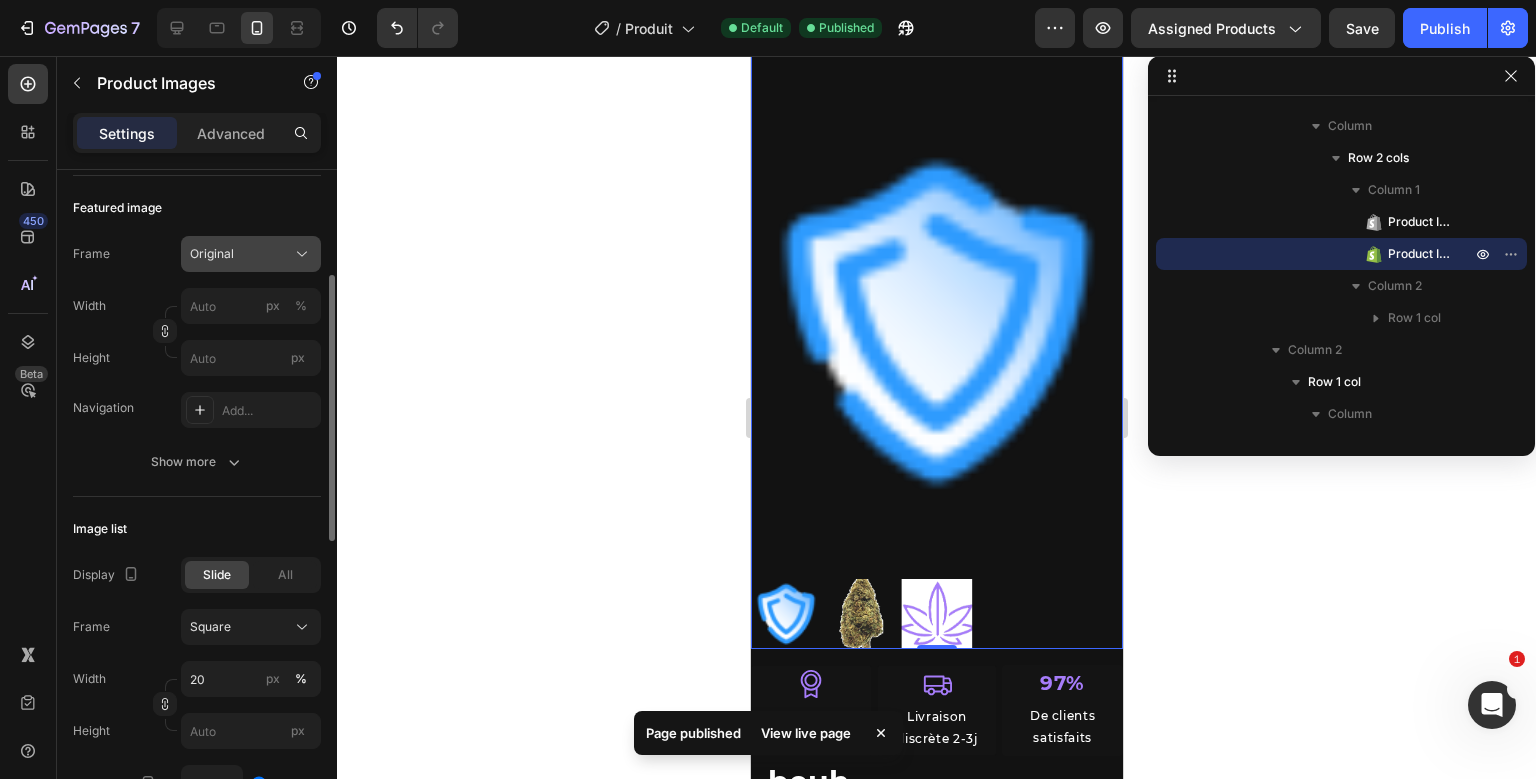 click on "Original" 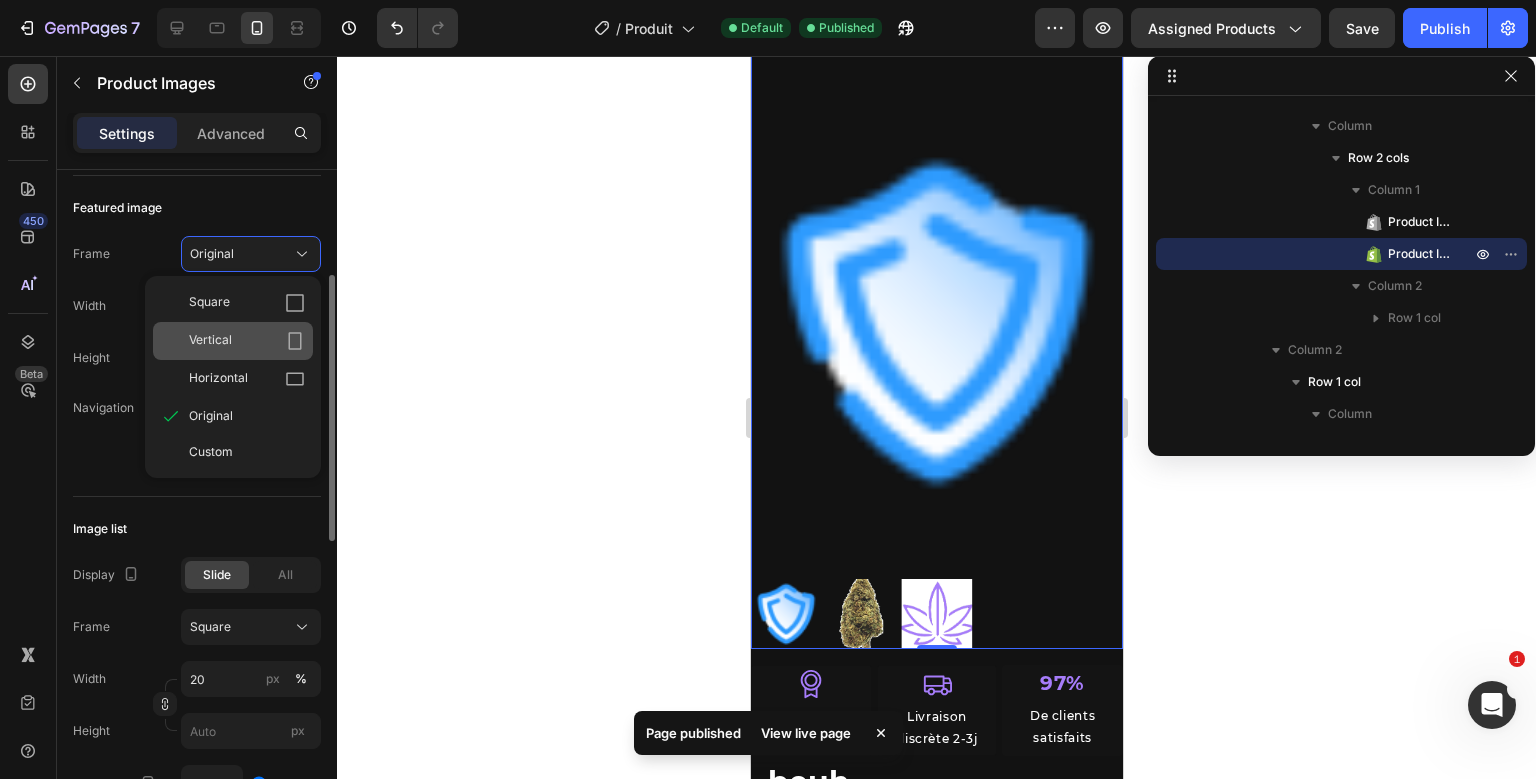 click on "Vertical" at bounding box center (247, 341) 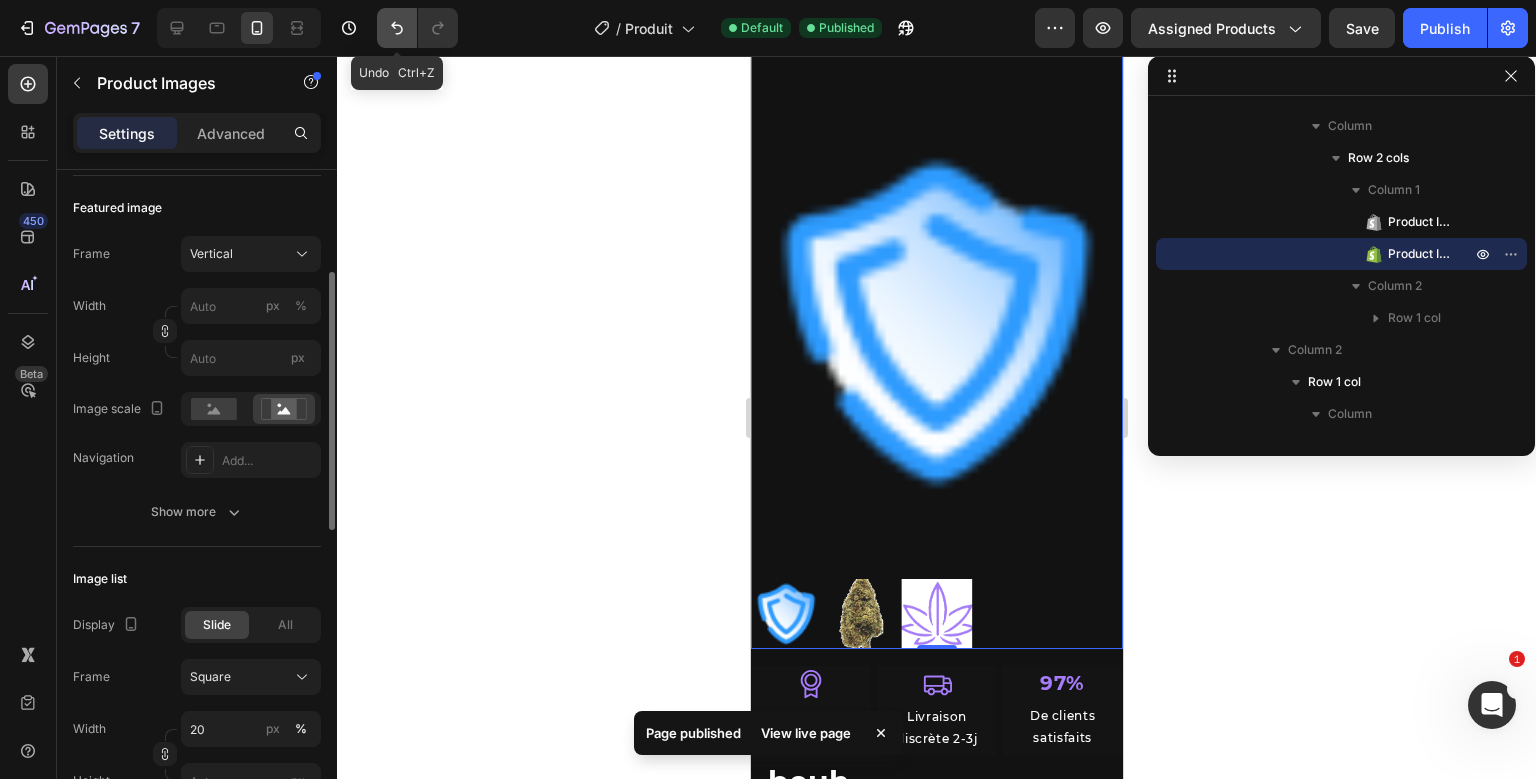 click 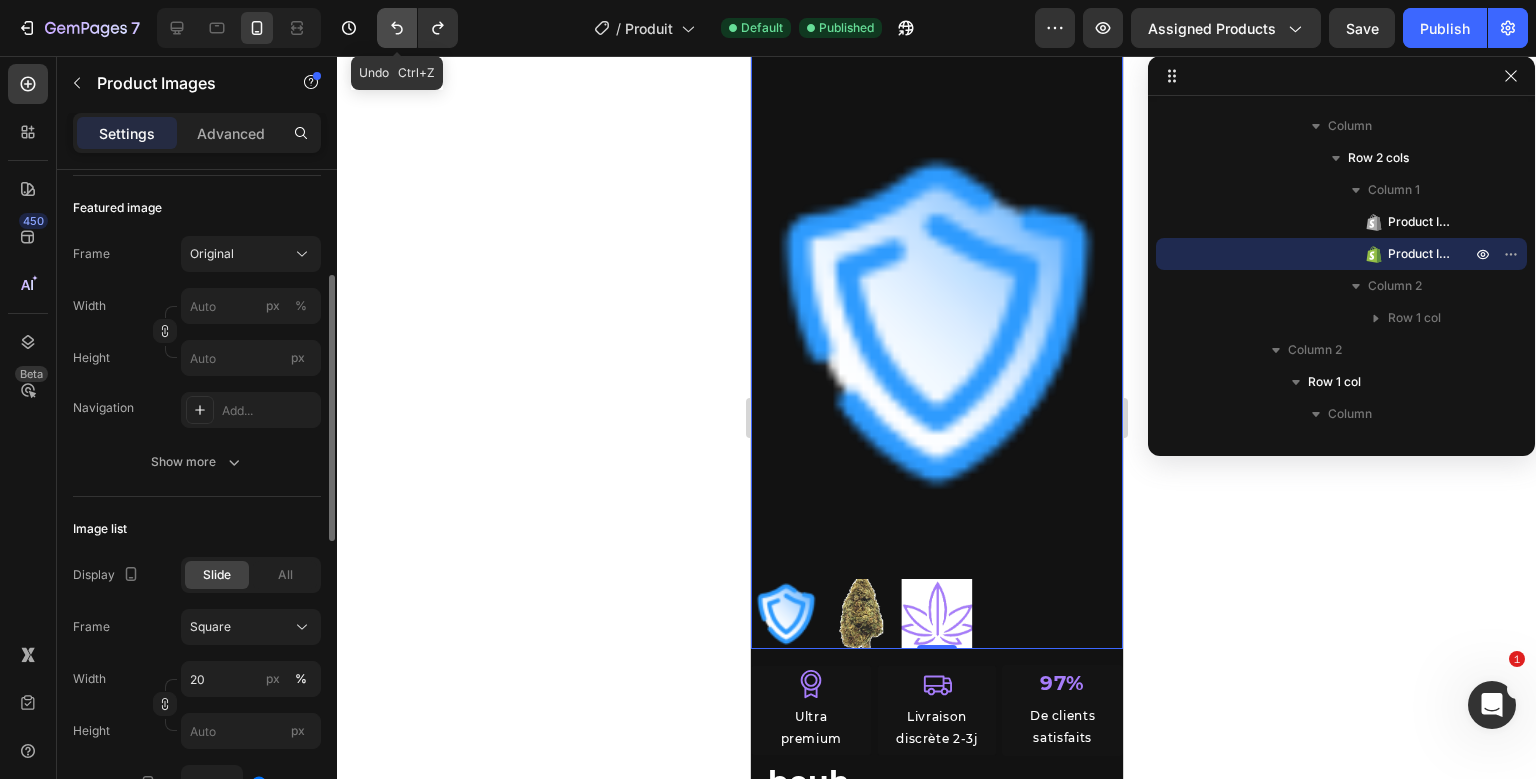 click 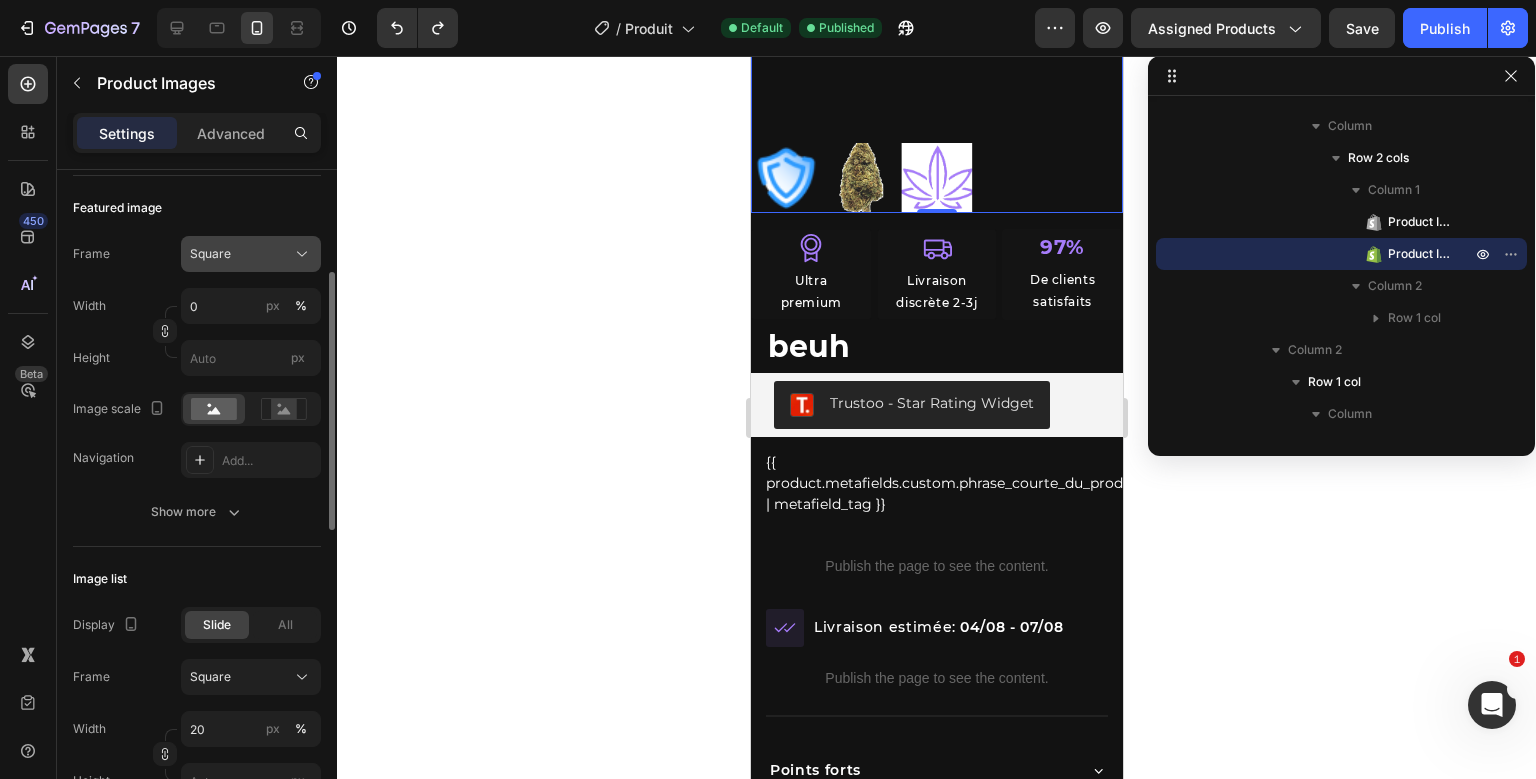 click on "Square" 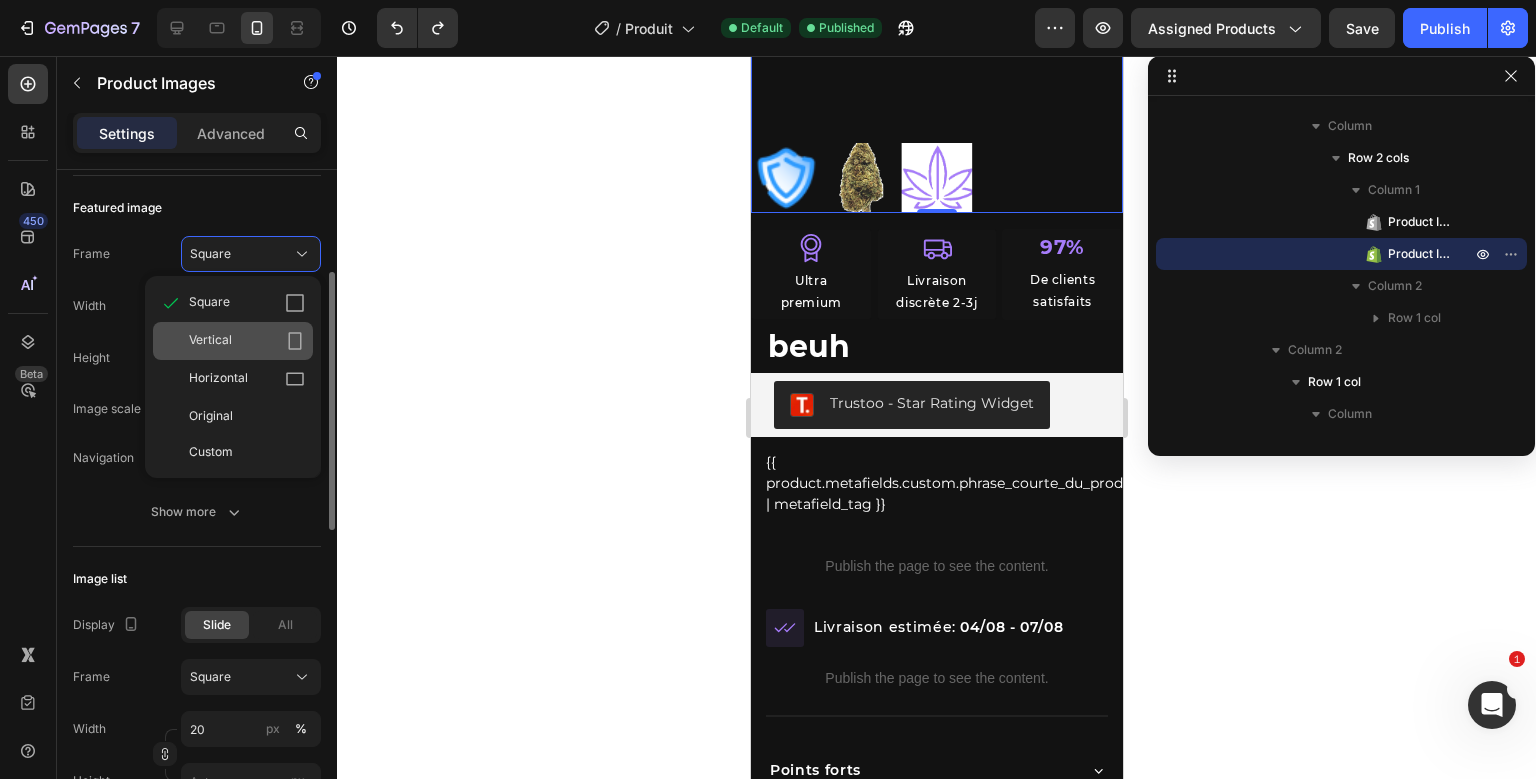 click on "Vertical" at bounding box center (247, 341) 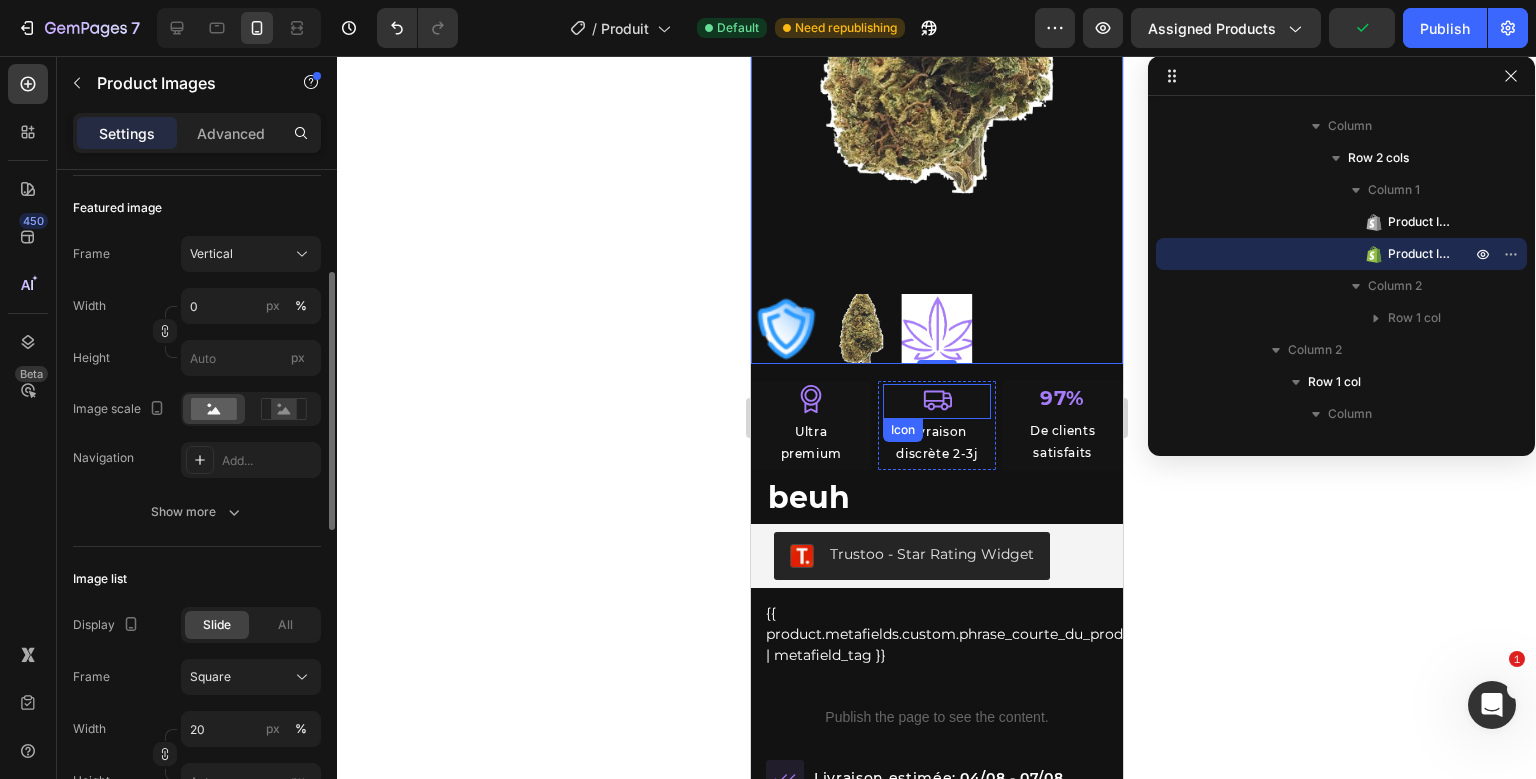 scroll, scrollTop: 347, scrollLeft: 0, axis: vertical 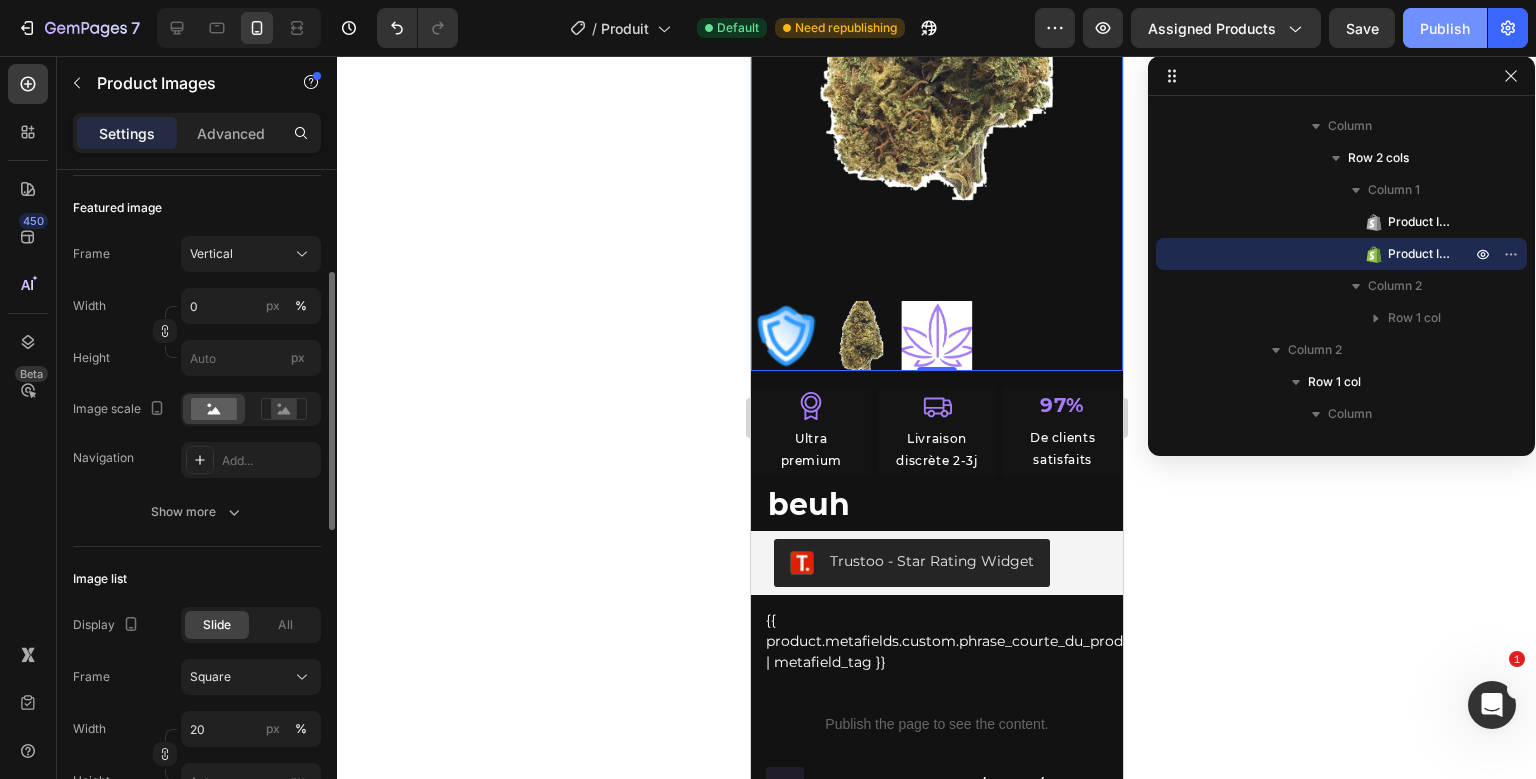 click on "Publish" 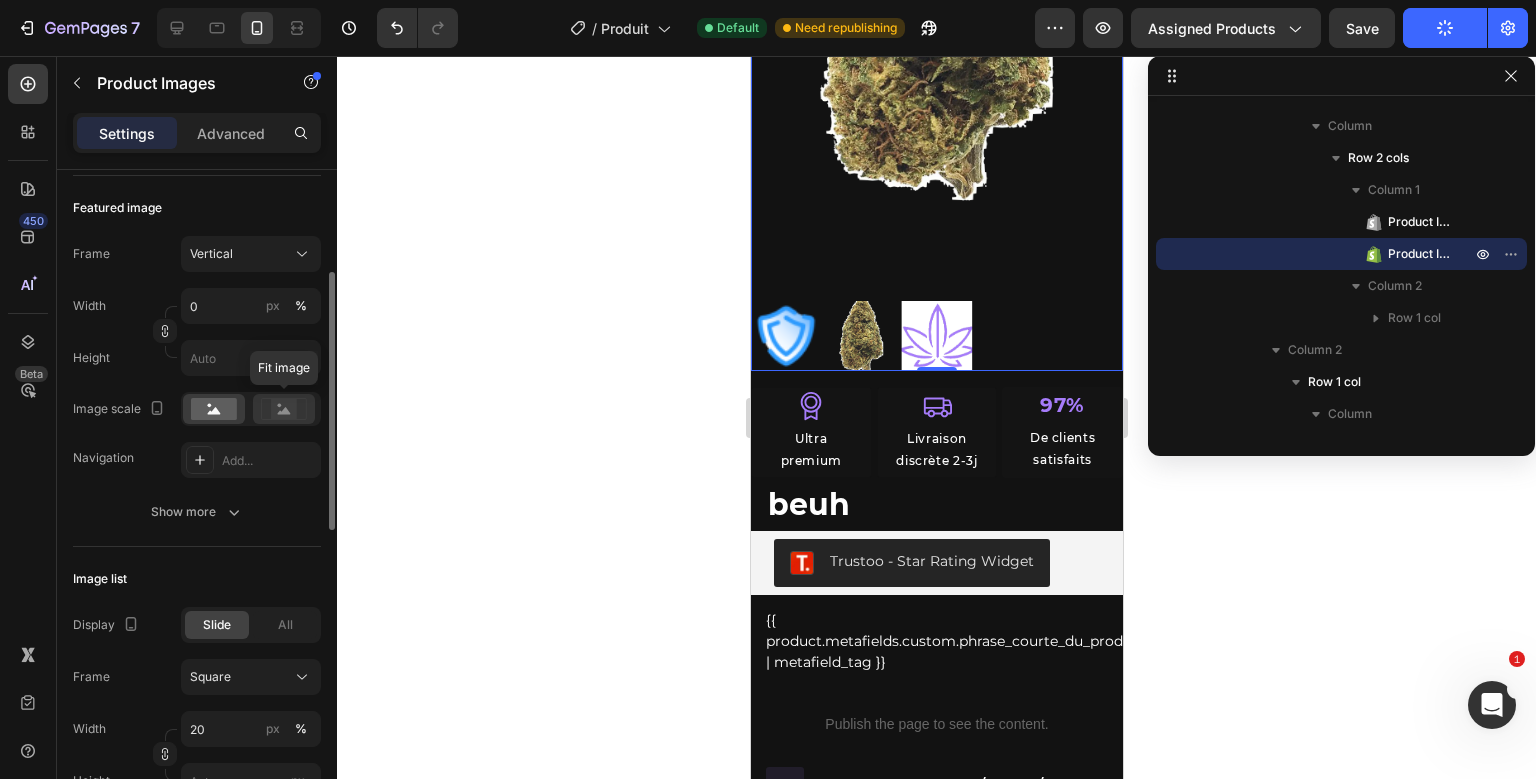 click 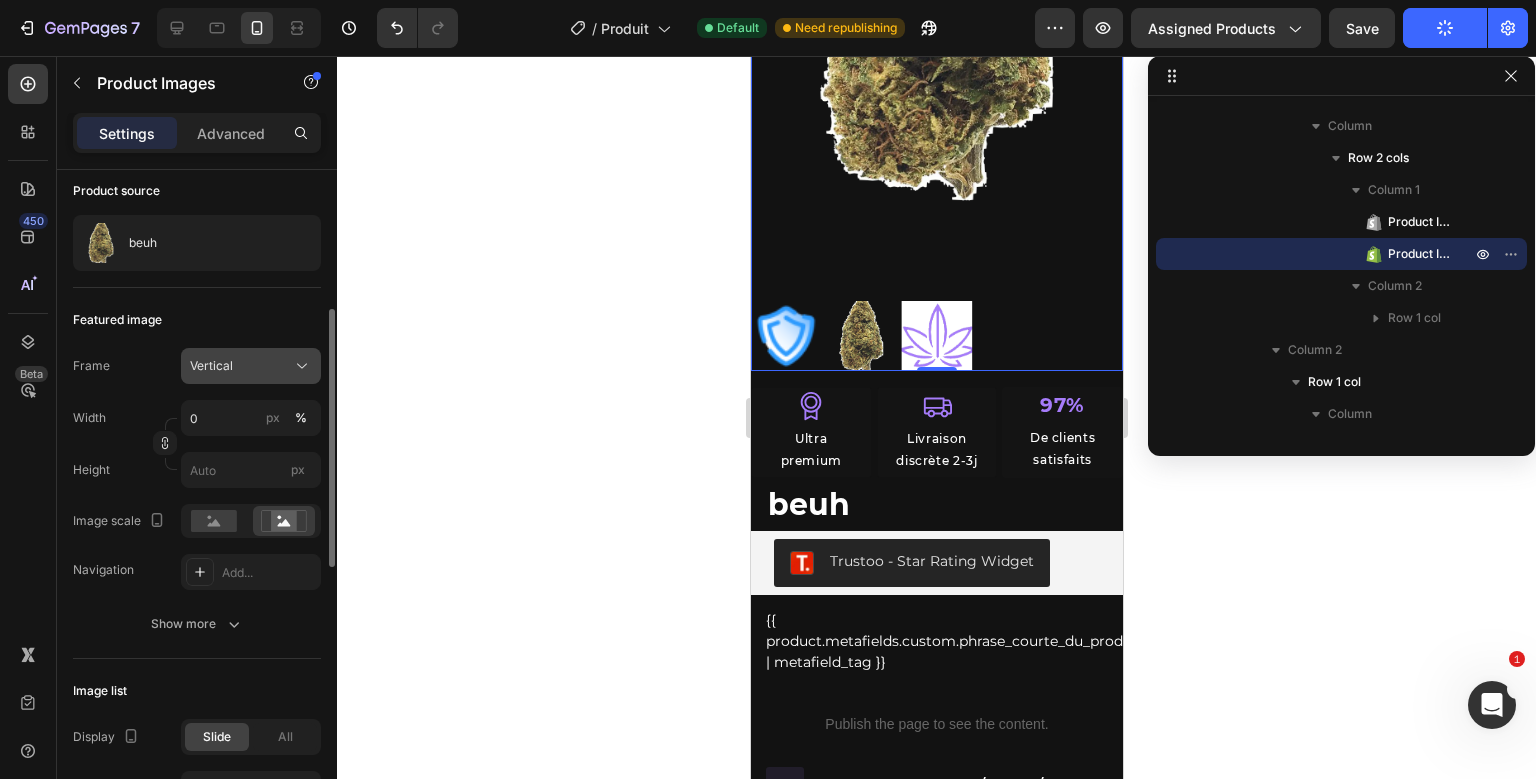 scroll, scrollTop: 138, scrollLeft: 0, axis: vertical 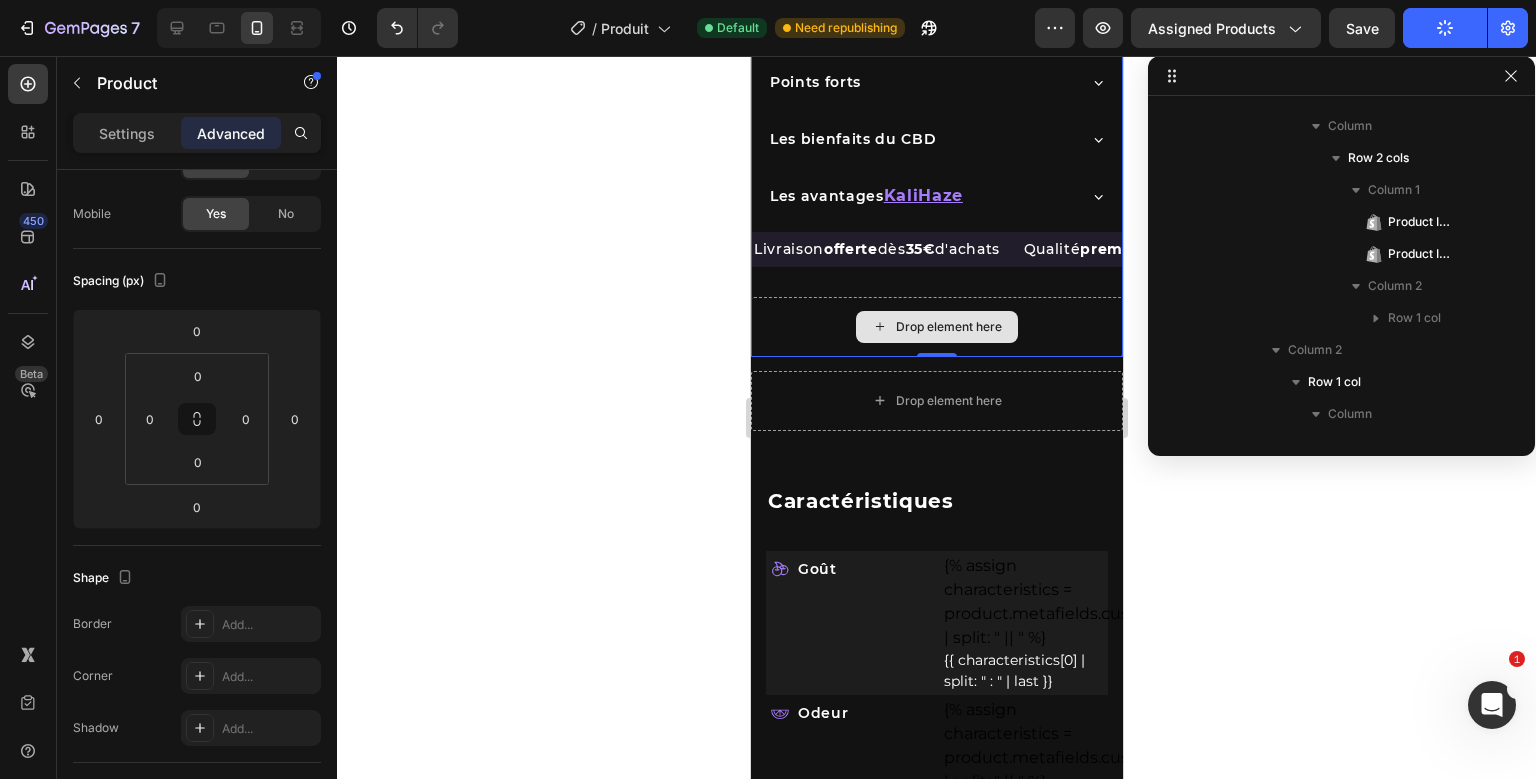 click on "Drop element here" at bounding box center [936, 327] 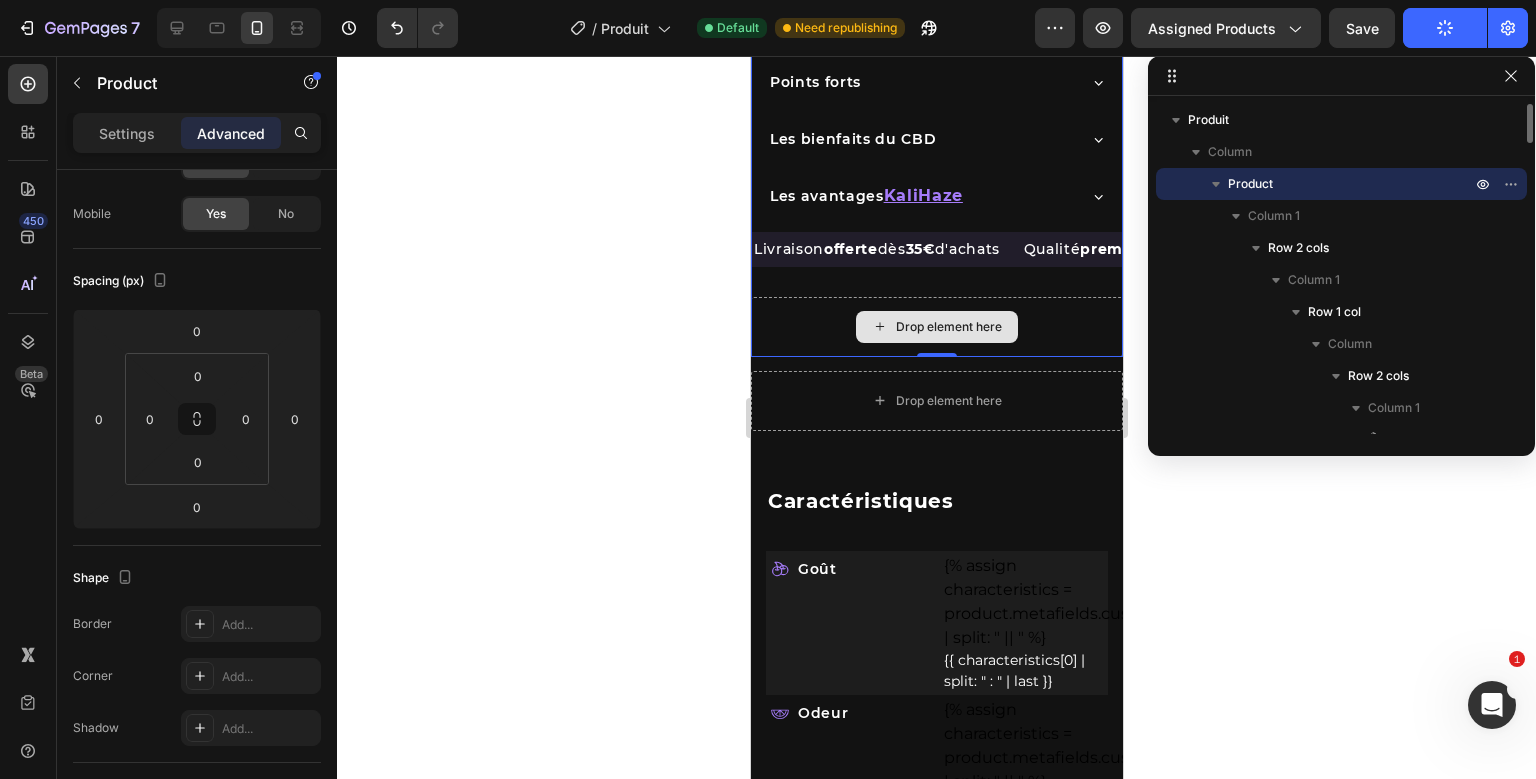 scroll, scrollTop: 0, scrollLeft: 0, axis: both 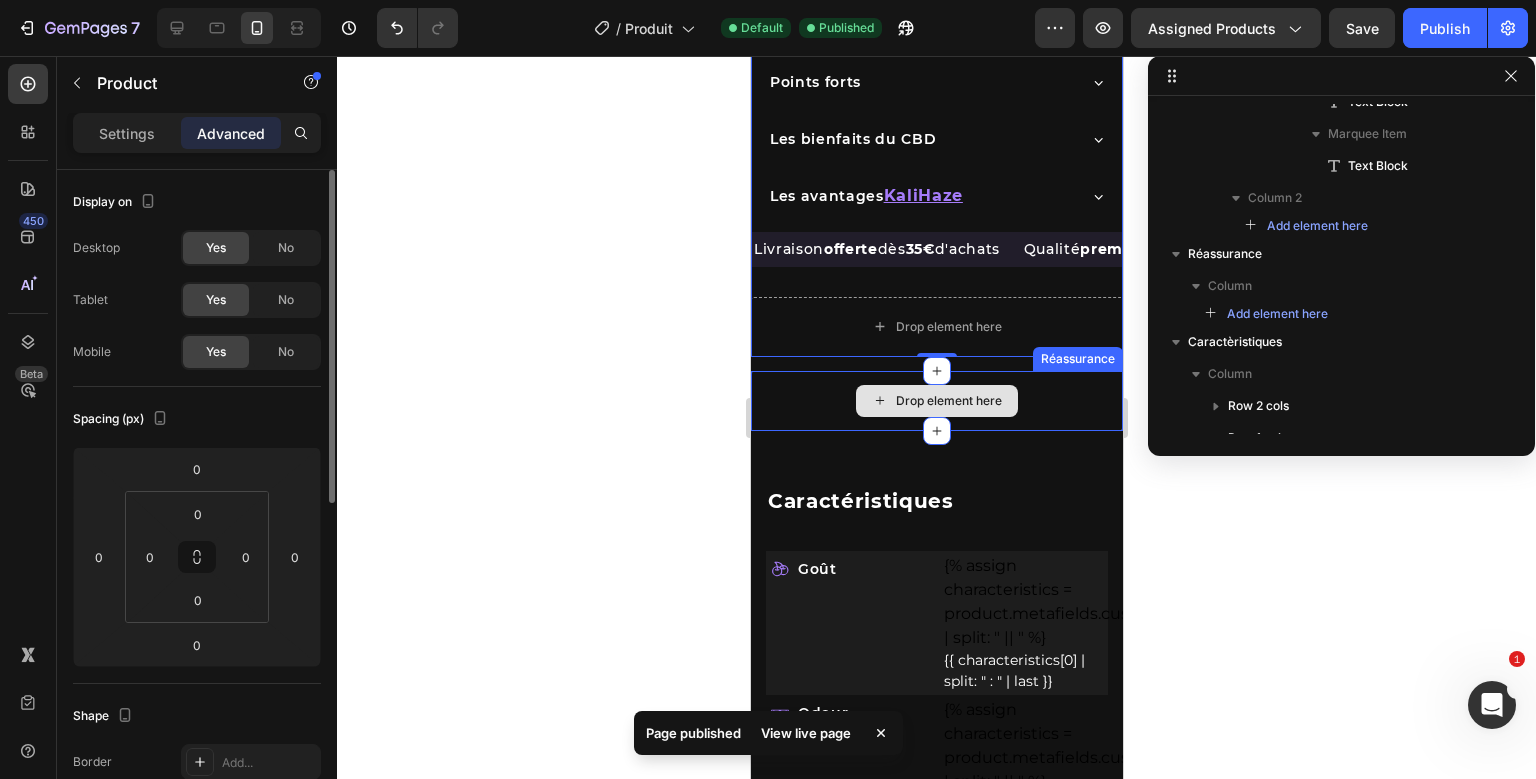 click on "Drop element here Réassurance" at bounding box center (936, 401) 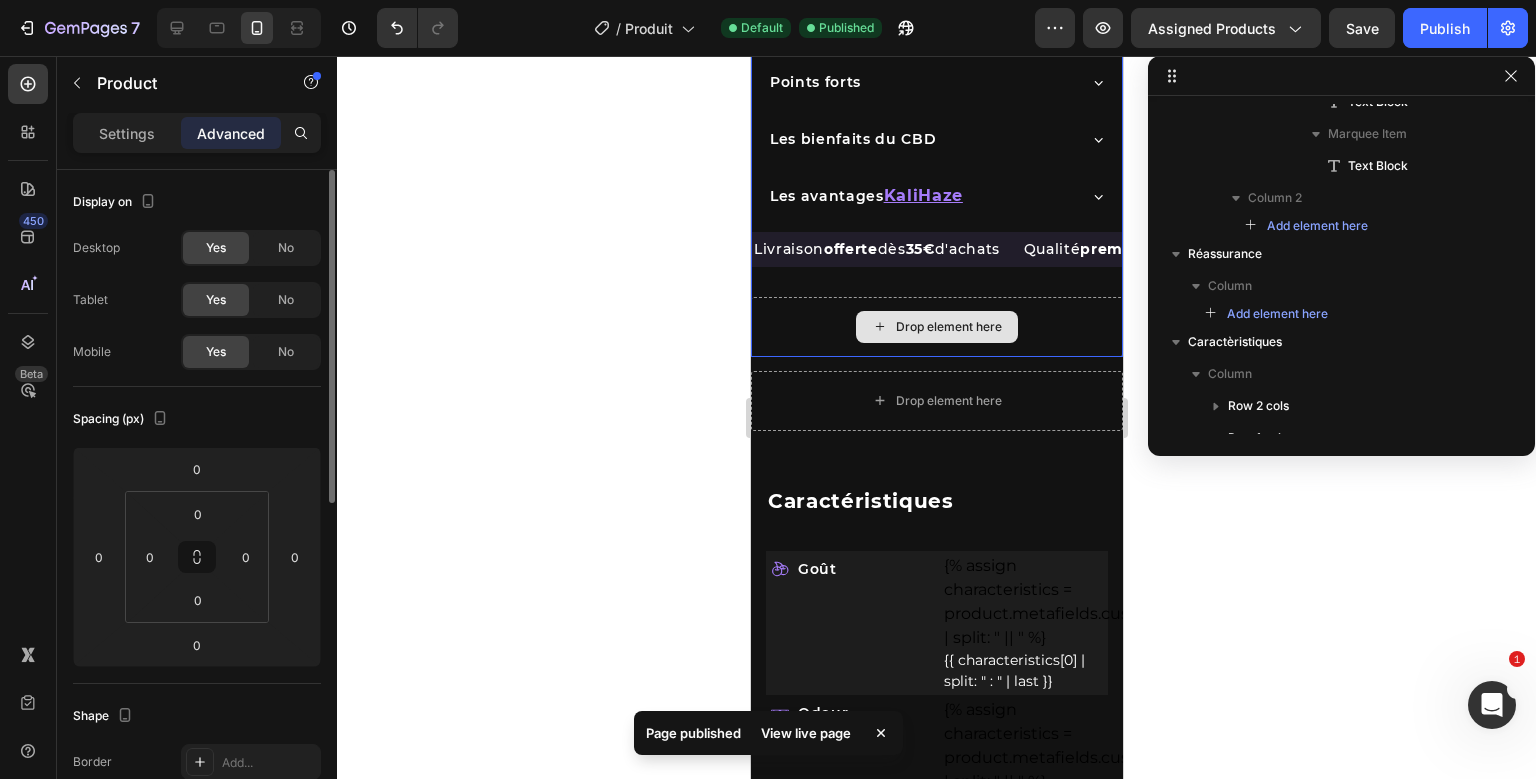 scroll, scrollTop: 0, scrollLeft: 0, axis: both 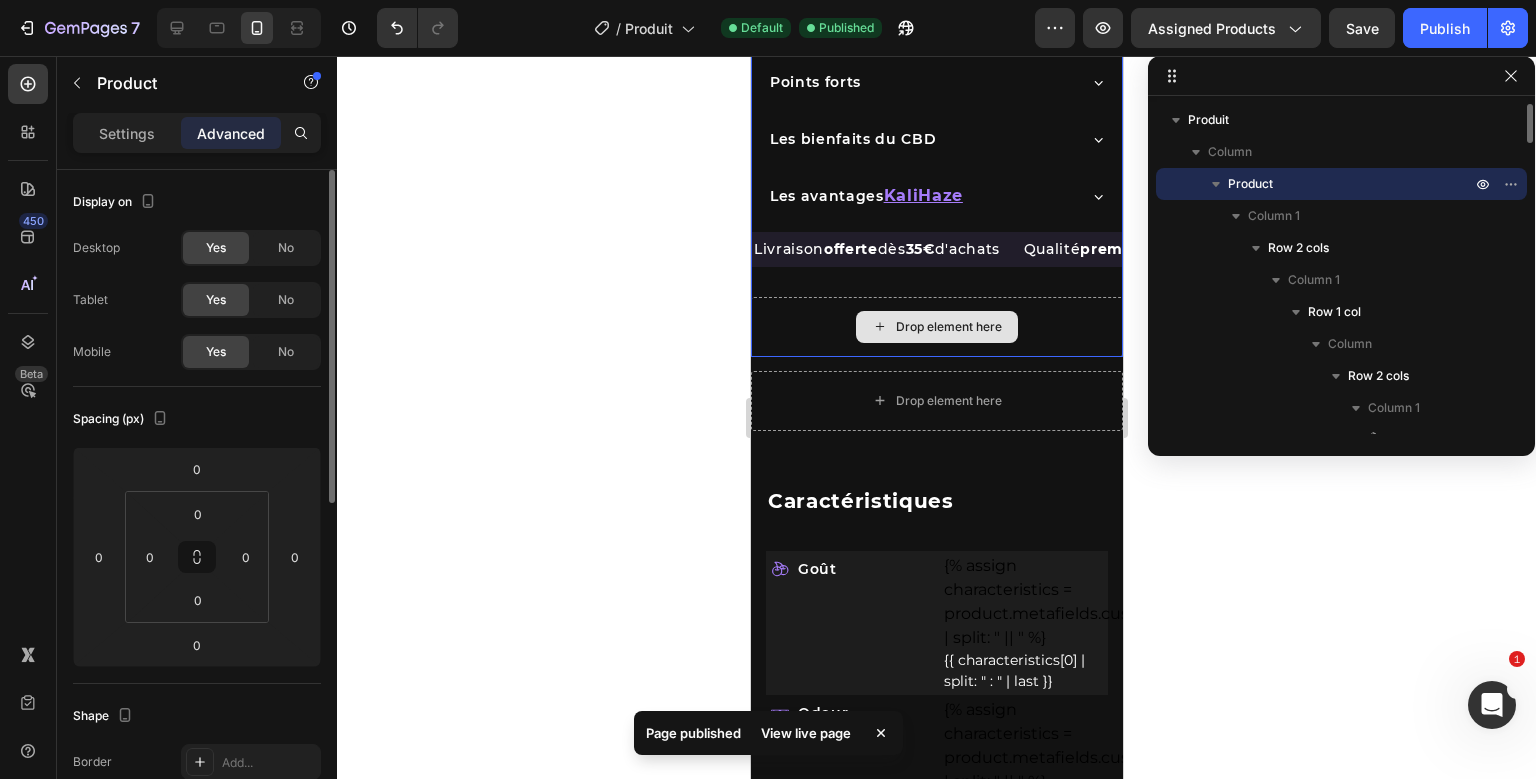 click on "Product Images Product Images
Icon Ultra premium Text Block Row
Icon Livraison anonyme 2-3j ouvrés Text Block Row 97% De clients satisfaits Text Block Row Row Row Row
Icon Ultra  premium Text Block Row
Icon Livraison discrète 2-3j Text Block Row 97% Text Block De clients satisfaits Text Block Row Row beuh Product Title Trustoo - Star Rating Widget Trustoo
{{ product.metafields.custom.phrase_courte_du_produit | metafield_tag }}
Custom Code Row
Publish the page to see the content.
Custom Code Row
Icon Row
Livraison estimée:
04/08 - 07/08
Delivery Date Row
Publish the page to see the content.
Custom Code                Title Line
Points forts
Les bienfaits du CBD" at bounding box center [936, -366] 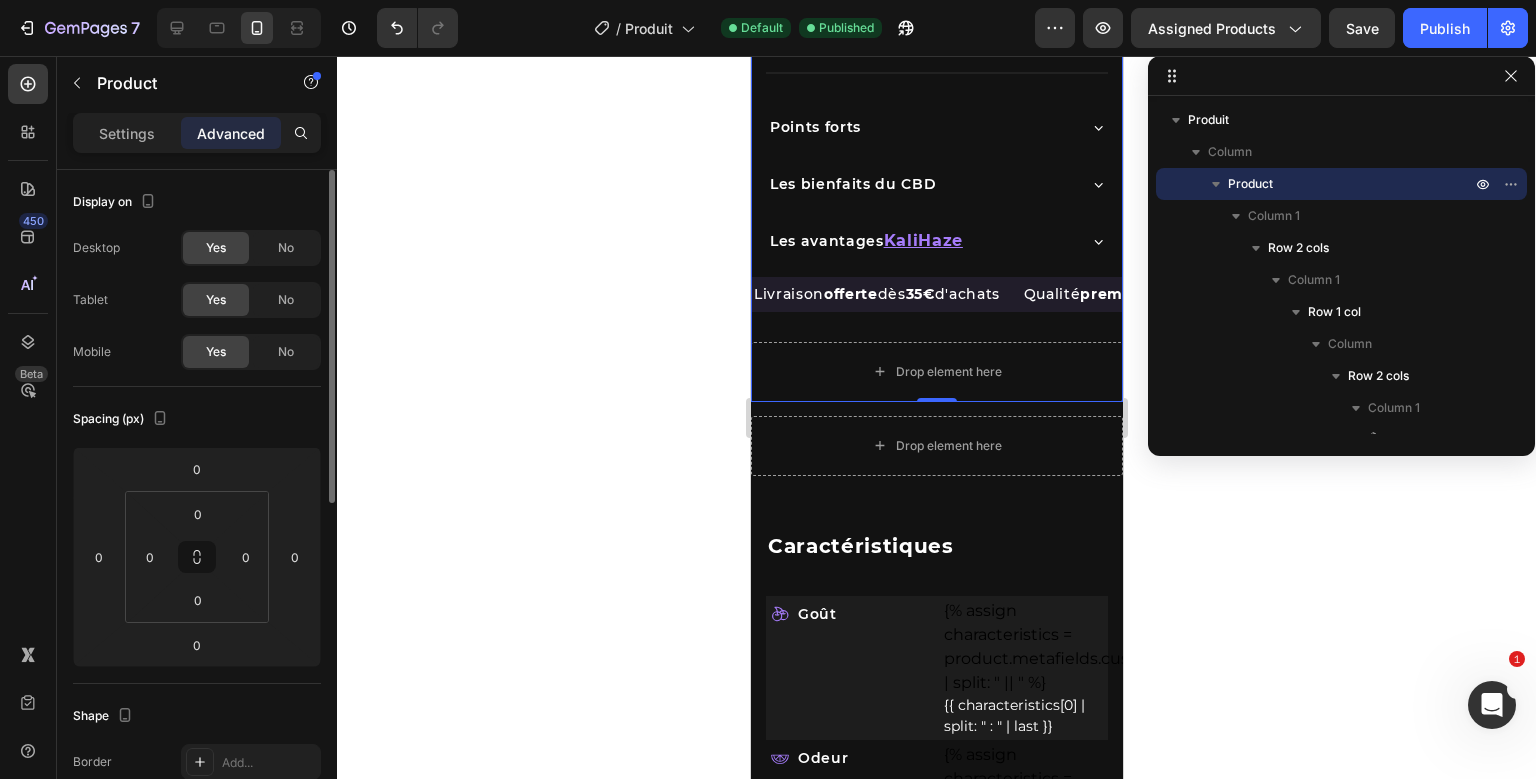 scroll, scrollTop: 1147, scrollLeft: 0, axis: vertical 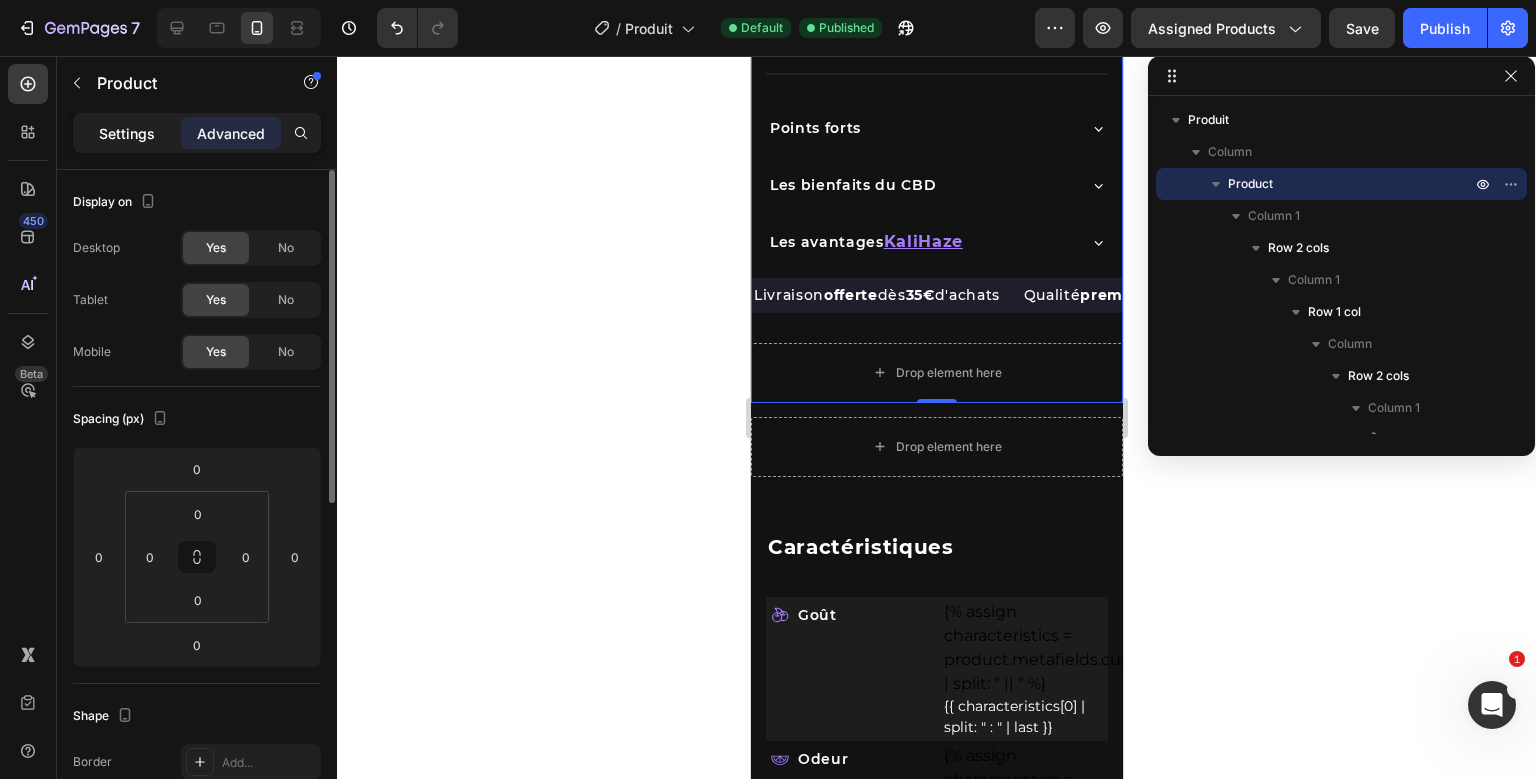 click on "Settings" at bounding box center [127, 133] 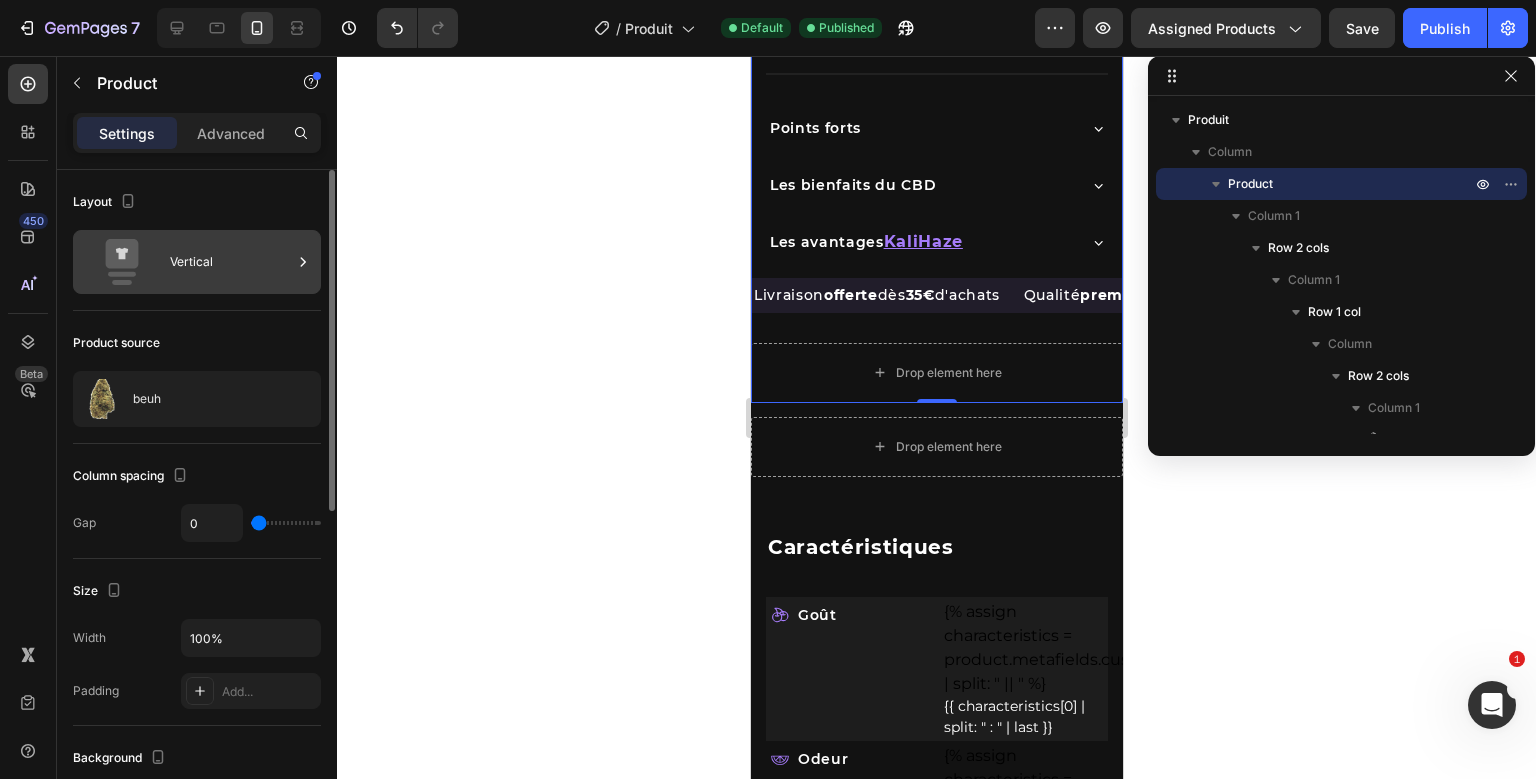click 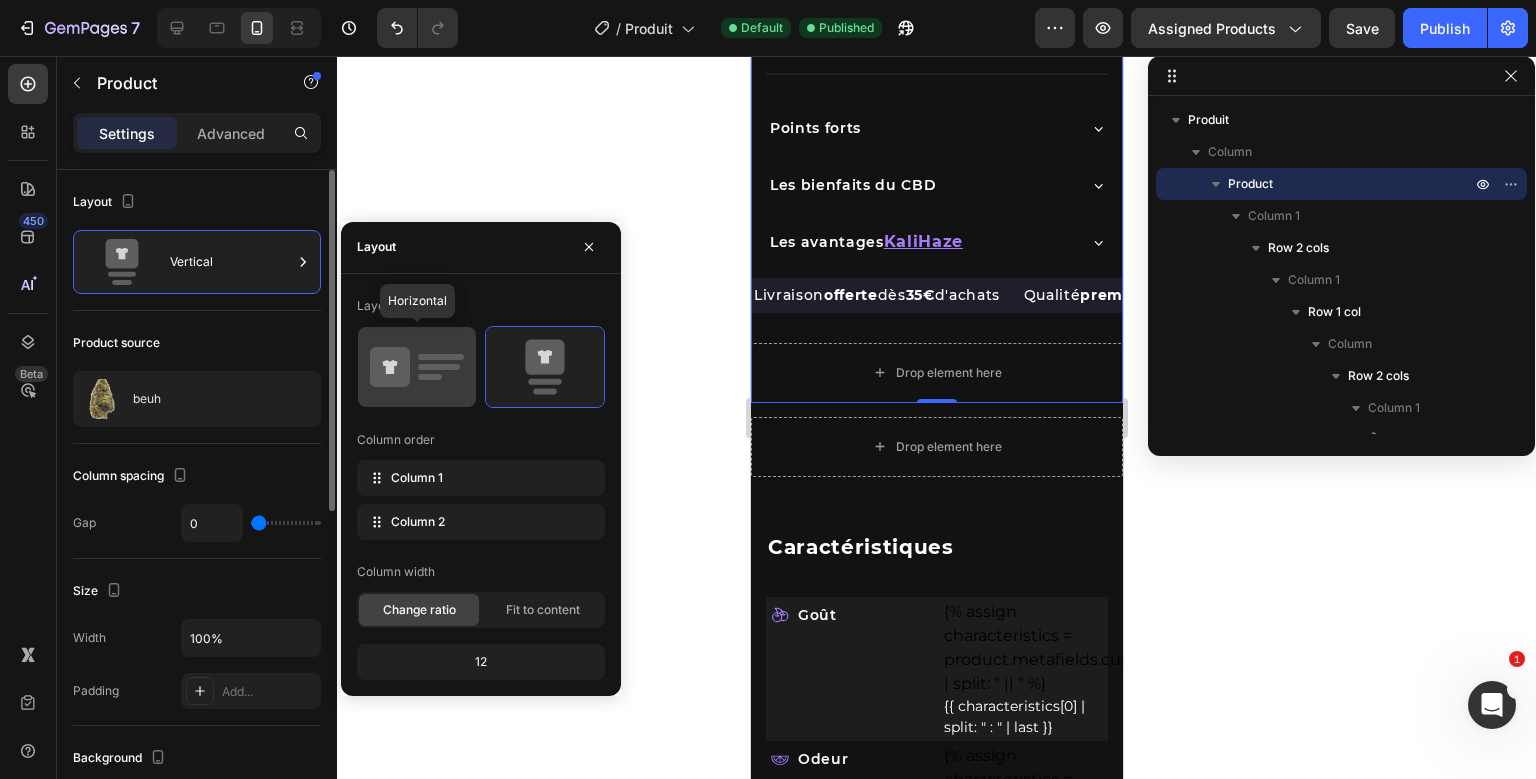 click 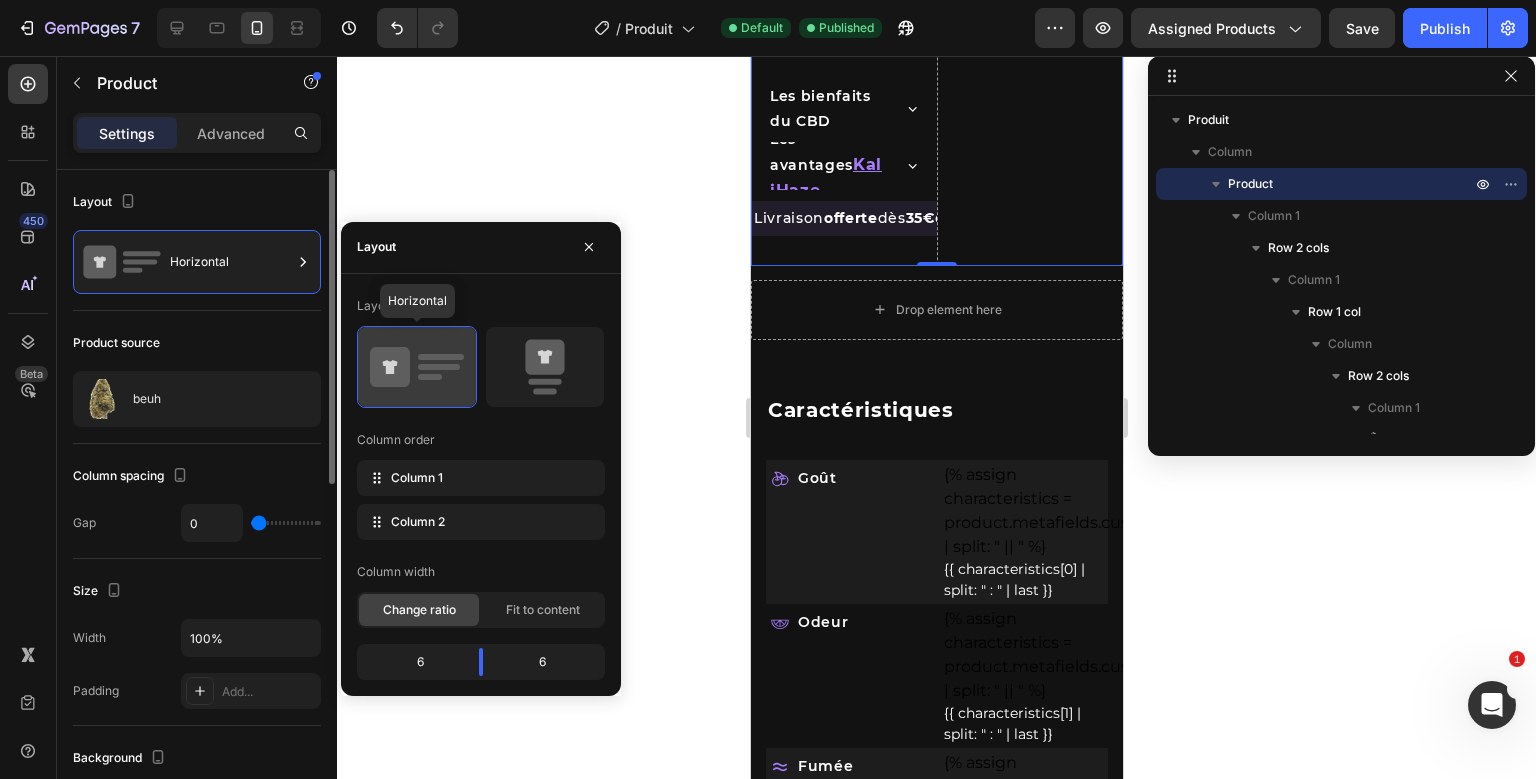 scroll, scrollTop: 1051, scrollLeft: 0, axis: vertical 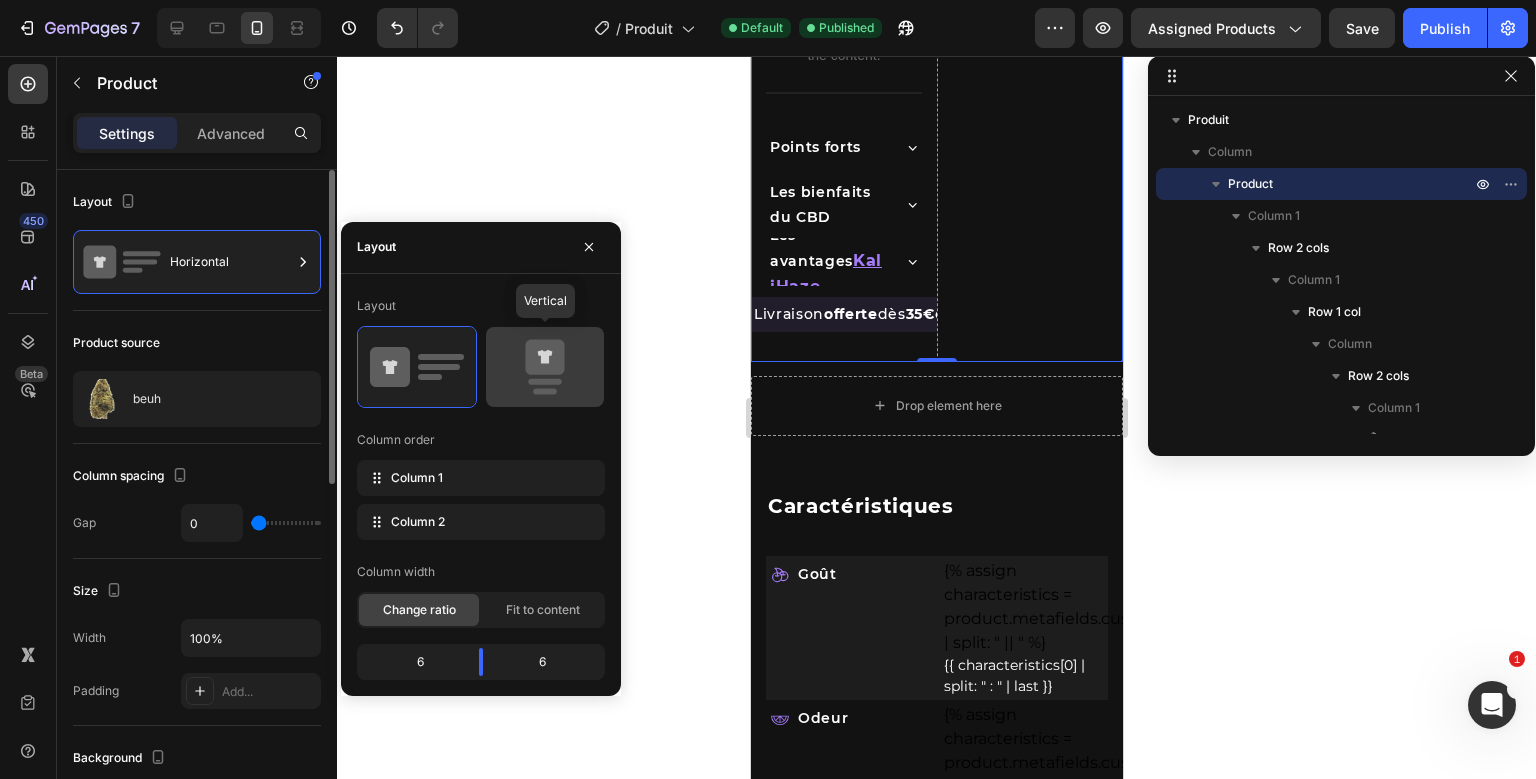 click 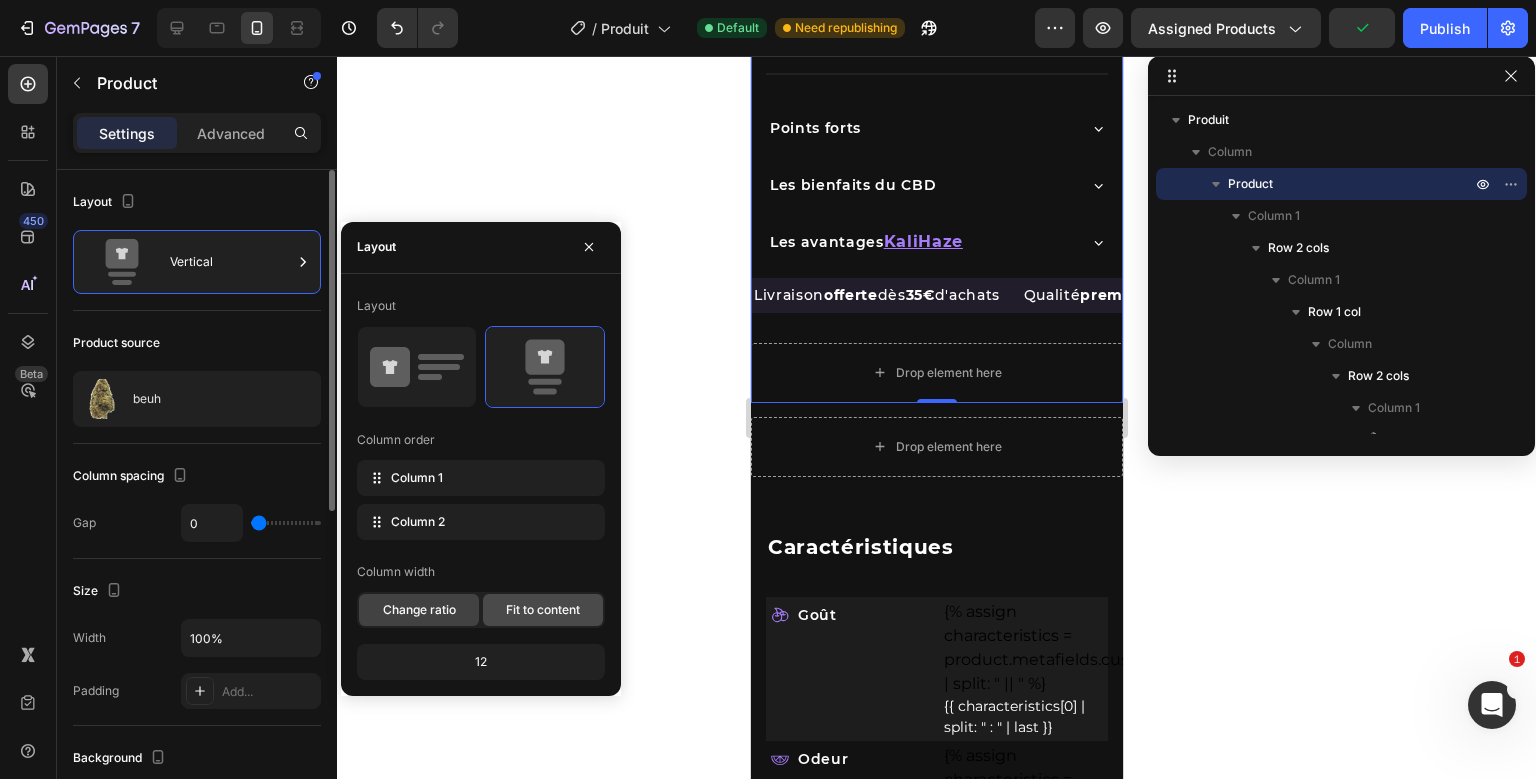 click on "Fit to content" 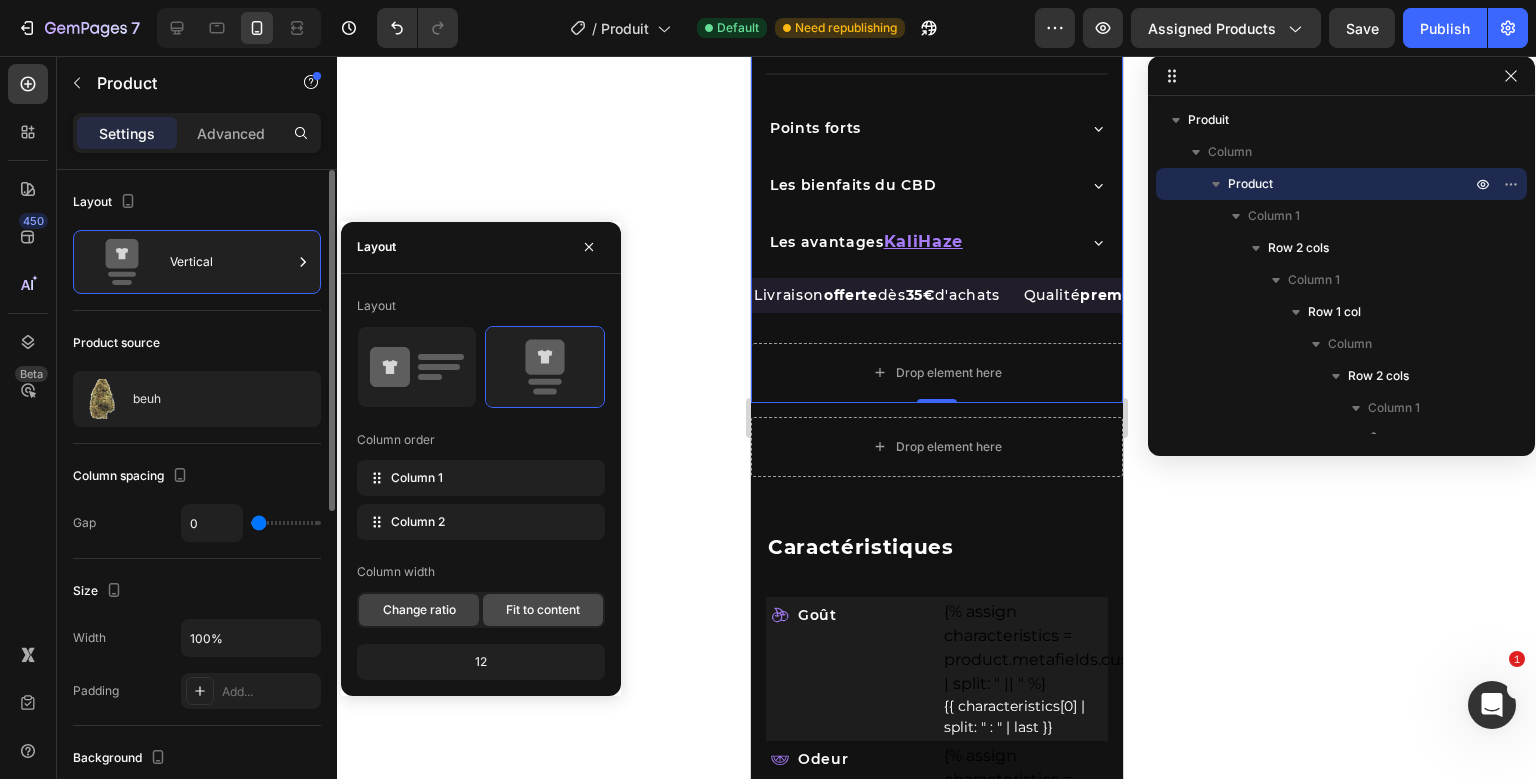 click on "Fit to content" 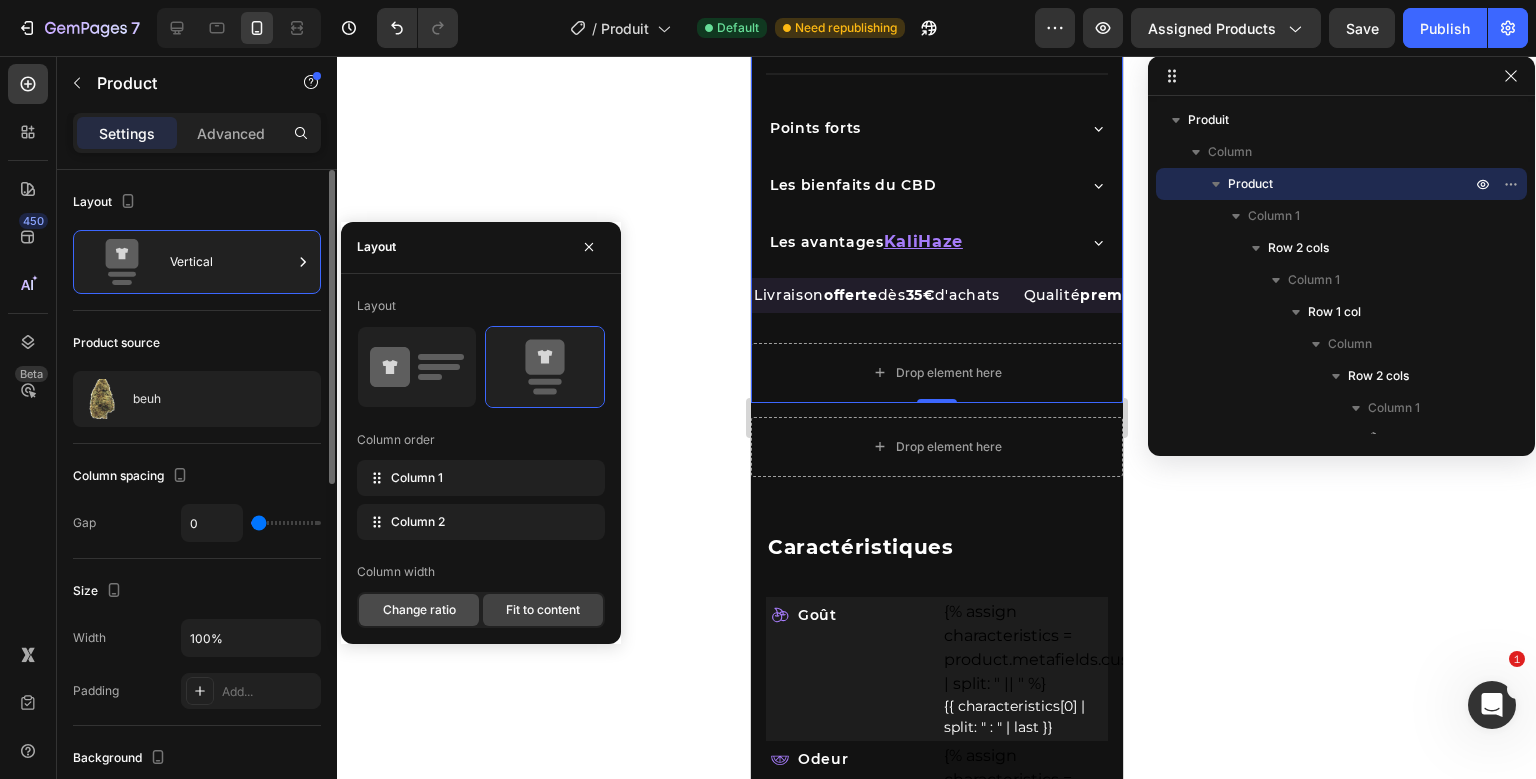 click on "Change ratio" 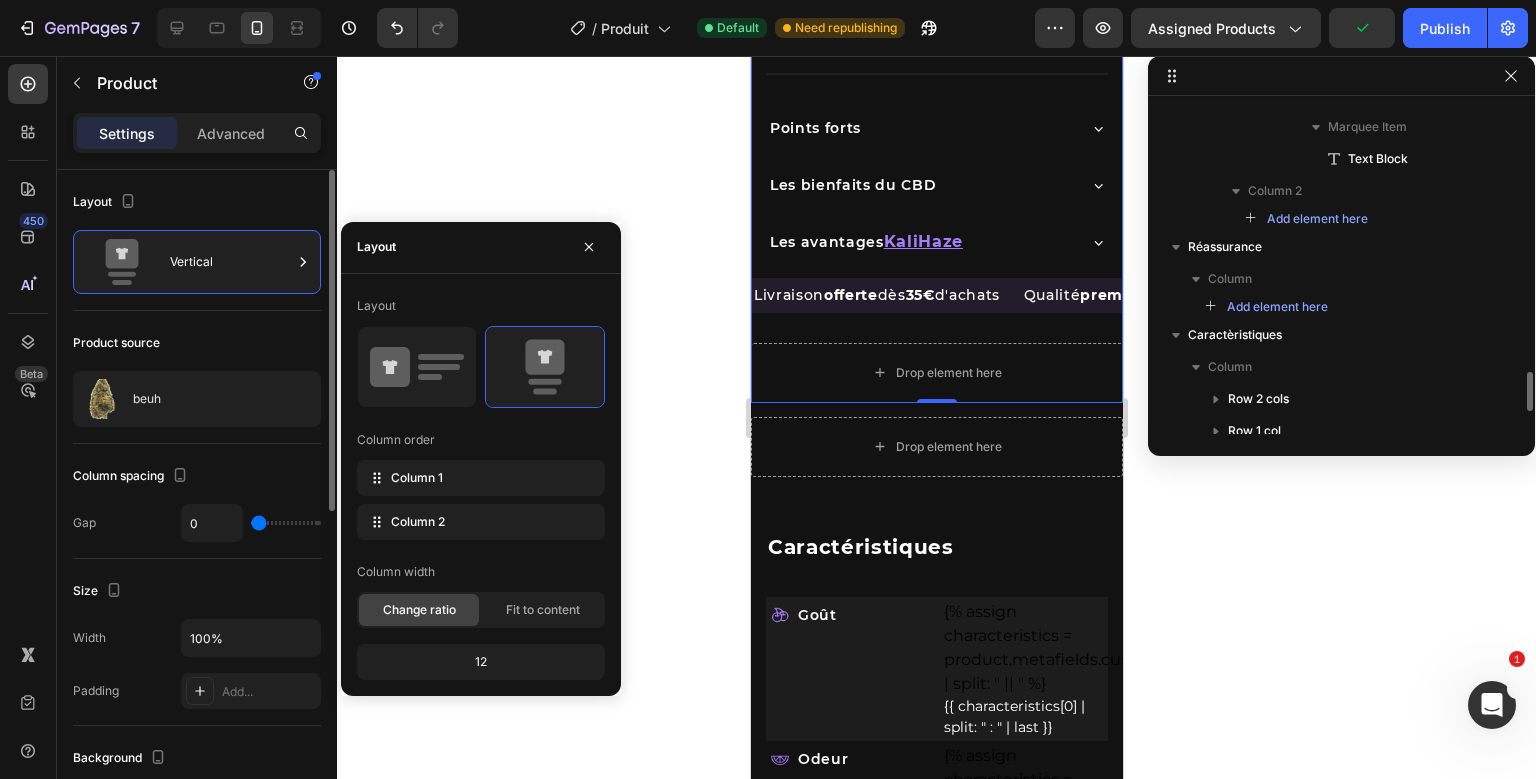 scroll, scrollTop: 2224, scrollLeft: 0, axis: vertical 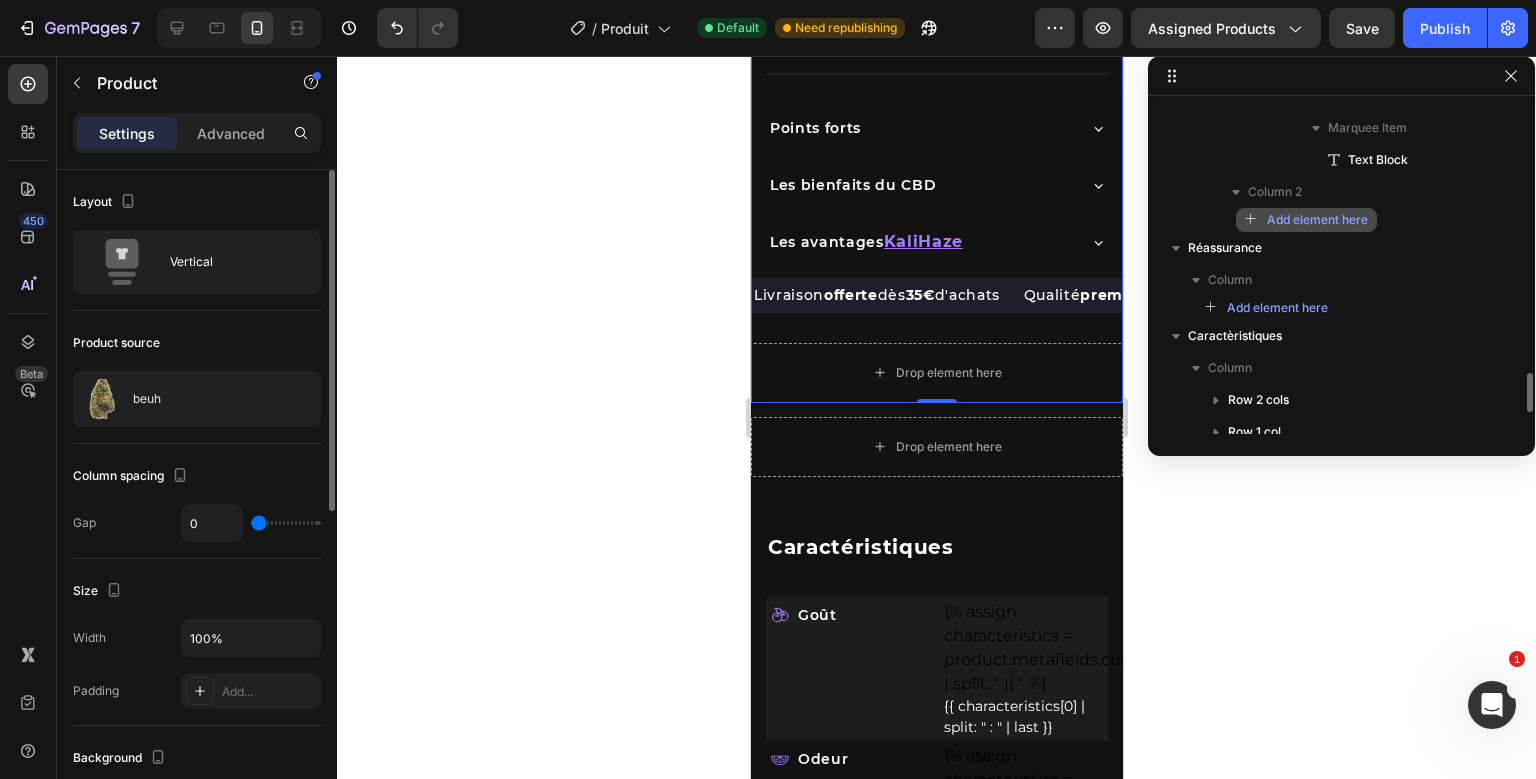 click on "Add element here" 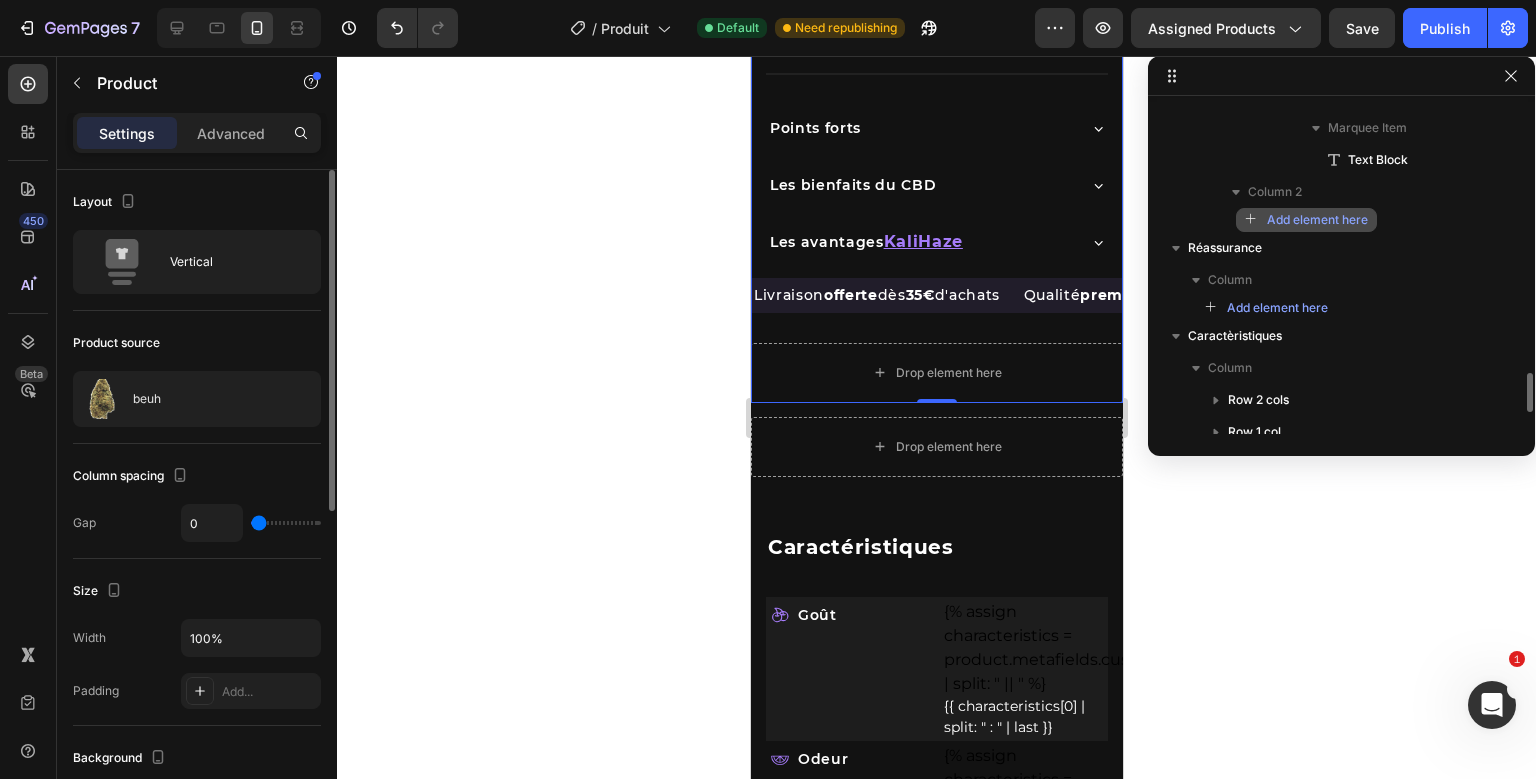 click on "Add element here" 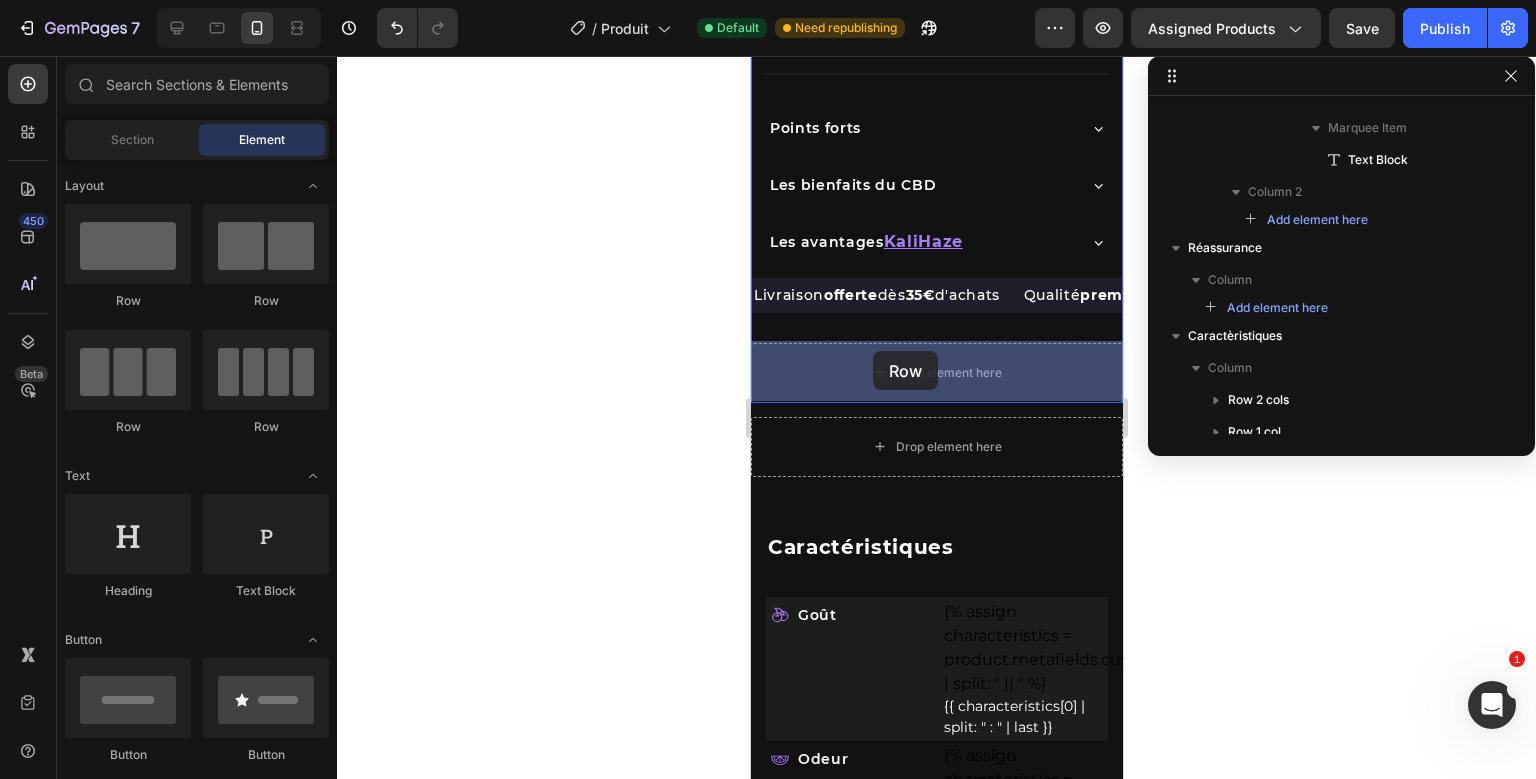 drag, startPoint x: 890, startPoint y: 297, endPoint x: 872, endPoint y: 351, distance: 56.920998 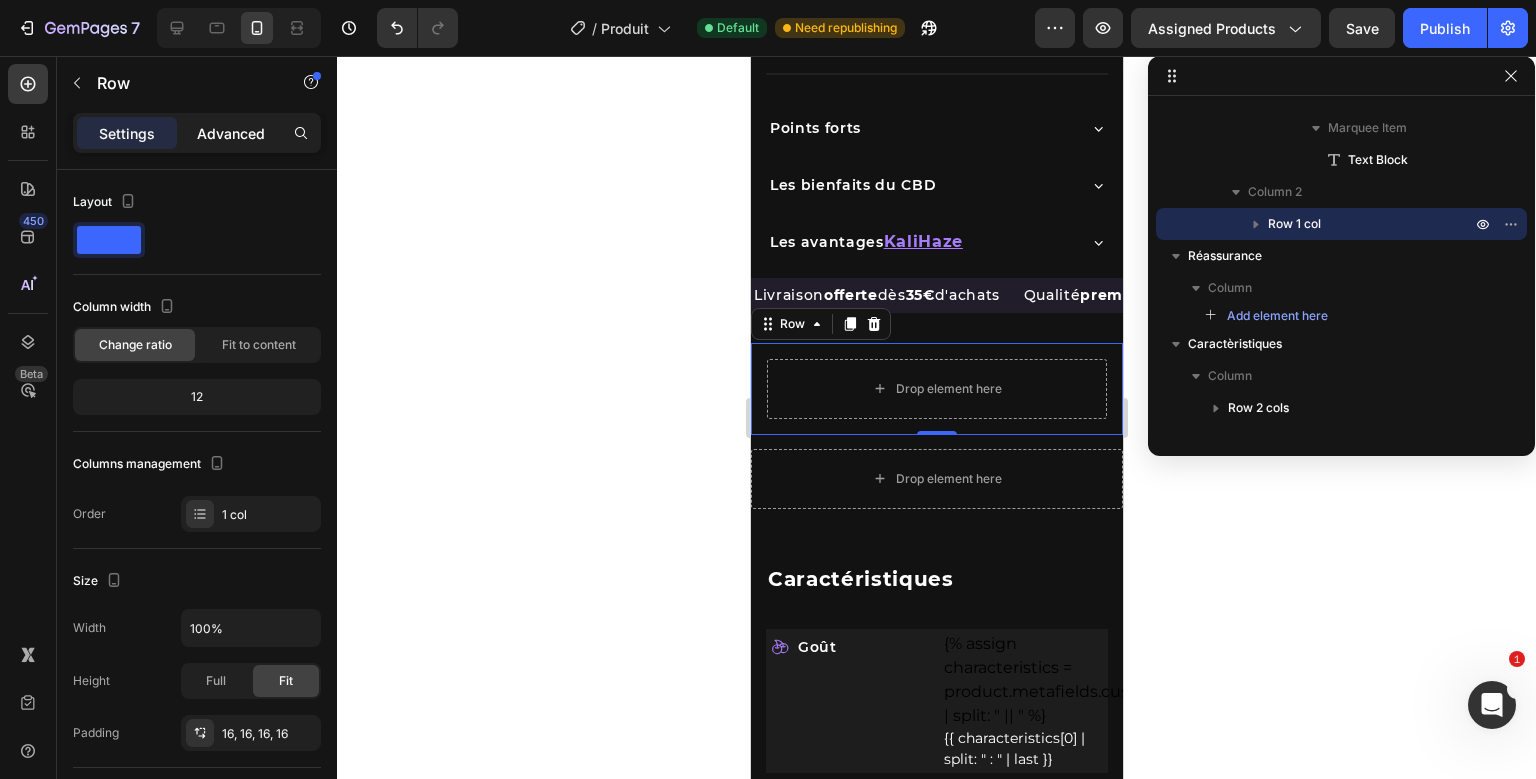 click on "Advanced" at bounding box center (231, 133) 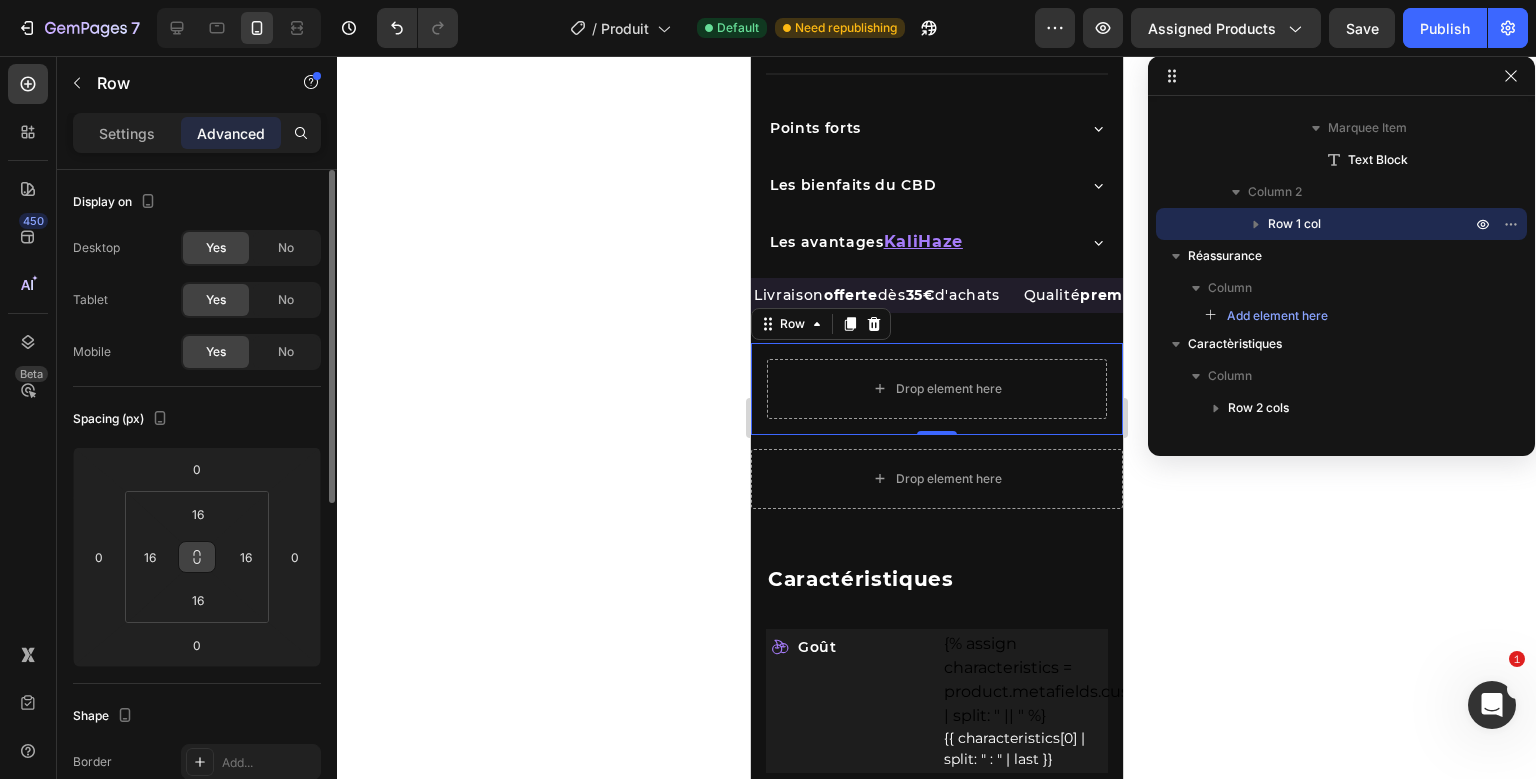 click 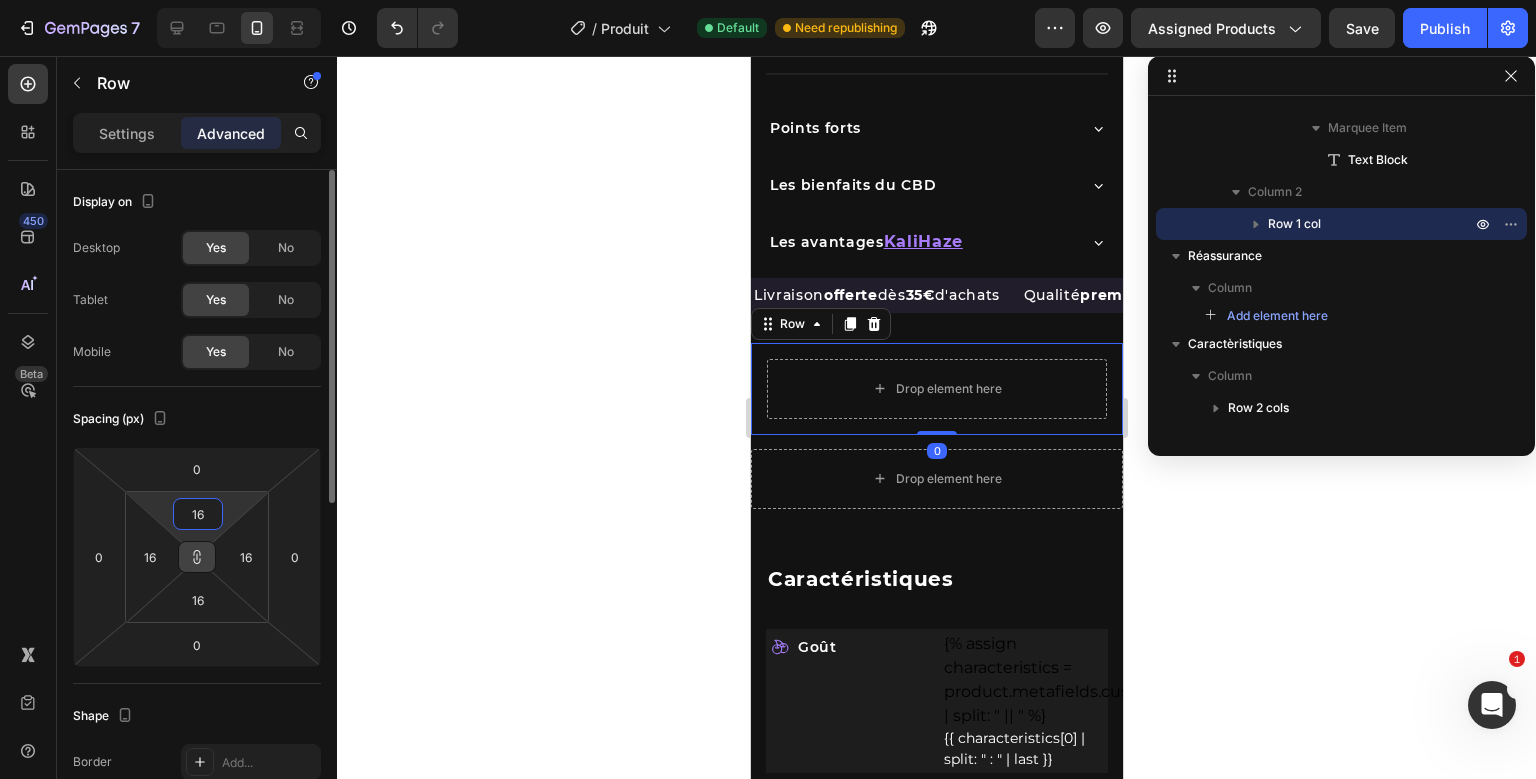 click on "16" at bounding box center (198, 514) 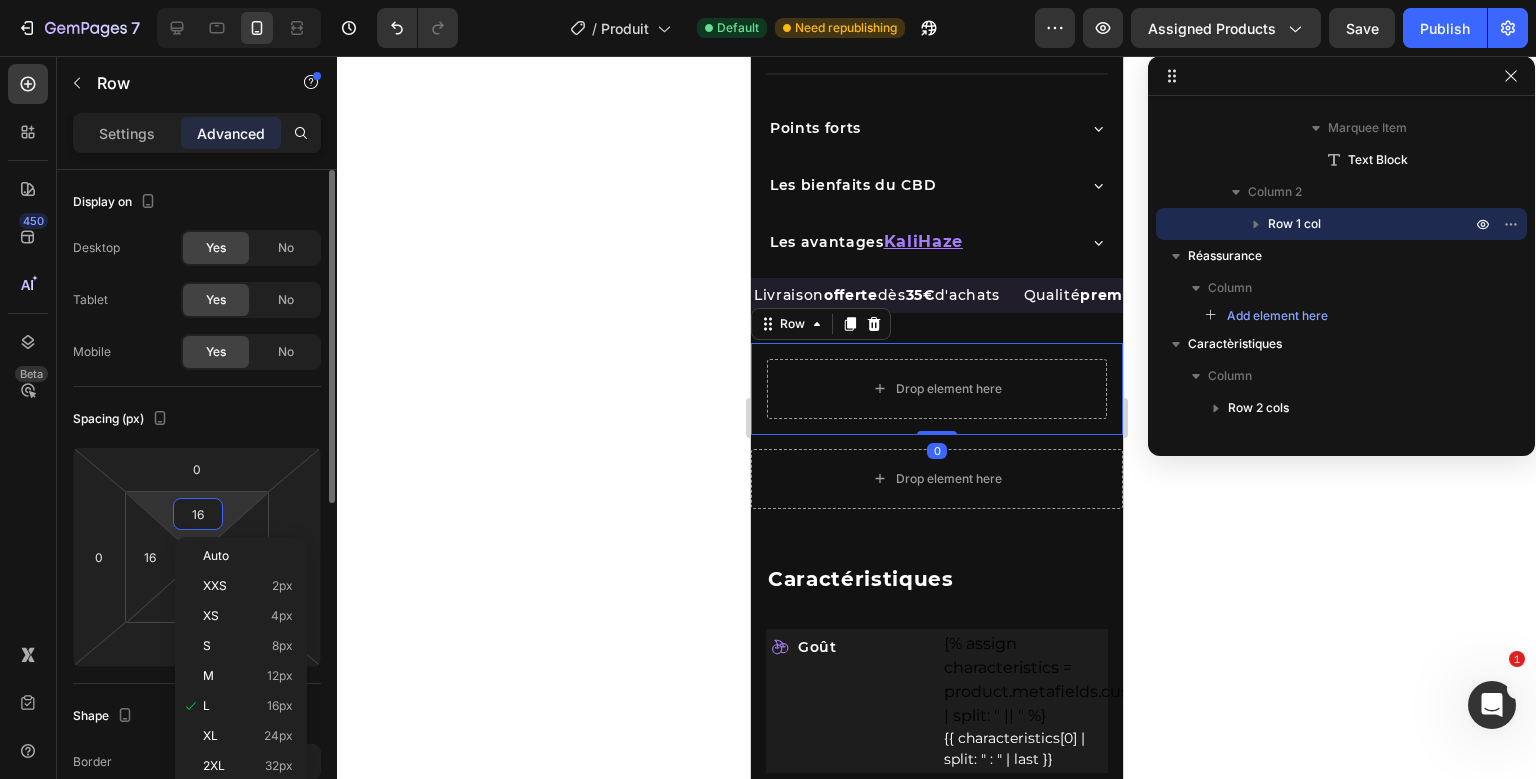 type on "0" 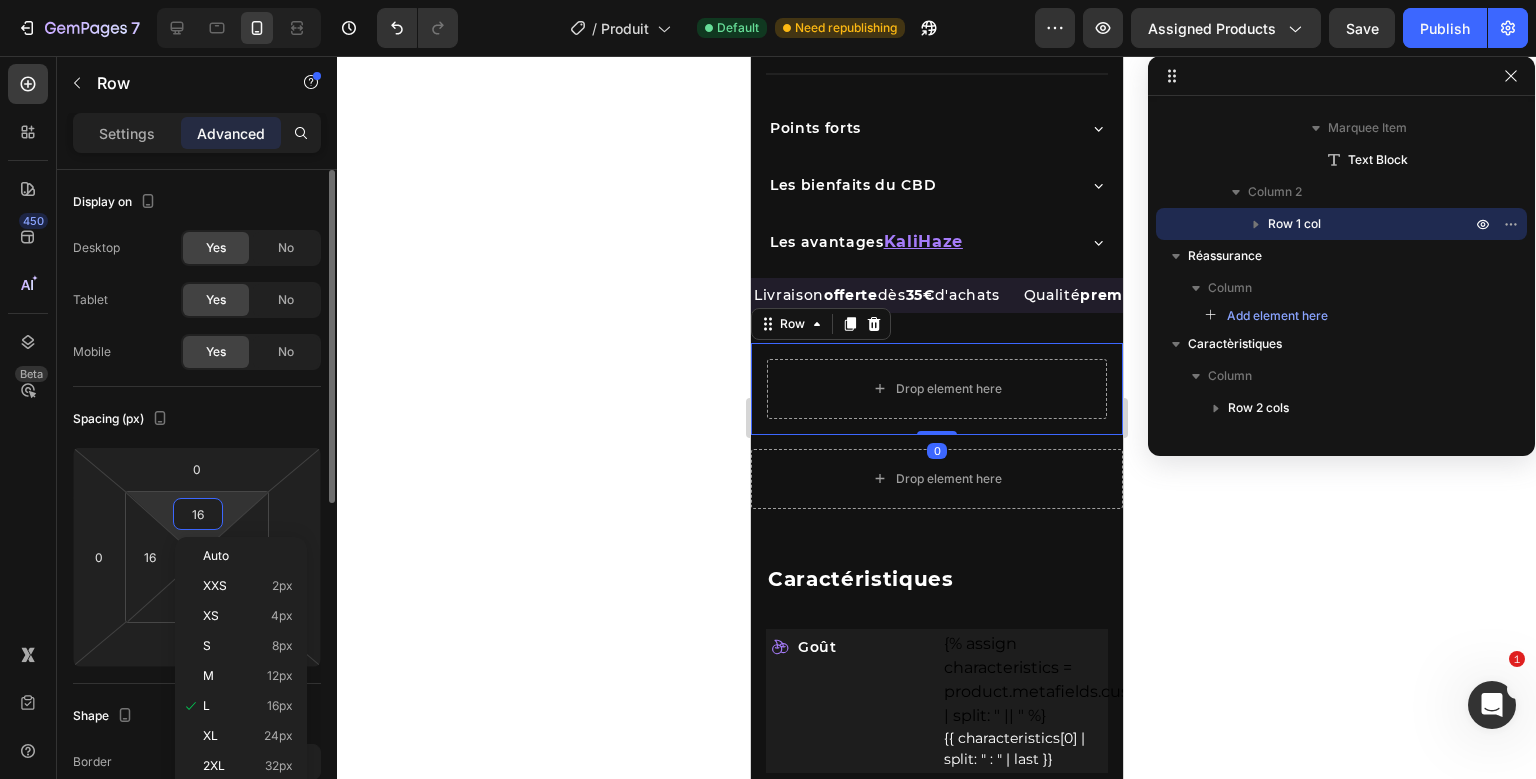type on "0" 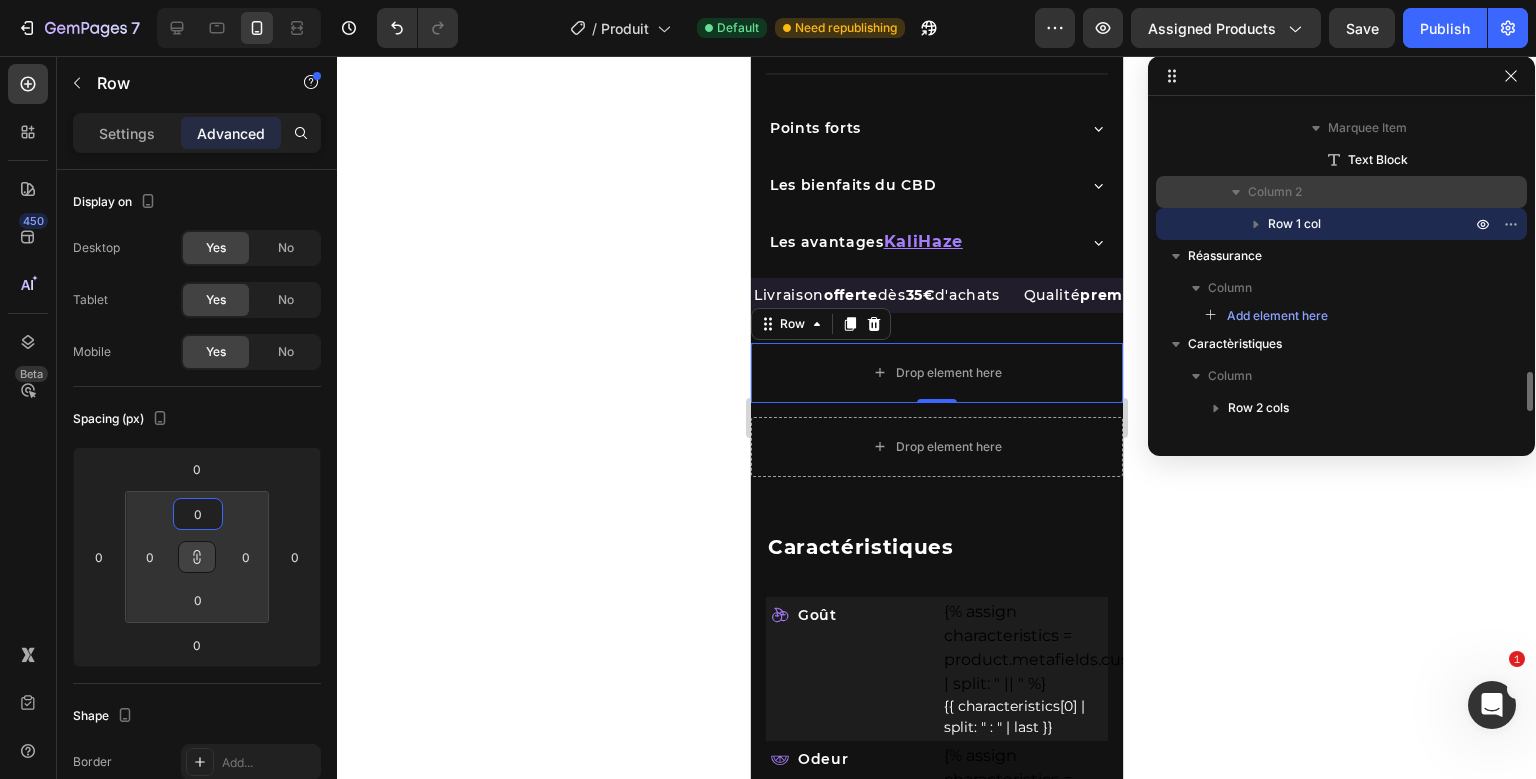 type on "0" 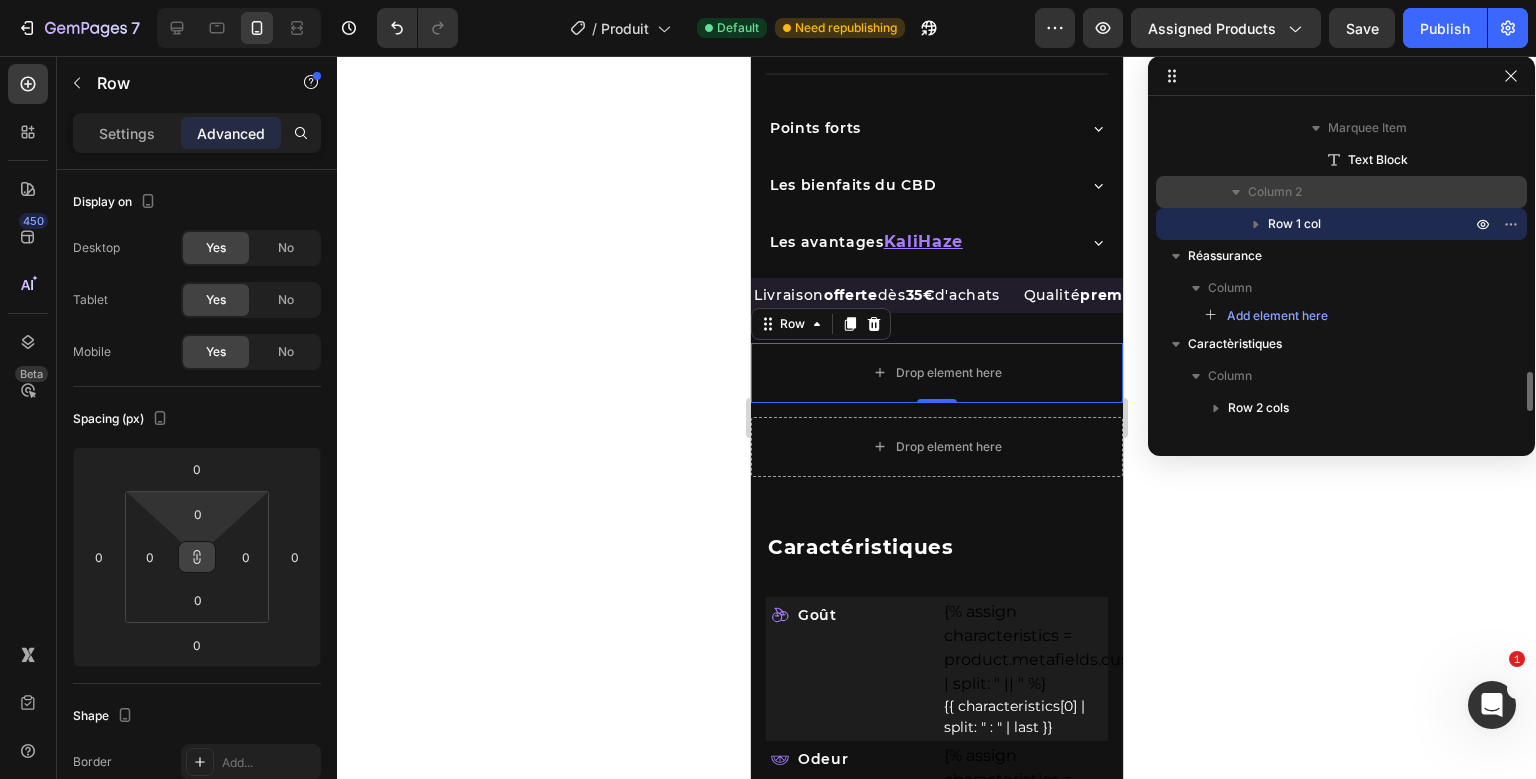 click on "Column 2" at bounding box center [1361, 192] 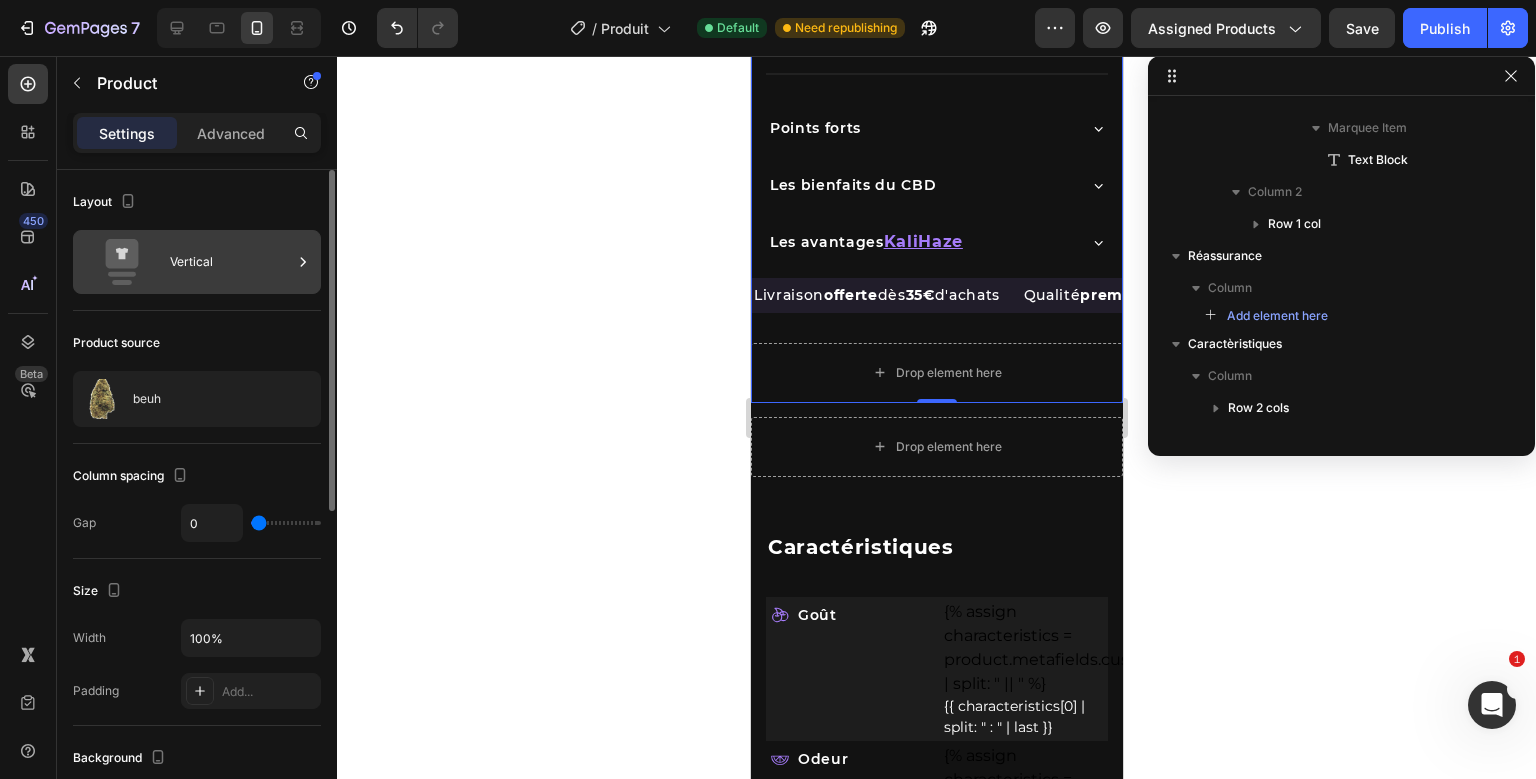 click on "Vertical" at bounding box center (231, 262) 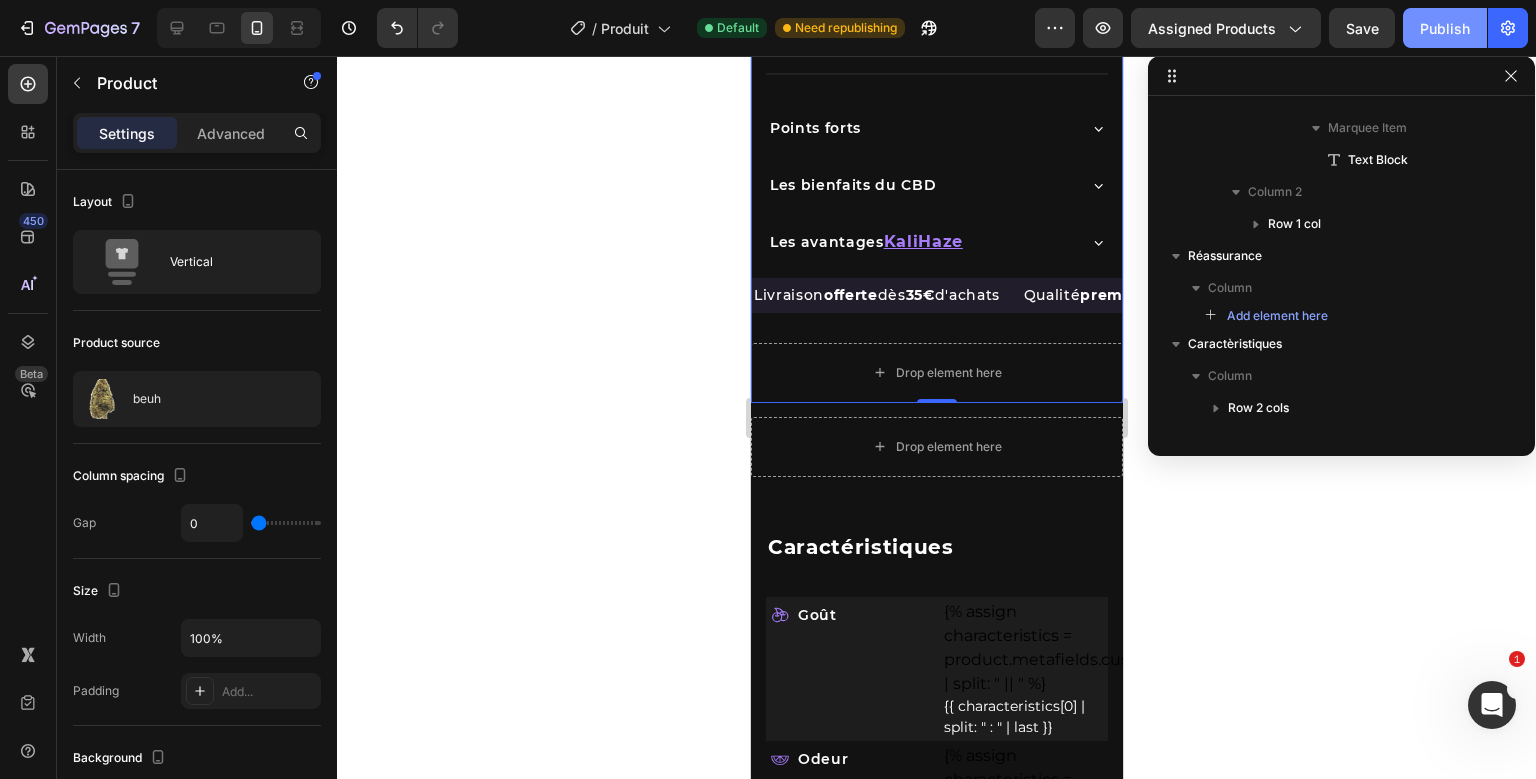 click on "Publish" at bounding box center [1445, 28] 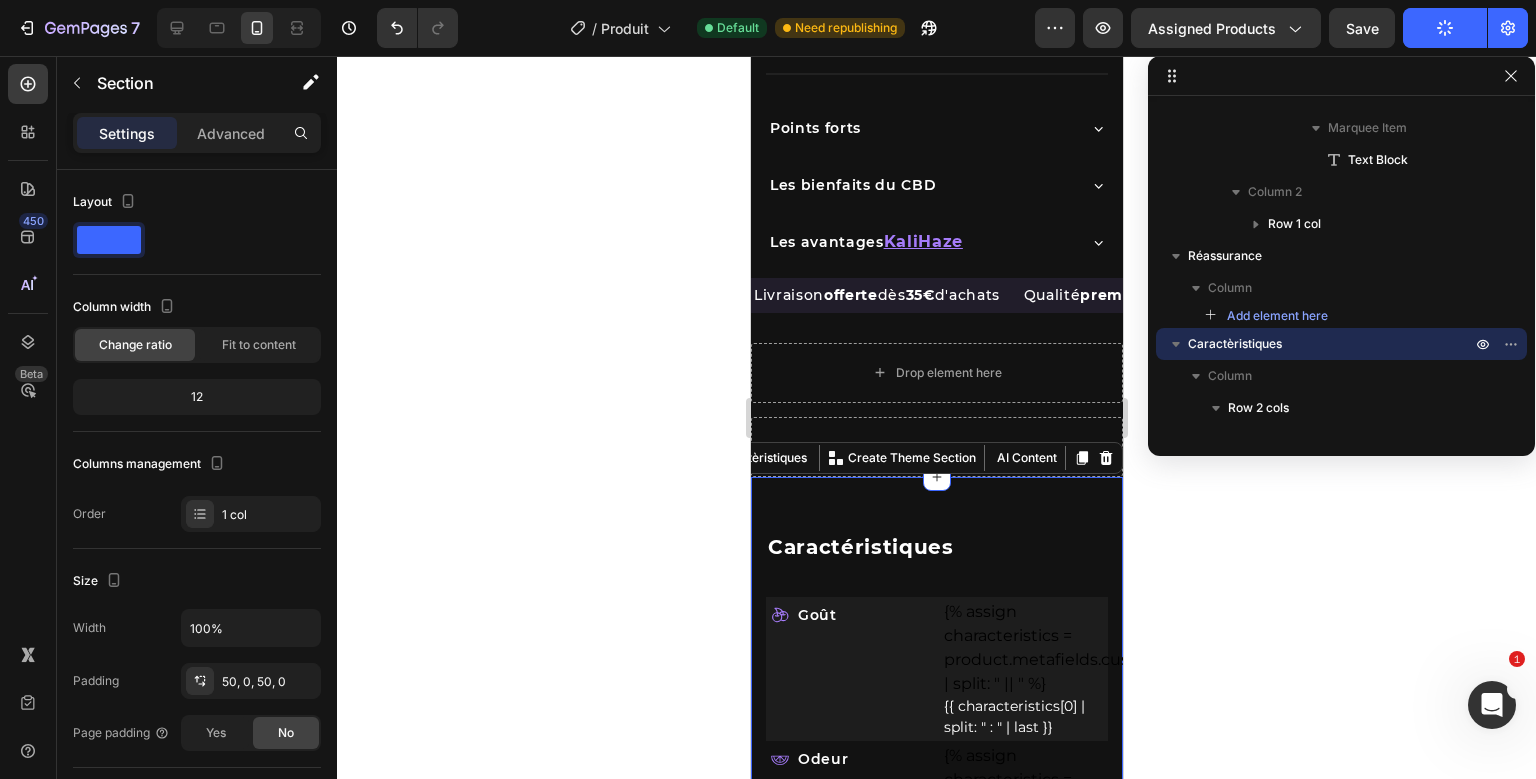 click on "Caractéristiques Text Block
Goût Item List {% assign characteristics = product.metafields.custom.caracteristiques | split: " || " %}
{{ characteristics[0] | split: " : " | last }}
Custom Code Row
Odeur Item List {% assign characteristics = product.metafields.custom.caracteristiques | split: " || " %}
{{ characteristics[1] | split: " : " | last }}
Custom Code Row
Fumée Item List {% assign characteristics = product.metafields.custom.caracteristiques | split: " || " %}
{{ characteristics[2] | split: " : " | last }}
Custom Code Row
CBD Item List {% assign characteristics = product.metafields.custom.caracteristiques | split: " || " %}
{{ characteristics[4] | split: " : " | last }}
Custom Code Row
THC Item List {% assign characteristics = product.metafields.custom.caracteristiques | split: " || " %}
{{ characteristics[5] | split: " : " | last }}" at bounding box center [936, 3446] 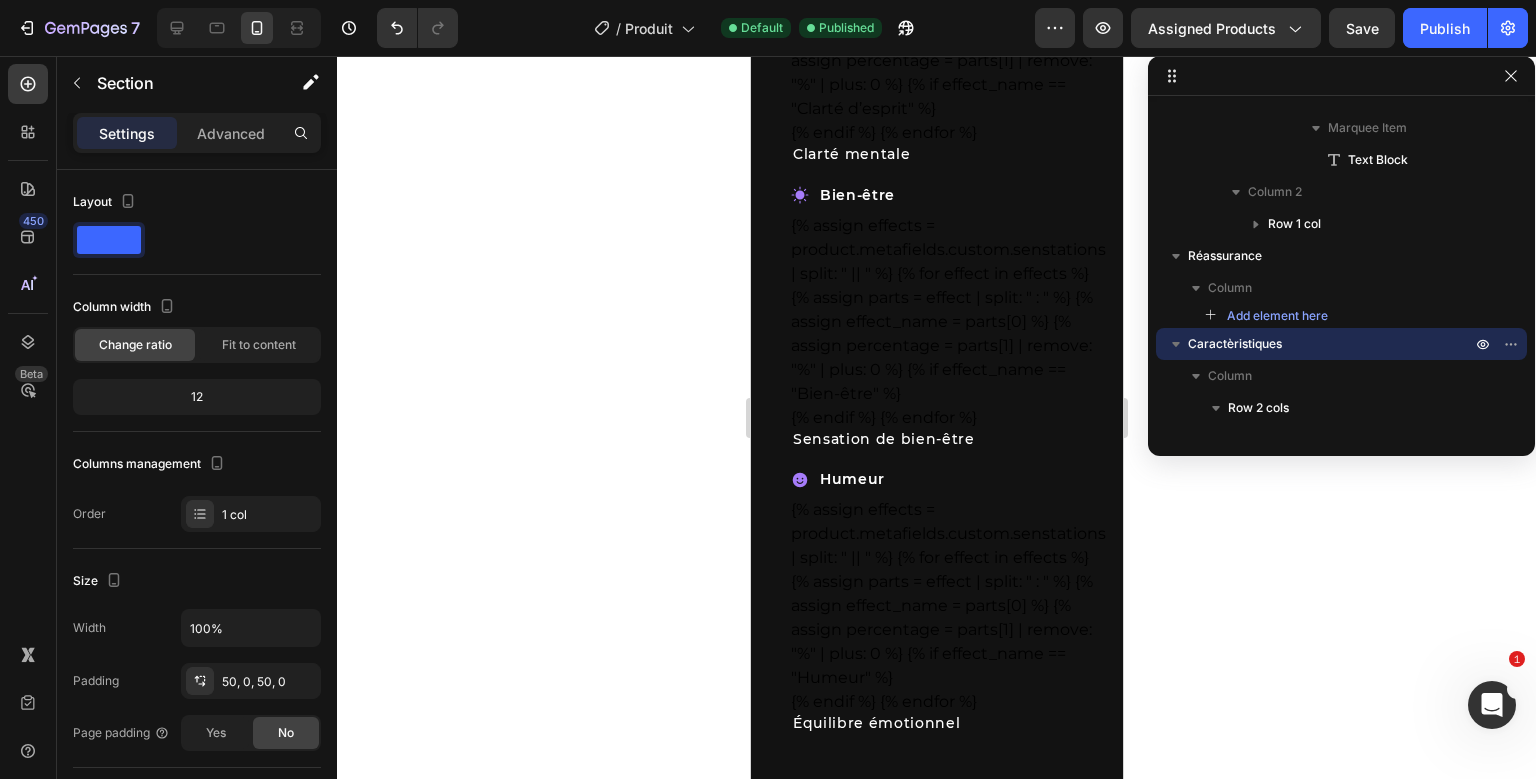 scroll, scrollTop: 6803, scrollLeft: 0, axis: vertical 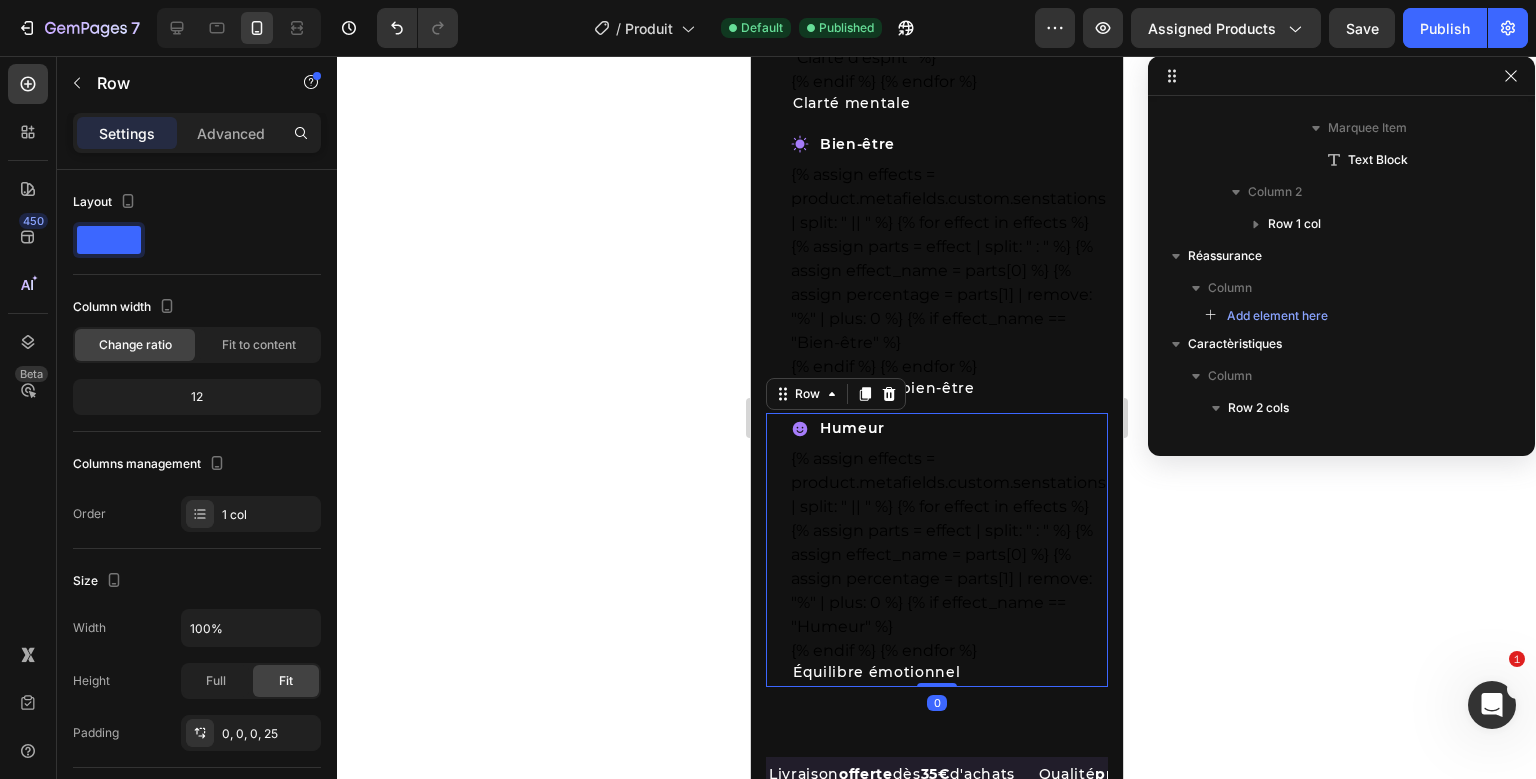 click on "Mentaux Text Block
Clarté d’esprit Item List {% assign effects = product.metafields.custom.senstations | split: " || " %}
{% for effect in effects %}
{% assign parts = effect | split: " : " %}
{% assign effect_name = parts[0] %}
{% assign percentage = parts[1] | remove: "%" | plus: 0 %}
{% if effect_name == "Clarté d’esprit" %}
{% endif %}
{% endfor %} Custom Code Clarté mentale Text Block Row
Bien-être Item List {% assign effects = product.metafields.custom.senstations | split: " || " %}
{% for effect in effects %}
{% assign parts = effect | split: " : " %}
{% assign effect_name = parts[0] %}
{% assign percentage = parts[1] | remove: "%" | plus: 0 %}
{% if effect_name == "Bien-être" %}
{% endif %}
{% endfor %} Custom Code Sensation de bien-être Text Block Row
Humeur Item List
{% endif %}
{% endfor %} Custom Code Équilibre émotionnel Text Block Row   0" at bounding box center (936, 233) 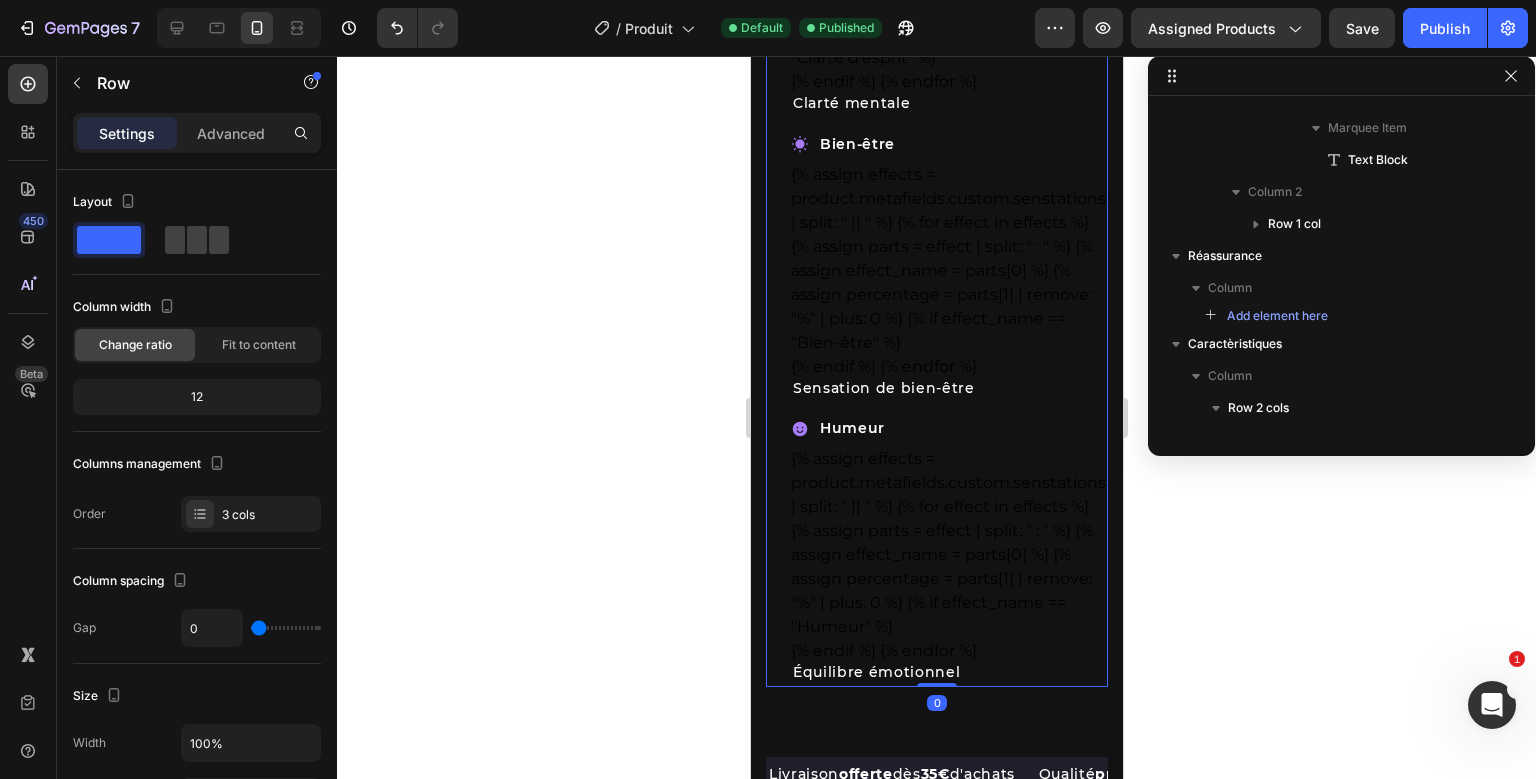 click on "Caractéristiques Text Block
Goût Item List {% assign characteristics = product.metafields.custom.caracteristiques | split: " || " %}
{{ characteristics[0] | split: " : " | last }}
Custom Code Row
Odeur Item List {% assign characteristics = product.metafields.custom.caracteristiques | split: " || " %}
{{ characteristics[1] | split: " : " | last }}
Custom Code Row
Fumée Item List {% assign characteristics = product.metafields.custom.caracteristiques | split: " || " %}
{{ characteristics[2] | split: " : " | last }}
Custom Code Row
CBD Item List {% assign characteristics = product.metafields.custom.caracteristiques | split: " || " %}
{{ characteristics[4] | split: " : " | last }}
Custom Code Row
THC Item List {% assign characteristics = product.metafields.custom.caracteristiques | split: " || " %}
{{ characteristics[5] | split: " : " | last }}" at bounding box center (936, -2212) 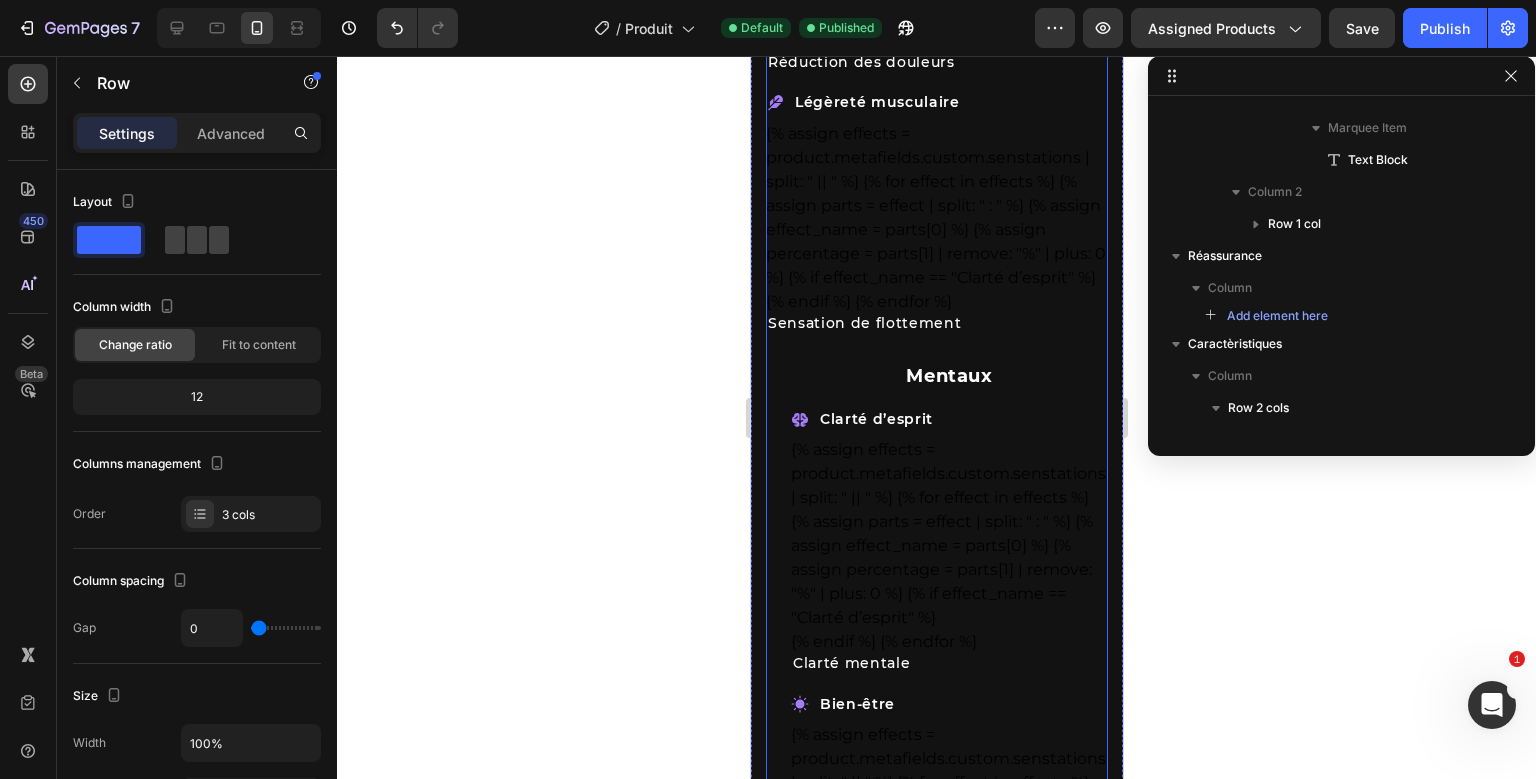 scroll, scrollTop: 6250, scrollLeft: 0, axis: vertical 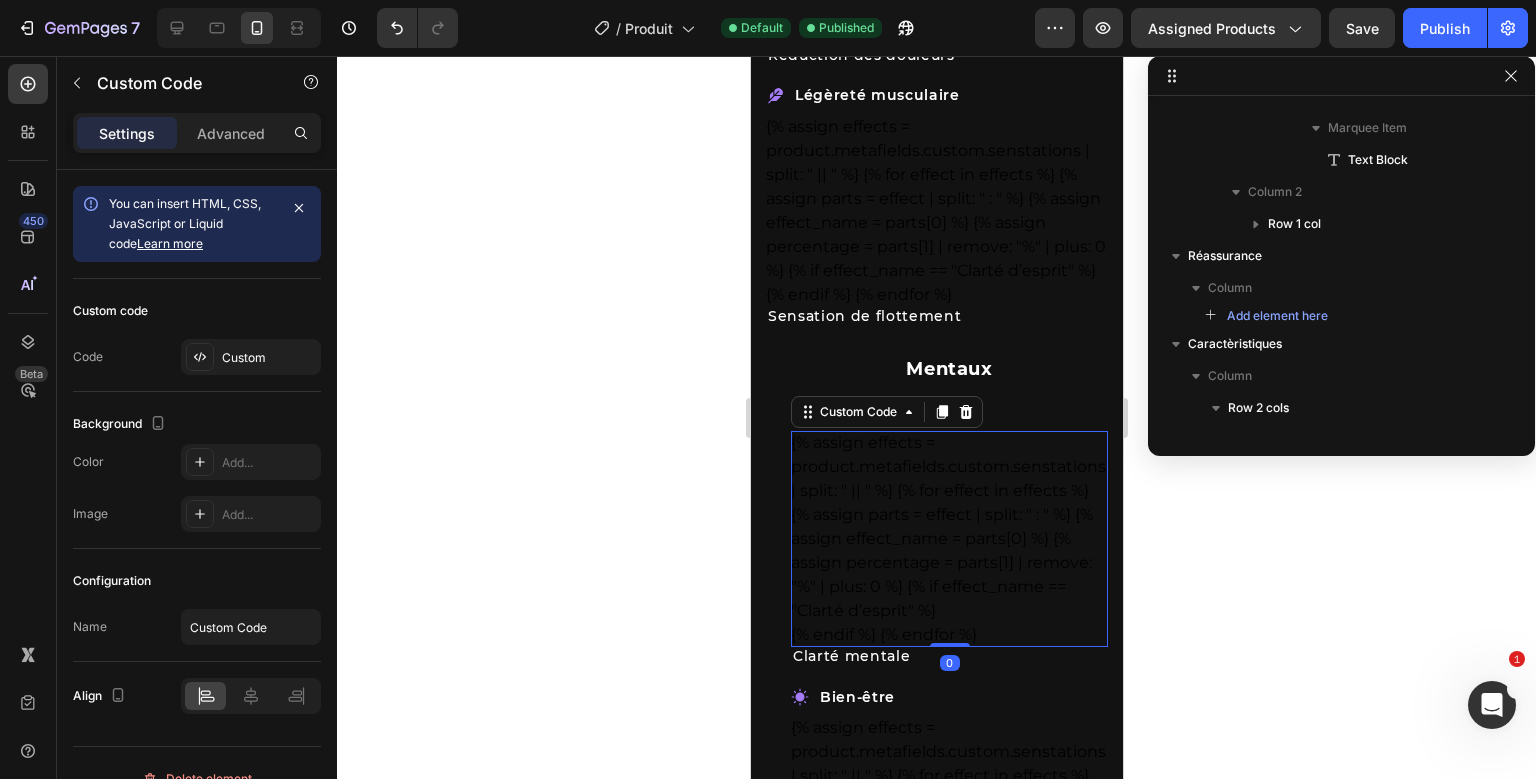 click on "Mentaux Text Block
Clarté d’esprit Item List {% assign effects = product.metafields.custom.senstations | split: " || " %}
{% for effect in effects %}
{% assign parts = effect | split: " : " %}
{% assign effect_name = parts[0] %}
{% assign percentage = parts[1] | remove: "%" | plus: 0 %}
{% if effect_name == "Clarté d’esprit" %}
{% endif %}
{% endfor %} Custom Code   0 Clarté mentale Text Block" at bounding box center [948, 501] 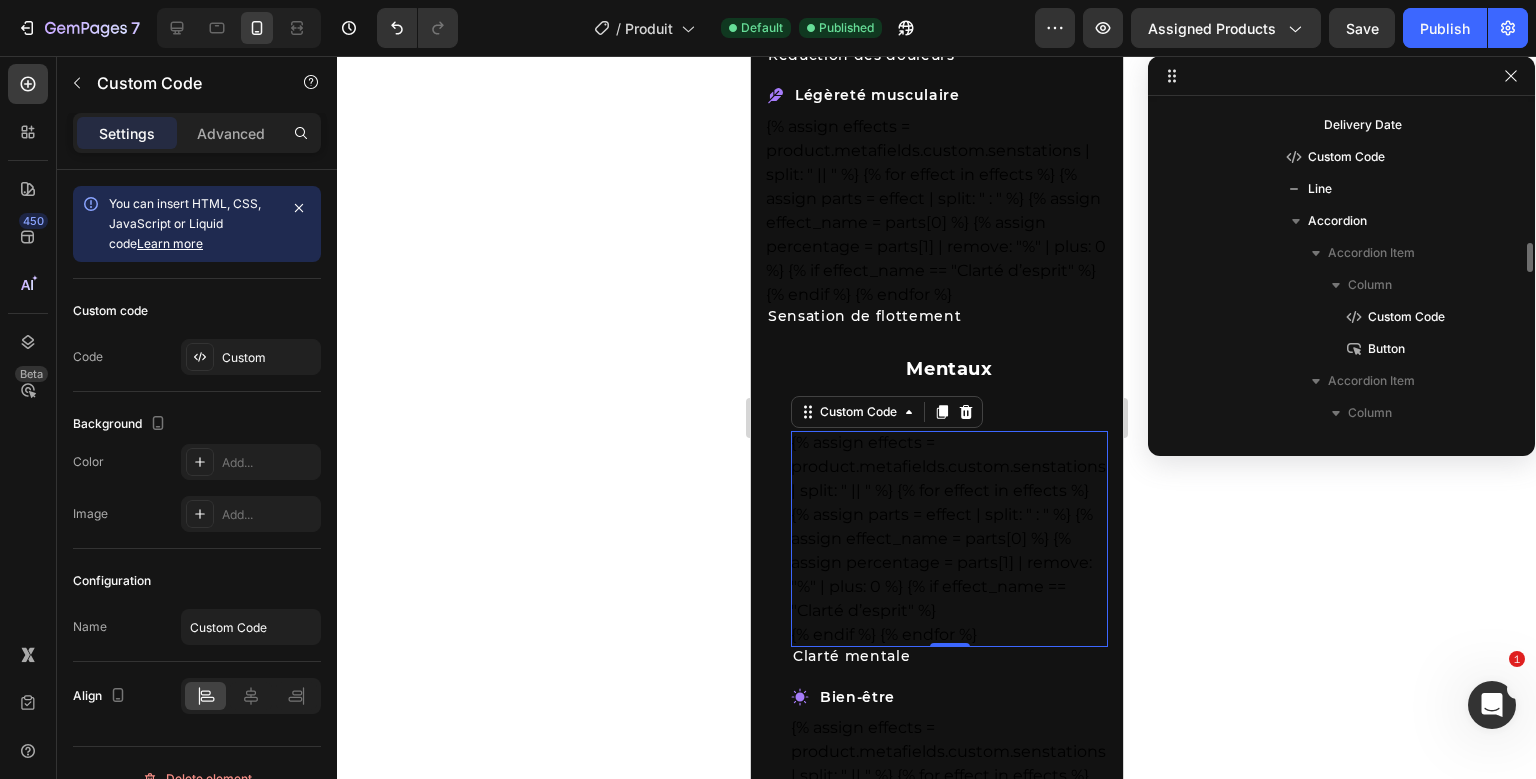scroll, scrollTop: 1452, scrollLeft: 0, axis: vertical 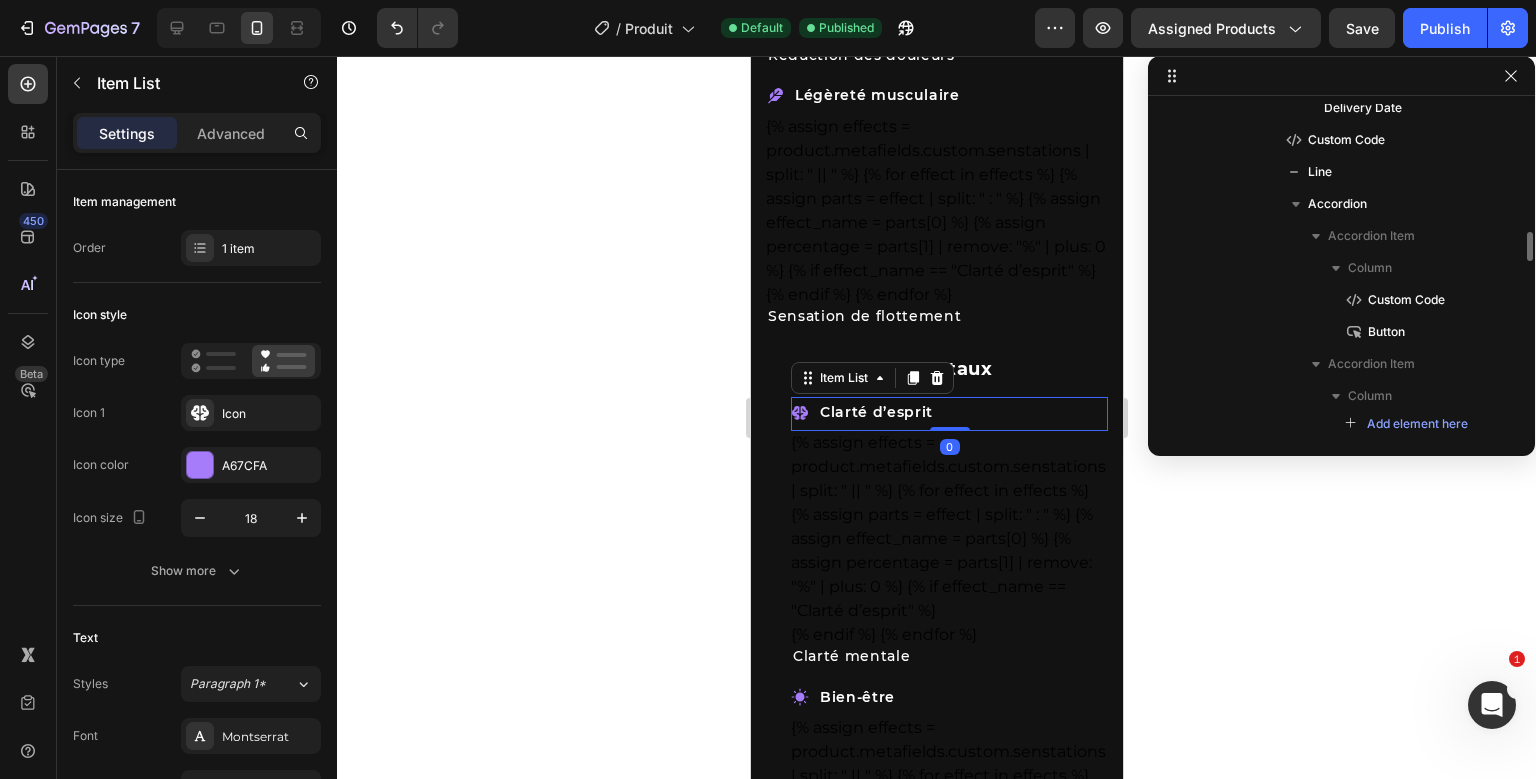 click on "Mentaux Text Block
Clarté d’esprit Item List   0 {% assign effects = product.metafields.custom.senstations | split: " || " %}
{% for effect in effects %}
{% assign parts = effect | split: " : " %}
{% assign effect_name = parts[0] %}
{% assign percentage = parts[1] | remove: "%" | plus: 0 %}
{% if effect_name == "Clarté d’esprit" %}
{% endif %}
{% endfor %} Custom Code Clarté mentale Text Block" at bounding box center (948, 501) 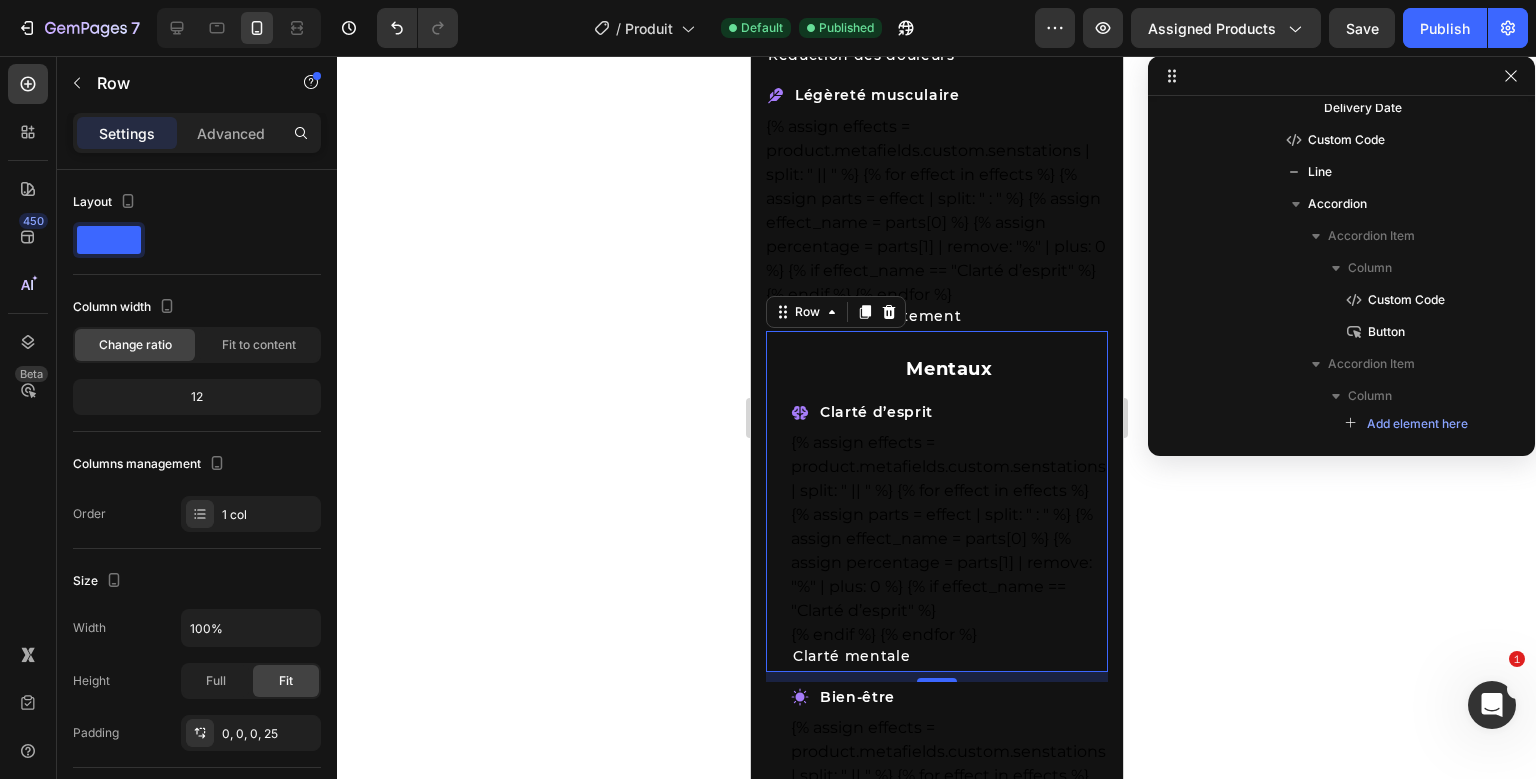 click on "Mentaux Text Block
Clarté d’esprit Item List {% assign effects = product.metafields.custom.senstations | split: " || " %}
{% for effect in effects %}
{% assign parts = effect | split: " : " %}
{% assign effect_name = parts[0] %}
{% assign percentage = parts[1] | remove: "%" | plus: 0 %}
{% if effect_name == "Clarté d’esprit" %}
{% endif %}
{% endfor %} Custom Code Clarté mentale Text Block Row   0
Bien-être Item List {% assign effects = product.metafields.custom.senstations | split: " || " %}
{% for effect in effects %}
{% assign parts = effect | split: " : " %}
{% assign effect_name = parts[0] %}
{% assign percentage = parts[1] | remove: "%" | plus: 0 %}
{% if effect_name == "Bien-être" %}
{% endif %}
{% endfor %} Custom Code Sensation de bien-être Text Block Row
Humeur Item List
{% endif %}
{% endfor %} Custom Code Équilibre émotionnel Text Block Row" at bounding box center [936, 786] 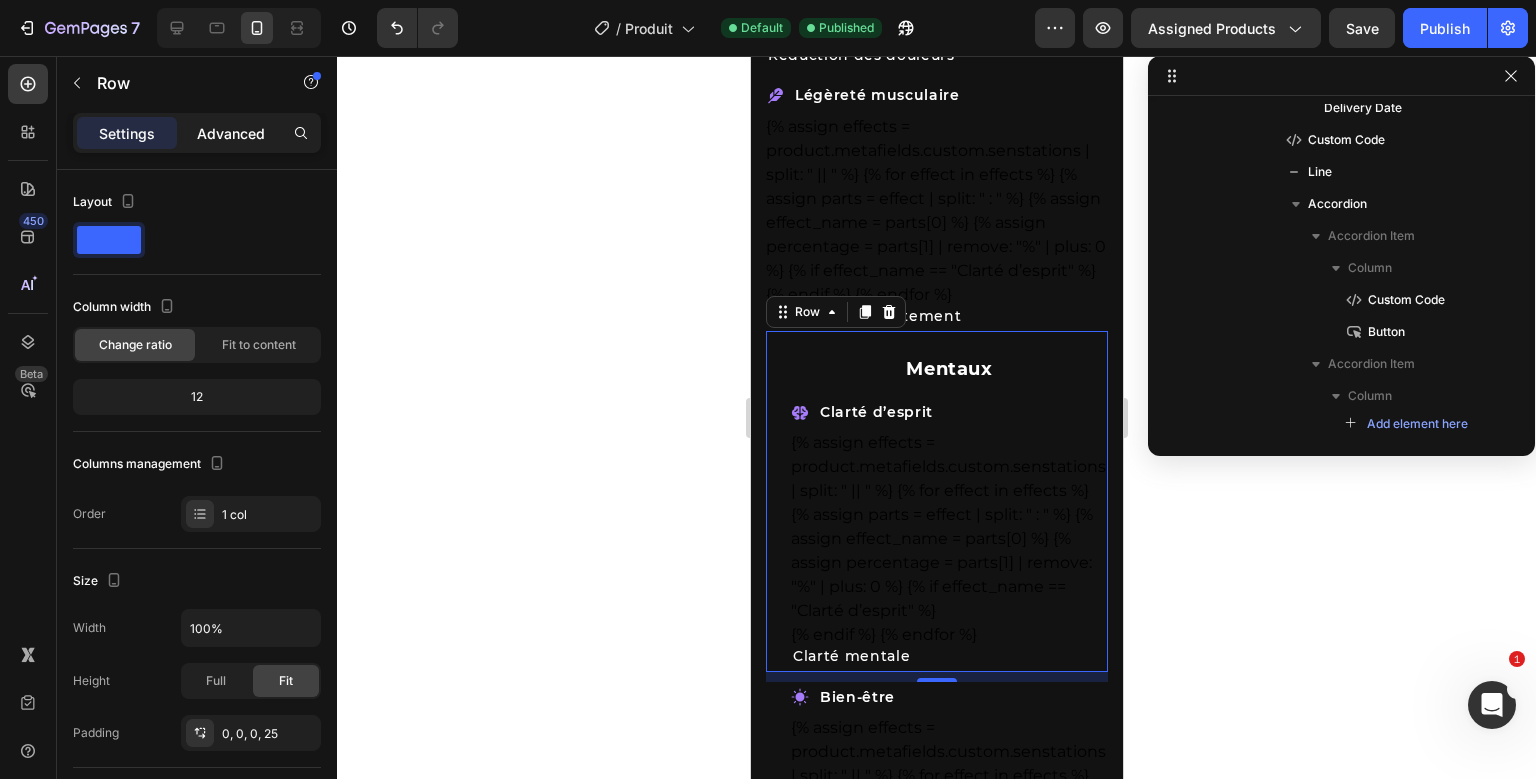 click on "Advanced" 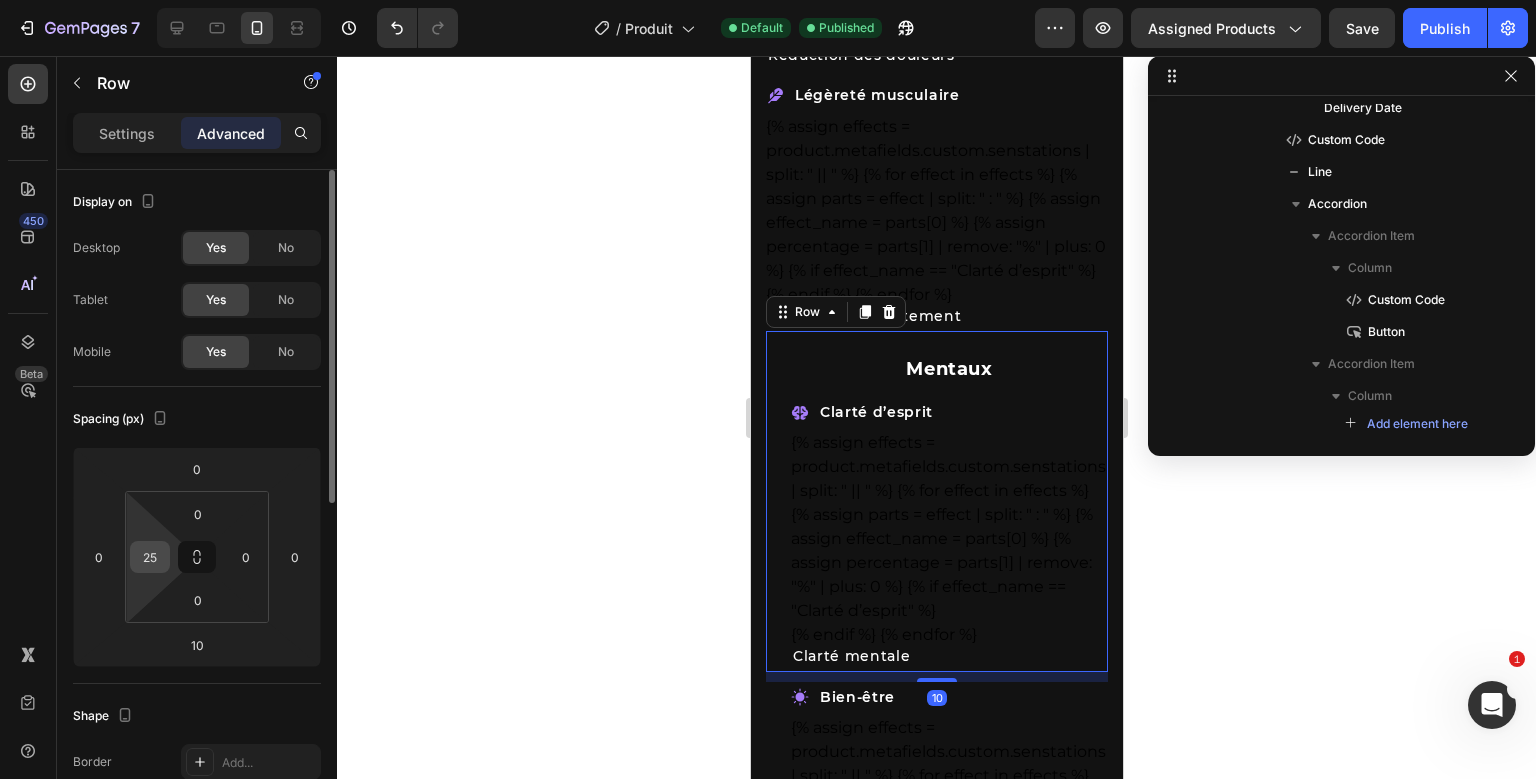 click on "25" at bounding box center [150, 557] 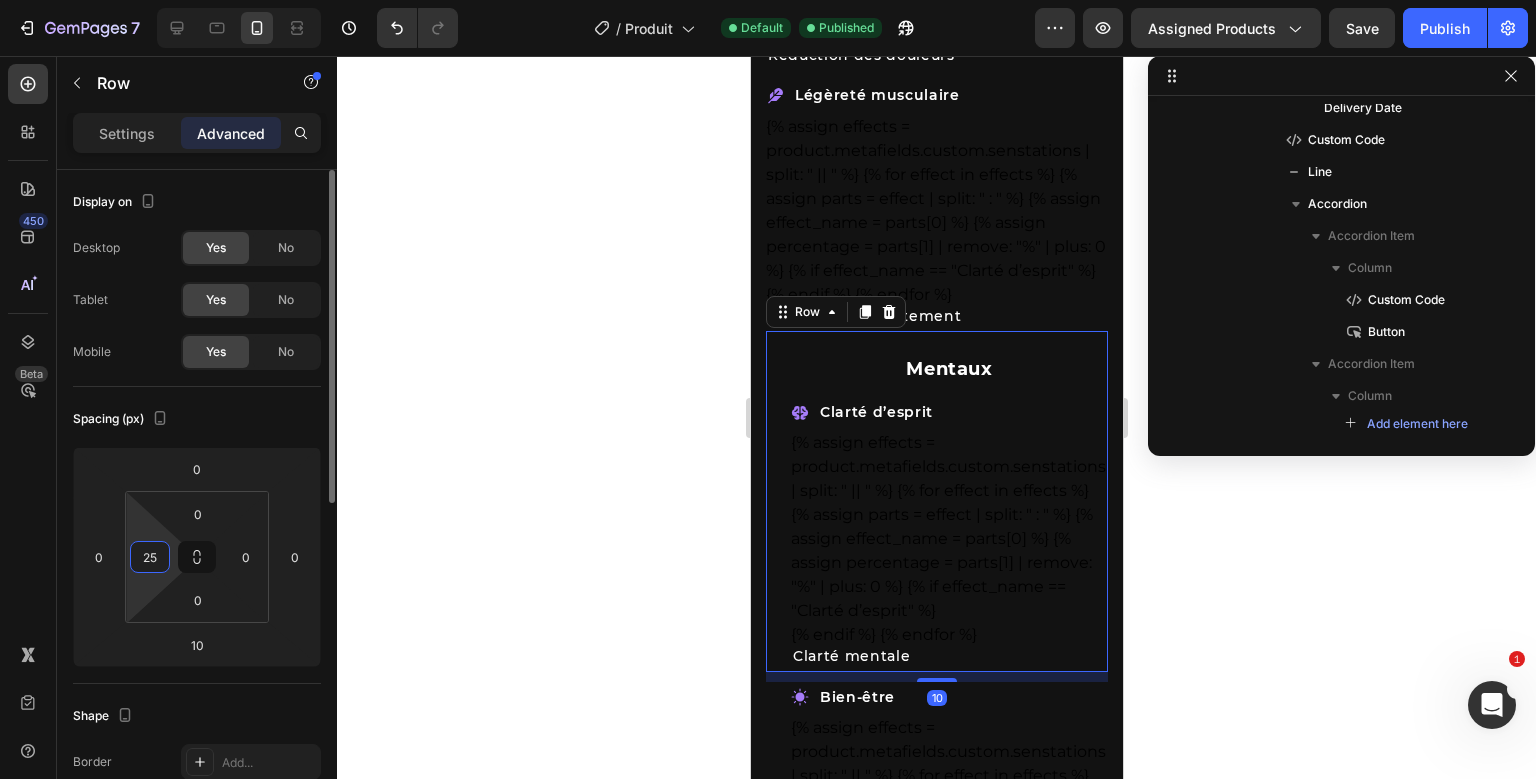 click on "25" at bounding box center [150, 557] 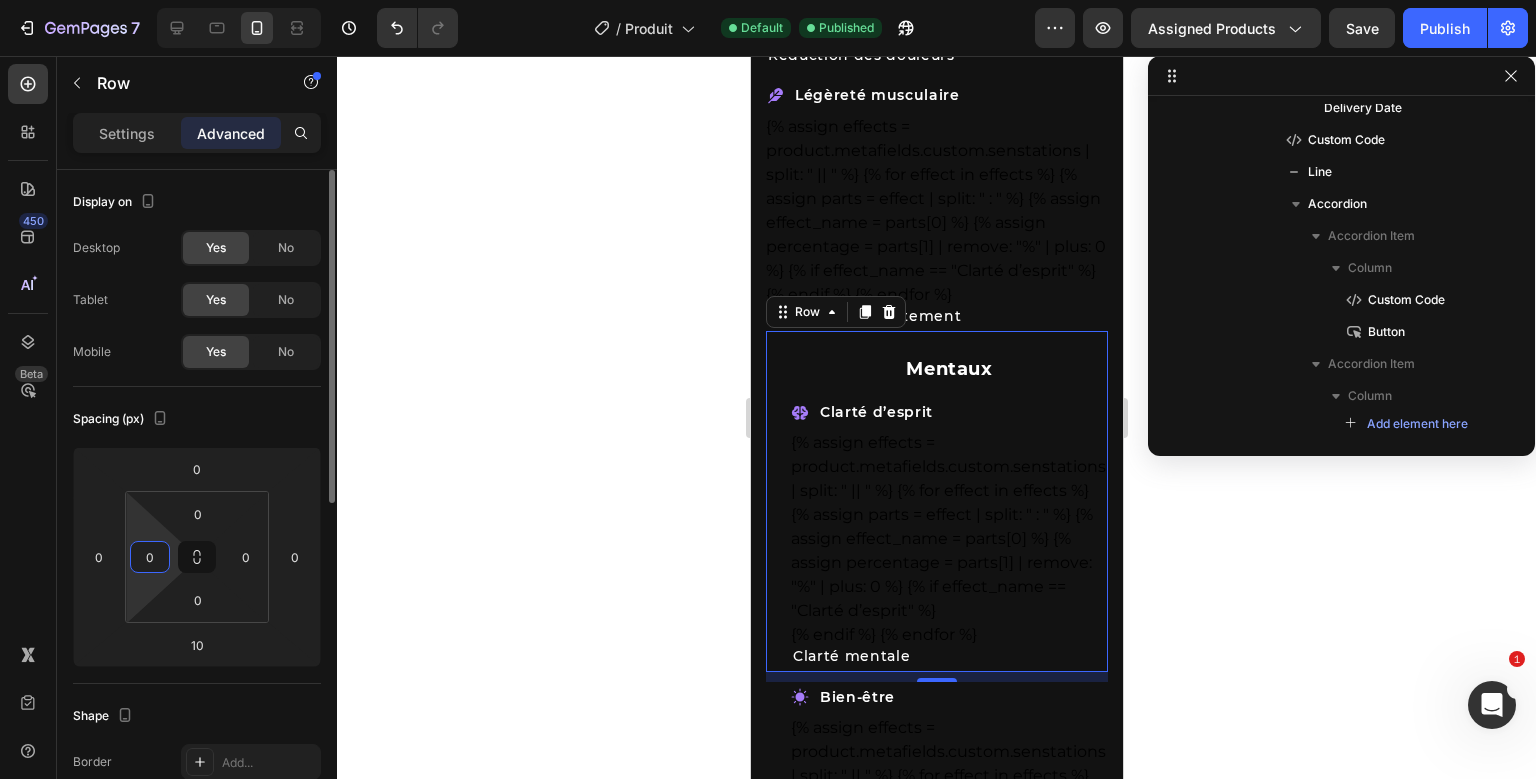 type on "0" 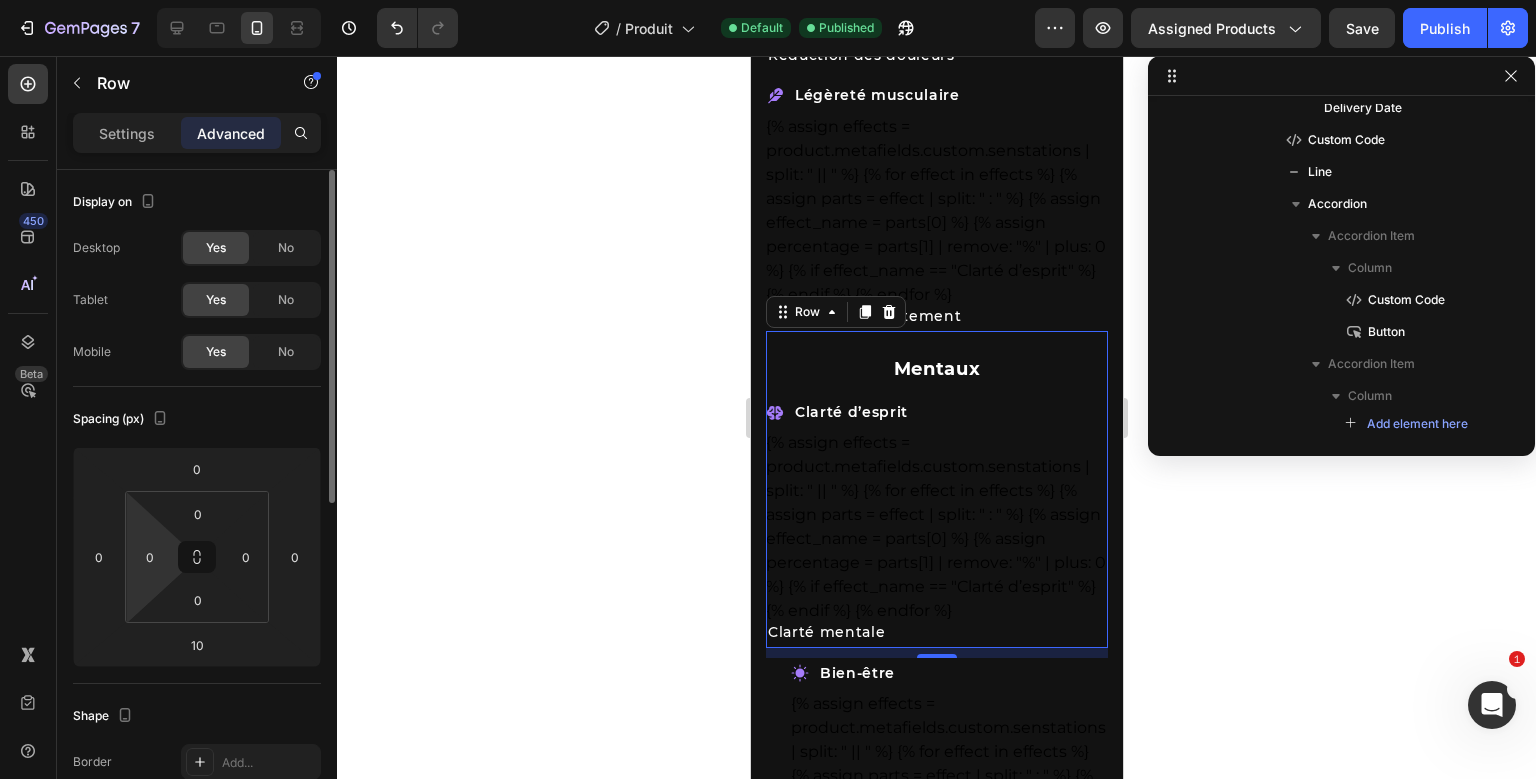 click on "Spacing (px)" at bounding box center [197, 419] 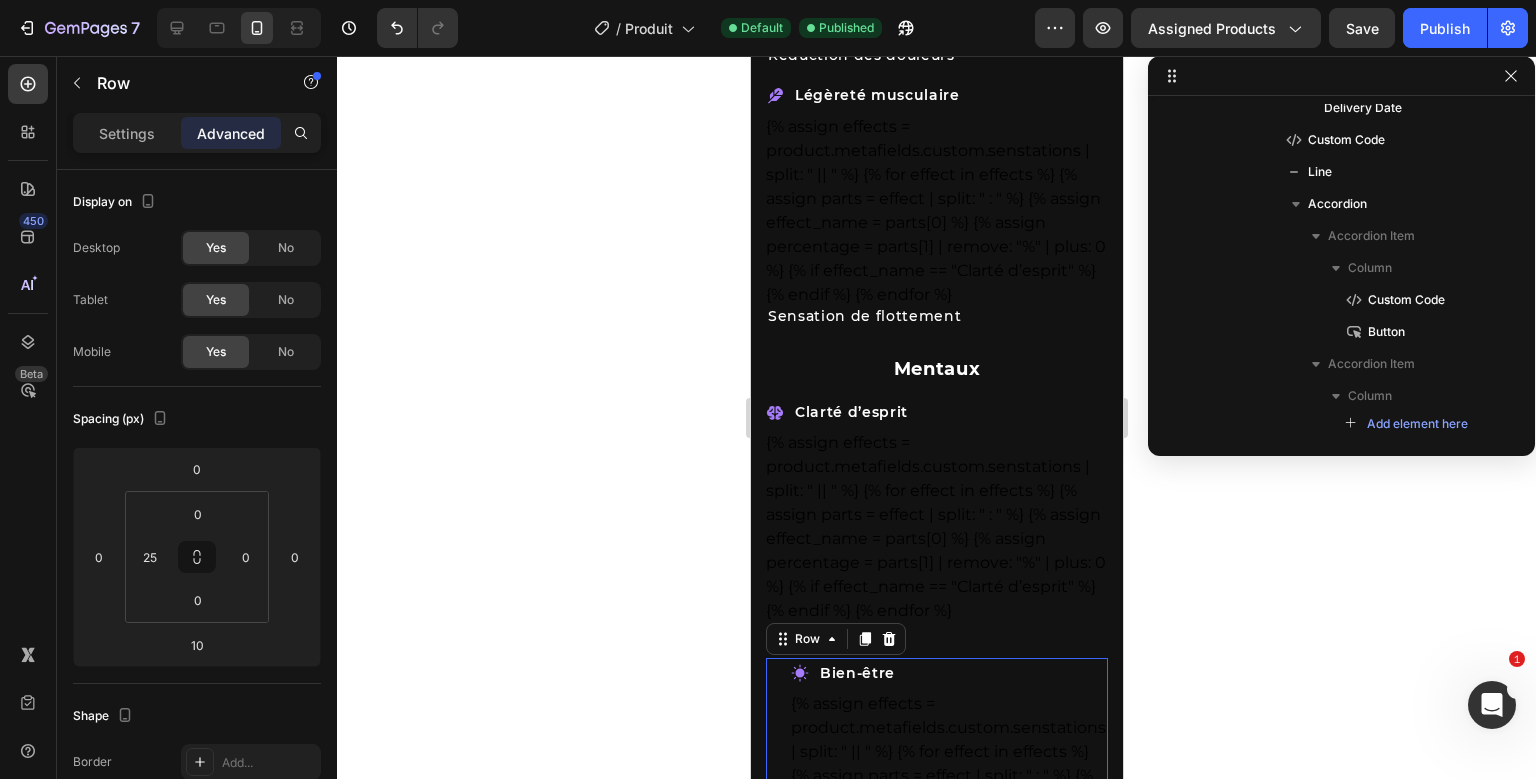 click on "Mentaux Text Block
Clarté d’esprit Item List {% assign effects = product.metafields.custom.senstations | split: " || " %}
{% for effect in effects %}
{% assign parts = effect | split: " : " %}
{% assign effect_name = parts[0] %}
{% assign percentage = parts[1] | remove: "%" | plus: 0 %}
{% if effect_name == "Clarté d’esprit" %}
{% endif %}
{% endfor %} Custom Code Clarté mentale Text Block Row
Bien-être Item List {% assign effects = product.metafields.custom.senstations | split: " || " %}
{% for effect in effects %}
{% assign parts = effect | split: " : " %}
{% assign effect_name = parts[0] %}
{% assign percentage = parts[1] | remove: "%" | plus: 0 %}
{% if effect_name == "Bien-être" %}
{% endif %}
{% endfor %} Custom Code Sensation de bien-être Text Block Row   10
Humeur Item List
{% endif %}
{% endfor %} Custom Code Équilibre émotionnel Text Block Row" at bounding box center [936, 774] 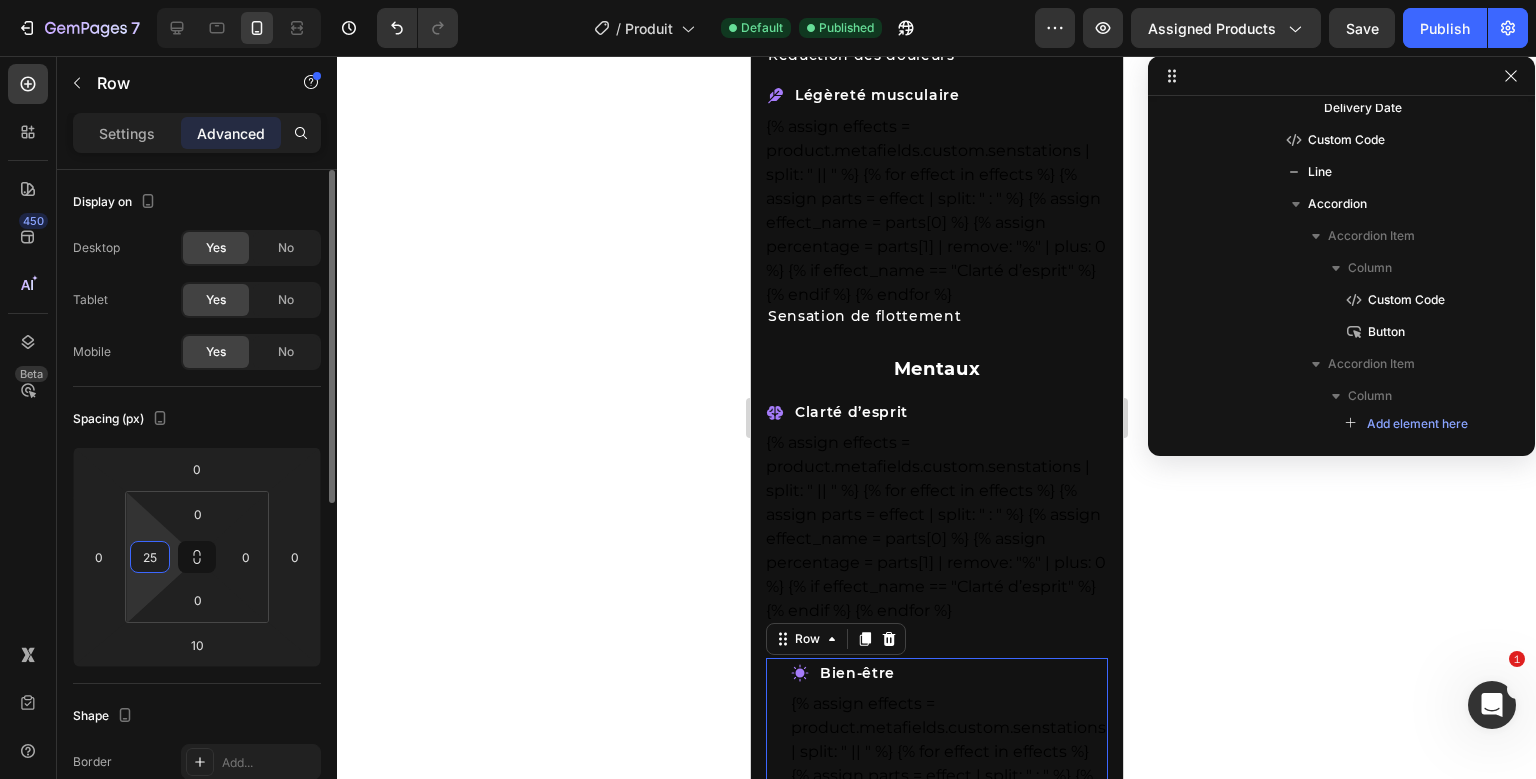 click on "25" at bounding box center (150, 557) 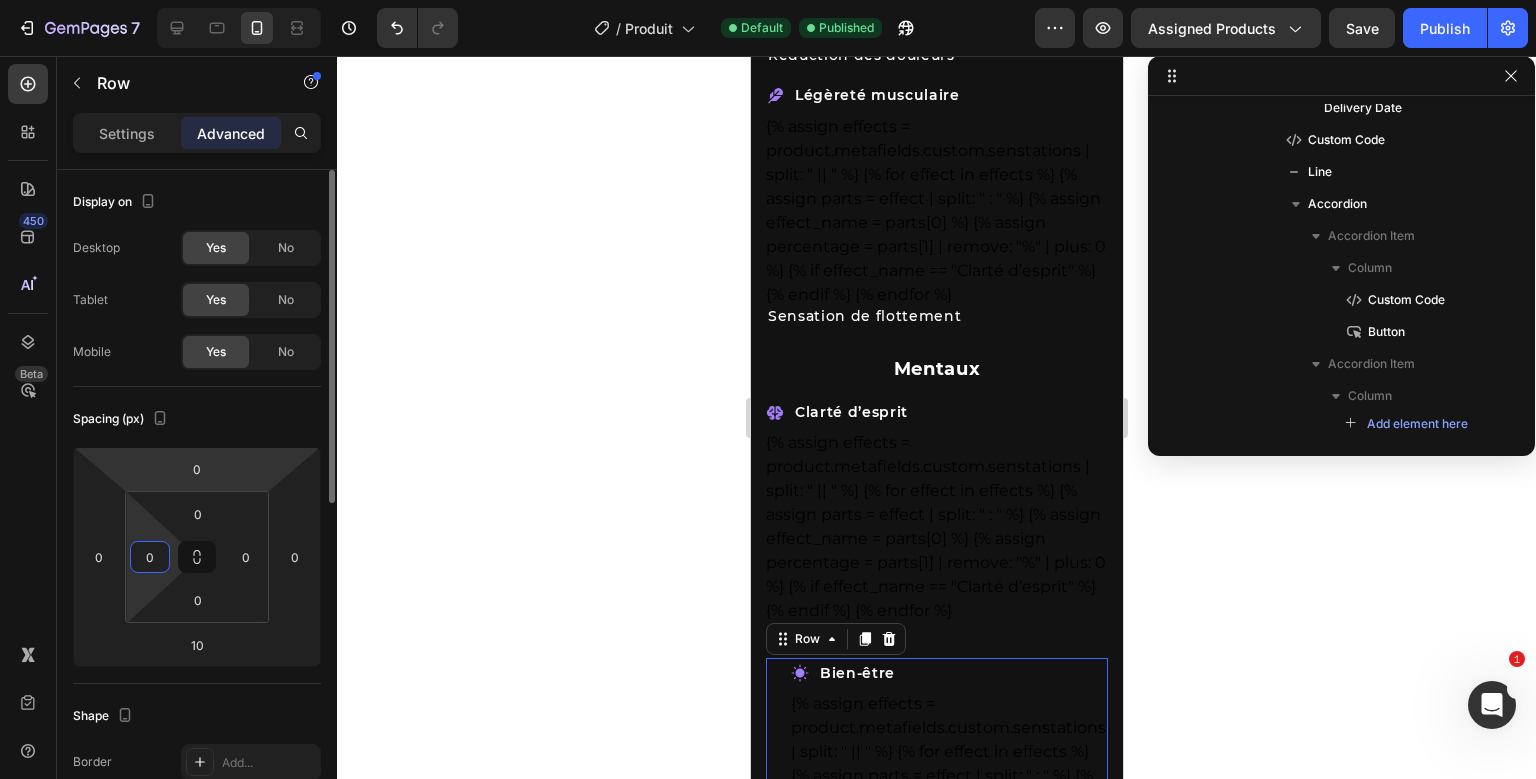 type on "0" 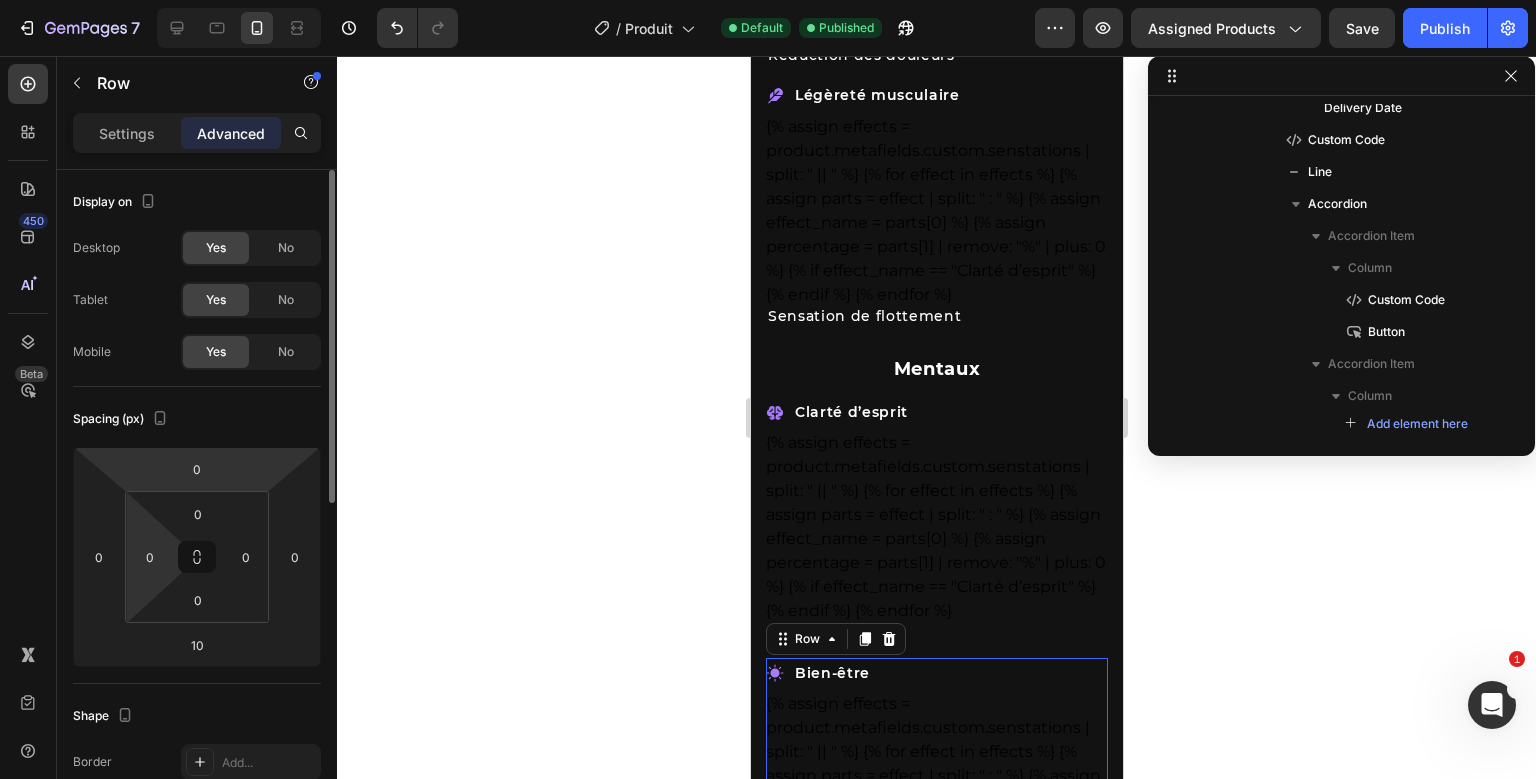 click on "Spacing (px)" at bounding box center (197, 419) 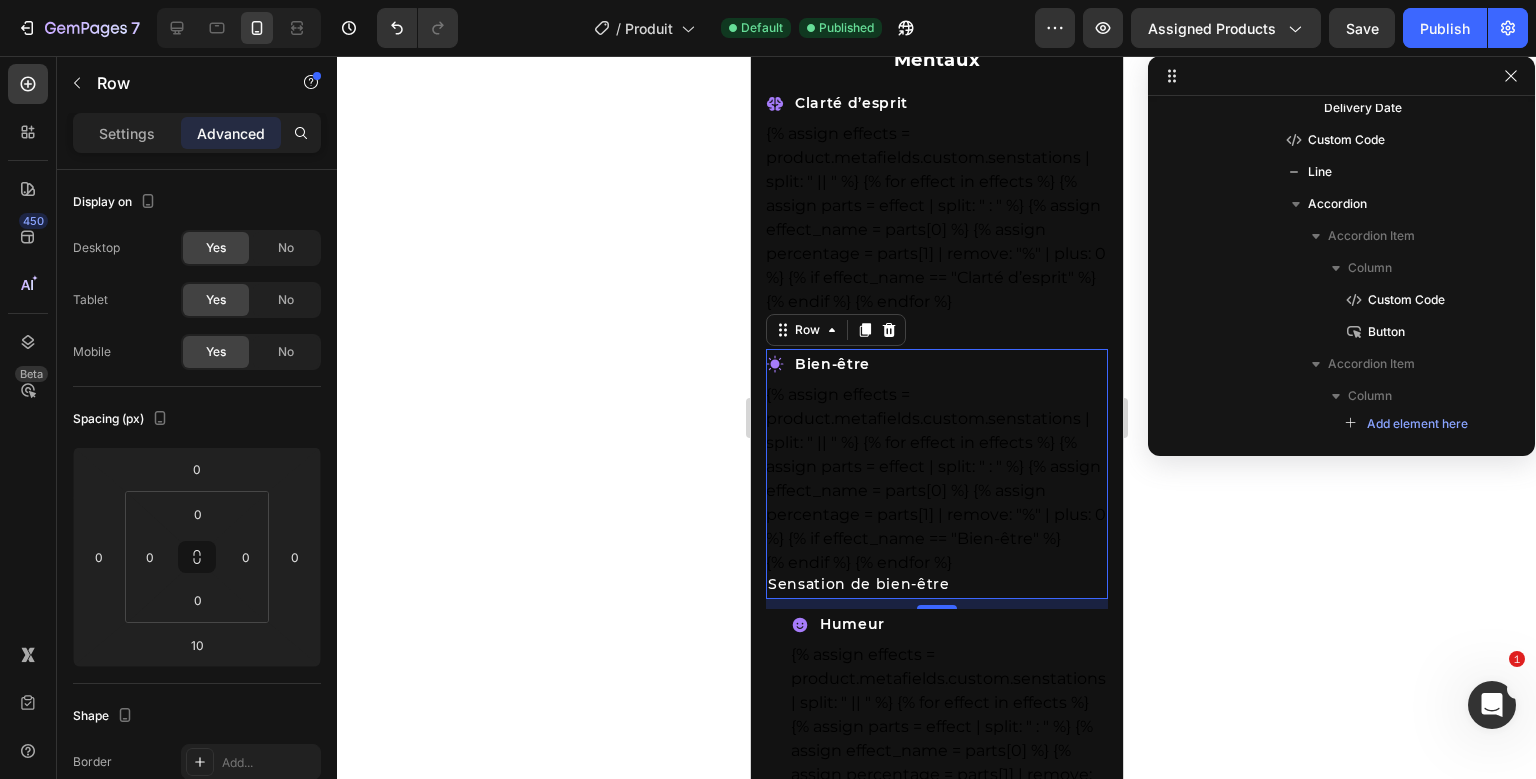 scroll, scrollTop: 6560, scrollLeft: 0, axis: vertical 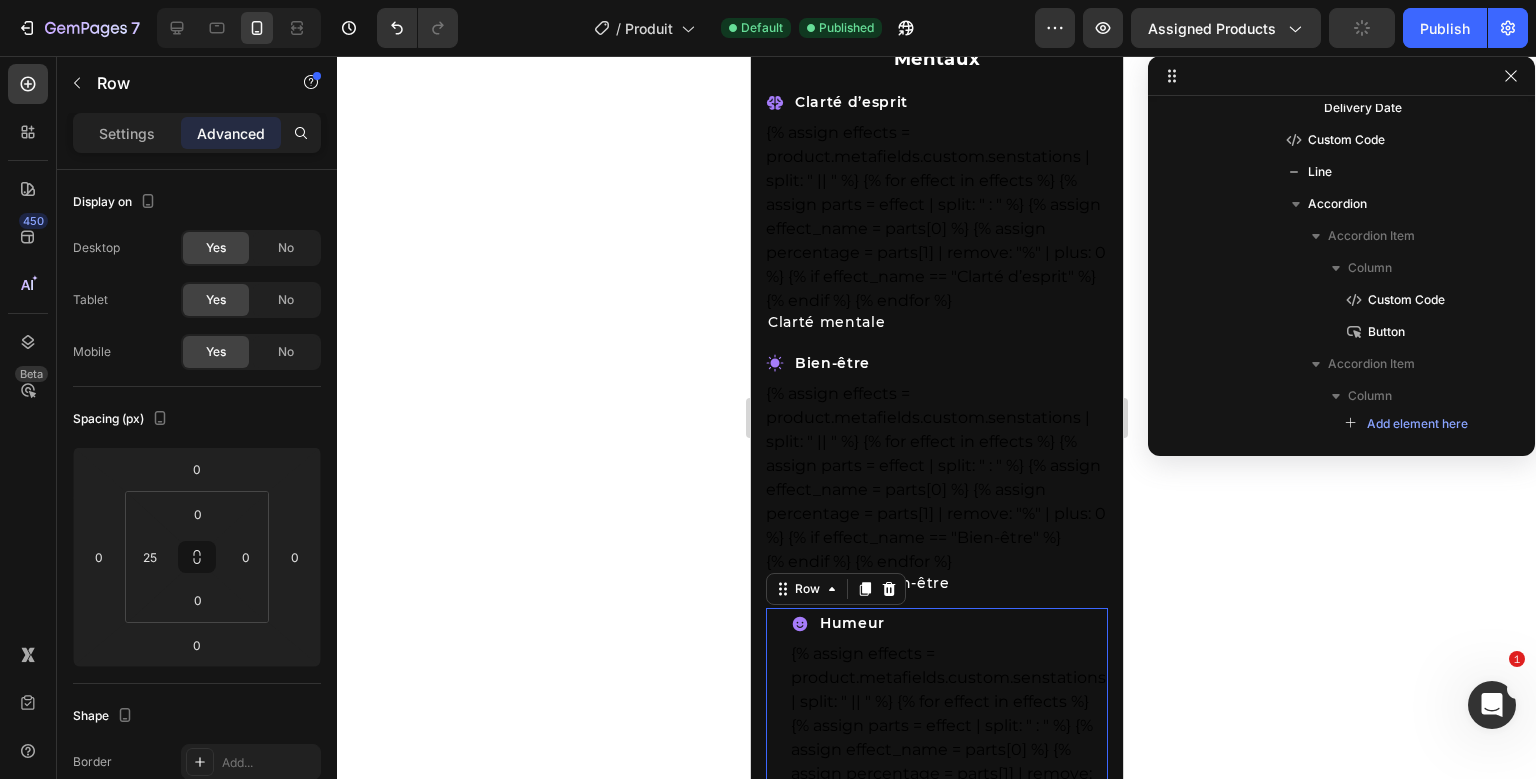 click on "Mentaux Text Block
Clarté d’esprit Item List {% assign effects = product.metafields.custom.senstations | split: " || " %}
{% for effect in effects %}
{% assign parts = effect | split: " : " %}
{% assign effect_name = parts[0] %}
{% assign percentage = parts[1] | remove: "%" | plus: 0 %}
{% if effect_name == "Clarté d’esprit" %}
{% endif %}
{% endfor %} Custom Code Clarté mentale Text Block Row
Bien-être Item List {% assign effects = product.metafields.custom.senstations | split: " || " %}
{% for effect in effects %}
{% assign parts = effect | split: " : " %}
{% assign effect_name = parts[0] %}
{% assign percentage = parts[1] | remove: "%" | plus: 0 %}
{% if effect_name == "Bien-être" %}
{% endif %}
{% endfor %} Custom Code Sensation de bien-être Text Block Row
Humeur Item List
{% endif %}
{% endfor %} Custom Code Équilibre émotionnel Text Block Row   0" at bounding box center (936, 452) 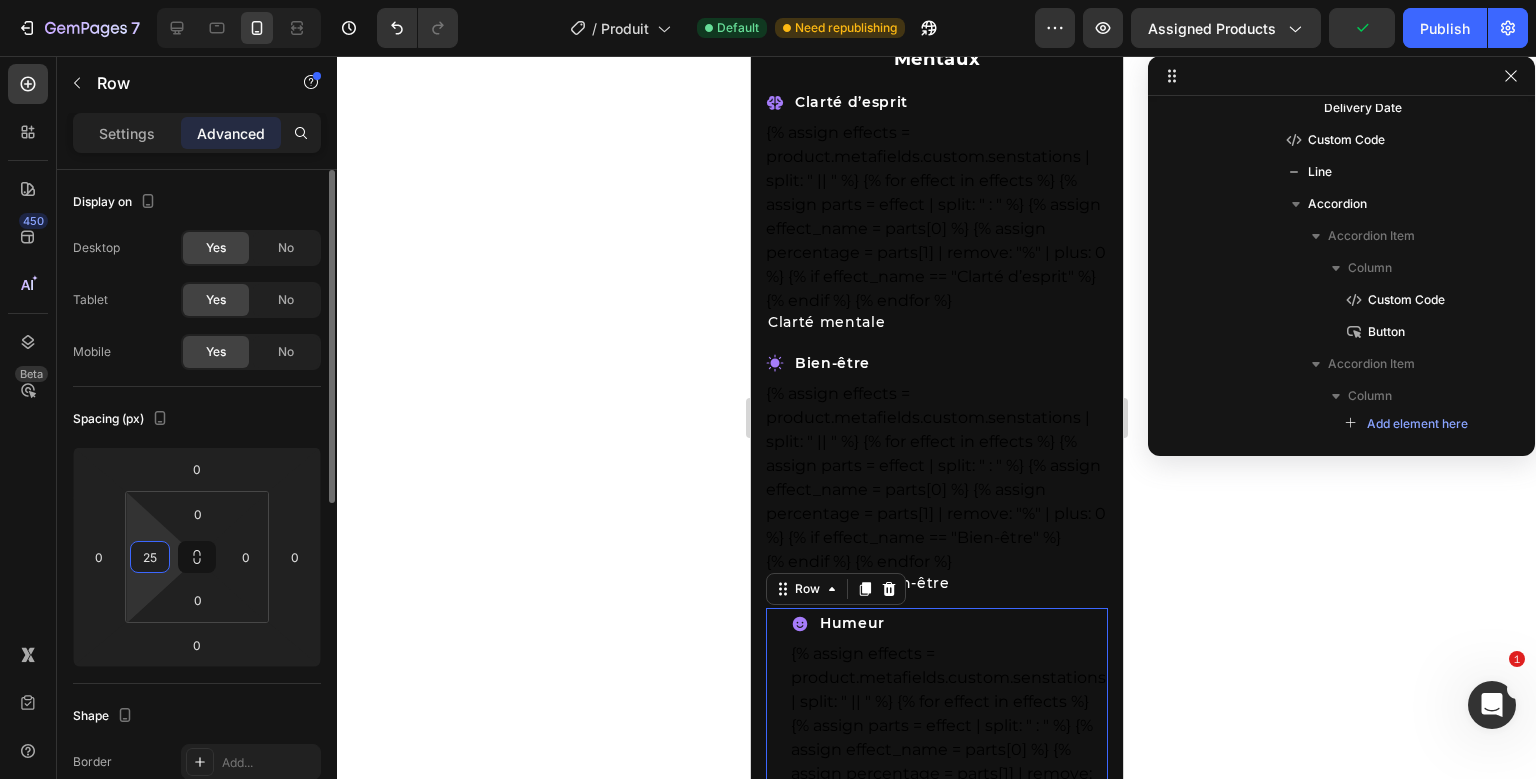 click on "25" at bounding box center [150, 557] 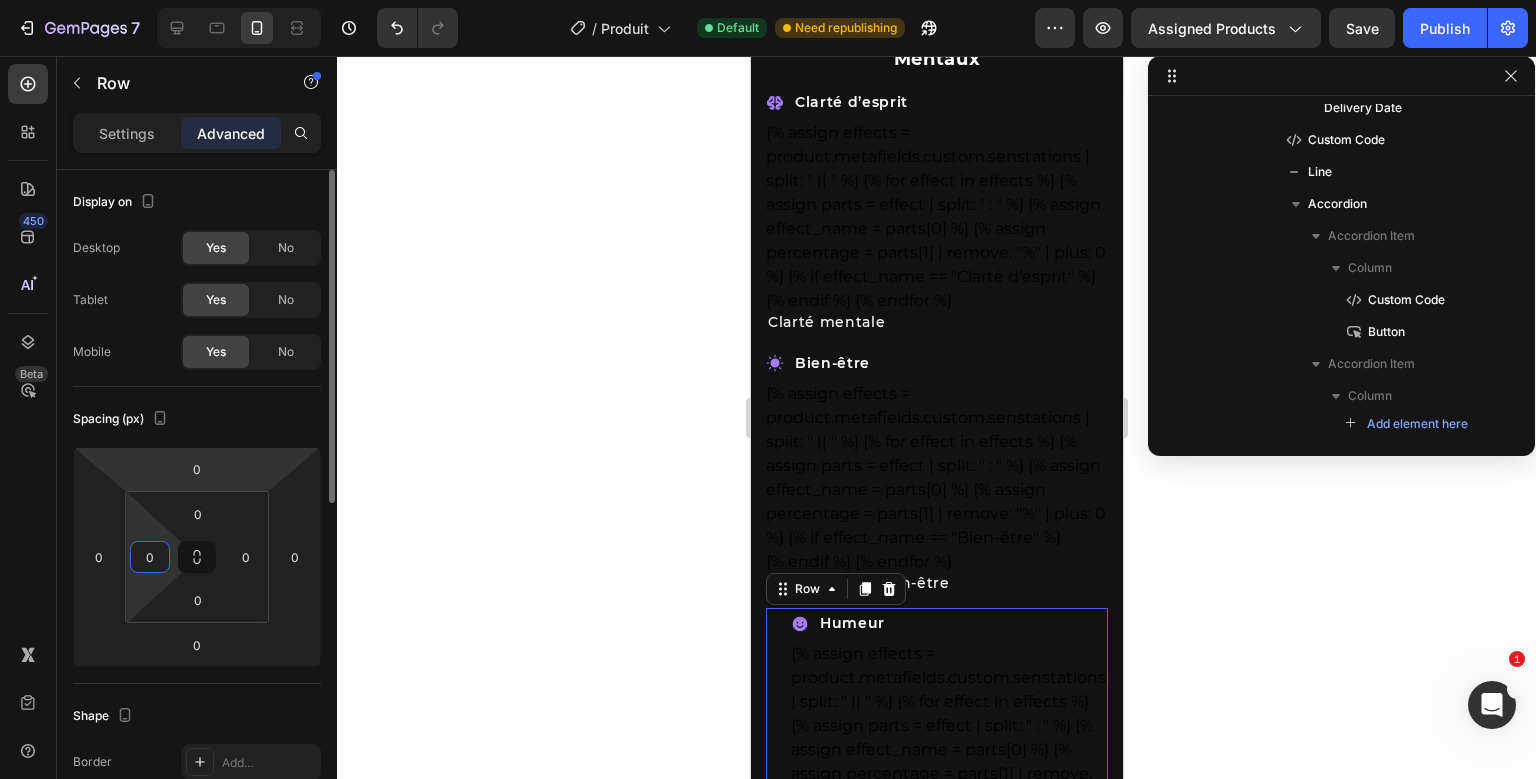 type on "0" 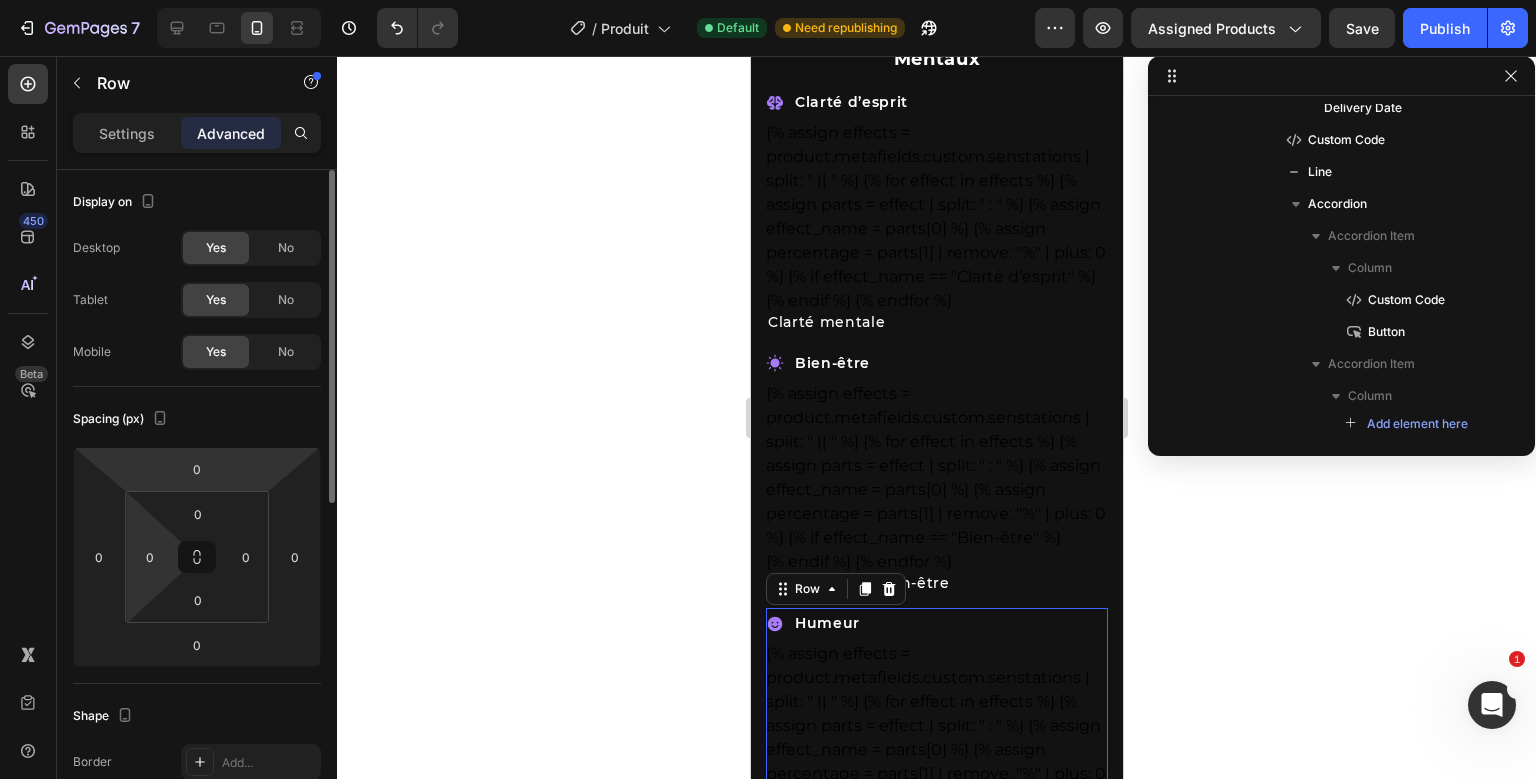click on "Spacing (px) 0 0 0 0 0 0 0 0" 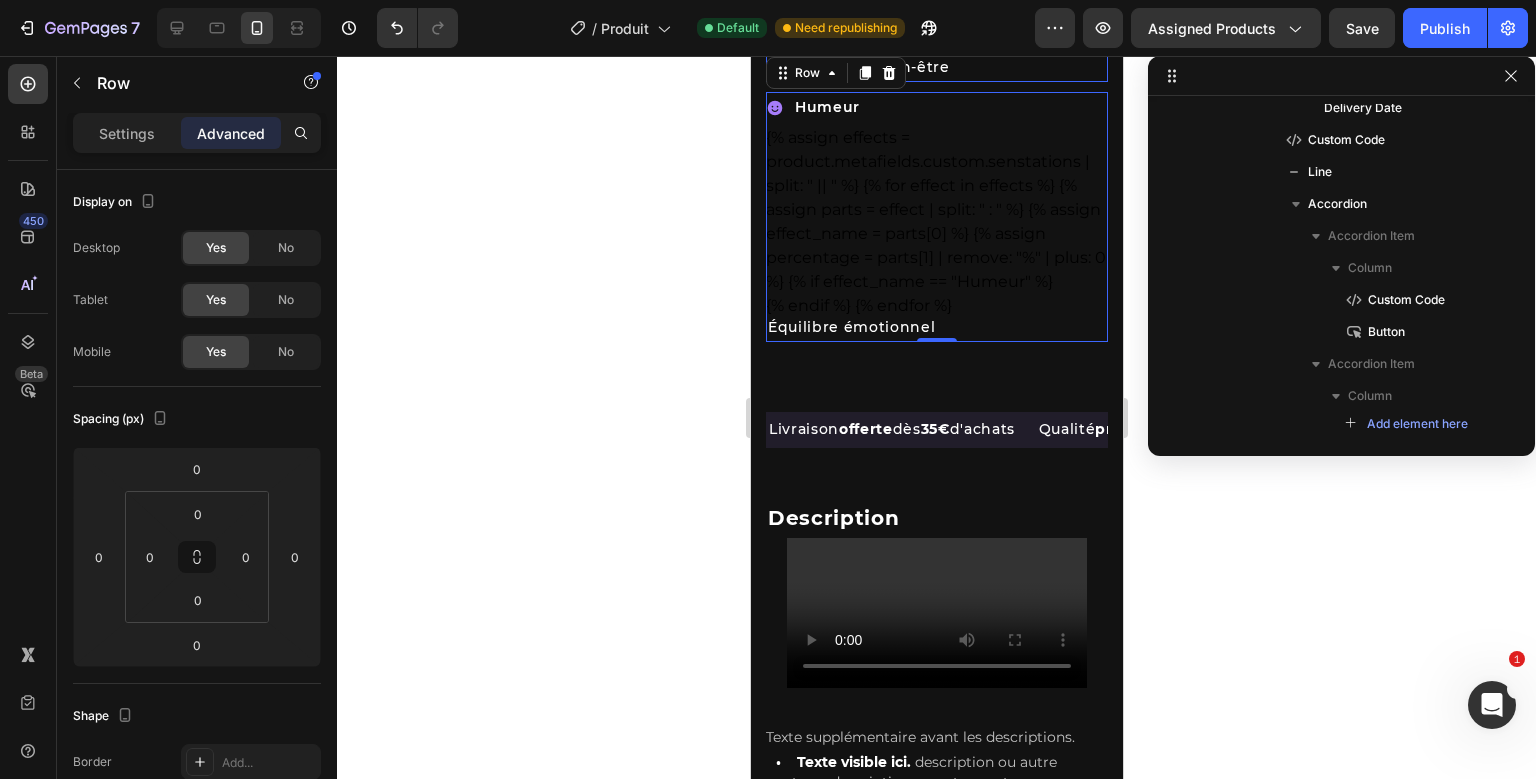 scroll, scrollTop: 7075, scrollLeft: 0, axis: vertical 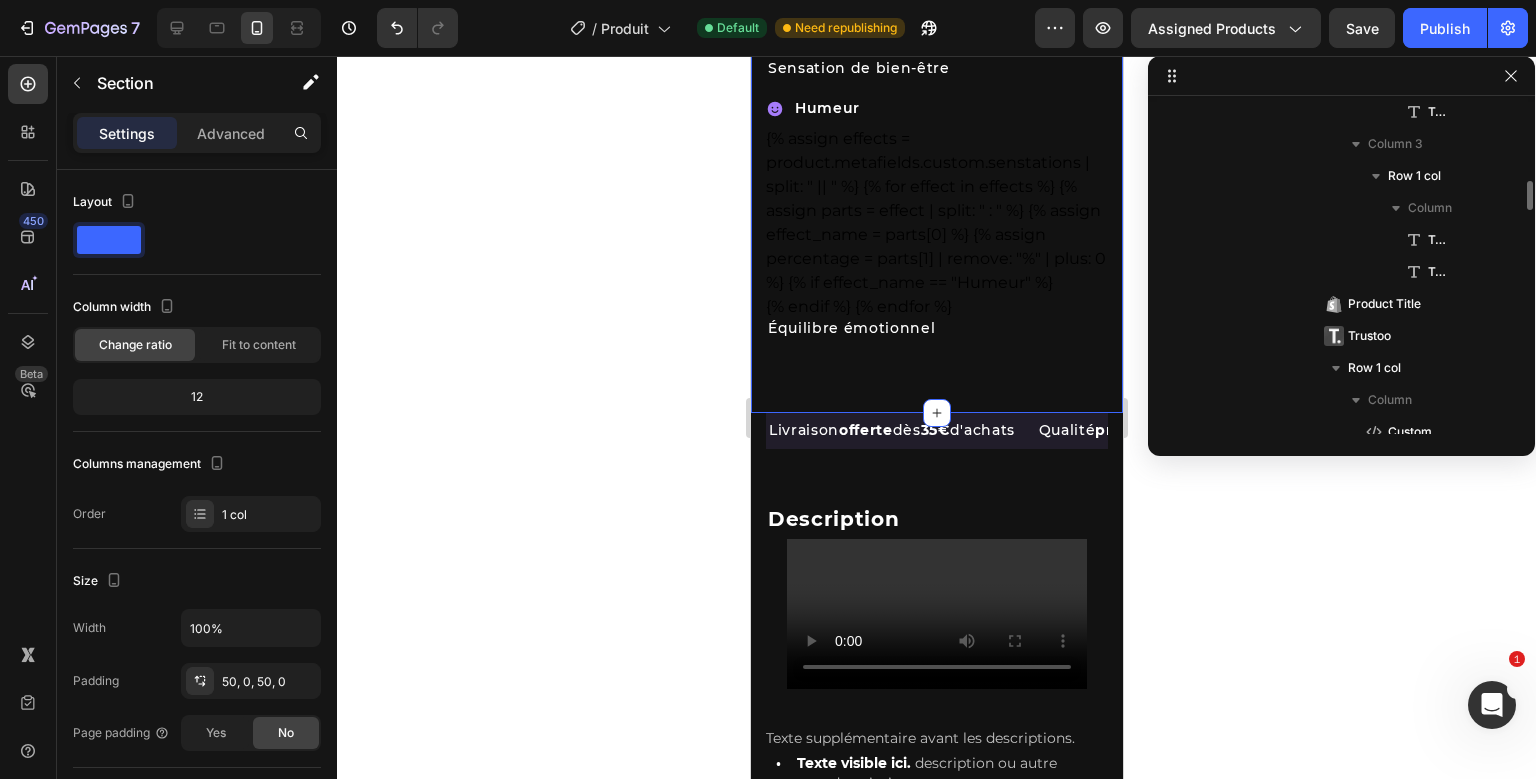 click on "Caractéristiques Text Block
Goût Item List {% assign characteristics = product.metafields.custom.caracteristiques | split: " || " %}
{{ characteristics[0] | split: " : " | last }}
Custom Code Row
Odeur Item List {% assign characteristics = product.metafields.custom.caracteristiques | split: " || " %}
{{ characteristics[1] | split: " : " | last }}
Custom Code Row
Fumée Item List {% assign characteristics = product.metafields.custom.caracteristiques | split: " || " %}
{{ characteristics[2] | split: " : " | last }}
Custom Code Row
CBD Item List {% assign characteristics = product.metafields.custom.caracteristiques | split: " || " %}
{{ characteristics[4] | split: " : " | last }}
Custom Code Row
THC Item List {% assign characteristics = product.metafields.custom.caracteristiques | split: " || " %}
{{ characteristics[5] | split: " : " | last }}" at bounding box center [936, -1421] 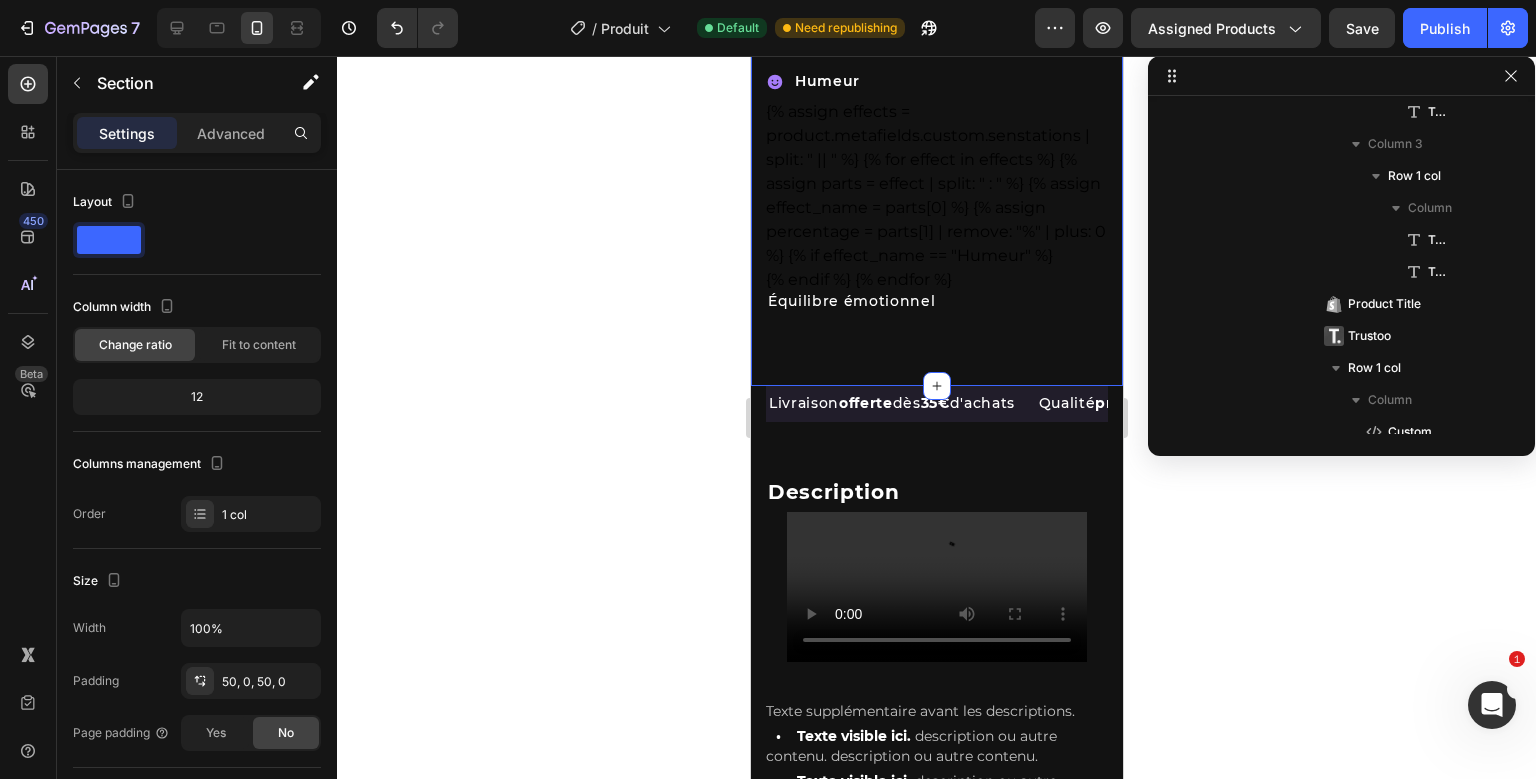 scroll, scrollTop: 7013, scrollLeft: 0, axis: vertical 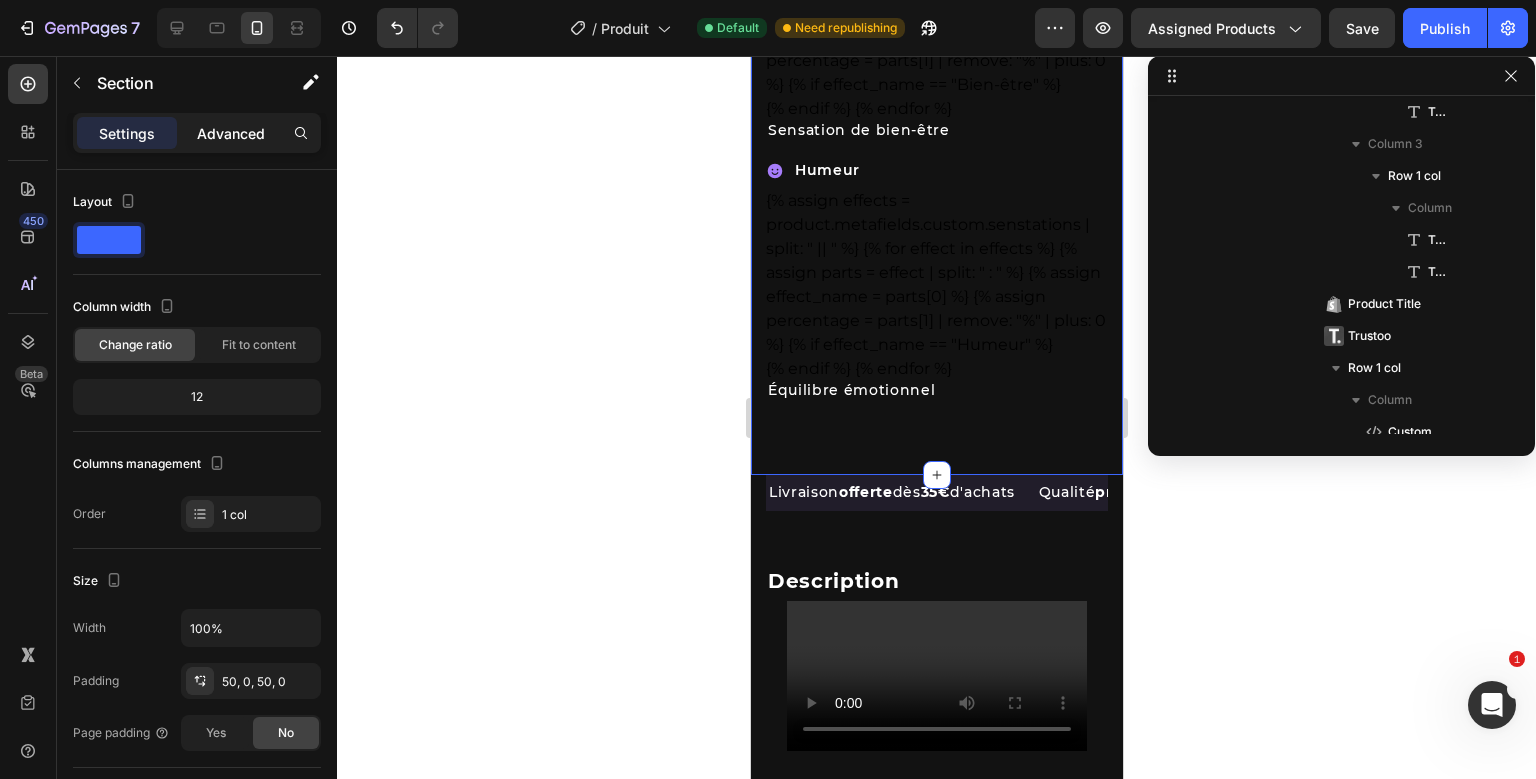 click on "Advanced" at bounding box center (231, 133) 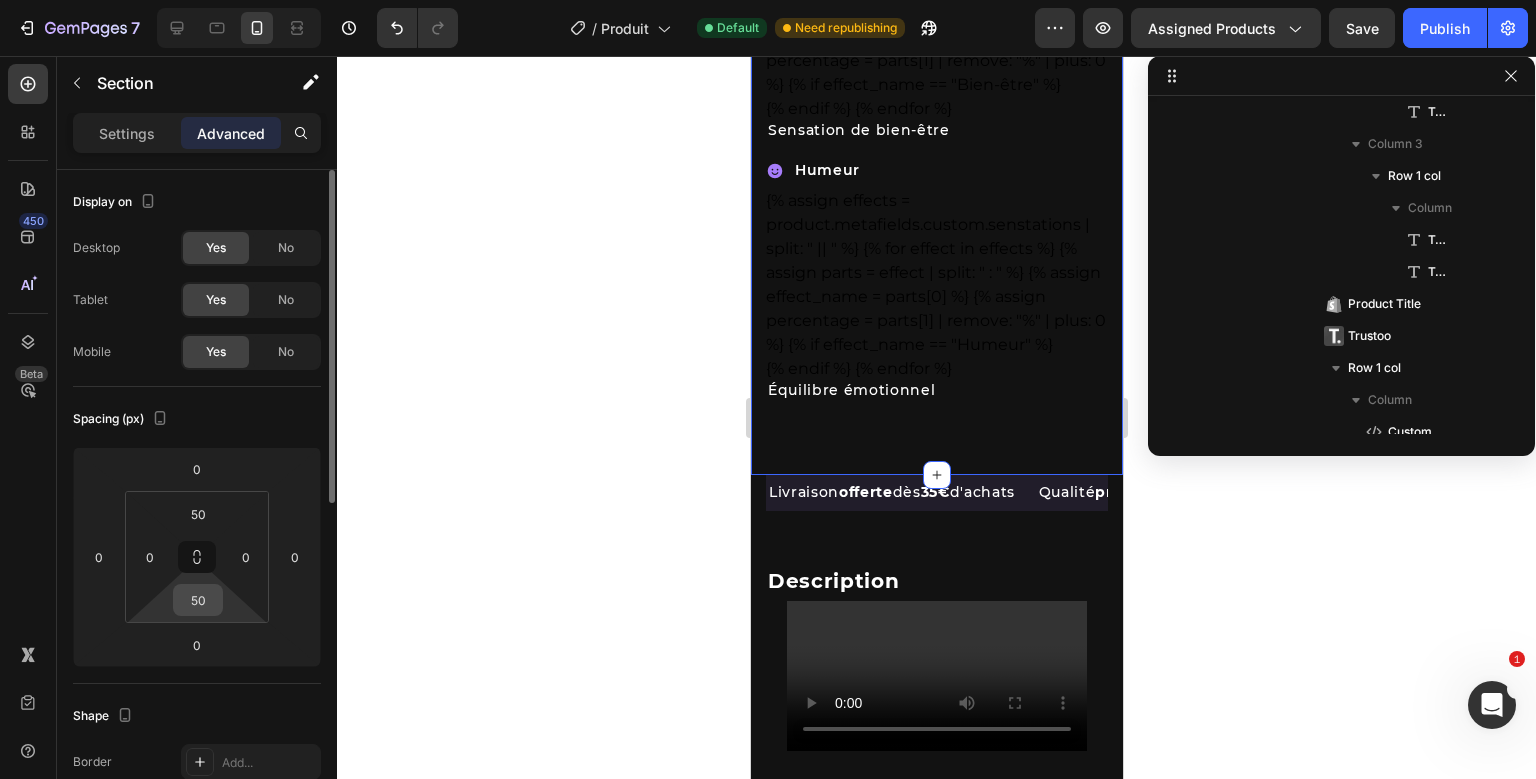 click on "50" at bounding box center (198, 600) 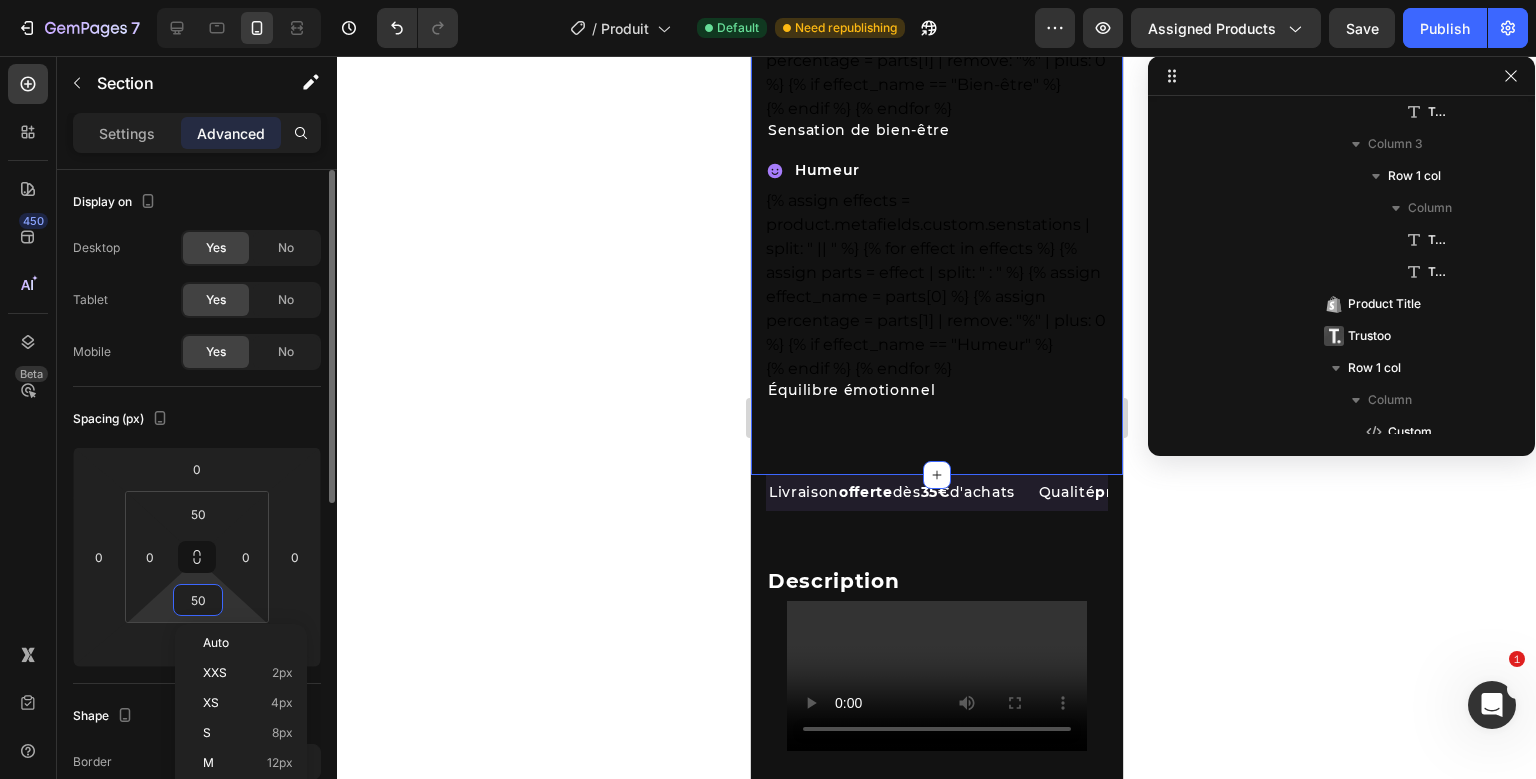 type on "0" 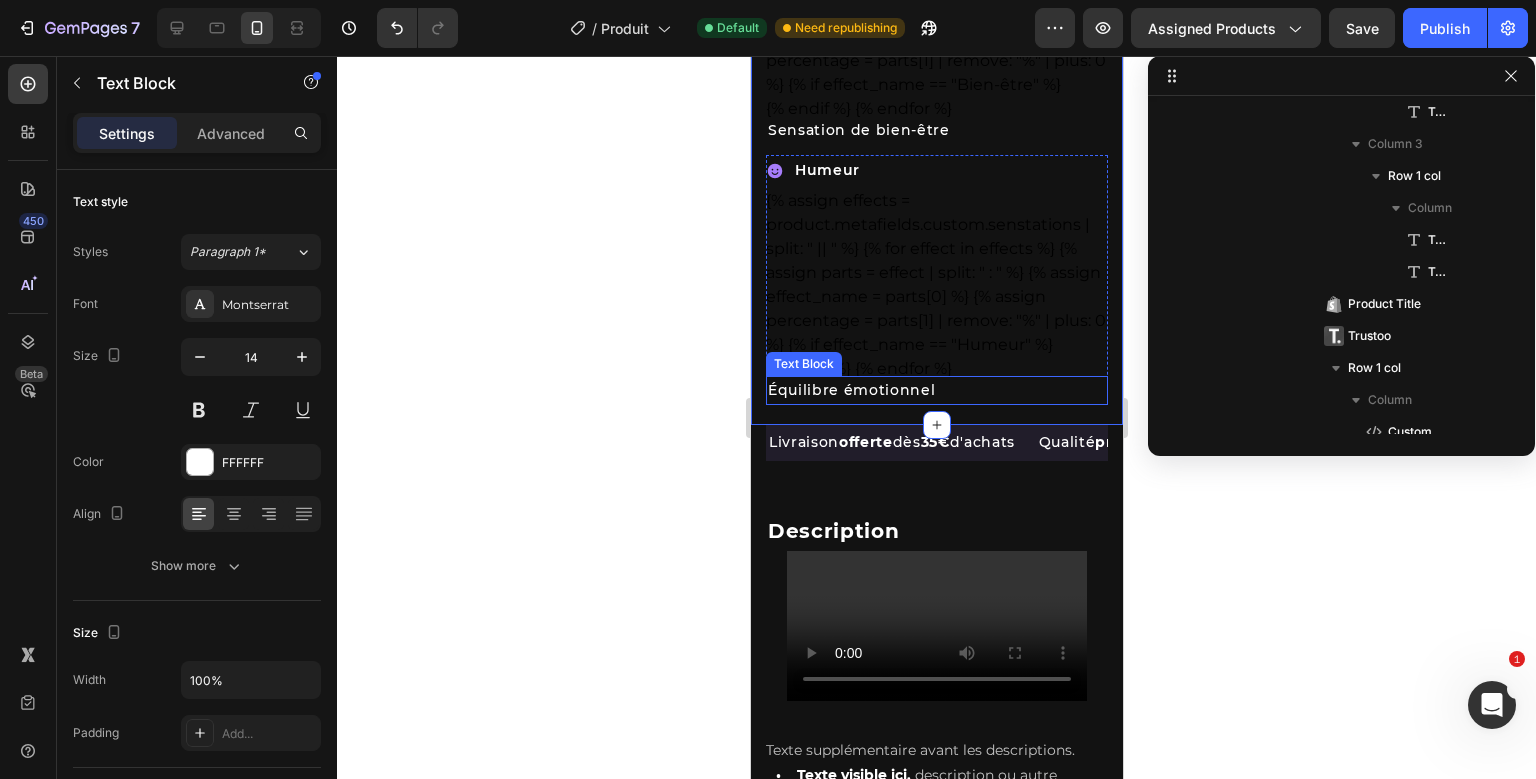click on "Équilibre émotionnel" at bounding box center [936, 390] 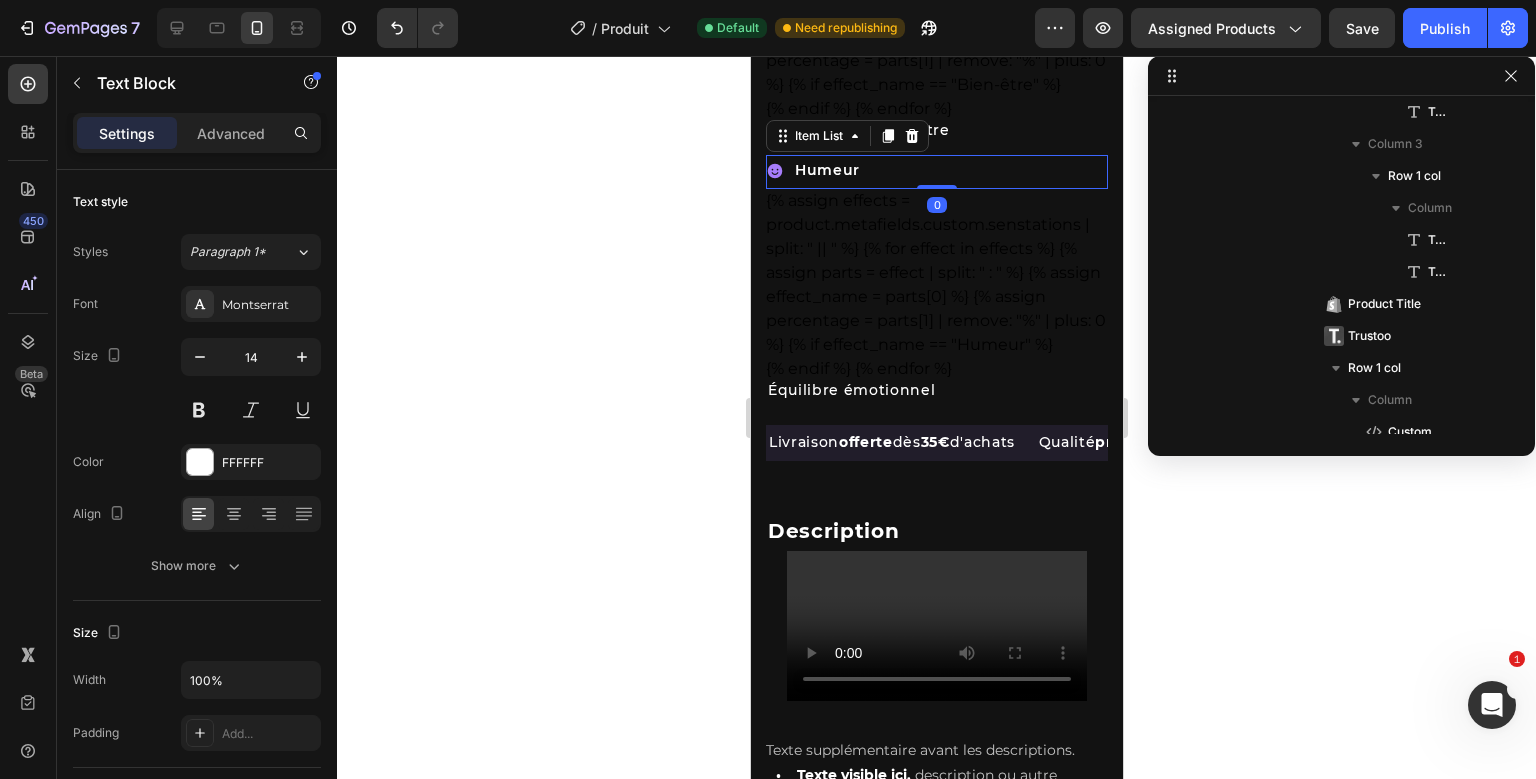 click on "Humeur Item List   0 {% assign effects = product.metafields.custom.senstations | split: " || " %}
{% for effect in effects %}
{% assign parts = effect | split: " : " %}
{% assign effect_name = parts[0] %}
{% assign percentage = parts[1] | remove: "%" | plus: 0 %}
{% if effect_name == "Humeur" %}
{% endif %}
{% endfor %} Custom Code Équilibre émotionnel Text Block" at bounding box center [936, 280] 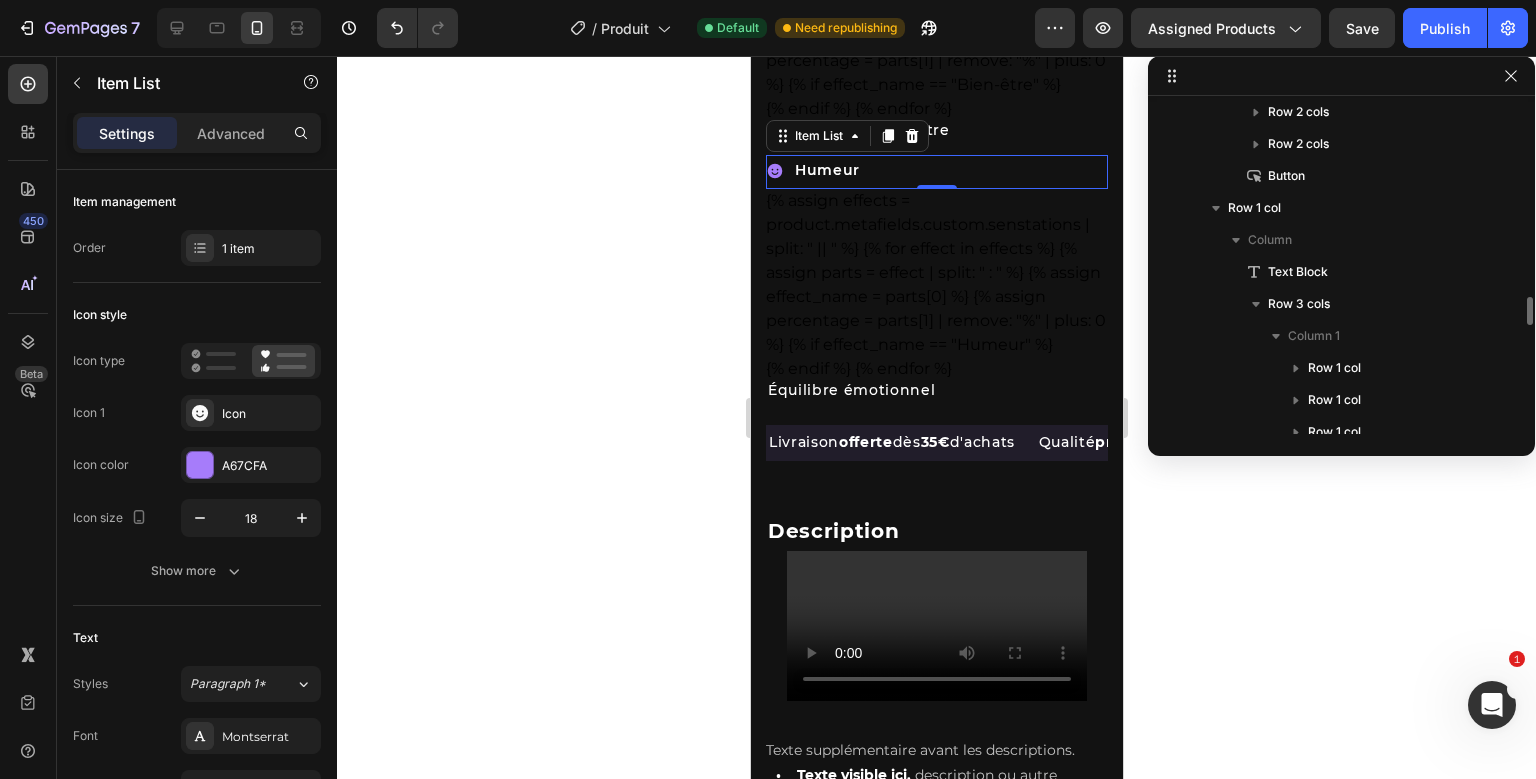 scroll, scrollTop: 2809, scrollLeft: 0, axis: vertical 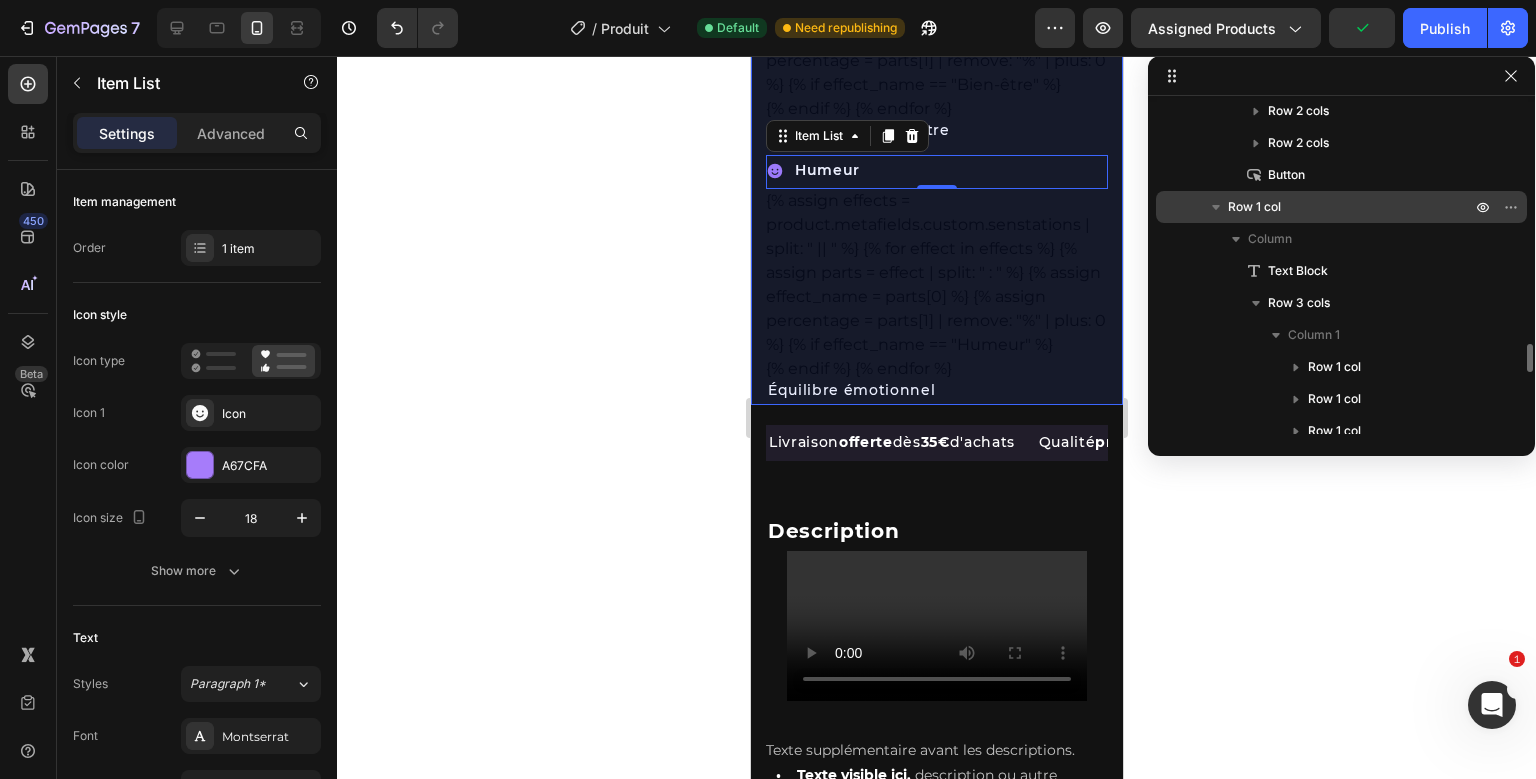 click on "Row 1 col" at bounding box center [1351, 207] 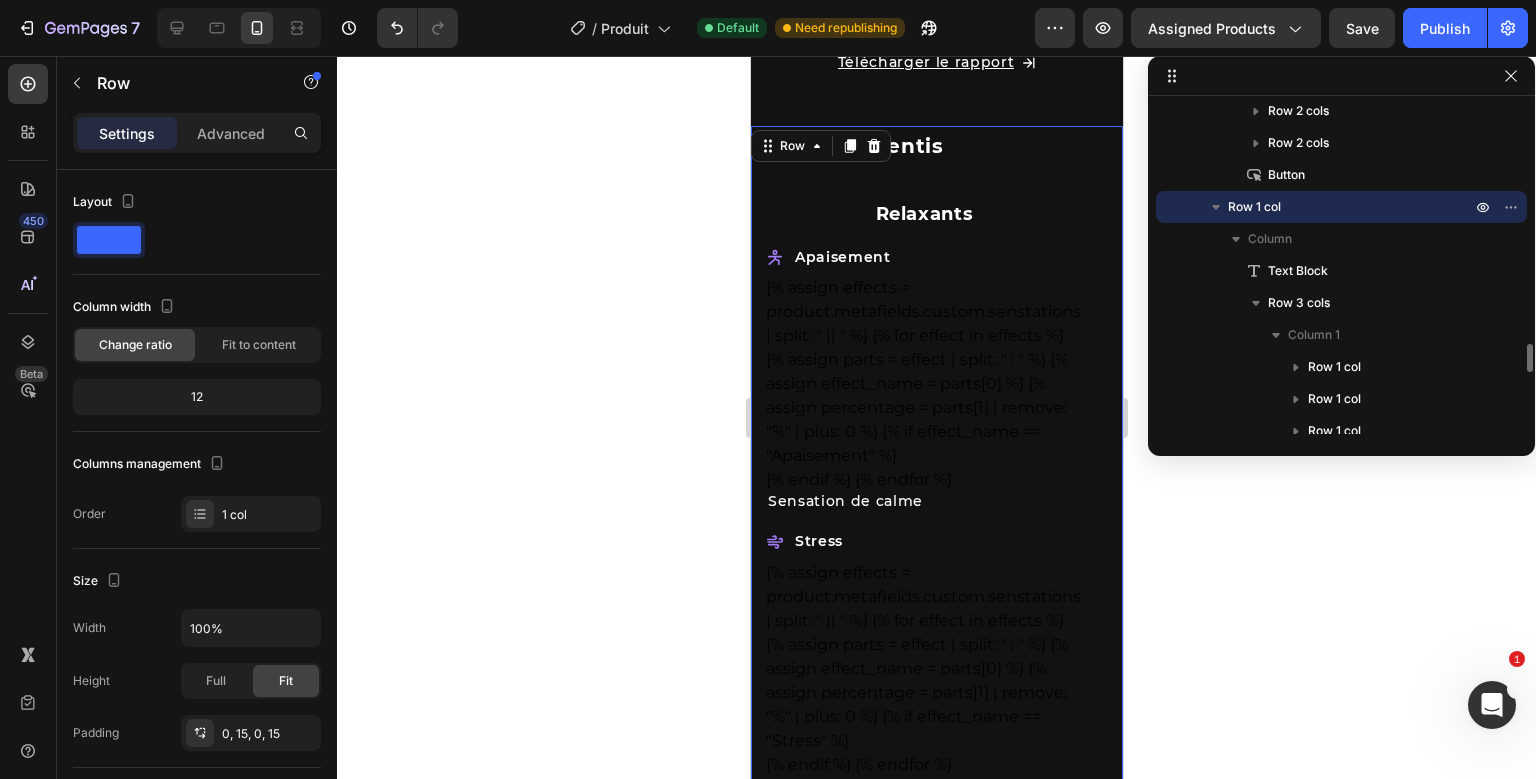 scroll, scrollTop: 4657, scrollLeft: 0, axis: vertical 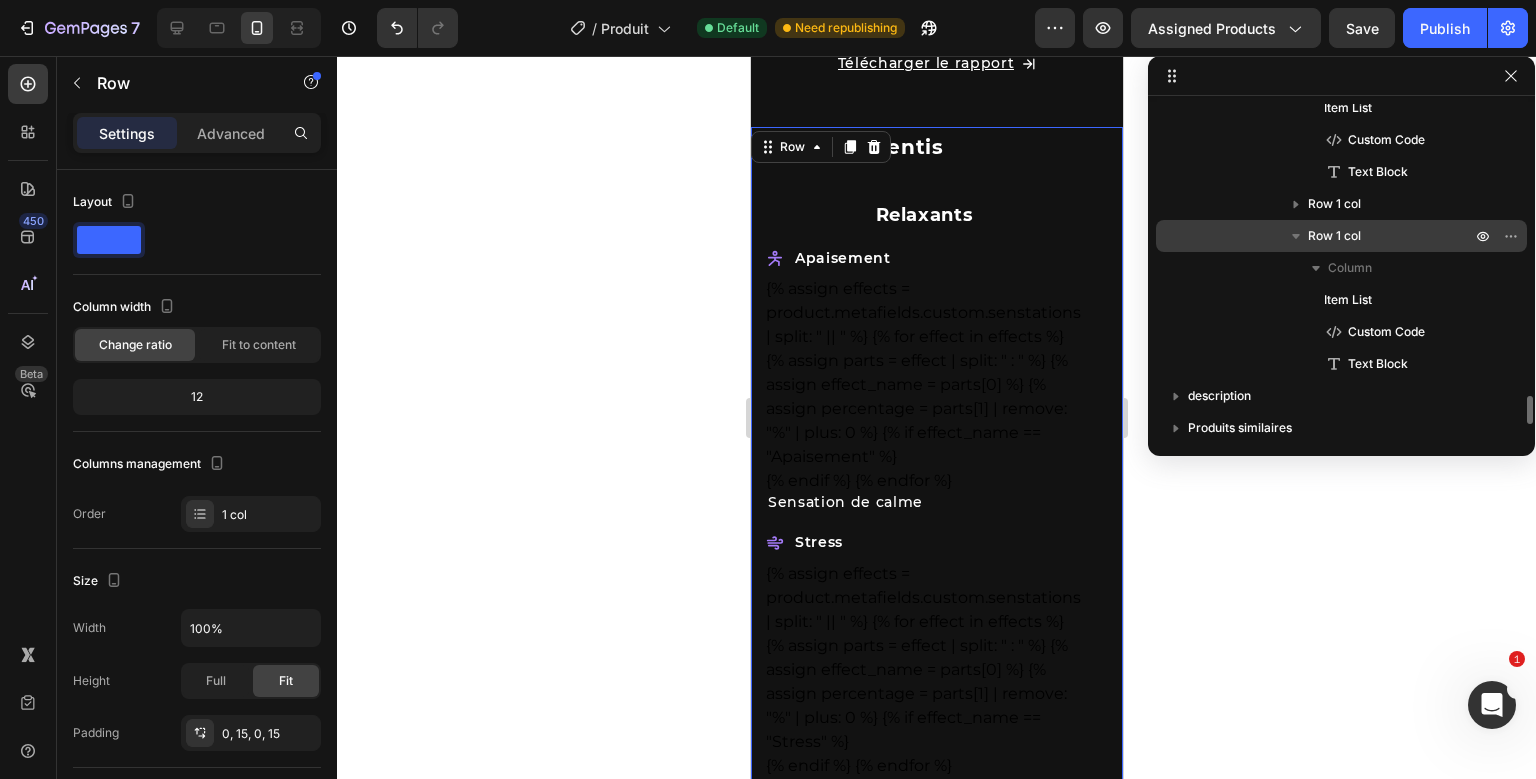 click on "Row 1 col" at bounding box center [1334, 236] 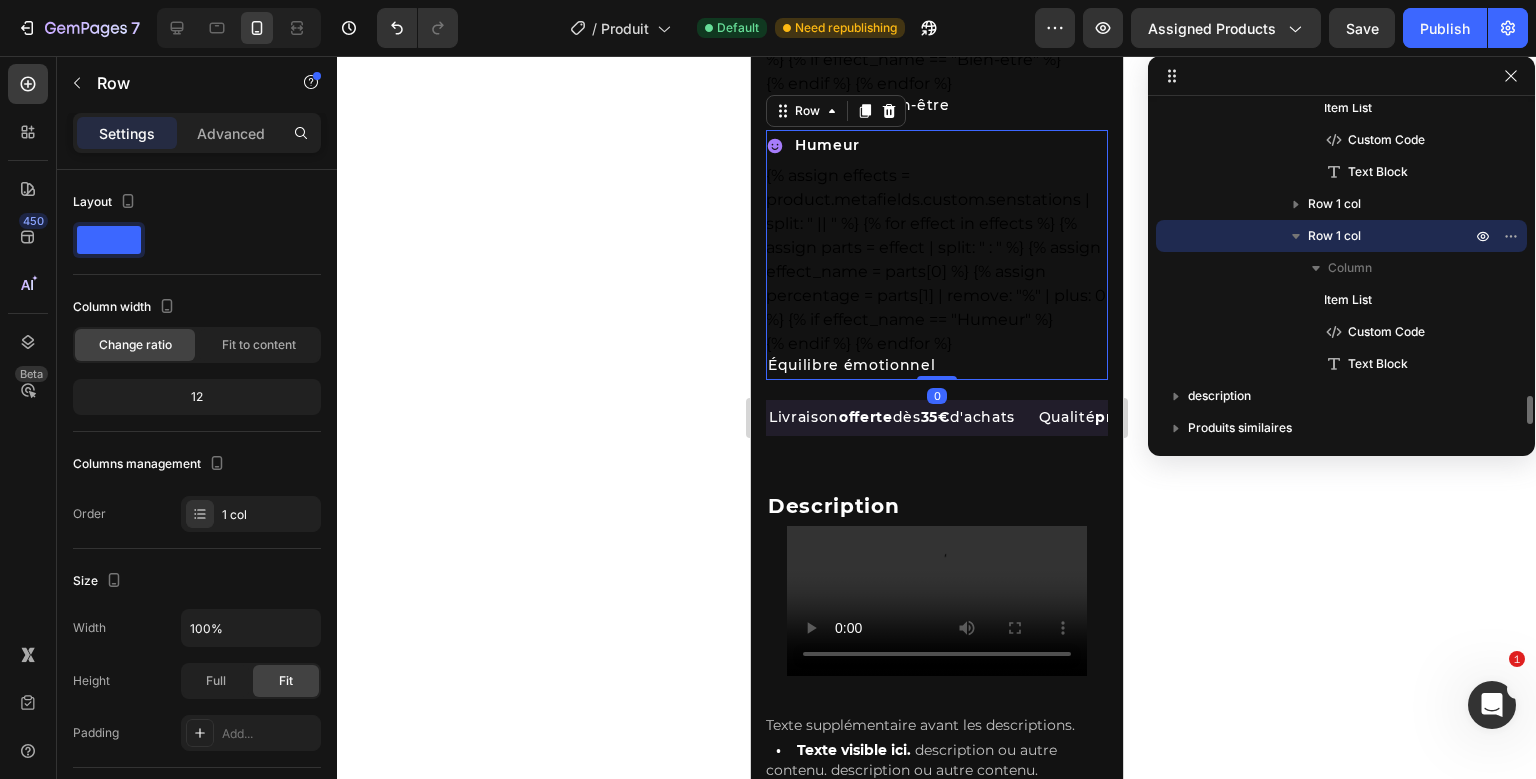 scroll, scrollTop: 7038, scrollLeft: 0, axis: vertical 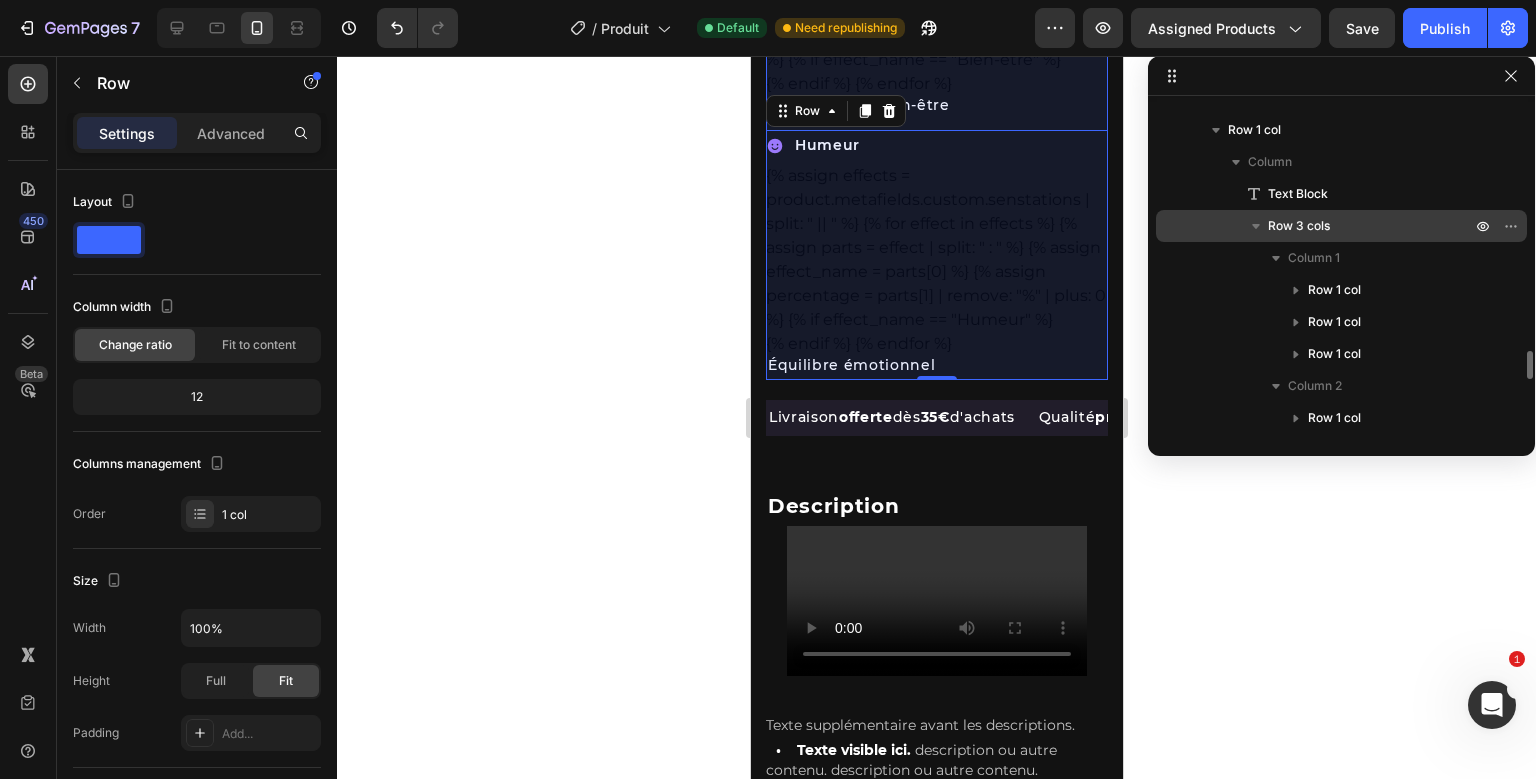 click on "Row 3 cols" at bounding box center [1371, 226] 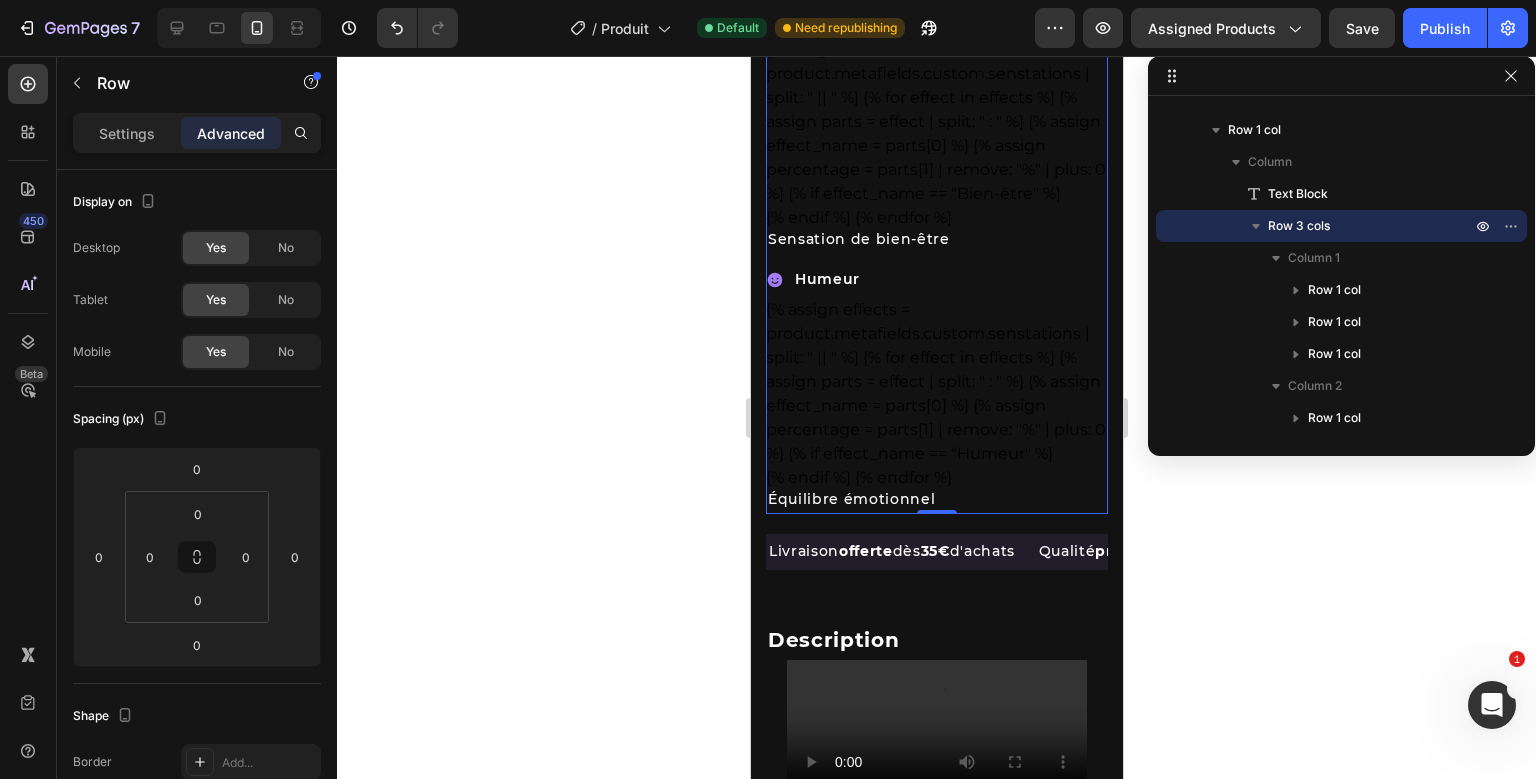 scroll, scrollTop: 6899, scrollLeft: 0, axis: vertical 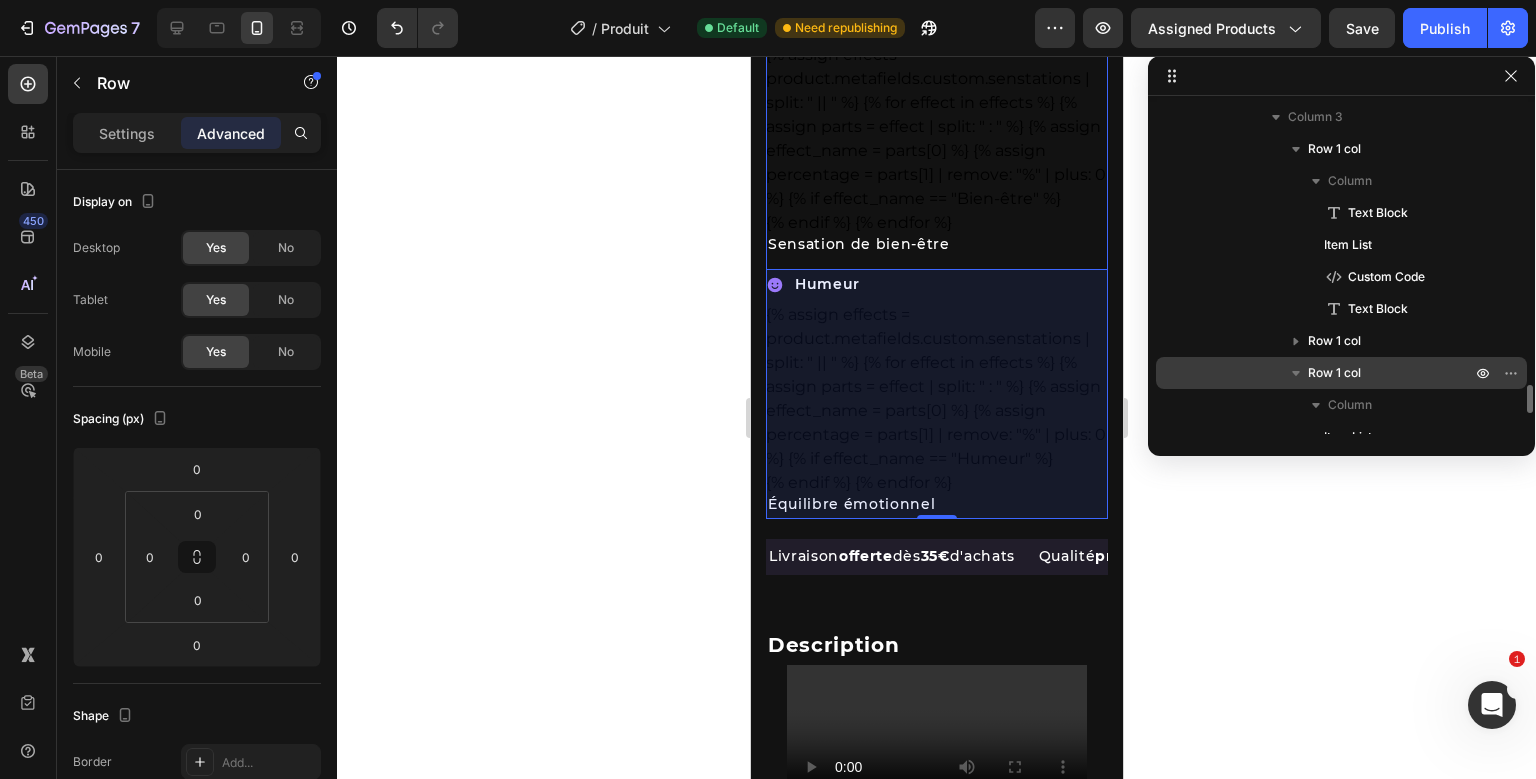 click on "Row 1 col" at bounding box center (1391, 373) 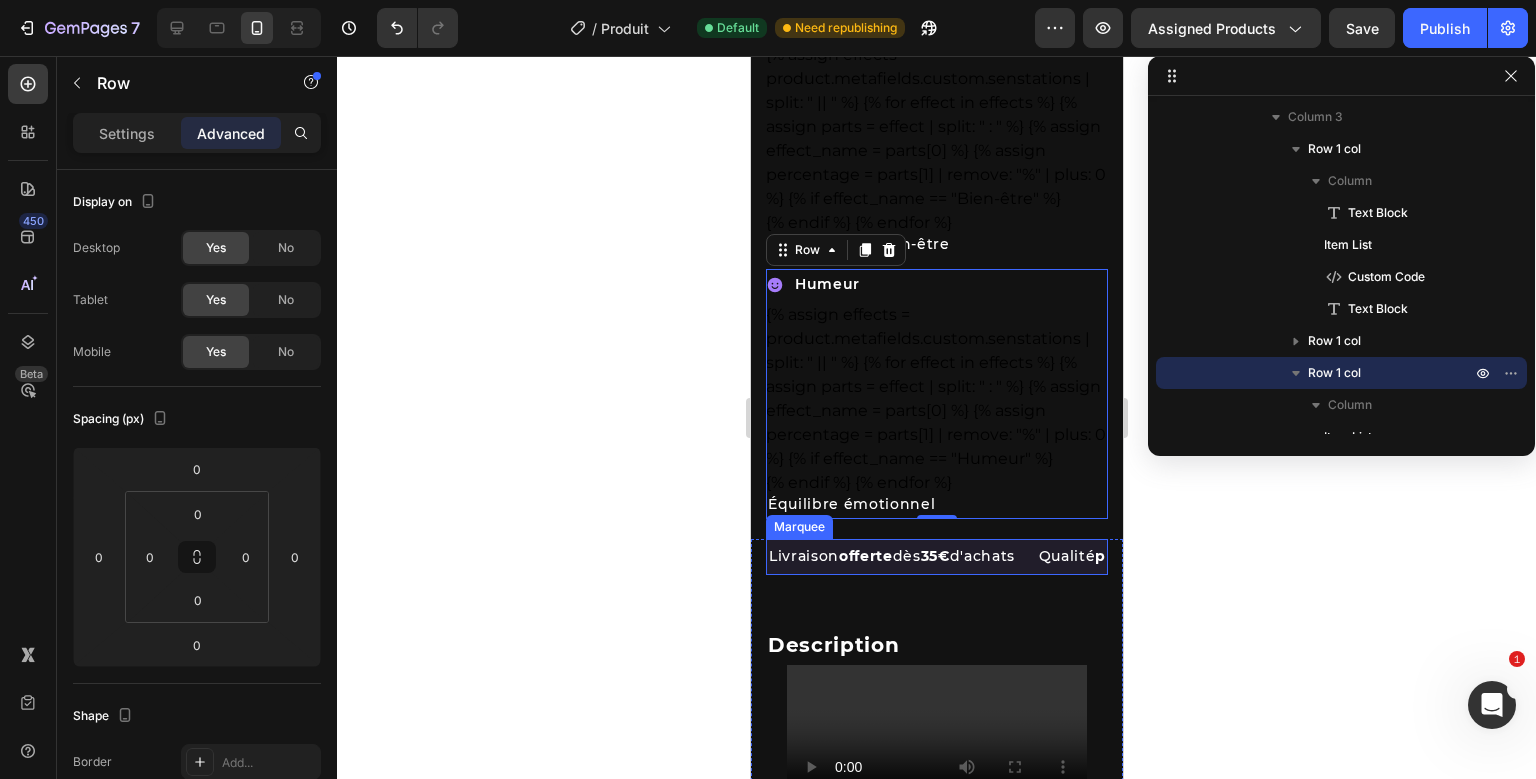 click on "Livraison  offerte  dès  35€  d'achats Text Block Qualité  premium Text Block Paiements  Sécurisés Text Block Livraison en  24/48h  après préparation Text Block 12%  de  cashback  sur chaques commandes Text Block Colis  discret Text Block Livraison  offerte  dès  35€  d'achats Text Block Qualité  premium Text Block Paiements  Sécurisés Text Block Livraison en  24/48h  après préparation Text Block 12%  de  cashback  sur chaques commandes Text Block Colis  discret Text Block Marquee" at bounding box center (936, 556) 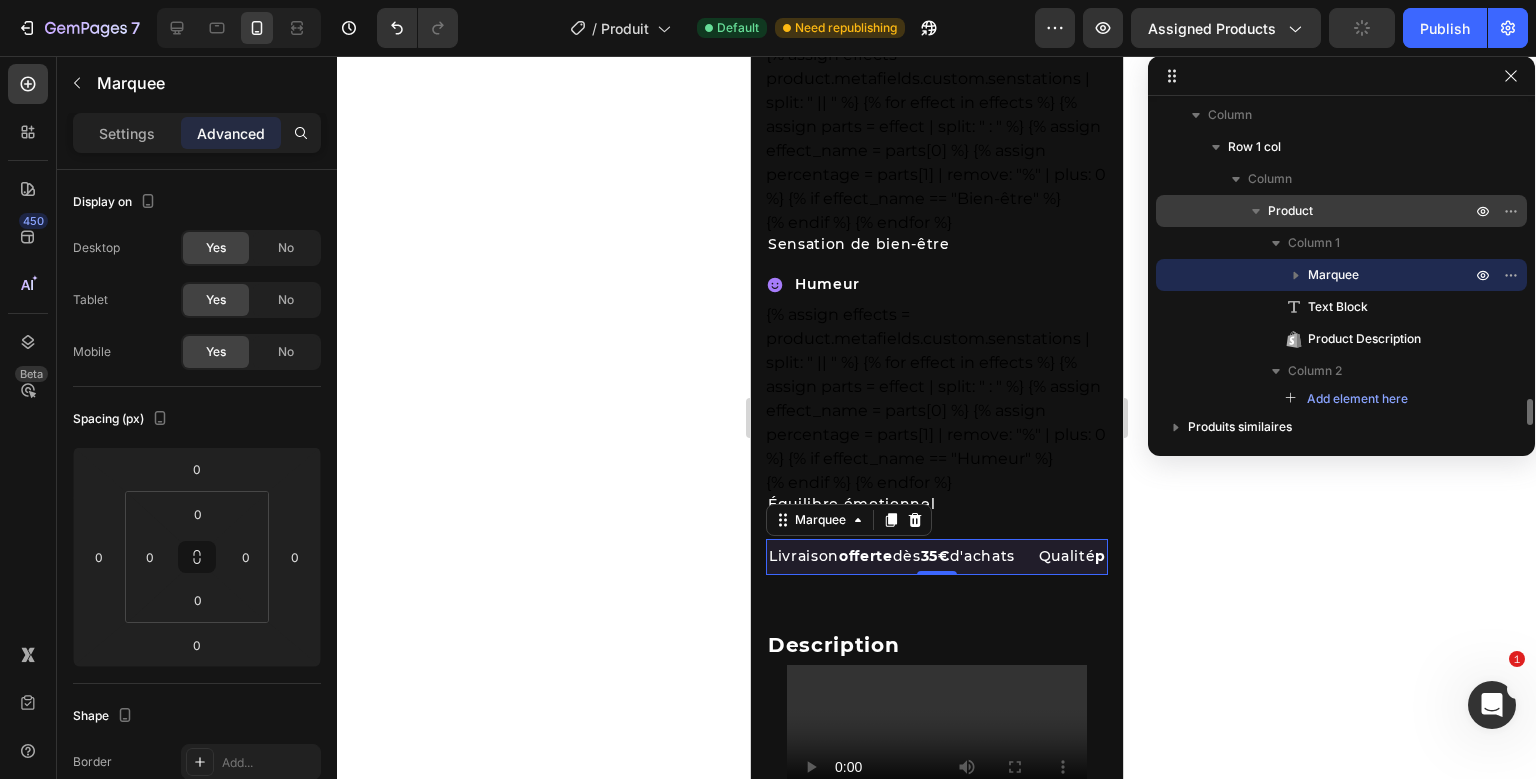 scroll, scrollTop: 3734, scrollLeft: 0, axis: vertical 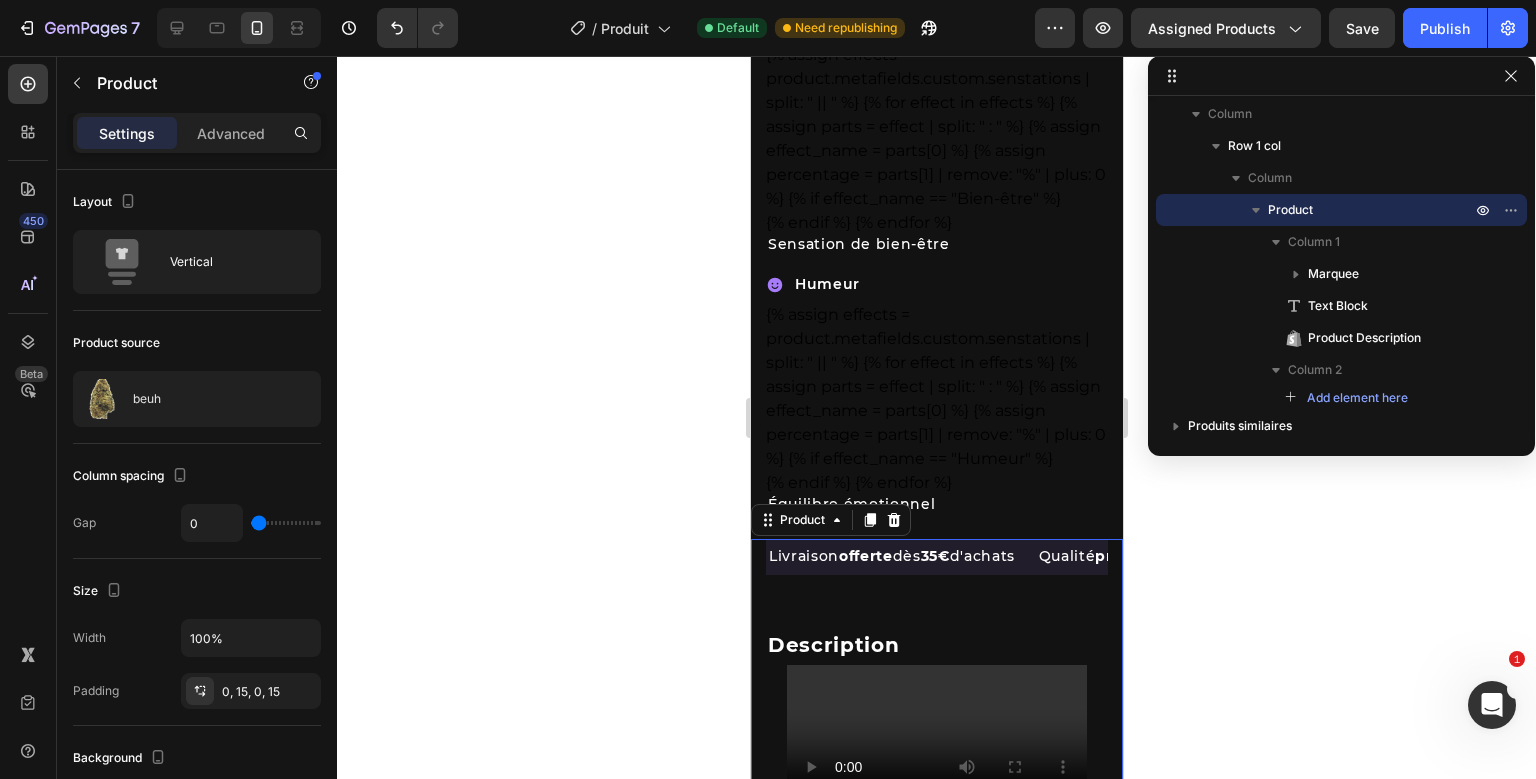 click on "Livraison  offerte  dès  35€  d'achats Text Block Qualité  premium Text Block Paiements  Sécurisés Text Block Livraison en  24/48h  après préparation Text Block 12%  de  cashback  sur chaques commandes Text Block Colis  discret Text Block Livraison  offerte  dès  35€  d'achats Text Block Qualité  premium Text Block Paiements  Sécurisés Text Block Livraison en  24/48h  après préparation Text Block 12%  de  cashback  sur chaques commandes Text Block Colis  discret Text Block Marquee Description Text Block
Texte supplémentaire avant les descriptions.
•    Texte visible ici.
description ou autre contenu. description ou autre contenu.
•    Texte visible ici.
description ou autre contenu. description ou autre contenu.
Product Description
Drop element here Product   0" at bounding box center (936, 781) 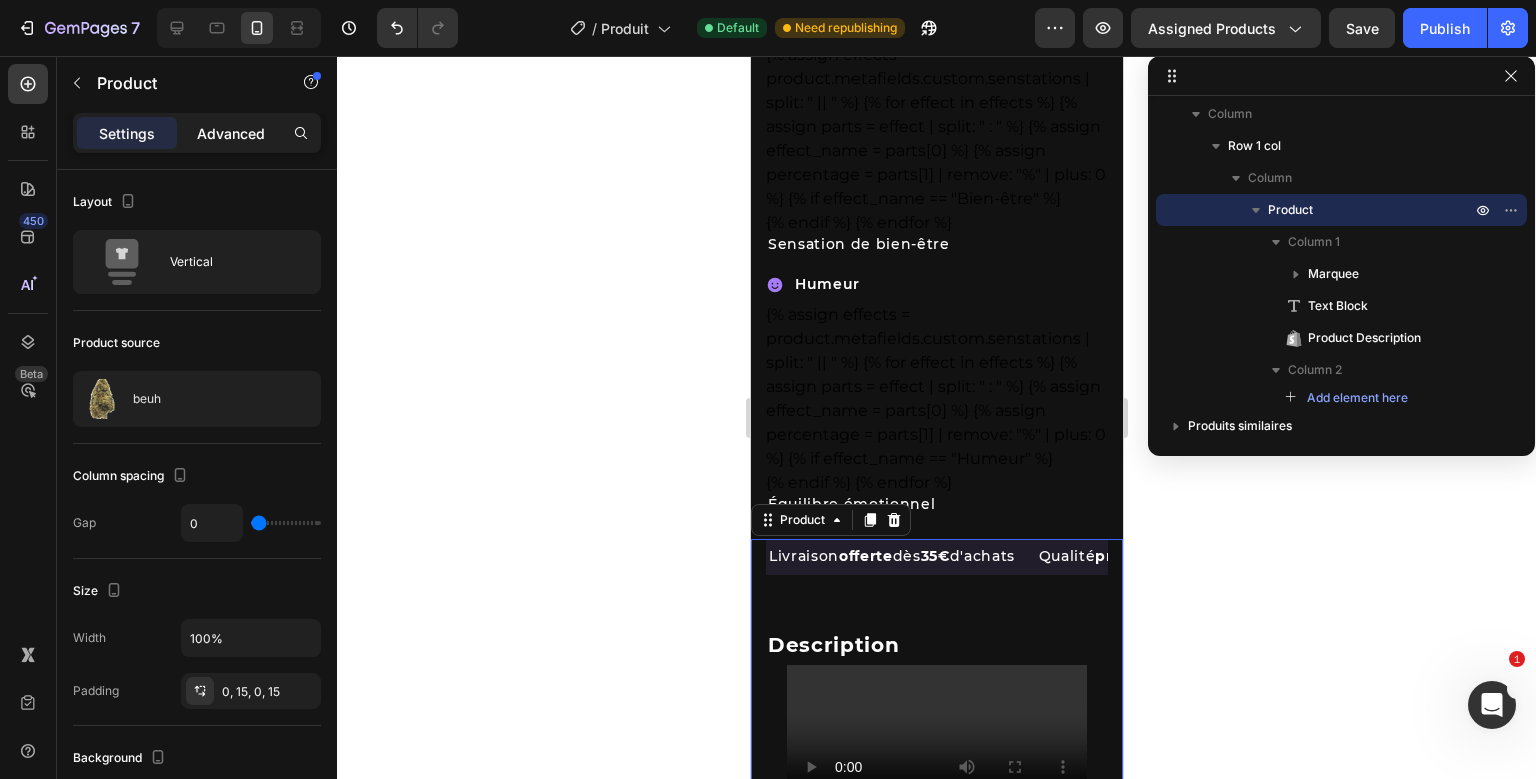 click on "Advanced" 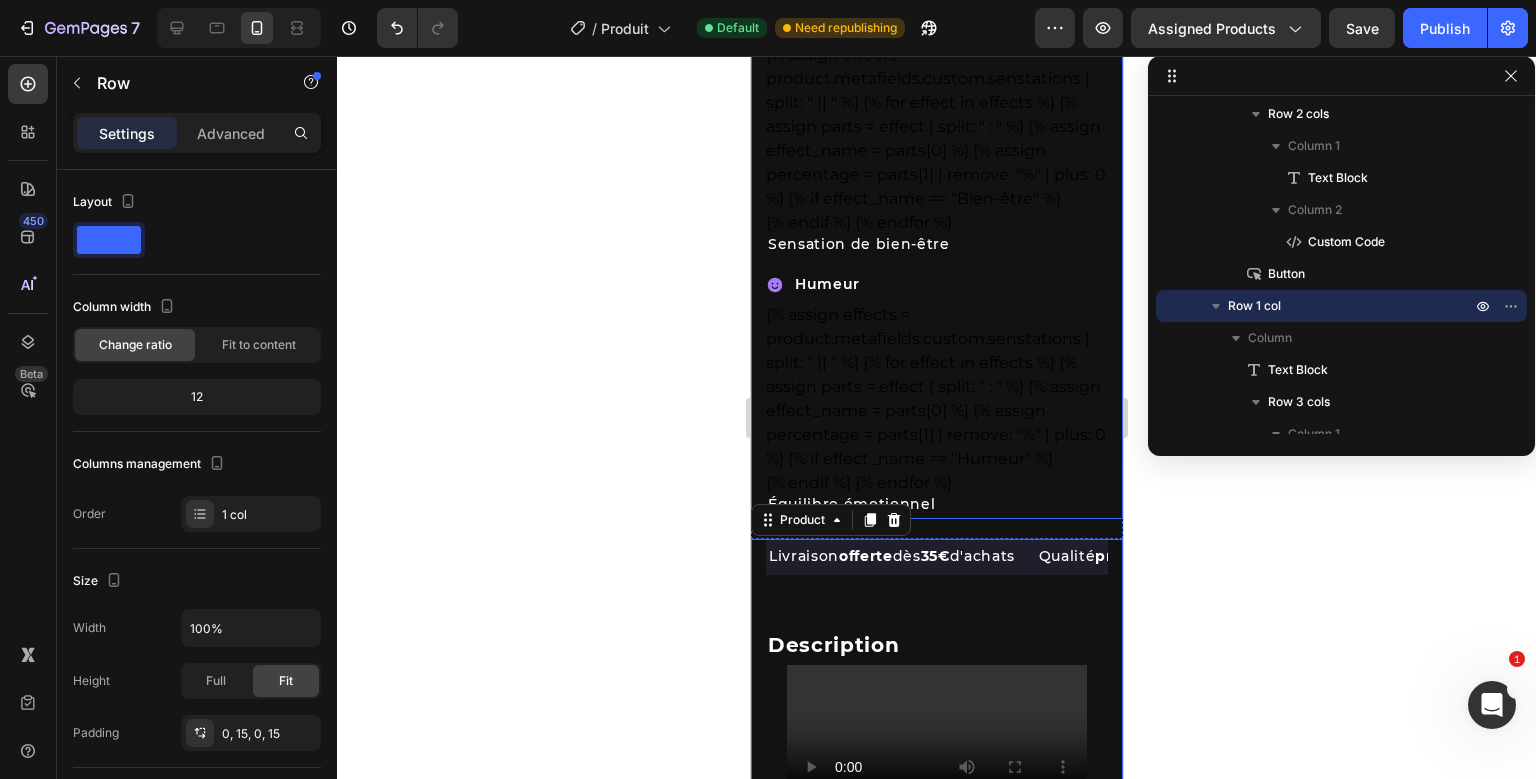 click on "Caractéristiques Text Block
Goût Item List {% assign characteristics = product.metafields.custom.caracteristiques | split: " || " %}
{{ characteristics[0] | split: " : " | last }}
Custom Code Row
Odeur Item List {% assign characteristics = product.metafields.custom.caracteristiques | split: " || " %}
{{ characteristics[1] | split: " : " | last }}
Custom Code Row
Fumée Item List {% assign characteristics = product.metafields.custom.caracteristiques | split: " || " %}
{{ characteristics[2] | split: " : " | last }}
Custom Code Row
CBD Item List {% assign characteristics = product.metafields.custom.caracteristiques | split: " || " %}
{{ characteristics[4] | split: " : " | last }}
Custom Code Row
THC Item List {% assign characteristics = product.metafields.custom.caracteristiques | split: " || " %}
{{ characteristics[5] | split: " : " | last }}" at bounding box center (936, -2344) 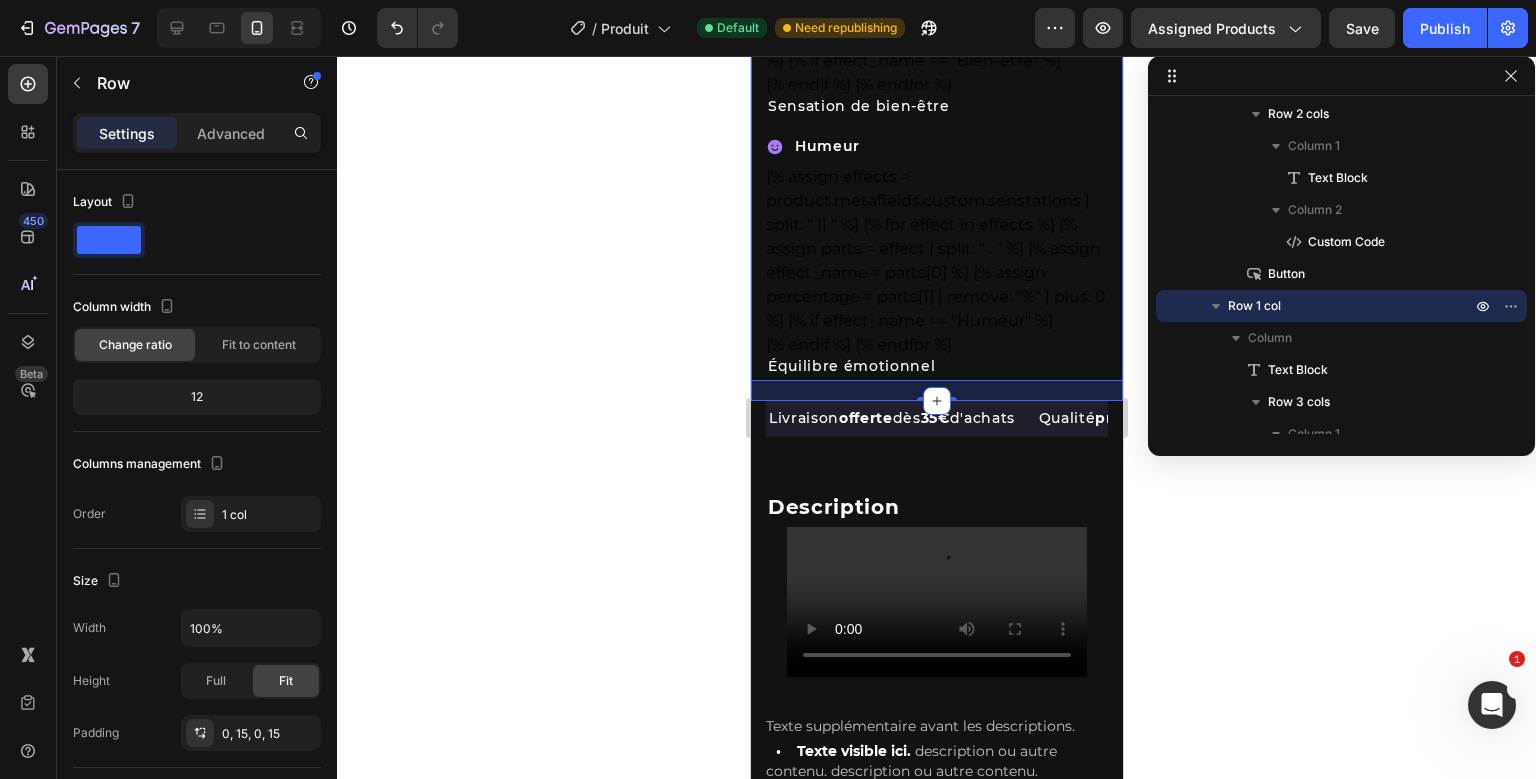 scroll, scrollTop: 6980, scrollLeft: 0, axis: vertical 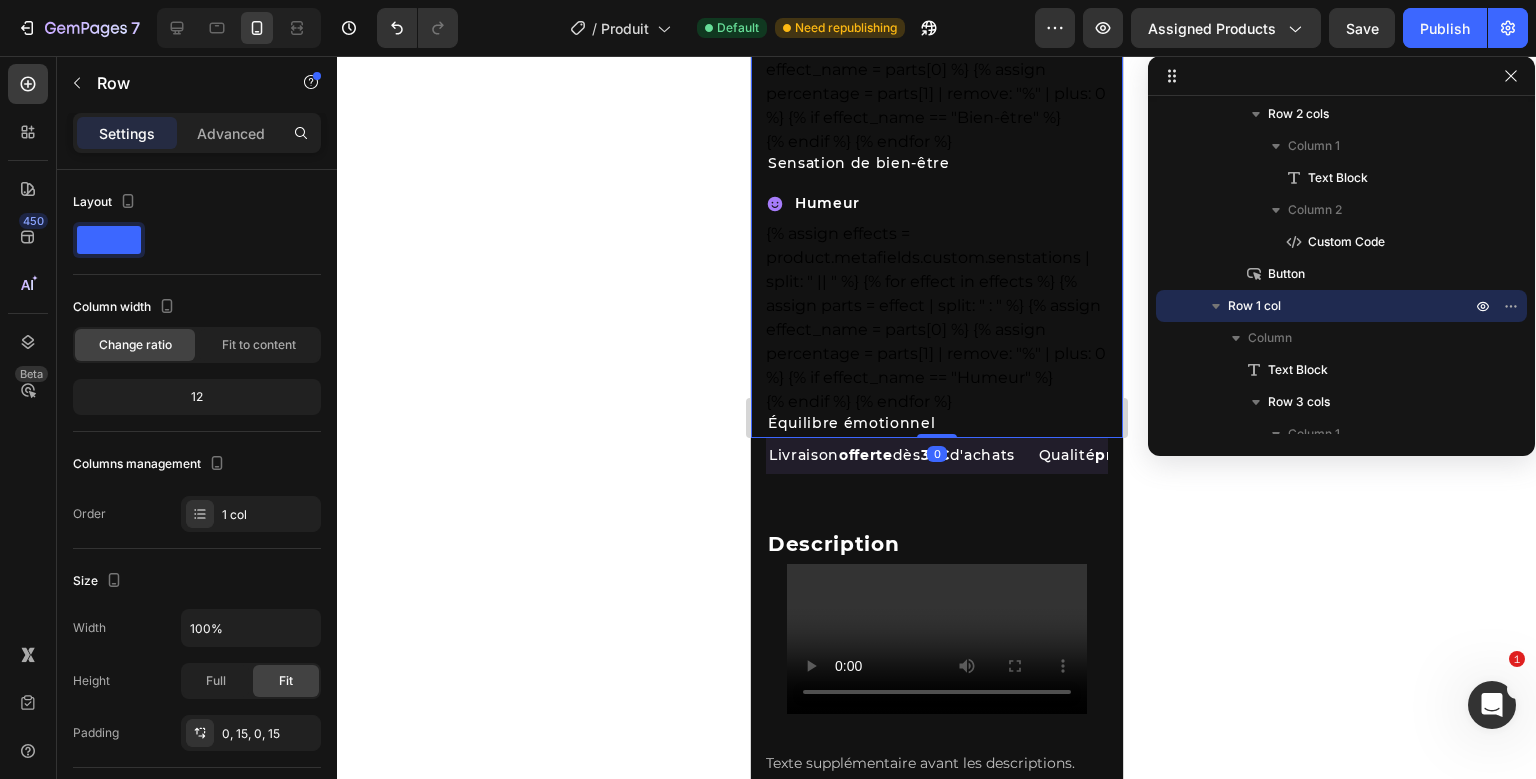 drag, startPoint x: 940, startPoint y: 454, endPoint x: 943, endPoint y: 408, distance: 46.09772 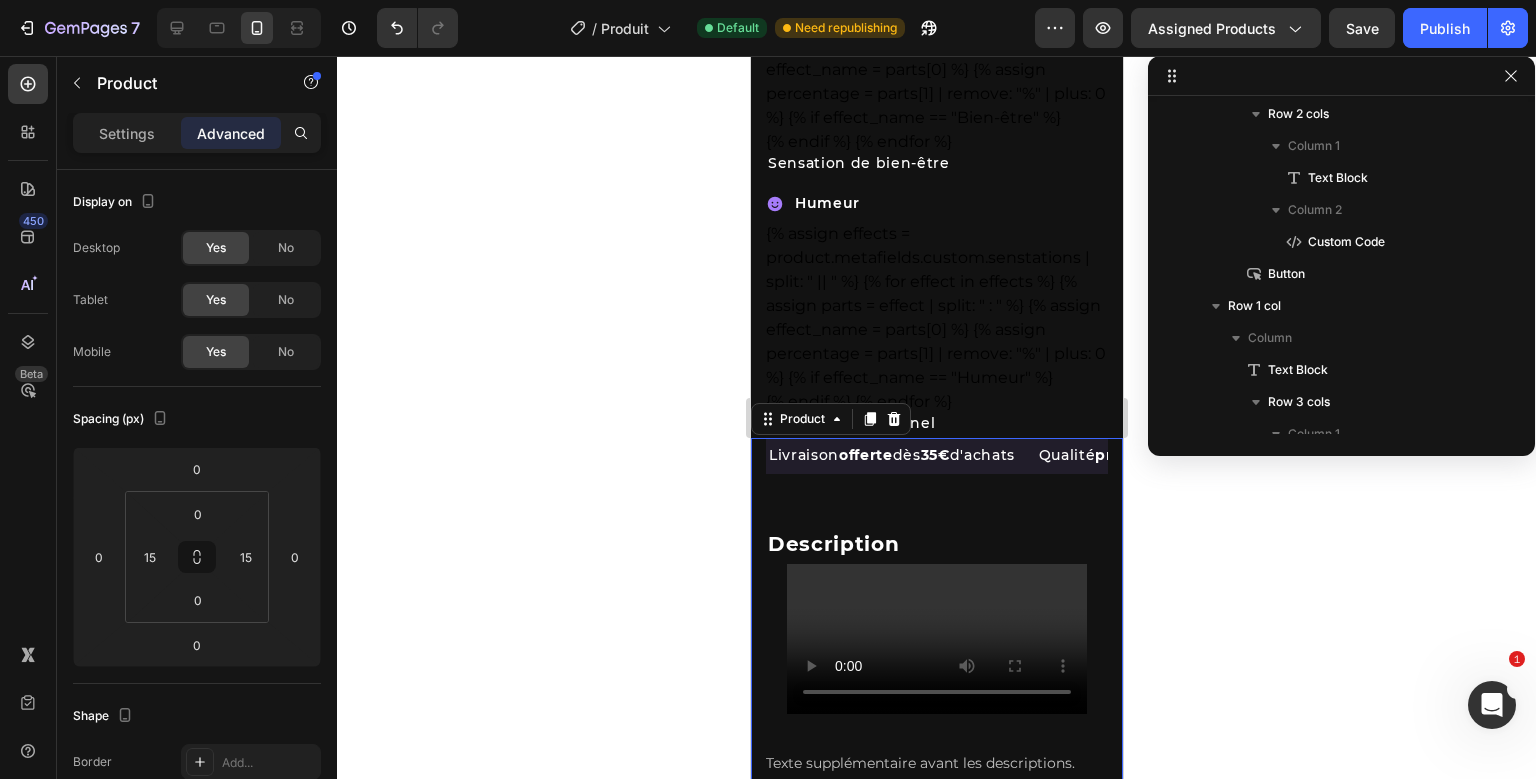 scroll, scrollTop: 5578, scrollLeft: 0, axis: vertical 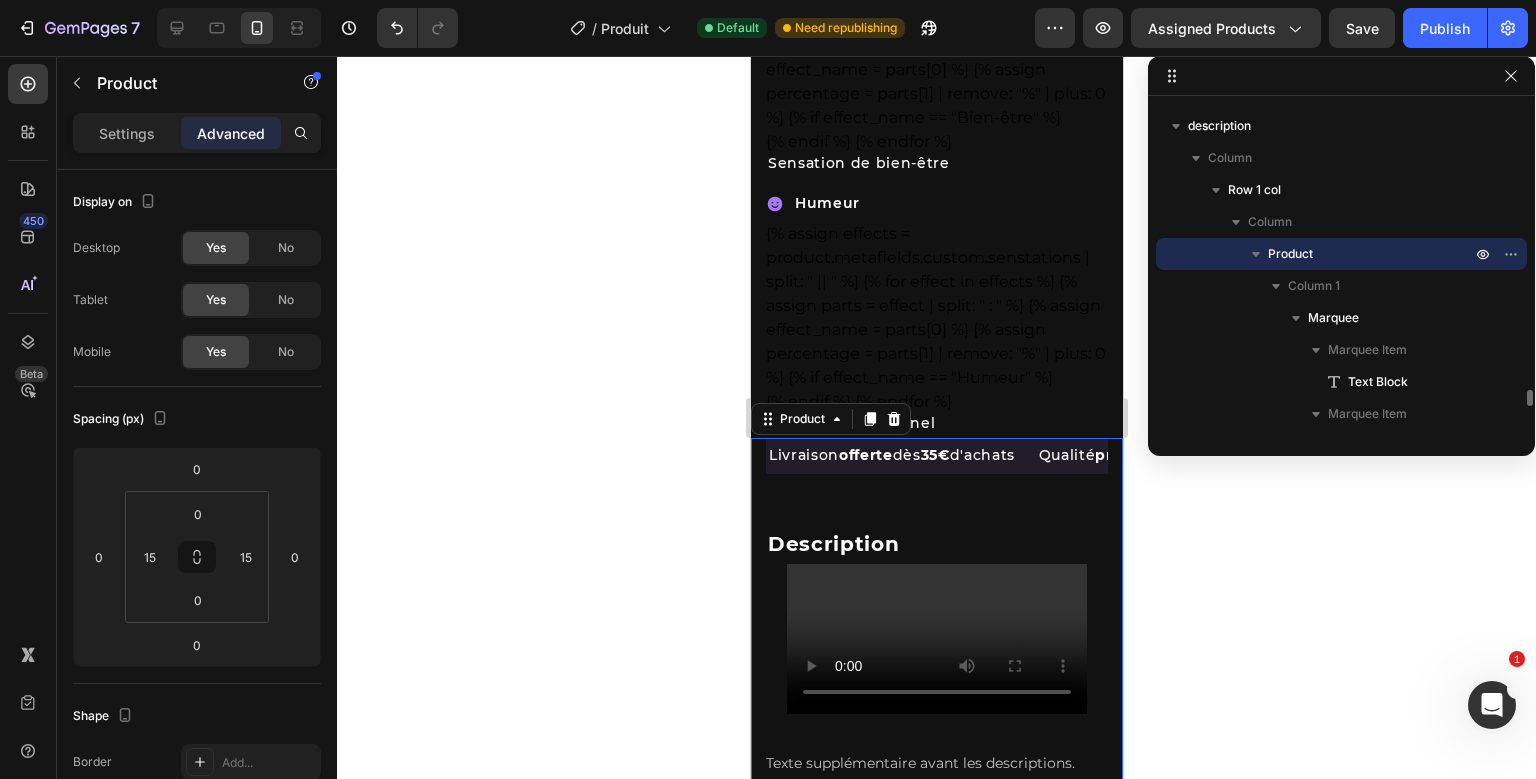 click on "Livraison  offerte  dès  35€  d'achats Text Block Qualité  premium Text Block Paiements  Sécurisés Text Block Livraison en  24/48h  après préparation Text Block 12%  de  cashback  sur chaques commandes Text Block Colis  discret Text Block Livraison  offerte  dès  35€  d'achats Text Block Qualité  premium Text Block Paiements  Sécurisés Text Block Livraison en  24/48h  après préparation Text Block 12%  de  cashback  sur chaques commandes Text Block Colis  discret Text Block Marquee Description Text Block
Texte supplémentaire avant les descriptions.
•    Texte visible ici.
description ou autre contenu. description ou autre contenu.
•    Texte visible ici.
description ou autre contenu. description ou autre contenu.
Product Description
Drop element here Product   0" at bounding box center (936, 680) 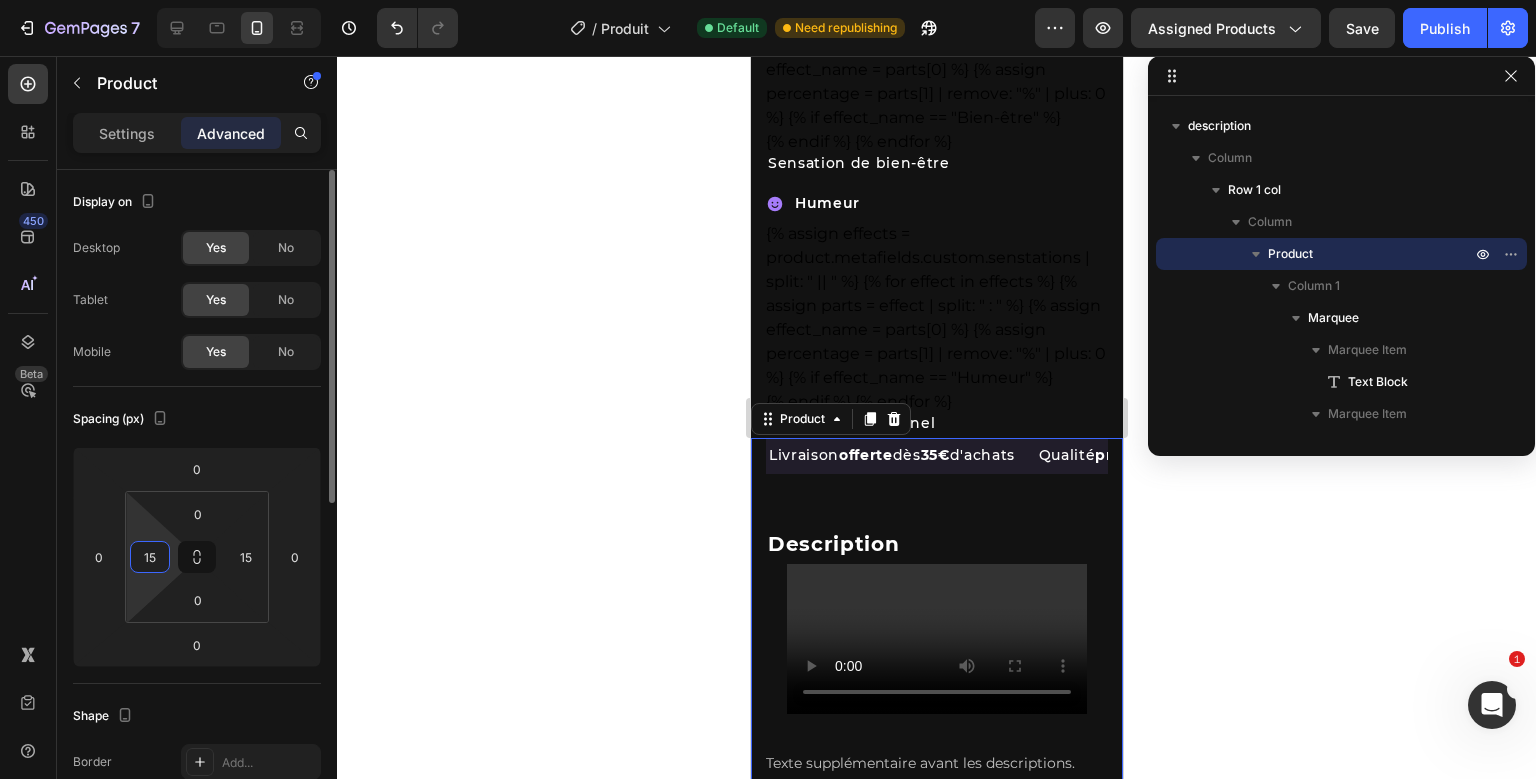 click on "15" at bounding box center [150, 557] 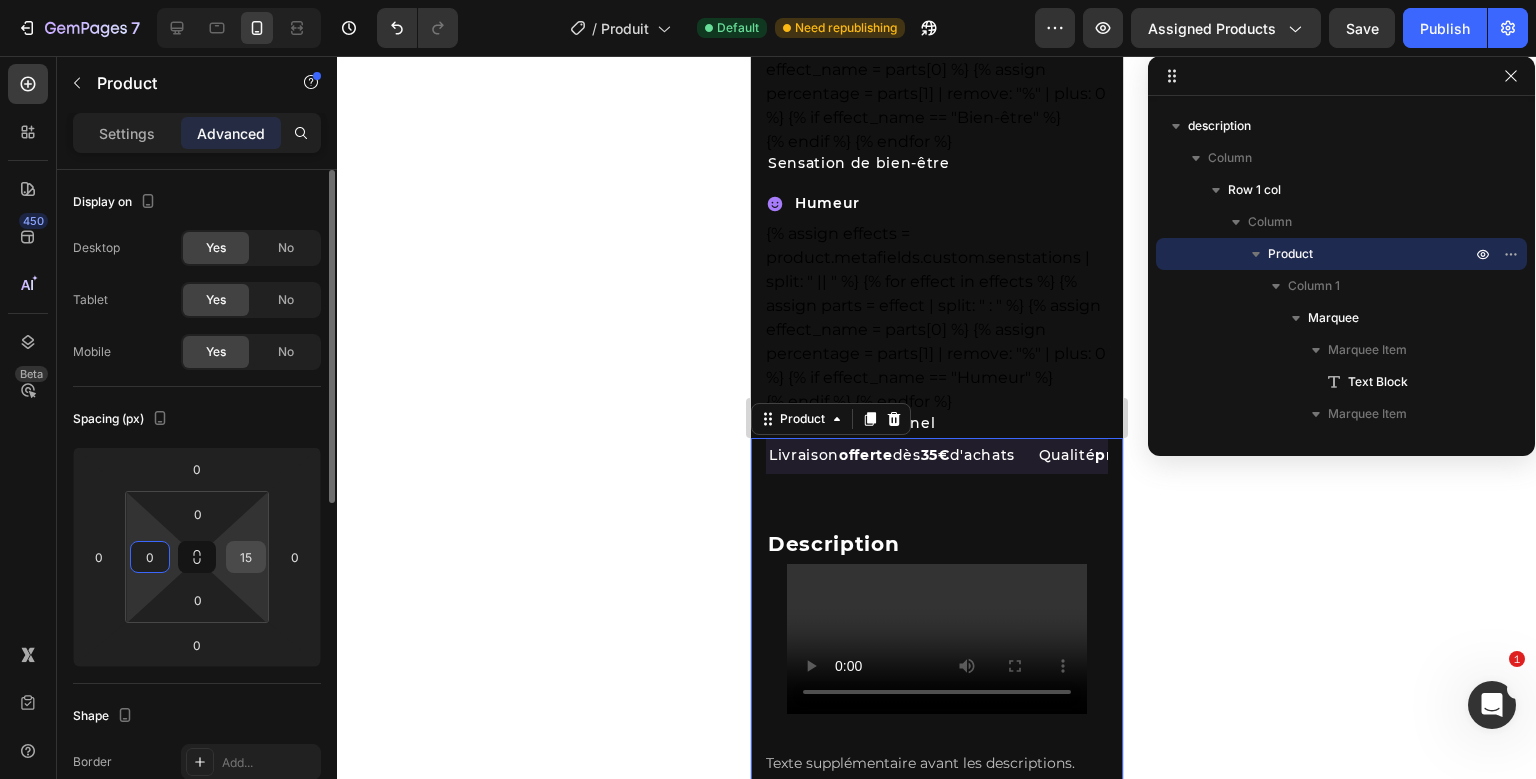 type on "0" 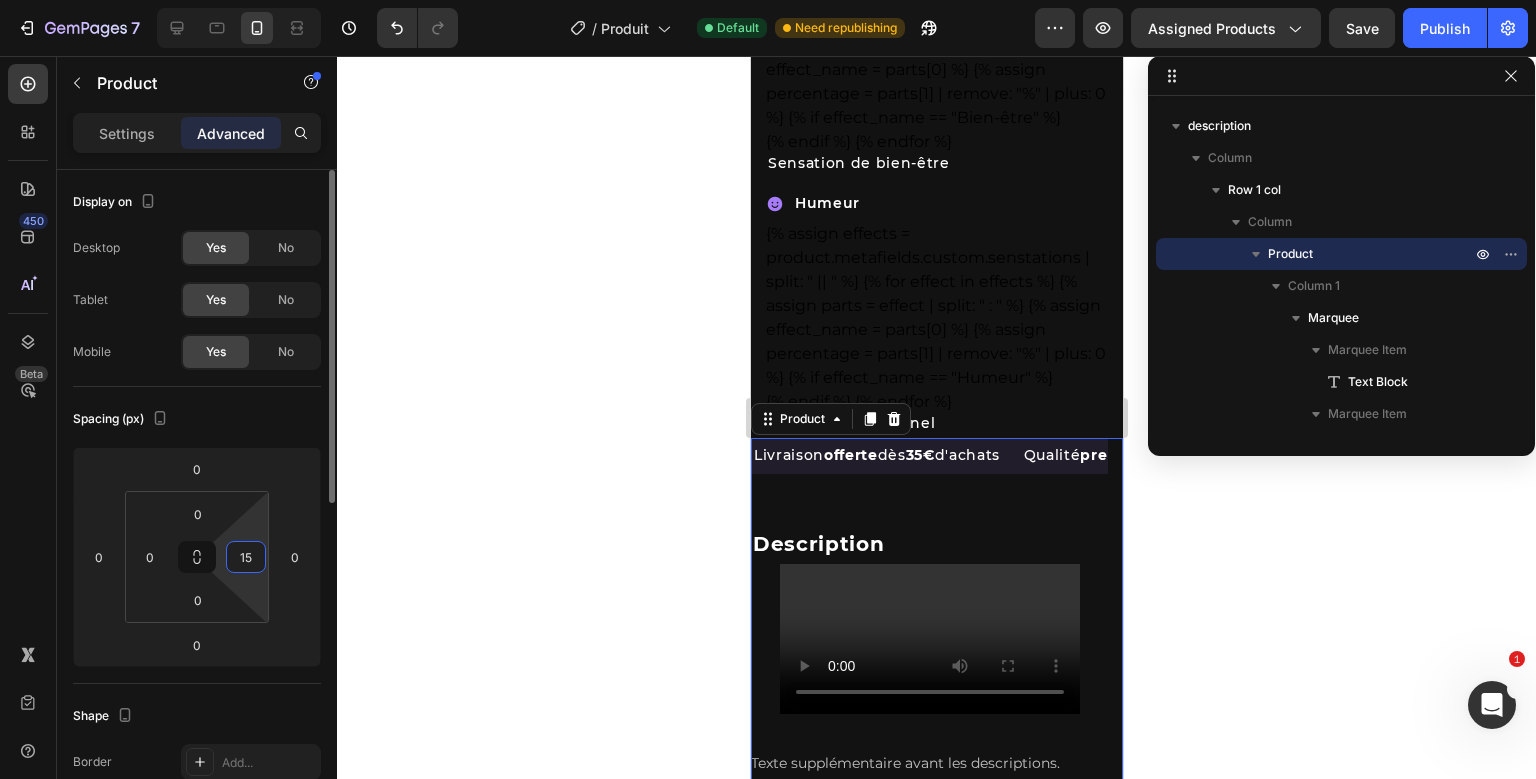 click on "15" at bounding box center (246, 557) 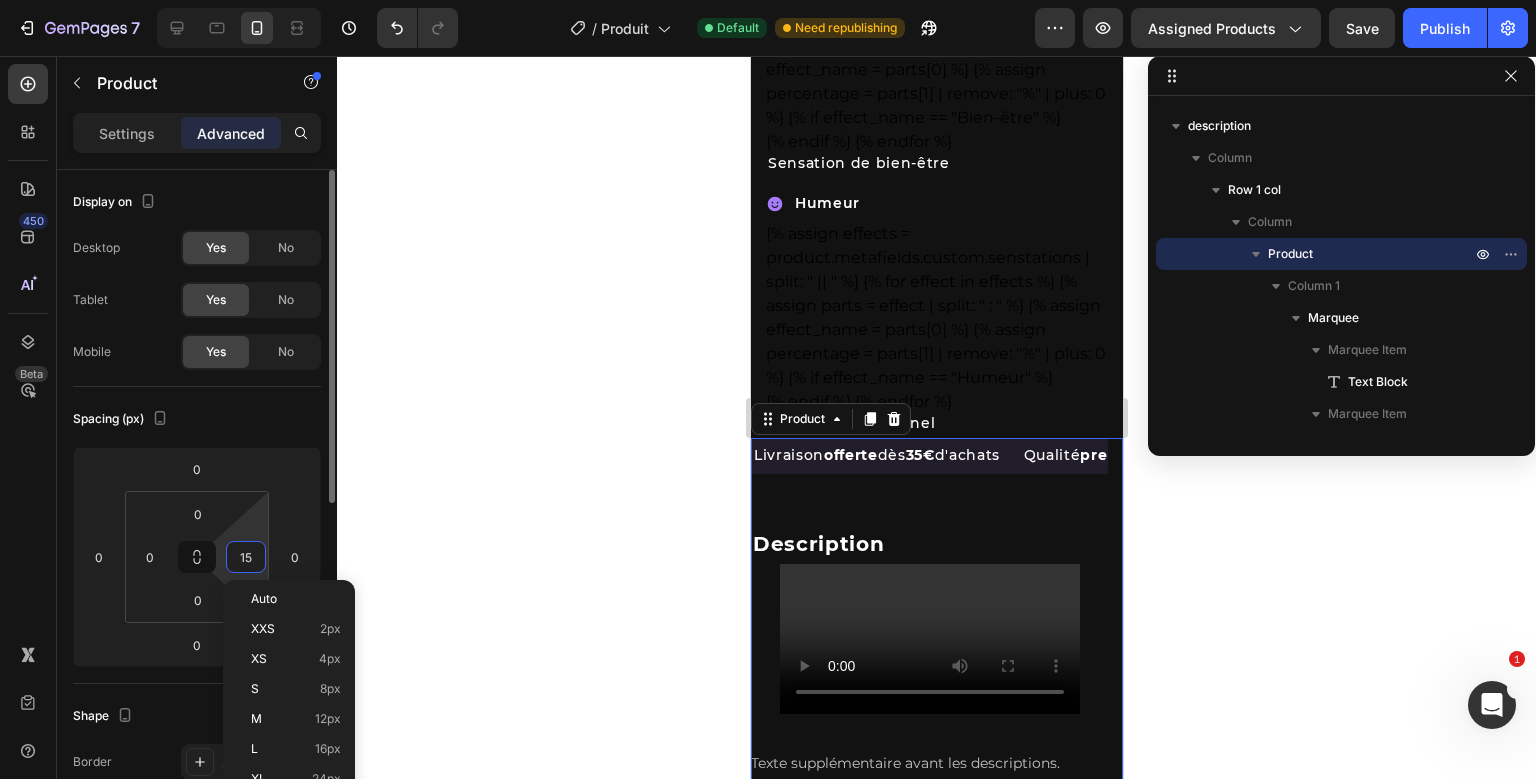 type on "0" 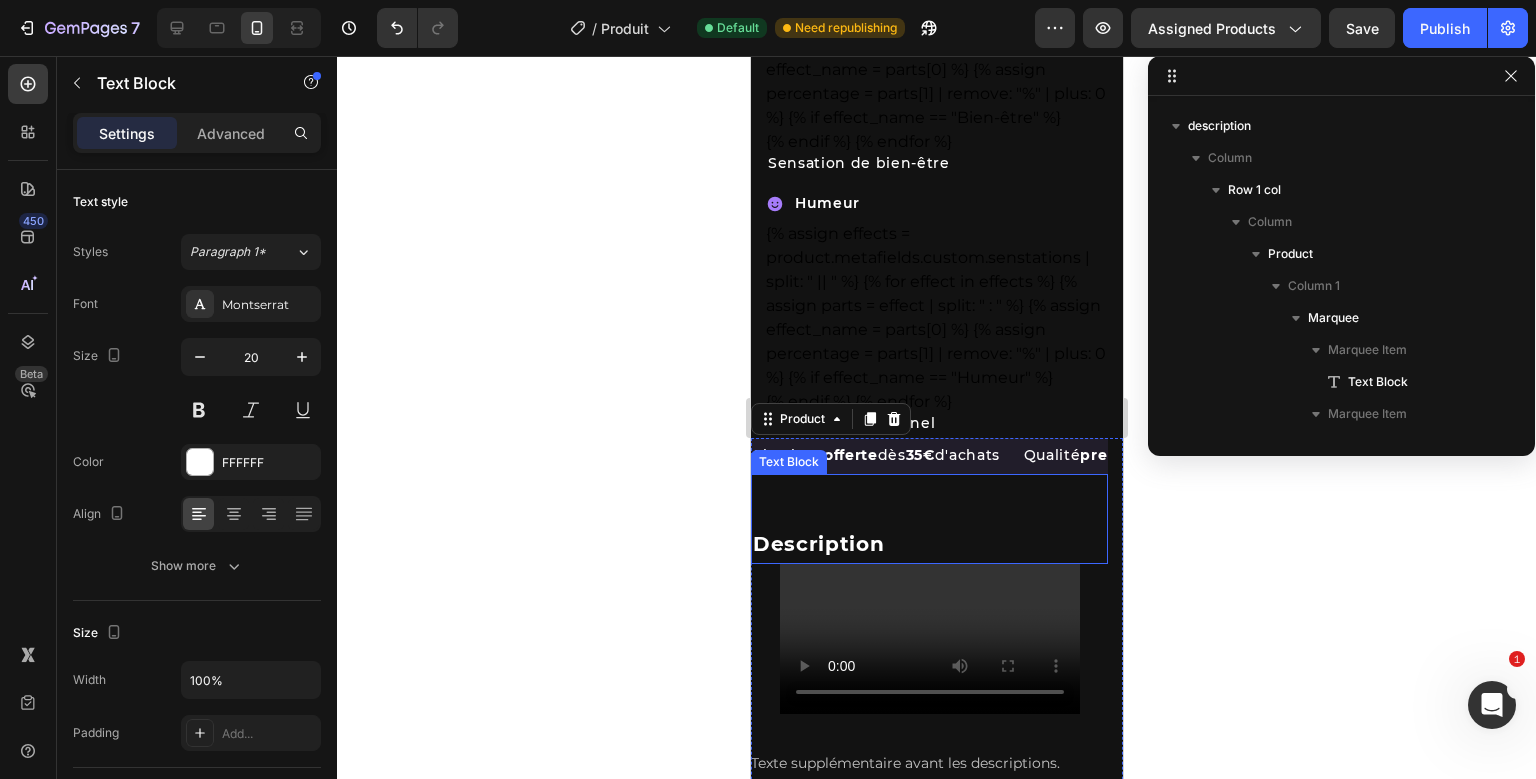 click on "Description" at bounding box center (928, 544) 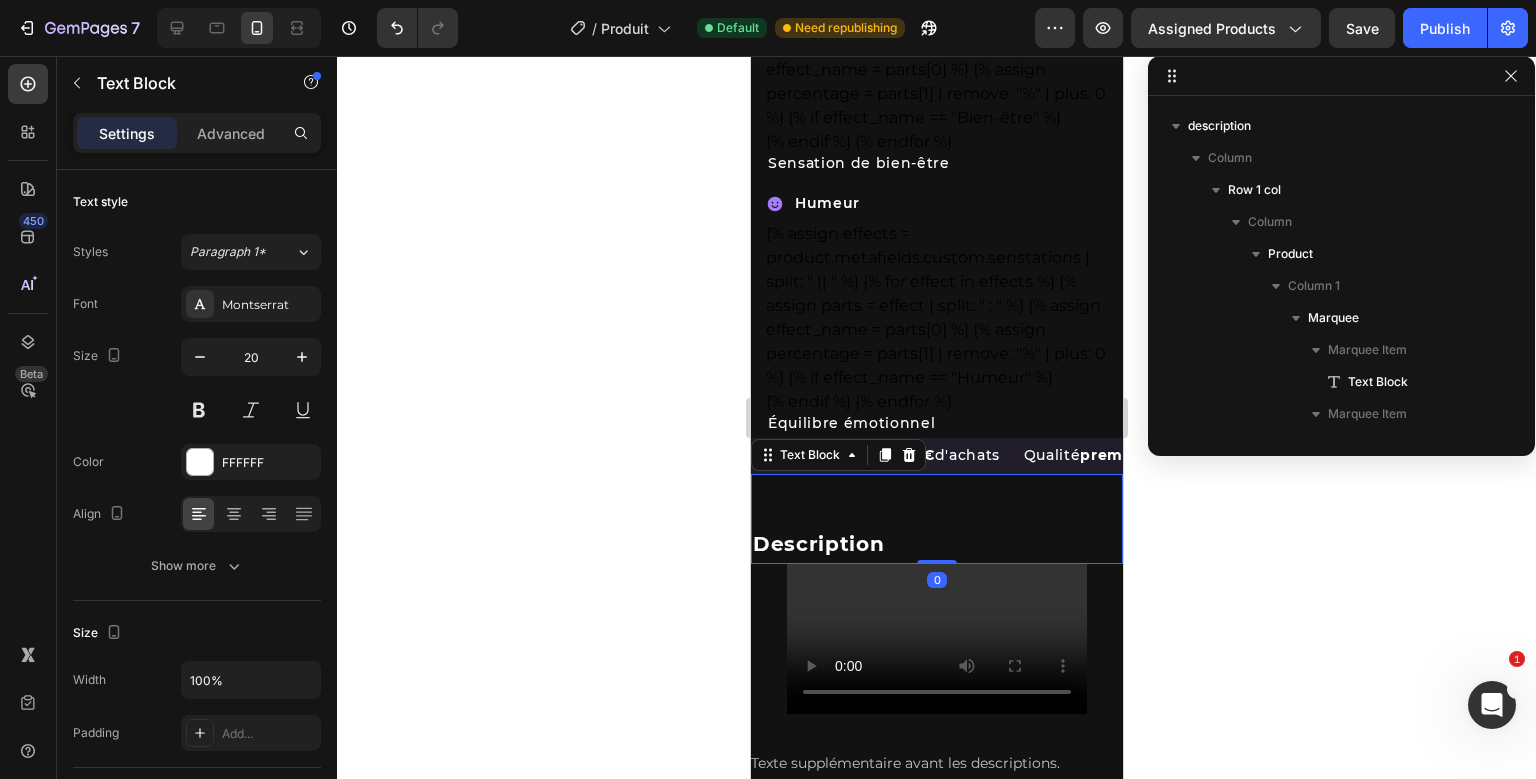 scroll, scrollTop: 6058, scrollLeft: 0, axis: vertical 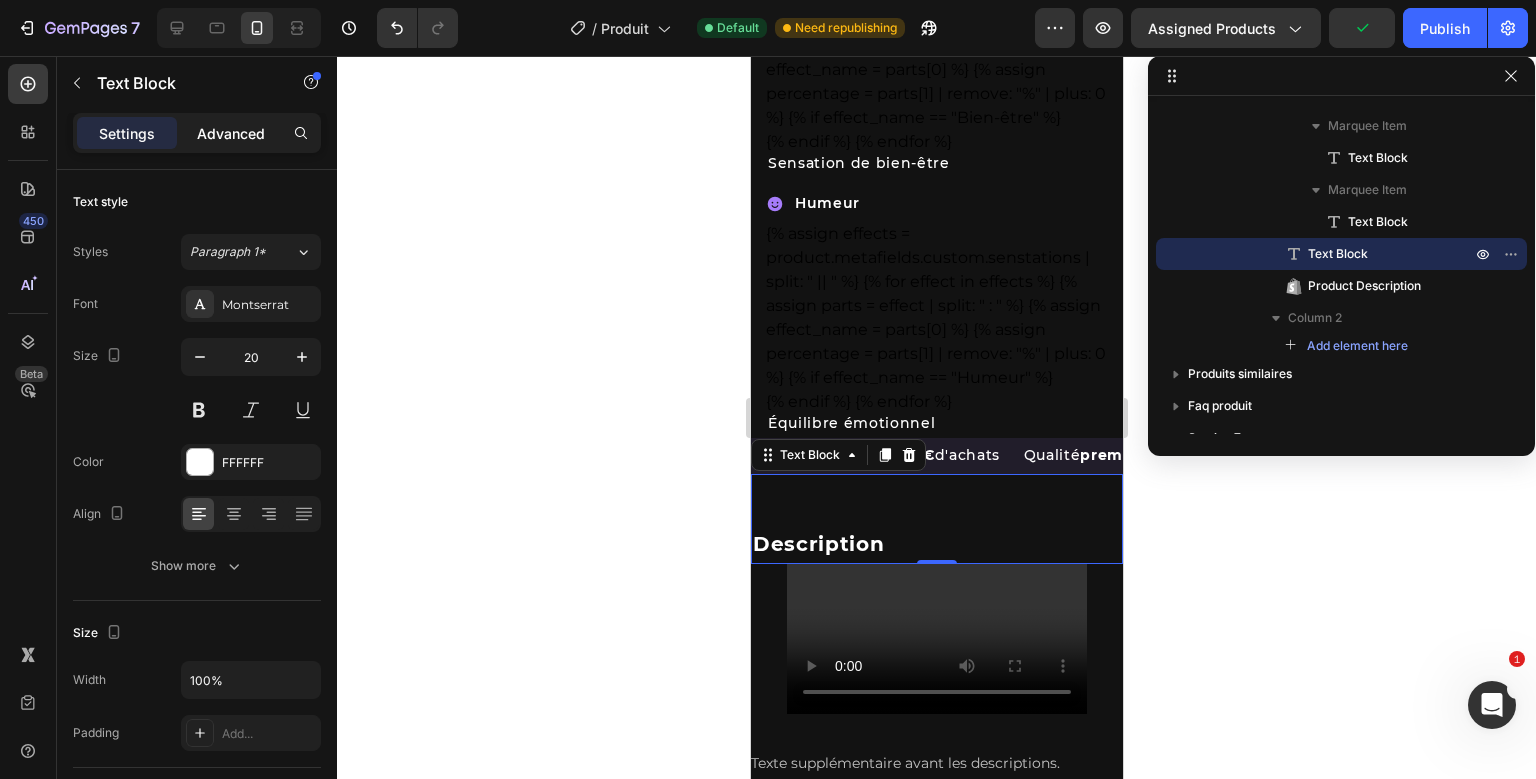 click on "Advanced" at bounding box center [231, 133] 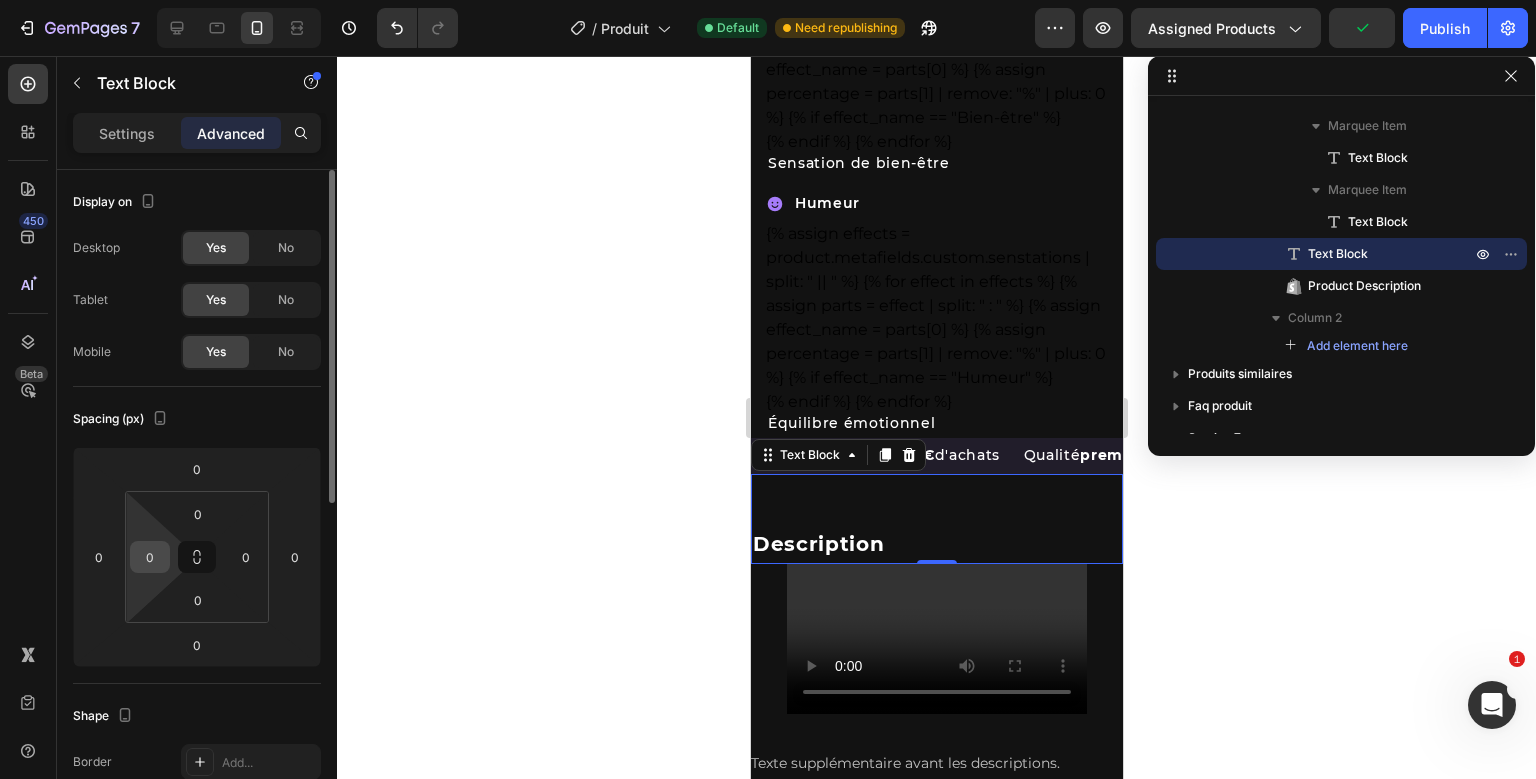 click on "0" at bounding box center (150, 557) 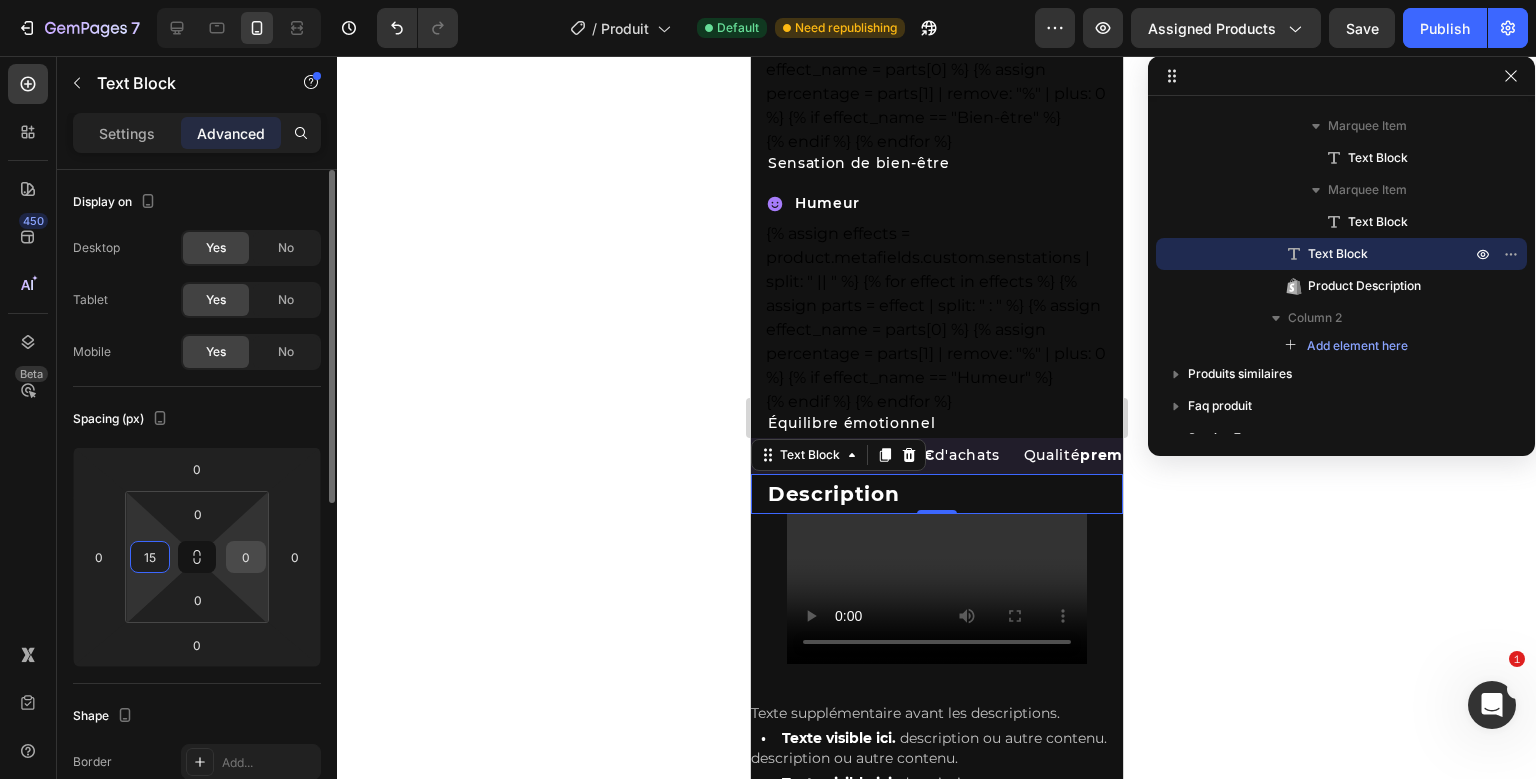 type on "15" 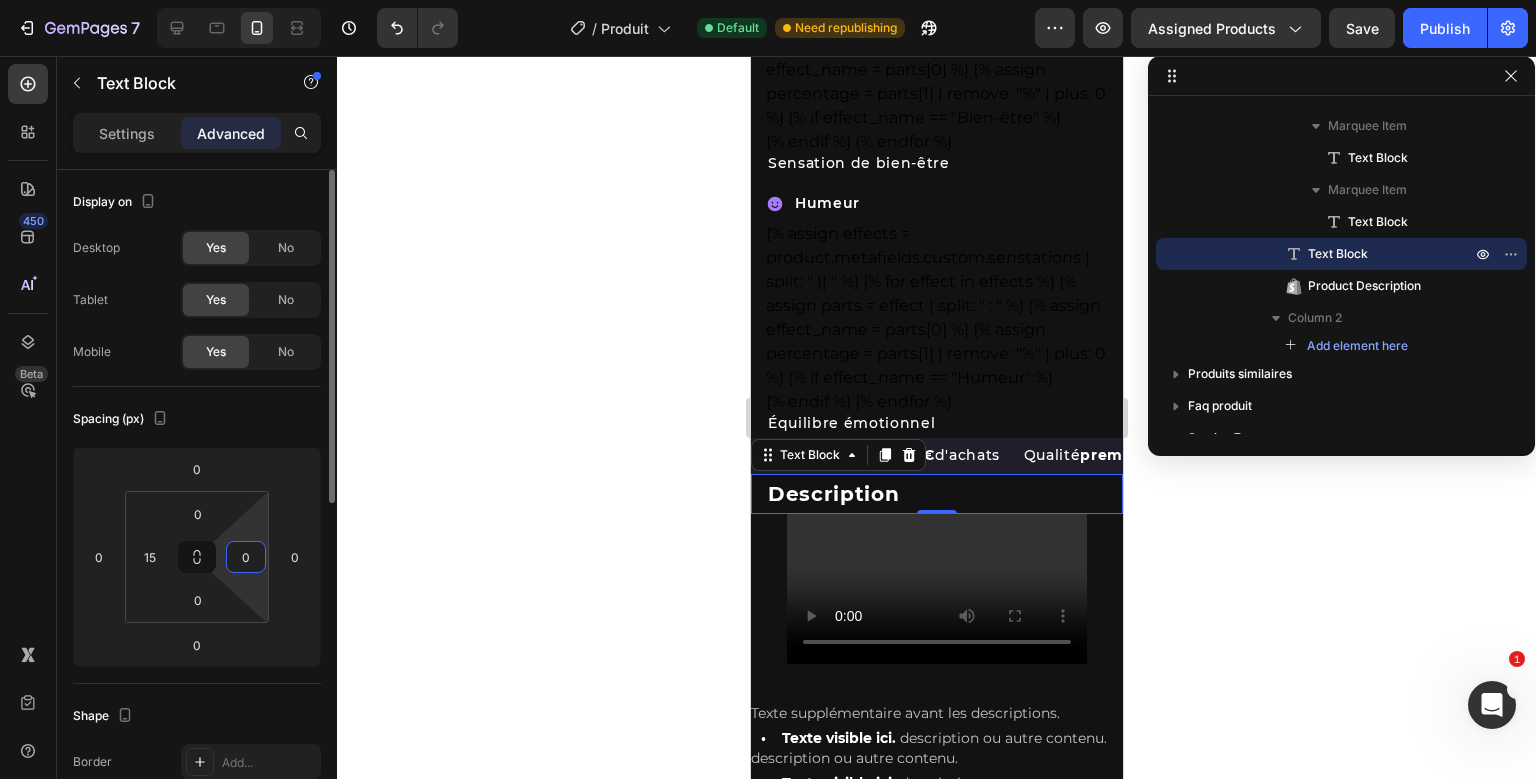 click on "0" at bounding box center (246, 557) 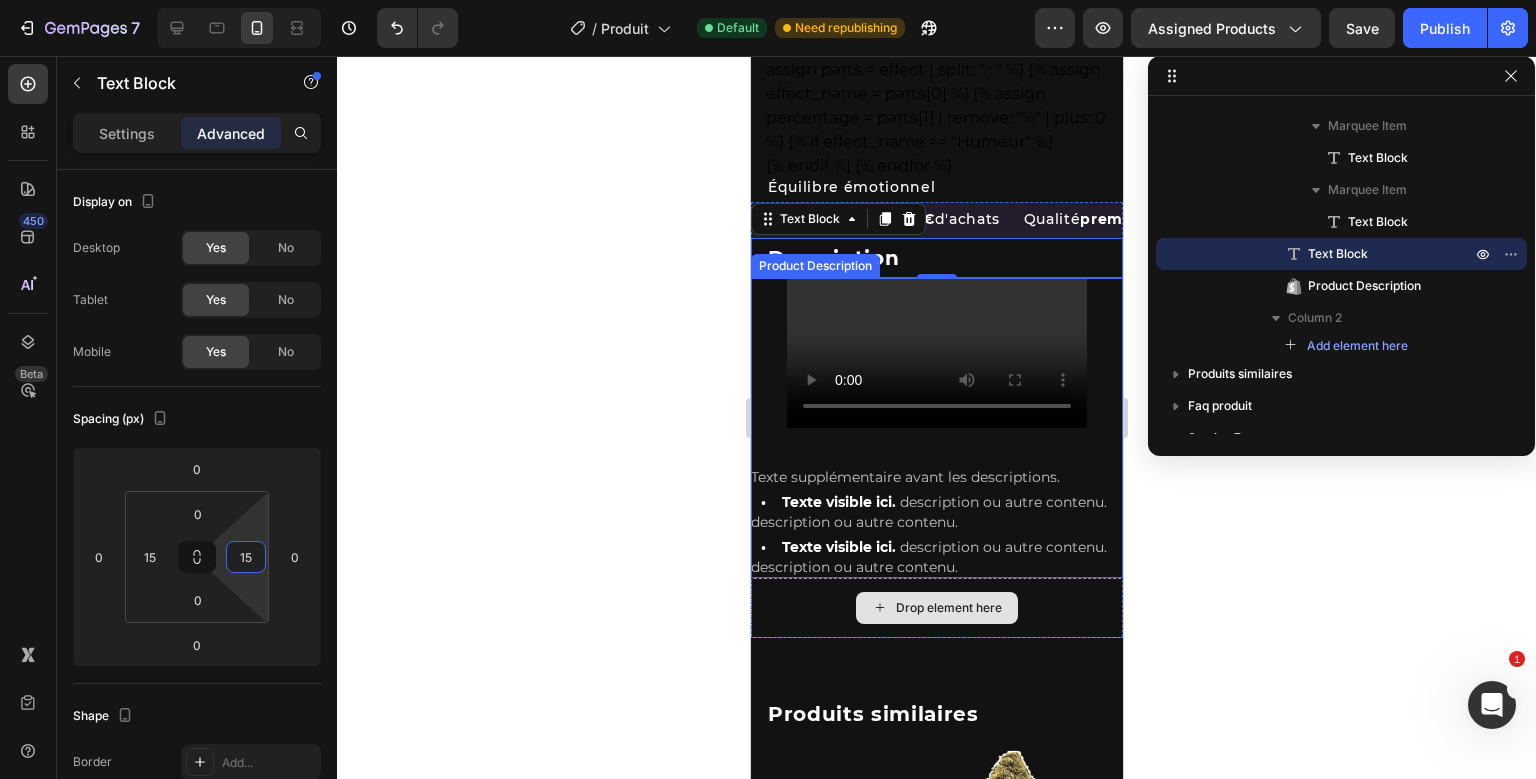 scroll, scrollTop: 6977, scrollLeft: 0, axis: vertical 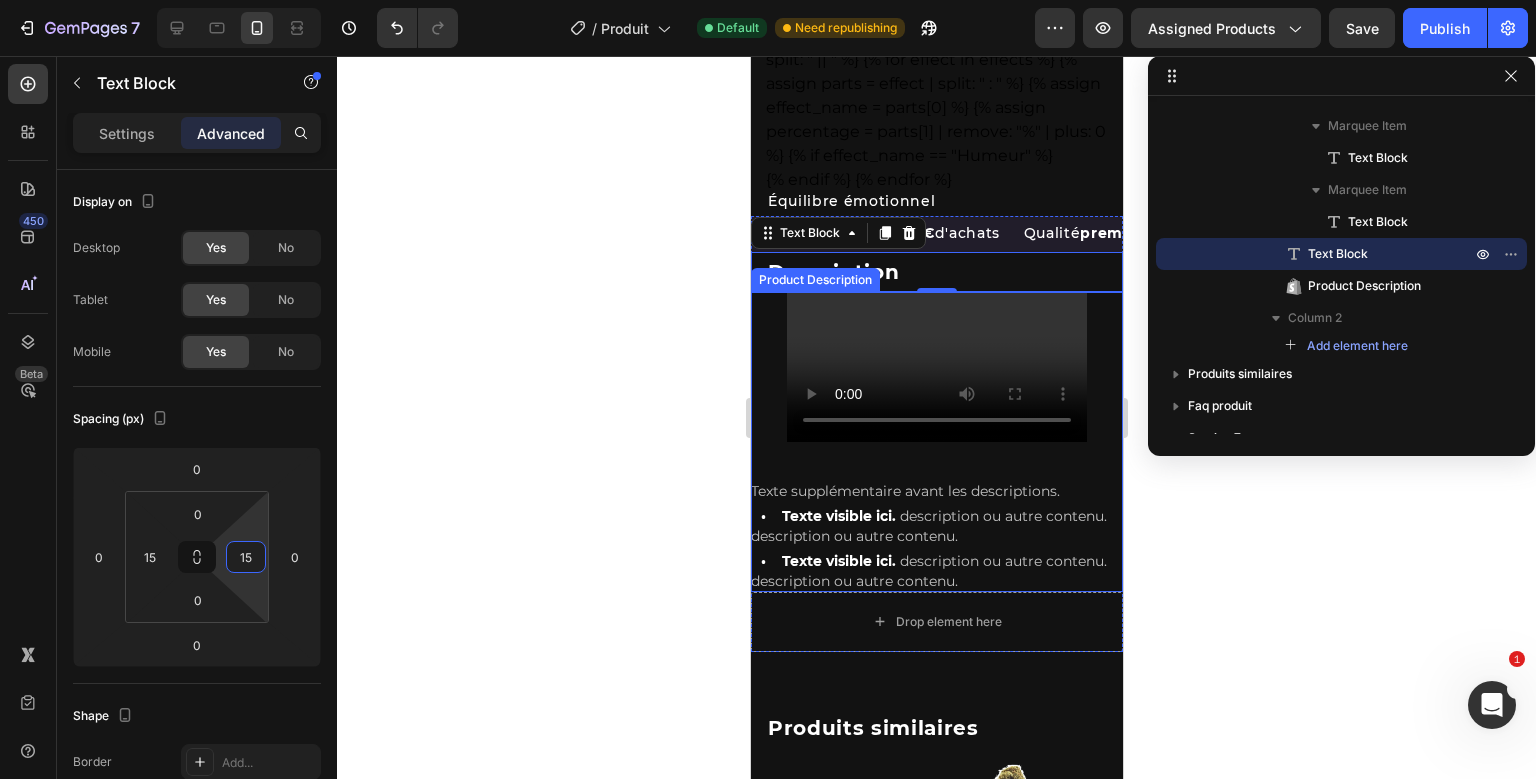 type on "15" 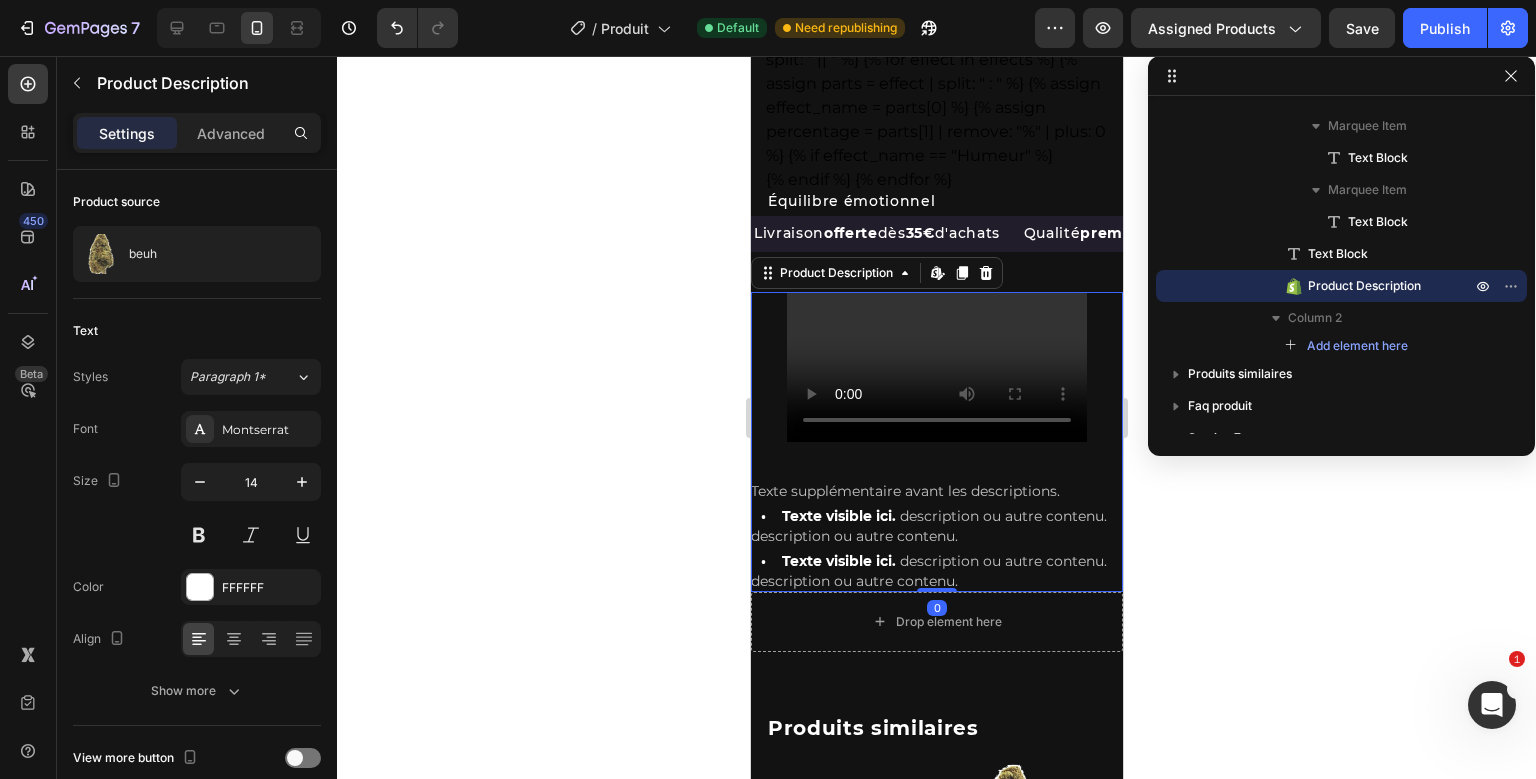 click on "Livraison  offerte  dès  35€  d'achats Text Block Qualité  premium Text Block Paiements  Sécurisés Text BlockLivraison en  24/48h  après préparation Text Block 12%  de  cashback  sur chaques commandes Text Block Colis  discret Text BlockLivraison  offerte  dès  35€  d'achats Text Block Qualité  premium Text Block Paiements  Sécurisés Text BlockLivraison en  24/48h  après préparation Text Block 12%  de  cashback  sur chaques commandes Text Block Colis  discret Text Block Marquee Description Text Block
Texte supplémentaire avant les descriptions.
•					Texte visible ici.
description ou autre contenu. description ou autre contenu.
•					Texte visible ici.
description ou autre contenu. description ou autre contenu.
Product Description   Edit content in Shopify 0" at bounding box center (936, 403) 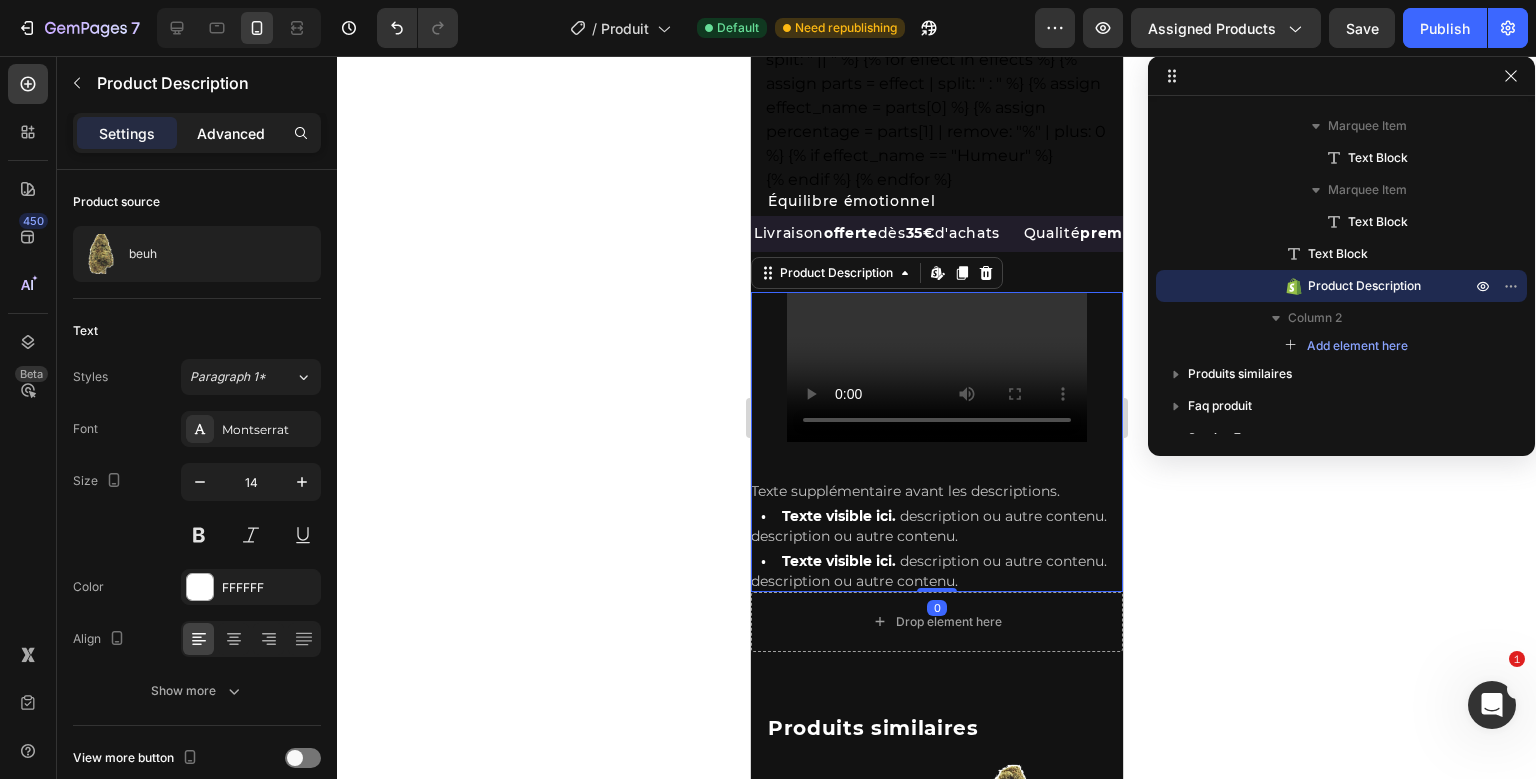 click on "Advanced" at bounding box center [231, 133] 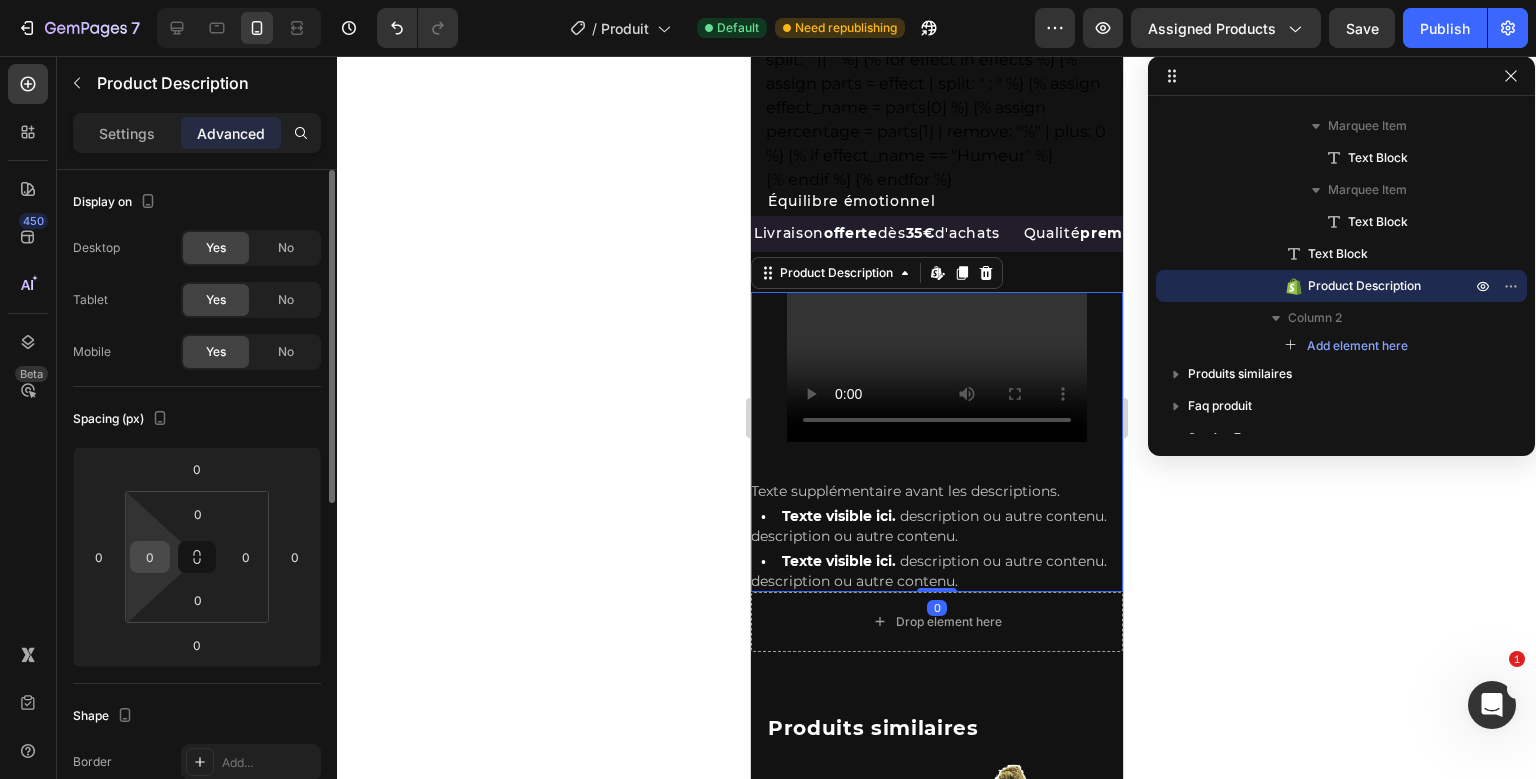 click on "0" at bounding box center (150, 557) 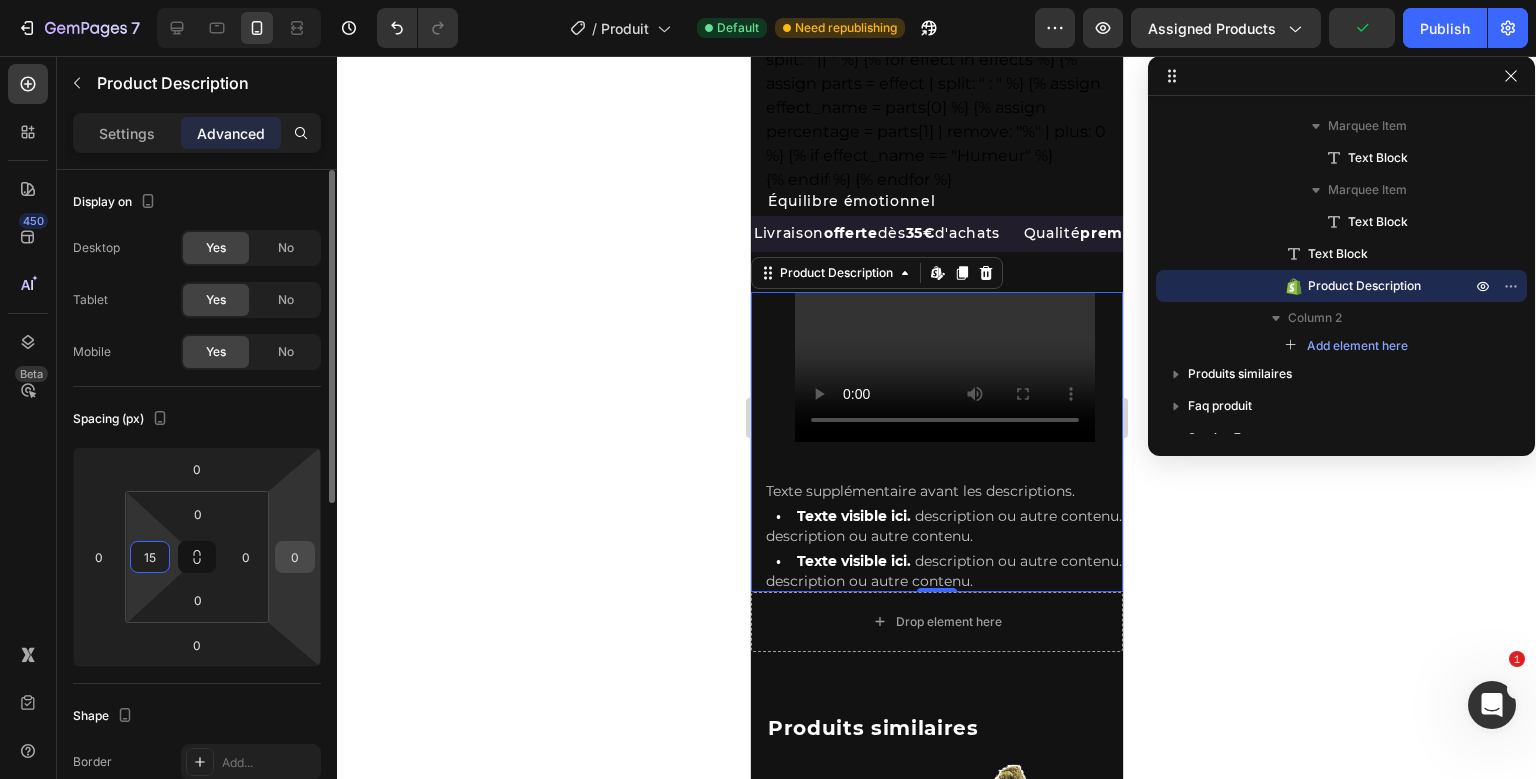 type on "15" 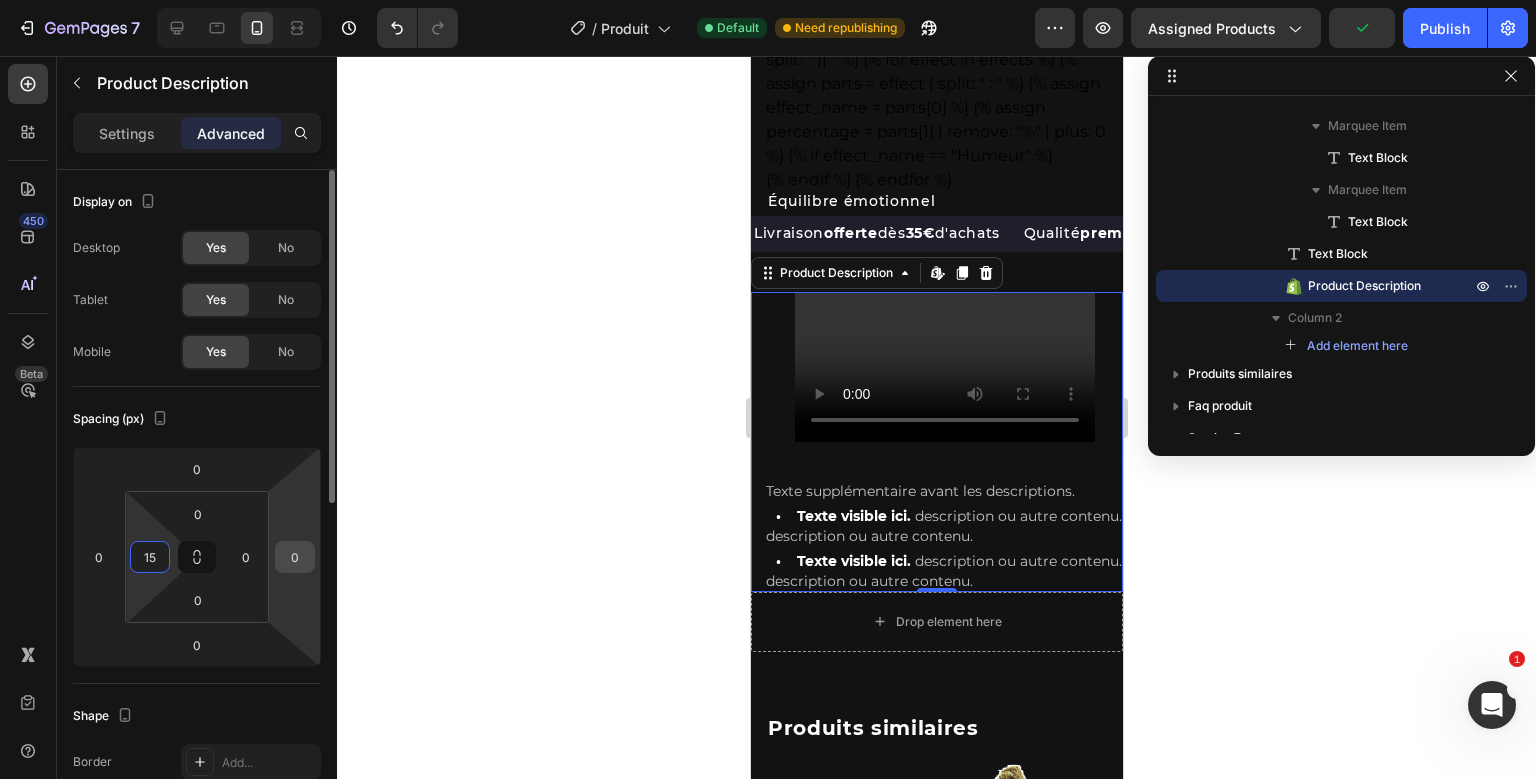 click on "0" at bounding box center [295, 557] 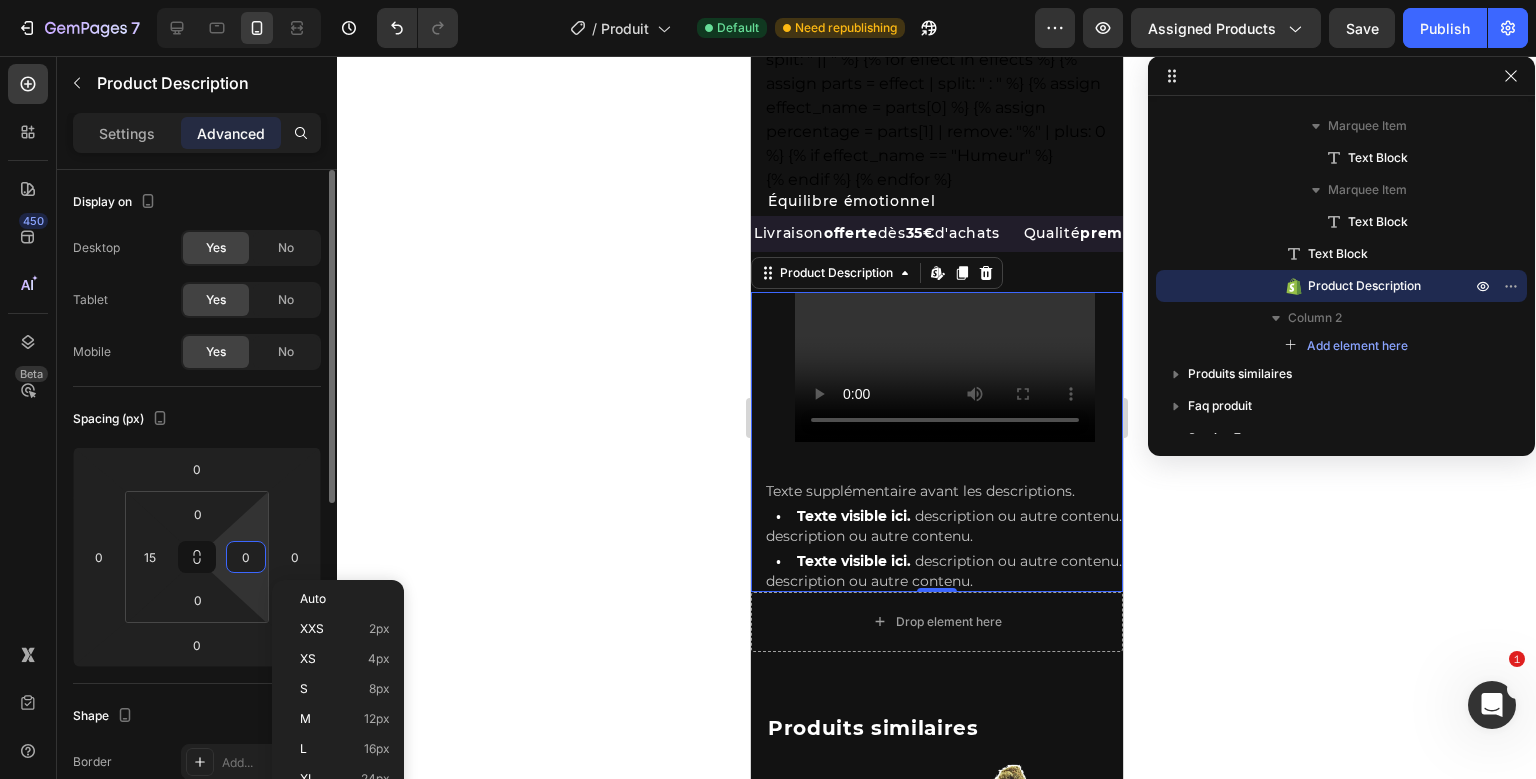 click on "0" at bounding box center [246, 557] 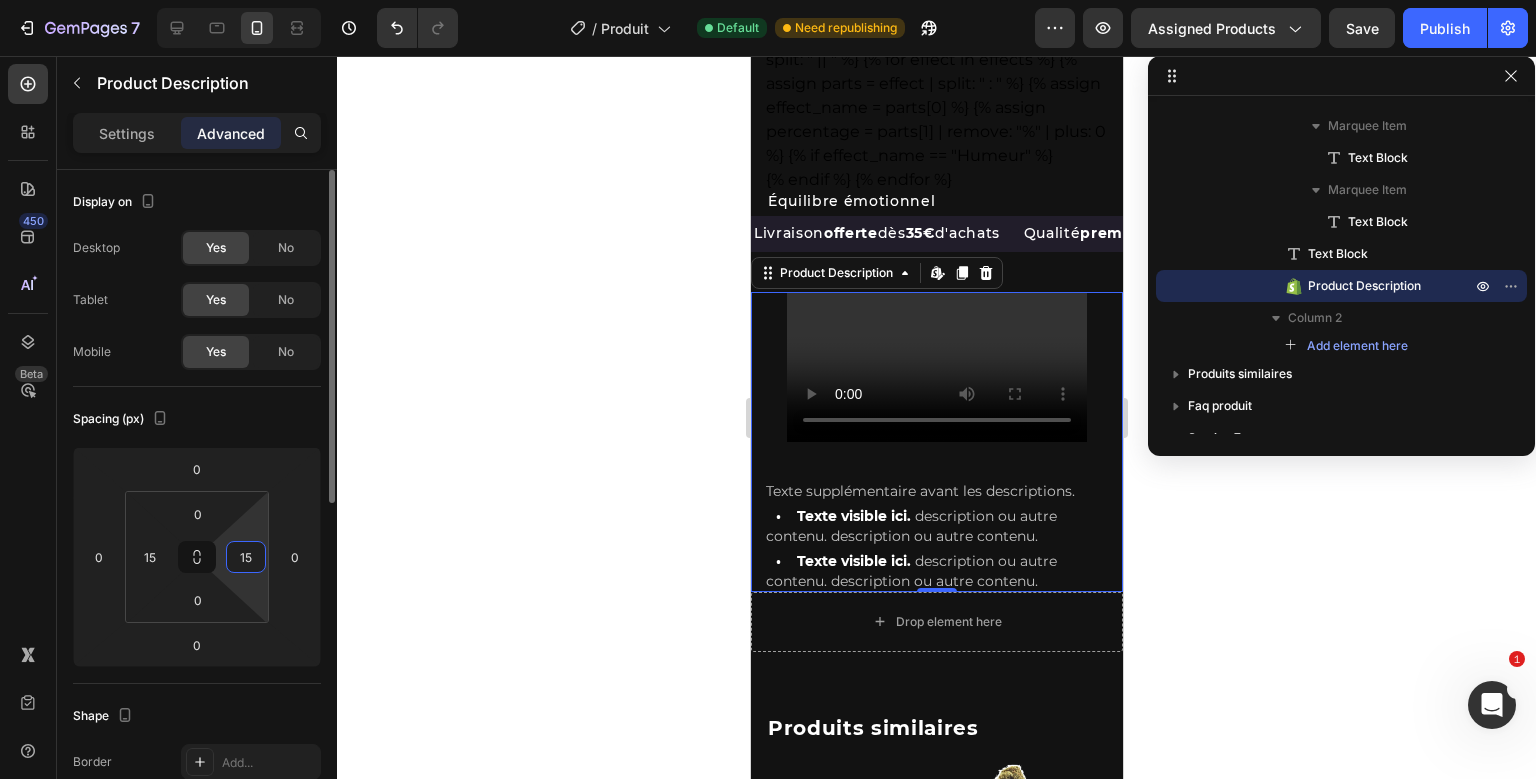 type on "1" 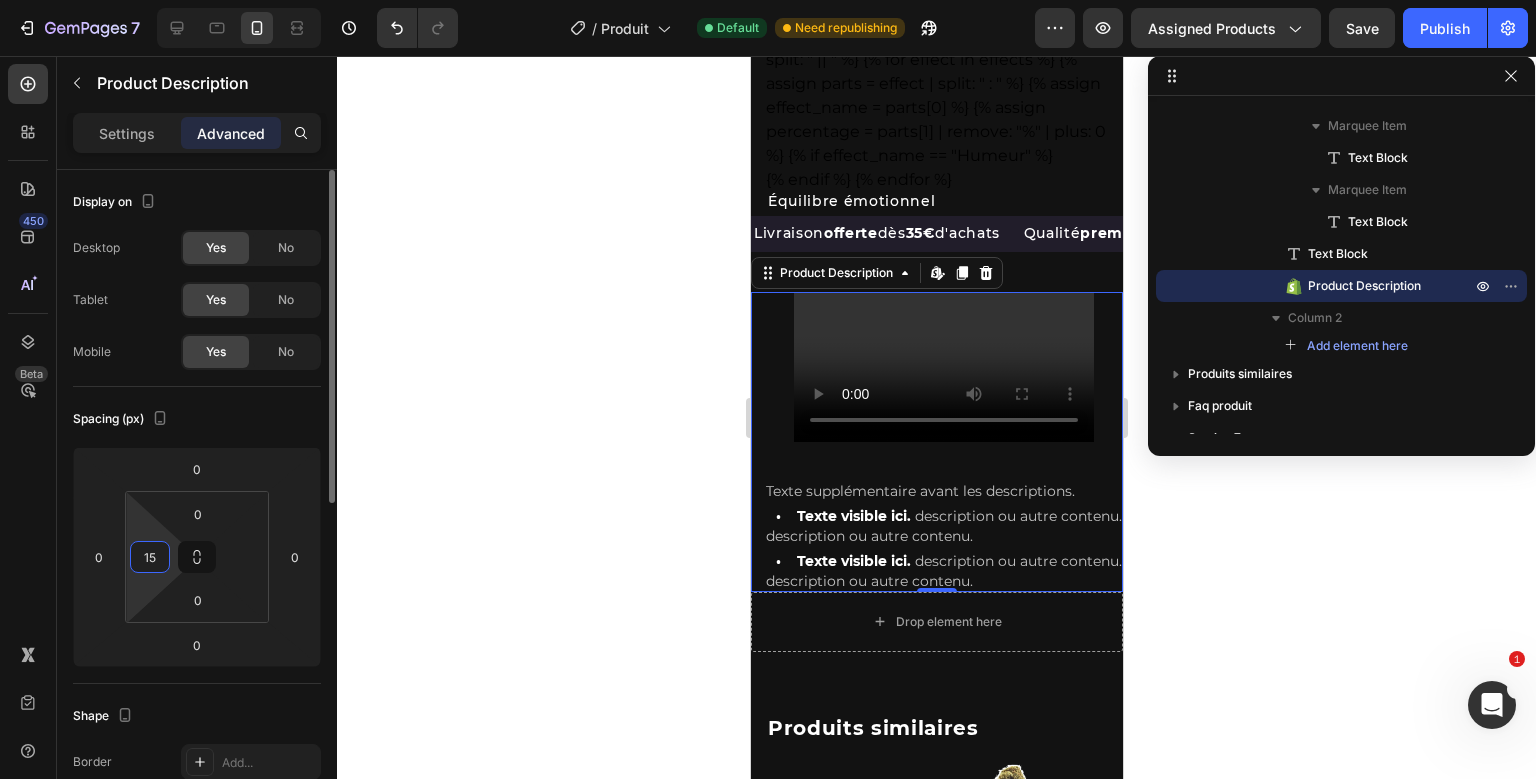 type on "0" 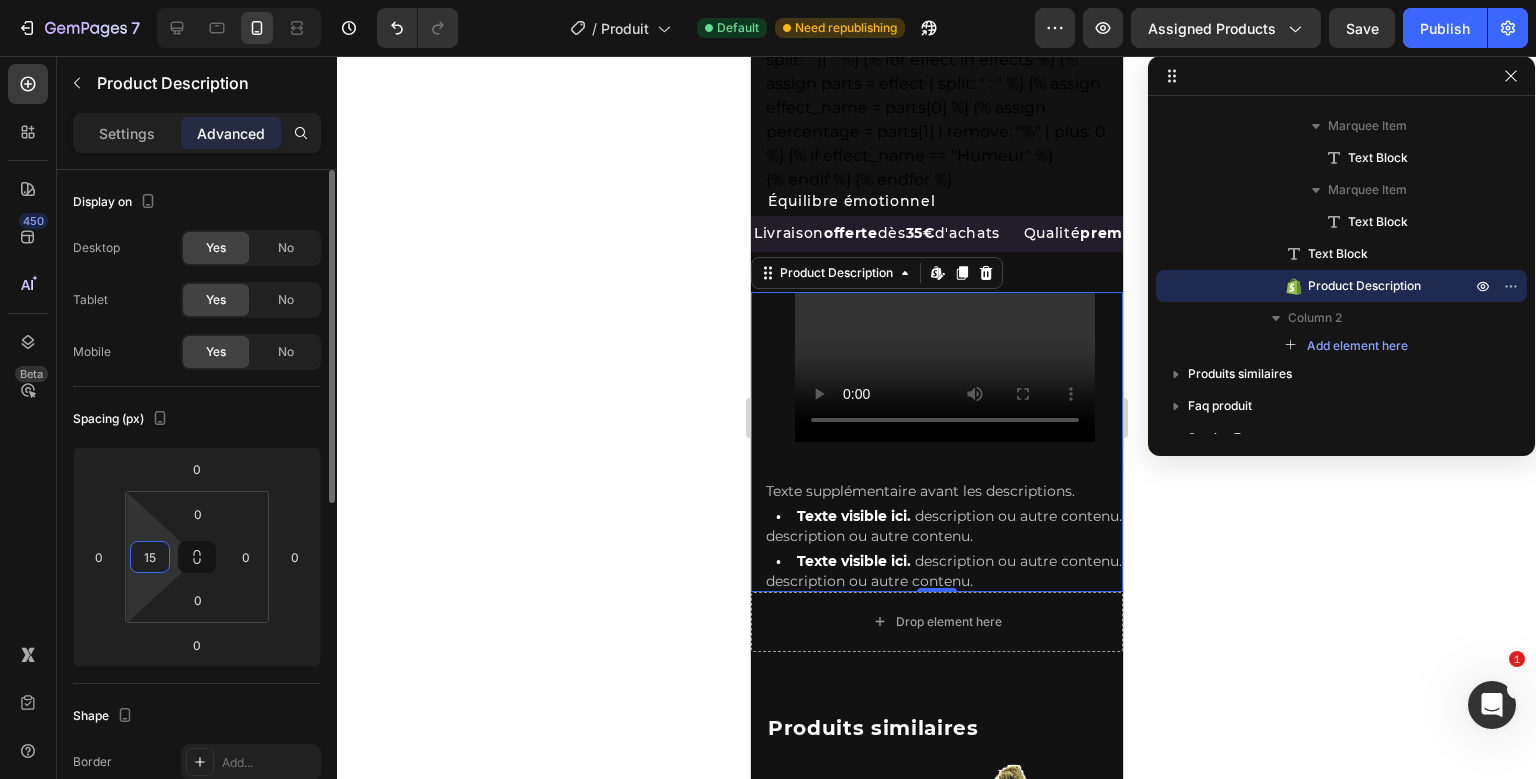 click on "15" at bounding box center (150, 557) 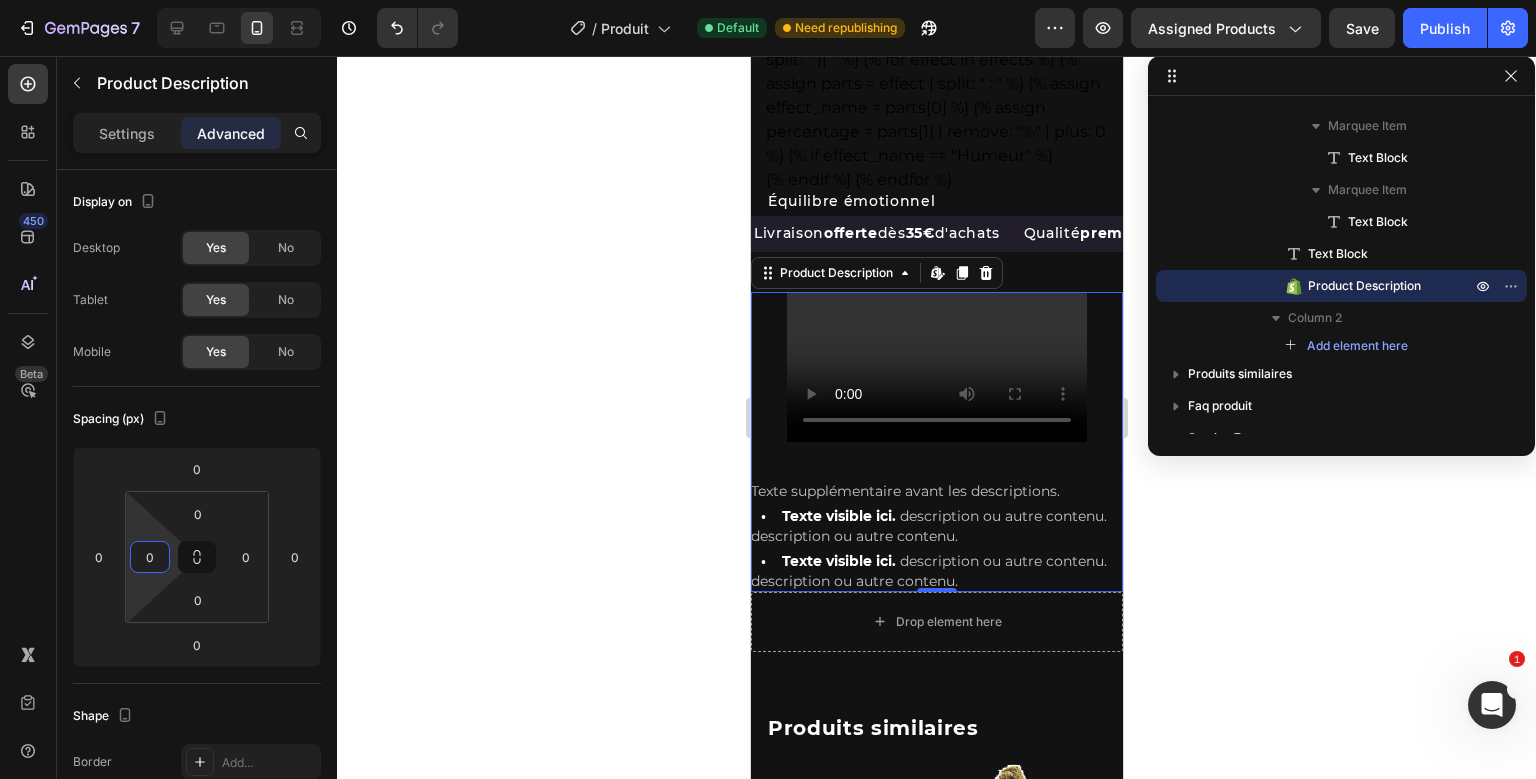 type on "0" 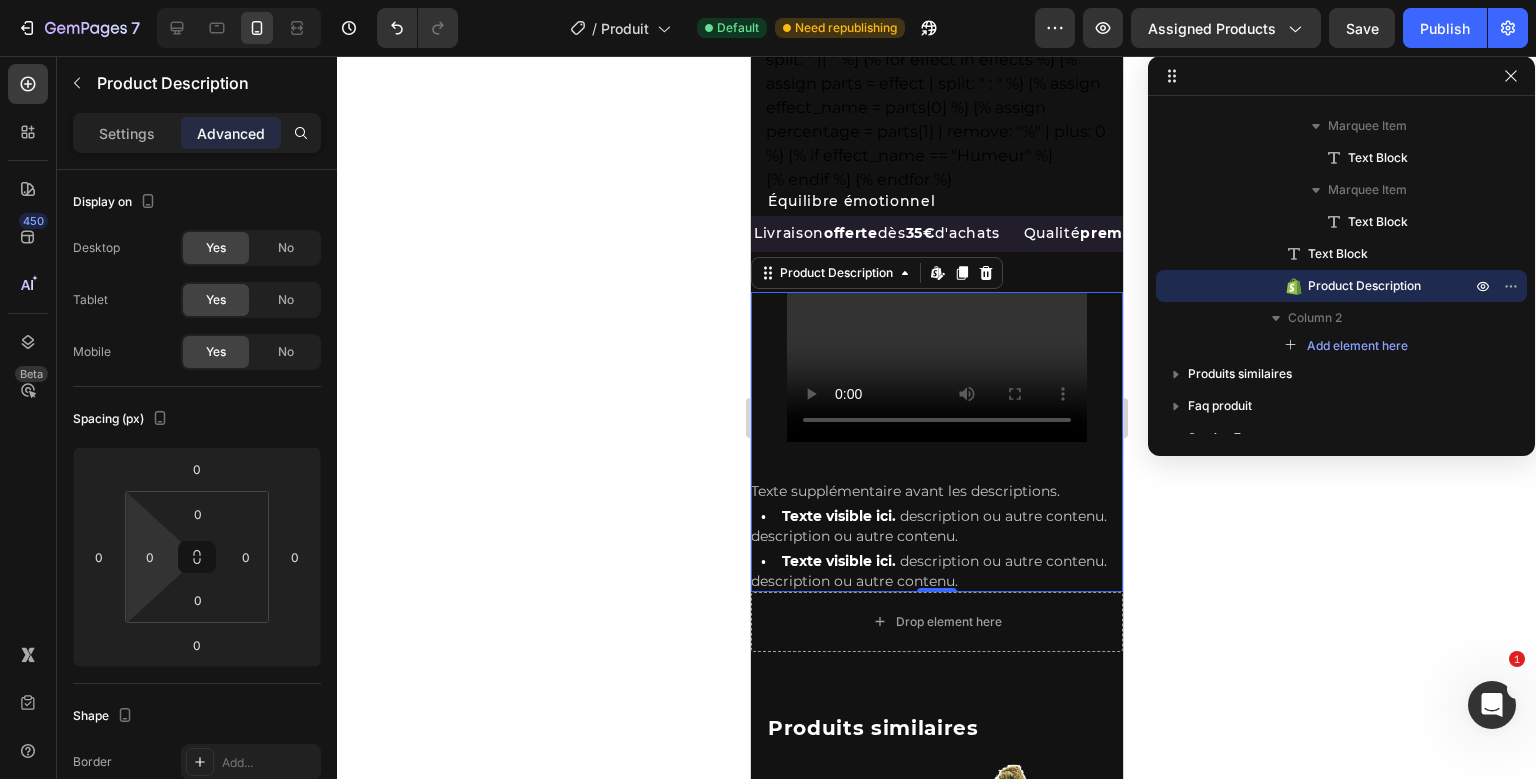 click on "Texte supplémentaire avant les descriptions." at bounding box center (936, 492) 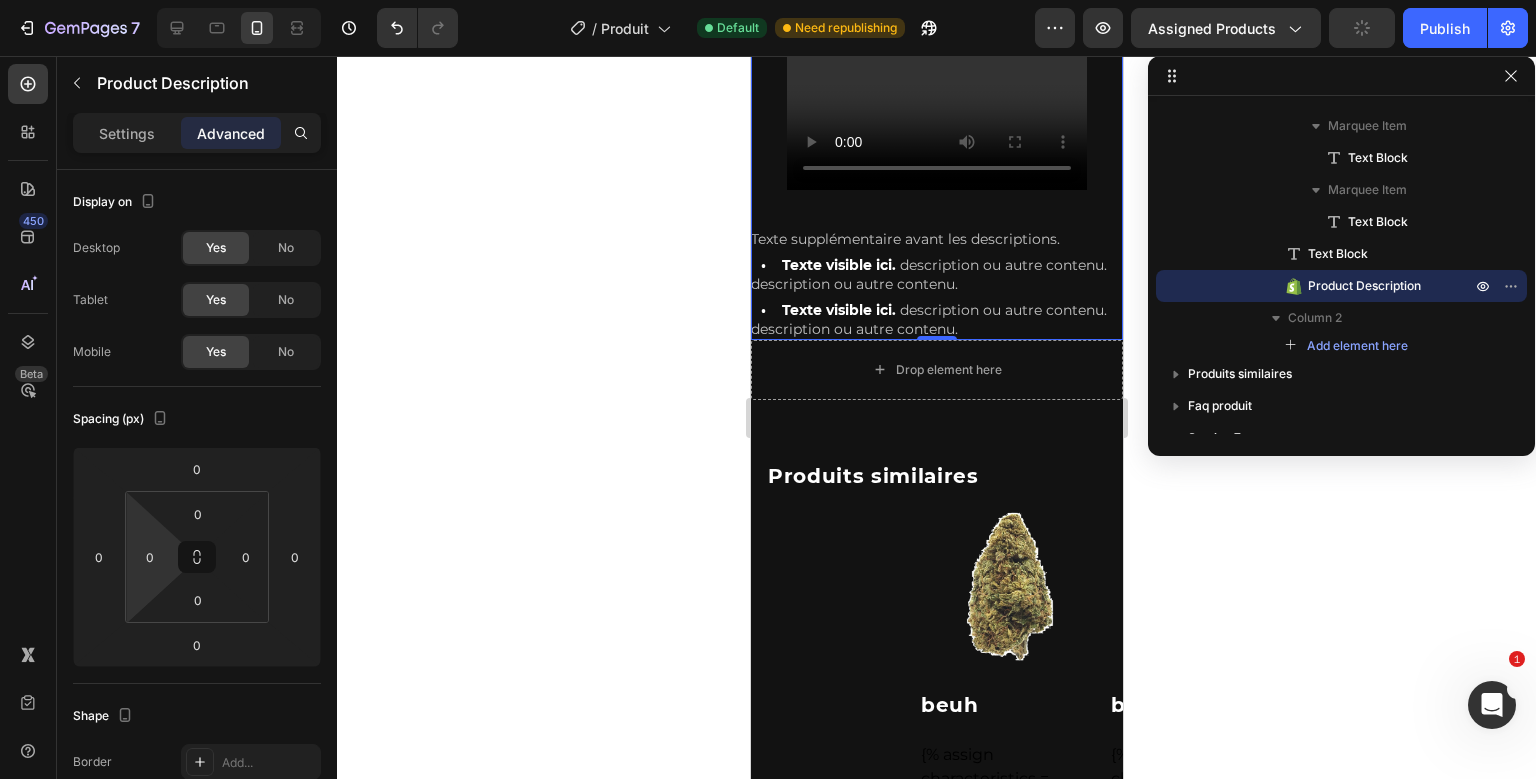 scroll, scrollTop: 7309, scrollLeft: 0, axis: vertical 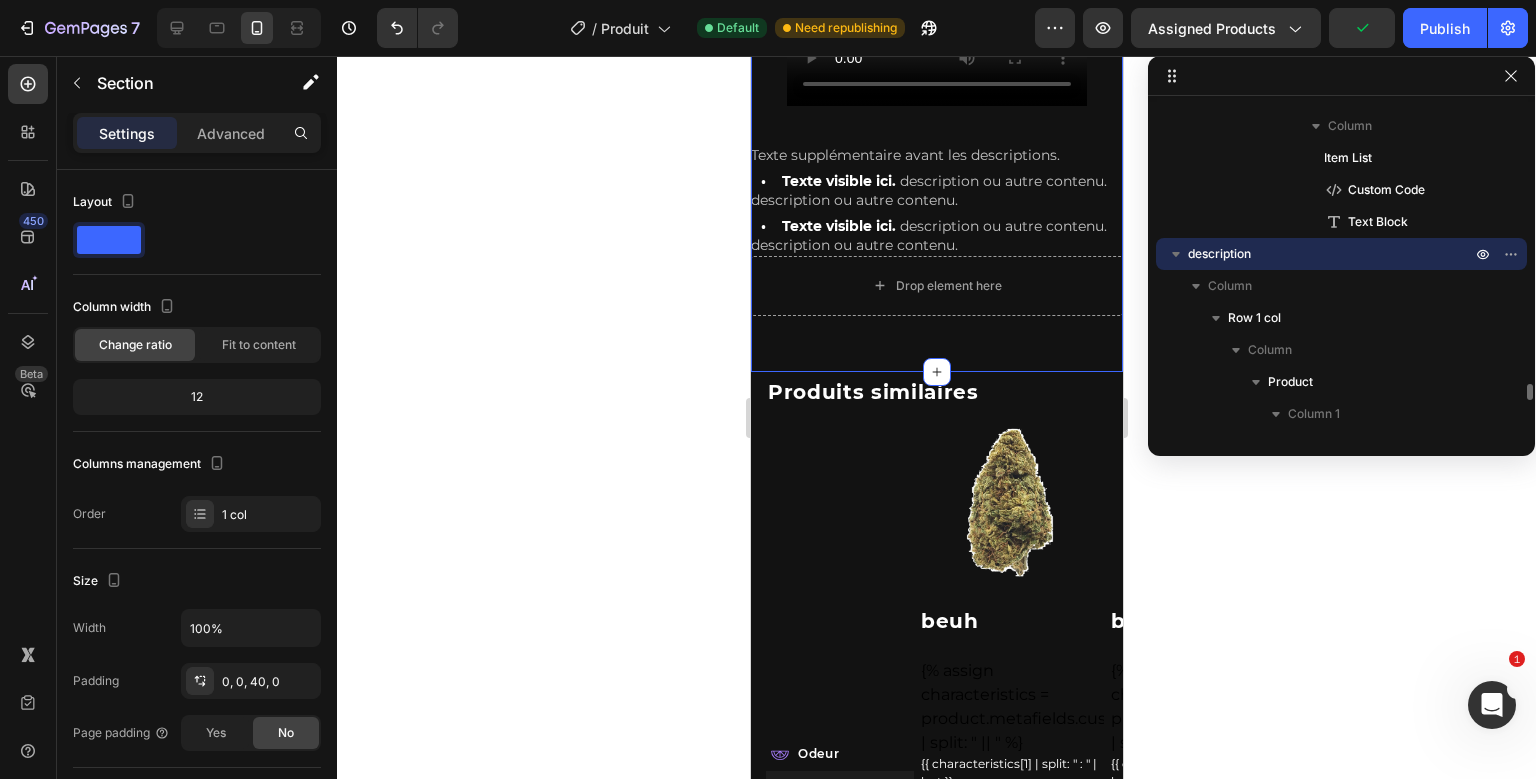 click on "Livraison  offerte  dès  35€  d'achats Text Block Qualité  premium Text Block Paiements  Sécurisés Text Block Livraison en  24/48h  après préparation Text Block 12%  de  cashback  sur chaques commandes Text Block Colis  discret Text Block Livraison  offerte  dès  35€  d'achats Text Block Qualité  premium Text Block Paiements  Sécurisés Text Block Livraison en  24/48h  après préparation Text Block 12%  de  cashback  sur chaques commandes Text Block Colis  discret Text Block Marquee Description Text Block
Texte supplémentaire avant les descriptions.
•    Texte visible ici.
description ou autre contenu. description ou autre contenu.
•    Texte visible ici.
description ou autre contenu. description ou autre contenu.
Product Description
Drop element here Product Row description   Create Theme Section AI Content Write with GemAI What would you like to describe here? Tone and Voice Persuasive" at bounding box center (936, -1506) 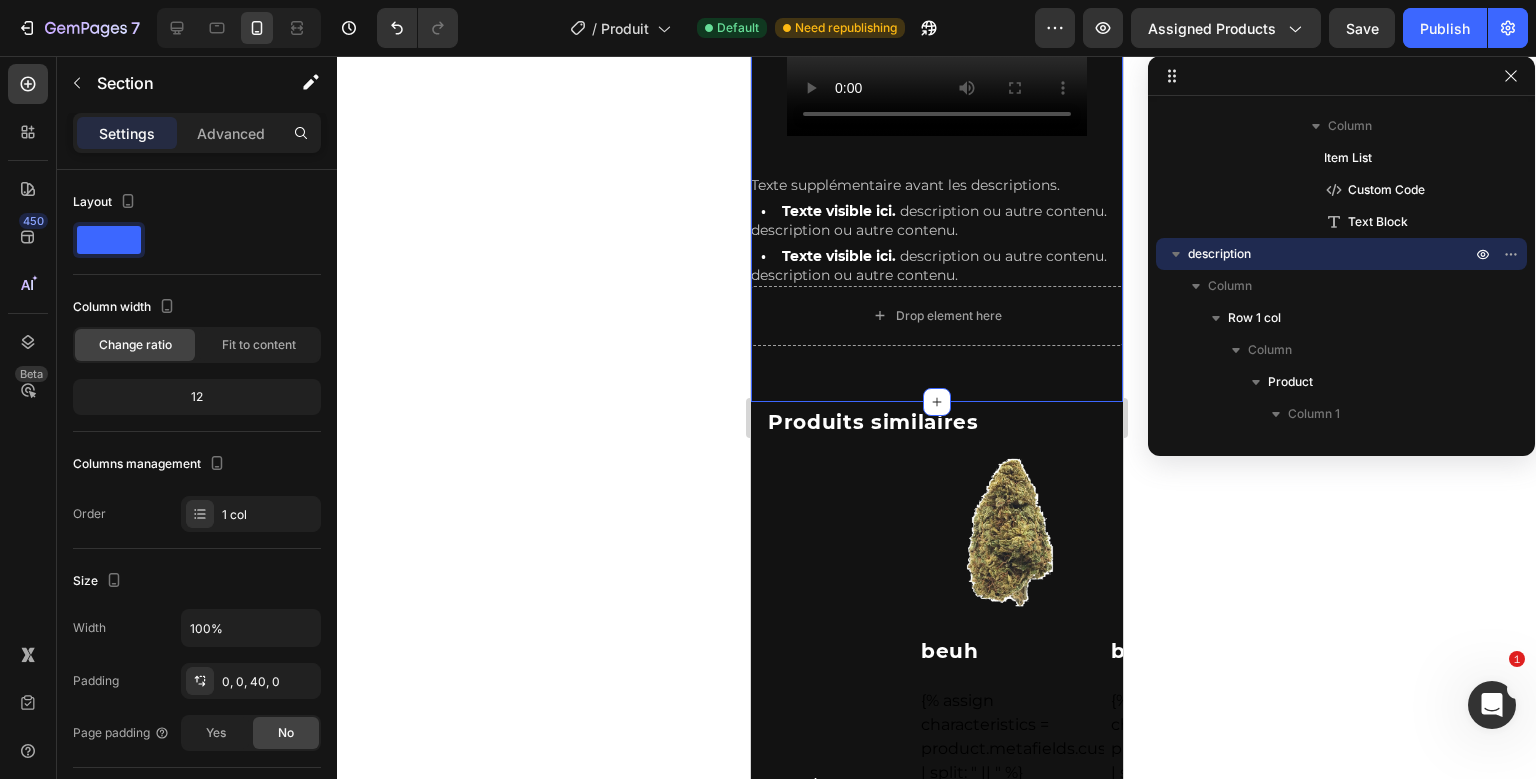 scroll, scrollTop: 7259, scrollLeft: 0, axis: vertical 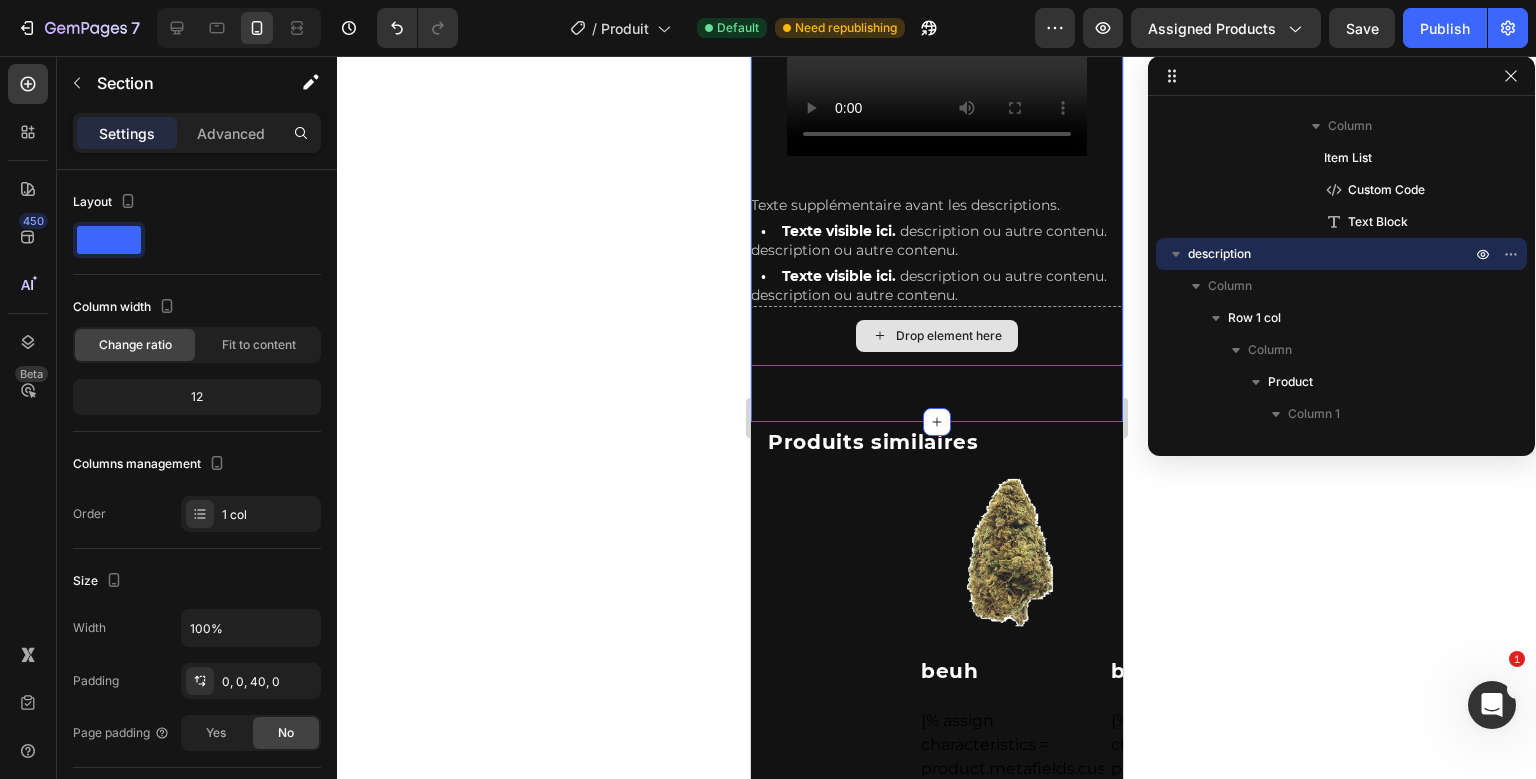click on "Livraison  offerte  dès  35€  d'achats Text Block Qualité  premium Text Block Paiements  Sécurisés Text Block Livraison en  24/48h  après préparation Text Block 12%  de  cashback  sur chaques commandes Text Block Colis  discret Text Block Livraison  offerte  dès  35€  d'achats Text Block Qualité  premium Text Block Paiements  Sécurisés Text Block Livraison en  24/48h  après préparation Text Block 12%  de  cashback  sur chaques commandes Text Block Colis  discret Text Block Marquee Description Text Block
Texte supplémentaire avant les descriptions.
•    Texte visible ici.
description ou autre contenu. description ou autre contenu.
•    Texte visible ici.
description ou autre contenu. description ou autre contenu.
Product Description
Drop element here Product Row description   Create Theme Section AI Content Write with GemAI What would you like to describe here? Tone and Voice Persuasive" at bounding box center [936, -1456] 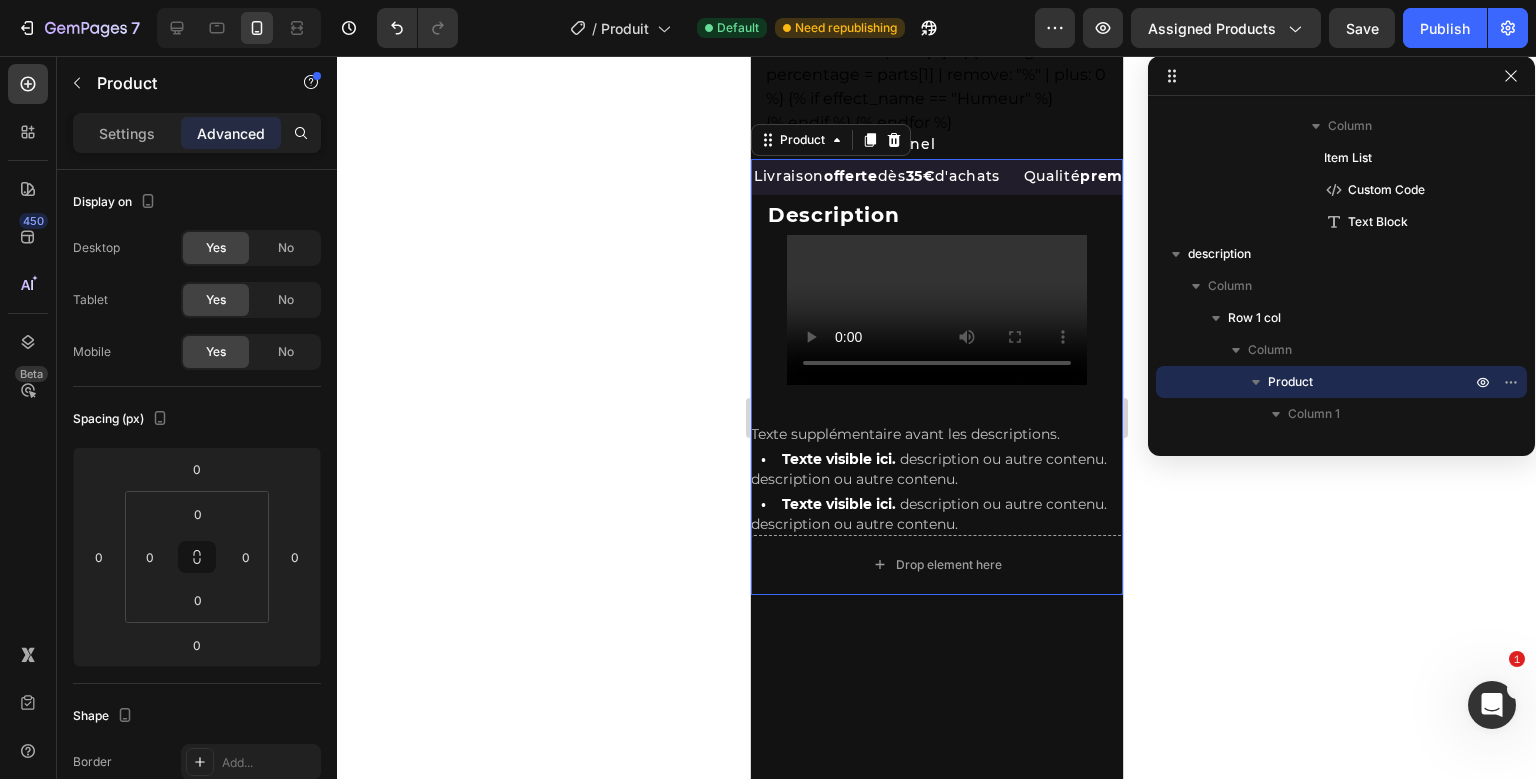 scroll, scrollTop: 6764, scrollLeft: 0, axis: vertical 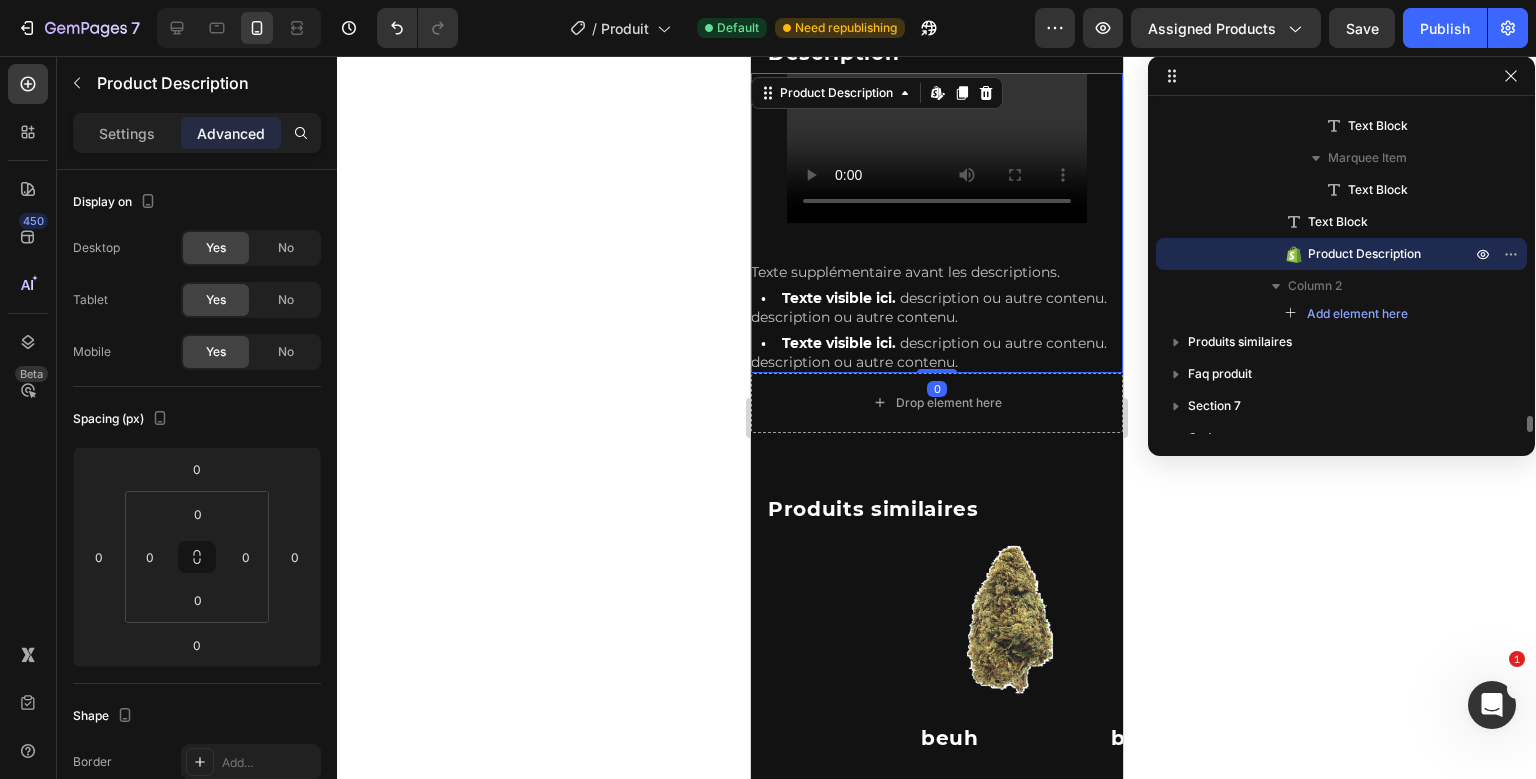 click on "Livraison  offerte  dès  35€  d'achats Text Block Qualité  premium Text Block Paiements  Sécurisés Text BlockLivraison en  24/48h  après préparation Text Block 12%  de  cashback  sur chaques commandes Text Block Colis  discret Text BlockLivraison  offerte  dès  35€  d'achats Text Block Qualité  premium Text Block Paiements  Sécurisés Text BlockLivraison en  24/48h  après préparation Text Block 12%  de  cashback  sur chaques commandes Text Block Colis  discret Text Block Marquee Description Text Block
Texte supplémentaire avant les descriptions.
•					Texte visible ici.
description ou autre contenu. description ou autre contenu.
•					Texte visible ici.
description ou autre contenu. description ou autre contenu.
Product Description   Edit content in Shopify 0" at bounding box center [936, 185] 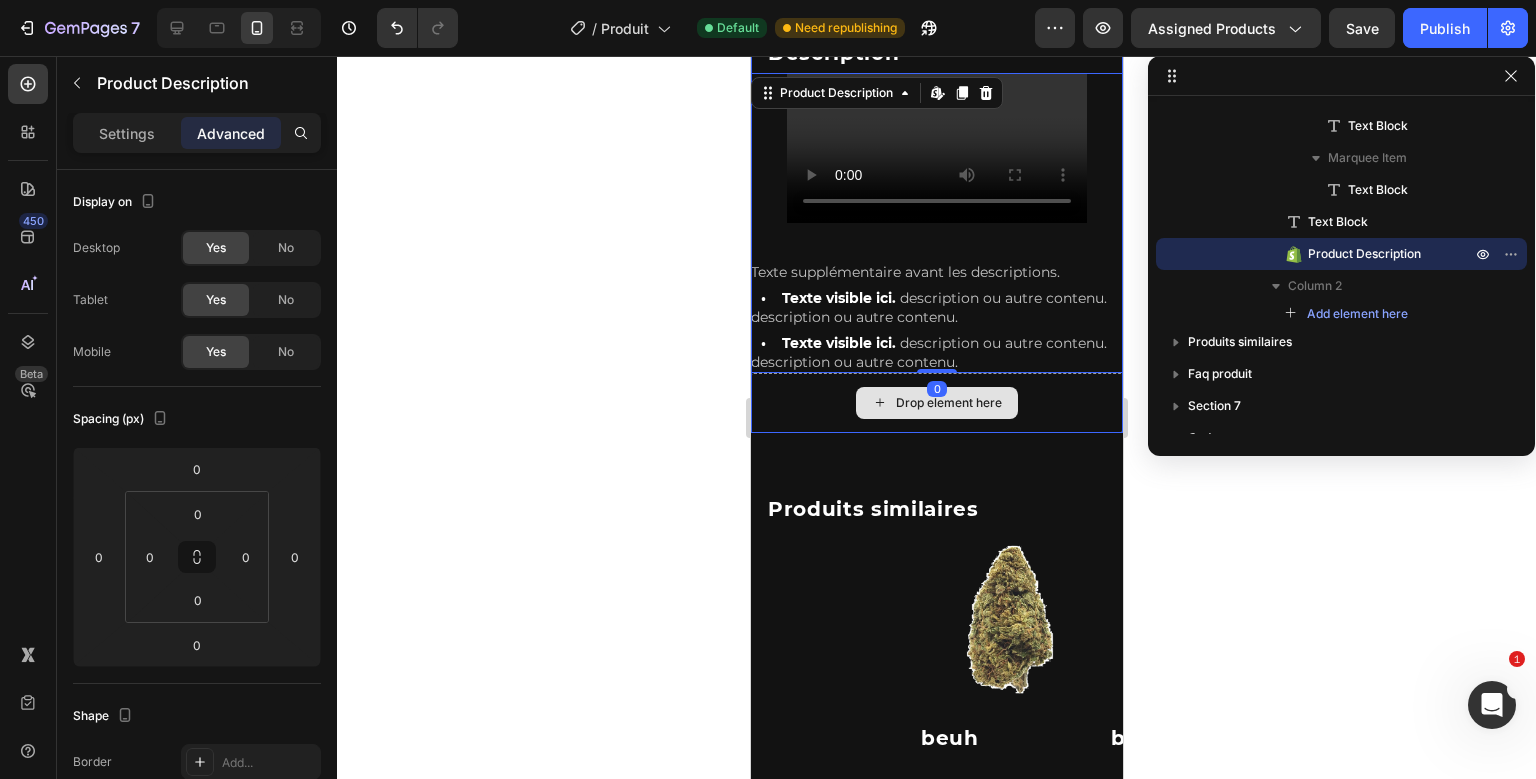 click on "Livraison  offerte  dès  35€  d'achats Text Block Qualité  premium Text Block Paiements  Sécurisés Text Block Livraison en  24/48h  après préparation Text Block 12%  de  cashback  sur chaques commandes Text Block Colis  discret Text Block Livraison  offerte  dès  35€  d'achats Text Block Qualité  premium Text Block Paiements  Sécurisés Text Block Livraison en  24/48h  après préparation Text Block 12%  de  cashback  sur chaques commandes Text Block Colis  discret Text Block Marquee Description Text Block
Texte supplémentaire avant les descriptions.
•    Texte visible ici.
description ou autre contenu. description ou autre contenu.
•    Texte visible ici.
description ou autre contenu. description ou autre contenu.
Product Description   Edit content in Shopify 0
Drop element here Product Row description Produits similaires Text Block Row
Odeur Item List Row" at bounding box center [936, -1389] 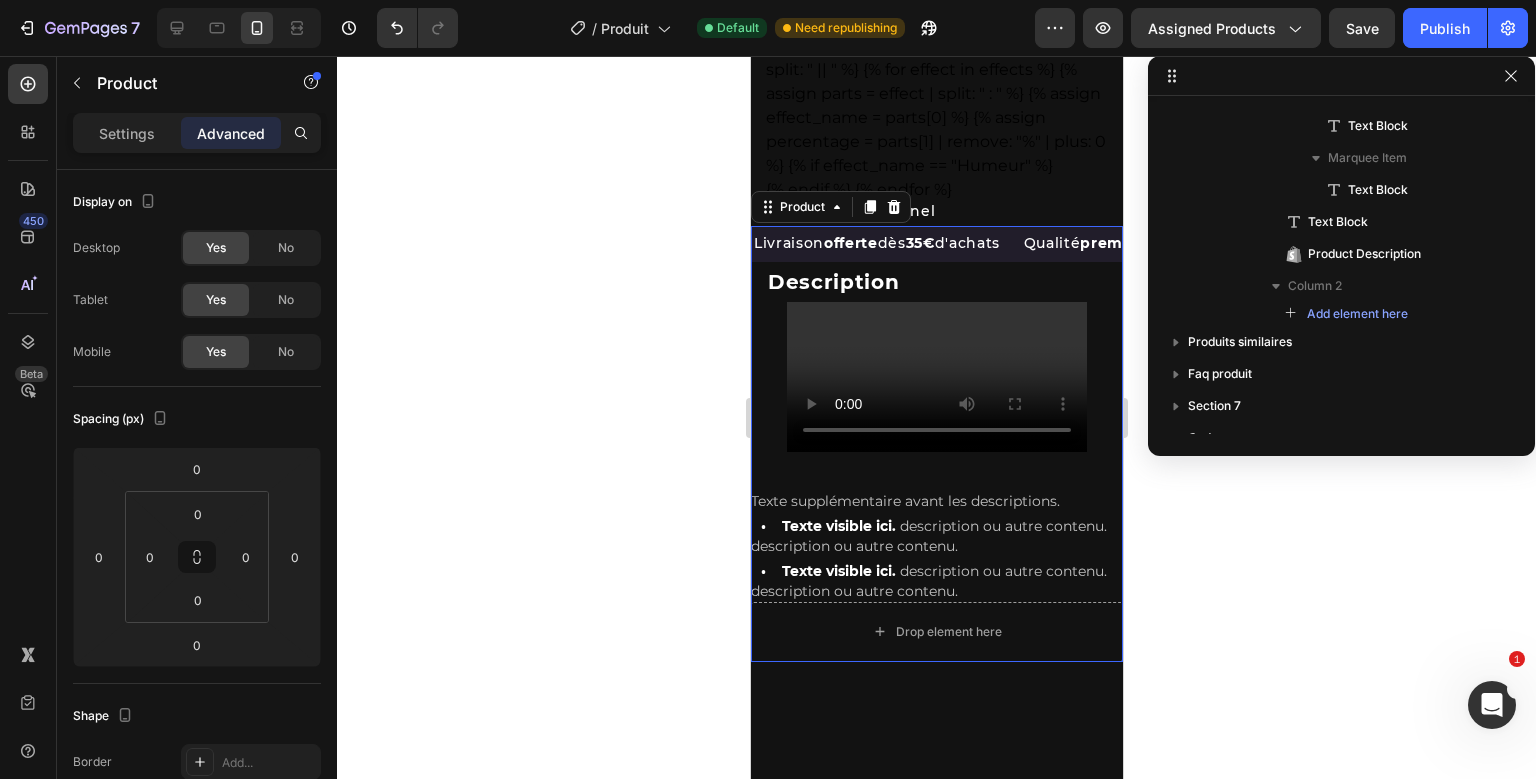 scroll, scrollTop: 6698, scrollLeft: 0, axis: vertical 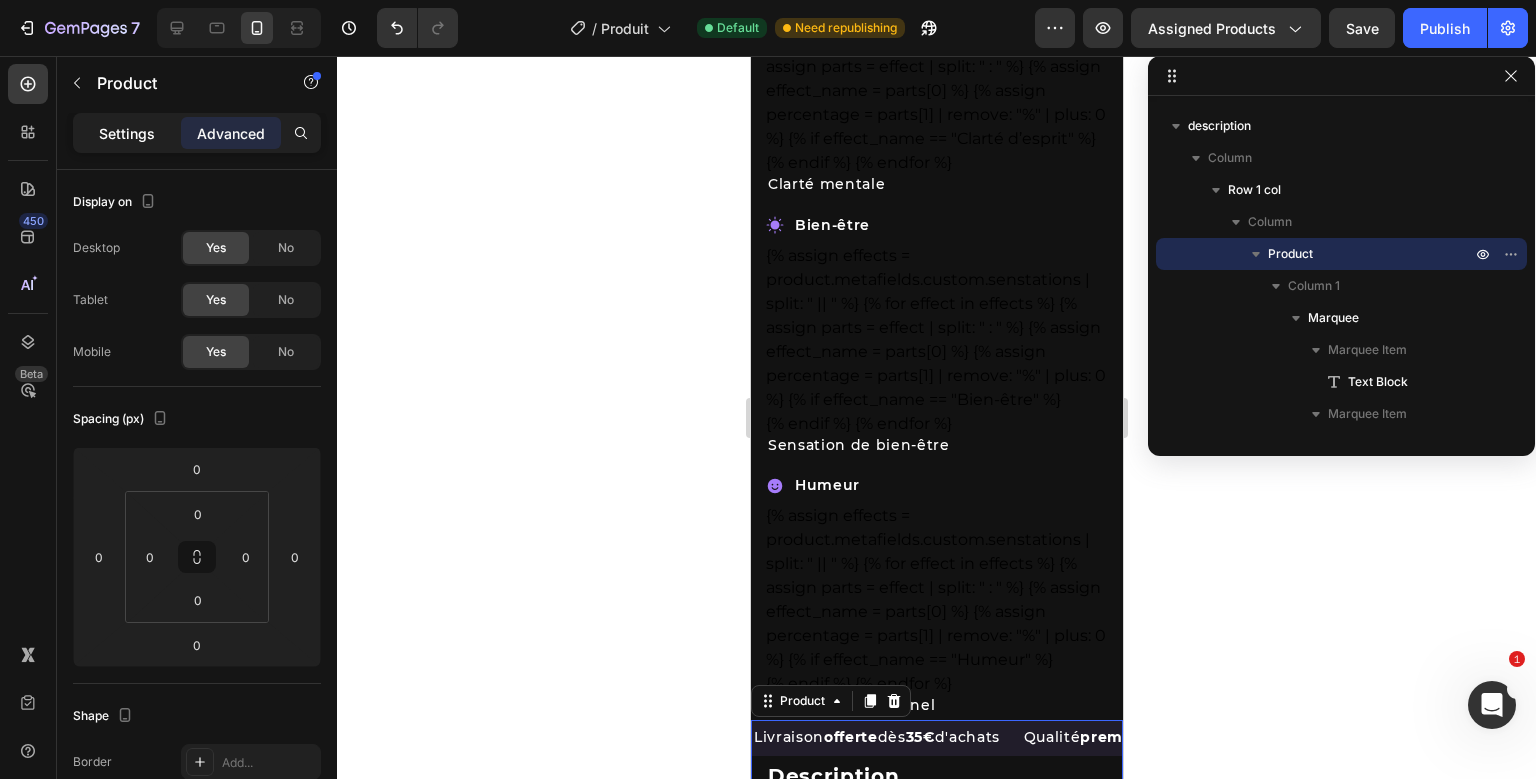 click on "Settings" at bounding box center [127, 133] 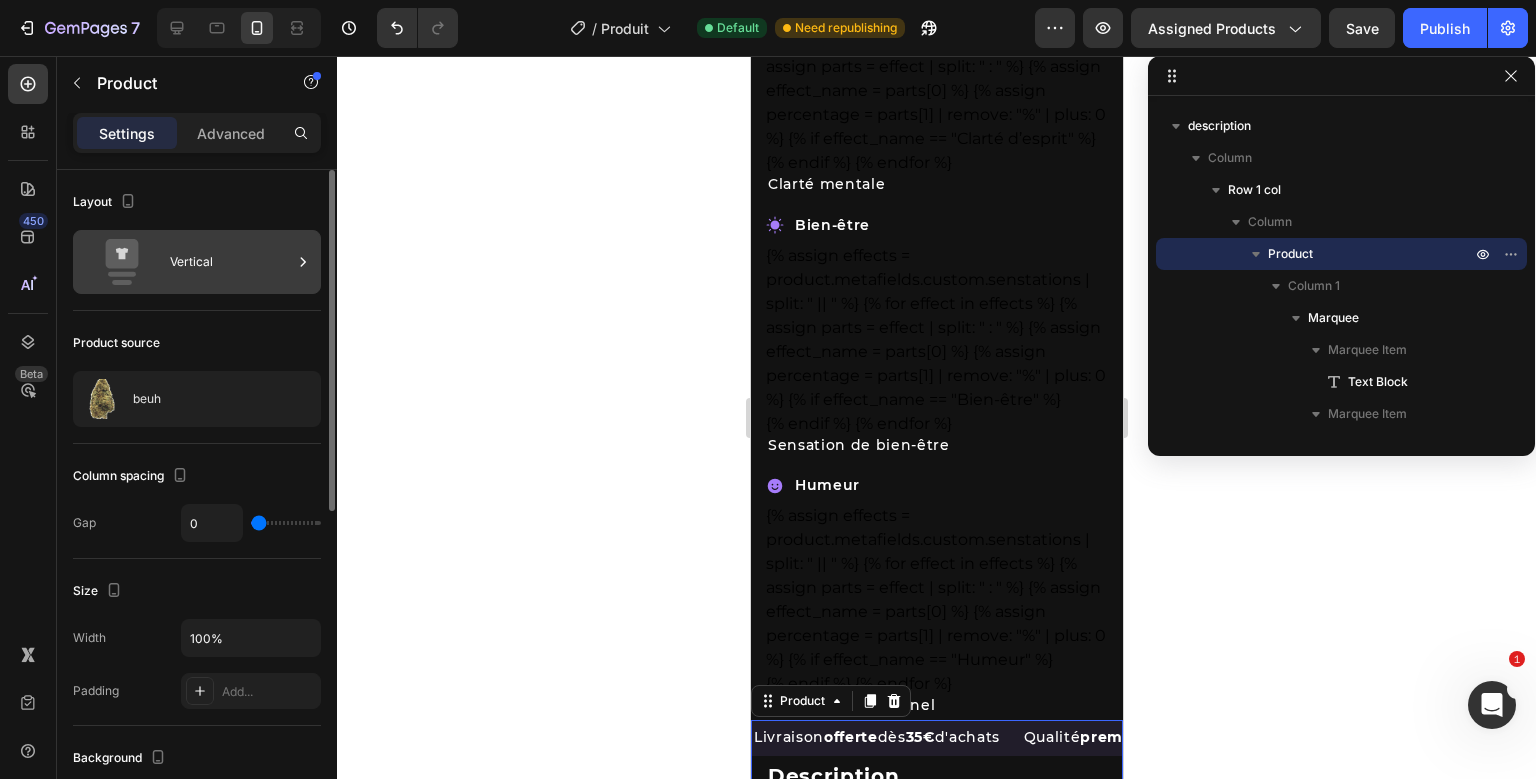 click on "Vertical" at bounding box center [231, 262] 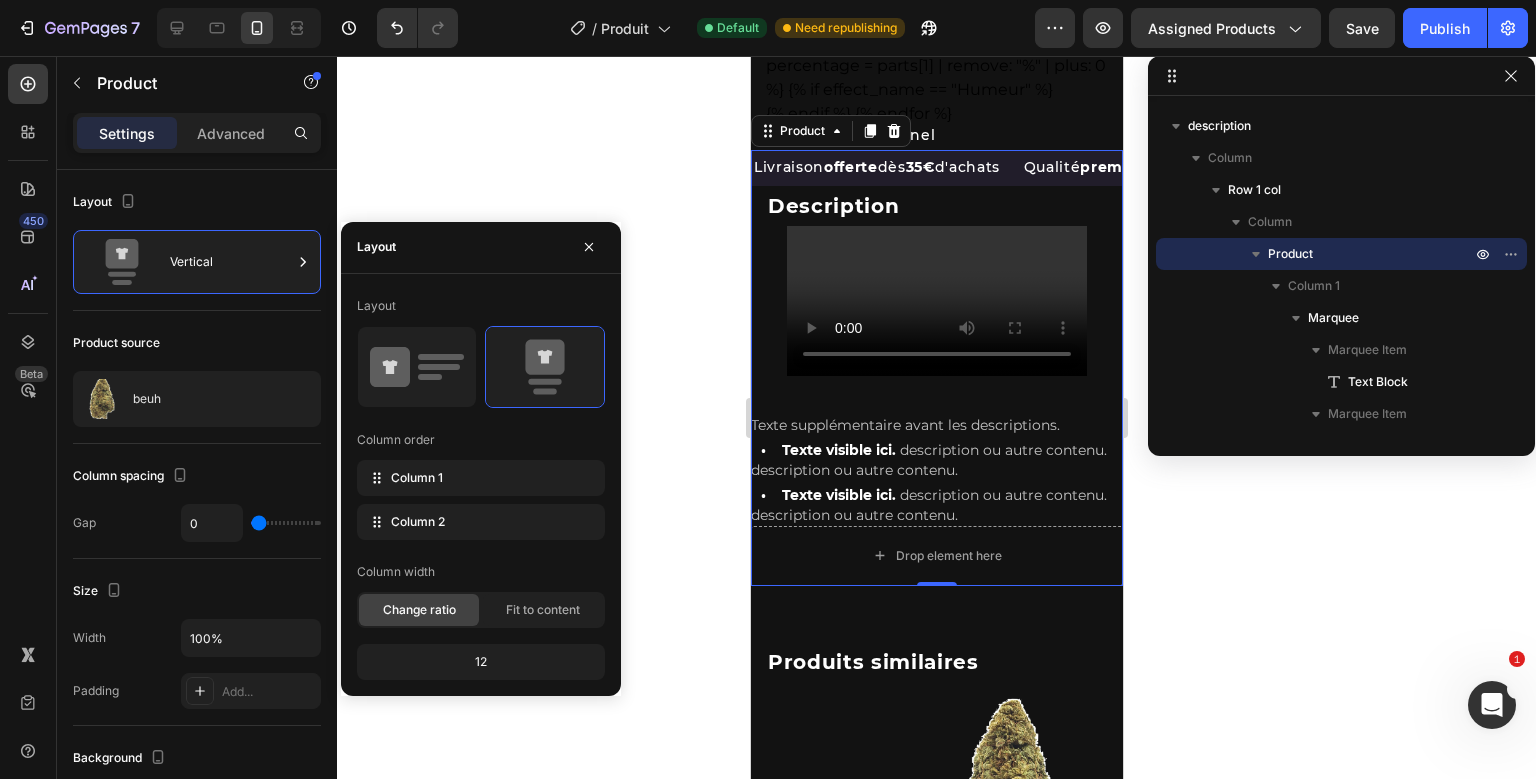 scroll, scrollTop: 7039, scrollLeft: 0, axis: vertical 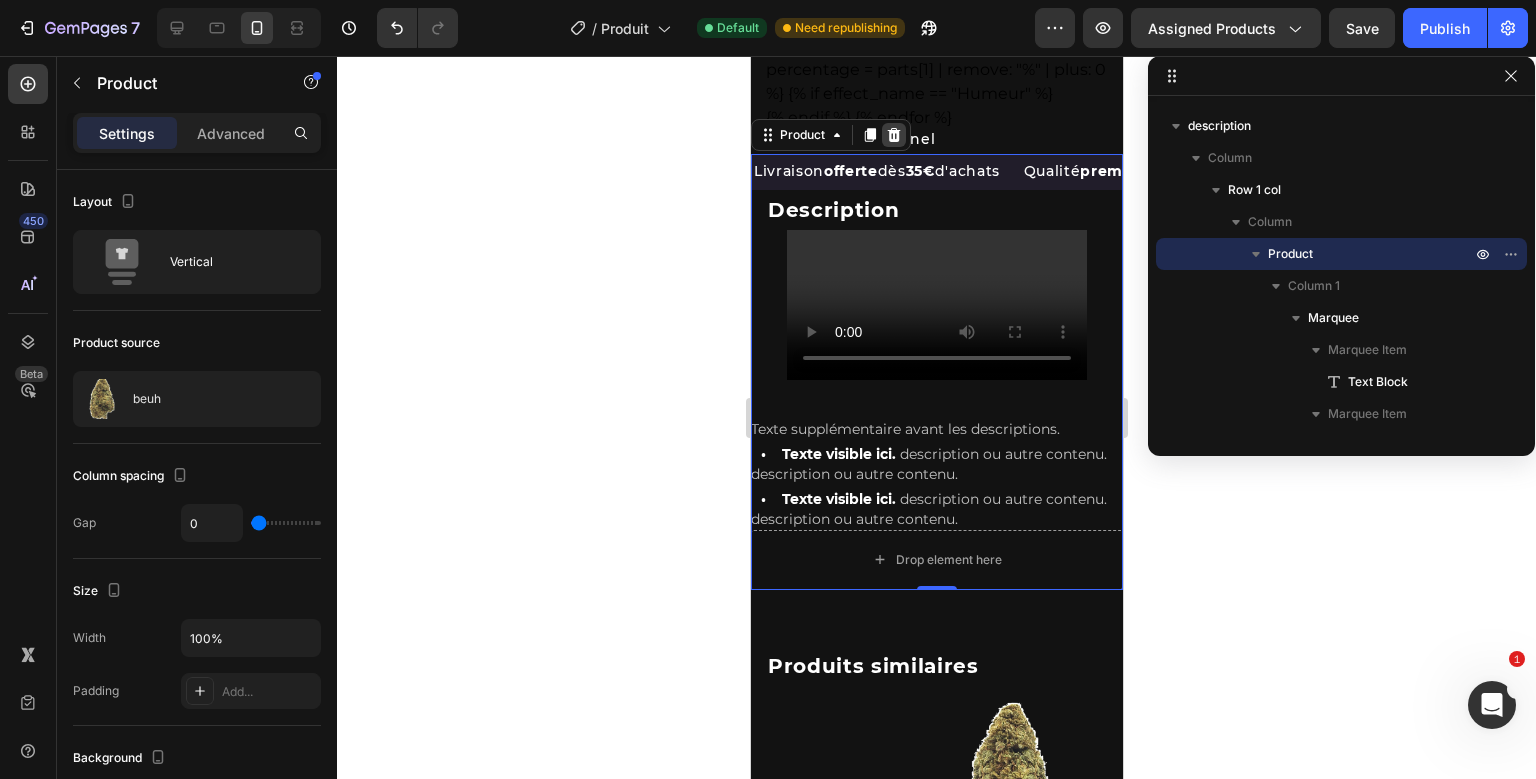 click 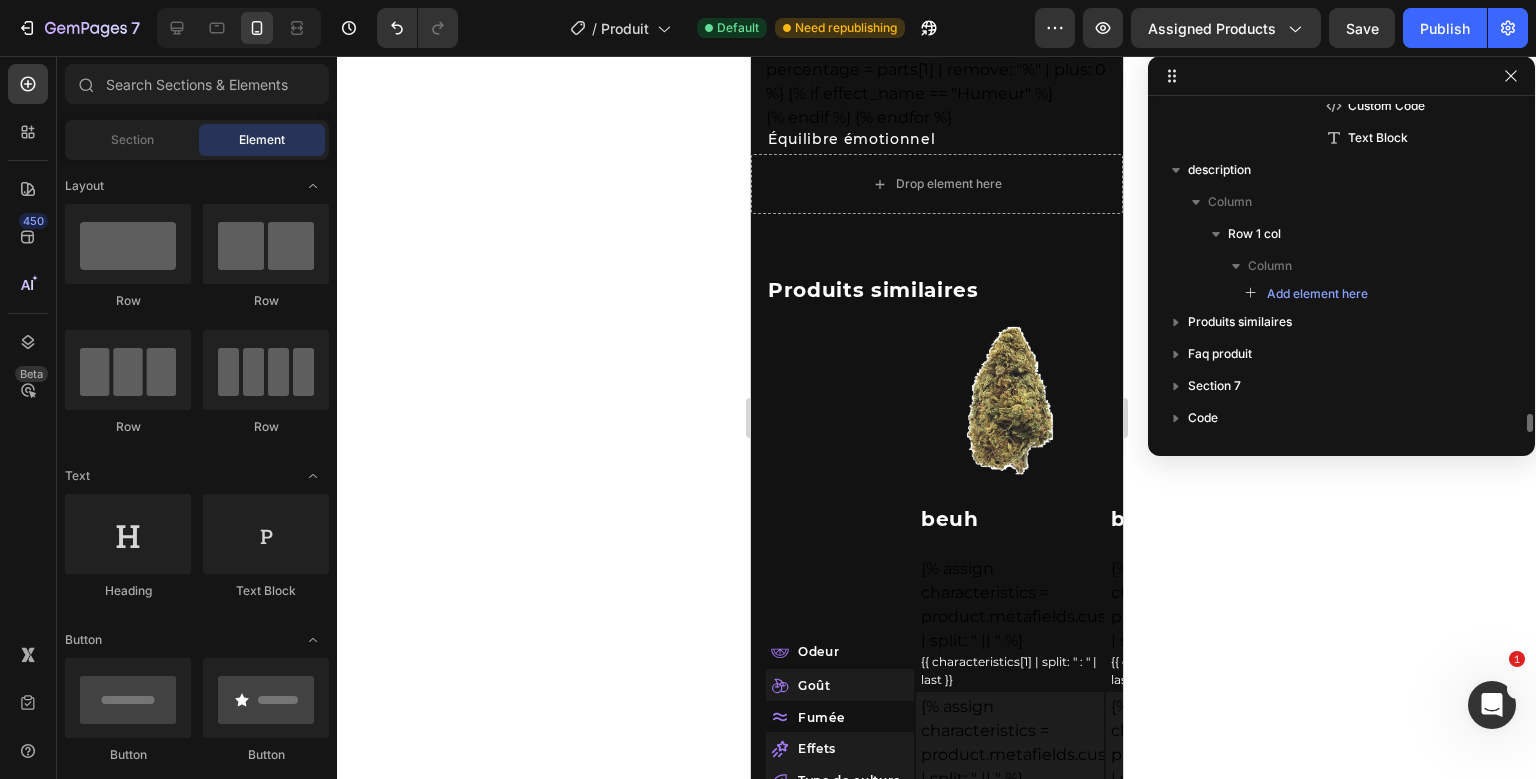 scroll, scrollTop: 5533, scrollLeft: 0, axis: vertical 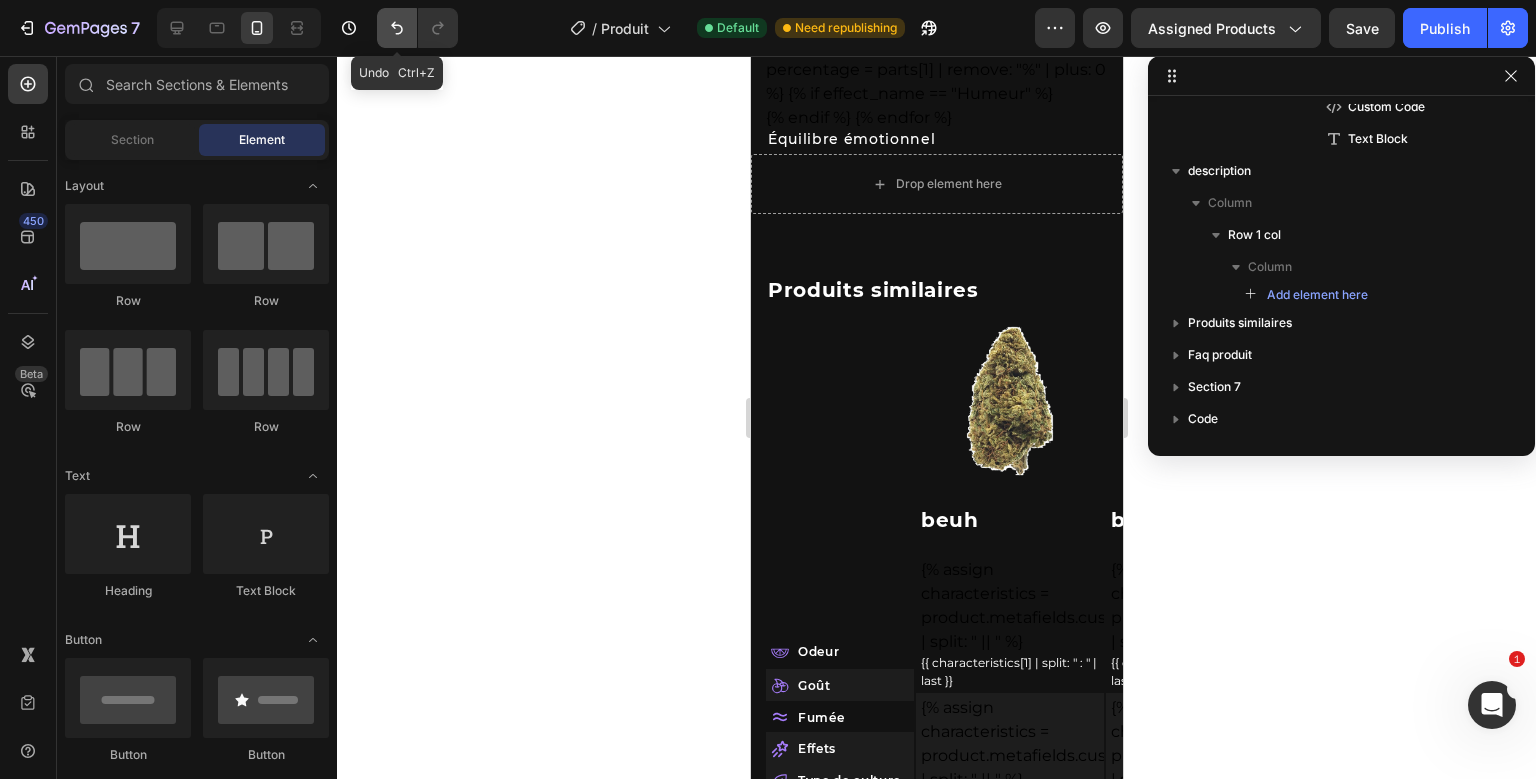 click 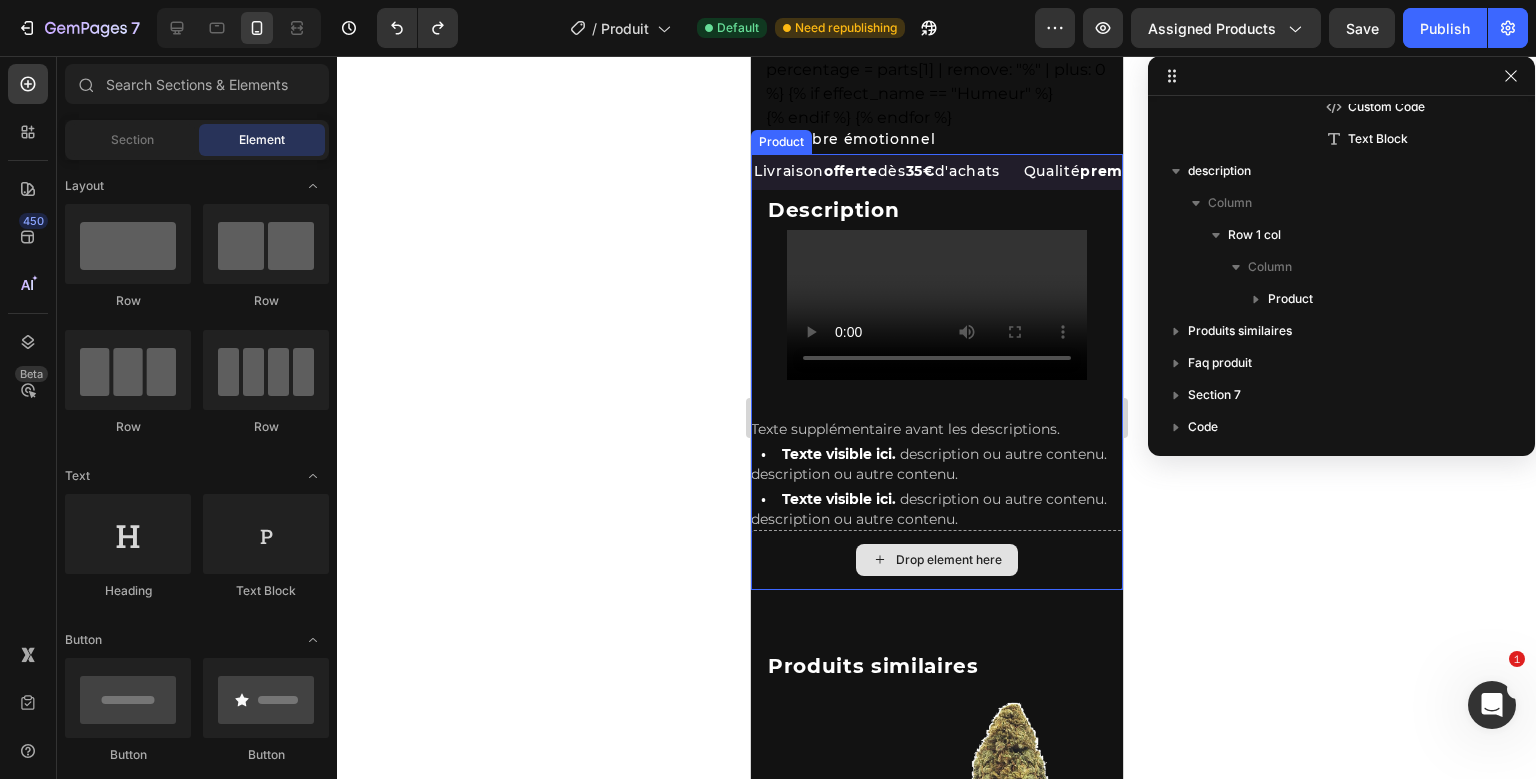 click on "Livraison  offerte  dès  35€  d'achats Text Block Qualité  premium Text Block Paiements  Sécurisés Text Block Livraison en  24/48h  après préparation Text Block 12%  de  cashback  sur chaques commandes Text Block Colis  discret Text Block Livraison  offerte  dès  35€  d'achats Text Block Qualité  premium Text Block Paiements  Sécurisés Text Block Livraison en  24/48h  après préparation Text Block 12%  de  cashback  sur chaques commandes Text Block Colis  discret Text Block Marquee Description Text Block
Texte supplémentaire avant les descriptions.
•    Texte visible ici.
description ou autre contenu. description ou autre contenu.
•    Texte visible ici.
description ou autre contenu. description ou autre contenu.
Product Description
Drop element here Product" at bounding box center [936, 371] 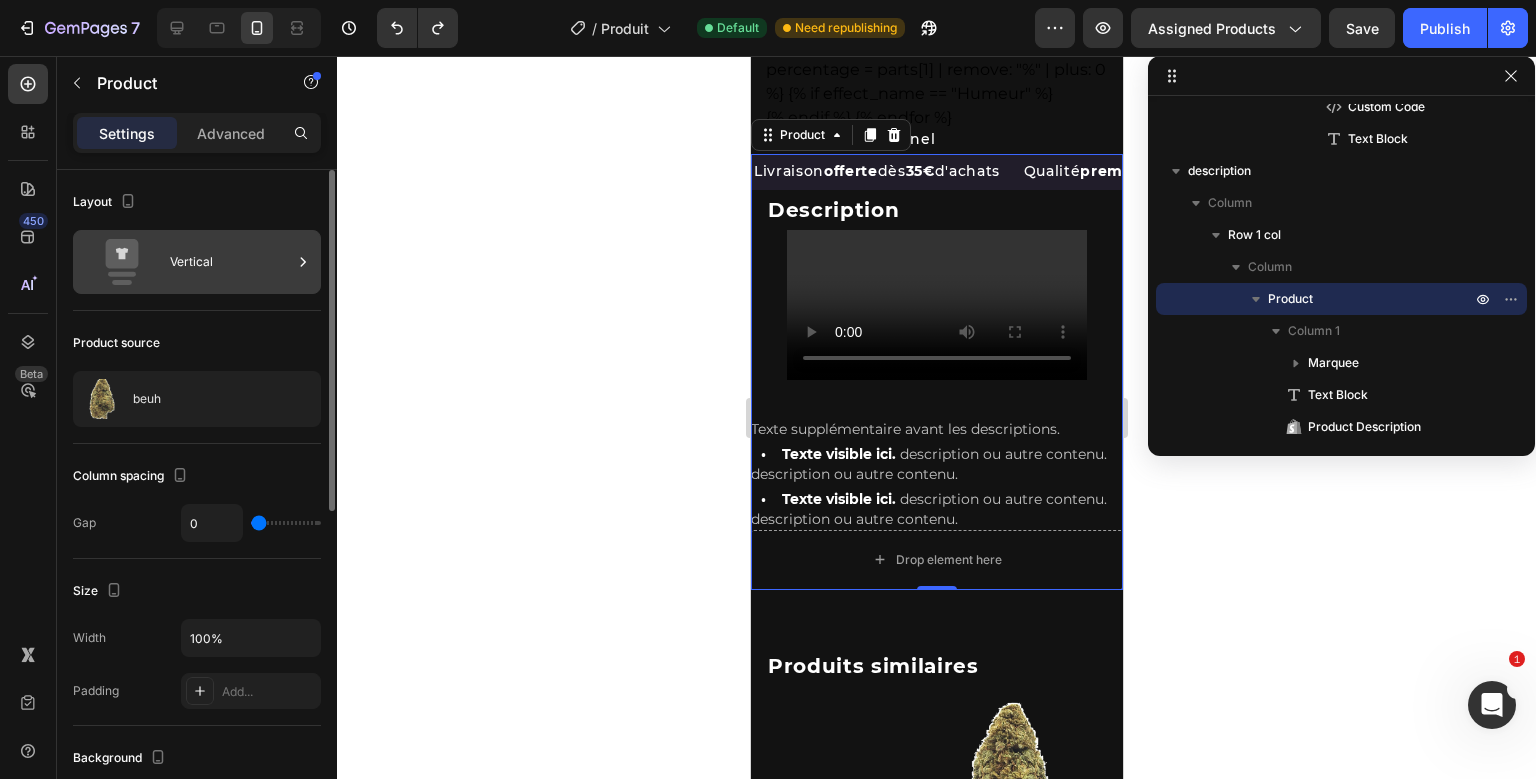 click on "Vertical" at bounding box center [197, 262] 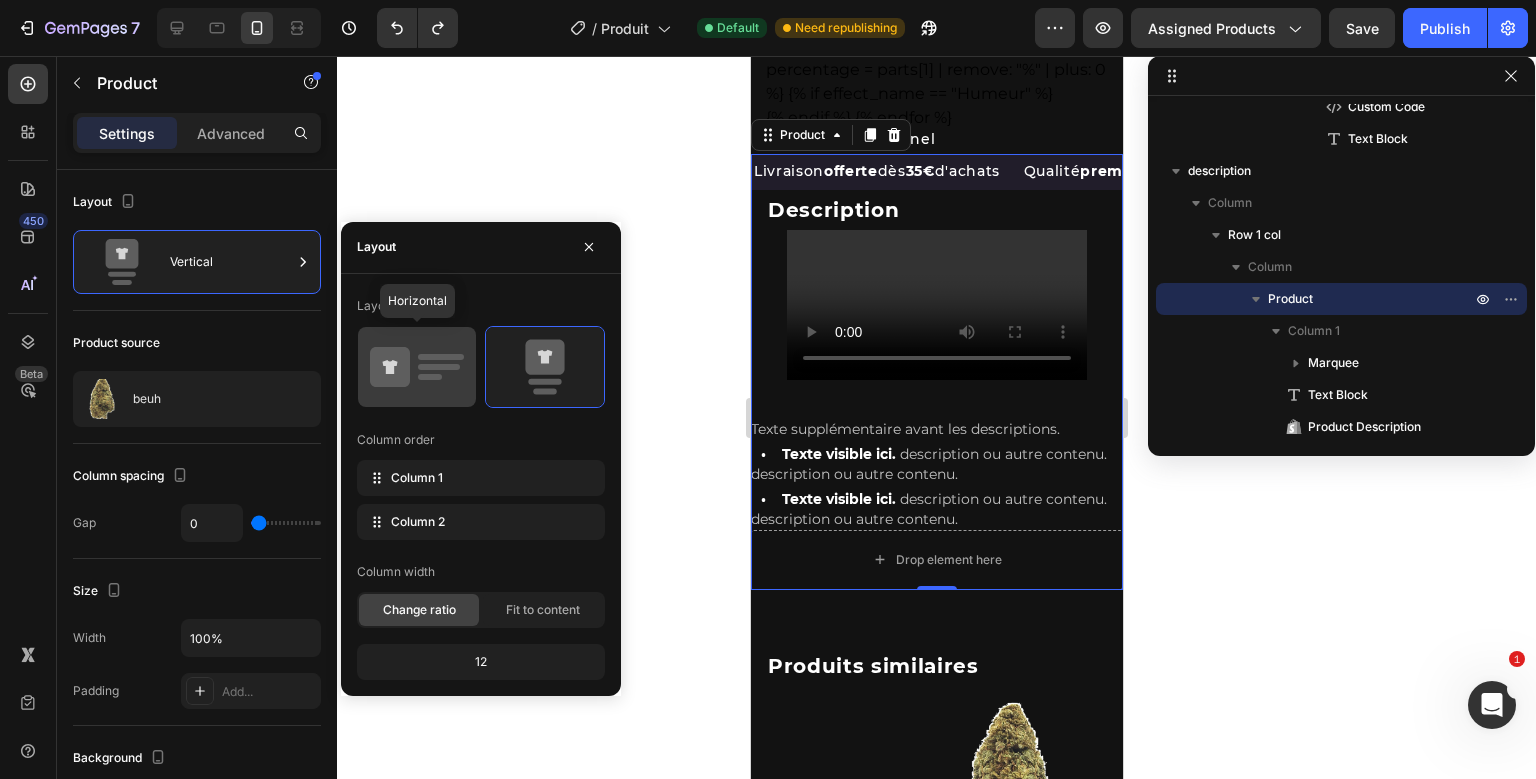 click 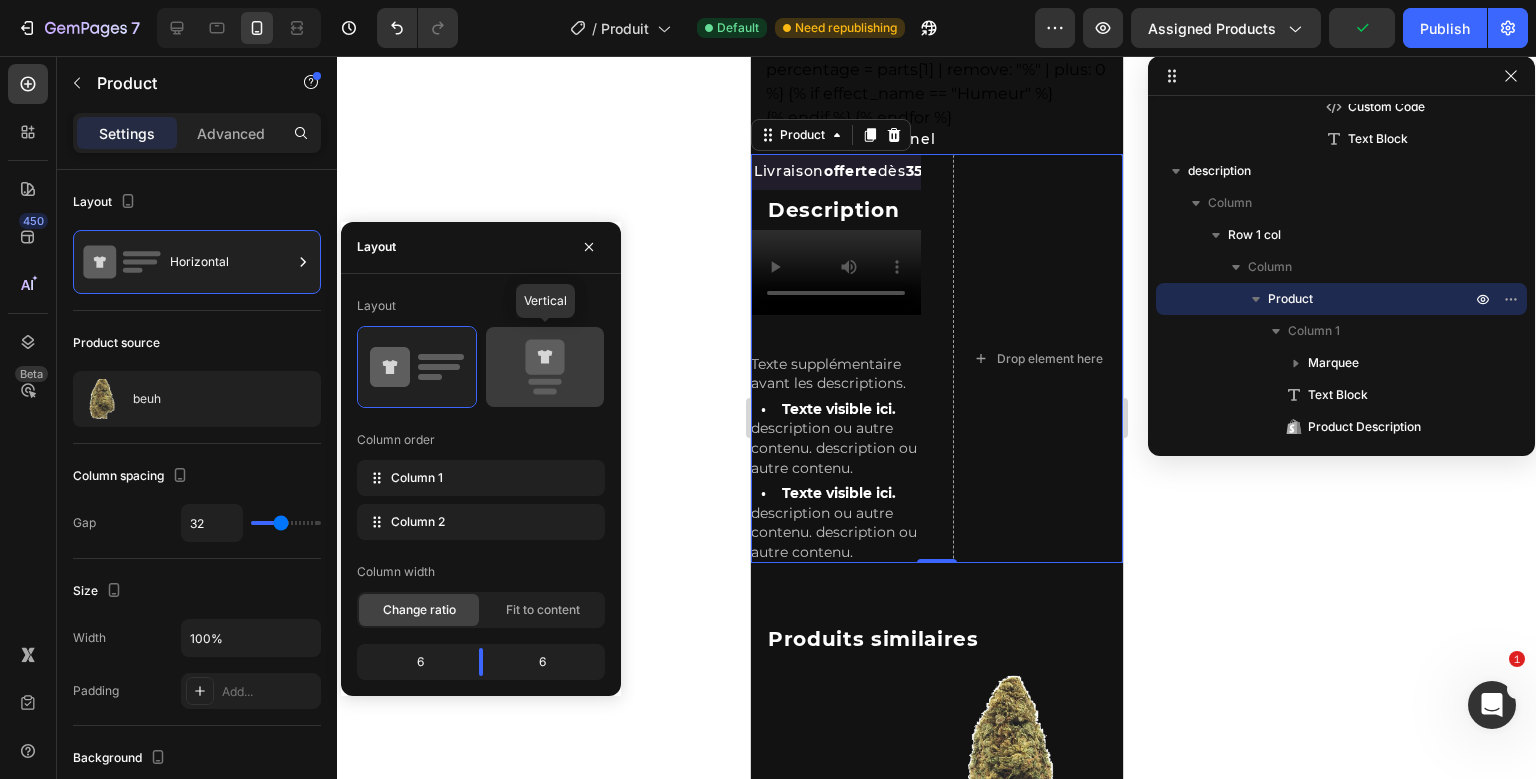 click 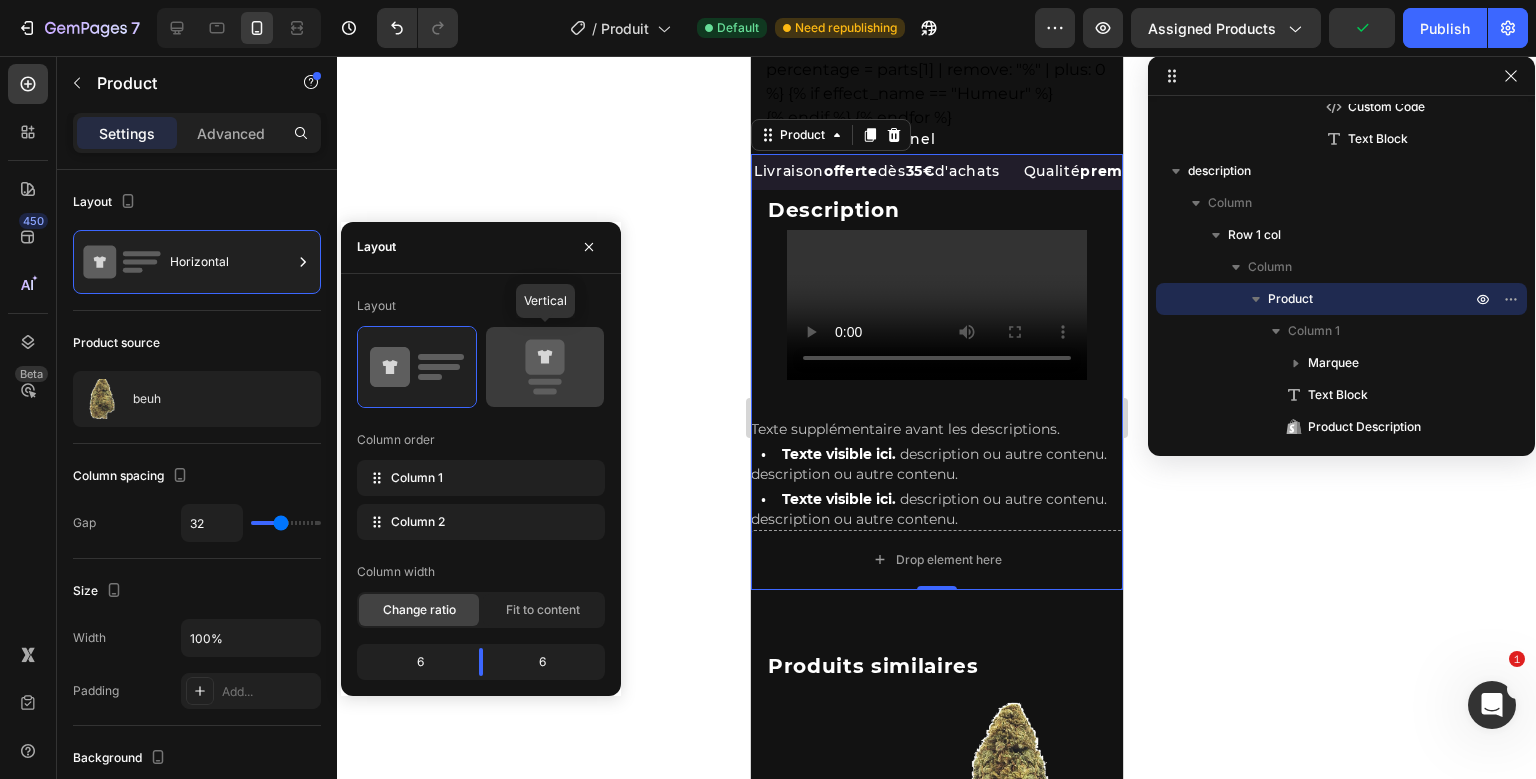 type on "0" 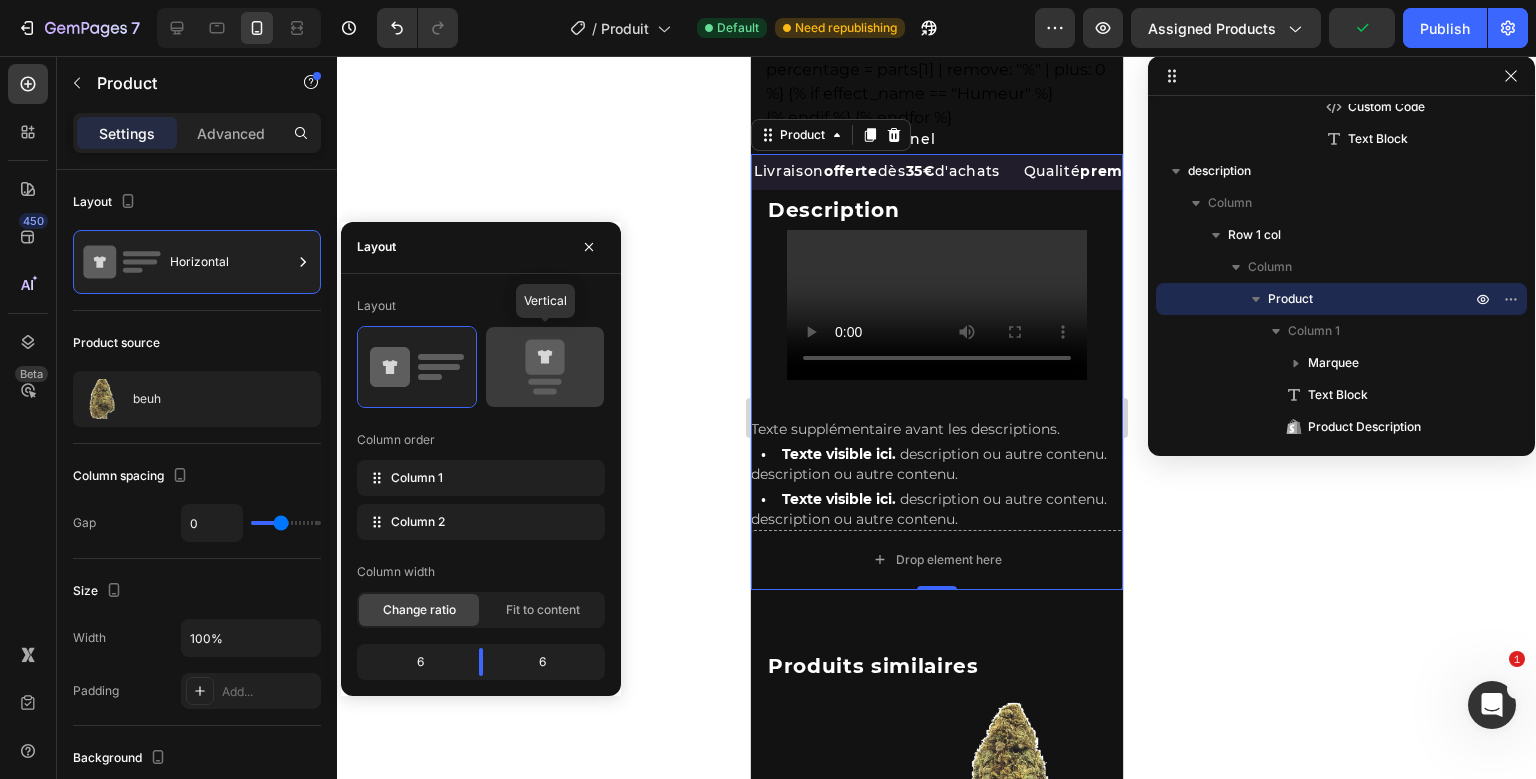 type on "0" 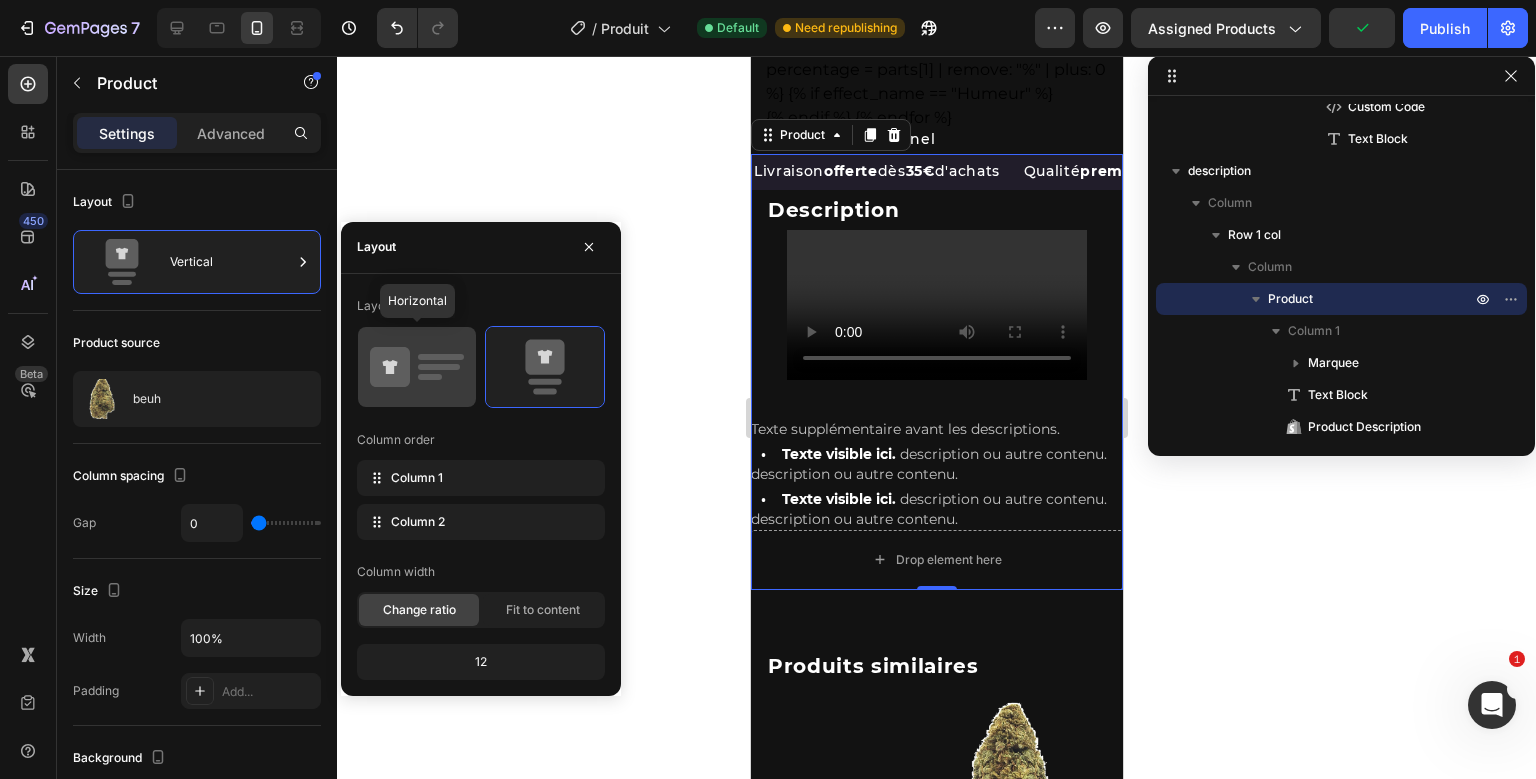 click 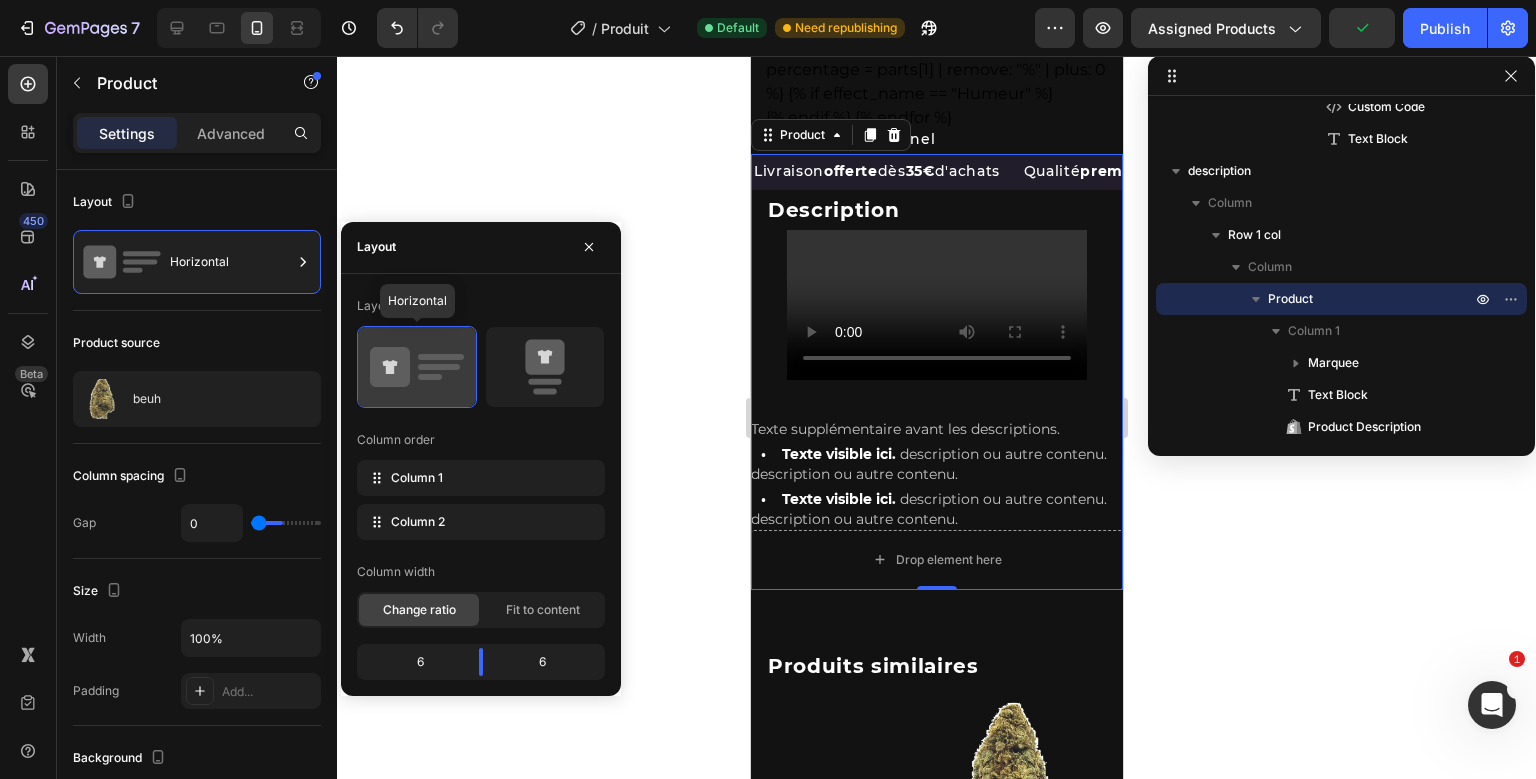 type on "32" 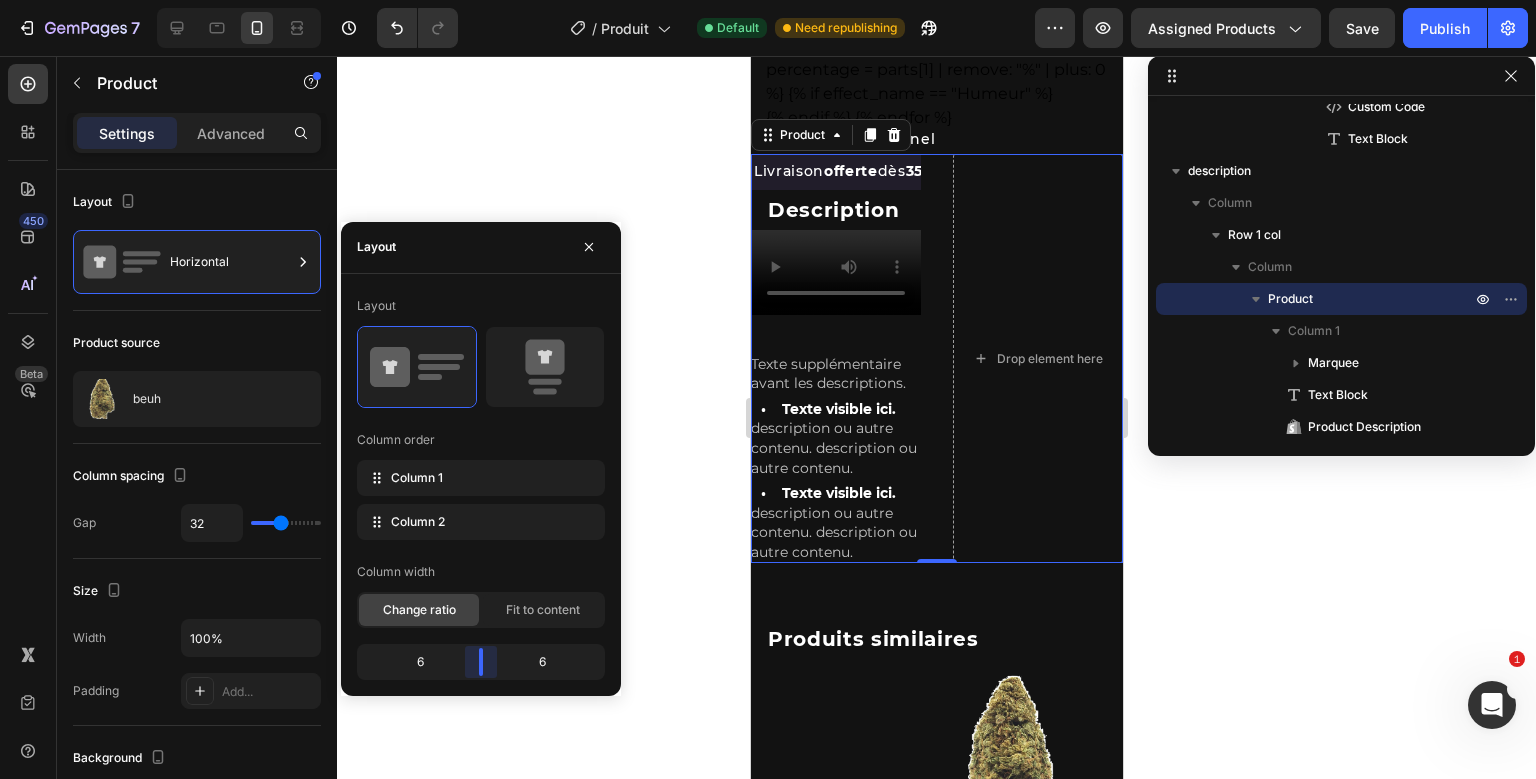 drag, startPoint x: 490, startPoint y: 658, endPoint x: 590, endPoint y: 656, distance: 100.02 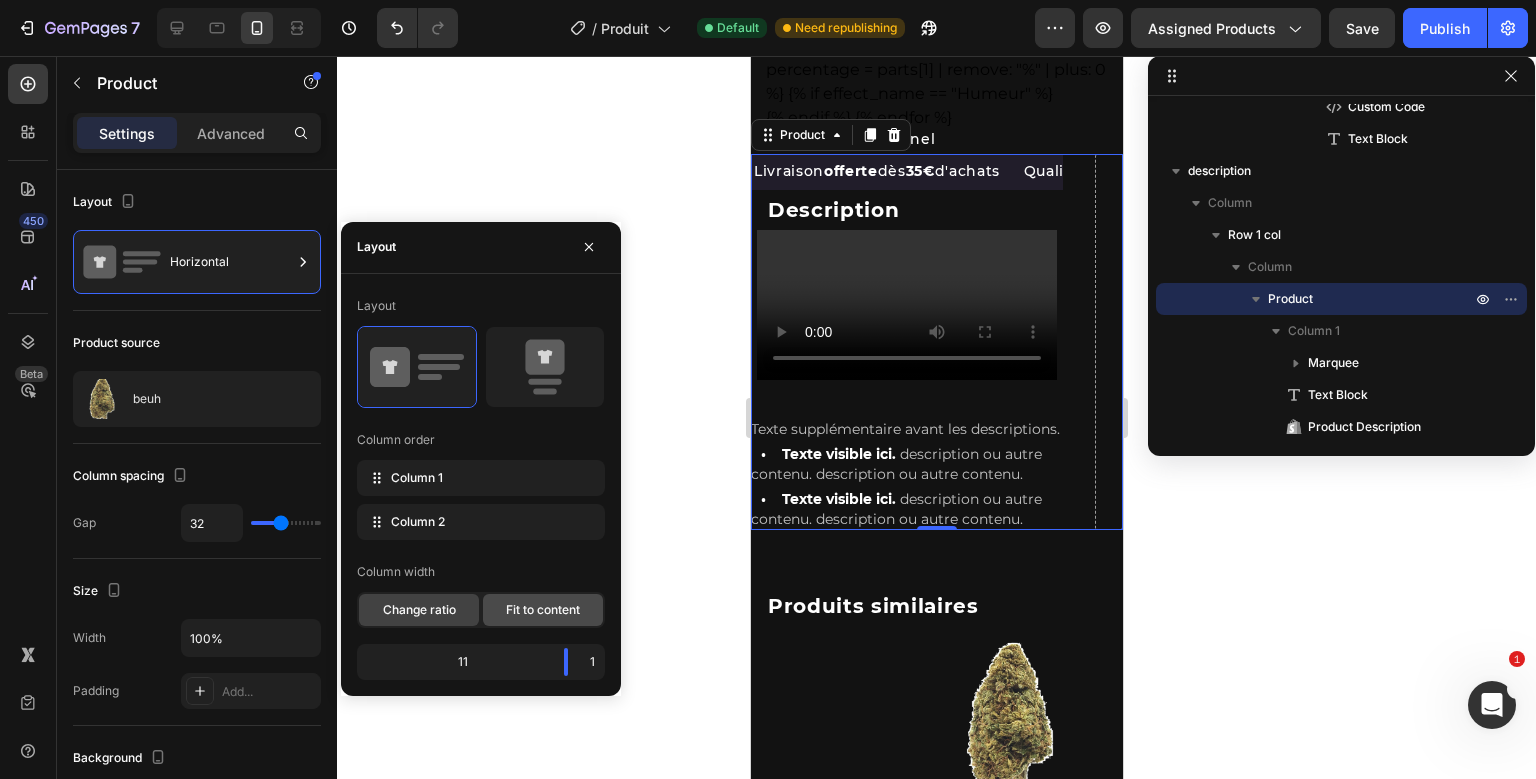 click on "Fit to content" 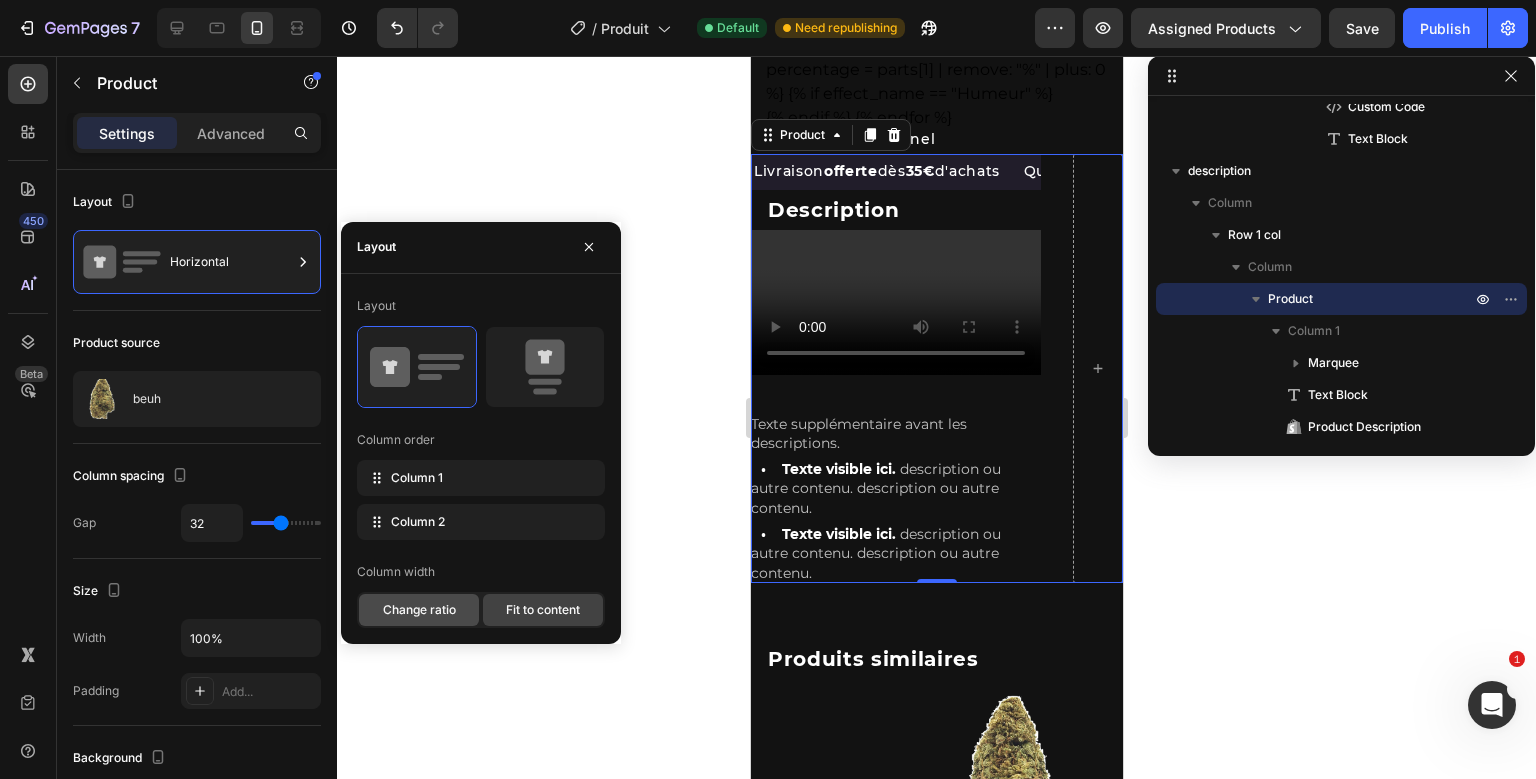 click on "Change ratio" 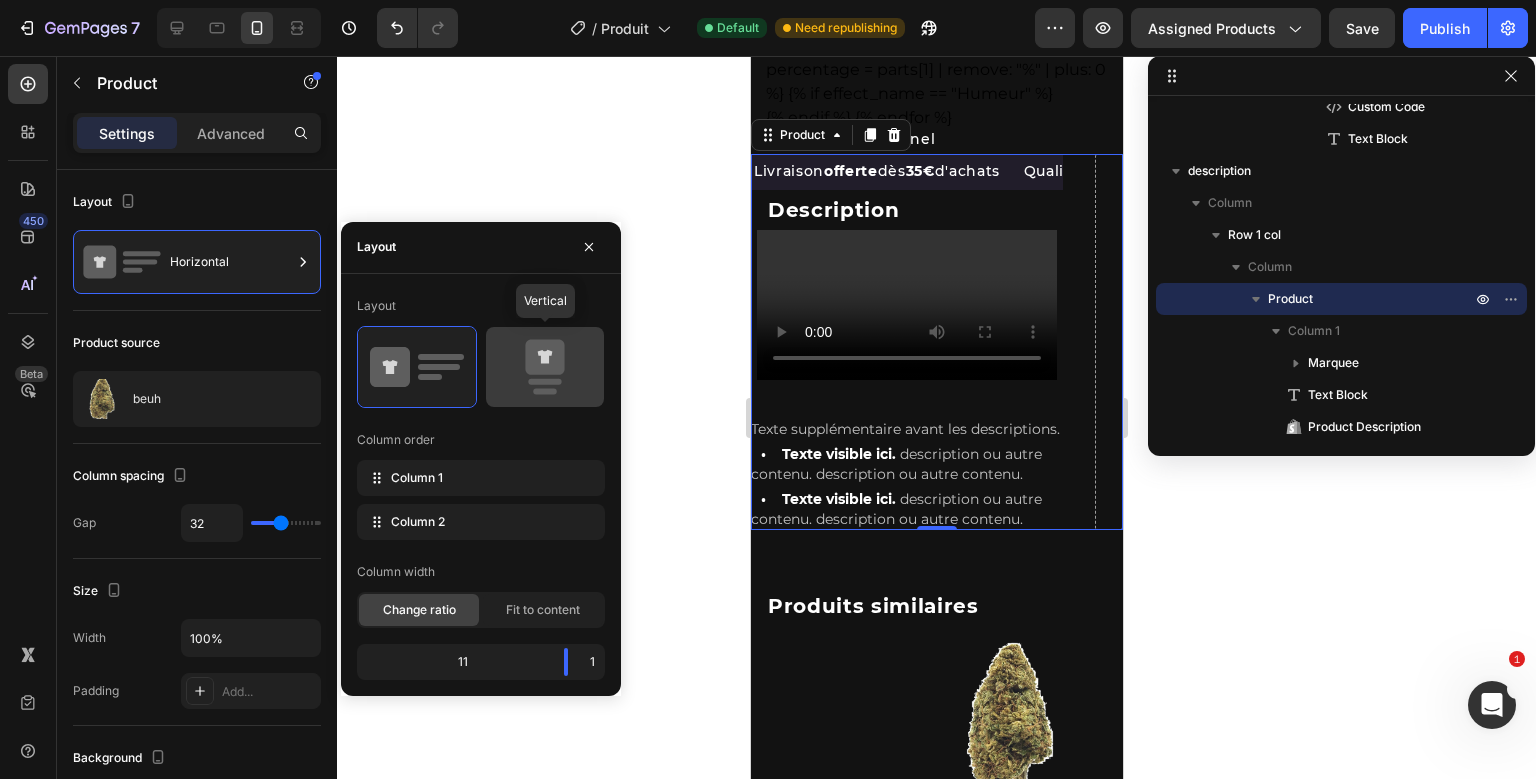 click 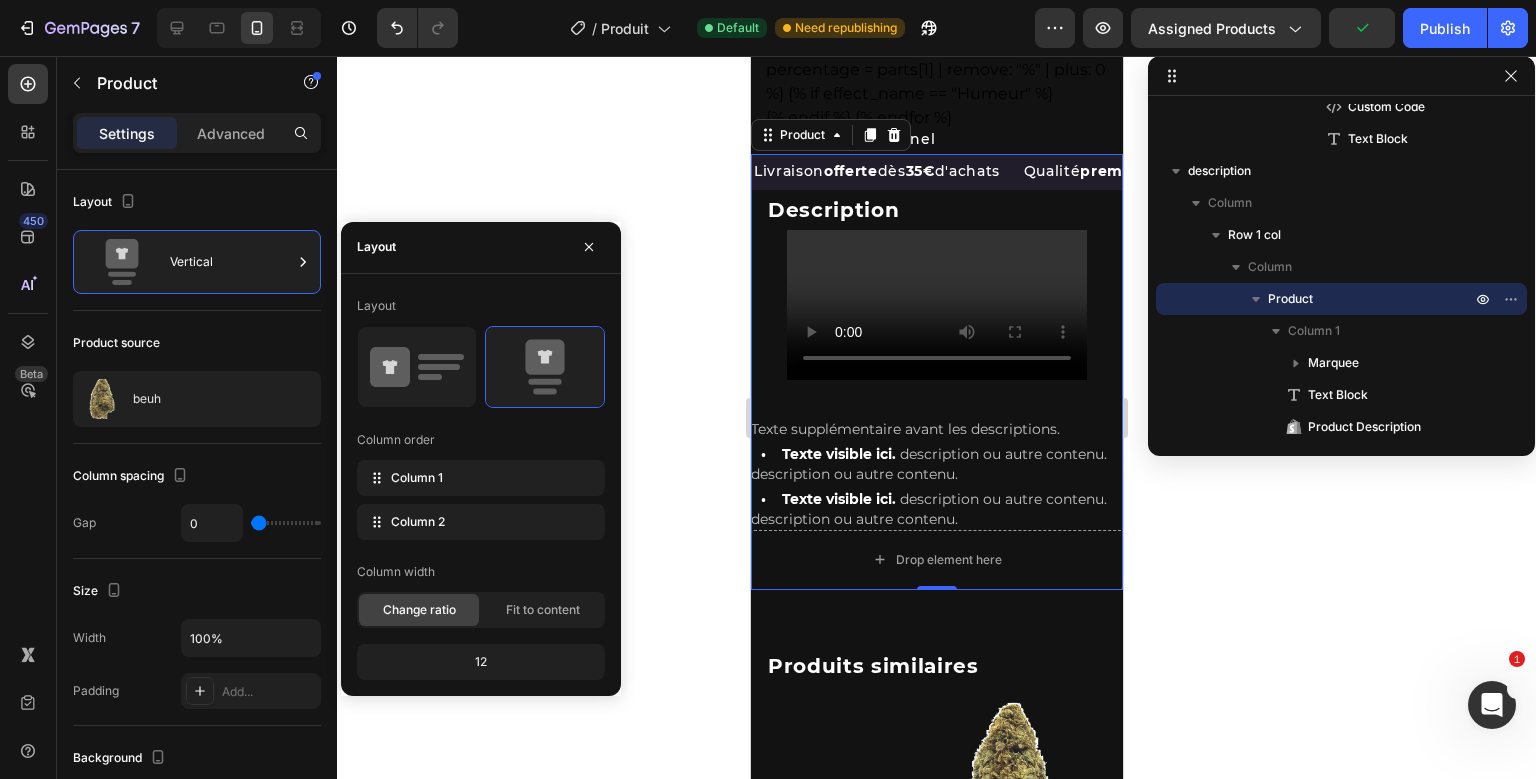 click on "Column order Column 1 Column 2" at bounding box center [481, 482] 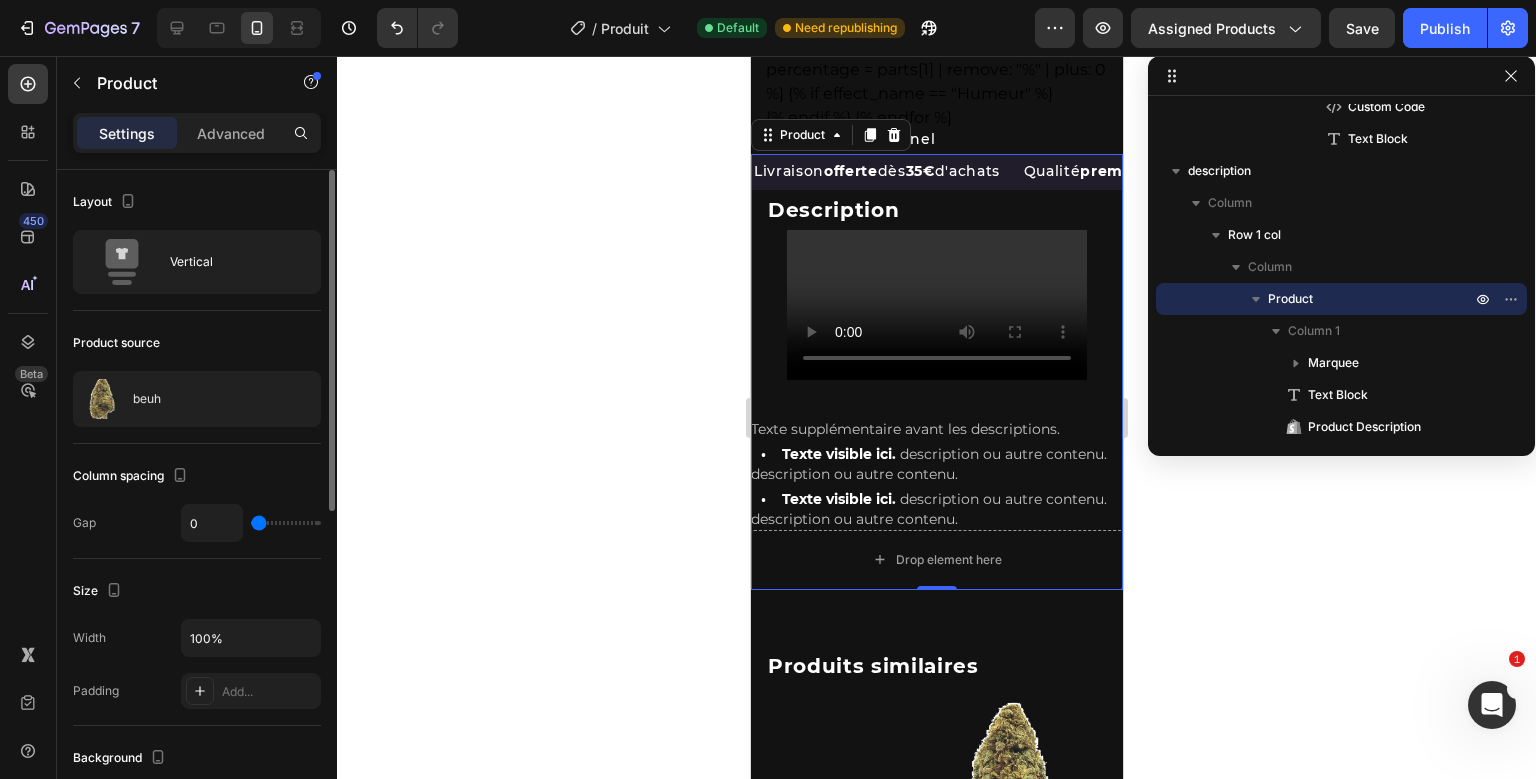 click on "Column spacing" at bounding box center (197, 476) 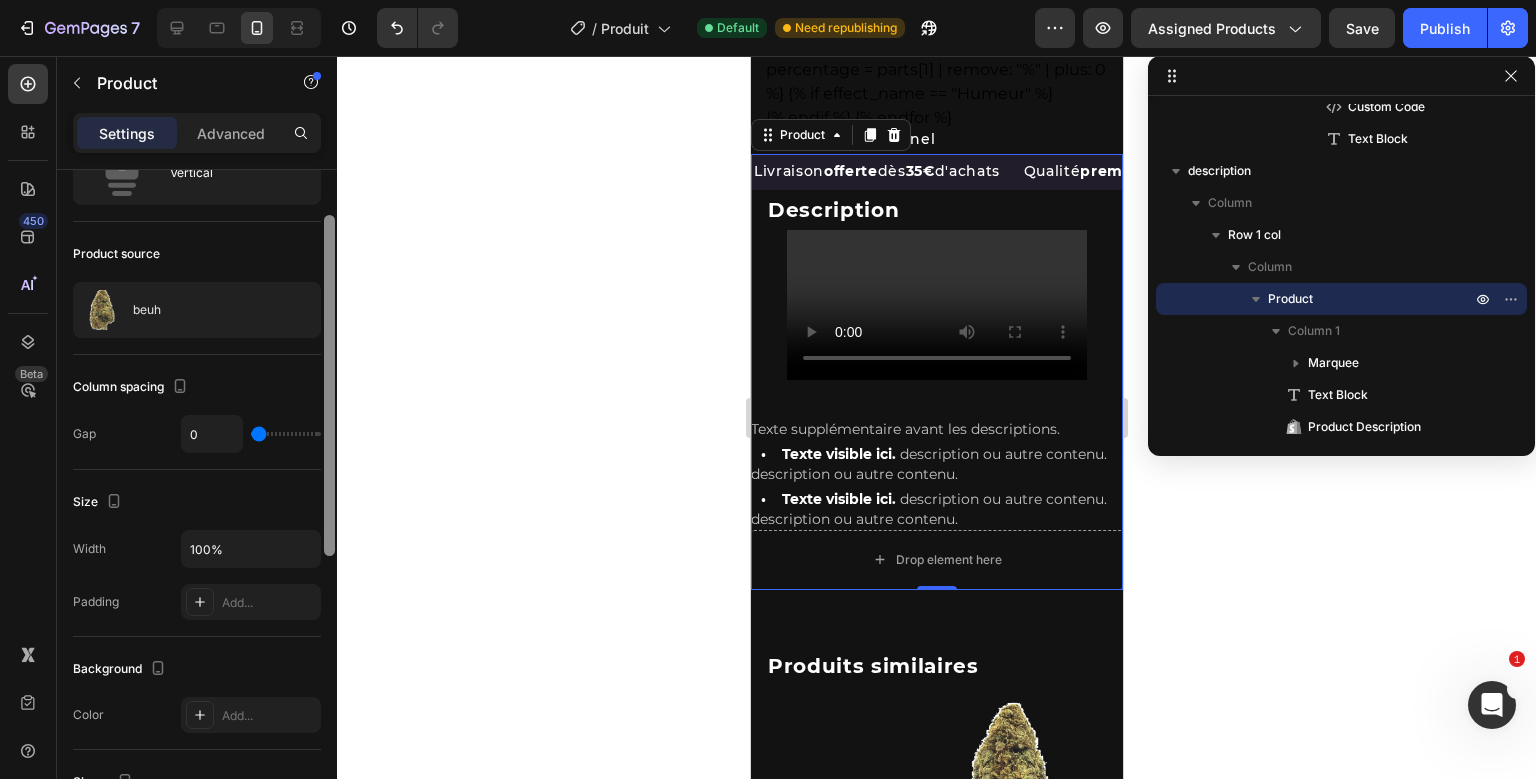 scroll, scrollTop: 92, scrollLeft: 0, axis: vertical 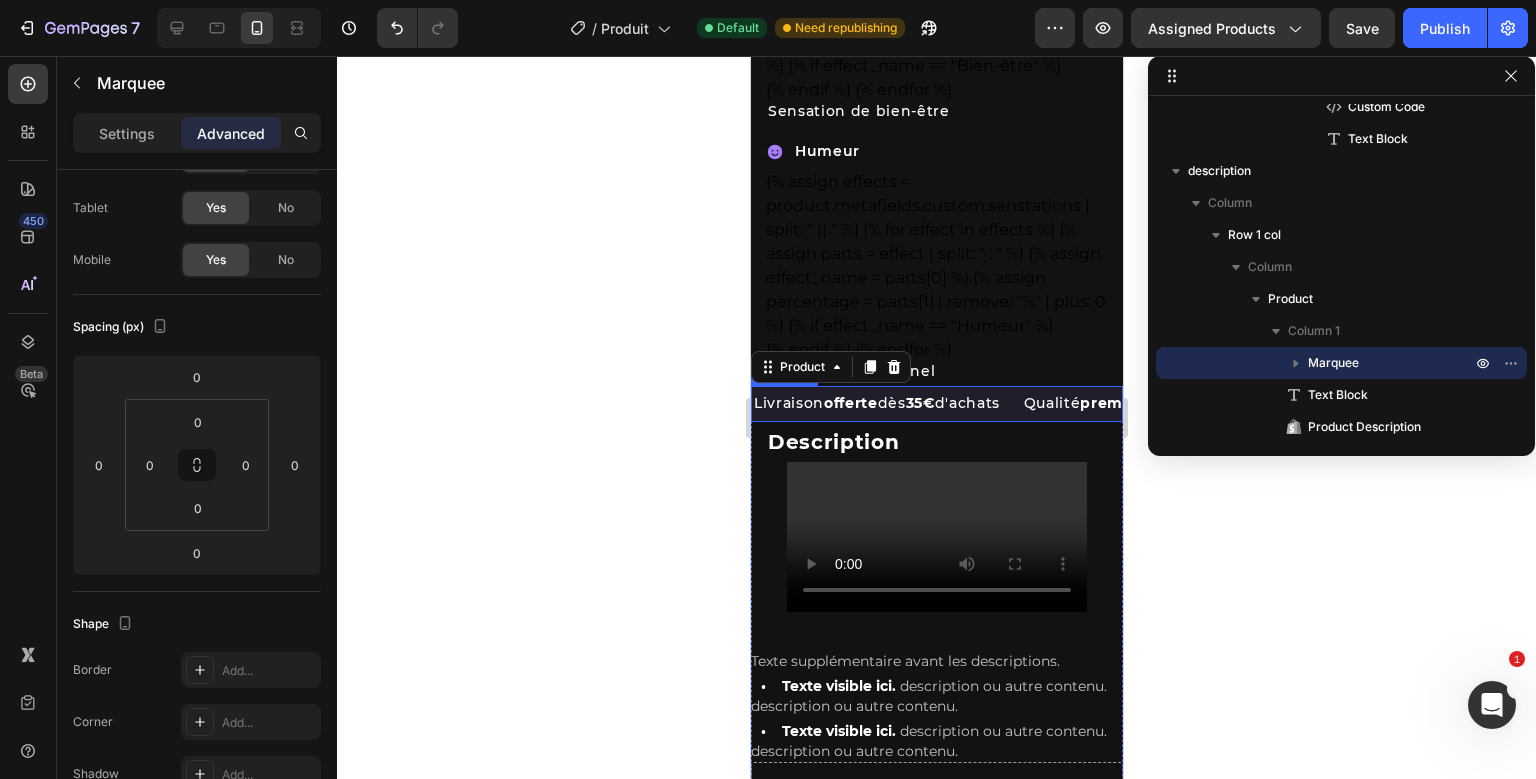 click on "Livraison  offerte  dès  35€  d'achats Text Block" at bounding box center (886, 403) 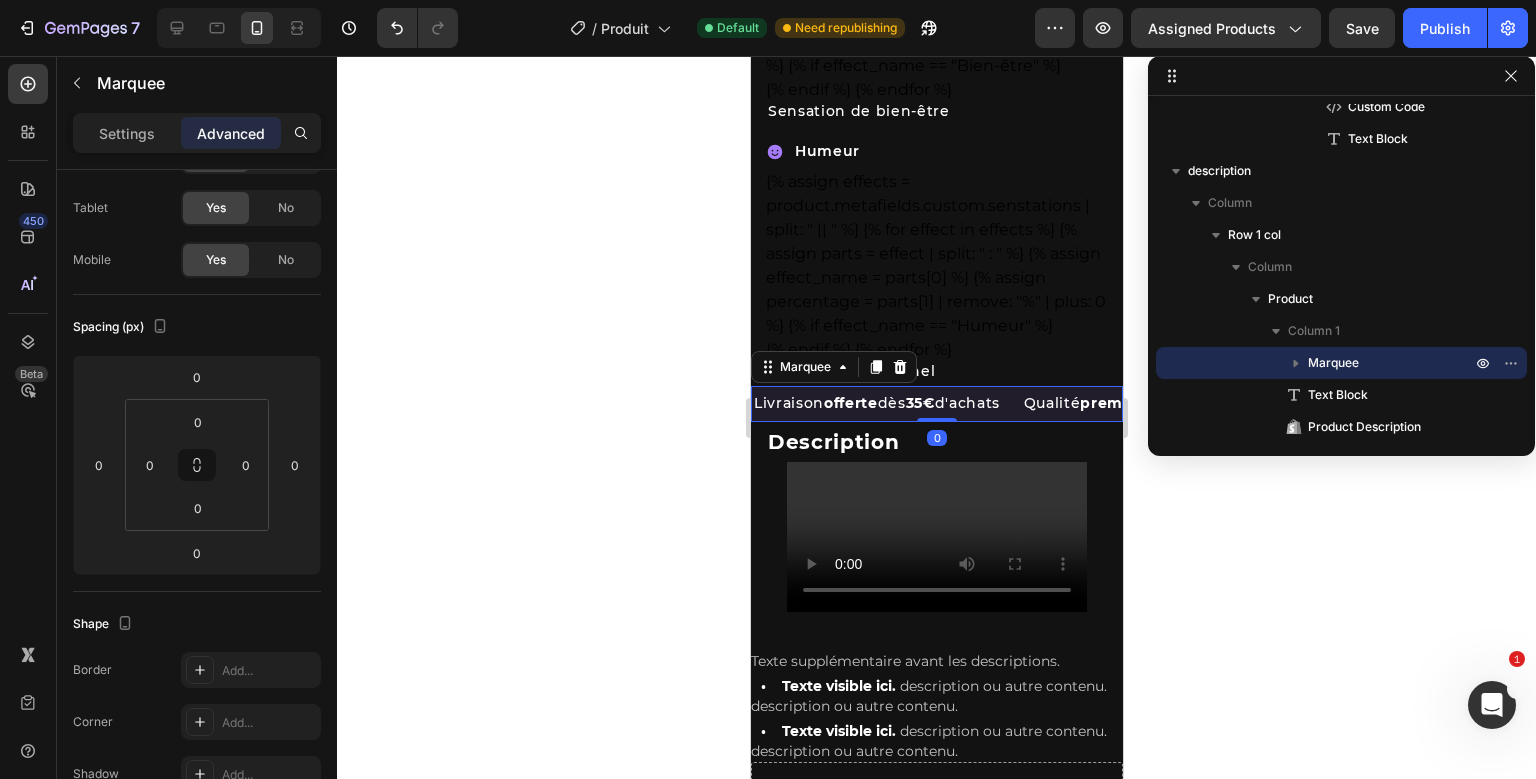 scroll, scrollTop: 0, scrollLeft: 0, axis: both 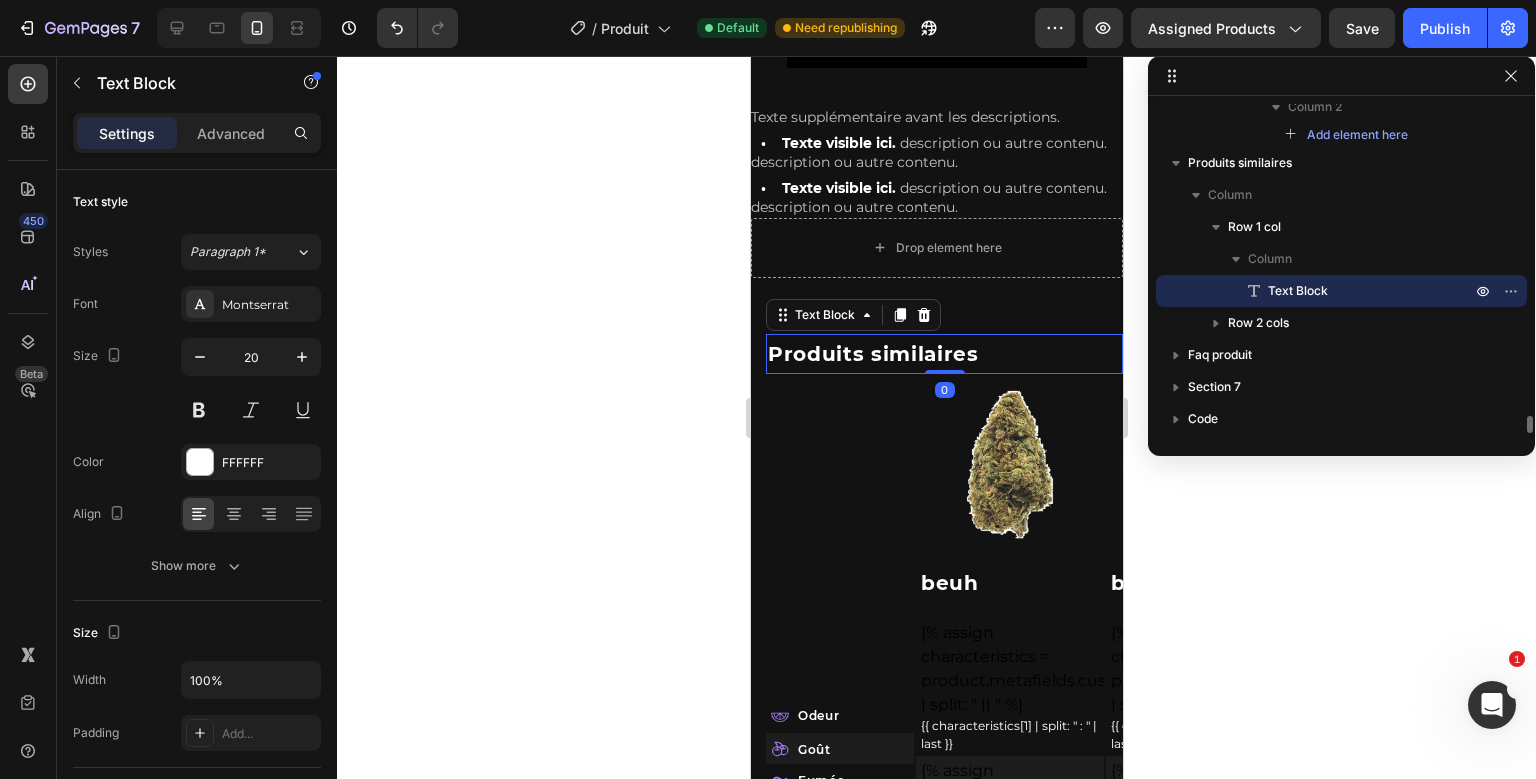 click on "Produits similaires" at bounding box center (943, 354) 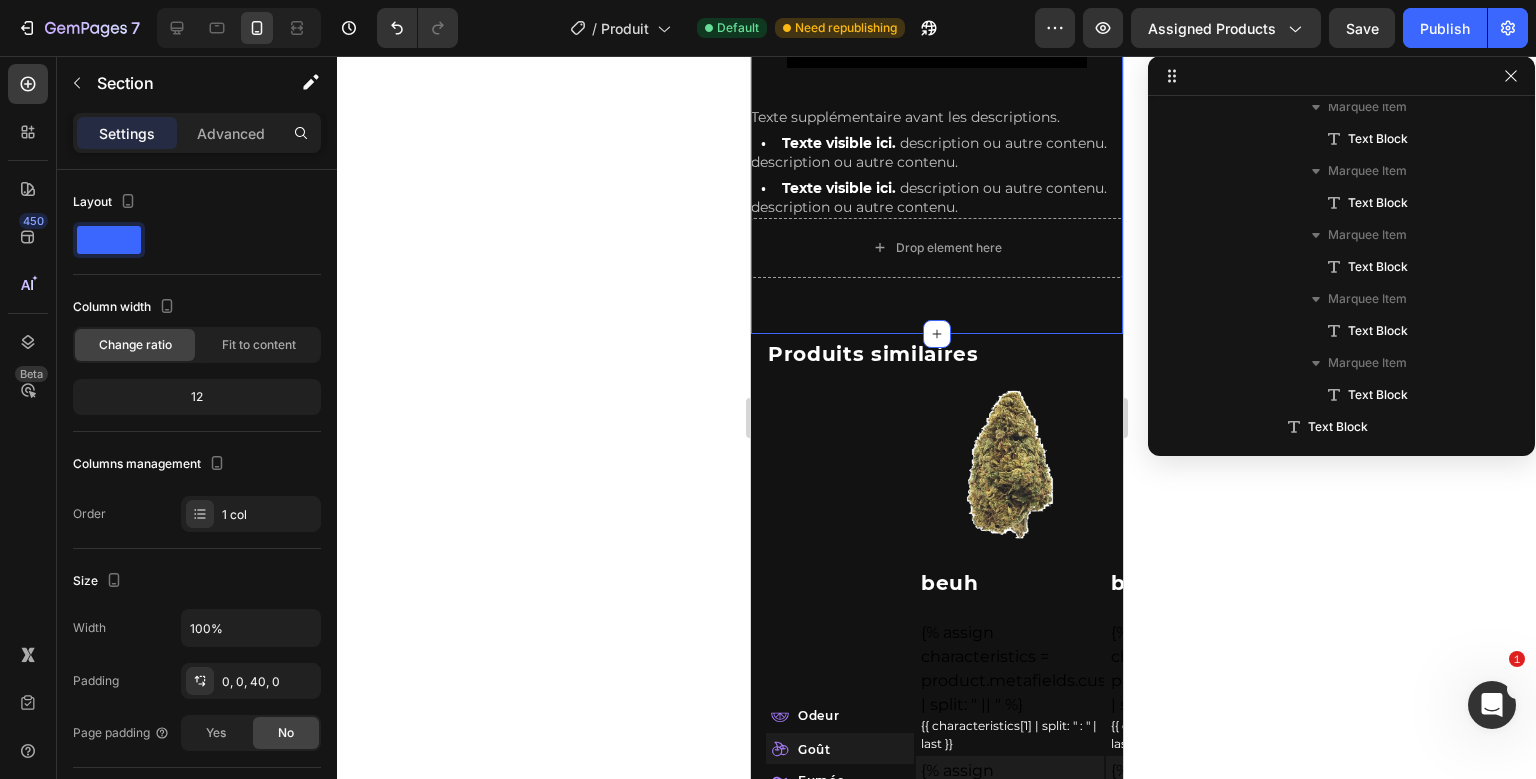 scroll, scrollTop: 5450, scrollLeft: 0, axis: vertical 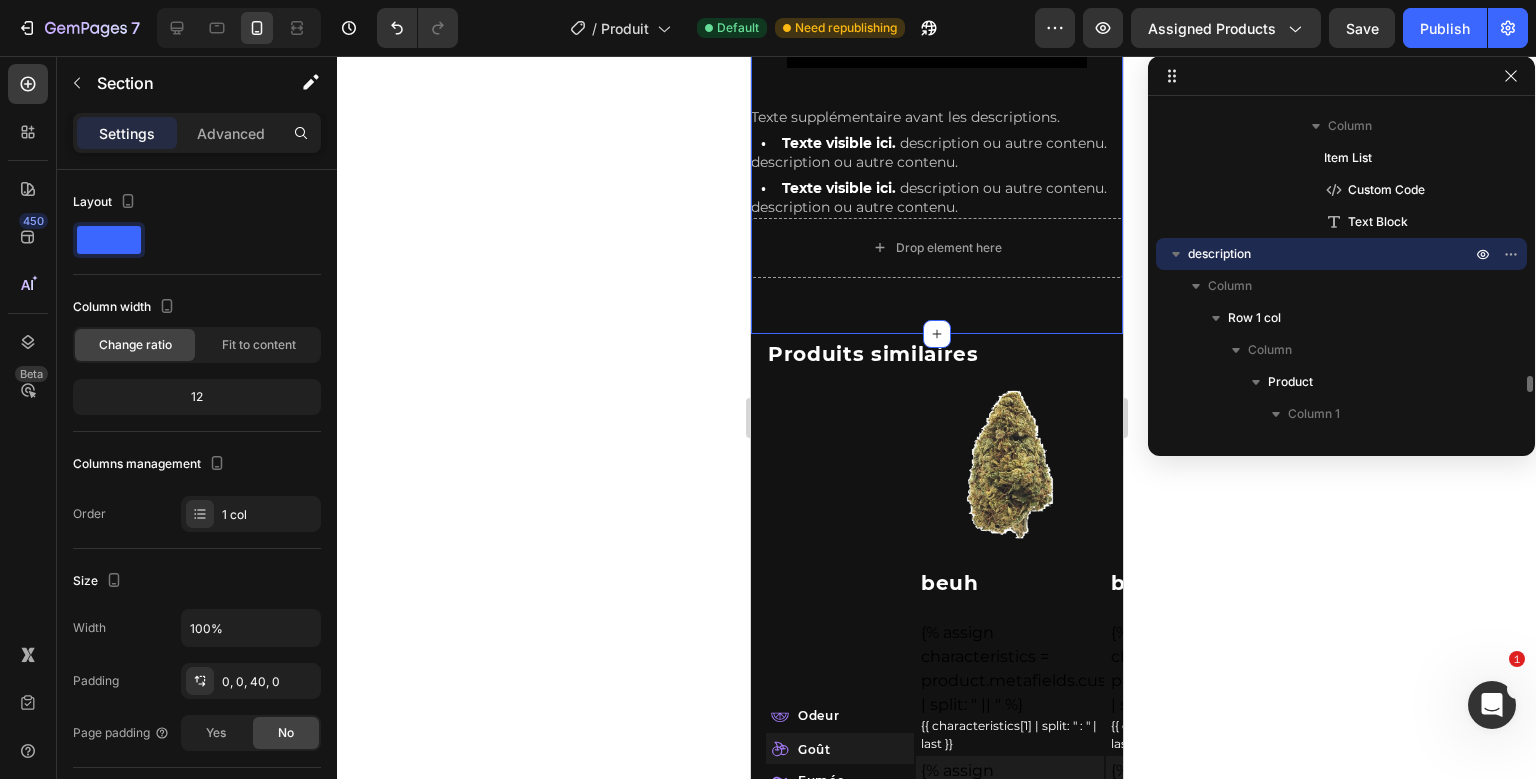click on "Livraison  offerte  dès  35€  d'achats Text Block Qualité  premium Text Block Paiements  Sécurisés Text Block Livraison en  24/48h  après préparation Text Block 12%  de  cashback  sur chaques commandes Text Block Colis  discret Text Block Livraison  offerte  dès  35€  d'achats Text Block Qualité  premium Text Block Paiements  Sécurisés Text Block Livraison en  24/48h  après préparation Text Block 12%  de  cashback  sur chaques commandes Text Block Colis  discret Text Block Marquee Description Text Block
Texte supplémentaire avant les descriptions.
•    Texte visible ici.
description ou autre contenu. description ou autre contenu.
•    Texte visible ici.
description ou autre contenu. description ou autre contenu.
Product Description
Drop element here Product Row description   Create Theme Section AI Content Write with GemAI What would you like to describe here? Tone and Voice Persuasive" at bounding box center [936, -1656] 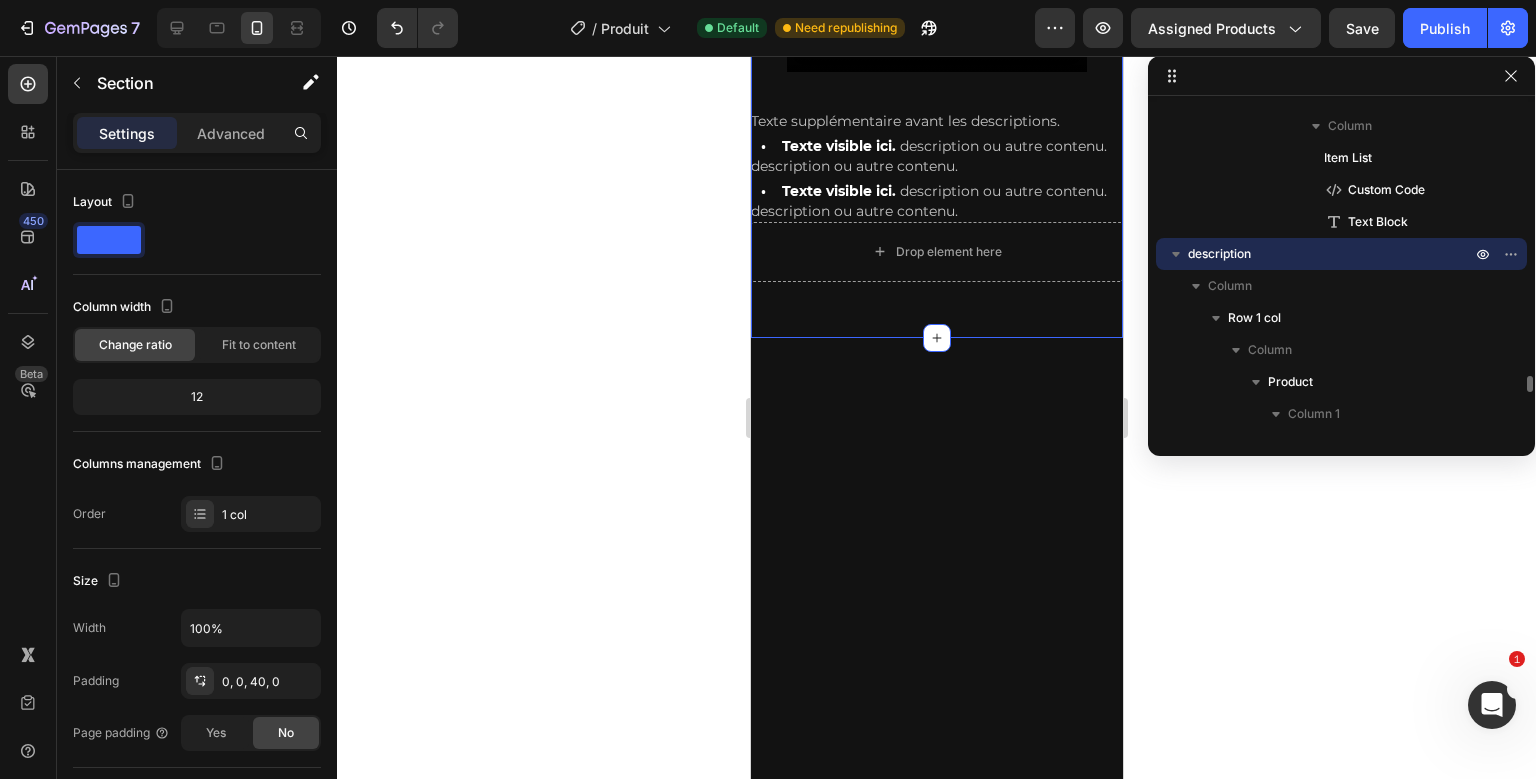 scroll, scrollTop: 7022, scrollLeft: 0, axis: vertical 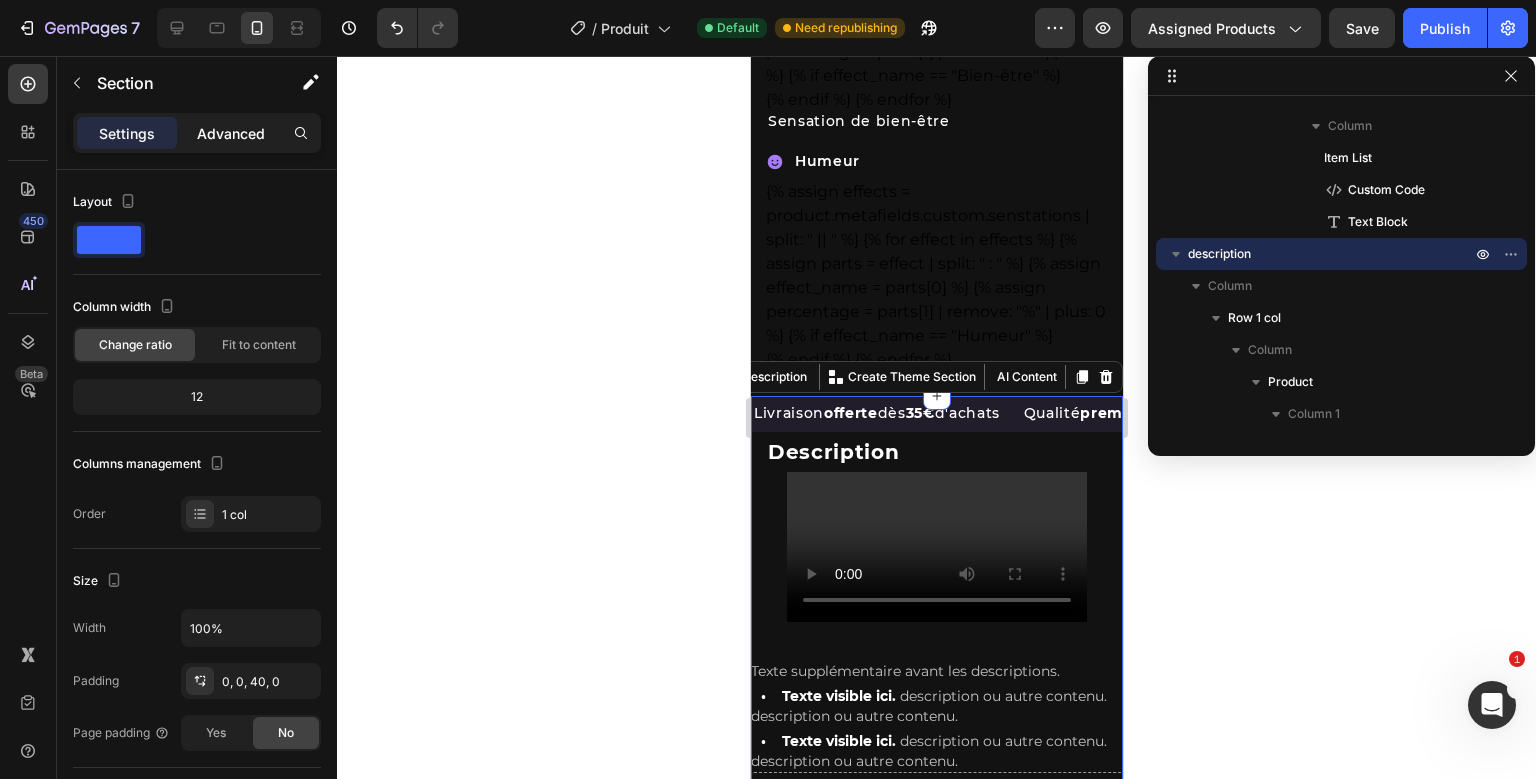 click on "Advanced" at bounding box center (231, 133) 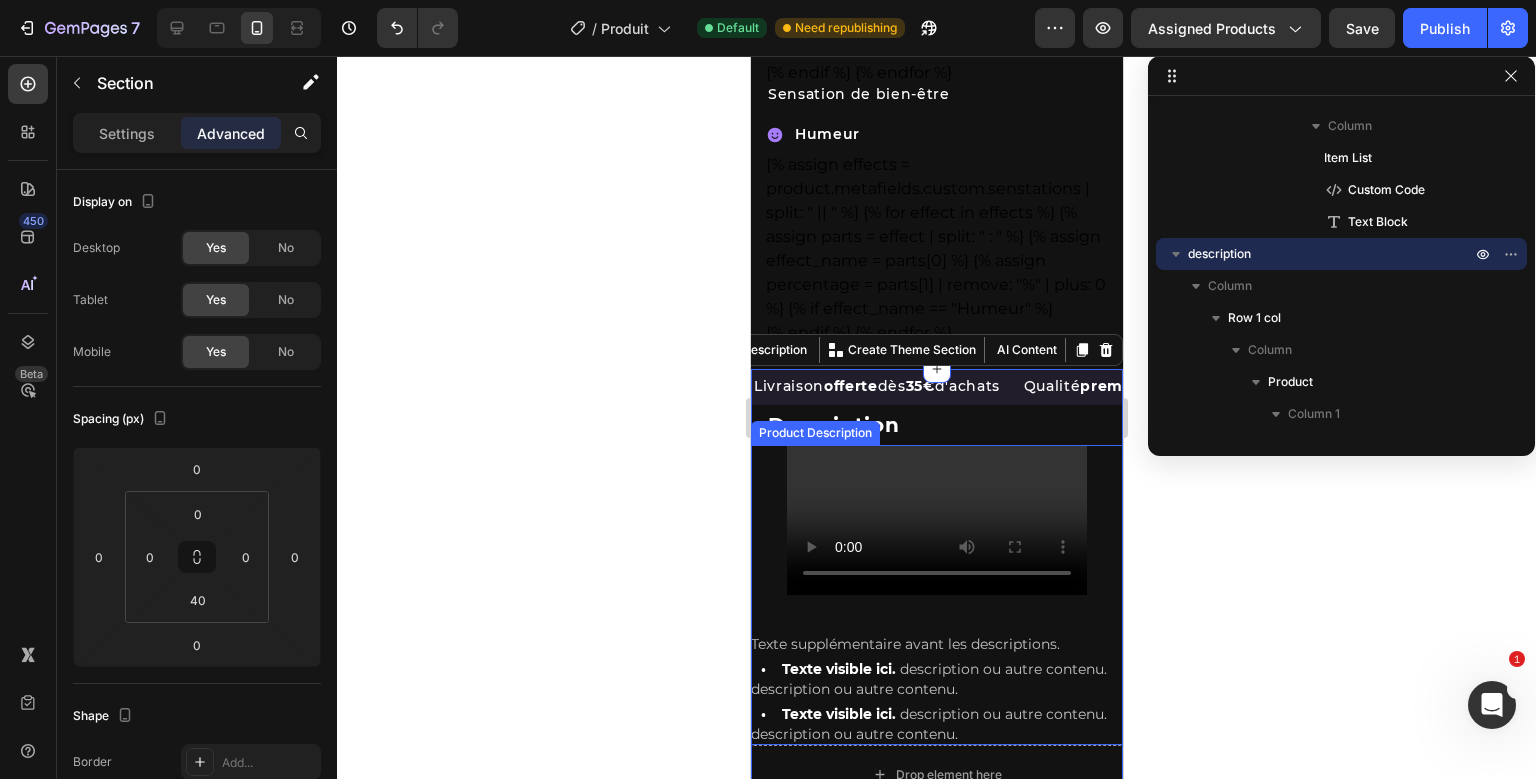 scroll, scrollTop: 7048, scrollLeft: 0, axis: vertical 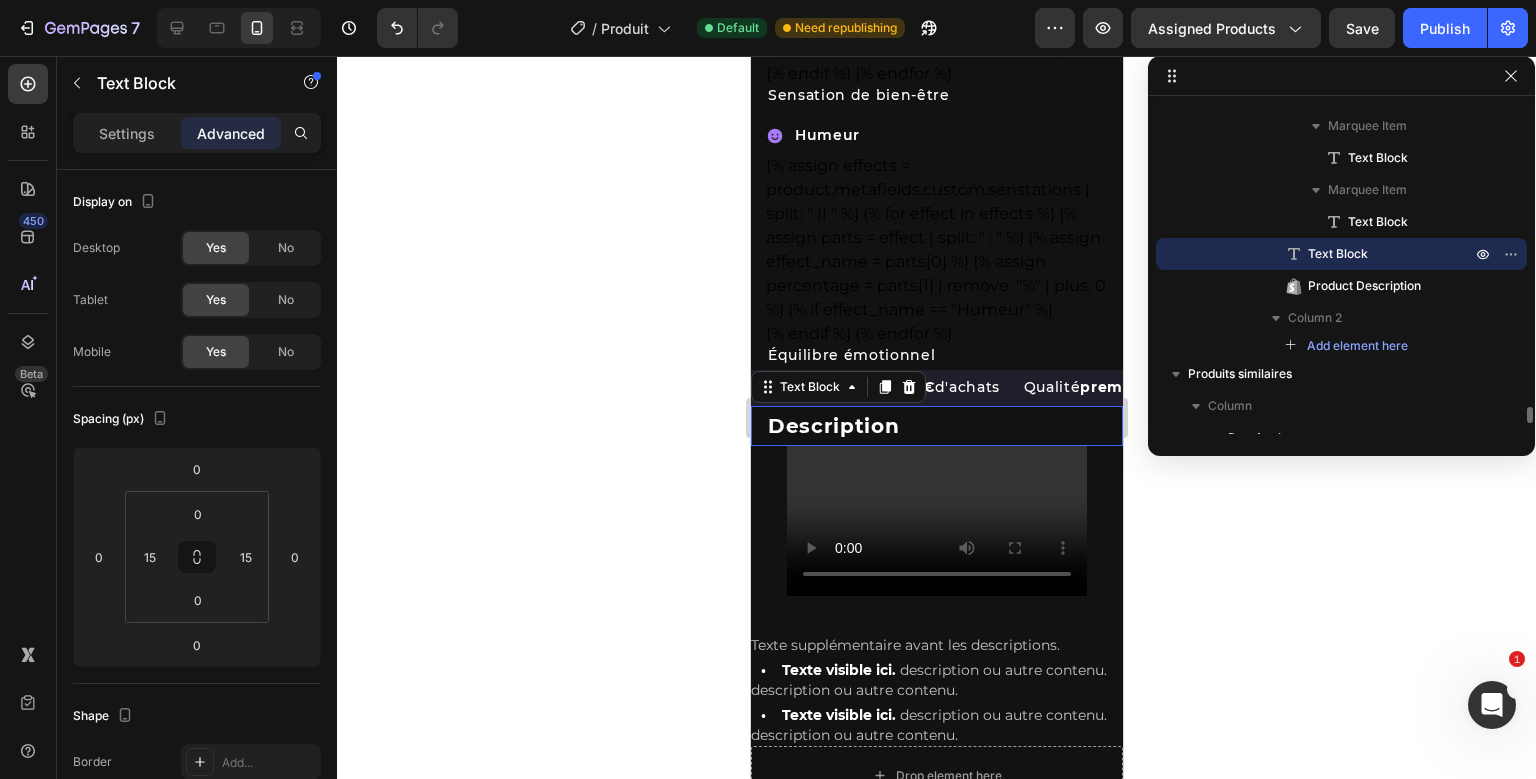 click on "Livraison  offerte  dès  35€  d'achats Text Block Qualité  premium Text Block Paiements  Sécurisés Text Block Livraison en  24/48h  après préparation Text Block 12%  de  cashback  sur chaques commandes Text Block Colis  discret Text Block Livraison  offerte  dès  35€  d'achats Text Block Qualité  premium Text Block Paiements  Sécurisés Text Block Livraison en  24/48h  après préparation Text Block 12%  de  cashback  sur chaques commandes Text Block Colis  discret Text Block Marquee Description Text Block   0
Texte supplémentaire avant les descriptions.
•    Texte visible ici.
description ou autre contenu. description ou autre contenu.
•    Texte visible ici.
description ou autre contenu. description ou autre contenu.
Product Description" at bounding box center (936, 557) 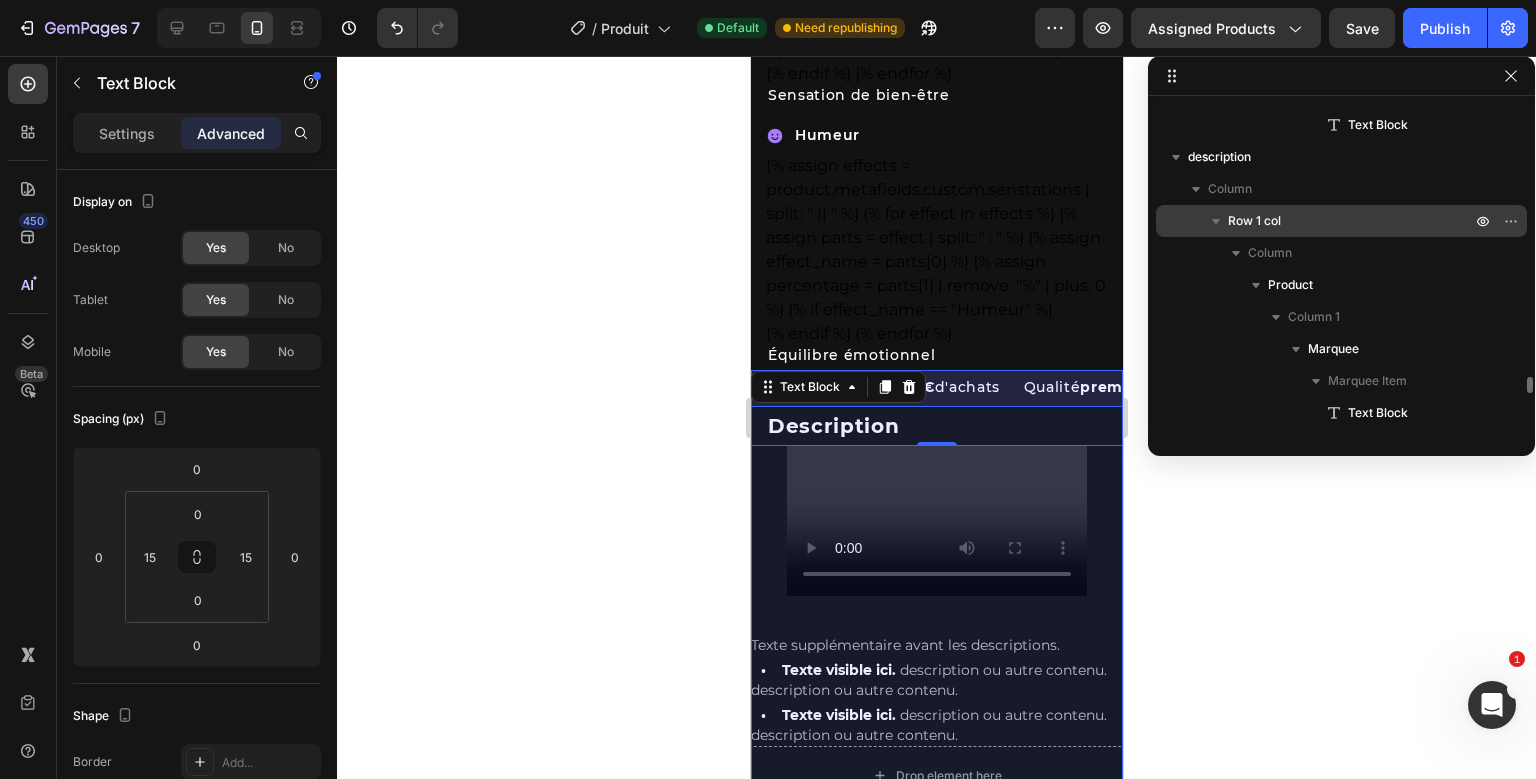 scroll, scrollTop: 5540, scrollLeft: 0, axis: vertical 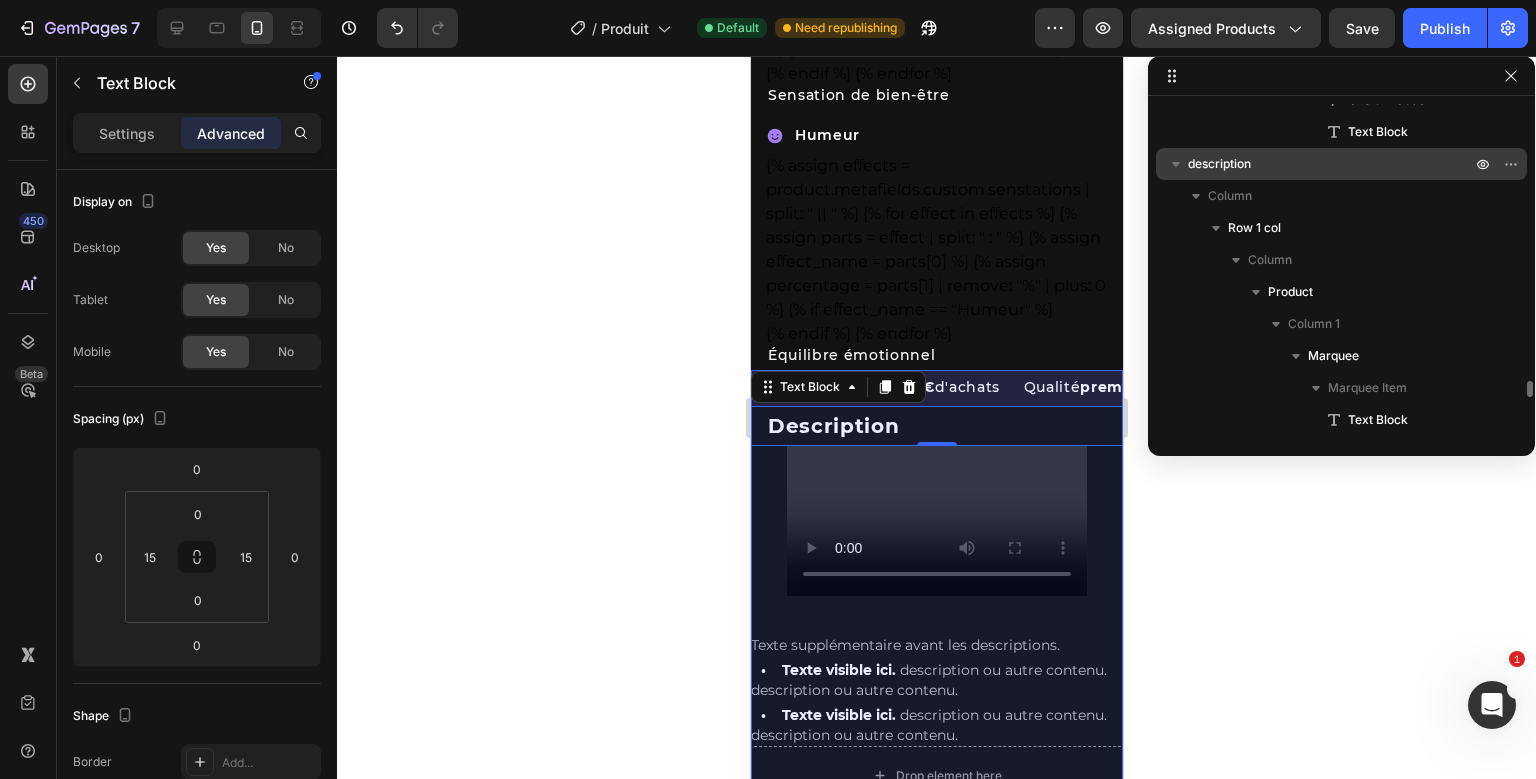 click on "description" at bounding box center [1341, 164] 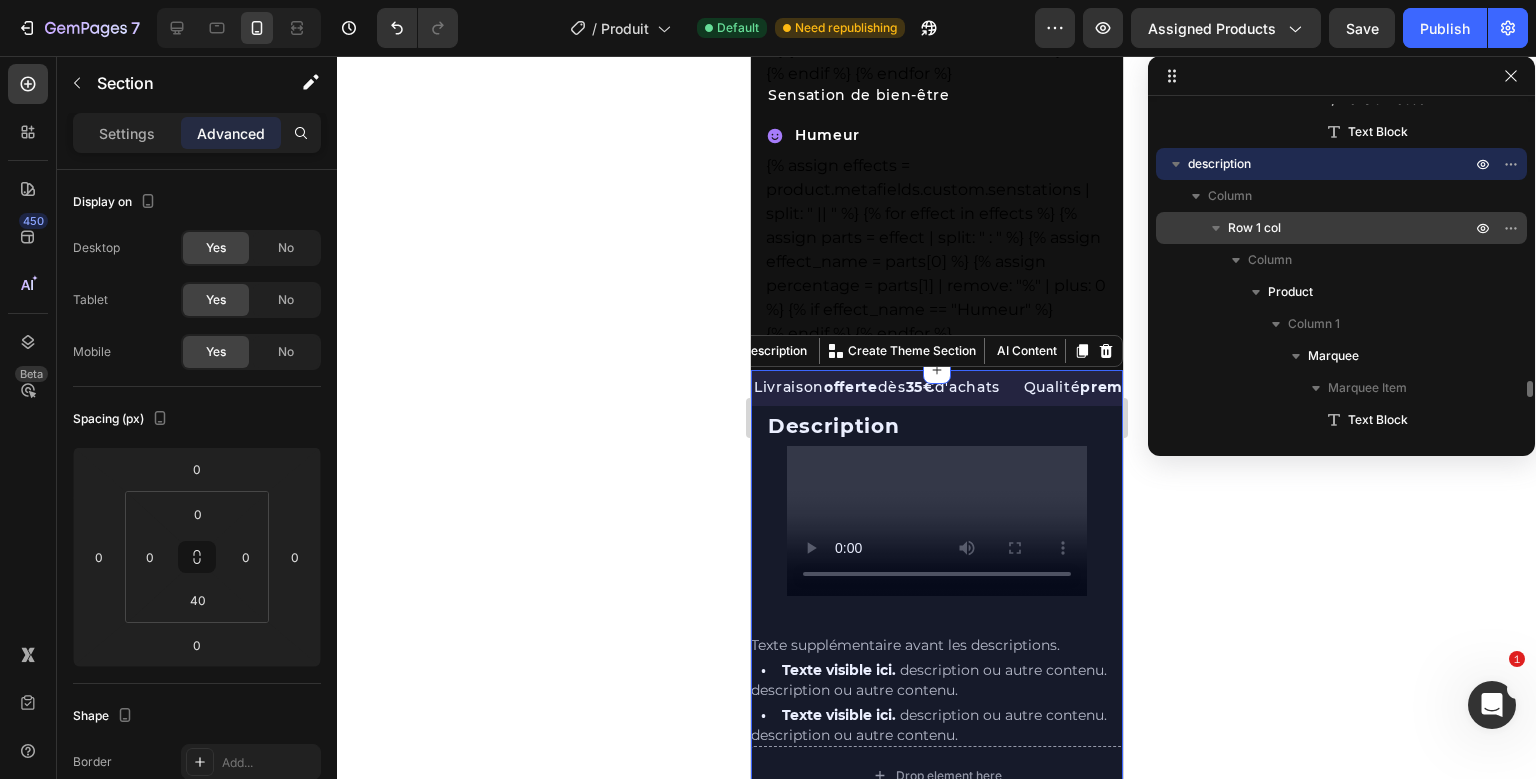click on "Row 1 col" at bounding box center (1351, 228) 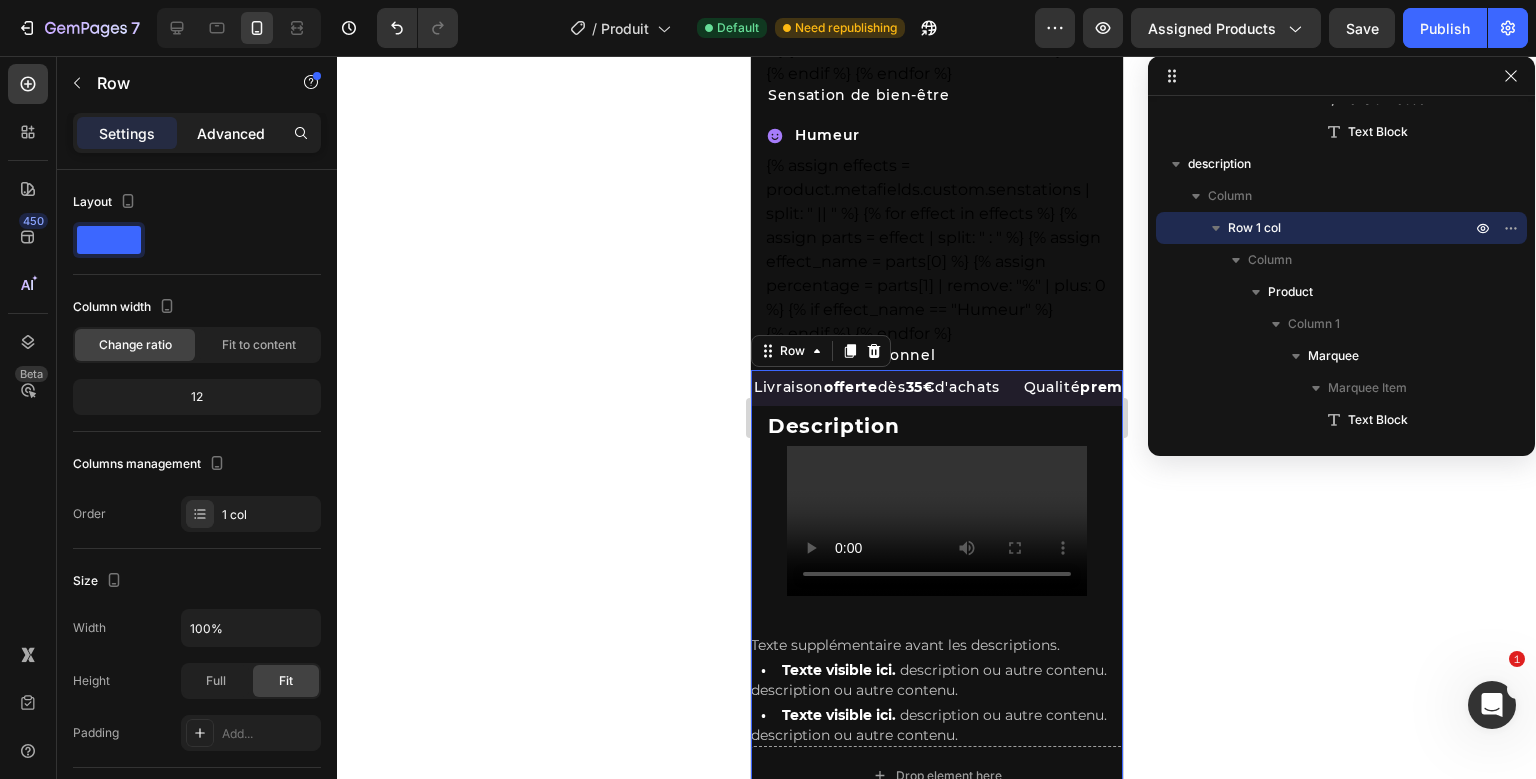 click on "Advanced" at bounding box center [231, 133] 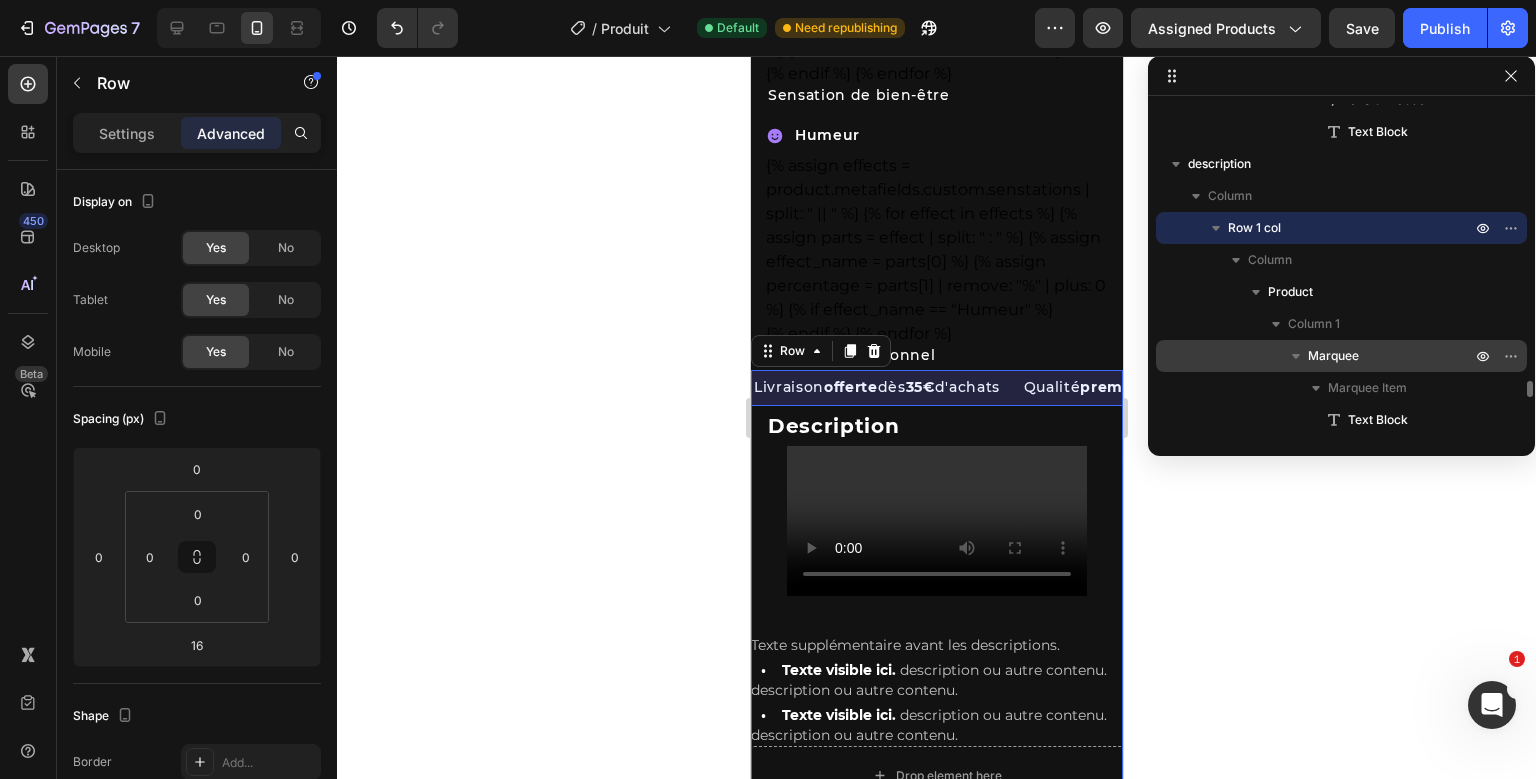 click on "Marquee" at bounding box center (1333, 356) 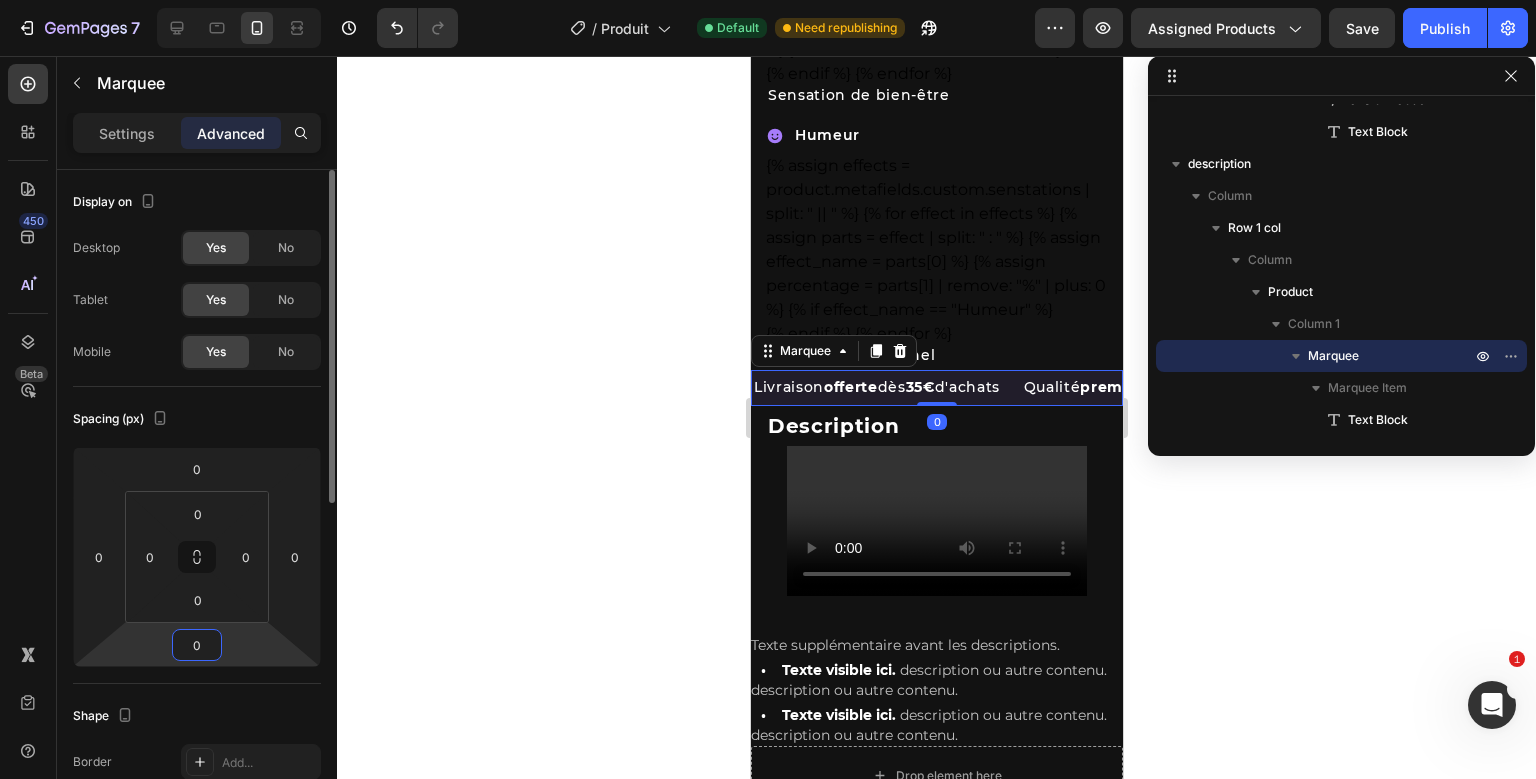 click on "0" at bounding box center (197, 645) 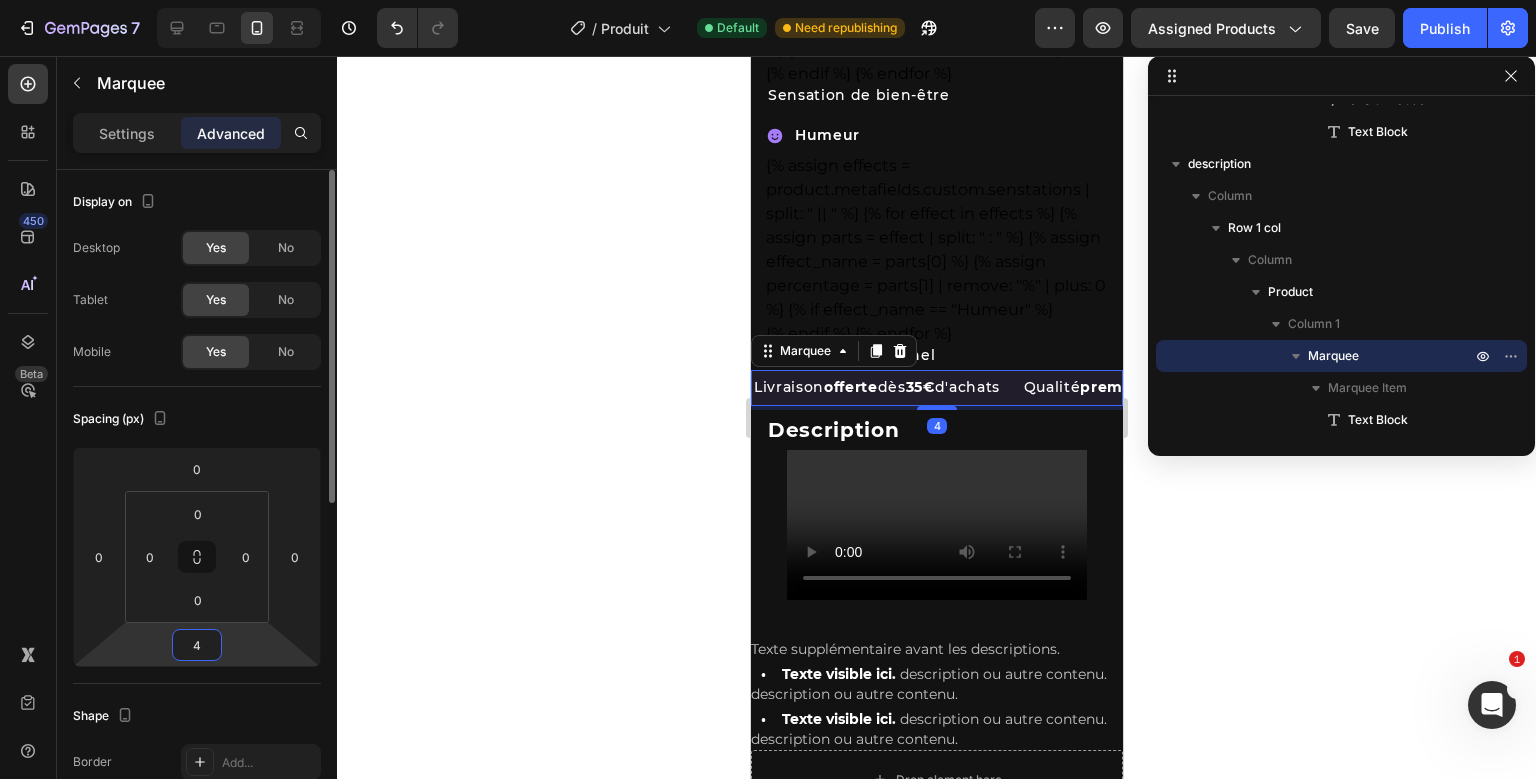 type on "40" 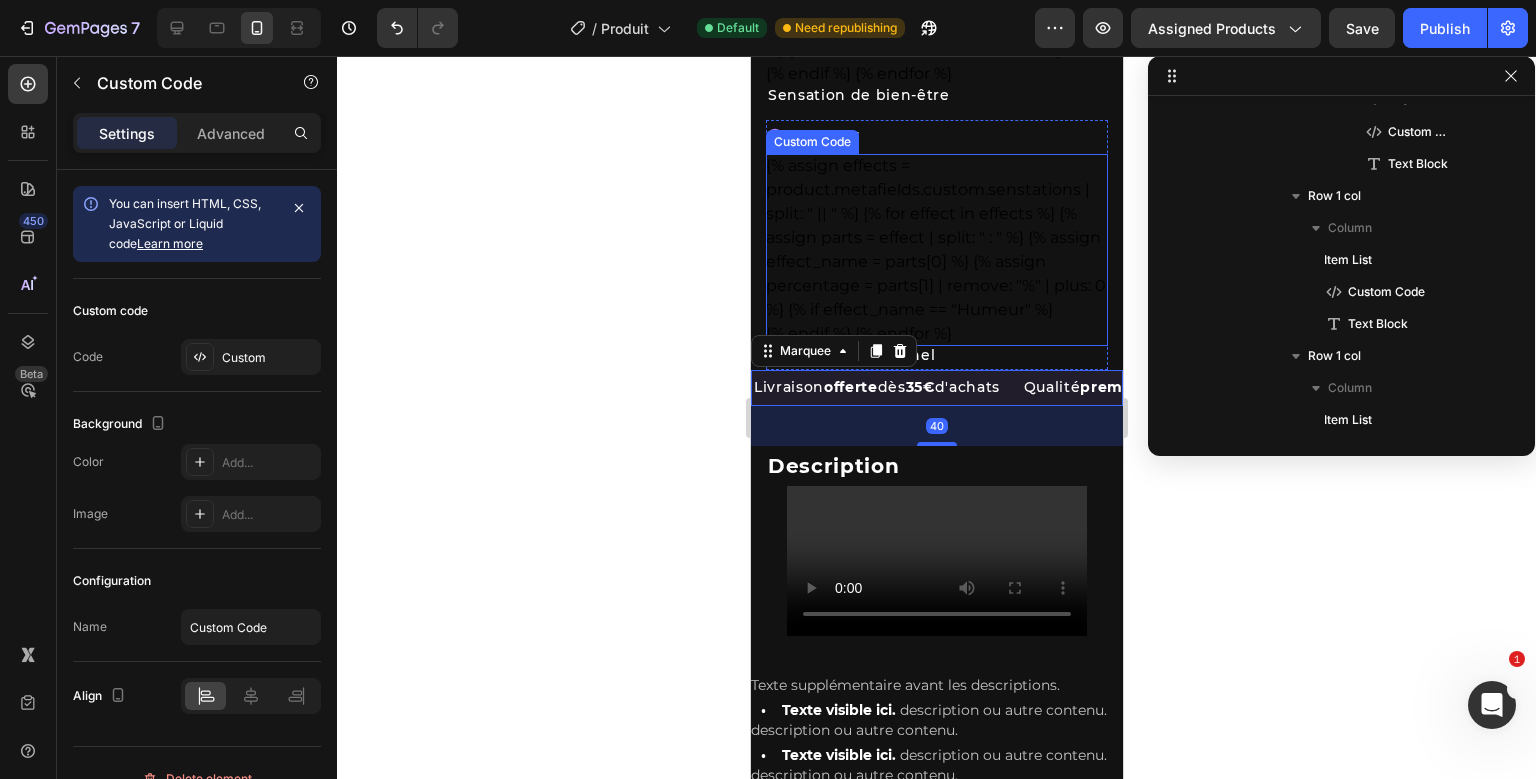 click on "{% assign effects = product.metafields.custom.senstations | split: " || " %}
{% for effect in effects %}
{% assign parts = effect | split: " : " %}
{% assign effect_name = parts[0] %}
{% assign percentage = parts[1] | remove: "%" | plus: 0 %}
{% if effect_name == "Humeur" %}
{% endif %}
{% endfor %}" at bounding box center (936, 250) 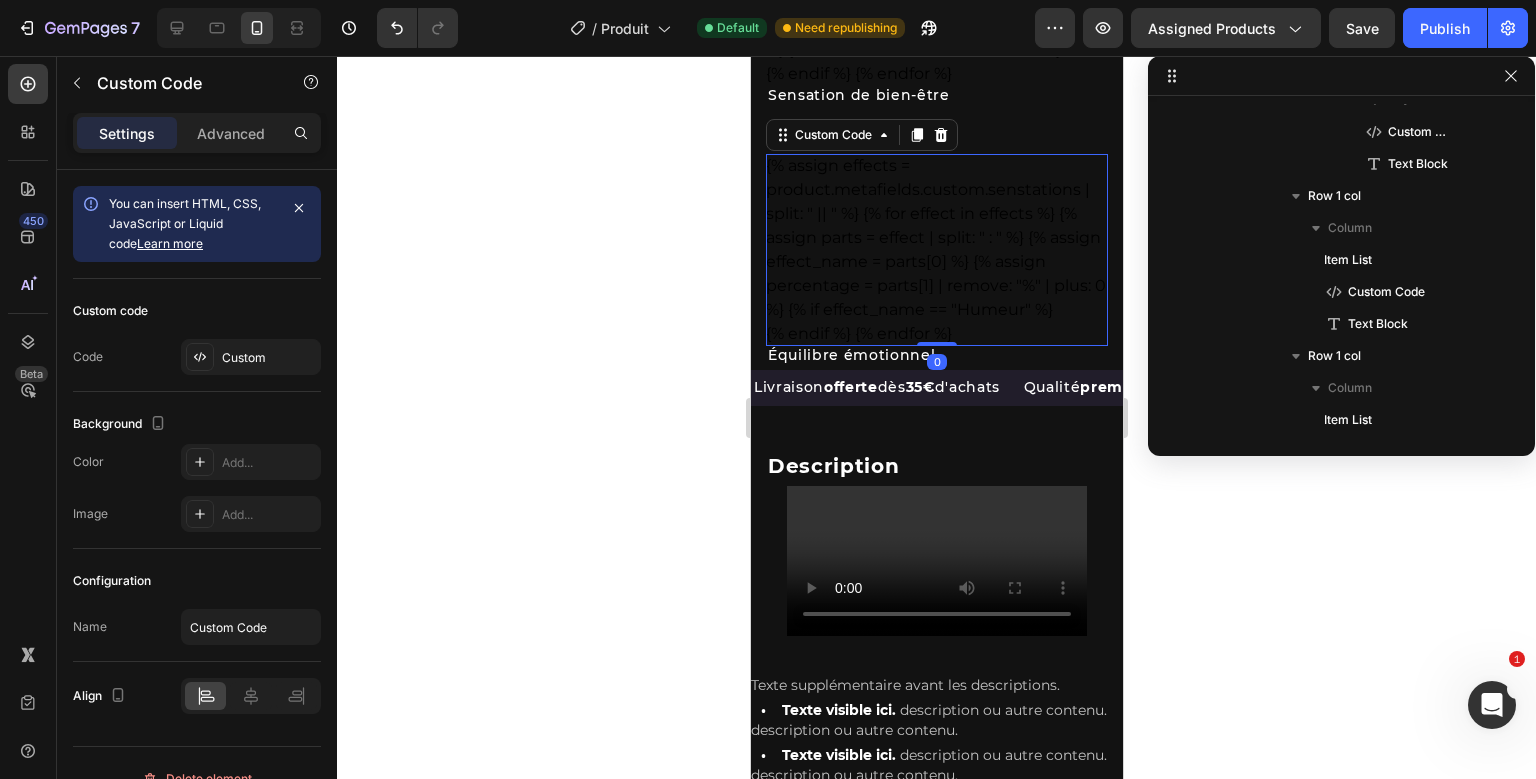 scroll, scrollTop: 6826, scrollLeft: 0, axis: vertical 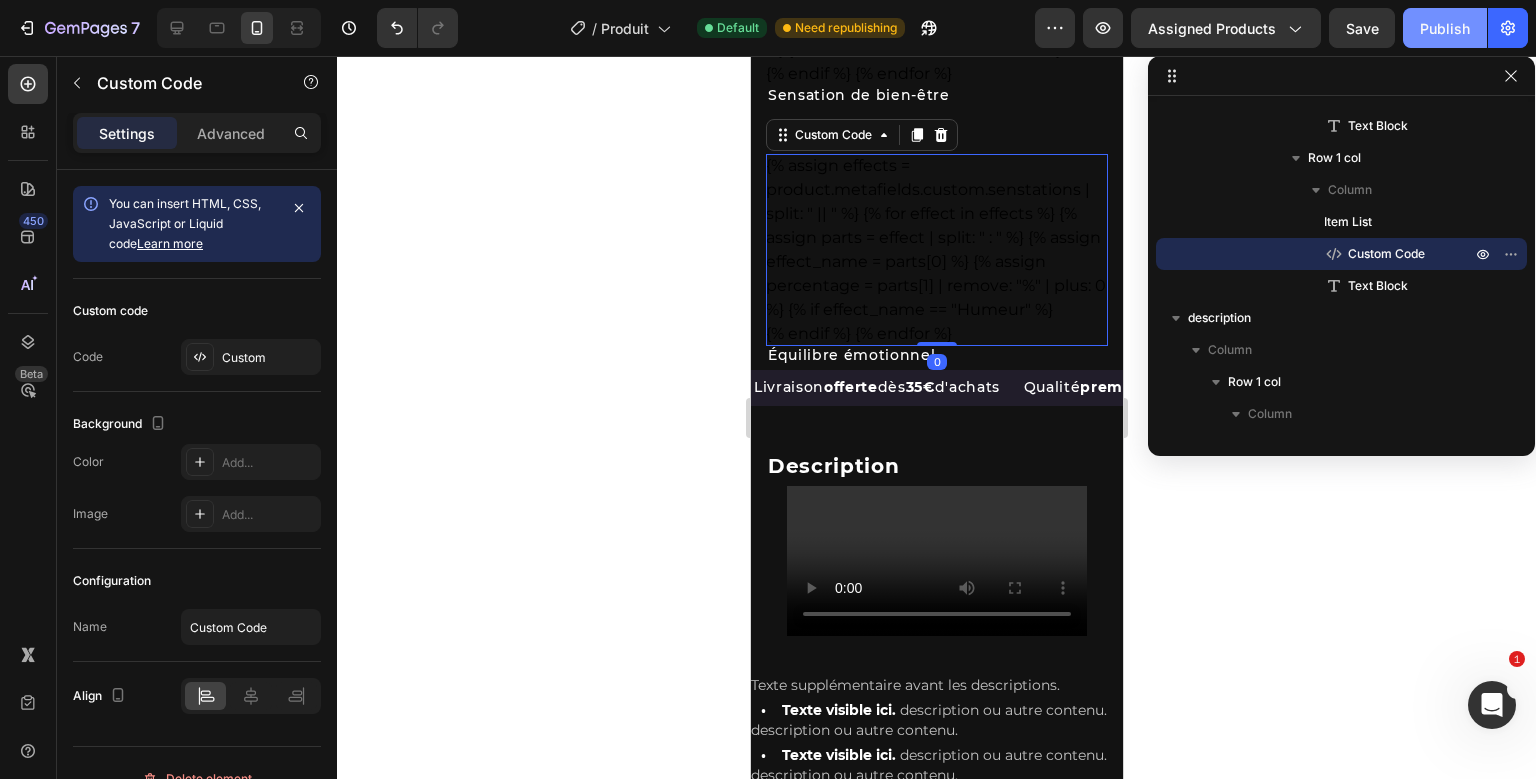 click on "Publish" 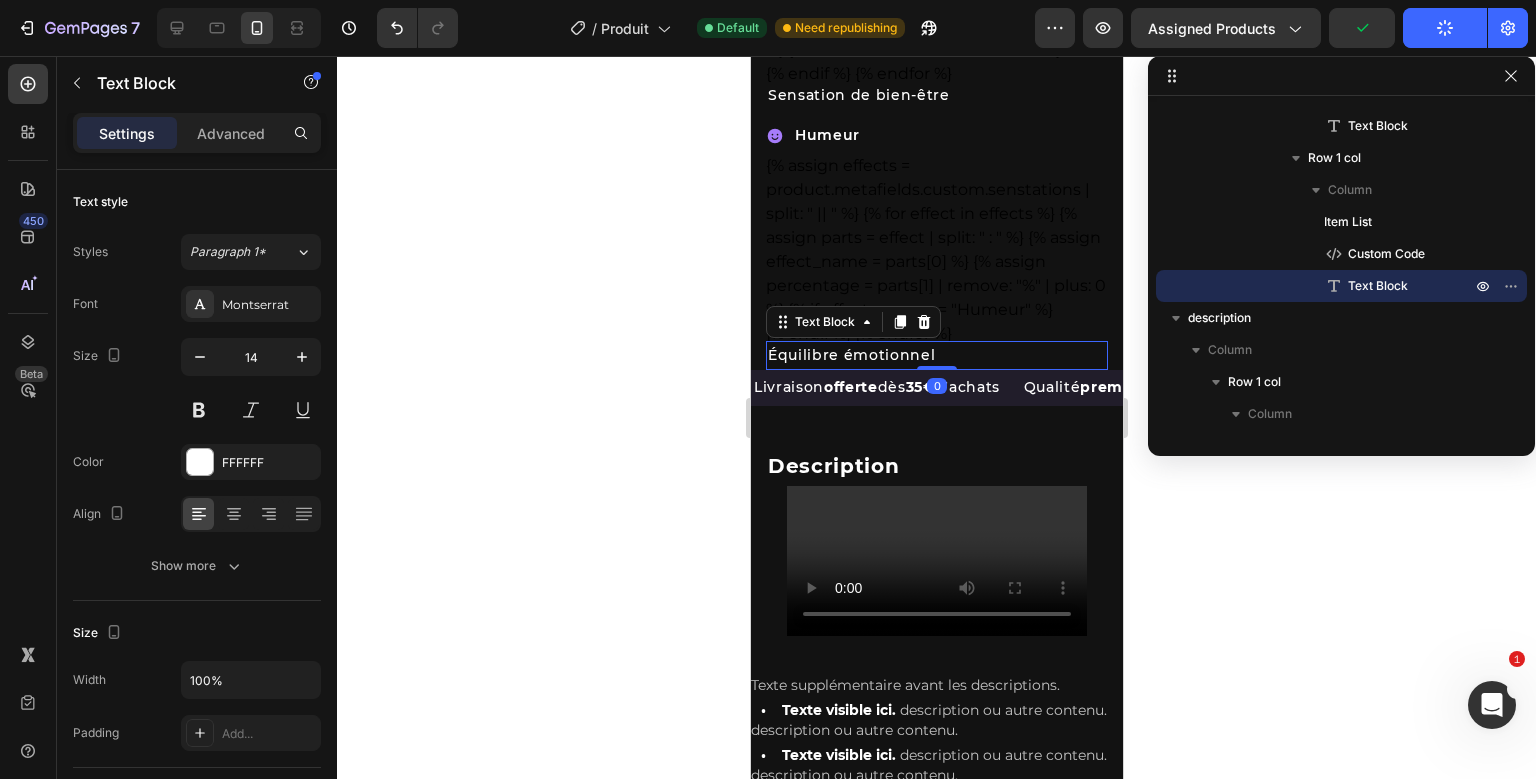 click on "Humeur Item List {% assign effects = product.metafields.custom.senstations | split: " || " %}
{% for effect in effects %}
{% assign parts = effect | split: " : " %}
{% assign effect_name = parts[0] %}
{% assign percentage = parts[1] | remove: "%" | plus: 0 %}
{% if effect_name == "Humeur" %}
{% endif %}
{% endfor %} Custom Code Équilibre émotionnel Text Block   0" at bounding box center [936, 245] 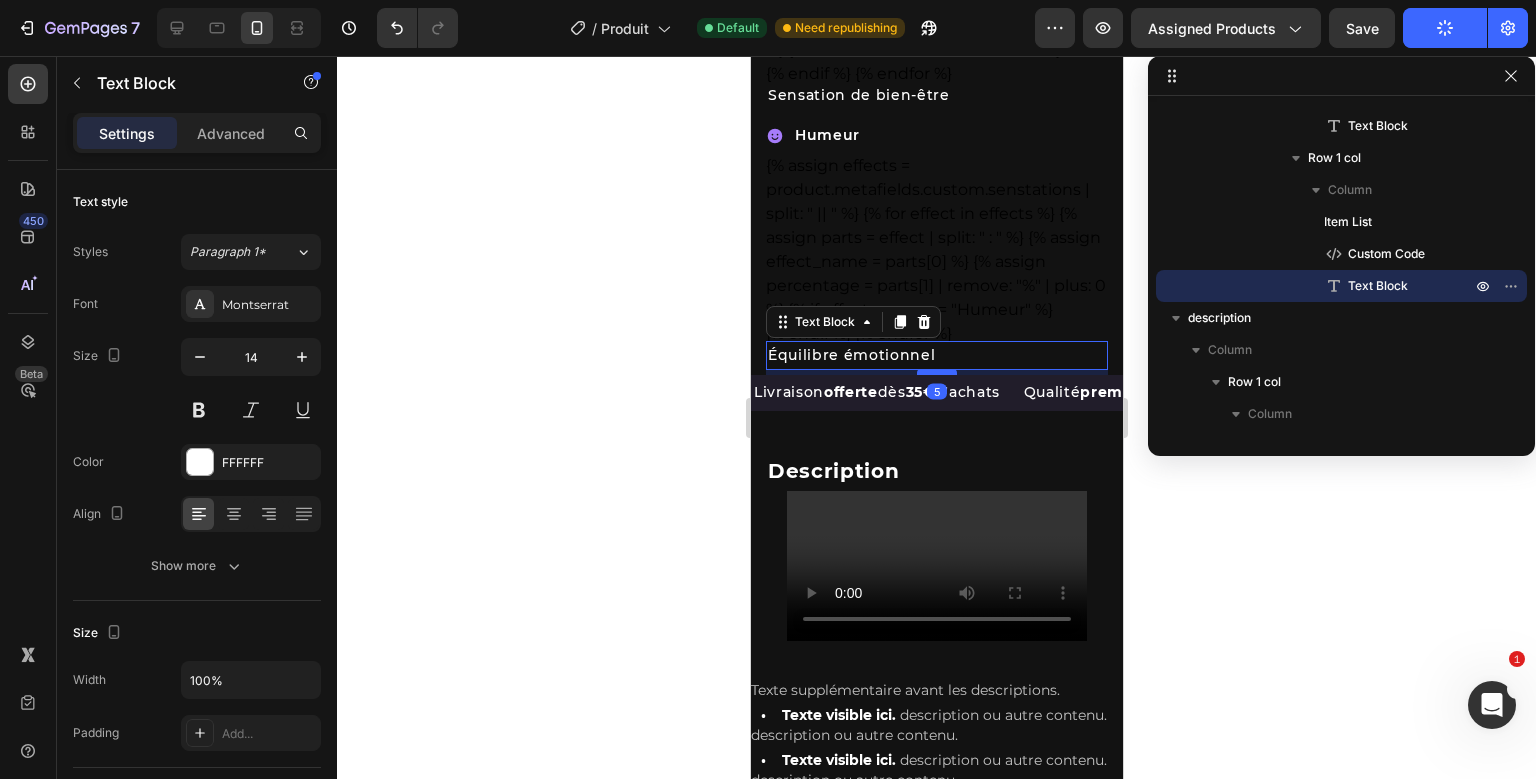 click at bounding box center [936, 372] 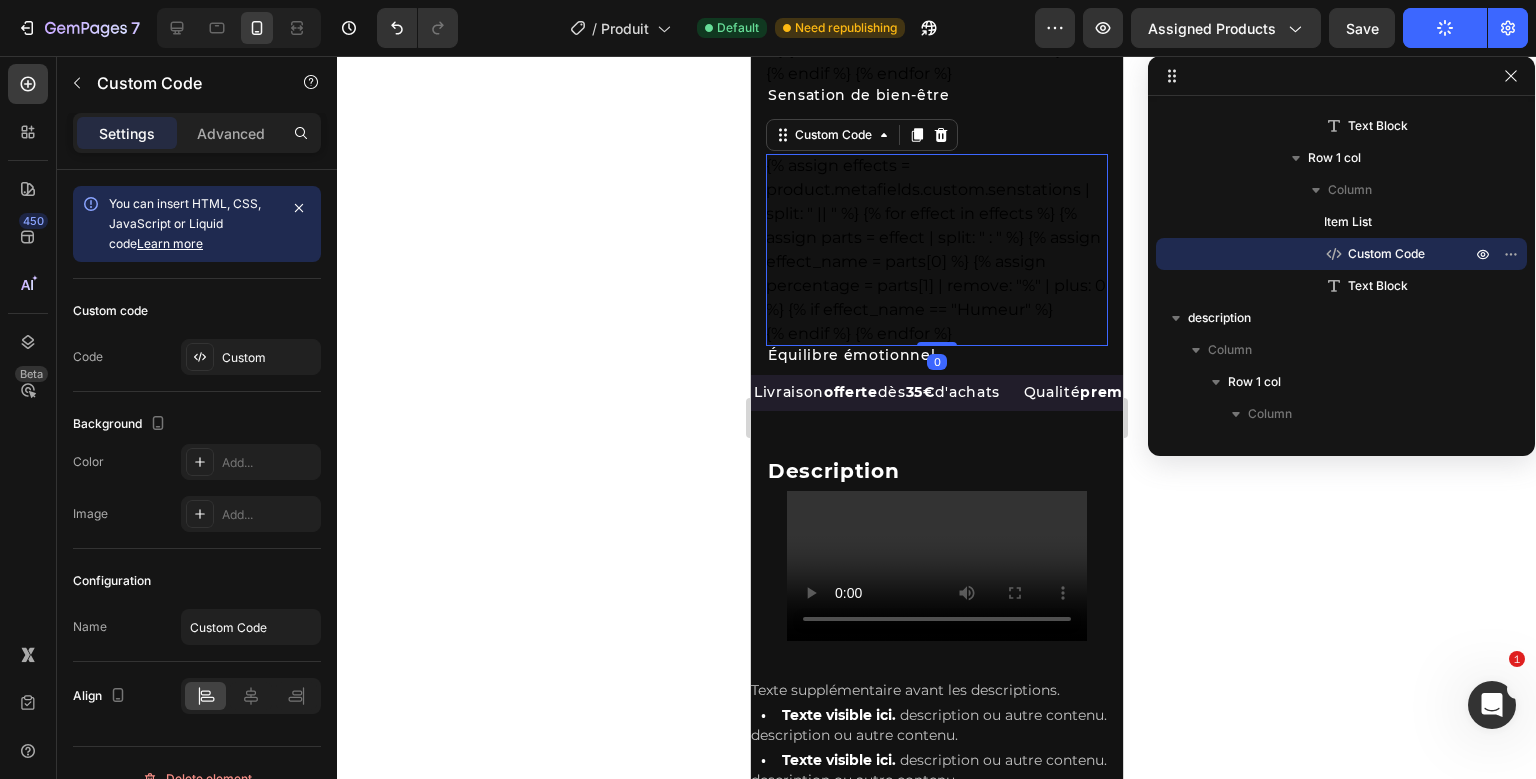 click on "Humeur Item List {% assign effects = product.metafields.custom.senstations | split: " || " %}
{% for effect in effects %}
{% assign parts = effect | split: " : " %}
{% assign effect_name = parts[0] %}
{% assign percentage = parts[1] | remove: "%" | plus: 0 %}
{% if effect_name == "Humeur" %}
{% endif %}
{% endfor %} Custom Code   0 Équilibre émotionnel Text Block" at bounding box center (936, 247) 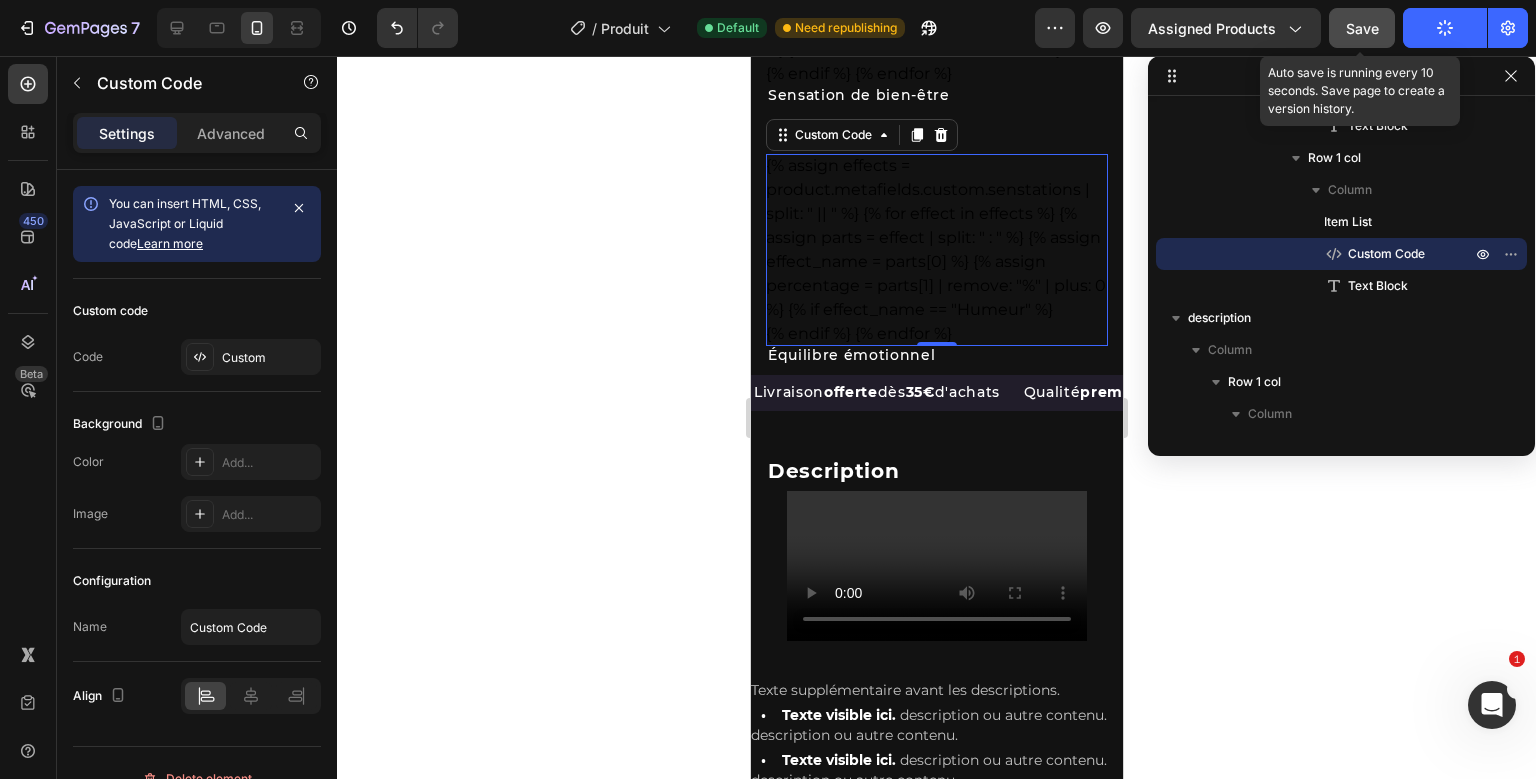click on "Save" at bounding box center [1362, 28] 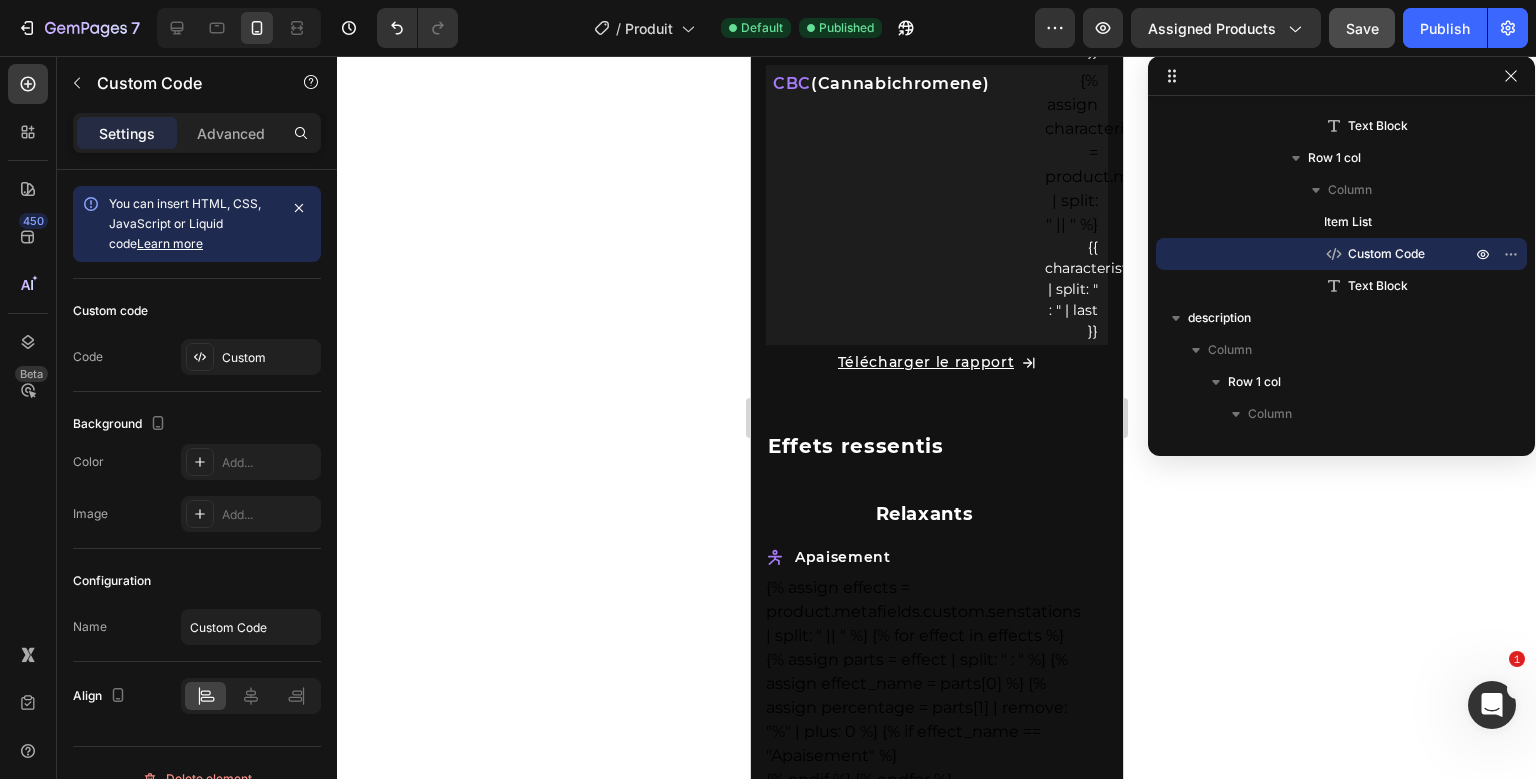 scroll, scrollTop: 4248, scrollLeft: 0, axis: vertical 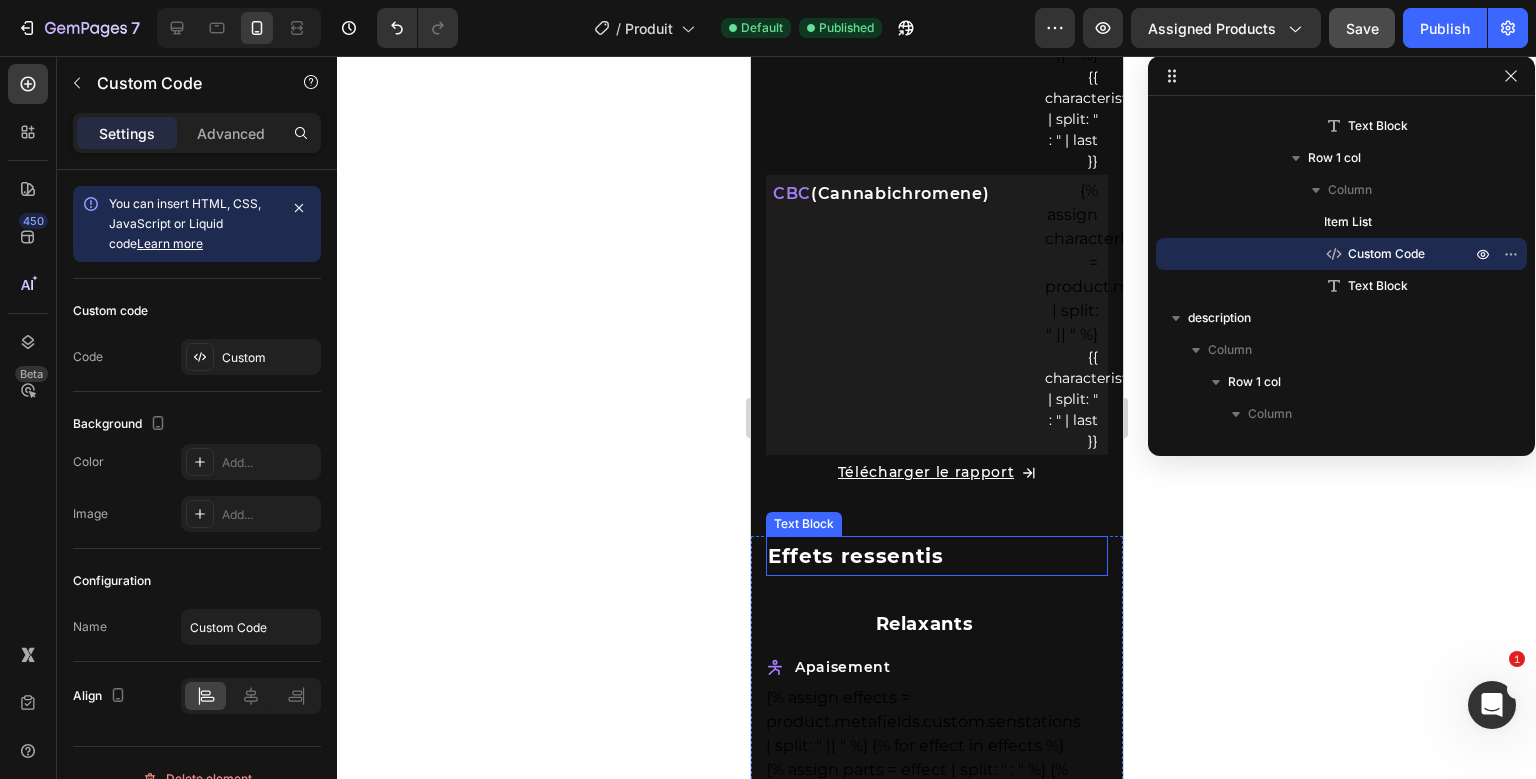 click on "Effets ressentis" at bounding box center [936, 556] 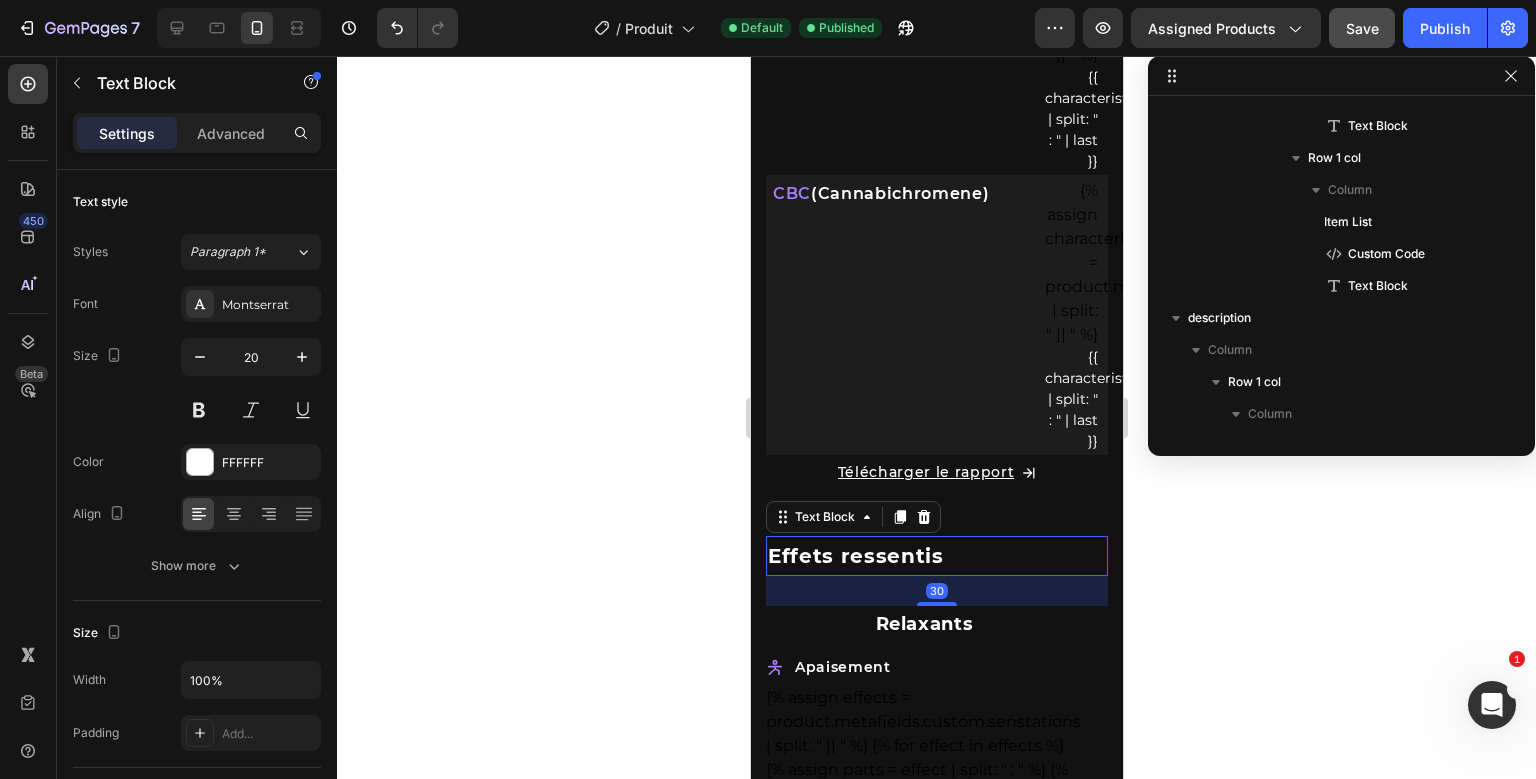 scroll, scrollTop: 5130, scrollLeft: 0, axis: vertical 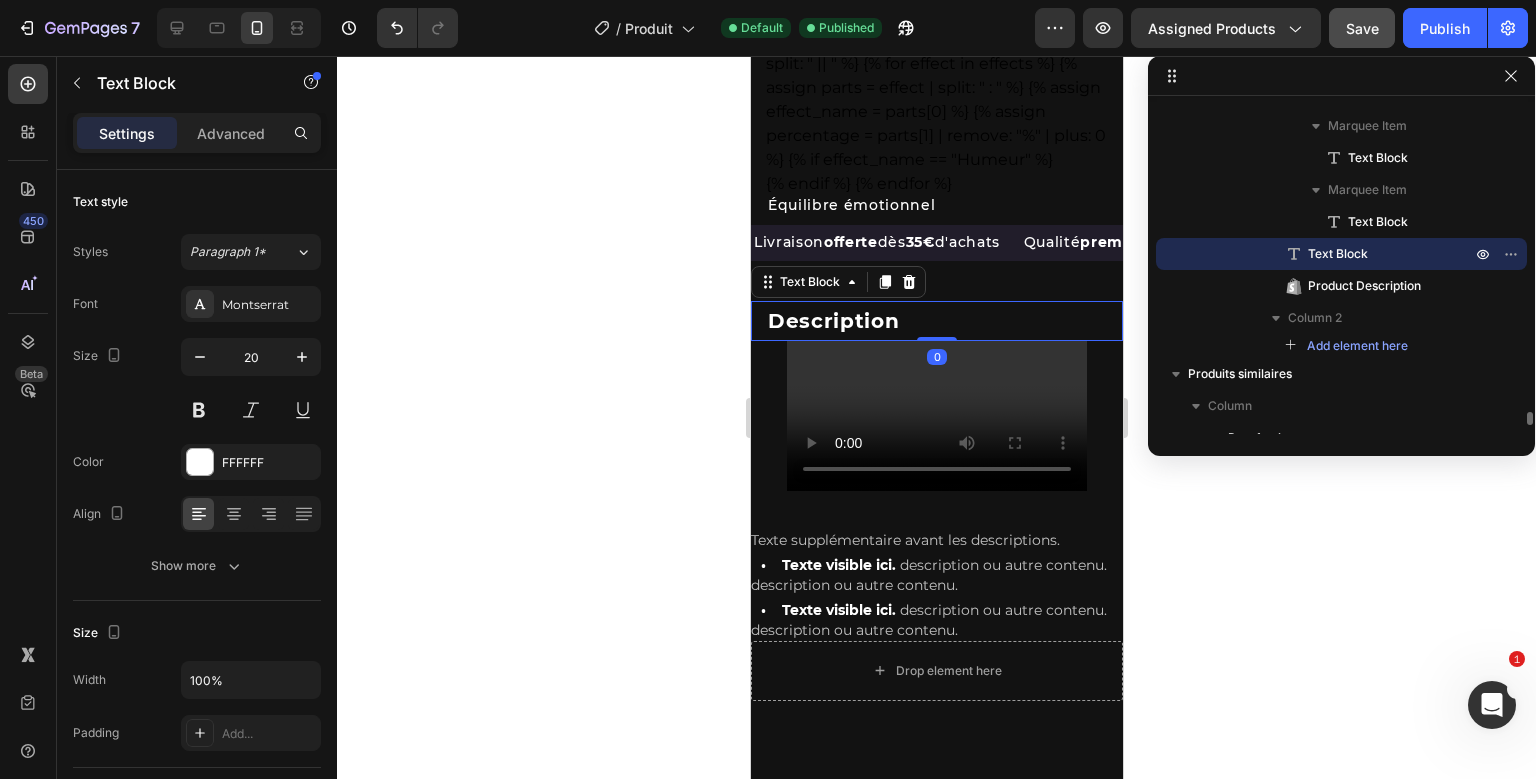 click on "Livraison  offerte  dès  35€  d'achats Text Block Qualité  premium Text Block Paiements  Sécurisés Text Block Livraison en  24/48h  après préparation Text Block 12%  de  cashback  sur chaques commandes Text Block Colis  discret Text Block Livraison  offerte  dès  35€  d'achats Text Block Qualité  premium Text Block Paiements  Sécurisés Text Block Livraison en  24/48h  après préparation Text Block 12%  de  cashback  sur chaques commandes Text Block Colis  discret Text Block Marquee Description Text Block   0
Texte supplémentaire avant les descriptions.
•    Texte visible ici.
description ou autre contenu. description ou autre contenu.
•    Texte visible ici.
description ou autre contenu. description ou autre contenu.
Product Description" at bounding box center [936, 432] 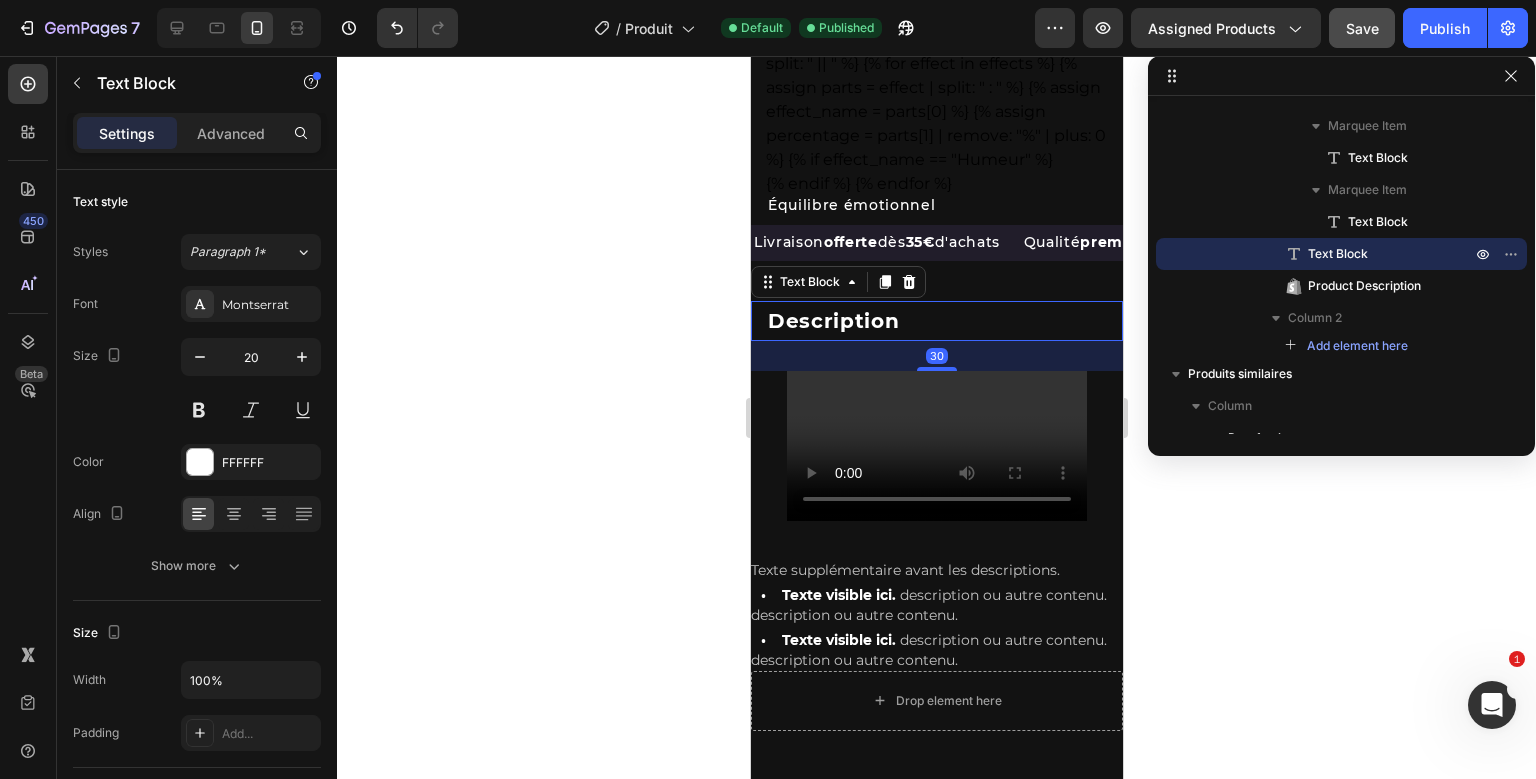 drag, startPoint x: 938, startPoint y: 336, endPoint x: 943, endPoint y: 366, distance: 30.413813 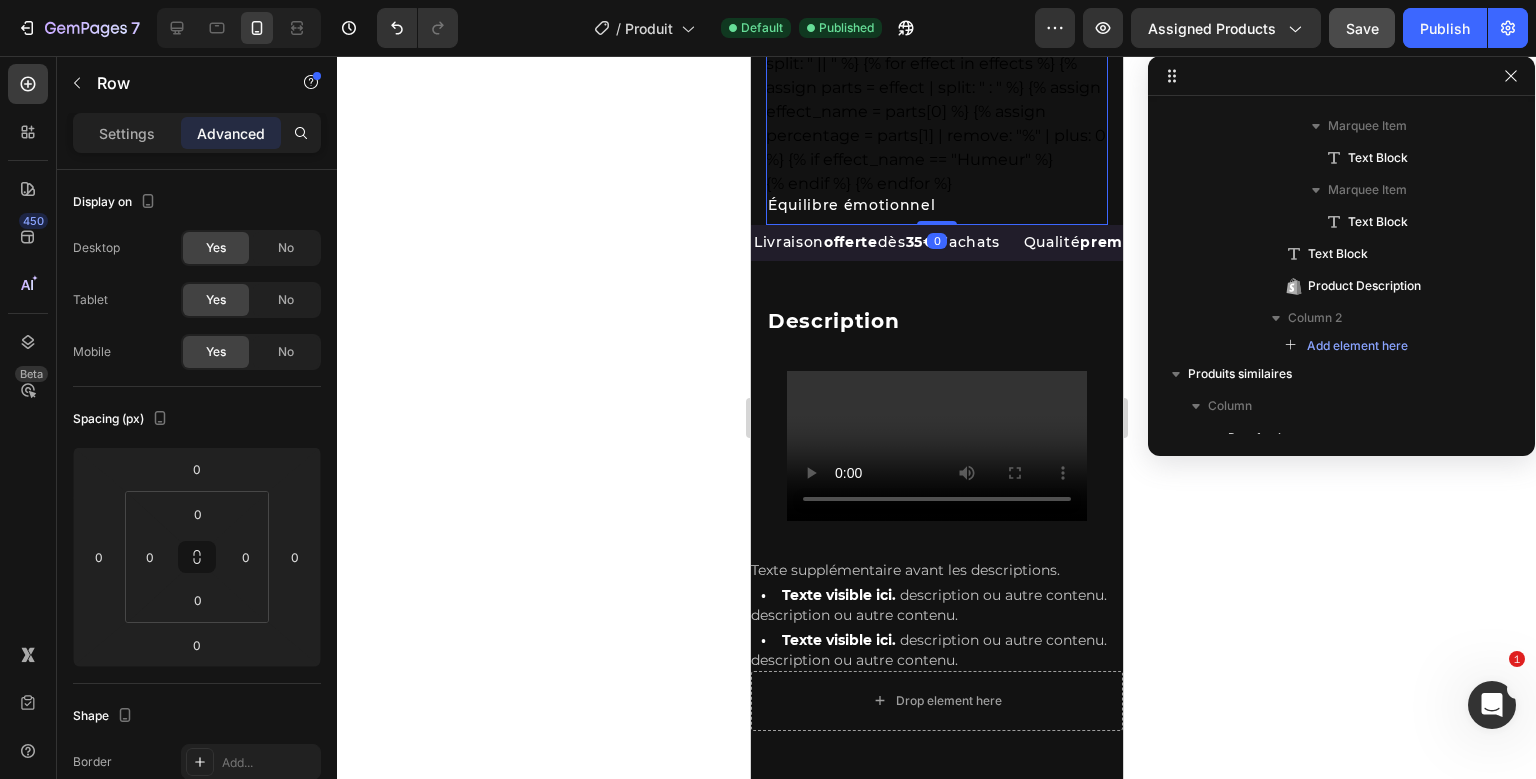 scroll, scrollTop: 6730, scrollLeft: 0, axis: vertical 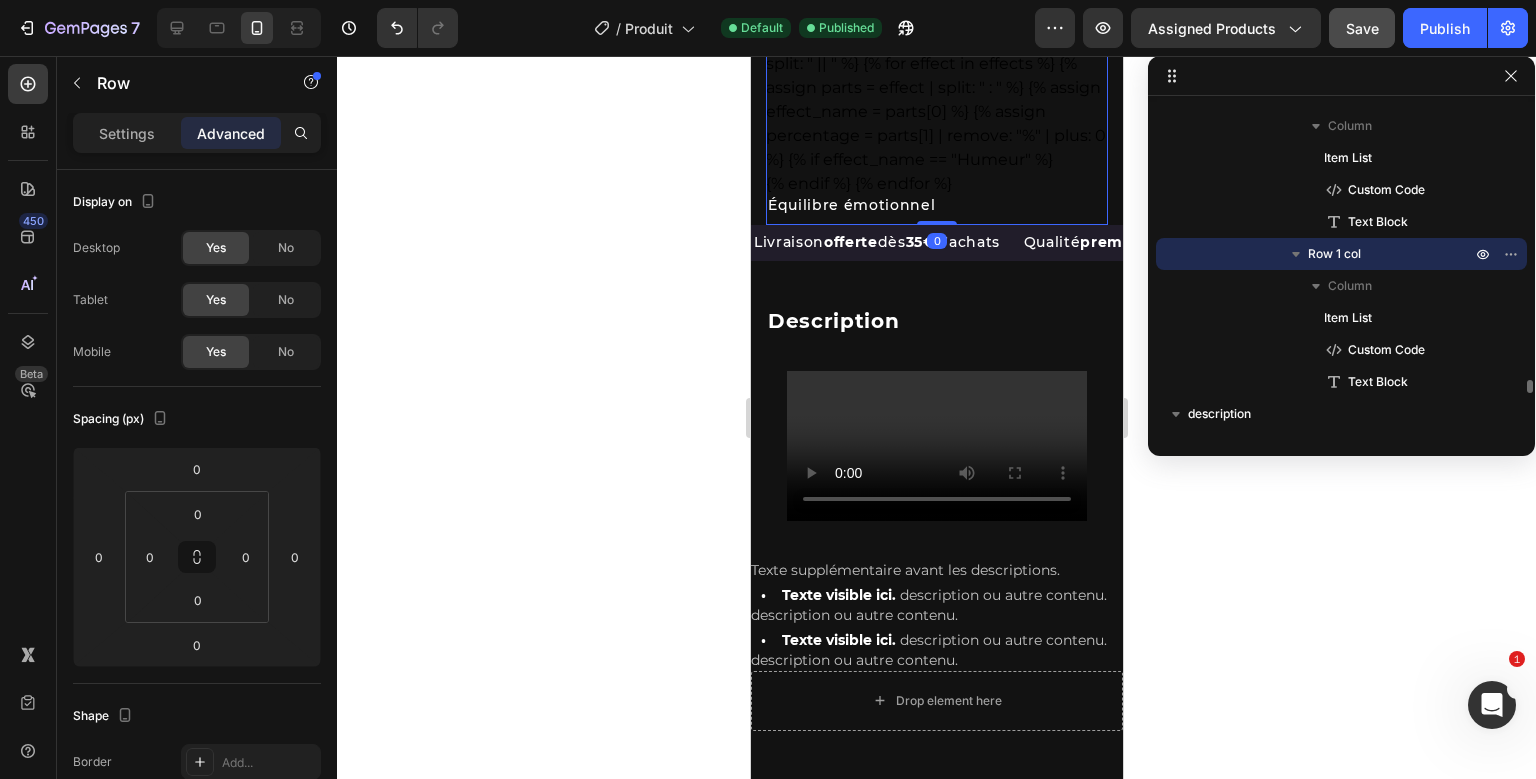 click on "Mentaux Text Block
Clarté d’esprit Item List {% assign effects = product.metafields.custom.senstations | split: " || " %}
{% for effect in effects %}
{% assign parts = effect | split: " : " %}
{% assign effect_name = parts[0] %}
{% assign percentage = parts[1] | remove: "%" | plus: 0 %}
{% if effect_name == "Clarté d’esprit" %}
{% endif %}
{% endfor %} Custom Code Clarté mentale Text Block Row
Bien-être Item List {% assign effects = product.metafields.custom.senstations | split: " || " %}
{% for effect in effects %}
{% assign parts = effect | split: " : " %}
{% assign effect_name = parts[0] %}
{% assign percentage = parts[1] | remove: "%" | plus: 0 %}
{% if effect_name == "Bien-être" %}
{% endif %}
{% endfor %} Custom Code Sensation de bien-être Text Block Row
Humeur Item List
{% endif %}
{% endfor %} Custom Code Équilibre émotionnel Text Block Row   0" at bounding box center (936, -196) 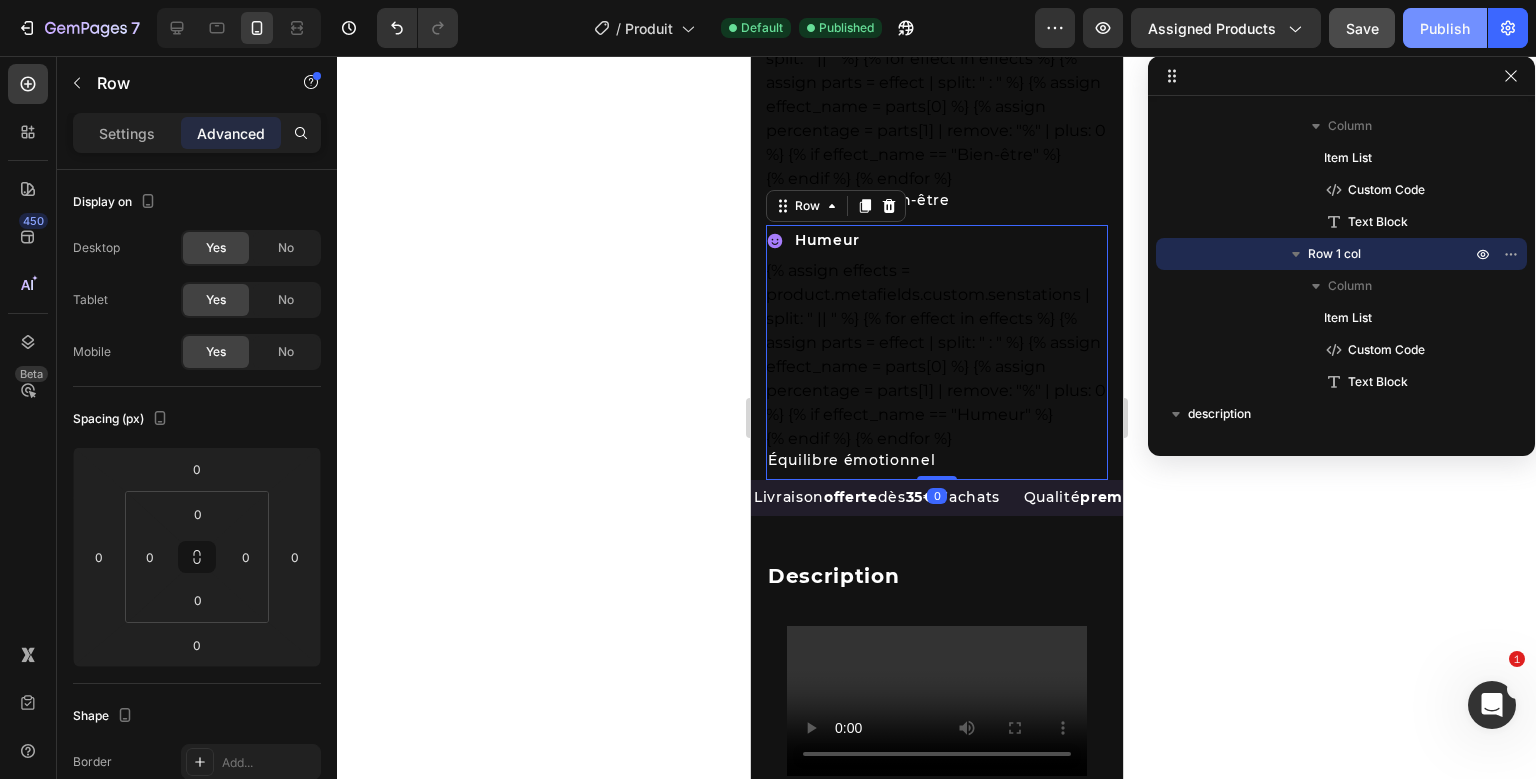click on "Publish" at bounding box center [1445, 28] 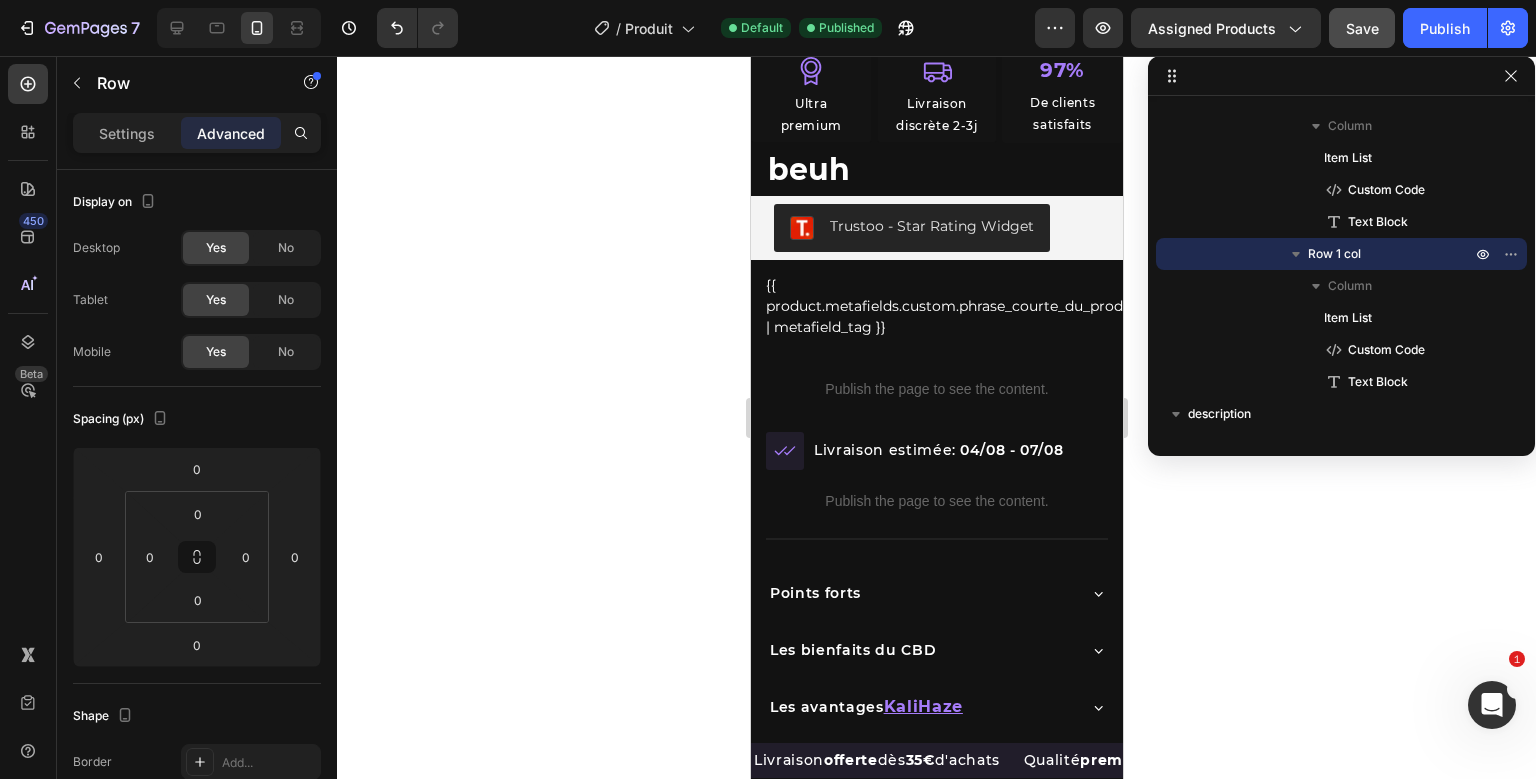 scroll, scrollTop: 617, scrollLeft: 0, axis: vertical 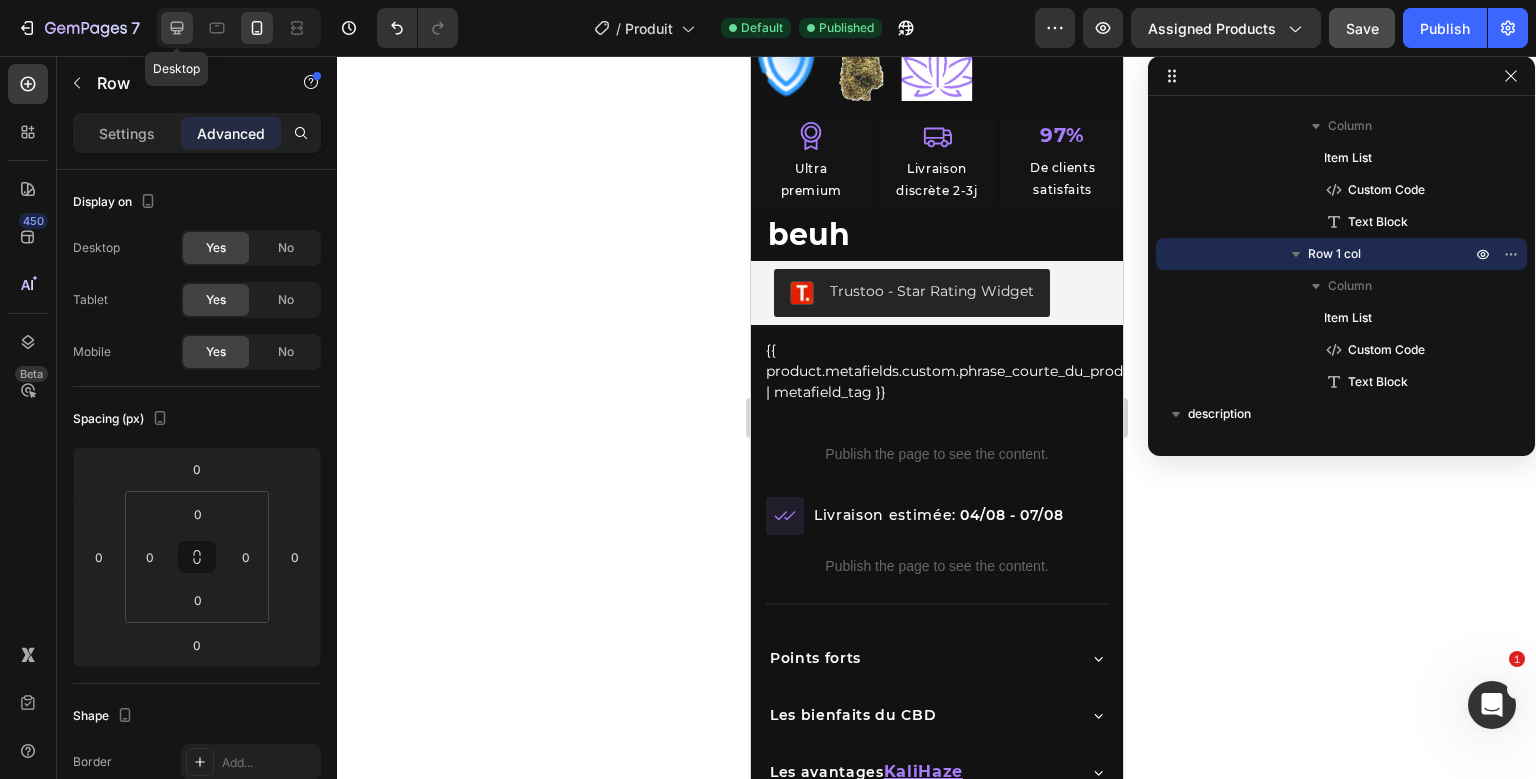 click 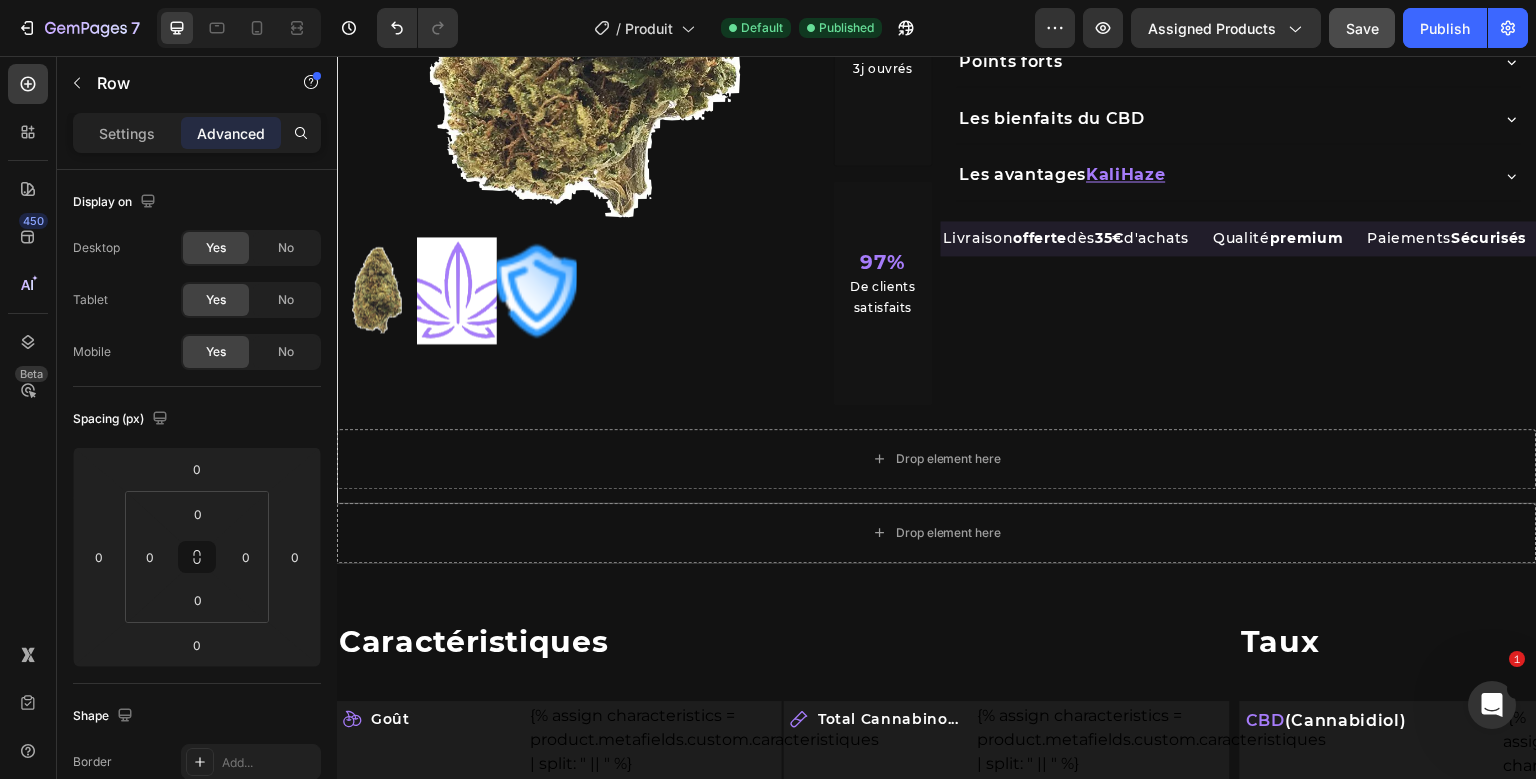 scroll, scrollTop: 117, scrollLeft: 0, axis: vertical 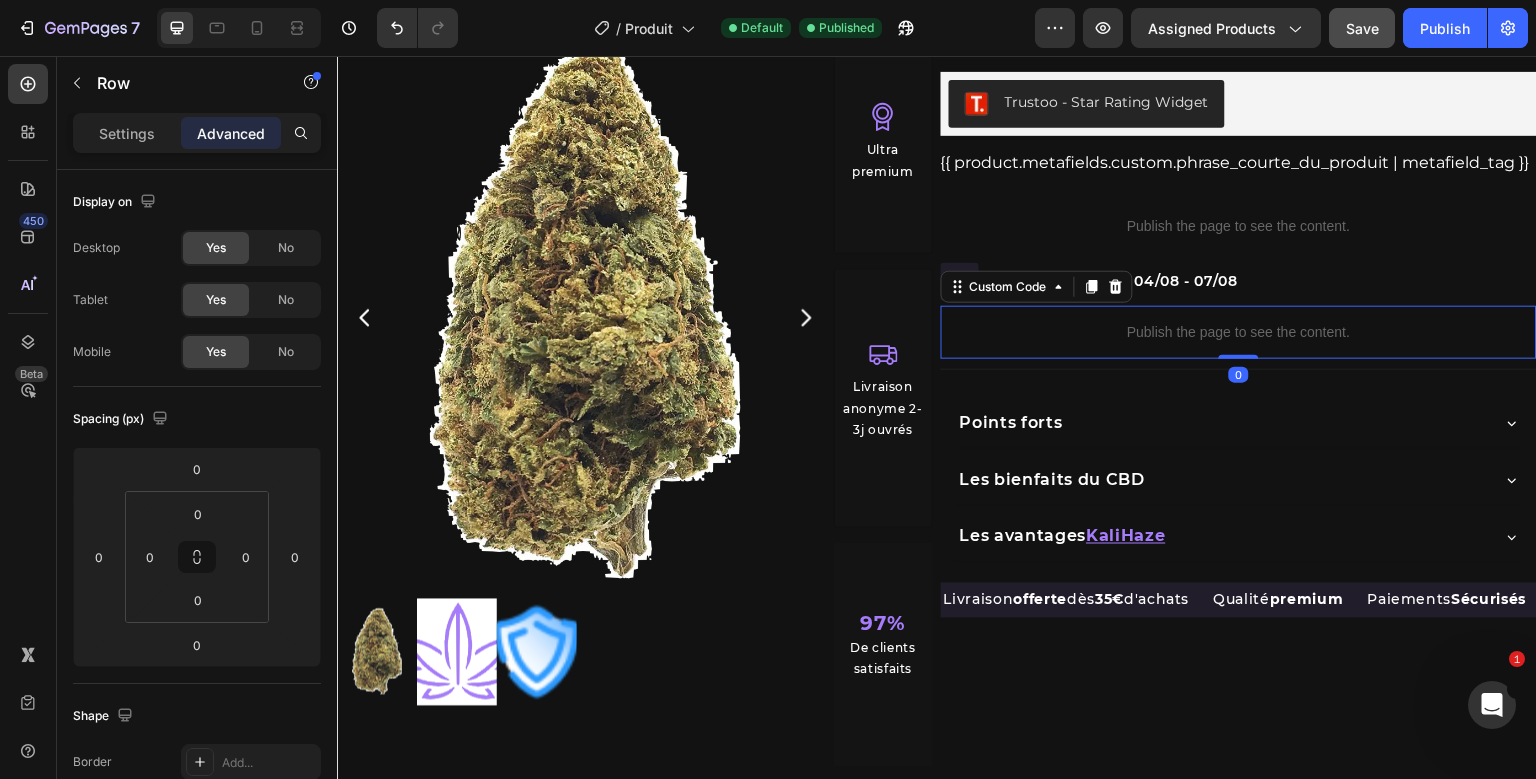 click on "Icon Ultra  premium Text Block Row
Icon Livraison discrète 2-3j Text Block Row 97% Text Block De clients satisfaits Text Block Row Row beuh Product Title Trustoo - Star Rating Widget Trustoo
{{ product.metafields.custom.phrase_courte_du_produit | metafield_tag }}
Custom Code Row
Publish the page to see the content.
Custom Code Row
Icon Row
Livraison estimée:
04/08 - 07/08
Delivery Date Row
Publish the page to see the content.
Custom Code   0                Title Line
Points forts
Les bienfaits du CBD
Les avantages  KaliHaze Accordion Livraison  offerte  dès  35€  d'achats Text Block Qualité  premium Text Block Paiements  Sécurisés Text Block Livraison en  24/48h  après préparation 12%  de" at bounding box center (1239, 377) 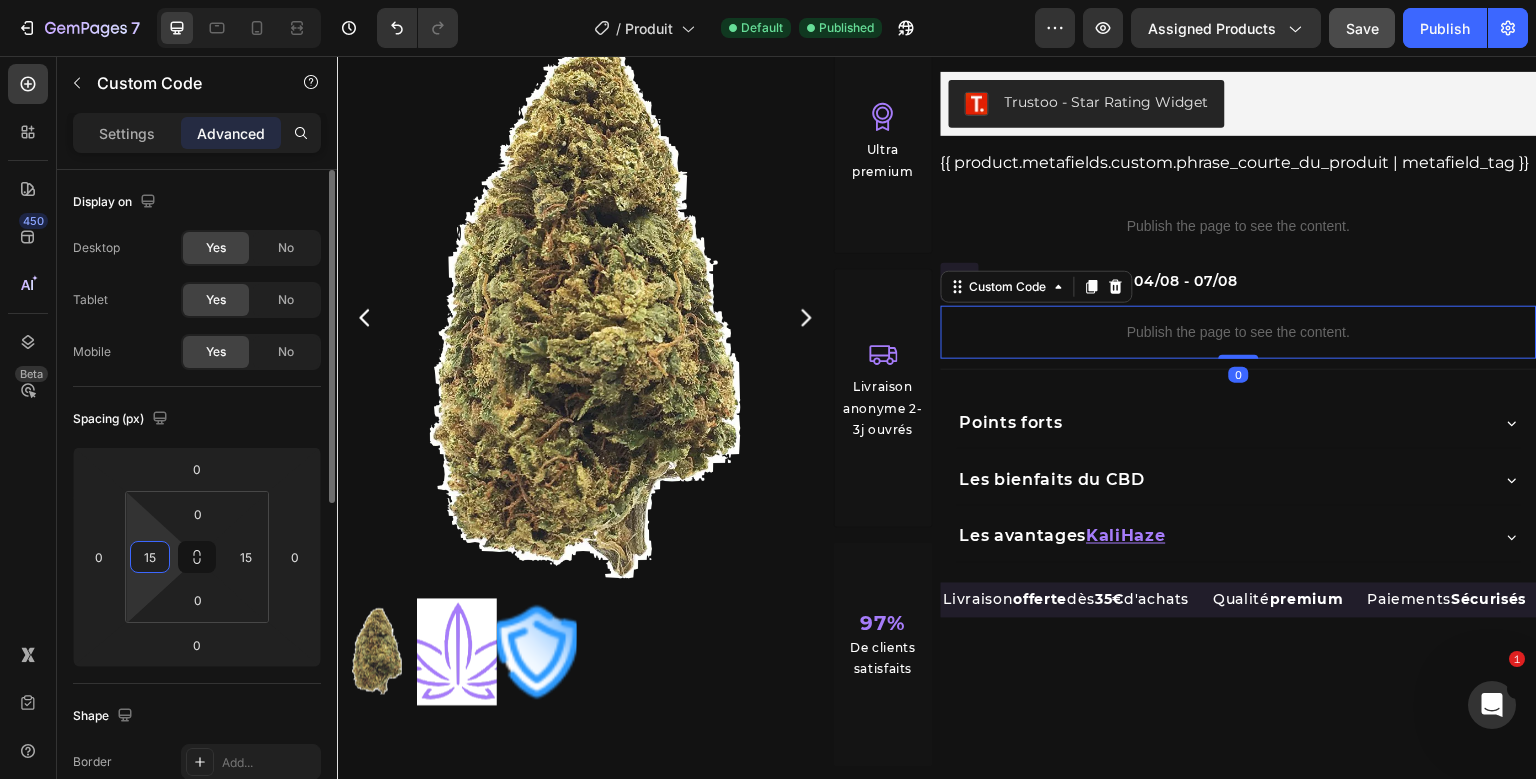 click on "15" at bounding box center [150, 557] 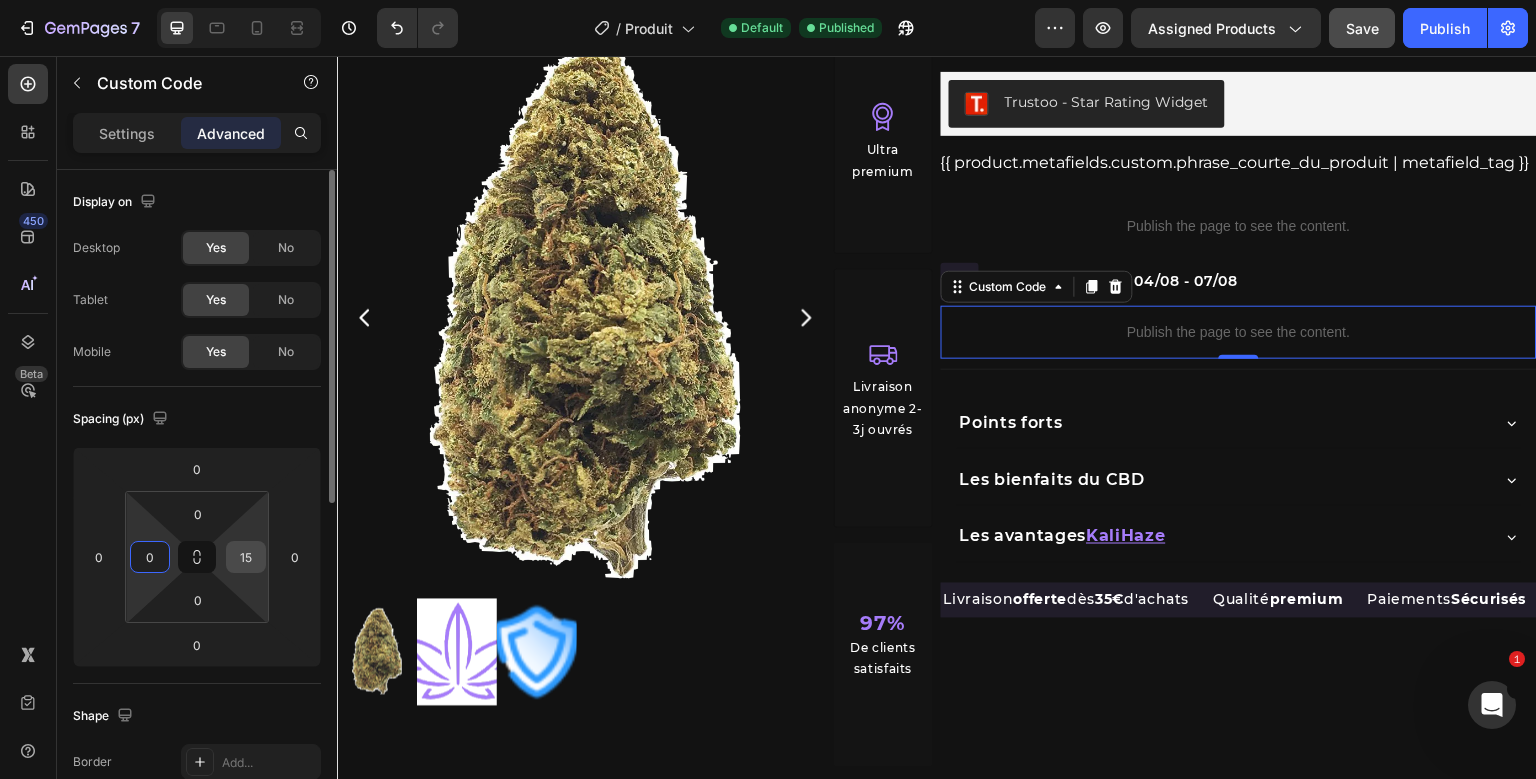 type on "0" 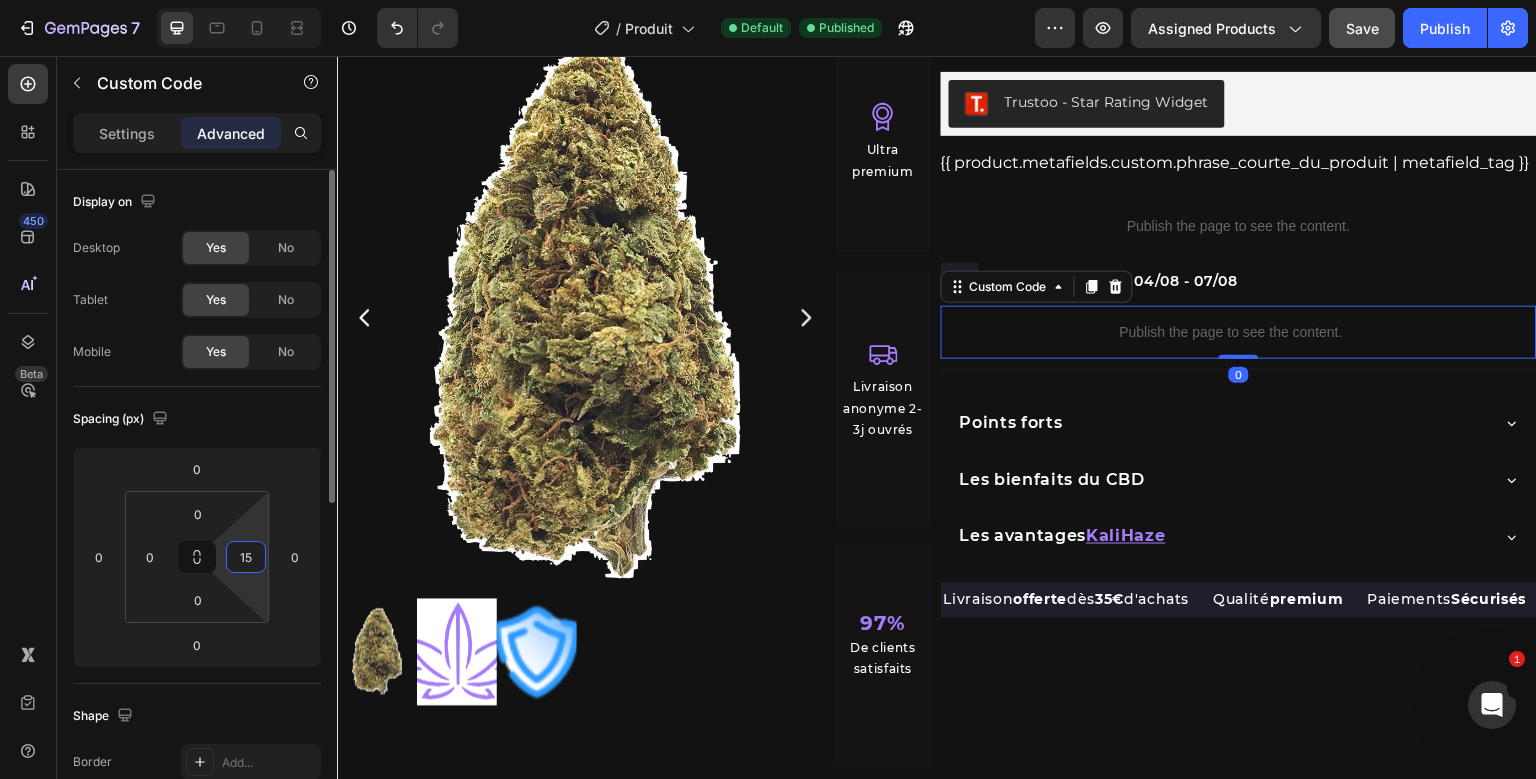 click on "15" at bounding box center [246, 557] 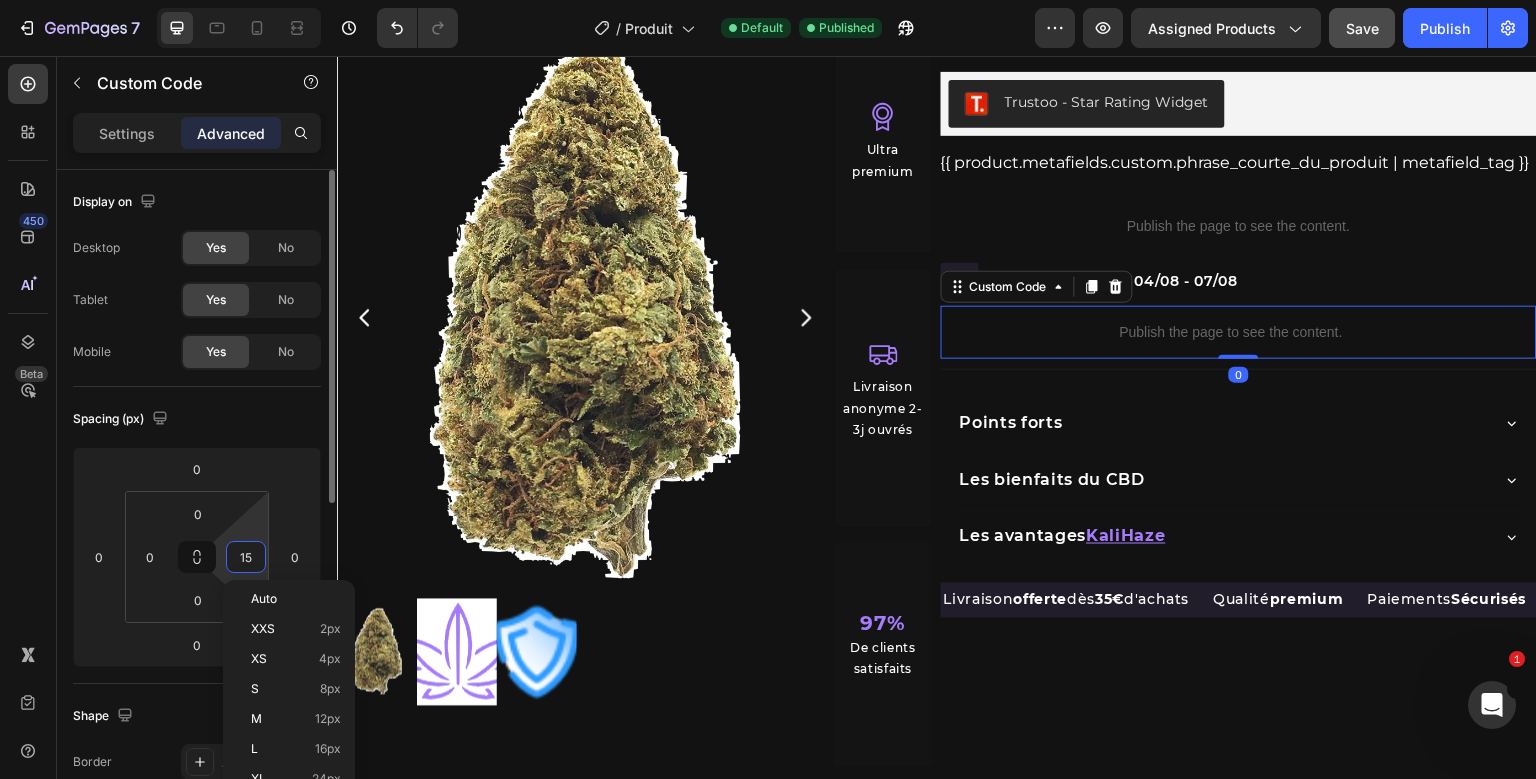 type on "0" 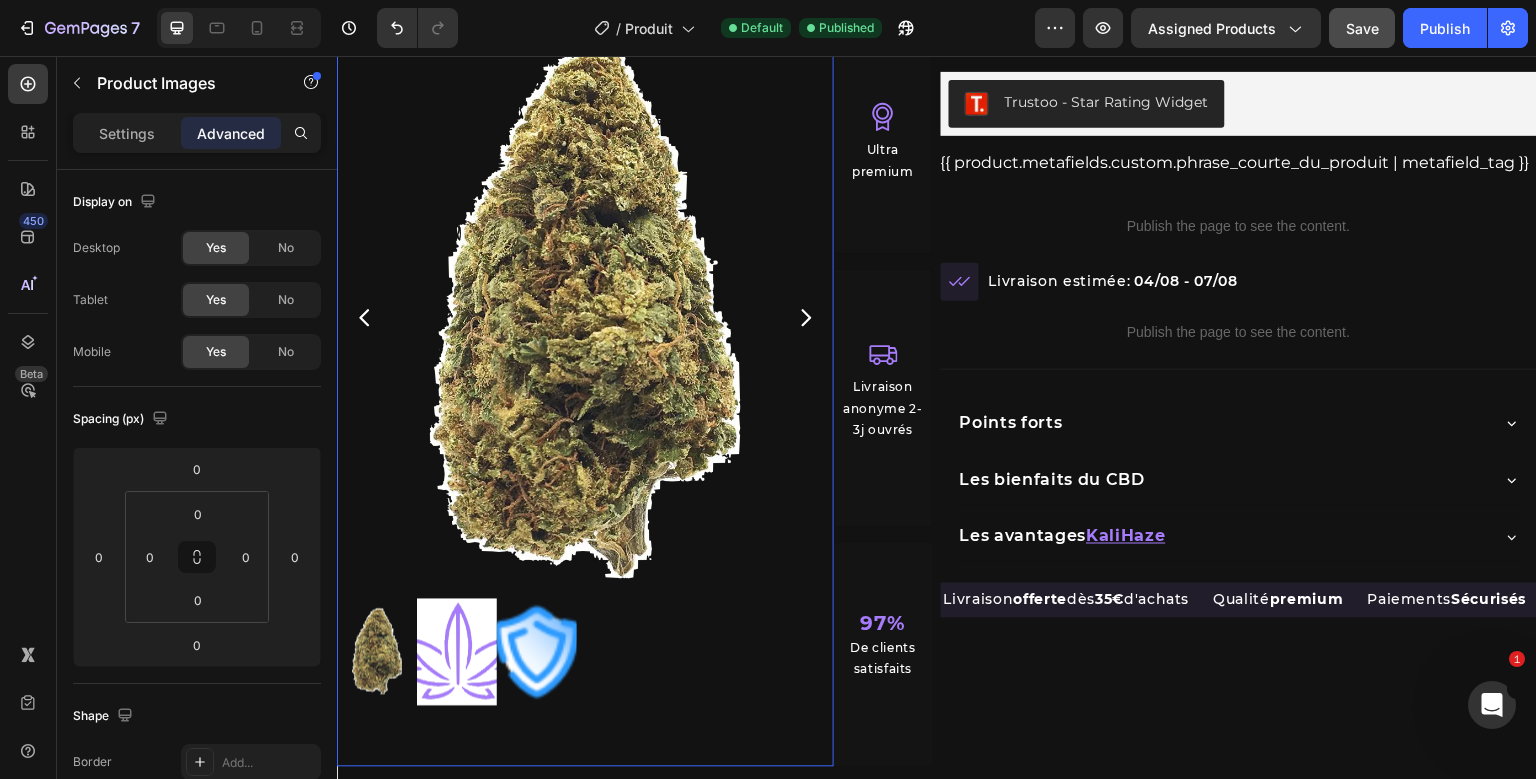 click at bounding box center [585, 318] 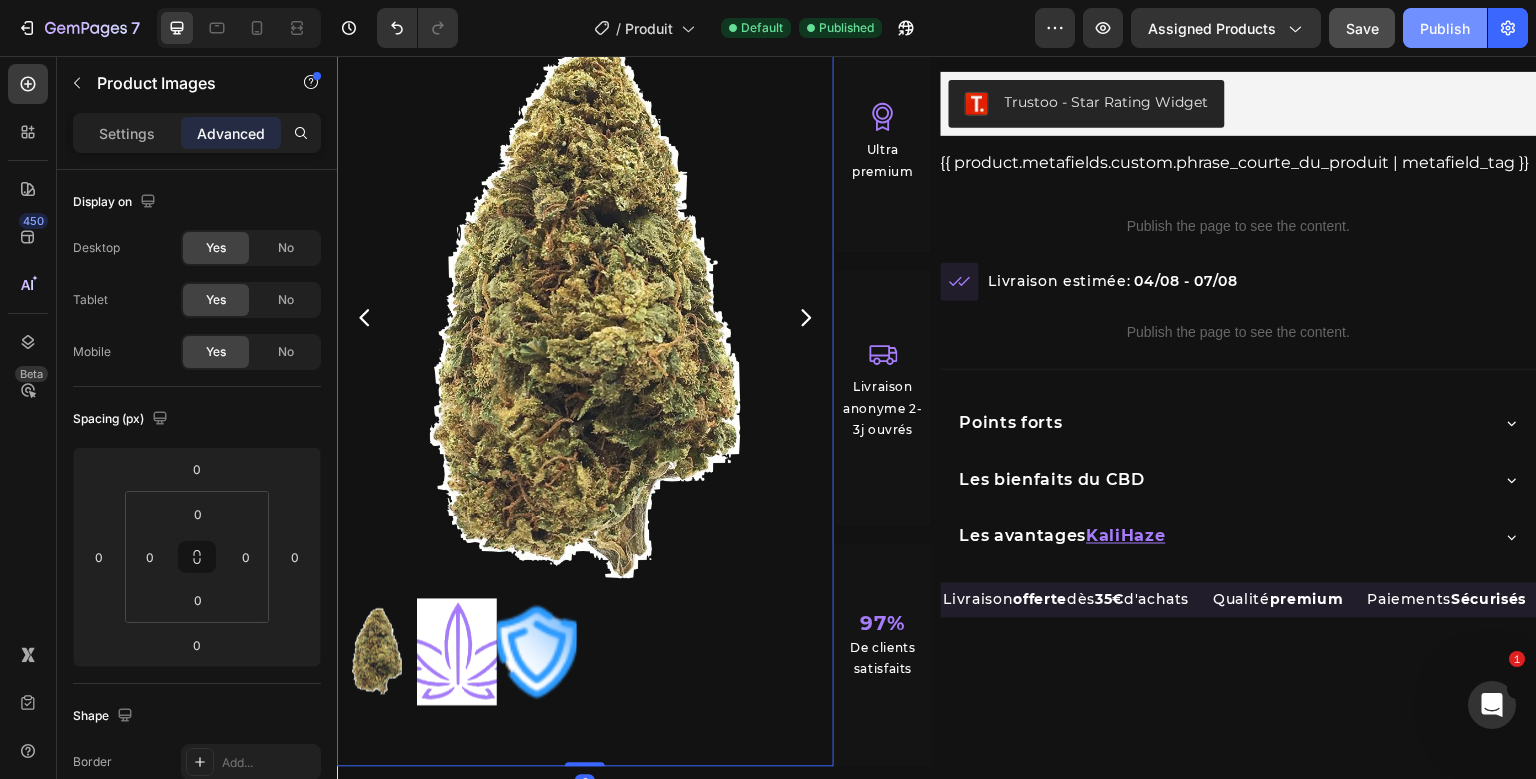 click on "Publish" at bounding box center [1445, 28] 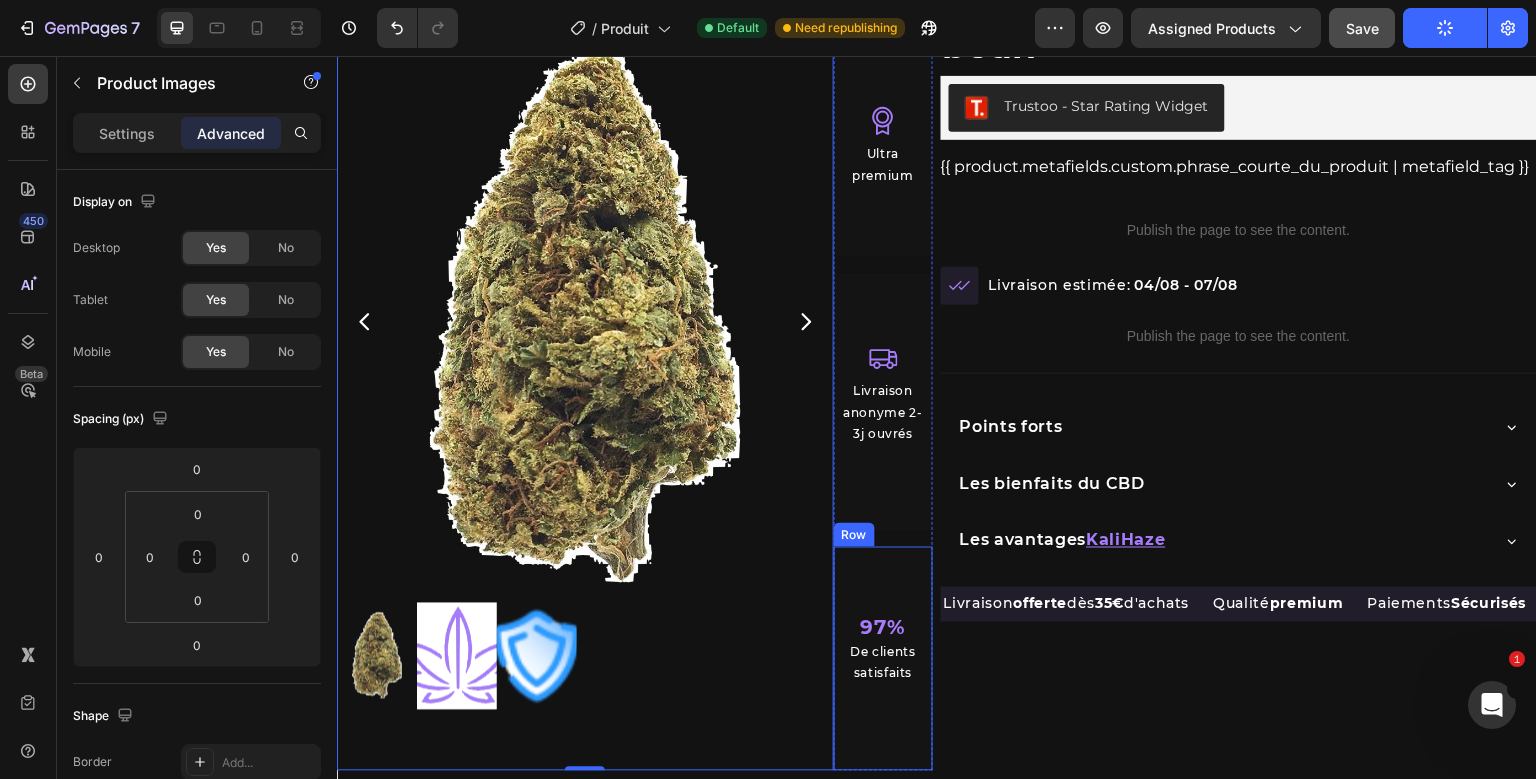 scroll, scrollTop: 112, scrollLeft: 0, axis: vertical 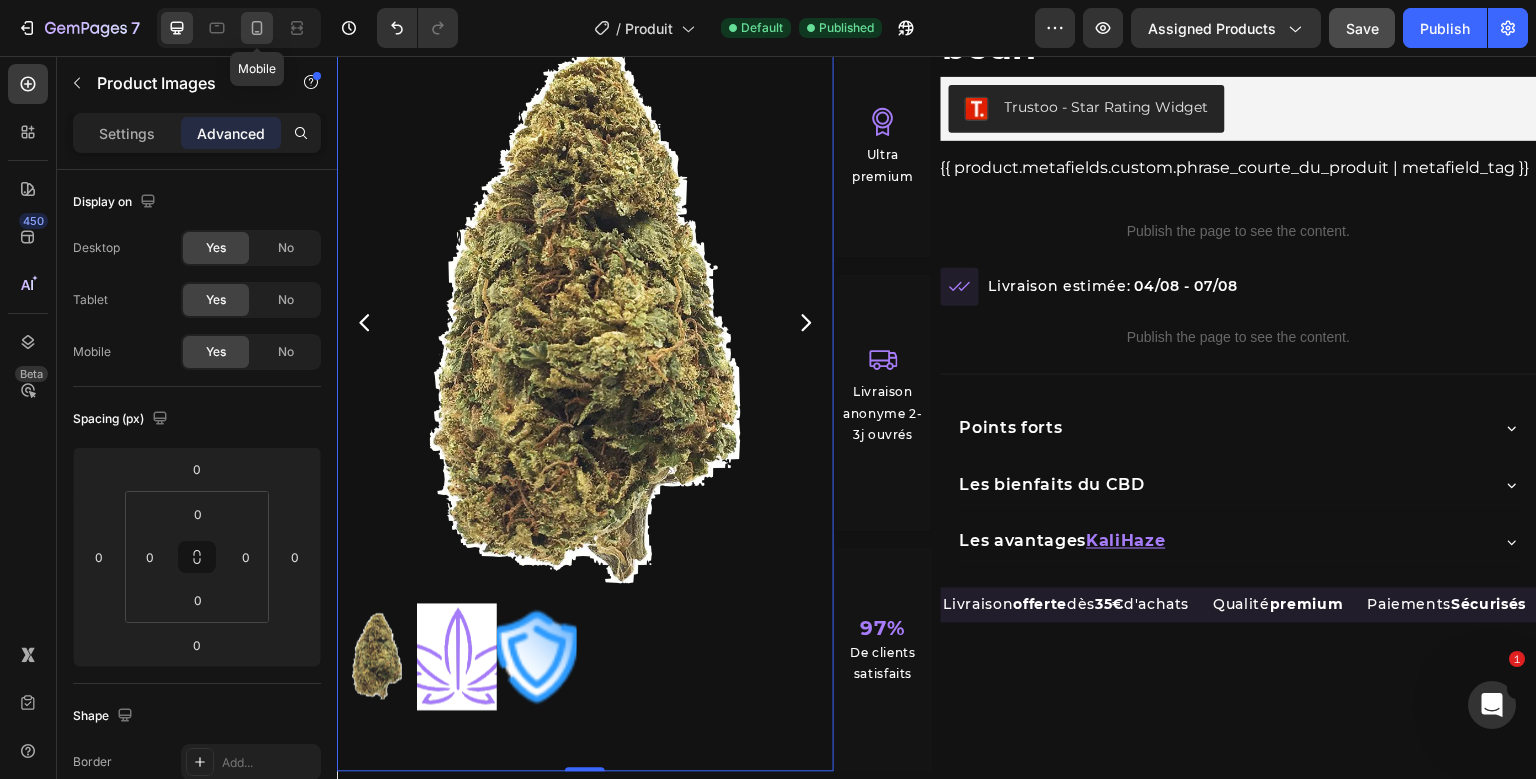 click 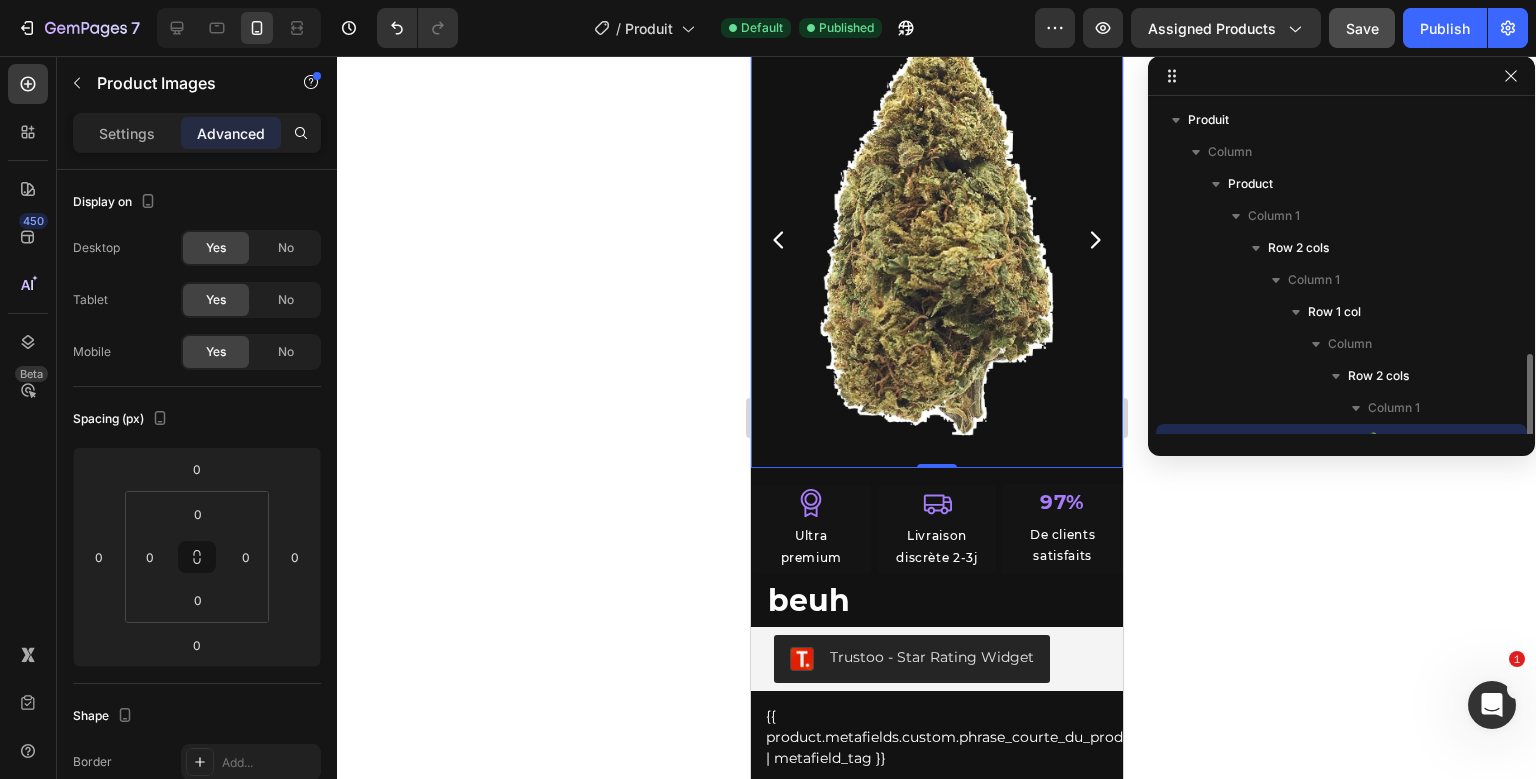 scroll, scrollTop: 186, scrollLeft: 0, axis: vertical 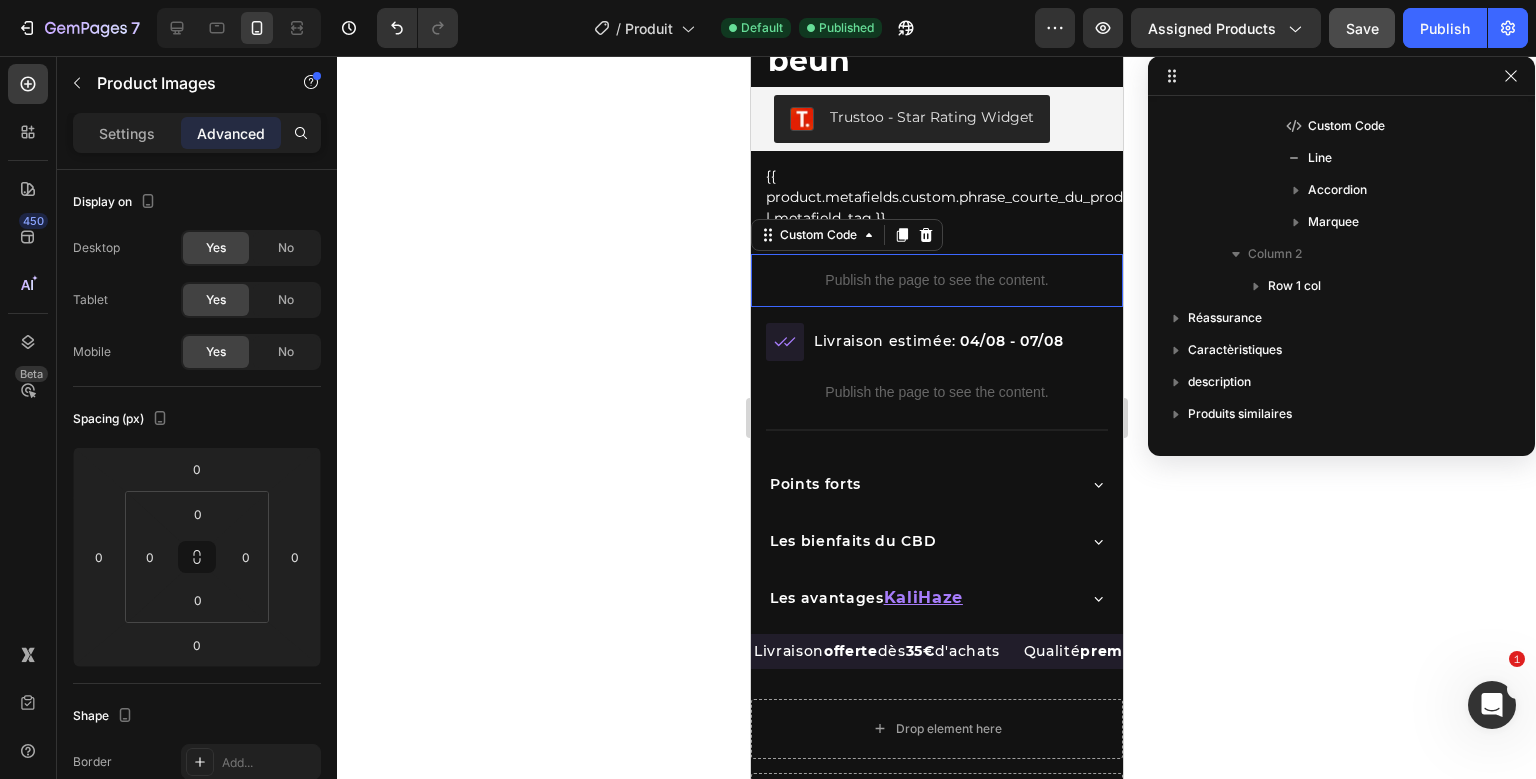 click on "Icon Ultra  premium Text Block Row
Icon Livraison discrète 2-3j Text Block Row 97% Text Block De clients satisfaits Text Block Row Row beuh Product Title Trustoo - Star Rating Widget Trustoo
{{ product.metafields.custom.phrase_courte_du_produit | metafield_tag }}
Custom Code Row
Publish the page to see the content.
Custom Code   0" at bounding box center [936, 124] 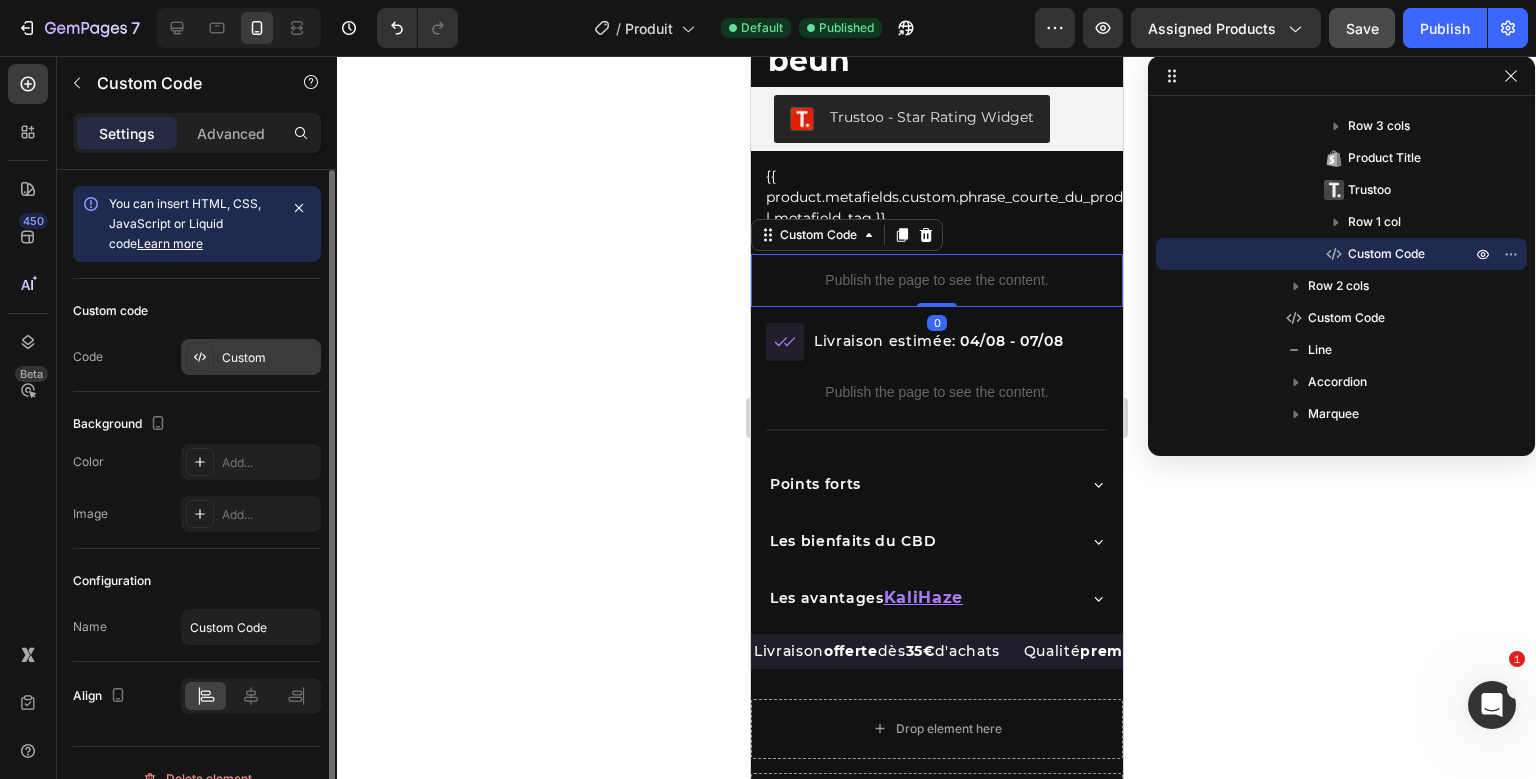 click on "Custom" at bounding box center (251, 357) 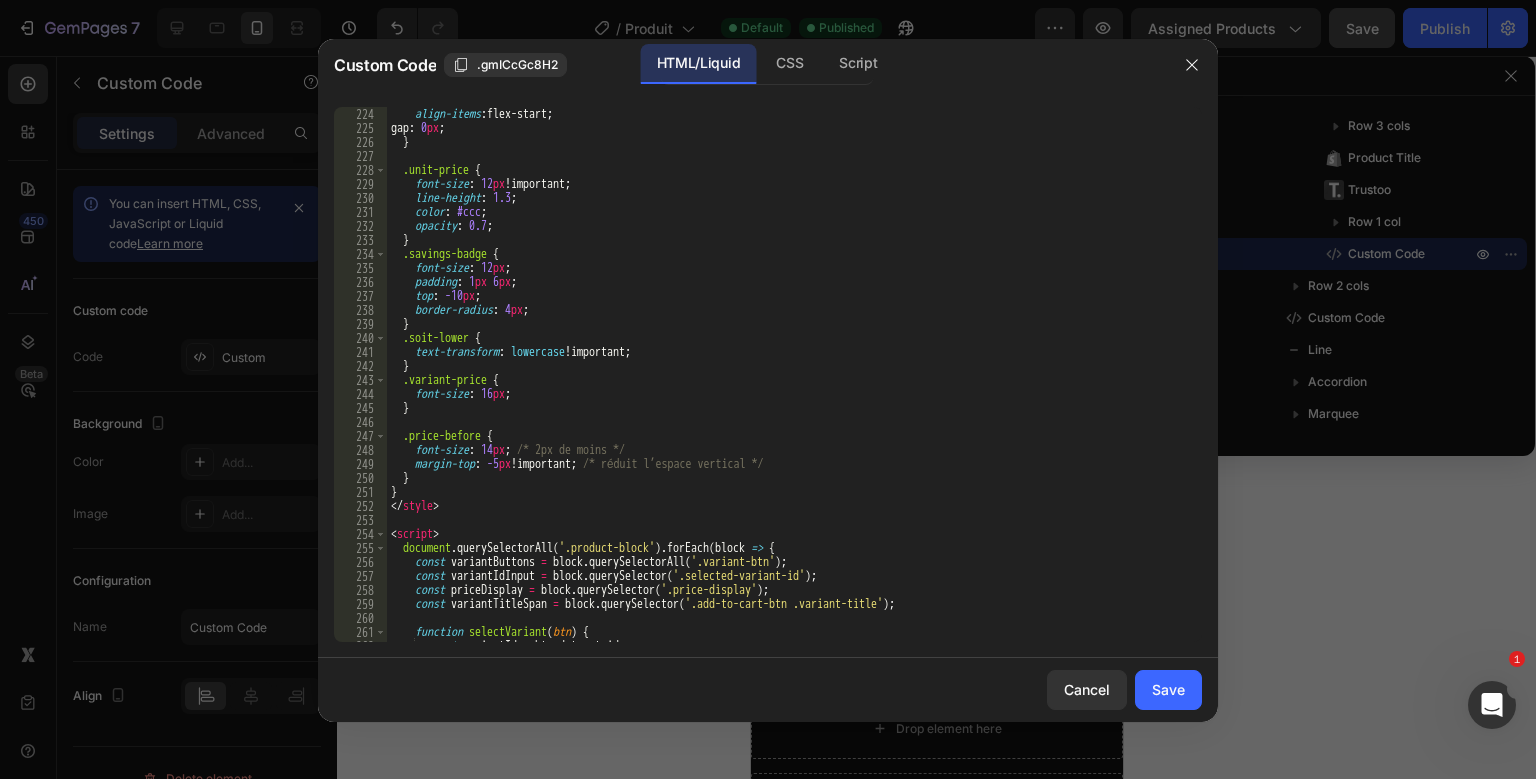 scroll, scrollTop: 3135, scrollLeft: 0, axis: vertical 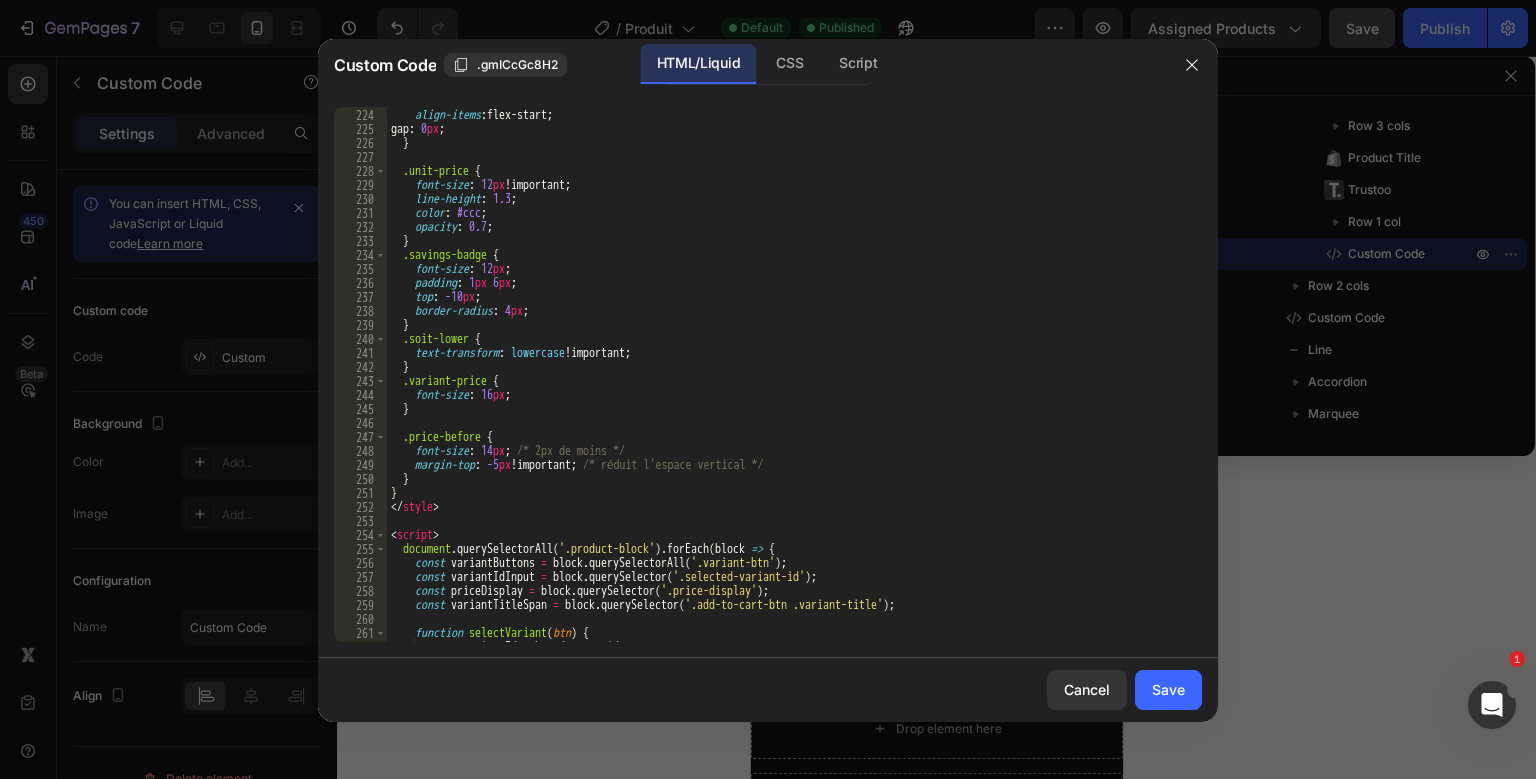 type on "}" 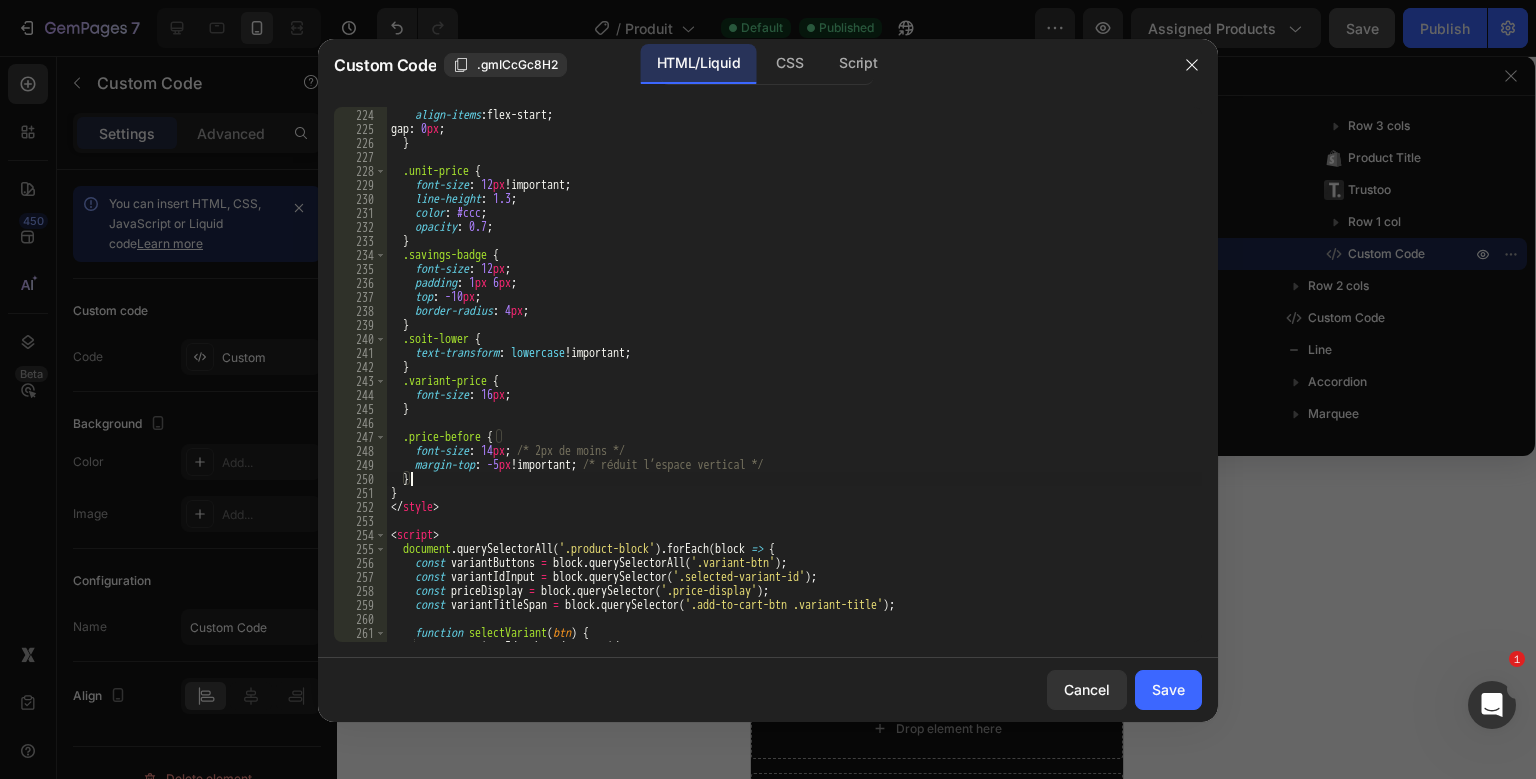 click on "flex-direction :   column ;      align-items :  flex-start ;     gap :   0 px ;    }    .unit-price   {      font-size :   12 px  !important ;      line-height :   1.3 ;      color :   #ccc ;      opacity :   0.7 ;    }    .savings-badge   {      font-size :   12 px ;      padding :   1 px   6 px ;      top :   -10 px ;      border-radius :   4 px ;    }    .soit-lower   {      text-transform :   lowercase  !important ;    }    .variant-price   {      font-size :   16 px ;    }    .price-before   {      font-size :   14 px ;   /* 2px de moins */      margin-top :   -5 px  !important ;   /* réduit l’espace vertical */    } } </ style > < script >    document . querySelectorAll ( '.product-block' ) . forEach ( block   =>   {      const   variantButtons   =   block . querySelectorAll ( '.variant-btn' ) ;      const   variantIdInput   =   block . querySelector ( '.selected-variant-id' ) ;      const   priceDisplay   =   block . querySelector ( '.price-display' ) ;      const   variantTitleSpan   =   block" at bounding box center (794, 375) 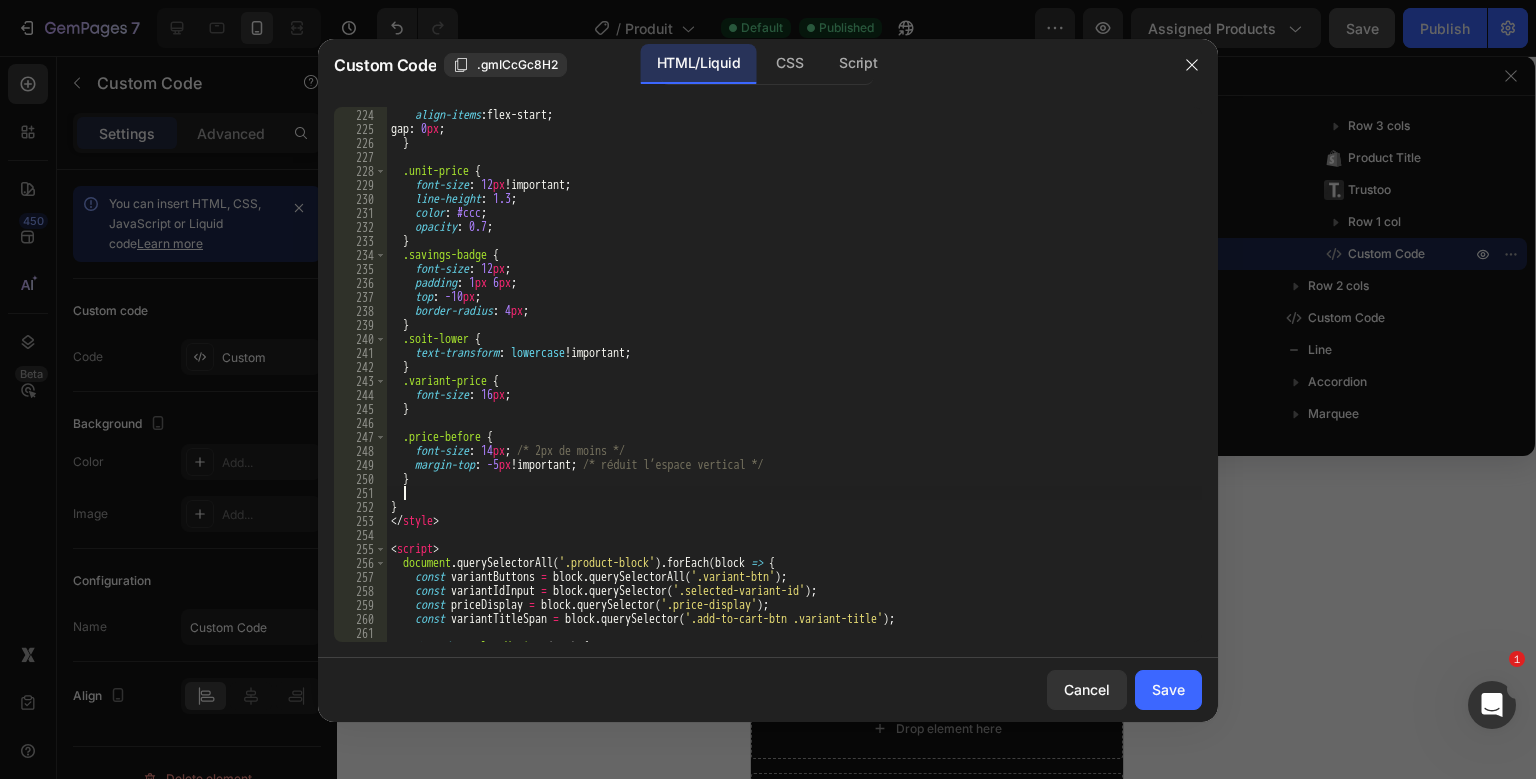 paste on "}" 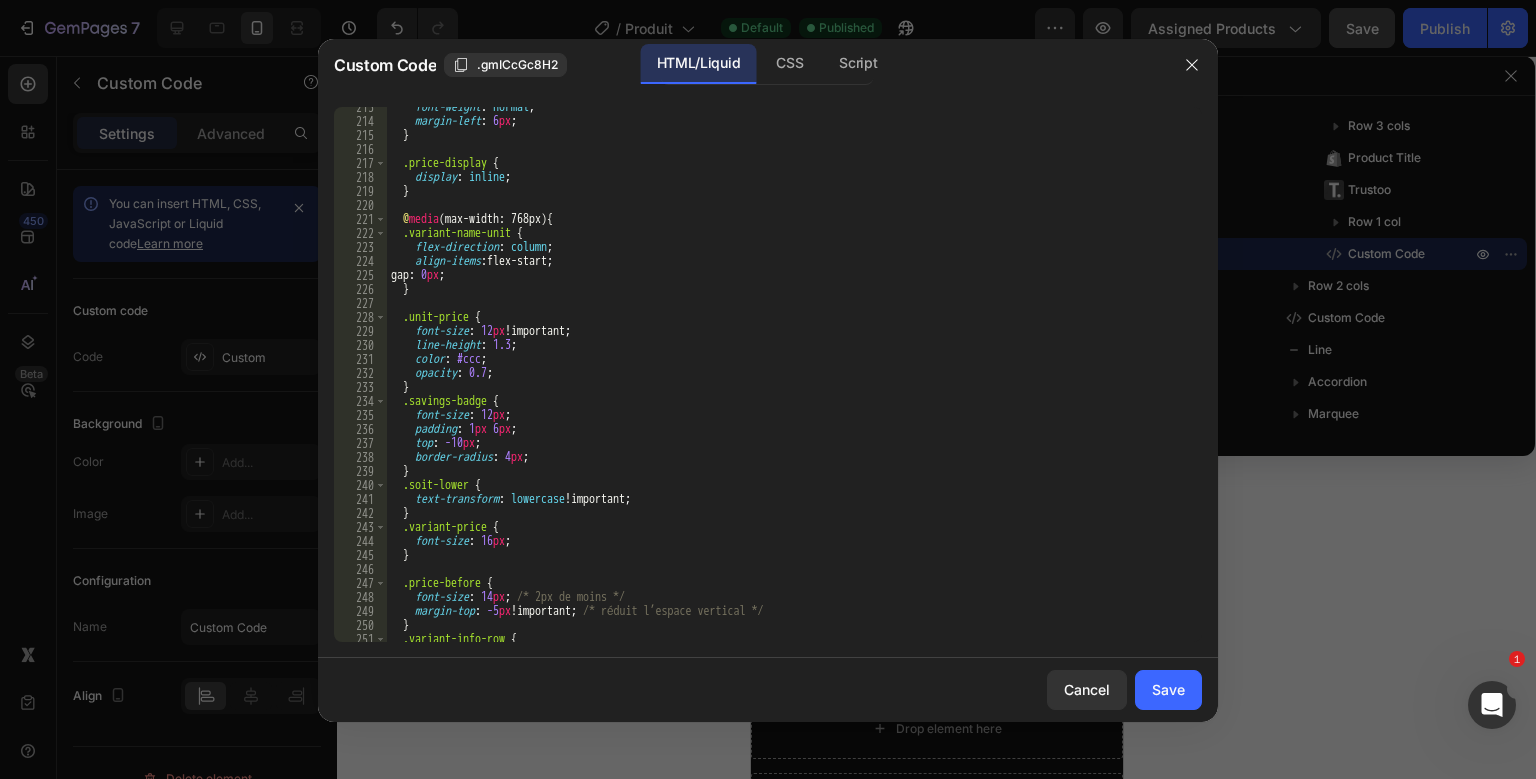 scroll, scrollTop: 2988, scrollLeft: 0, axis: vertical 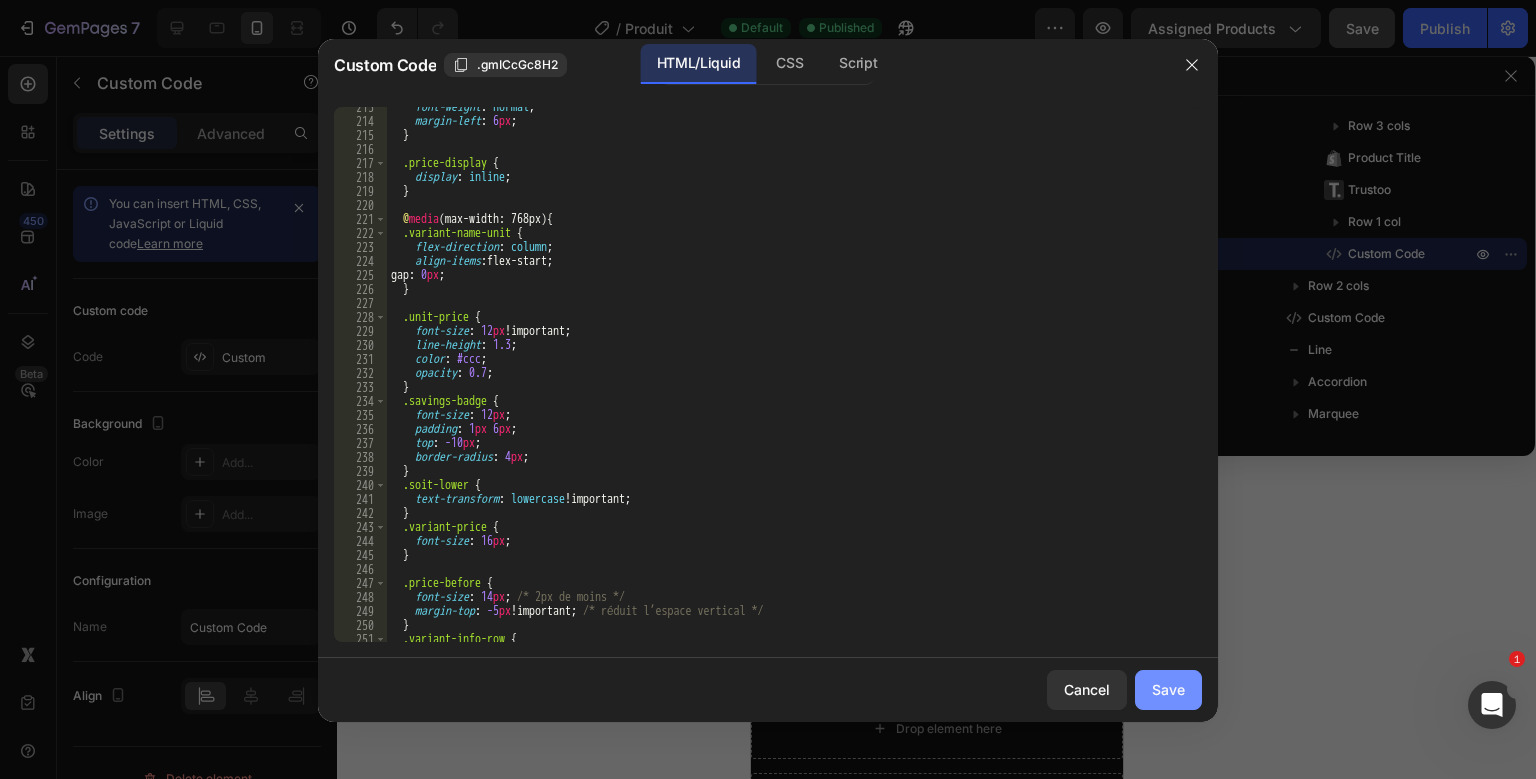 click on "Save" at bounding box center (1168, 689) 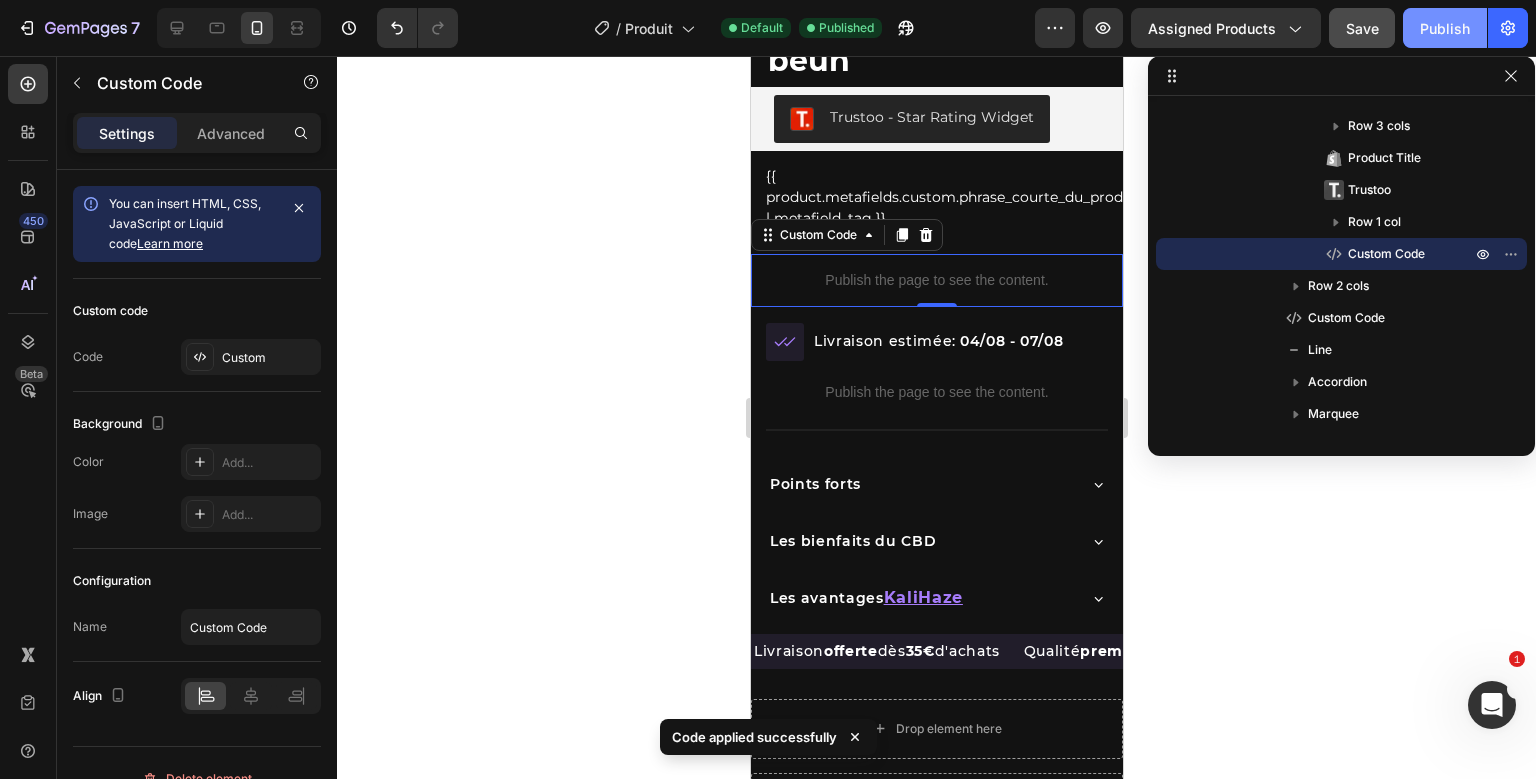 click on "Publish" at bounding box center [1445, 28] 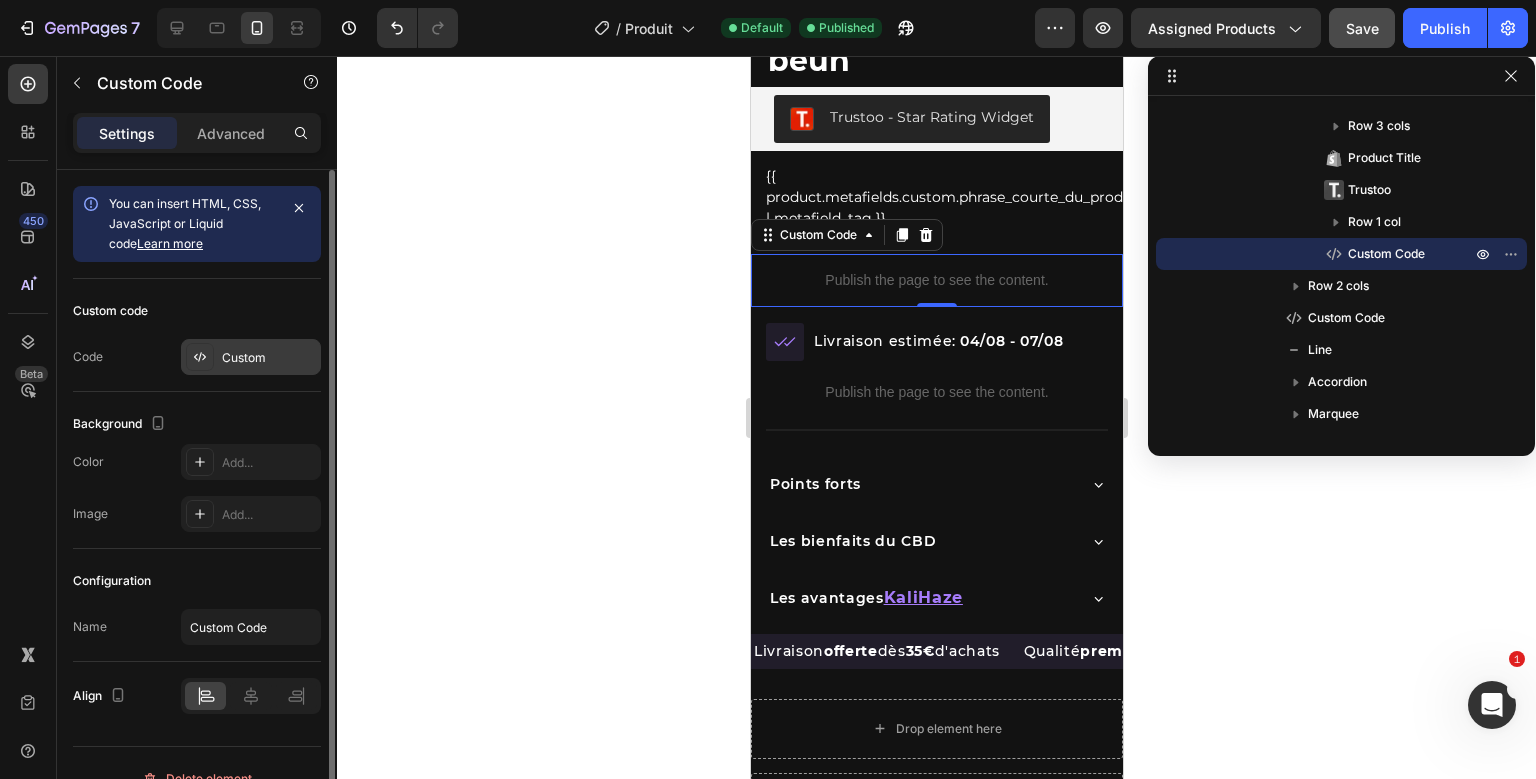 click on "Custom" at bounding box center (269, 358) 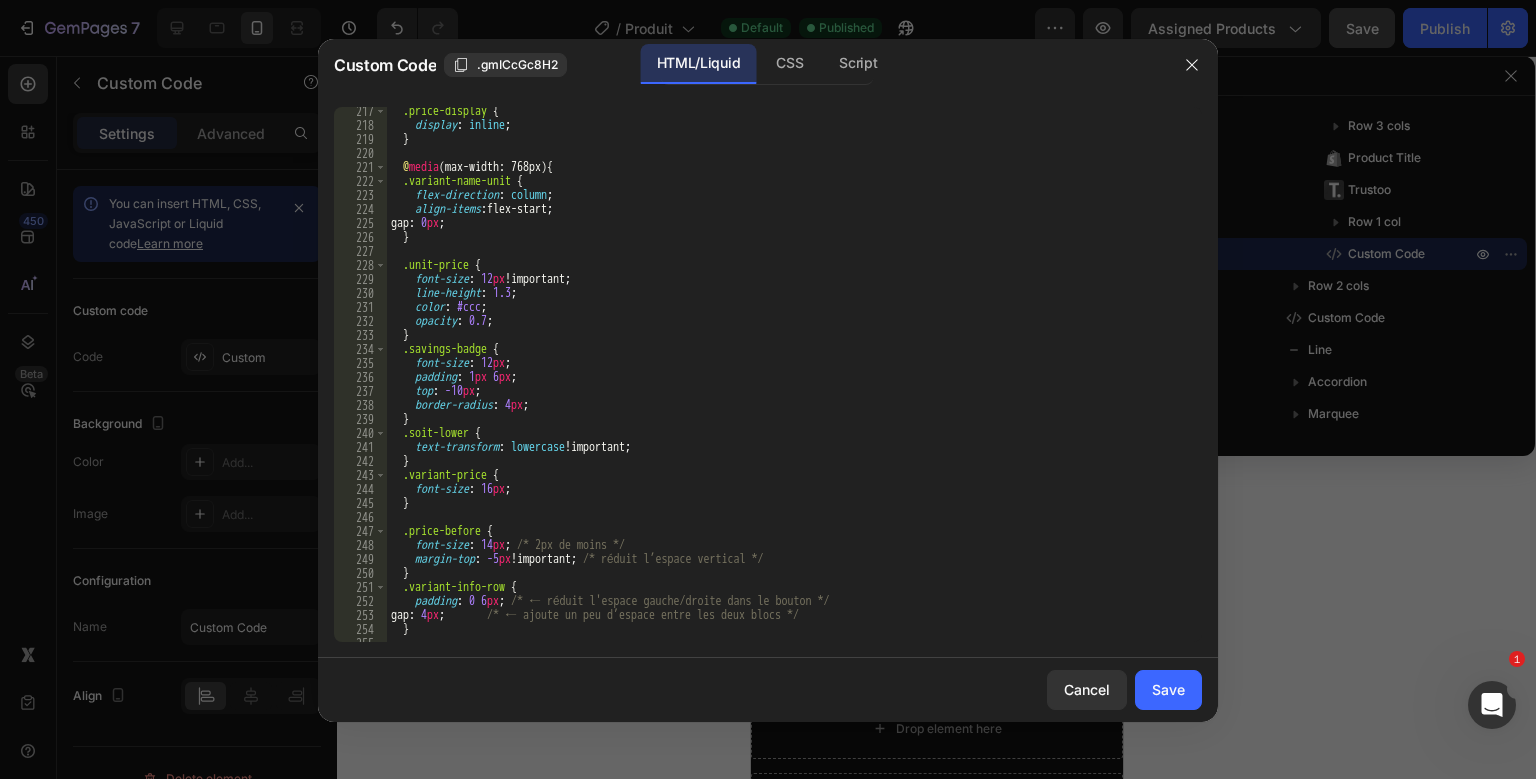 scroll, scrollTop: 3036, scrollLeft: 0, axis: vertical 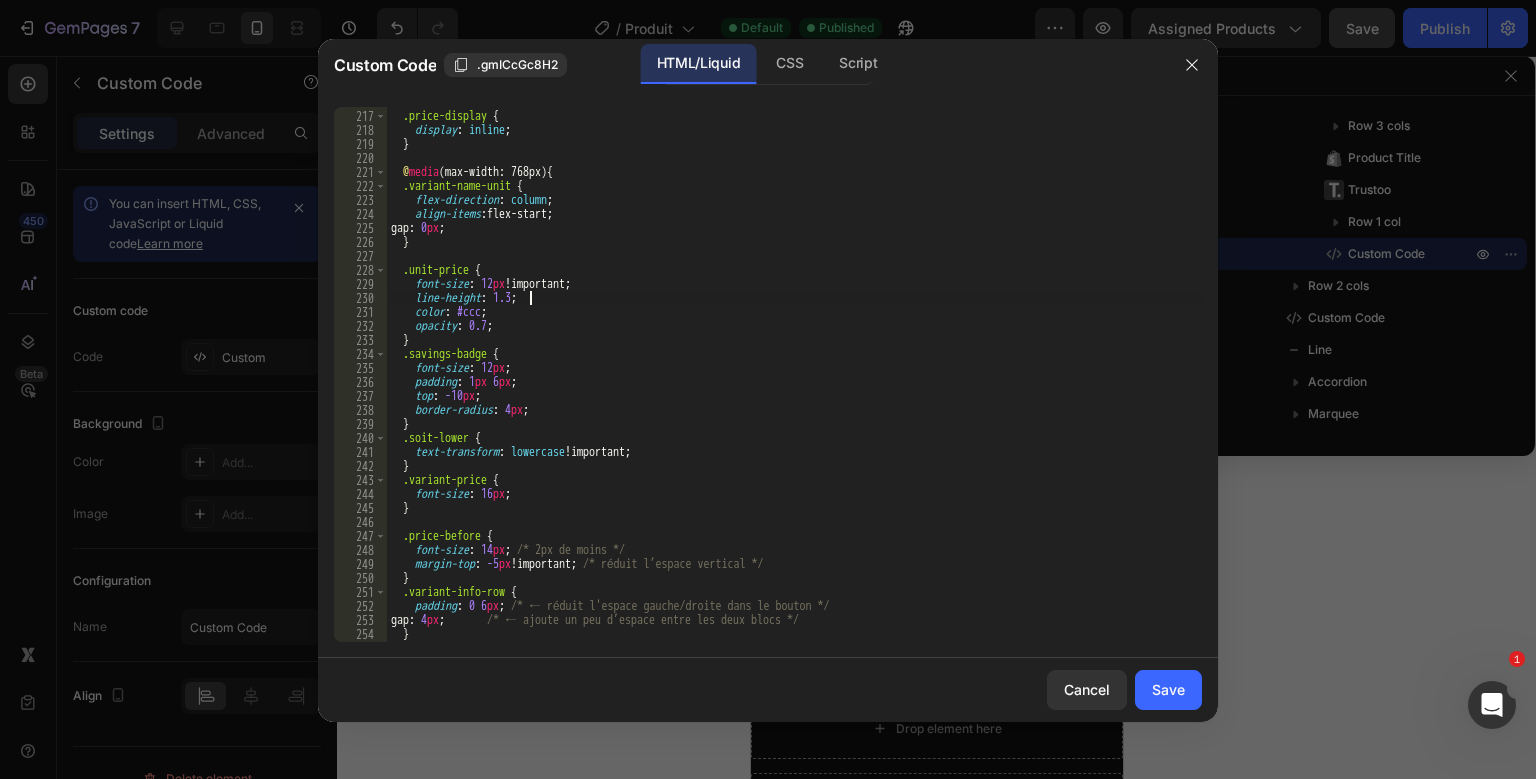 click on ".price-display   {      display :   inline ;    }    @ media  (max-width: 768px)  {    .variant-name-unit   {      flex-direction :   column ;      align-items :  flex-start ;     gap :   0 px ;    }    .unit-price   {      font-size :   12 px  !important ;      line-height :   1.3 ;      color :   #ccc ;      opacity :   0.7 ;    }    .savings-badge   {      font-size :   12 px ;      padding :   1 px   6 px ;      top :   -10 px ;      border-radius :   4 px ;    }    .soit-lower   {      text-transform :   lowercase  !important ;    }    .variant-price   {      font-size :   16 px ;    }    .price-before   {      font-size :   14 px ;   /* 2px de moins */      margin-top :   -5 px  !important ;   /* réduit l’espace vertical */    }    .variant-info-row   {      padding :   0   6 px ;   /* ← réduit l'espace gauche/droite dans le bouton */     gap :   4 px ;         /* ← ajoute un peu d’espace entre les deux blocs */    }" at bounding box center (794, 376) 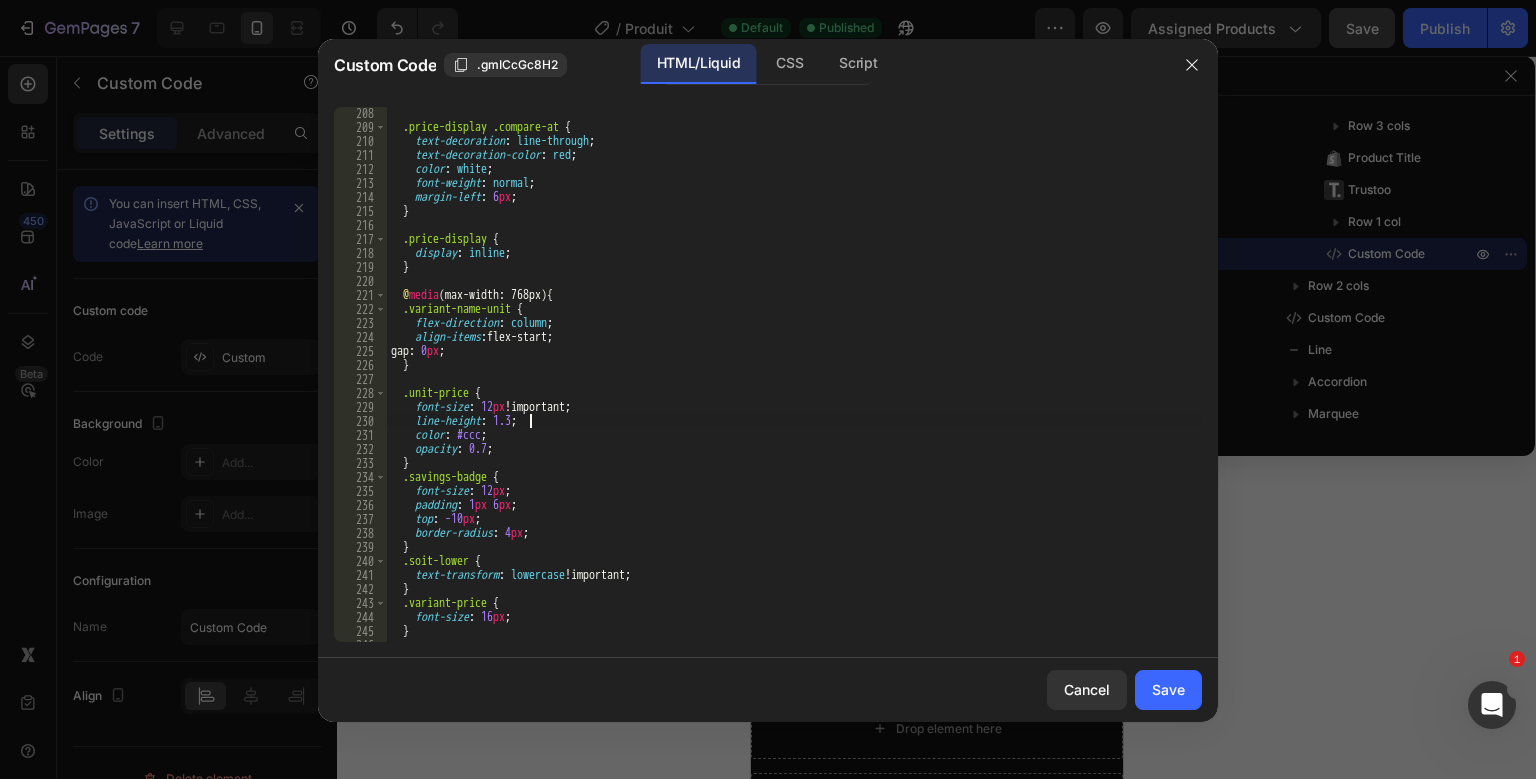 scroll, scrollTop: 2913, scrollLeft: 0, axis: vertical 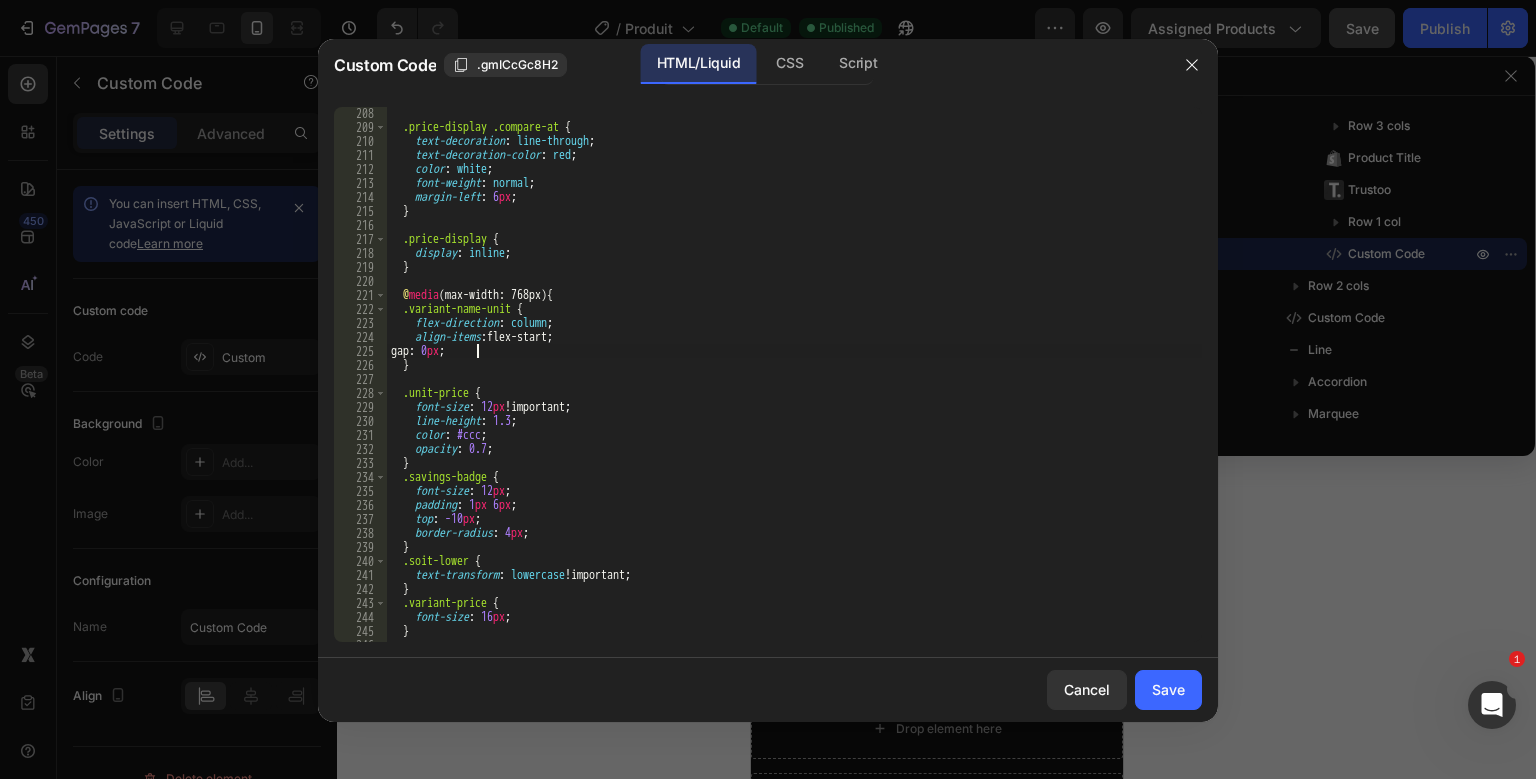 click on ".price-display   .compare-at   {      text-decoration :   line-through ;      text-decoration-color :   red ;      color :   white ;      font-weight :   normal ;      margin-left :   6 px ;    }    .price-display   {      display :   inline ;    }    @ media  (max-width: 768px)  {    .variant-name-unit   {      flex-direction :   column ;      align-items :  flex-start ;     gap :   0 px ;    }    .unit-price   {      font-size :   12 px  !important ;      line-height :   1.3 ;      color :   #ccc ;      opacity :   0.7 ;    }    .savings-badge   {      font-size :   12 px ;      padding :   1 px   6 px ;      top :   -10 px ;      border-radius :   4 px ;    }    .soit-lower   {      text-transform :   lowercase  !important ;    }    .variant-price   {      font-size :   16 px ;    }    .price-before   {" at bounding box center [794, 387] 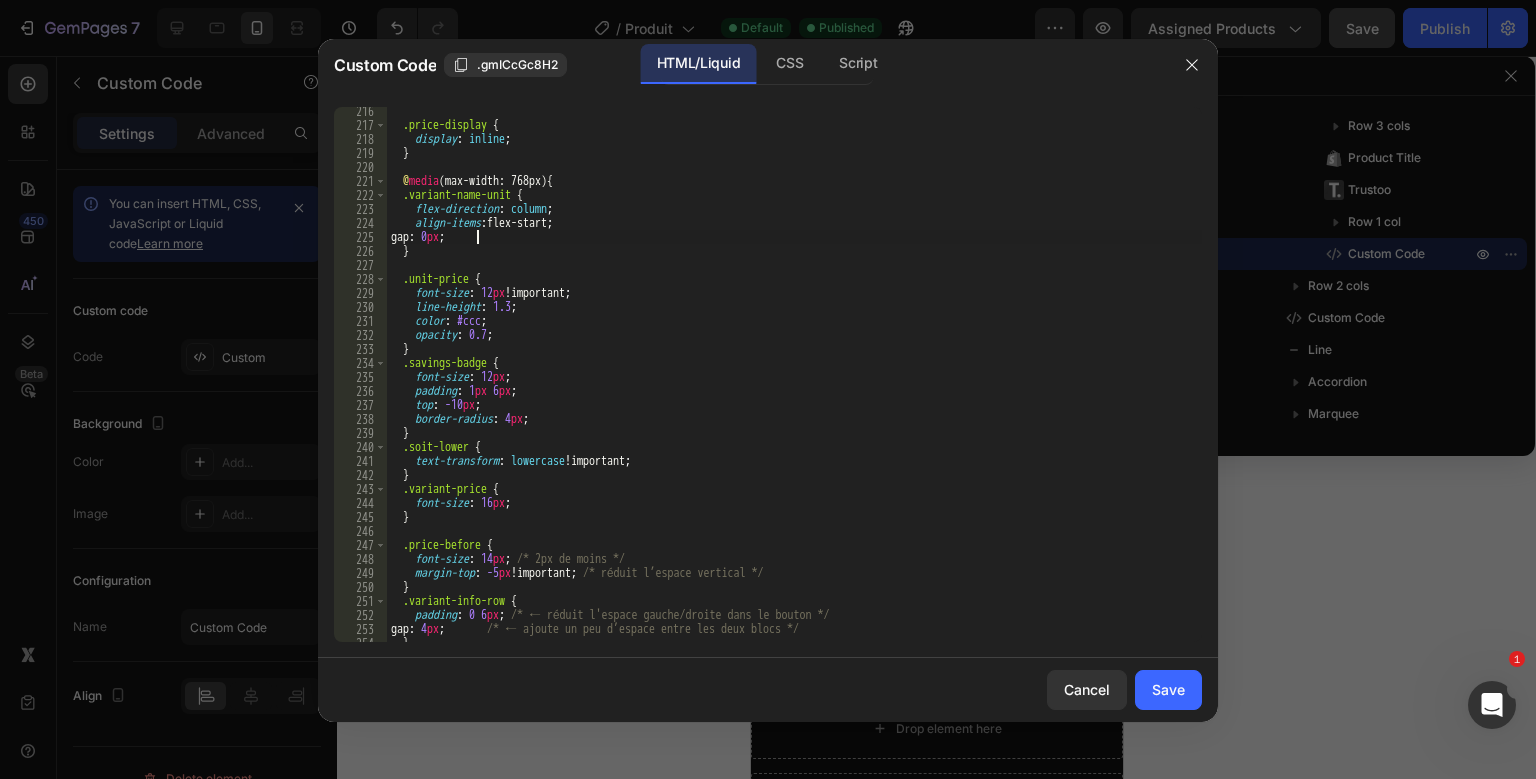 scroll, scrollTop: 3028, scrollLeft: 0, axis: vertical 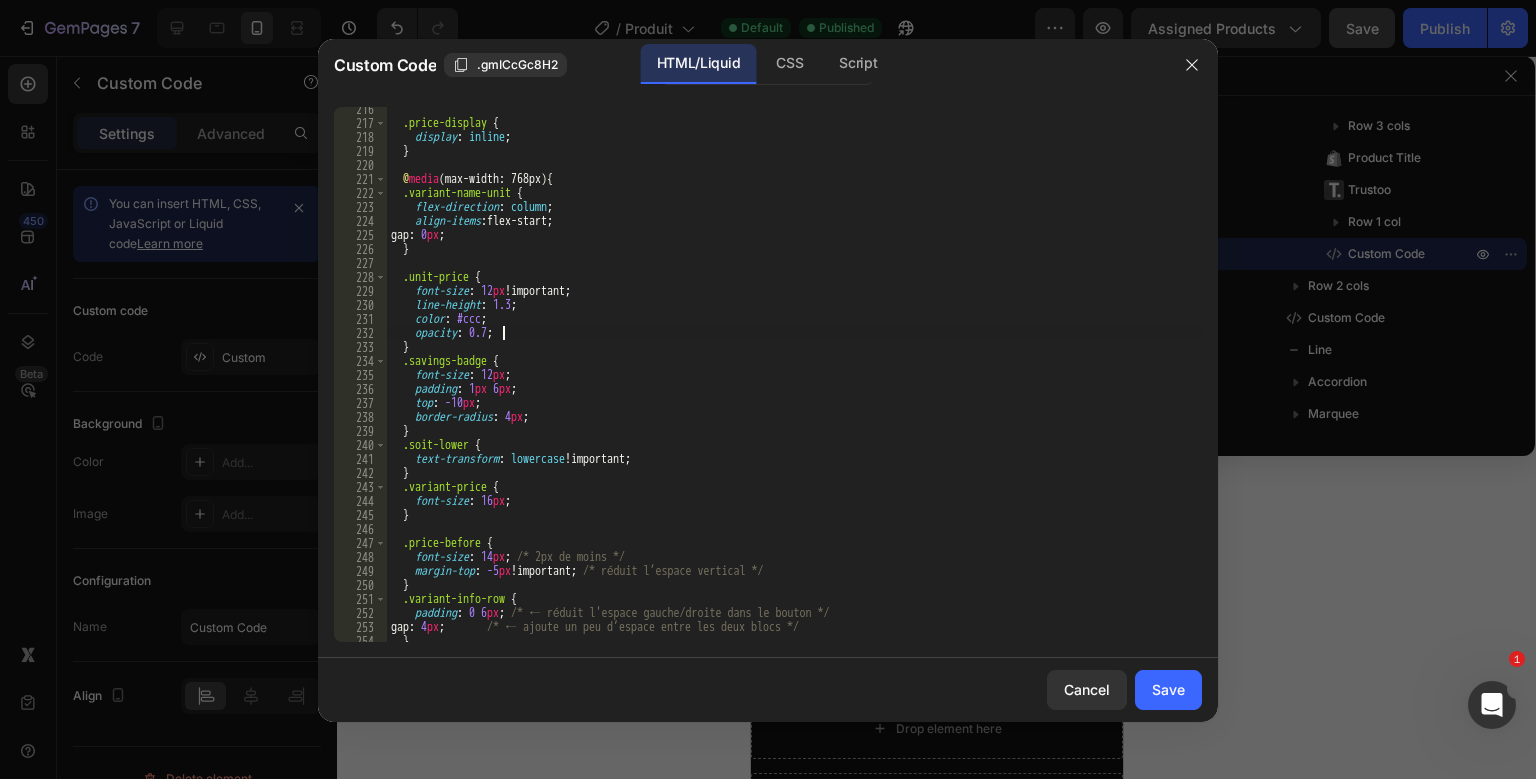 click on ".price-display   {      display :   inline ;    }    @ media  (max-width: 768px)  {    .variant-name-unit   {      flex-direction :   column ;      align-items :  flex-start ;     gap :   0 px ;    }    .unit-price   {      font-size :   12 px  !important ;      line-height :   1.3 ;      color :   #ccc ;      opacity :   0.7 ;    }    .savings-badge   {      font-size :   12 px ;      padding :   1 px   6 px ;      top :   -10 px ;      border-radius :   4 px ;    }    .soit-lower   {      text-transform :   lowercase  !important ;    }    .variant-price   {      font-size :   16 px ;    }    .price-before   {      font-size :   14 px ;   /* 2px de moins */      margin-top :   -5 px  !important ;   /* réduit l’espace vertical */    }    .variant-info-row   {      padding :   0   6 px ;   /* ← réduit l'espace gauche/droite dans le bouton */     gap :   4 px ;         /* ← ajoute un peu d’espace entre les deux blocs */    }" at bounding box center [794, 383] 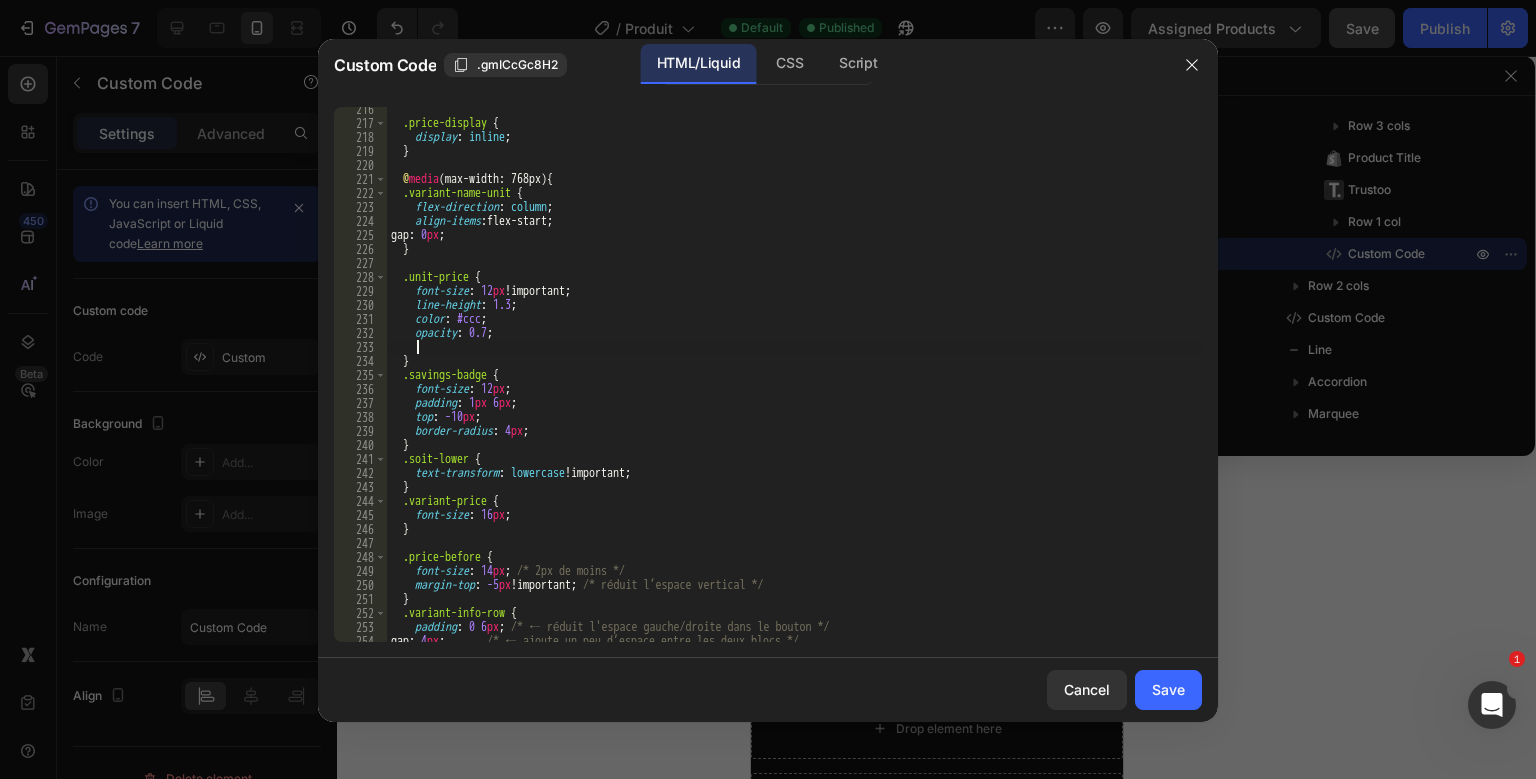 paste on "margin-top: 2px;" 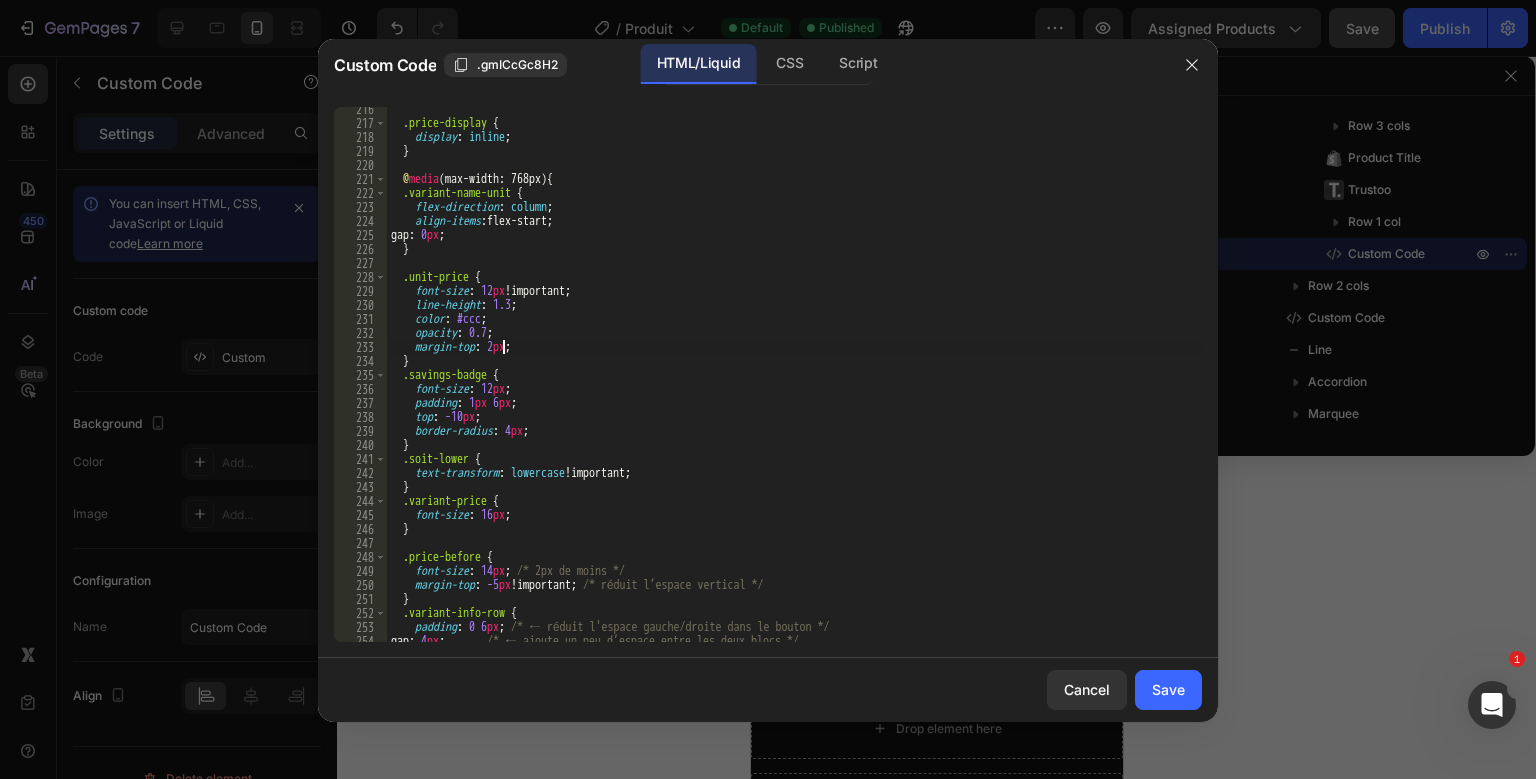 click on ".price-display   {      display :   inline ;    }    @ media  (max-width: 768px)  {    .variant-name-unit   {      flex-direction :   column ;      align-items :  flex-start ;     gap :   0 px ;    }    .unit-price   {      font-size :   12 px  !important ;      line-height :   1.3 ;      color :   #ccc ;      opacity :   0.7 ;      margin-top :   2 px ;    }    .savings-badge   {      font-size :   12 px ;      padding :   1 px   6 px ;      top :   -10 px ;      border-radius :   4 px ;    }    .soit-lower   {      text-transform :   lowercase  !important ;    }    .variant-price   {      font-size :   16 px ;    }    .price-before   {      font-size :   14 px ;   /* 2px de moins */      margin-top :   -5 px  !important ;   /* réduit l’espace vertical */    }    .variant-info-row   {      padding :   0   6 px ;   /* ← réduit l'espace gauche/droite dans le bouton */     gap :   4 px ;         /* ← ajoute un peu d’espace entre les deux blocs */    }" at bounding box center (794, 383) 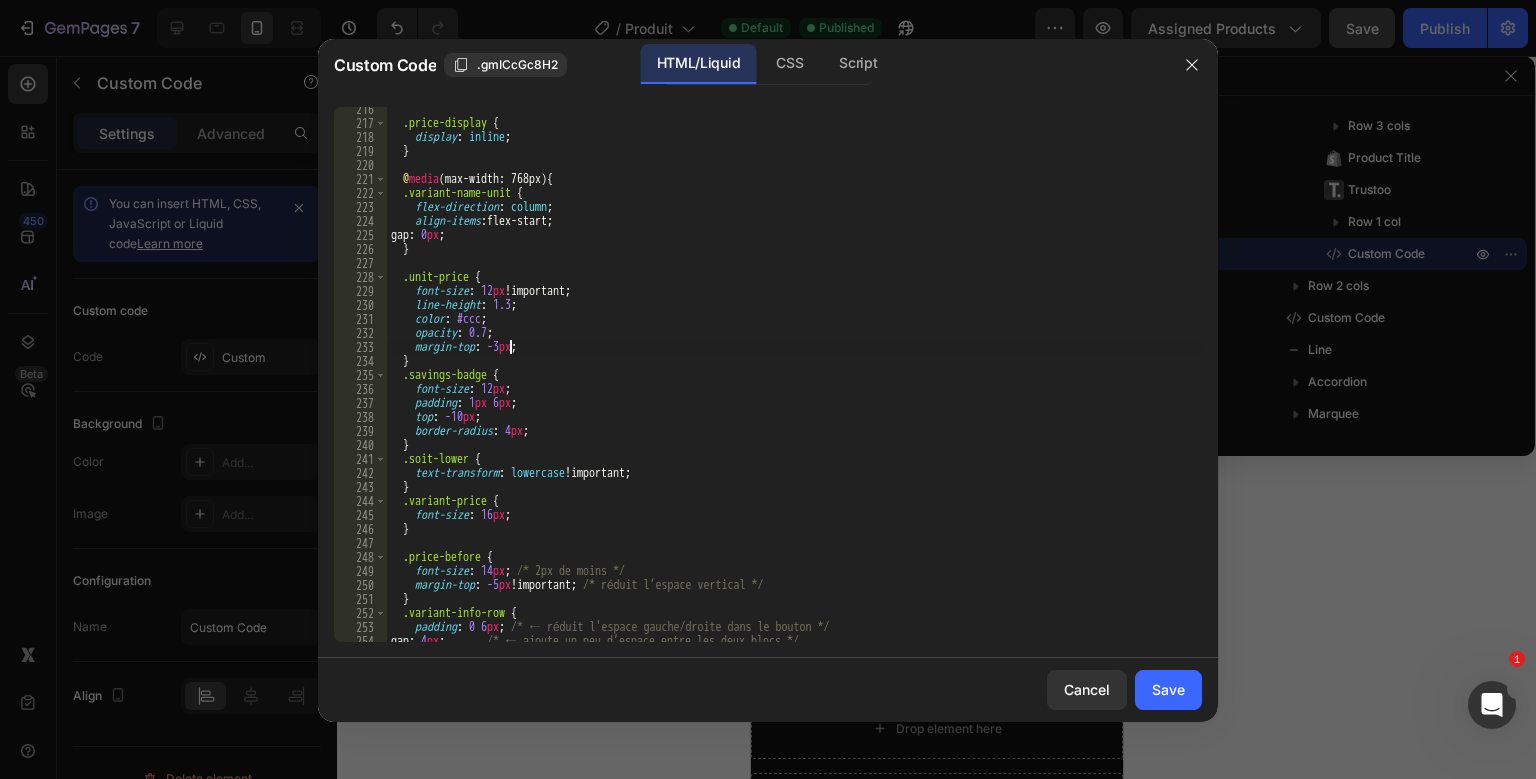 scroll, scrollTop: 0, scrollLeft: 9, axis: horizontal 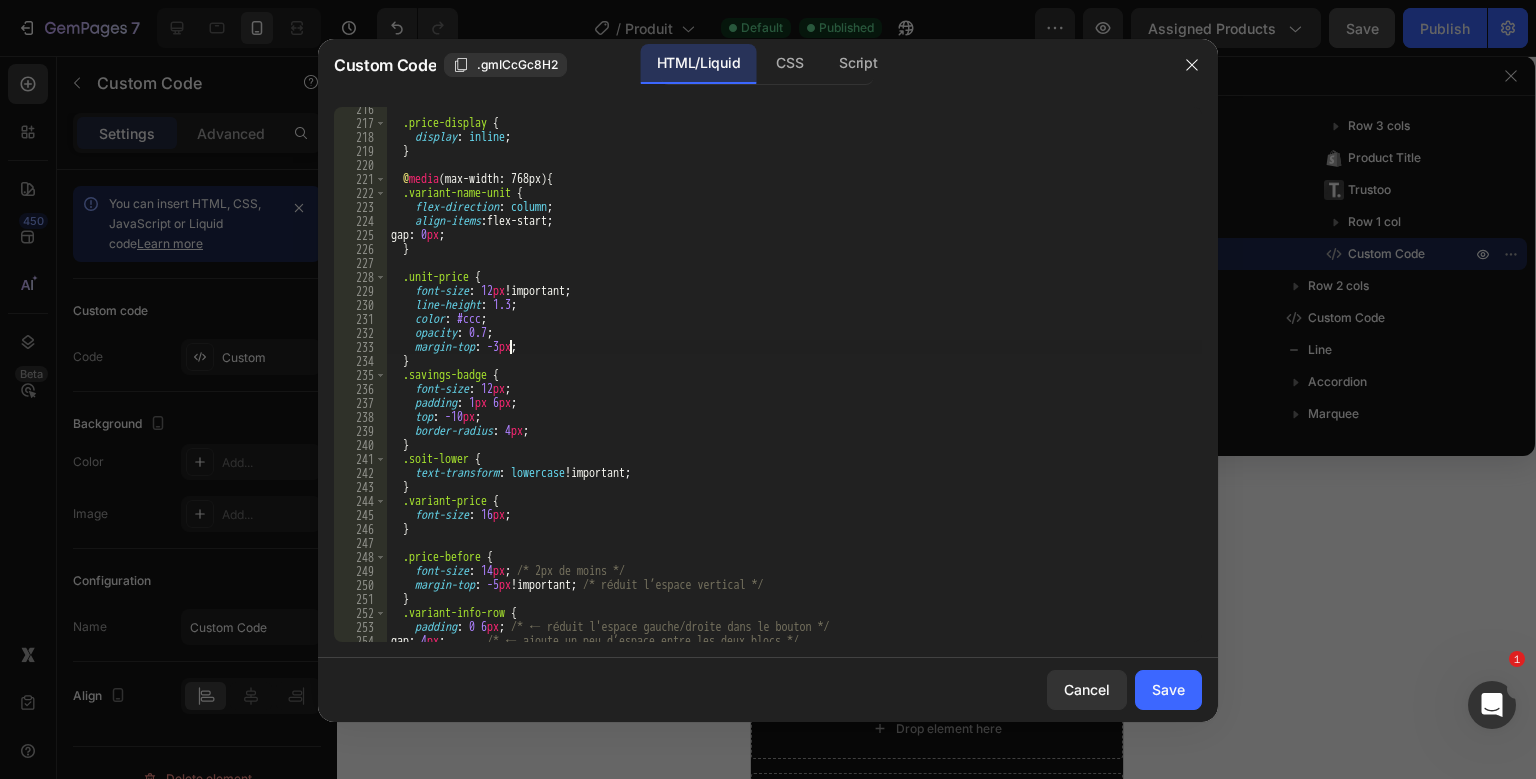 type on "margin-top: -3px;" 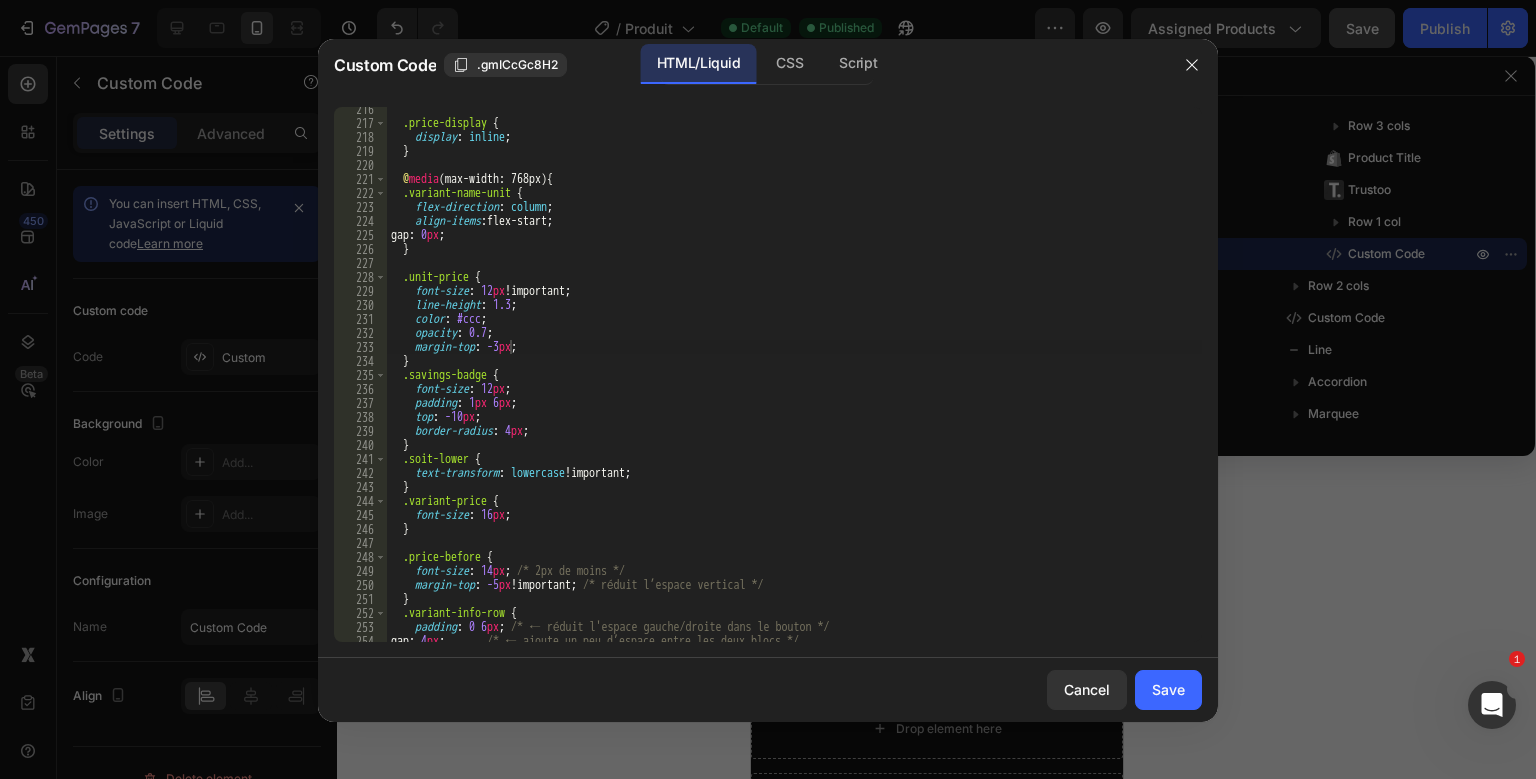 click on "Cancel Save" at bounding box center [768, 690] 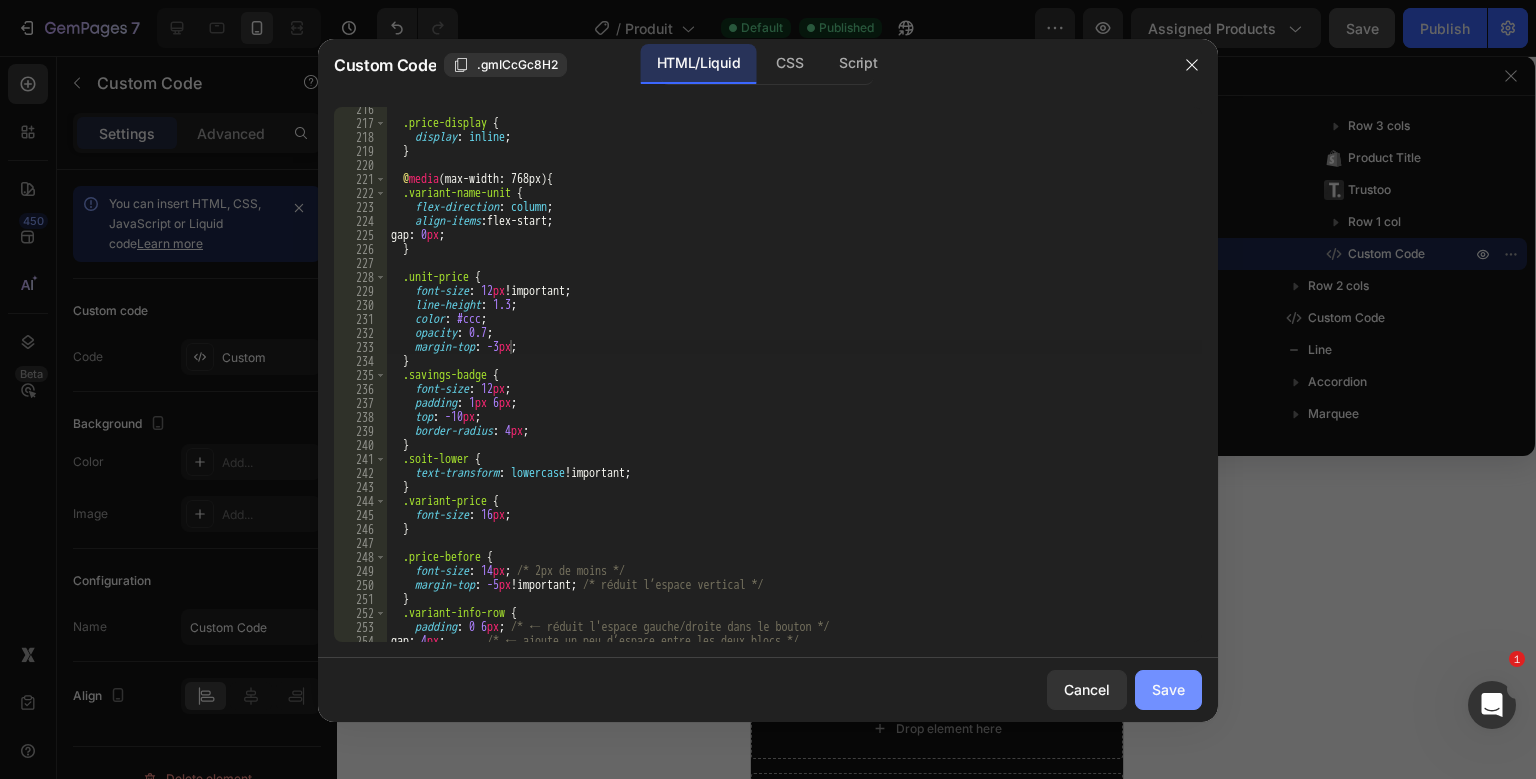 click on "Save" 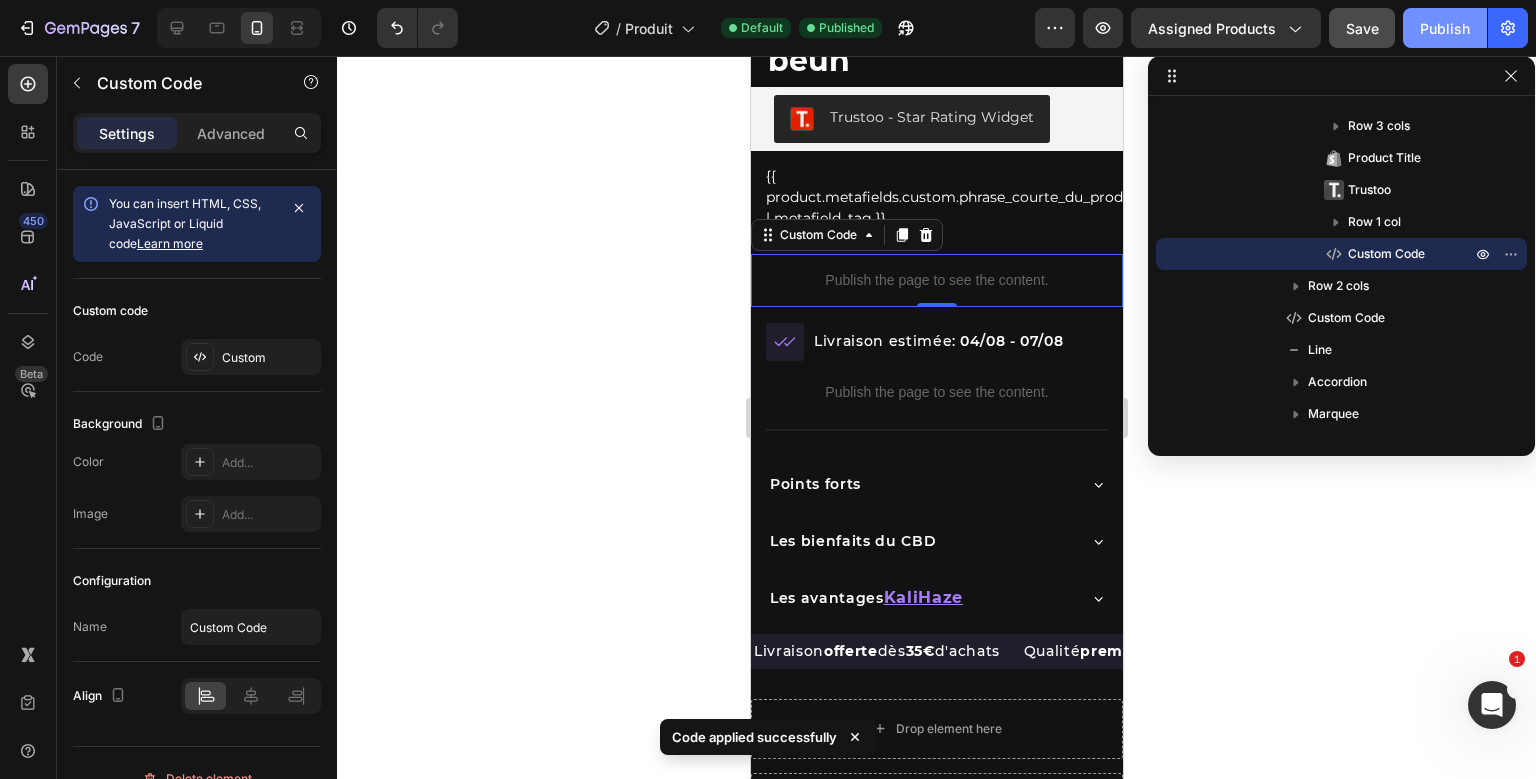 click on "Publish" at bounding box center [1445, 28] 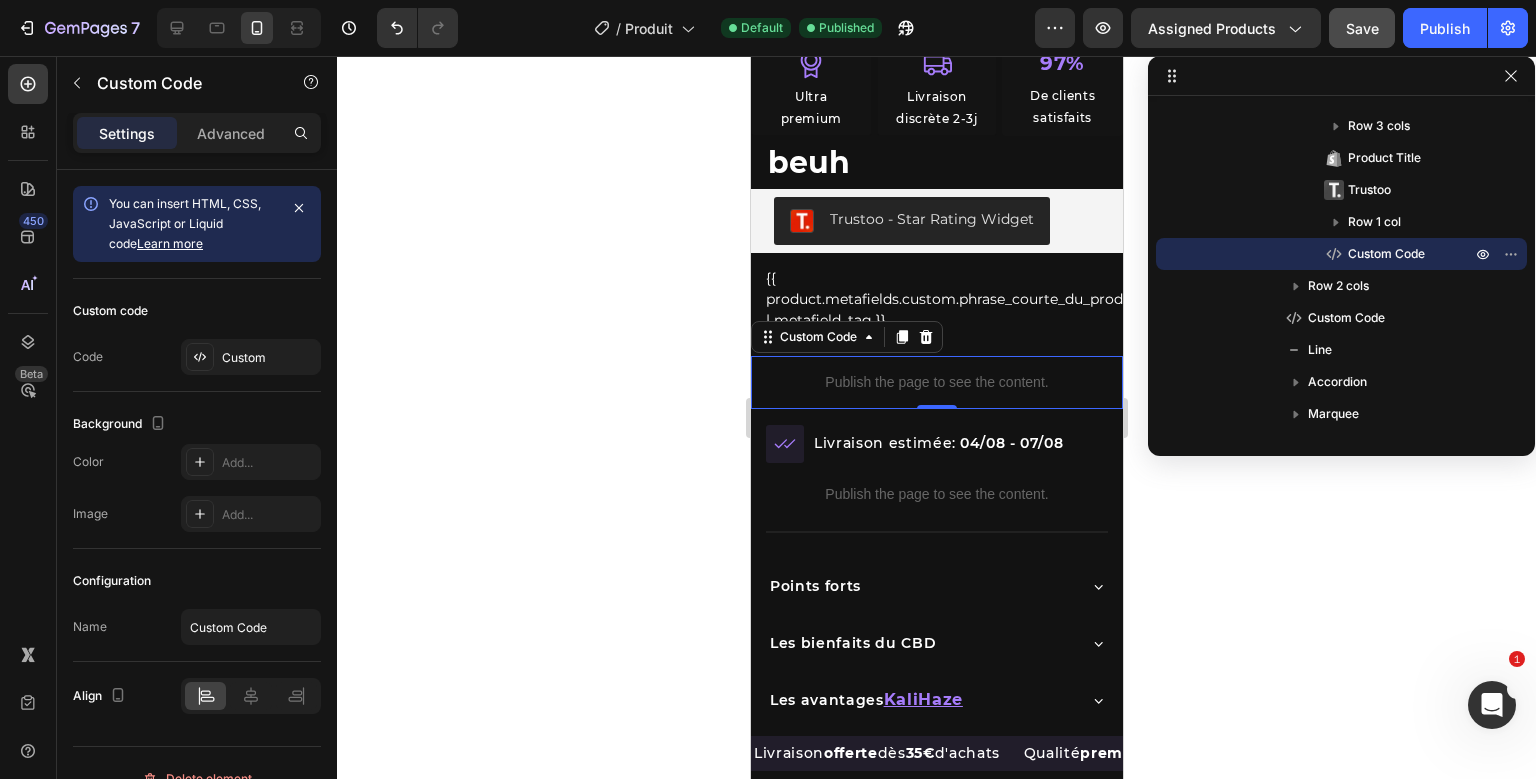 scroll, scrollTop: 688, scrollLeft: 0, axis: vertical 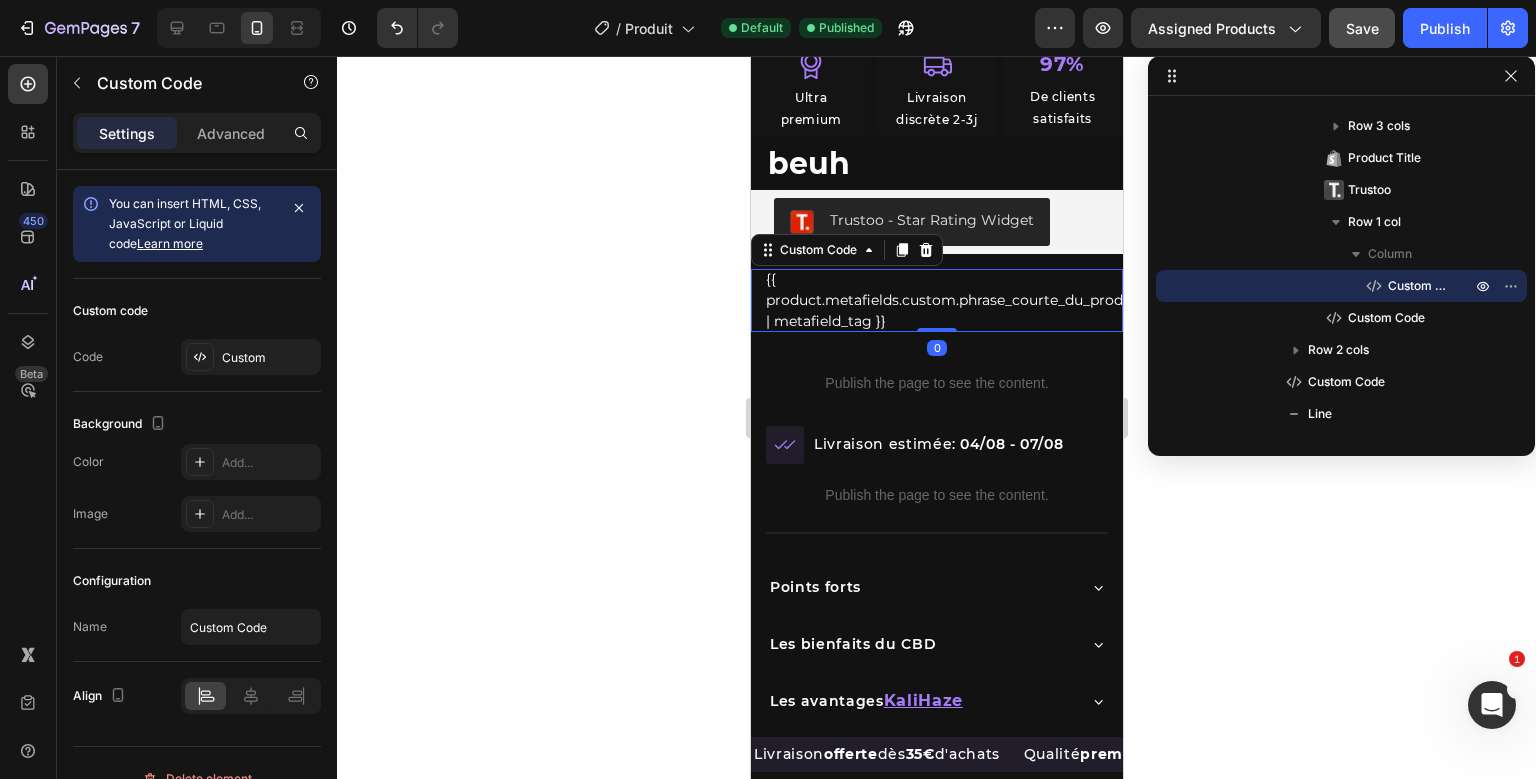 click on "{{ product.metafields.custom.phrase_courte_du_produit | metafield_tag }}
Custom Code   0" at bounding box center [936, 300] 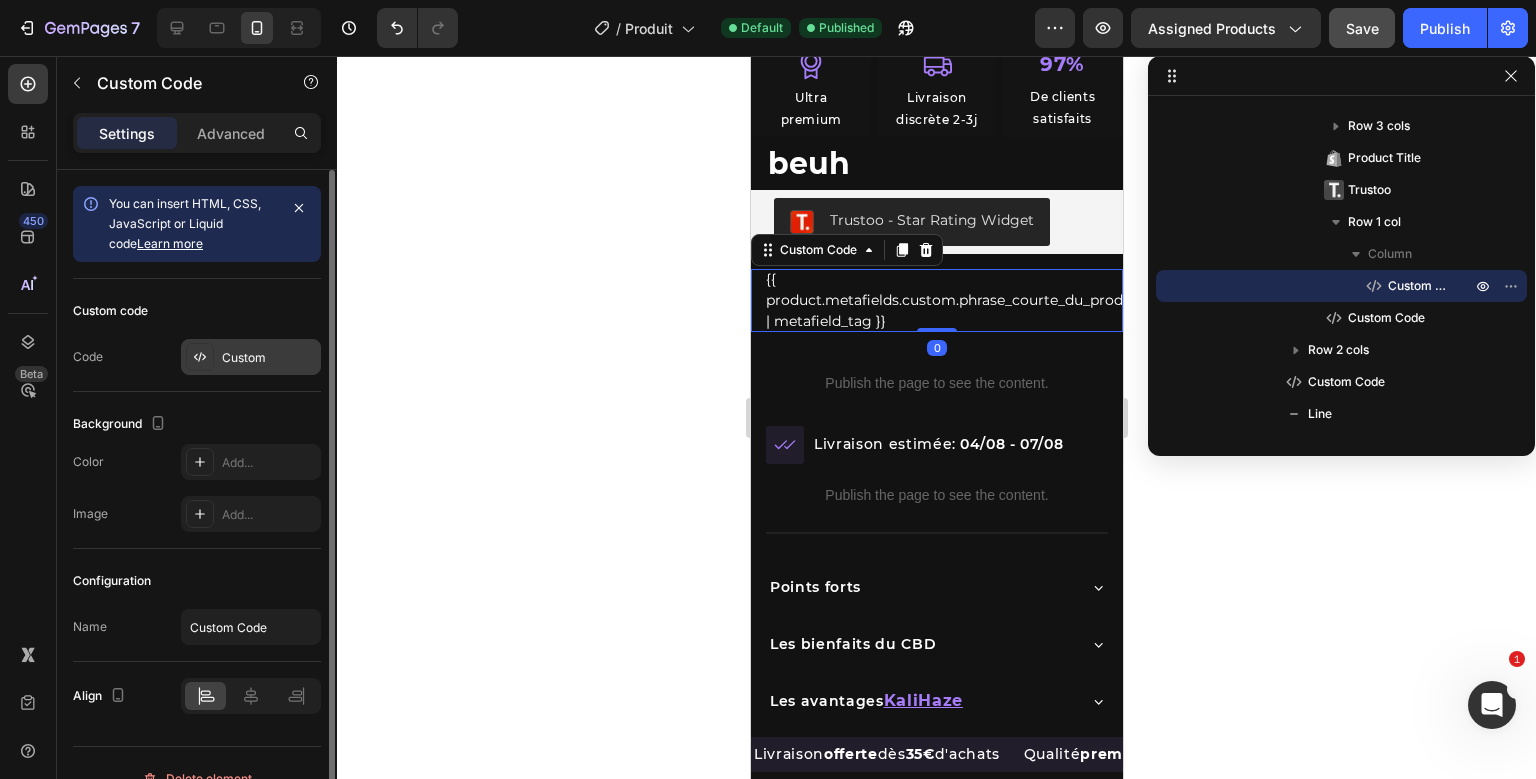 click on "Custom" at bounding box center [269, 358] 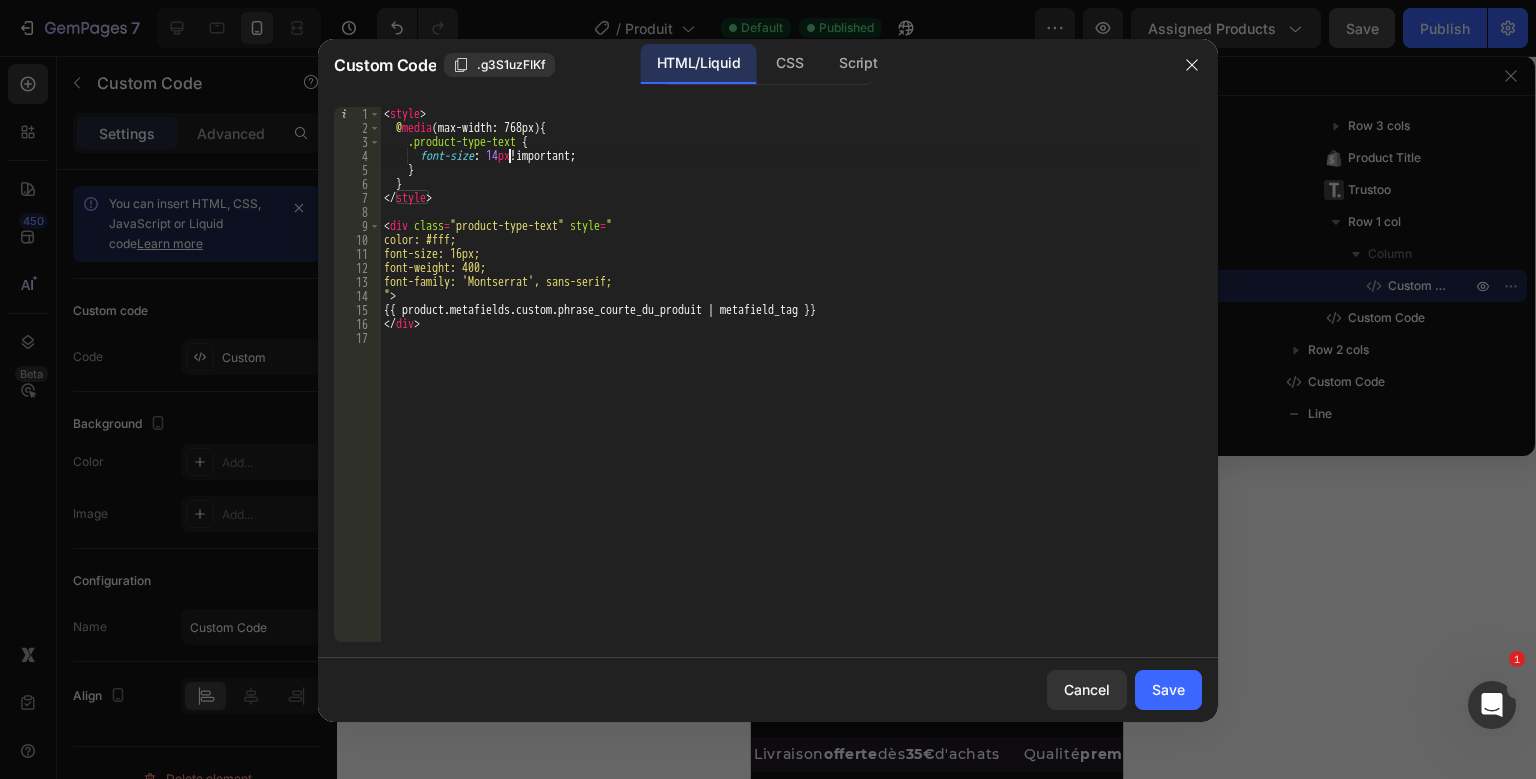 click on "< style >    @ media  (max-width: 768px)  {      .product-type-text   {         font-size :   14 px  !important ;      }    } </ style > < div   class = "product-type-text"   style = "   color: #fff;   font-size: 16px;   font-weight: 400;   font-family: 'Montserrat', sans-serif; " >   {{ product.metafields.custom.phrase_courte_du_produit | metafield_tag }} </ div >" at bounding box center (791, 388) 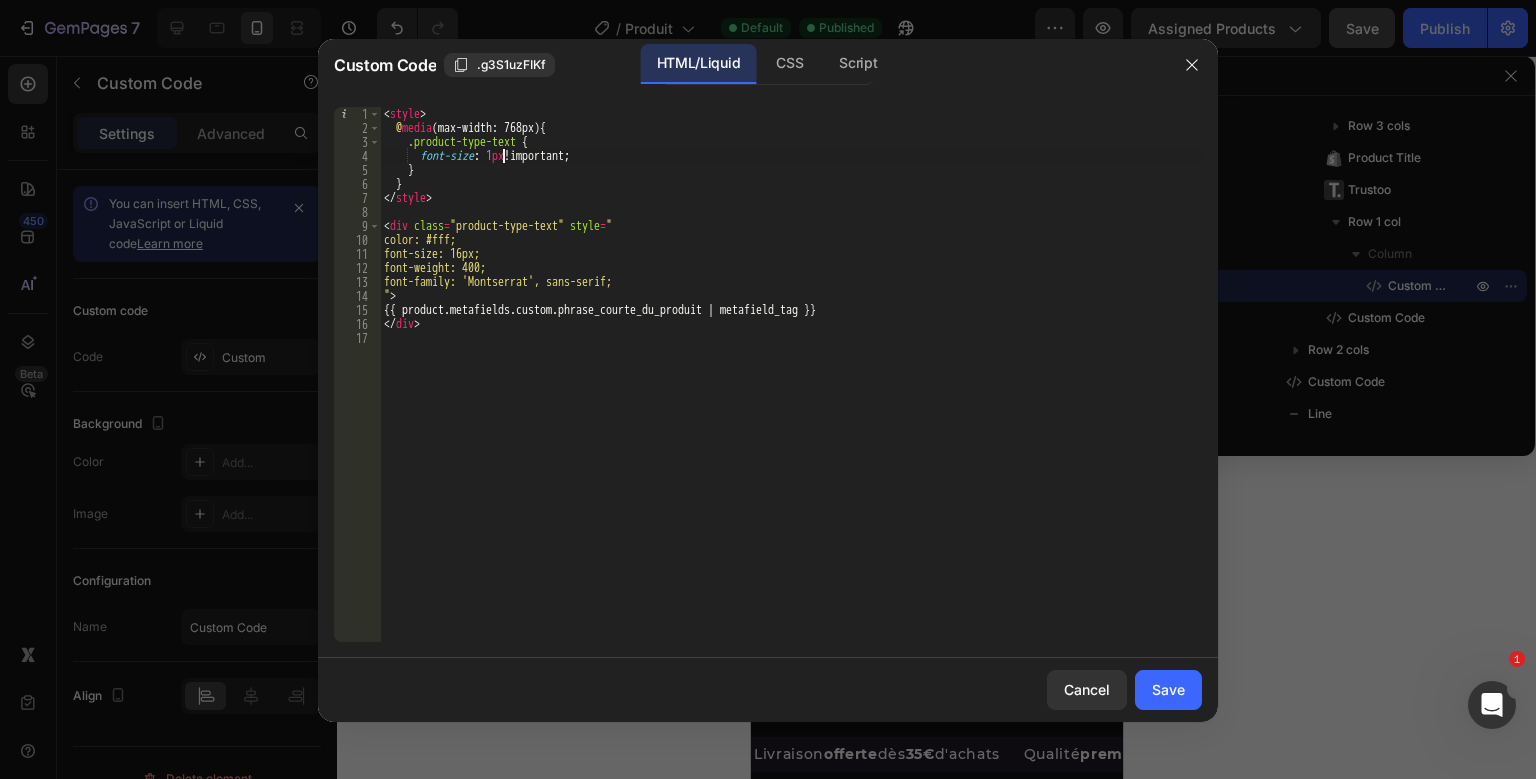 scroll, scrollTop: 0, scrollLeft: 9, axis: horizontal 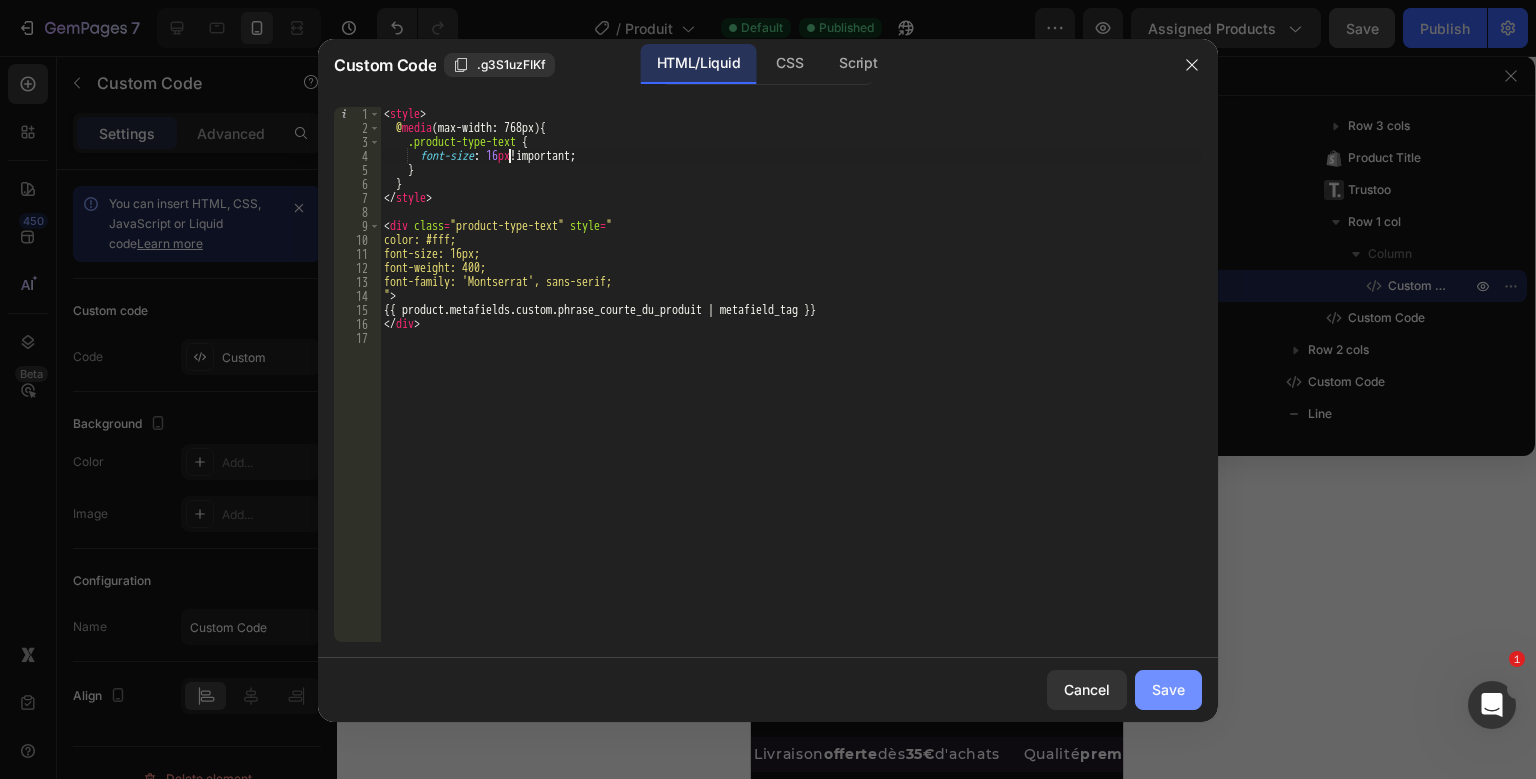 type on "font-size: 16px !important;" 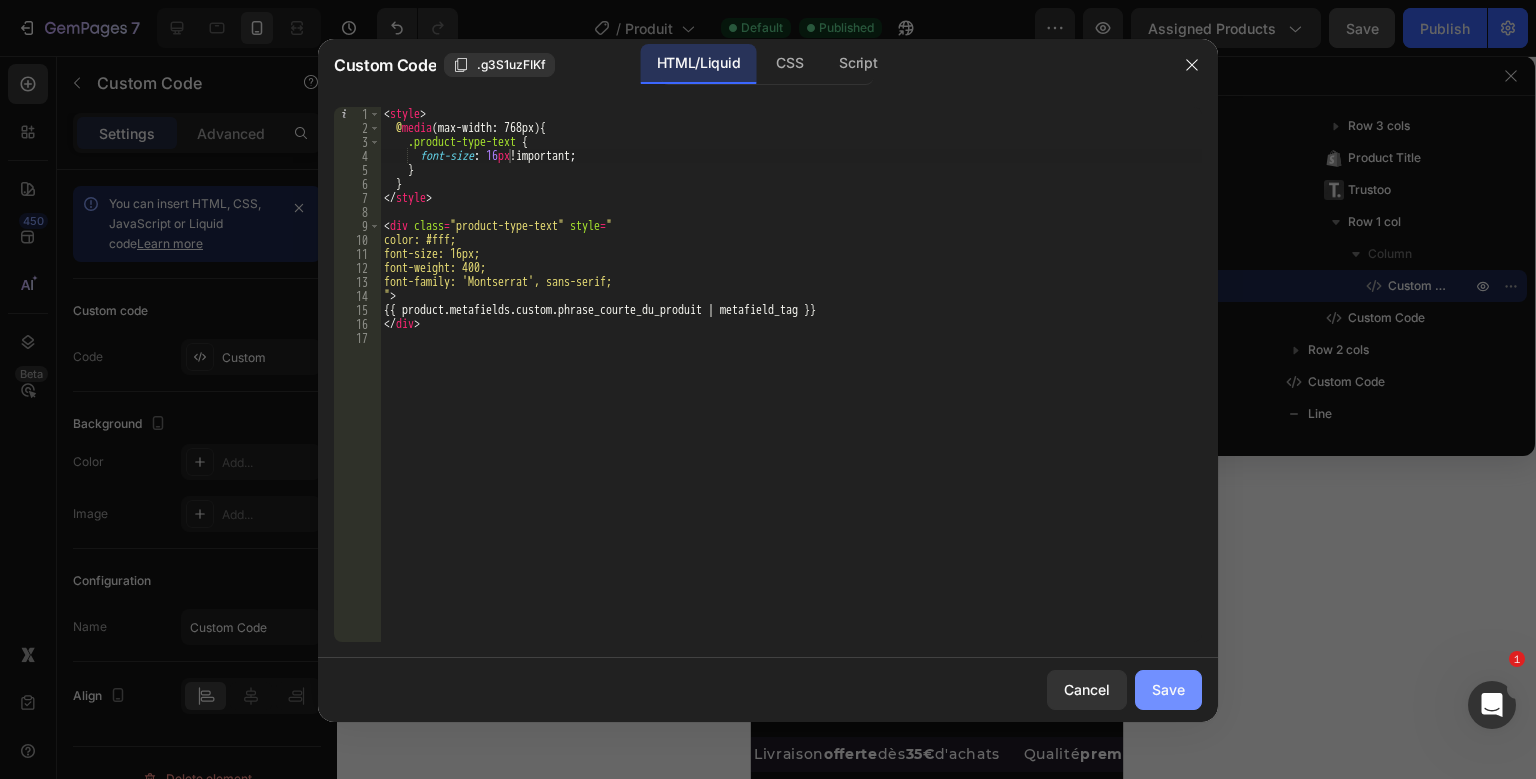 click on "Save" 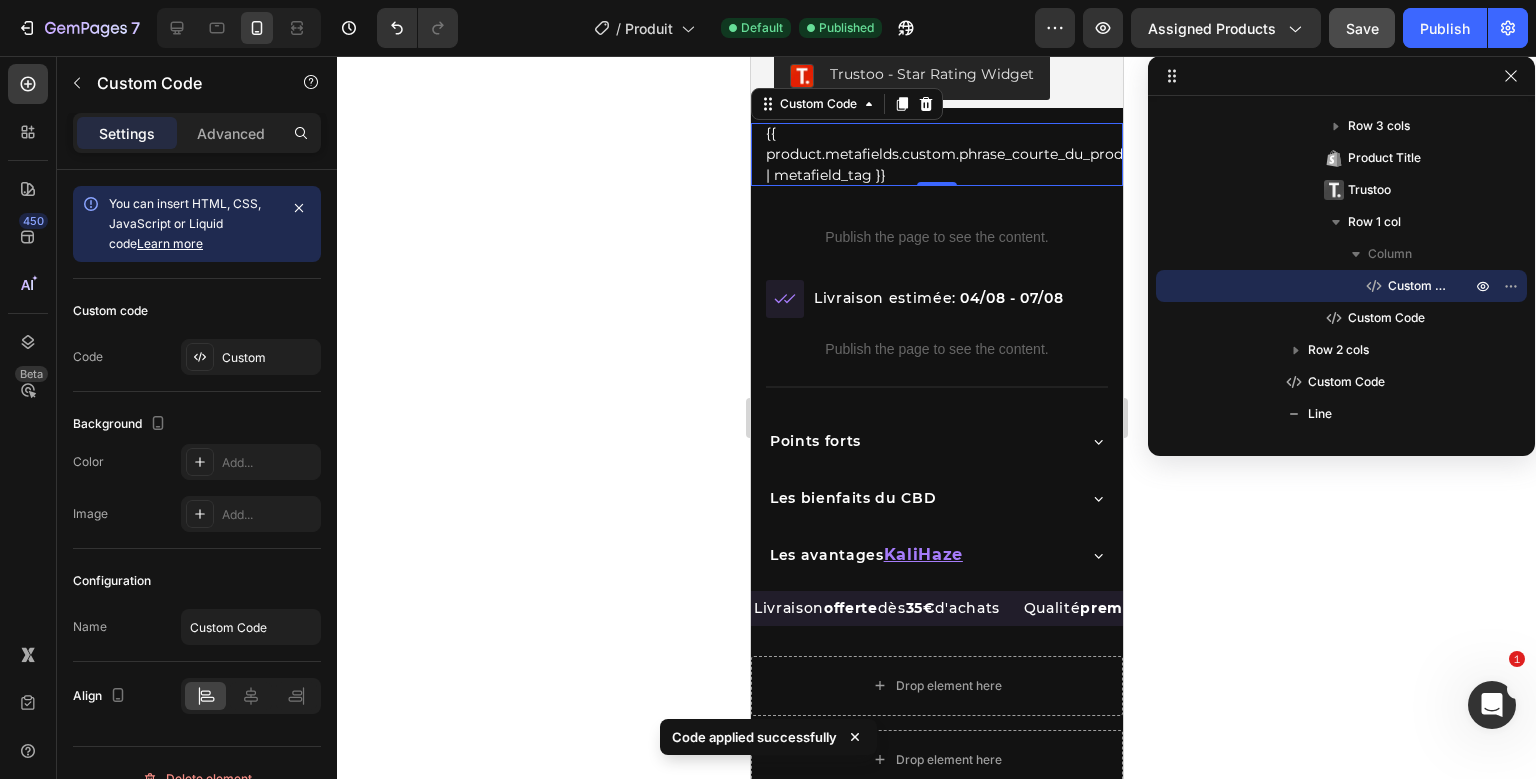scroll, scrollTop: 926, scrollLeft: 0, axis: vertical 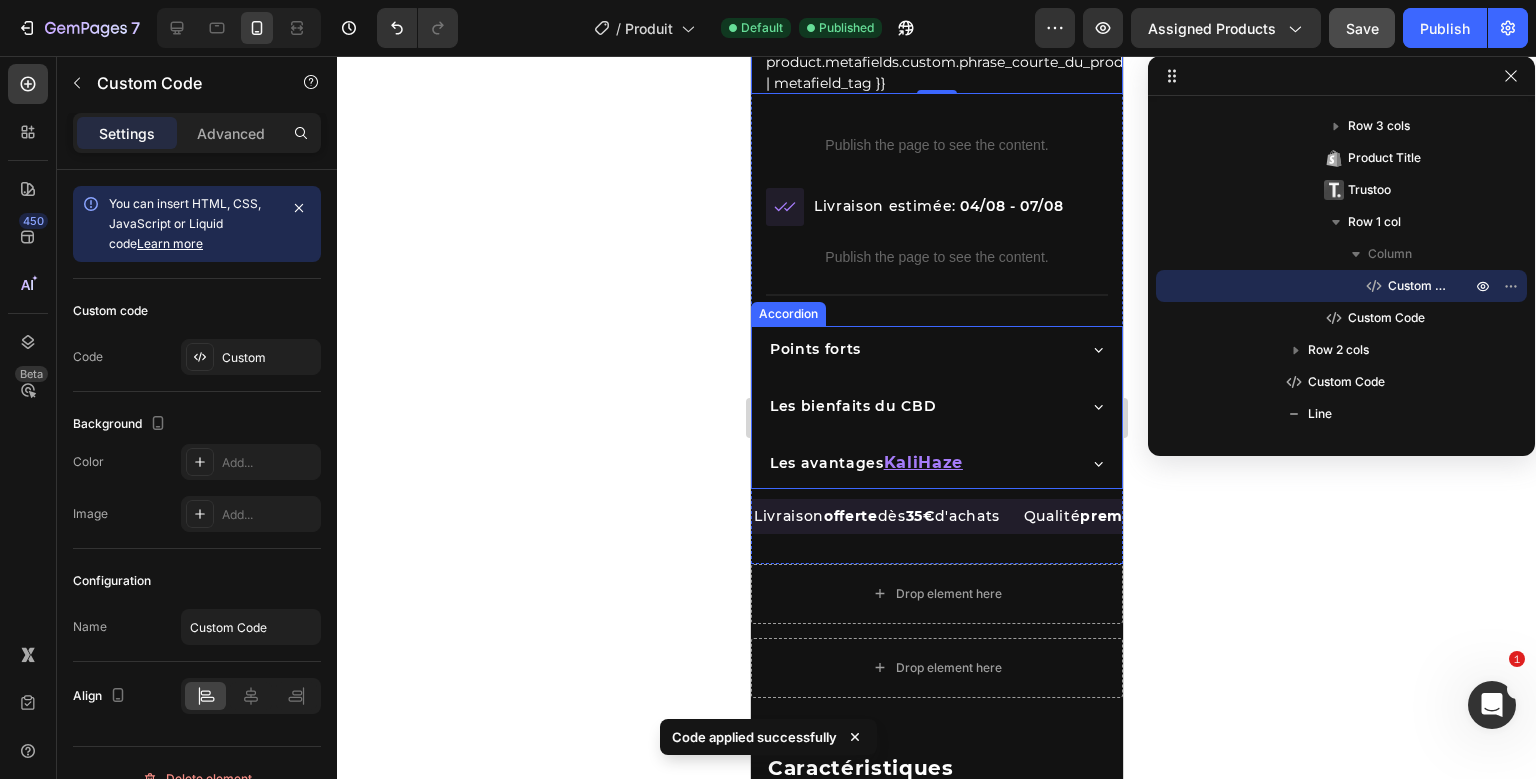 click on "Les avantages  KaliHaze" at bounding box center [919, 463] 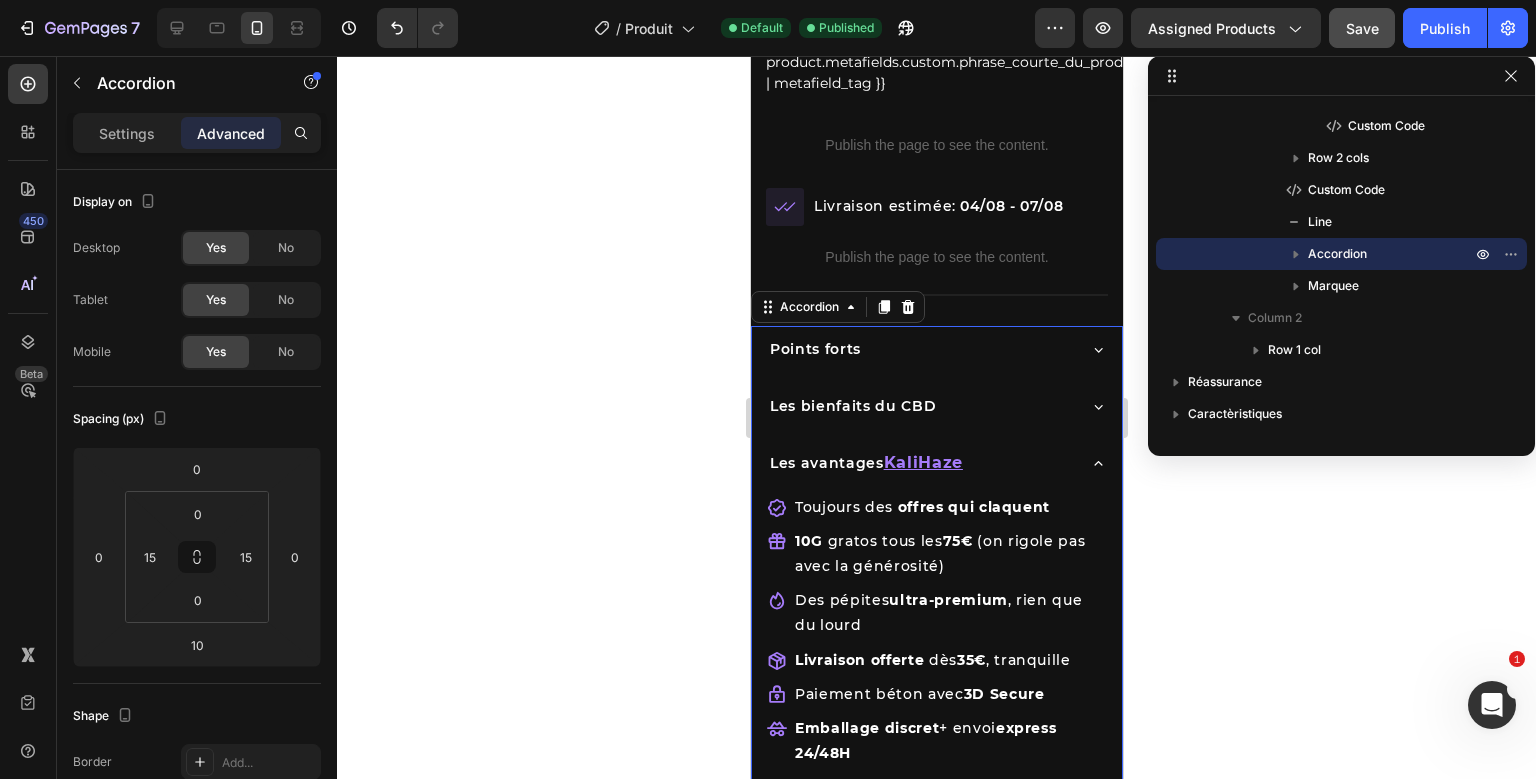 click on "Icon Ultra  premium Text Block Row
Icon Livraison discrète 2-3j Text Block Row 97% Text Block De clients satisfaits Text Block Row Row beuh Product Title Trustoo - Star Rating Widget Trustoo
{{ product.metafields.custom.phrase_courte_du_produit | metafield_tag }}
Custom Code Row
Publish the page to see the content.
Custom Code Row
Icon Row
Livraison estimée:
04/08 - 07/08
Delivery Date Row
Publish the page to see the content.
Custom Code                Title Line
Points forts
Les bienfaits du CBD
Les avantages  KaliHaze
Toujours des   offres qui claquent
10G   gratos tous les  75€   (on rigole pas avec la générosité)
Des pépites  ultra-premium   dès  35€" at bounding box center [936, 392] 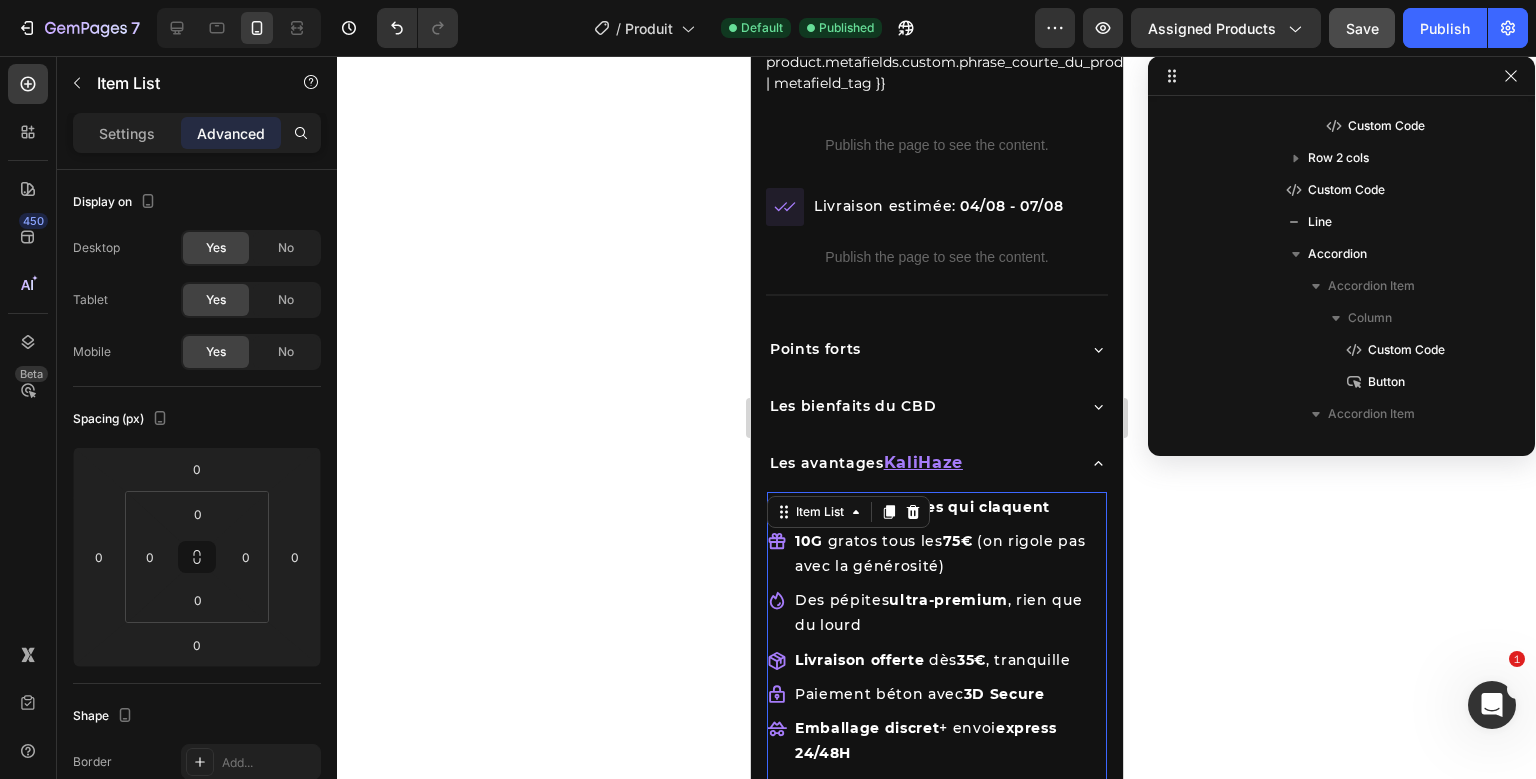 click on "Toujours des   offres qui claquent" at bounding box center (948, 507) 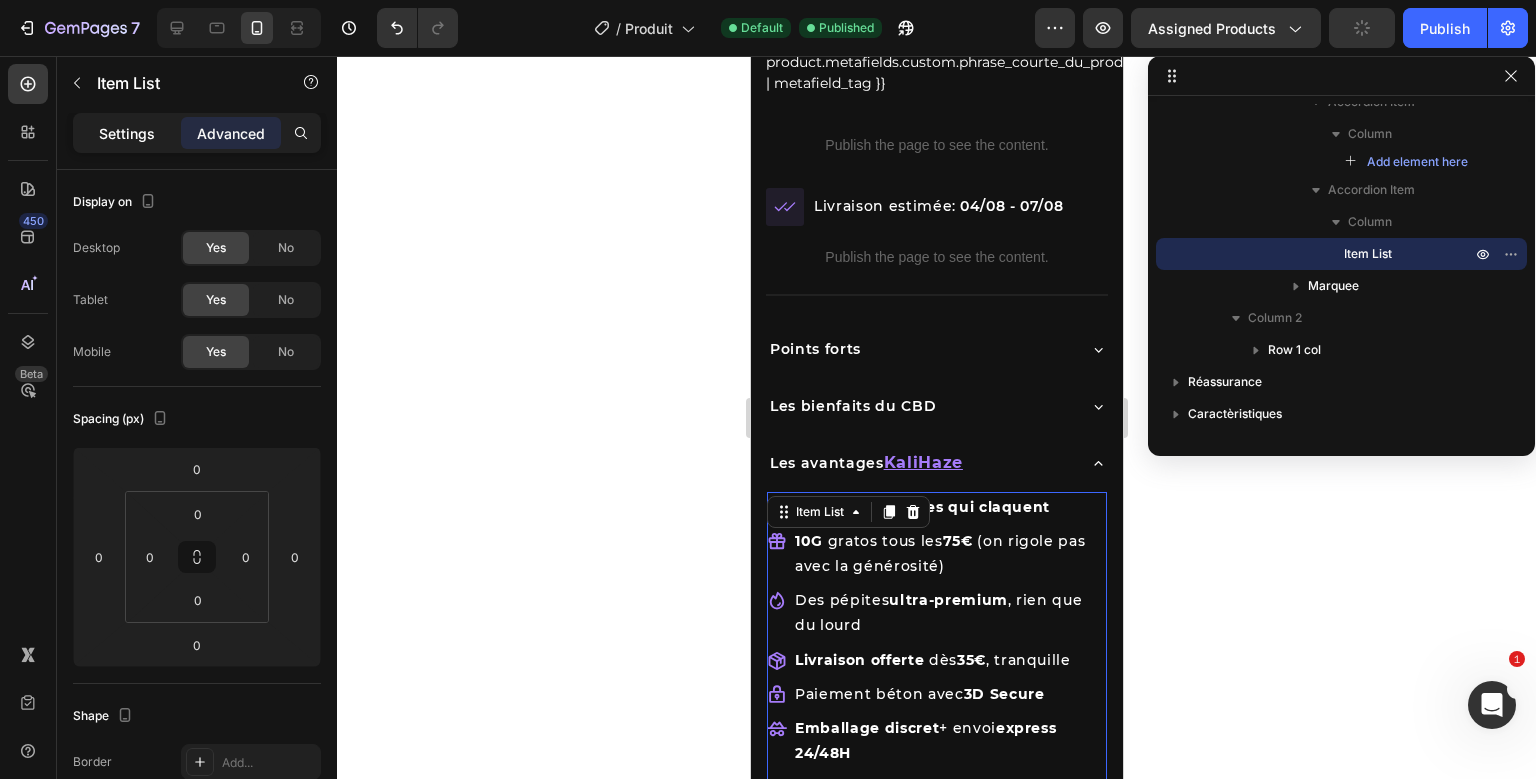 click on "Settings" at bounding box center [127, 133] 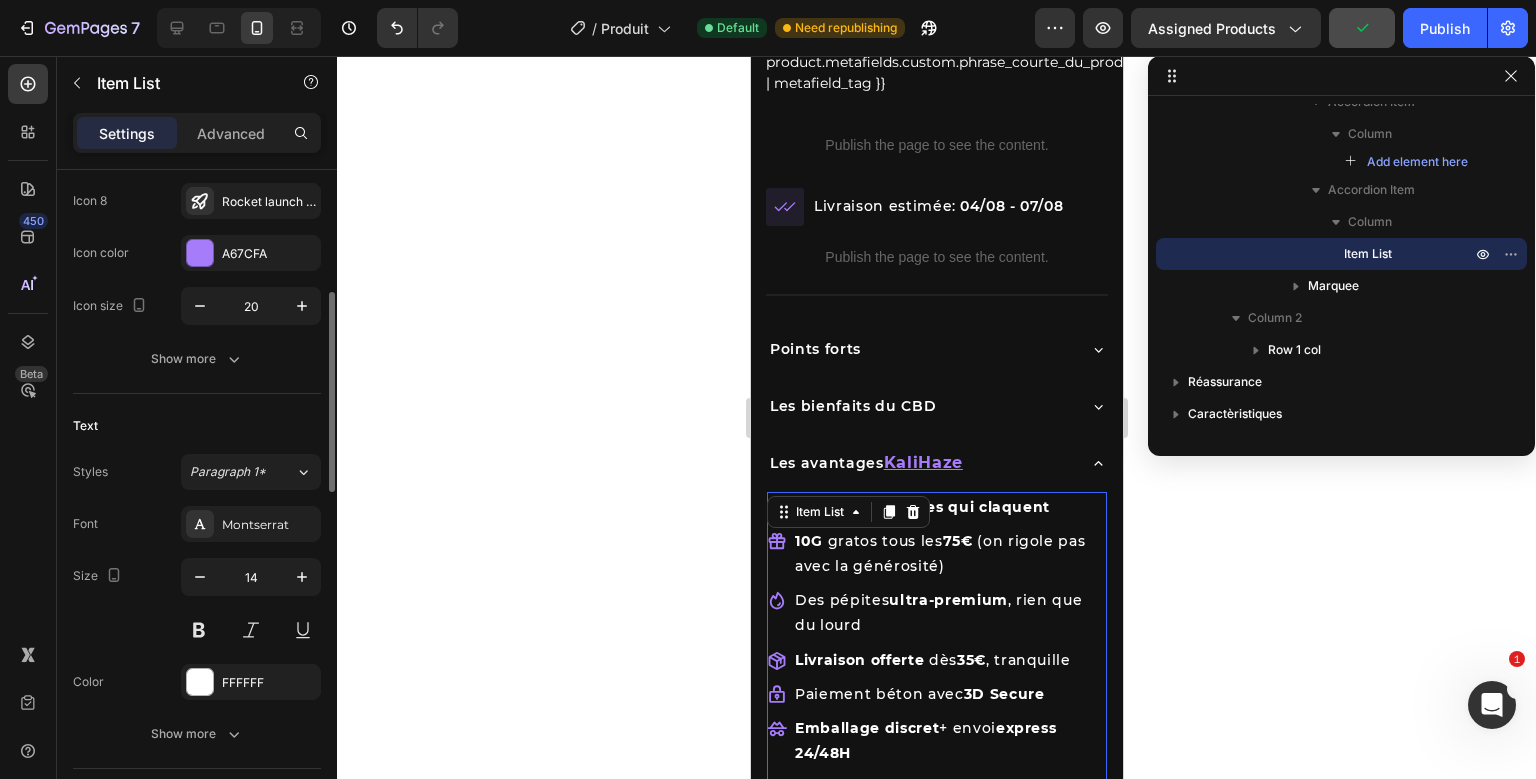 scroll, scrollTop: 579, scrollLeft: 0, axis: vertical 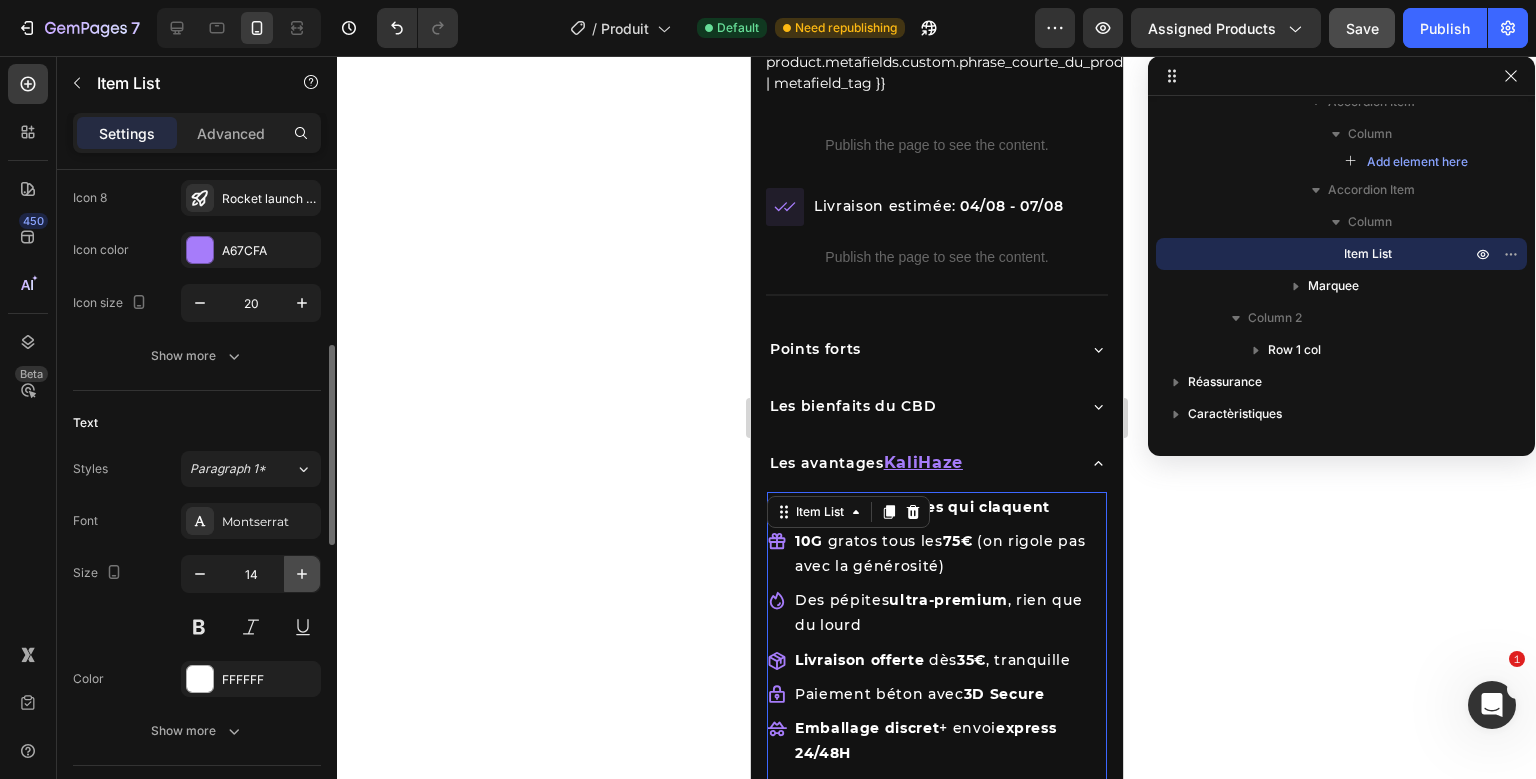 click 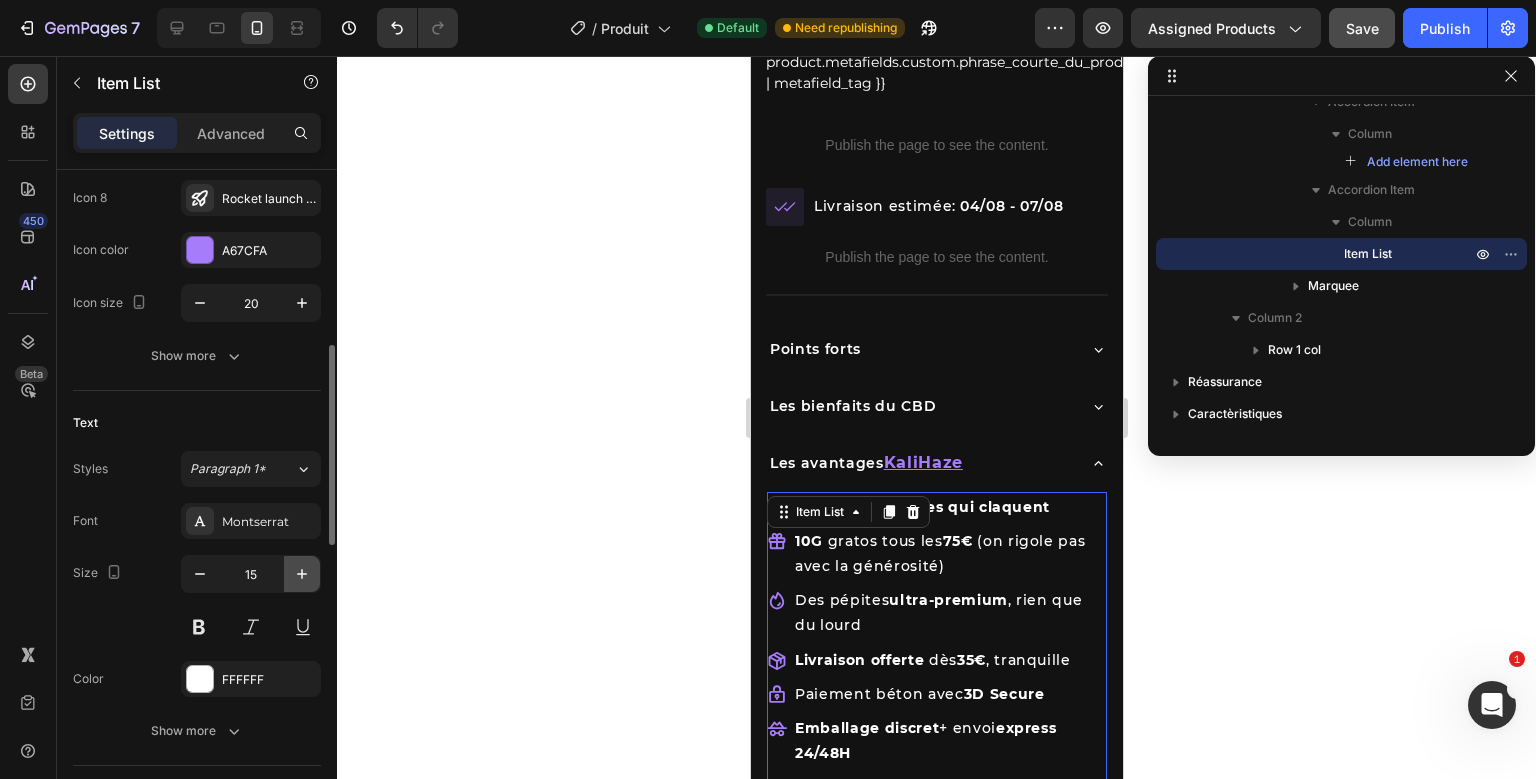 click 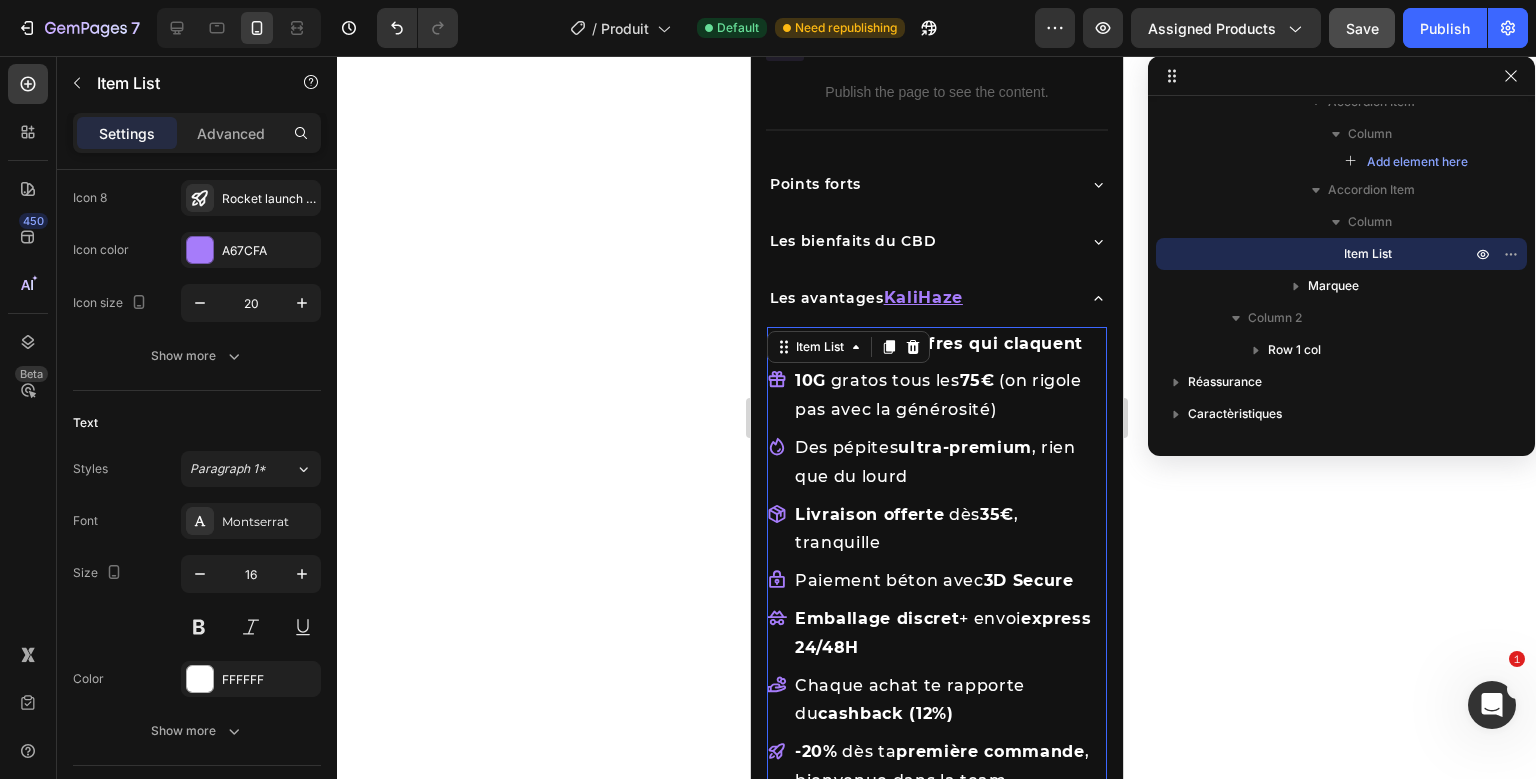 scroll, scrollTop: 1090, scrollLeft: 0, axis: vertical 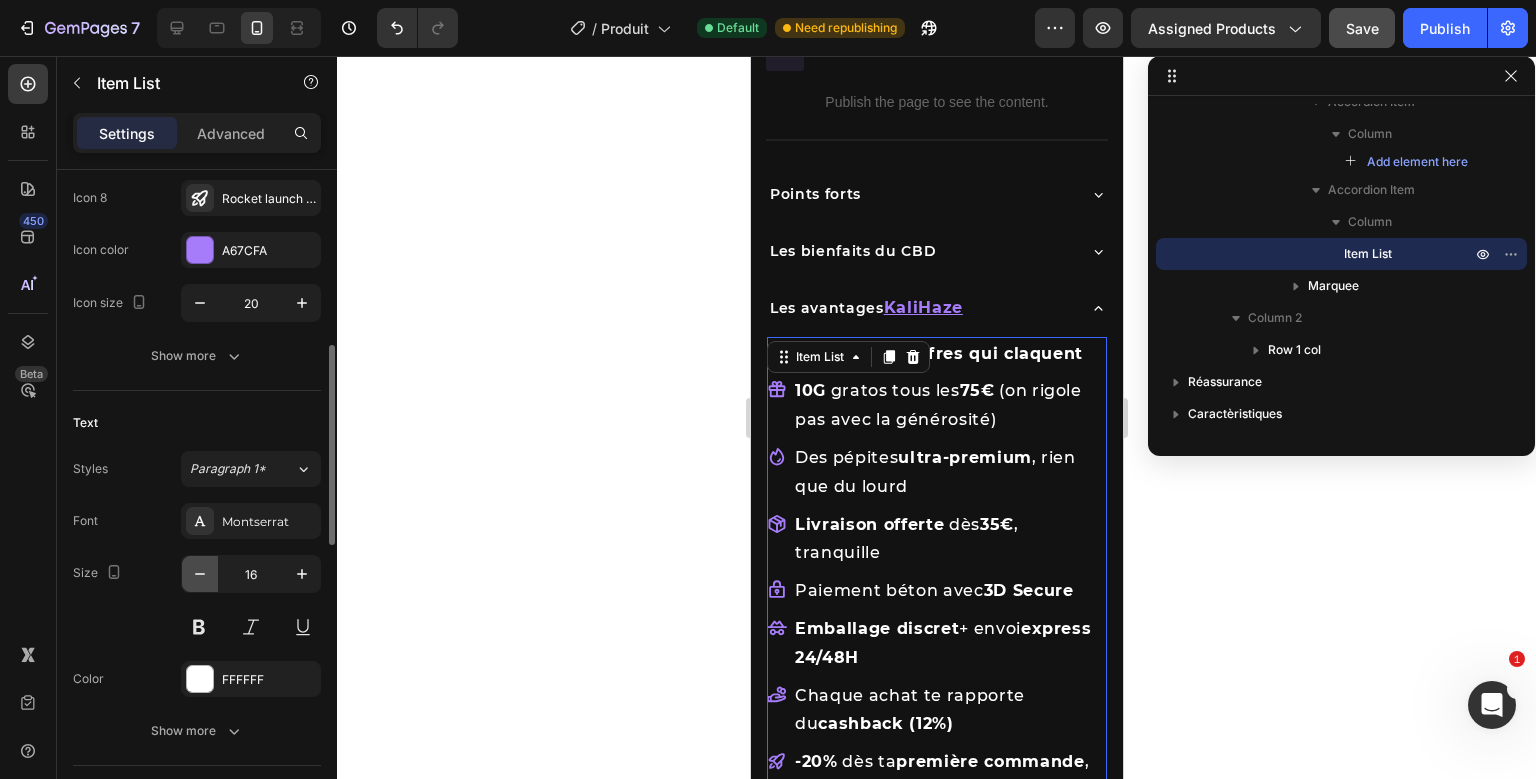 click 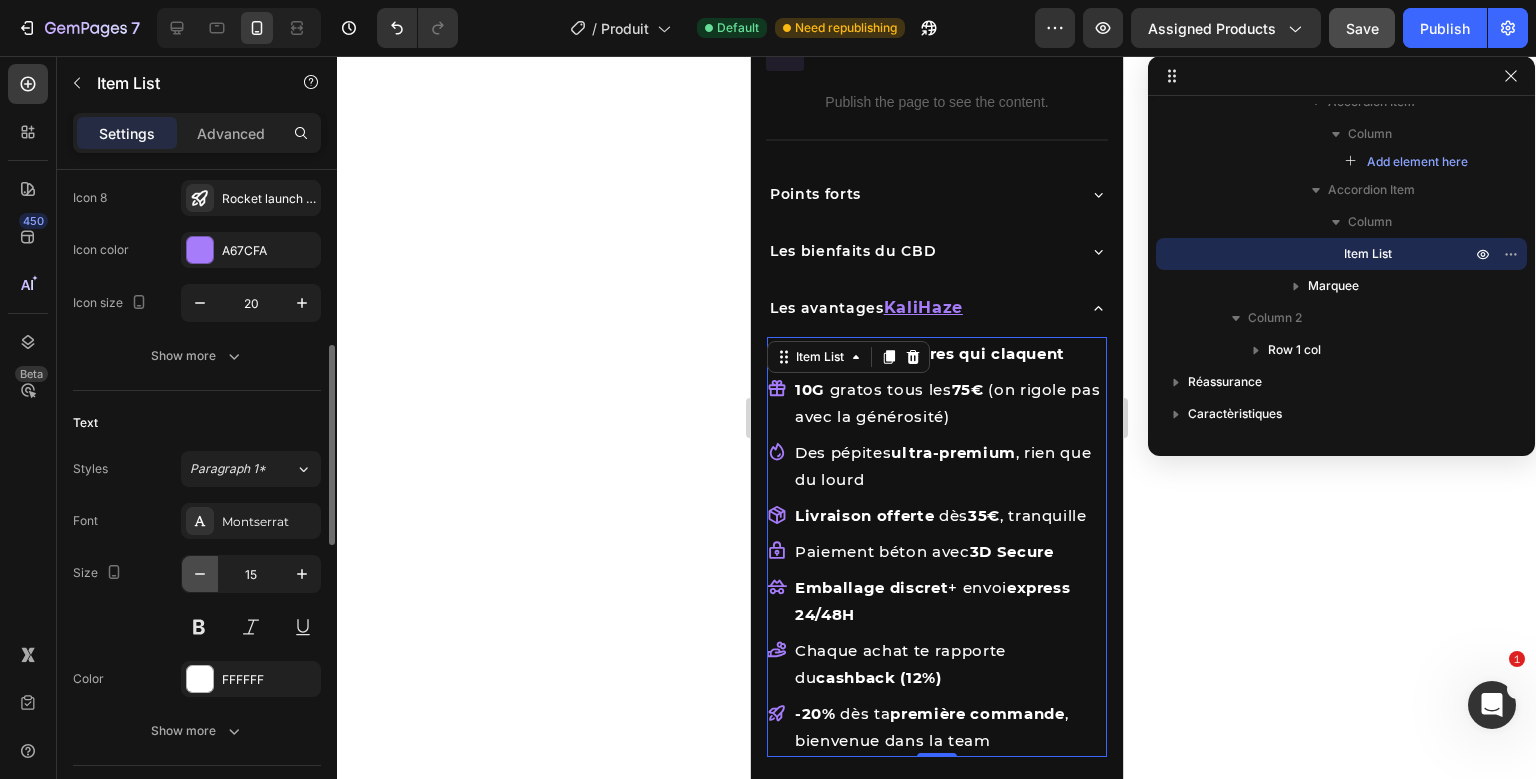 click 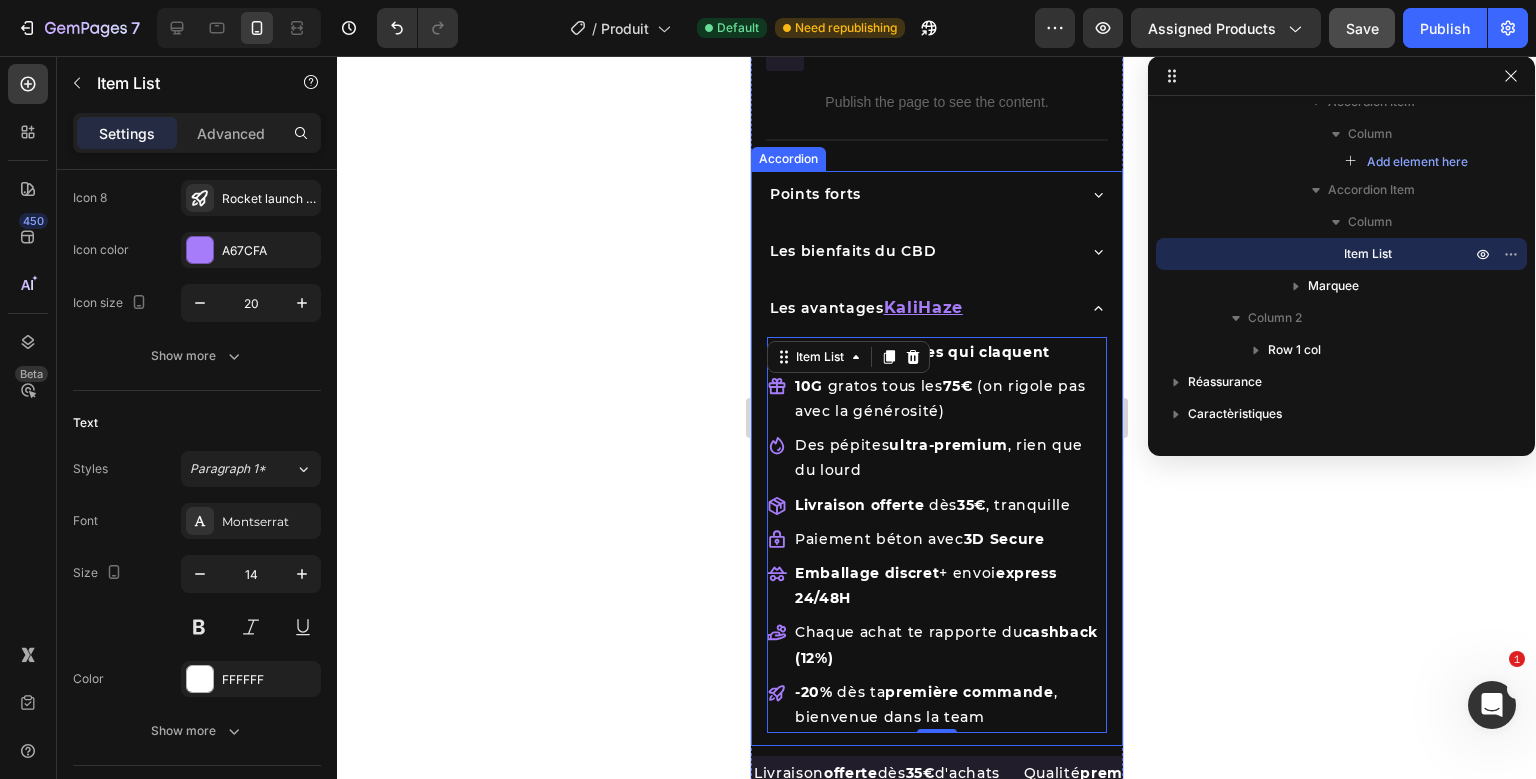 click on "Les avantages  KaliHaze" at bounding box center (919, 308) 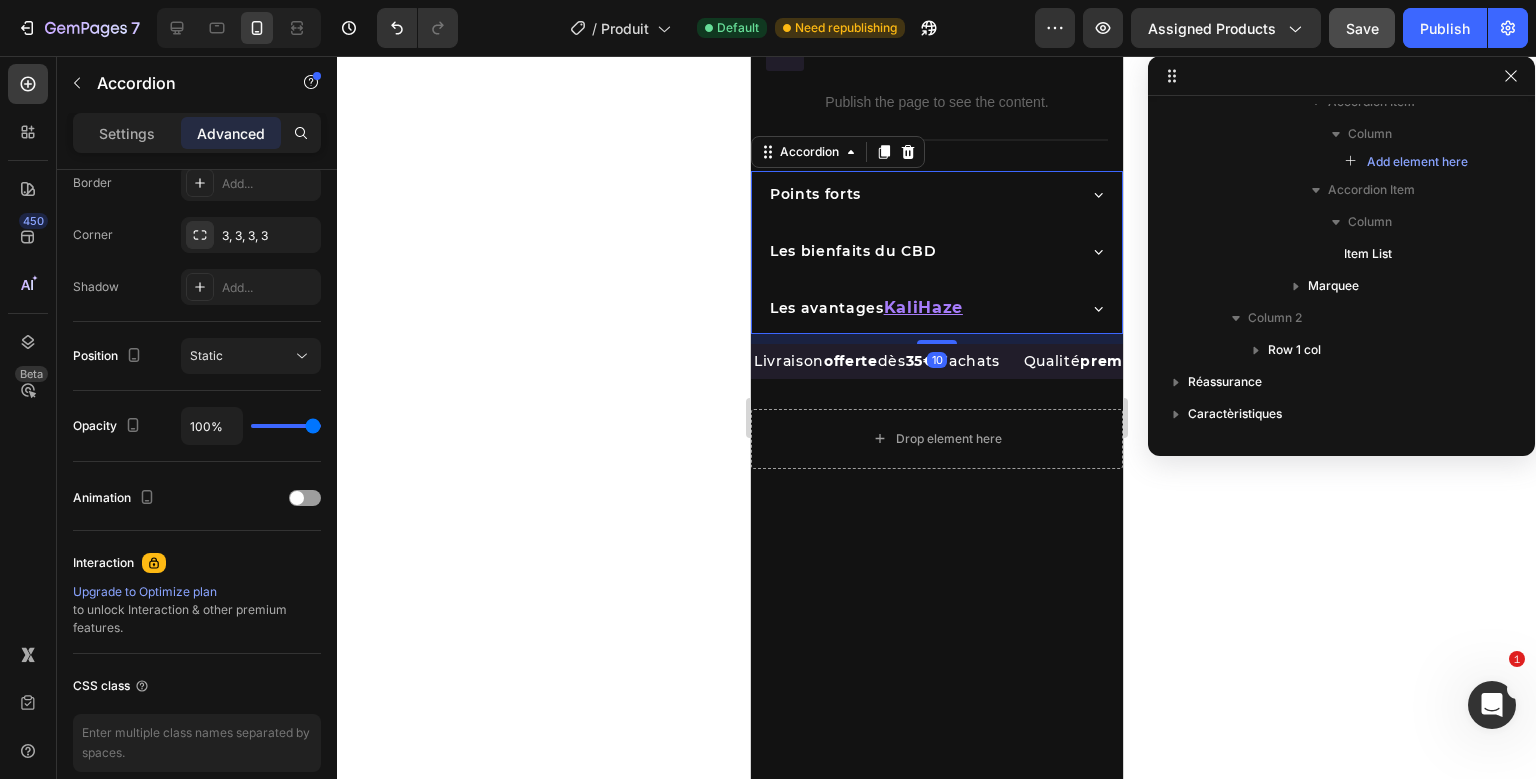 scroll, scrollTop: 730, scrollLeft: 0, axis: vertical 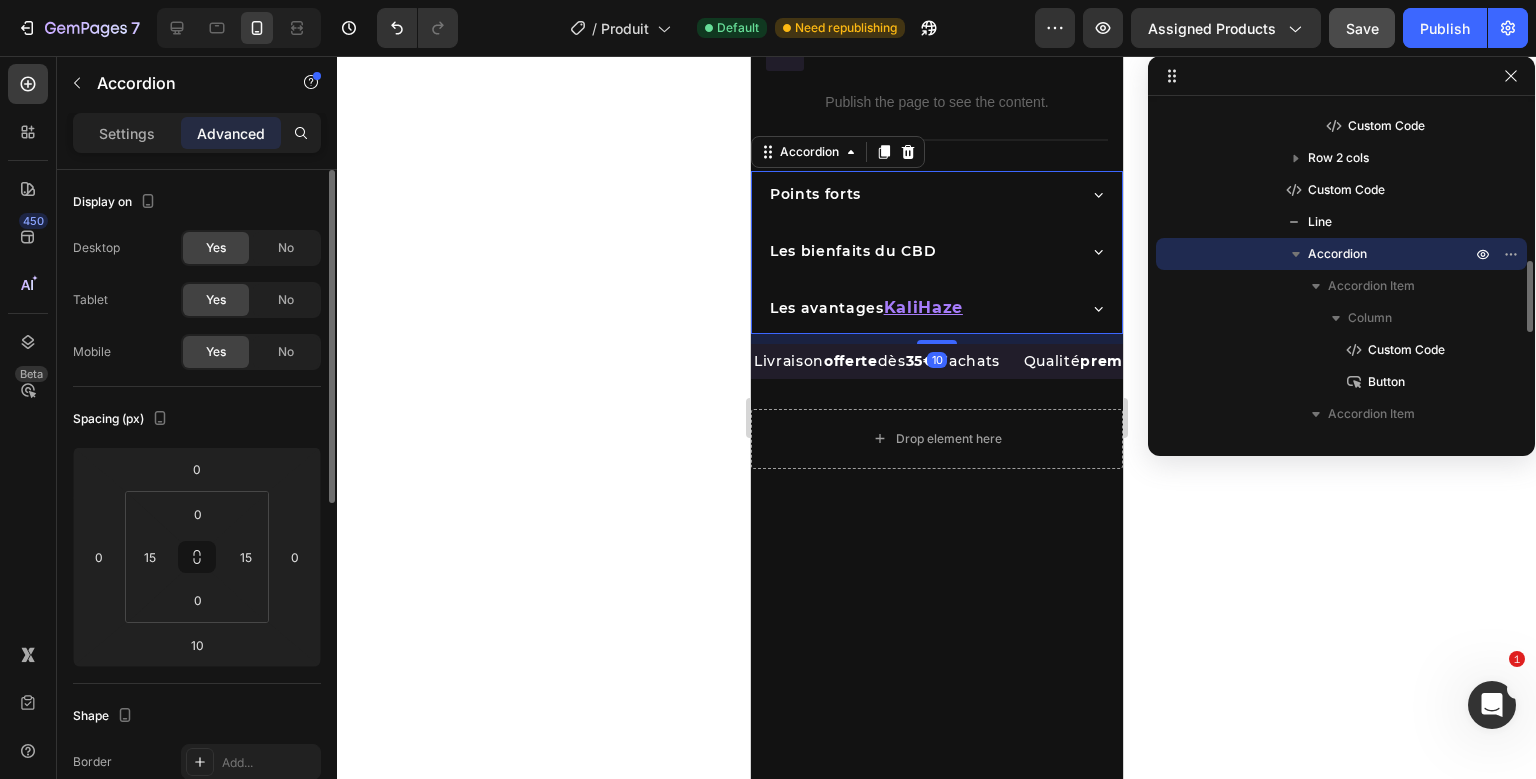 click on "Points forts" at bounding box center [919, 194] 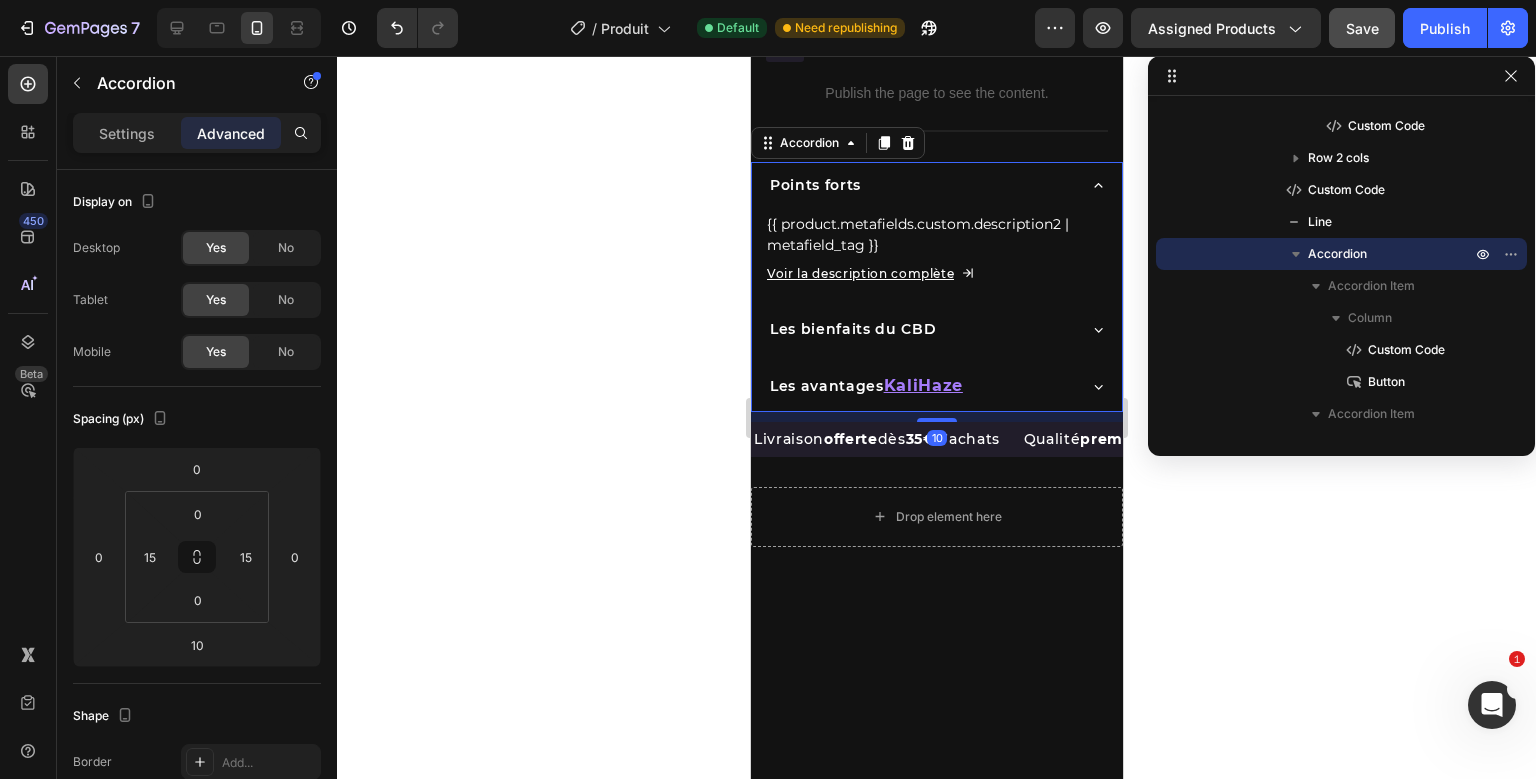 scroll, scrollTop: 1081, scrollLeft: 0, axis: vertical 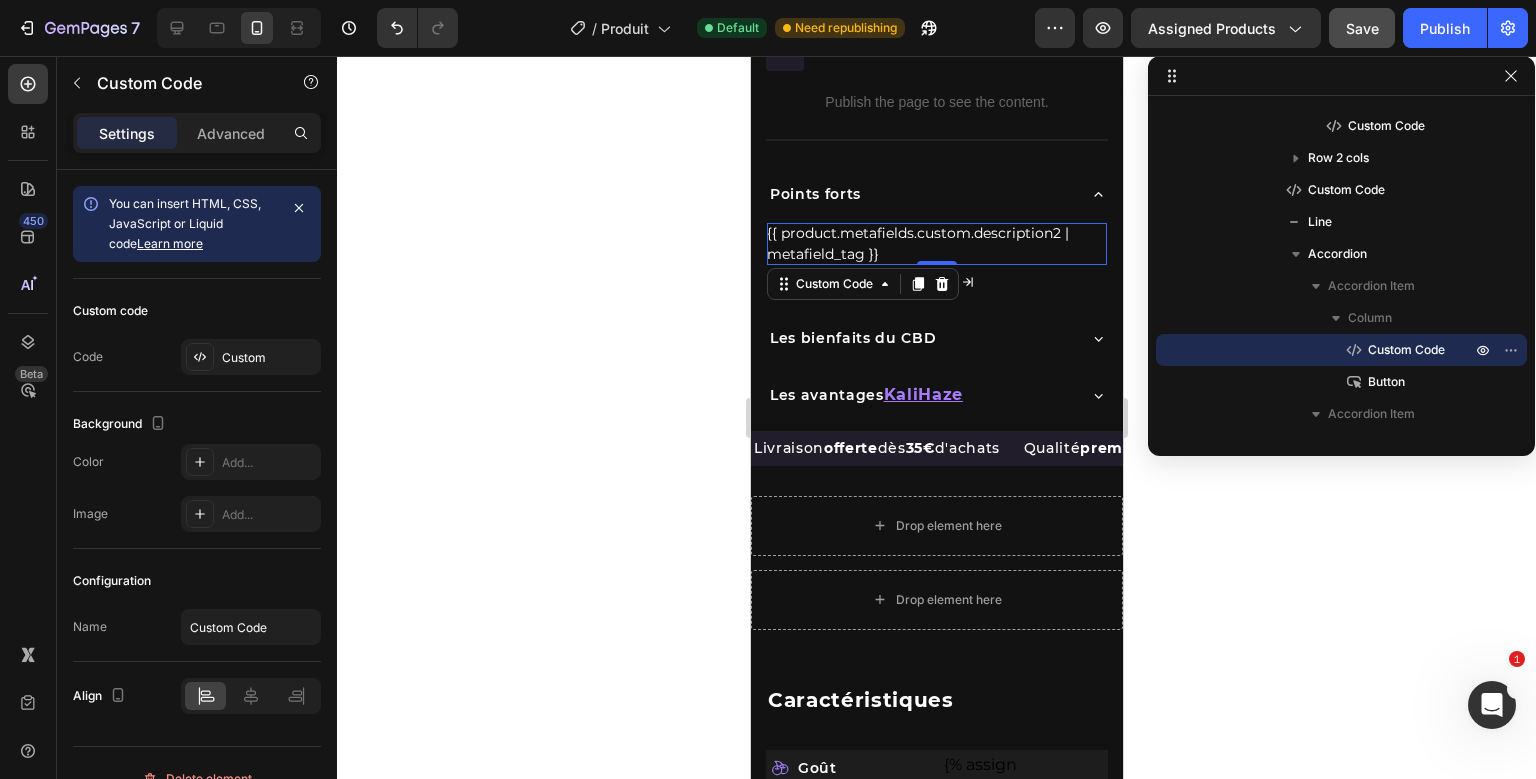 click on "{{ product.metafields.custom.description2 | metafield_tag }}
Custom Code   0
Voir la description complète Button" at bounding box center [936, 258] 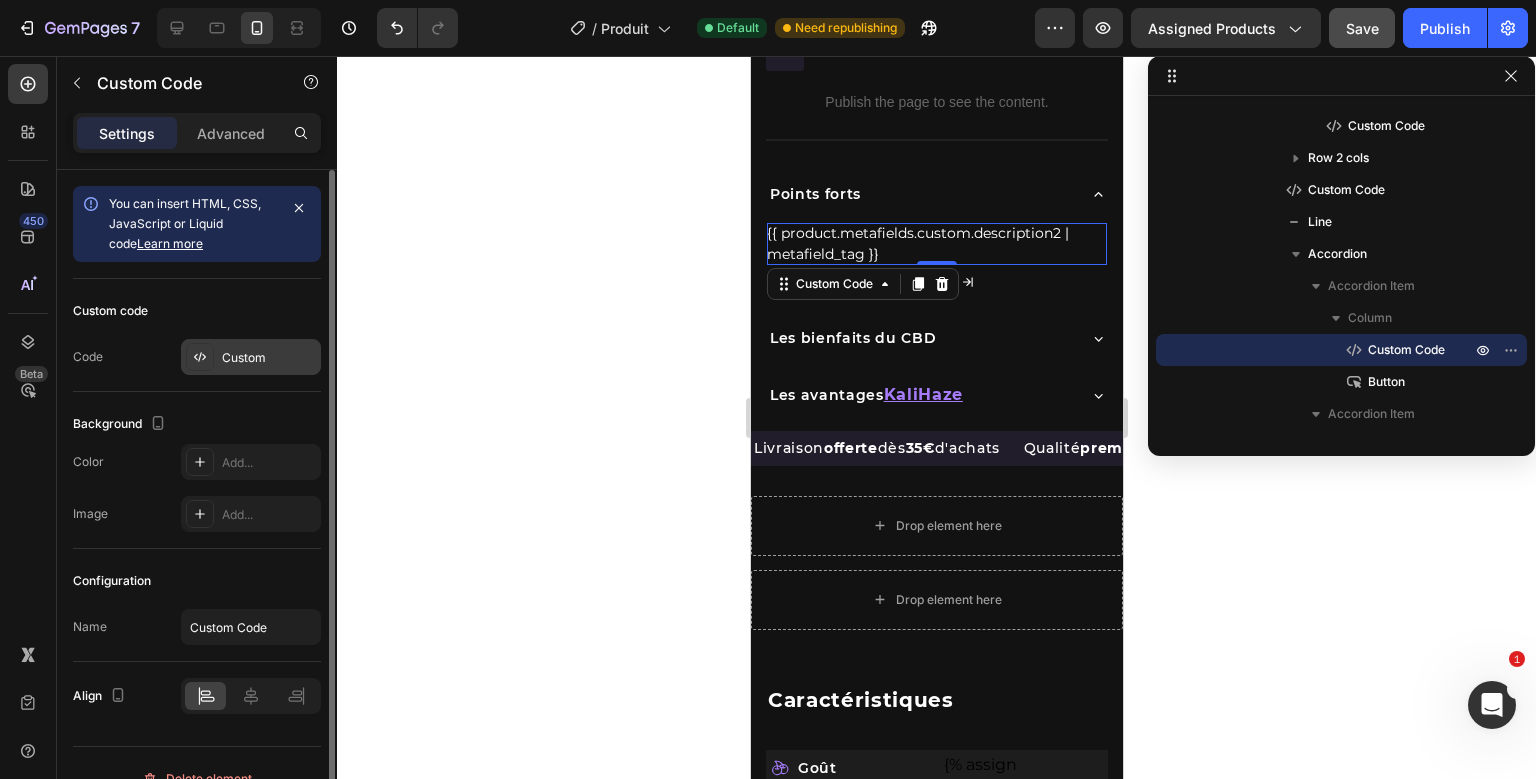 click on "Custom" at bounding box center [251, 357] 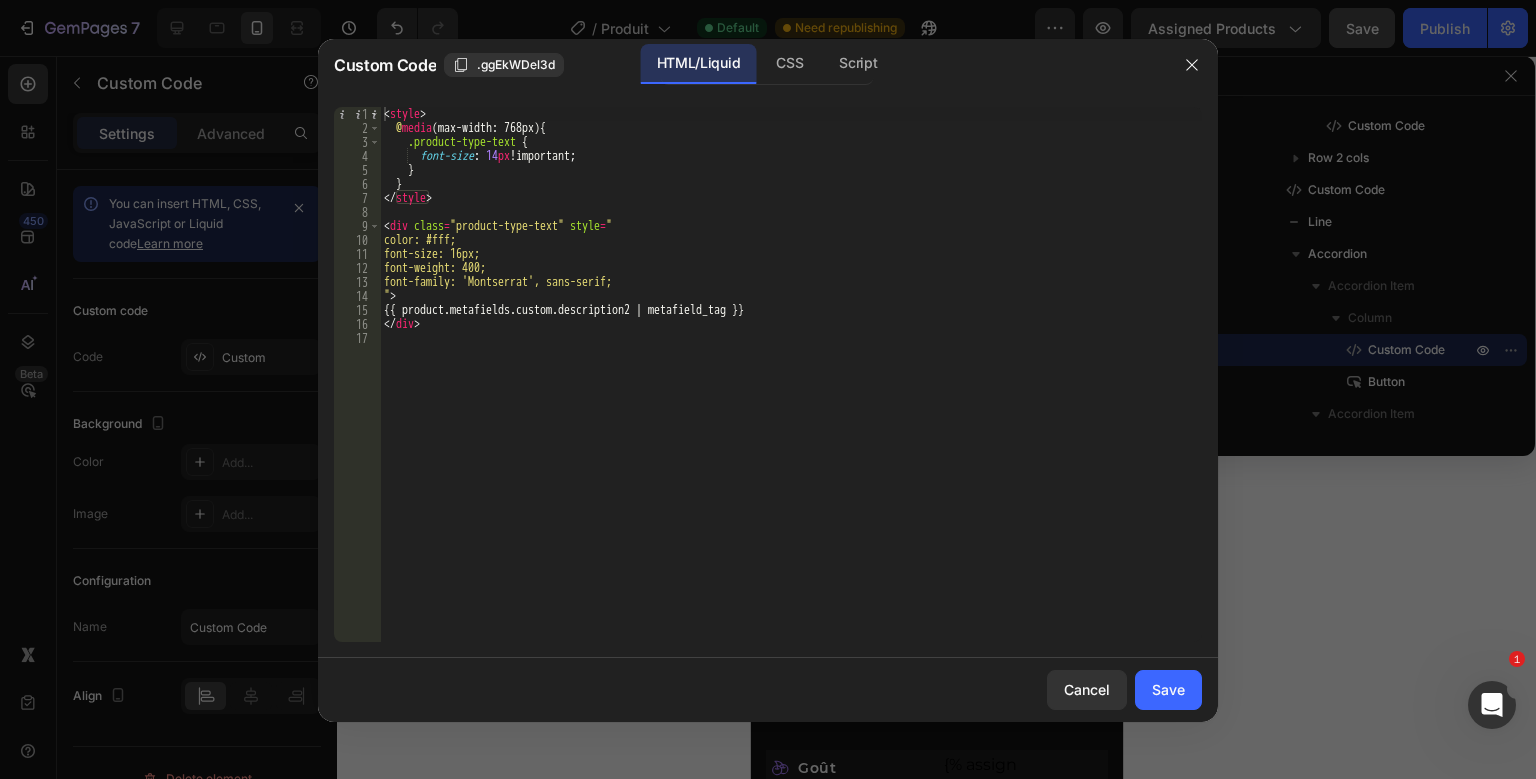 click at bounding box center (768, 389) 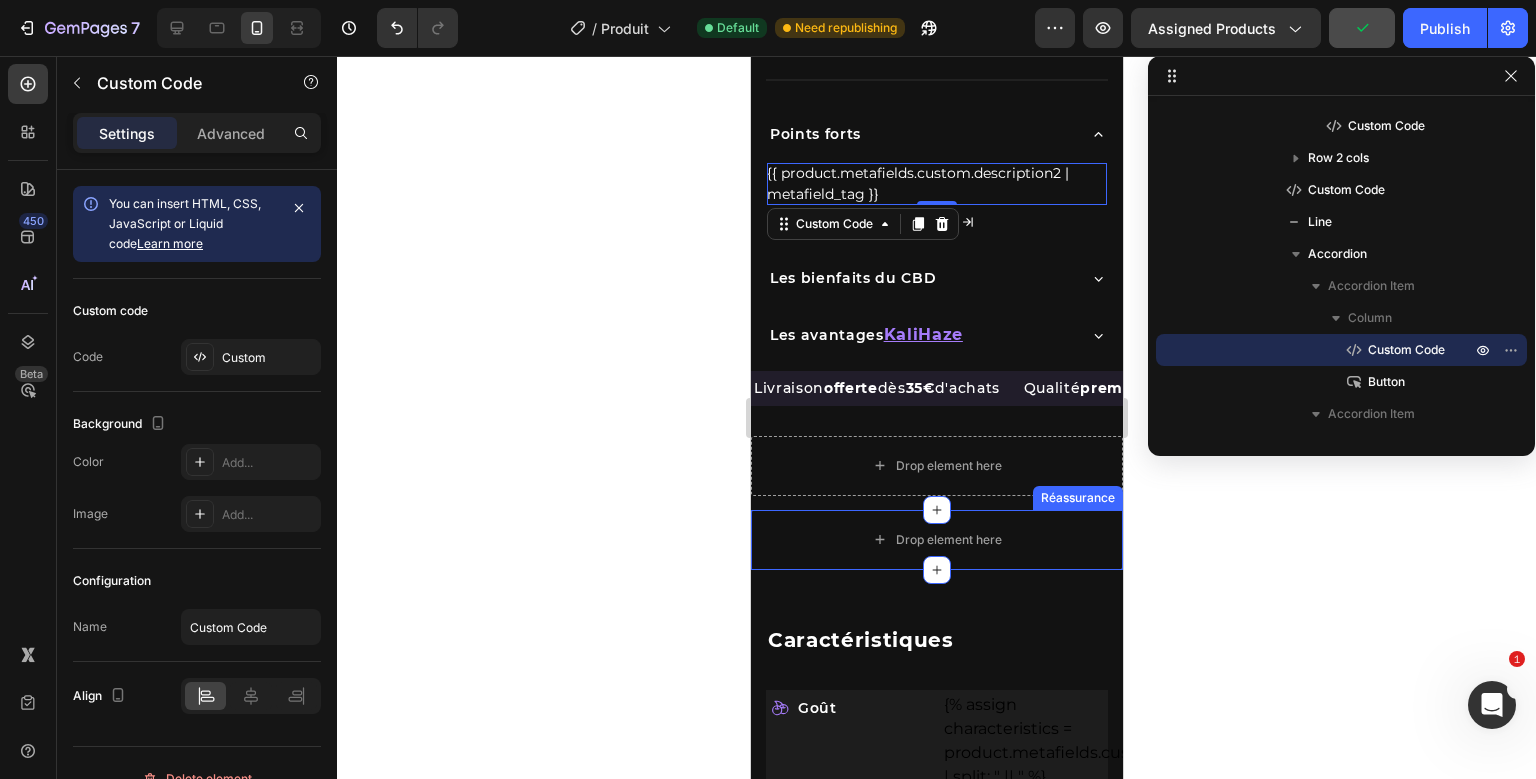 scroll, scrollTop: 1138, scrollLeft: 0, axis: vertical 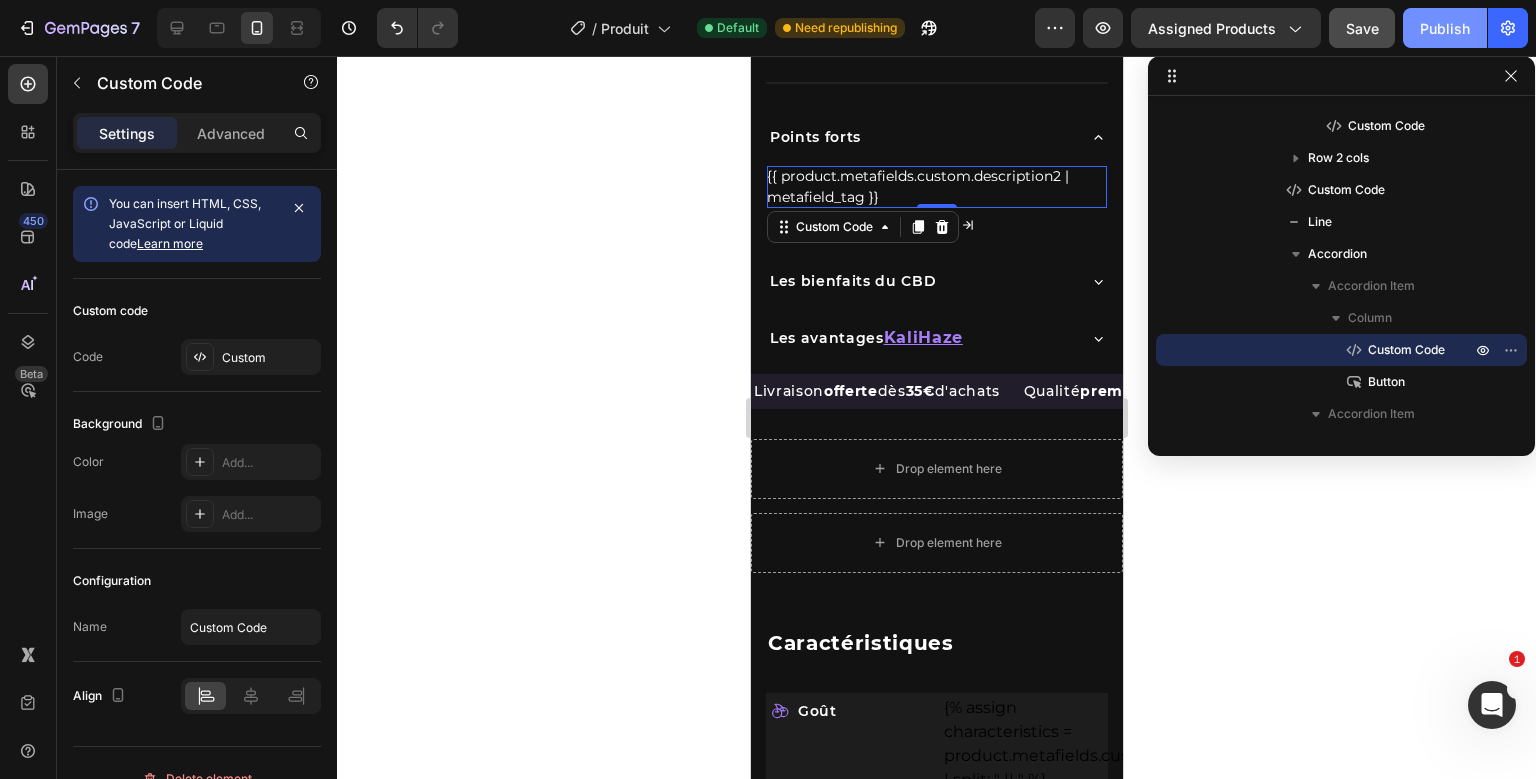 click on "Publish" 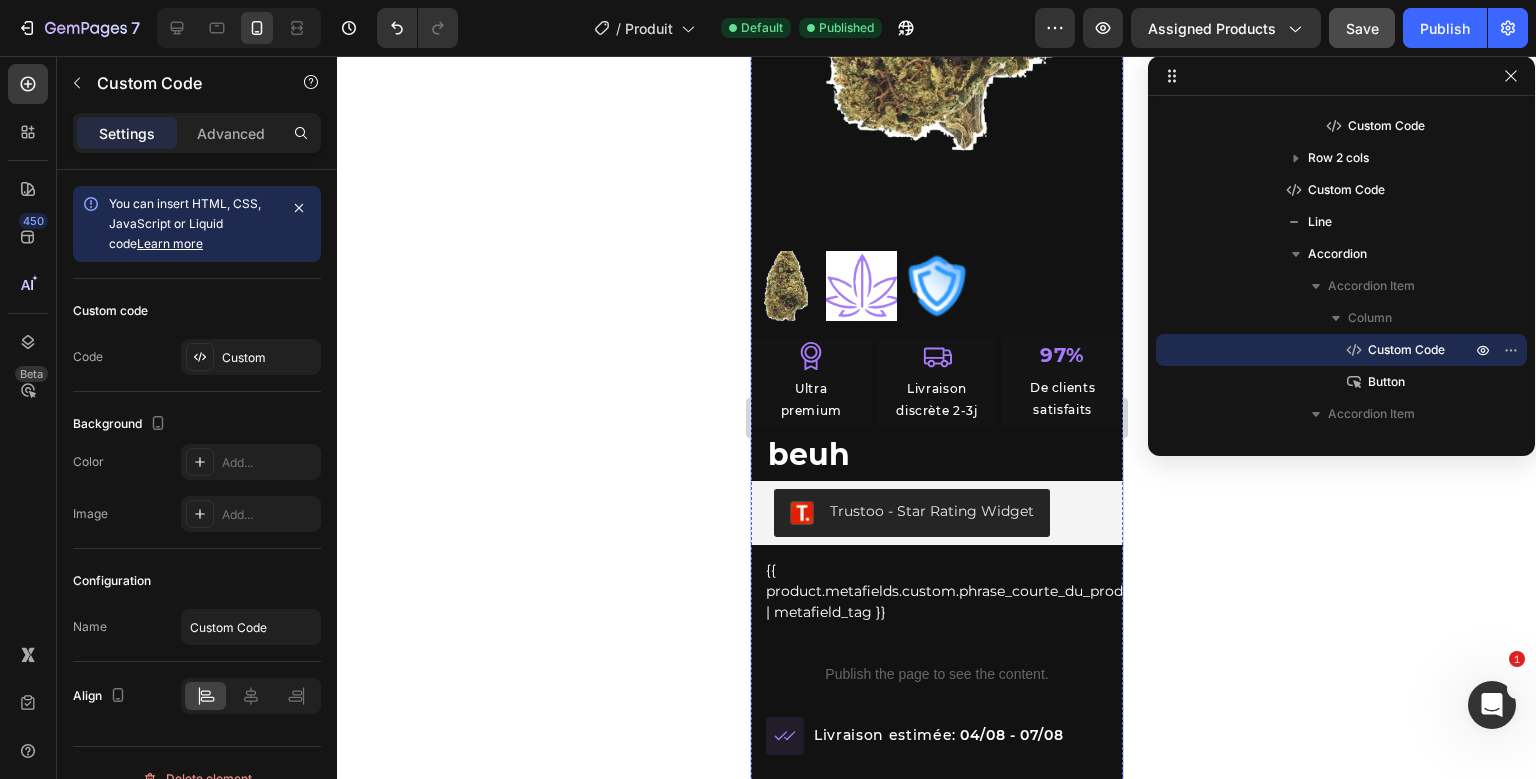 scroll, scrollTop: 396, scrollLeft: 0, axis: vertical 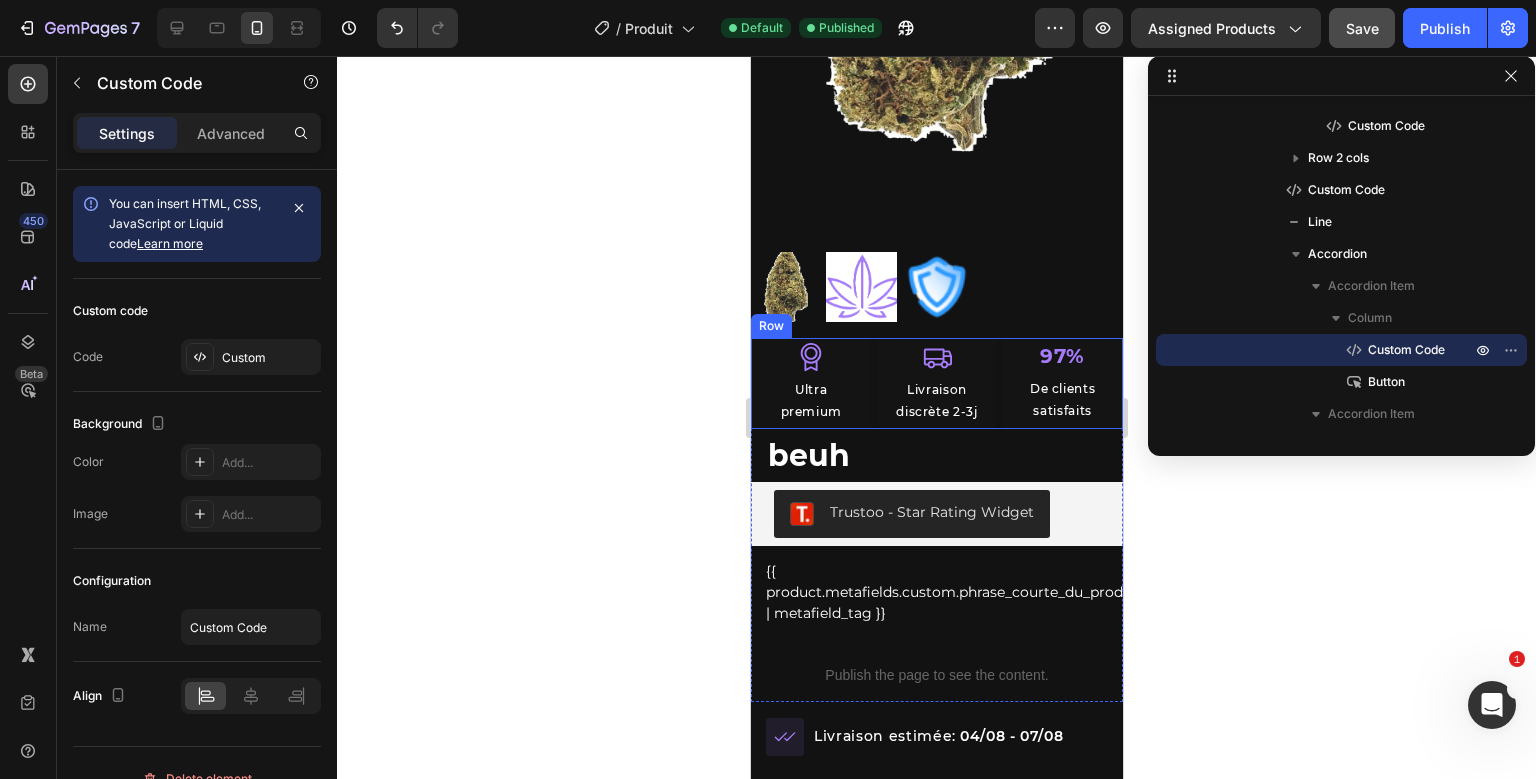 click on "Icon Ultra  premium Text Block Row
Icon Livraison discrète 2-3j Text Block Row 97% Text Block De clients satisfaits Text Block Row Row beuh Product Title Trustoo - Star Rating Widget Trustoo
{{ product.metafields.custom.phrase_courte_du_produit | metafield_tag }}
Custom Code Row
Publish the page to see the content.
Custom Code" at bounding box center [936, 519] 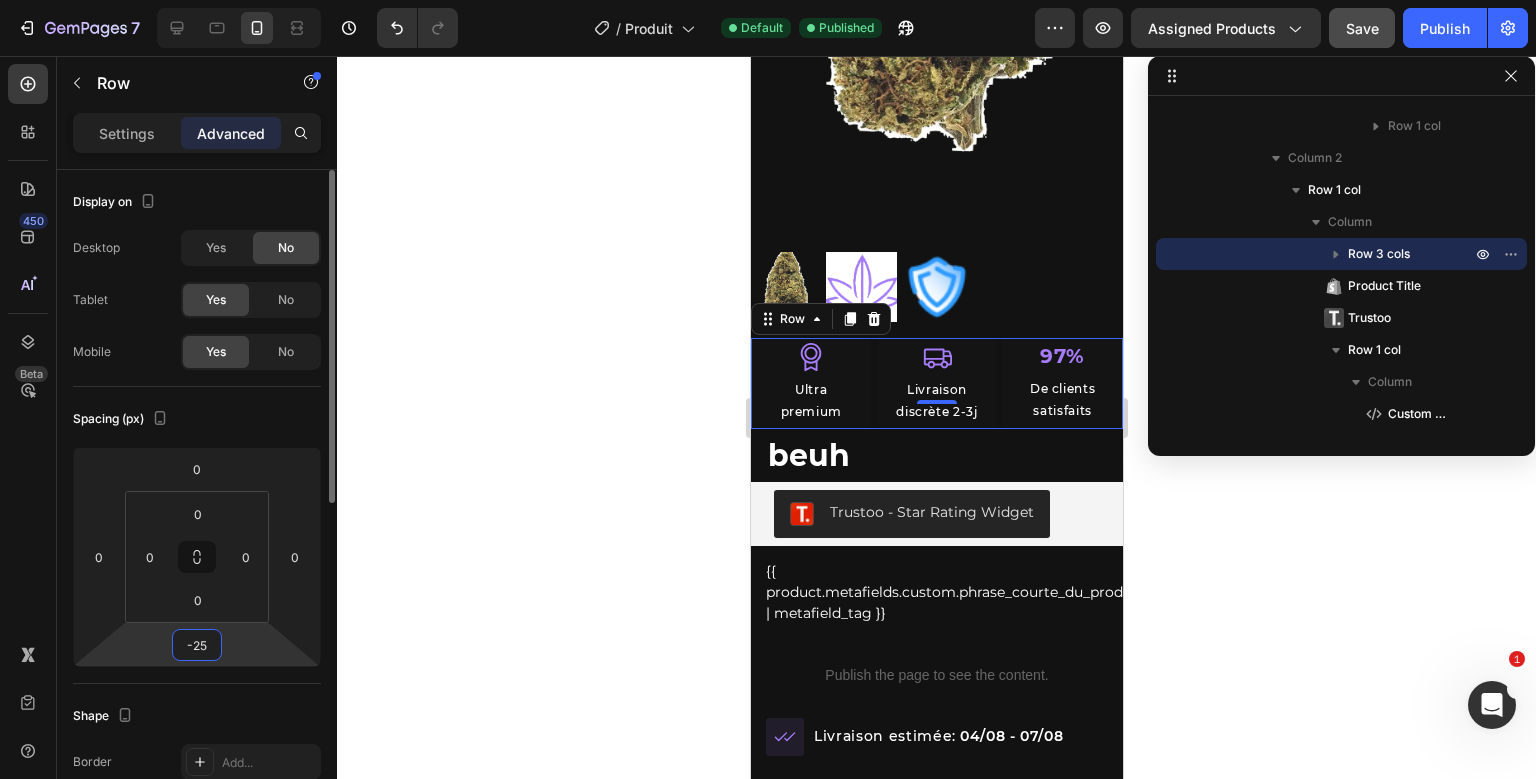 click on "-25" at bounding box center [197, 645] 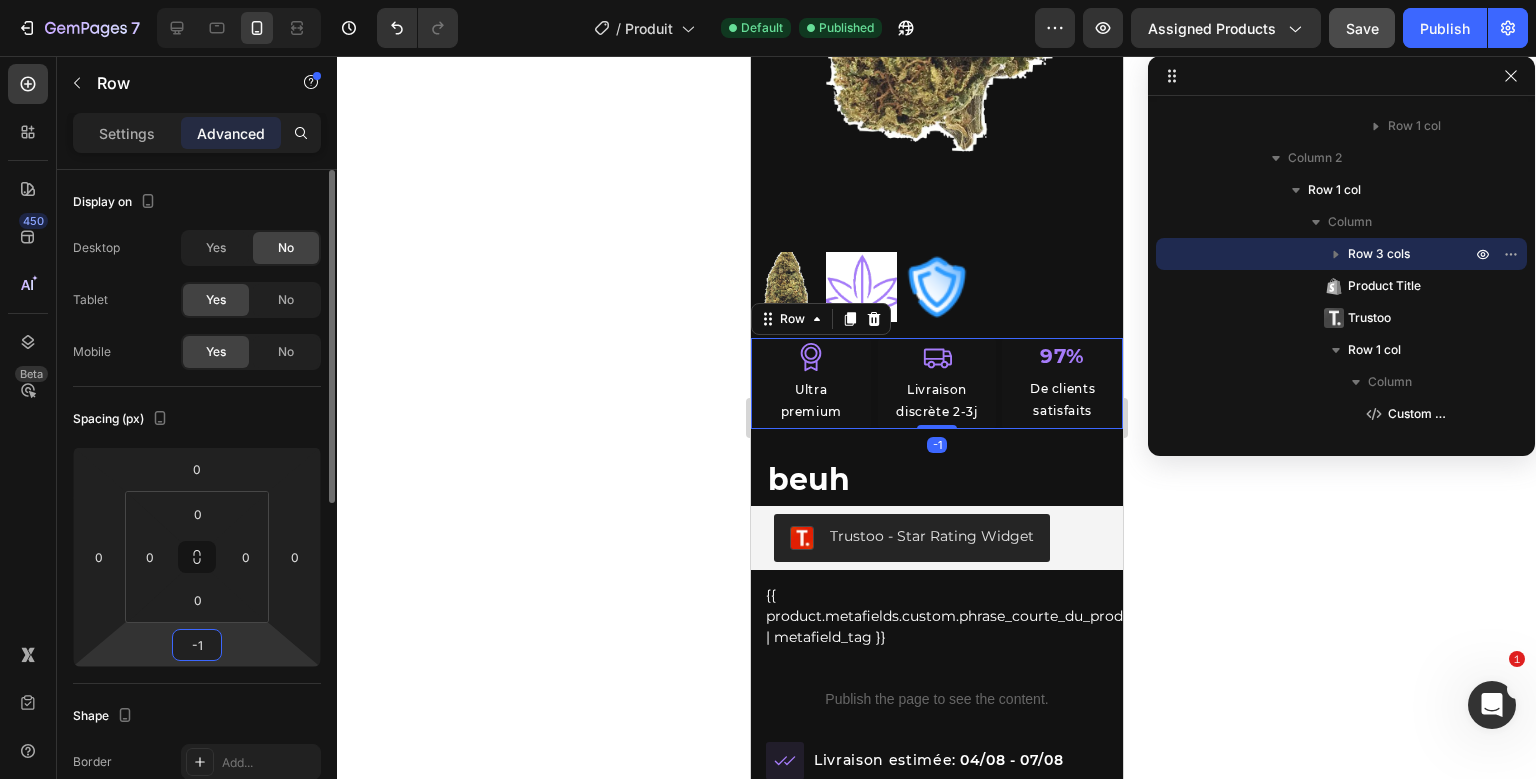 type on "-15" 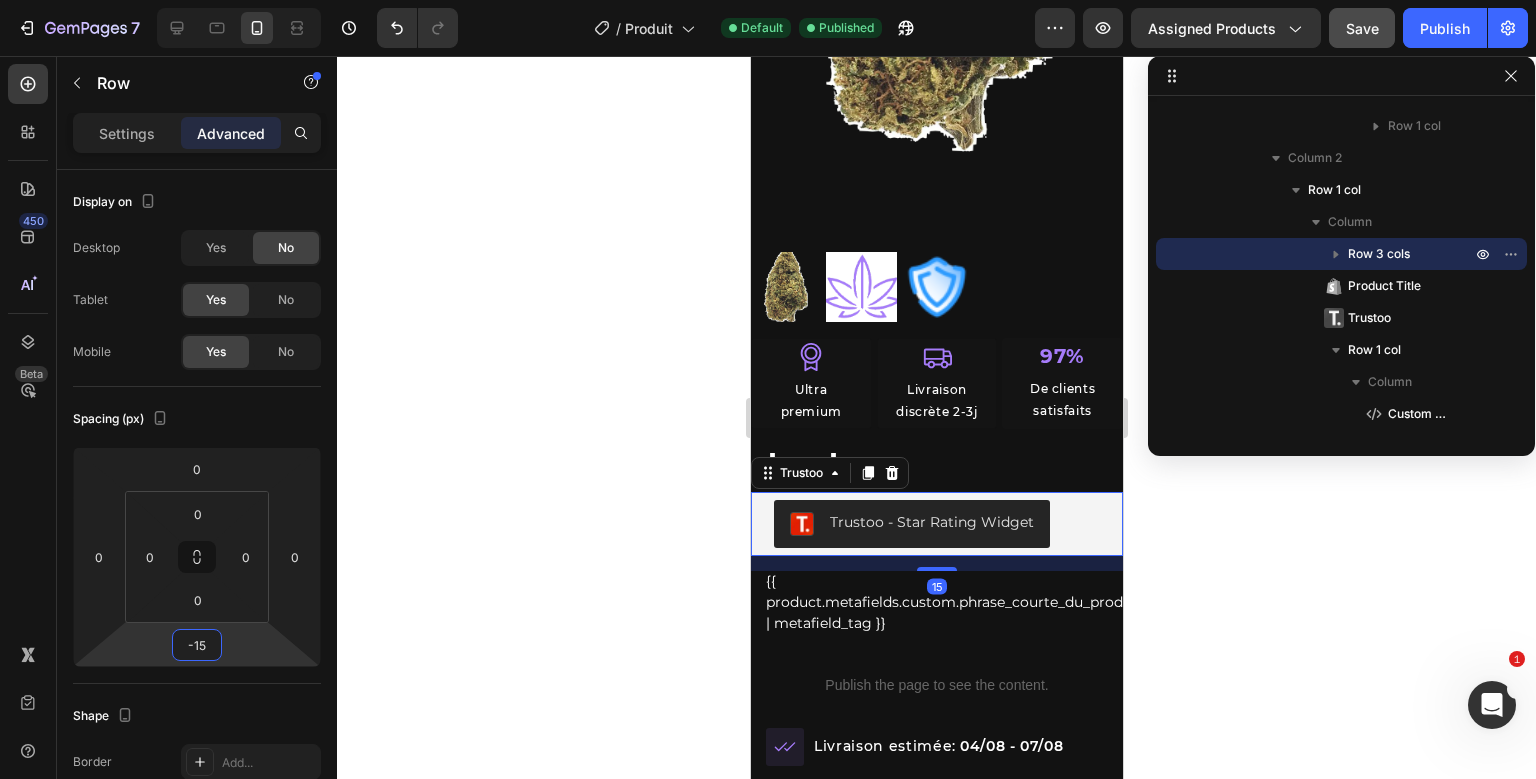 click on "Trustoo - Star Rating Widget" at bounding box center (931, 522) 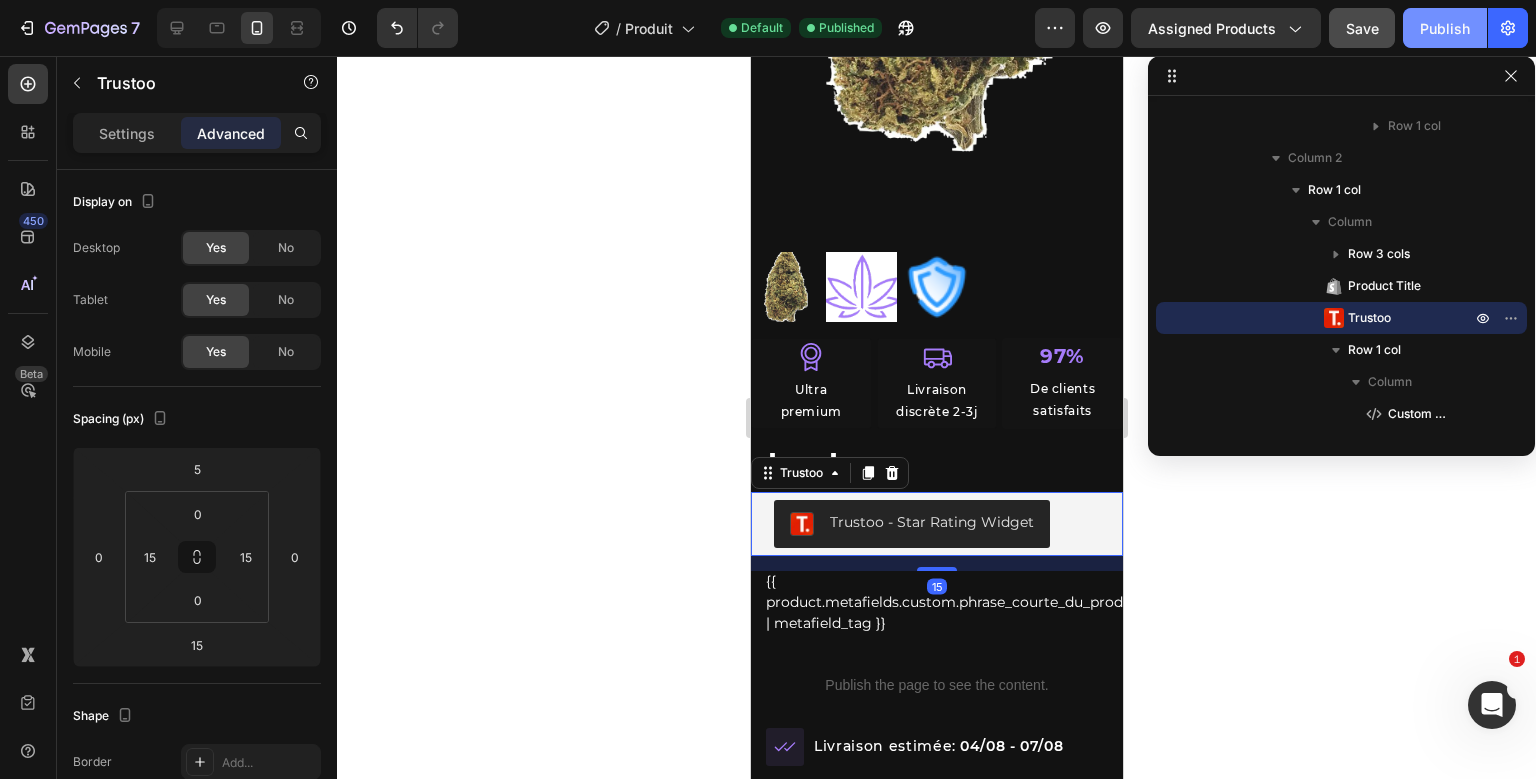 click on "Publish" at bounding box center [1445, 28] 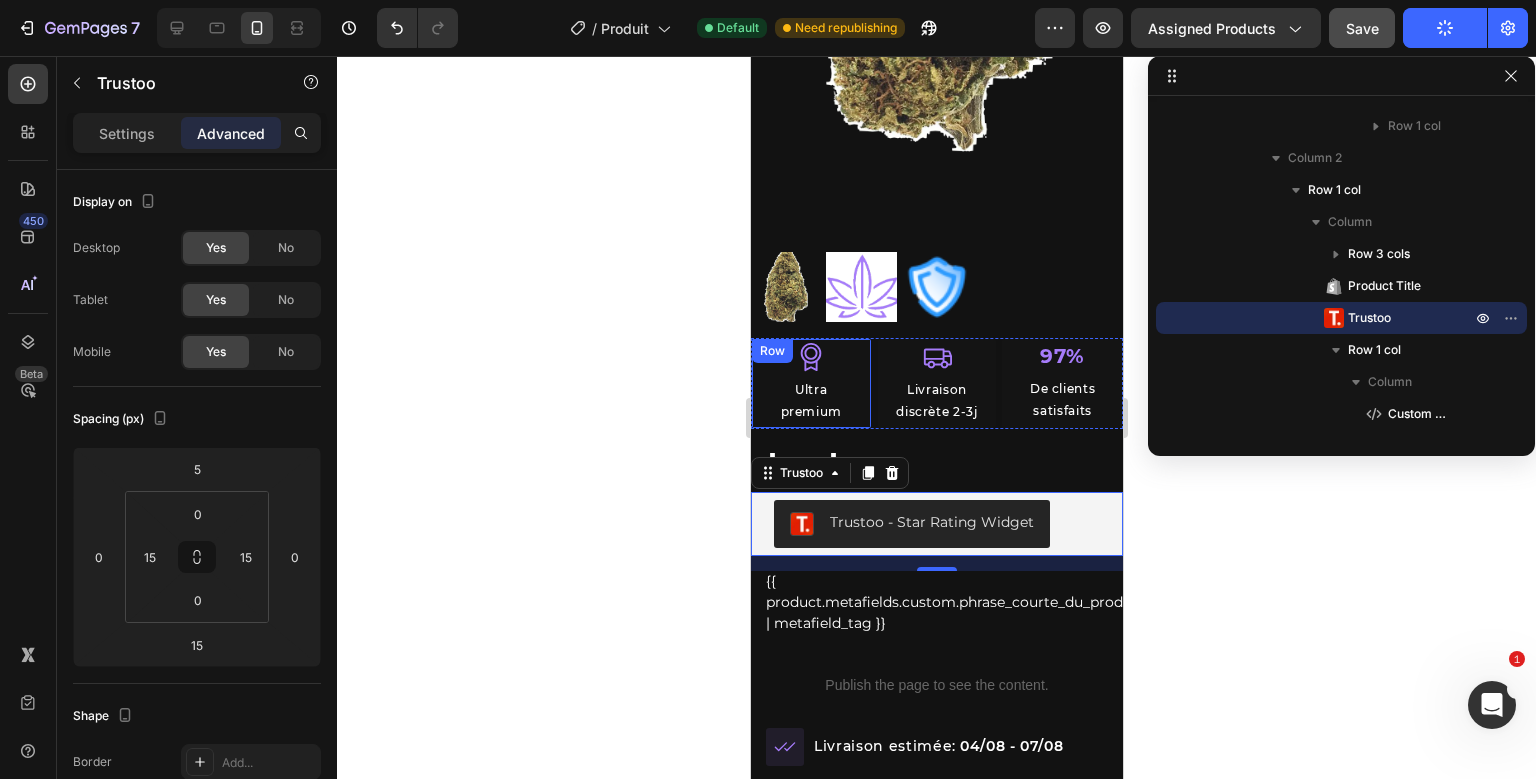 click on "Icon Ultra  premium Text Block Row" at bounding box center [810, 383] 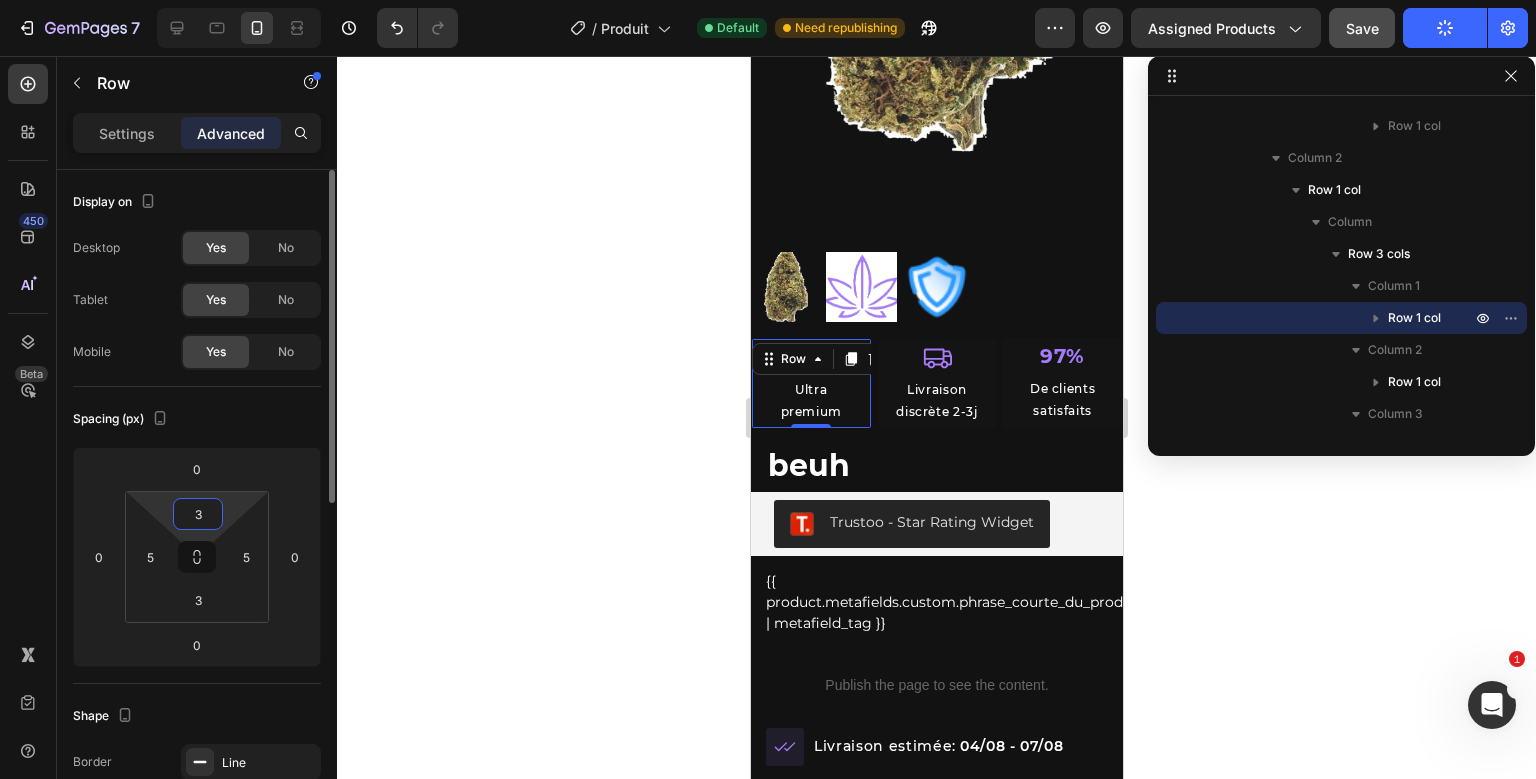 click on "3" at bounding box center (198, 514) 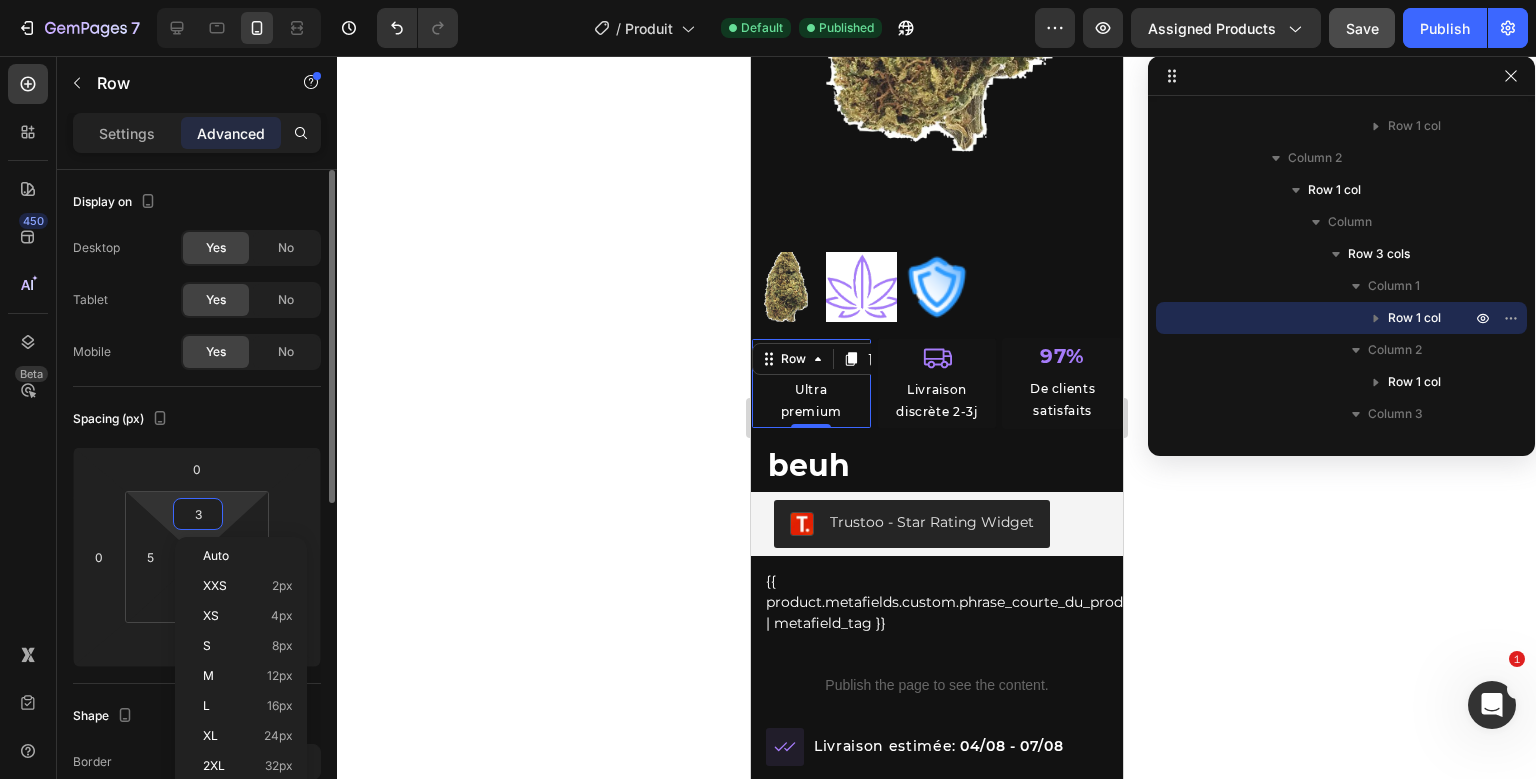type on "6" 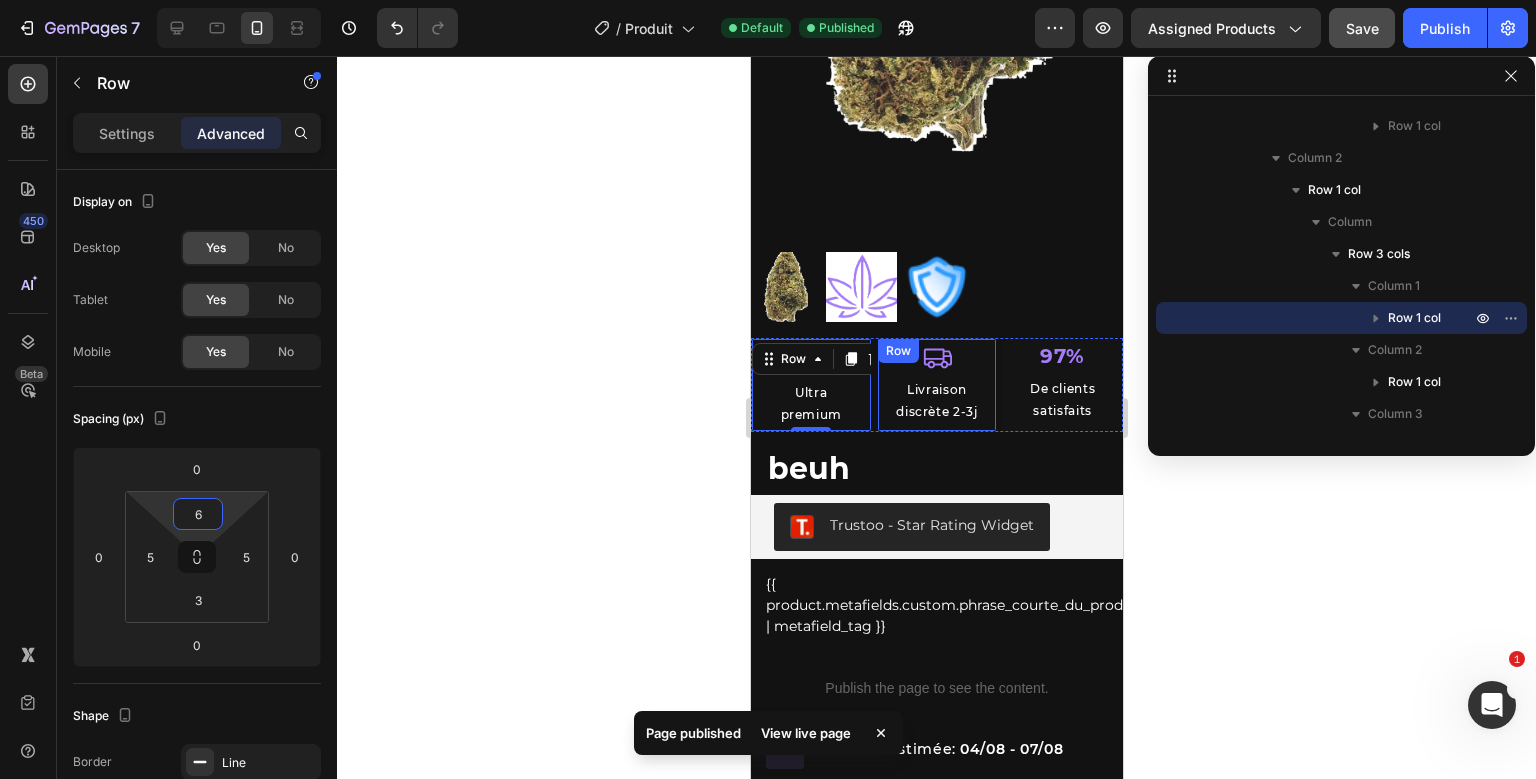 click on "Icon Livraison discrète 2-3j Text Block Row" at bounding box center (936, 384) 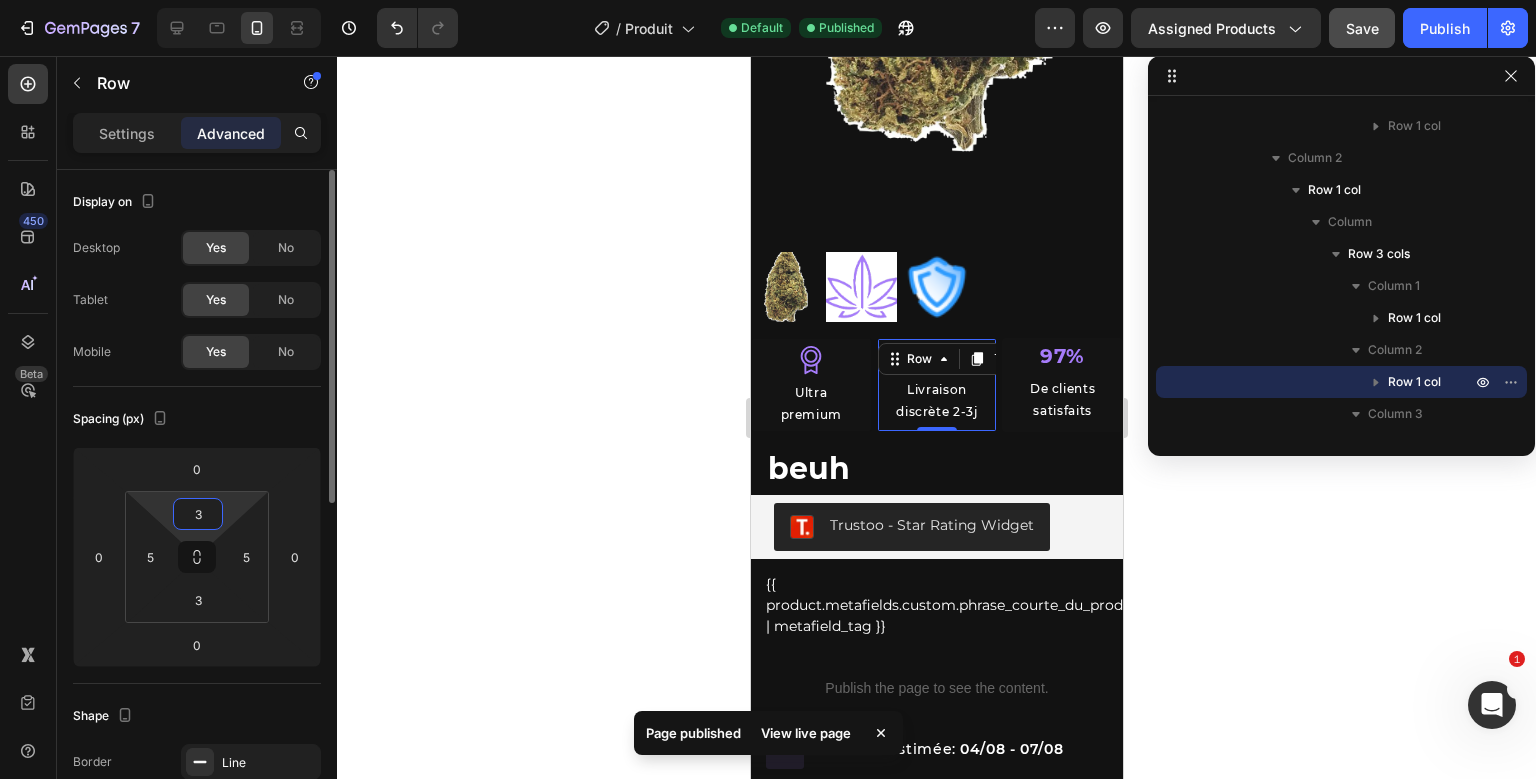 click on "3" at bounding box center [198, 514] 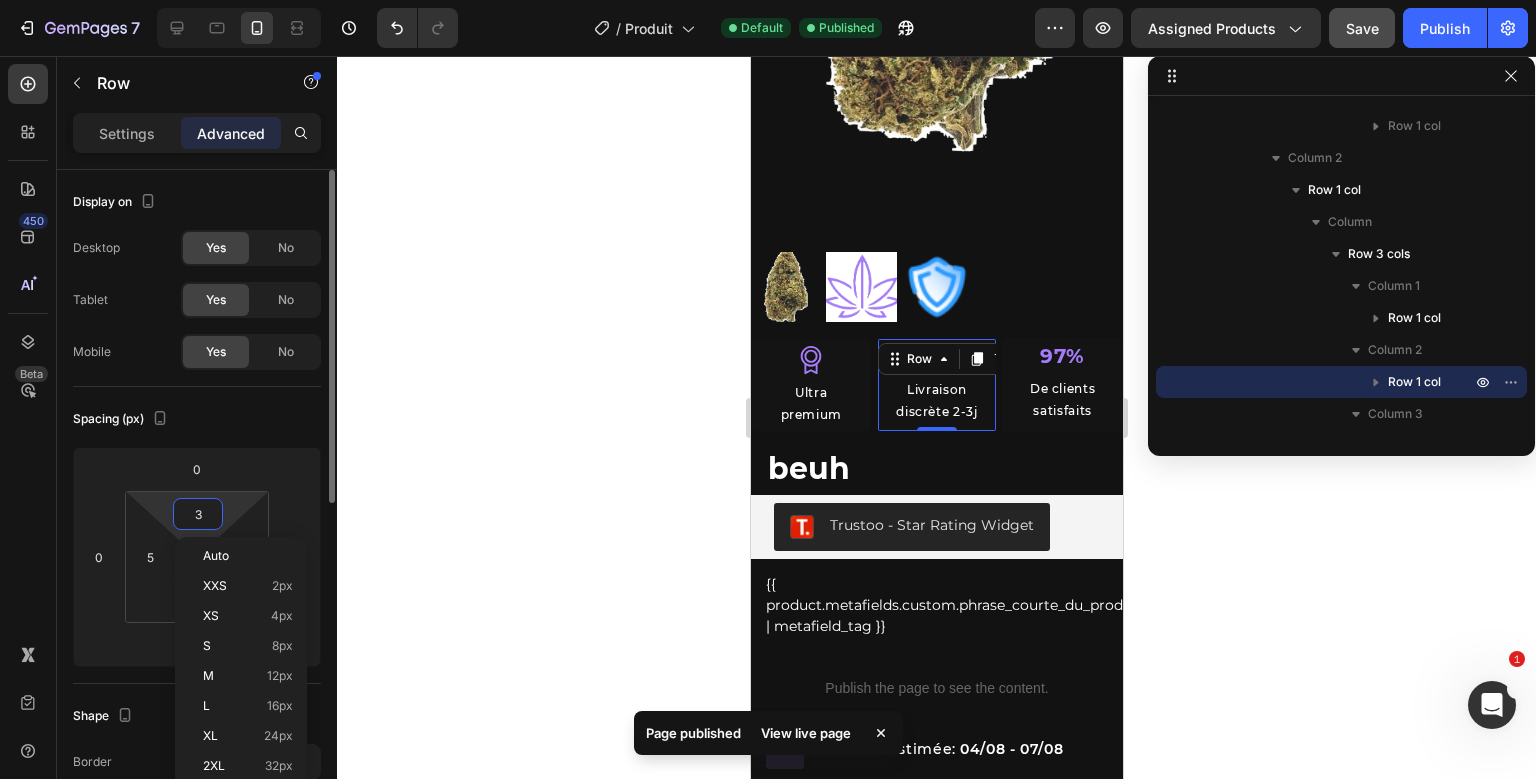 type on "6" 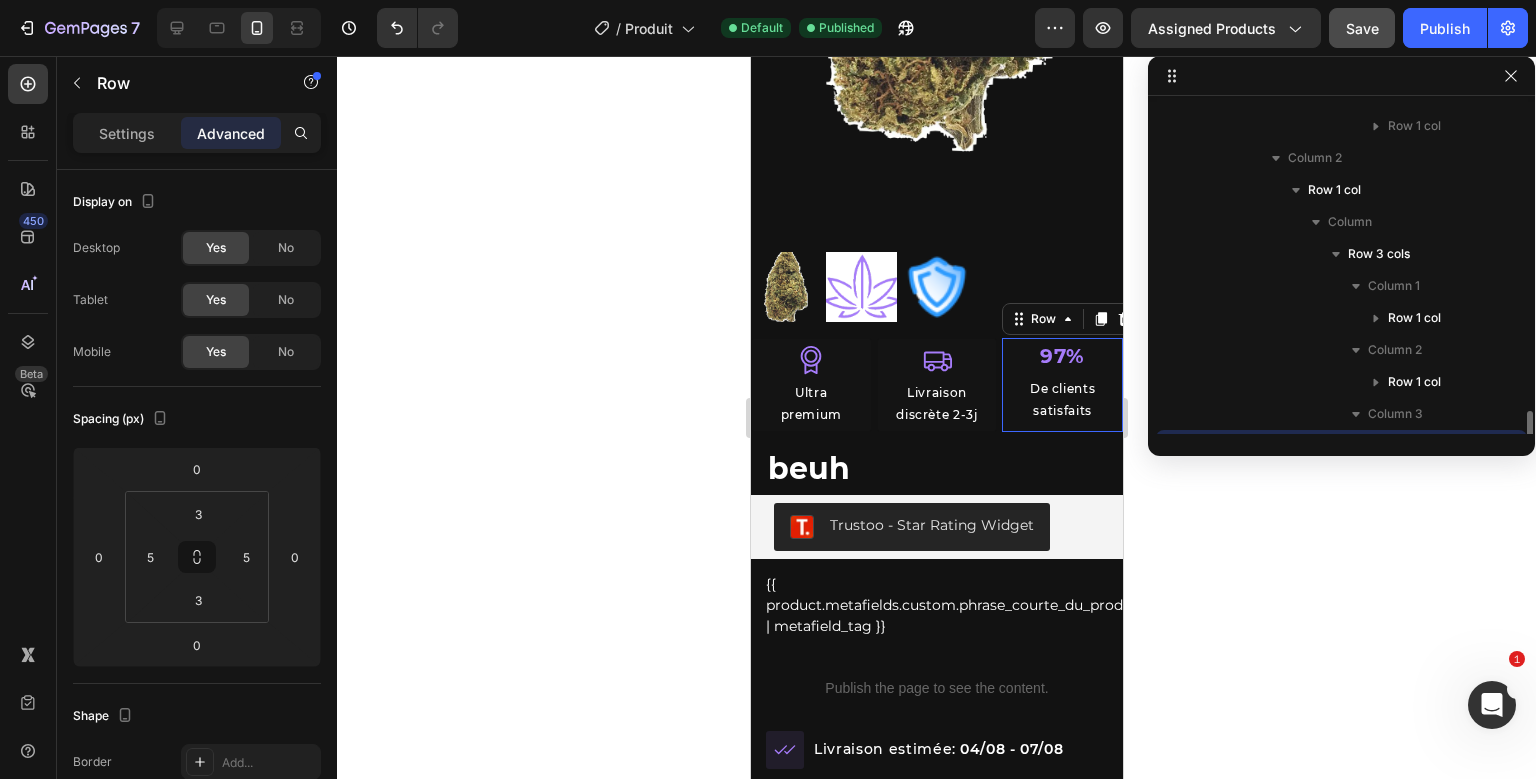 click on "97% Text Block De clients satisfaits Text Block Row   0" at bounding box center (1061, 384) 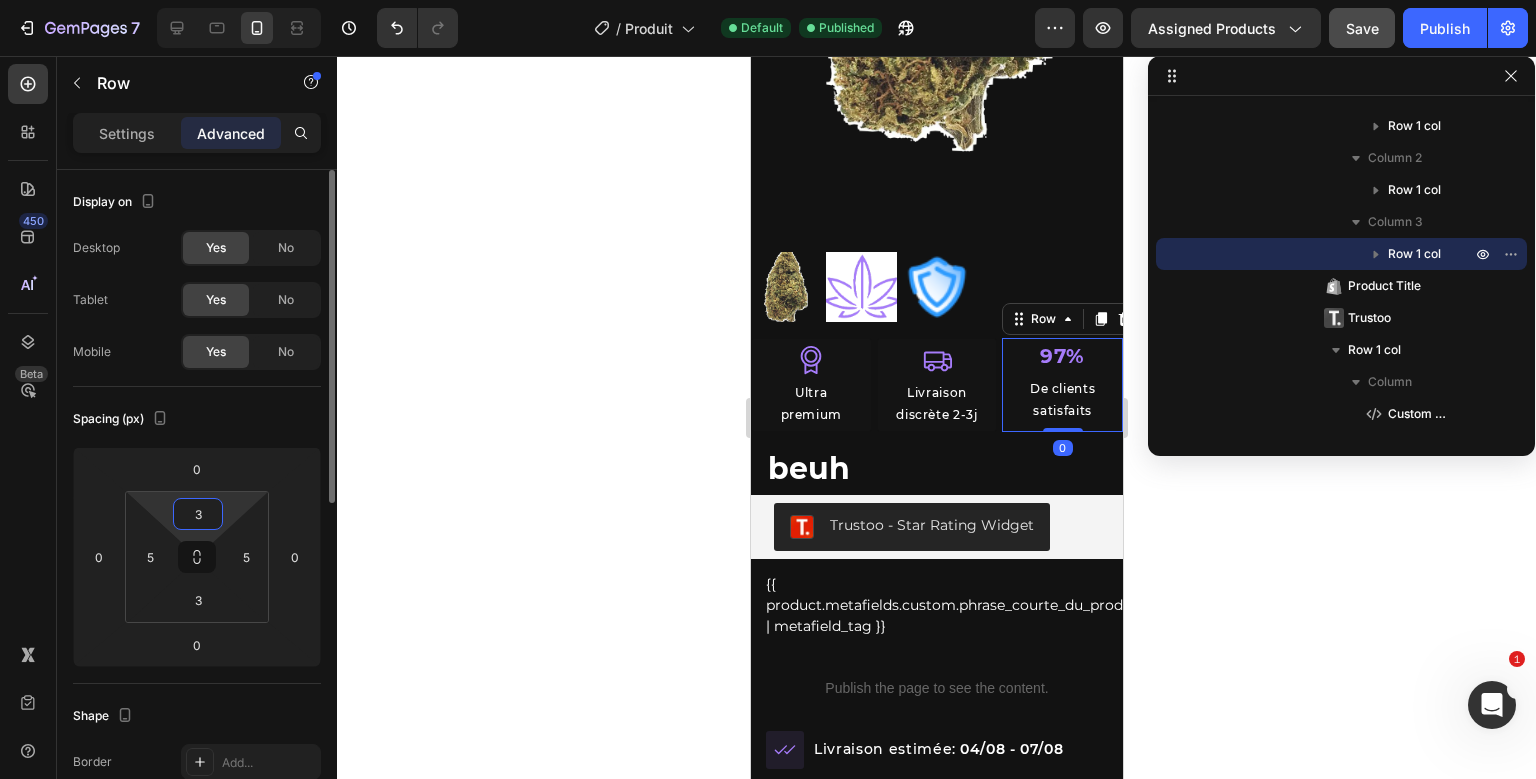 click on "3" at bounding box center (198, 514) 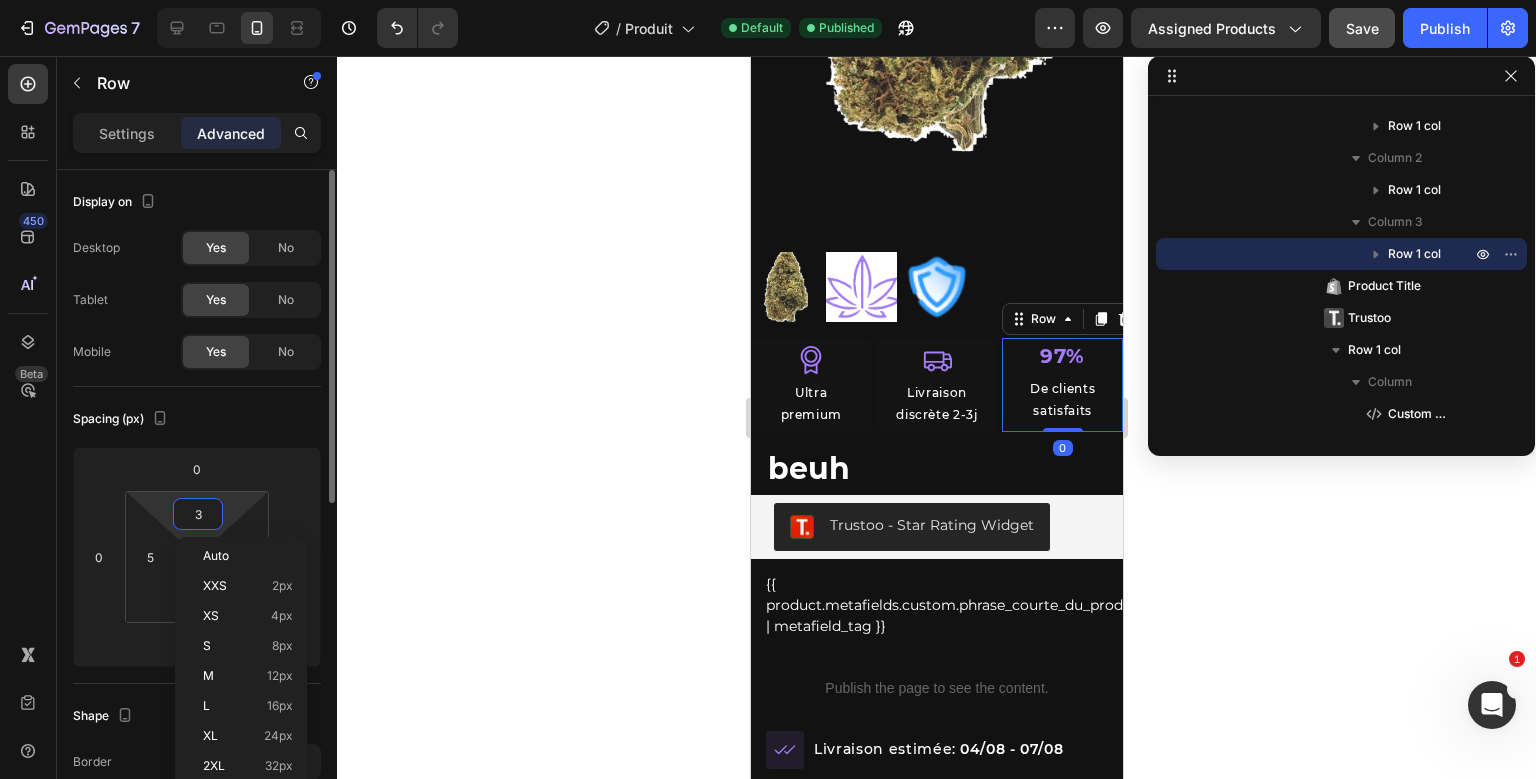 type on "6" 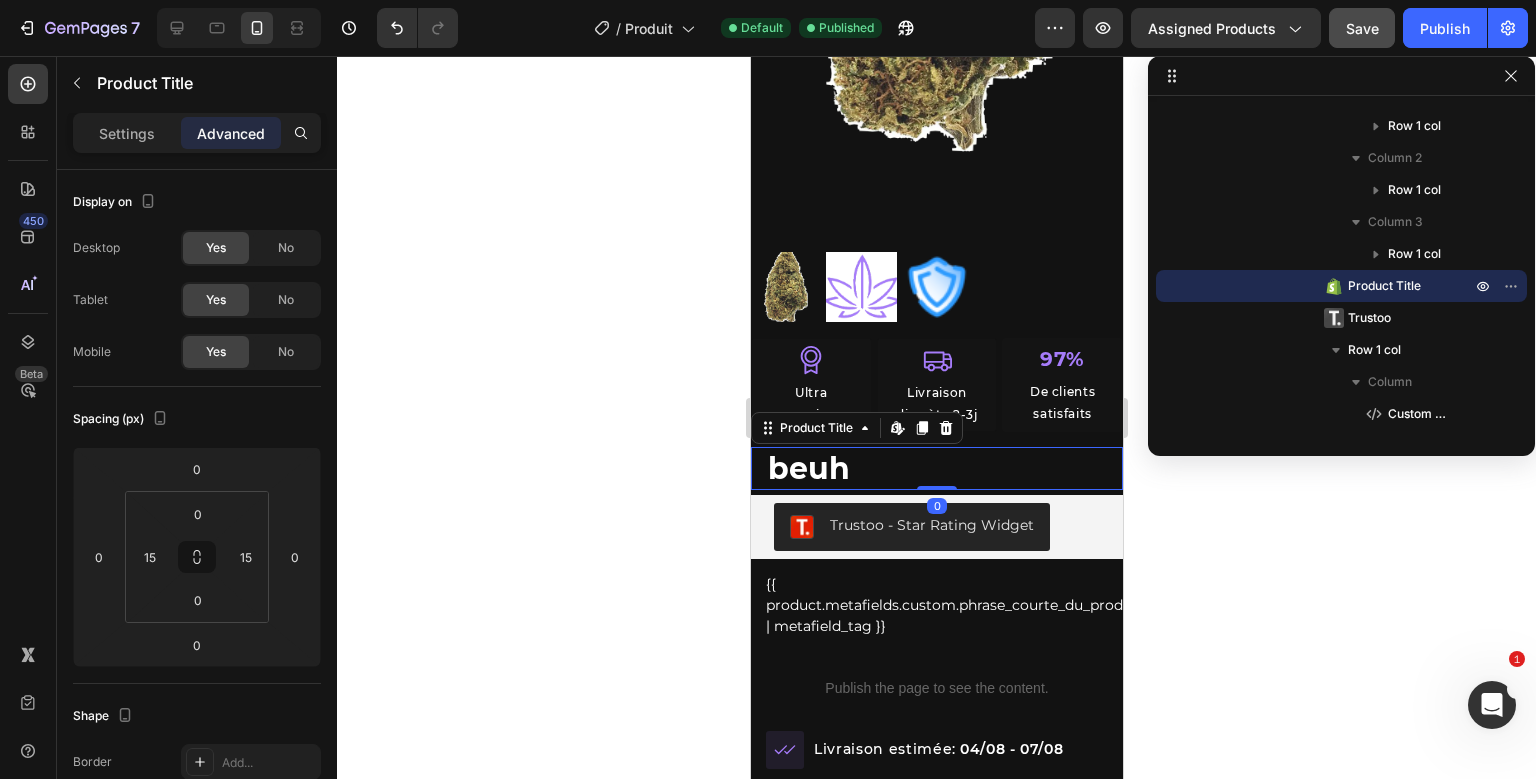 click on "beuh" at bounding box center [936, 468] 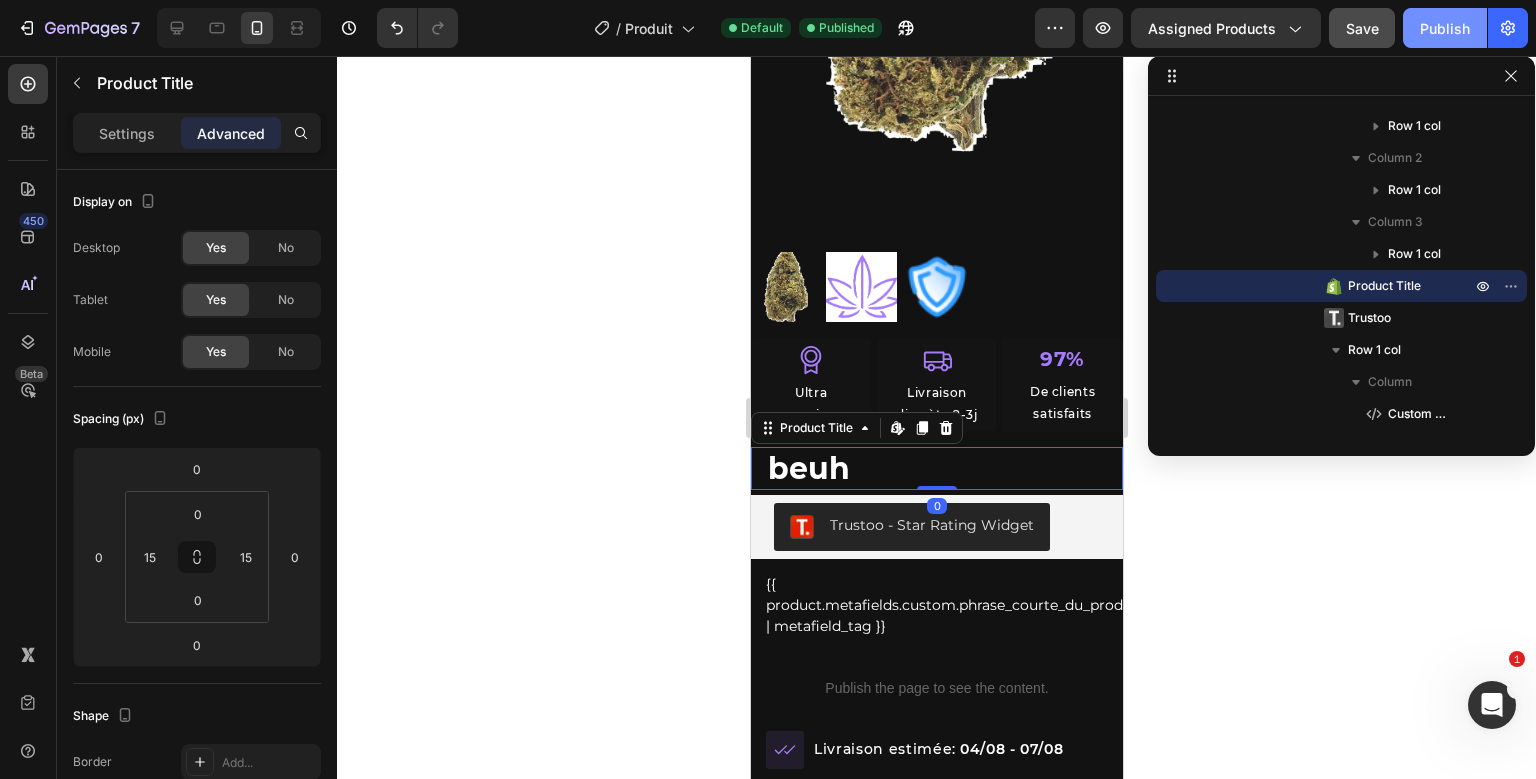 click on "Publish" at bounding box center (1445, 28) 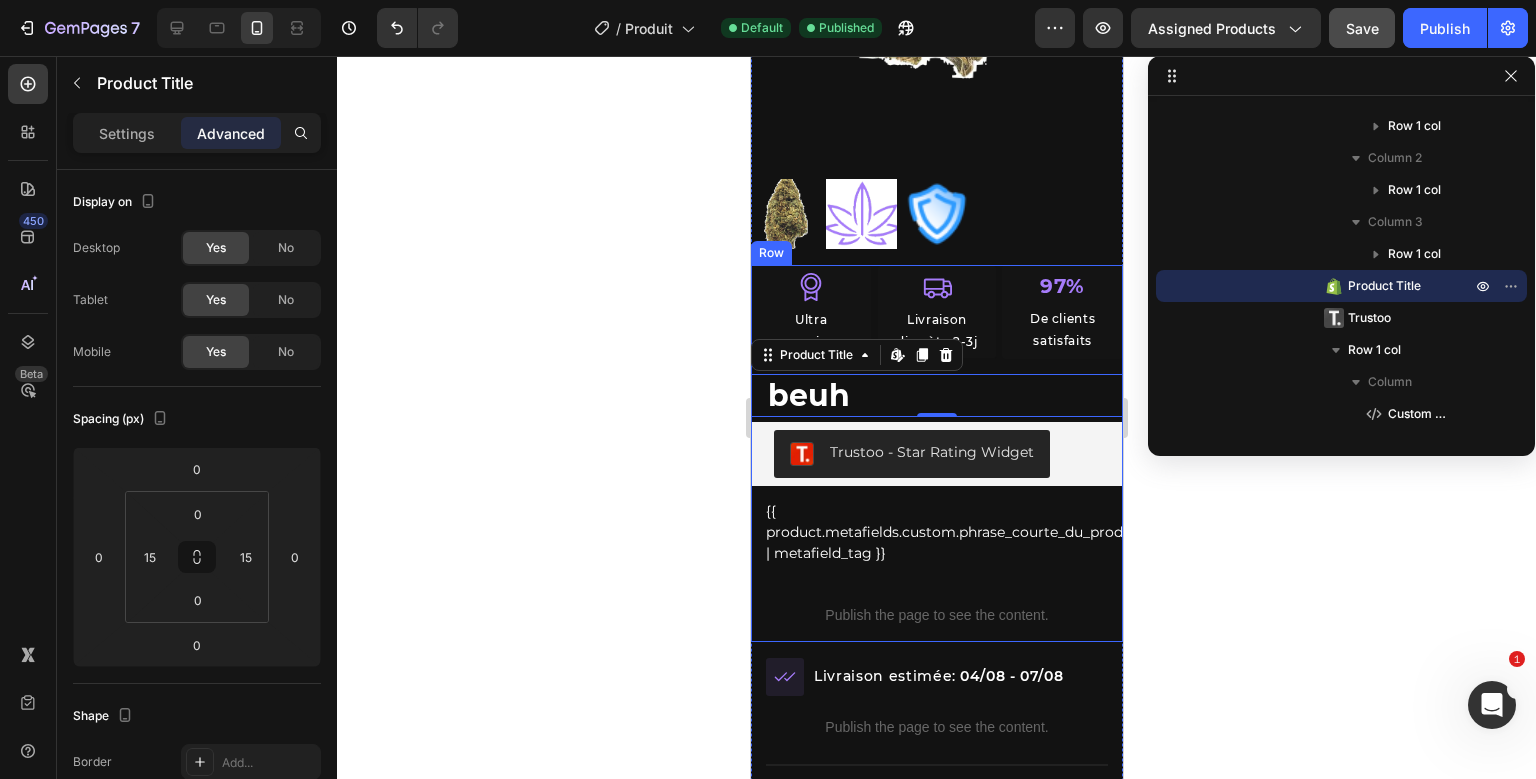 scroll, scrollTop: 489, scrollLeft: 0, axis: vertical 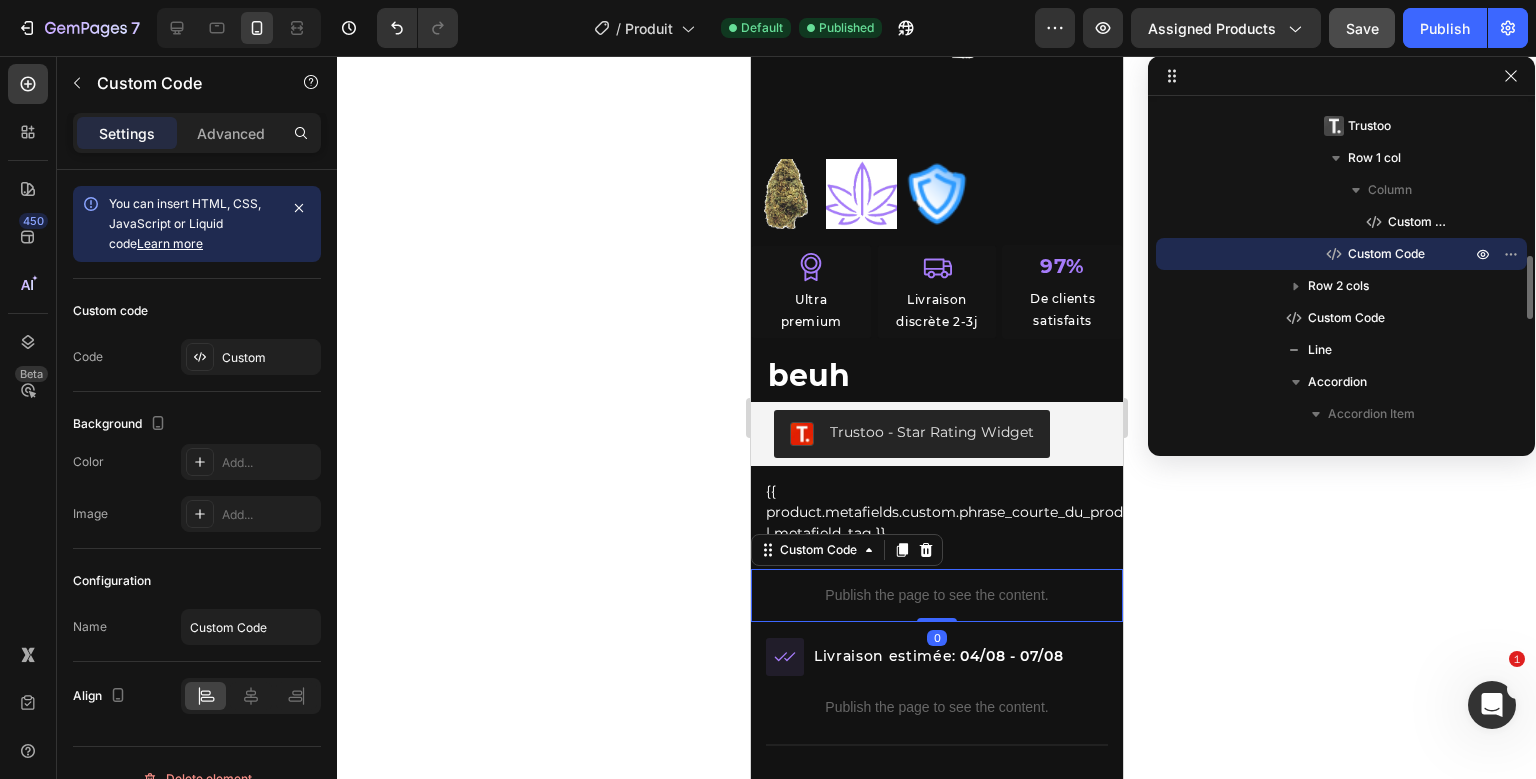 click on "Icon Ultra  premium Text Block Row
Icon Livraison discrète 2-3j Text Block Row 97% Text Block De clients satisfaits Text Block Row Row beuh Product Title Trustoo - Star Rating Widget Trustoo
{{ product.metafields.custom.phrase_courte_du_produit | metafield_tag }}
Custom Code Row
Publish the page to see the content.
Custom Code   0" at bounding box center [936, 433] 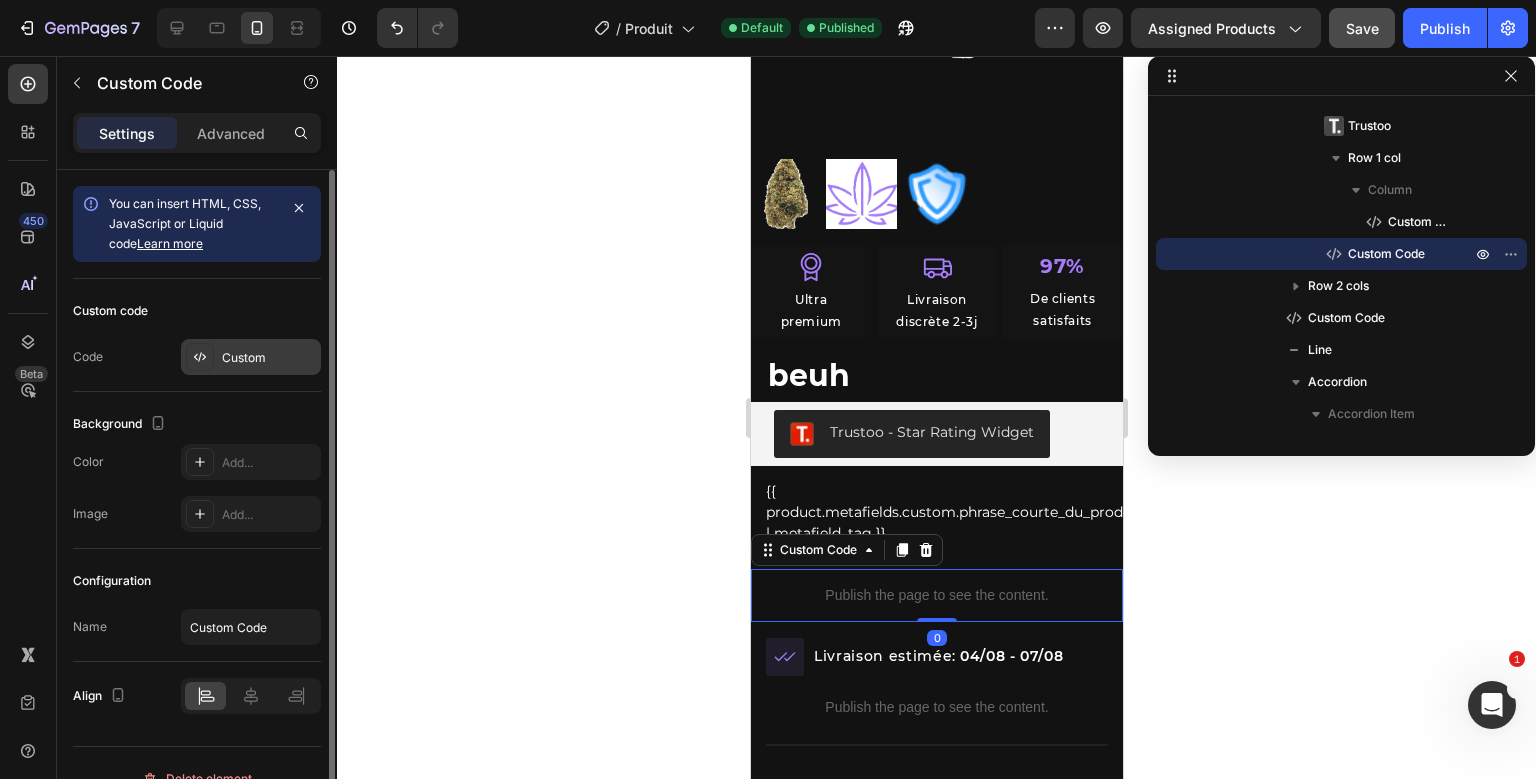 click on "Custom" at bounding box center (251, 357) 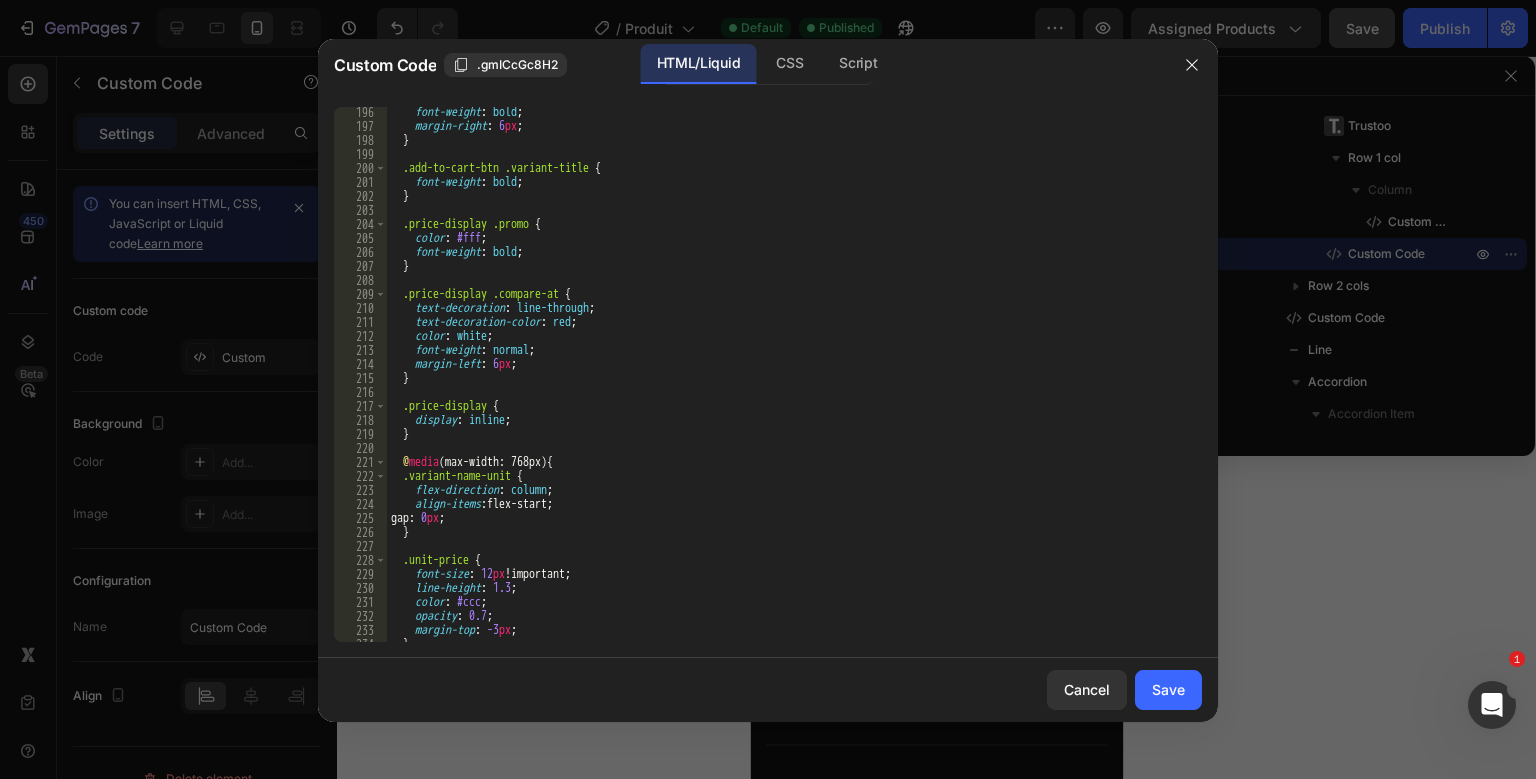 scroll, scrollTop: 2864, scrollLeft: 0, axis: vertical 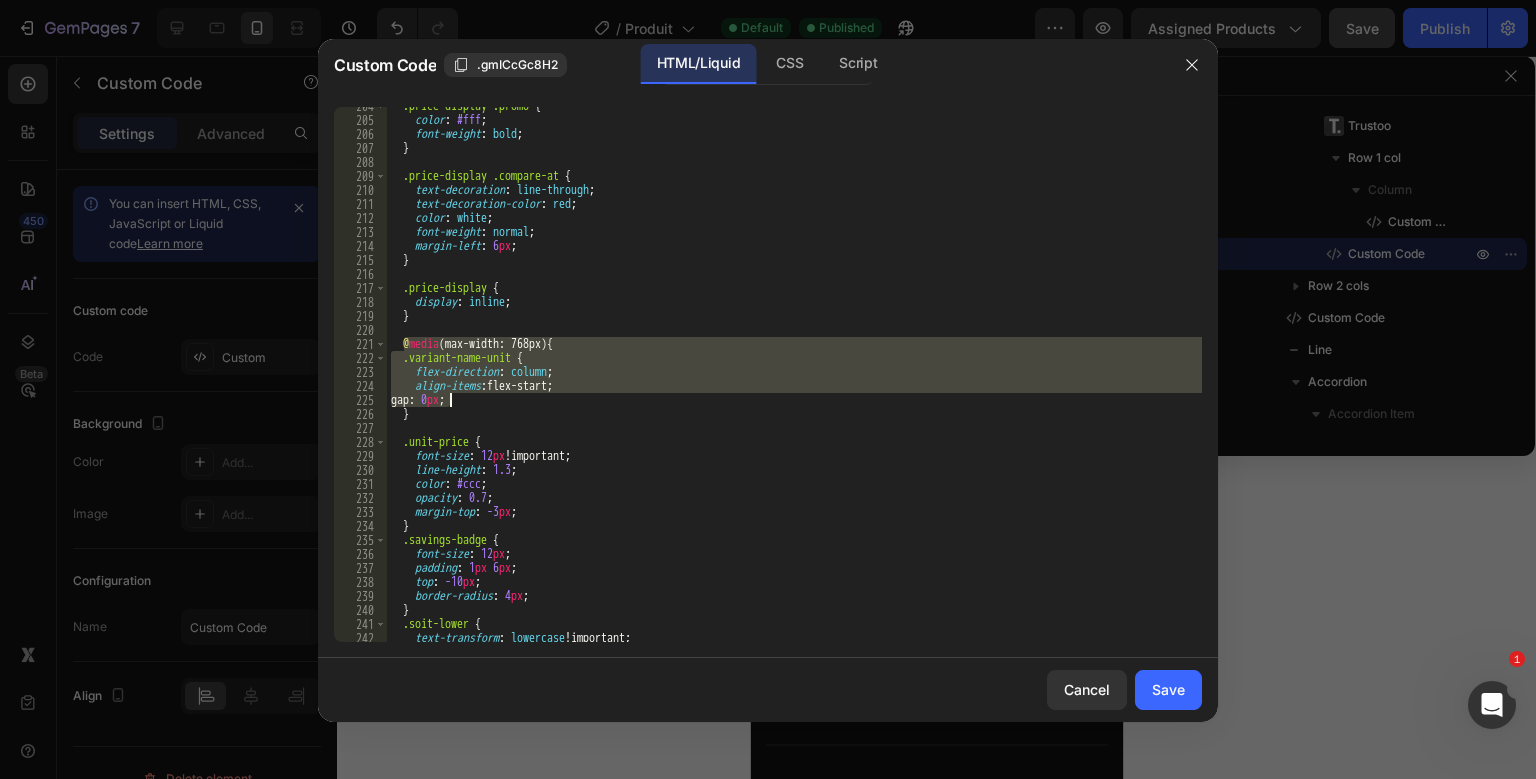 drag, startPoint x: 406, startPoint y: 346, endPoint x: 450, endPoint y: 398, distance: 68.117546 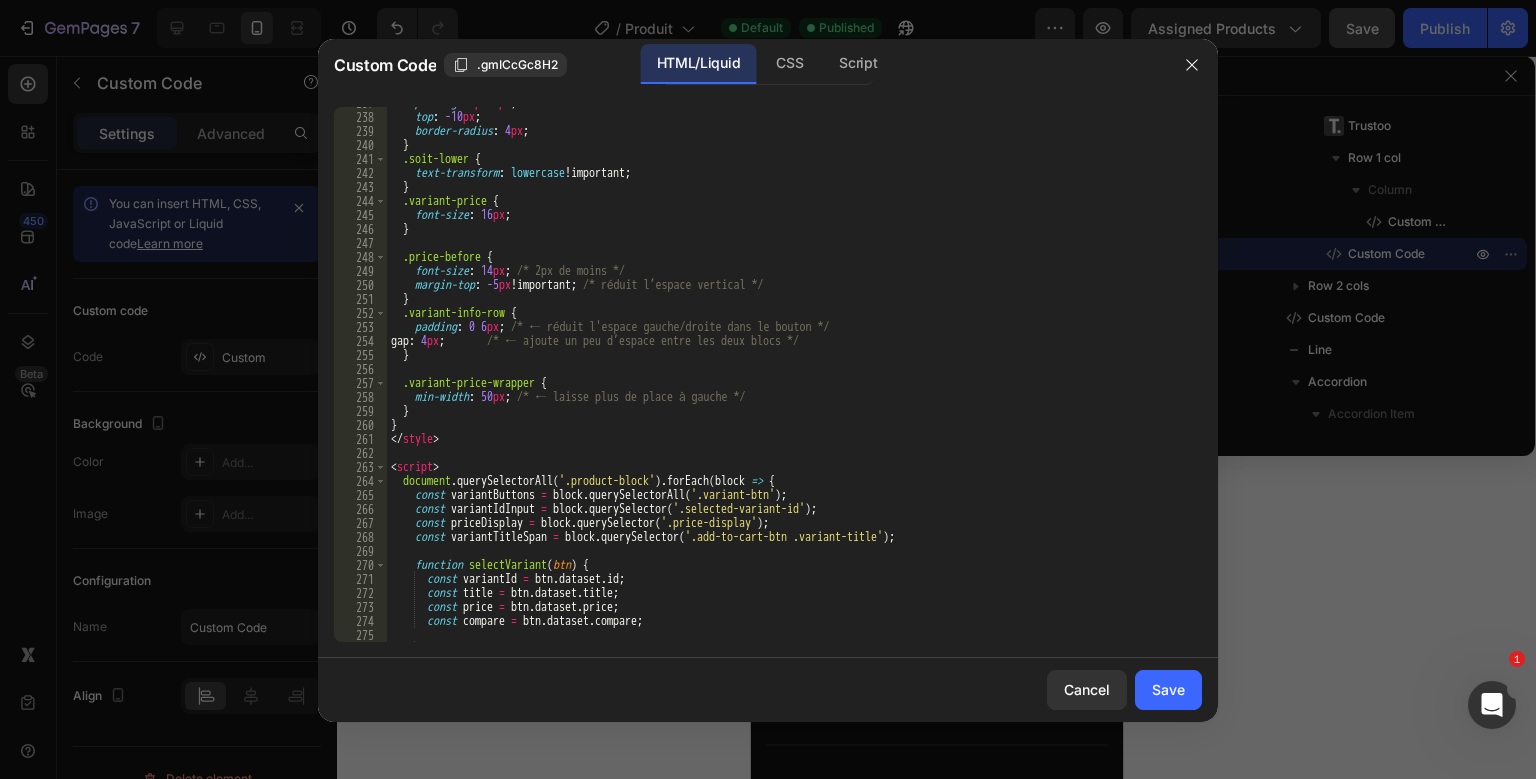 scroll, scrollTop: 3333, scrollLeft: 0, axis: vertical 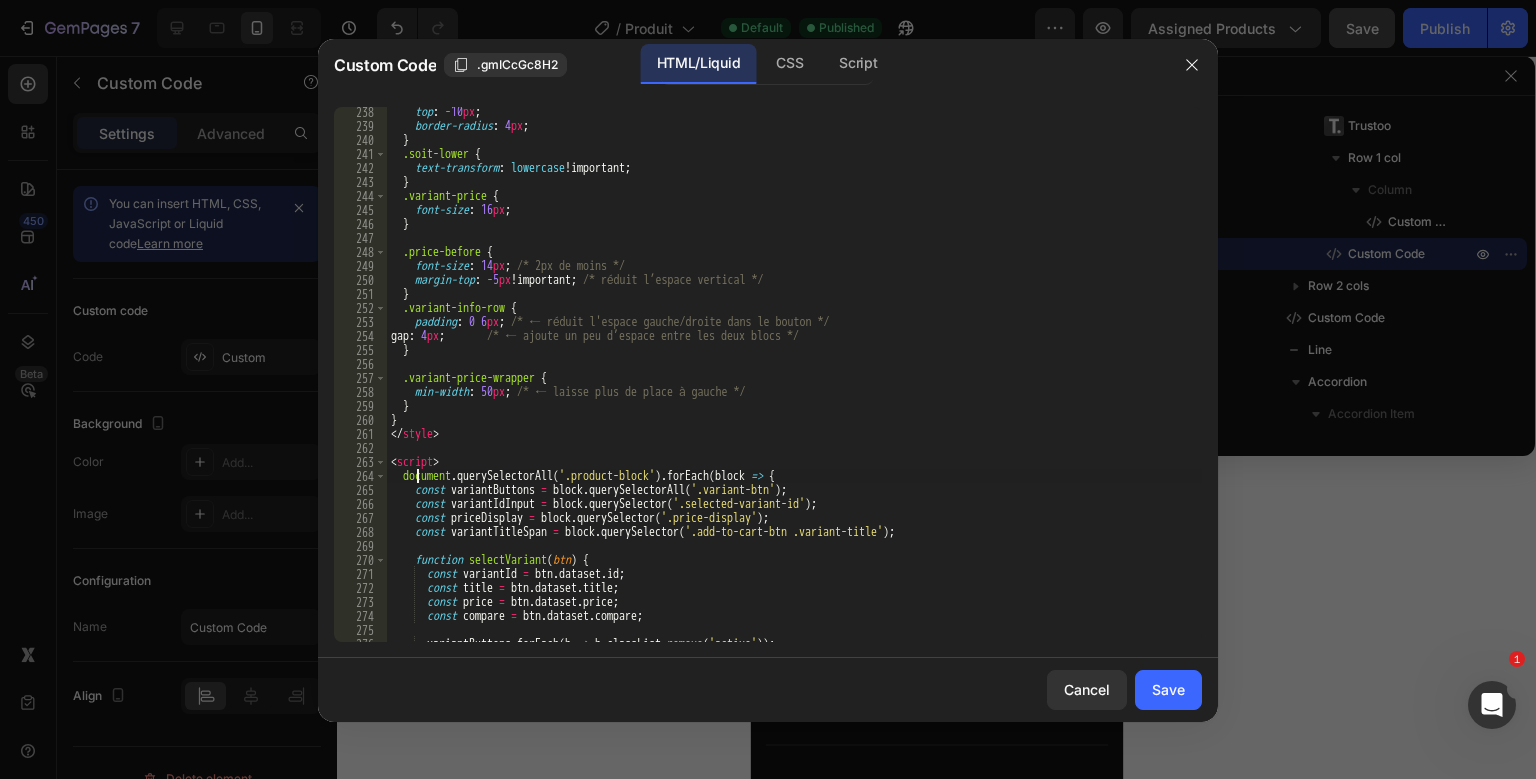 click on "top :   -10 px ;      border-radius :   4 px ;    }    .soit-lower   {      text-transform :   lowercase  !important ;    }    .variant-price   {      font-size :   16 px ;    }    .price-before   {      font-size :   14 px ;   /* 2px de moins */      margin-top :   -5 px  !important ;   /* réduit l’espace vertical */    }    .variant-info-row   {      padding :   0   6 px ;   /* ← réduit l'espace gauche/droite dans le bouton */     gap :   4 px ;         /* ← ajoute un peu d’espace entre les deux blocs */    }    .variant-price-wrapper   {      min-width :   50 px ;   /* ← laisse plus de place à gauche */    } } </ style > < script >    document . querySelectorAll ( '.product-block' ) . forEach ( block   =>   {      const   variantButtons   =   block . querySelectorAll ( '.variant-btn' ) ;      const   variantIdInput   =   block . querySelector ( '.selected-variant-id' ) ;      const   priceDisplay   =   block . querySelector ( '.price-display' ) ;      const   variantTitleSpan   =   block" at bounding box center (794, 386) 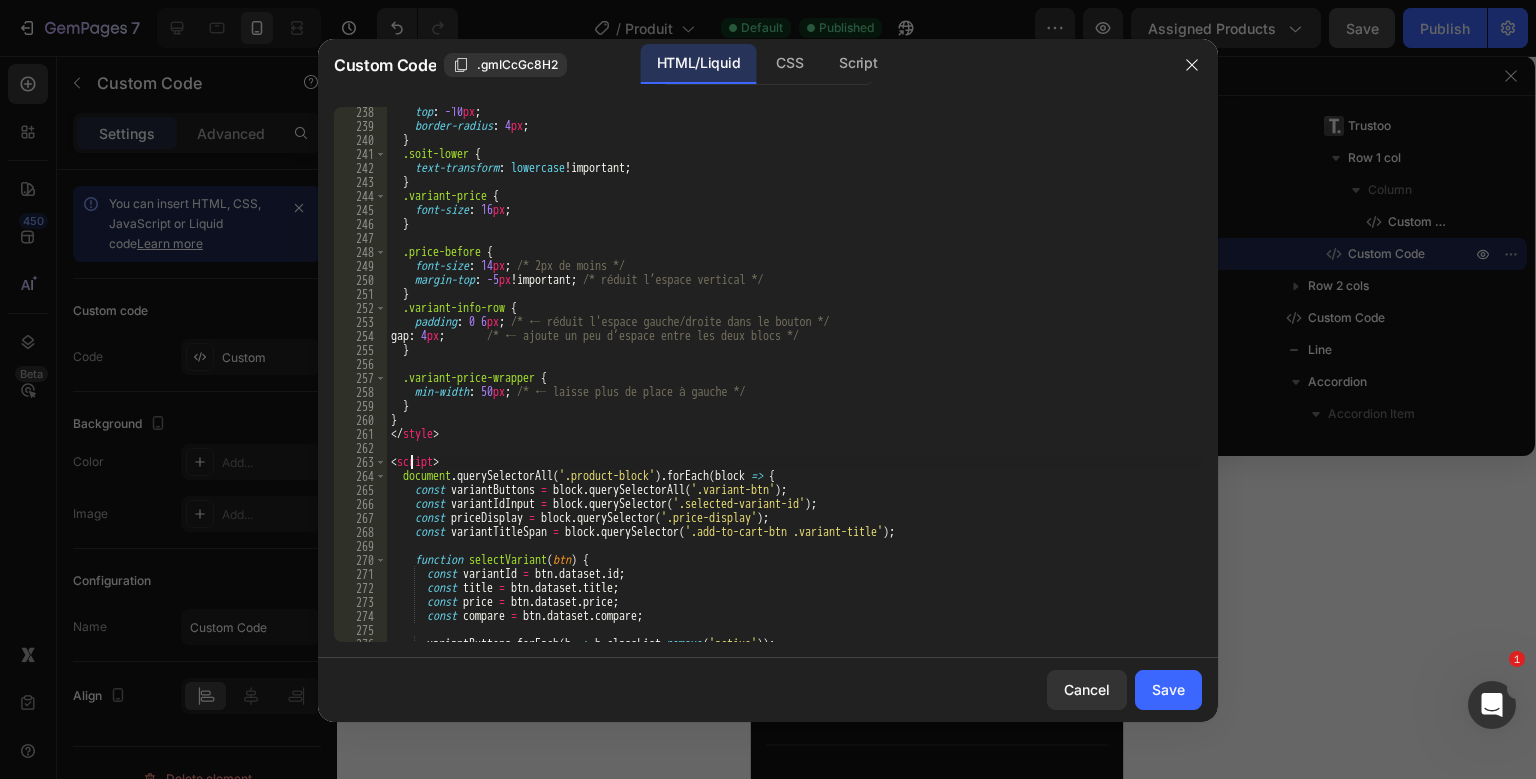 click on "top :   -10 px ;      border-radius :   4 px ;    }    .soit-lower   {      text-transform :   lowercase  !important ;    }    .variant-price   {      font-size :   16 px ;    }    .price-before   {      font-size :   14 px ;   /* 2px de moins */      margin-top :   -5 px  !important ;   /* réduit l’espace vertical */    }    .variant-info-row   {      padding :   0   6 px ;   /* ← réduit l'espace gauche/droite dans le bouton */     gap :   4 px ;         /* ← ajoute un peu d’espace entre les deux blocs */    }    .variant-price-wrapper   {      min-width :   50 px ;   /* ← laisse plus de place à gauche */    } } </ style > < script >    document . querySelectorAll ( '.product-block' ) . forEach ( block   =>   {      const   variantButtons   =   block . querySelectorAll ( '.variant-btn' ) ;      const   variantIdInput   =   block . querySelector ( '.selected-variant-id' ) ;      const   priceDisplay   =   block . querySelector ( '.price-display' ) ;      const   variantTitleSpan   =   block" at bounding box center [794, 386] 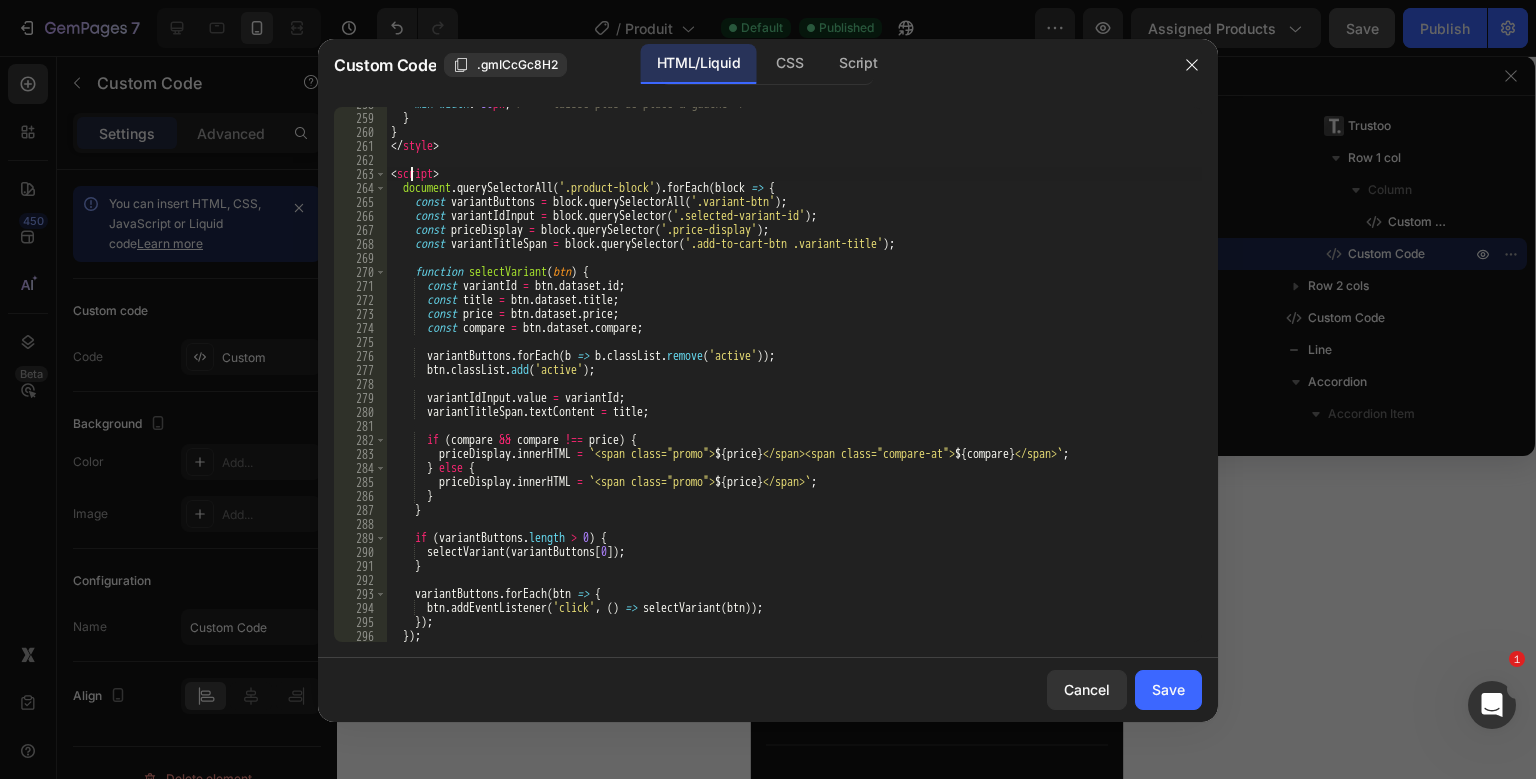 scroll, scrollTop: 3651, scrollLeft: 0, axis: vertical 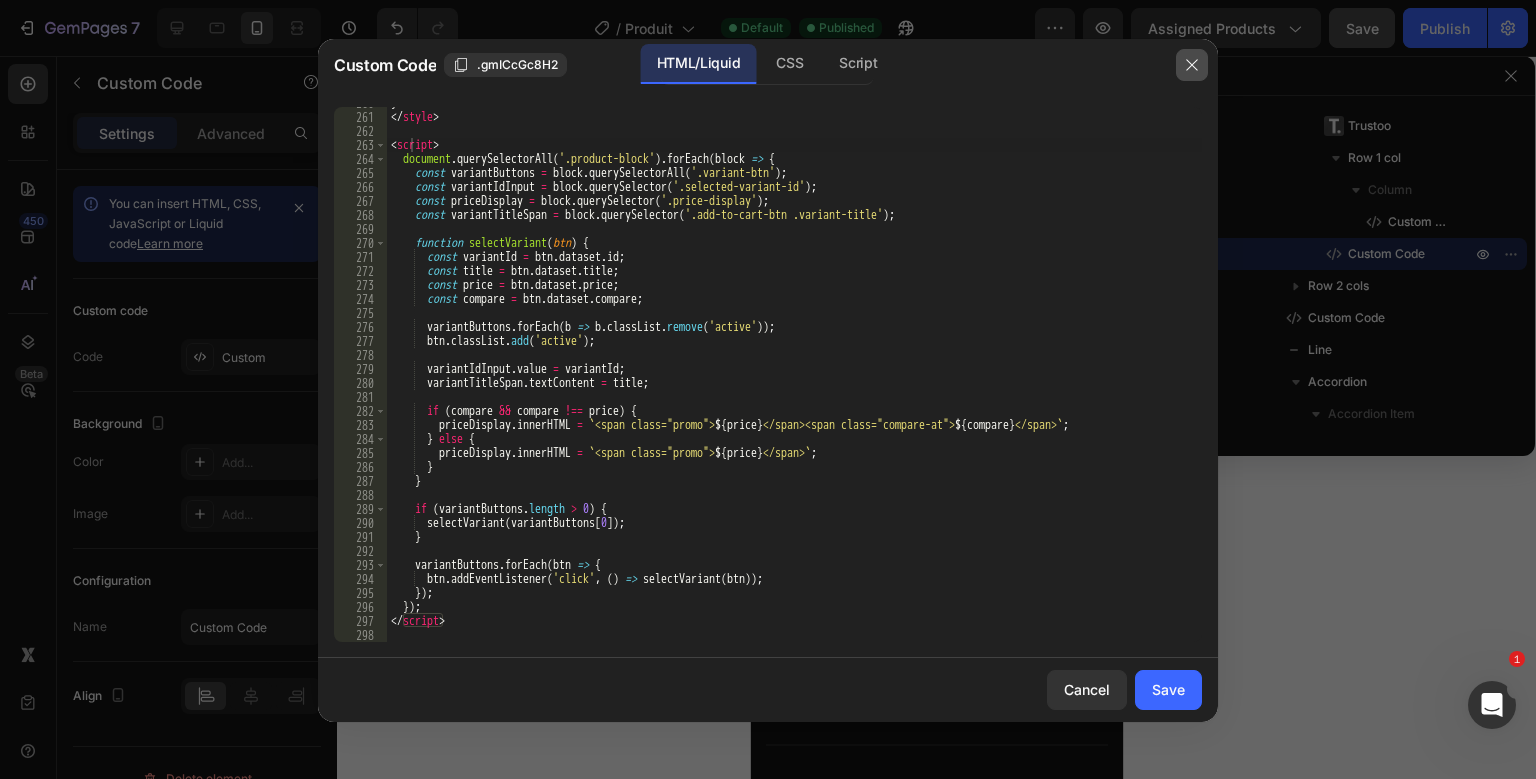click at bounding box center [1192, 65] 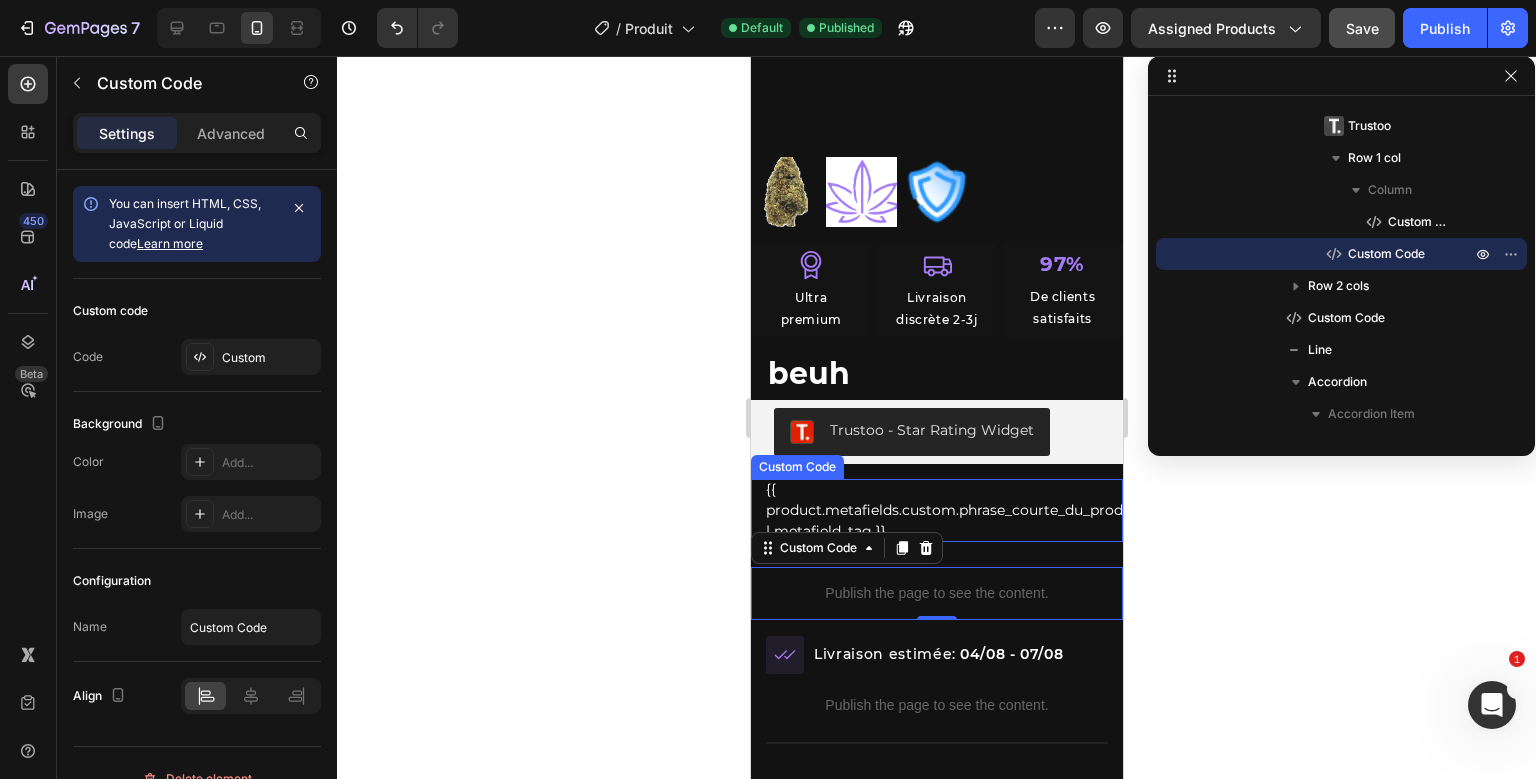 scroll, scrollTop: 489, scrollLeft: 0, axis: vertical 